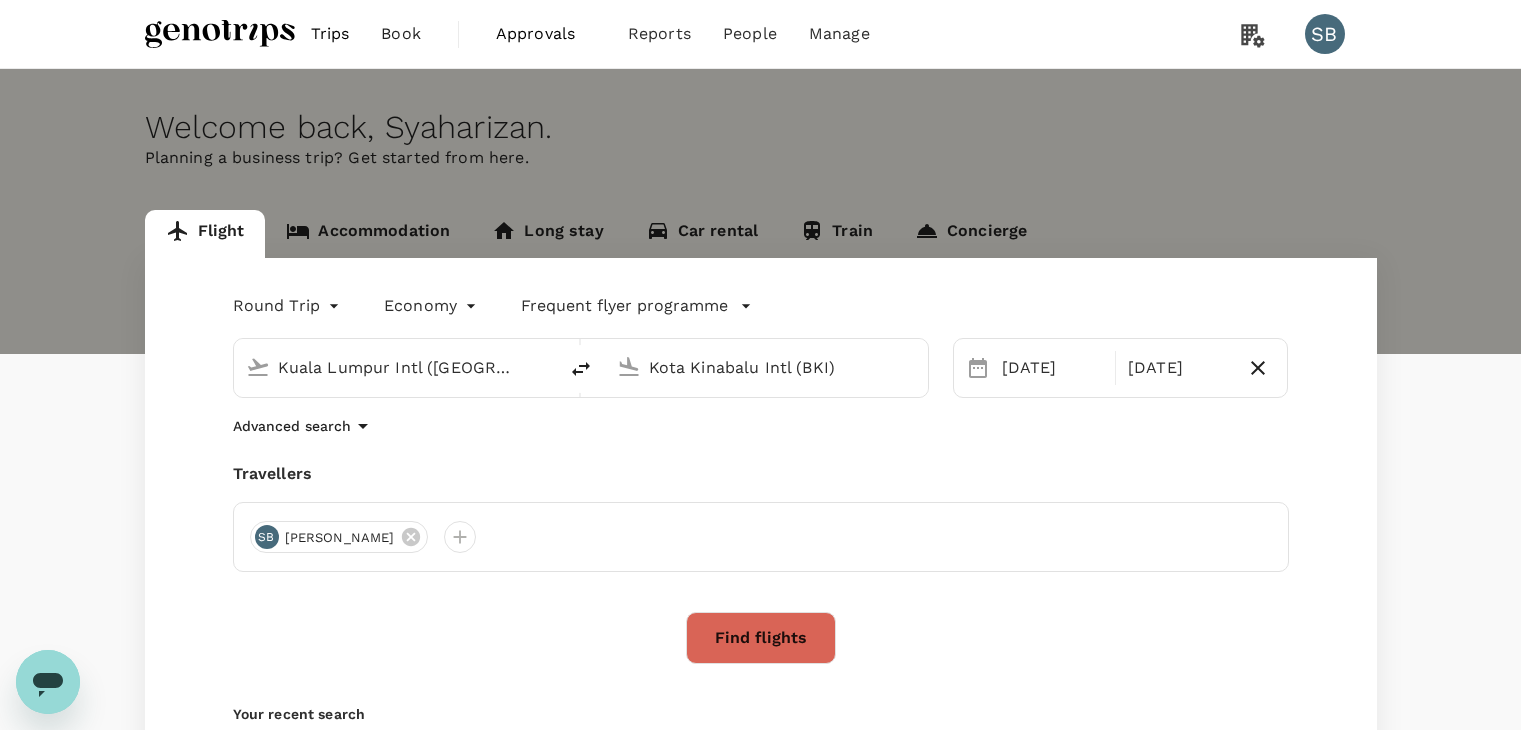 scroll, scrollTop: 0, scrollLeft: 0, axis: both 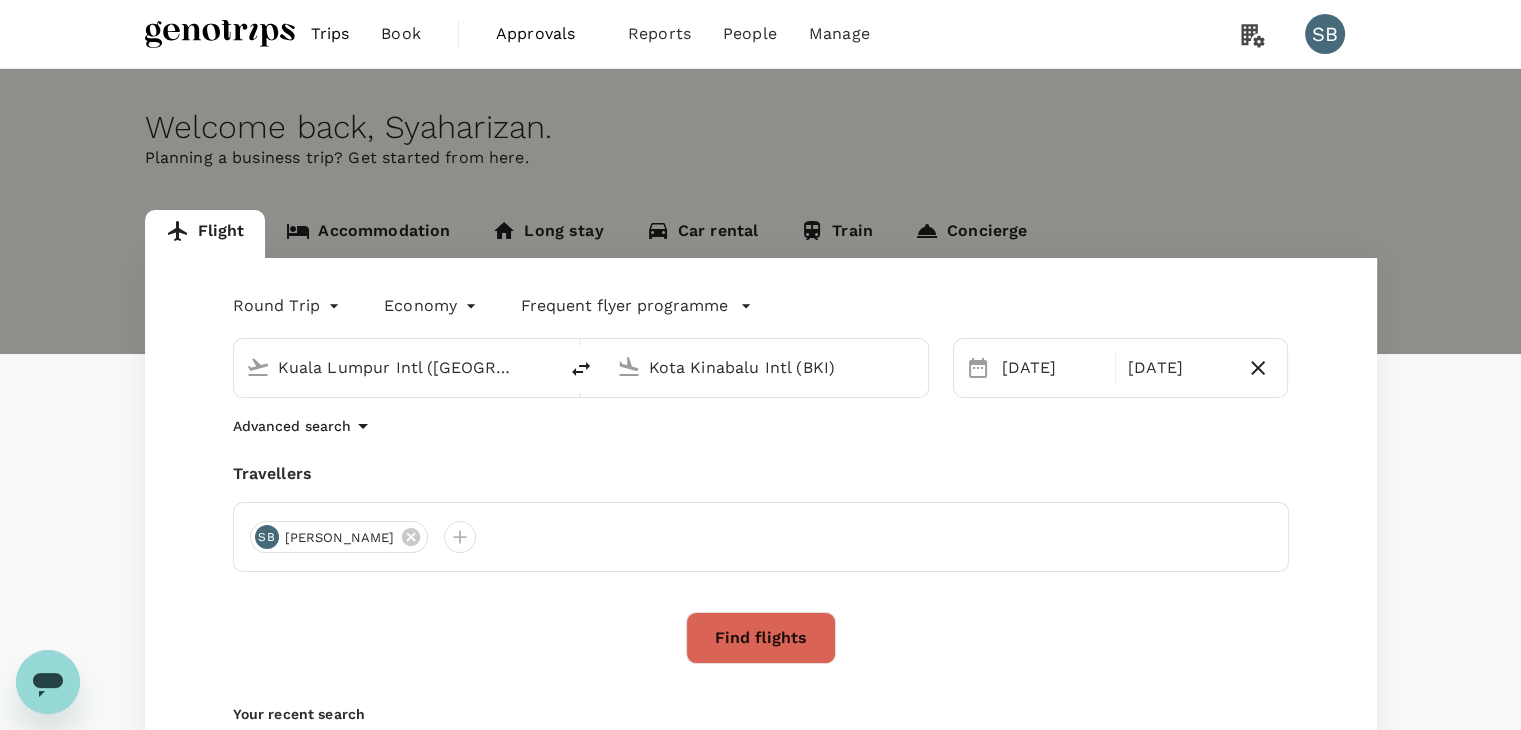 click on "Kota Kinabalu Intl (BKI)" at bounding box center (767, 367) 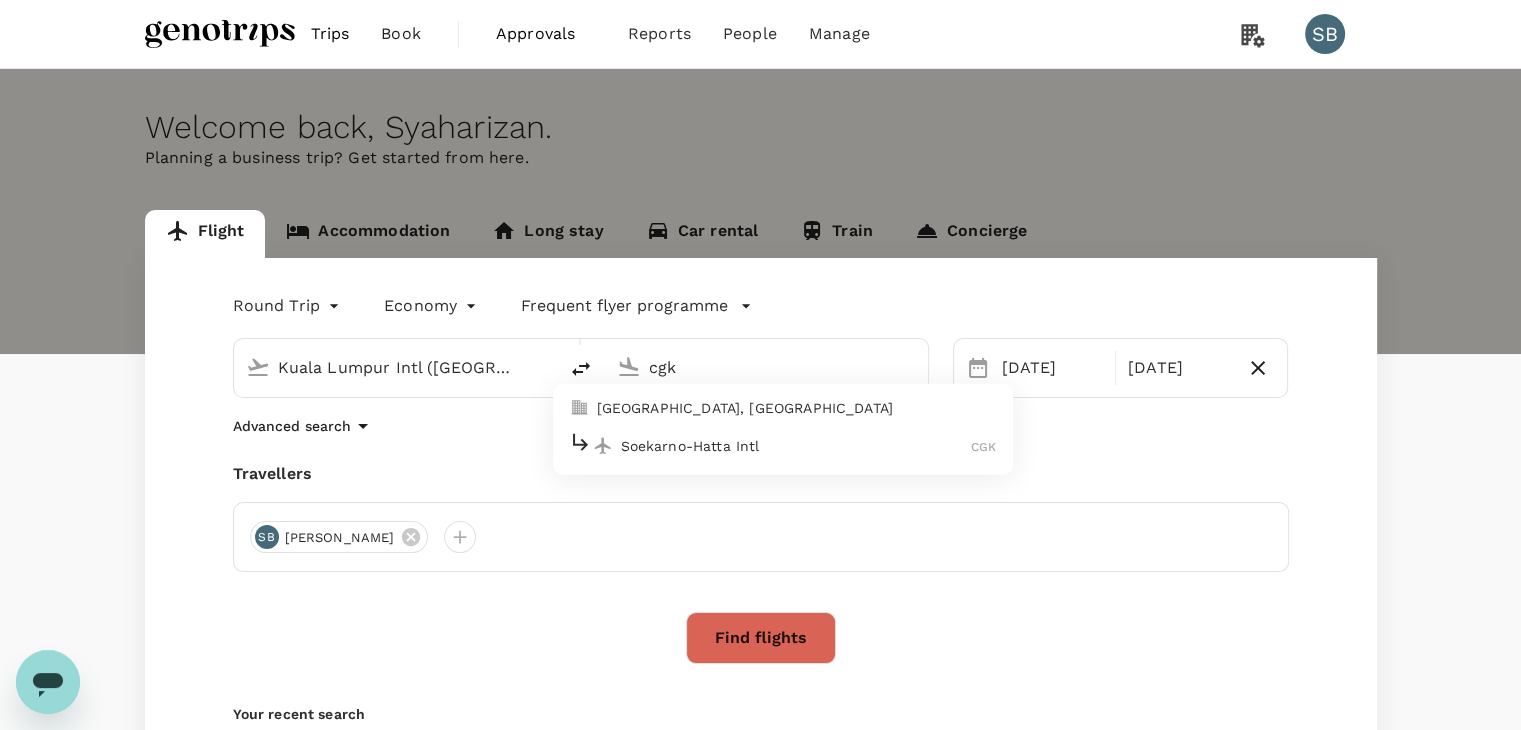 click on "Soekarno-Hatta Intl" at bounding box center (796, 446) 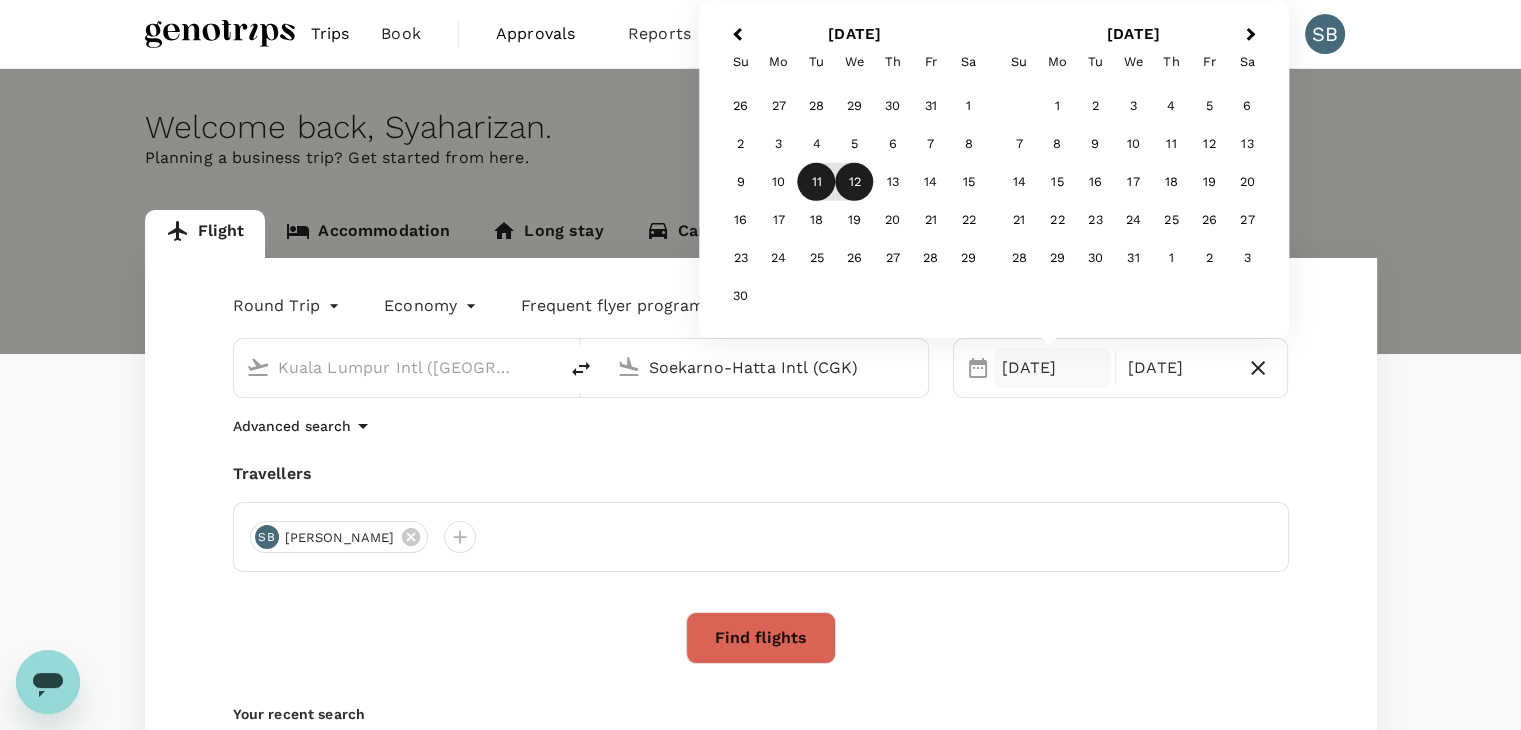 type on "Soekarno-Hatta Intl (CGK)" 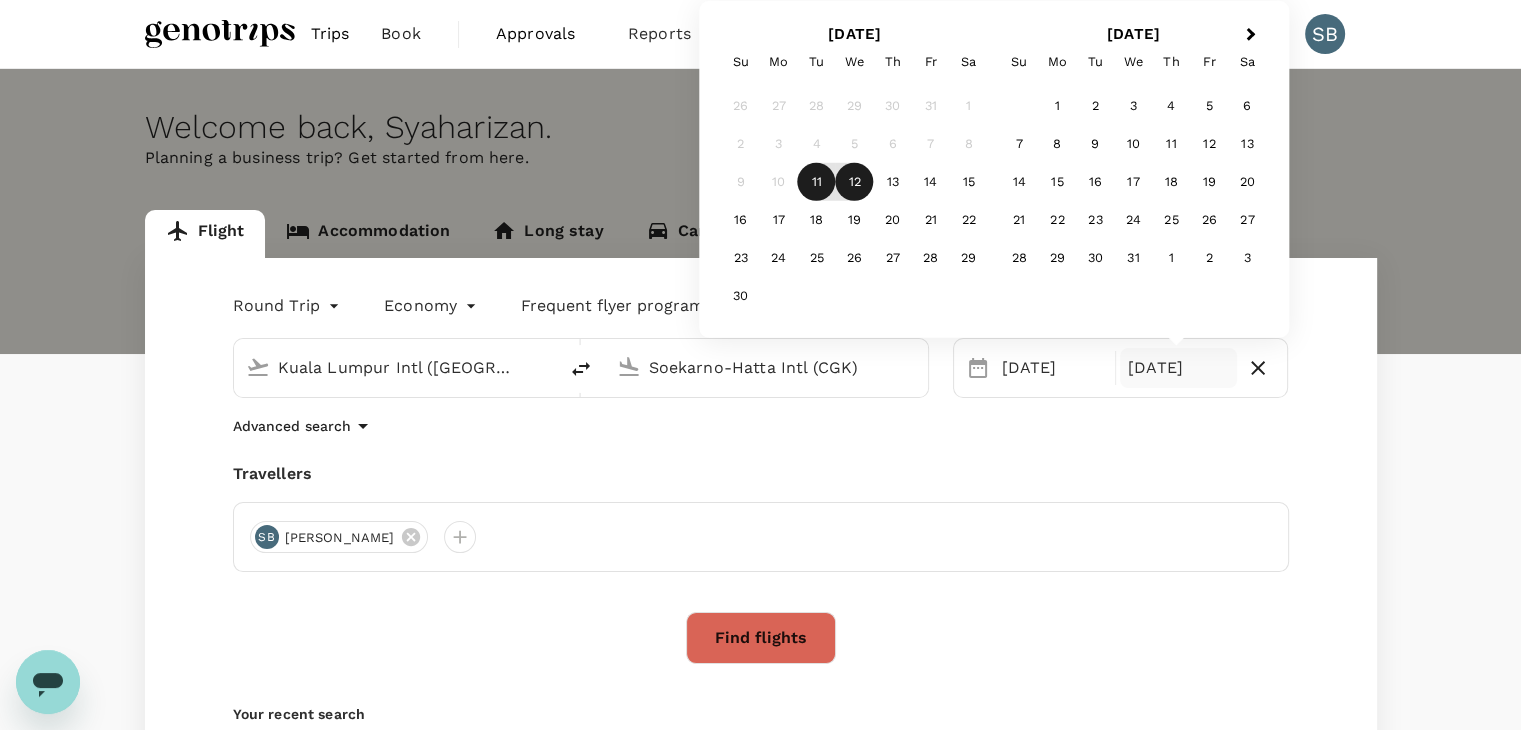 click on "12" at bounding box center [855, 182] 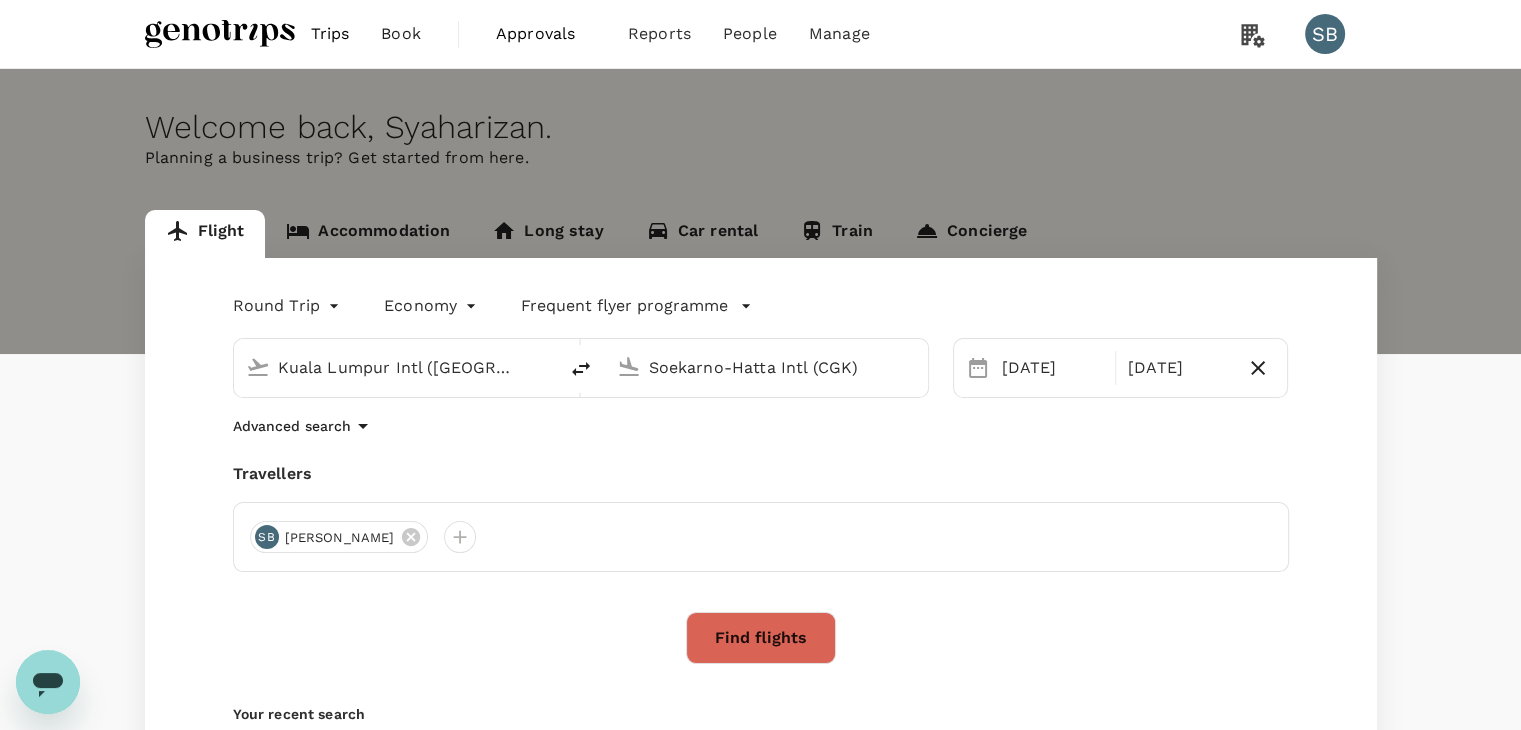 click on "Find flights" at bounding box center [761, 638] 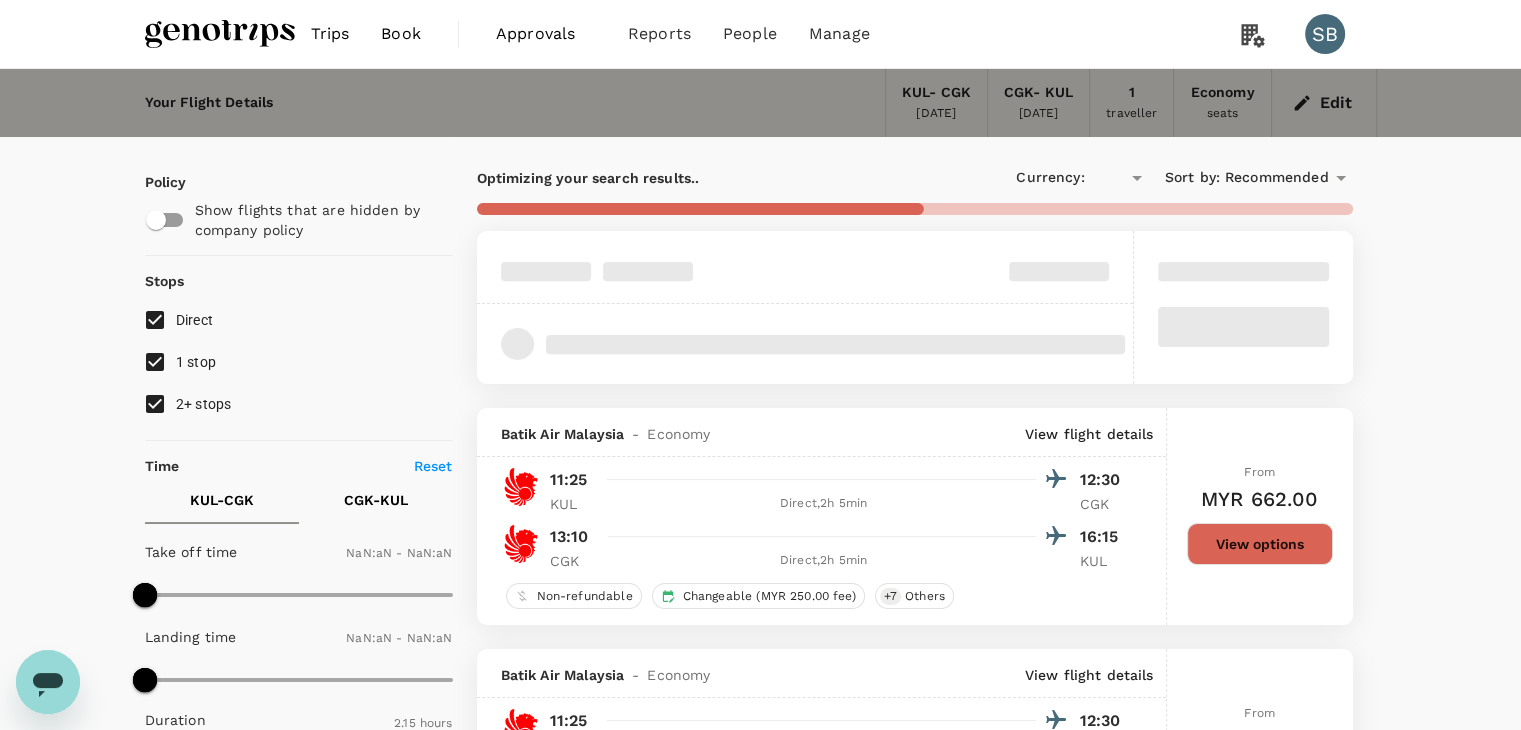 type on "MYR" 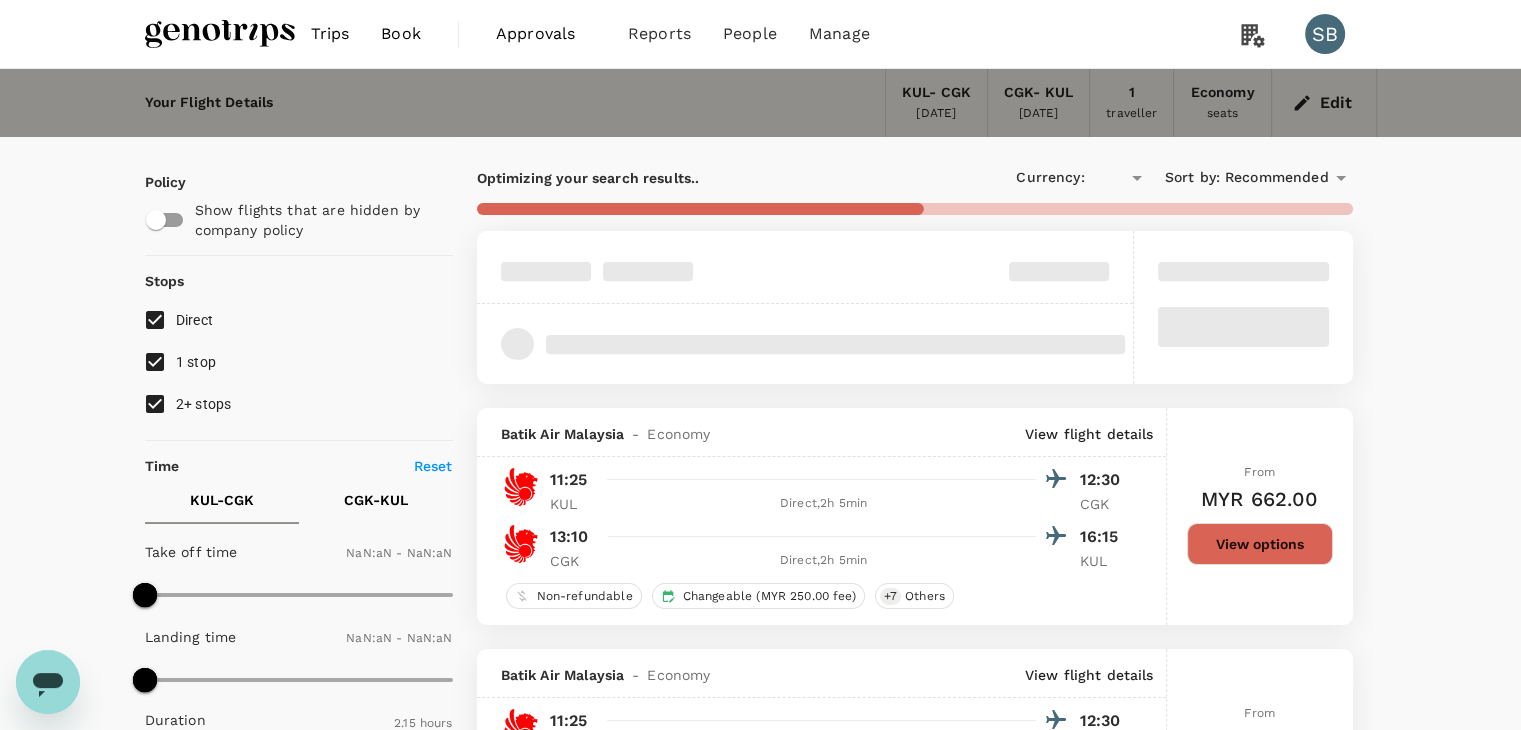type on "1440" 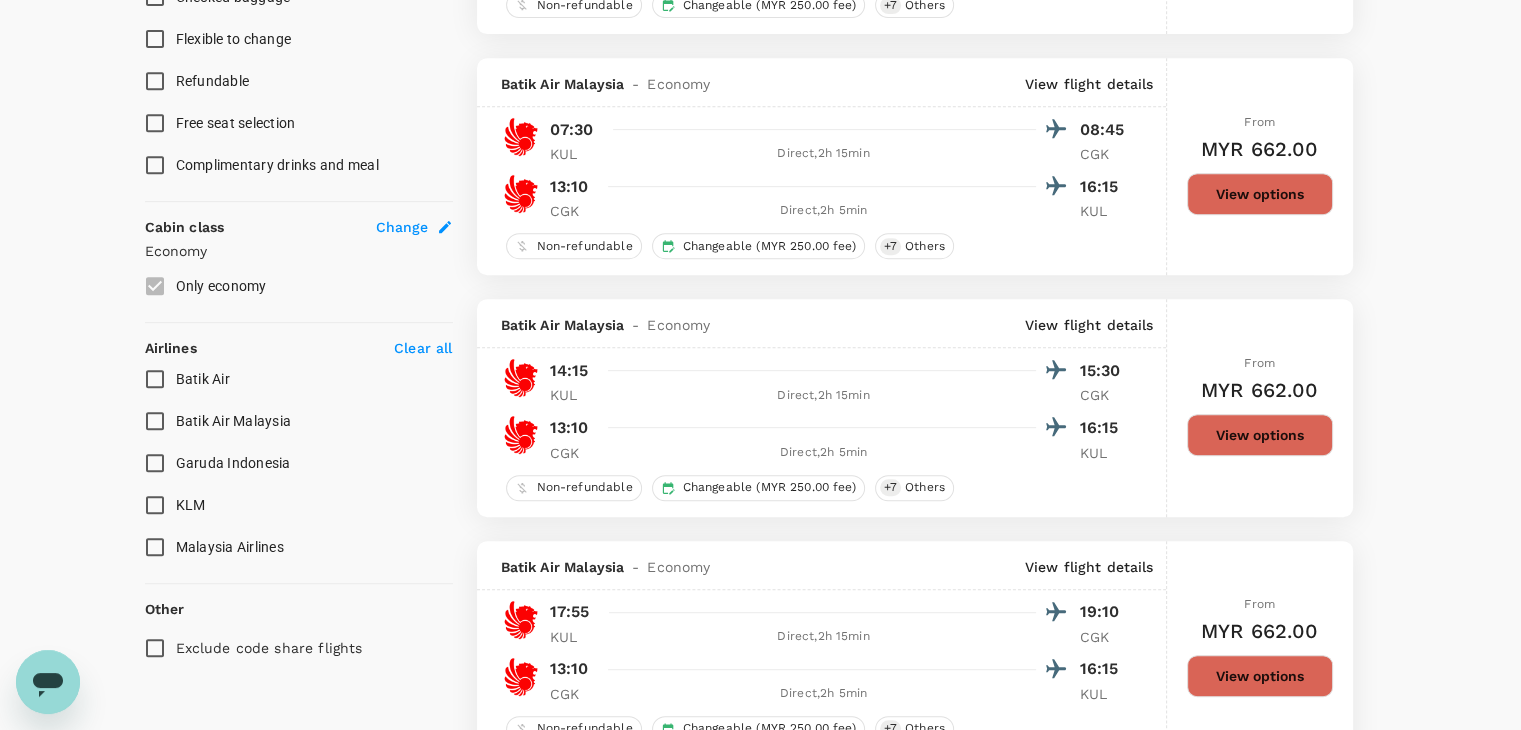 scroll, scrollTop: 900, scrollLeft: 0, axis: vertical 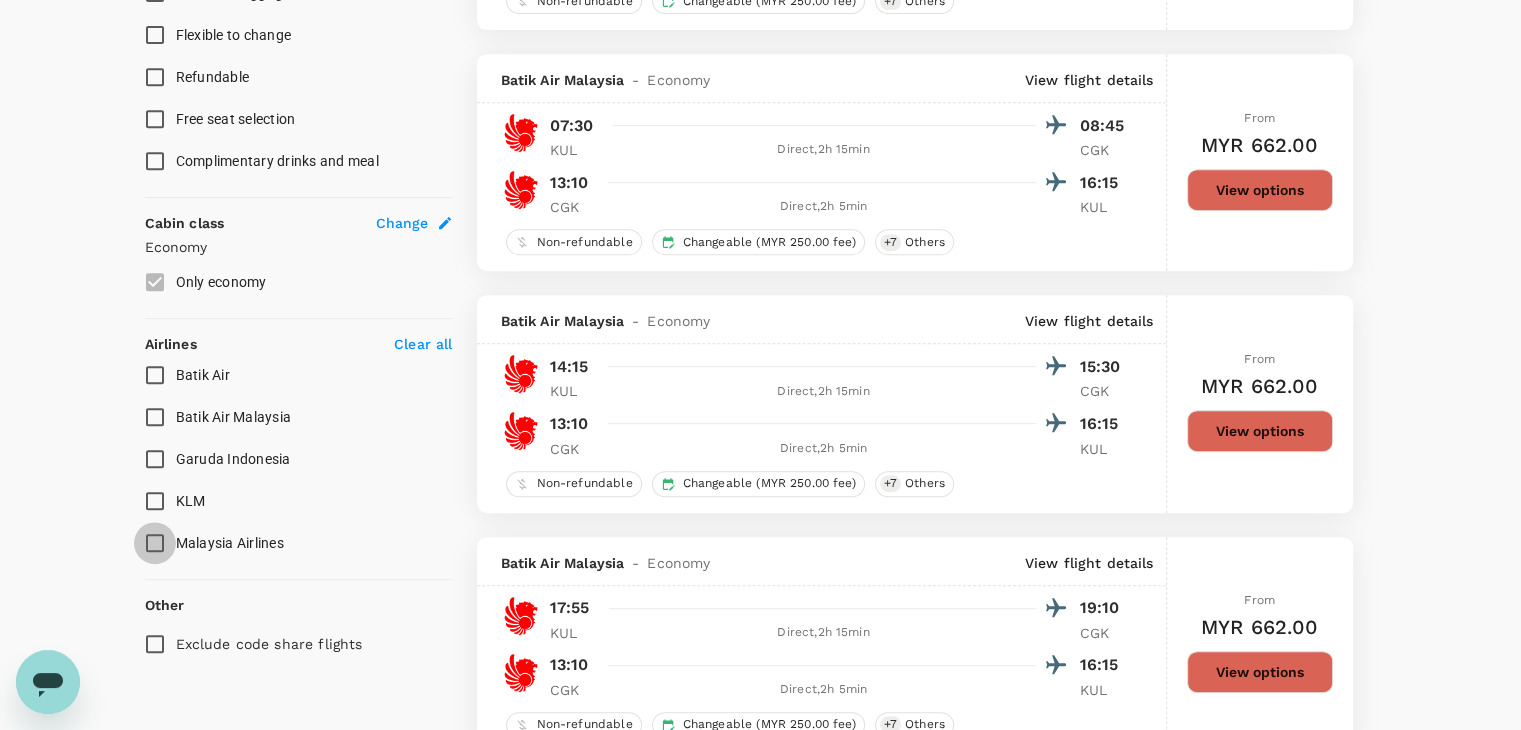 click on "Malaysia Airlines" at bounding box center (155, 543) 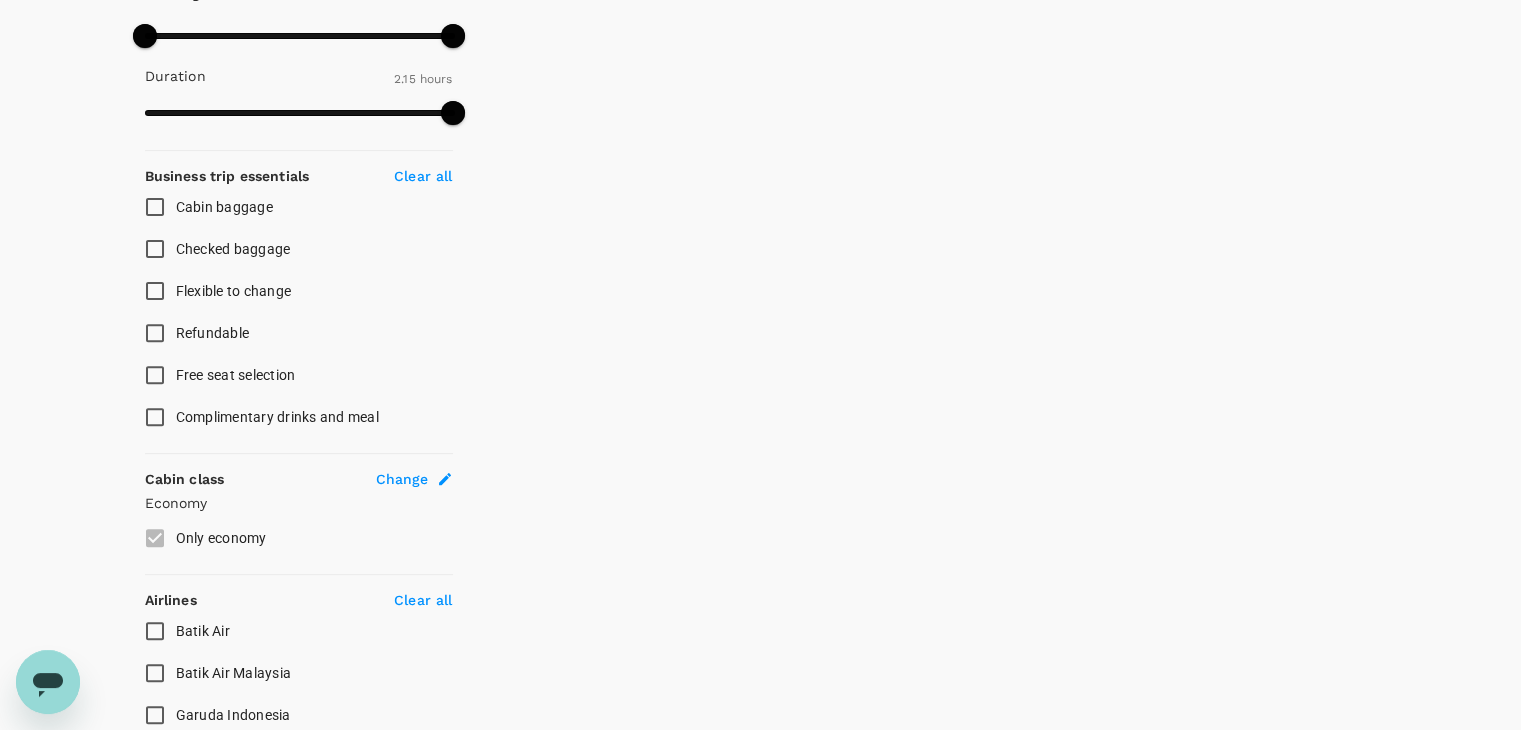 scroll, scrollTop: 500, scrollLeft: 0, axis: vertical 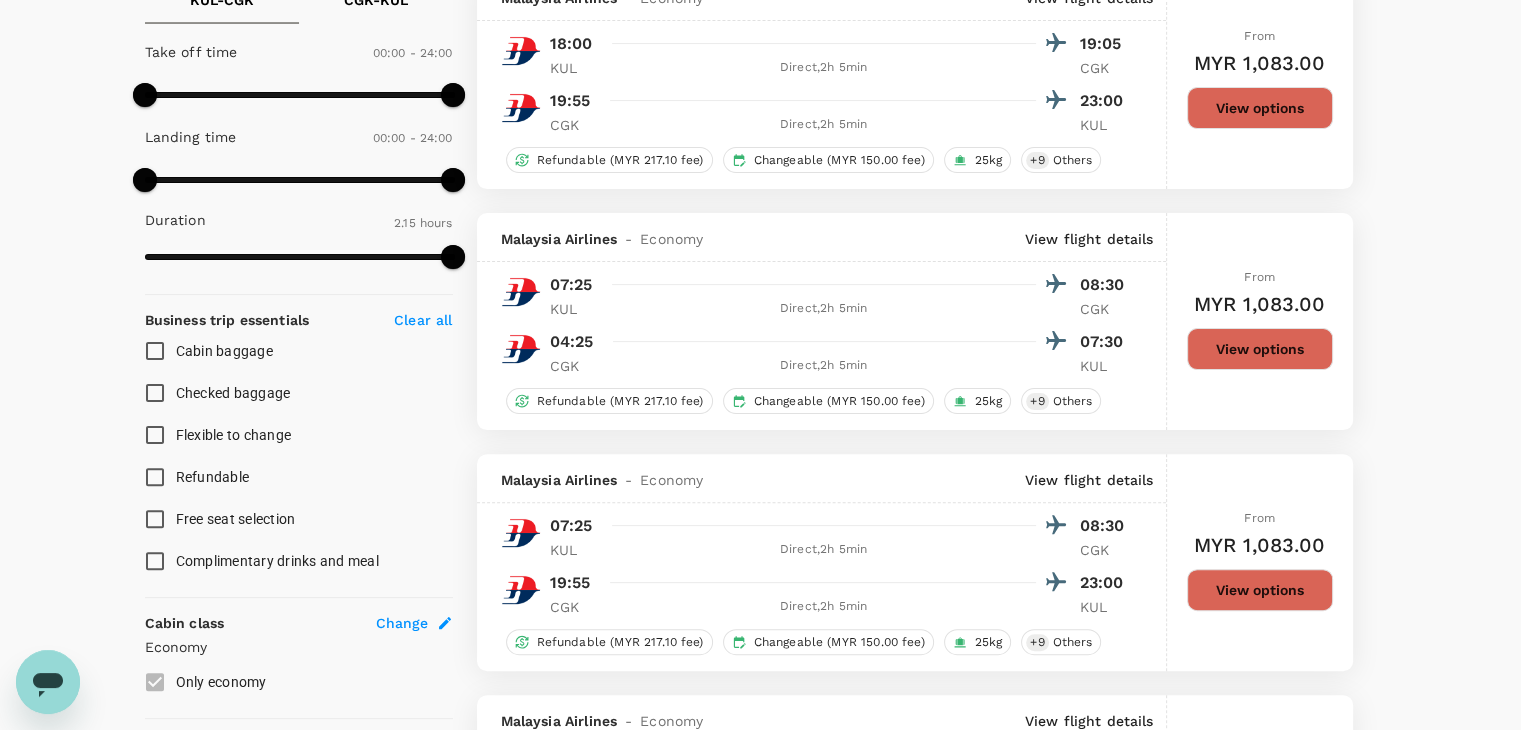 type on "1455" 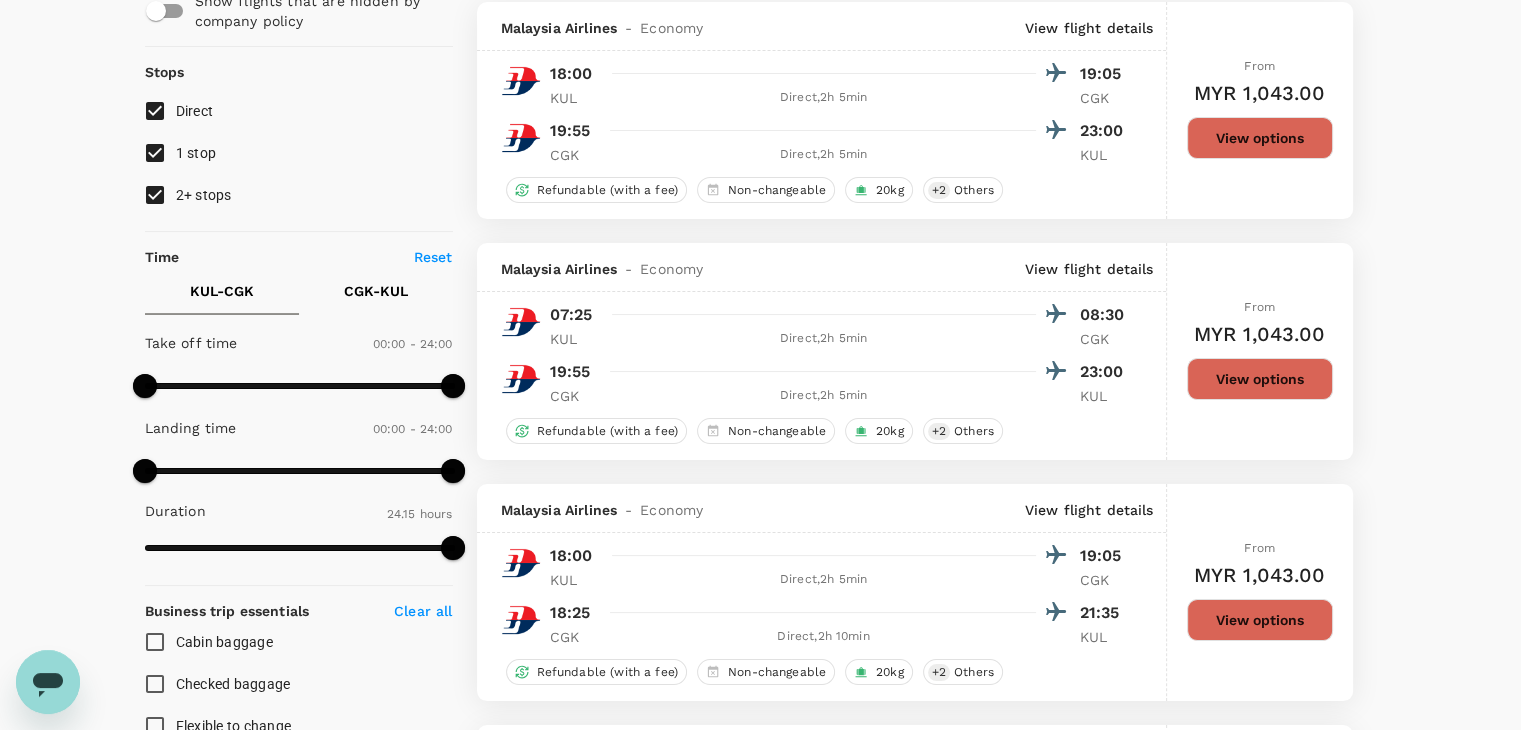 scroll, scrollTop: 200, scrollLeft: 0, axis: vertical 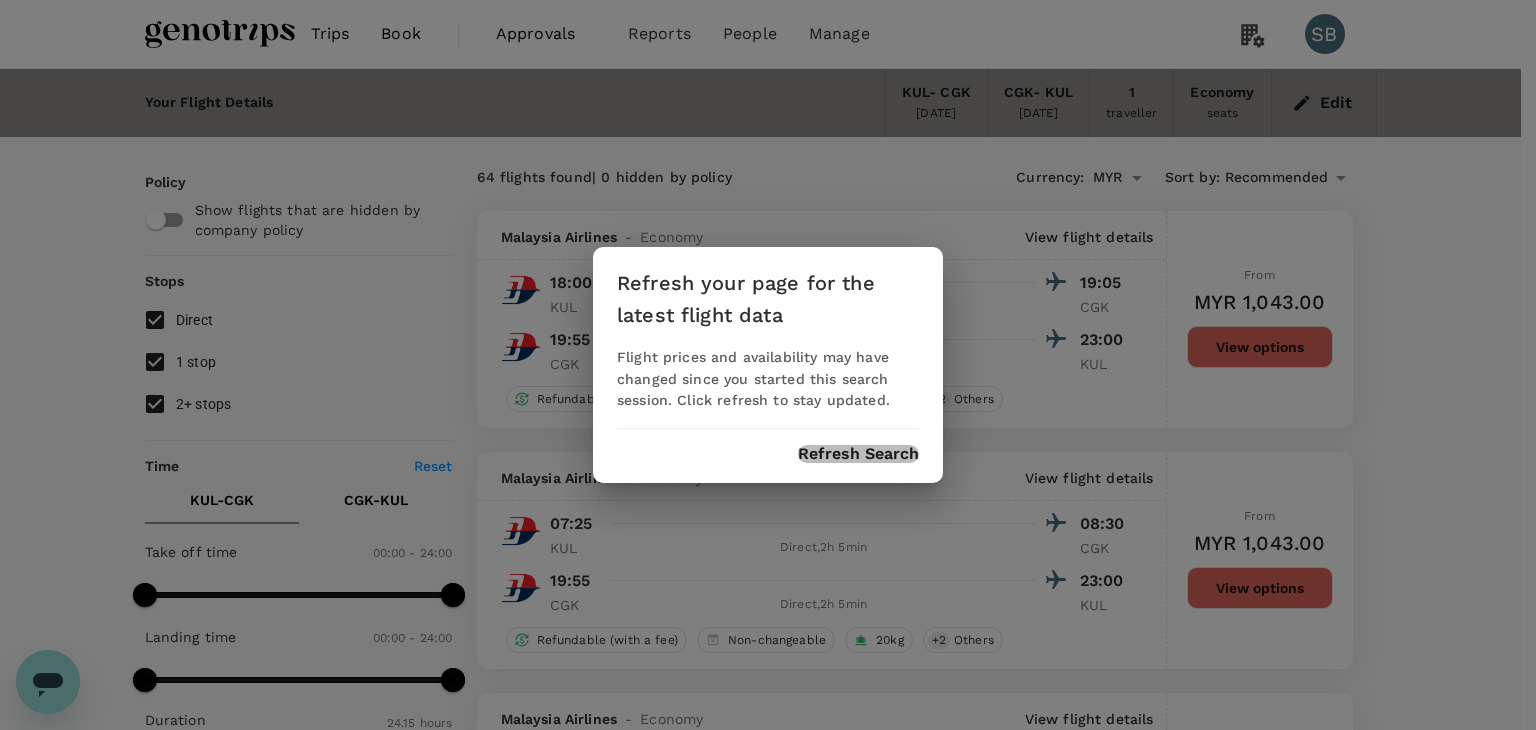 click on "Refresh Search" at bounding box center (858, 454) 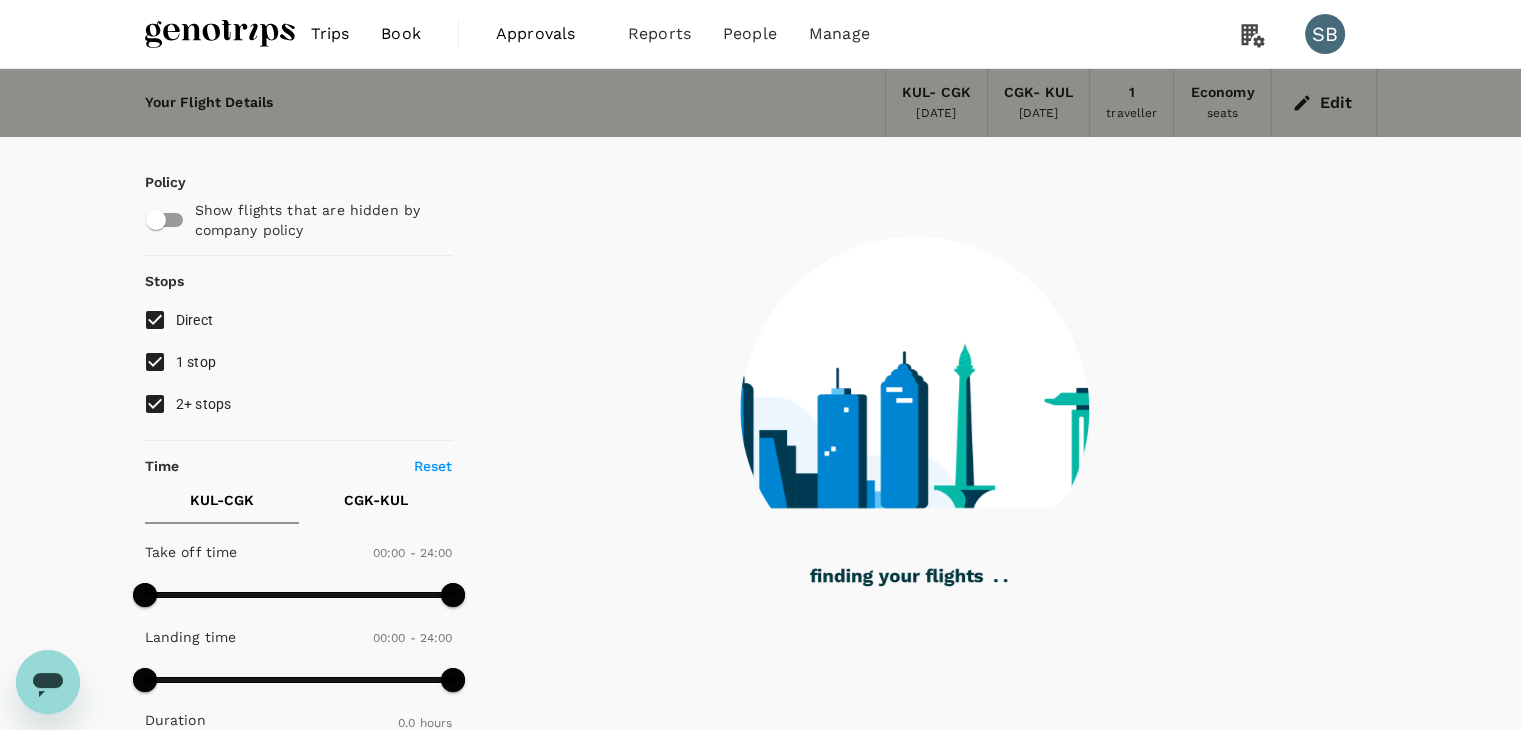 type on "135" 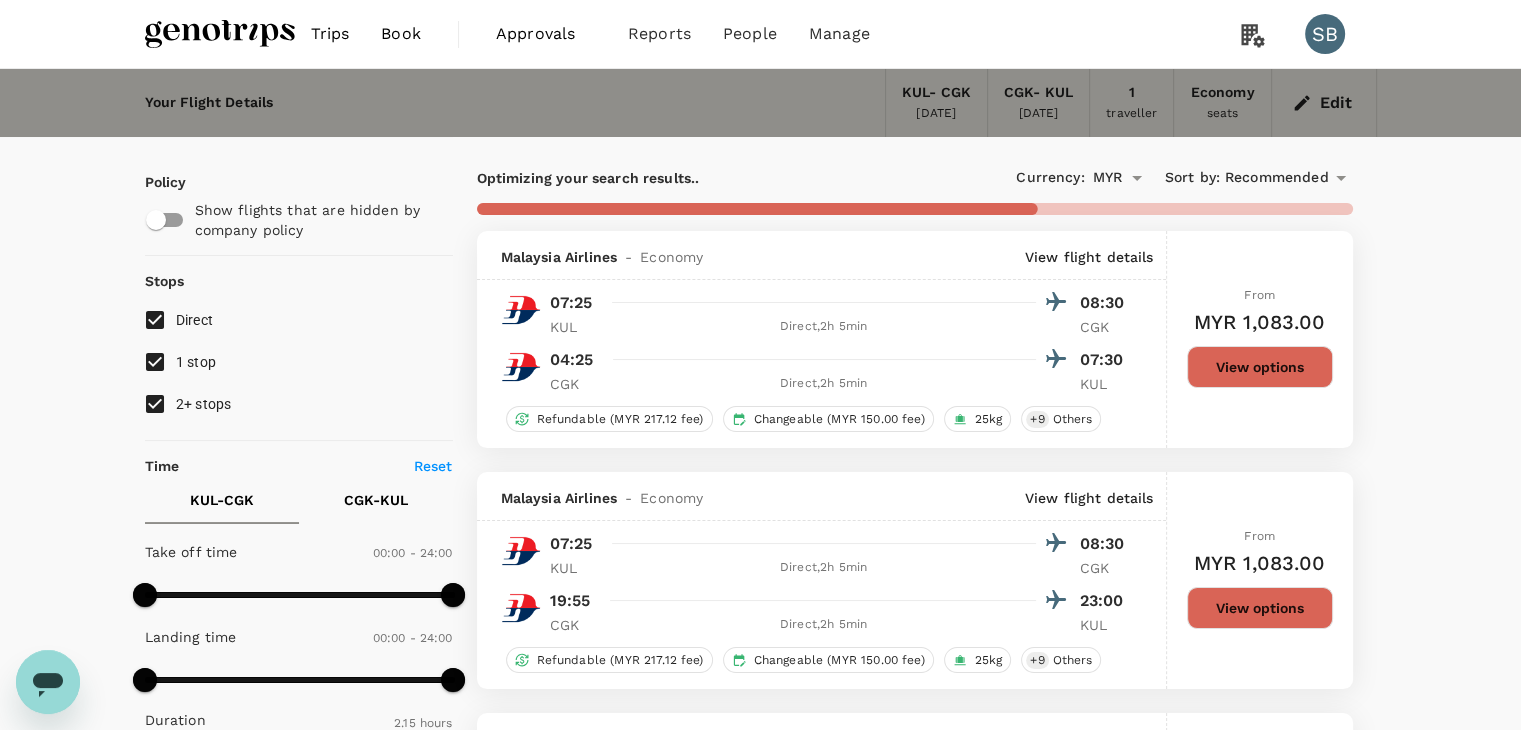 checkbox on "false" 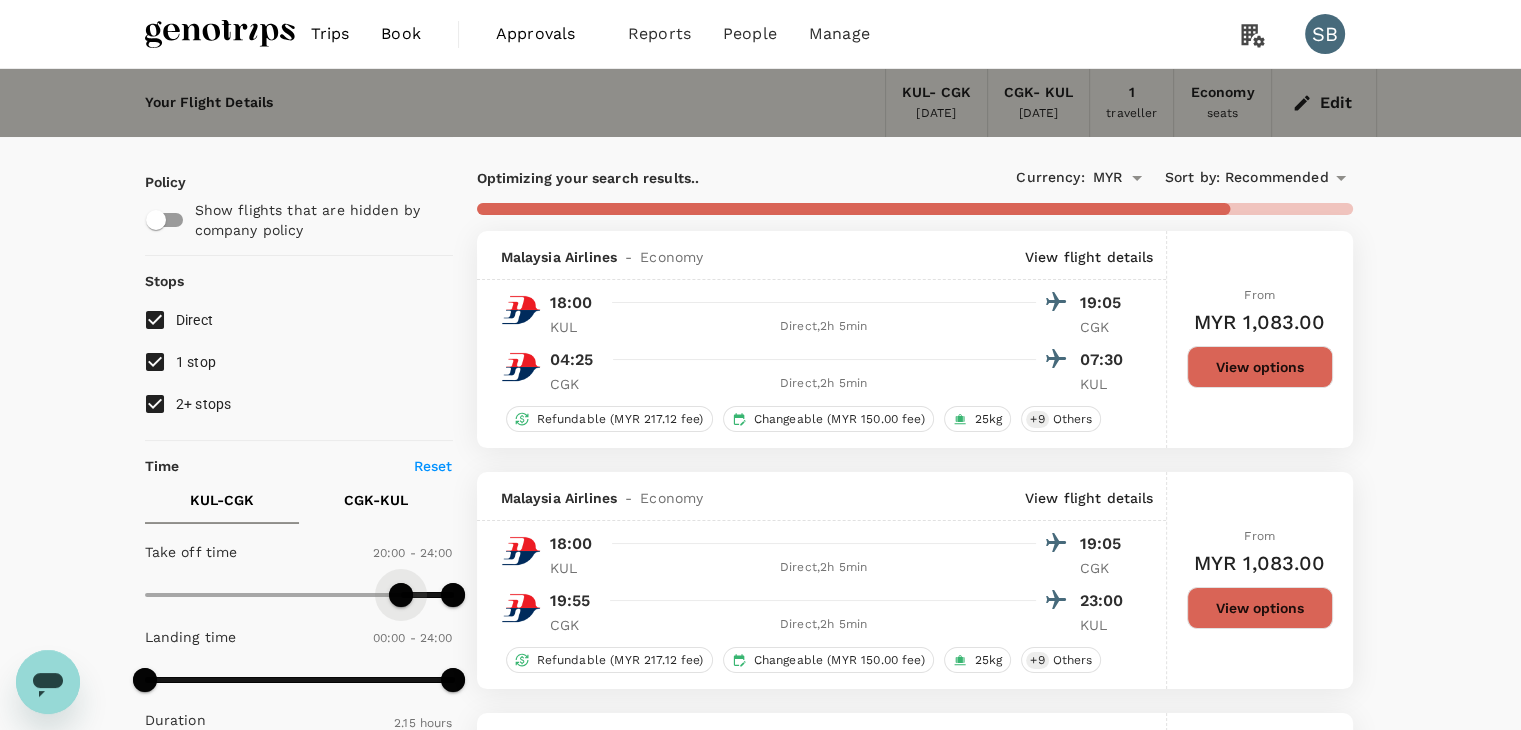 type on "1140" 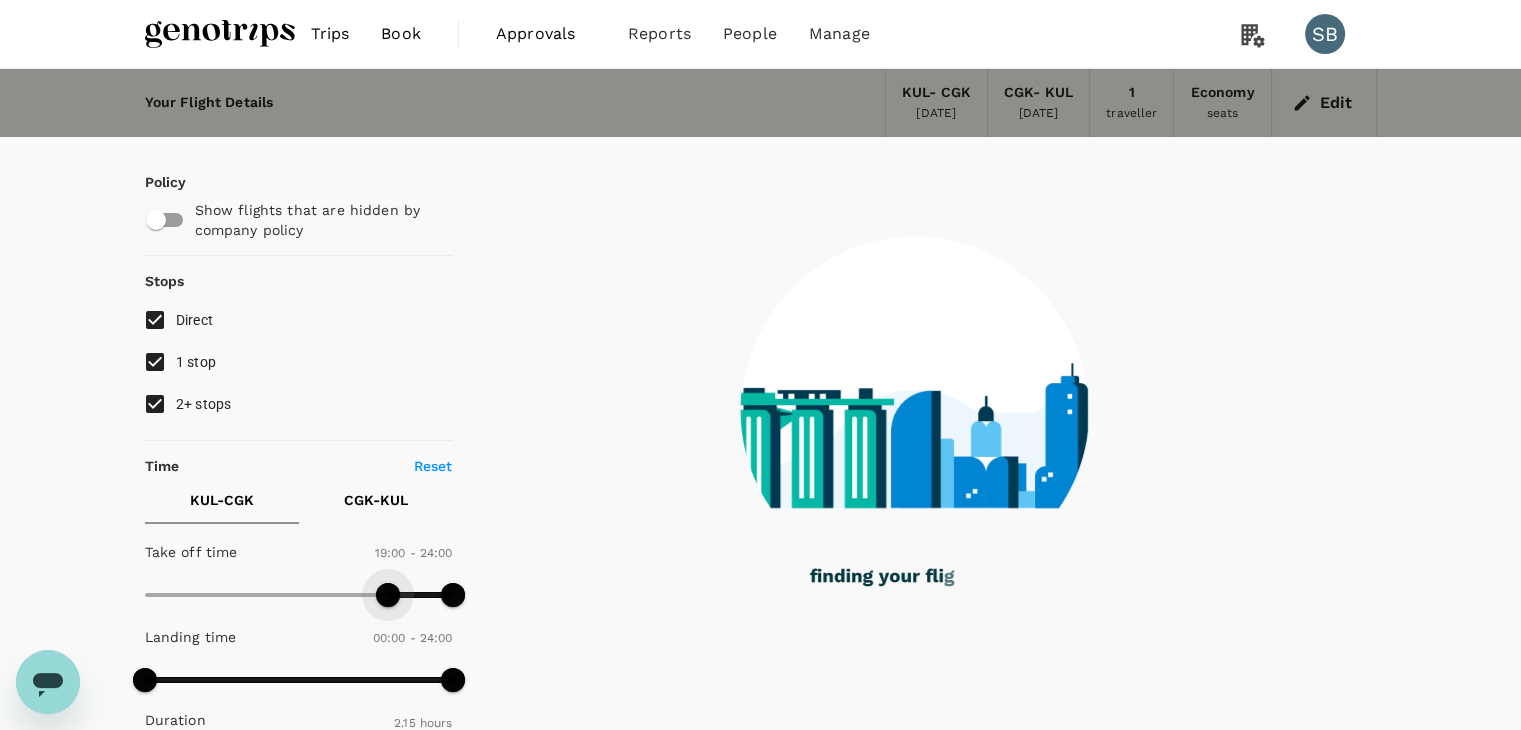 checkbox on "false" 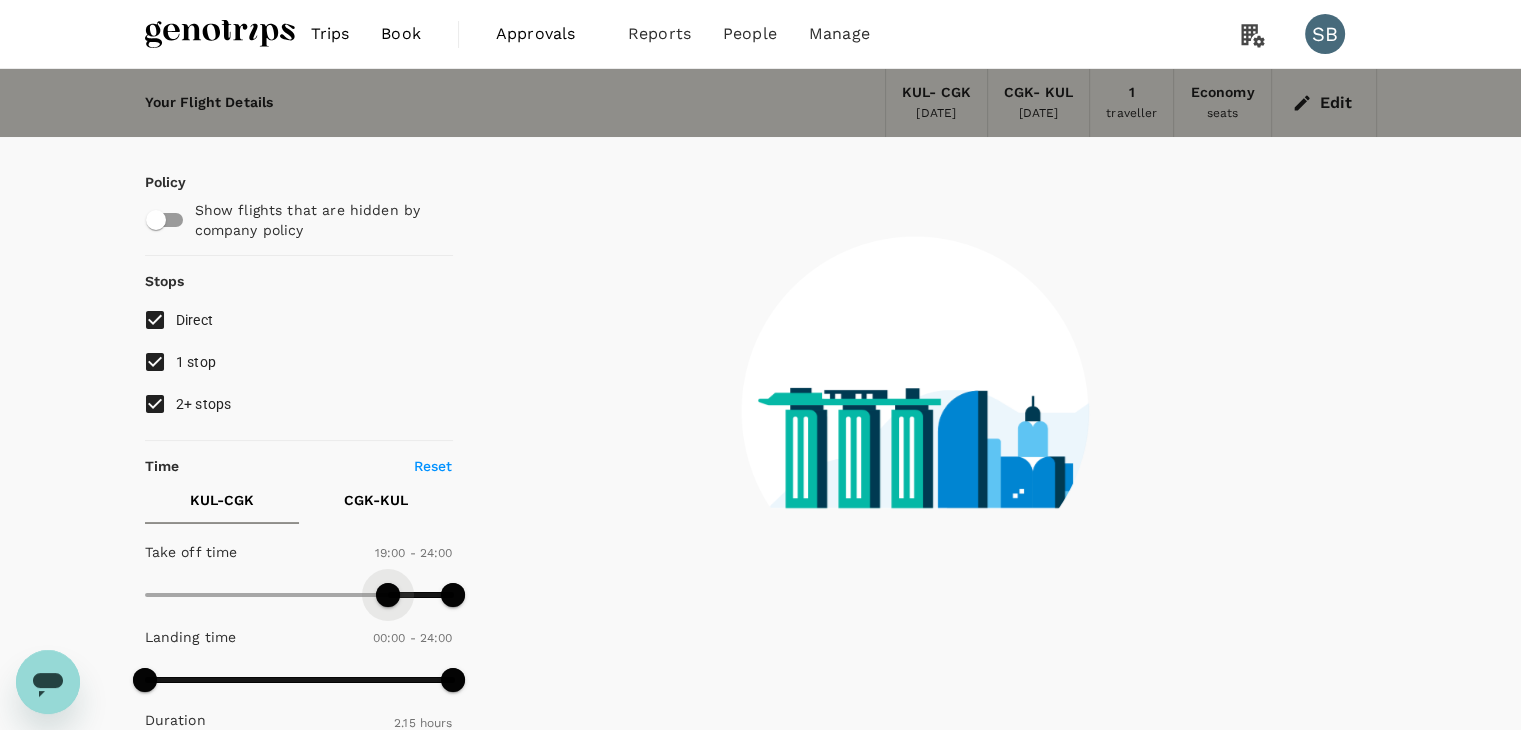 type on "1170" 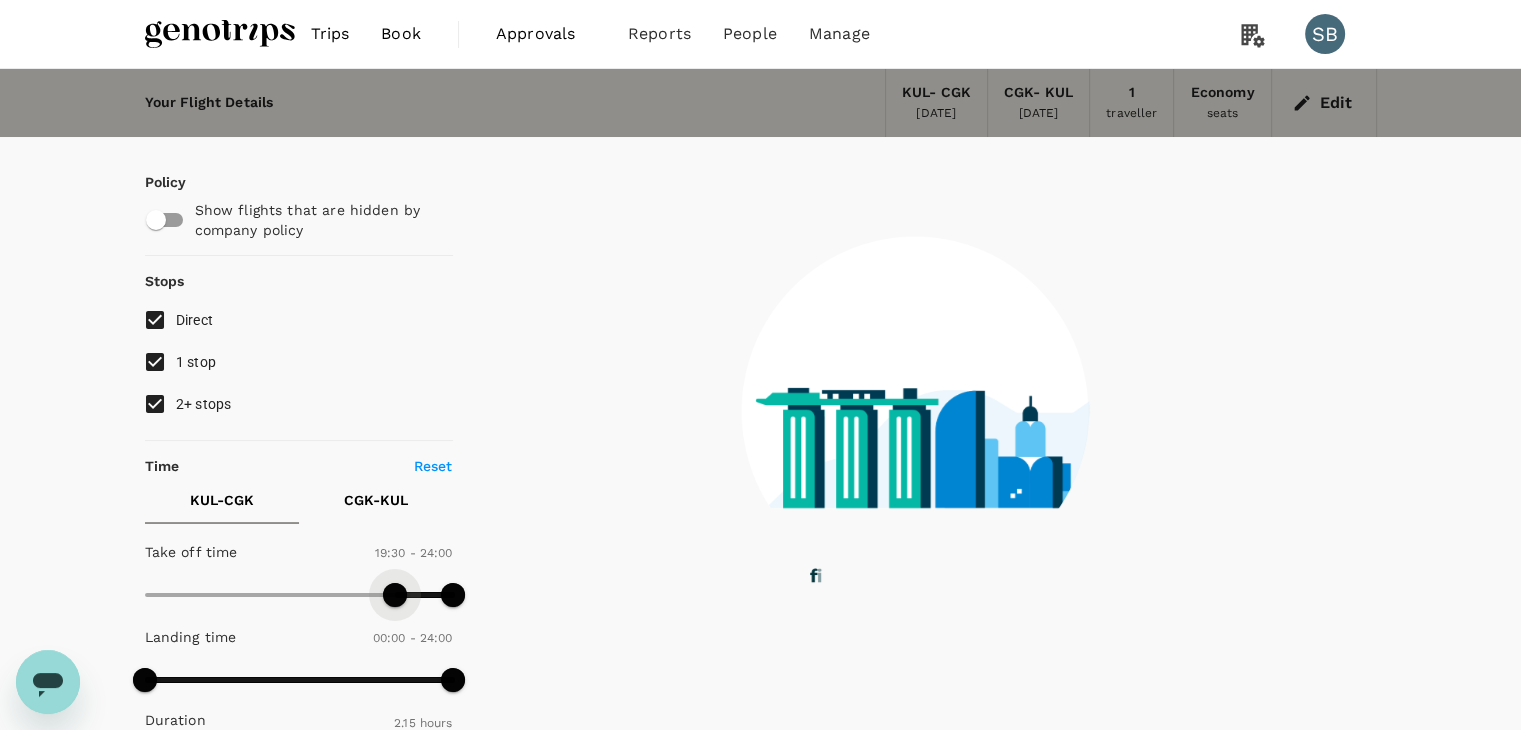 drag, startPoint x: 154, startPoint y: 592, endPoint x: 392, endPoint y: 597, distance: 238.05252 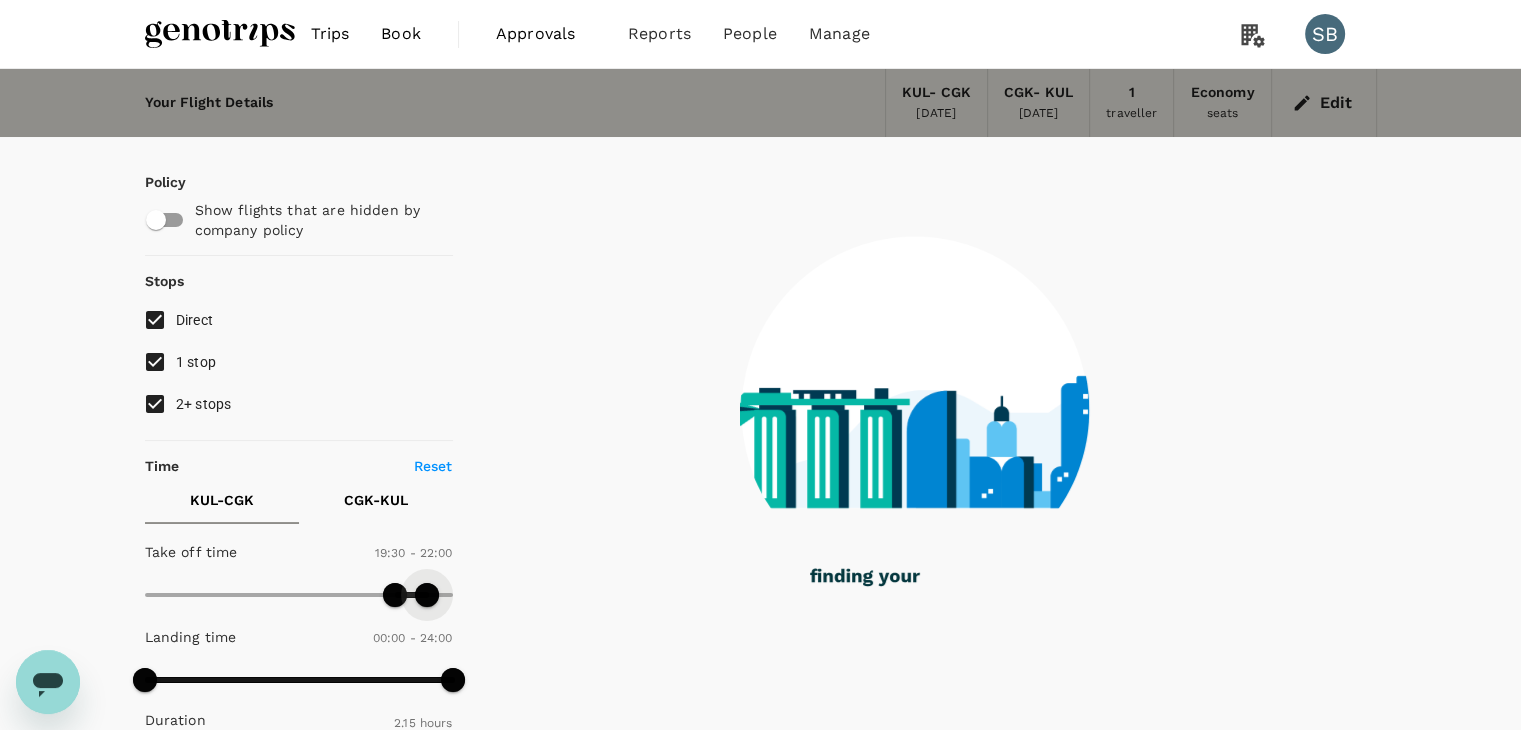 drag, startPoint x: 460, startPoint y: 592, endPoint x: 424, endPoint y: 596, distance: 36.221542 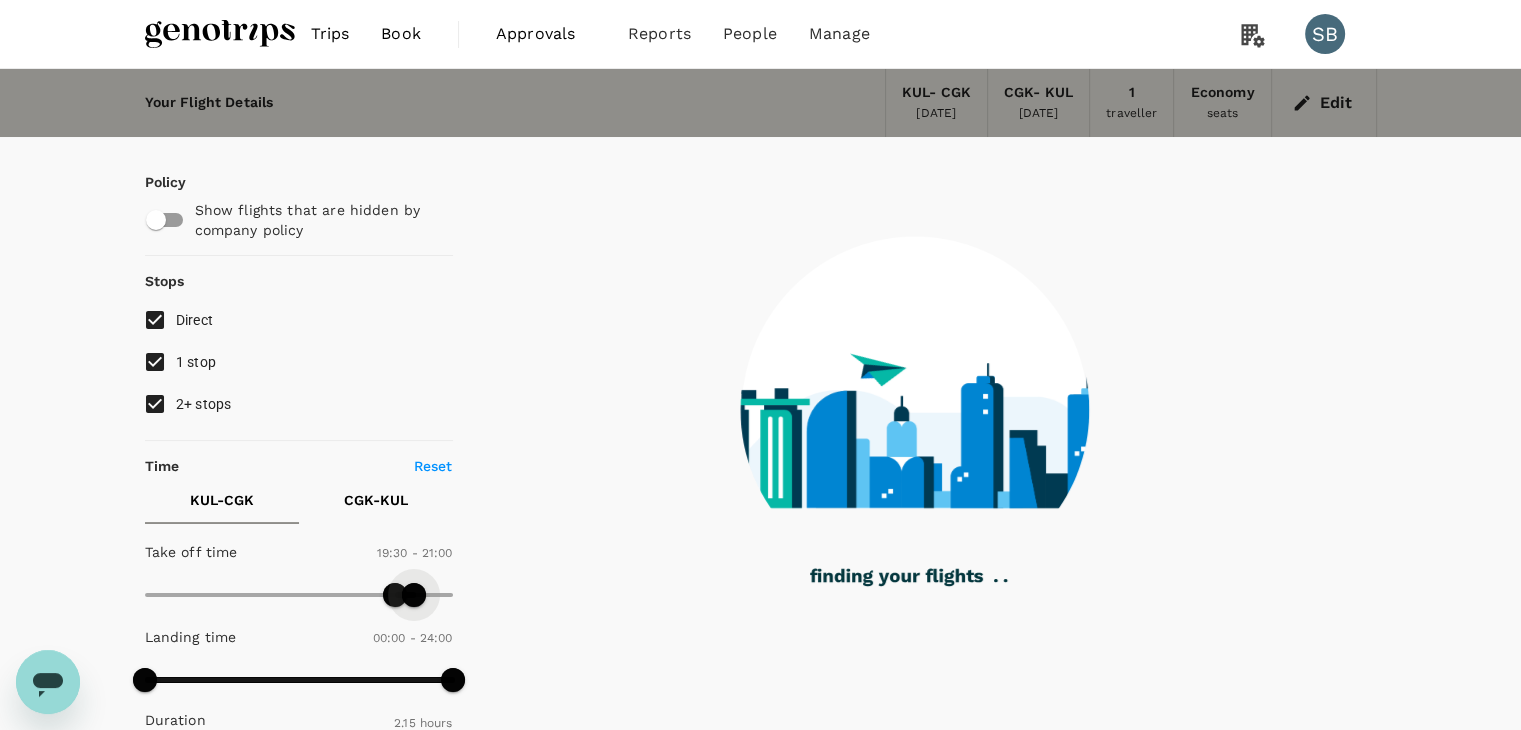 type on "1200" 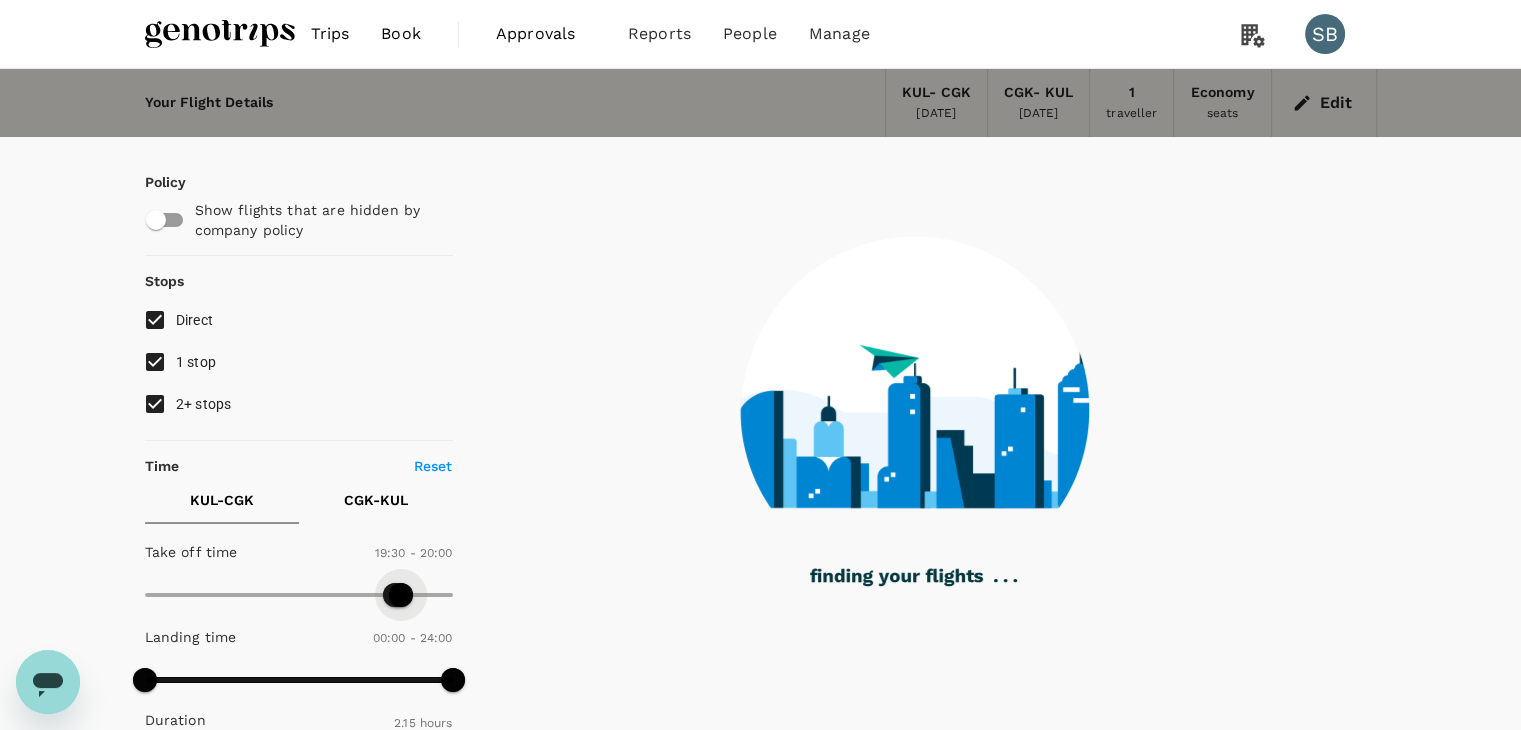 drag, startPoint x: 412, startPoint y: 589, endPoint x: 402, endPoint y: 593, distance: 10.770329 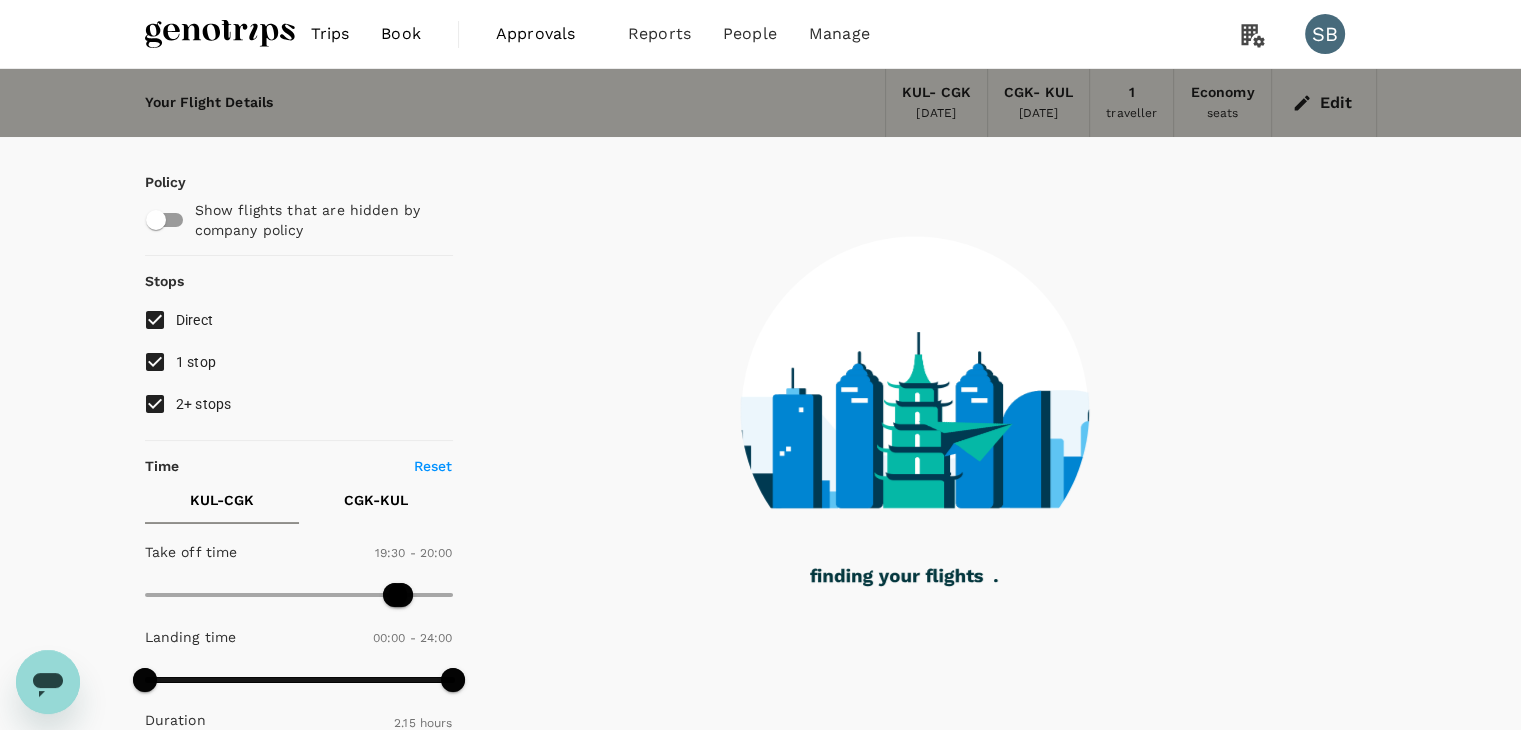 click on "CGK - KUL" at bounding box center (376, 500) 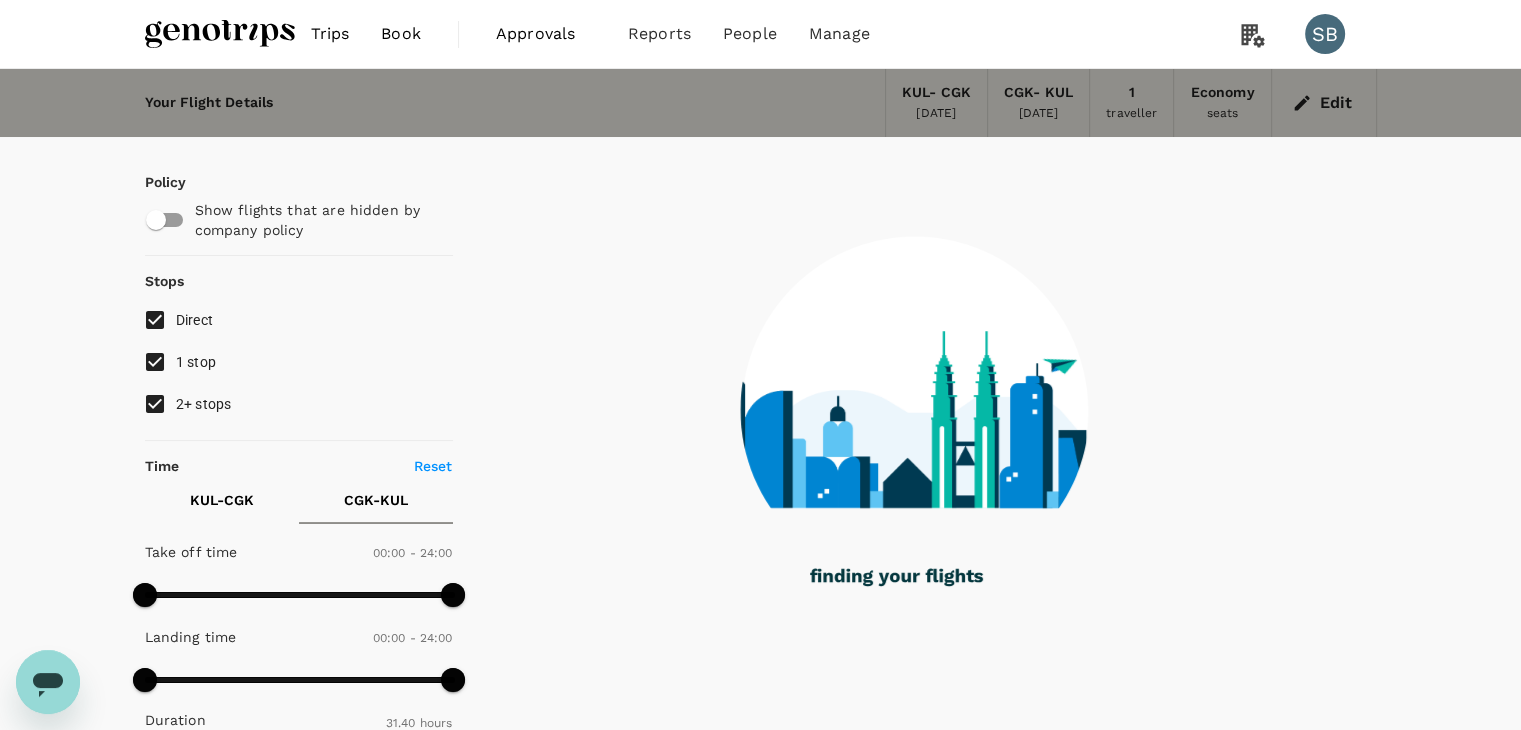 click at bounding box center (220, 34) 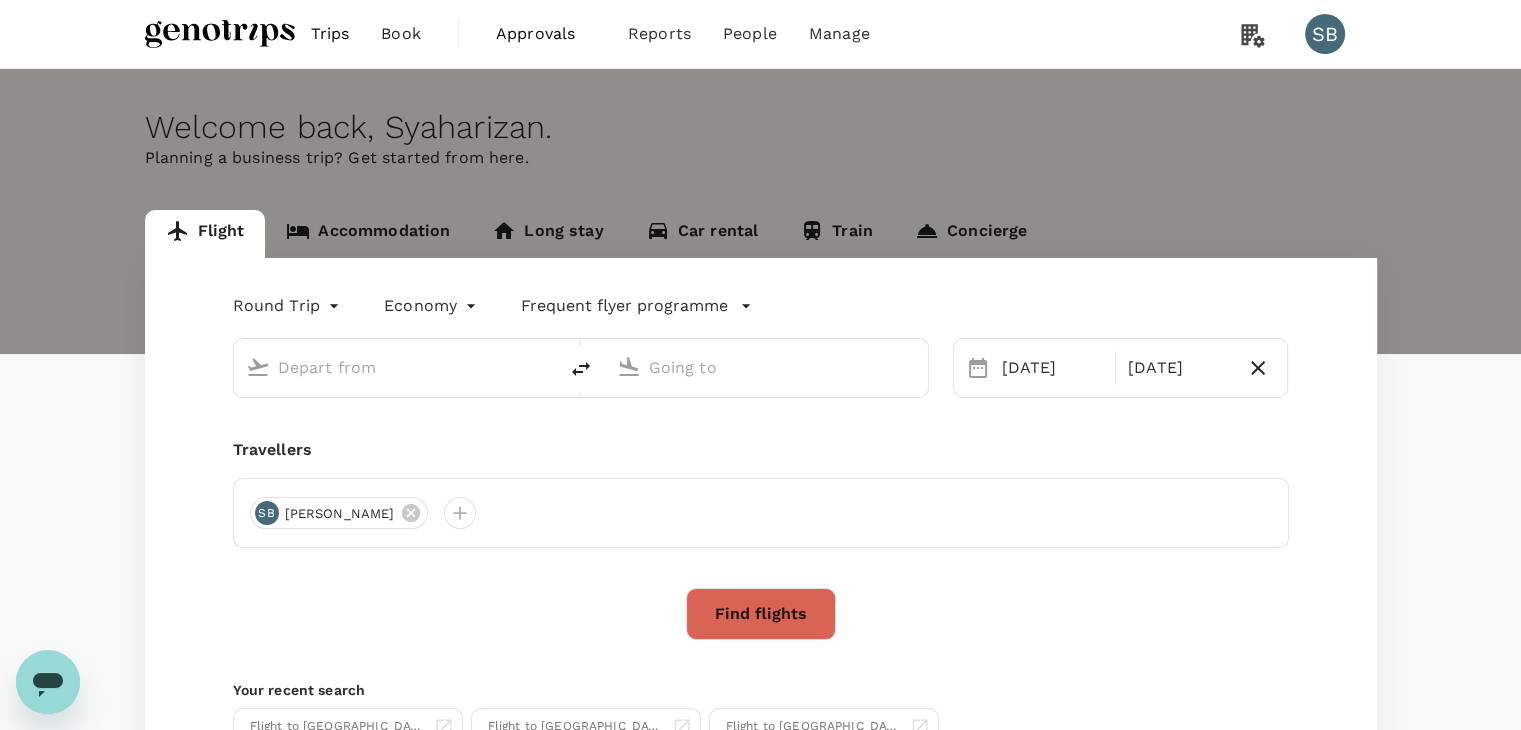 type on "Kuala Lumpur Intl ([GEOGRAPHIC_DATA])" 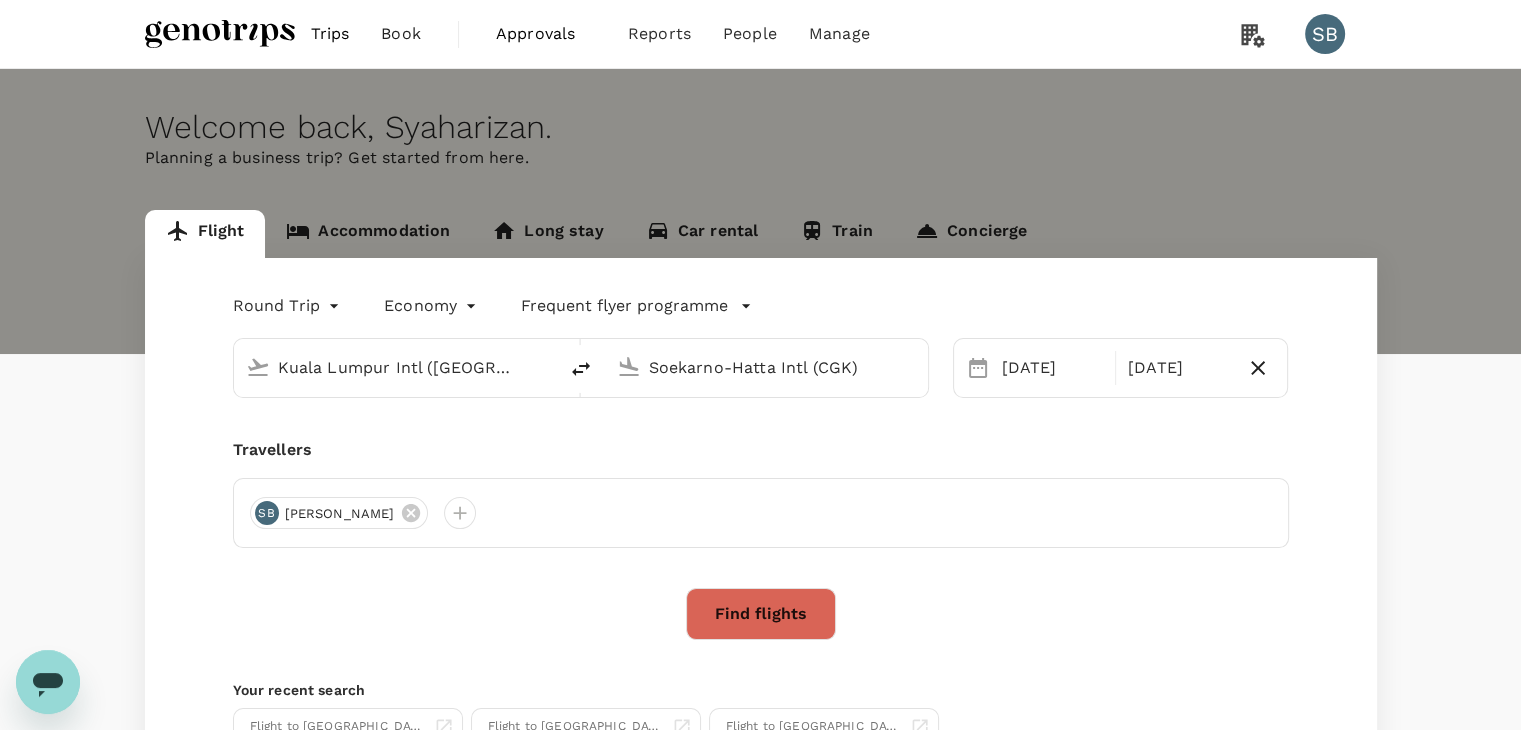 type 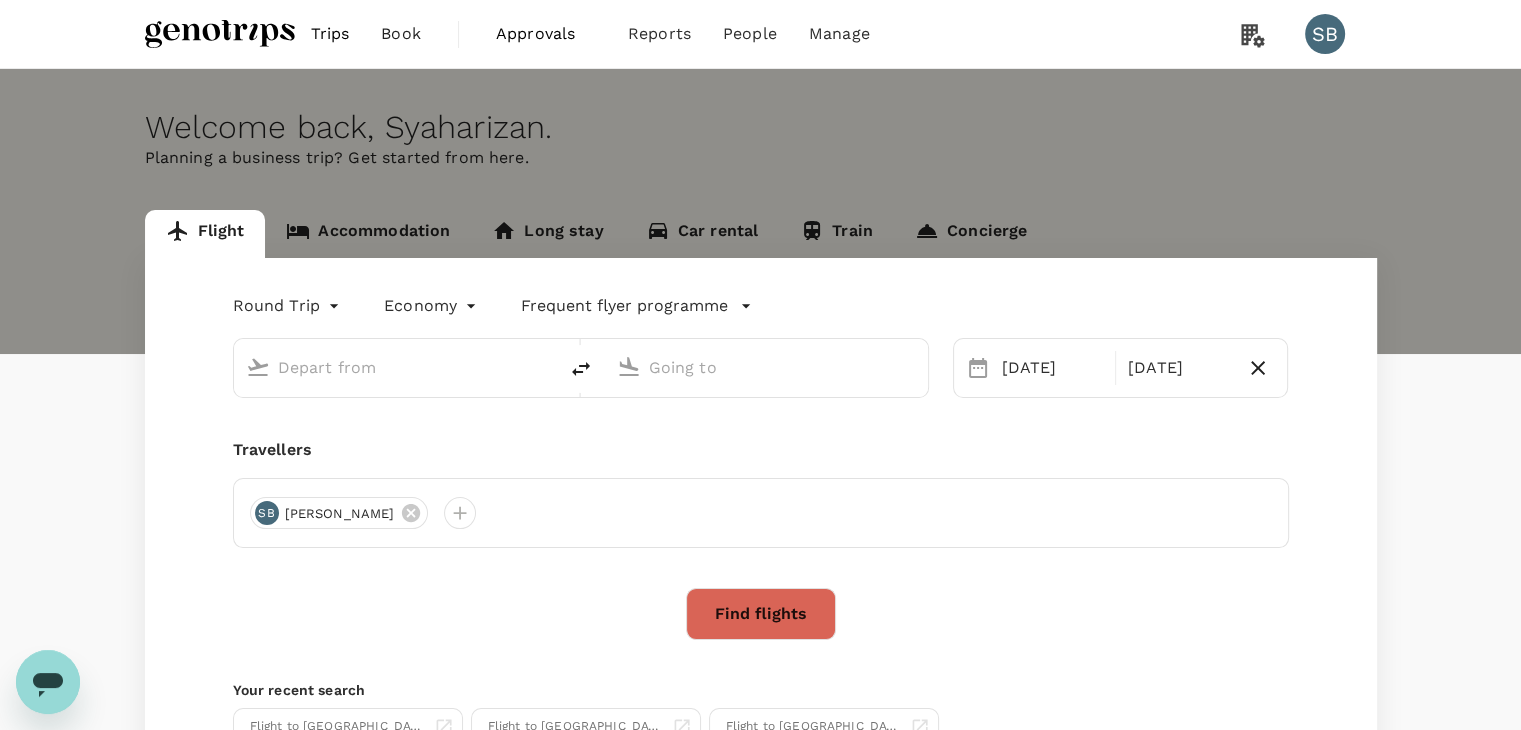type on "Kuala Lumpur Intl ([GEOGRAPHIC_DATA])" 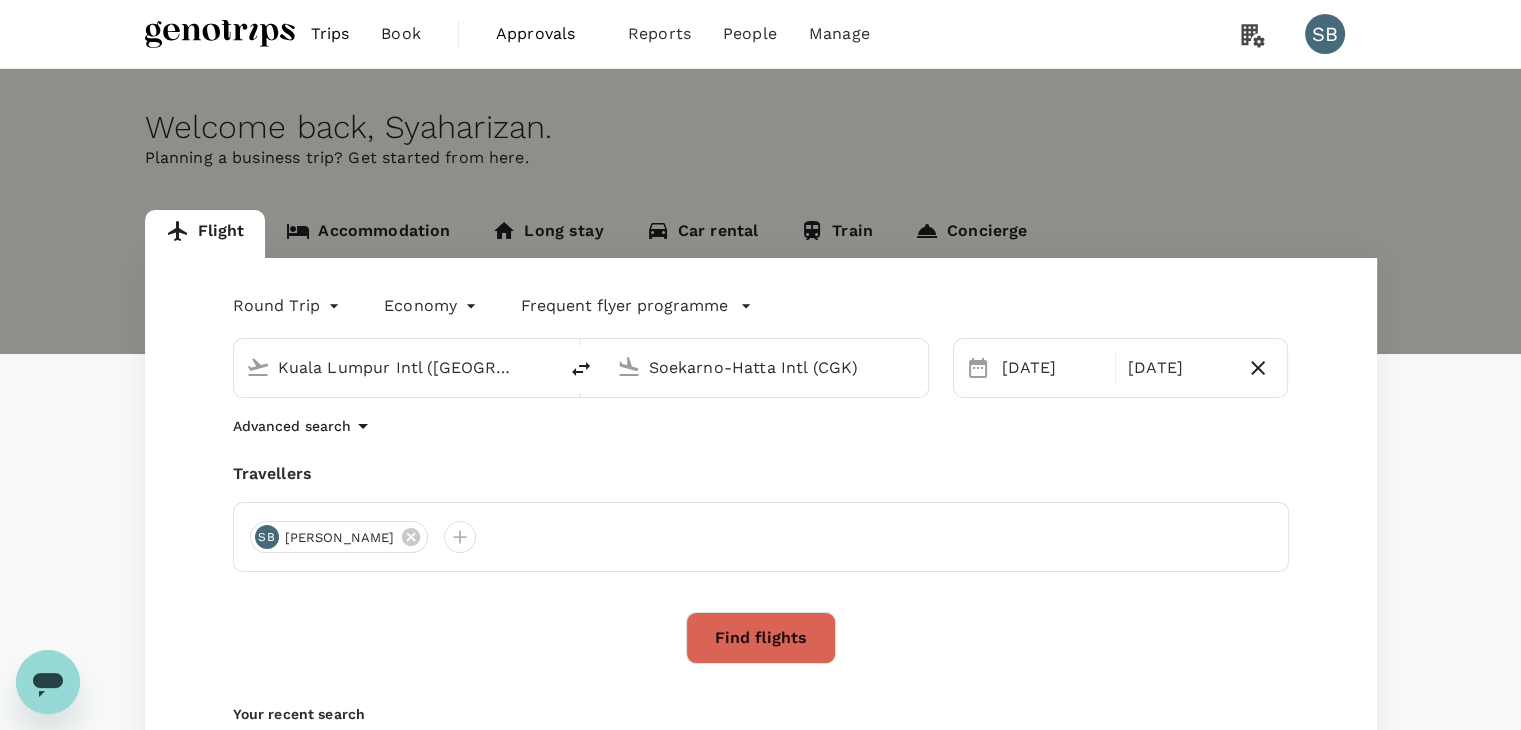 click on "Soekarno-Hatta Intl (CGK)" at bounding box center (767, 367) 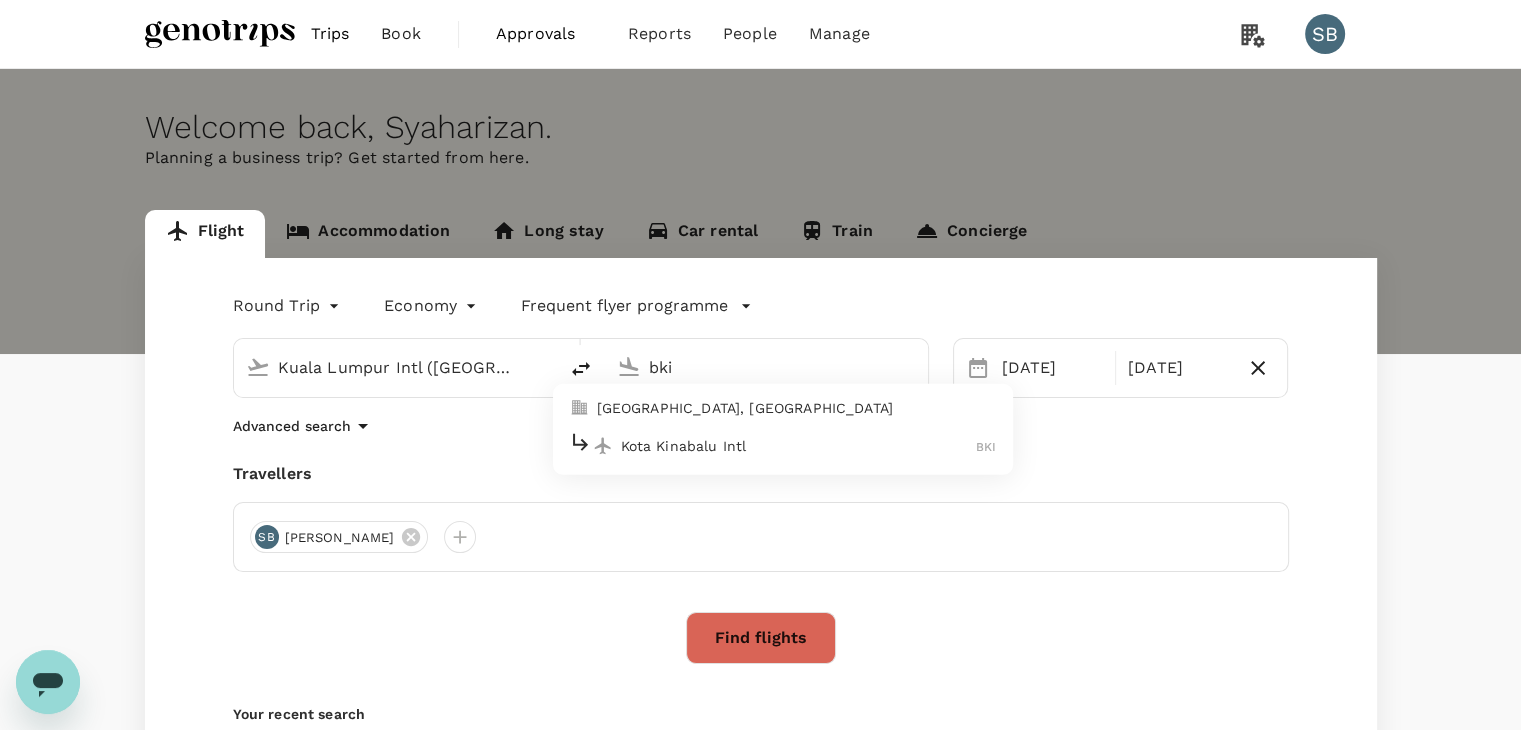 click on "Kota Kinabalu Intl BKI" at bounding box center [783, 445] 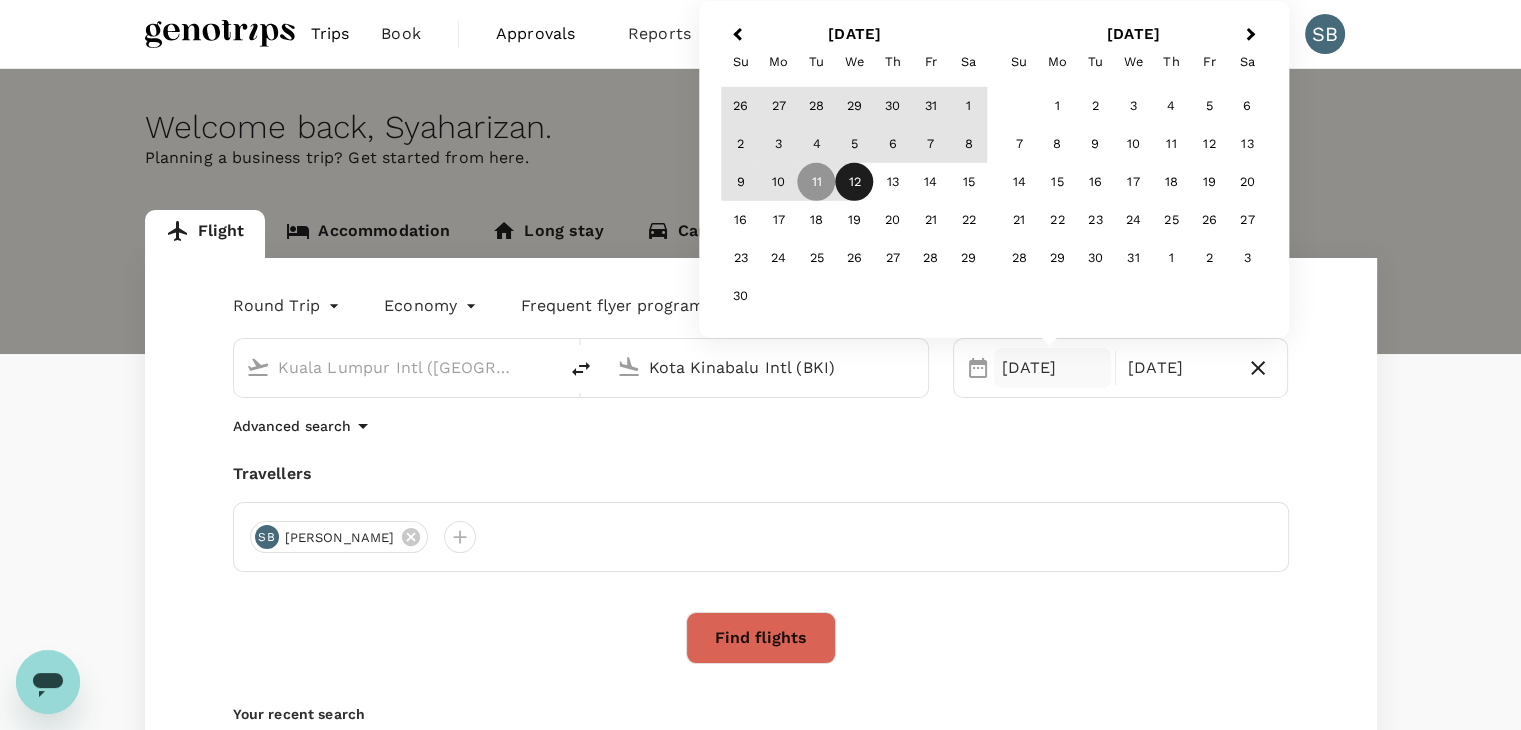 type on "Kota Kinabalu Intl (BKI)" 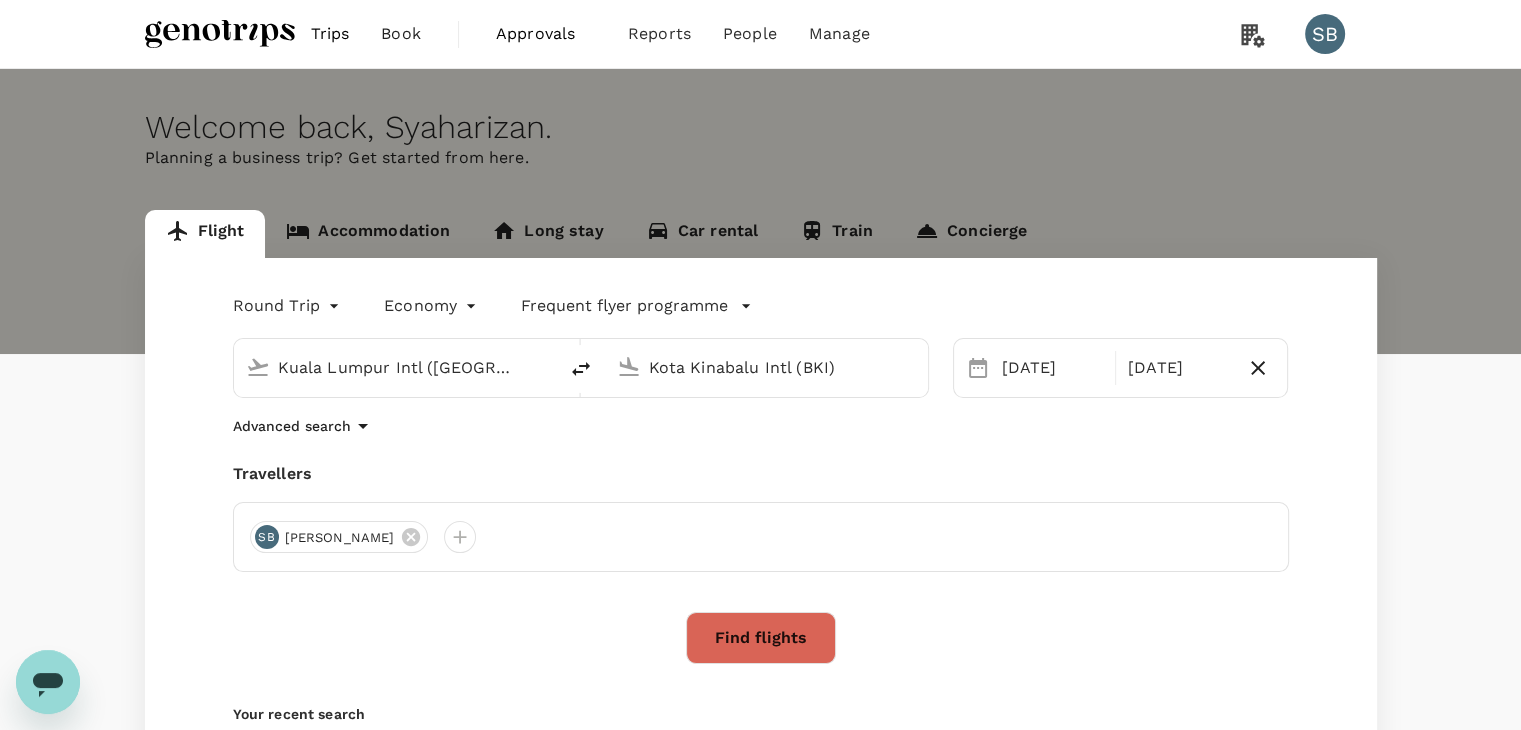 click on "Travellers" at bounding box center [761, 474] 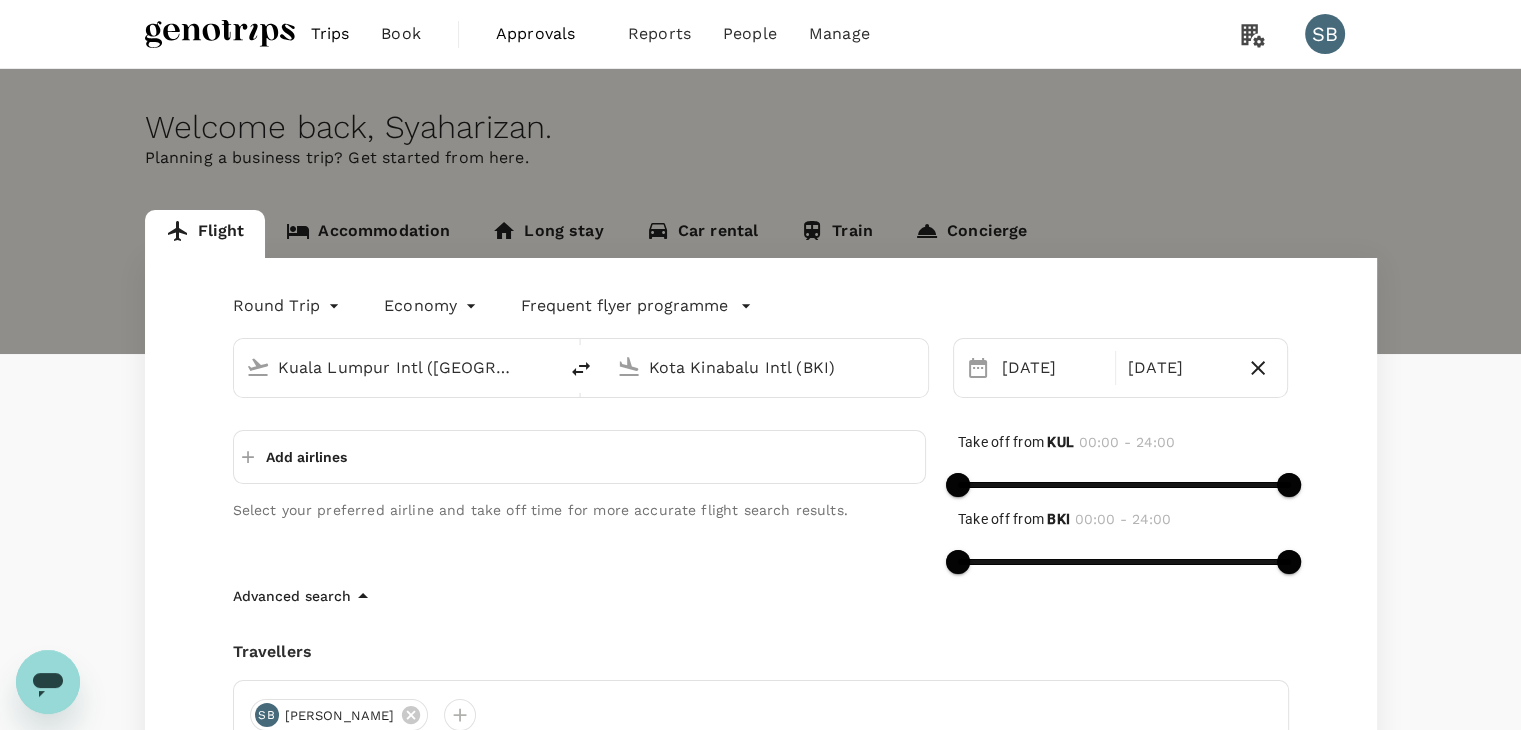 click 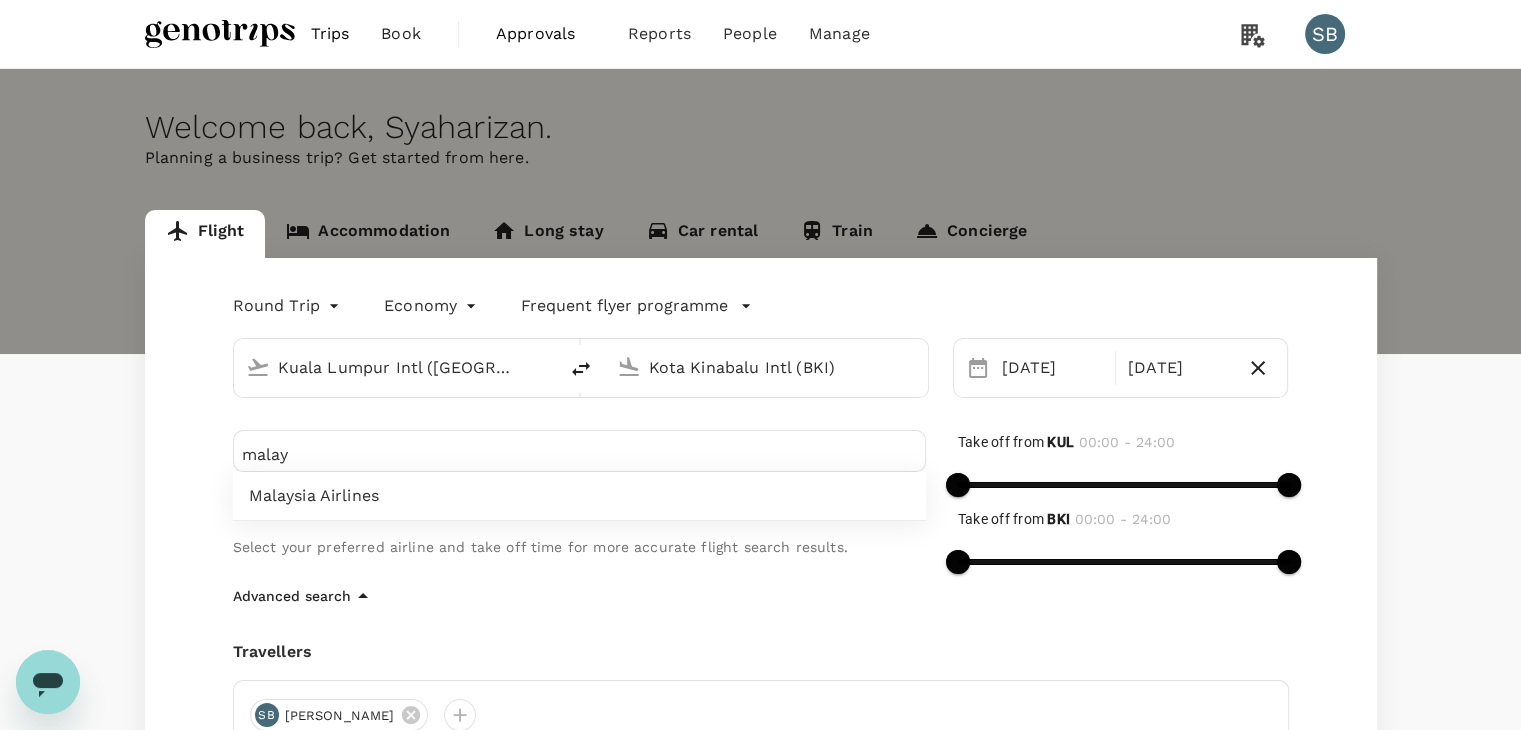 type on "malay" 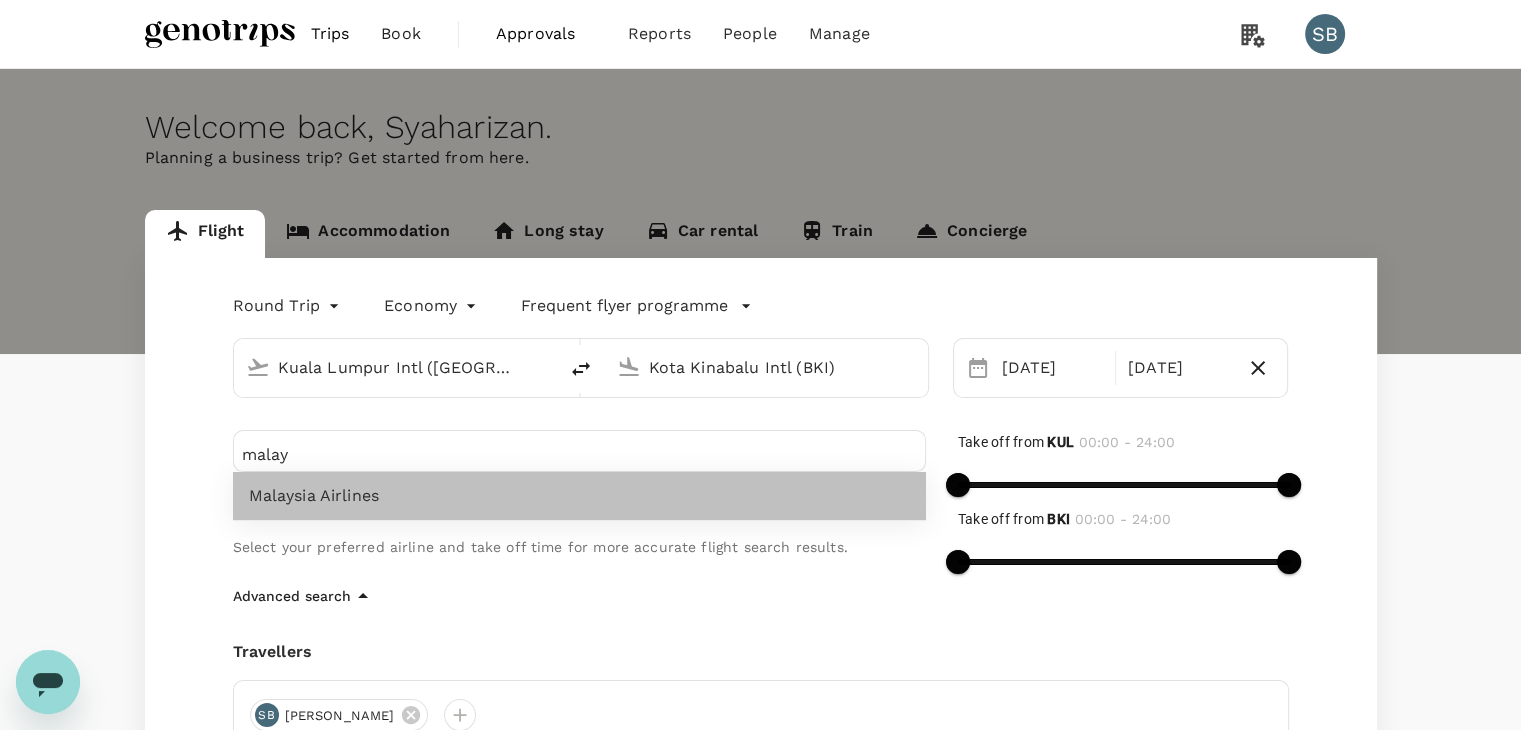 click on "Malaysia Airlines" at bounding box center (579, 496) 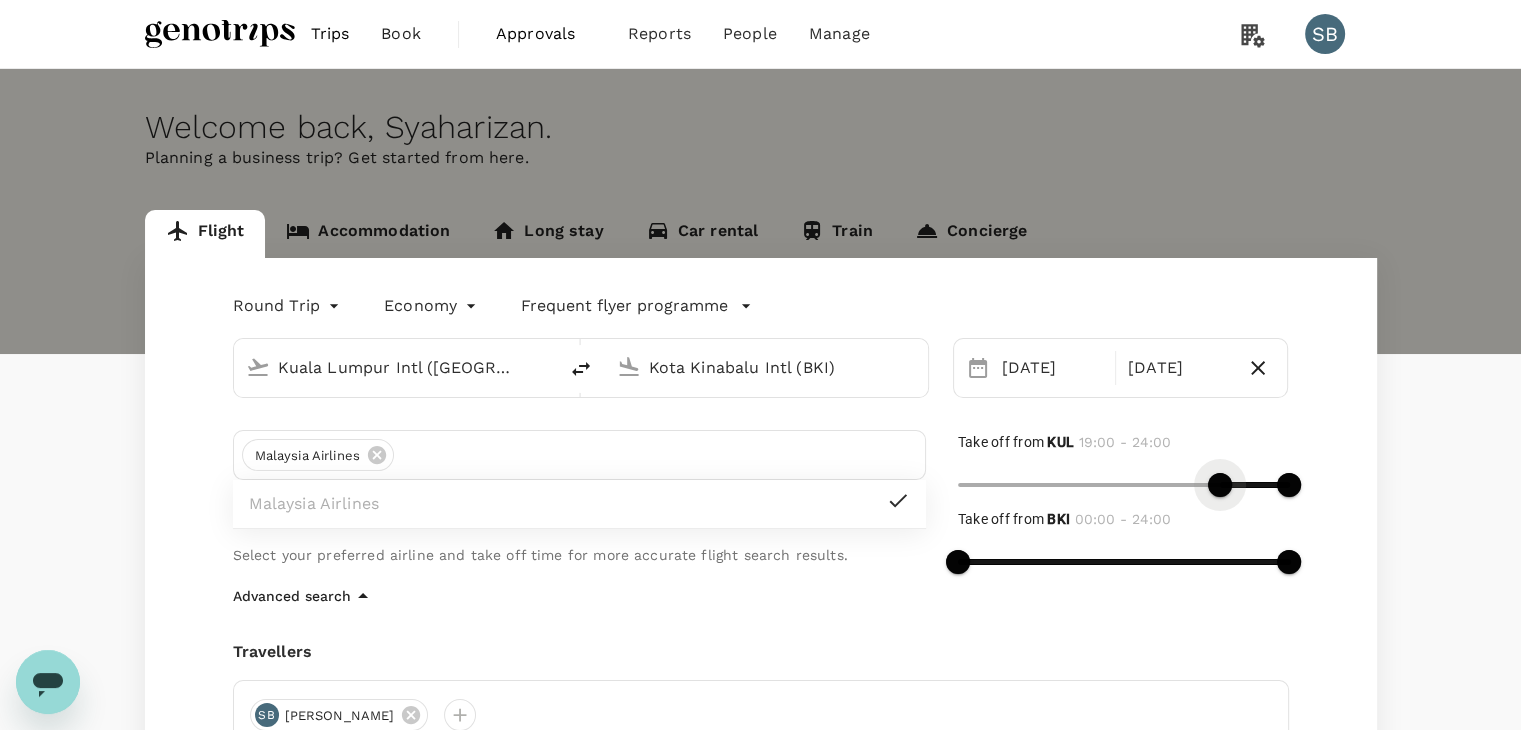 type on "1170" 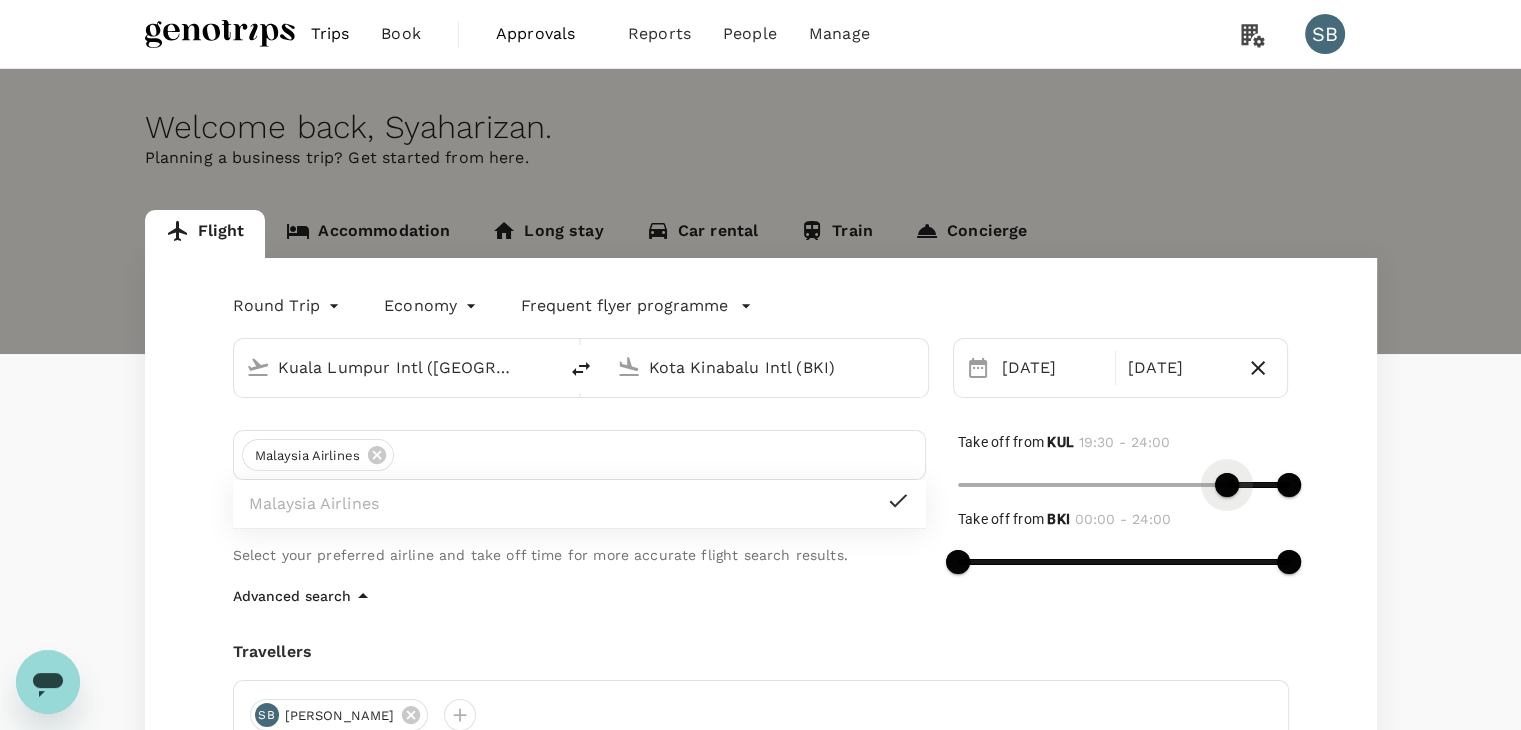 drag, startPoint x: 965, startPoint y: 492, endPoint x: 1226, endPoint y: 485, distance: 261.09384 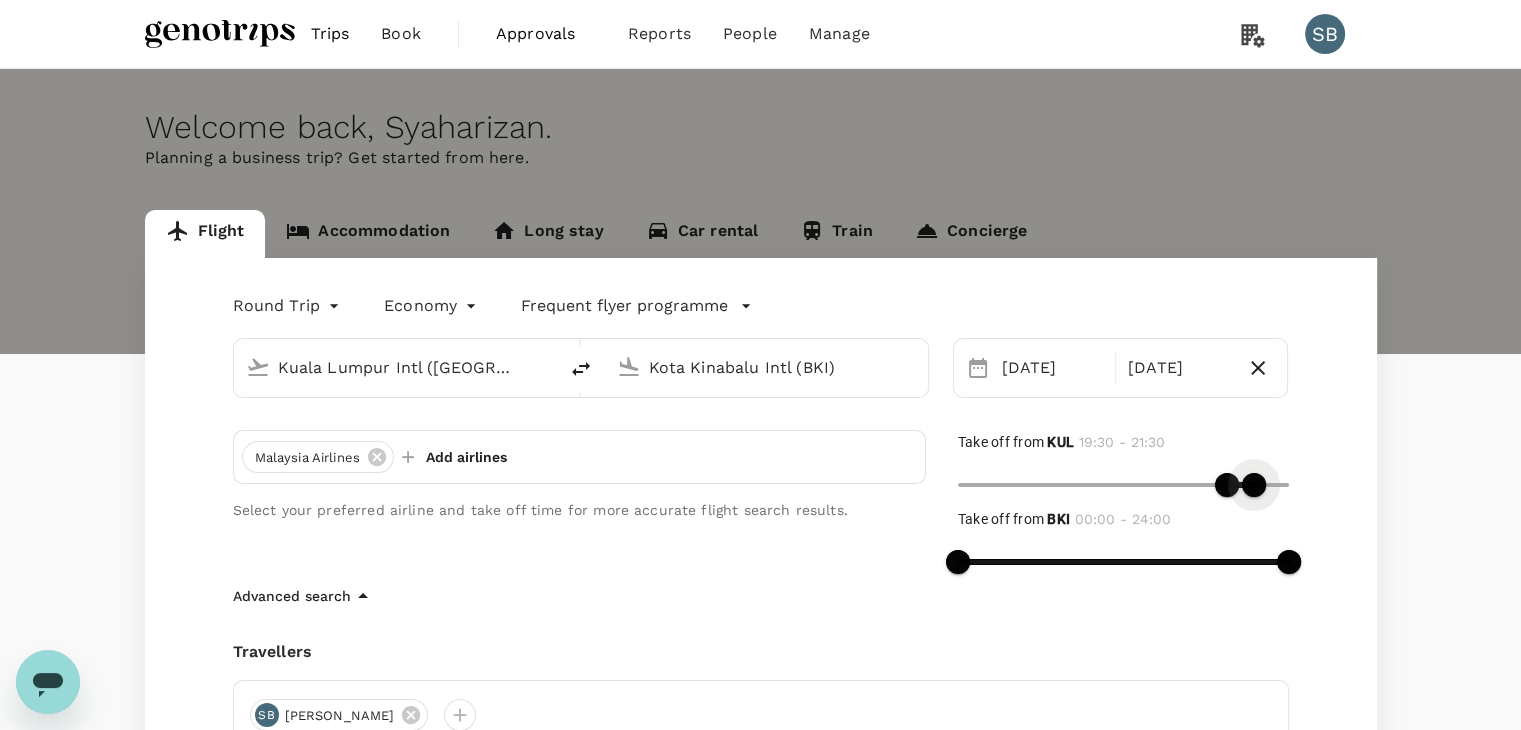 type on "1260" 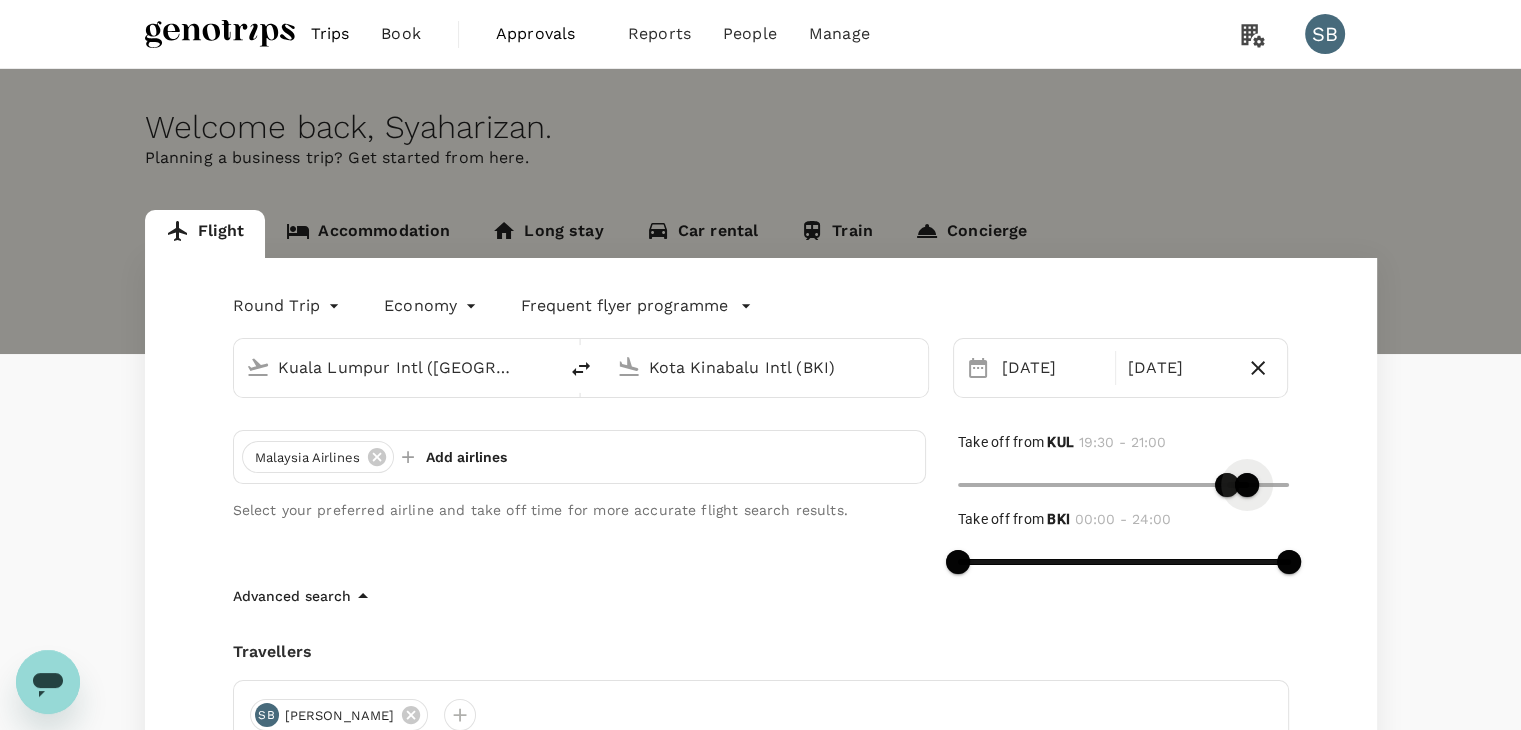 drag, startPoint x: 1279, startPoint y: 484, endPoint x: 1248, endPoint y: 484, distance: 31 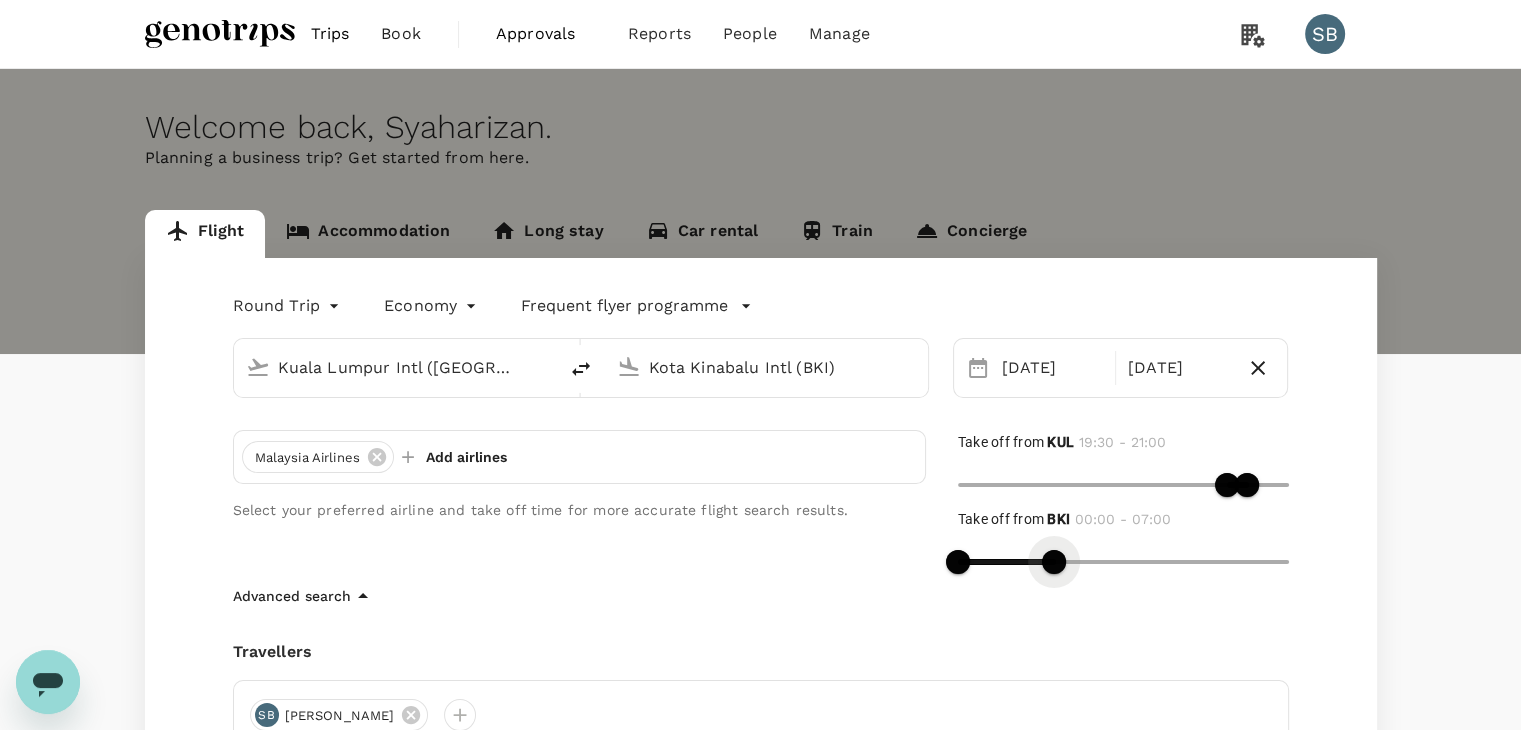 type on "390" 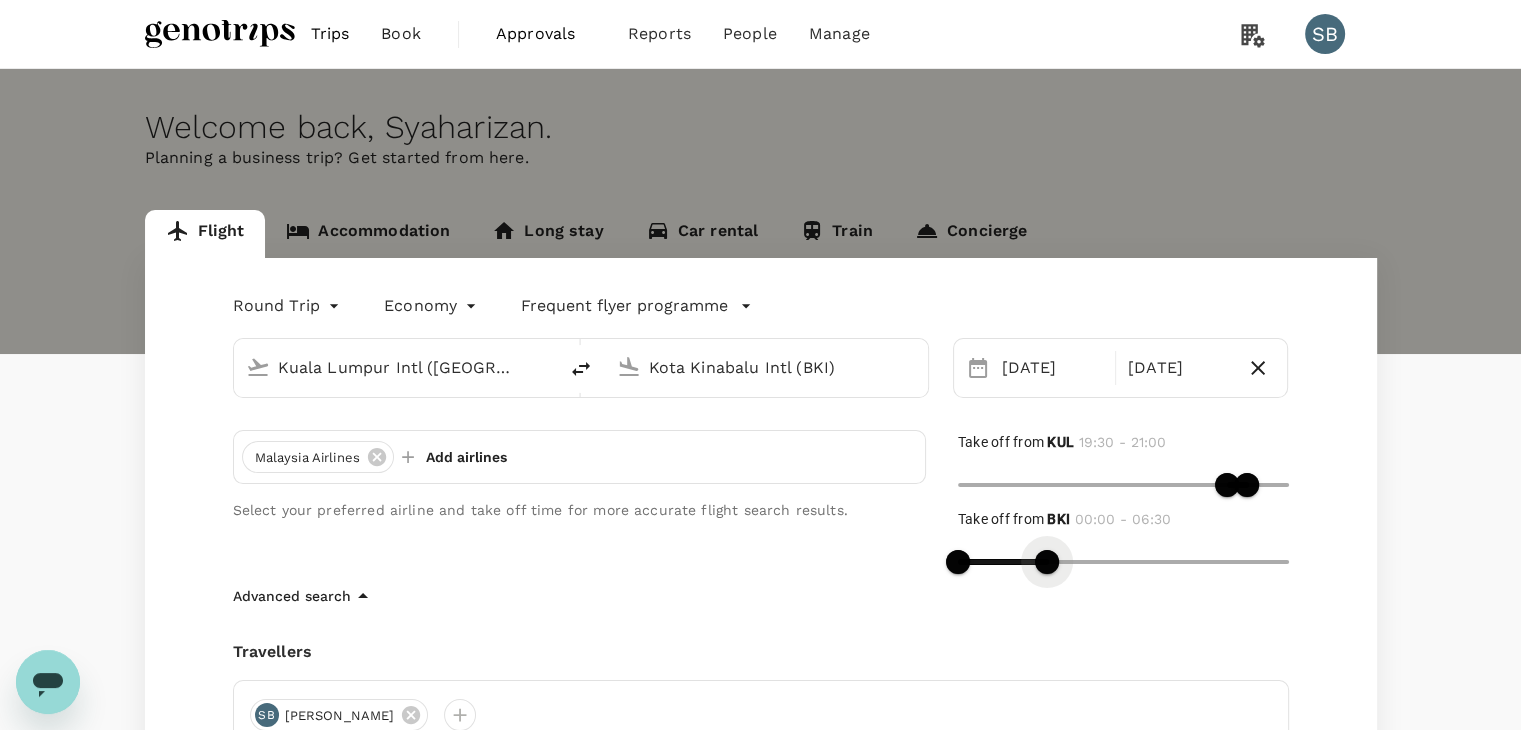 drag, startPoint x: 1287, startPoint y: 557, endPoint x: 1047, endPoint y: 561, distance: 240.03333 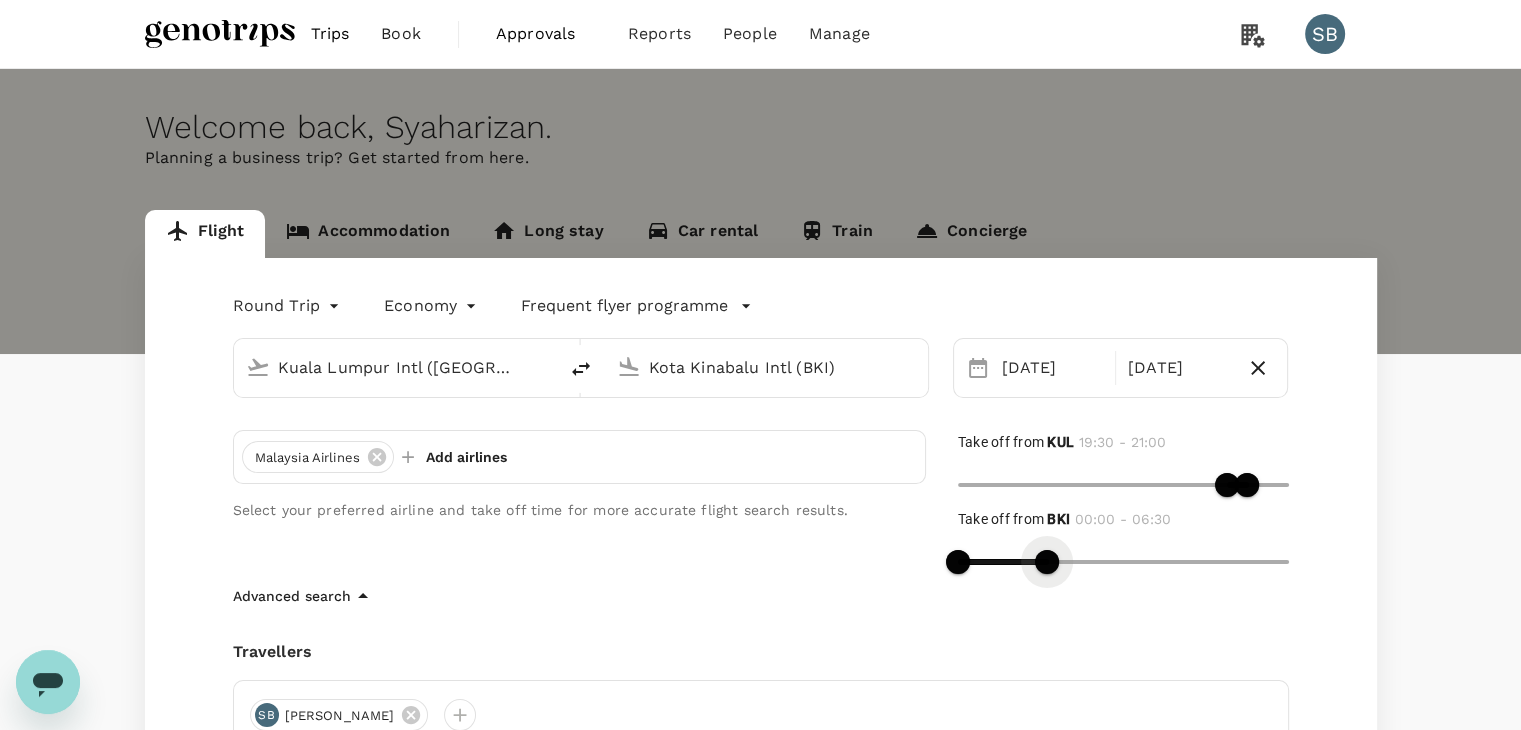 click at bounding box center (1047, 562) 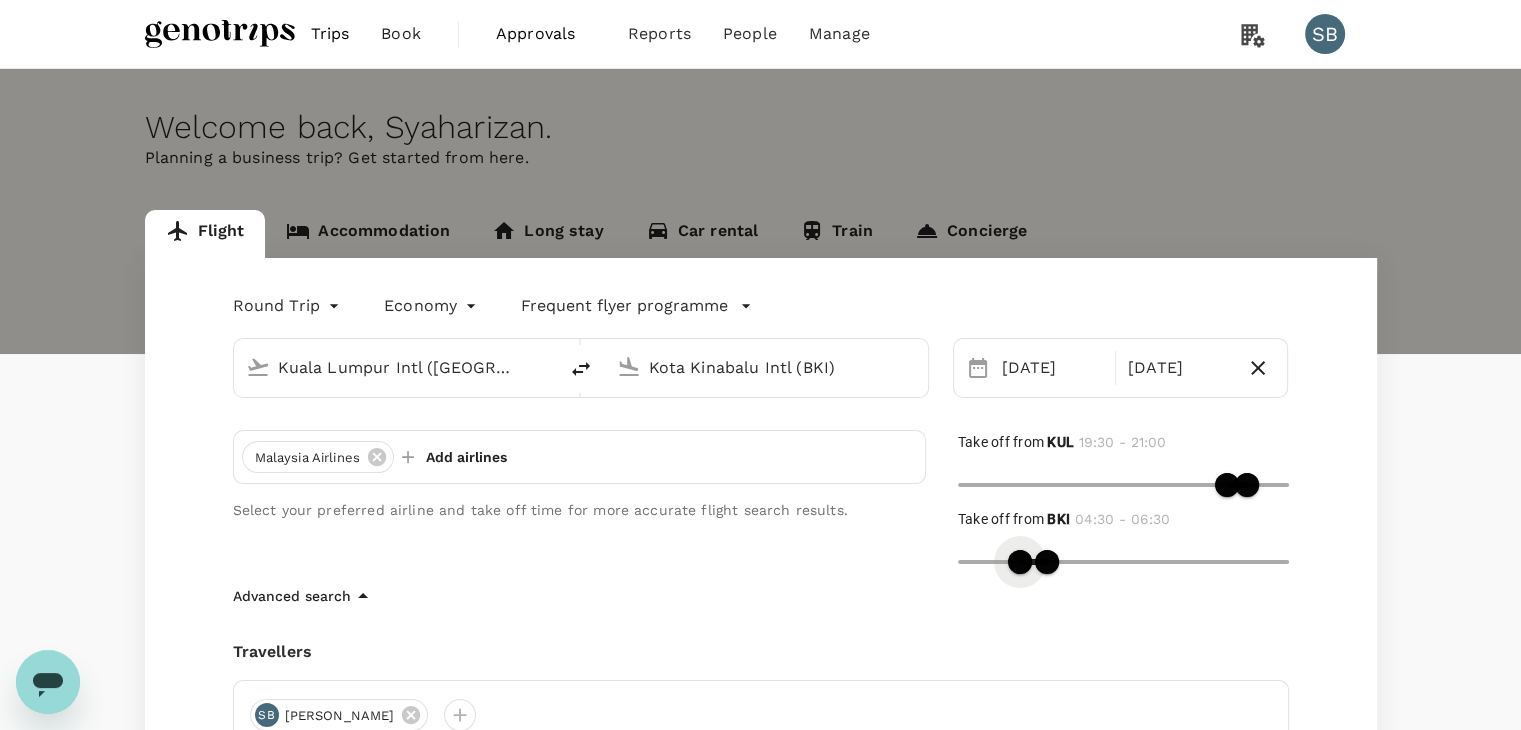 type on "300" 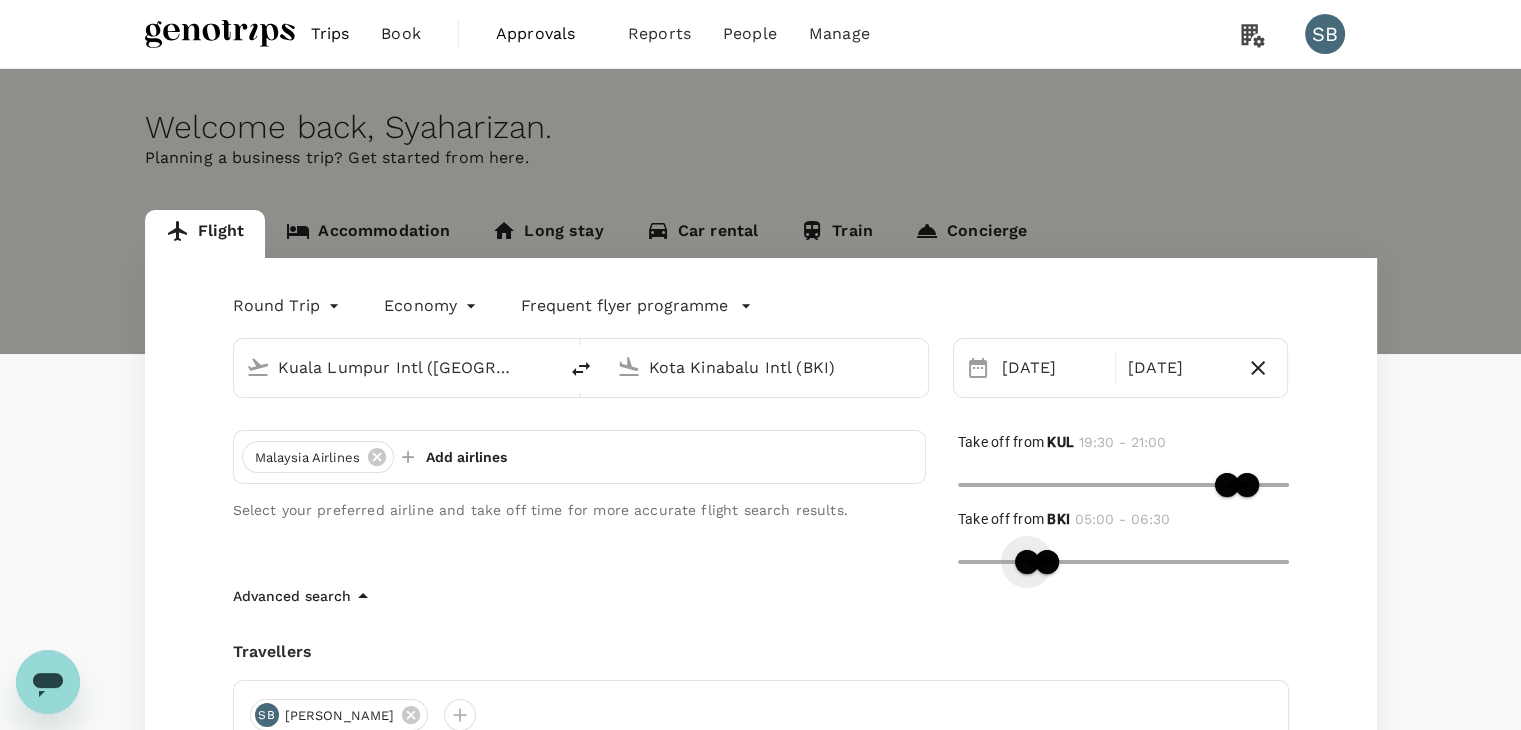 drag, startPoint x: 976, startPoint y: 552, endPoint x: 1030, endPoint y: 536, distance: 56.32051 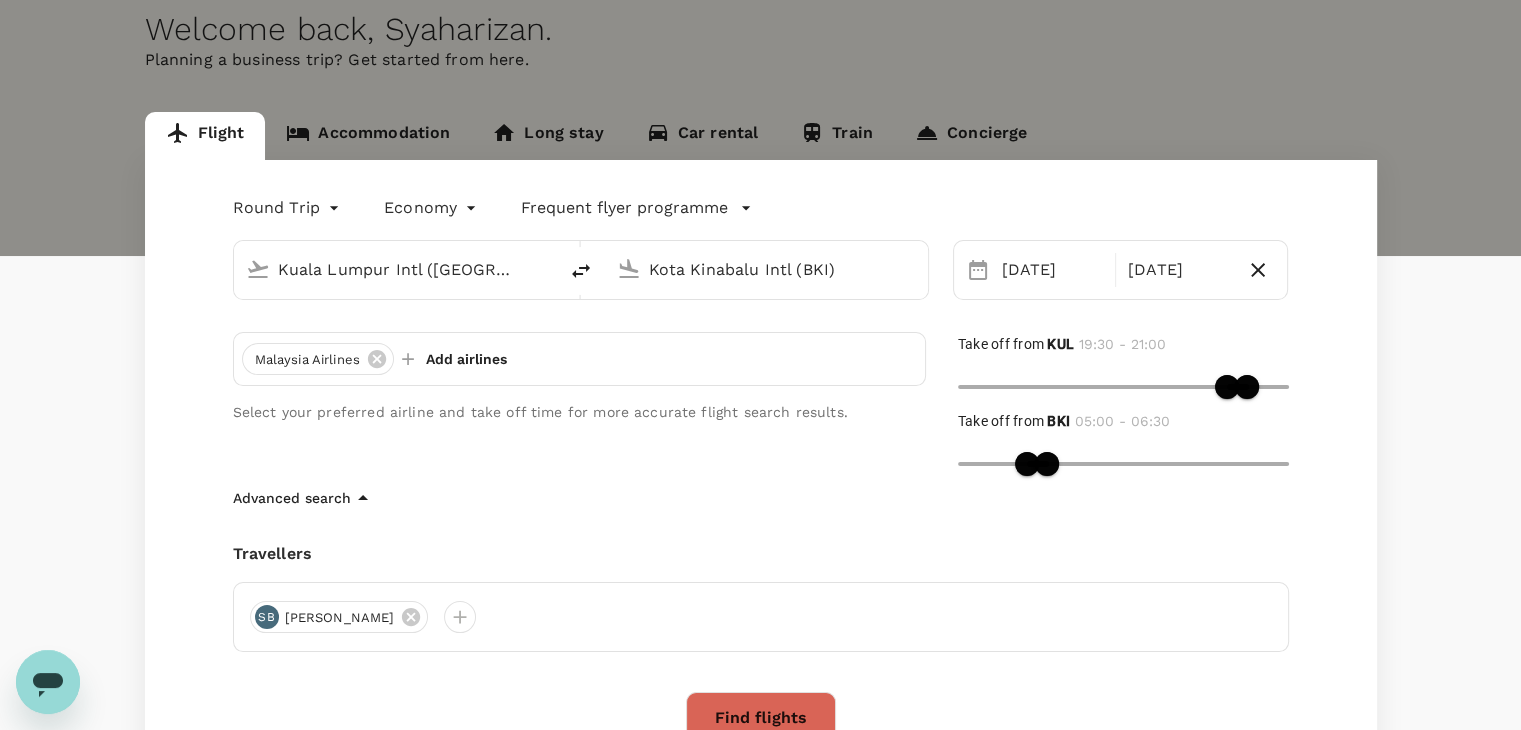 scroll, scrollTop: 200, scrollLeft: 0, axis: vertical 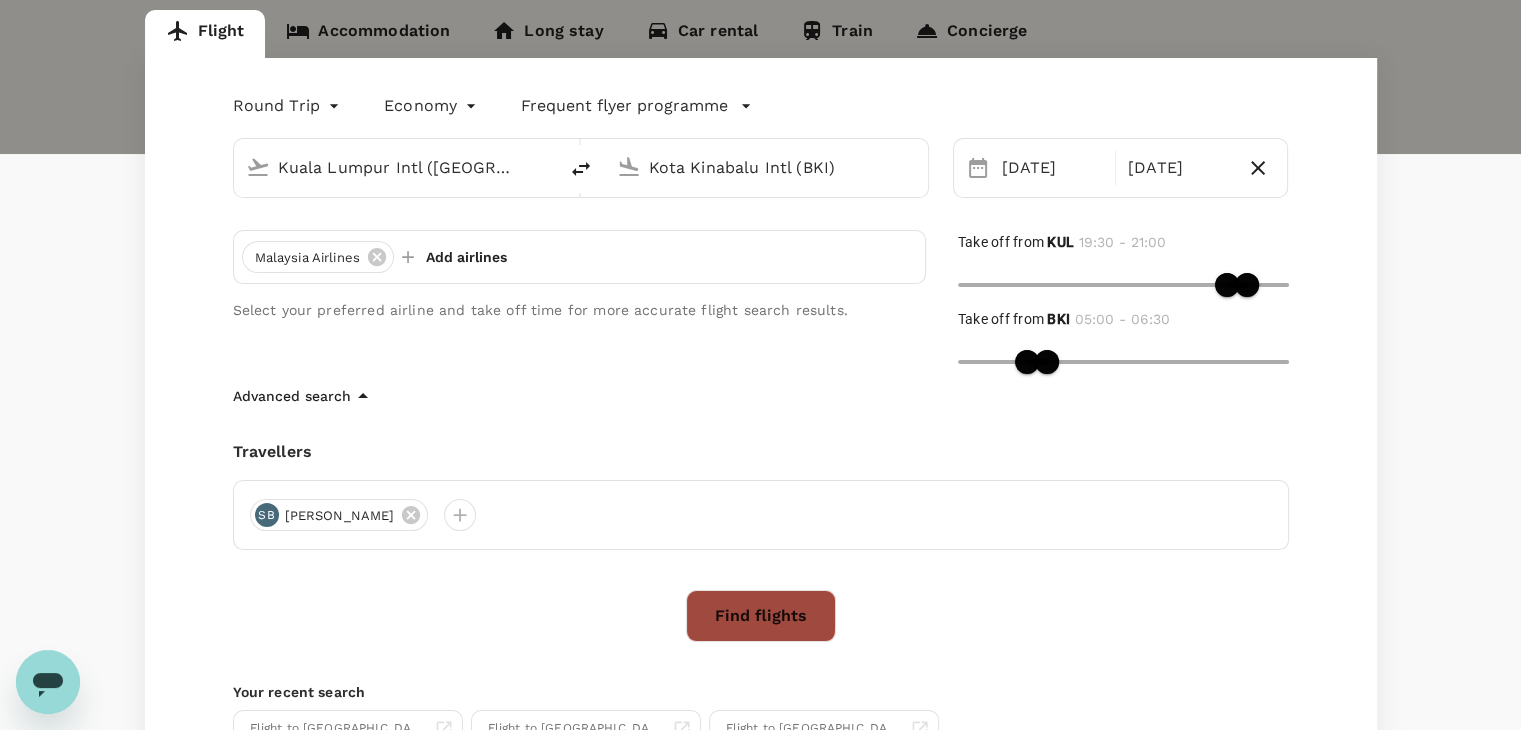click on "Find flights" at bounding box center (761, 616) 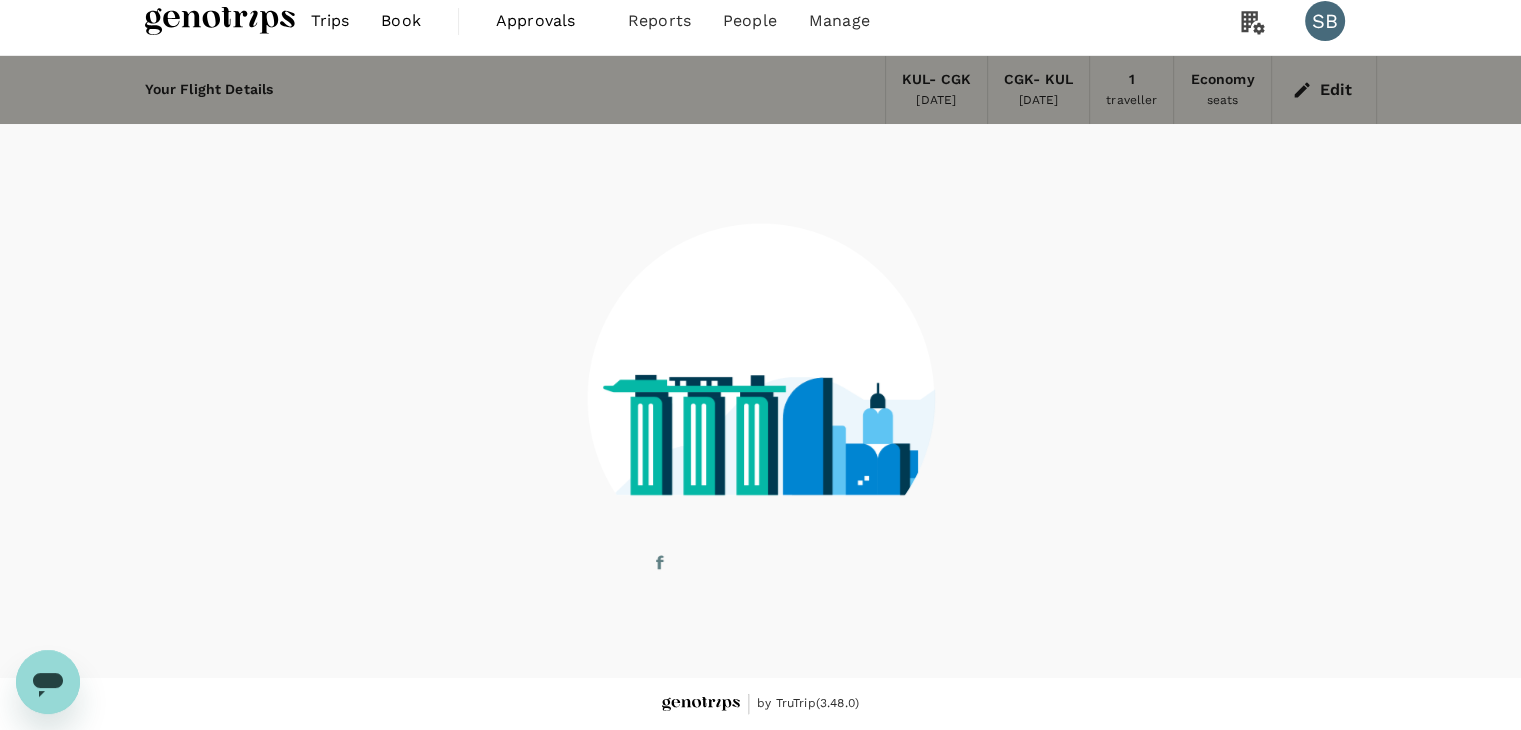 scroll, scrollTop: 0, scrollLeft: 0, axis: both 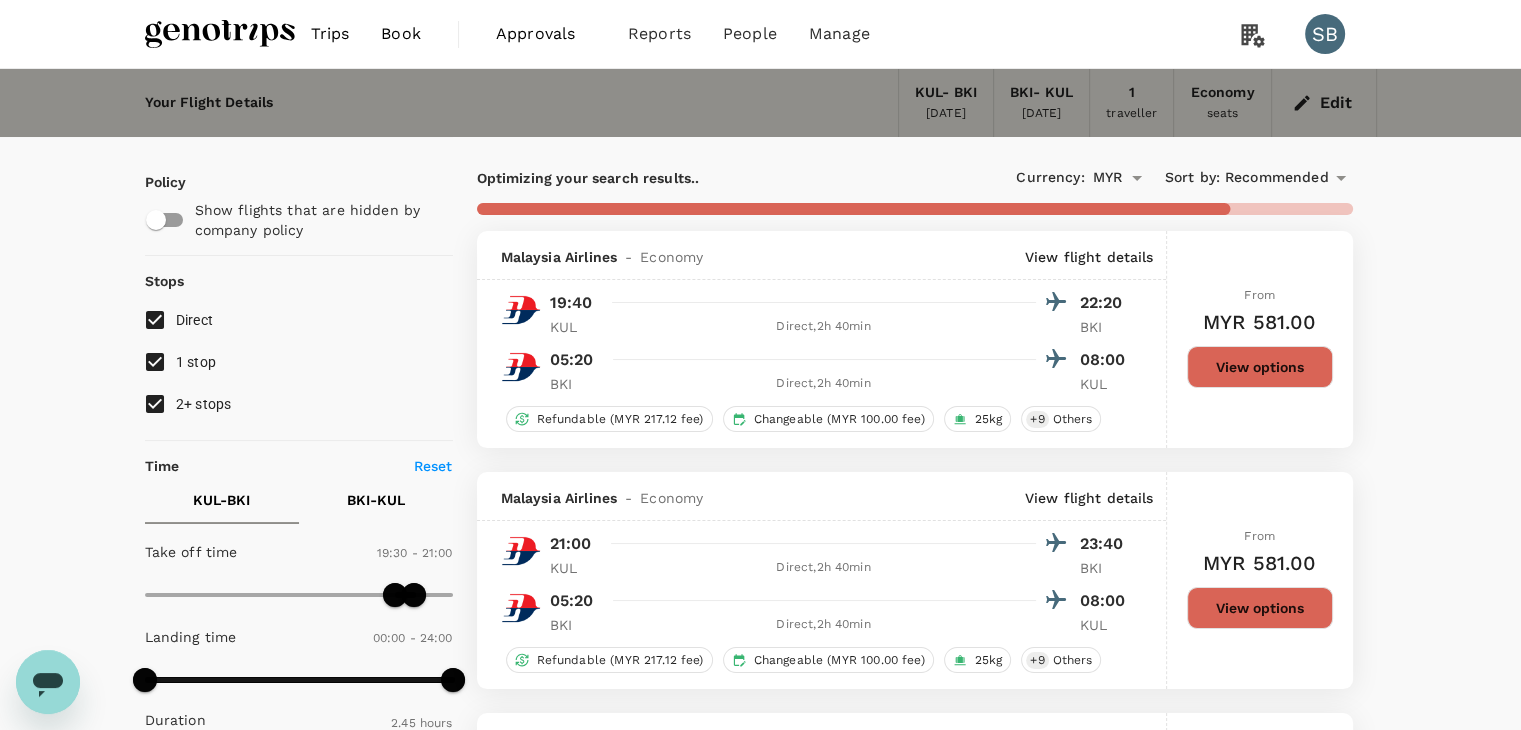 type on "760" 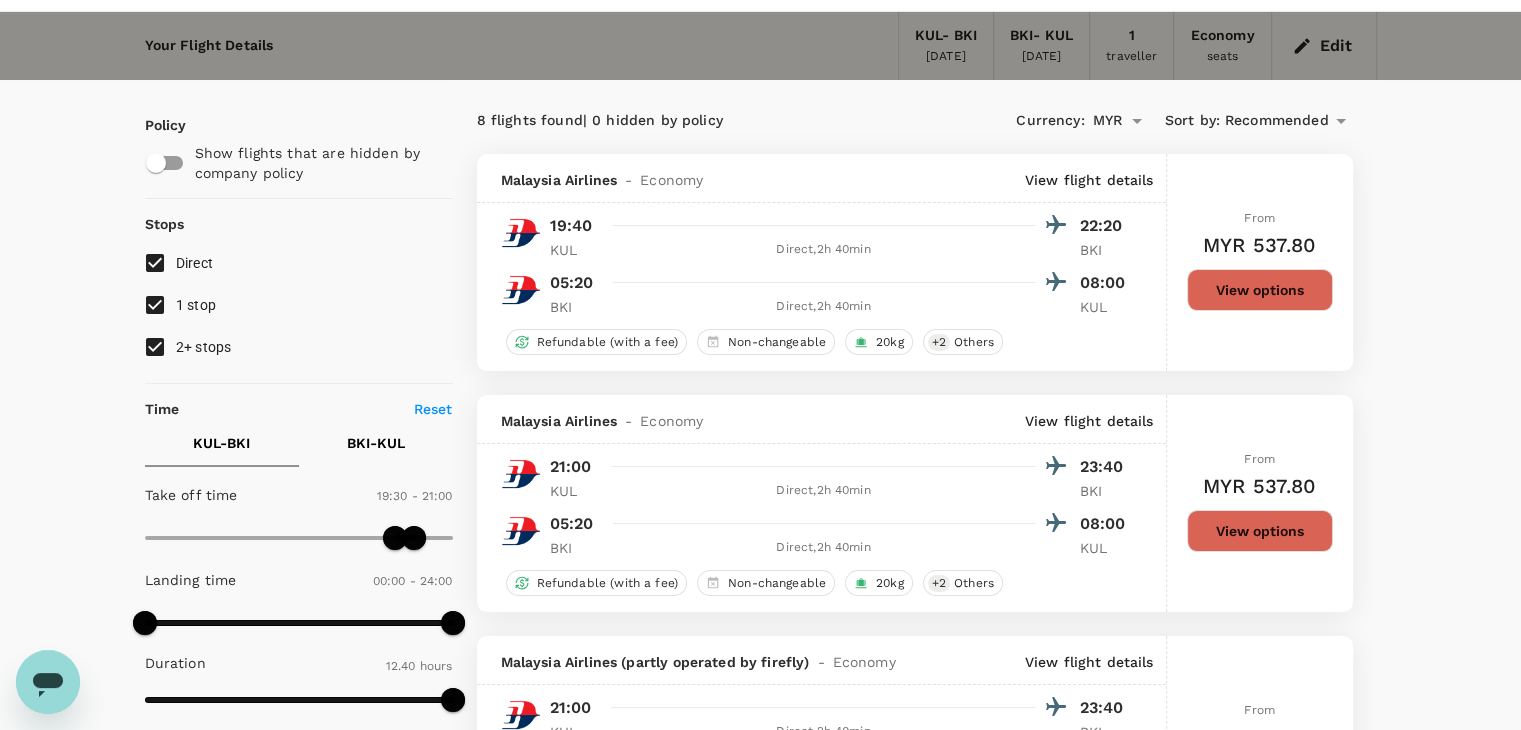 scroll, scrollTop: 0, scrollLeft: 0, axis: both 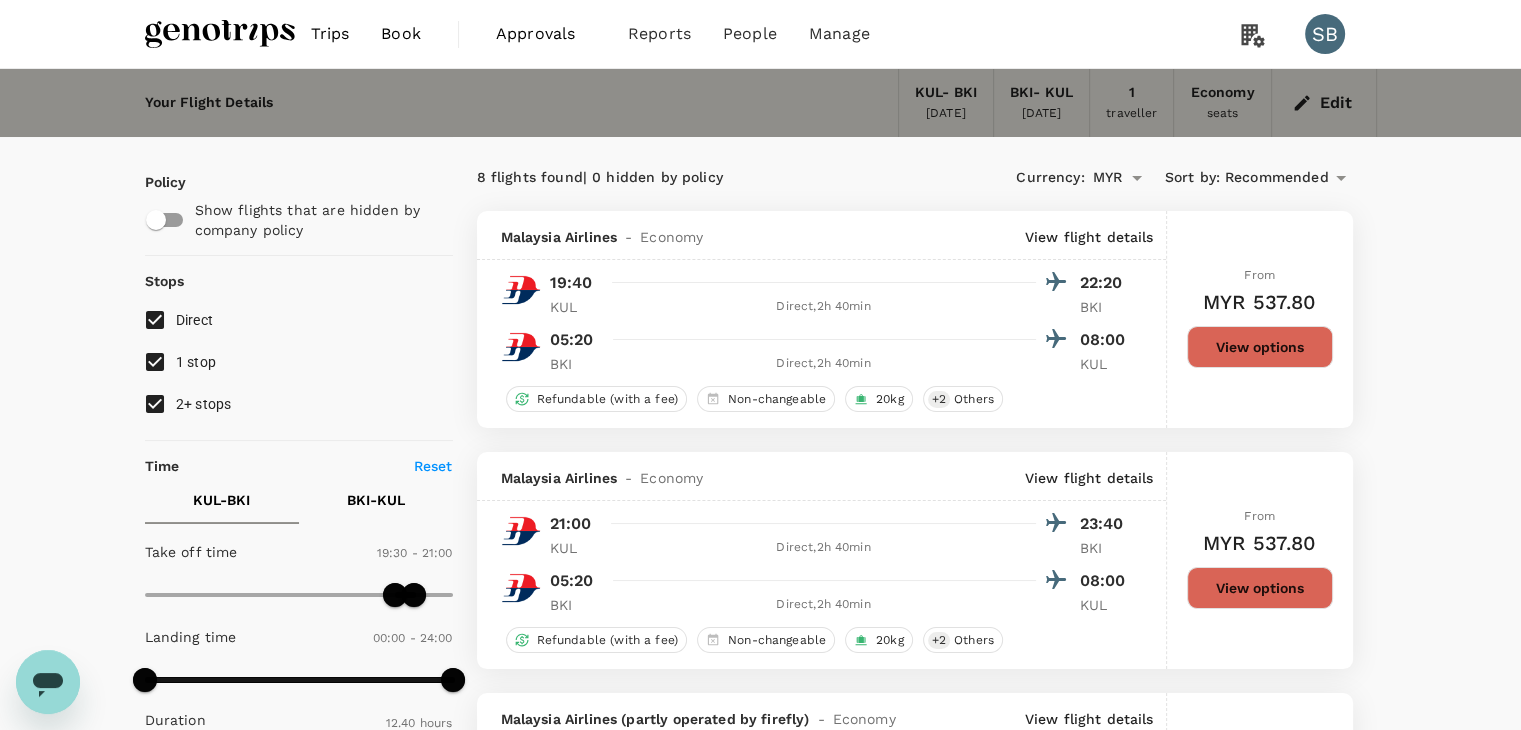 click at bounding box center [220, 34] 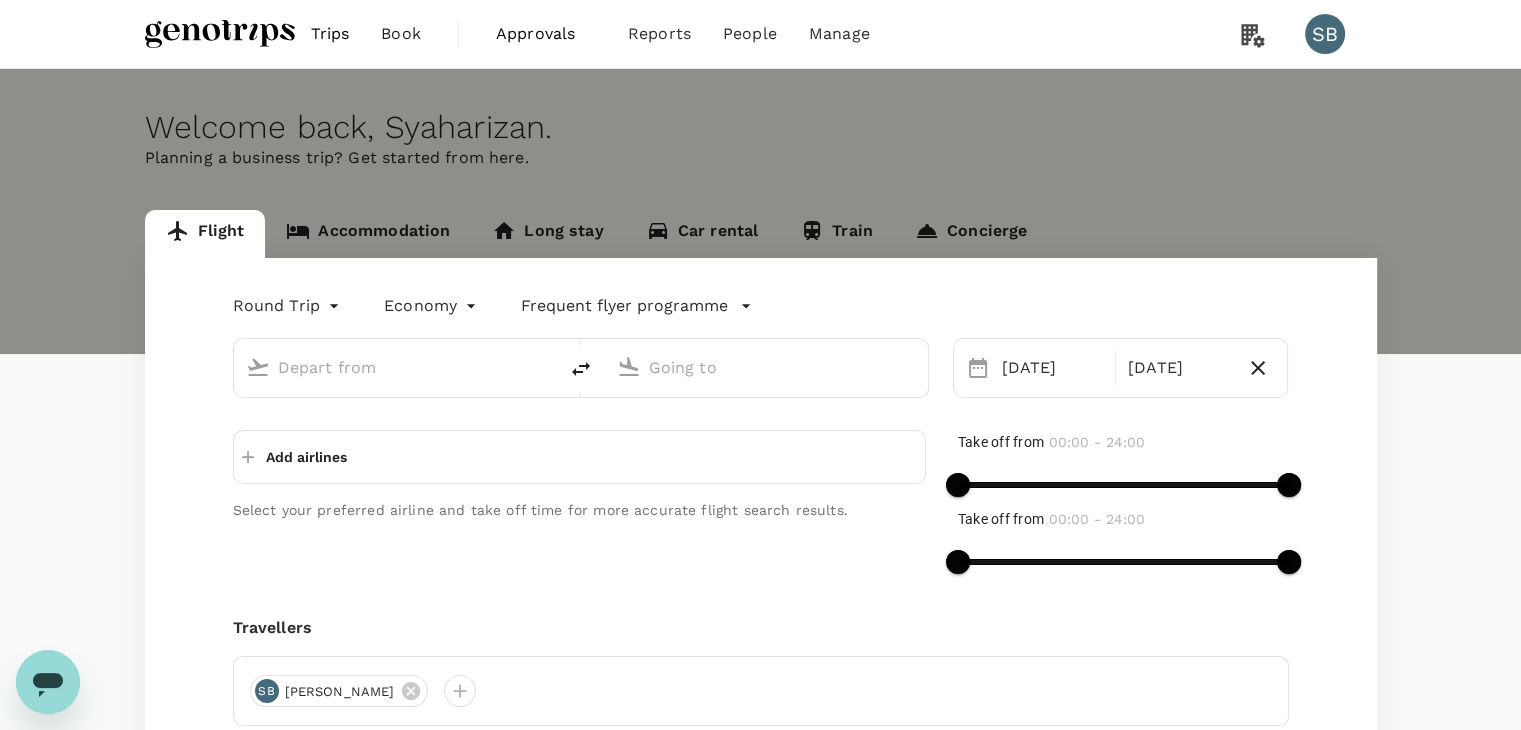 type on "Kuala Lumpur Intl ([GEOGRAPHIC_DATA])" 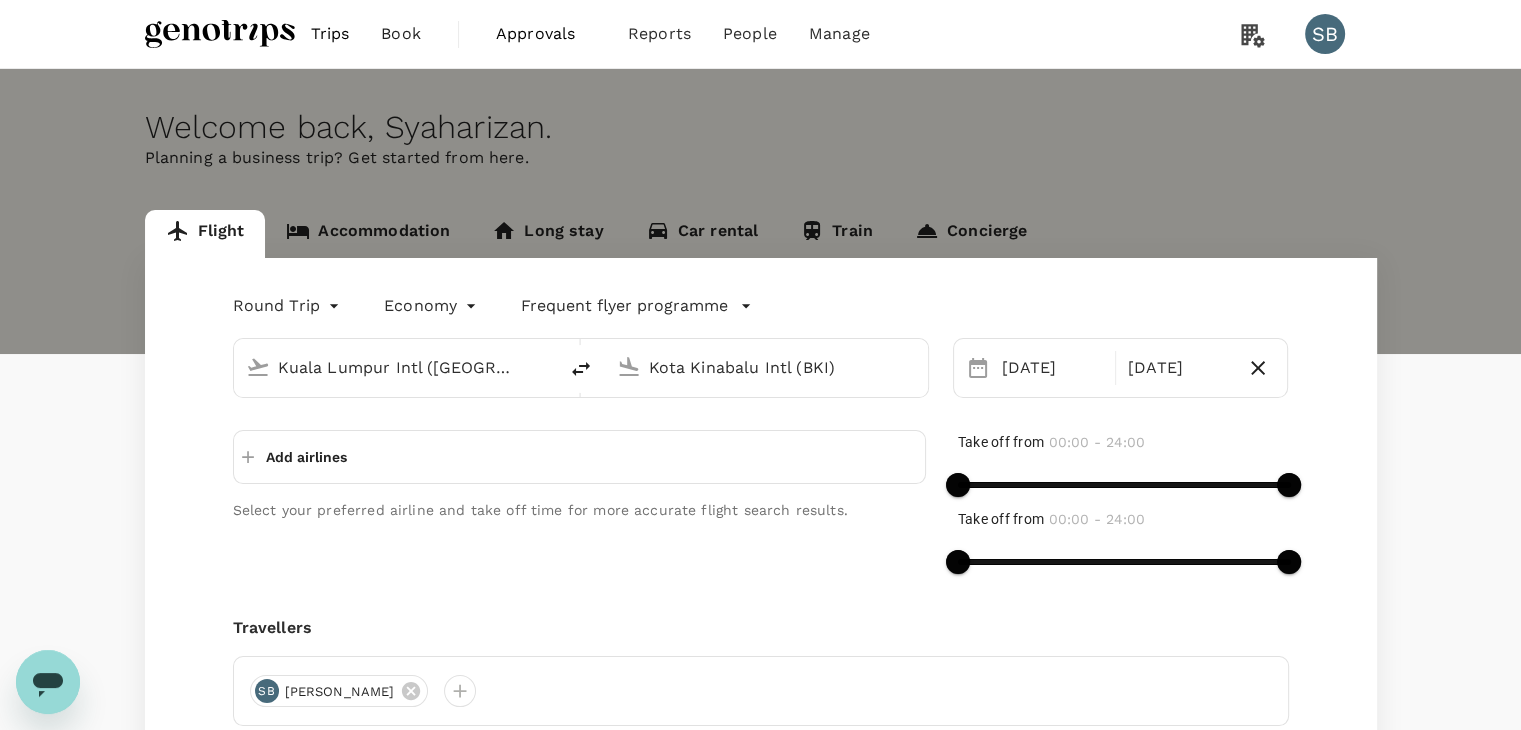type 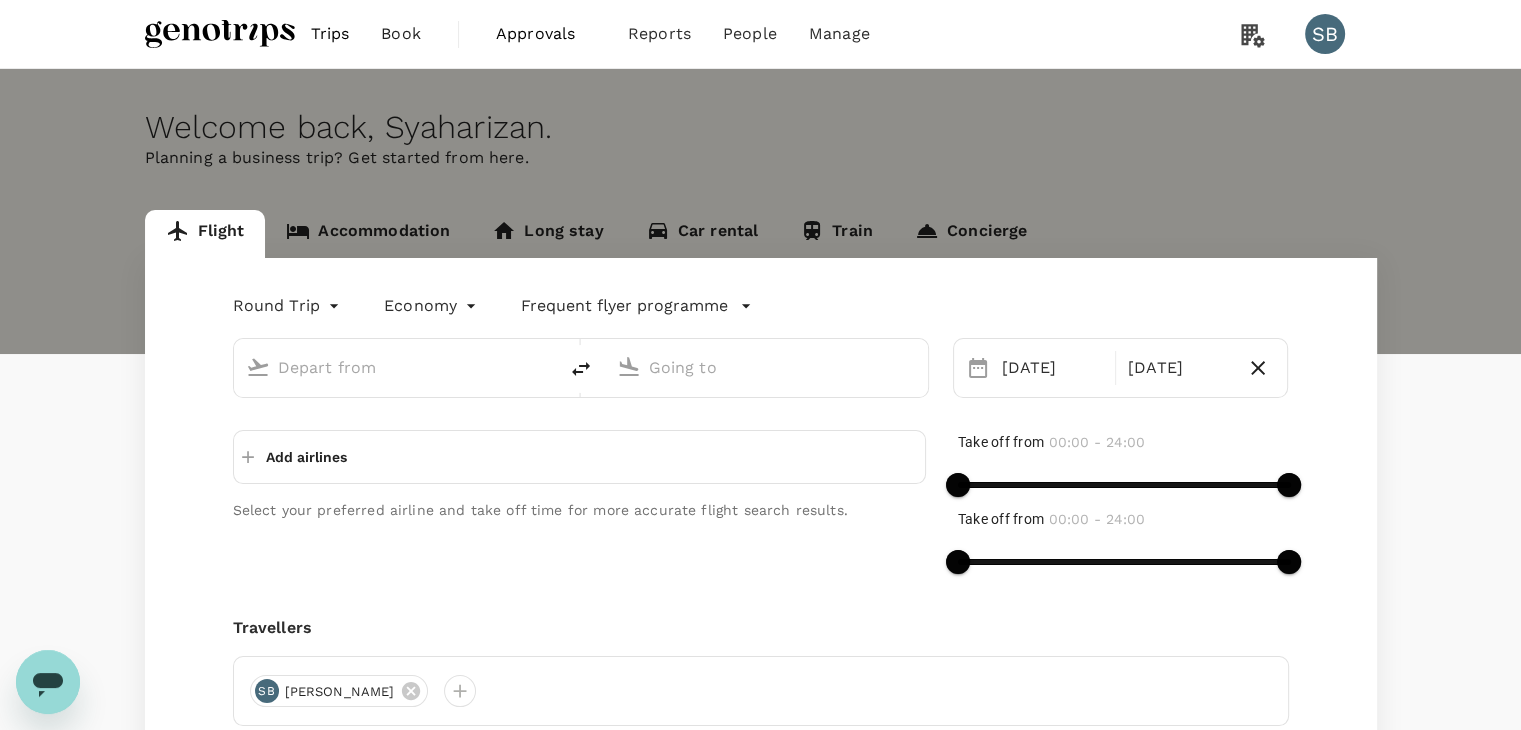 type on "Kuala Lumpur Intl ([GEOGRAPHIC_DATA])" 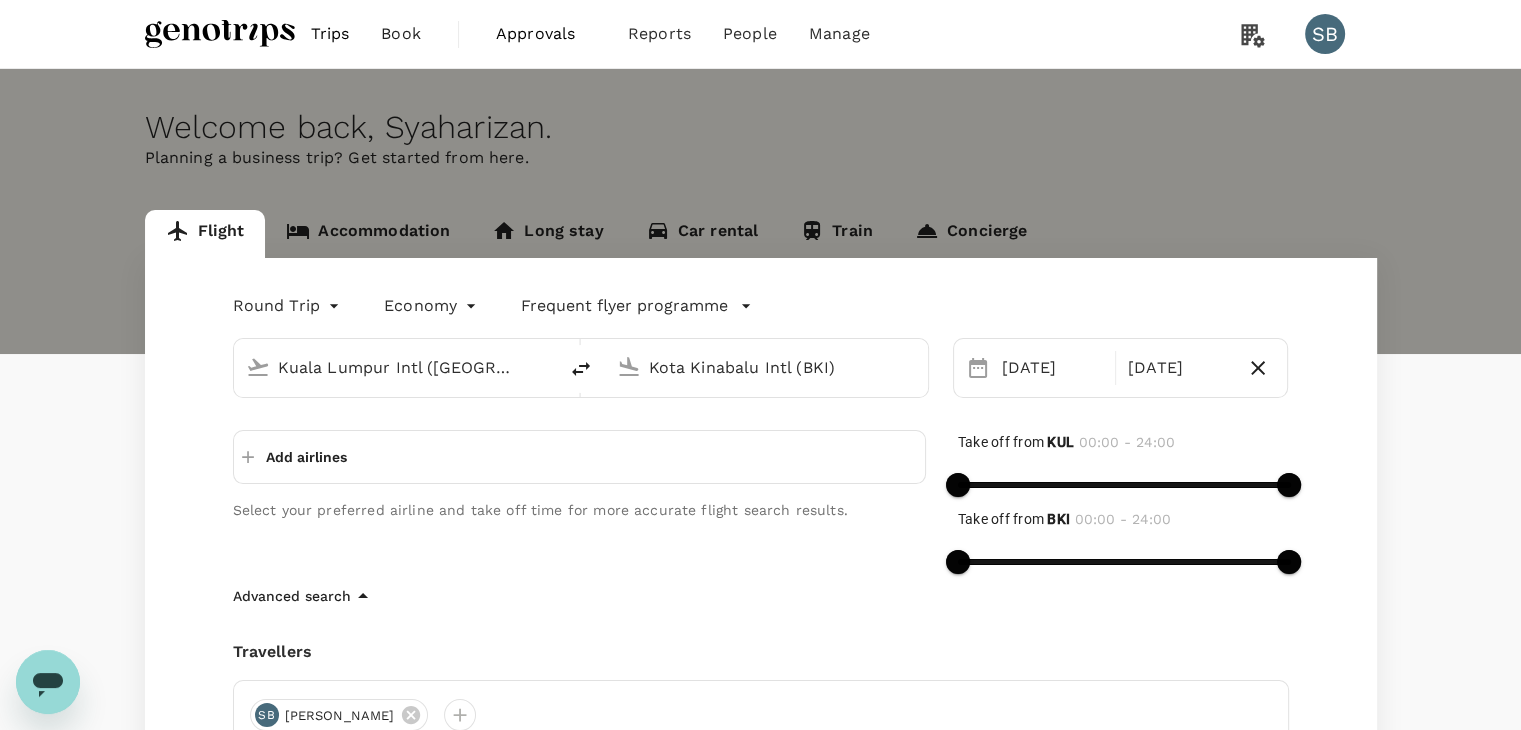 click on "Kuala Lumpur Intl ([GEOGRAPHIC_DATA])" at bounding box center (396, 367) 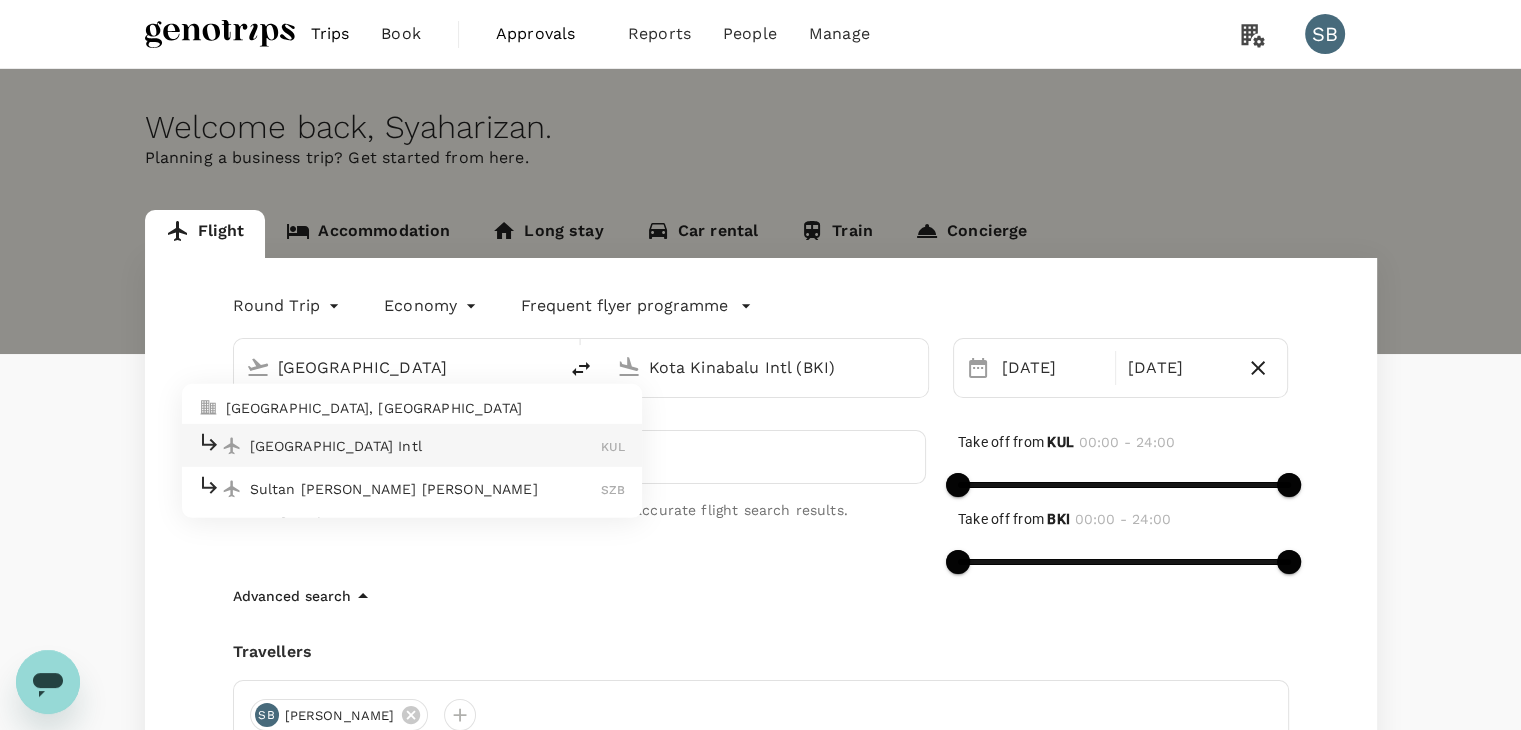 click on "Sultan Abdul Aziz Shah SZB" at bounding box center (412, 488) 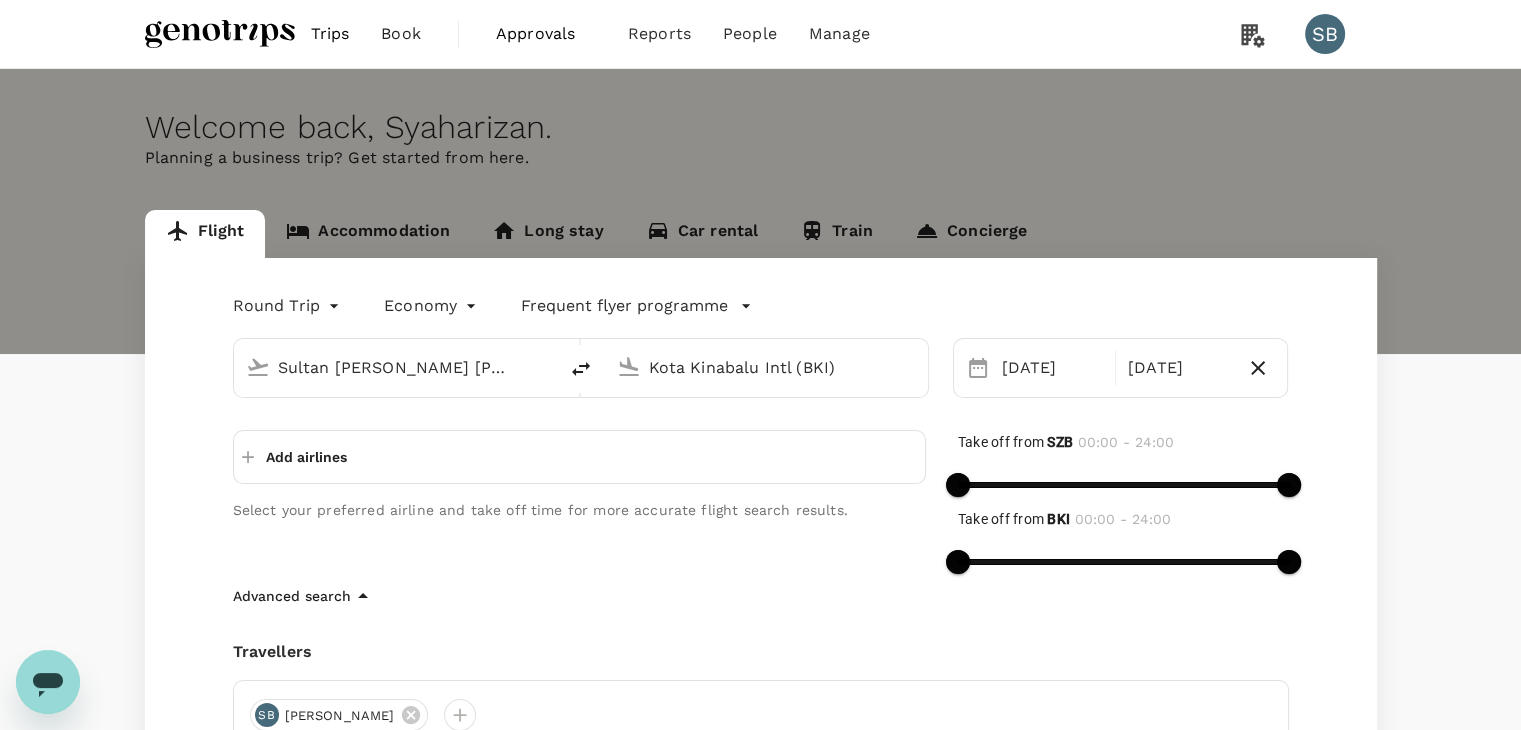 click 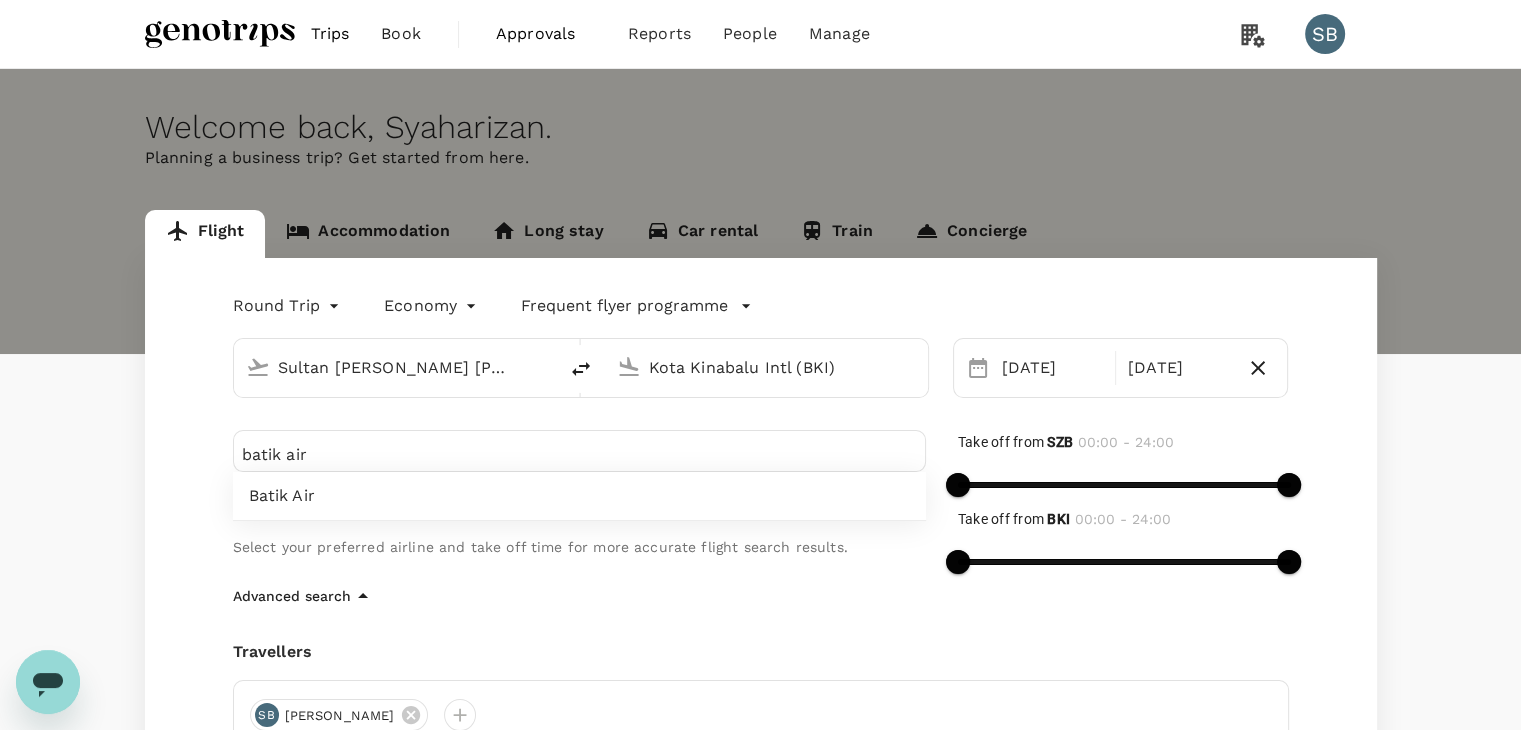 type on "batik air" 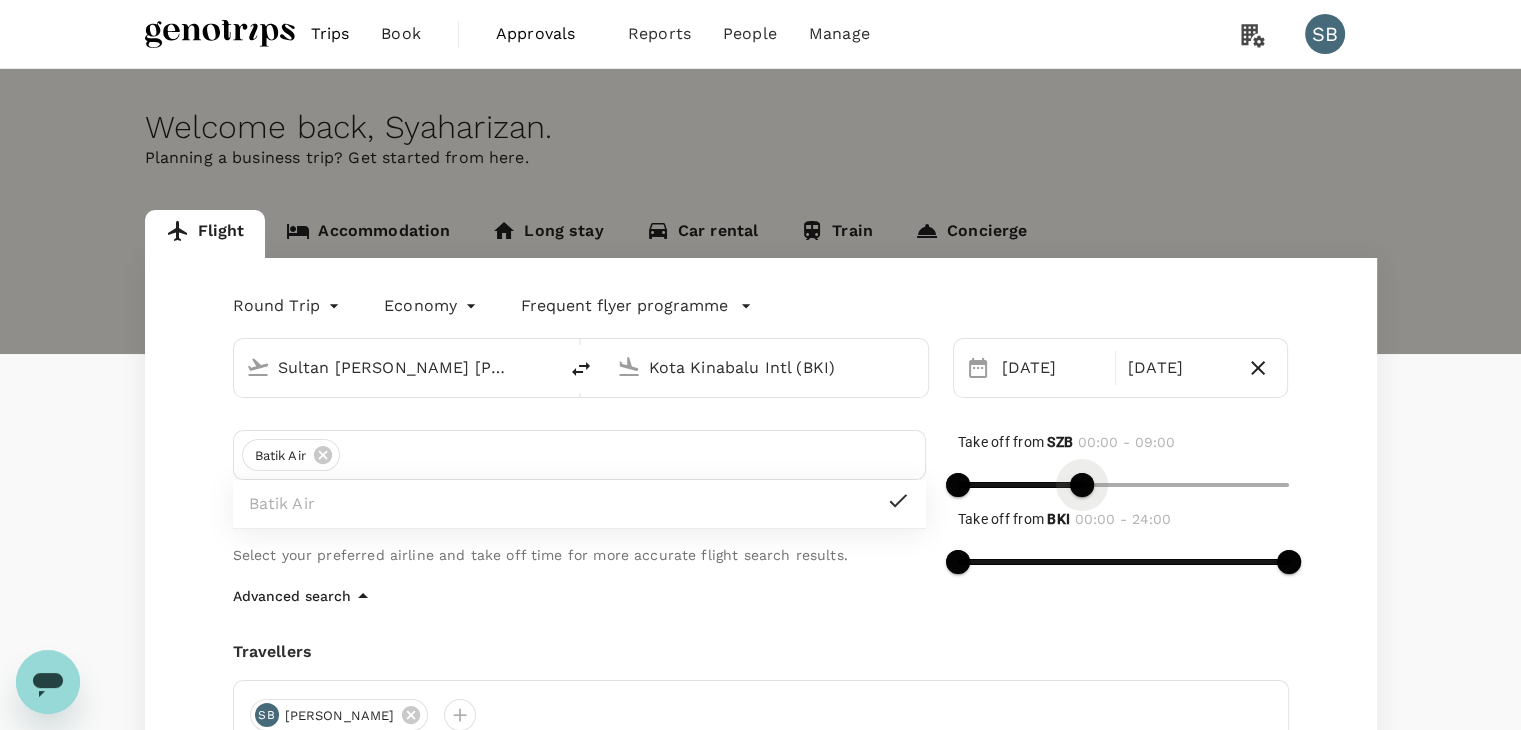 type on "570" 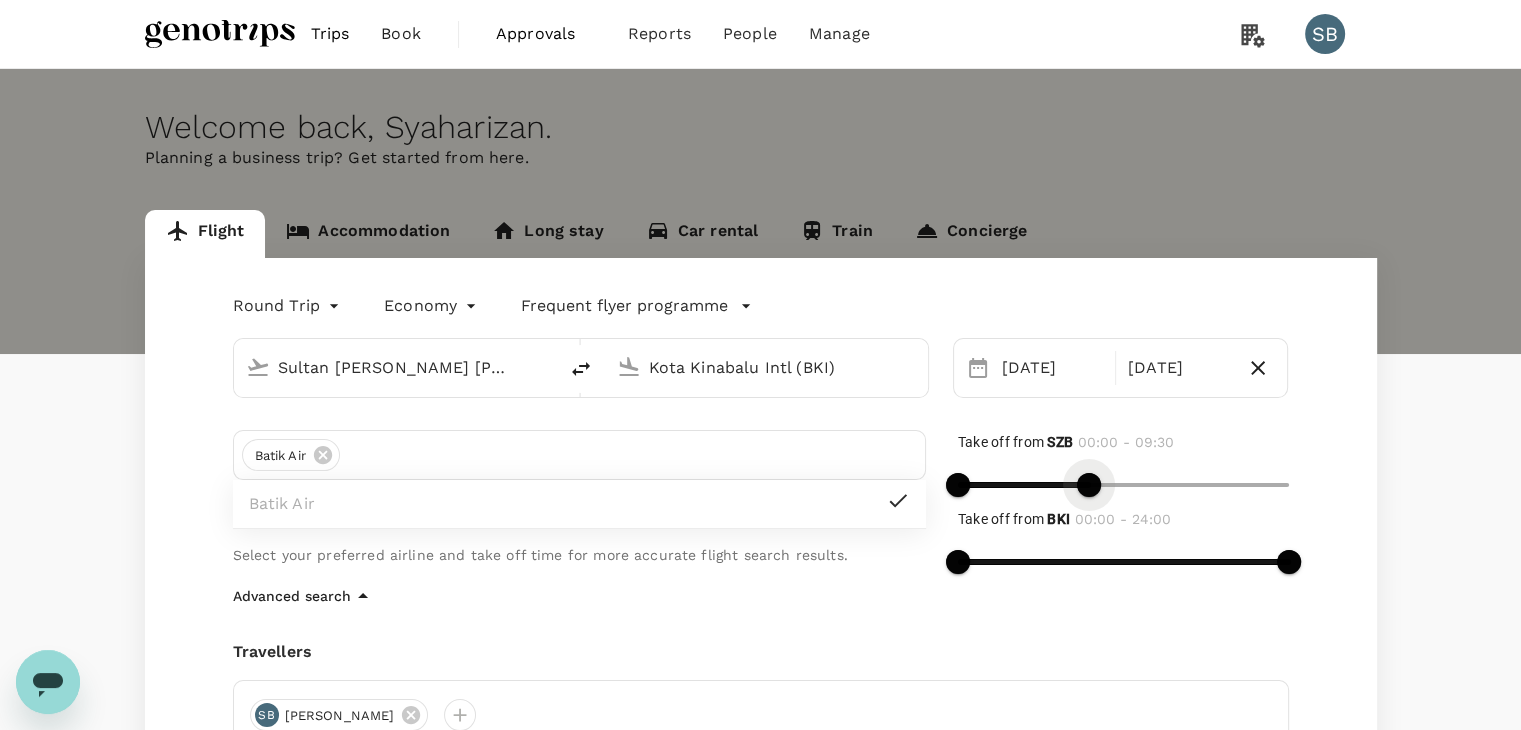 drag, startPoint x: 1279, startPoint y: 480, endPoint x: 1087, endPoint y: 479, distance: 192.00261 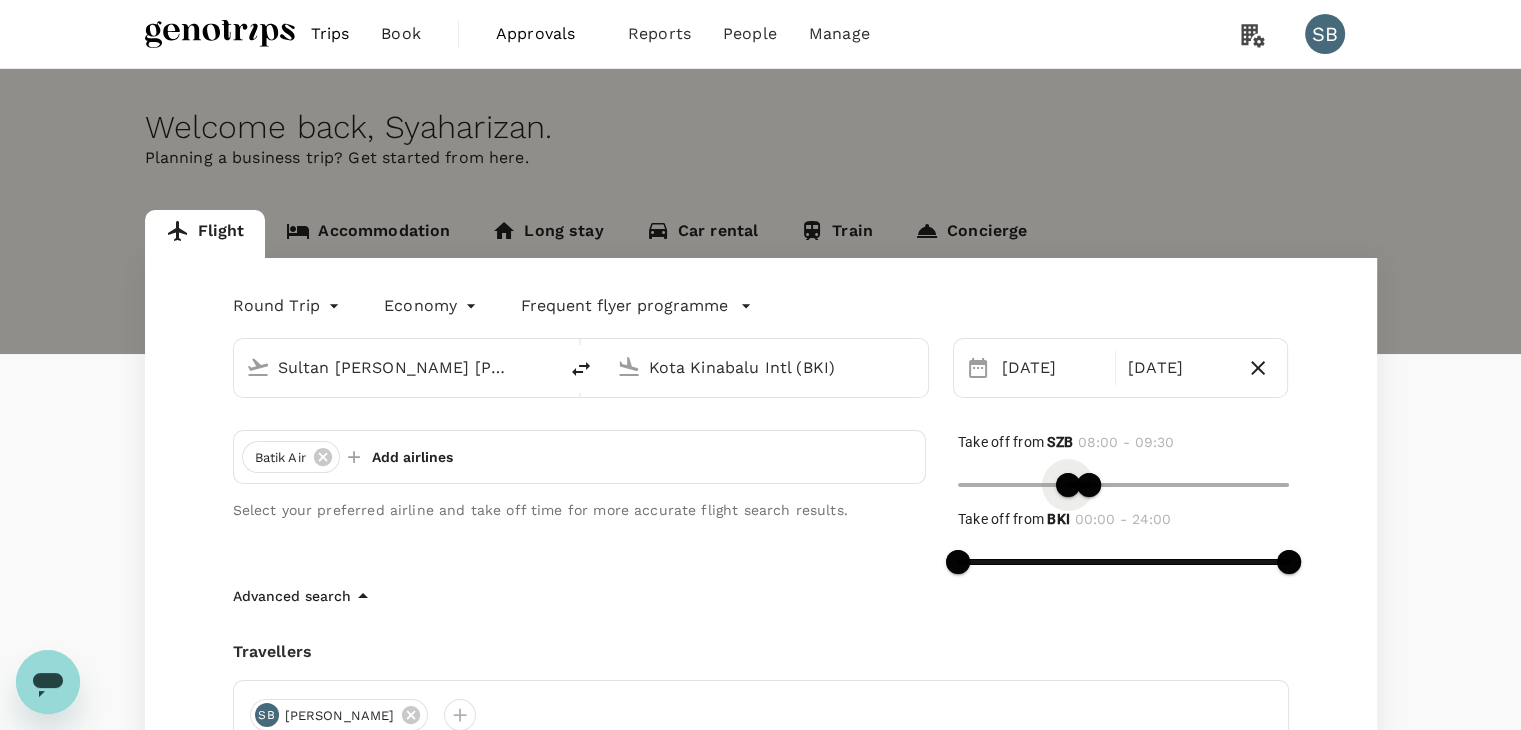 type on "450" 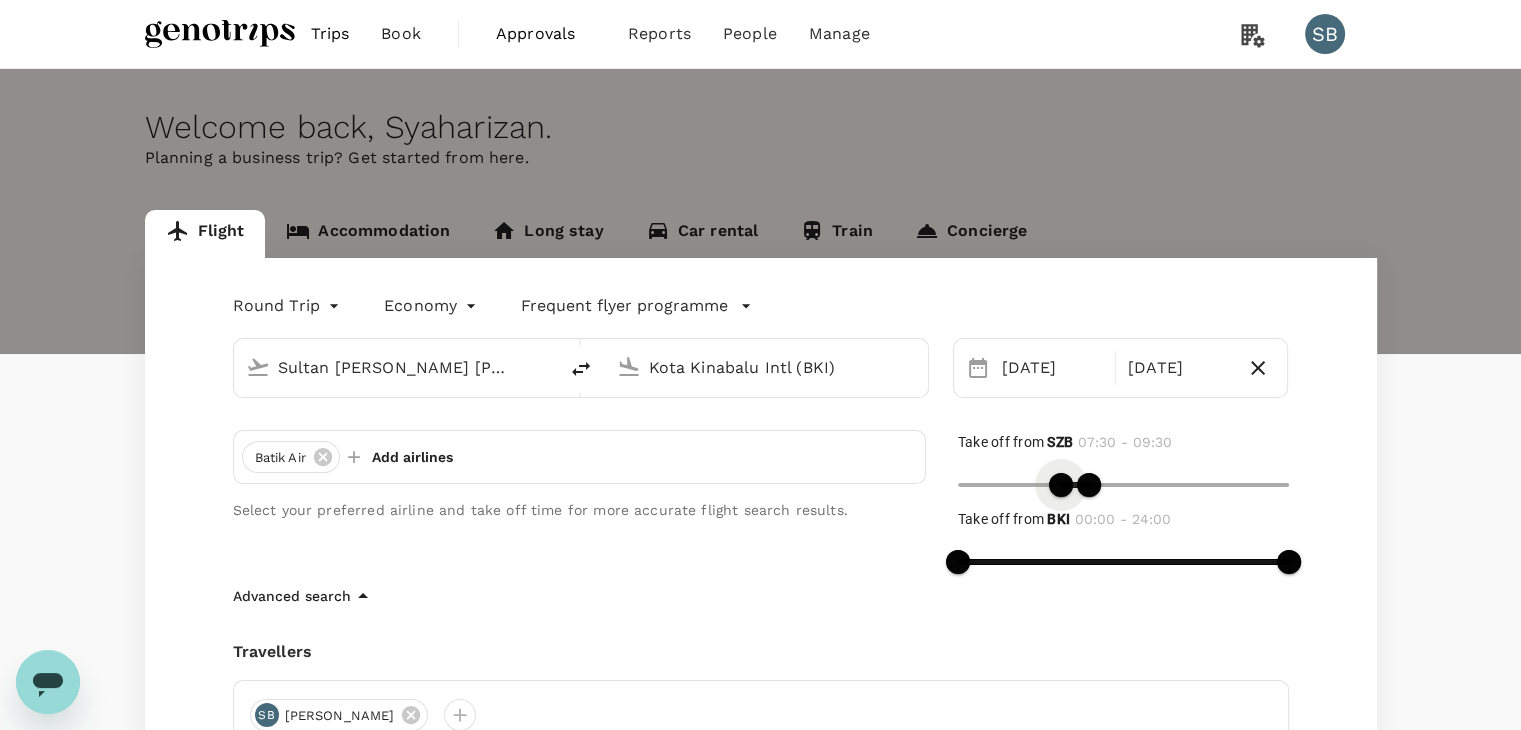 drag, startPoint x: 960, startPoint y: 470, endPoint x: 1059, endPoint y: 465, distance: 99.12618 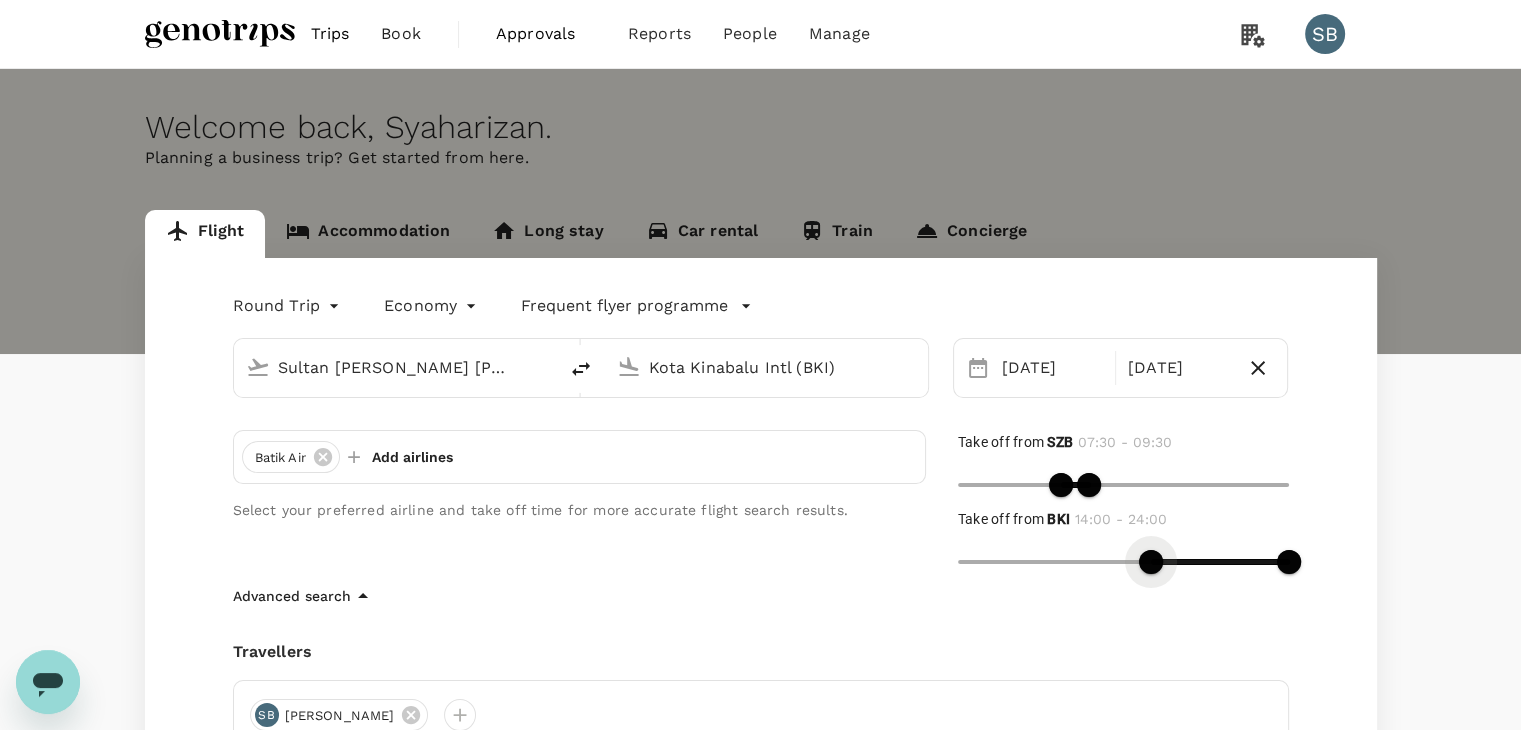 type on "870" 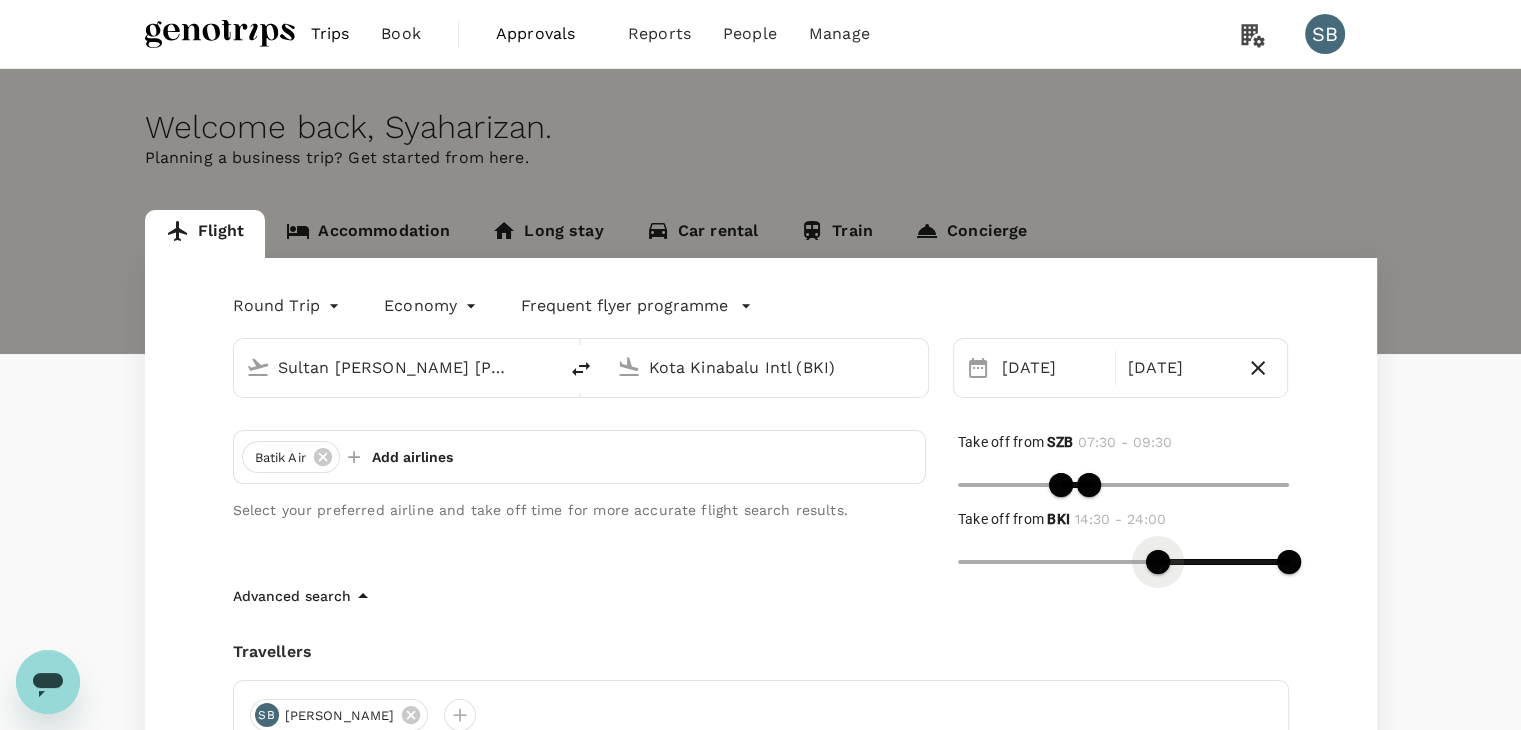 drag, startPoint x: 996, startPoint y: 549, endPoint x: 1156, endPoint y: 558, distance: 160.25293 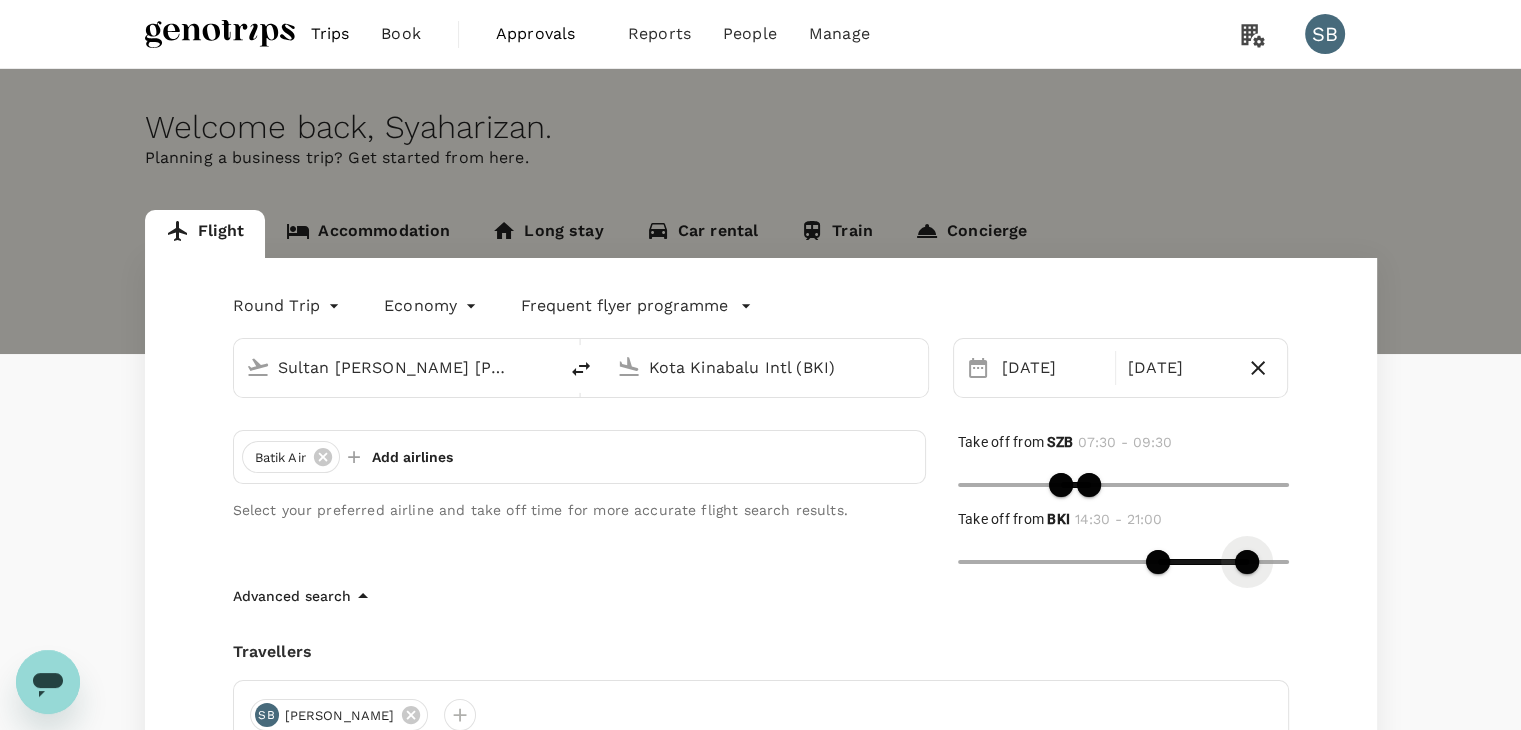 click at bounding box center [1123, 562] 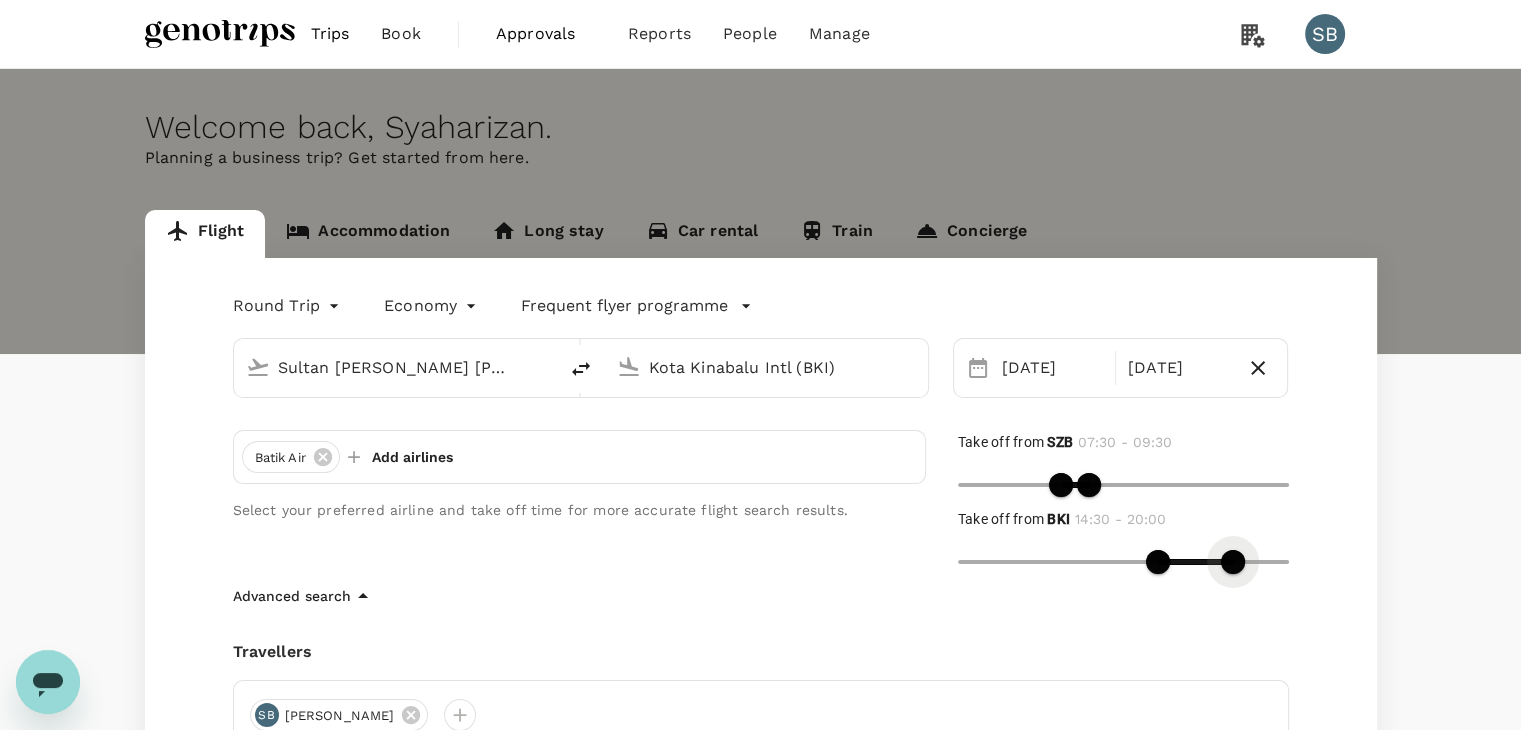 type on "1080" 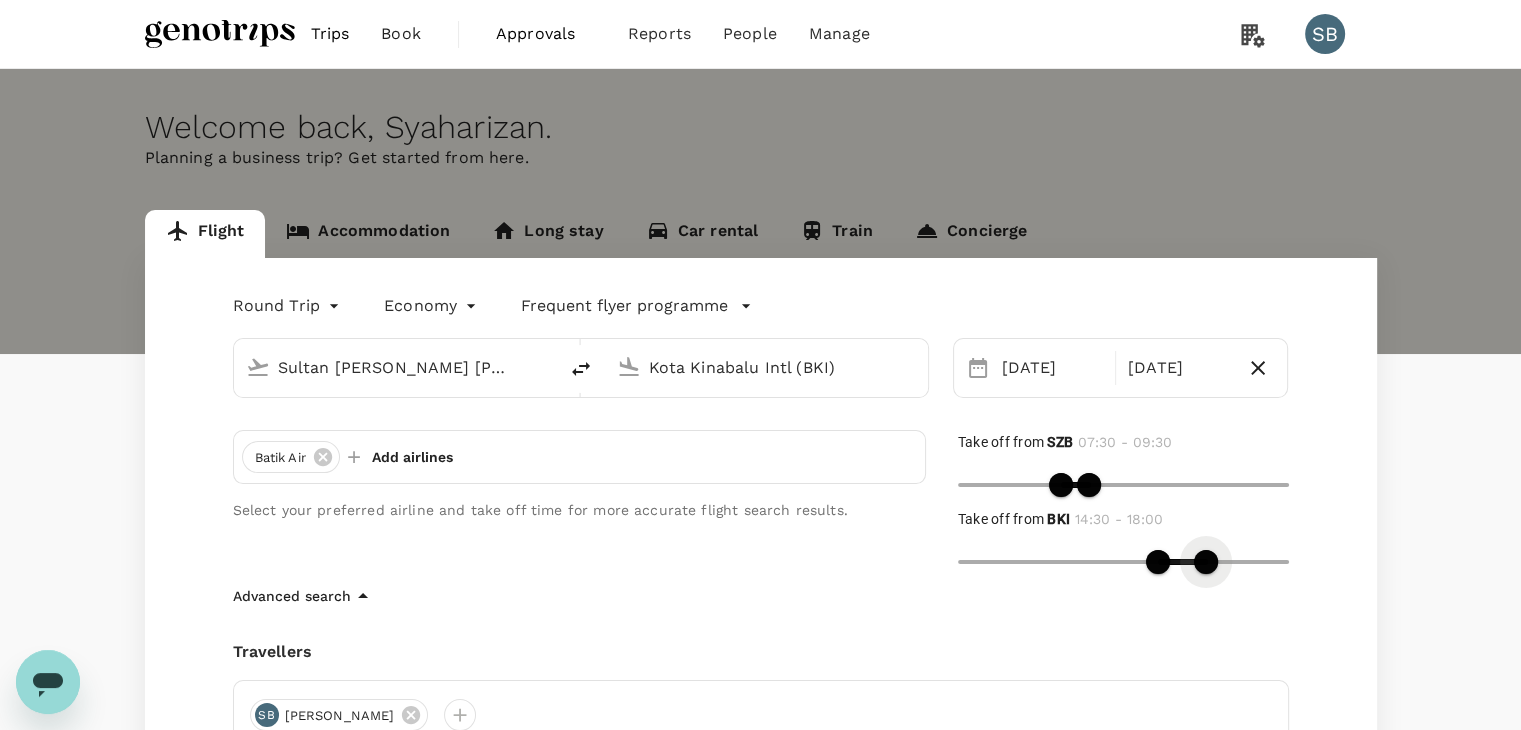 drag, startPoint x: 1252, startPoint y: 566, endPoint x: 1205, endPoint y: 557, distance: 47.853943 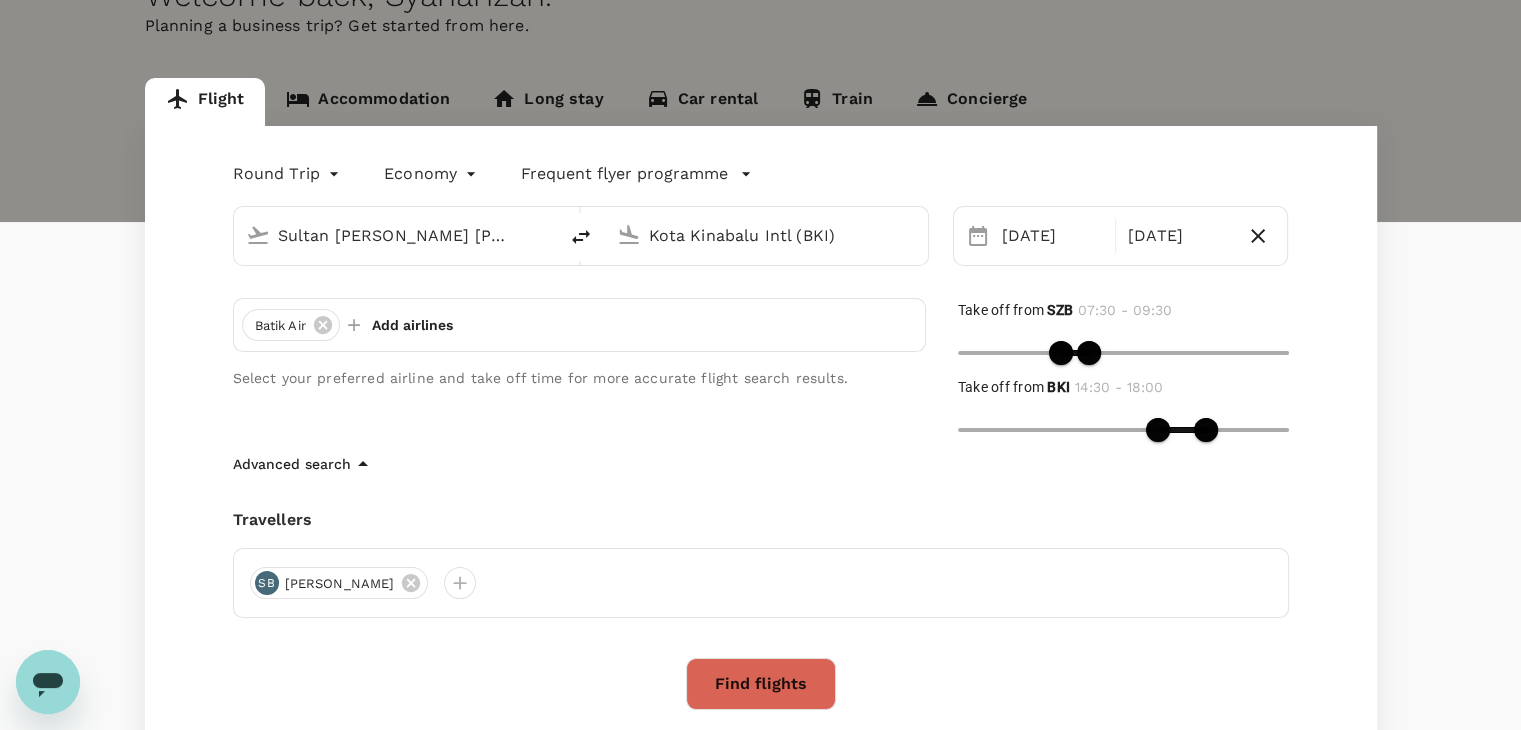scroll, scrollTop: 200, scrollLeft: 0, axis: vertical 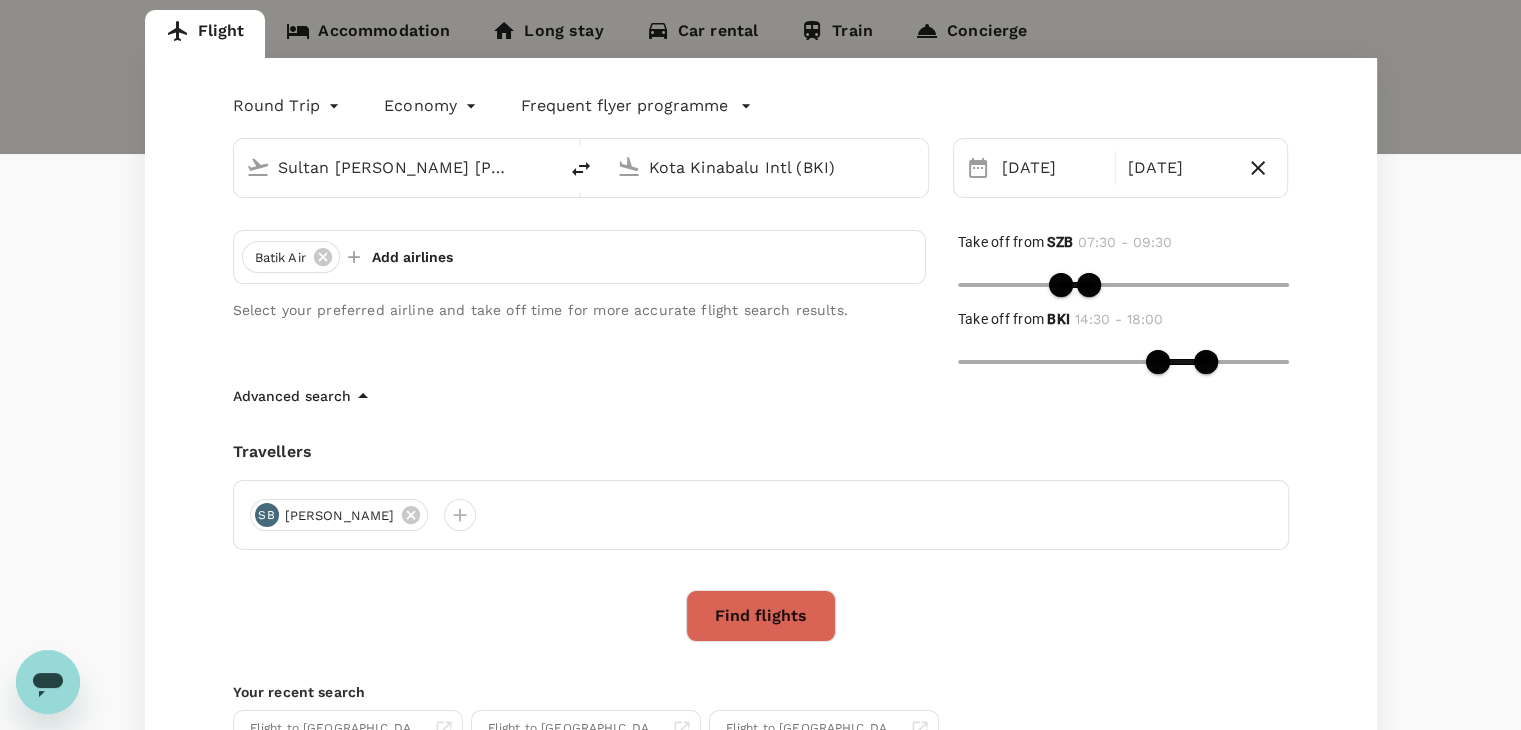 click on "Find flights" at bounding box center [761, 616] 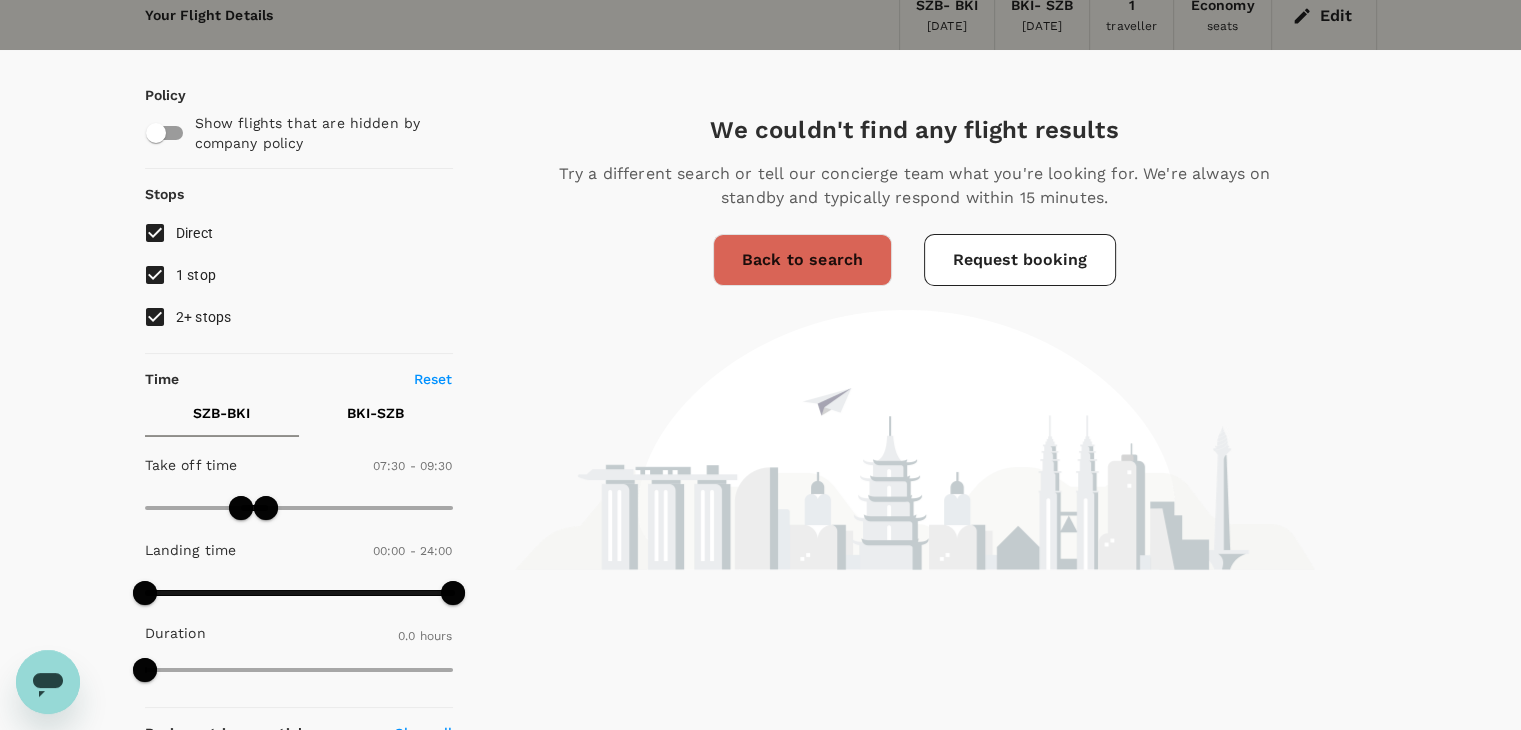 scroll, scrollTop: 0, scrollLeft: 0, axis: both 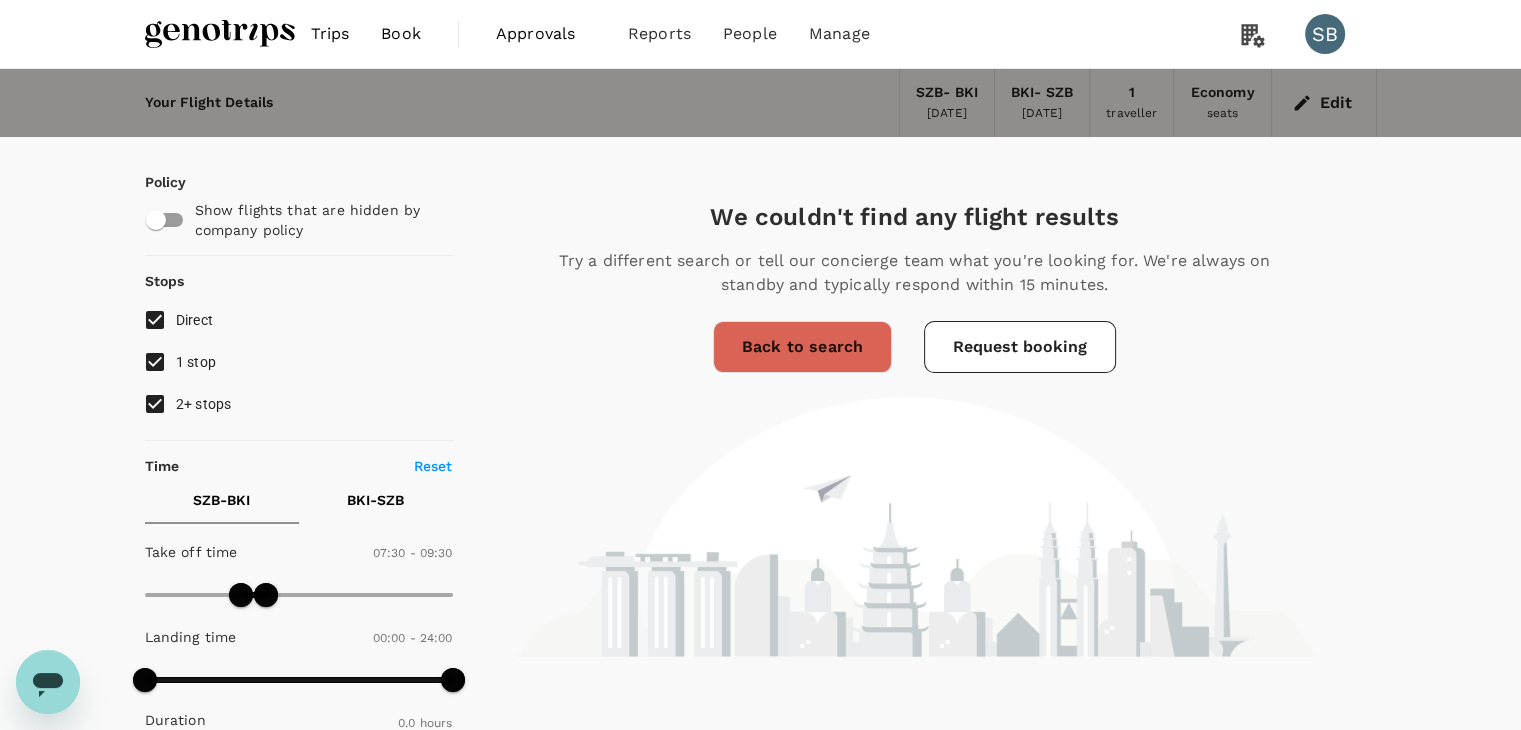 click at bounding box center (220, 34) 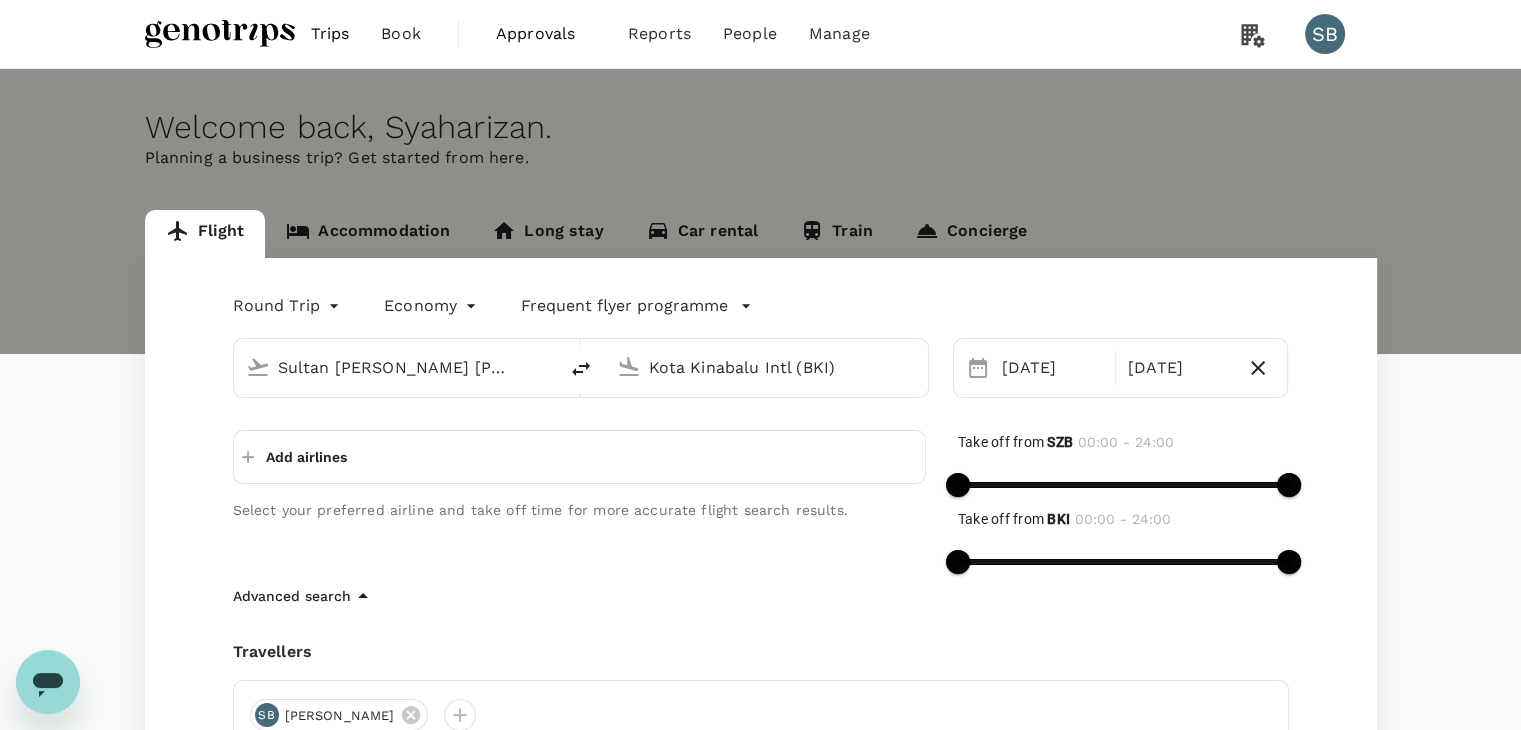 type on "Sultan Abdul Aziz Shah (SZB)" 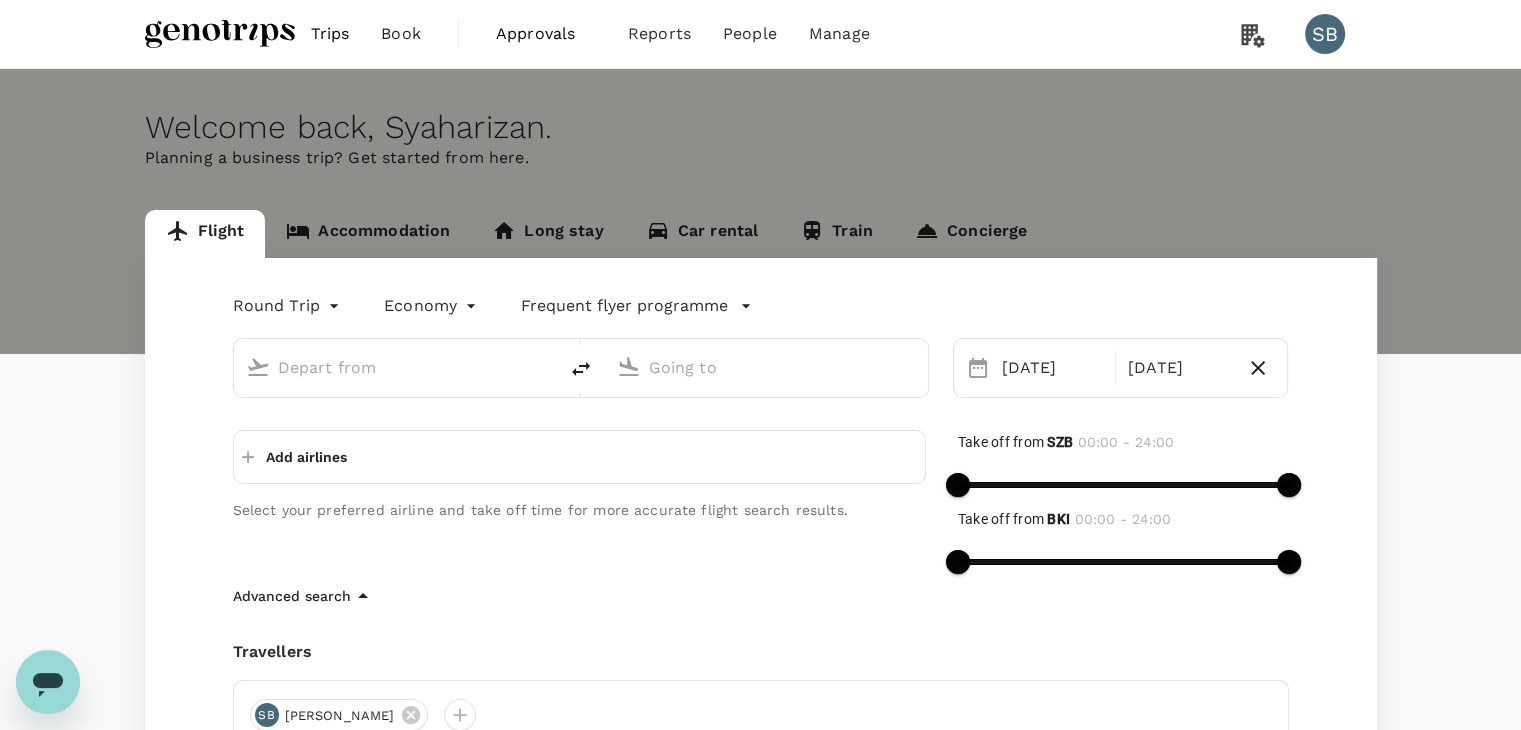 type on "Sultan Abdul Aziz Shah (SZB)" 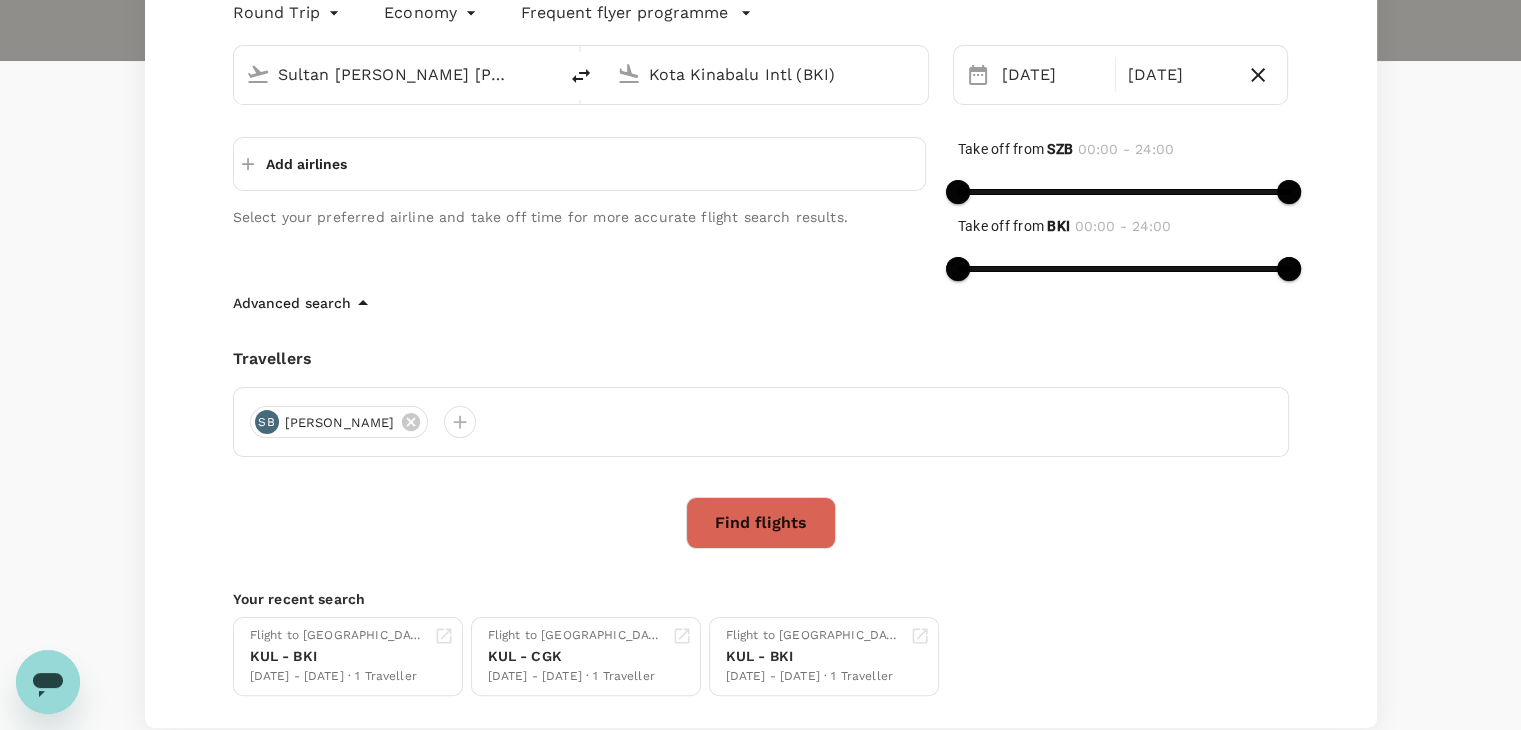 scroll, scrollTop: 300, scrollLeft: 0, axis: vertical 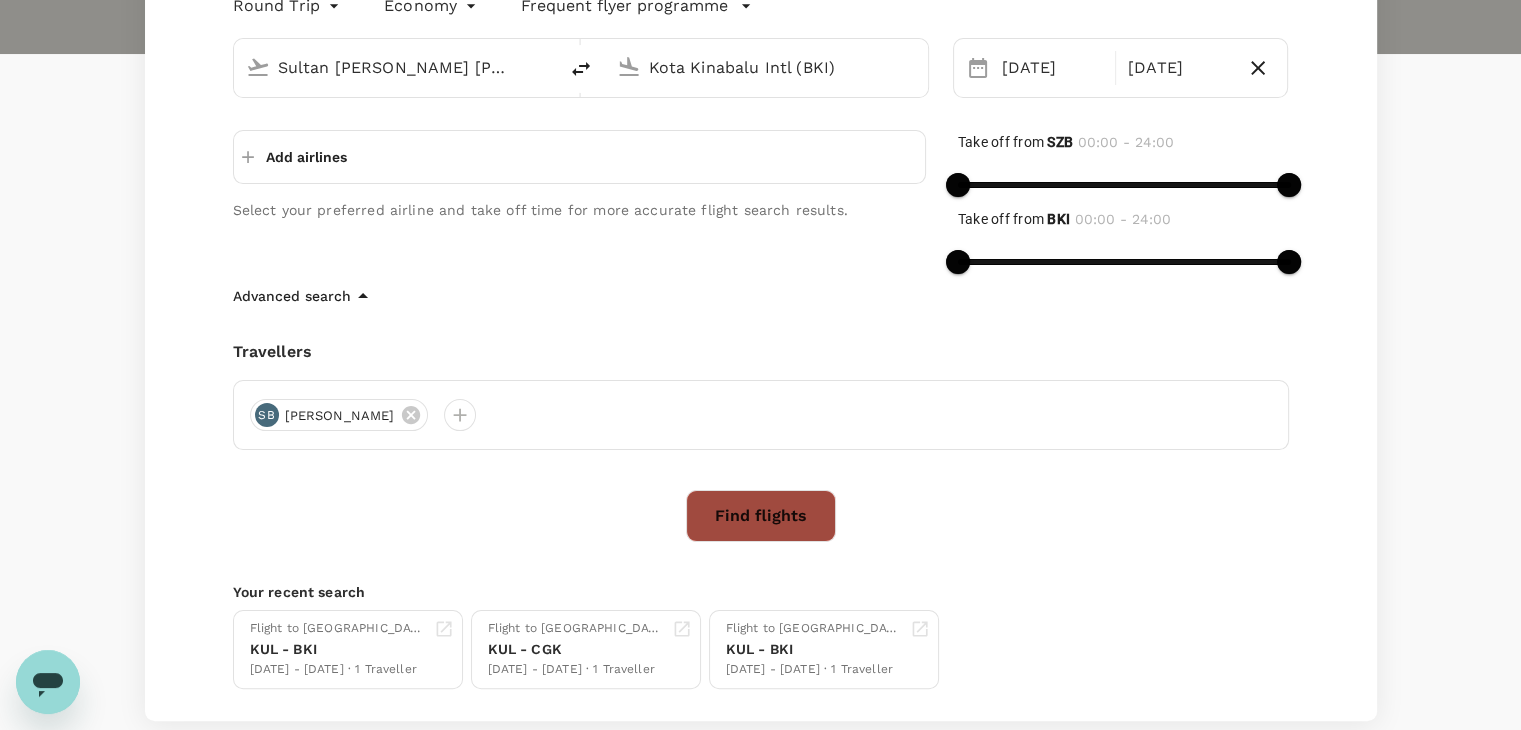 click on "Find flights" at bounding box center (761, 516) 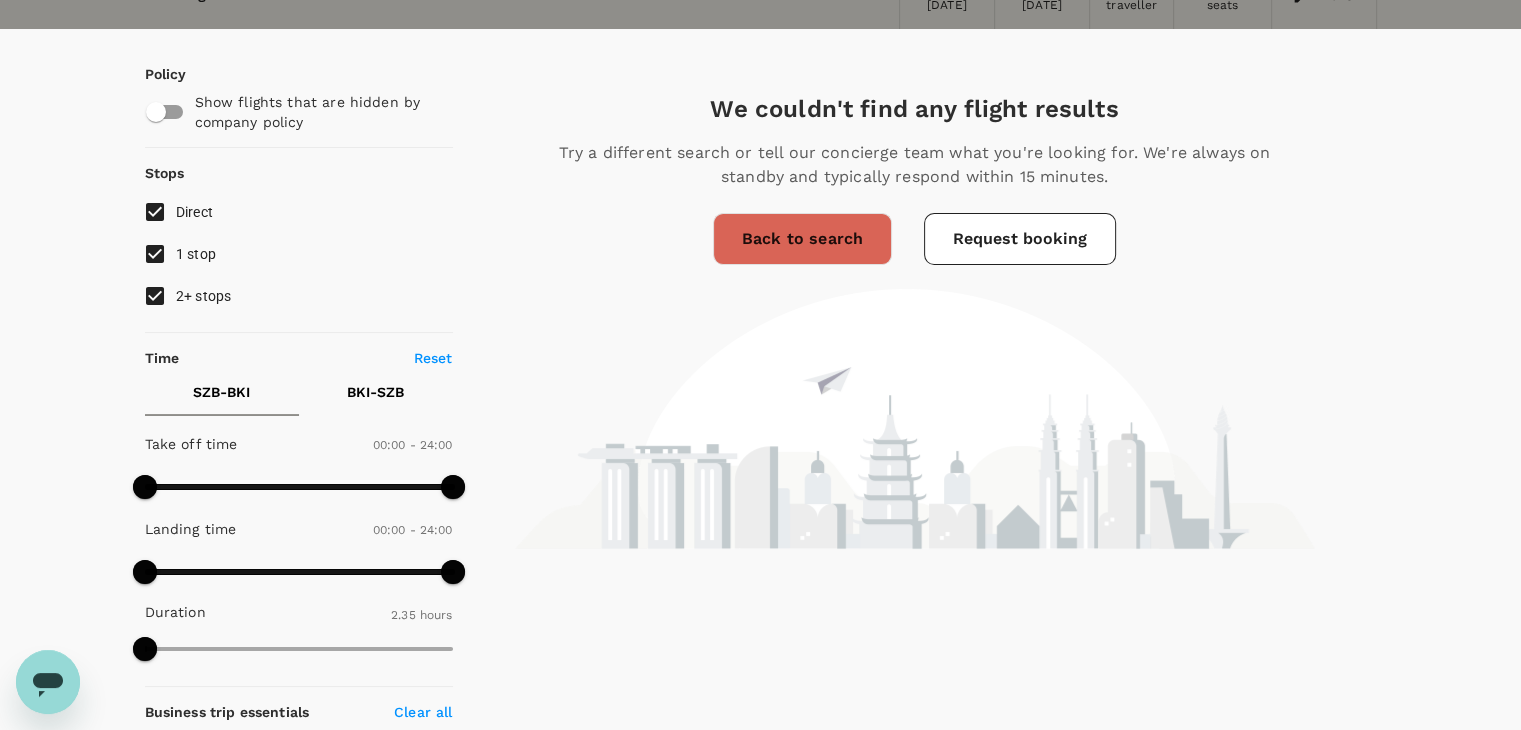 scroll, scrollTop: 0, scrollLeft: 0, axis: both 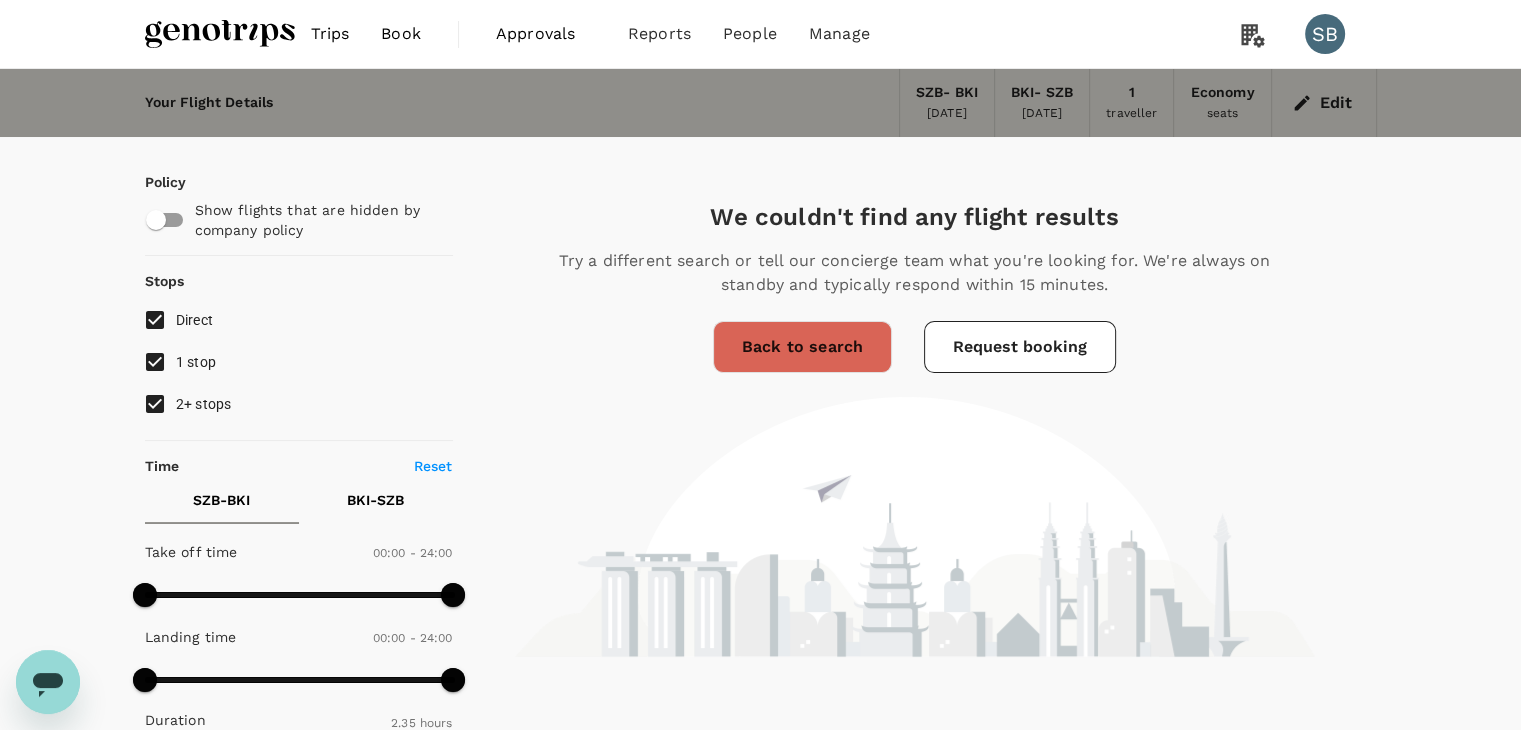click at bounding box center [220, 34] 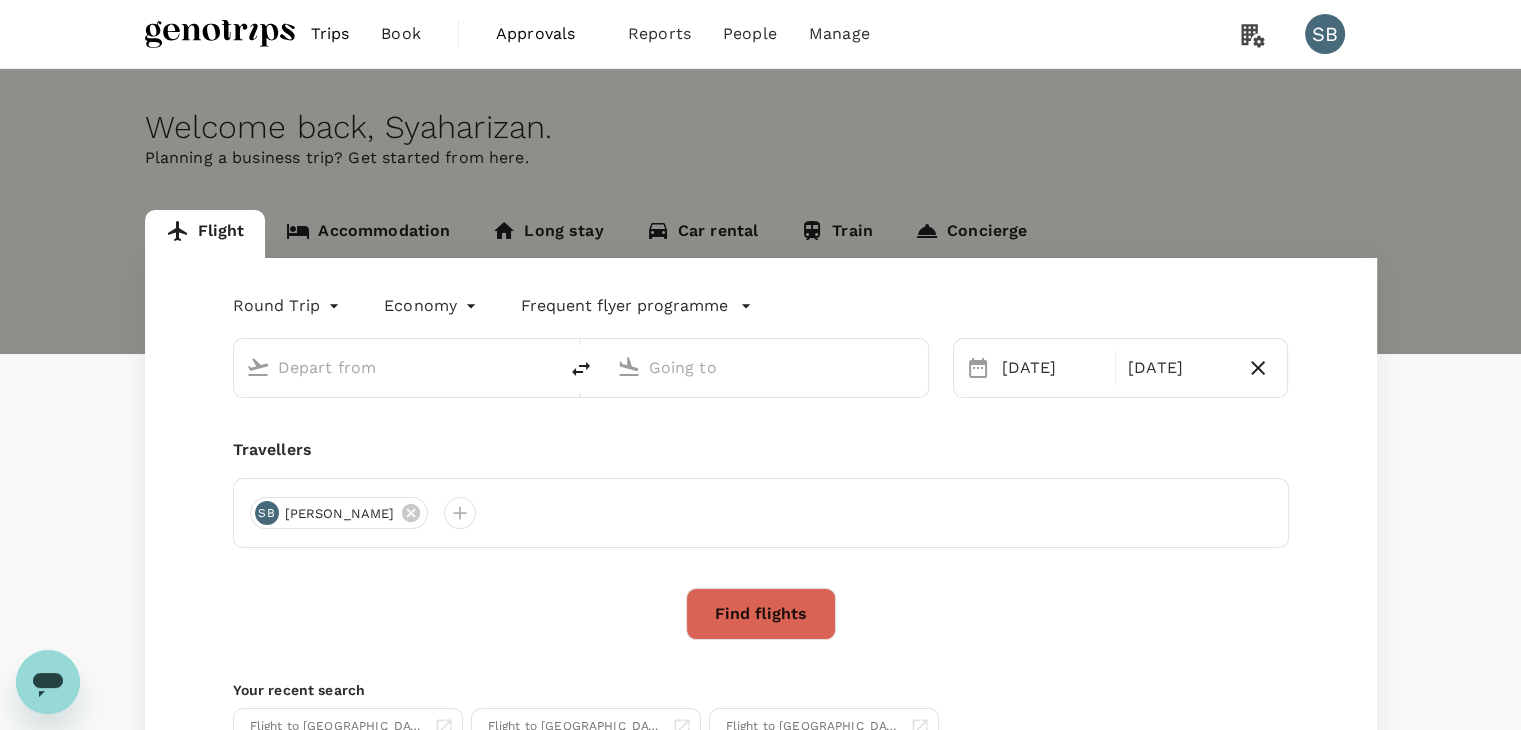 type on "Sultan Abdul Aziz Shah (SZB)" 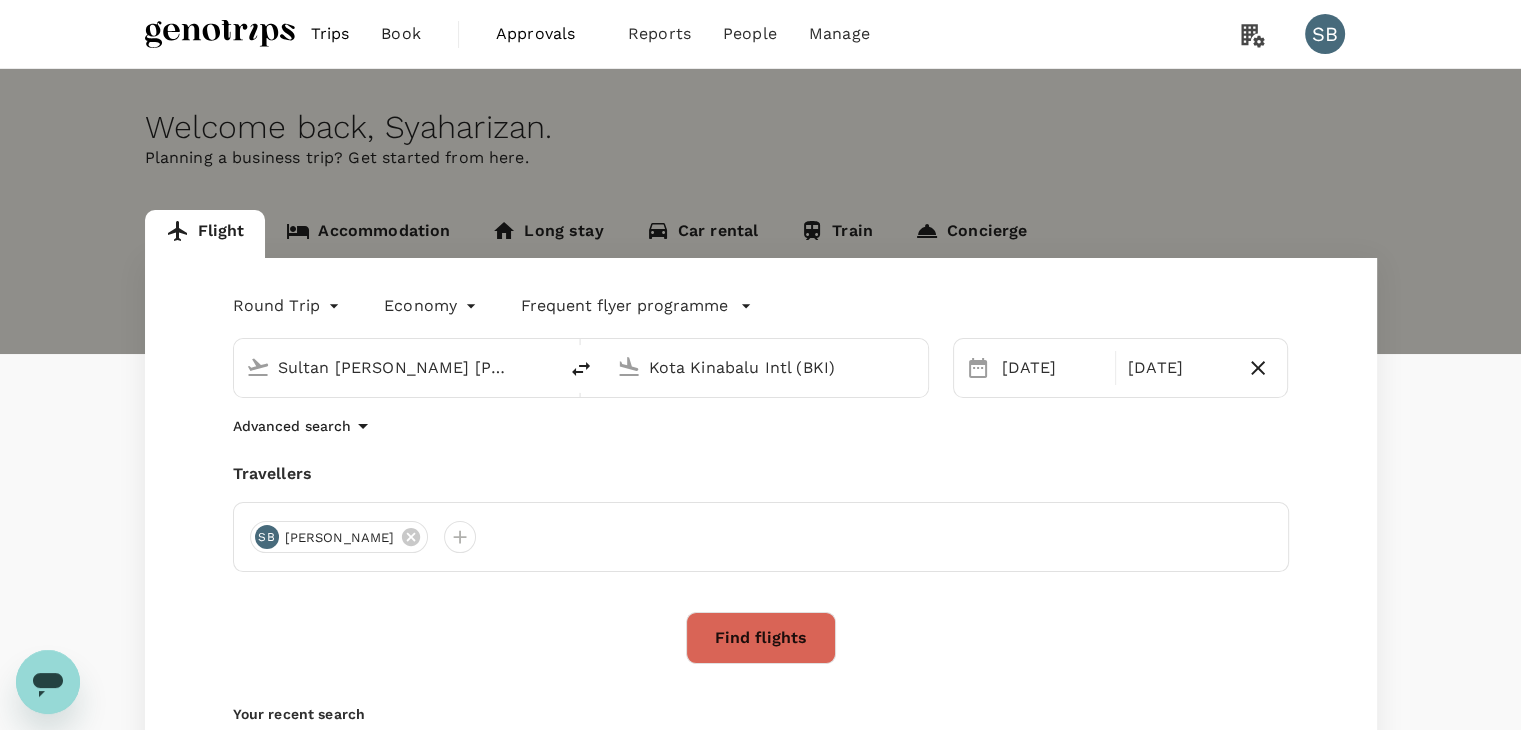 type 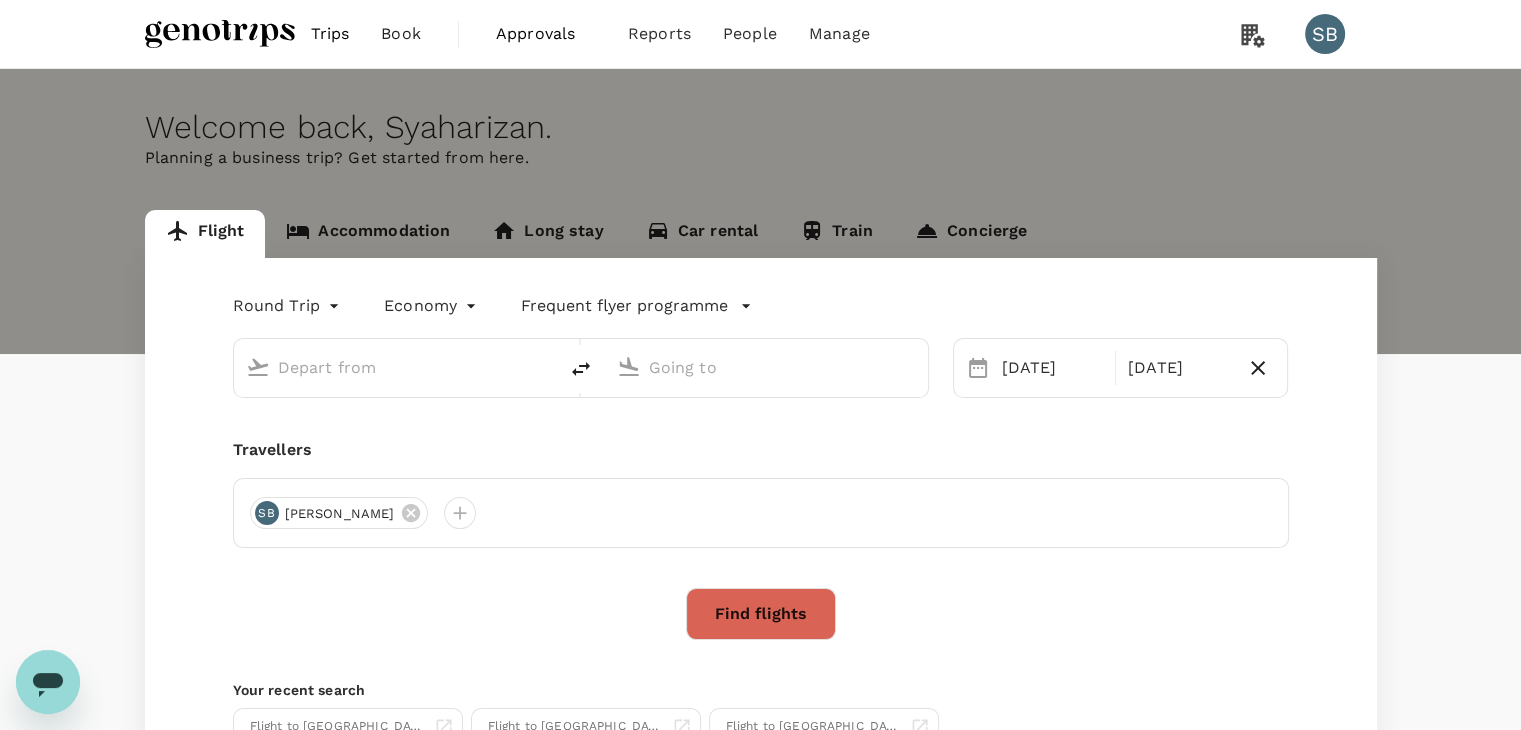 type on "Sultan Abdul Aziz Shah (SZB)" 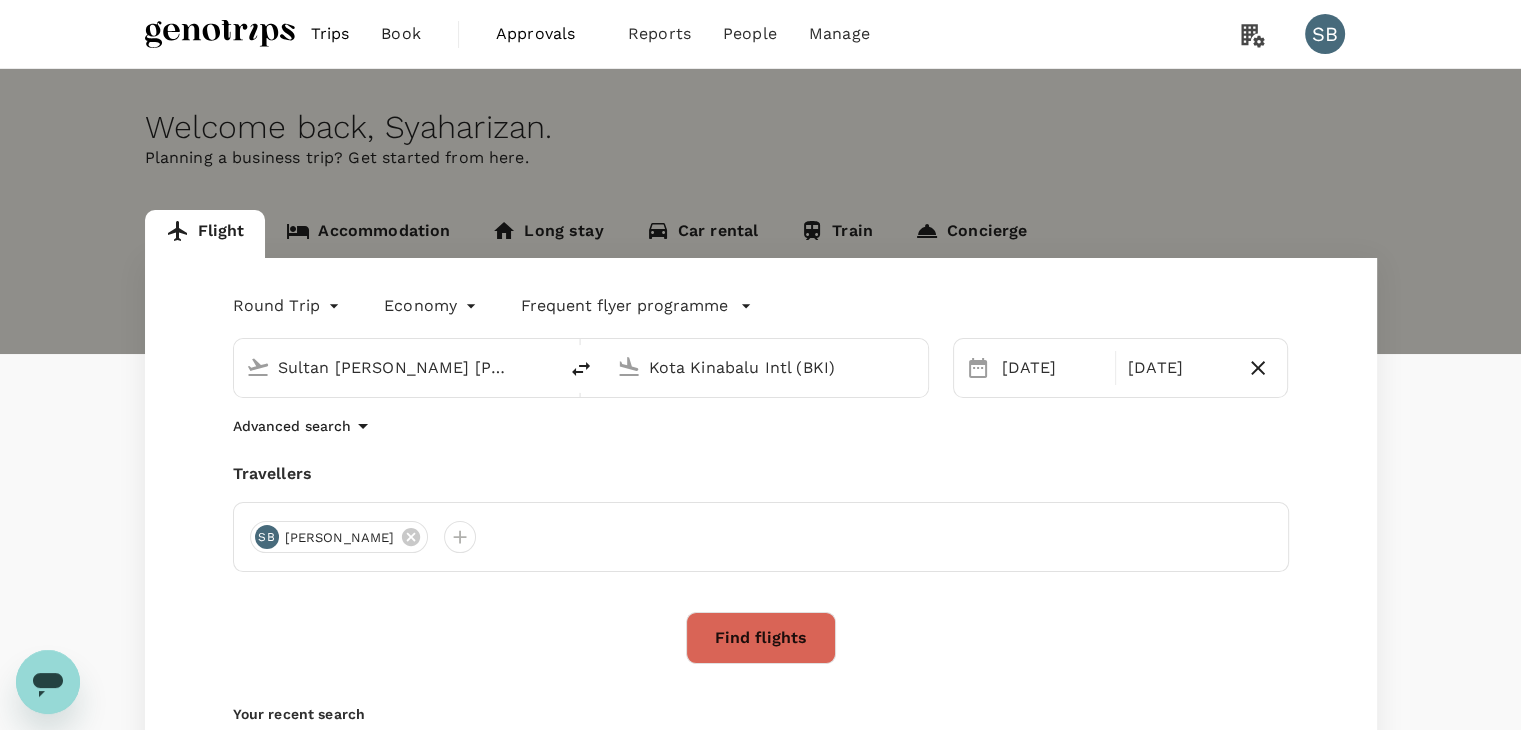 click on "Sultan Abdul Aziz Shah (SZB)" at bounding box center (396, 367) 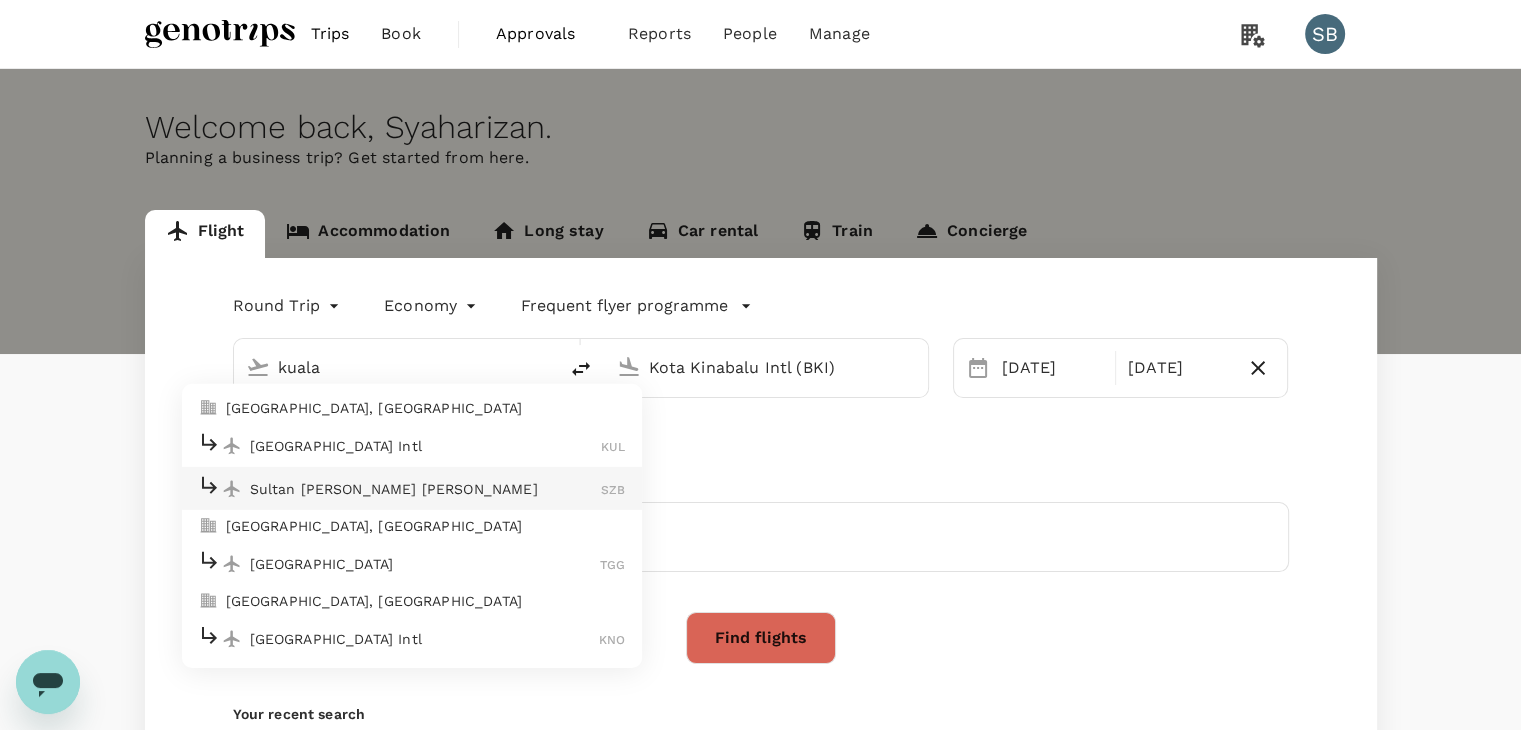 click on "[GEOGRAPHIC_DATA] Intl" at bounding box center [426, 446] 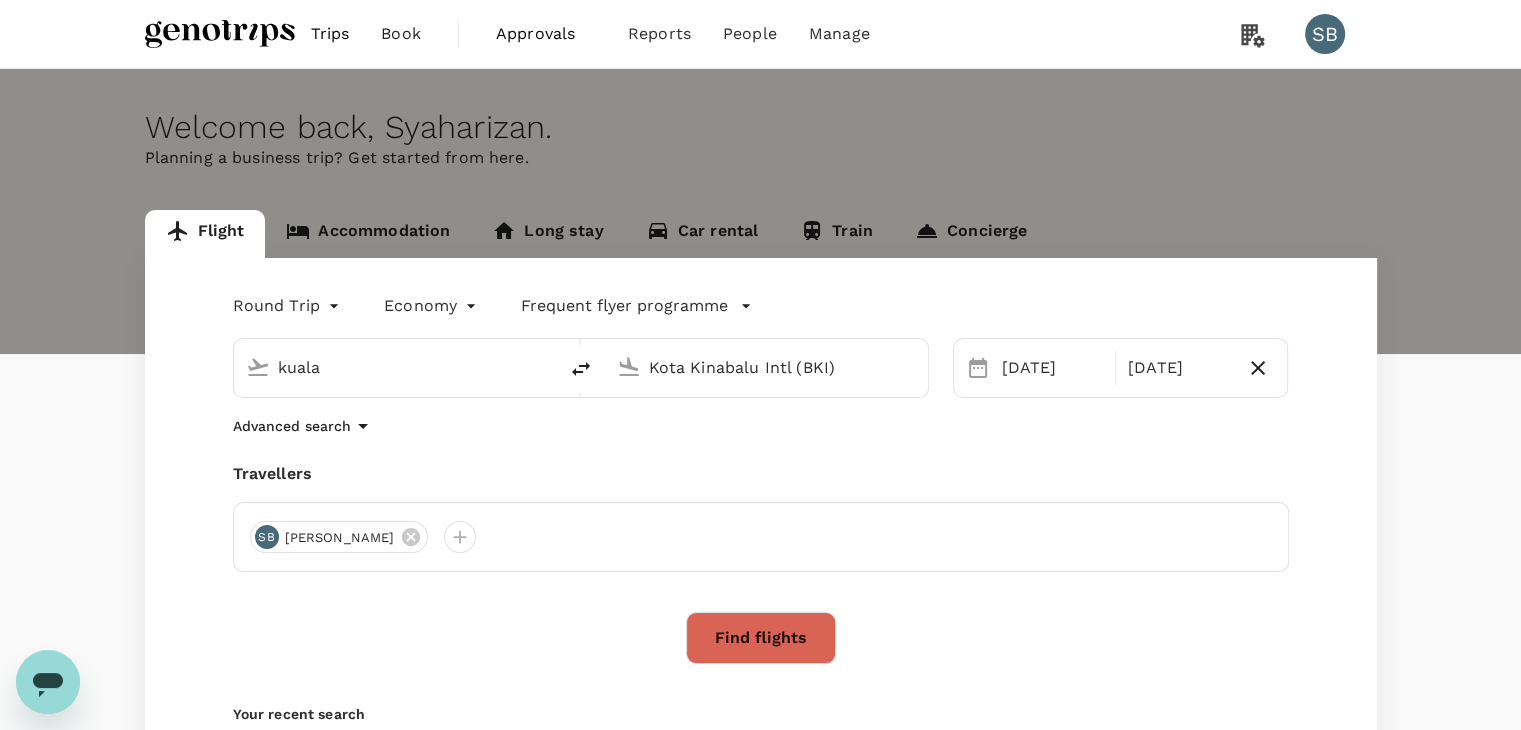 type on "Kuala Lumpur Intl ([GEOGRAPHIC_DATA])" 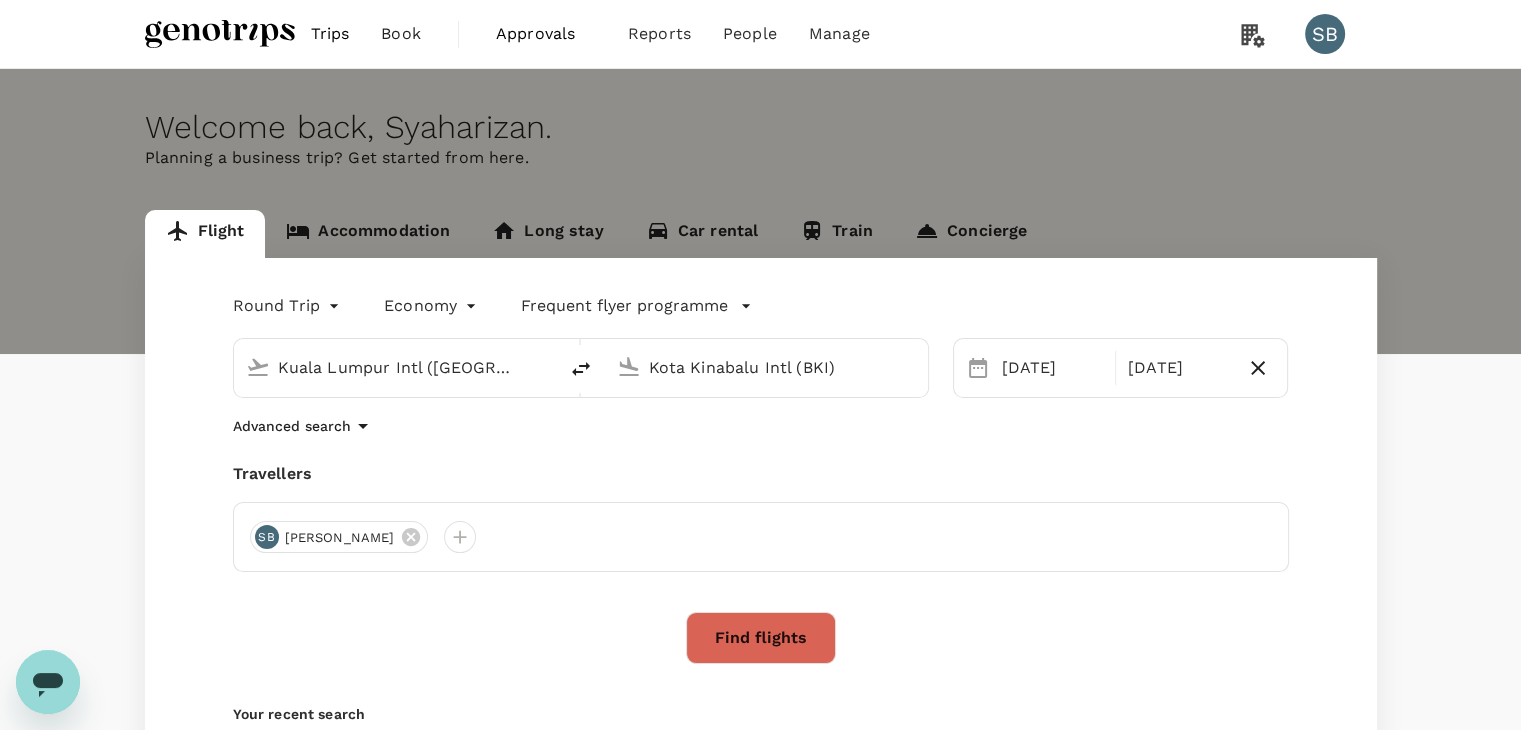 click on "Round Trip roundtrip Economy economy Frequent flyer programme Kuala Lumpur Intl (KUL) Kota Kinabalu Intl (BKI) 11 Nov 12 Nov Advanced search Travellers   SB Syaharizan Binti Abu Hanipah Find flights Your recent search Flight to Kota Kinabalu KUL - BKI 11 Nov - 12 Nov · 1 Traveller Flight to Jakarta KUL - CGK 11 Nov - 12 Nov · 1 Traveller Flight to Kota Kinabalu KUL - BKI 06 Aug - 07 Aug · 1 Traveller" at bounding box center [761, 550] 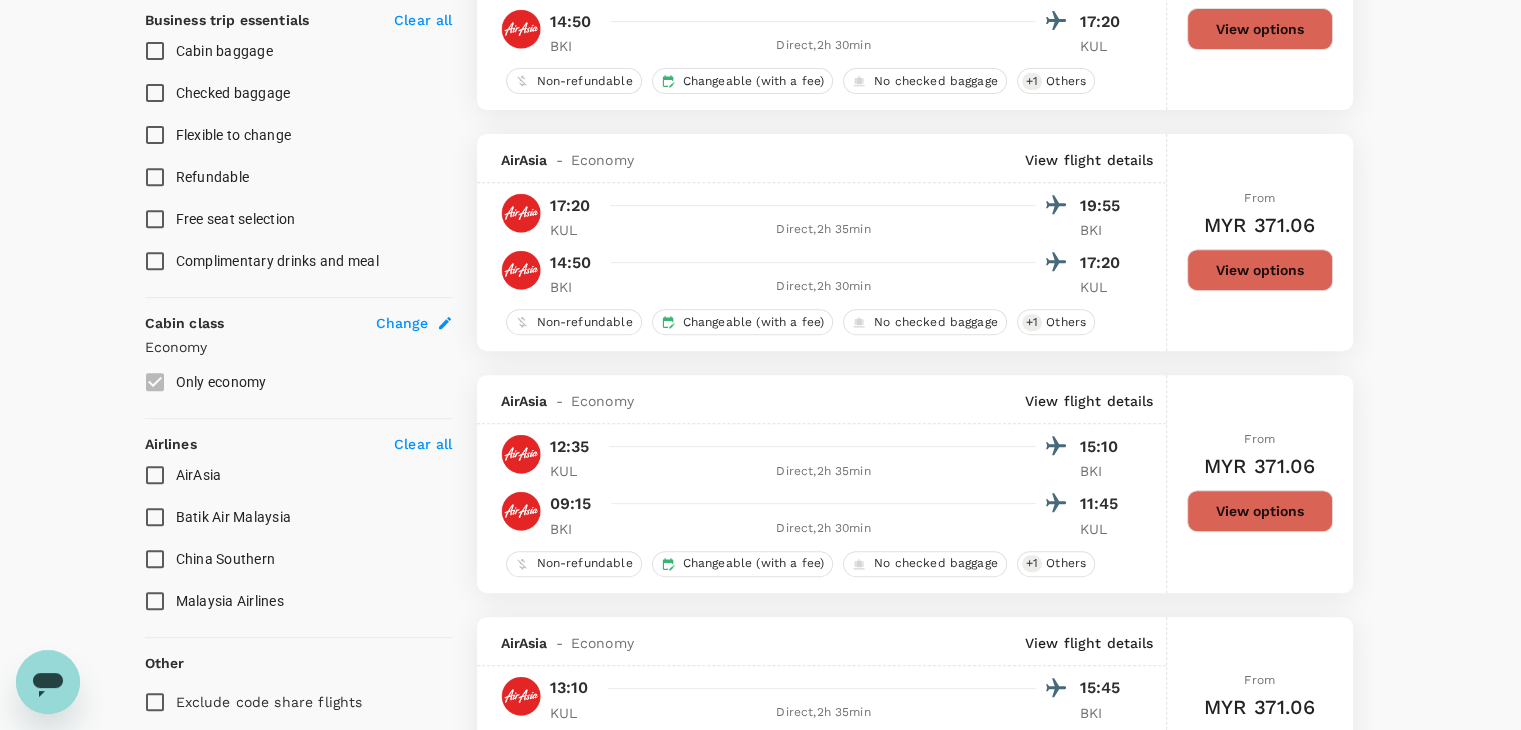 scroll, scrollTop: 1000, scrollLeft: 0, axis: vertical 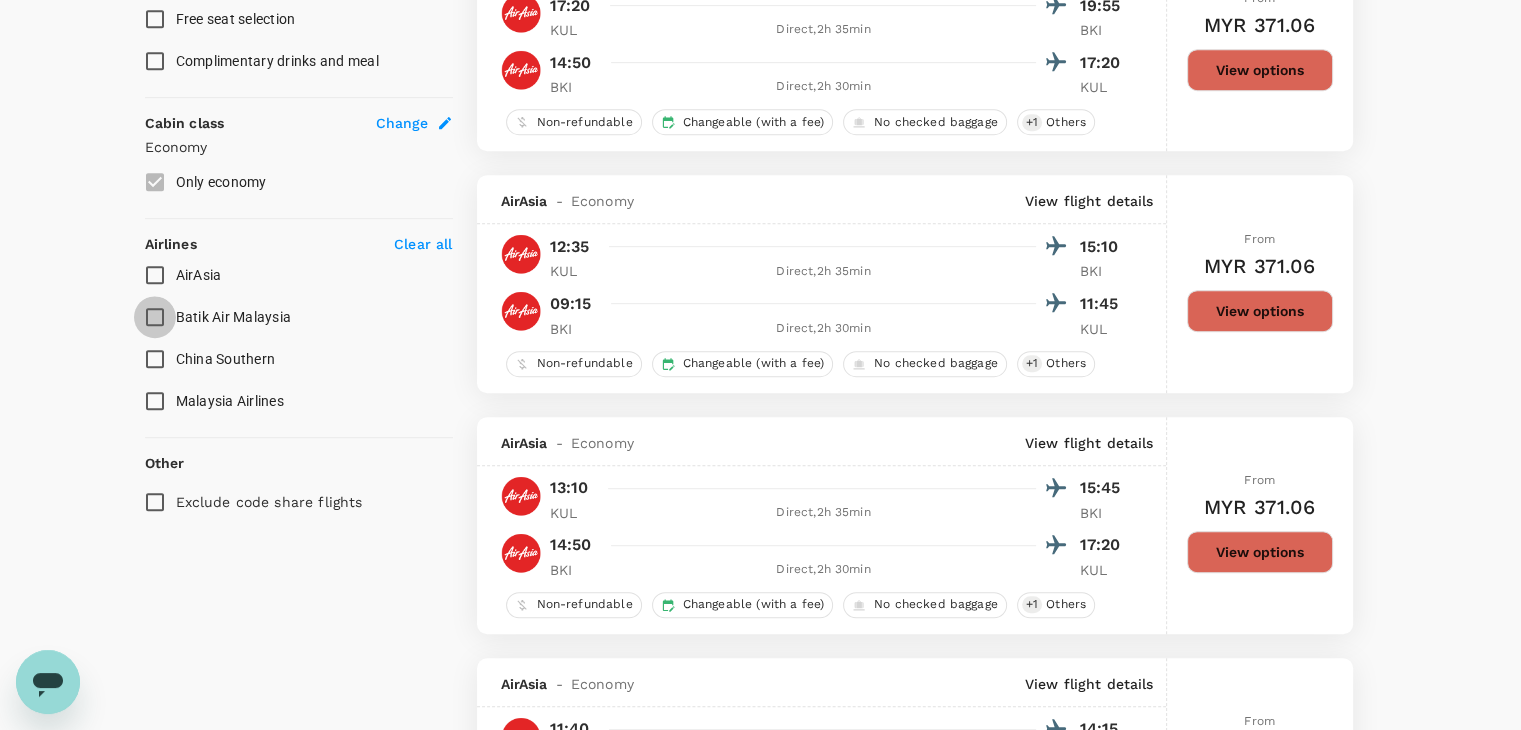 click on "Batik Air Malaysia" at bounding box center [155, 317] 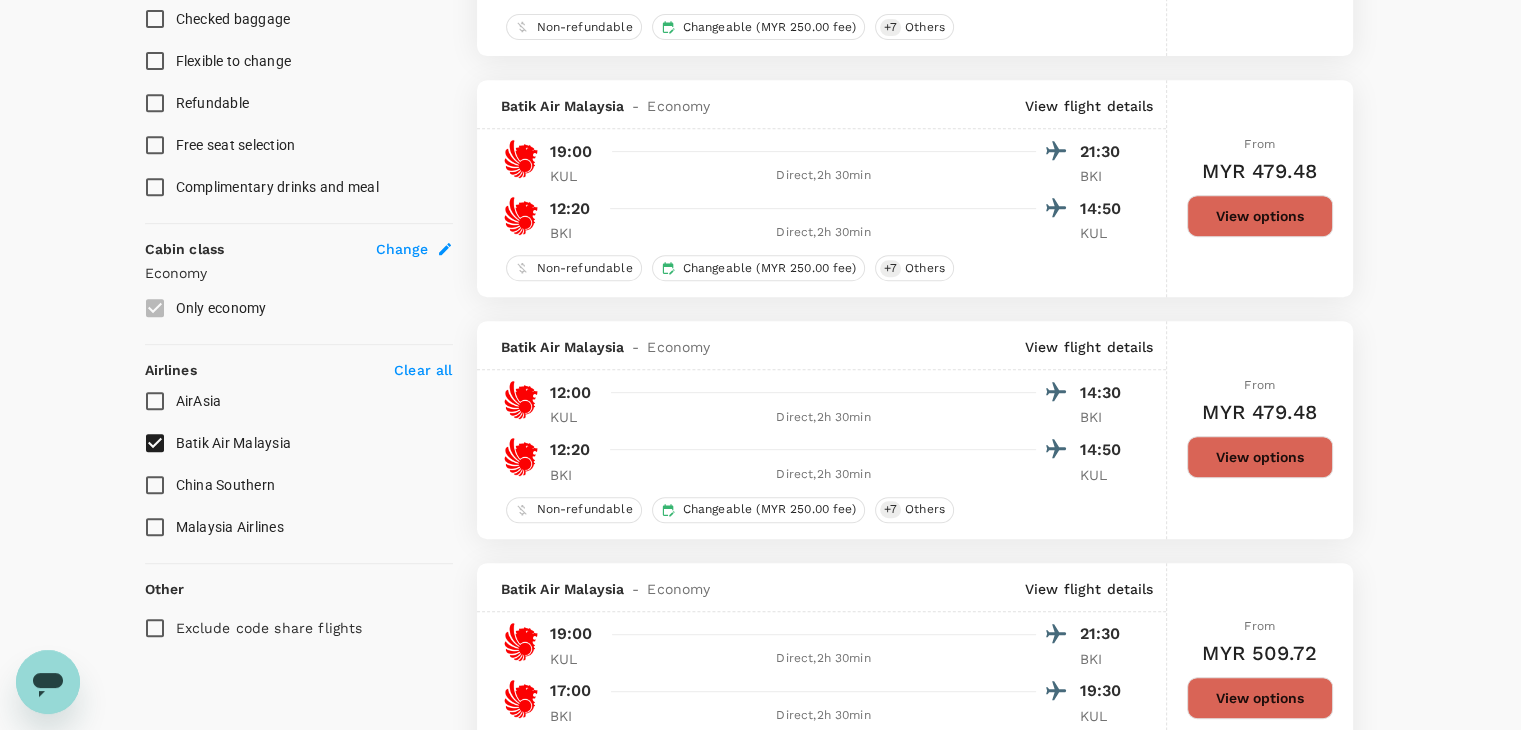 scroll, scrollTop: 1000, scrollLeft: 0, axis: vertical 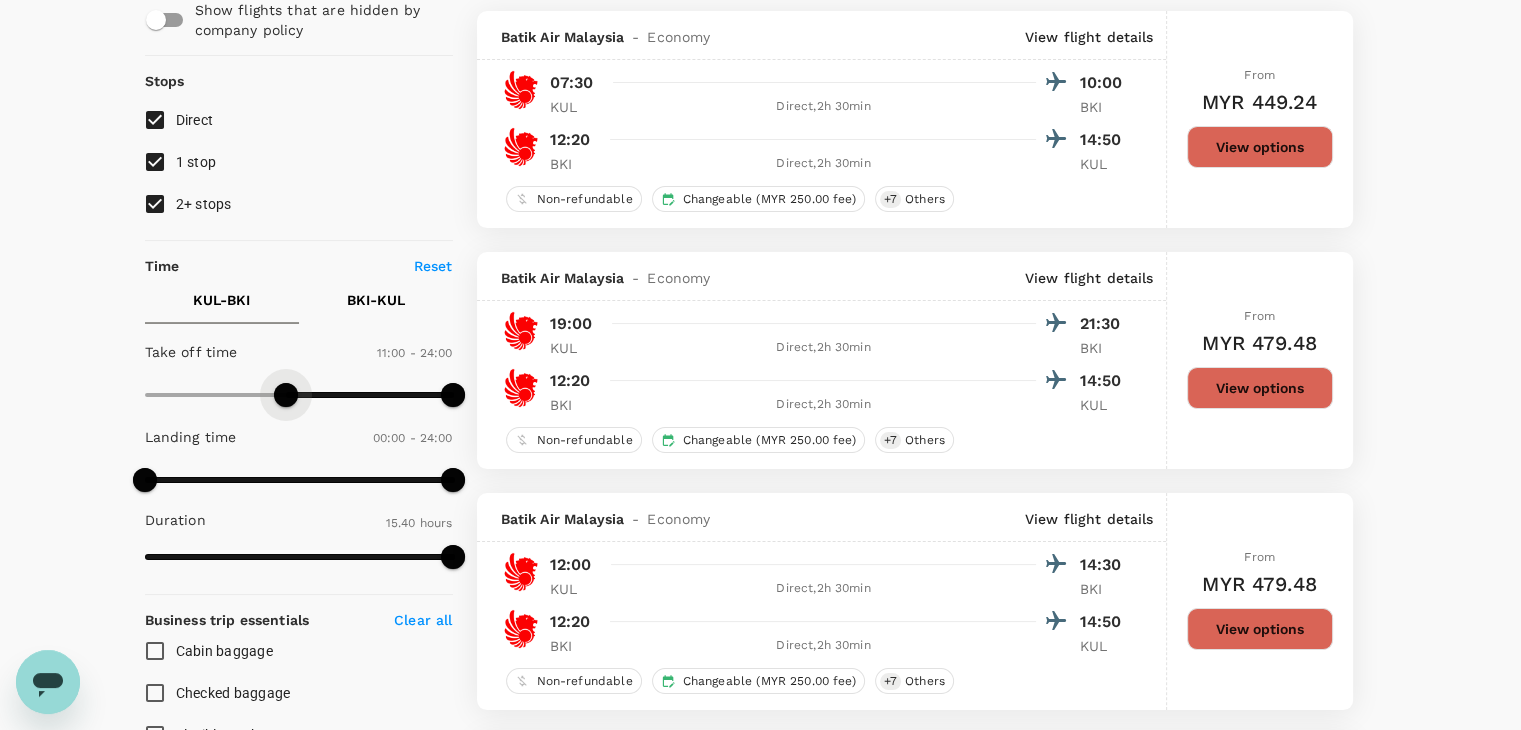 type on "690" 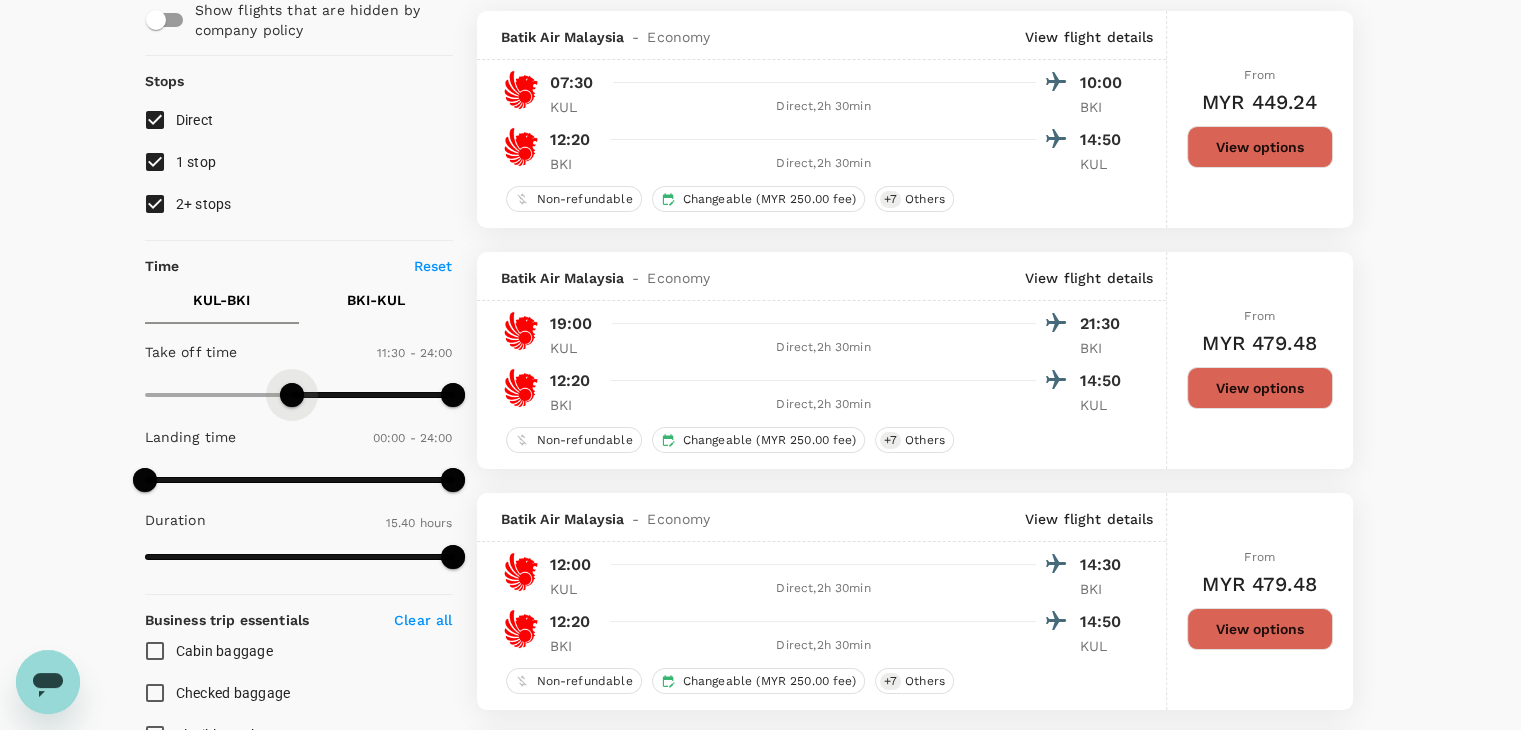 drag, startPoint x: 142, startPoint y: 386, endPoint x: 291, endPoint y: 395, distance: 149.27156 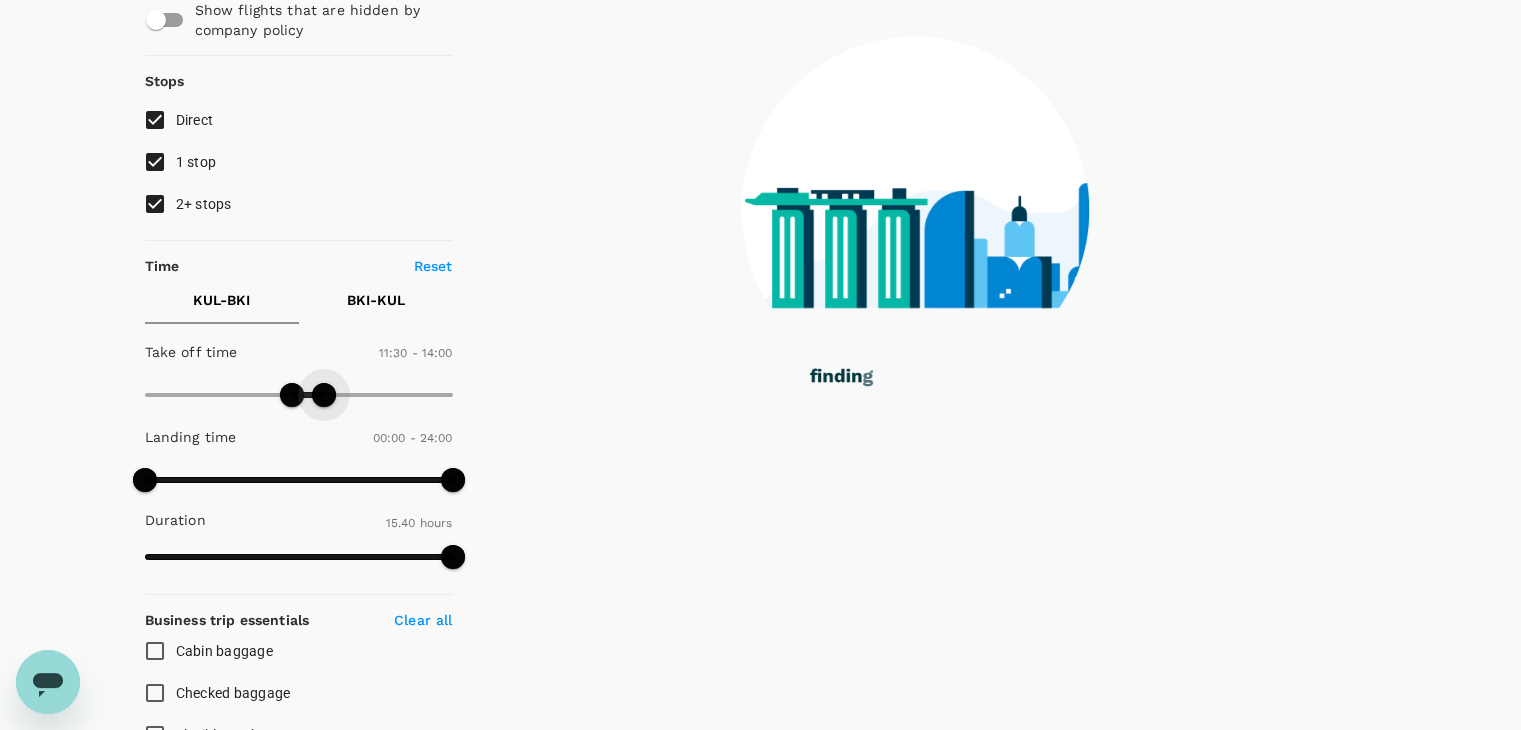 type on "810" 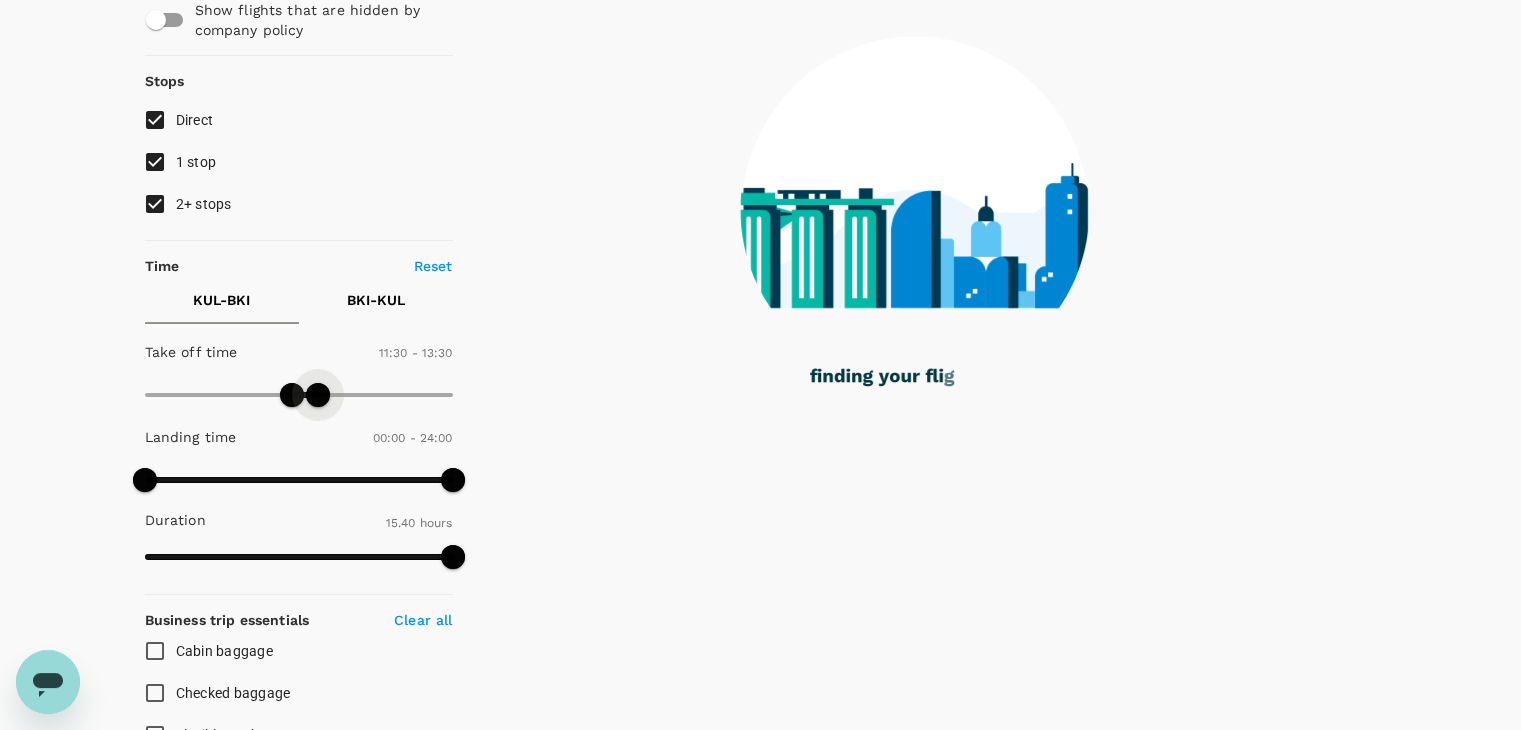 drag, startPoint x: 456, startPoint y: 394, endPoint x: 319, endPoint y: 392, distance: 137.0146 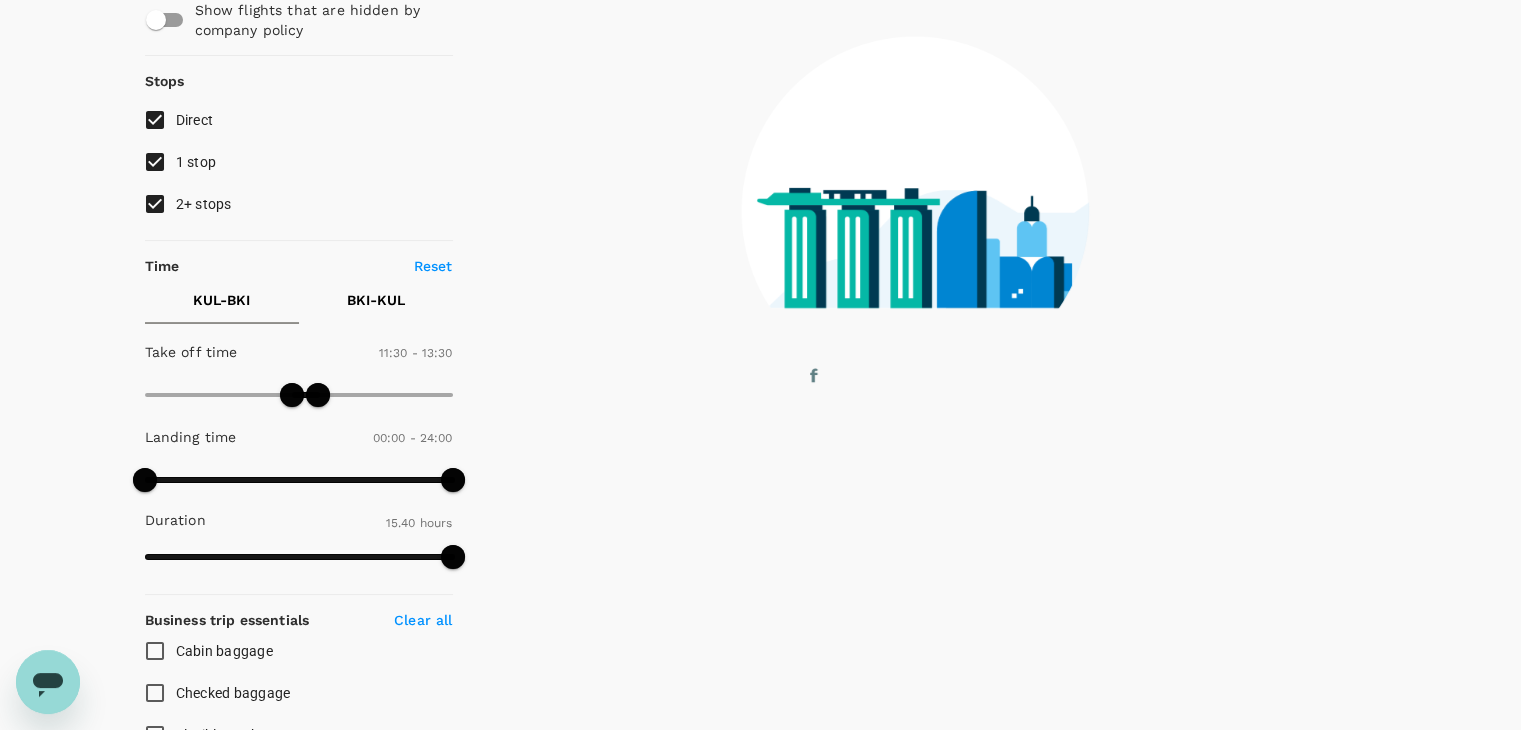 click on "BKI - KUL" at bounding box center [376, 300] 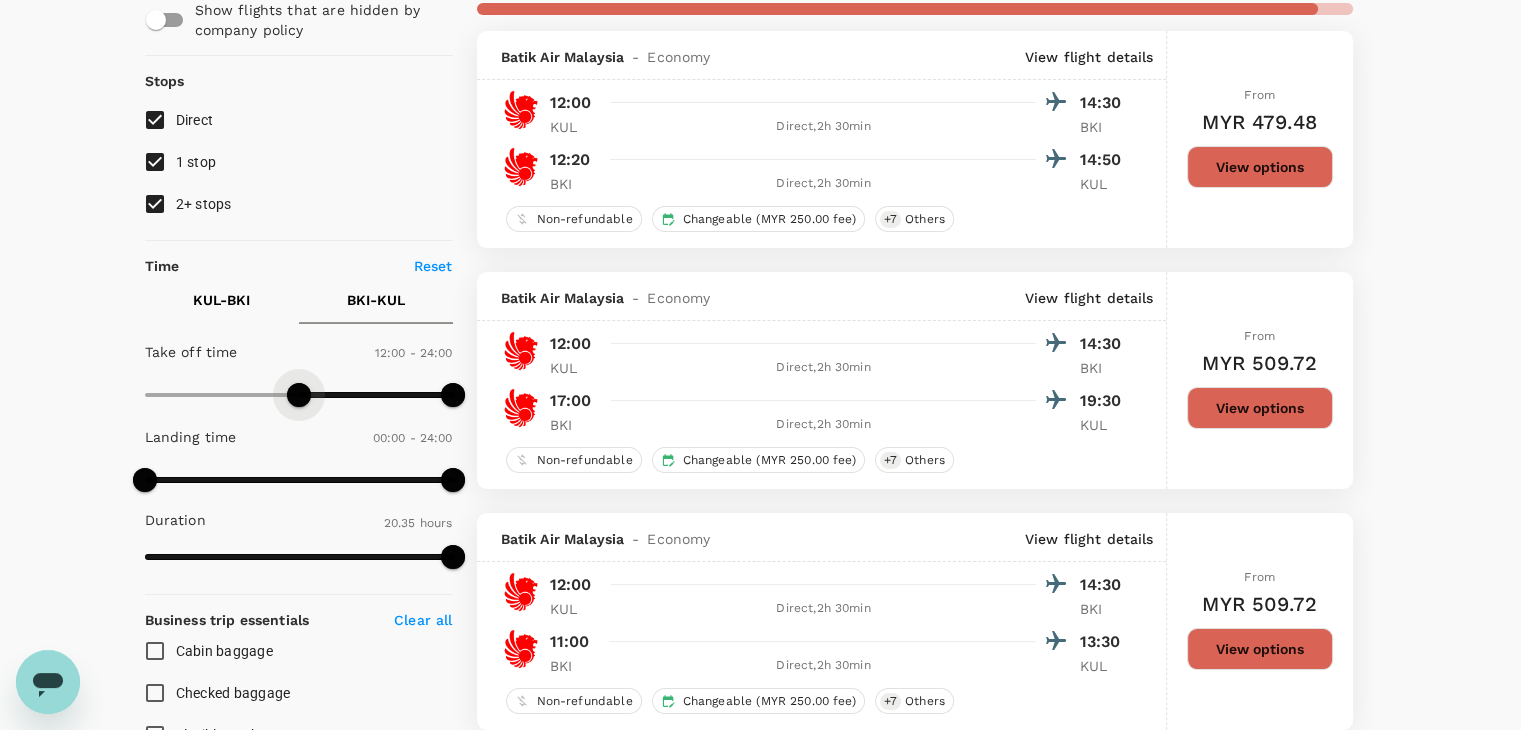 type on "690" 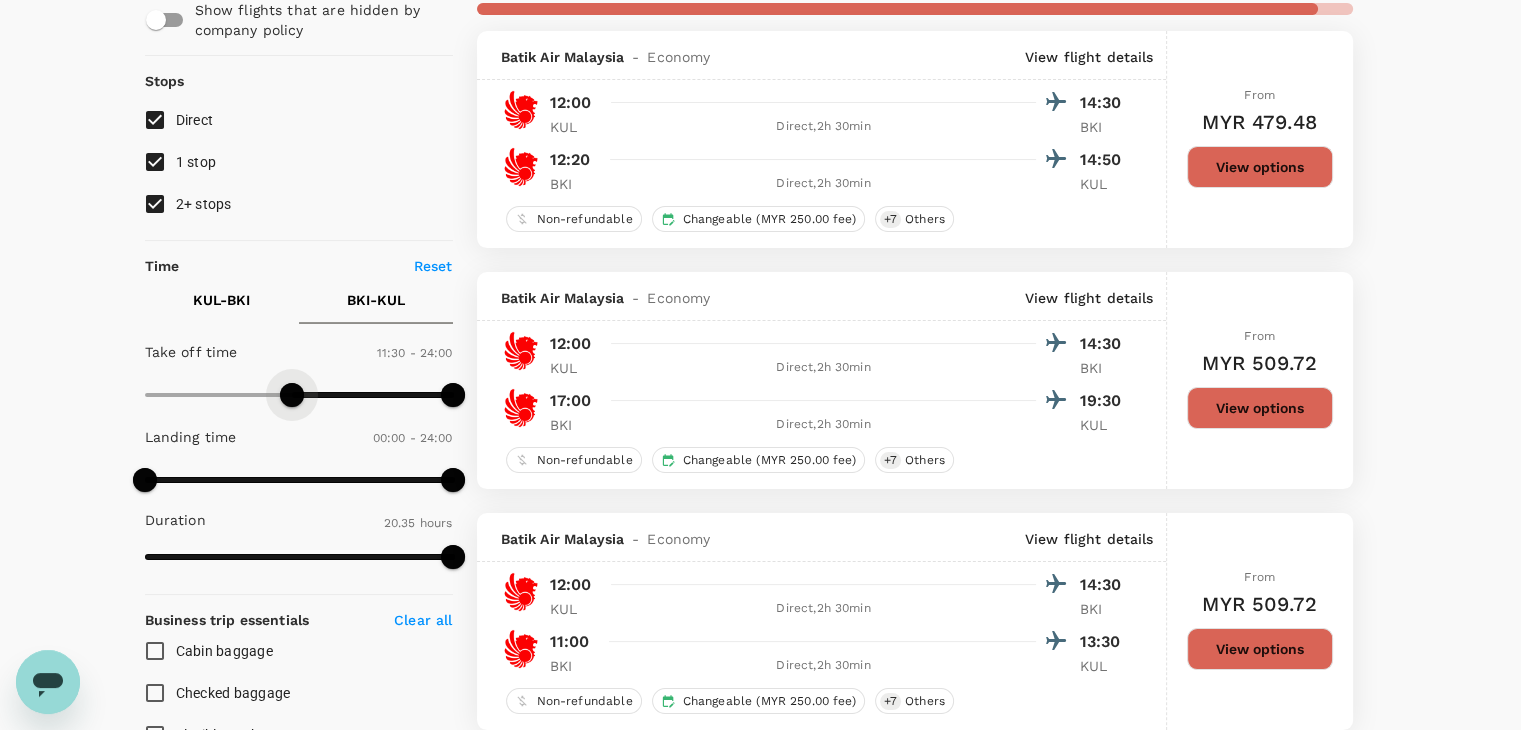 drag, startPoint x: 161, startPoint y: 390, endPoint x: 293, endPoint y: 403, distance: 132.63861 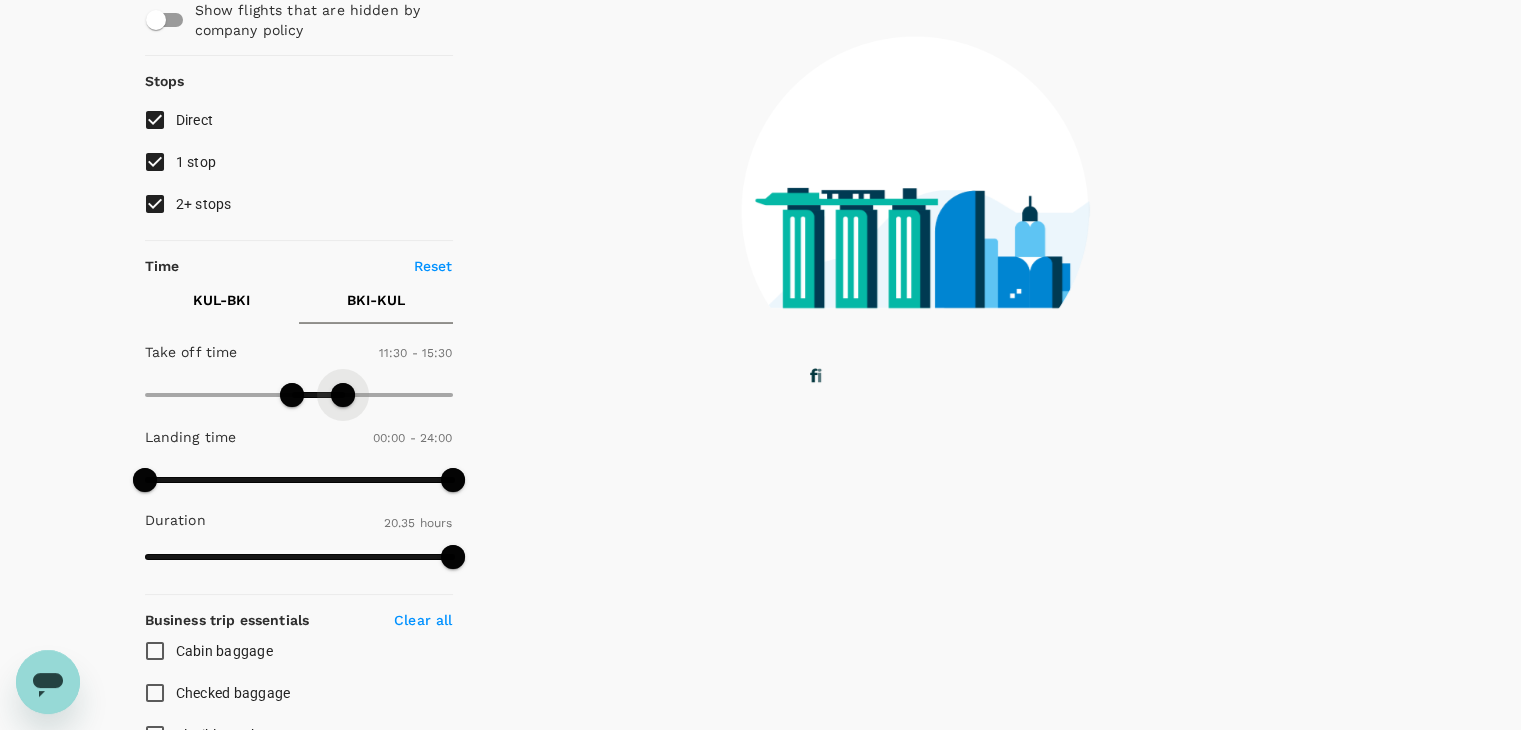 type on "870" 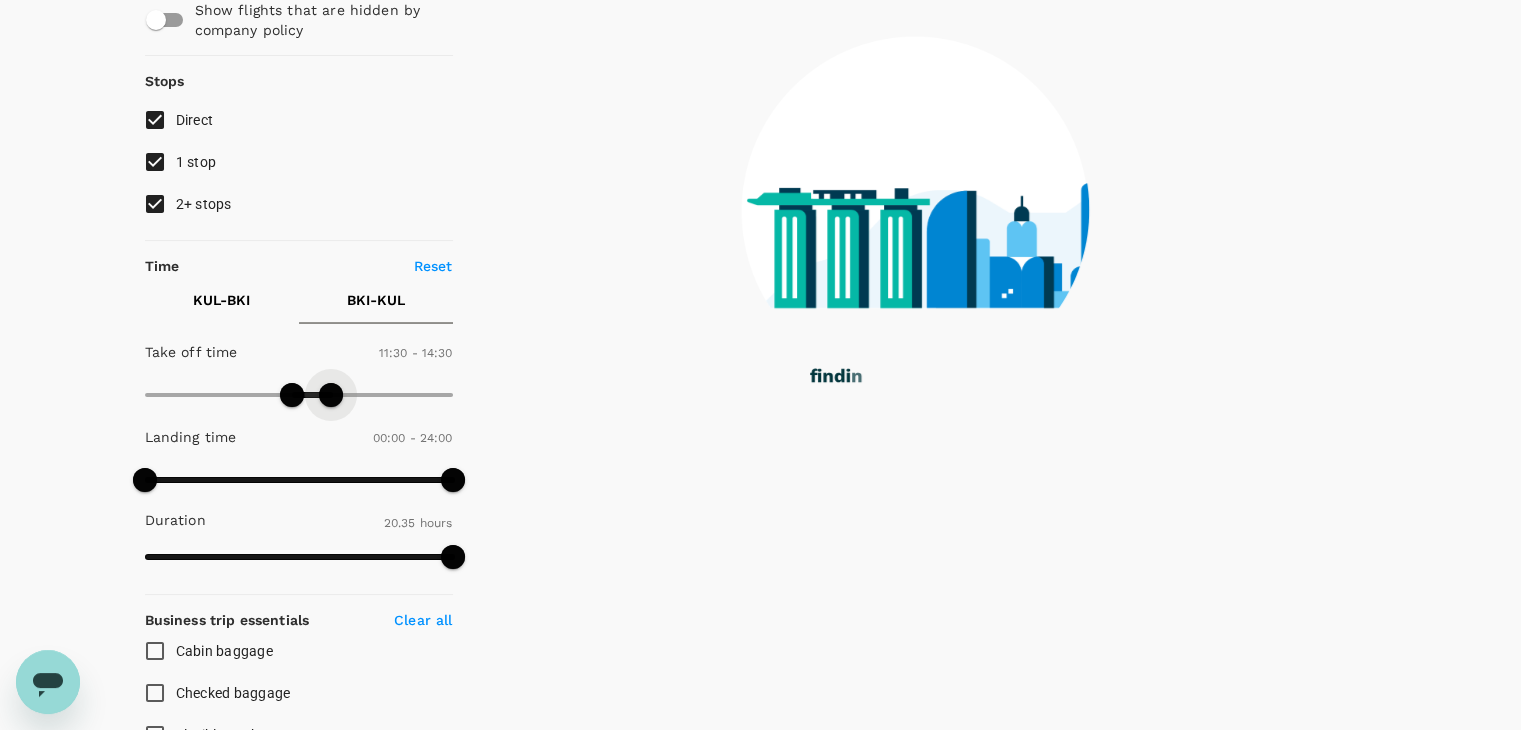 drag, startPoint x: 421, startPoint y: 395, endPoint x: 329, endPoint y: 387, distance: 92.34717 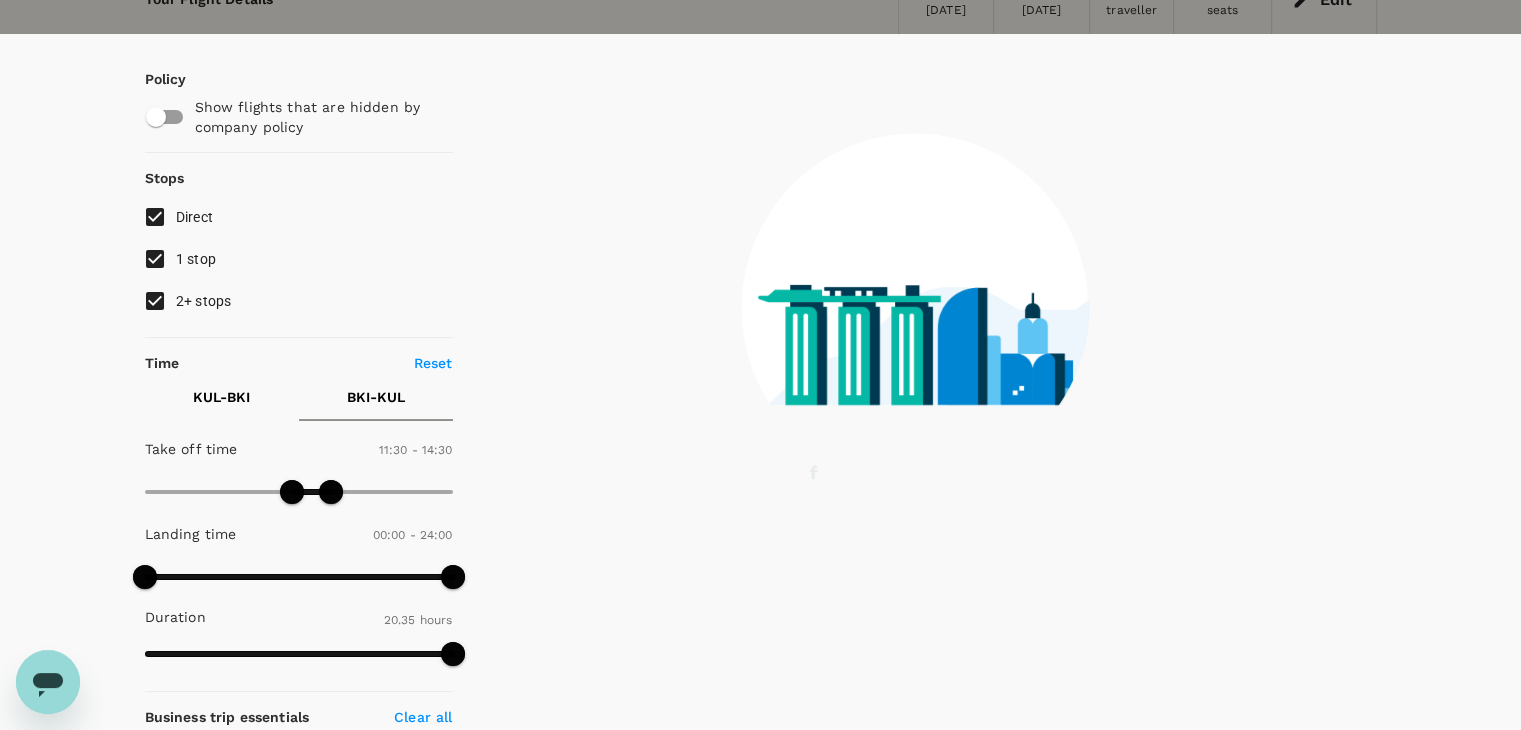 scroll, scrollTop: 0, scrollLeft: 0, axis: both 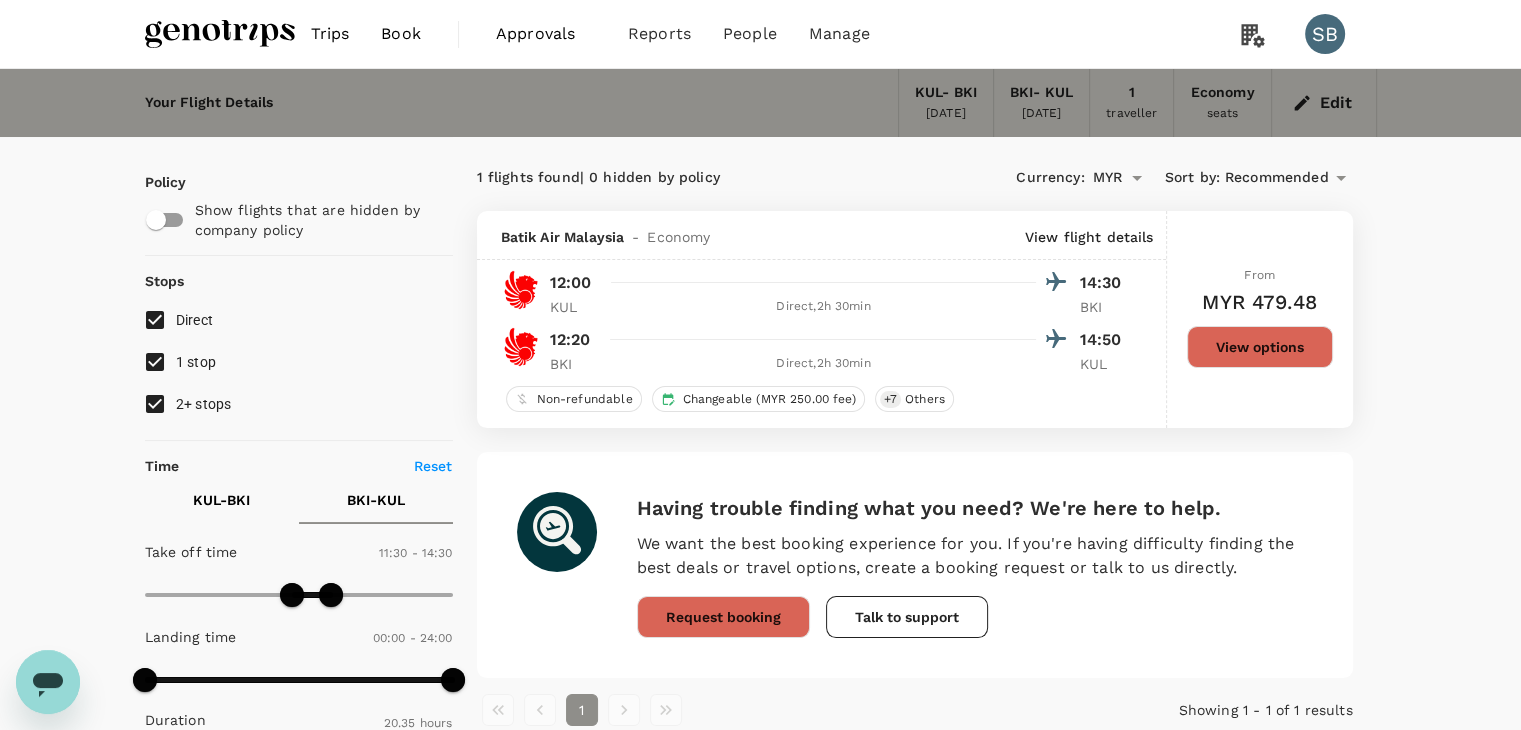 click at bounding box center (220, 34) 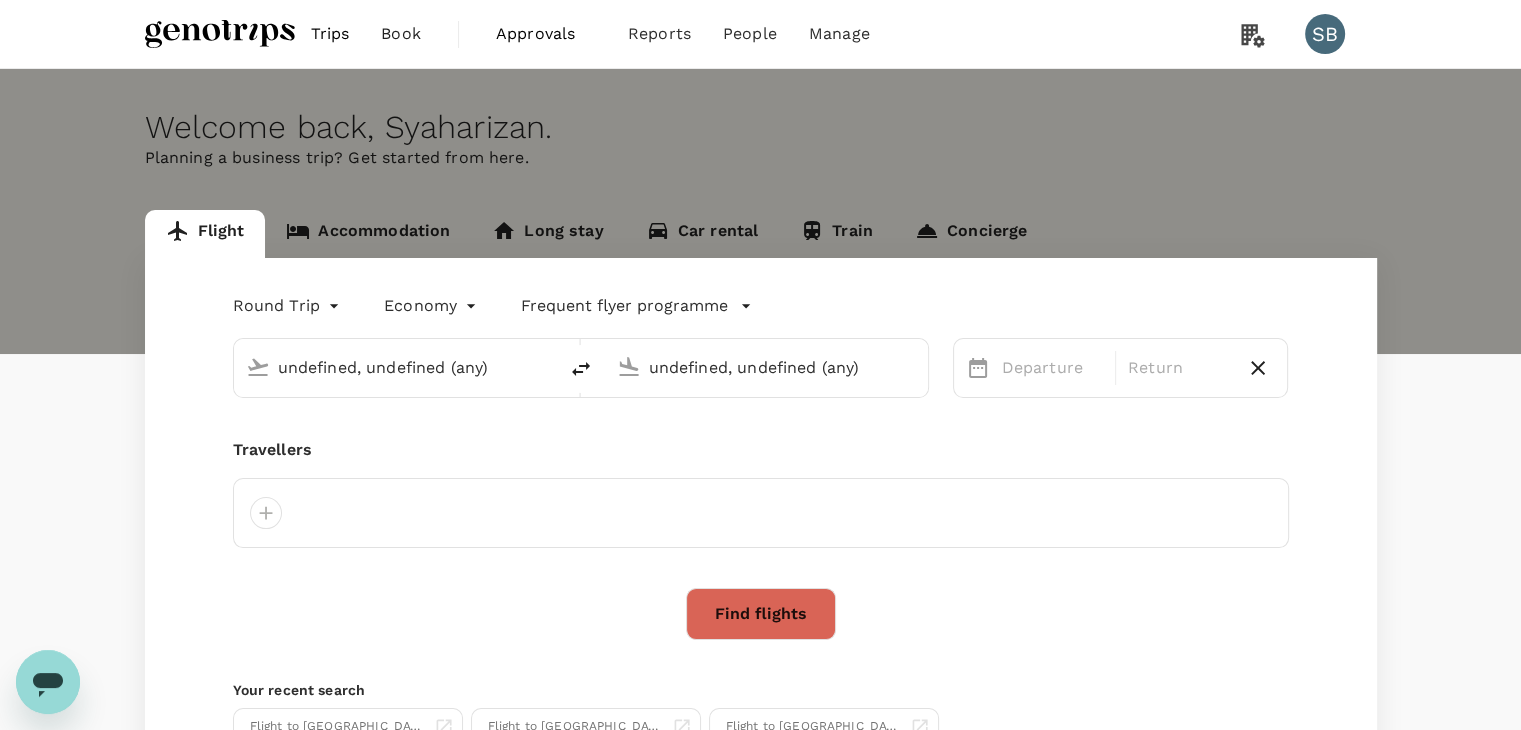 type 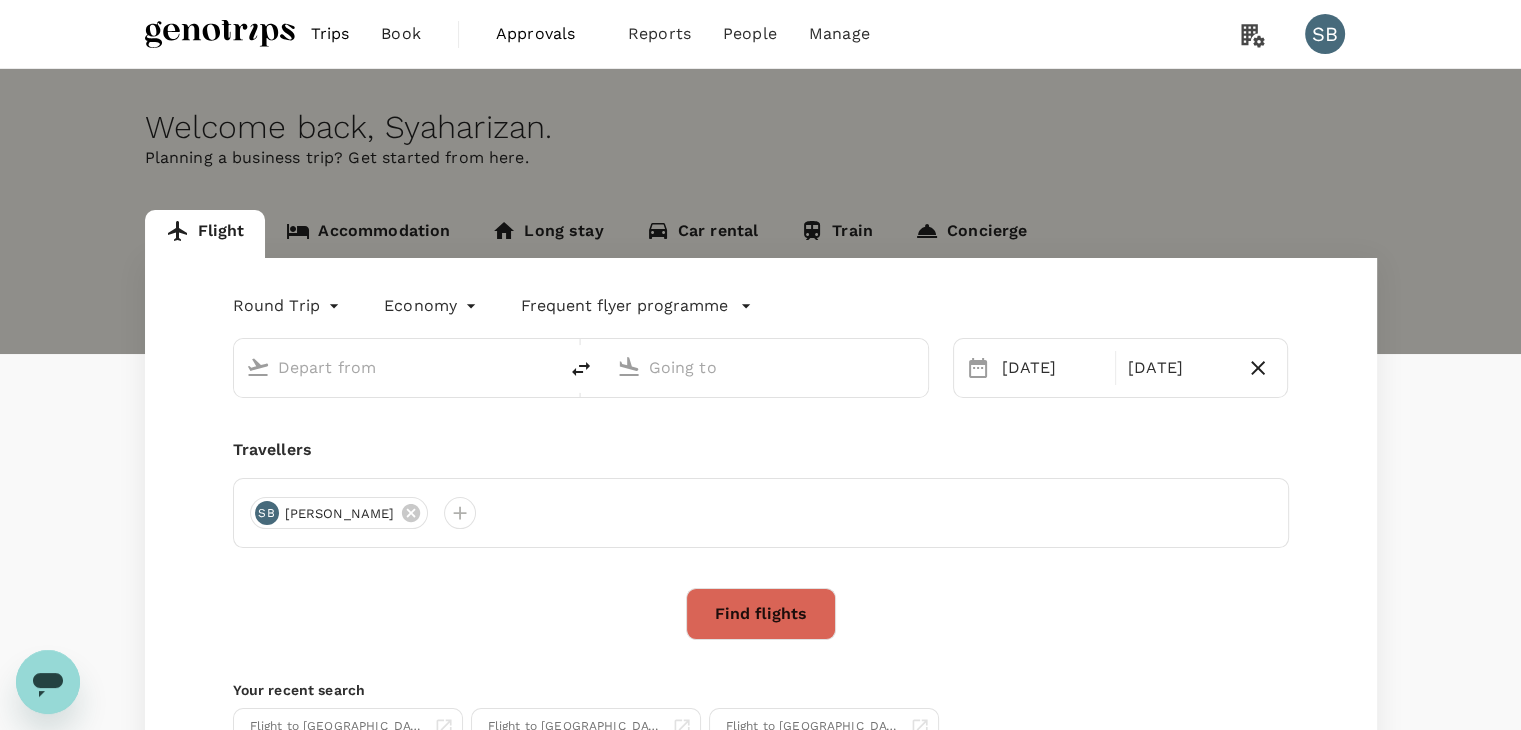 type on "Kuala Lumpur Intl ([GEOGRAPHIC_DATA])" 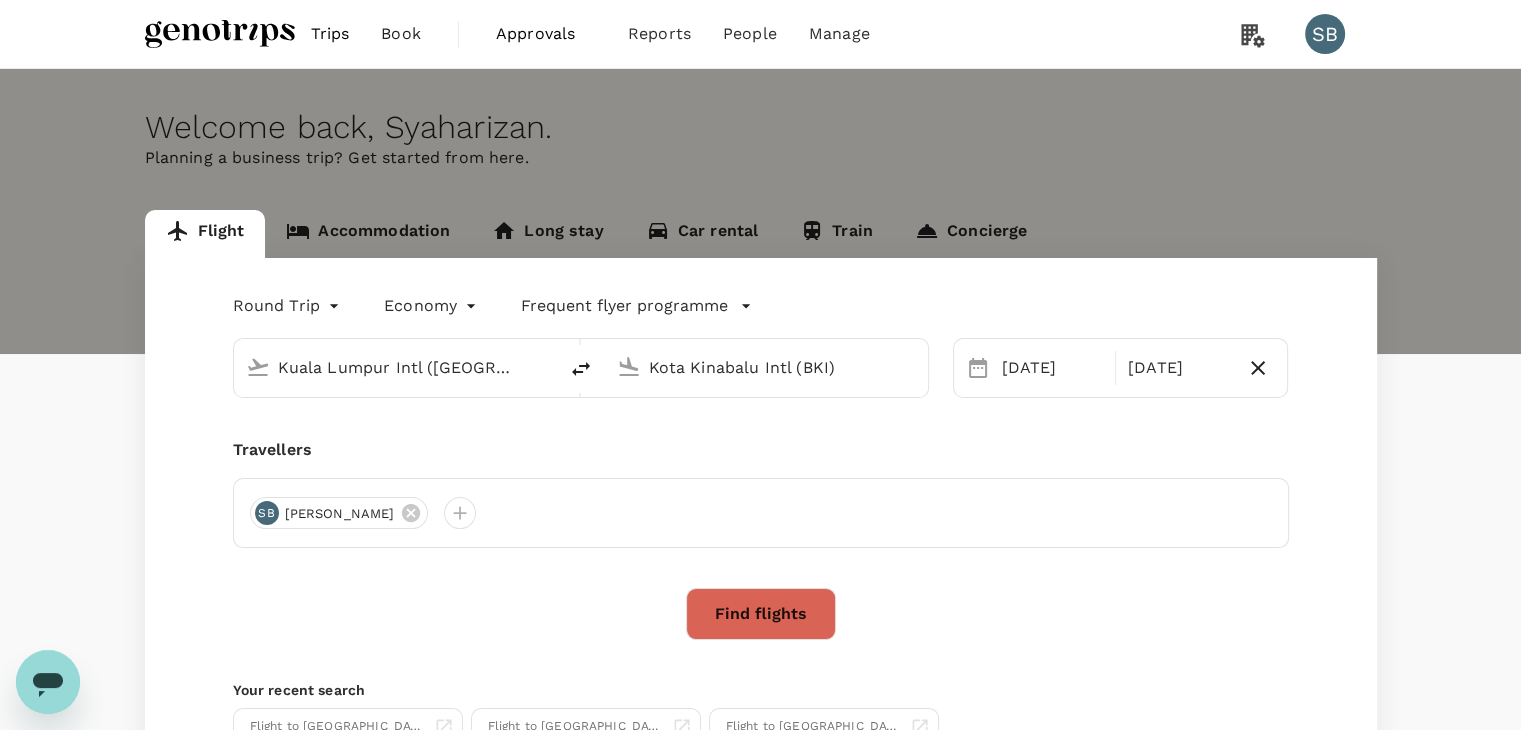 type 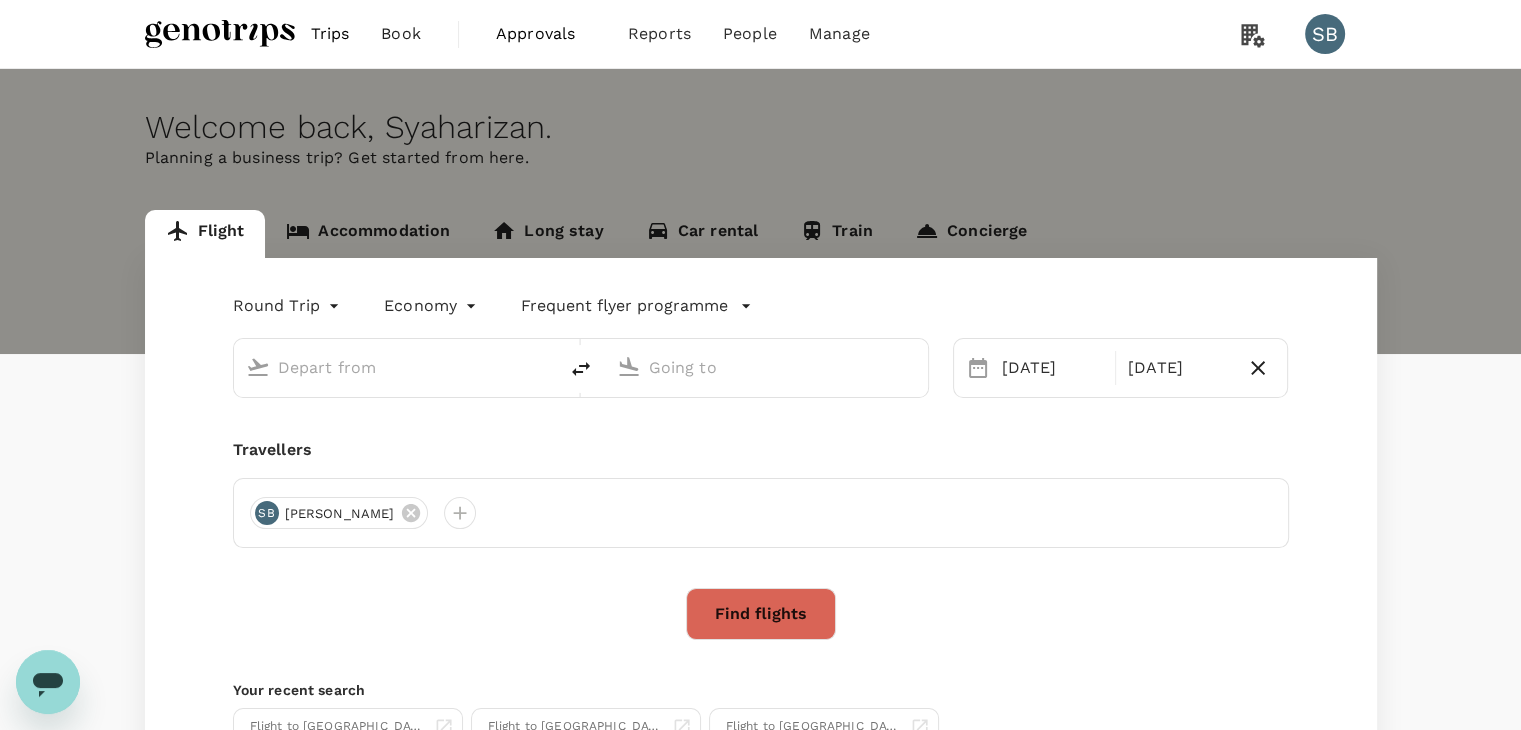 type on "Kuala Lumpur Intl ([GEOGRAPHIC_DATA])" 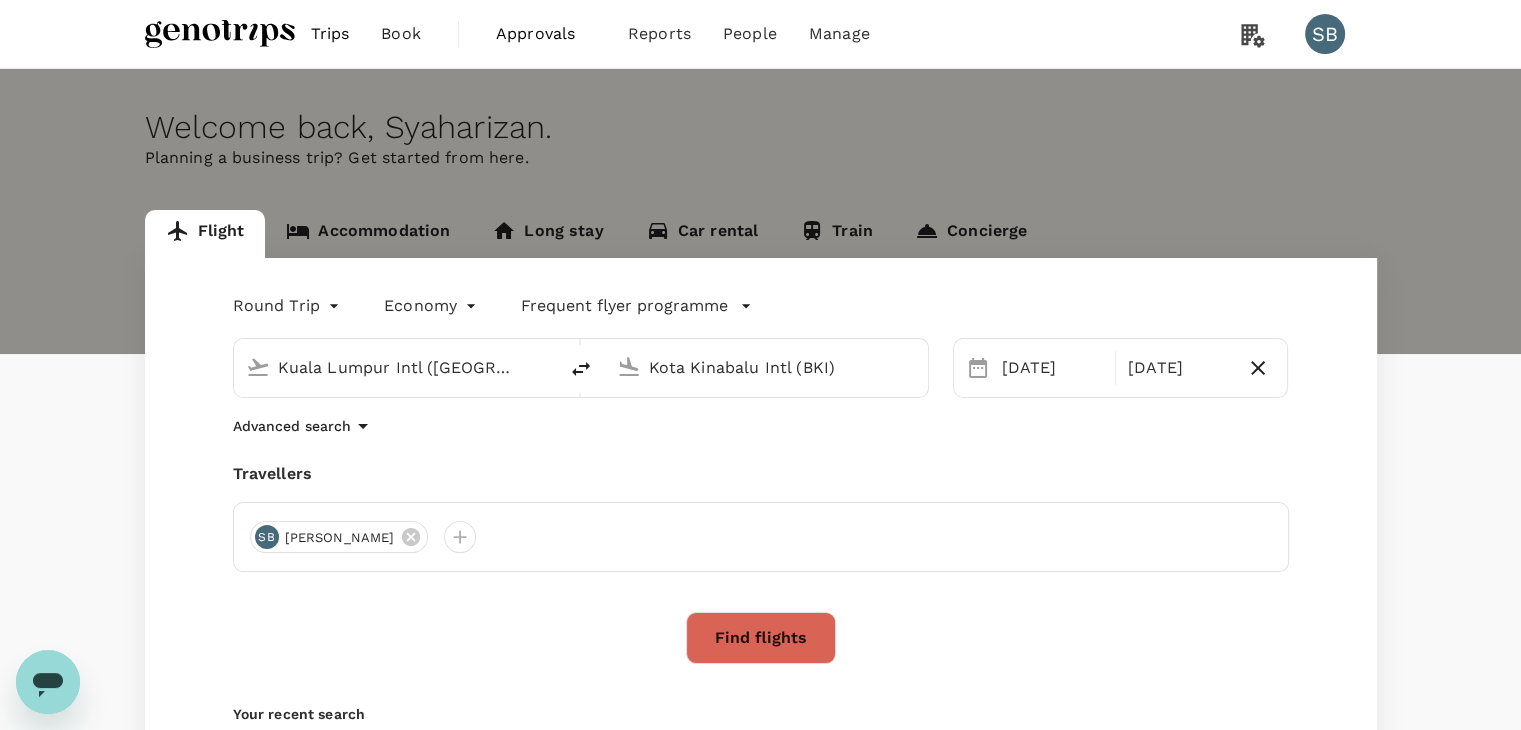 click on "Kota Kinabalu Intl (BKI)" at bounding box center [767, 367] 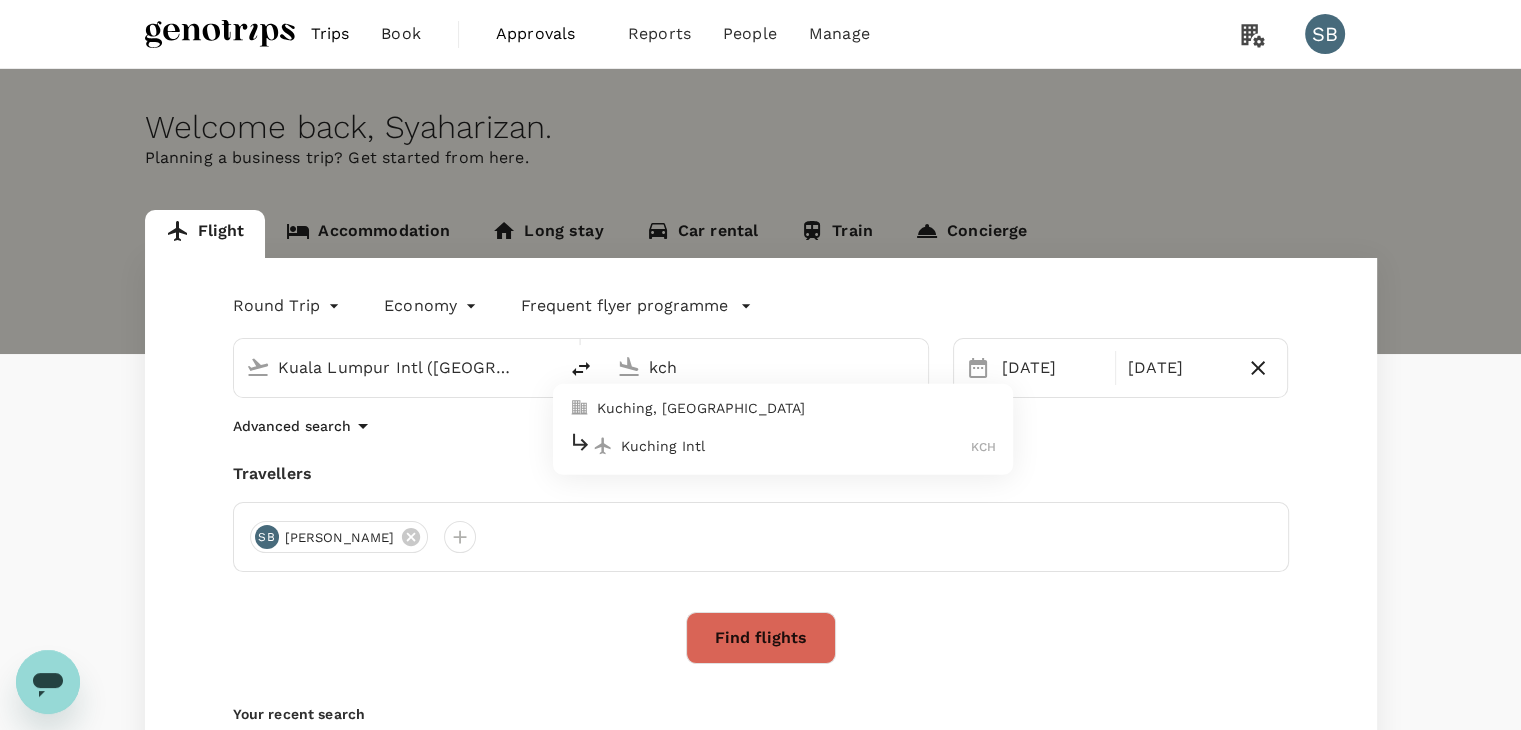 click on "Kuching Intl" at bounding box center (796, 446) 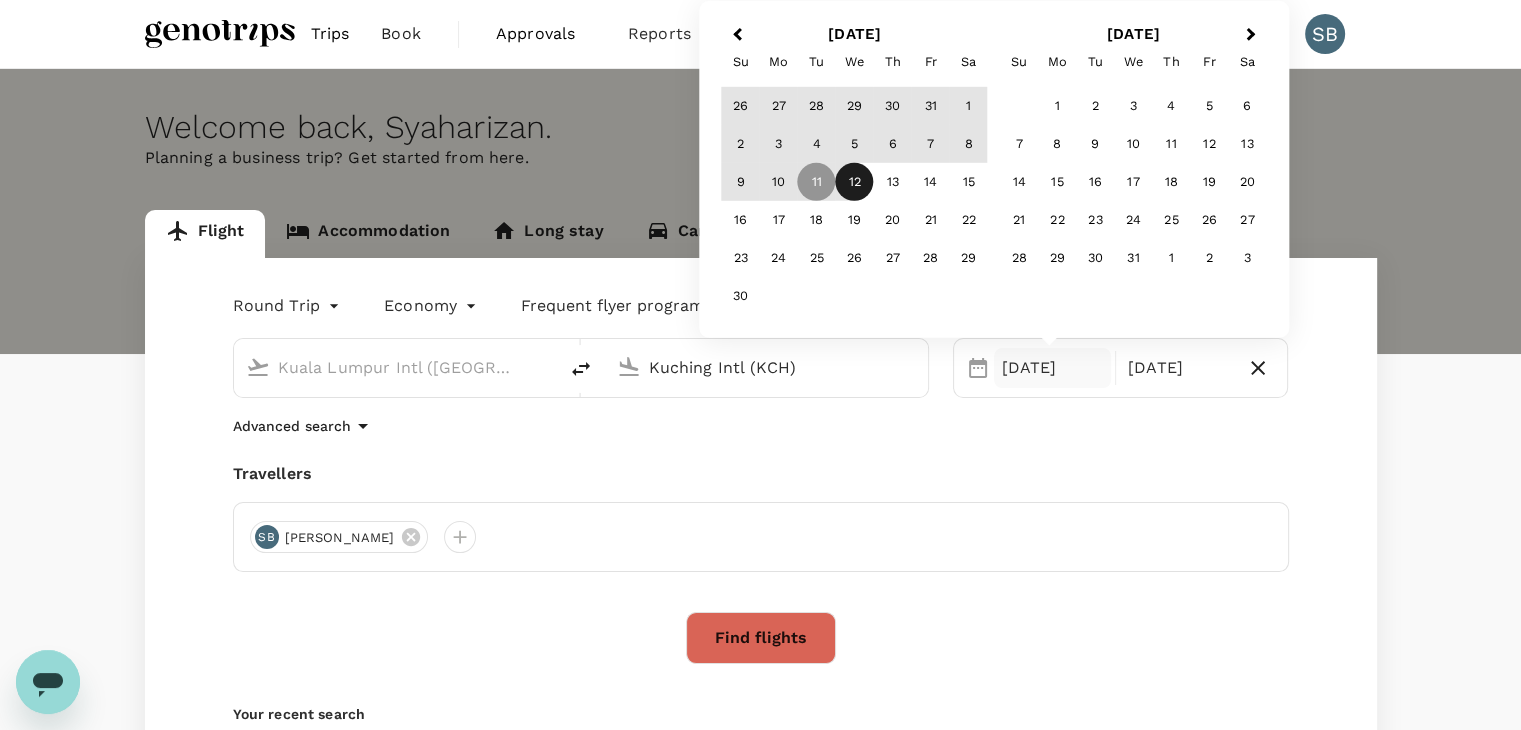 type on "Kuching Intl (KCH)" 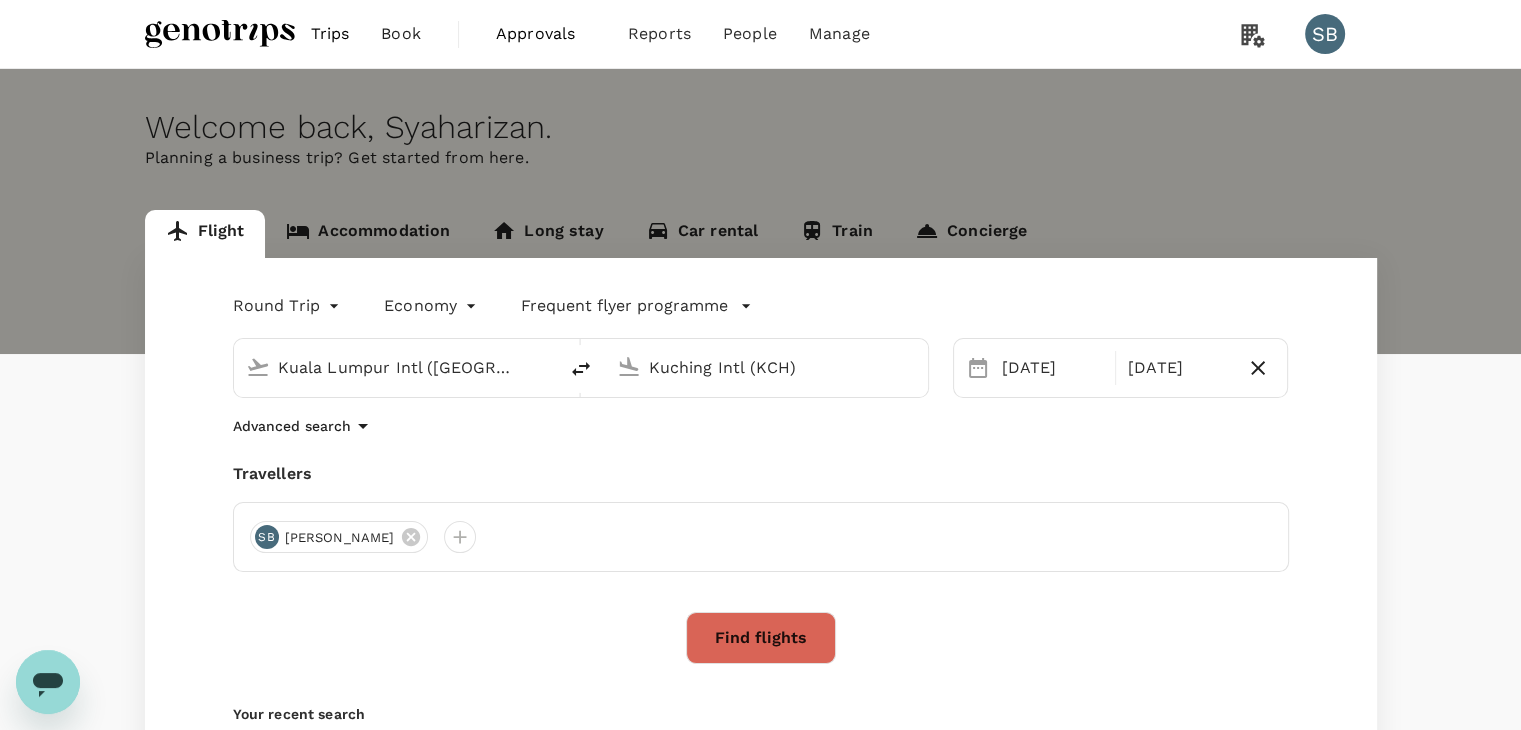 click on "Find flights" at bounding box center [761, 638] 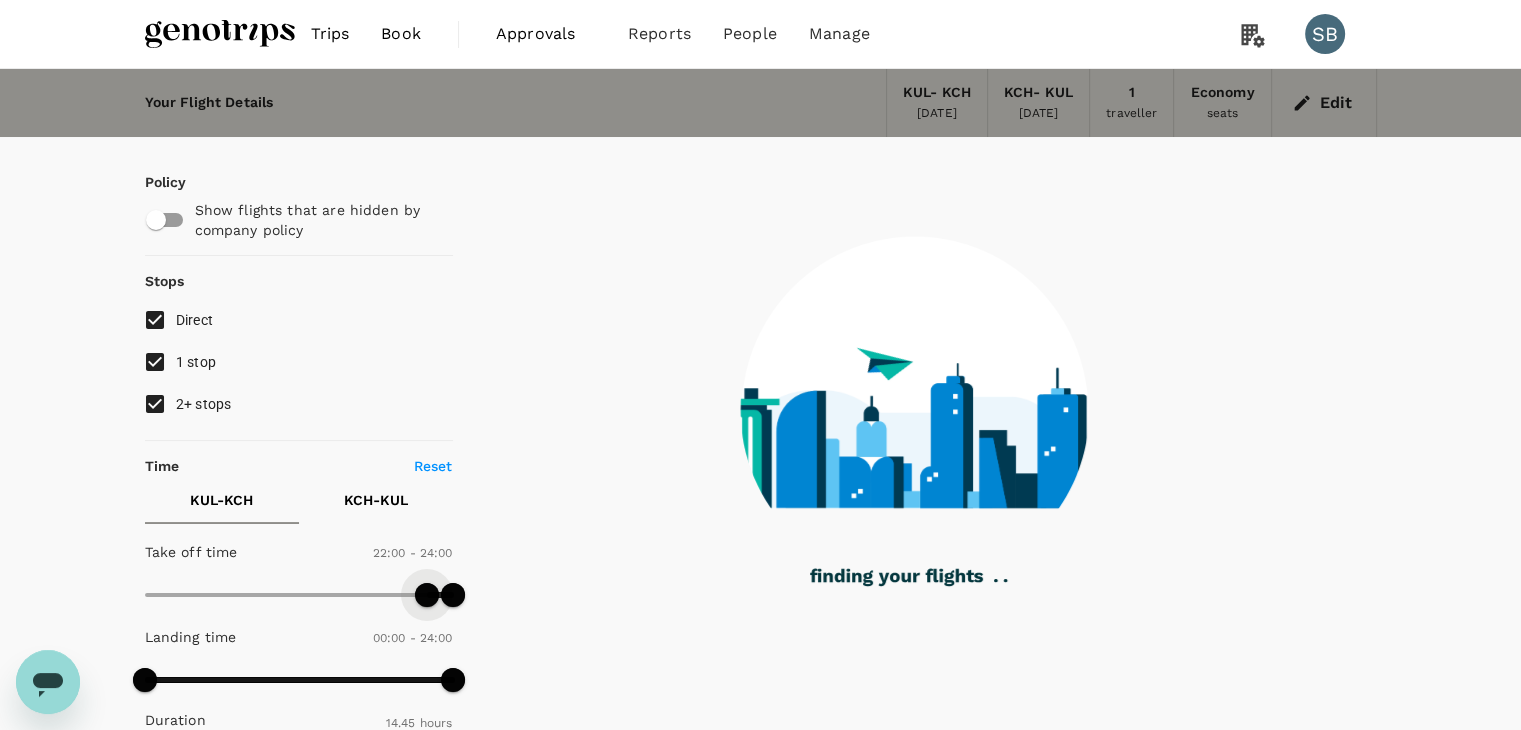 type on "1350" 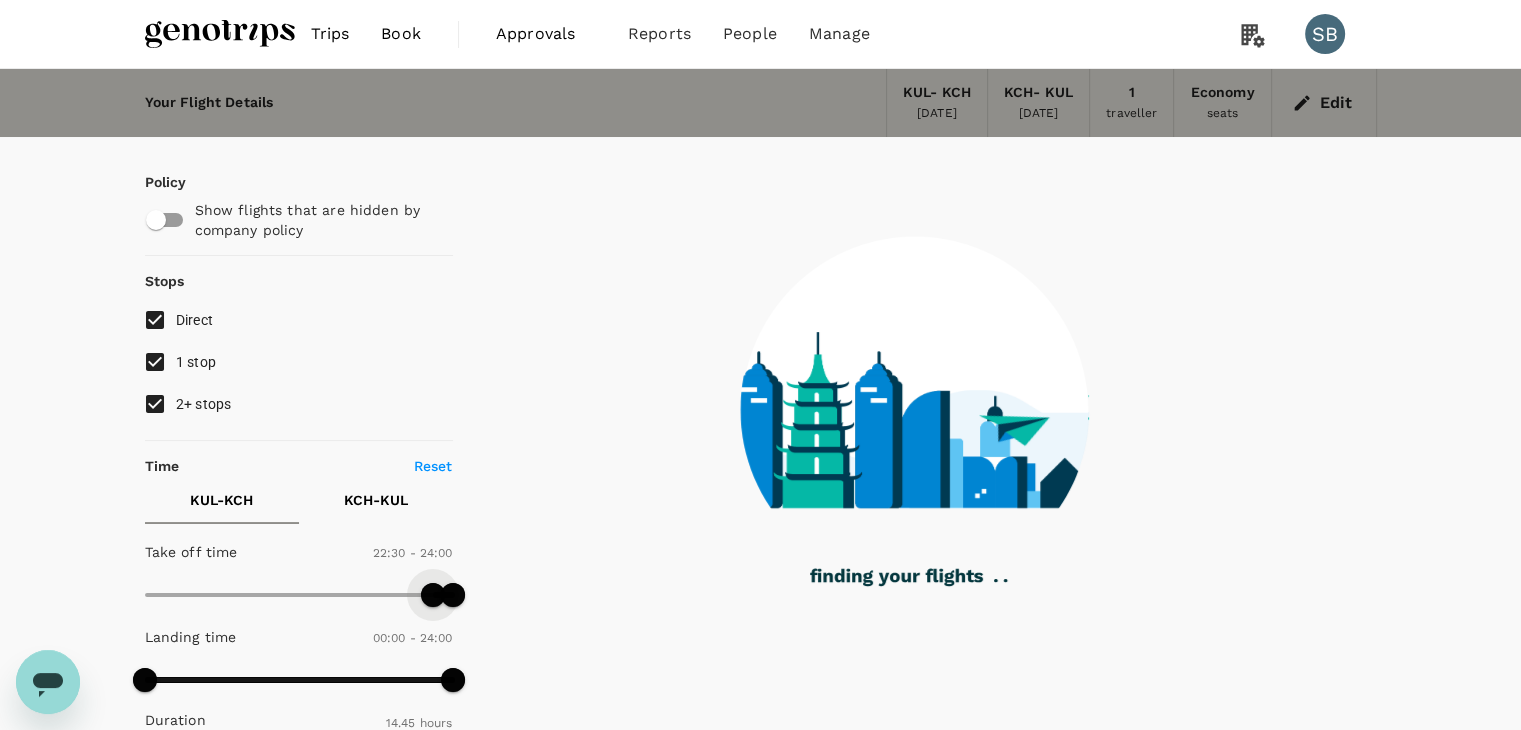 drag, startPoint x: 137, startPoint y: 593, endPoint x: 431, endPoint y: 617, distance: 294.97797 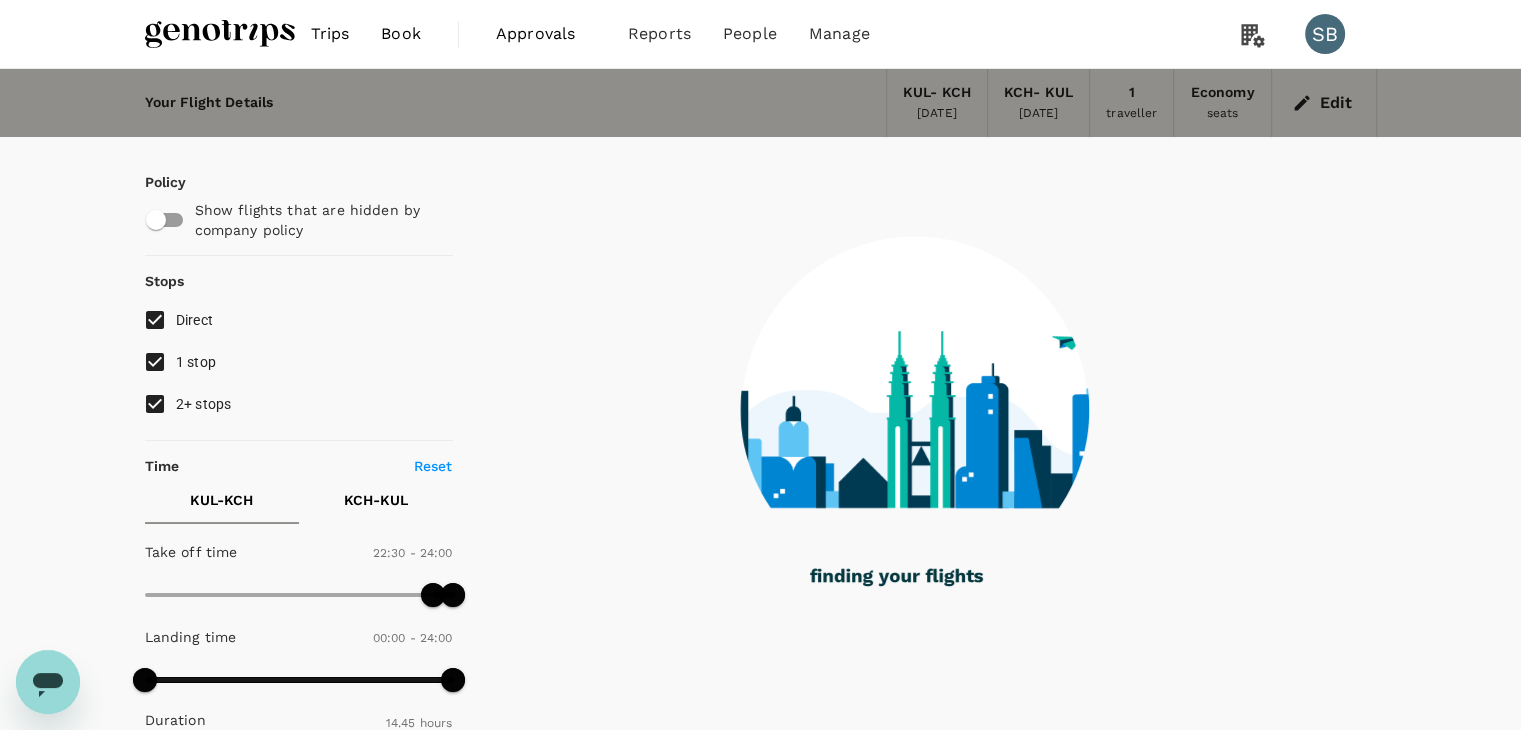 click on "KCH - KUL" at bounding box center (376, 500) 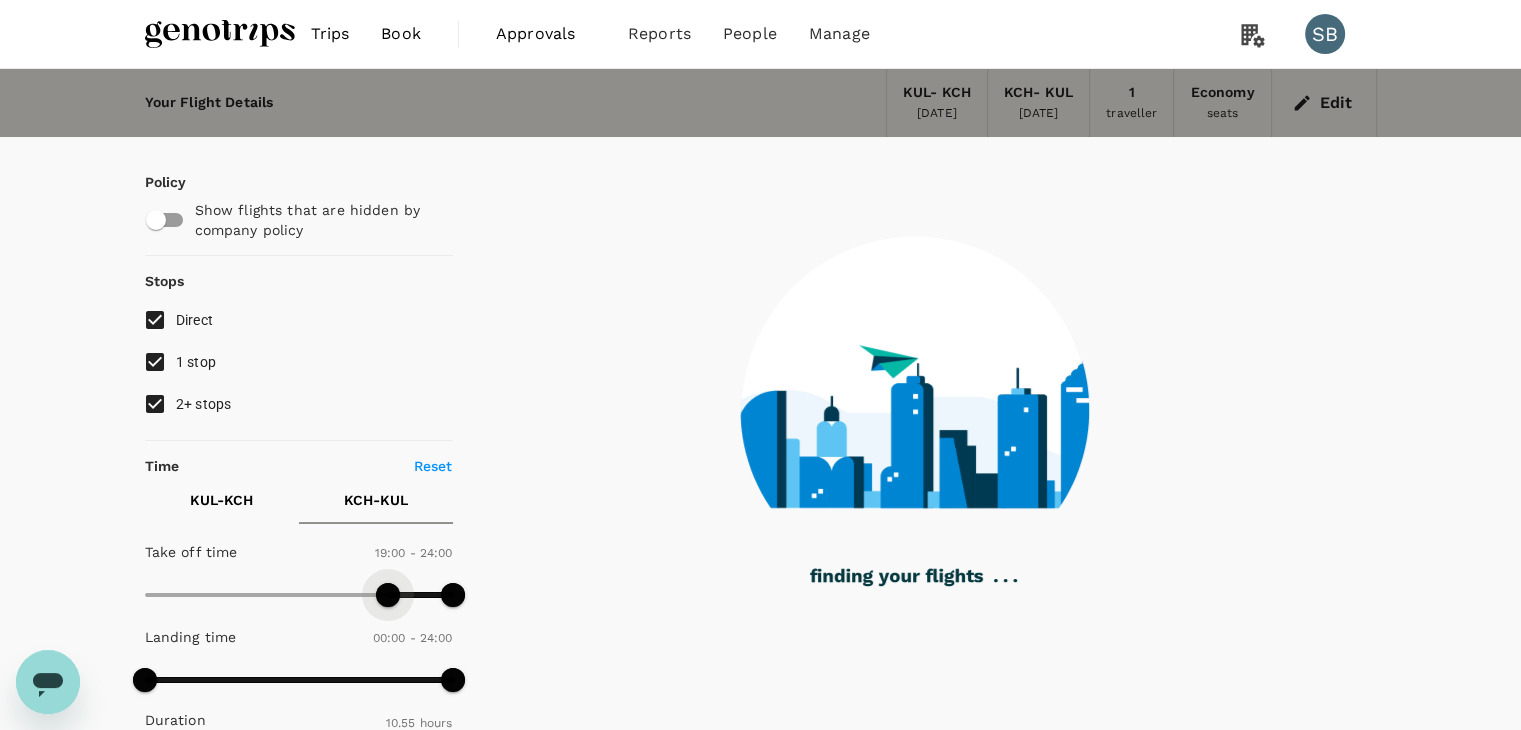 type on "1170" 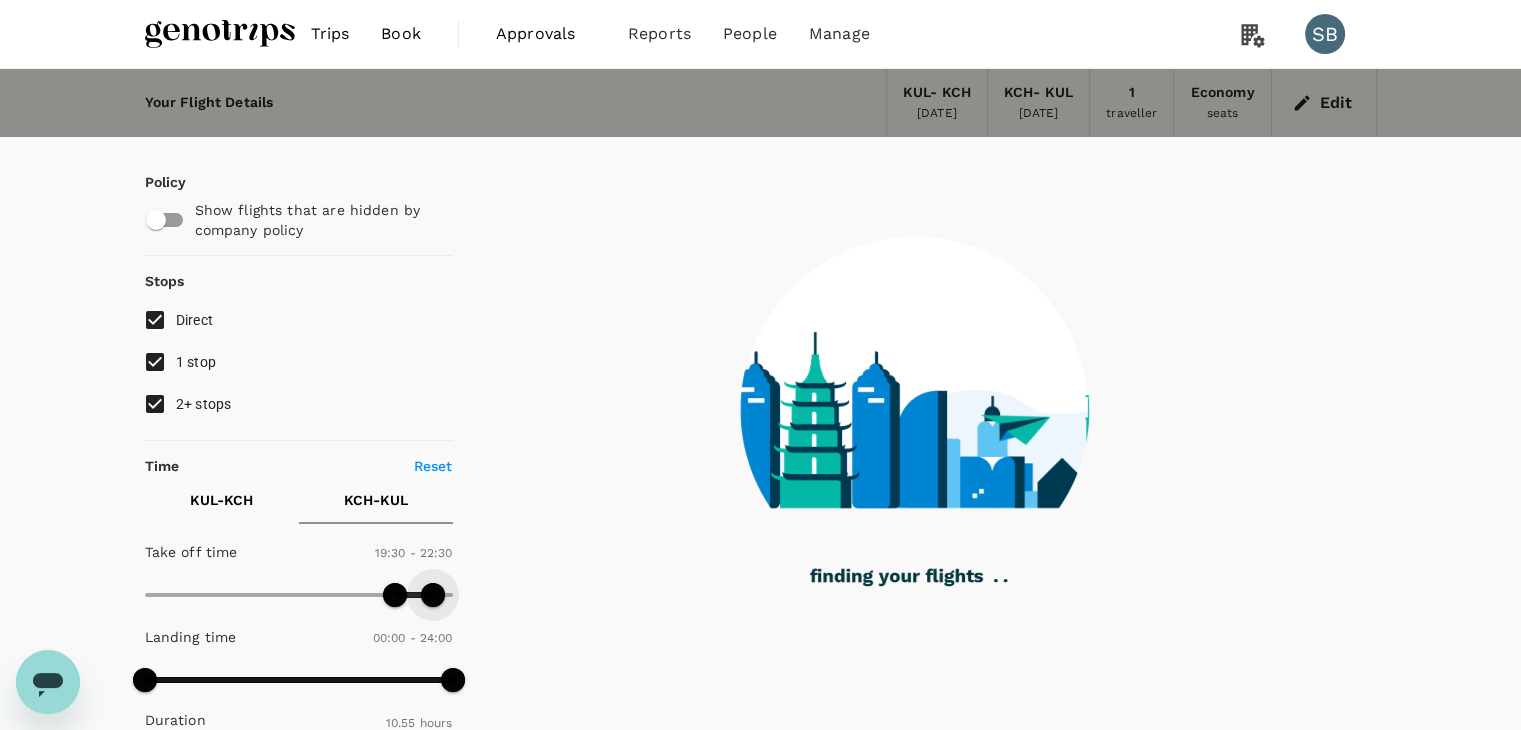 type on "1320" 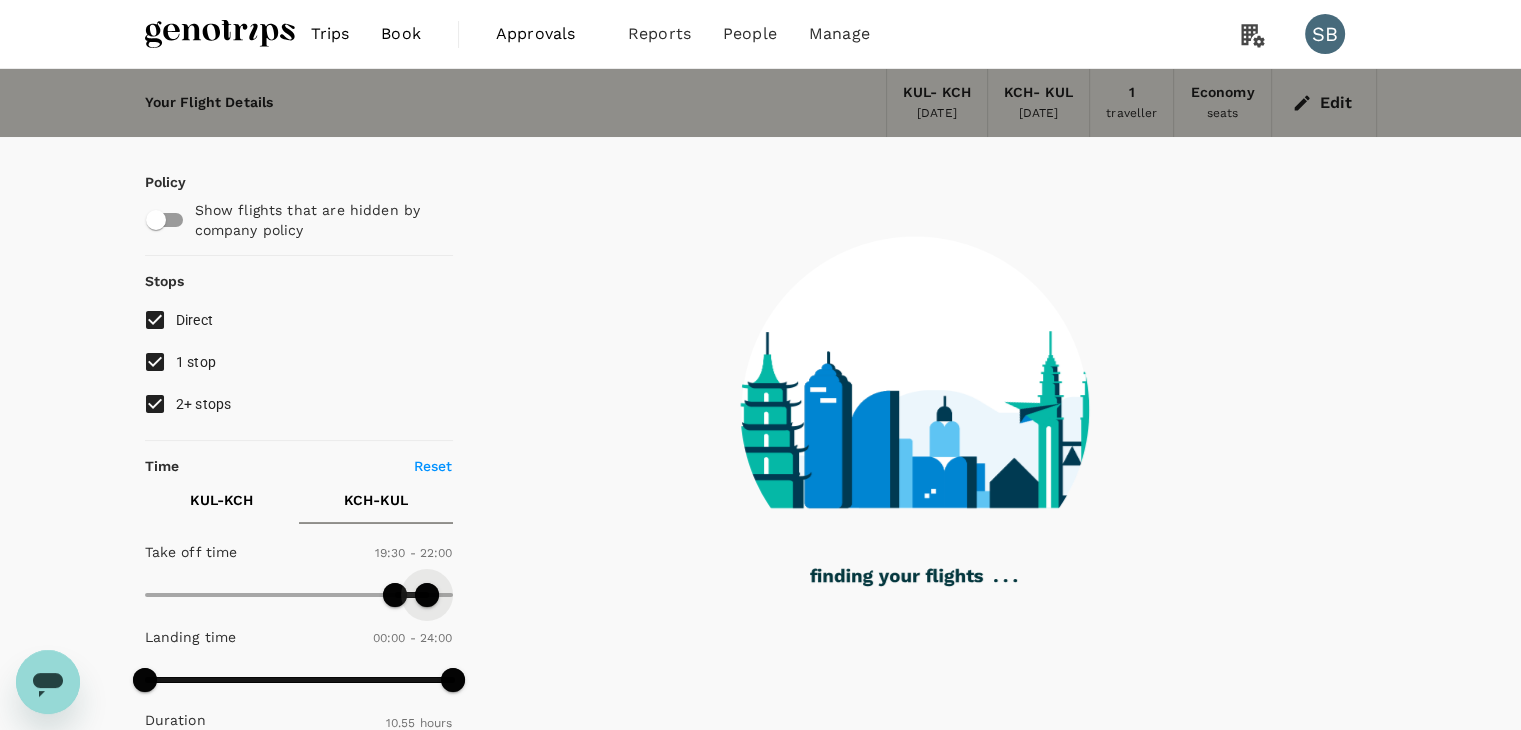 drag, startPoint x: 455, startPoint y: 600, endPoint x: 424, endPoint y: 599, distance: 31.016125 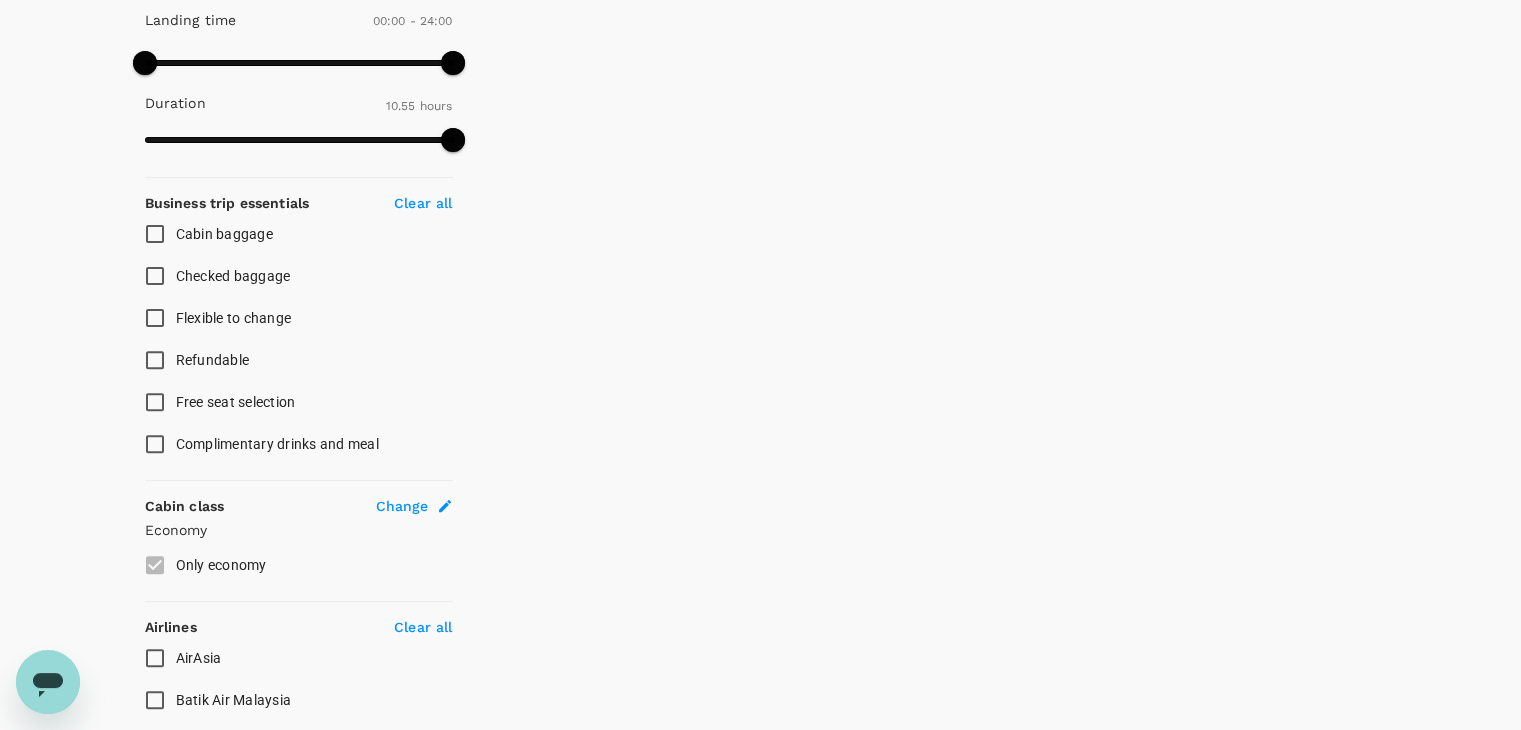 scroll, scrollTop: 700, scrollLeft: 0, axis: vertical 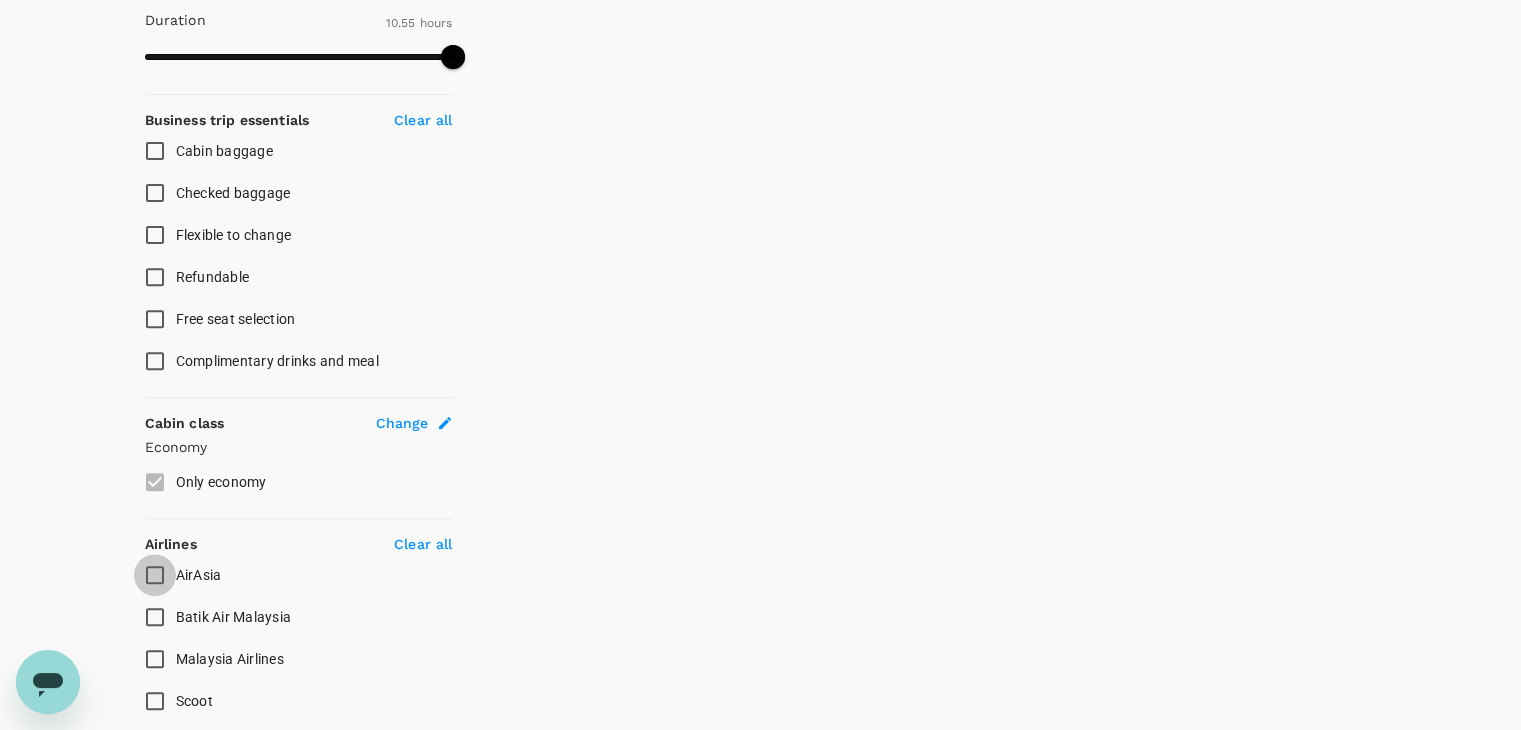 click on "AirAsia" at bounding box center [155, 575] 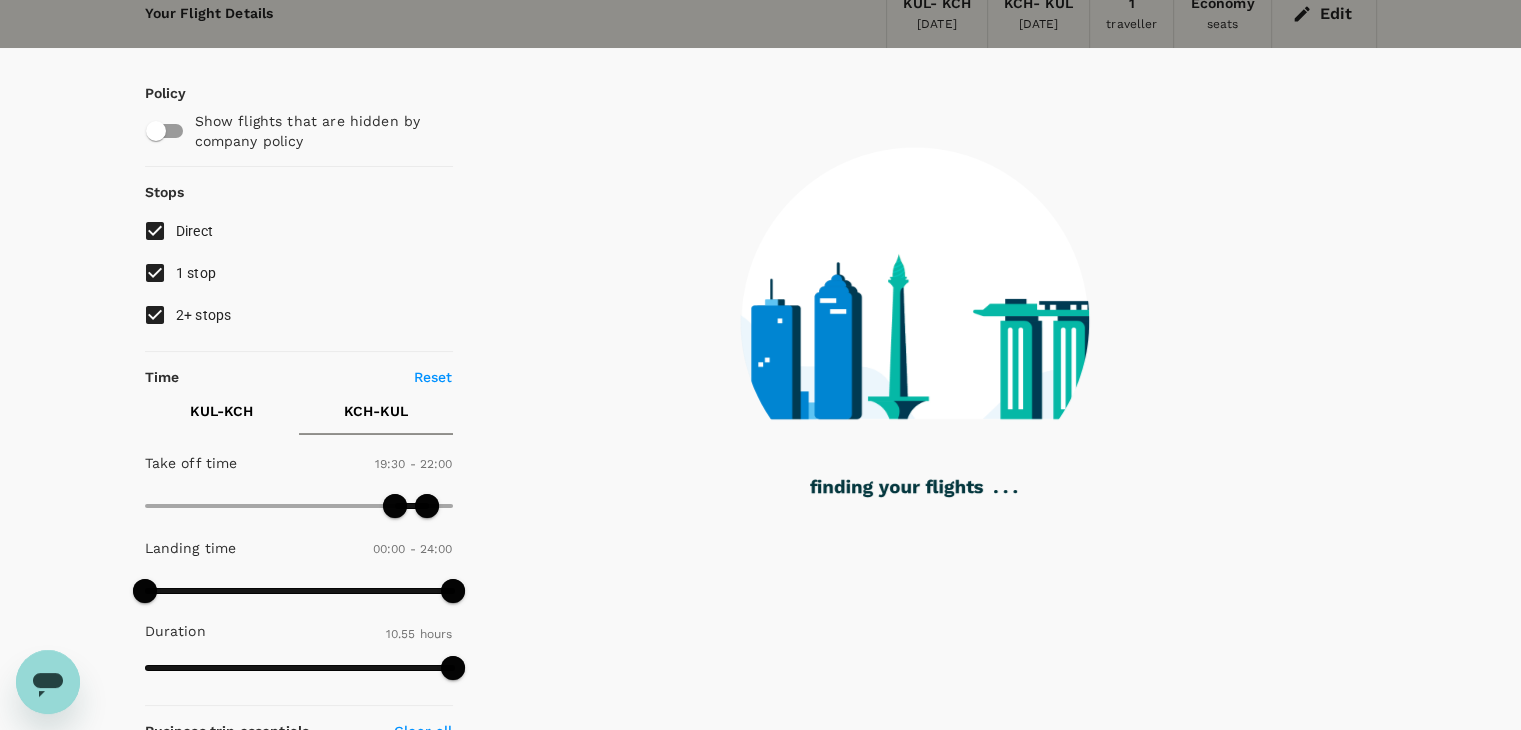scroll, scrollTop: 0, scrollLeft: 0, axis: both 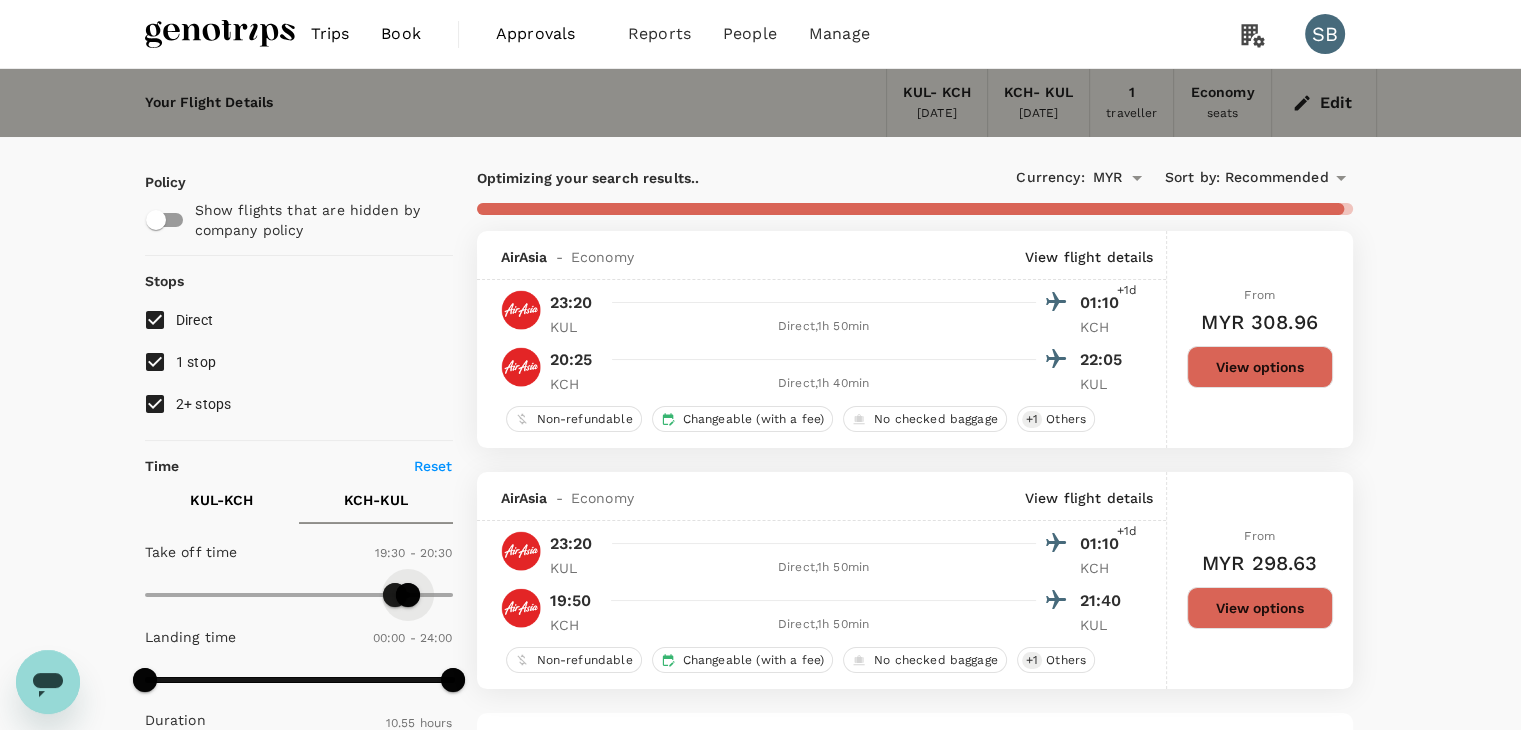 type on "1200" 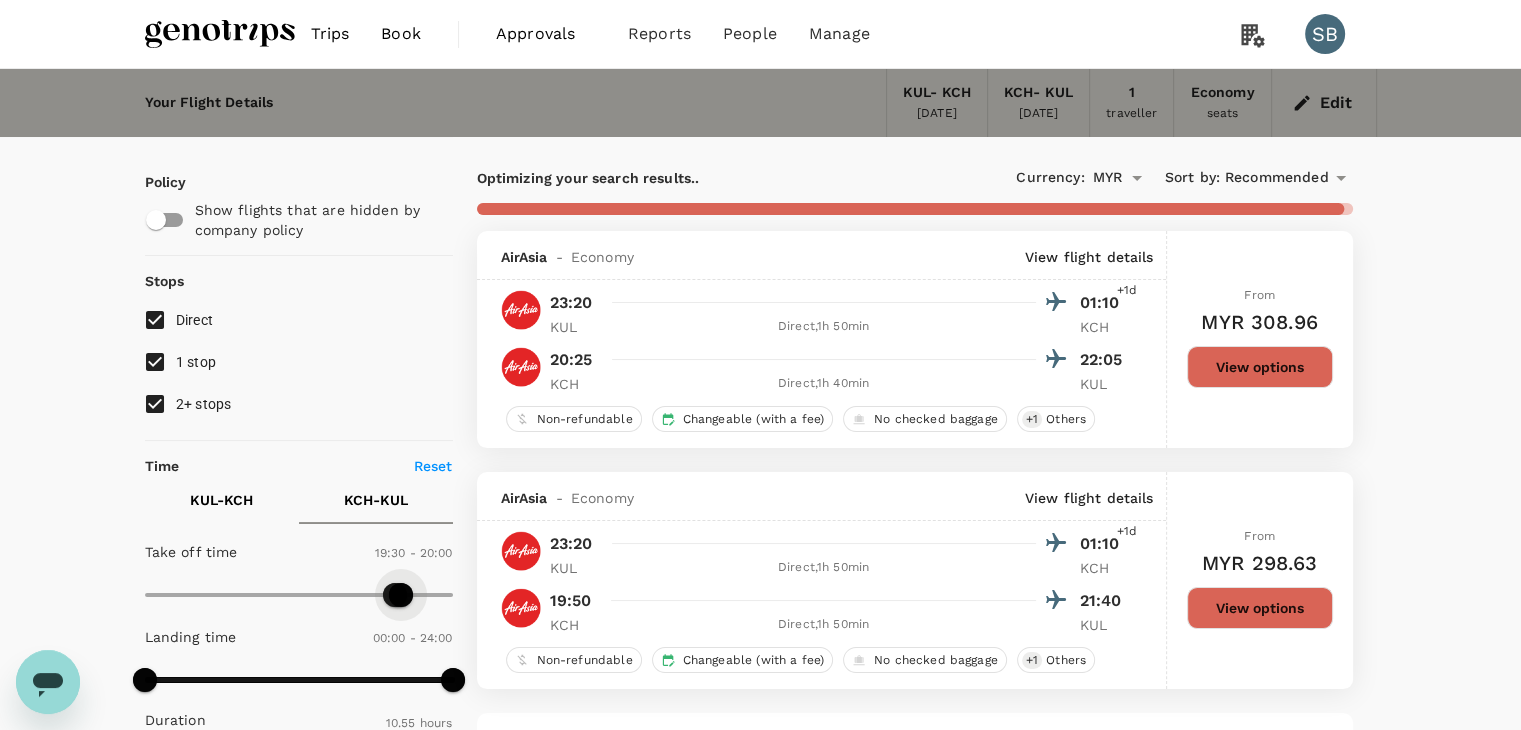 drag, startPoint x: 420, startPoint y: 588, endPoint x: 404, endPoint y: 596, distance: 17.888544 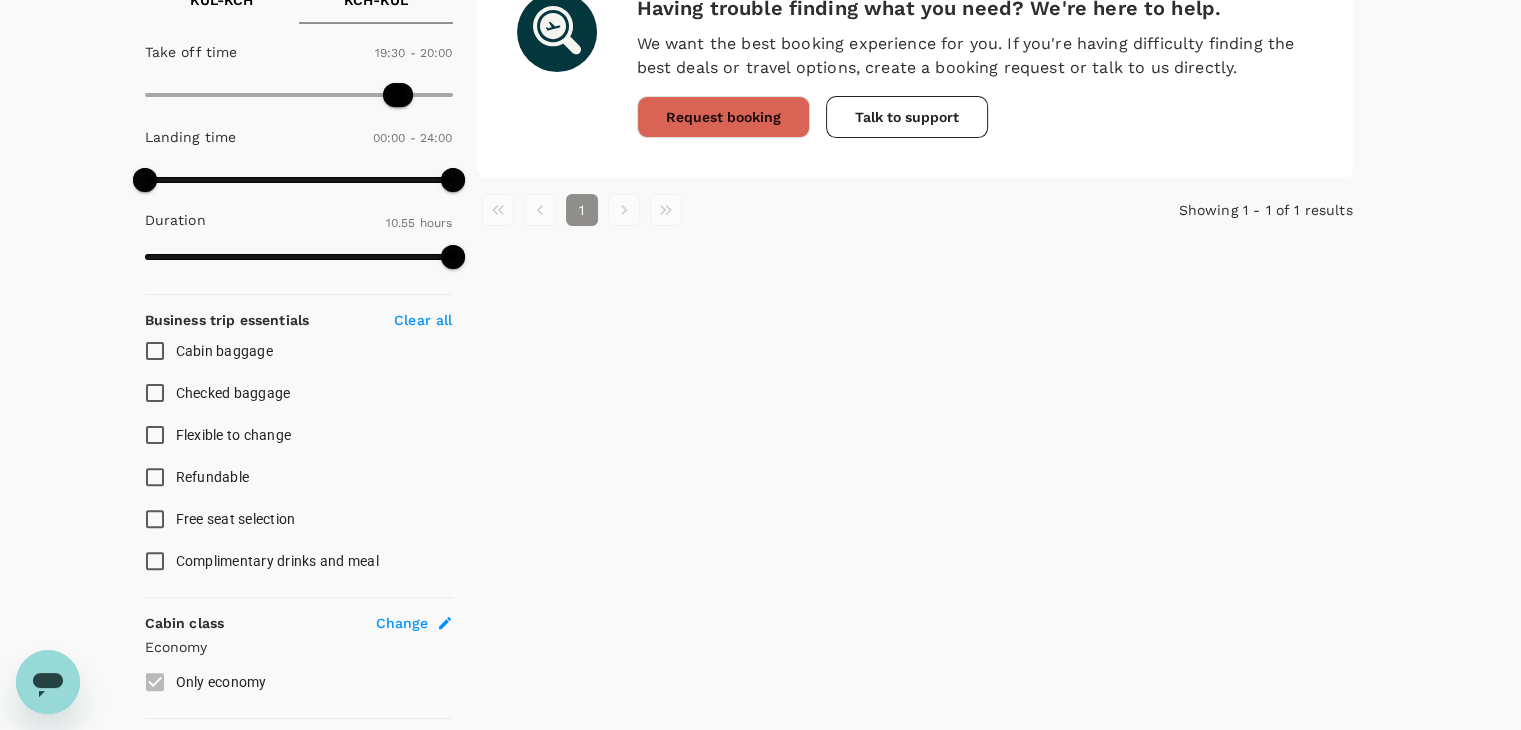 scroll, scrollTop: 700, scrollLeft: 0, axis: vertical 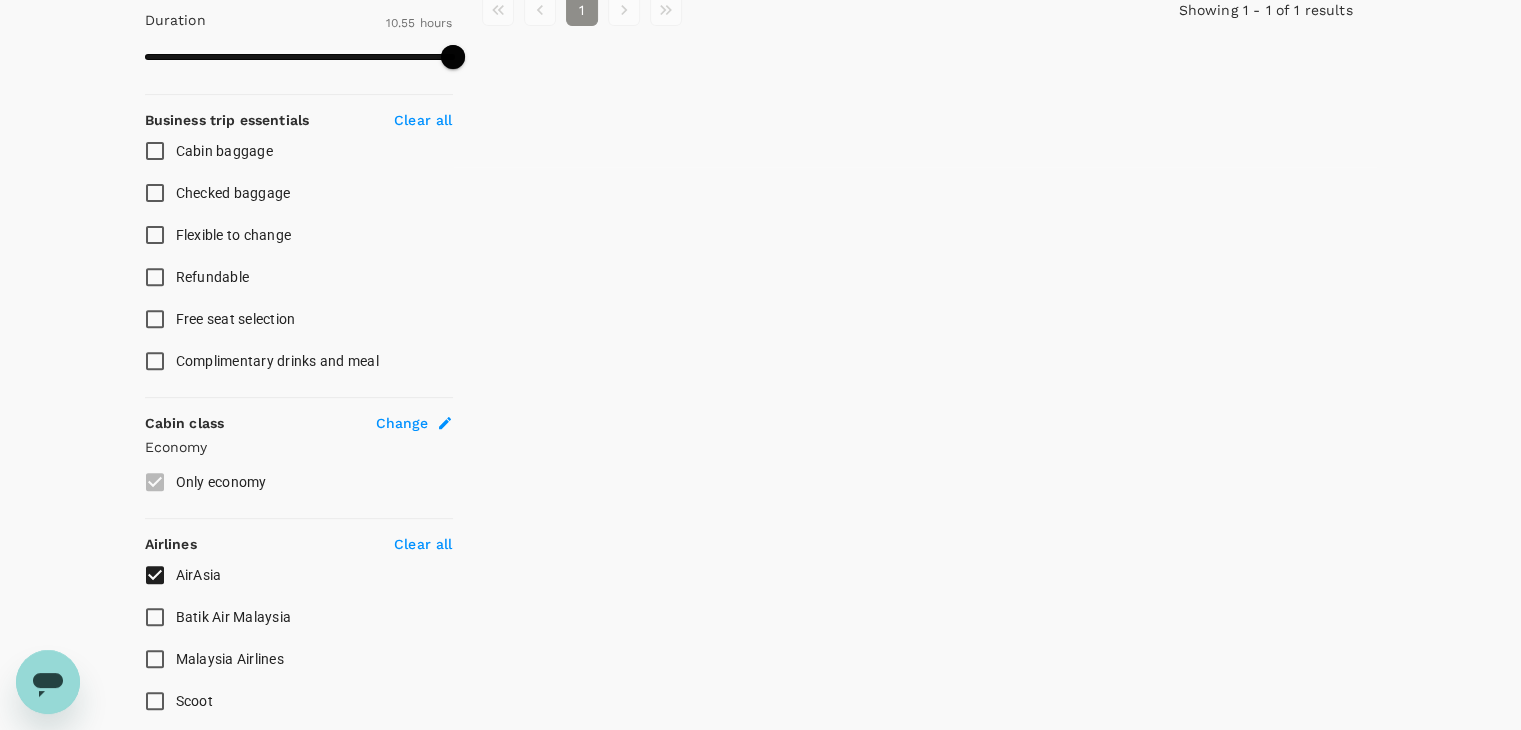 click on "AirAsia" at bounding box center (155, 575) 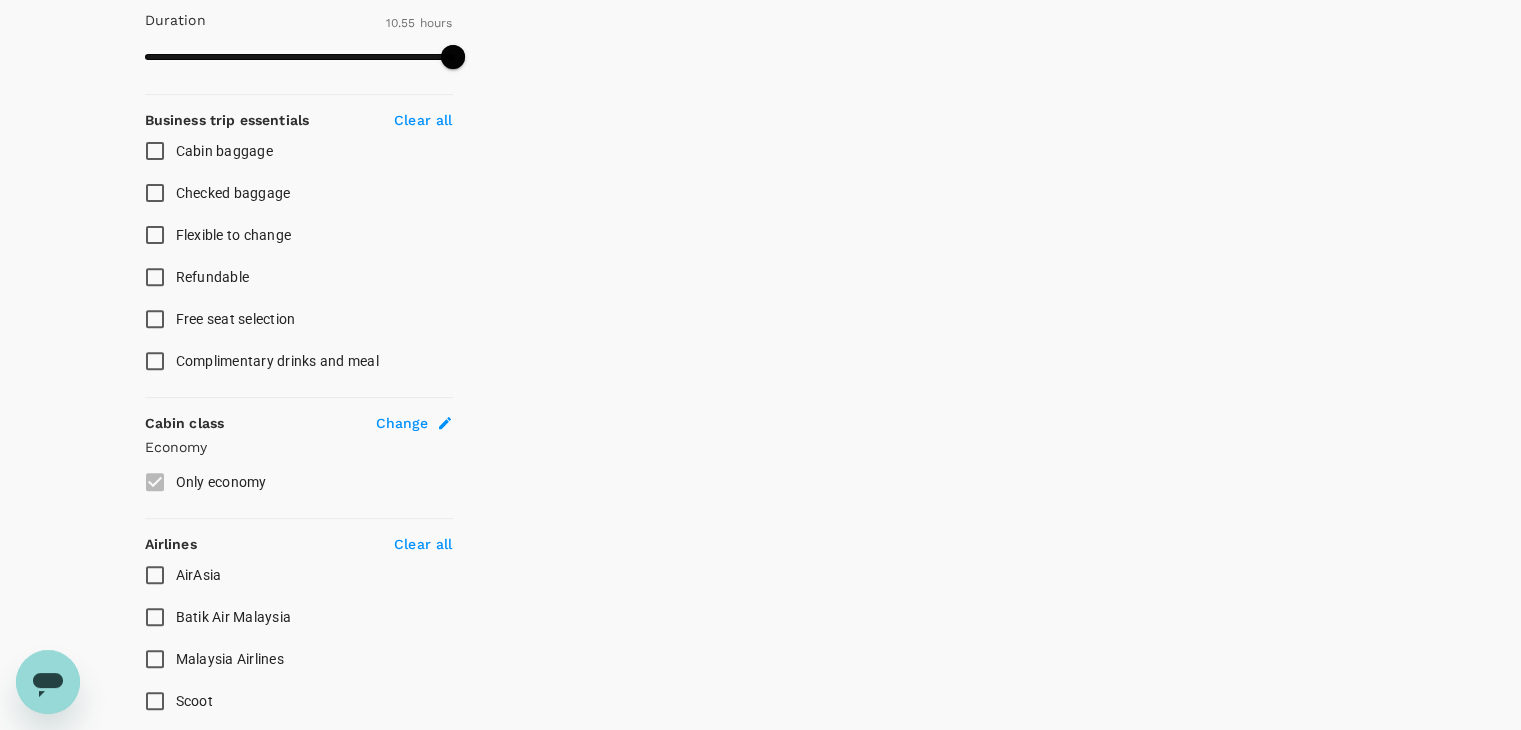 click on "Malaysia Airlines" at bounding box center (155, 659) 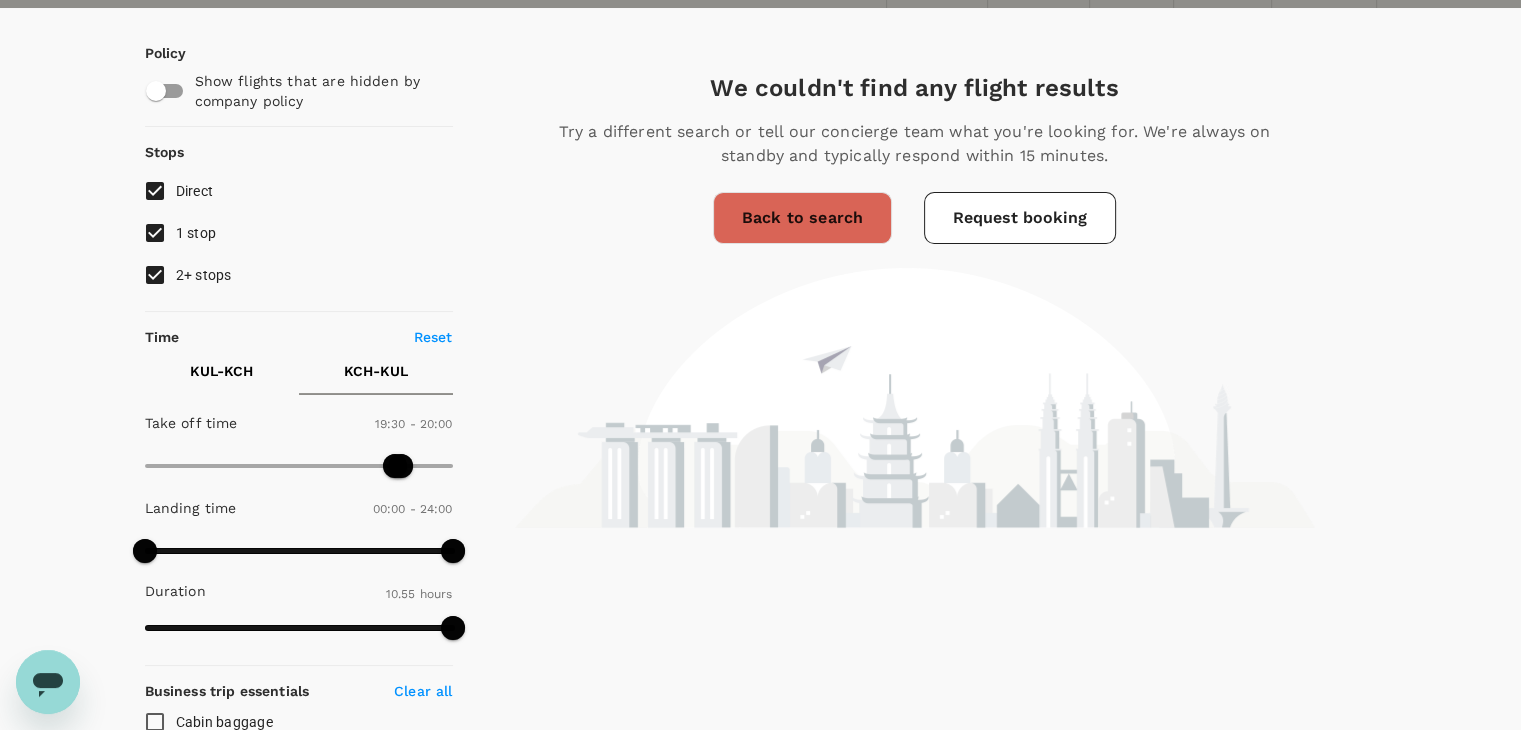 scroll, scrollTop: 200, scrollLeft: 0, axis: vertical 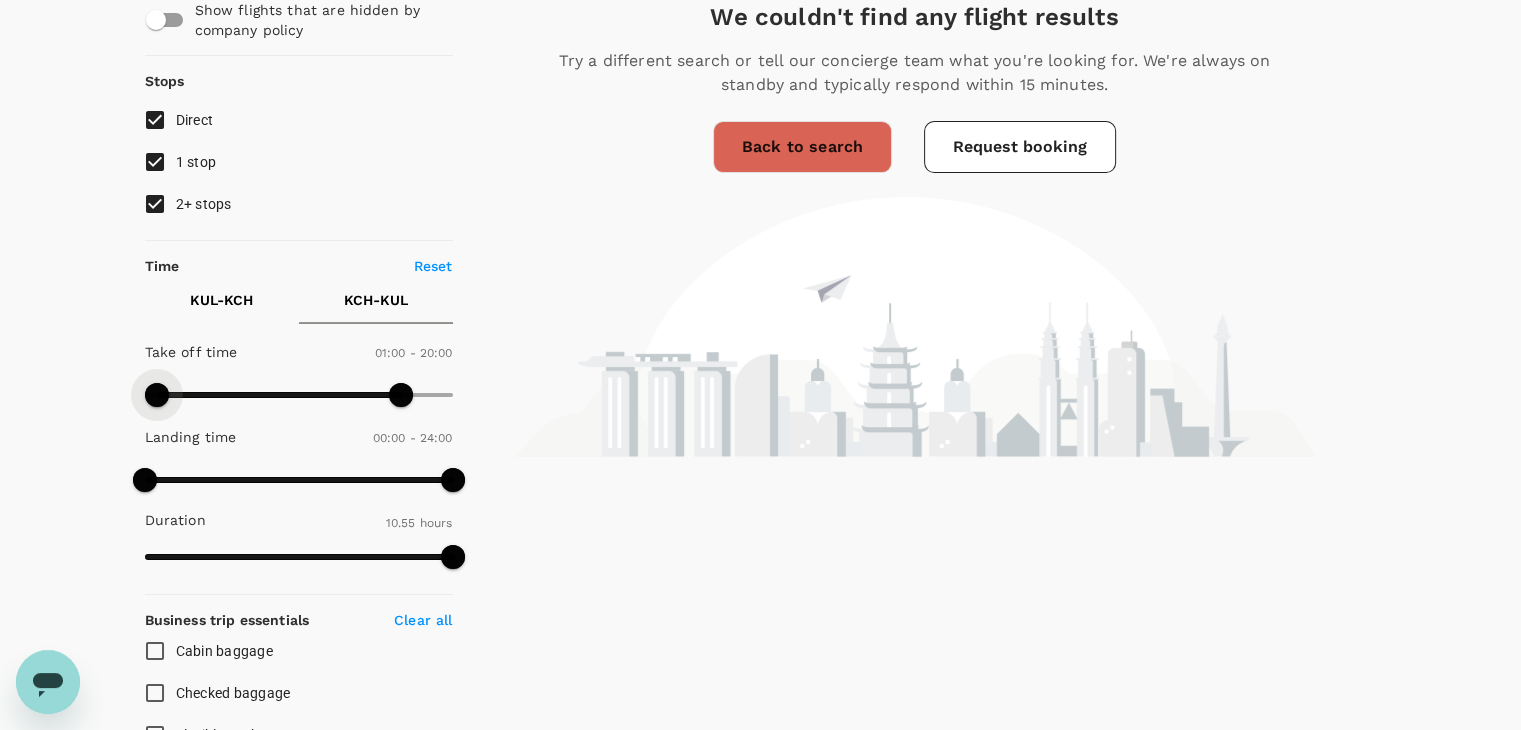 type on "0" 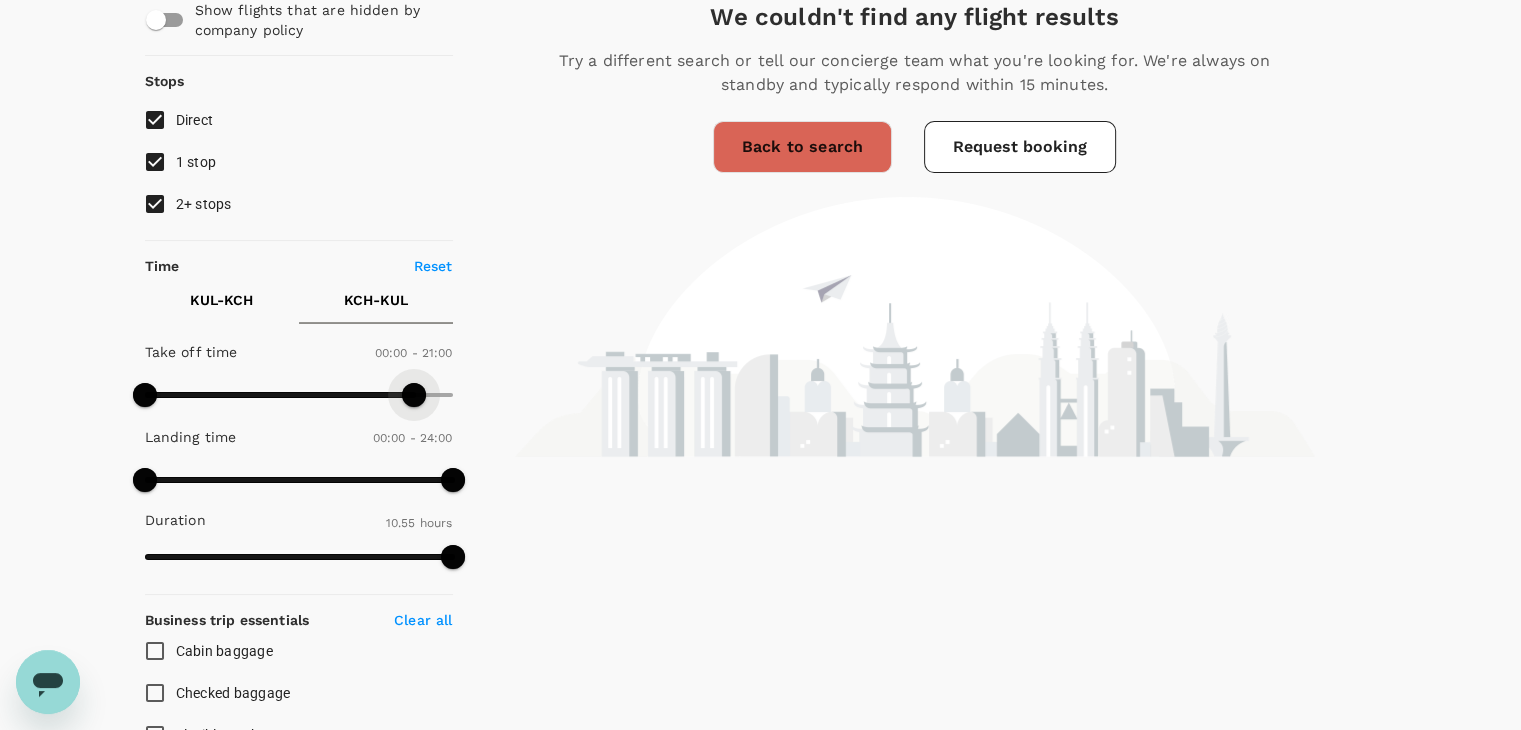 type on "1440" 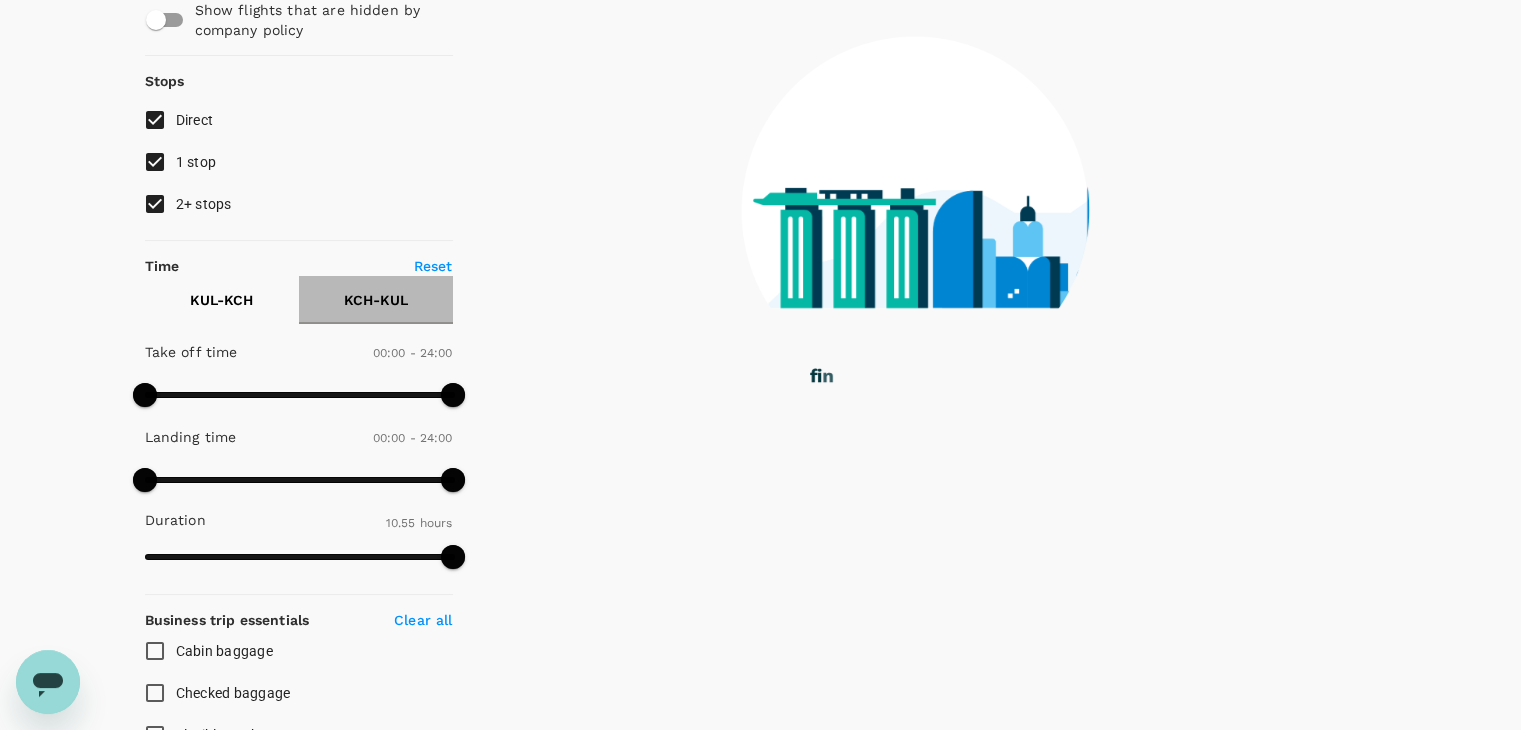 click on "KCH - KUL" at bounding box center [376, 300] 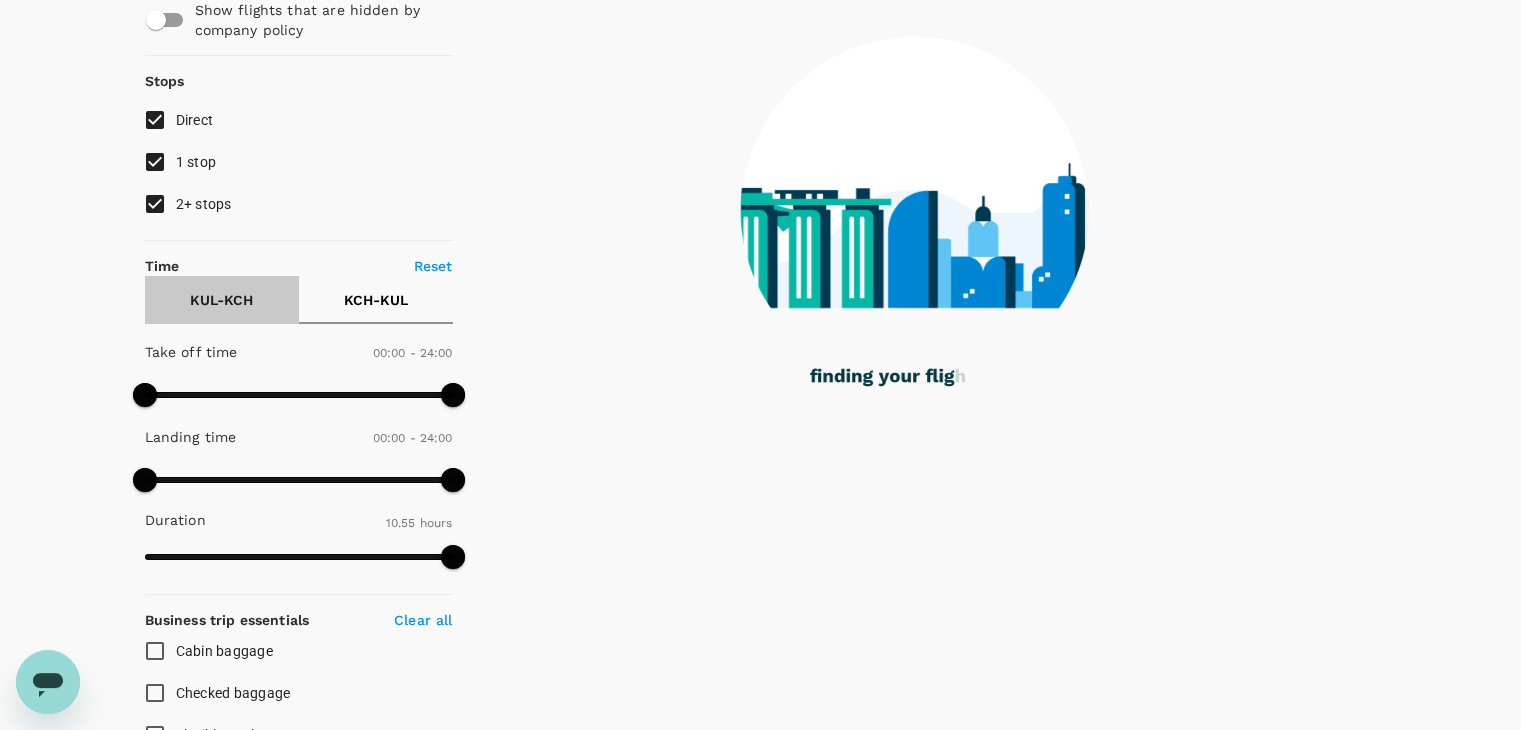 click on "KUL - KCH" at bounding box center [221, 300] 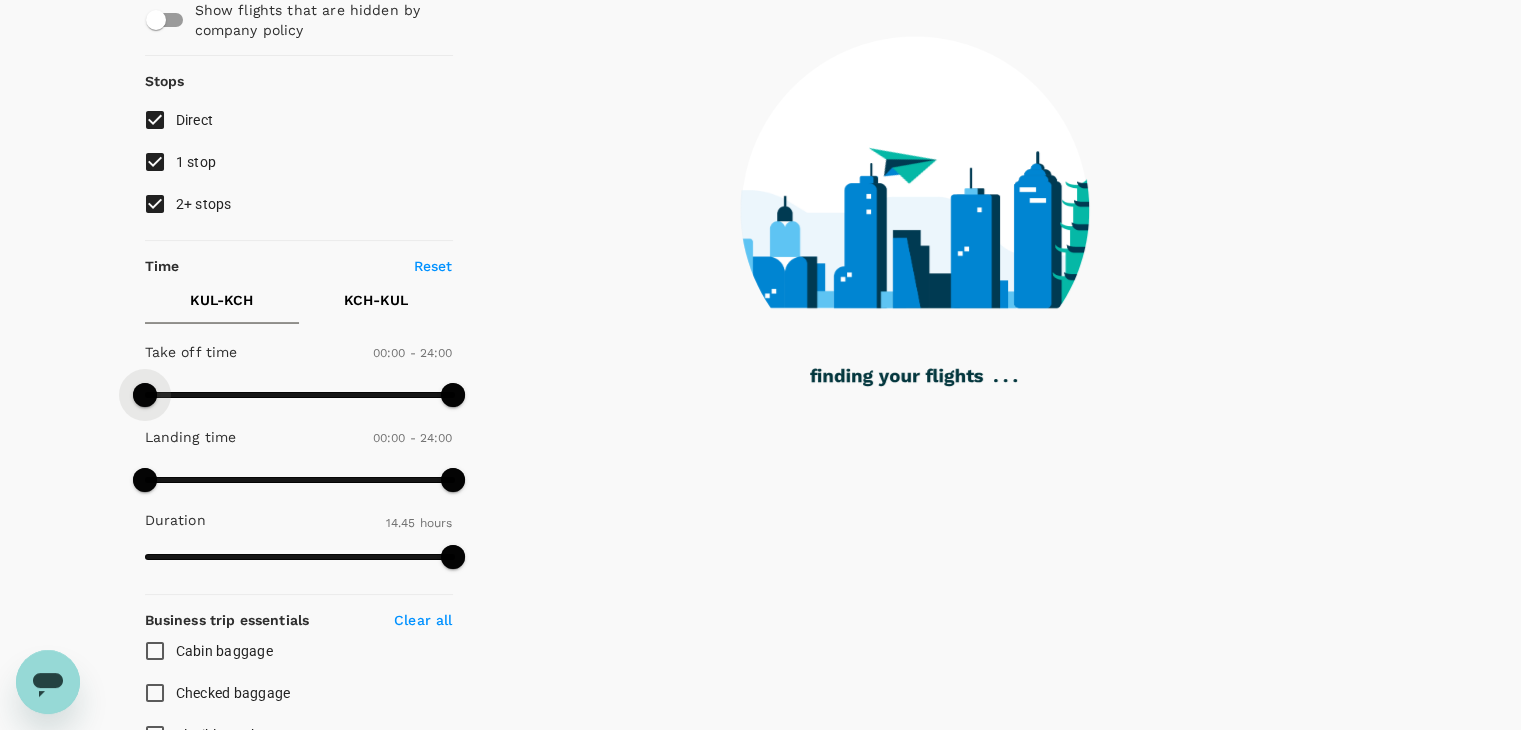 drag, startPoint x: 432, startPoint y: 401, endPoint x: 68, endPoint y: 405, distance: 364.02197 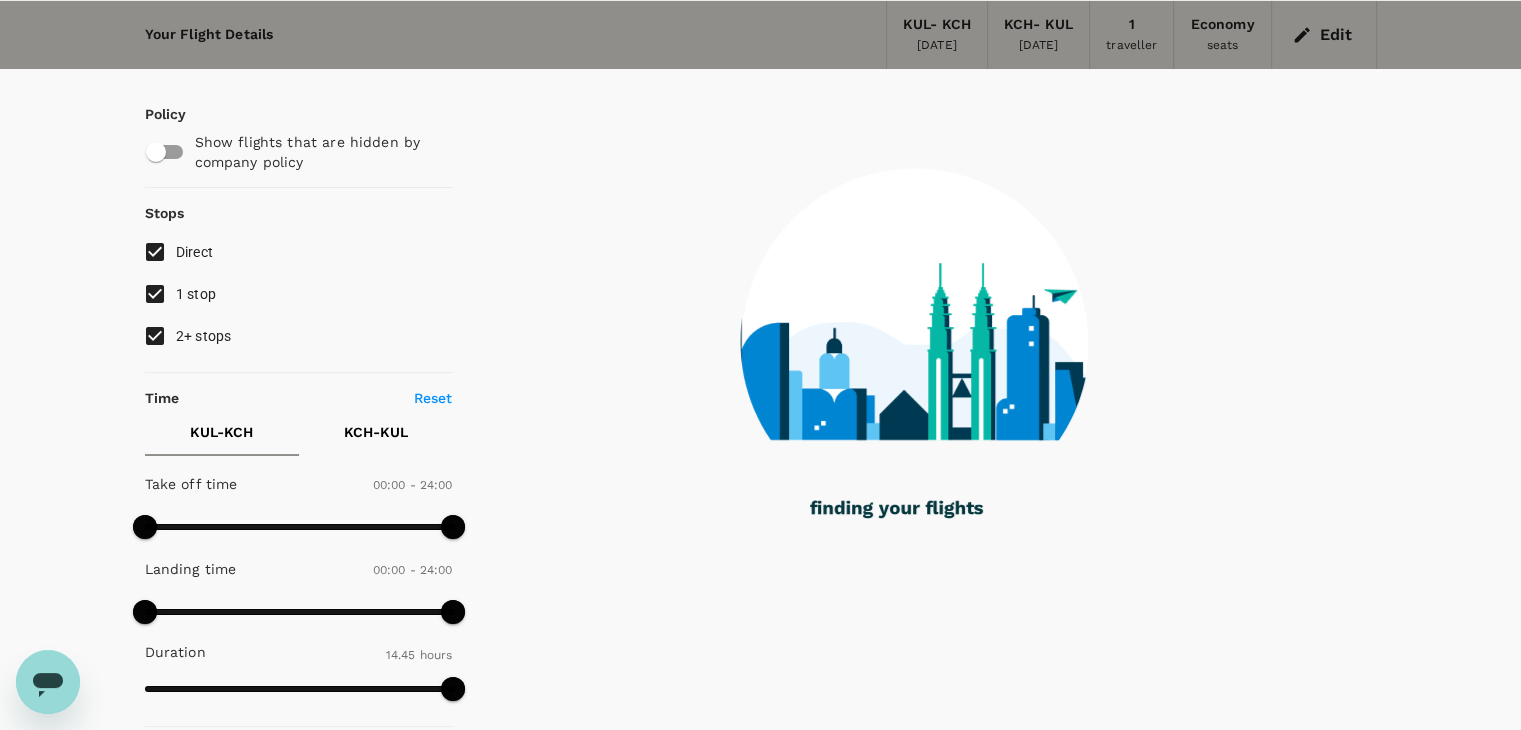 scroll, scrollTop: 0, scrollLeft: 0, axis: both 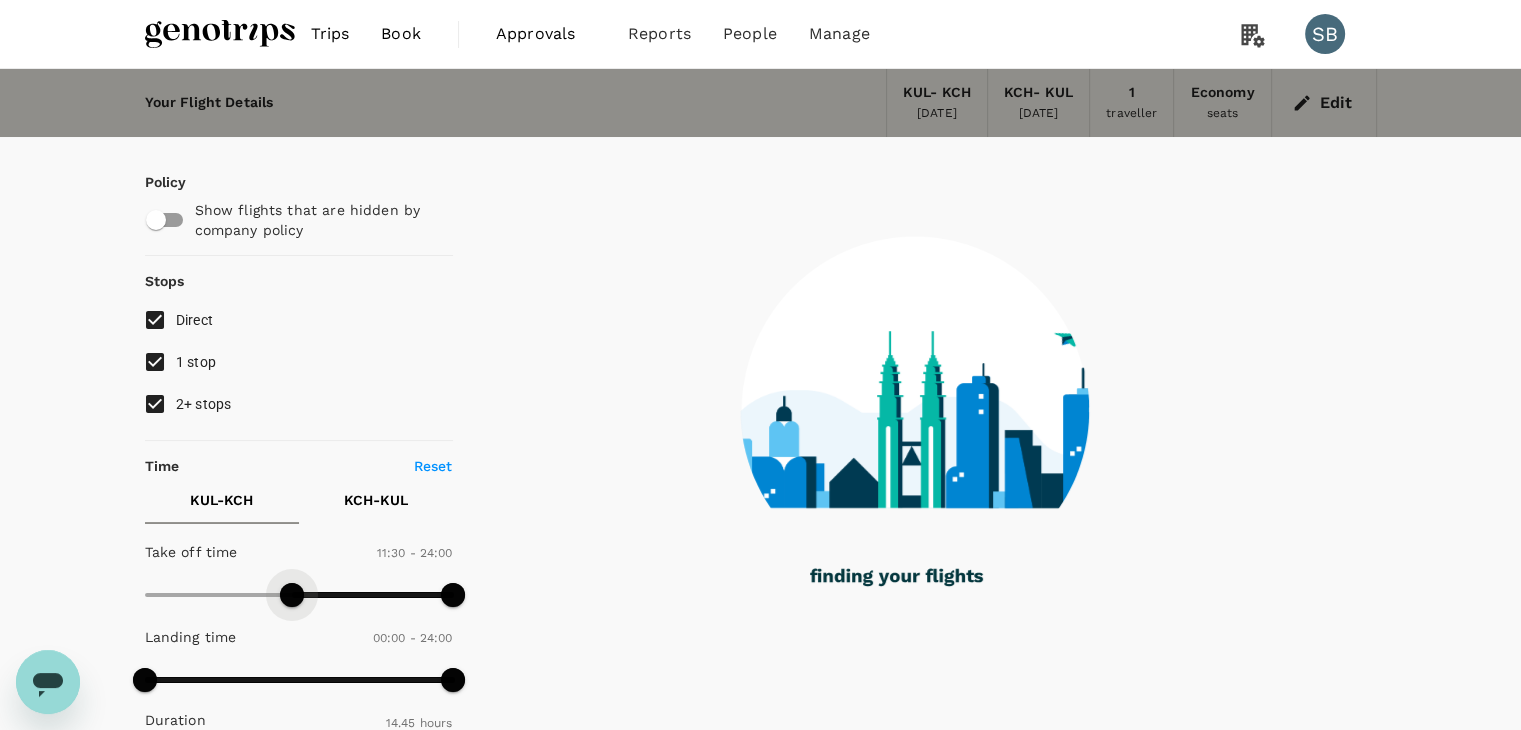 type on "720" 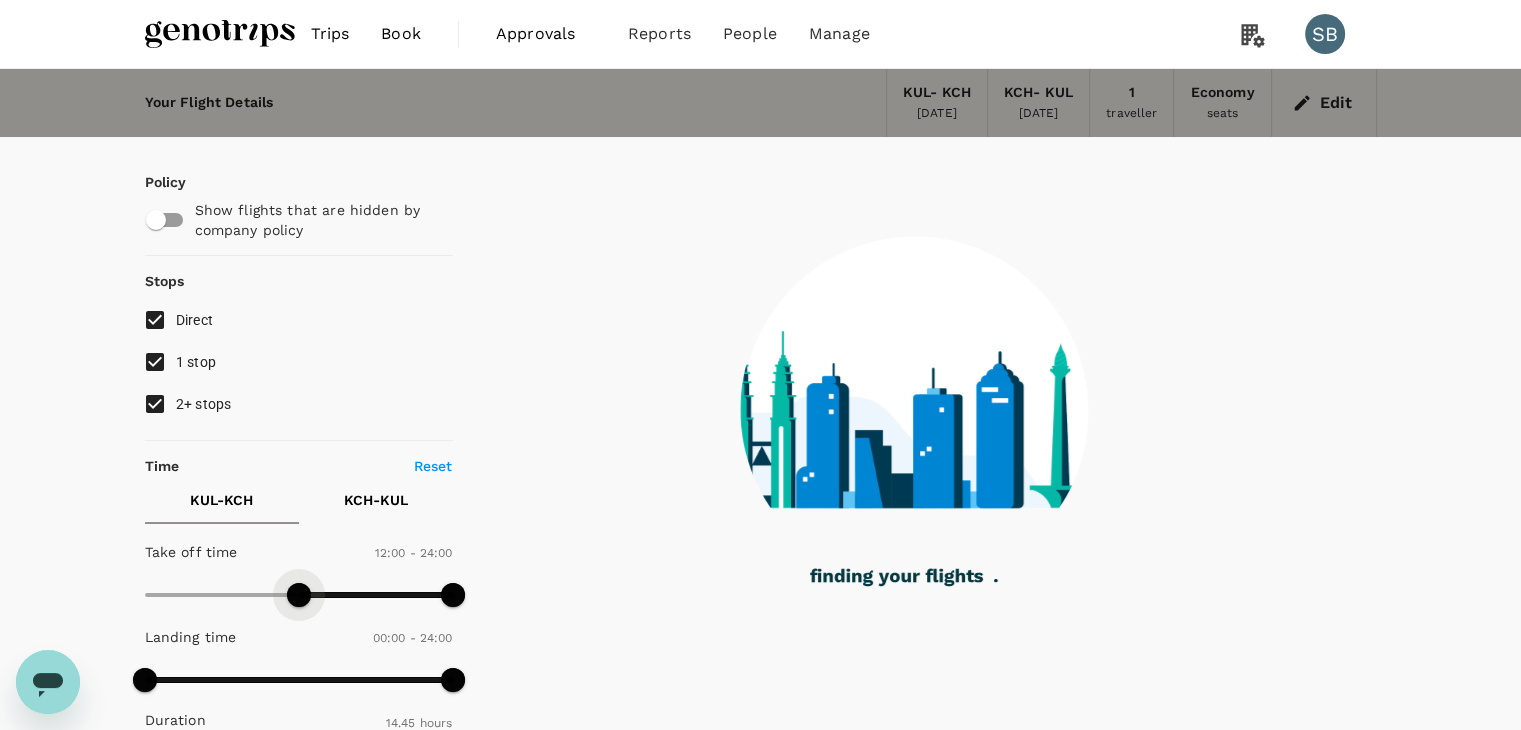 drag, startPoint x: 156, startPoint y: 584, endPoint x: 297, endPoint y: 589, distance: 141.08862 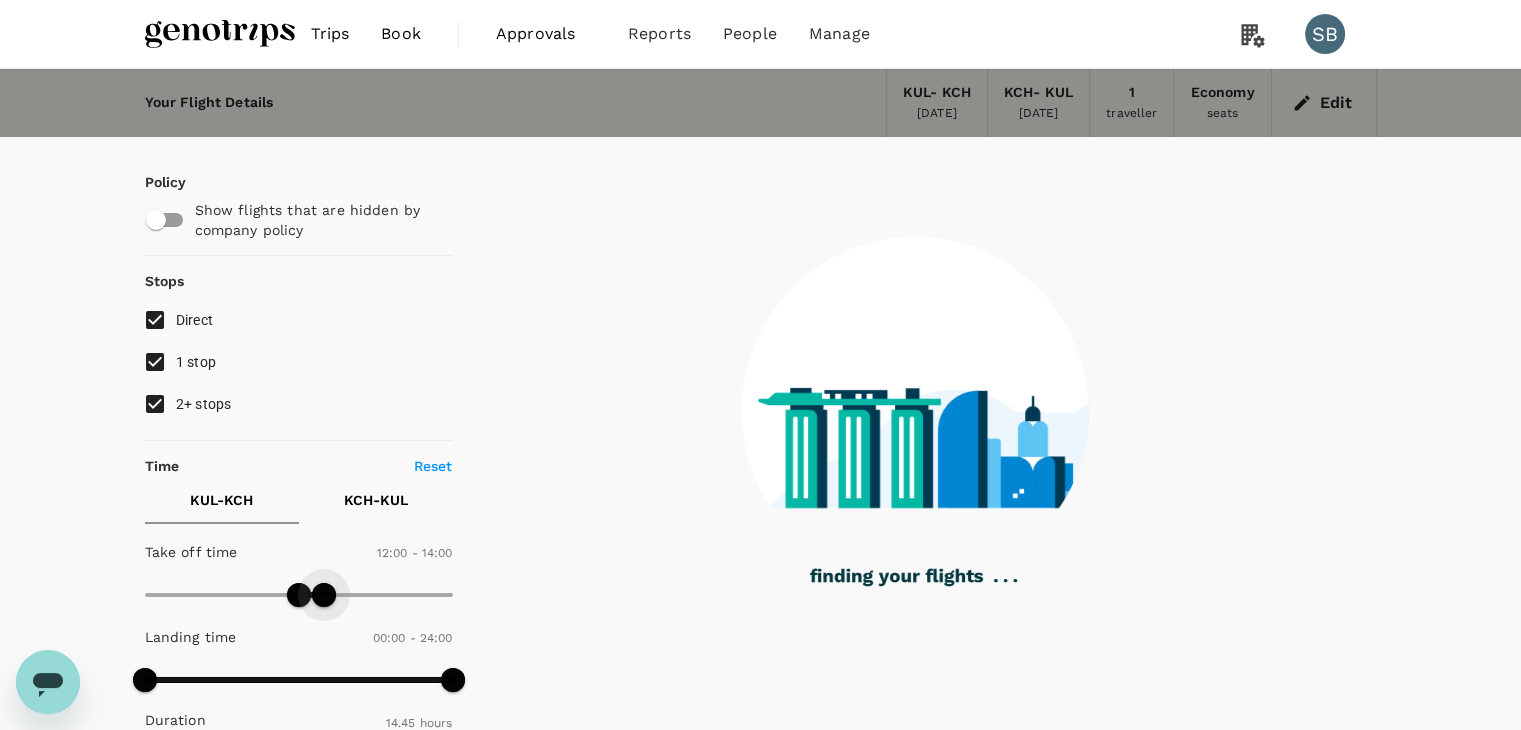 type on "840" 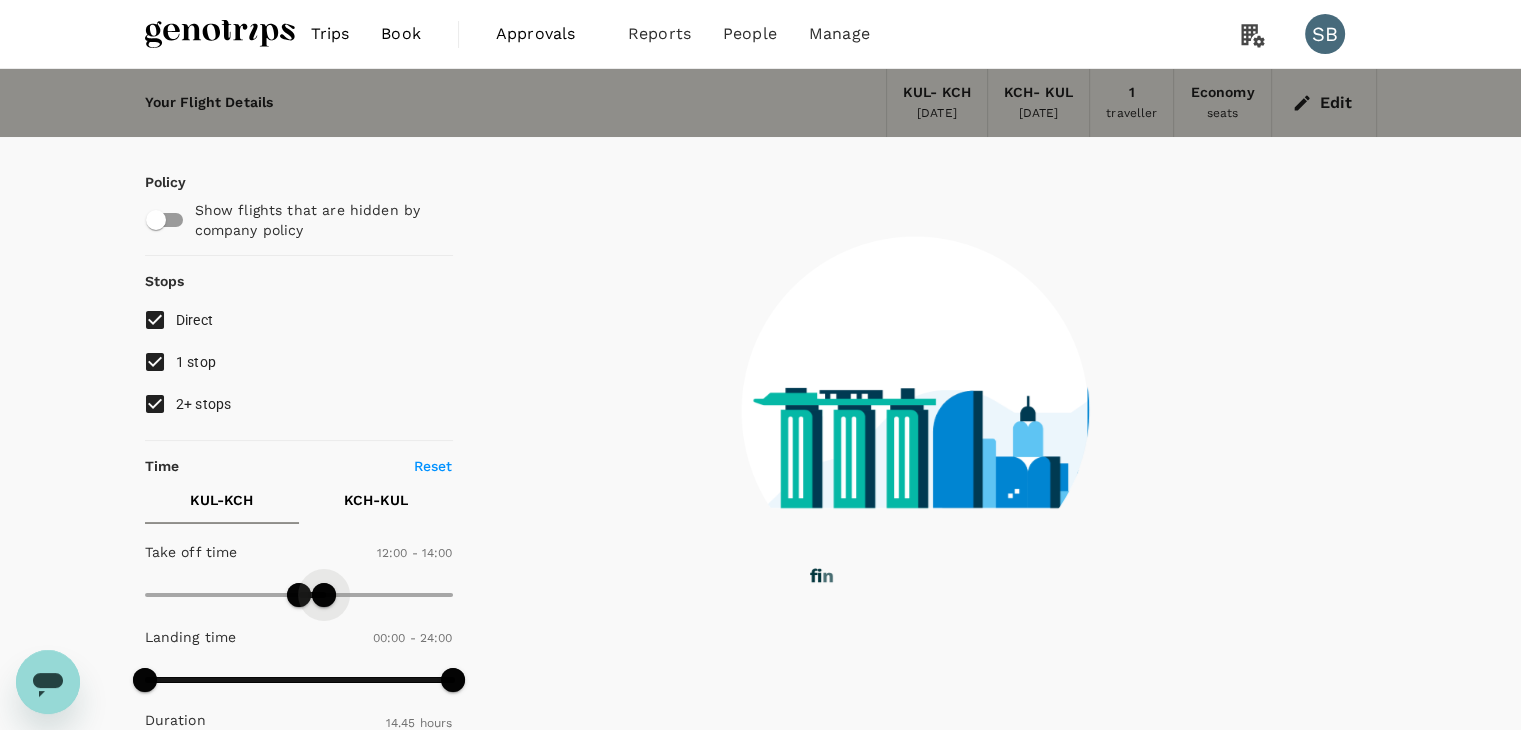 drag, startPoint x: 453, startPoint y: 597, endPoint x: 327, endPoint y: 594, distance: 126.035706 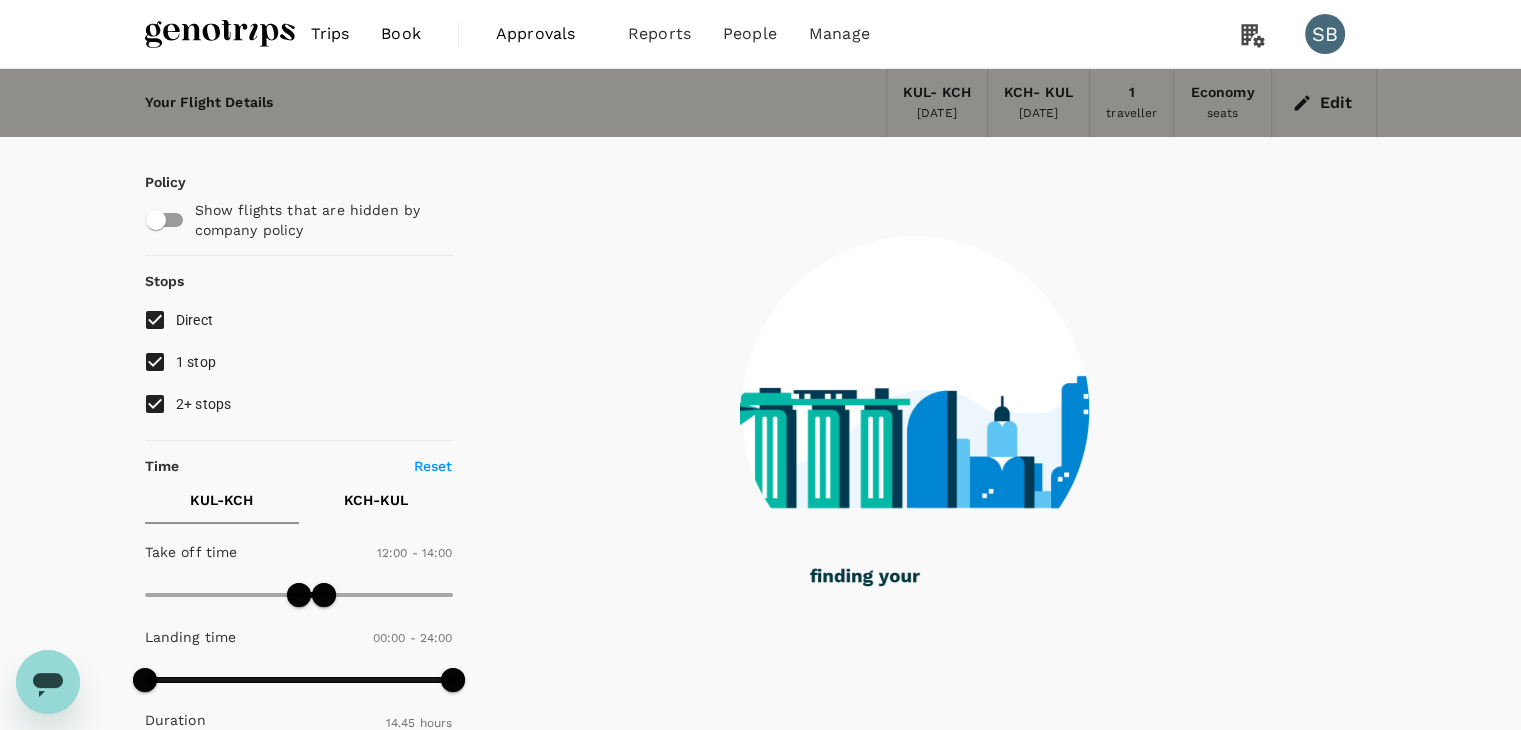 click on "KCH - KUL" at bounding box center [376, 500] 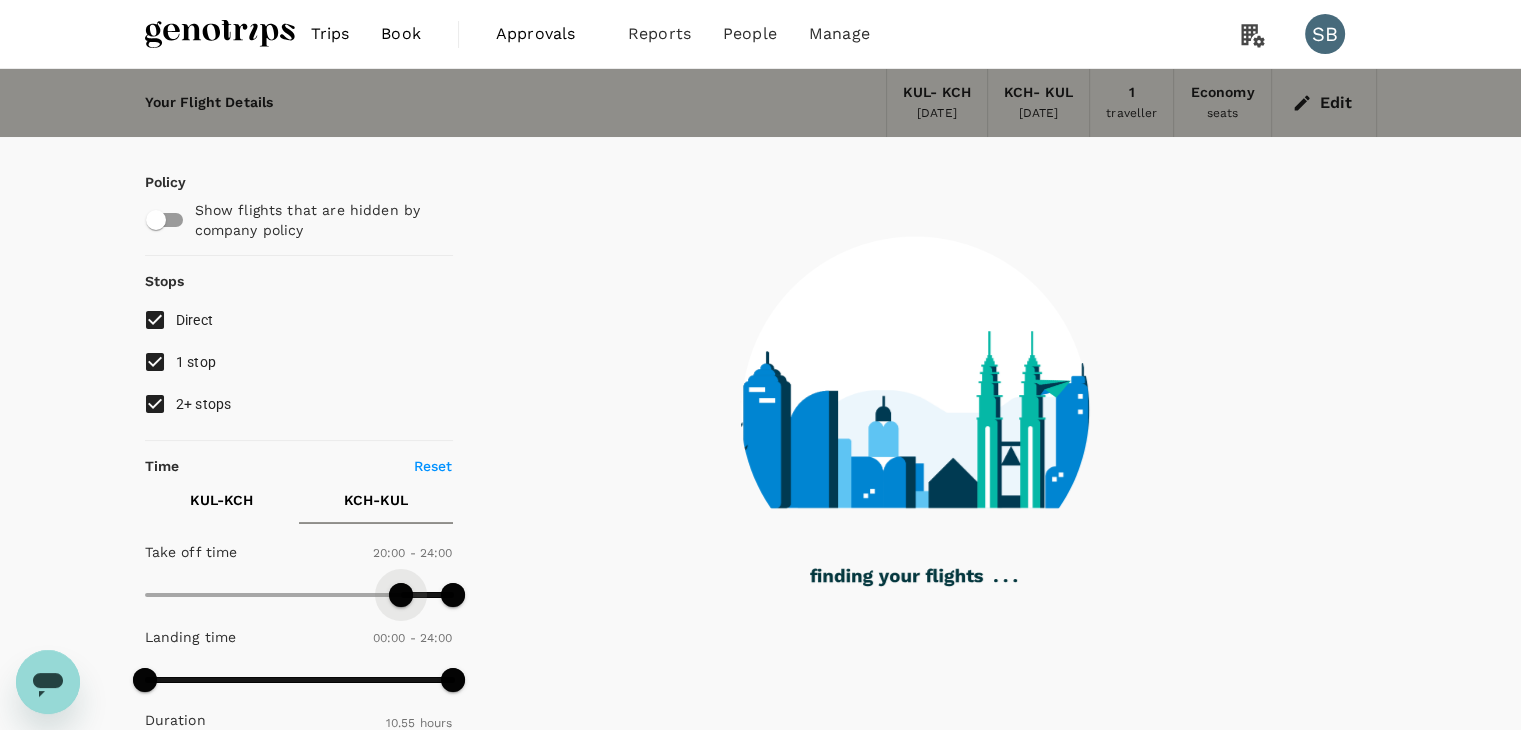 type on "1230" 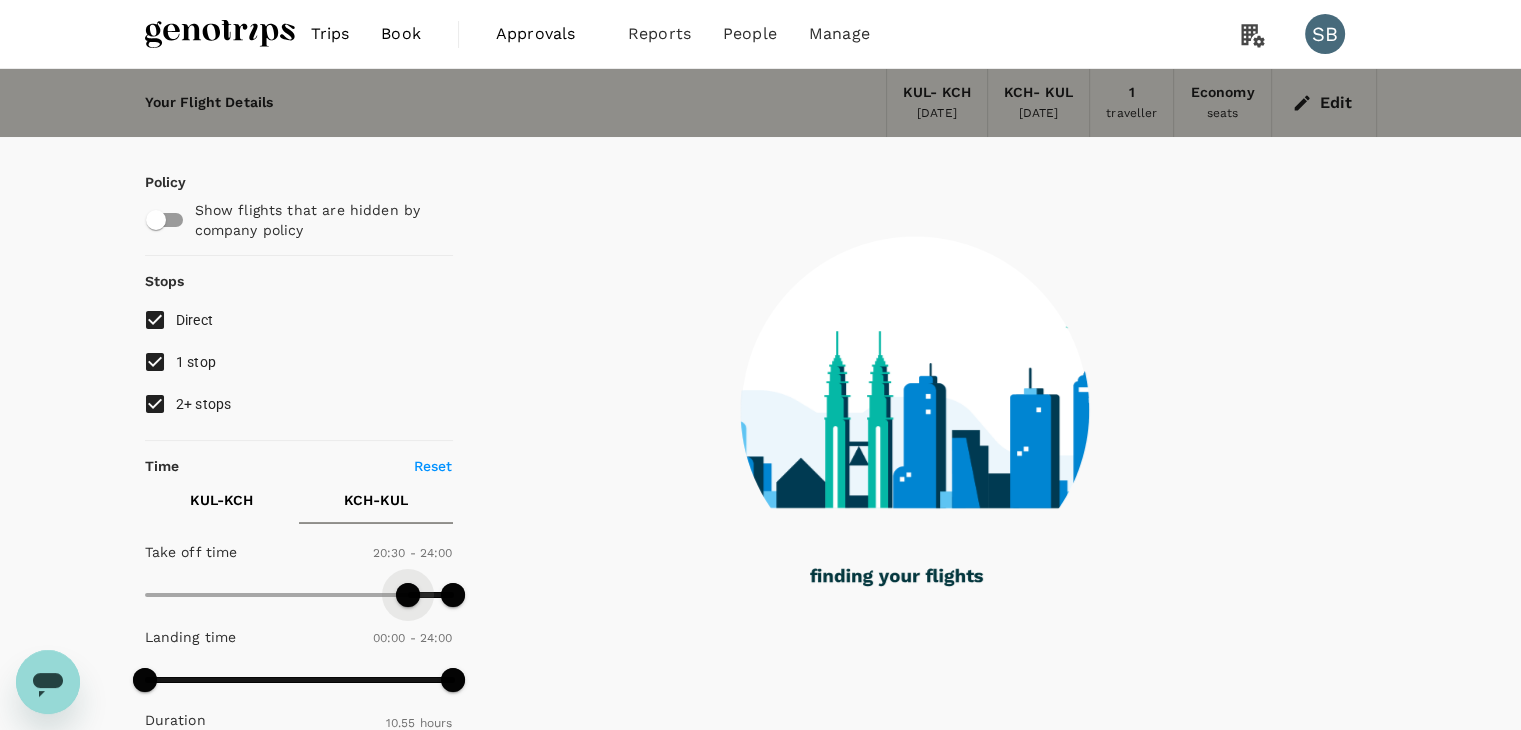 drag, startPoint x: 148, startPoint y: 589, endPoint x: 408, endPoint y: 592, distance: 260.0173 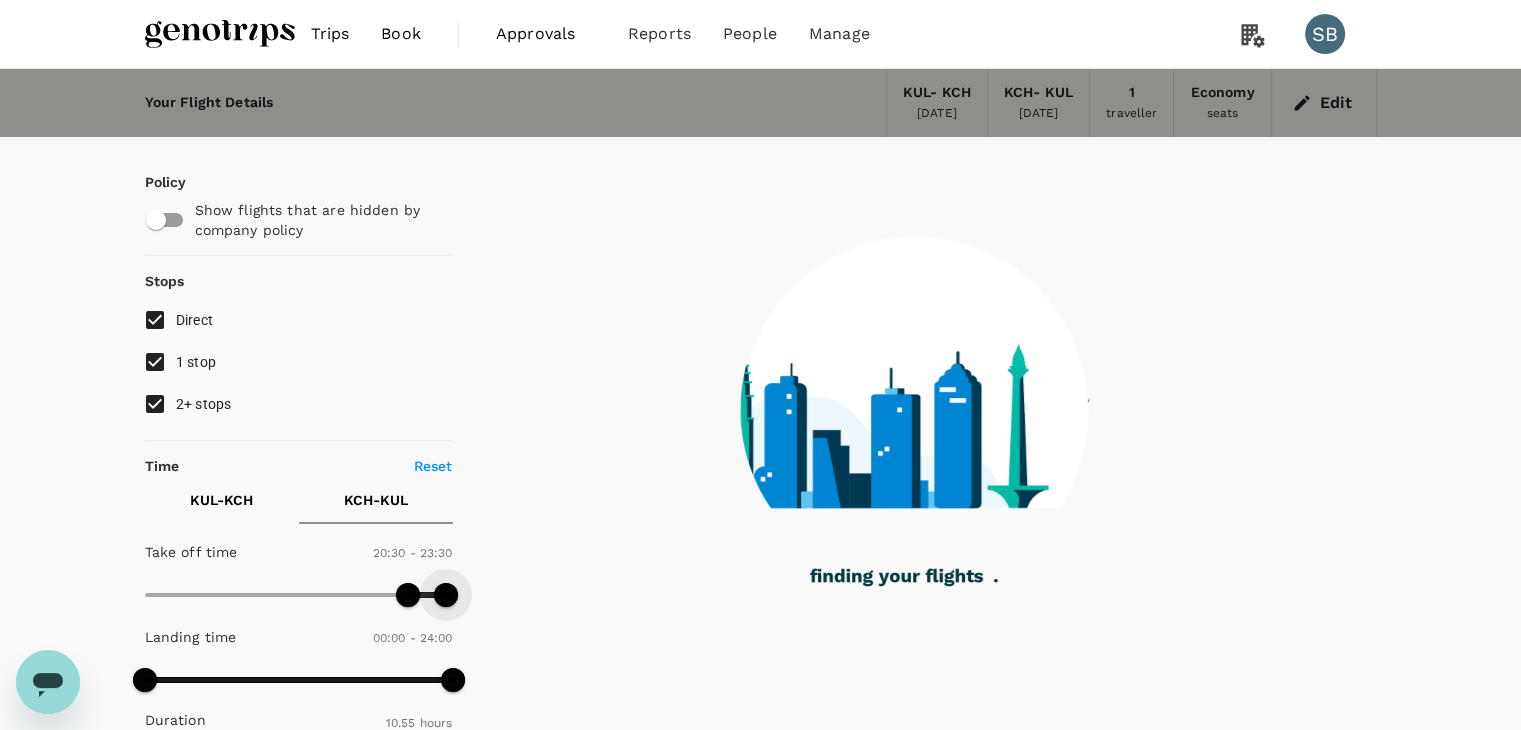 type on "1350" 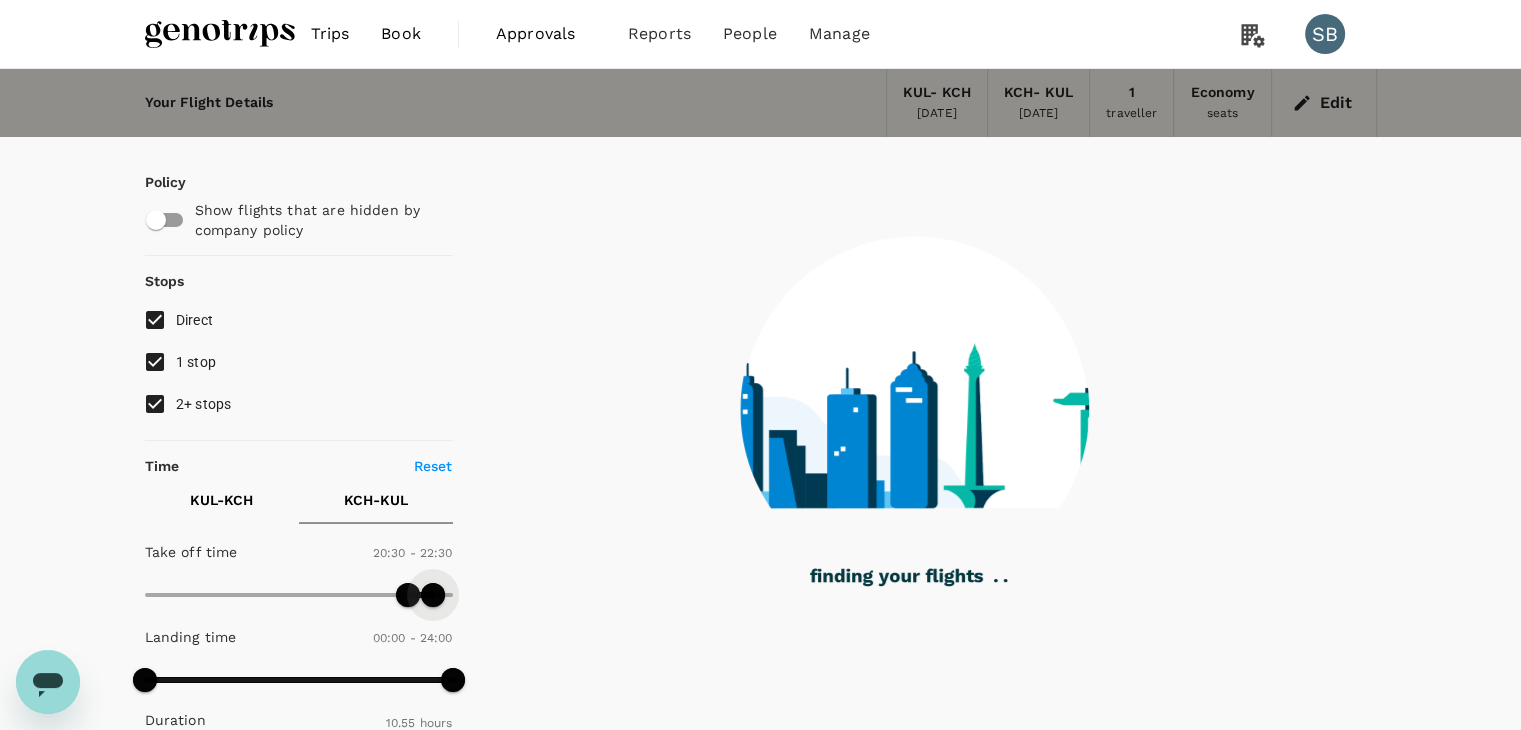 drag, startPoint x: 448, startPoint y: 595, endPoint x: 431, endPoint y: 603, distance: 18.788294 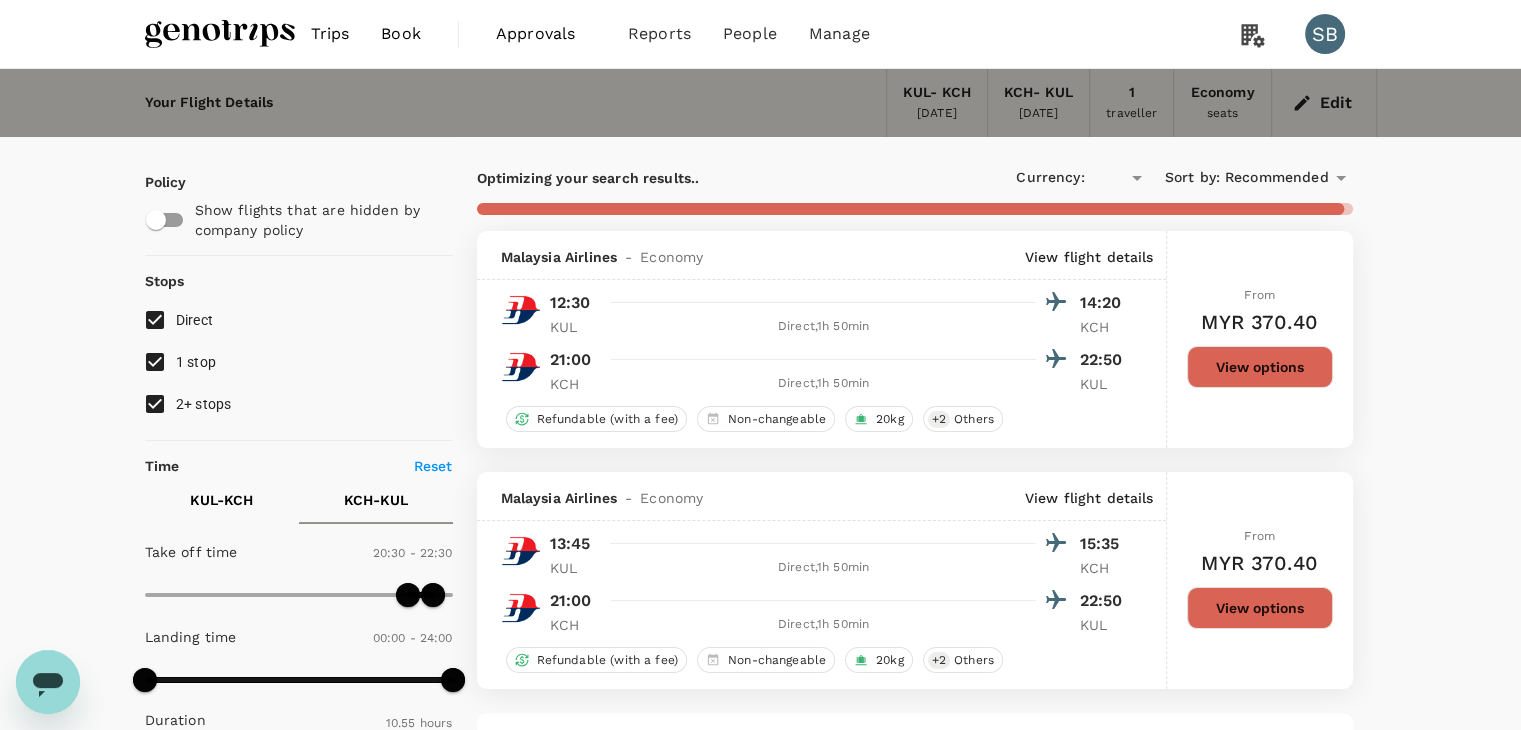 type on "MYR" 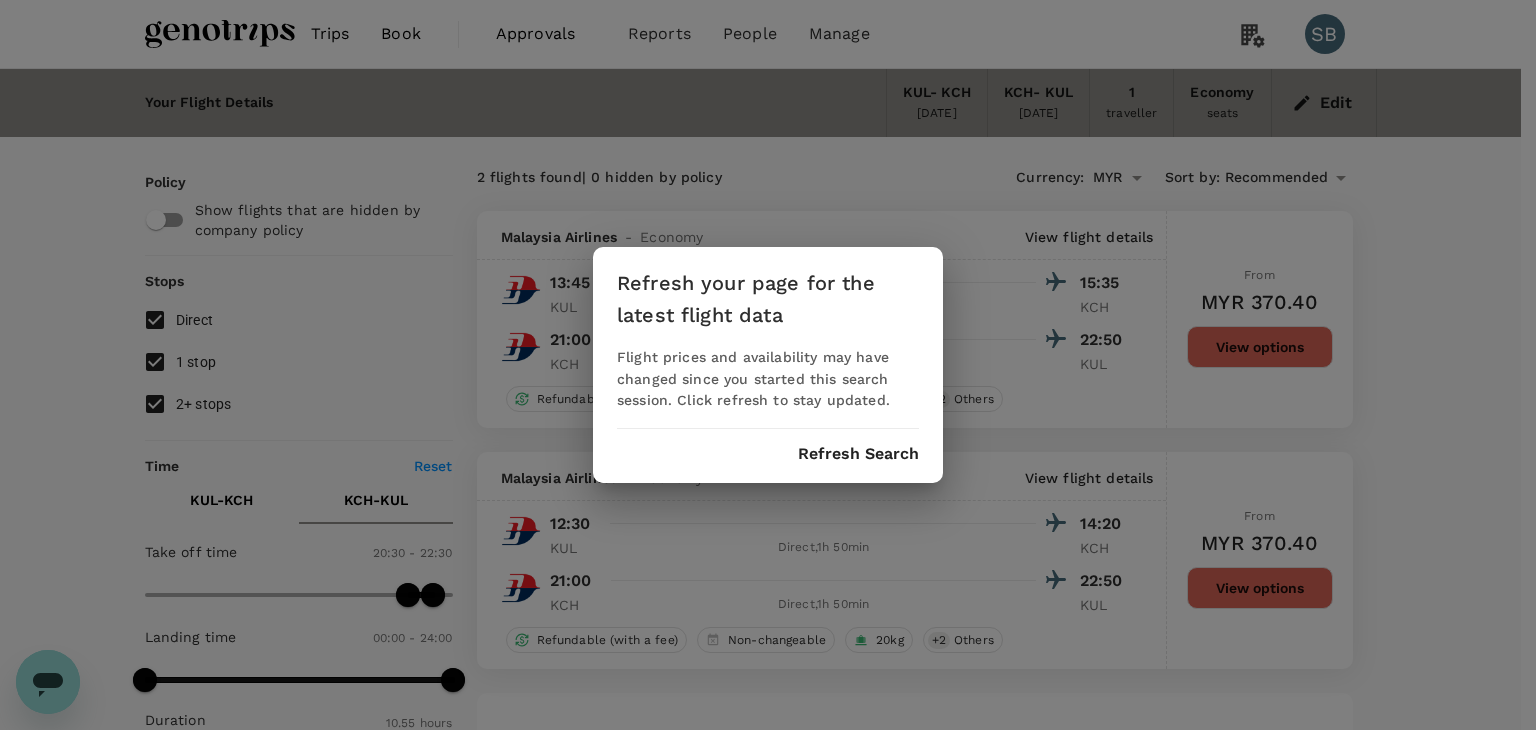 click on "Refresh Search" at bounding box center (858, 454) 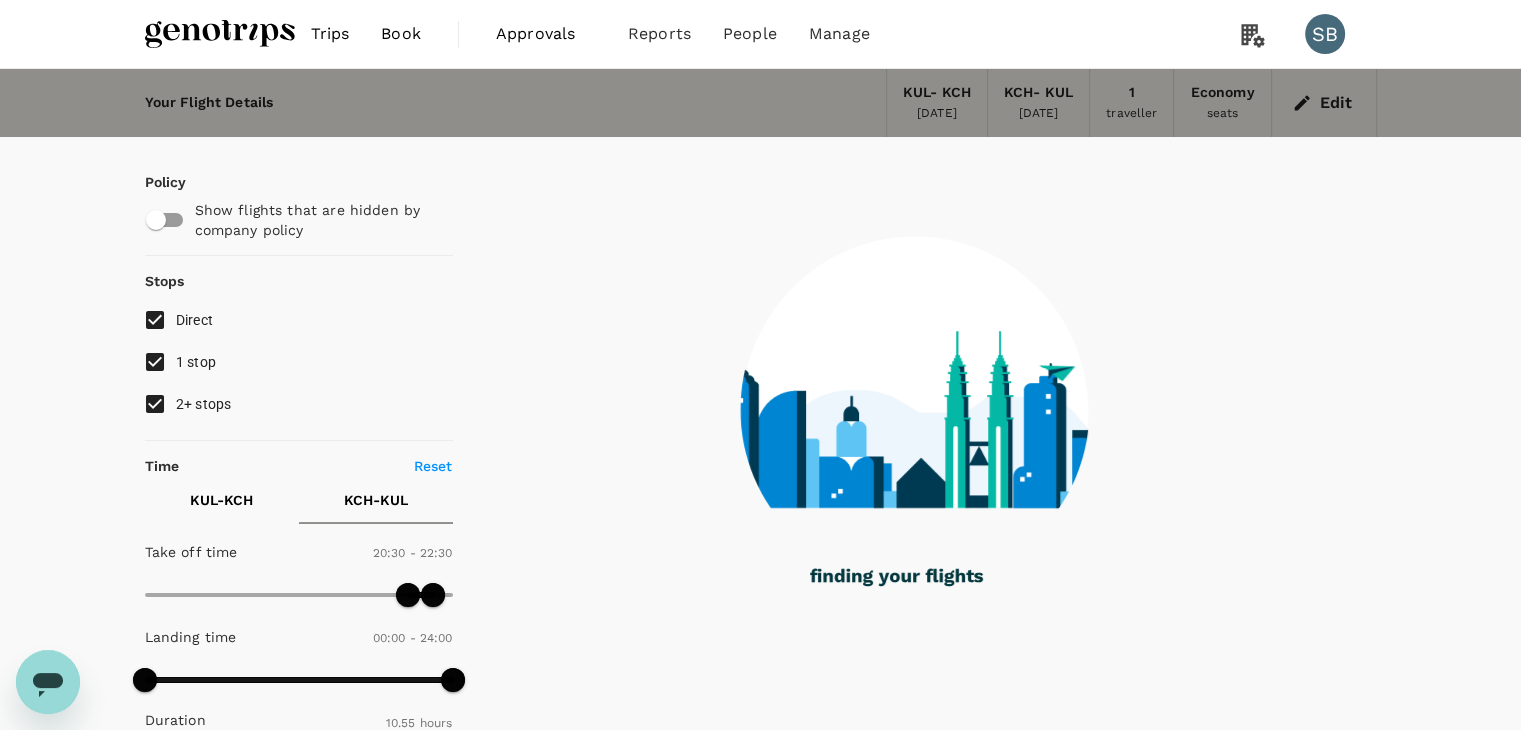 type on "655" 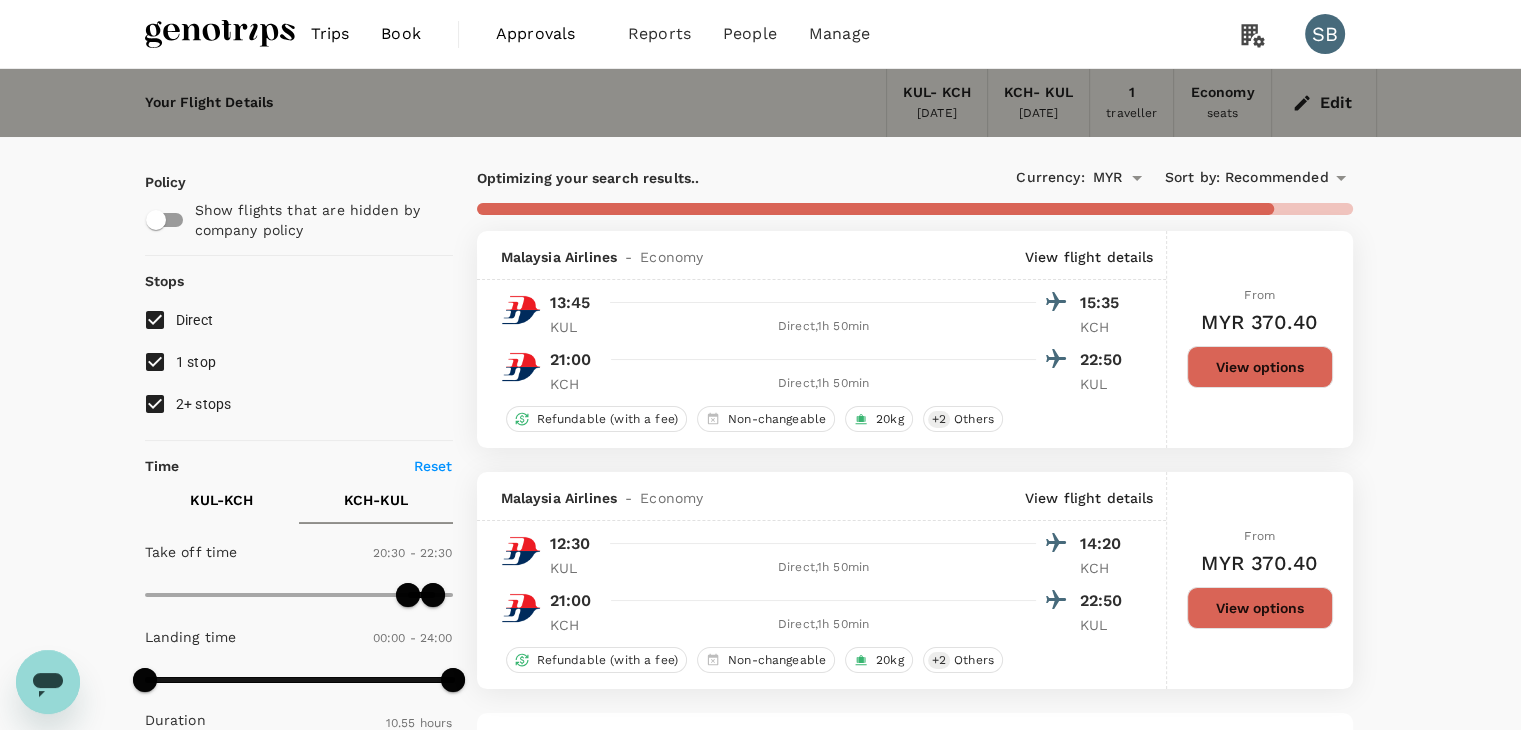 click at bounding box center (220, 34) 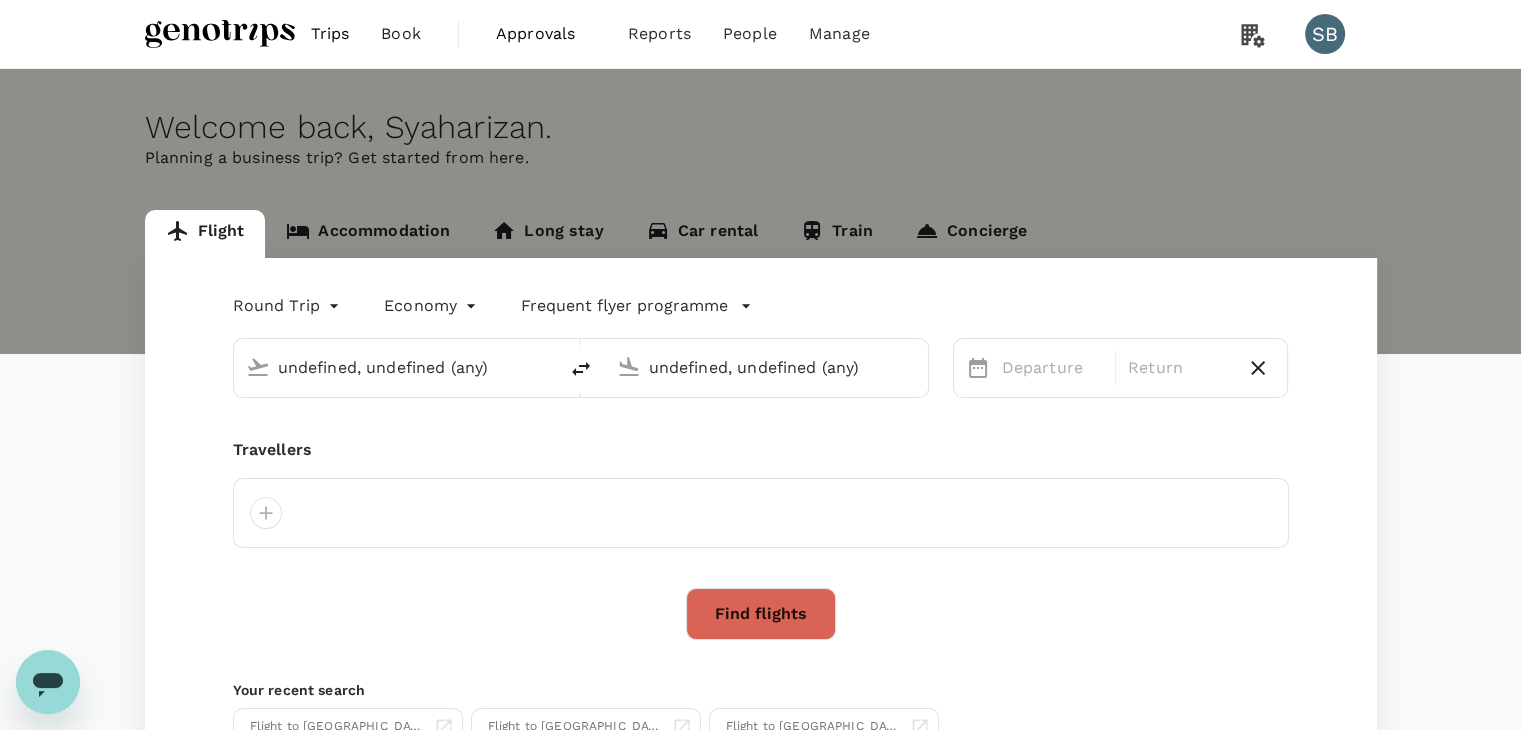 type 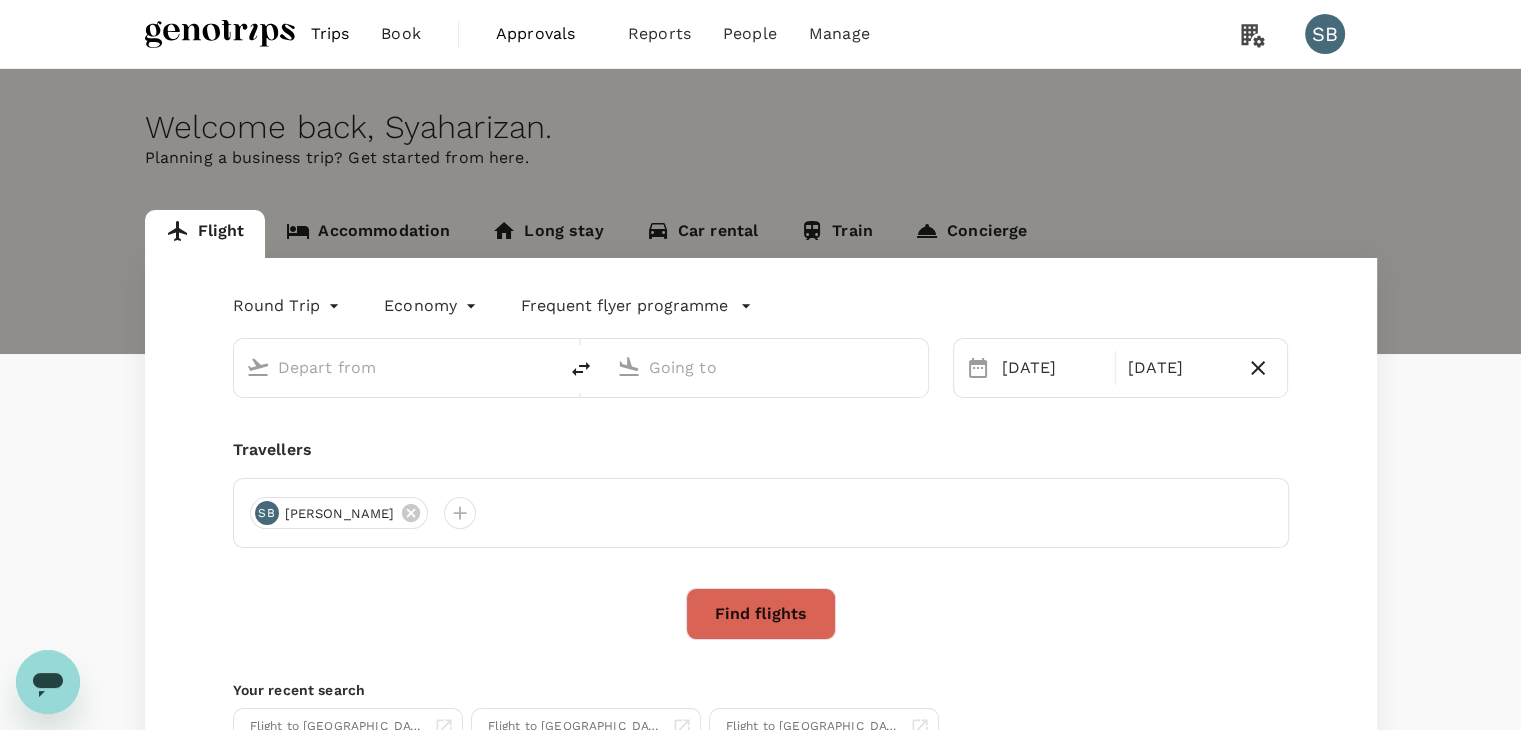 type on "Kuala Lumpur Intl ([GEOGRAPHIC_DATA])" 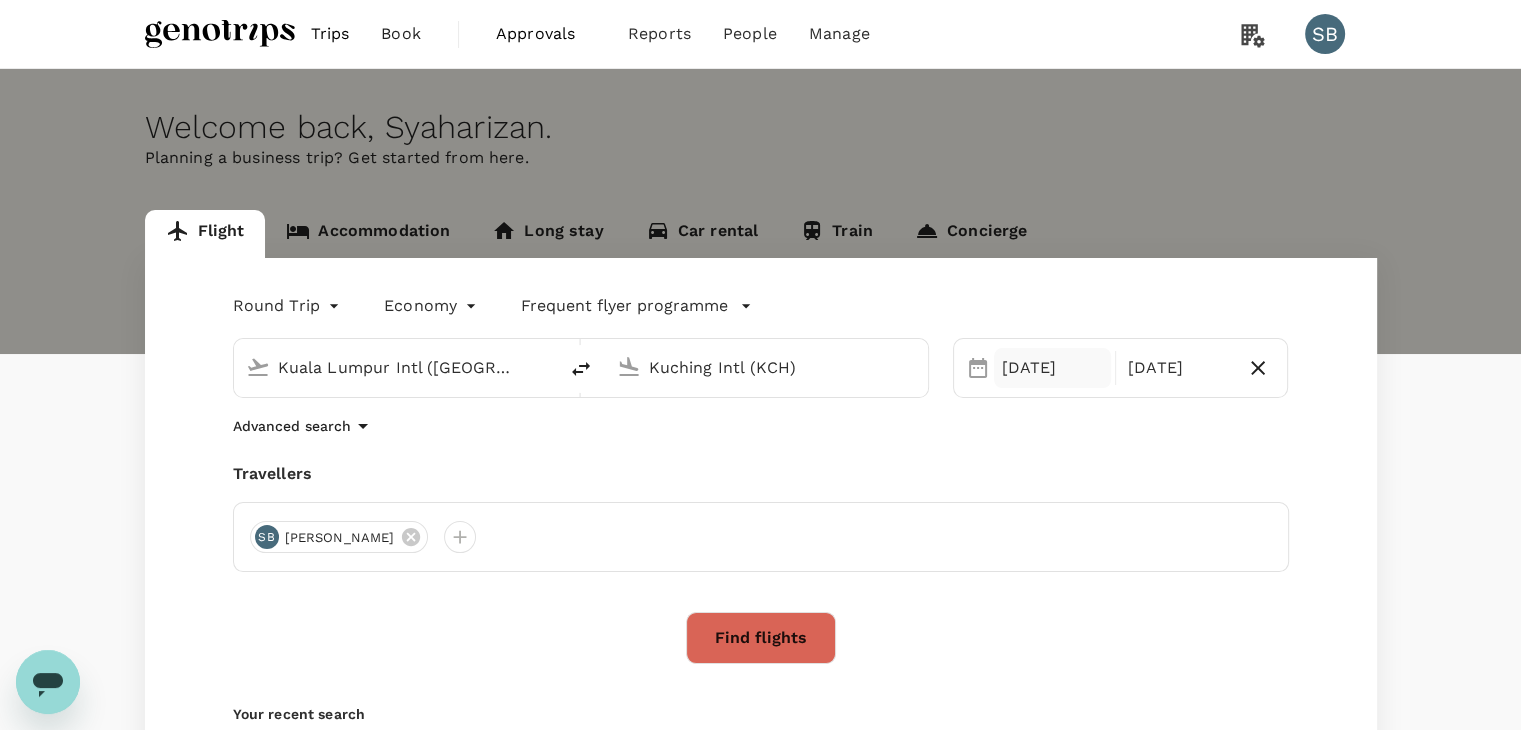 click on "11 Nov" at bounding box center [1052, 368] 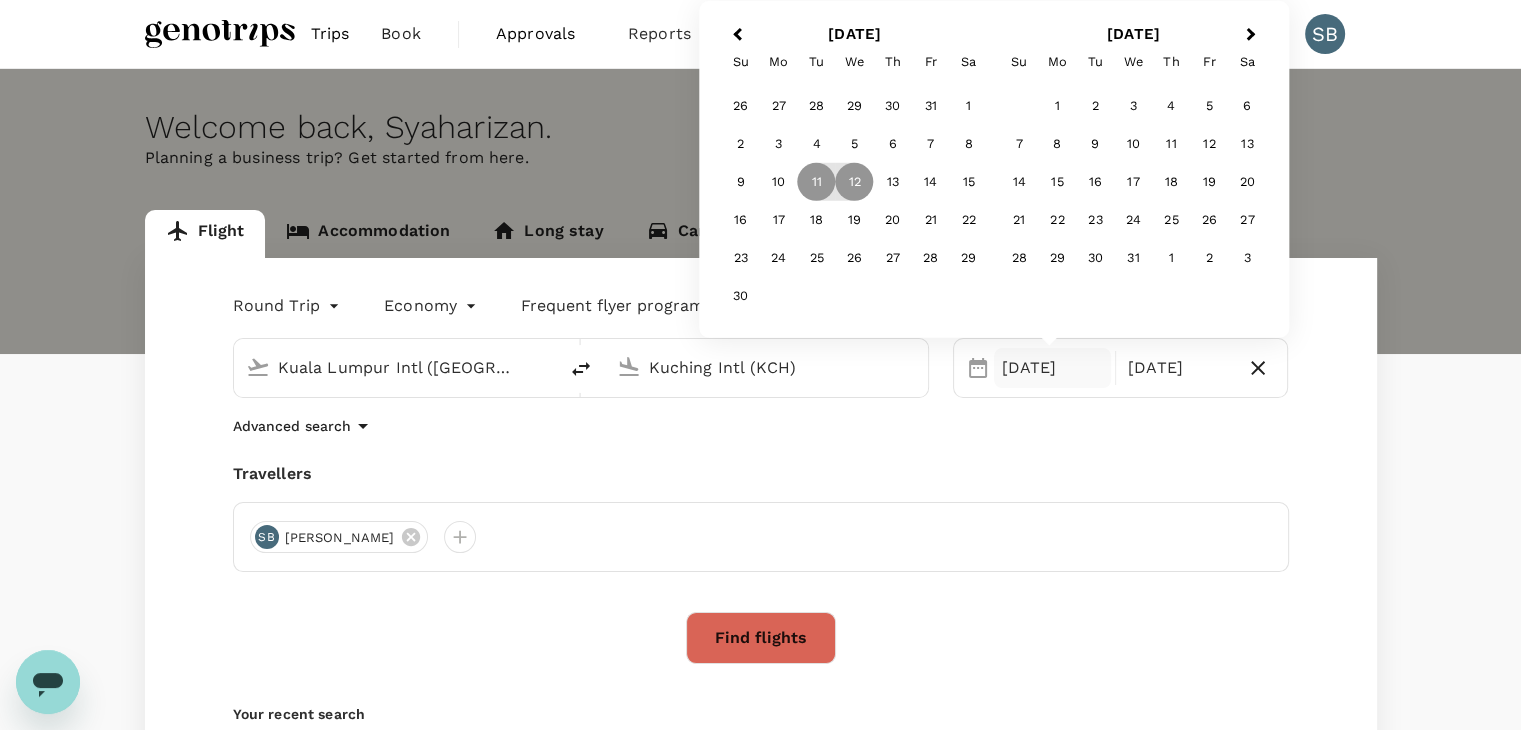 drag, startPoint x: 1104, startPoint y: 226, endPoint x: 1113, endPoint y: 218, distance: 12.0415945 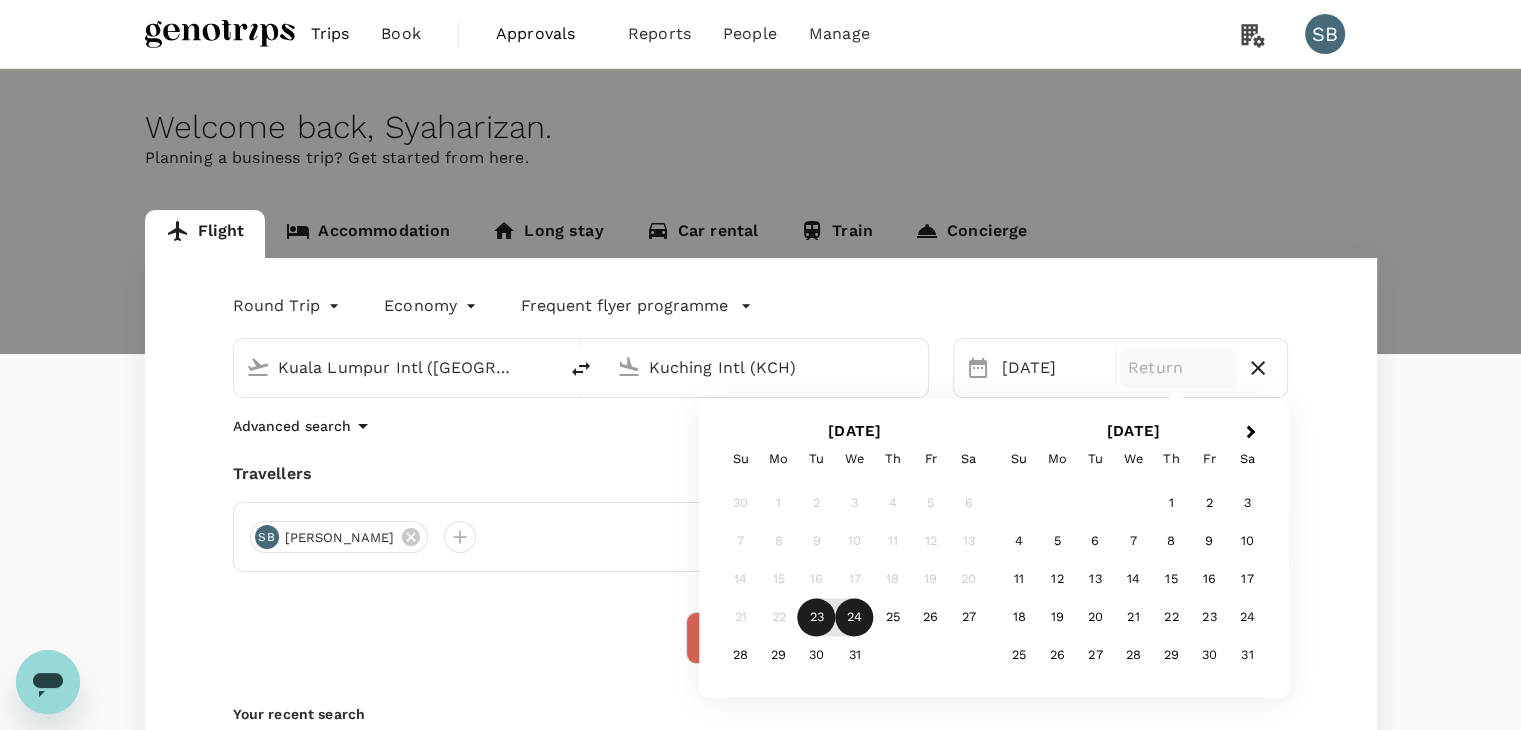 click on "24" at bounding box center (855, 618) 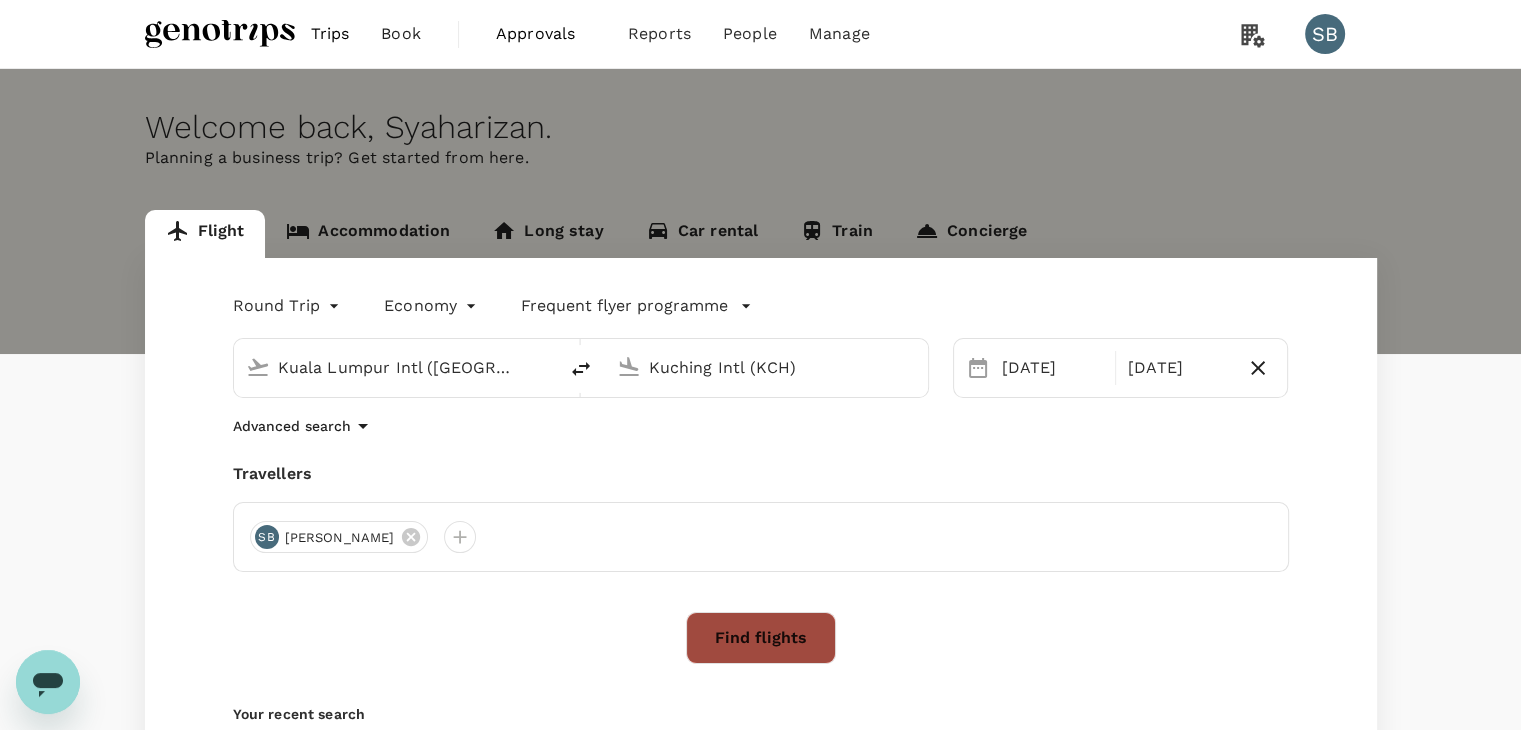 click on "Find flights" at bounding box center [761, 638] 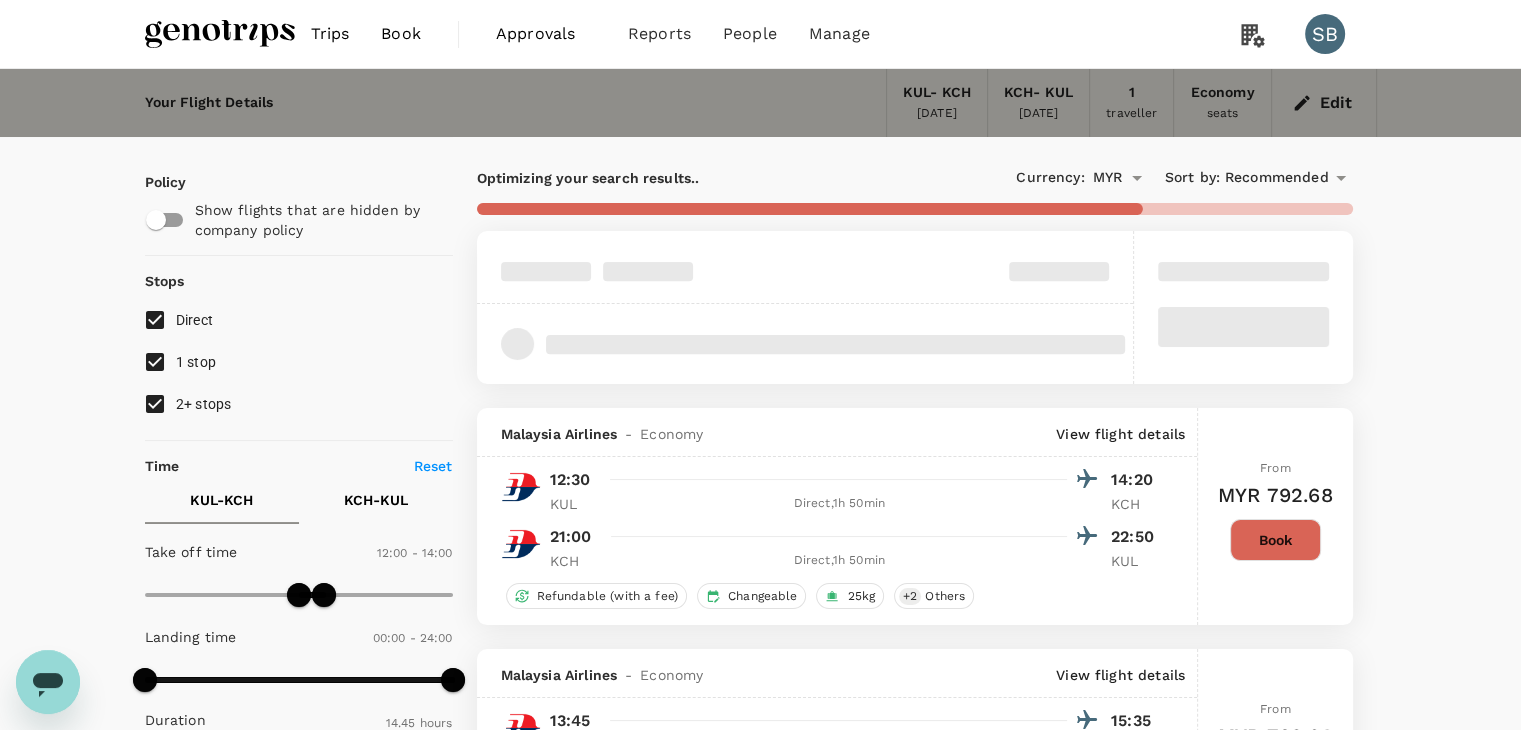 type on "885" 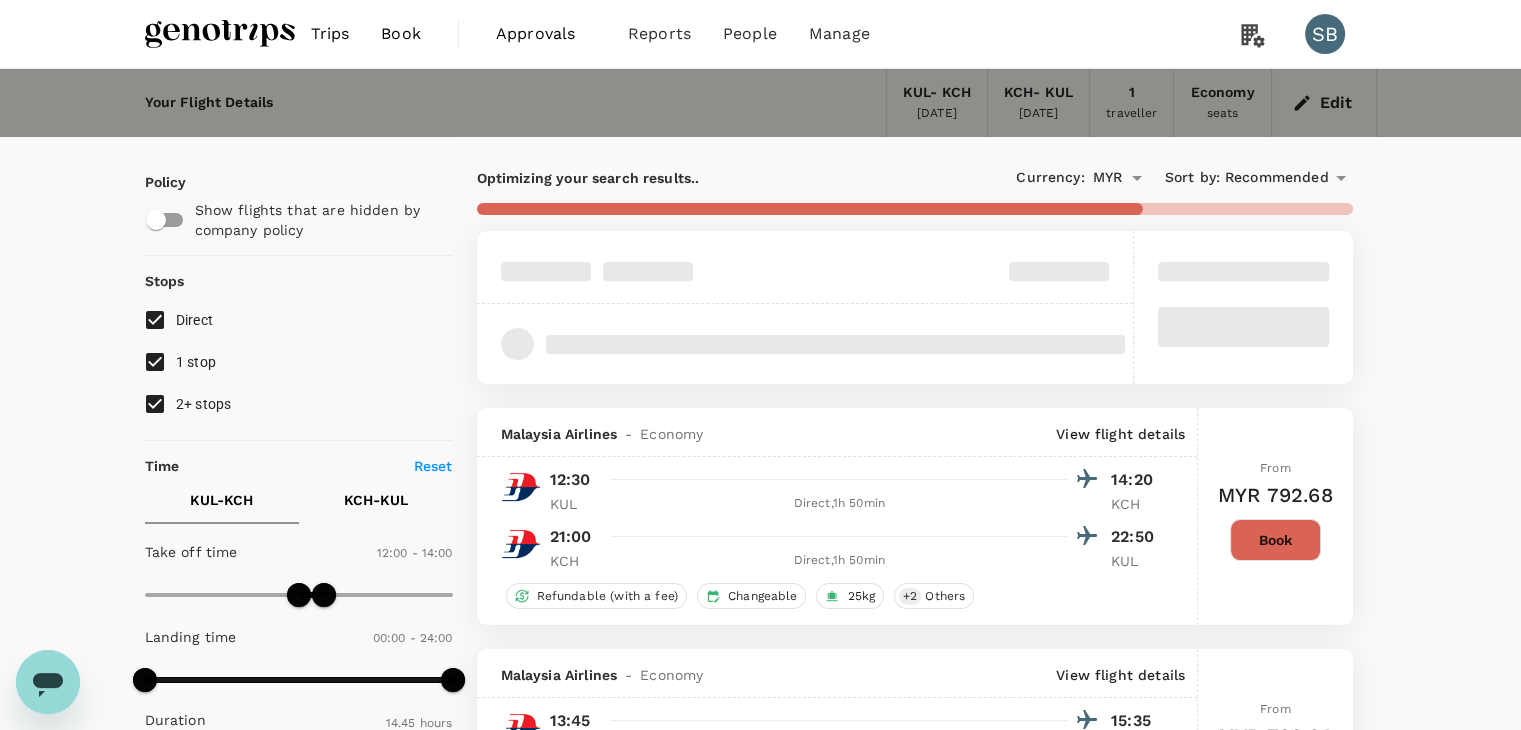 checkbox on "false" 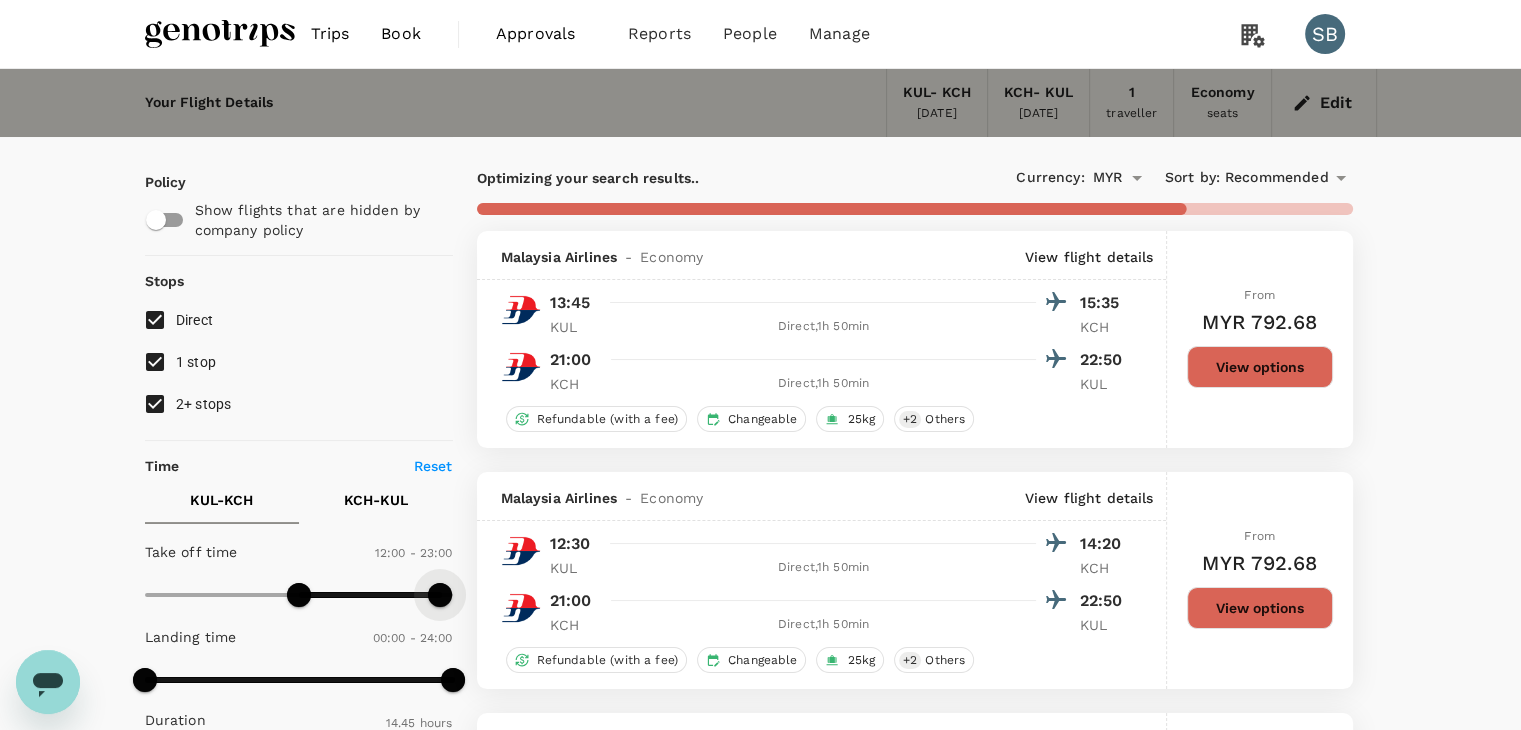 type on "1410" 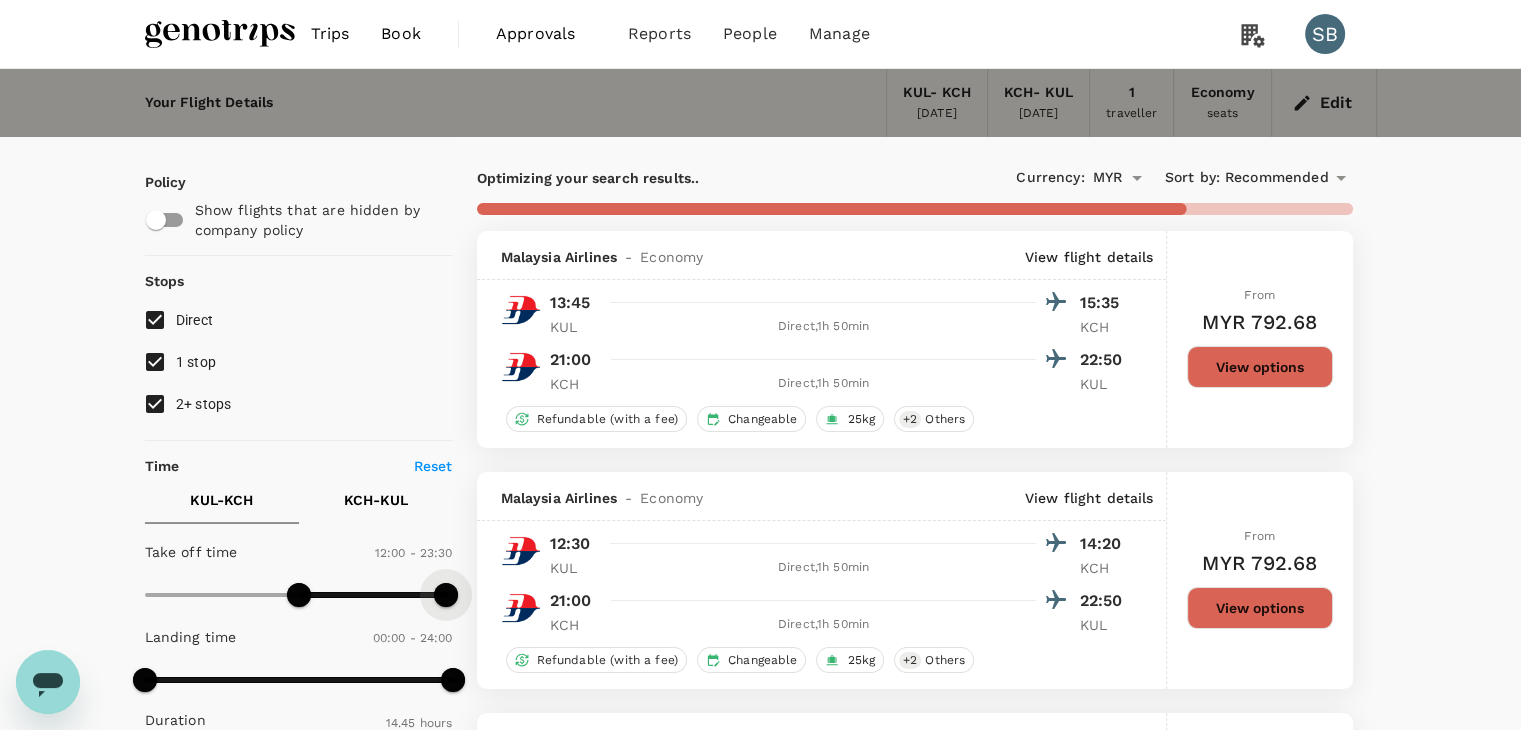 drag, startPoint x: 317, startPoint y: 590, endPoint x: 444, endPoint y: 598, distance: 127.25172 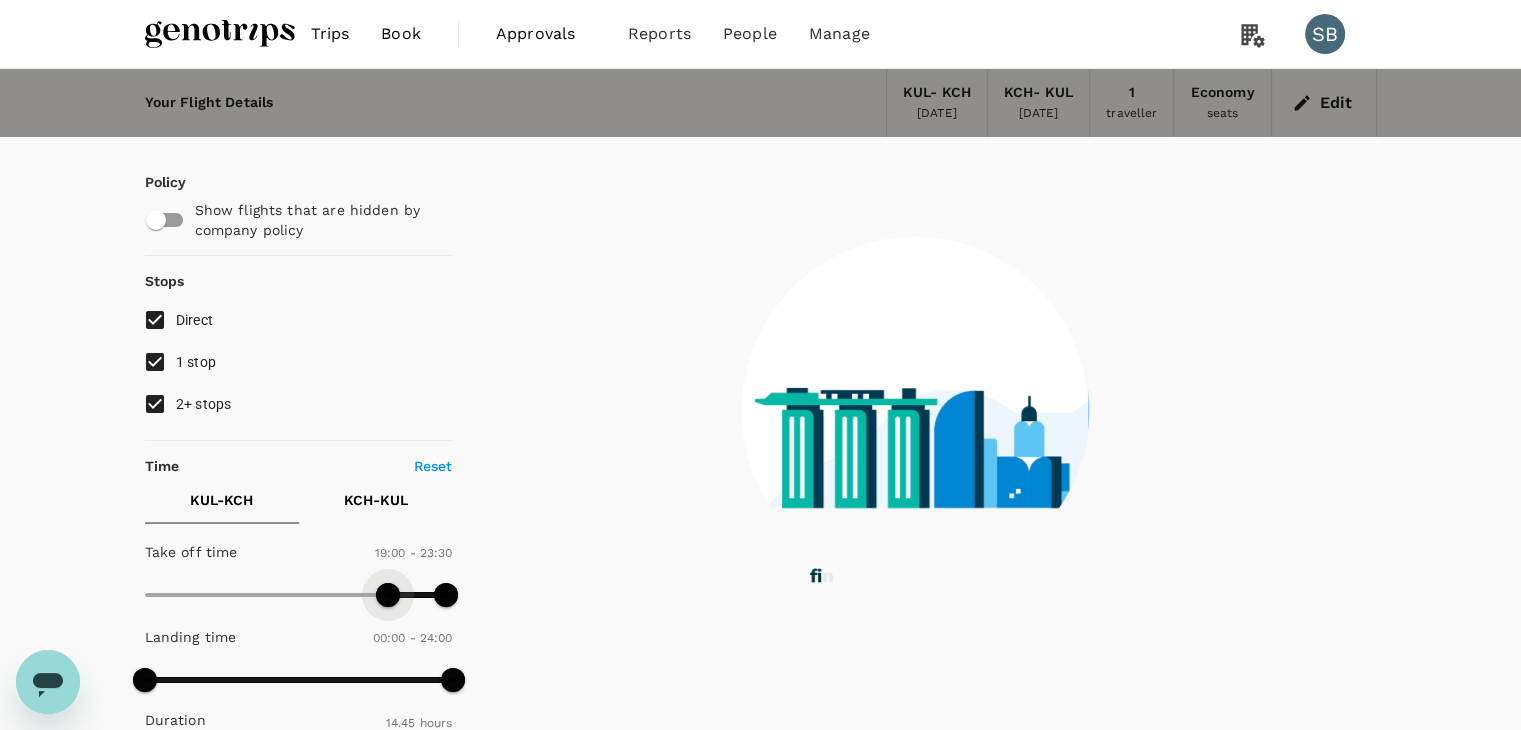 type on "1140" 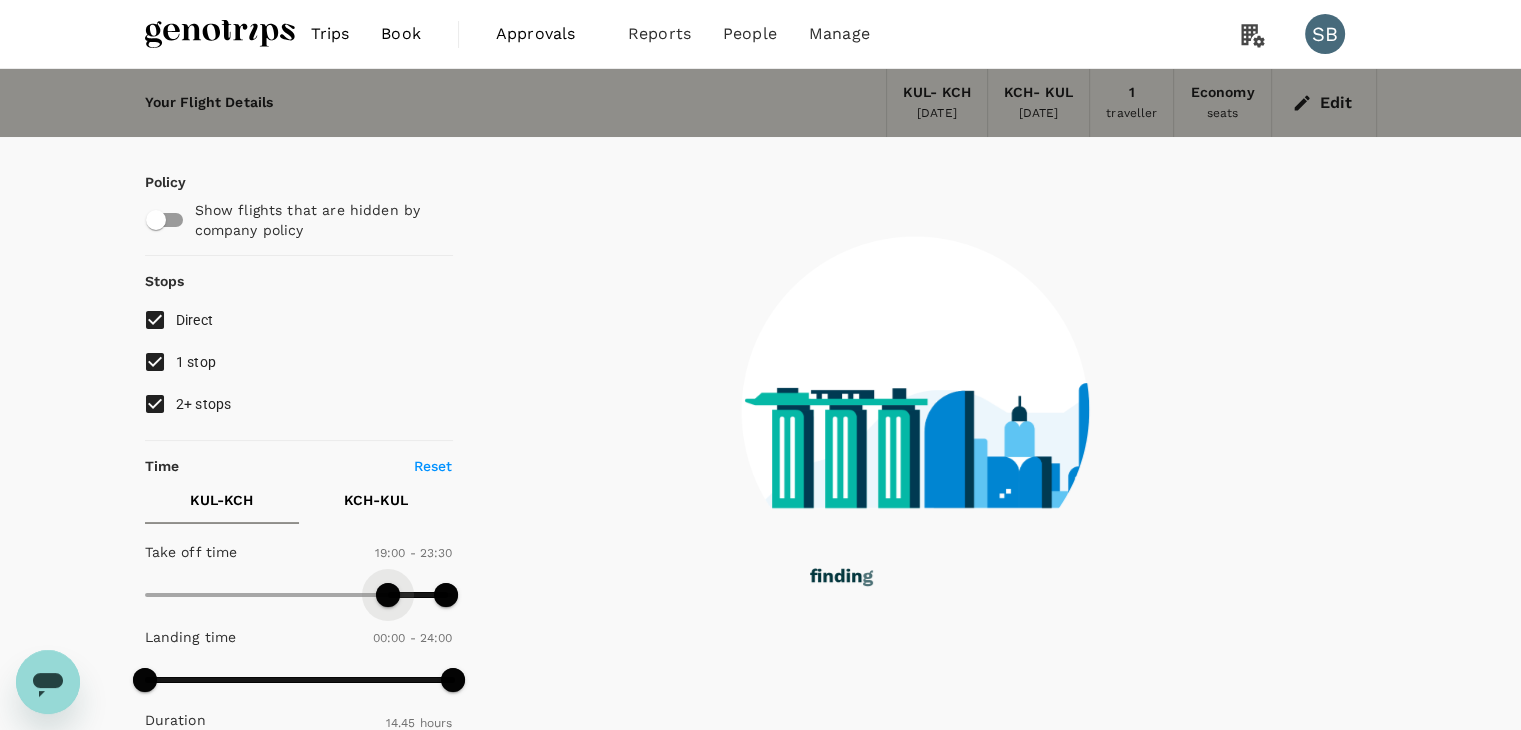 drag, startPoint x: 307, startPoint y: 585, endPoint x: 387, endPoint y: 578, distance: 80.305664 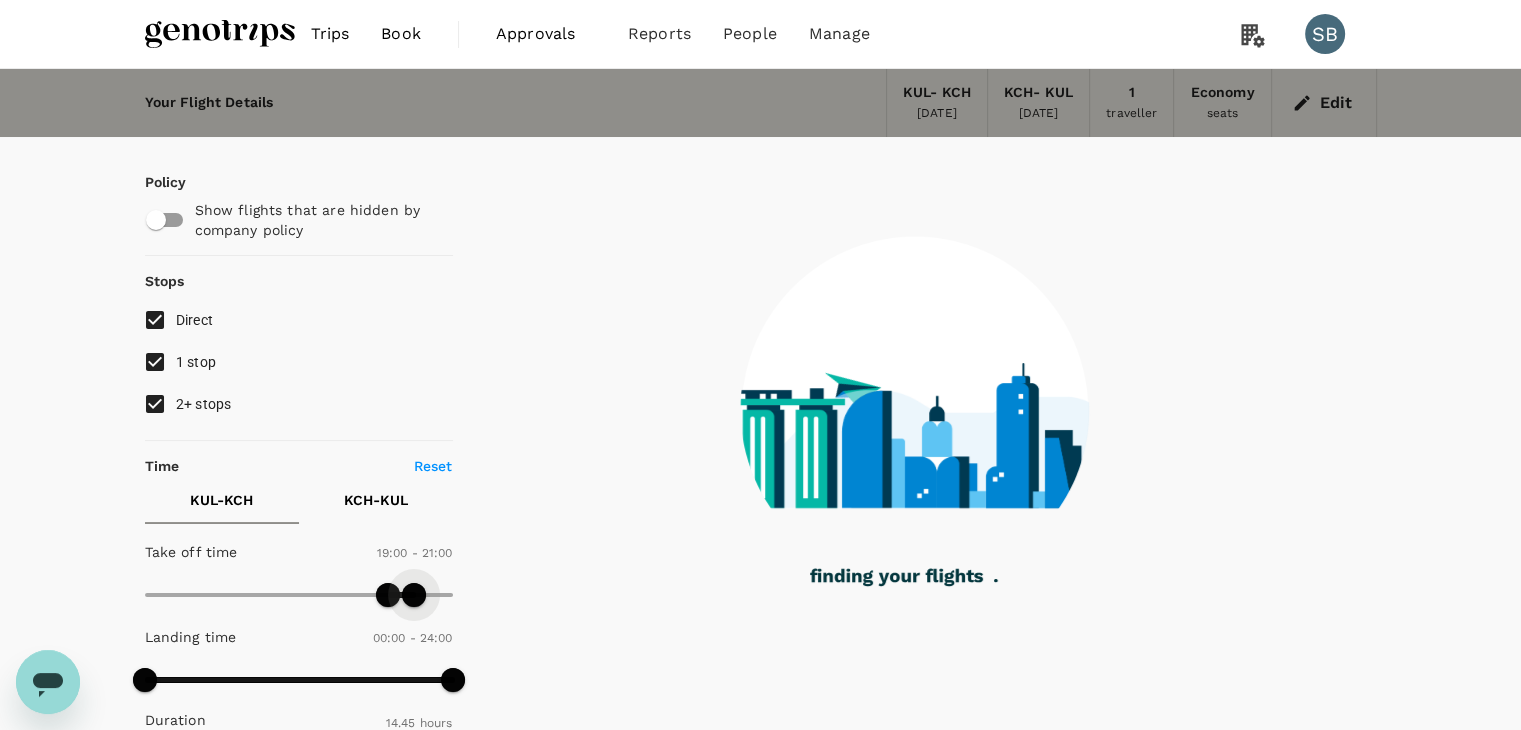 type on "1260" 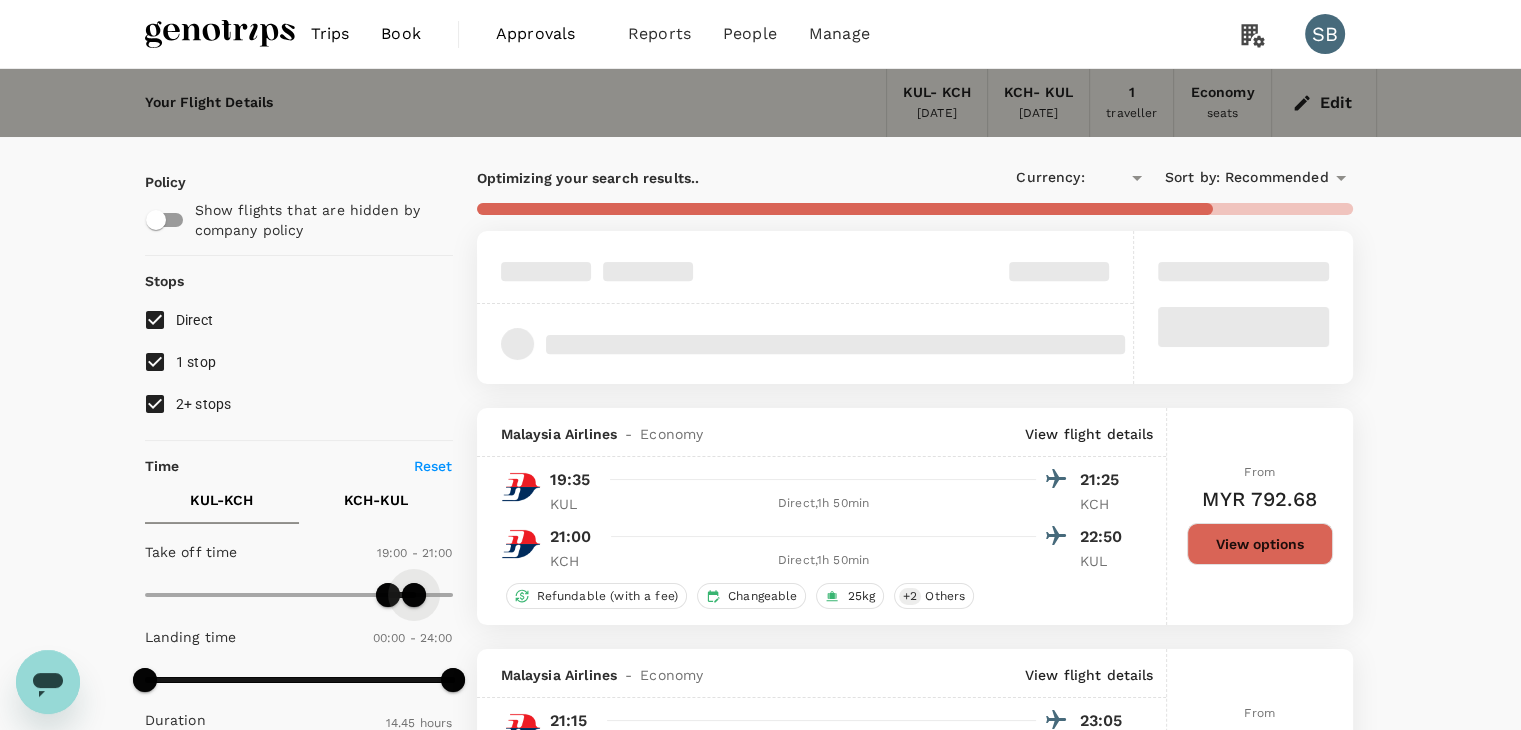 drag, startPoint x: 432, startPoint y: 589, endPoint x: 414, endPoint y: 596, distance: 19.313208 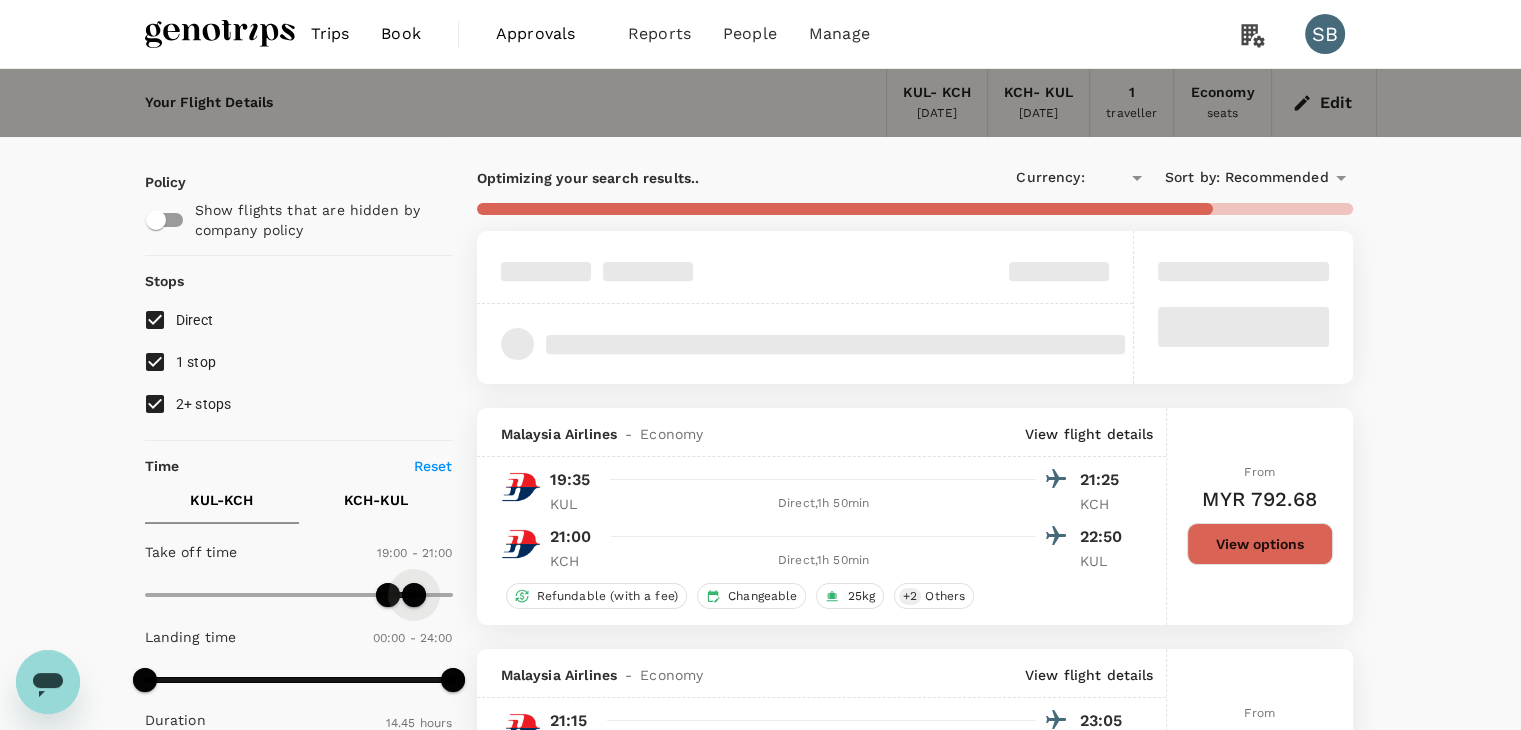 click at bounding box center (414, 595) 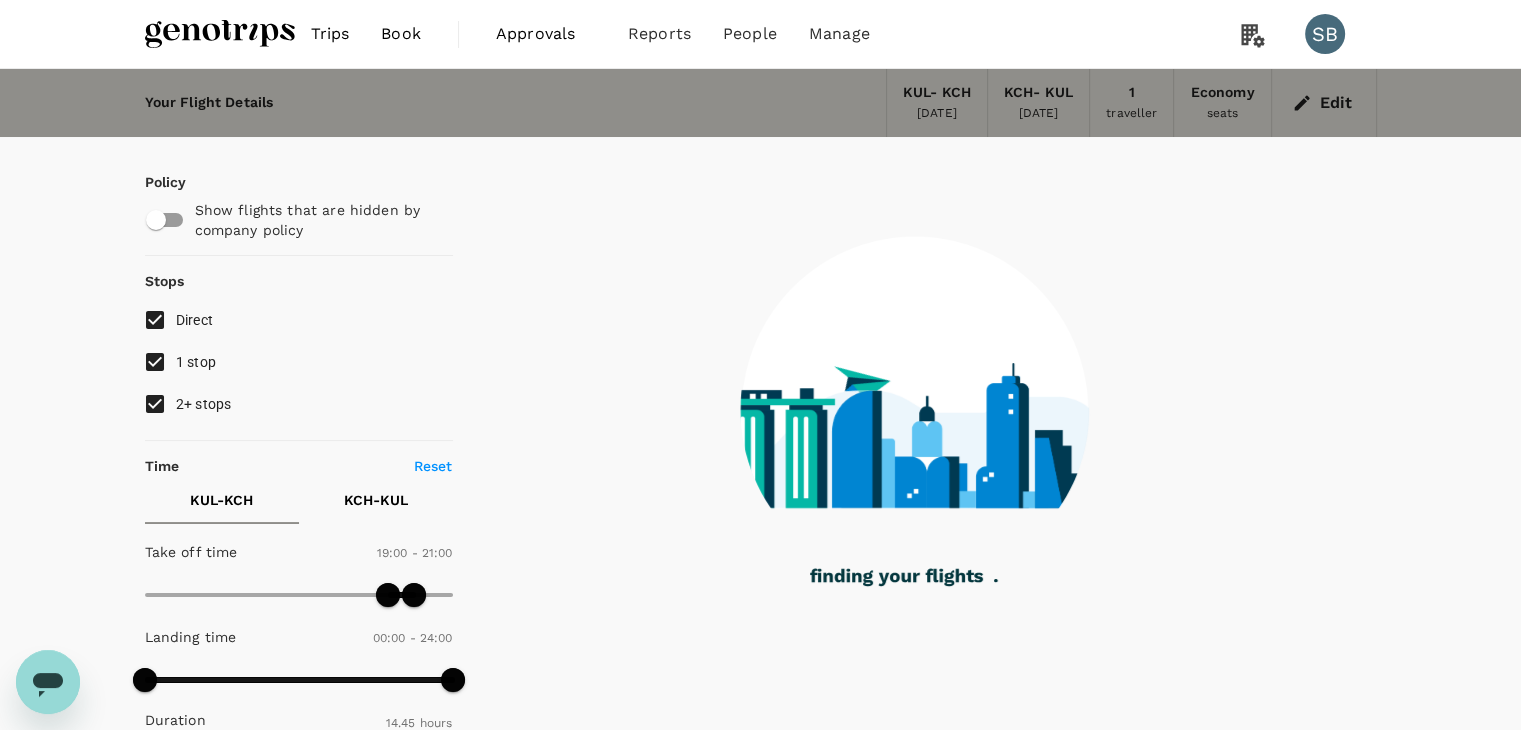 click on "KCH - KUL" at bounding box center (376, 500) 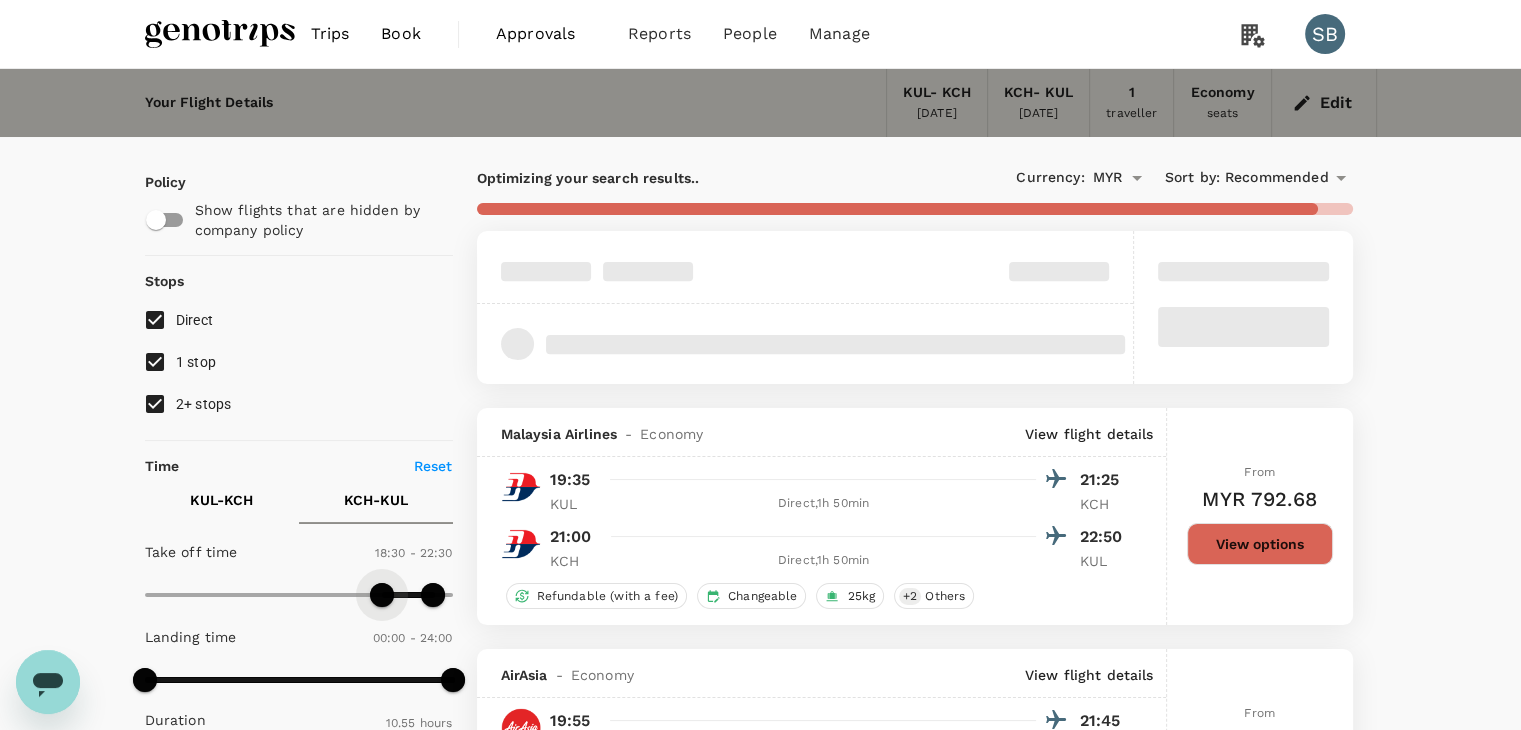 type on "1140" 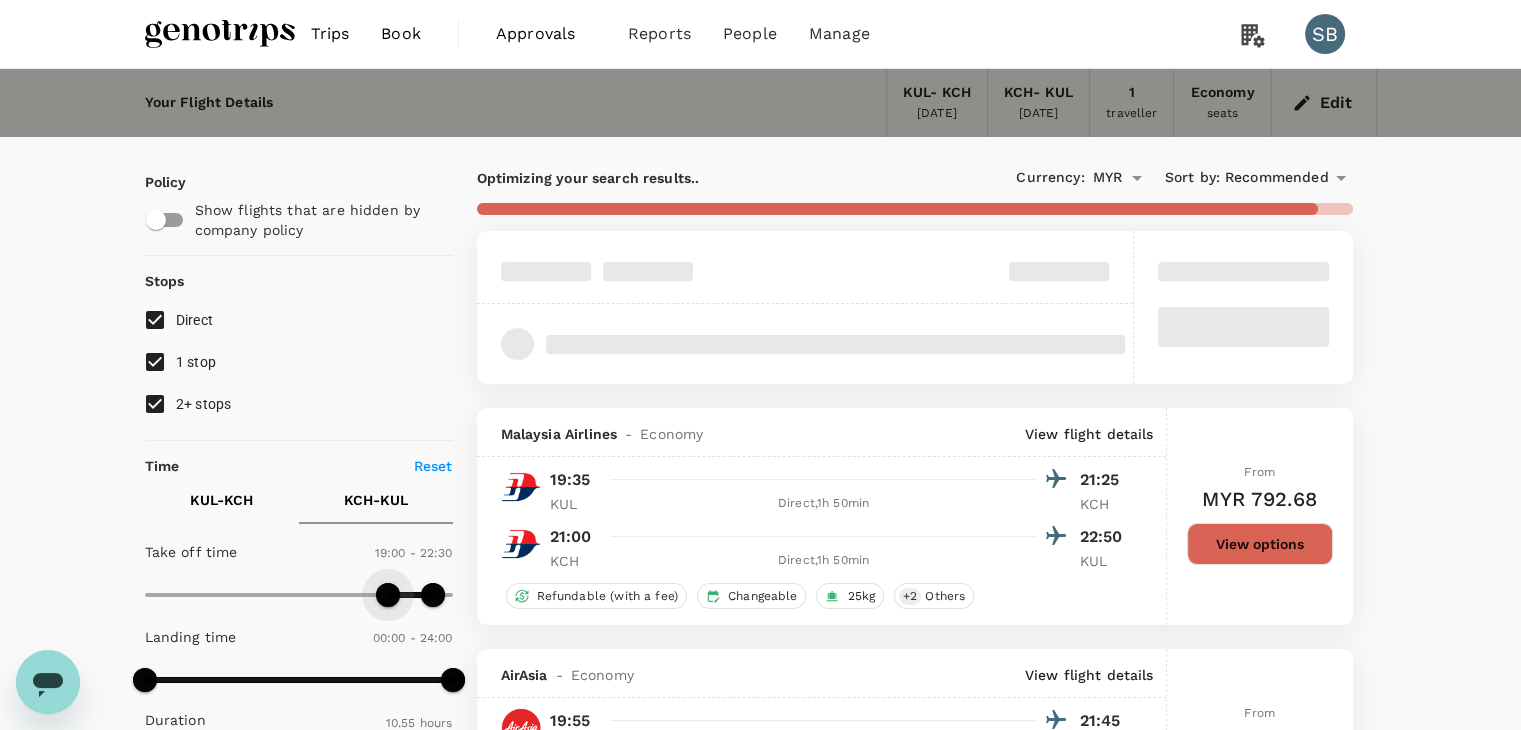 drag, startPoint x: 408, startPoint y: 585, endPoint x: 386, endPoint y: 579, distance: 22.803509 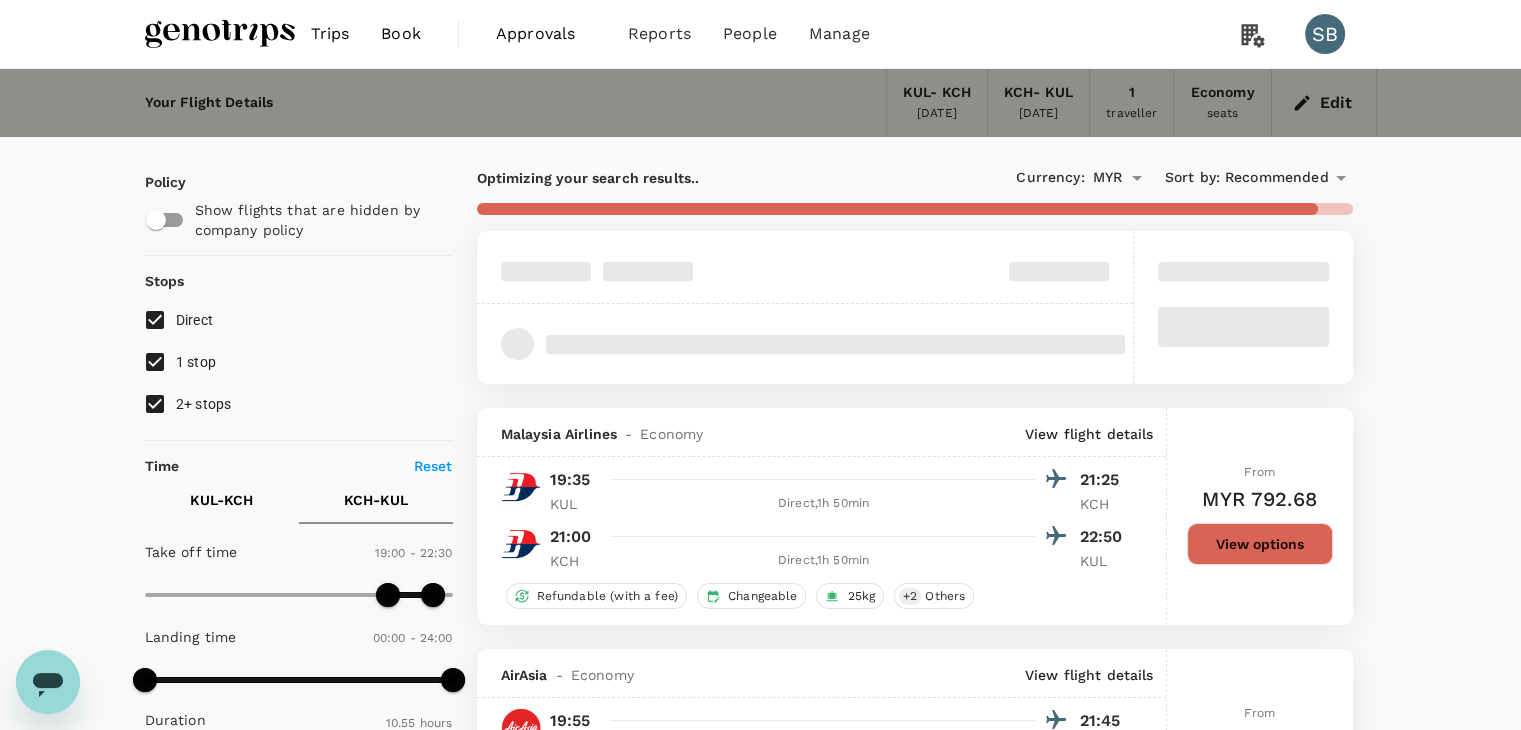 type on "1320" 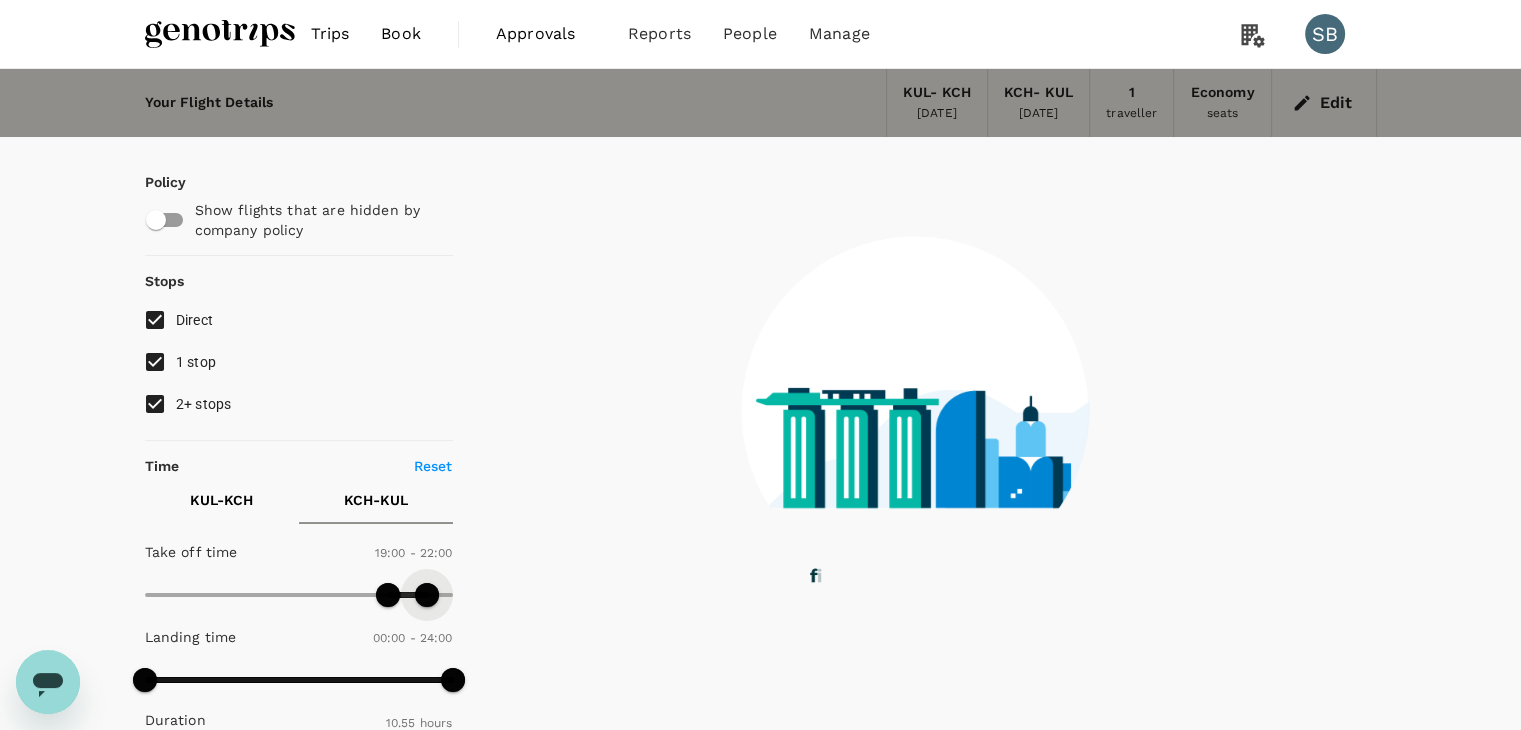 click at bounding box center (427, 595) 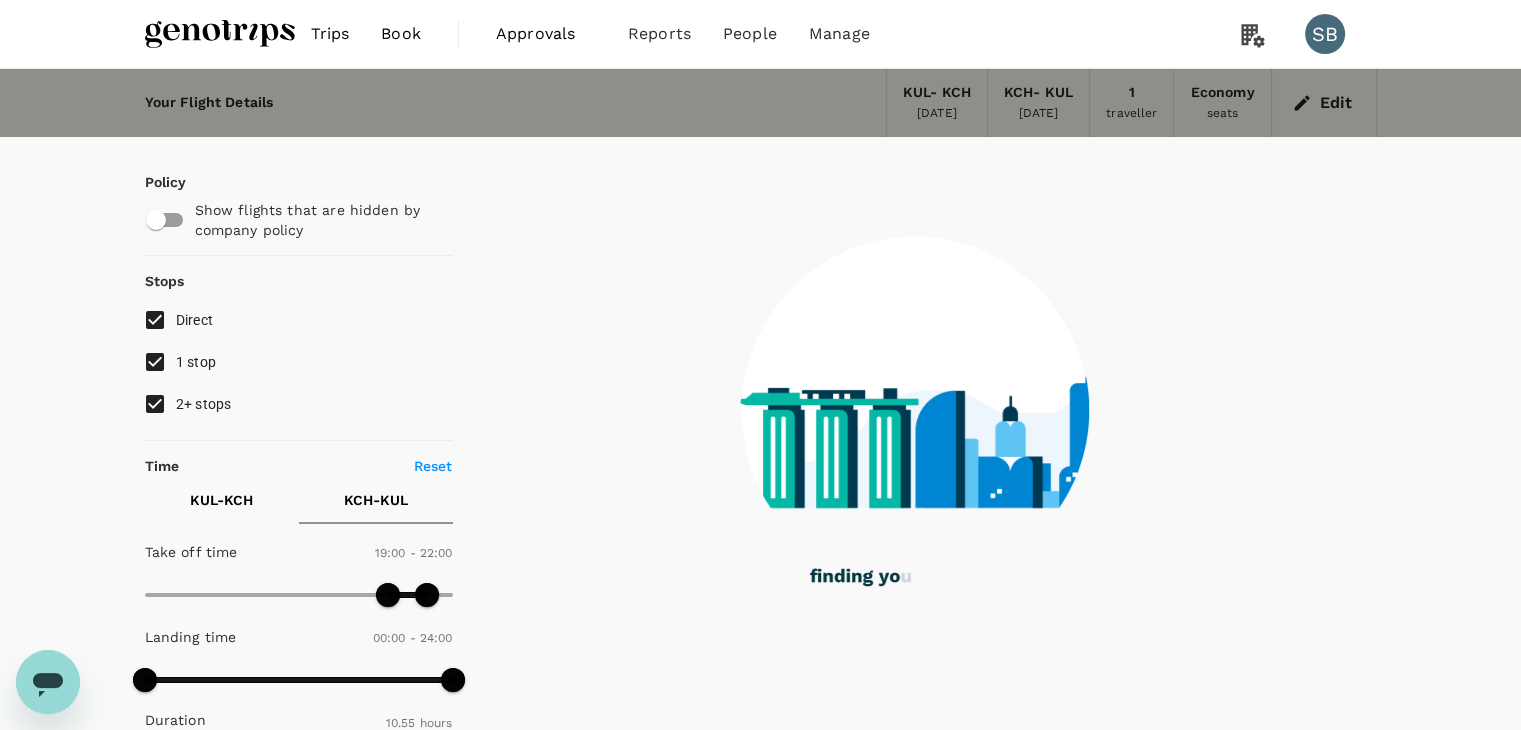 type on "1170" 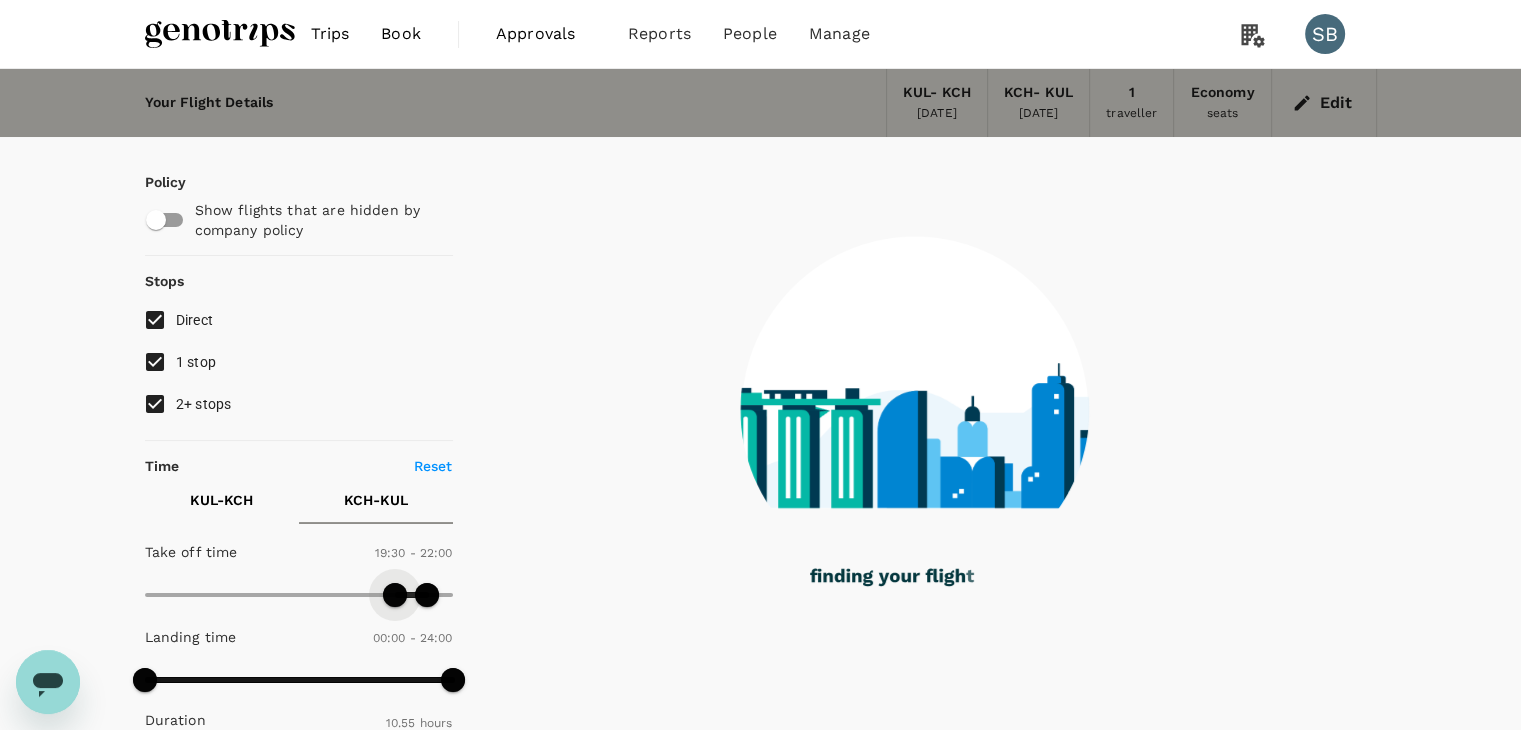 click at bounding box center [395, 595] 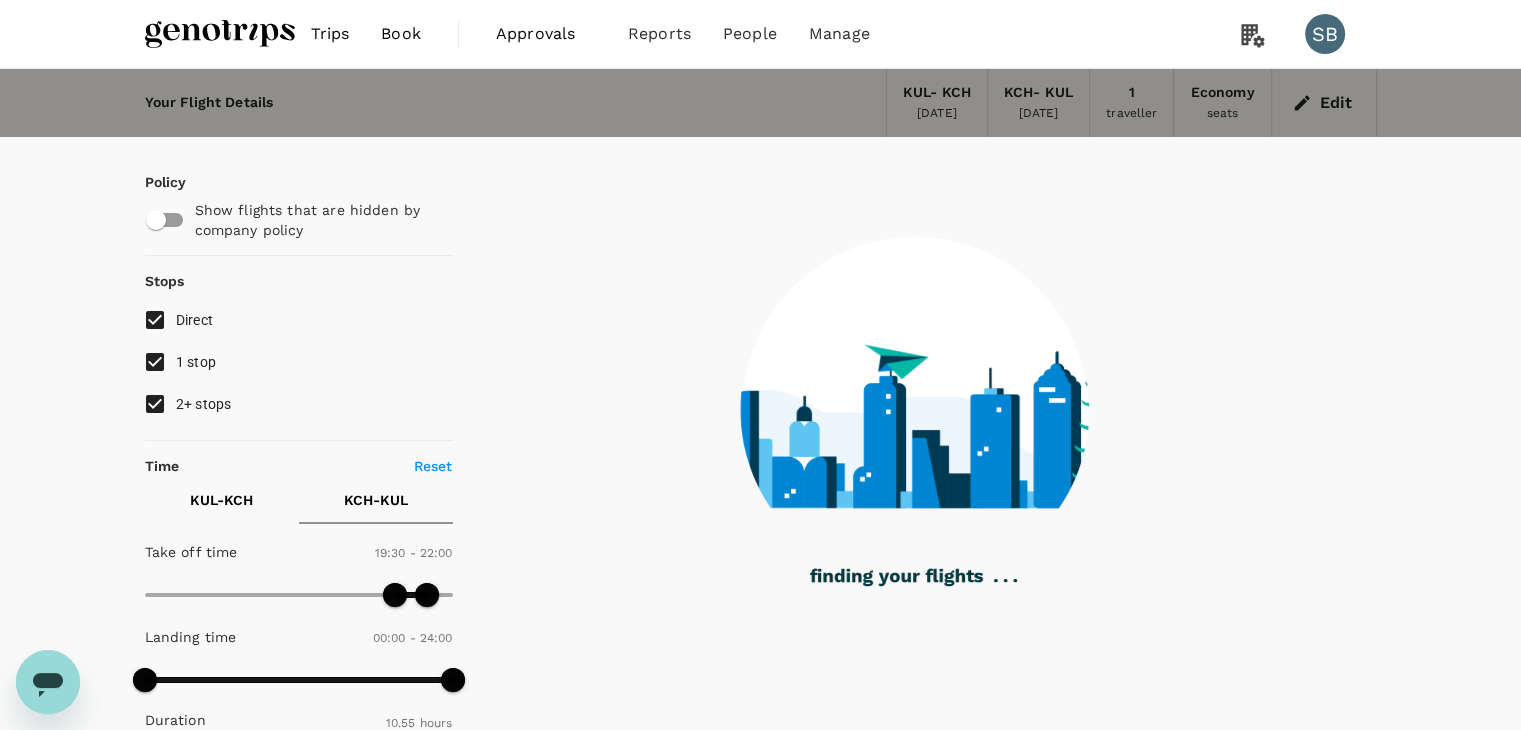 type on "1260" 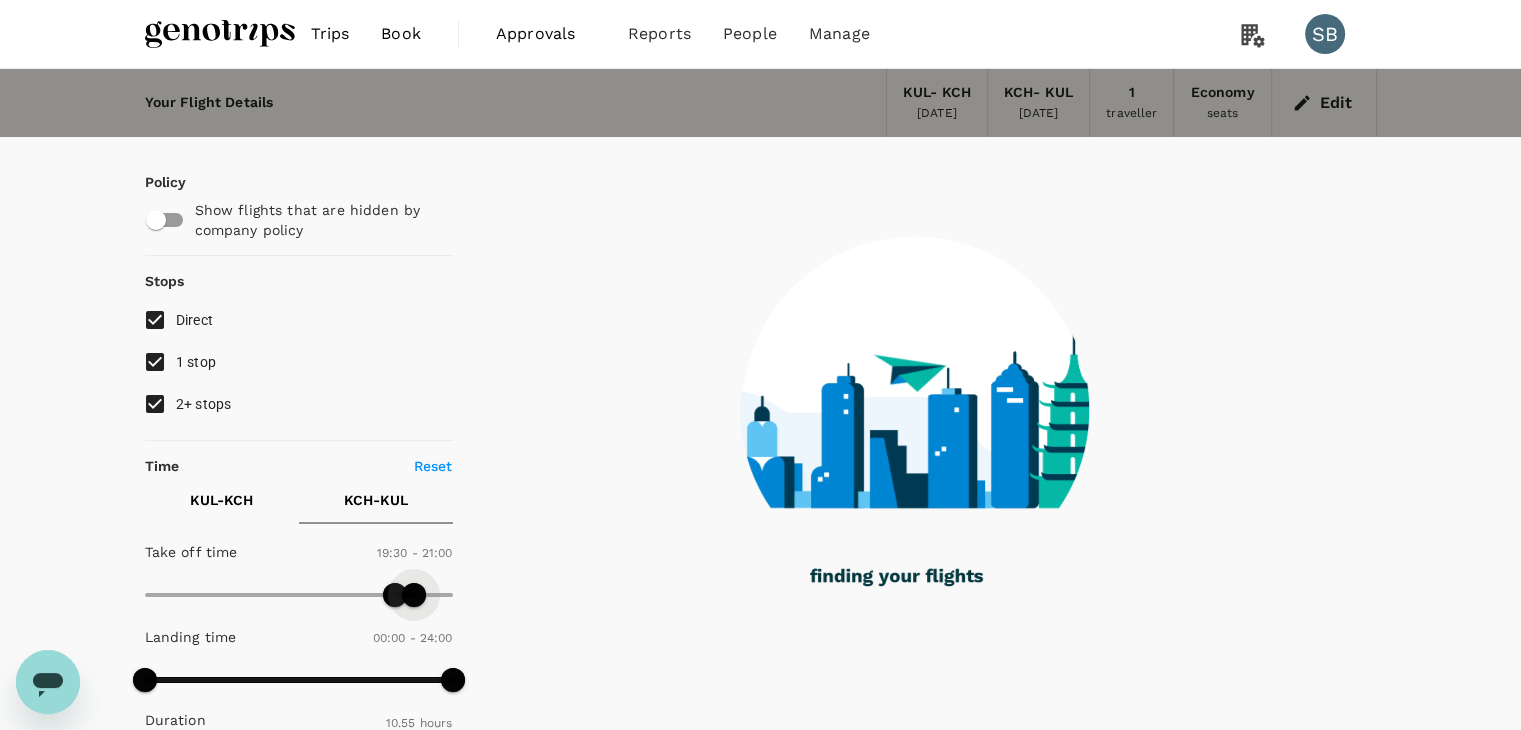 click at bounding box center (414, 595) 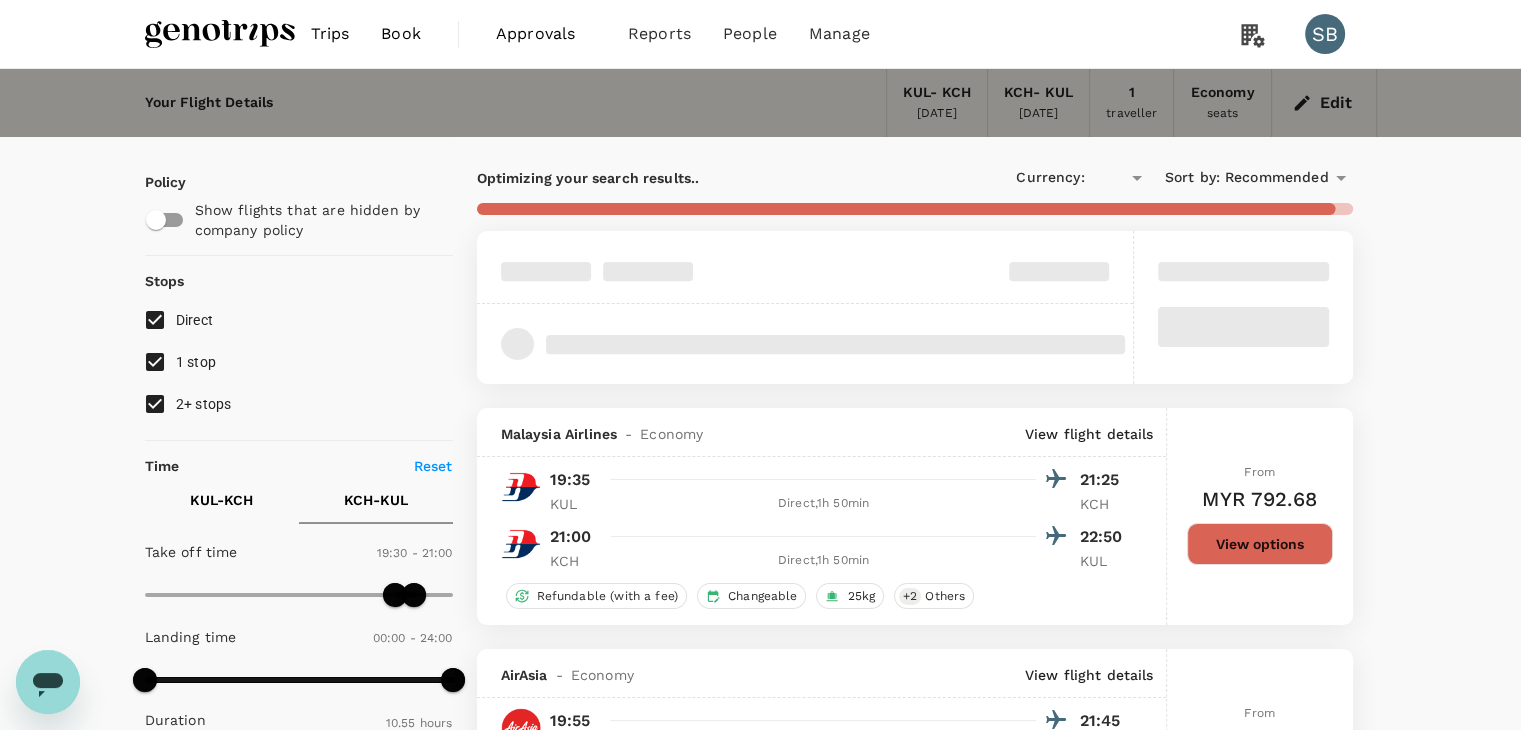 type on "MYR" 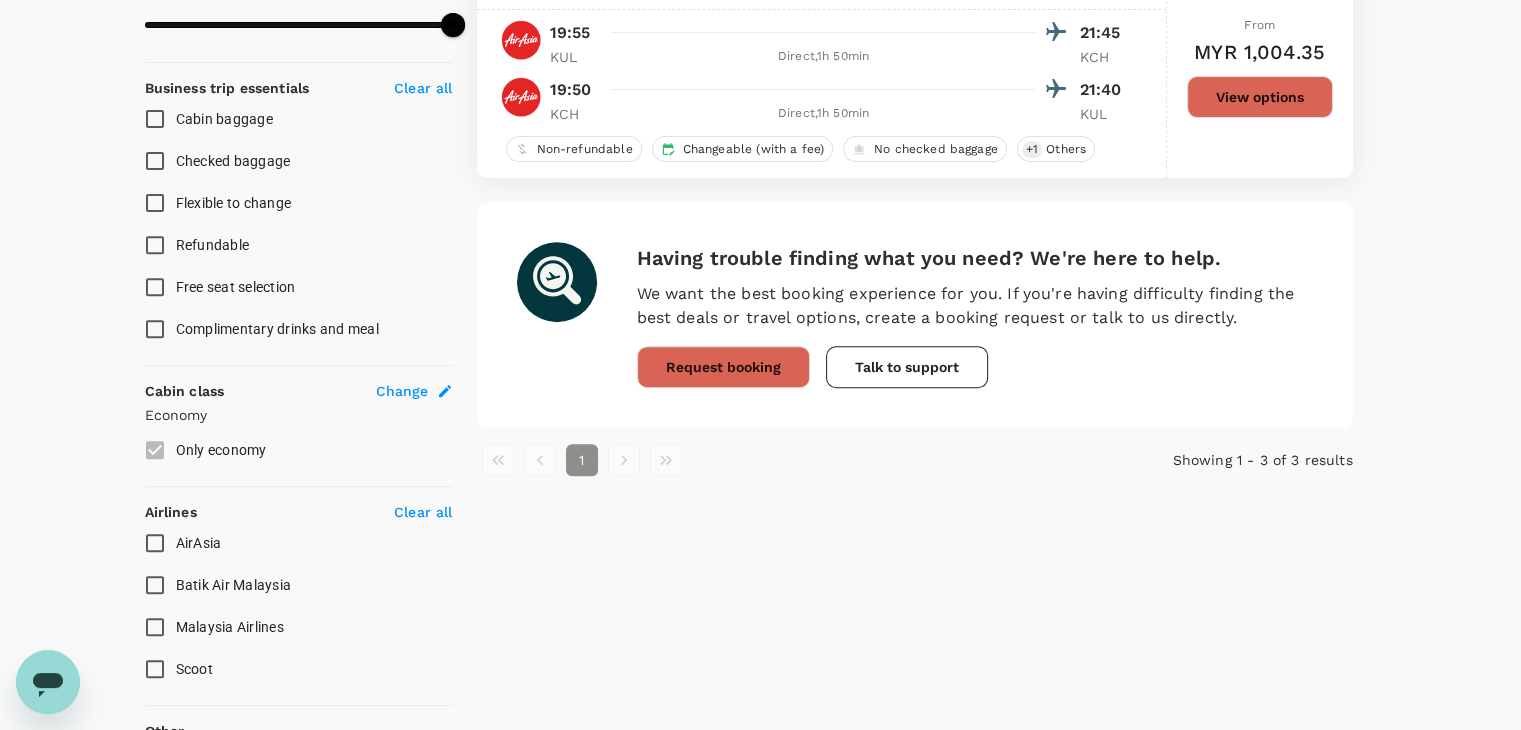 scroll, scrollTop: 874, scrollLeft: 0, axis: vertical 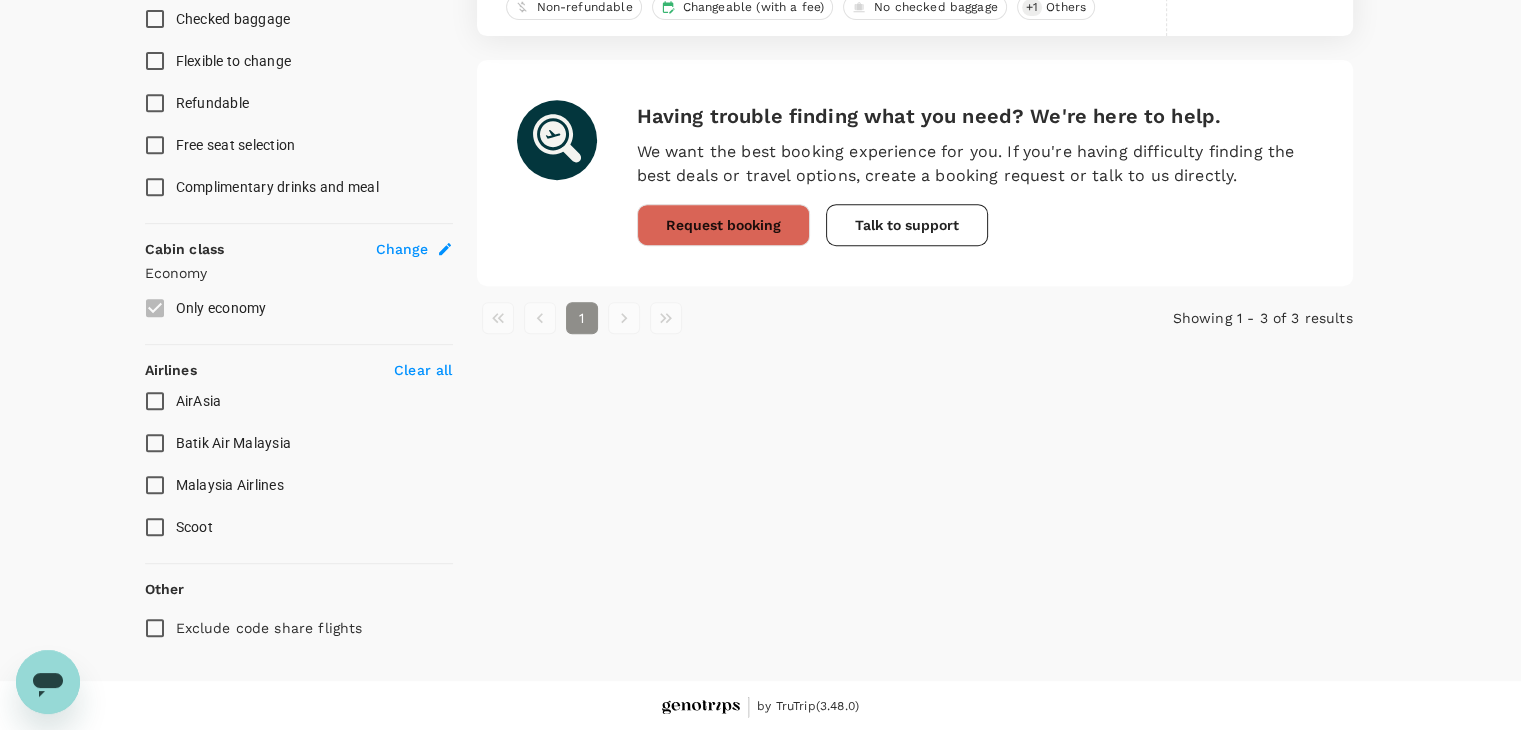 click on "Batik Air Malaysia" at bounding box center (155, 443) 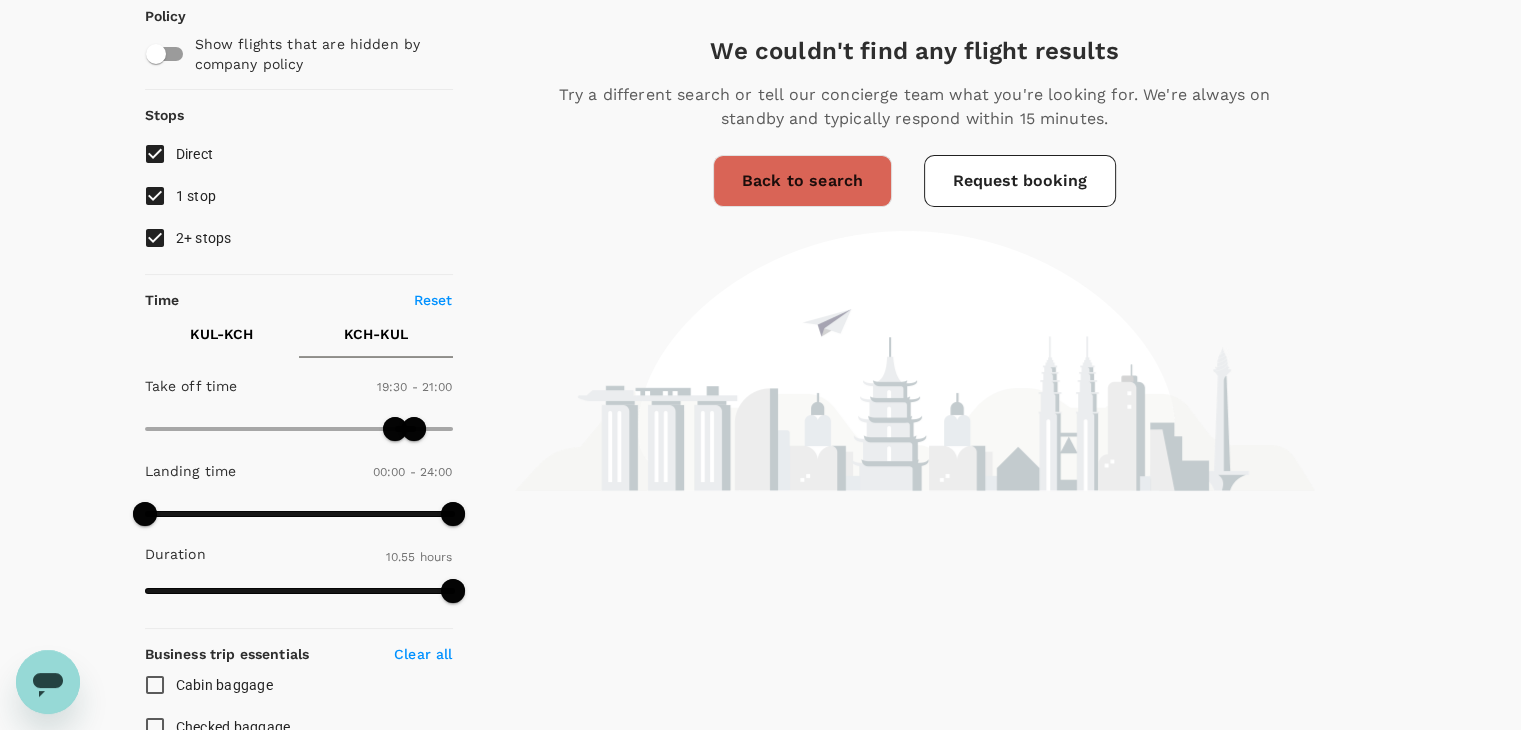 scroll, scrollTop: 74, scrollLeft: 0, axis: vertical 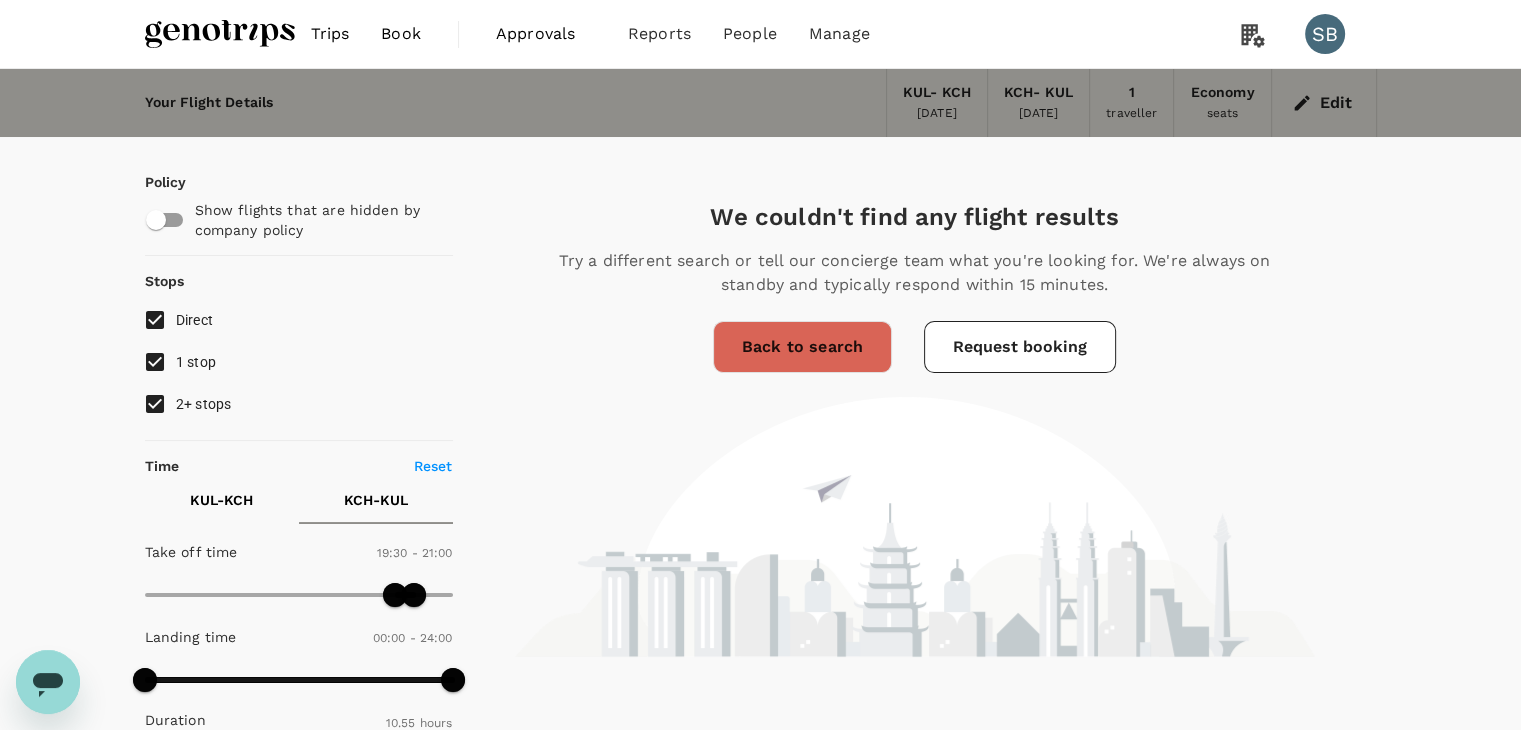 click at bounding box center (220, 34) 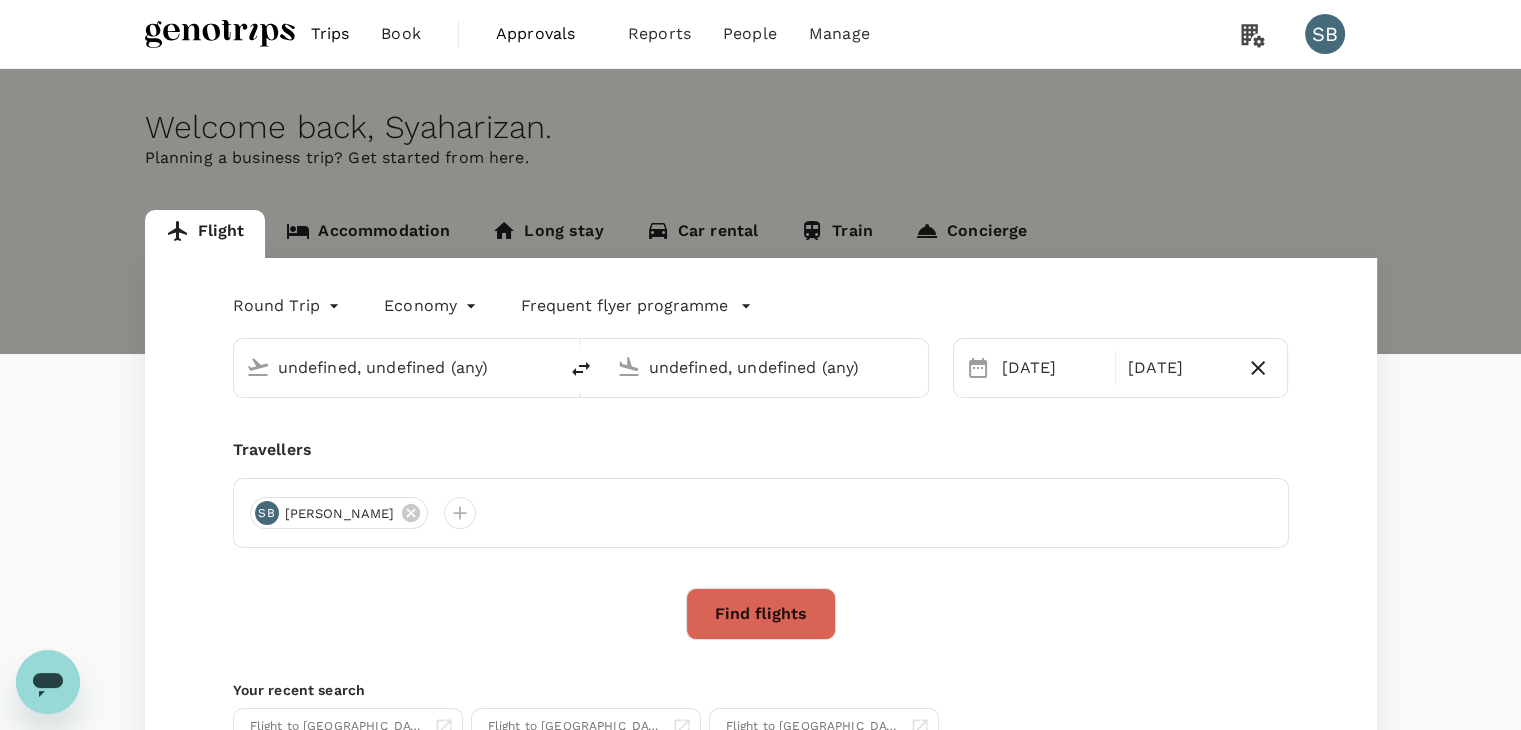 type 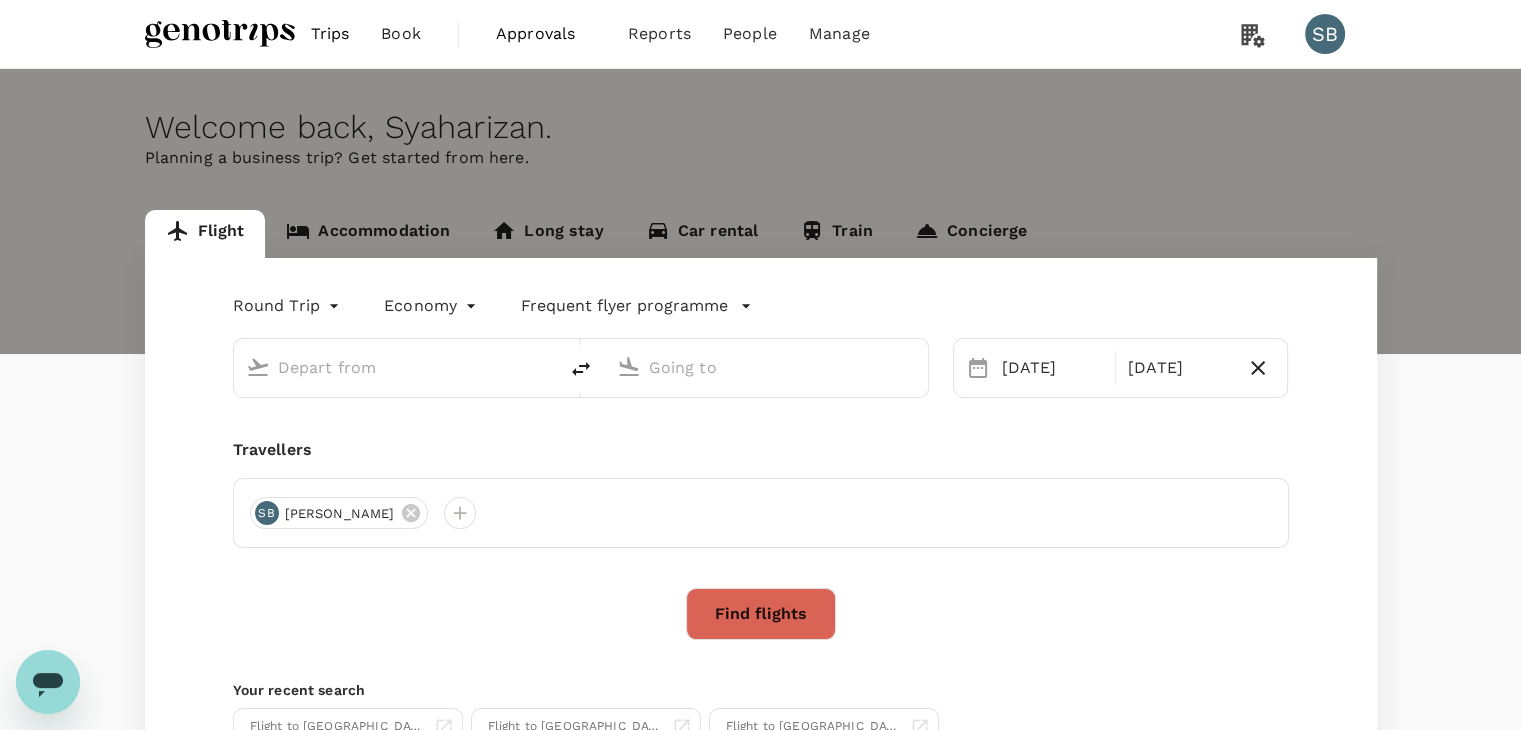 type on "Kuala Lumpur Intl ([GEOGRAPHIC_DATA])" 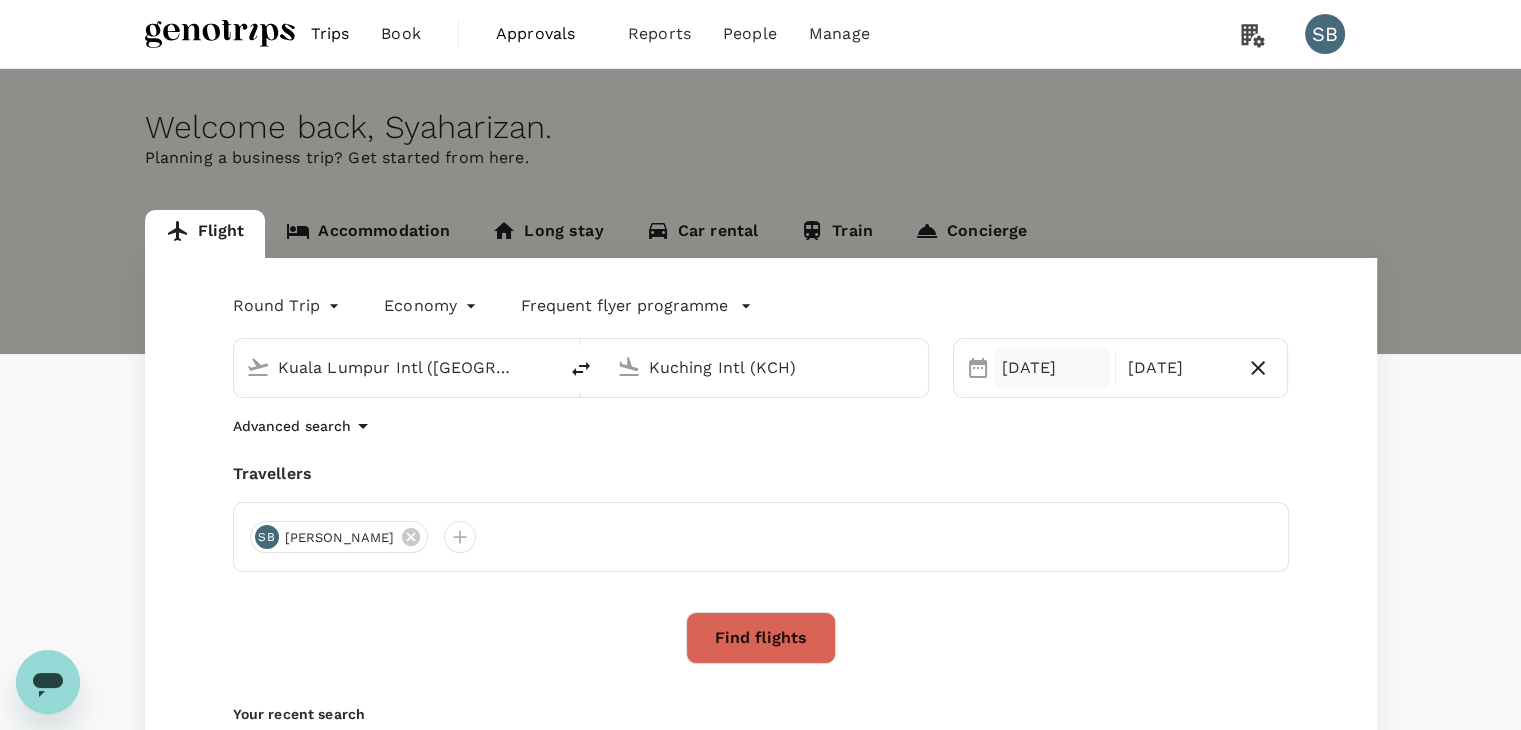 type 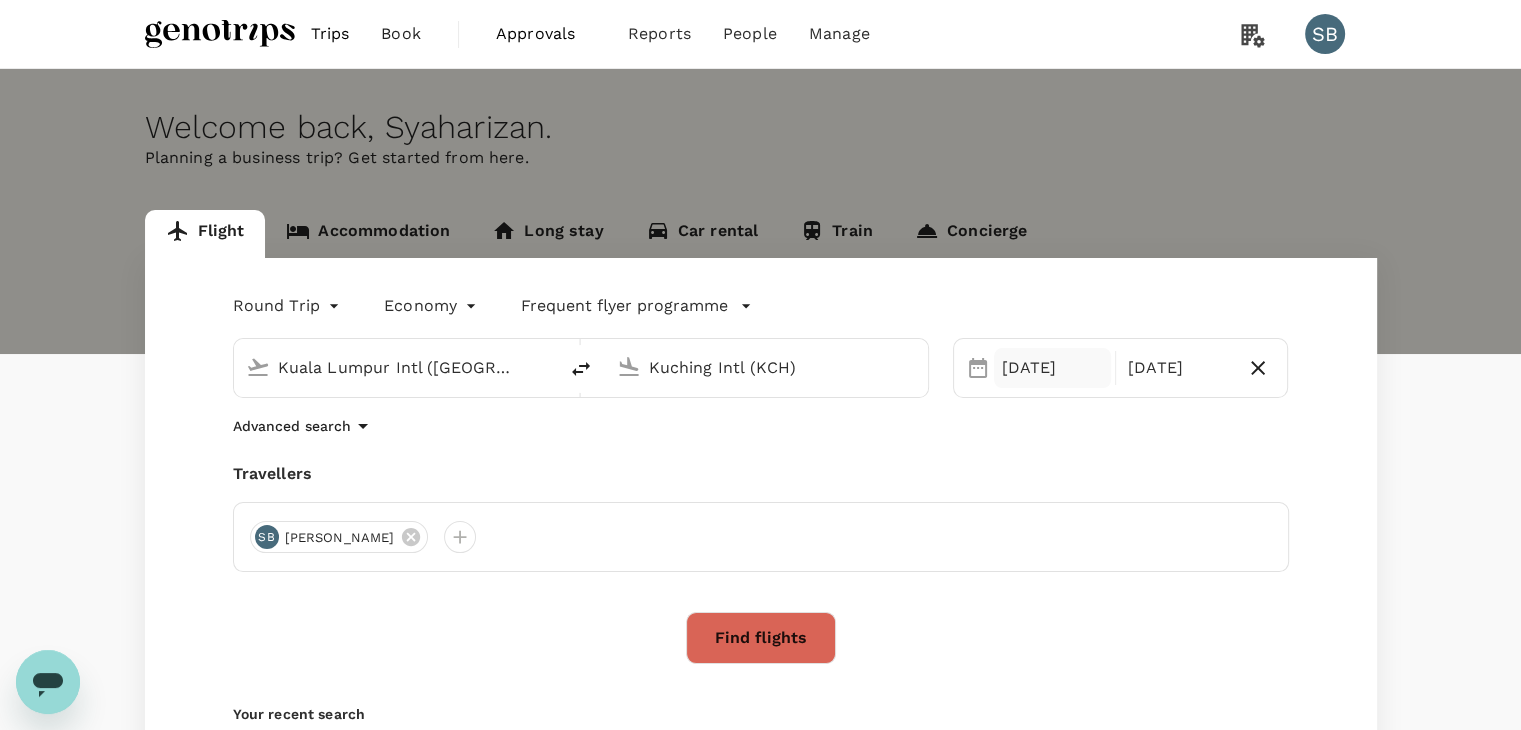 type 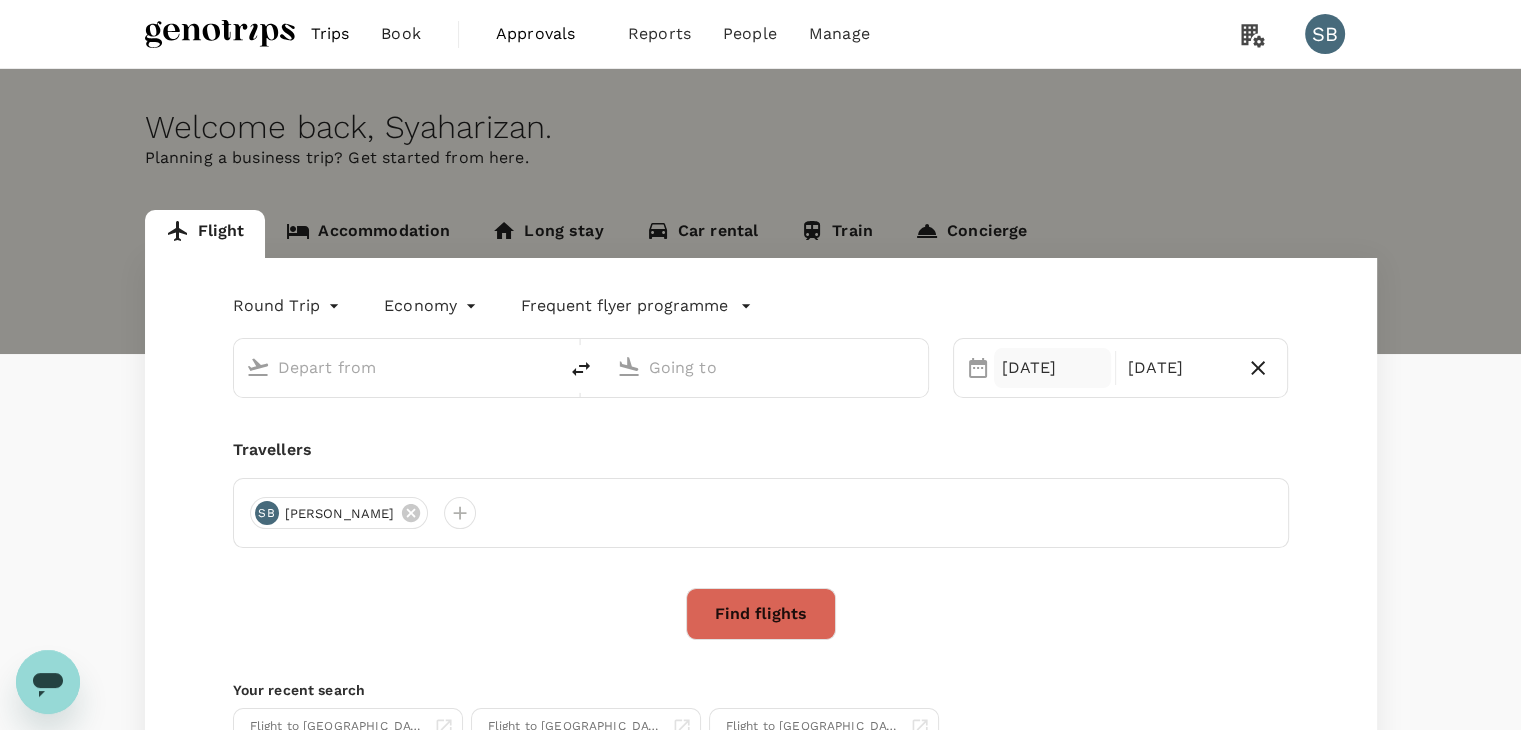 click on "23 Dec" at bounding box center [1052, 368] 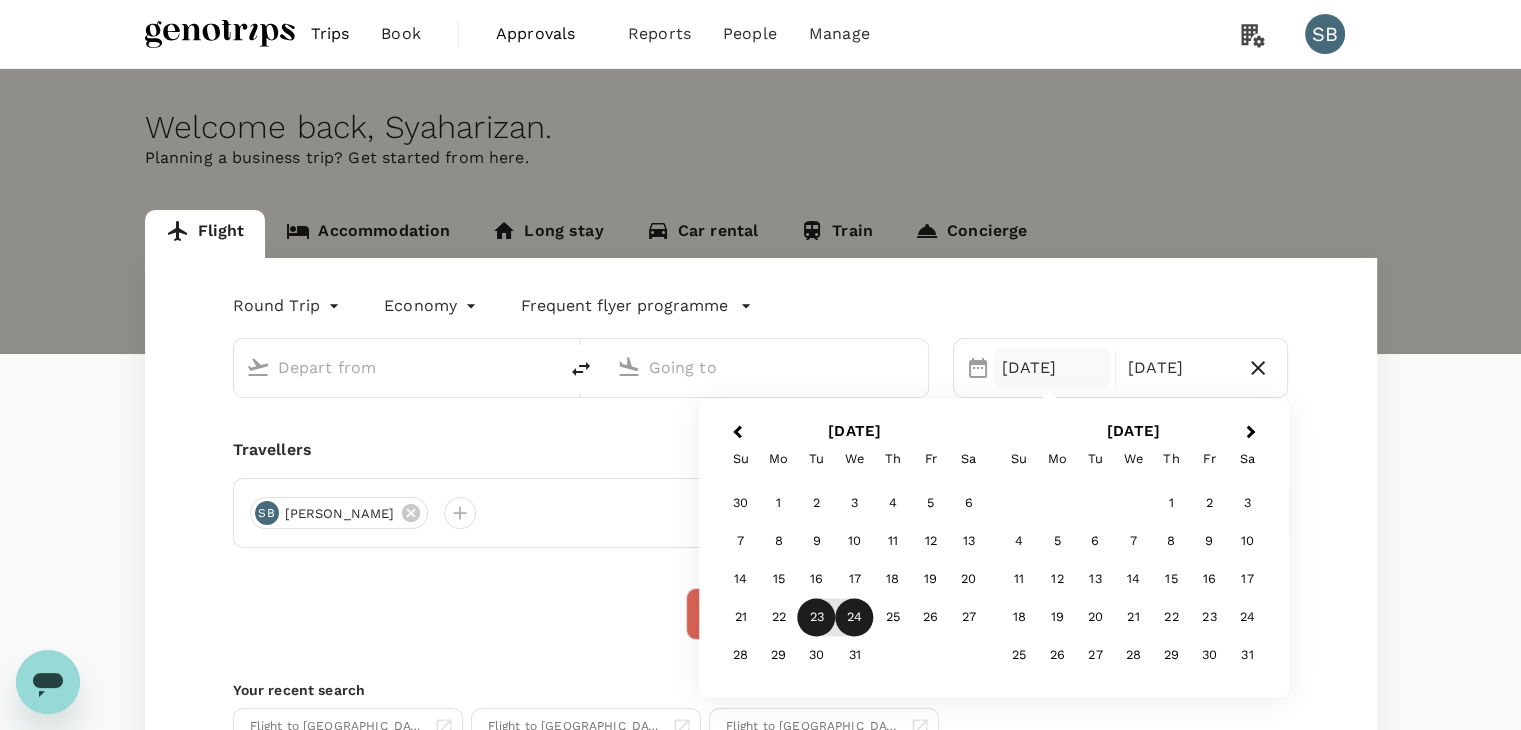 type on "Kuala Lumpur Intl ([GEOGRAPHIC_DATA])" 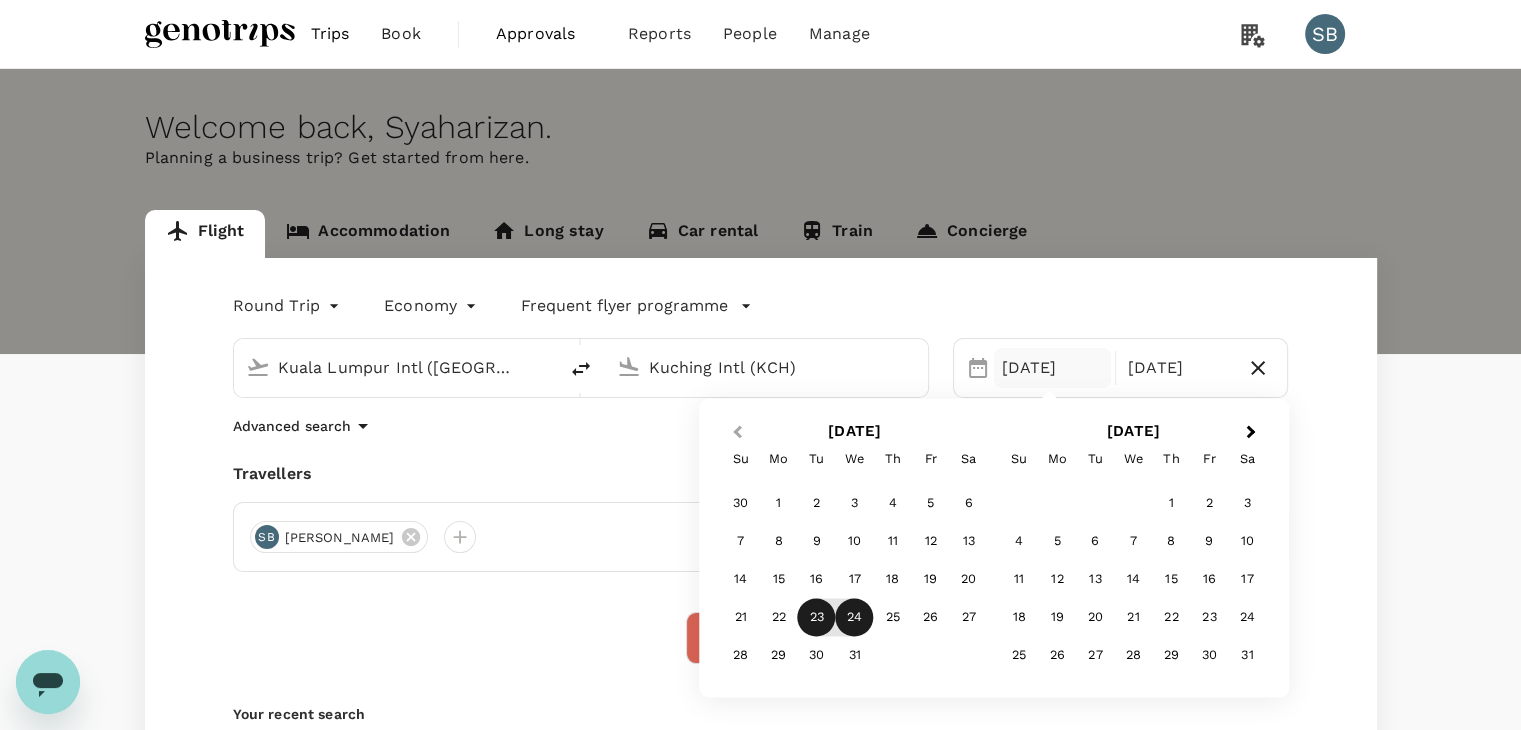 click on "Previous Month" at bounding box center [737, 432] 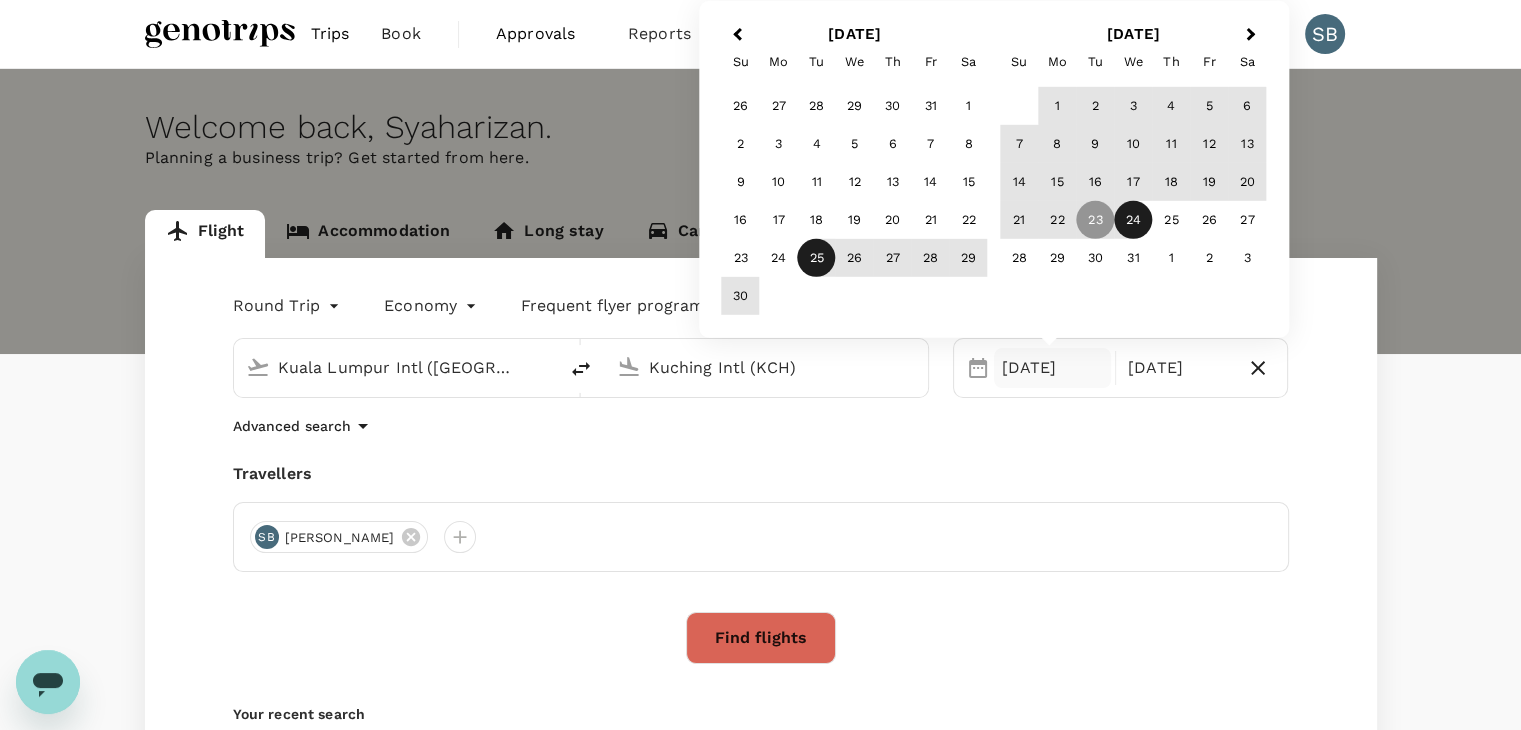 click on "25" at bounding box center [817, 258] 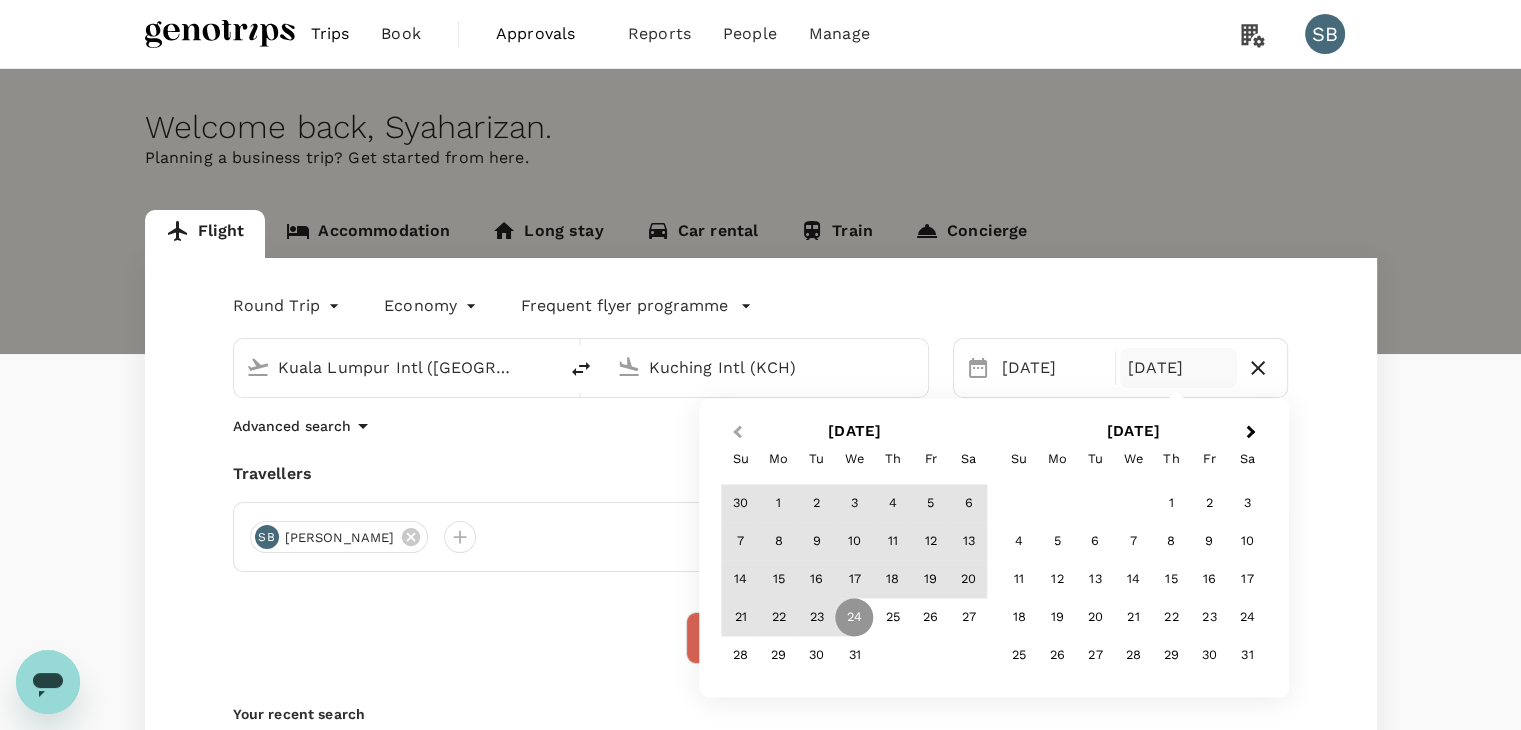 click on "Previous Month" at bounding box center [735, 433] 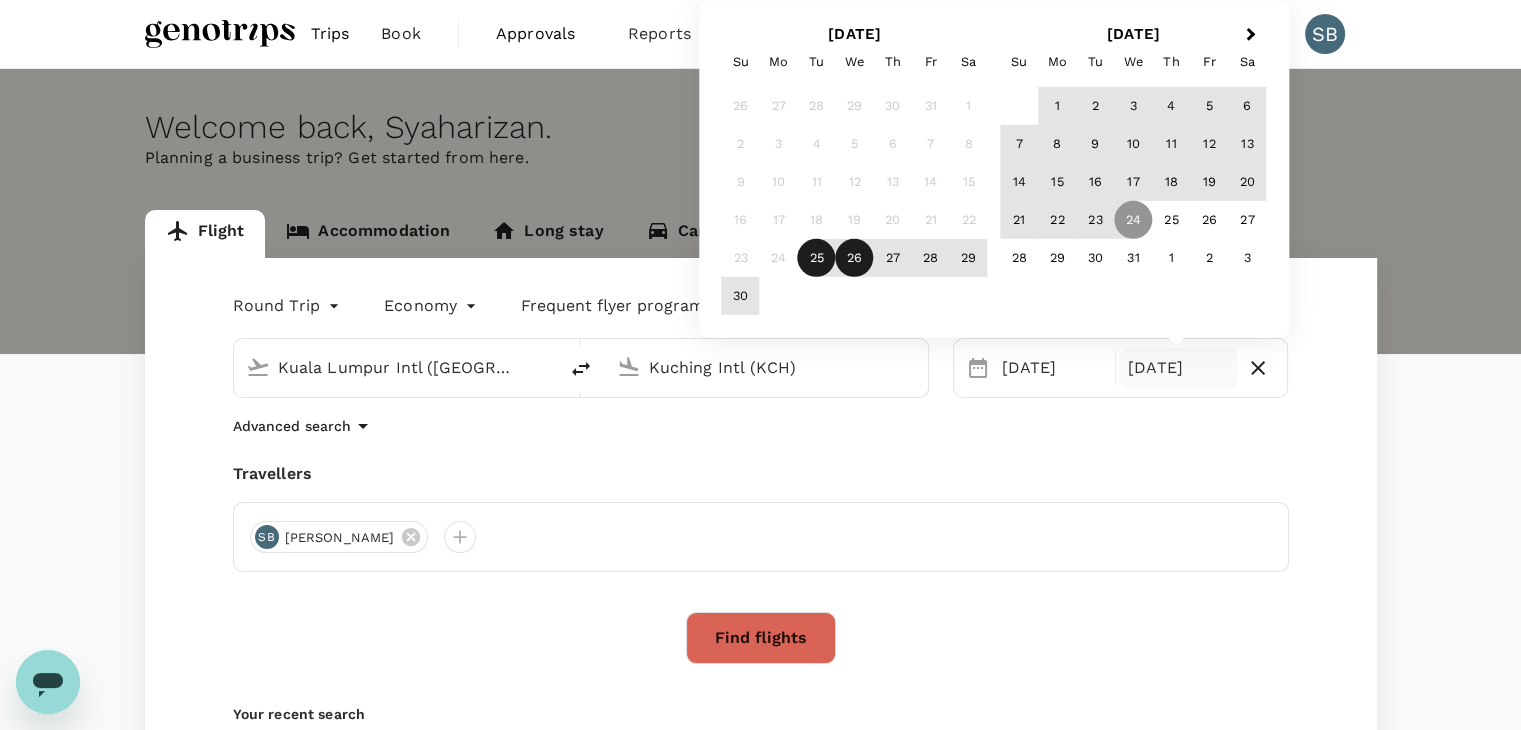 click on "26" at bounding box center [855, 258] 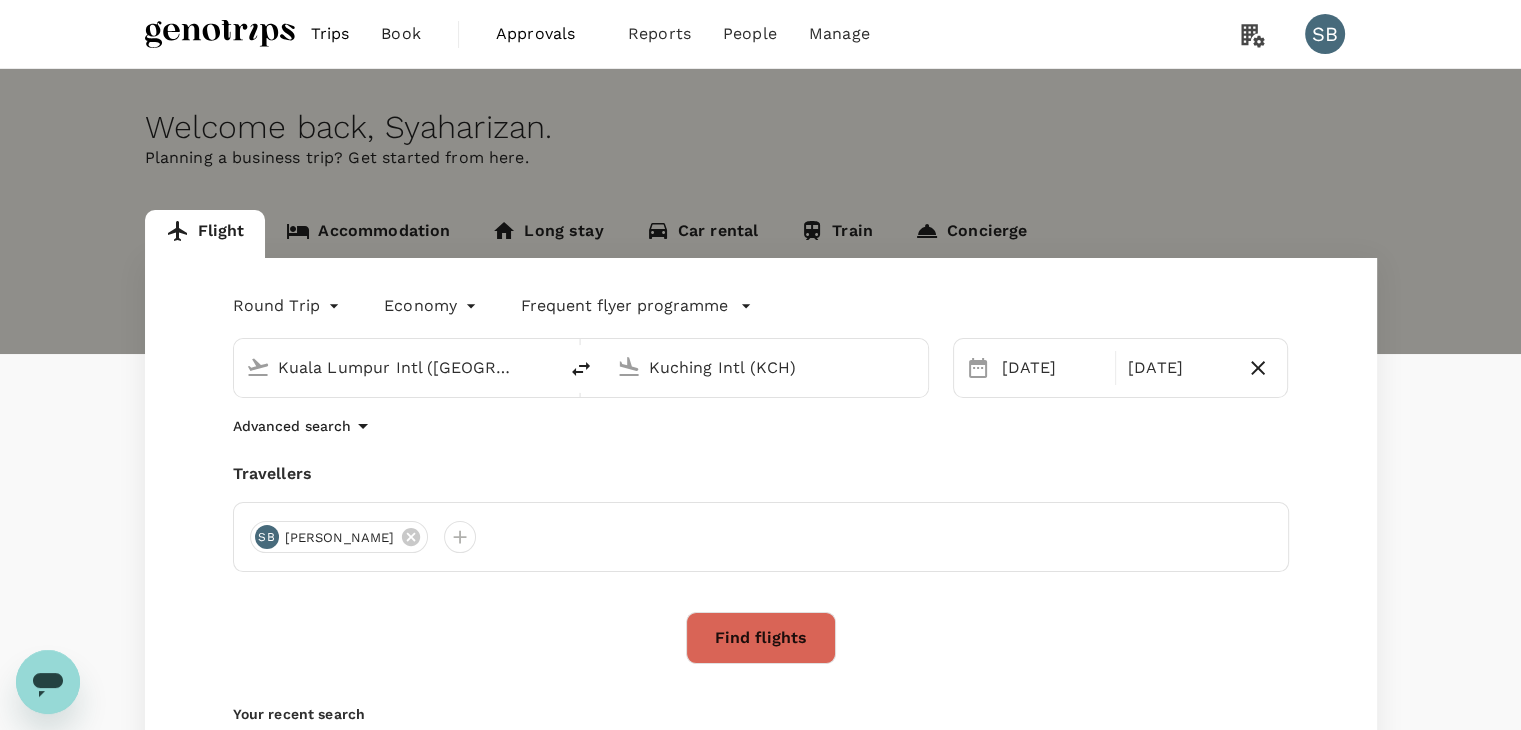 click on "Find flights" at bounding box center [761, 638] 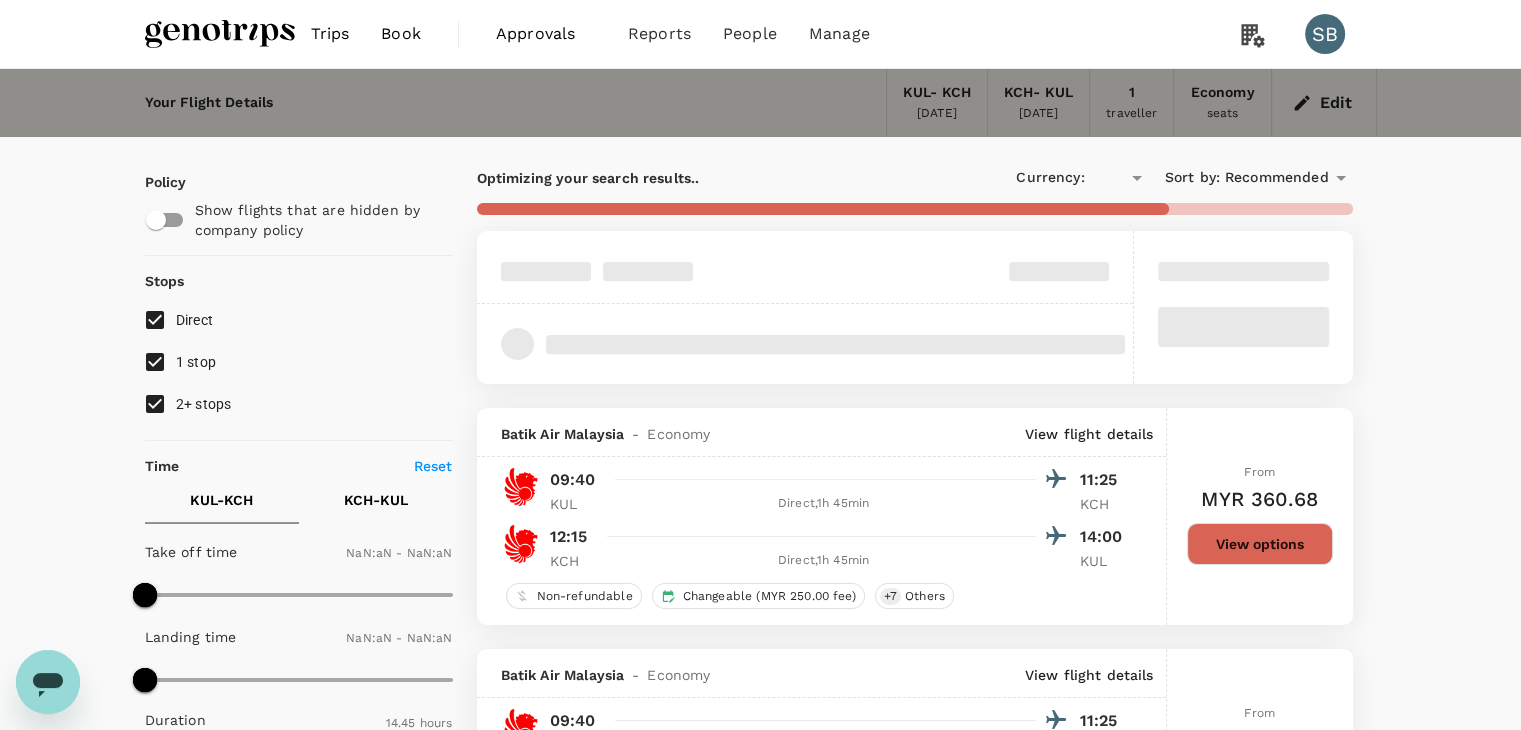 type on "MYR" 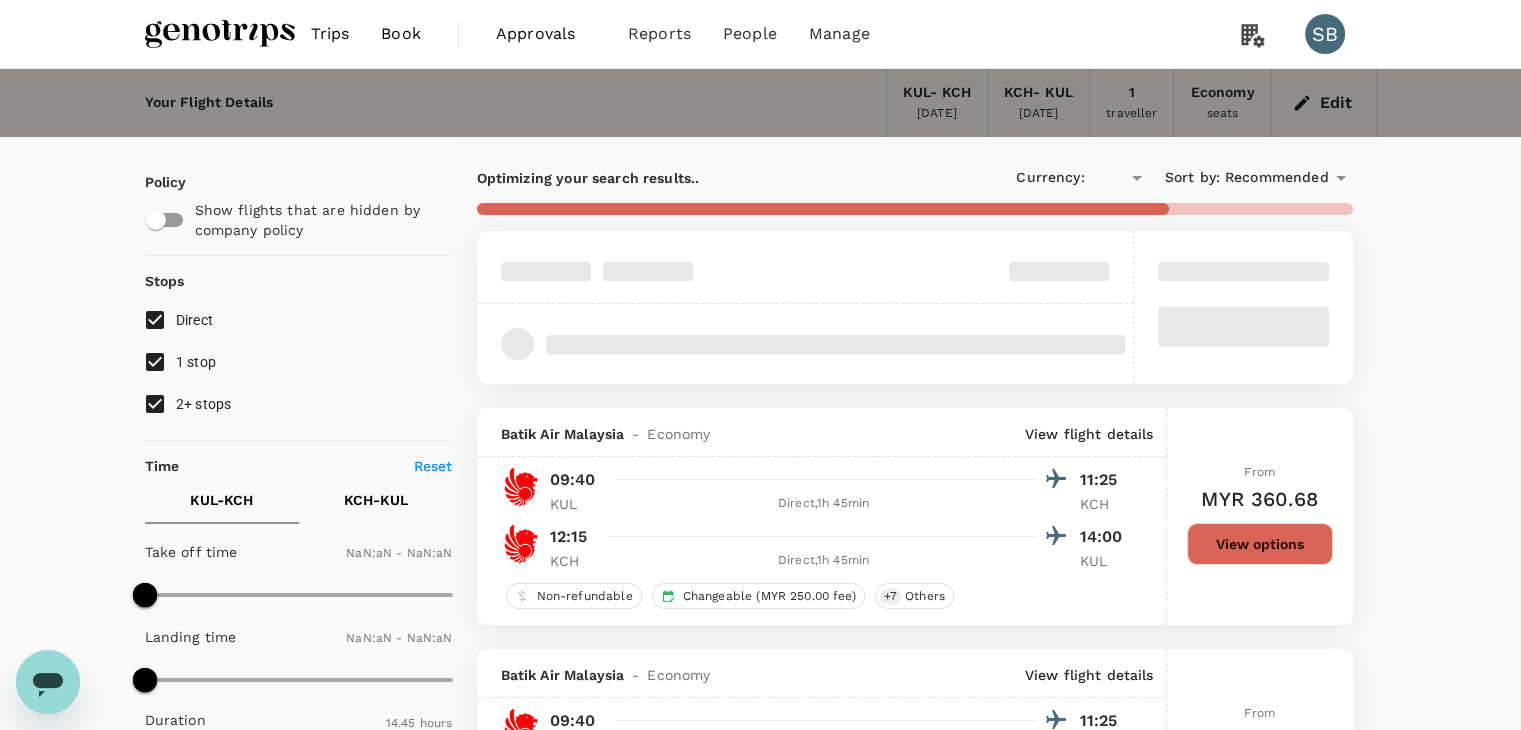 type on "1440" 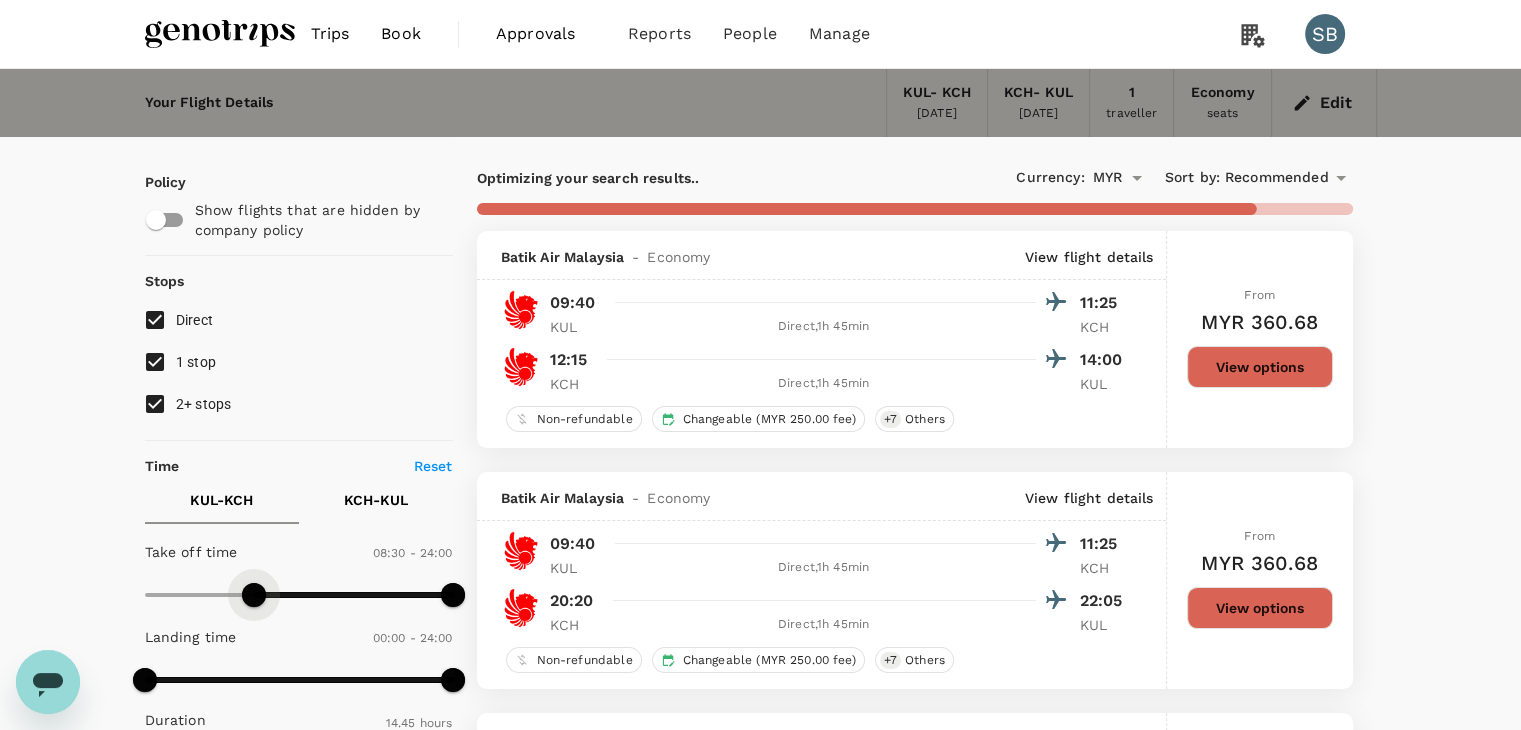 type on "570" 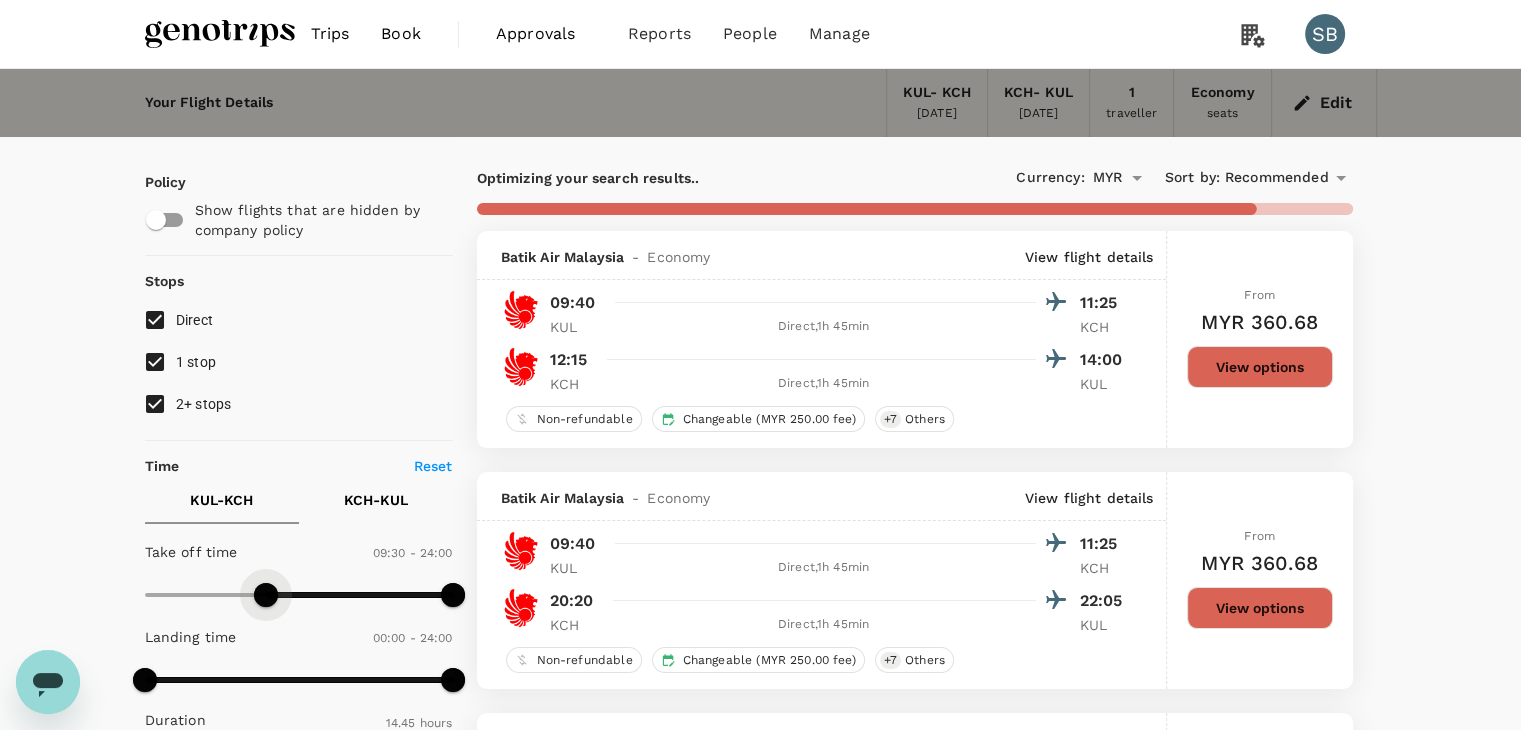 drag, startPoint x: 149, startPoint y: 582, endPoint x: 264, endPoint y: 595, distance: 115.73245 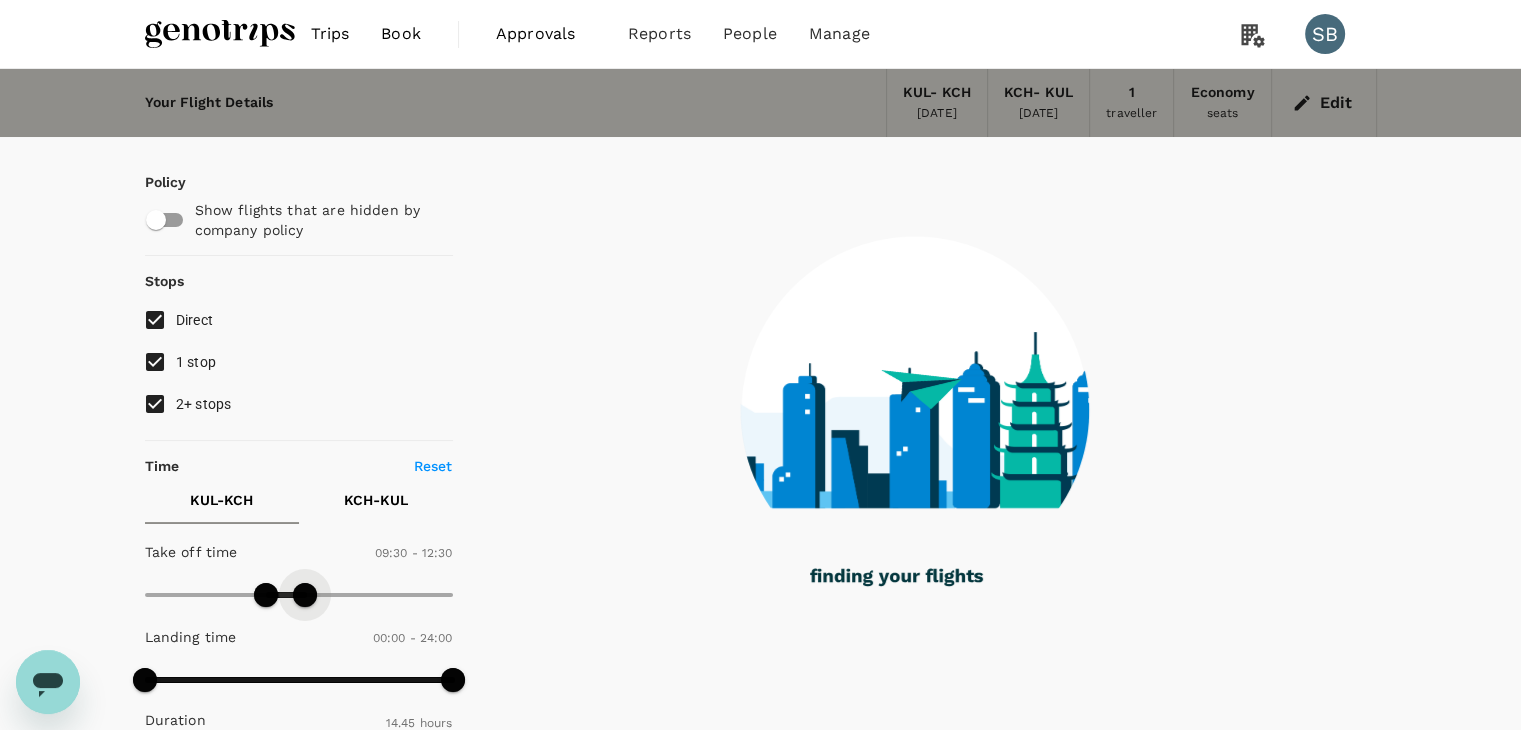 type on "690" 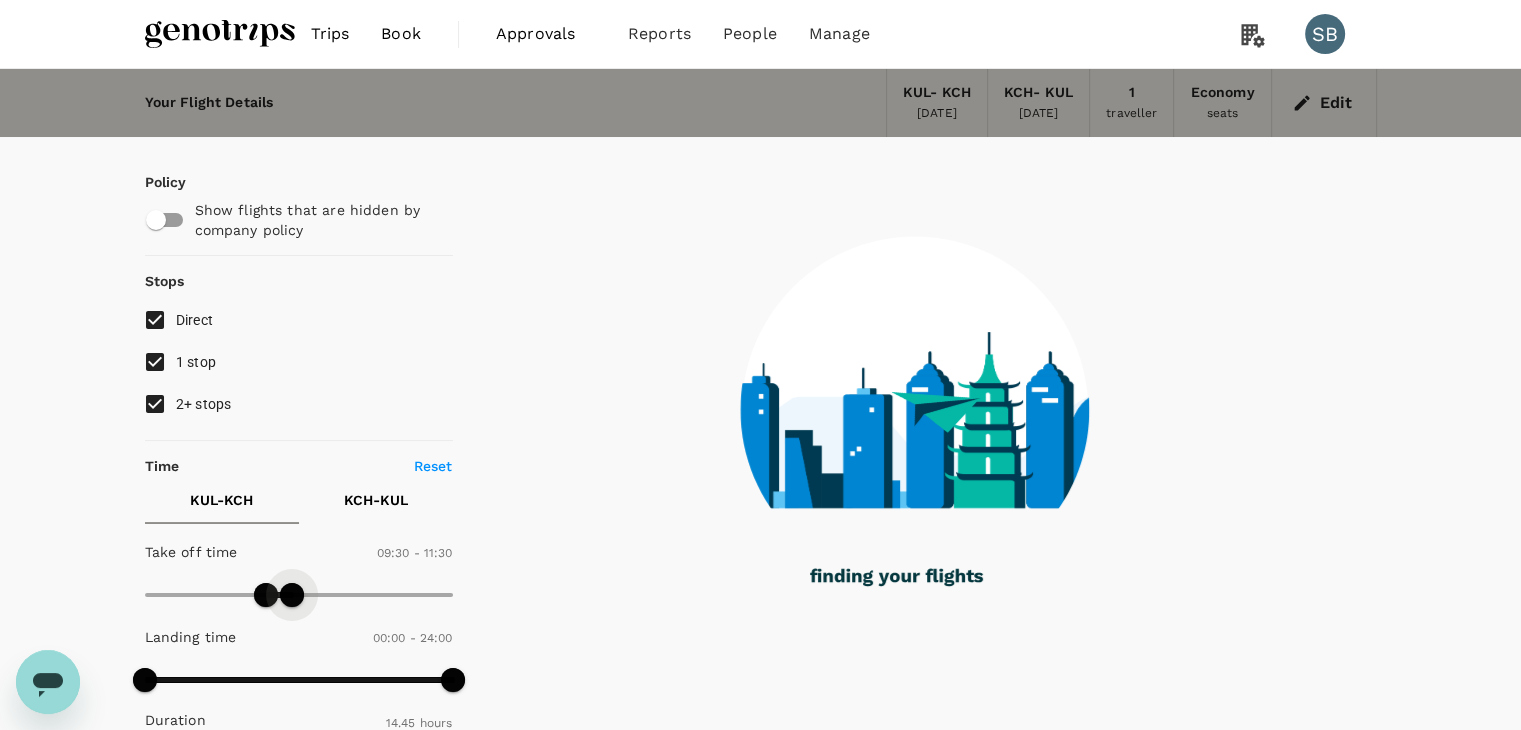 drag, startPoint x: 454, startPoint y: 596, endPoint x: 295, endPoint y: 588, distance: 159.20113 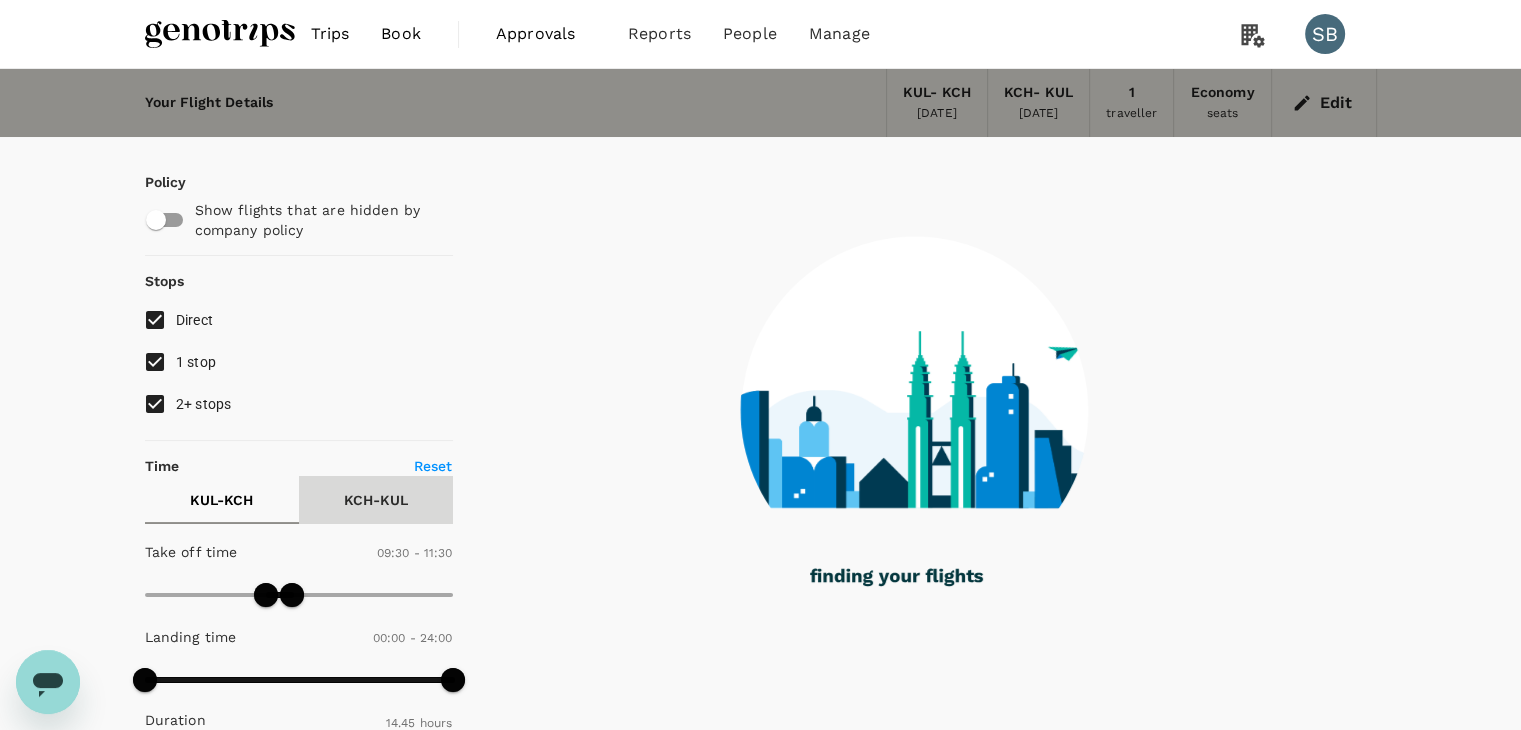 click on "KCH - KUL" at bounding box center (376, 500) 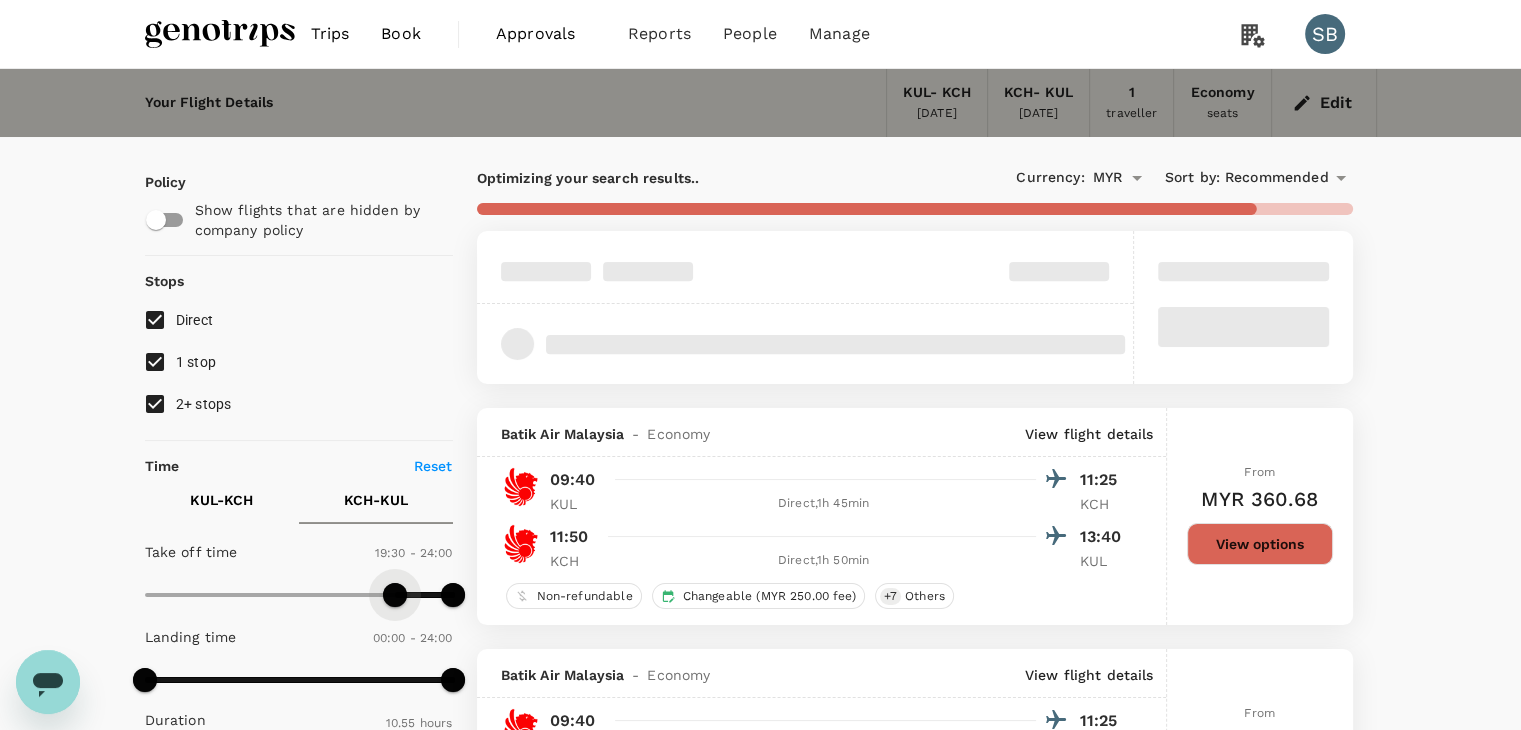 type on "1200" 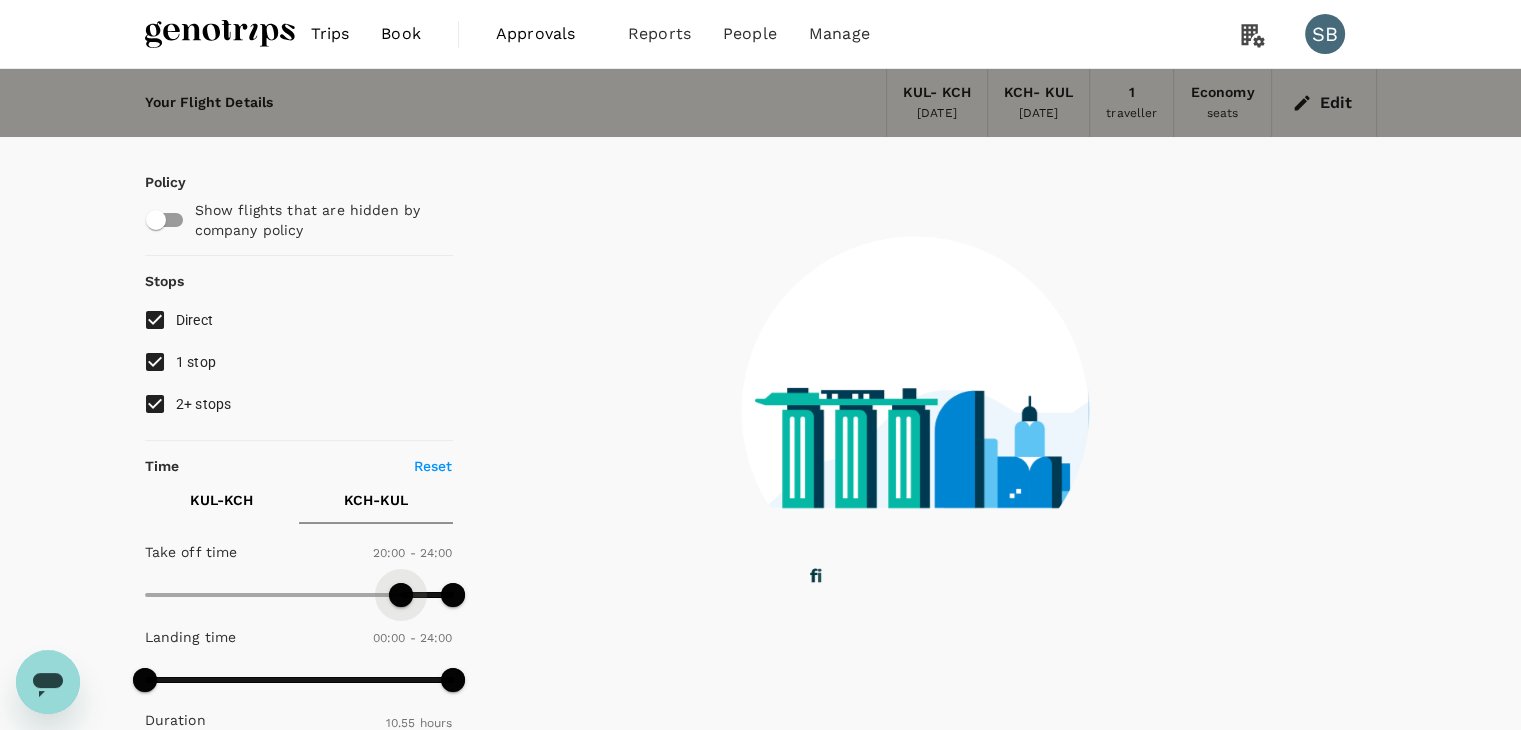 drag, startPoint x: 225, startPoint y: 590, endPoint x: 400, endPoint y: 595, distance: 175.07141 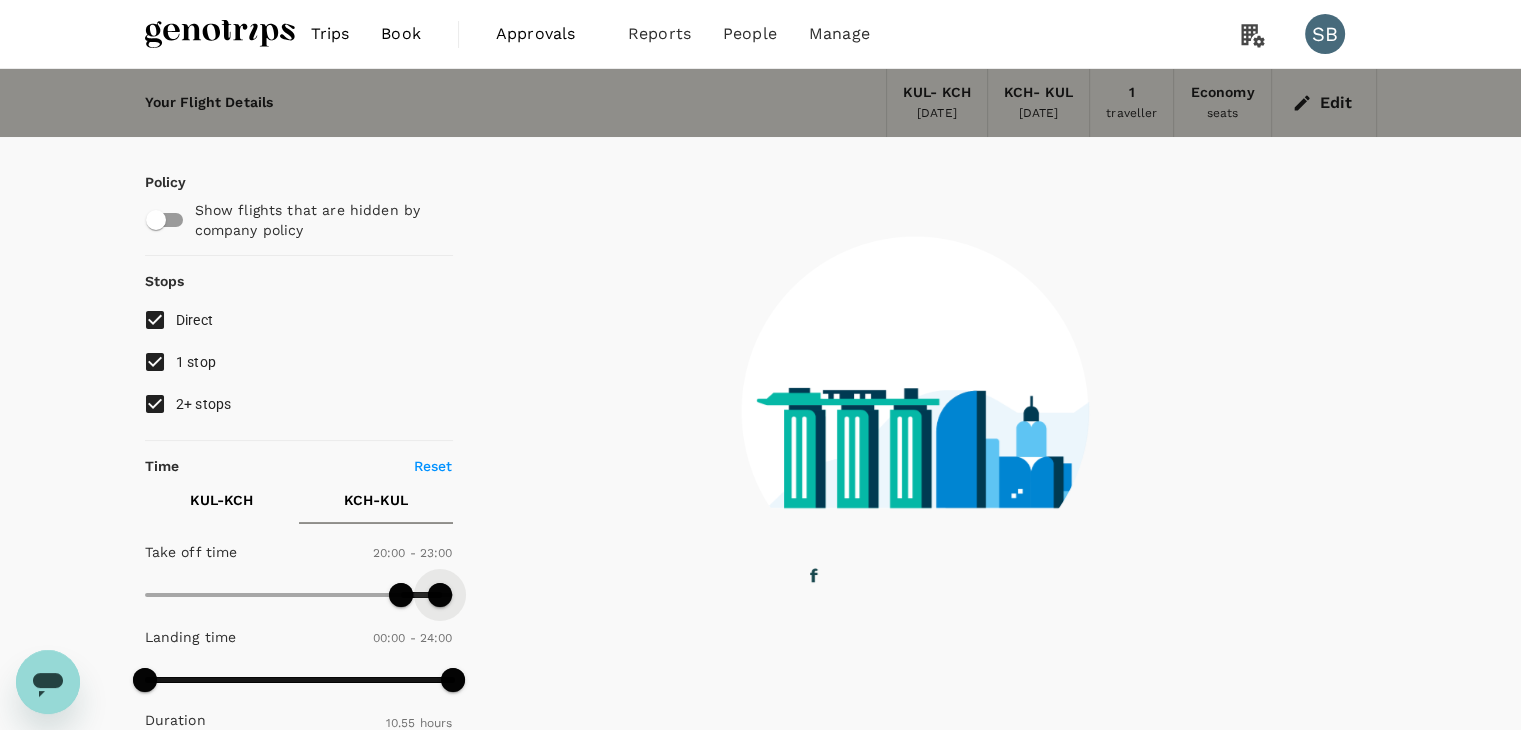 type on "1350" 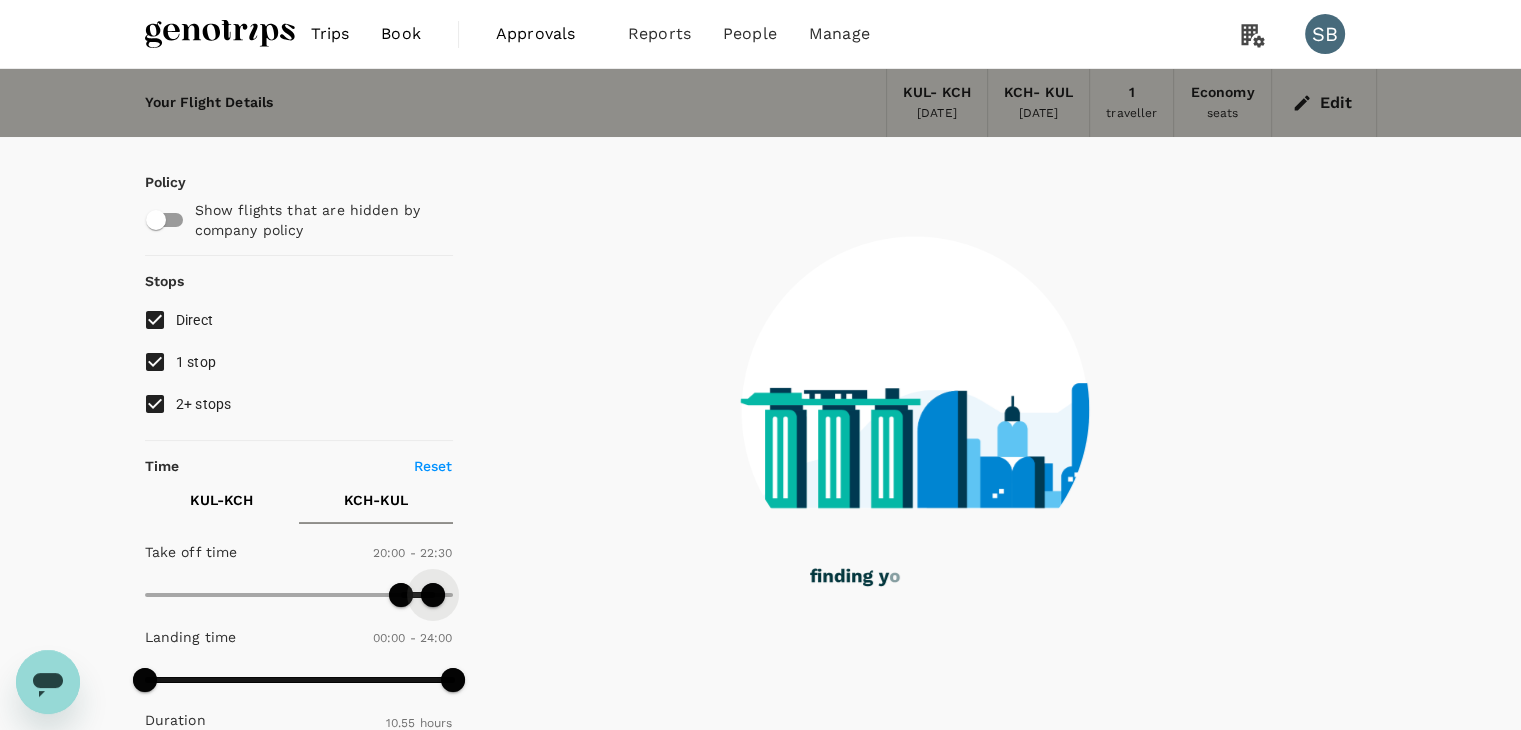 drag, startPoint x: 444, startPoint y: 596, endPoint x: 430, endPoint y: 599, distance: 14.3178215 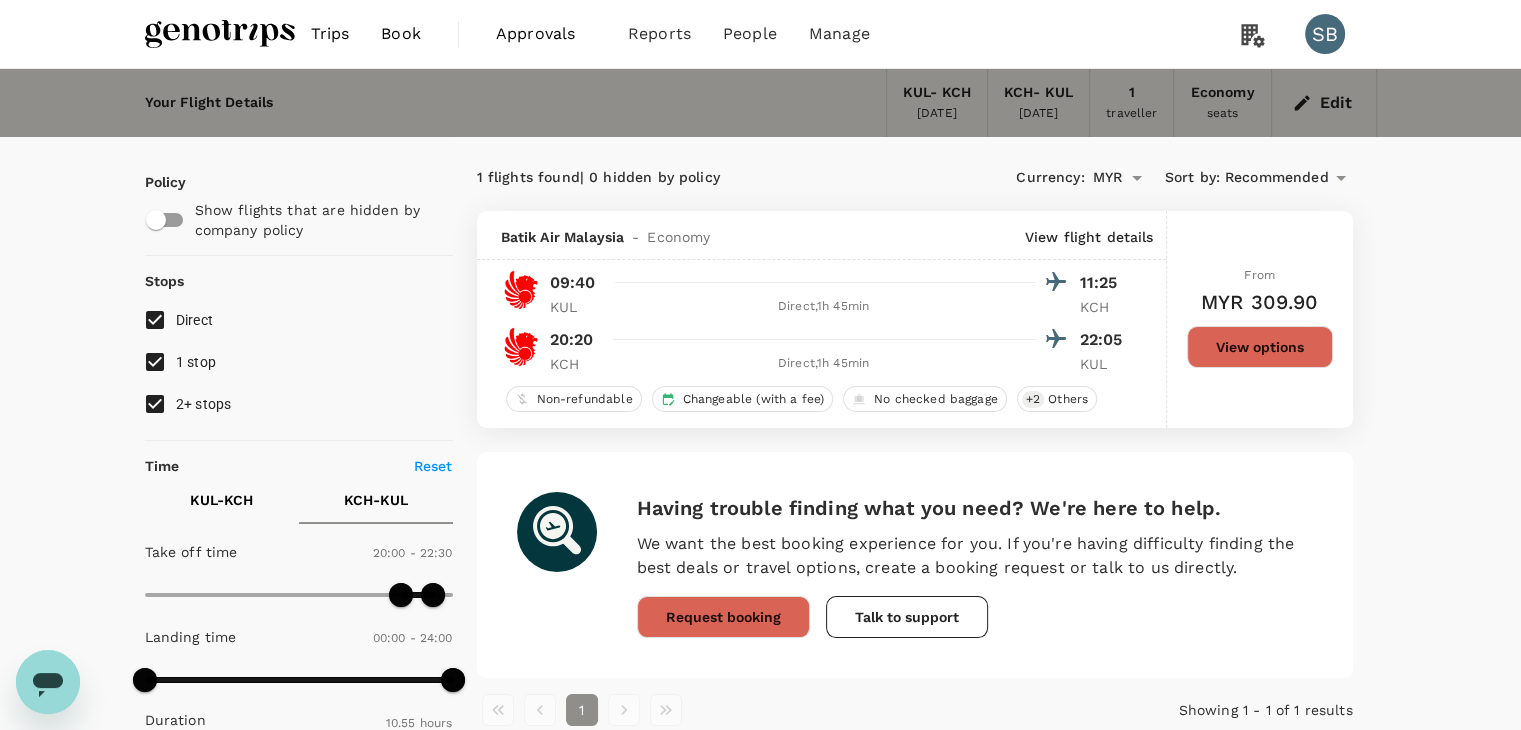 click at bounding box center (220, 34) 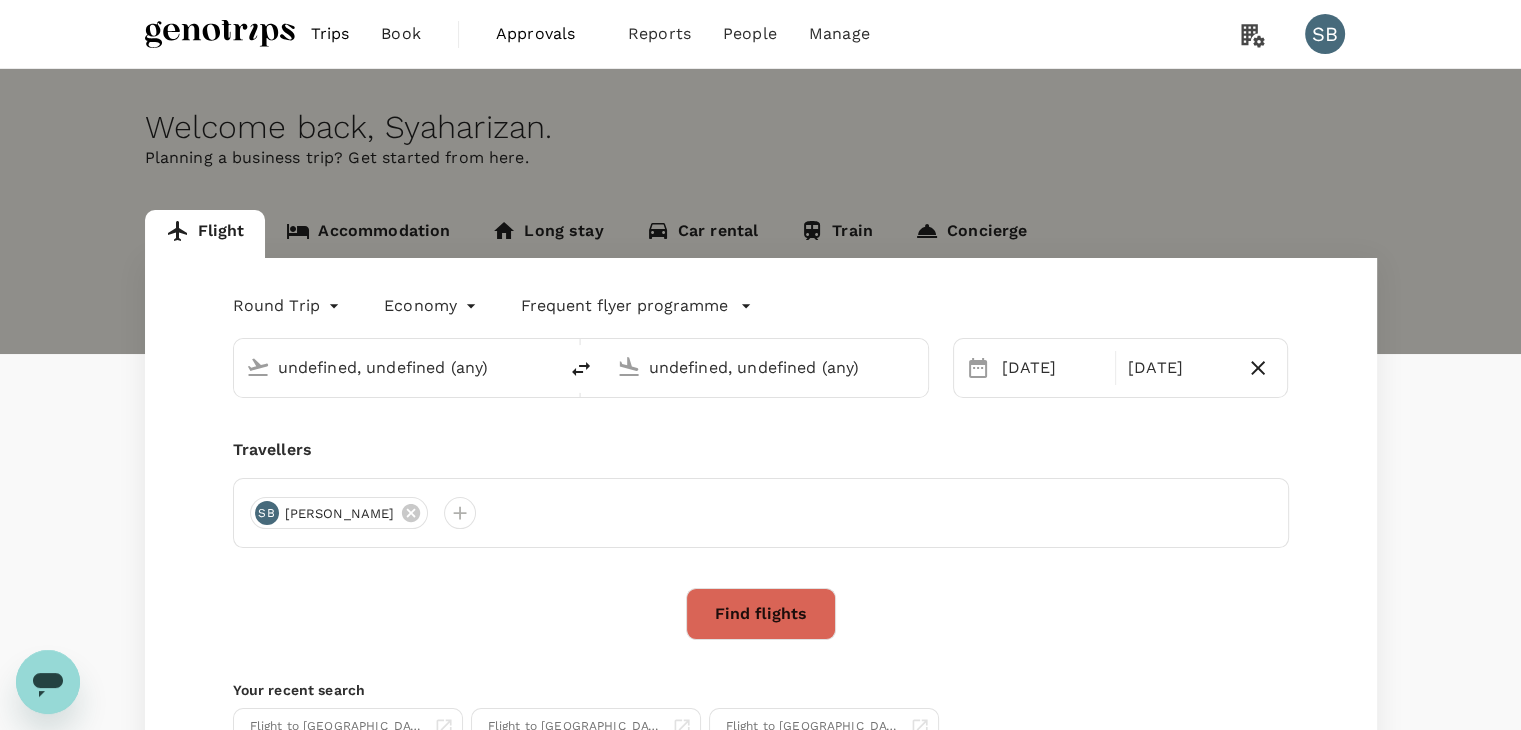 type 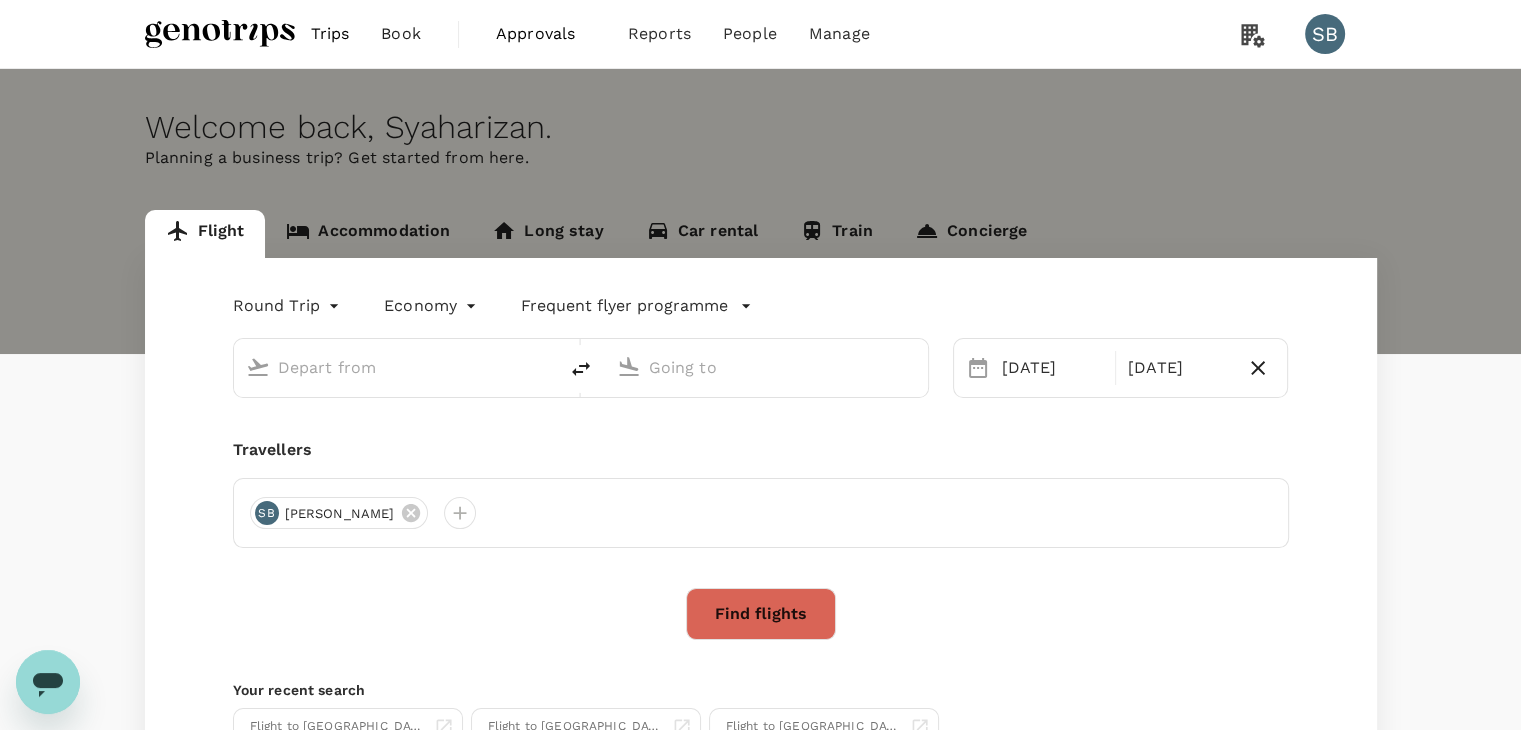 type on "Kuala Lumpur Intl ([GEOGRAPHIC_DATA])" 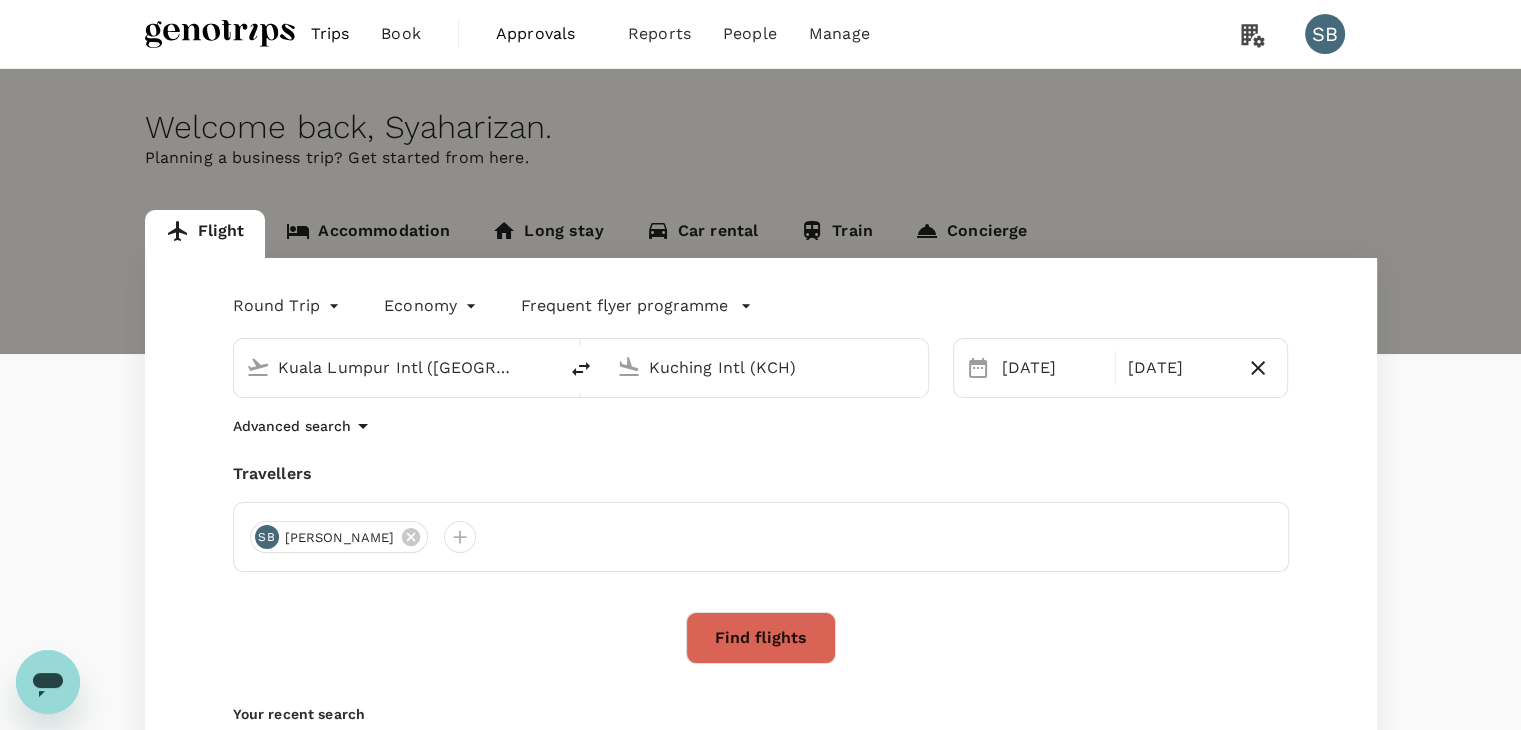 type 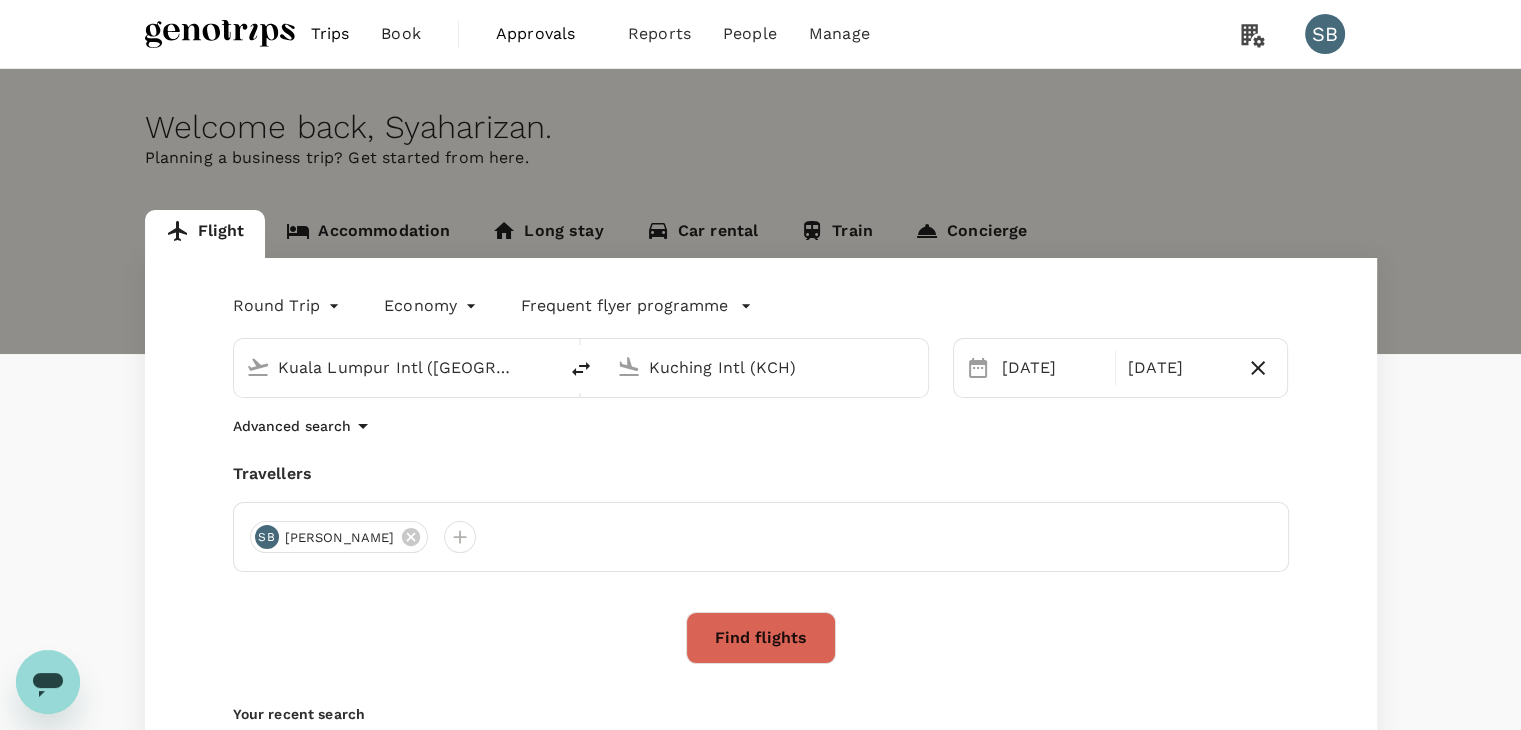 type 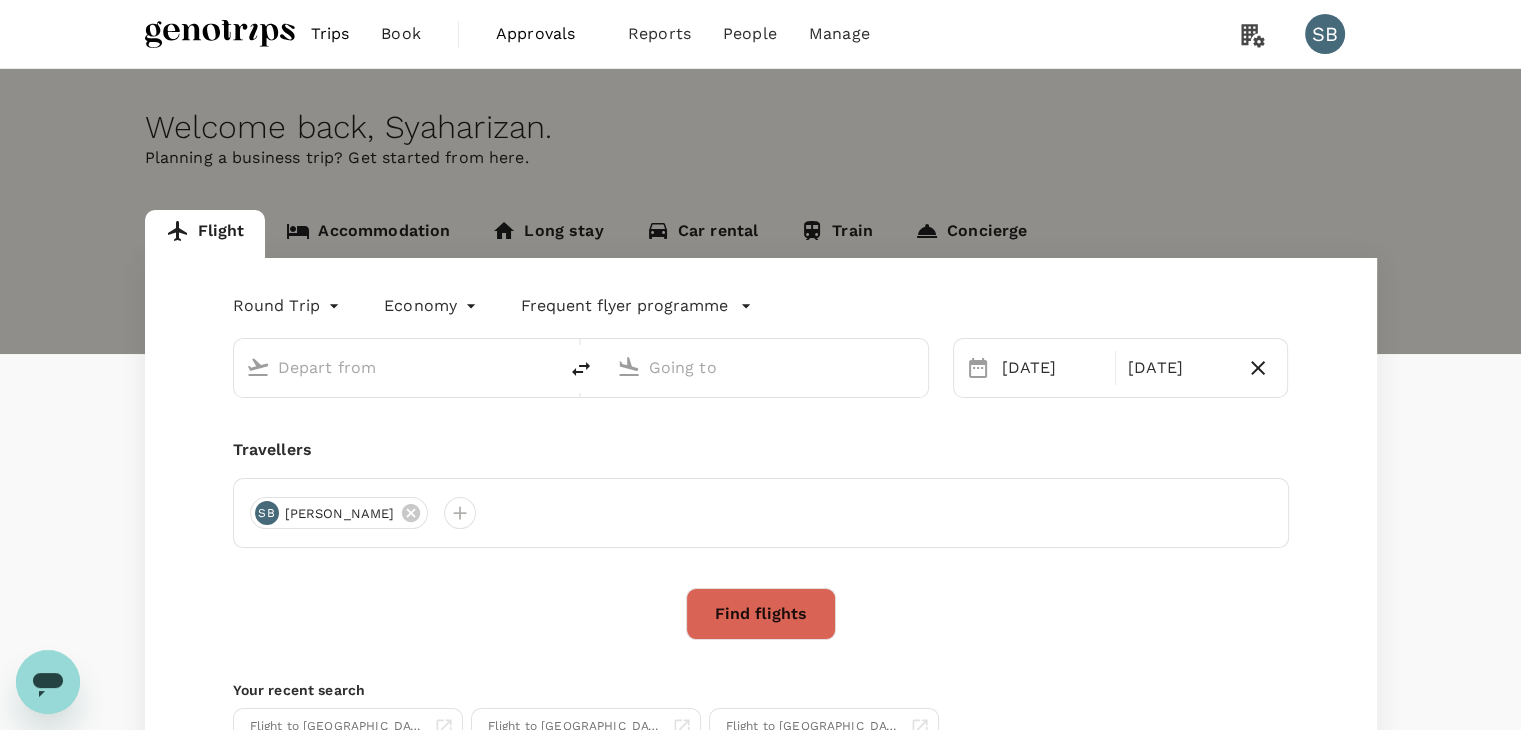 type on "Kuala Lumpur Intl ([GEOGRAPHIC_DATA])" 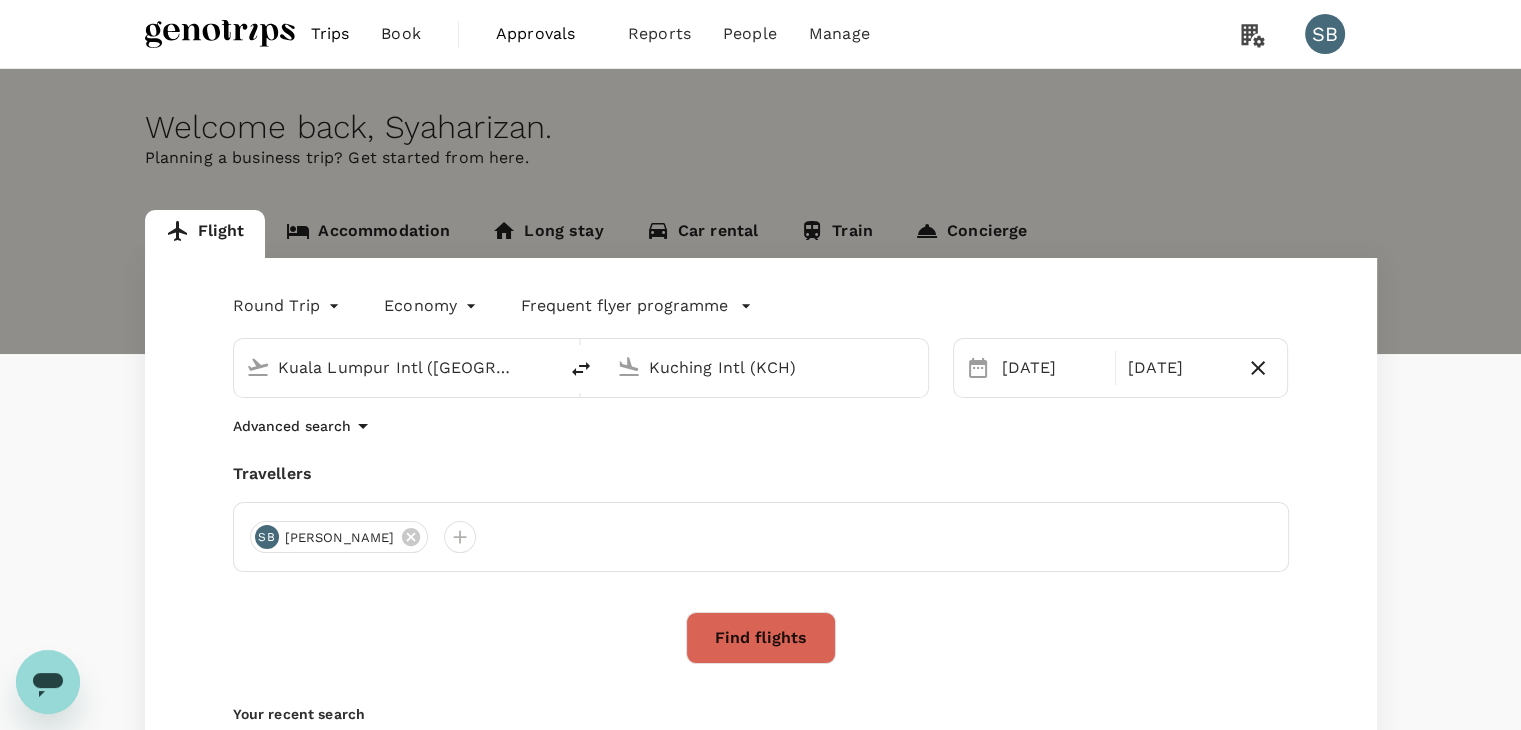 click on "Kuching Intl (KCH)" at bounding box center (767, 367) 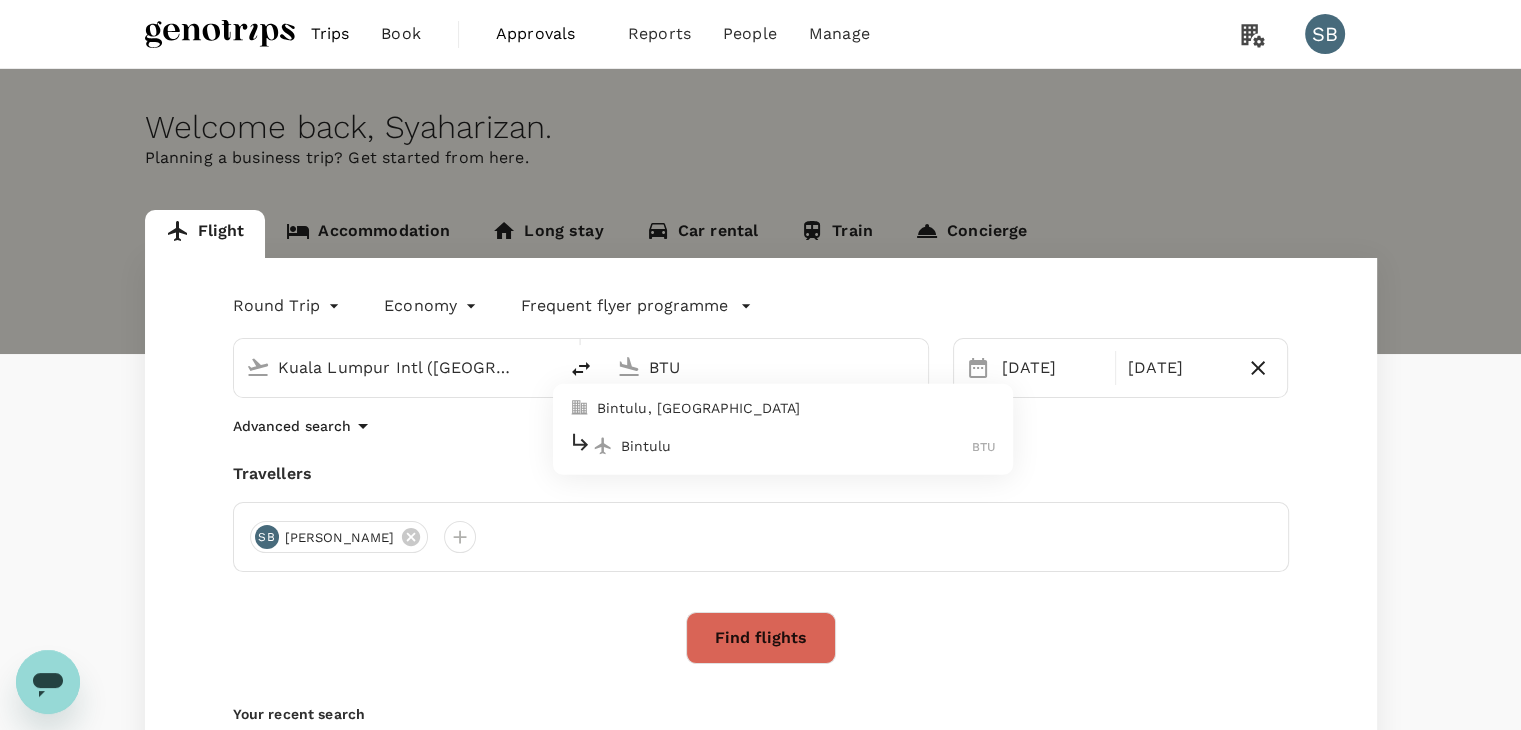 click on "Bintulu" at bounding box center [797, 446] 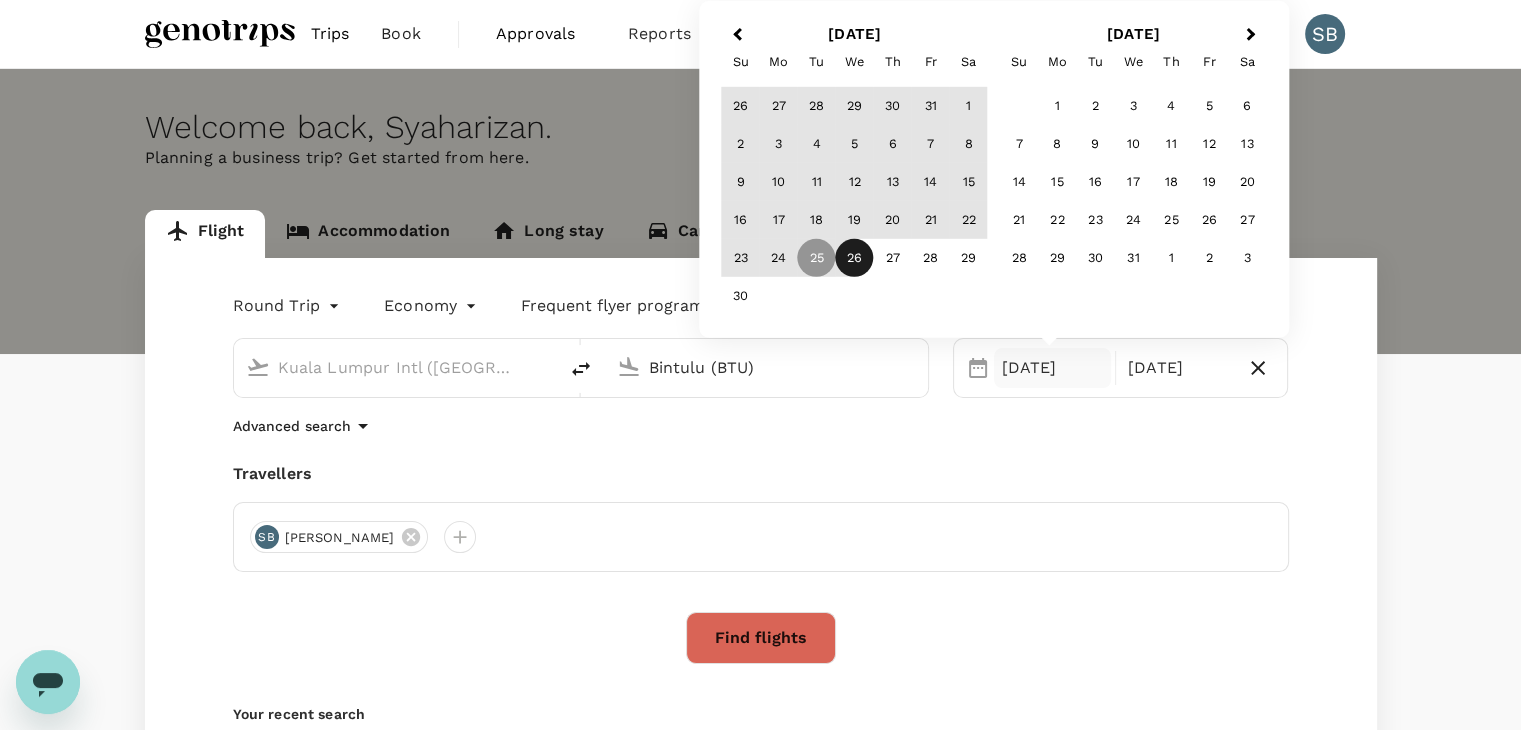 type on "Bintulu (BTU)" 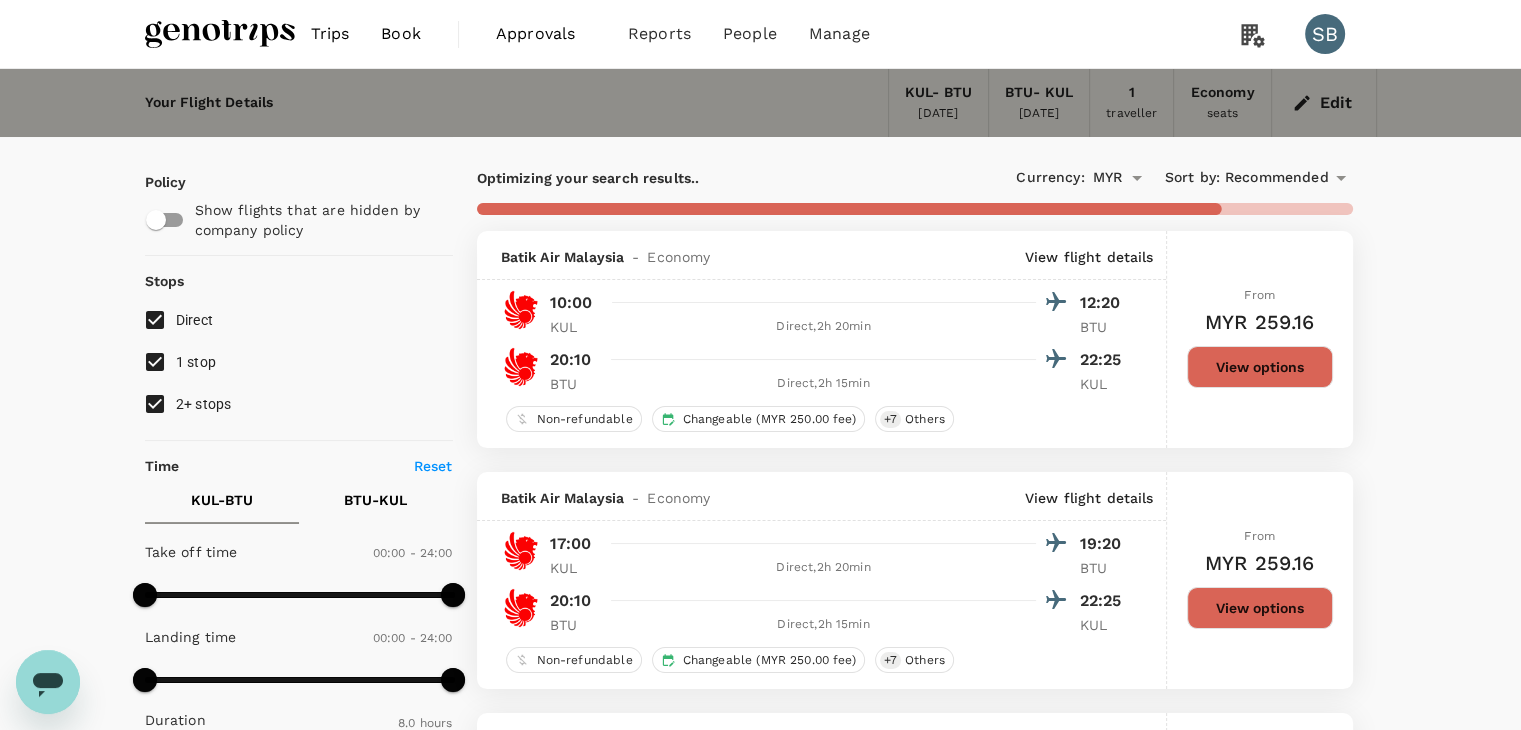 type on "1420" 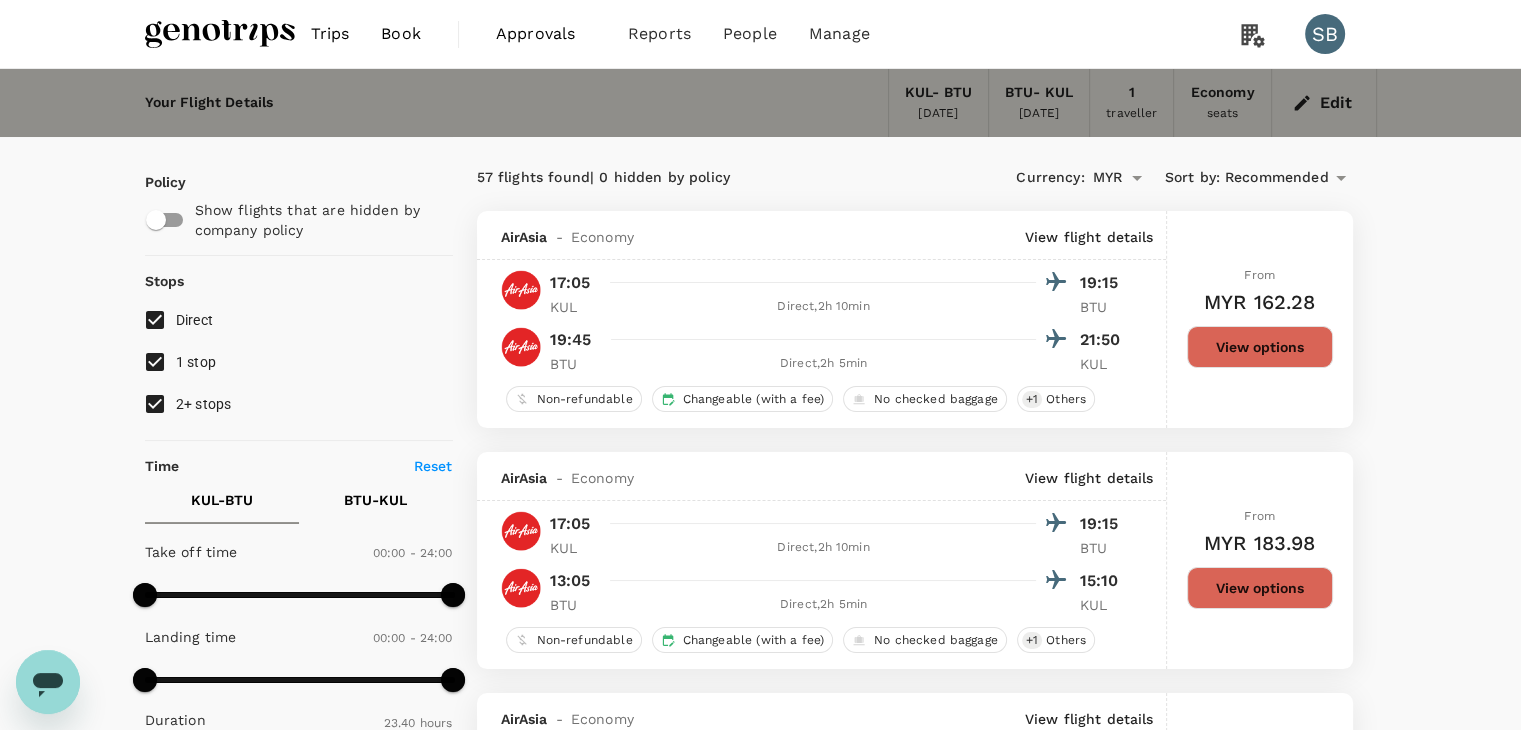 click on "Your Flight Details KUL  -   BTU 25 Nov 2025 BTU  -   KUL 26 Nov 2025 1 traveller Economy seats Edit Policy Show flights that are hidden by company policy Stops Direct 1 stop 2+ stops Time Reset KUL - BTU BTU - KUL Take off time 00:00 - 24:00 Landing time 00:00 - 24:00 Duration 23.40 hours Take off time 00:00 - 24:00 Landing time 00:00 - 24:00 Duration 26.25 hours Business trip essentials Clear all Cabin baggage Checked baggage Flexible to change Refundable Free seat selection Complimentary drinks and meal Cabin class Change Economy Only economy Airlines Clear all AirAsia Batik Air Malaysia Malaysia Airlines Other Exclude code share flights 57   flights found  |   0   hidden by policy Currency :  MYR Sort by :  Recommended AirAsia     - Economy   View flight details 17:05 19:15 KUL Direct ,  2h 10min BTU 19:45 21:50 BTU Direct ,  2h 5min KUL Non-refundable Changeable (with a fee) No checked baggage + 1 Others From MYR 162.28 View options AirAsia     - Economy   View flight details 17:05 19:15 KUL Direct ,  ," at bounding box center [760, 2716] 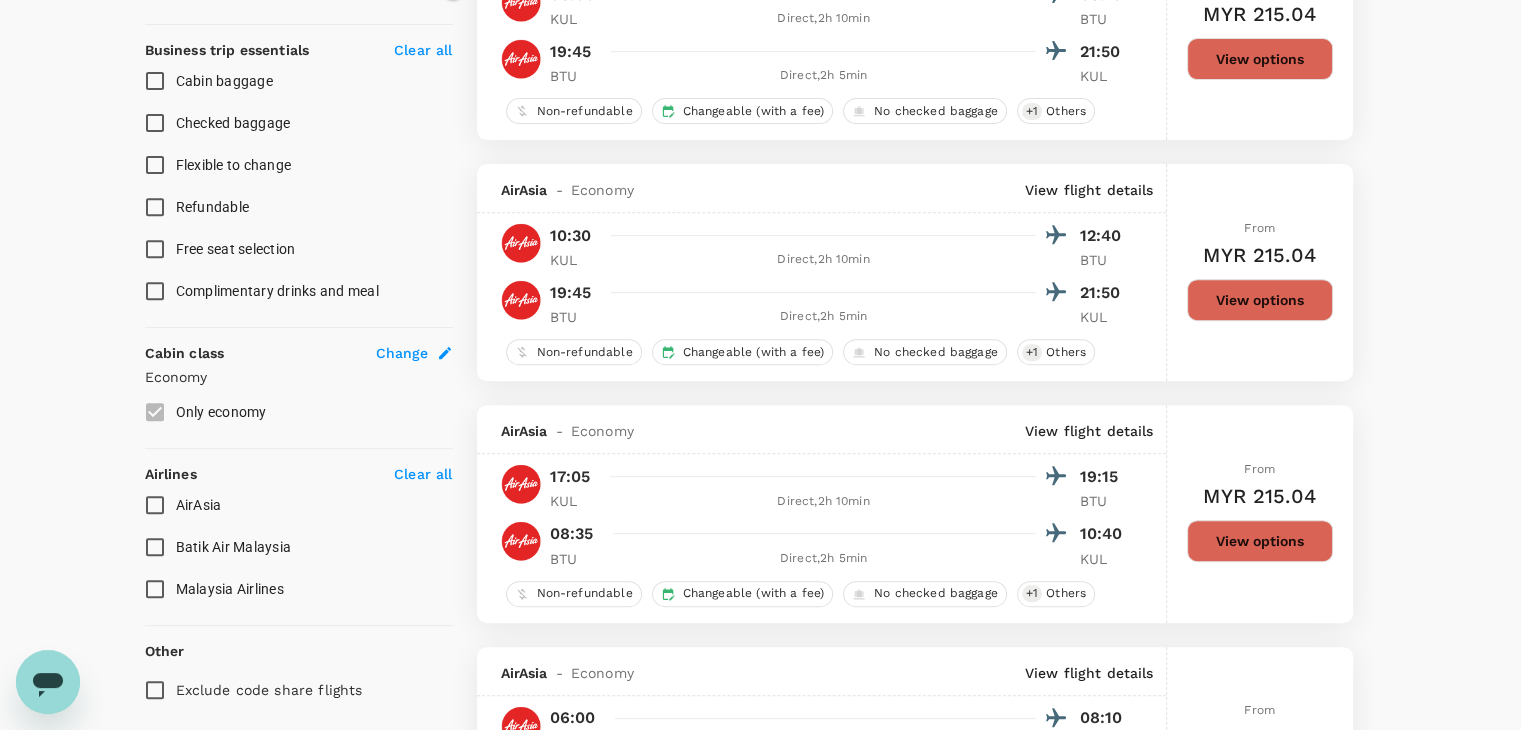 scroll, scrollTop: 800, scrollLeft: 0, axis: vertical 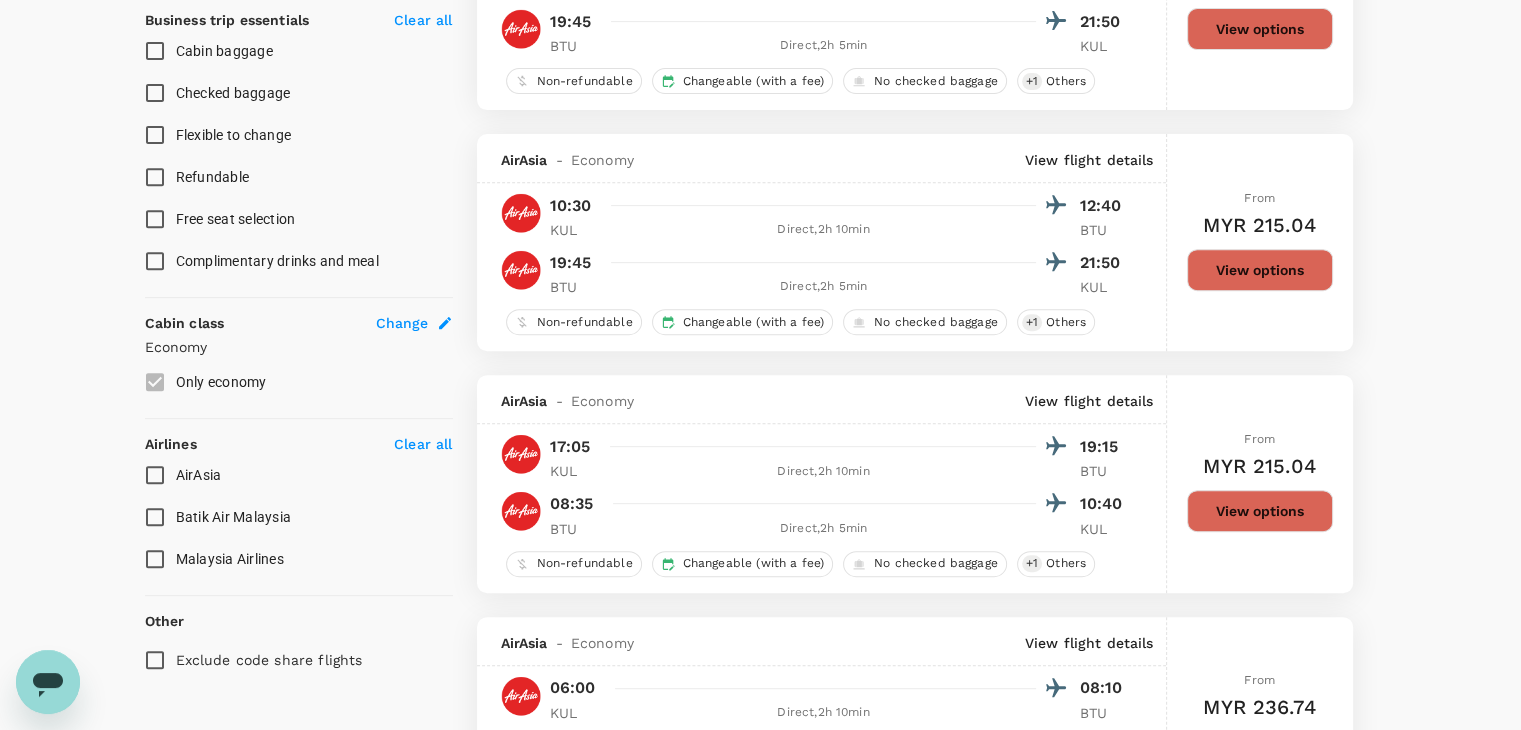 click on "Malaysia Airlines" at bounding box center [155, 559] 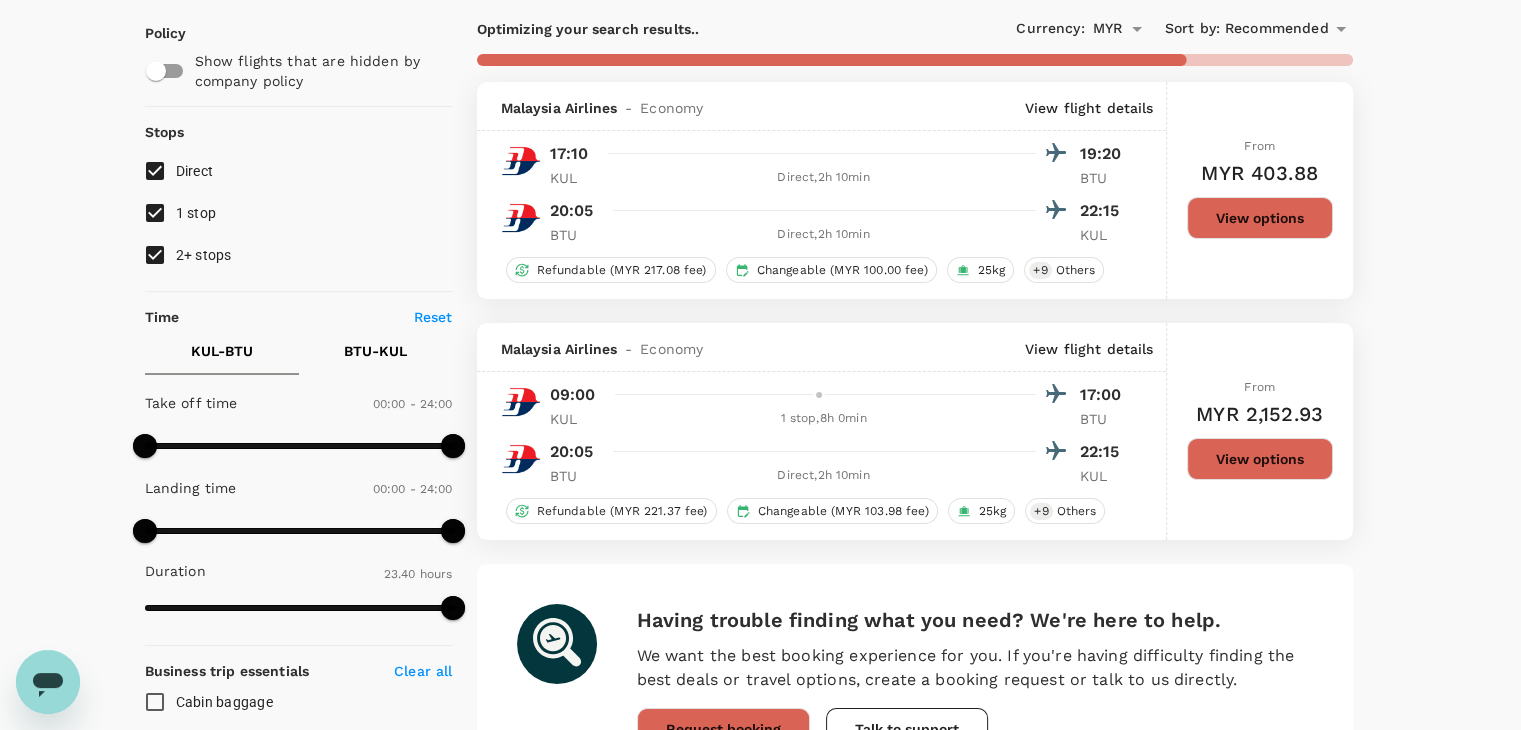 scroll, scrollTop: 0, scrollLeft: 0, axis: both 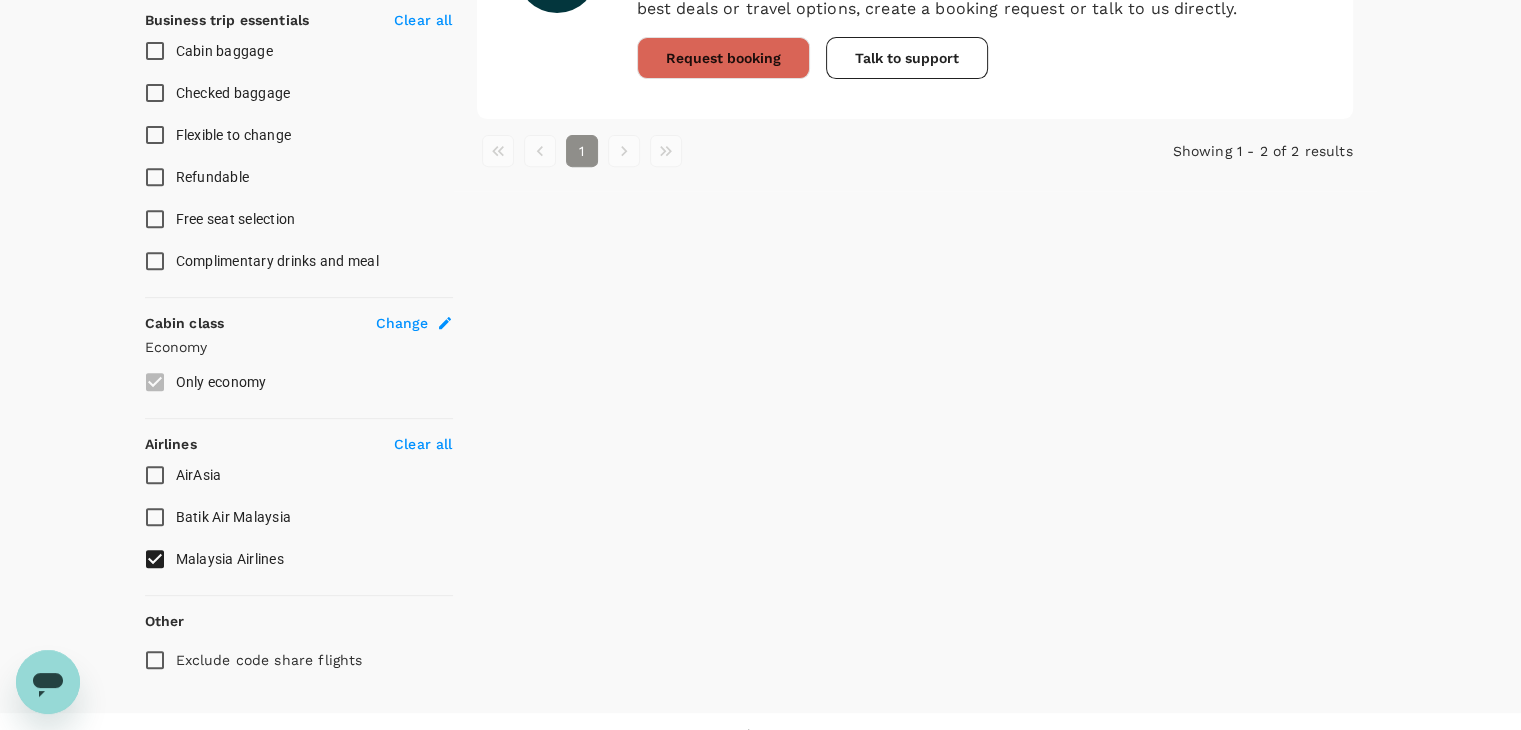 click on "Malaysia Airlines" at bounding box center (155, 559) 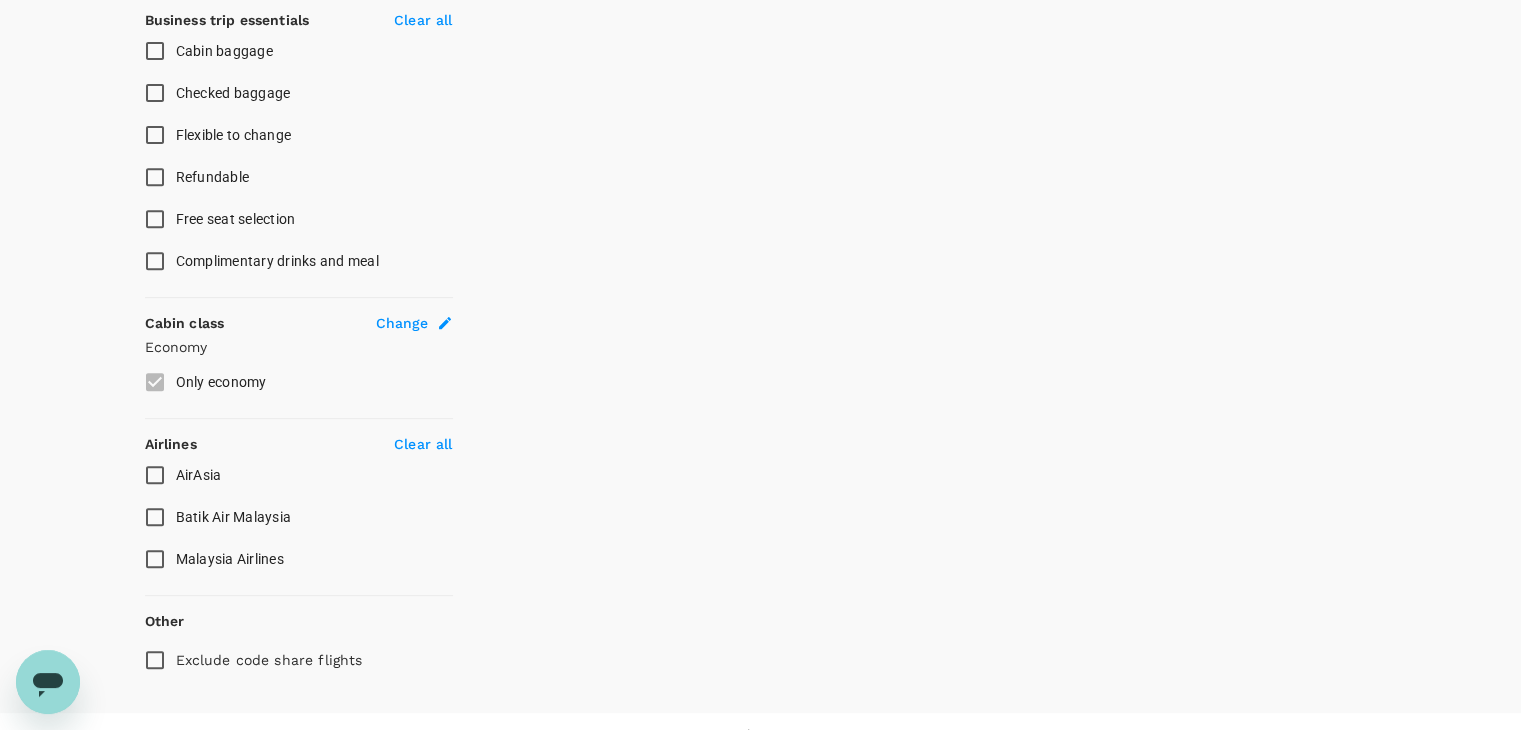 click on "Batik Air Malaysia" at bounding box center (155, 517) 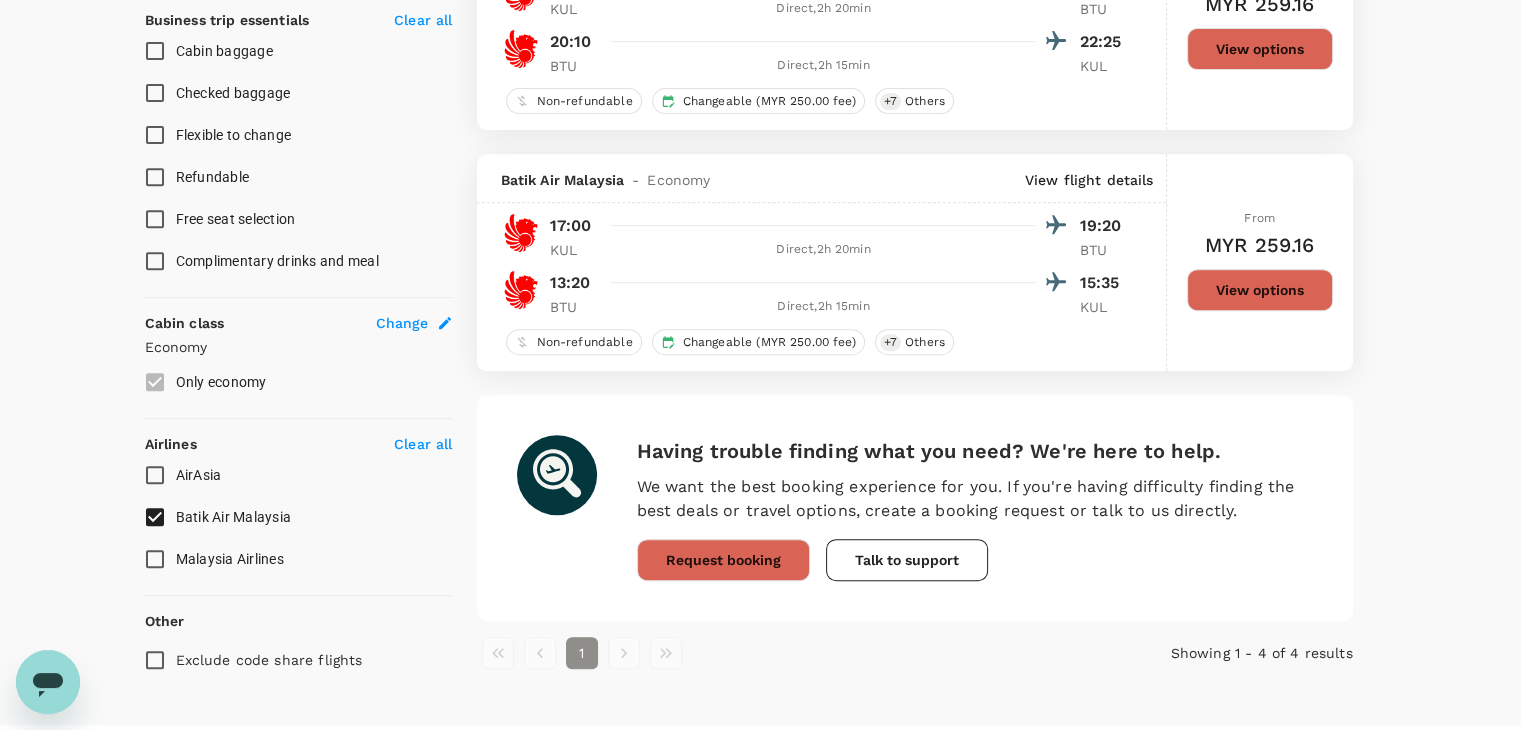 type on "MYR" 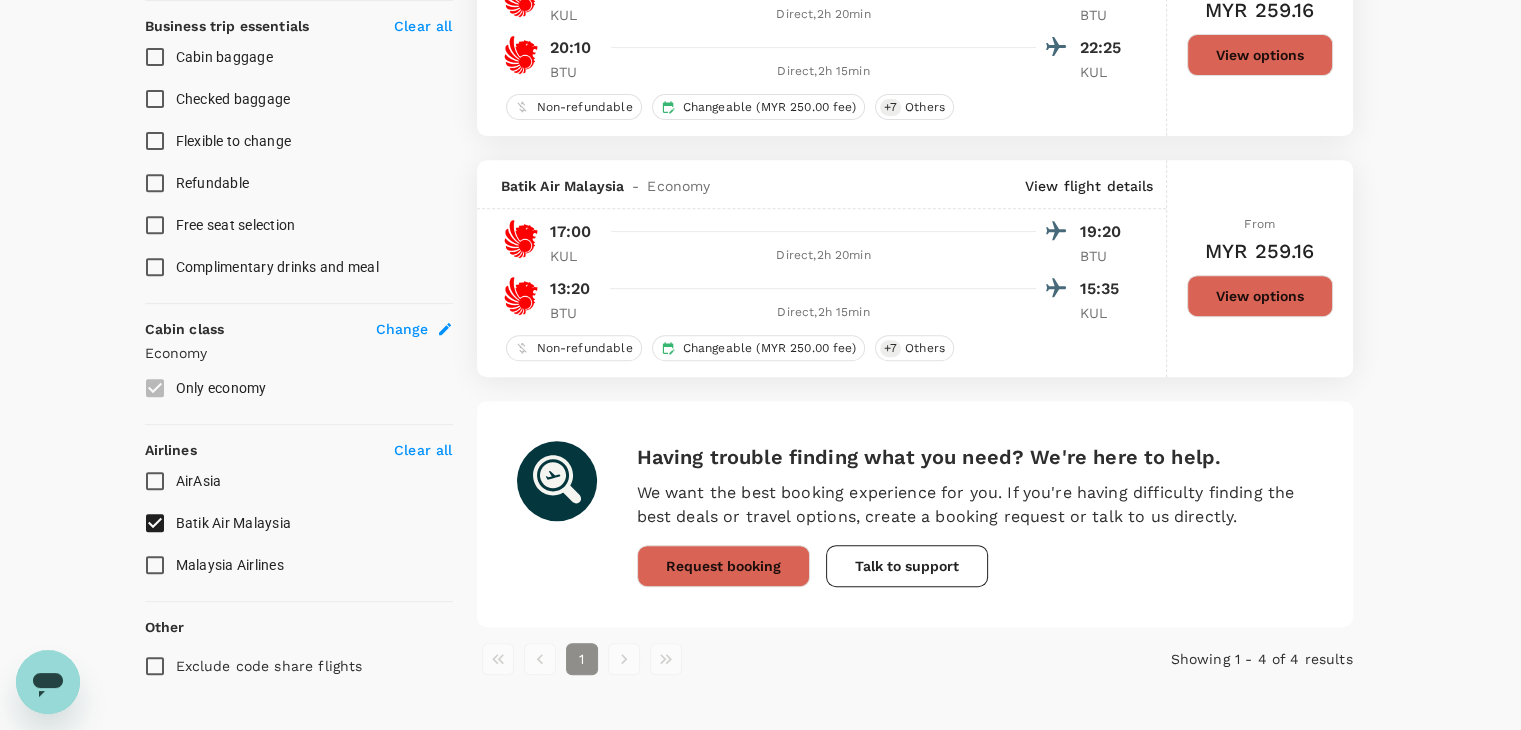 scroll, scrollTop: 500, scrollLeft: 0, axis: vertical 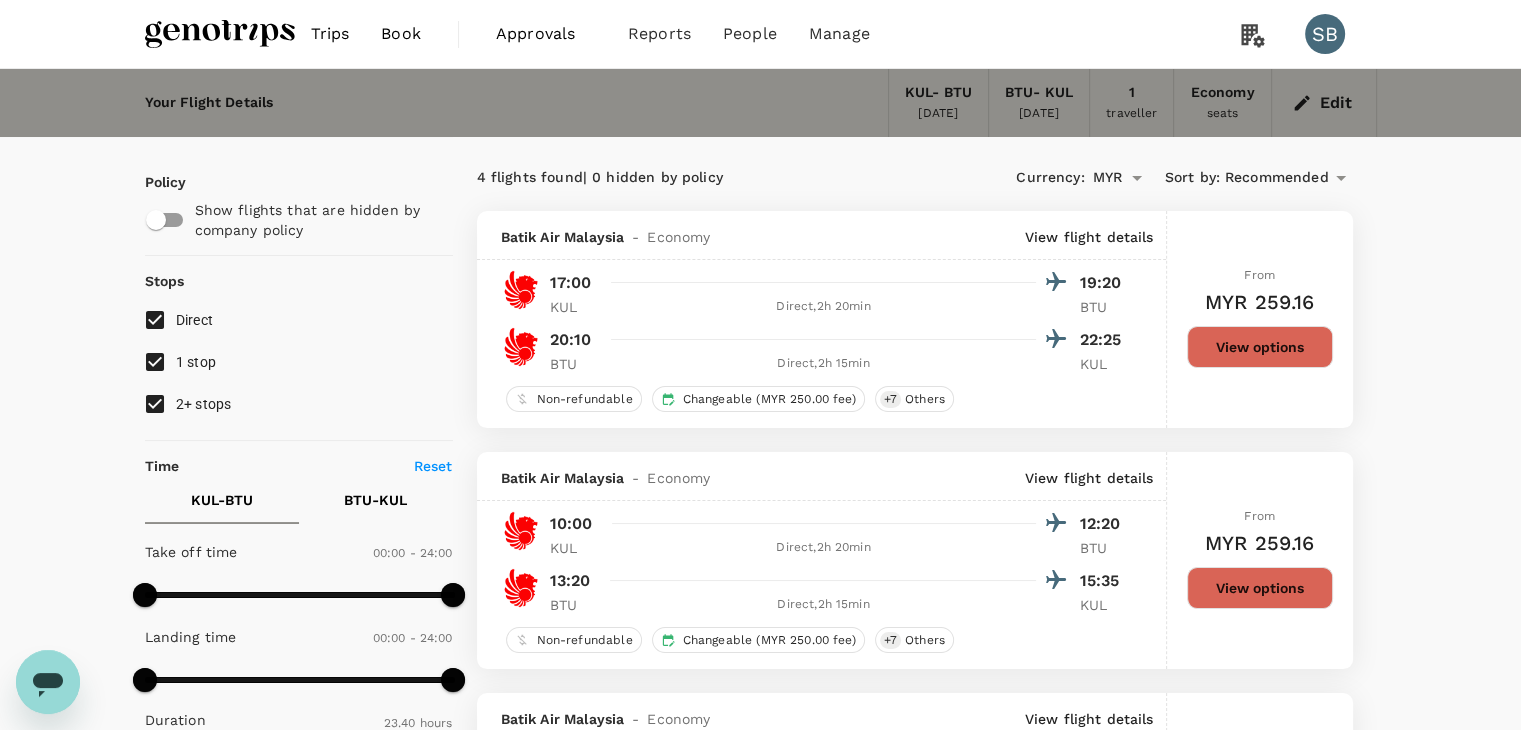 click at bounding box center (220, 34) 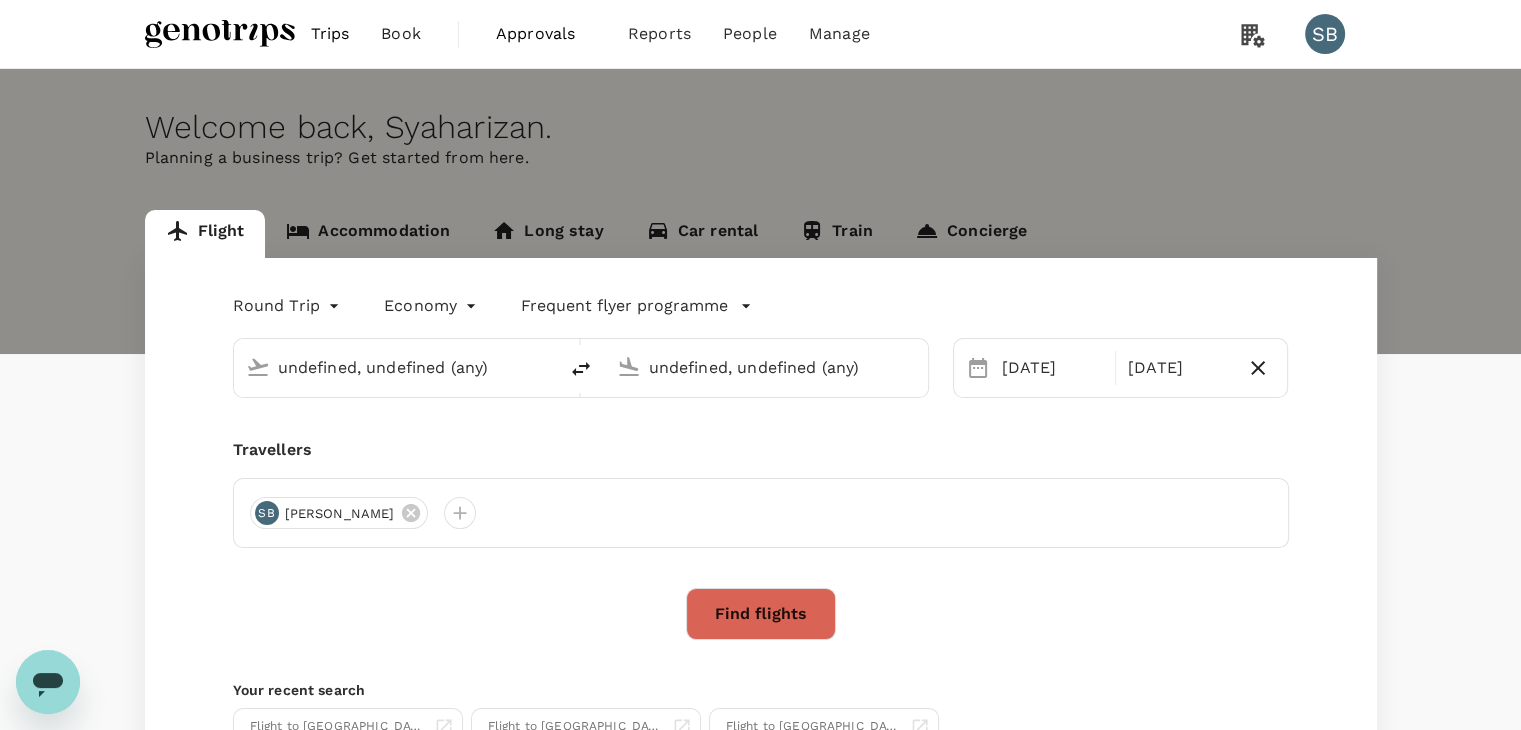 type 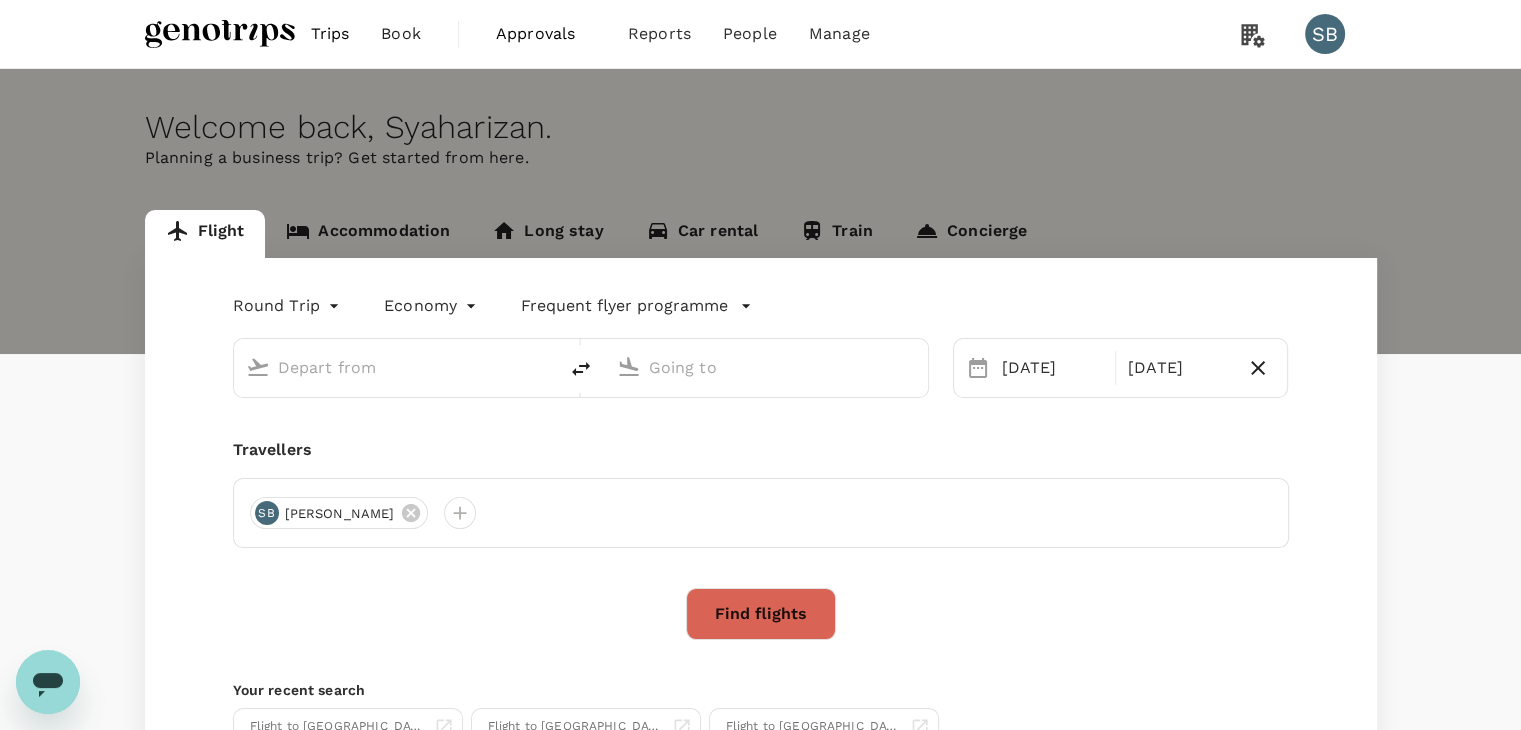 type on "Kuala Lumpur Intl ([GEOGRAPHIC_DATA])" 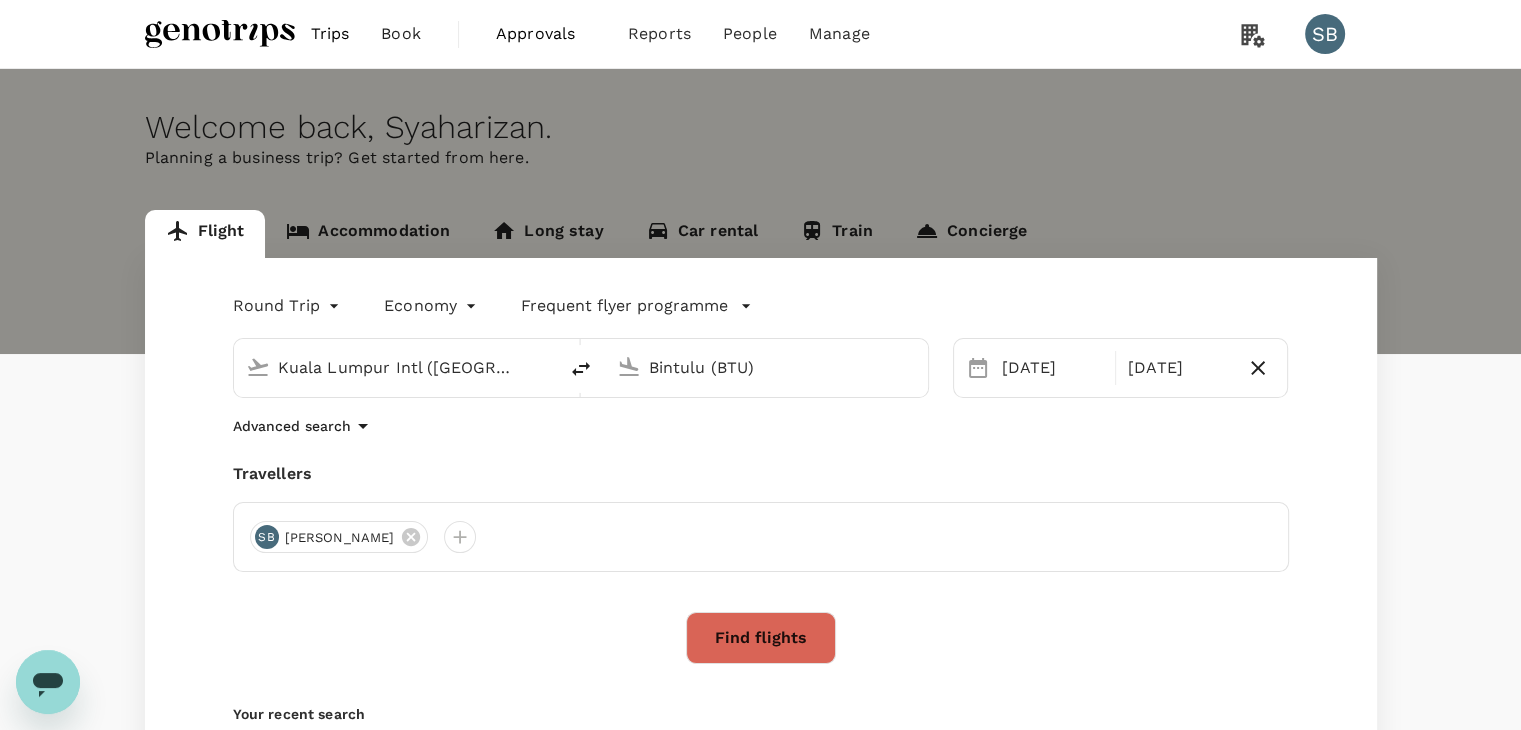 type 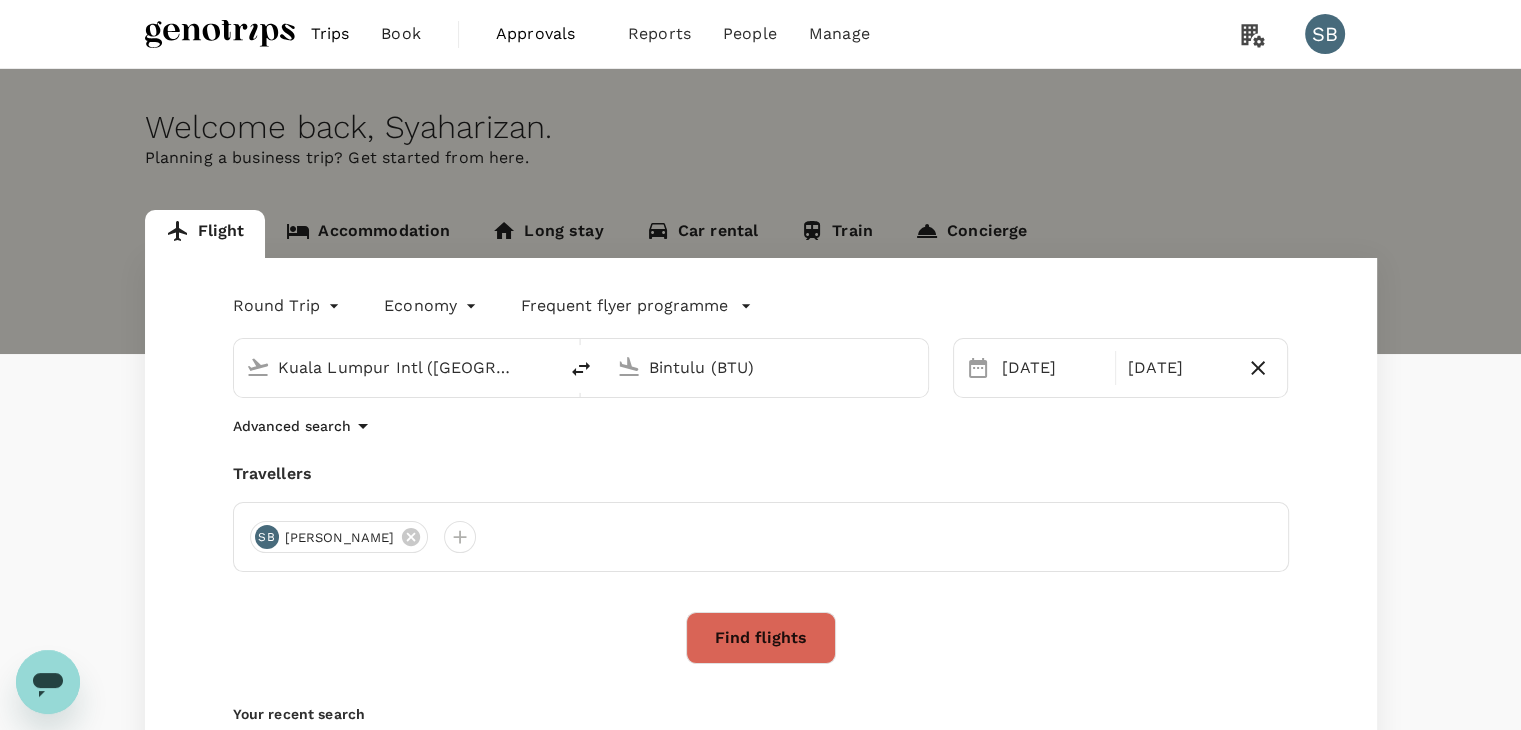 type 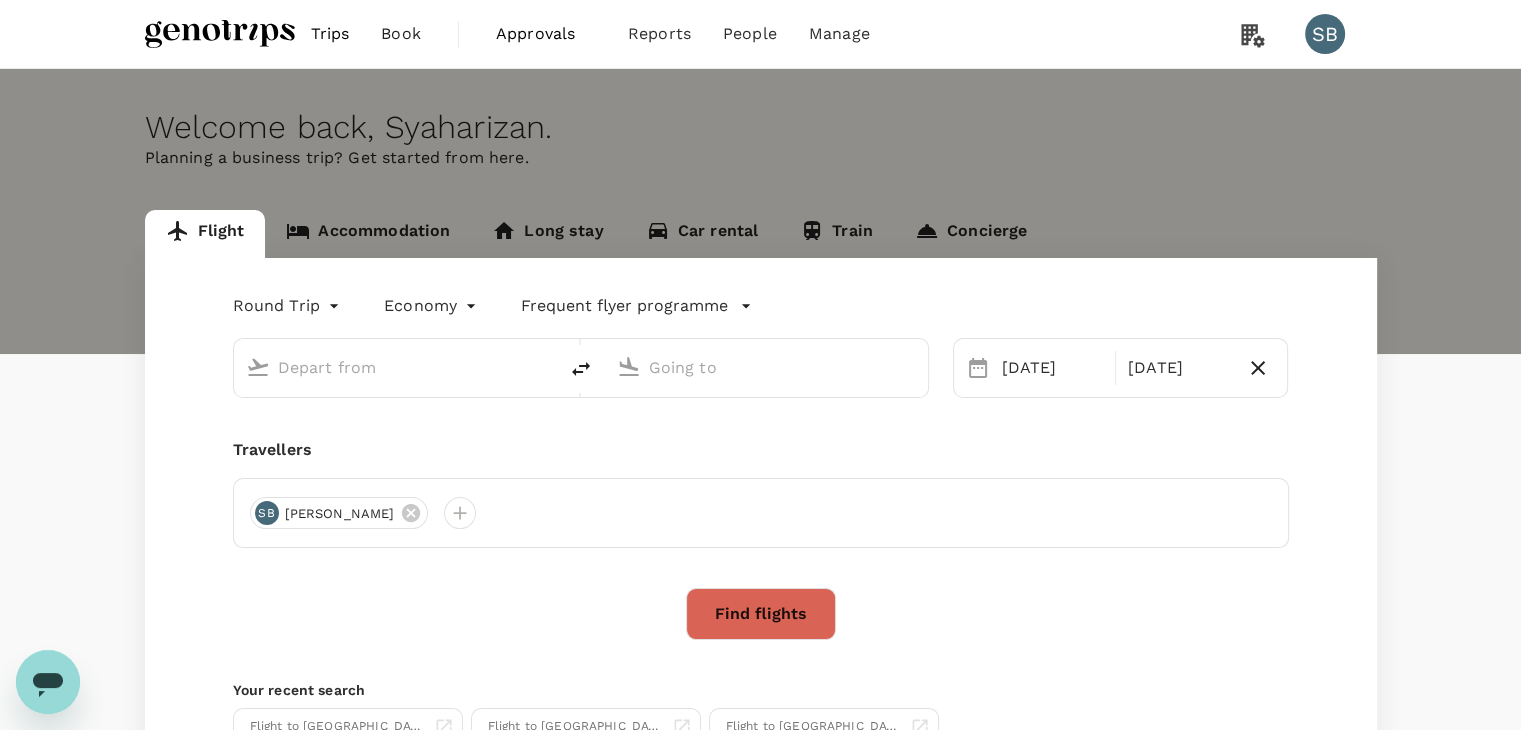 type on "Kuala Lumpur Intl ([GEOGRAPHIC_DATA])" 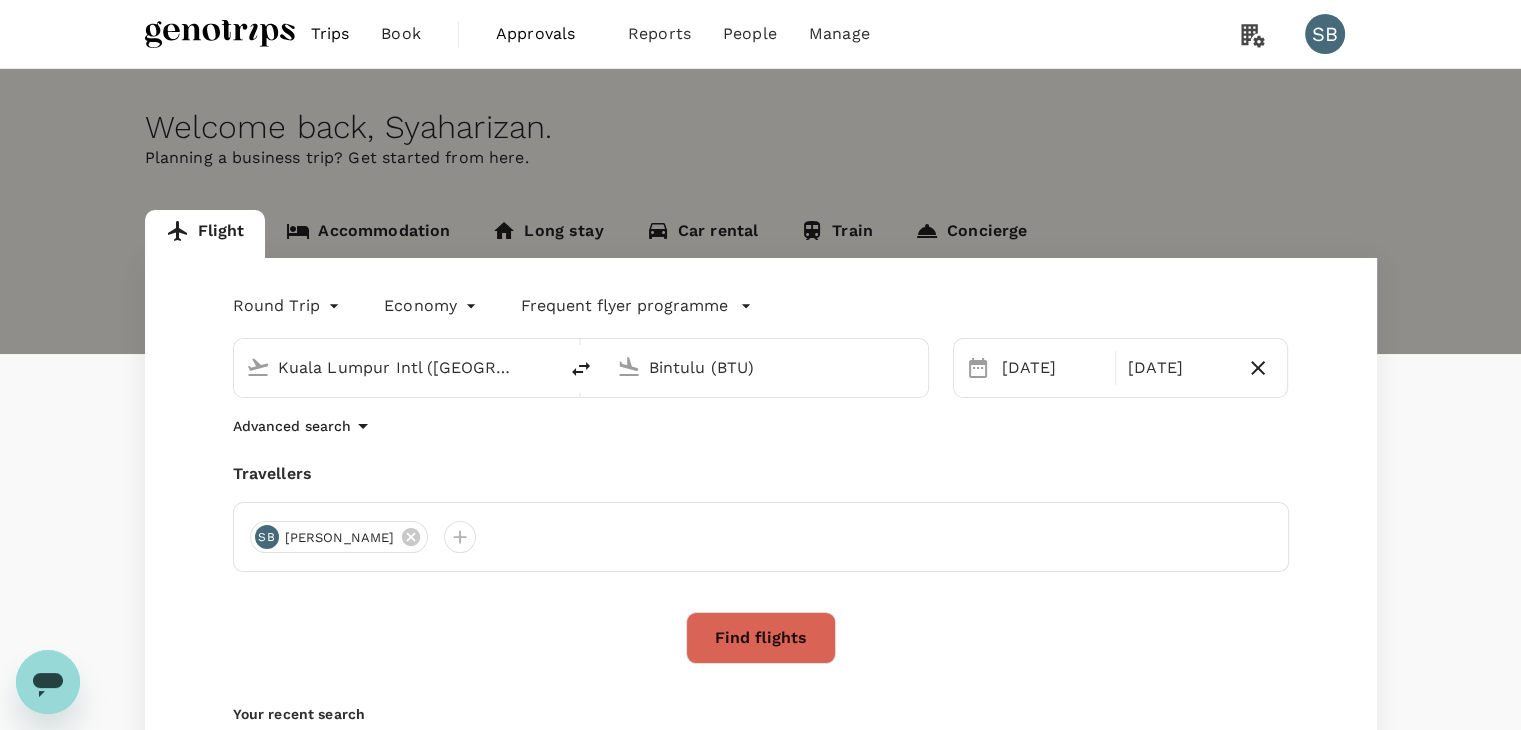 click on "Bintulu (BTU)" at bounding box center [767, 367] 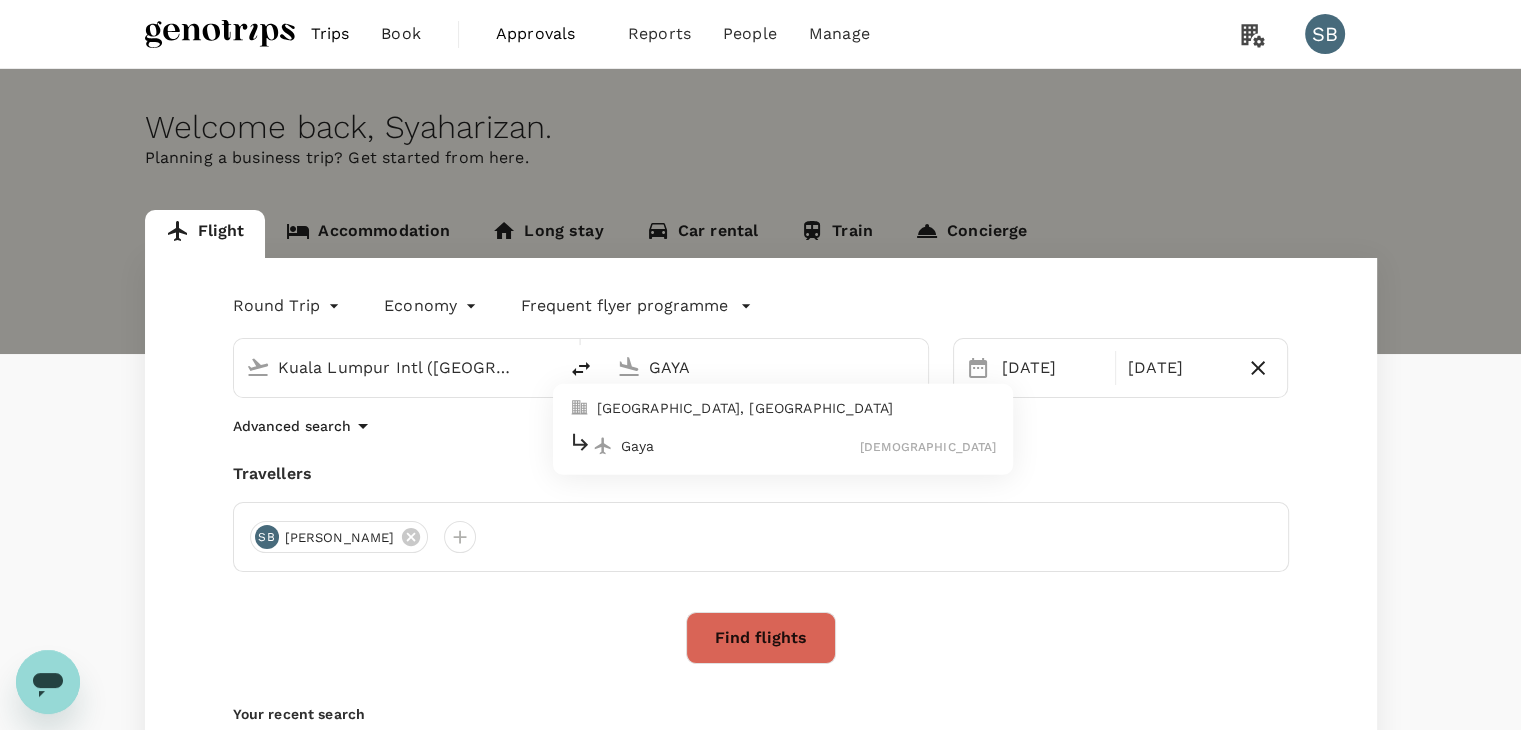 click on "Gaya" at bounding box center (740, 446) 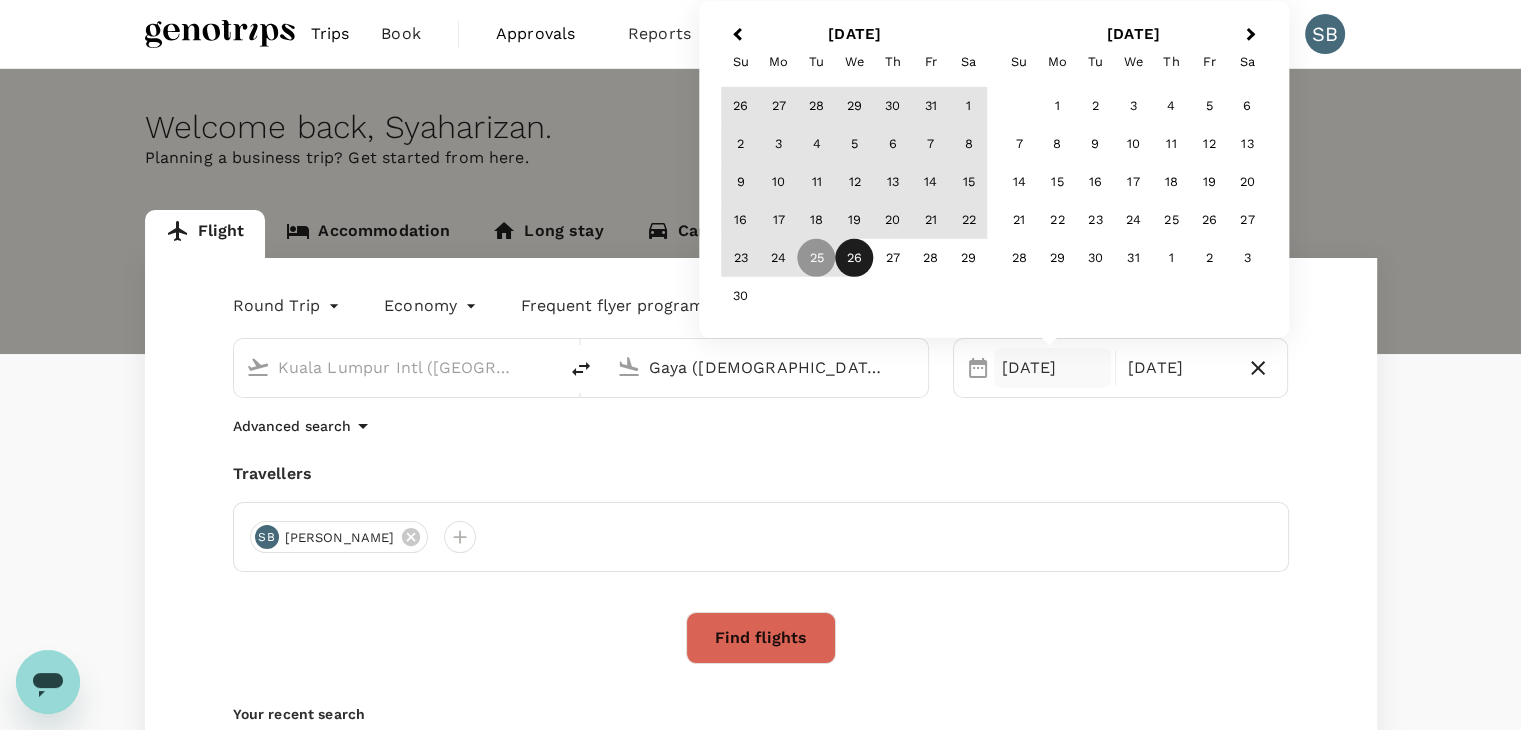 type on "Gaya (GAY)" 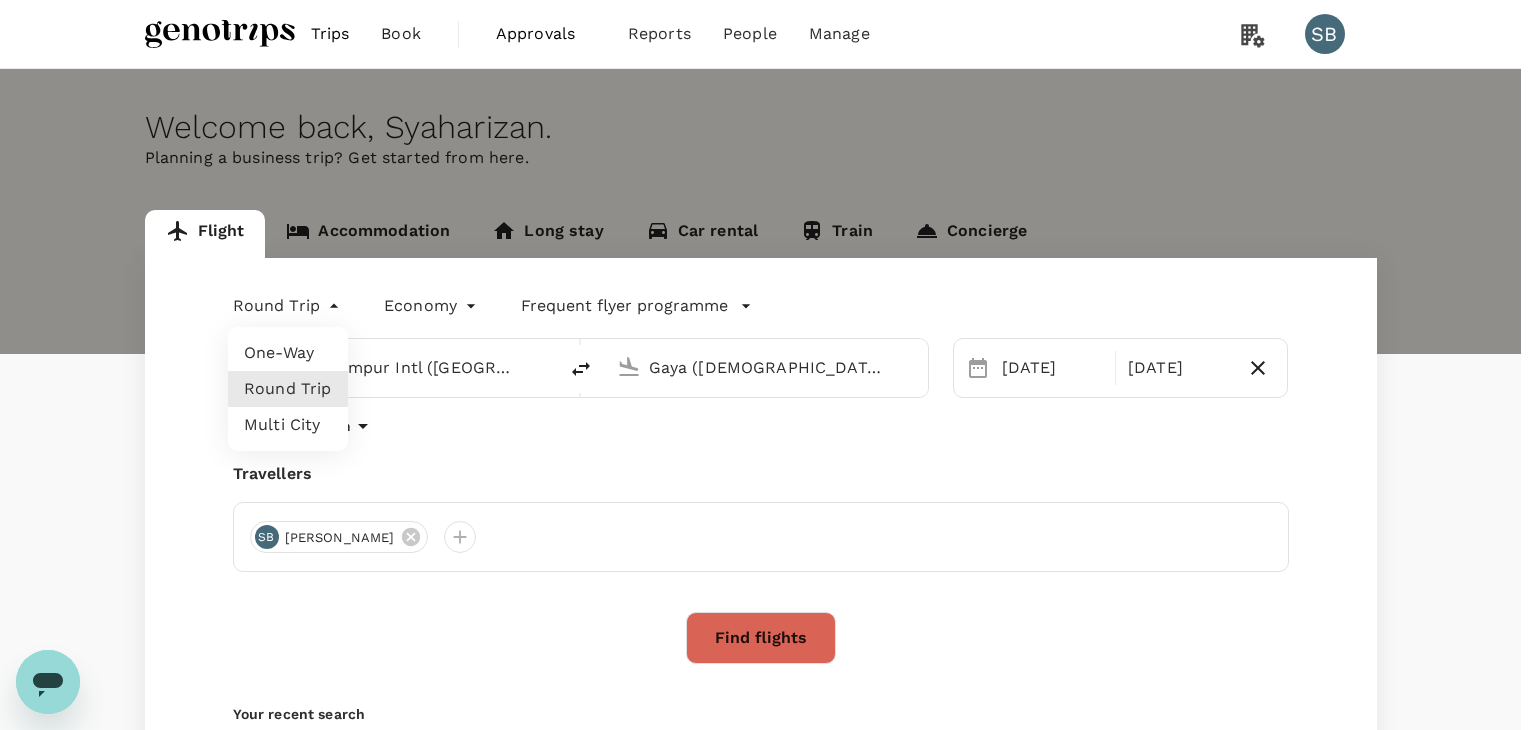 click on "Trips Book Approvals 0 Reports People Manage SB Welcome back , Syaharizan . Planning a business trip? Get started from here. Flight Accommodation Long stay Car rental Train Concierge Round Trip roundtrip Economy economy Frequent flyer programme Kuala Lumpur Intl (KUL) Gaya (GAY) 25 Nov 26 Nov Advanced search Travellers   SB Syaharizan Binti Abu Hanipah Find flights Your recent search Flight to Kuching KUL - KCH 25 Nov - 26 Nov · 1 Traveller Flight to Kuching KUL - KCH 23 Dec - 24 Dec · 1 Traveller Flight to Kuching KUL - KCH 11 Nov - 12 Nov · 1 Traveller by TruTrip  ( 3.48.0   ) Frequent flyer programme Add new One-Way Round Trip Multi City" at bounding box center [768, 483] 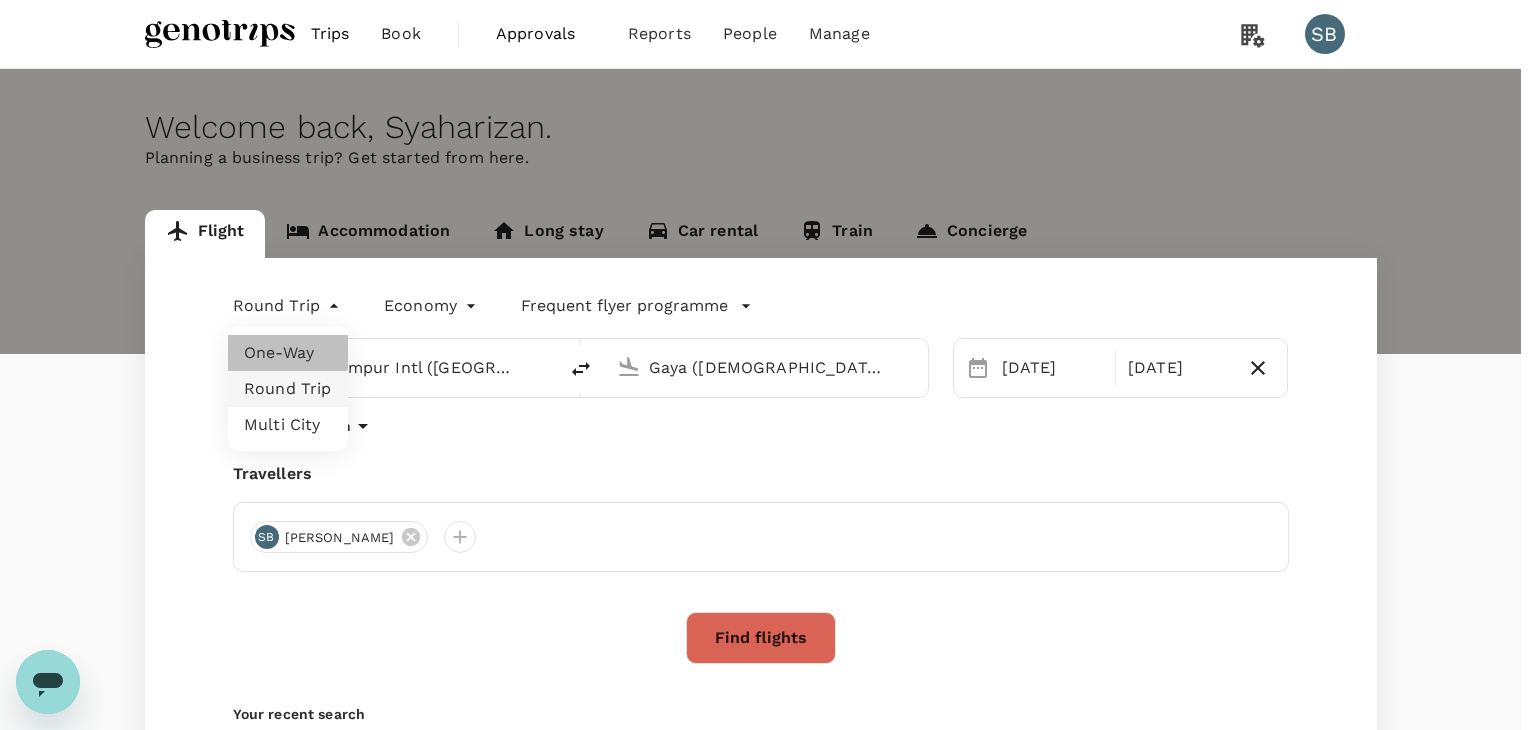 click on "One-Way" at bounding box center (288, 353) 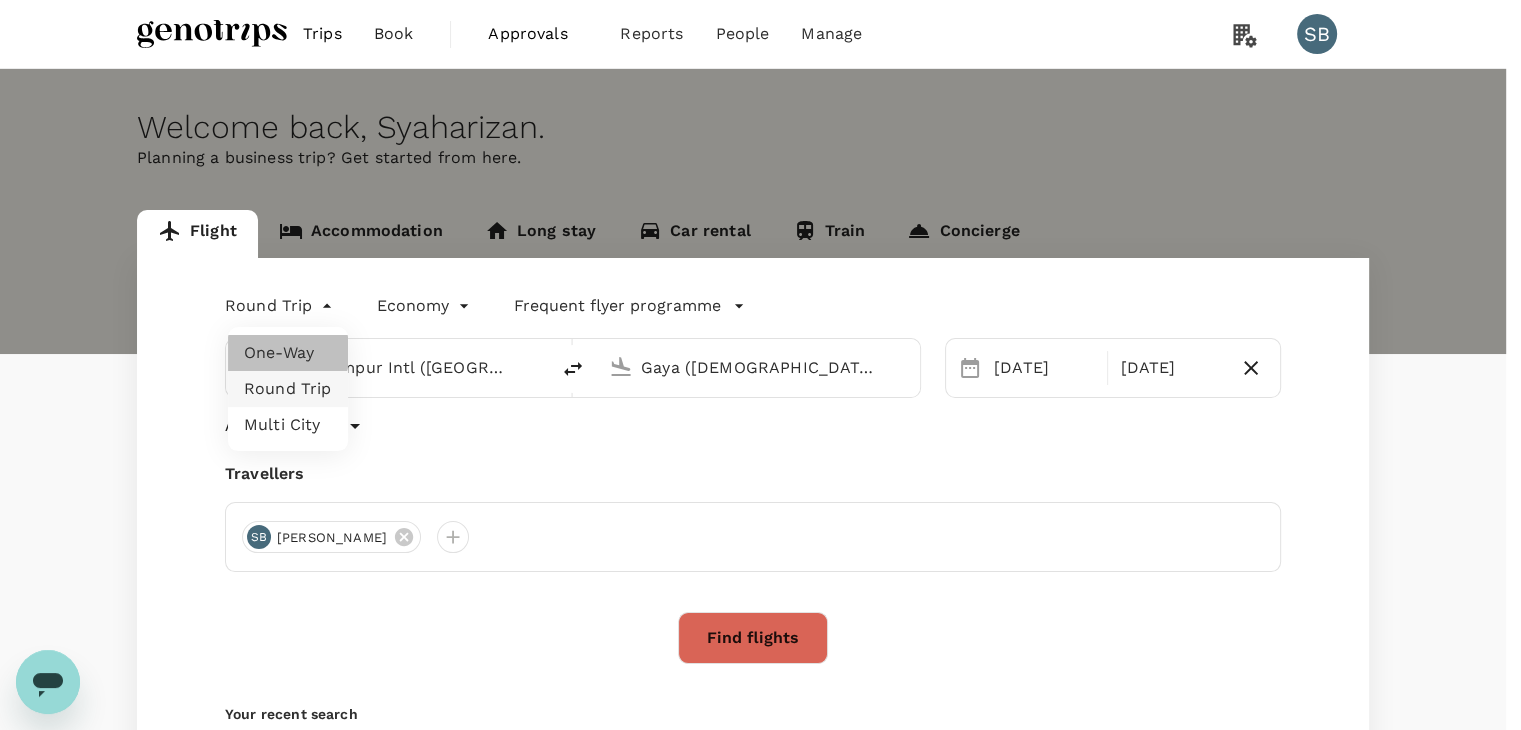 type on "oneway" 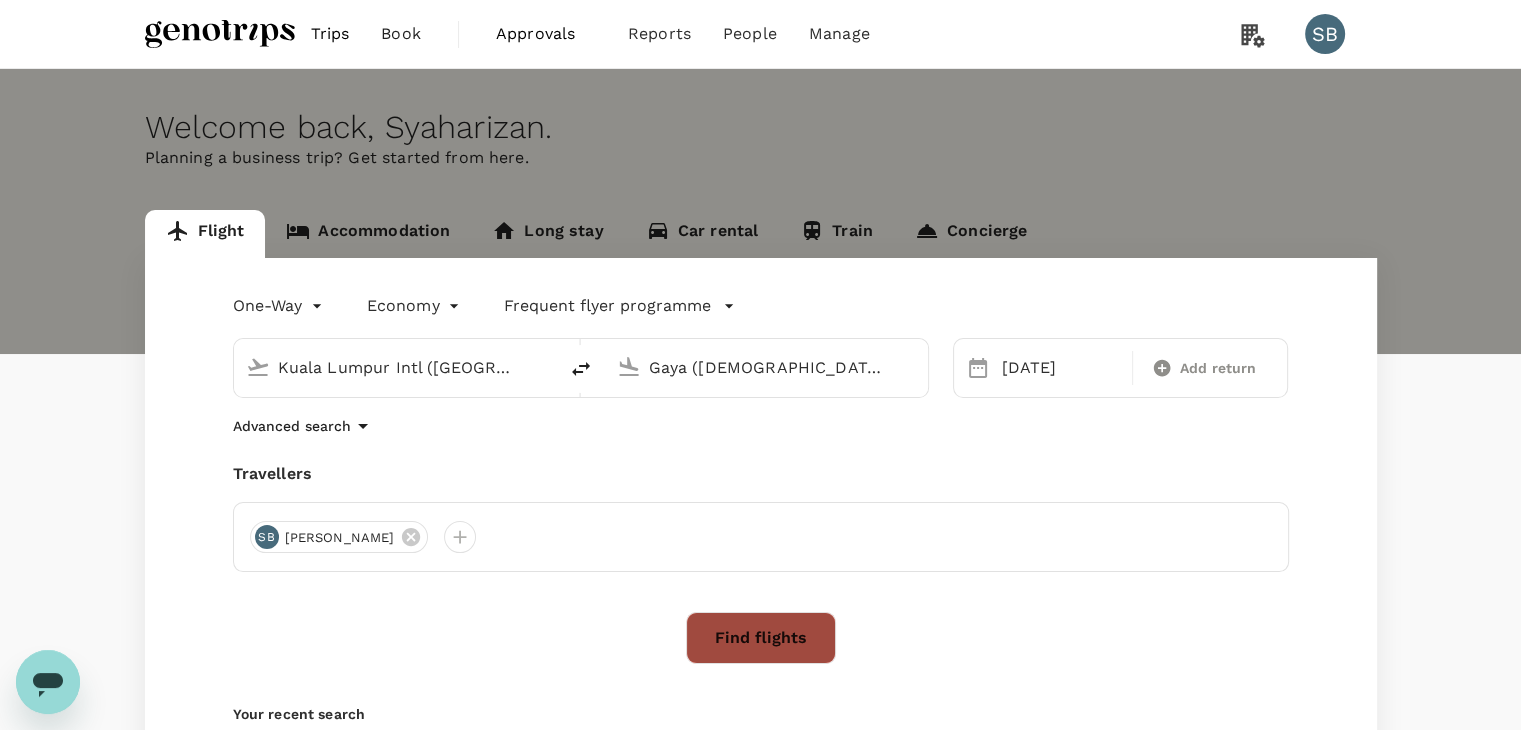 click on "Find flights" at bounding box center (761, 638) 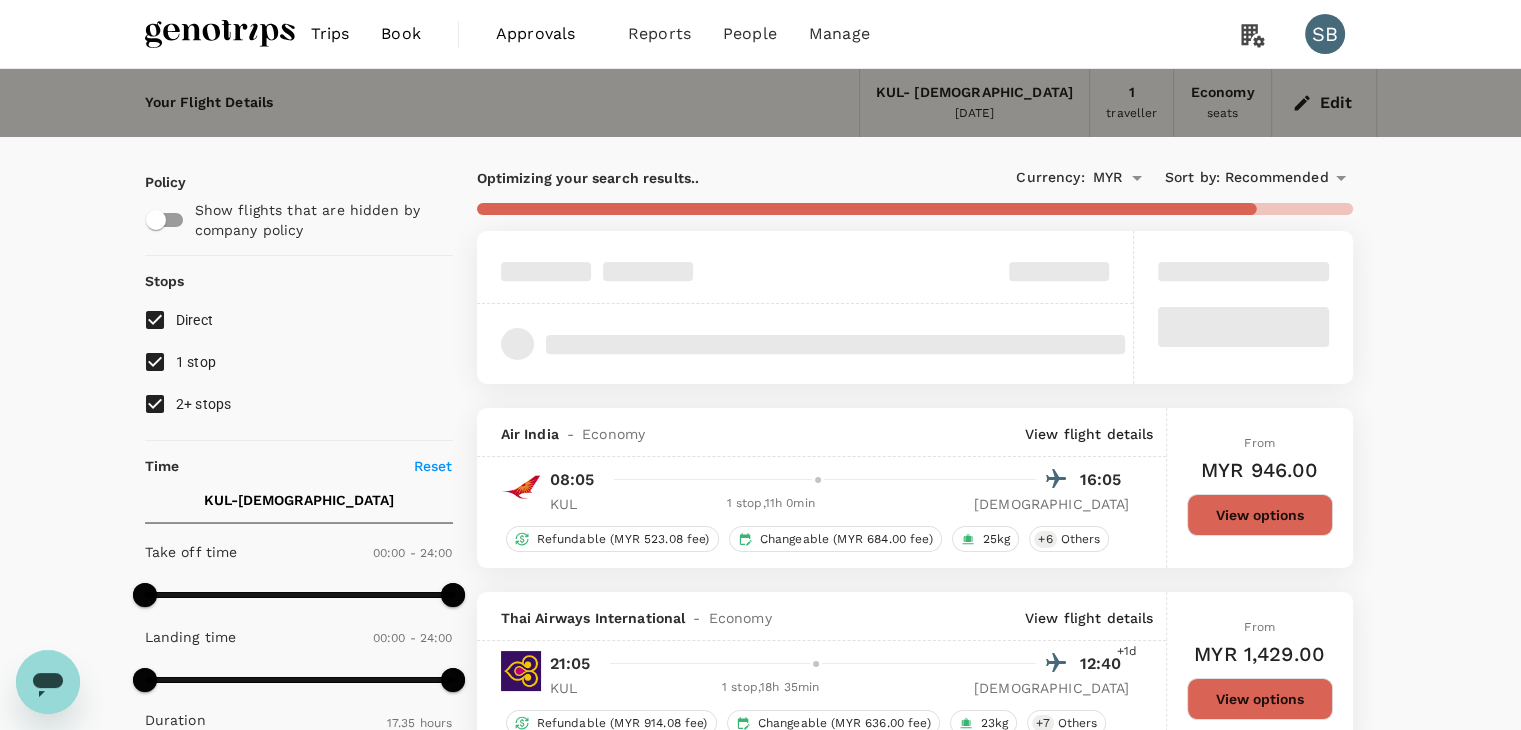 type on "2195" 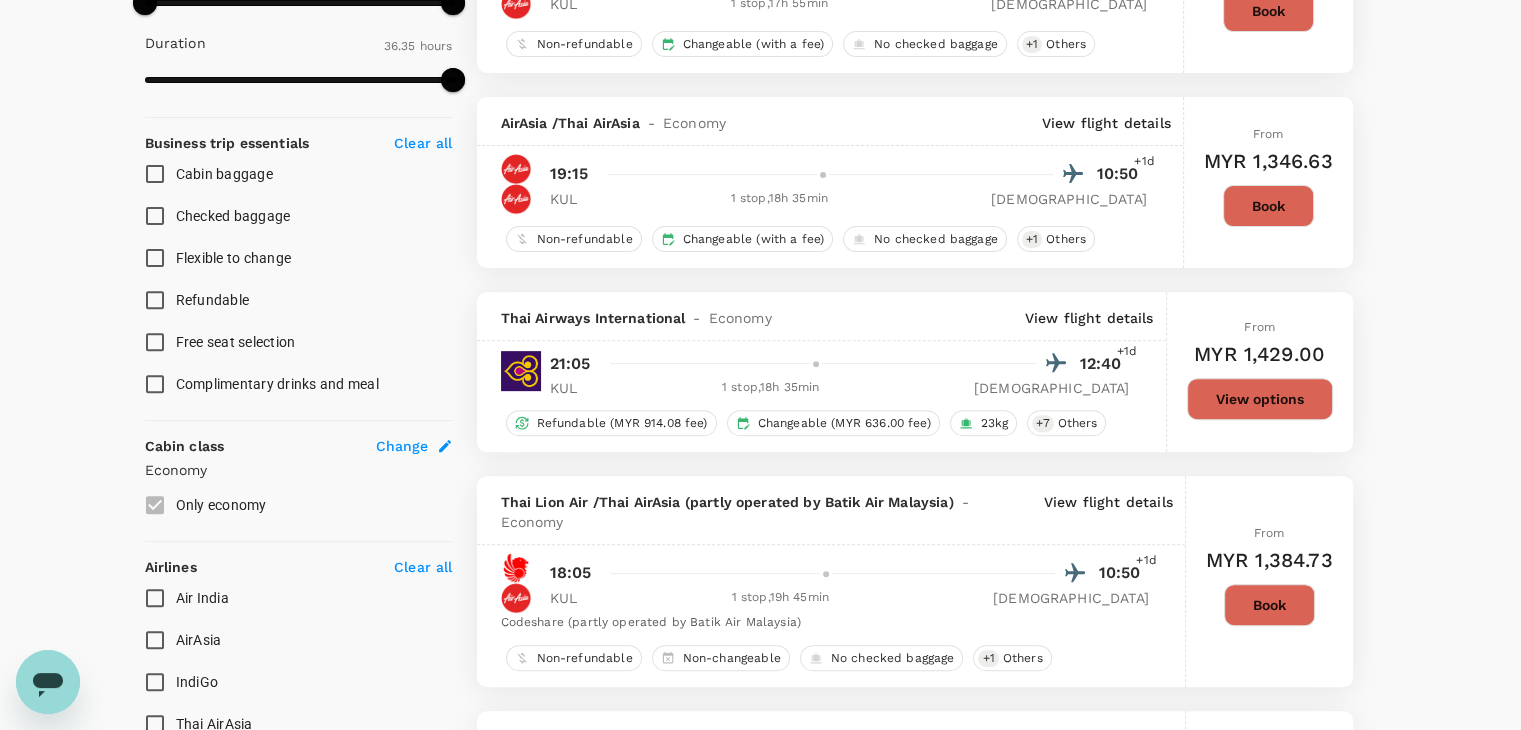 scroll, scrollTop: 800, scrollLeft: 0, axis: vertical 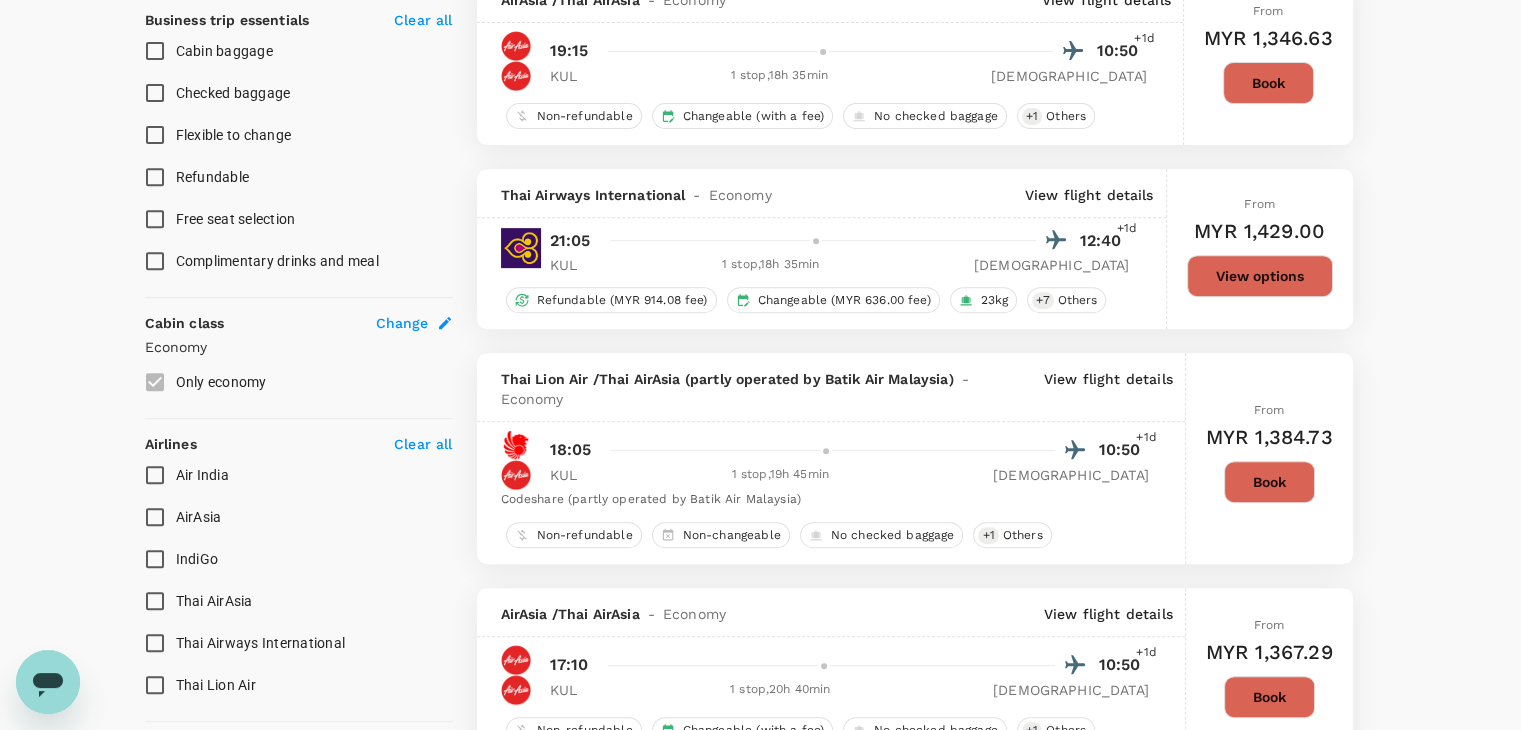 click on "IndiGo" at bounding box center (155, 559) 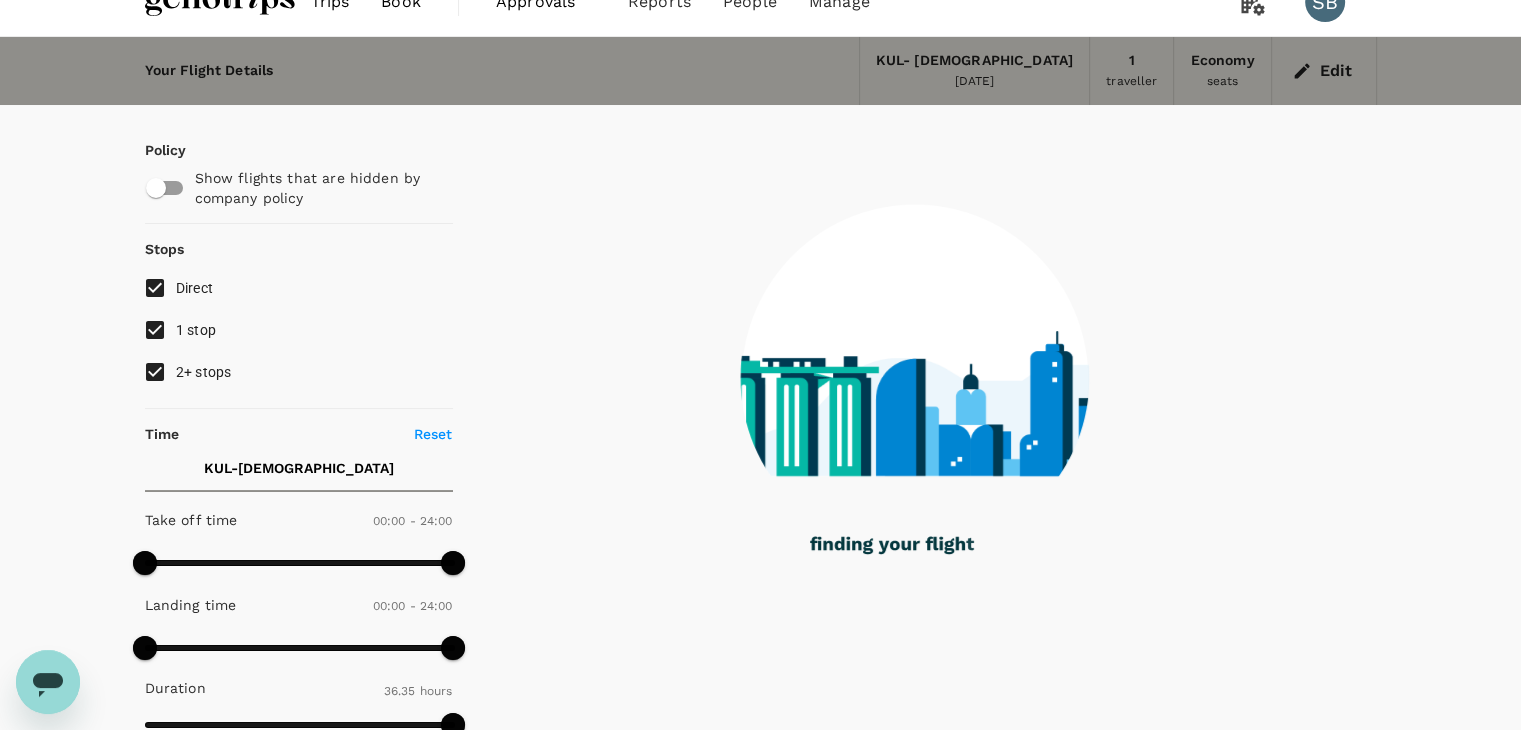 scroll, scrollTop: 0, scrollLeft: 0, axis: both 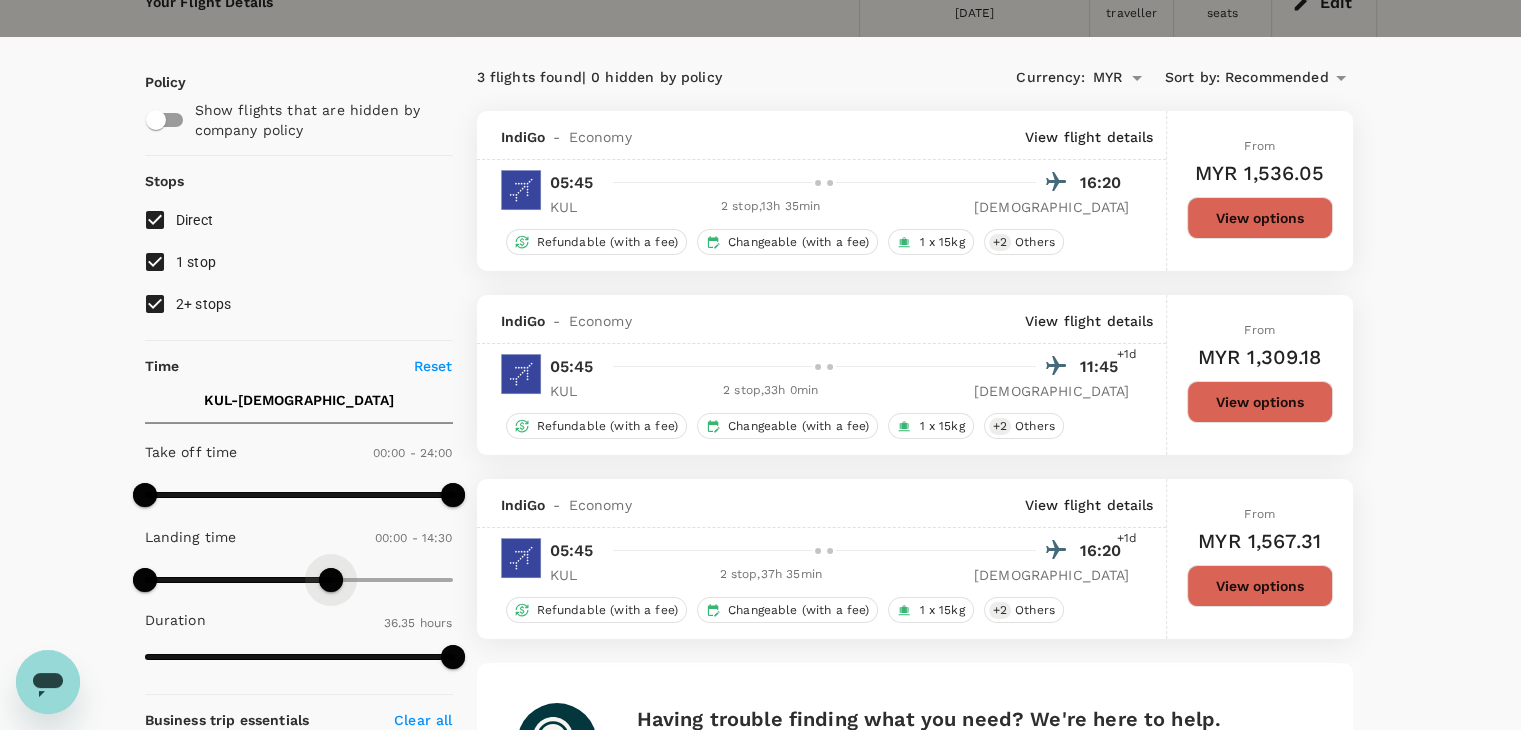 type on "780" 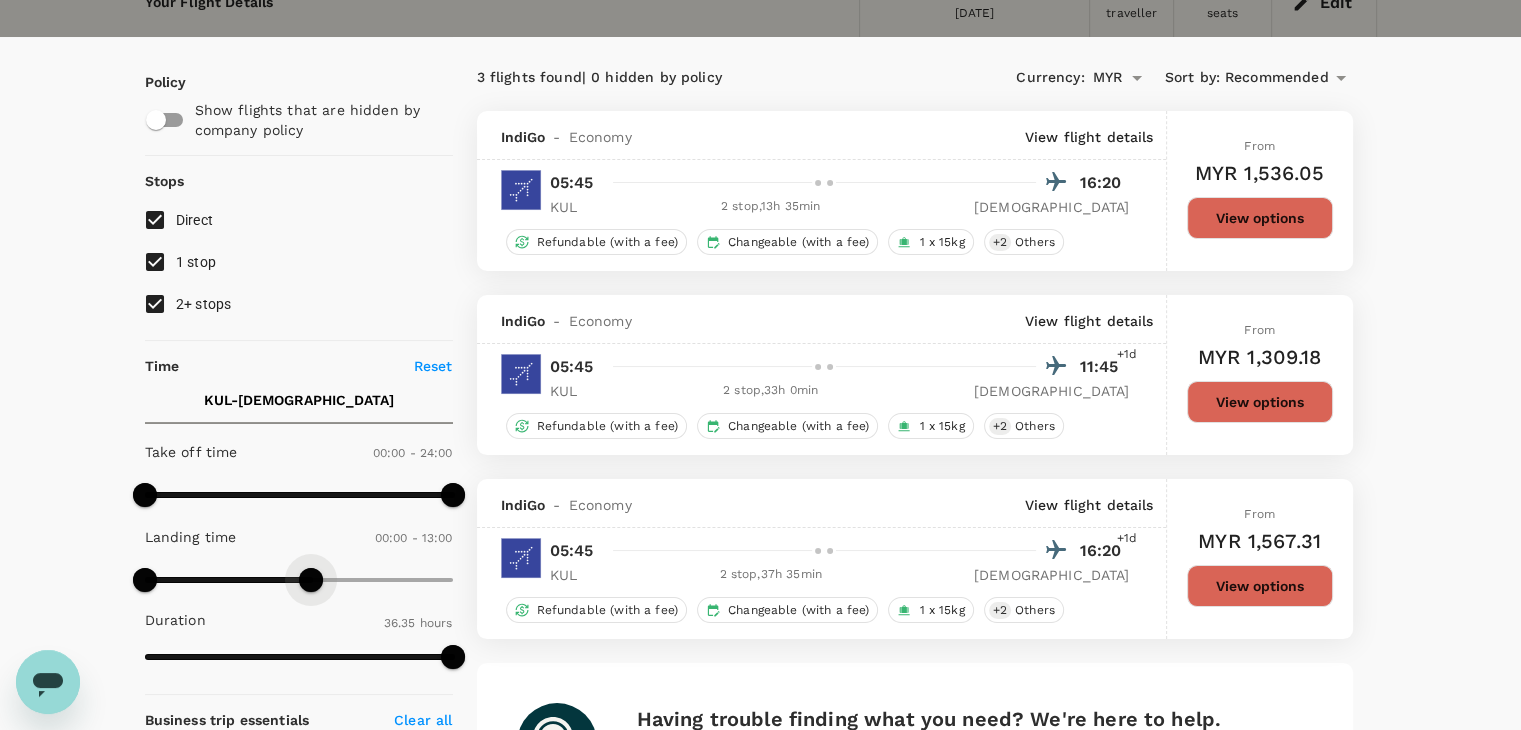 drag, startPoint x: 443, startPoint y: 577, endPoint x: 311, endPoint y: 573, distance: 132.0606 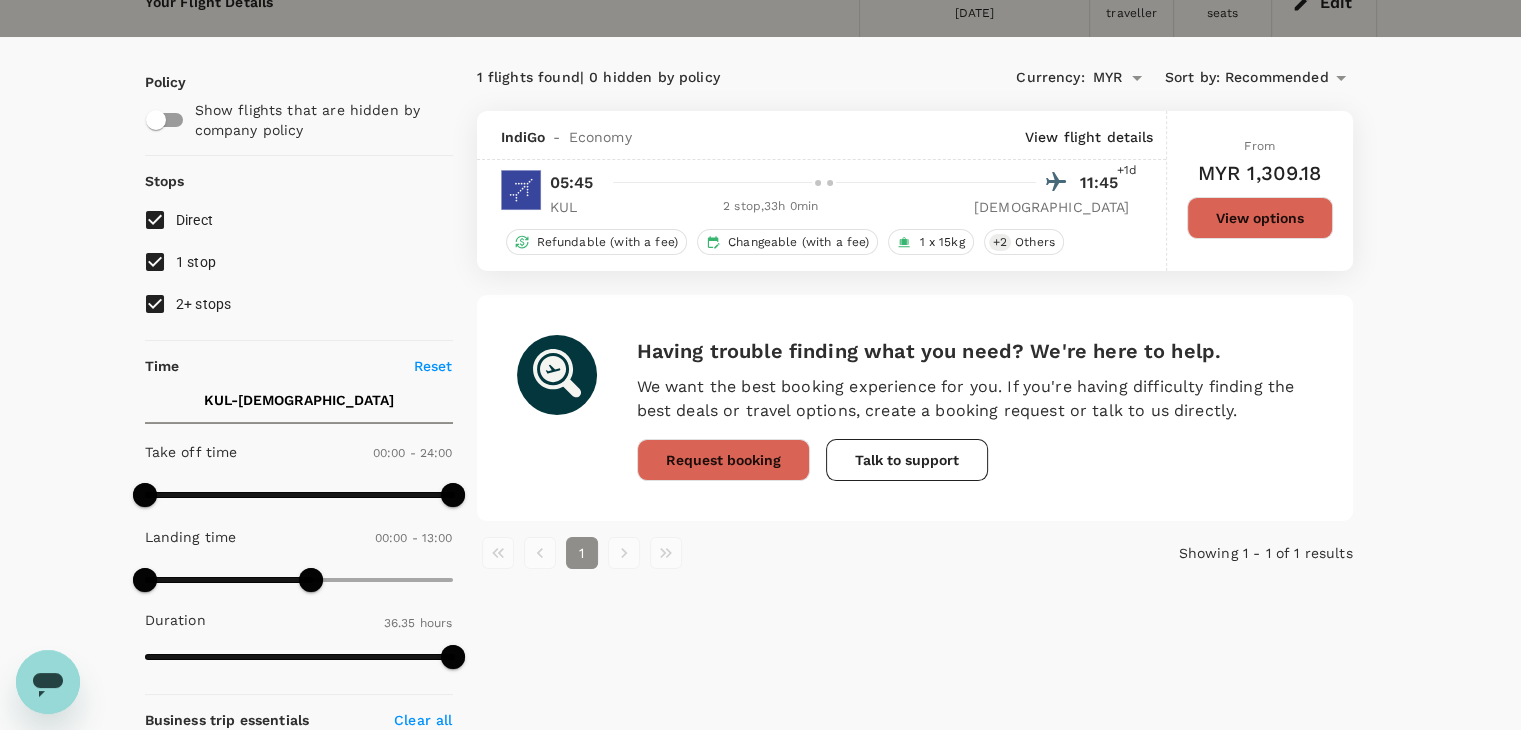 scroll, scrollTop: 0, scrollLeft: 0, axis: both 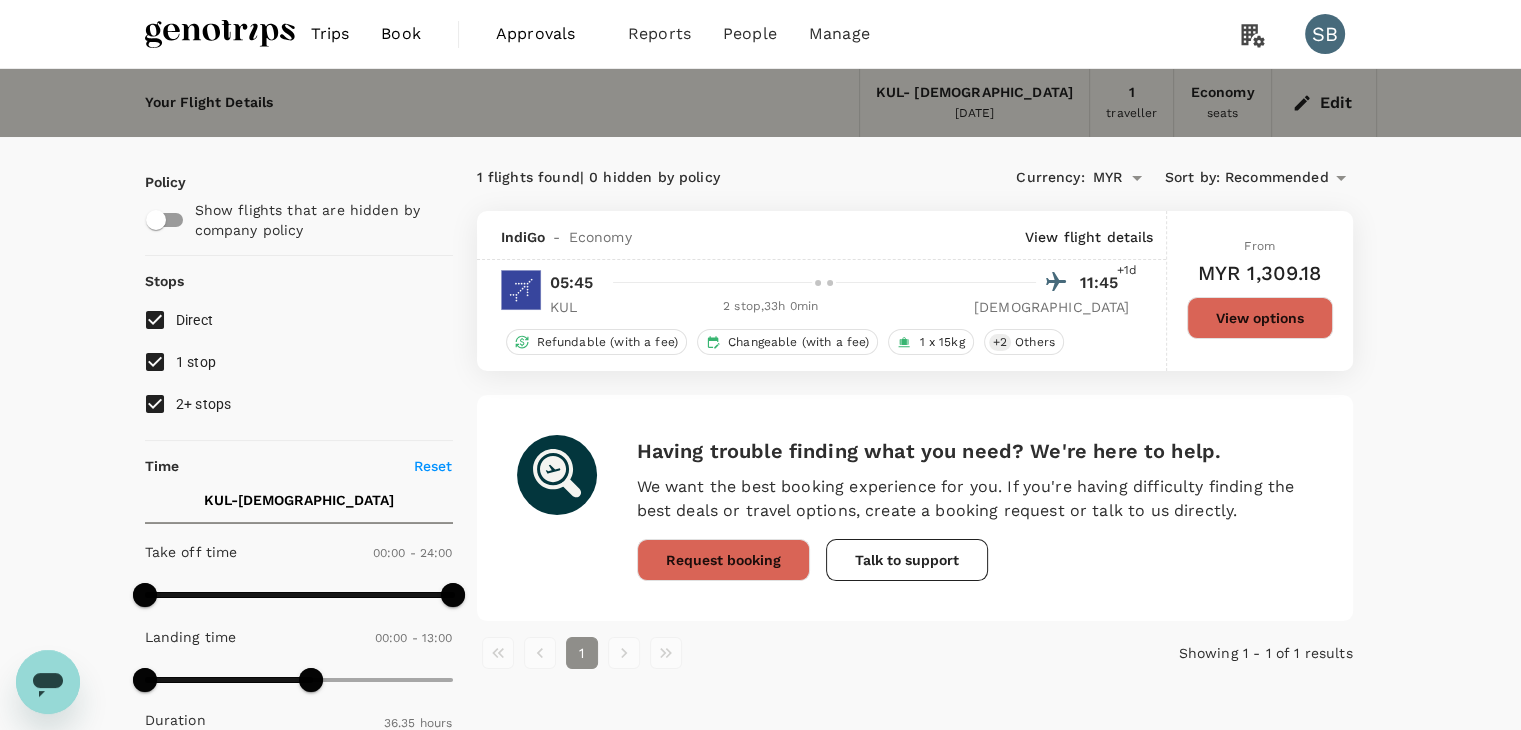 click at bounding box center [220, 34] 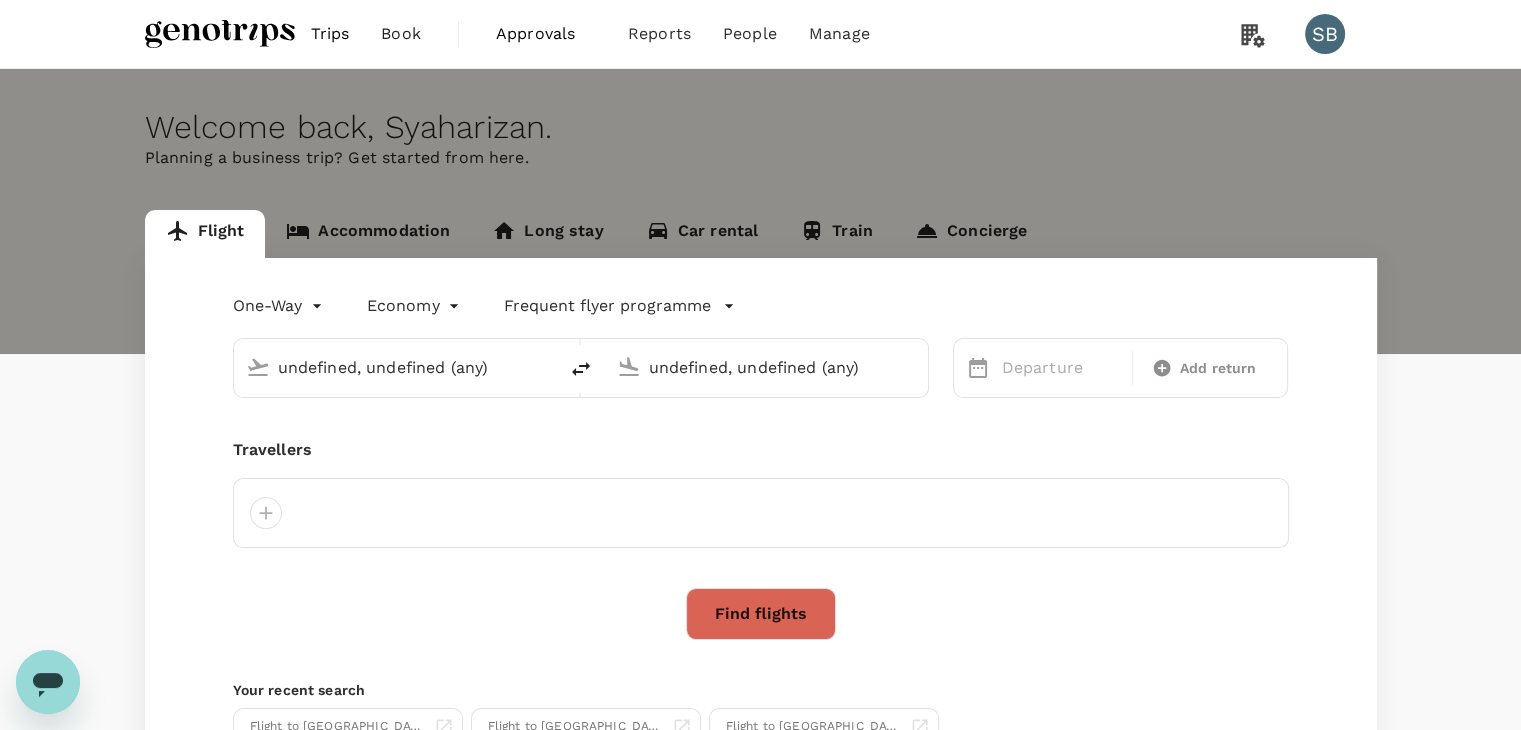 type 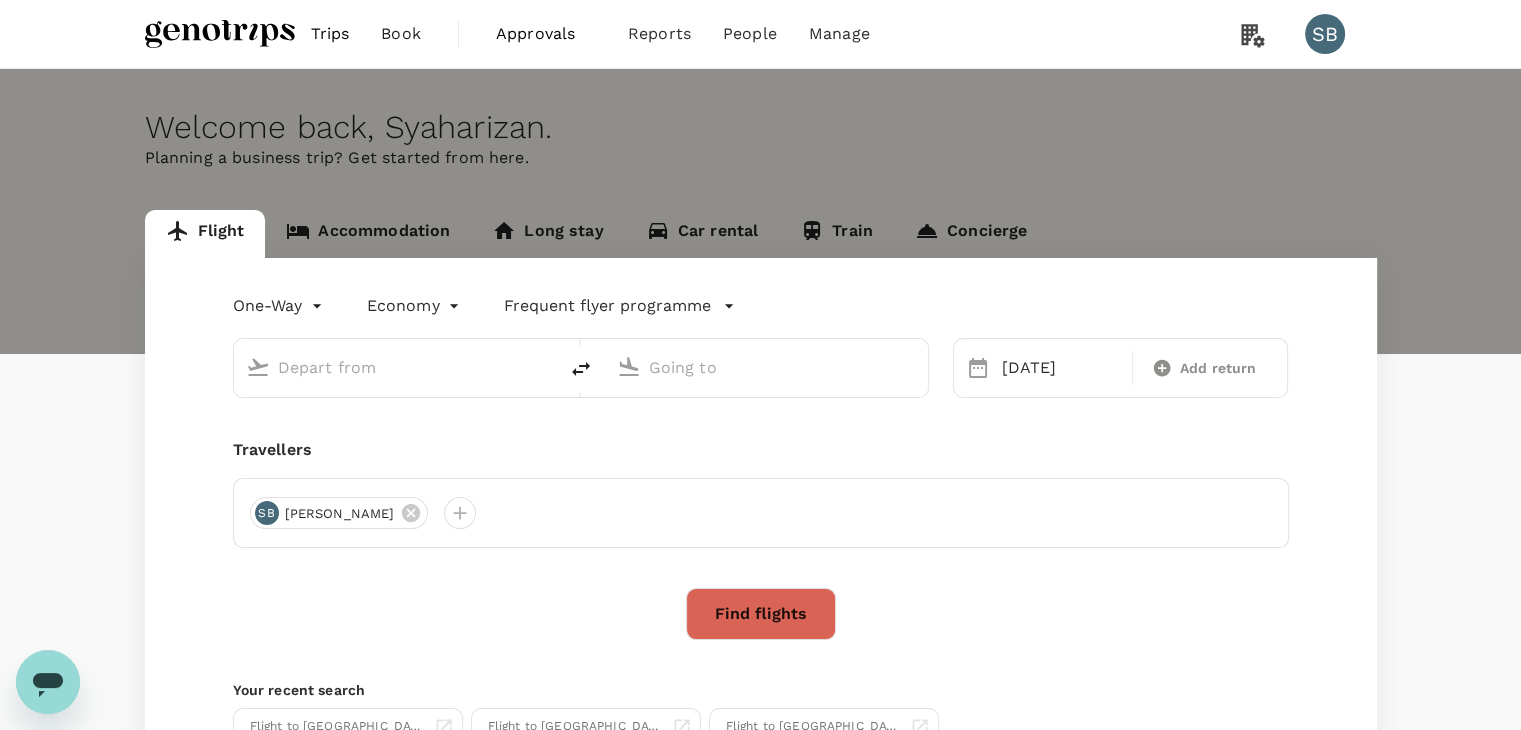 type on "Kuala Lumpur Intl ([GEOGRAPHIC_DATA])" 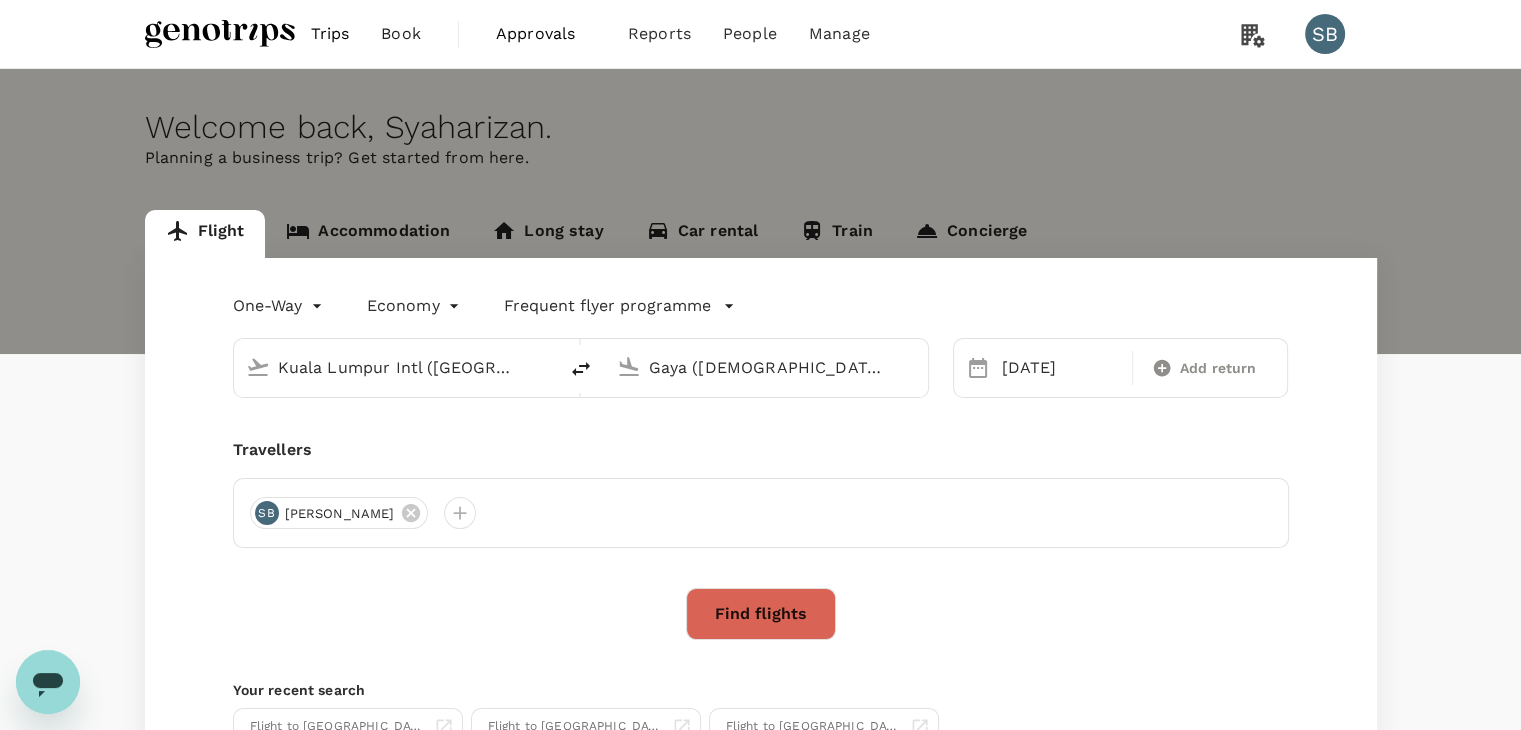 type 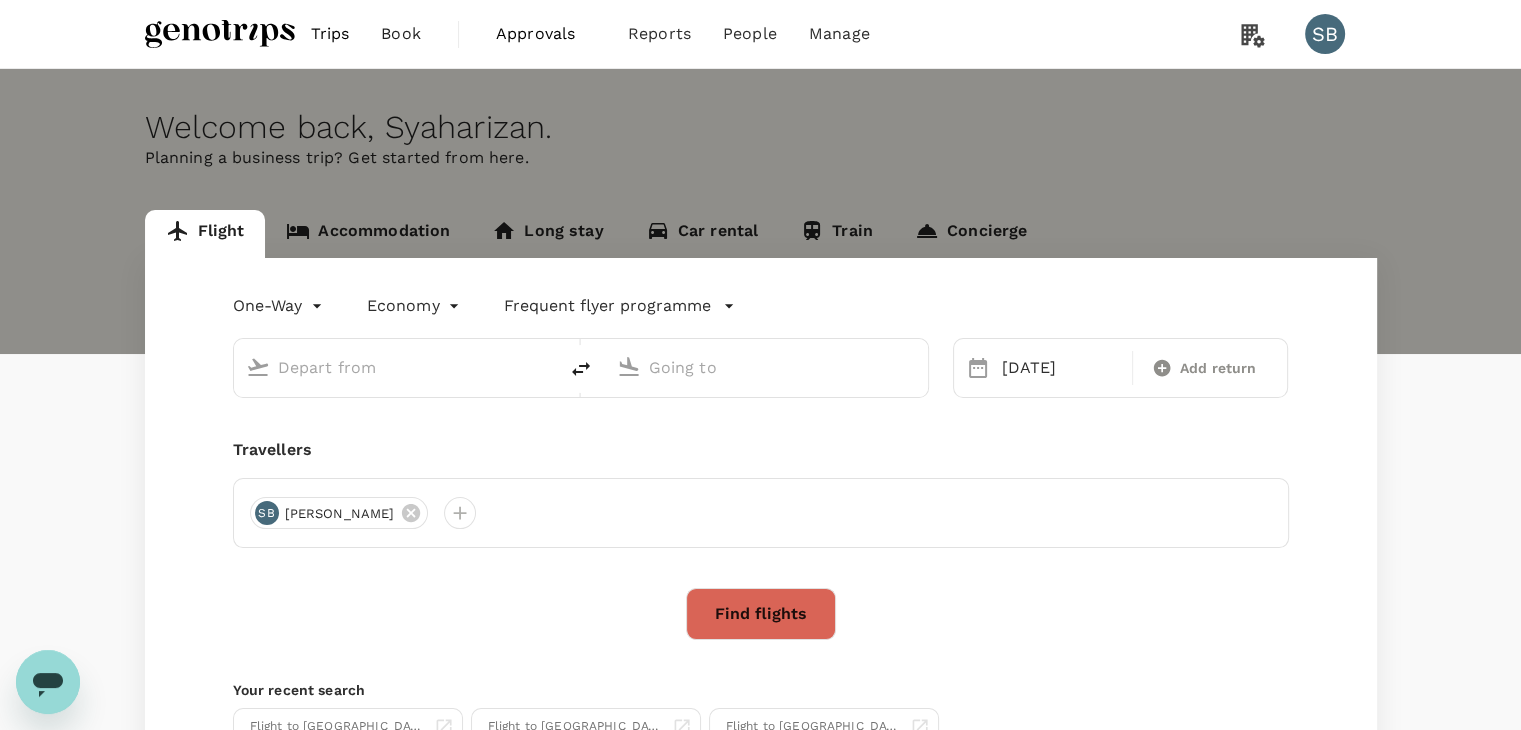 type on "Kuala Lumpur Intl ([GEOGRAPHIC_DATA])" 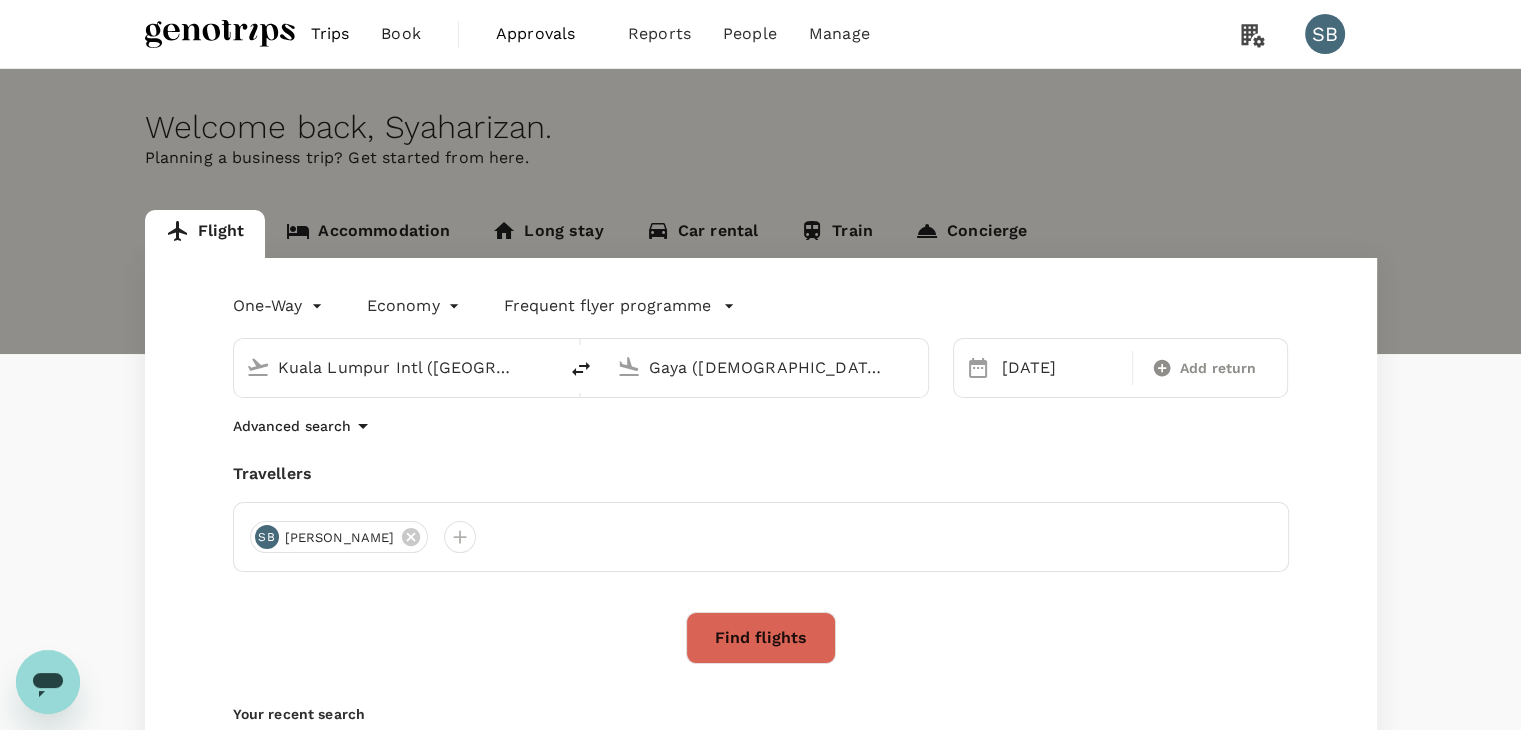 click on "Gaya (GAY)" at bounding box center [767, 367] 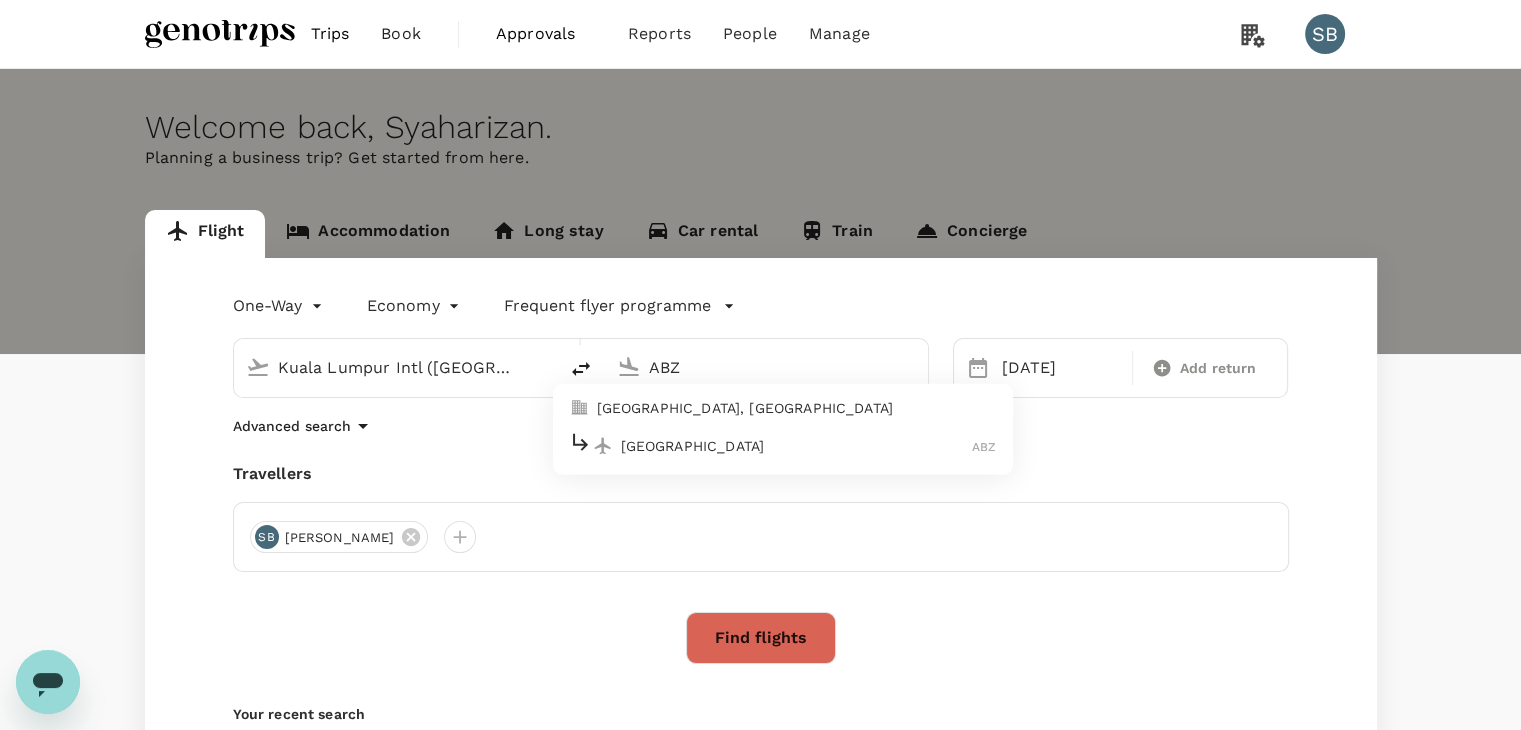 click on "Aberdeen" at bounding box center (797, 446) 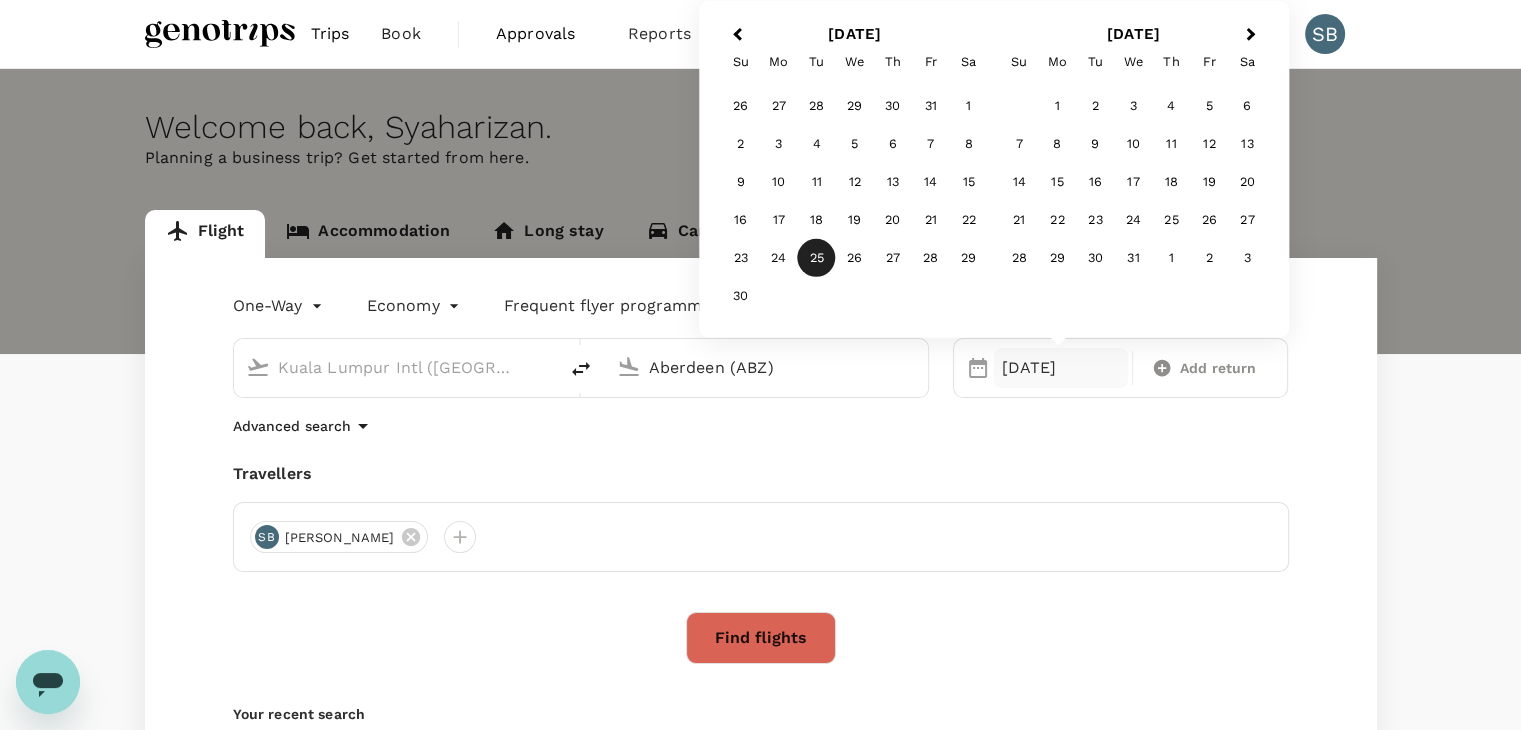 type on "Aberdeen (ABZ)" 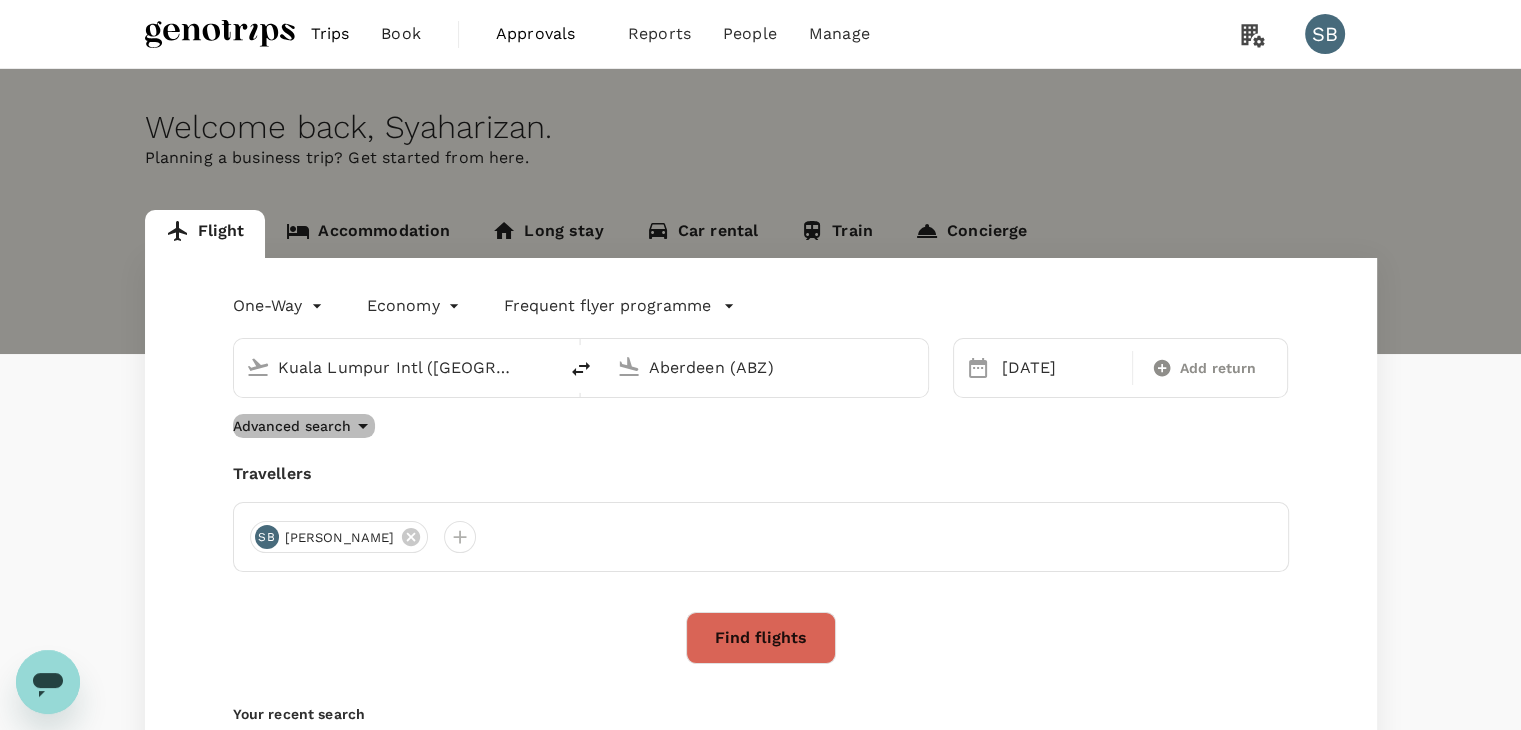 click 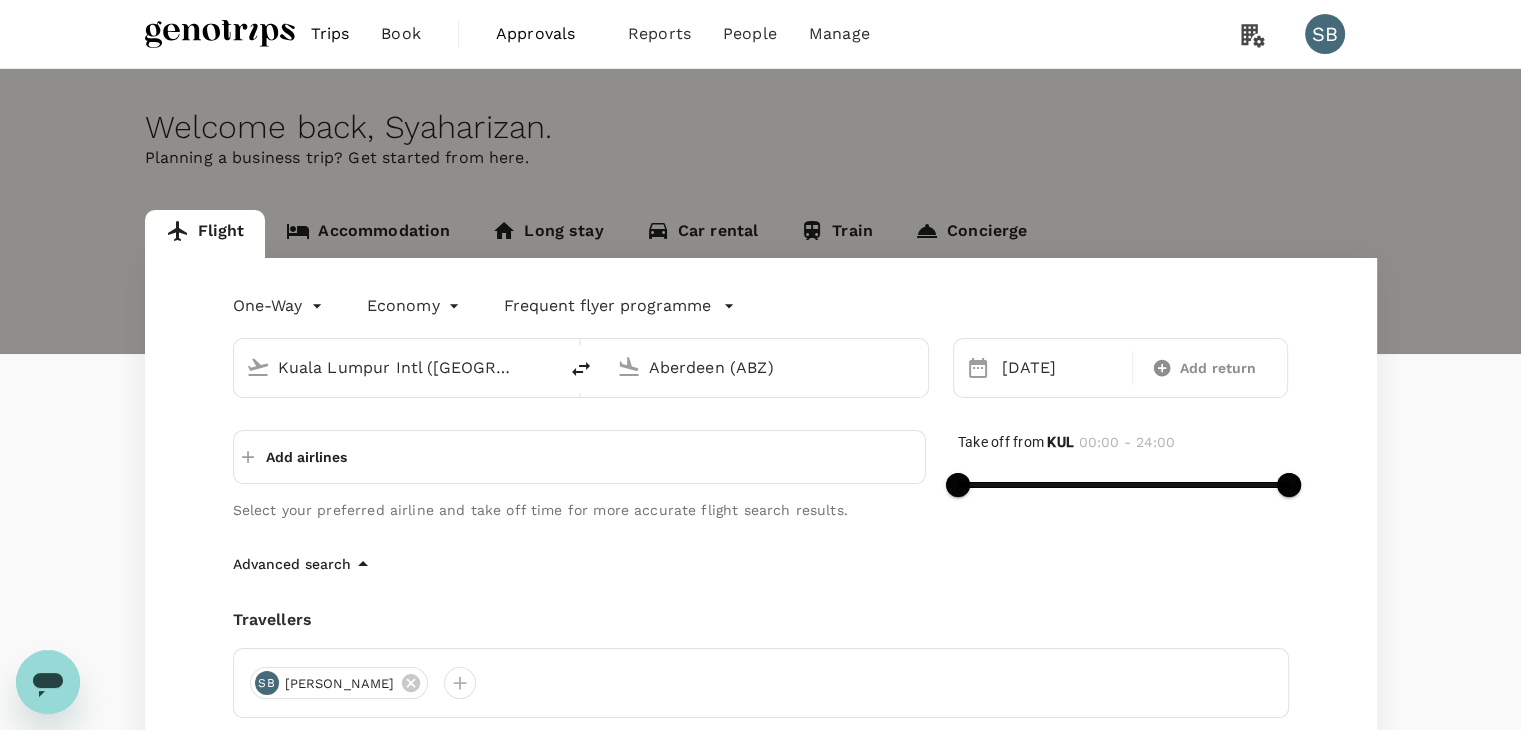 click 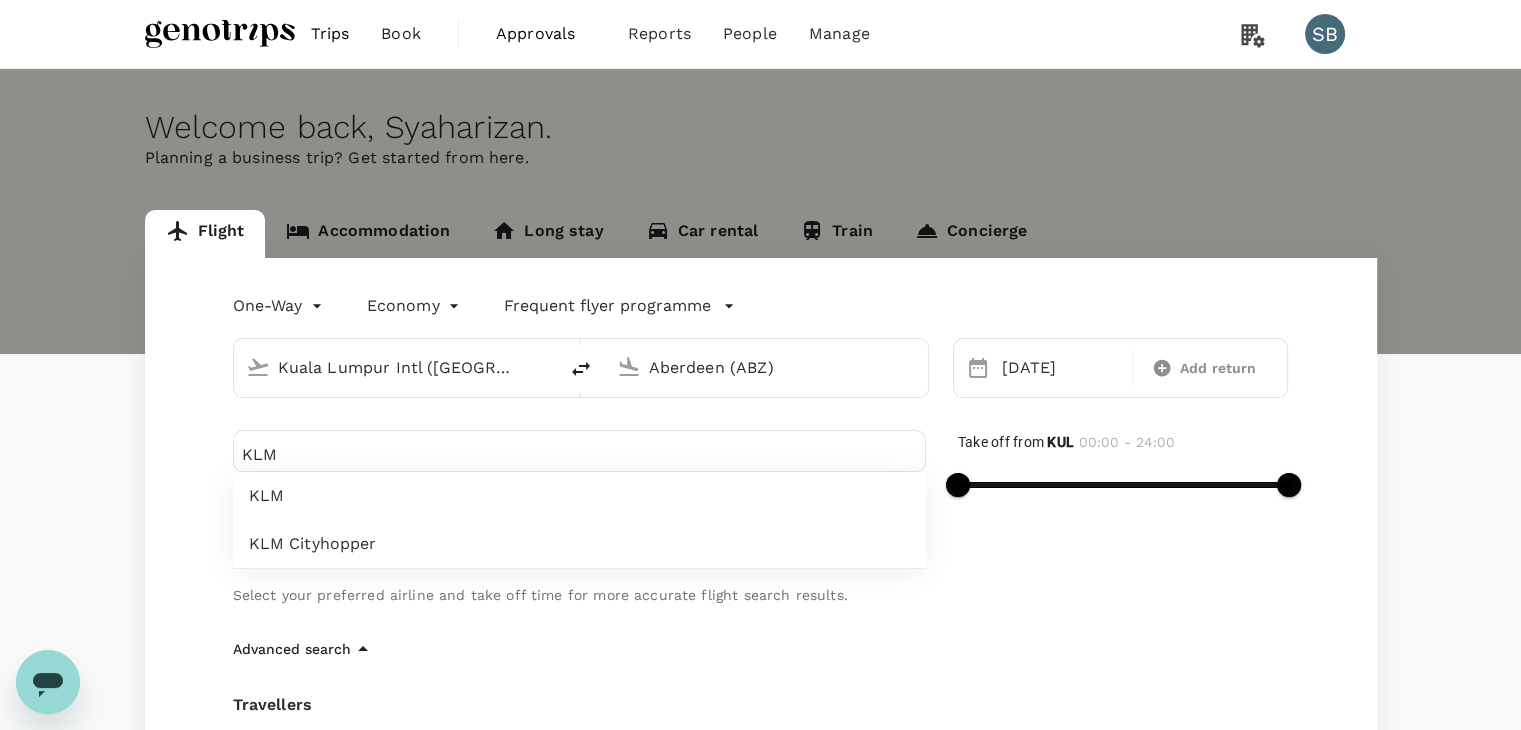type on "KLM" 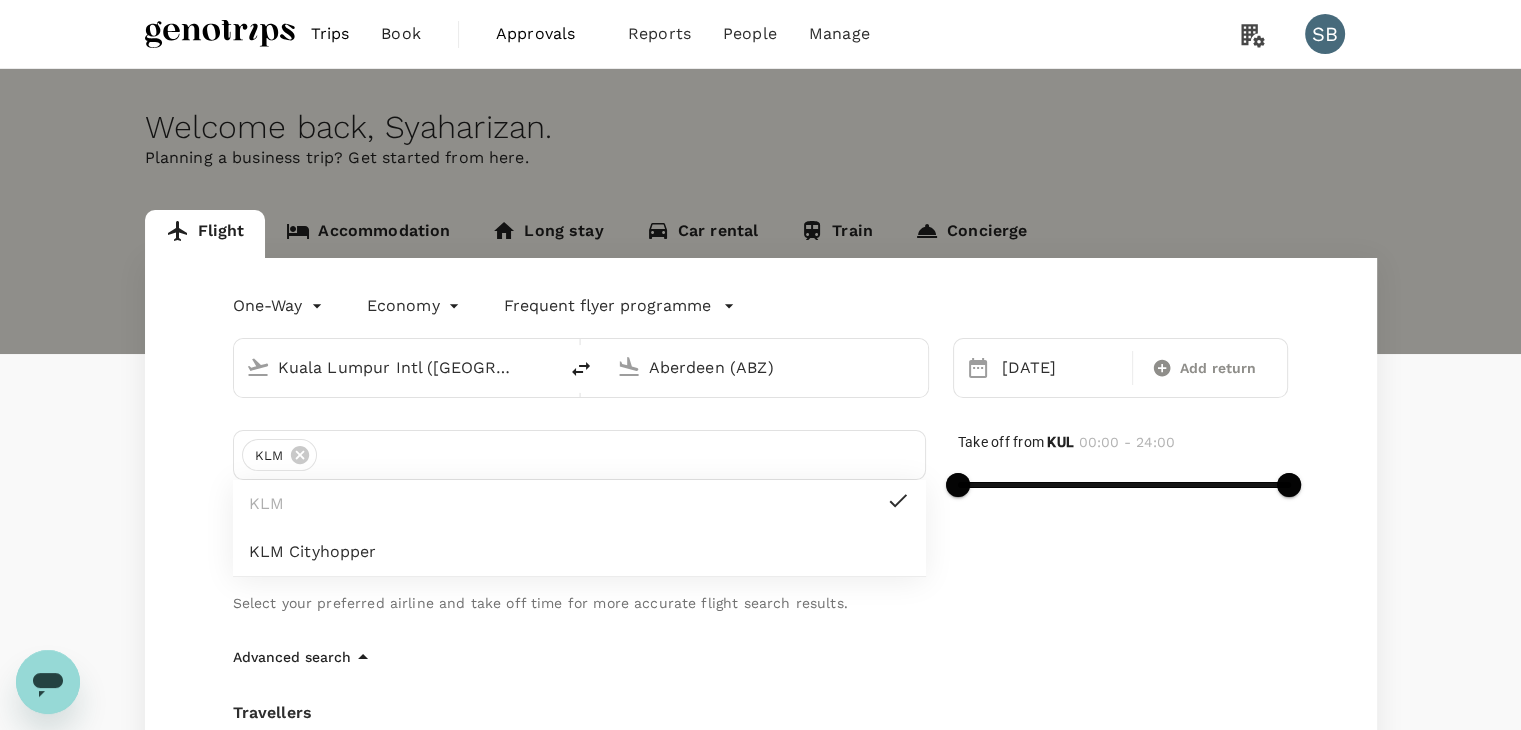 click on "Advanced search" at bounding box center [761, 657] 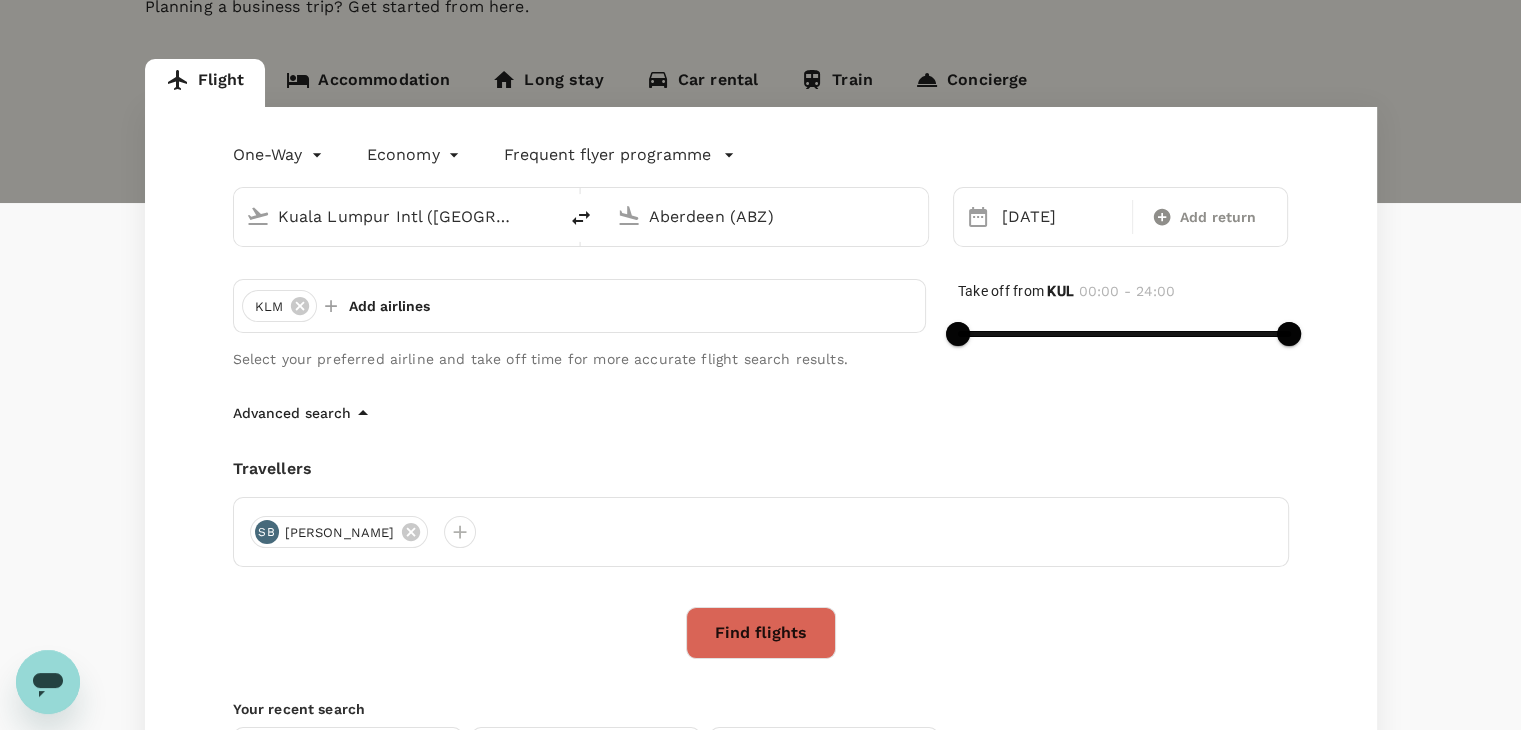 scroll, scrollTop: 200, scrollLeft: 0, axis: vertical 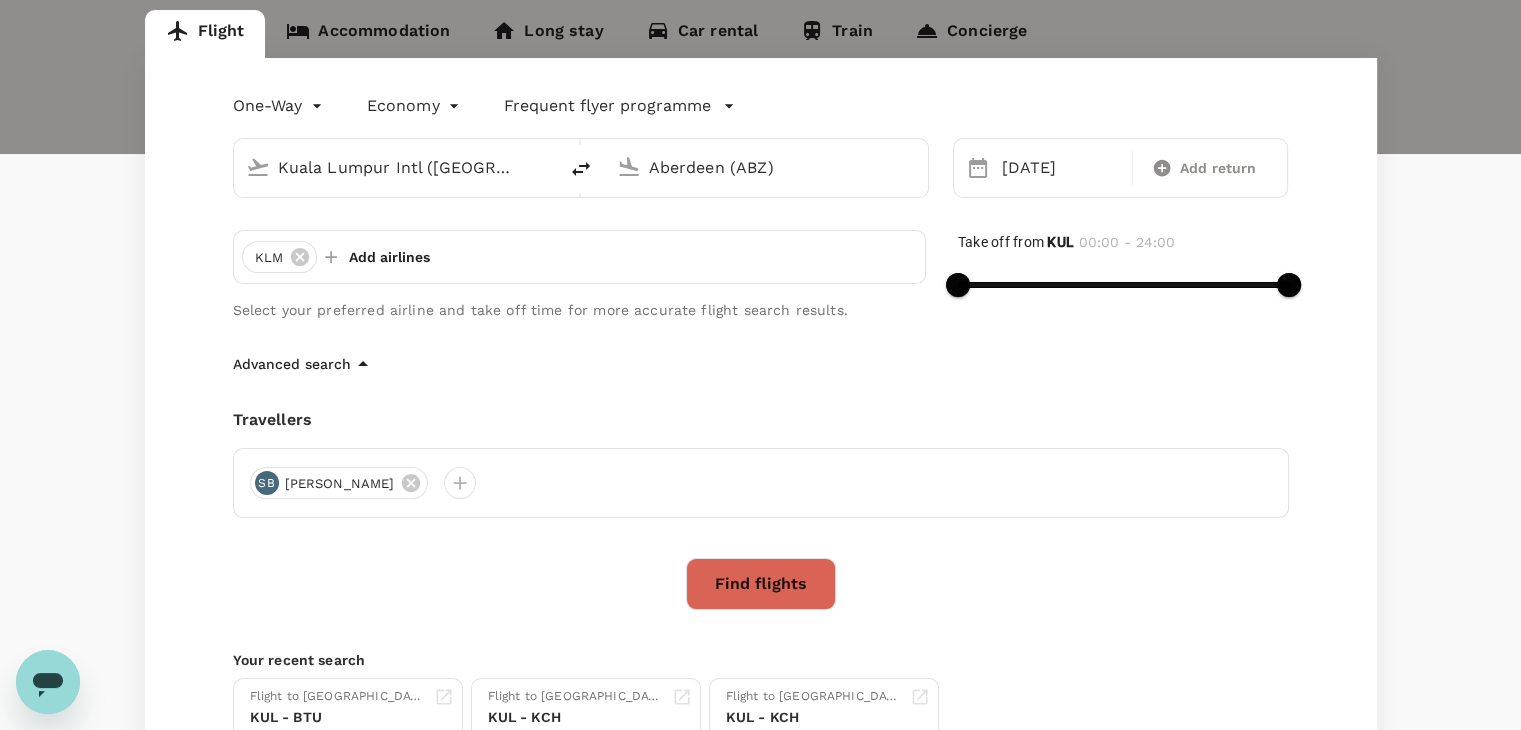 click 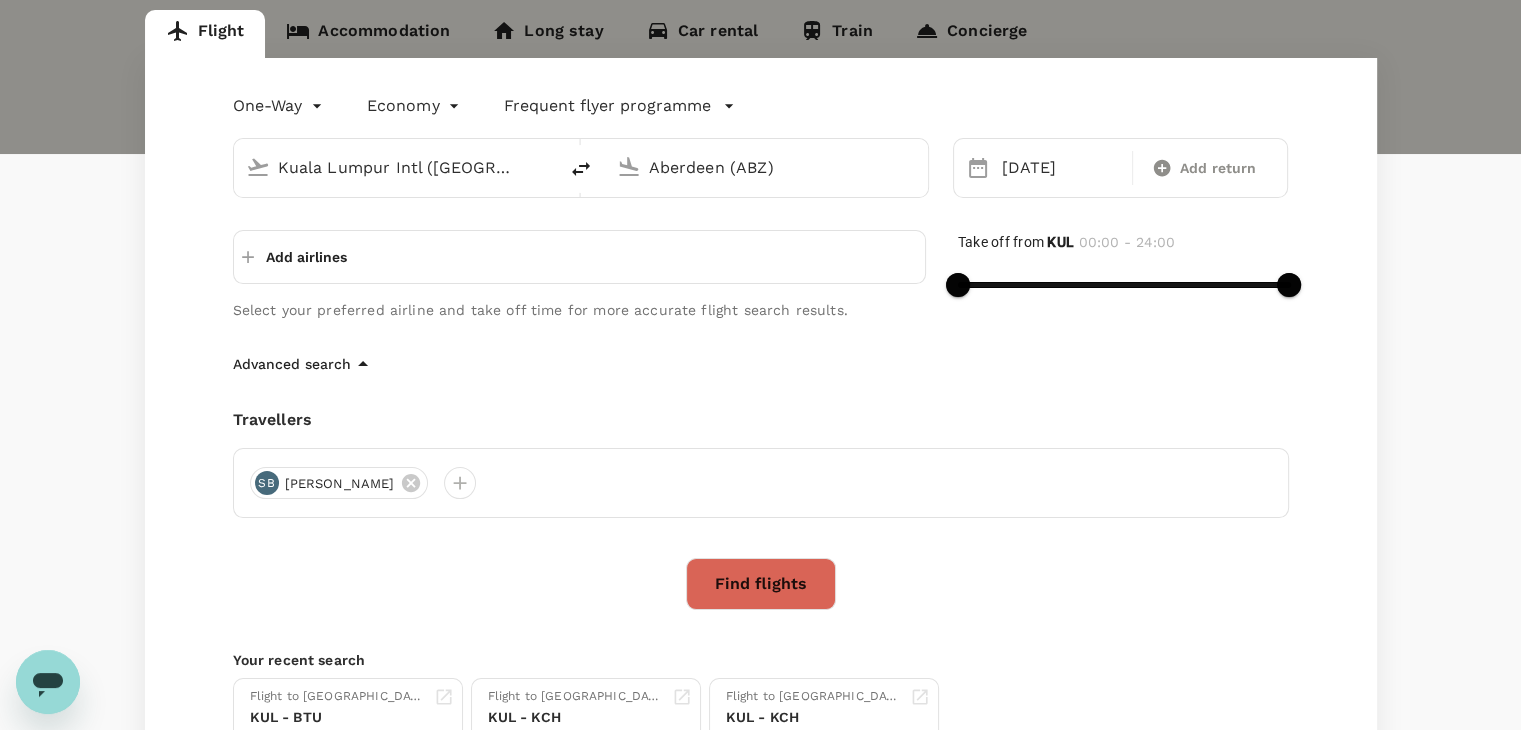 click 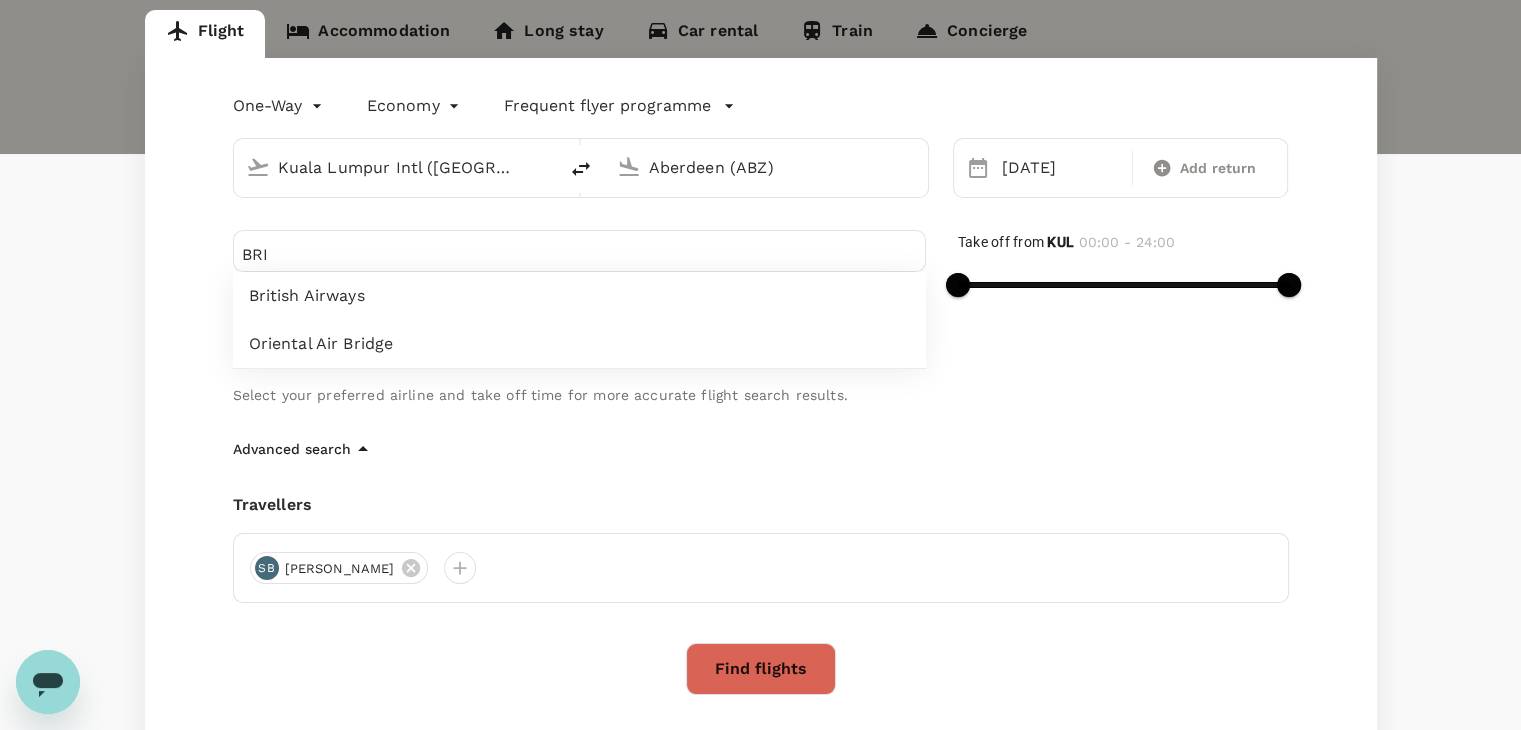 type on "BRI" 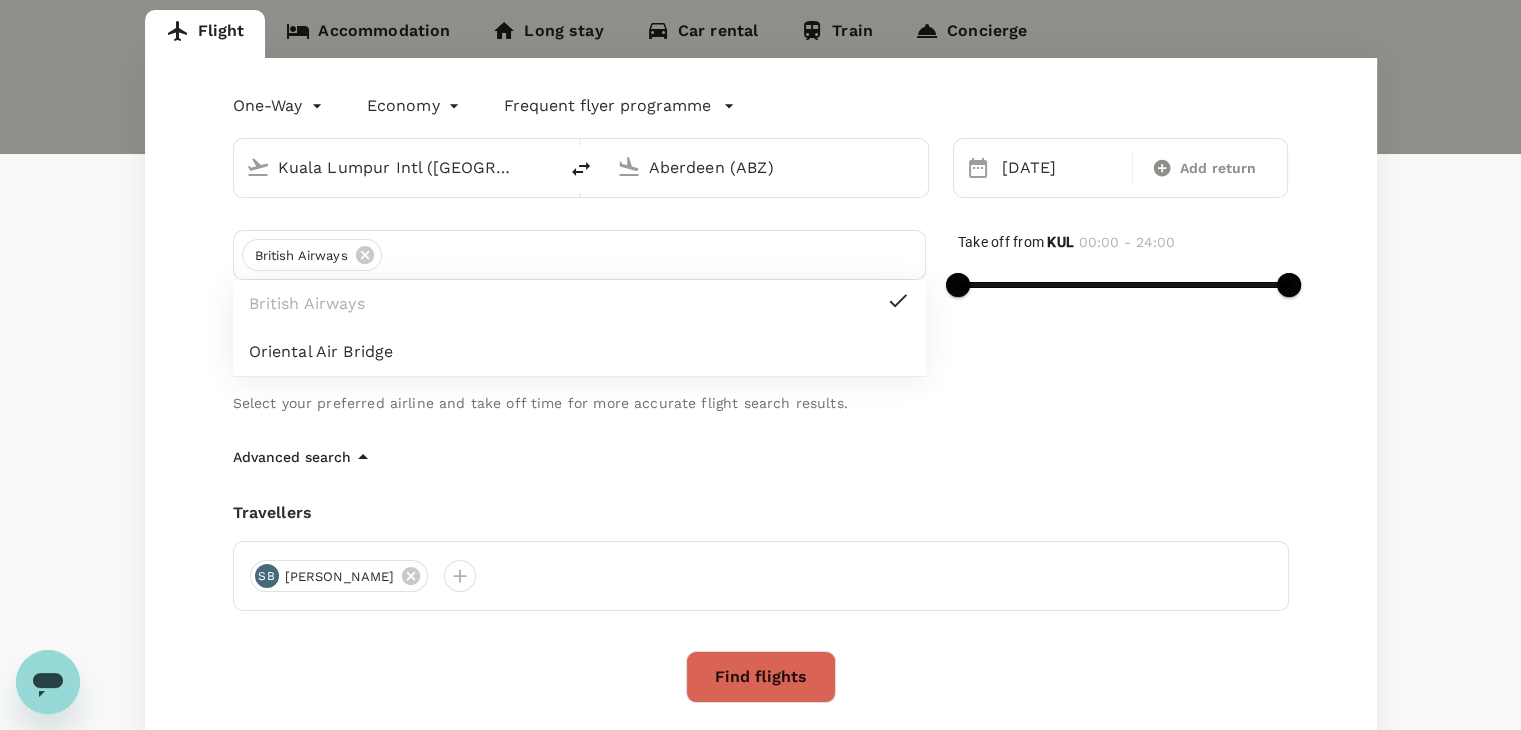 click on "Advanced search" at bounding box center (761, 457) 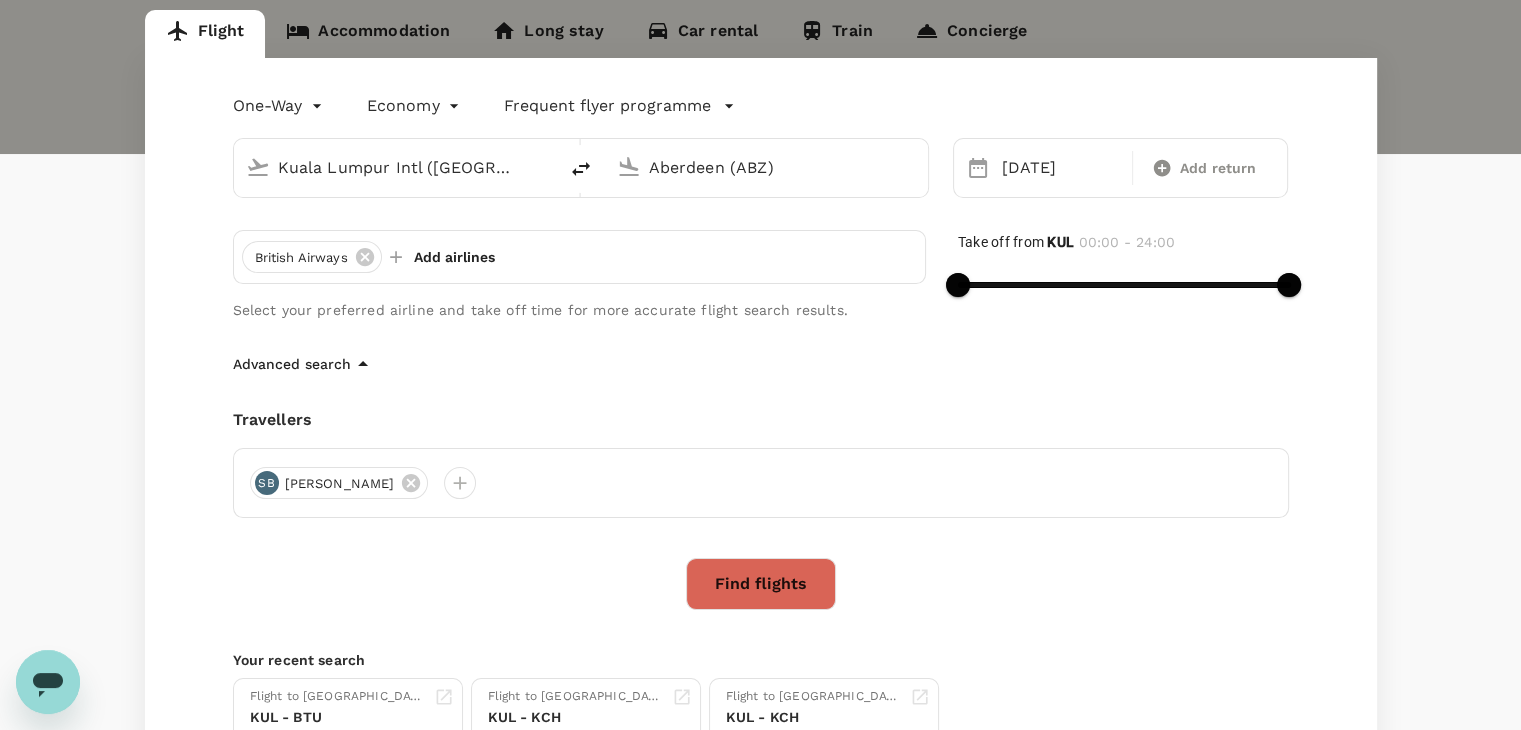 click on "Find flights" at bounding box center (761, 584) 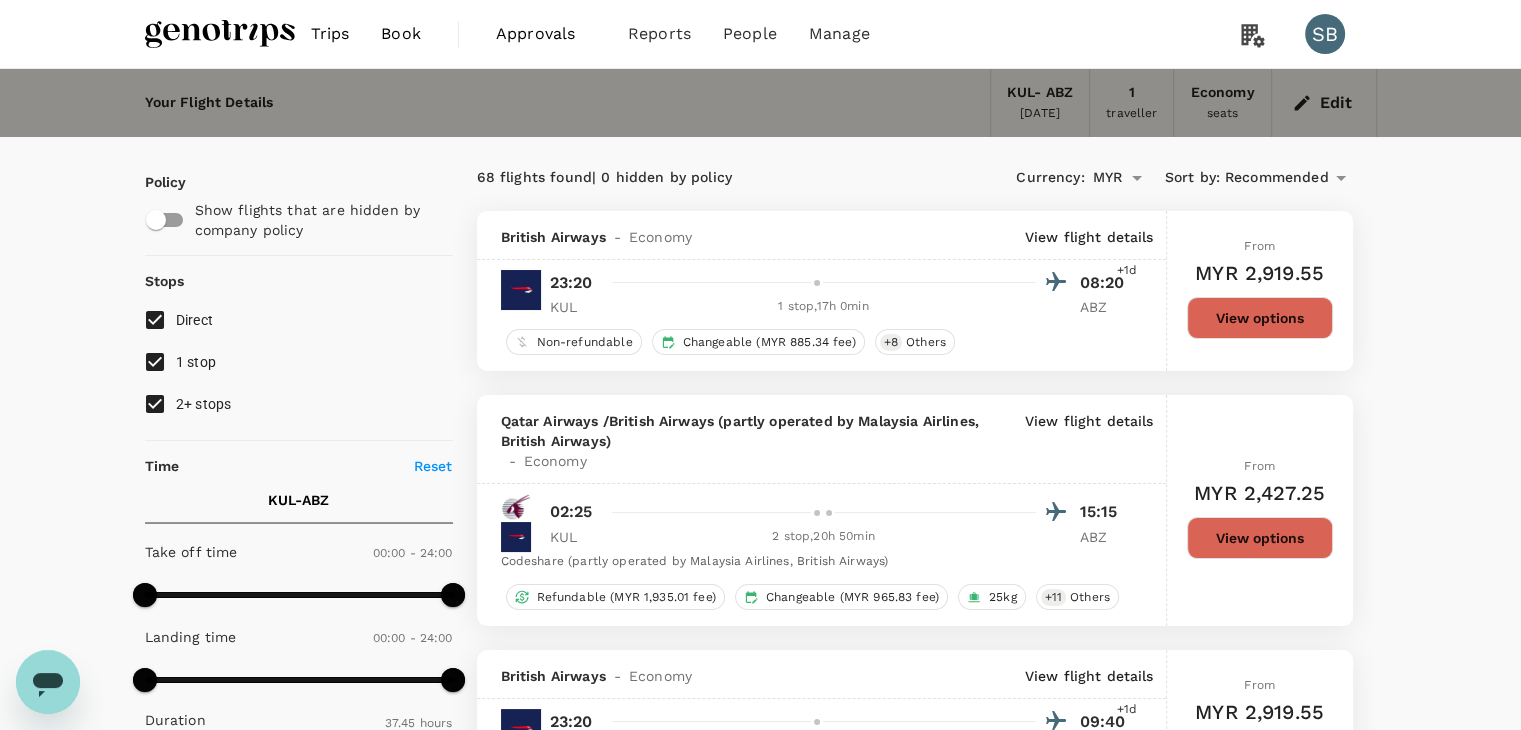 scroll, scrollTop: 100, scrollLeft: 0, axis: vertical 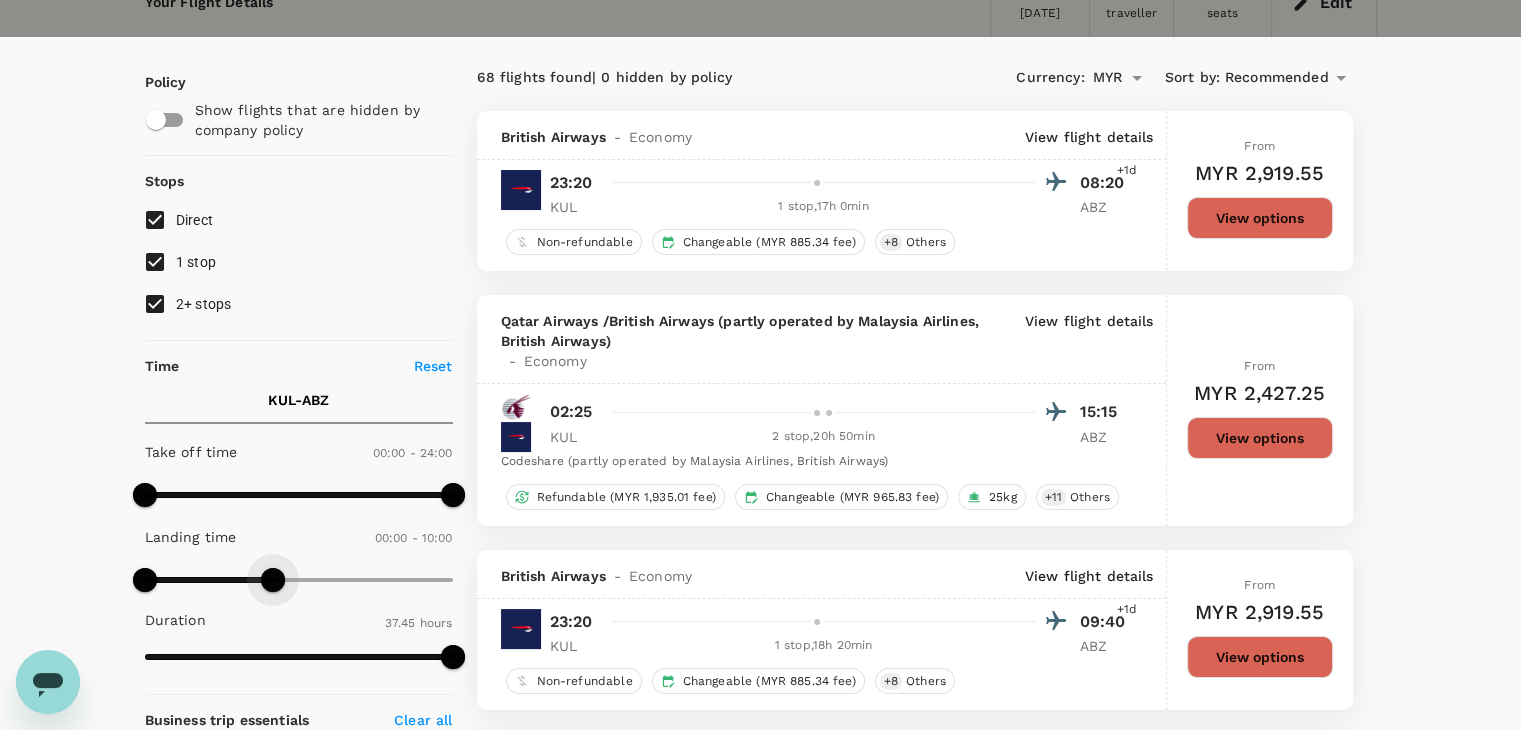 type on "570" 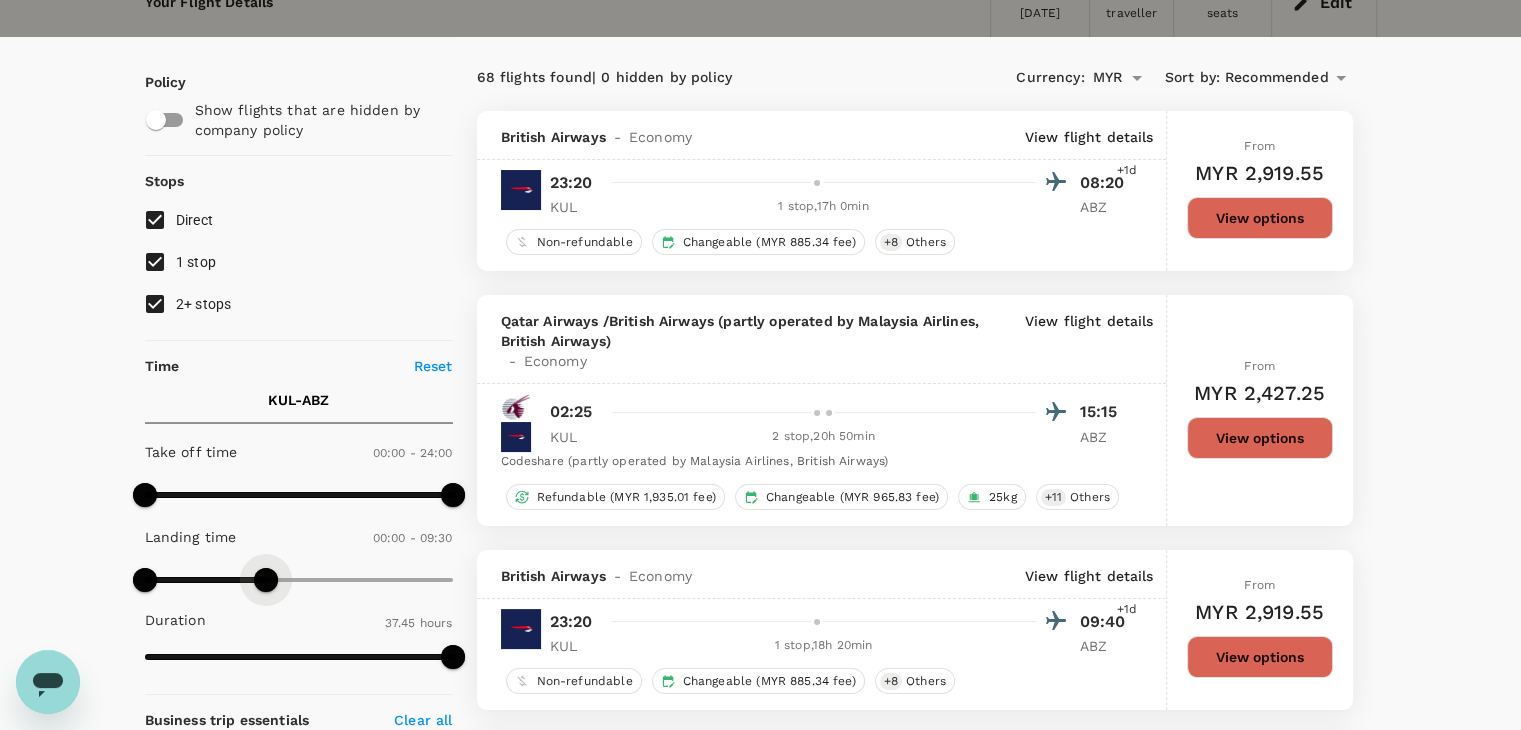 drag, startPoint x: 459, startPoint y: 579, endPoint x: 269, endPoint y: 577, distance: 190.01053 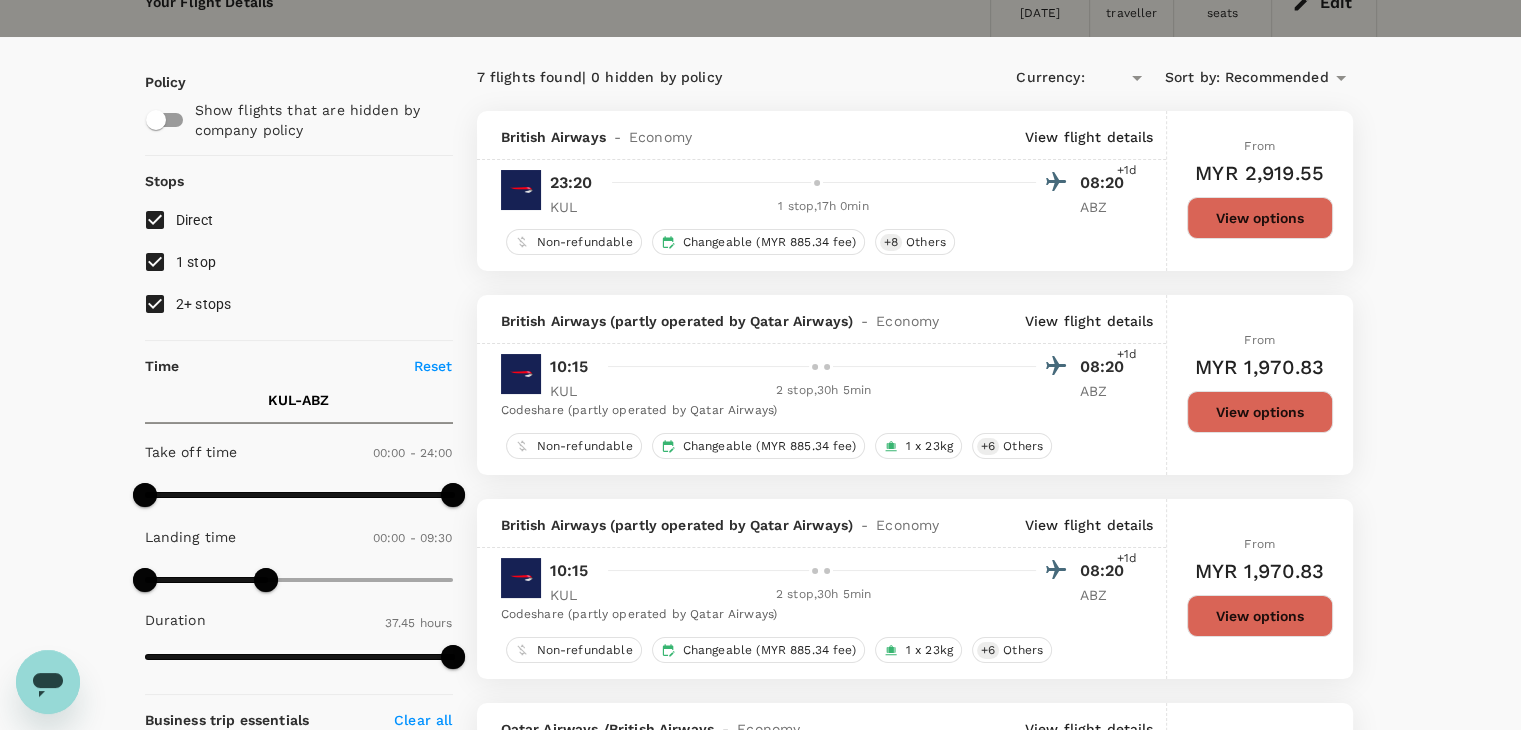 type on "MYR" 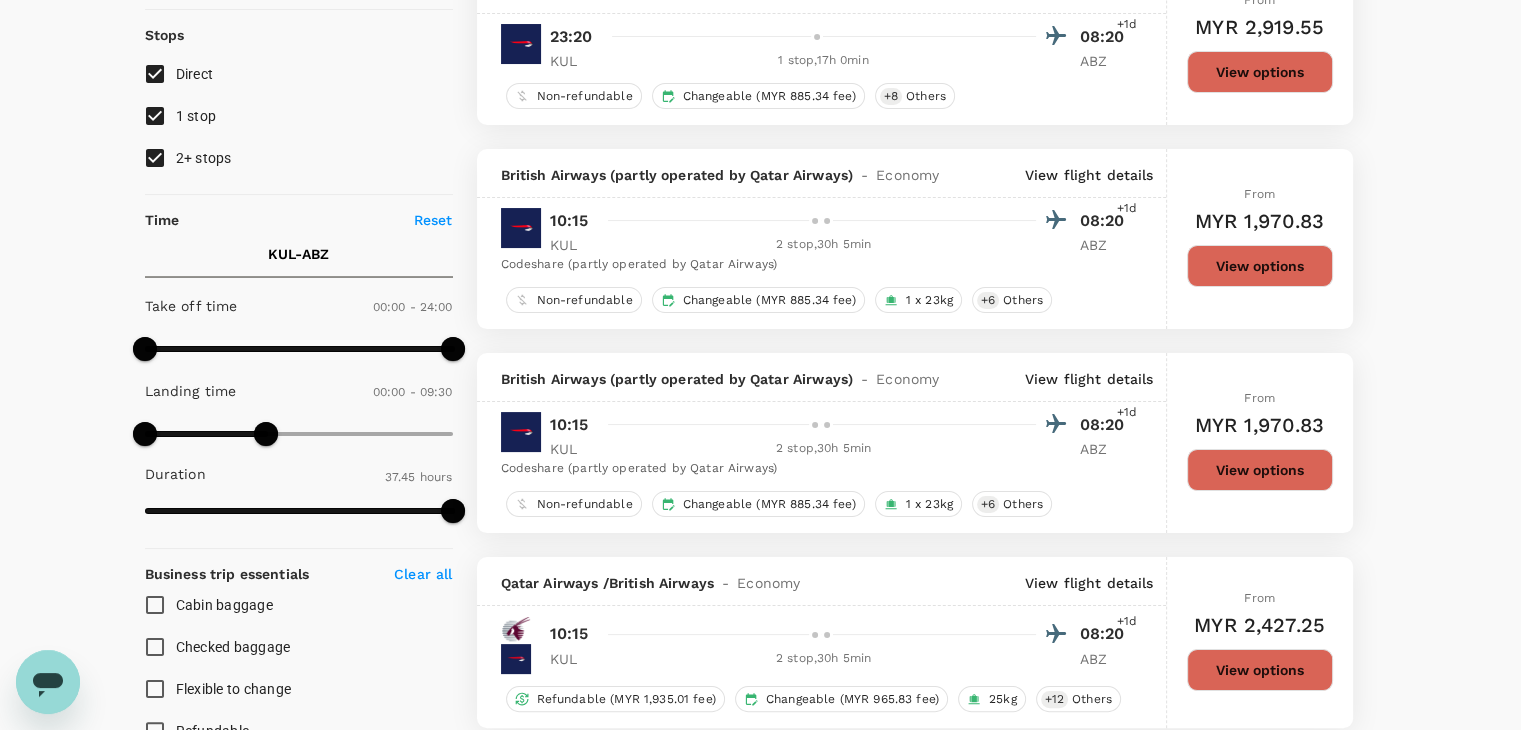 scroll, scrollTop: 100, scrollLeft: 0, axis: vertical 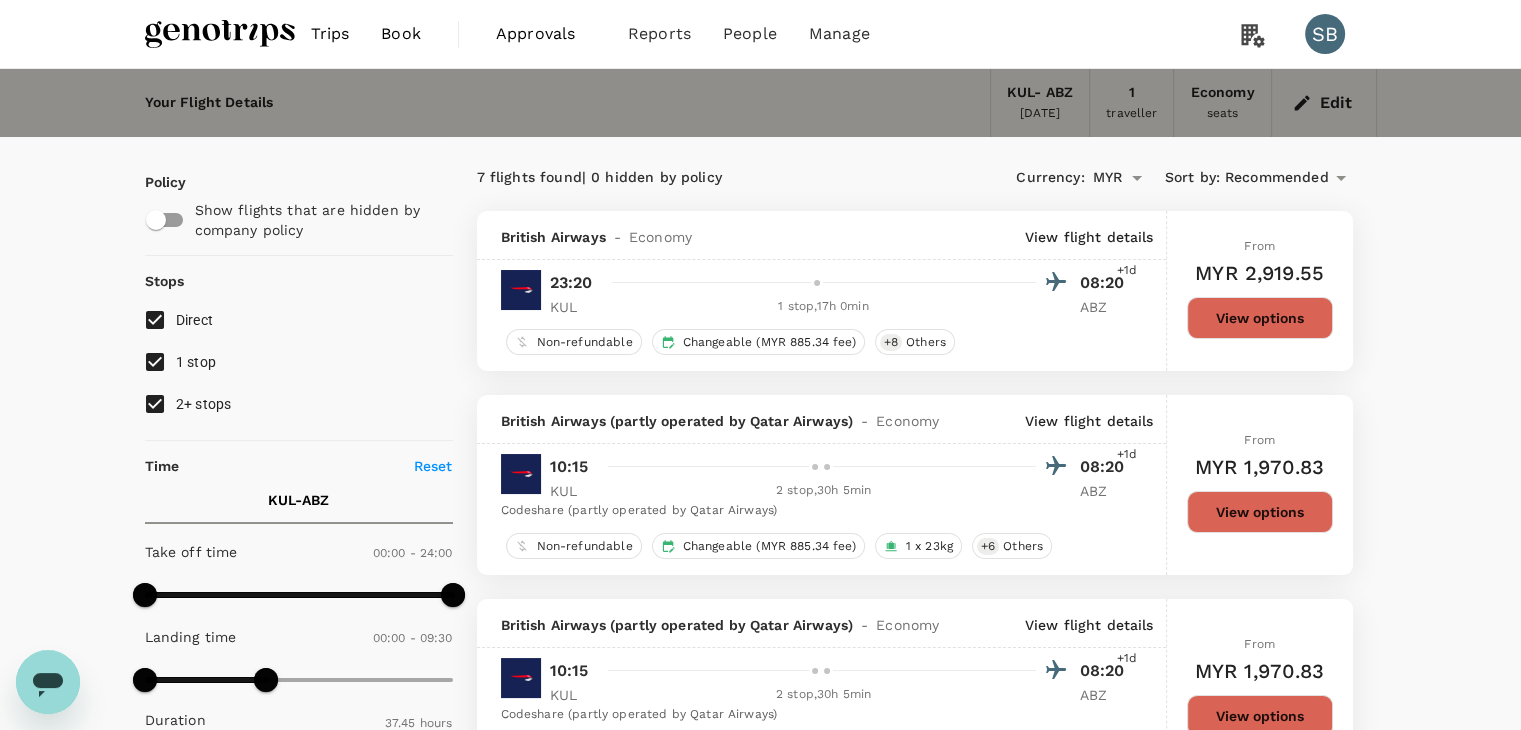 click at bounding box center (220, 34) 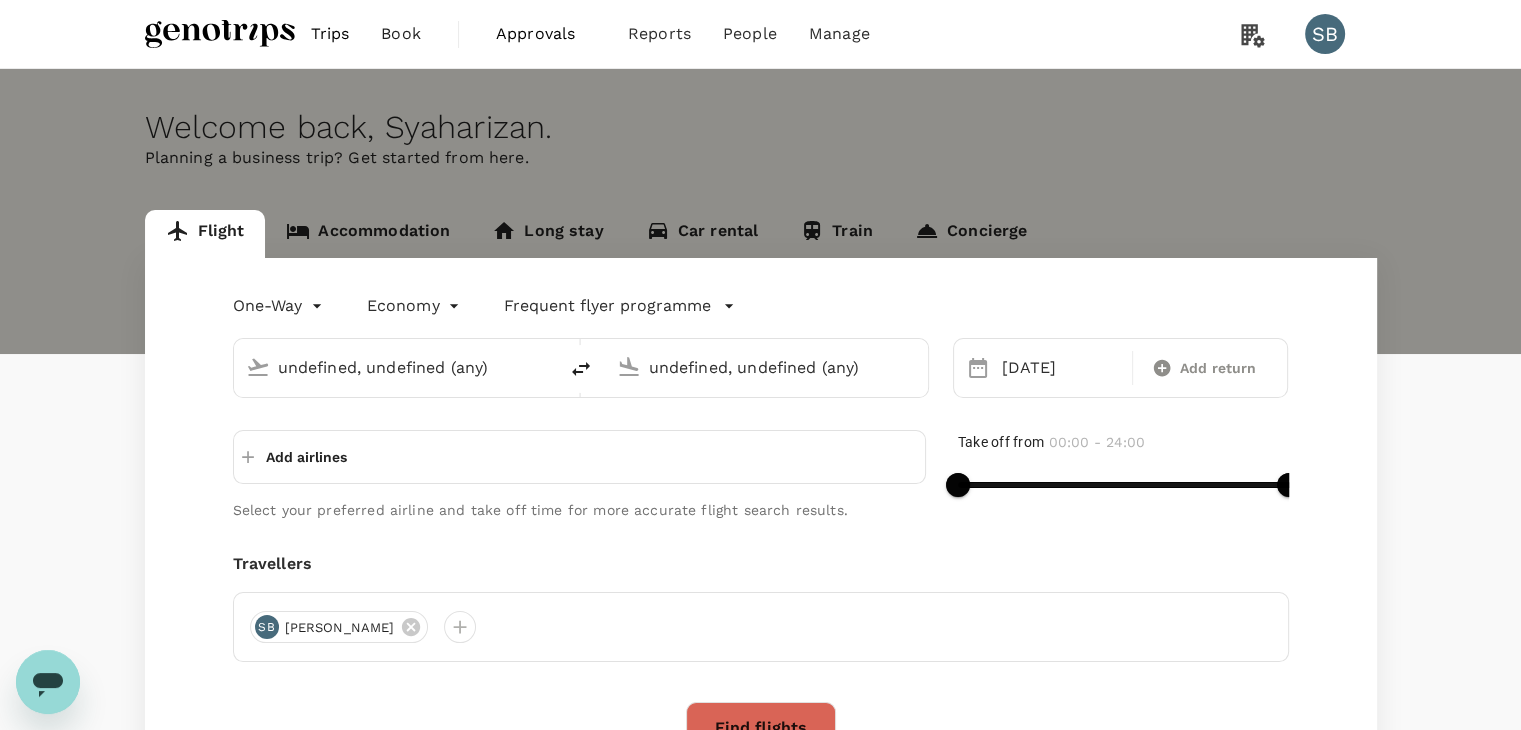 type 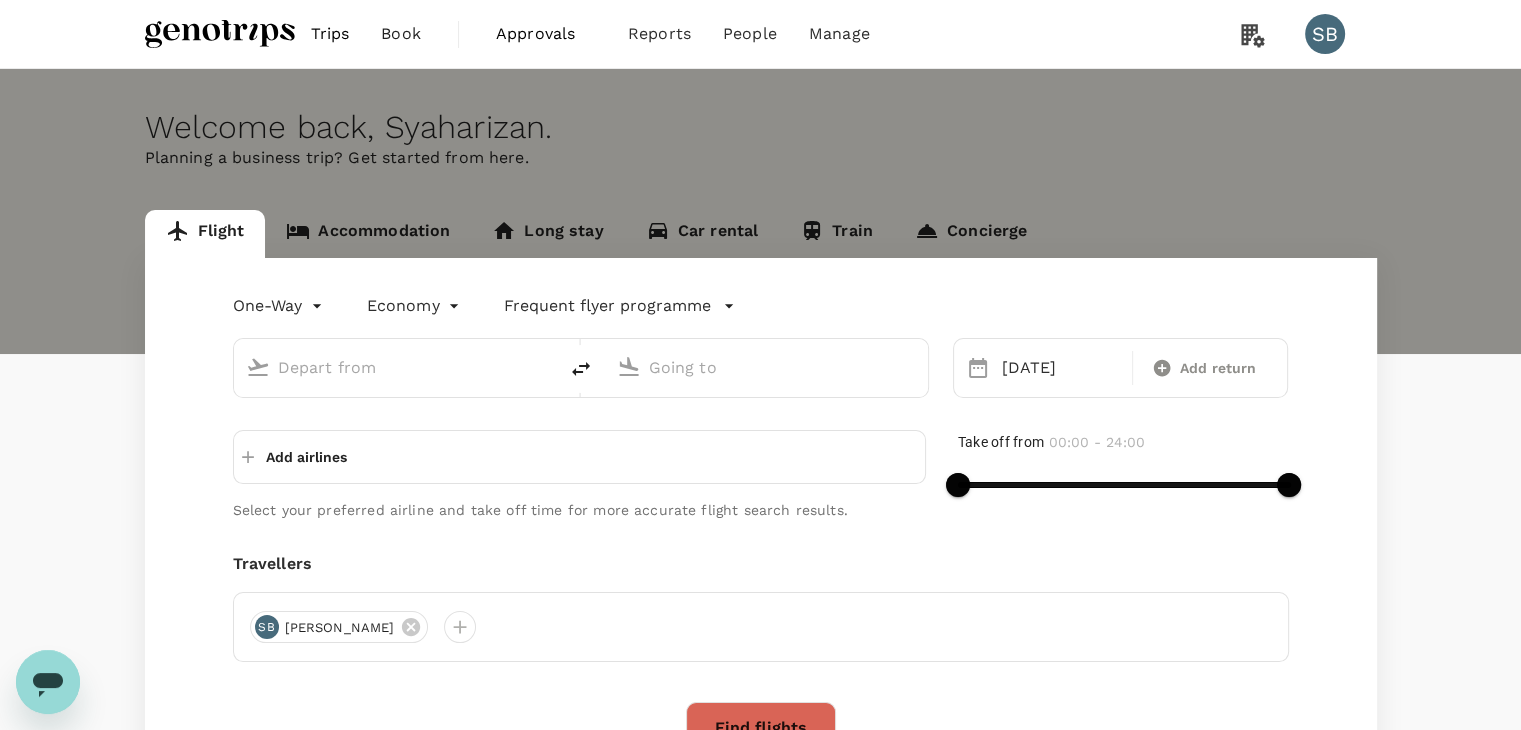 type on "Kuala Lumpur Intl ([GEOGRAPHIC_DATA])" 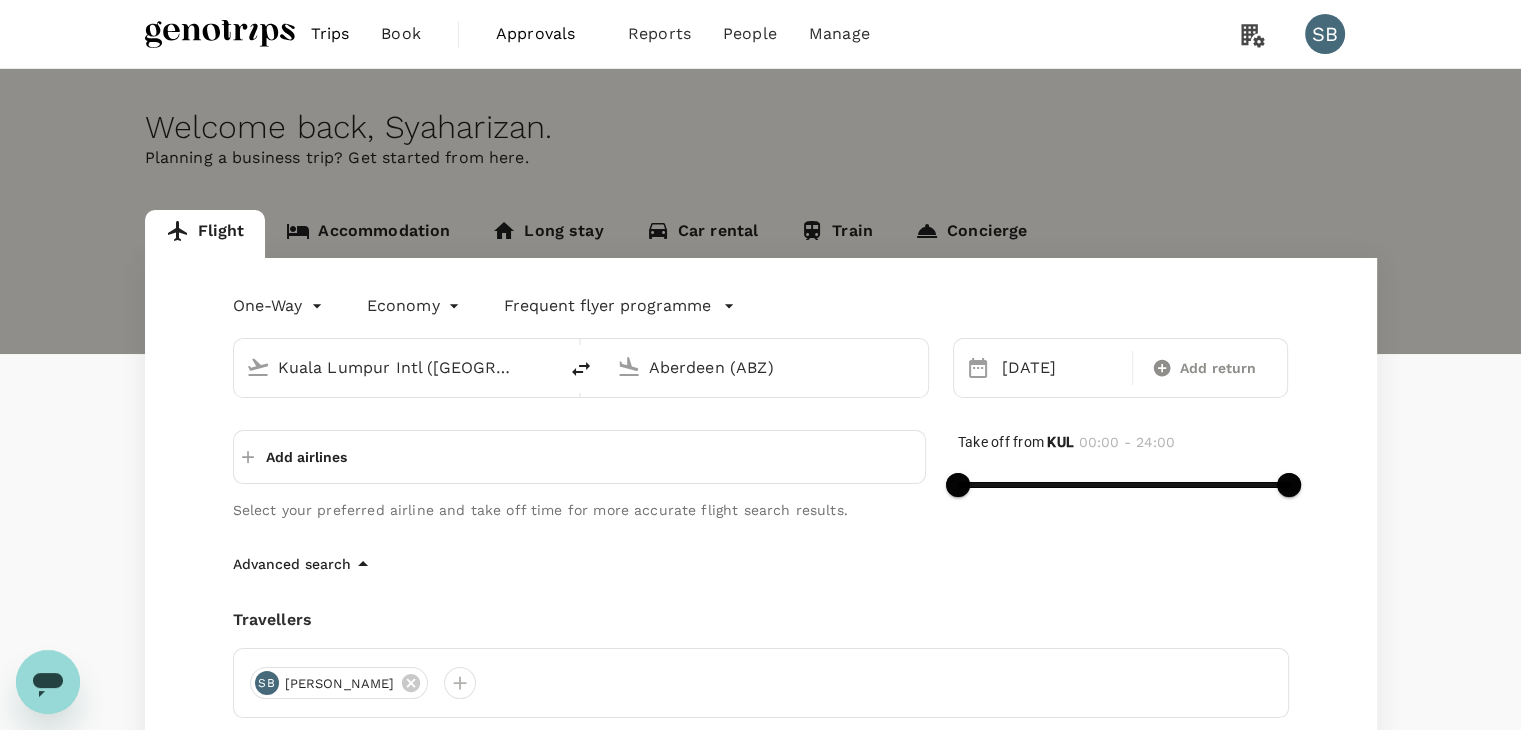 type 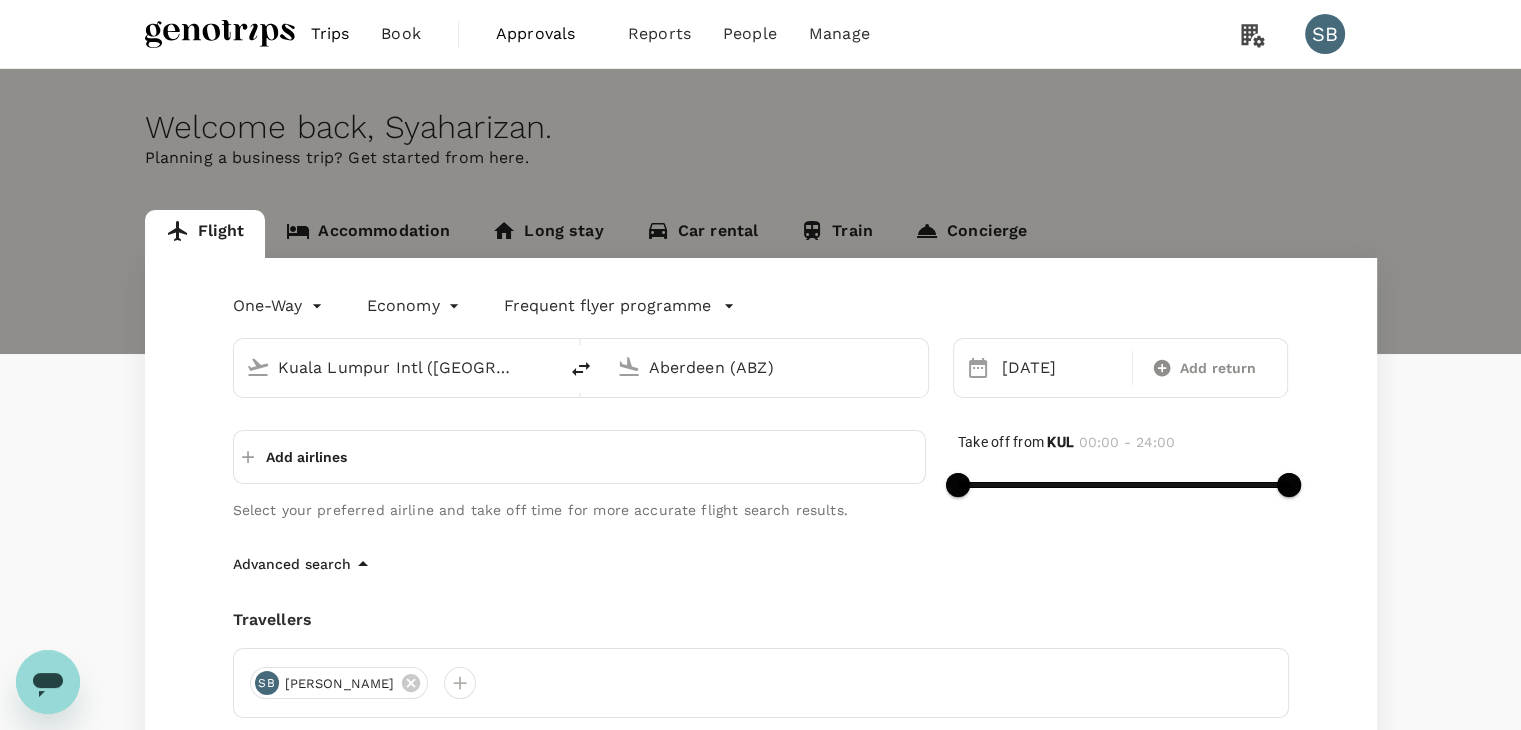 type 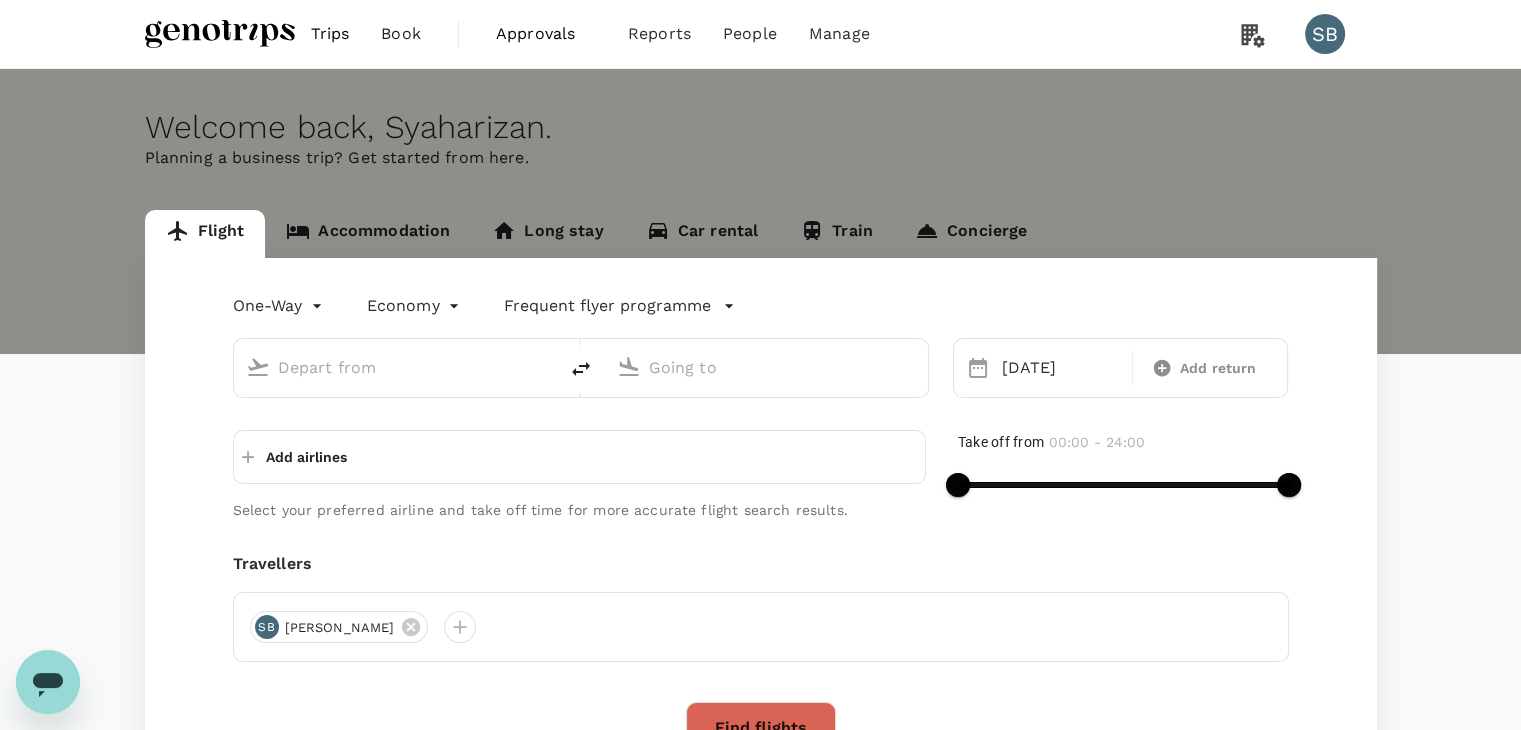 click on "Trips Book Approvals 0 Reports People Manage SB Welcome back , Syaharizan . Planning a business trip? Get started from here. Flight Accommodation Long stay Car rental Train Concierge One-Way oneway Economy economy Frequent flyer programme 25 Nov Add return Add airlines Select your preferred airline and take off time for more accurate flight search results. Take off from   00:00 - 24:00 Travellers   SB Syaharizan Binti Abu Hanipah Find flights Your recent search Flight to Gaya KUL - GAY 25 Nov · 1 Traveller Flight to Bintulu KUL - BTU 25 Nov - 26 Nov · 1 Traveller Flight to Kuching KUL - KCH 25 Nov - 26 Nov · 1 Traveller by TruTrip  ( 3.48.0   ) Frequent flyer programme Add new" at bounding box center (760, 528) 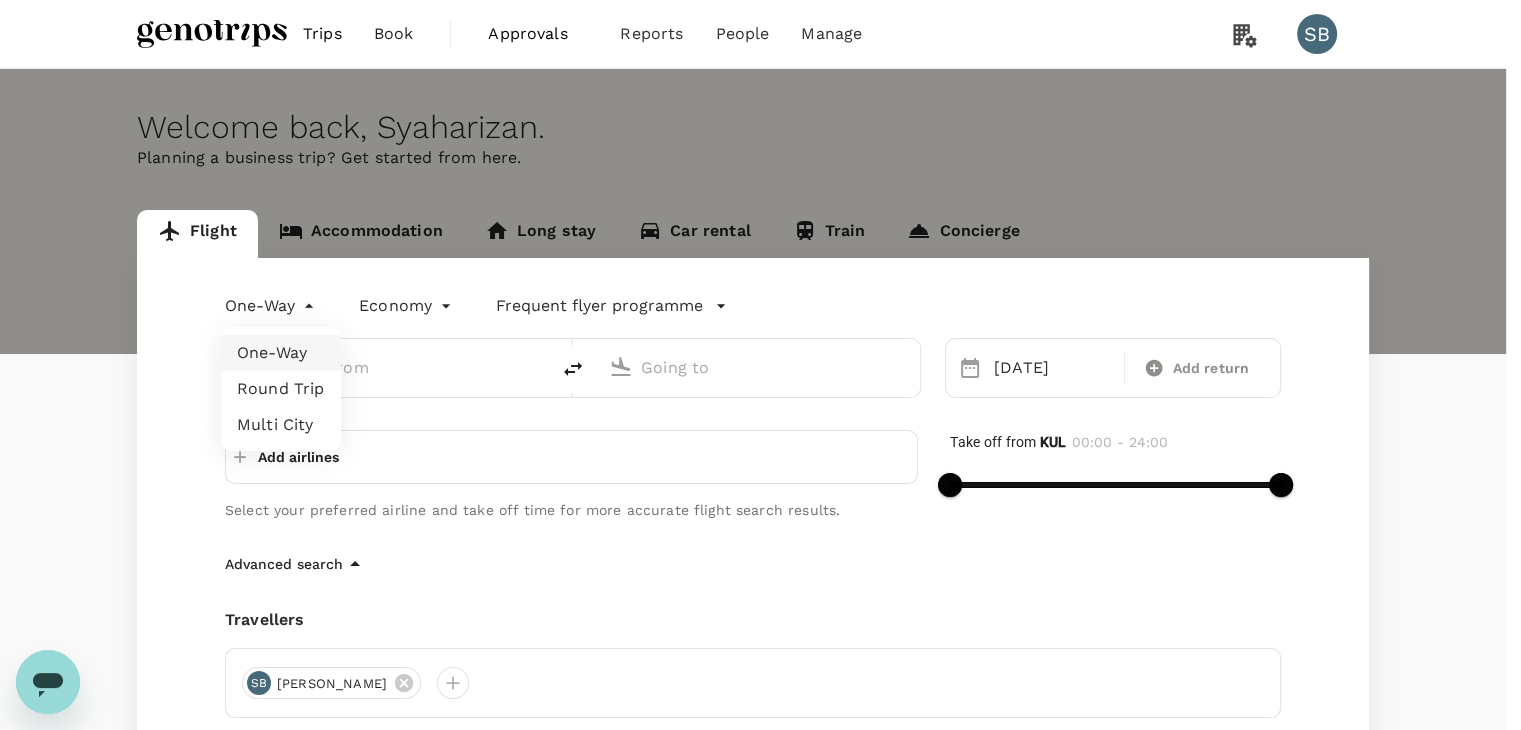 type on "Kuala Lumpur Intl ([GEOGRAPHIC_DATA])" 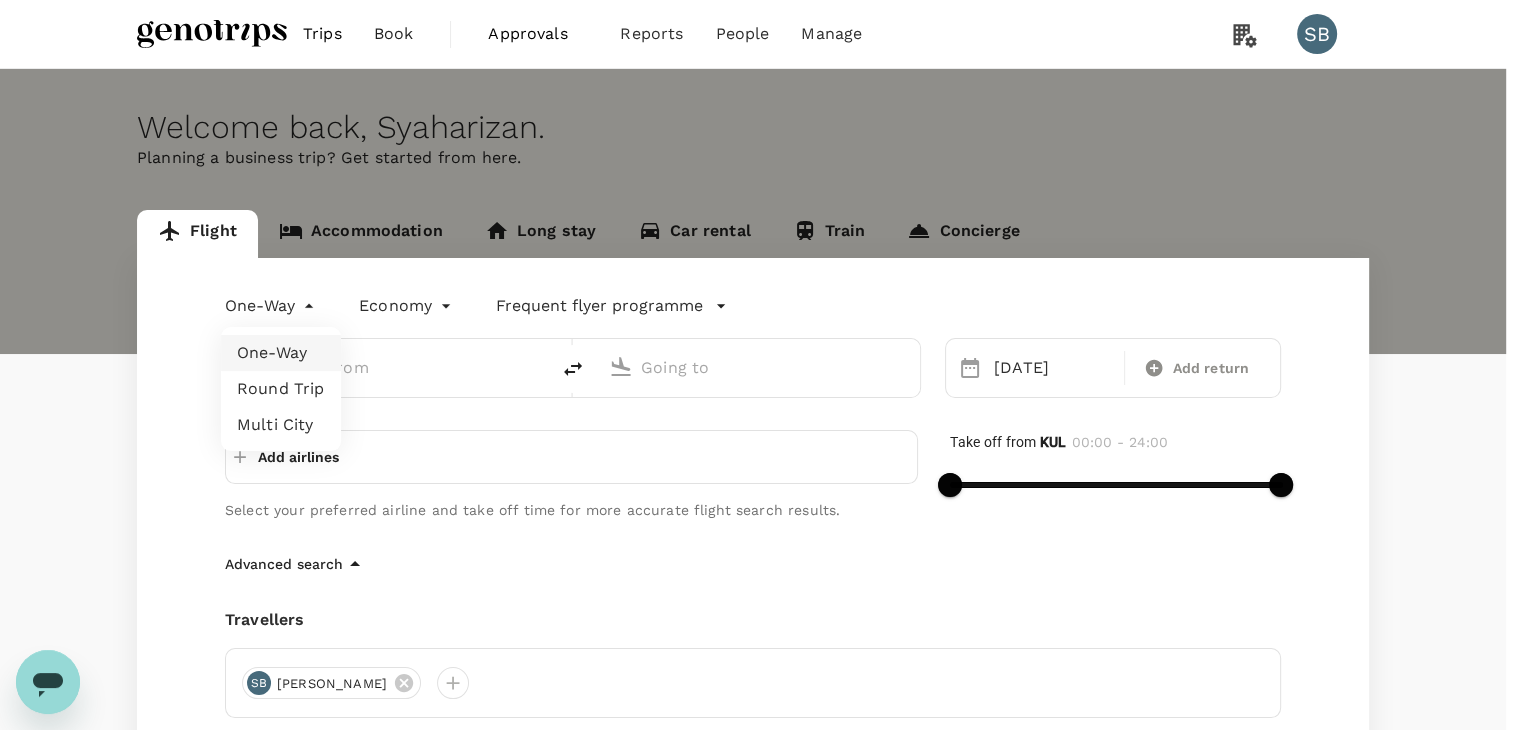 type on "Aberdeen (ABZ)" 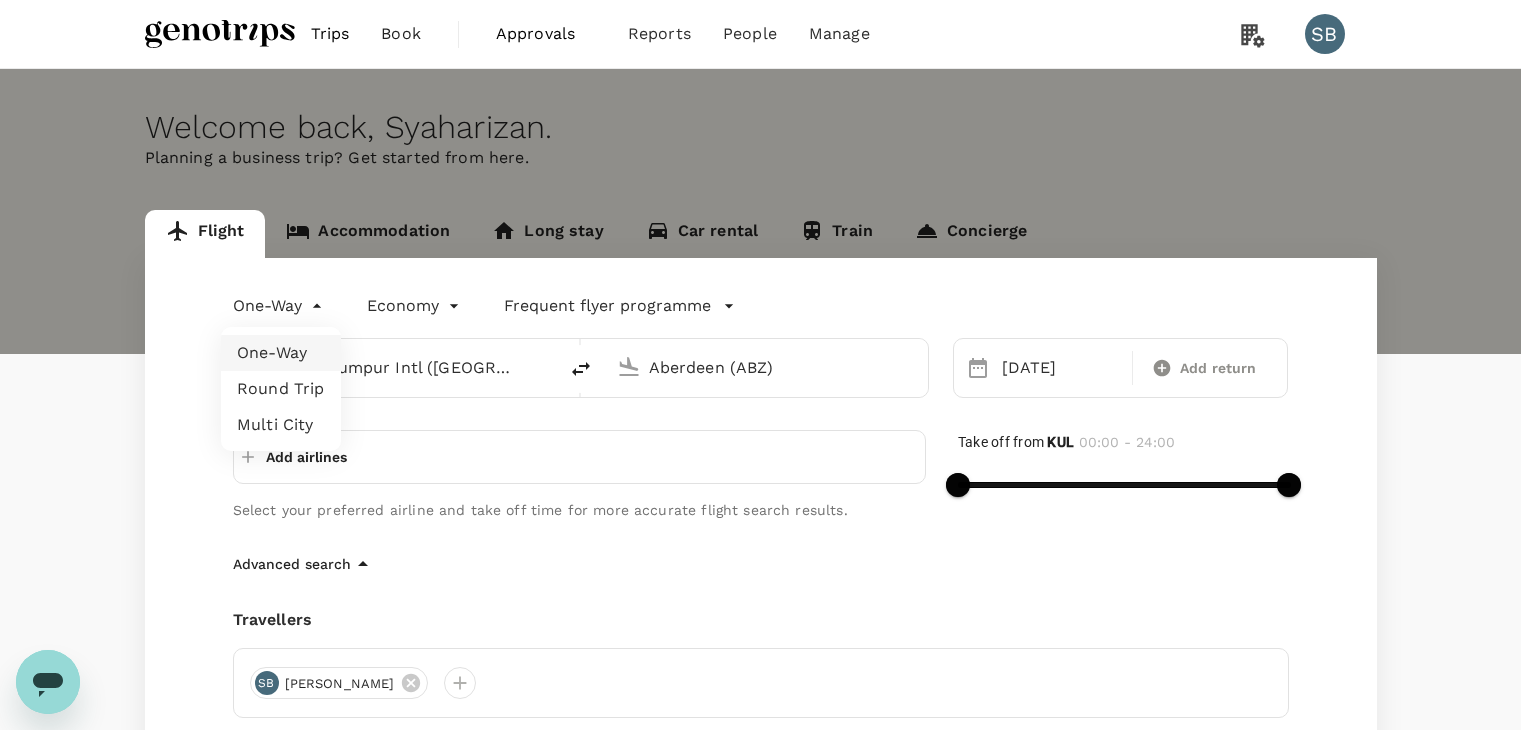click on "Round Trip" at bounding box center (281, 389) 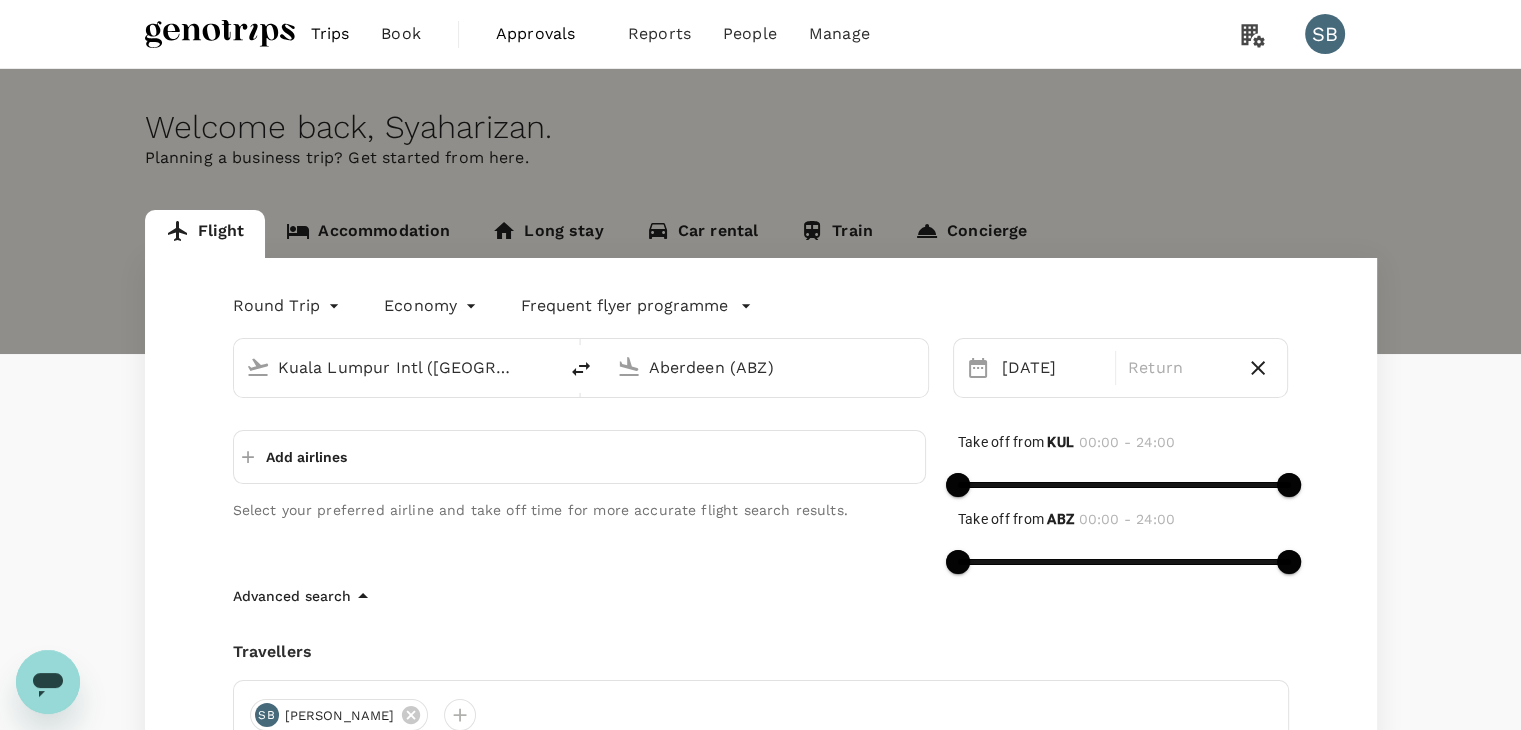 click on "Aberdeen (ABZ)" at bounding box center (767, 367) 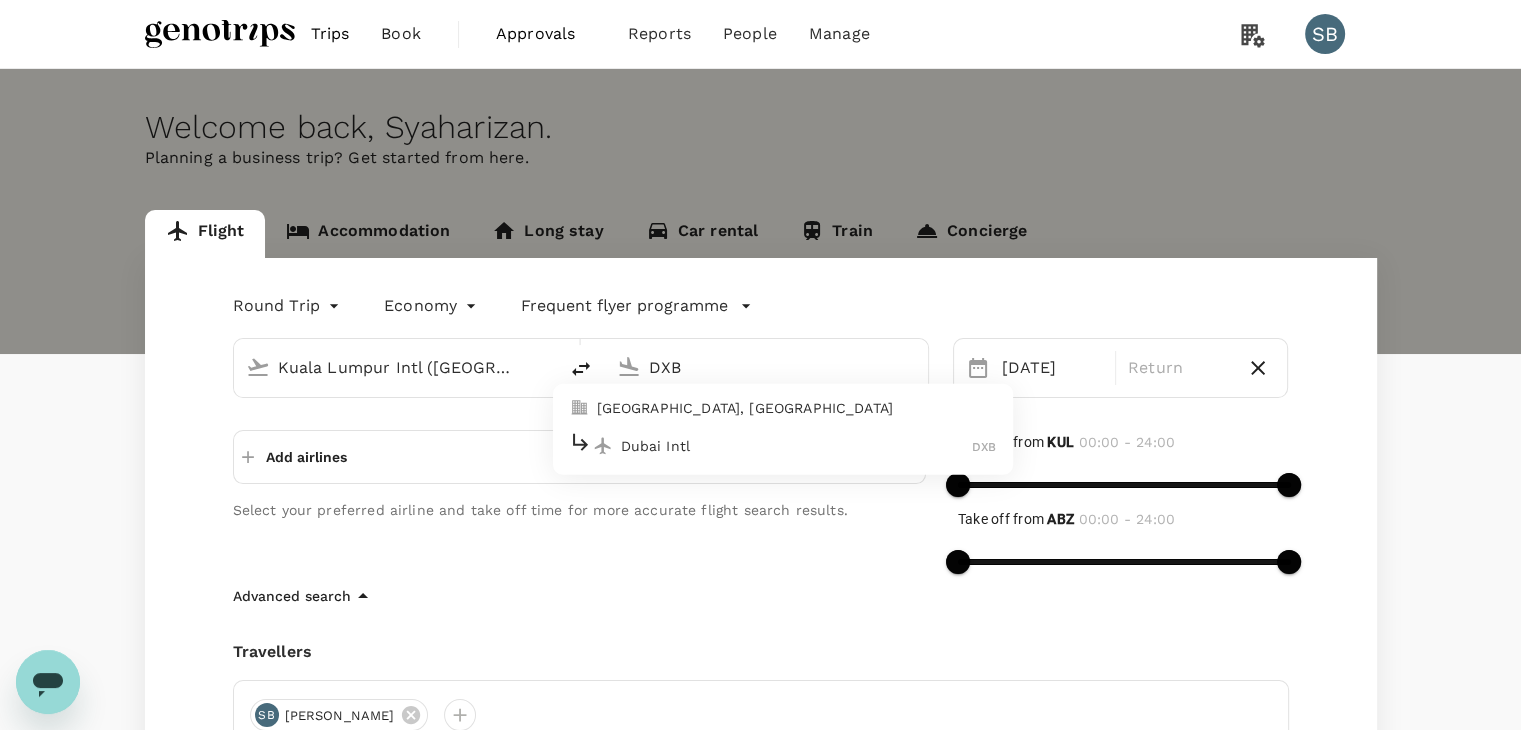 click on "Dubai Intl" at bounding box center (797, 446) 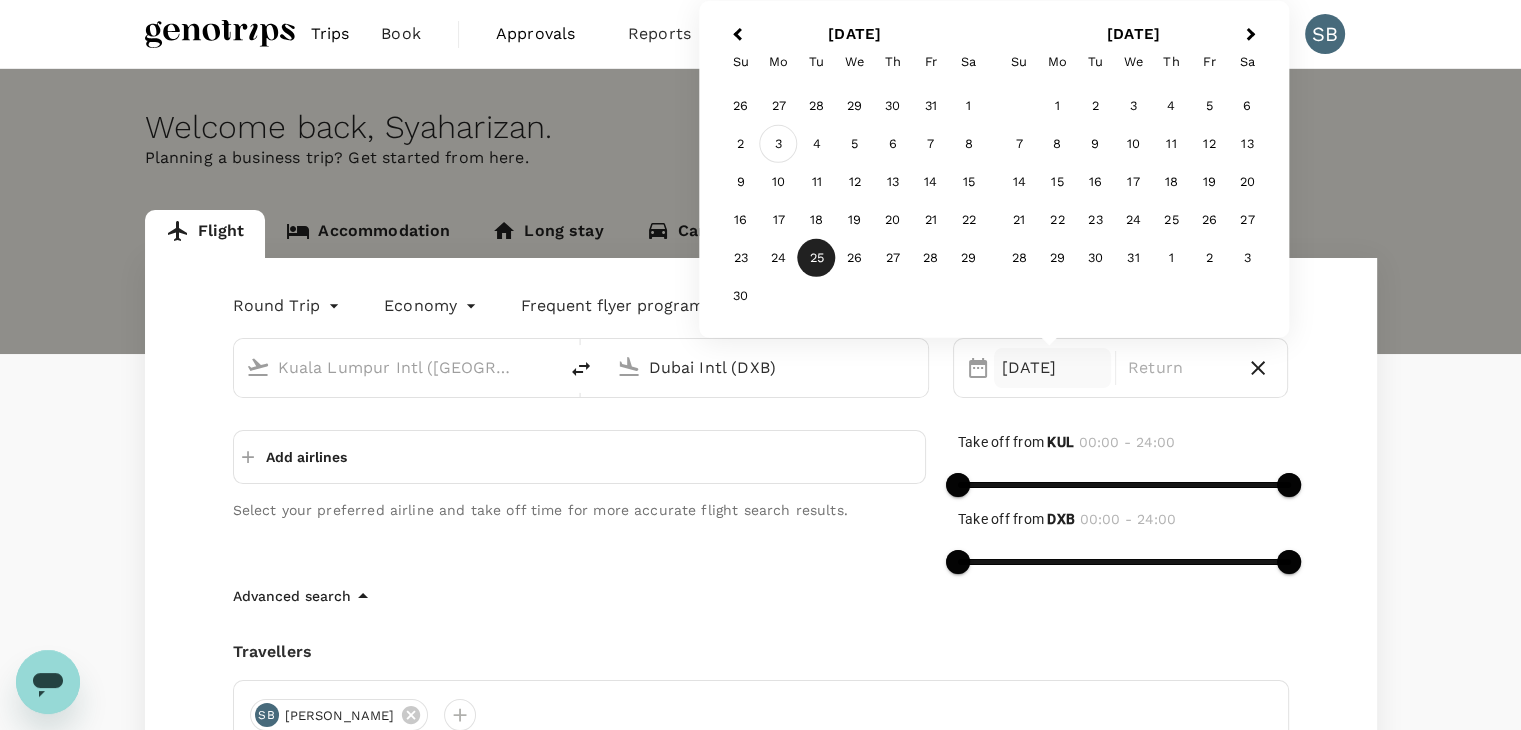 type on "Dubai Intl (DXB)" 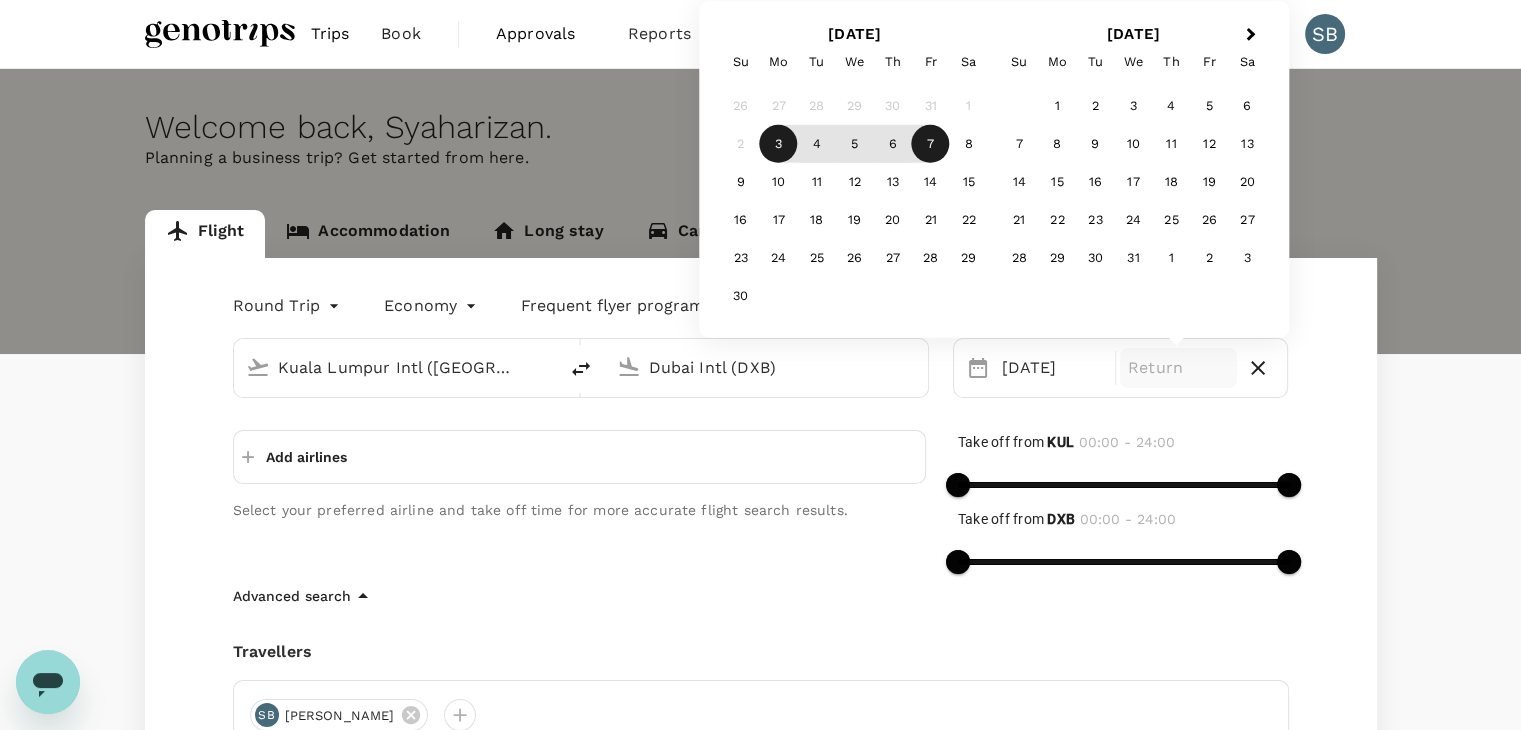 click on "7" at bounding box center [931, 144] 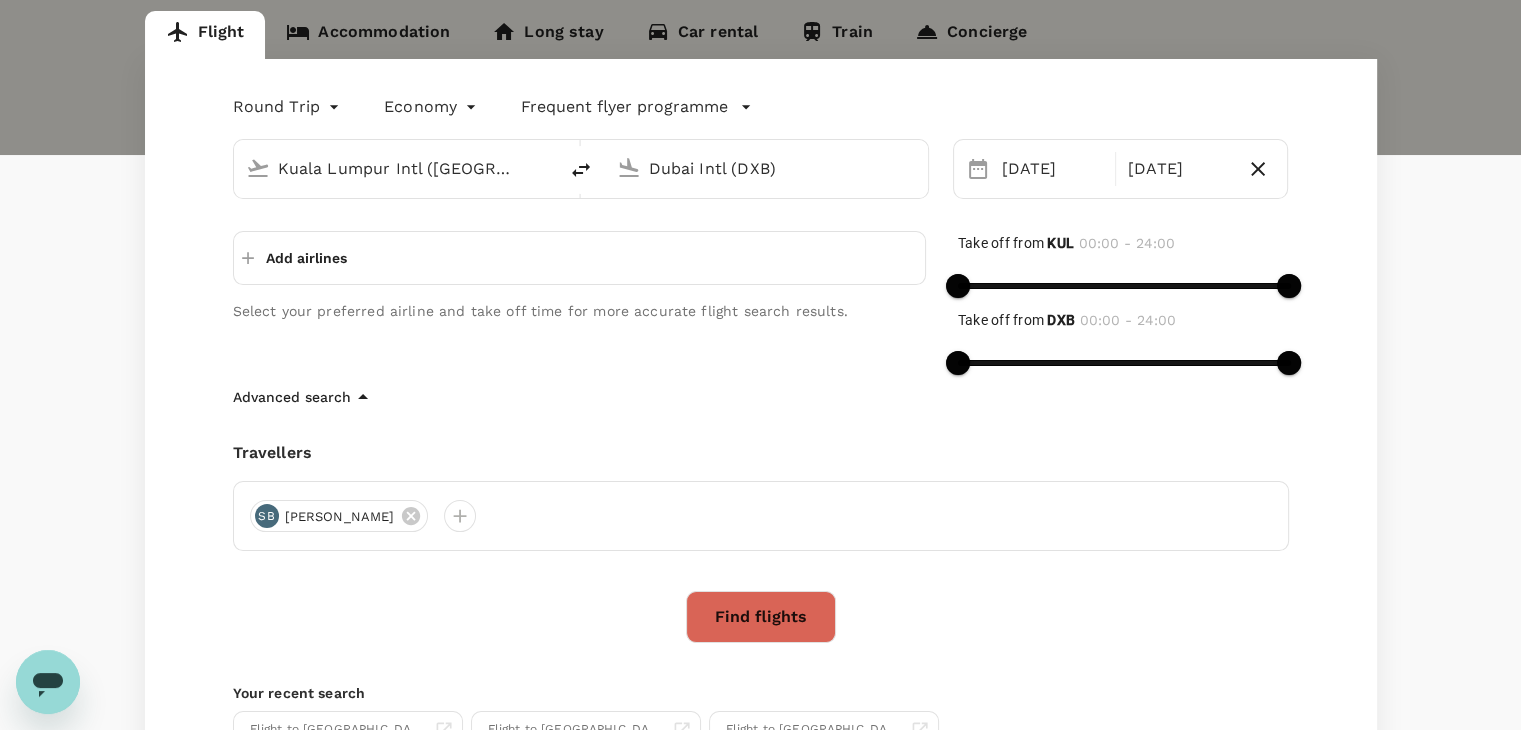 scroll, scrollTop: 200, scrollLeft: 0, axis: vertical 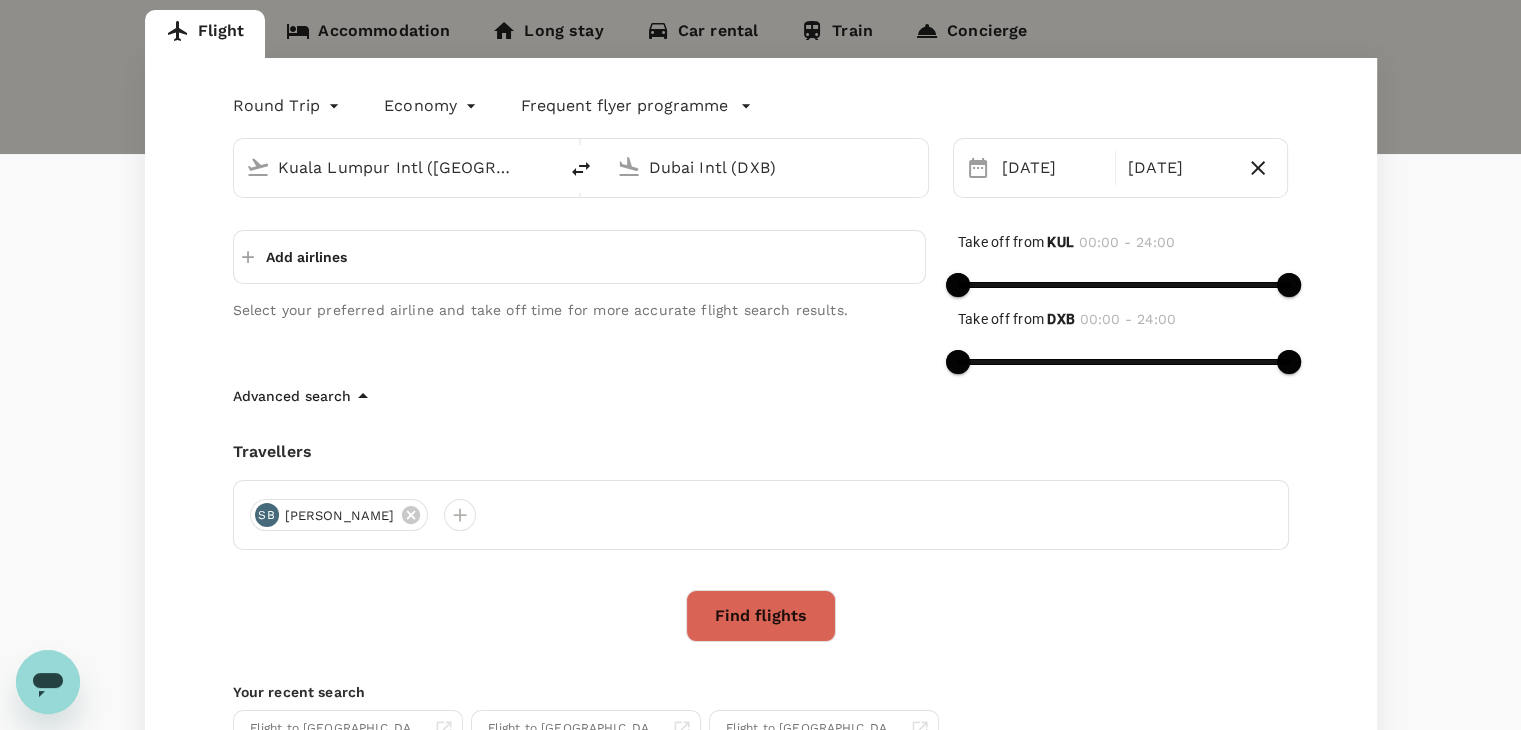 click on "Find flights" at bounding box center [761, 616] 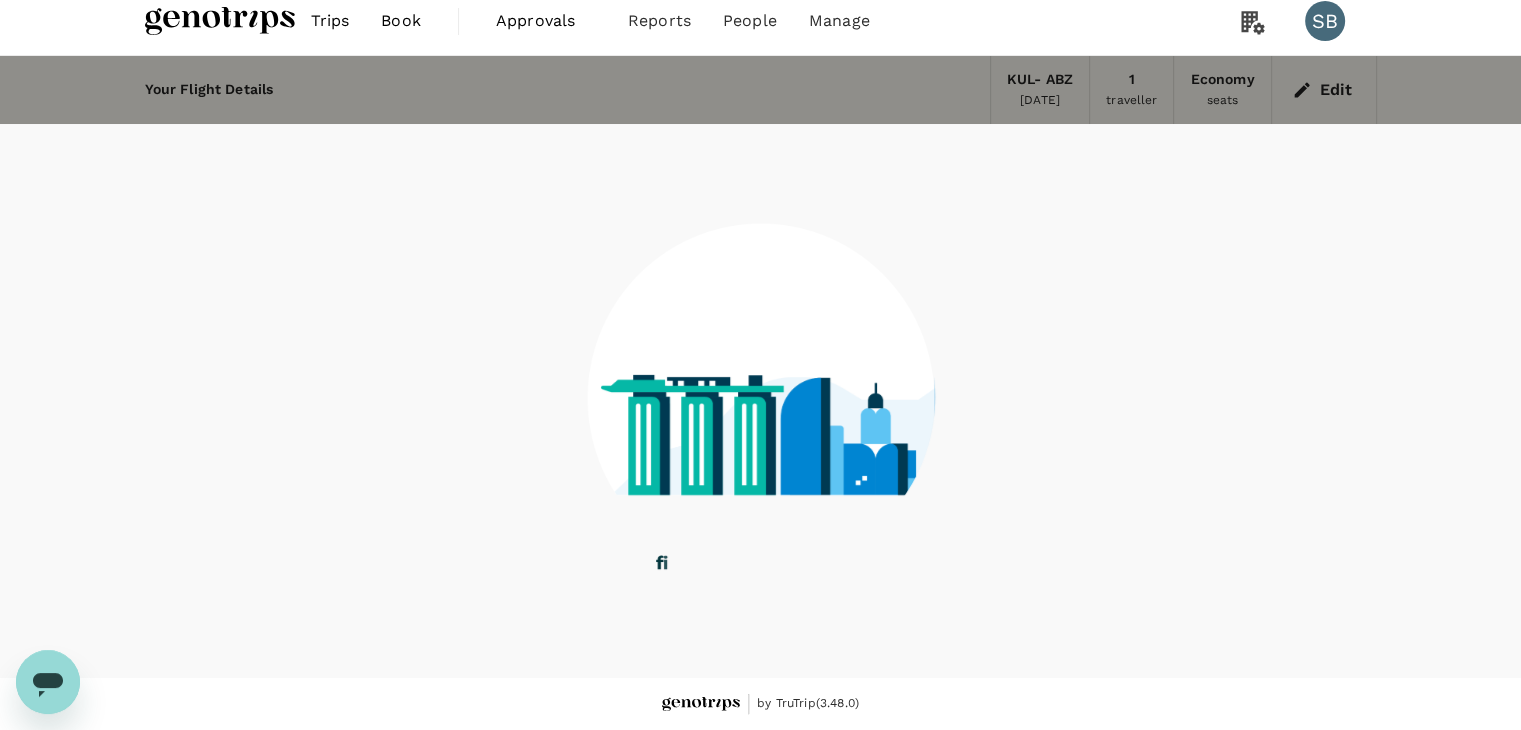 scroll, scrollTop: 0, scrollLeft: 0, axis: both 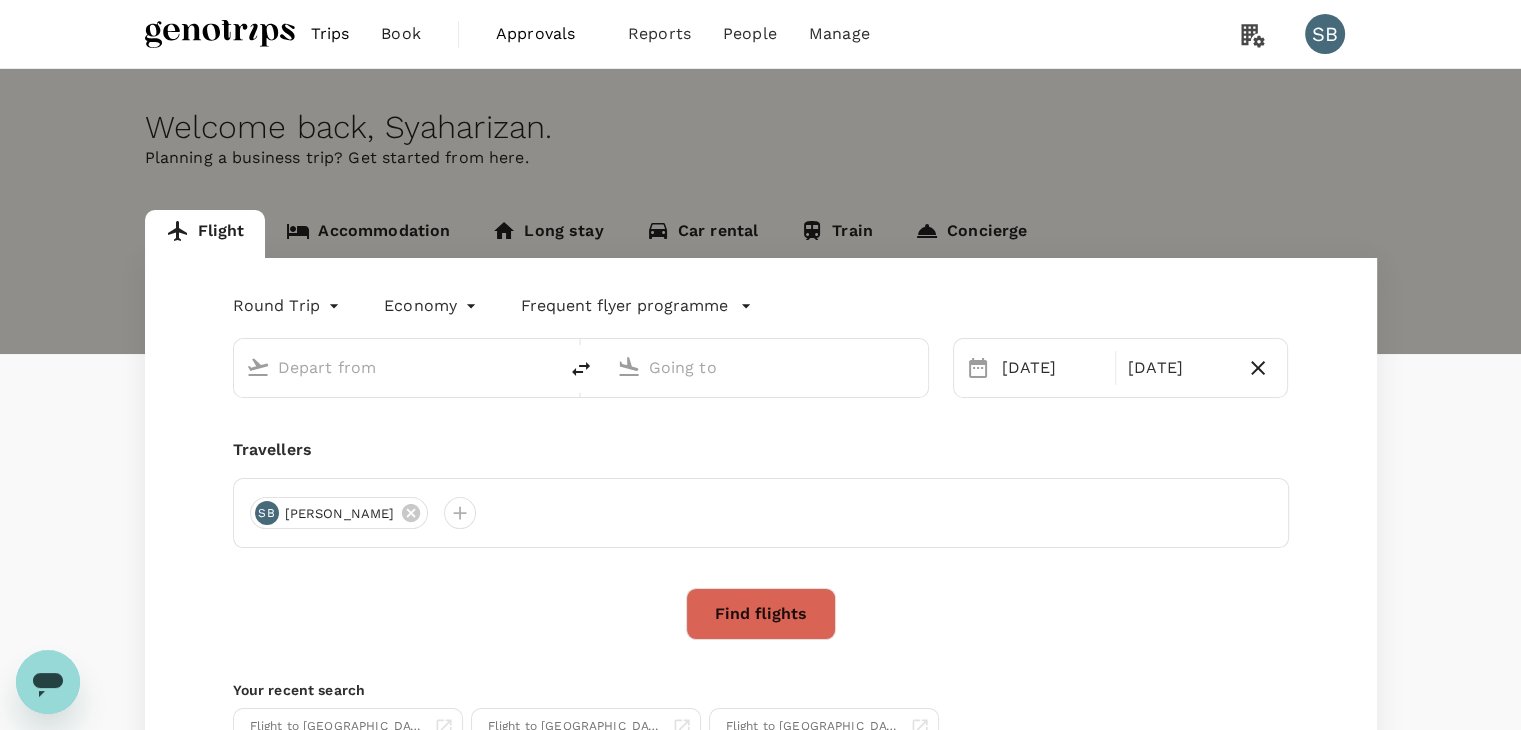 type on "Kuala Lumpur Intl ([GEOGRAPHIC_DATA])" 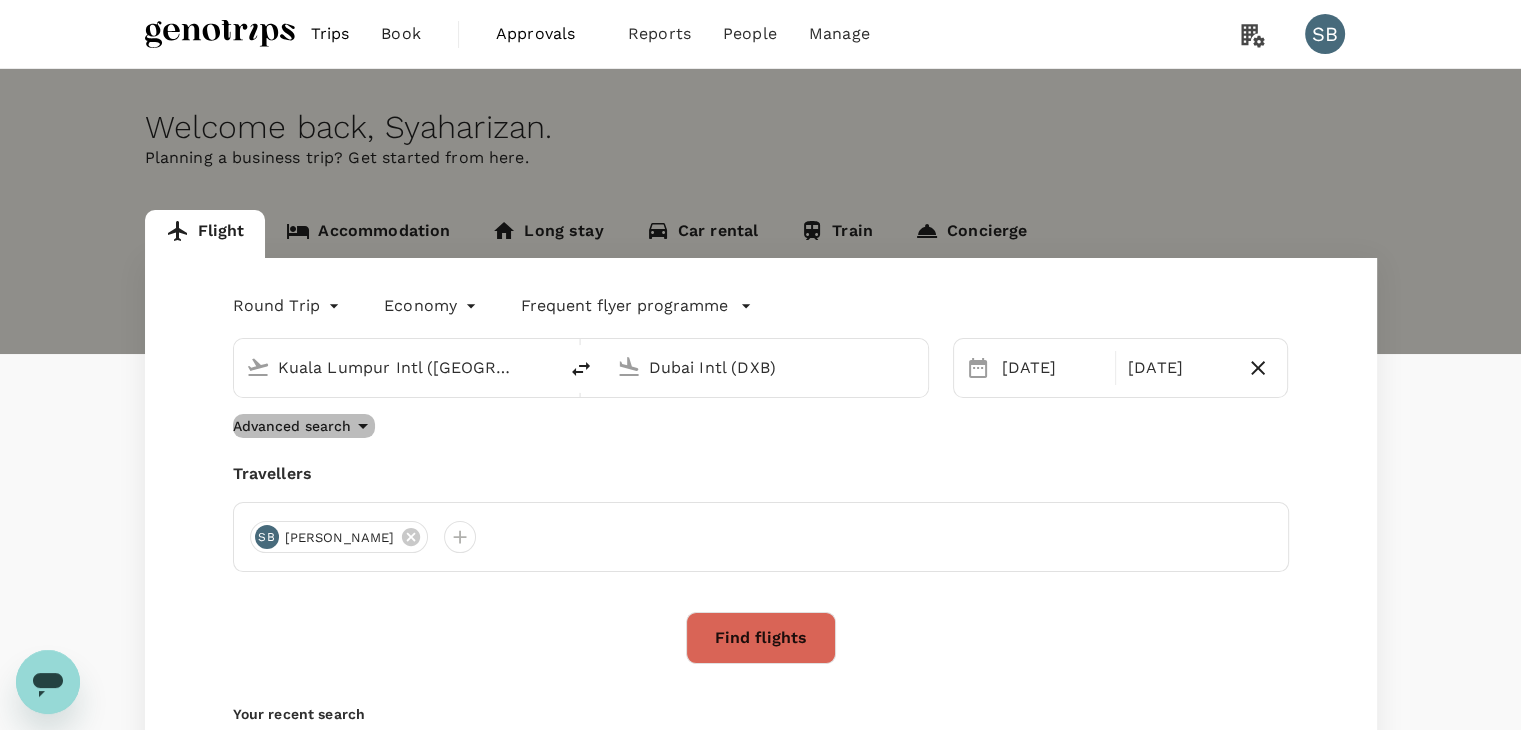 click 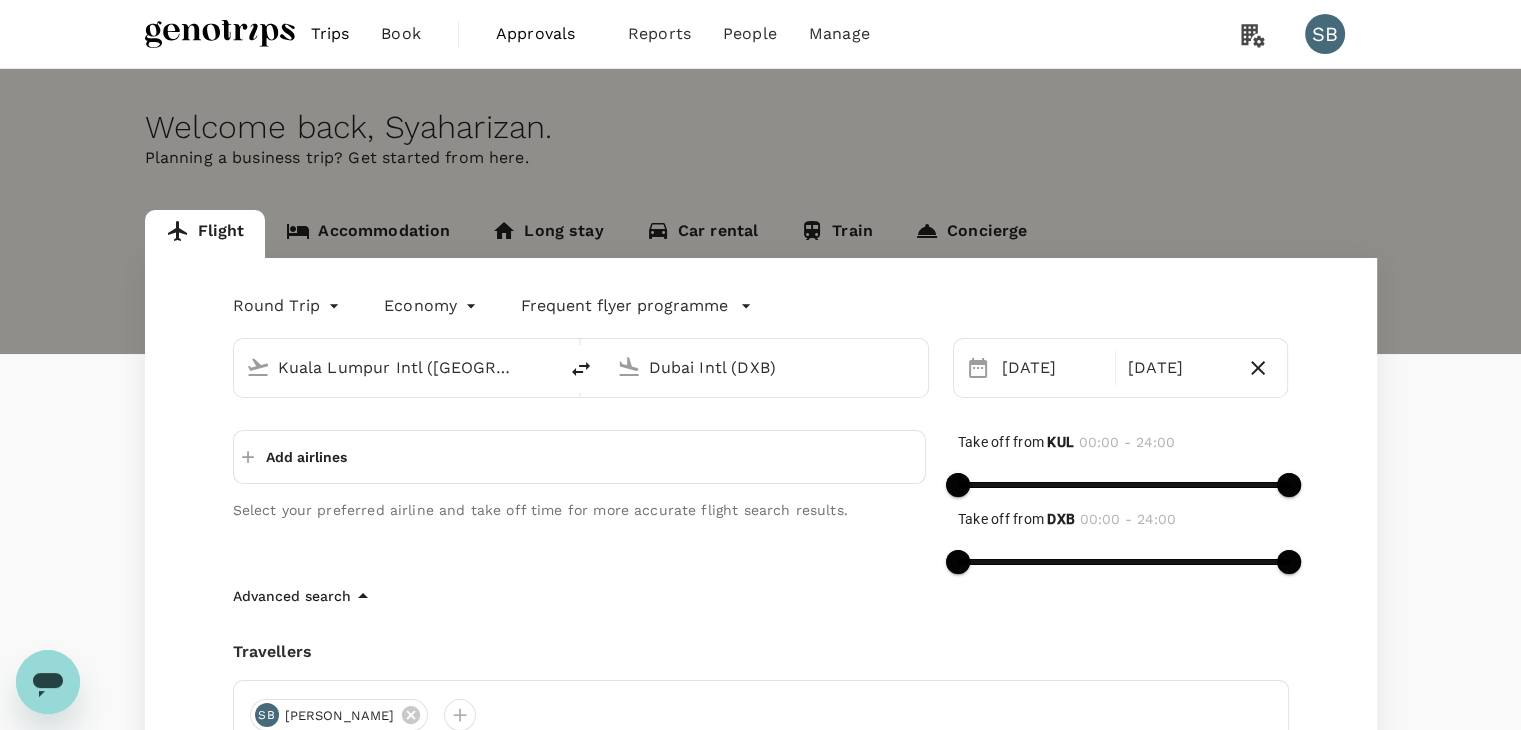click on "Add airlines" at bounding box center (306, 457) 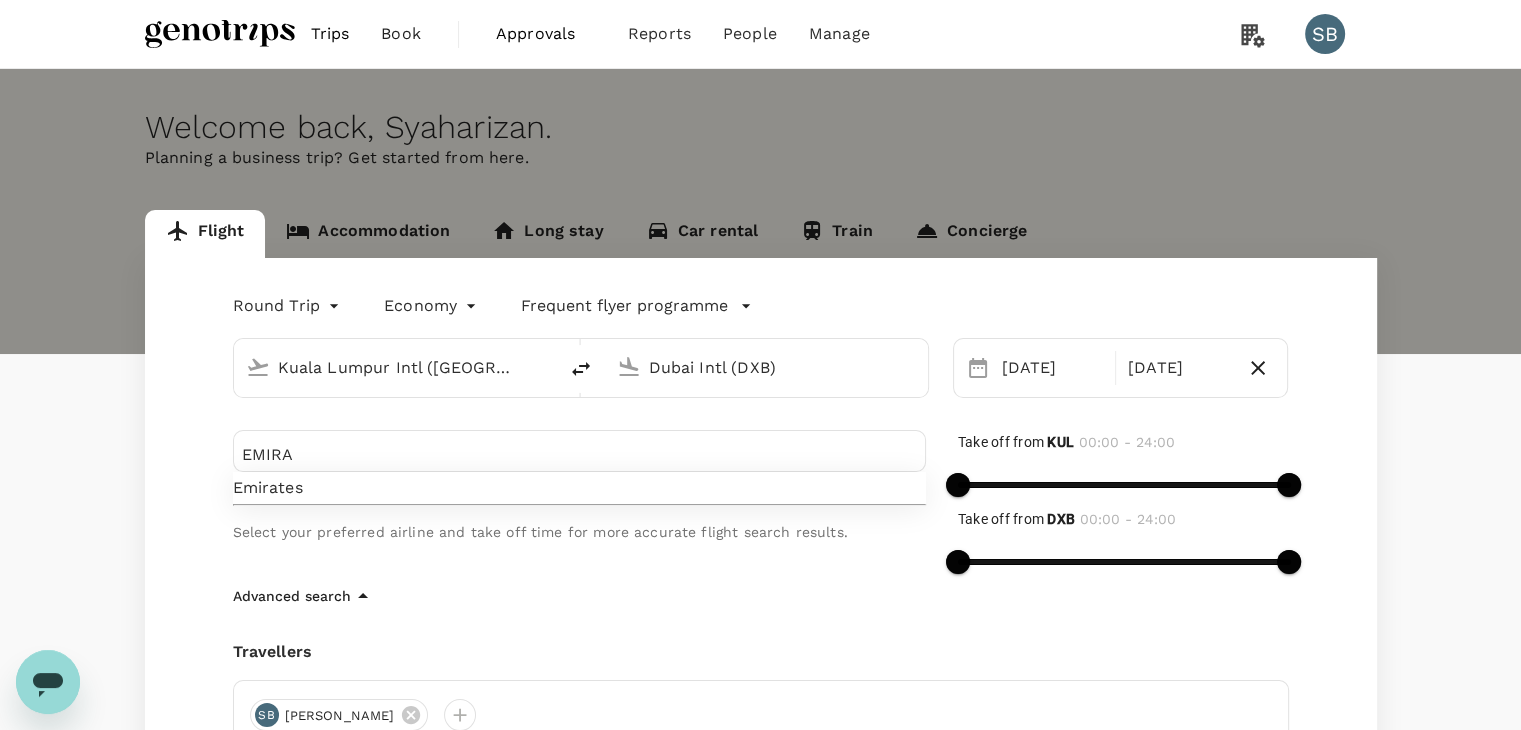 type on "EMIRA" 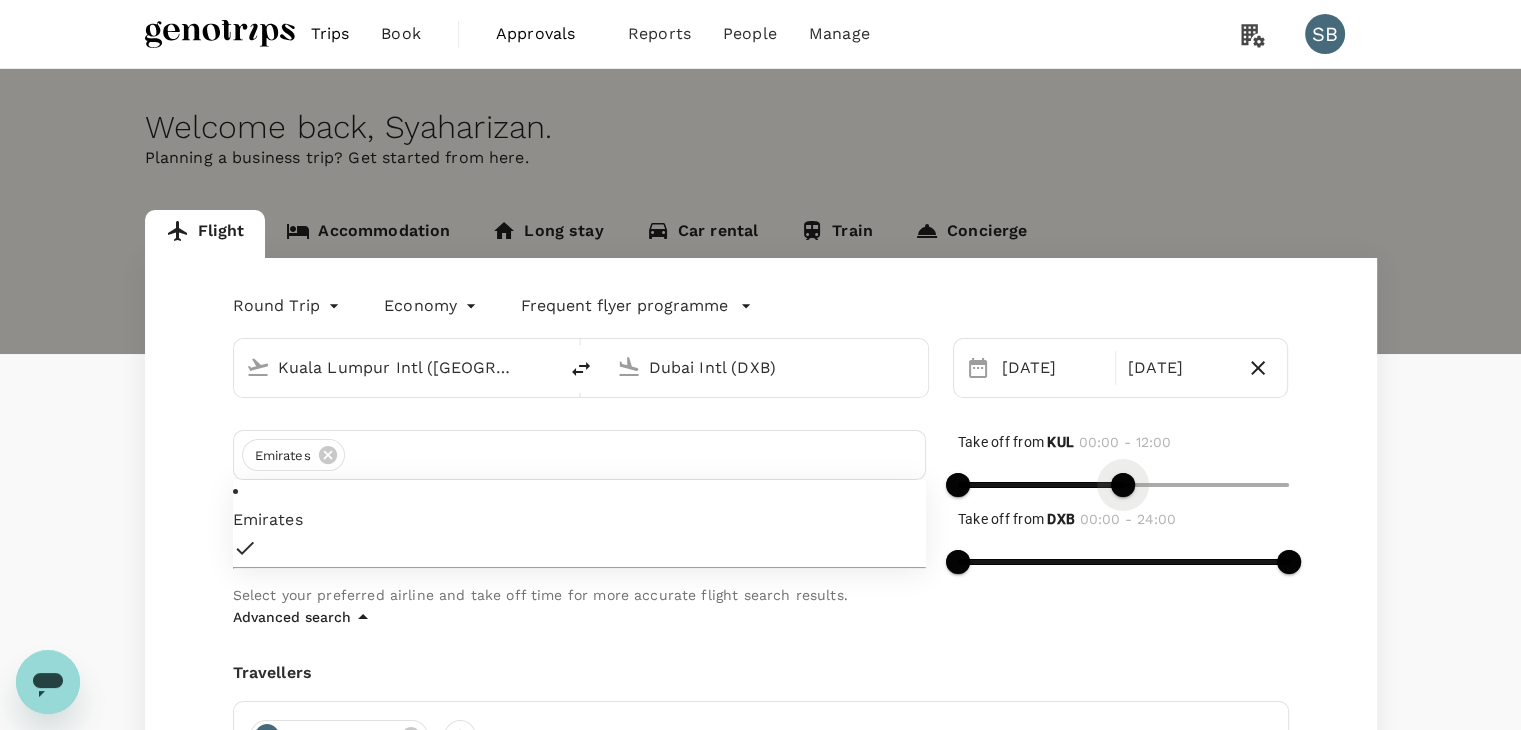 type on "750" 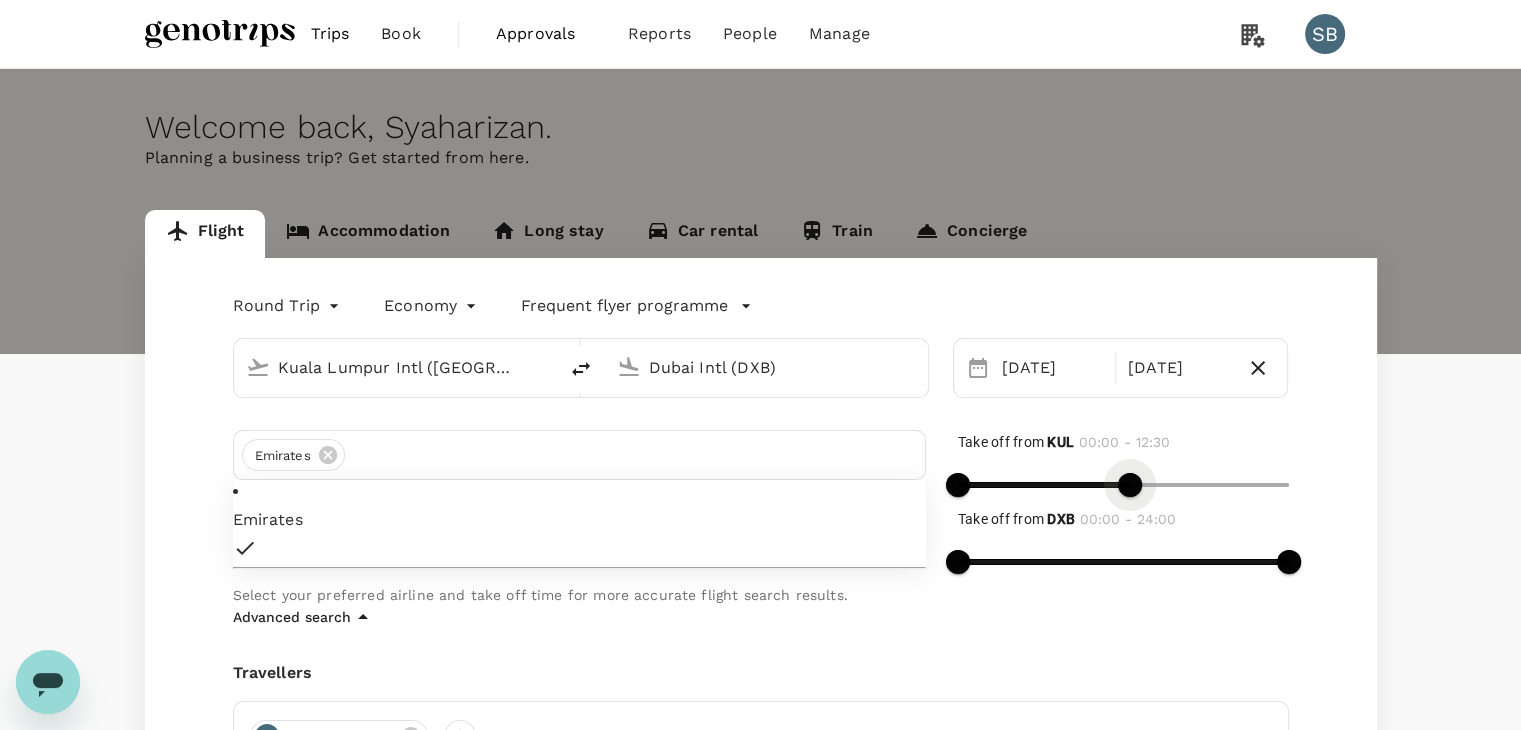 drag, startPoint x: 1292, startPoint y: 481, endPoint x: 1130, endPoint y: 468, distance: 162.52077 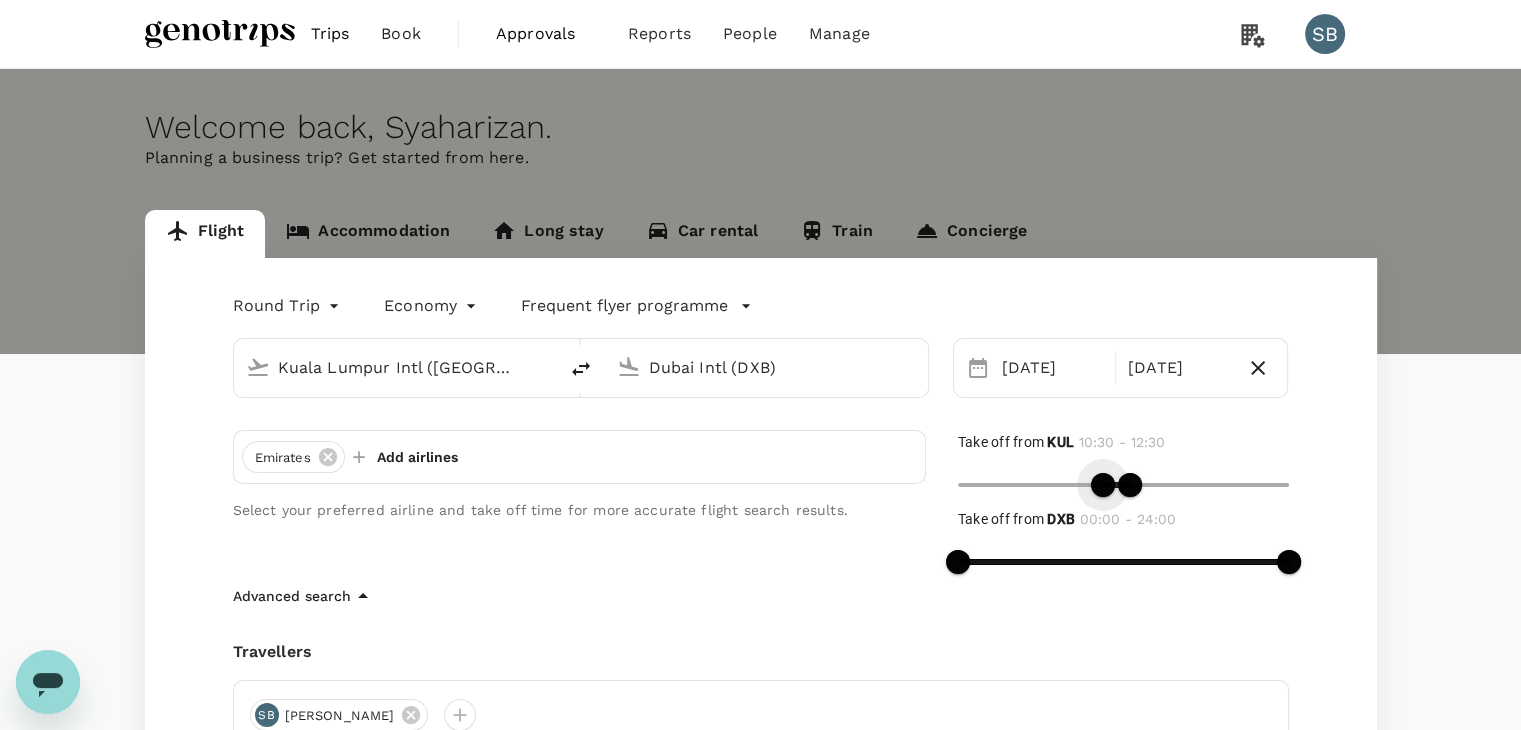type on "570" 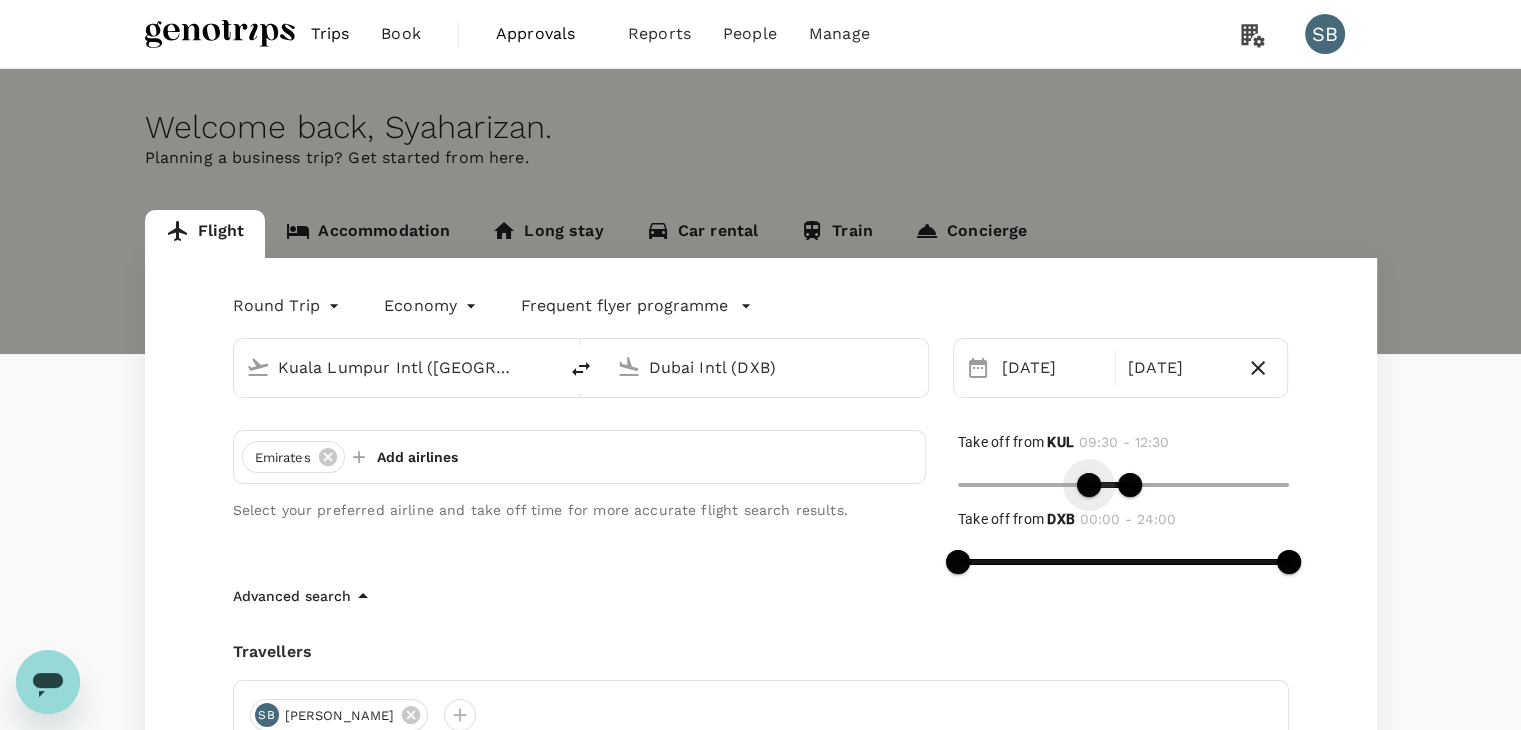 drag, startPoint x: 1003, startPoint y: 449, endPoint x: 1092, endPoint y: 462, distance: 89.94443 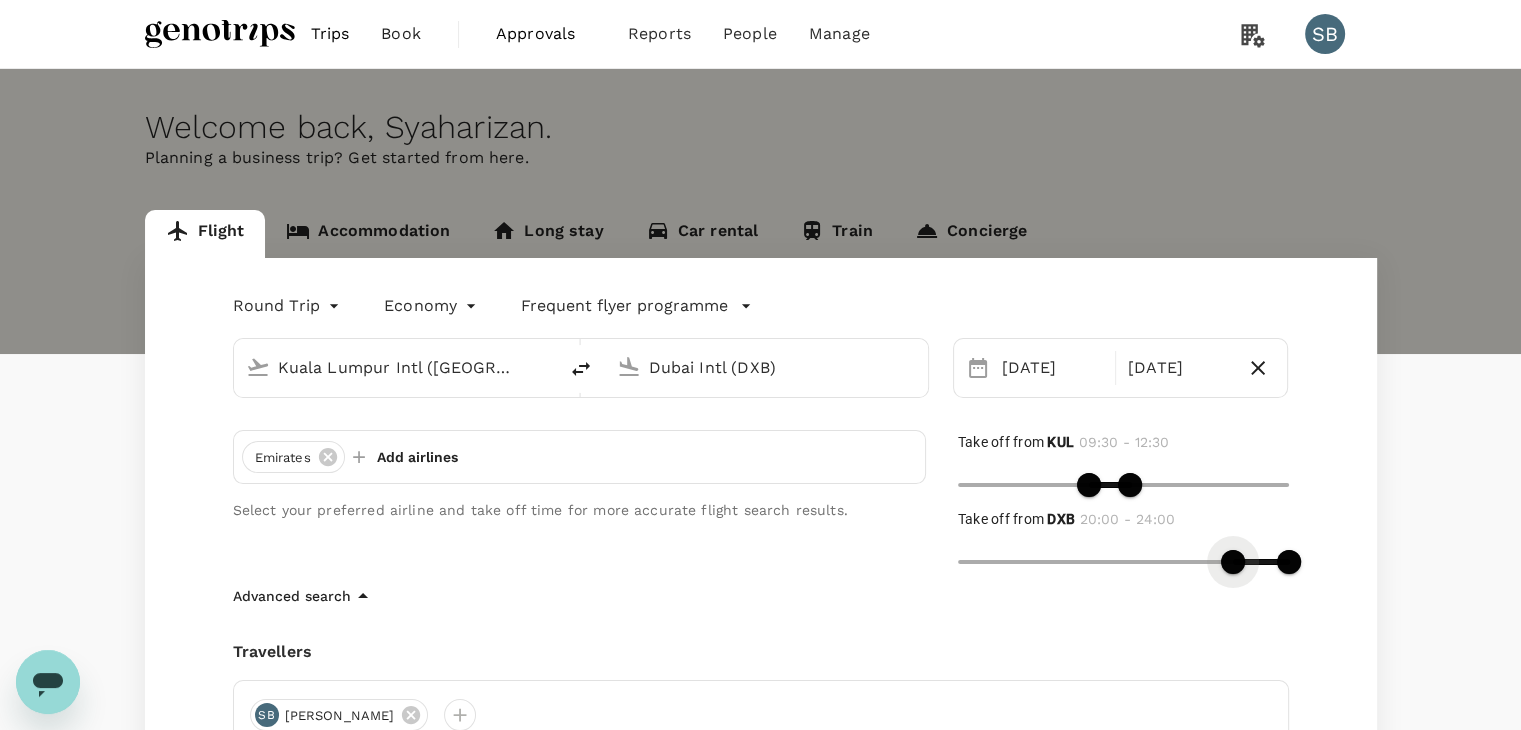 type on "1230" 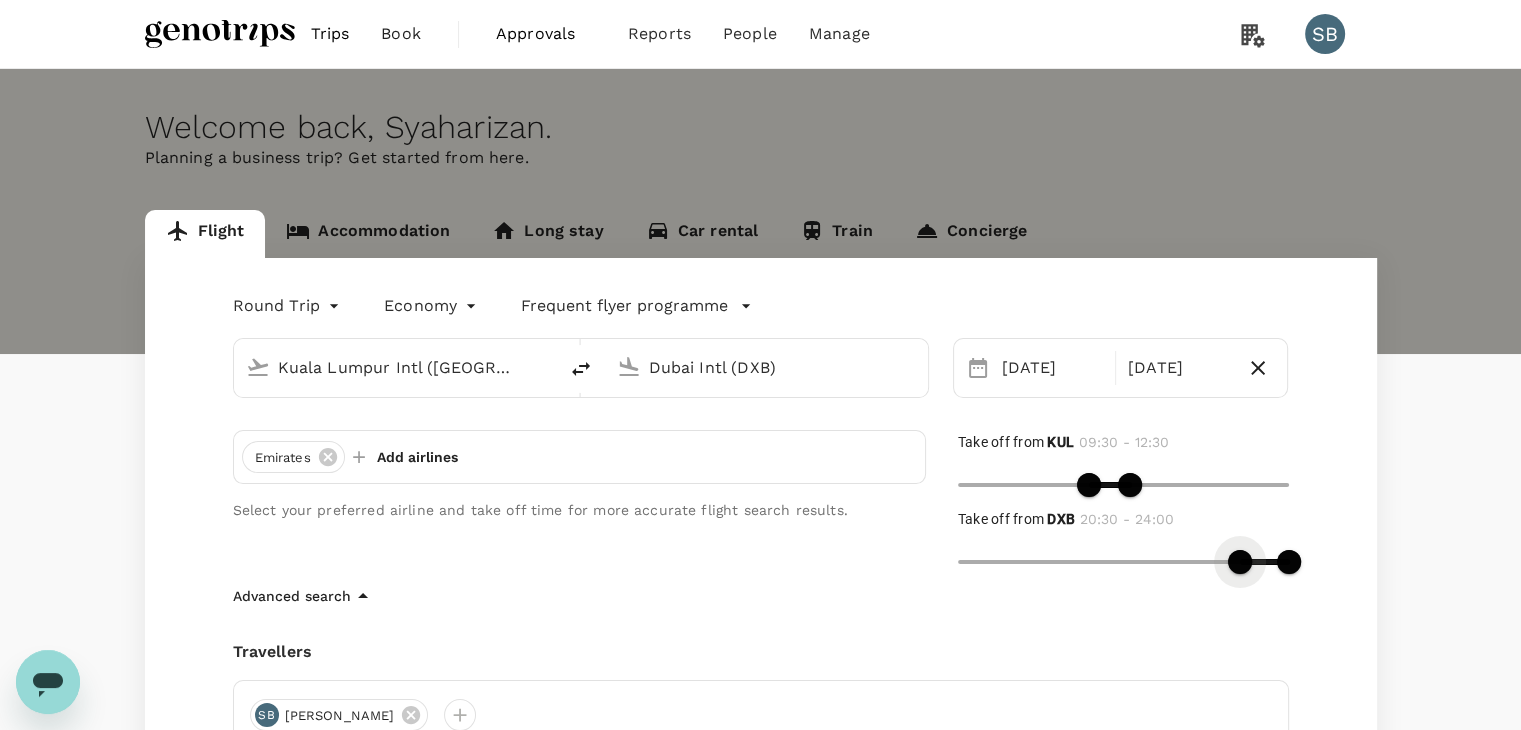 drag, startPoint x: 971, startPoint y: 560, endPoint x: 1240, endPoint y: 521, distance: 271.81244 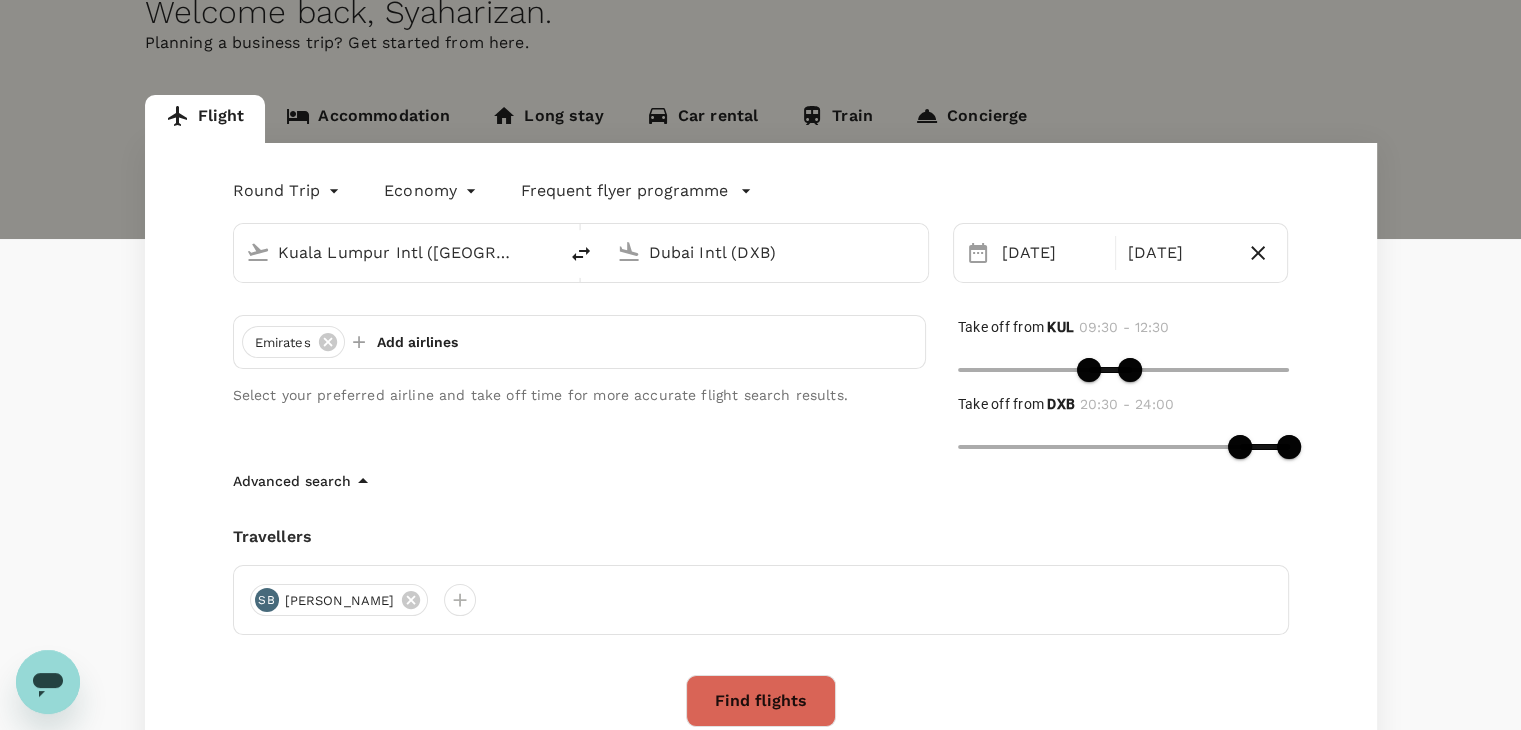 scroll, scrollTop: 200, scrollLeft: 0, axis: vertical 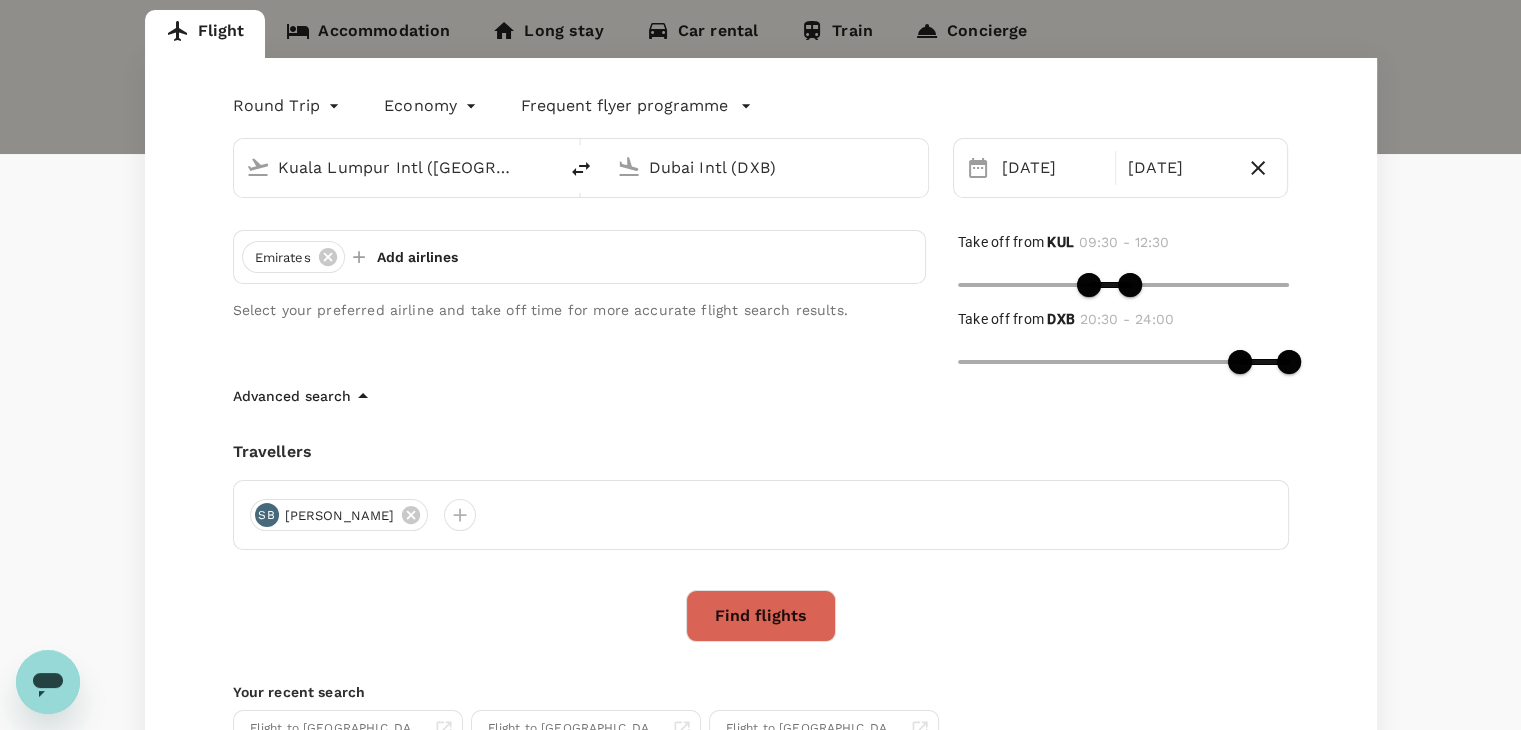 click on "Find flights" at bounding box center (761, 616) 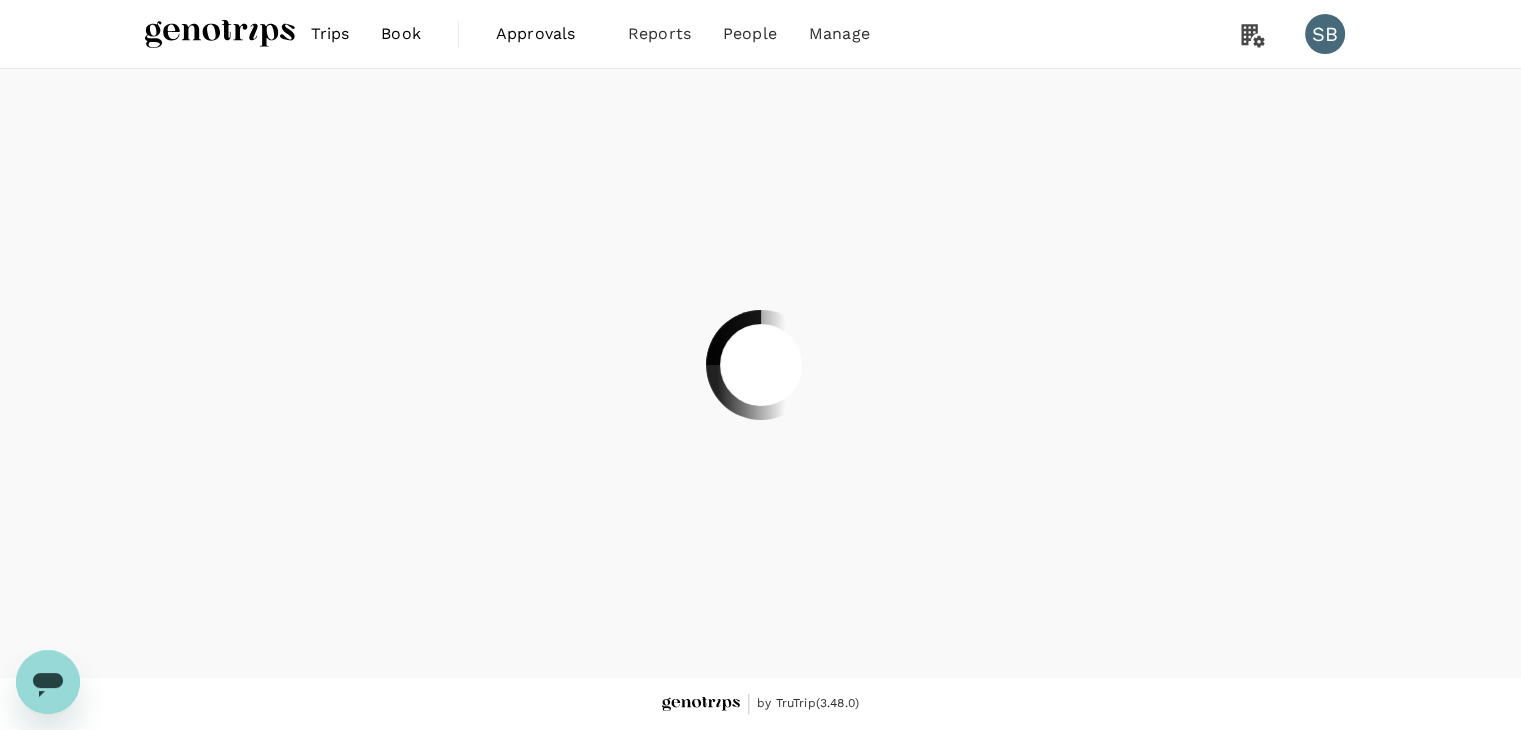 scroll, scrollTop: 0, scrollLeft: 0, axis: both 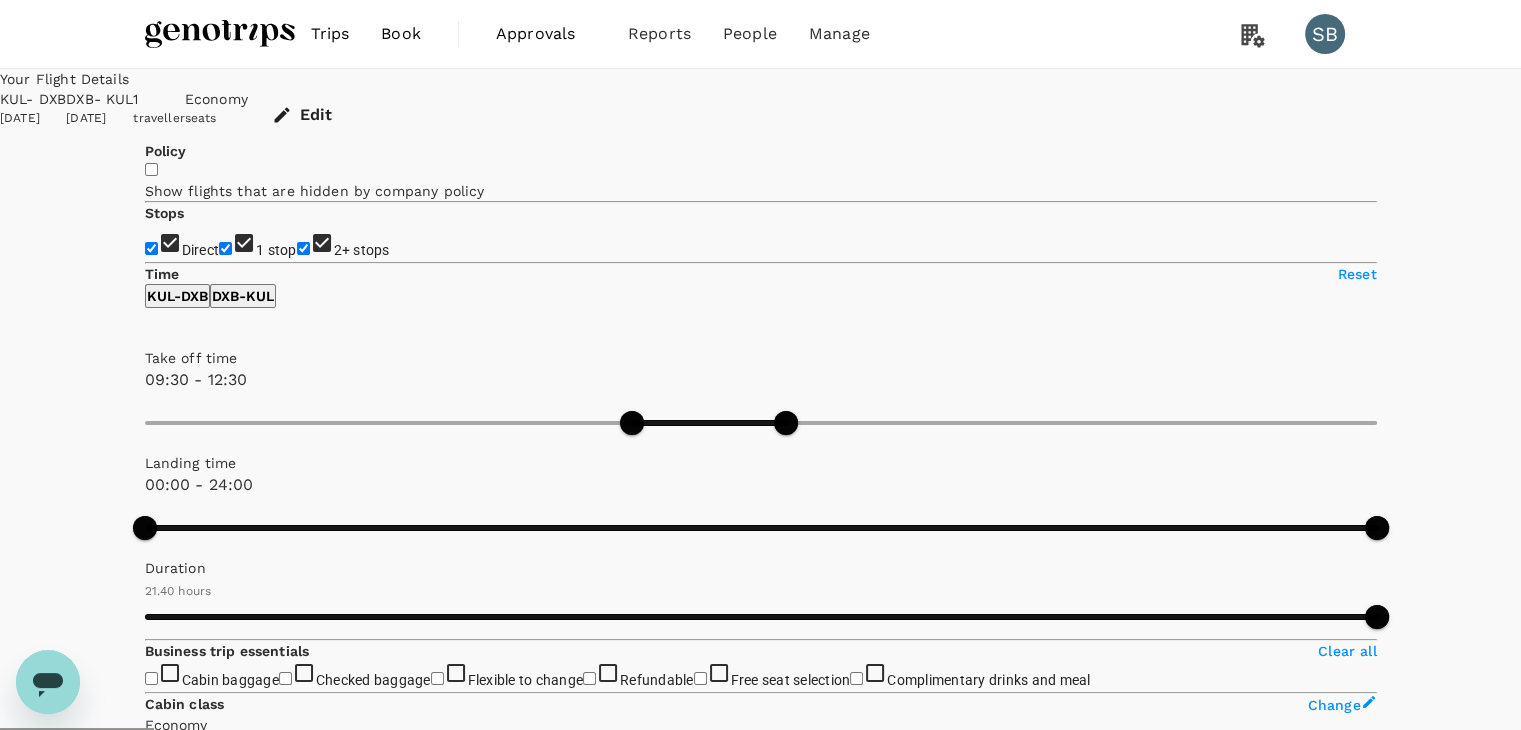 type on "2215" 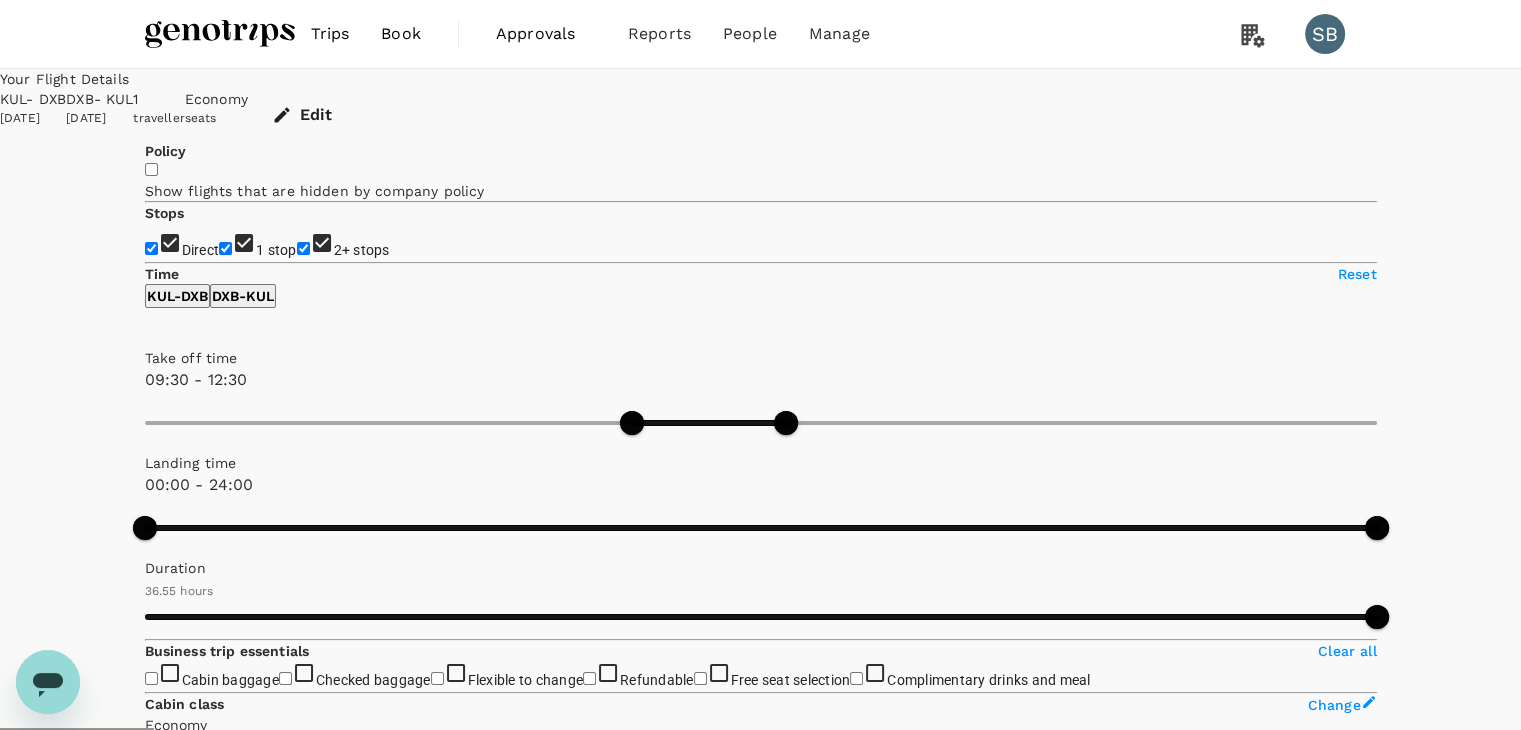 click at bounding box center (220, 34) 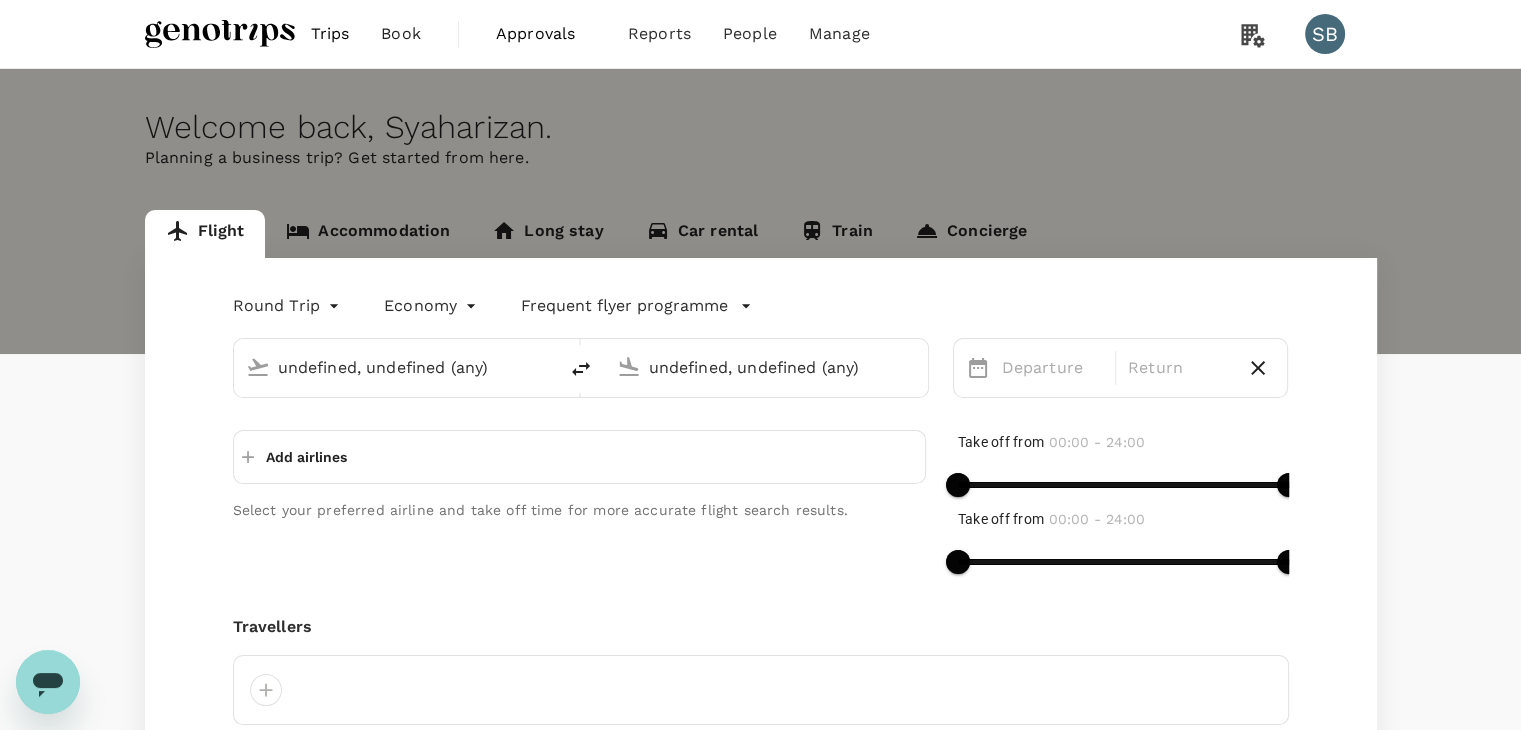 type on "Kuala Lumpur Intl ([GEOGRAPHIC_DATA])" 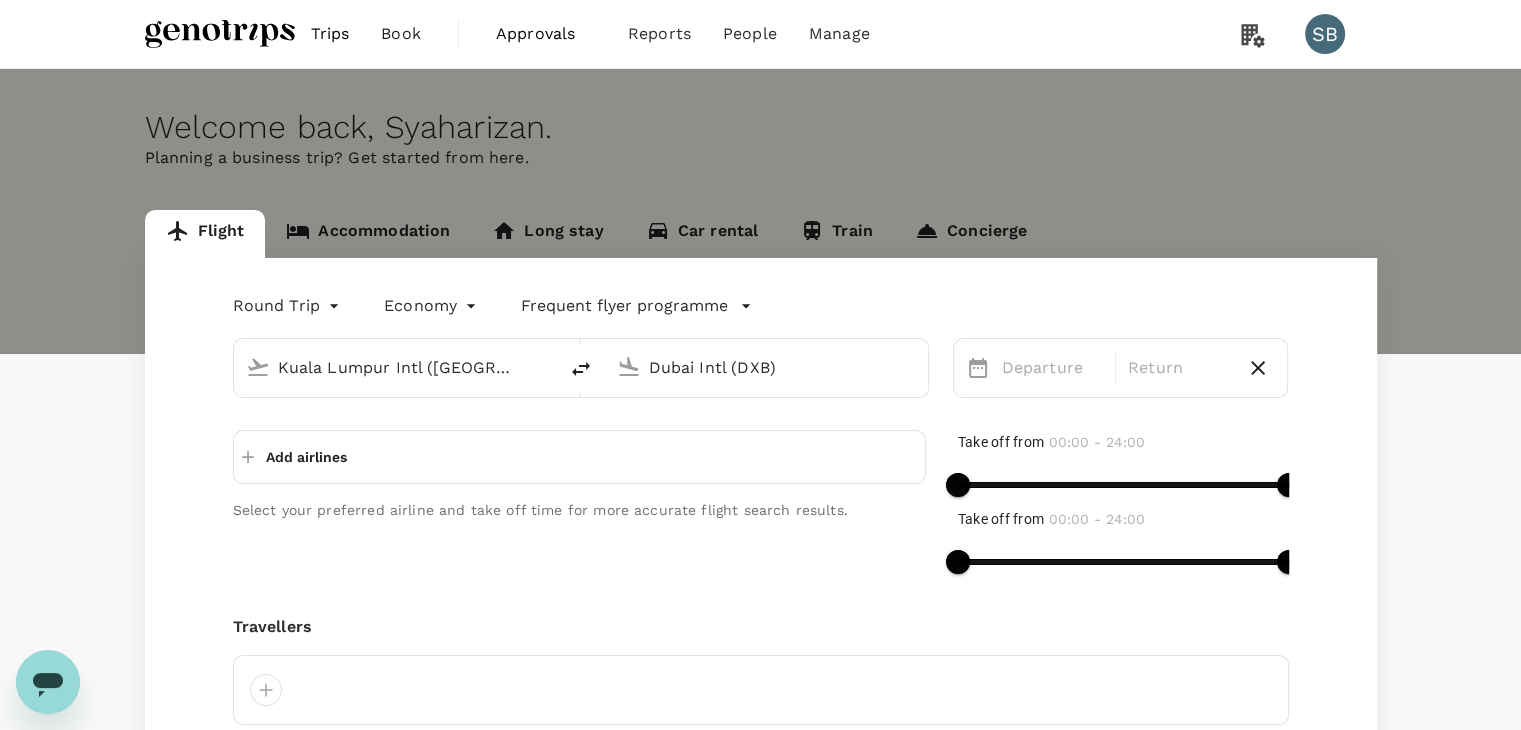 type 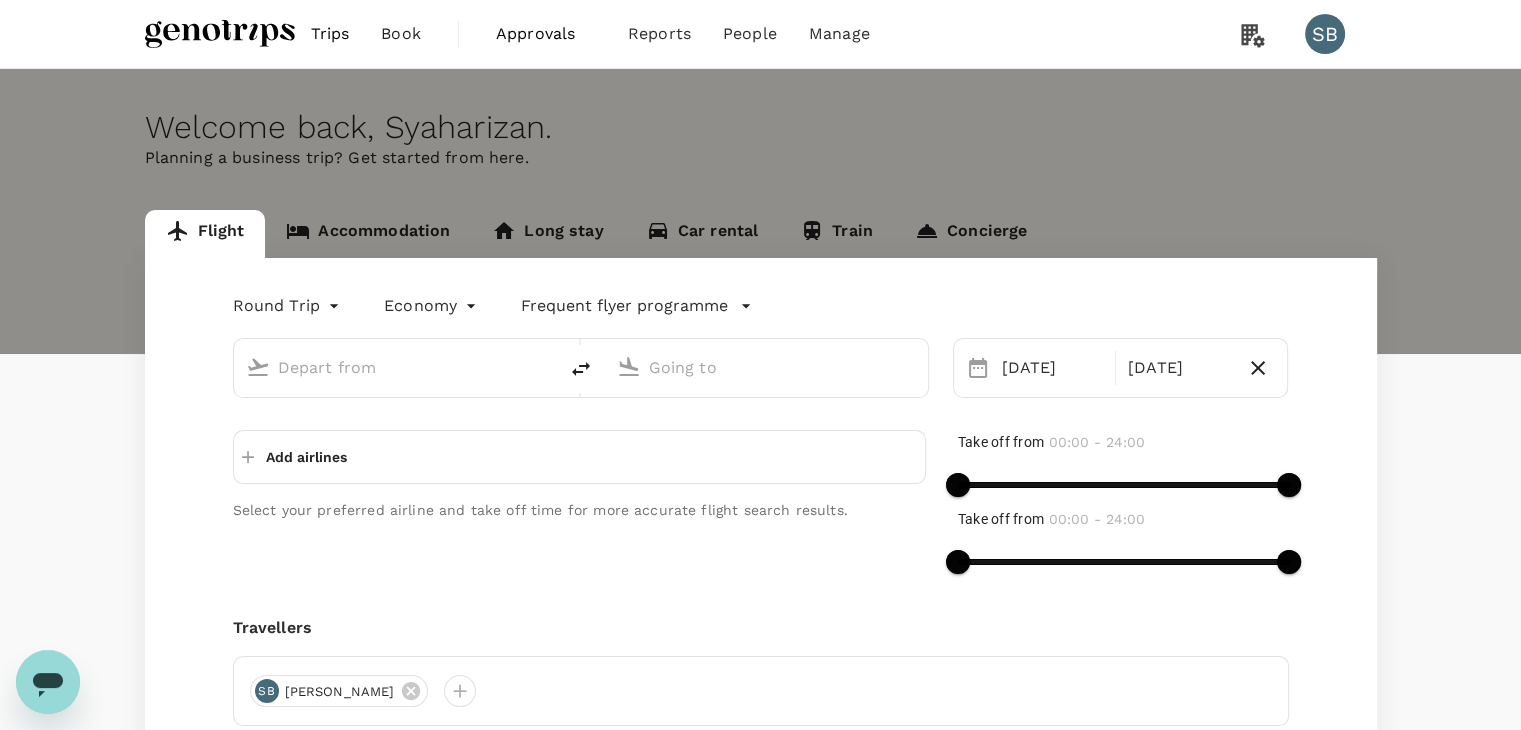 type on "Kuala Lumpur Intl ([GEOGRAPHIC_DATA])" 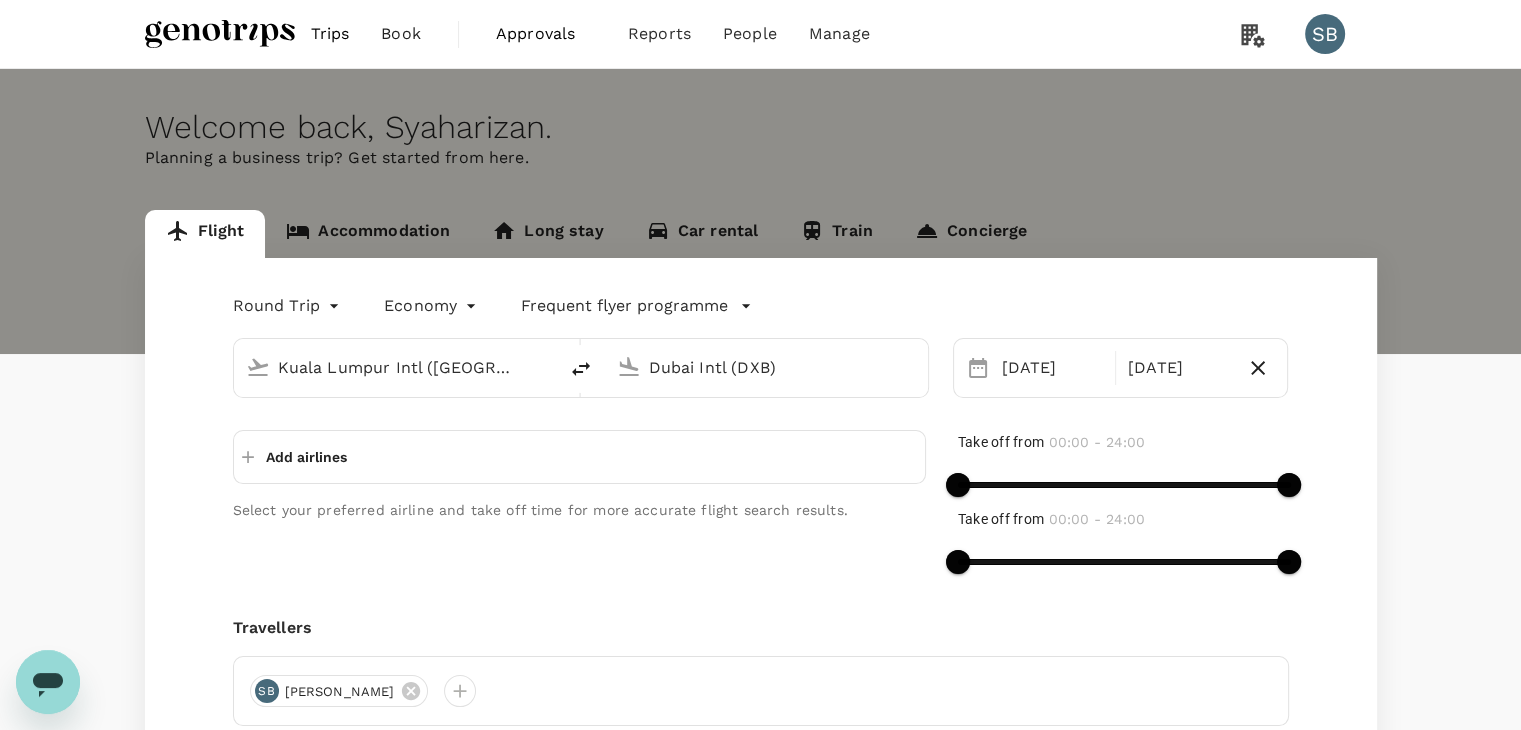 type 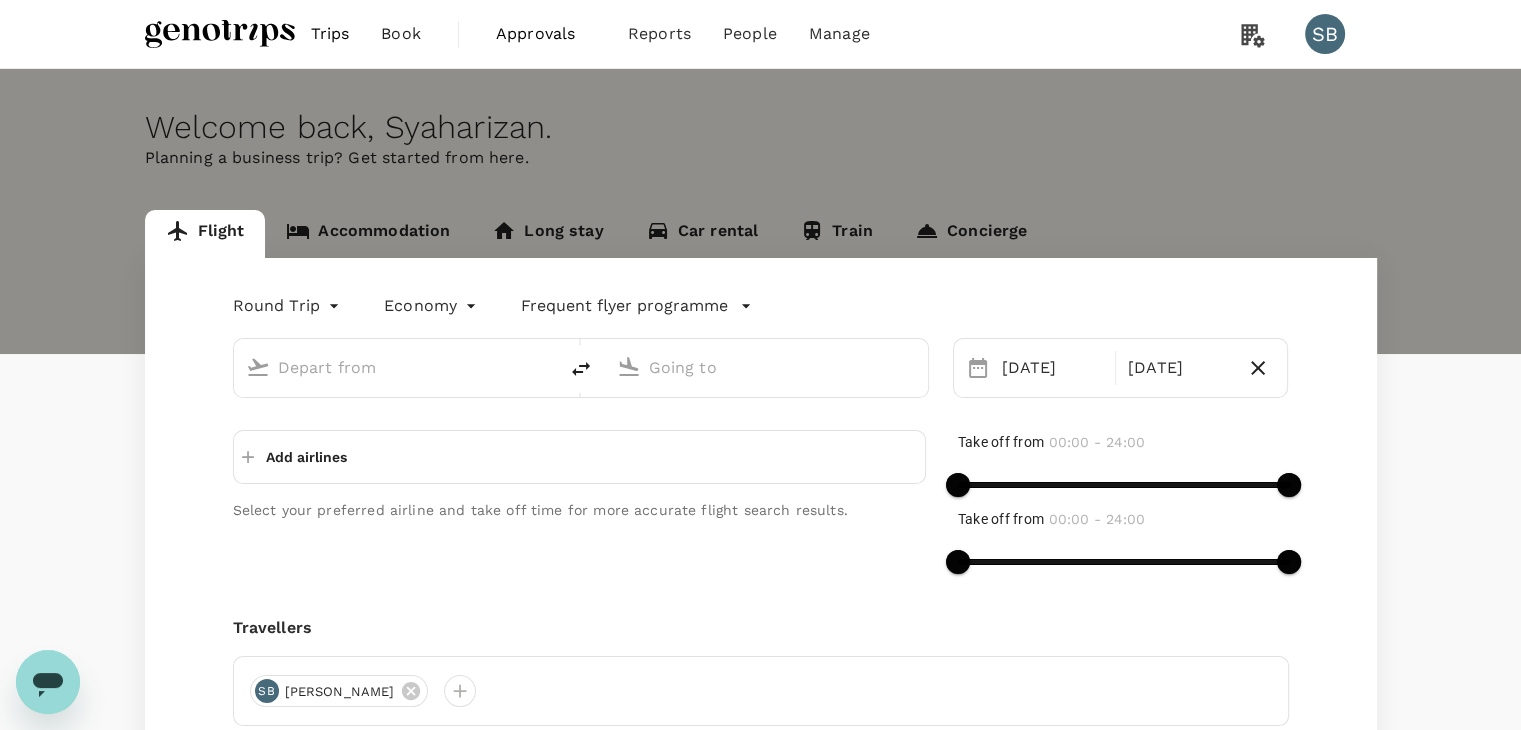 type on "Kuala Lumpur Intl ([GEOGRAPHIC_DATA])" 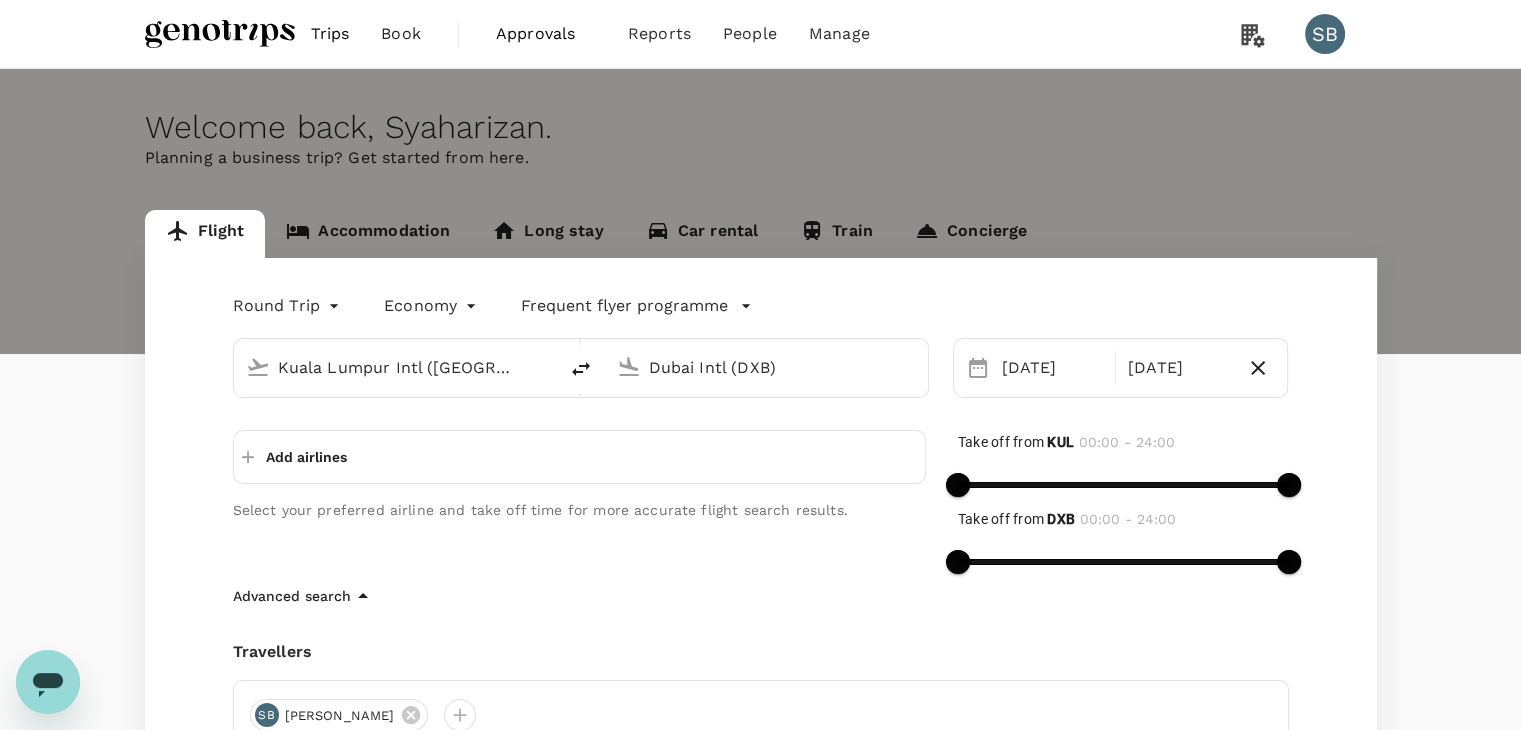 click on "Dubai Intl (DXB)" at bounding box center [778, 364] 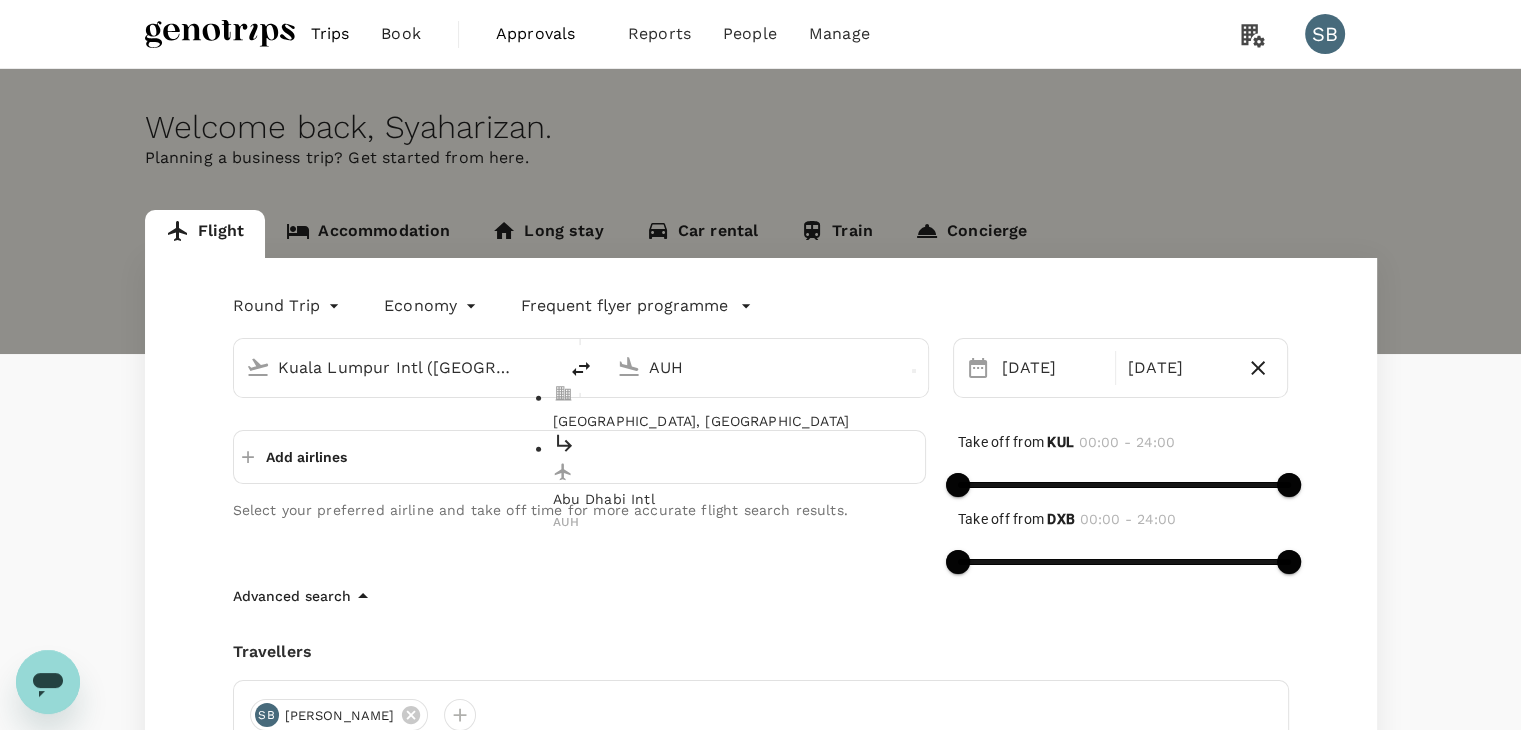 click on "Abu Dhabi Intl" at bounding box center (783, 499) 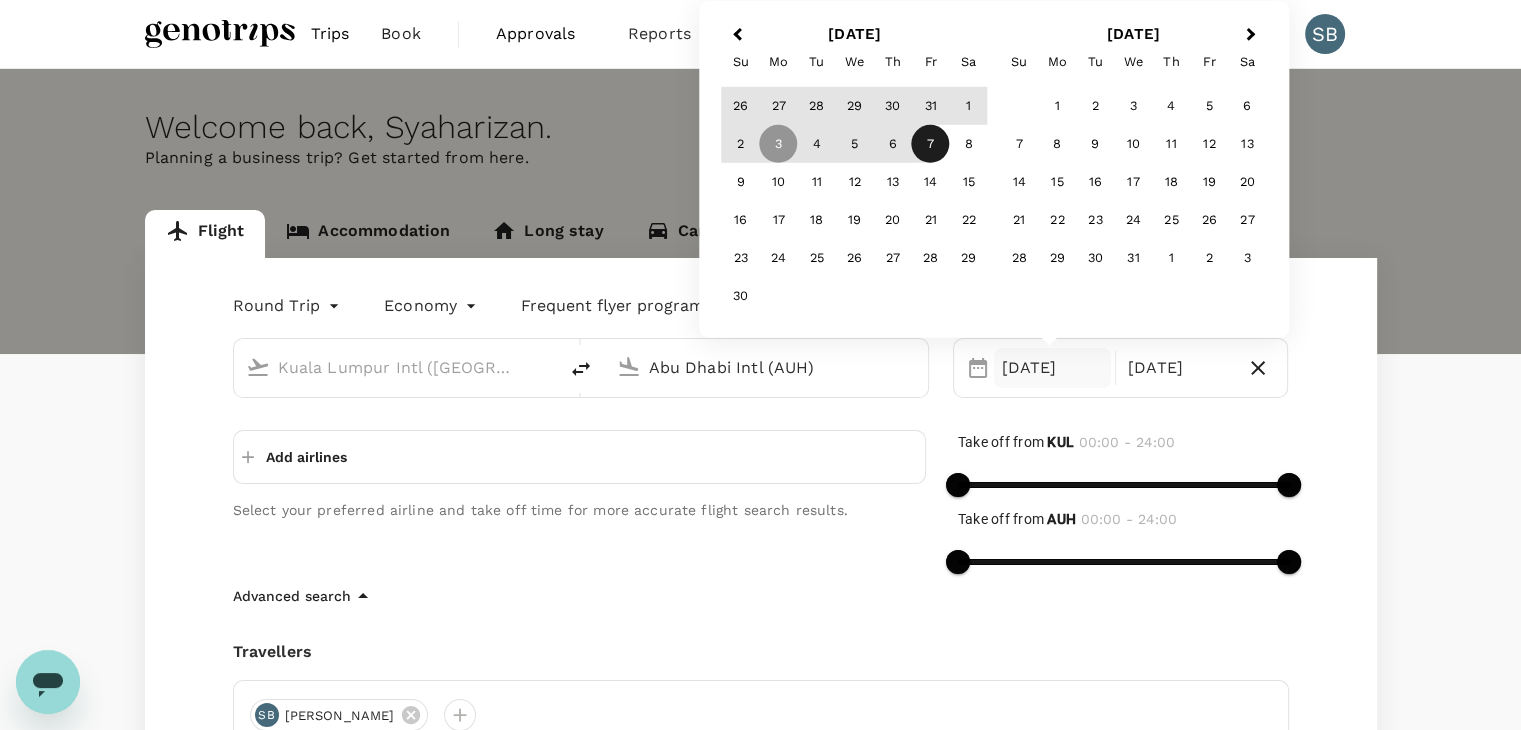 type on "Abu Dhabi Intl (AUH)" 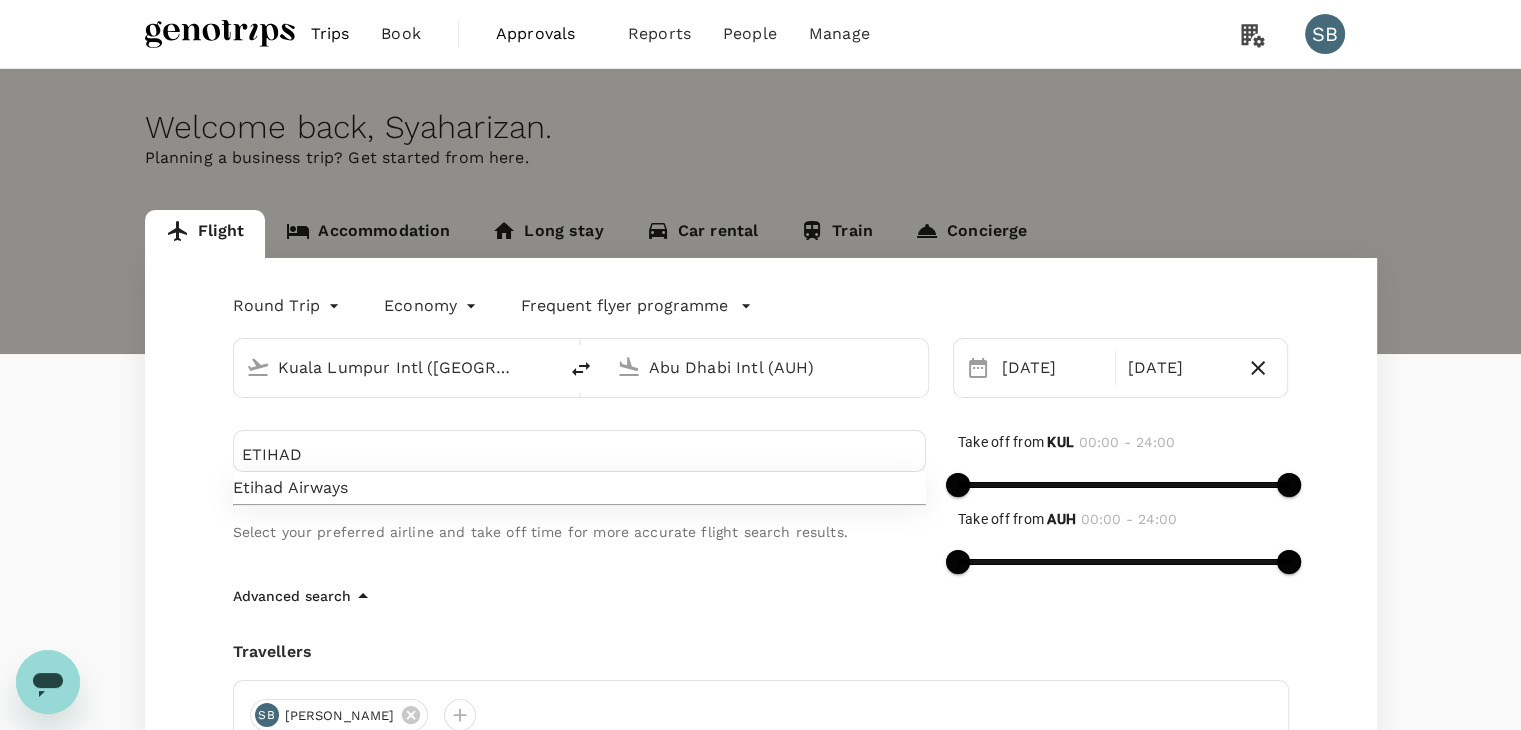 type on "ETIHAD" 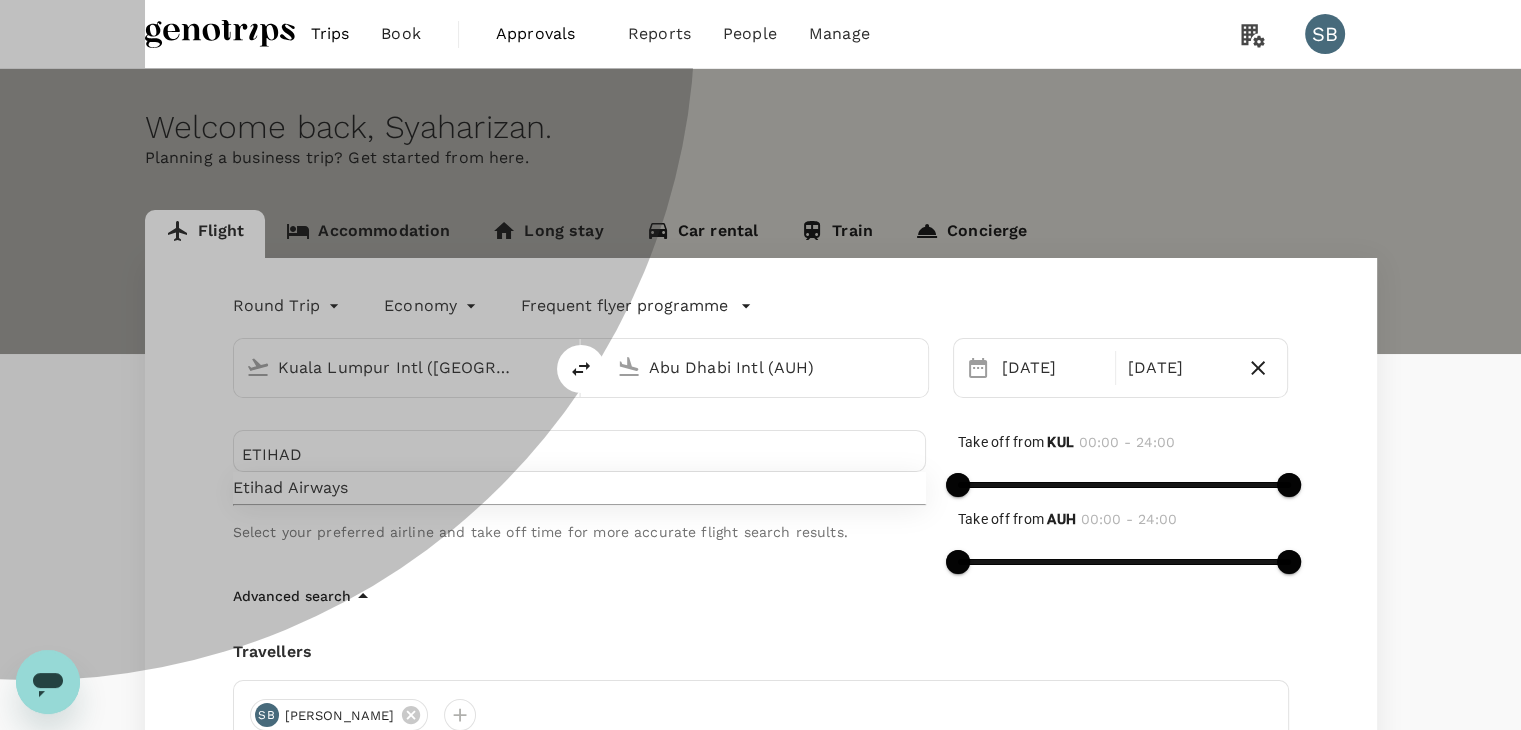 click on "Etihad Airways" at bounding box center [579, 488] 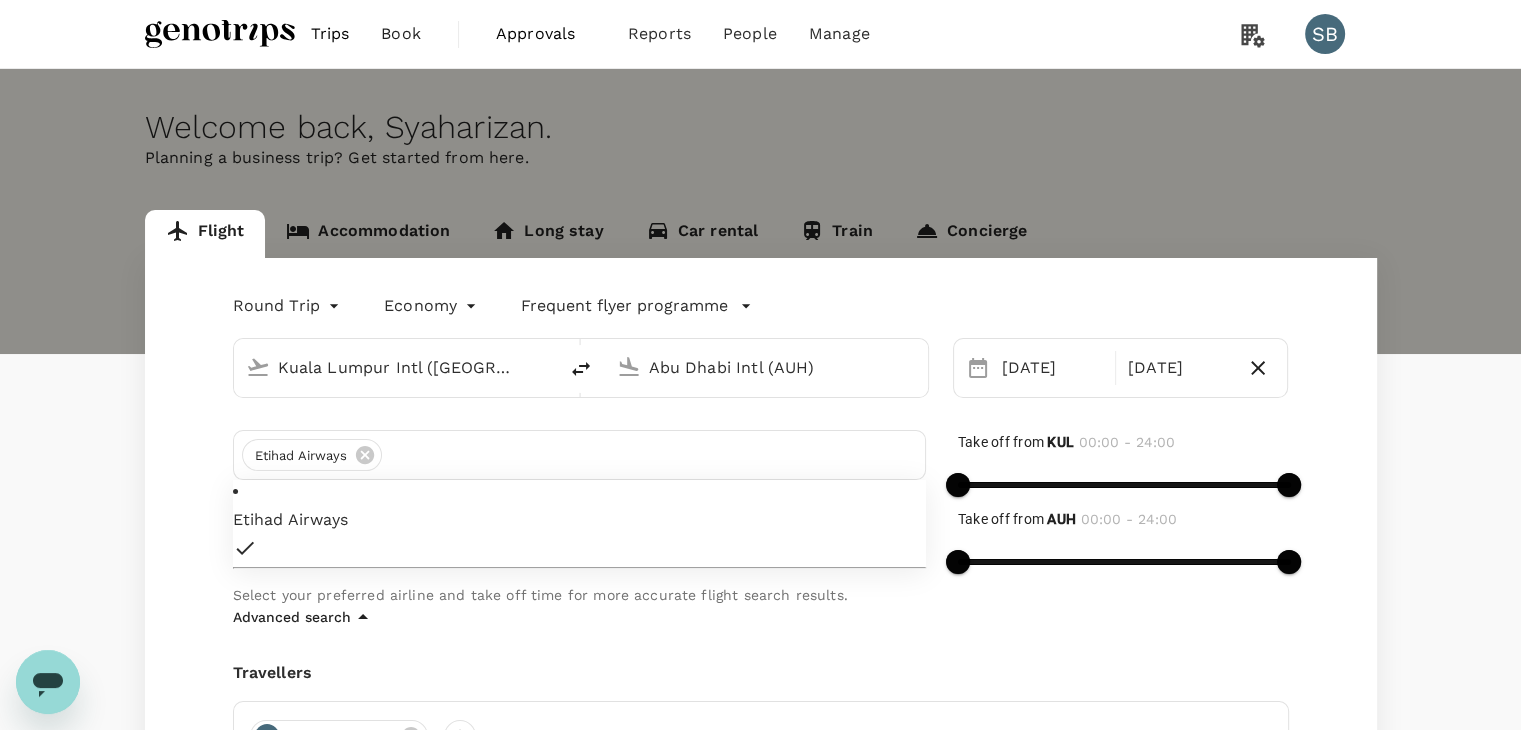 scroll, scrollTop: 100, scrollLeft: 0, axis: vertical 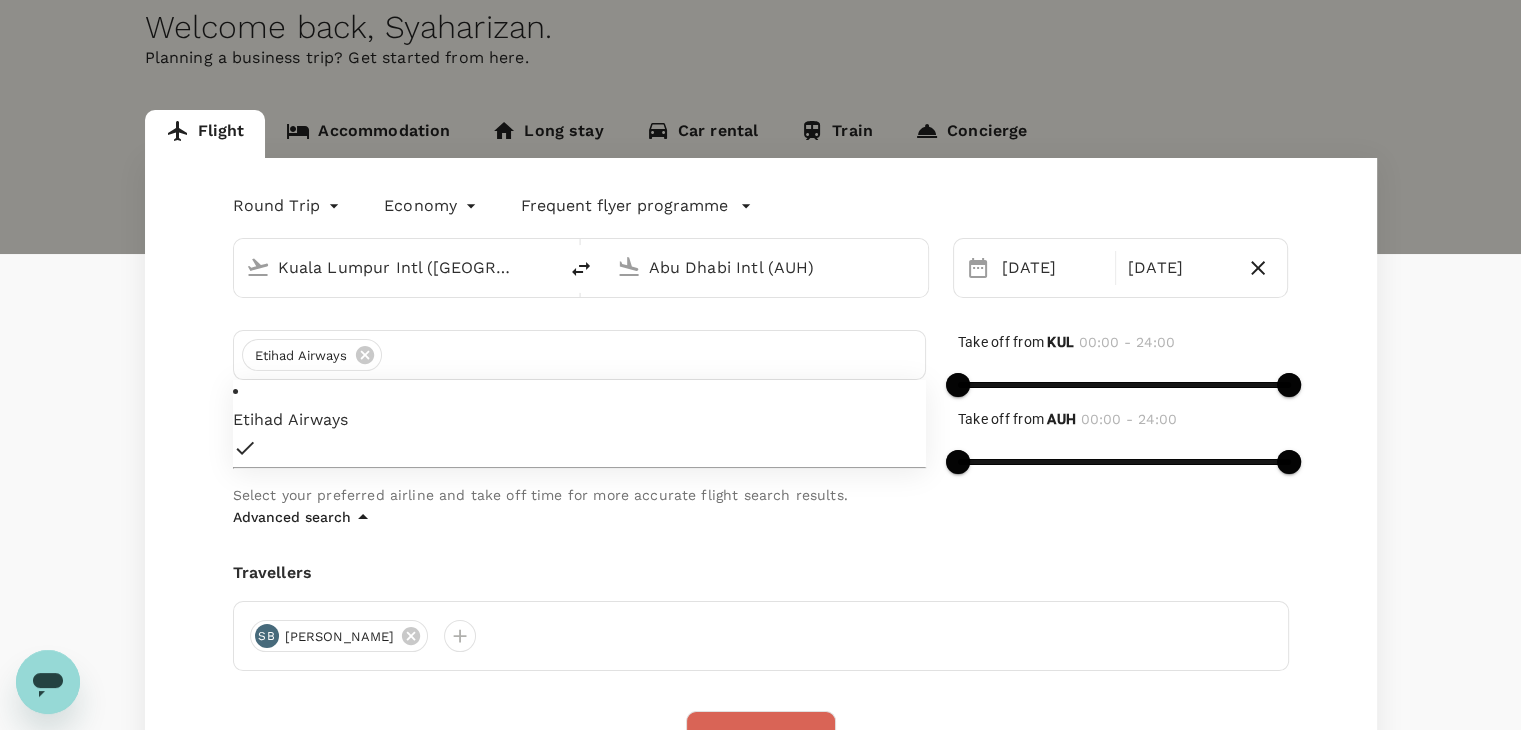 click on "Find flights" at bounding box center [761, 737] 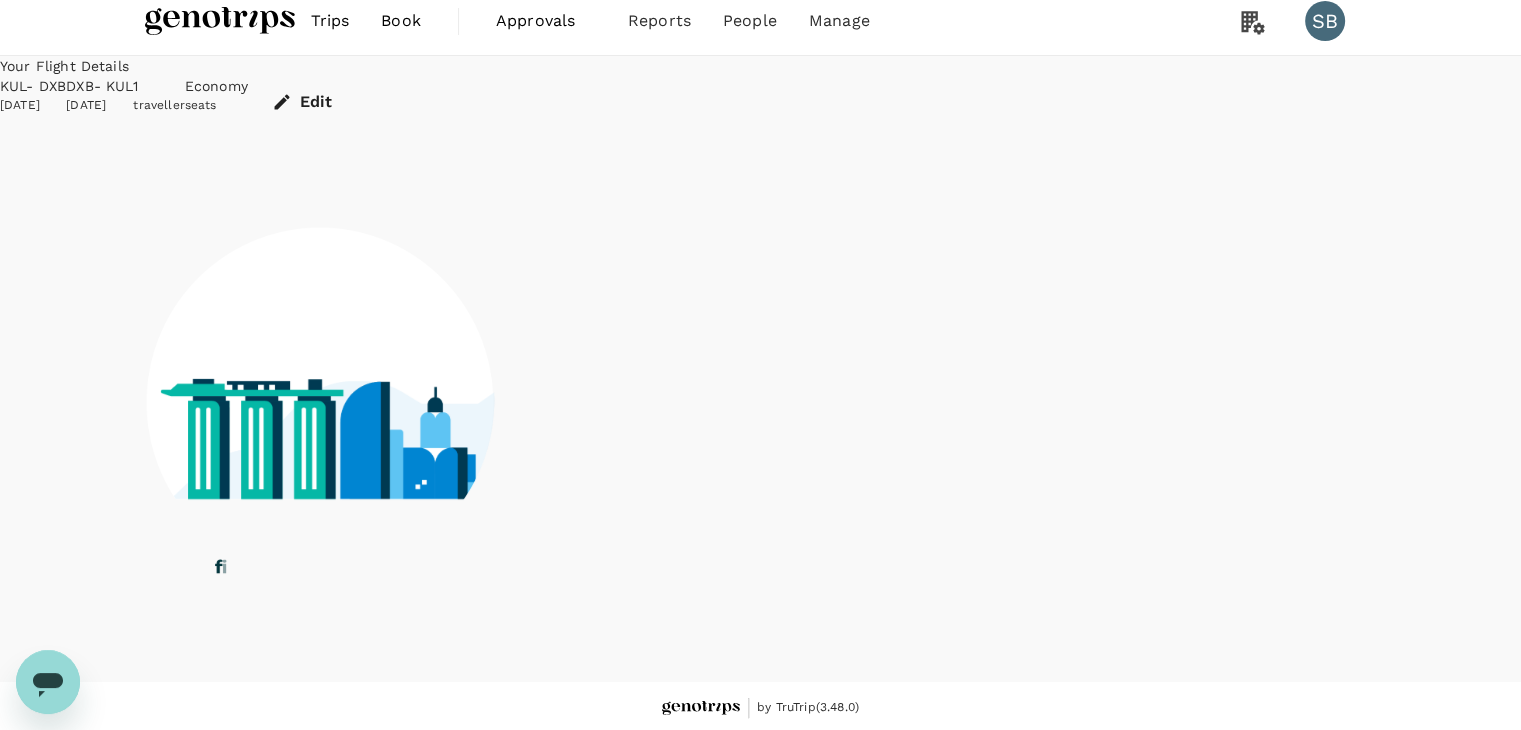 scroll, scrollTop: 0, scrollLeft: 0, axis: both 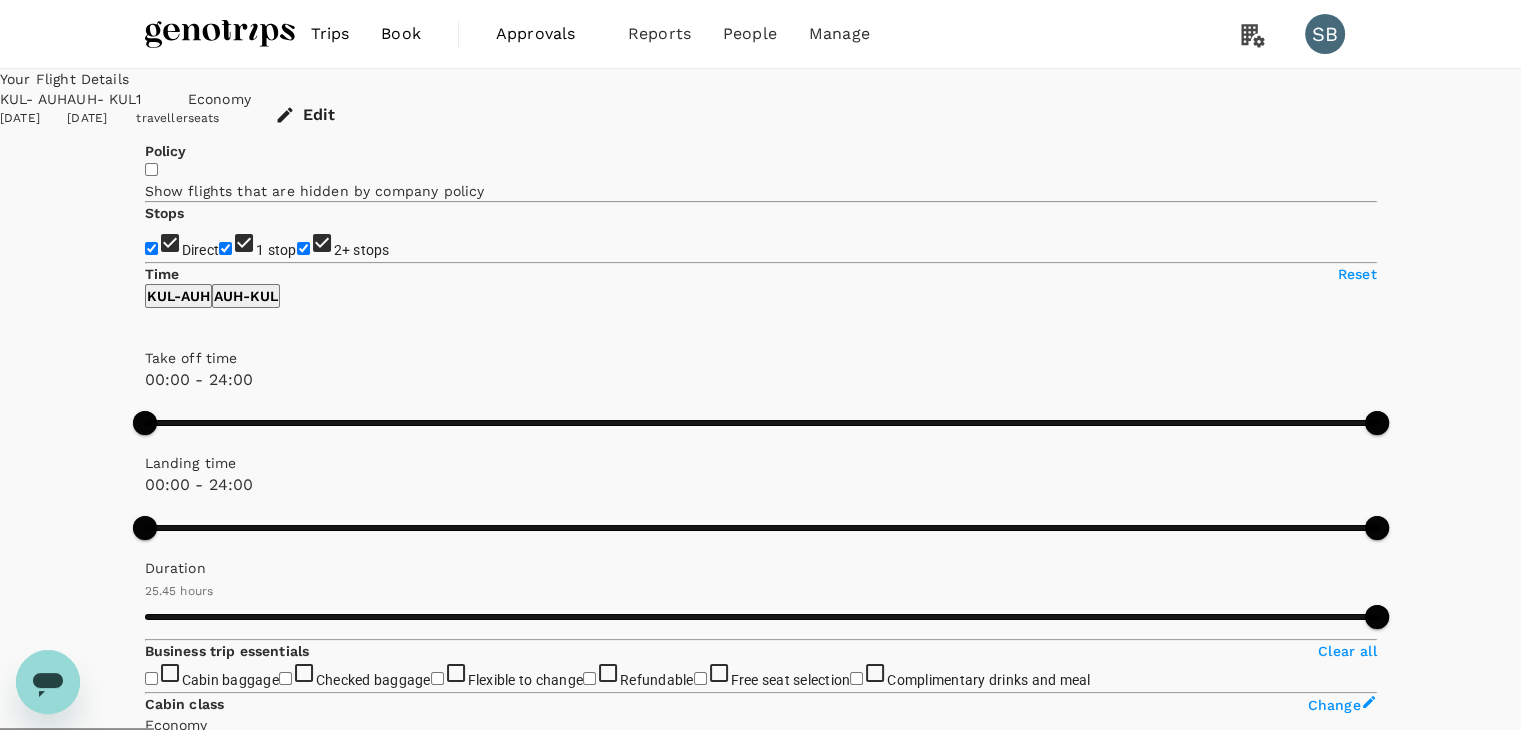 click at bounding box center [220, 34] 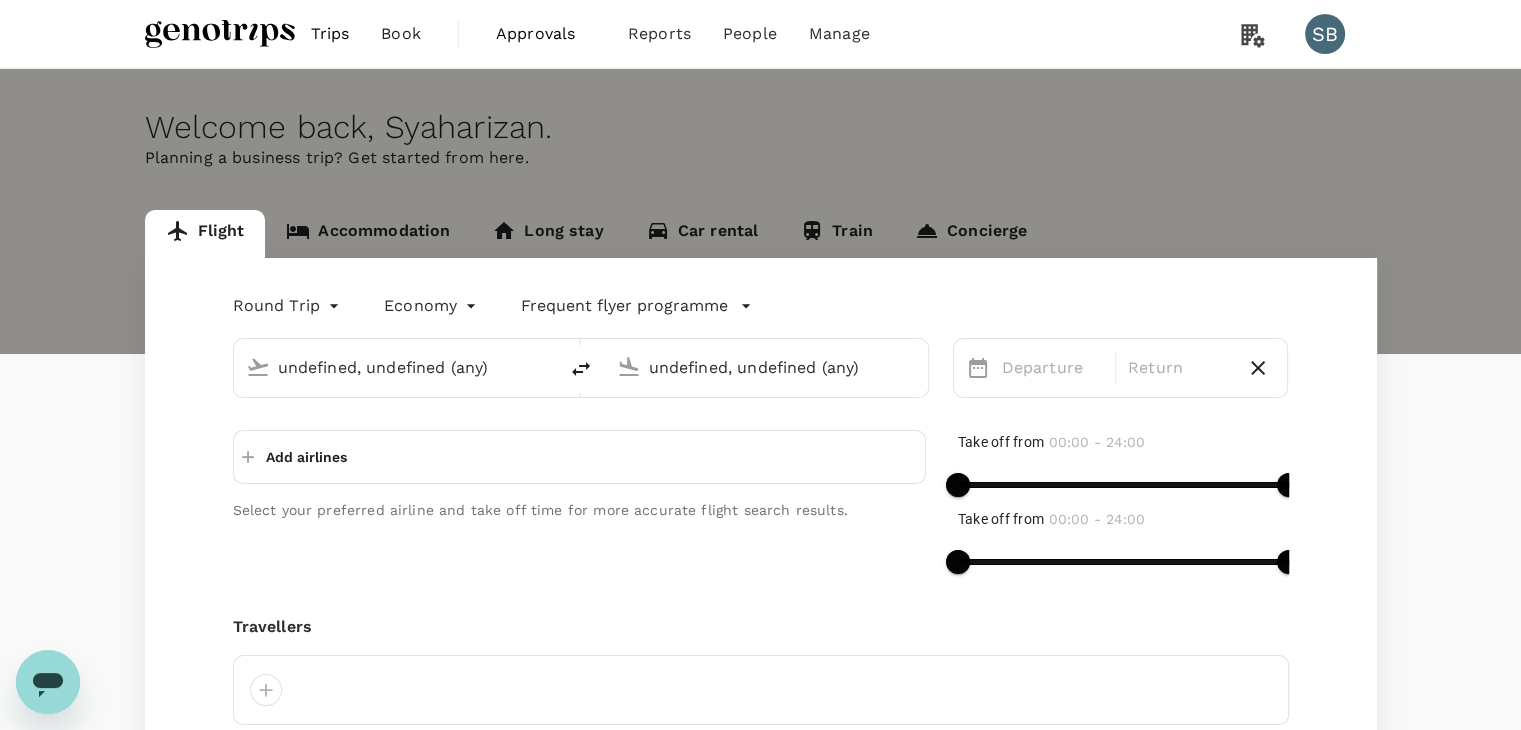 type 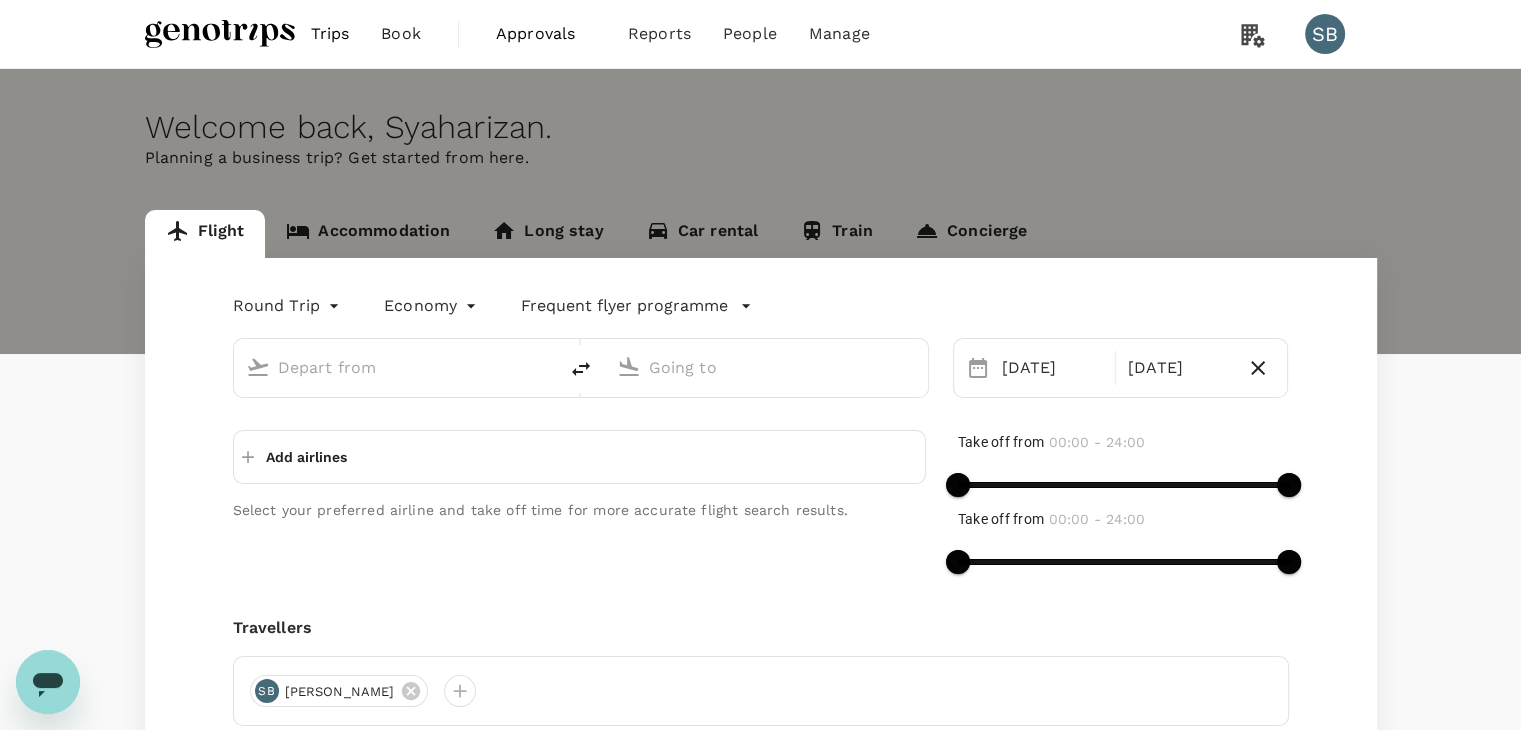 type on "Kuala Lumpur Intl ([GEOGRAPHIC_DATA])" 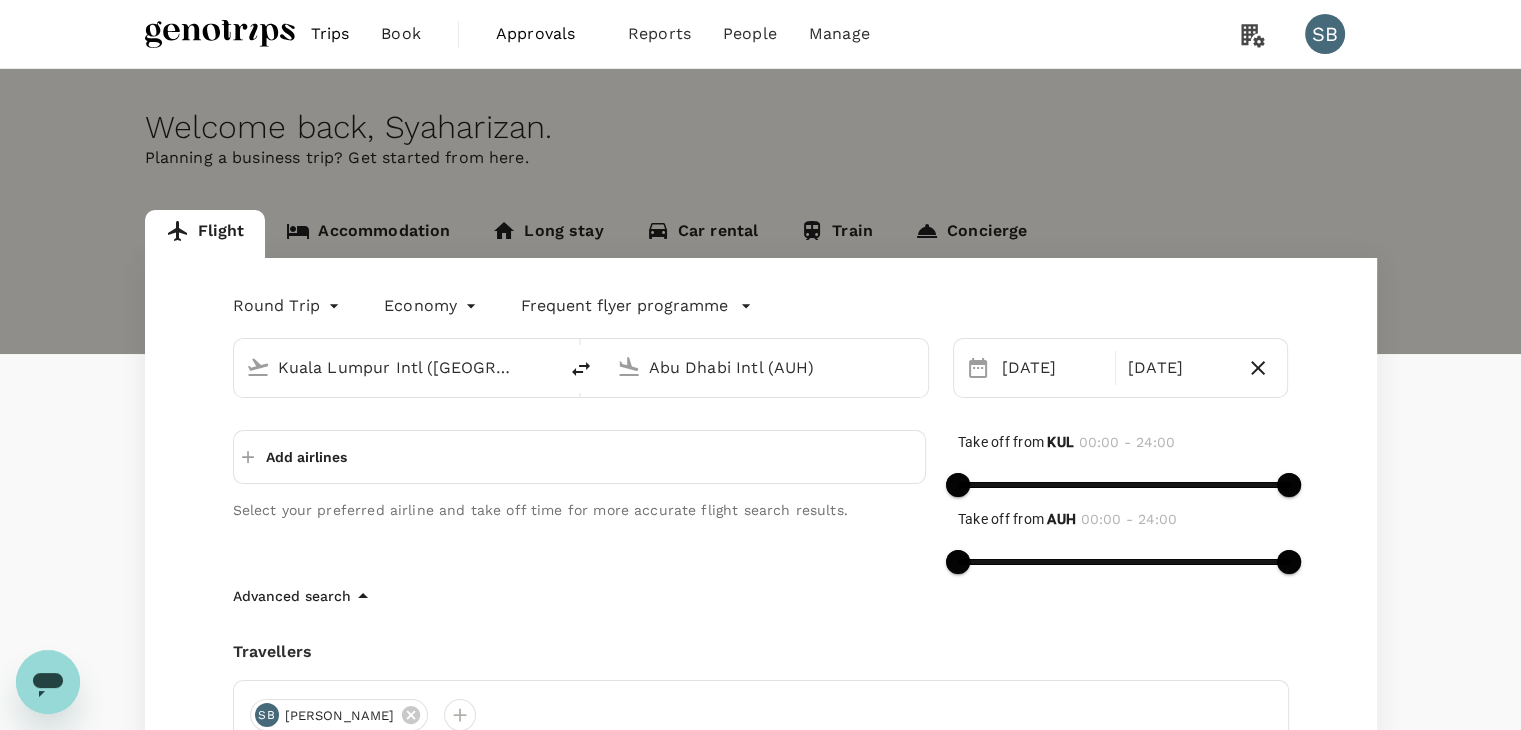click on "Abu Dhabi Intl (AUH)" at bounding box center [767, 367] 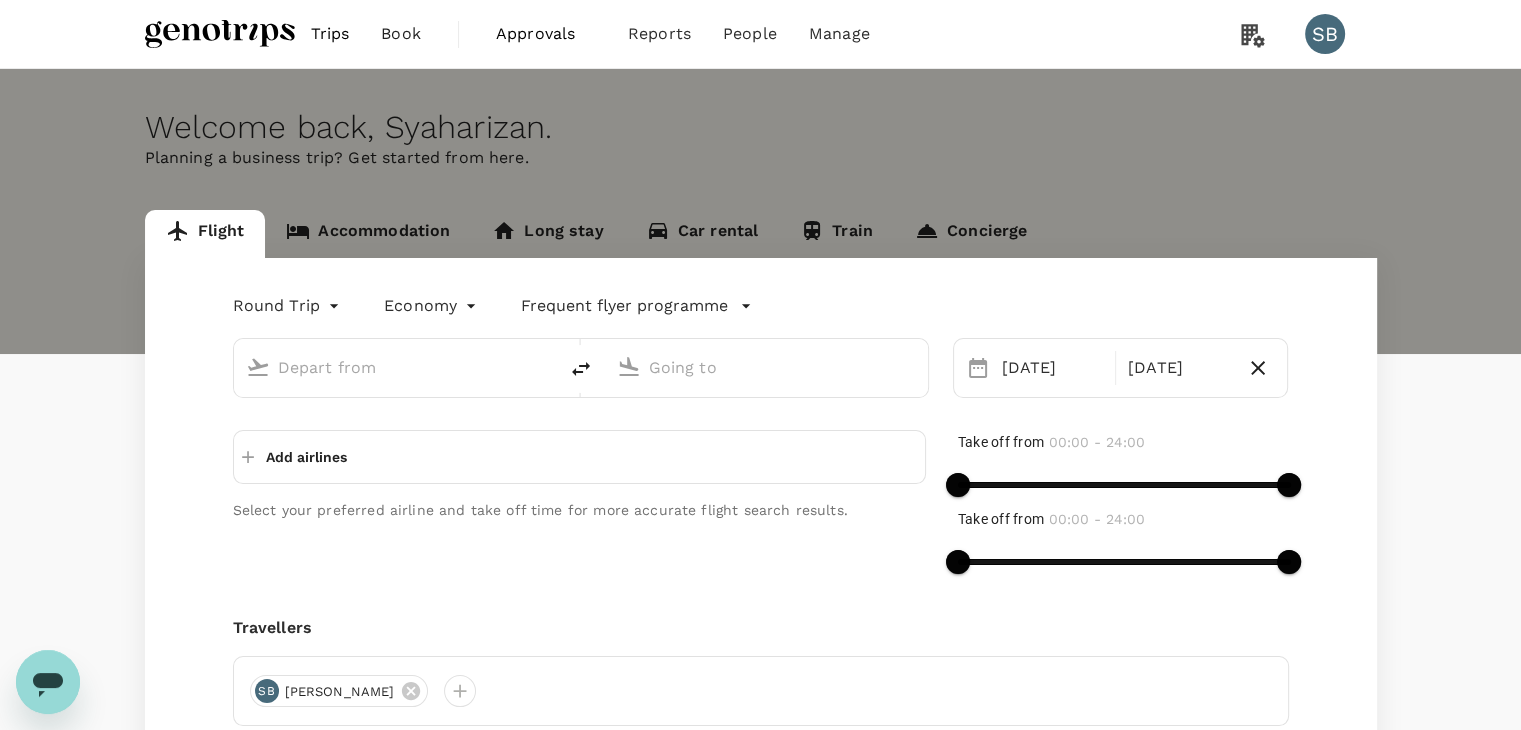 type on "Kuala Lumpur Intl ([GEOGRAPHIC_DATA])" 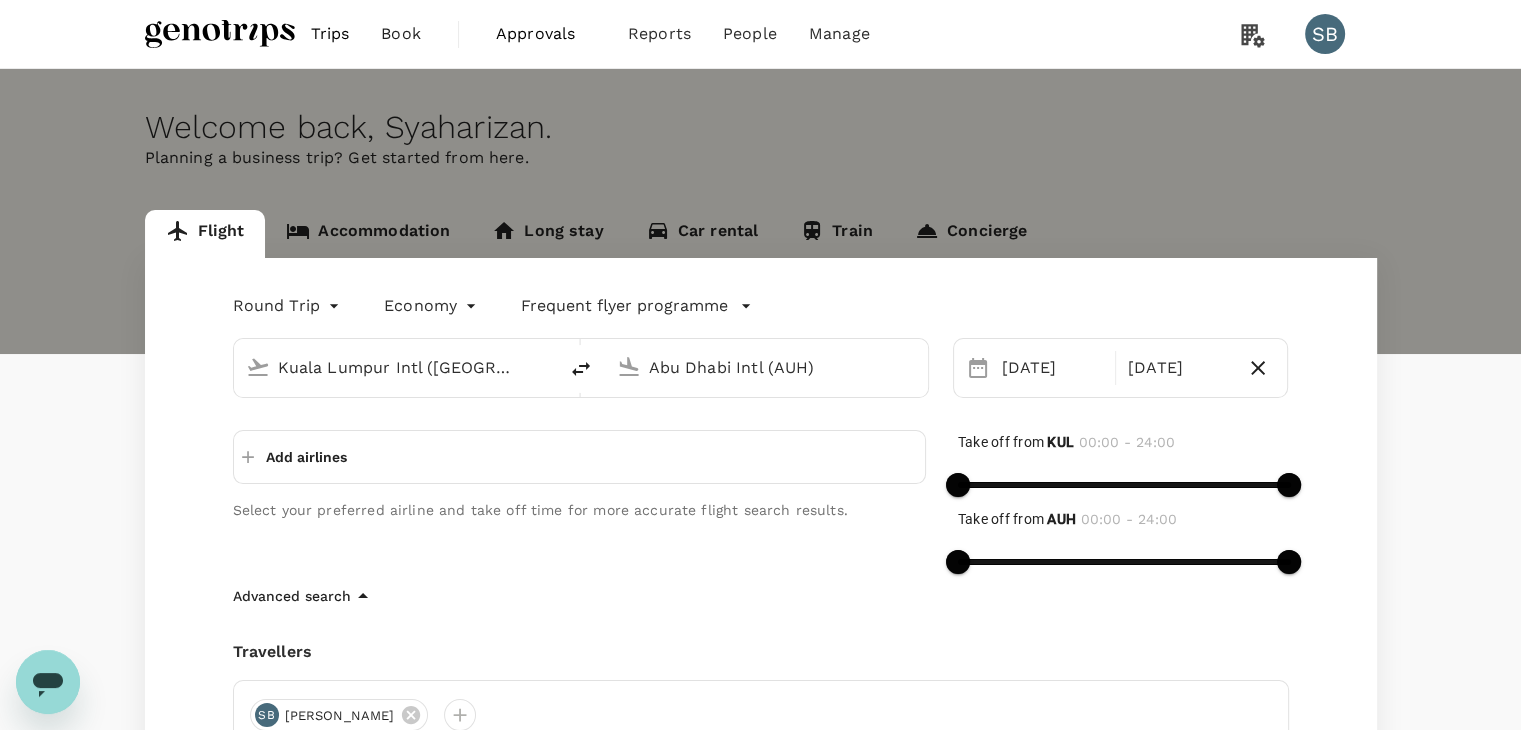 click on "Abu Dhabi Intl (AUH)" at bounding box center [767, 367] 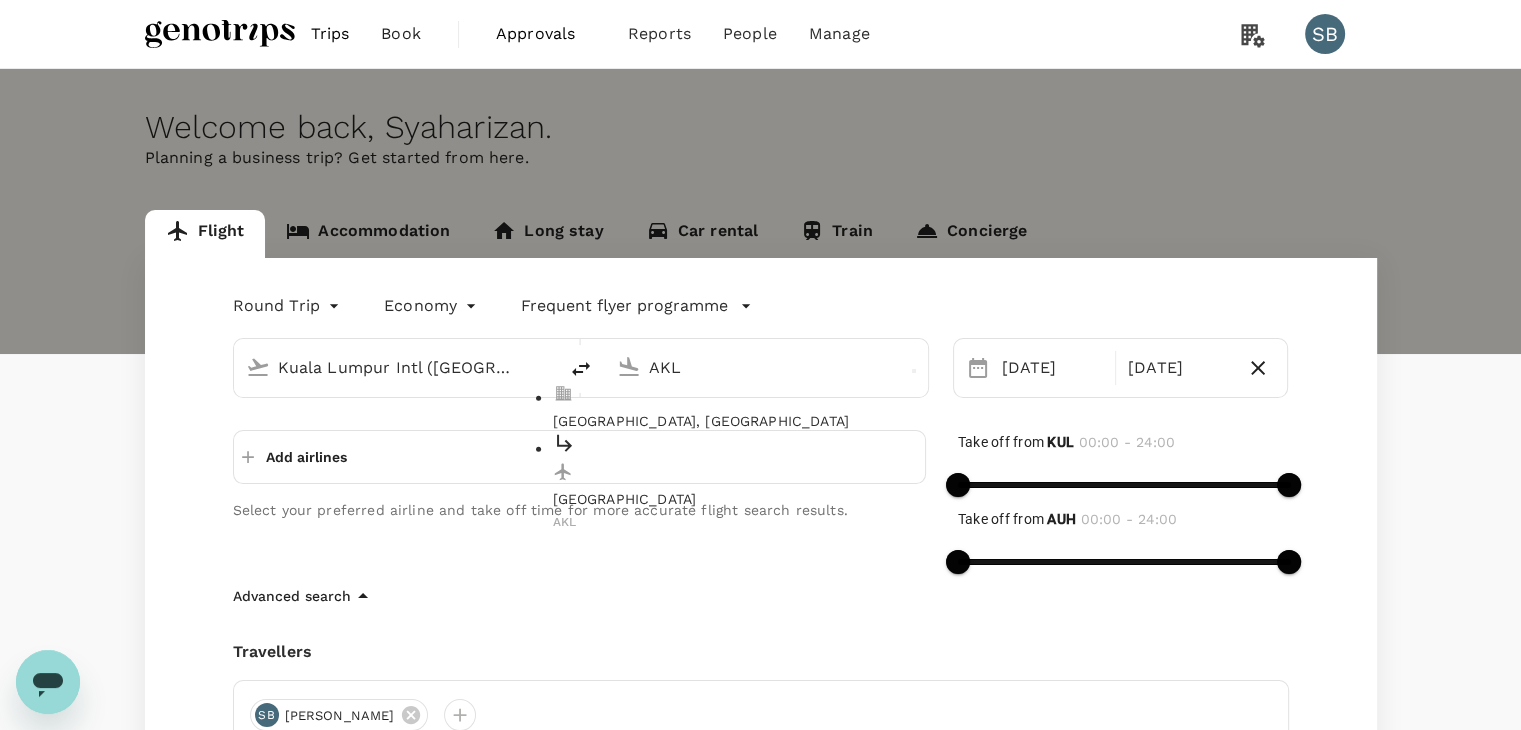 click on "Auckland" at bounding box center [783, 499] 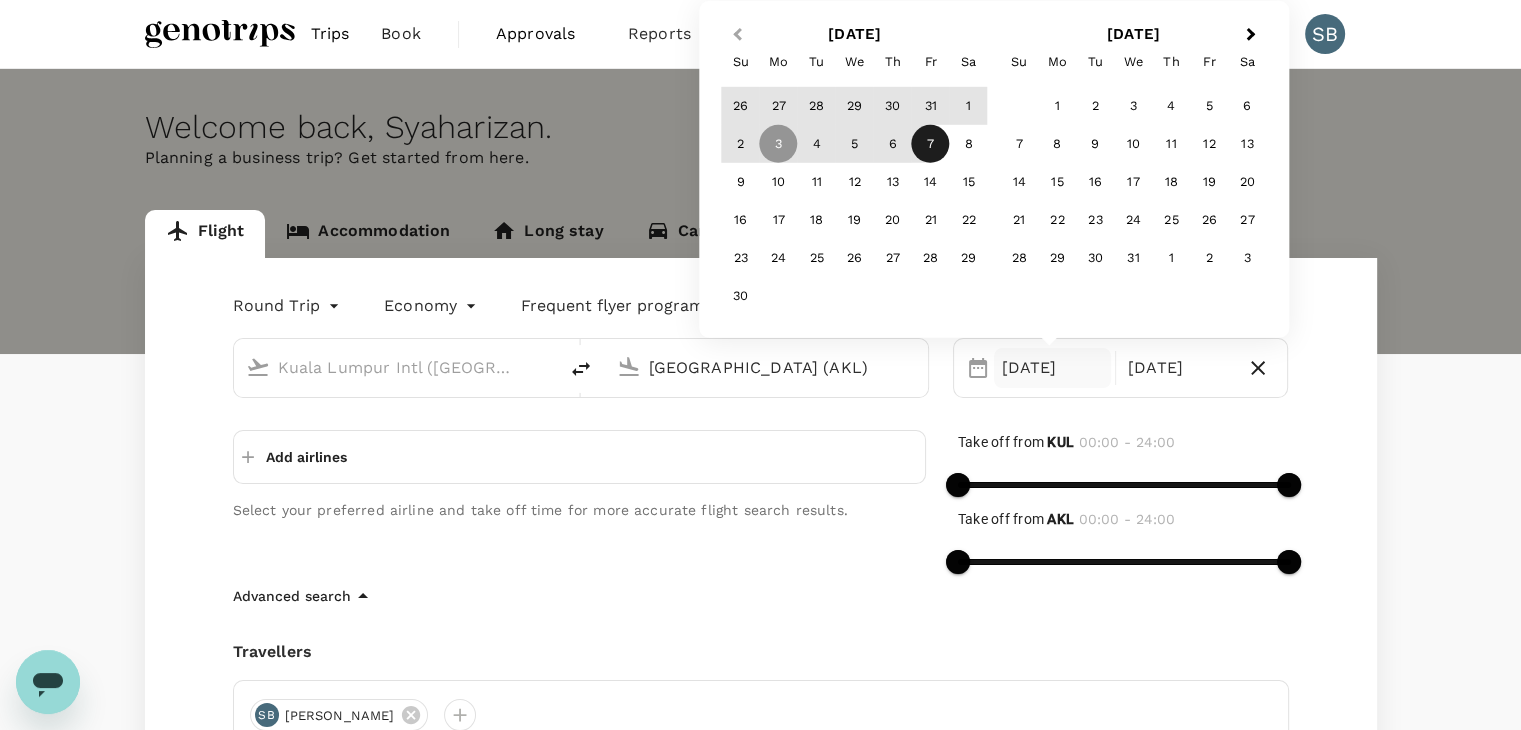 type on "Auckland (AKL)" 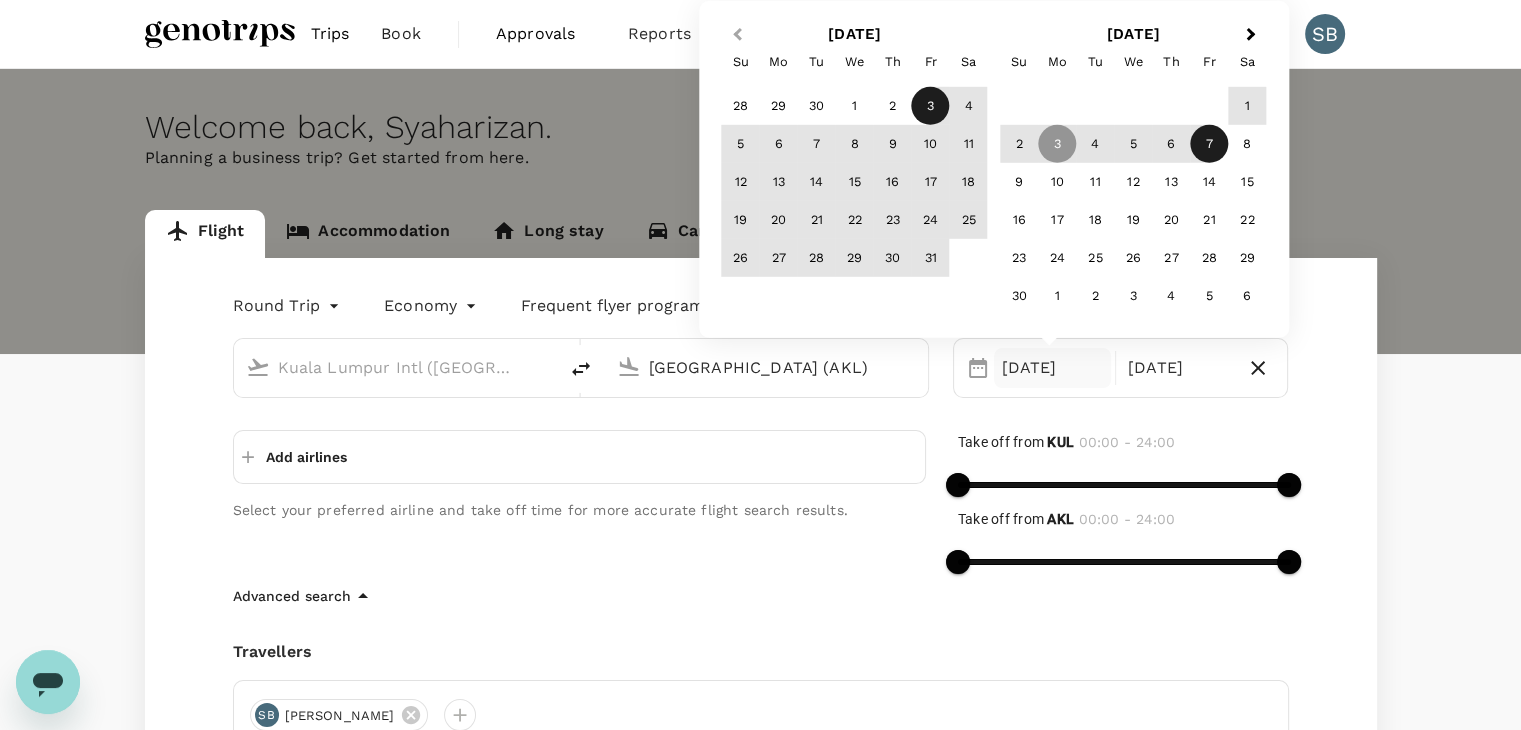 click on "Previous Month" at bounding box center [735, 36] 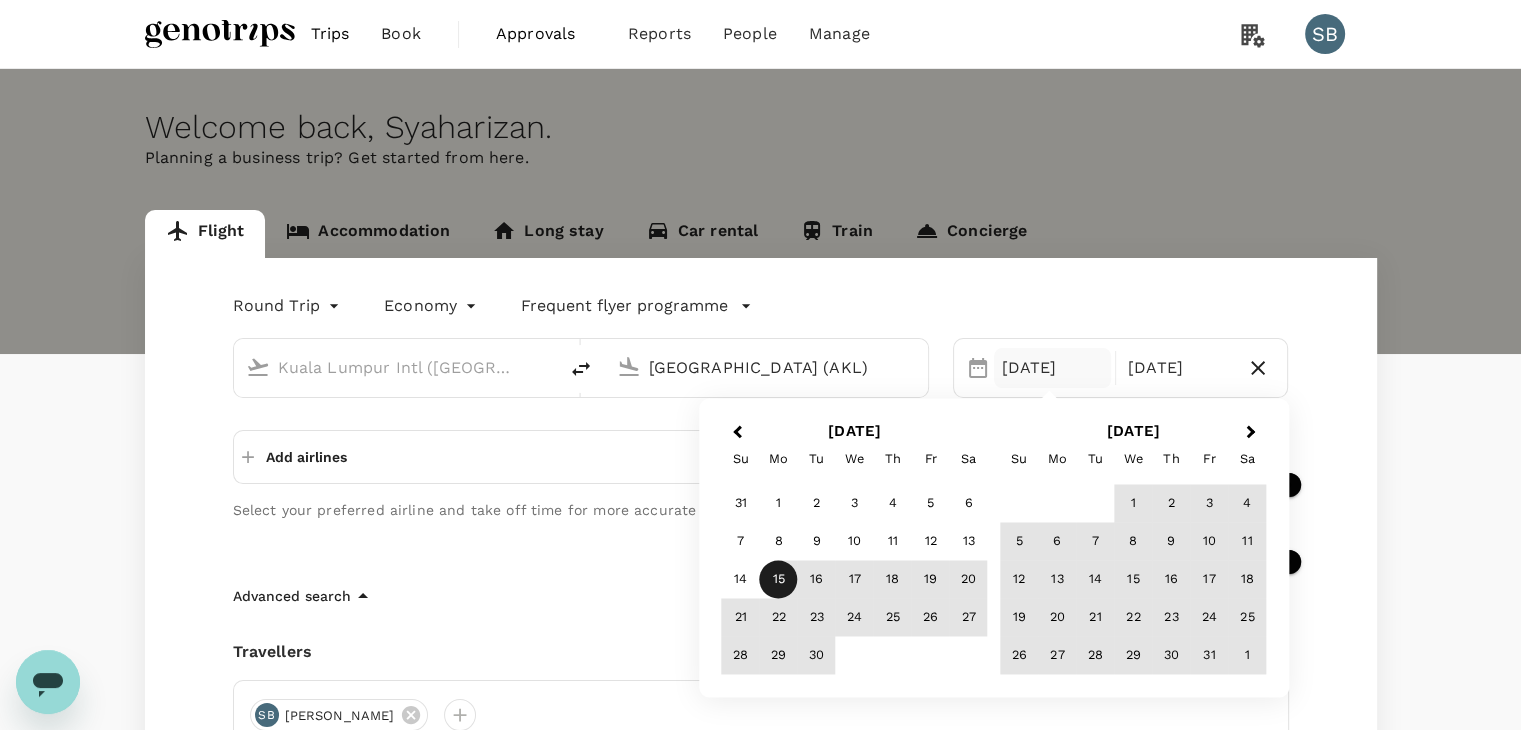 click on "15" at bounding box center [779, 580] 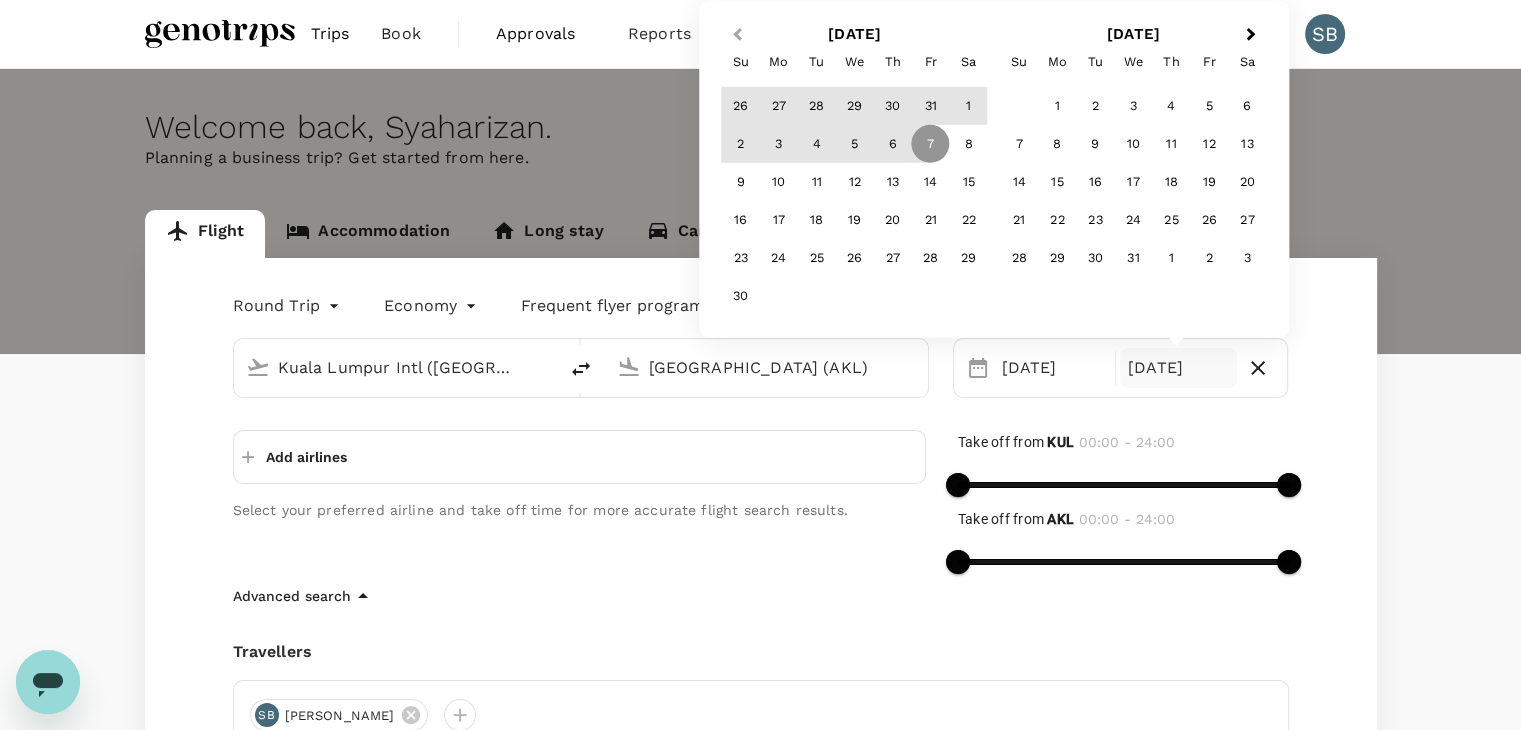 click on "Previous Month" at bounding box center [737, 34] 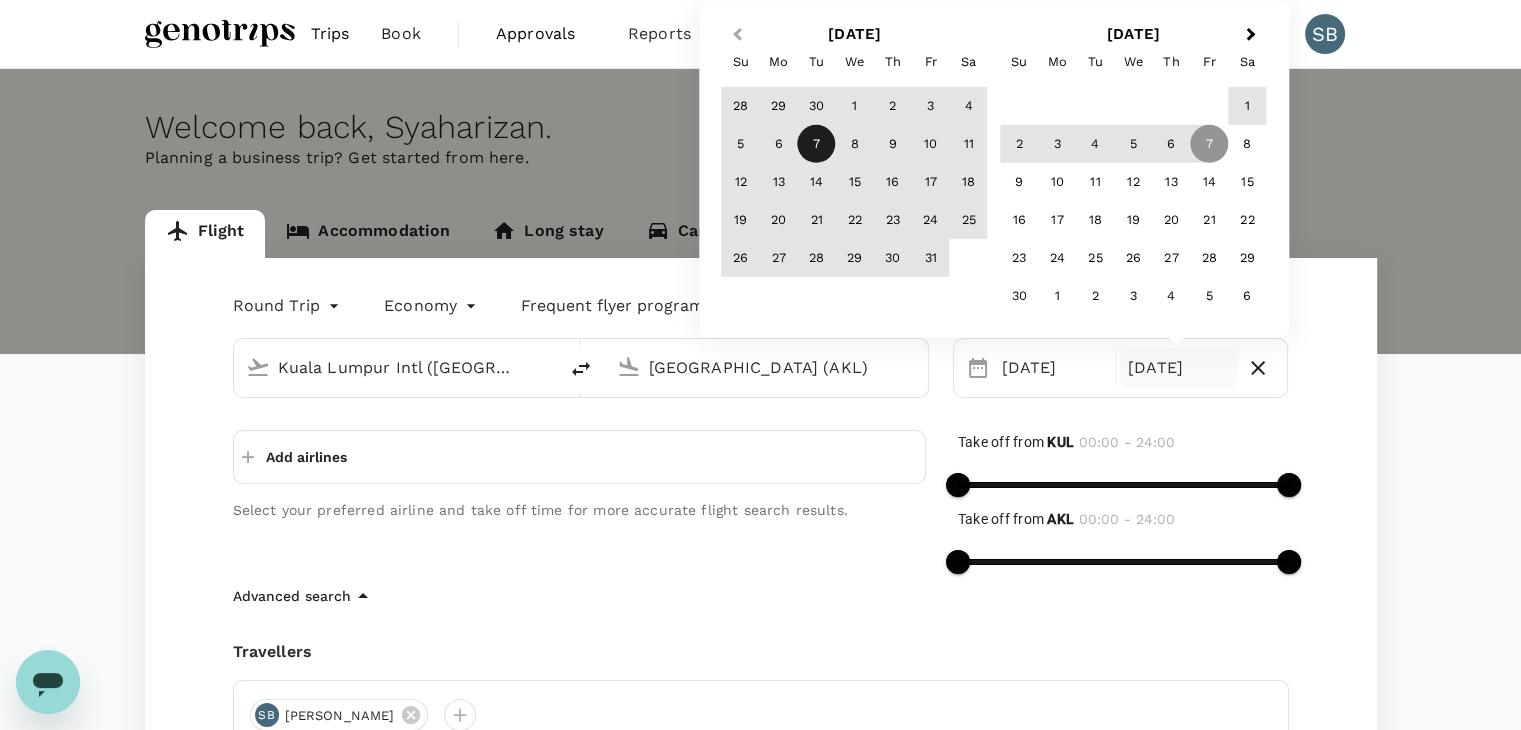 click on "Previous Month" at bounding box center (737, 34) 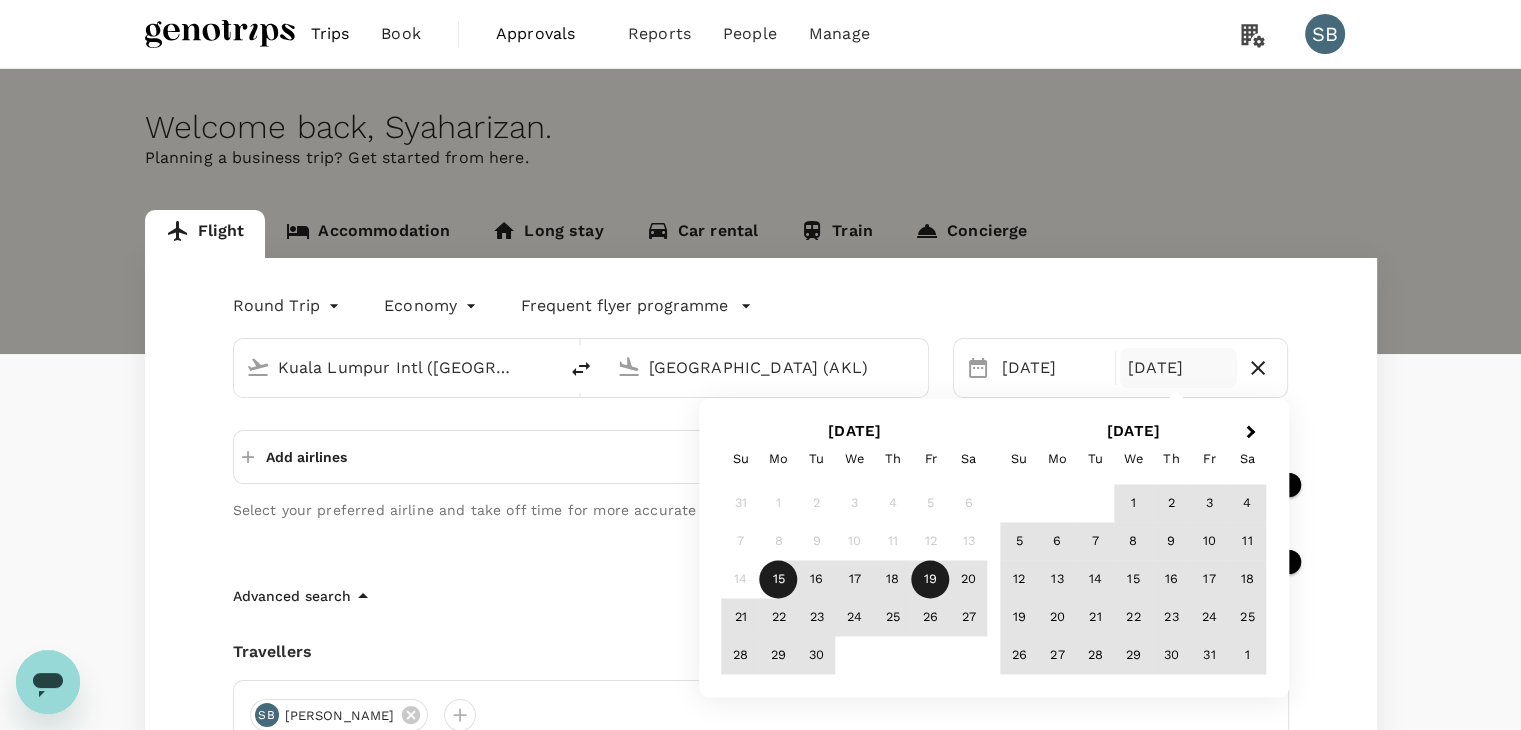 click on "19" at bounding box center (931, 580) 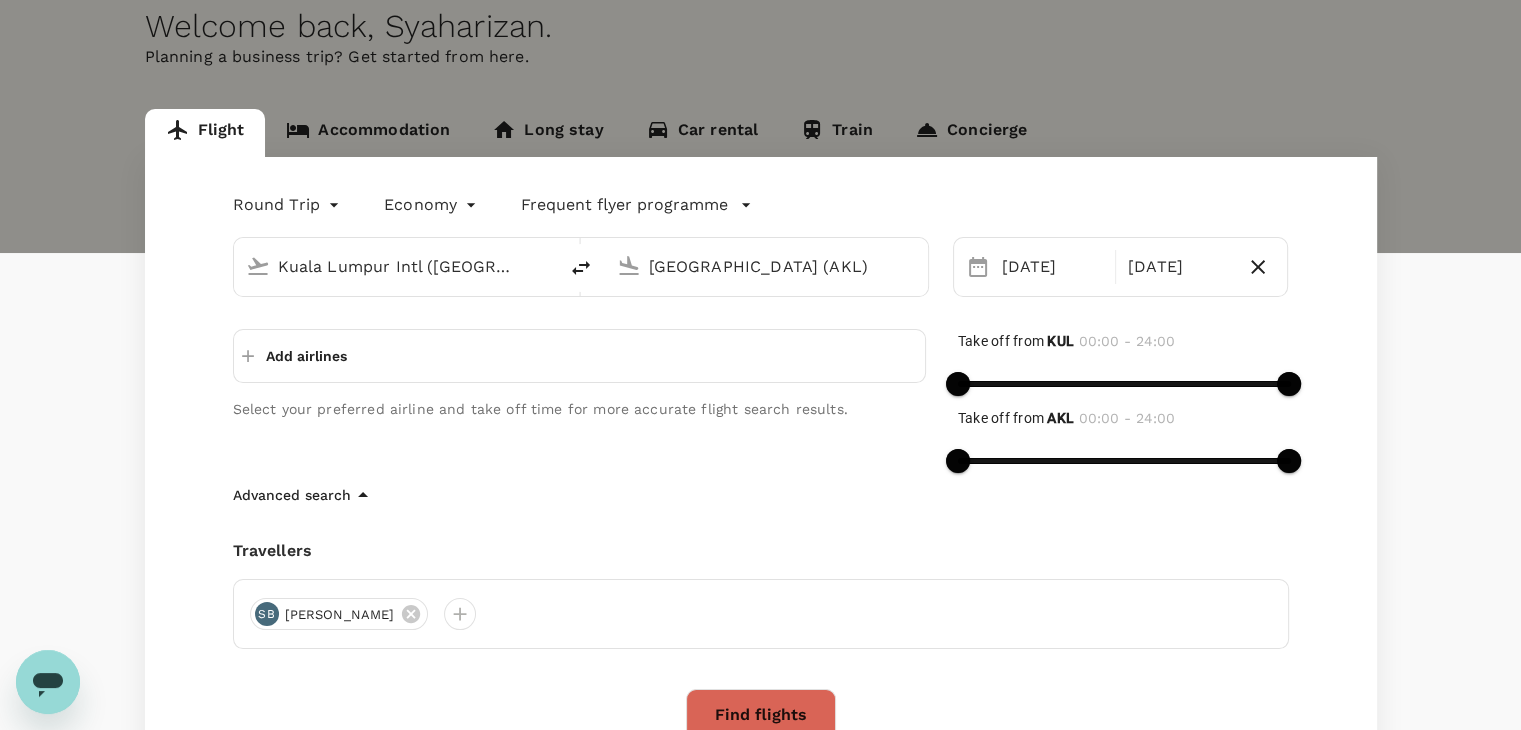 scroll, scrollTop: 200, scrollLeft: 0, axis: vertical 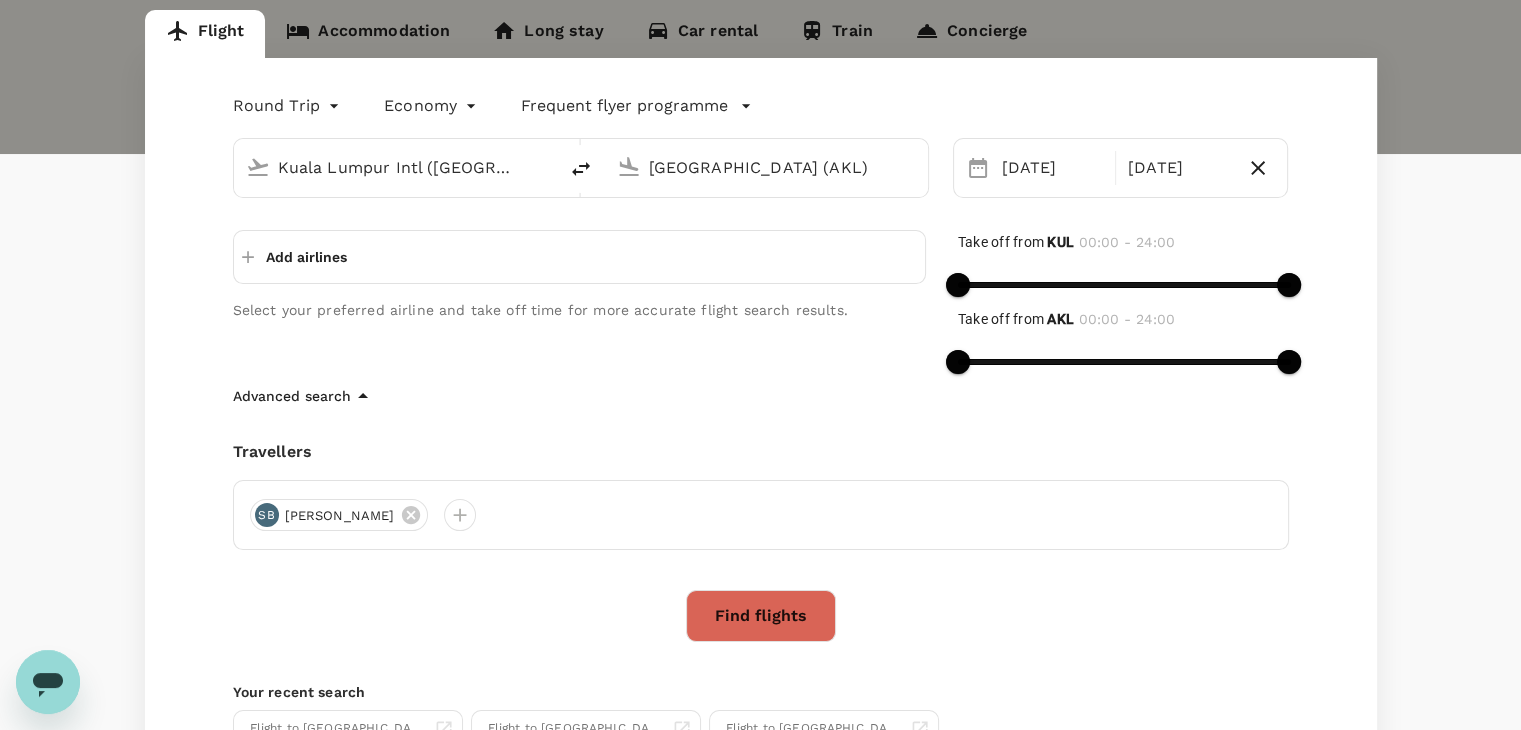 click on "Find flights" at bounding box center (761, 616) 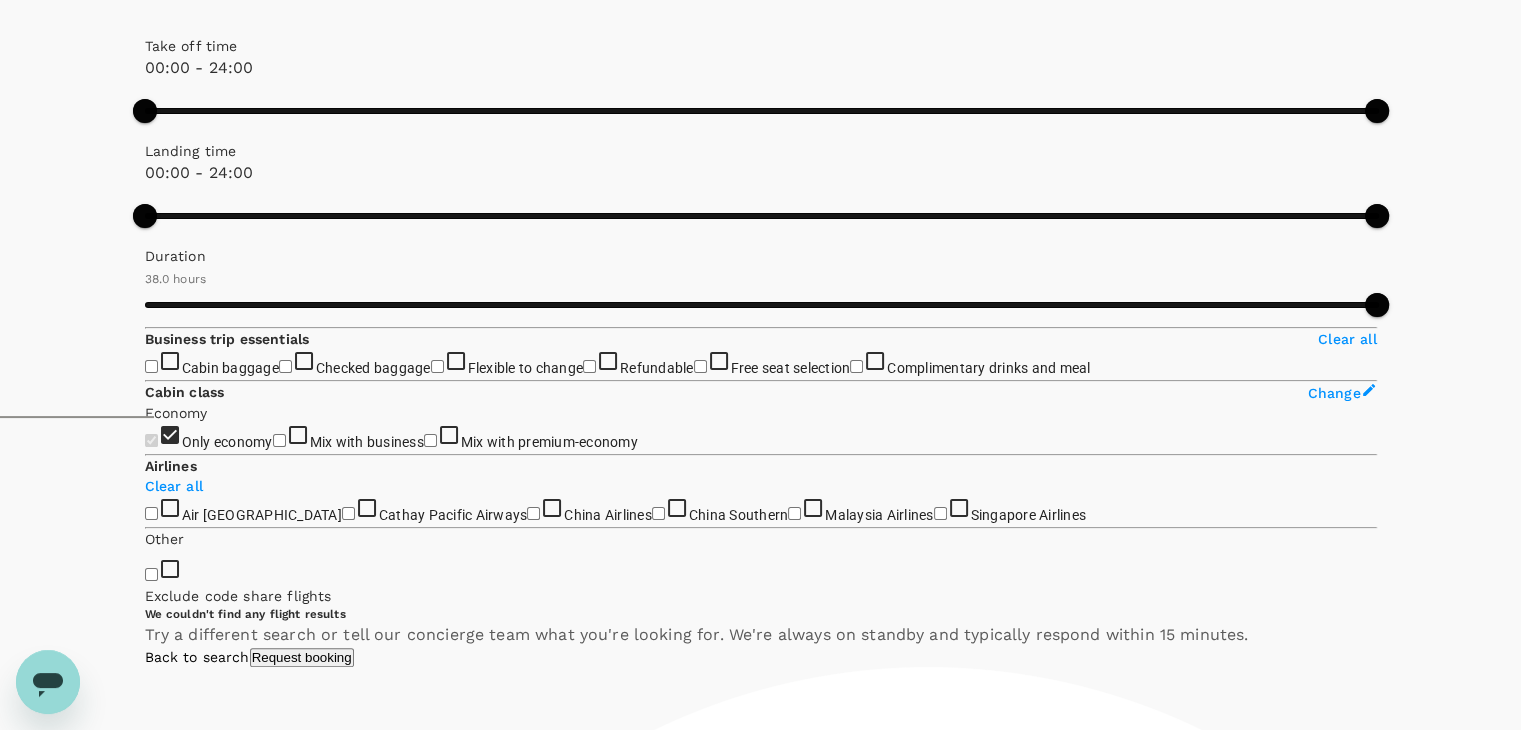 scroll, scrollTop: 0, scrollLeft: 0, axis: both 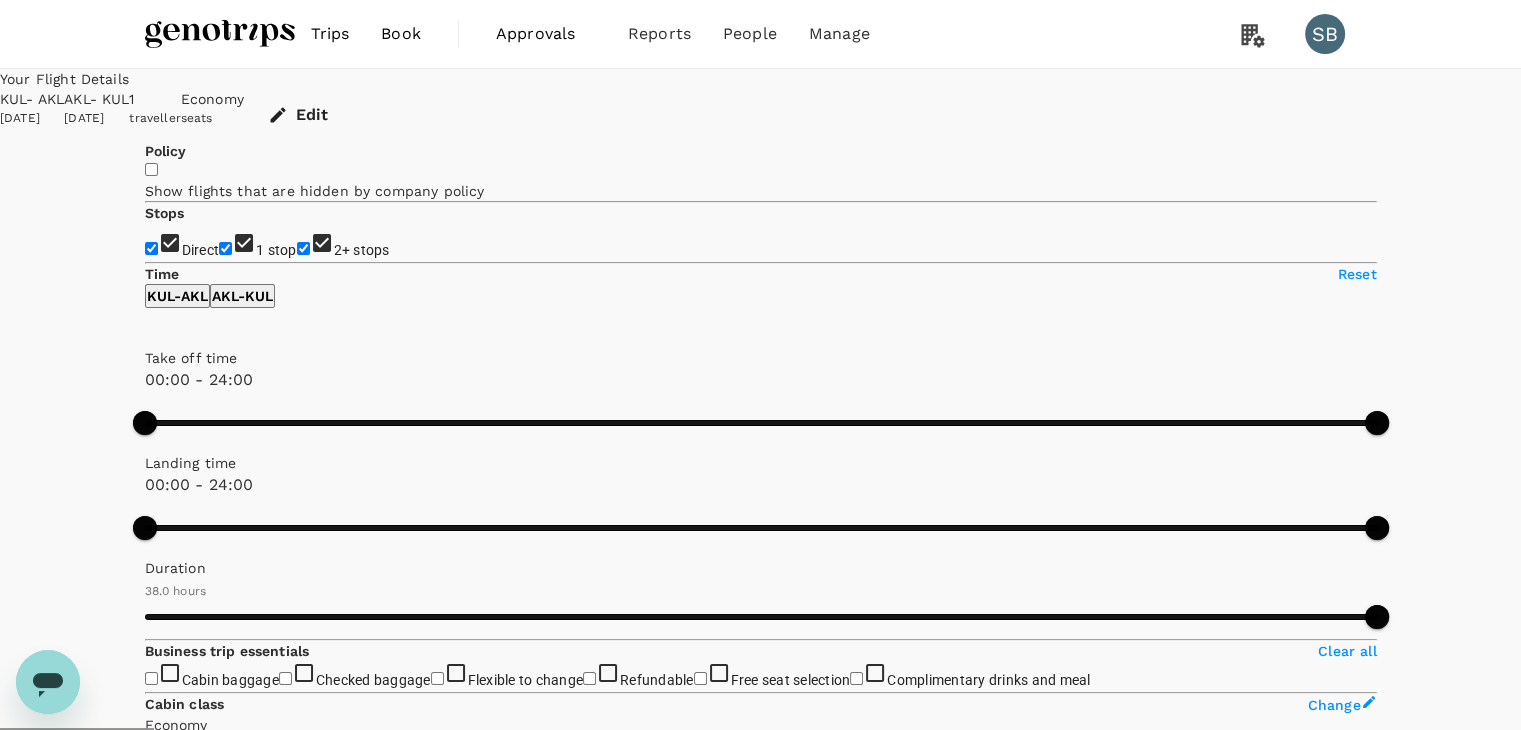 click at bounding box center [220, 34] 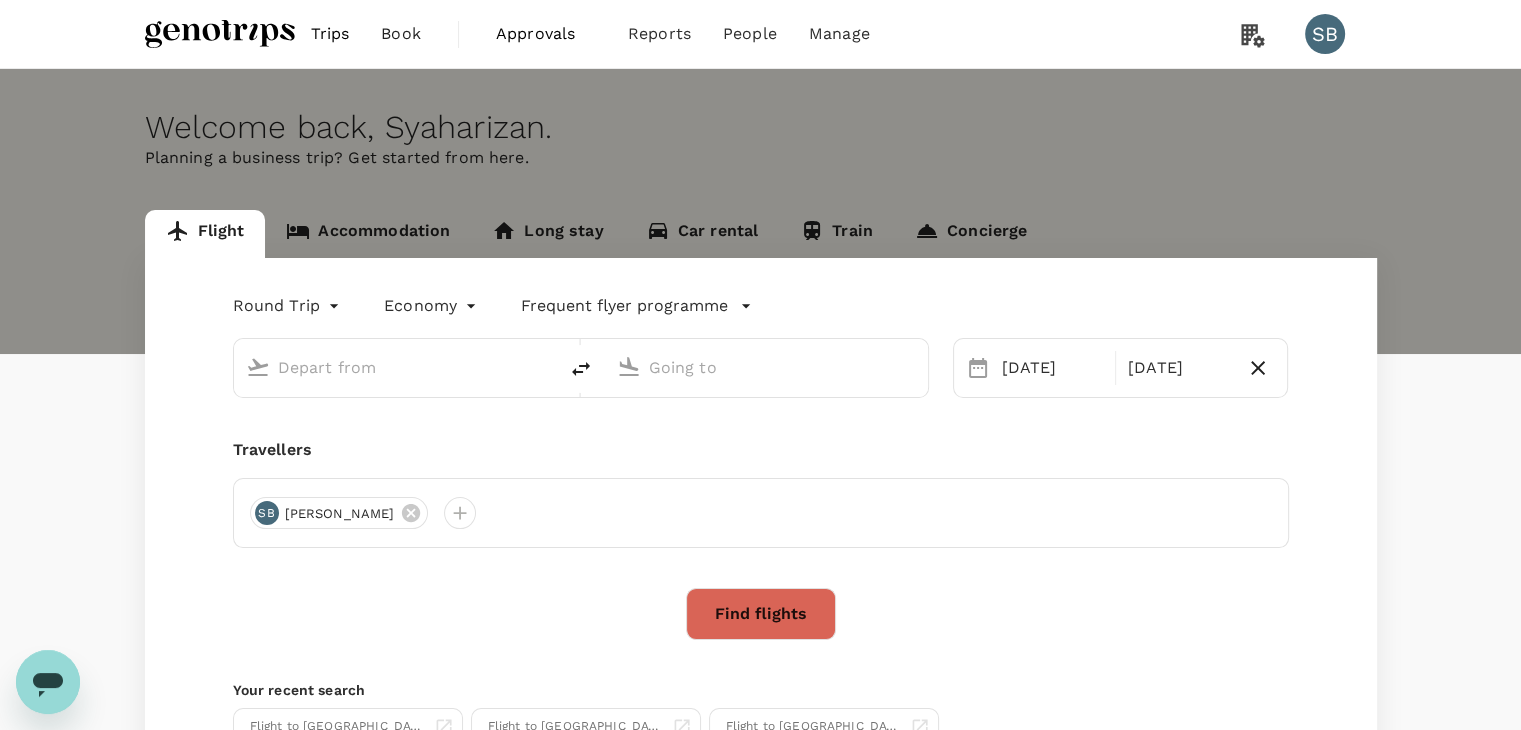 type 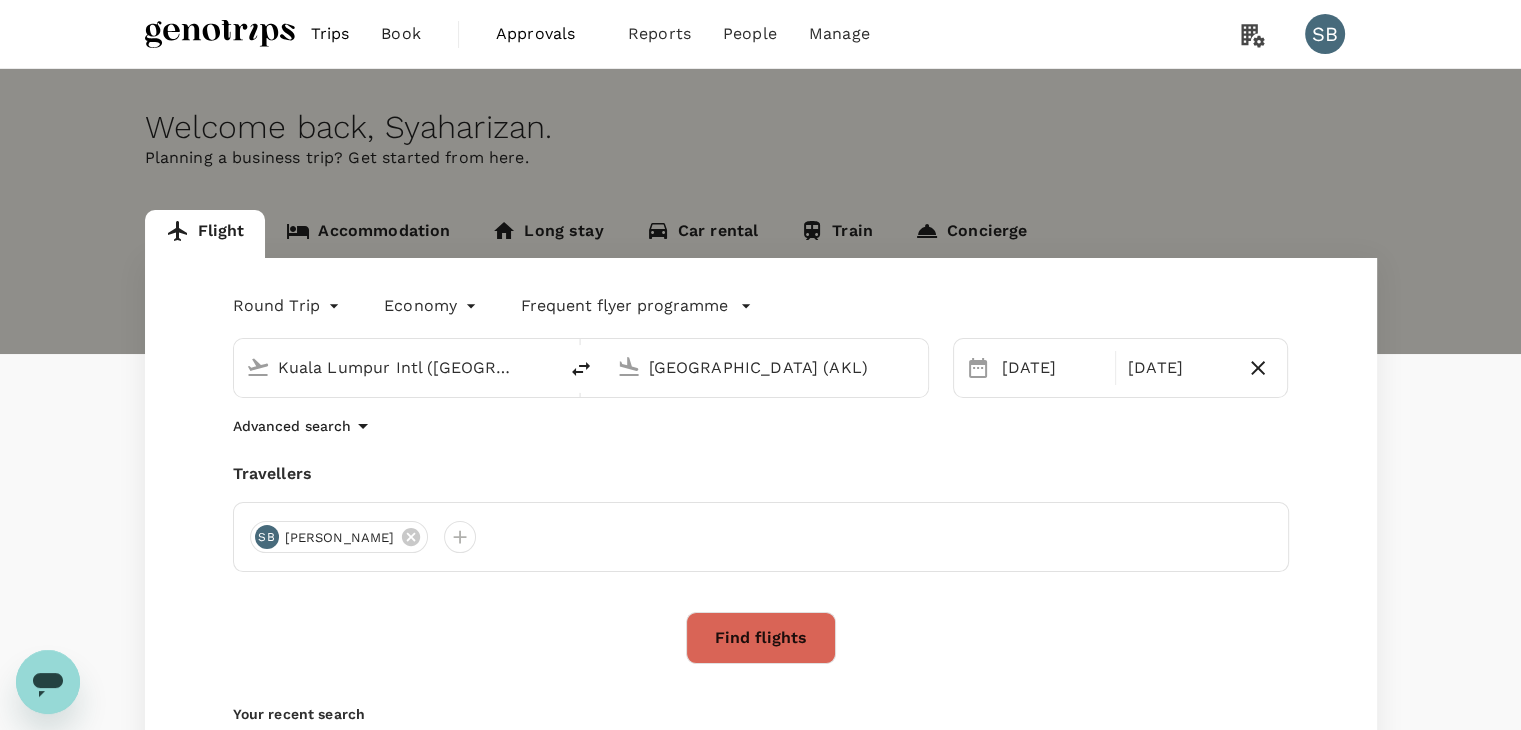 type 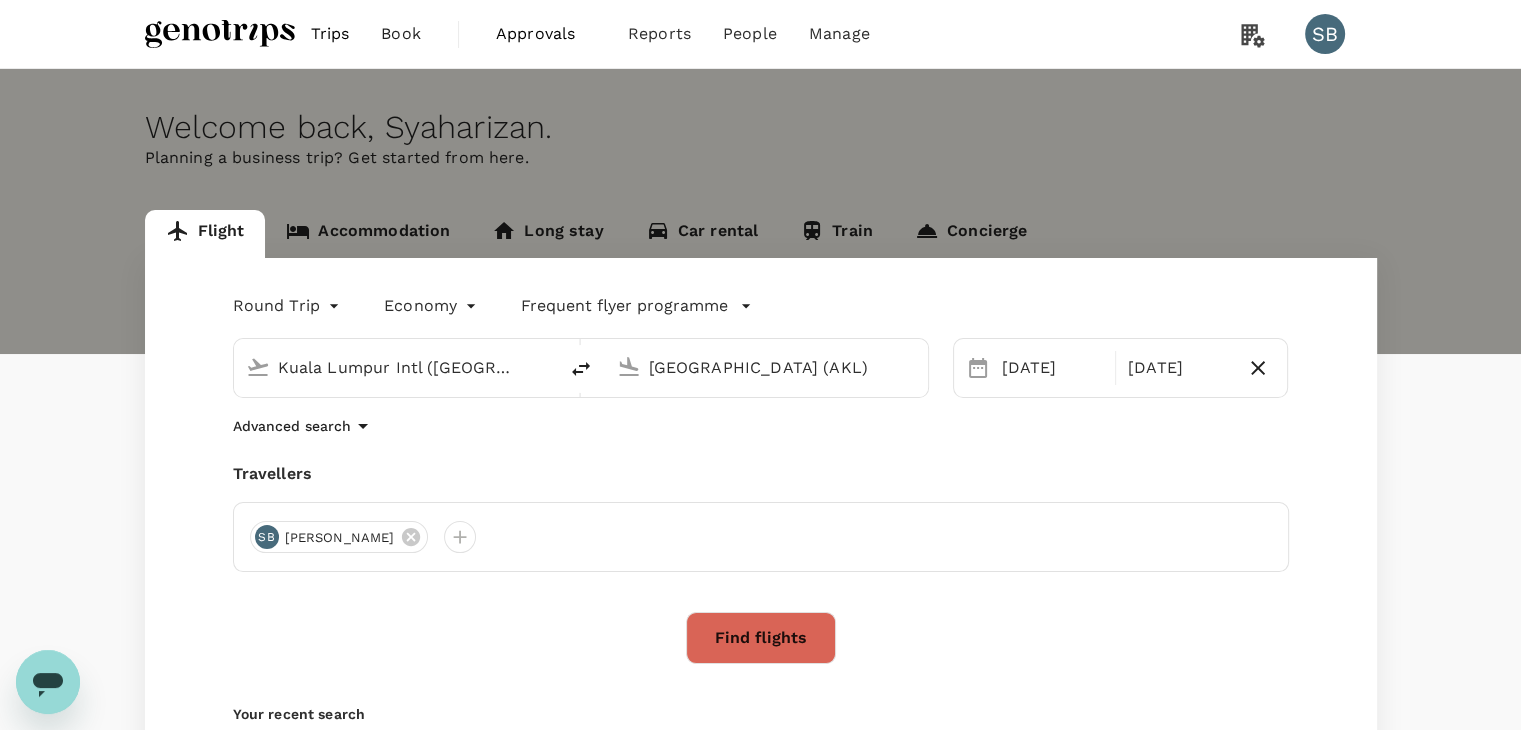 type 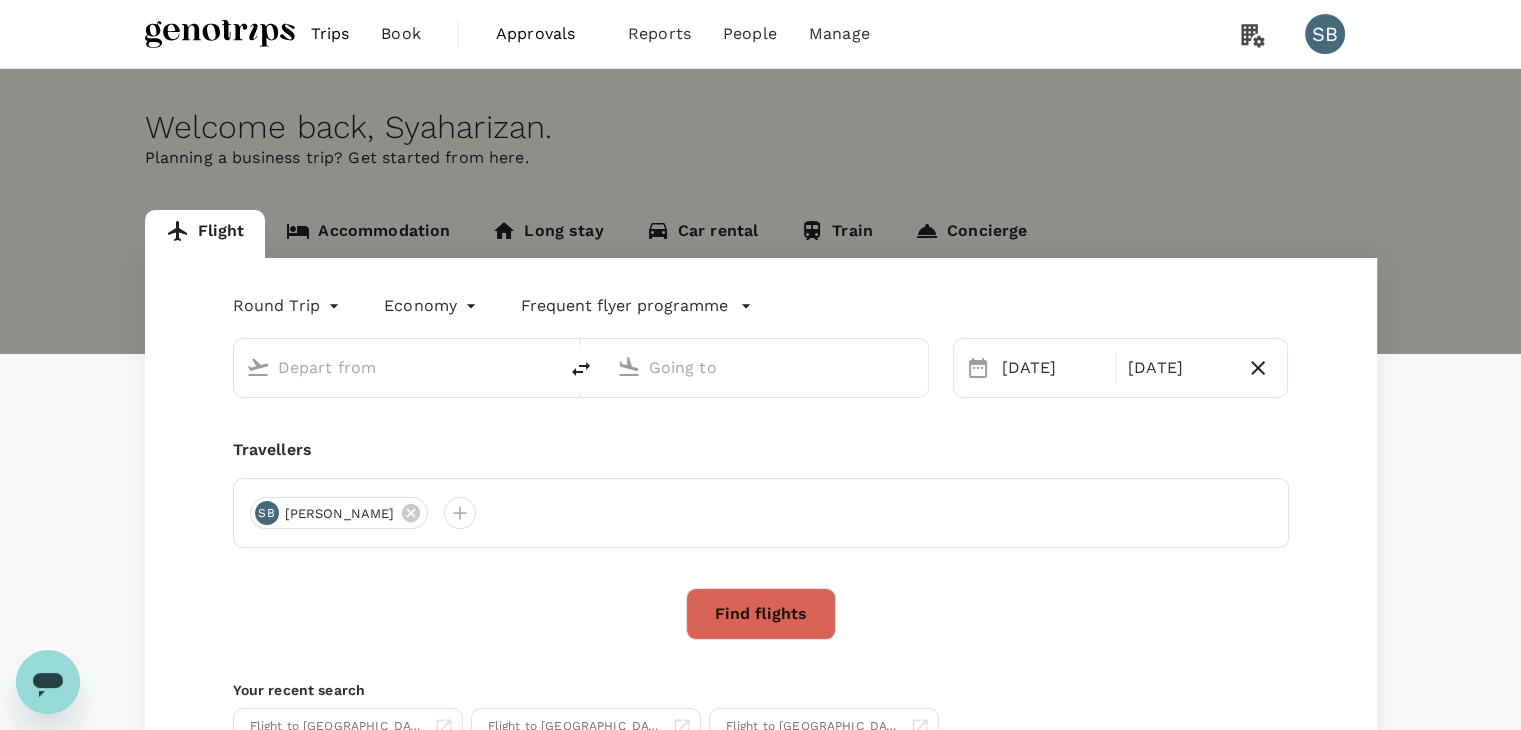 type on "Kuala Lumpur Intl ([GEOGRAPHIC_DATA])" 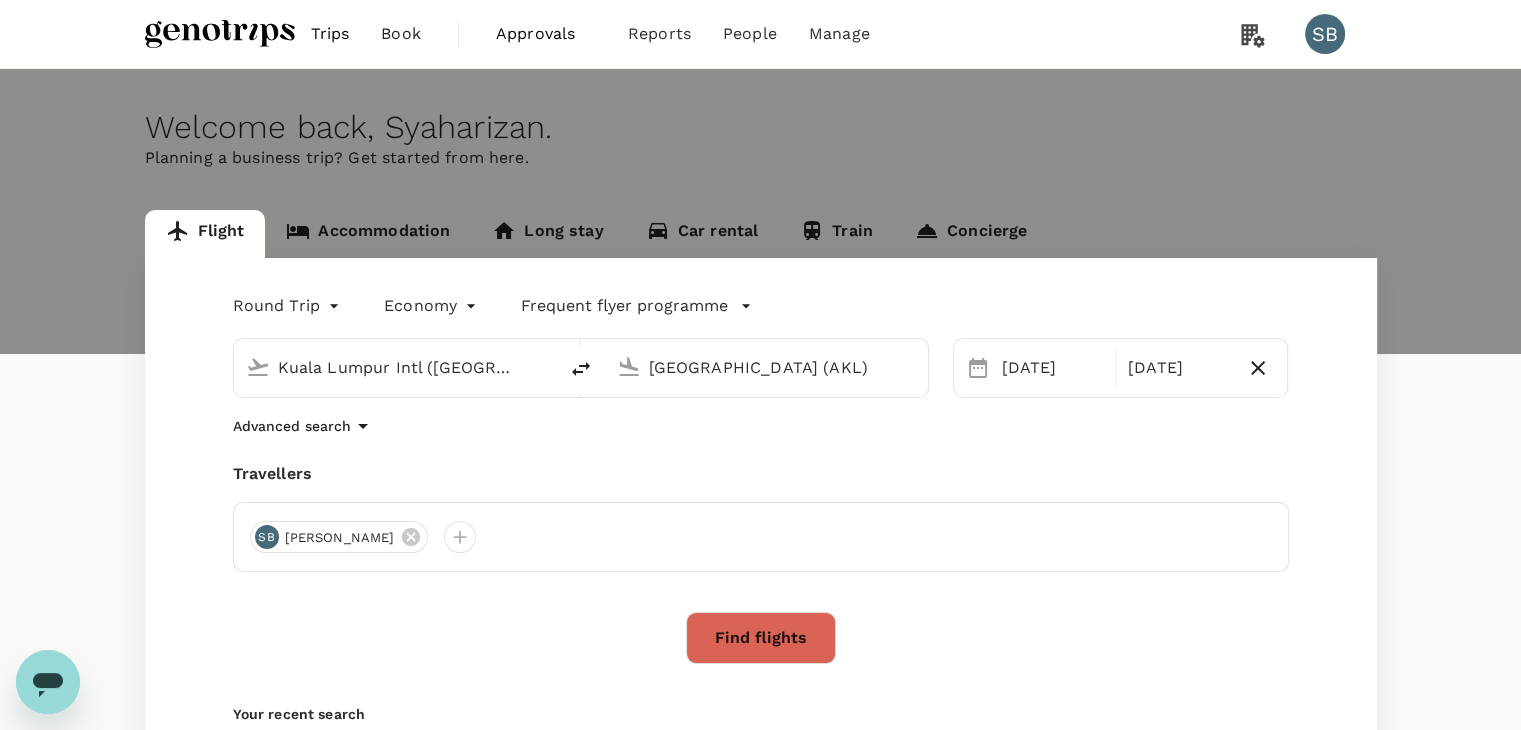 click on "Advanced search" at bounding box center (292, 426) 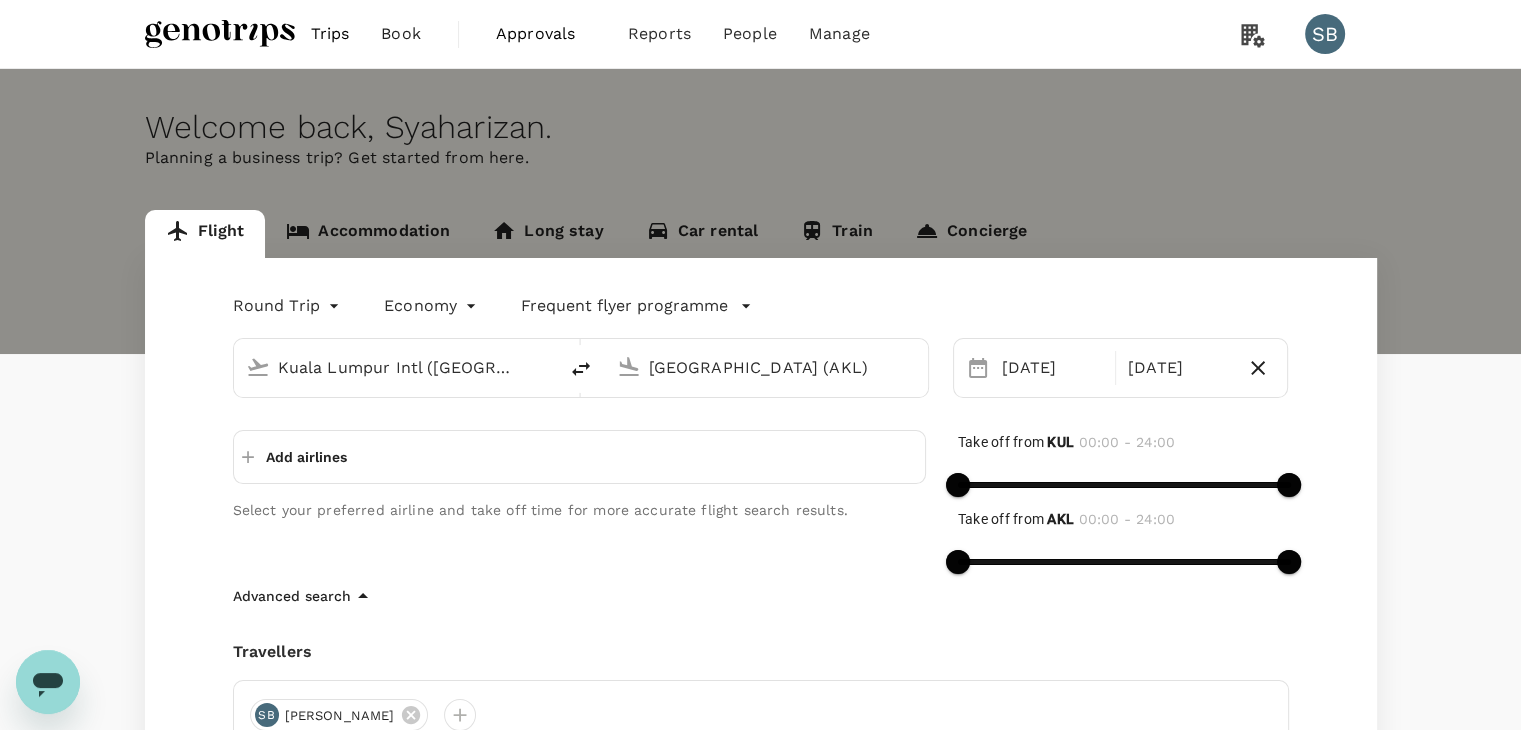 click on "Add airlines" at bounding box center [306, 457] 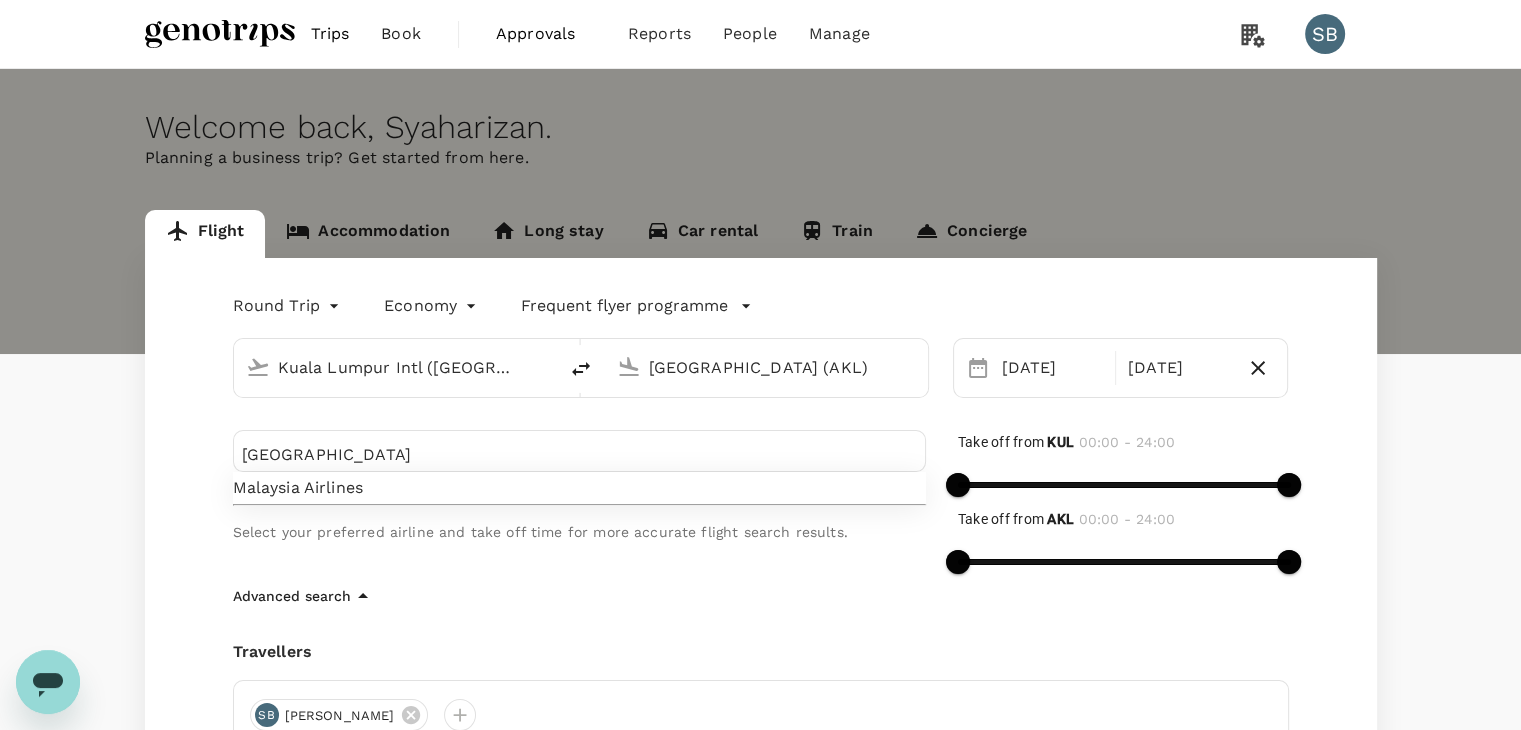 type on "MALAYSIA" 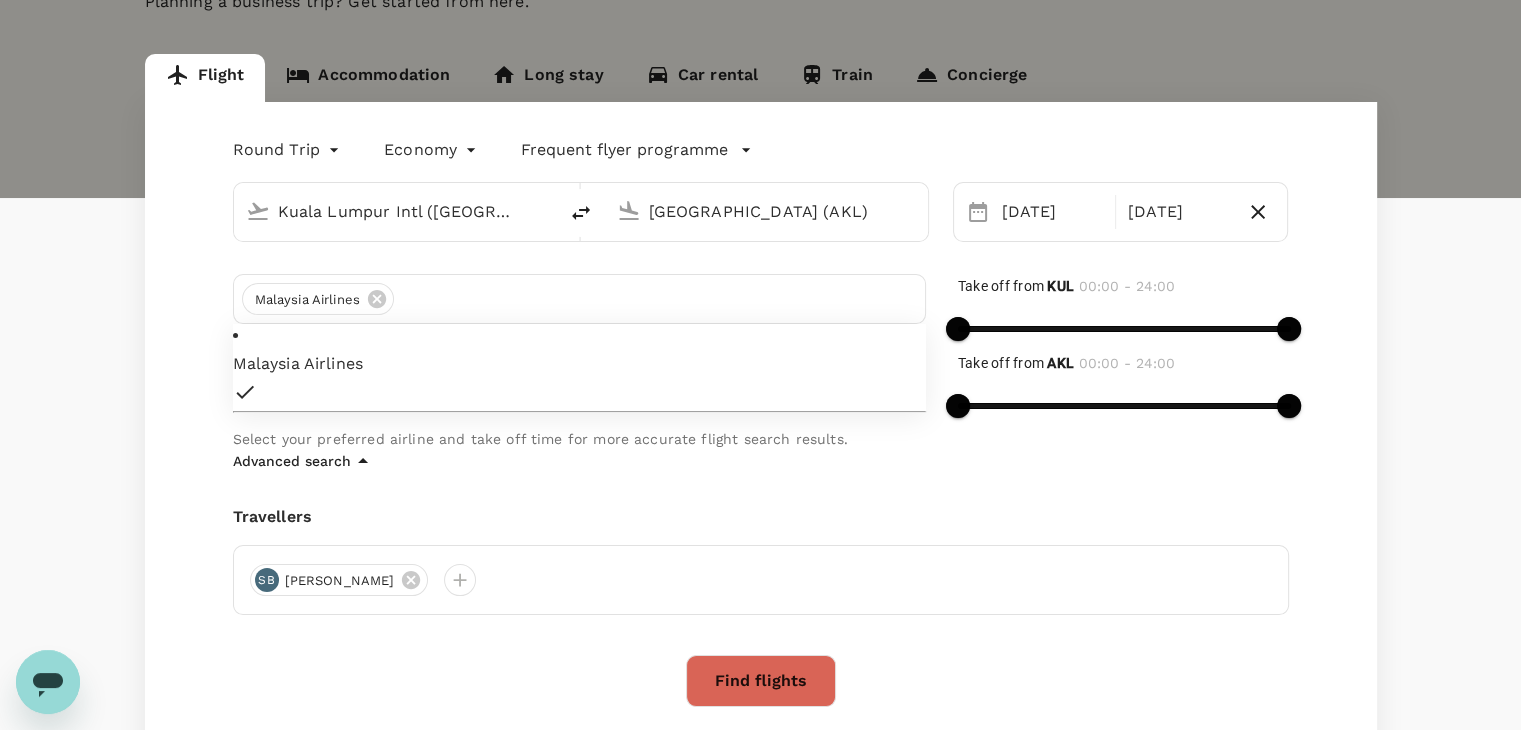 scroll, scrollTop: 300, scrollLeft: 0, axis: vertical 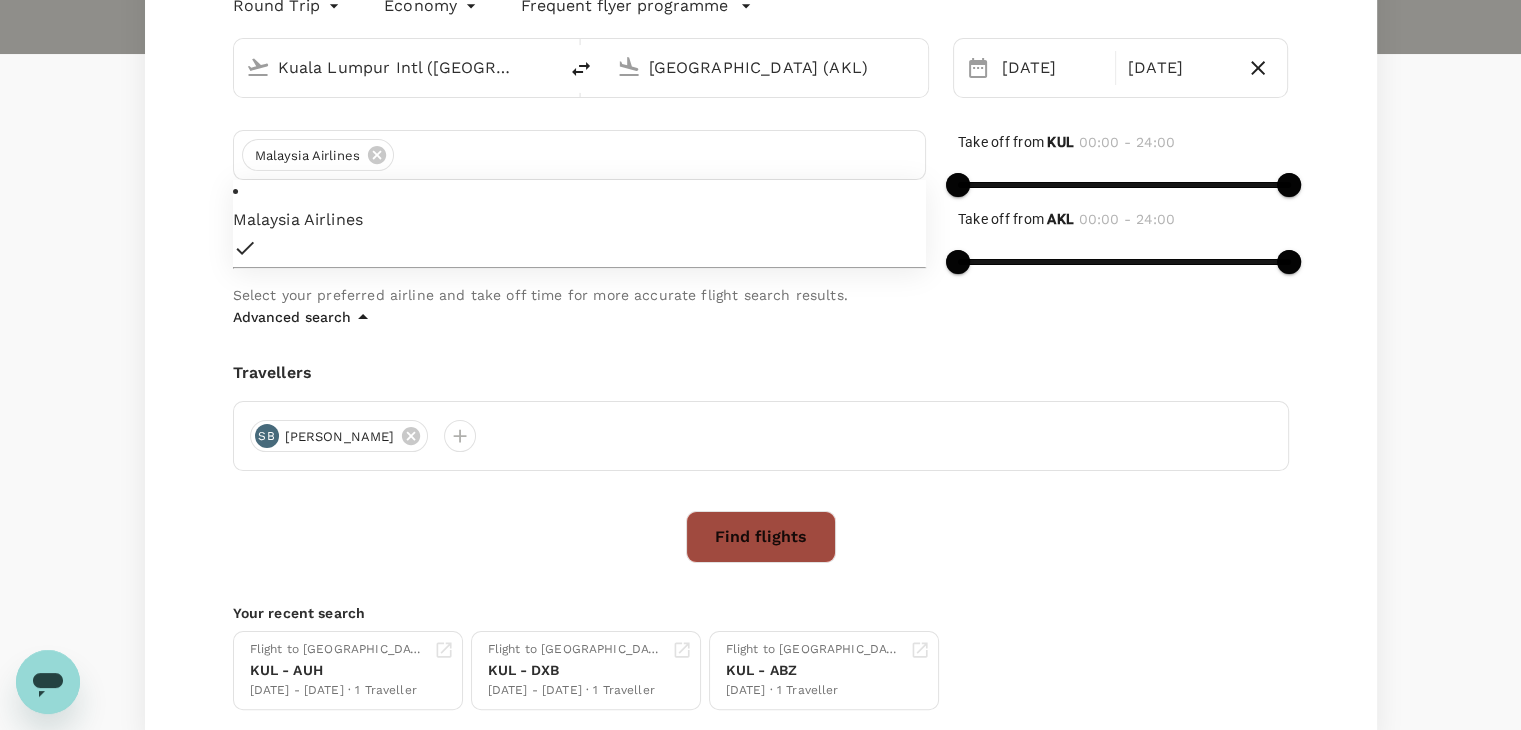 click on "Find flights" at bounding box center (761, 537) 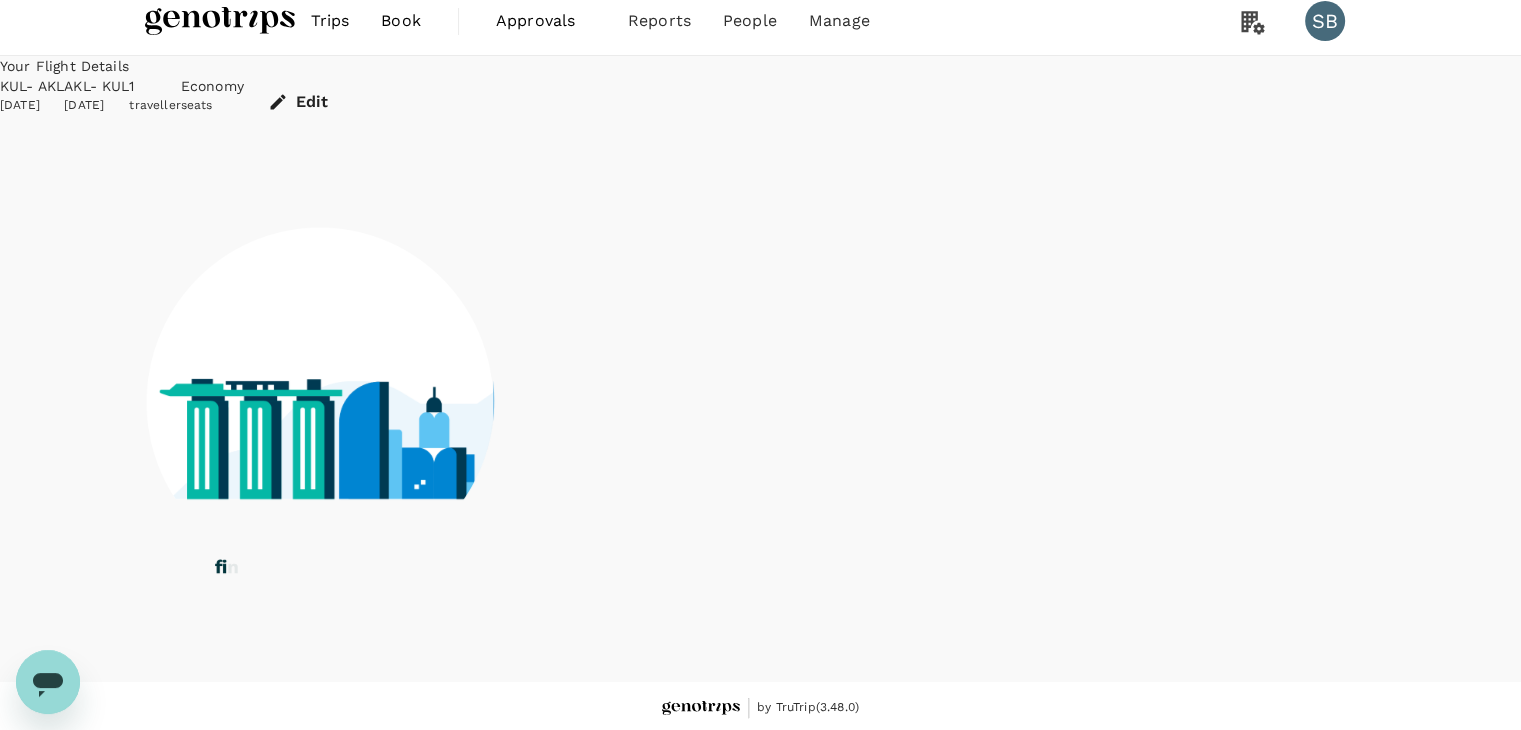 scroll, scrollTop: 0, scrollLeft: 0, axis: both 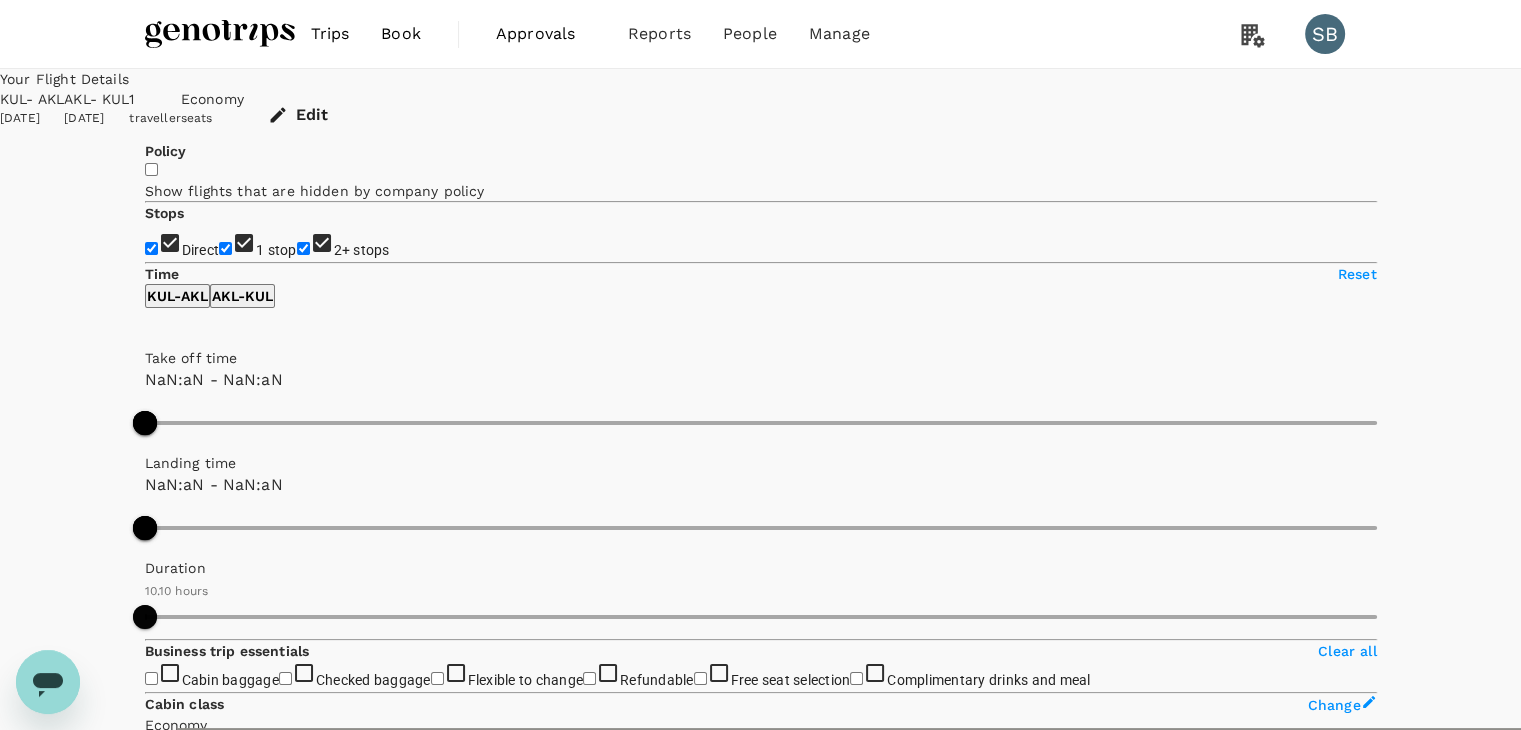 type on "MYR" 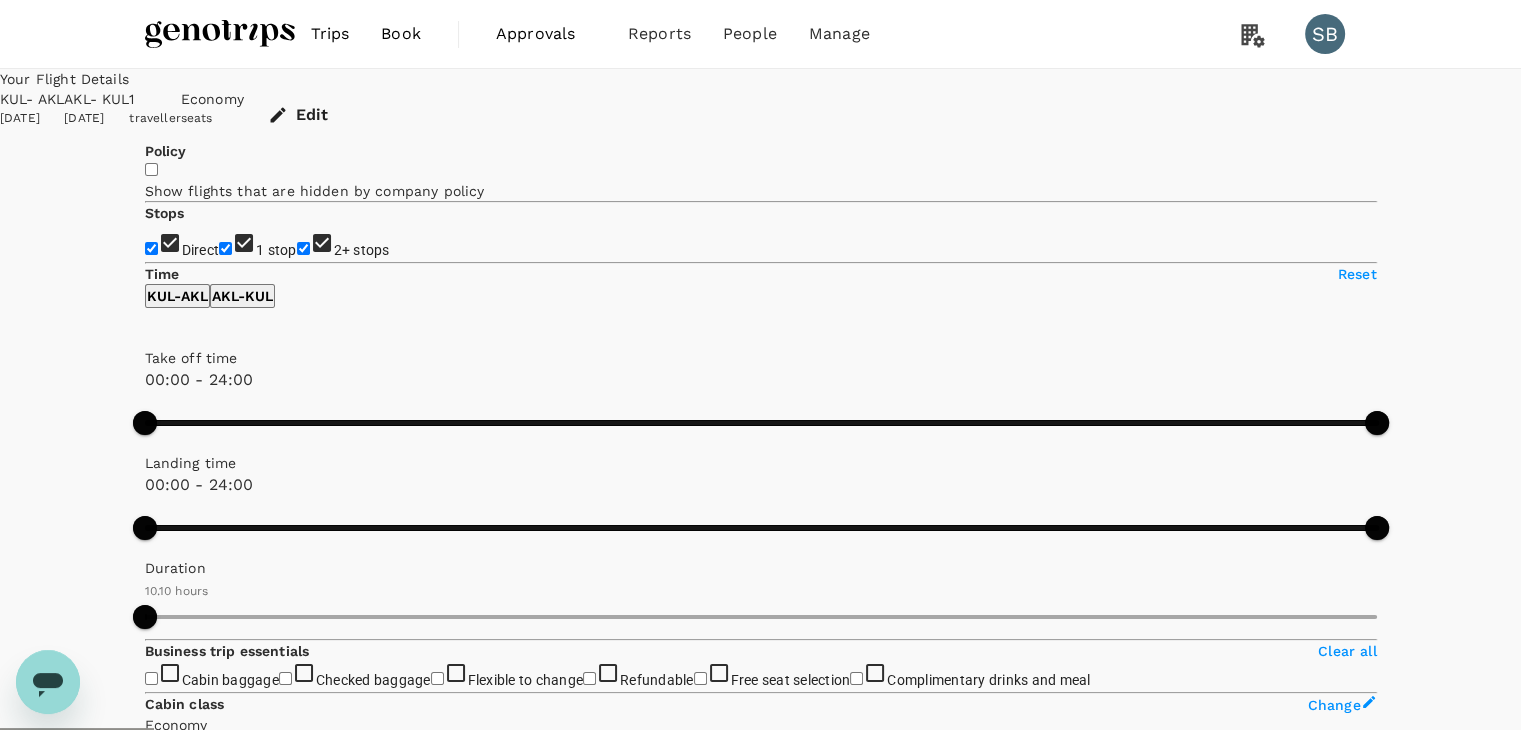 type on "1650" 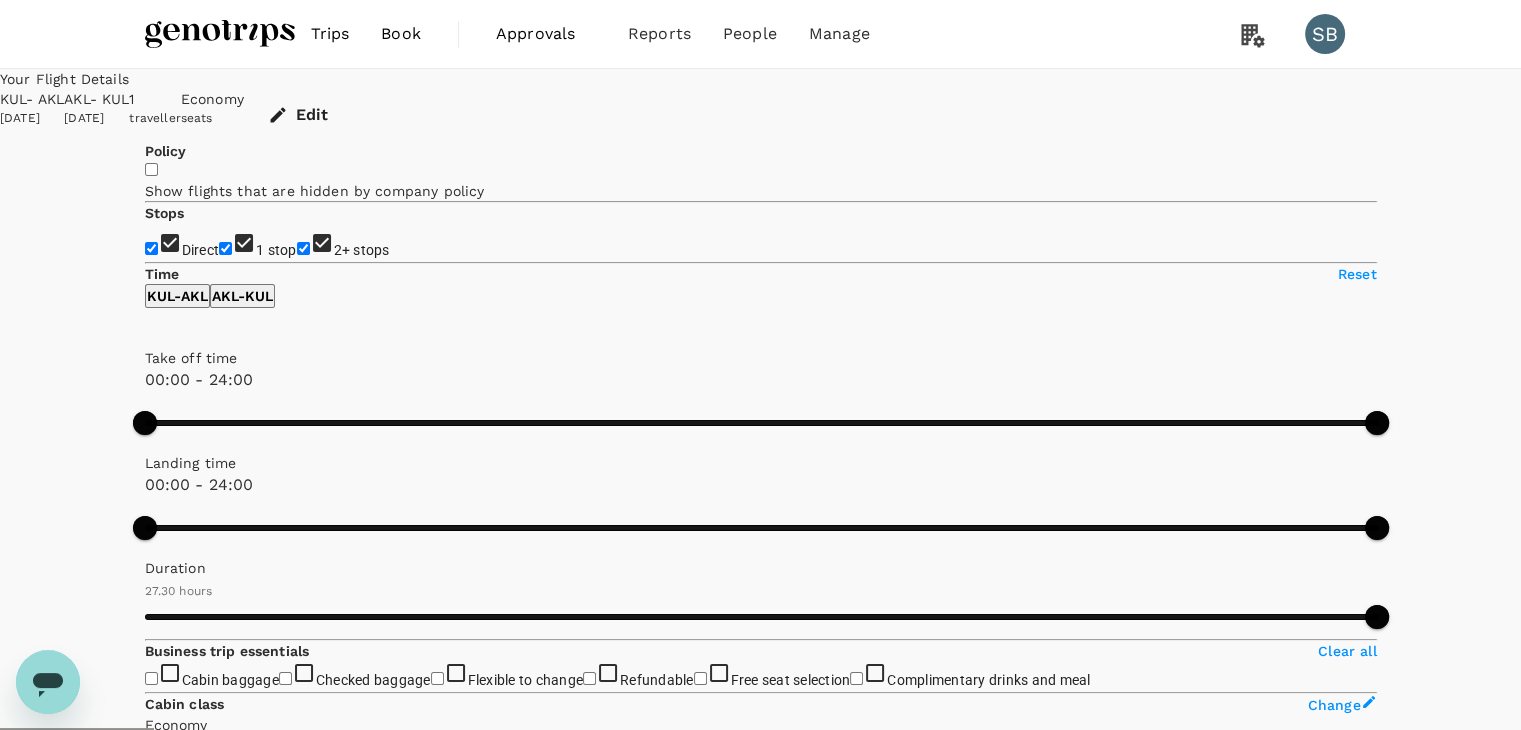 type on "2280" 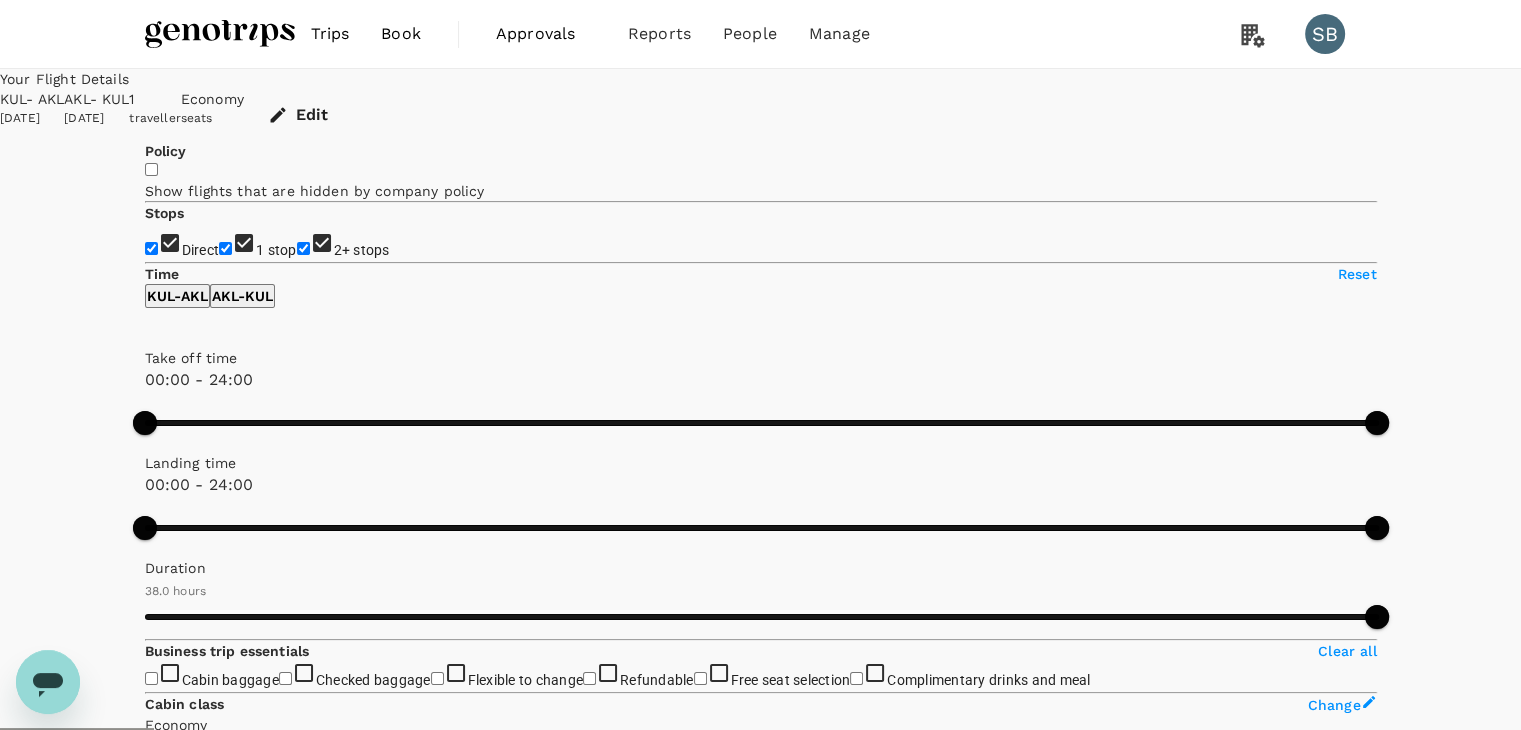 click at bounding box center [220, 34] 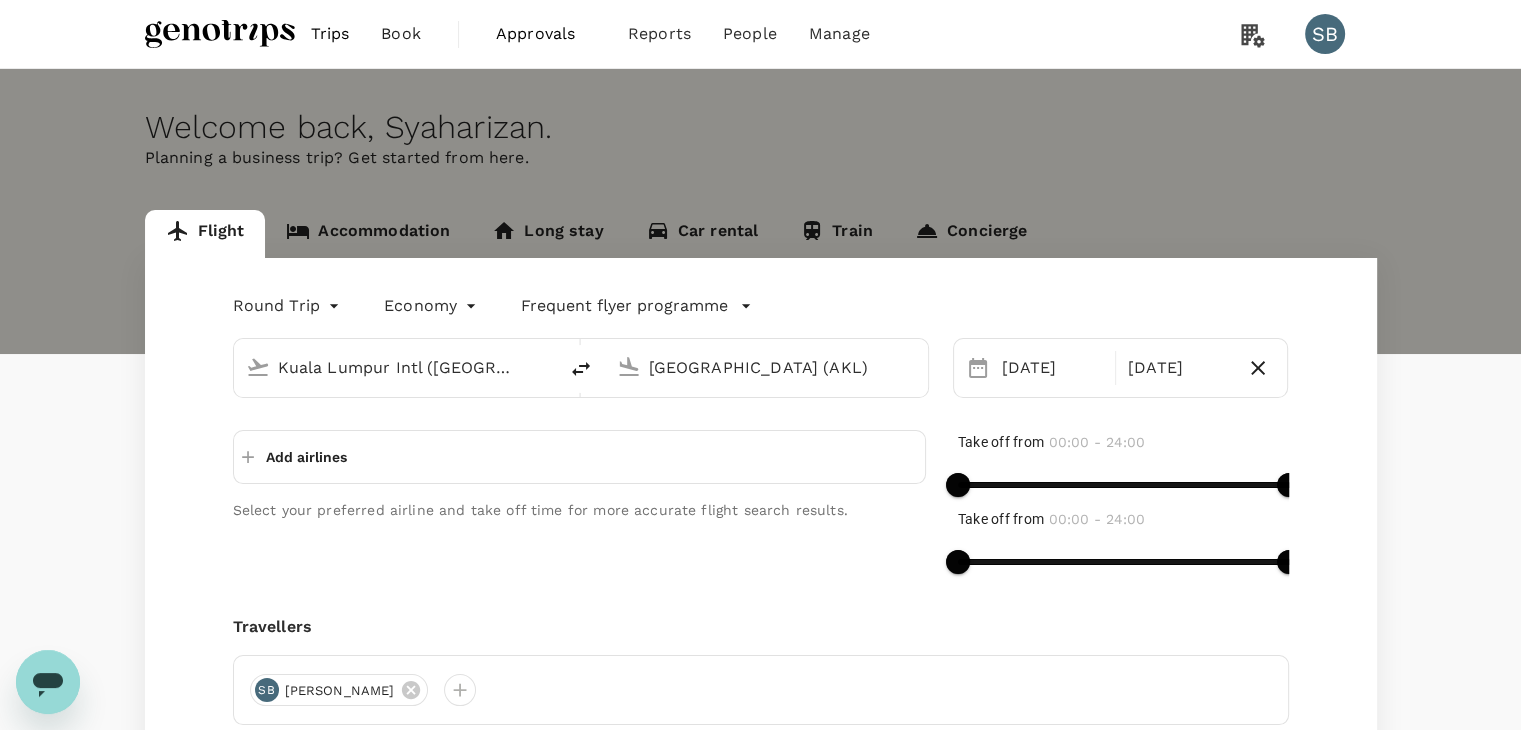 type 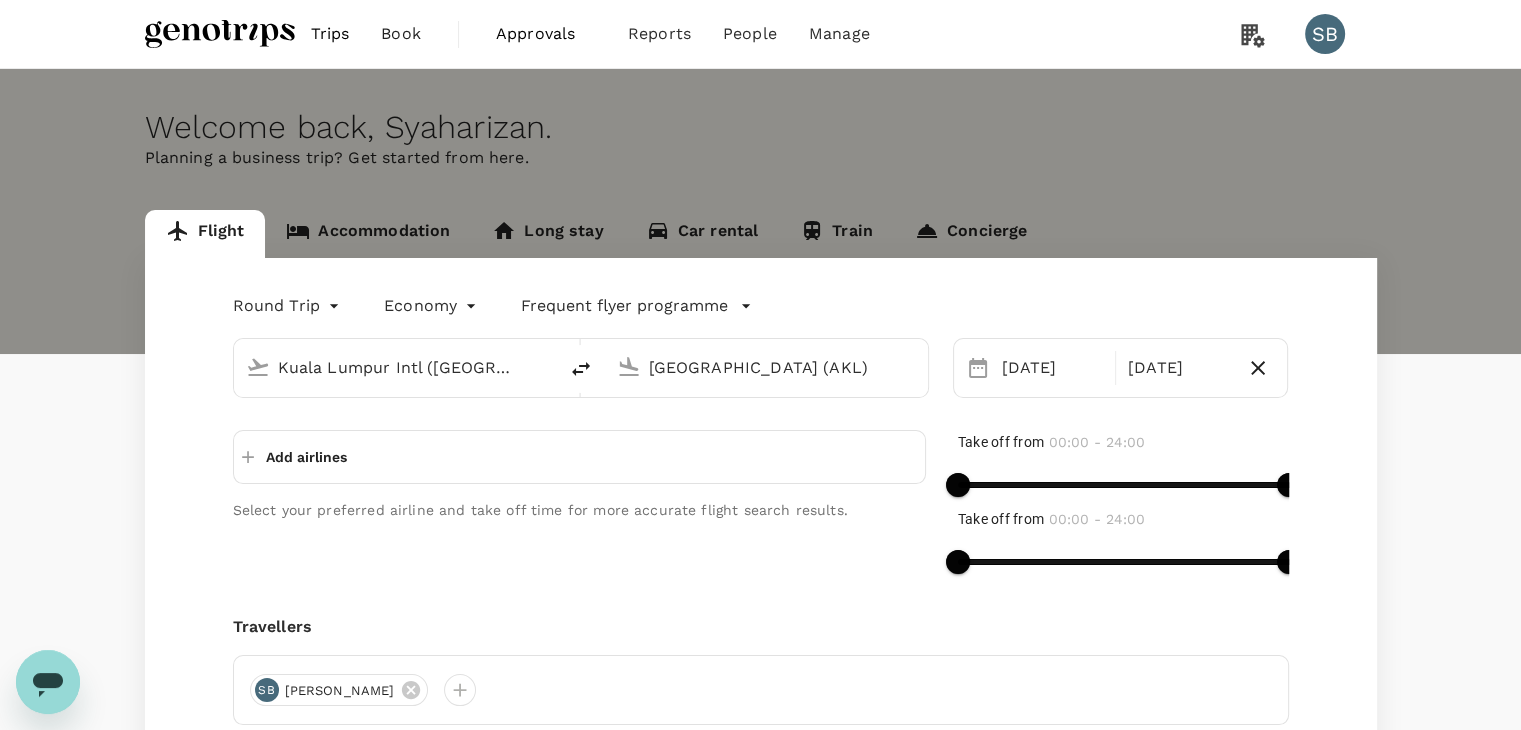 type 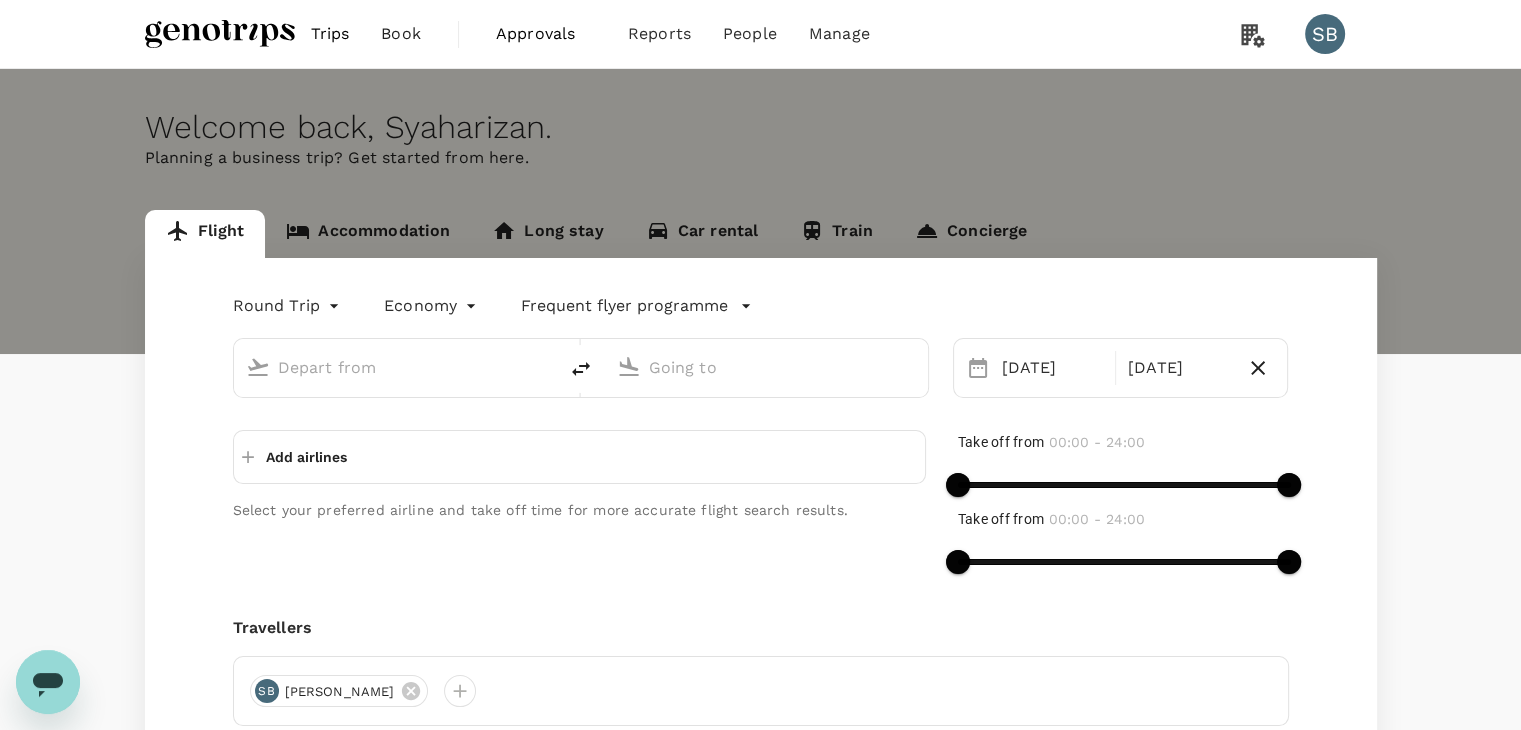 click at bounding box center (220, 34) 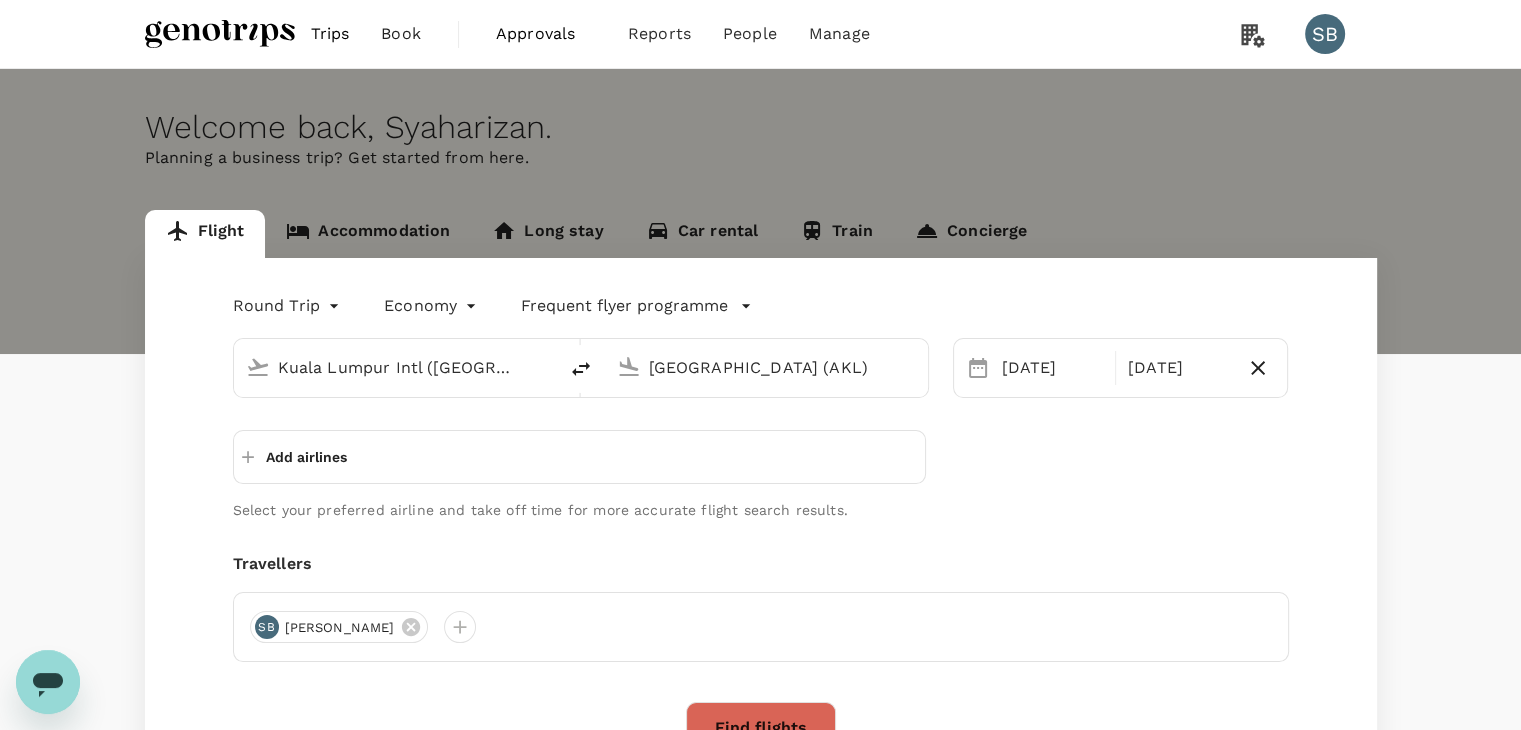 type 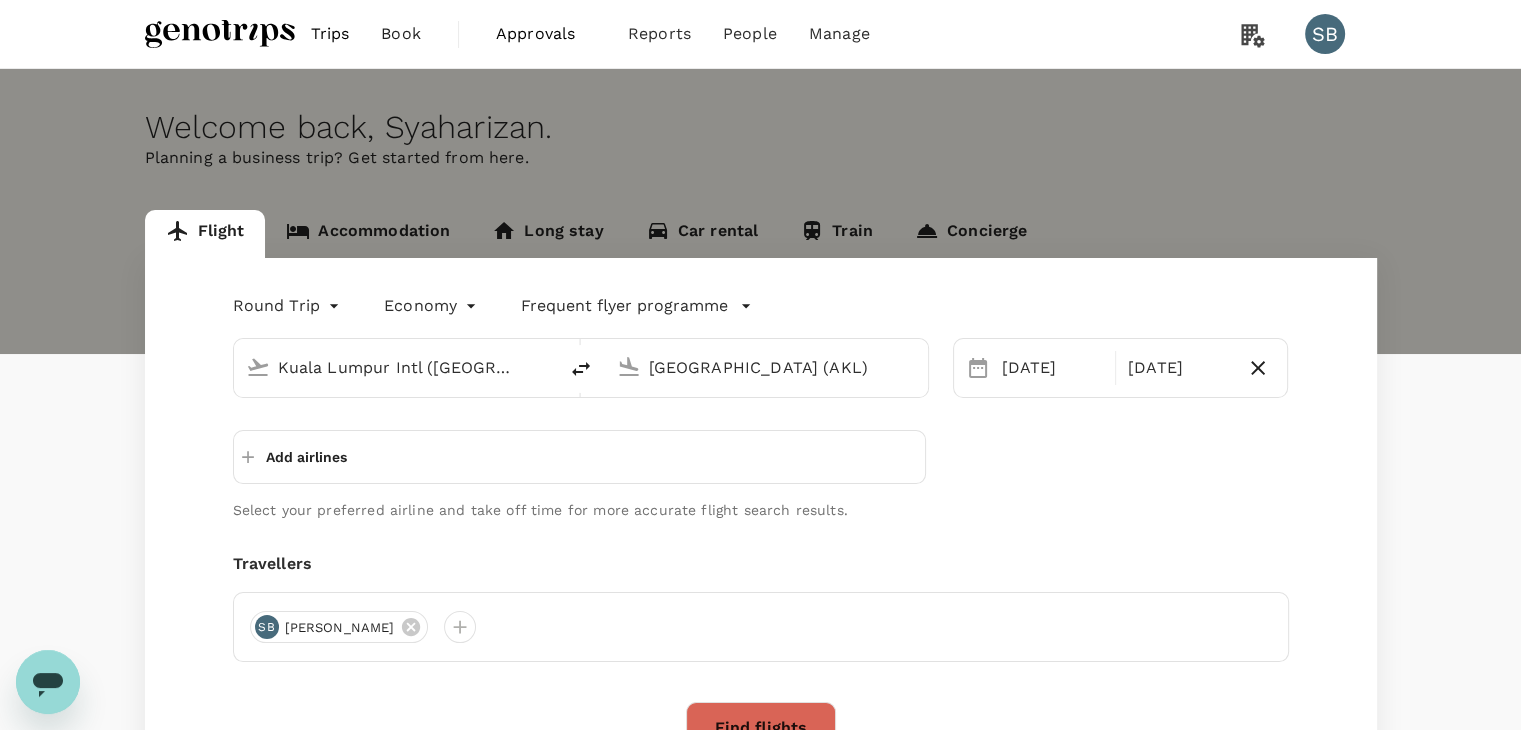 type 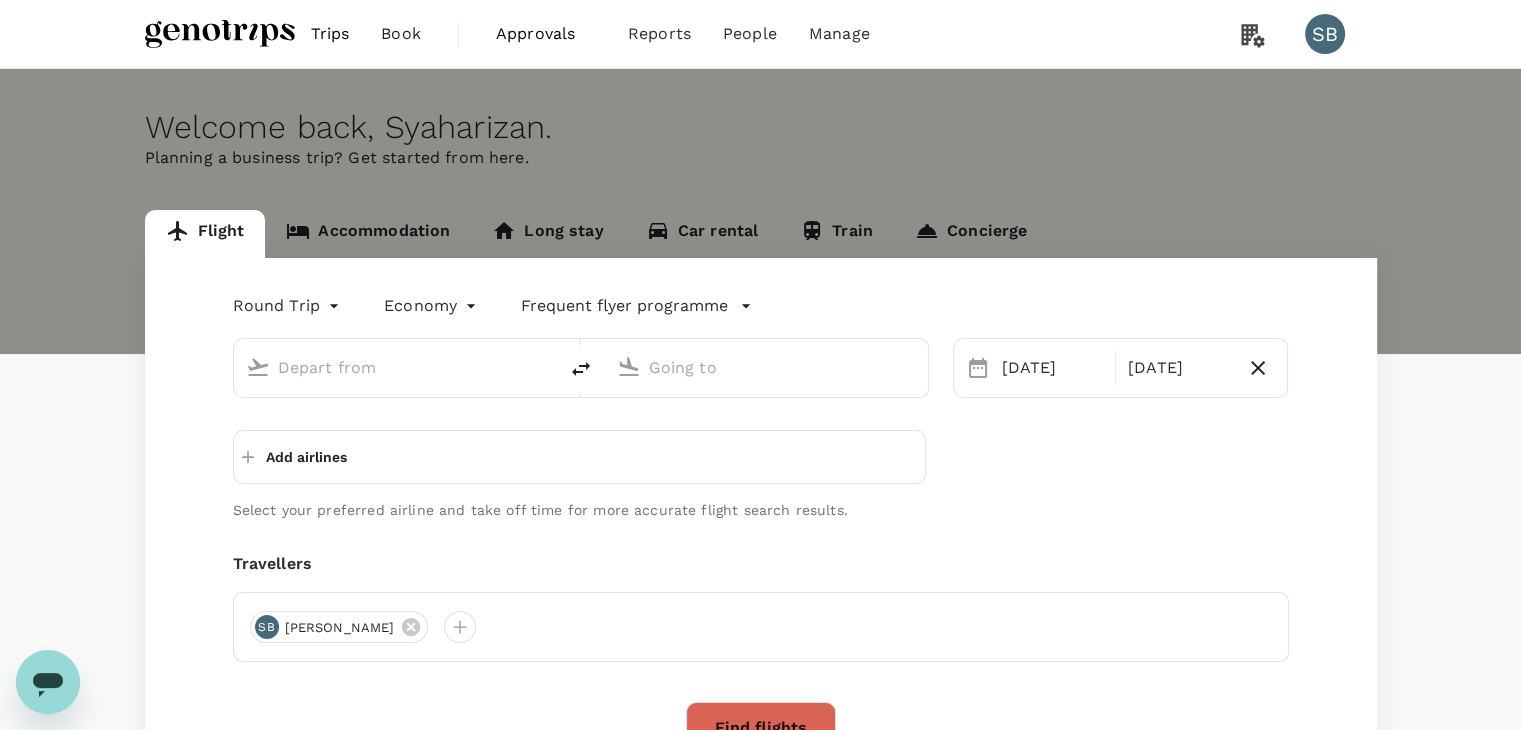 type on "Kuala Lumpur Intl ([GEOGRAPHIC_DATA])" 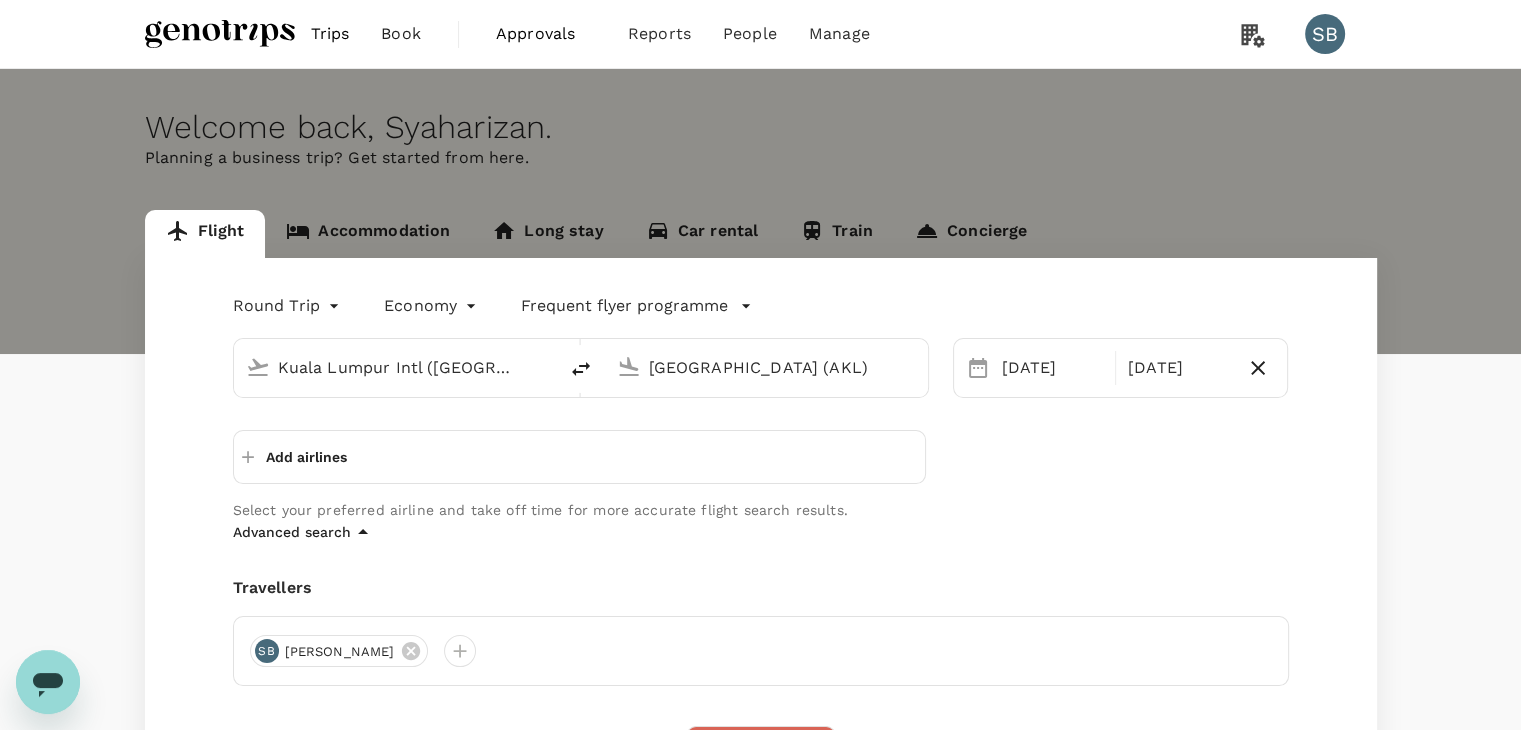 click on "Trips Book Approvals 0 Reports People Manage SB Welcome back , Syaharizan . Planning a business trip? Get started from here. Flight Accommodation Long stay Car rental Train Concierge Round Trip roundtrip Economy economy Frequent flyer programme Kuala Lumpur Intl (KUL) Auckland (AKL) 15 Sep 19 Sep Add airlines Select your preferred airline and take off time for more accurate flight search results. Advanced search Travellers   SB Syaharizan Binti Abu Hanipah Find flights Your recent search Flight to Abu Dhabi KUL - AUH 03 Nov - 07 Nov · 1 Traveller Flight to Dubai KUL - DXB 03 Nov - 07 Nov · 1 Traveller Flight to Aberdeen KUL - ABZ 25 Nov · 1 Traveller by TruTrip  ( 3.48.0   ) Frequent flyer programme Add new" at bounding box center (760, 540) 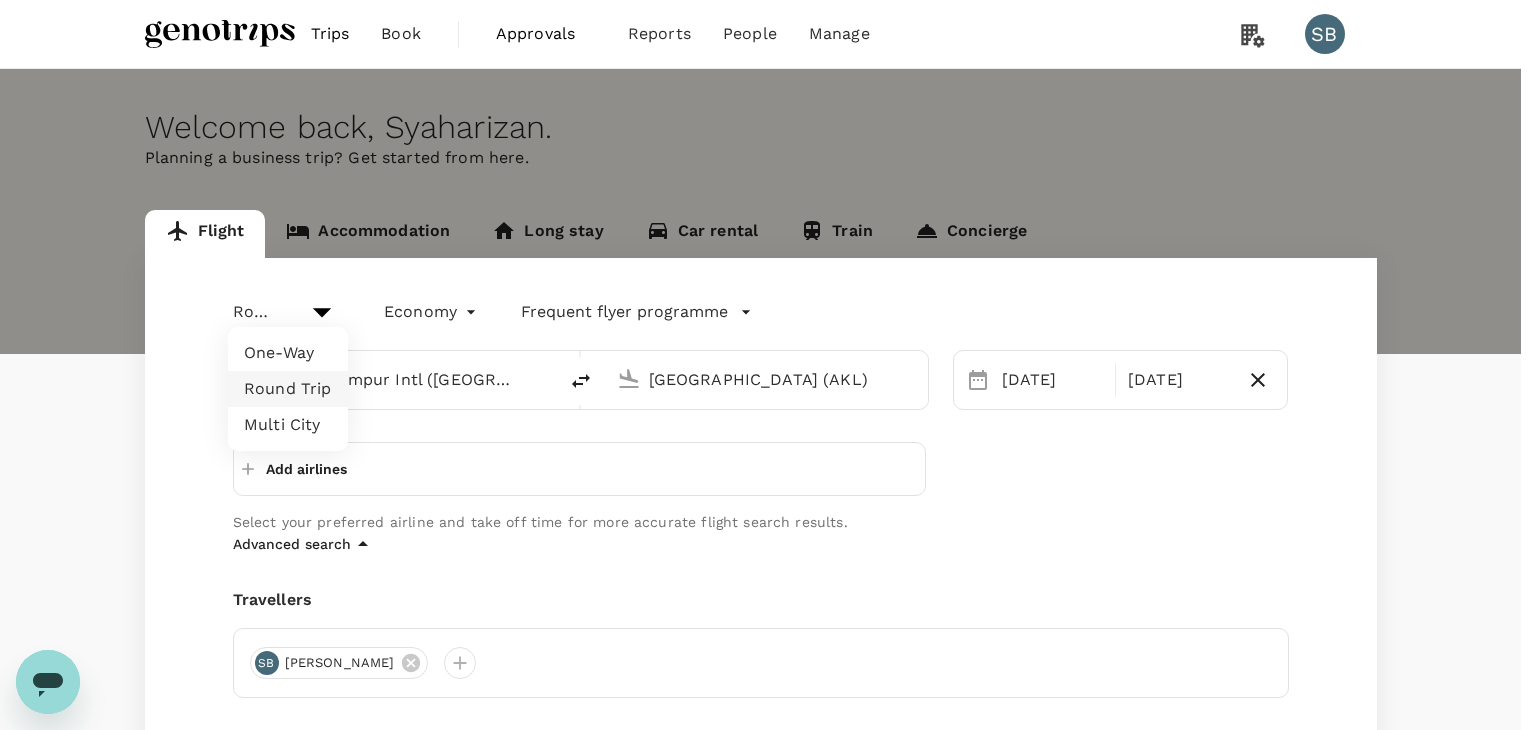 click on "One-Way" at bounding box center [288, 353] 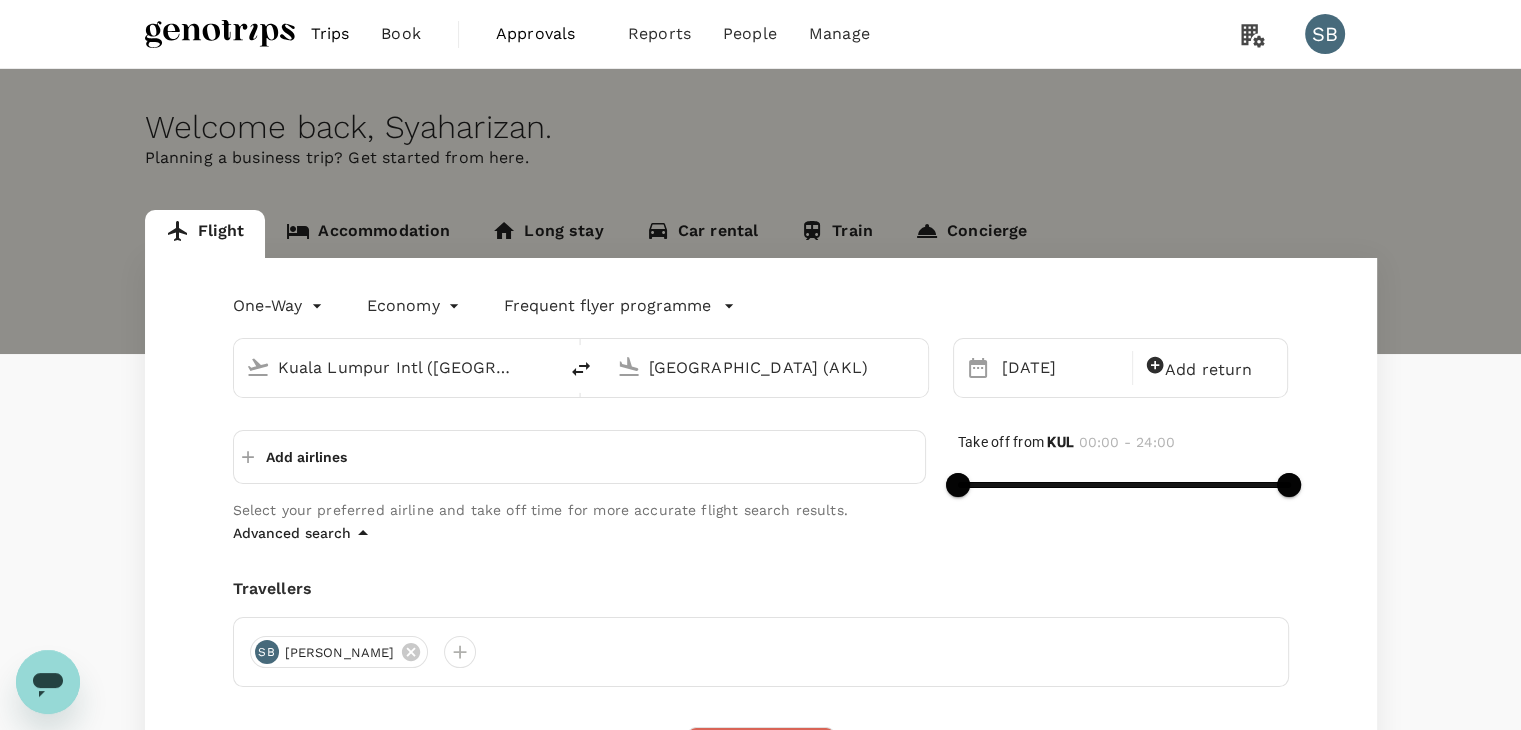 click on "Auckland (AKL)" at bounding box center [767, 367] 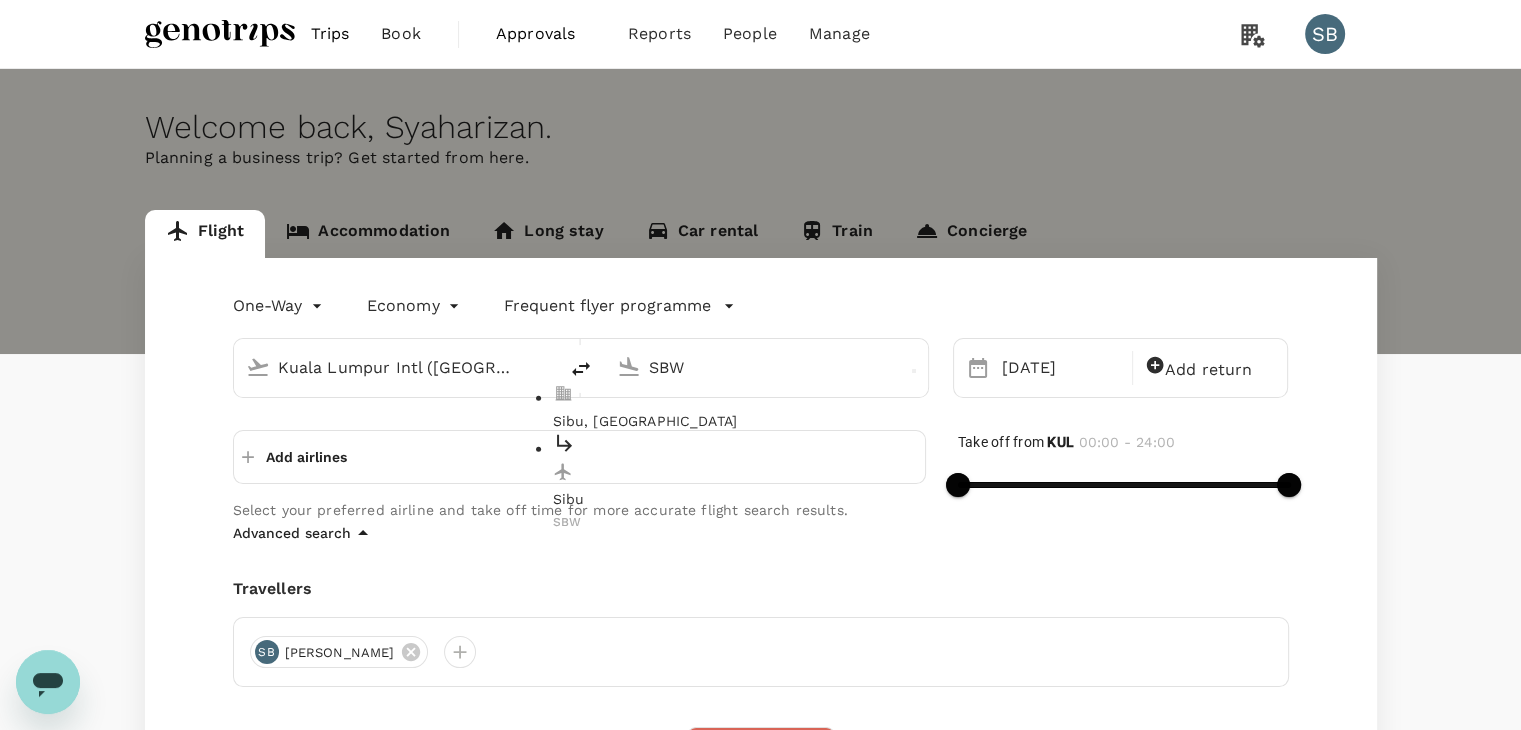 click on "Sibu" at bounding box center [783, 499] 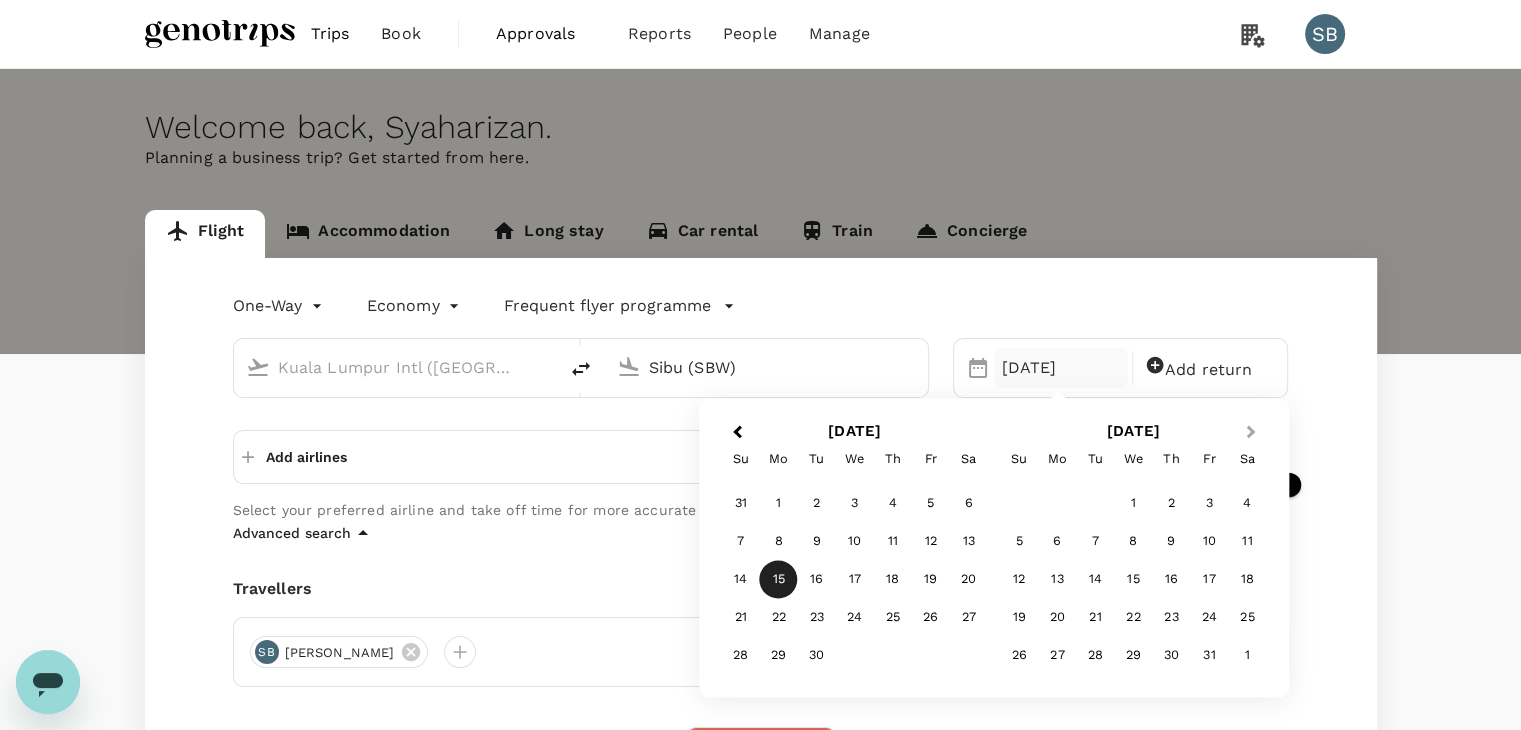 type on "Sibu (SBW)" 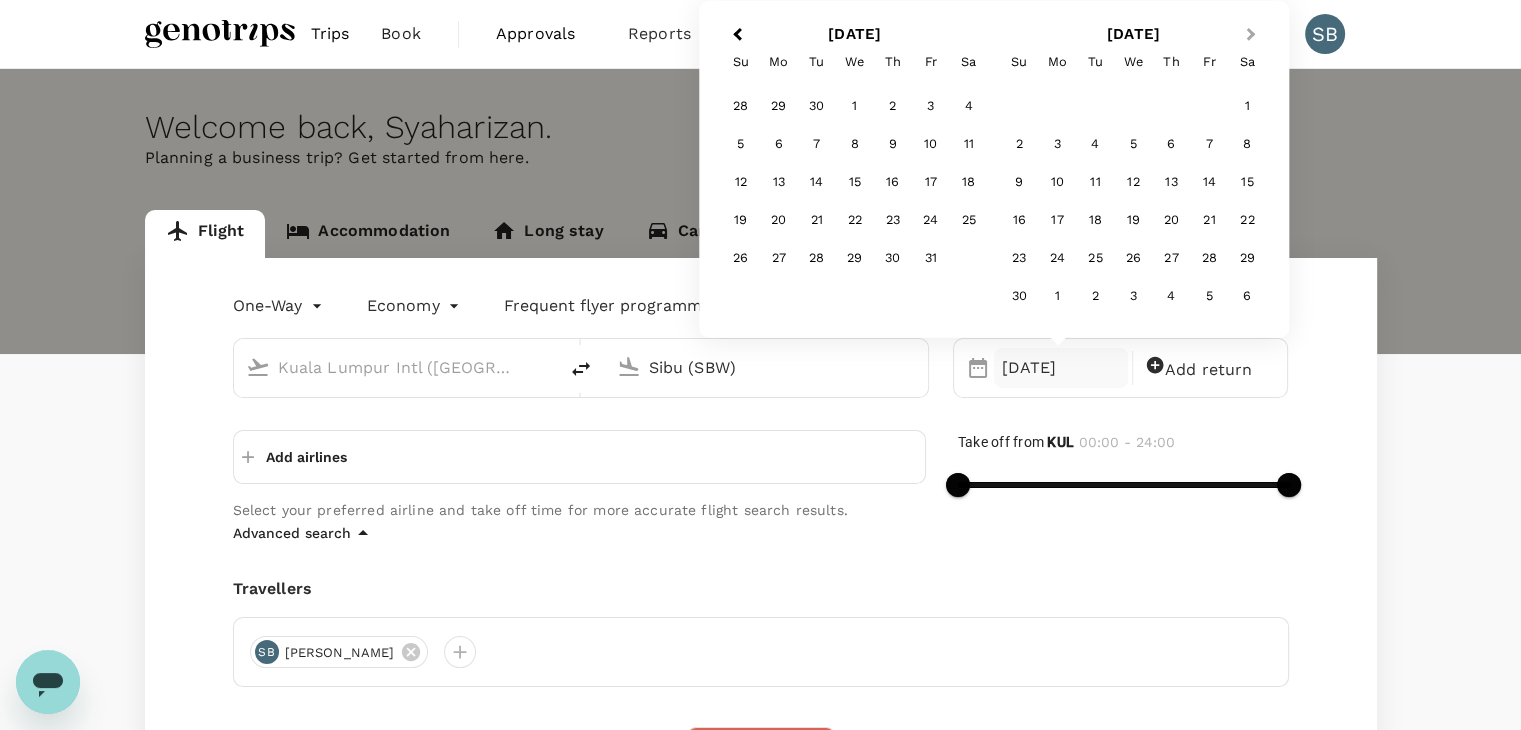 click on "Next Month" at bounding box center [1253, 36] 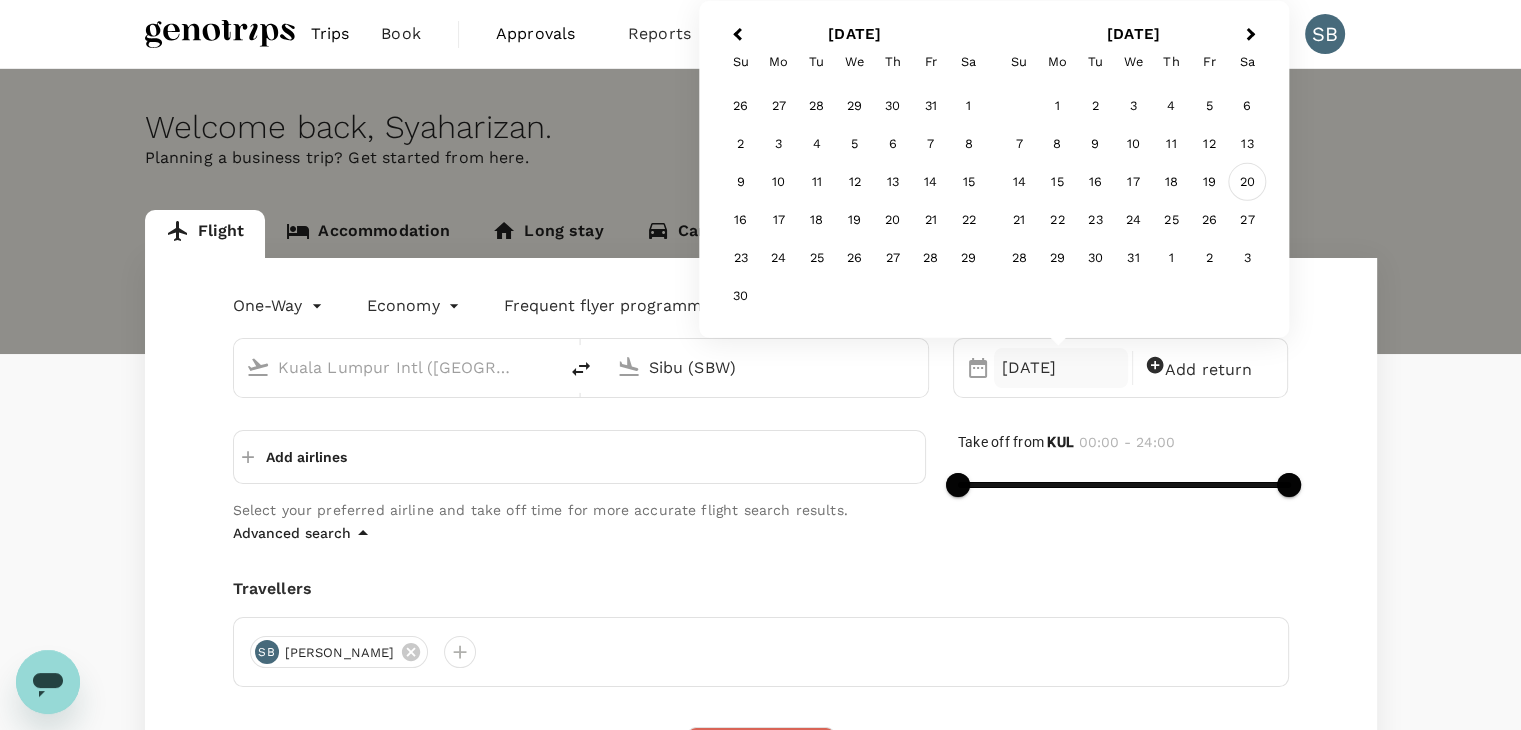 click on "20" at bounding box center (1247, 182) 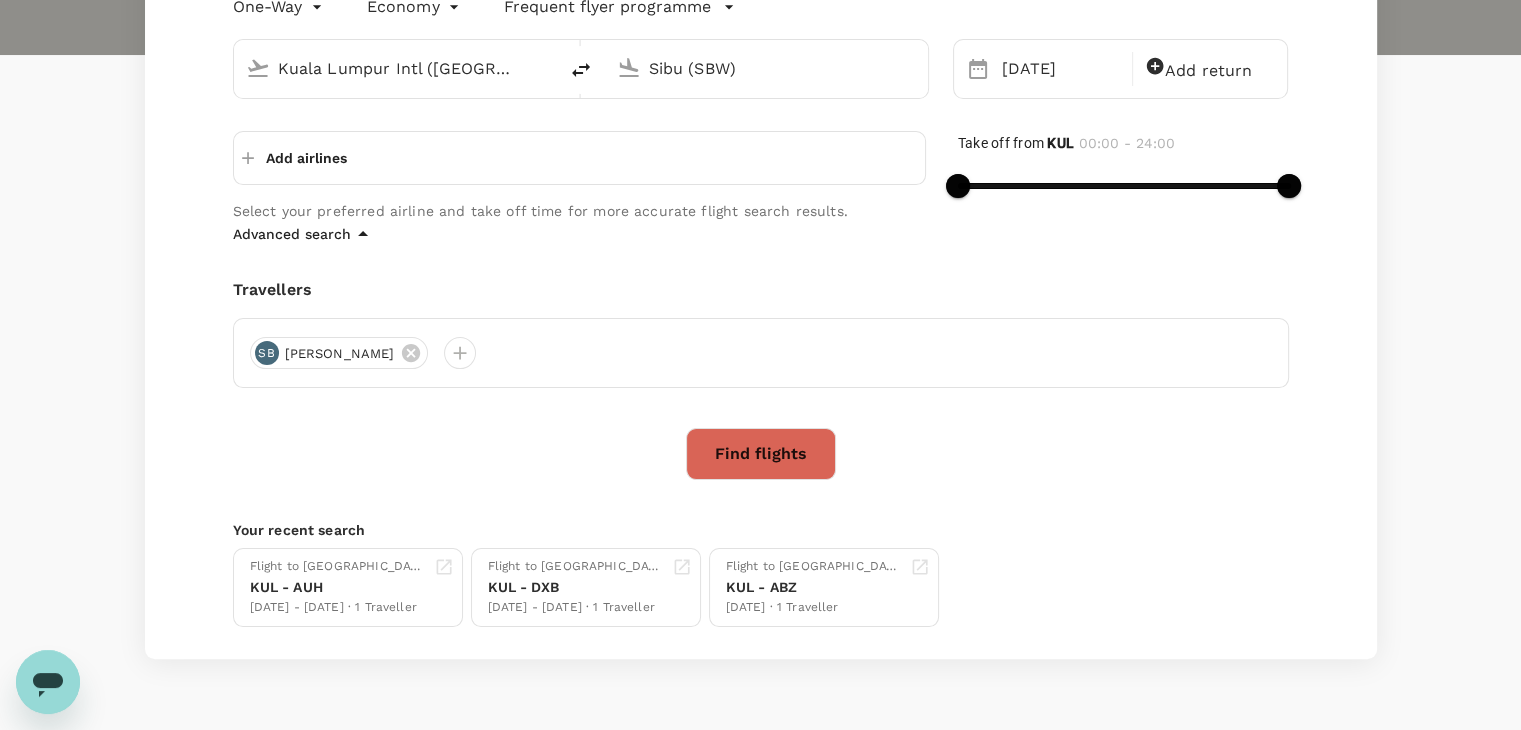 scroll, scrollTop: 300, scrollLeft: 0, axis: vertical 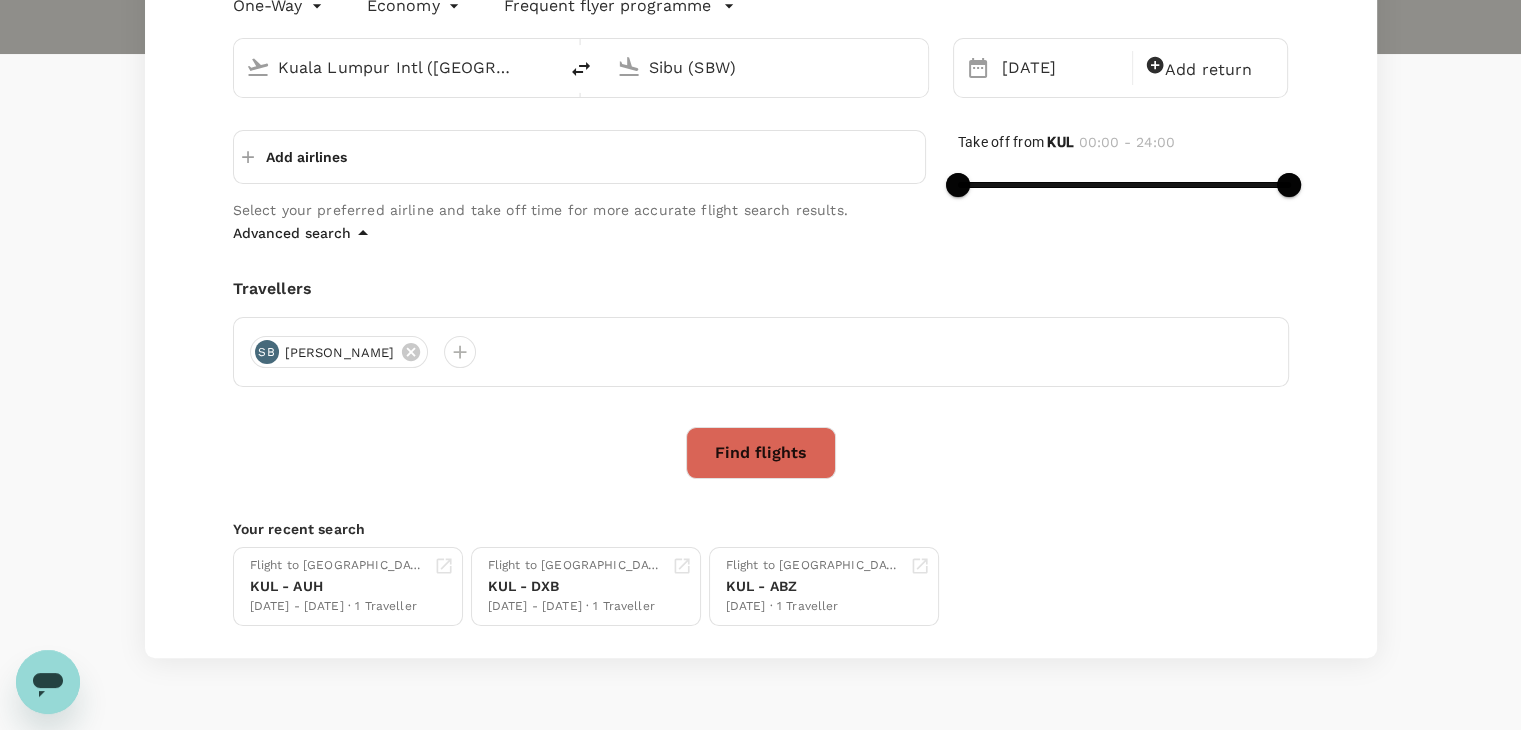 click on "Find flights" at bounding box center [761, 453] 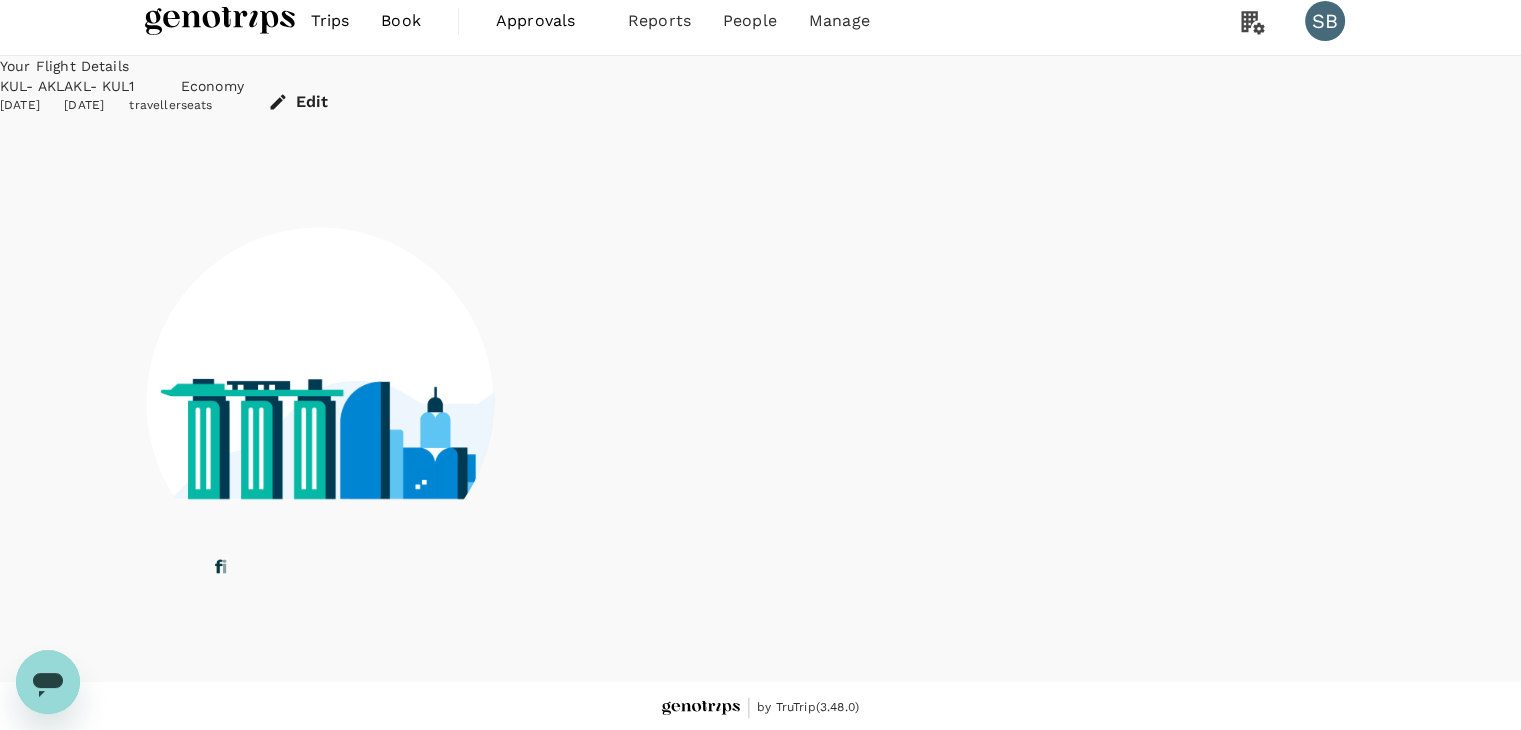 scroll, scrollTop: 0, scrollLeft: 0, axis: both 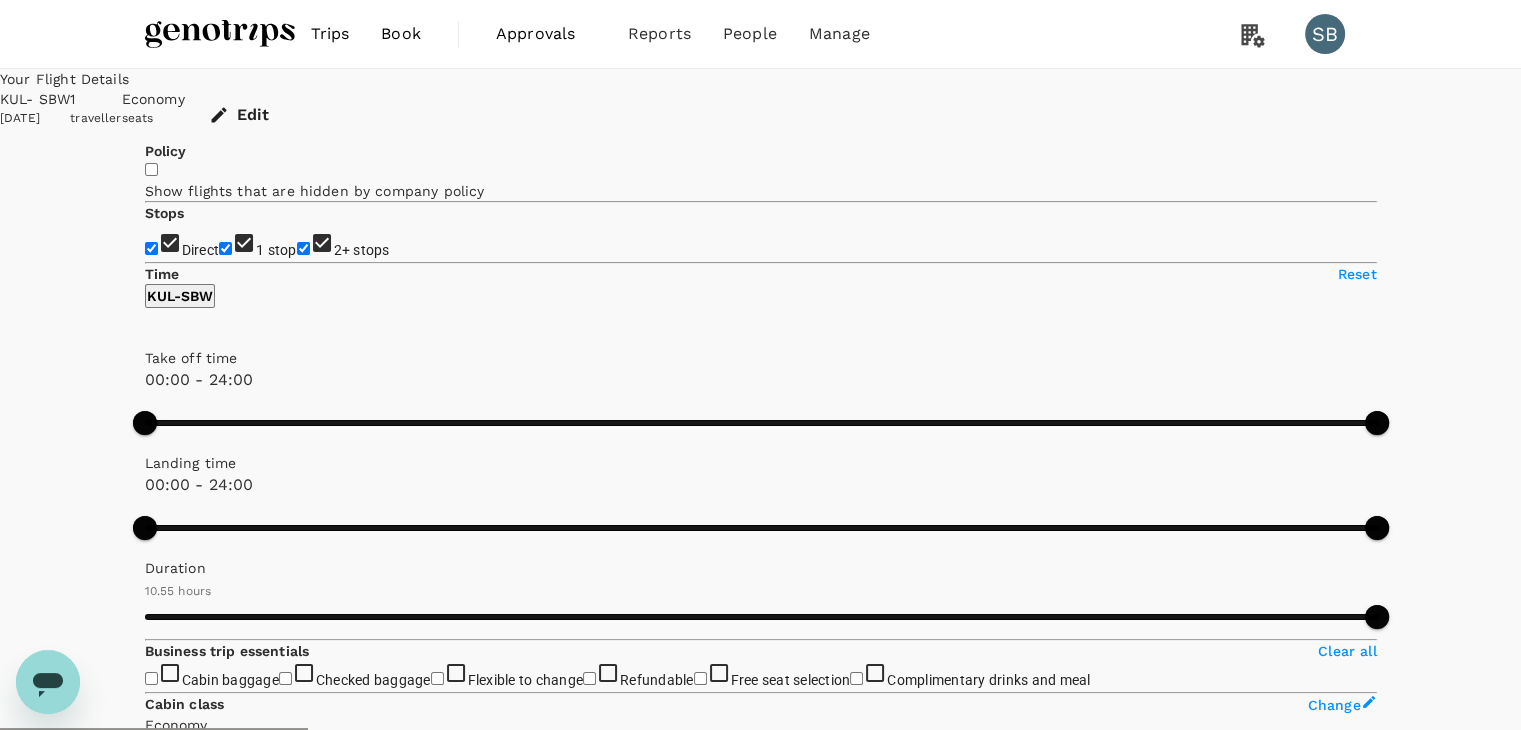 type on "1585" 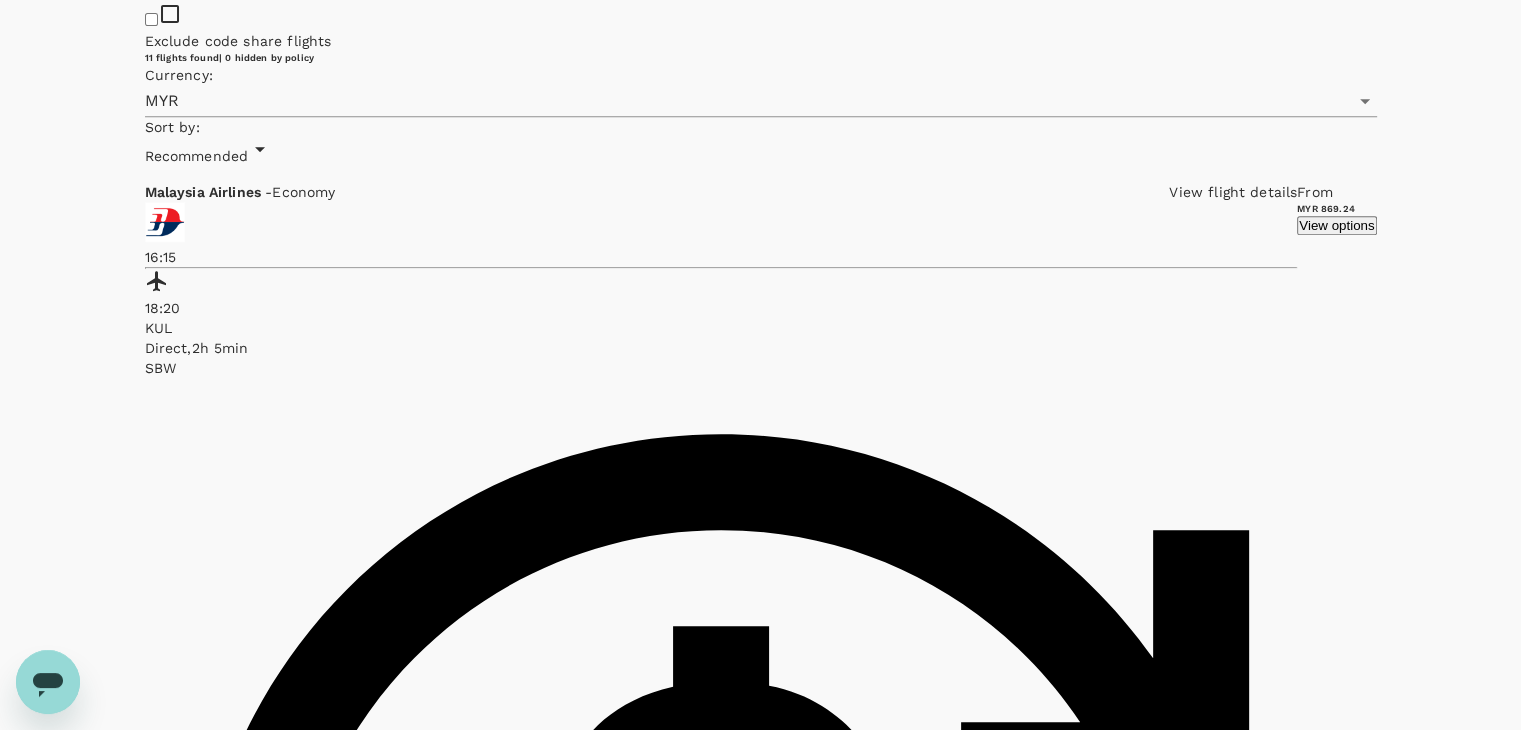 scroll, scrollTop: 1100, scrollLeft: 0, axis: vertical 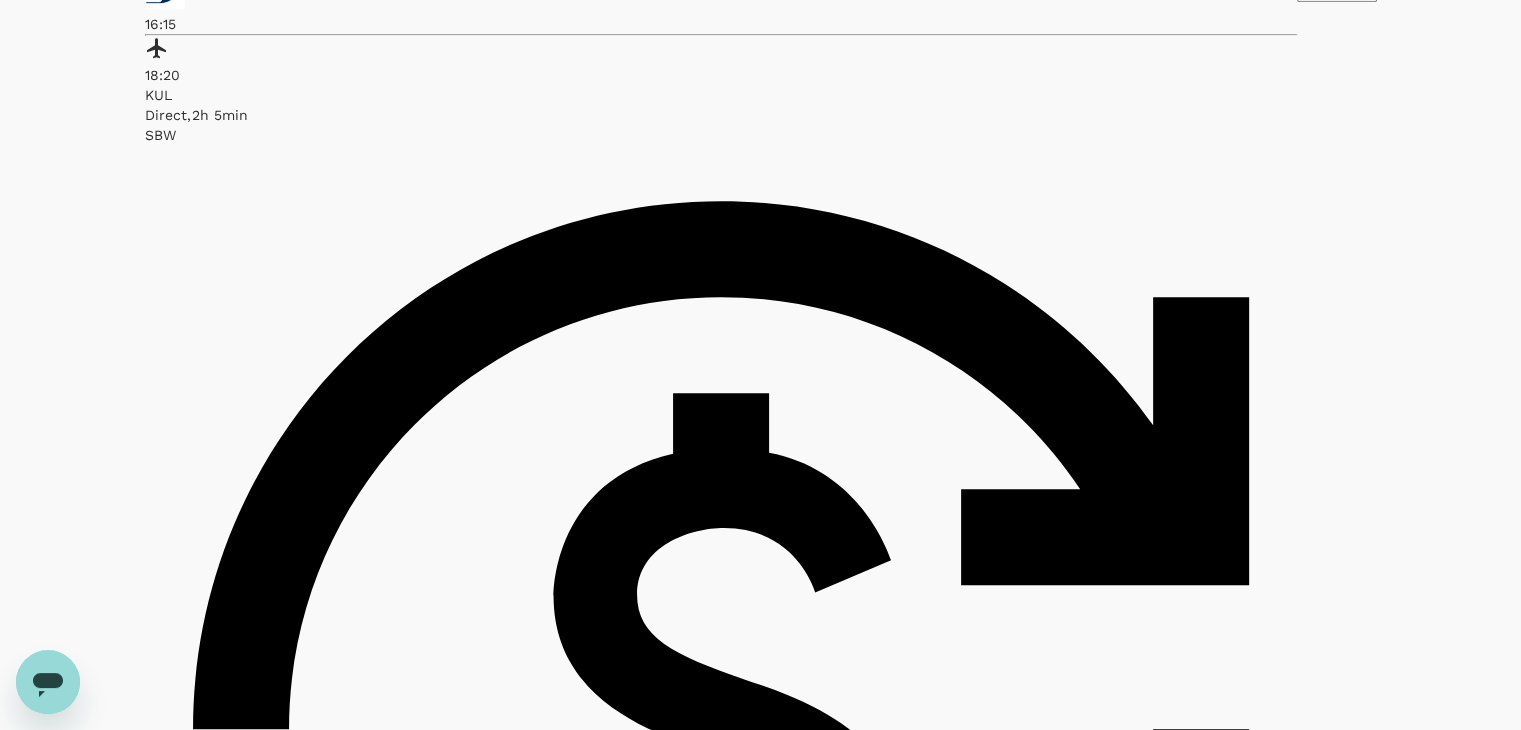 click on "AirAsia" at bounding box center [151, -275] 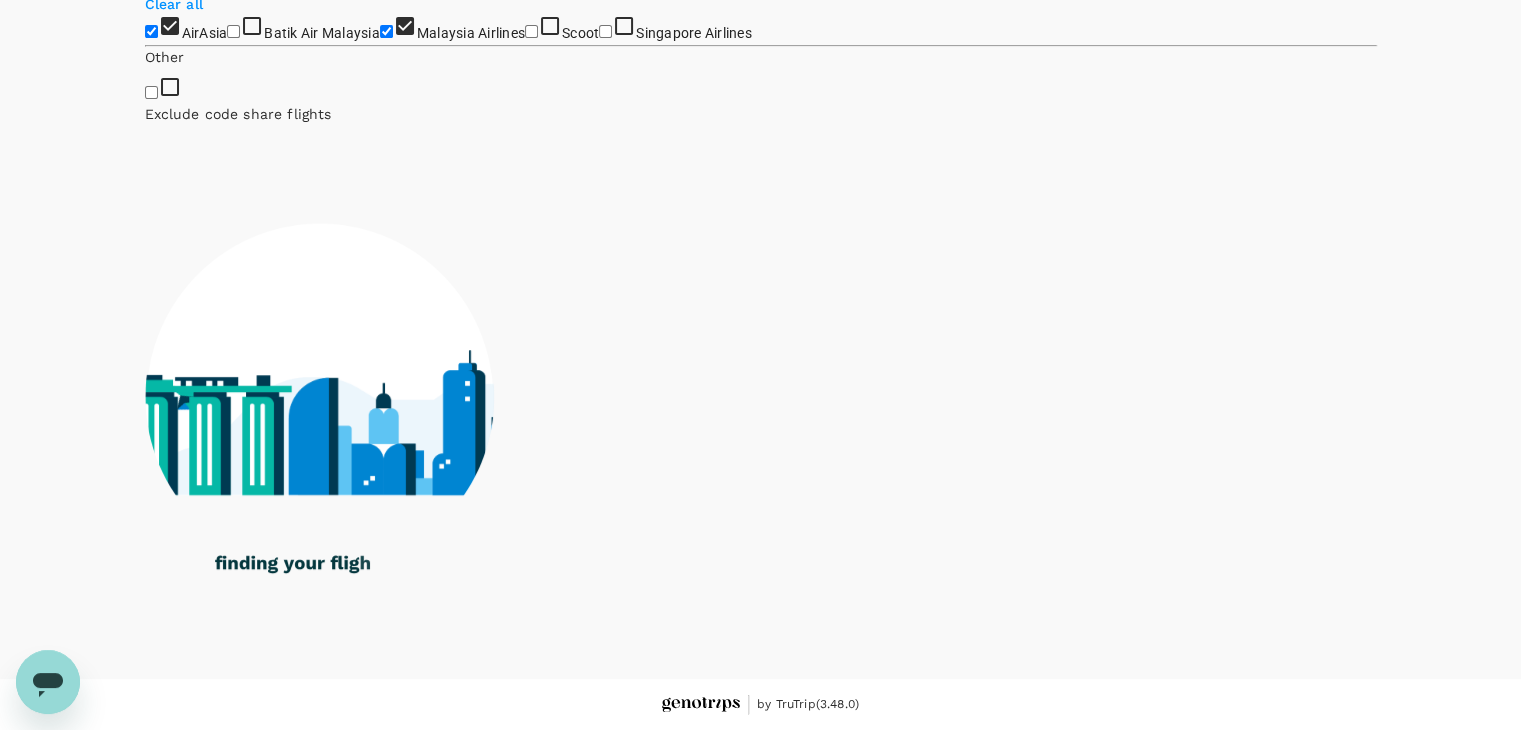 click on "Malaysia Airlines" at bounding box center [386, 31] 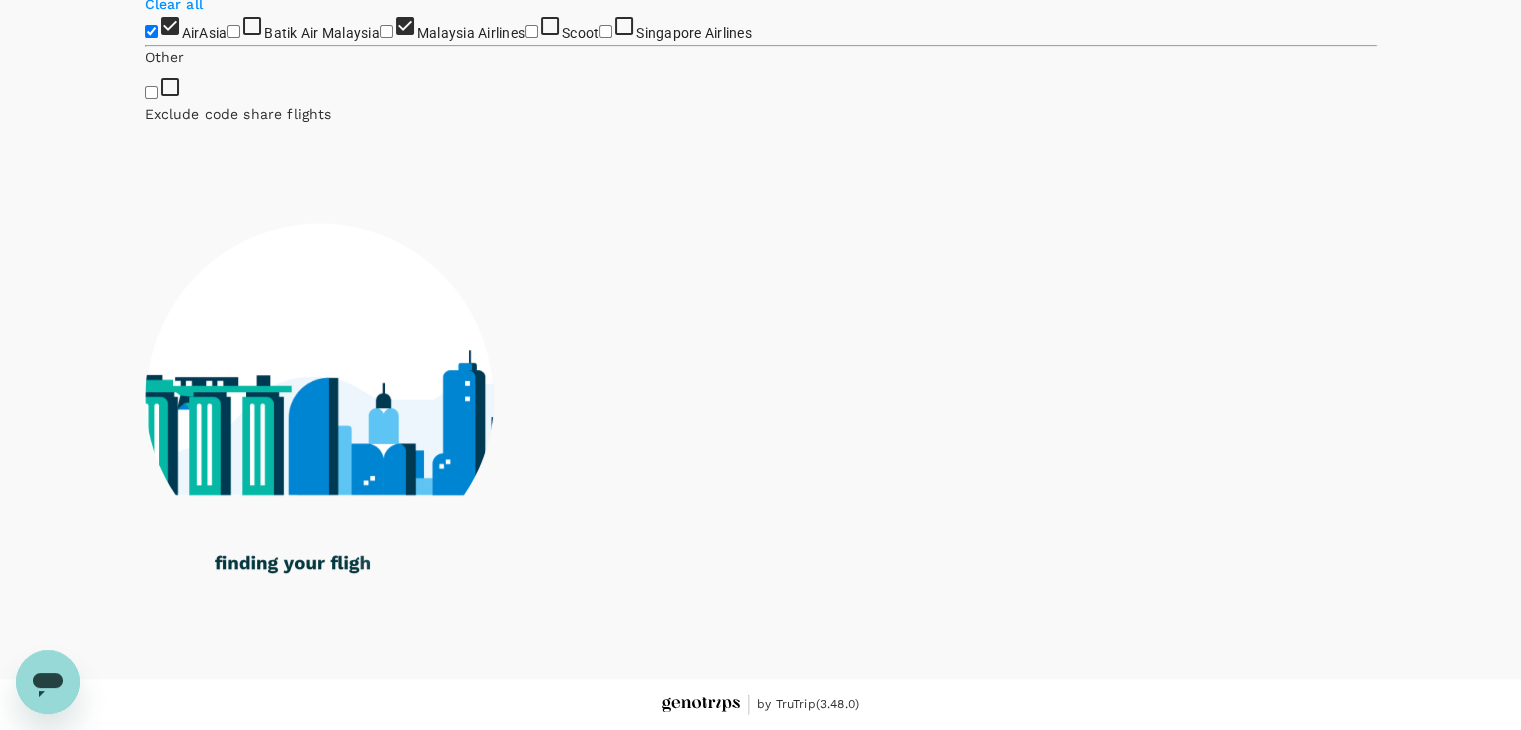 checkbox on "false" 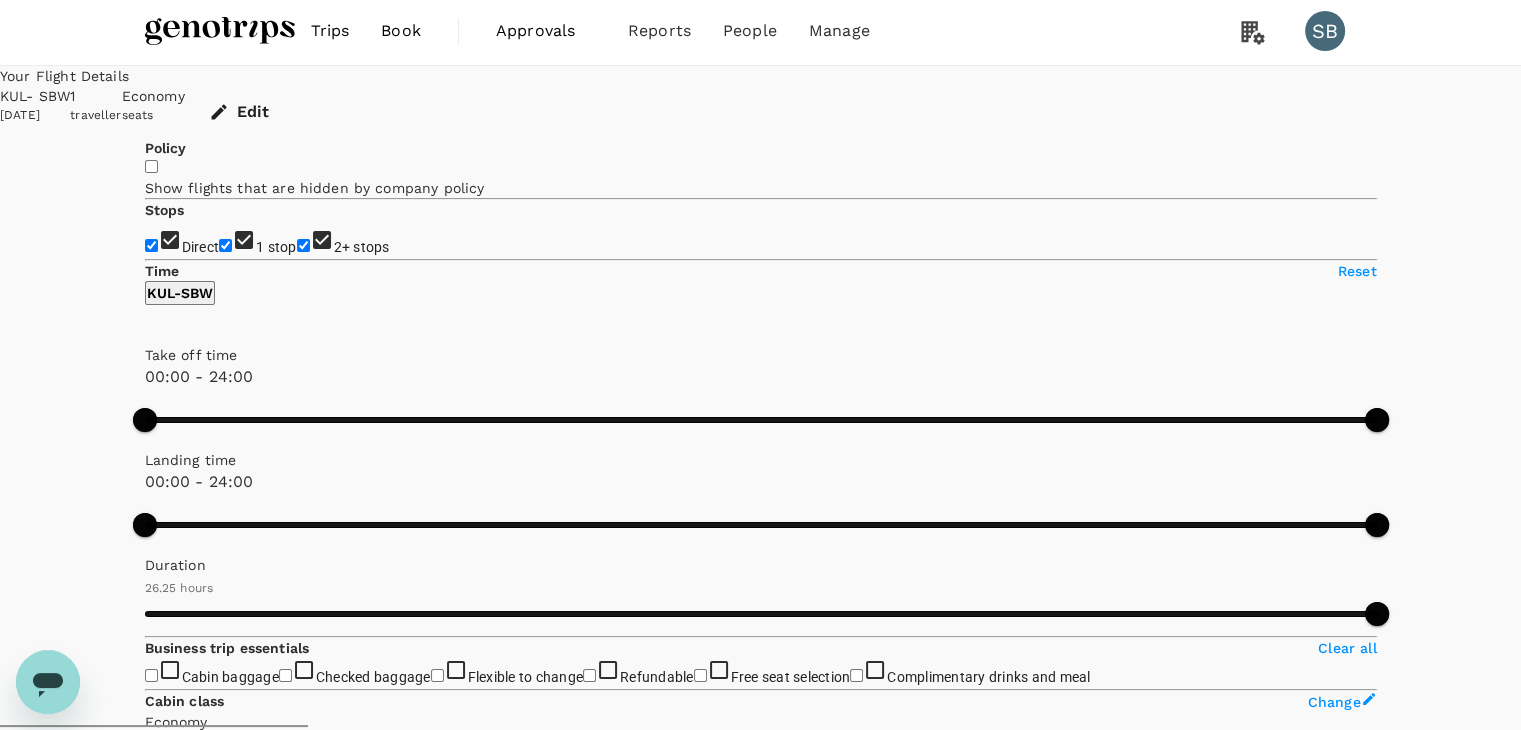 scroll, scrollTop: 0, scrollLeft: 0, axis: both 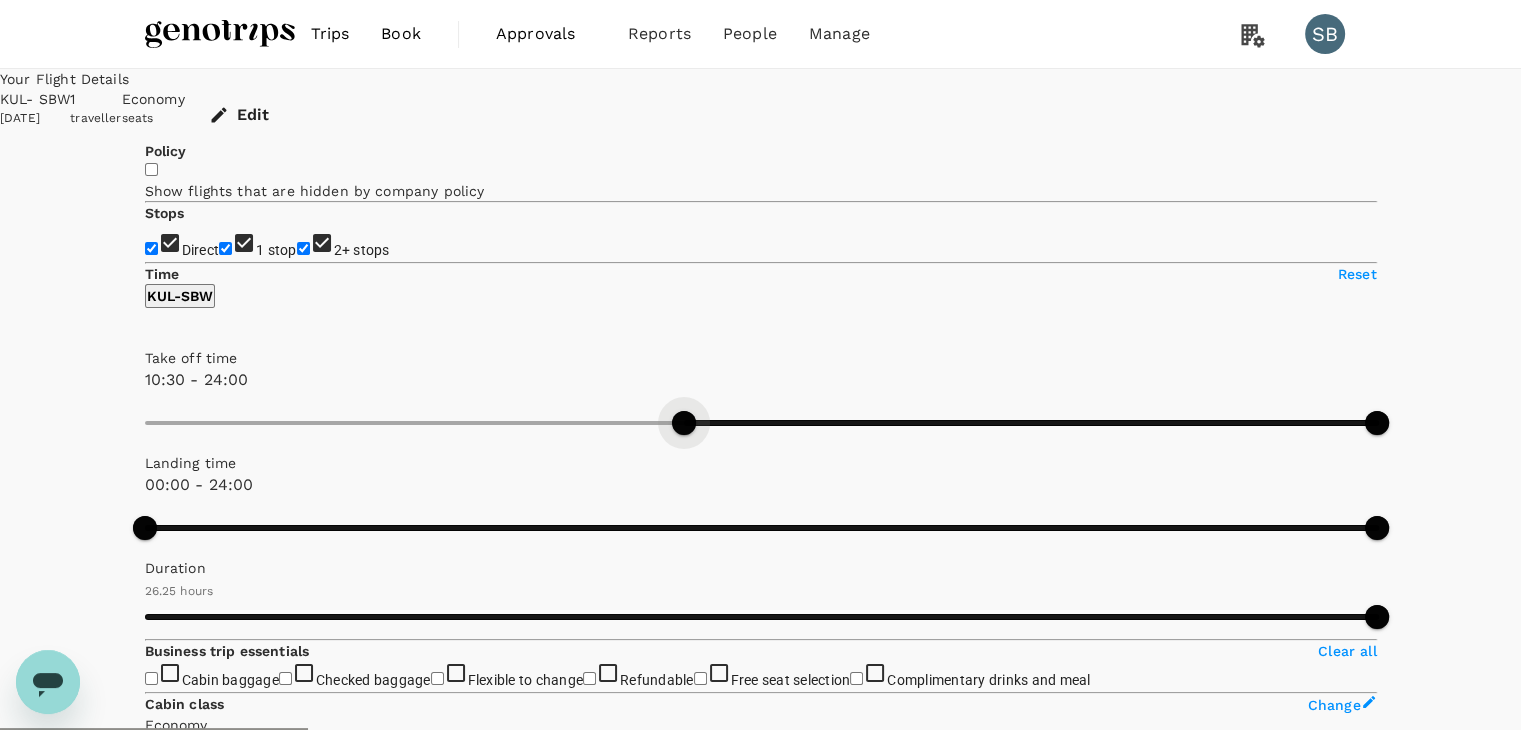 type on "600" 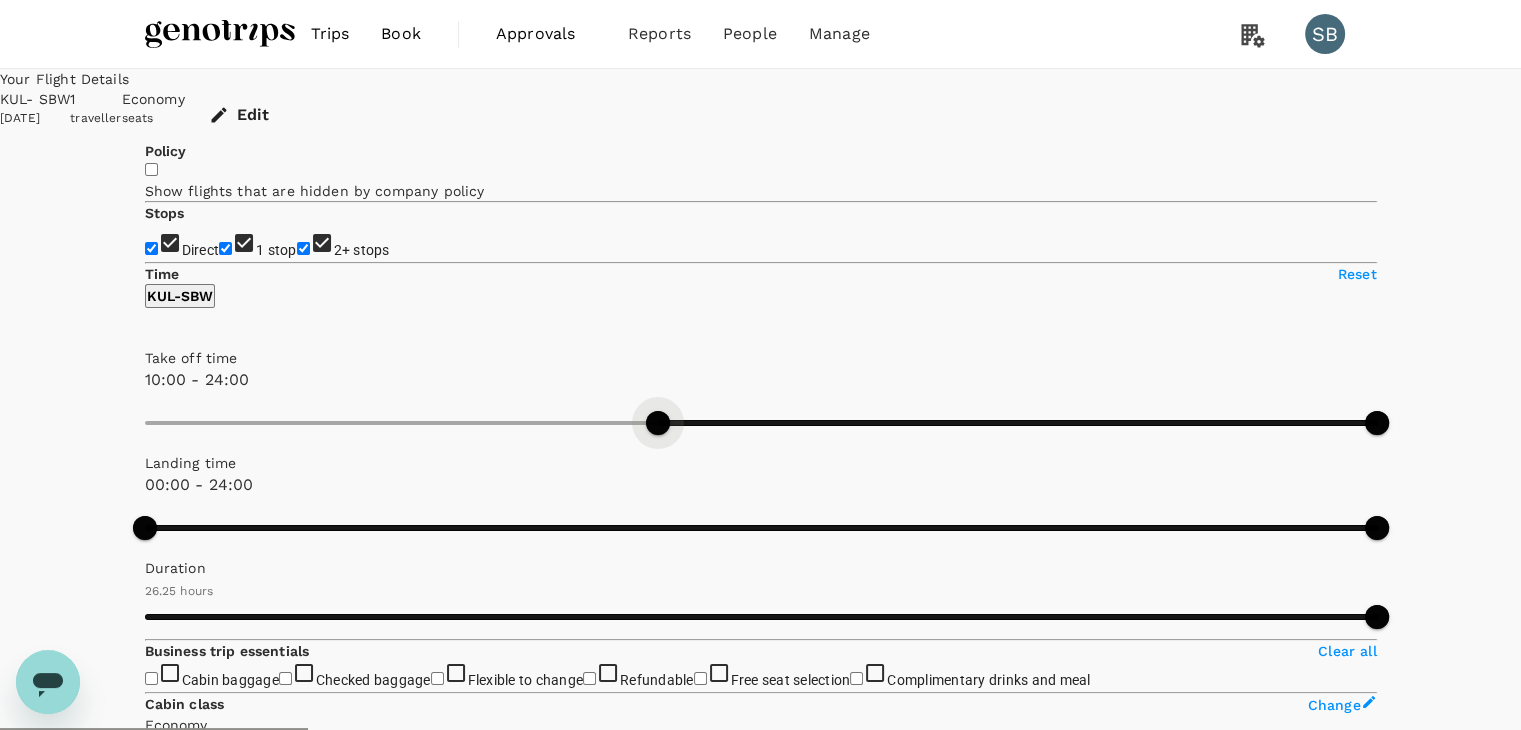 drag, startPoint x: 151, startPoint y: 591, endPoint x: 275, endPoint y: 613, distance: 125.93649 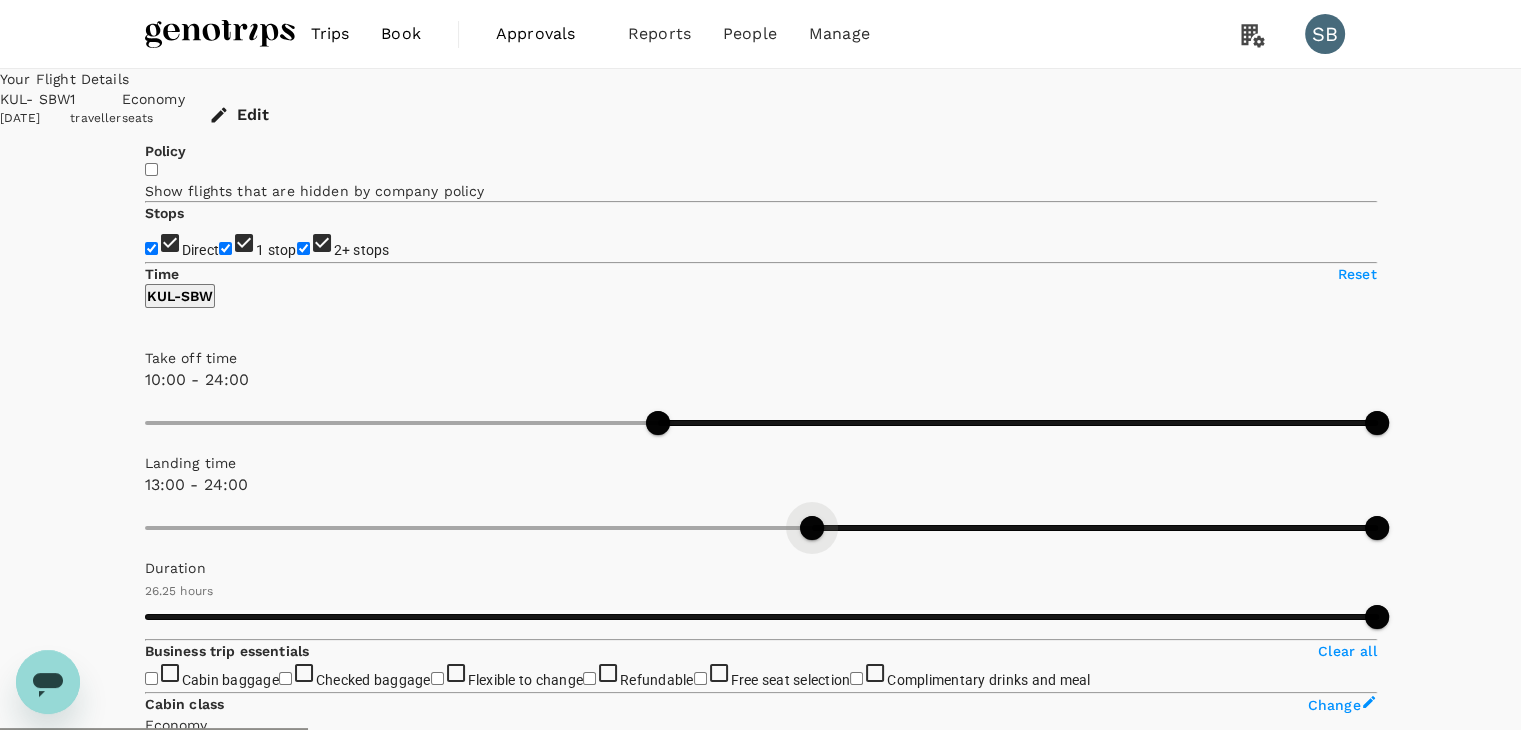 type on "750" 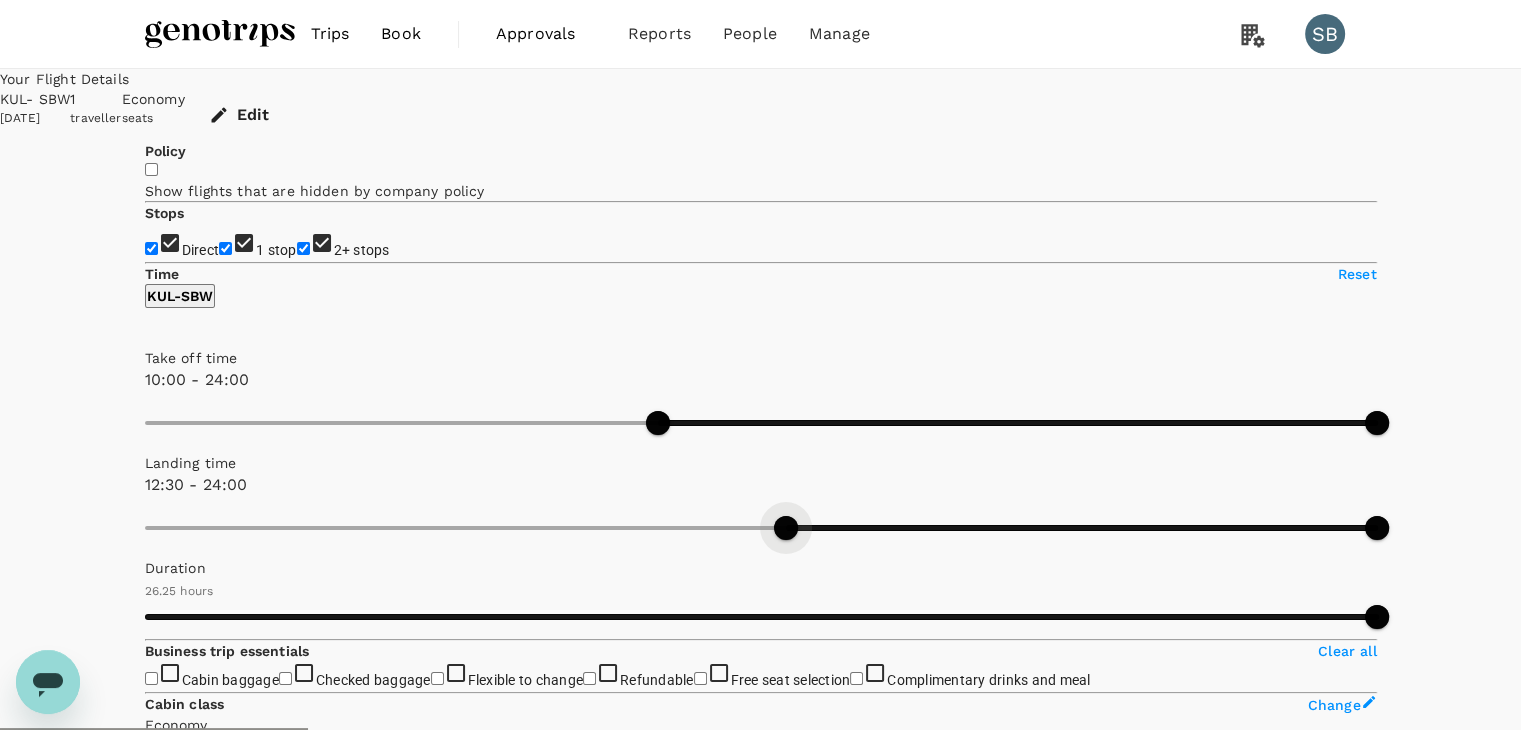 drag, startPoint x: 151, startPoint y: 678, endPoint x: 308, endPoint y: 686, distance: 157.20369 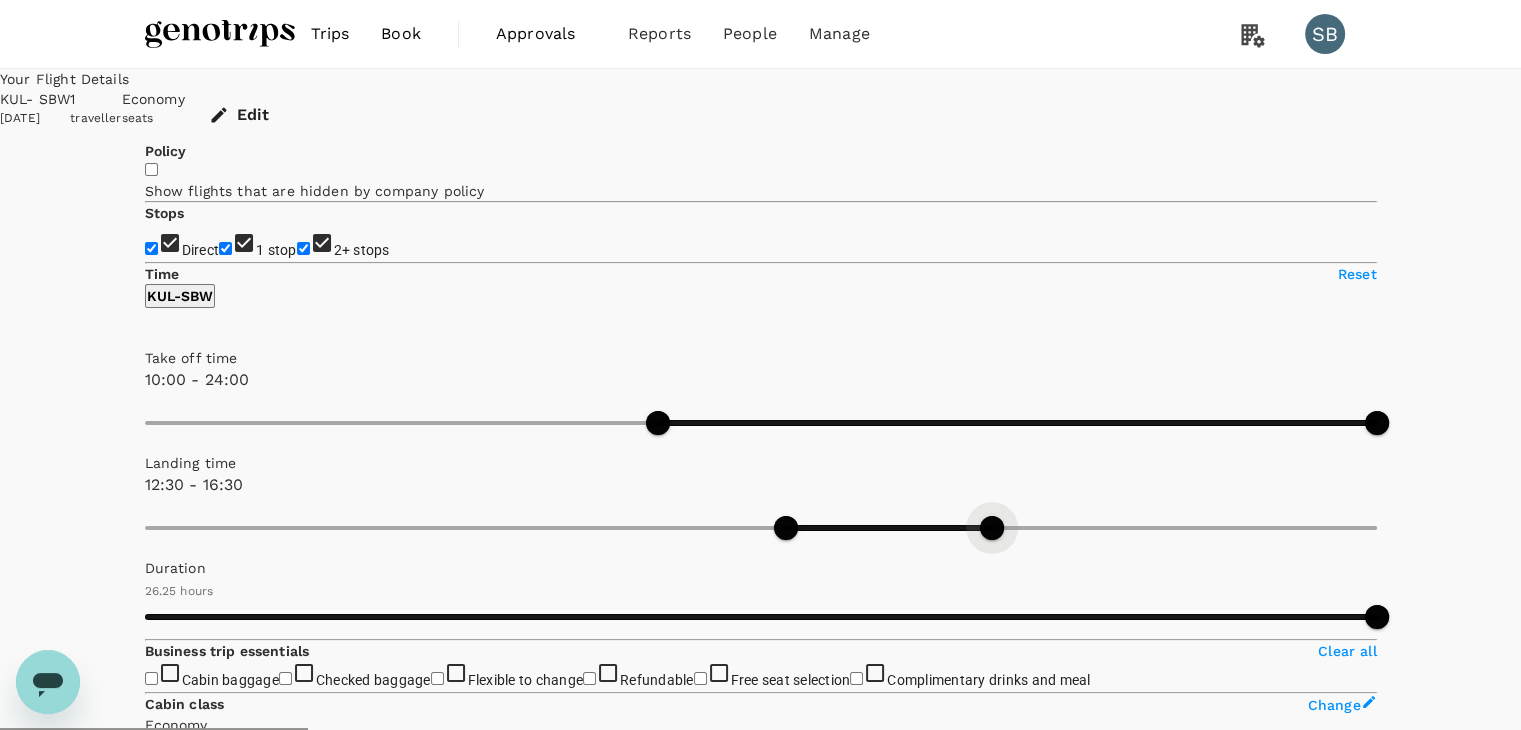 type on "960" 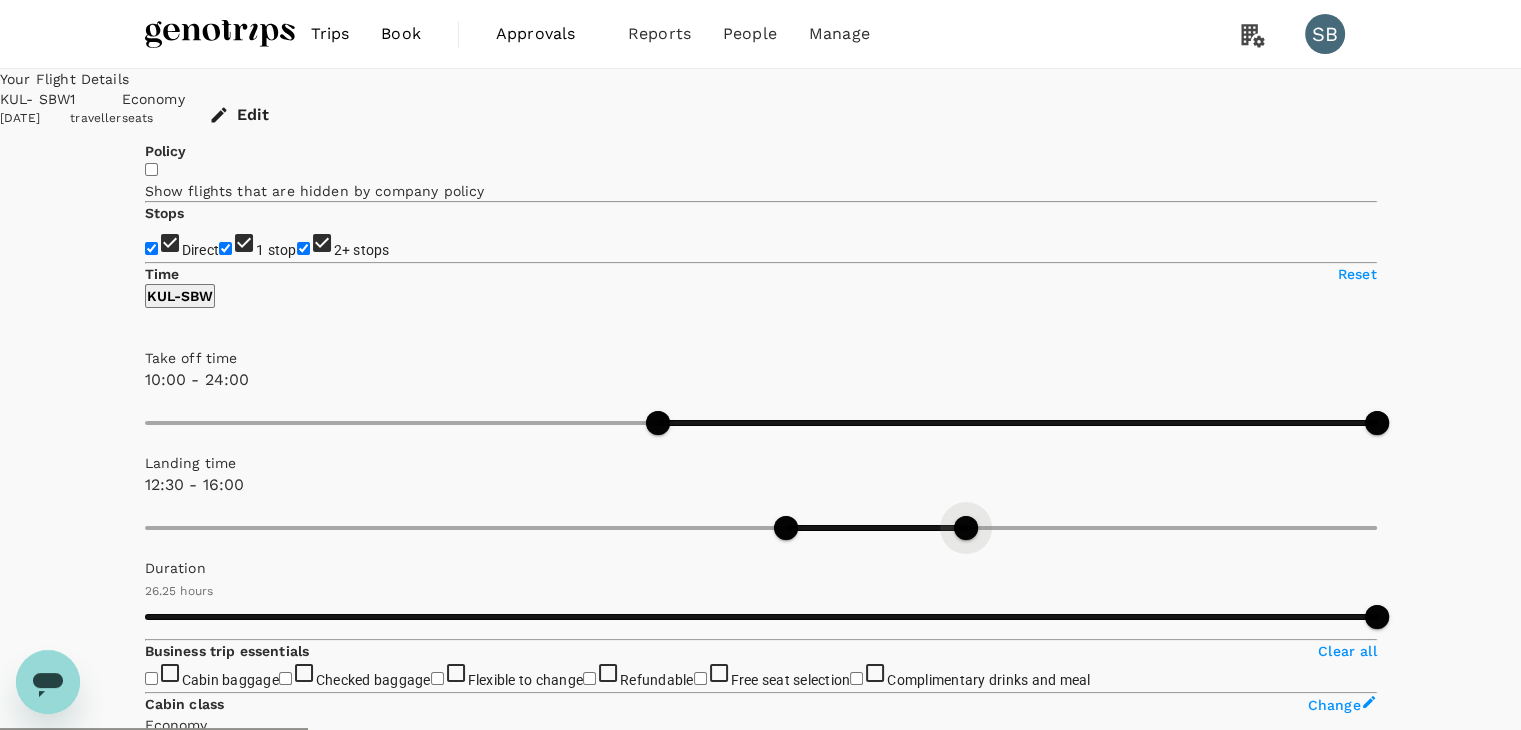 drag, startPoint x: 453, startPoint y: 685, endPoint x: 352, endPoint y: 691, distance: 101.17806 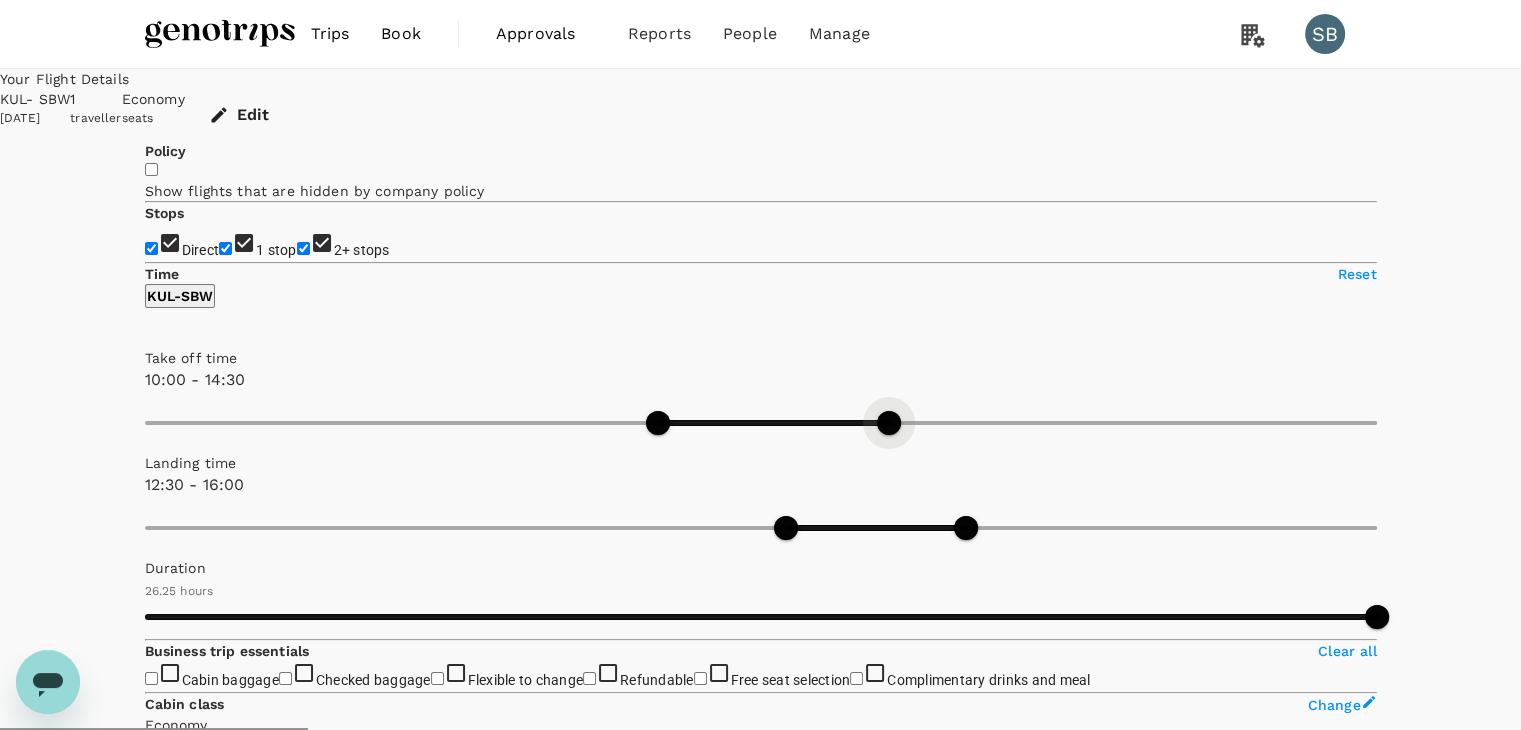 drag, startPoint x: 431, startPoint y: 595, endPoint x: 333, endPoint y: 601, distance: 98.1835 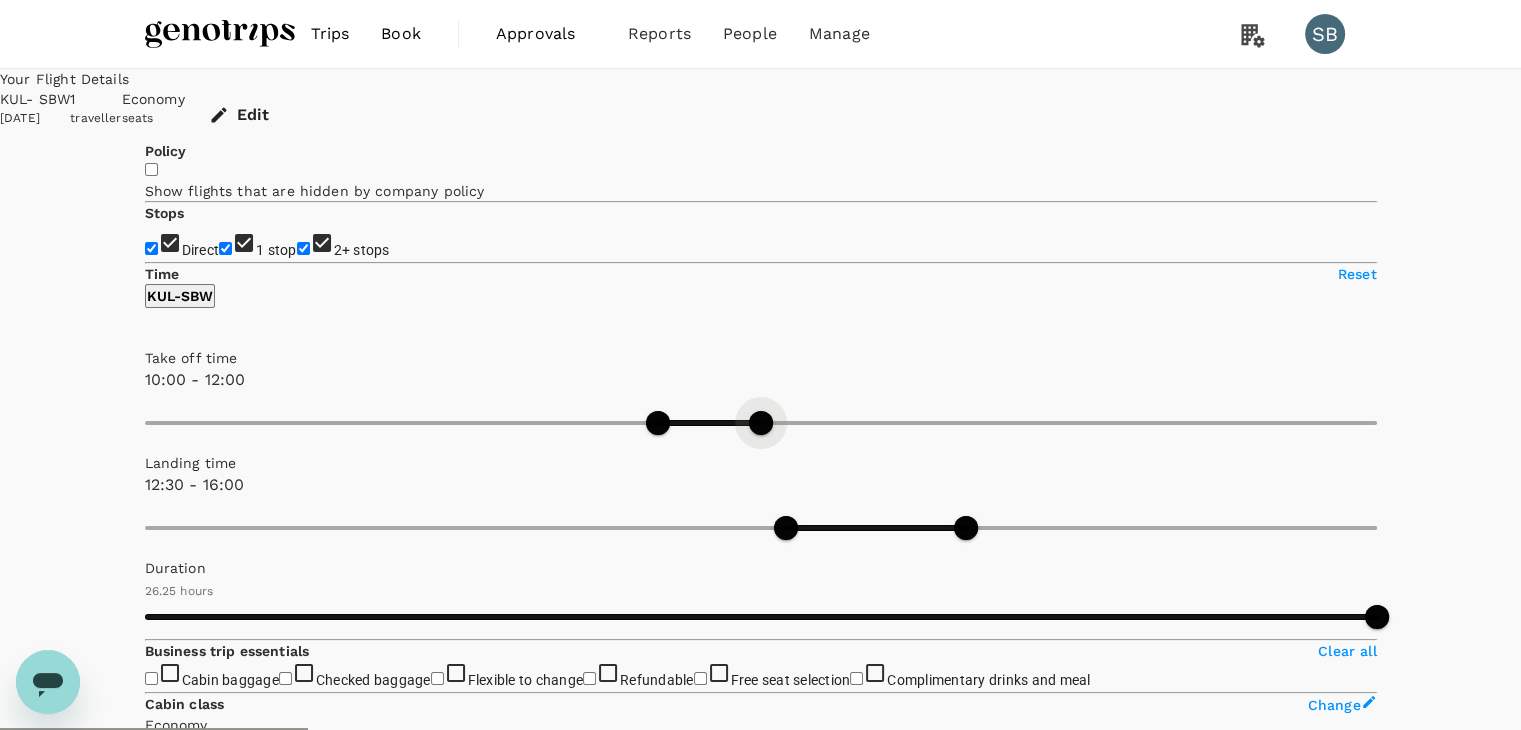drag, startPoint x: 327, startPoint y: 601, endPoint x: 299, endPoint y: 601, distance: 28 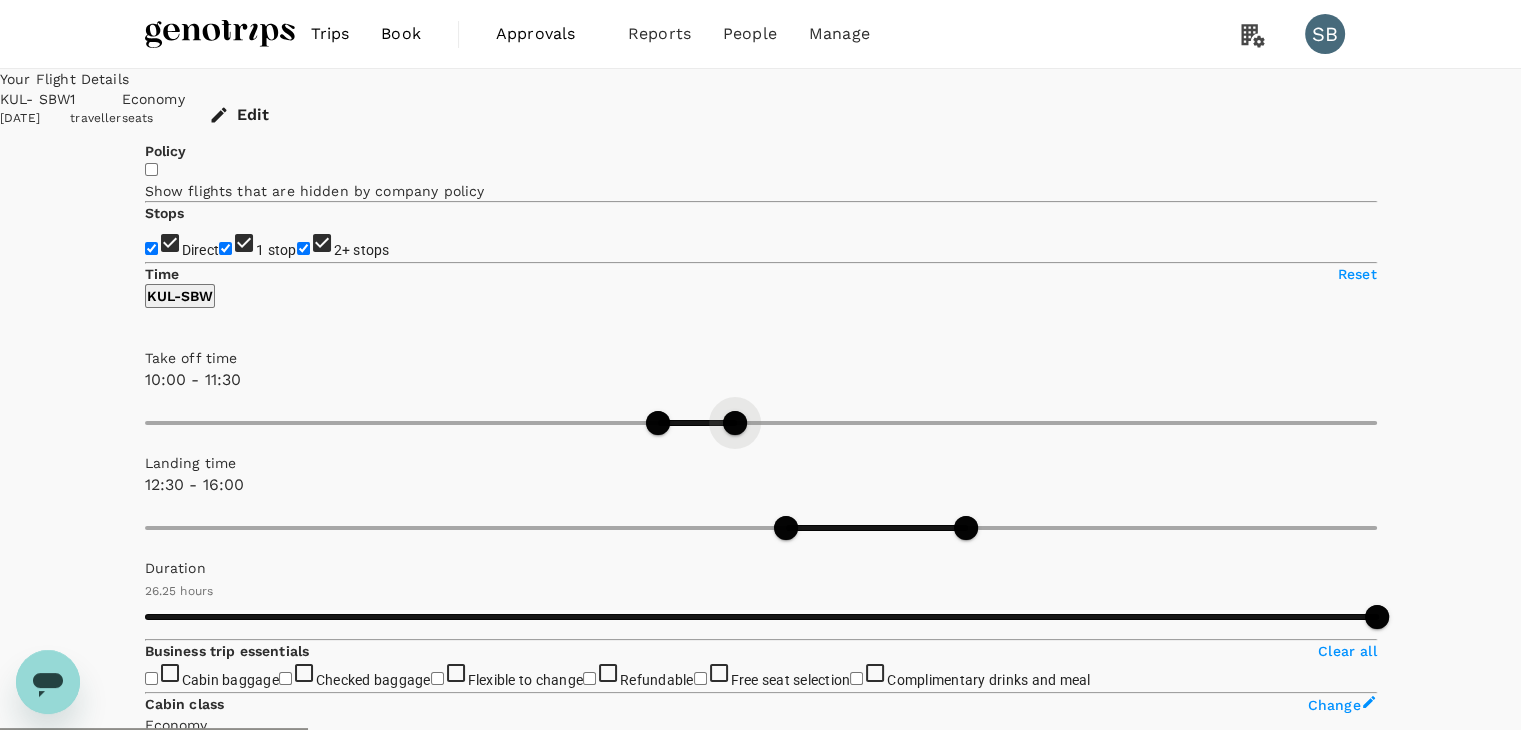 type on "660" 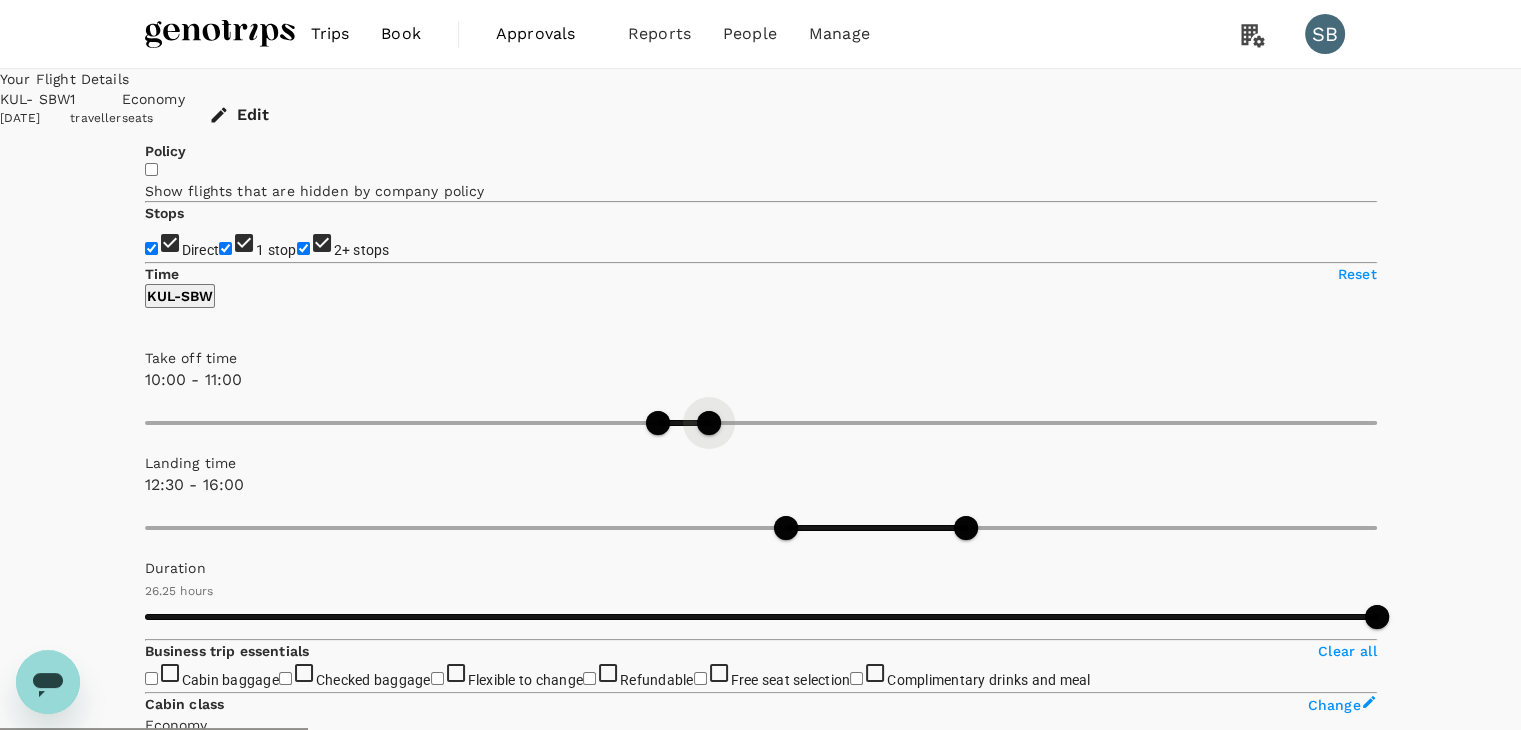 drag, startPoint x: 300, startPoint y: 593, endPoint x: 285, endPoint y: 600, distance: 16.552946 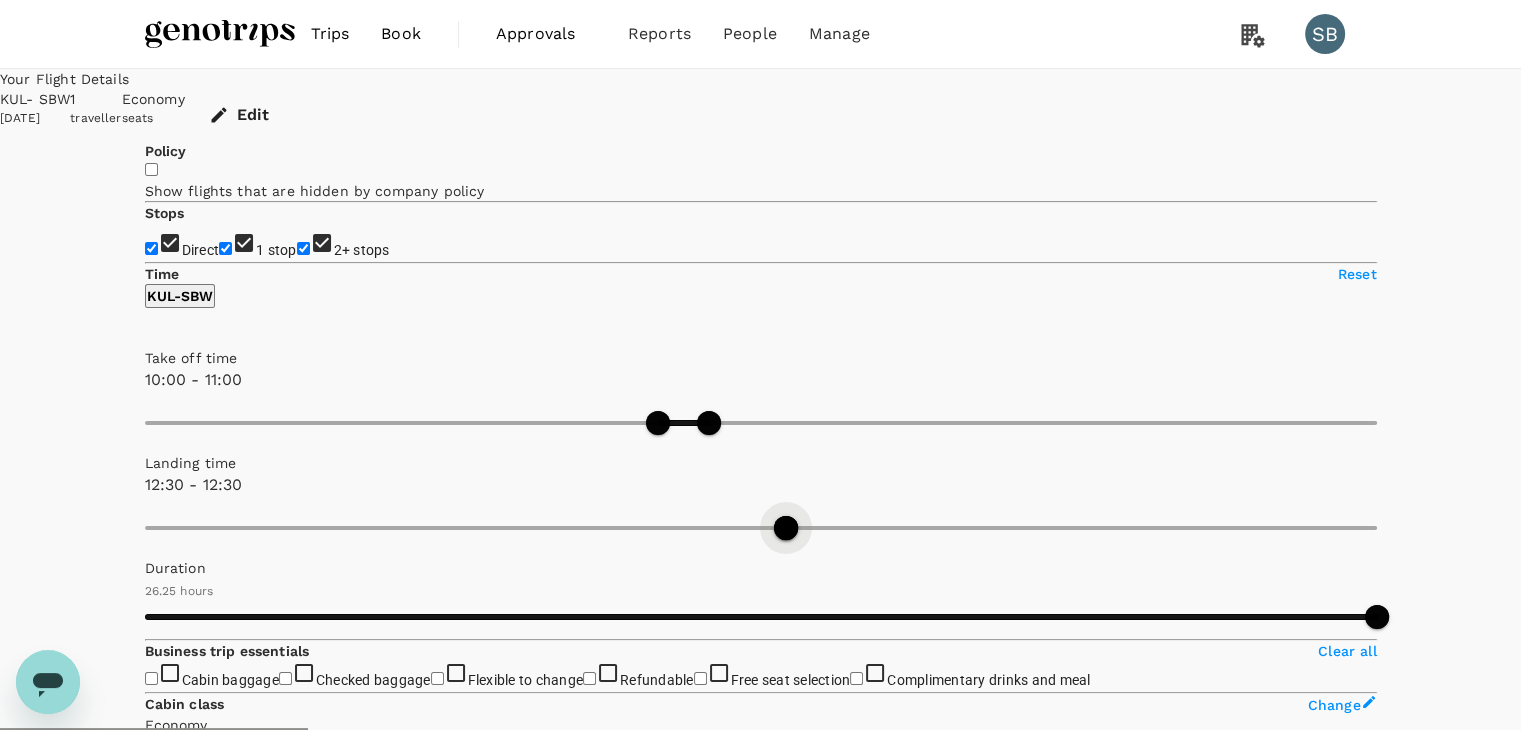 drag, startPoint x: 349, startPoint y: 678, endPoint x: 306, endPoint y: 683, distance: 43.289722 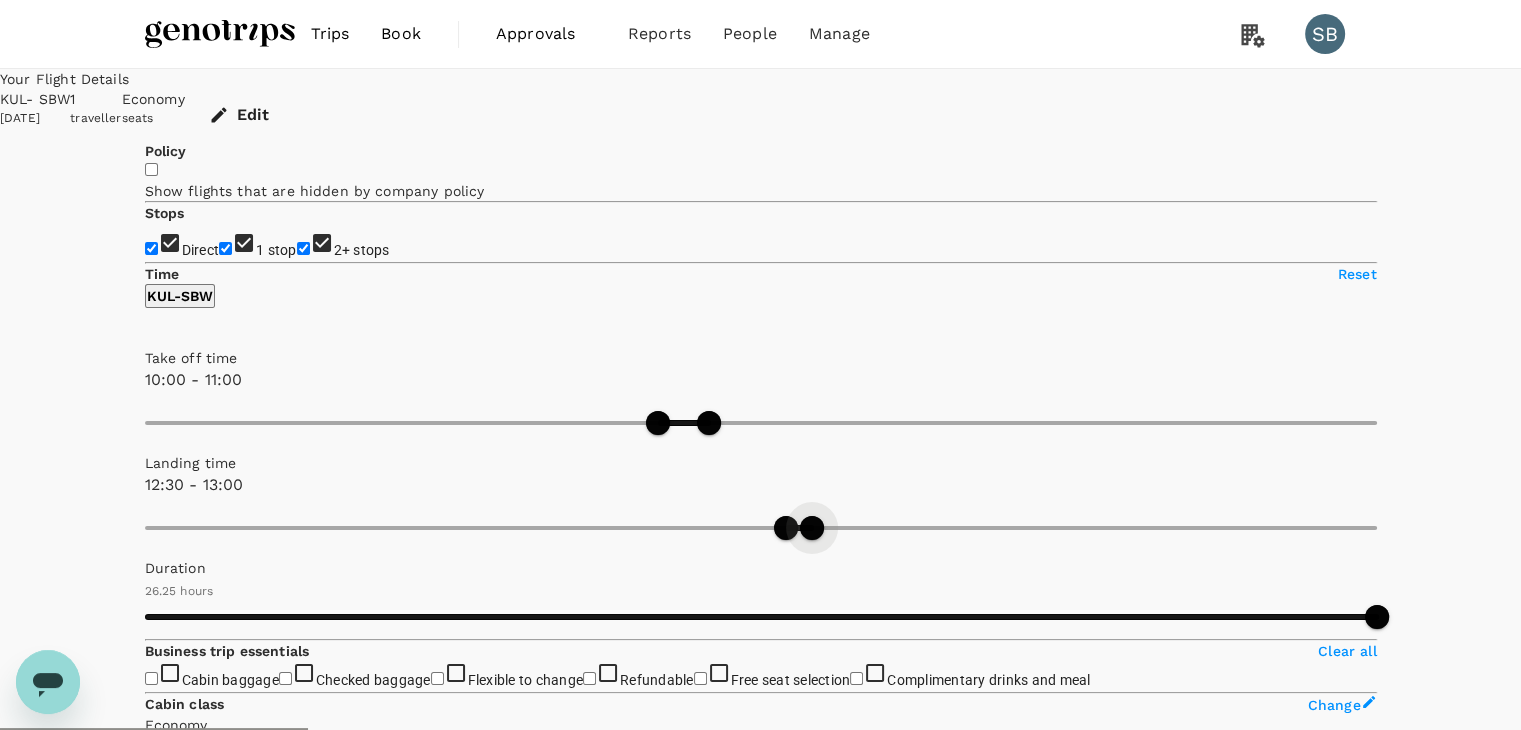 click at bounding box center [812, 528] 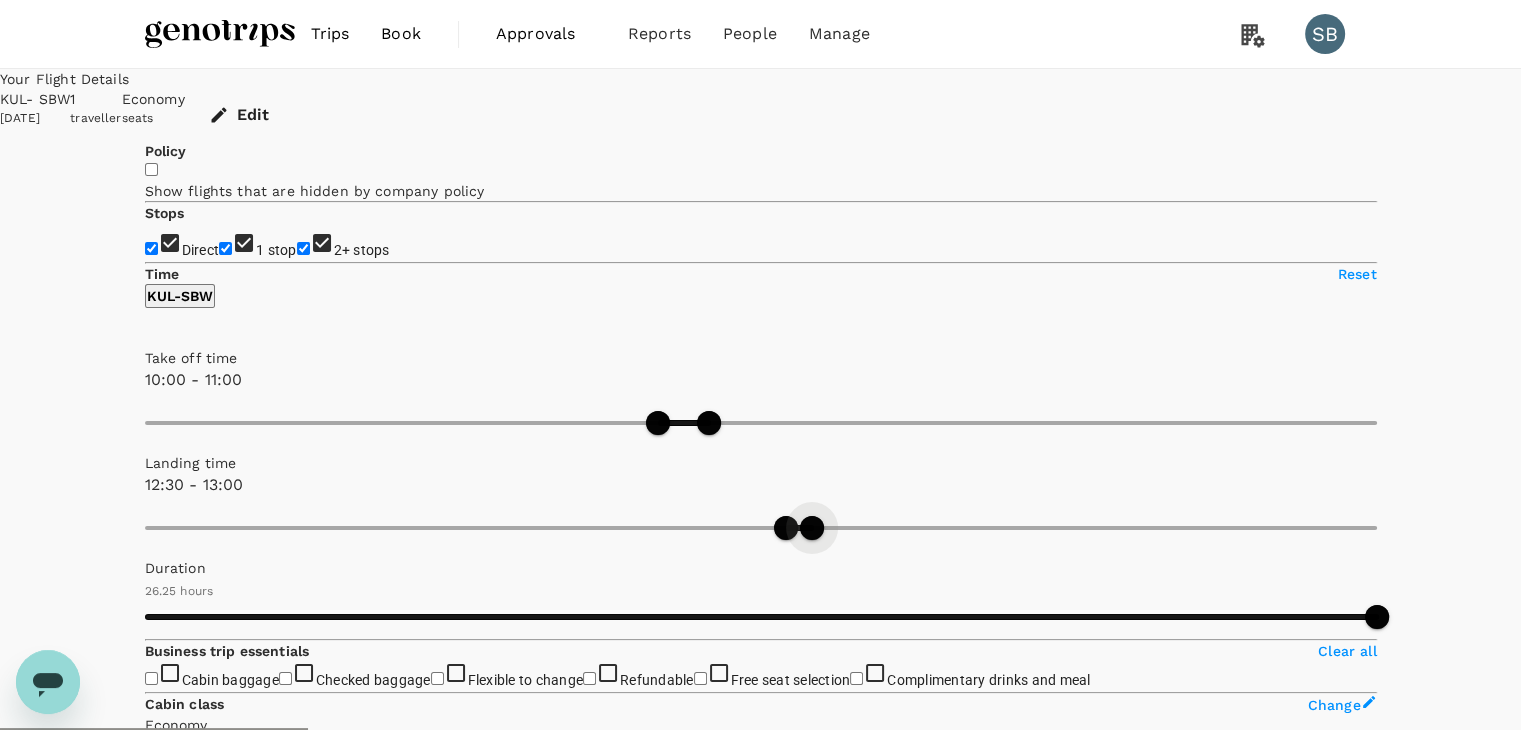 type on "750" 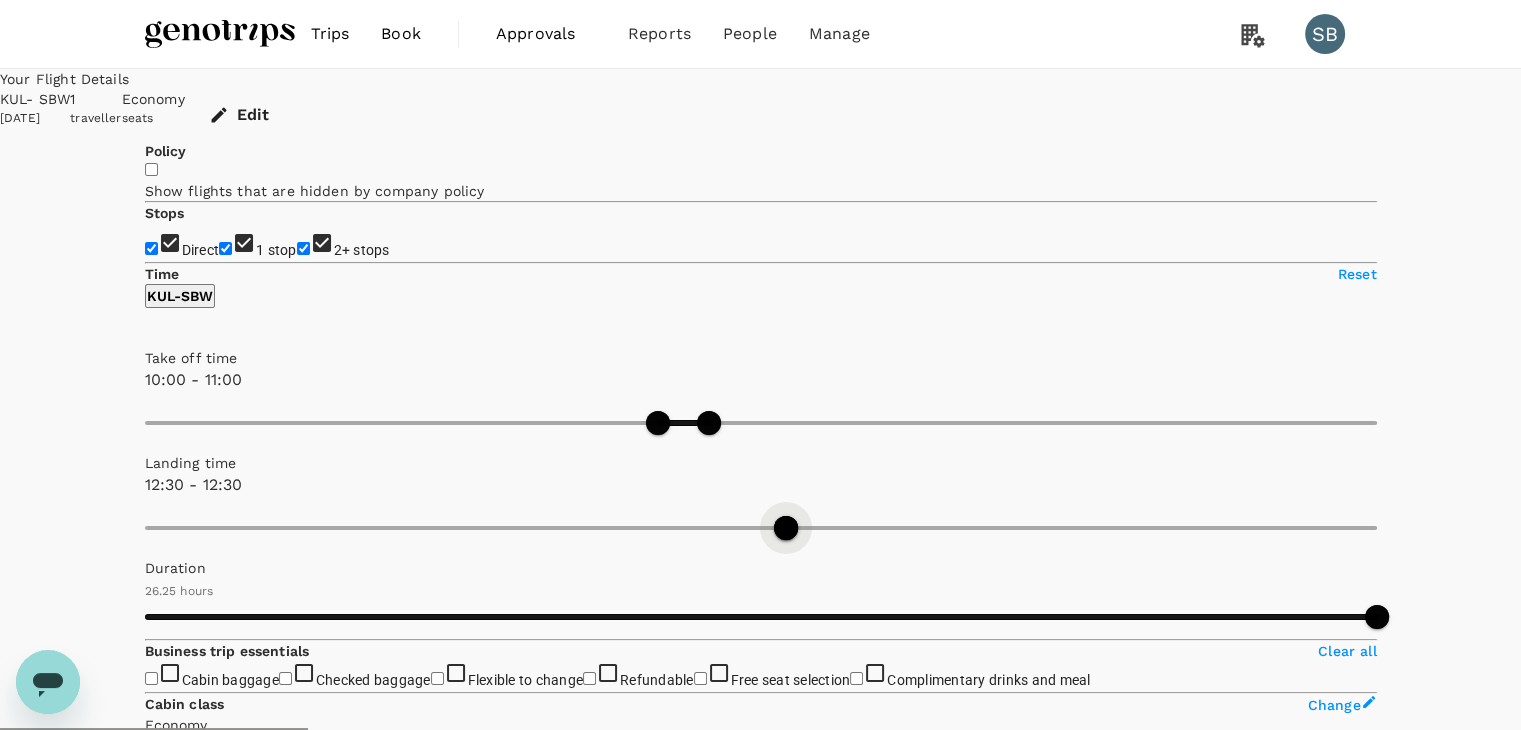 click at bounding box center [761, 528] 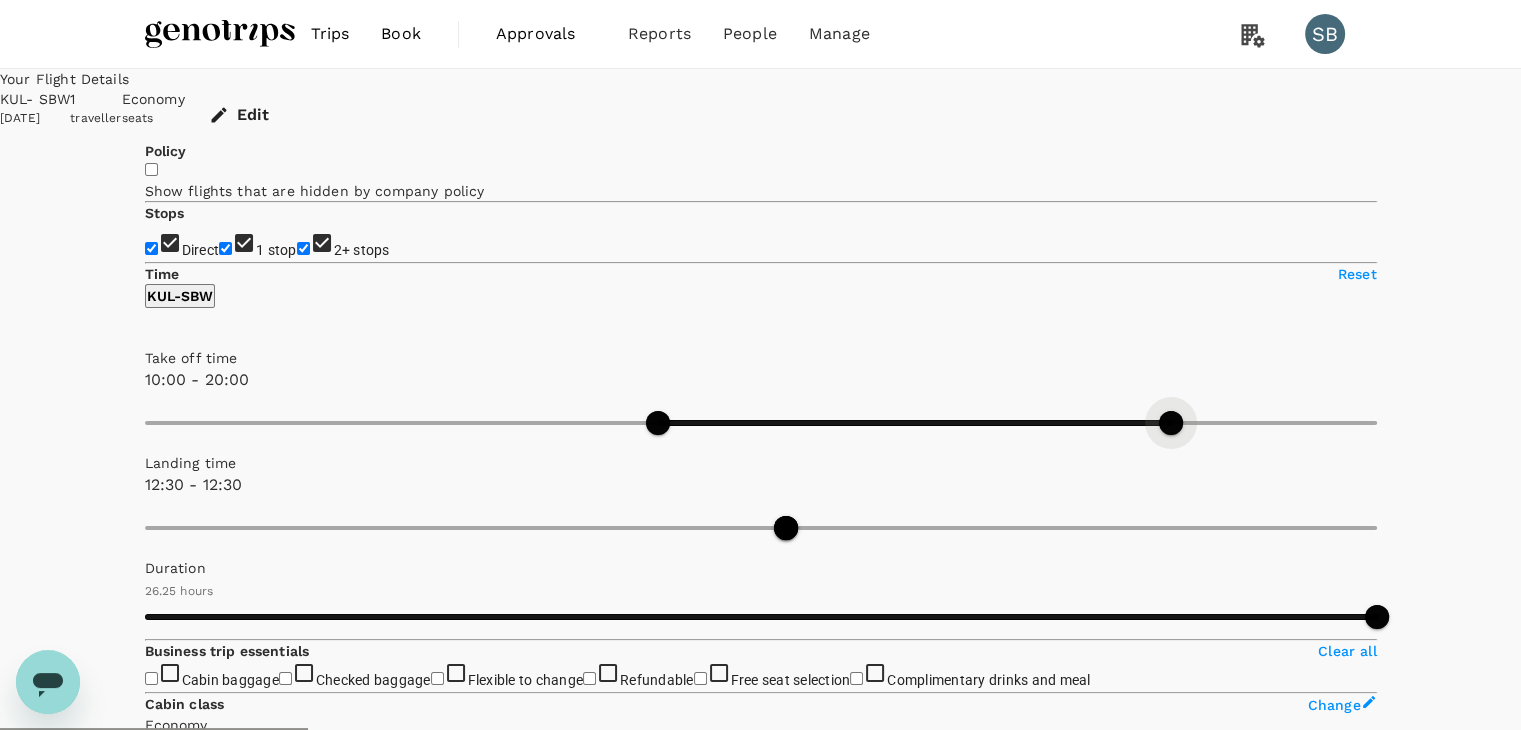 type on "1440" 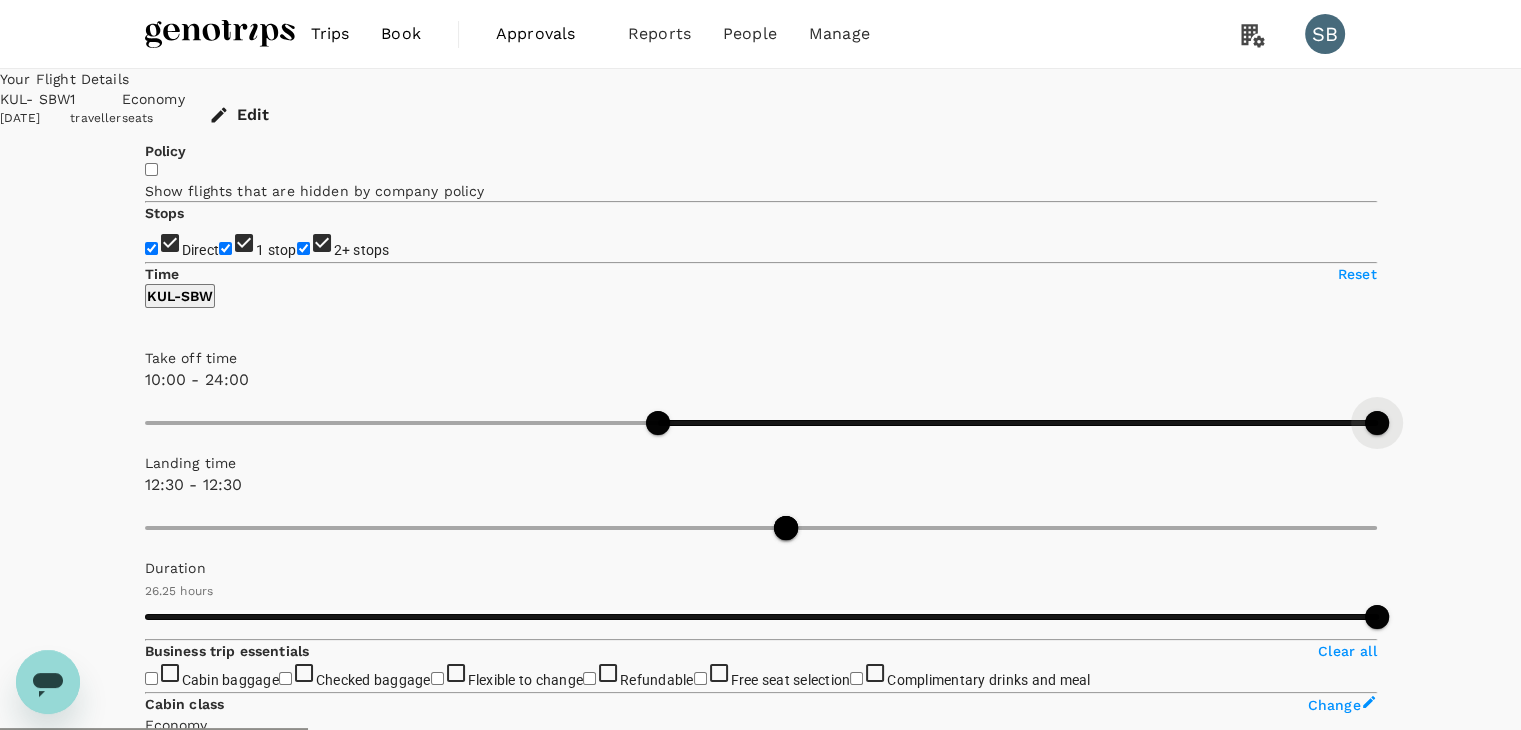 drag, startPoint x: 282, startPoint y: 593, endPoint x: 307, endPoint y: 621, distance: 37.536648 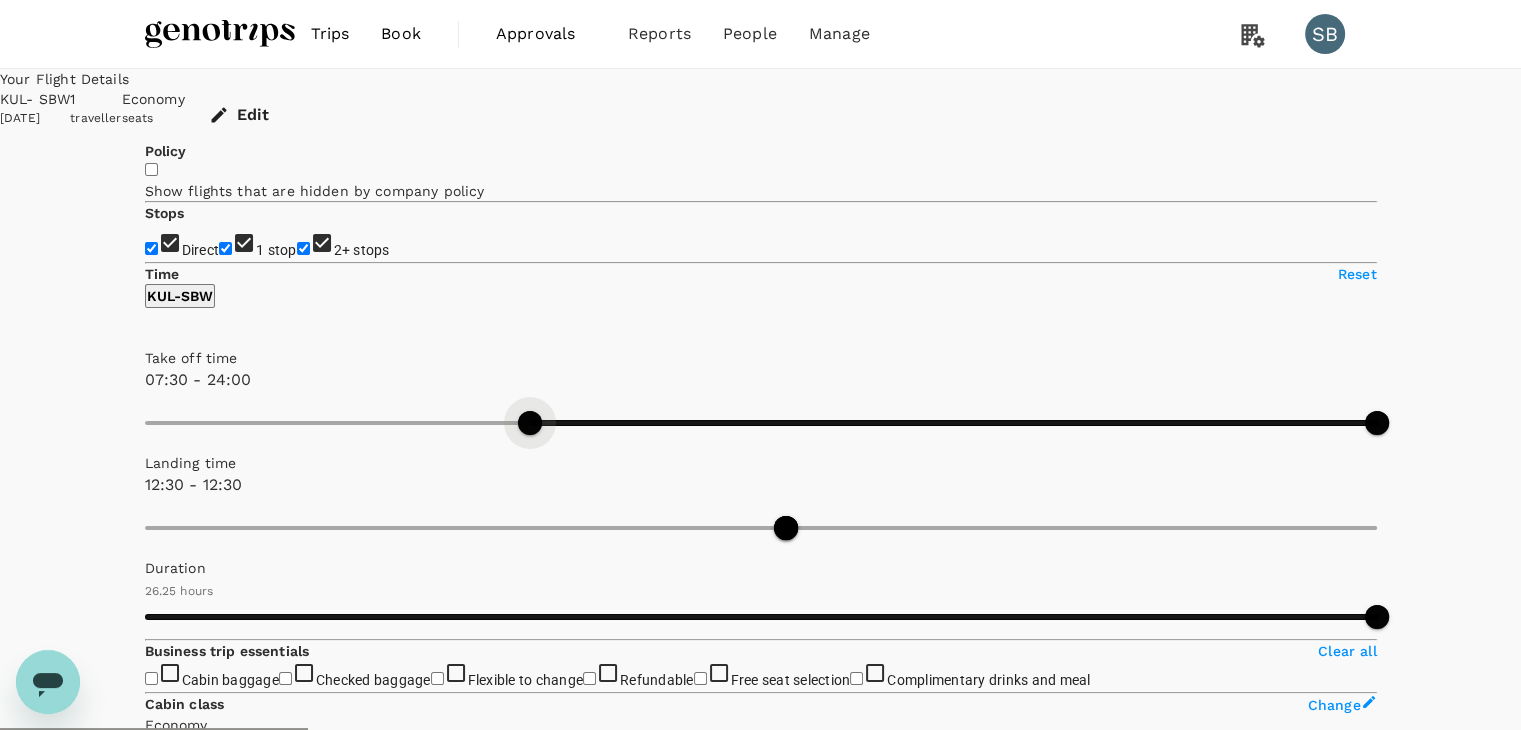 type on "0" 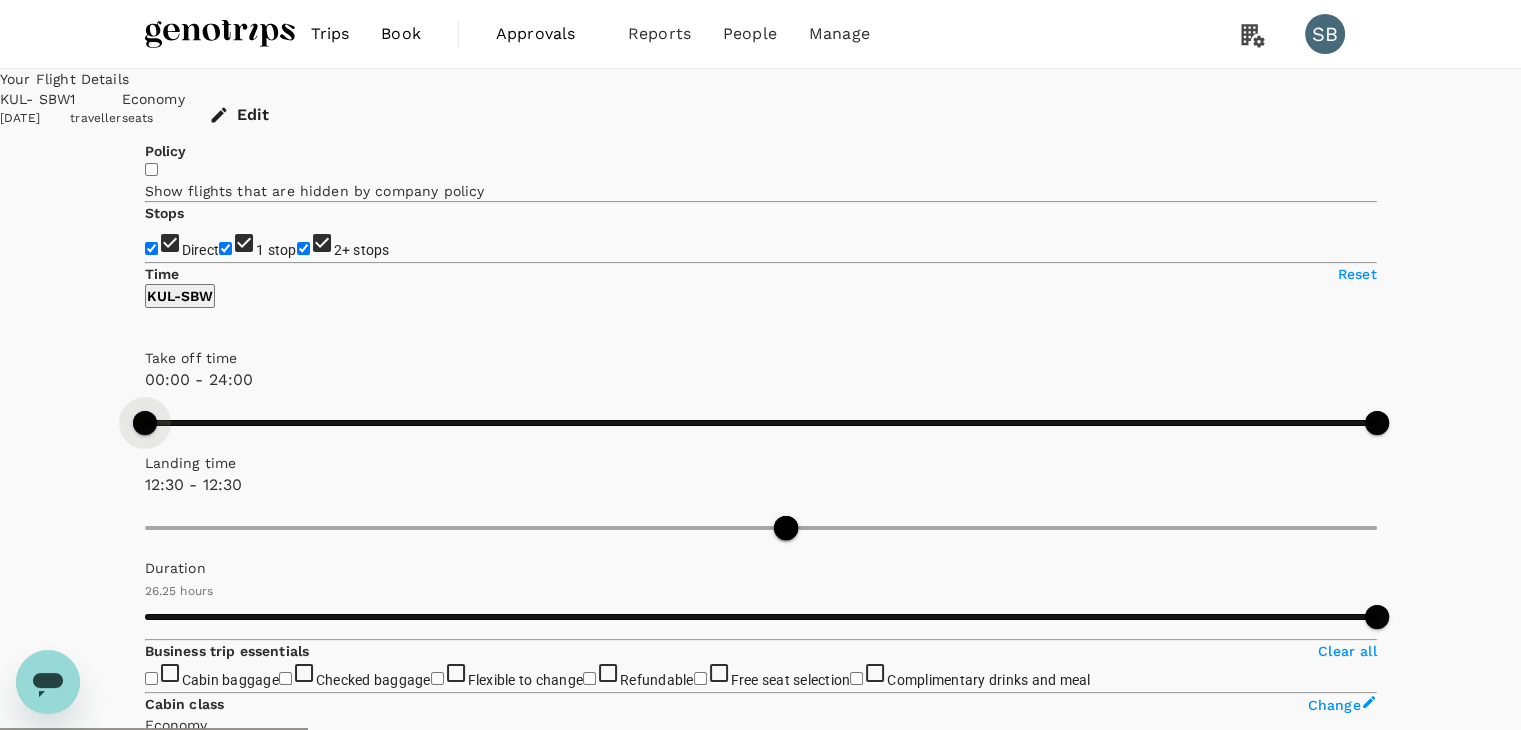 drag, startPoint x: 256, startPoint y: 603, endPoint x: 208, endPoint y: 636, distance: 58.249462 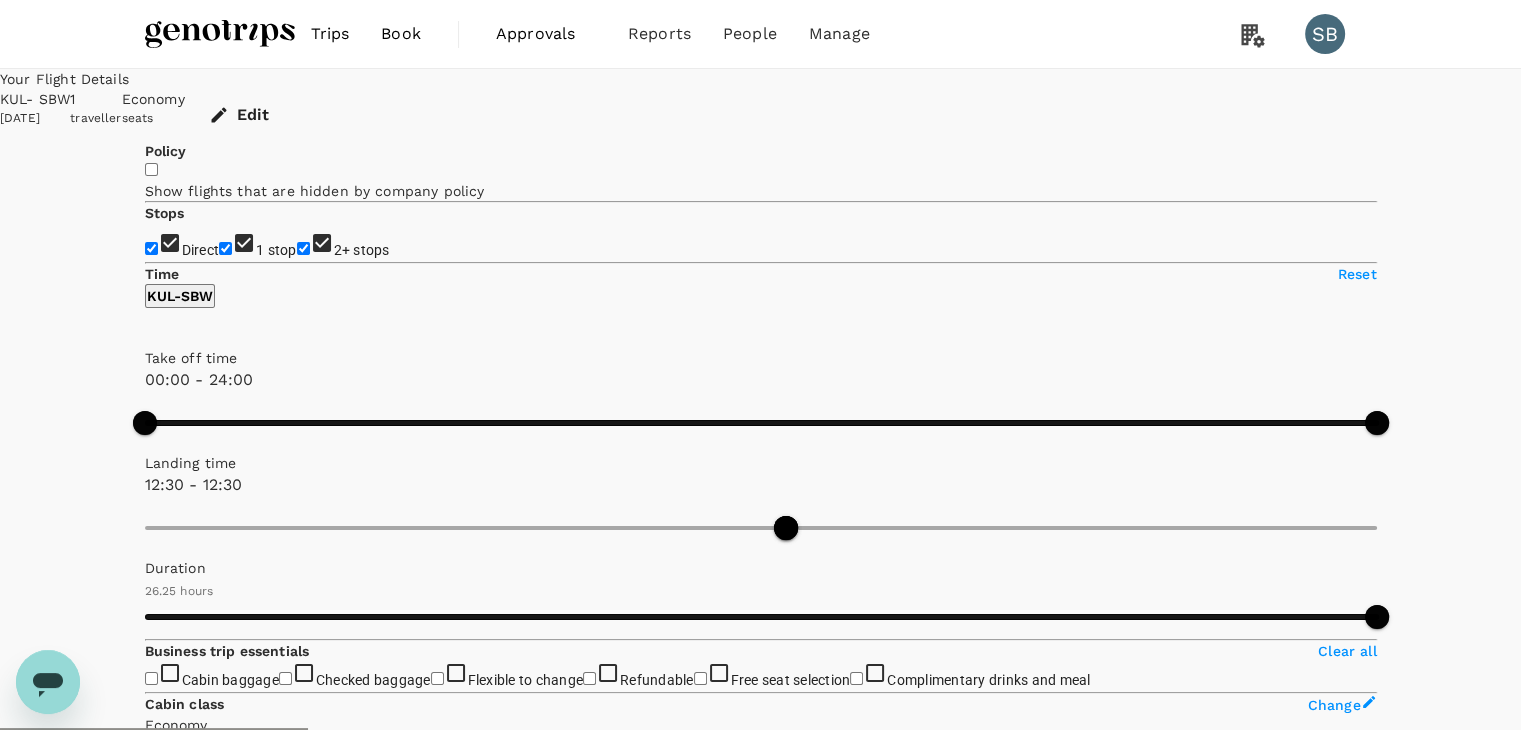 type on "750" 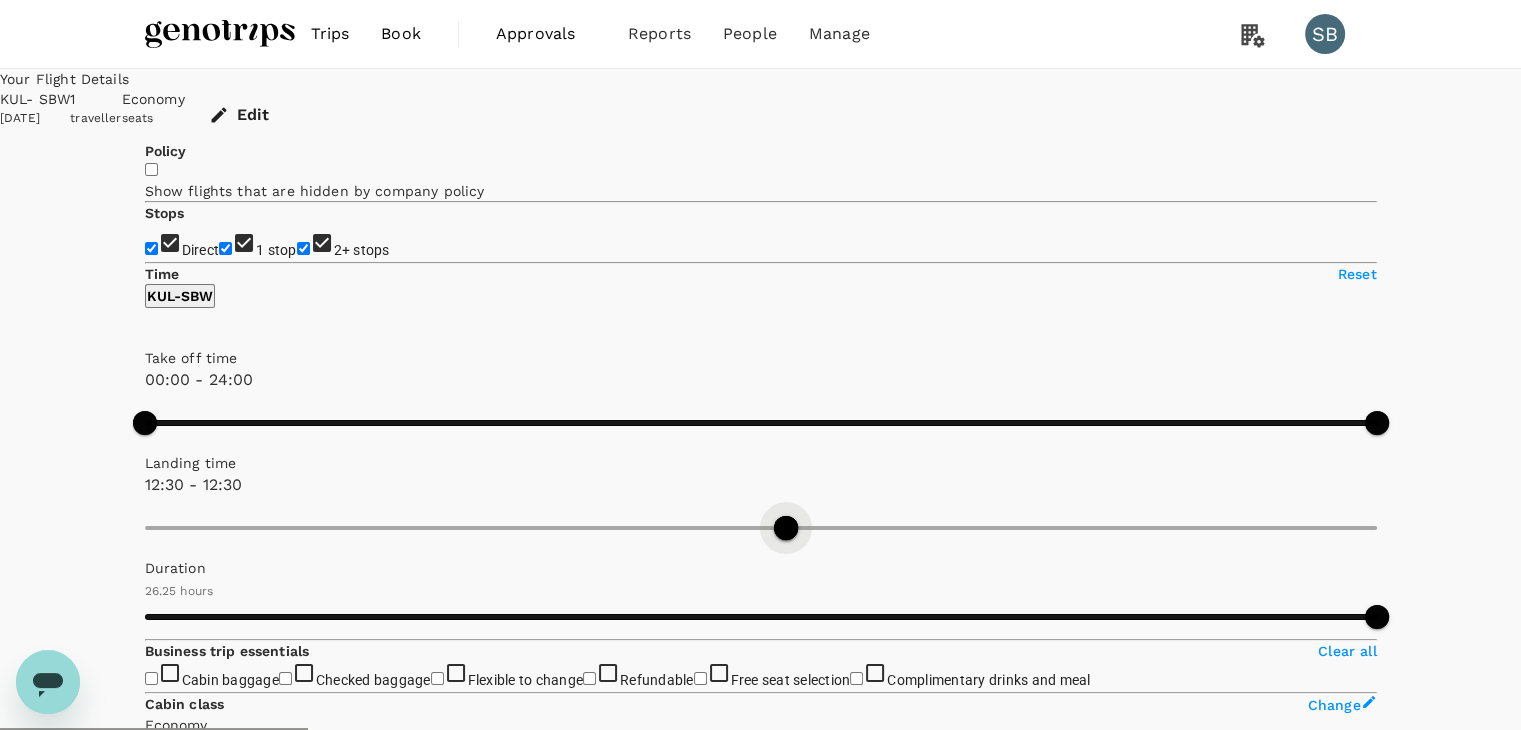 type on "1440" 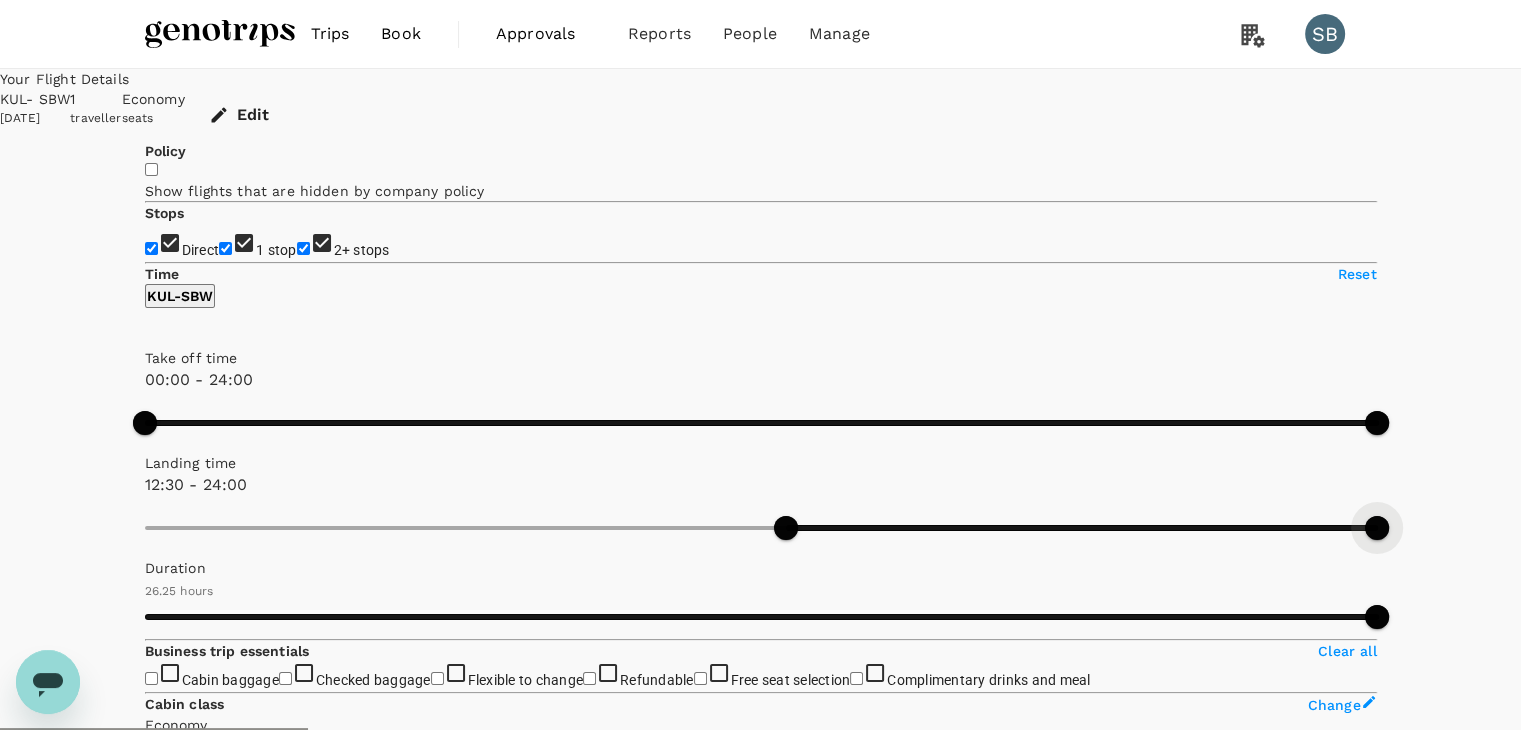 drag, startPoint x: 301, startPoint y: 669, endPoint x: 452, endPoint y: 700, distance: 154.14928 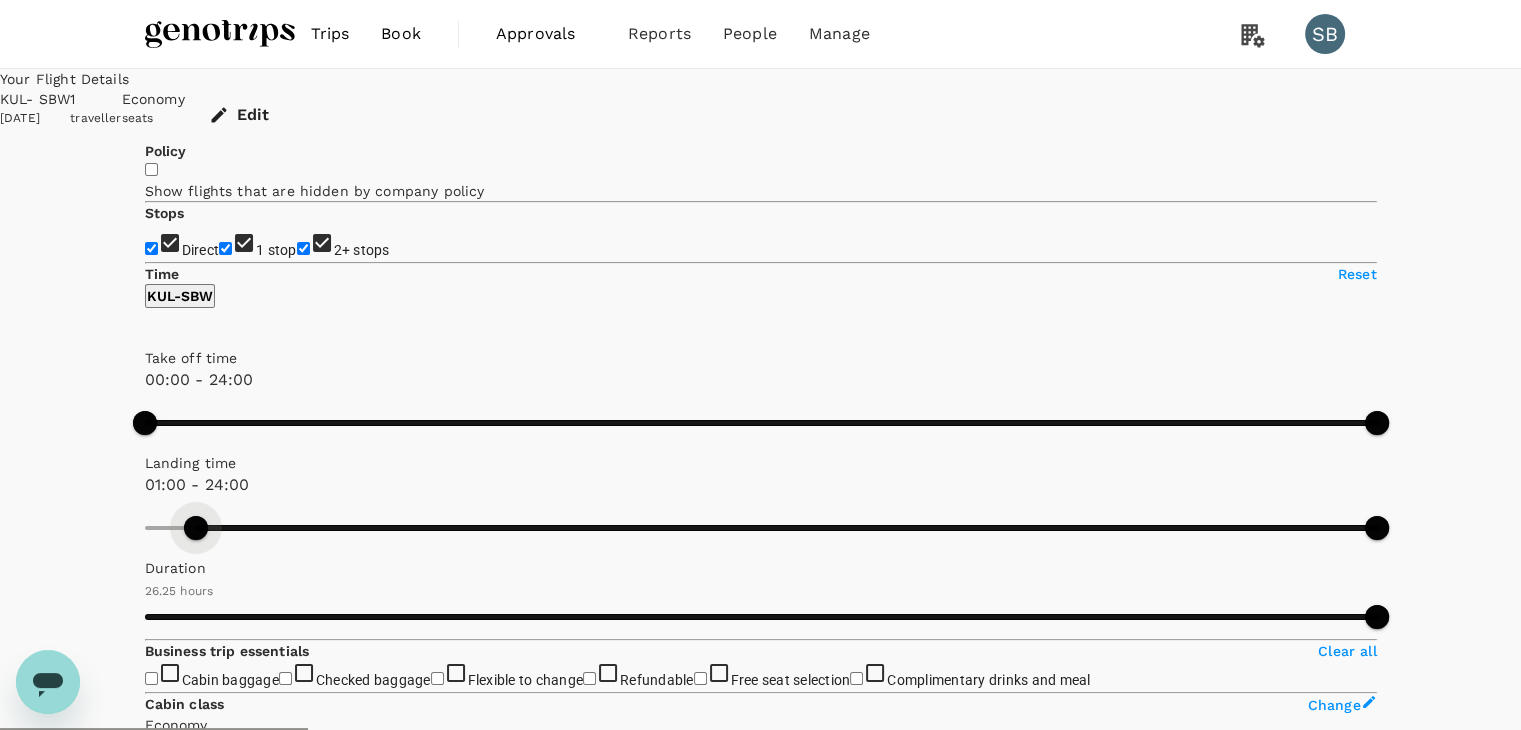 type on "0" 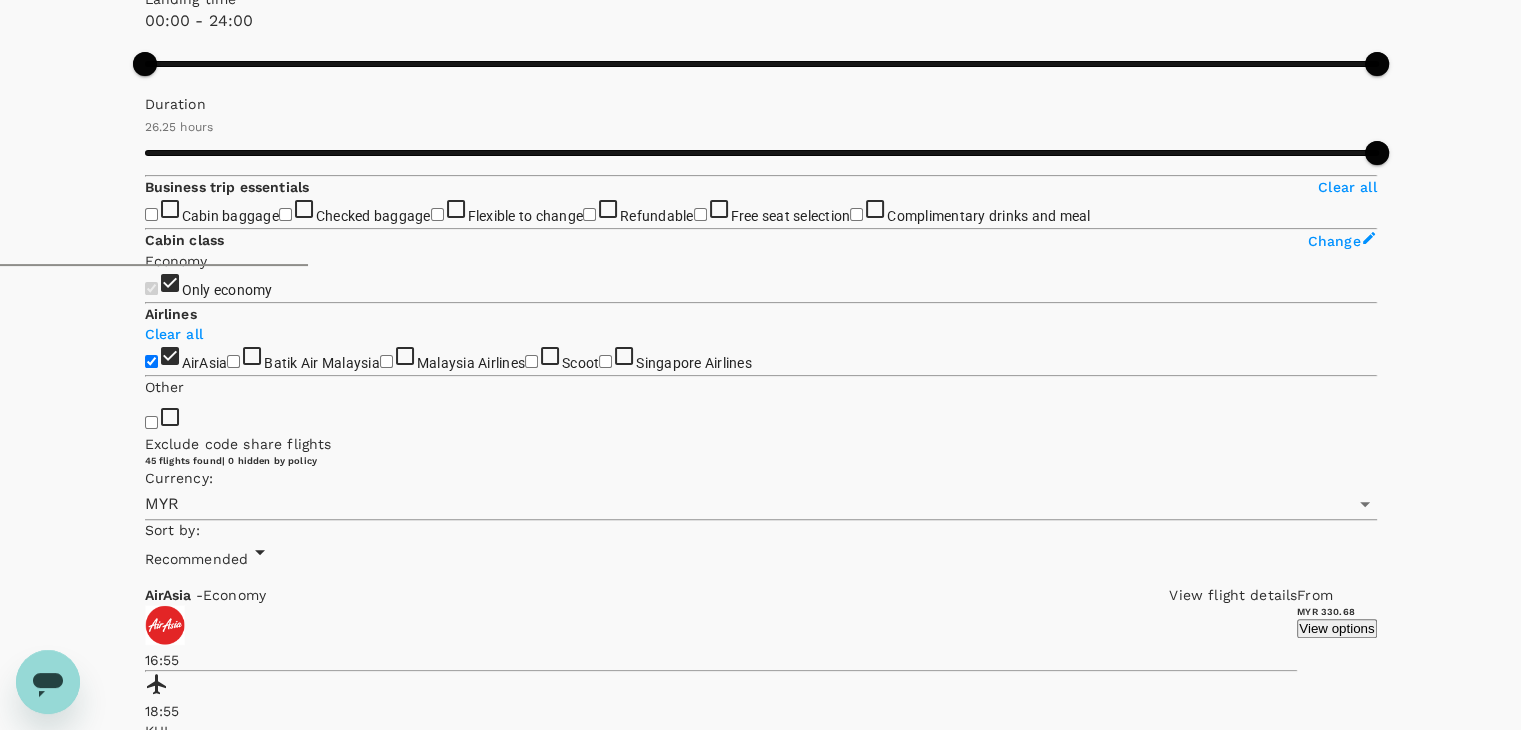 scroll, scrollTop: 500, scrollLeft: 0, axis: vertical 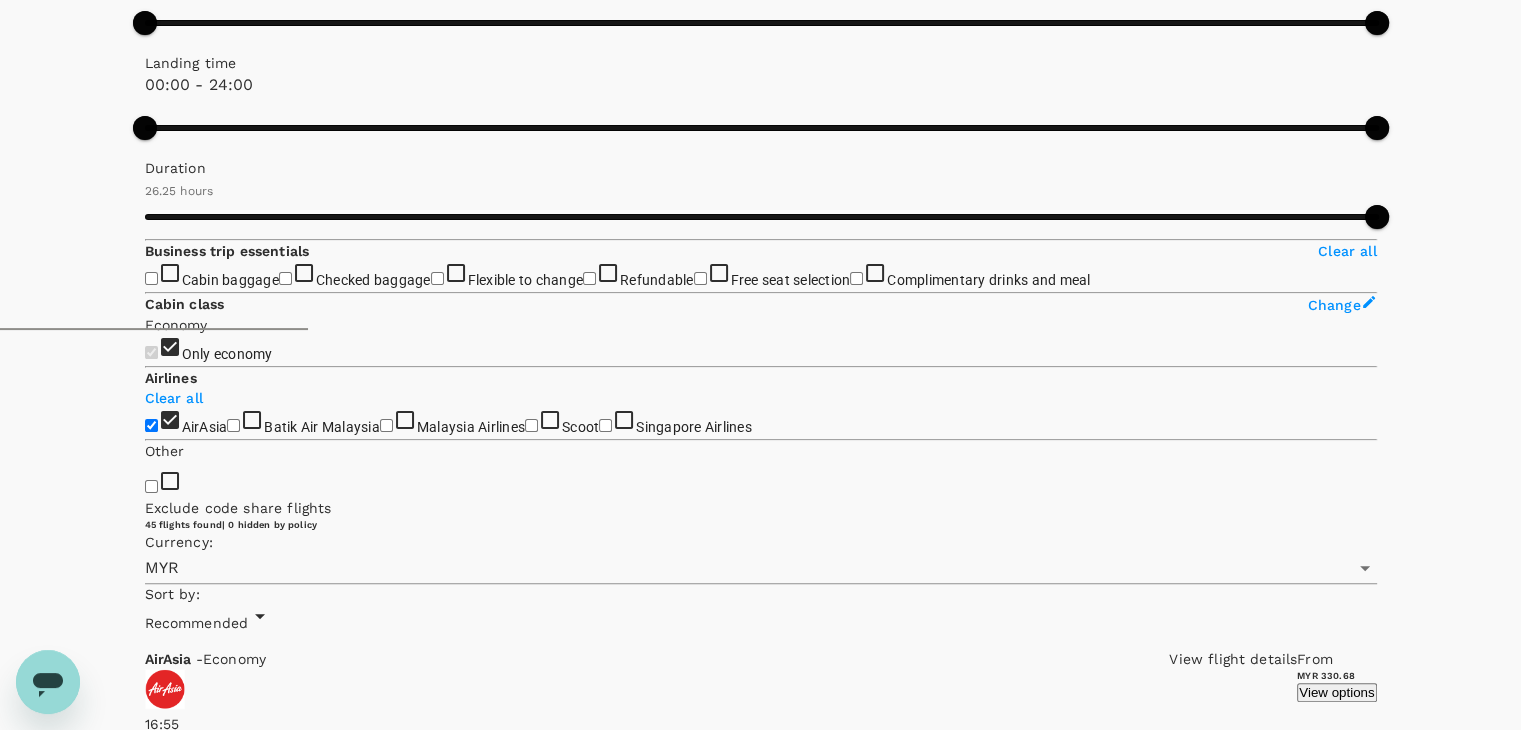click on "View options" at bounding box center [1336, 8491] 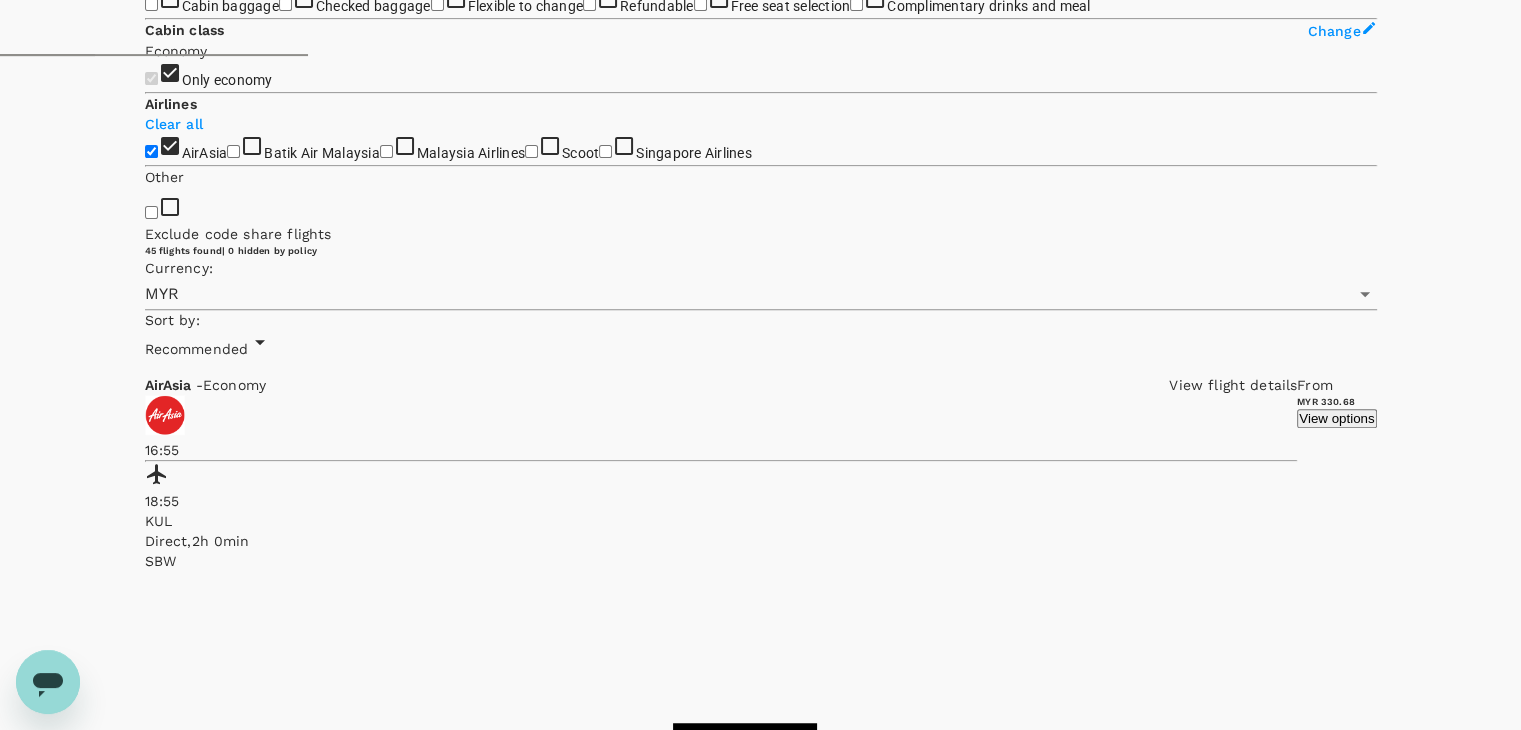 scroll, scrollTop: 763, scrollLeft: 0, axis: vertical 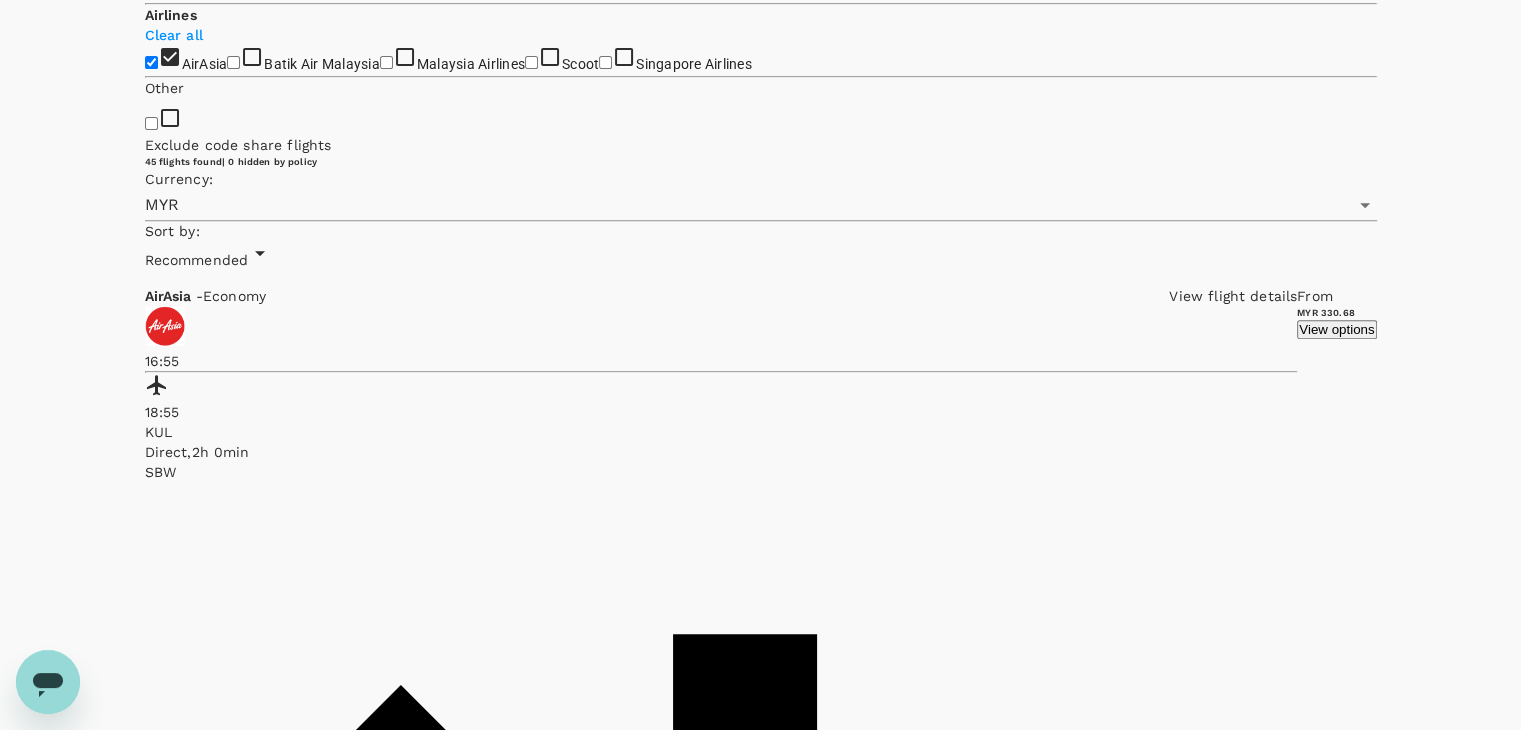 click on "MYR 330.68" at bounding box center (188, 11068) 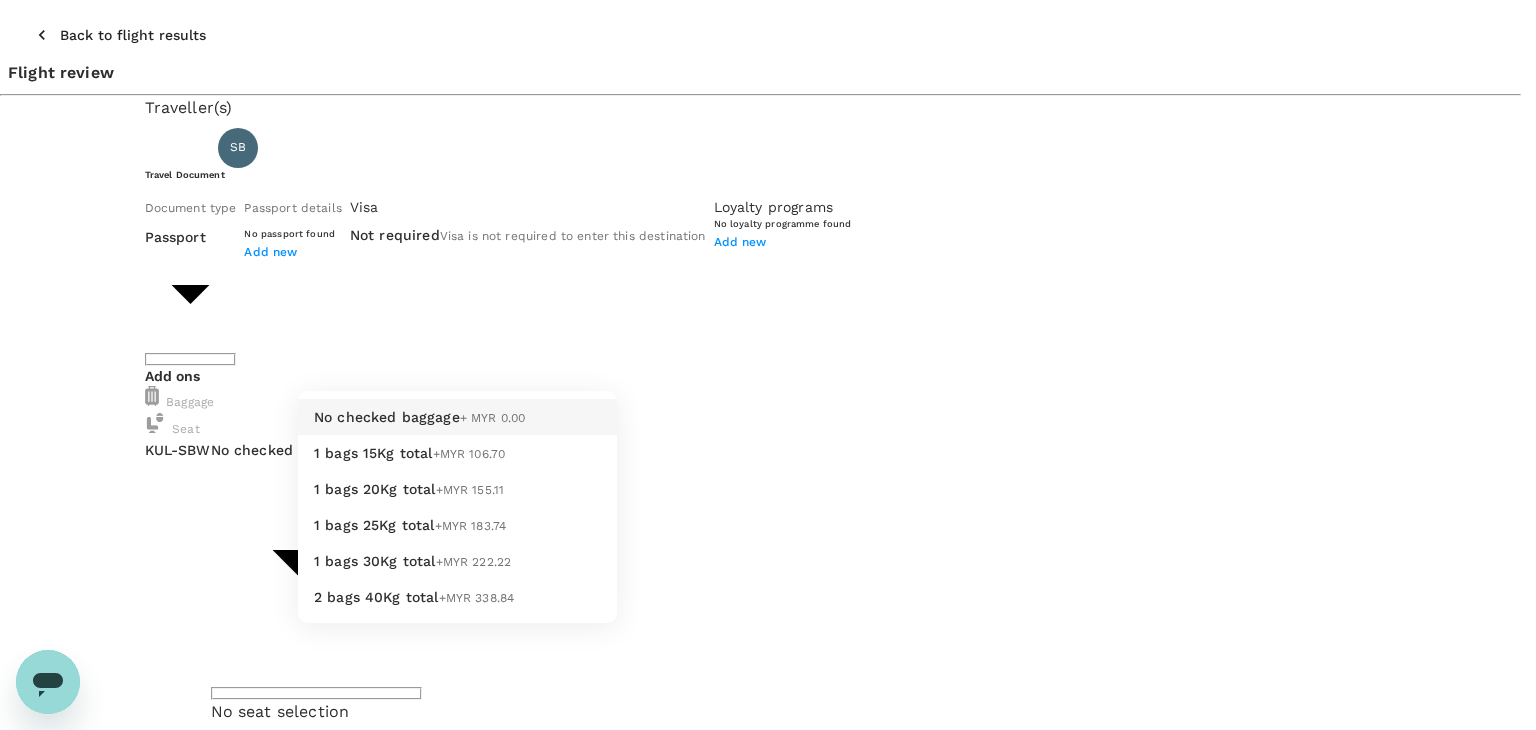 click on "Back to flight results Flight review Traveller(s) Traveller   1 : SB Syaharizan   Binti Abu Hanipah Travel Document Document type Passport Passport ​ Passport details No passport found Add new Visa Not required Visa is not required to enter this destination Loyalty programs No loyalty programme found Add new Add ons Baggage Seat KUL  -  SBW No checked baggage + MYR 0.00 ​ No seat selection + MYR 0.00 Special request Add any special requests here. Our support team will attend to it and reach out to you as soon as possible. Add request You've selected Saturday, 20 Dec 2025 10:25 12:25 KUL Direct ,  2h 0min SBW View flight details Price summary Total fare (1 traveller(s)) MYR 320.68 Air fare MYR 320.68 Baggage fee MYR 0.00 Seat fee MYR 0.00 Service fee MYR 10.00 Total MYR 330.68 Continue to payment details Some travellers require a valid travel document to proceed with this booking by TruTrip  ( 3.48.0   ) View details Edit Add new No checked baggage + MYR 0.00 1 bags 15Kg total +MYR 106.70 1 bags 20Kg total" at bounding box center (768, 822) 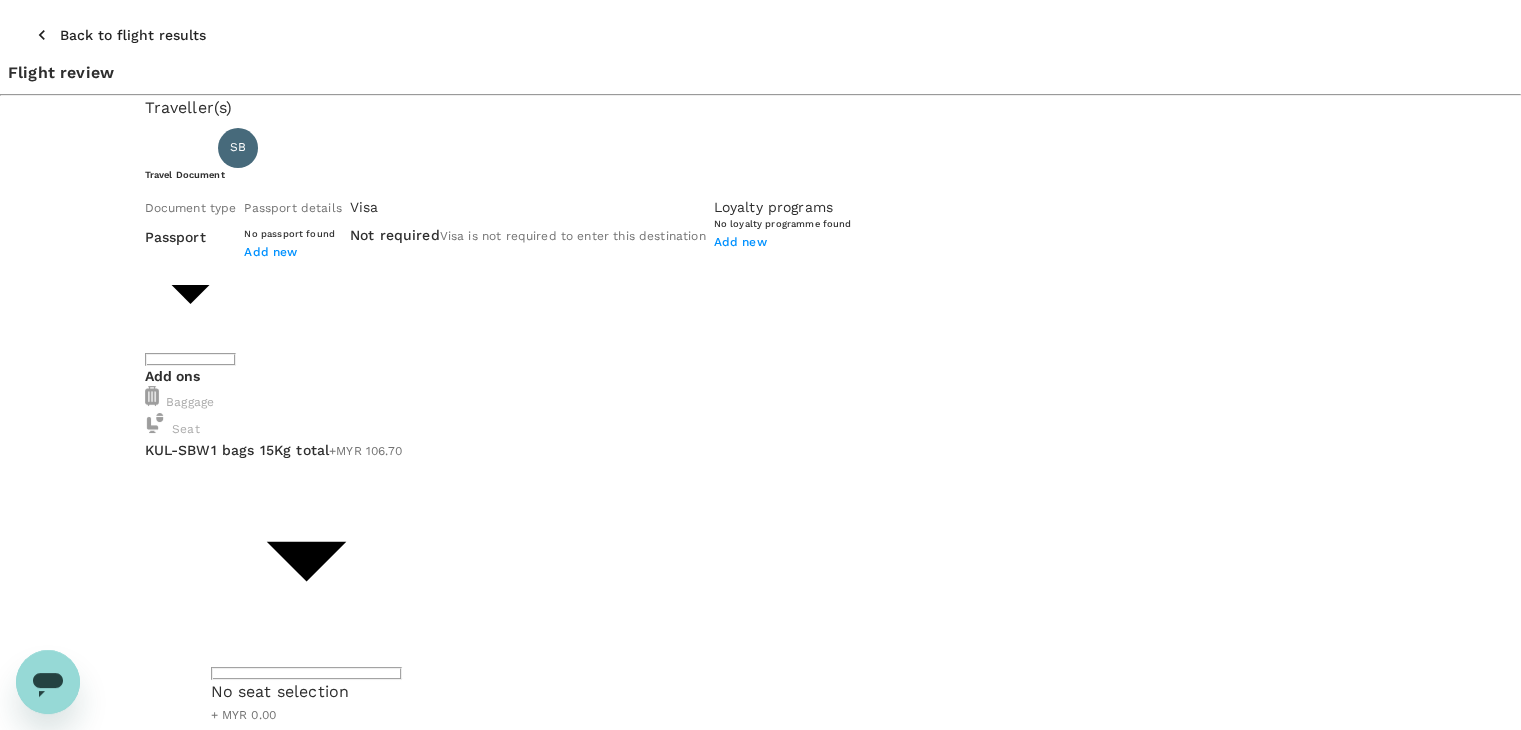 click 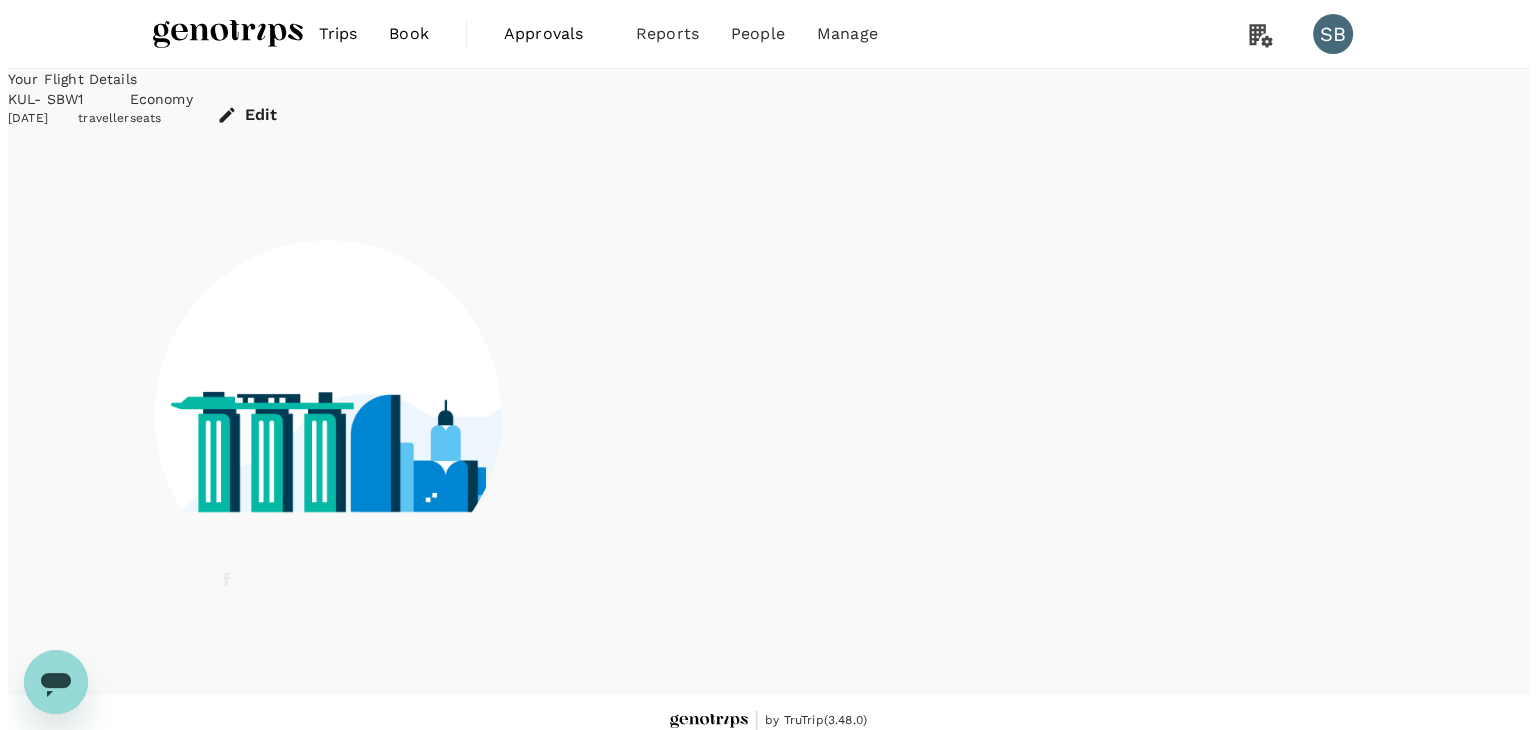 scroll, scrollTop: 13, scrollLeft: 0, axis: vertical 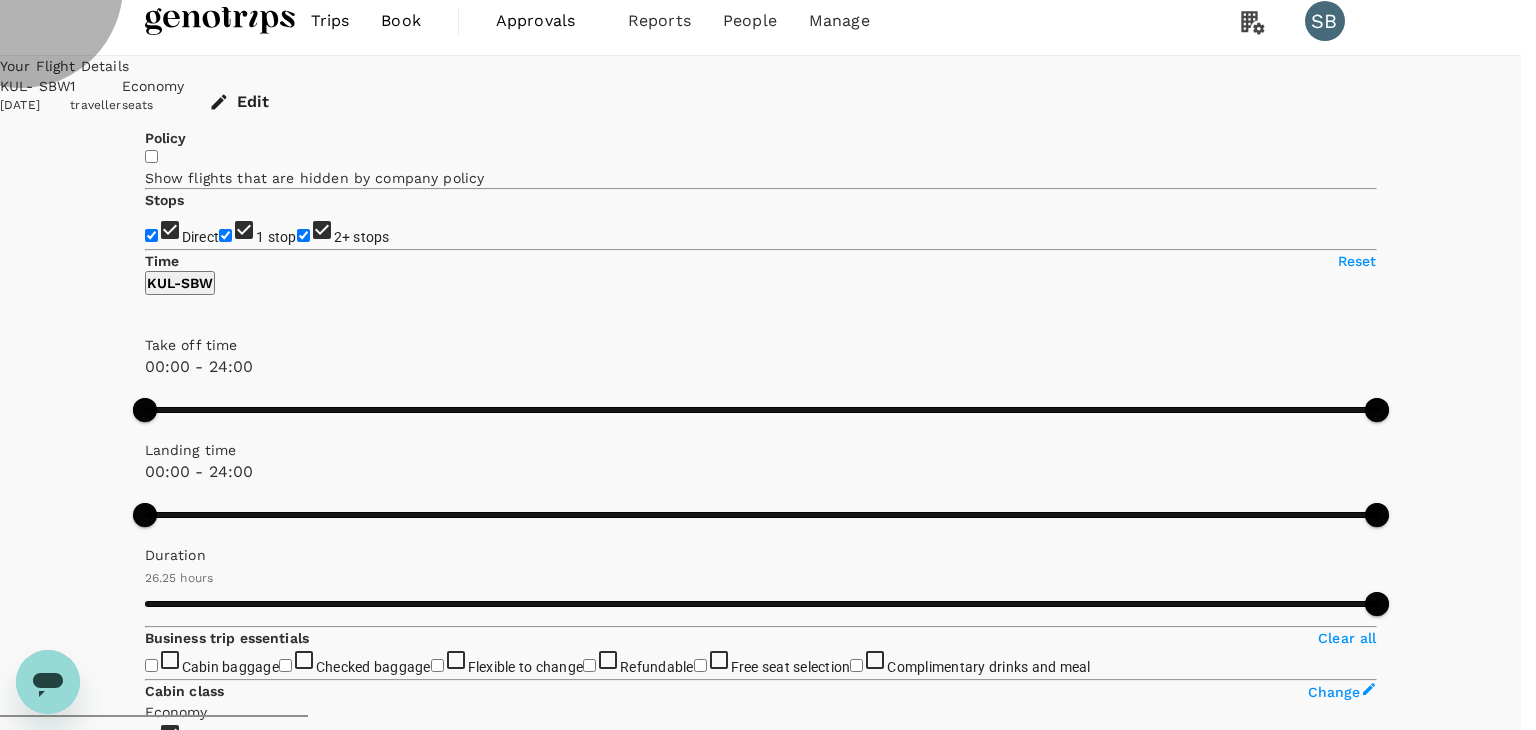 click on "Refresh Search" at bounding box center (48, 54322) 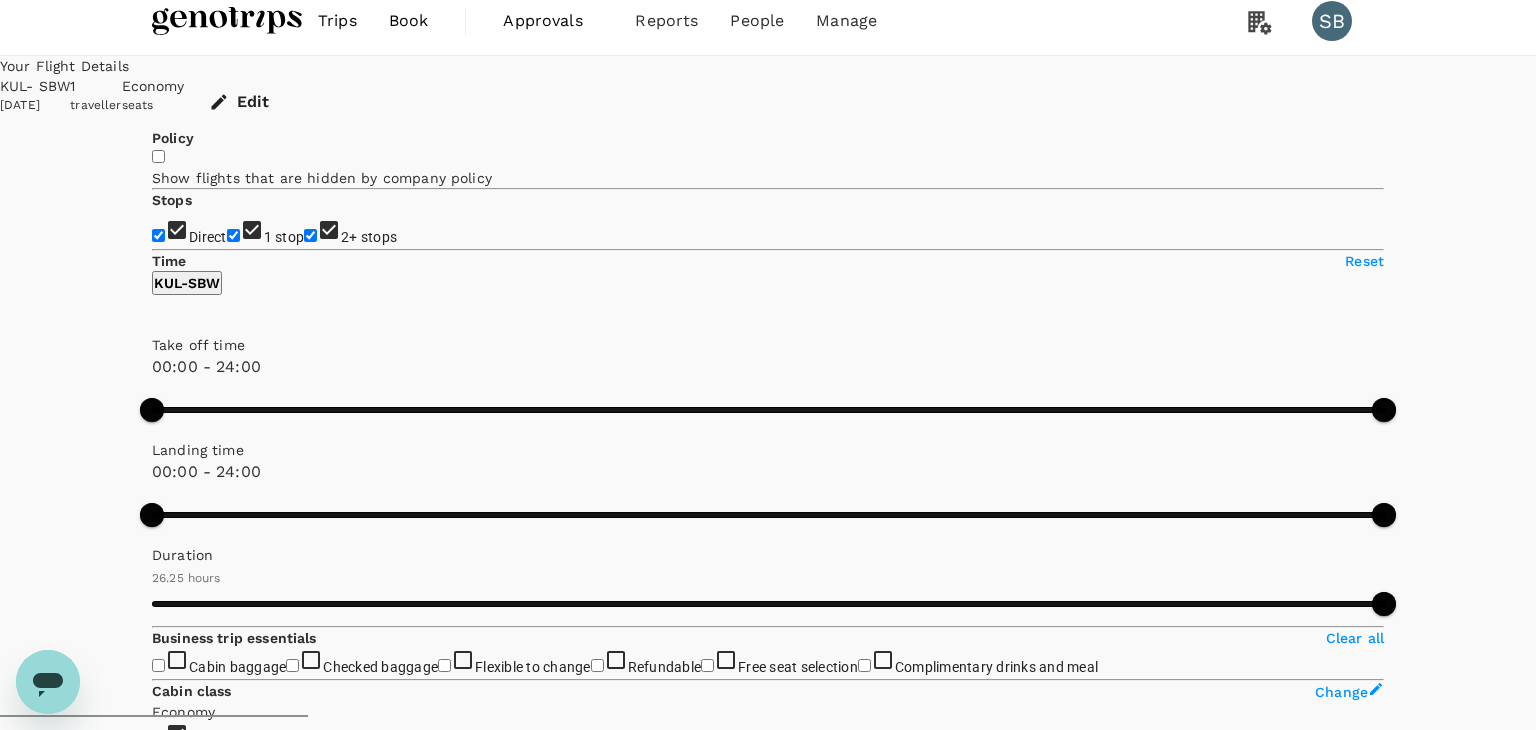 type on "1585" 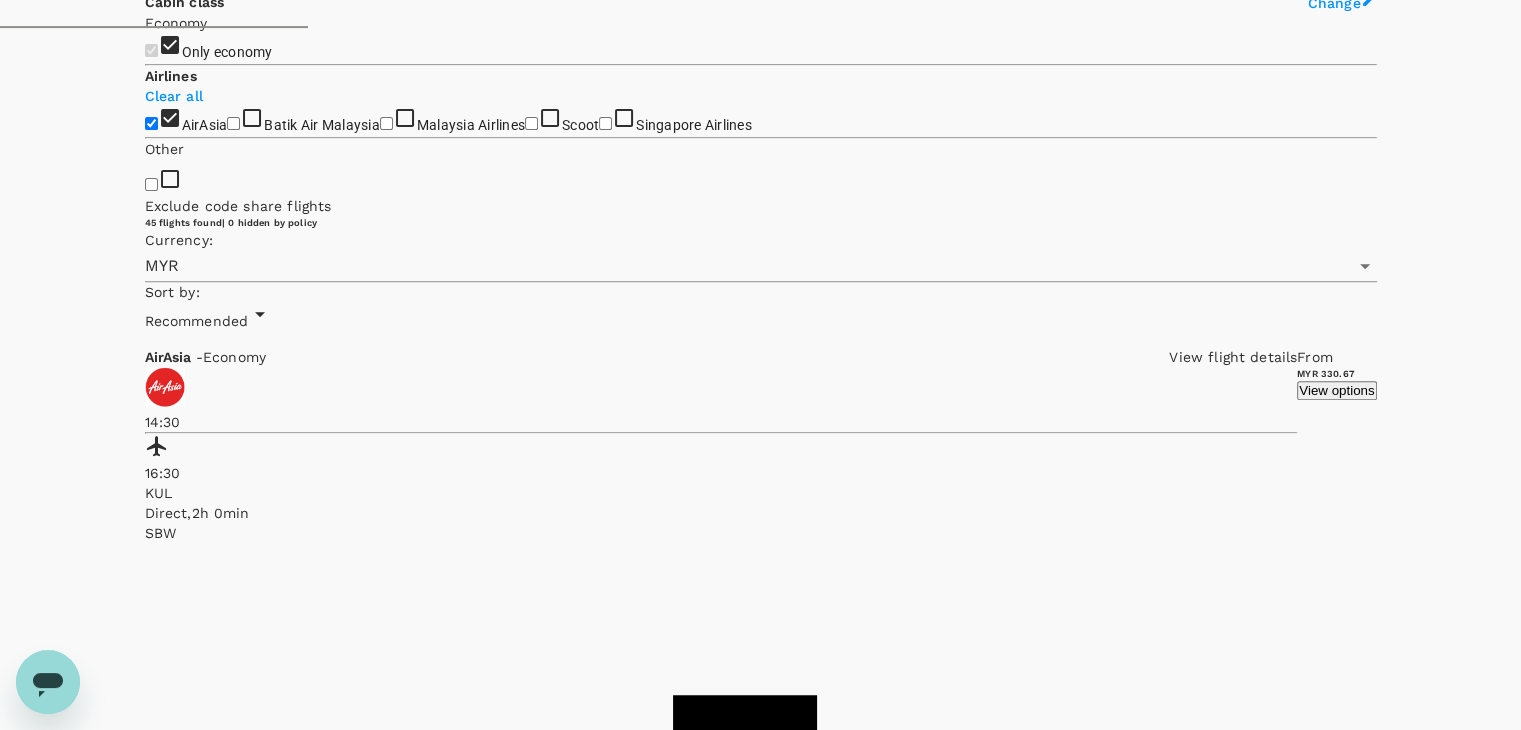 scroll, scrollTop: 800, scrollLeft: 0, axis: vertical 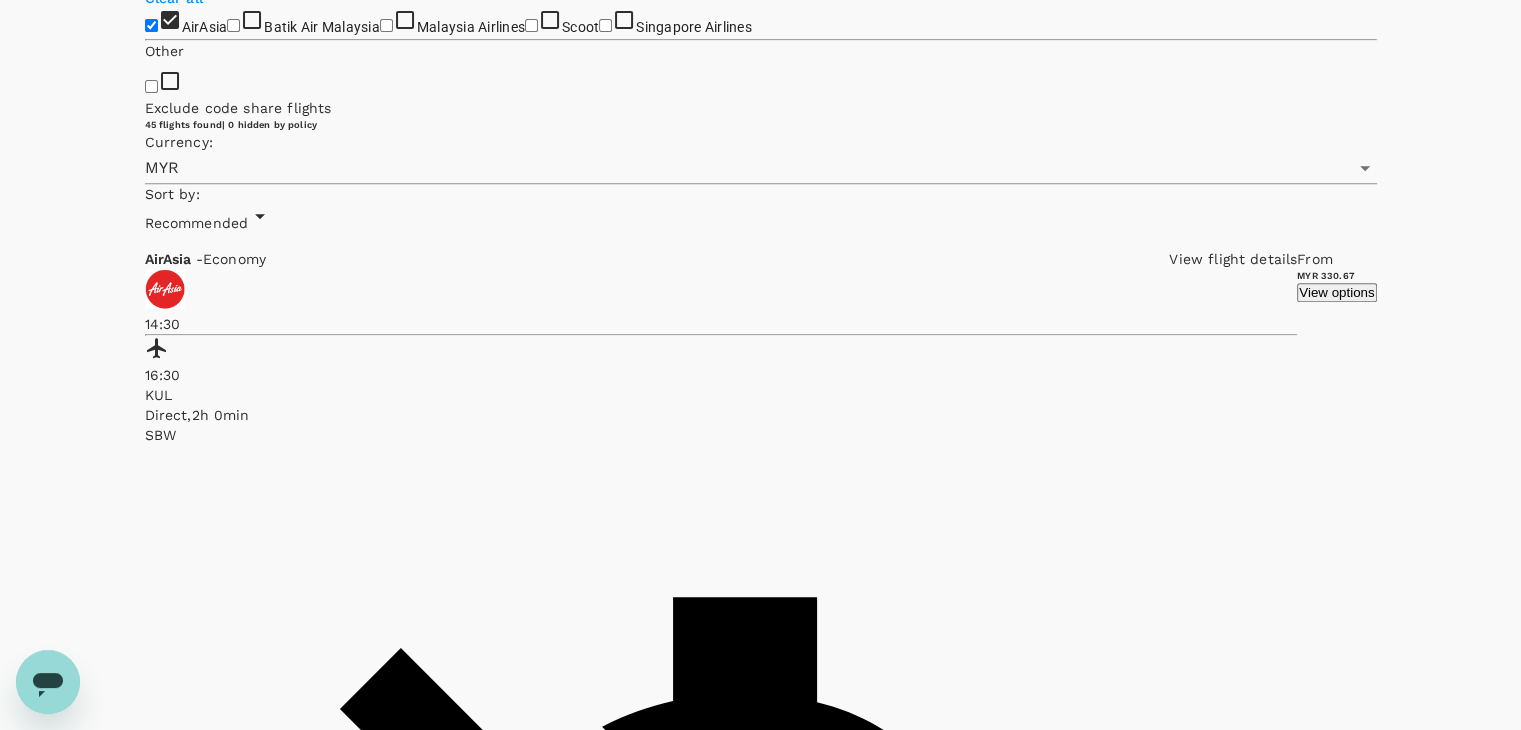click on "Malaysia Airlines" at bounding box center [386, 25] 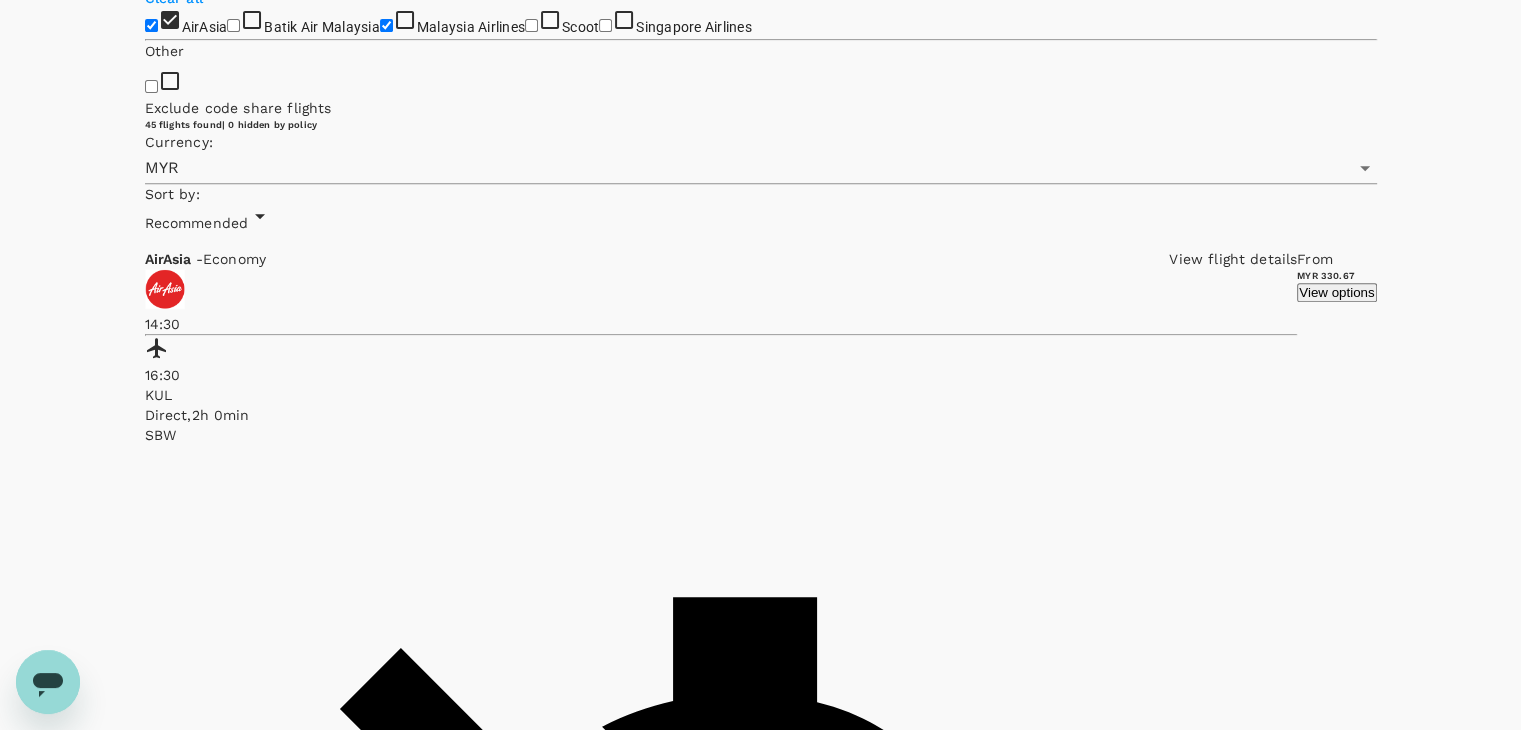 checkbox on "true" 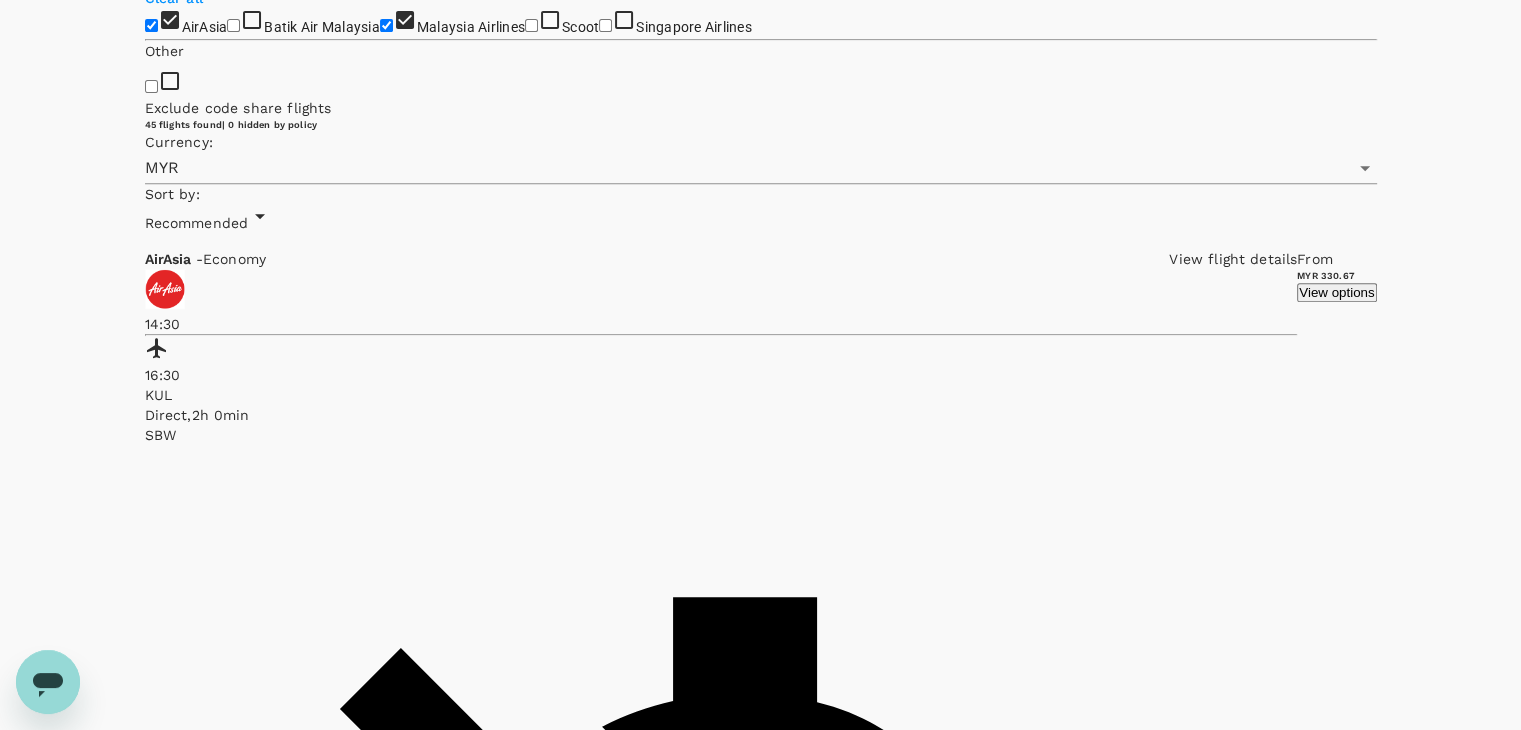 click on "AirAsia" at bounding box center [151, 25] 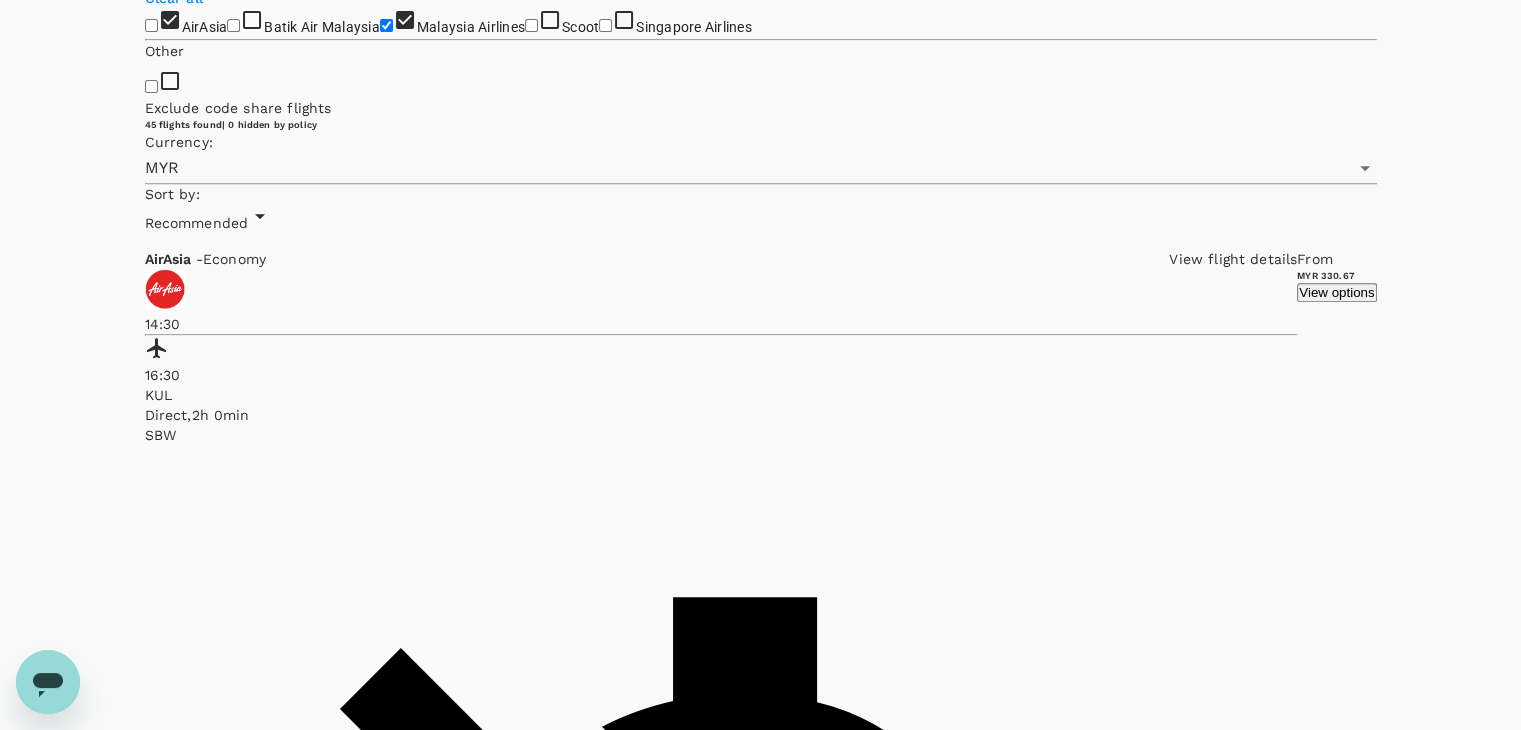 checkbox on "false" 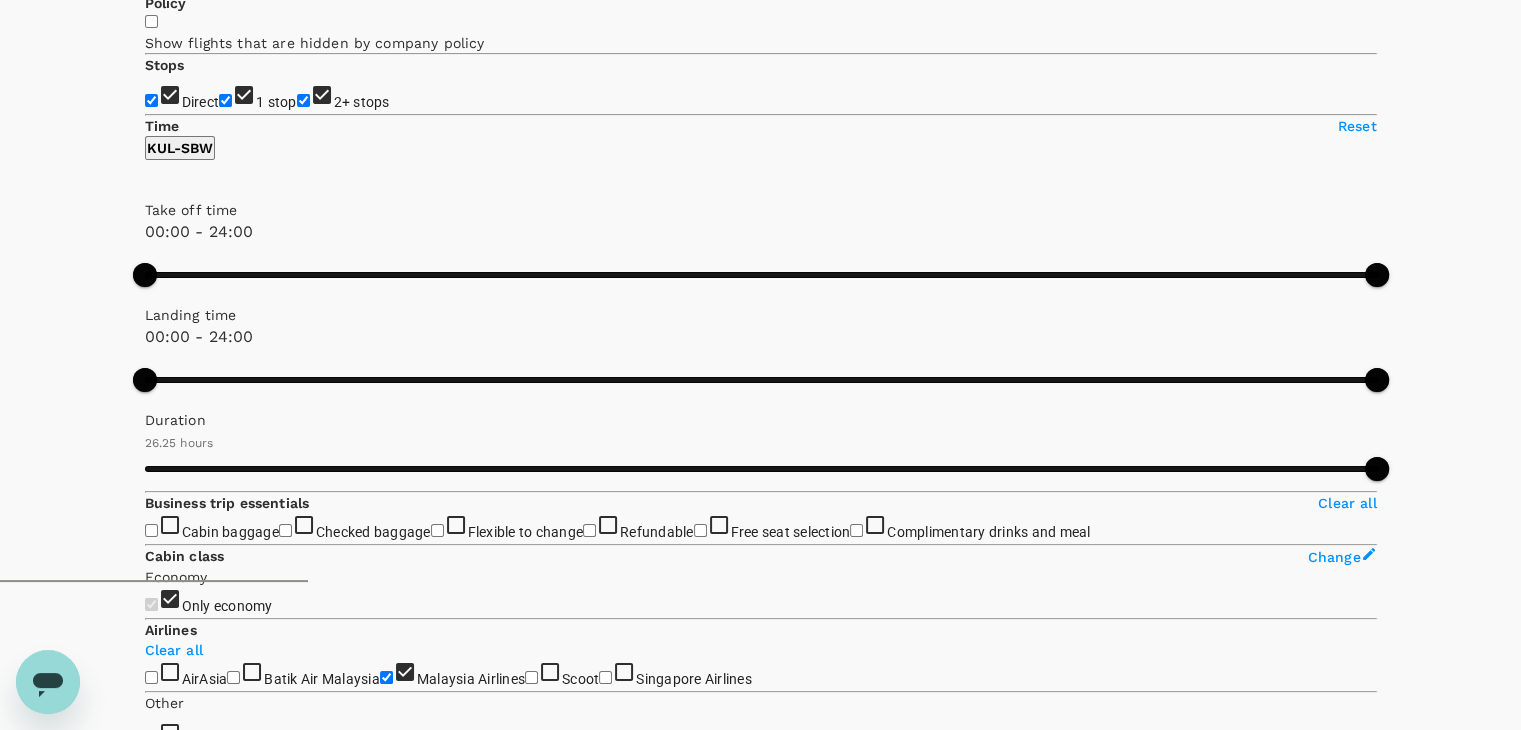 scroll, scrollTop: 0, scrollLeft: 0, axis: both 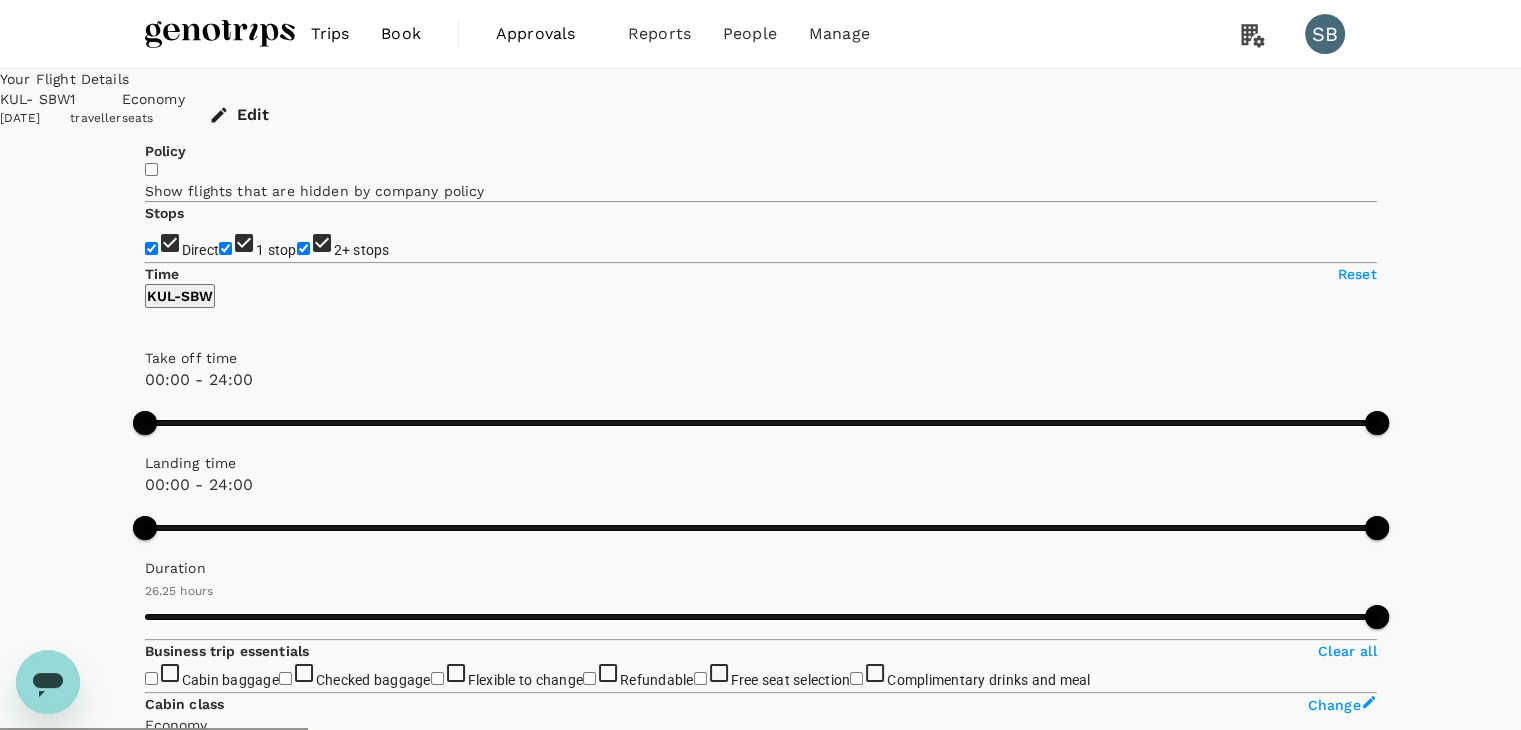 click on "Recommended" at bounding box center [197, 1023] 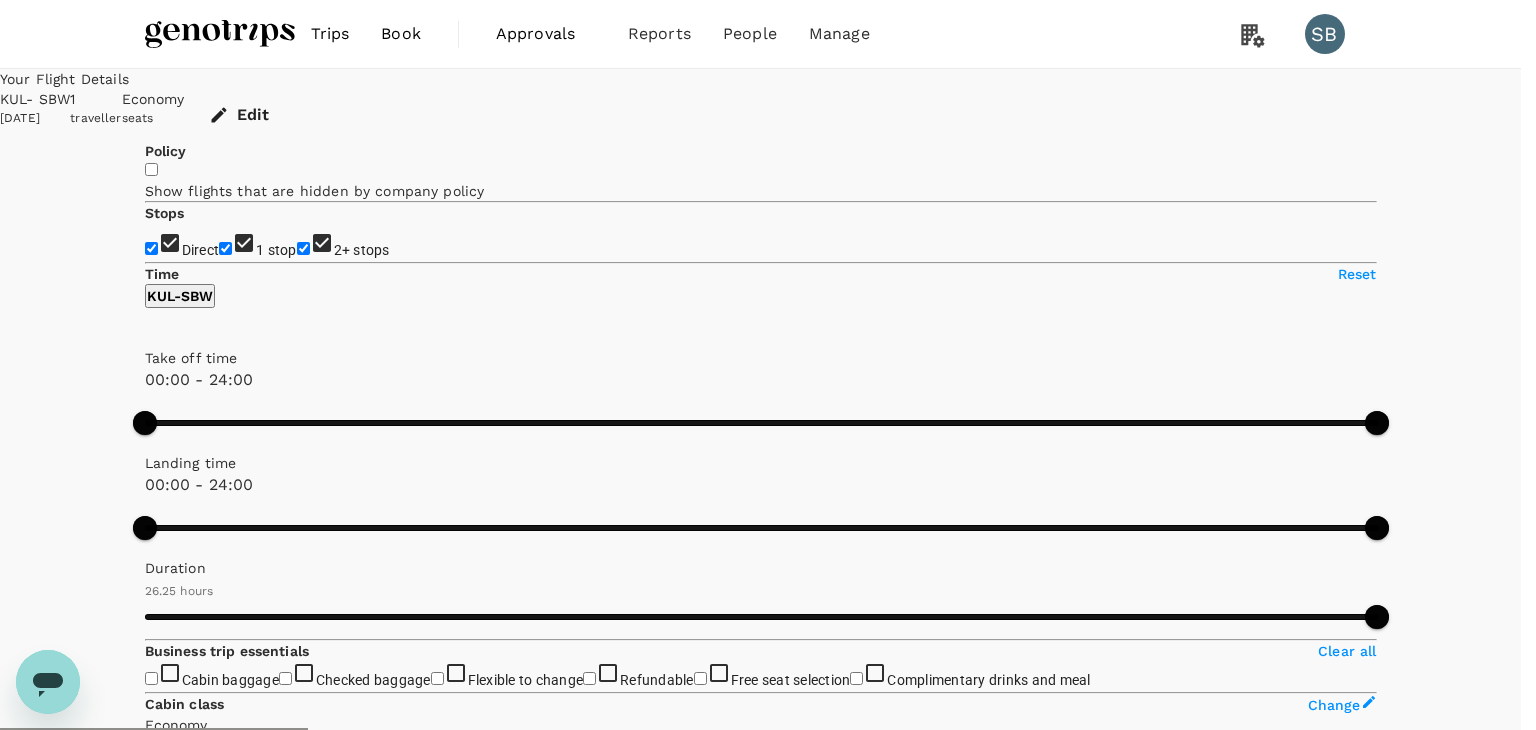 click on "Departure Time" at bounding box center [760, 30212] 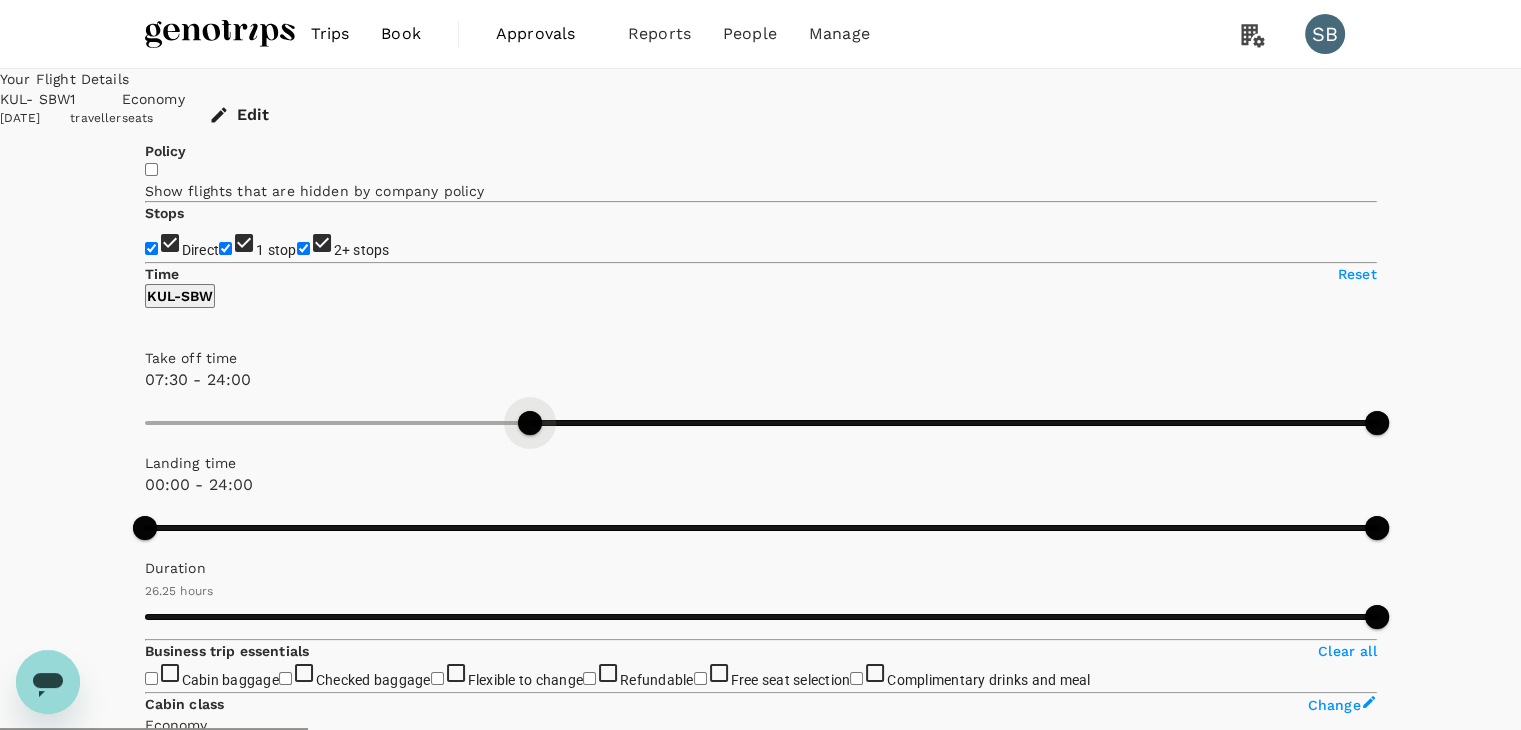 type on "480" 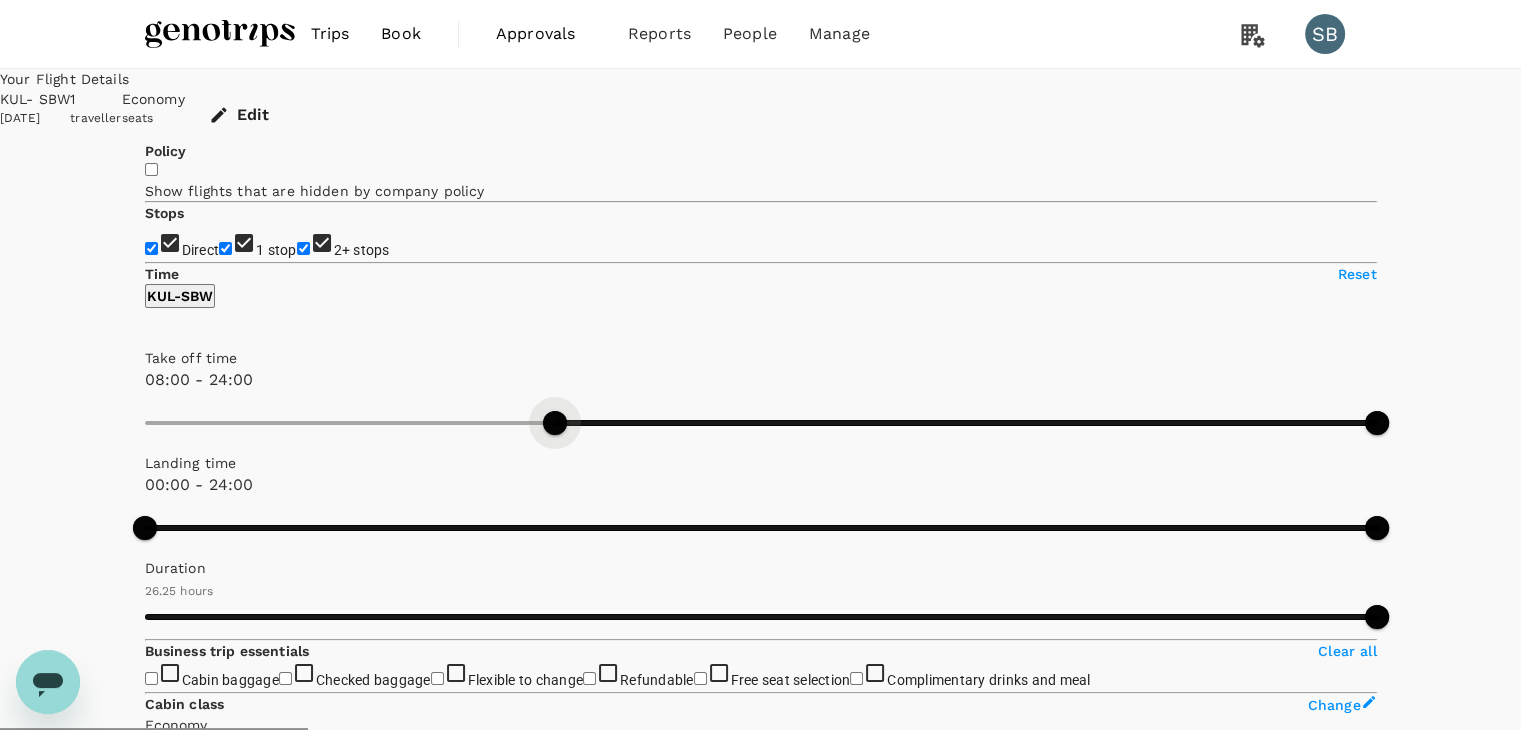 drag, startPoint x: 150, startPoint y: 597, endPoint x: 248, endPoint y: 600, distance: 98.045906 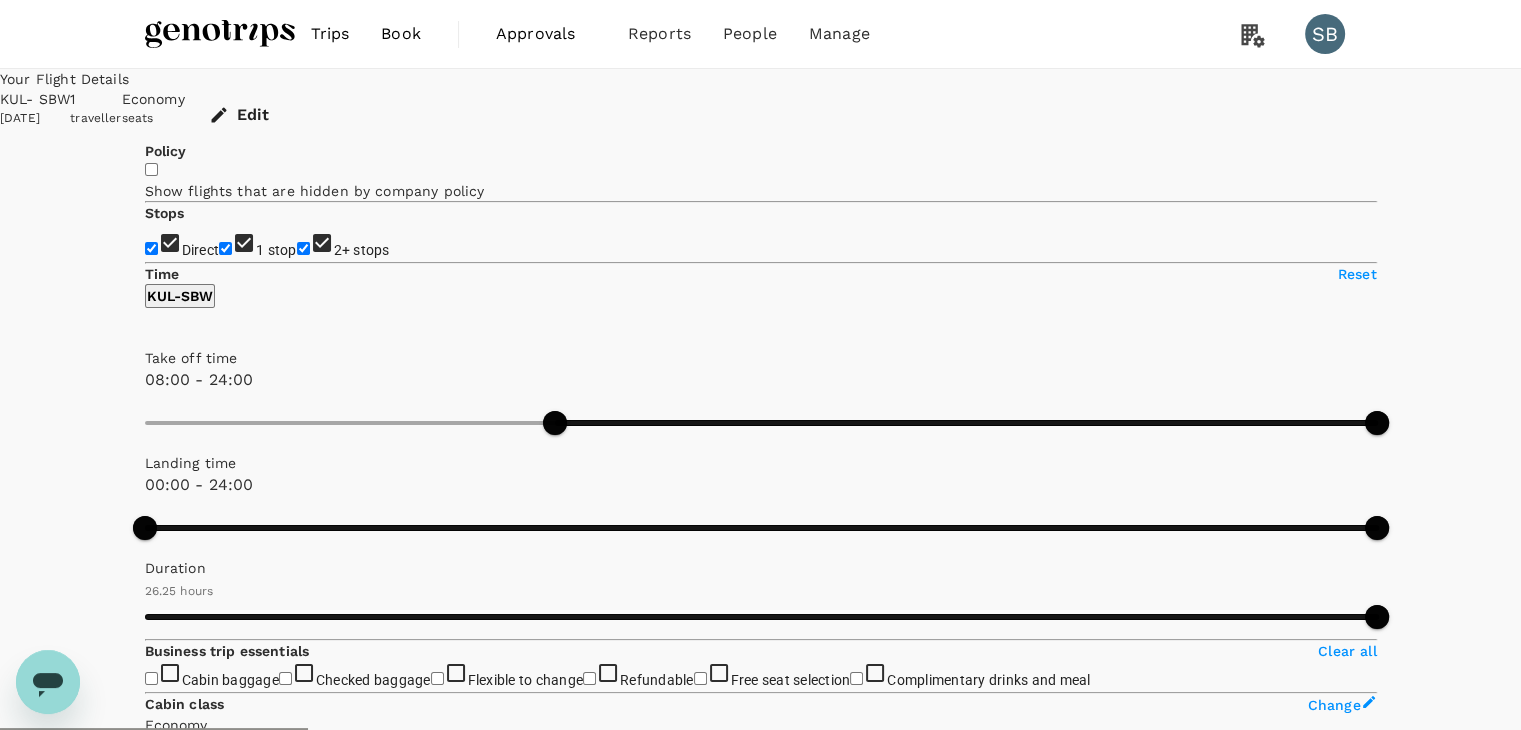 click at bounding box center [220, 34] 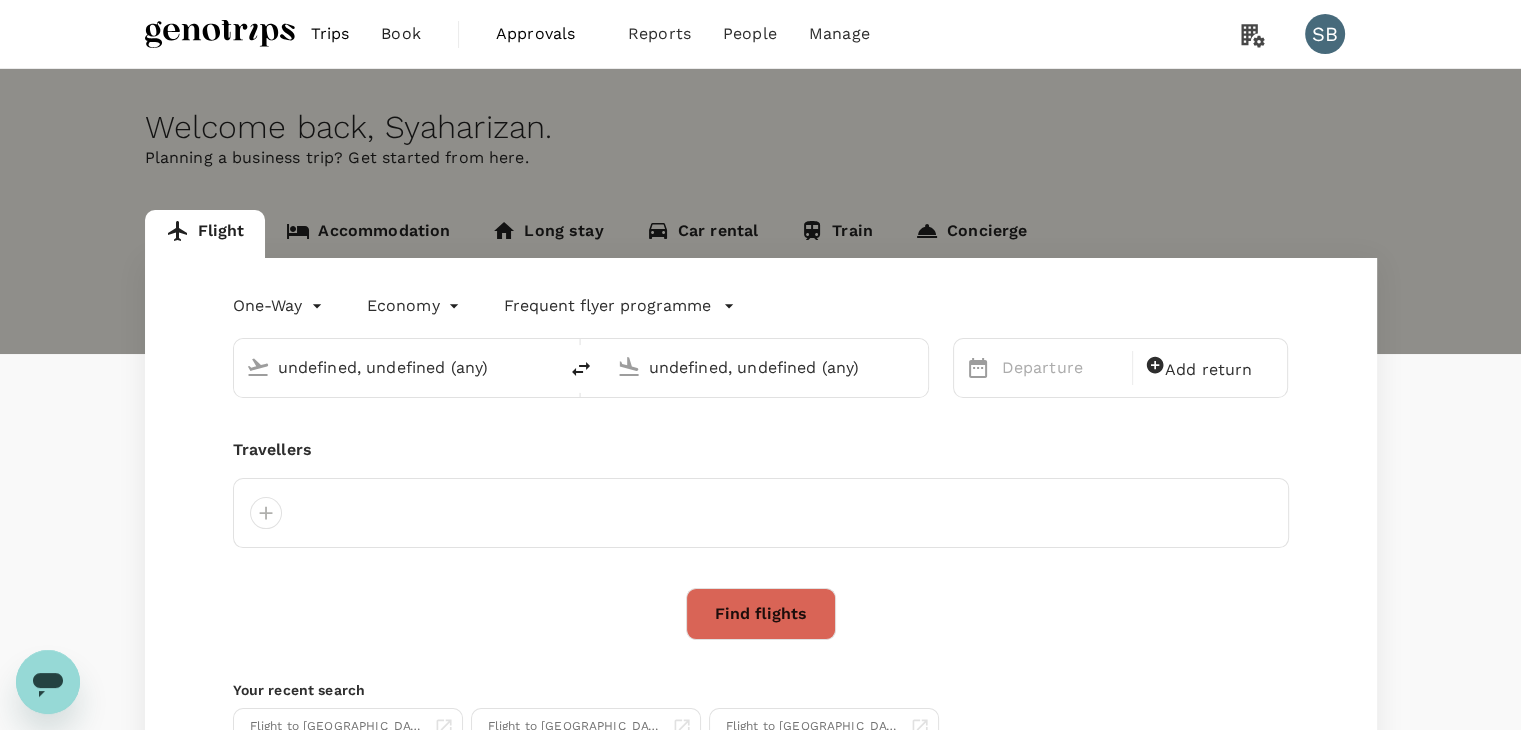 type 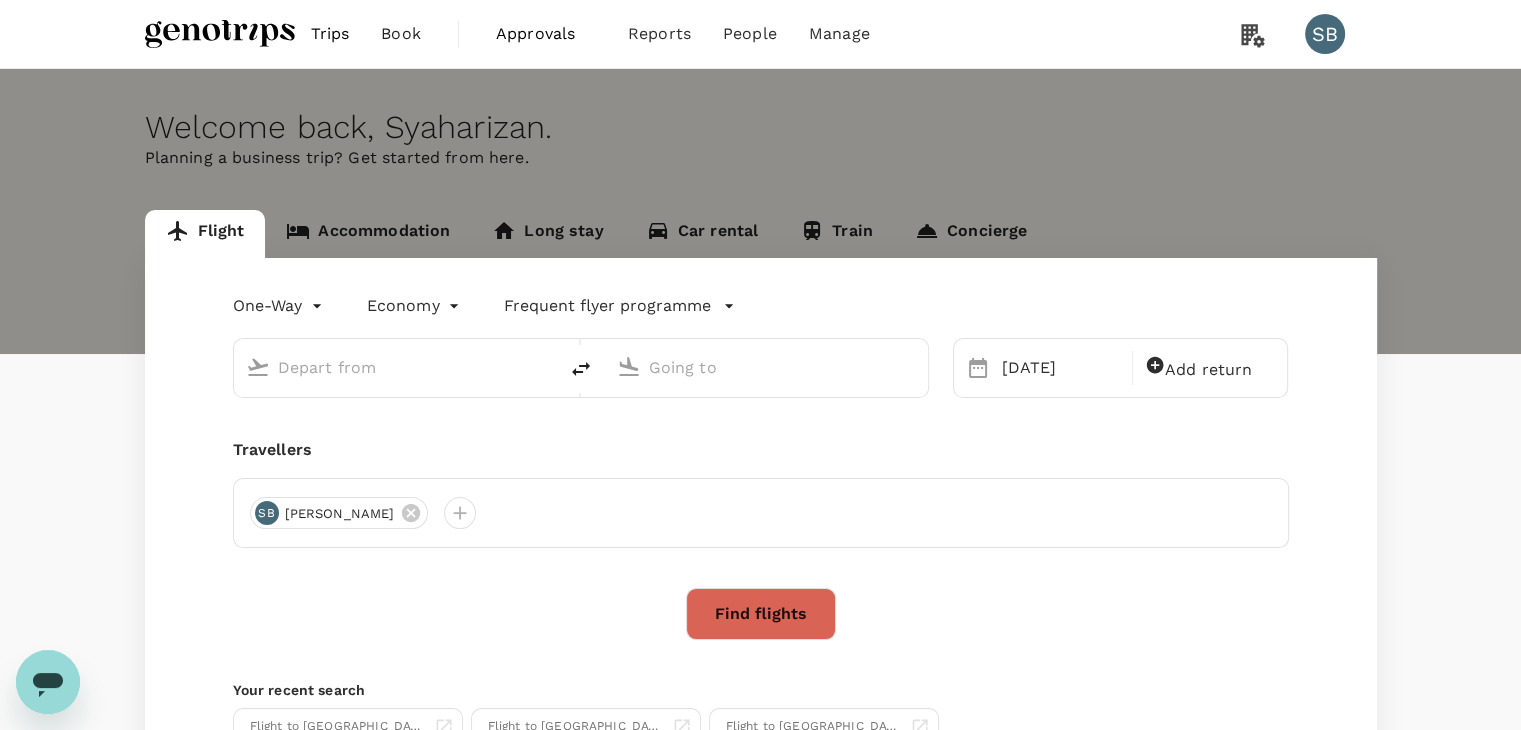 type on "Kuala Lumpur Intl ([GEOGRAPHIC_DATA])" 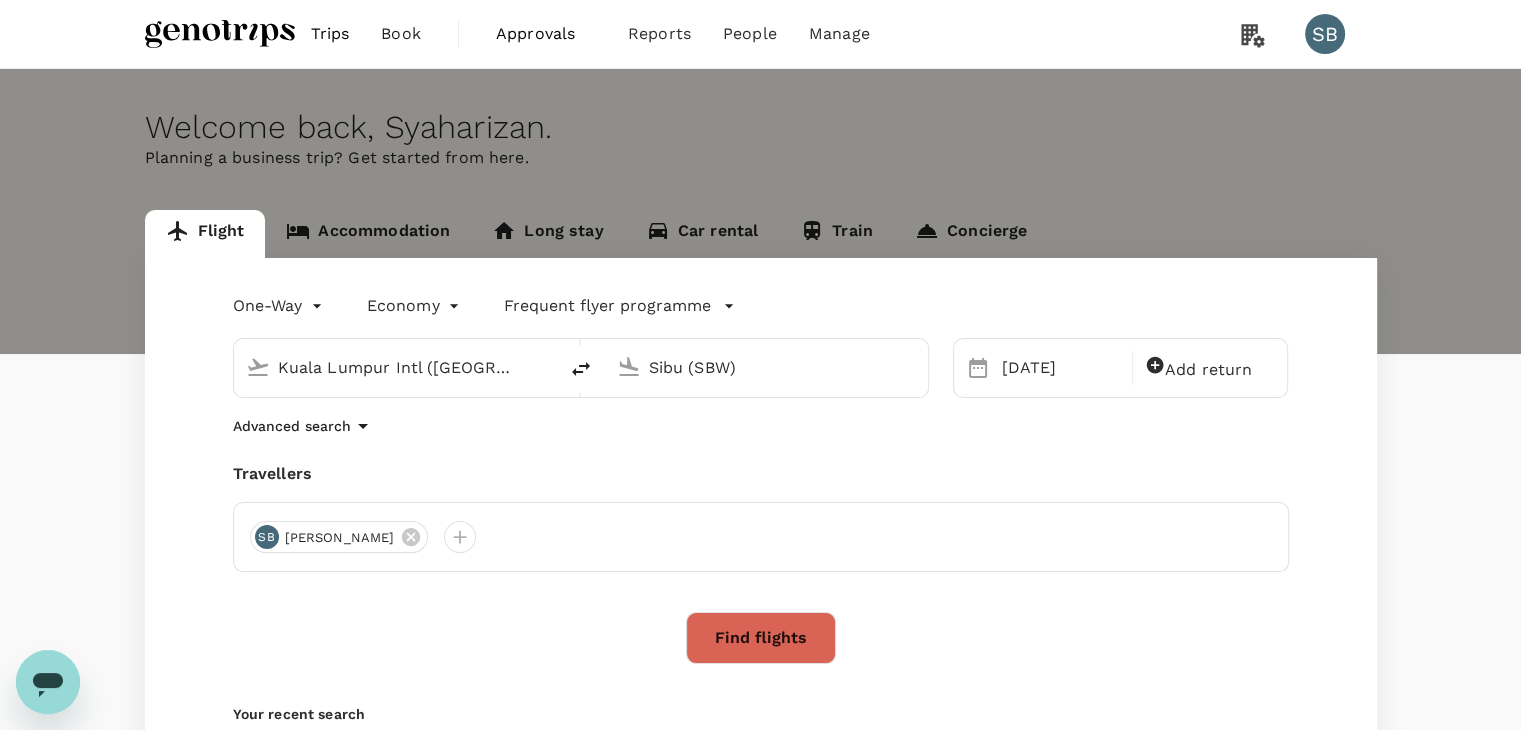 type 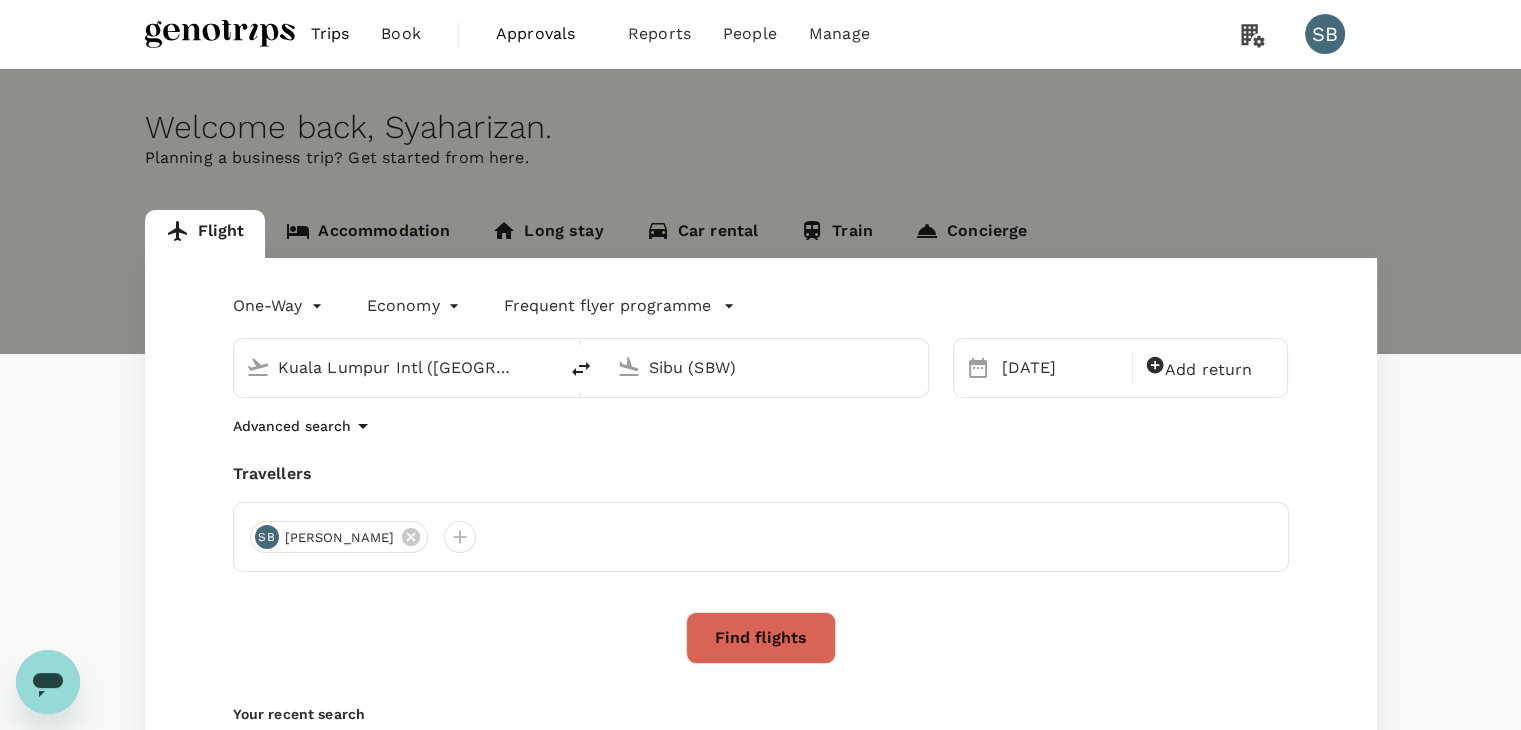 type 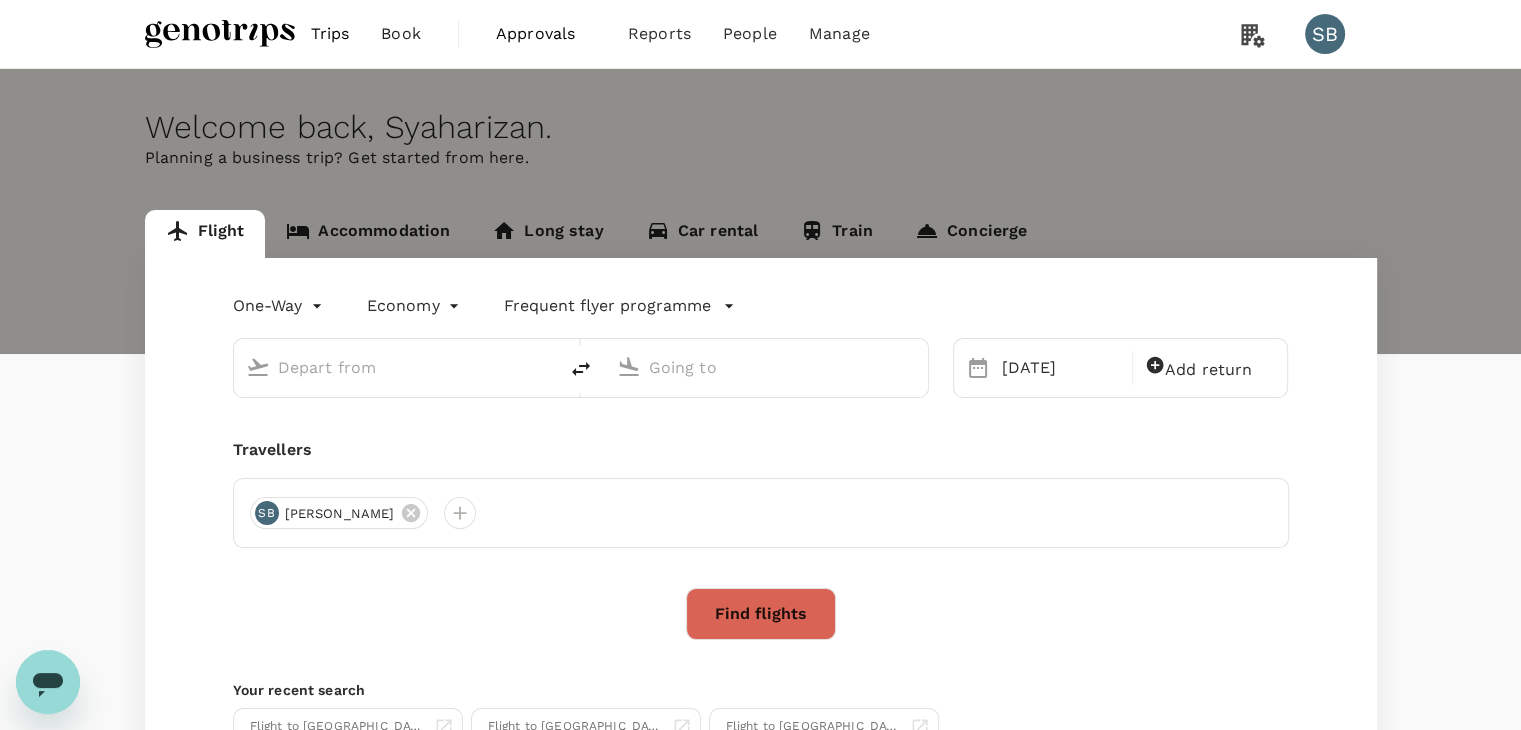 type on "Kuala Lumpur Intl ([GEOGRAPHIC_DATA])" 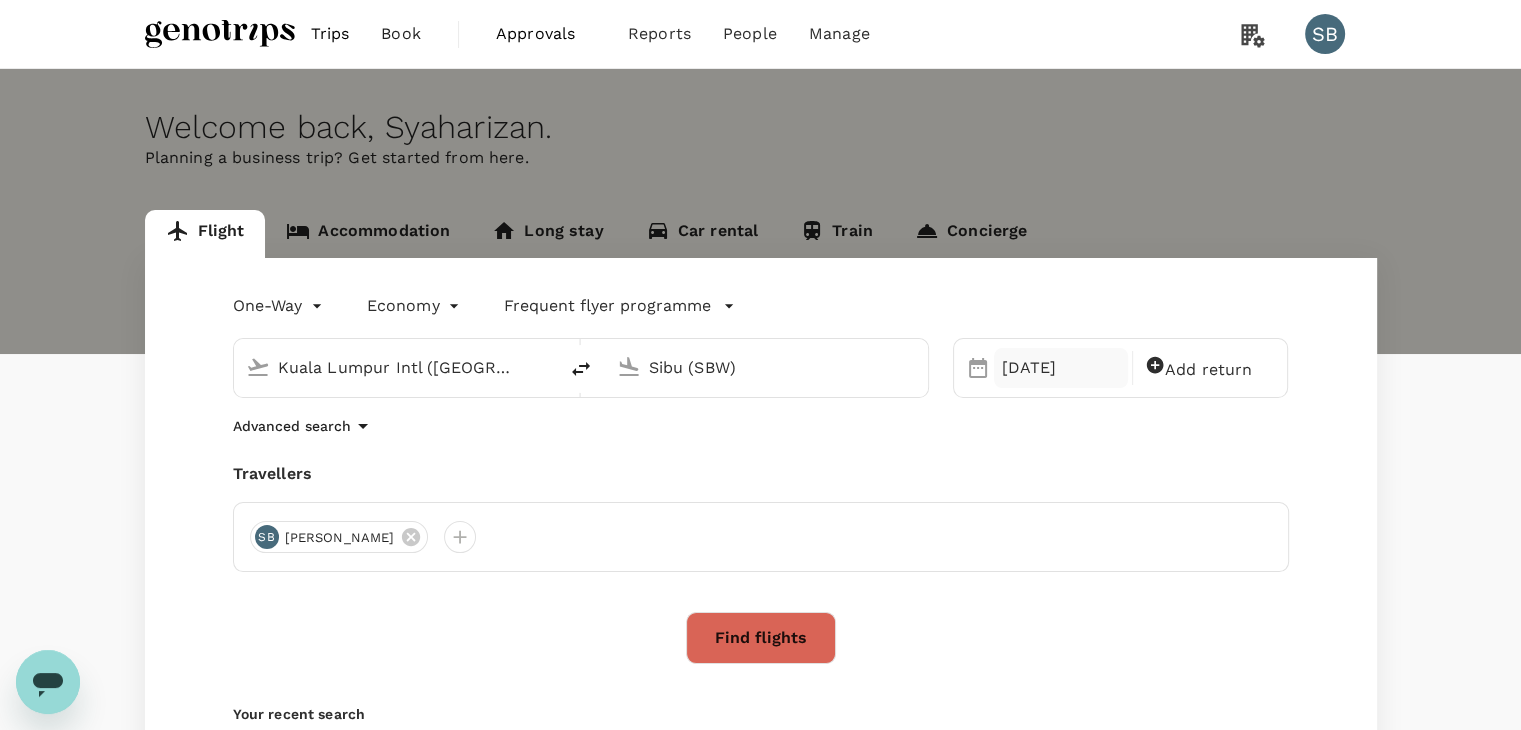 click on "20 Dec" at bounding box center [1061, 368] 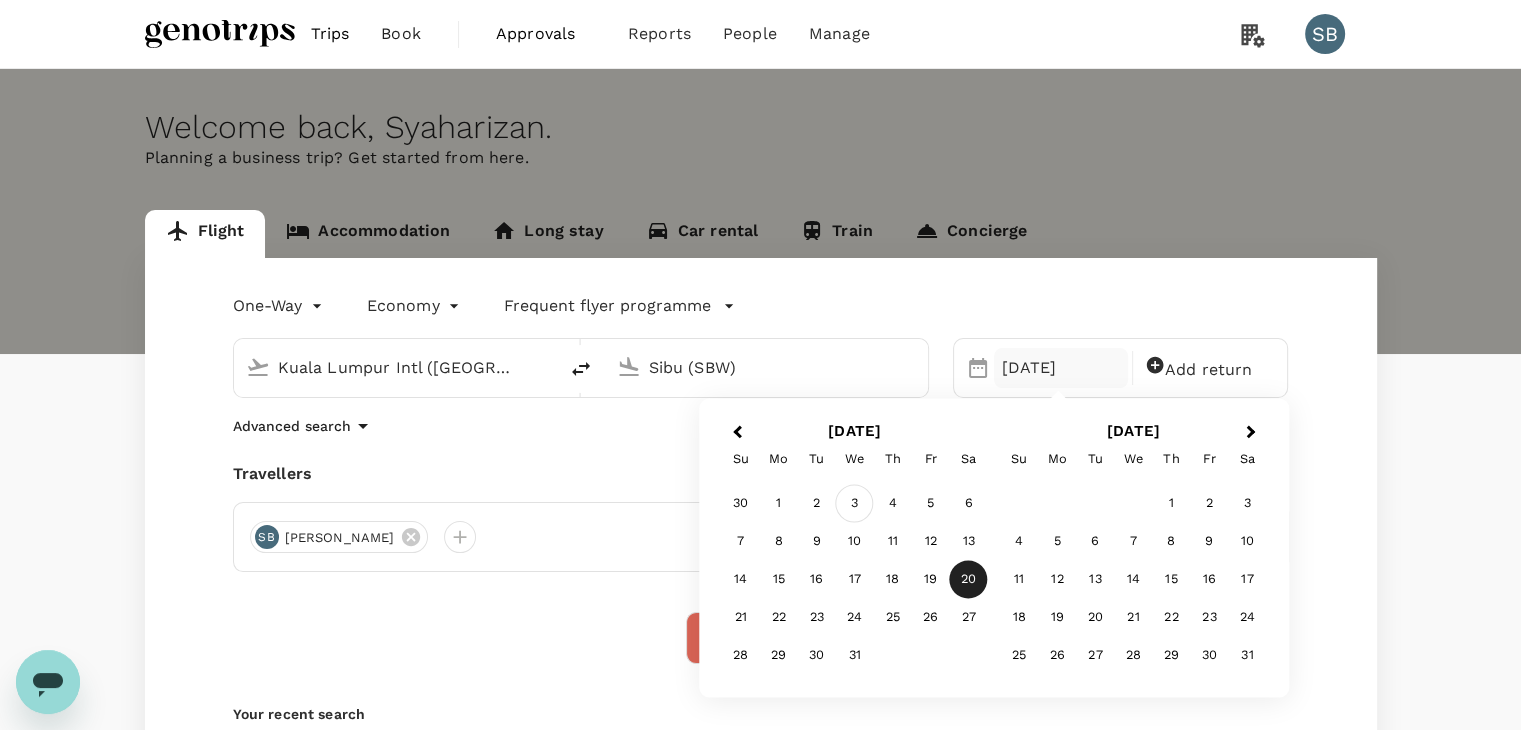 click on "3" at bounding box center (855, 504) 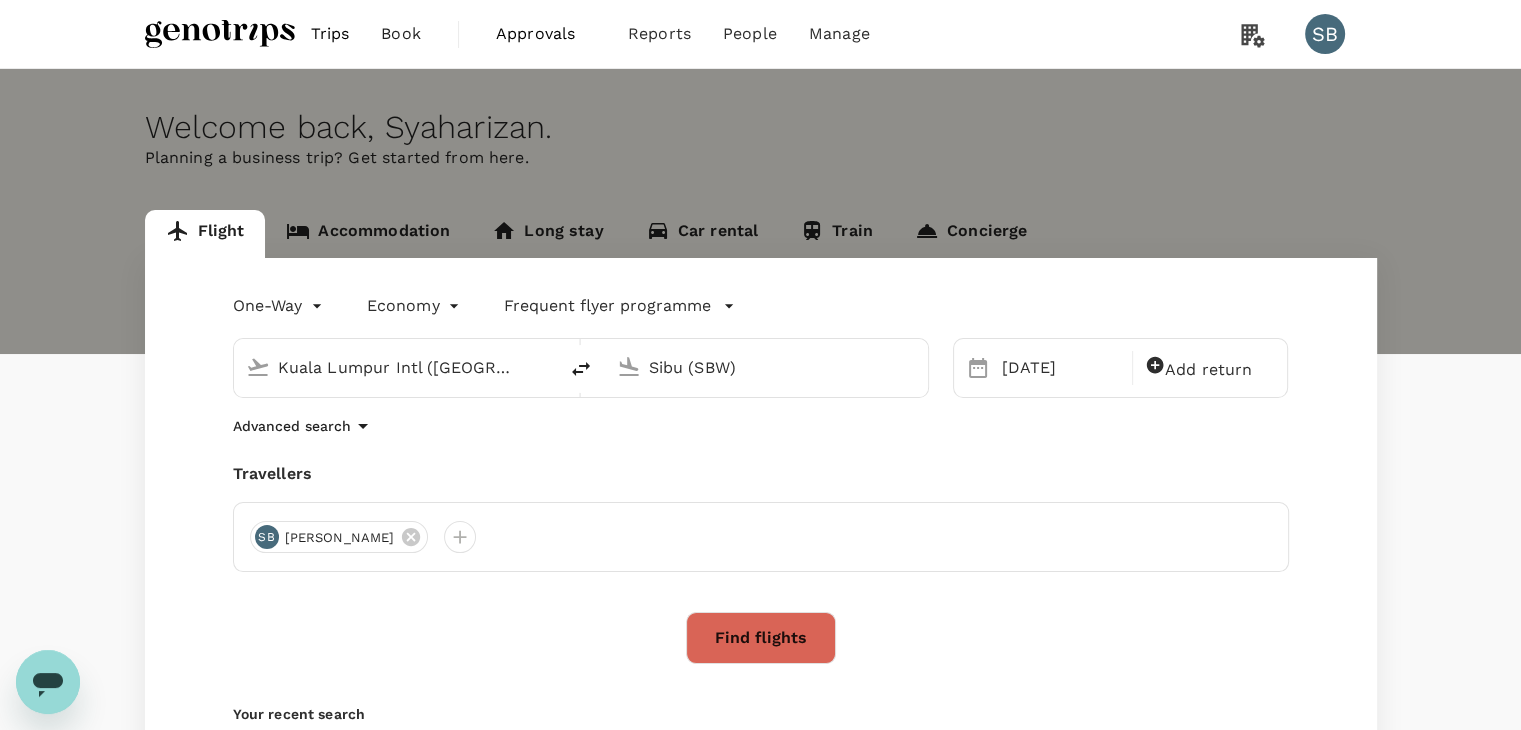 click on "Find flights" at bounding box center [761, 638] 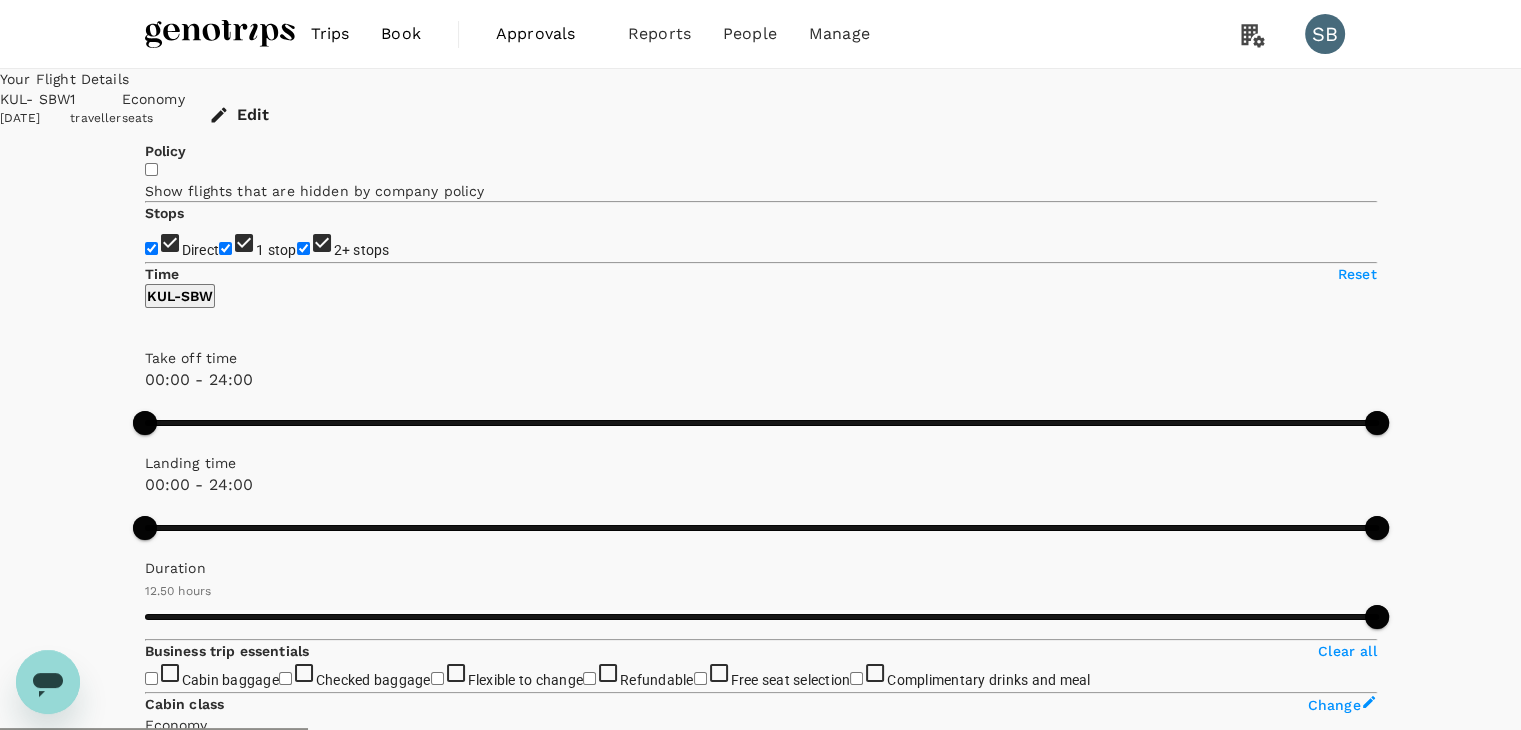 type on "930" 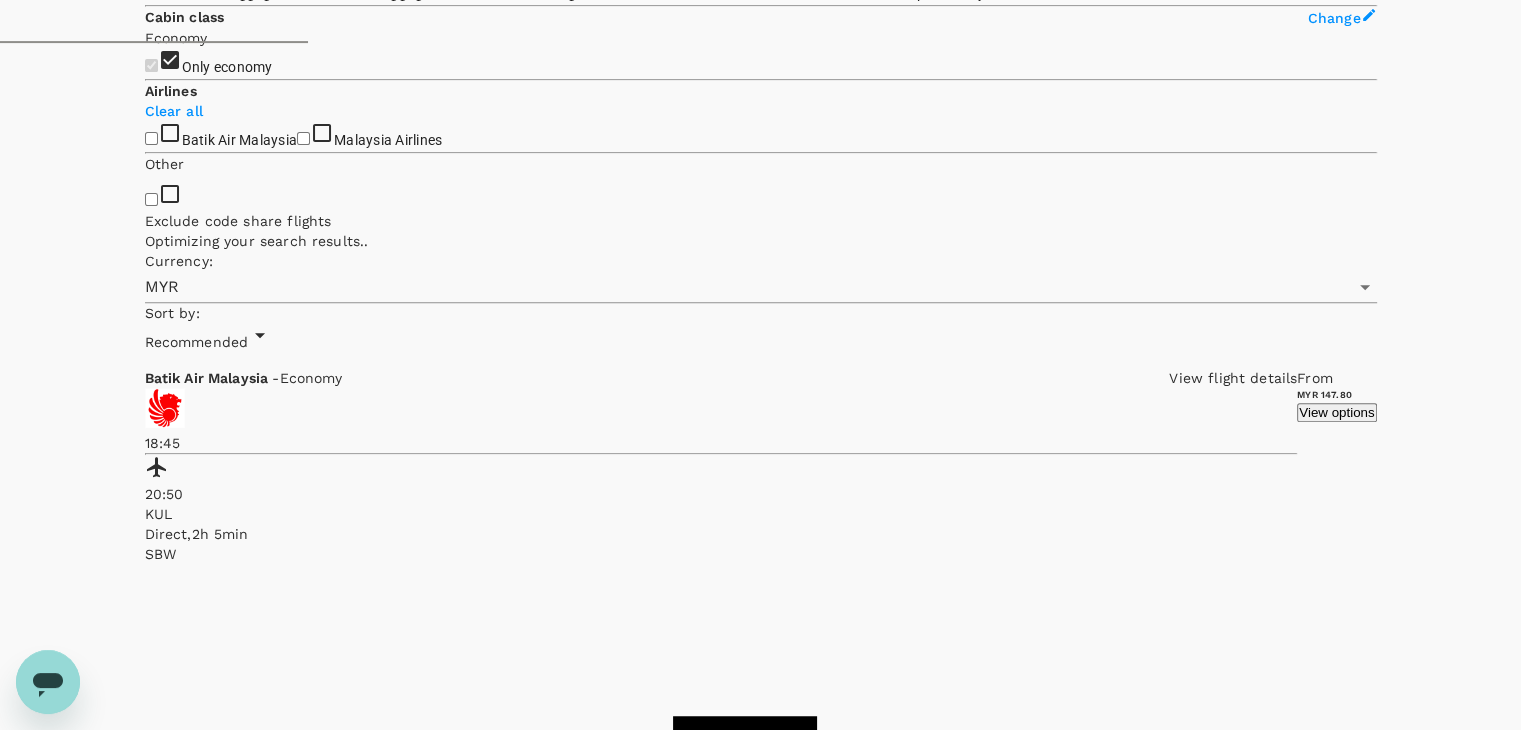 scroll, scrollTop: 800, scrollLeft: 0, axis: vertical 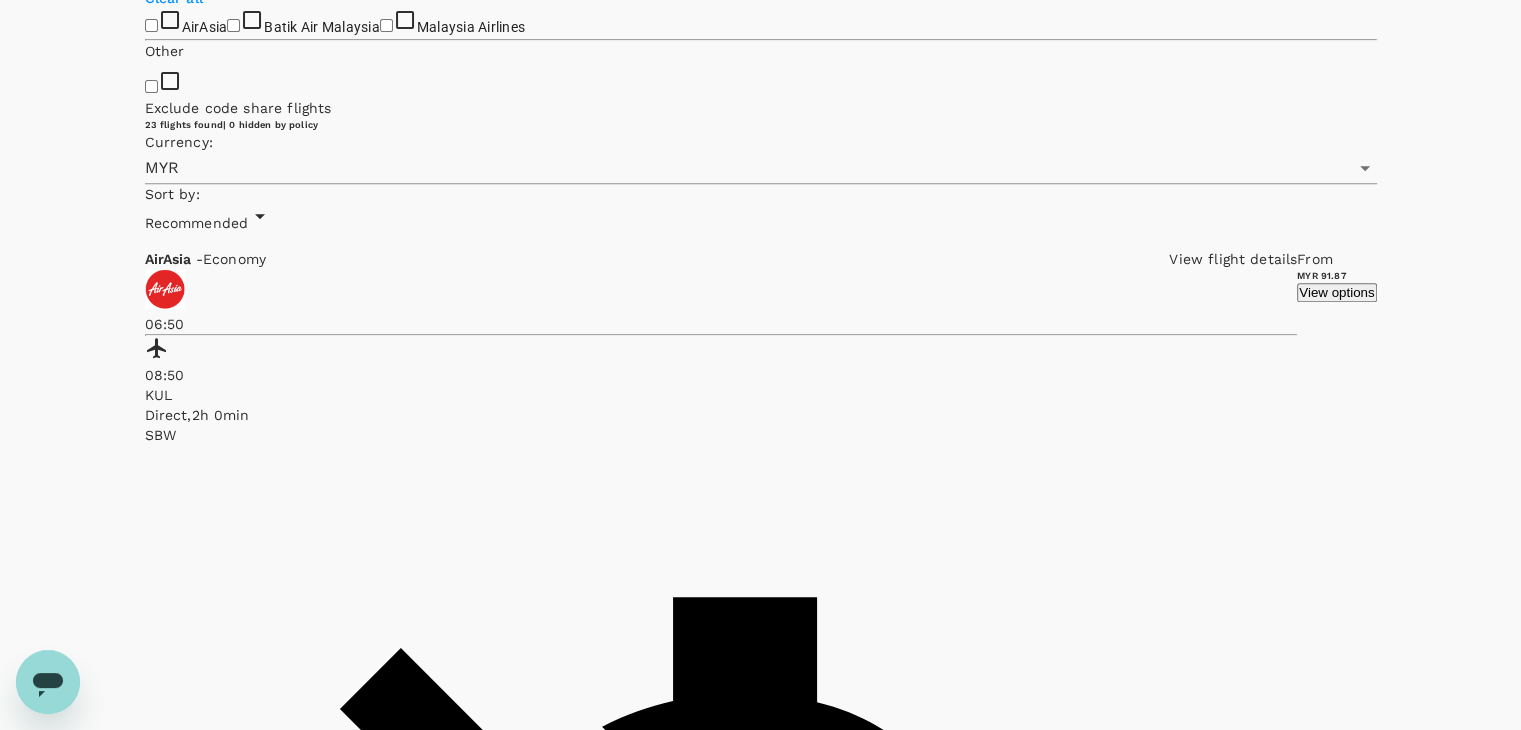 click on "Malaysia Airlines" at bounding box center (386, 25) 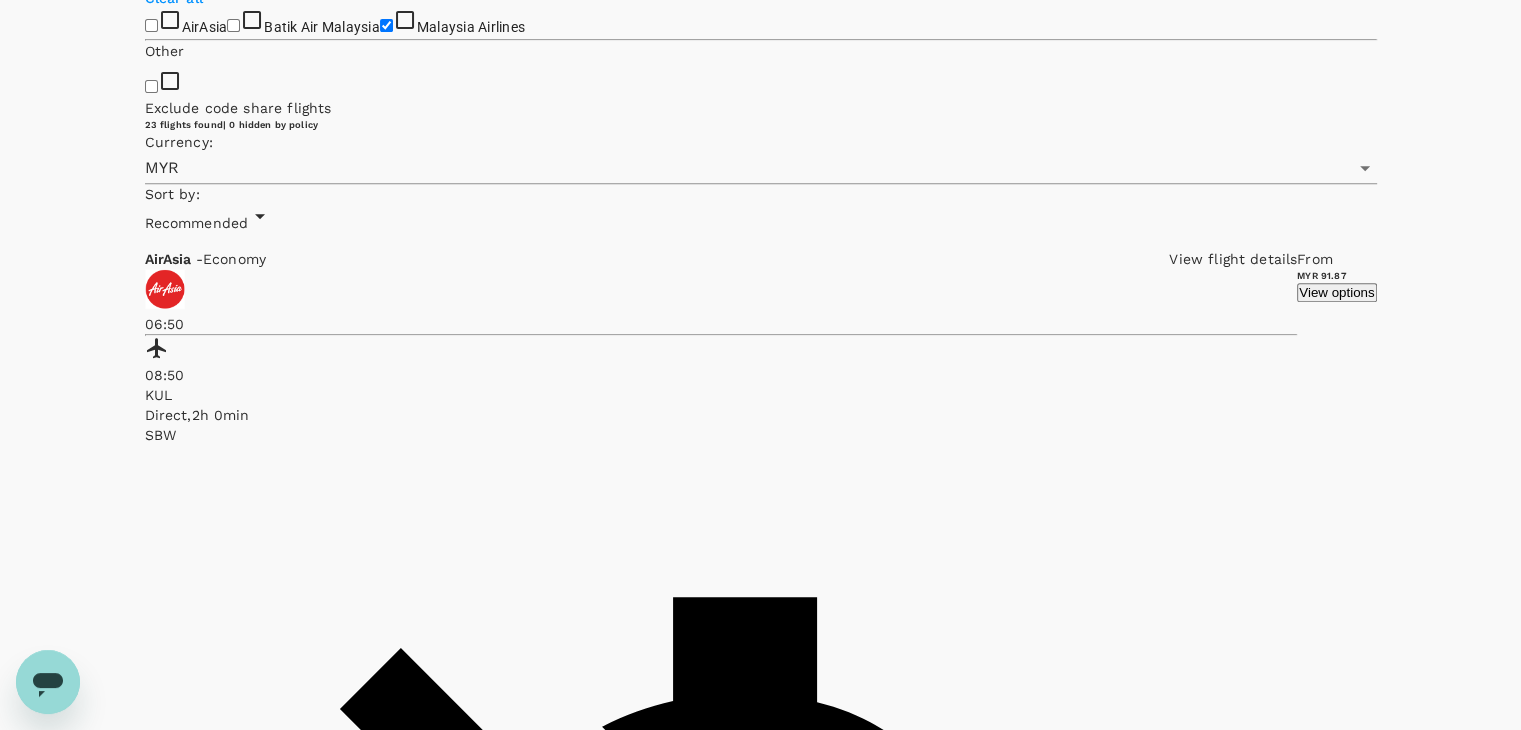 checkbox on "true" 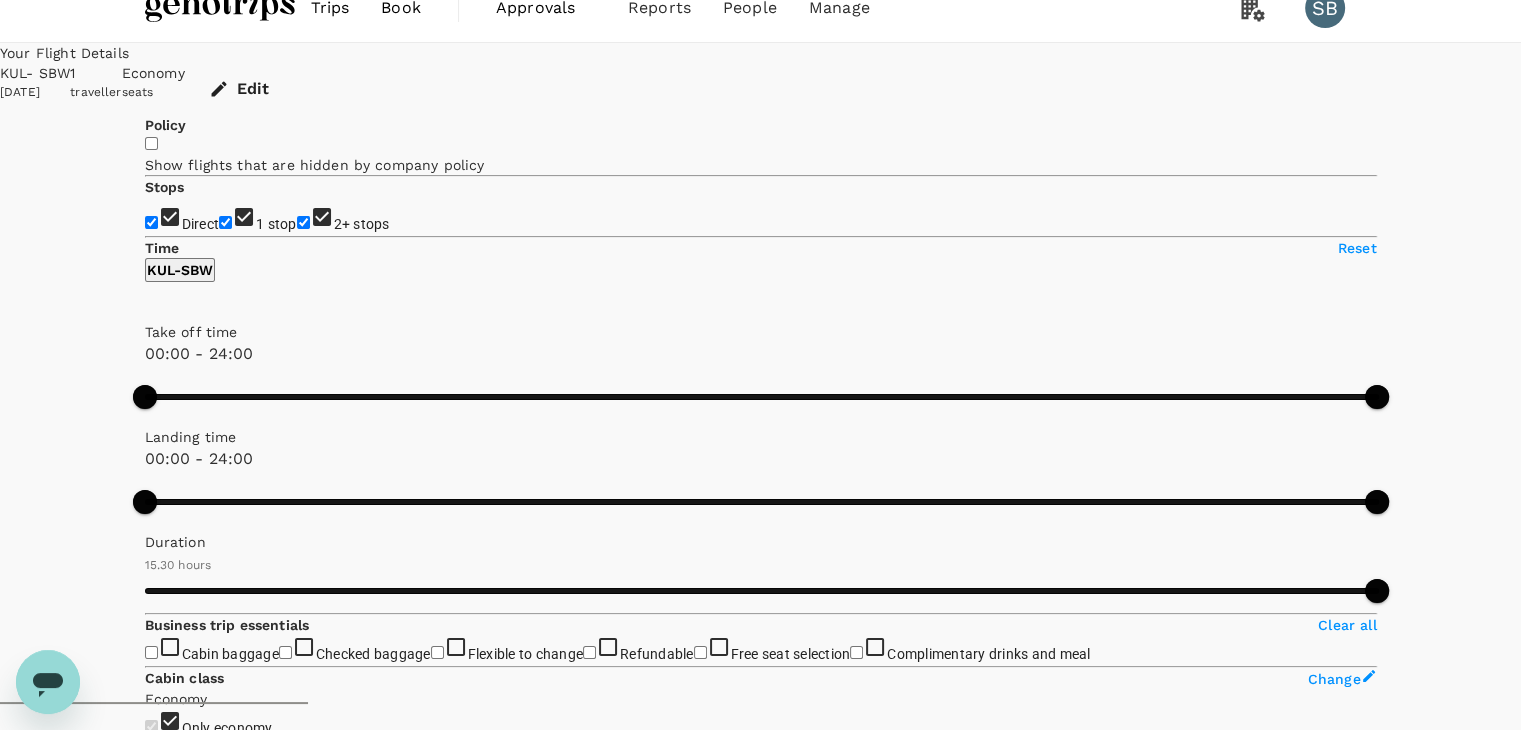 scroll, scrollTop: 0, scrollLeft: 0, axis: both 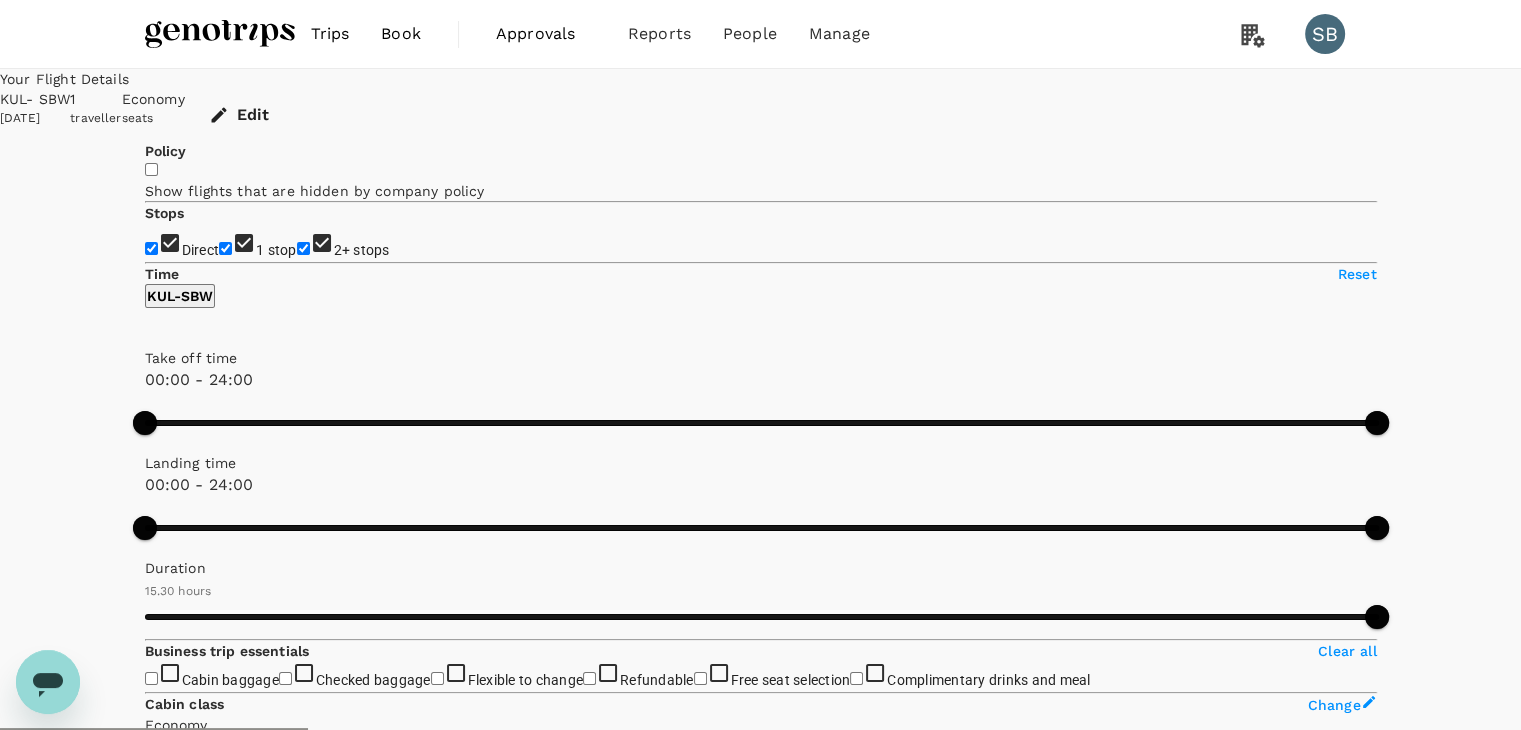 click at bounding box center (220, 34) 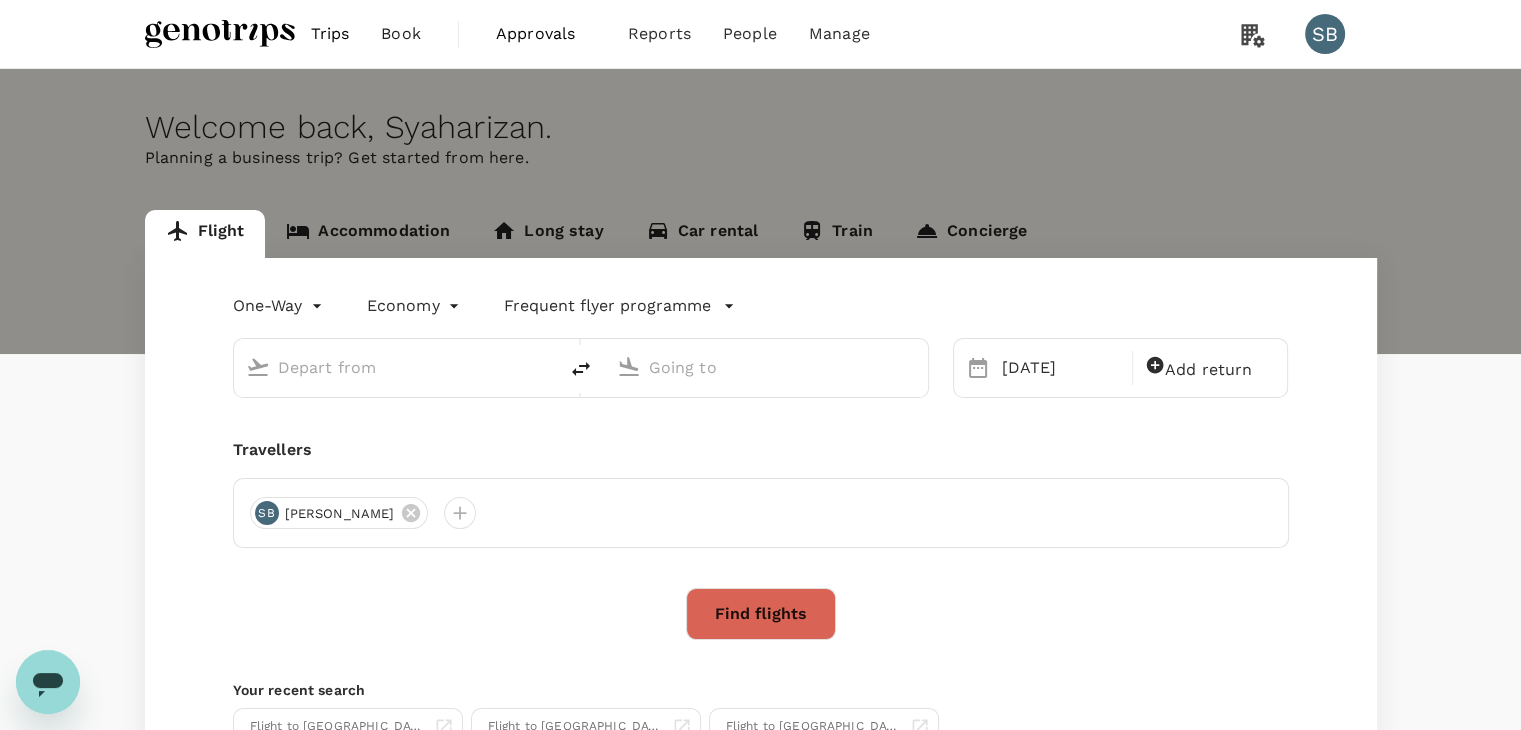 type on "Kuala Lumpur Intl ([GEOGRAPHIC_DATA])" 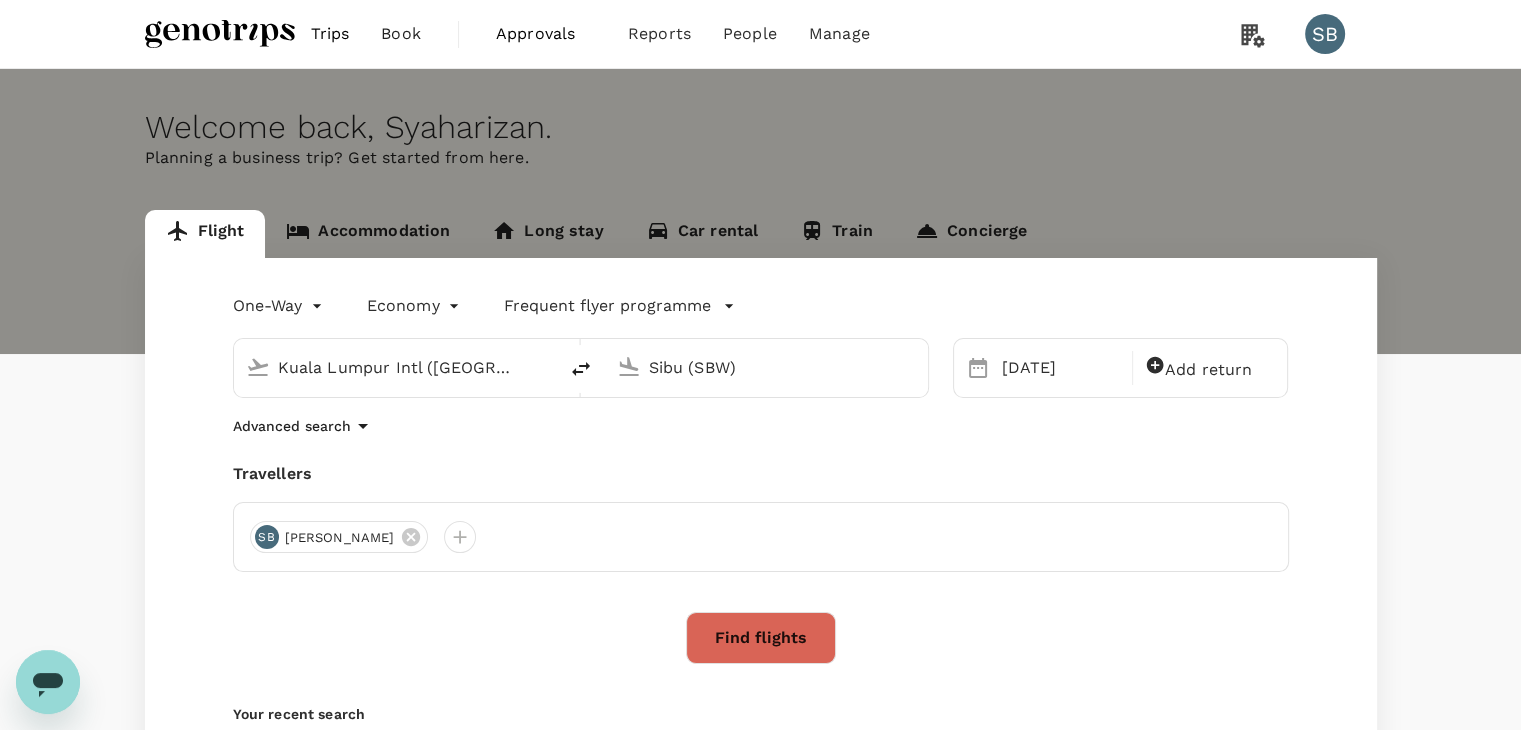 type 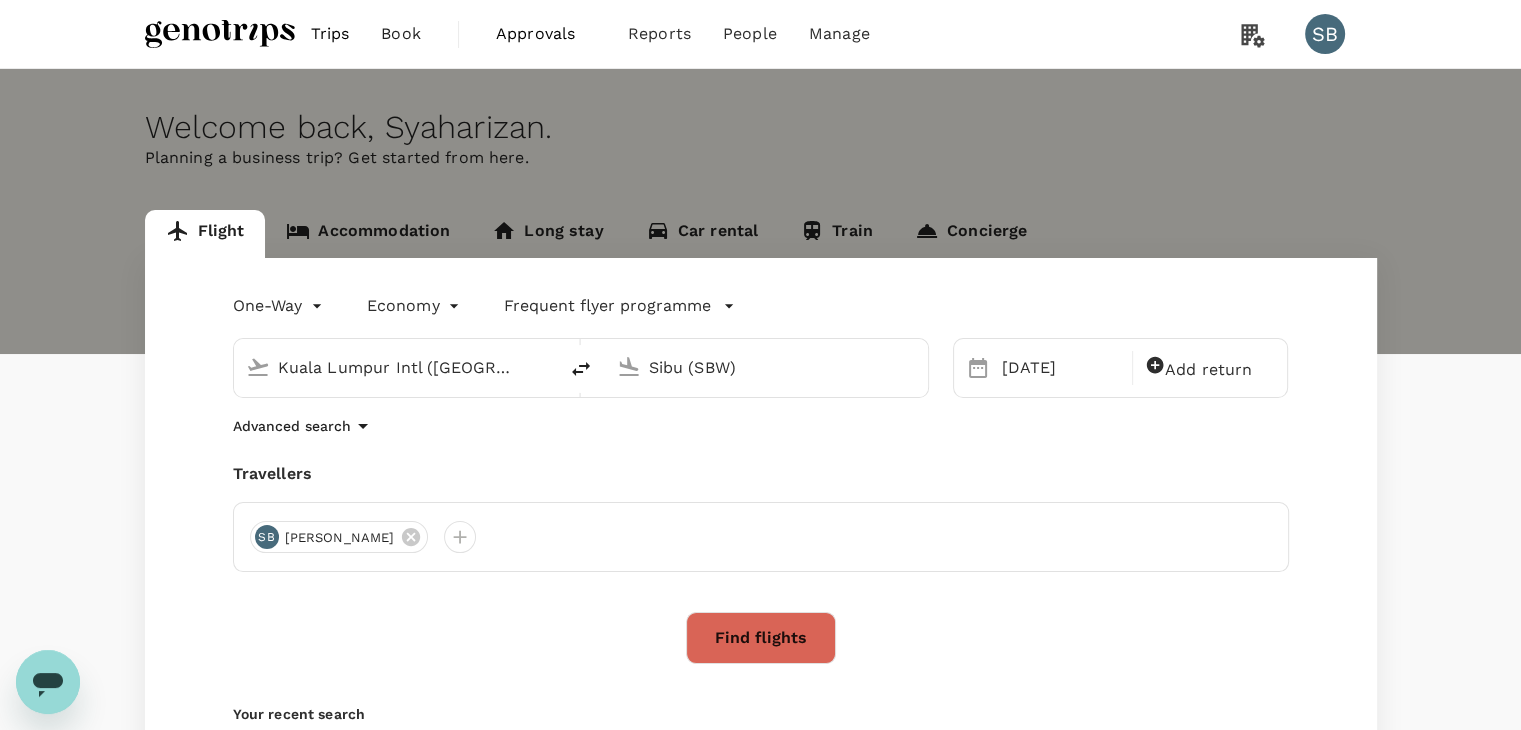 type 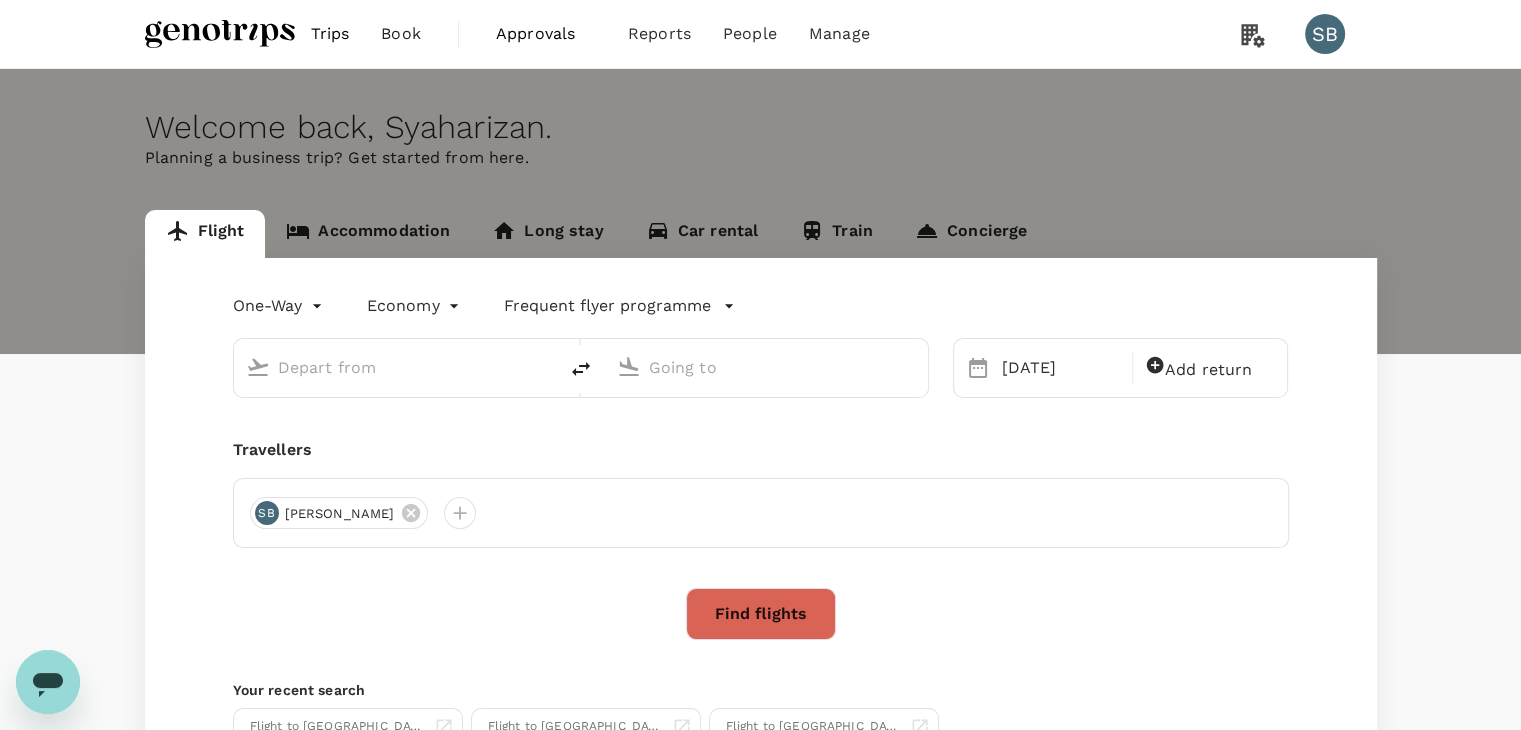 type on "Kuala Lumpur Intl ([GEOGRAPHIC_DATA])" 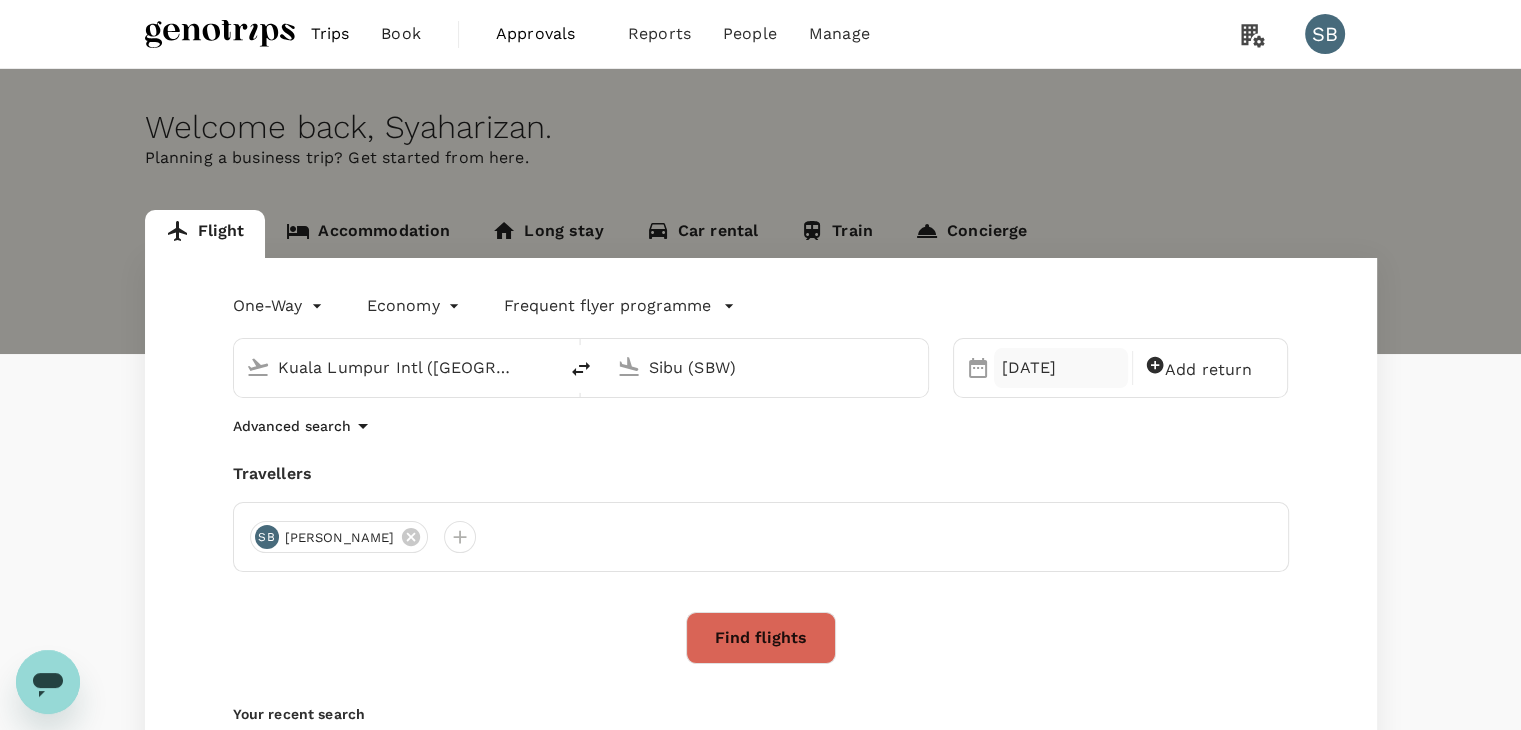 click on "03 Dec" at bounding box center [1061, 368] 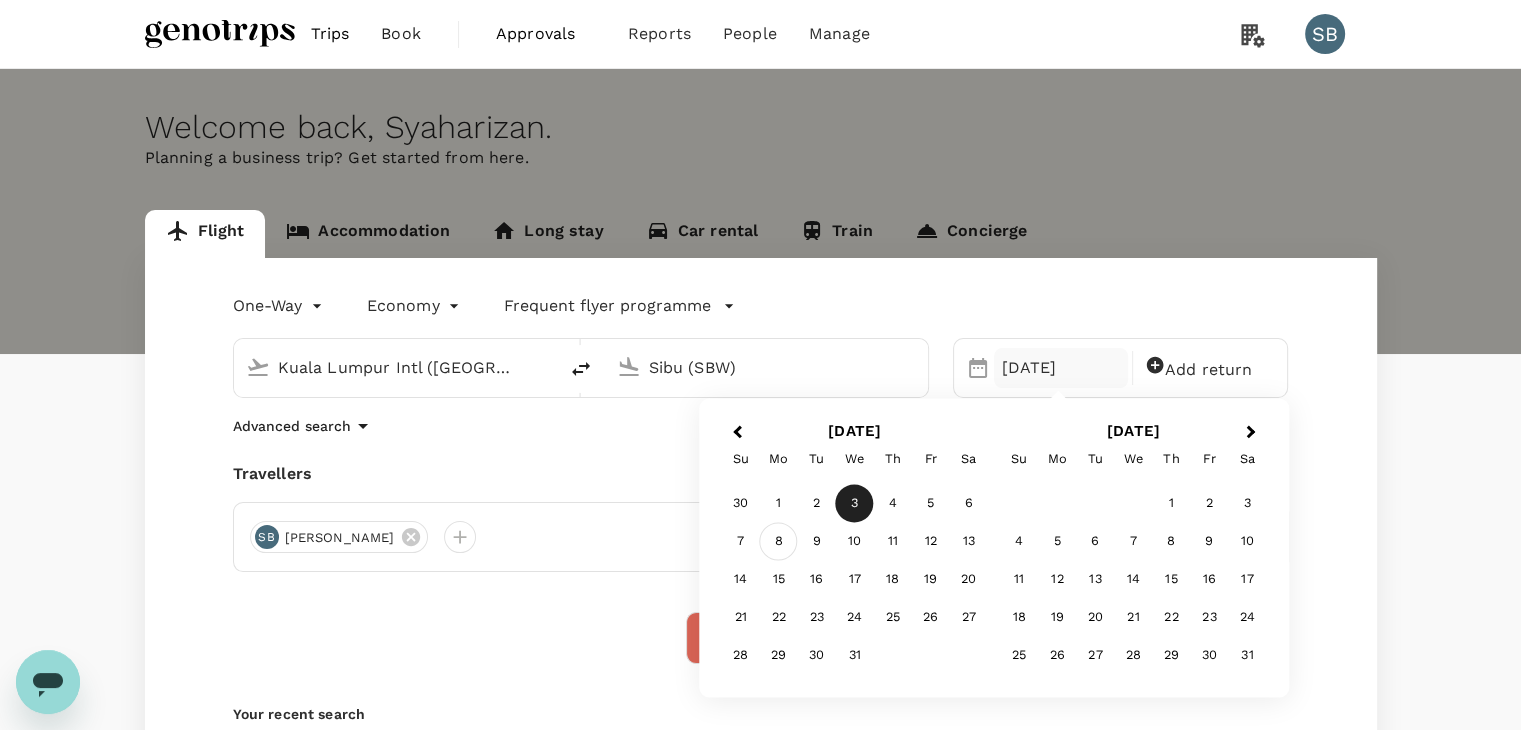 click on "8" at bounding box center (779, 542) 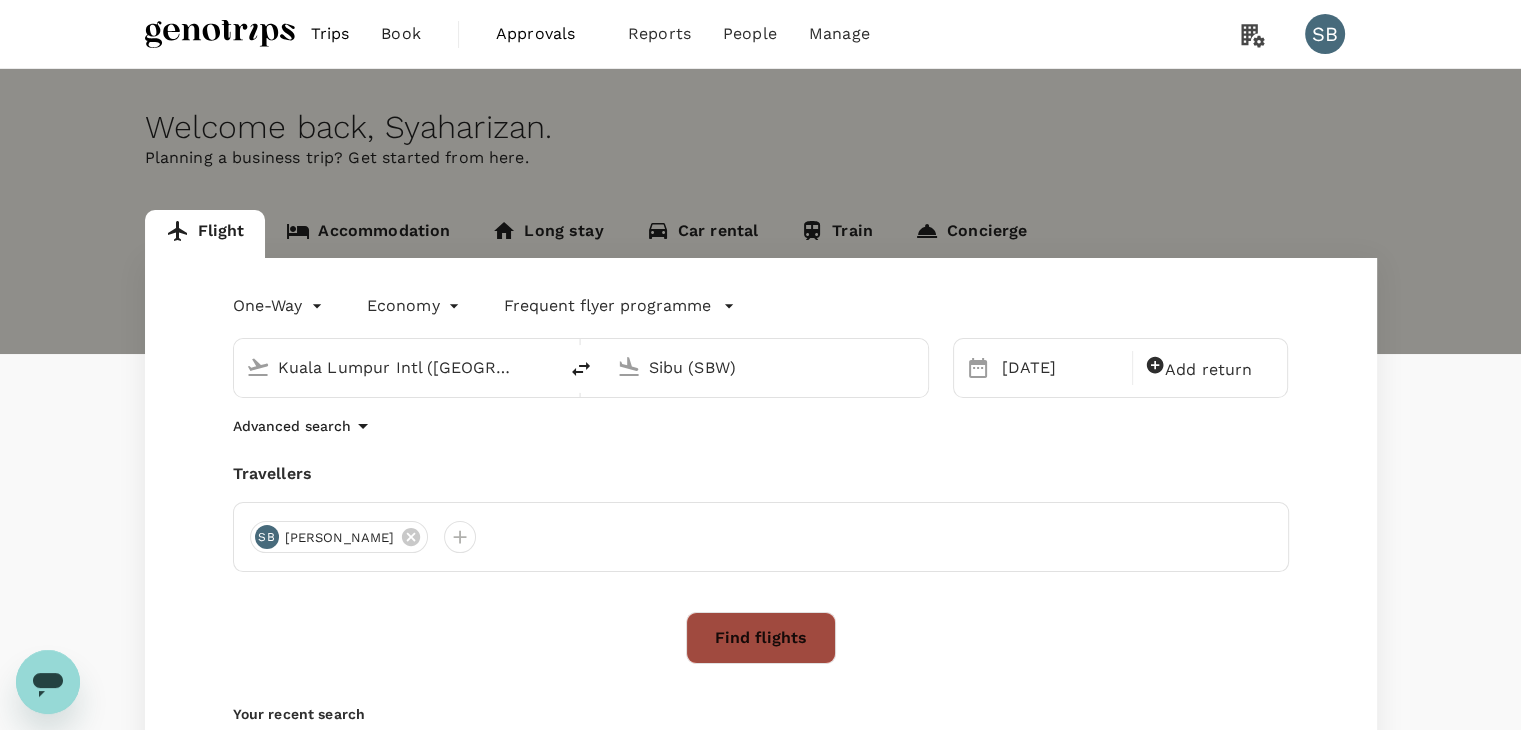 click on "Find flights" at bounding box center (761, 638) 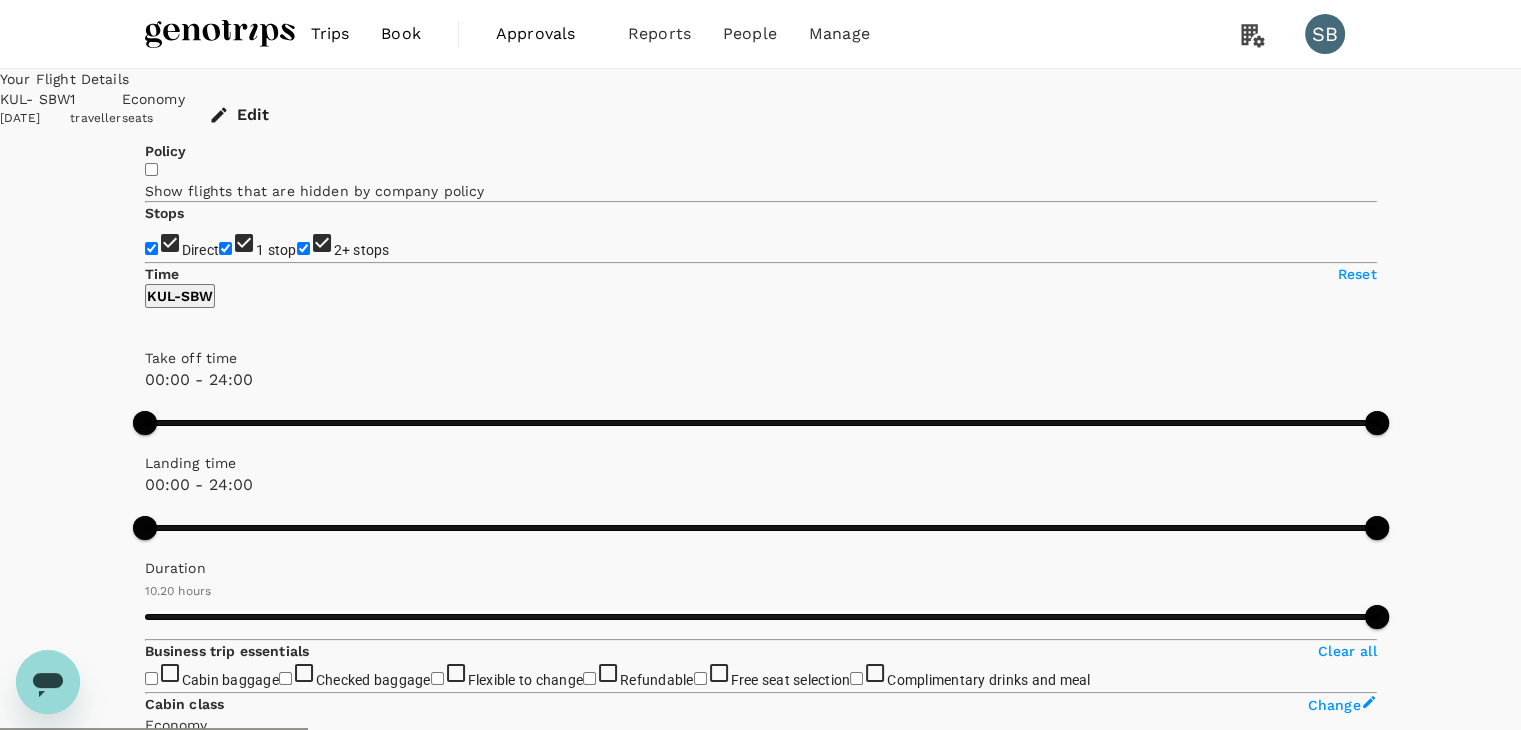 type on "1000" 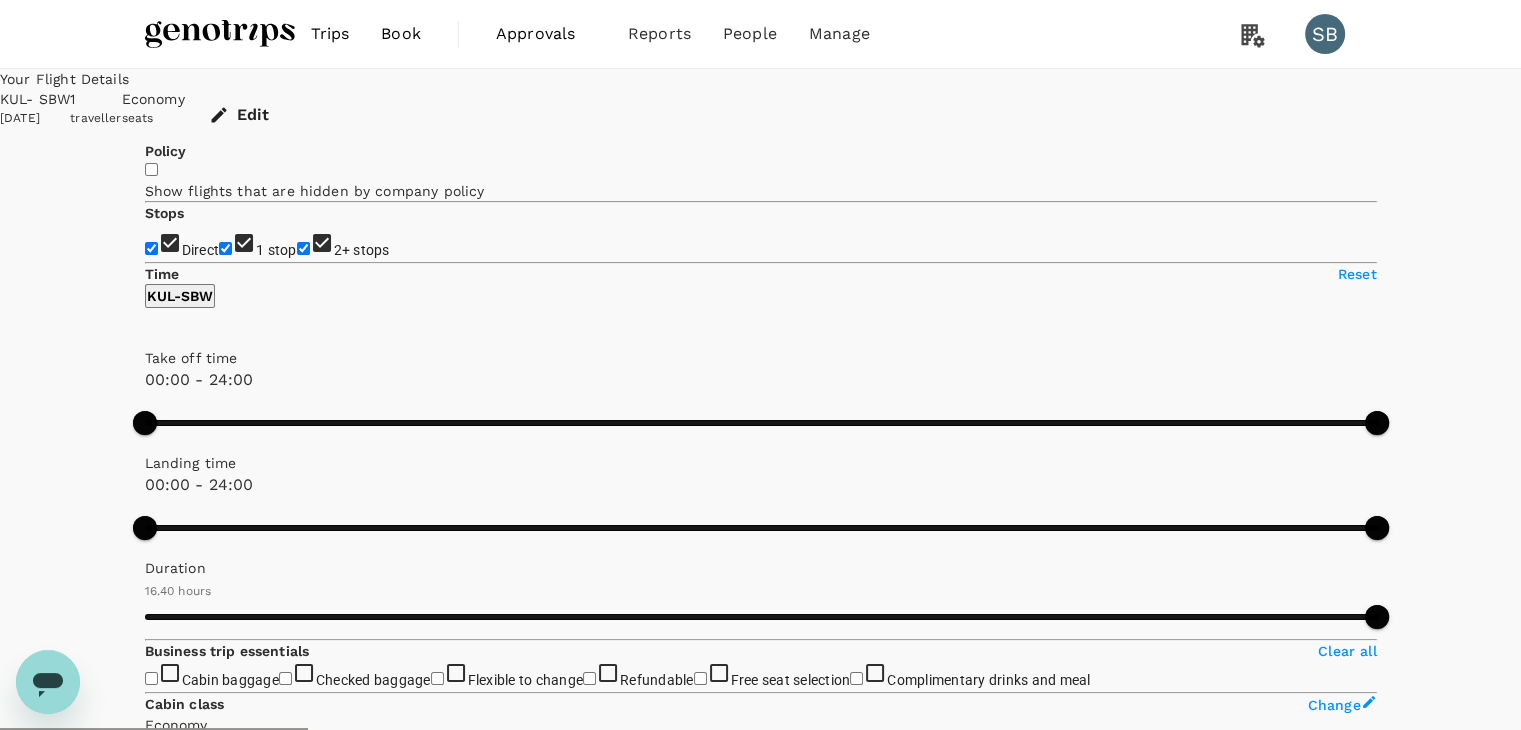 click on "2+ stops" at bounding box center (303, 248) 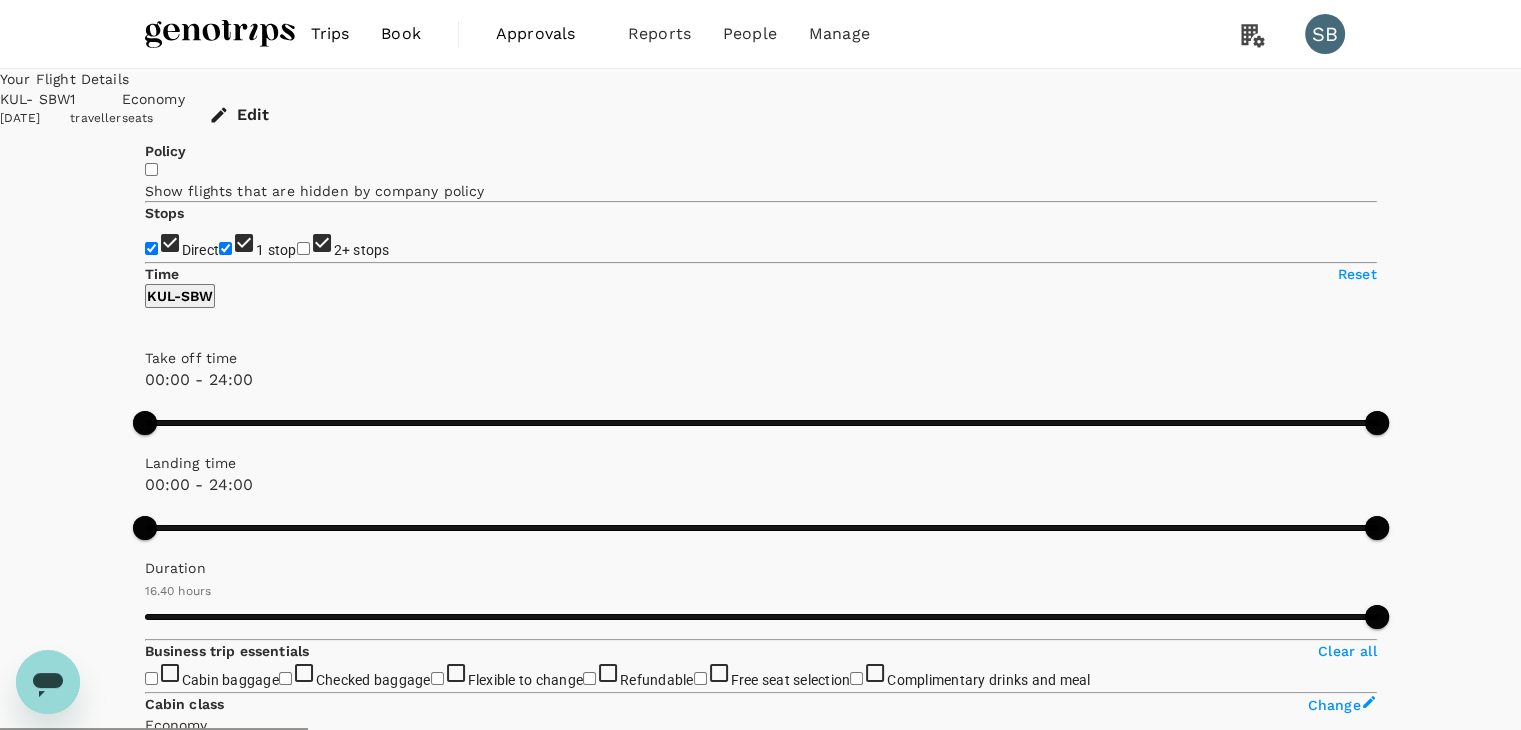 checkbox on "false" 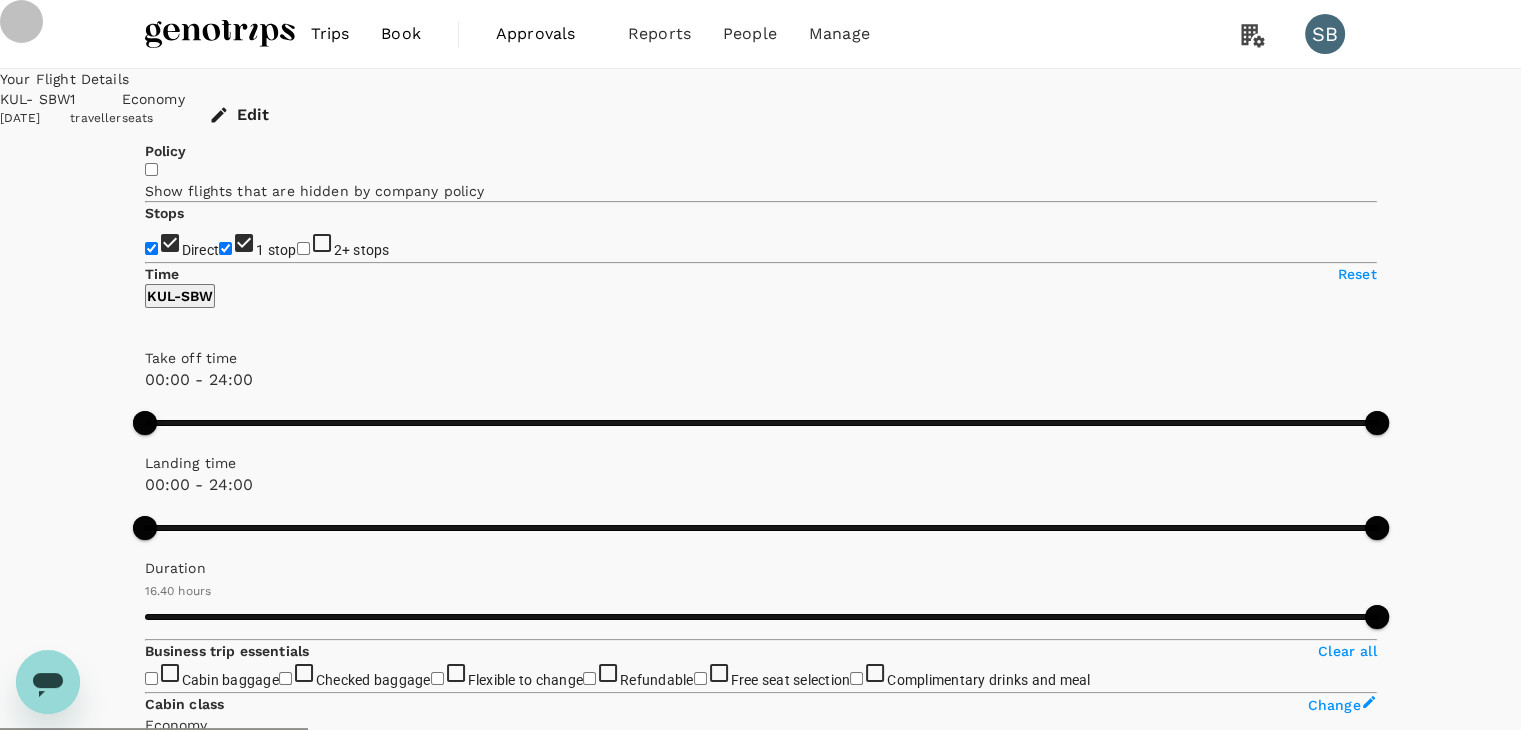click on "1 stop" at bounding box center (225, 248) 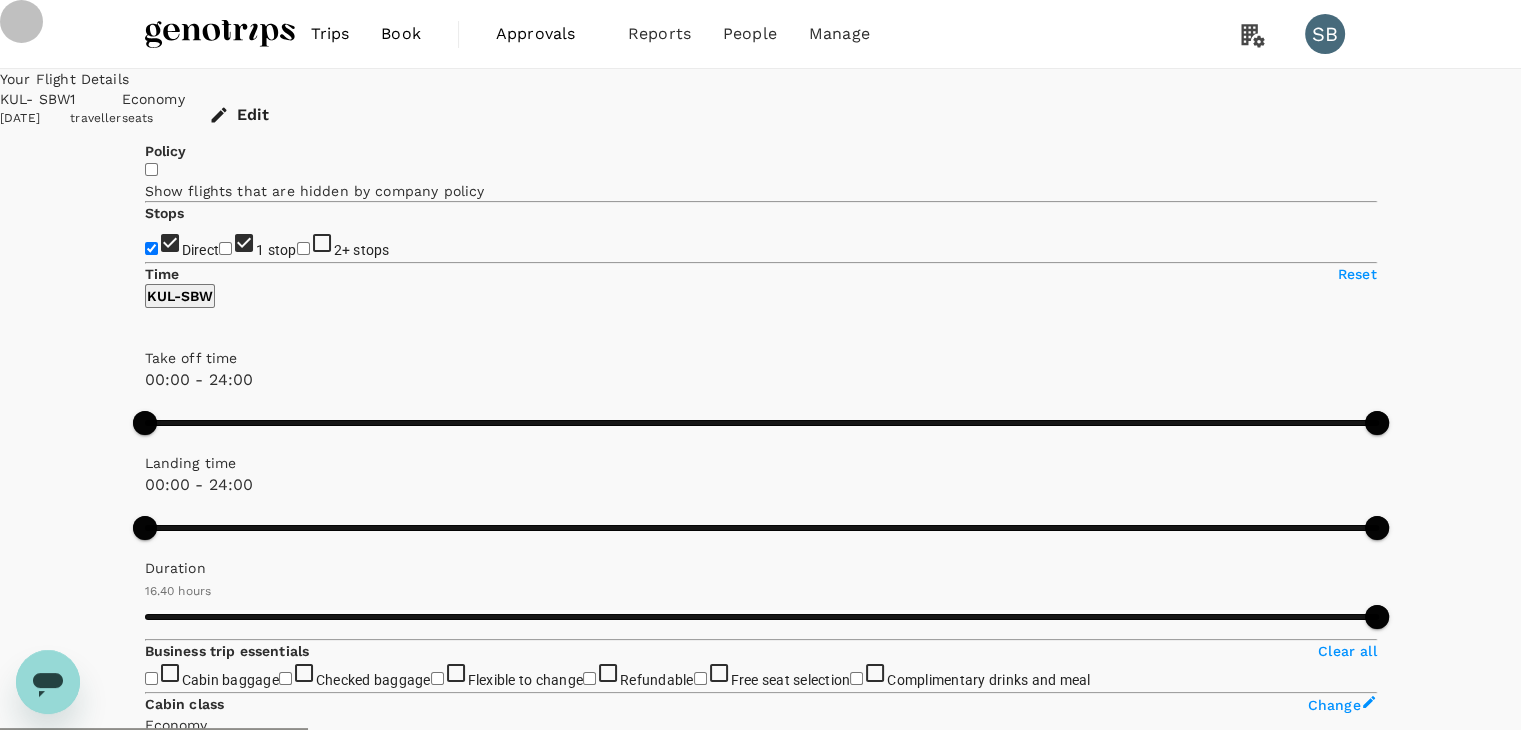 checkbox on "false" 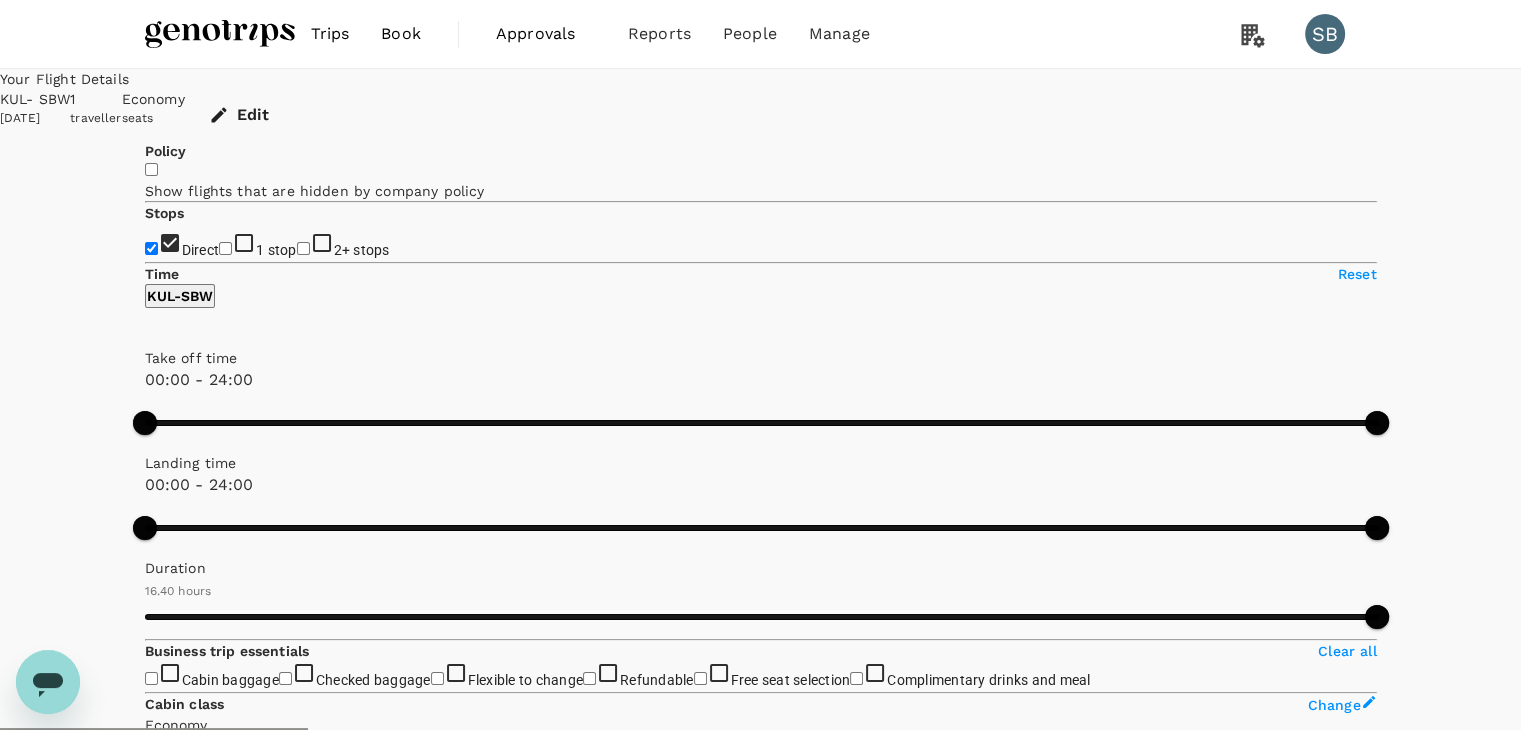 click on "View options" at bounding box center [1336, 1092] 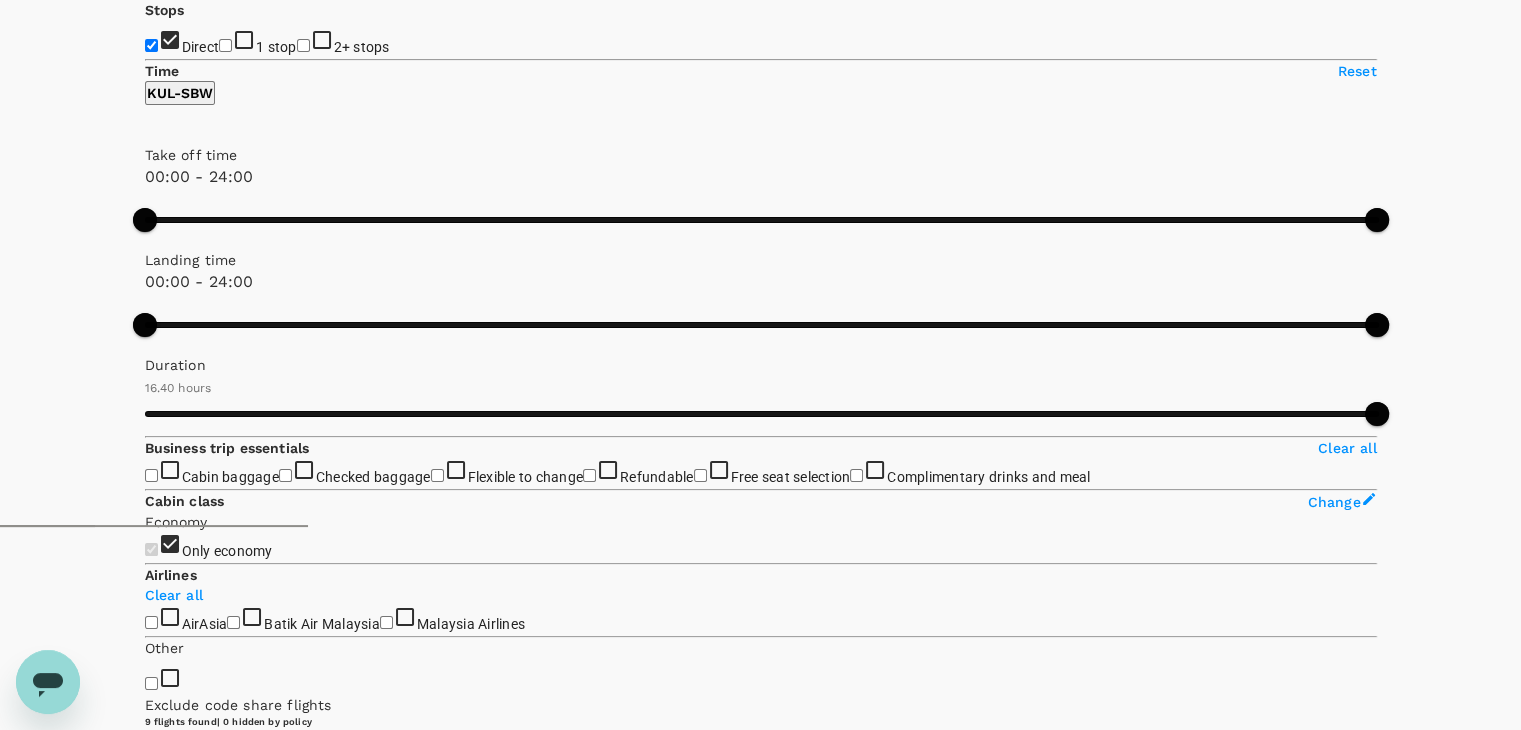 scroll, scrollTop: 211, scrollLeft: 0, axis: vertical 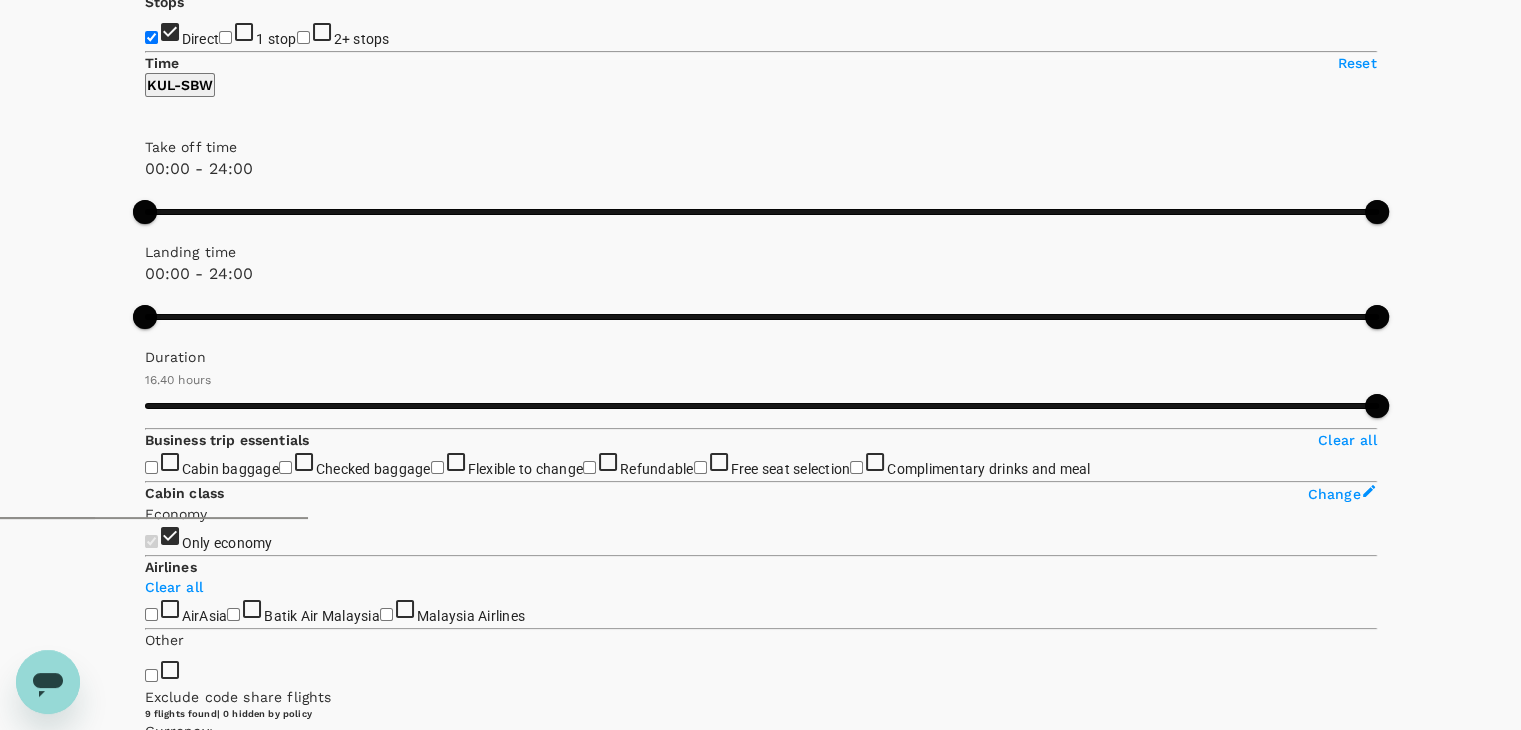 click on "MYR 91.88" at bounding box center [180, 3821] 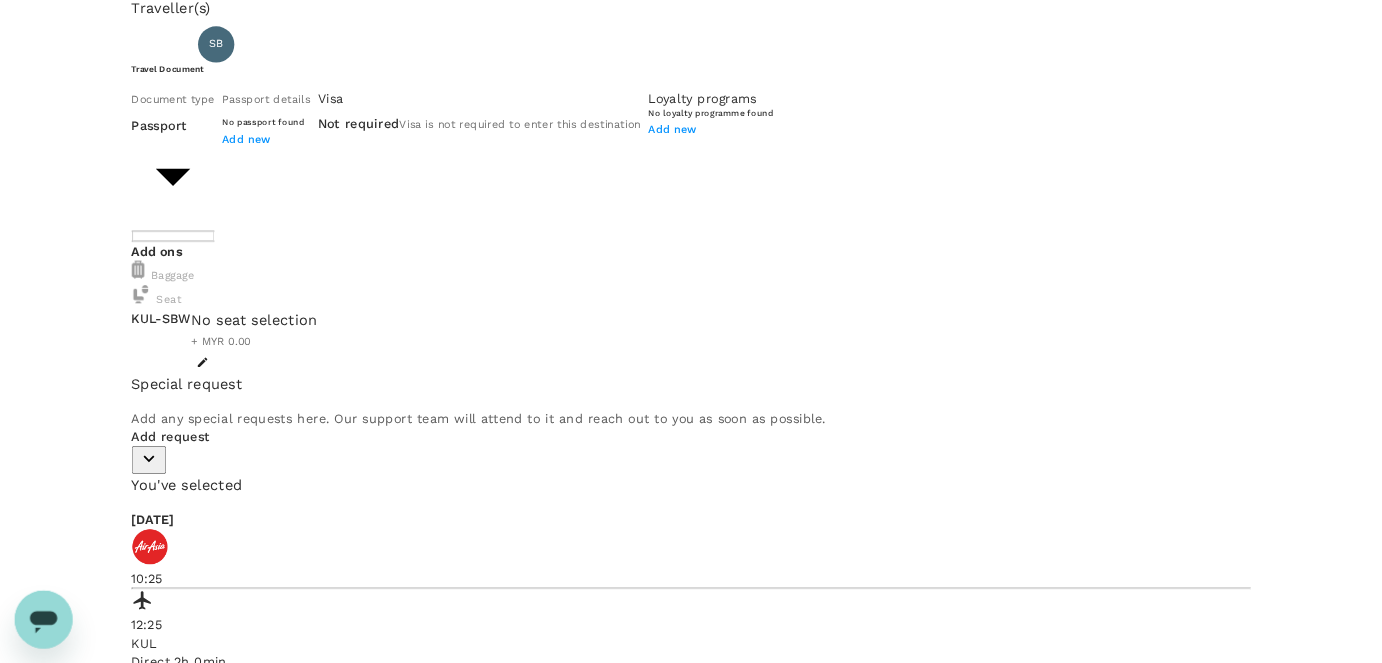 scroll, scrollTop: 0, scrollLeft: 0, axis: both 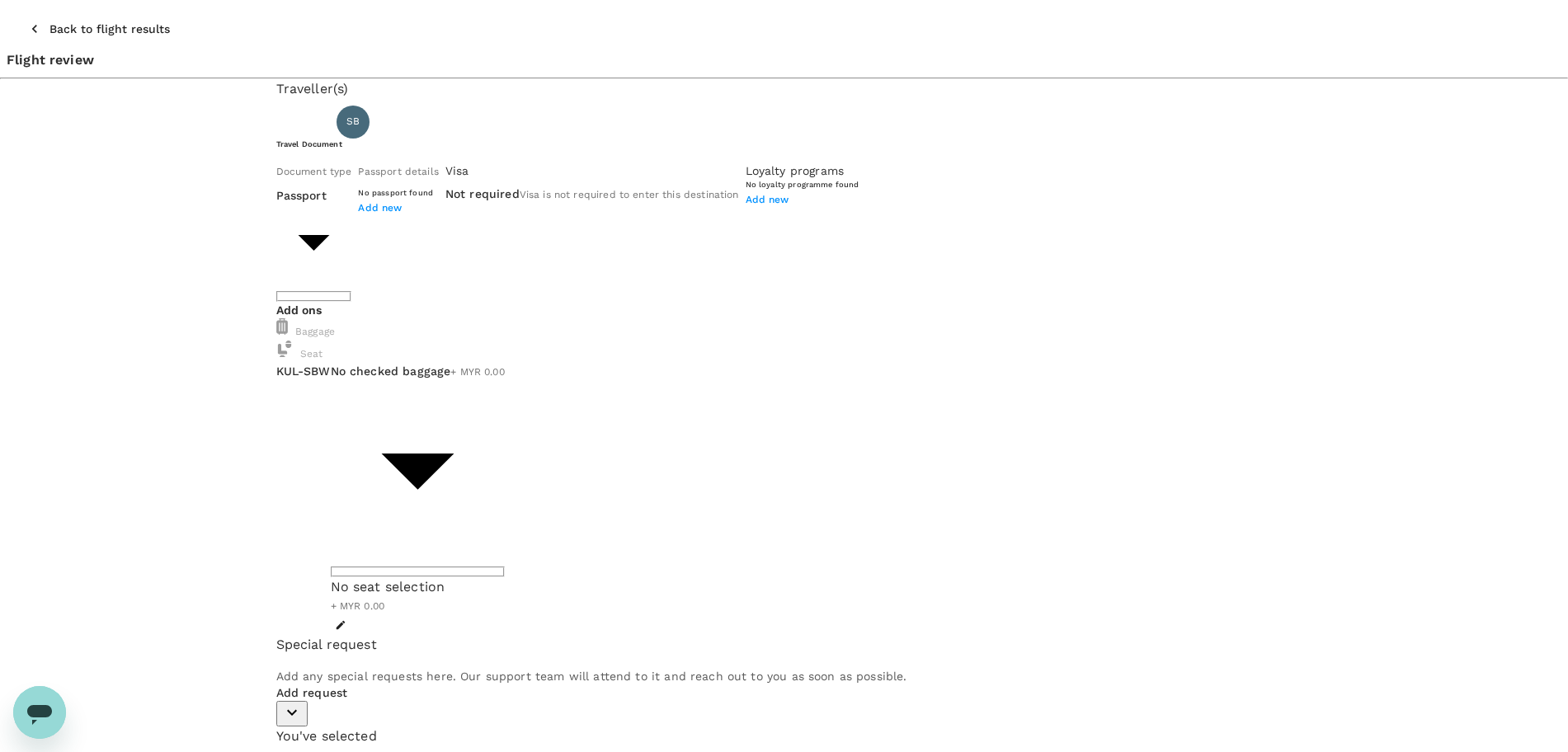 click on "Back to flight results Flight review Traveller(s) Traveller   1 : SB Syaharizan   Binti Abu Hanipah Travel Document Document type Passport Passport ​ Passport details No passport found Add new Visa Not required Visa is not required to enter this destination Loyalty programs No loyalty programme found Add new Add ons Baggage Seat KUL  -  SBW No checked baggage + MYR 0.00 ​ No seat selection + MYR 0.00 Special request Add any special requests here. Our support team will attend to it and reach out to you as soon as possible. Add request You've selected Monday, 08 Dec 2025 06:50 08:50 KUL Direct ,  2h 0min SBW View flight details Price summary Total fare (1 traveller(s)) MYR 81.88 Air fare MYR 81.88 Baggage fee MYR 0.00 Seat fee MYR 0.00 Service fee MYR 10.00 Total MYR 91.88 Continue to payment details Some travellers require a valid travel document to proceed with this booking by TruTrip  ( 3.48.0   ) View details Edit Add new" at bounding box center [784, 678] 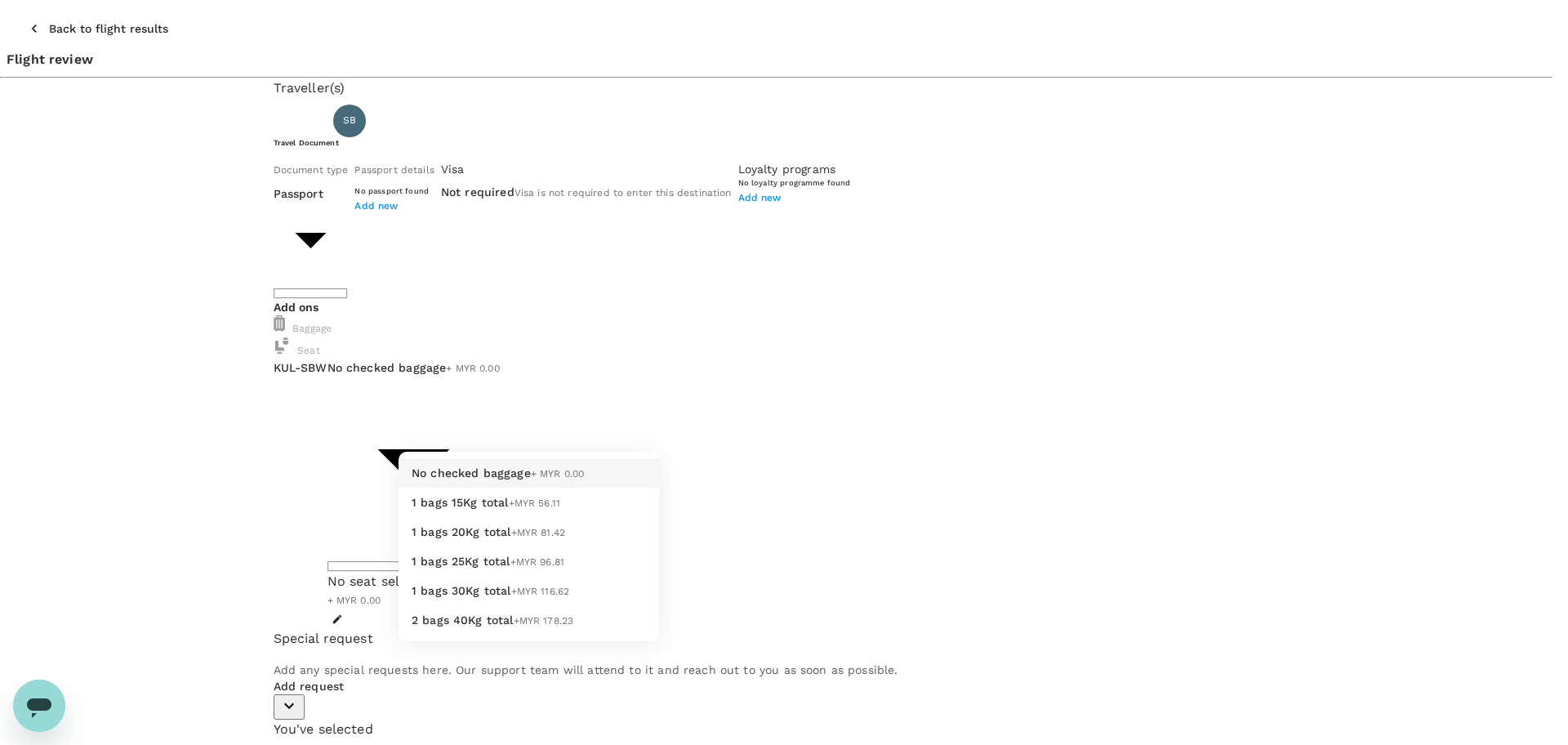 click on "1 bags 15Kg total +MYR 56.11" at bounding box center (528, 502) 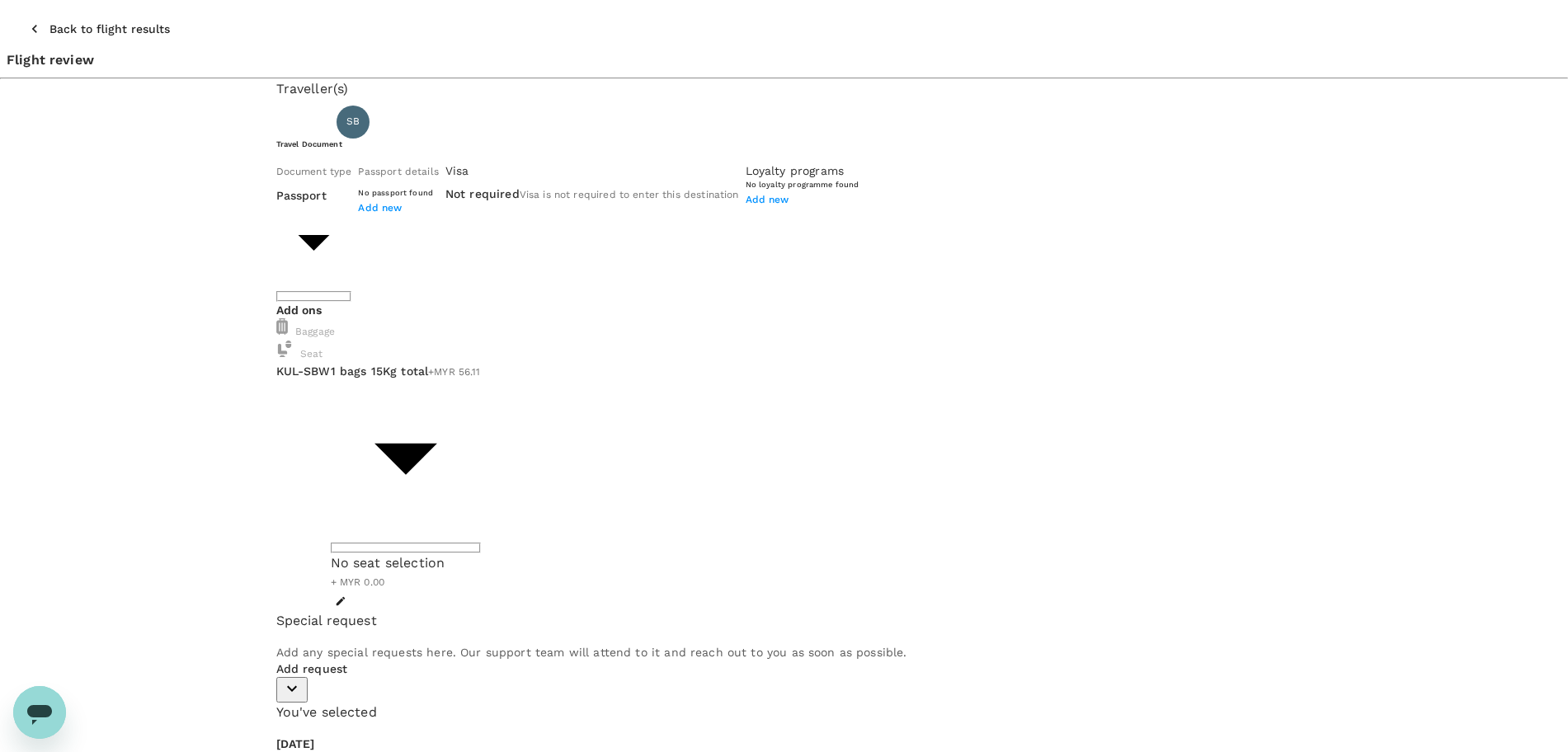 click on "Back to flight results Flight review Traveller(s) Traveller   1 : SB Syaharizan   Binti Abu Hanipah Travel Document Document type Passport Passport ​ Passport details No passport found Add new Visa Not required Visa is not required to enter this destination Loyalty programs No loyalty programme found Add new Add ons Baggage Seat KUL  -  SBW 1 bags 15Kg total +MYR 56.11 1 - 56.11 ​ No seat selection + MYR 0.00 Special request Add any special requests here. Our support team will attend to it and reach out to you as soon as possible. Add request You've selected Monday, 08 Dec 2025 06:50 08:50 KUL Direct ,  2h 0min SBW View flight details Price summary Total fare (1 traveller(s)) MYR 81.88 Air fare MYR 81.88 Baggage fee MYR 0.00 Seat fee MYR 0.00 Service fee MYR 10.00 Total MYR 91.88 Continue to payment details Some travellers require a valid travel document to proceed with this booking by TruTrip  ( 3.48.0   ) View details Edit Add new" at bounding box center [784, 665] 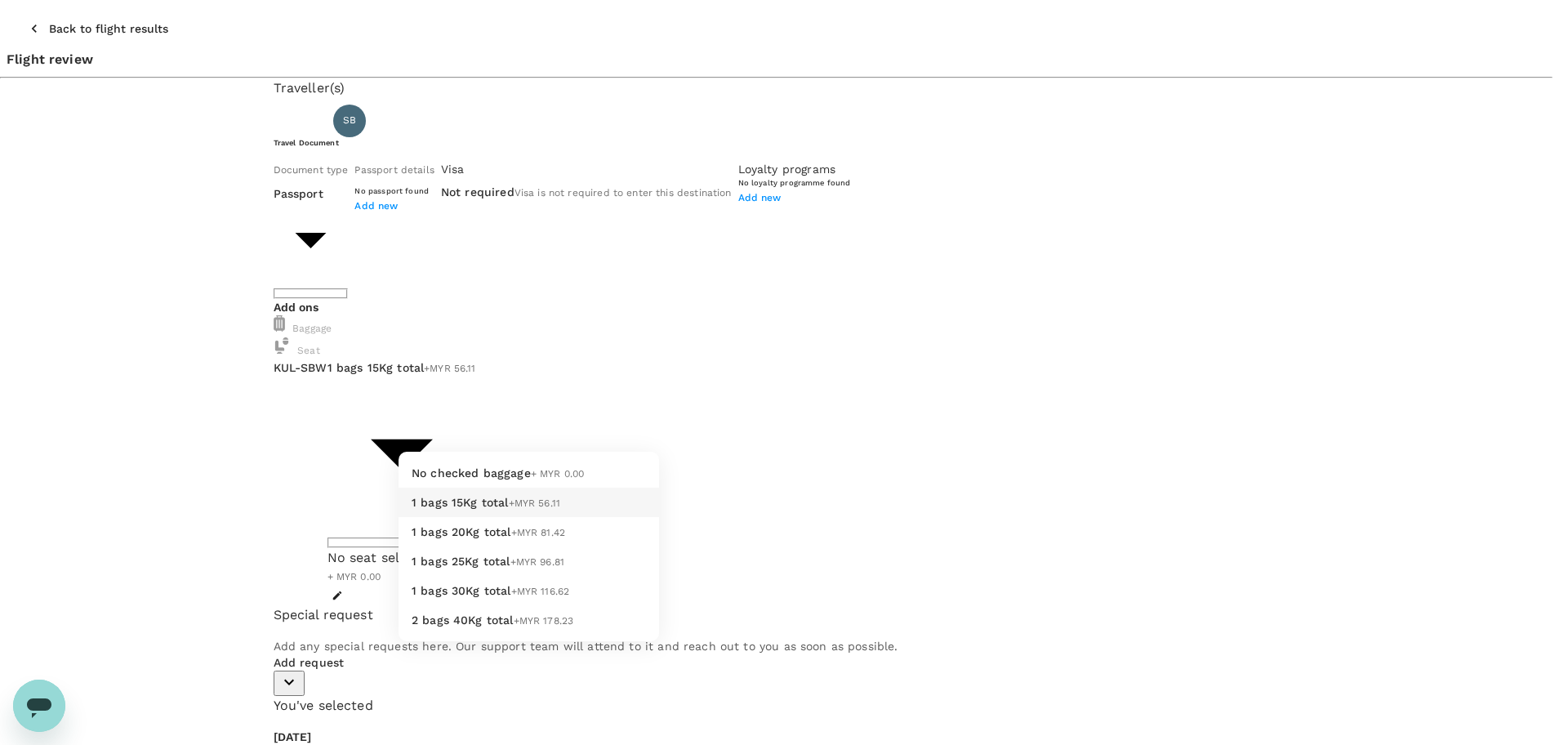 click on "No checked baggage + MYR 0.00" at bounding box center (528, 473) 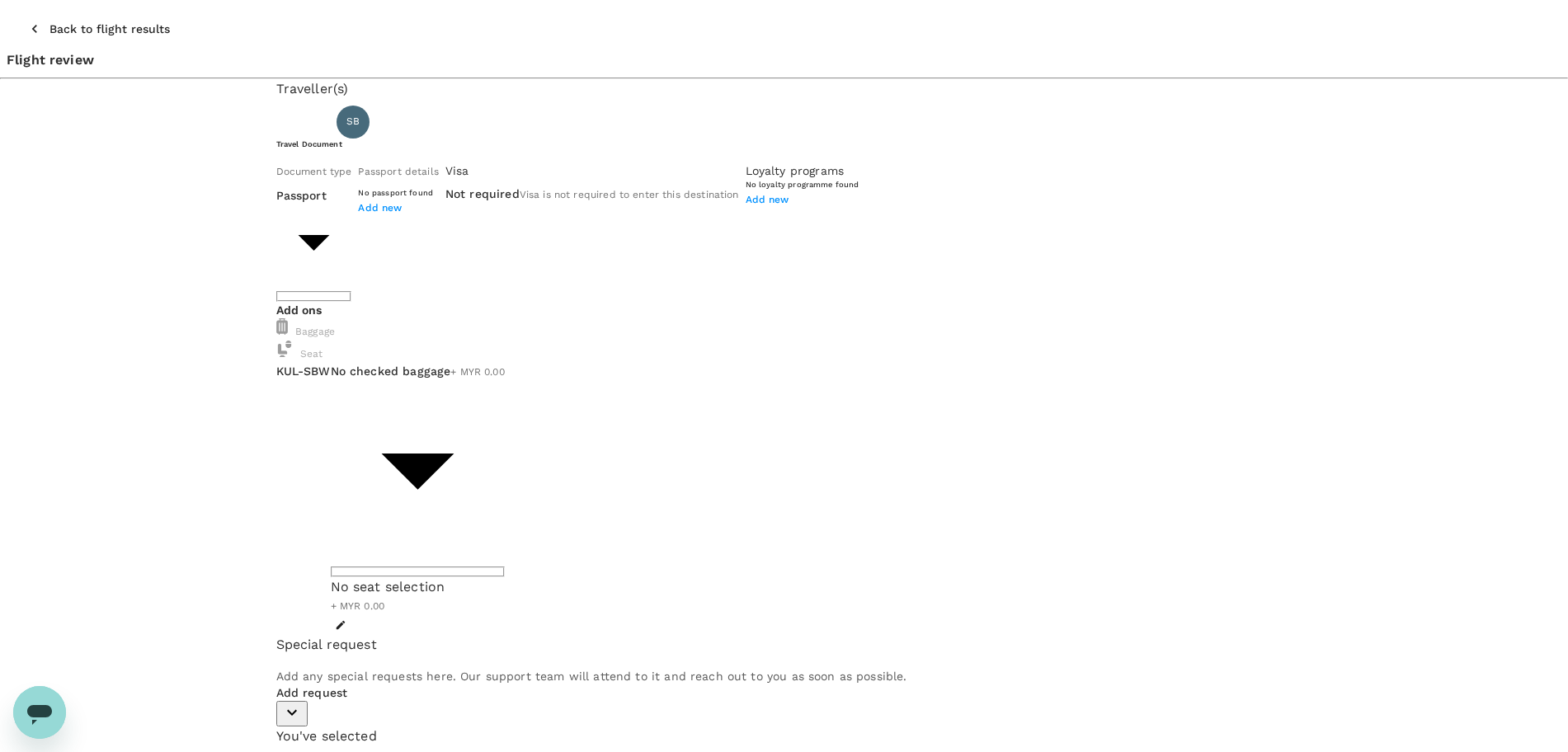 click on "Back to flight results Flight review Traveller(s) Traveller   1 : SB Syaharizan   Binti Abu Hanipah Travel Document Document type Passport Passport ​ Passport details No passport found Add new Visa Not required Visa is not required to enter this destination Loyalty programs No loyalty programme found Add new Add ons Baggage Seat KUL  -  SBW No checked baggage + MYR 0.00 ​ No seat selection + MYR 0.00 Special request Add any special requests here. Our support team will attend to it and reach out to you as soon as possible. Add request You've selected Monday, 08 Dec 2025 06:50 08:50 KUL Direct ,  2h 0min SBW View flight details Price summary Total fare (1 traveller(s)) MYR 81.88 Air fare MYR 81.88 Baggage fee MYR 0.00 Seat fee MYR 0.00 Service fee MYR 10.00 Total MYR 91.88 Continue to payment details Some travellers require a valid travel document to proceed with this booking by TruTrip  ( 3.48.0   ) View details Edit Add new" at bounding box center (784, 678) 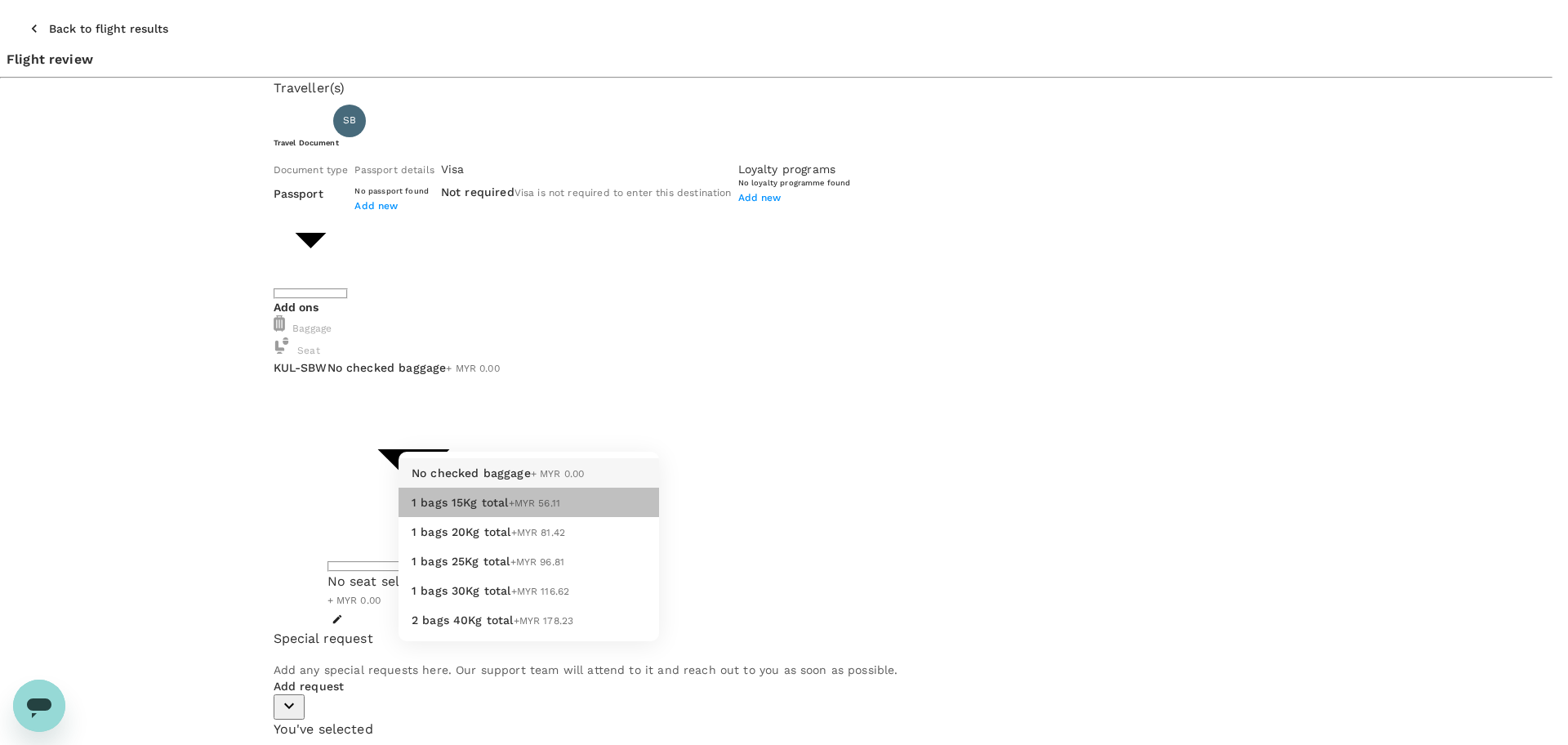 click on "1 bags 15Kg total +MYR 56.11" at bounding box center [528, 502] 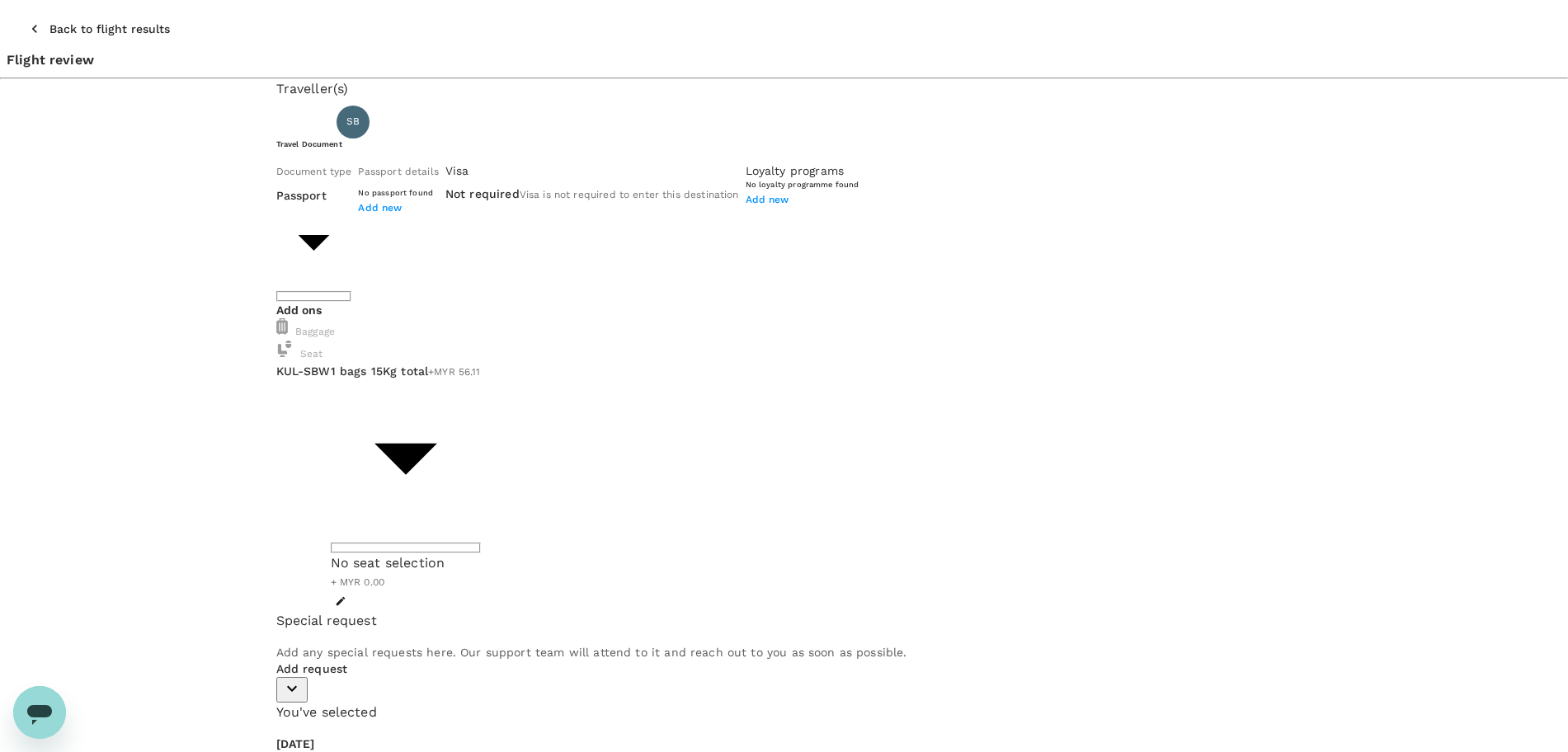 click on "Back to flight results" at bounding box center [110, 29] 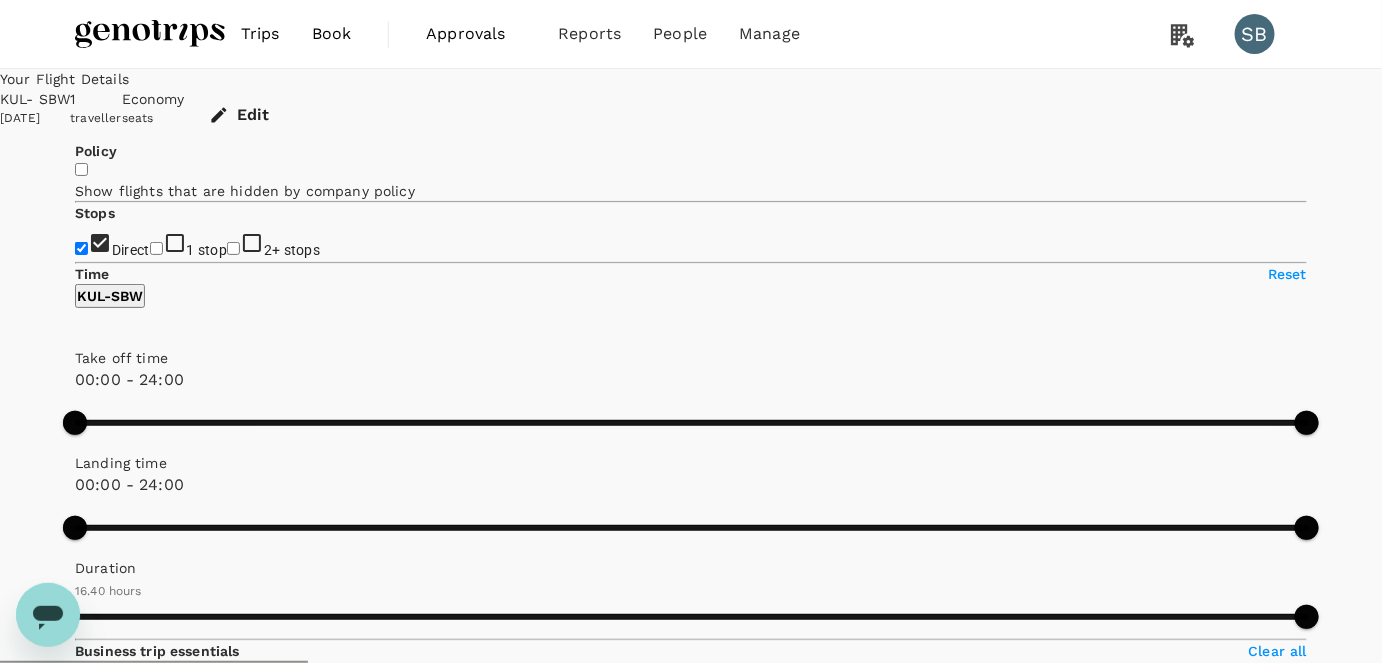 click at bounding box center [150, 34] 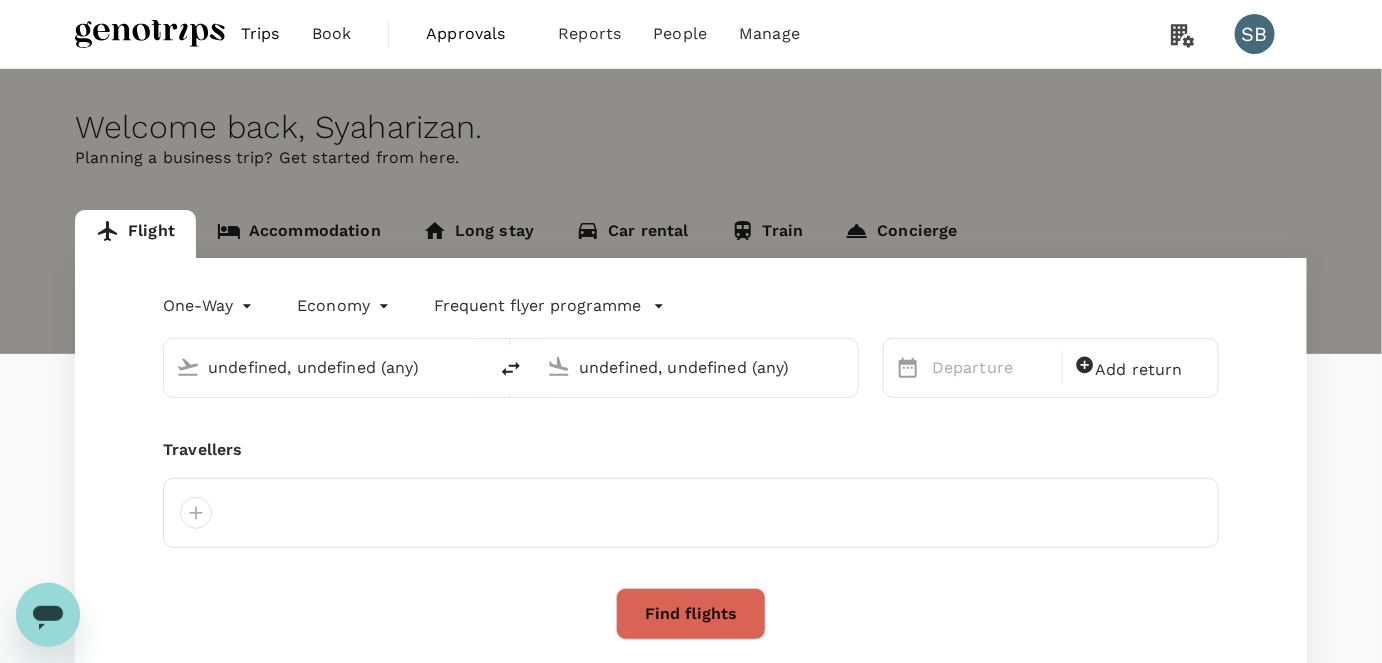 type 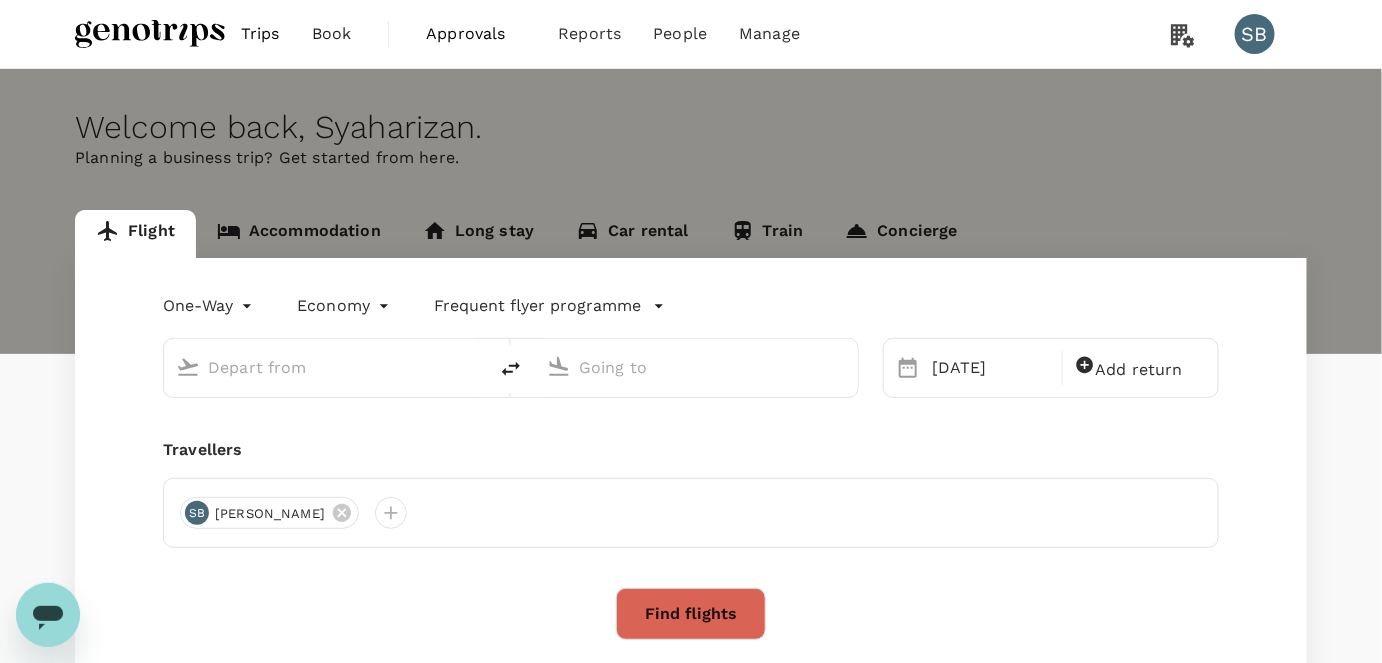 type on "Kuala Lumpur Intl ([GEOGRAPHIC_DATA])" 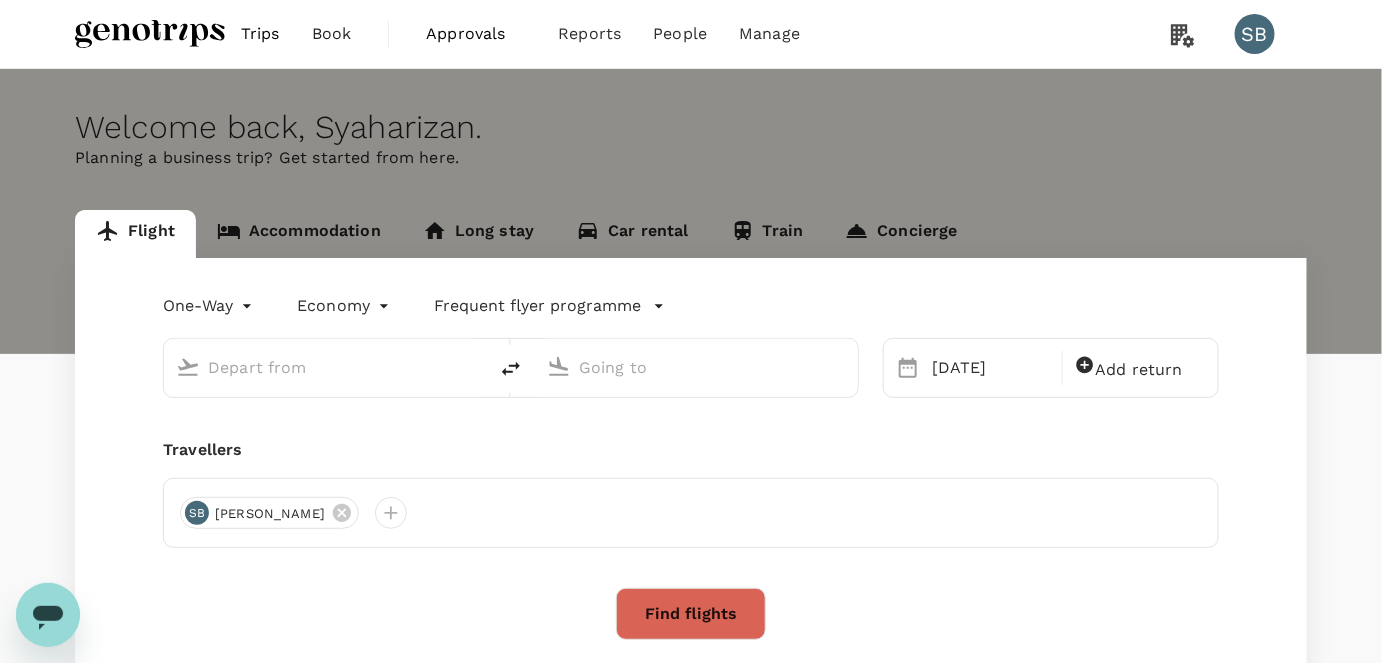 type on "Sibu (SBW)" 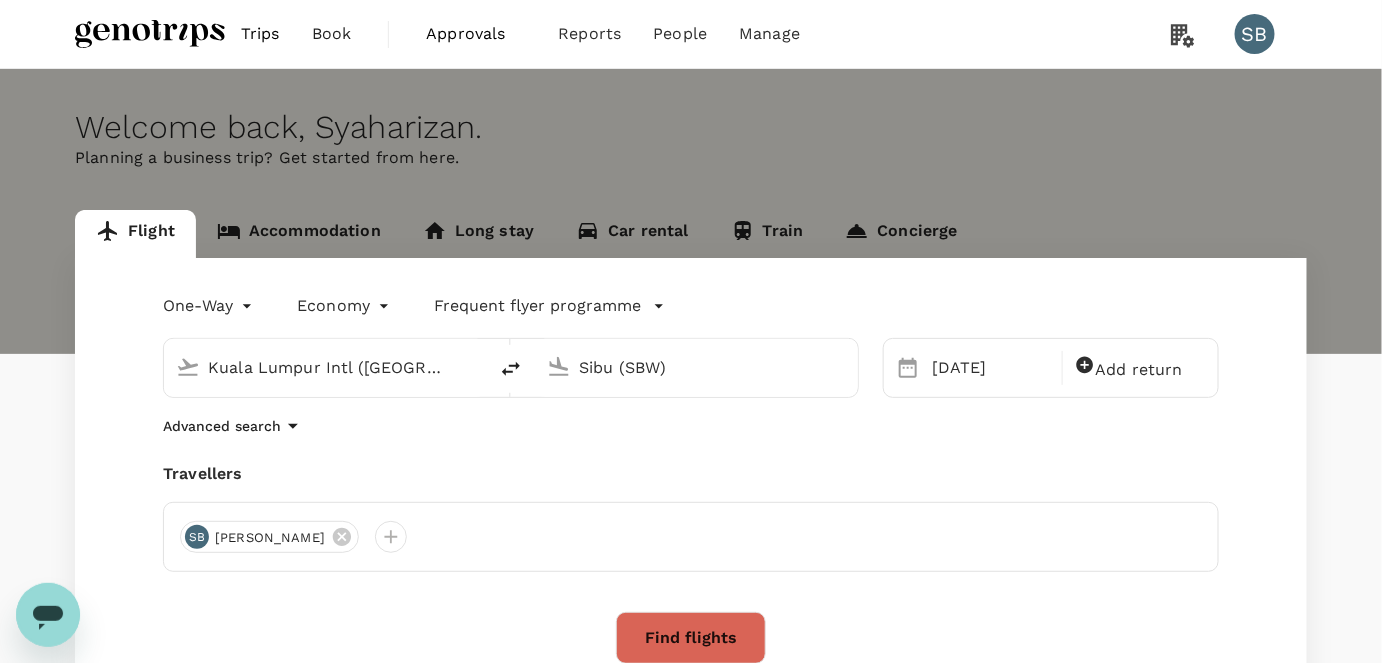type 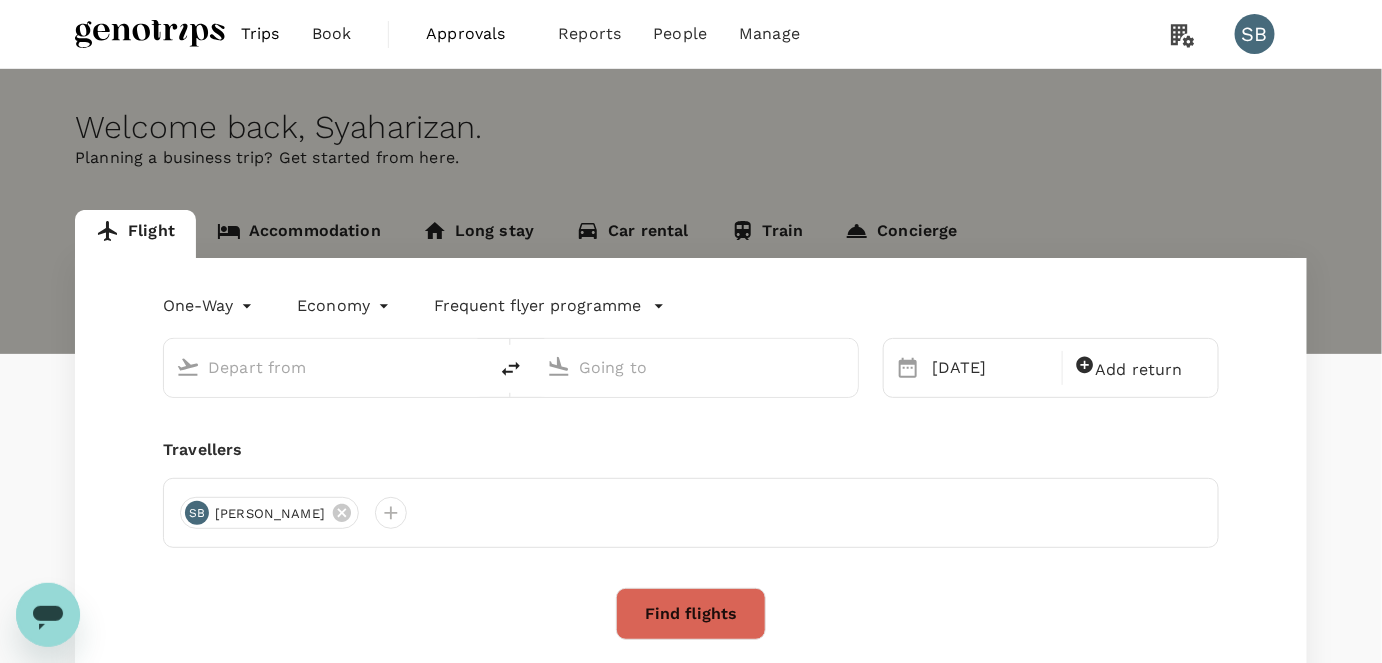 type on "Kuala Lumpur Intl ([GEOGRAPHIC_DATA])" 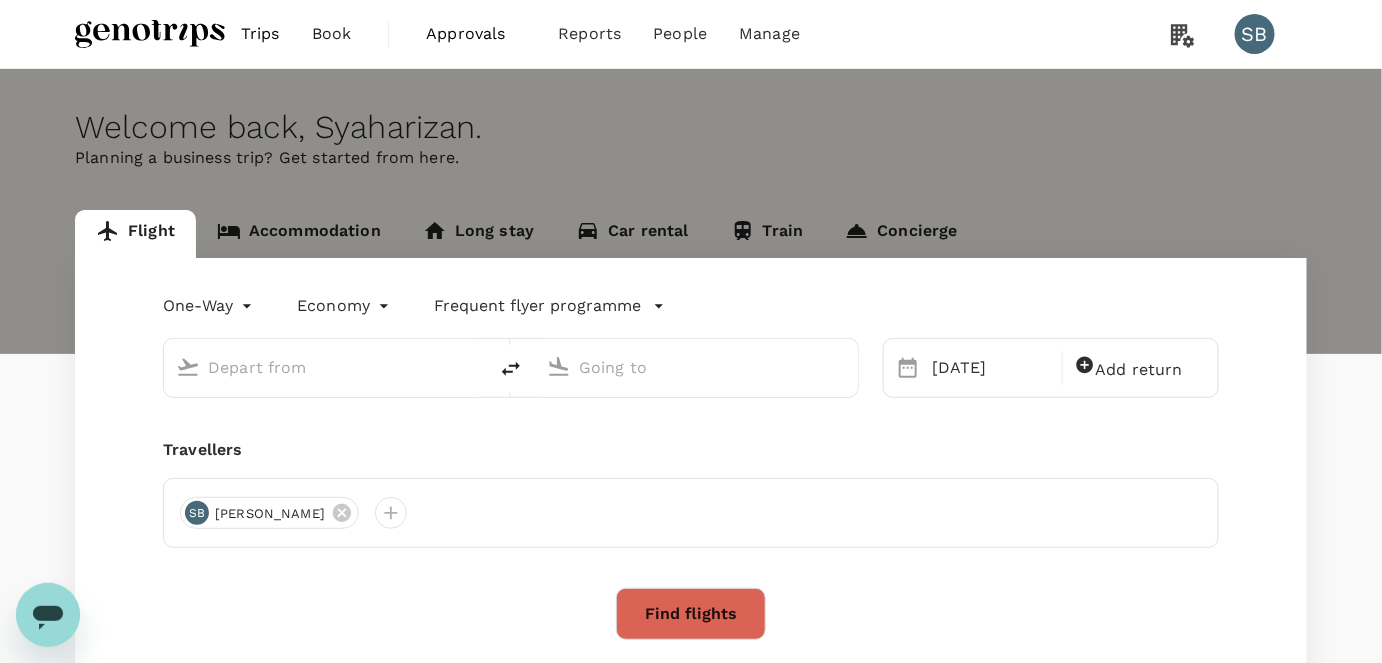 type on "Sibu (SBW)" 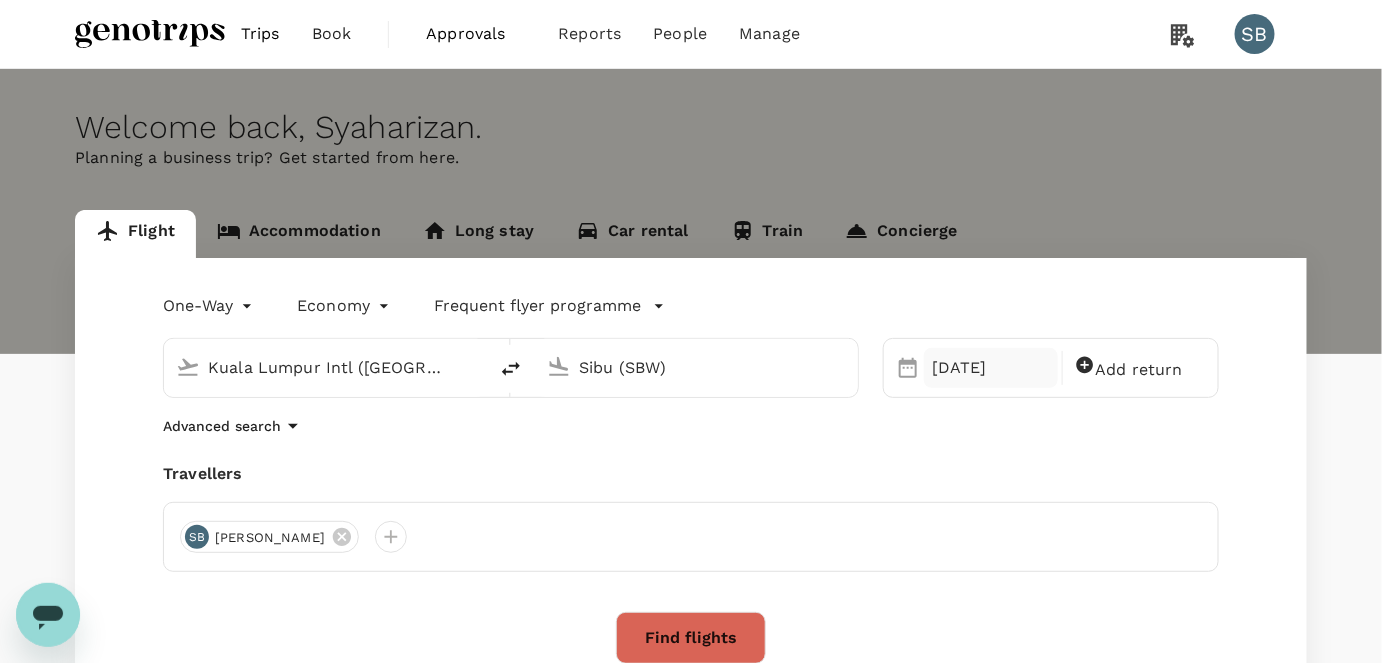 click on "08 Dec" at bounding box center (991, 368) 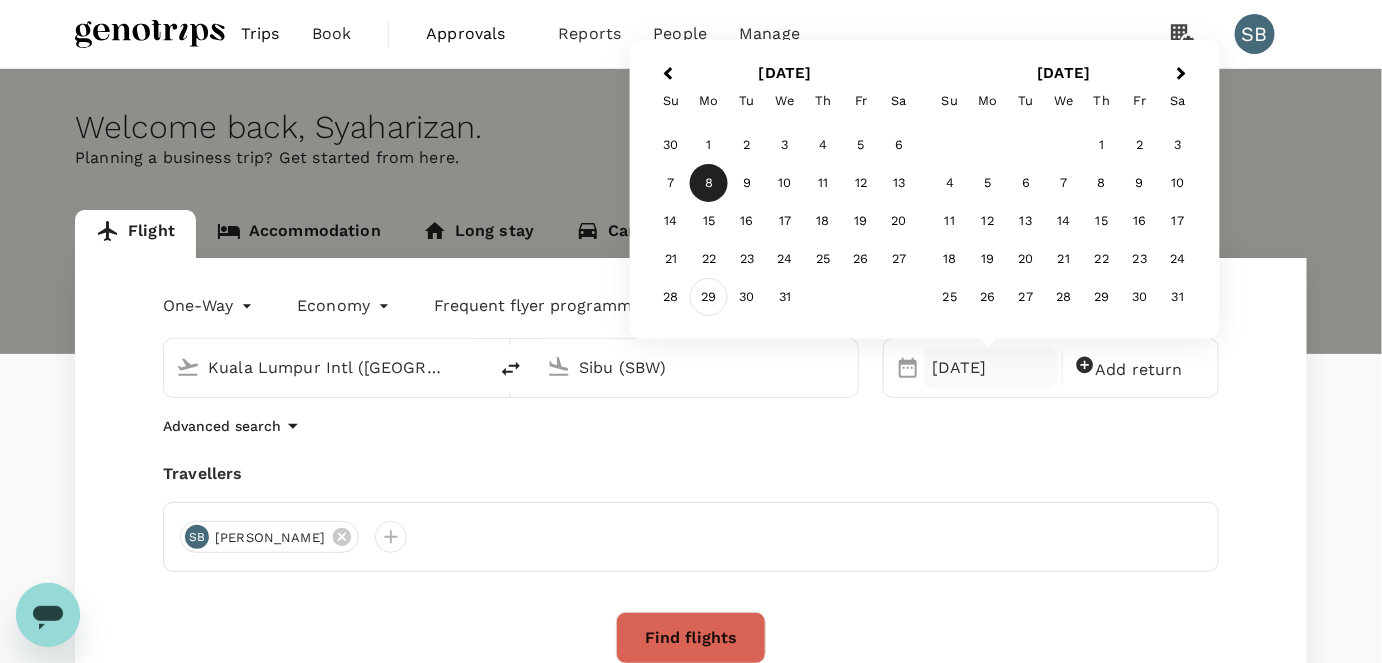 click on "29" at bounding box center [709, 297] 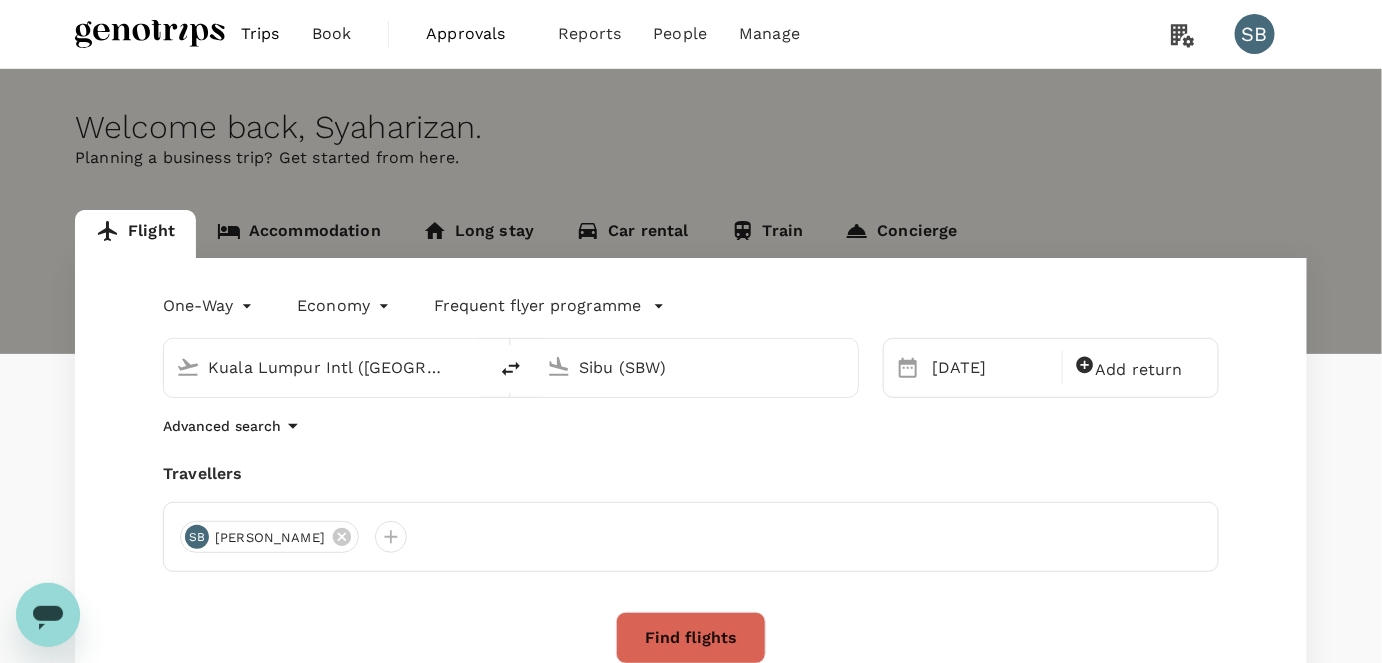 click on "Find flights" at bounding box center (691, 638) 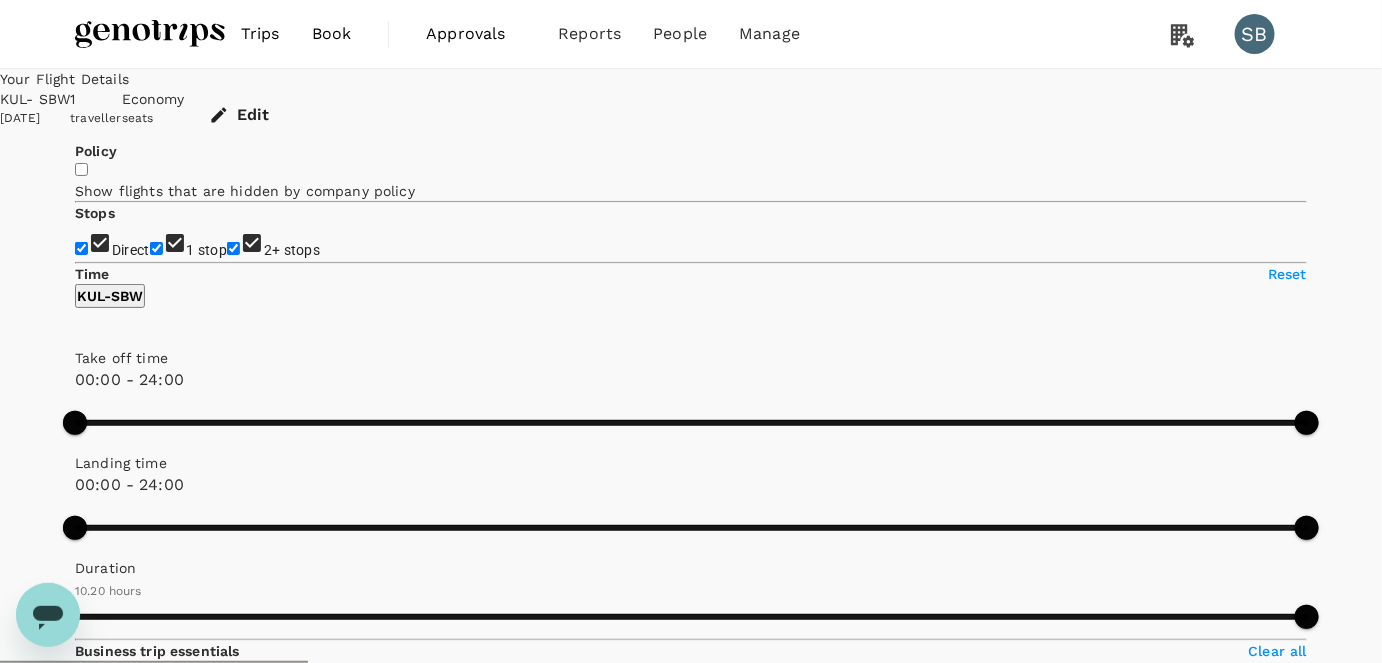 type on "1000" 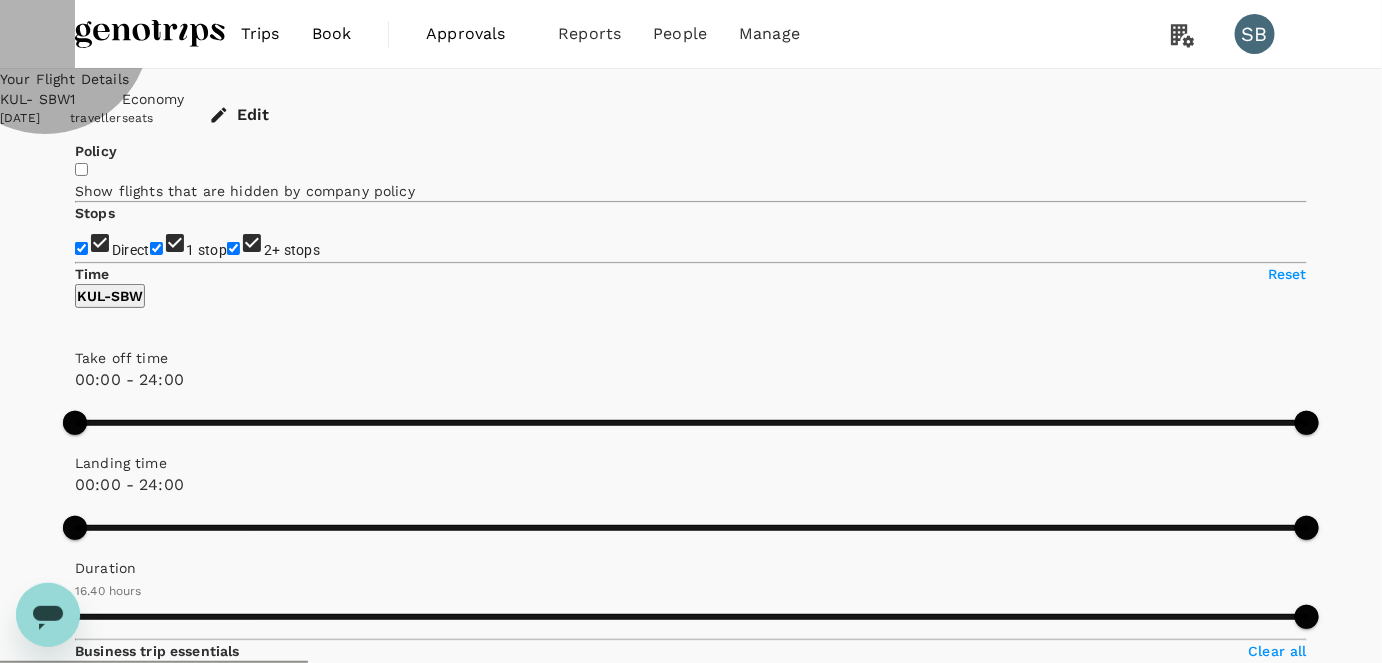 click on "View options" at bounding box center [1267, 3692] 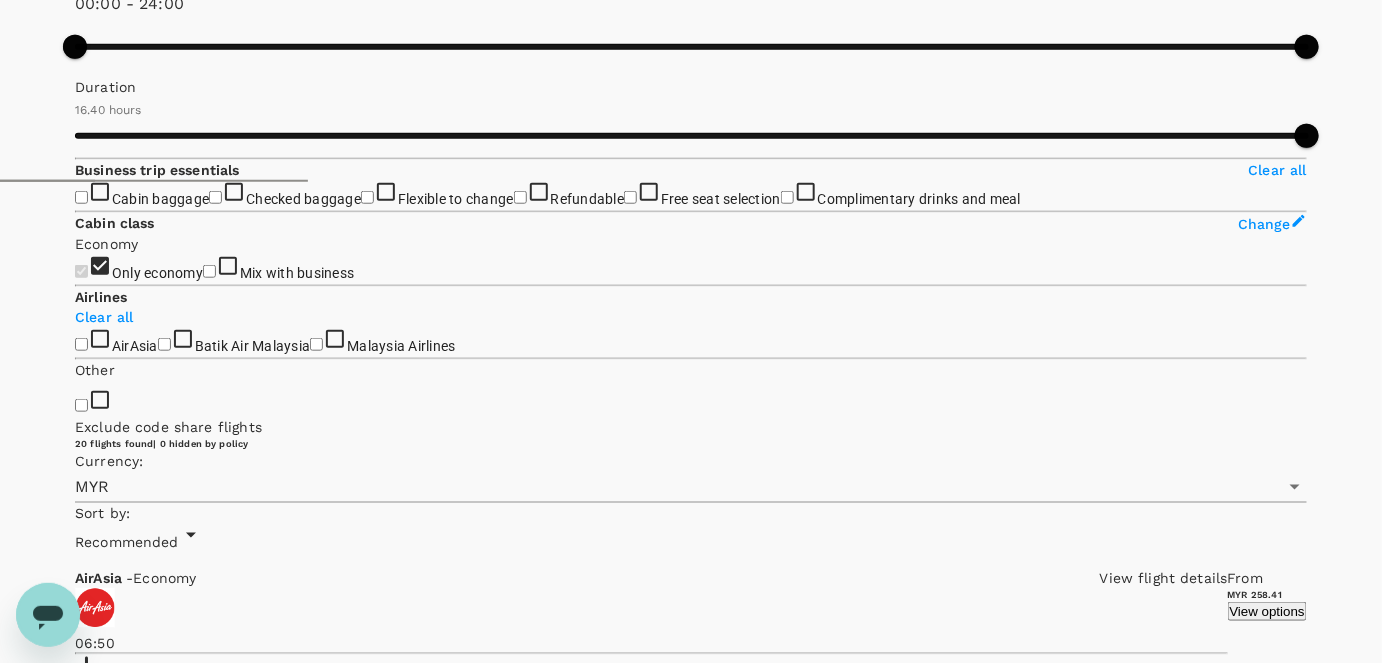 scroll, scrollTop: 482, scrollLeft: 0, axis: vertical 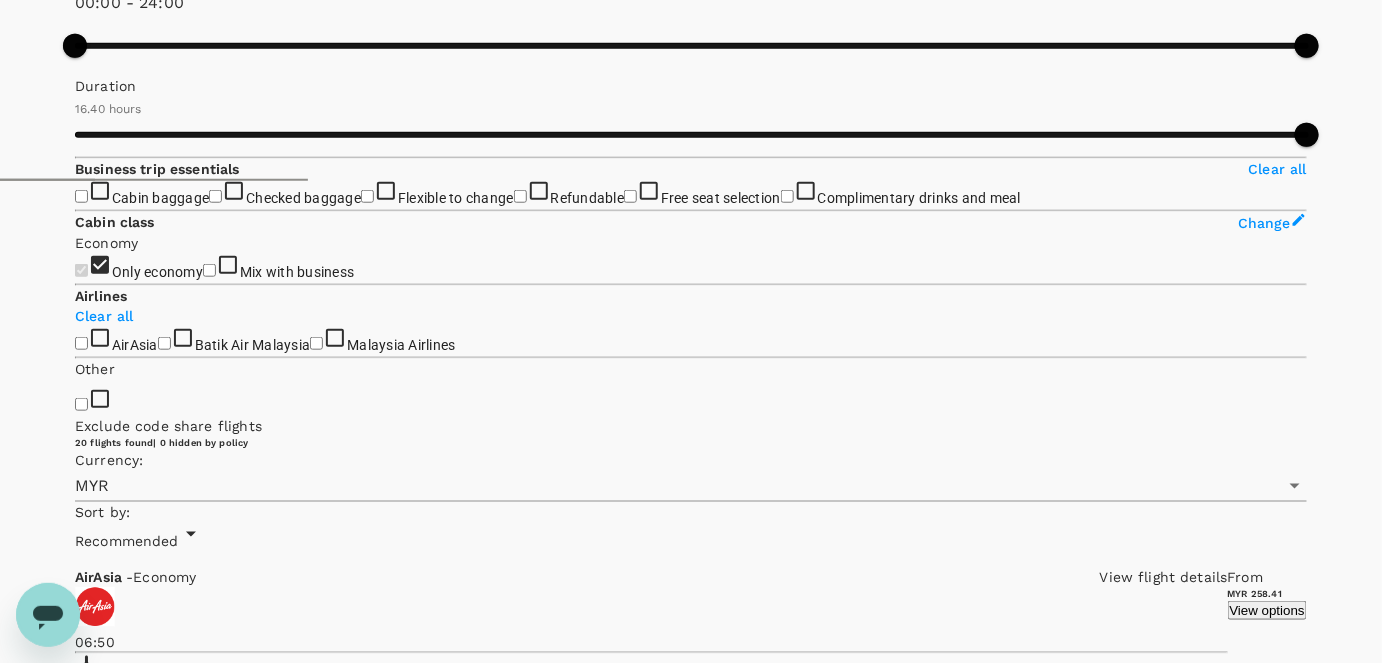 click on "MYR 258.41" at bounding box center (118, 6150) 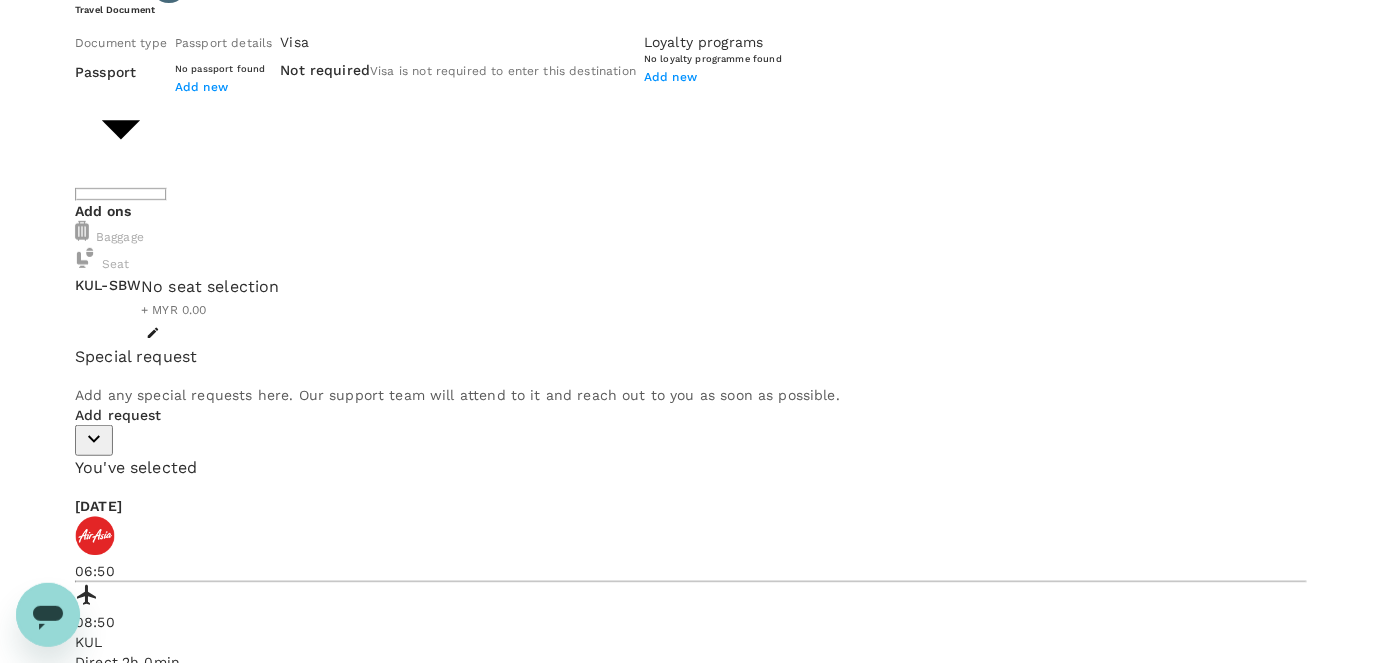 scroll, scrollTop: 0, scrollLeft: 0, axis: both 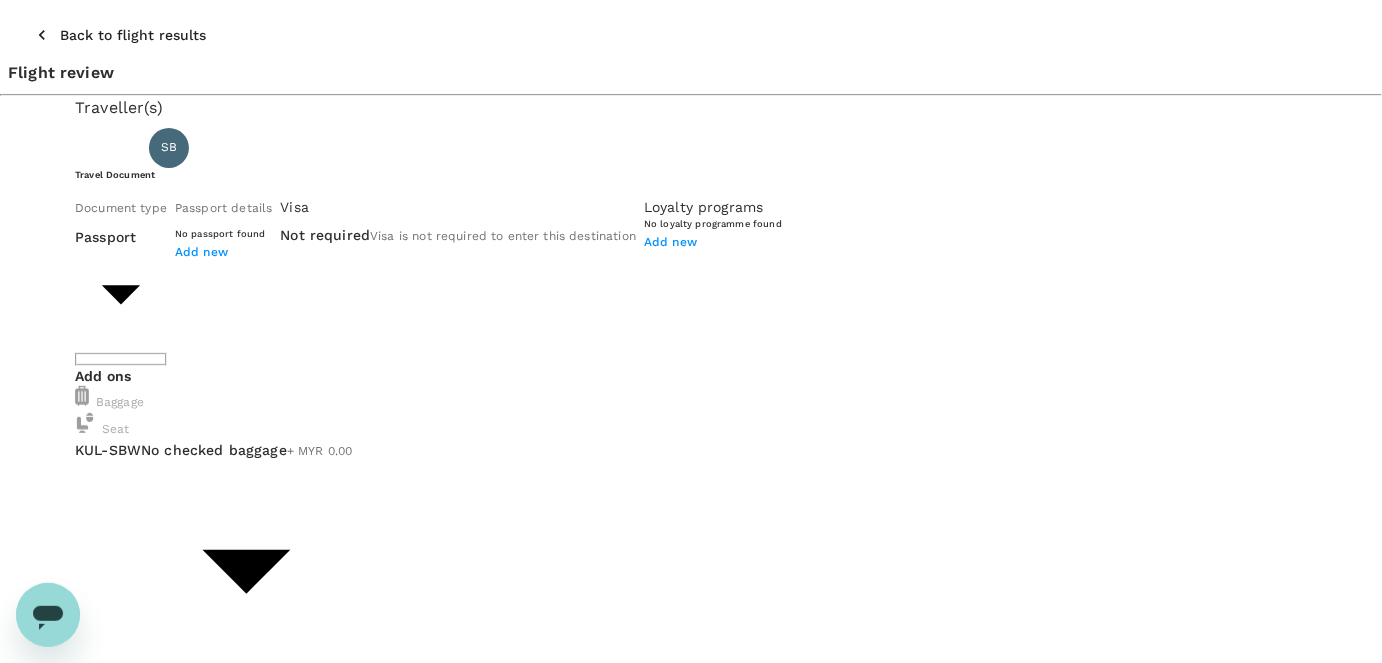 click on "Back to flight results Flight review Traveller(s) Traveller   1 : SB Syaharizan   Binti Abu Hanipah Travel Document Document type Passport Passport ​ Passport details No passport found Add new Visa Not required Visa is not required to enter this destination Loyalty programs No loyalty programme found Add new Add ons Baggage Seat KUL  -  SBW No checked baggage + MYR 0.00 ​ No seat selection + MYR 0.00 Special request Add any special requests here. Our support team will attend to it and reach out to you as soon as possible. Add request You've selected Monday, 29 Dec 2025 10:25 12:25 KUL Direct ,  2h 0min SBW View flight details Price summary Total fare (1 traveller(s)) MYR 248.41 Air fare MYR 248.41 Baggage fee MYR 0.00 Seat fee MYR 0.00 Service fee MYR 10.00 Total MYR 258.41 Continue to payment details Some travellers require a valid travel document to proceed with this booking by TruTrip  ( 3.48.0   ) View details Edit Add new" at bounding box center [691, 822] 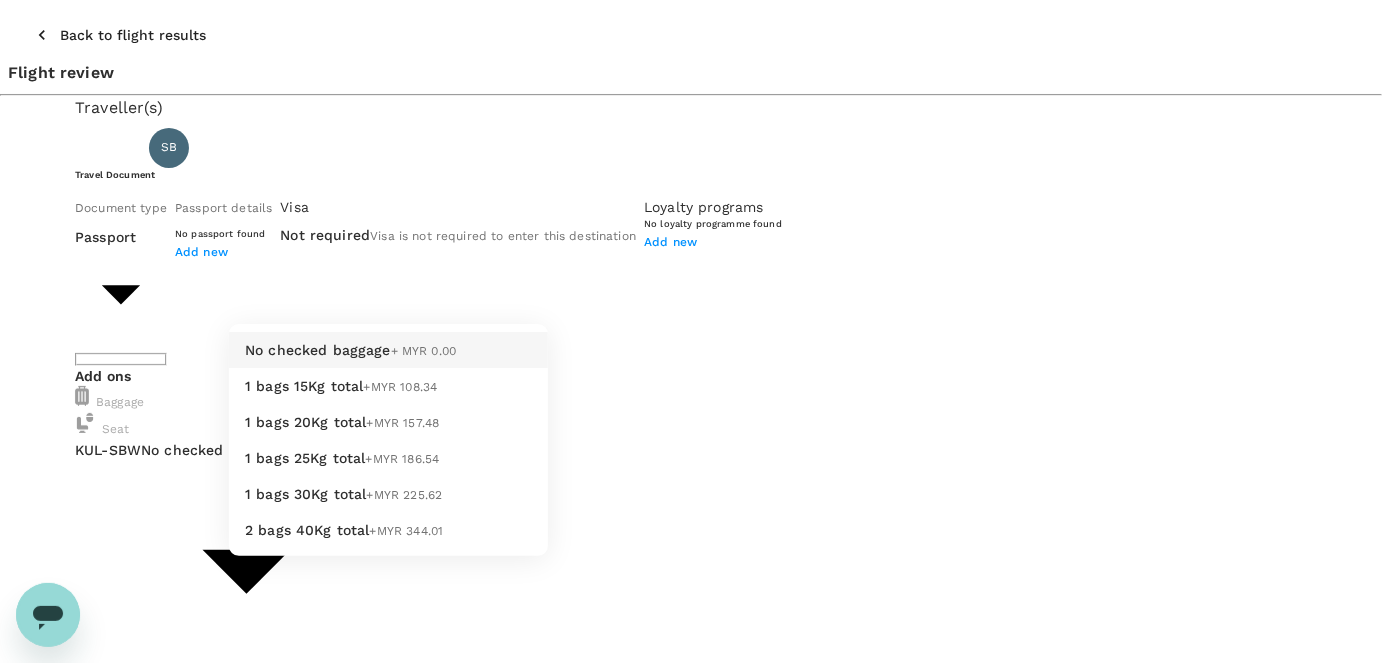click on "1 bags 15Kg total +MYR 108.34" at bounding box center (388, 386) 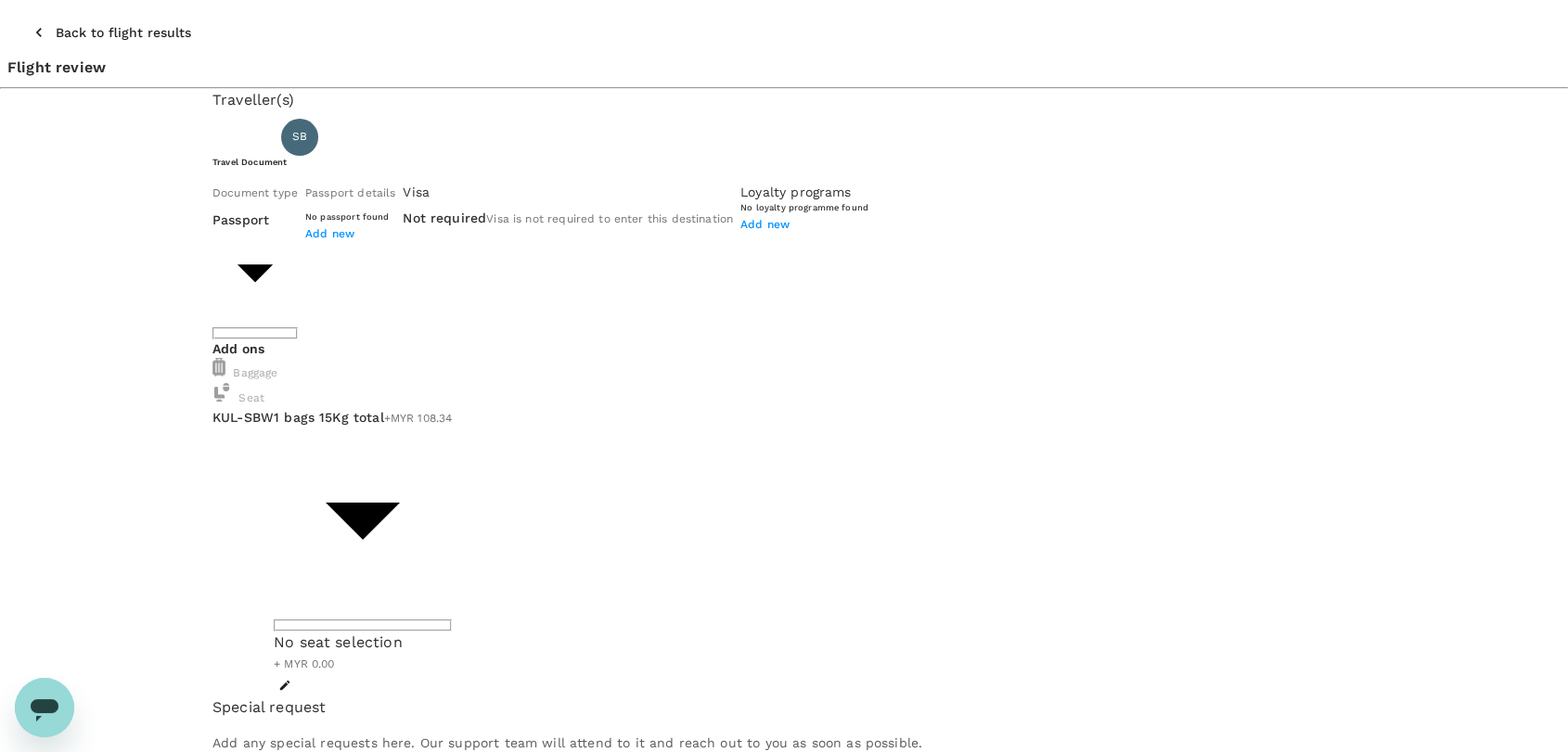 click 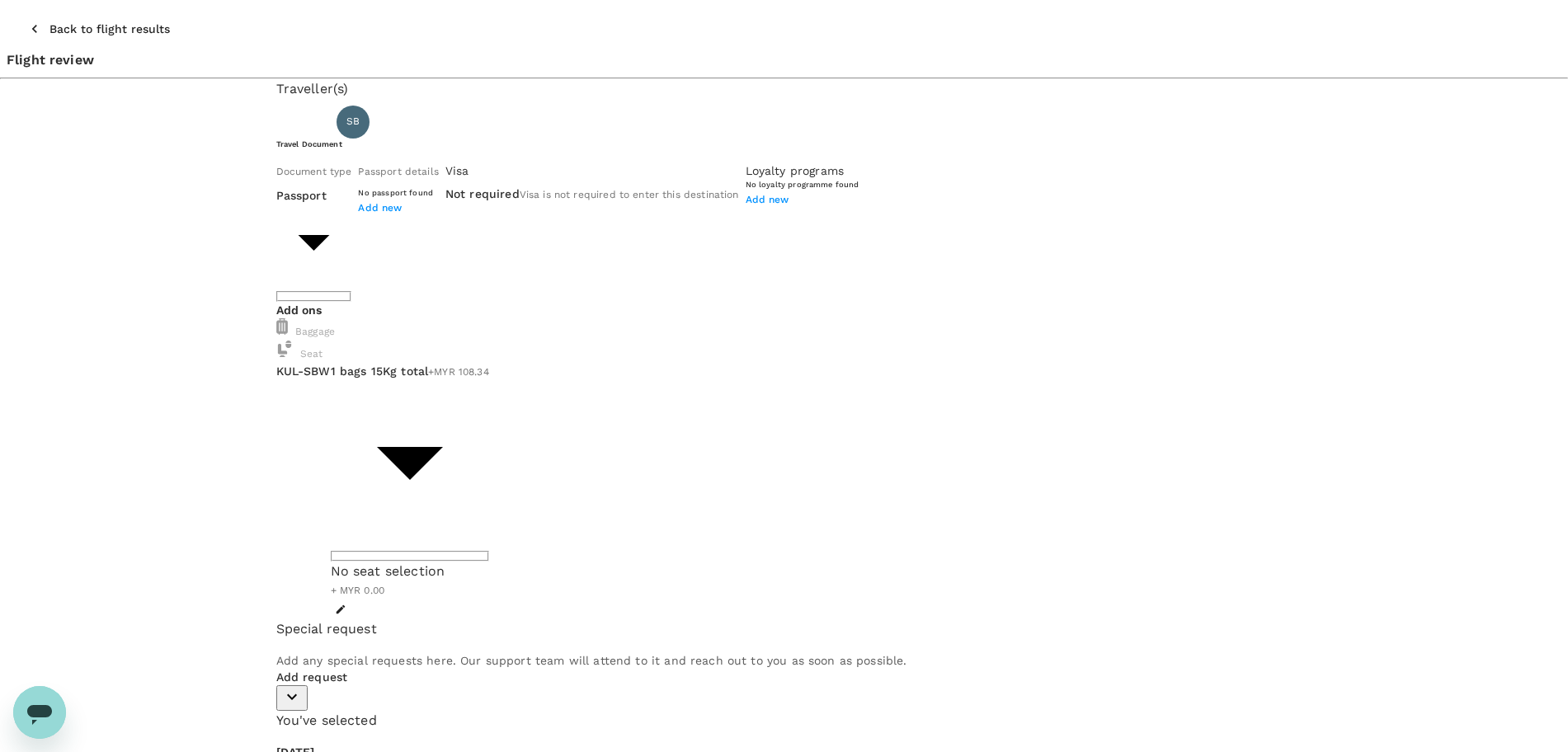 click on "Back to flight results" at bounding box center [110, 29] 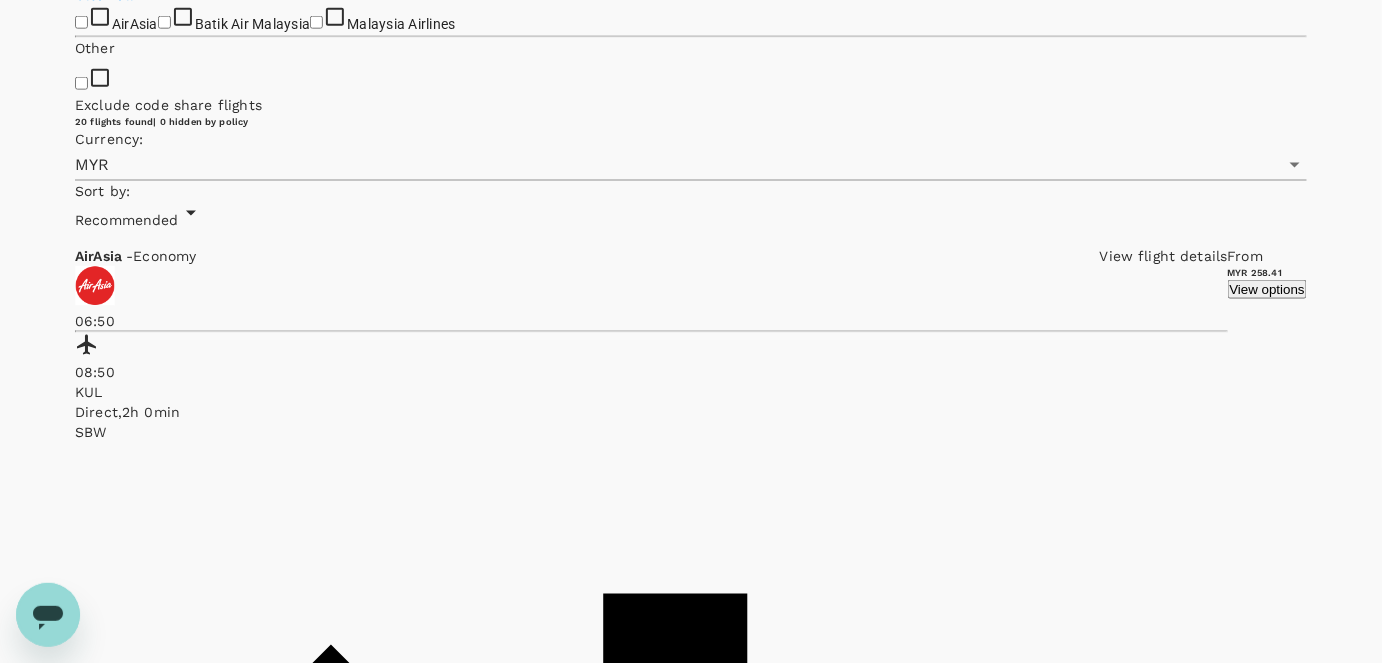 scroll, scrollTop: 818, scrollLeft: 0, axis: vertical 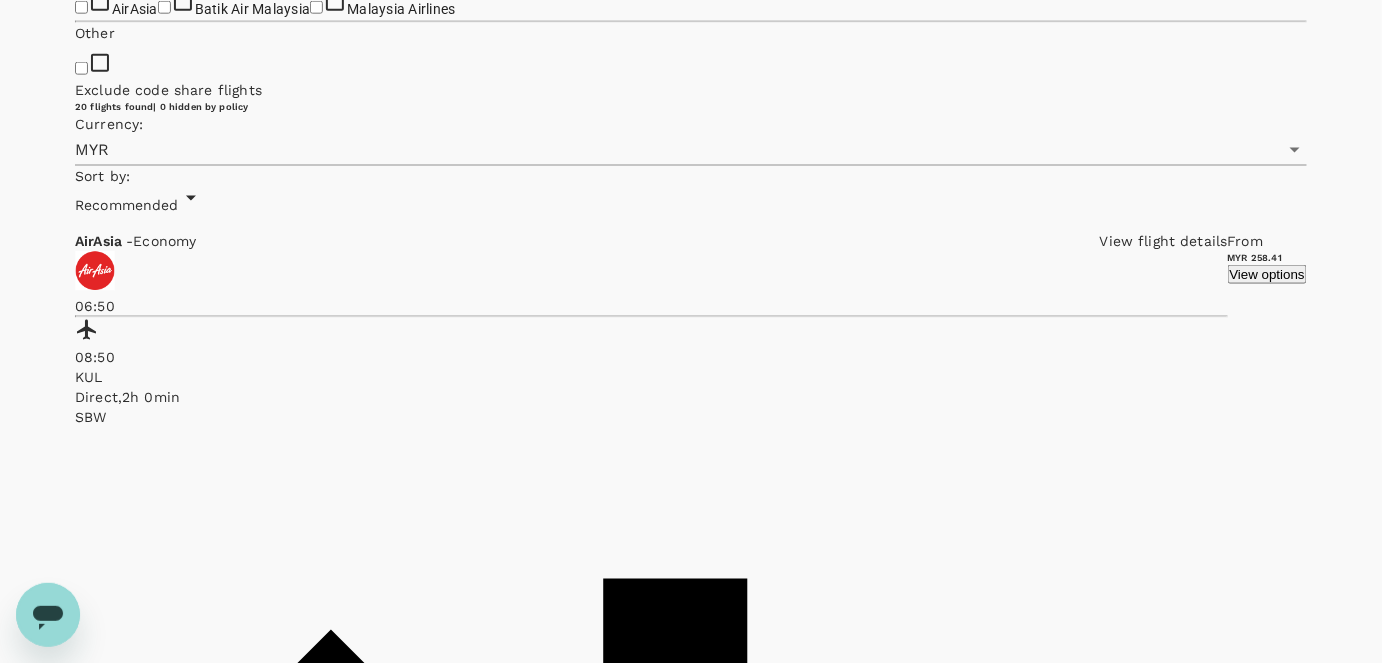 click on "Malaysia Airlines" at bounding box center (316, 7) 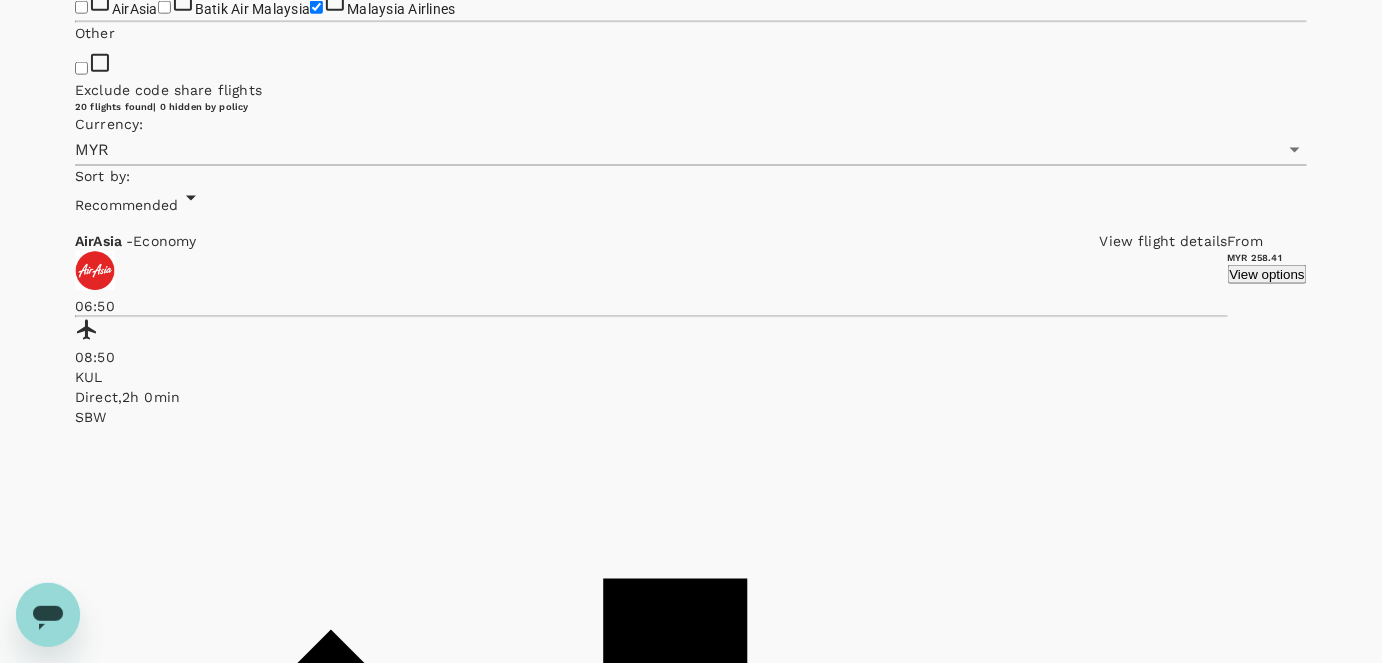 checkbox on "true" 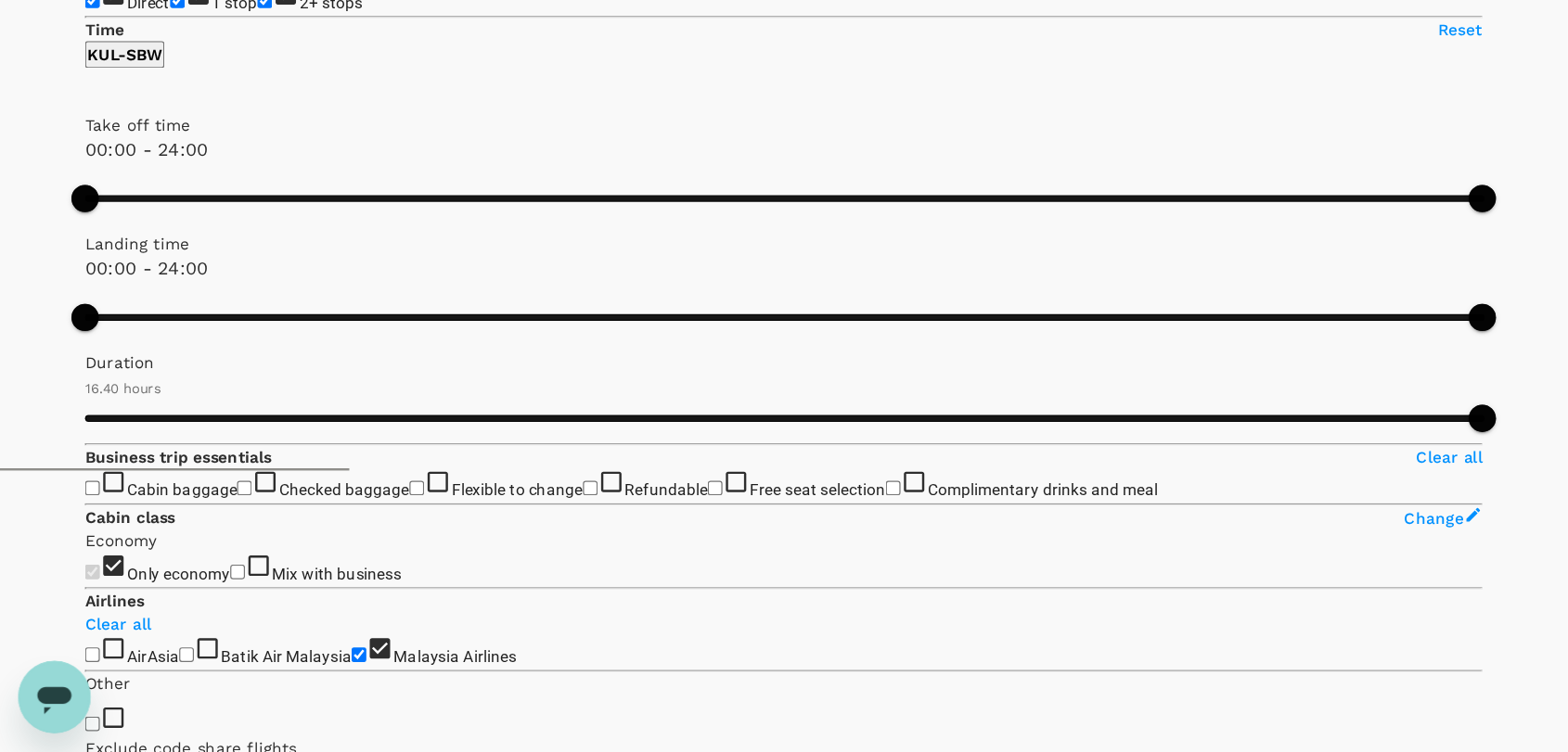 scroll, scrollTop: 0, scrollLeft: 0, axis: both 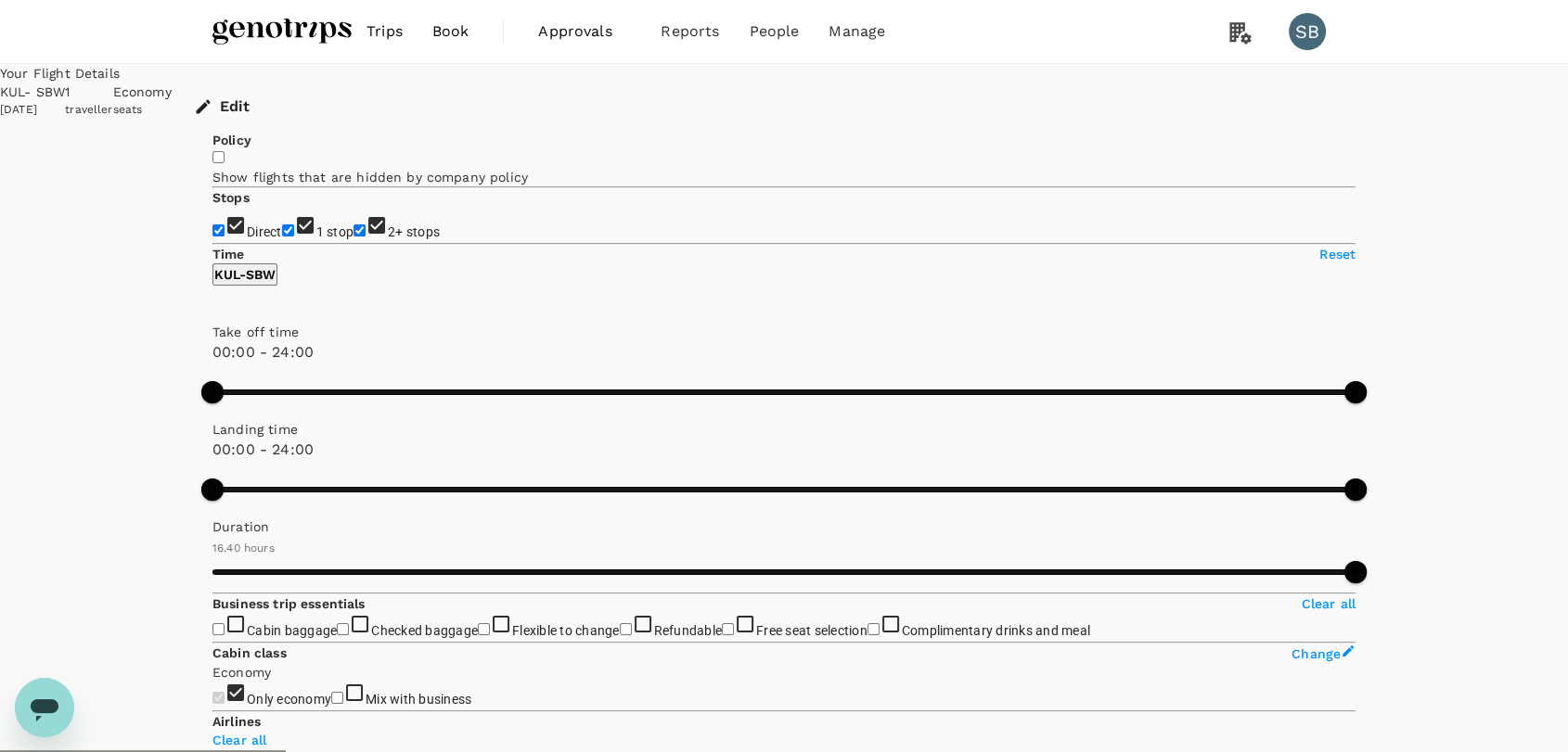 click on "View options" at bounding box center [1318, 1013] 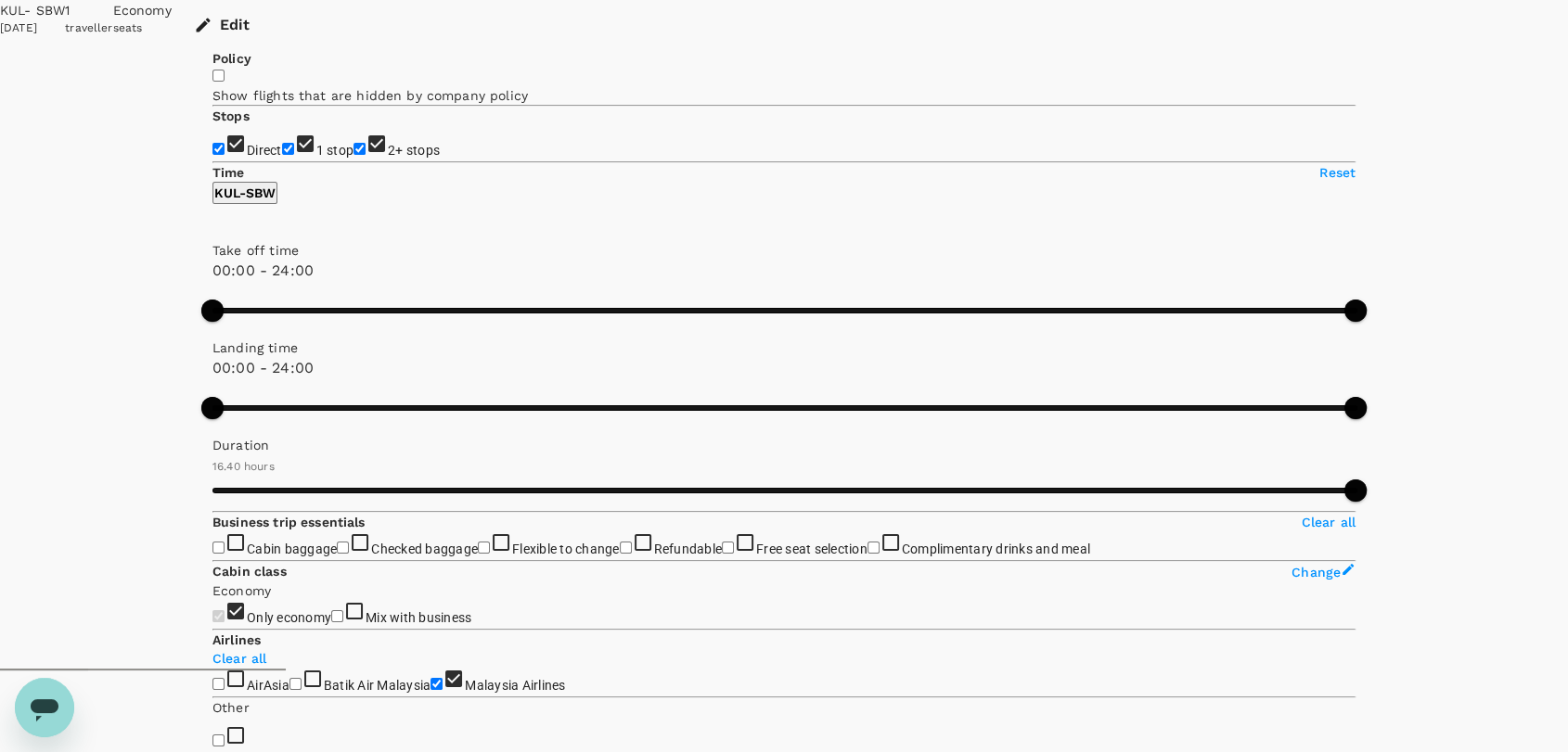 scroll, scrollTop: 195, scrollLeft: 0, axis: vertical 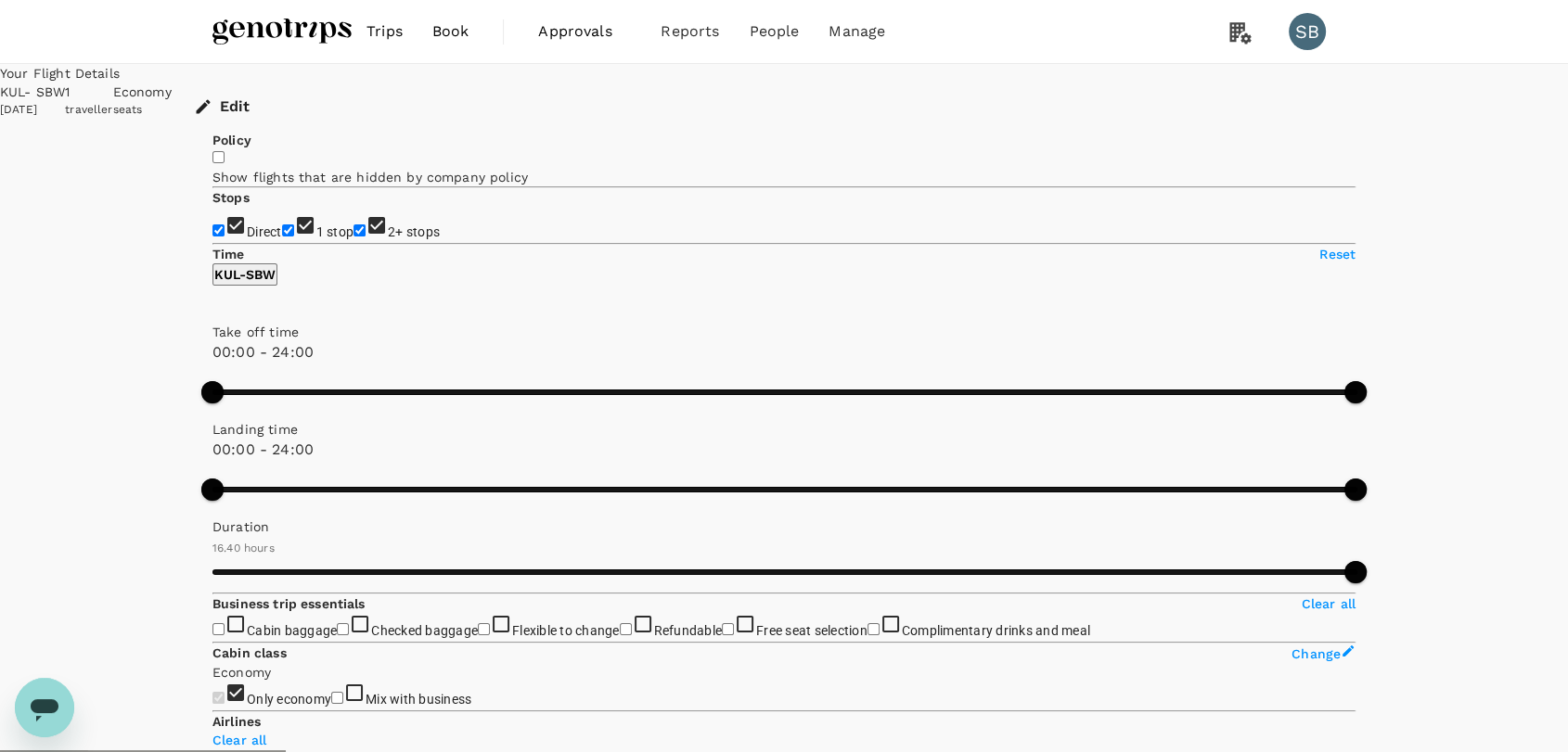 type 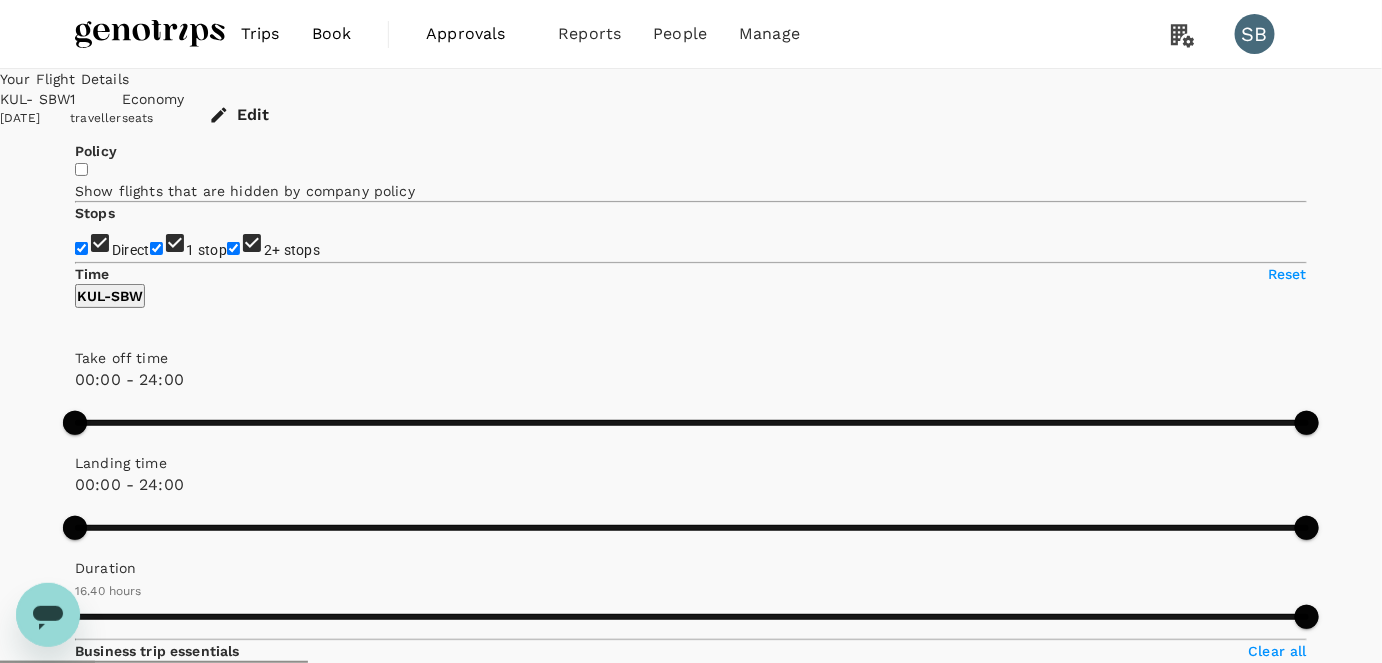click at bounding box center [150, 34] 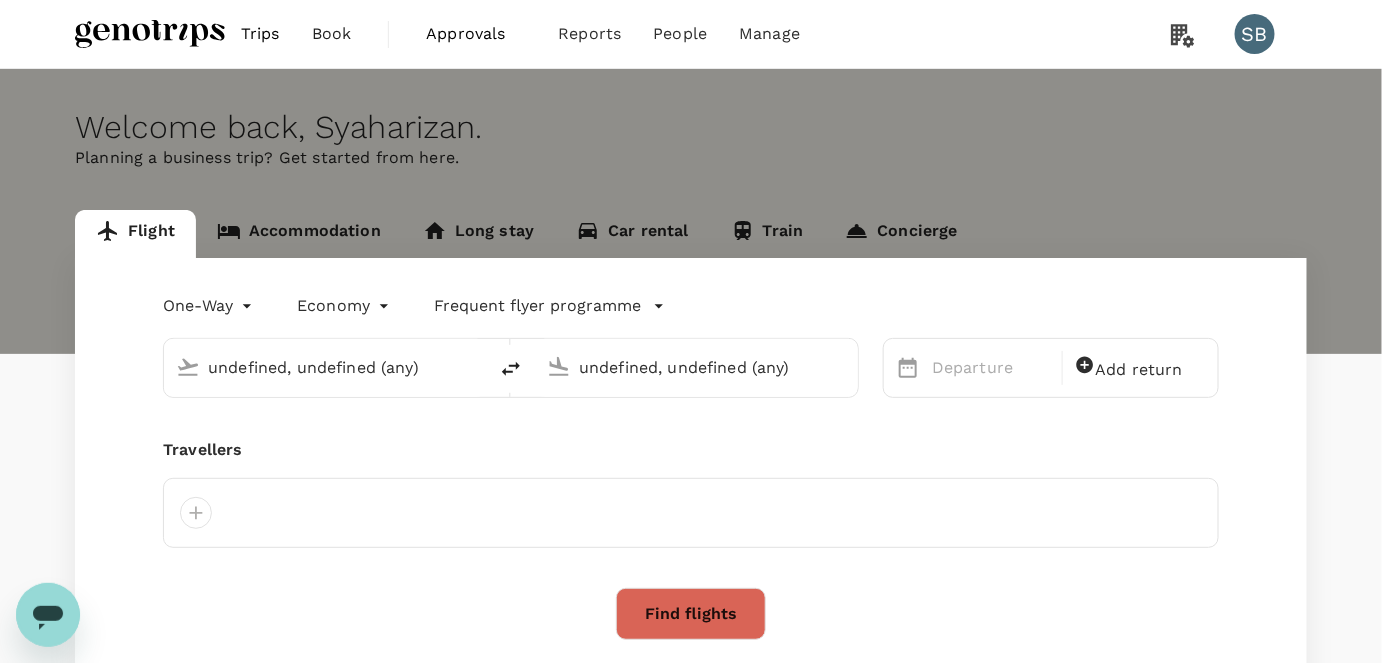 type 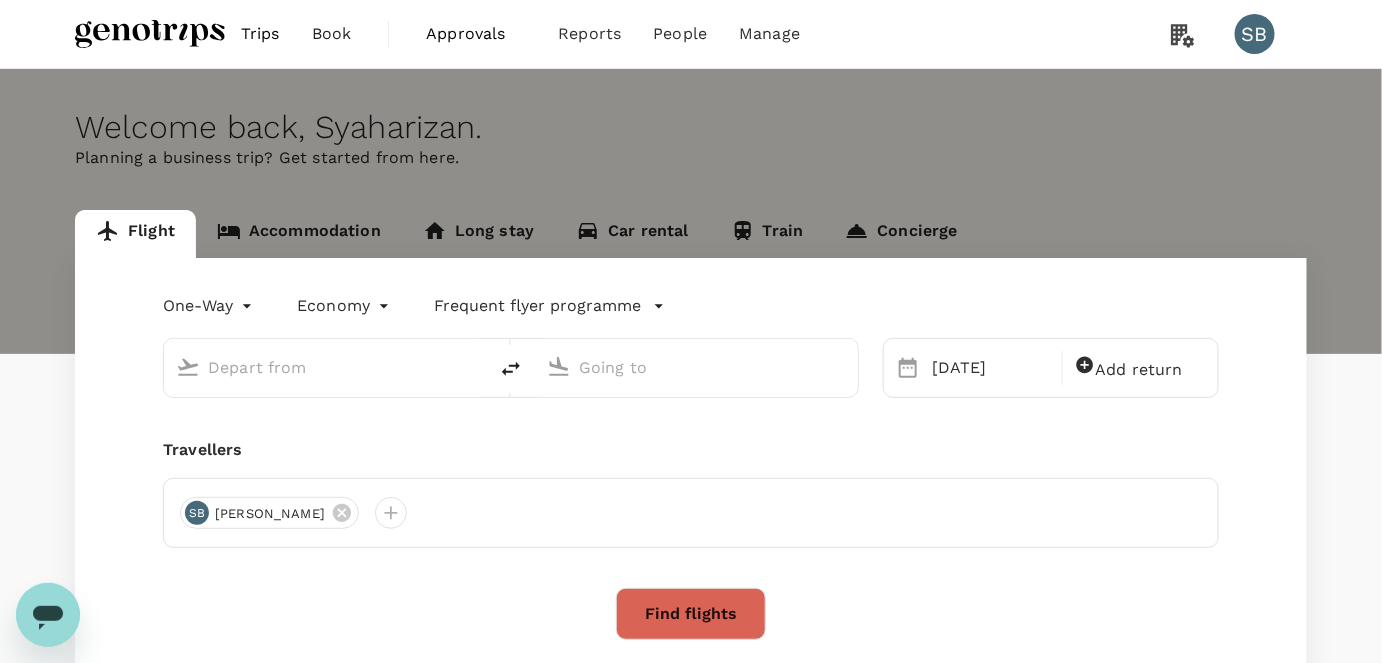 type on "Kuala Lumpur Intl ([GEOGRAPHIC_DATA])" 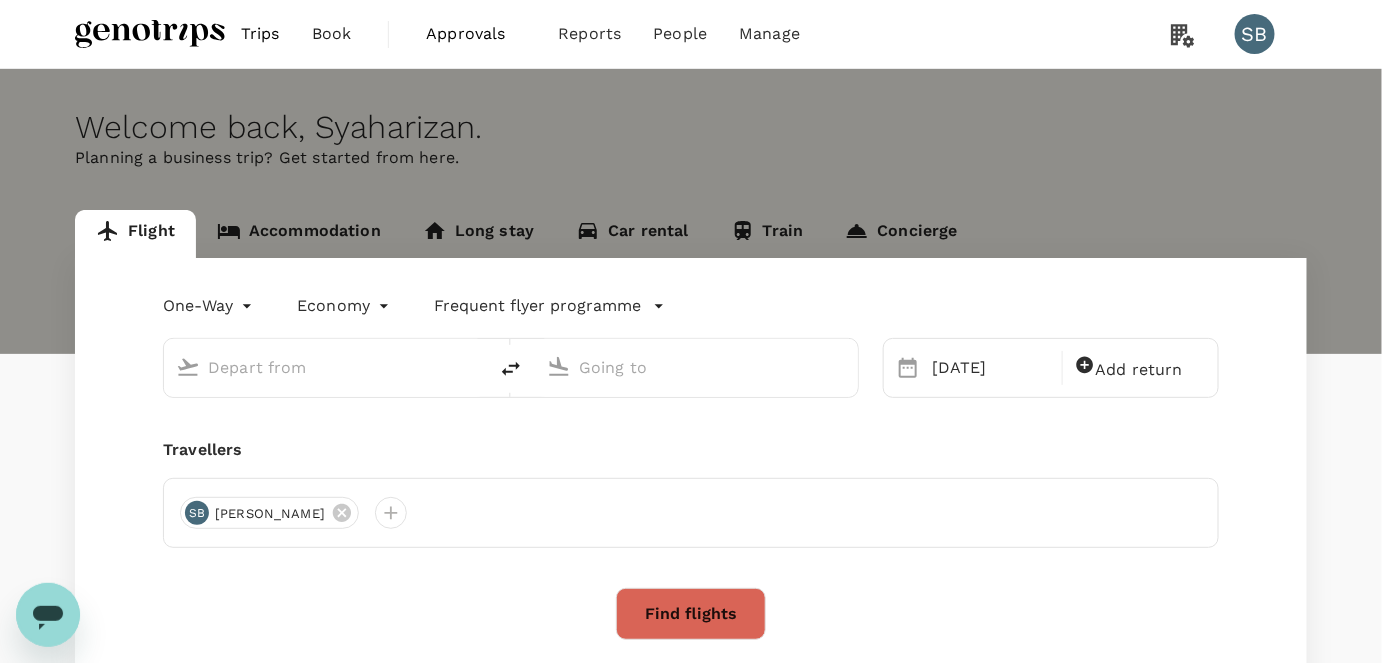 type on "Sibu (SBW)" 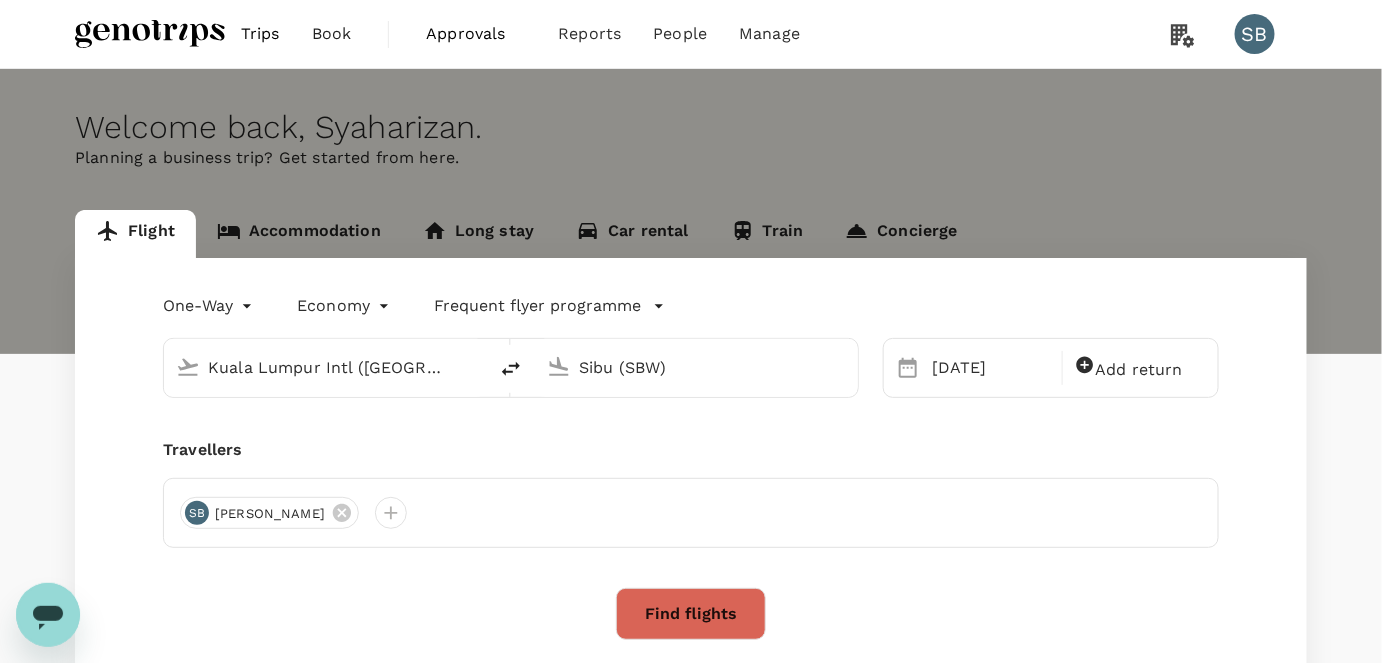 type 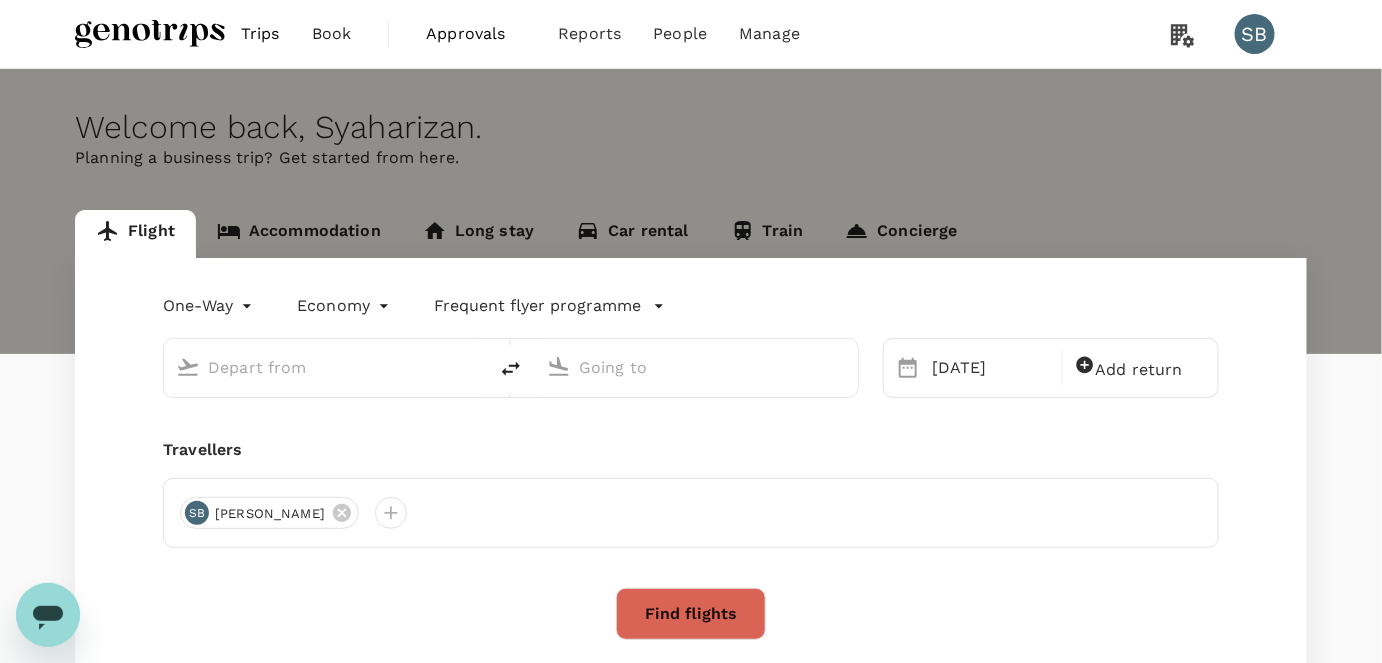 type on "Kuala Lumpur Intl ([GEOGRAPHIC_DATA])" 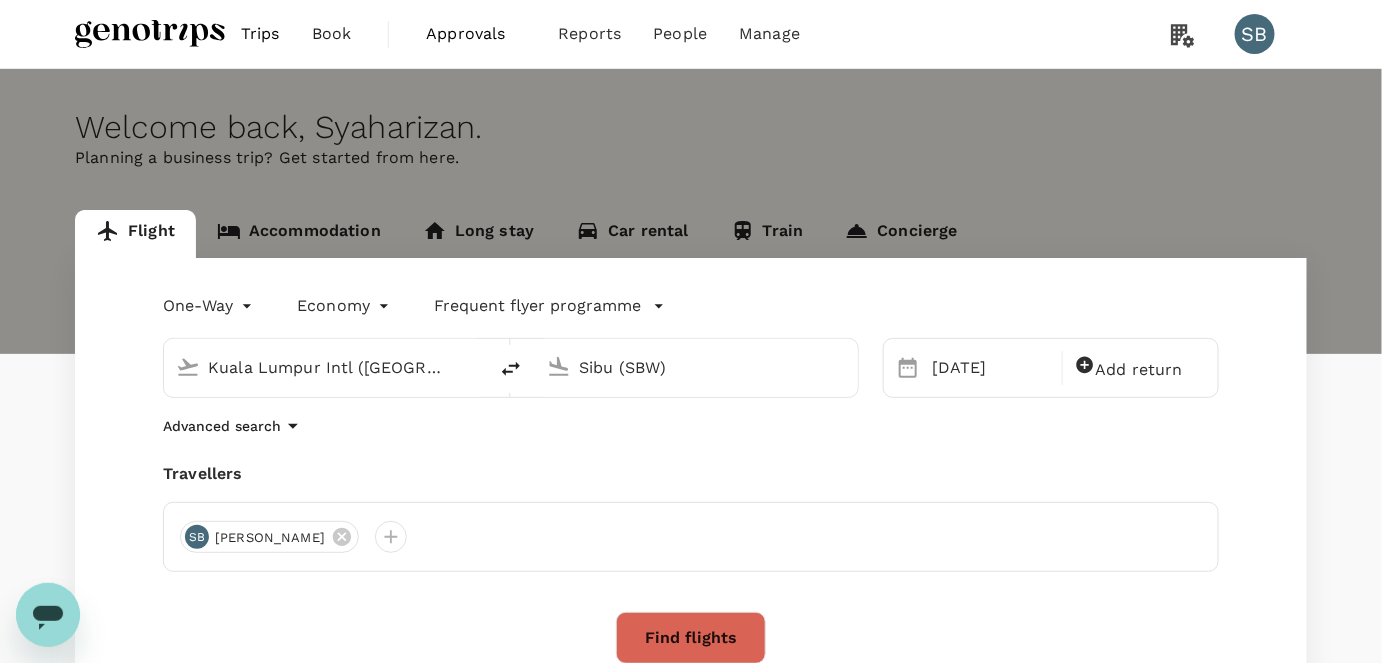 click on "Find flights" at bounding box center (691, 638) 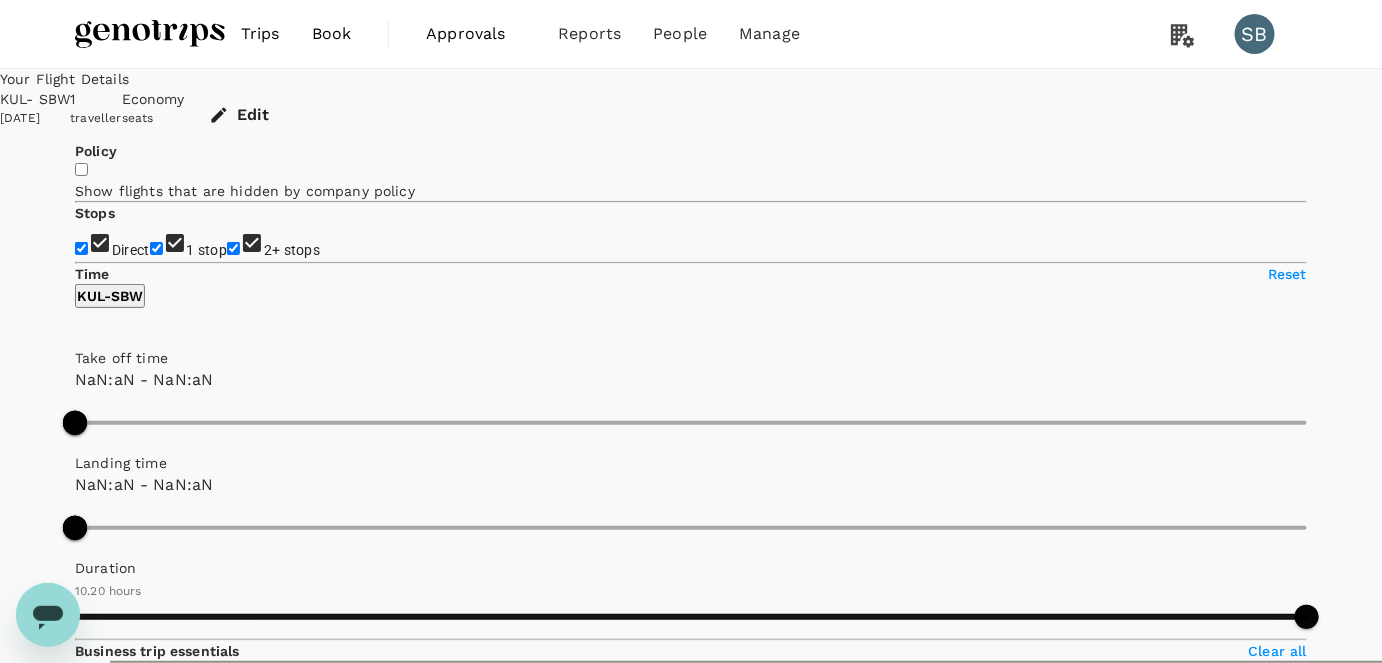 type on "MYR" 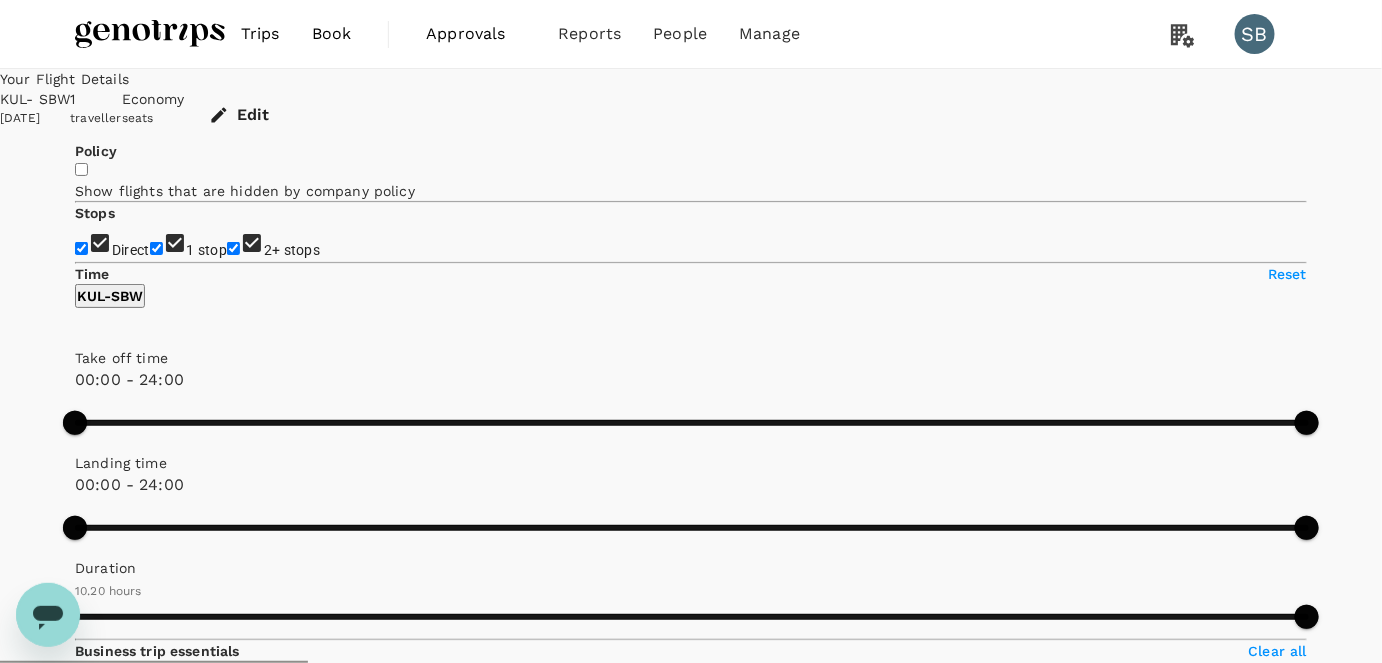 type on "1000" 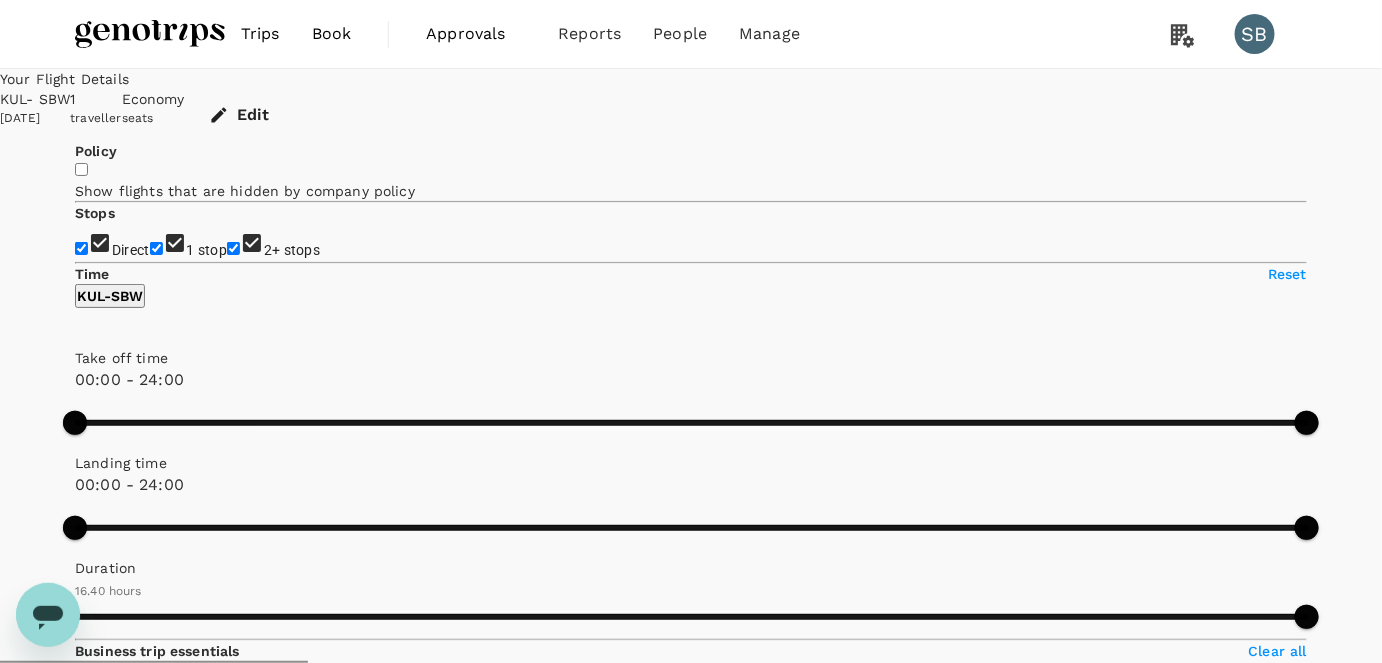 click on "View options" at bounding box center [1267, 1092] 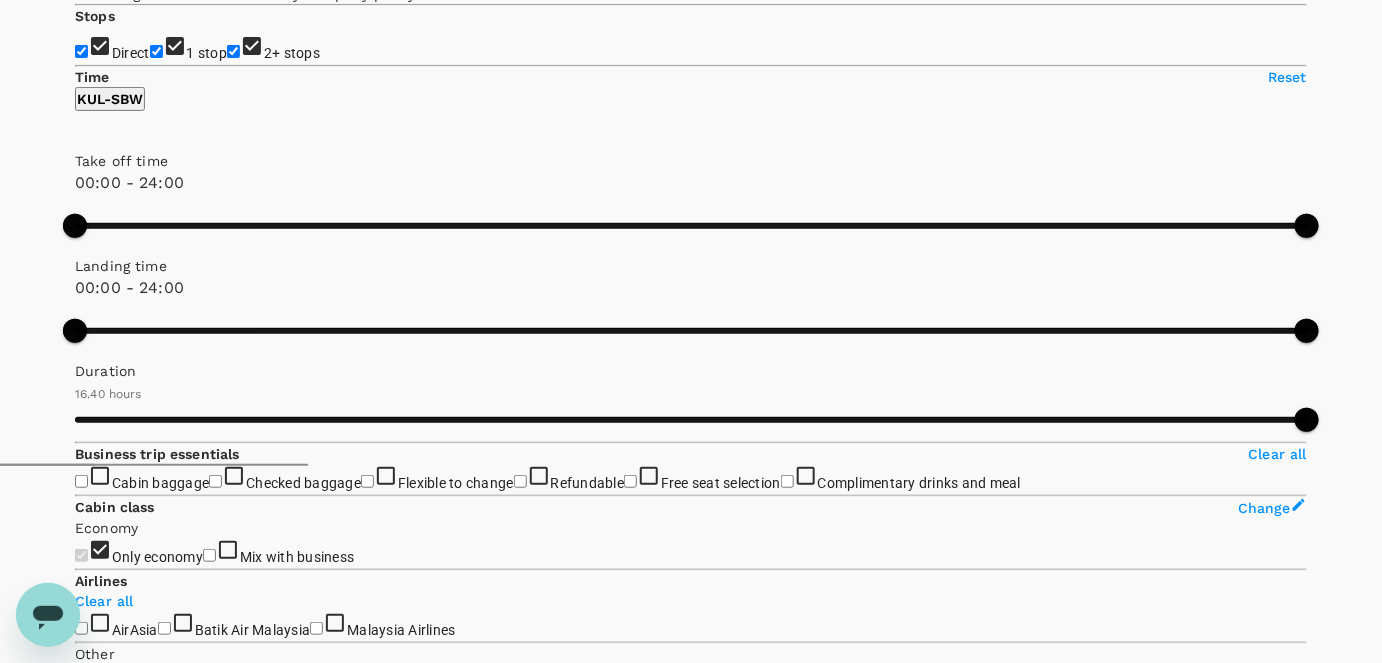 scroll, scrollTop: 210, scrollLeft: 0, axis: vertical 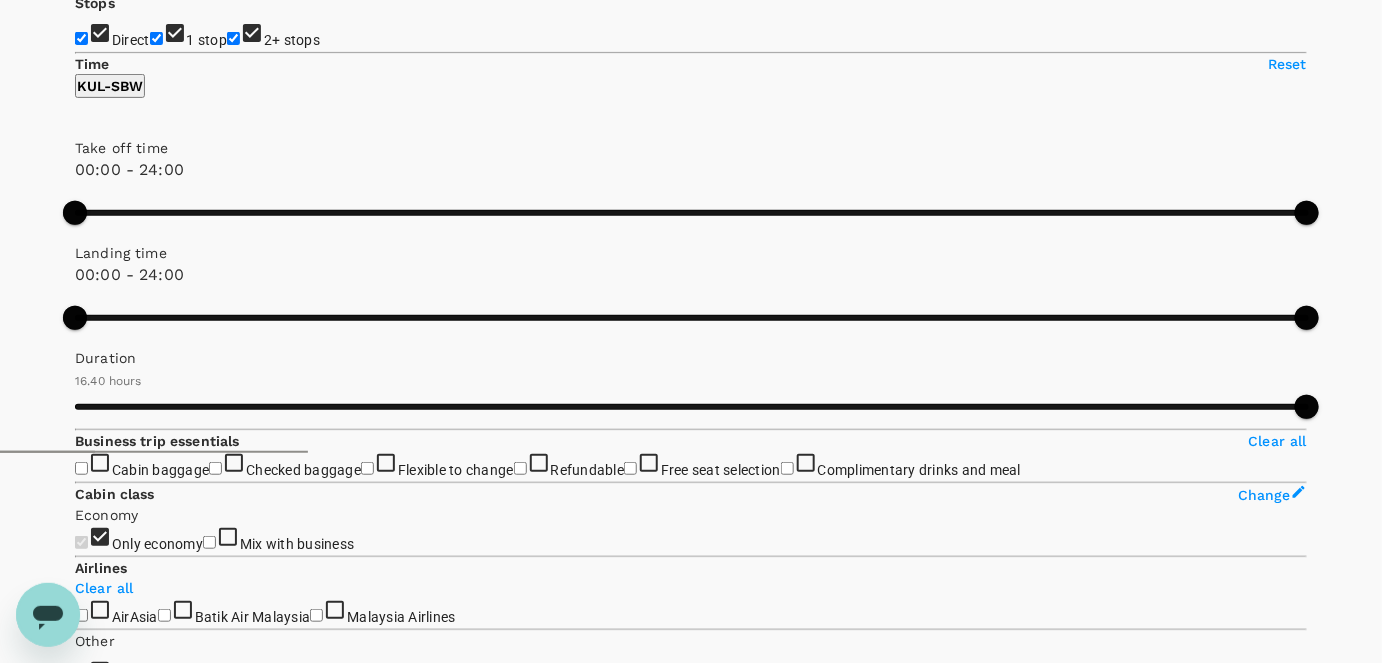 click 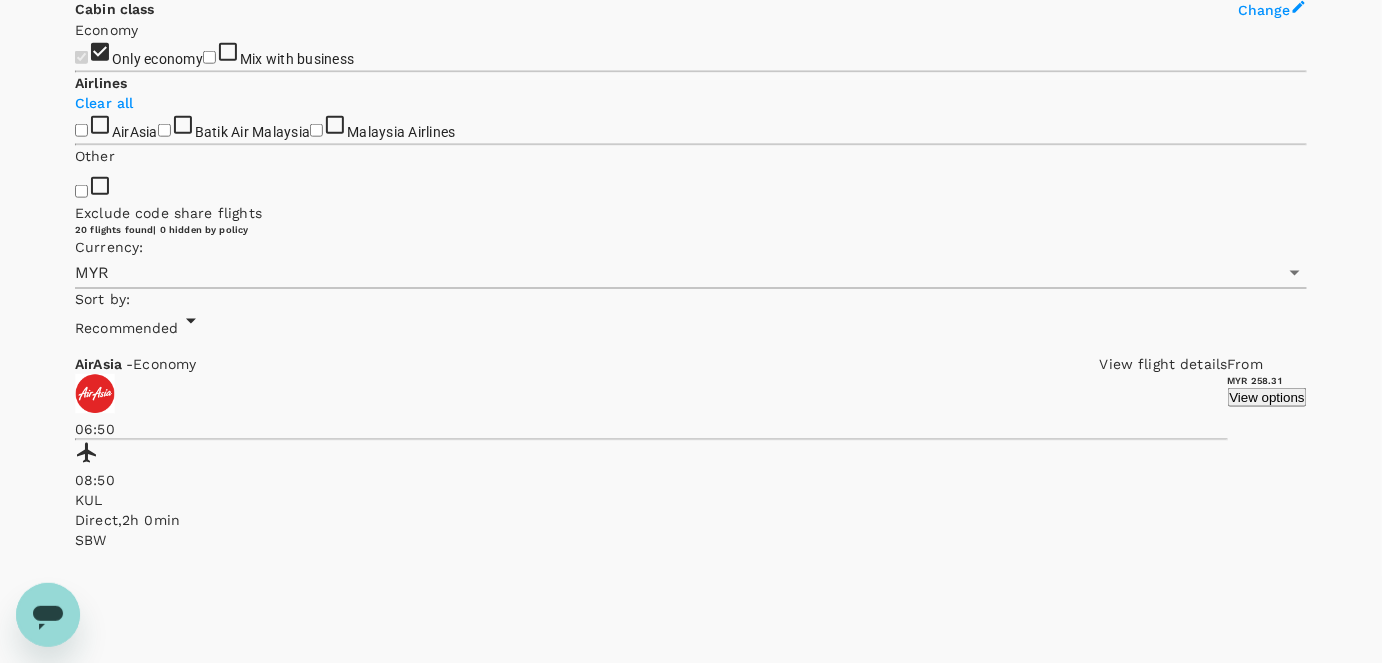 scroll, scrollTop: 847, scrollLeft: 0, axis: vertical 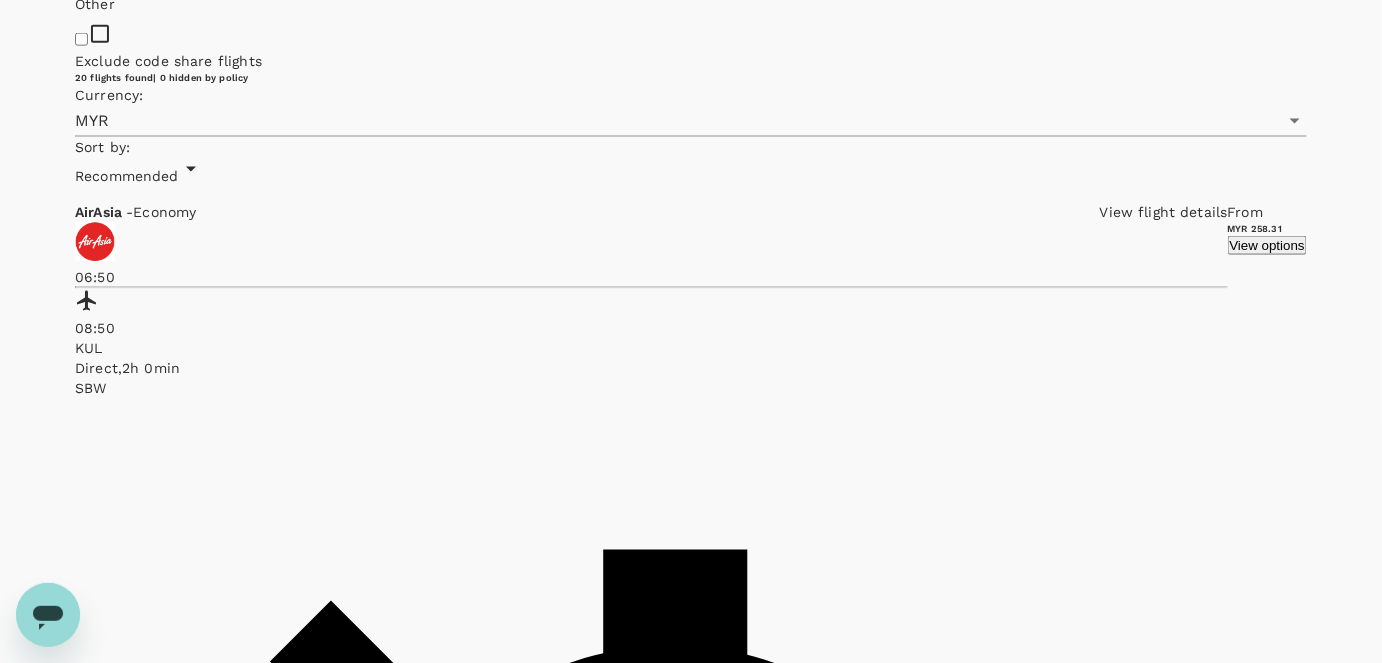 click on "Batik Air Malaysia" at bounding box center (164, -22) 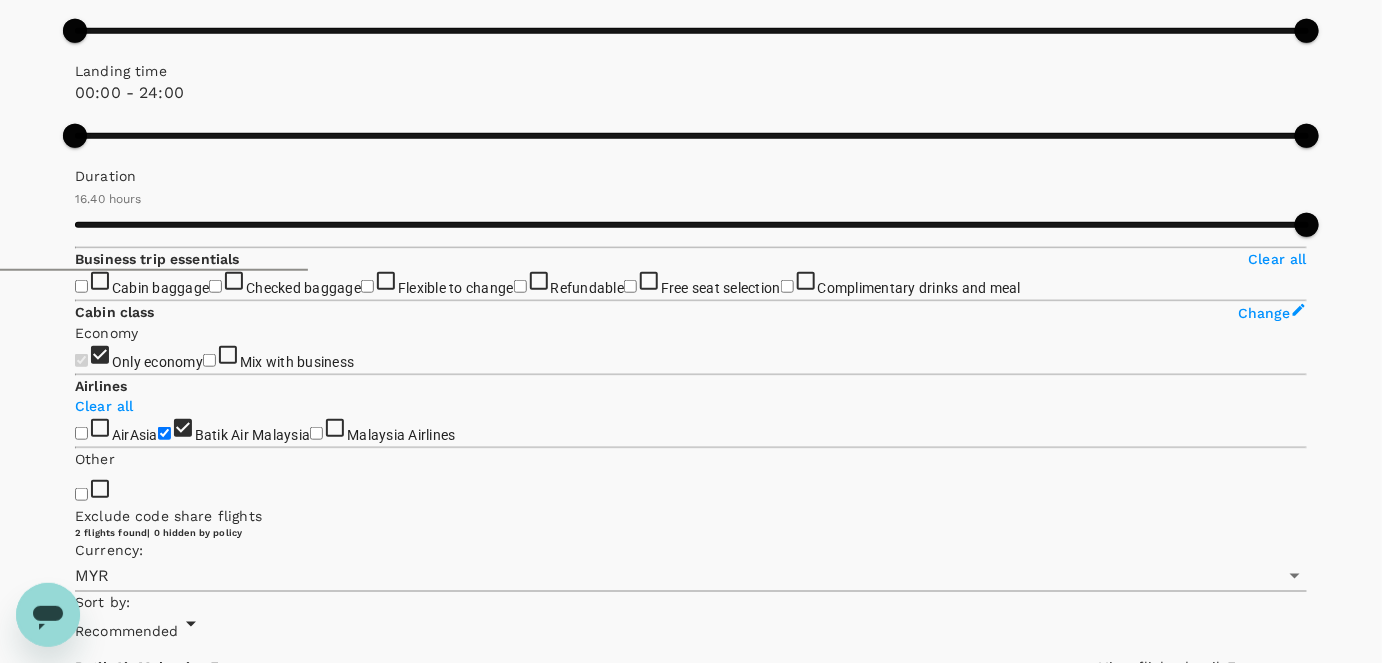 scroll, scrollTop: 0, scrollLeft: 0, axis: both 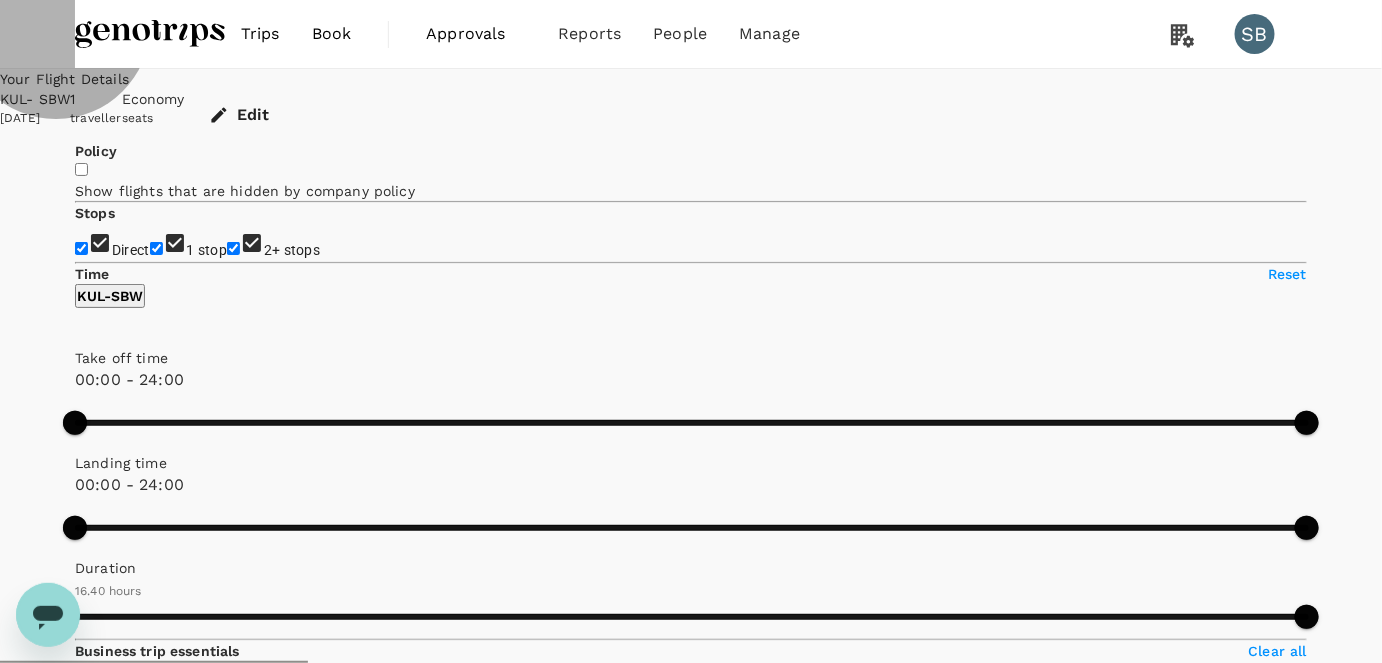 click on "View options" at bounding box center (1267, 1092) 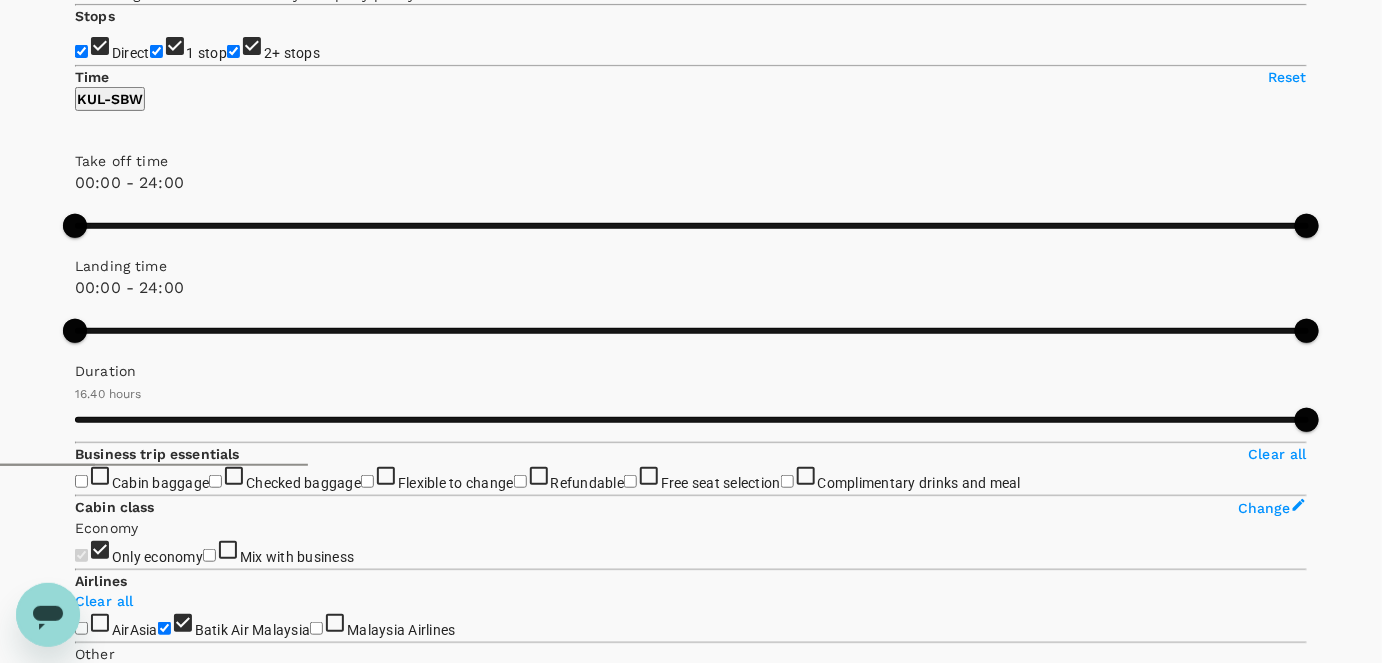 scroll, scrollTop: 210, scrollLeft: 0, axis: vertical 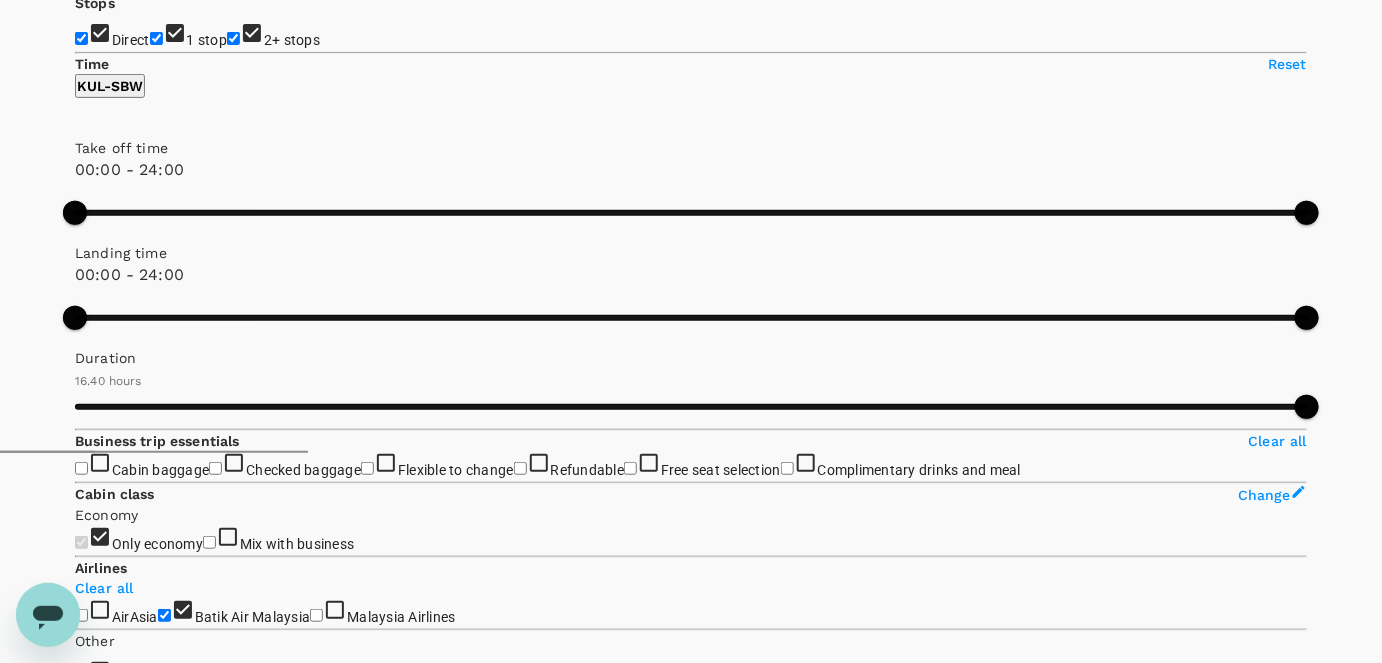 click on "Show more" at bounding box center [114, 5409] 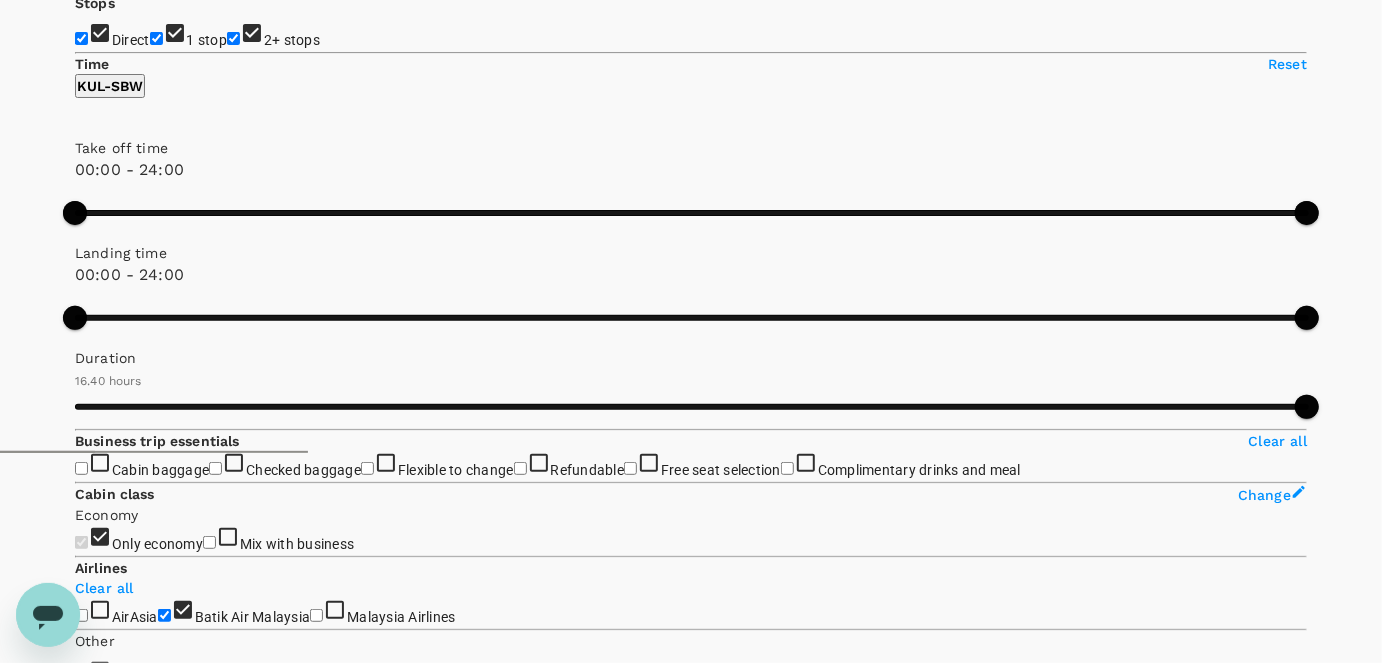 click 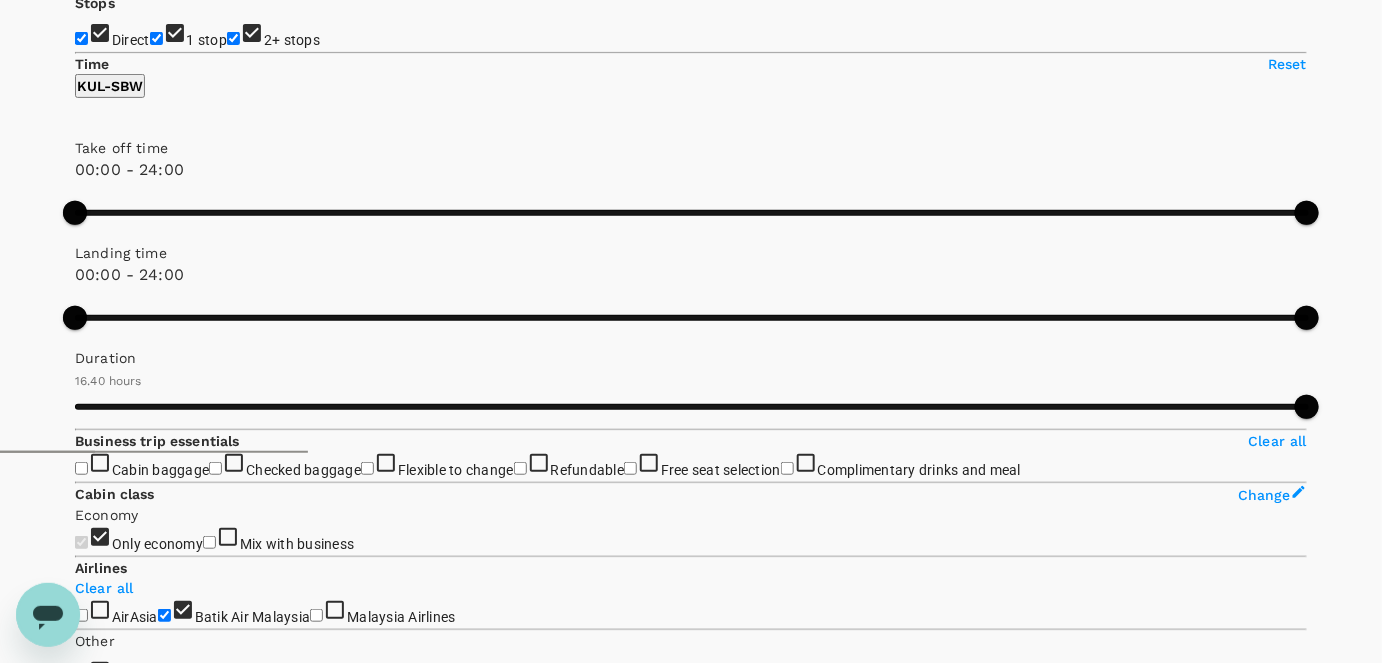 click on "MYR 309.80" at bounding box center (118, 3822) 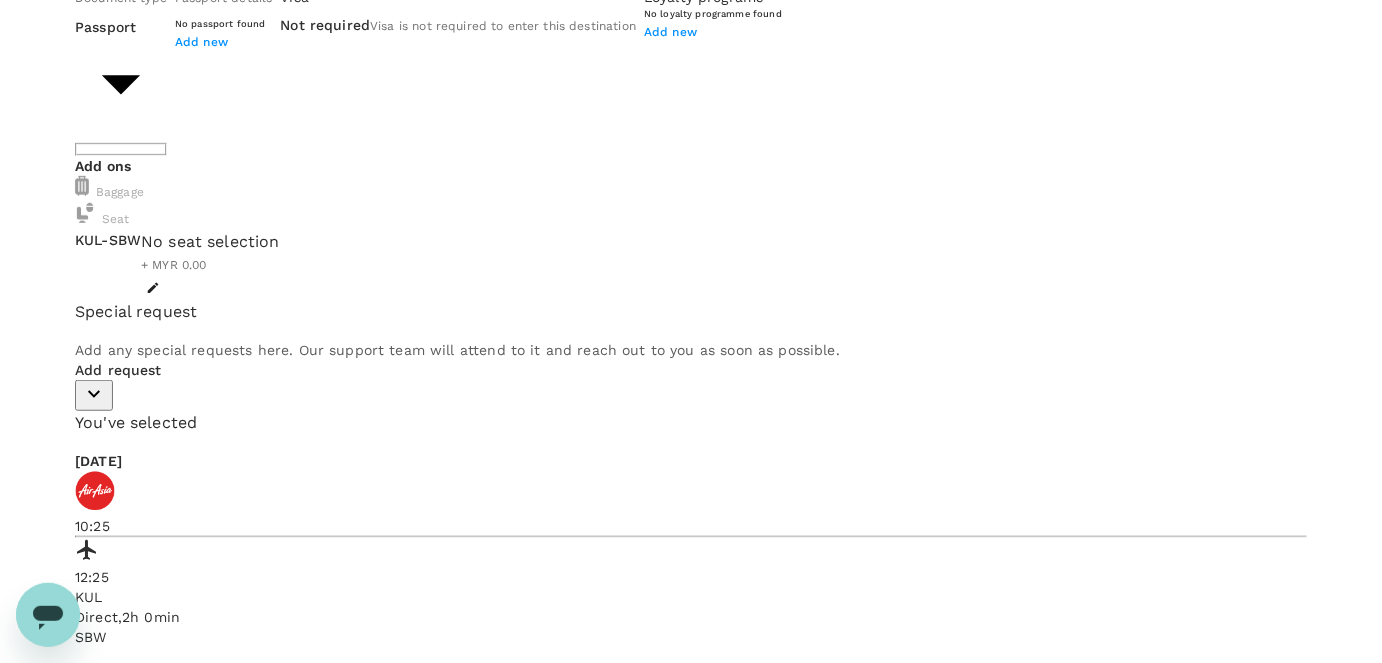 scroll, scrollTop: 0, scrollLeft: 0, axis: both 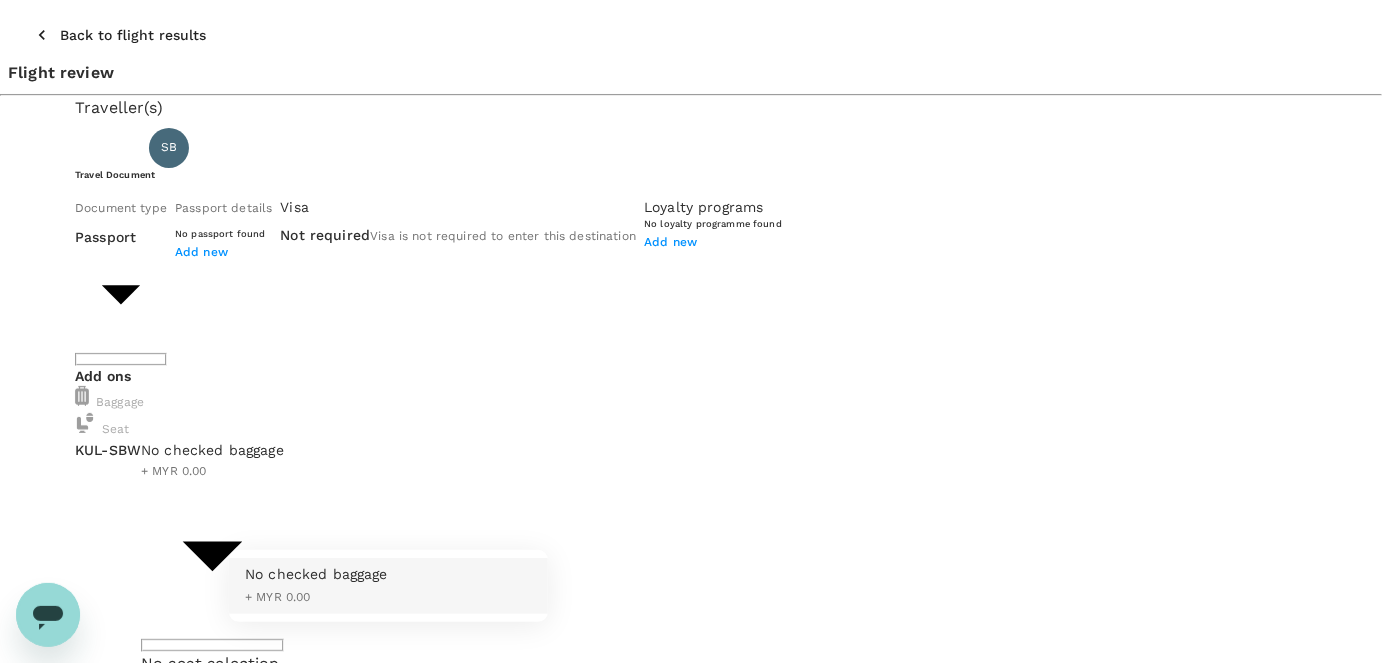 click on "Back to flight results Flight review Traveller(s) Traveller   1 : SB Syaharizan   Binti Abu Hanipah Travel Document Document type Passport Passport ​ Passport details No passport found Add new Visa Not required Visa is not required to enter this destination Loyalty programs No loyalty programme found Add new Add ons Baggage Seat KUL  -  SBW No checked baggage + MYR 0.00 ​ No seat selection + MYR 0.00 Special request Add any special requests here. Our support team will attend to it and reach out to you as soon as possible. Add request You've selected Monday, 29 Dec 2025 07:30 09:35 KUL Direct ,  2h 5min SBW View flight details Price summary Total fare (1 traveller(s)) MYR 299.80 Air fare MYR 299.80 Baggage fee MYR 0.00 Seat fee MYR 0.00 Service fee MYR 10.00 Total MYR 309.80 Continue to payment details Some travellers require a valid travel document to proceed with this booking by TruTrip  ( 3.48.0   ) View details Edit Add new No checked baggage + MYR 0.00" at bounding box center [698, 798] 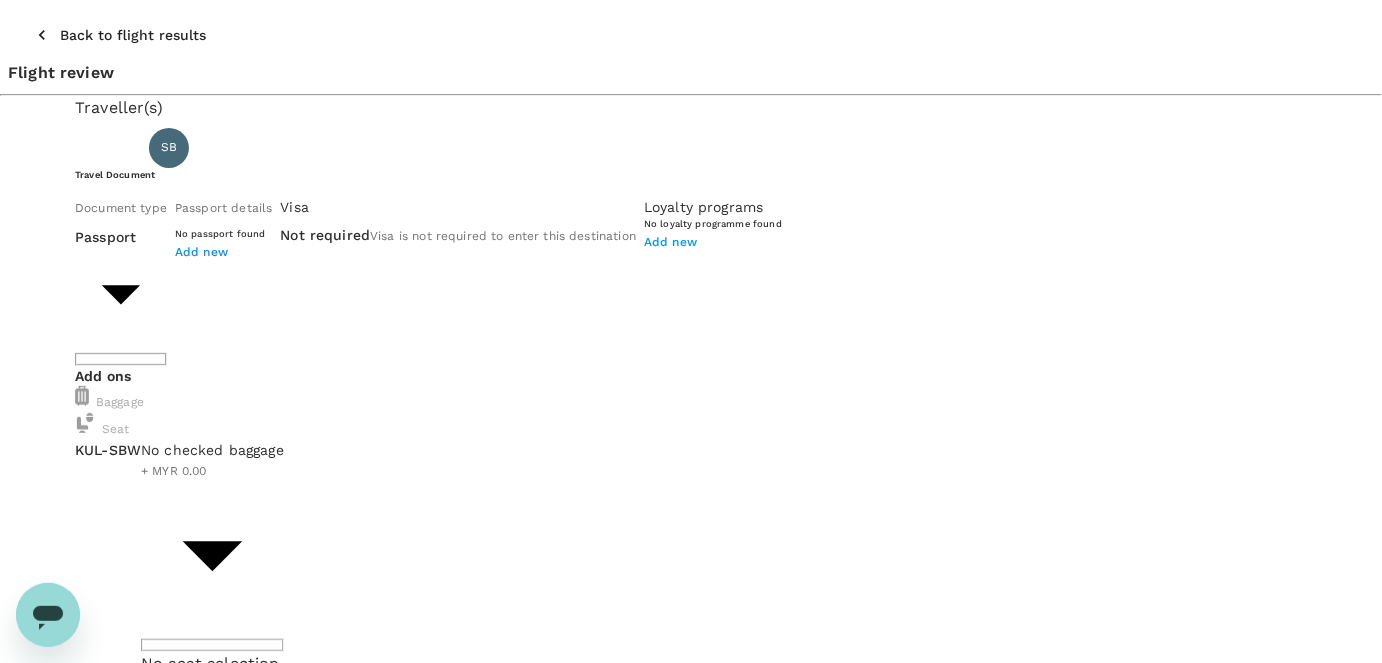 click on "Back to flight results" at bounding box center [121, 35] 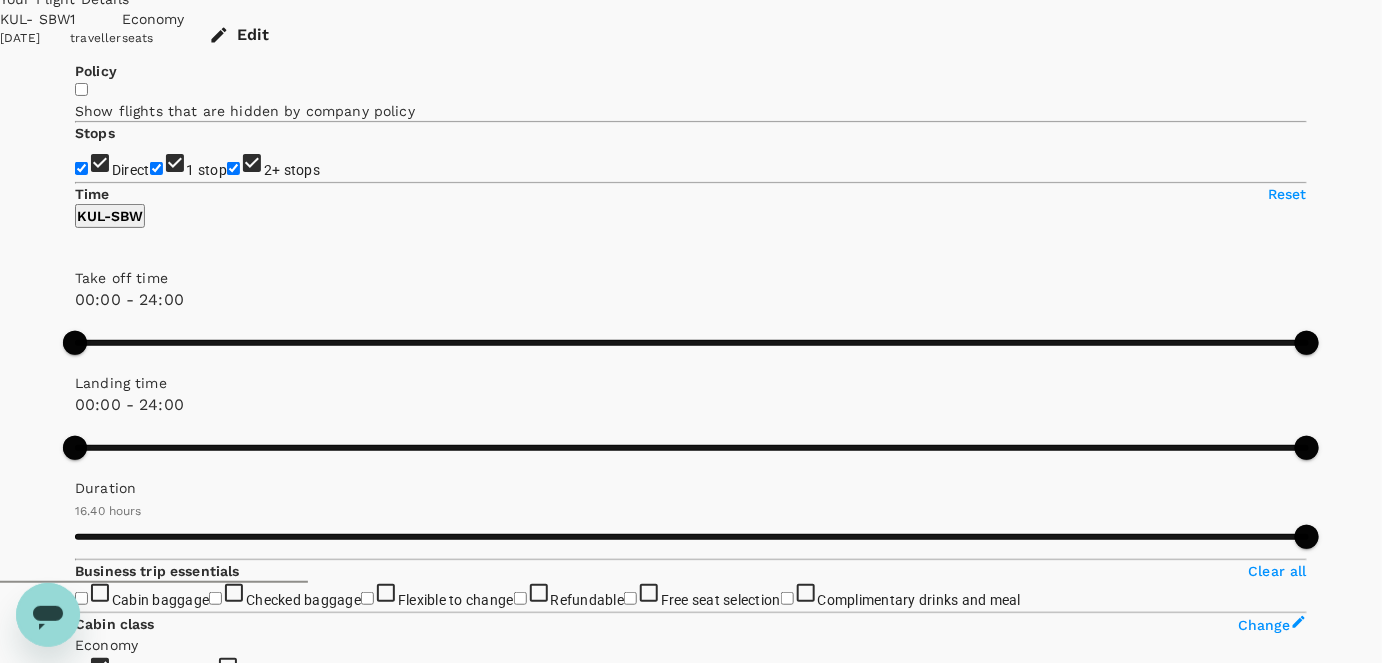 click on "View options" at bounding box center [1267, 1012] 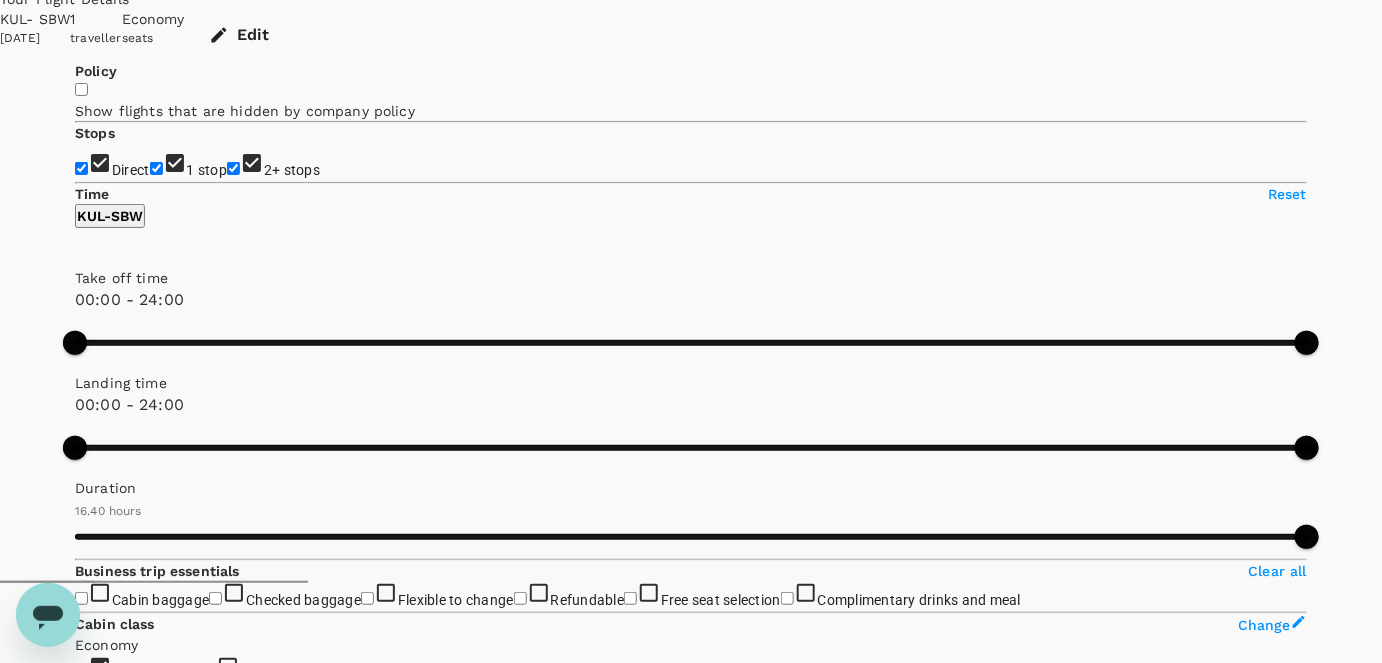 scroll, scrollTop: 210, scrollLeft: 0, axis: vertical 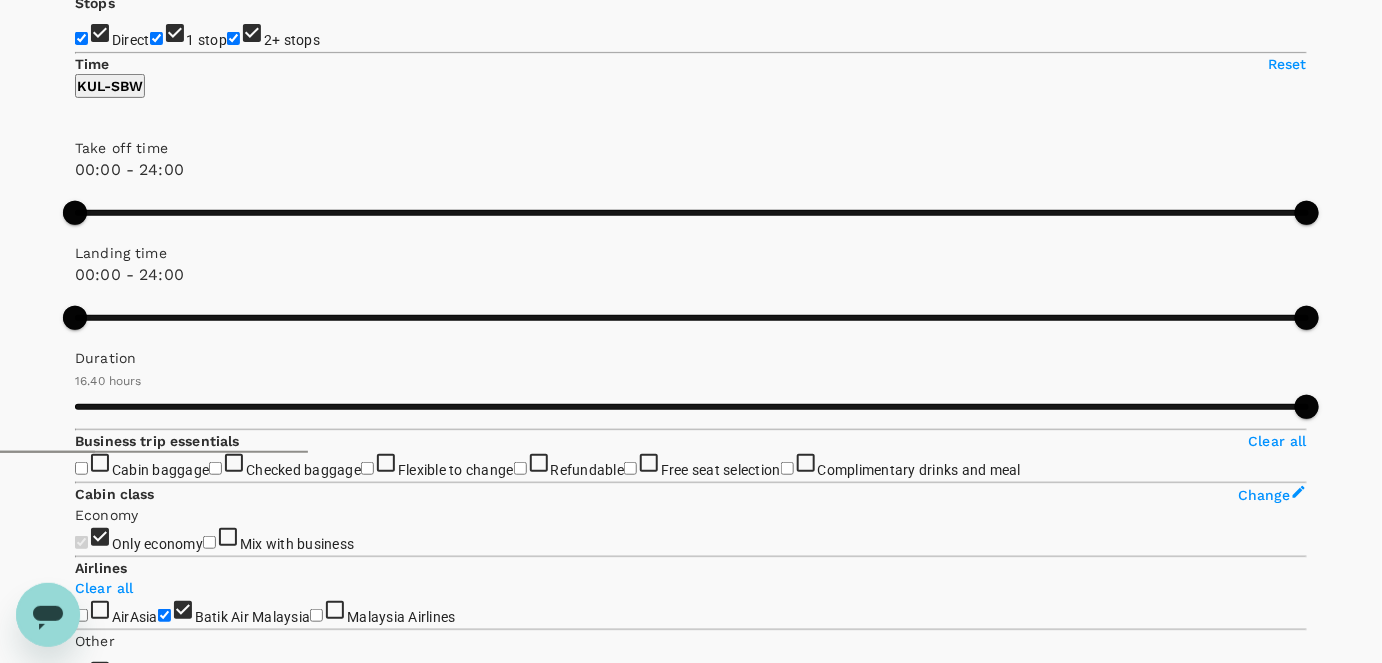 click on "MYR 363.80" at bounding box center [526, 3822] 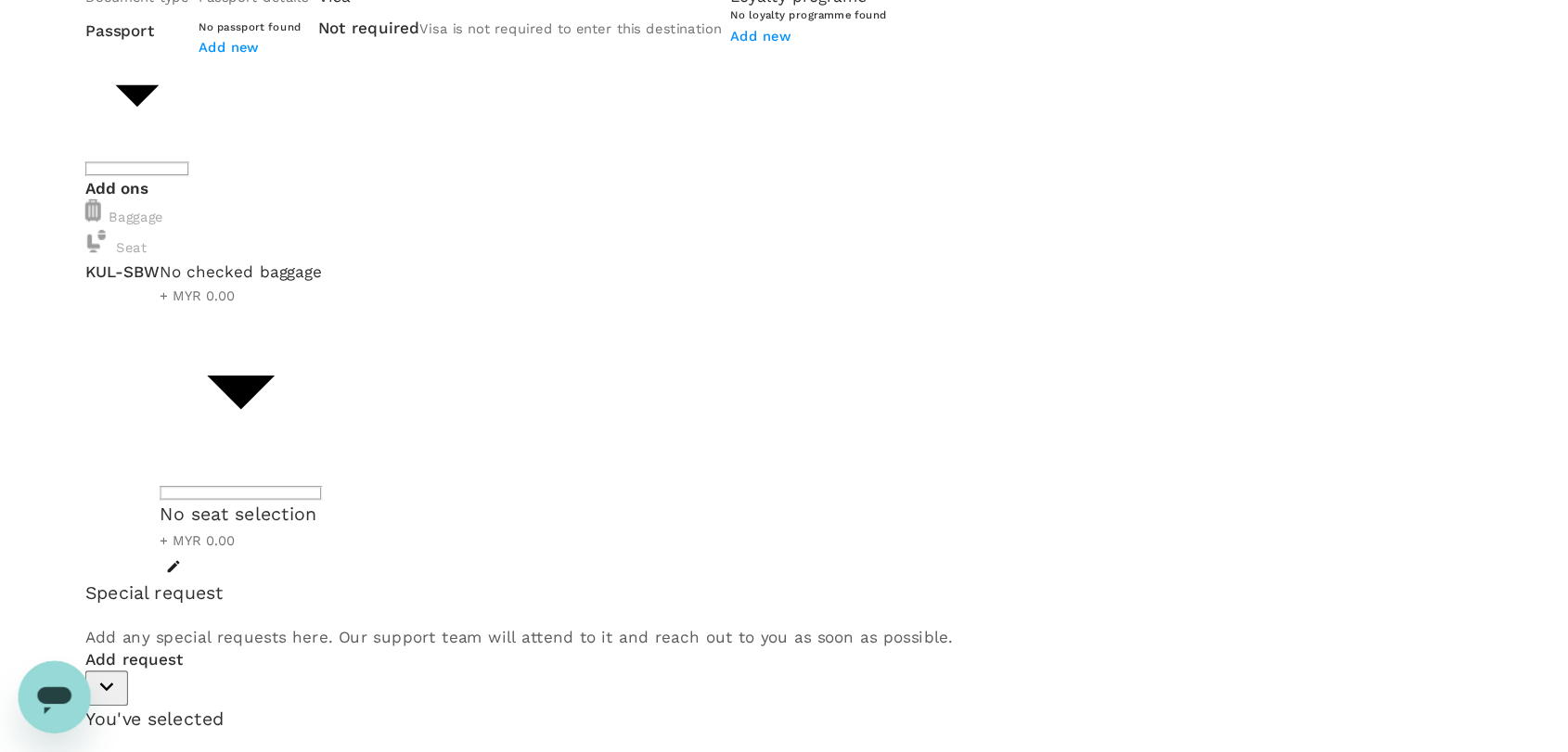 scroll, scrollTop: 0, scrollLeft: 0, axis: both 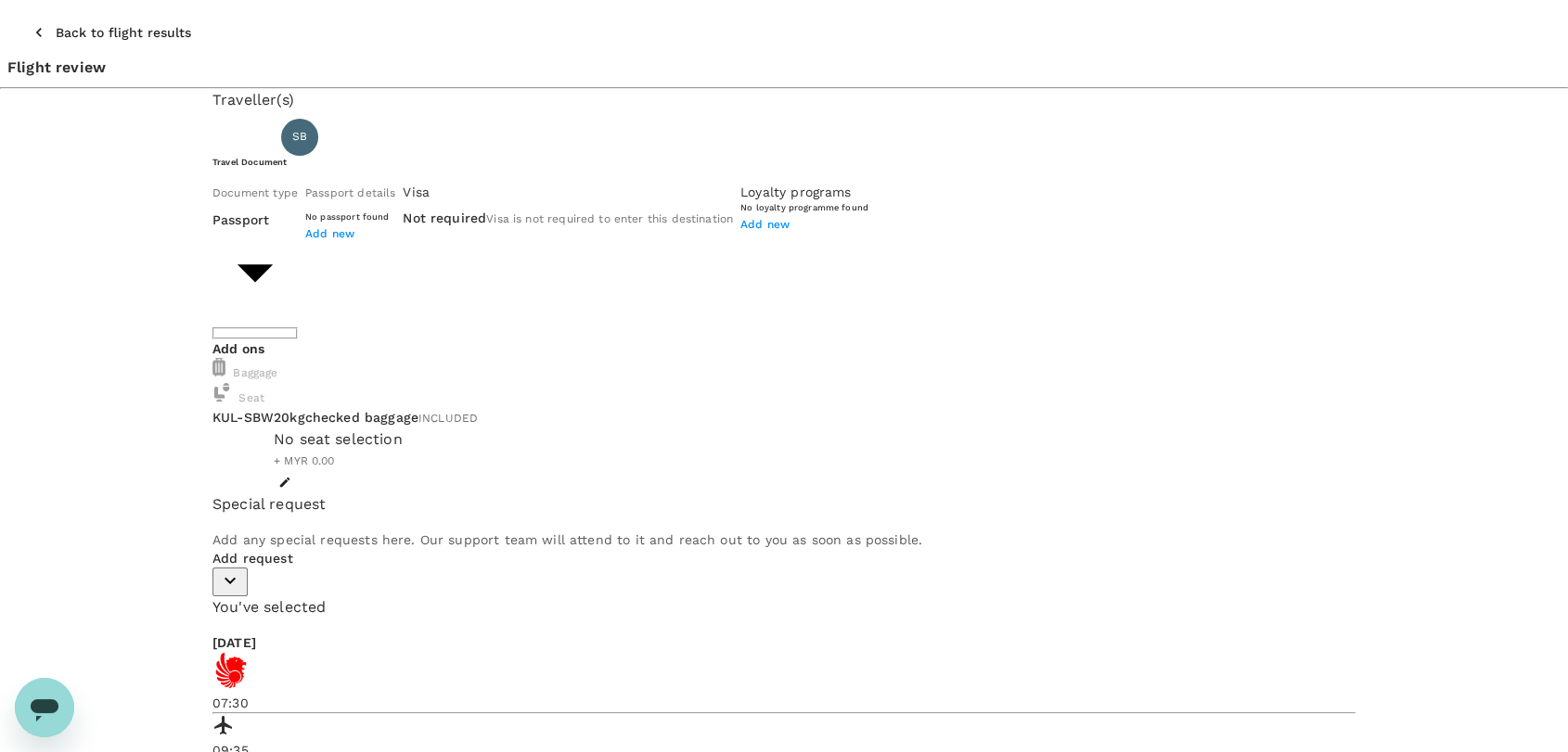 click on "Back to flight results" at bounding box center [123, 32] 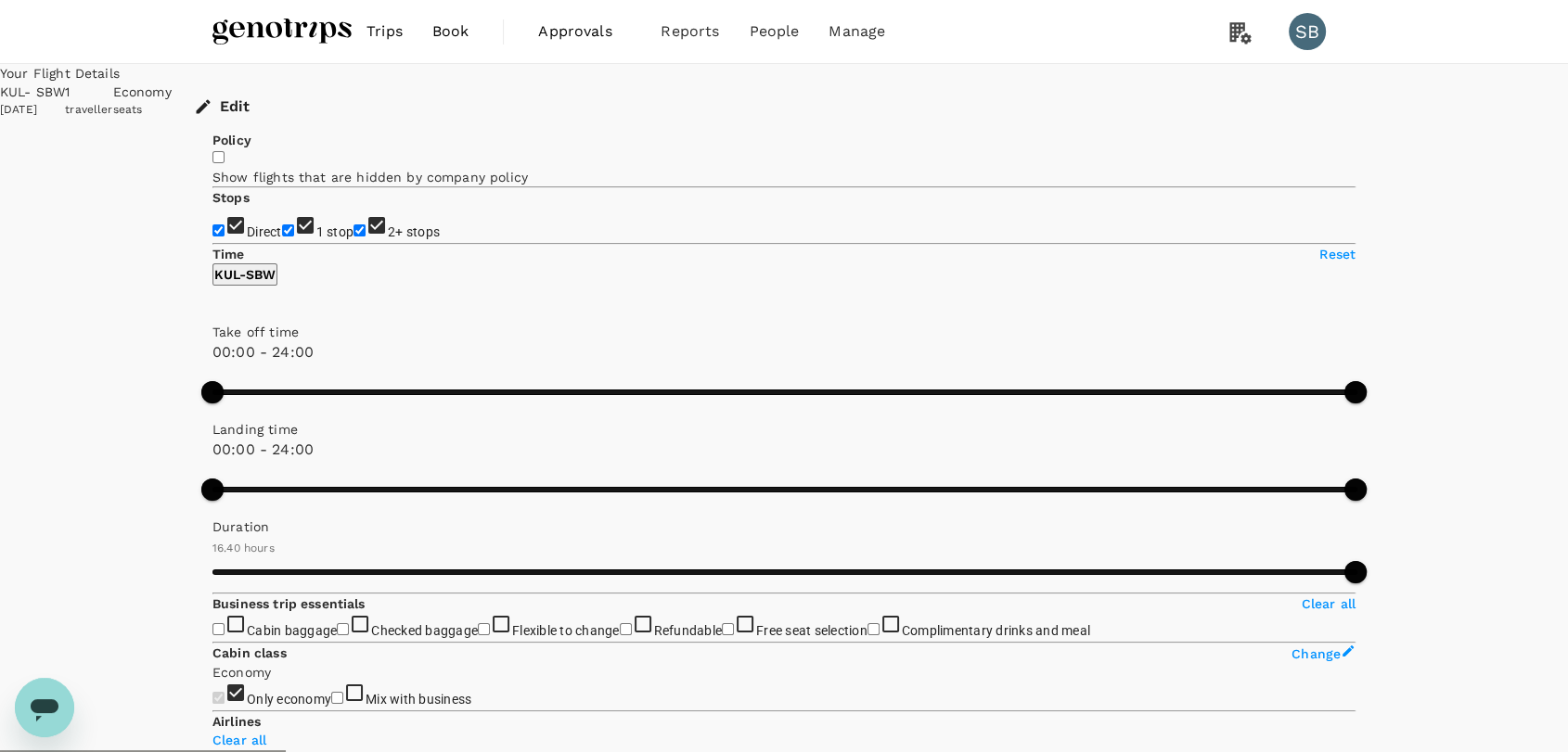 click at bounding box center [282, 32] 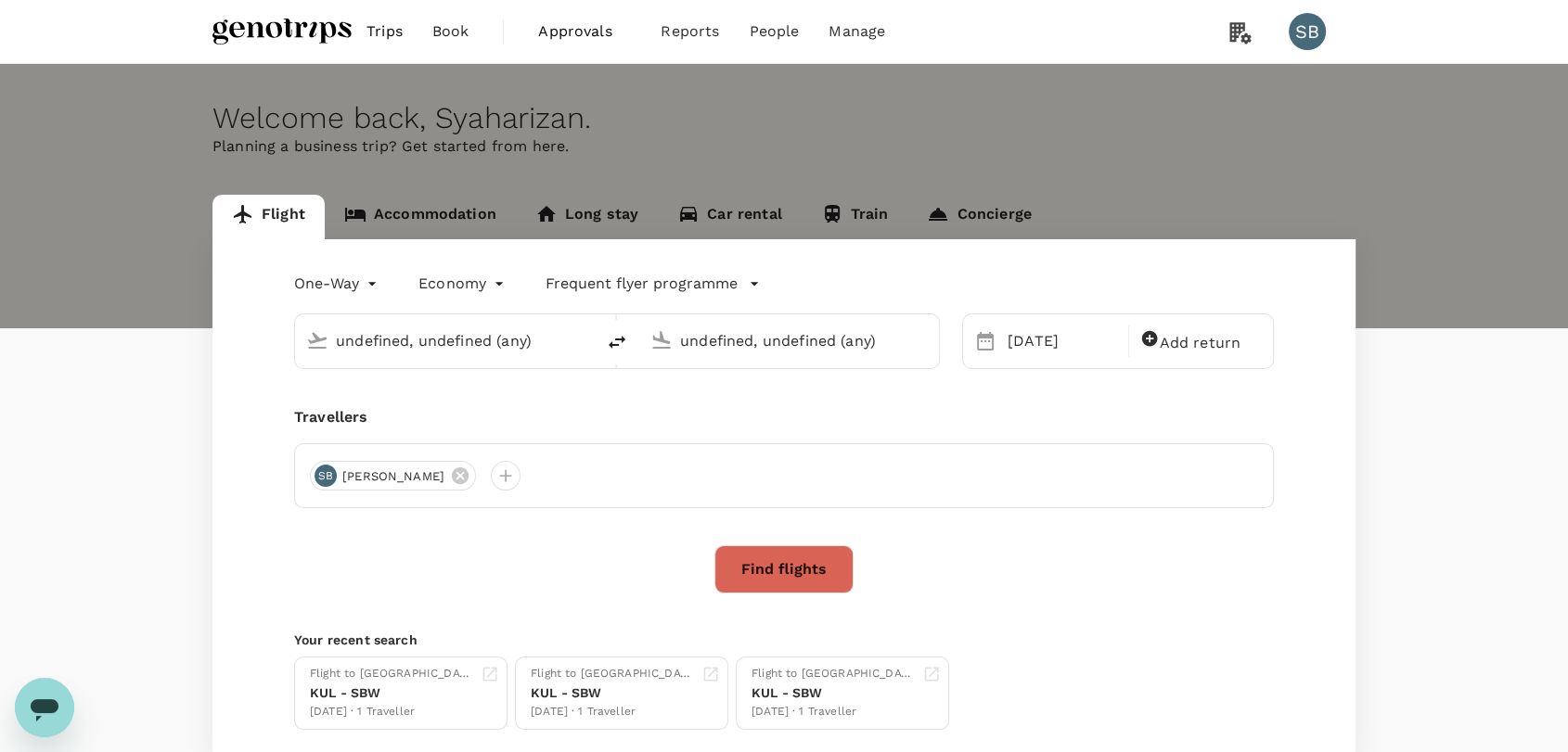 type on "Kuala Lumpur Intl ([GEOGRAPHIC_DATA])" 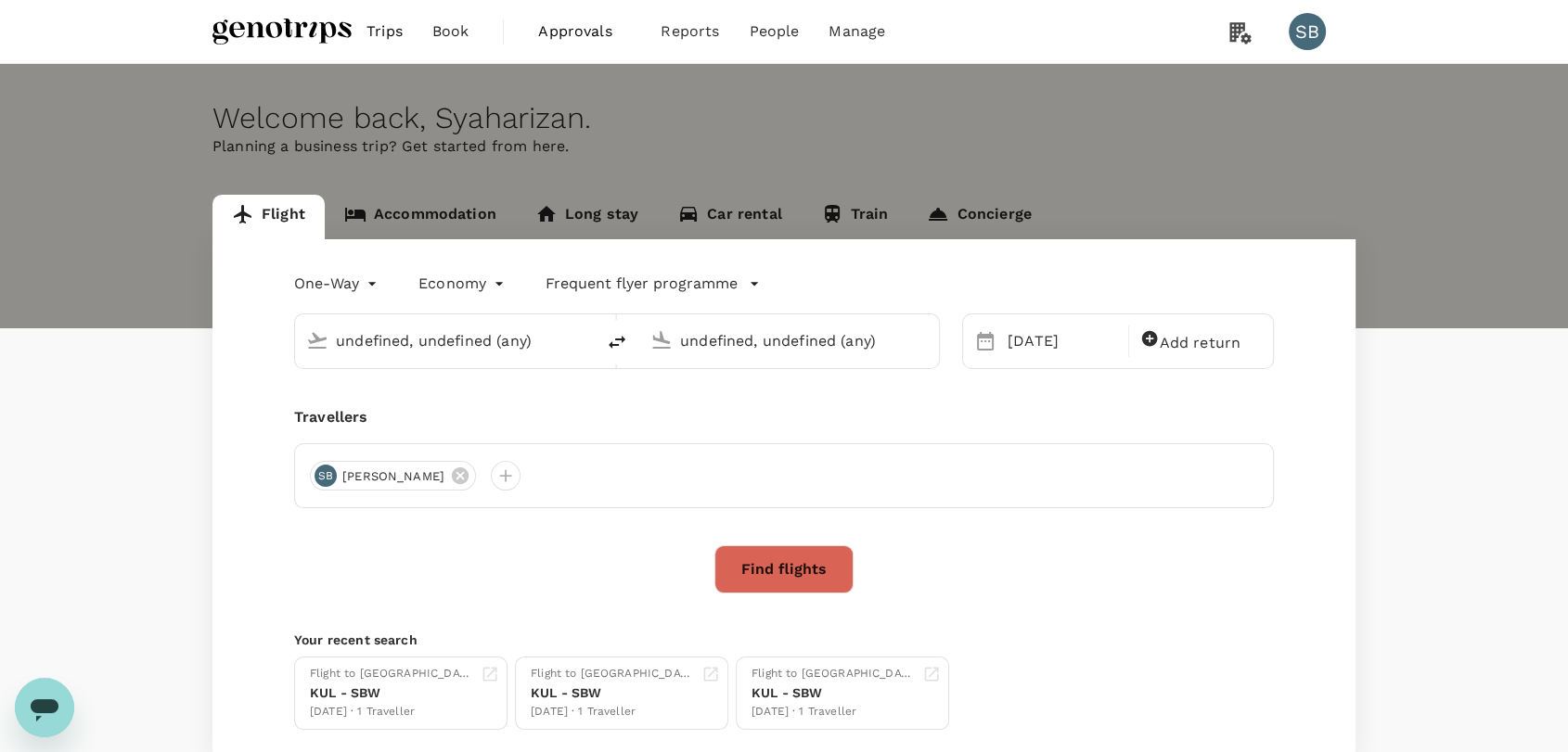 type on "Sibu (SBW)" 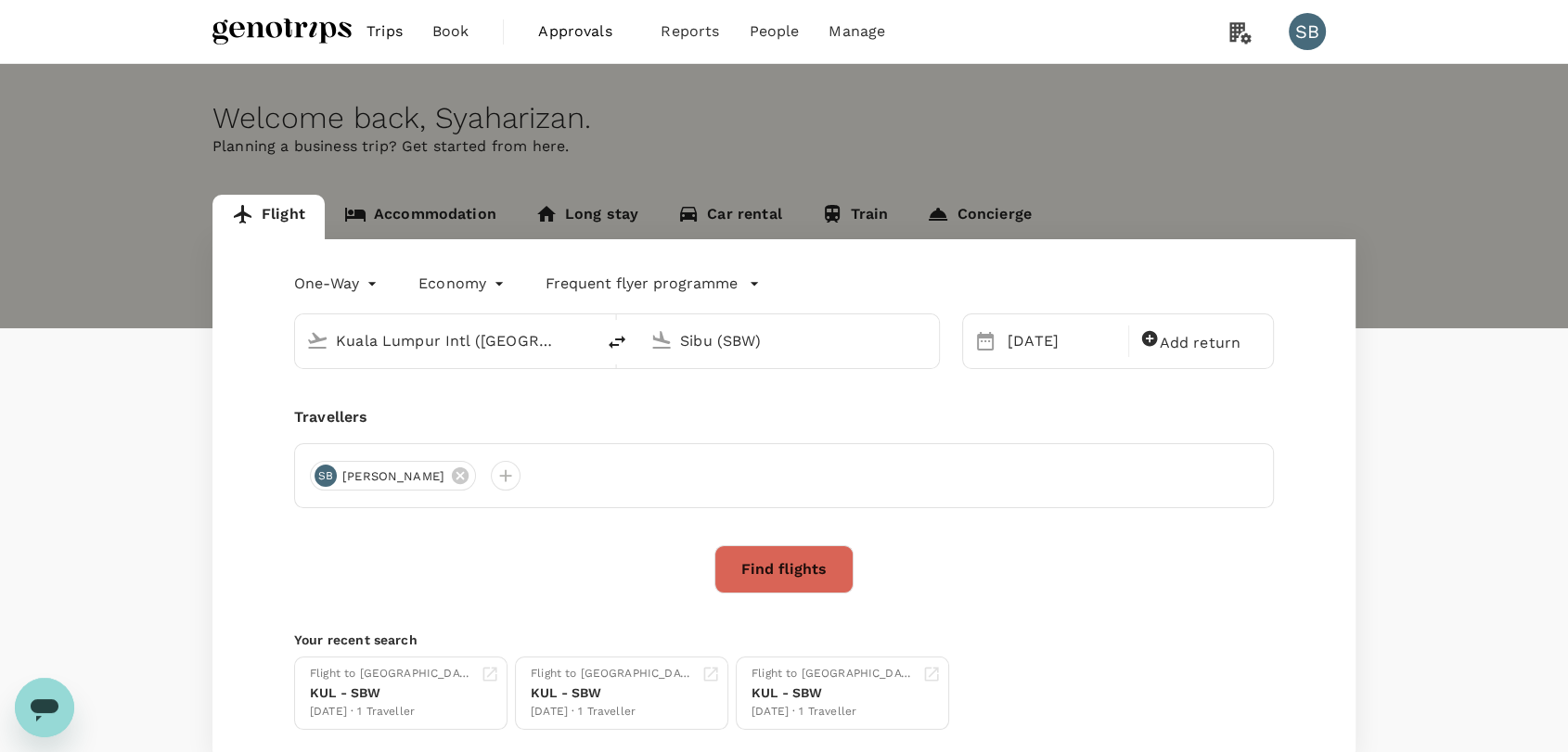 type 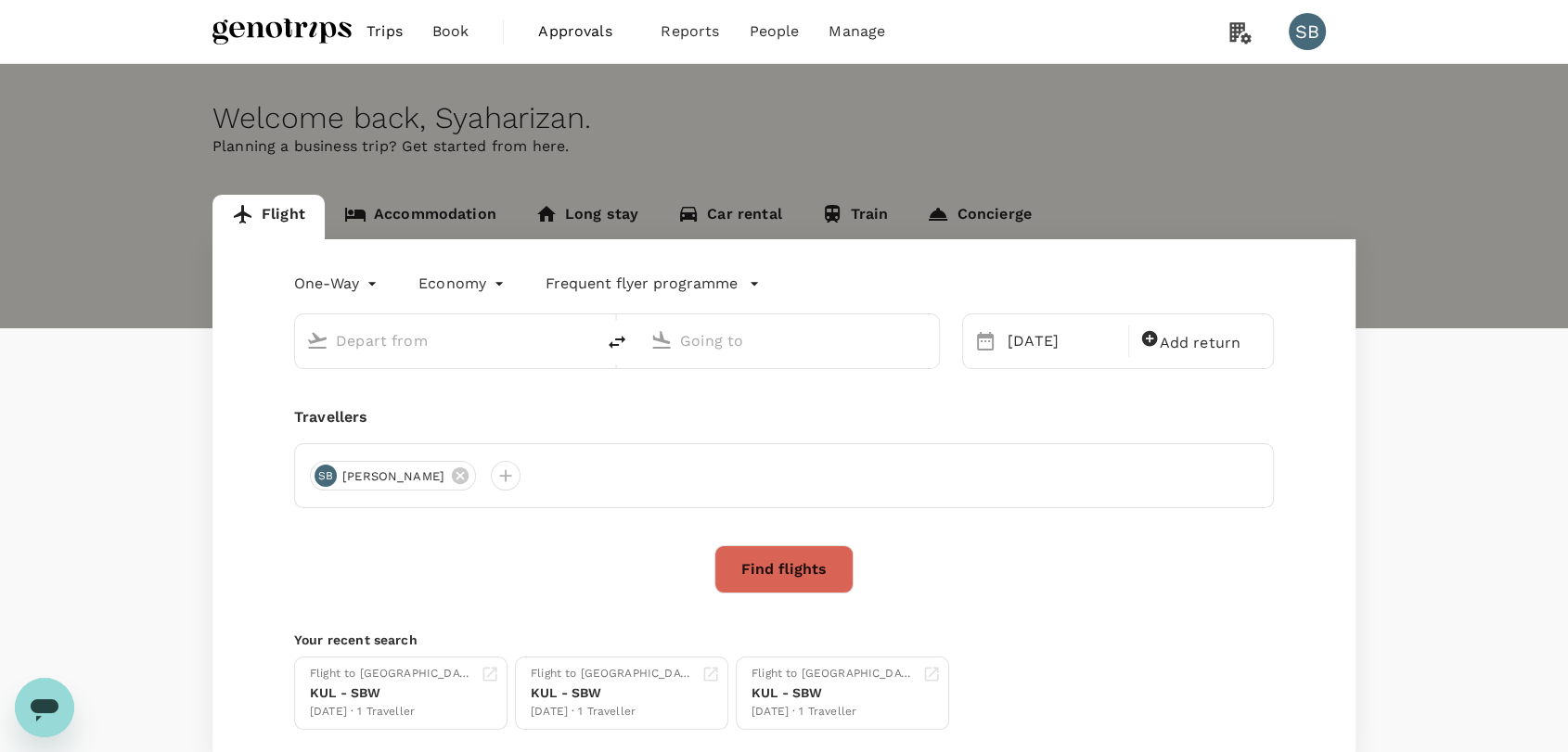 type on "Kuala Lumpur Intl ([GEOGRAPHIC_DATA])" 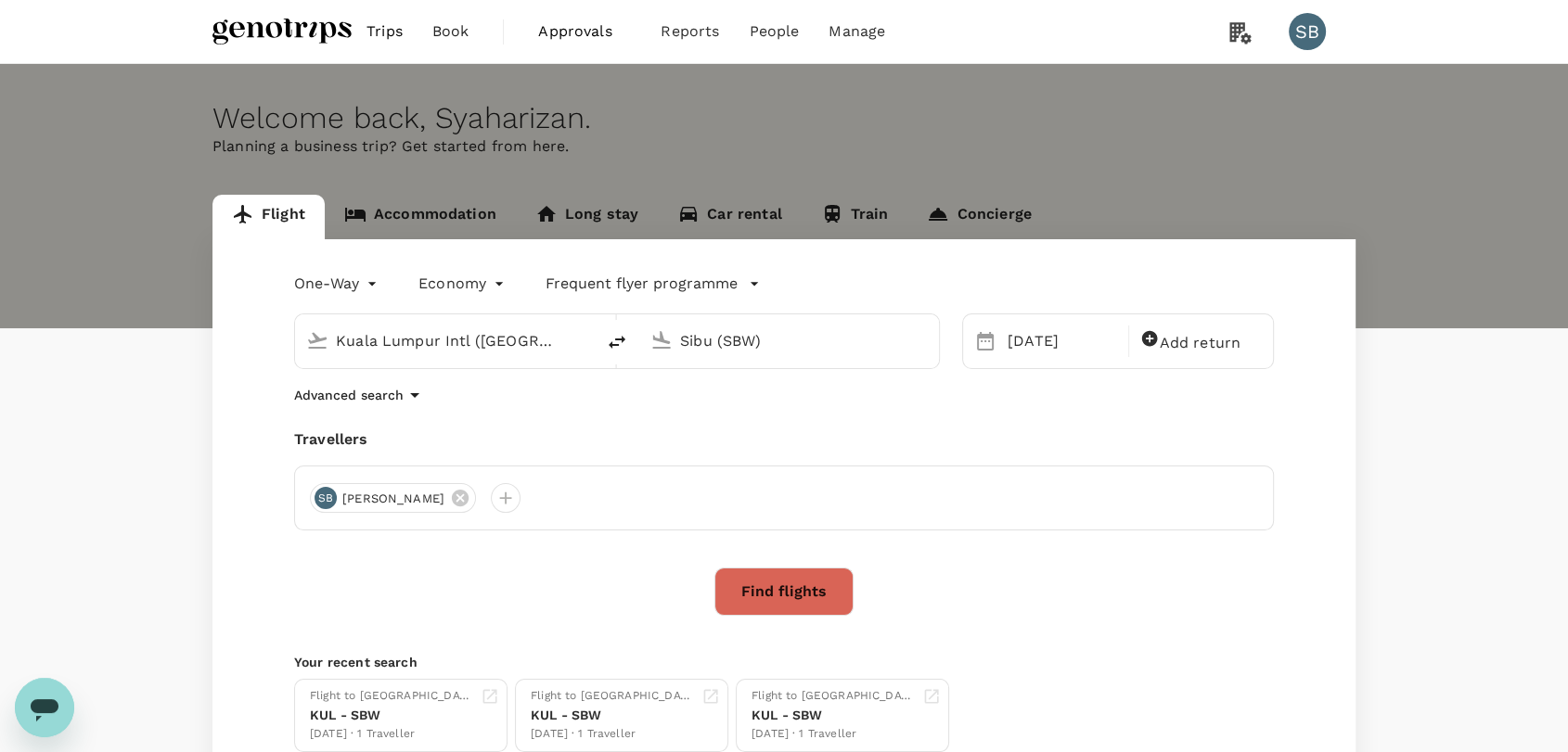 type 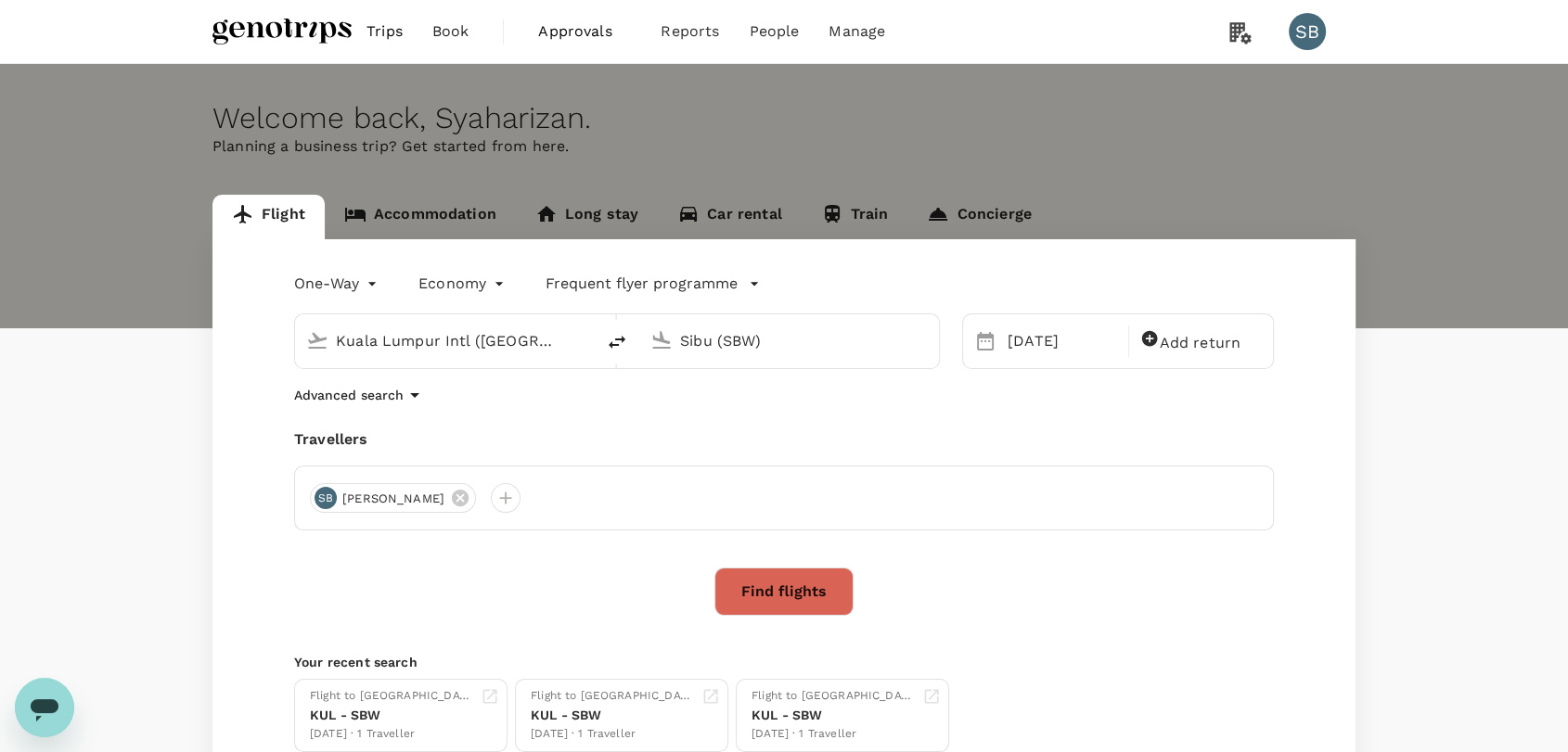 type 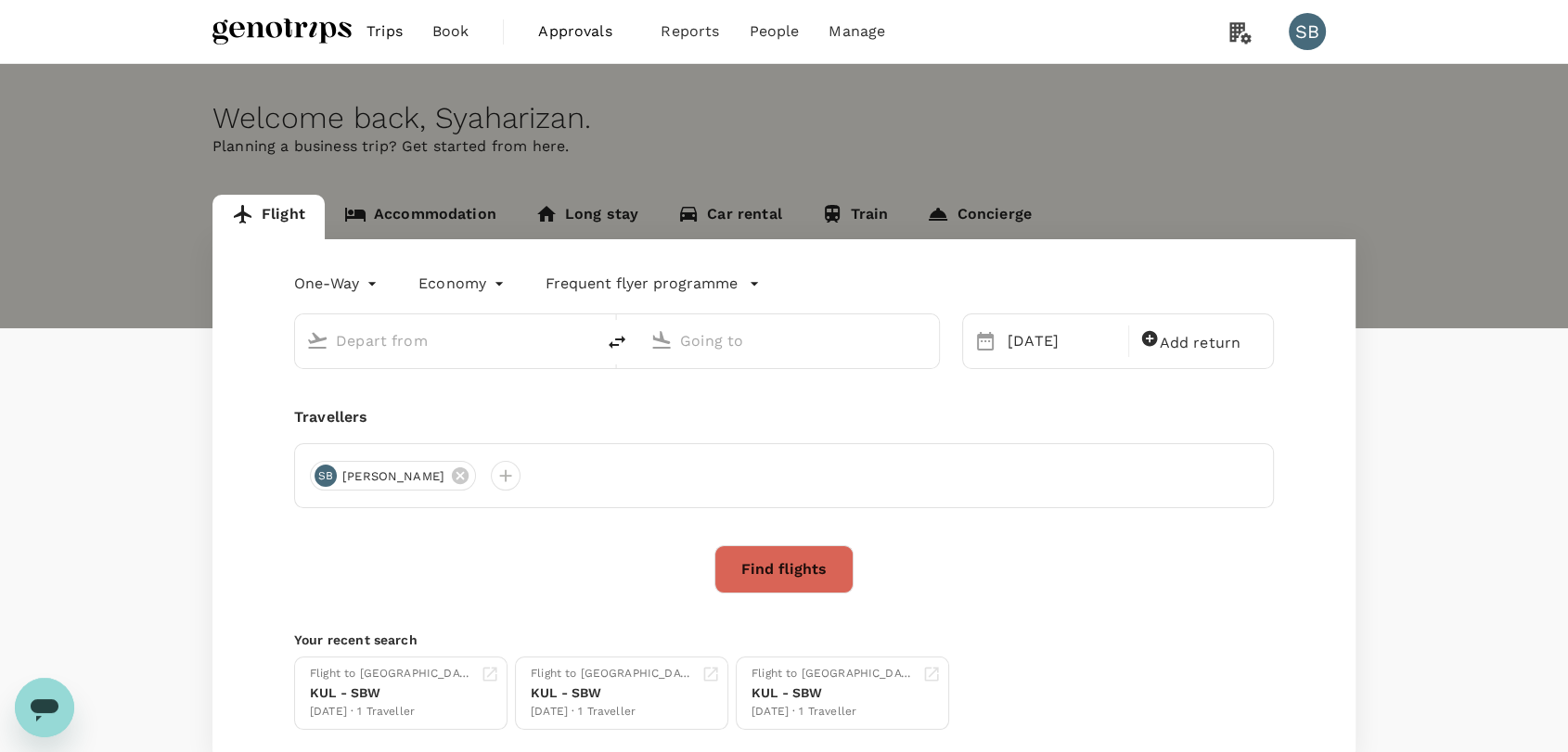 type on "Kuala Lumpur Intl ([GEOGRAPHIC_DATA])" 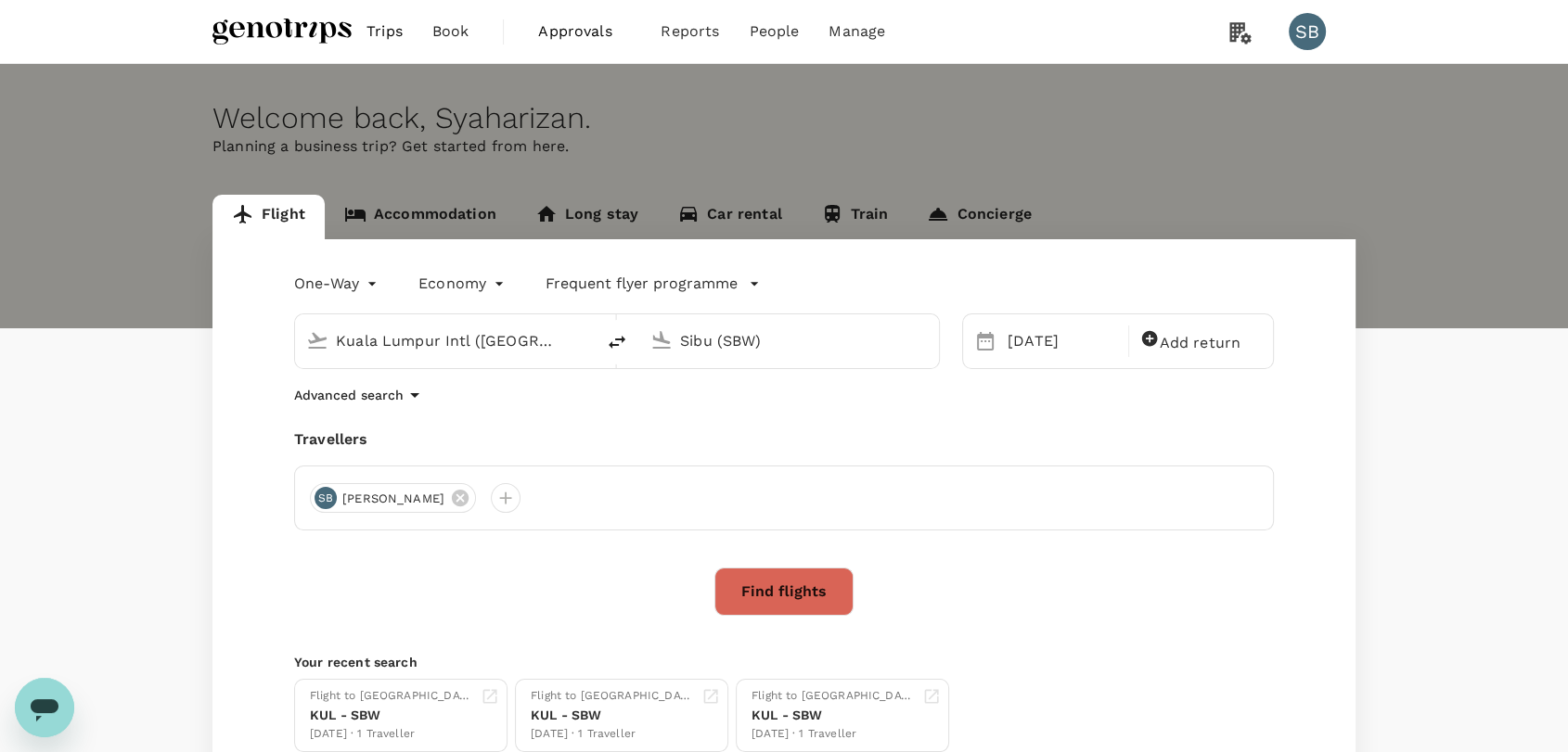 click on "Sibu (SBW)" at bounding box center [790, 340] 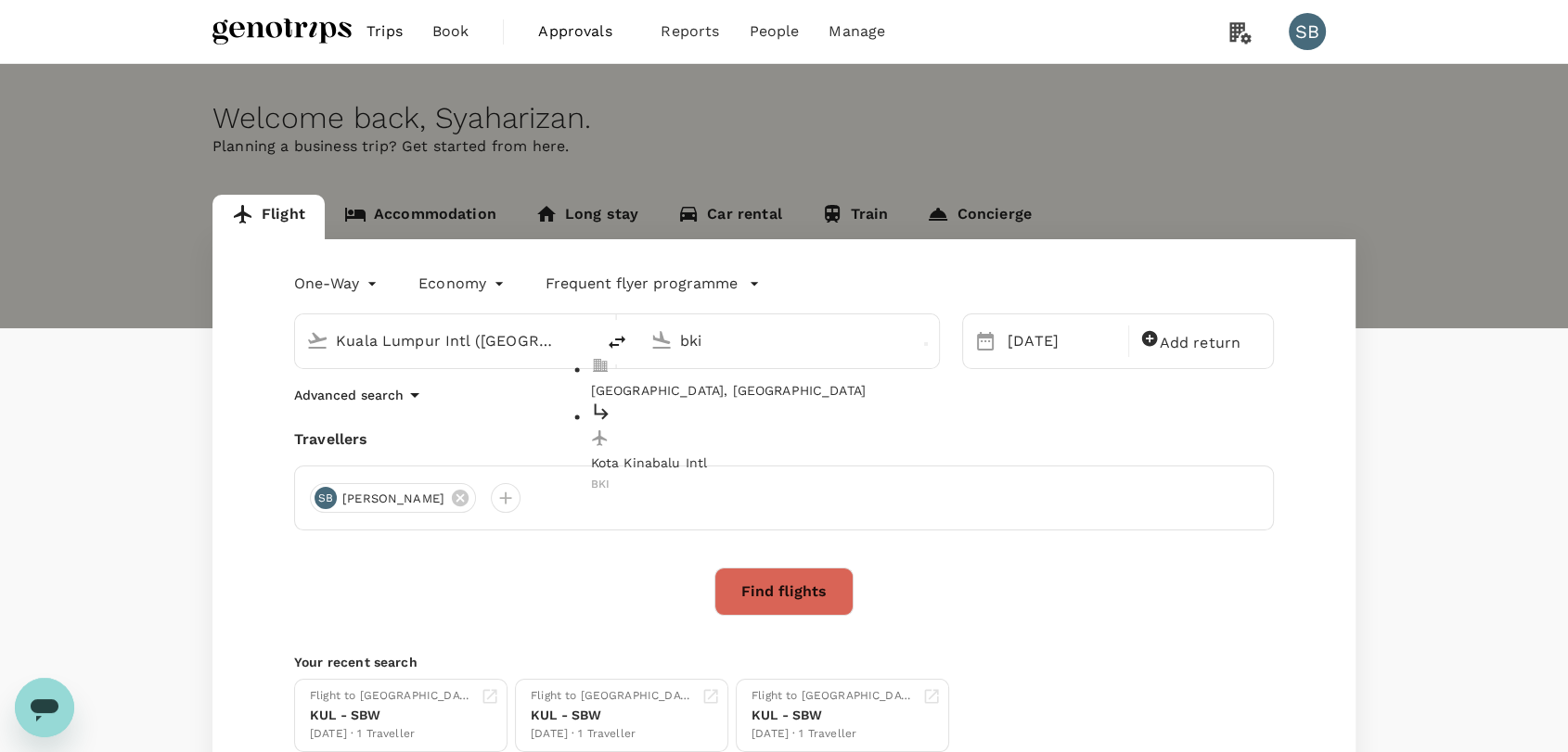 click on "Kota Kinabalu Intl BKI" at bounding box center (804, 448) 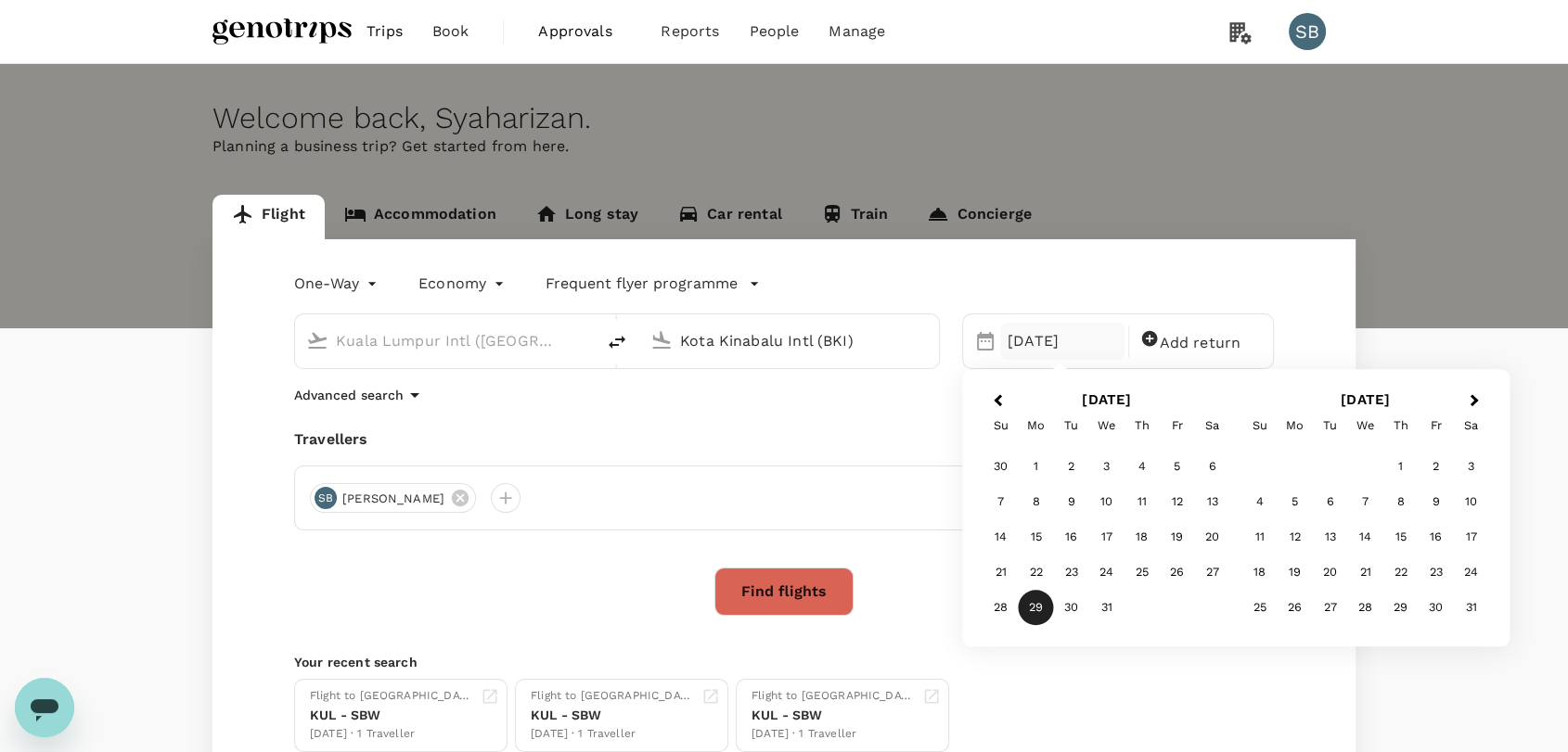 type on "Kota Kinabalu Intl (BKI)" 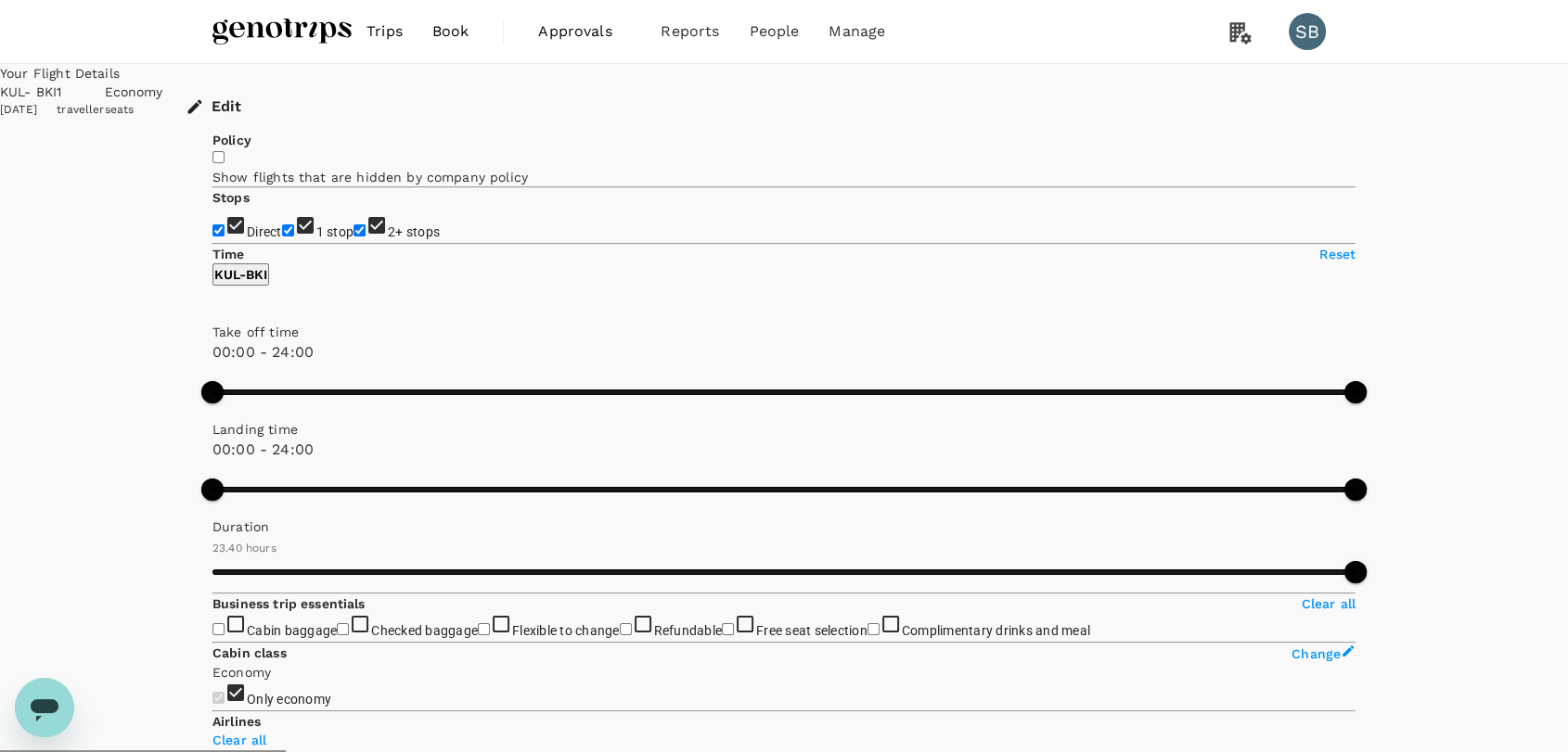 click on "2+ stops" at bounding box center [359, 230] 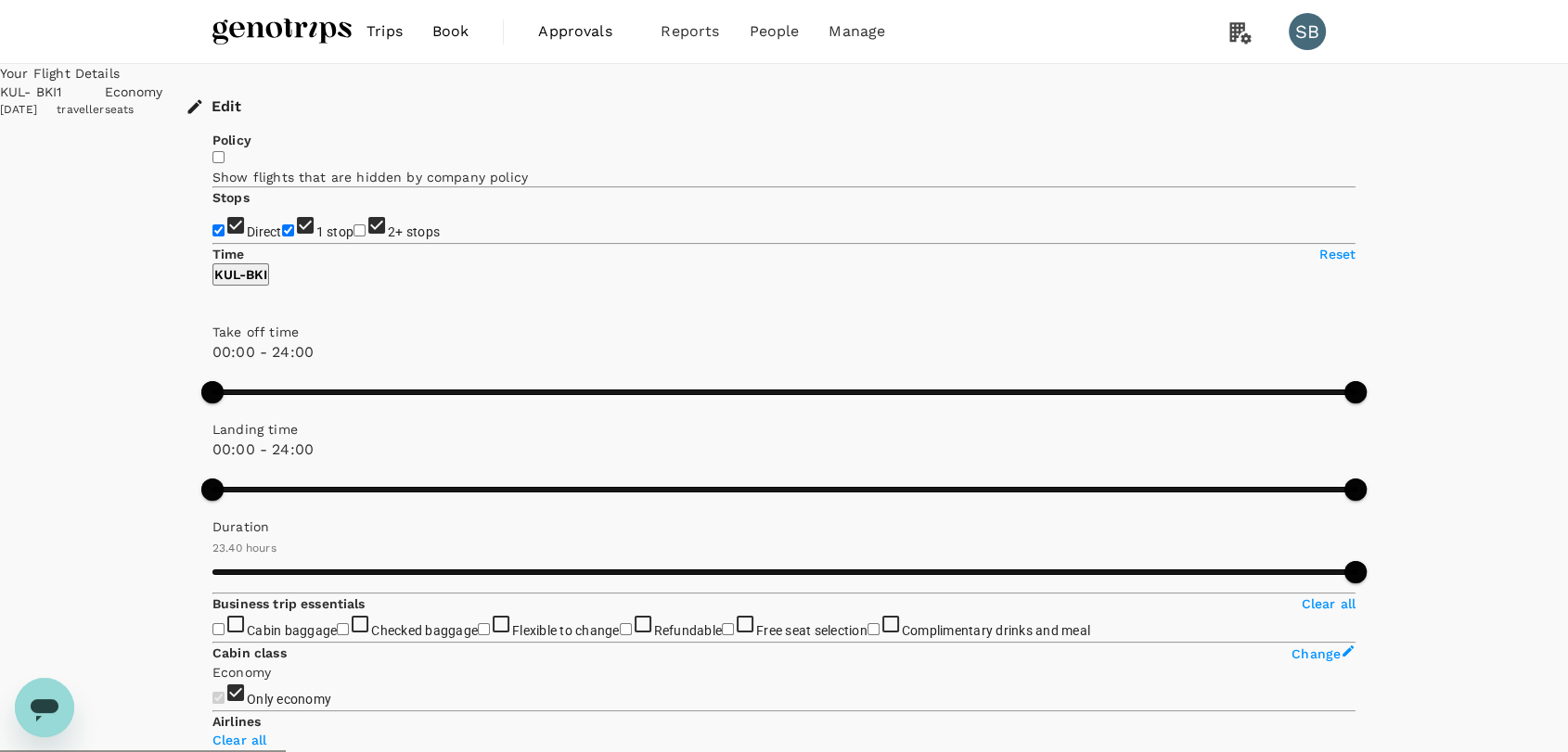 checkbox on "false" 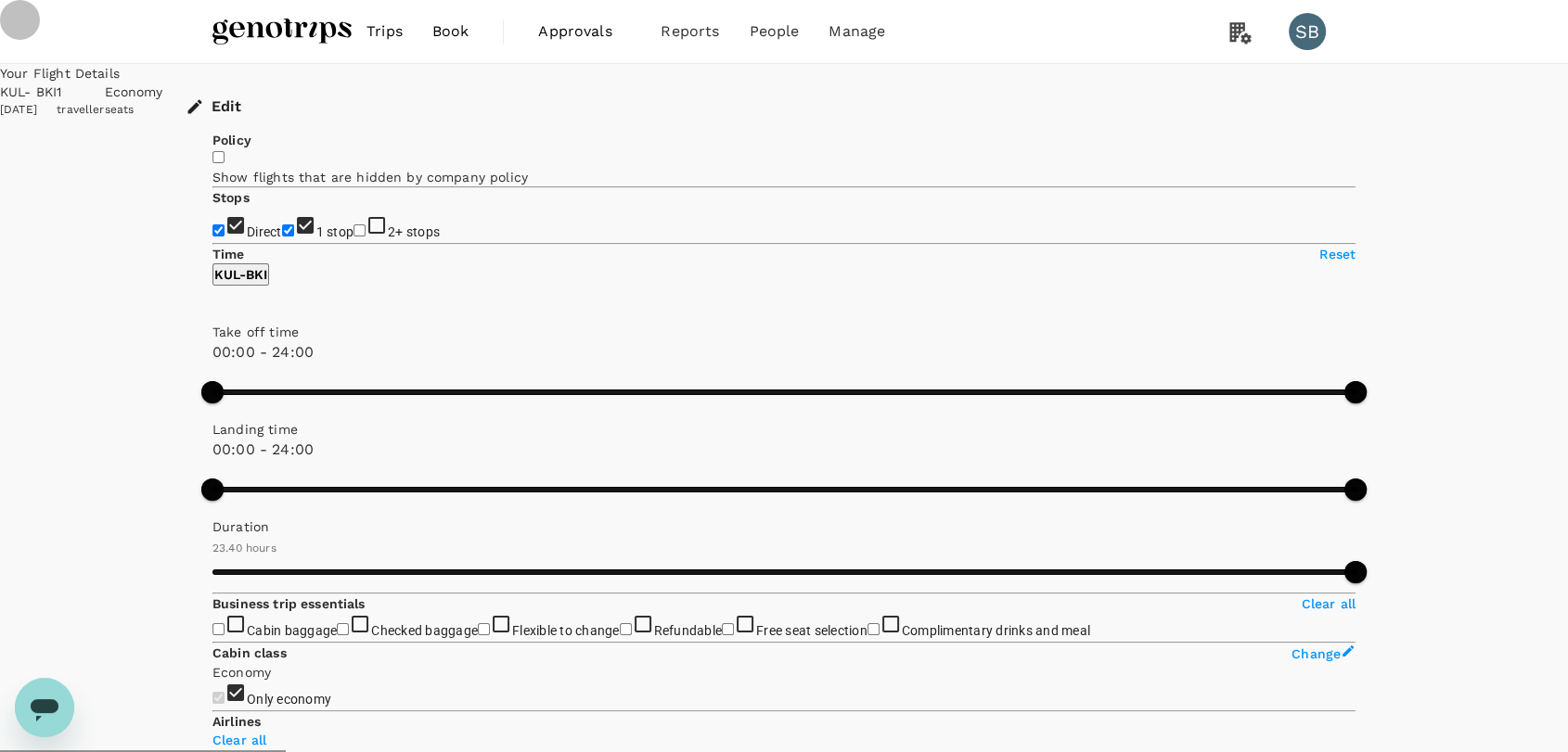 click on "1 stop" at bounding box center (288, 230) 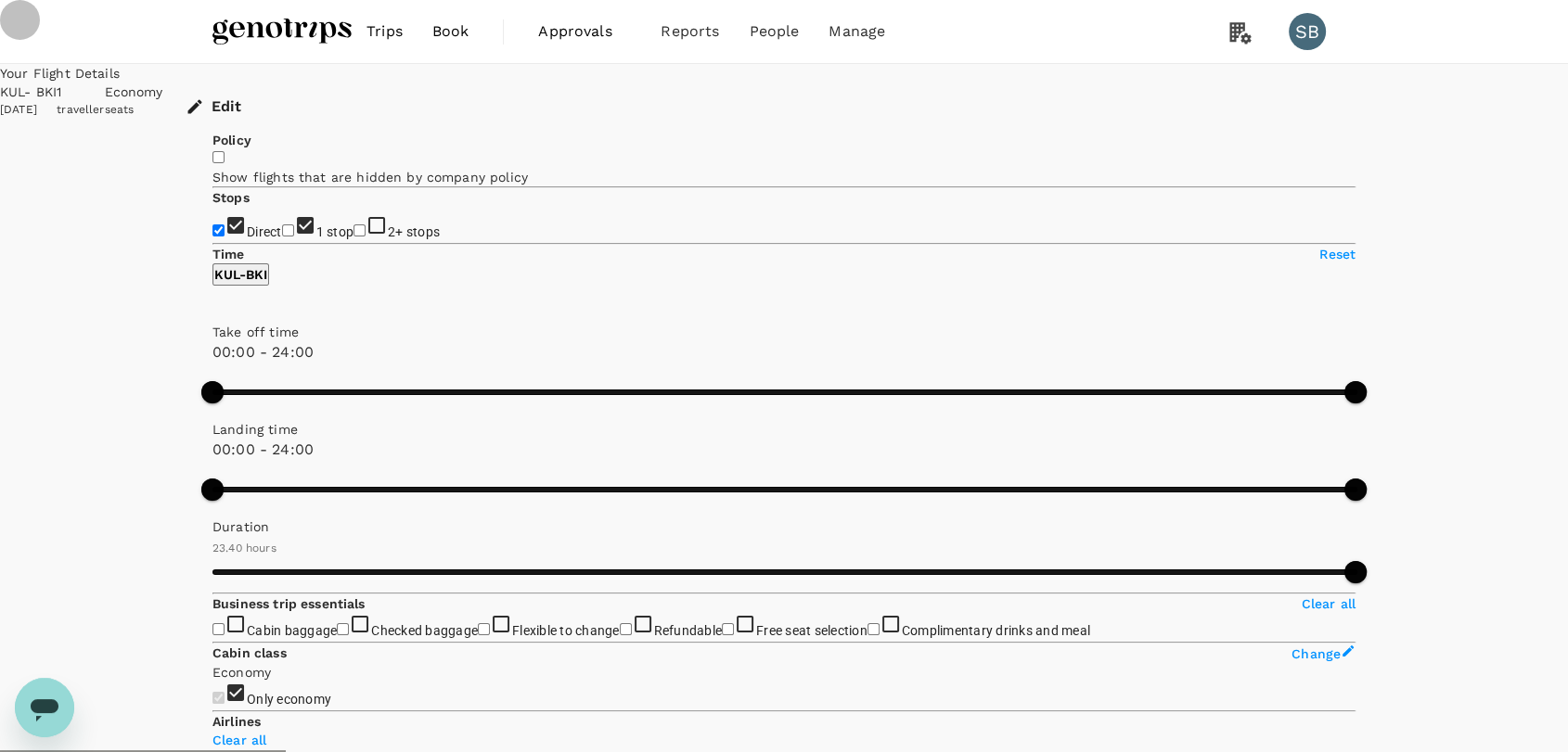 checkbox on "false" 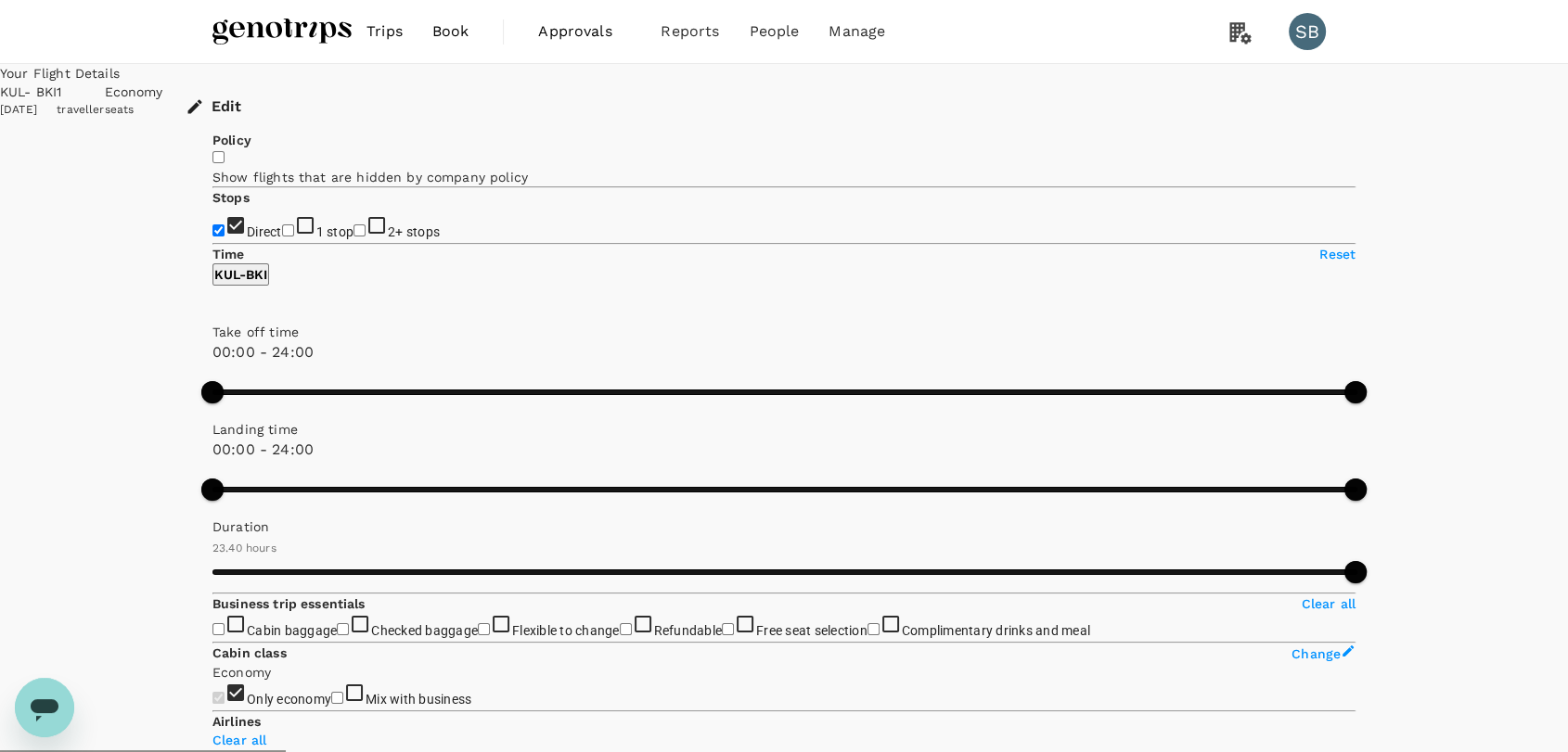 click on "View options" at bounding box center [1318, 1041] 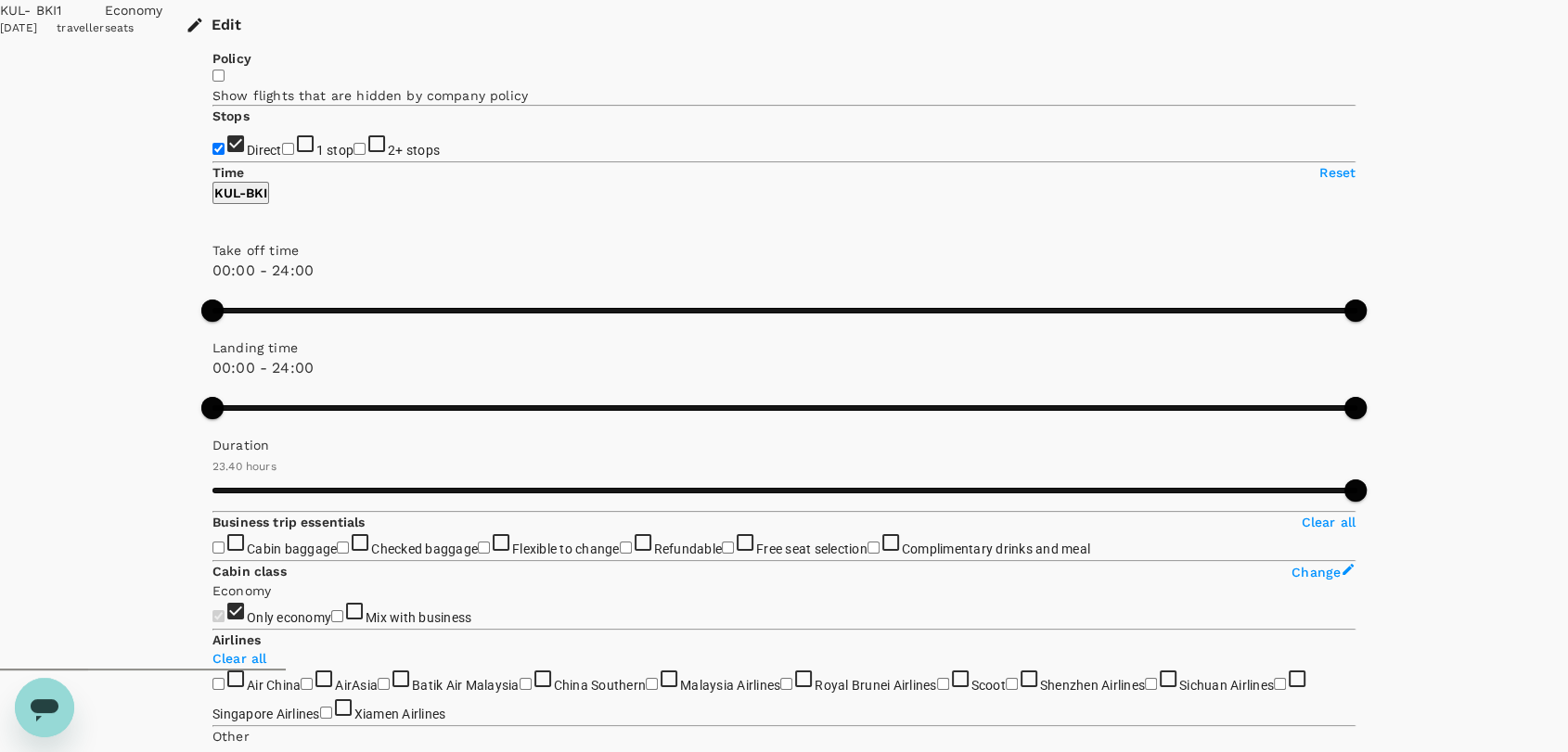 scroll, scrollTop: 195, scrollLeft: 0, axis: vertical 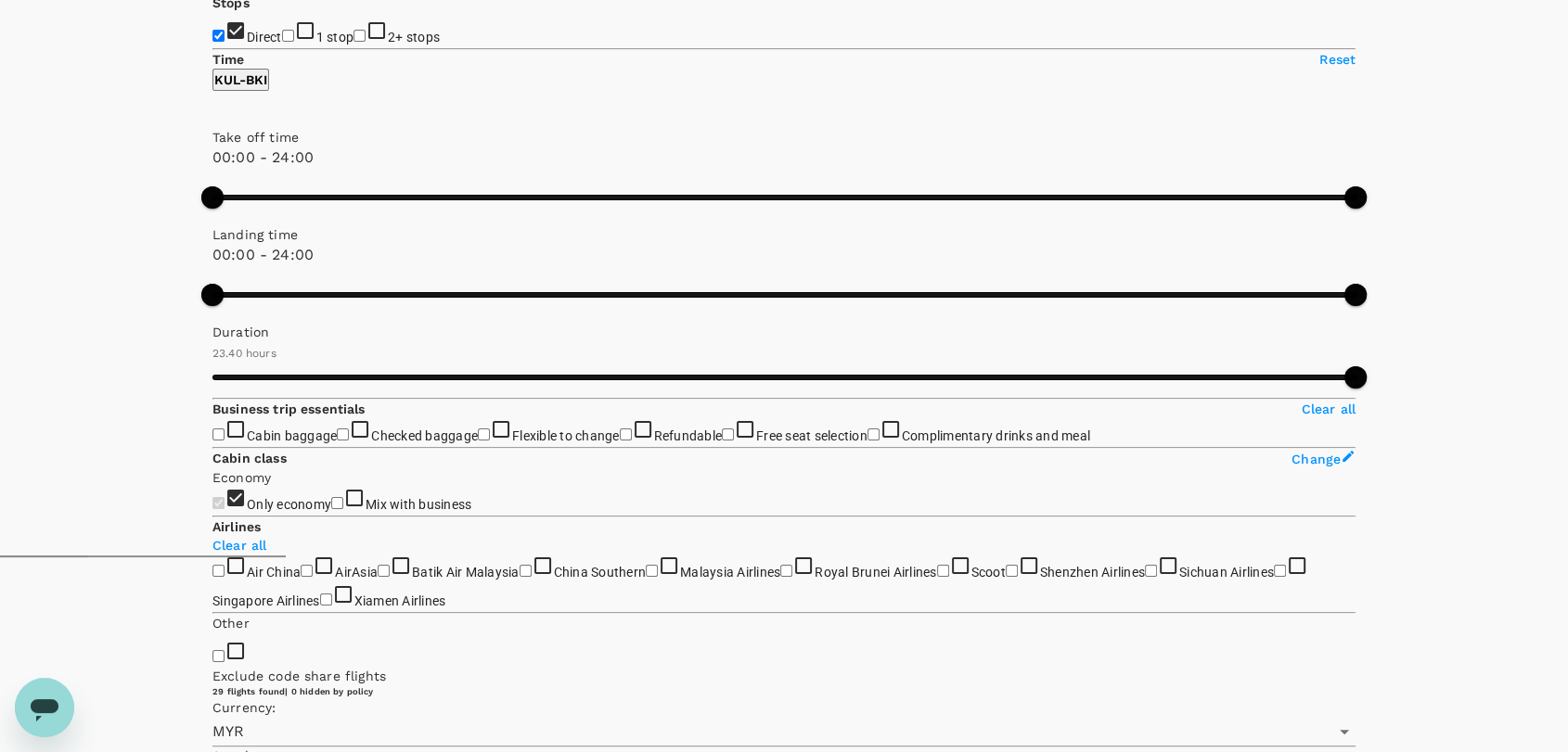 click on "MYR 382.32" at bounding box center [252, 3573] 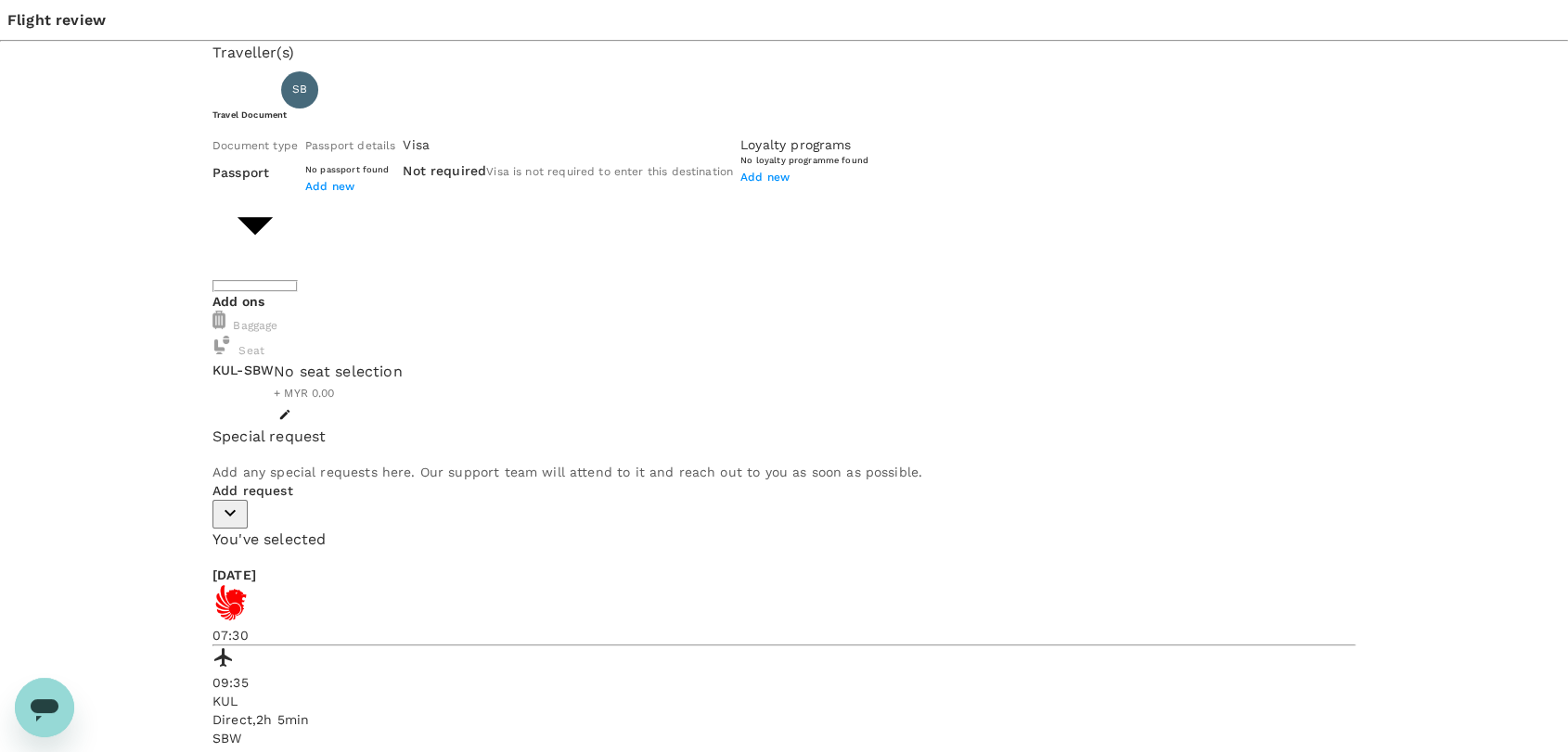 scroll, scrollTop: 0, scrollLeft: 0, axis: both 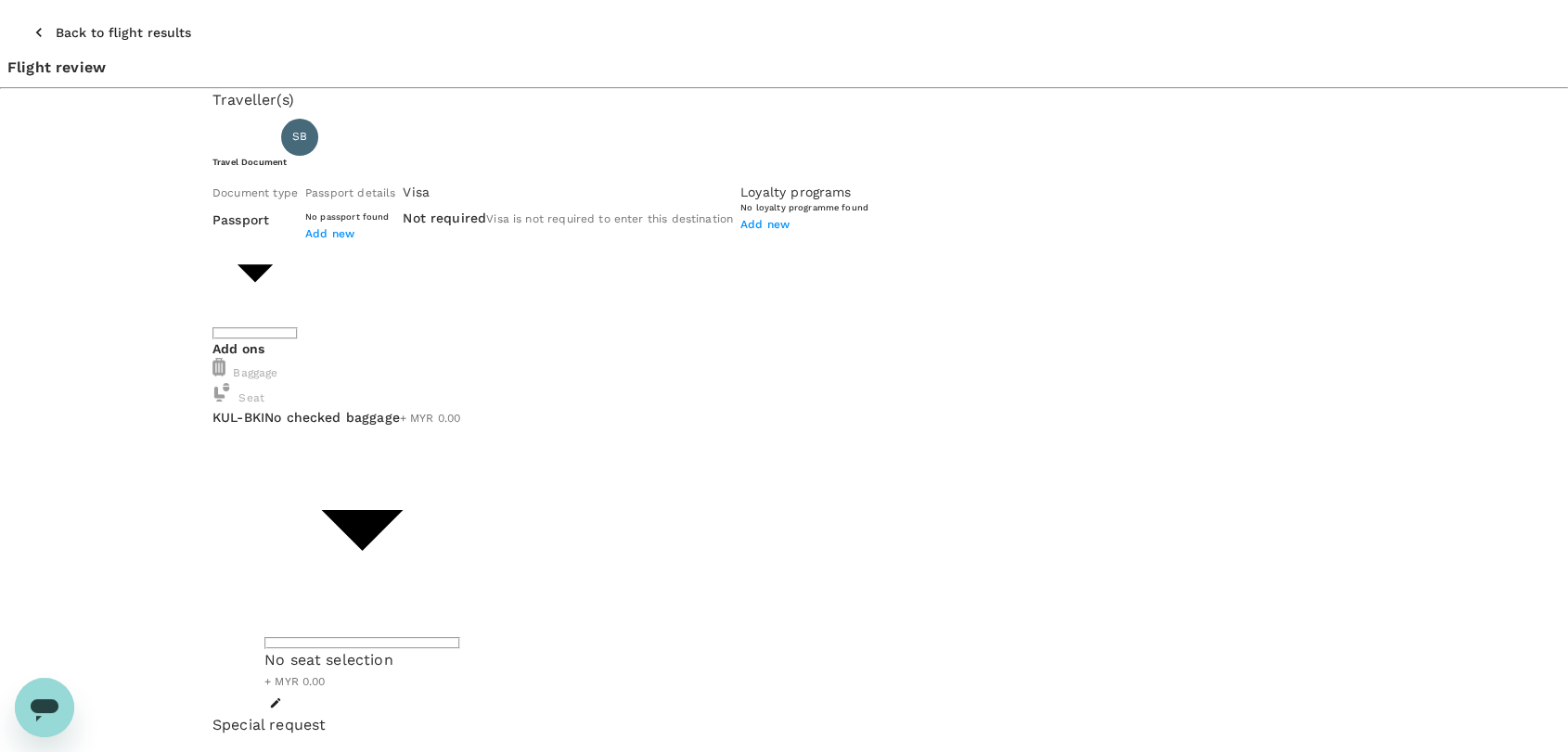 click on "Back to flight results Flight review Traveller(s) Traveller   1 : SB Syaharizan   Binti Abu Hanipah Travel Document Document type Passport Passport ​ Passport details No passport found Add new Visa Not required Visa is not required to enter this destination Loyalty programs No loyalty programme found Add new Add ons Baggage Seat KUL  -  BKI No checked baggage + MYR 0.00 ​ No seat selection + MYR 0.00 Special request Add any special requests here. Our support team will attend to it and reach out to you as soon as possible. Add request You've selected Monday, 29 Dec 2025 11:05 13:35 KUL Direct ,  2h 30min BKI View flight details Price summary Total fare (1 traveller(s)) MYR 372.32 Air fare MYR 372.32 Baggage fee MYR 0.00 Seat fee MYR 0.00 Service fee MYR 10.00 Total MYR 382.32 Continue to payment details Some travellers require a valid travel document to proceed with this booking by TruTrip  ( 3.48.0   ) View details Edit Add new" at bounding box center [784, 762] 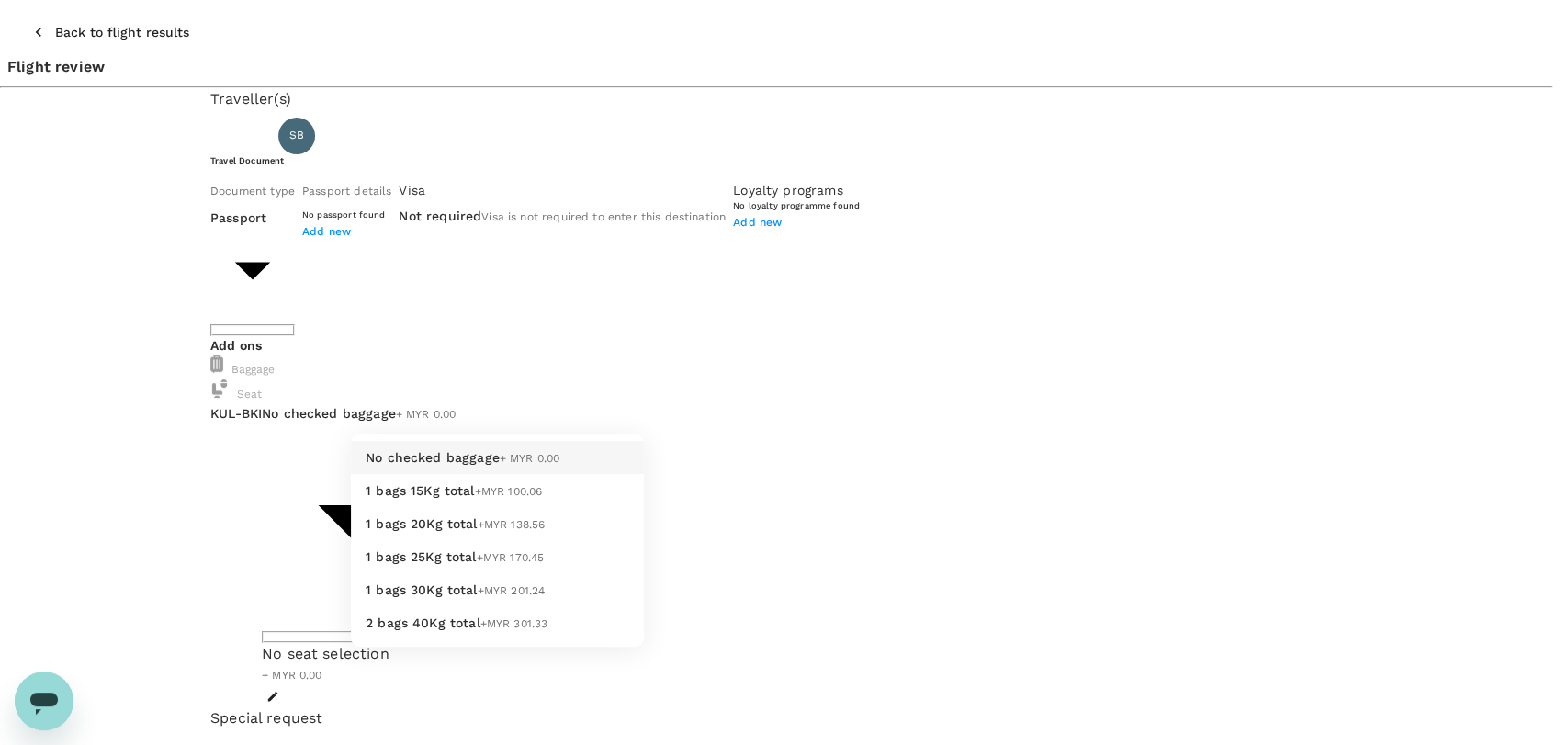 click on "1 bags 15Kg total +MYR 100.06" at bounding box center [497, 491] 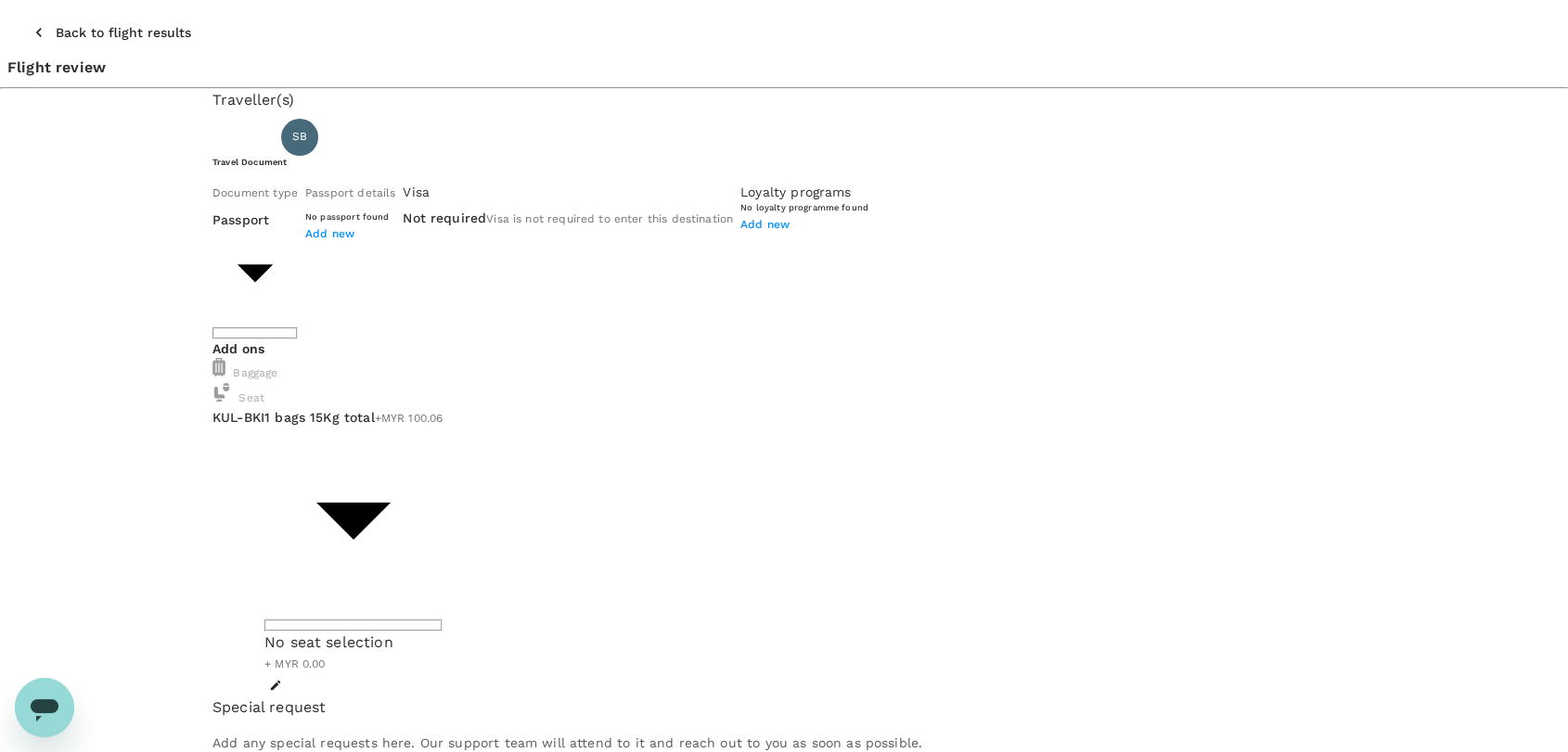 click on "Back to flight results Flight review Traveller(s) Traveller   1 : SB Syaharizan   Binti Abu Hanipah Travel Document Document type Passport Passport ​ Passport details No passport found Add new Visa Not required Visa is not required to enter this destination Loyalty programs No loyalty programme found Add new Add ons Baggage Seat KUL  -  BKI 1 bags 15Kg total +MYR 100.06 1 - 100.06 ​ No seat selection + MYR 0.00 Special request Add any special requests here. Our support team will attend to it and reach out to you as soon as possible. Add request You've selected Monday, 29 Dec 2025 11:05 13:35 KUL Direct ,  2h 30min BKI View flight details Price summary Total fare (1 traveller(s)) MYR 372.32 Air fare MYR 372.32 Baggage fee MYR 0.00 Seat fee MYR 0.00 Service fee MYR 10.00 Total MYR 382.32 Continue to payment details Some travellers require a valid travel document to proceed with this booking by TruTrip  ( 3.48.0   ) View details Edit Add new" at bounding box center [784, 754] 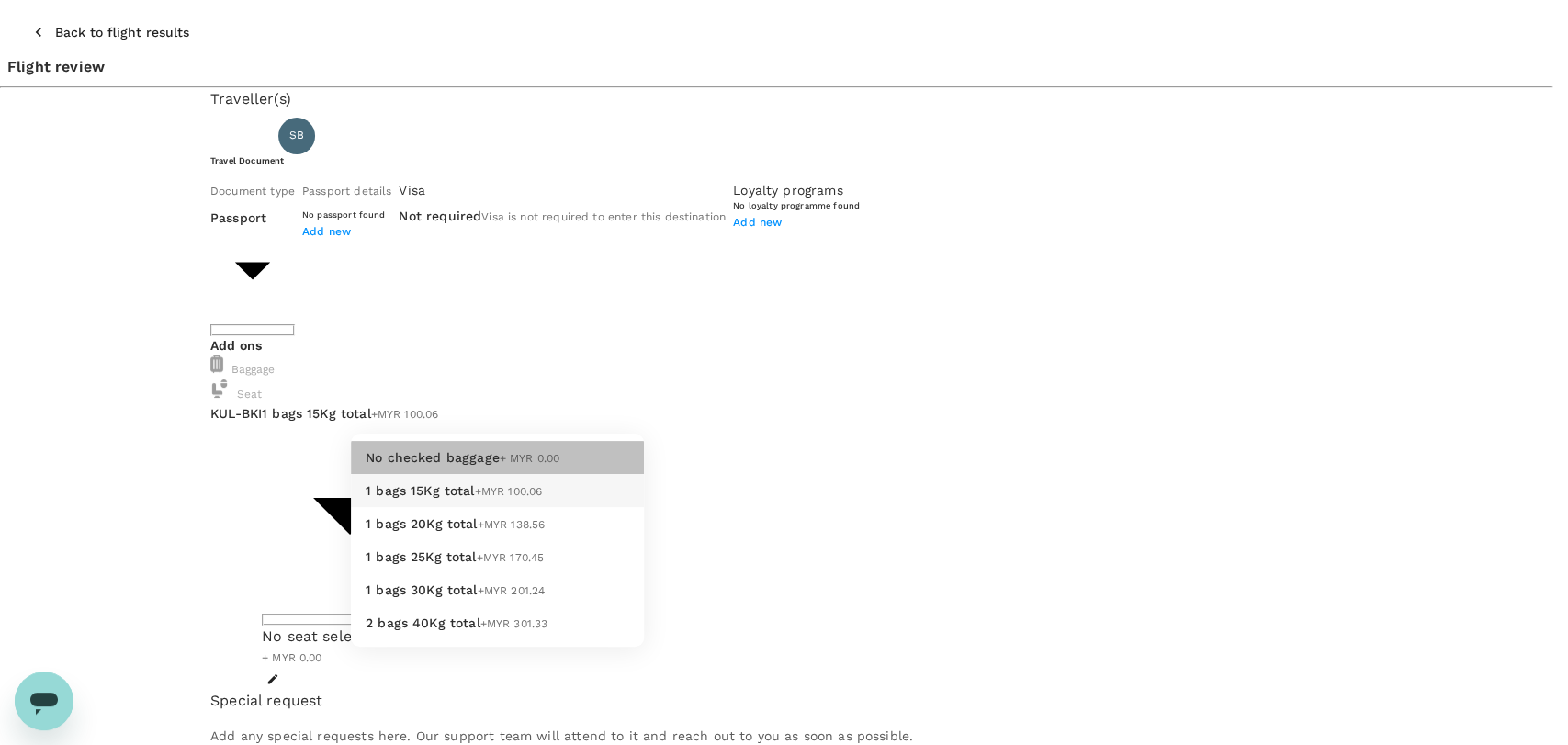 click on "No checked baggage + MYR 0.00" at bounding box center (497, 457) 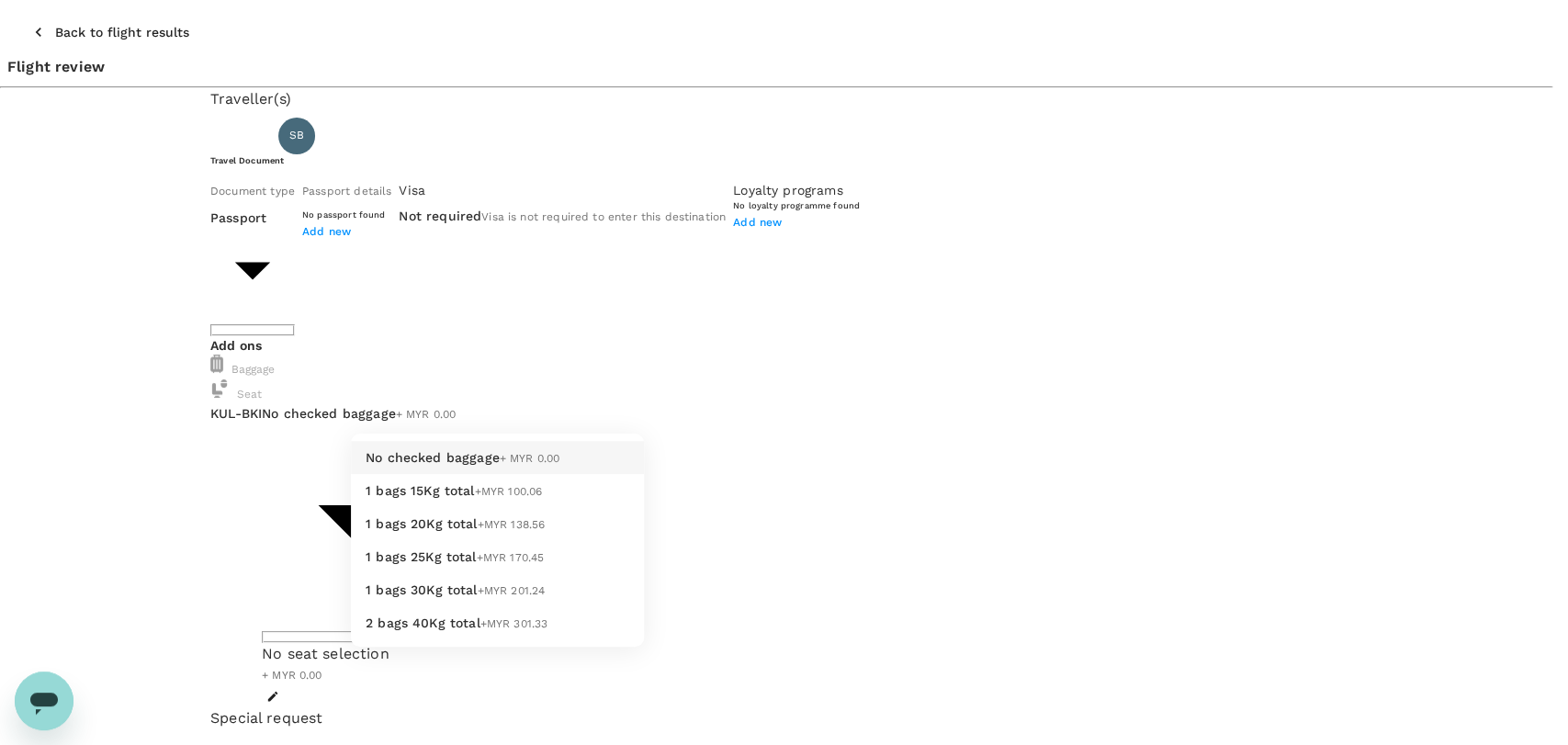 click on "Back to flight results Flight review Traveller(s) Traveller   1 : SB Syaharizan   Binti Abu Hanipah Travel Document Document type Passport Passport ​ Passport details No passport found Add new Visa Not required Visa is not required to enter this destination Loyalty programs No loyalty programme found Add new Add ons Baggage Seat KUL  -  BKI No checked baggage + MYR 0.00 ​ No seat selection + MYR 0.00 Special request Add any special requests here. Our support team will attend to it and reach out to you as soon as possible. Add request You've selected Monday, 29 Dec 2025 11:05 13:35 KUL Direct ,  2h 30min BKI View flight details Price summary Total fare (1 traveller(s)) MYR 372.32 Air fare MYR 372.32 Baggage fee MYR 0.00 Seat fee MYR 0.00 Service fee MYR 10.00 Total MYR 382.32 Continue to payment details Some travellers require a valid travel document to proceed with this booking by TruTrip  ( 3.48.0   ) View details Edit Add new No checked baggage + MYR 0.00 1 bags 15Kg total +MYR 100.06 1 bags 20Kg total" at bounding box center [784, 755] 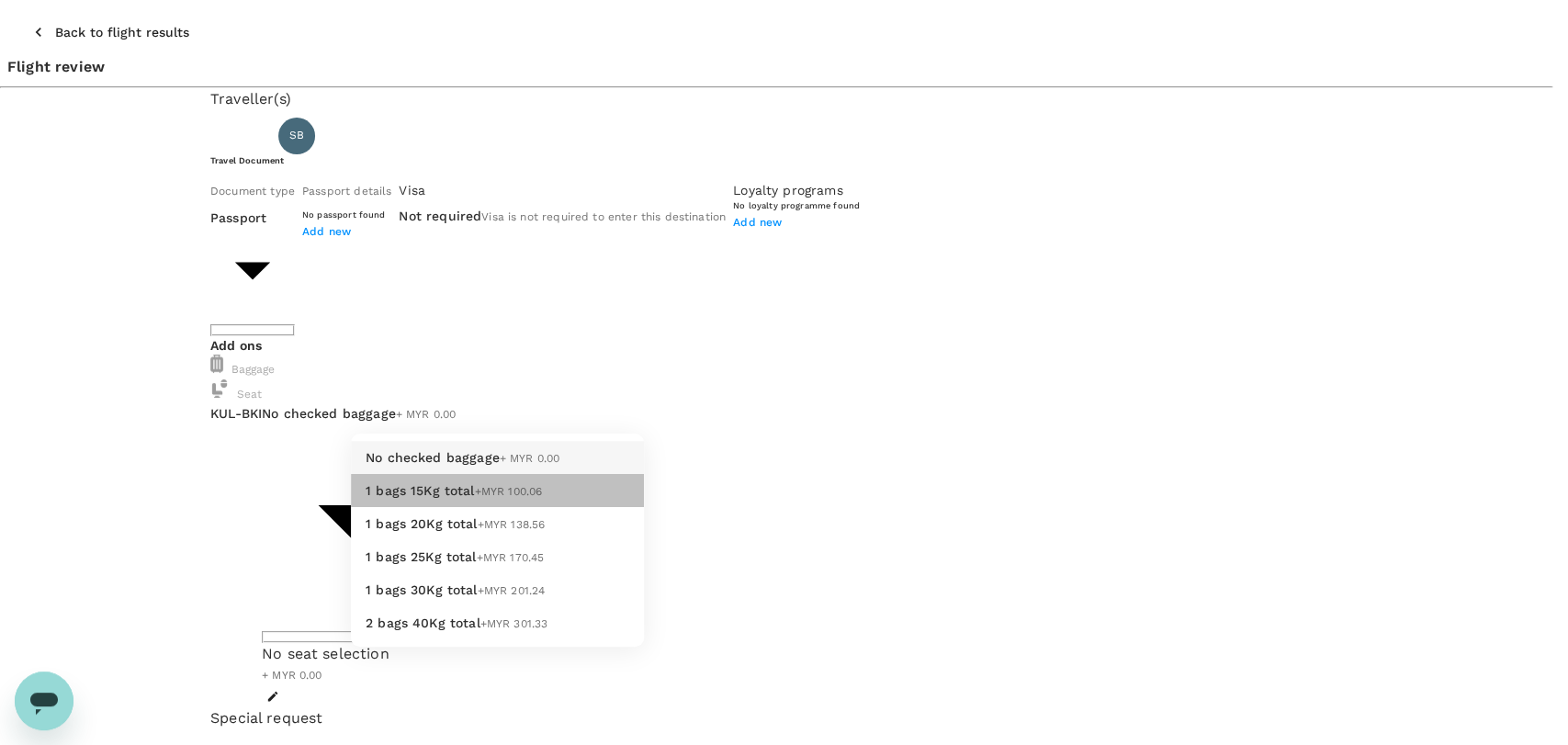 click on "1 bags 15Kg total +MYR 100.06" at bounding box center [497, 491] 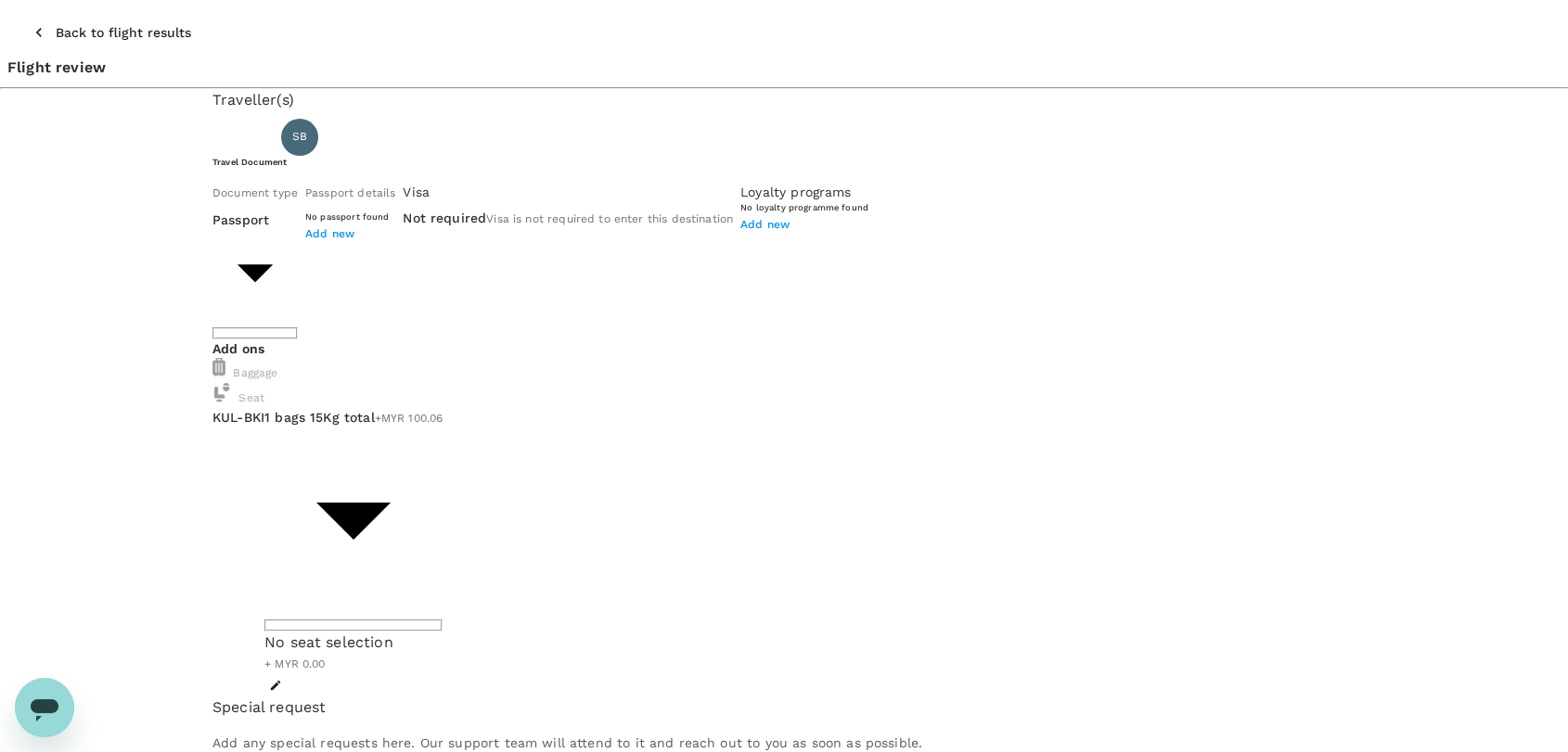 click on "Back to flight results" at bounding box center [123, 32] 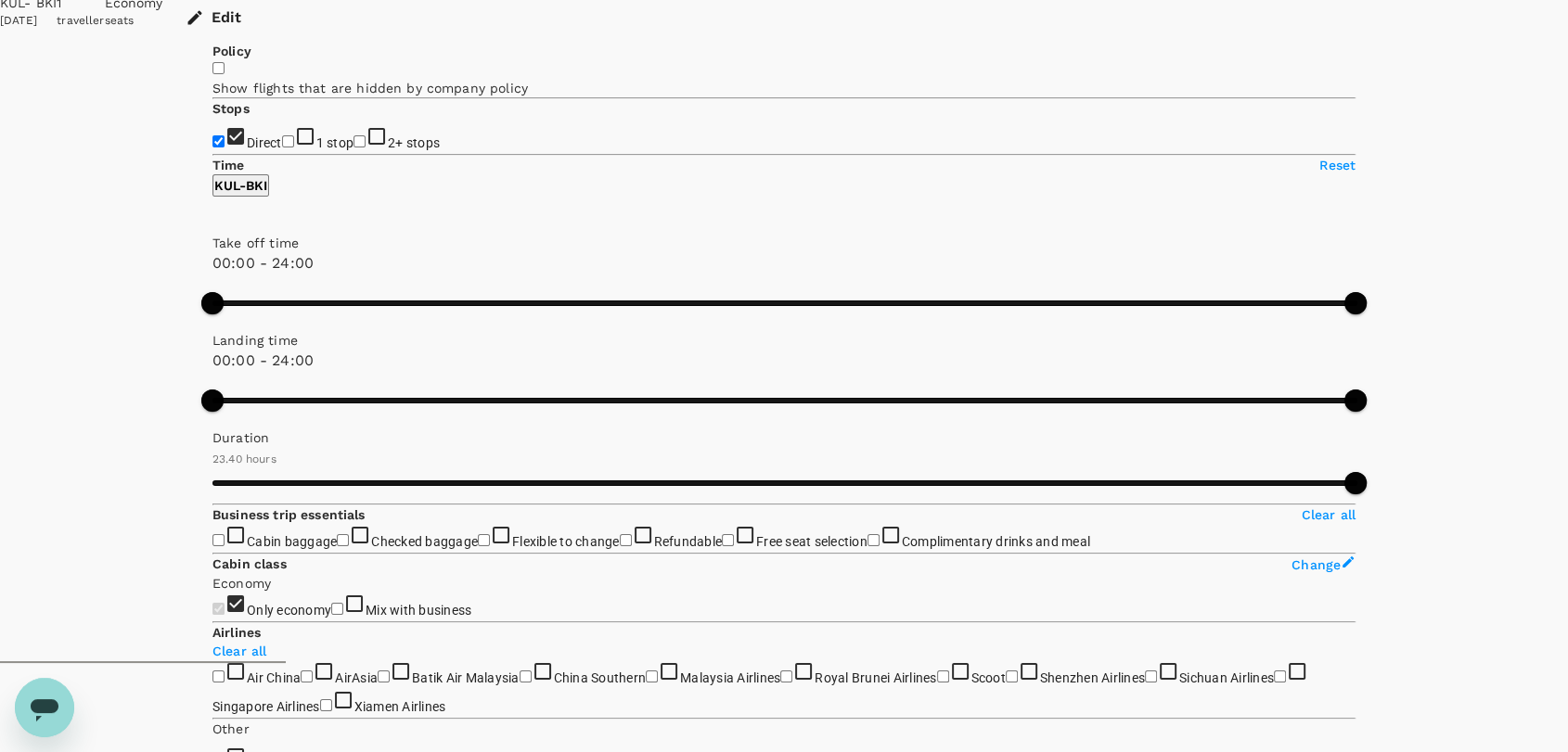 scroll, scrollTop: 206, scrollLeft: 0, axis: vertical 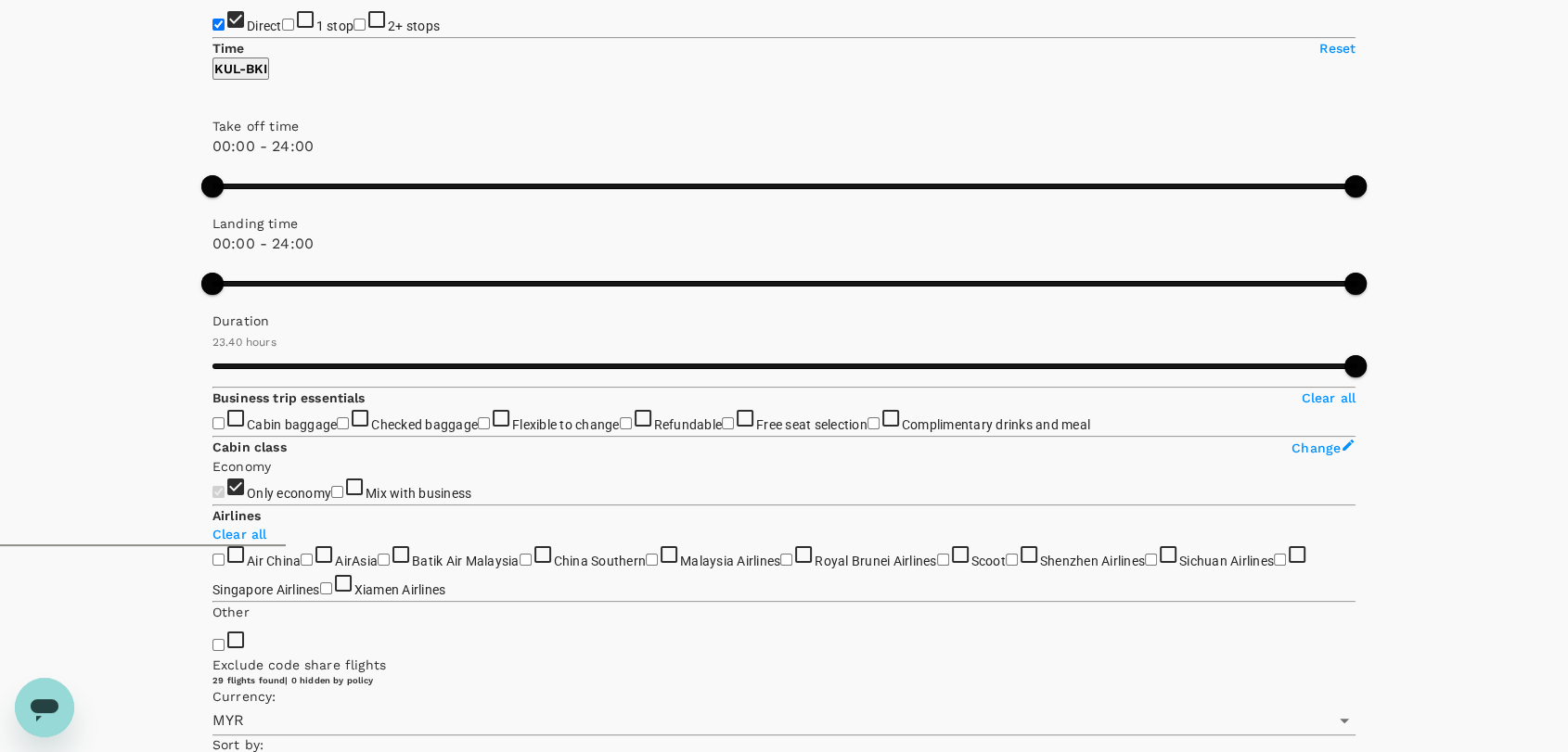 click on "View options" at bounding box center (1318, 5656) 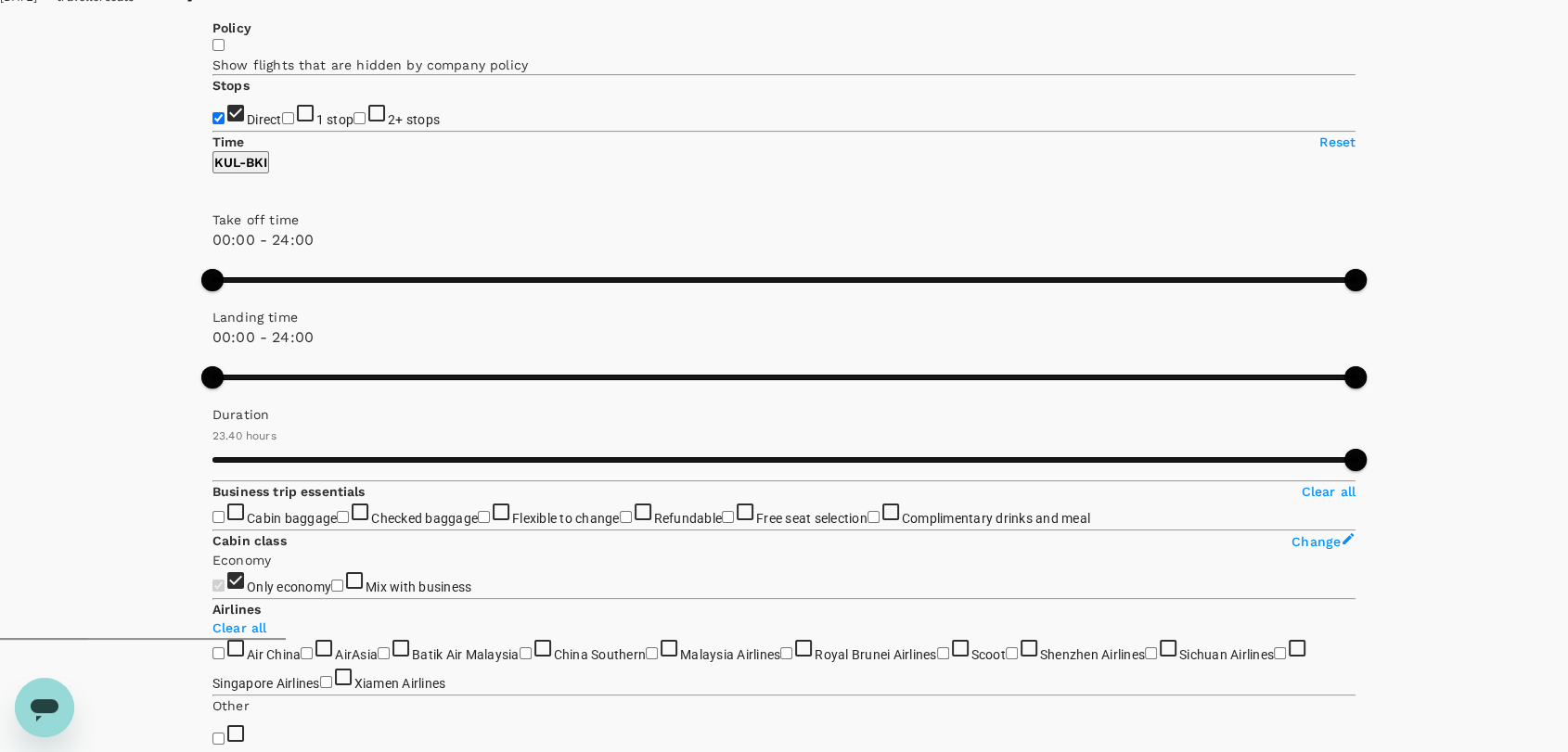 scroll, scrollTop: 206, scrollLeft: 0, axis: vertical 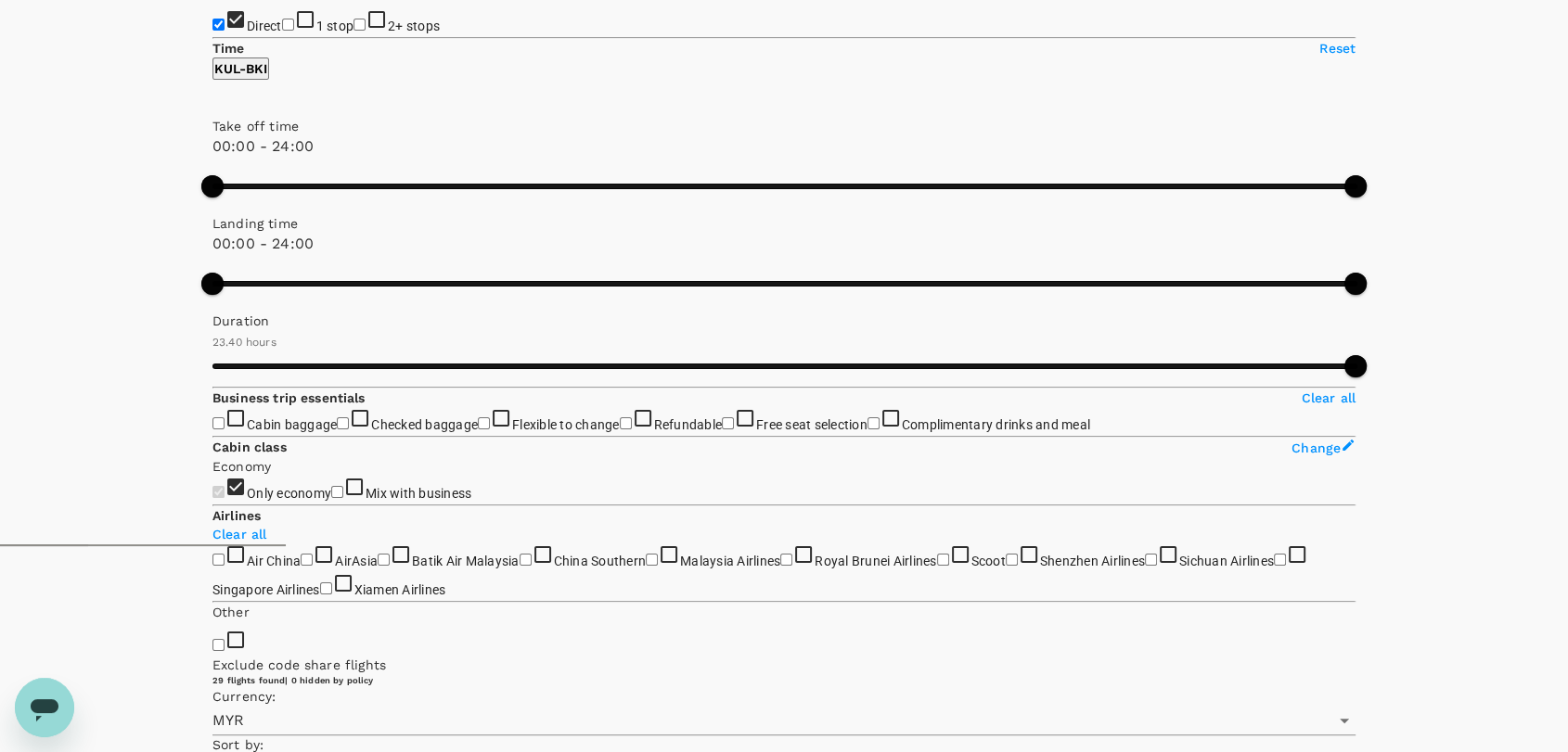 click 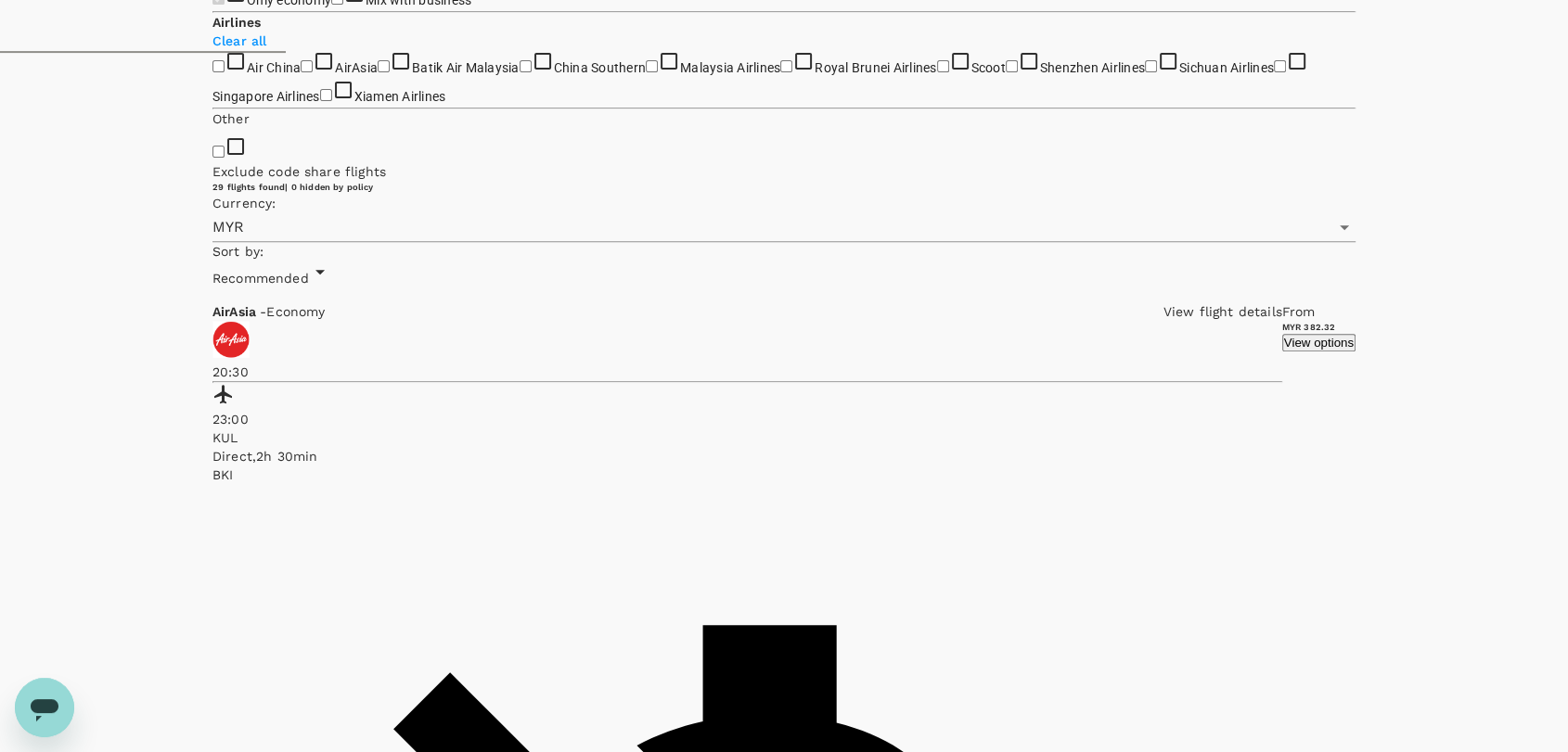 scroll, scrollTop: 823, scrollLeft: 0, axis: vertical 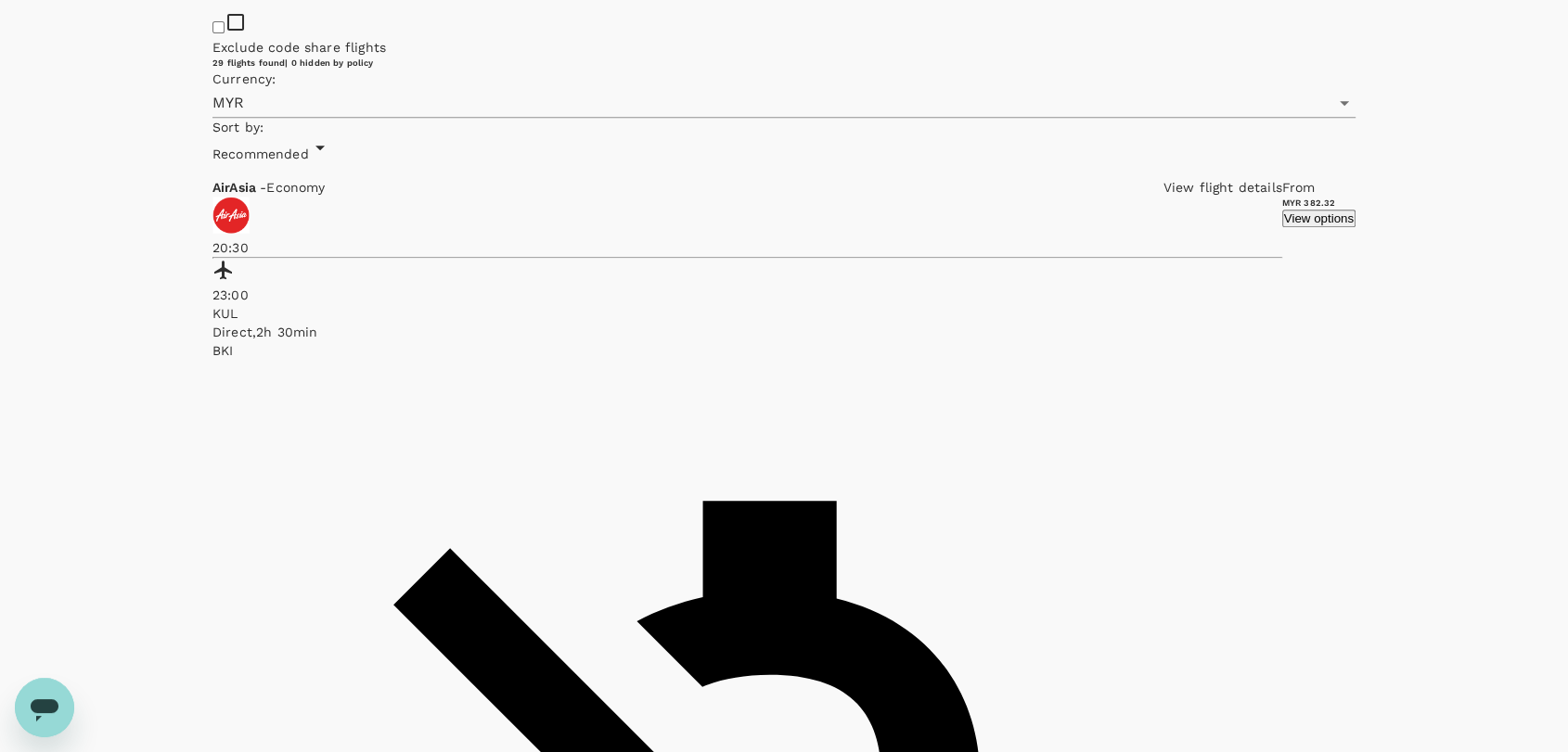 click on "Malaysia Airlines" at bounding box center (730, -57) 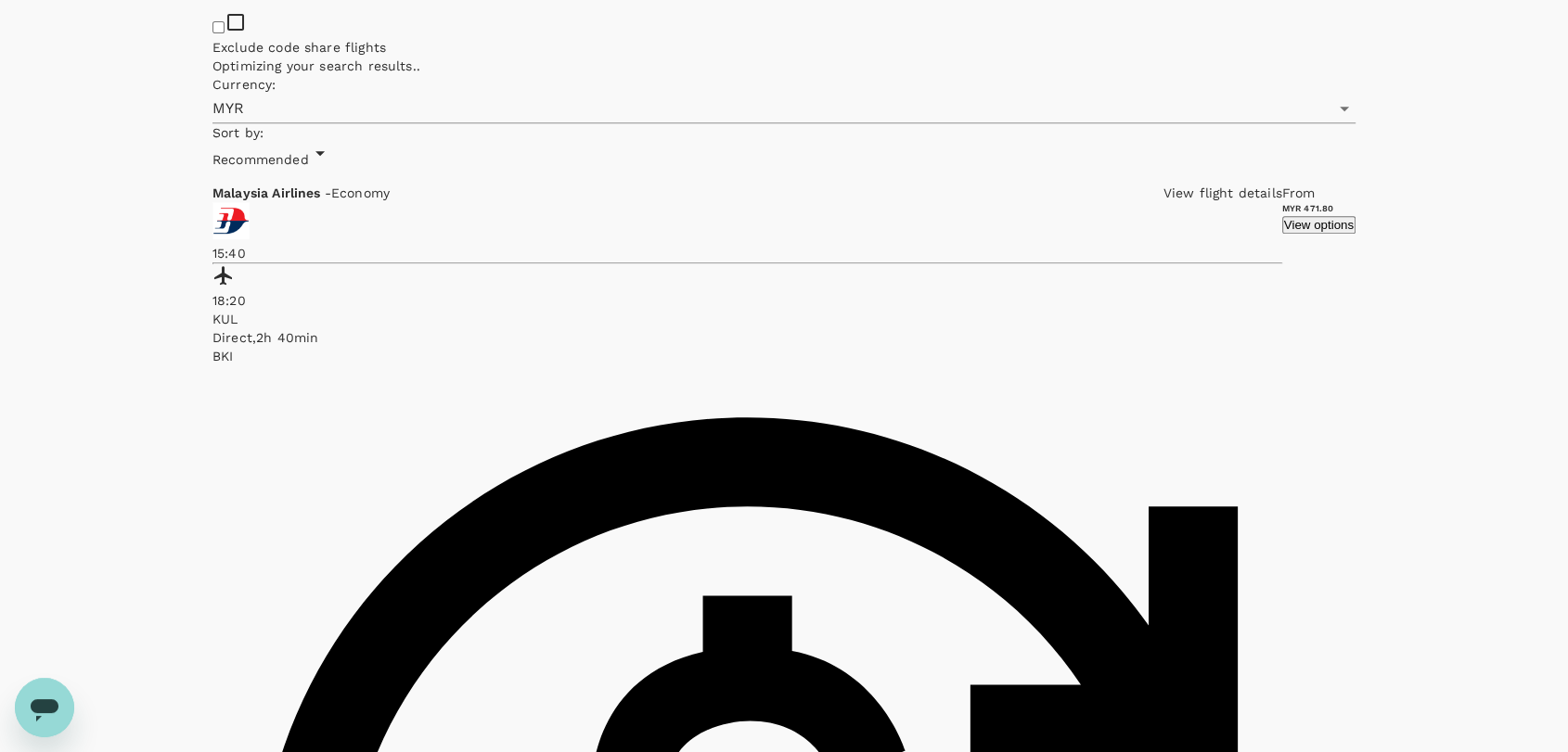 checkbox on "false" 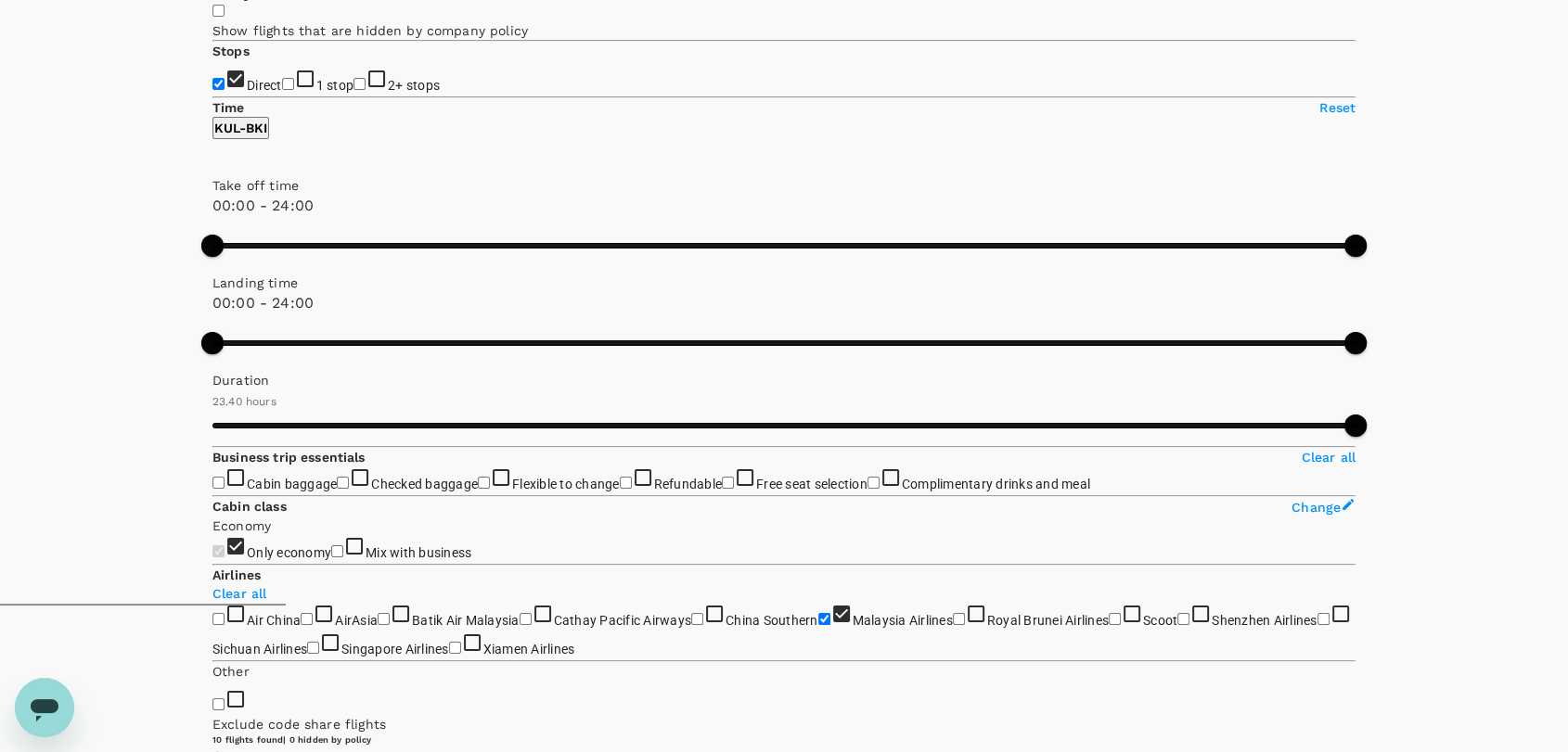 scroll, scrollTop: 0, scrollLeft: 0, axis: both 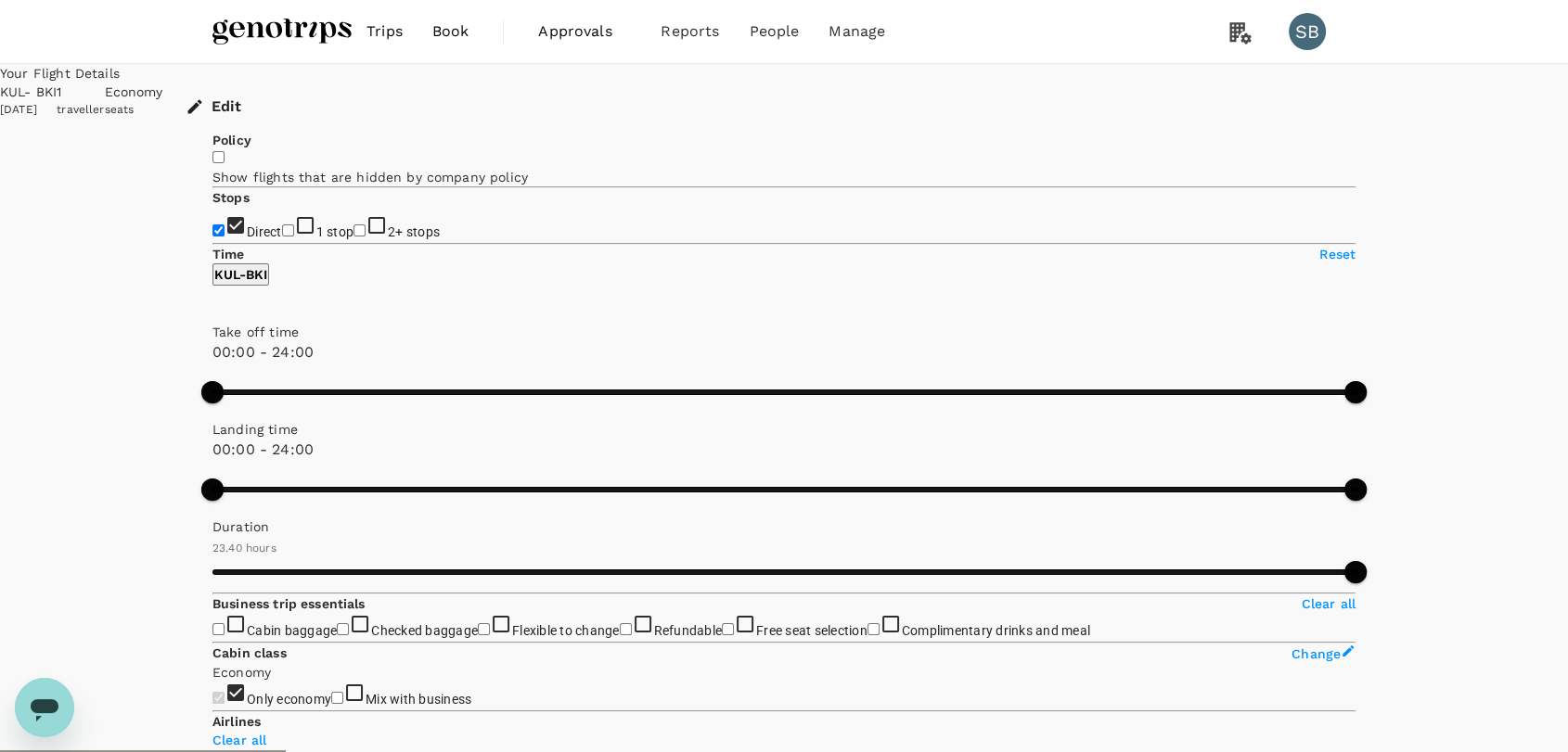 click on "Recommended" at bounding box center [261, 977] 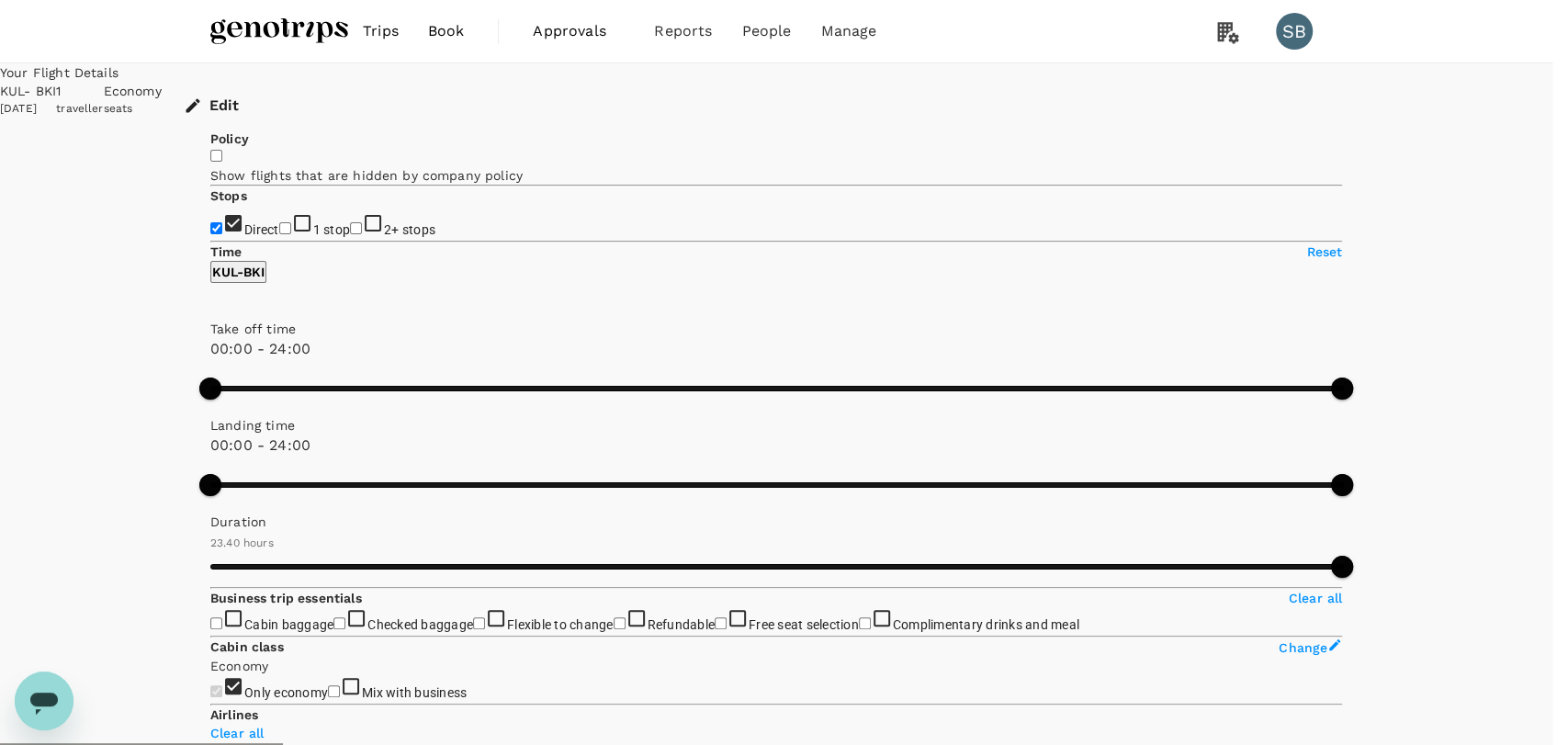 click on "Departure Time" at bounding box center [776, 25321] 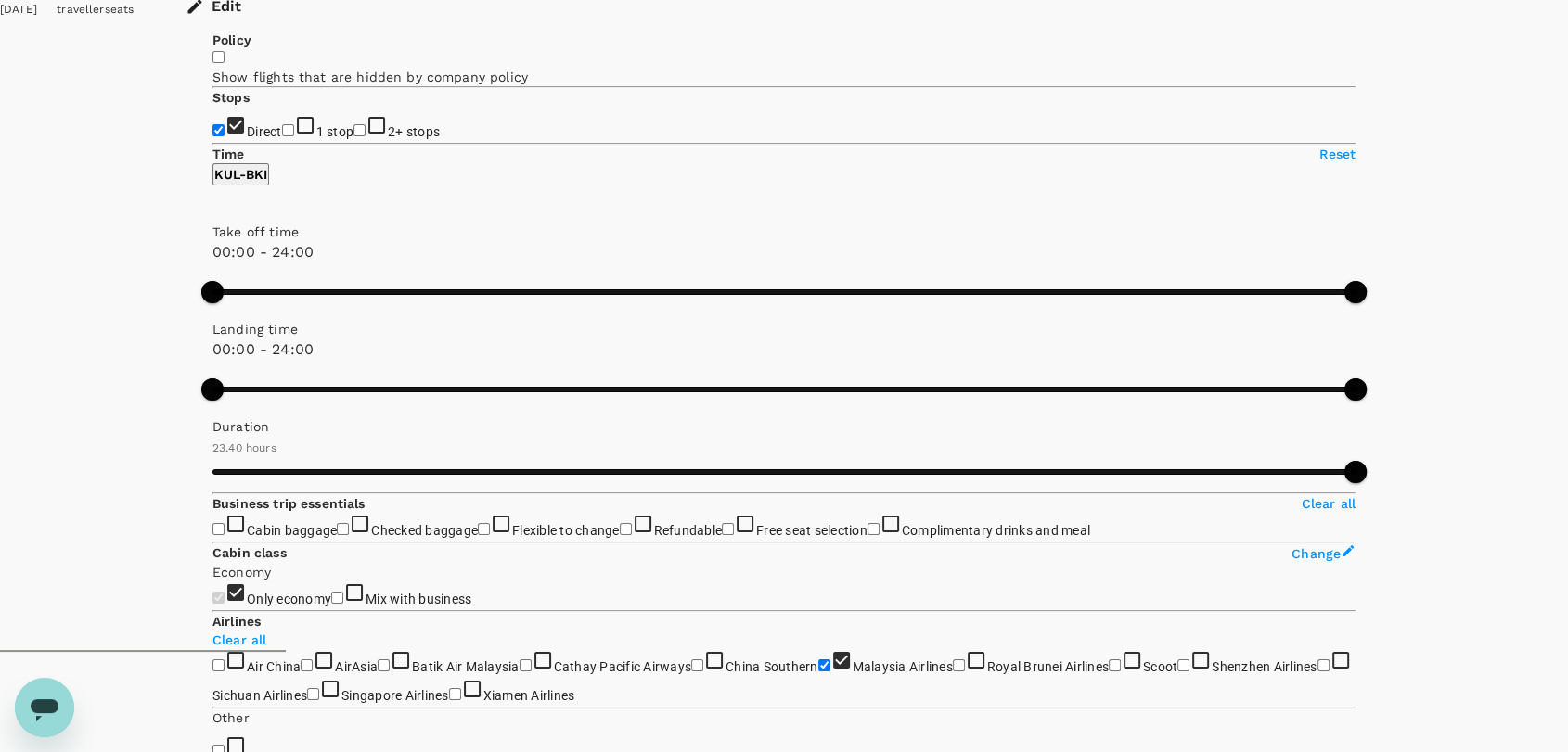 scroll, scrollTop: 0, scrollLeft: 0, axis: both 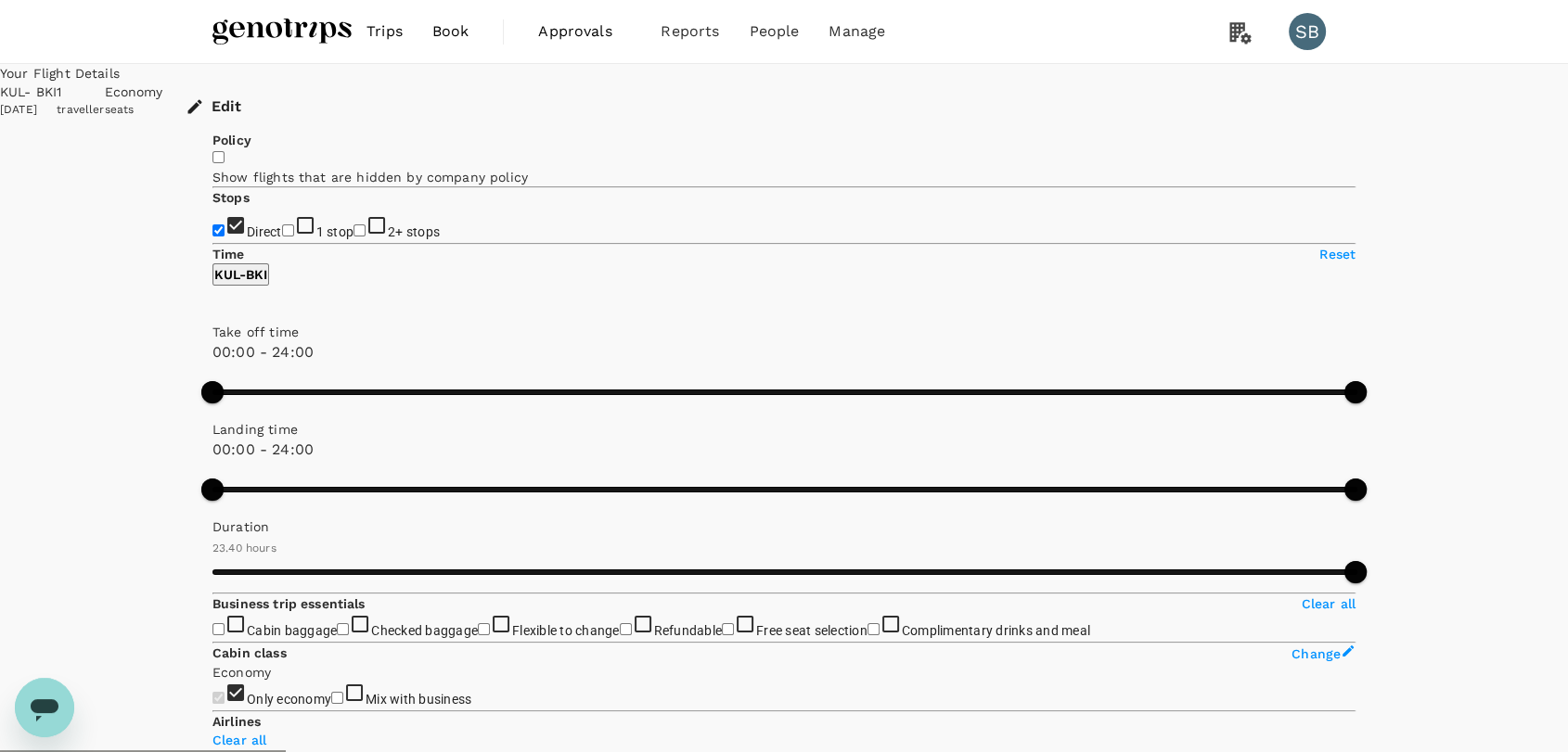 click at bounding box center [282, 32] 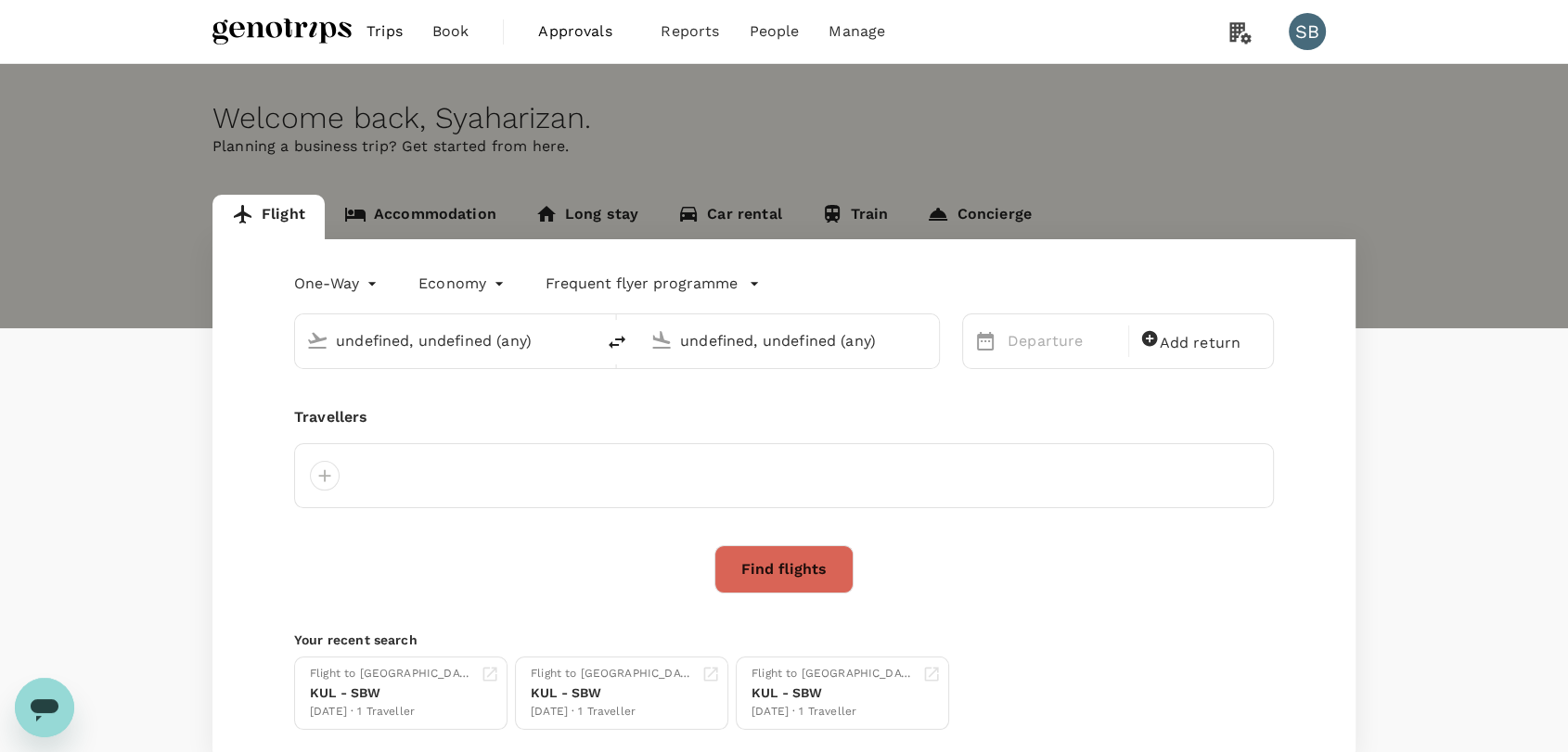 type 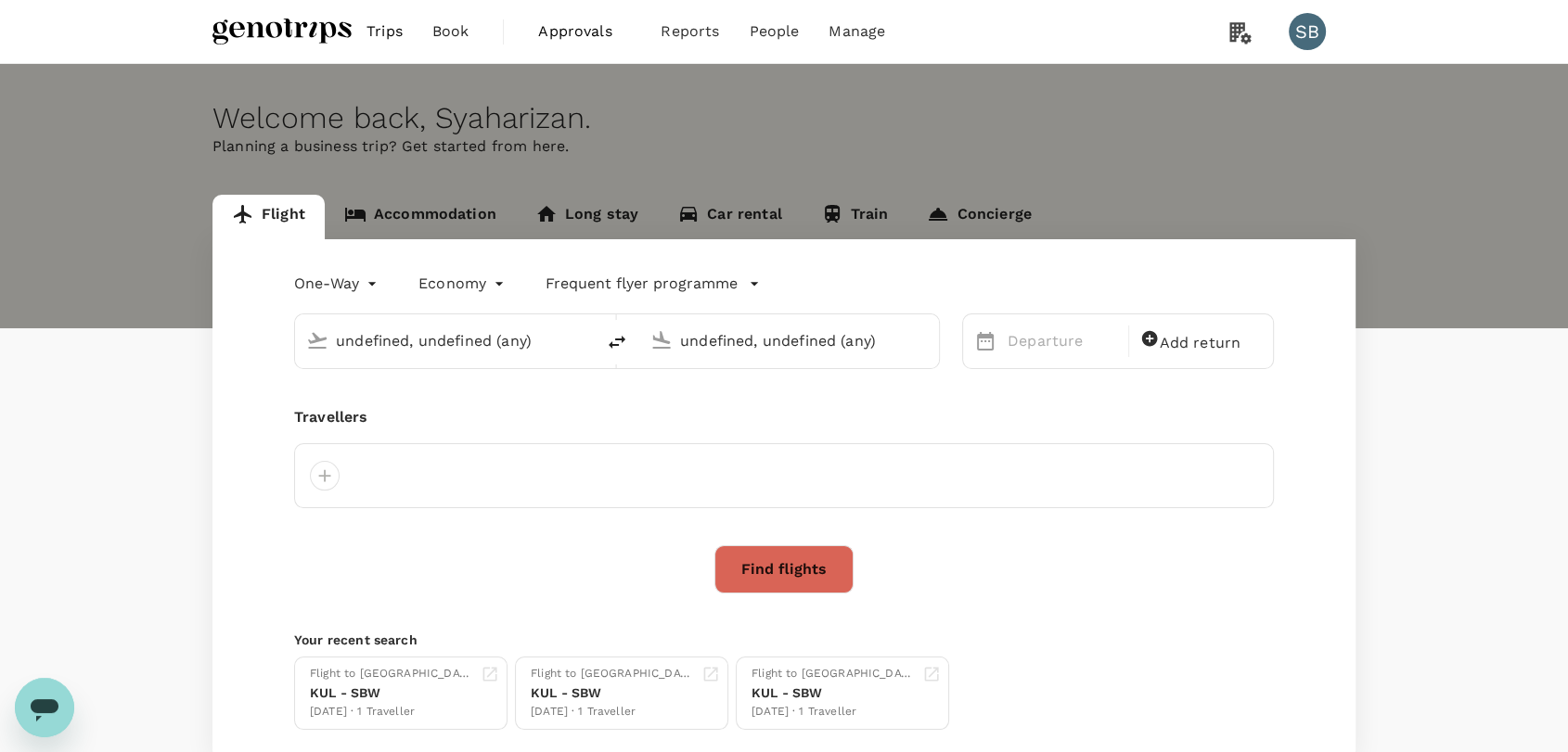 type 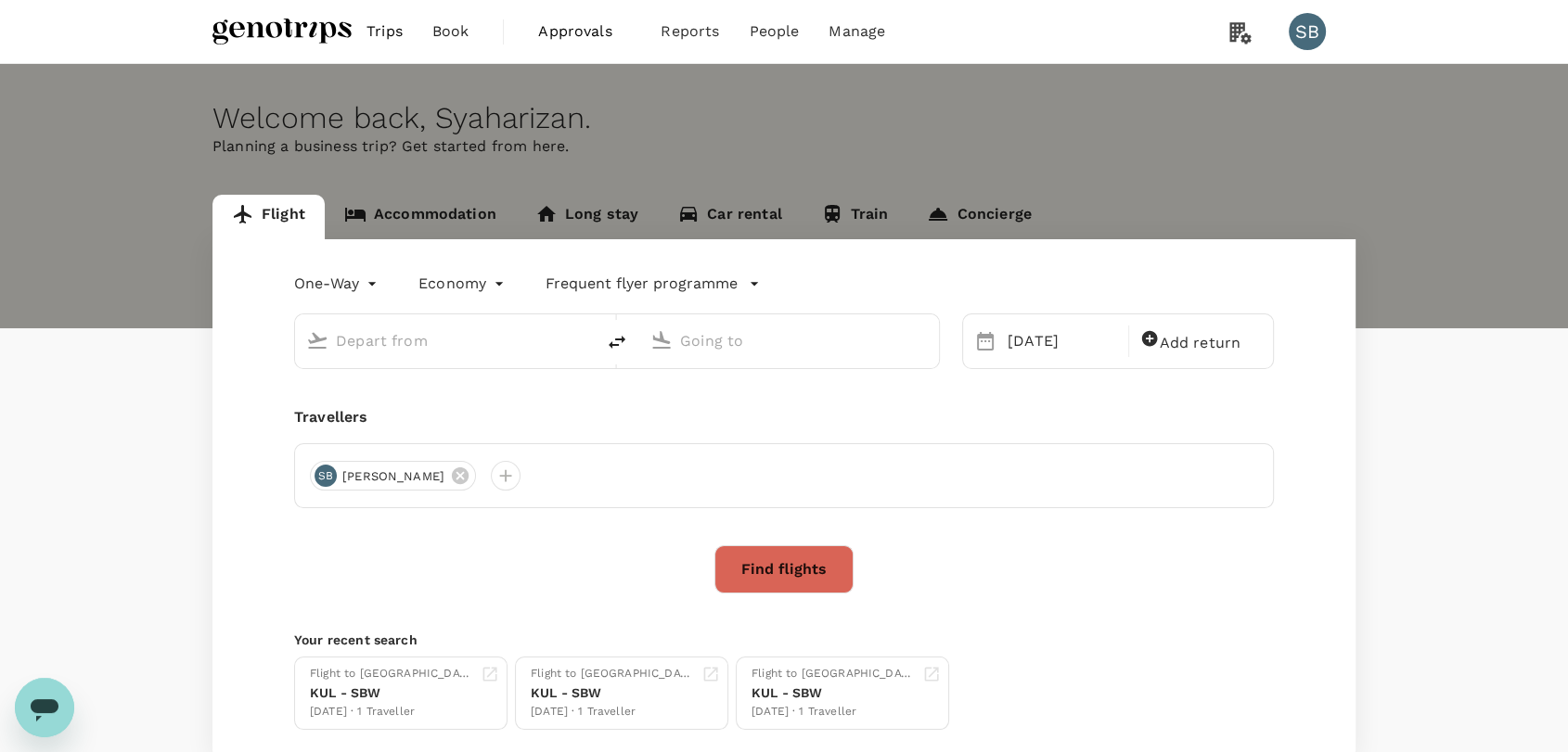 type on "Kuala Lumpur Intl ([GEOGRAPHIC_DATA])" 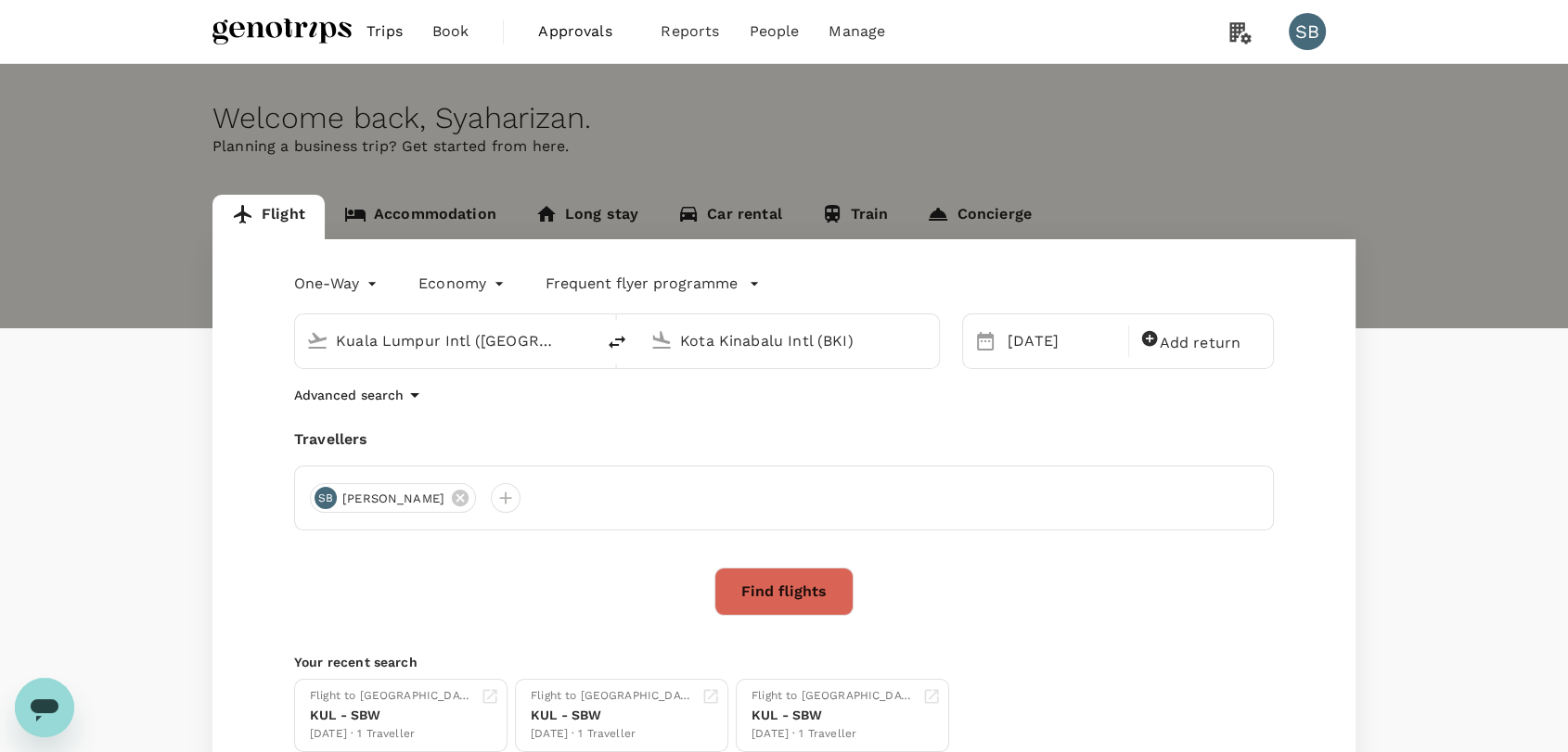type 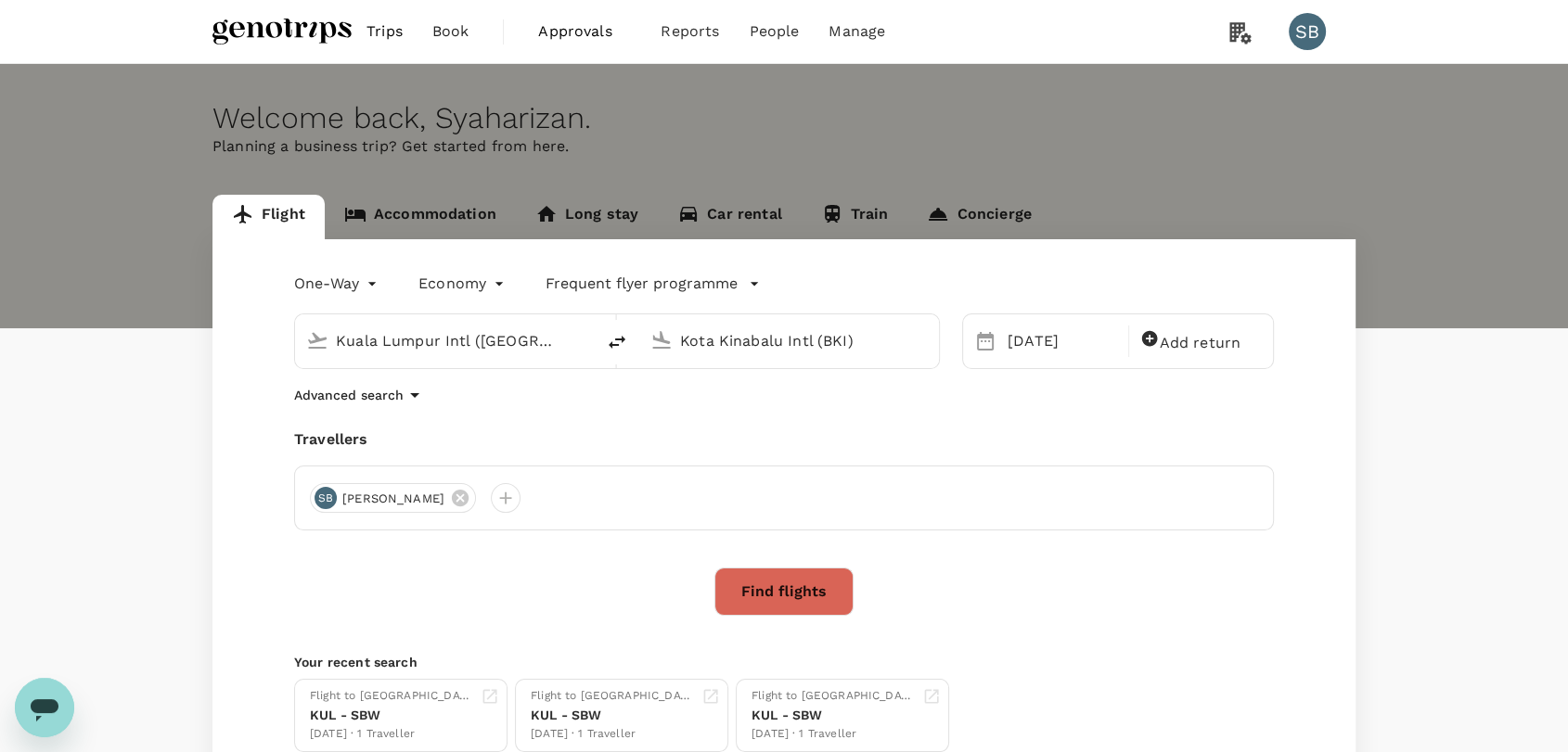 type 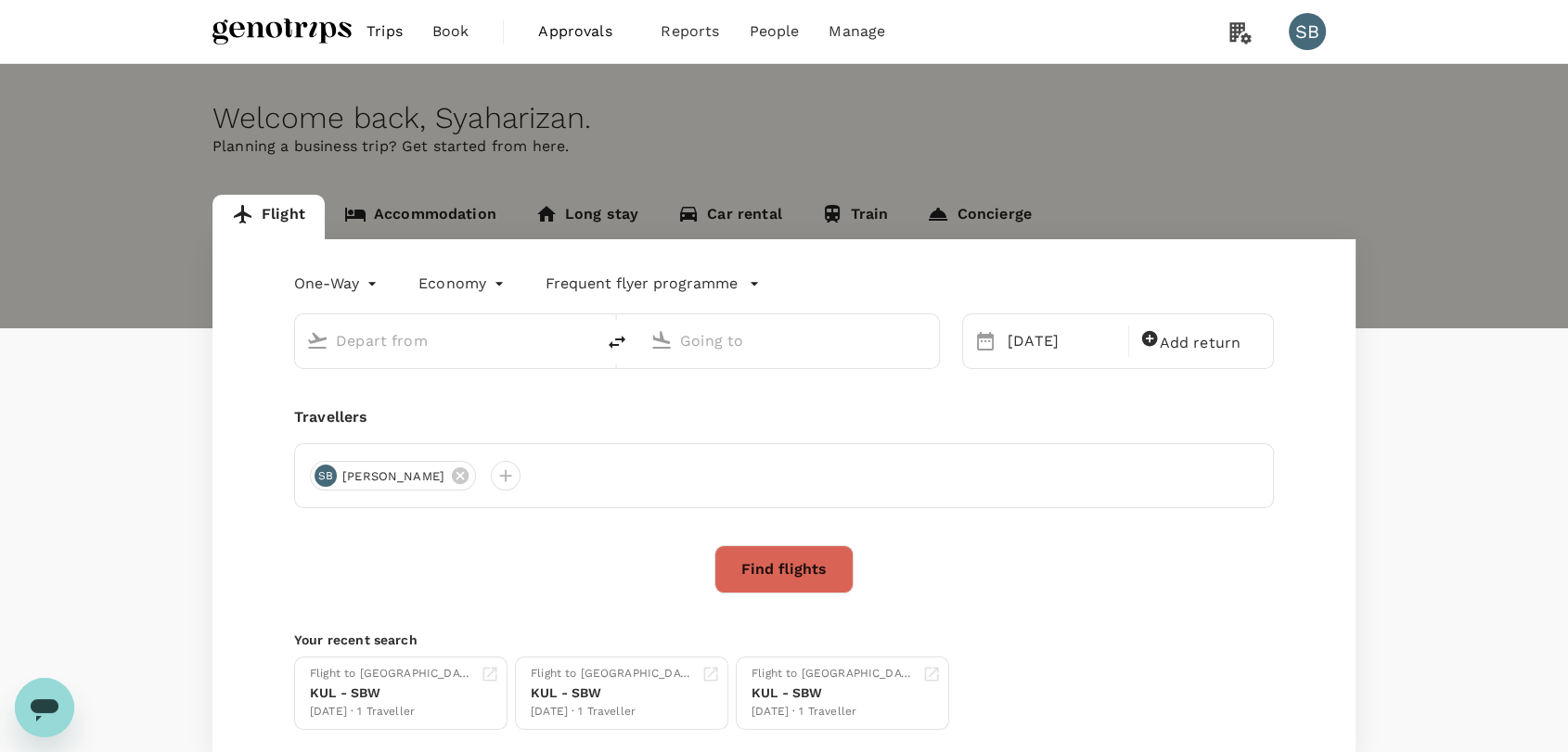 type on "Kuala Lumpur Intl ([GEOGRAPHIC_DATA])" 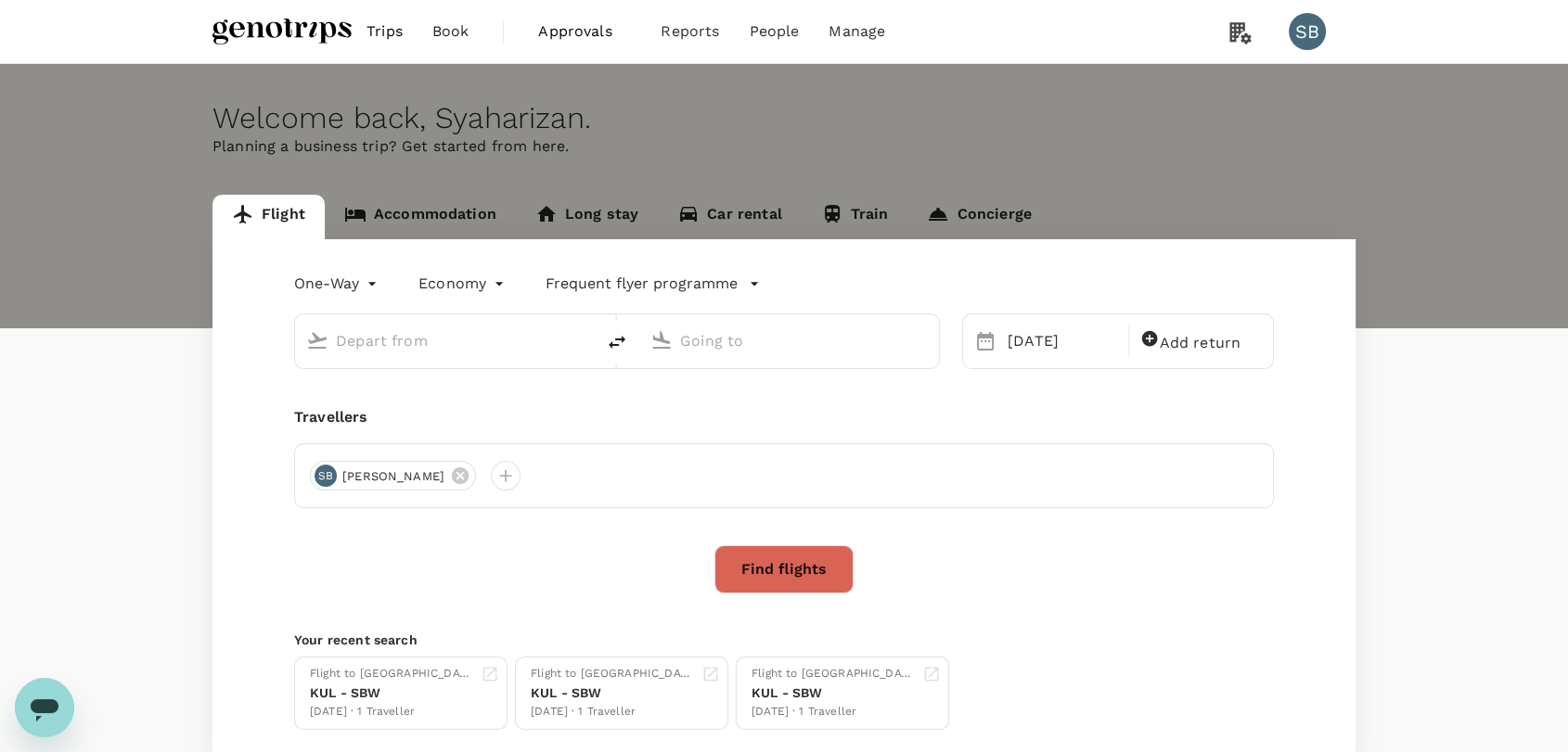 type on "Kota Kinabalu Intl (BKI)" 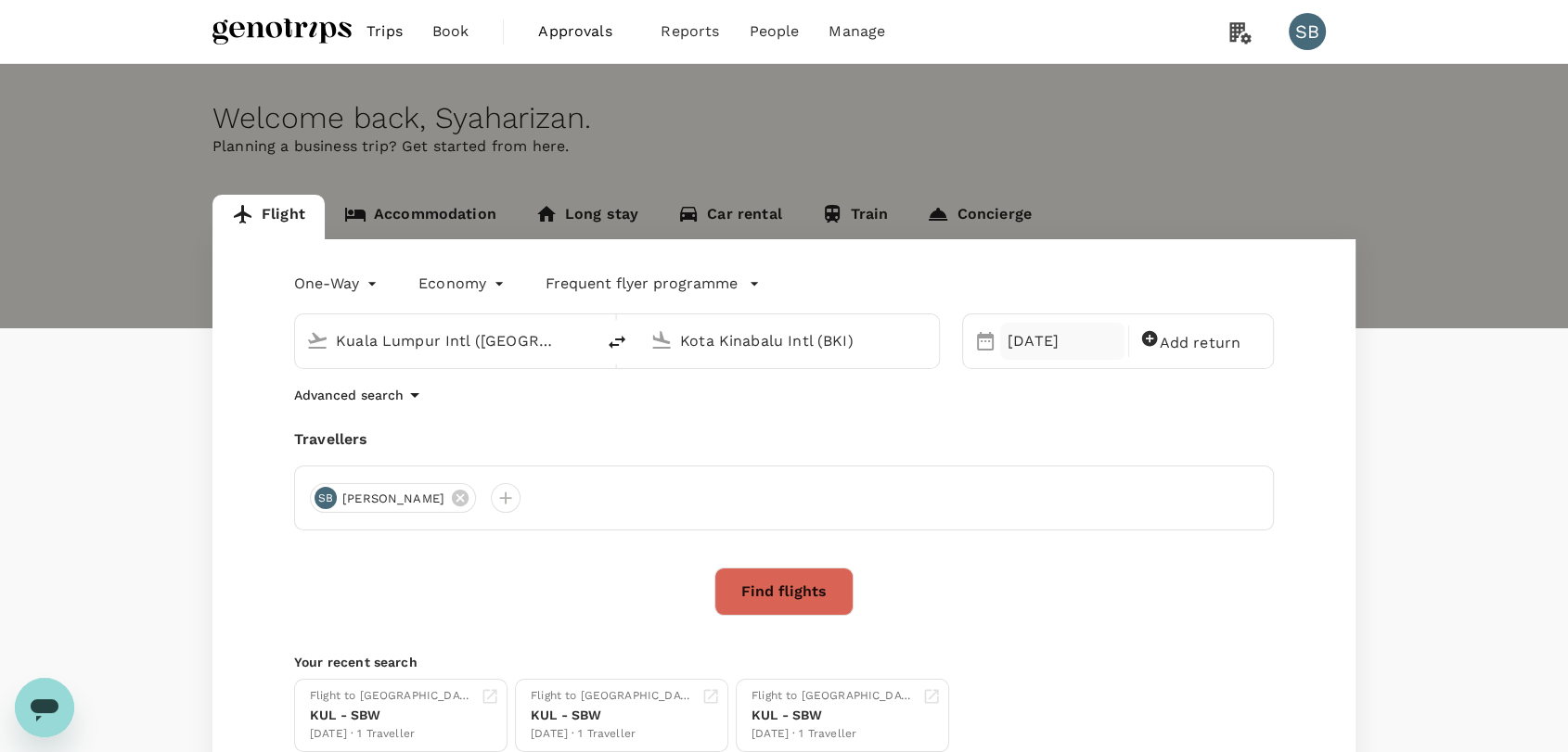 click on "29 Dec" at bounding box center [1062, 341] 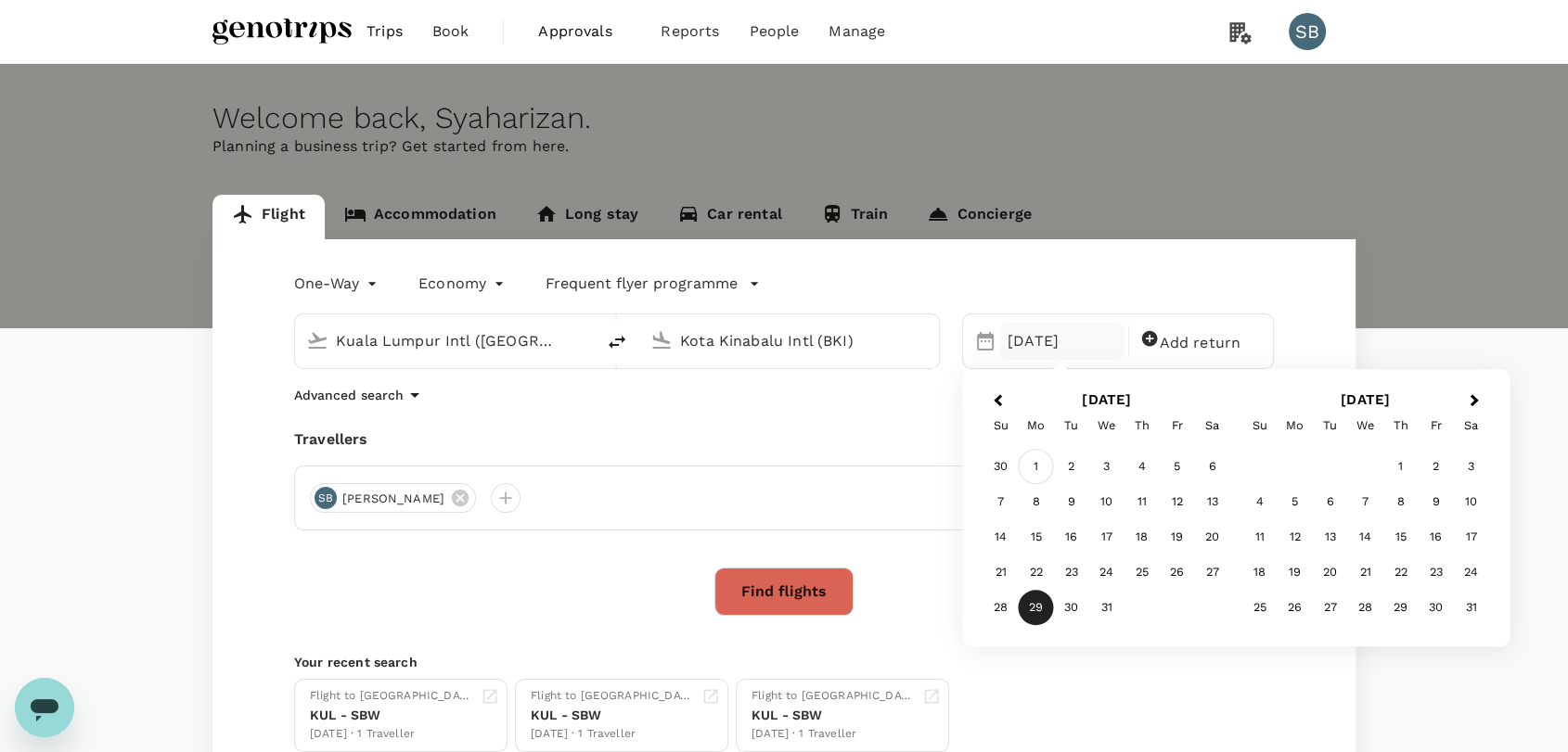 click on "1" at bounding box center [1036, 467] 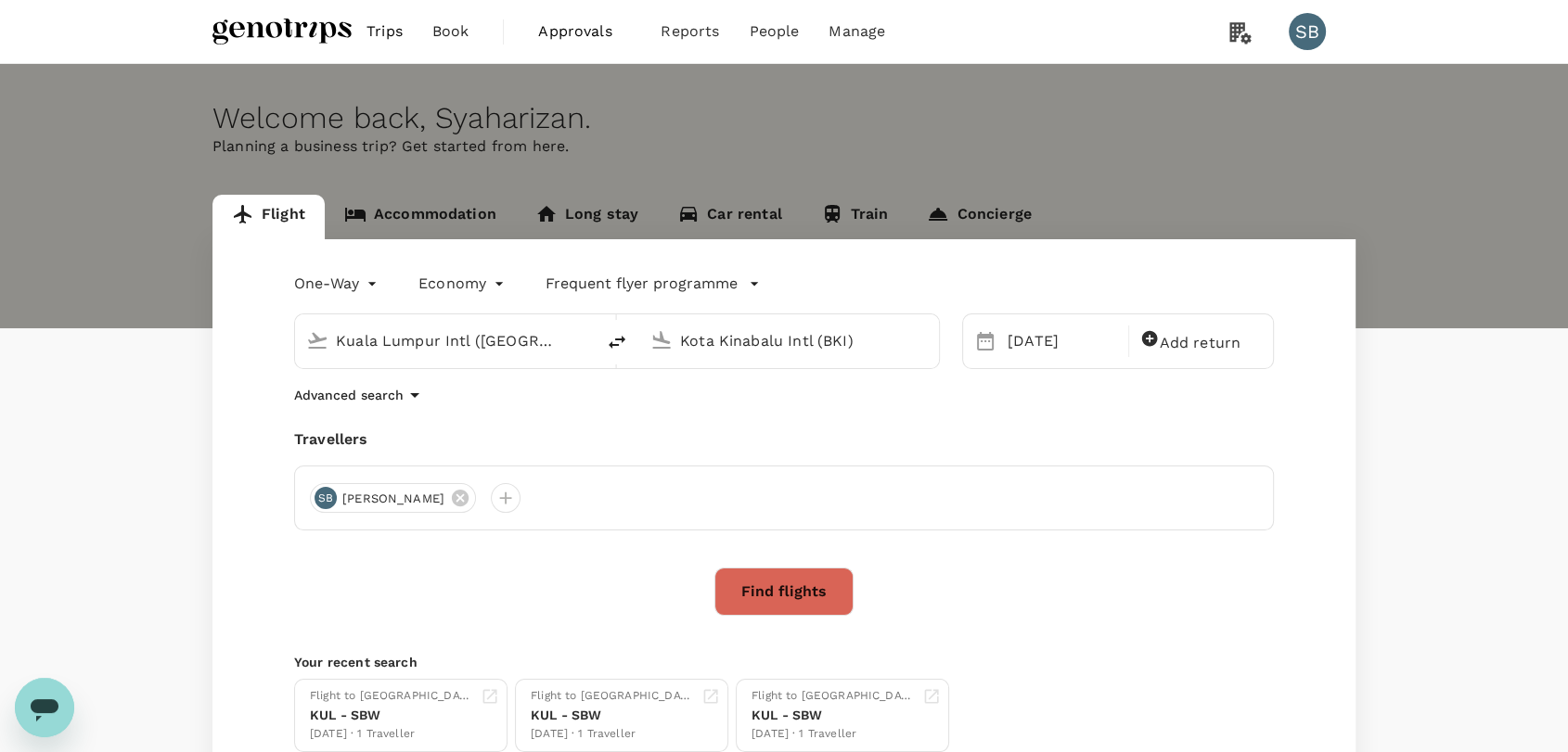 click on "Find flights" at bounding box center [784, 592] 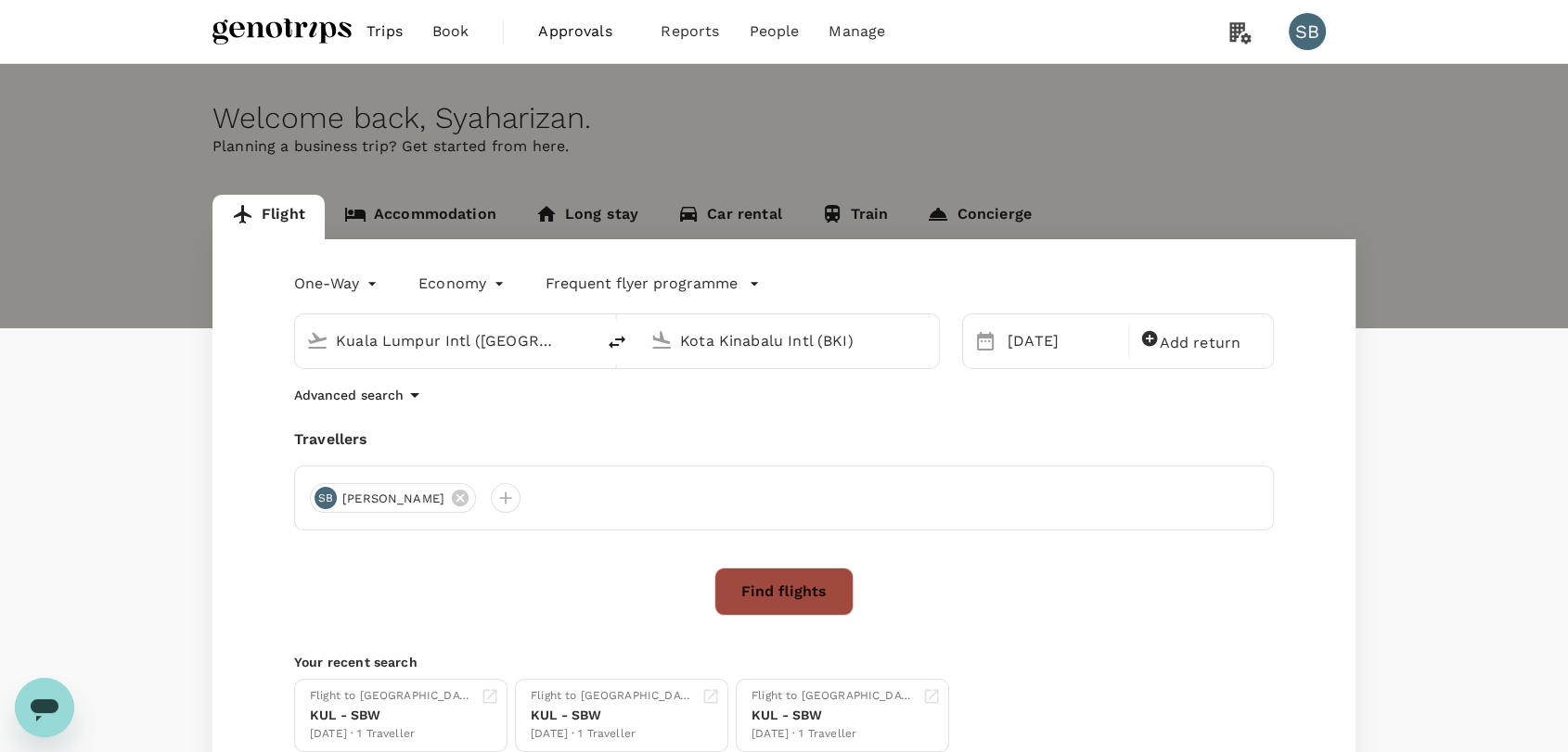 click on "Find flights" at bounding box center [784, 592] 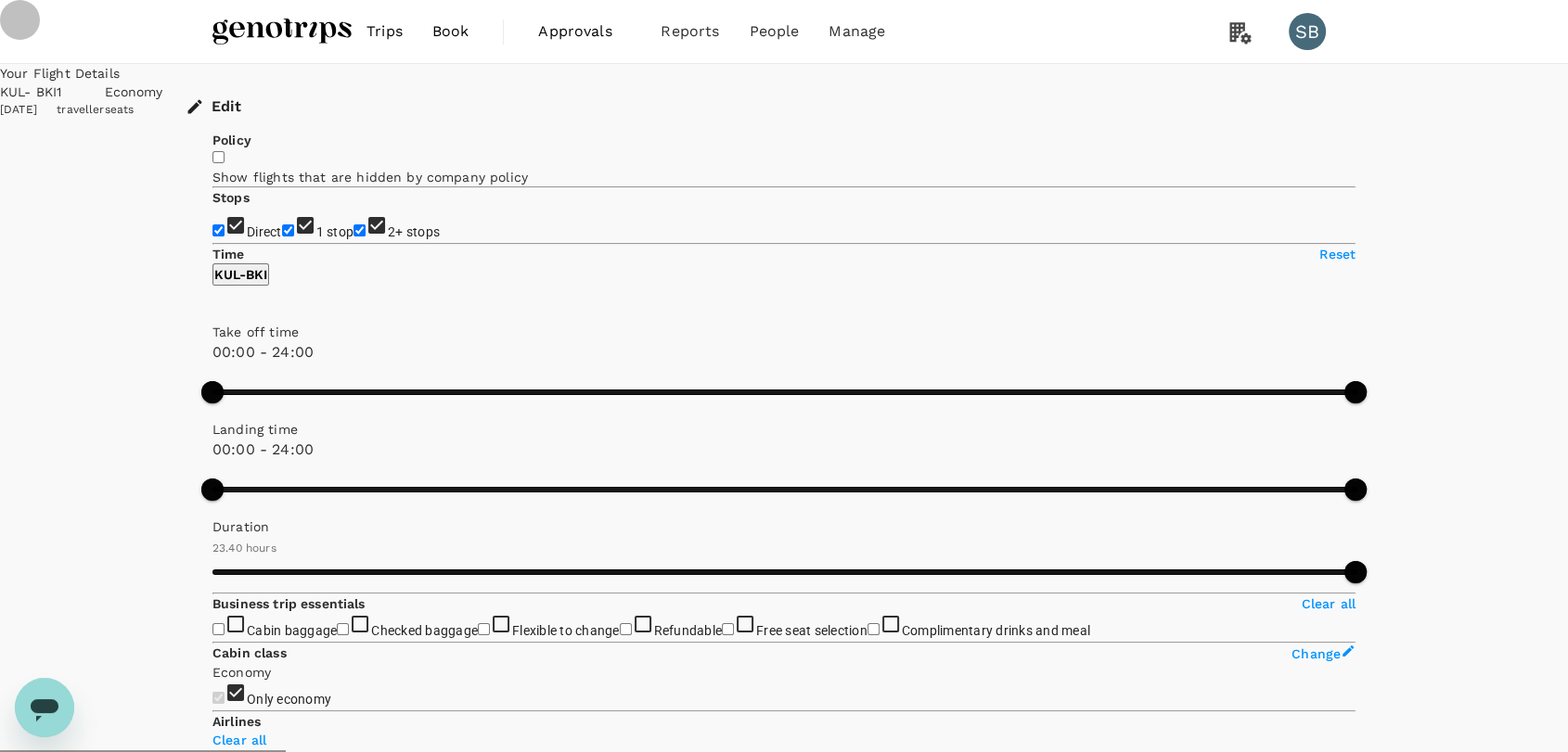 click on "2+ stops" at bounding box center (359, 230) 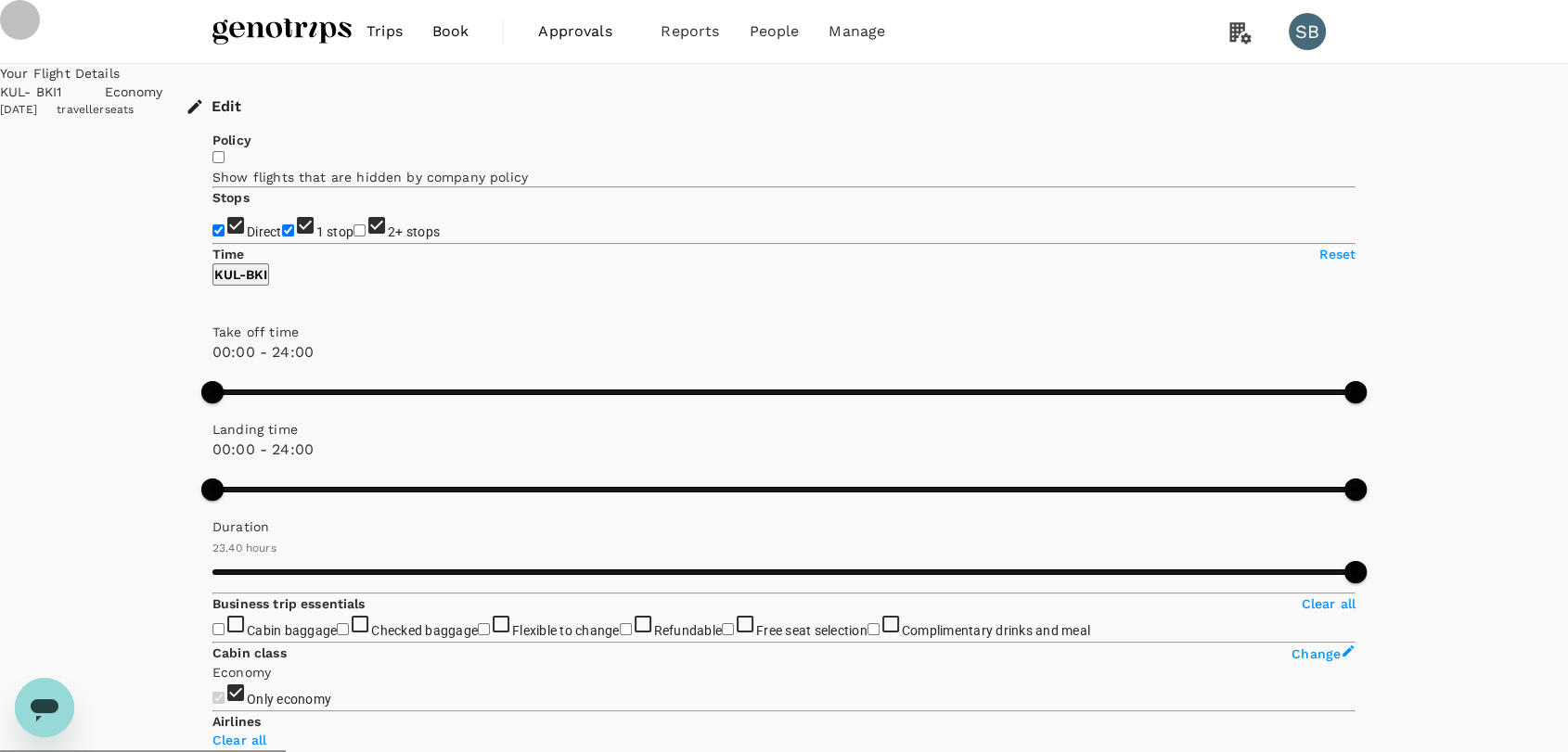 checkbox on "false" 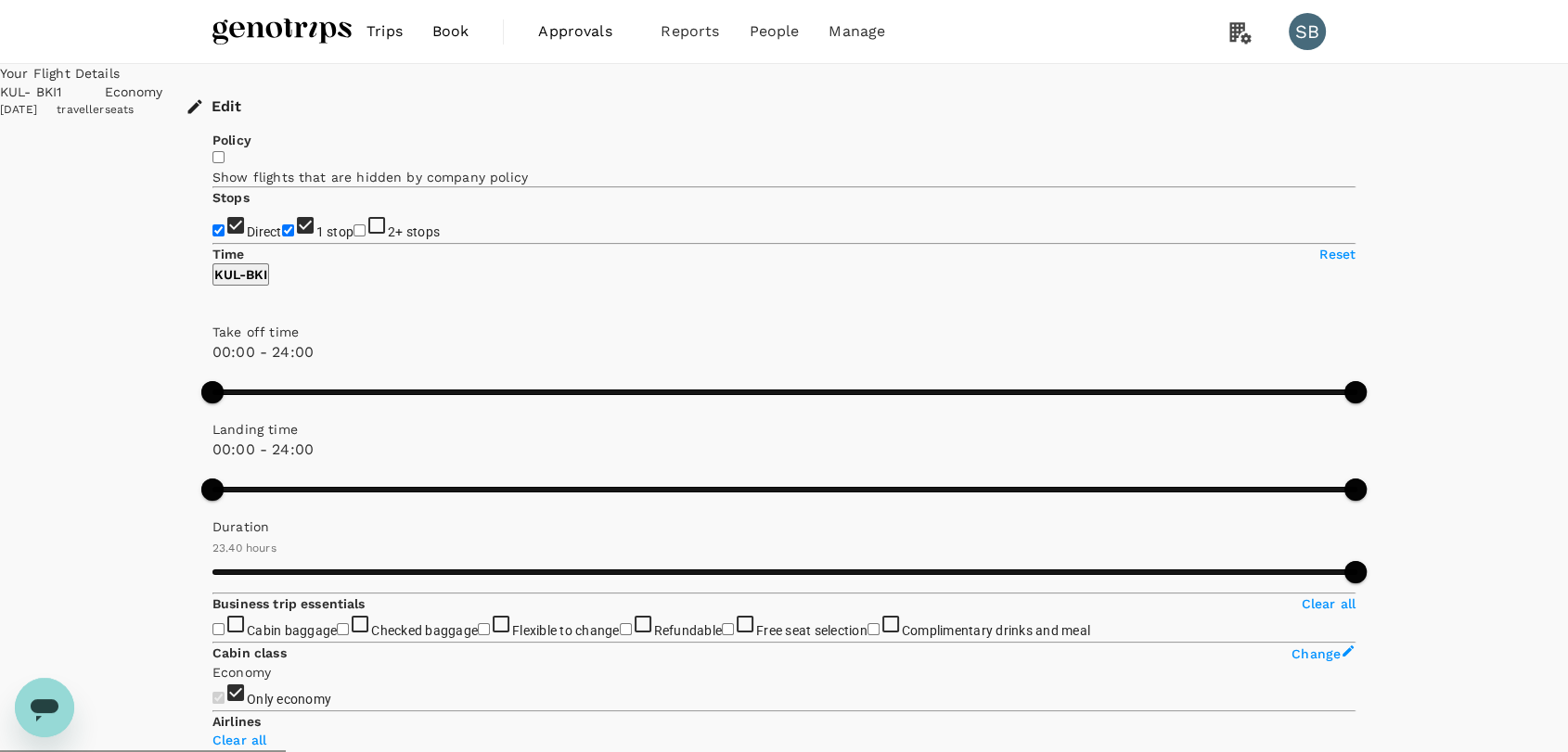 click on "1 stop" at bounding box center [288, 230] 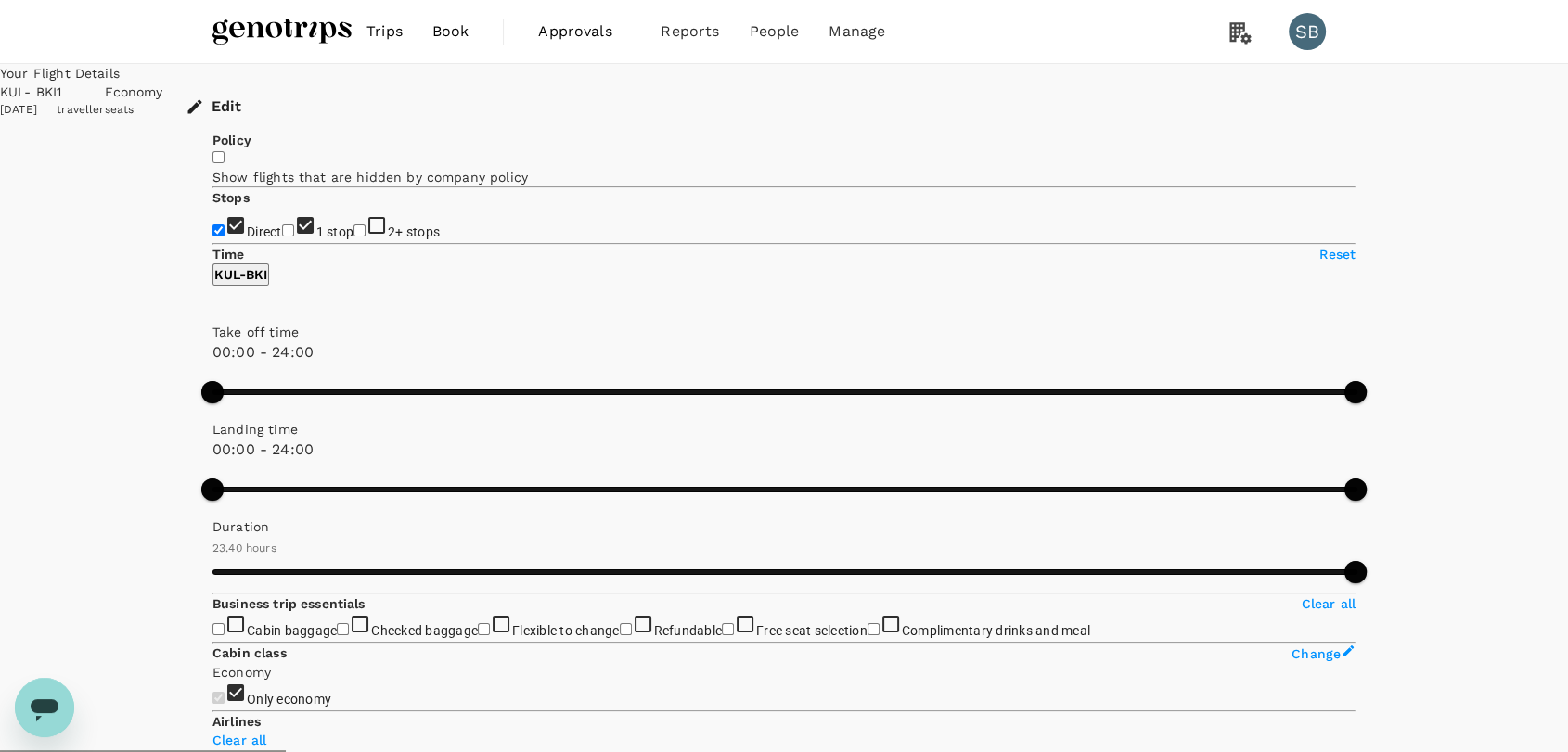checkbox on "false" 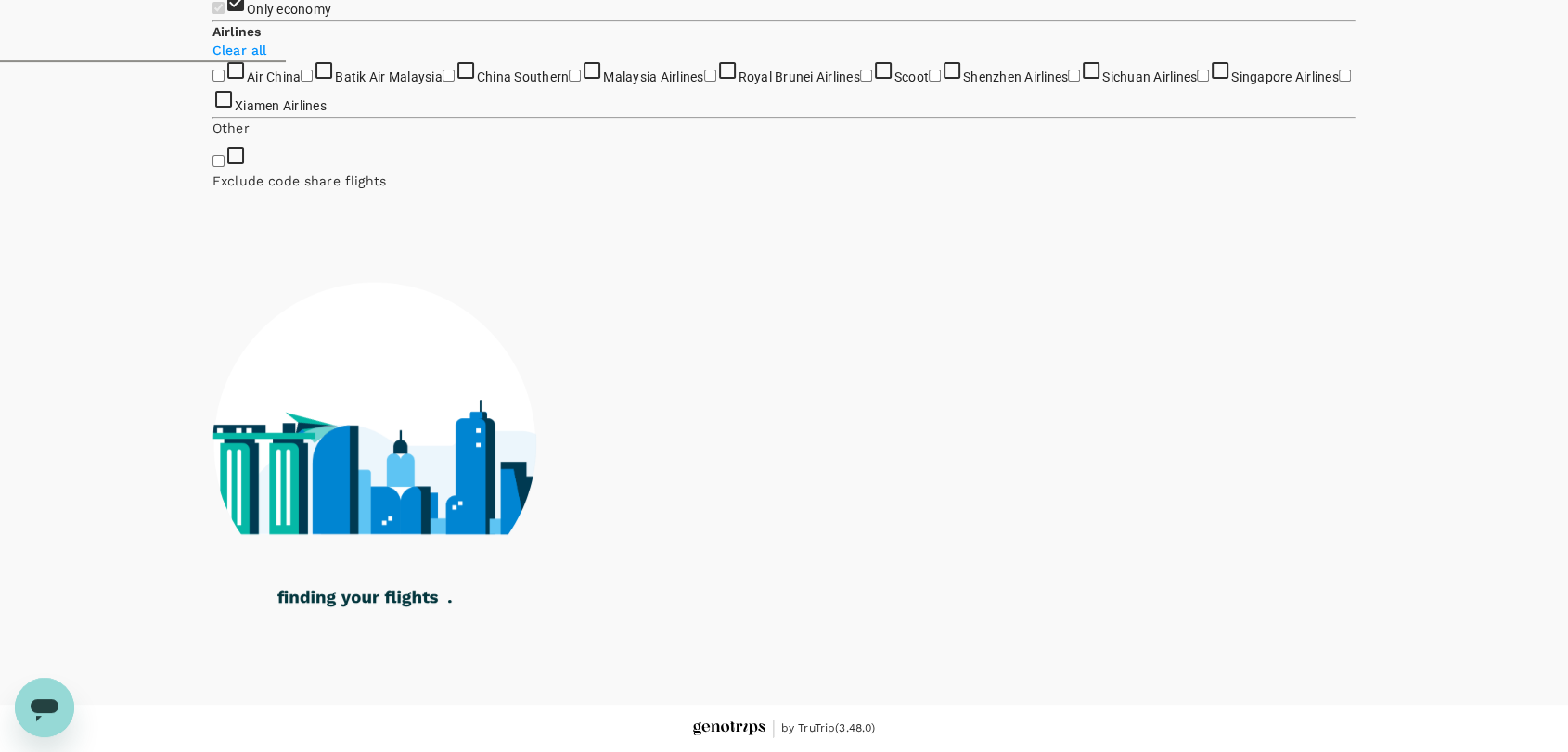 scroll, scrollTop: 927, scrollLeft: 0, axis: vertical 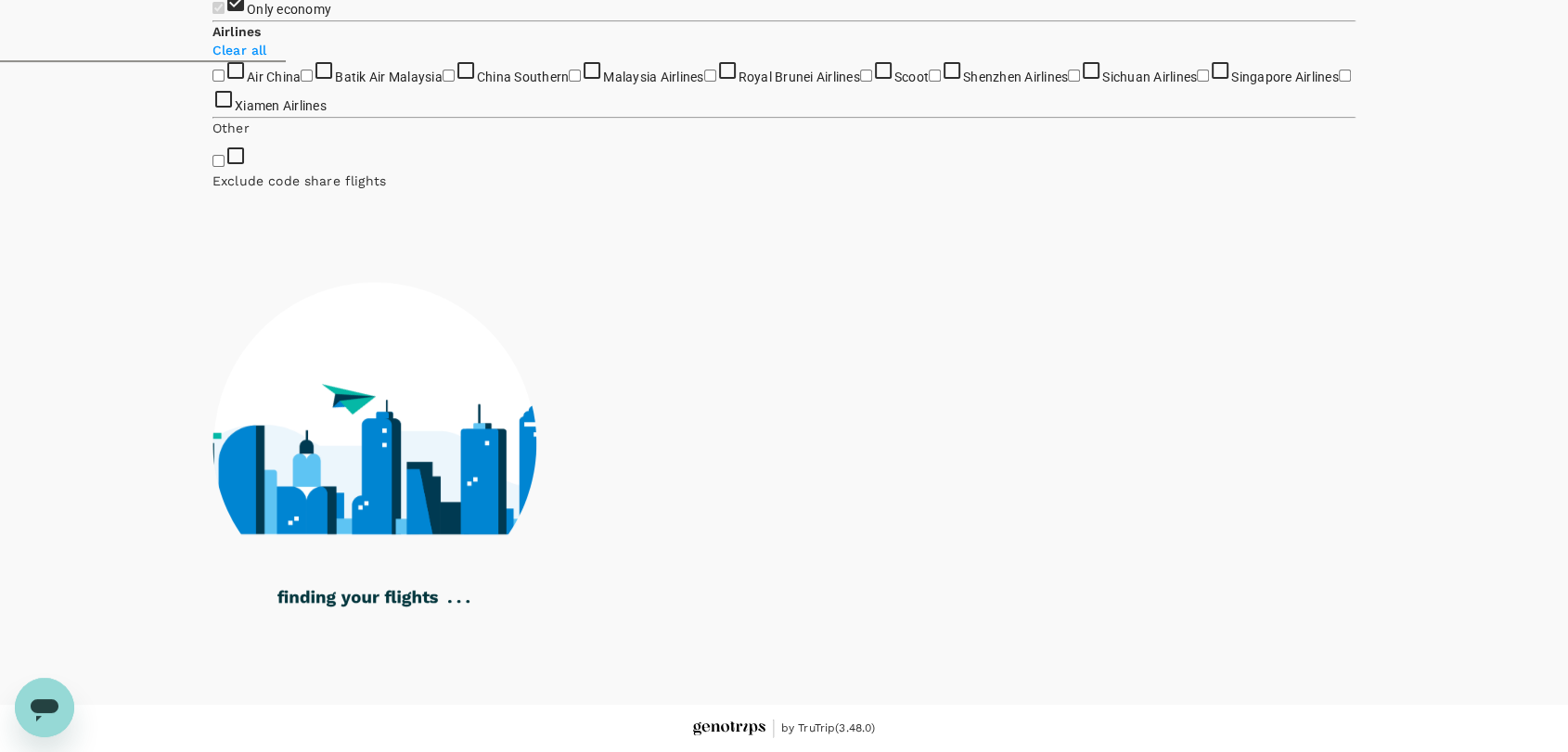 click on "Malaysia Airlines" at bounding box center [574, 75] 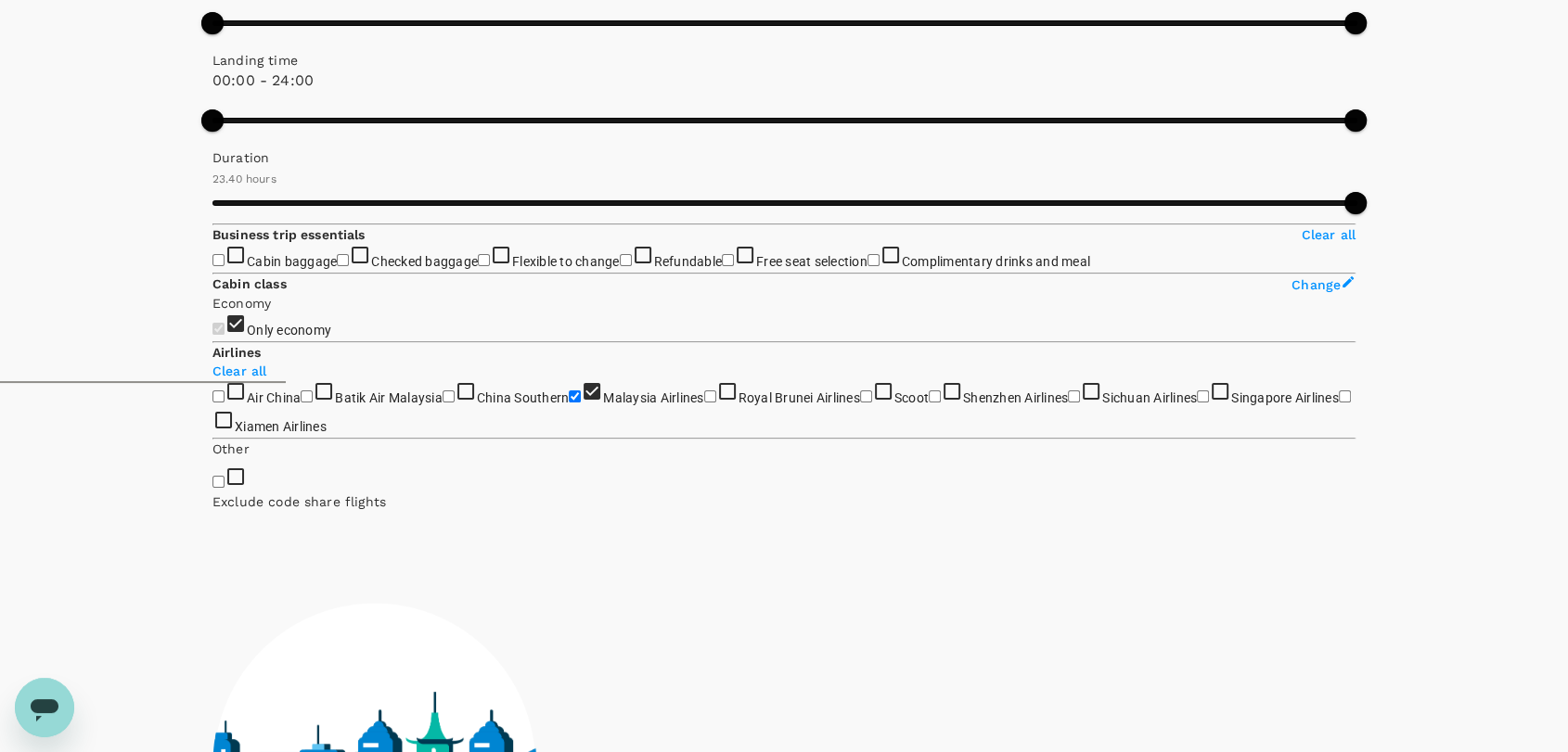 scroll, scrollTop: 0, scrollLeft: 0, axis: both 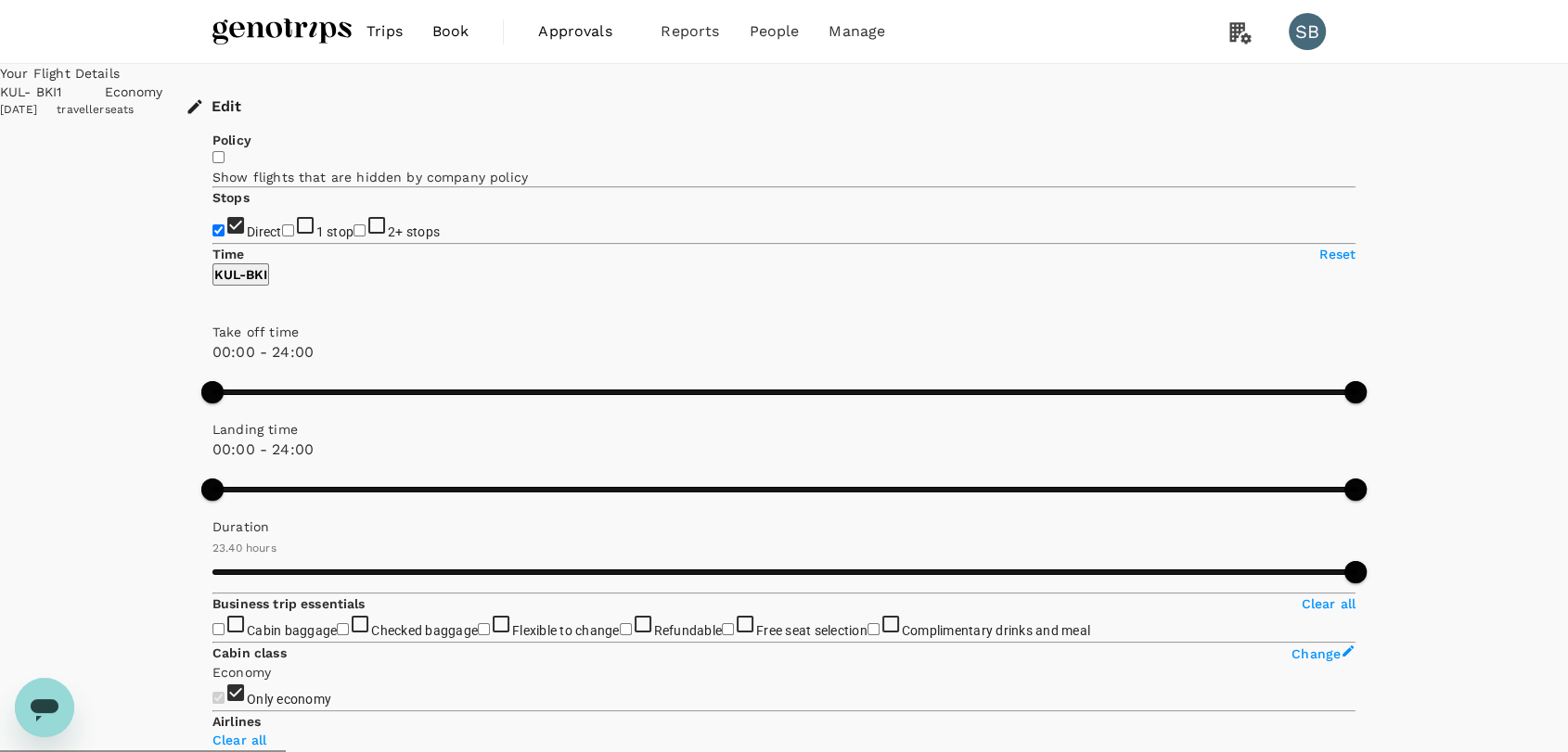 checkbox on "false" 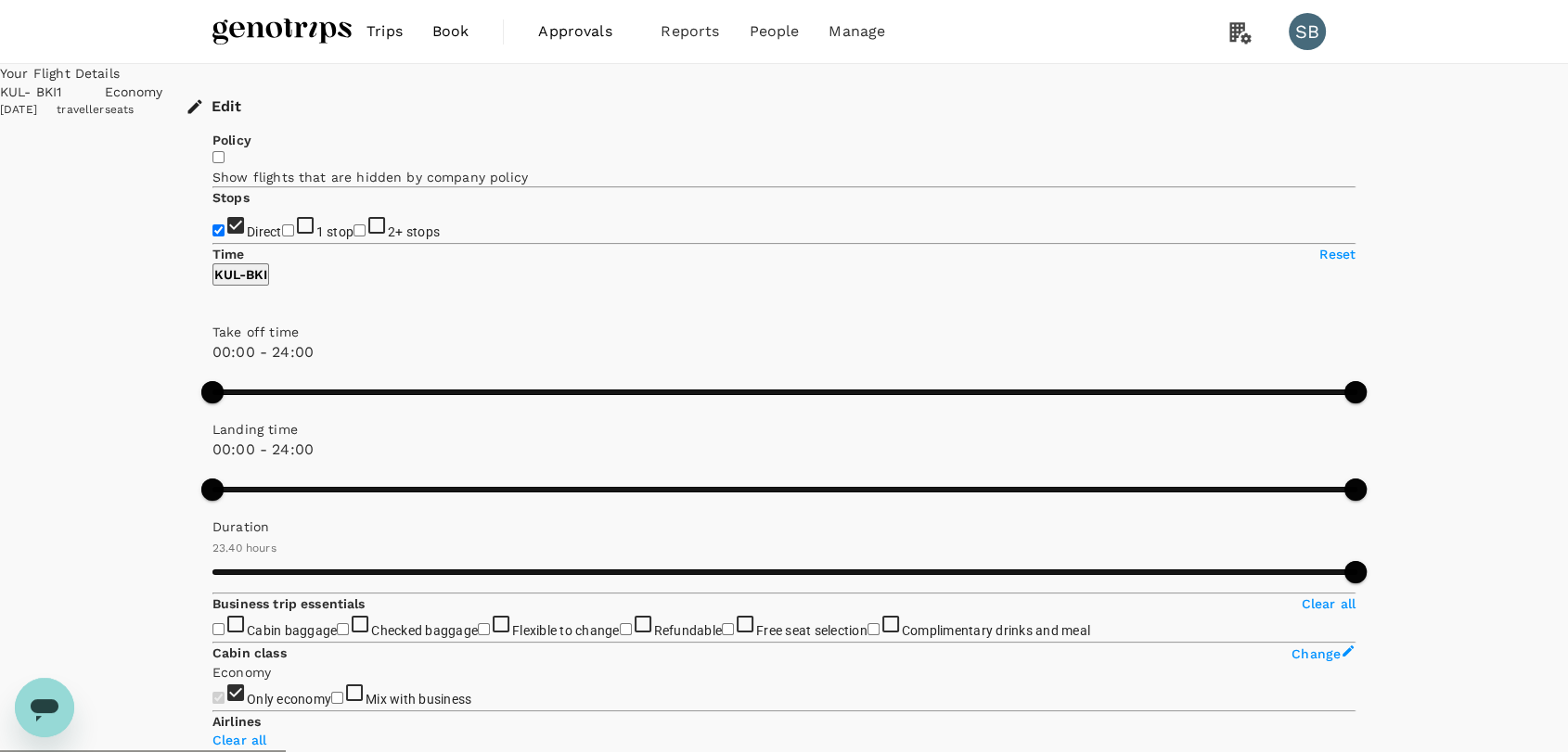 checkbox on "false" 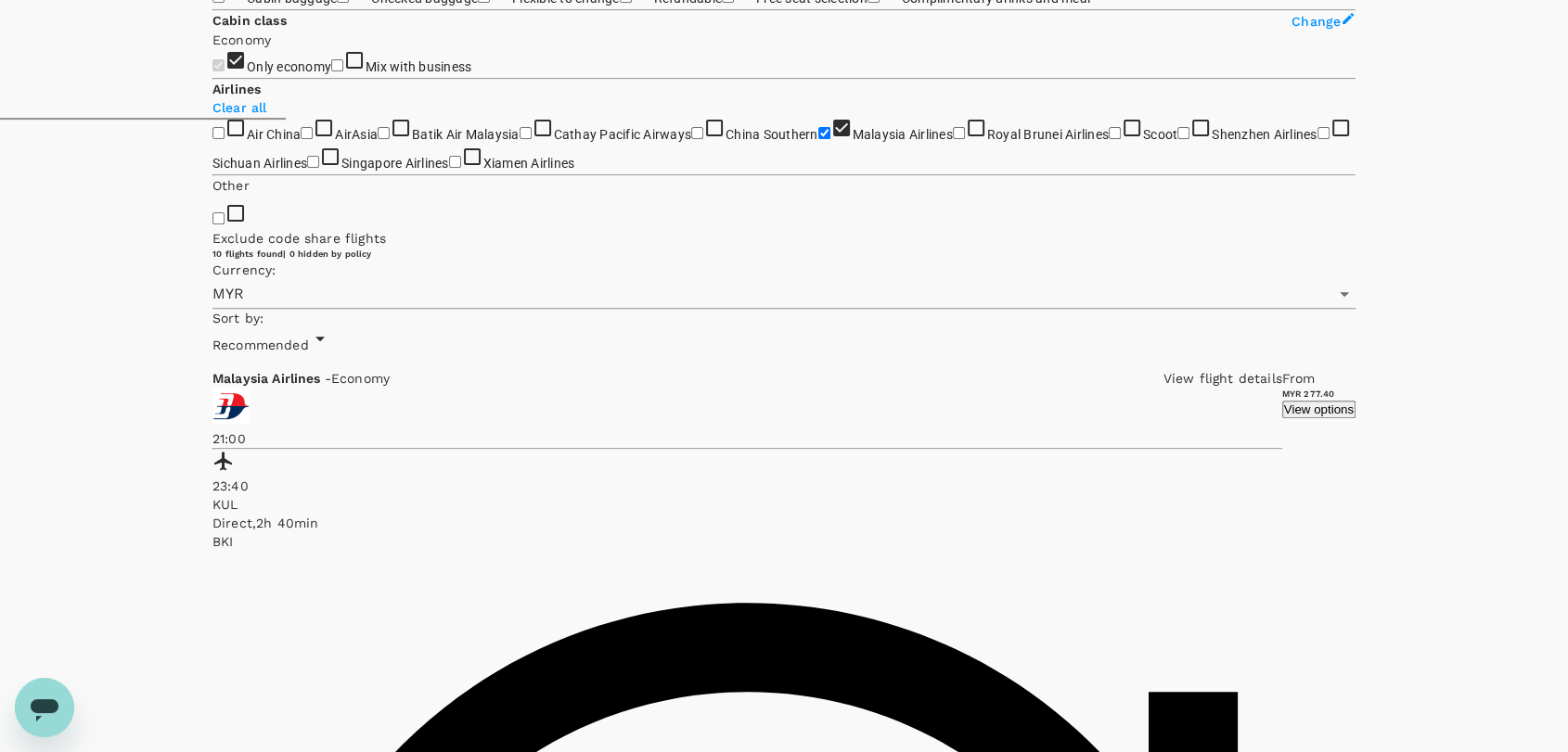 scroll, scrollTop: 618, scrollLeft: 0, axis: vertical 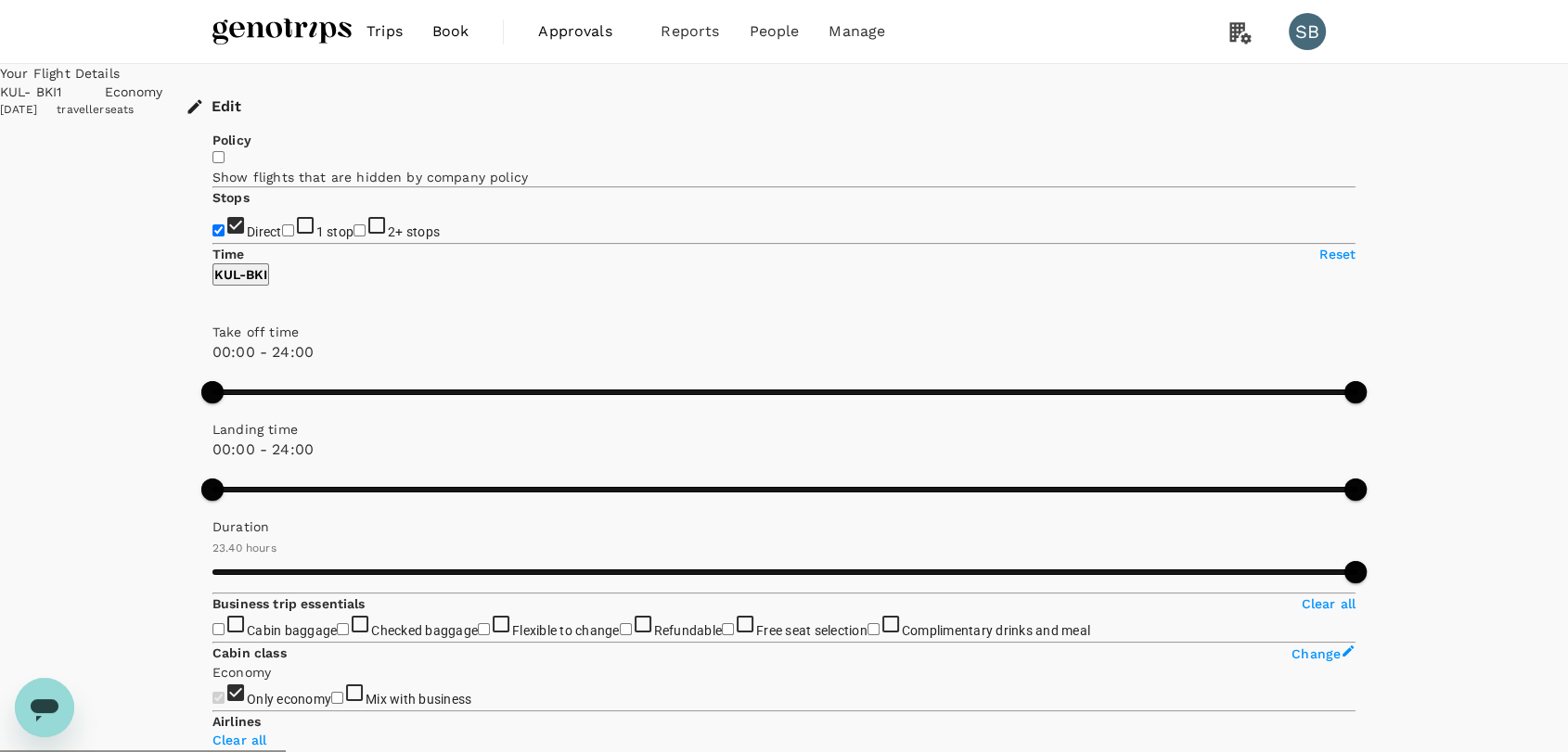 click at bounding box center (282, 32) 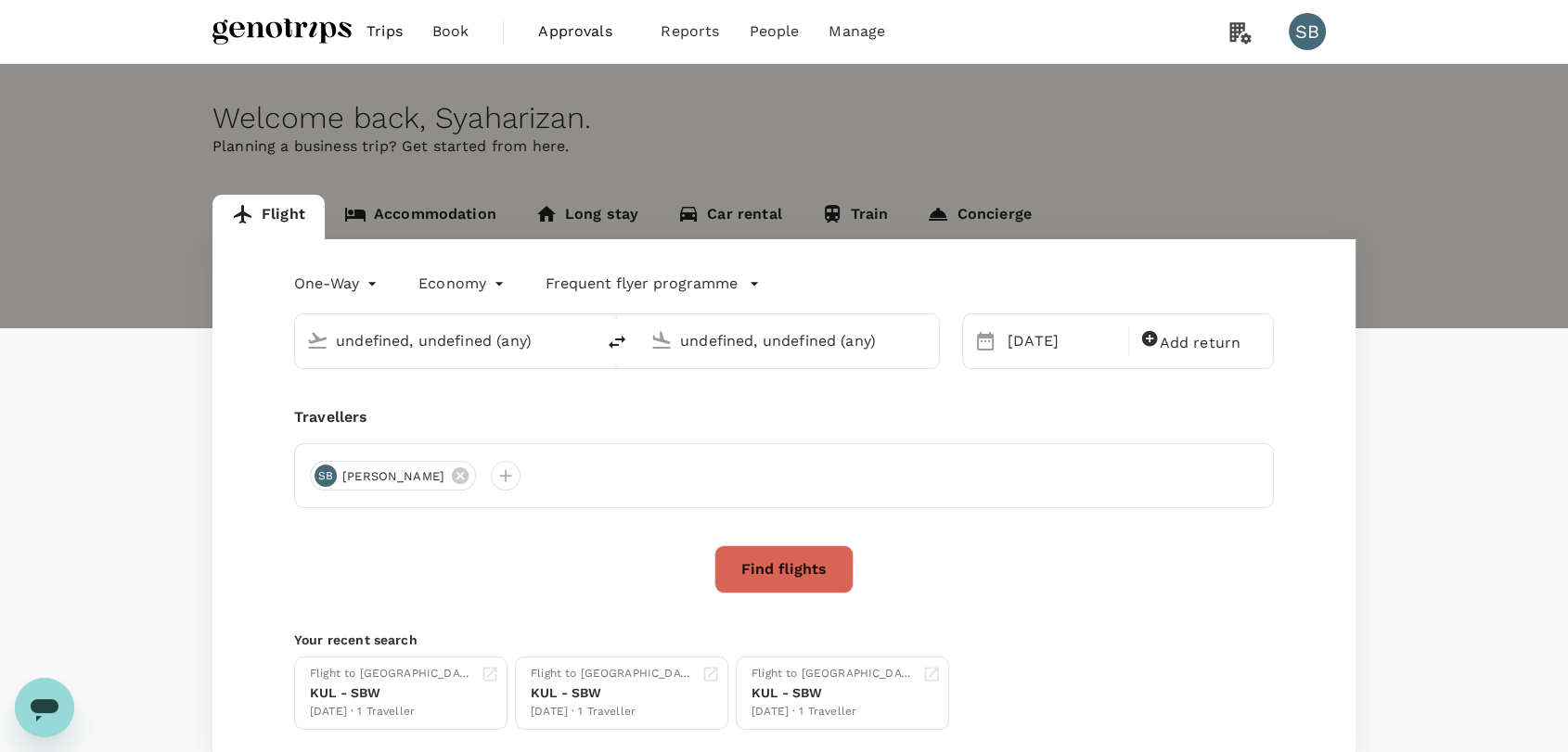 type on "Kuala Lumpur Intl ([GEOGRAPHIC_DATA])" 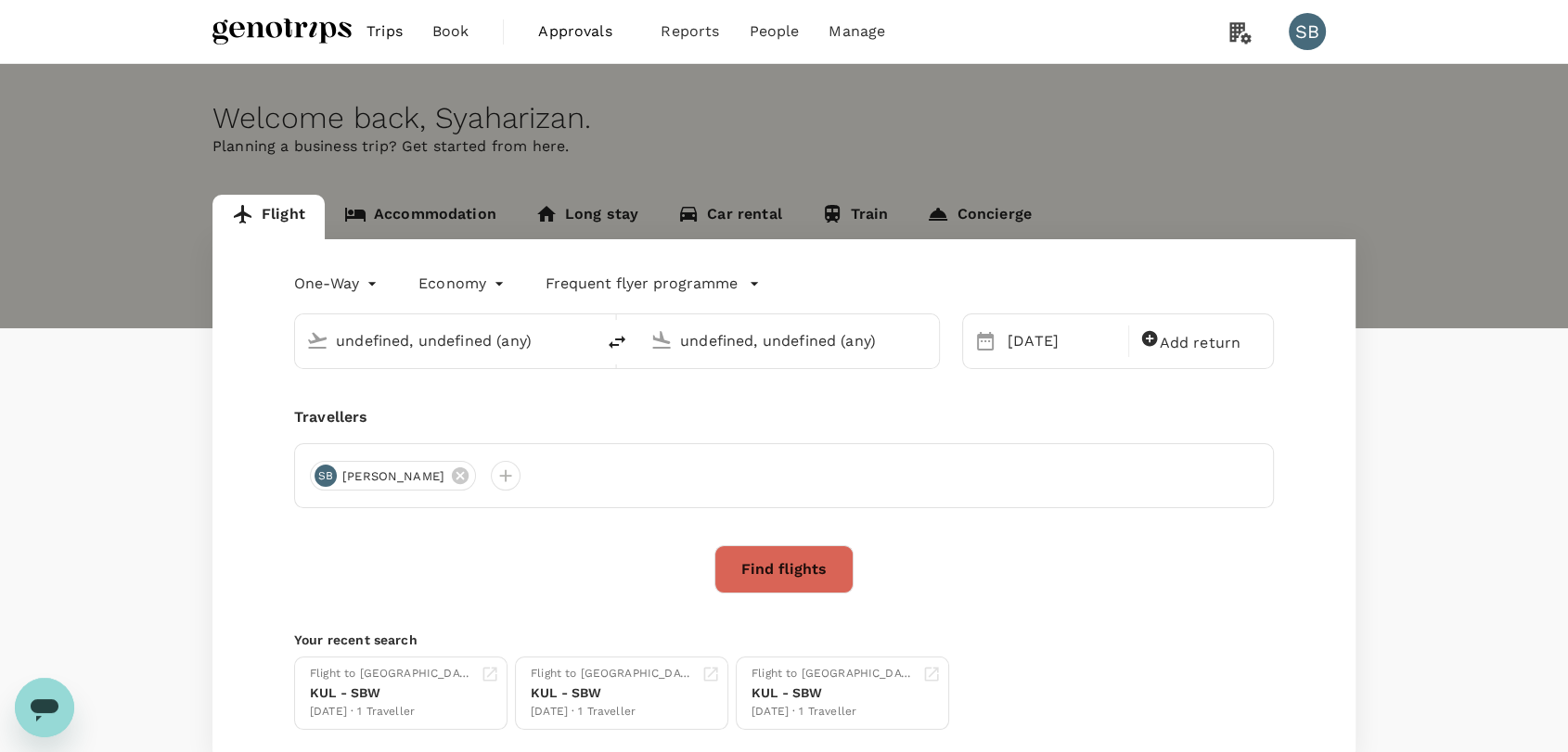 type on "Kota Kinabalu Intl (BKI)" 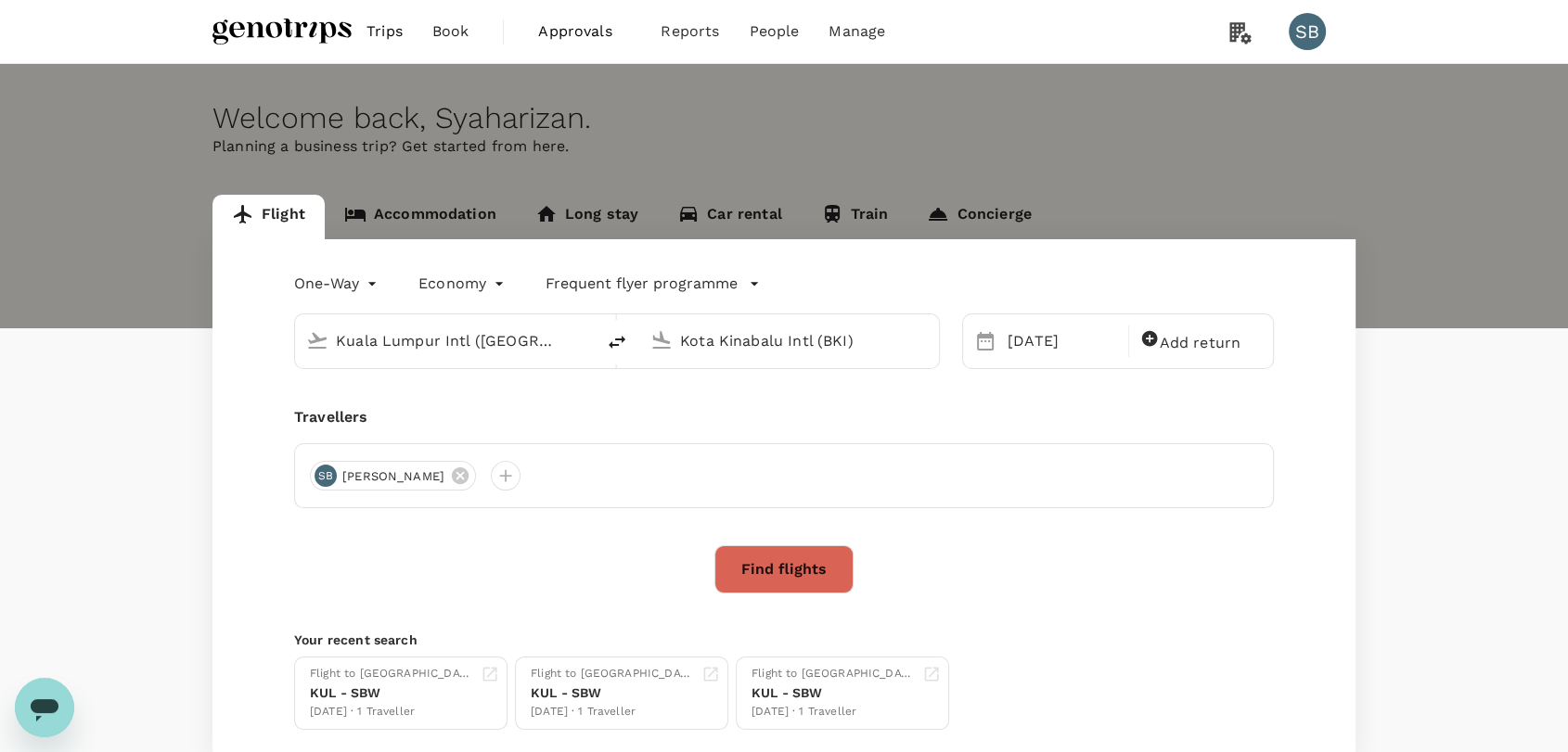 type 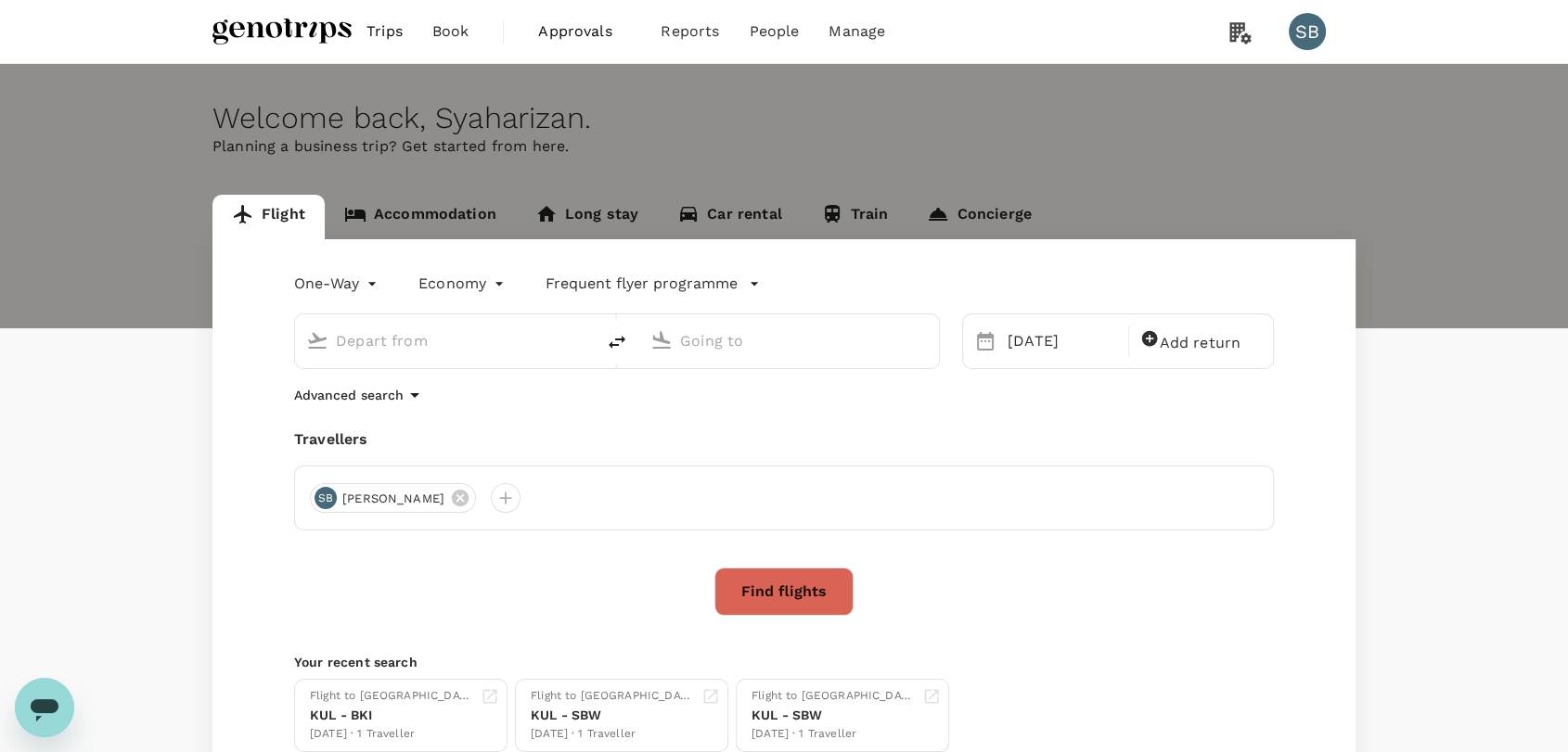 type on "Kuala Lumpur Intl ([GEOGRAPHIC_DATA])" 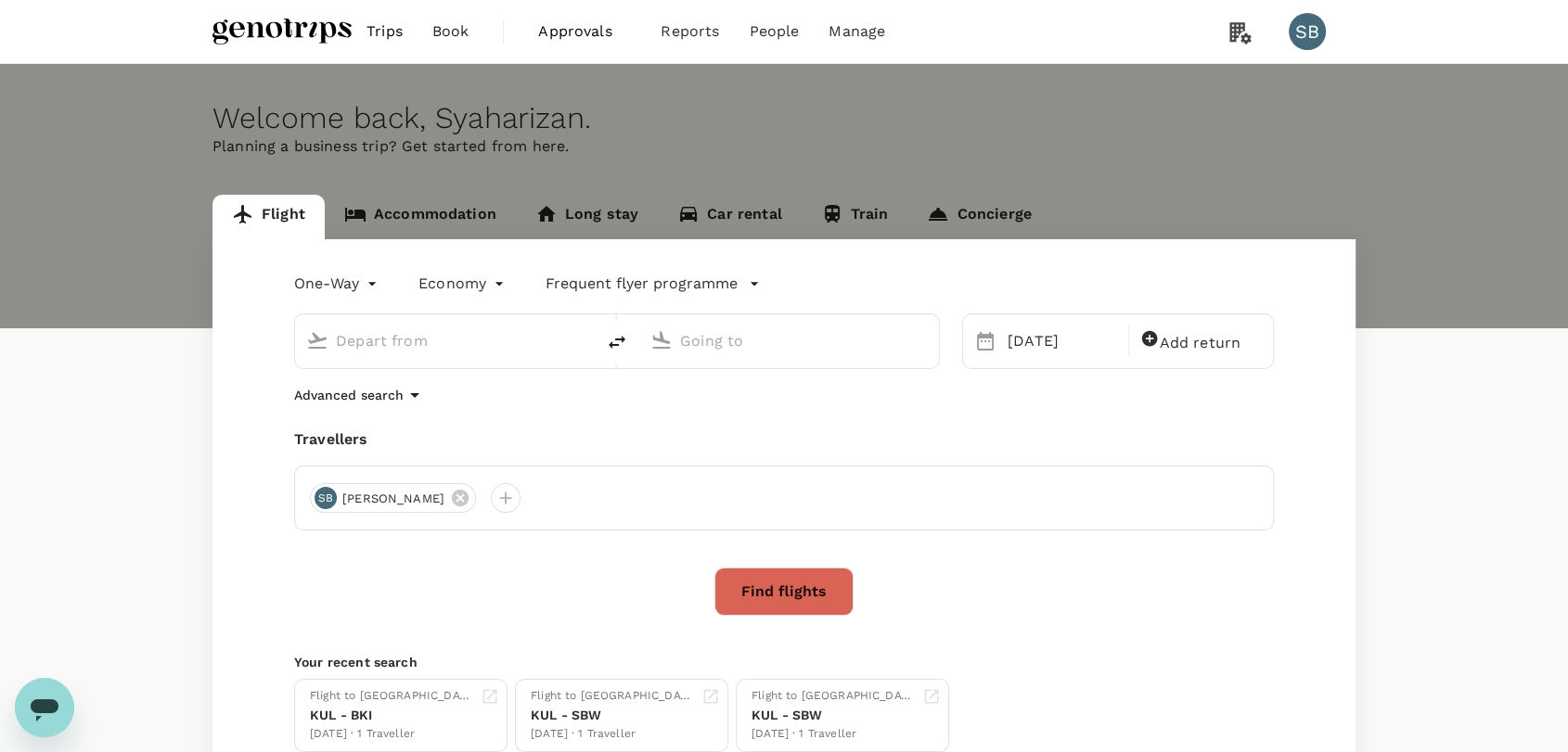 type on "Kota Kinabalu Intl (BKI)" 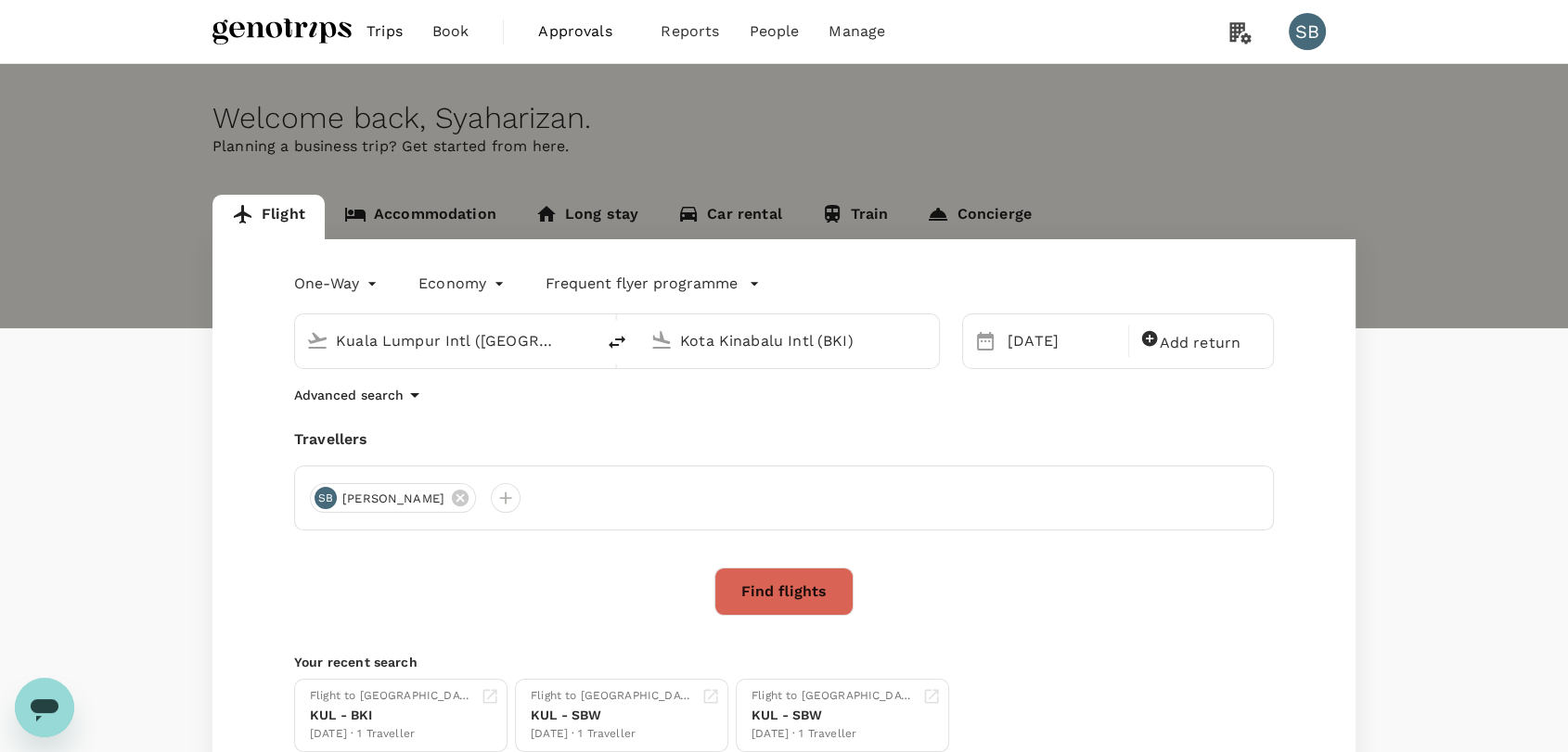 type 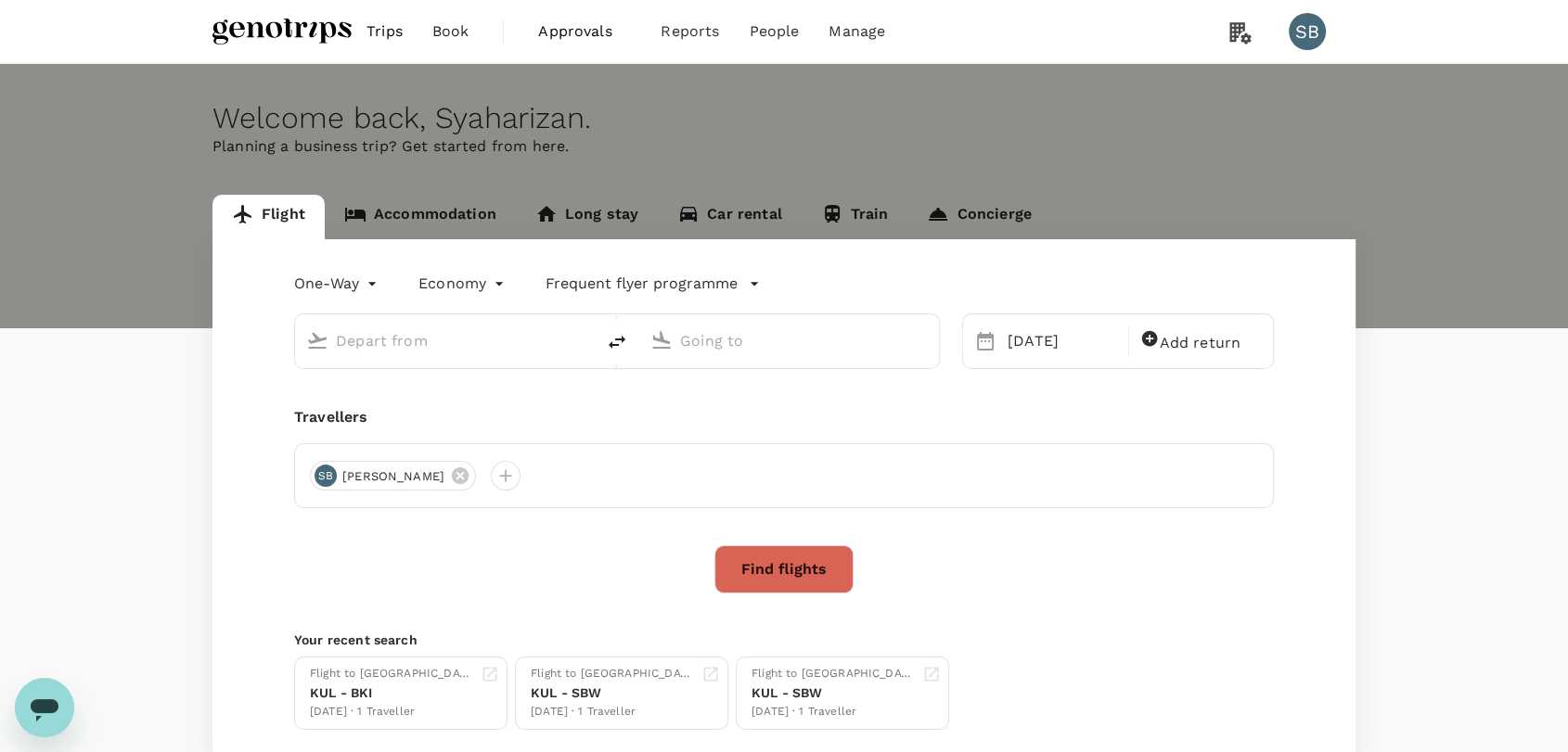 type on "Kuala Lumpur Intl ([GEOGRAPHIC_DATA])" 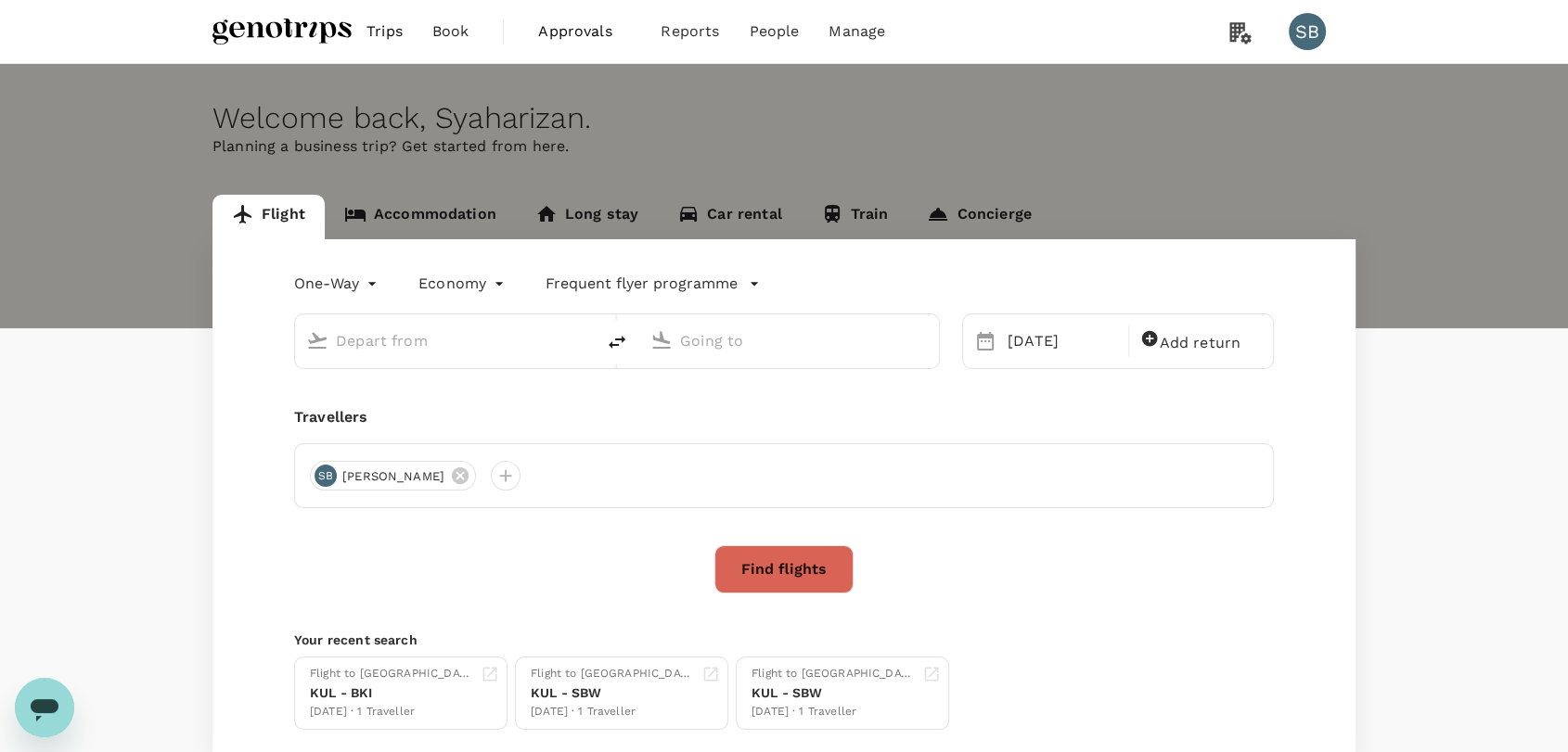 type on "Kota Kinabalu Intl (BKI)" 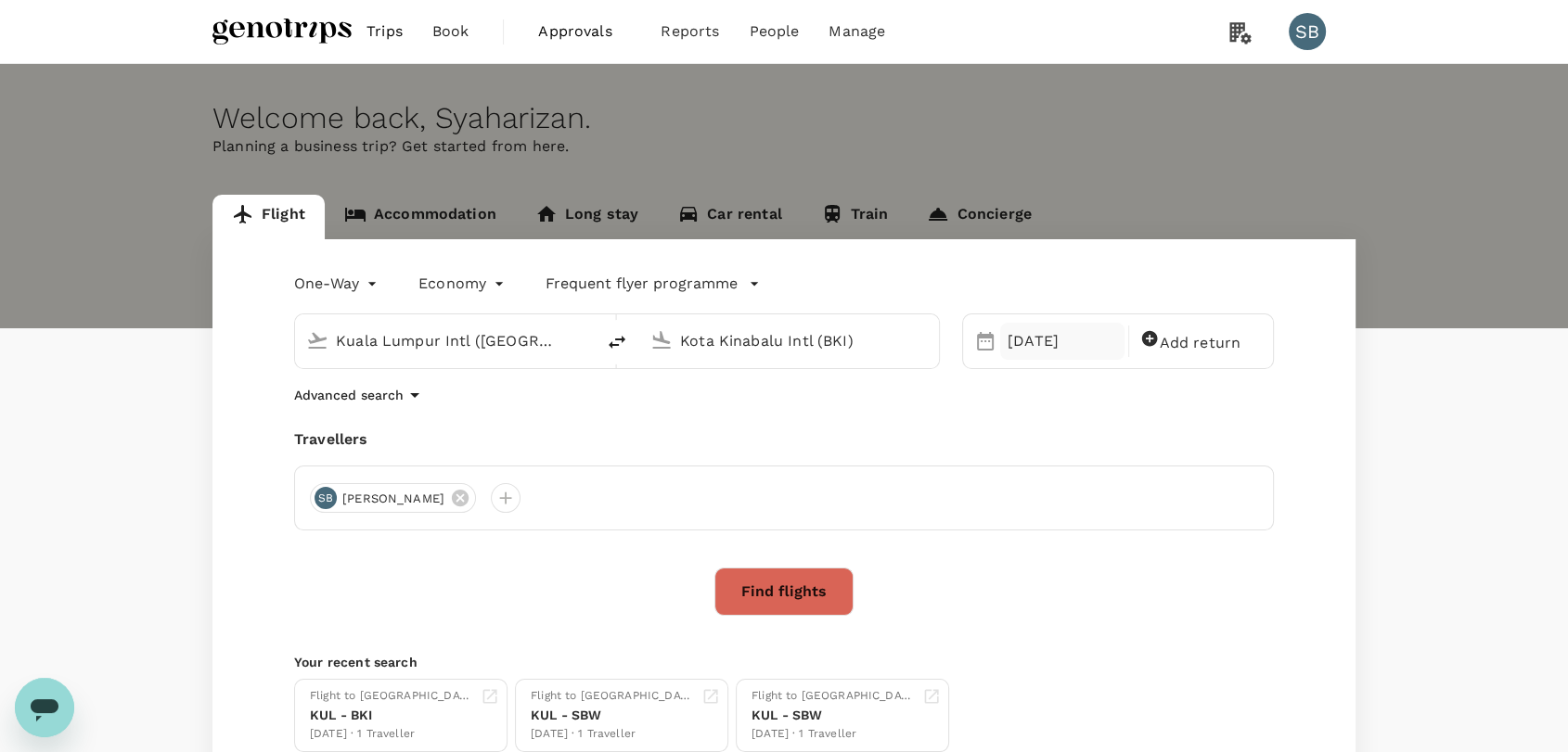 click on "01 Dec" at bounding box center [1062, 341] 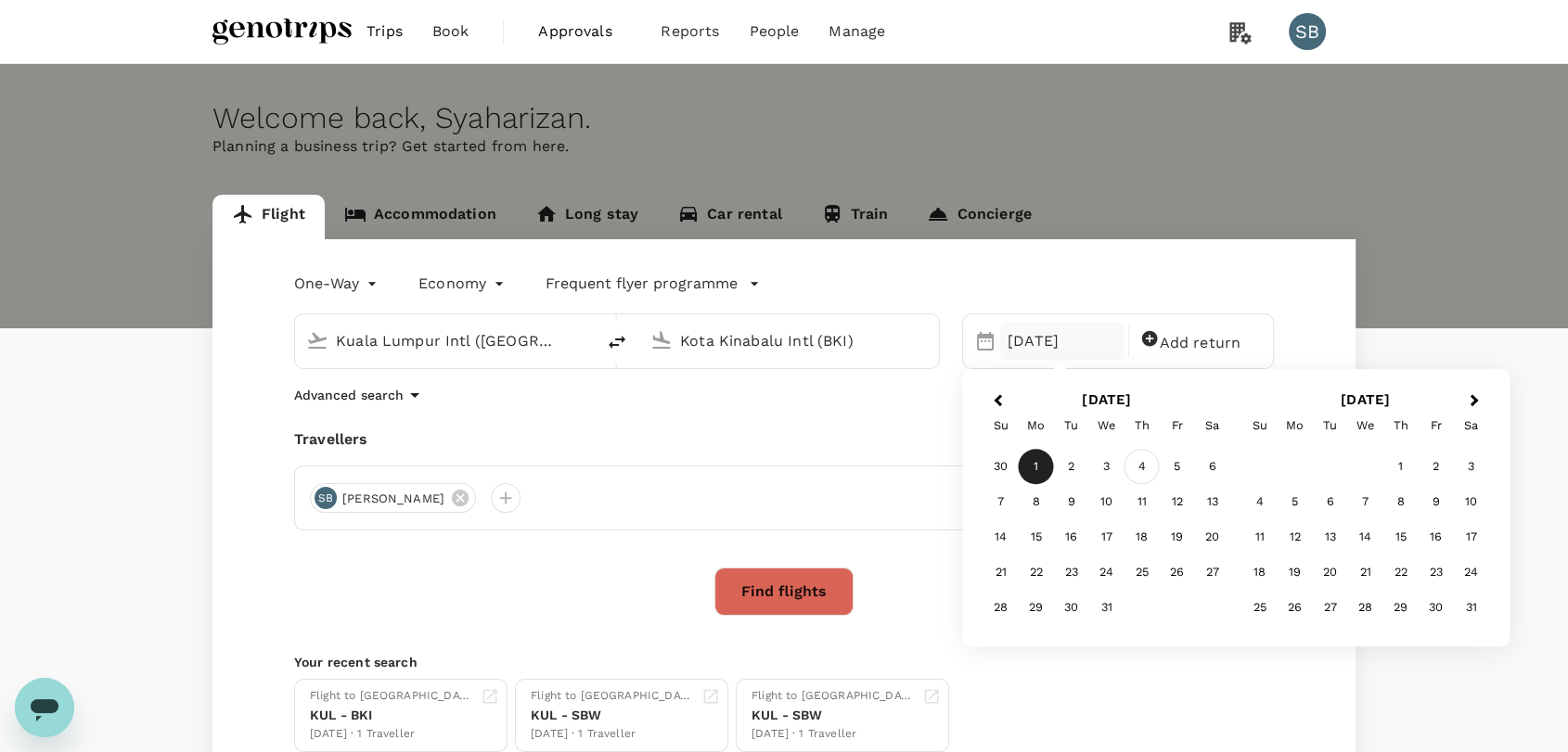 click on "4" at bounding box center (1142, 467) 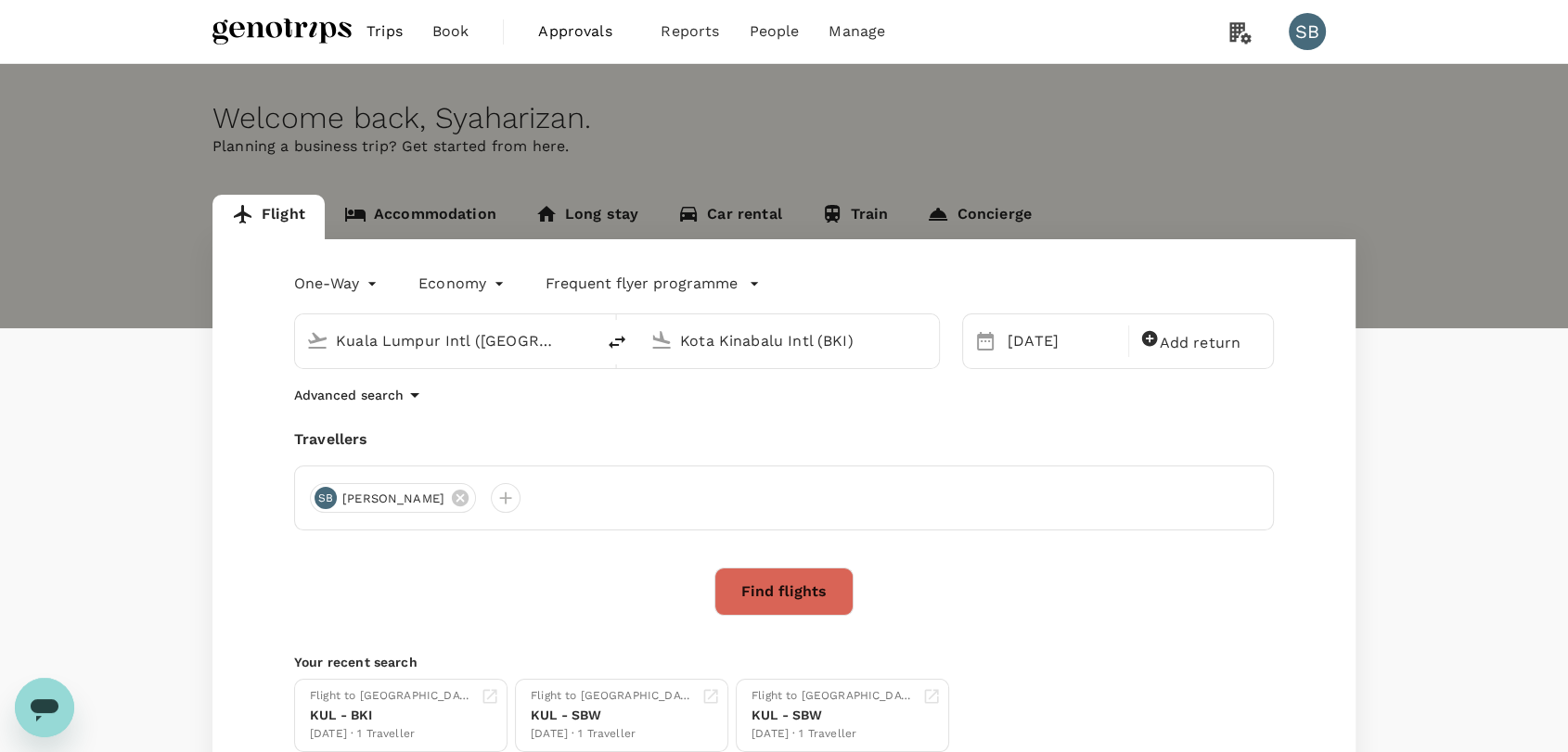 click on "Find flights" at bounding box center (784, 592) 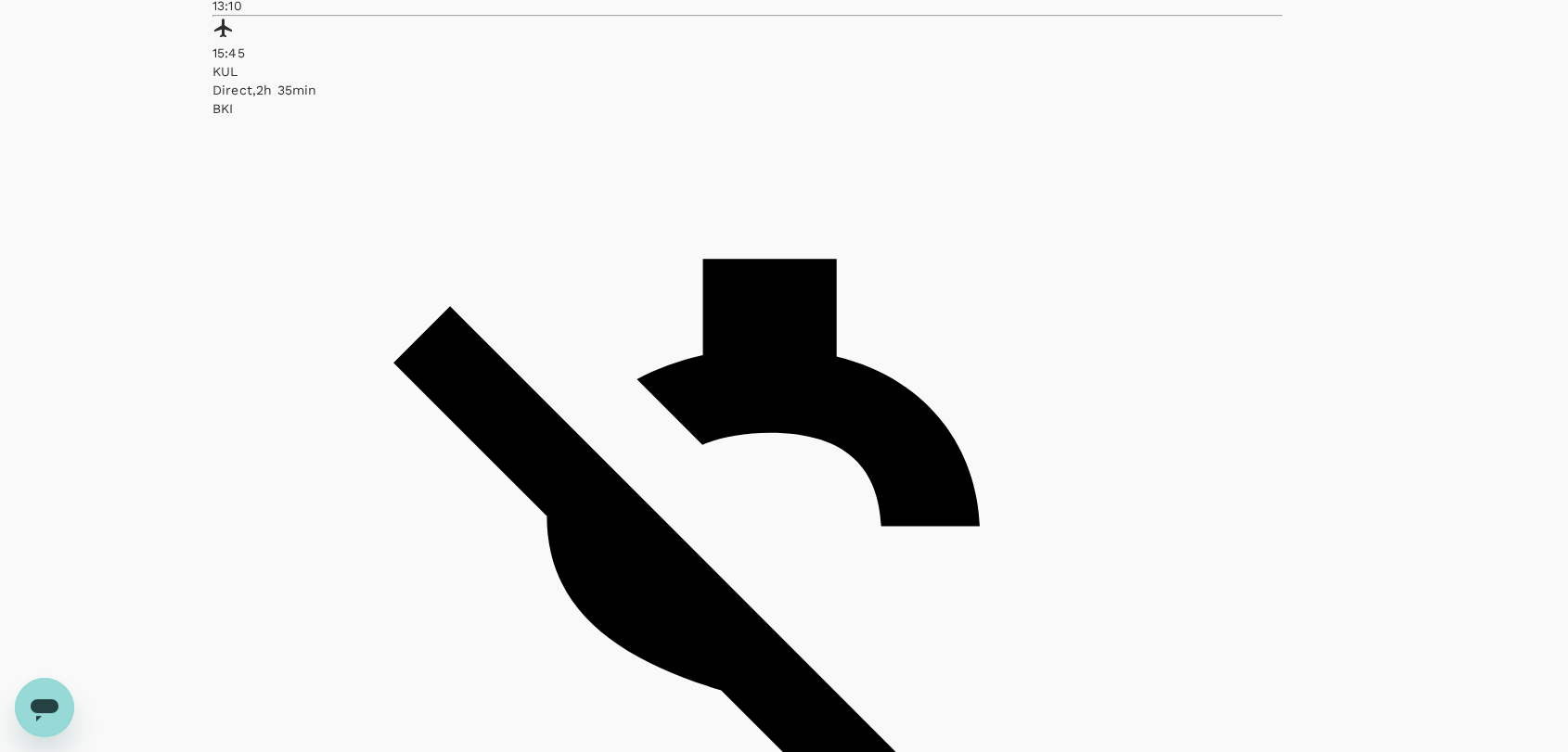scroll, scrollTop: 1030, scrollLeft: 0, axis: vertical 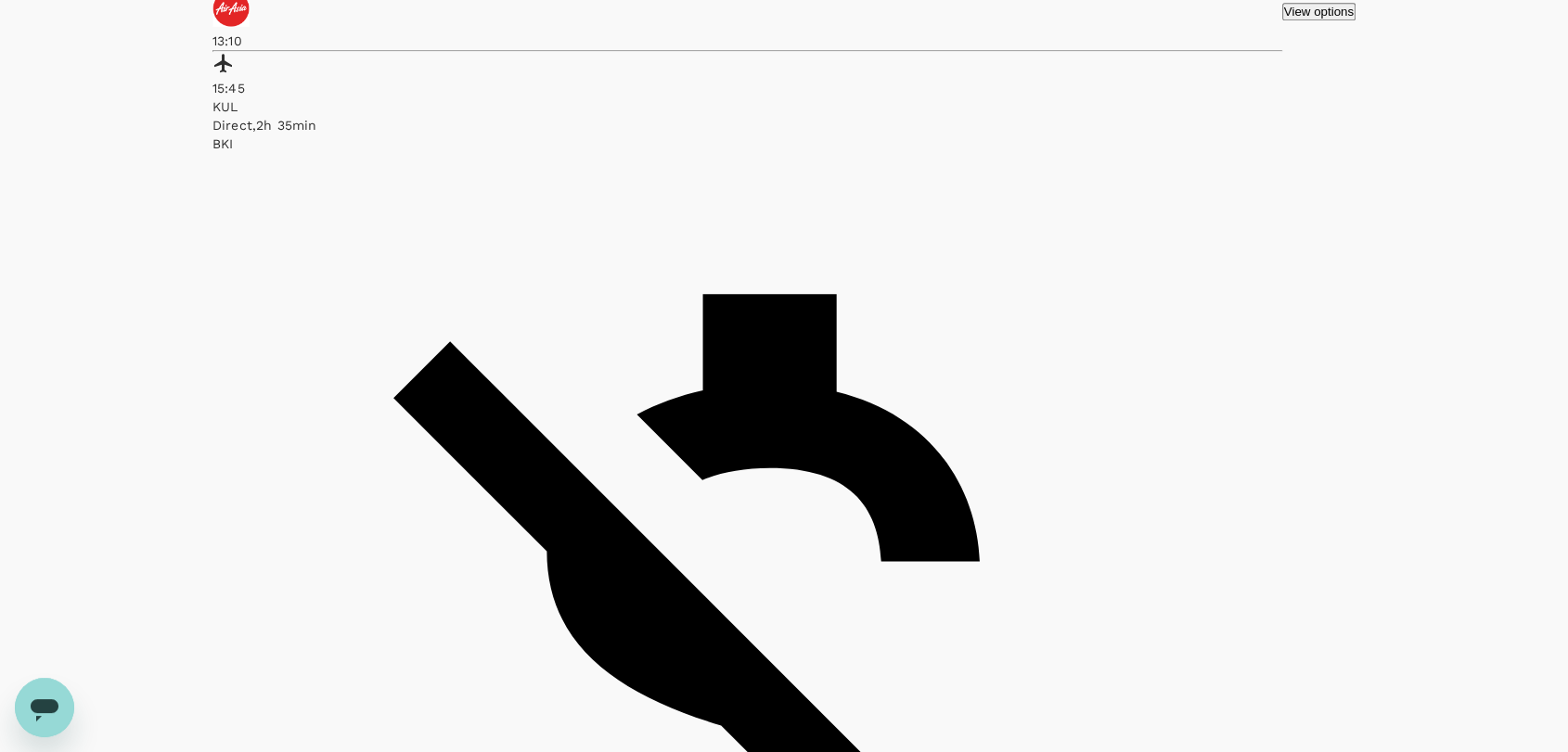 click on "Malaysia Airlines" at bounding box center [651, -265] 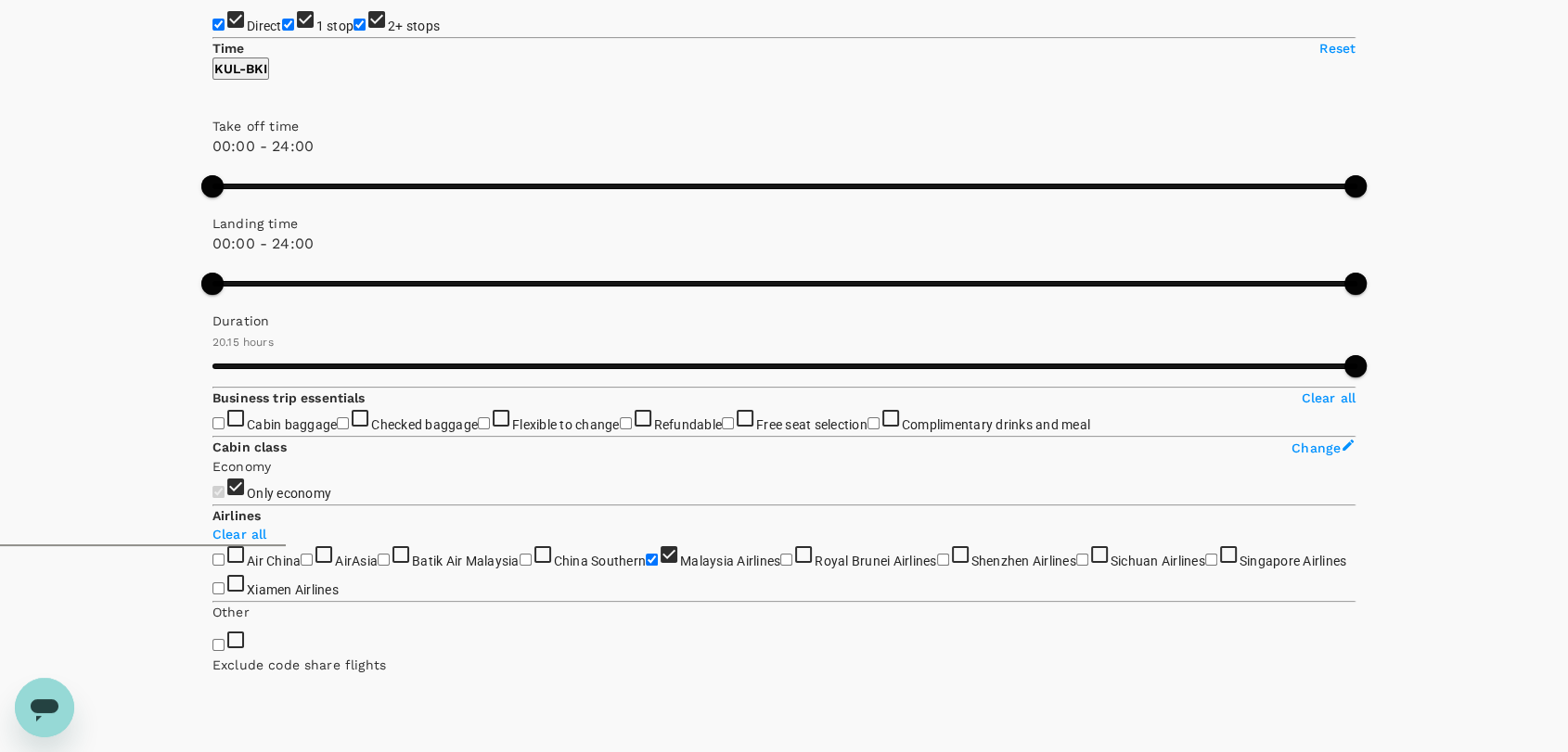 scroll, scrollTop: 0, scrollLeft: 0, axis: both 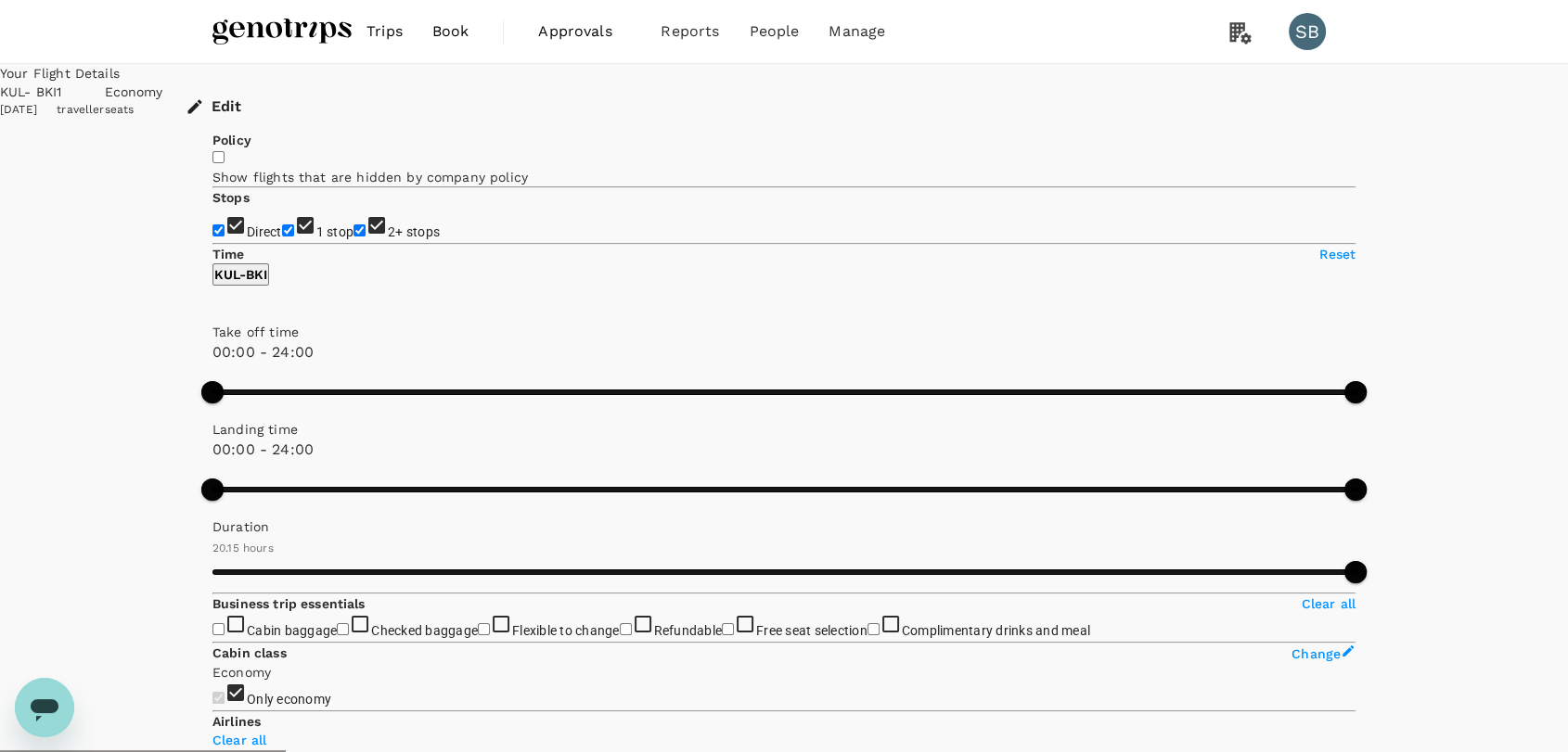 type on "1330" 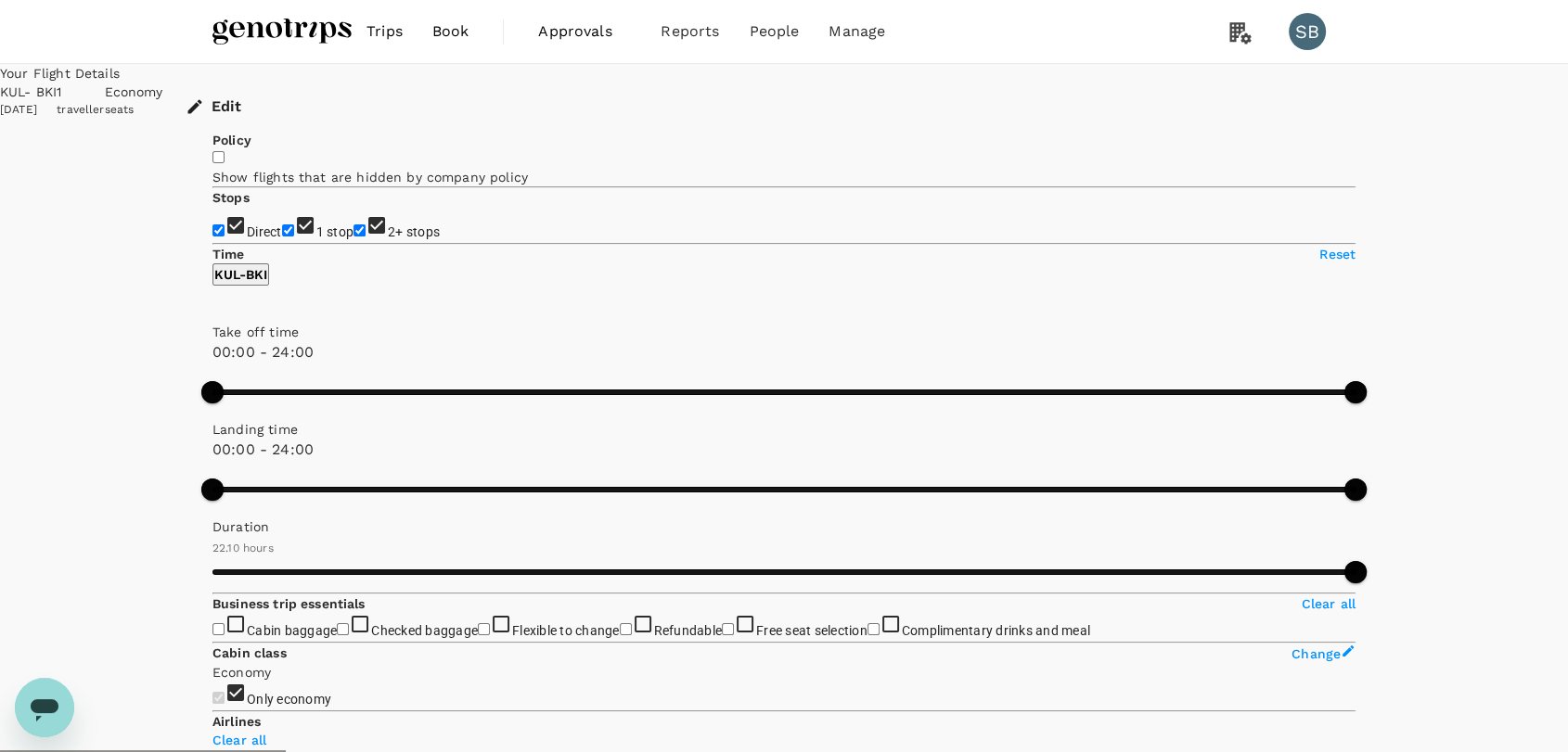 click at bounding box center (282, 32) 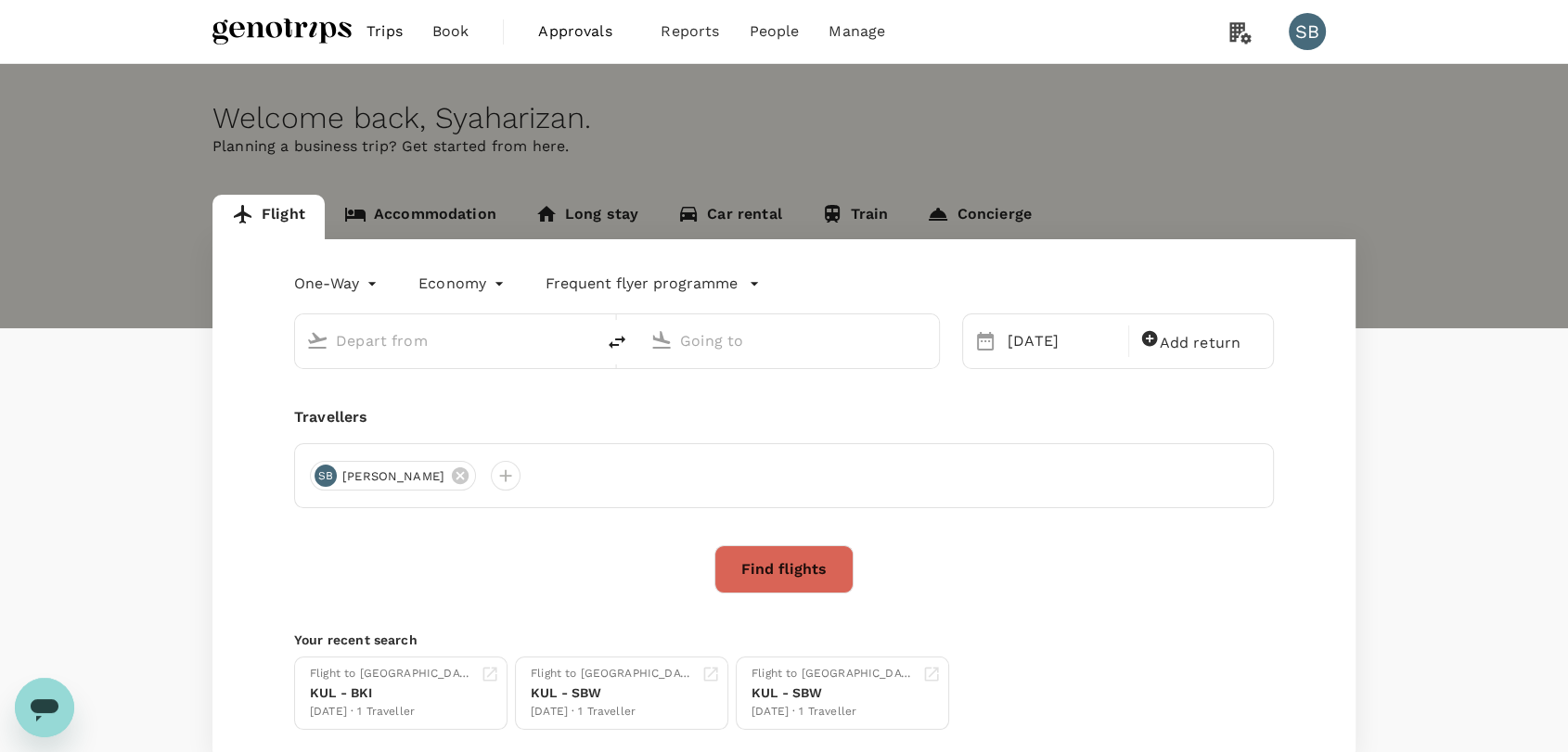 type on "Kuala Lumpur Intl ([GEOGRAPHIC_DATA])" 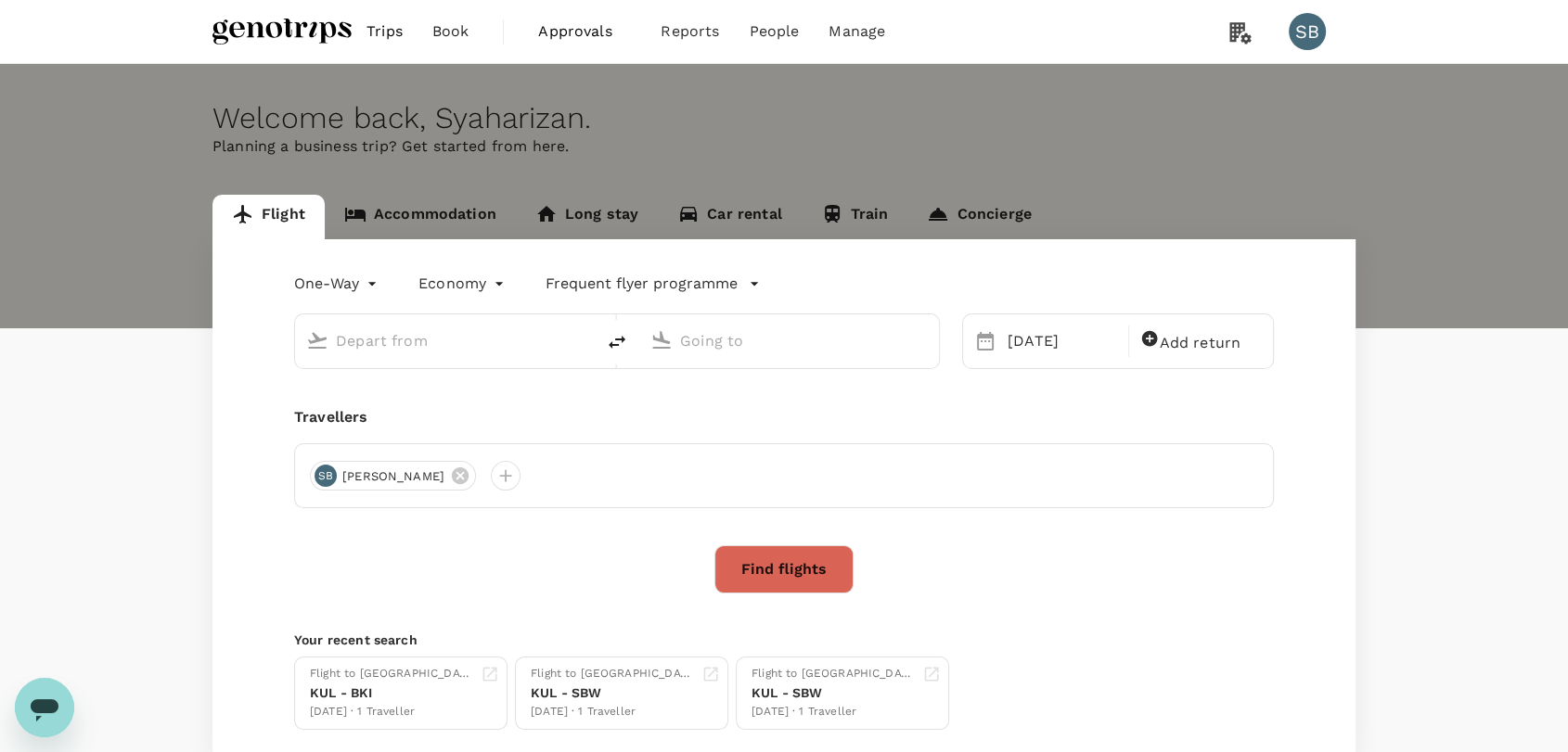 type on "Kota Kinabalu Intl (BKI)" 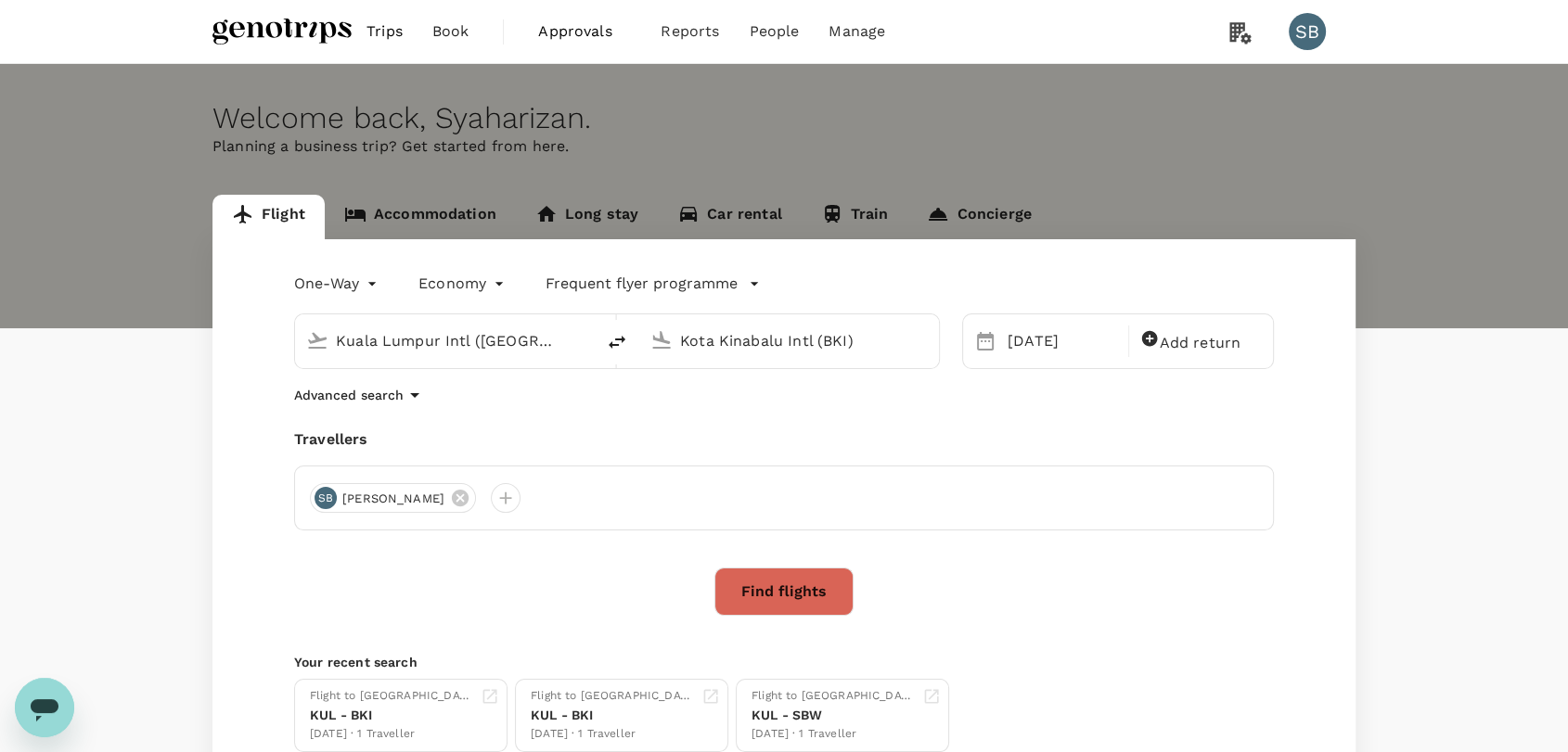 type 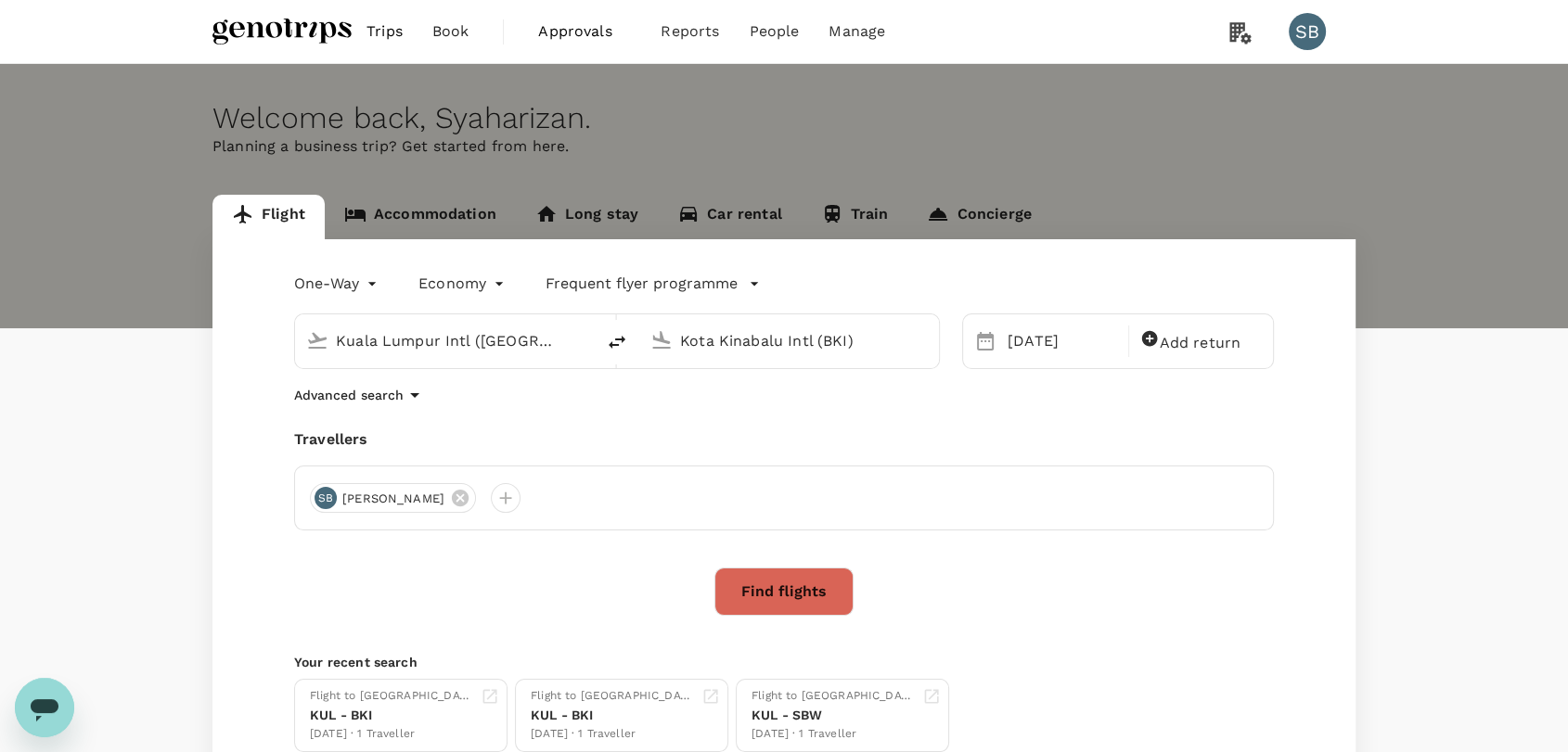 type 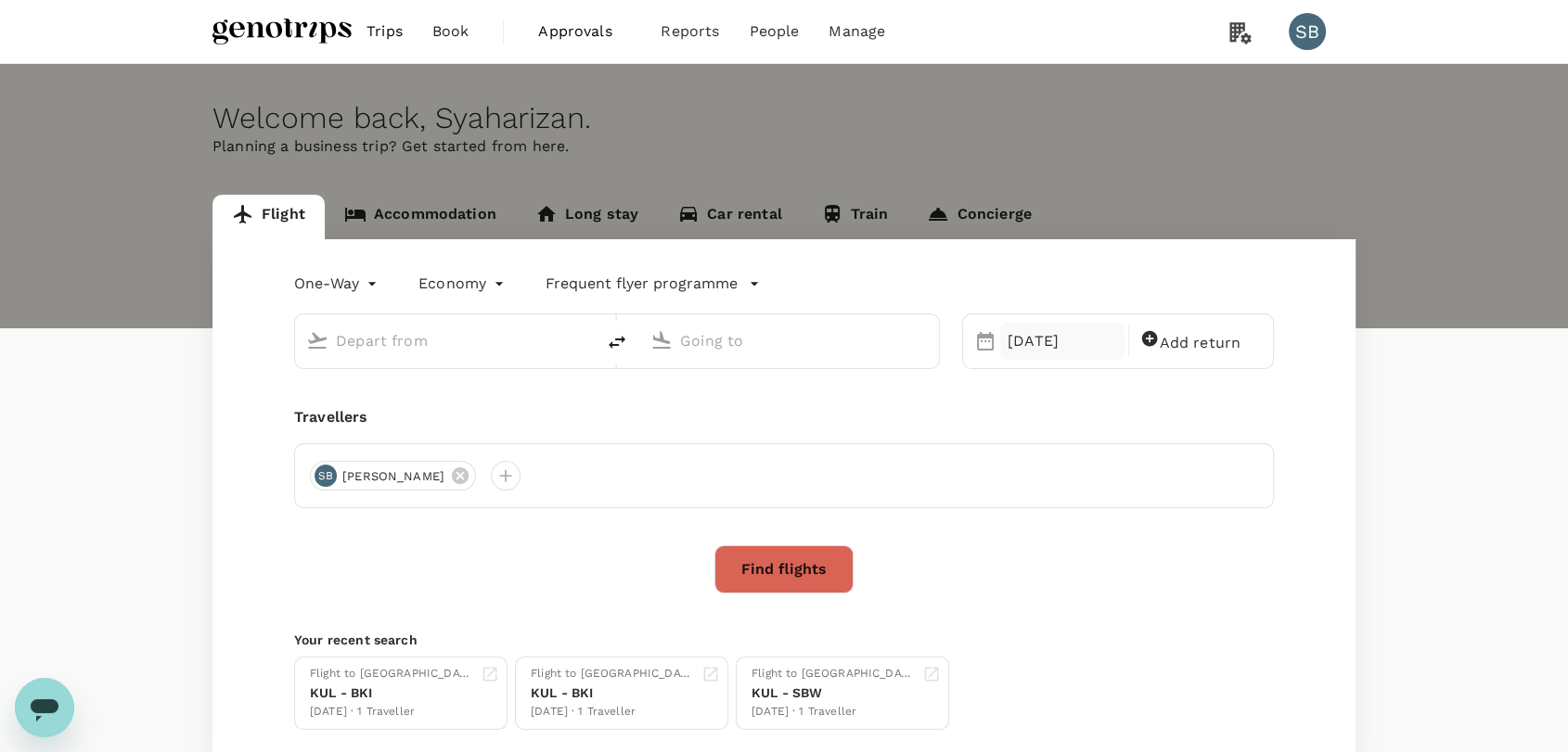 type on "Kuala Lumpur Intl ([GEOGRAPHIC_DATA])" 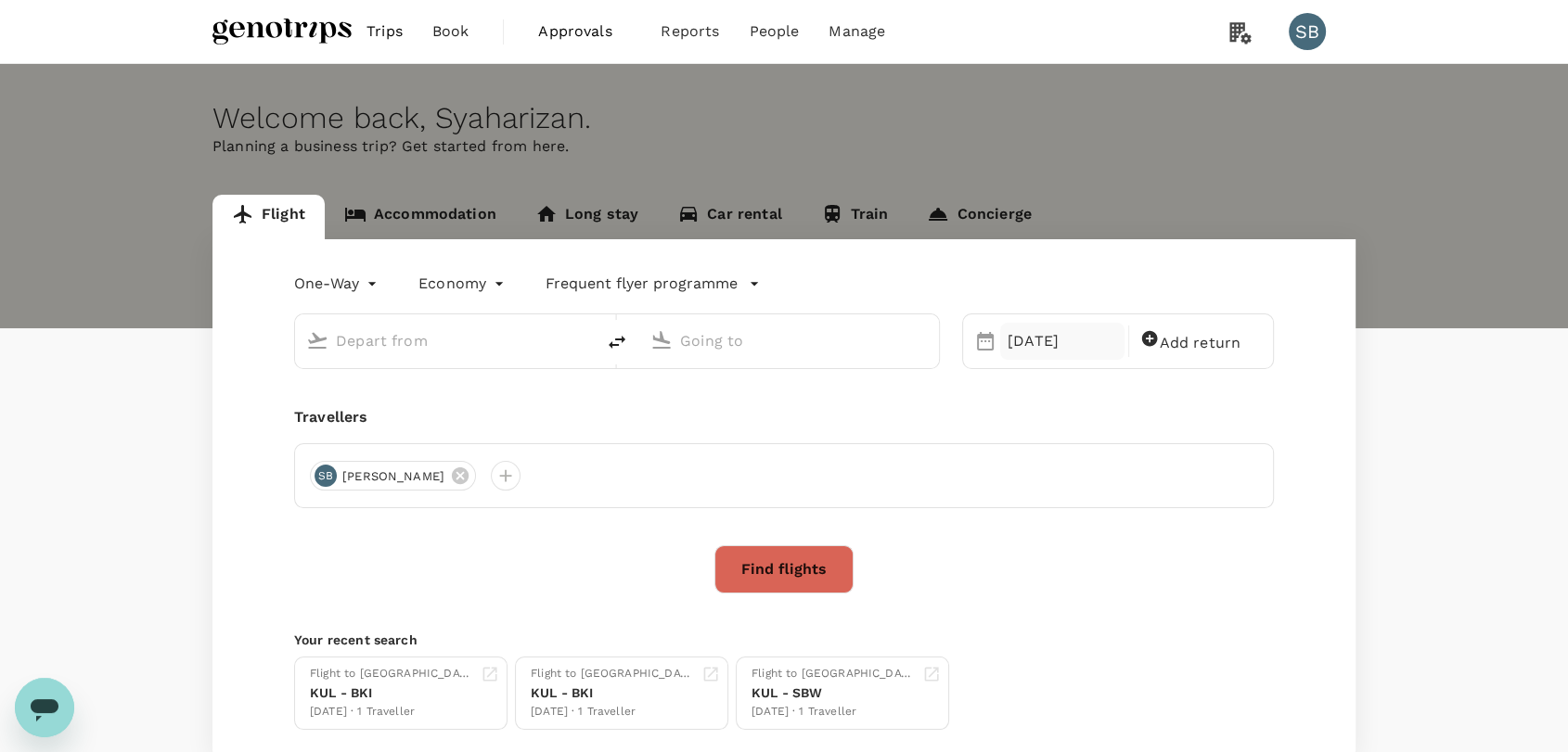 type on "Kota Kinabalu Intl (BKI)" 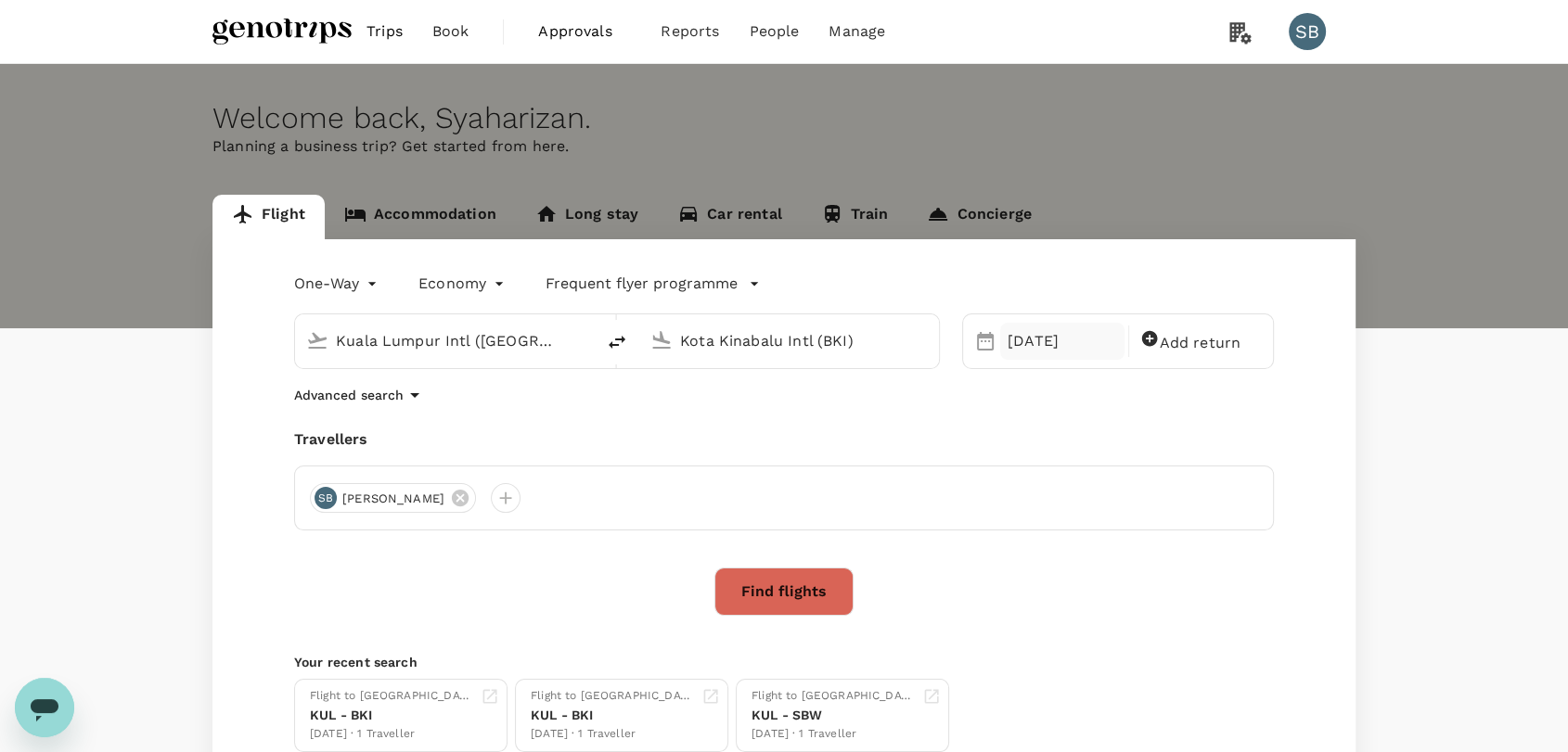 click on "04 Dec" at bounding box center [1062, 341] 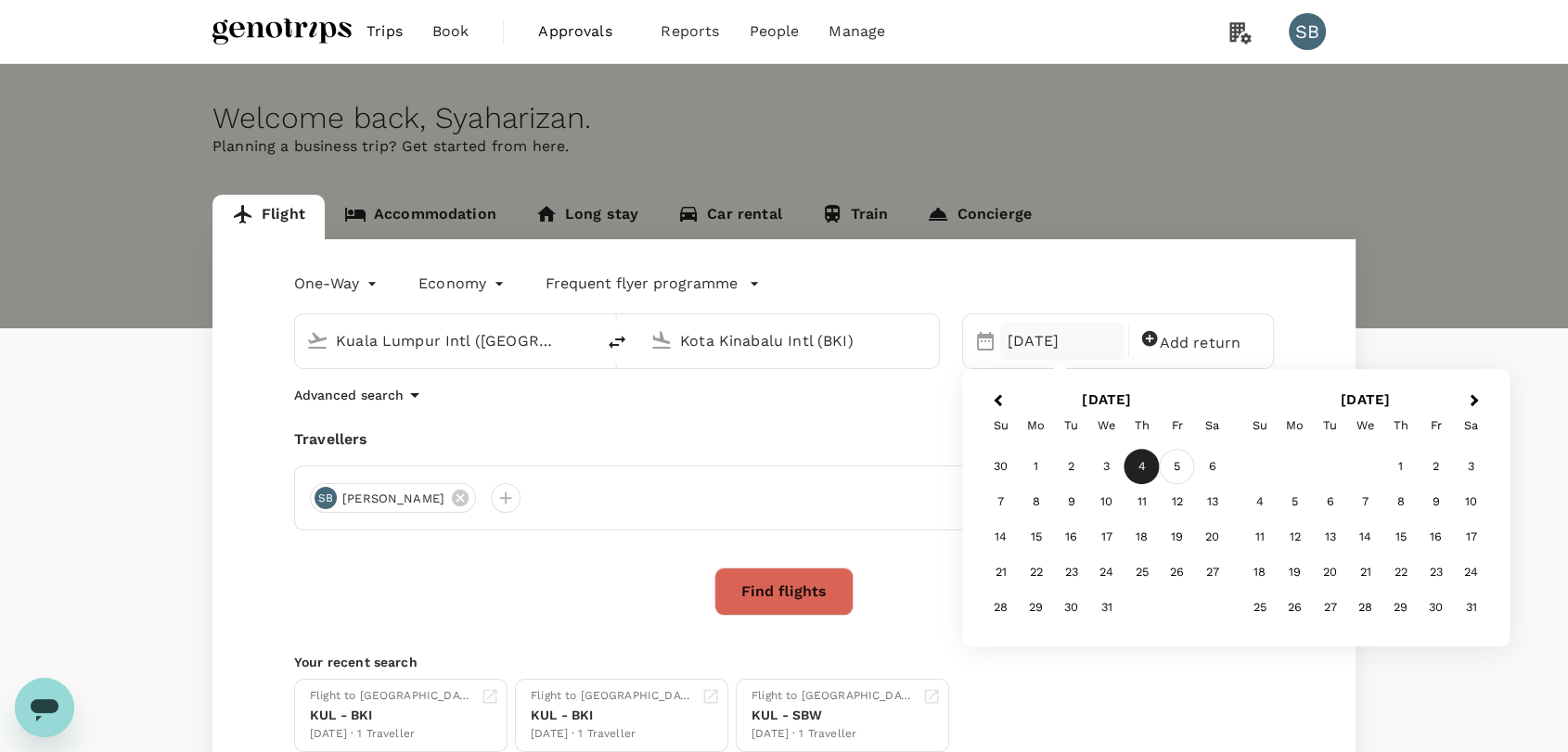 click on "5" at bounding box center [1177, 467] 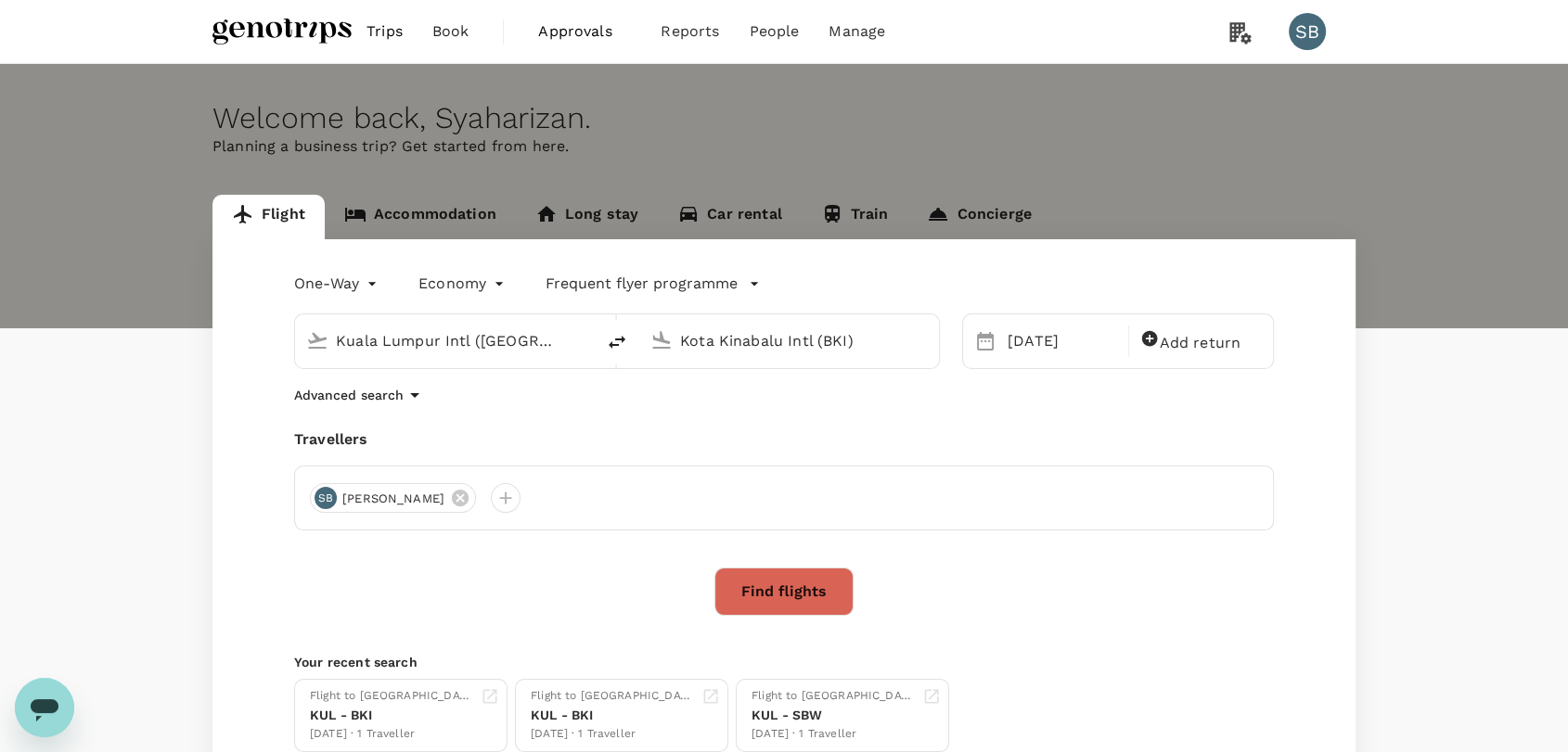 click on "Find flights" at bounding box center [784, 592] 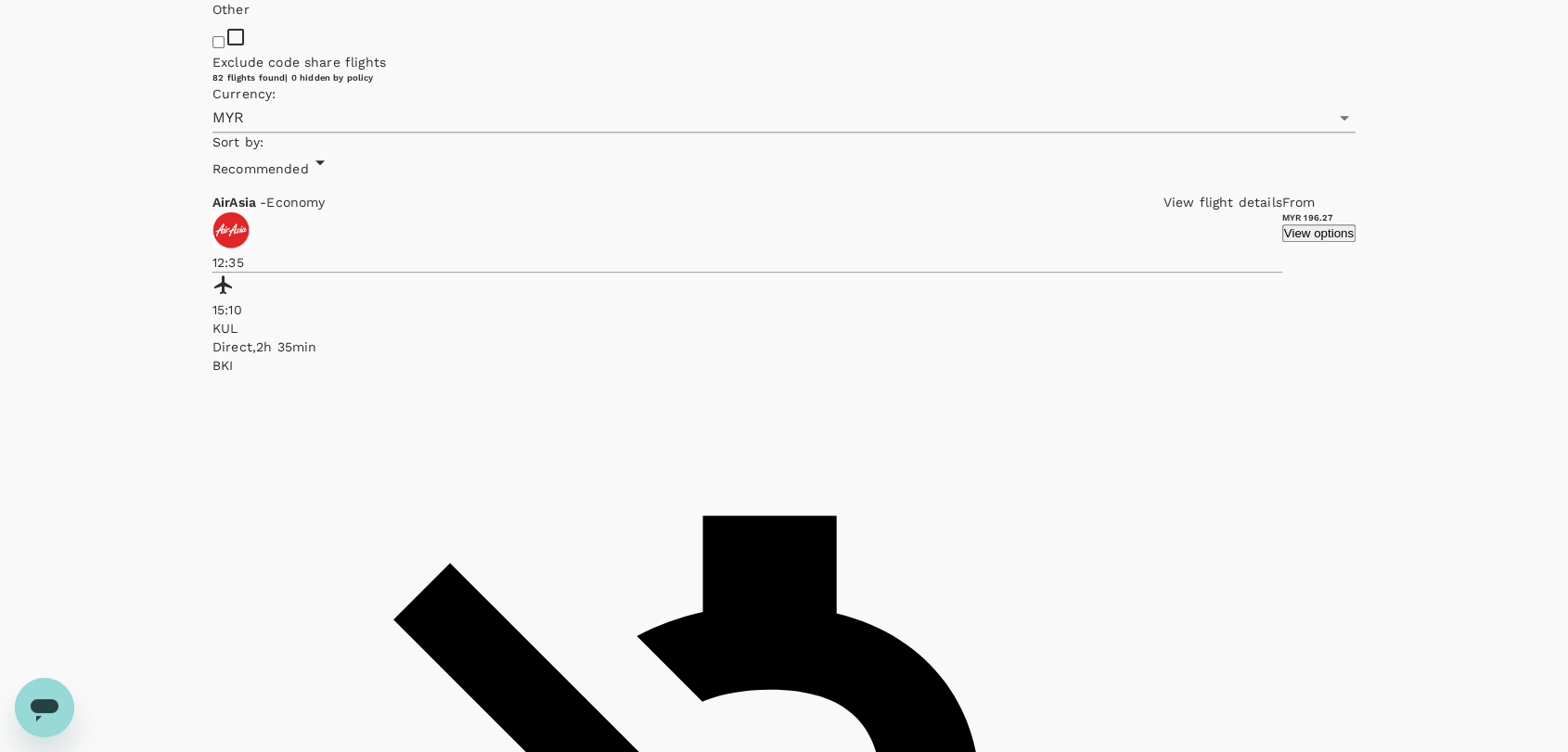 scroll, scrollTop: 823, scrollLeft: 0, axis: vertical 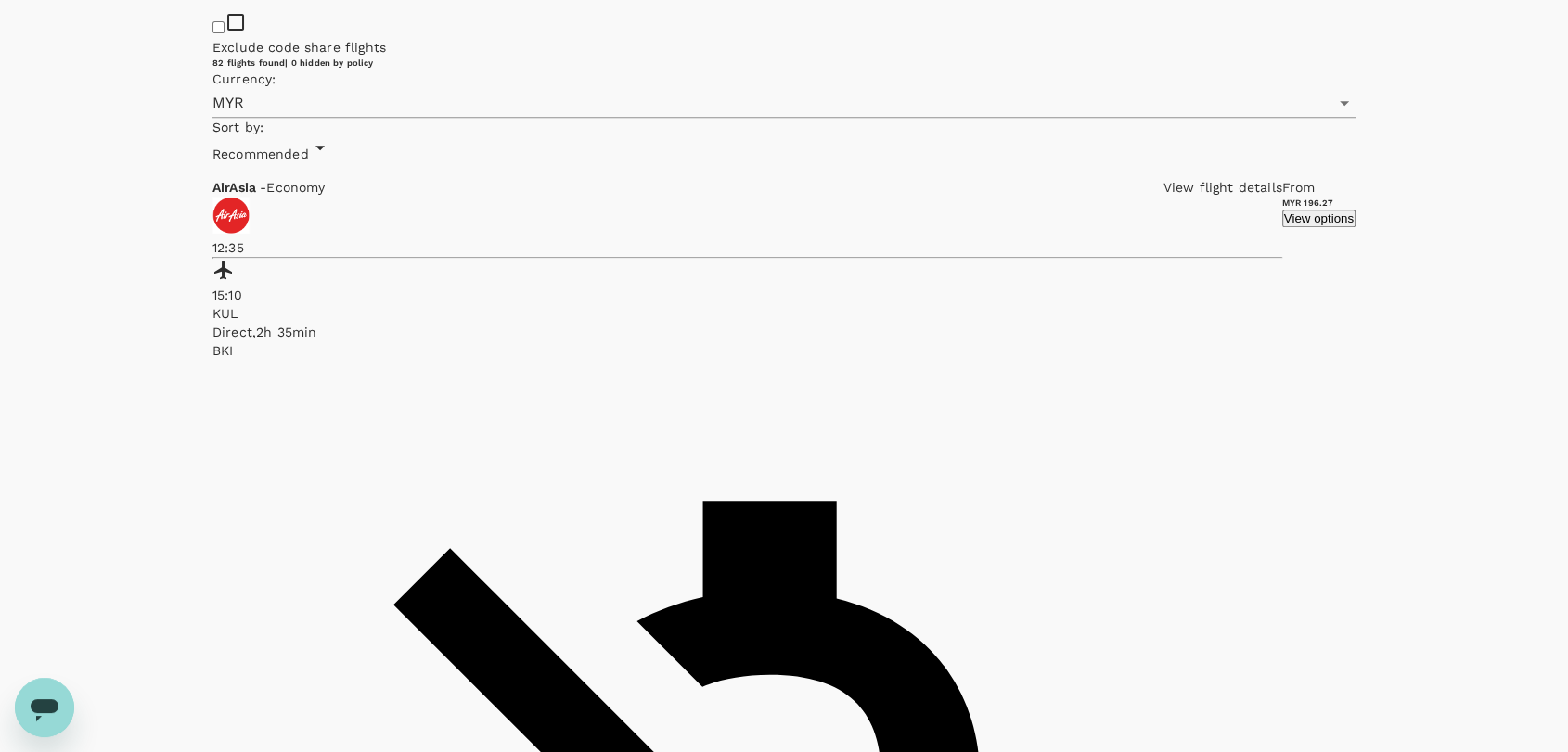 click on "Malaysia Airlines" at bounding box center (651, -58) 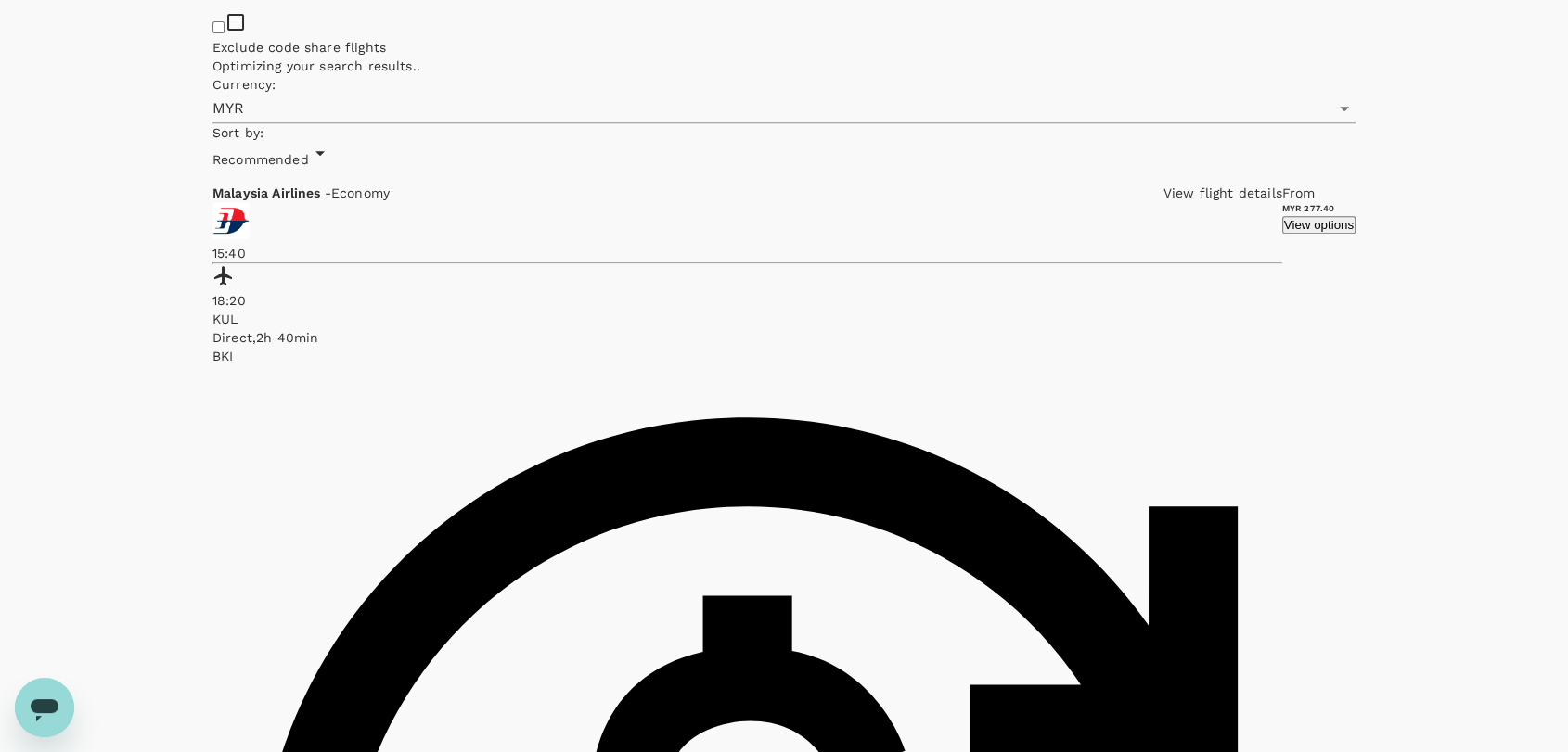 type on "MYR" 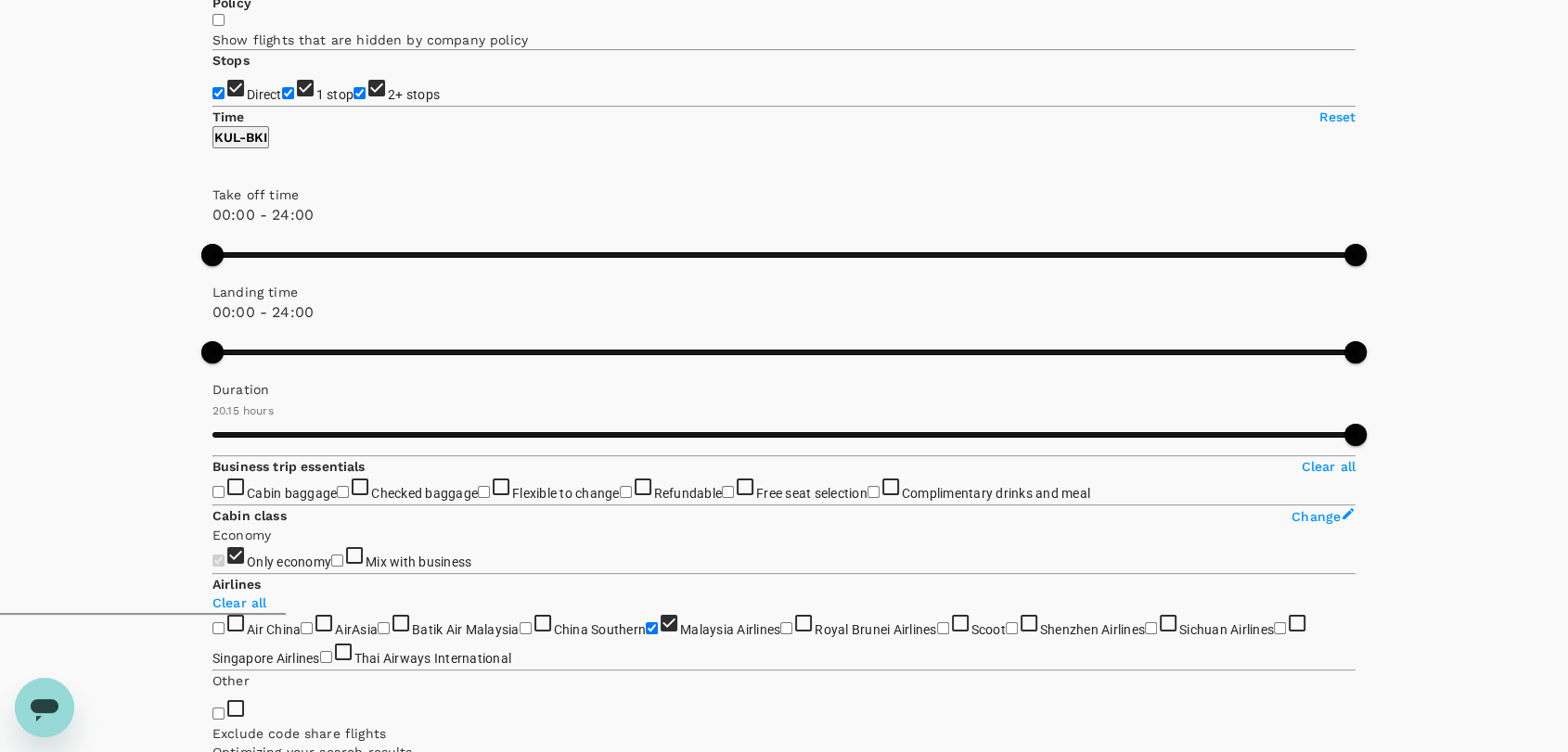 scroll, scrollTop: 103, scrollLeft: 0, axis: vertical 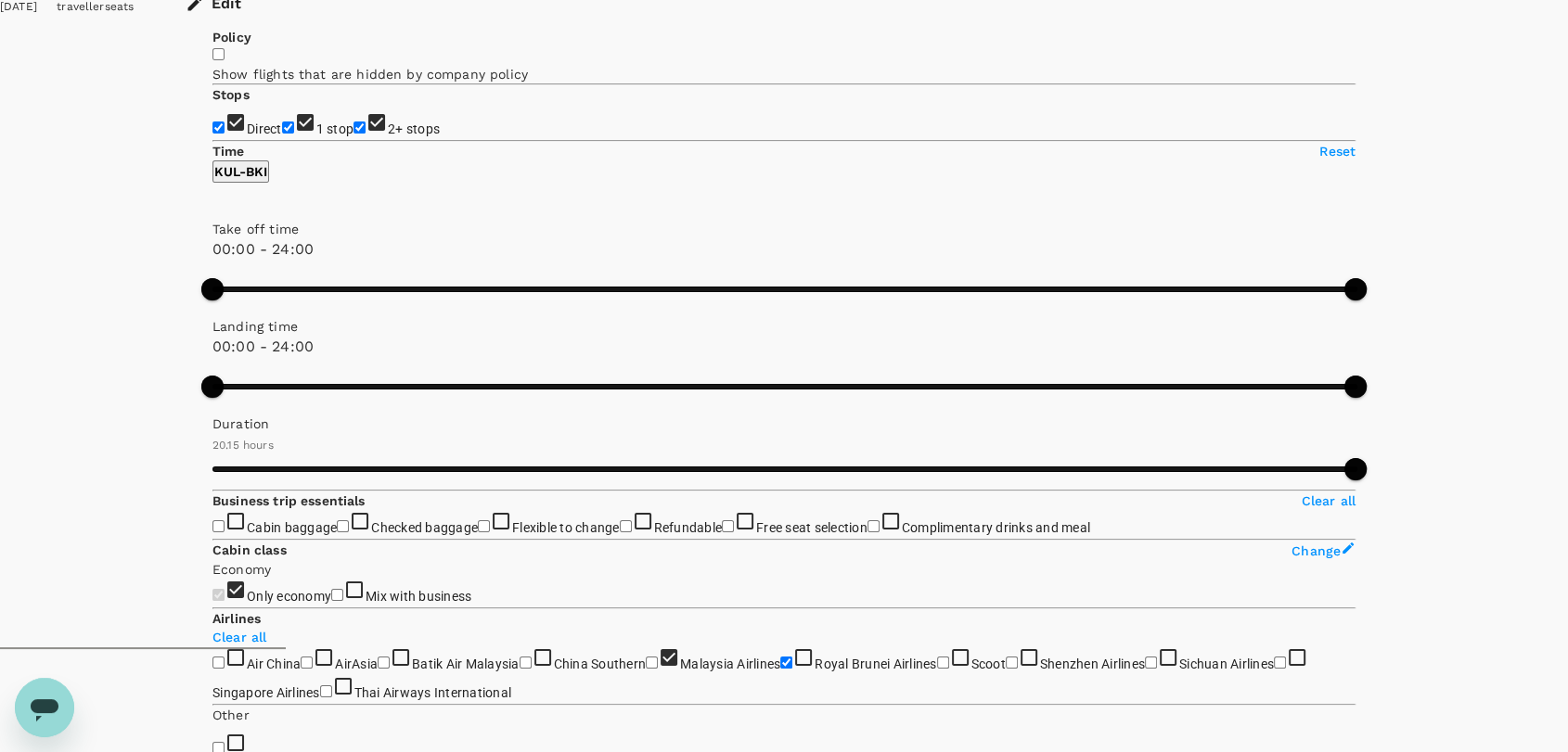 type on "1330" 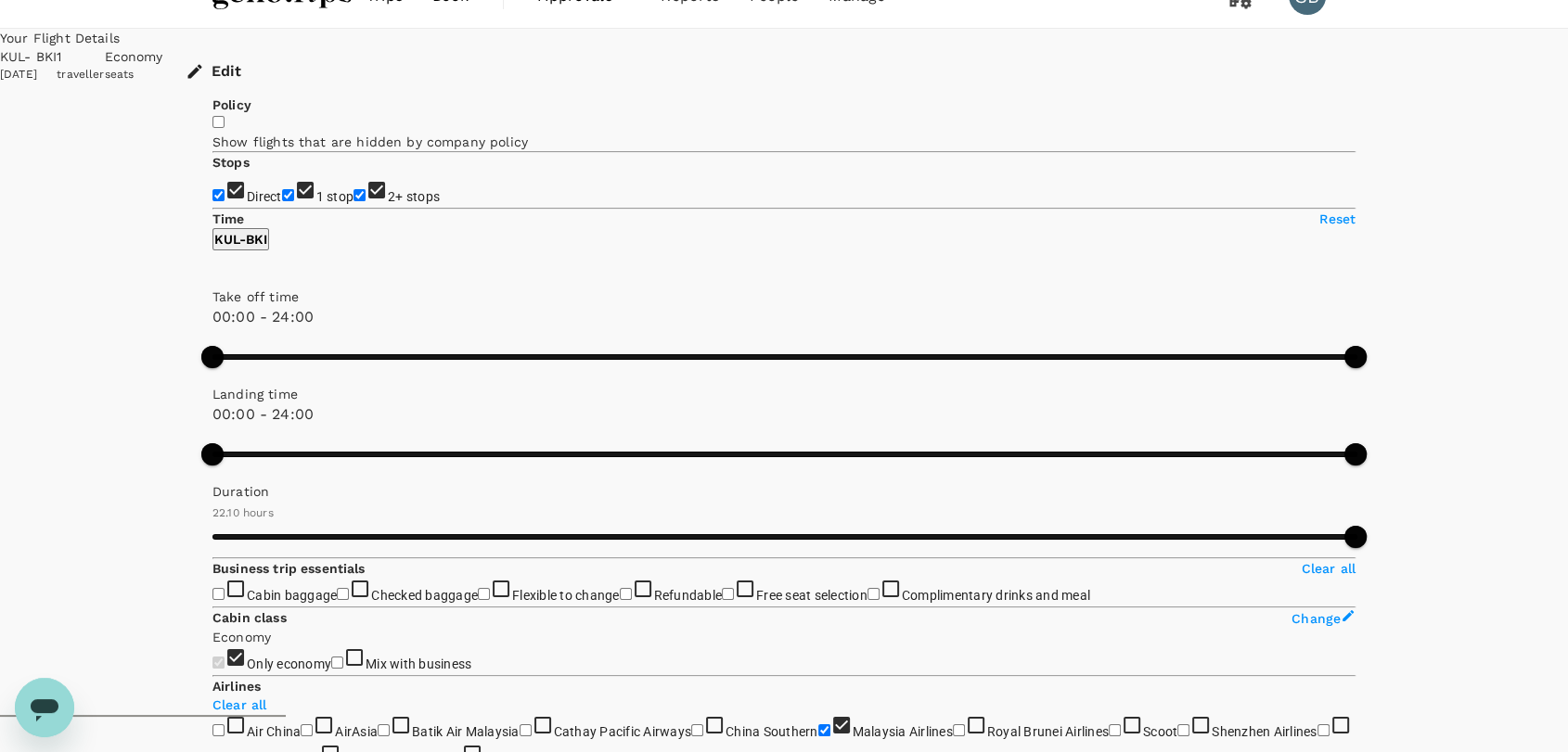 scroll, scrollTop: 0, scrollLeft: 0, axis: both 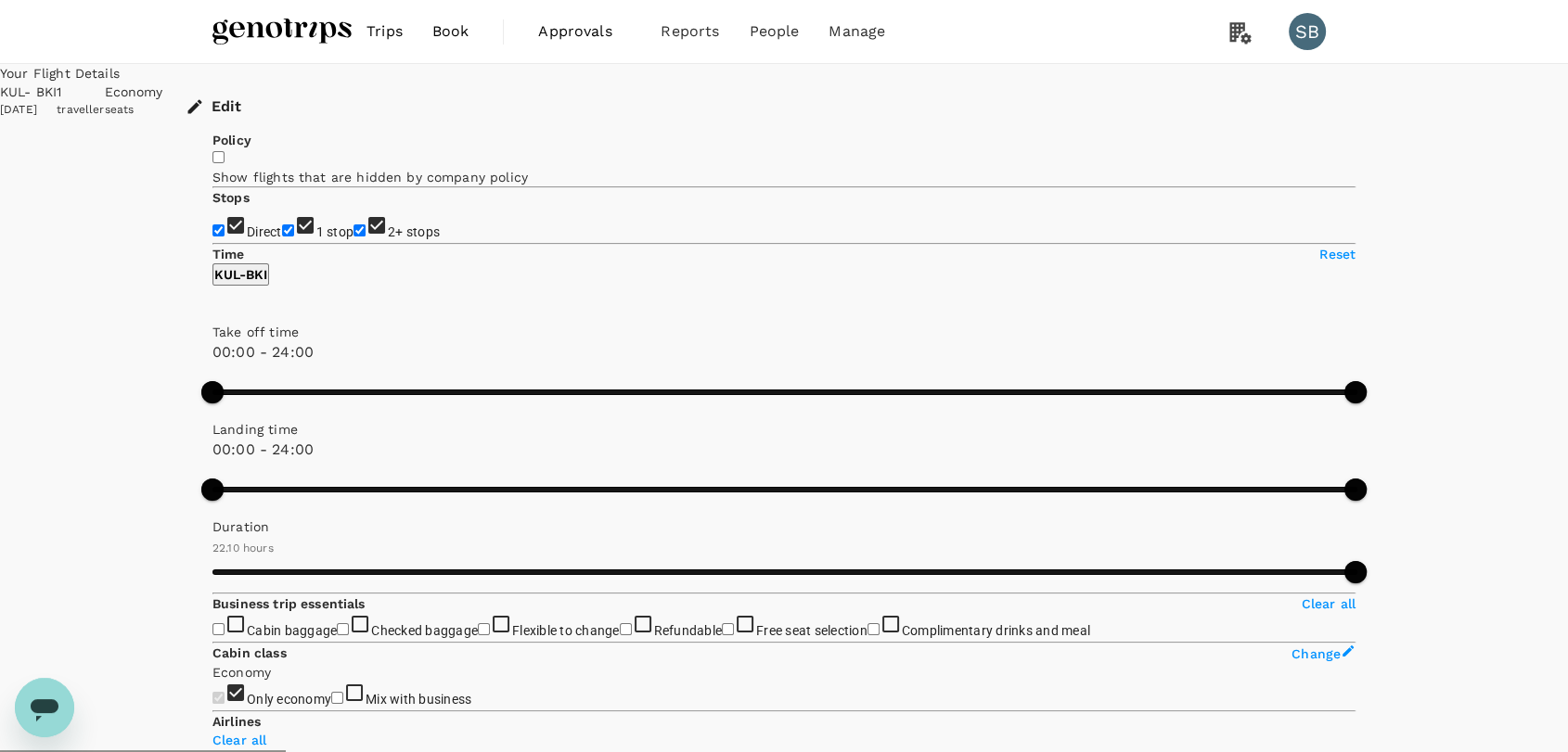 click at bounding box center [282, 32] 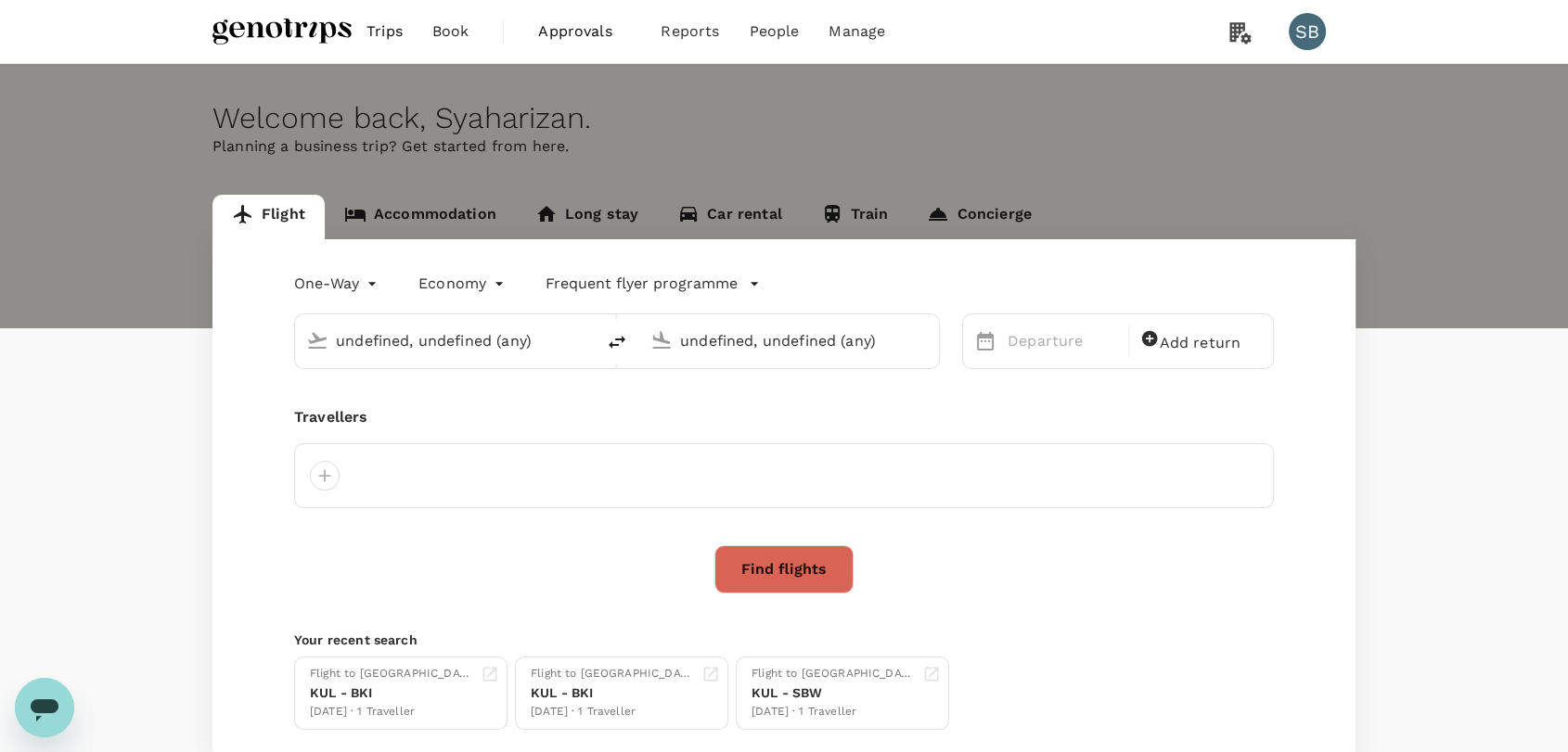 type 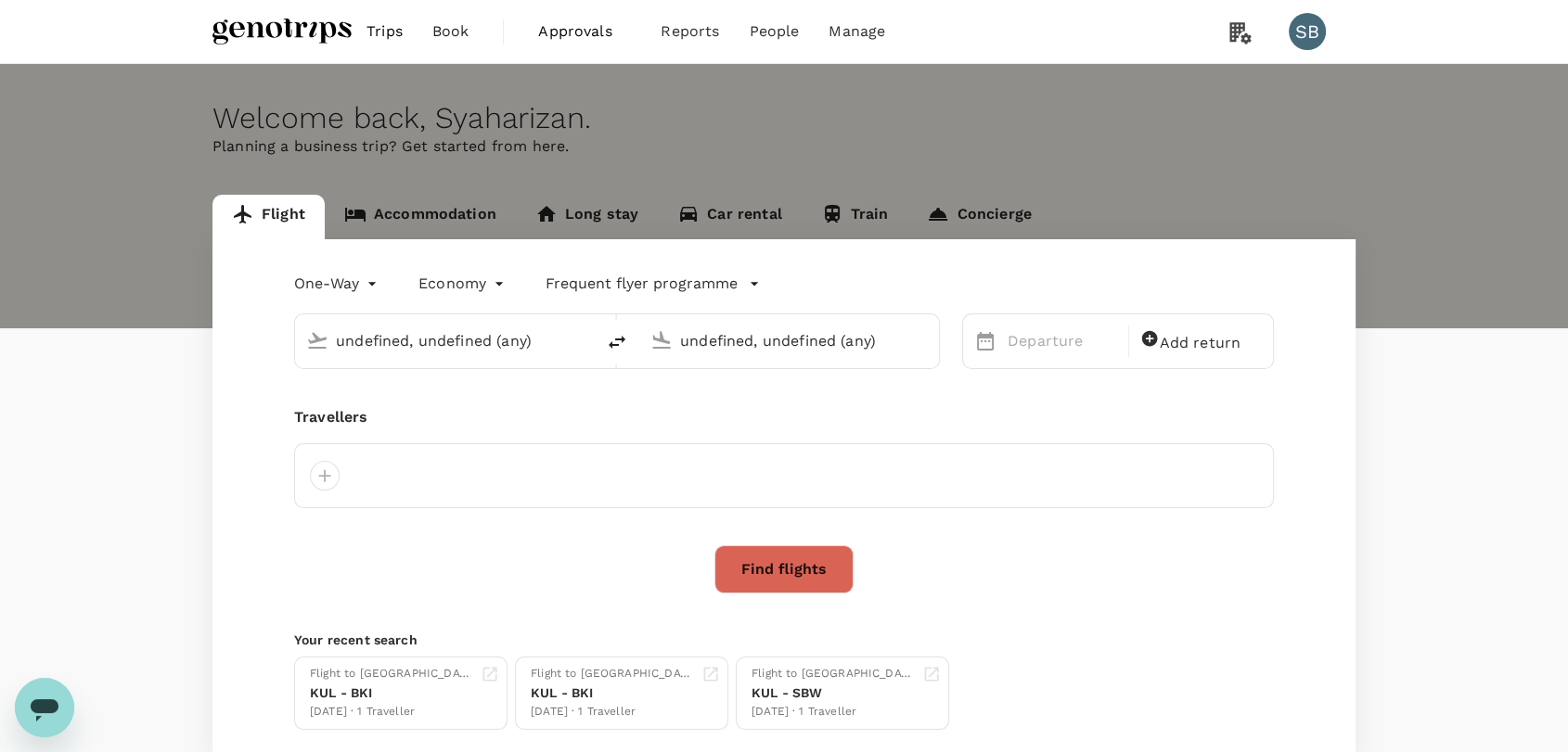 type 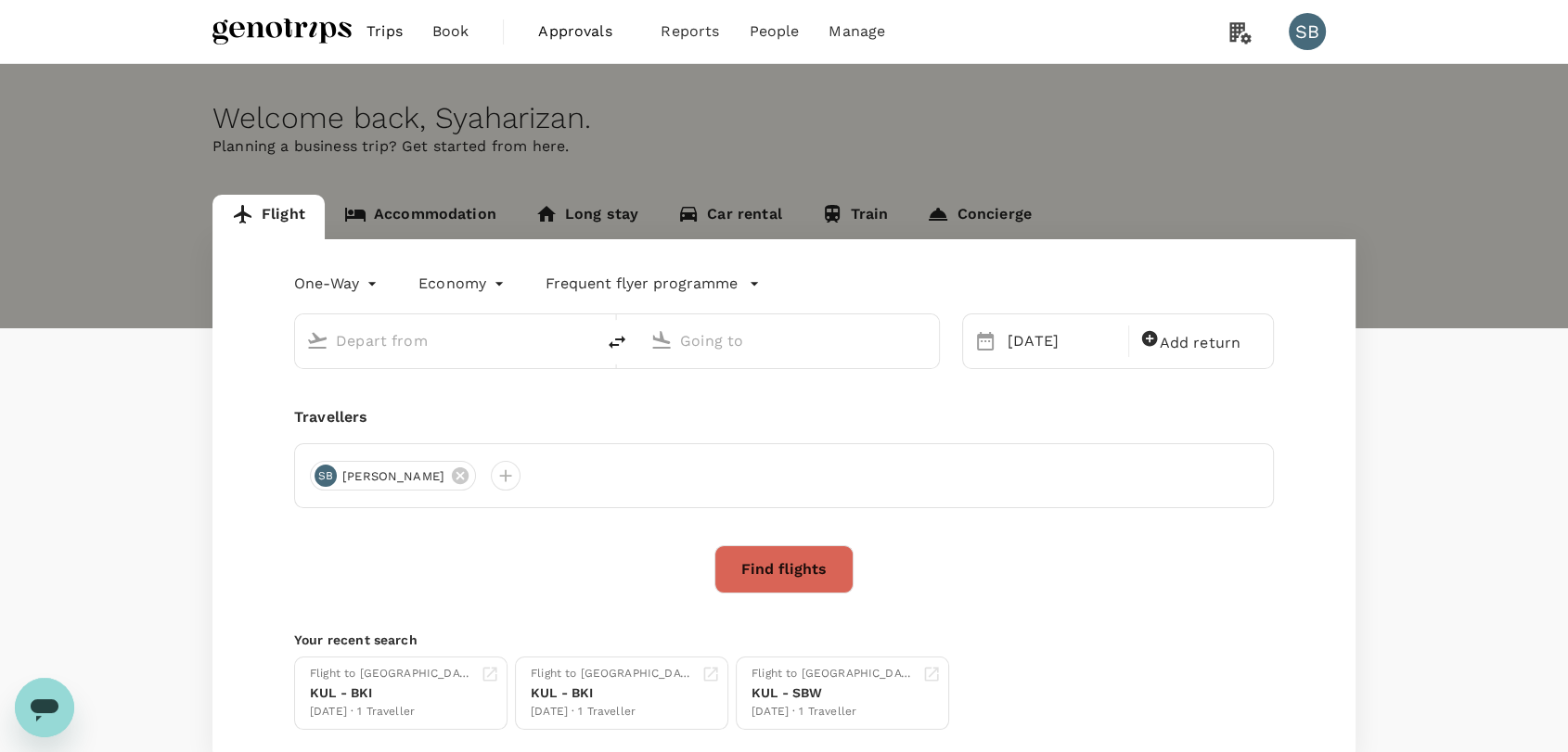 type on "Kuala Lumpur Intl ([GEOGRAPHIC_DATA])" 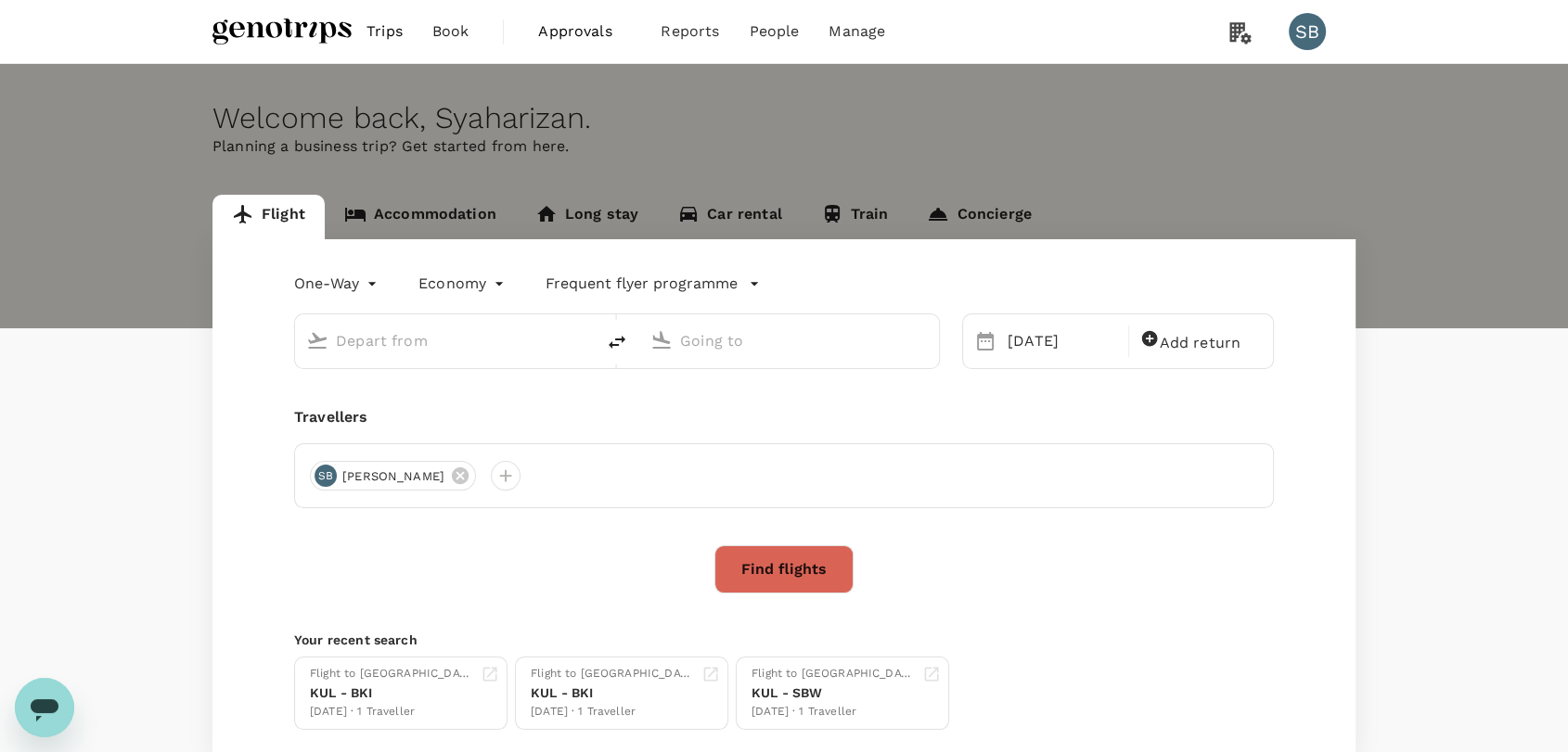 type on "Kota Kinabalu Intl (BKI)" 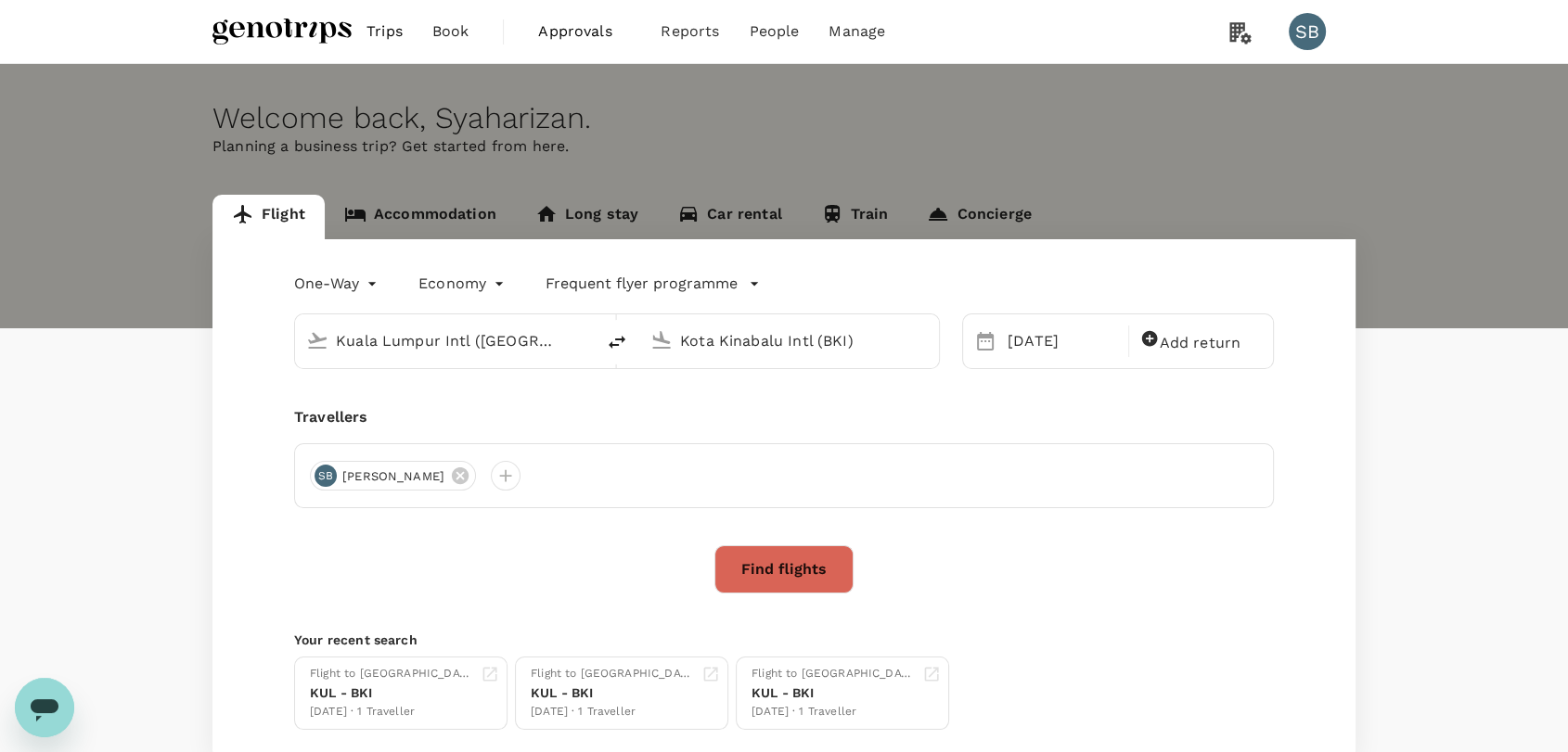 type 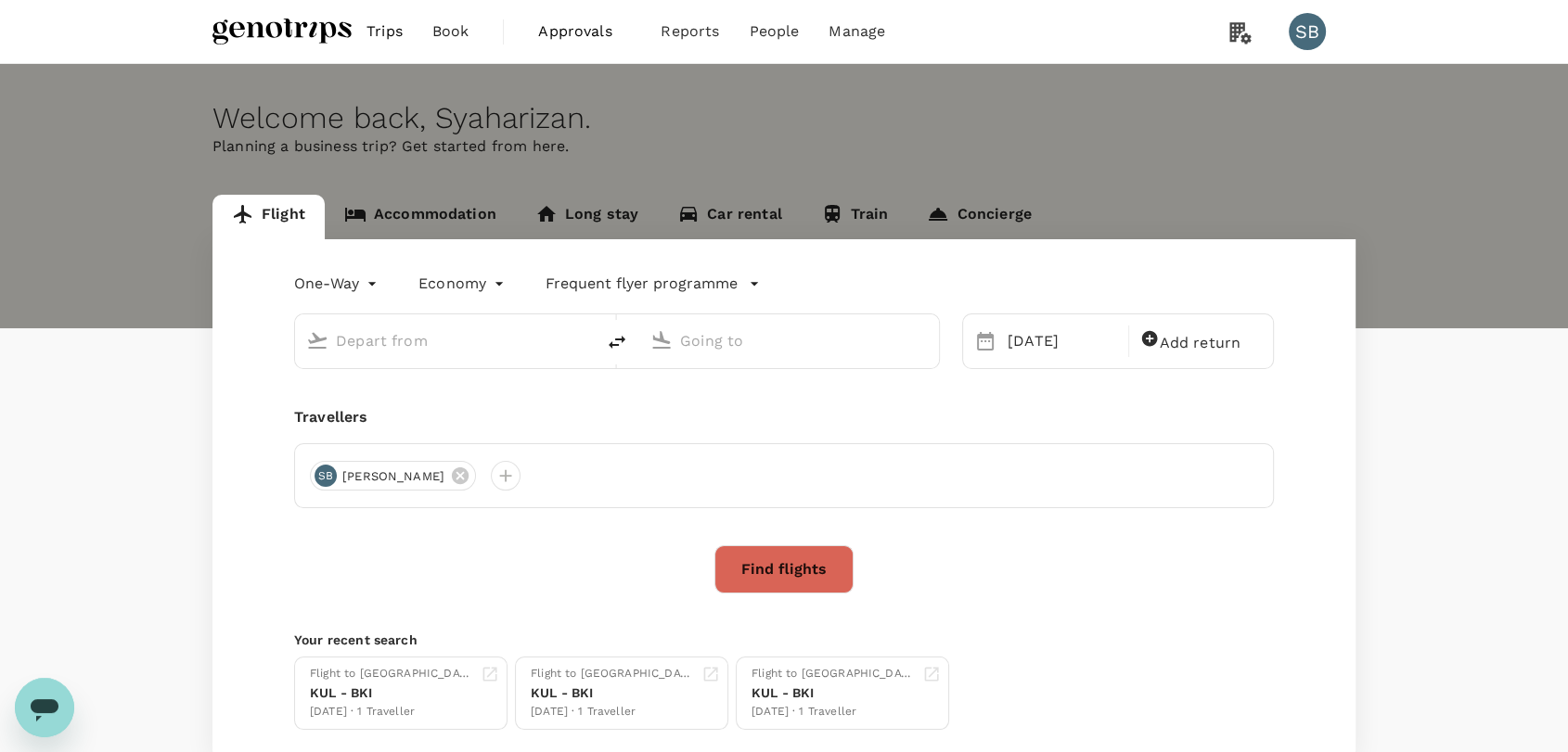 type on "Kuala Lumpur Intl ([GEOGRAPHIC_DATA])" 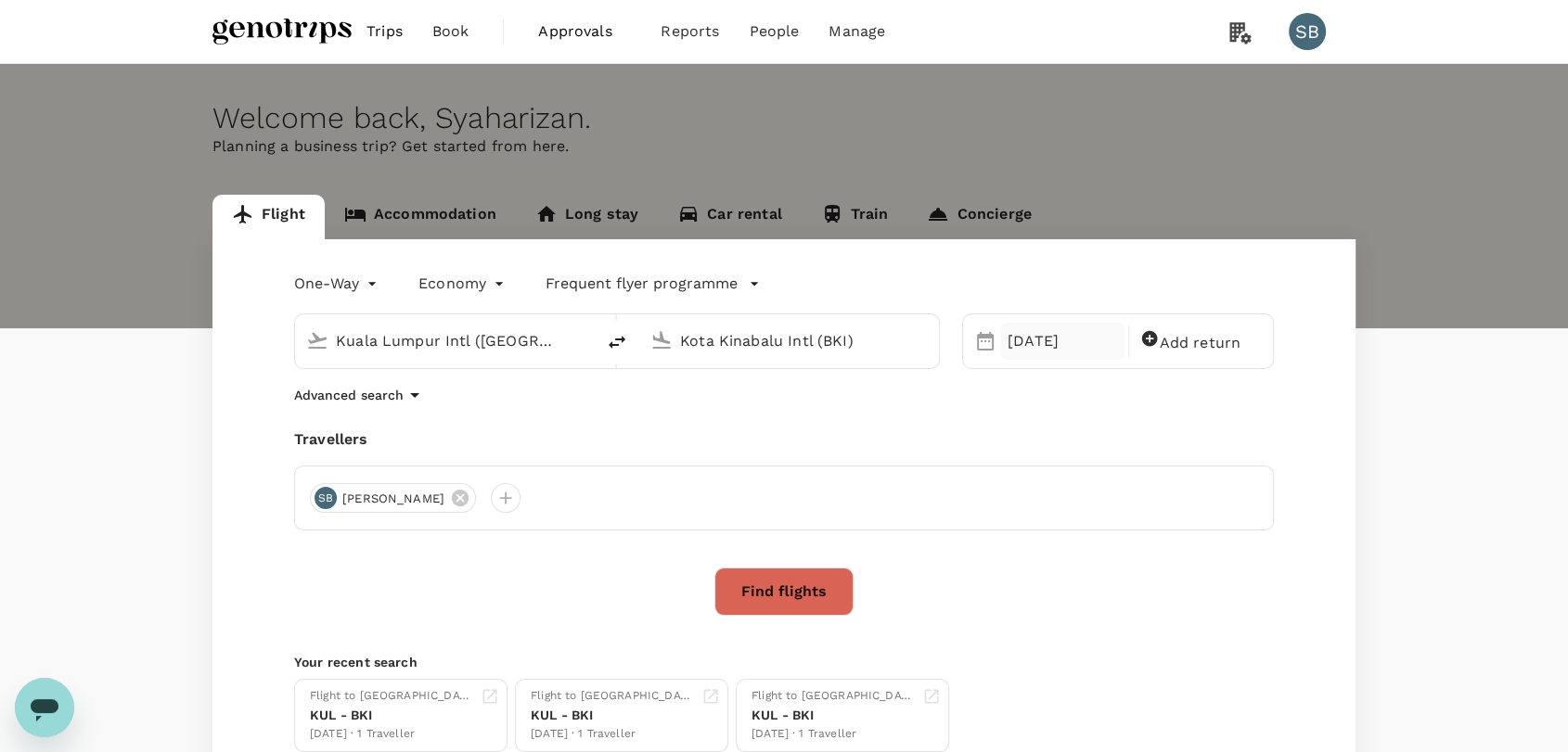 click on "05 Dec" at bounding box center (1062, 341) 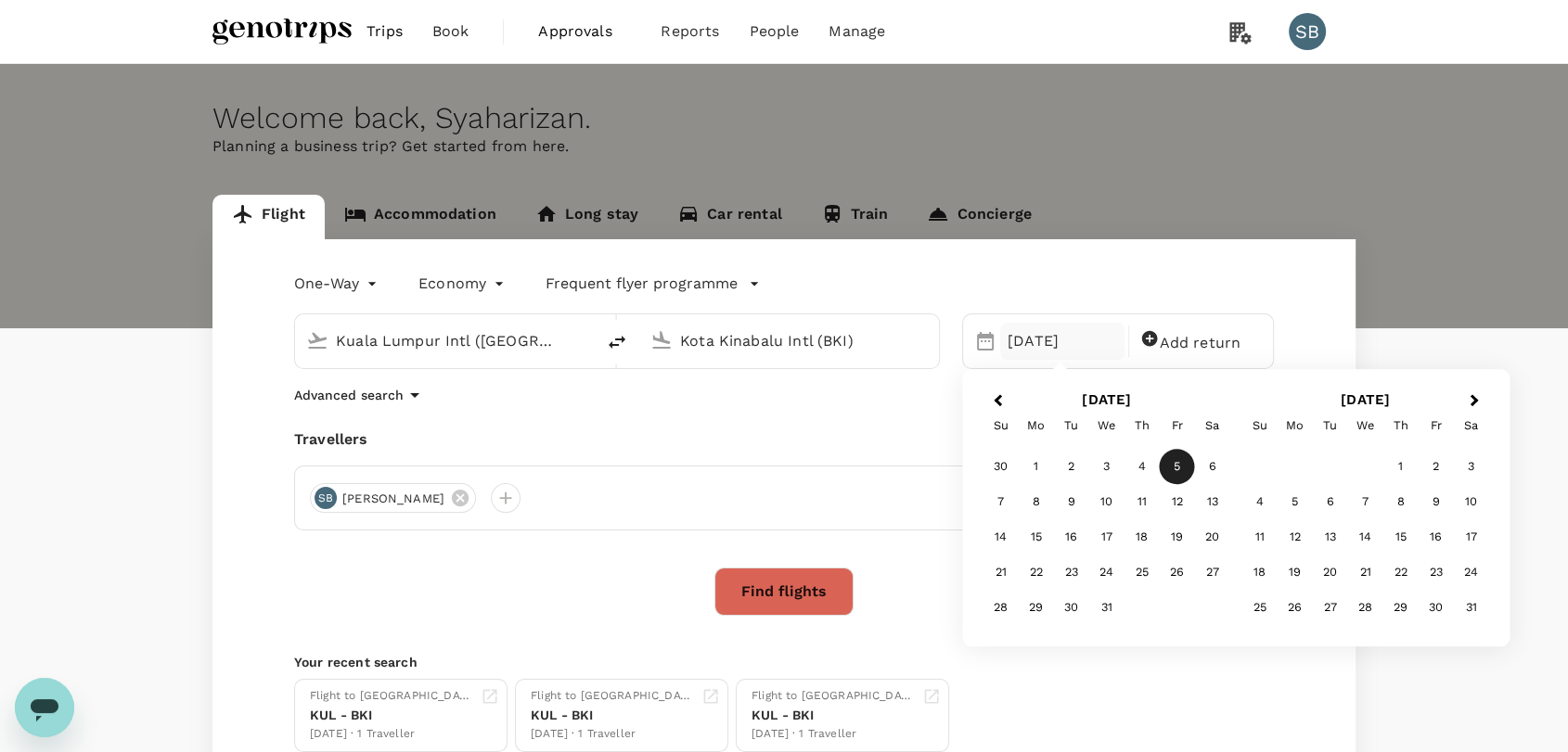 click on "6" at bounding box center (1213, 467) 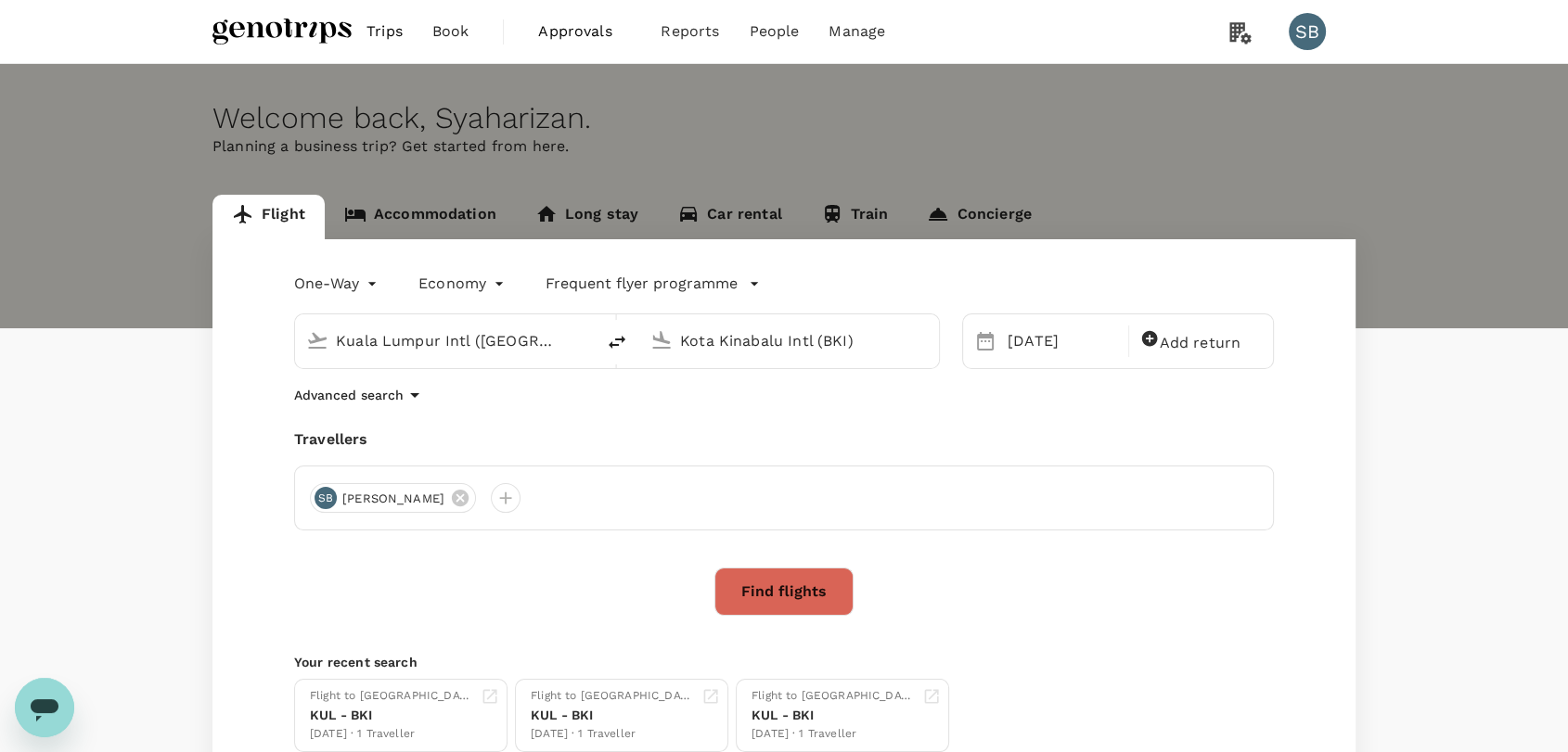 click on "Find flights" at bounding box center (784, 592) 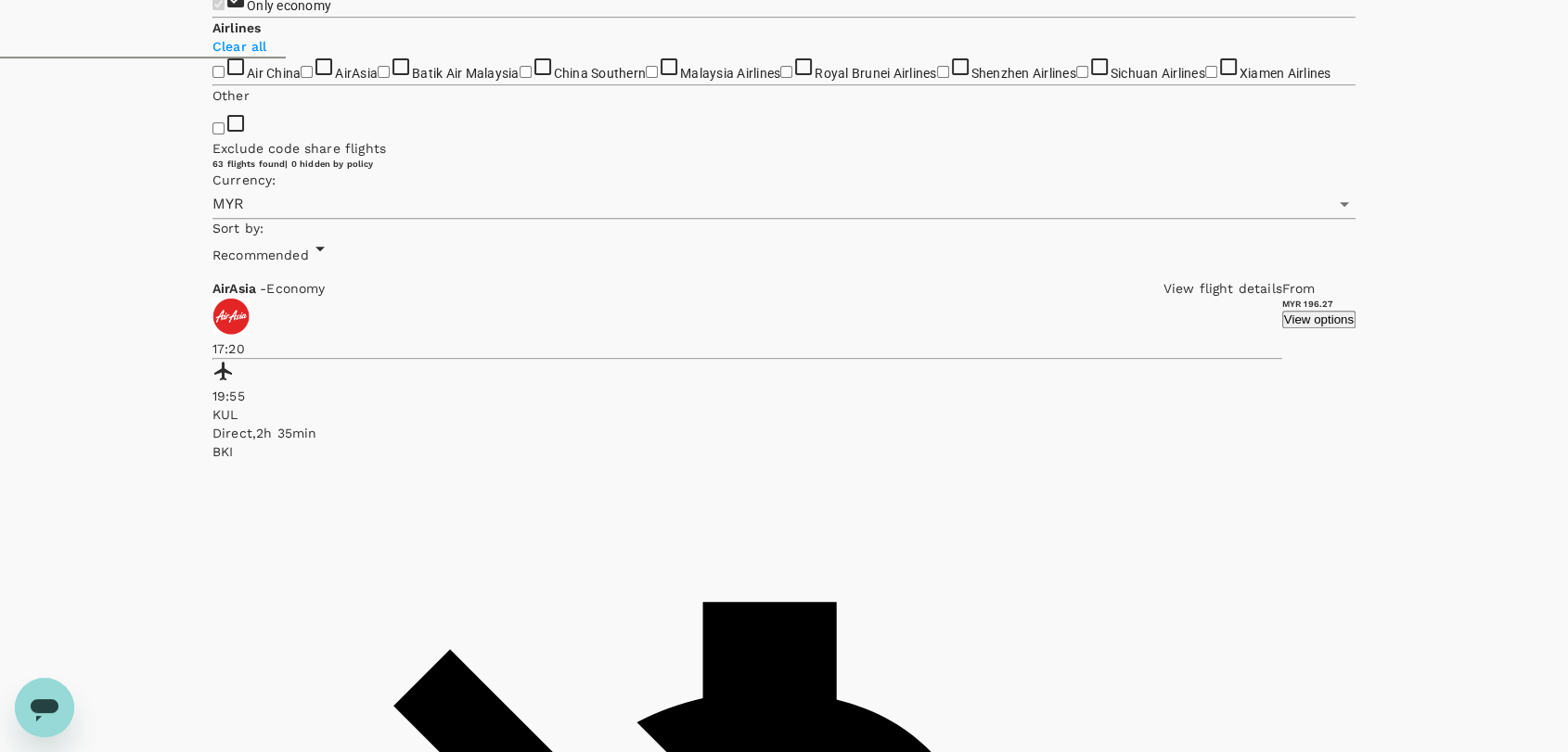 scroll, scrollTop: 823, scrollLeft: 0, axis: vertical 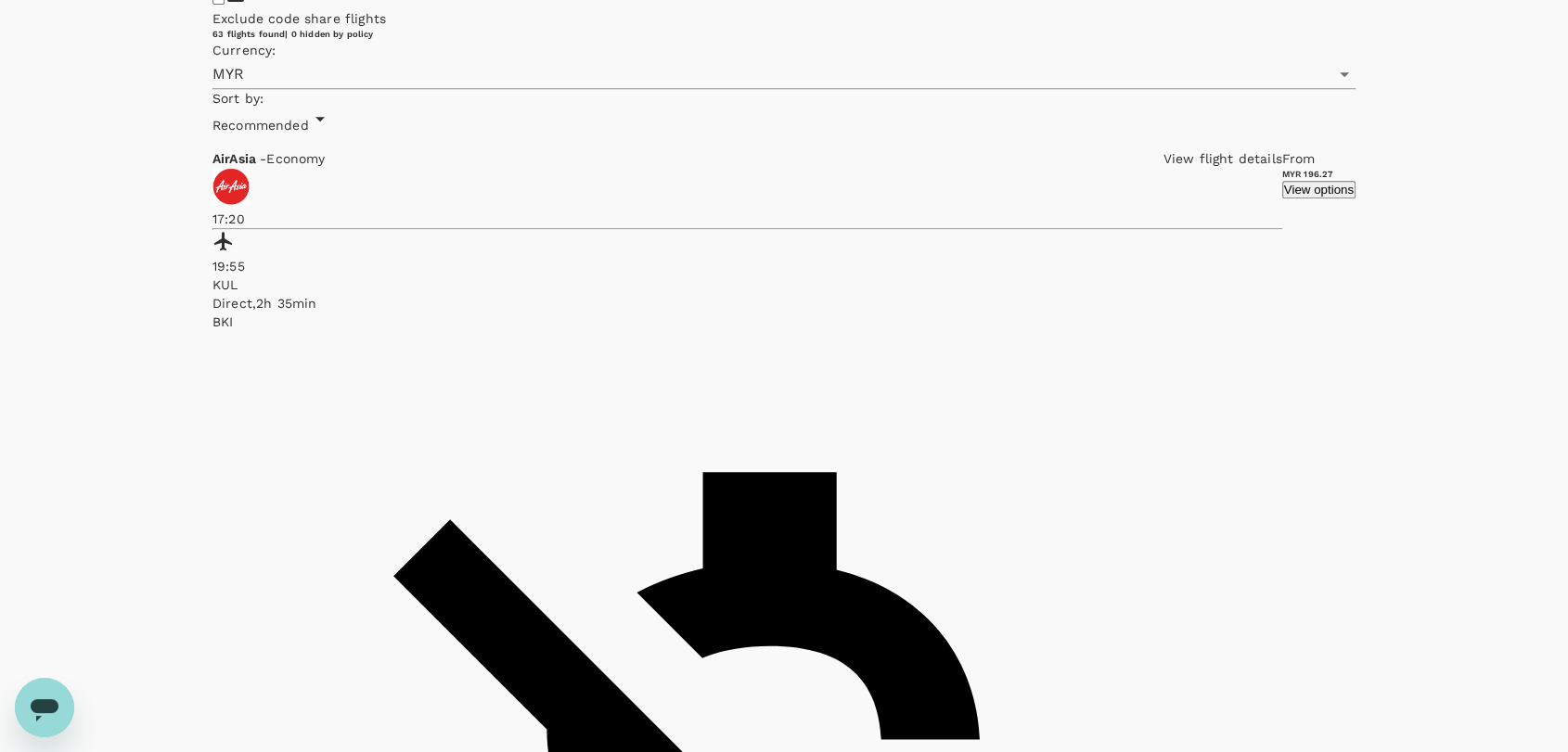 click on "Malaysia Airlines" at bounding box center (651, -58) 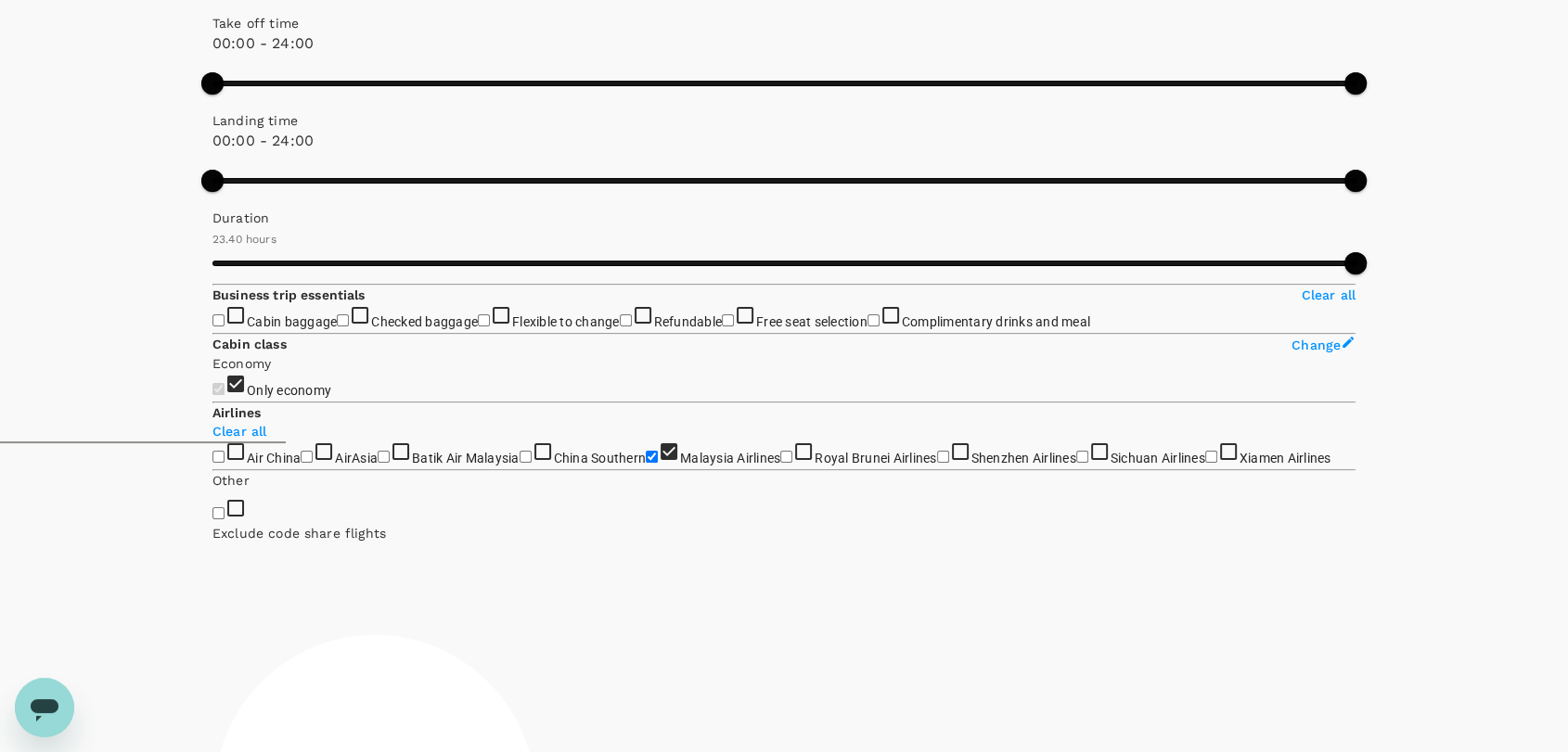 scroll, scrollTop: 0, scrollLeft: 0, axis: both 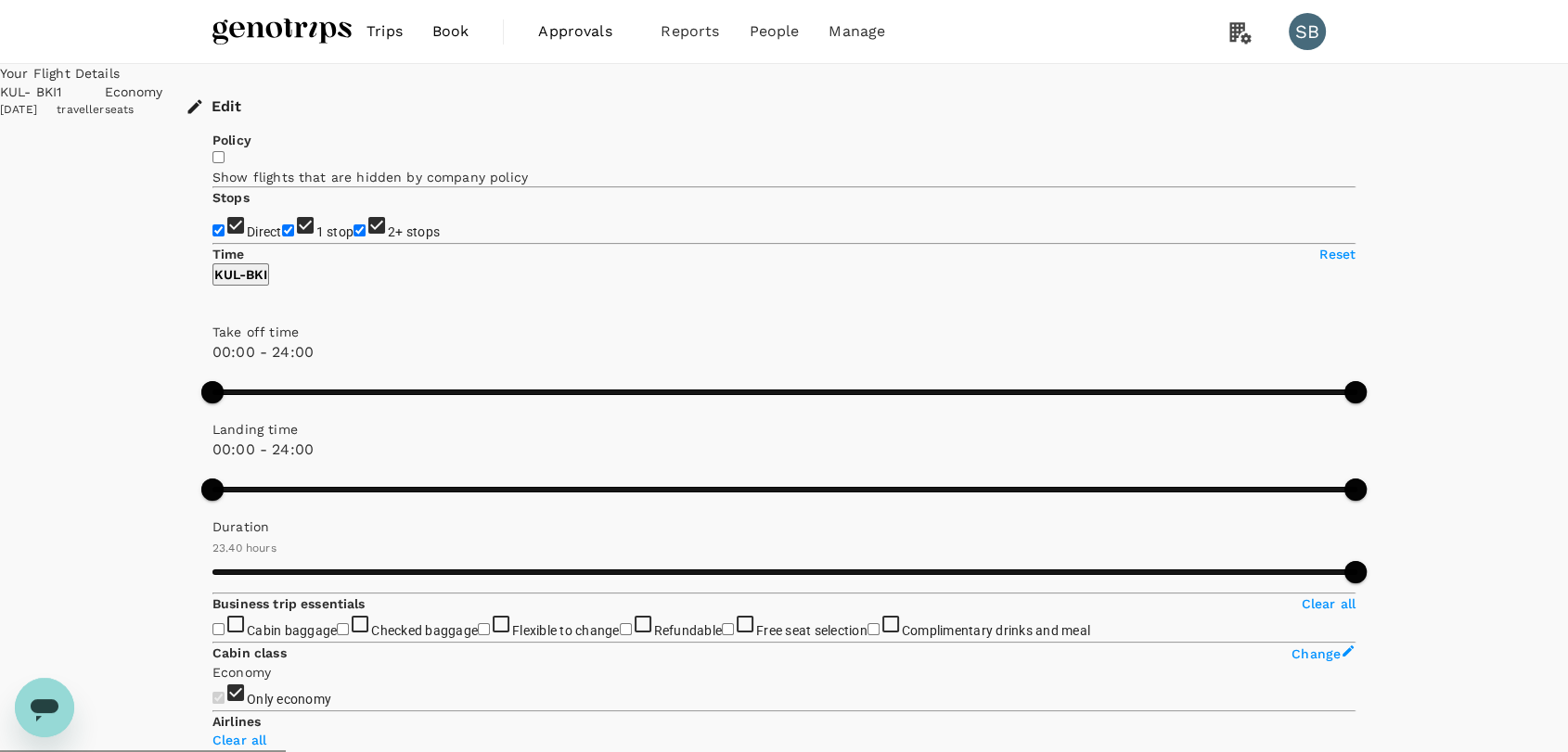 click at bounding box center [282, 32] 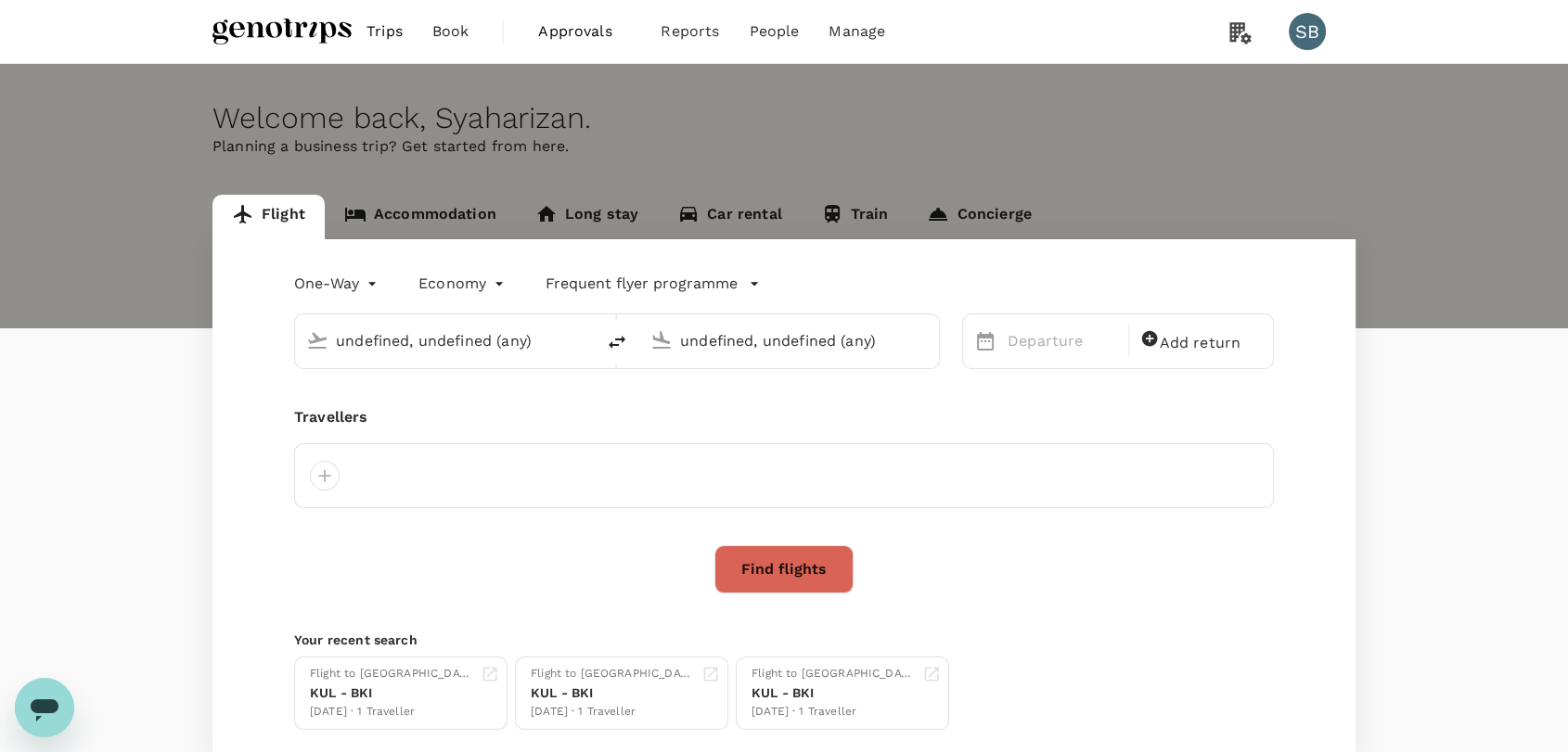 type on "Kuala Lumpur Intl ([GEOGRAPHIC_DATA])" 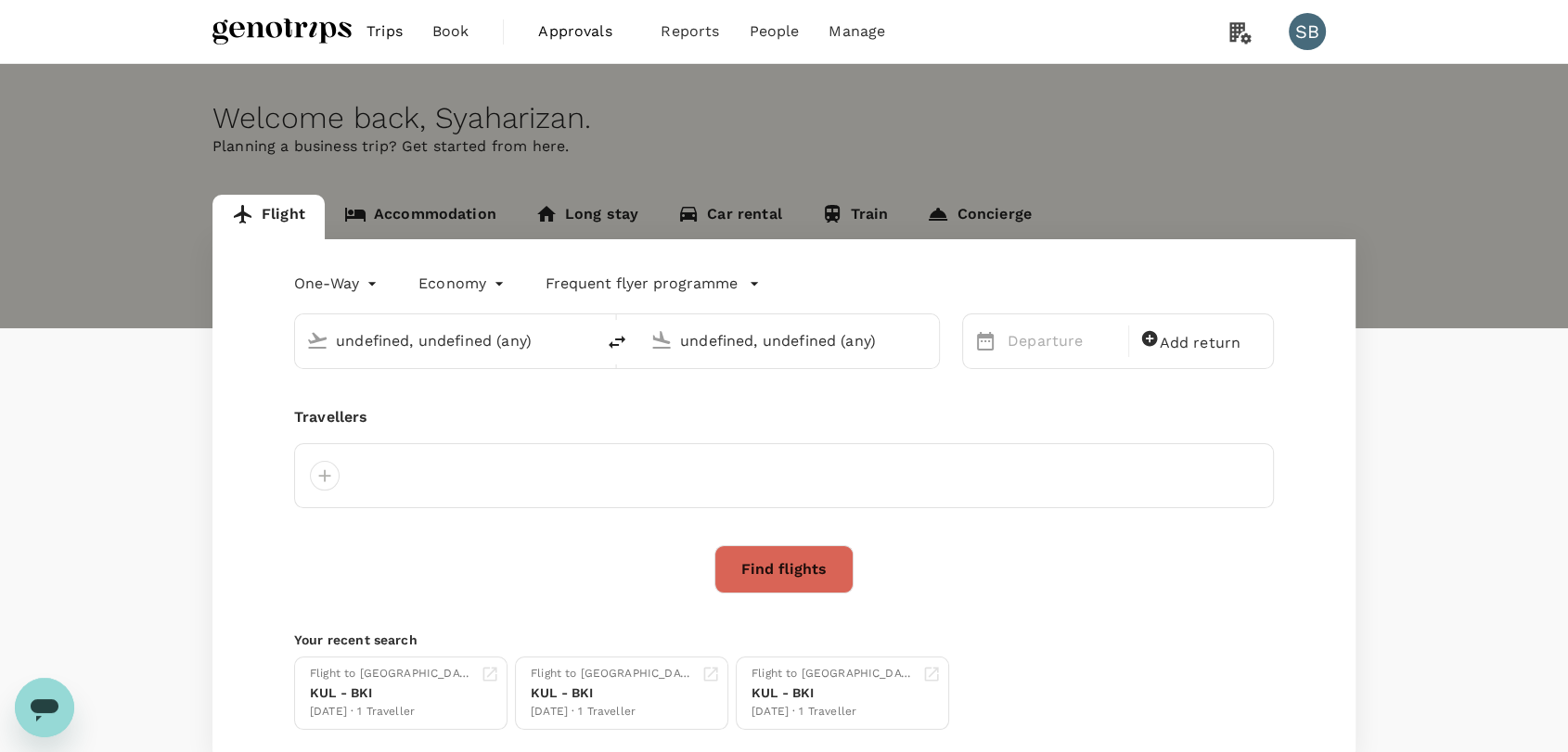 type on "Kota Kinabalu Intl (BKI)" 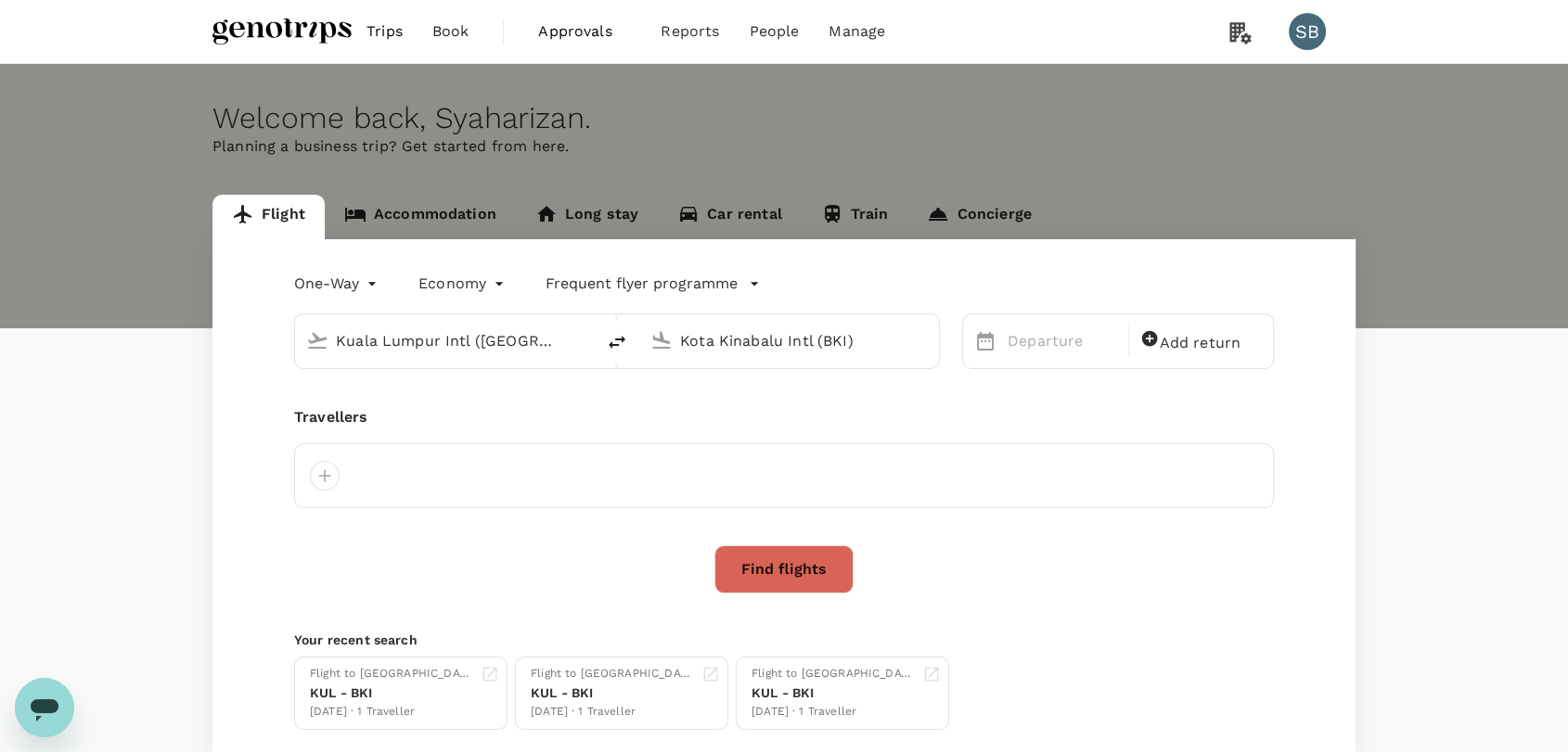 type 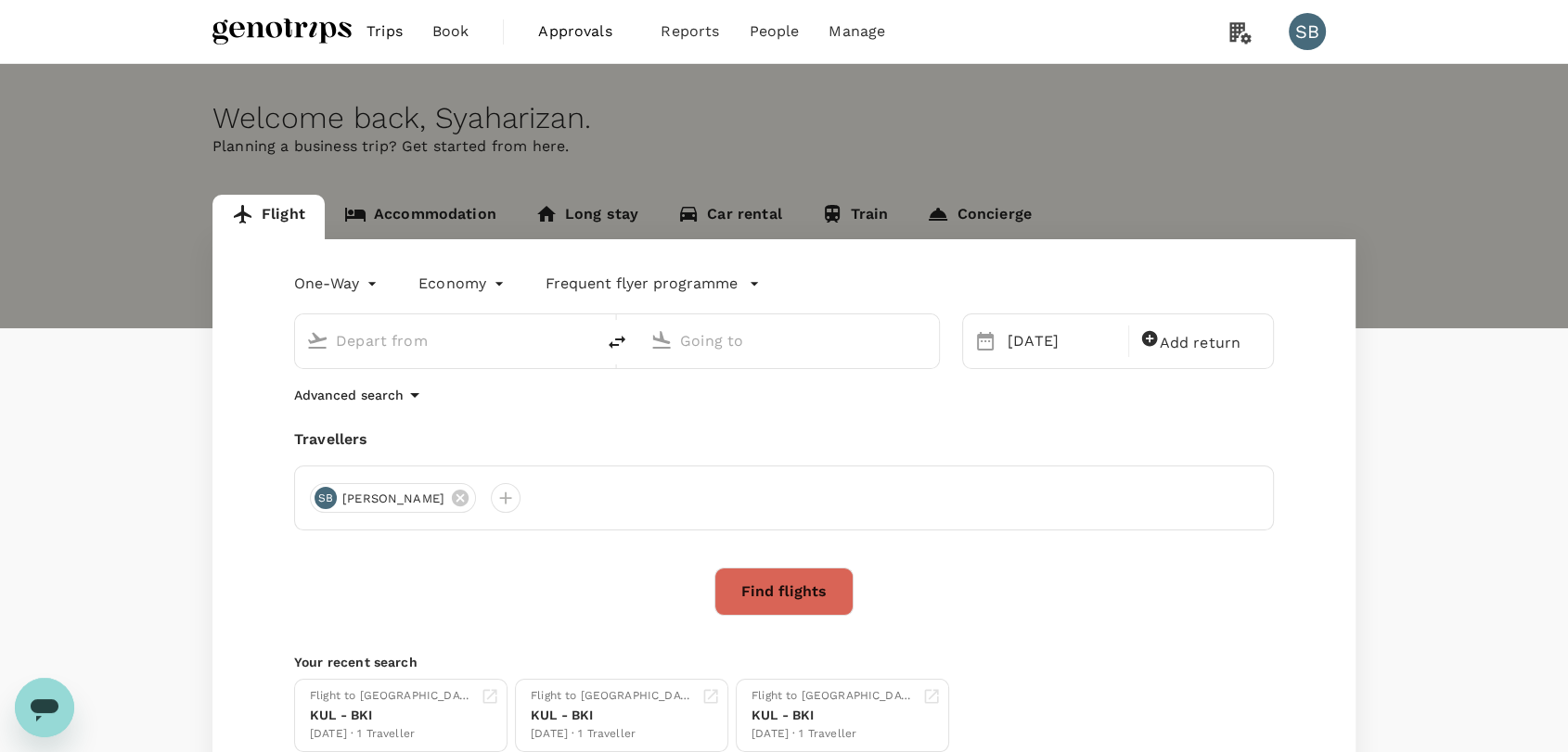 type on "Kuala Lumpur Intl ([GEOGRAPHIC_DATA])" 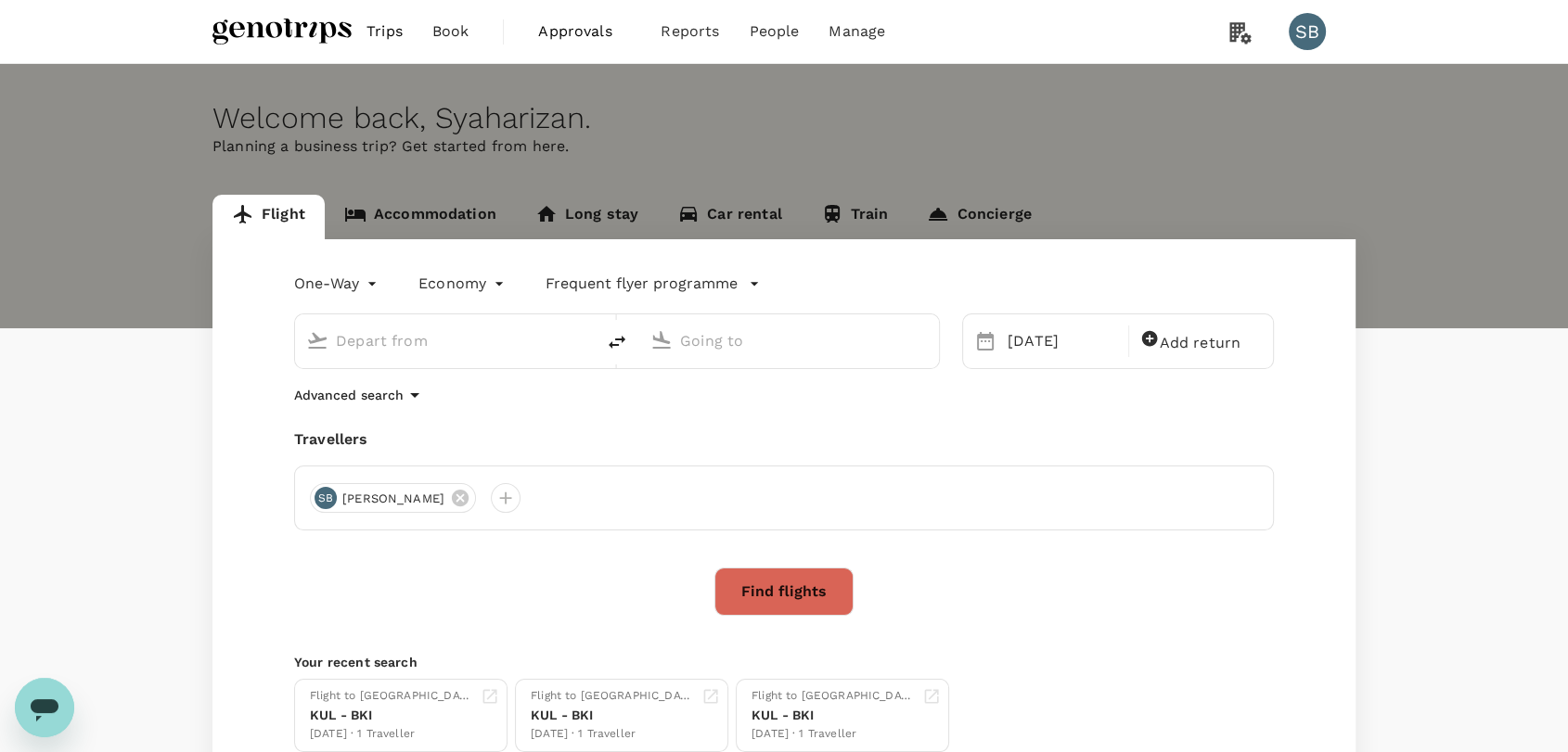 type on "Kota Kinabalu Intl (BKI)" 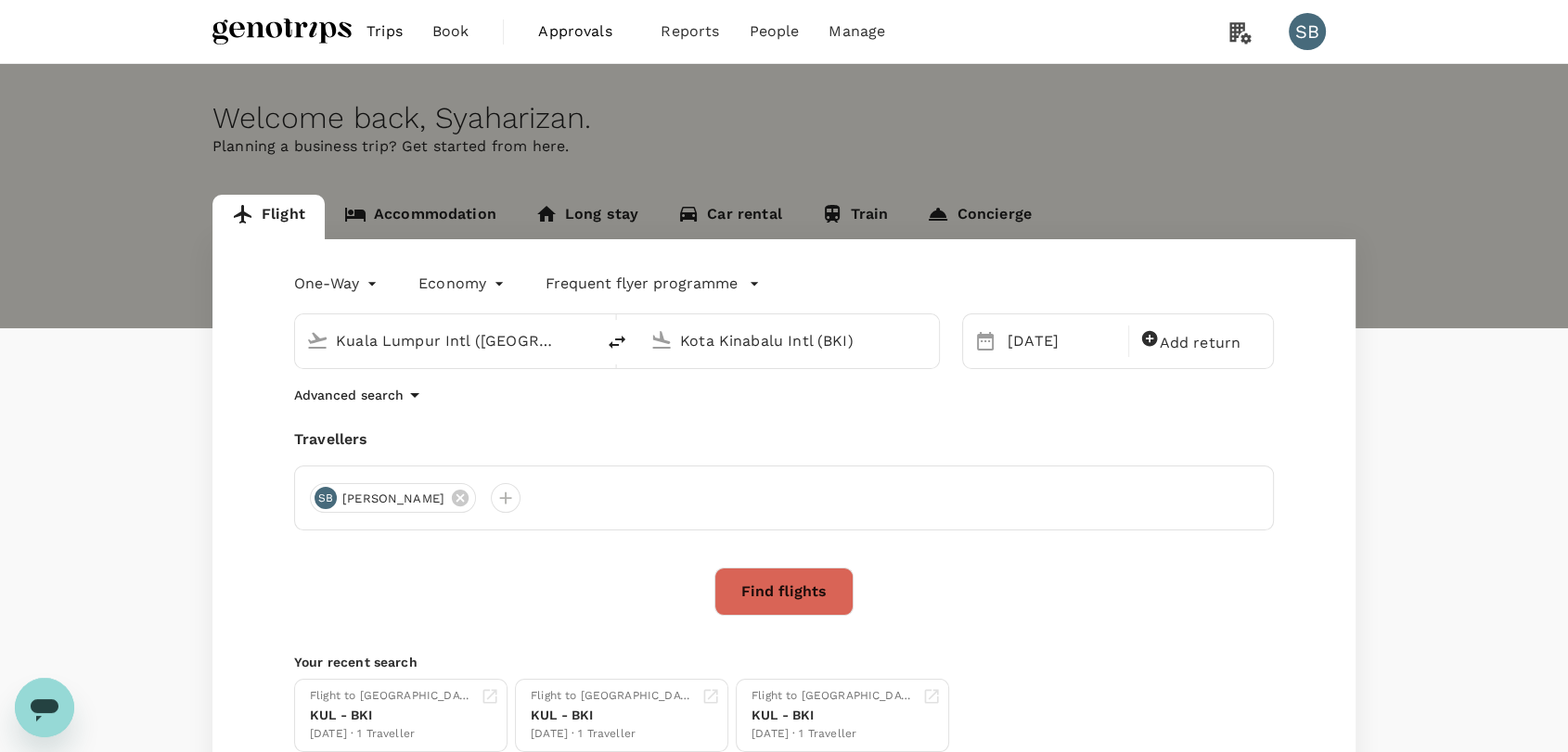 type 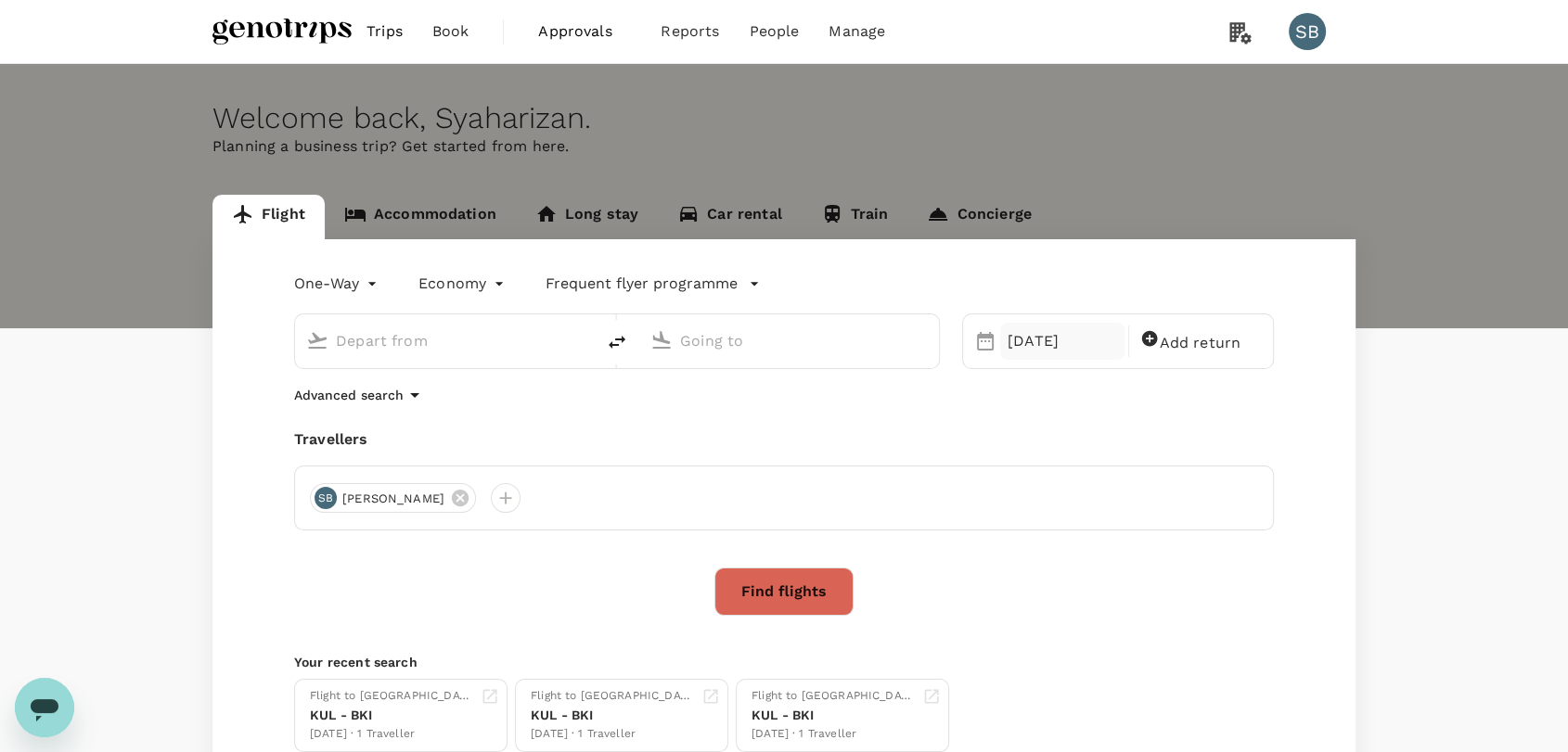 type on "Kuala Lumpur Intl ([GEOGRAPHIC_DATA])" 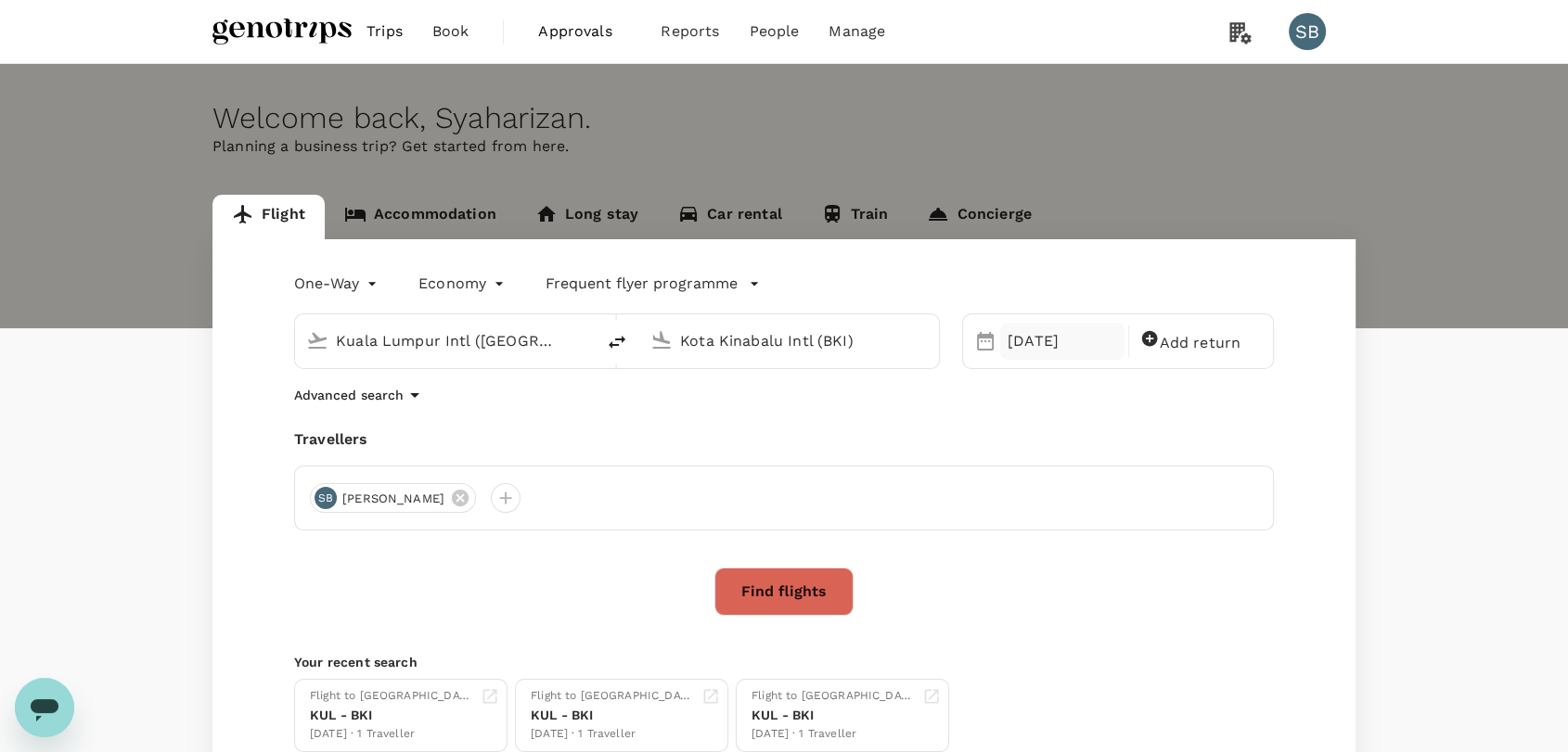click on "06 Dec" at bounding box center [1062, 341] 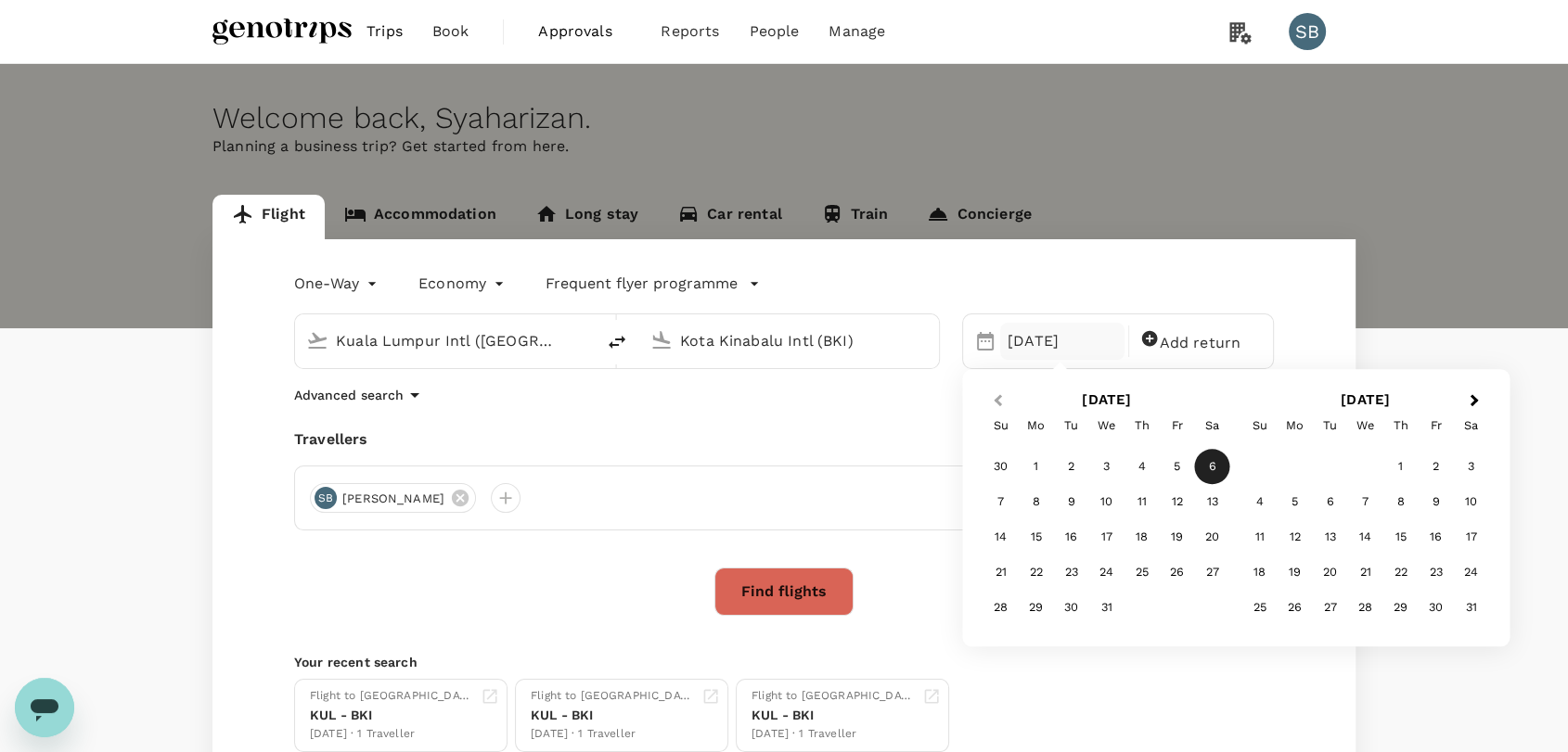 click on "Previous Month" at bounding box center (997, 401) 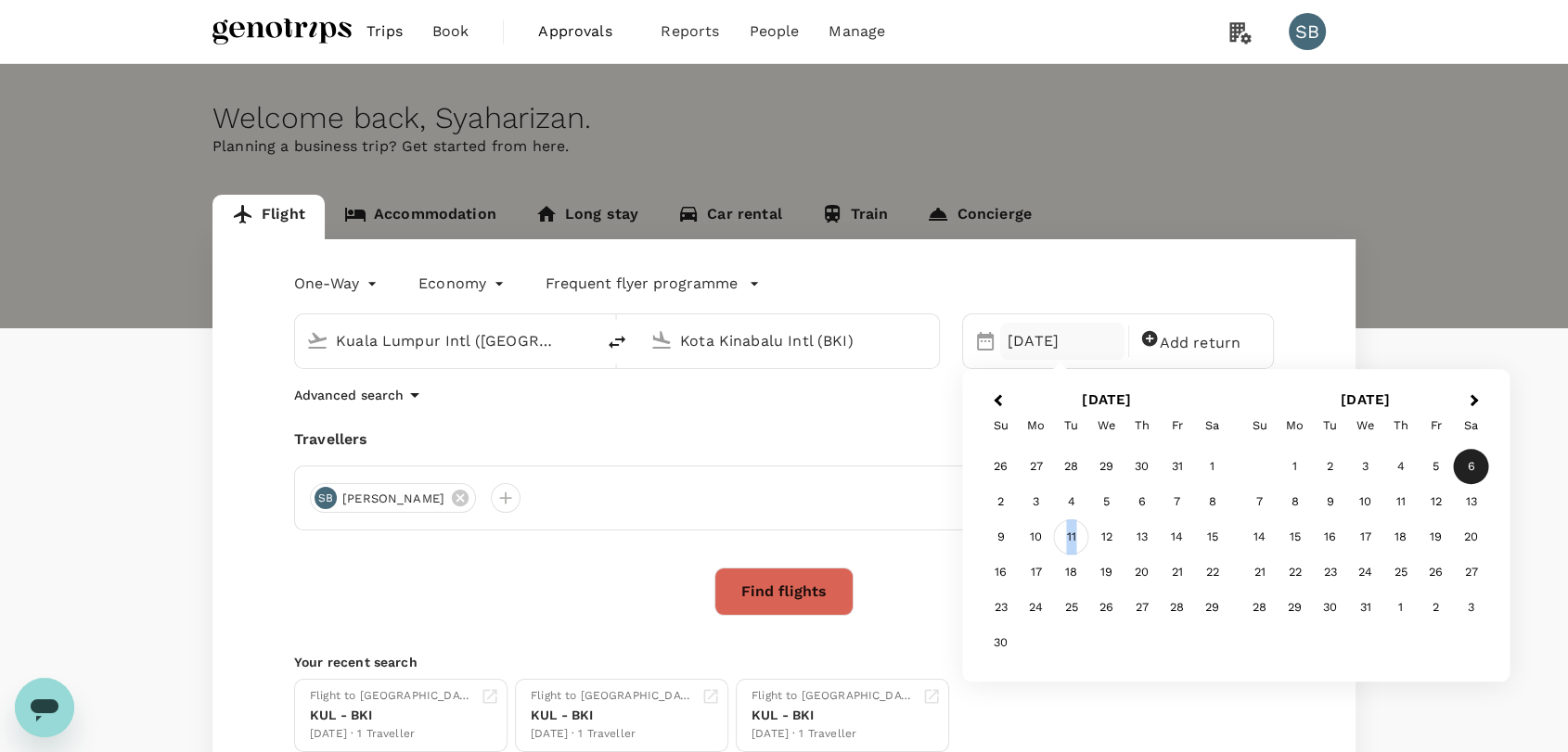 click on "11" at bounding box center (1072, 538) 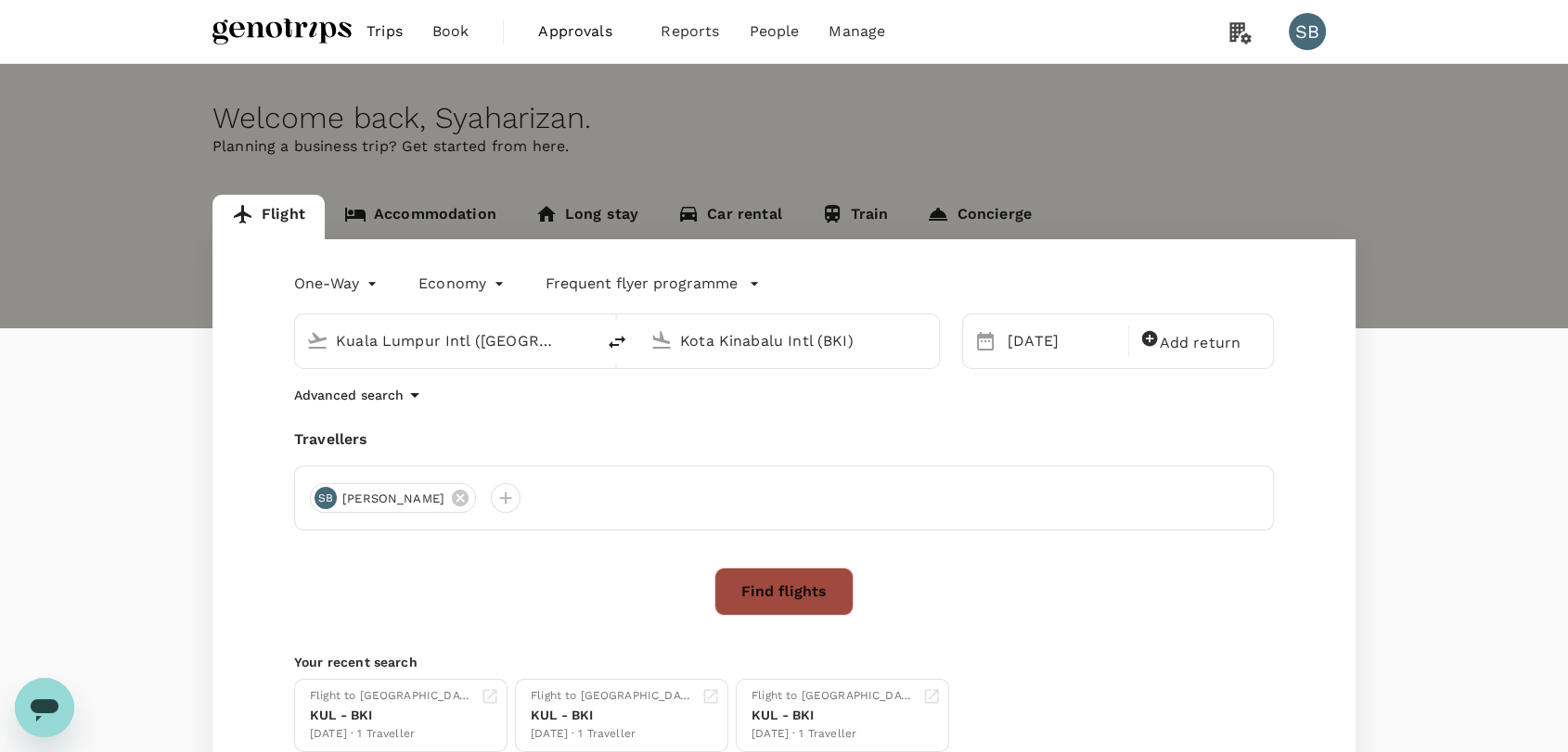 click on "Find flights" at bounding box center (784, 592) 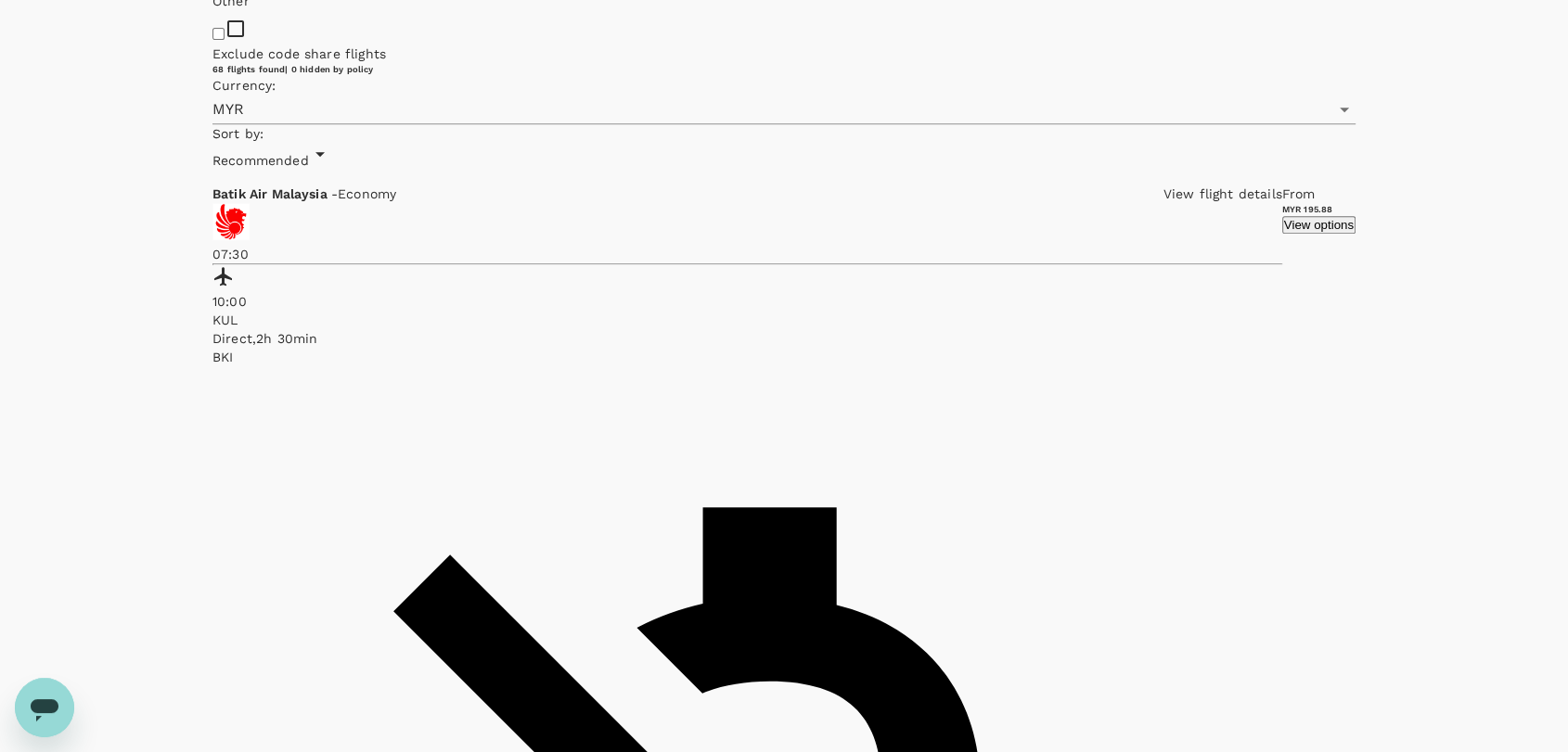 scroll, scrollTop: 823, scrollLeft: 0, axis: vertical 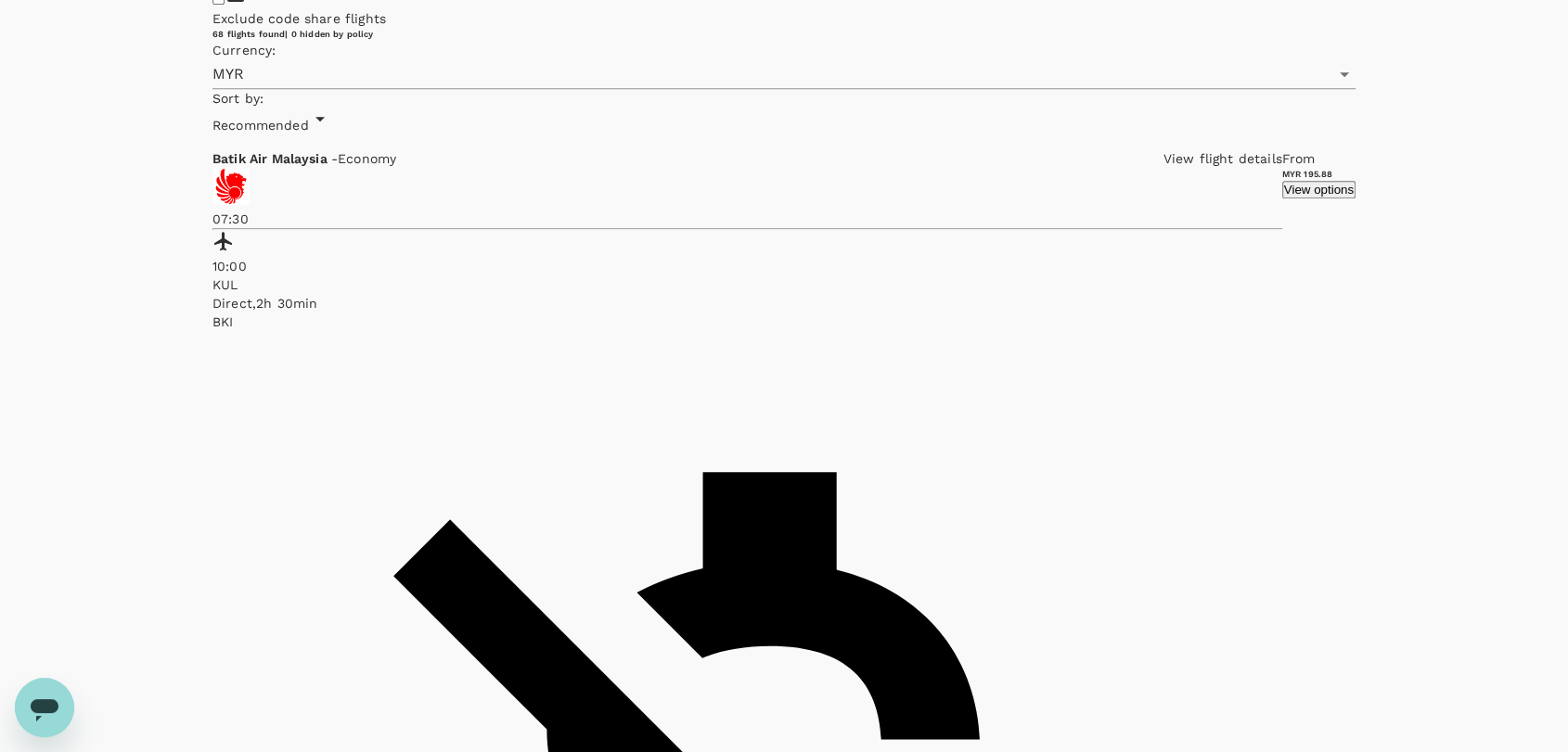 click on "Malaysia Airlines" at bounding box center (651, -58) 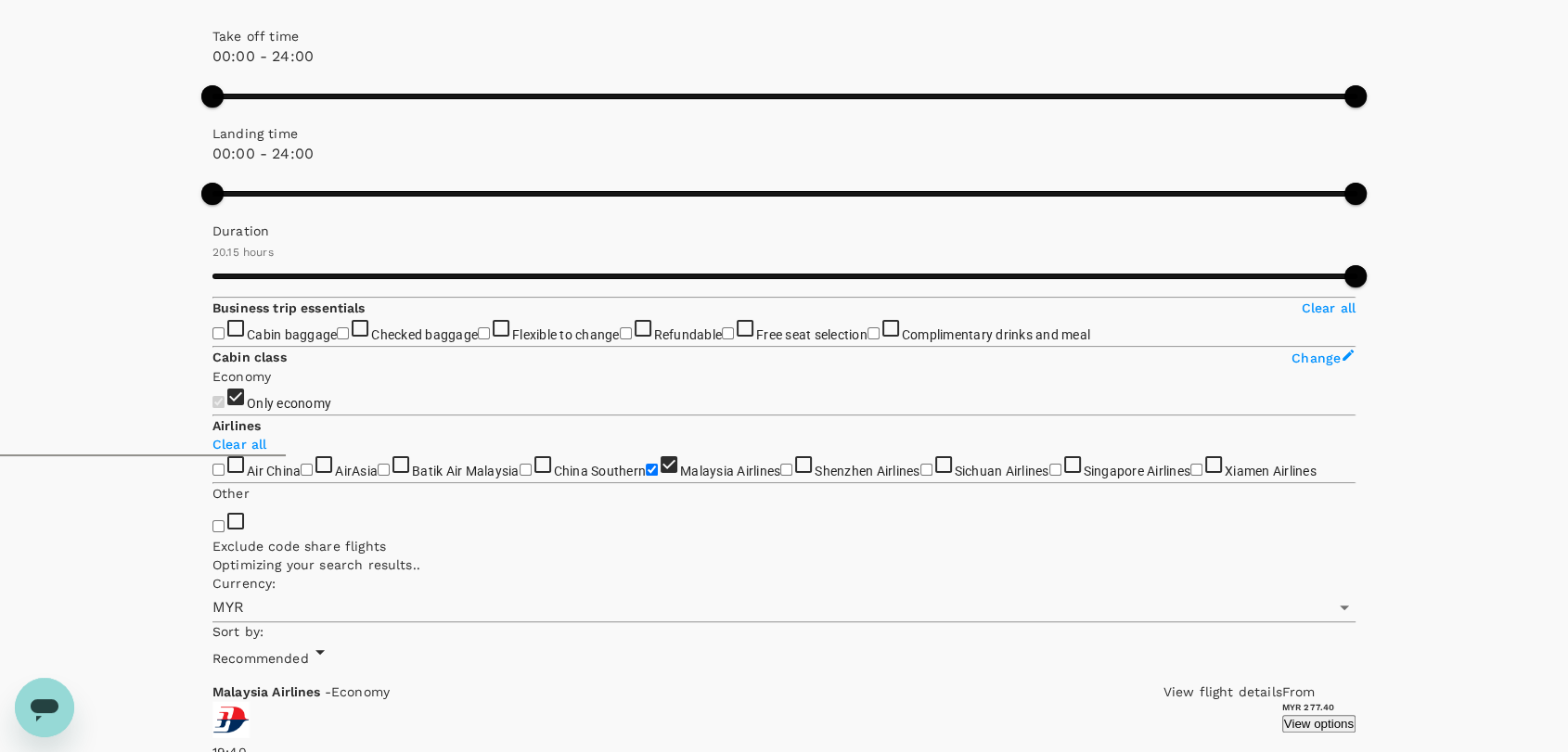 scroll, scrollTop: 0, scrollLeft: 0, axis: both 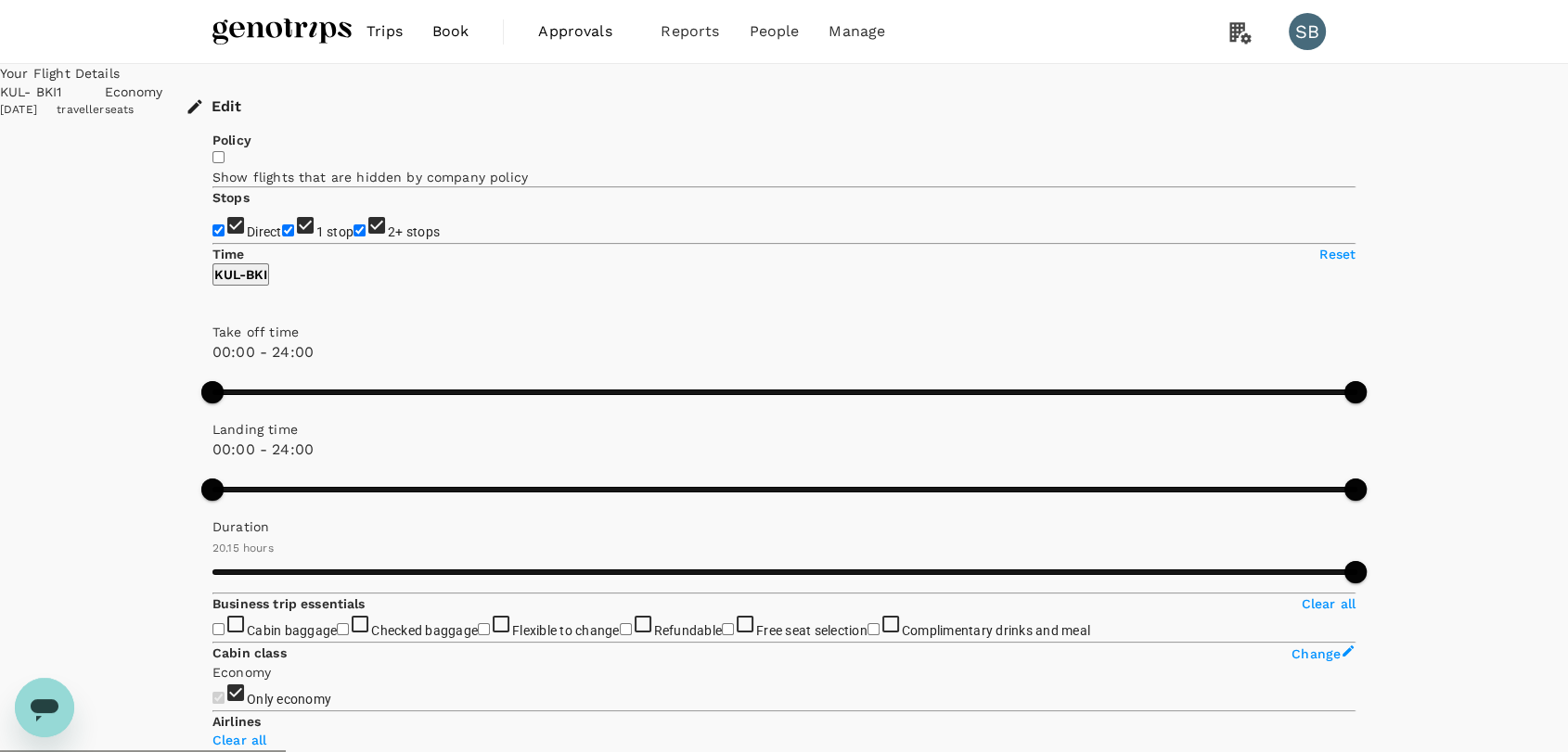 type on "1330" 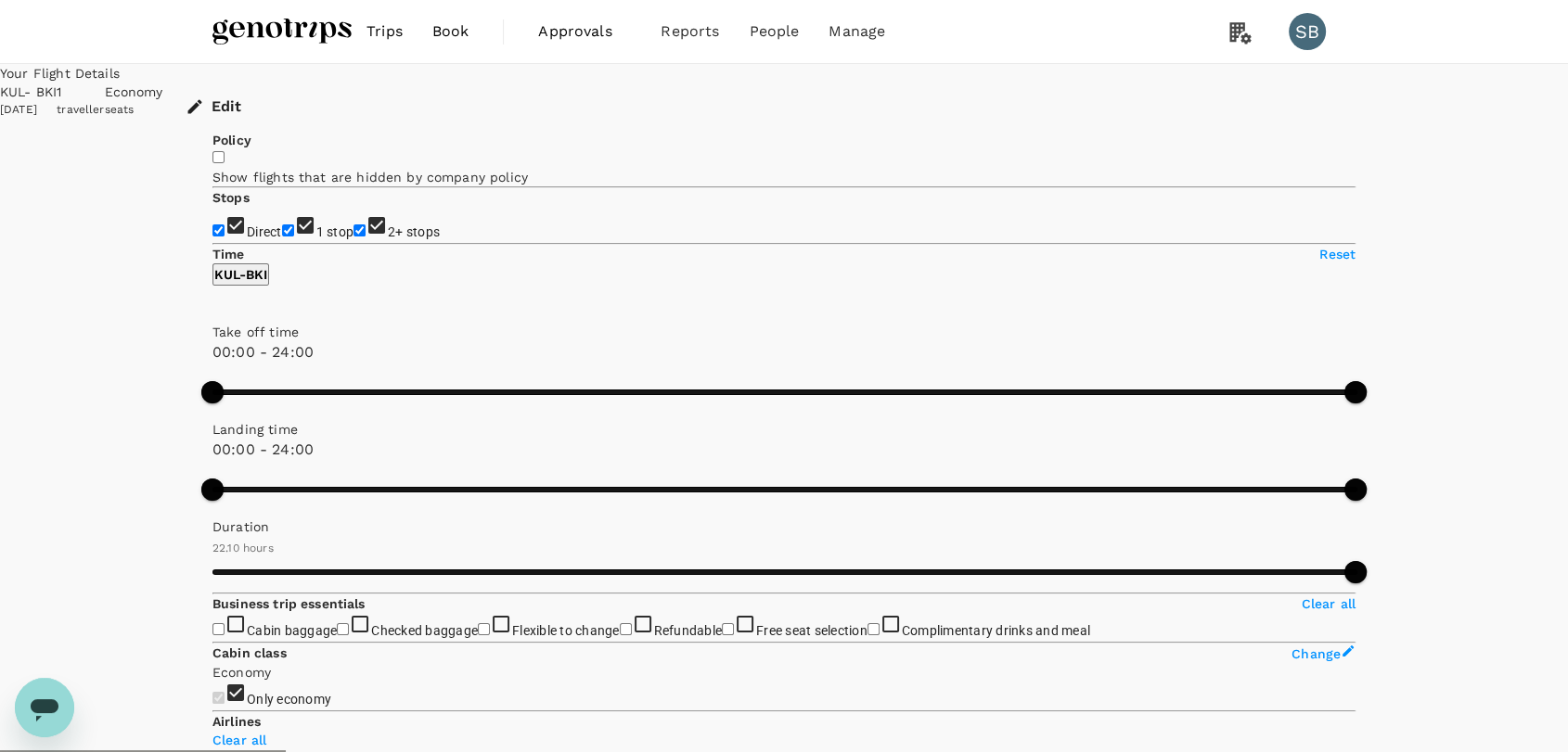 click at bounding box center (282, 32) 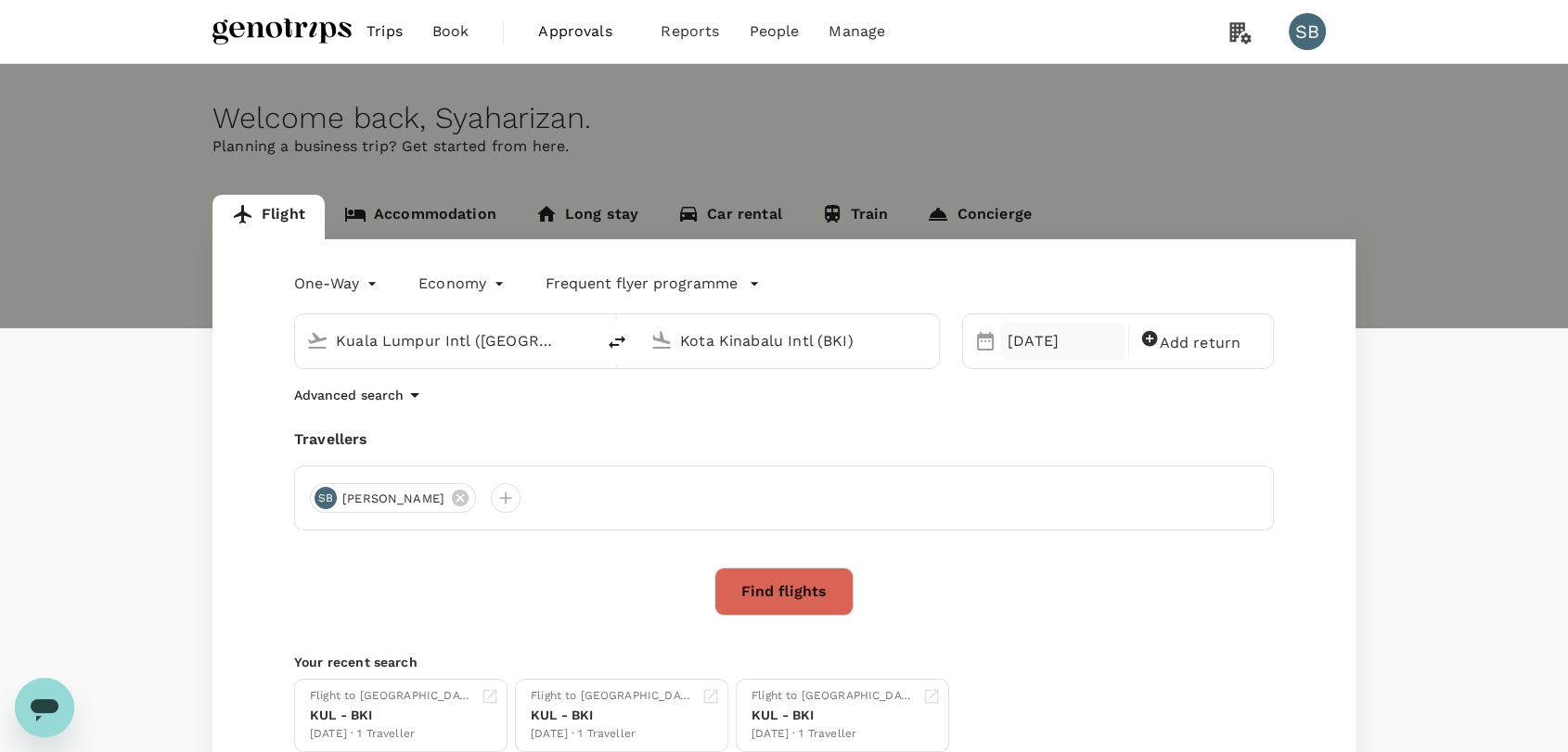 click on "11 Nov" at bounding box center [1062, 341] 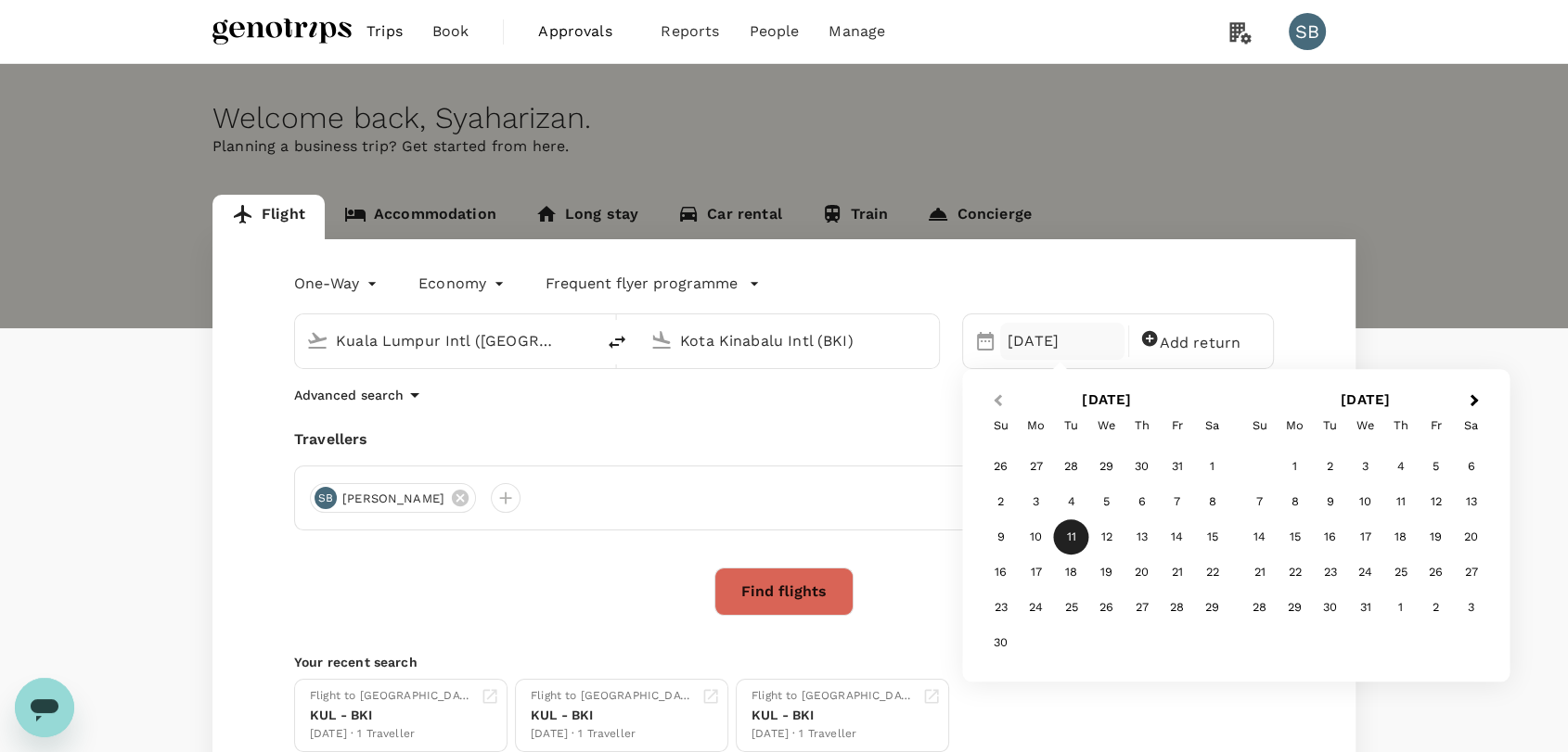 click on "Previous Month" at bounding box center (996, 401) 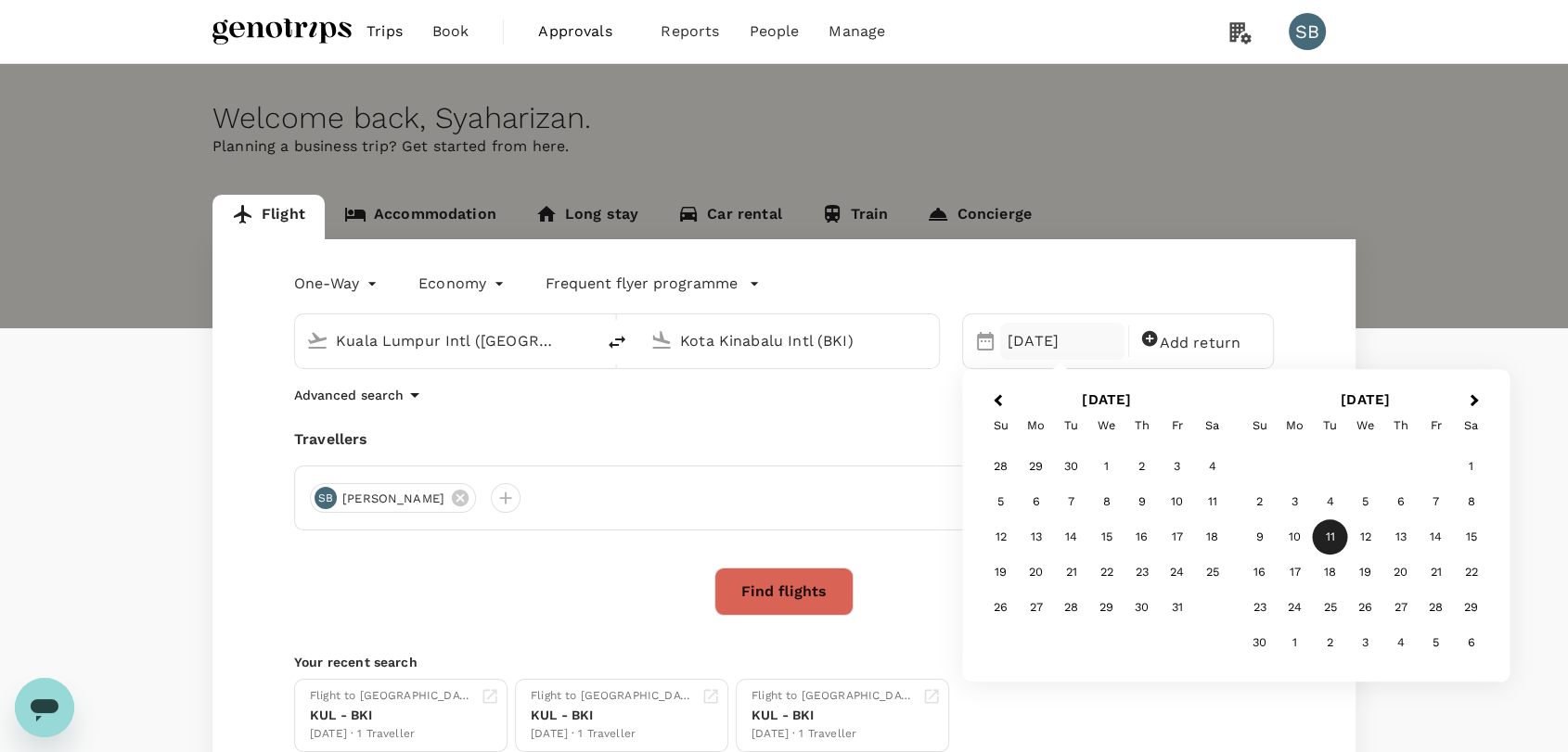click on "26" at bounding box center [1001, 608] 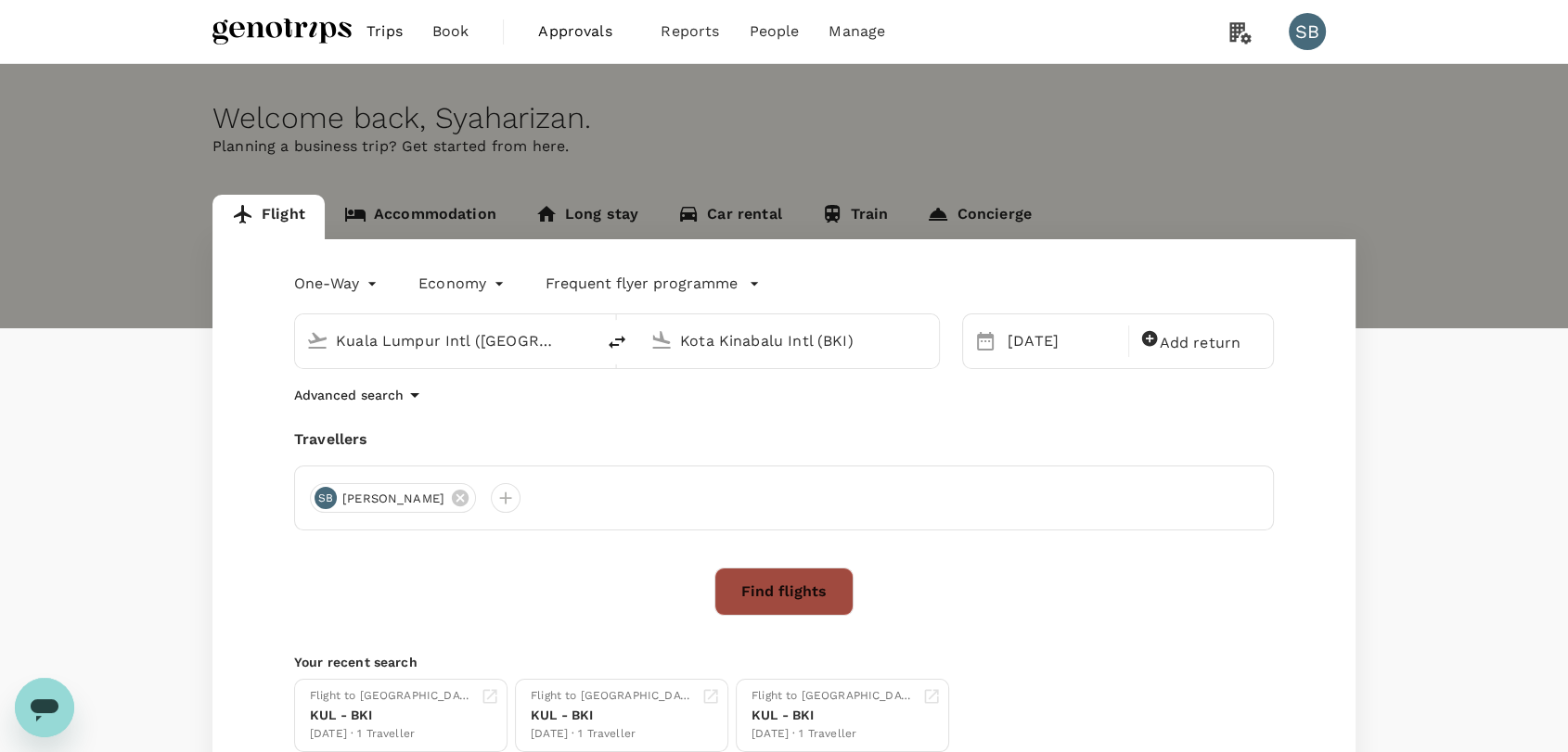 click on "Find flights" at bounding box center (784, 592) 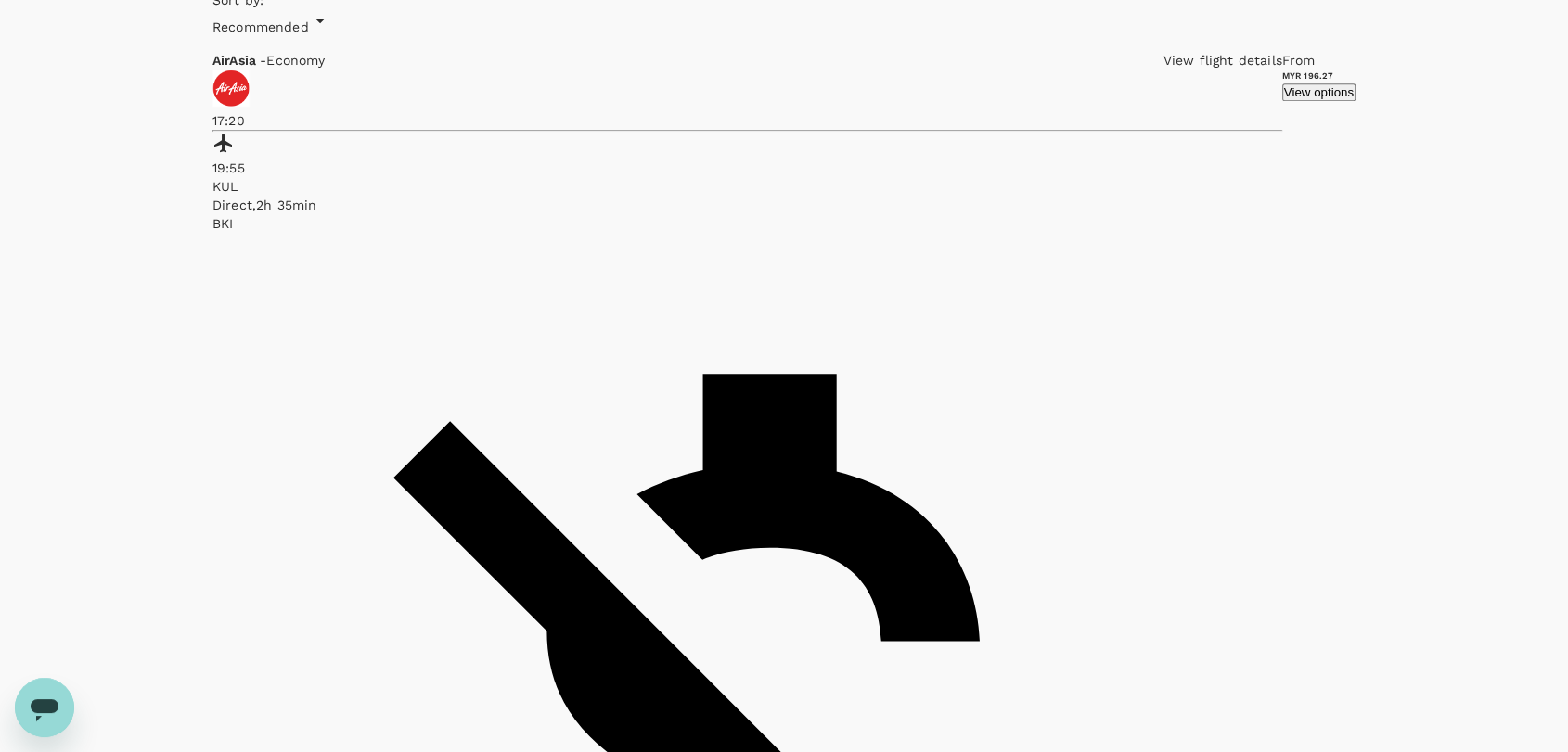 scroll, scrollTop: 1133, scrollLeft: 0, axis: vertical 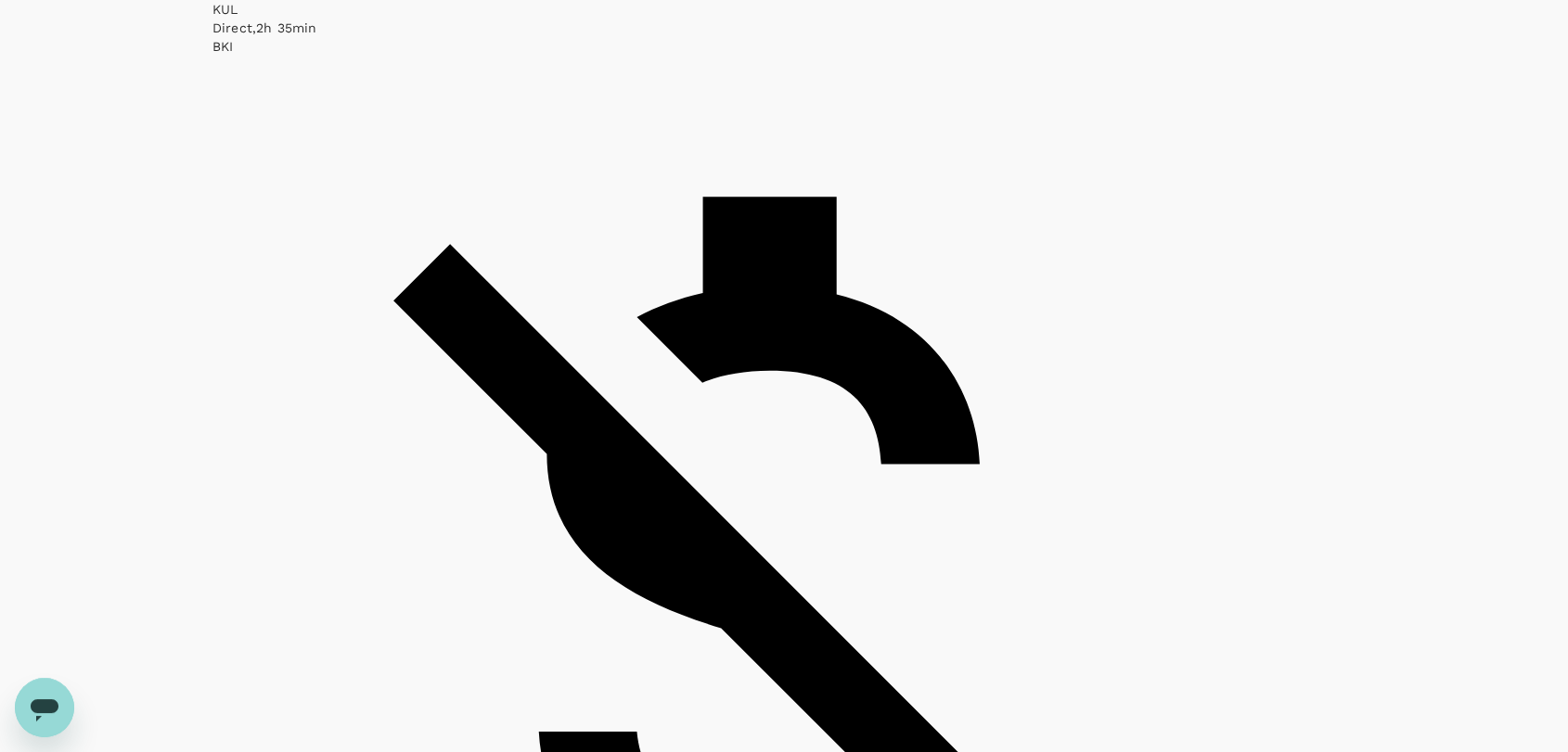 click on "Malaysia Airlines" at bounding box center [651, -368] 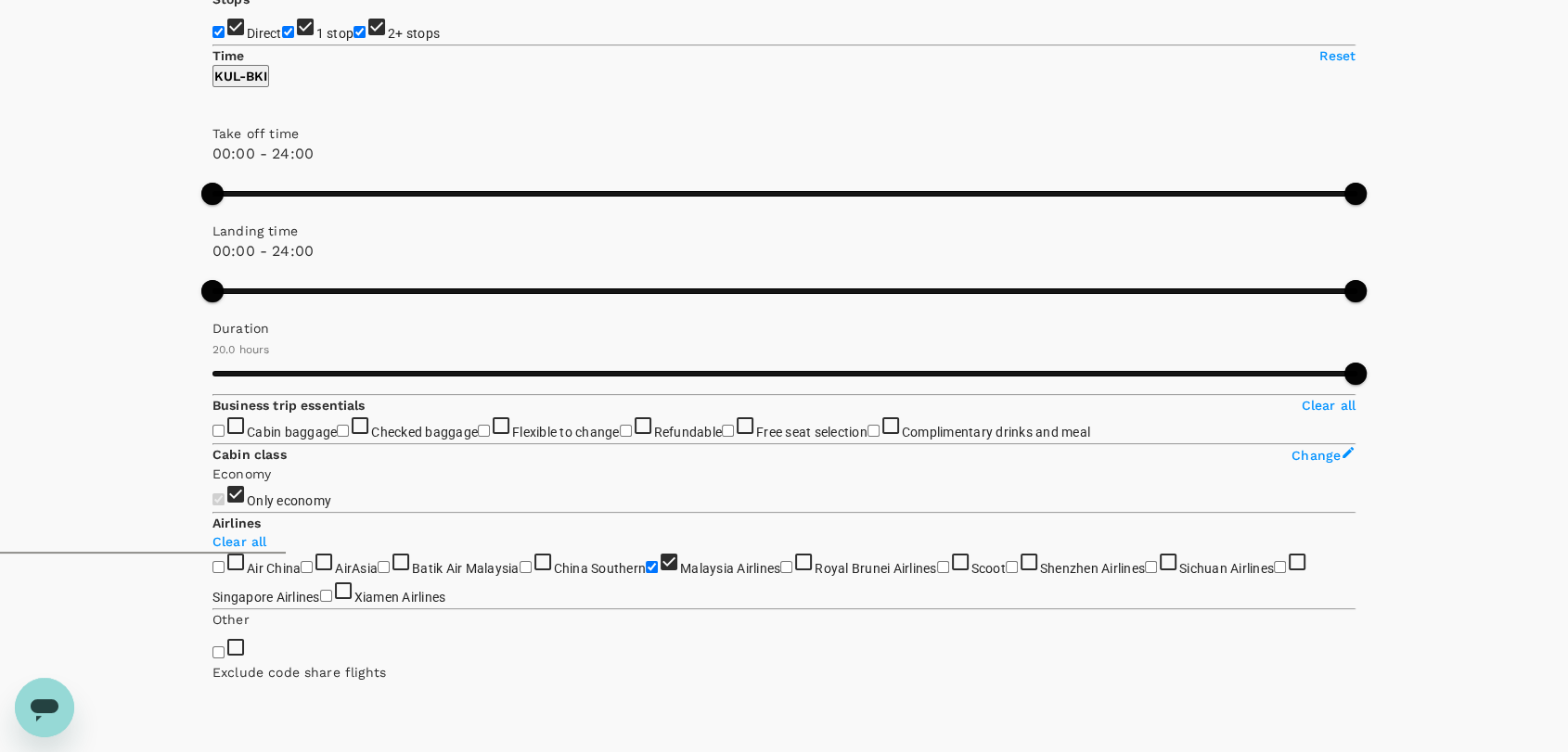 scroll, scrollTop: 0, scrollLeft: 0, axis: both 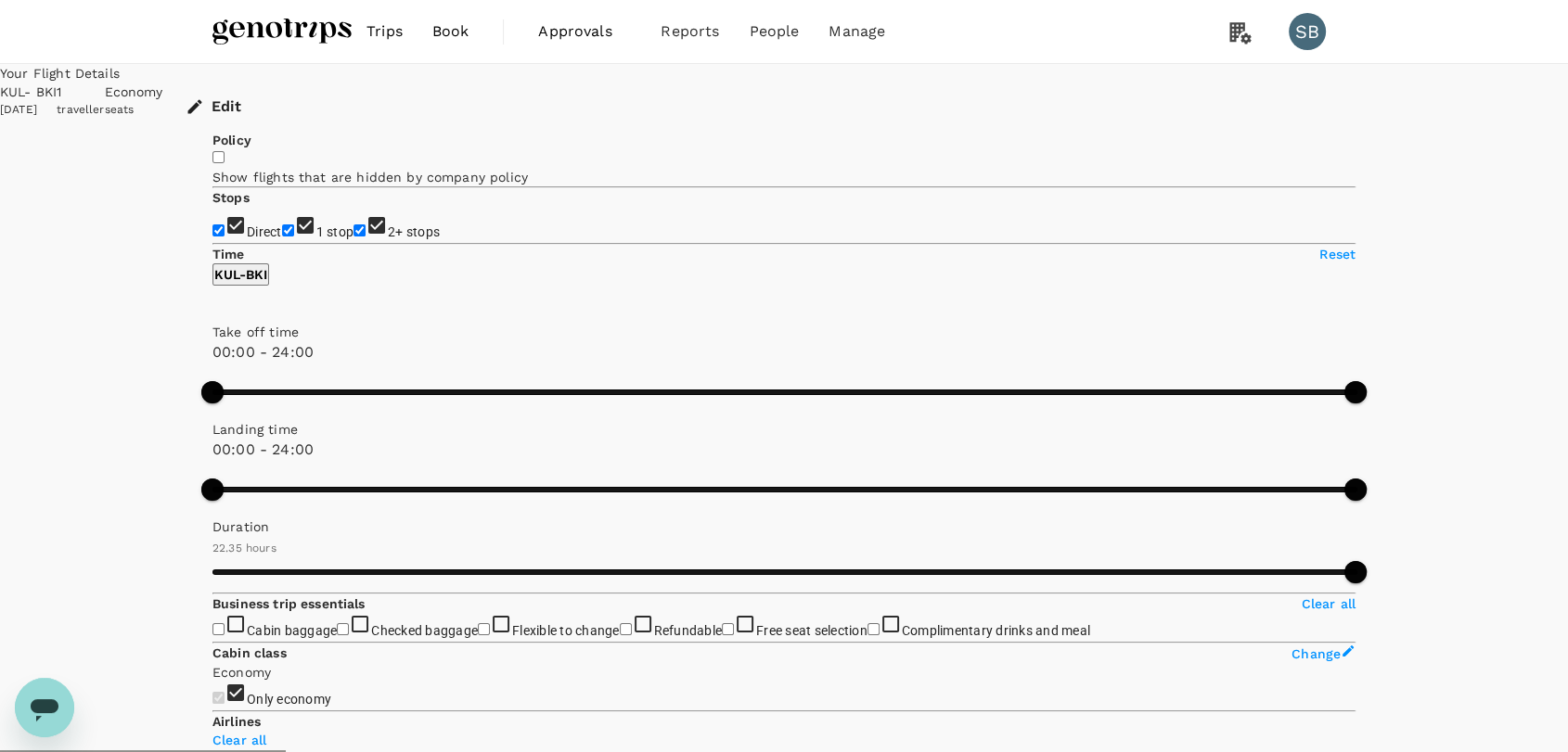 click on "26 Oct 2025" at bounding box center [28, 110] 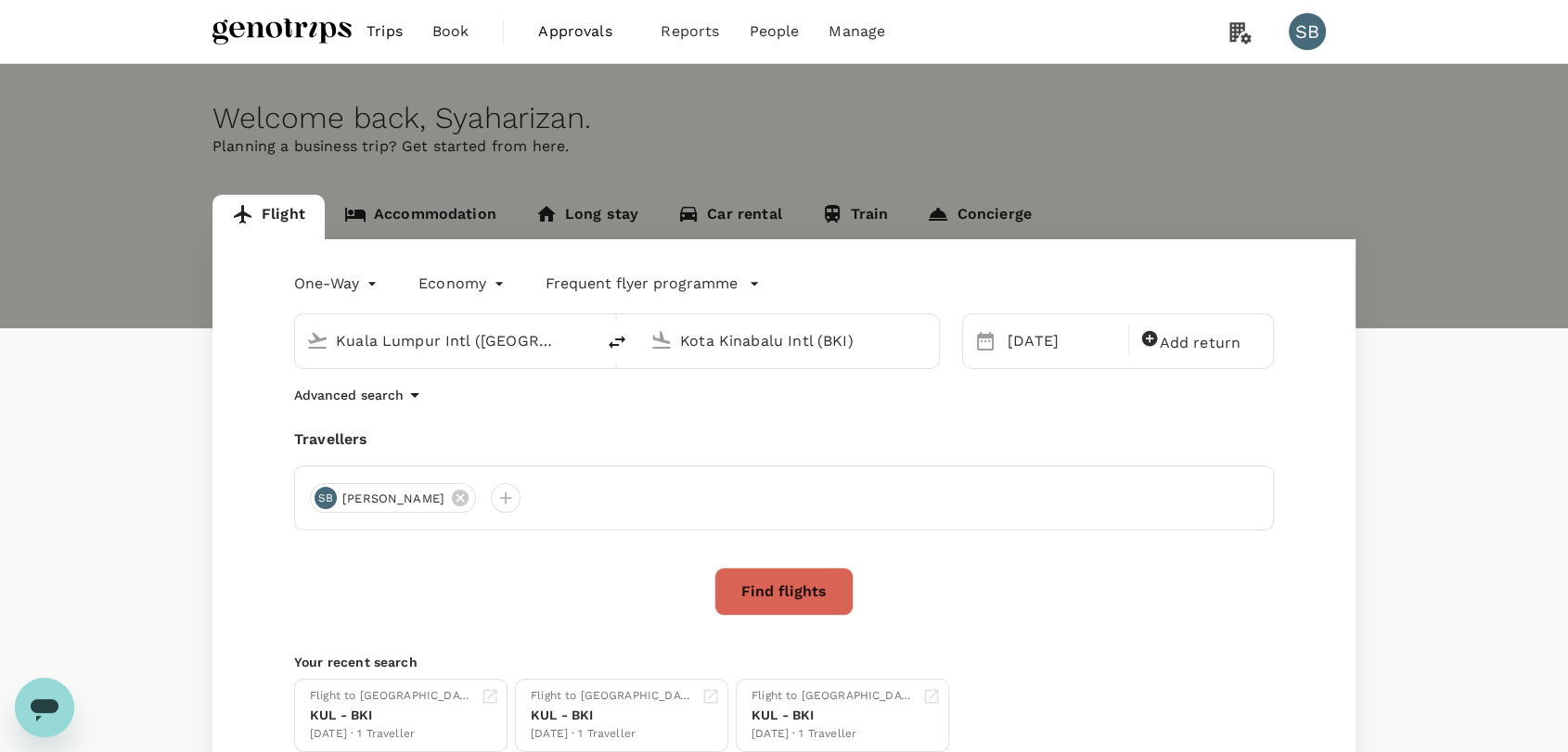 click 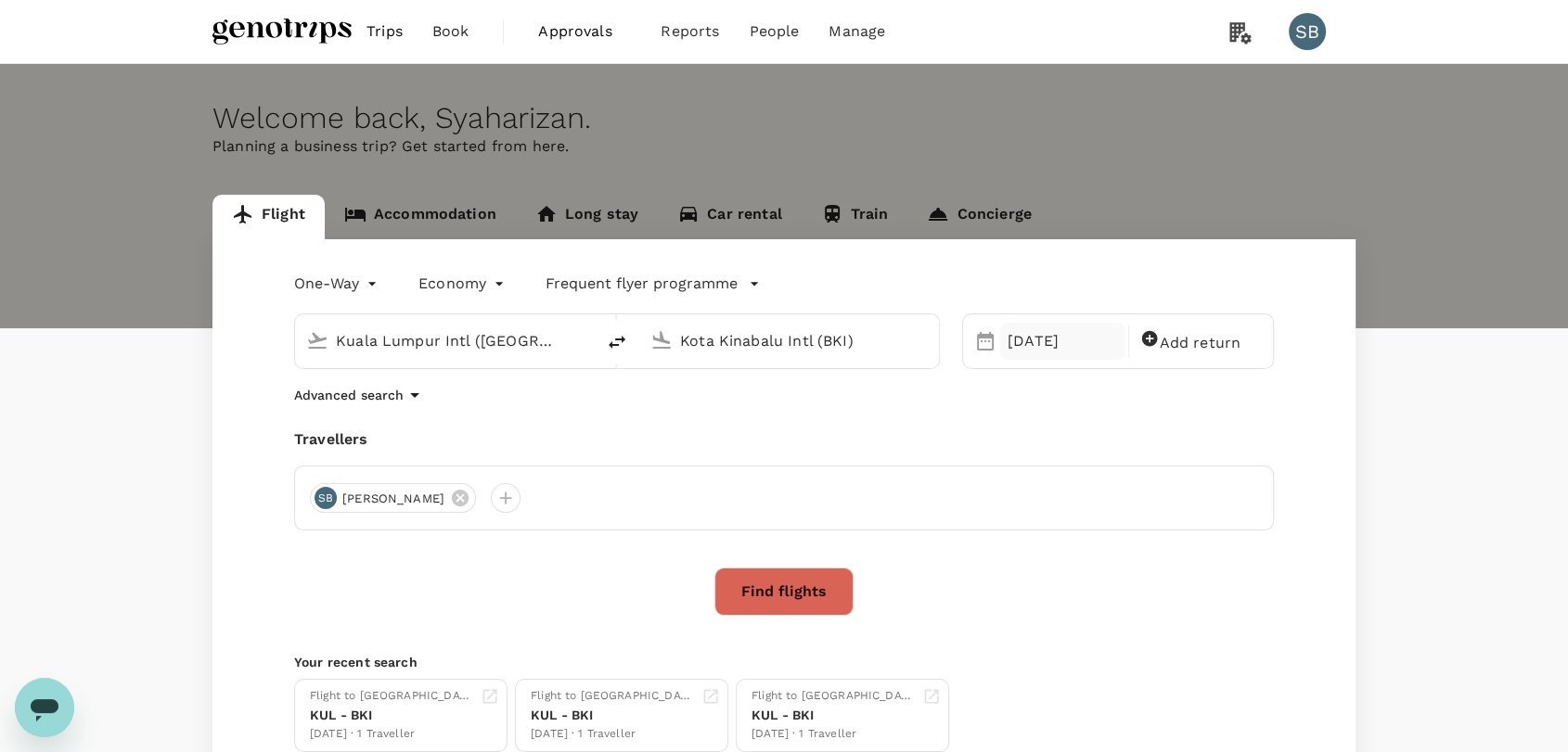 click on "26 Oct" at bounding box center (1062, 341) 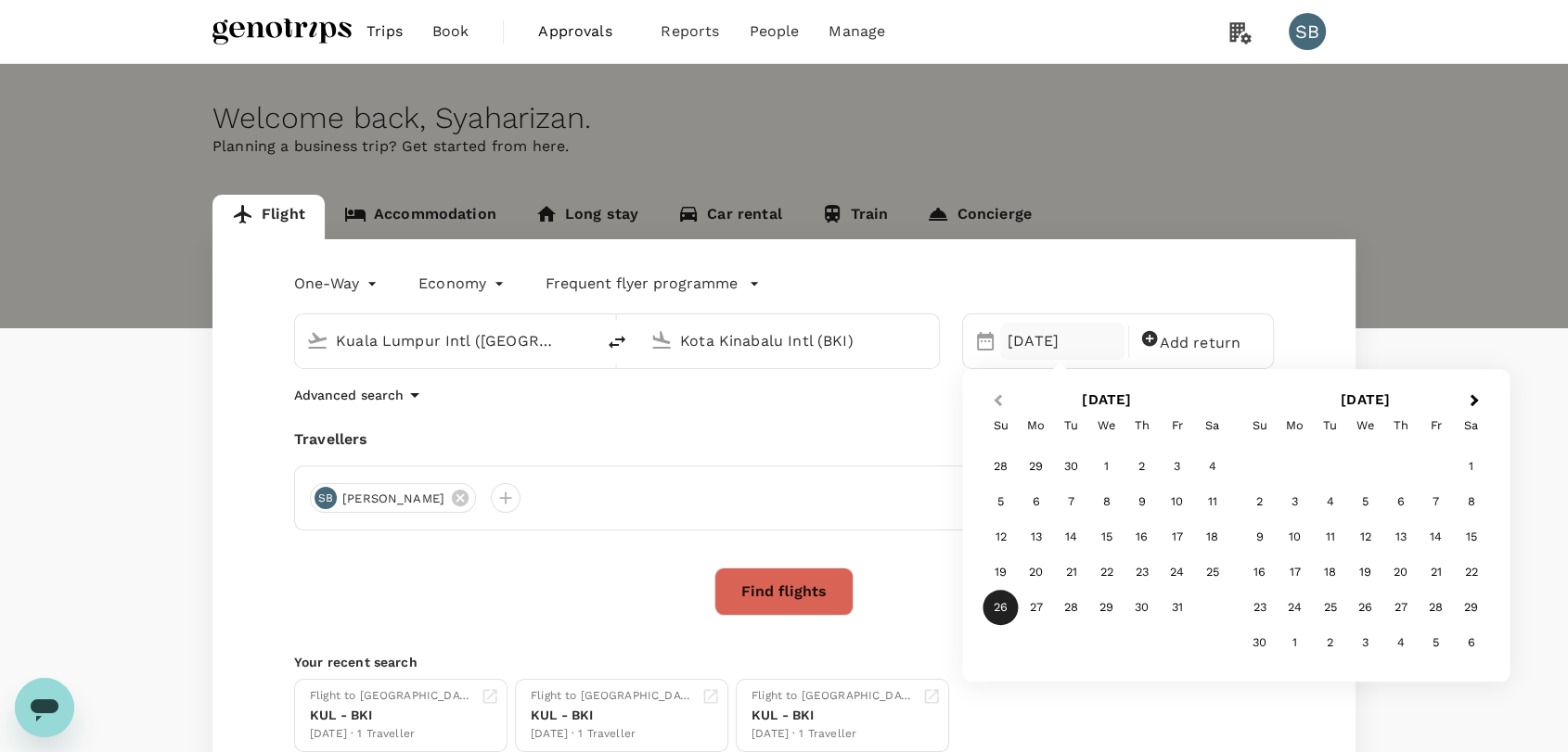 click on "Previous Month" at bounding box center (996, 401) 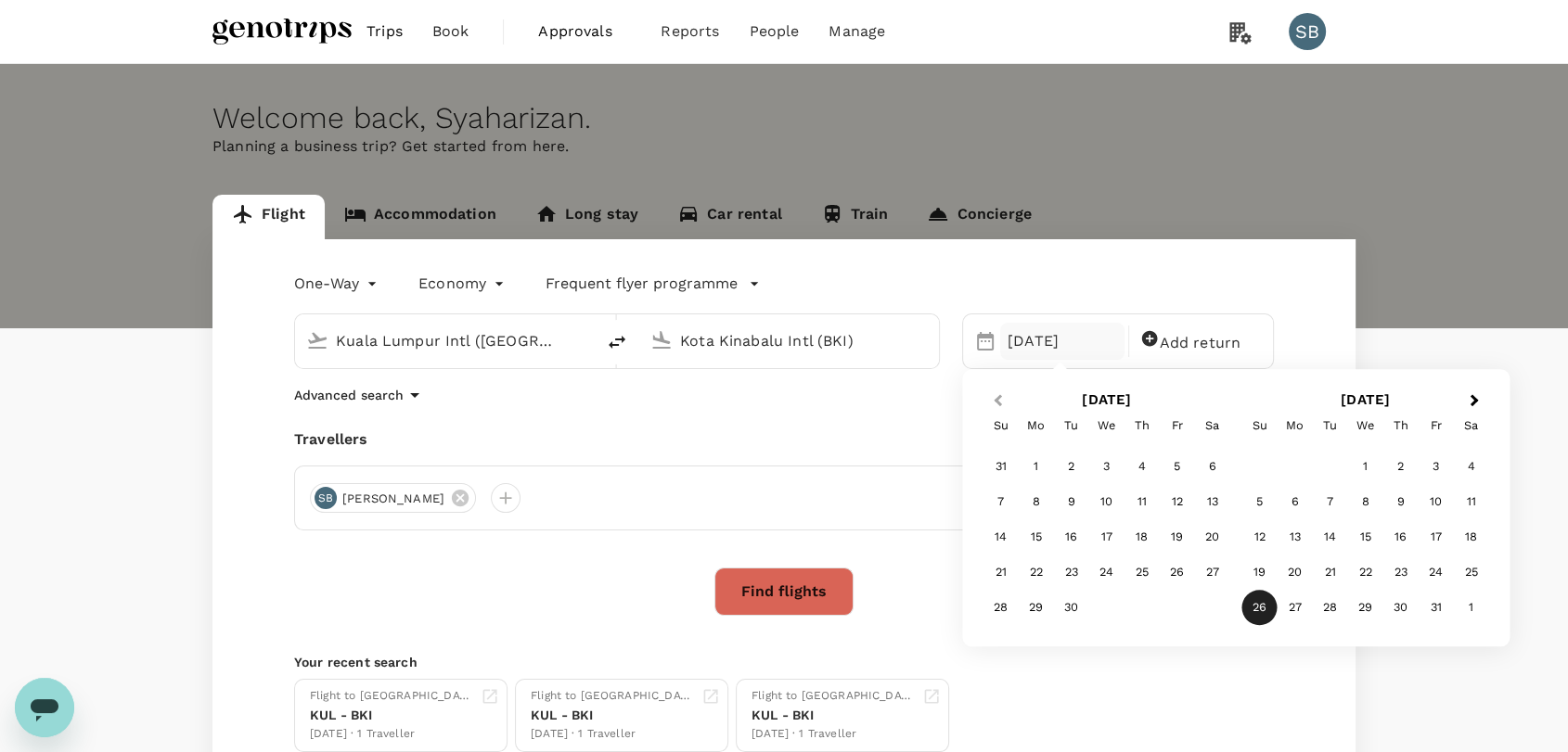 click on "Previous Month" at bounding box center (996, 401) 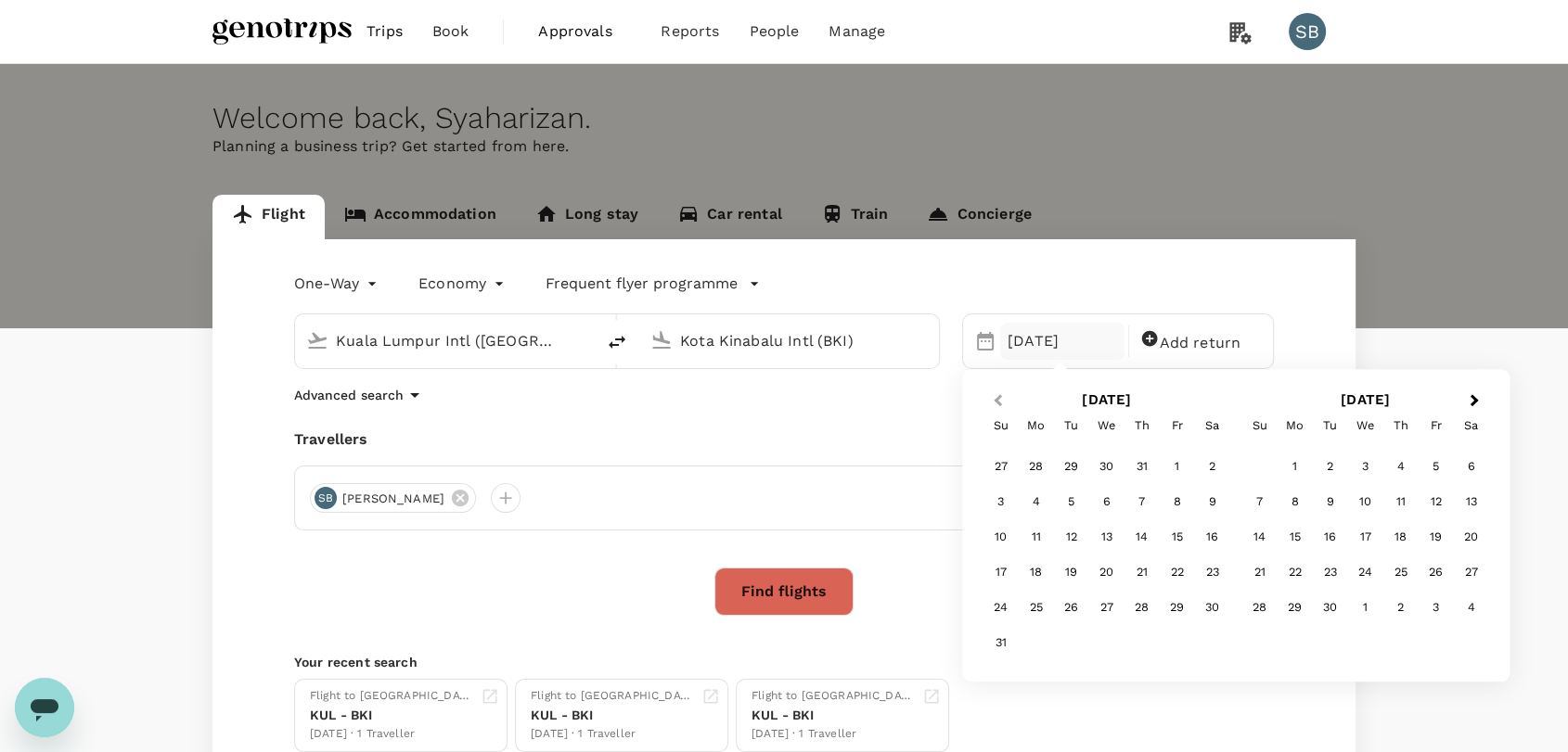 click on "Previous Month" at bounding box center [996, 401] 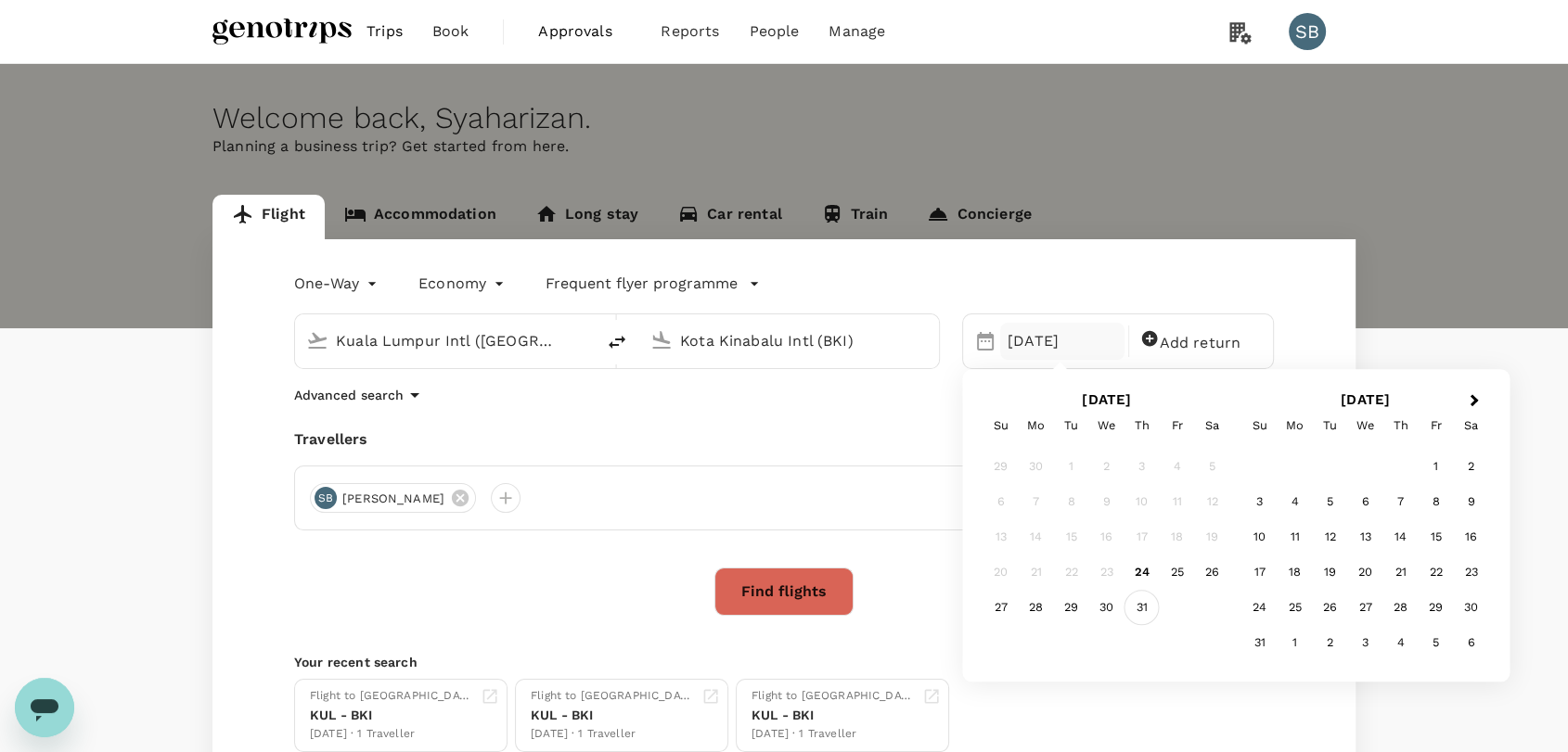 click on "31" at bounding box center (1142, 608) 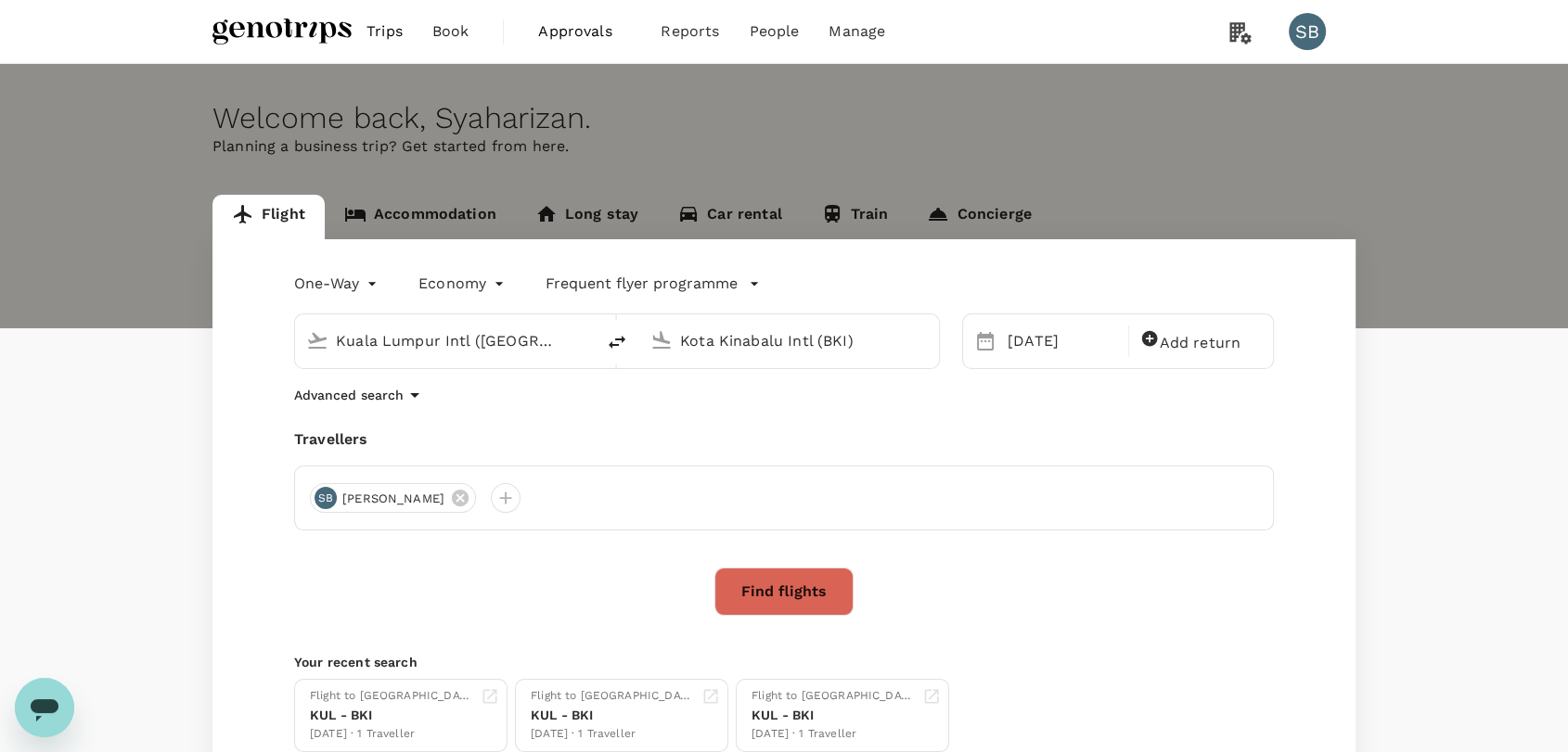 click on "Find flights" at bounding box center [784, 592] 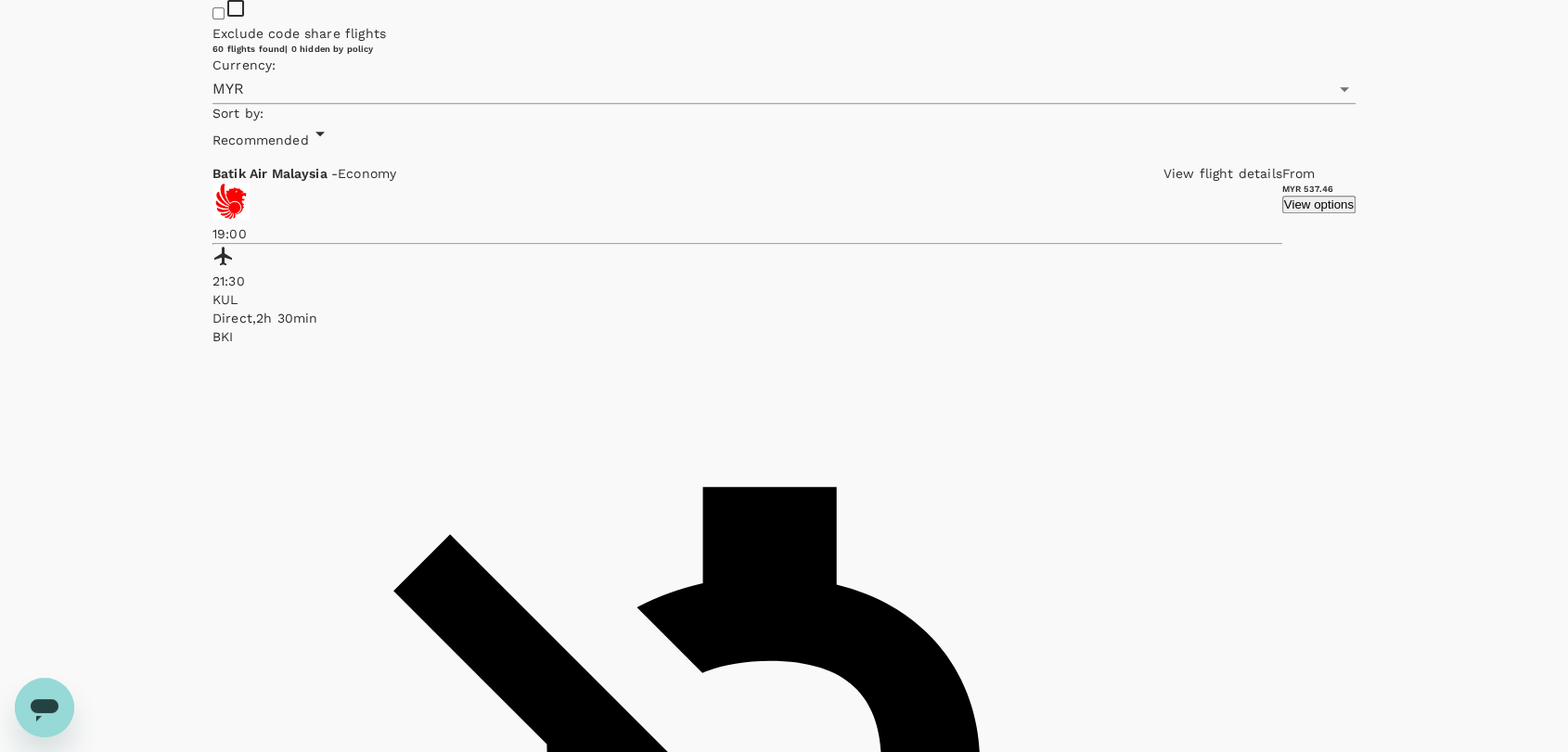 scroll, scrollTop: 927, scrollLeft: 0, axis: vertical 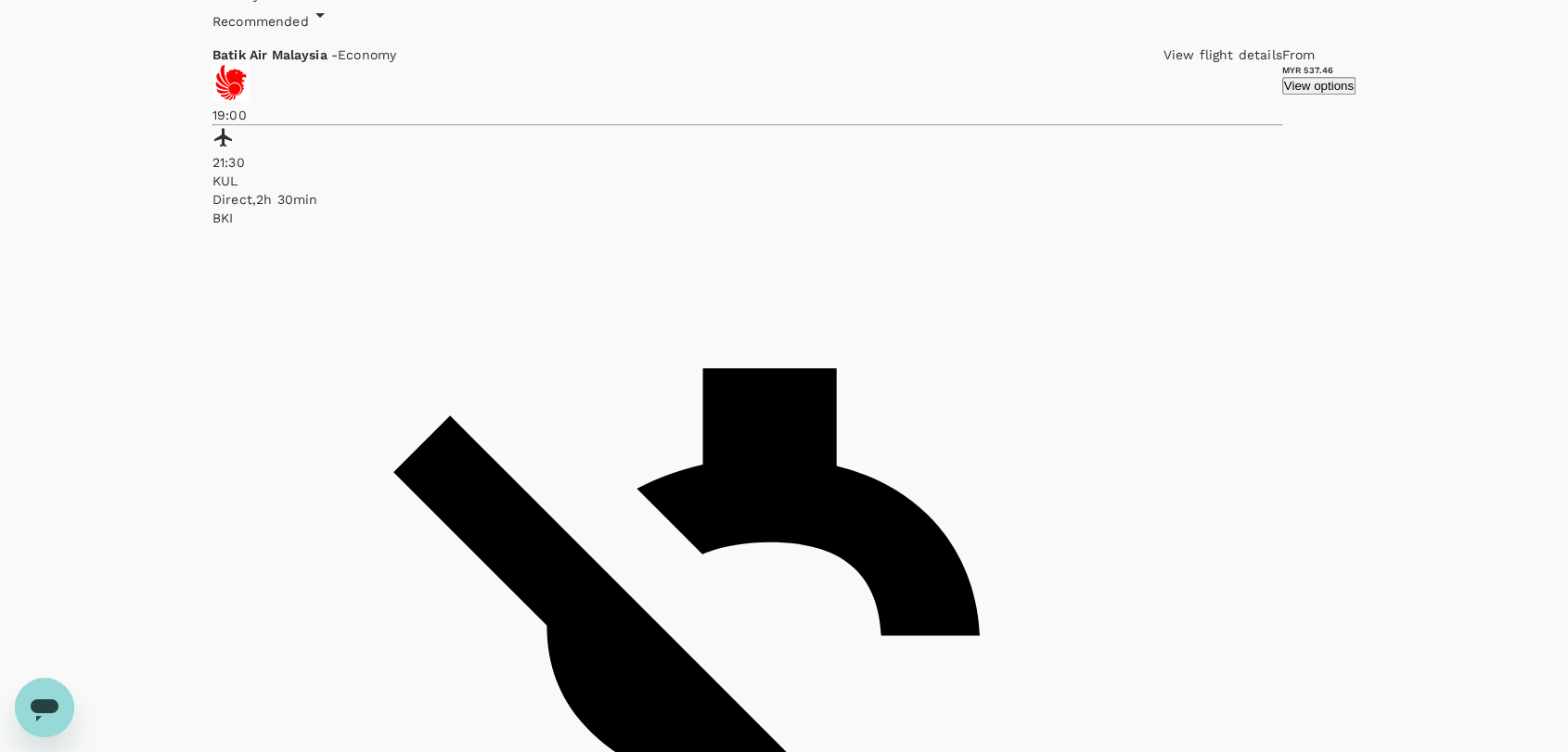 click on "Malaysia Airlines" at bounding box center (651, -162) 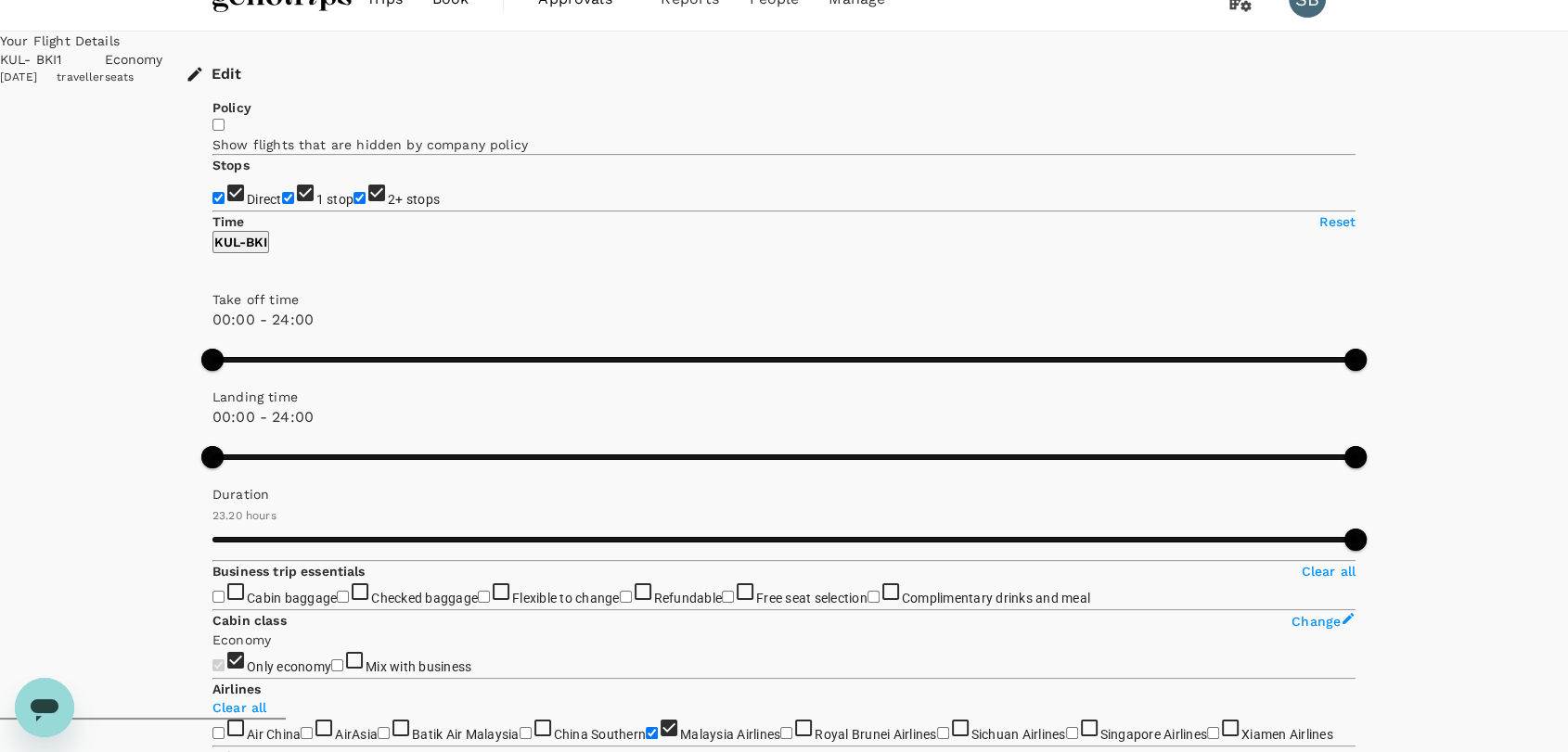 scroll, scrollTop: 0, scrollLeft: 0, axis: both 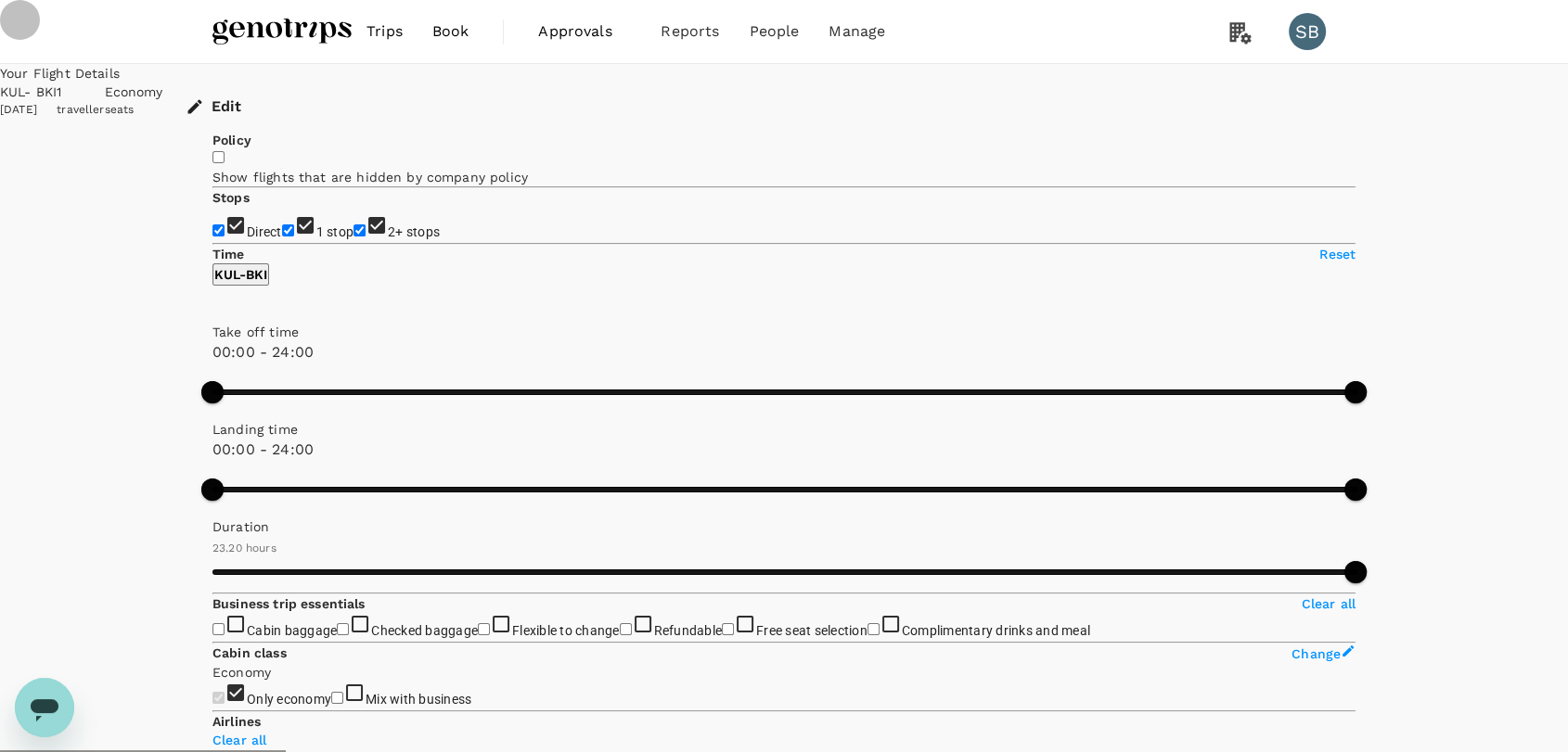click on "2+ stops" at bounding box center [359, 230] 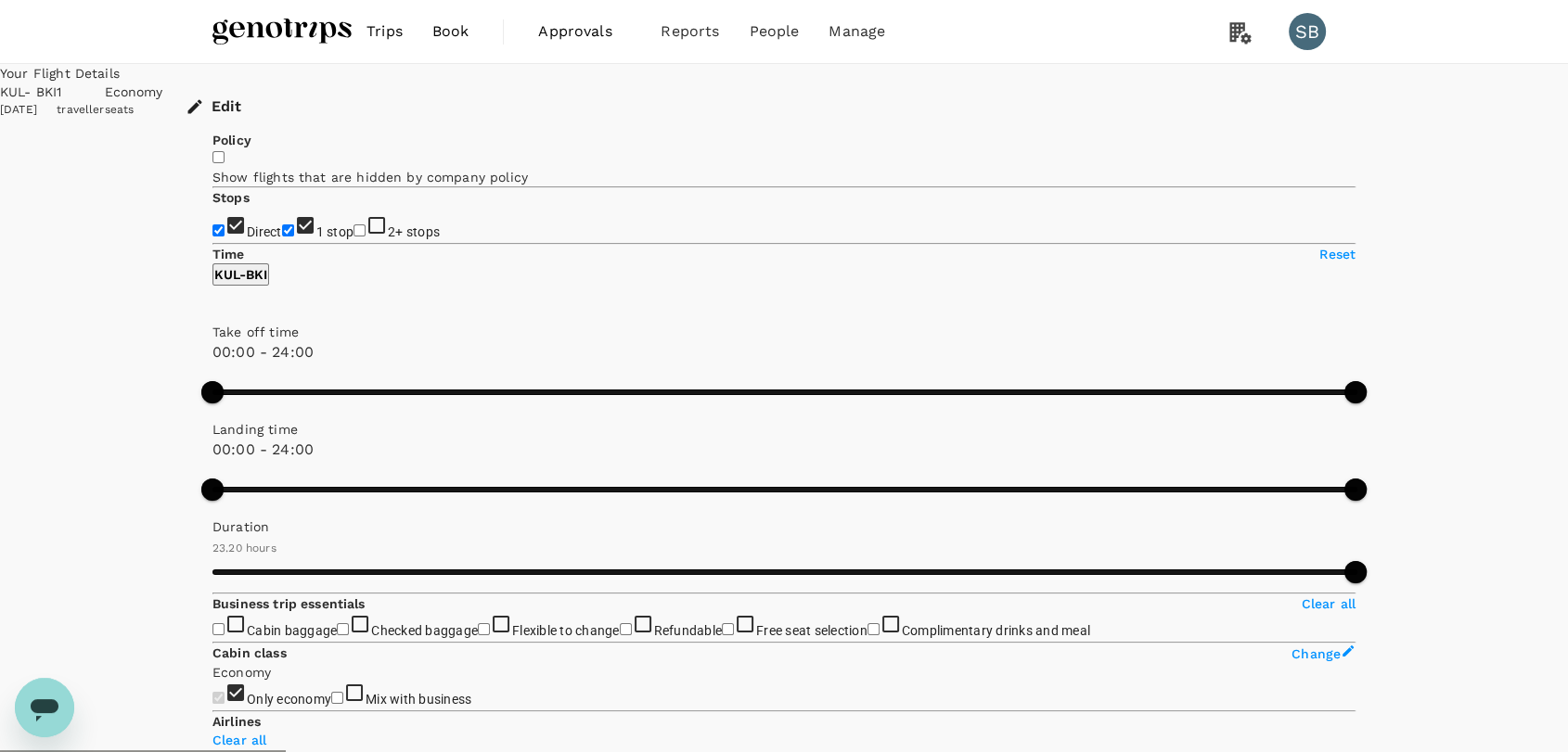 click on "1 stop" at bounding box center [288, 230] 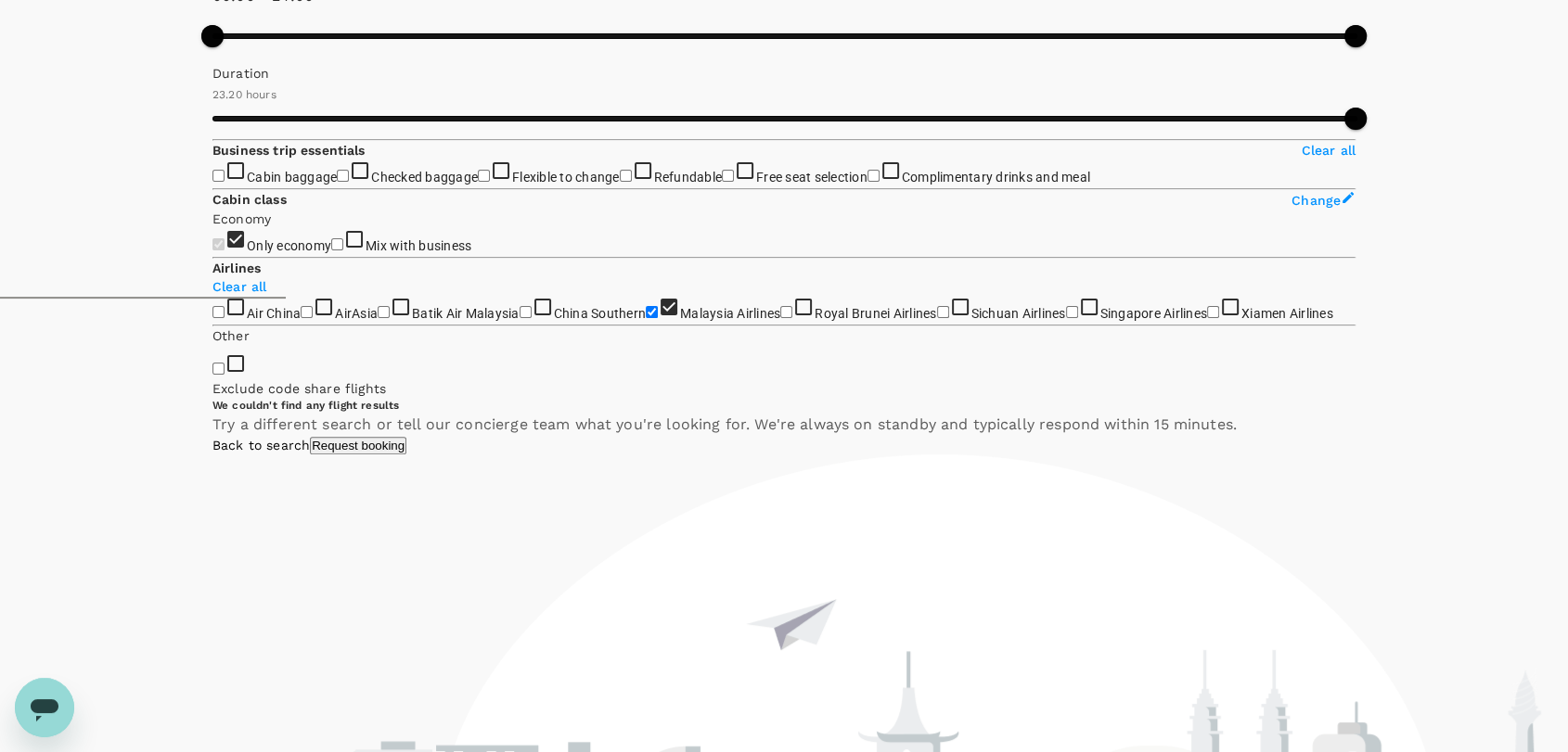 scroll, scrollTop: 0, scrollLeft: 0, axis: both 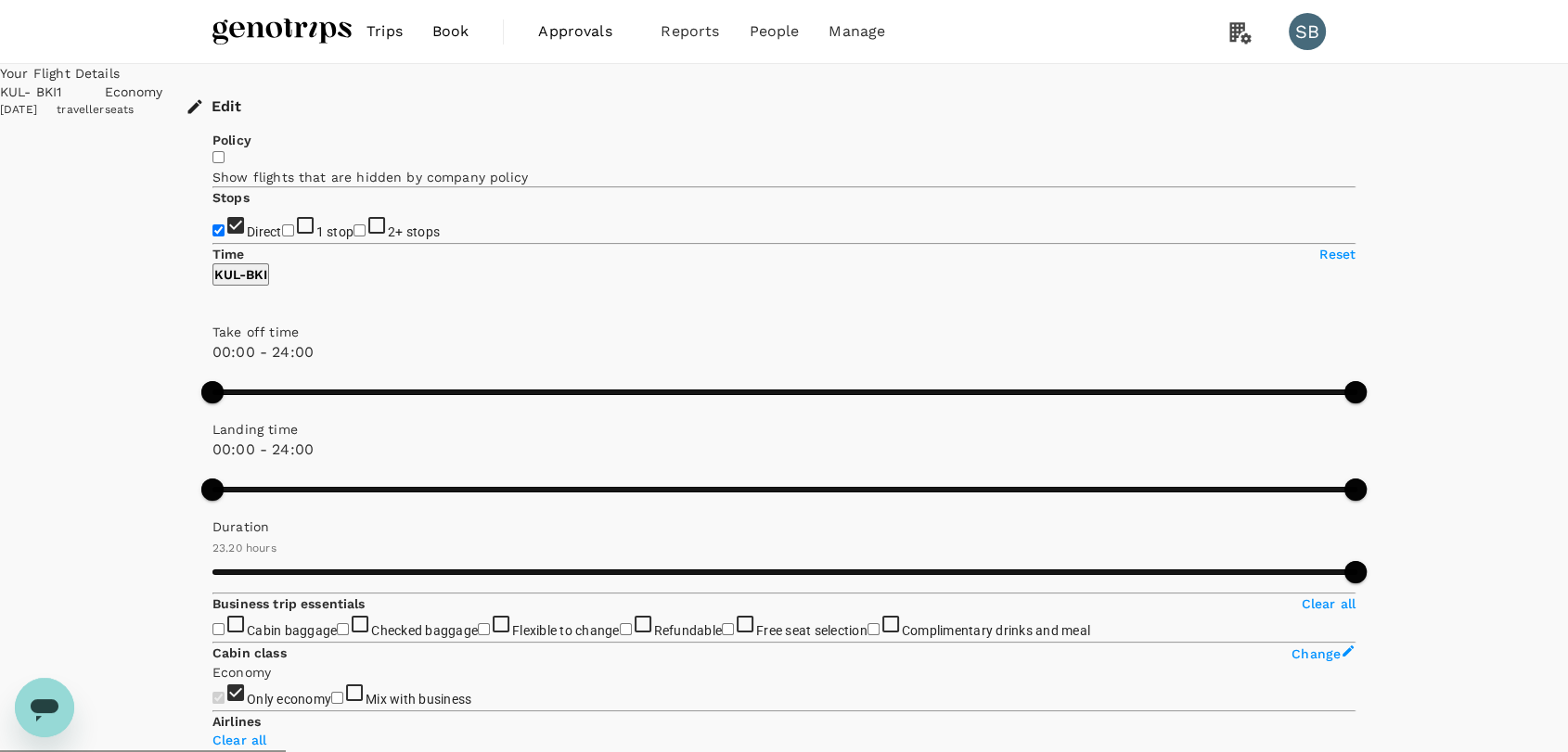 click at bounding box center [282, 32] 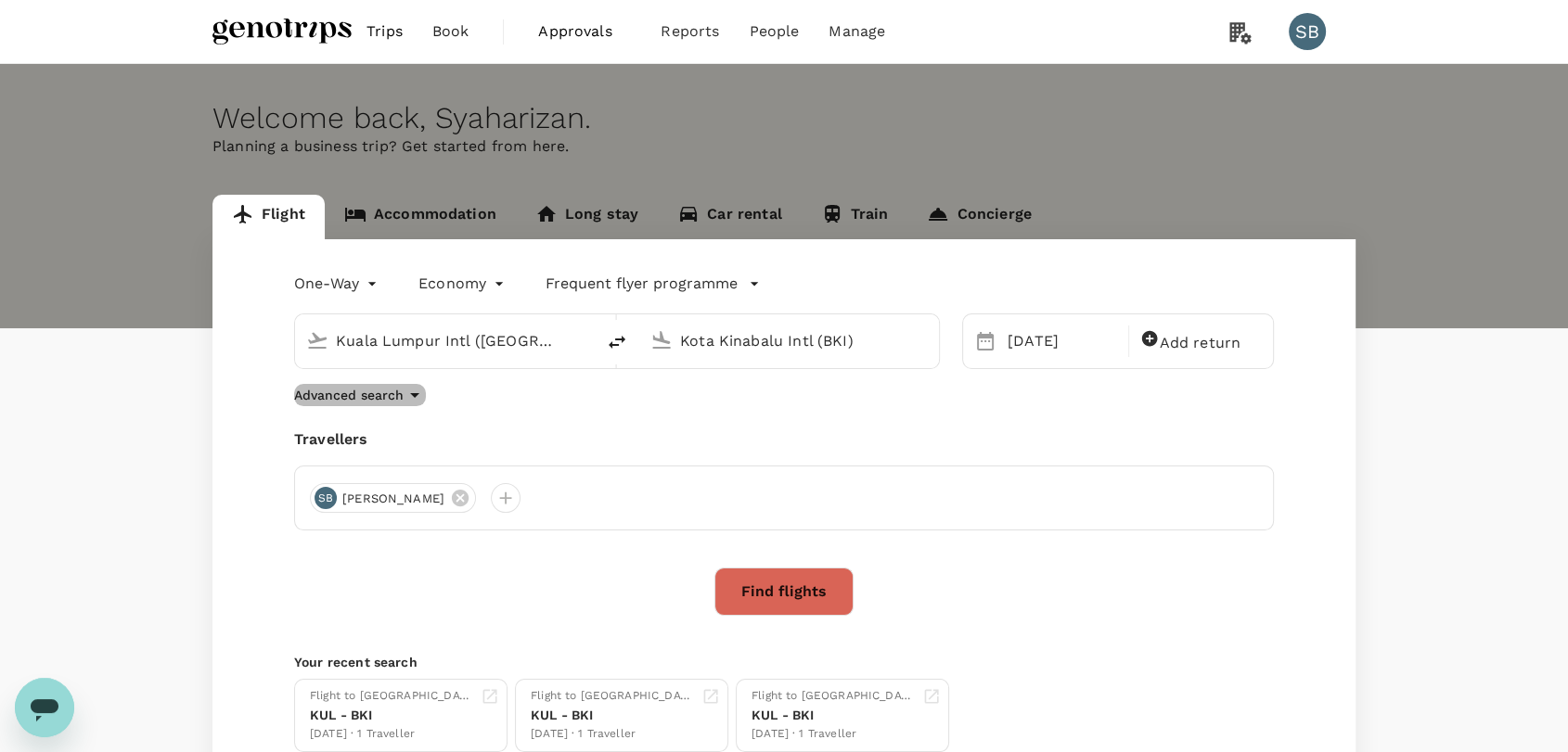 click on "Advanced search" at bounding box center [349, 395] 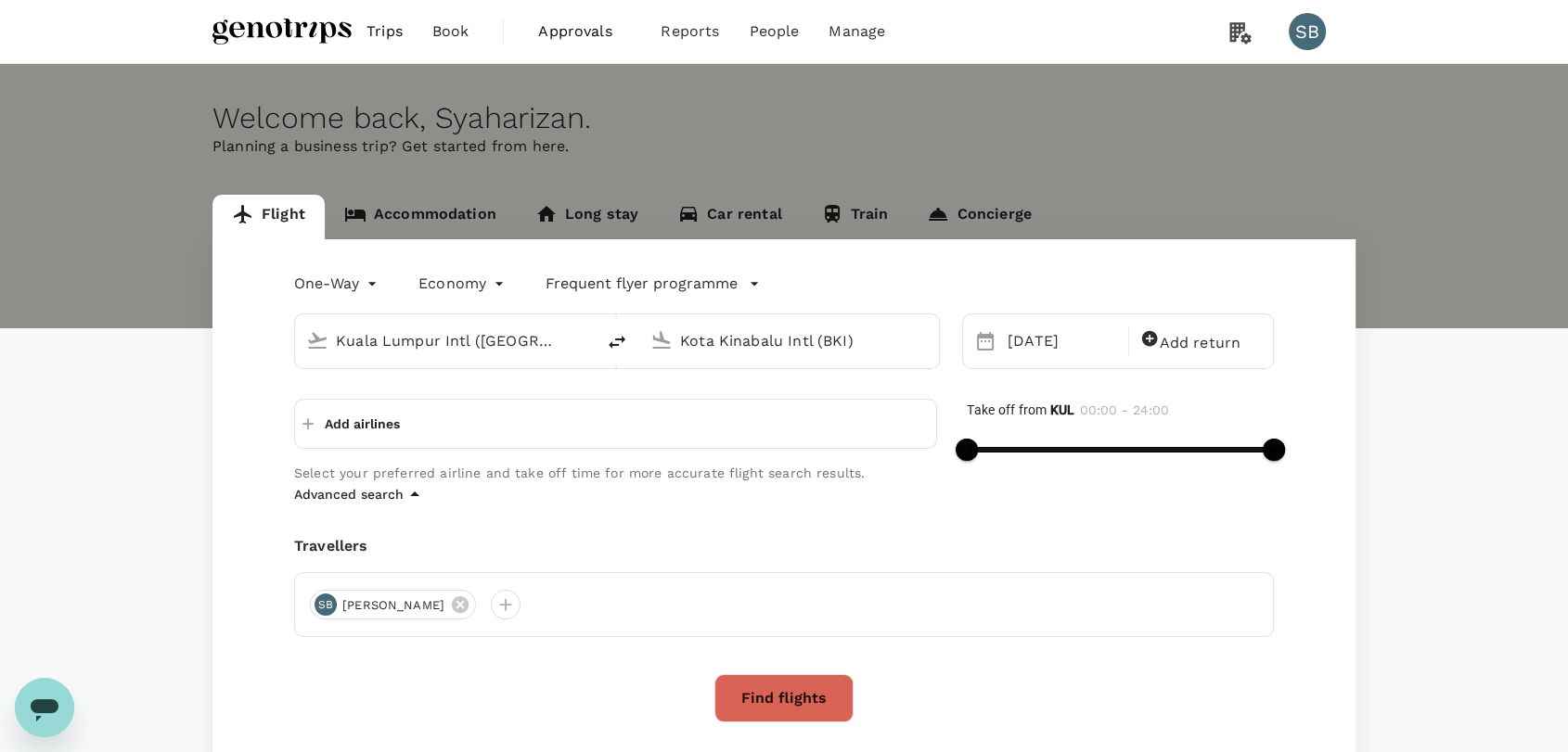 click on "Add airlines" at bounding box center (362, 424) 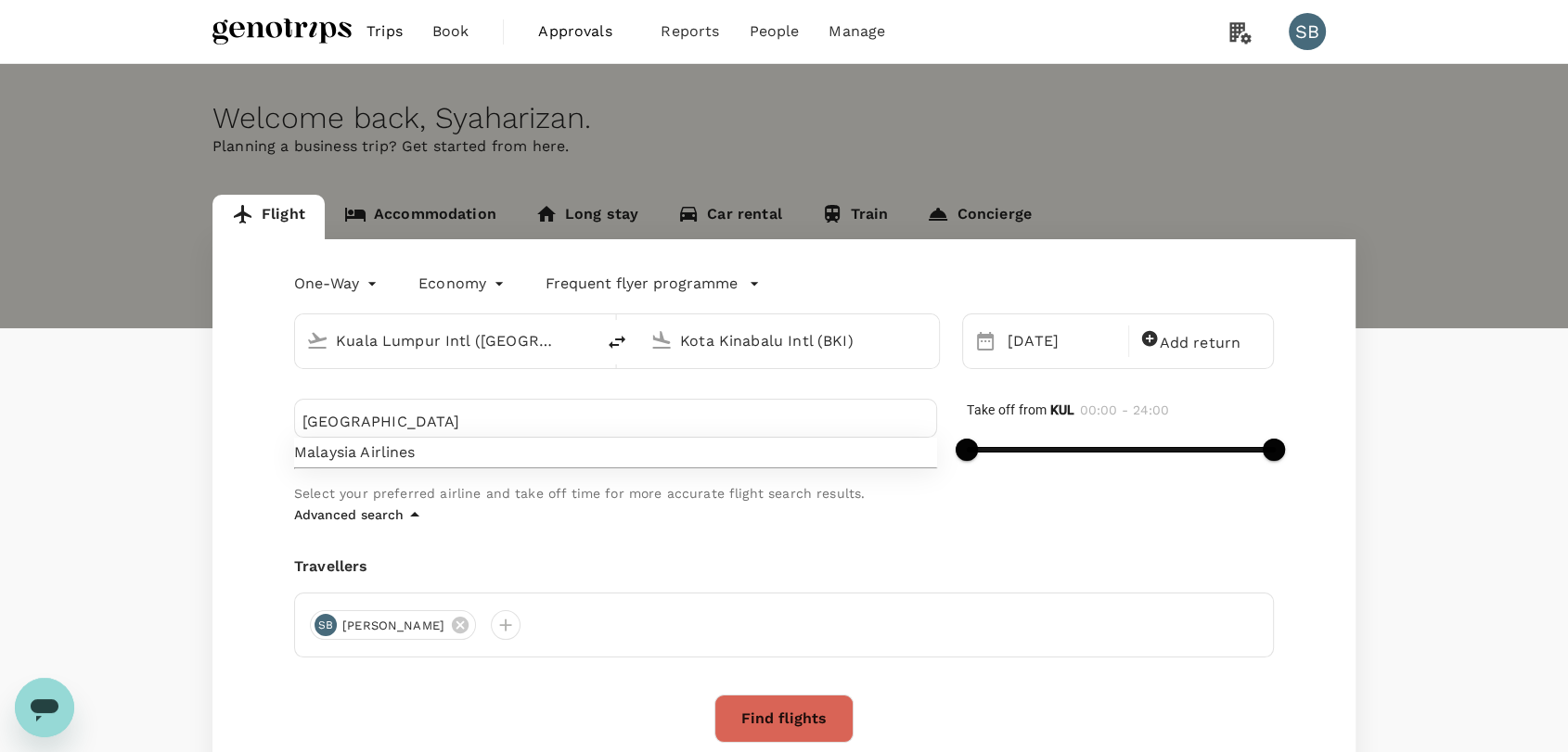 click on "Malaysia Airlines" at bounding box center (615, 452) 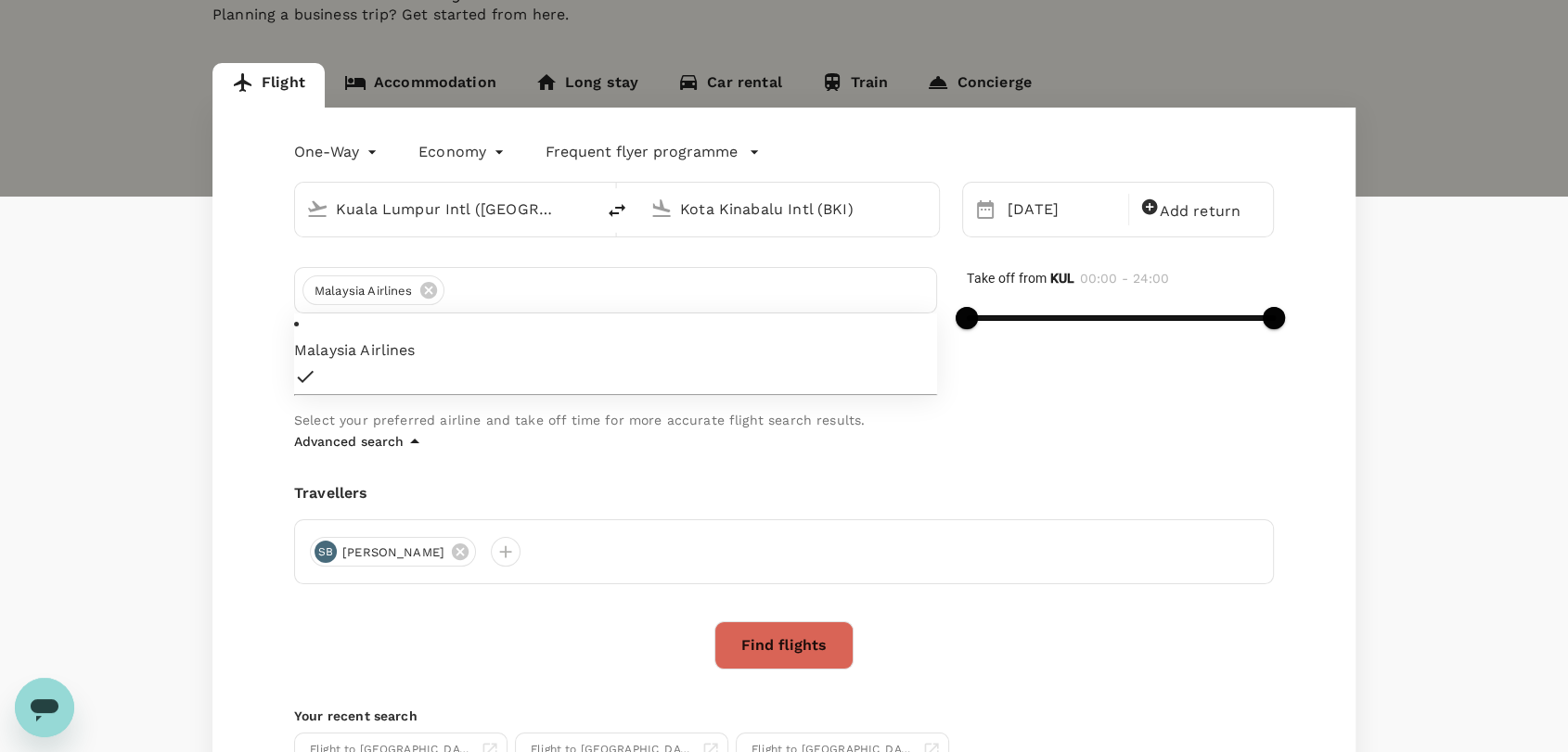 scroll, scrollTop: 206, scrollLeft: 0, axis: vertical 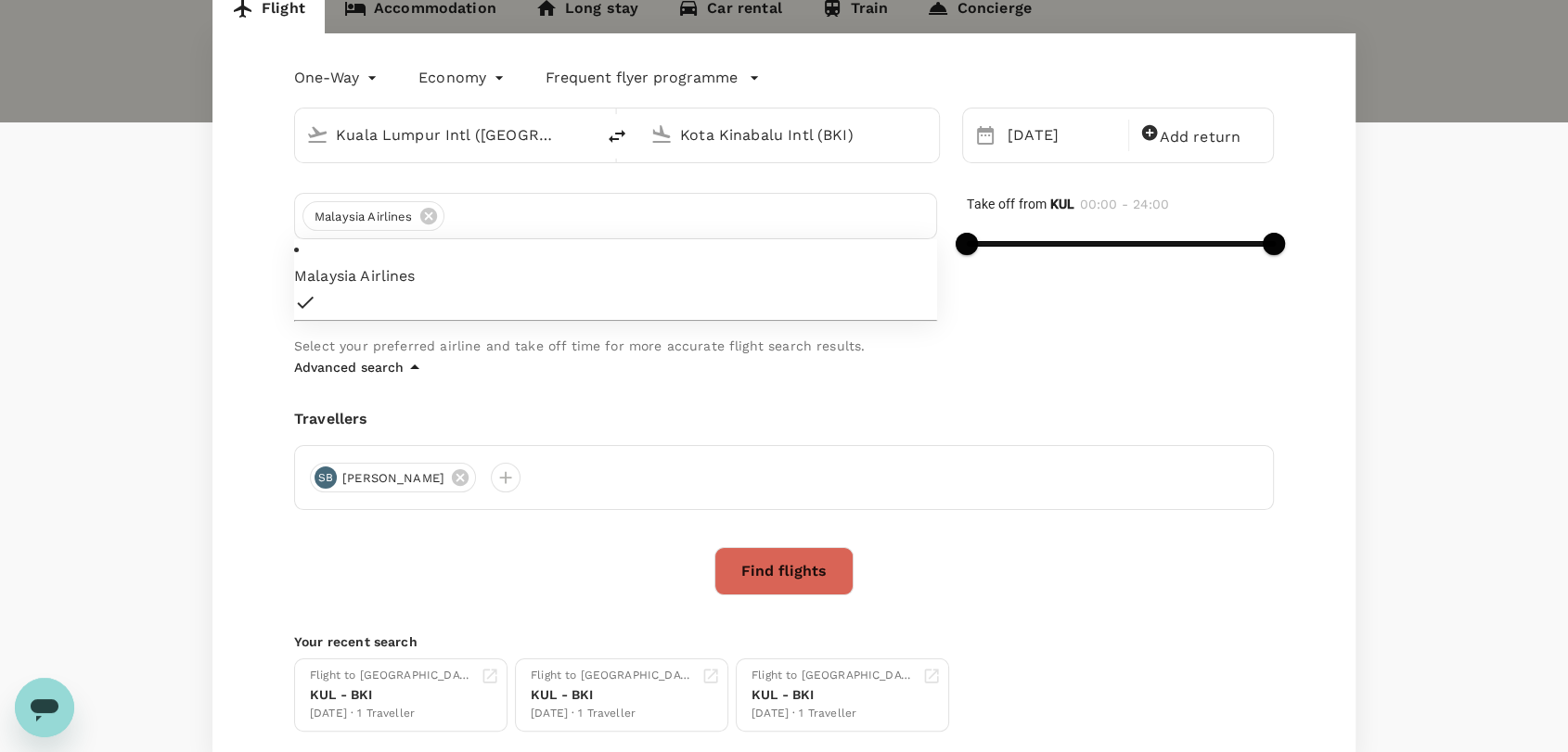 click on "Find flights" at bounding box center (784, 571) 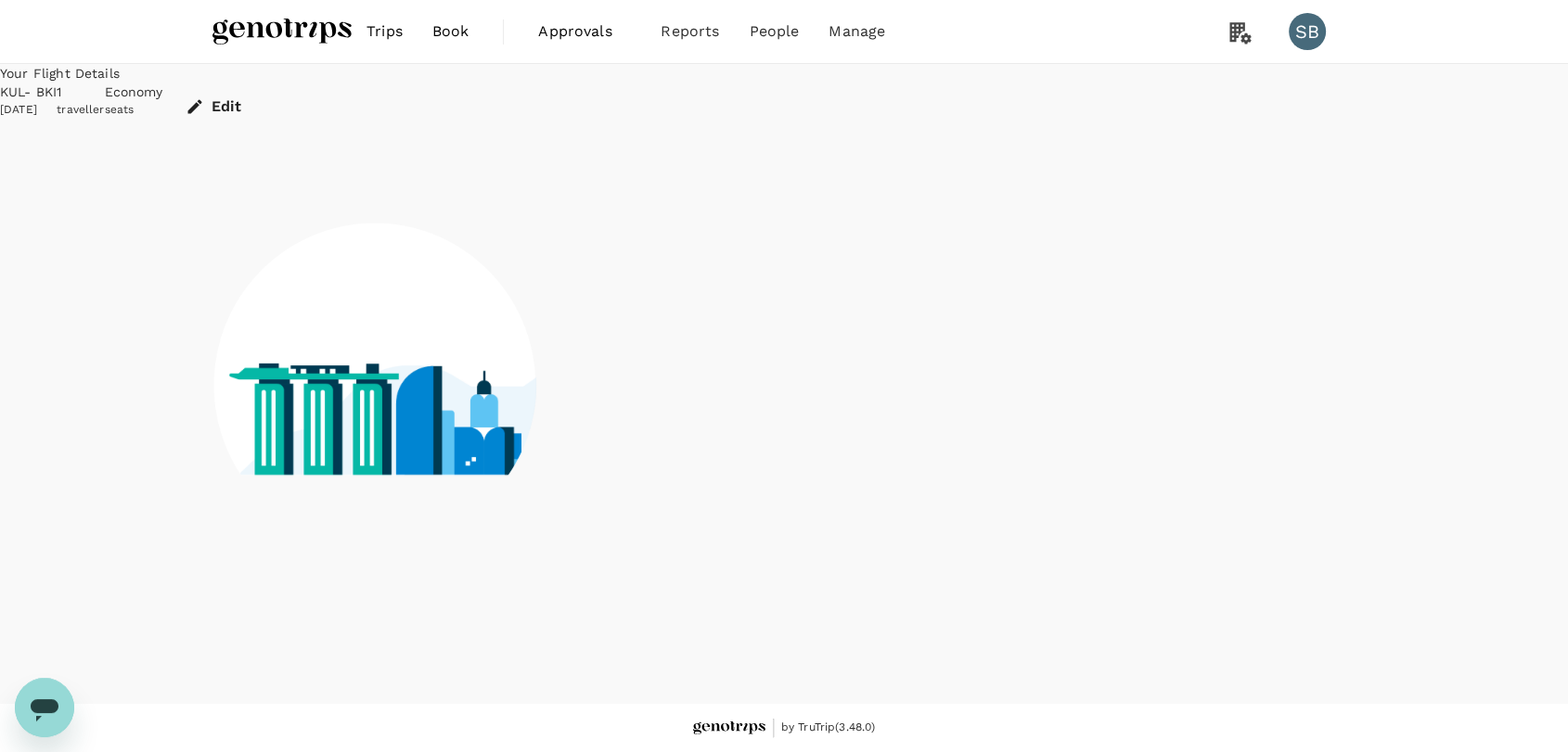scroll, scrollTop: 0, scrollLeft: 0, axis: both 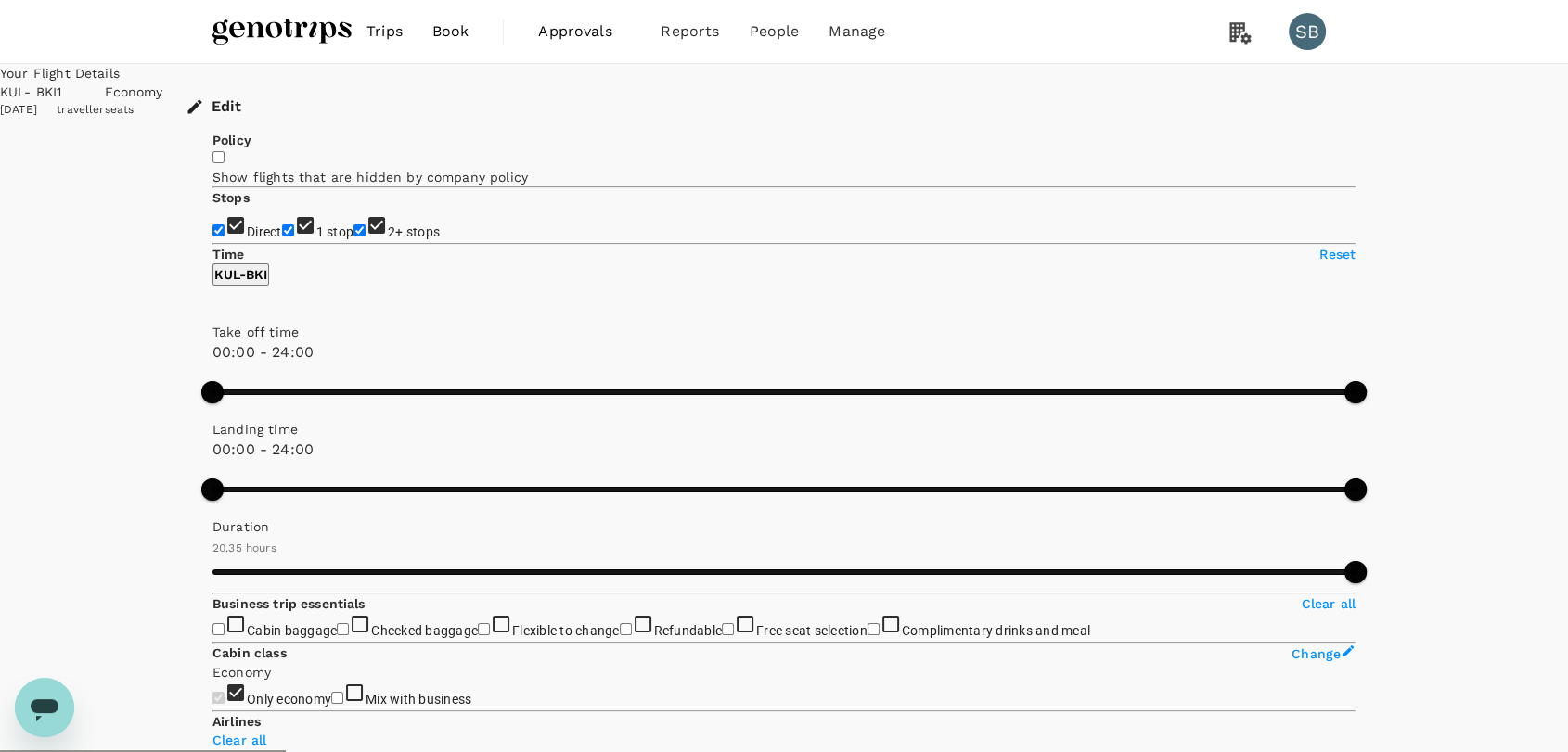 click on "2+ stops" at bounding box center (359, 230) 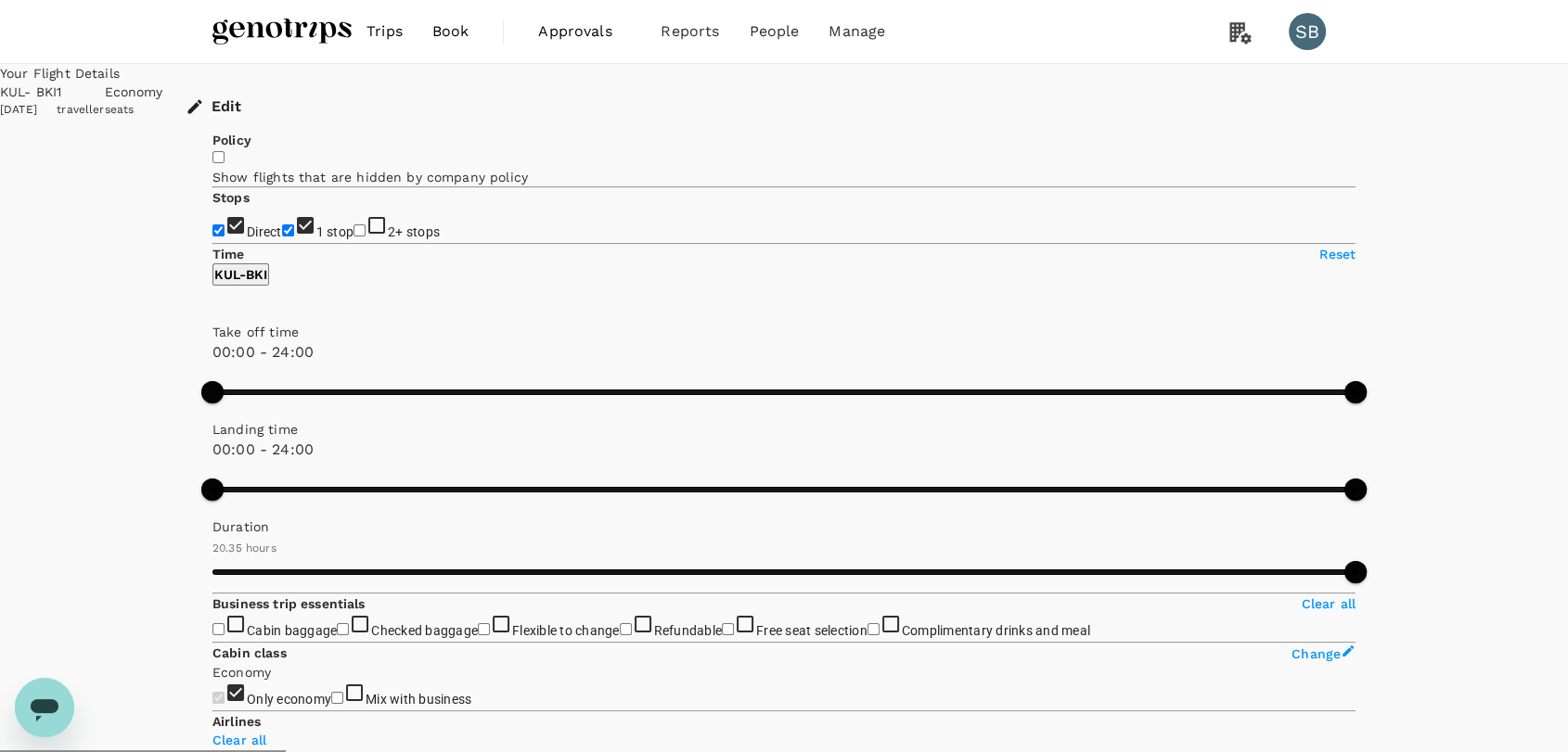 click on "1 stop" at bounding box center [288, 230] 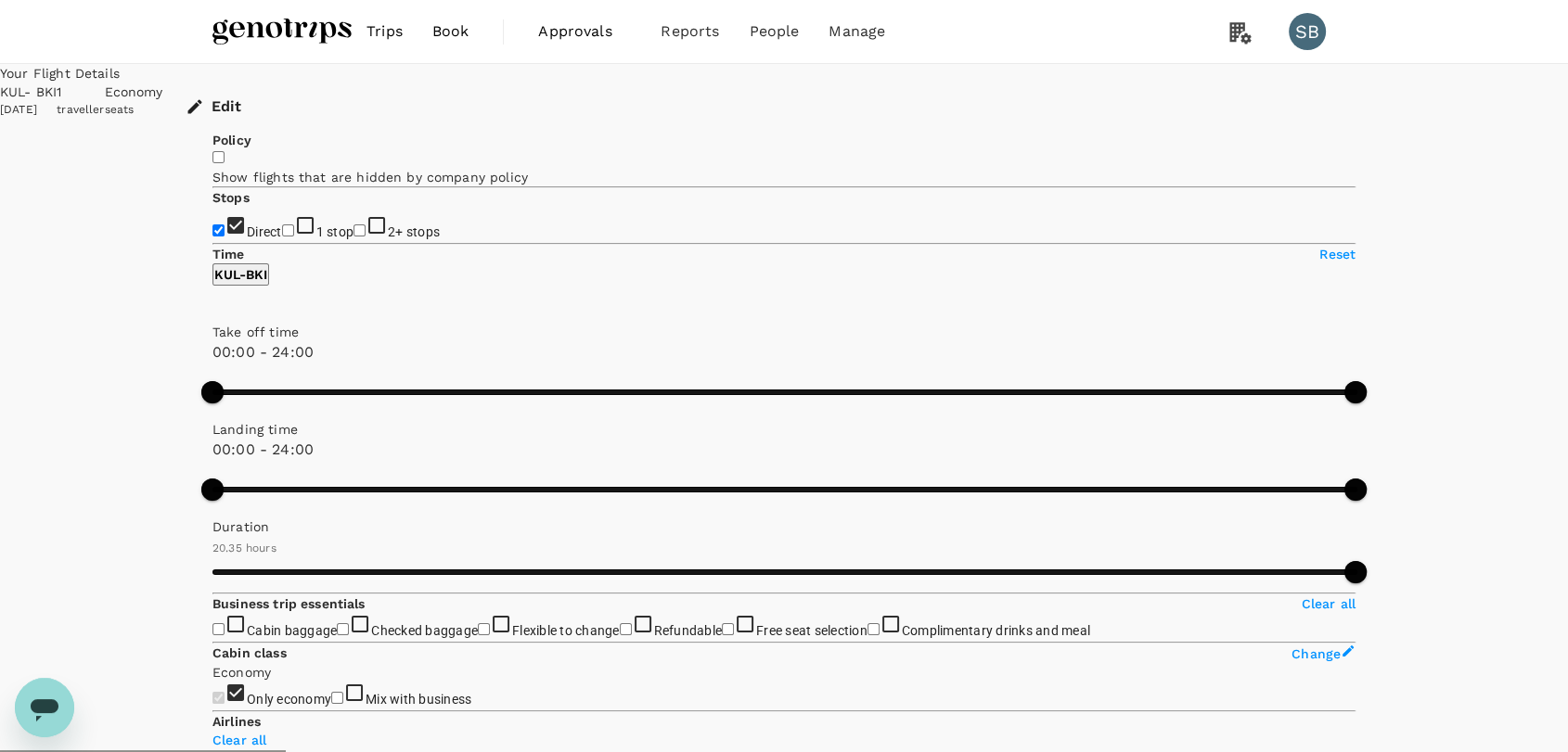click at bounding box center [282, 32] 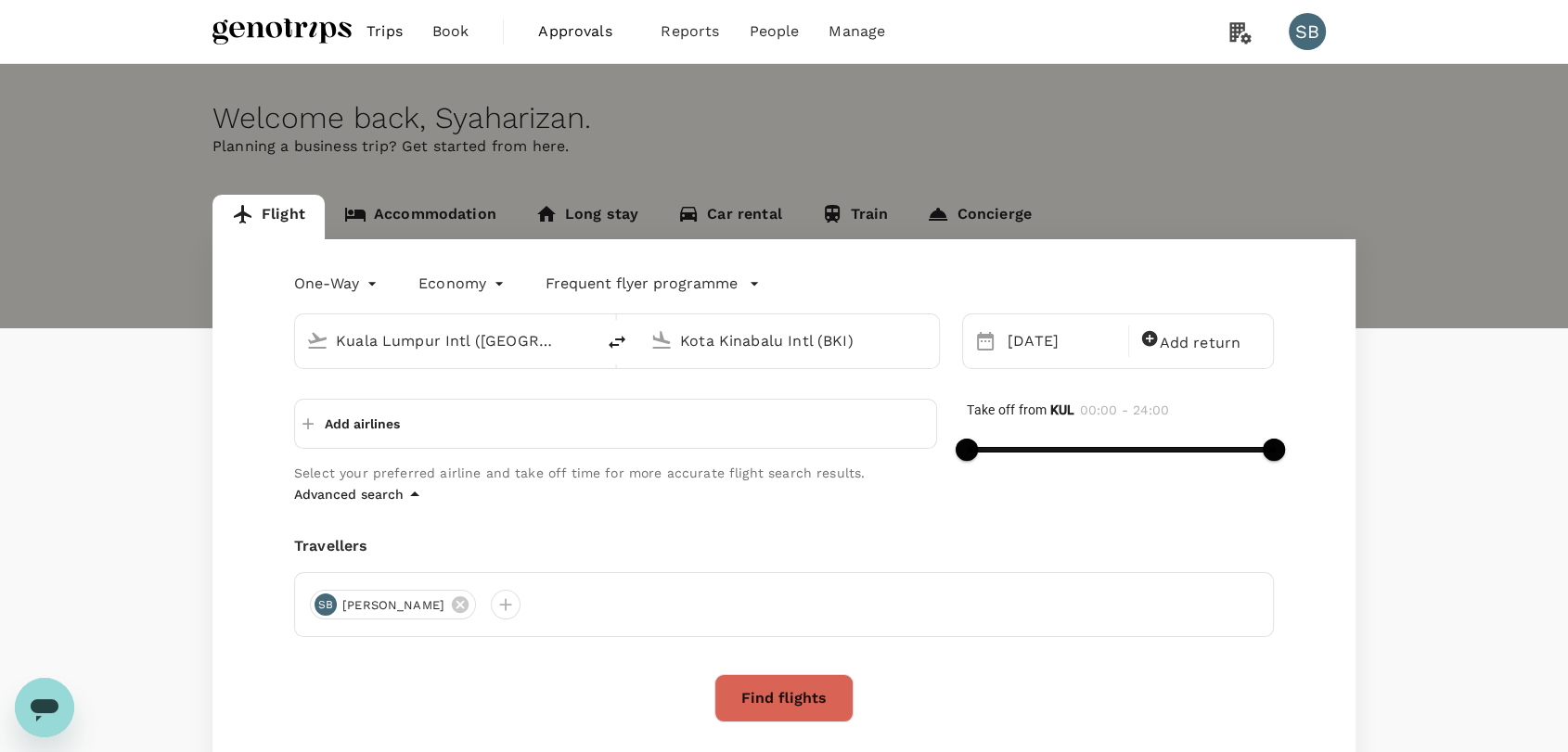 click 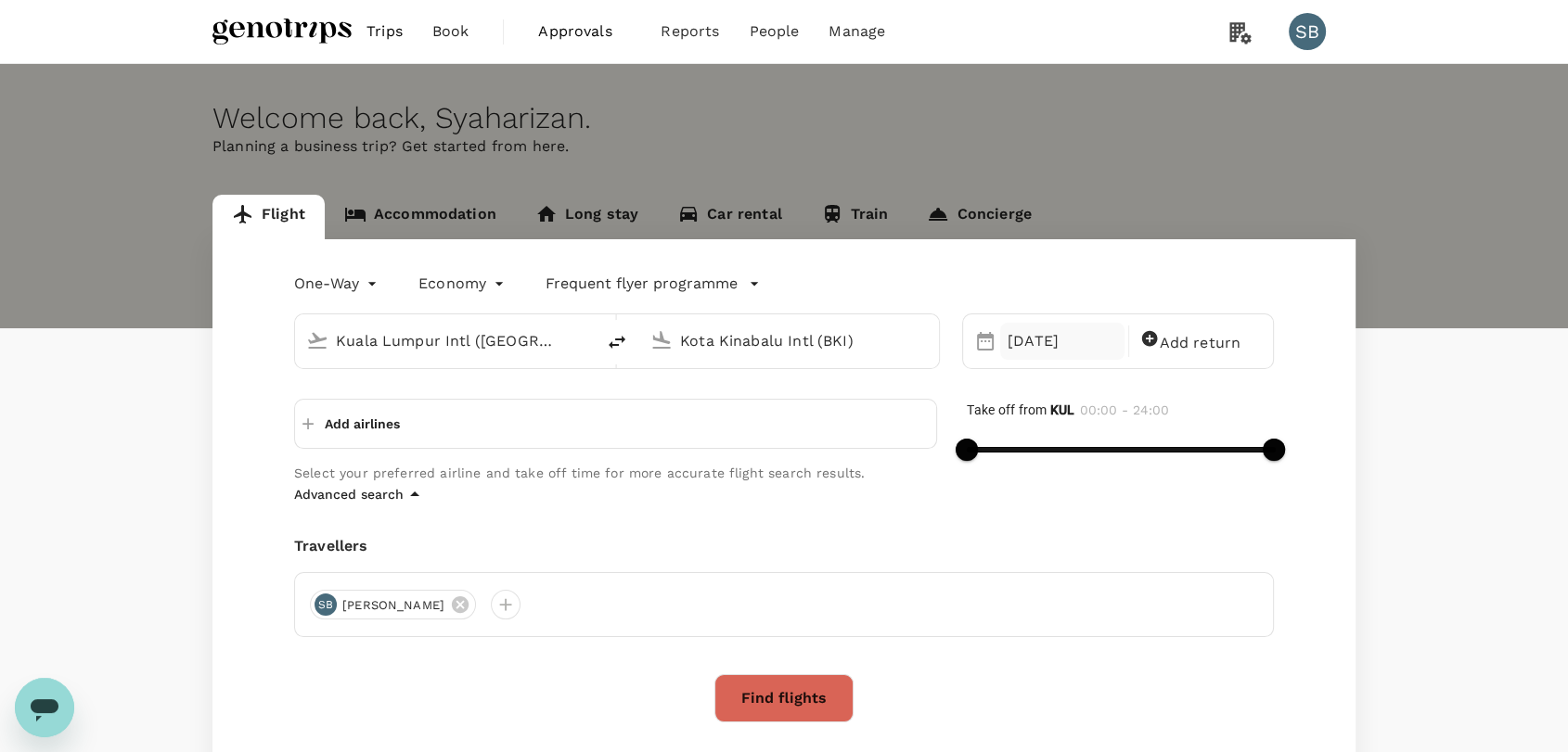 click on "31 Jul" at bounding box center (1062, 341) 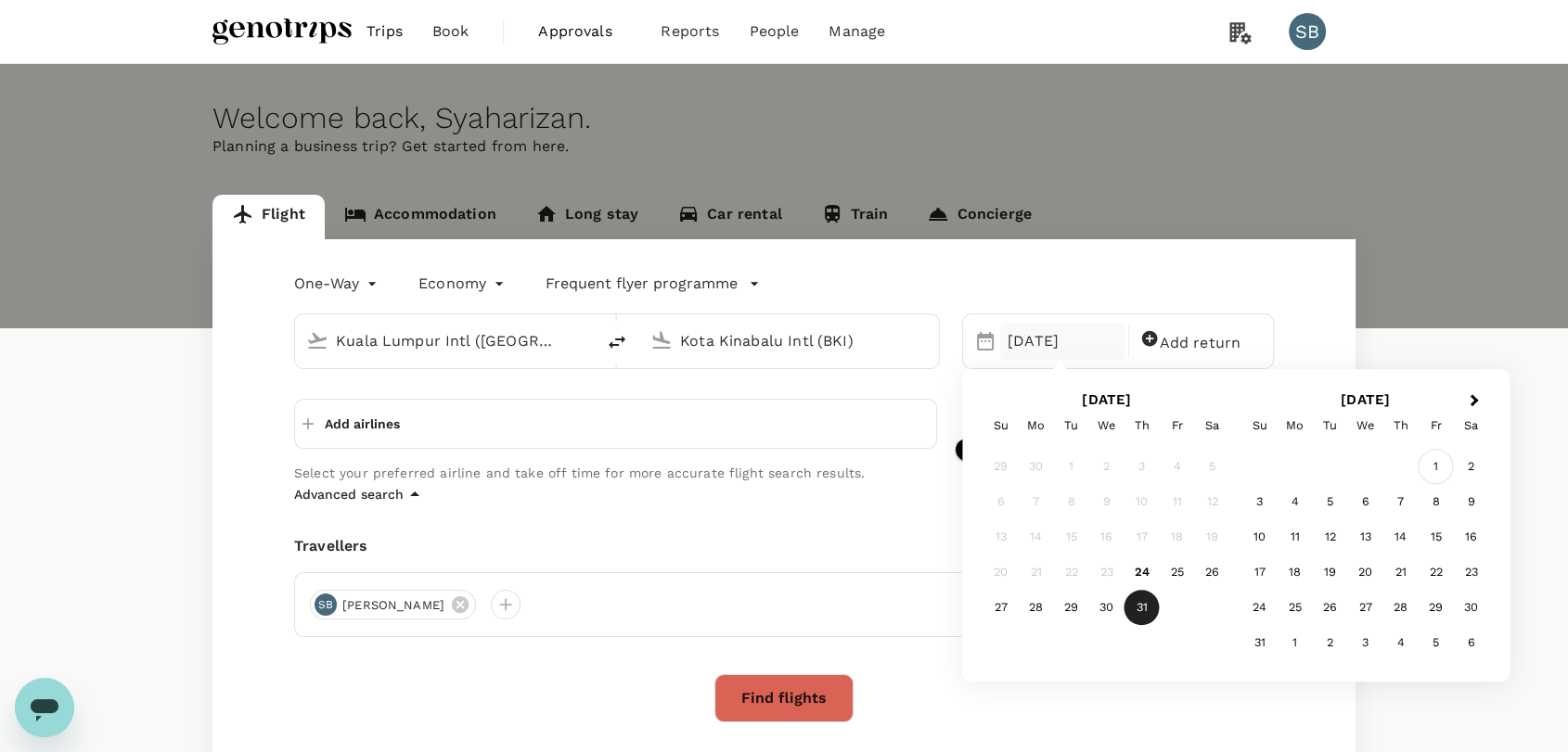 click on "1" at bounding box center (1436, 467) 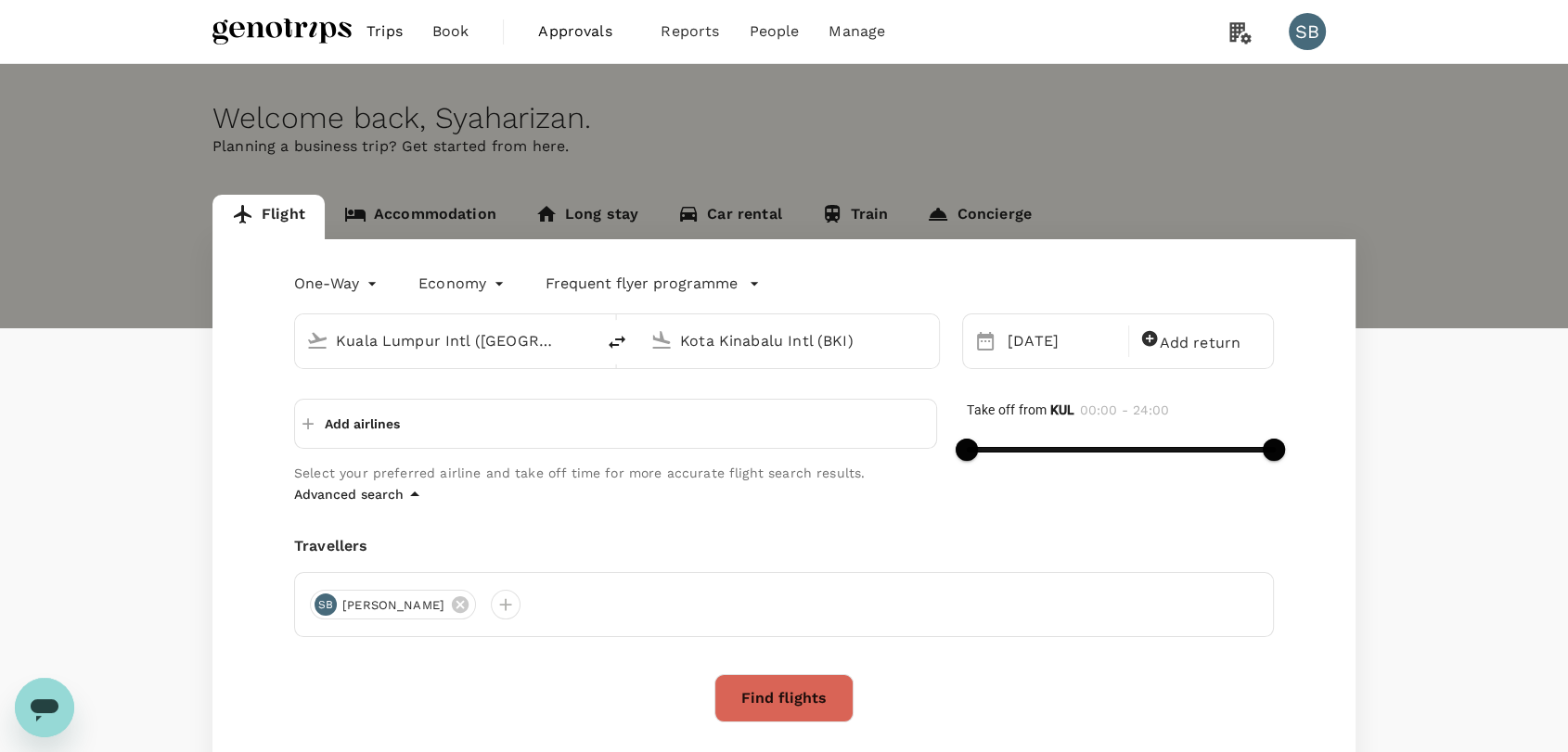 click 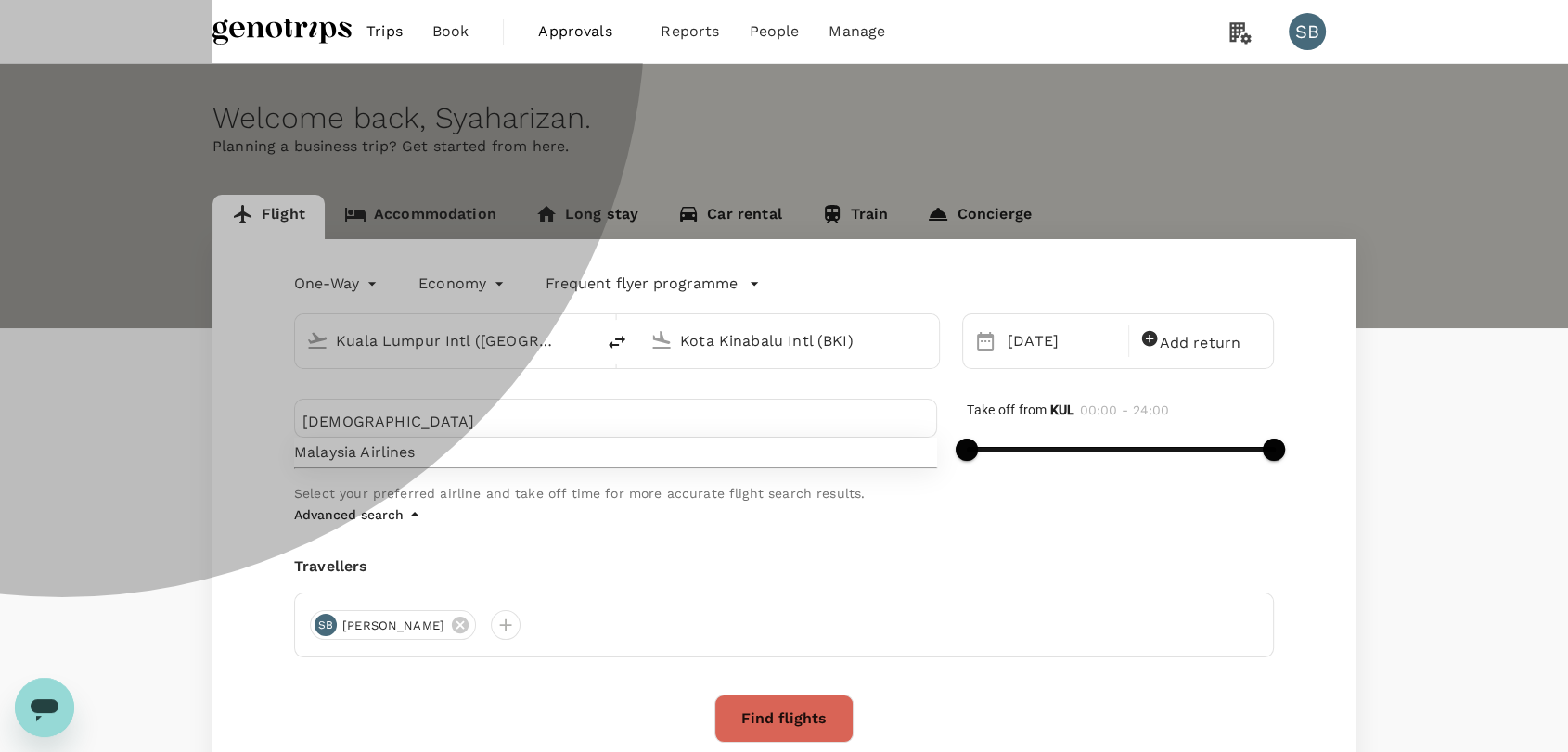 click on "Malaysia Airlines" at bounding box center [615, 452] 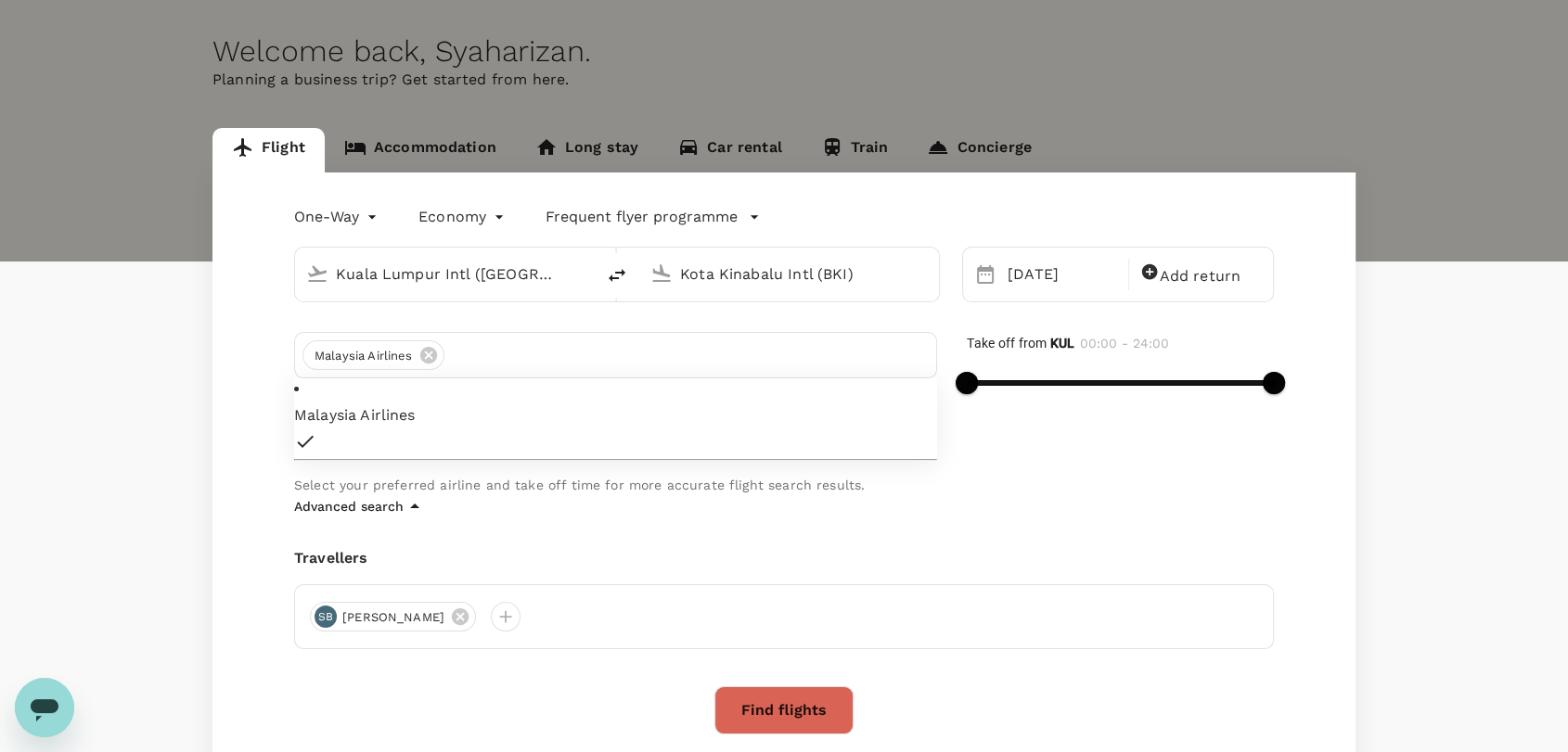 scroll, scrollTop: 103, scrollLeft: 0, axis: vertical 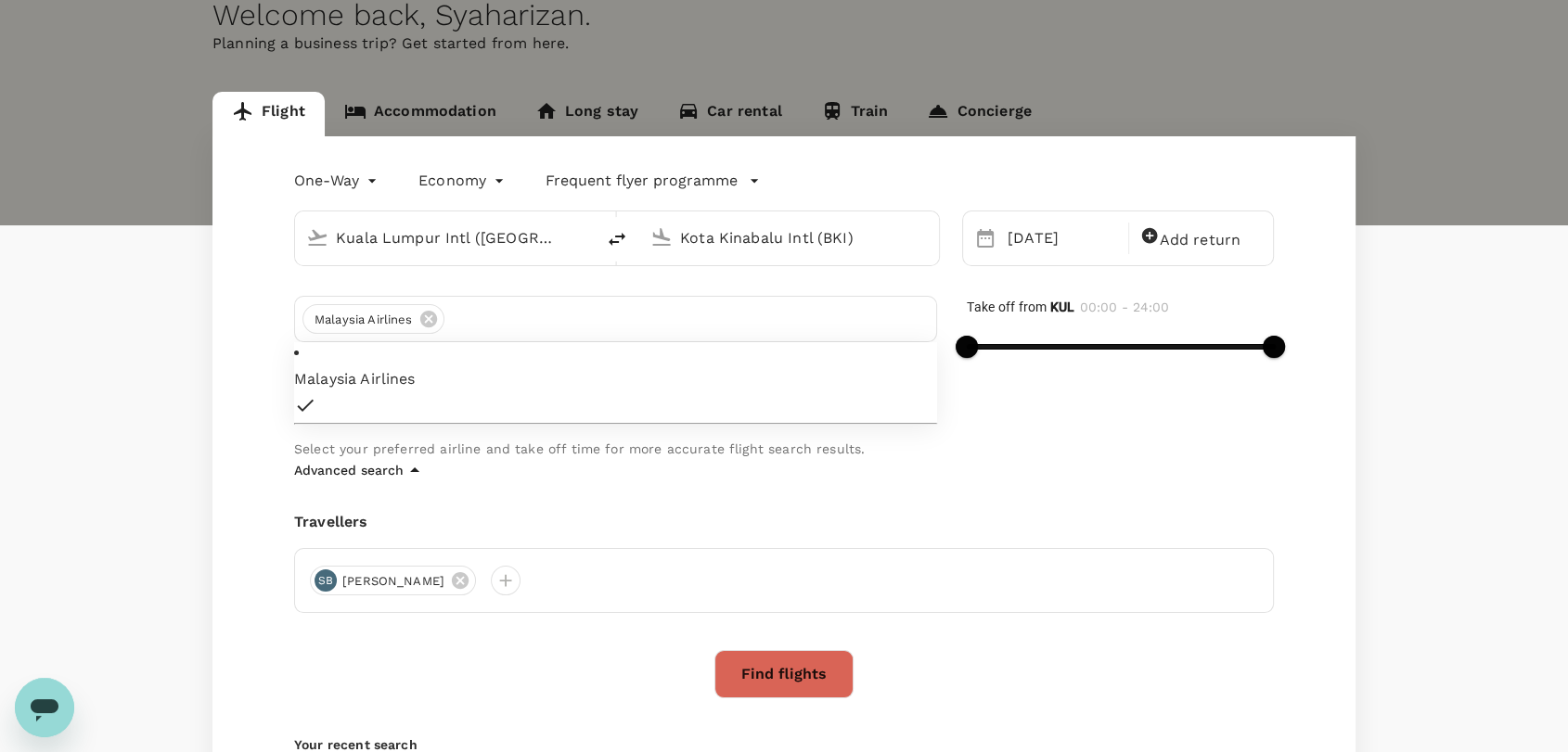 click on "Find flights" at bounding box center [784, 674] 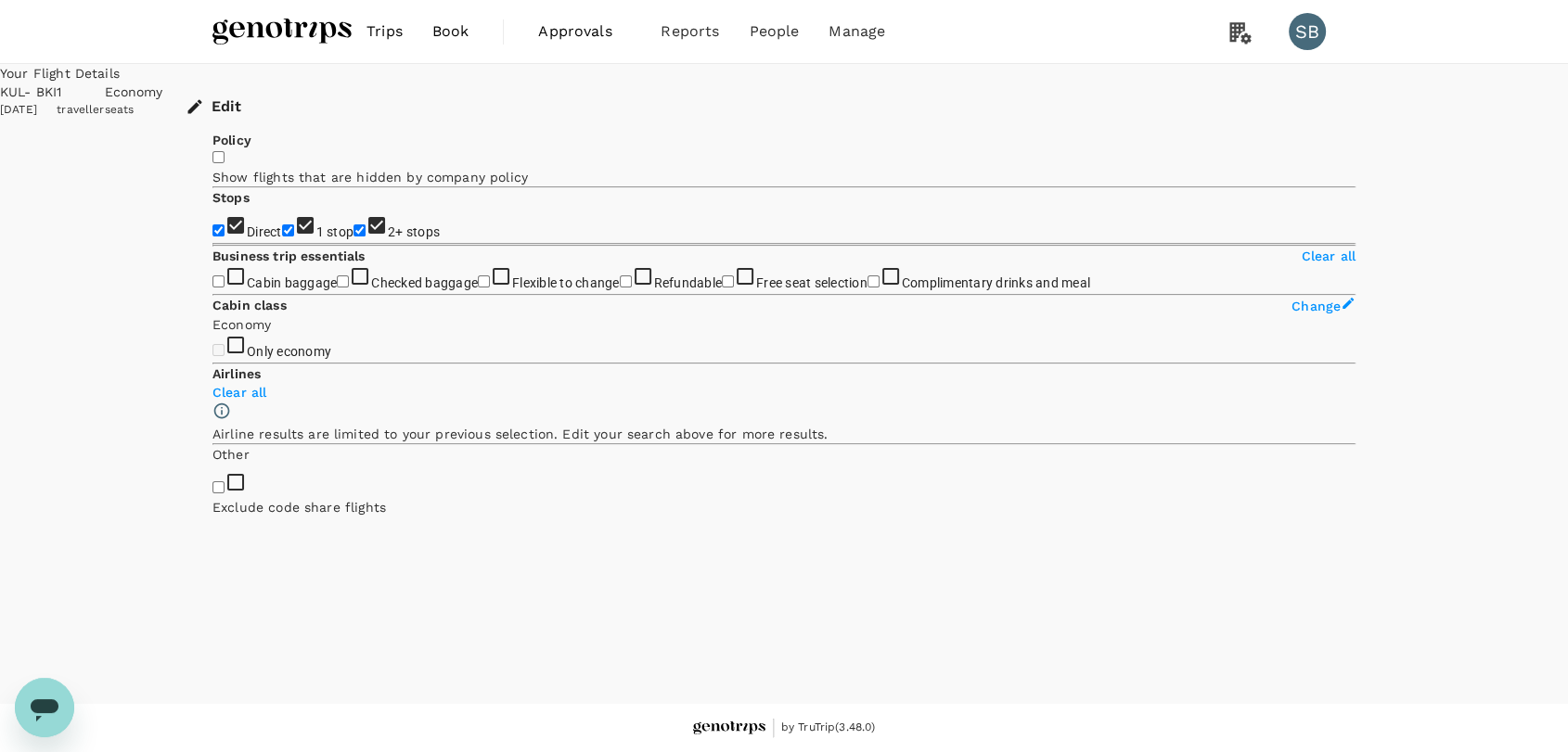 scroll, scrollTop: 0, scrollLeft: 0, axis: both 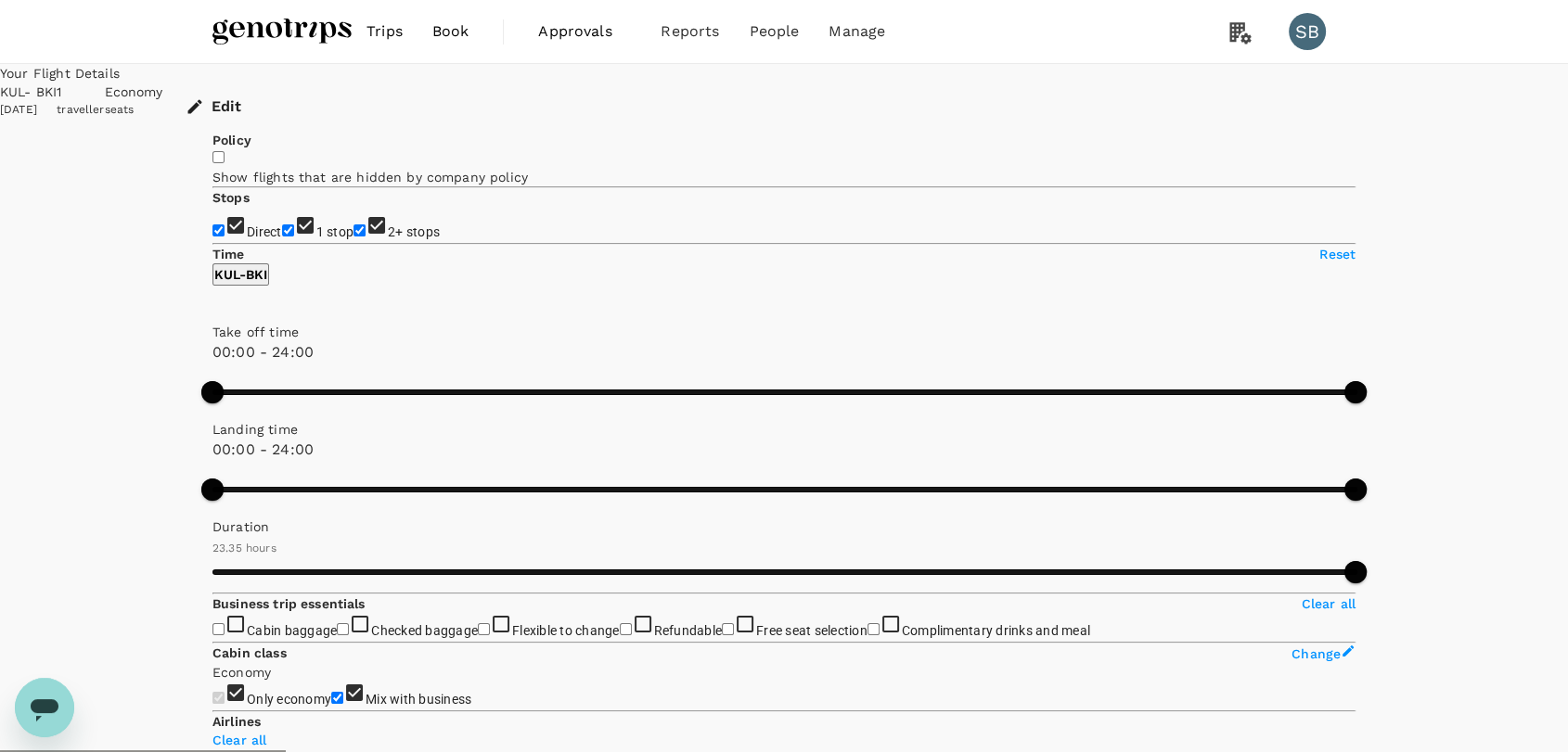 click on "2+ stops" at bounding box center [359, 230] 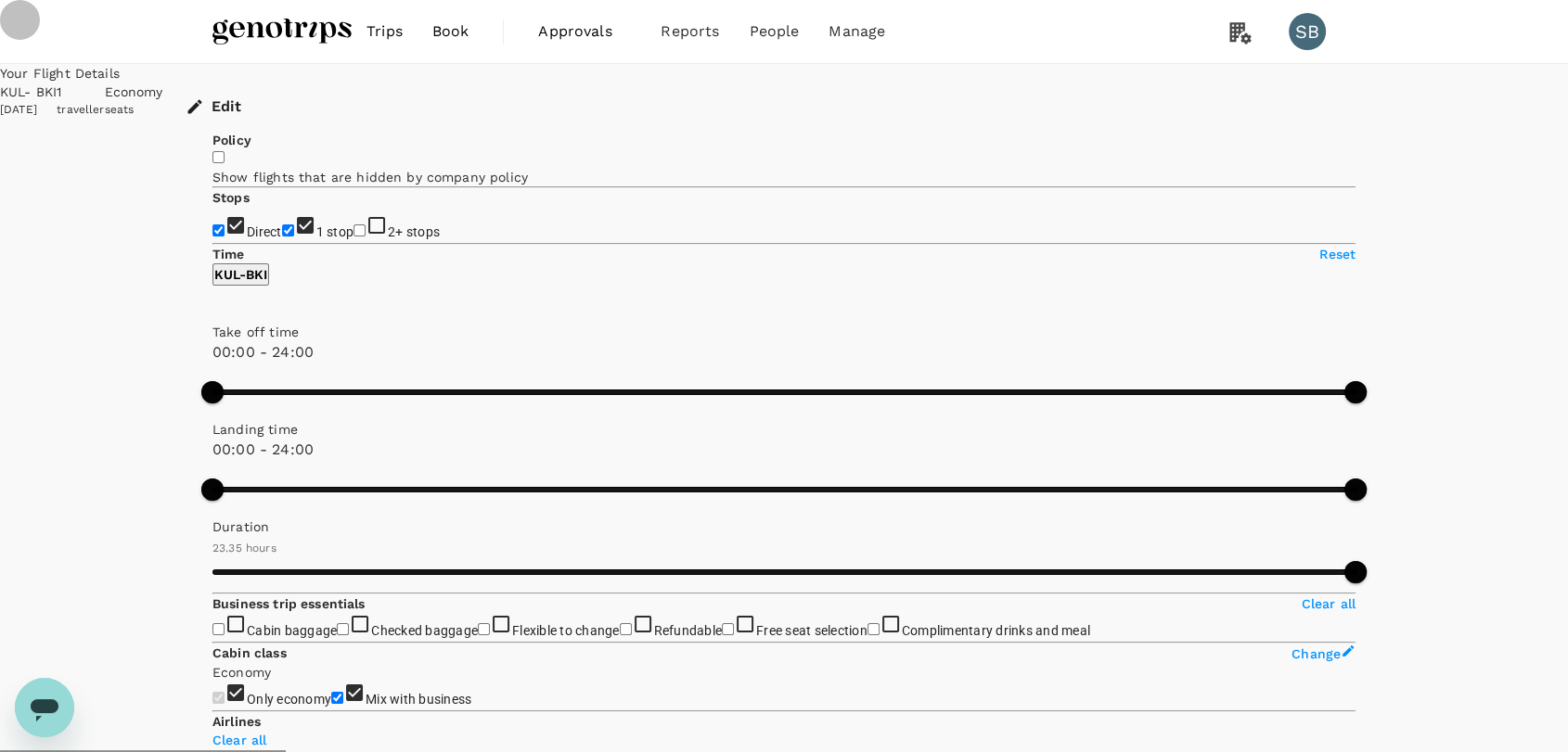 click on "1 stop" at bounding box center (288, 230) 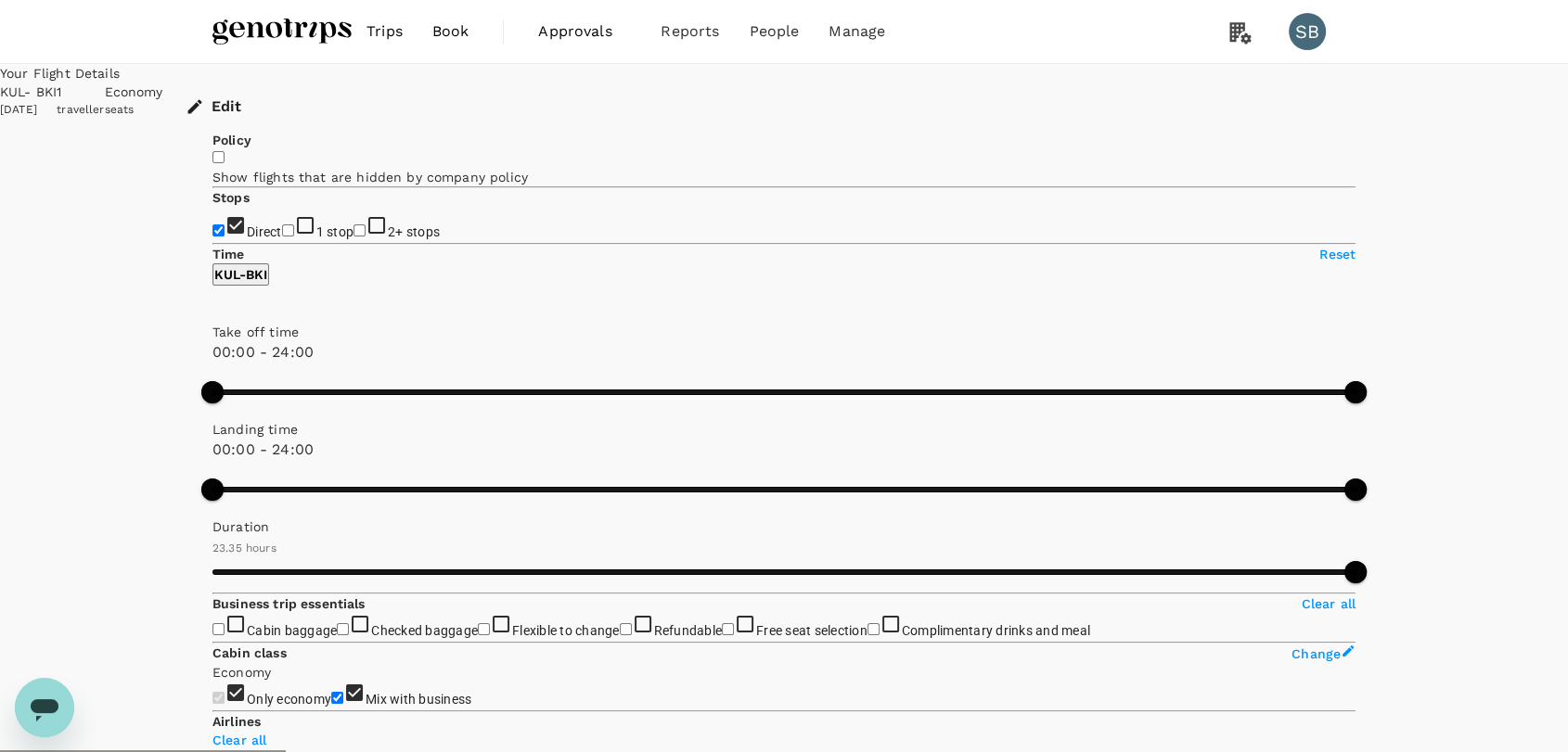 scroll, scrollTop: 0, scrollLeft: 0, axis: both 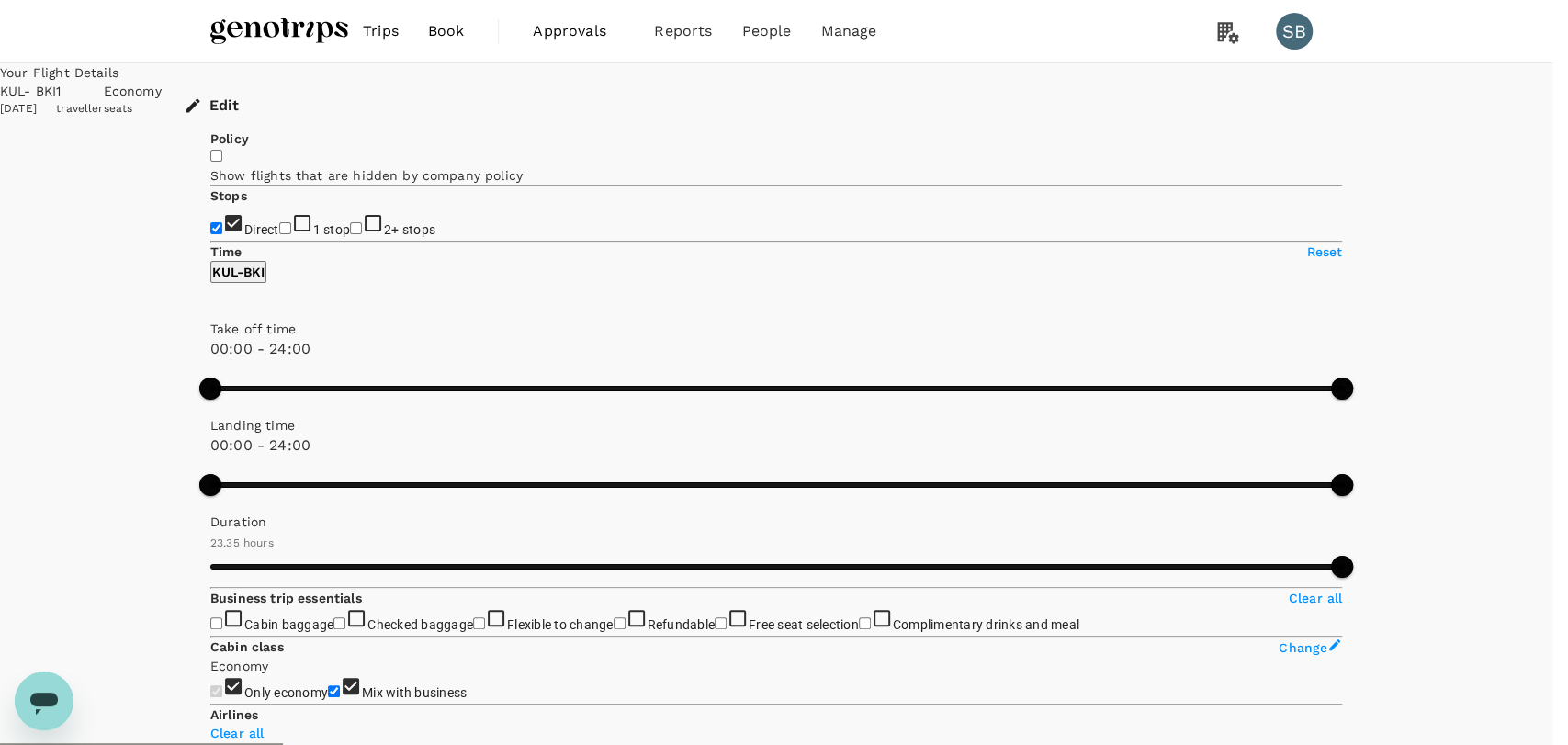 click on "Departure Time" at bounding box center (776, 15781) 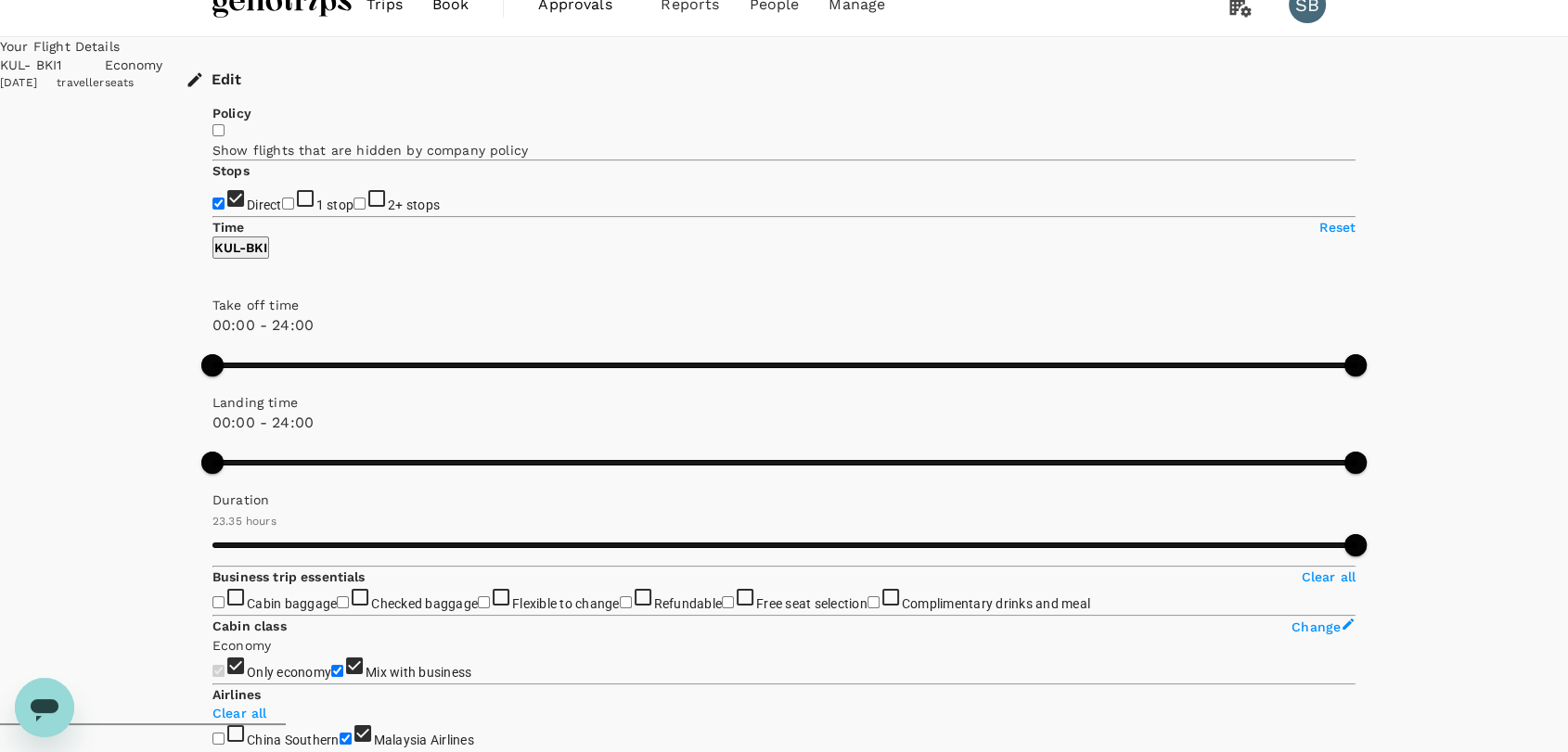 scroll, scrollTop: 0, scrollLeft: 0, axis: both 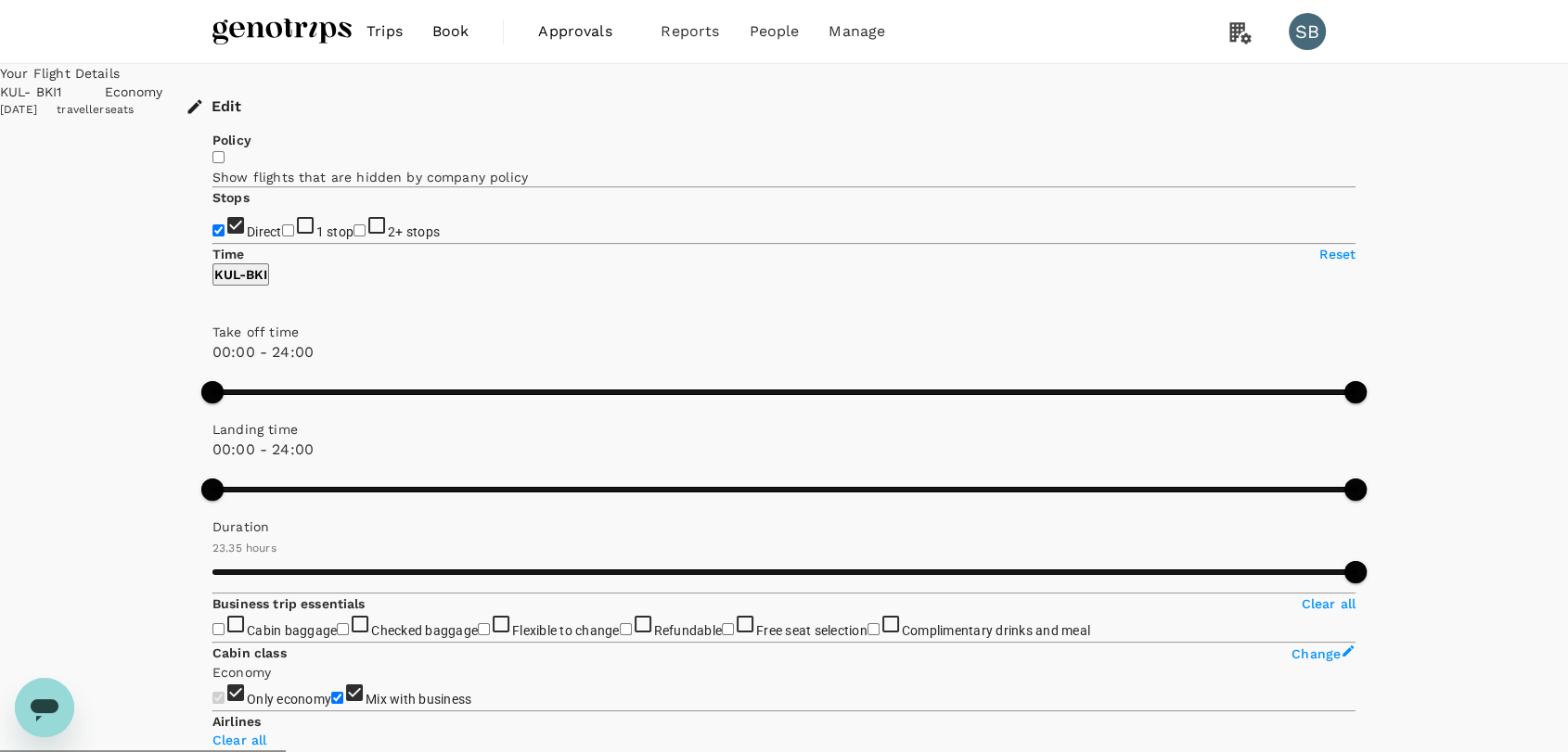 click on "View options" at bounding box center [1318, 1054] 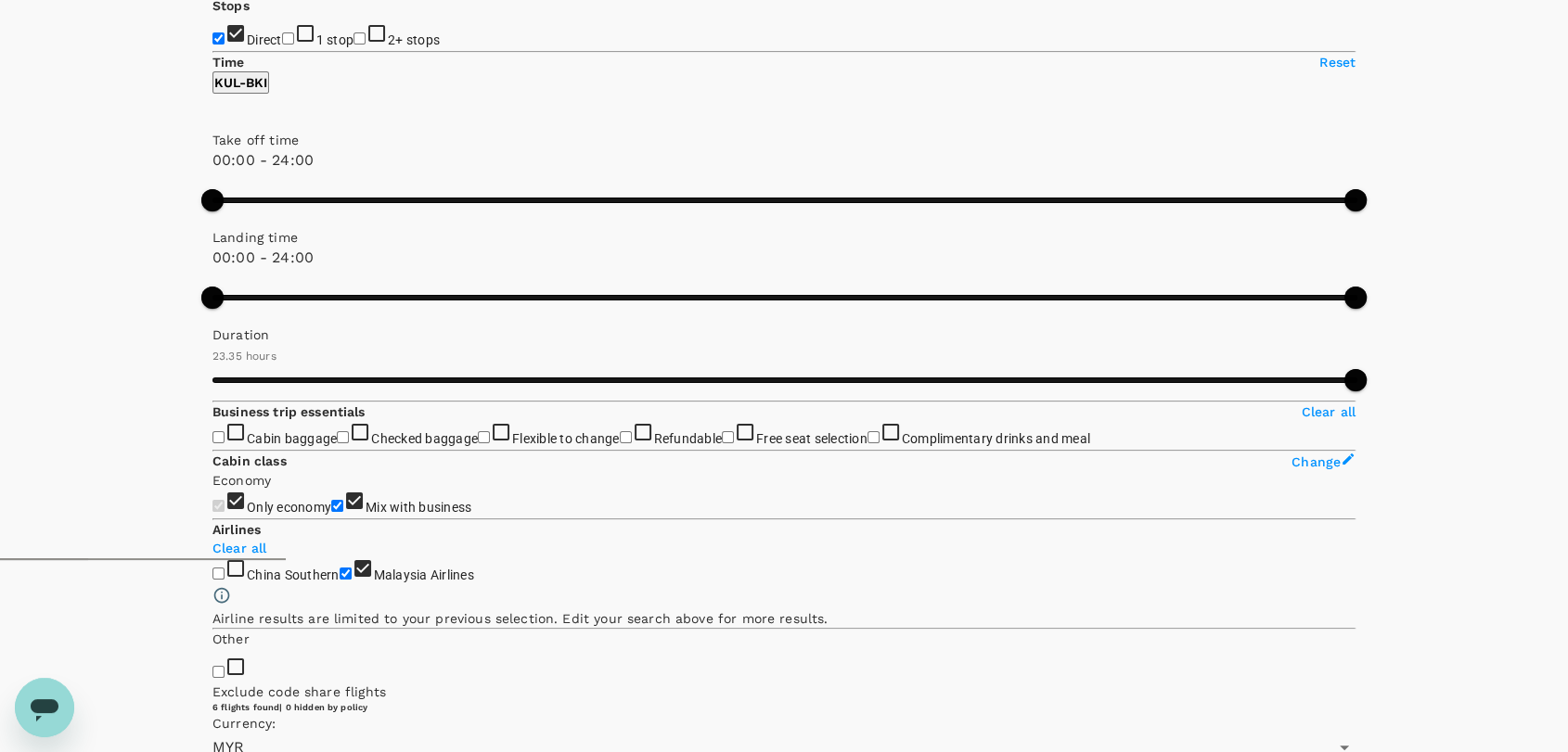 scroll, scrollTop: 195, scrollLeft: 0, axis: vertical 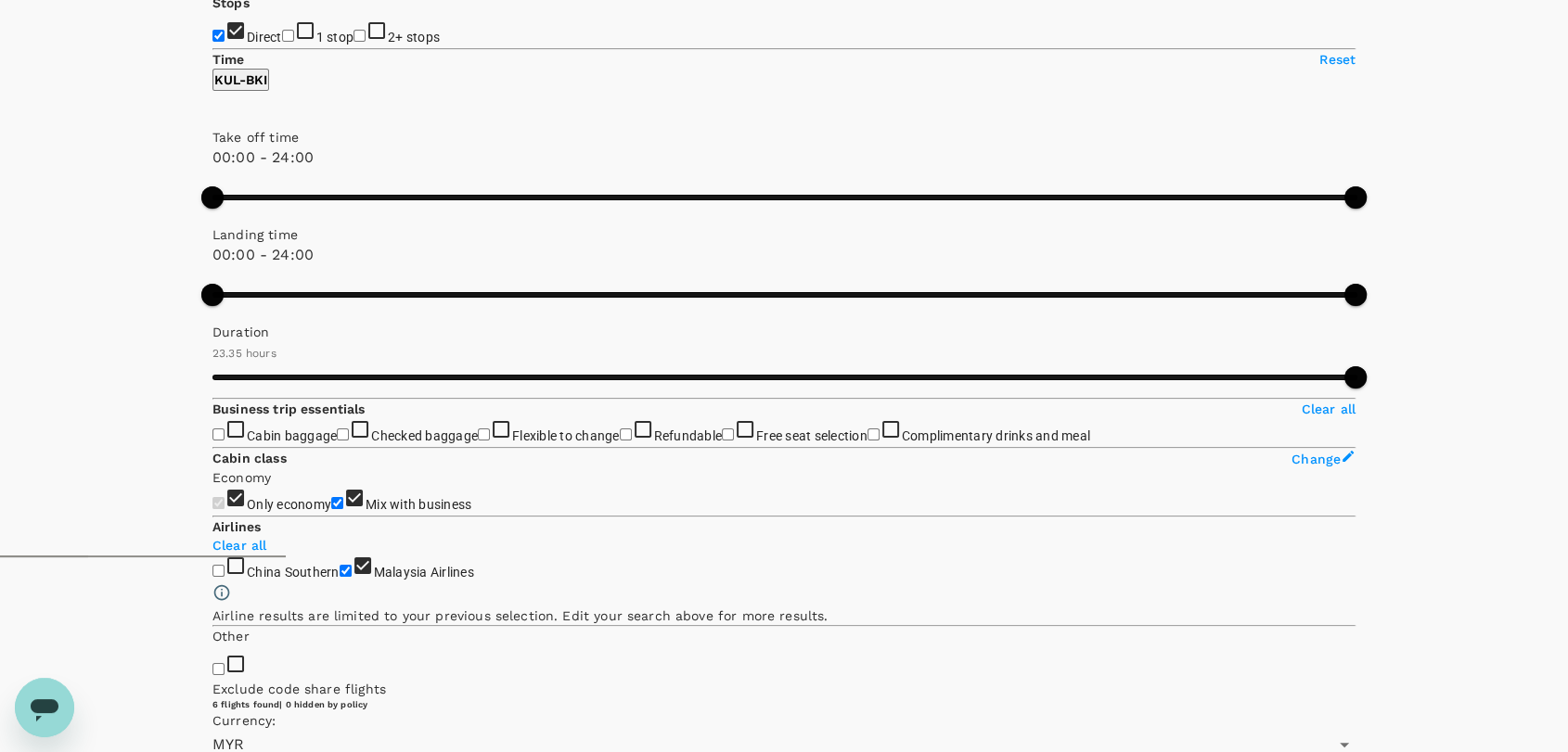click 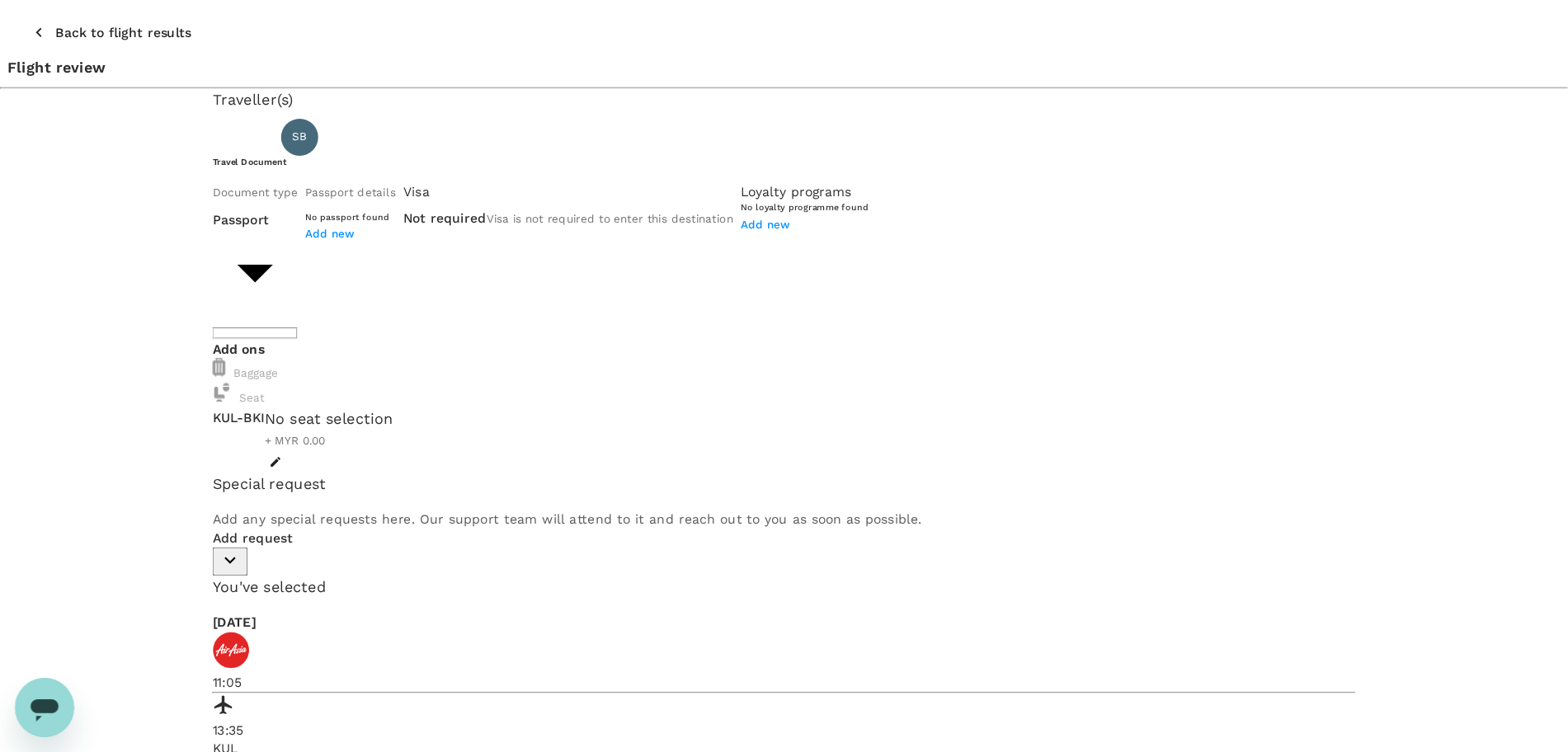 scroll, scrollTop: 0, scrollLeft: 0, axis: both 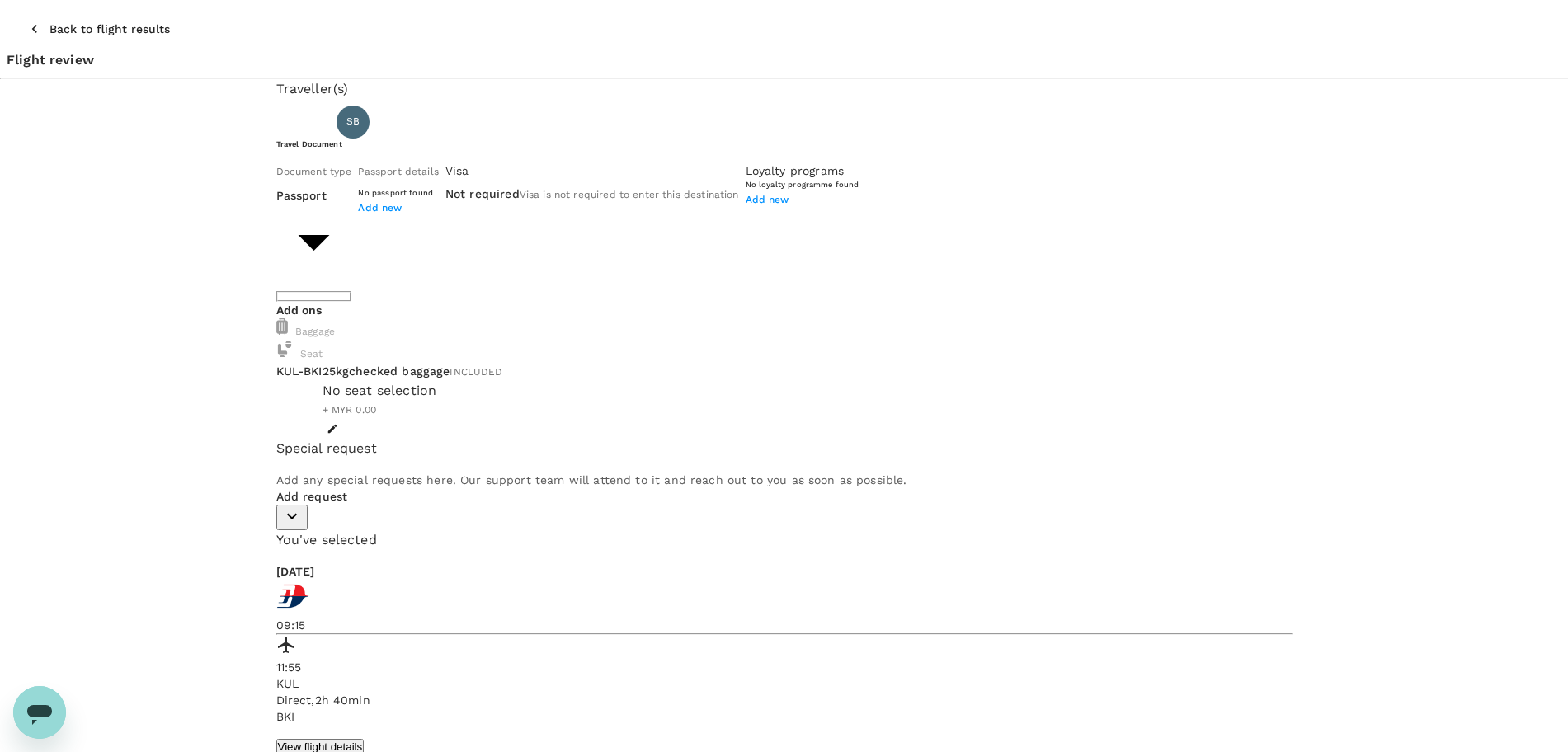 click on "Back to flight results" at bounding box center (110, 29) 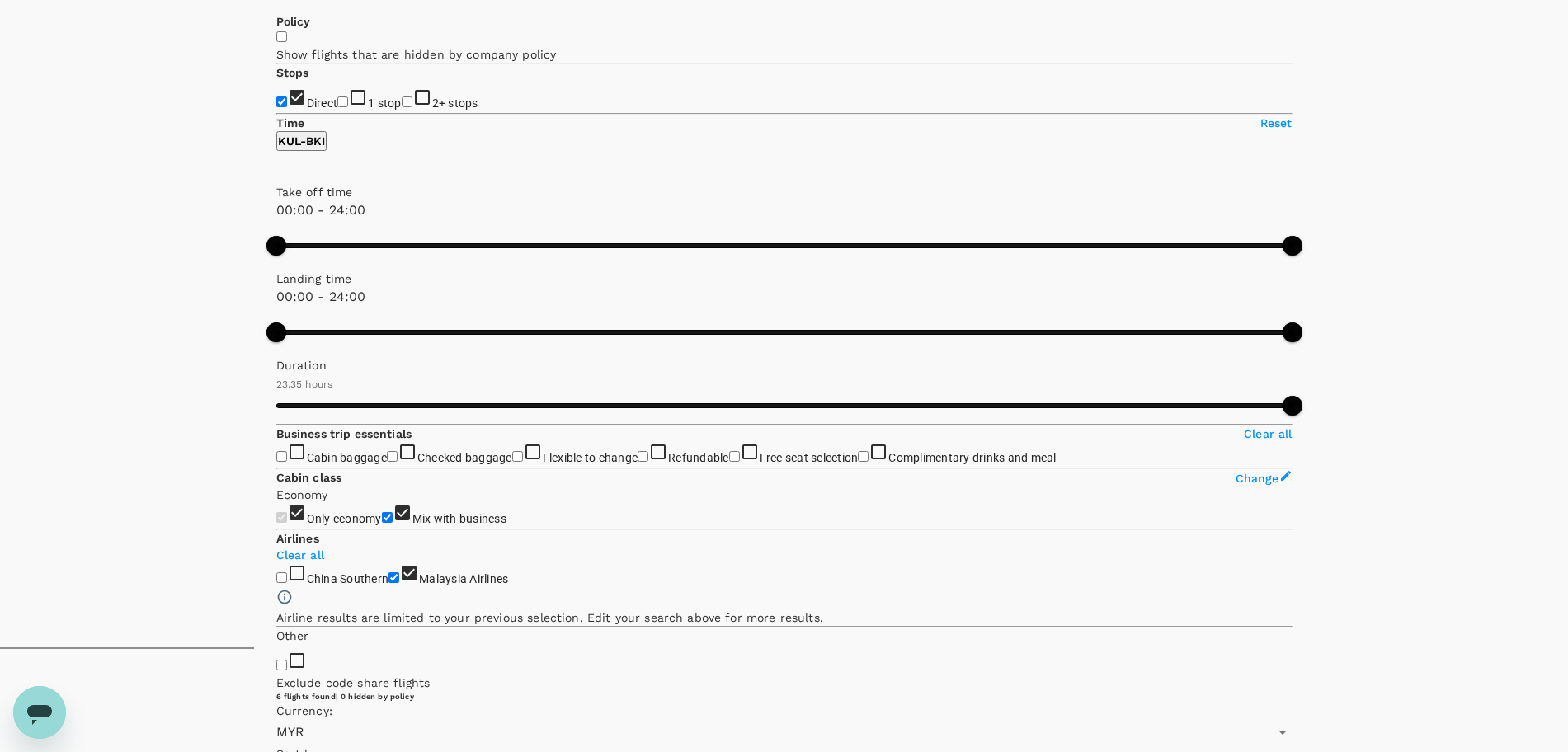 scroll, scrollTop: 0, scrollLeft: 0, axis: both 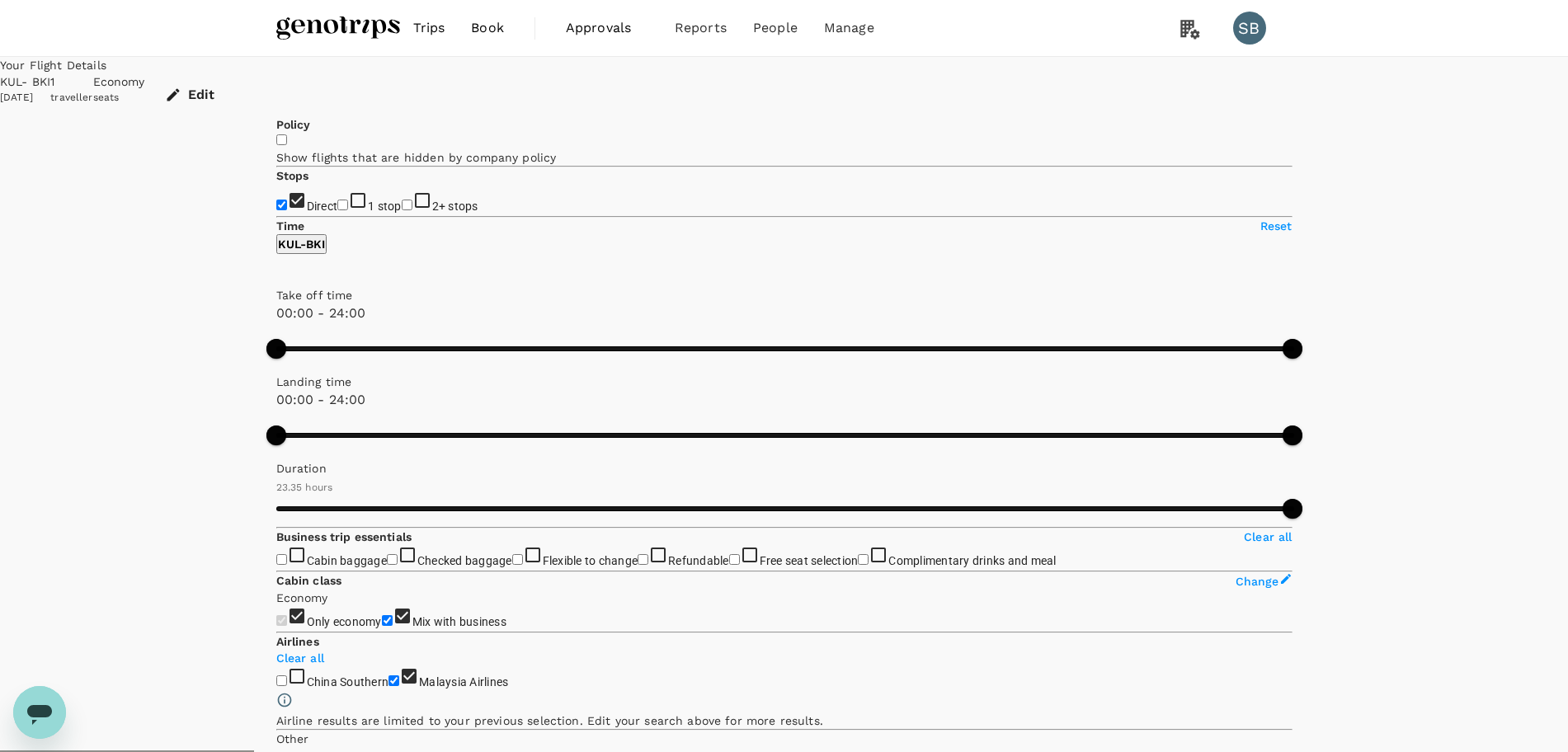 click at bounding box center [338, 28] 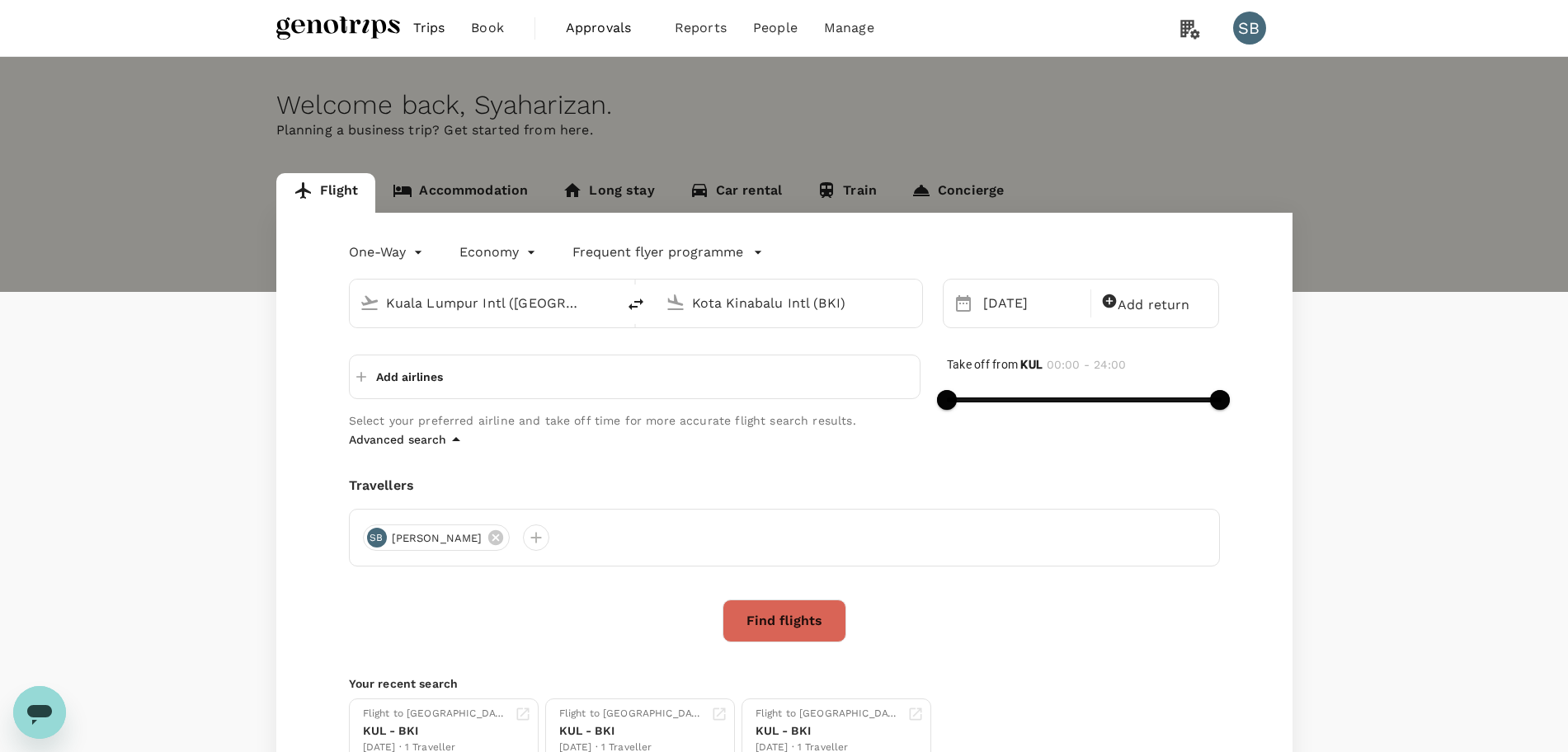 click on "Find flights" at bounding box center [784, 621] 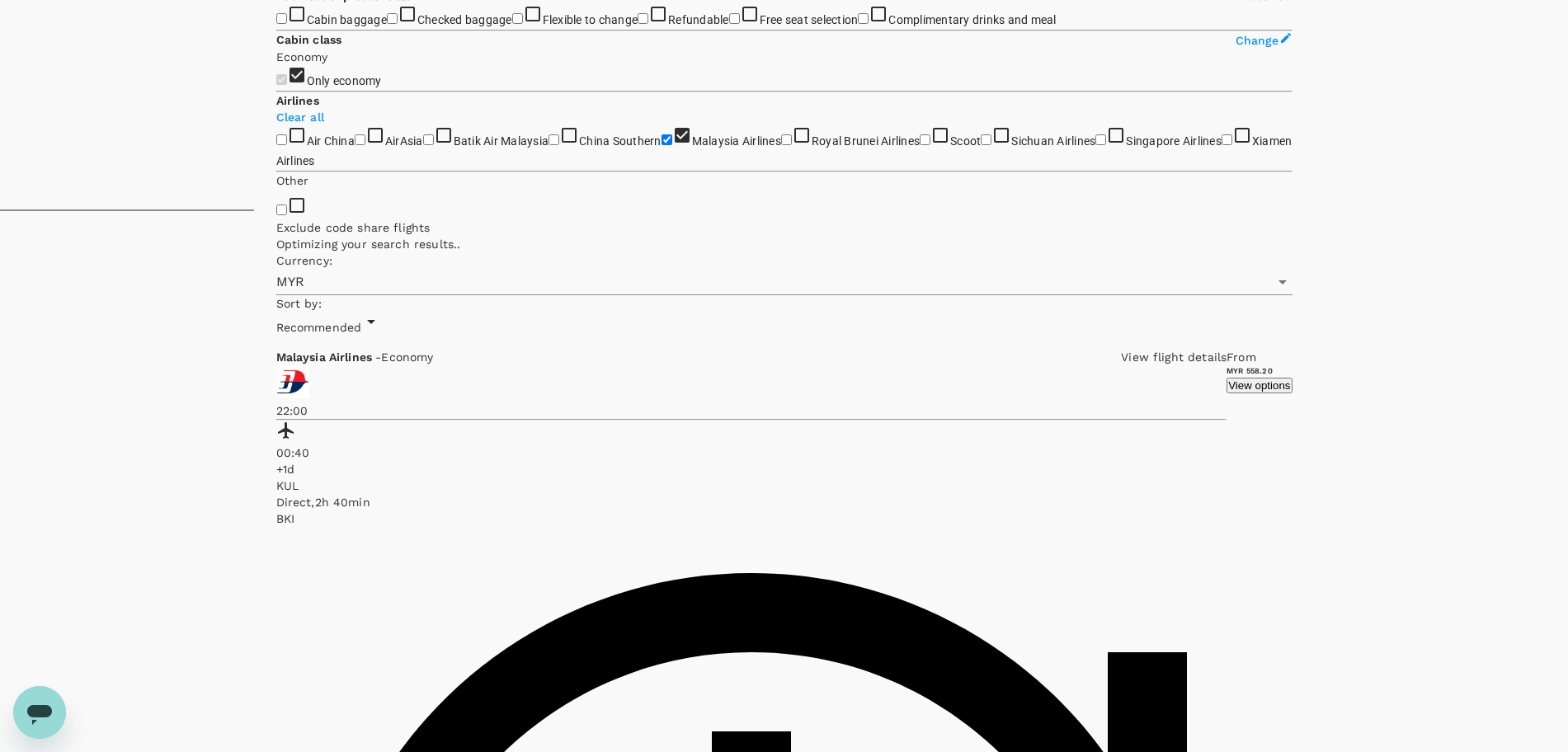 scroll, scrollTop: 618, scrollLeft: 0, axis: vertical 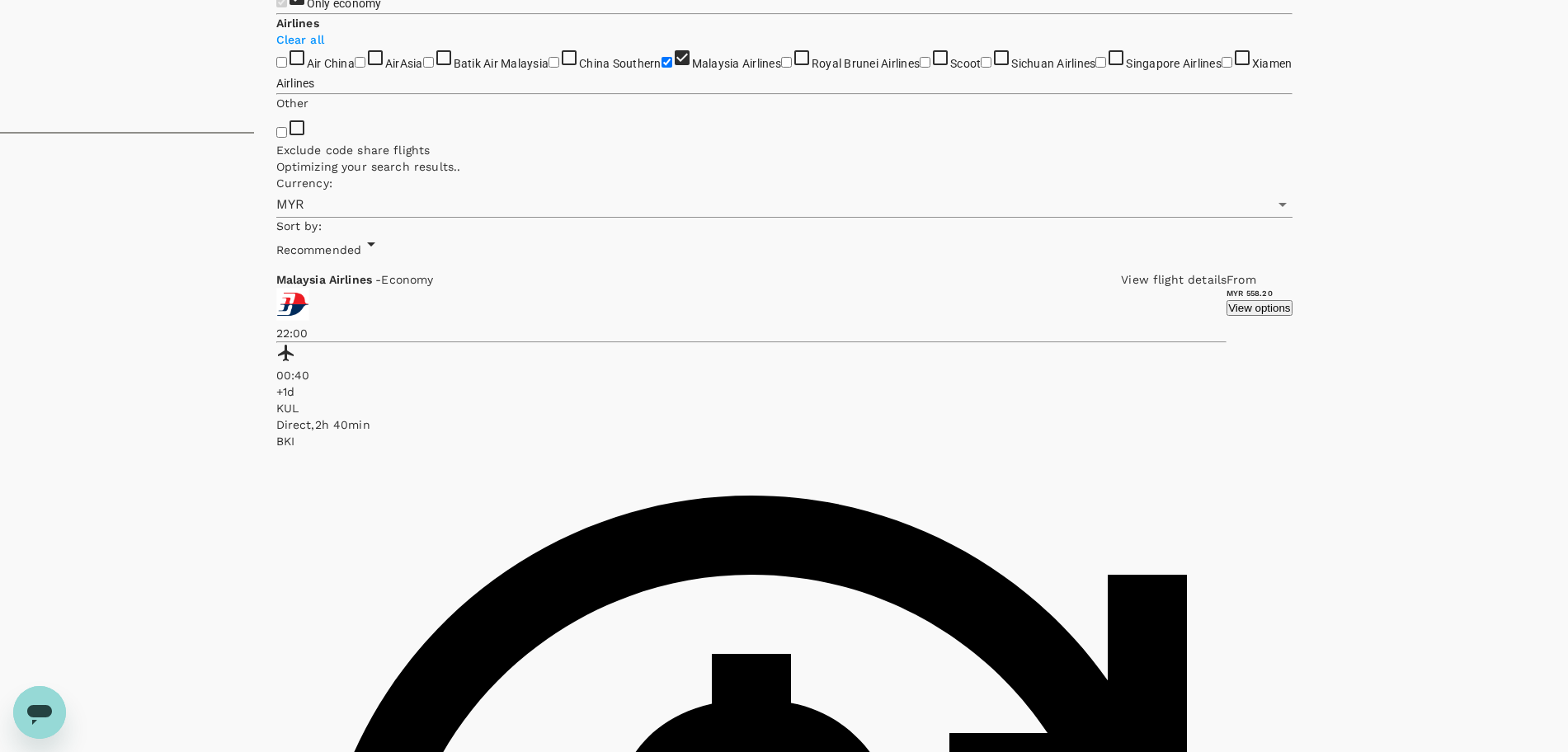 click on "Malaysia Airlines" at bounding box center [666, 62] 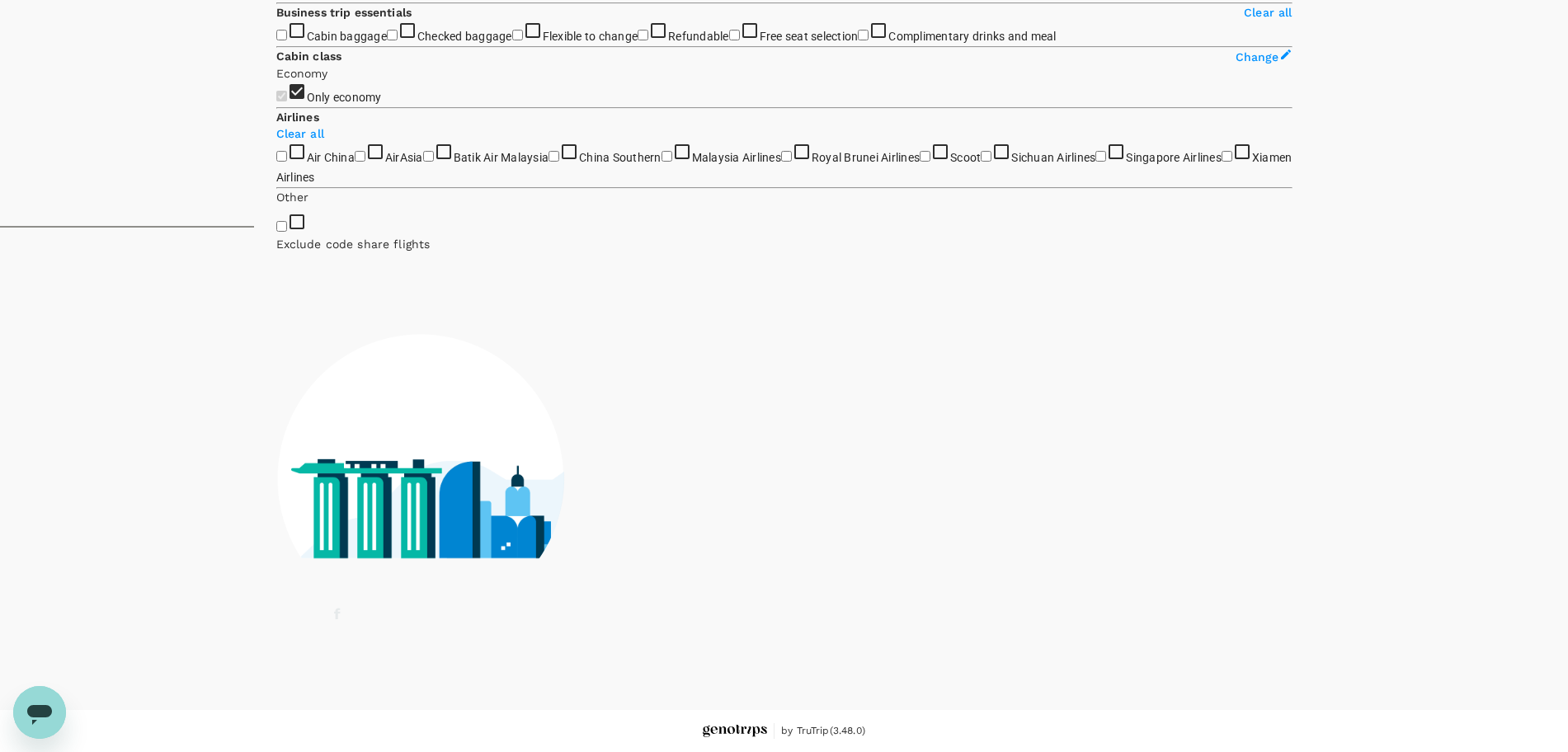 click on "AirAsia" at bounding box center [360, 156] 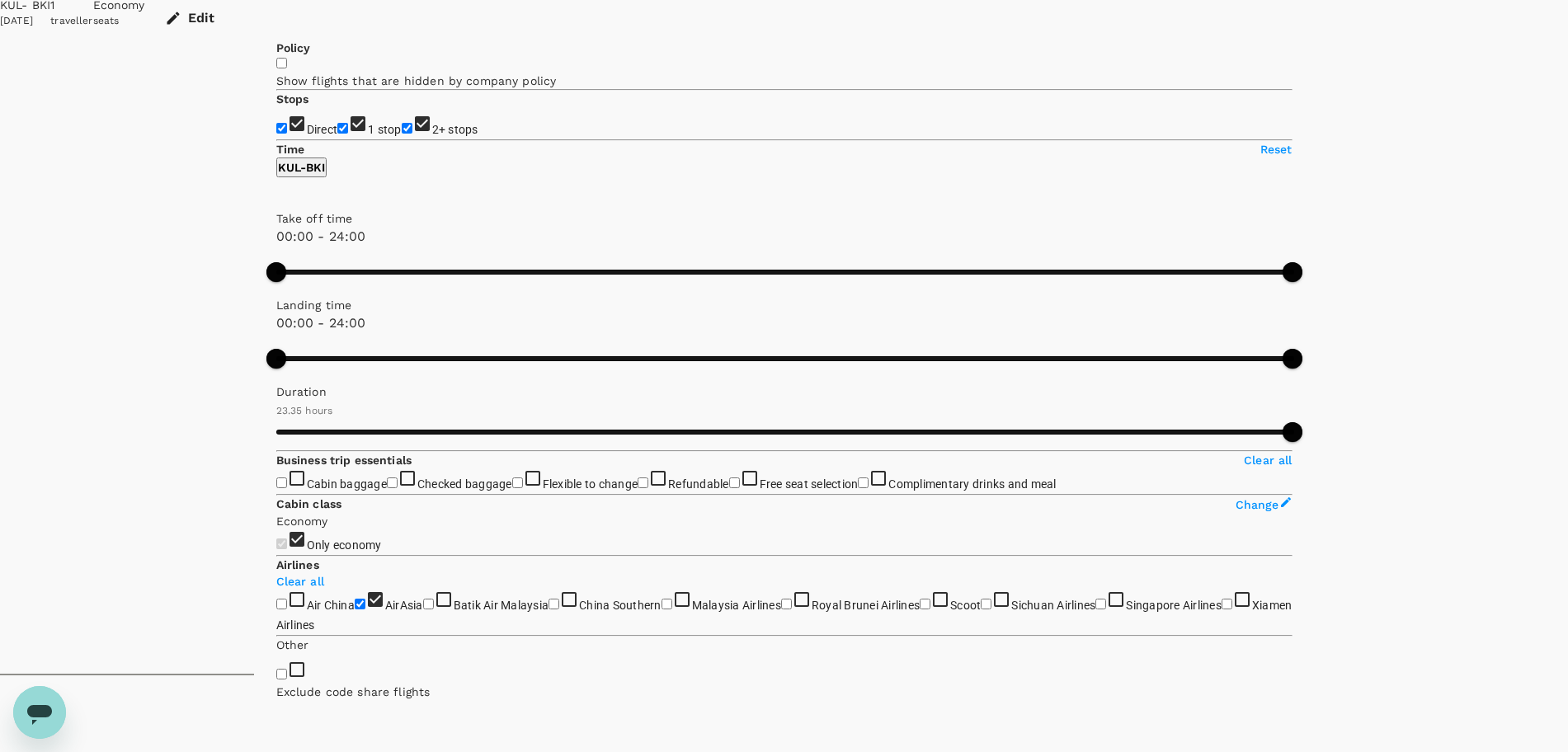 scroll, scrollTop: 0, scrollLeft: 0, axis: both 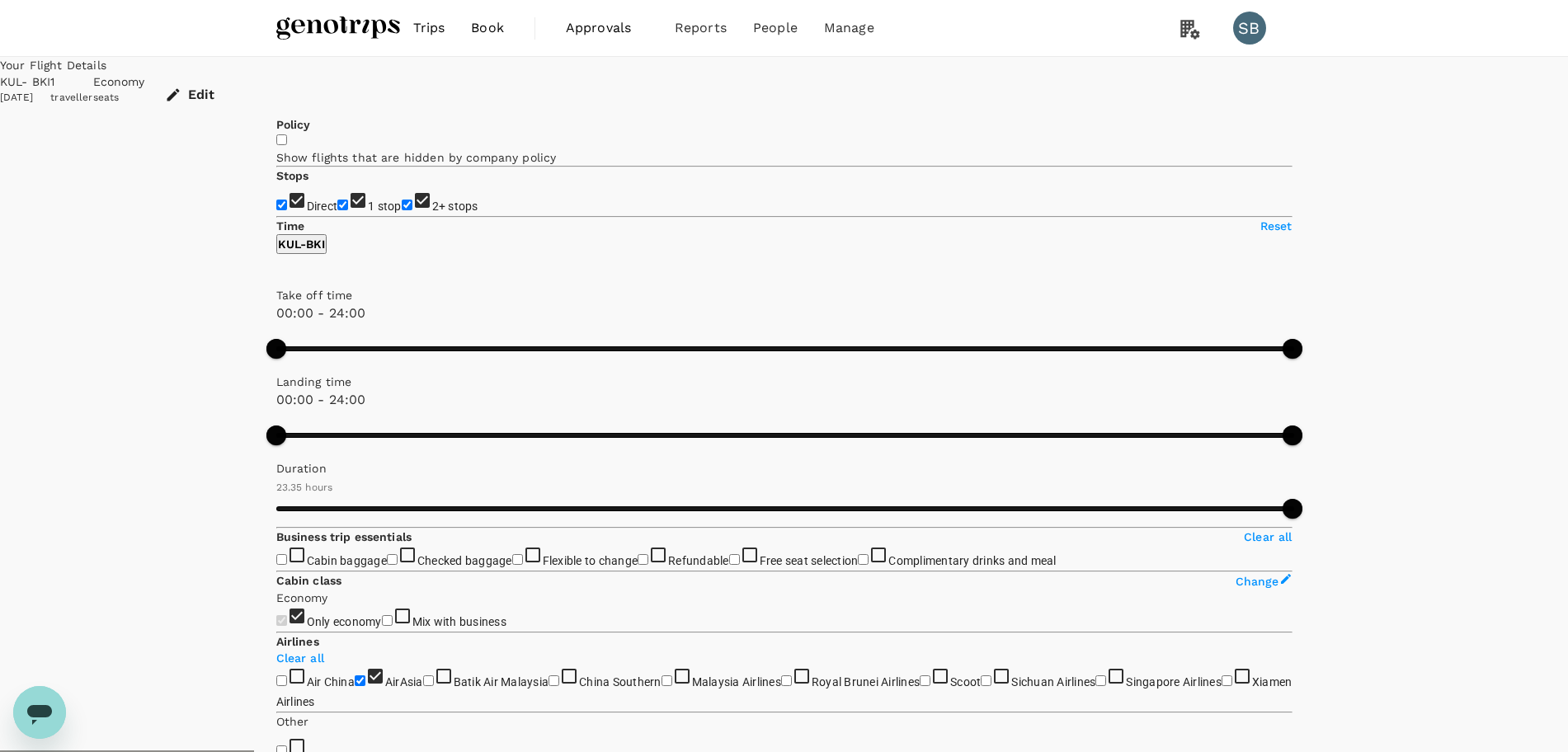 click on "View options" at bounding box center [1259, 920] 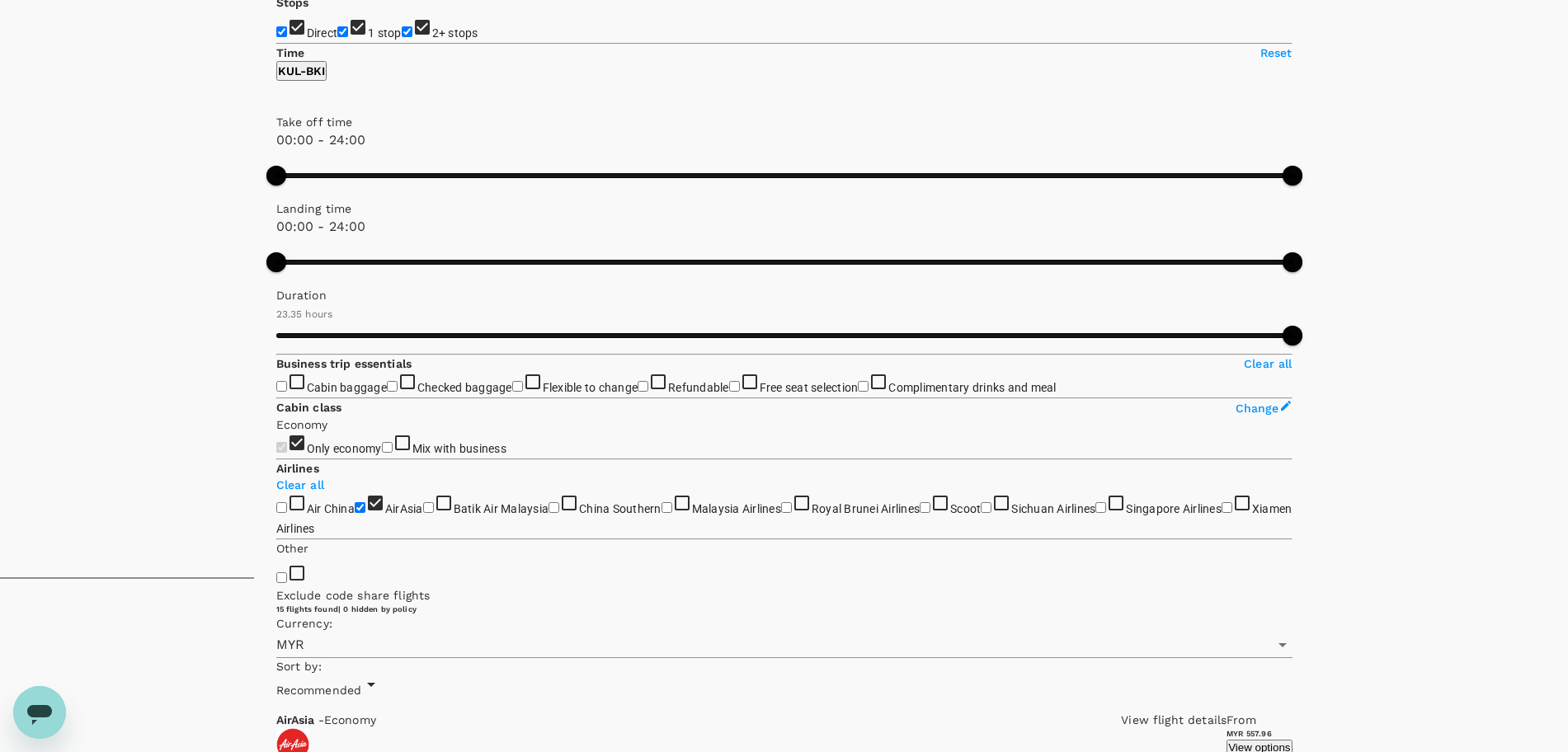 scroll, scrollTop: 174, scrollLeft: 0, axis: vertical 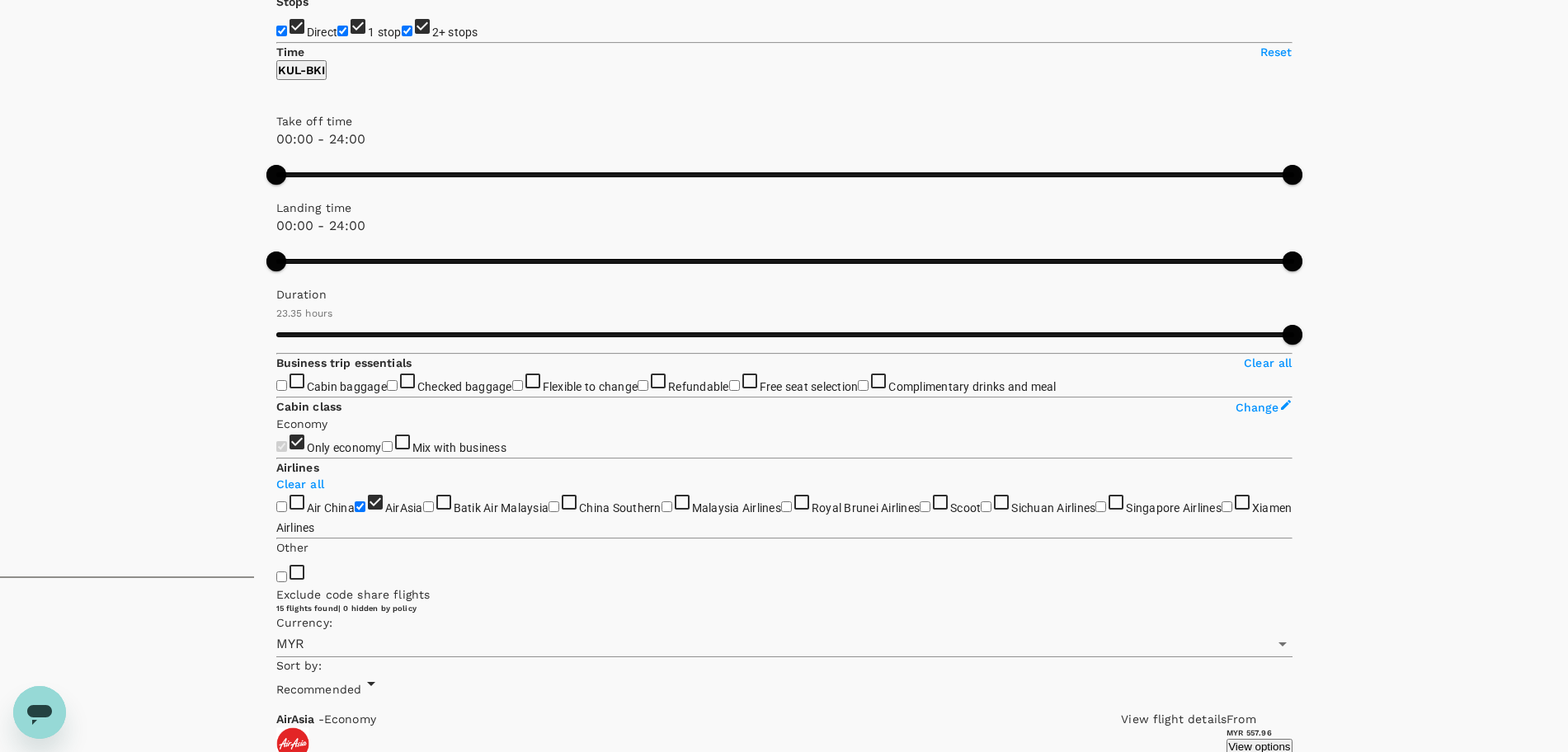 click on "MYR 557.96" at bounding box center [312, 3170] 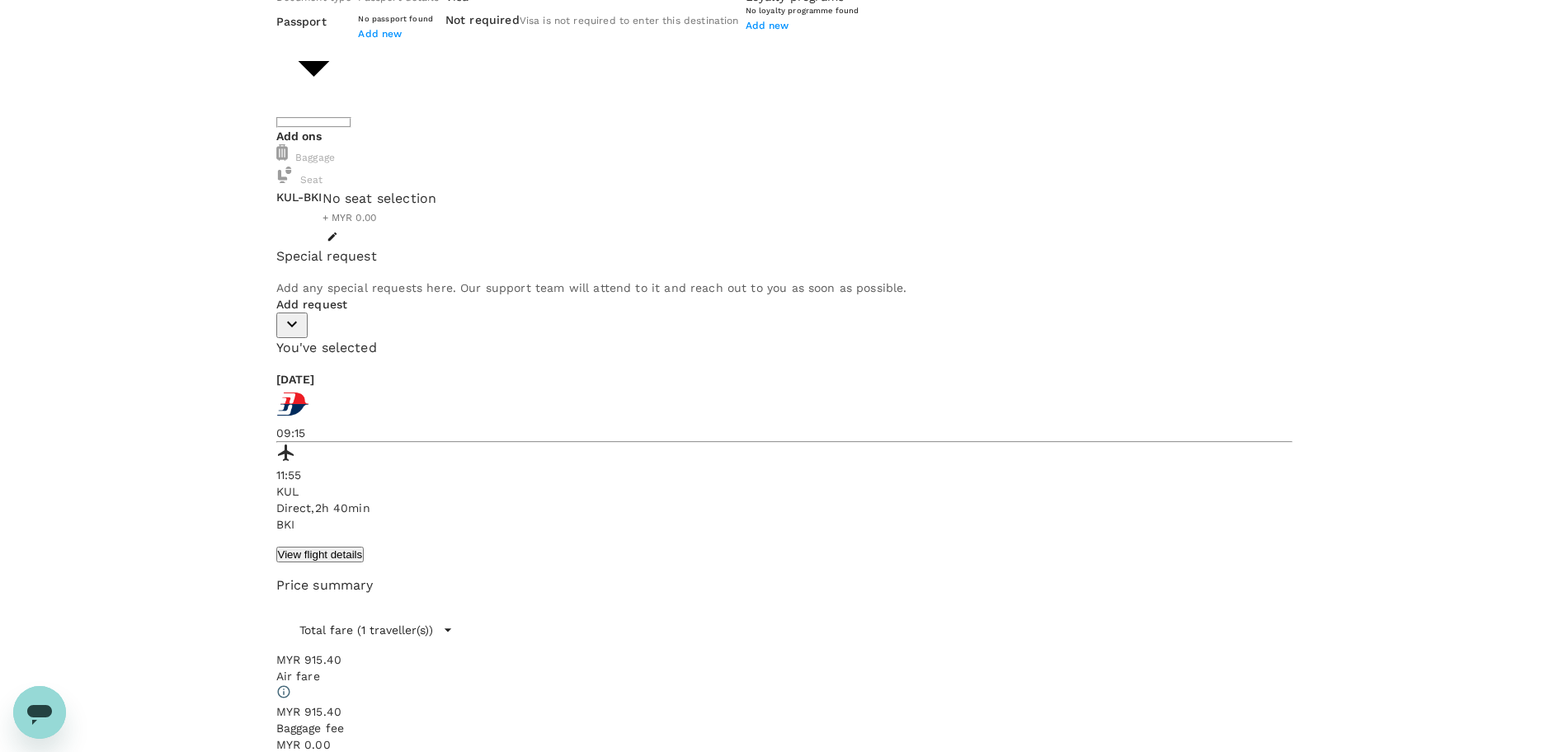 scroll, scrollTop: 0, scrollLeft: 0, axis: both 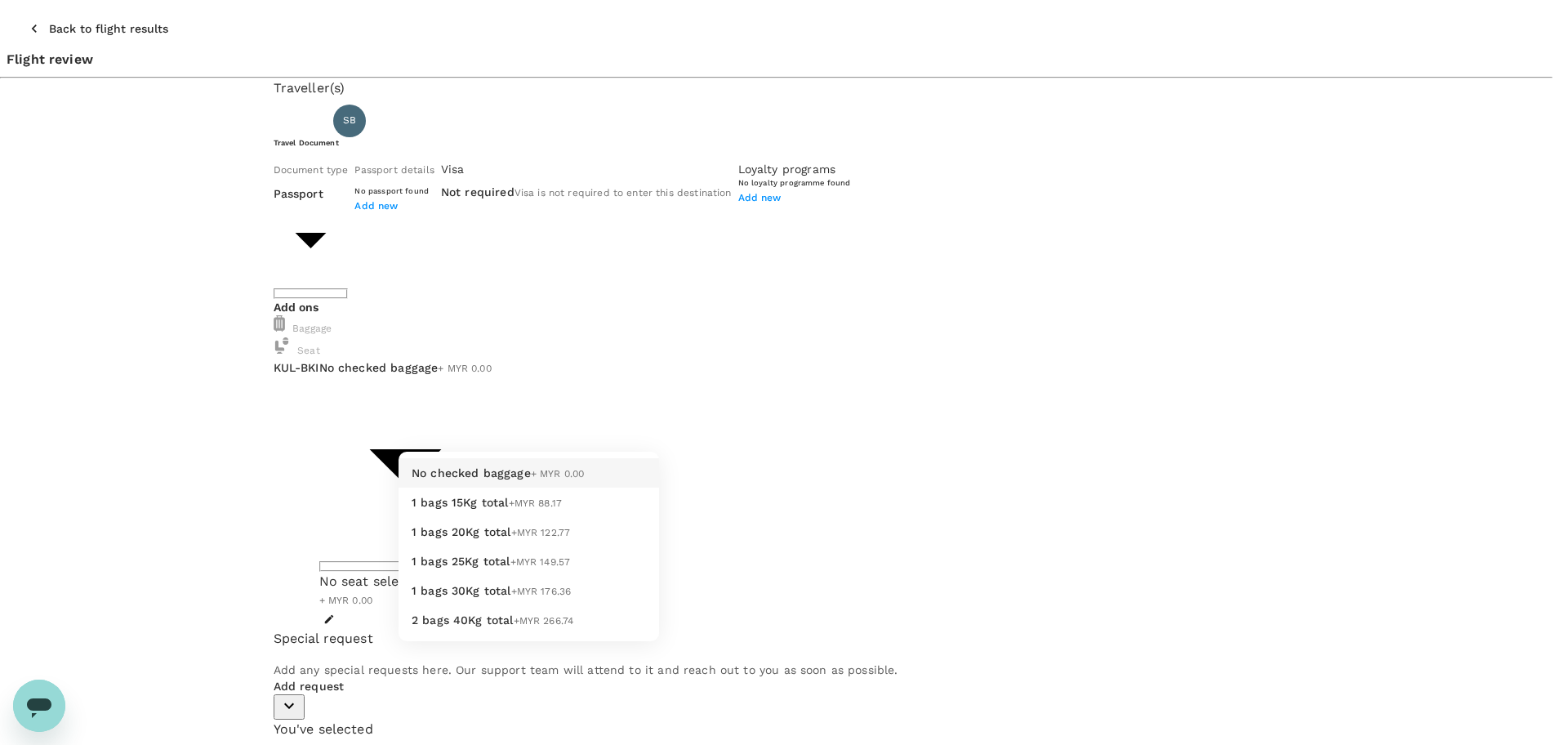 click on "Back to flight results Flight review Traveller(s) Traveller   1 : SB Syaharizan   Binti Abu Hanipah Travel Document Document type Passport Passport ​ Passport details No passport found Add new Visa Not required Visa is not required to enter this destination Loyalty programs No loyalty programme found Add new Add ons Baggage Seat KUL  -  BKI No checked baggage + MYR 0.00 ​ No seat selection + MYR 0.00 Special request Add any special requests here. Our support team will attend to it and reach out to you as soon as possible. Add request You've selected Friday, 01 Aug 2025 17:05 19:40 KUL Direct ,  2h 35min BKI View flight details Price summary Total fare (1 traveller(s)) MYR 547.96 Air fare MYR 547.96 Baggage fee MYR 0.00 Seat fee MYR 0.00 Service fee MYR 10.00 Total MYR 557.96 Continue to payment details Some travellers require a valid travel document to proceed with this booking by TruTrip  ( 3.48.0   ) View details Edit Add new No checked baggage + MYR 0.00 1 bags 15Kg total +MYR 88.17 1 bags 20Kg total" at bounding box center [784, 671] 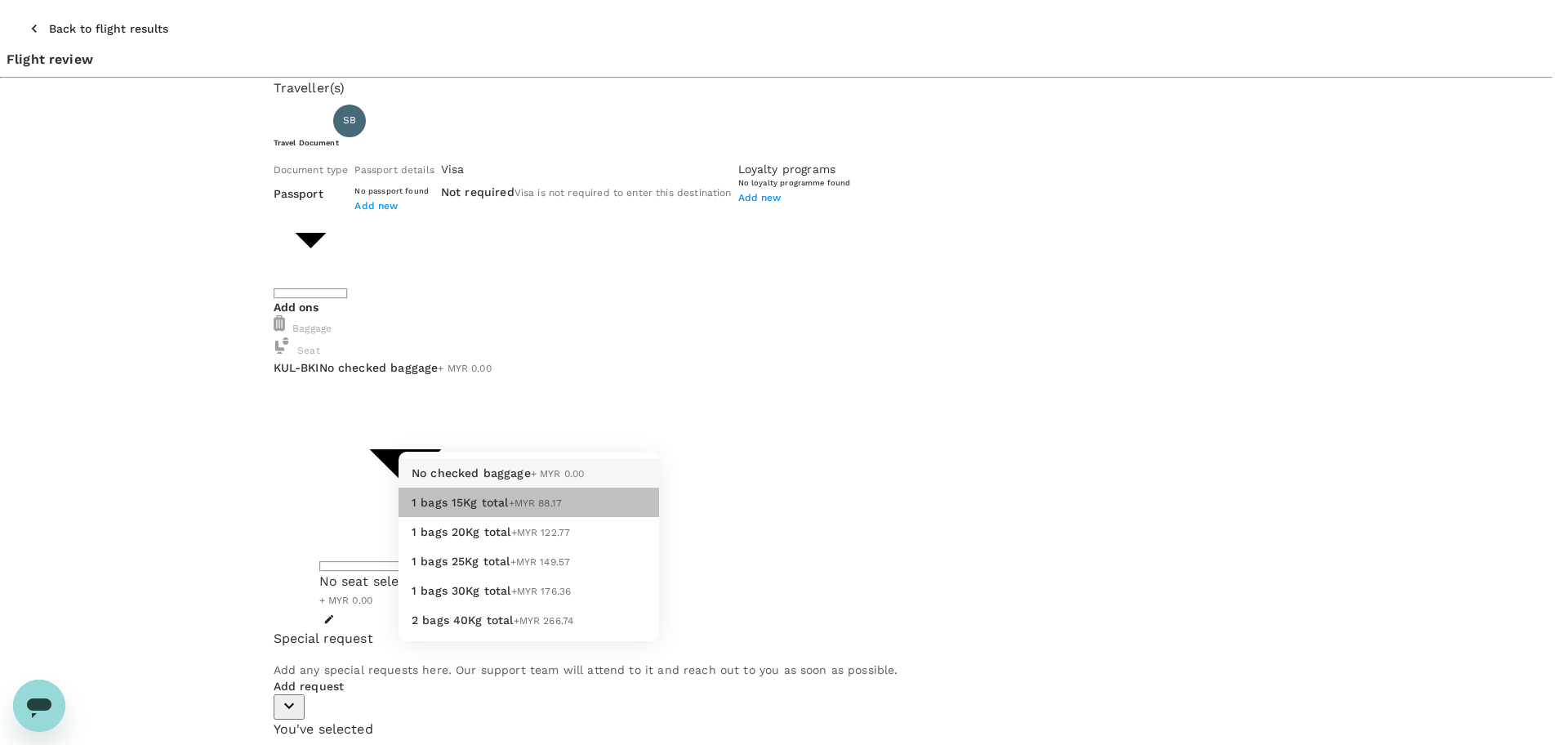 click on "1 bags 15Kg total +MYR 88.17" at bounding box center (528, 502) 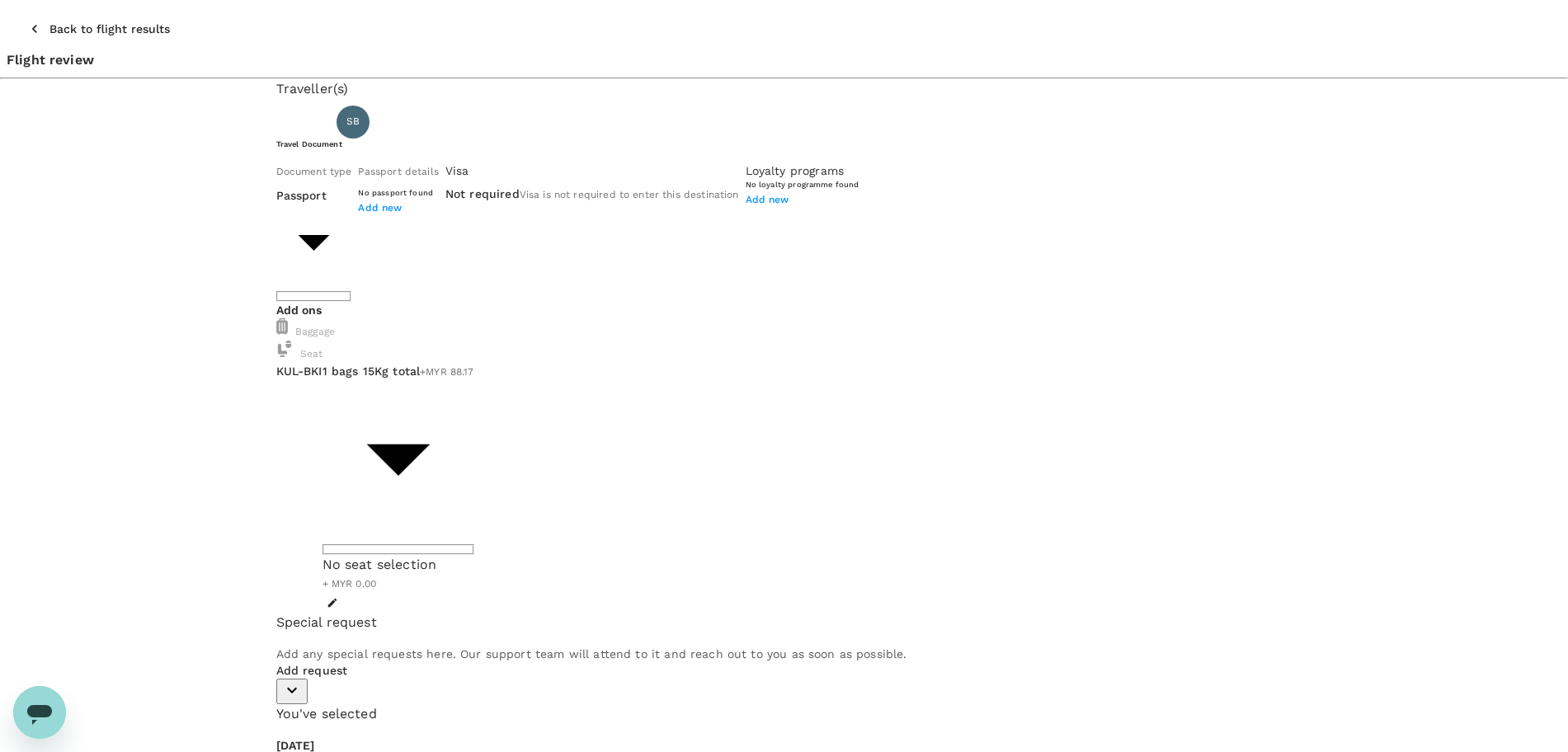 click on "Back to flight results" at bounding box center (110, 29) 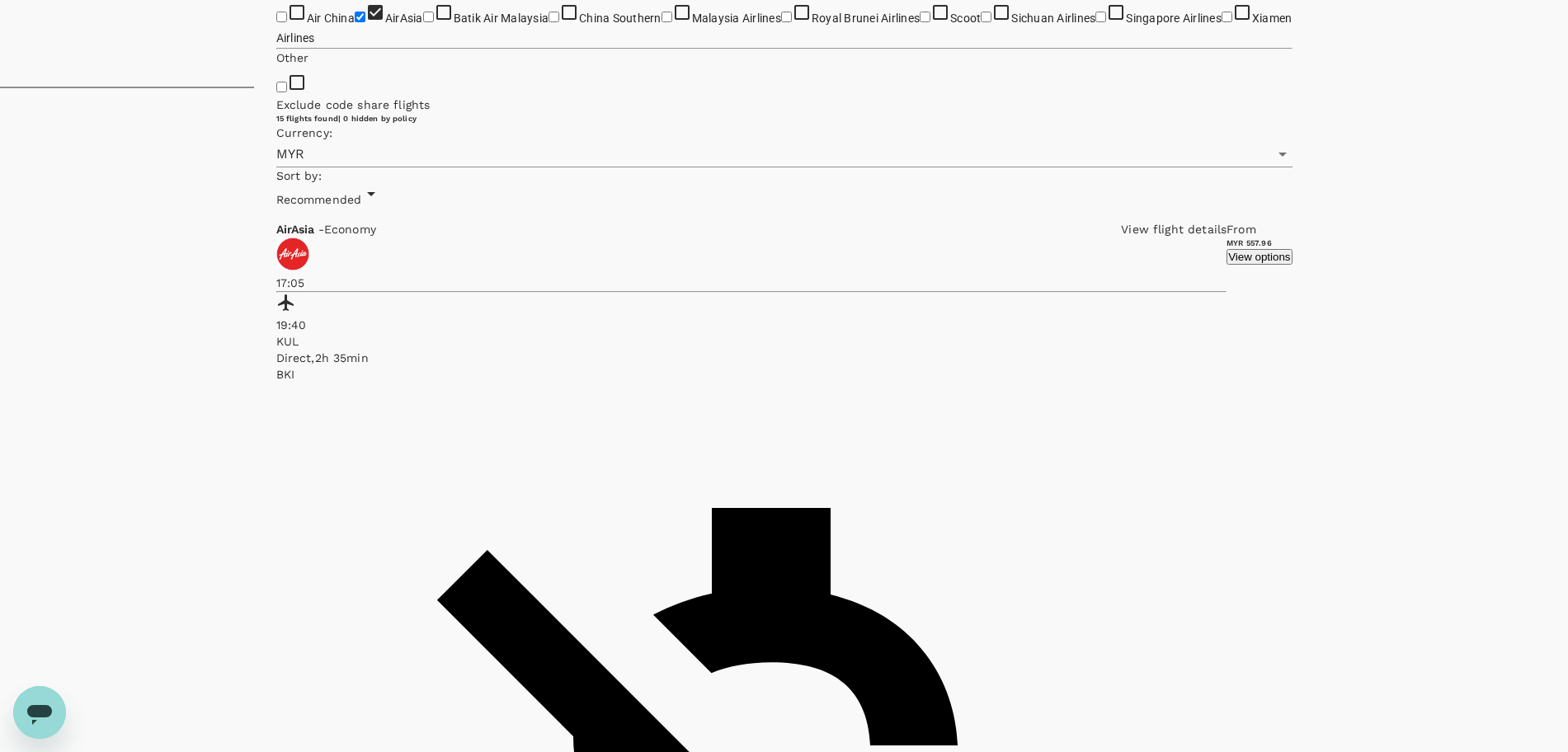 scroll, scrollTop: 928, scrollLeft: 0, axis: vertical 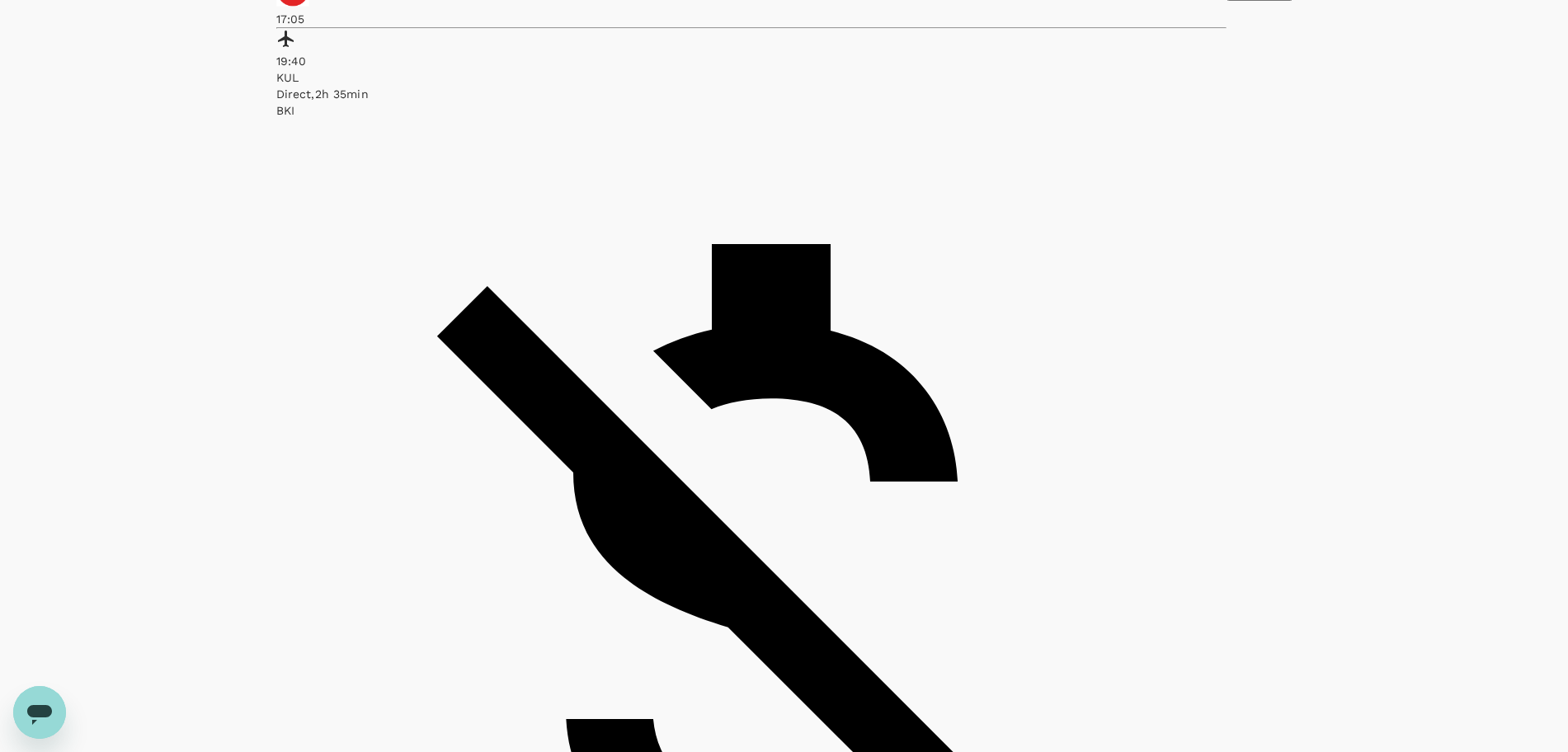 click on "Batik Air Malaysia" at bounding box center (428, -247) 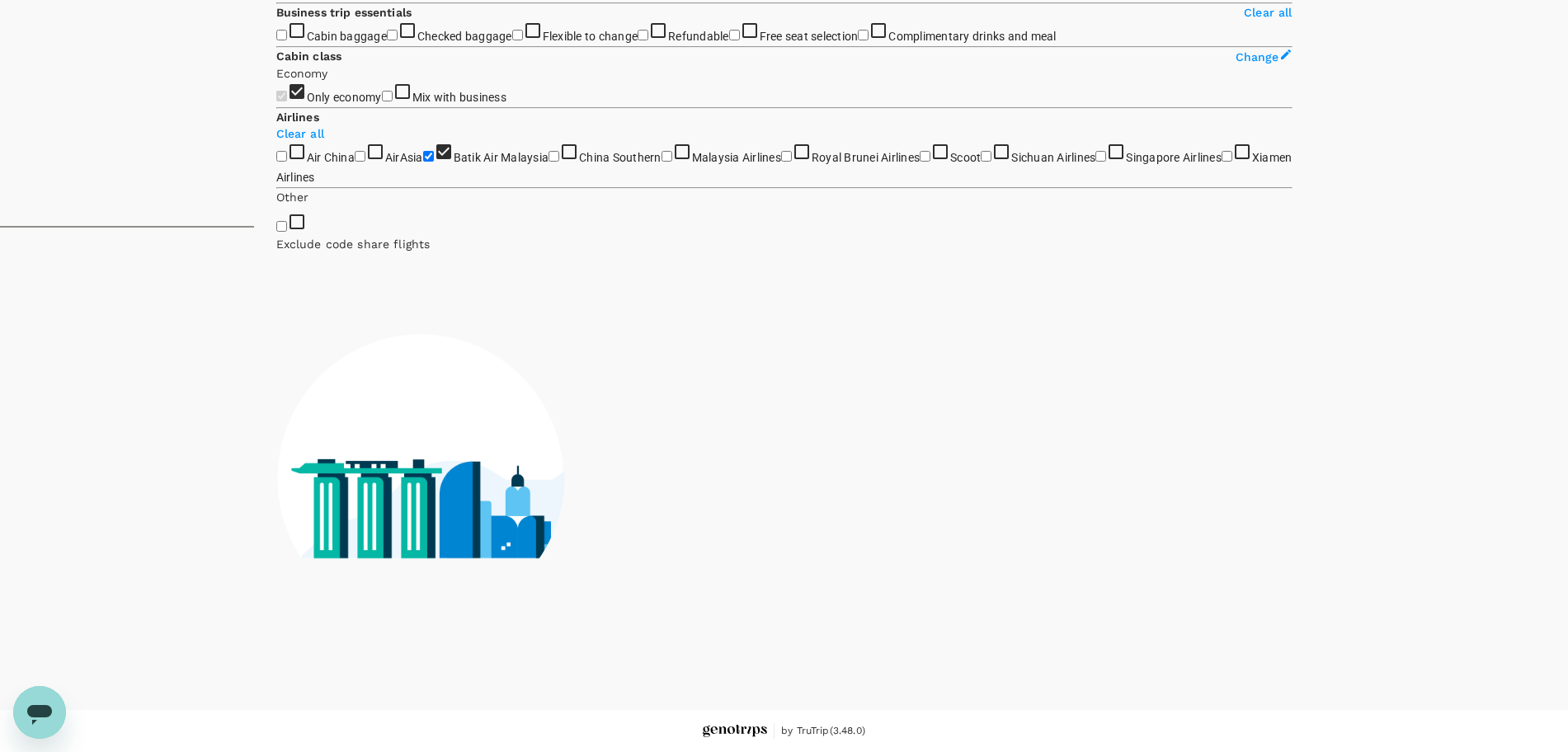 scroll, scrollTop: 815, scrollLeft: 0, axis: vertical 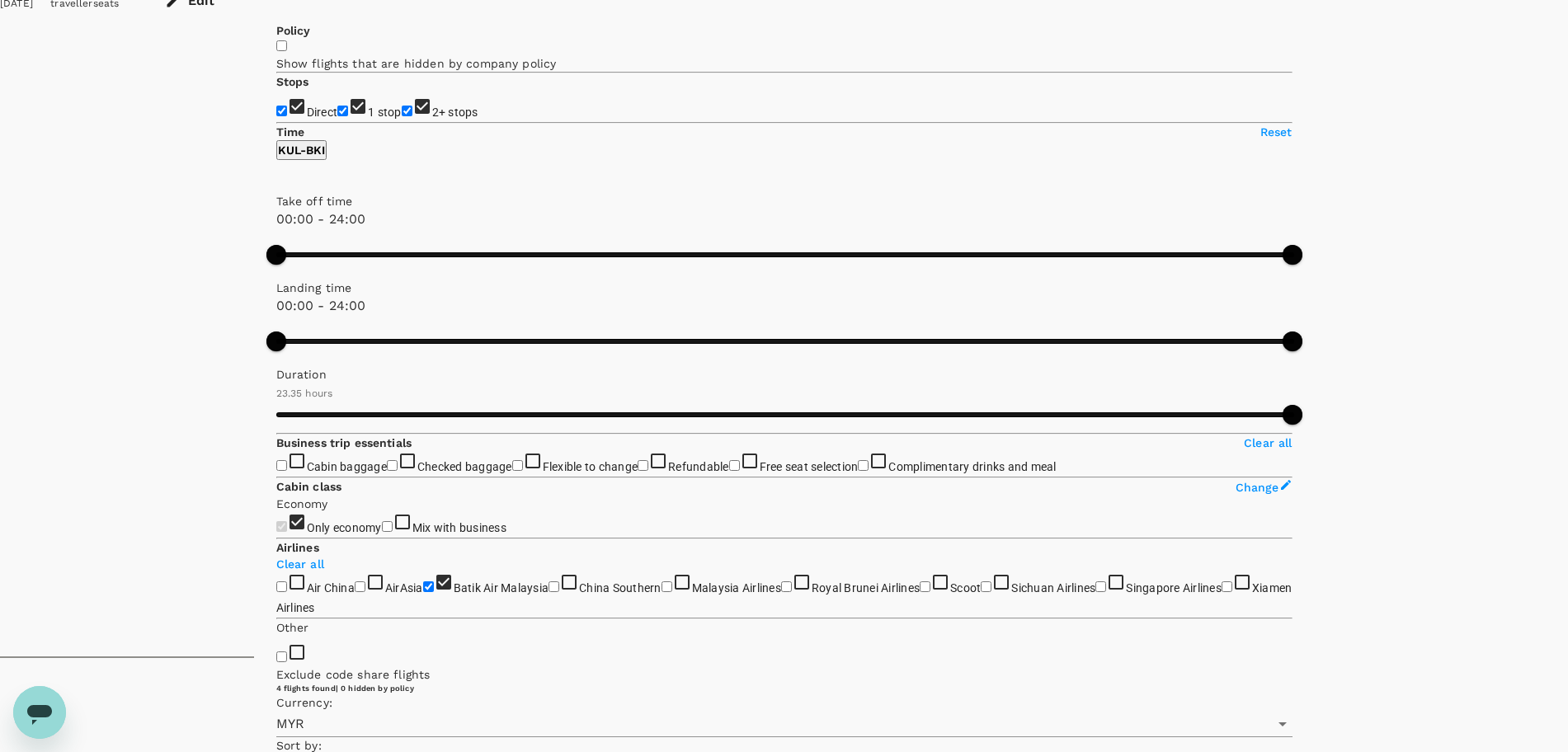 click on "2+ stops" at bounding box center (407, 110) 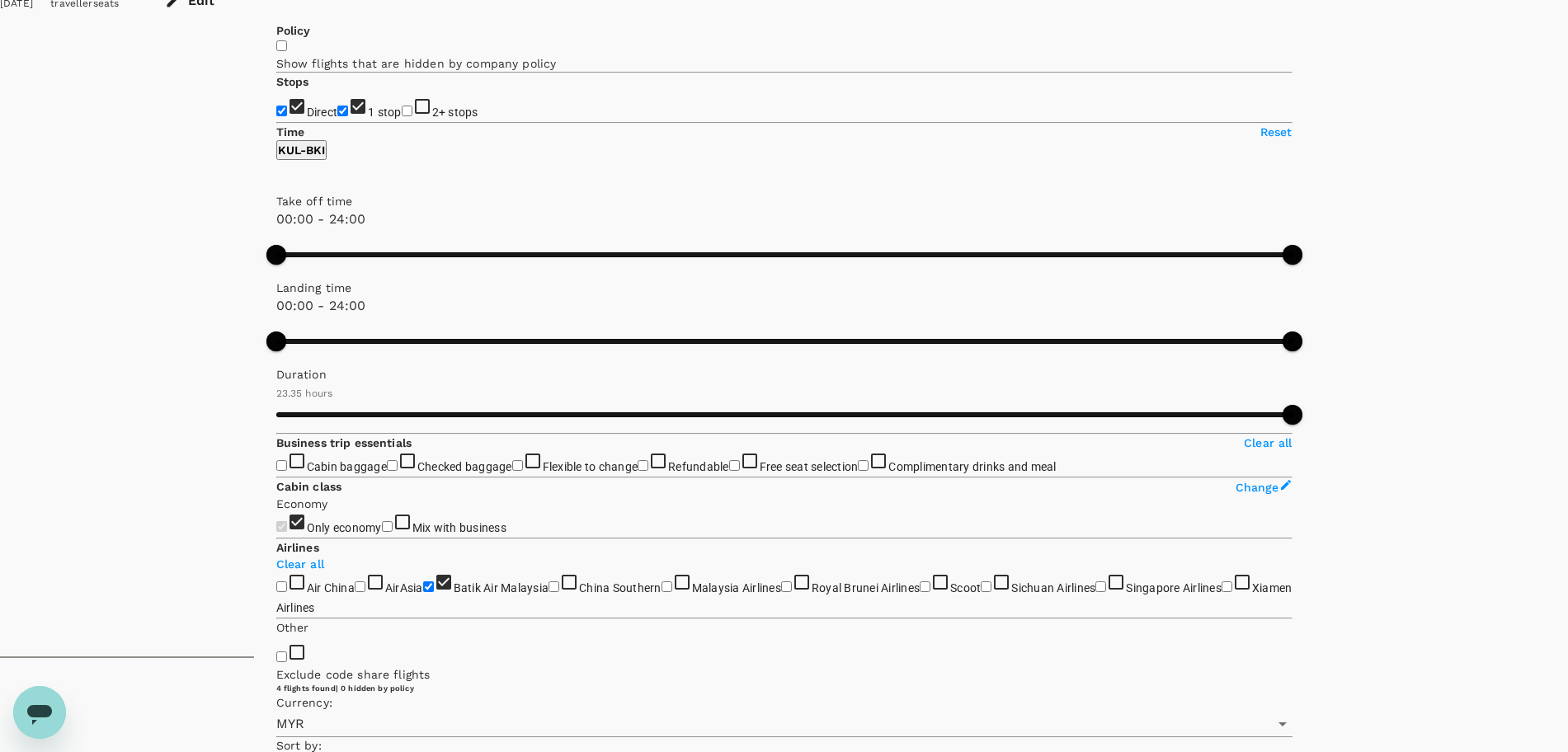 click on "1 stop" at bounding box center [342, 110] 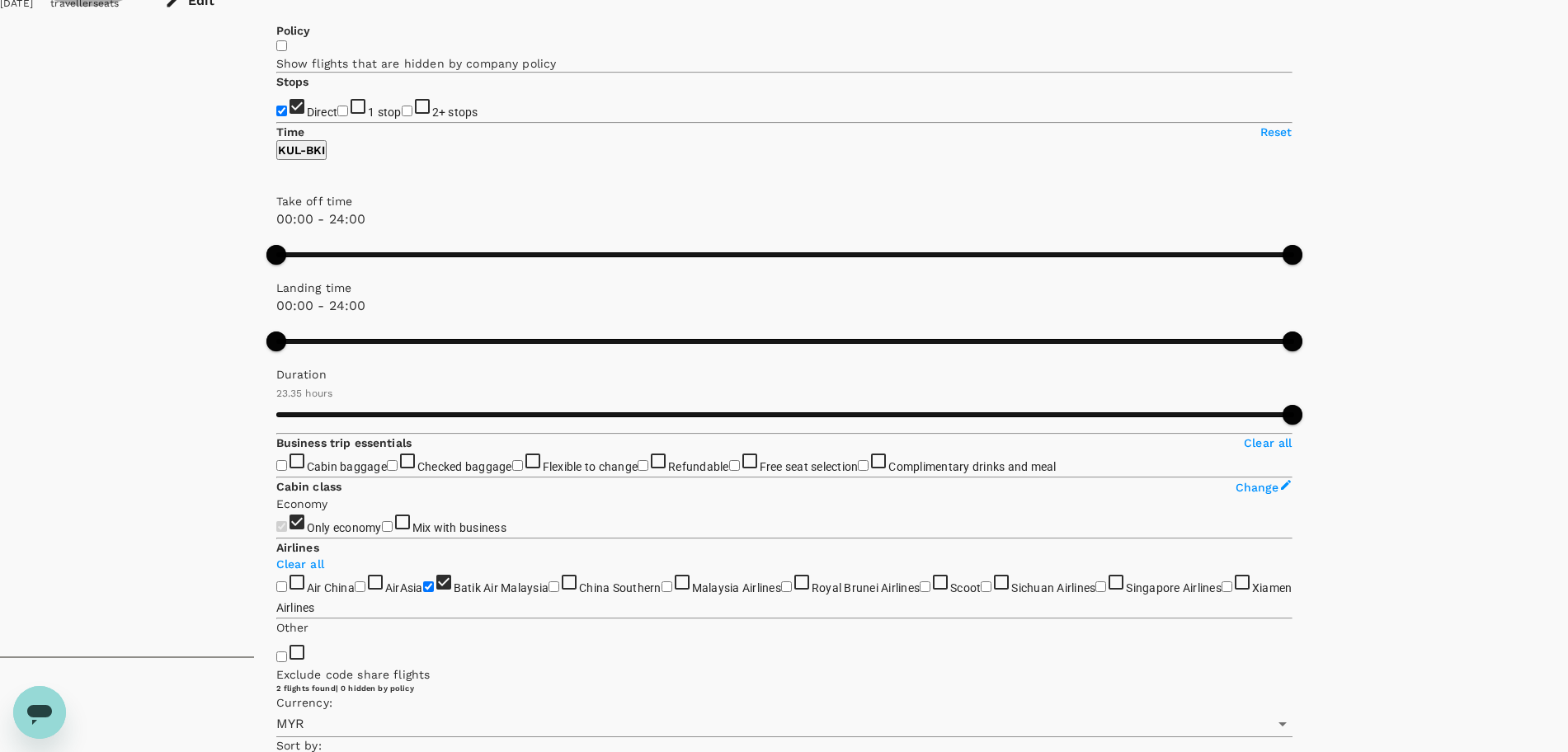 click on "View options" at bounding box center [1259, 2970] 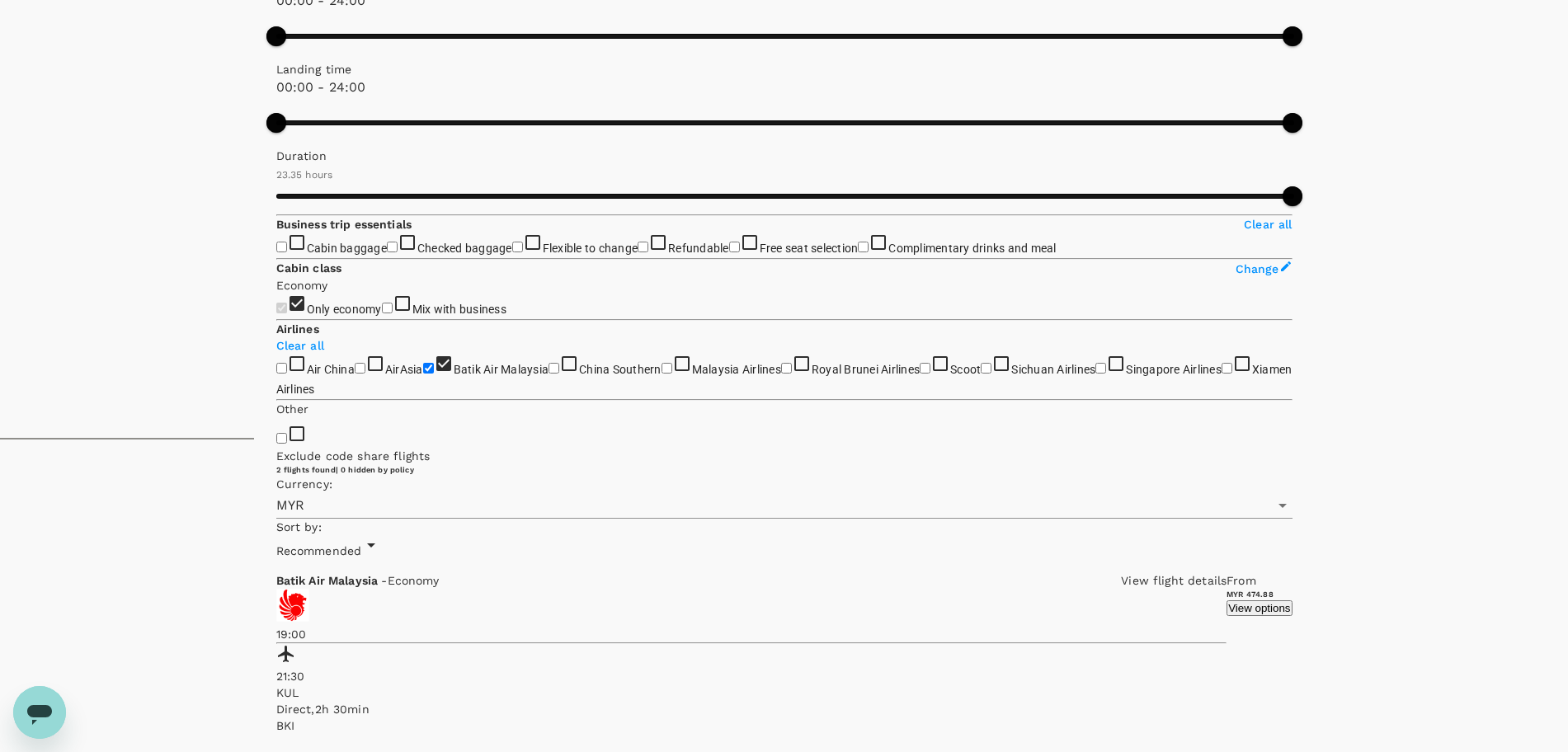 scroll, scrollTop: 326, scrollLeft: 0, axis: vertical 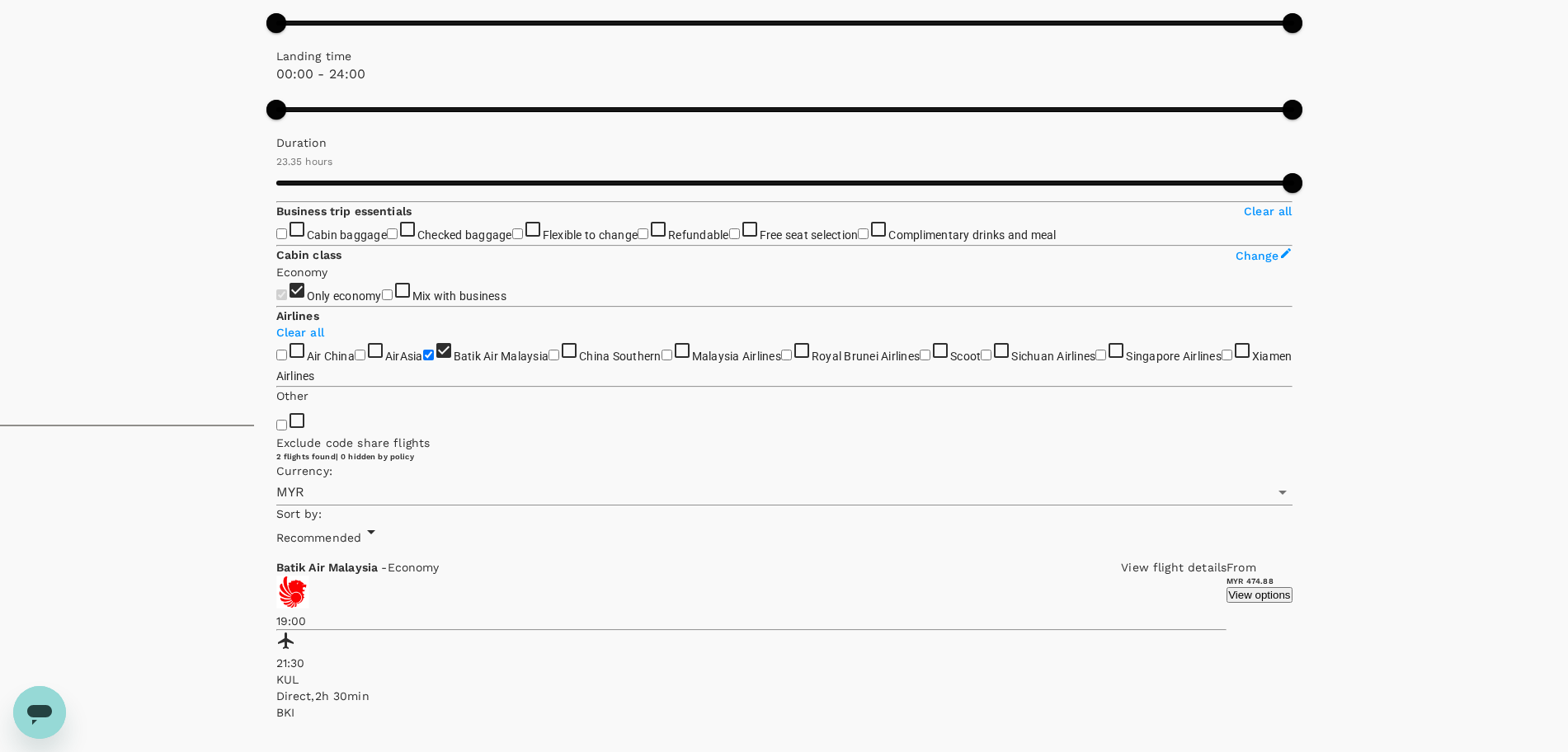 click on "MYR 640.05" at bounding box center (312, 5146) 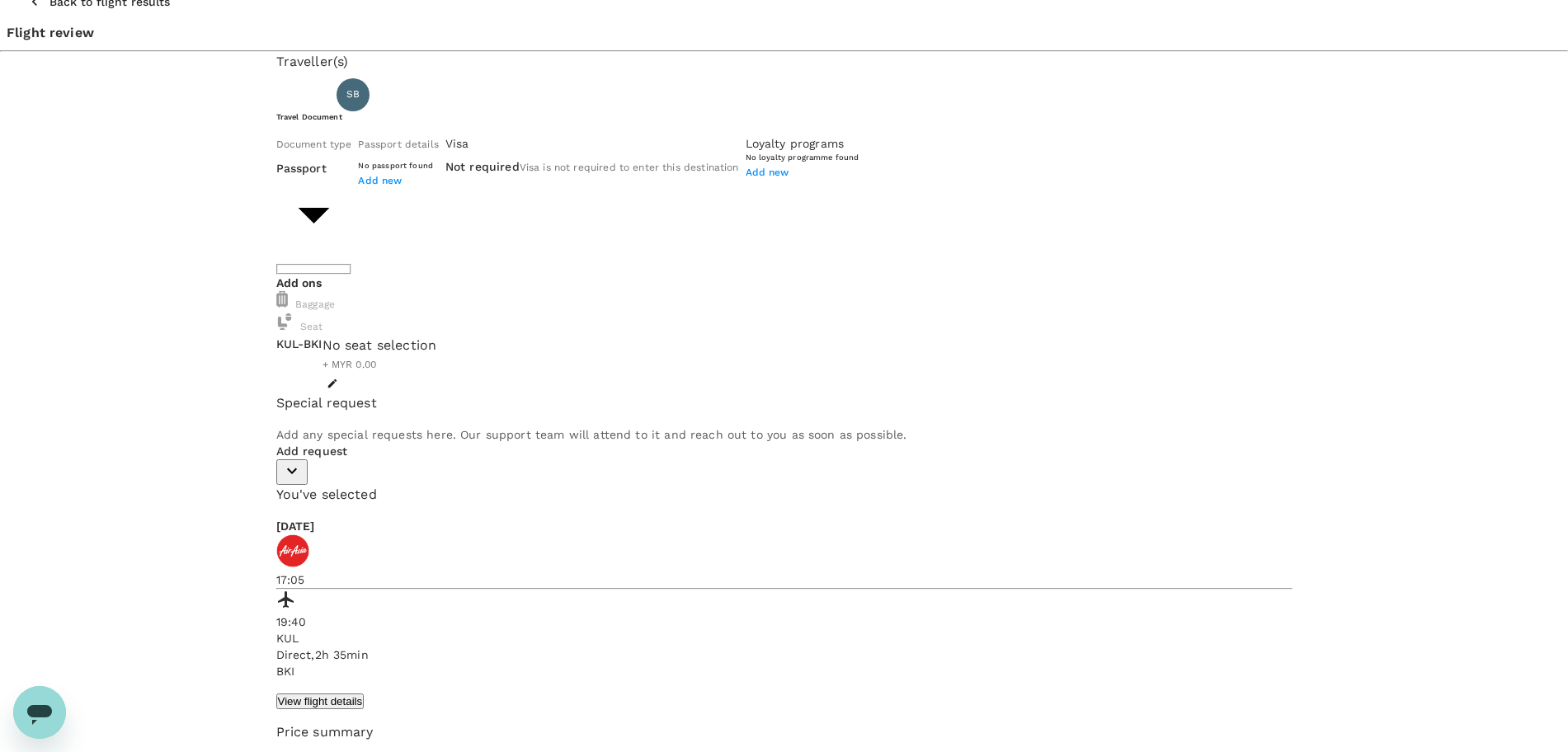 scroll, scrollTop: 0, scrollLeft: 0, axis: both 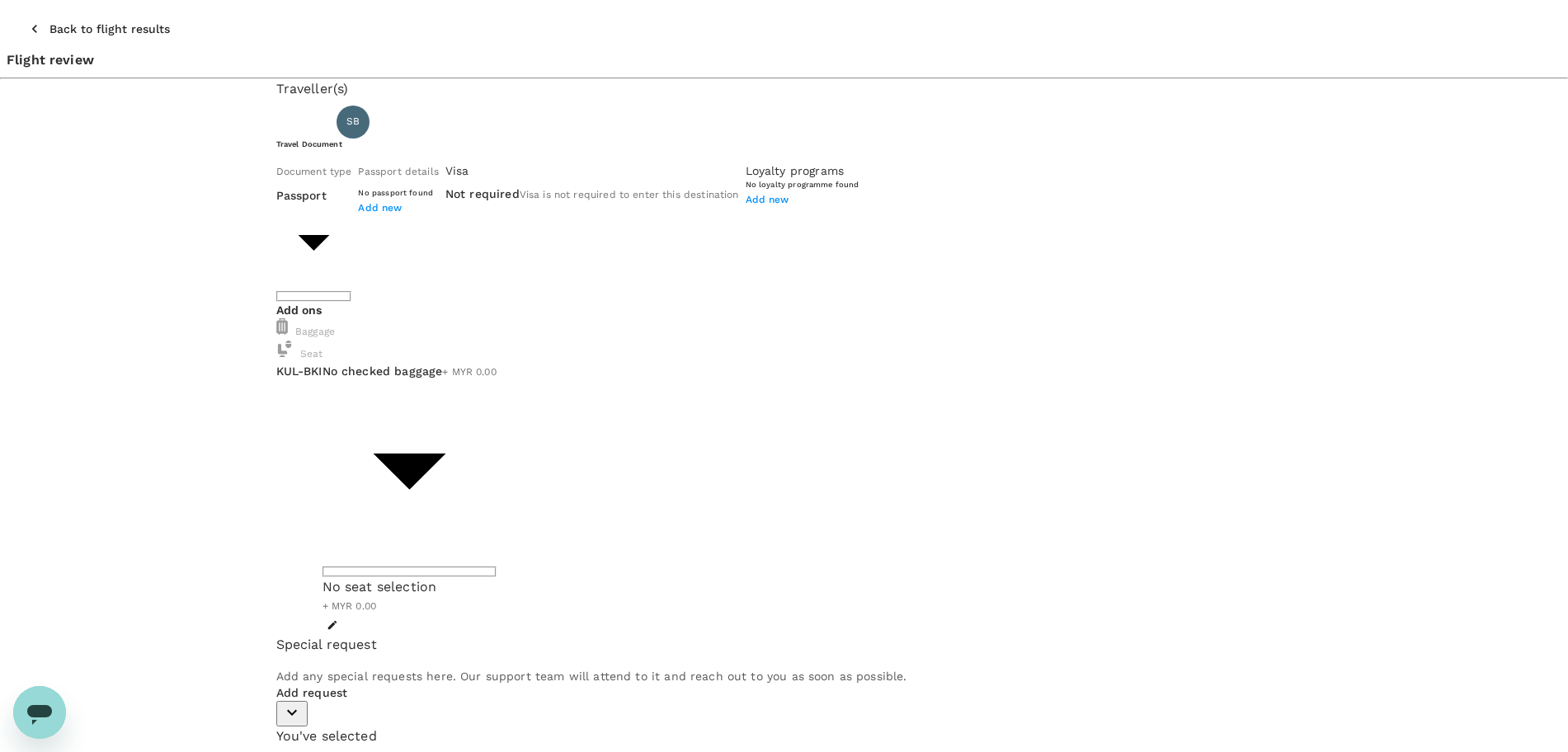 click on "Back to flight results Flight review Traveller(s) Traveller   1 : SB Syaharizan   Binti Abu Hanipah Travel Document Document type Passport Passport ​ Passport details No passport found Add new Visa Not required Visa is not required to enter this destination Loyalty programs No loyalty programme found Add new Add ons Baggage Seat KUL  -  BKI No checked baggage + MYR 0.00 ​ No seat selection + MYR 0.00 Special request Add any special requests here. Our support team will attend to it and reach out to you as soon as possible. Add request You've selected Friday, 01 Aug 2025 10:00 12:30 KUL Direct ,  2h 30min BKI View flight details Price summary Total fare (1 traveller(s)) MYR 630.05 Air fare MYR 630.05 Baggage fee MYR 0.00 Seat fee MYR 0.00 Service fee MYR 10.00 Total MYR 640.05 Continue to payment details Some travellers require a valid travel document to proceed with this booking by TruTrip  ( 3.48.0   ) View details Edit Add new" at bounding box center (784, 678) 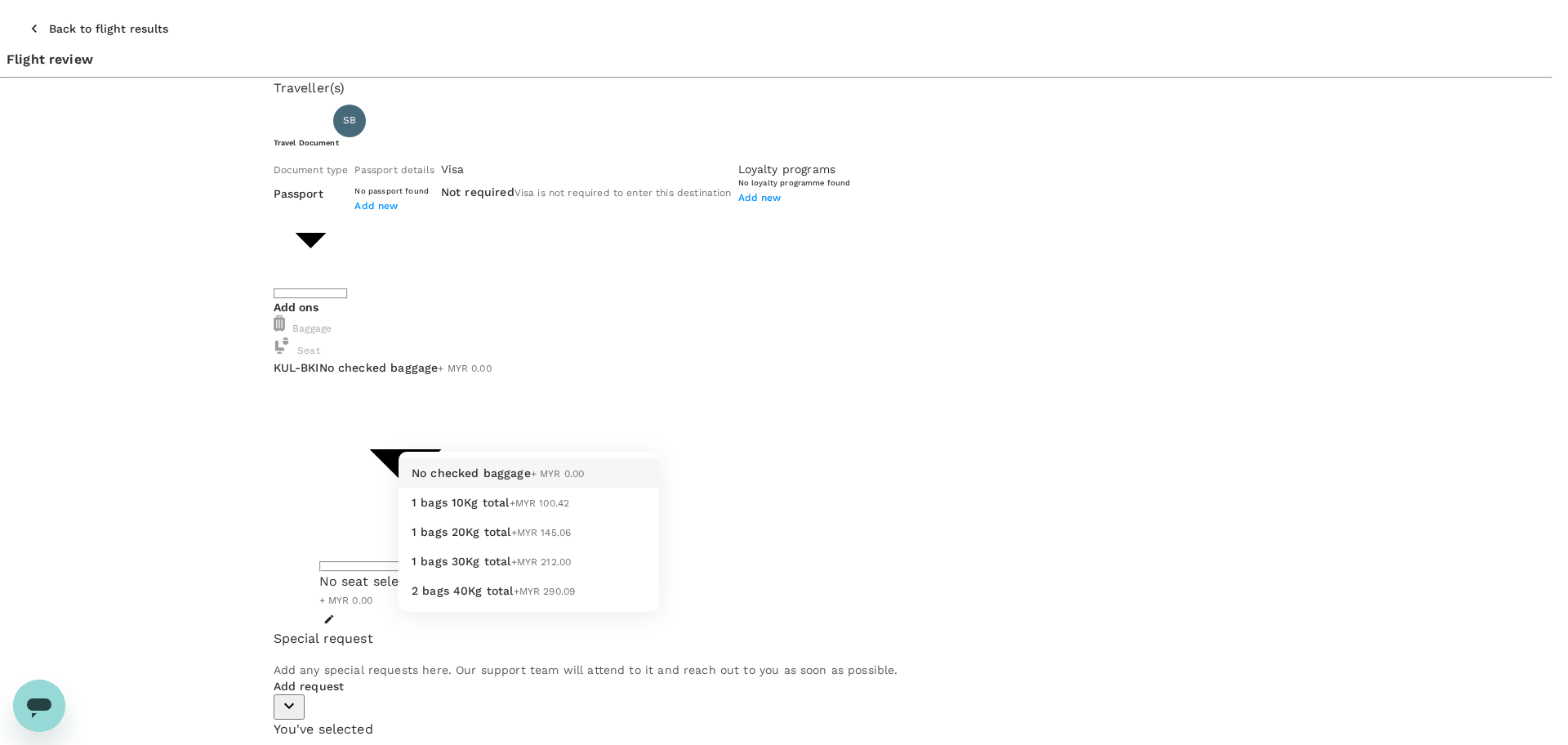 click on "1 bags 20Kg total +MYR 145.06" at bounding box center (528, 532) 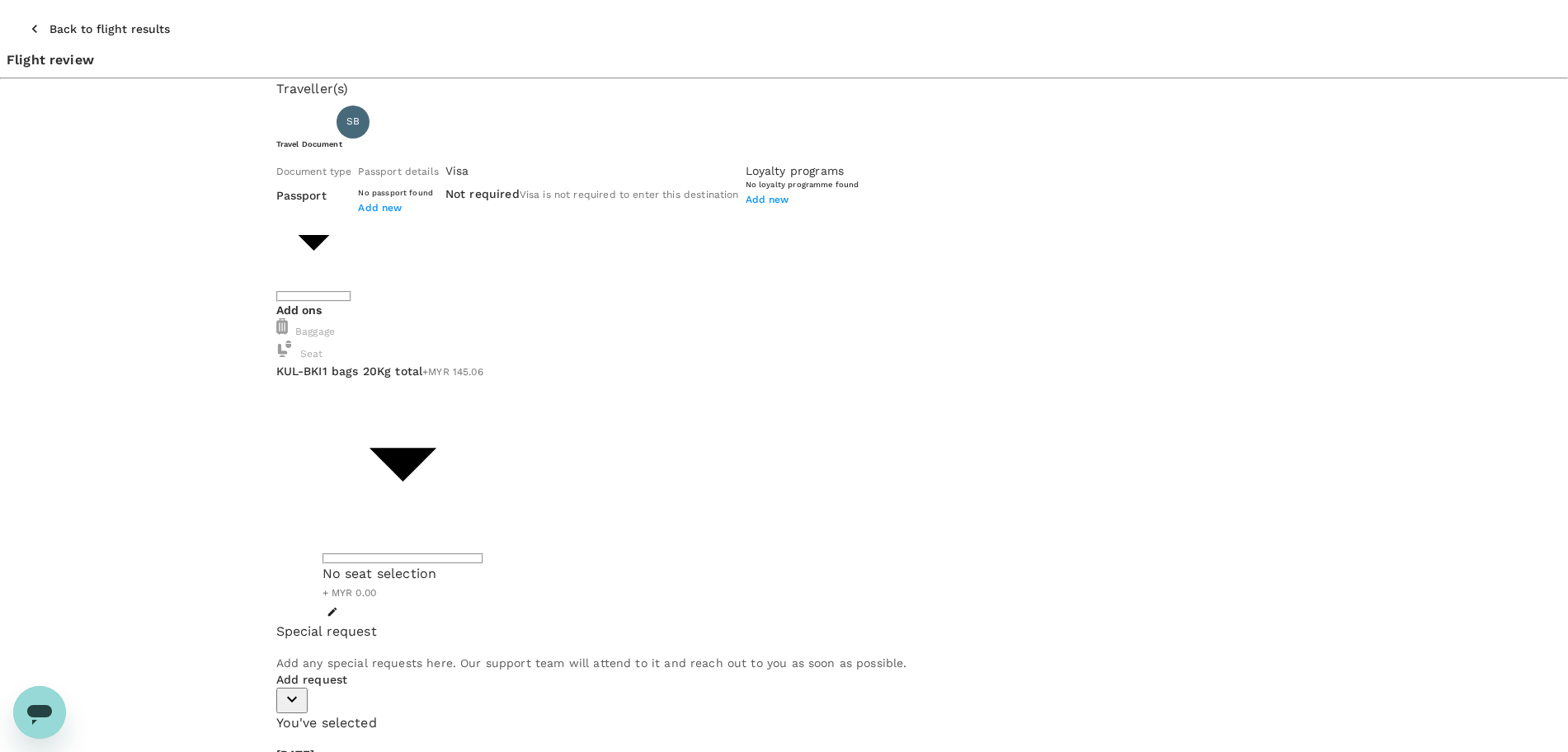 click on "Back to flight results" at bounding box center [110, 29] 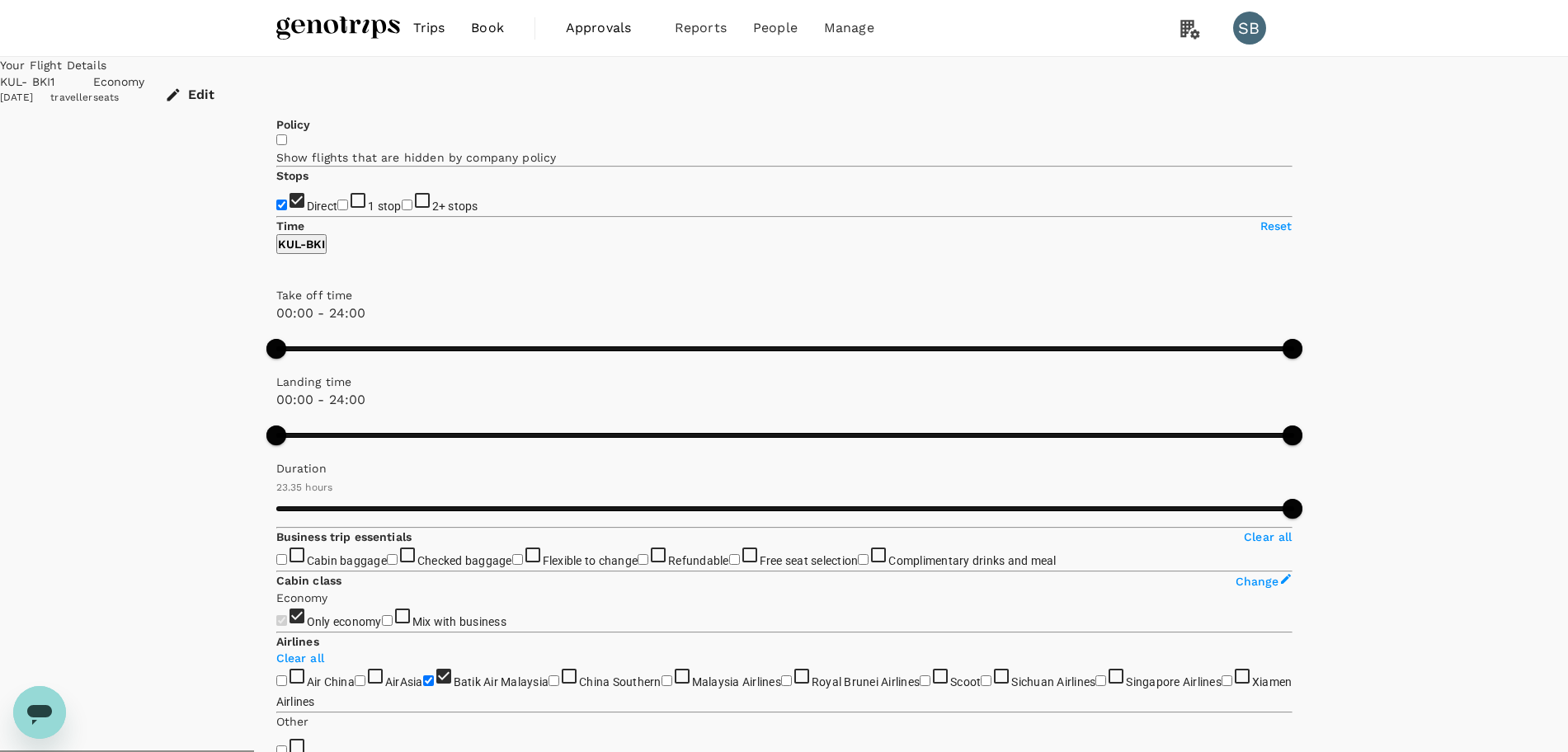 click on "View options" at bounding box center [1259, 3064] 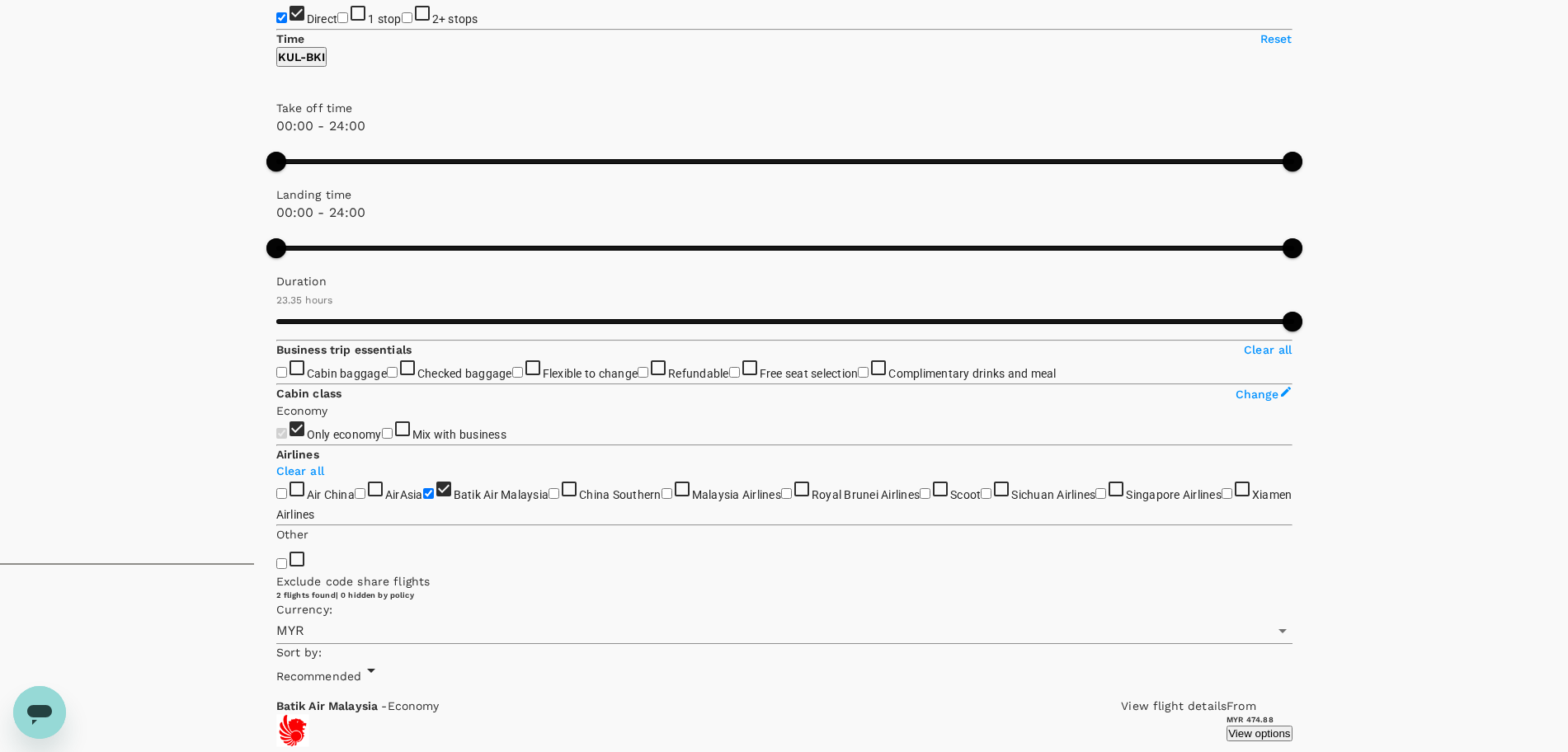 scroll, scrollTop: 223, scrollLeft: 0, axis: vertical 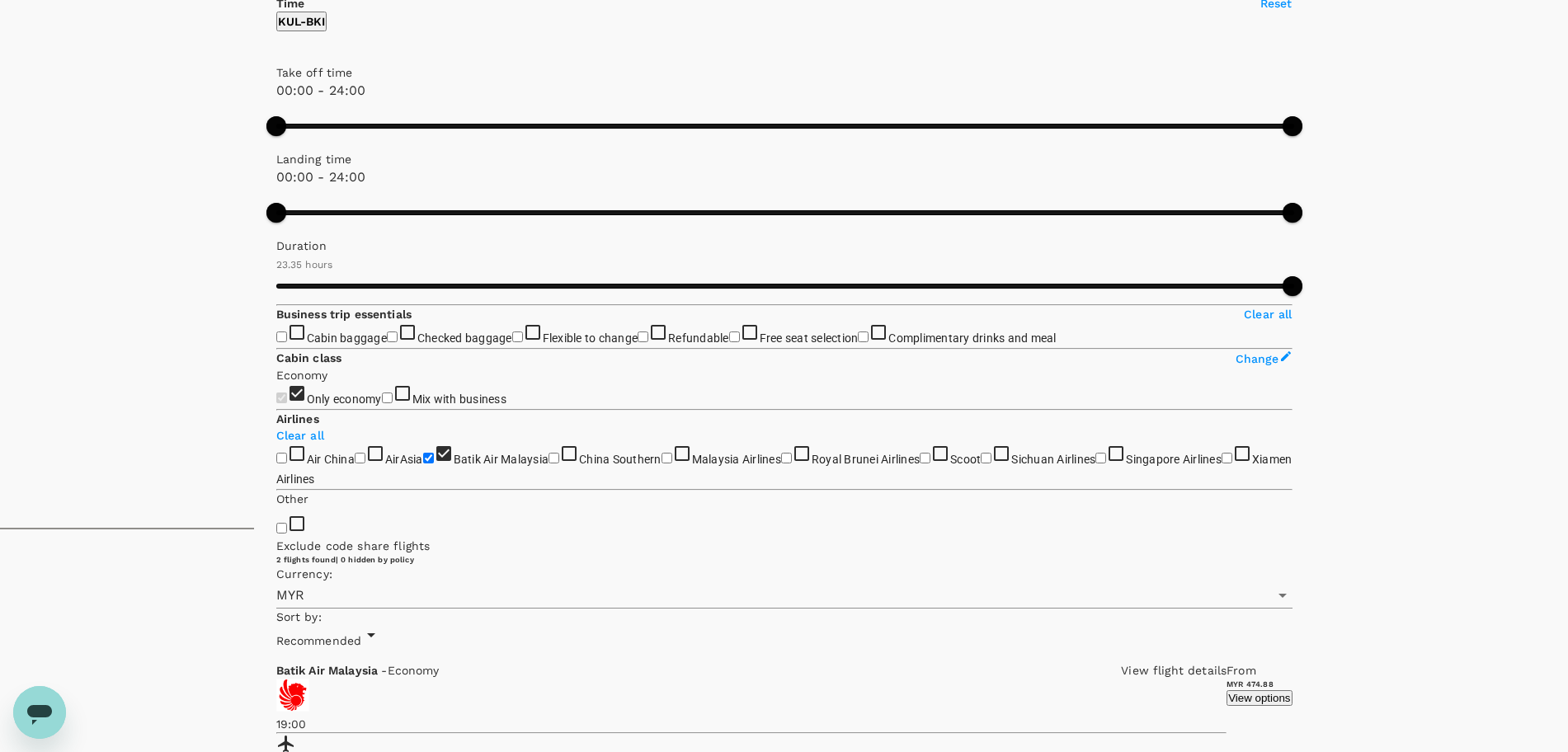 click on "MYR 762.82" at bounding box center (648, 5249) 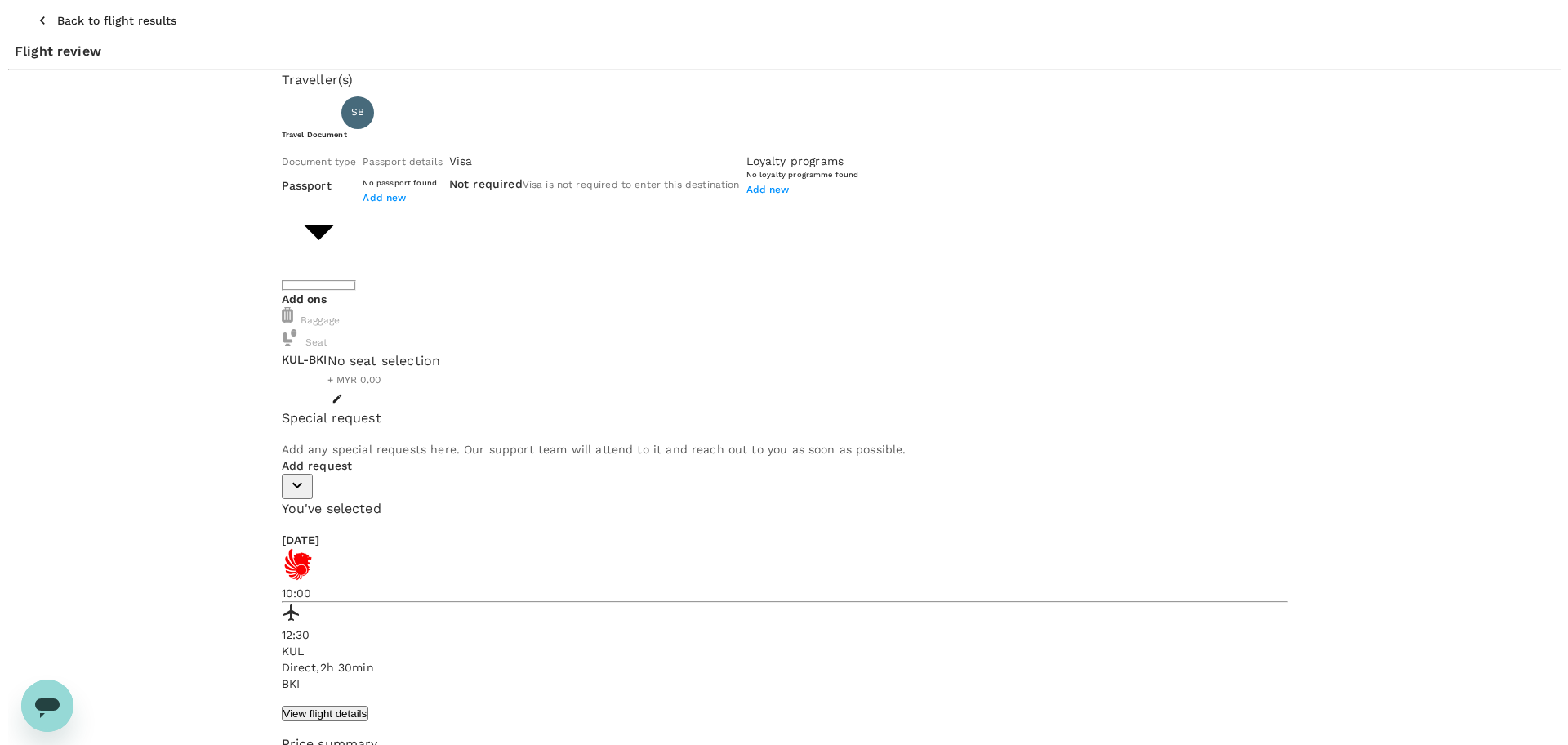 scroll, scrollTop: 0, scrollLeft: 0, axis: both 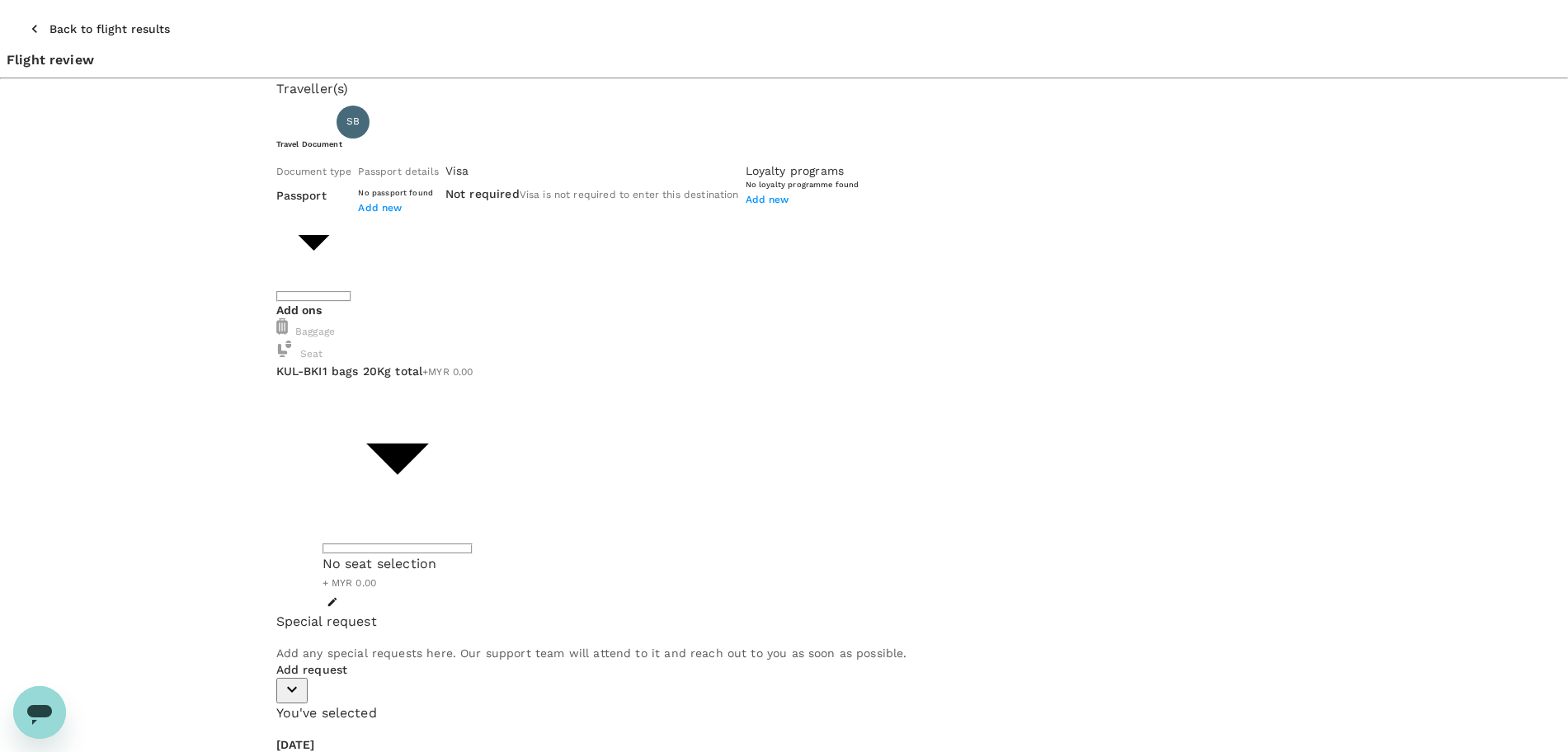 click on "Back to flight results" at bounding box center [110, 29] 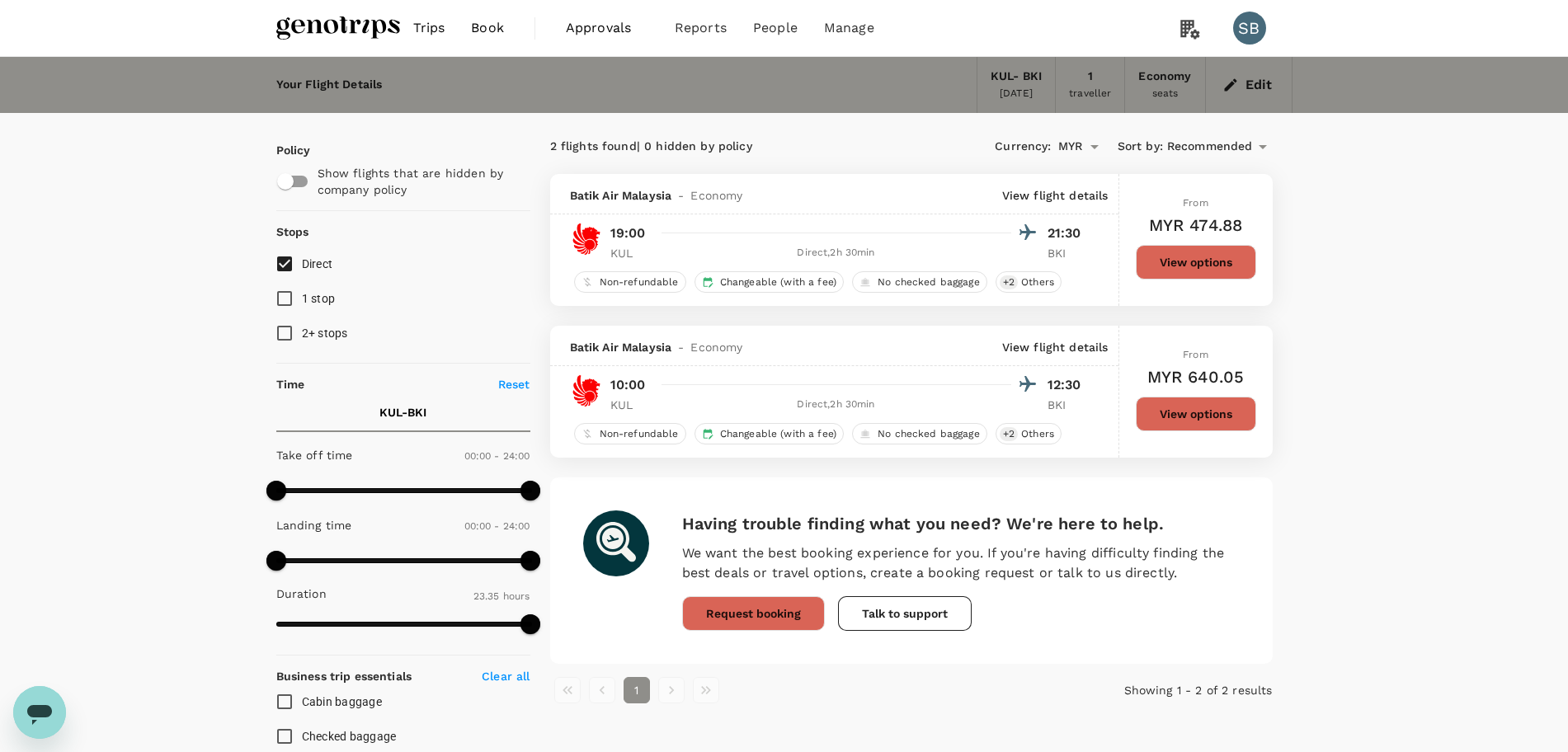 scroll, scrollTop: 0, scrollLeft: 0, axis: both 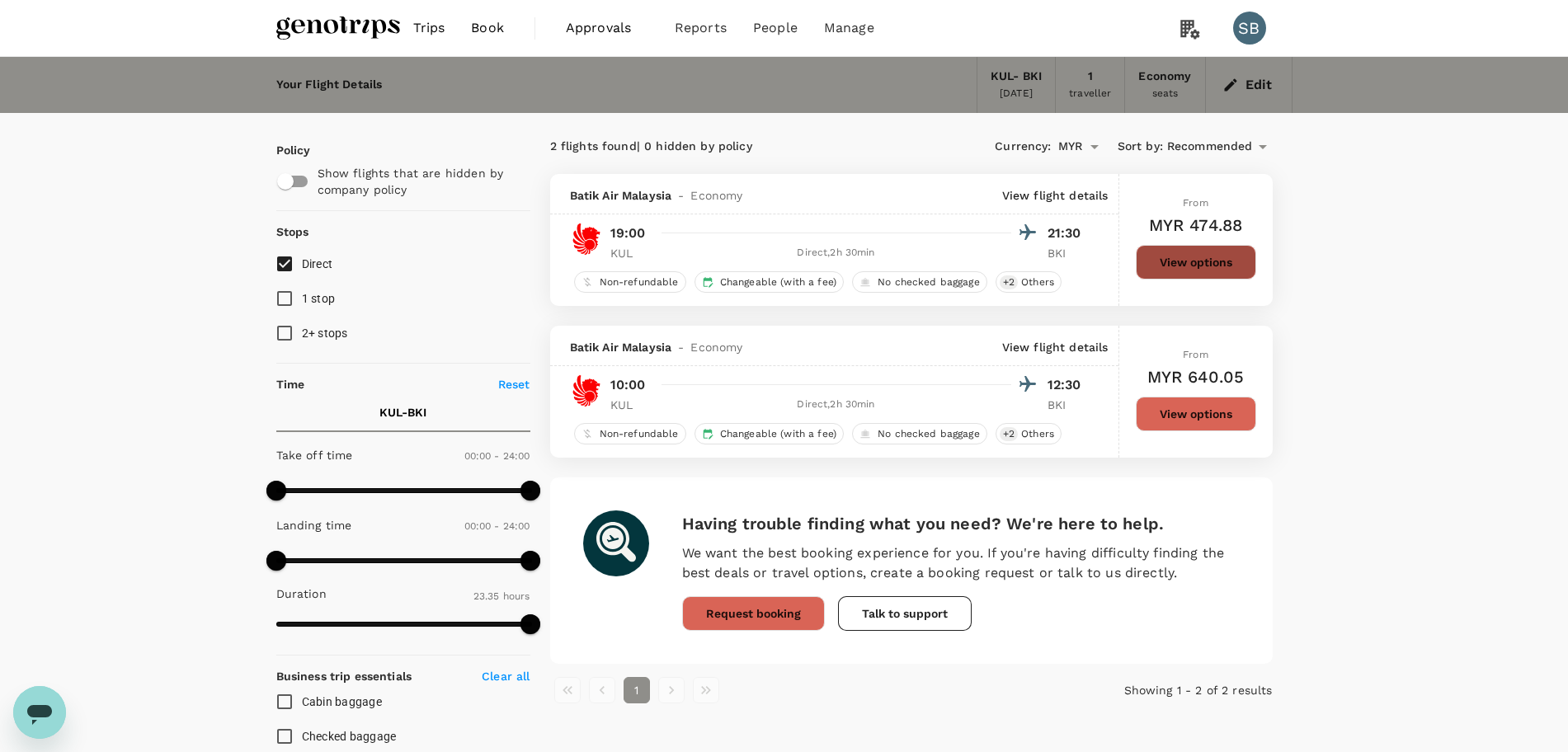 click on "View options" at bounding box center [1196, 262] 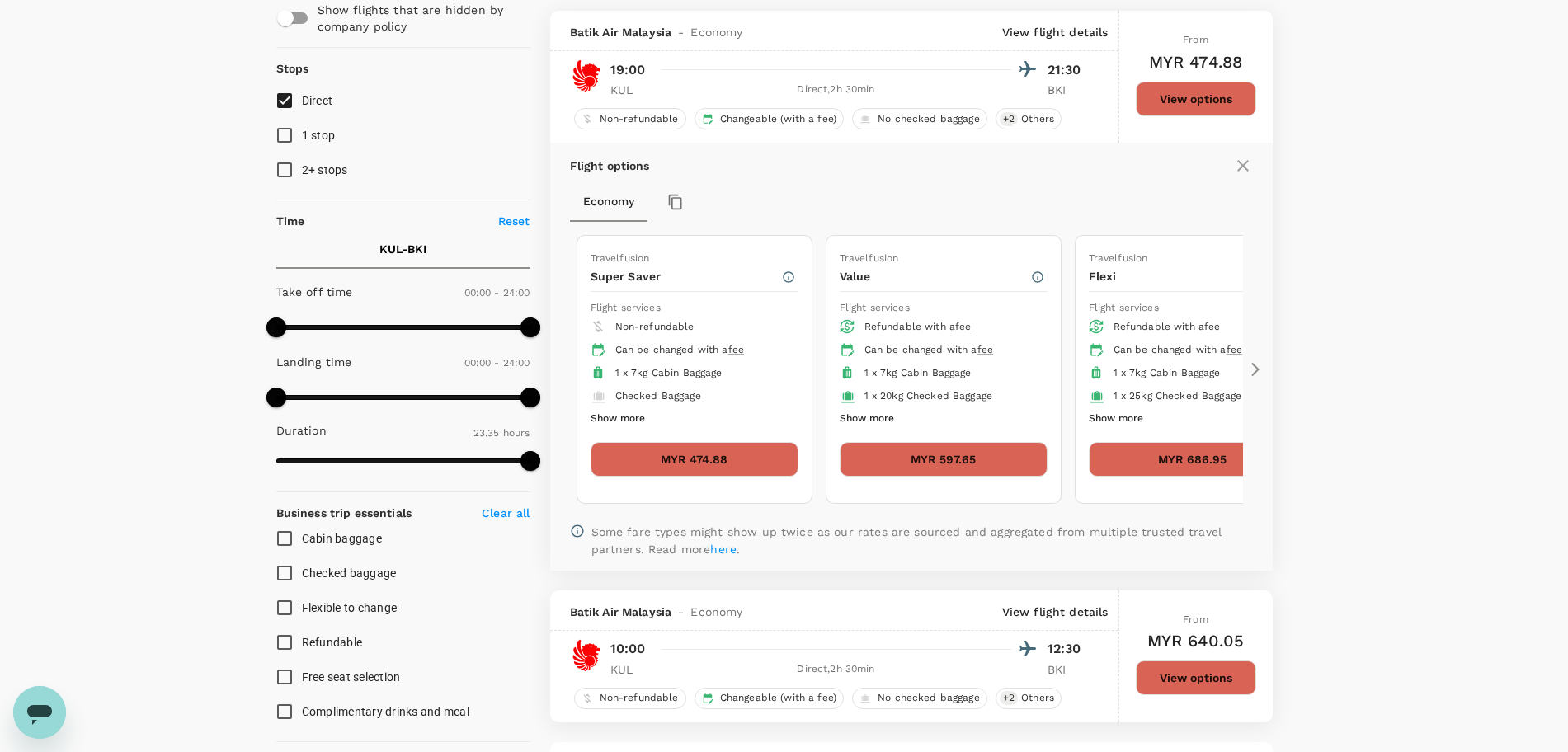 scroll, scrollTop: 174, scrollLeft: 0, axis: vertical 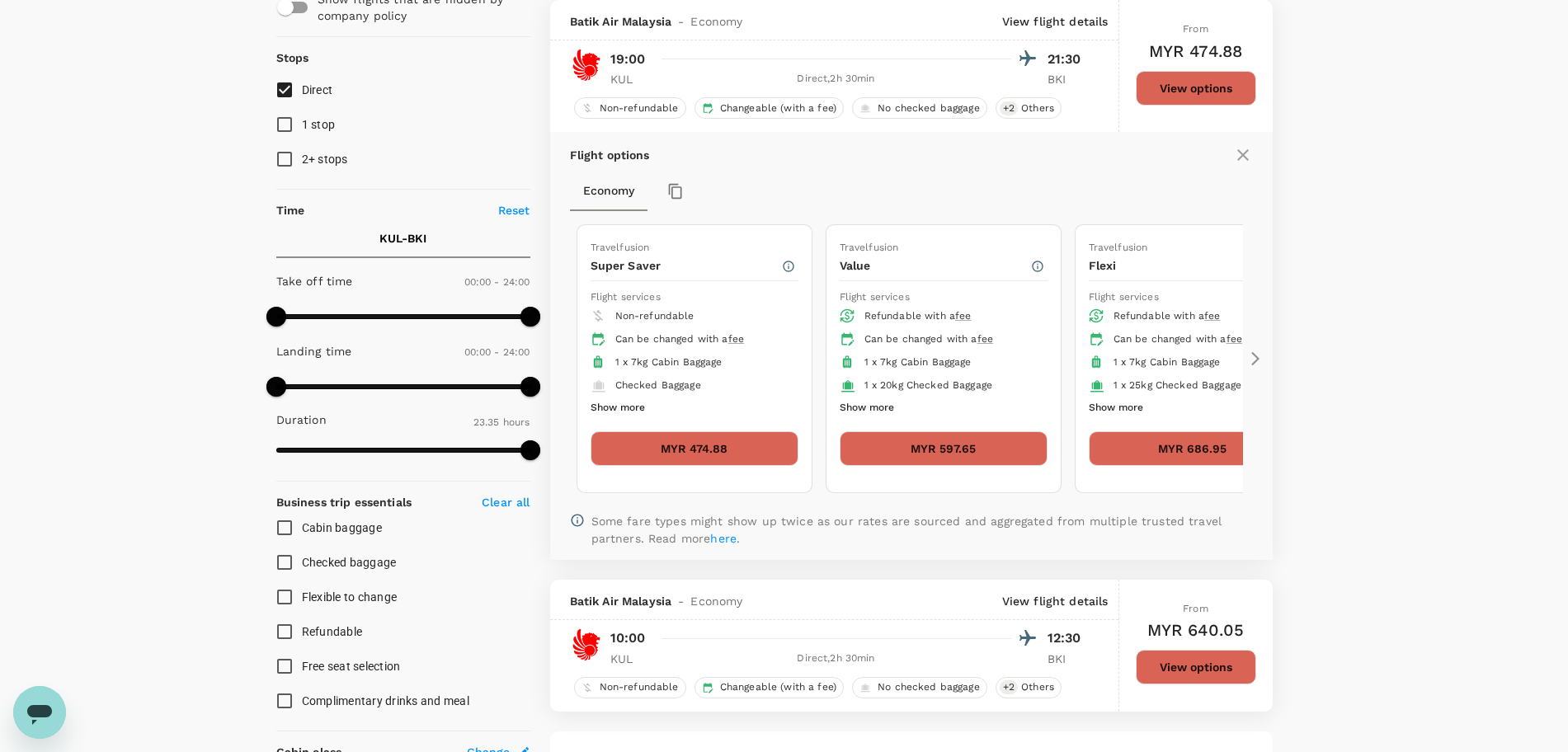 click on "MYR 597.65" at bounding box center (944, 449) 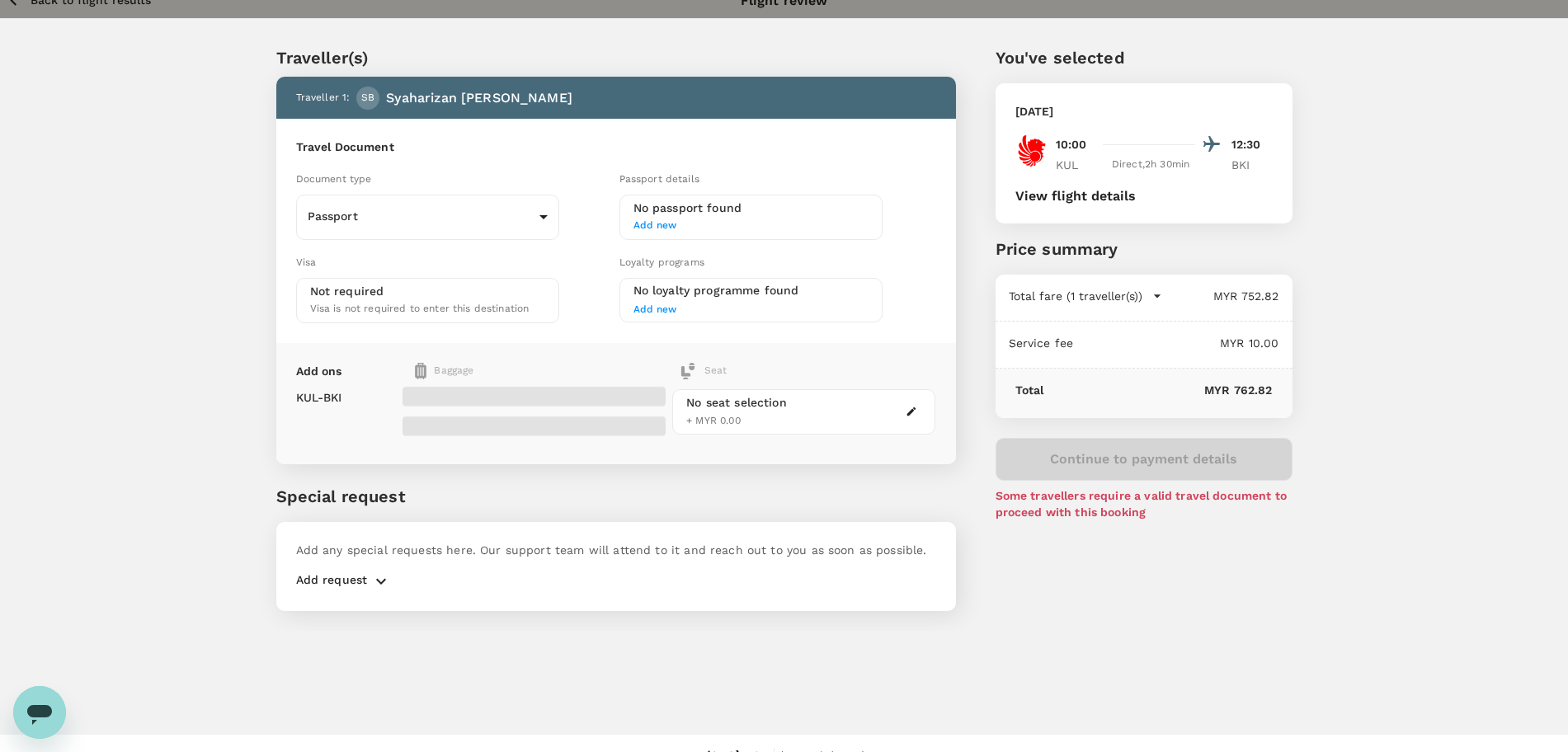 scroll, scrollTop: 0, scrollLeft: 0, axis: both 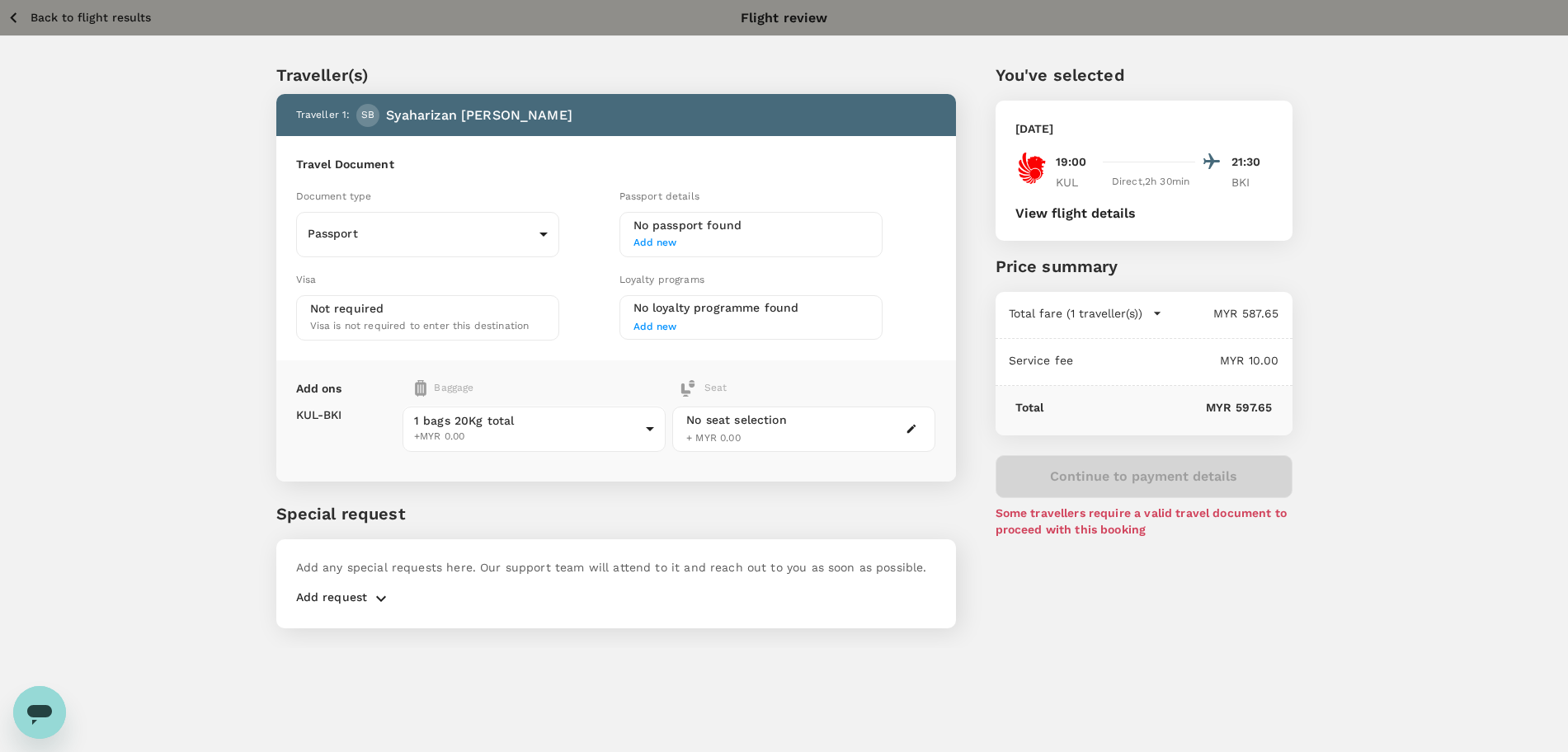 click on "Back to flight results" at bounding box center (91, 17) 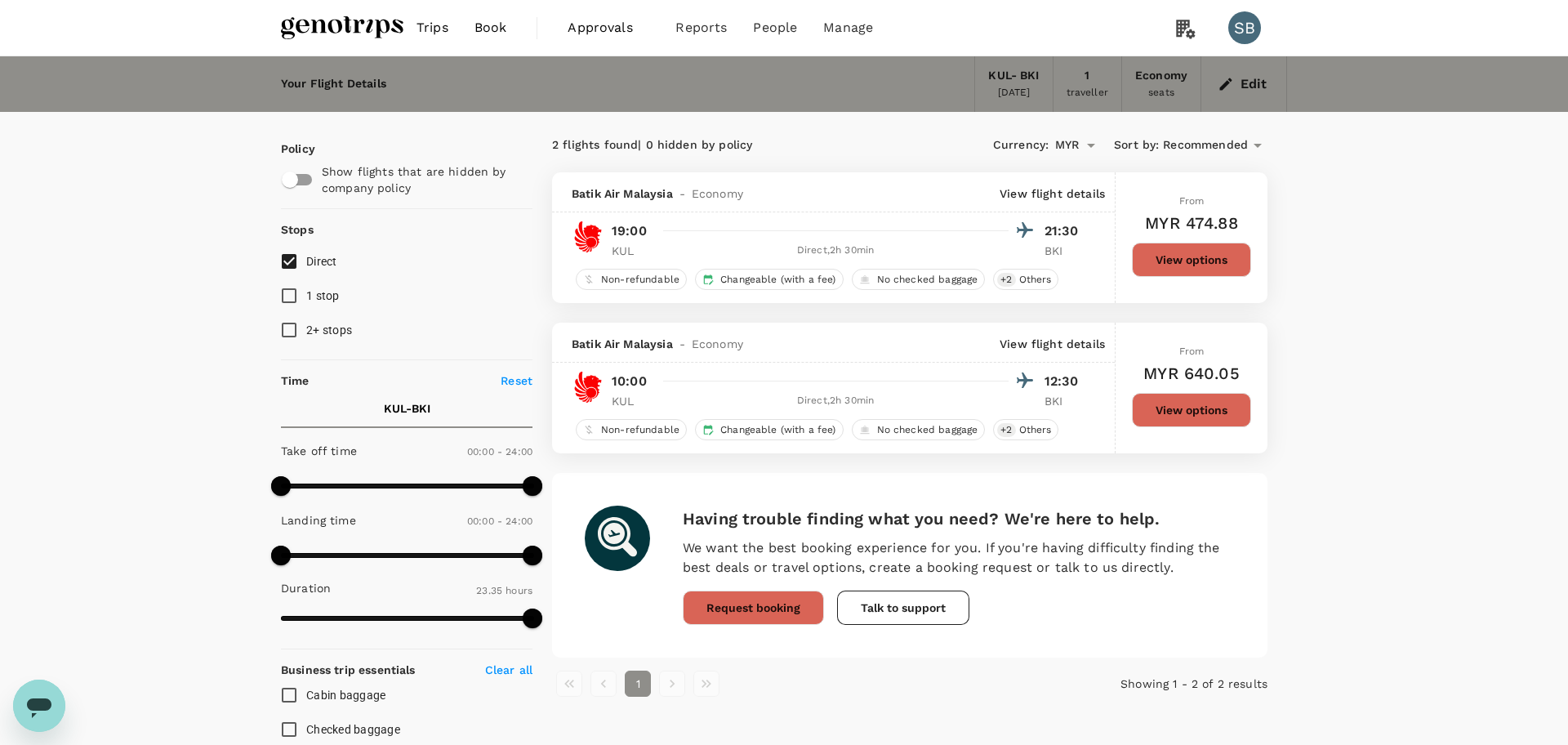 type on "MYR" 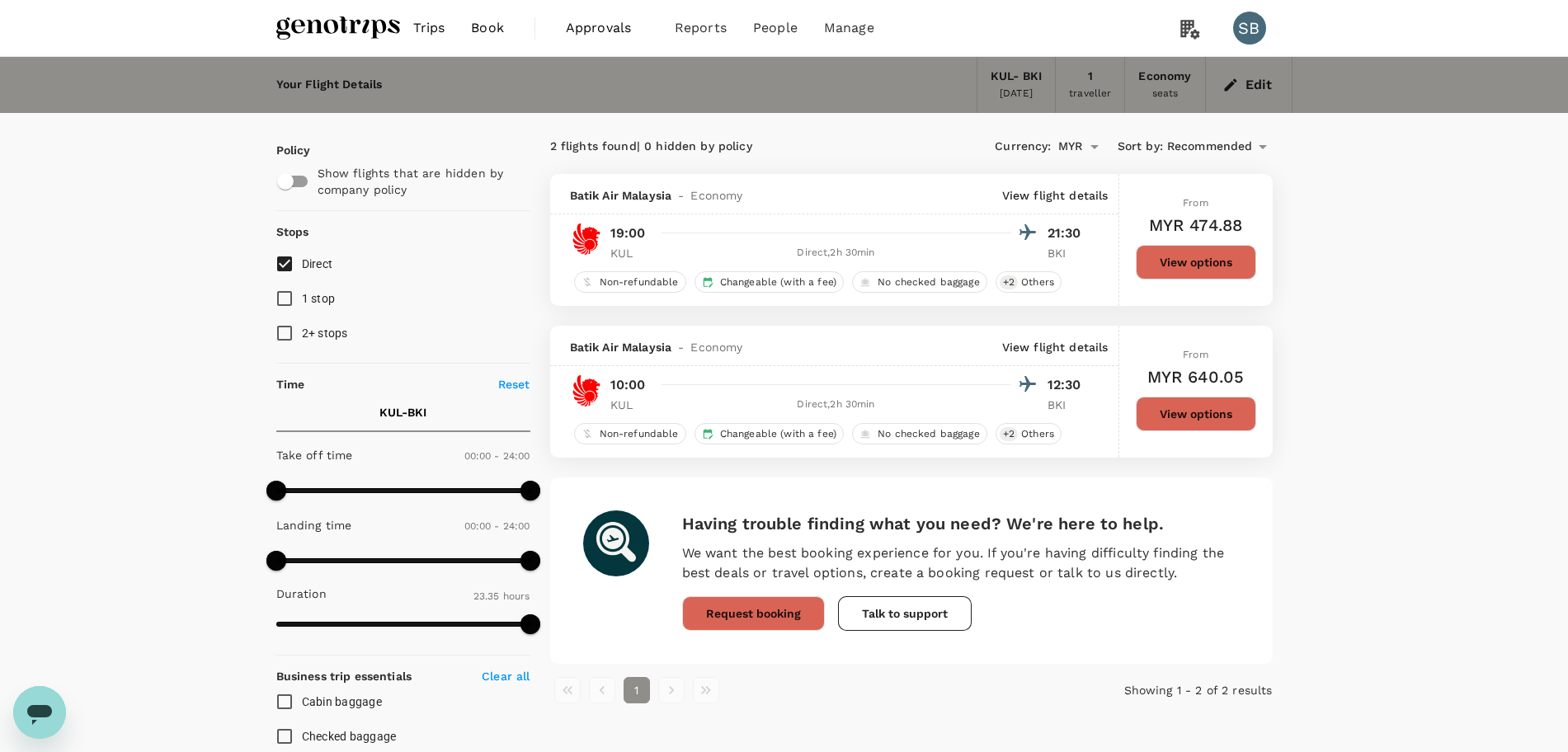 click at bounding box center [338, 28] 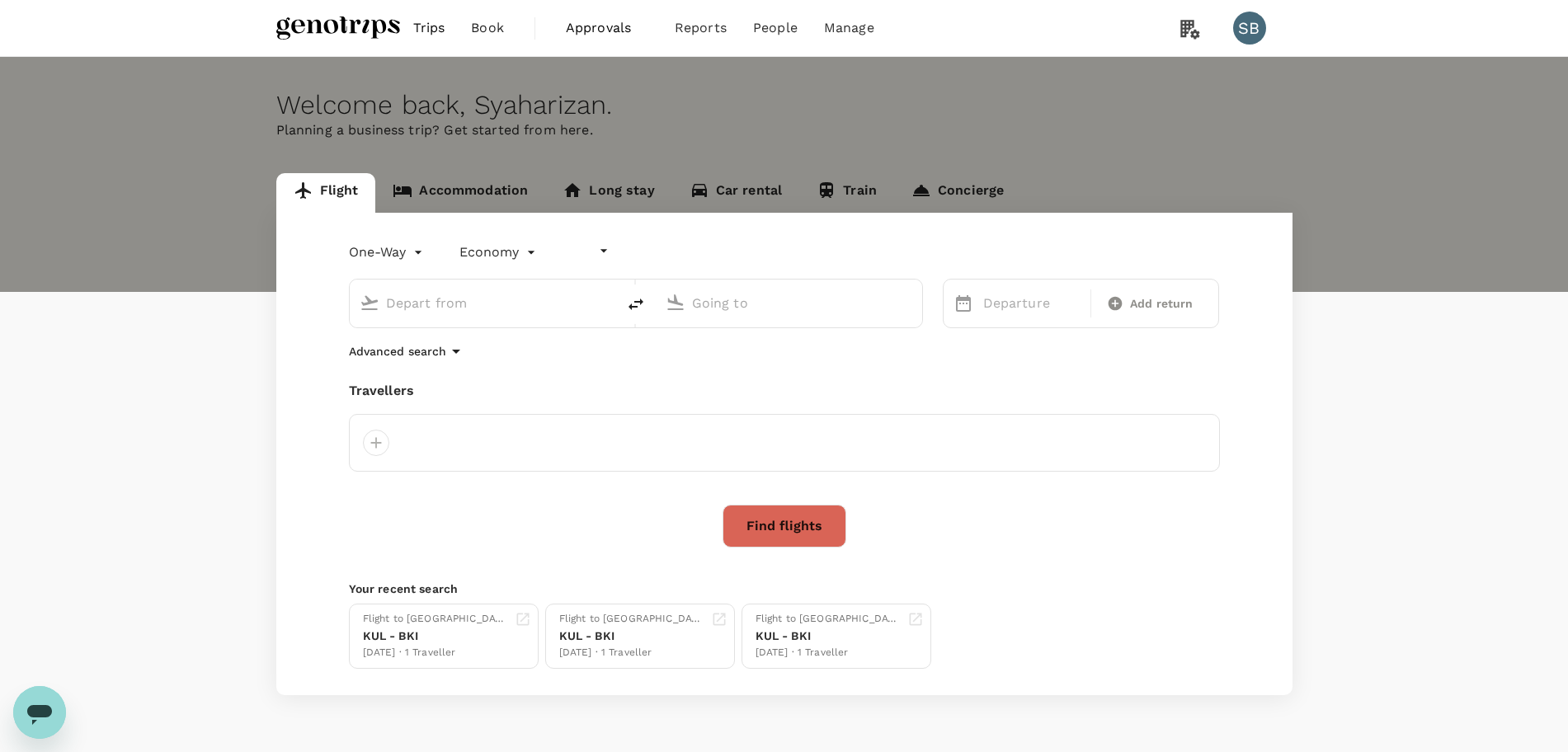 type on "undefined, undefined (any)" 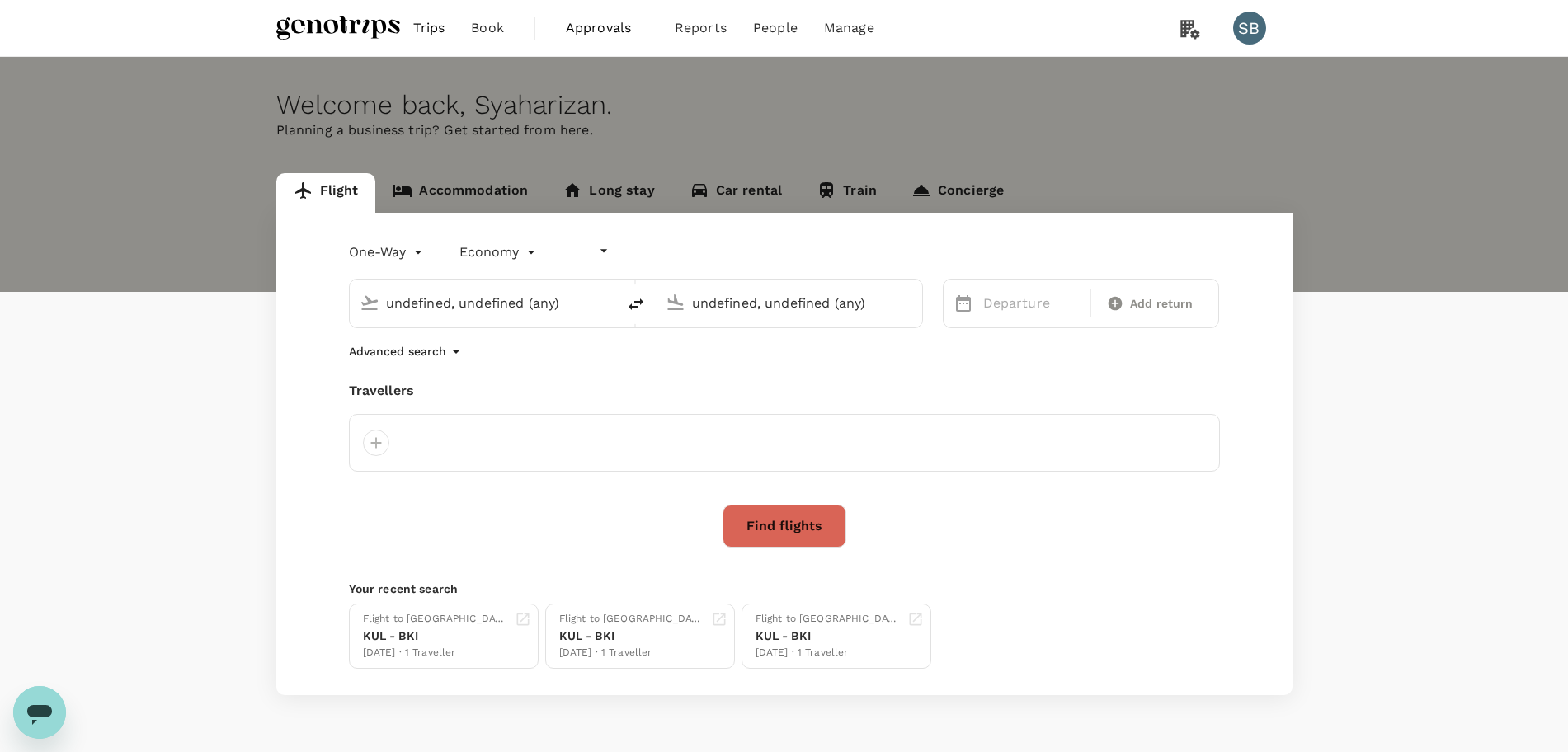 type 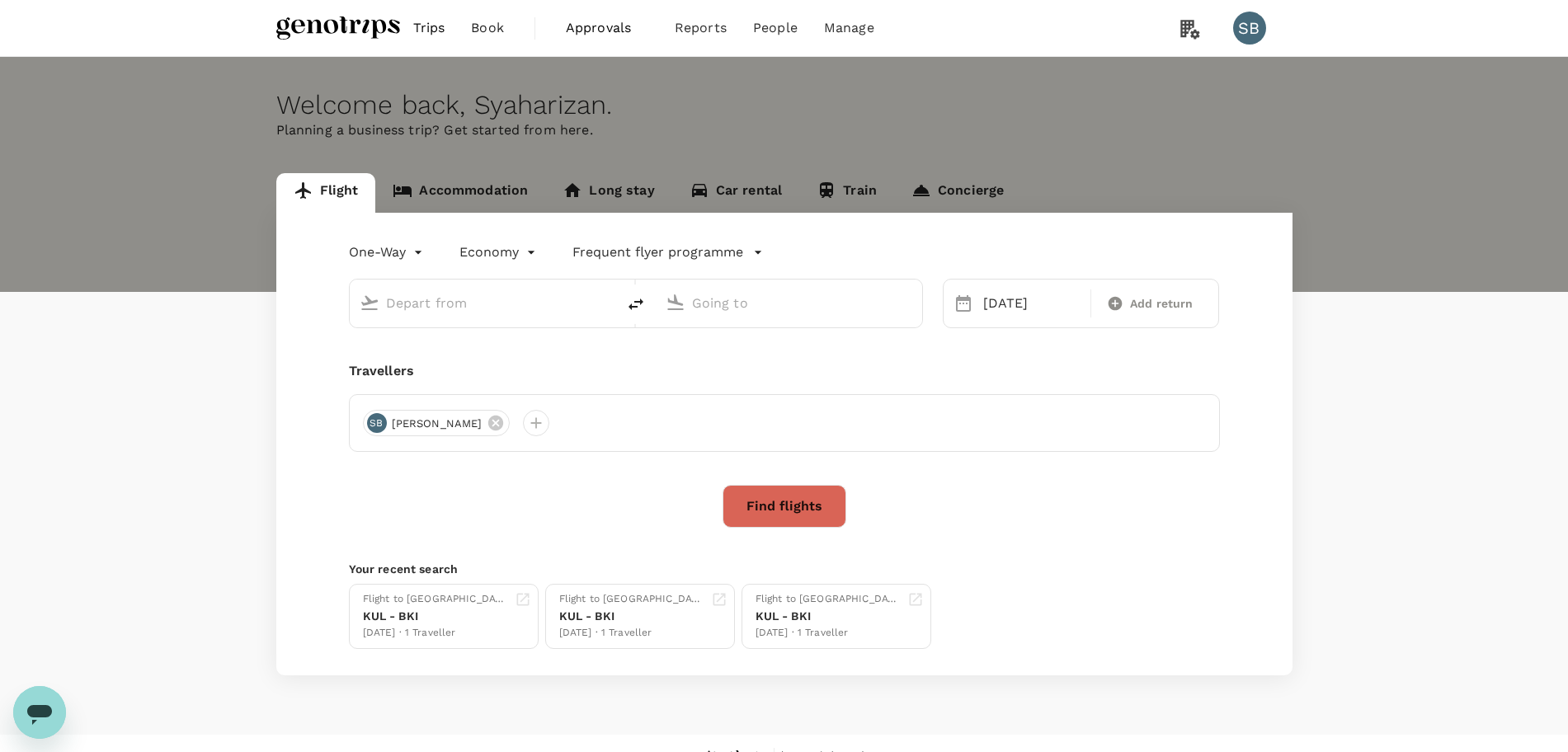 type on "Kuala Lumpur Intl ([GEOGRAPHIC_DATA])" 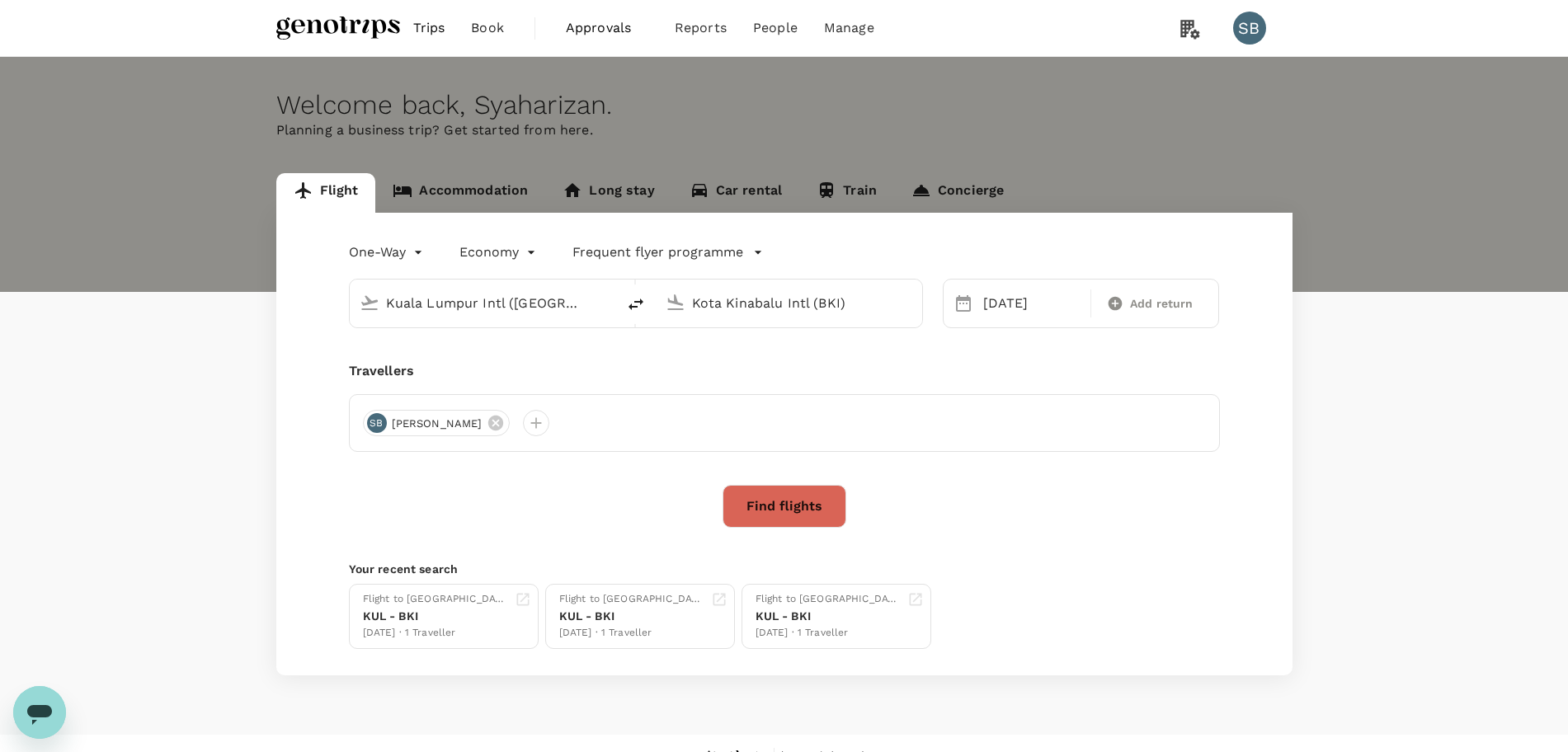 type 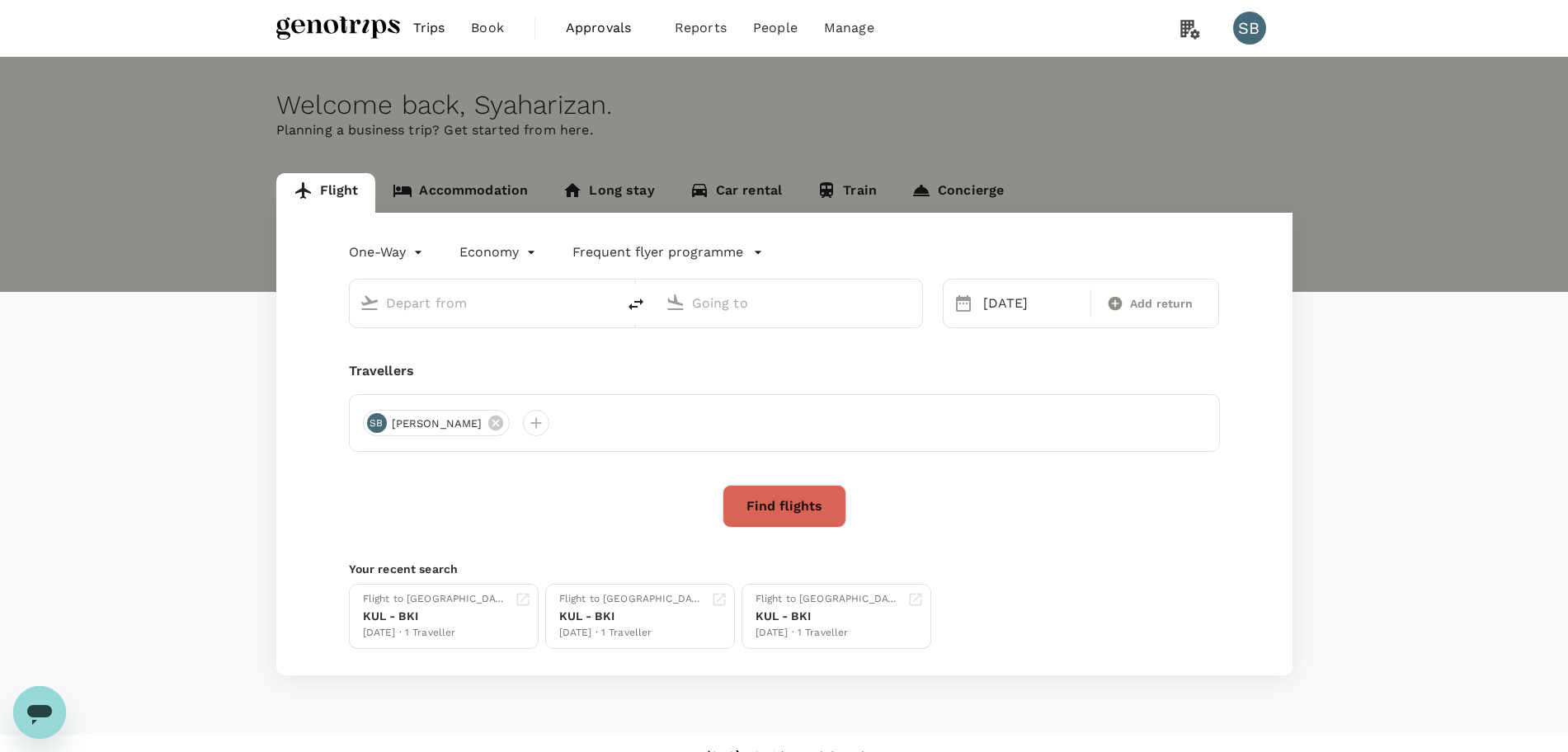 type on "Kuala Lumpur Intl ([GEOGRAPHIC_DATA])" 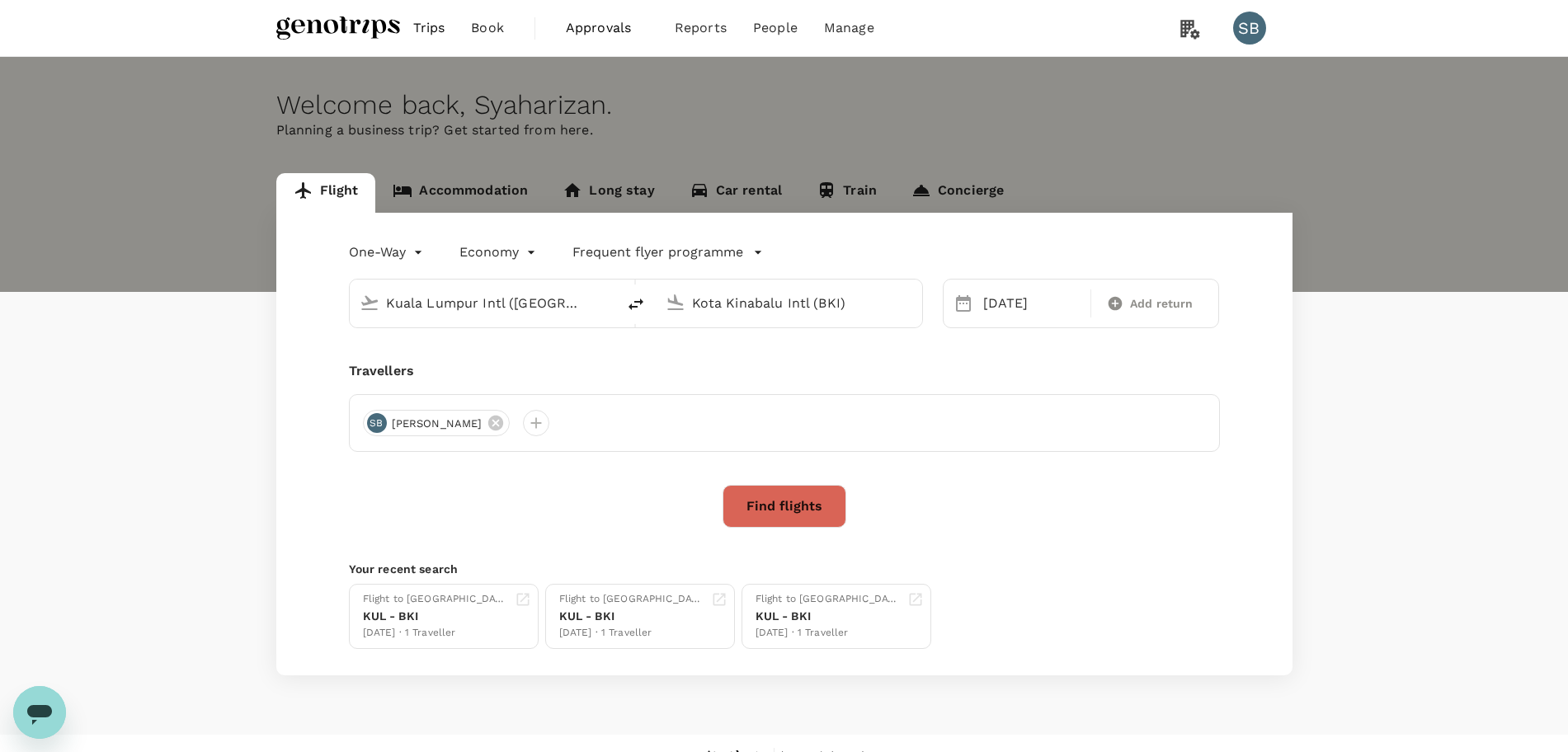 click on "Kuala Lumpur Intl ([GEOGRAPHIC_DATA])" at bounding box center [483, 303] 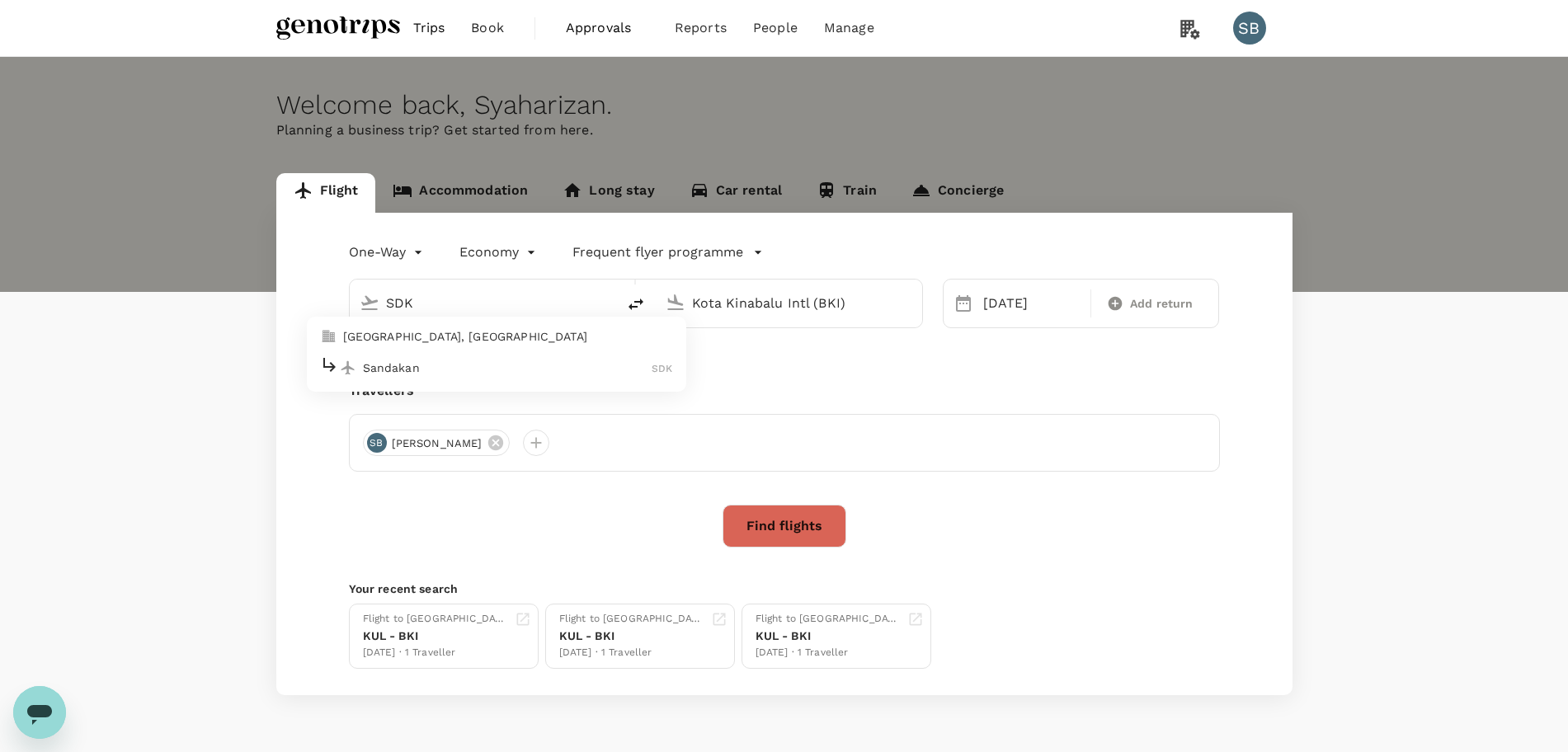 click on "Sandakan" at bounding box center [507, 368] 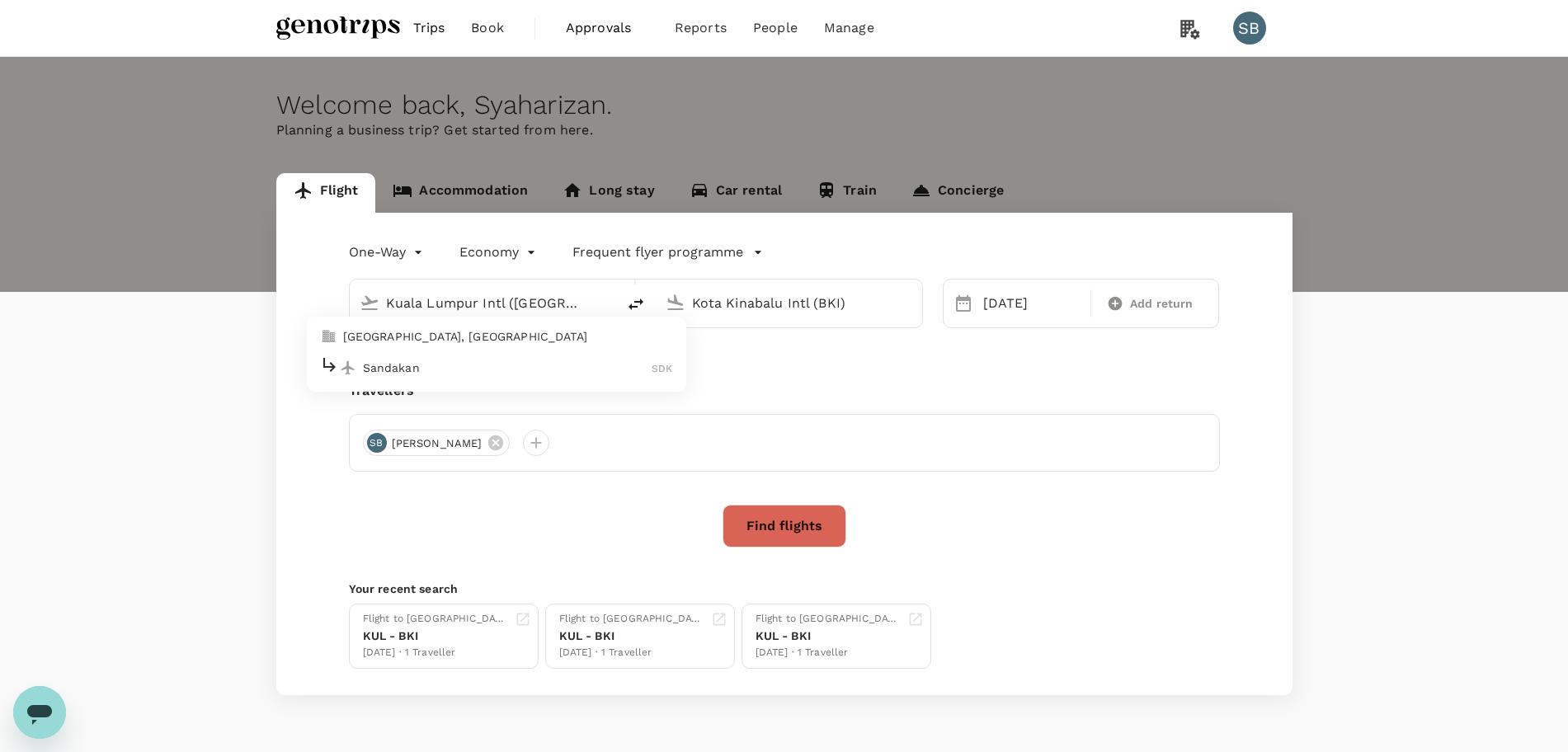 type on "Sandakan (SDK)" 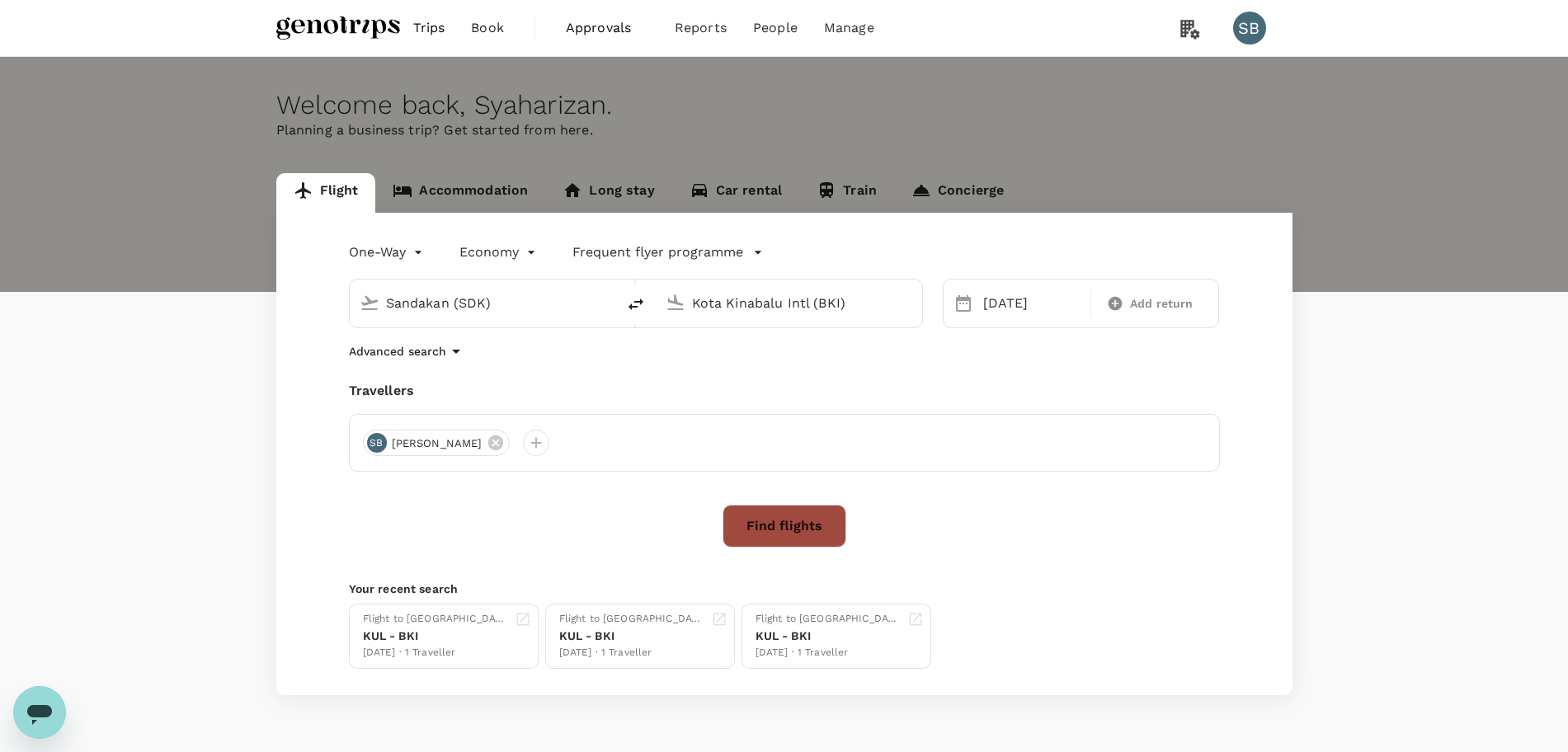 click on "Find flights" at bounding box center (784, 526) 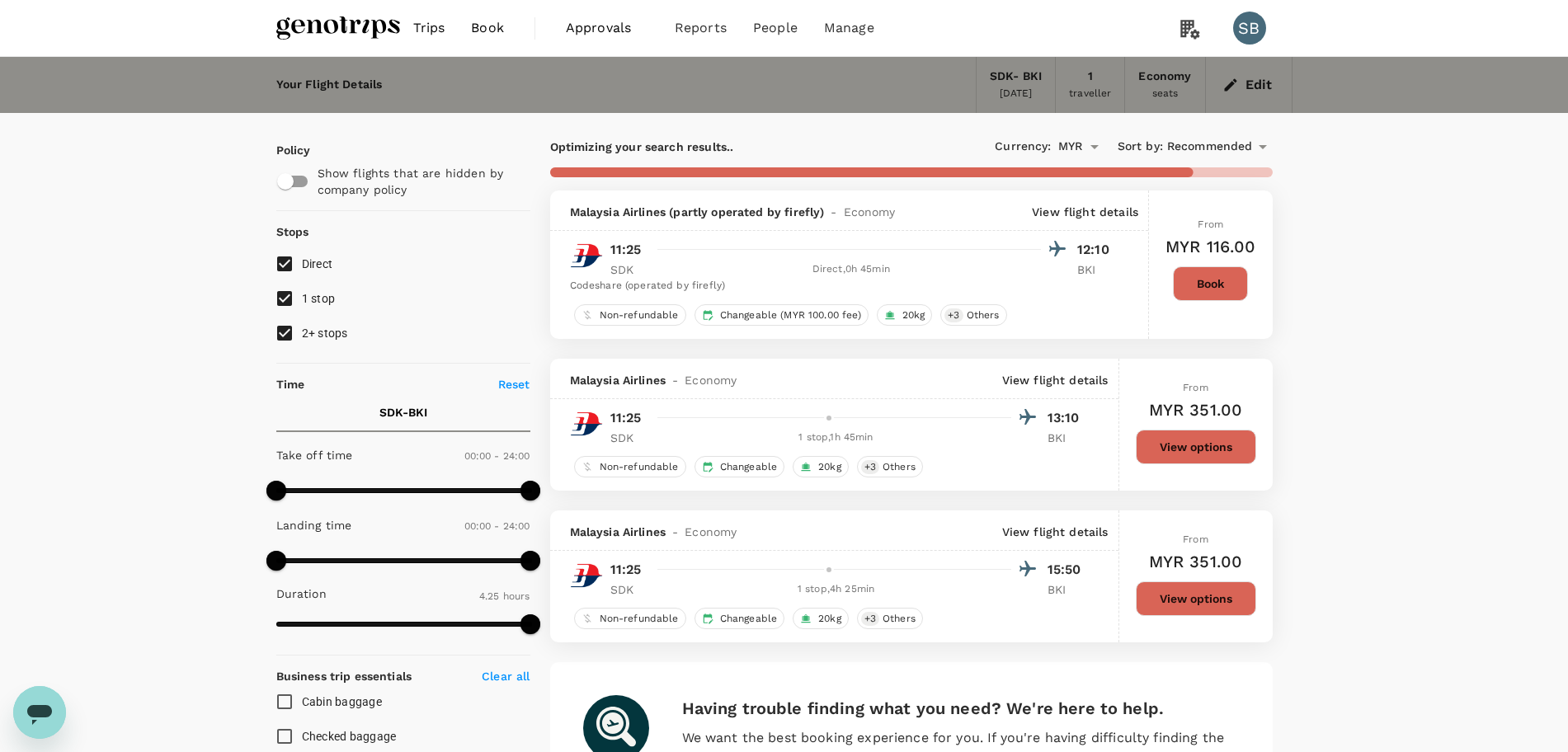 type on "445" 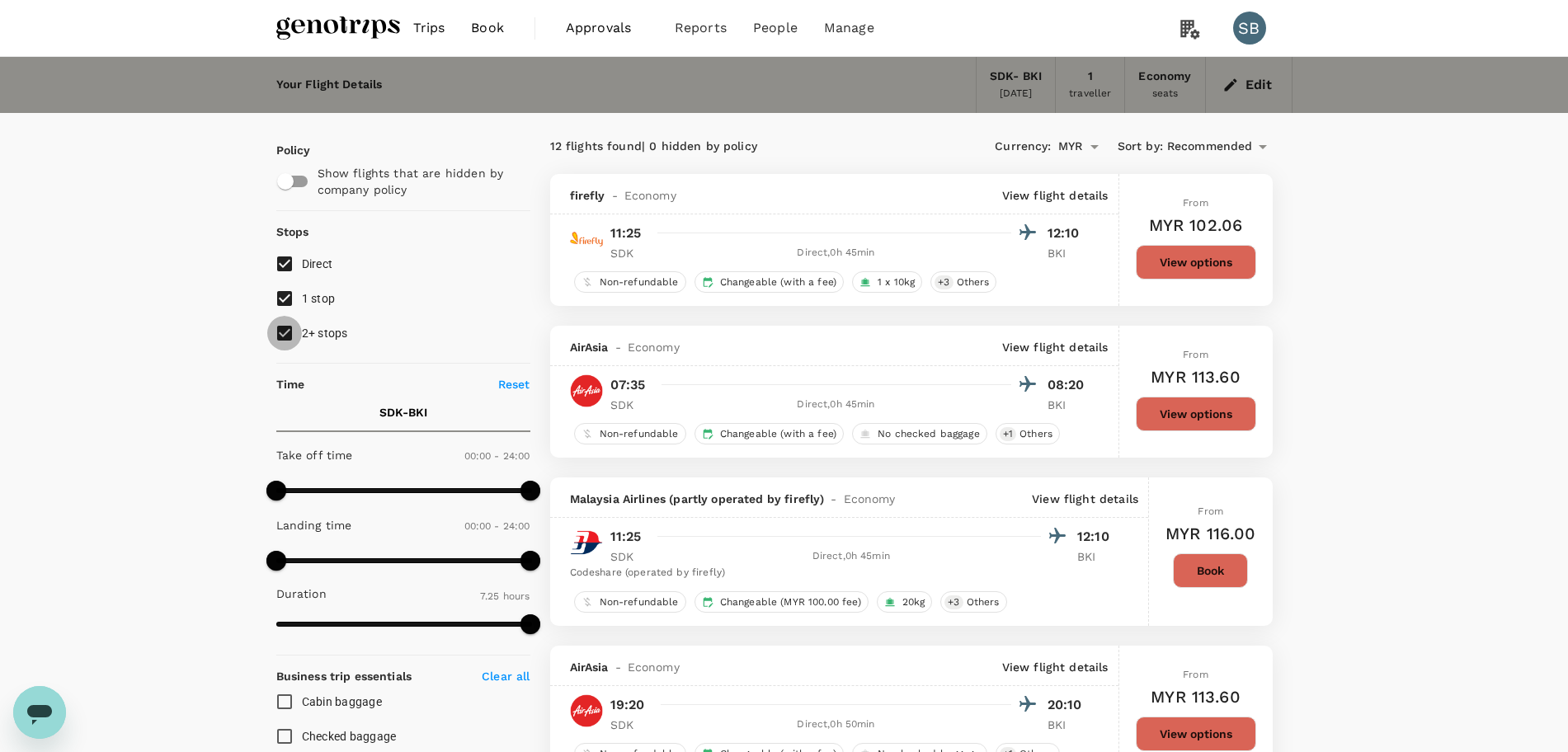 click on "2+ stops" at bounding box center [285, 333] 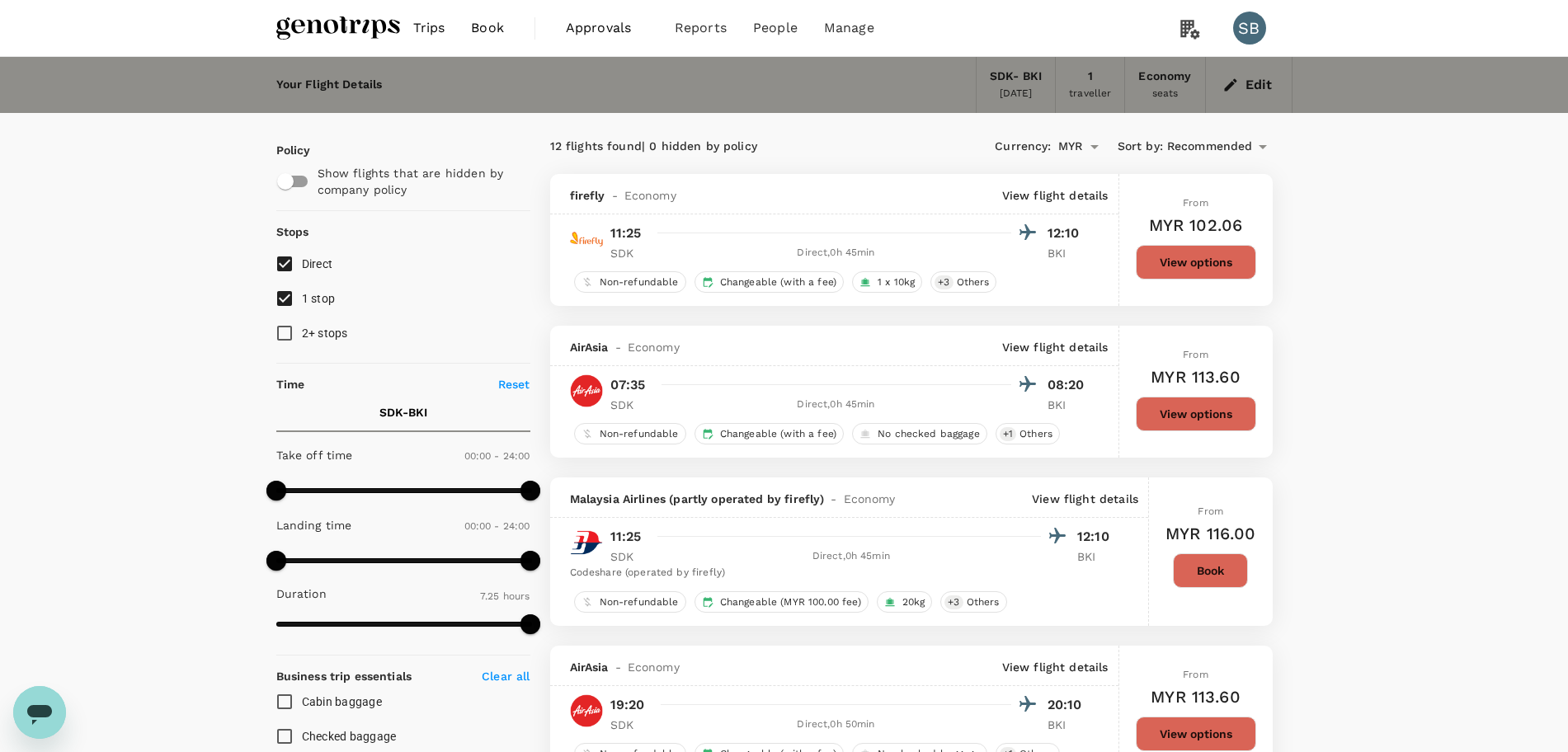 click on "1 stop" at bounding box center (285, 298) 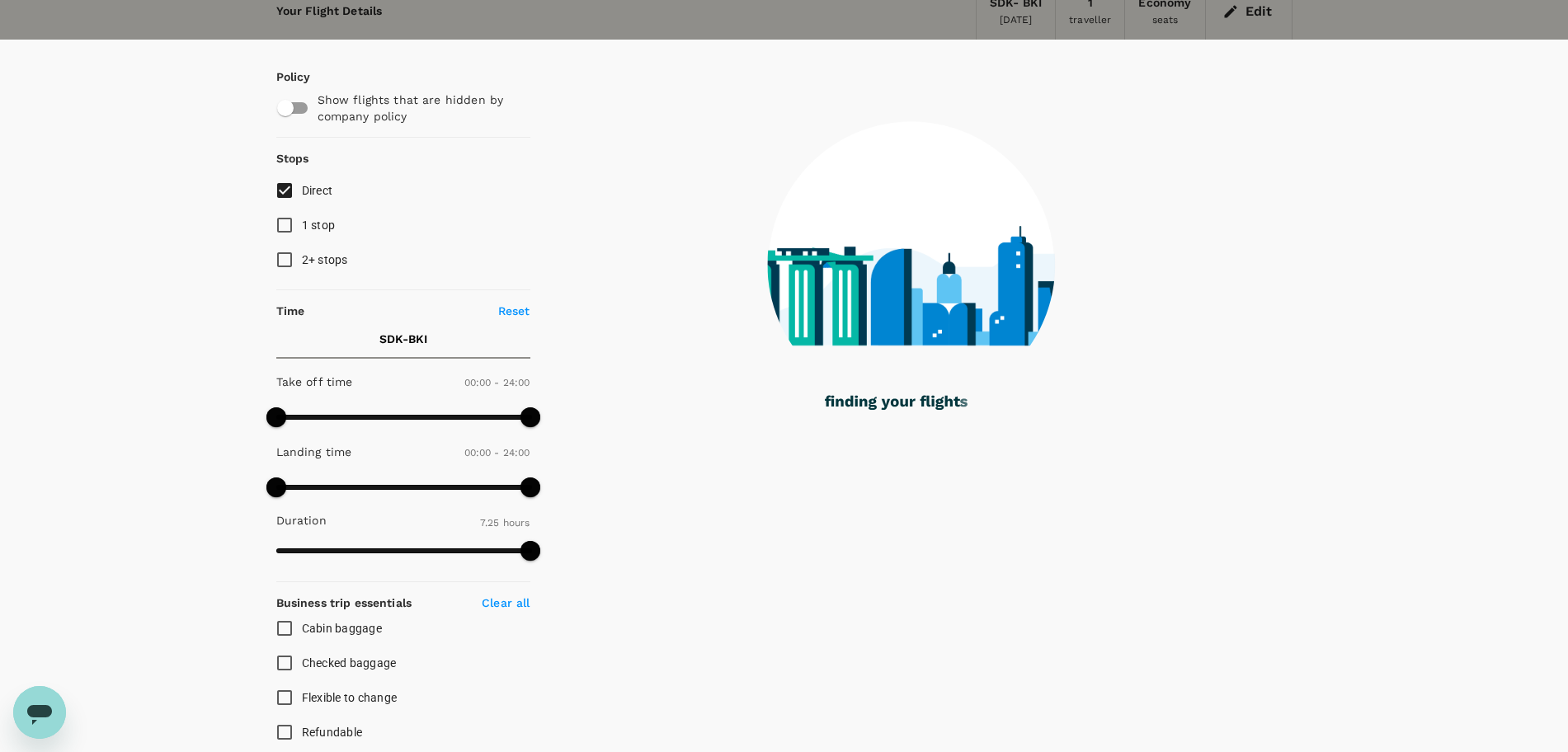 scroll, scrollTop: 0, scrollLeft: 0, axis: both 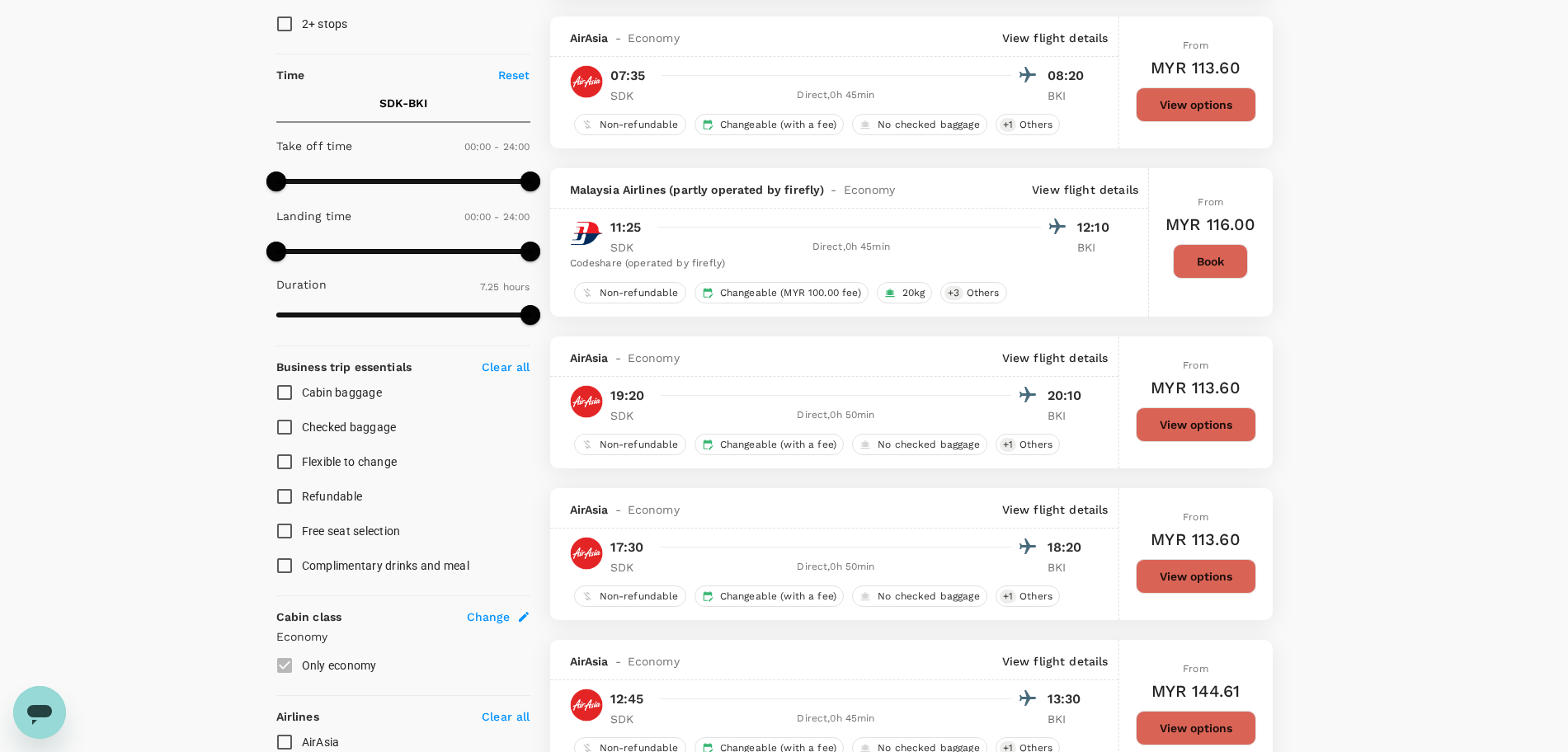 click on "View options" at bounding box center (1196, 576) 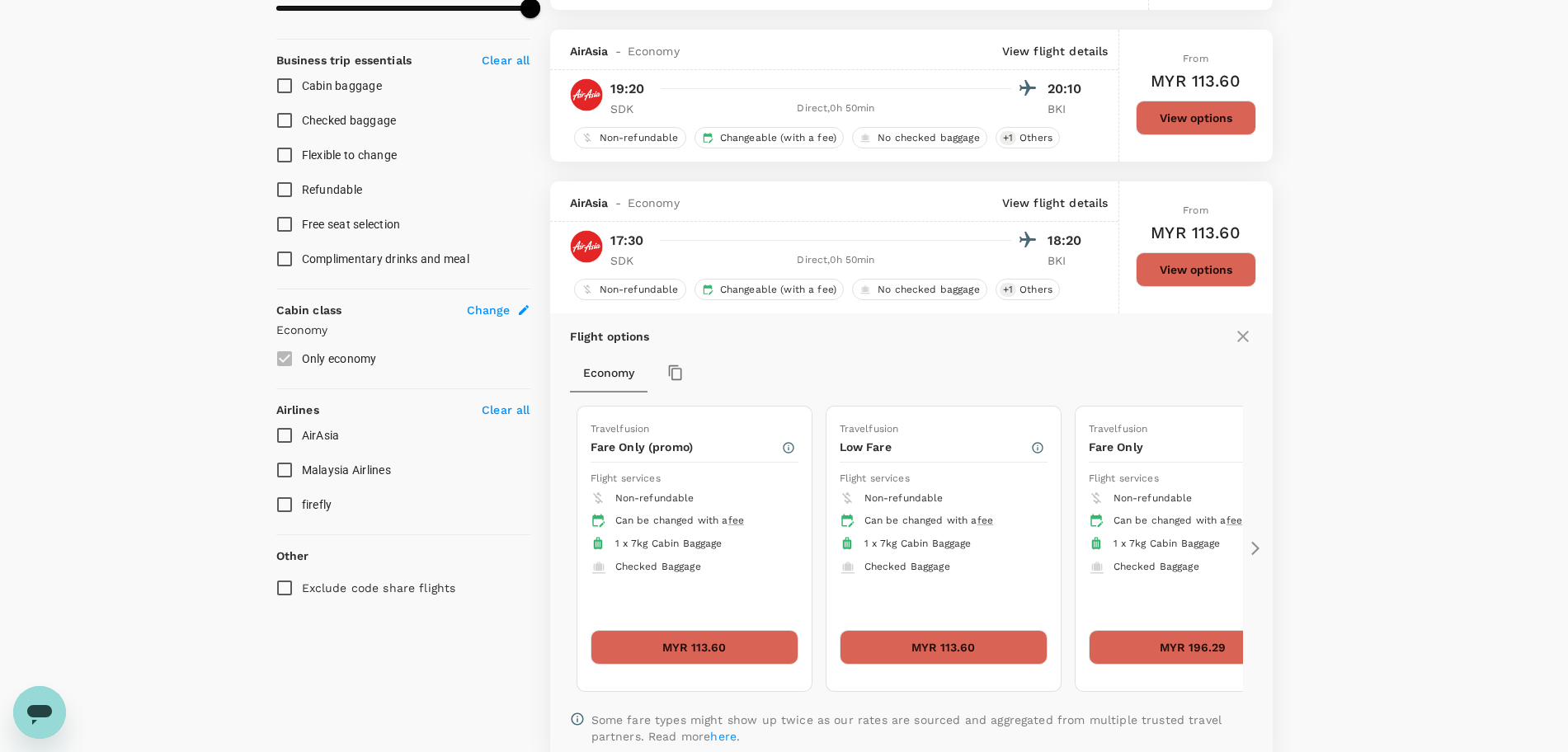 scroll, scrollTop: 797, scrollLeft: 0, axis: vertical 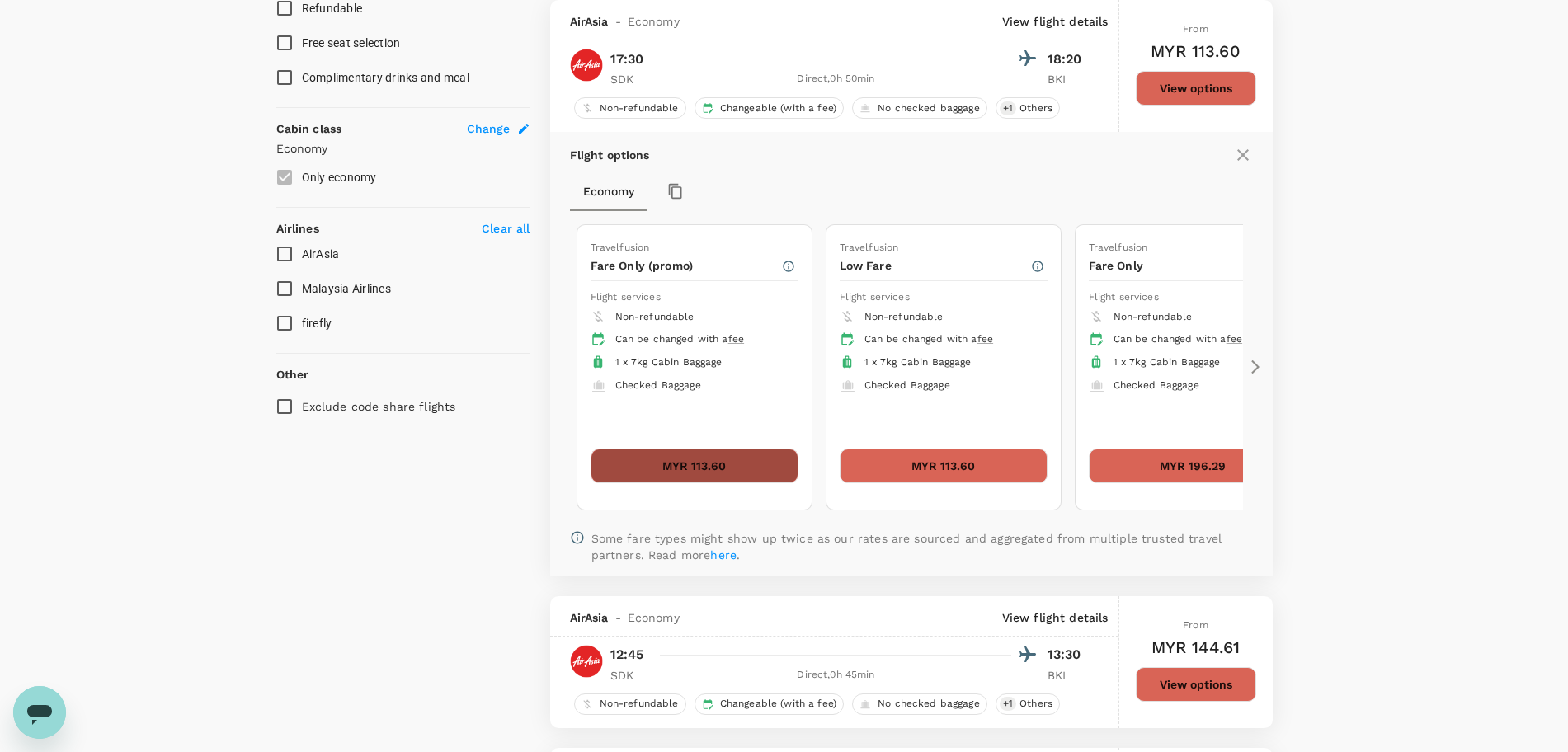 click on "MYR 113.60" at bounding box center (695, 466) 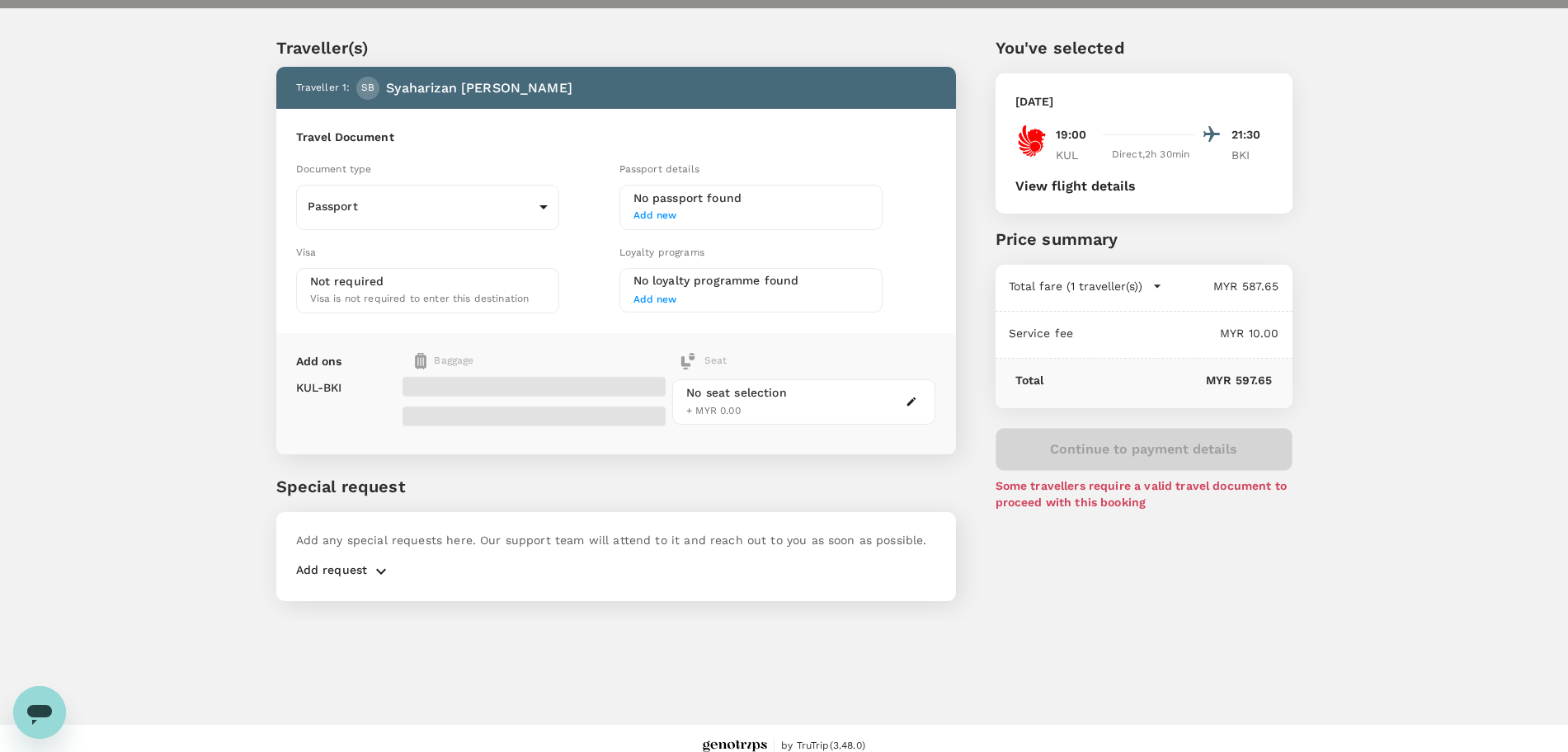 scroll, scrollTop: 0, scrollLeft: 0, axis: both 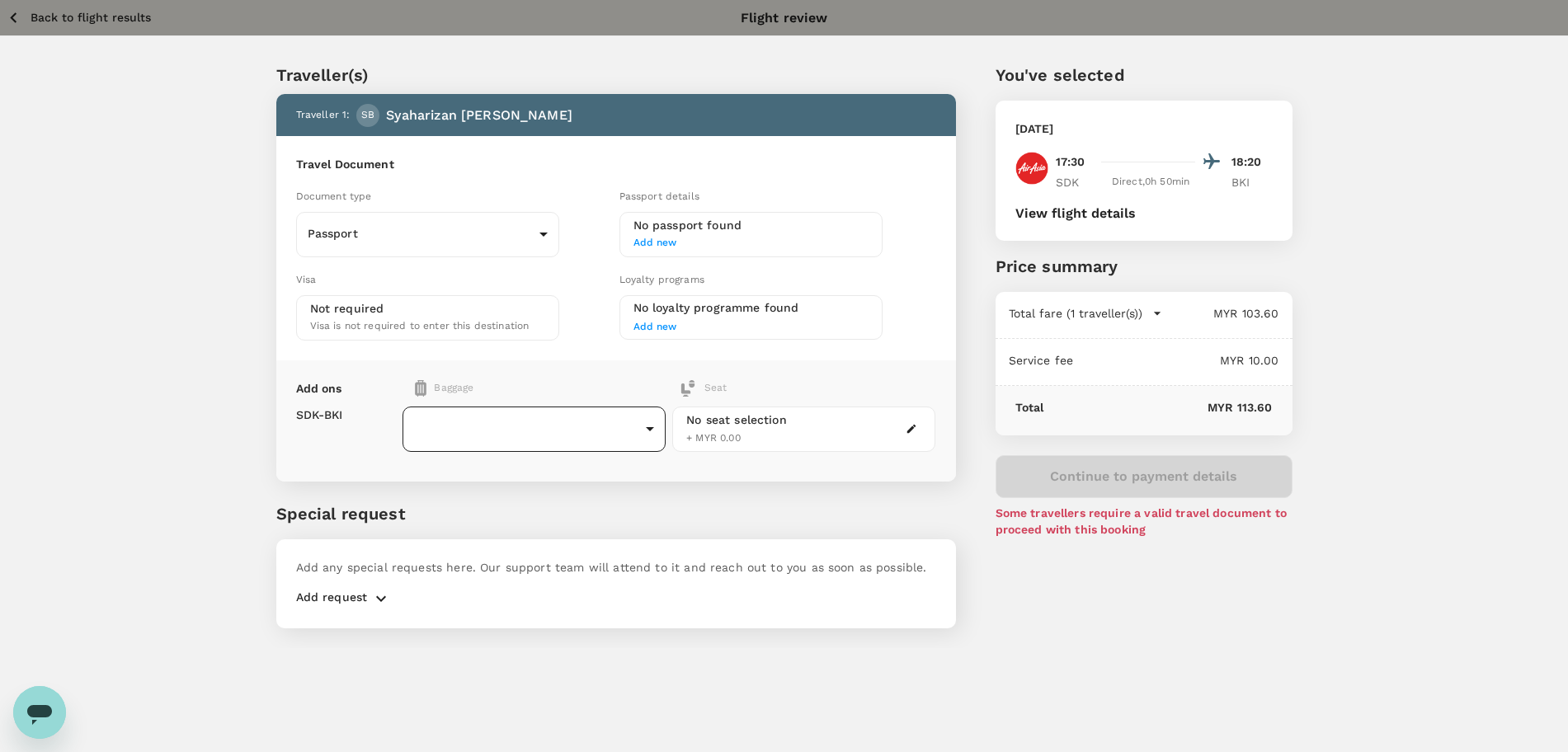 click on "Back to flight results Flight review Traveller(s) Traveller   1 : SB Syaharizan   Binti Abu Hanipah Travel Document Document type Passport Passport ​ Passport details No passport found Add new Visa Not required Visa is not required to enter this destination Loyalty programs No loyalty programme found Add new Add ons Baggage Seat SDK  -  BKI ​ 1 - 0 ​ No seat selection + MYR 0.00 Special request Add any special requests here. Our support team will attend to it and reach out to you as soon as possible. Add request You've selected [DATE] 17:30 18:20 SDK Direct ,  0h 50min BKI View flight details Price summary Total fare (1 traveller(s)) MYR 103.60 Air fare MYR 103.60 Baggage fee MYR 0.00 Seat fee MYR 0.00 Service fee MYR 10.00 Total MYR 113.60 Continue to payment details Some travellers require a valid travel document to proceed with this booking by TruTrip  ( 3.48.0   ) View details Edit Add new" at bounding box center (784, 397) 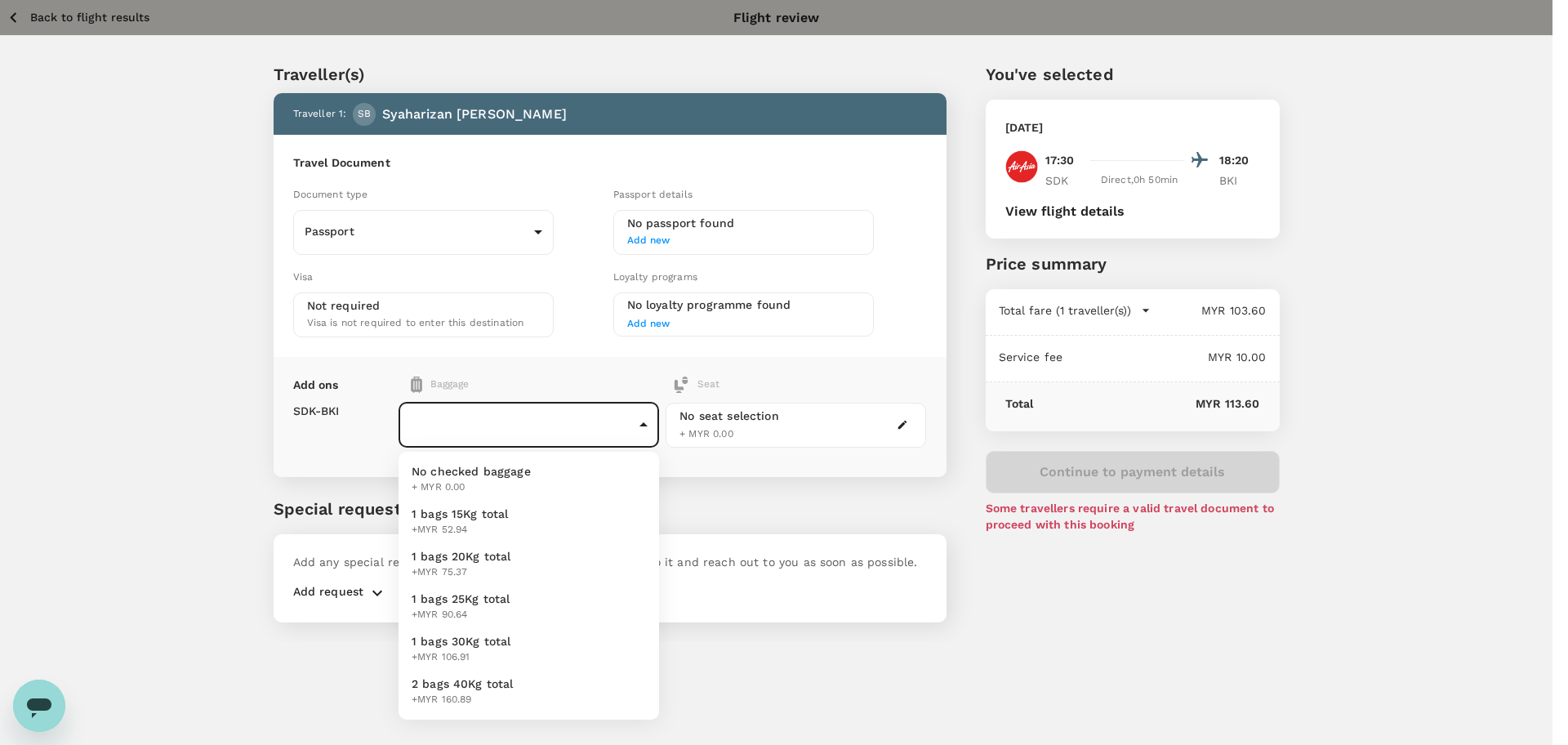 click on "1 bags 15Kg total +MYR 52.94" at bounding box center (528, 522) 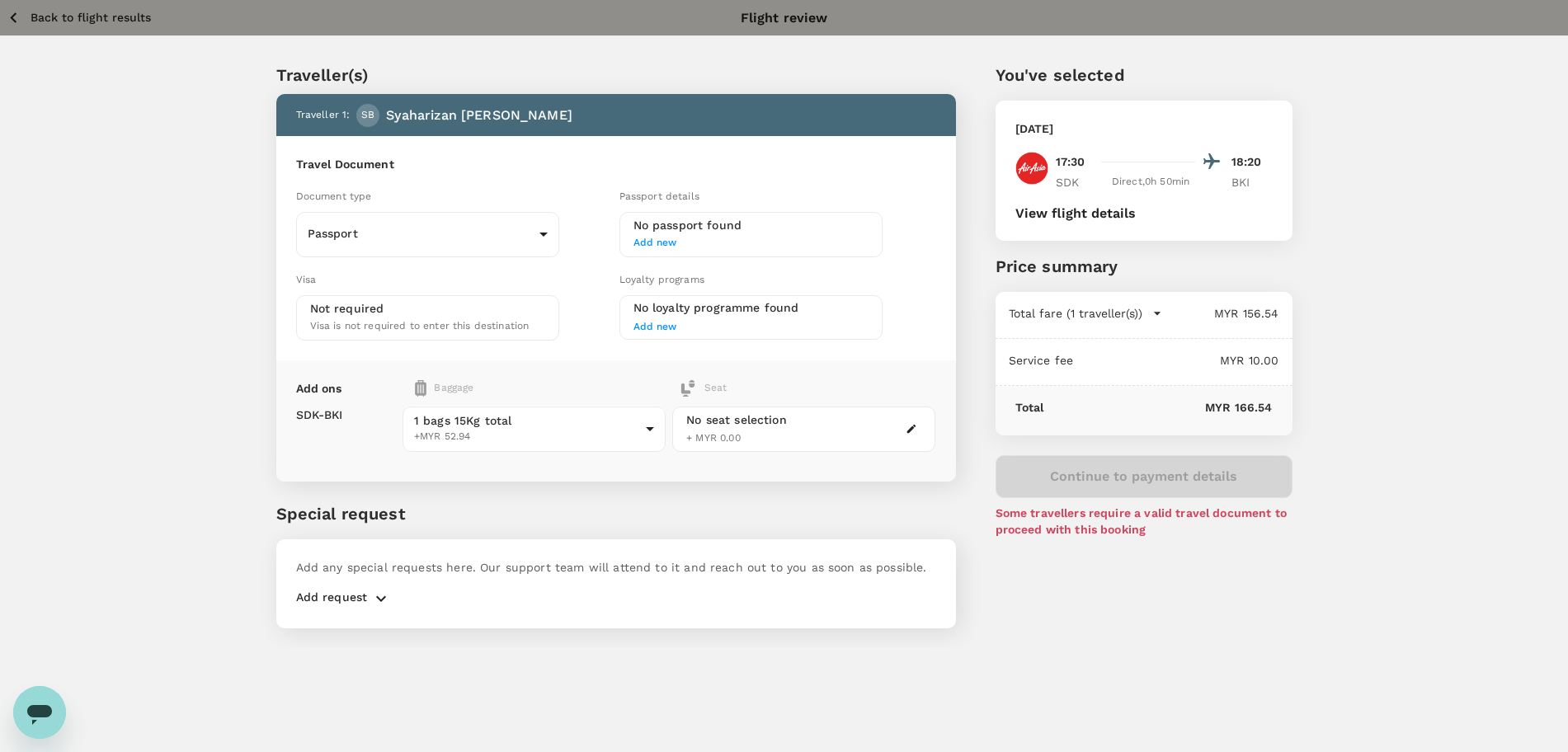 click on "Back to flight results" at bounding box center [91, 17] 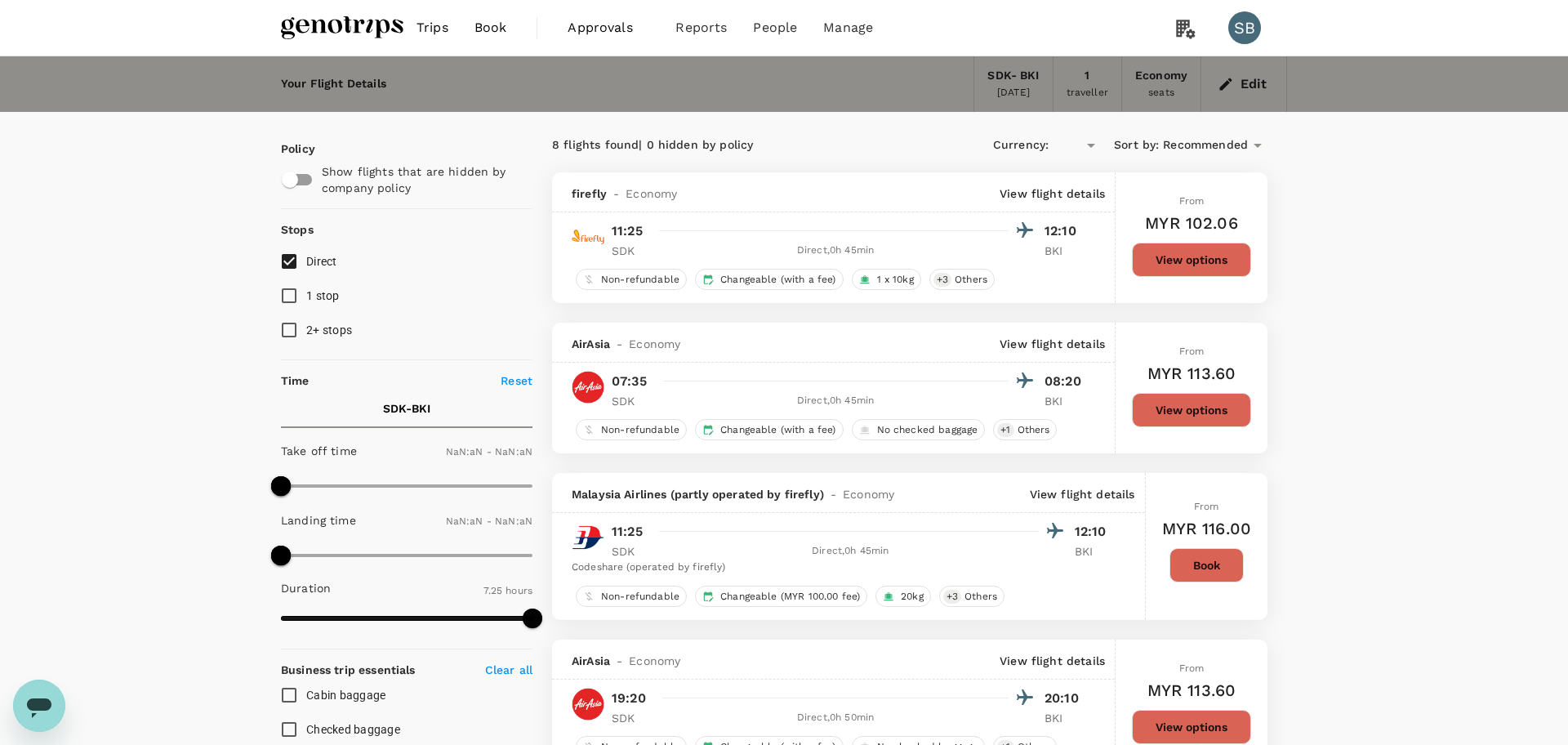 type on "MYR" 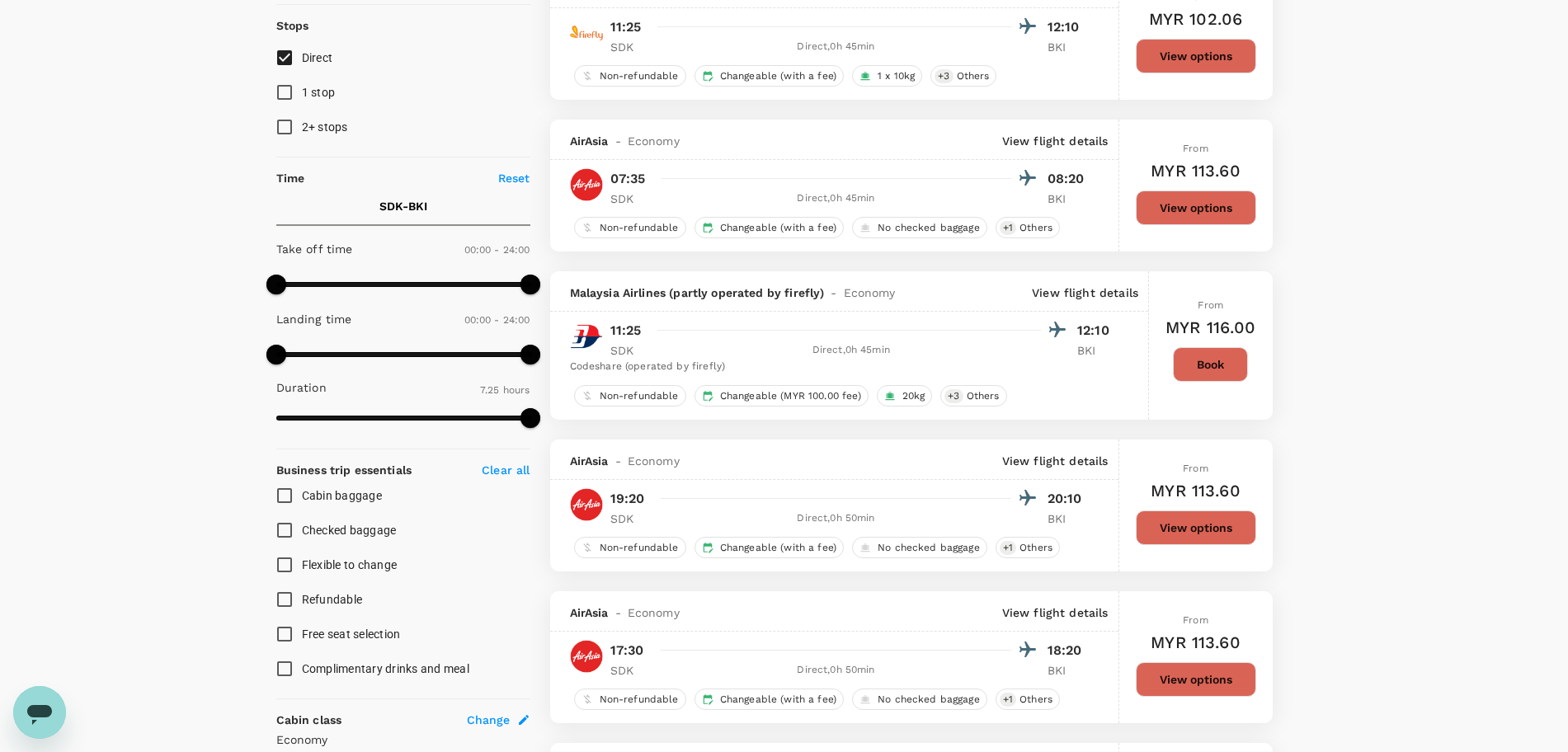 scroll, scrollTop: 309, scrollLeft: 0, axis: vertical 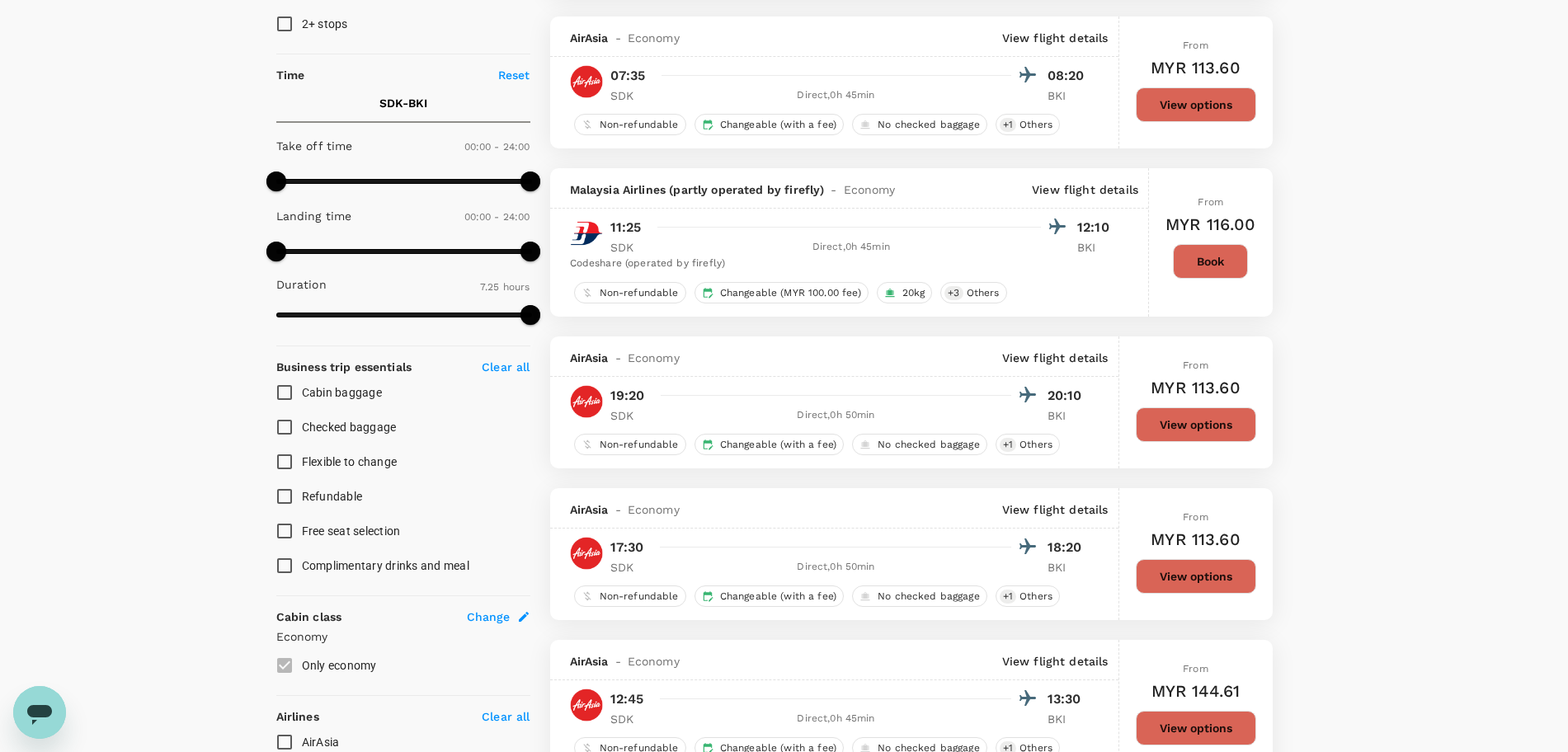 click on "View options" at bounding box center (1196, 576) 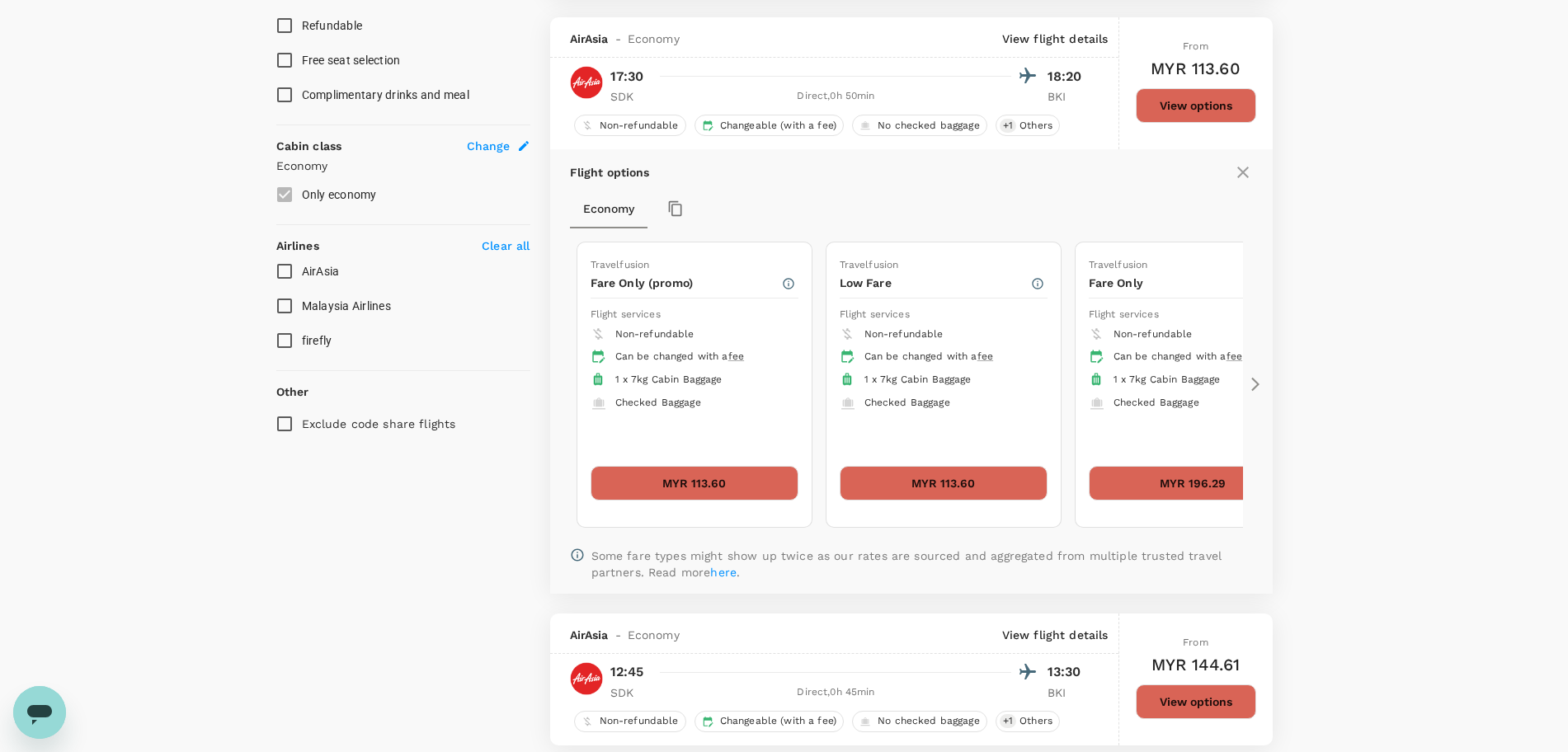 scroll, scrollTop: 797, scrollLeft: 0, axis: vertical 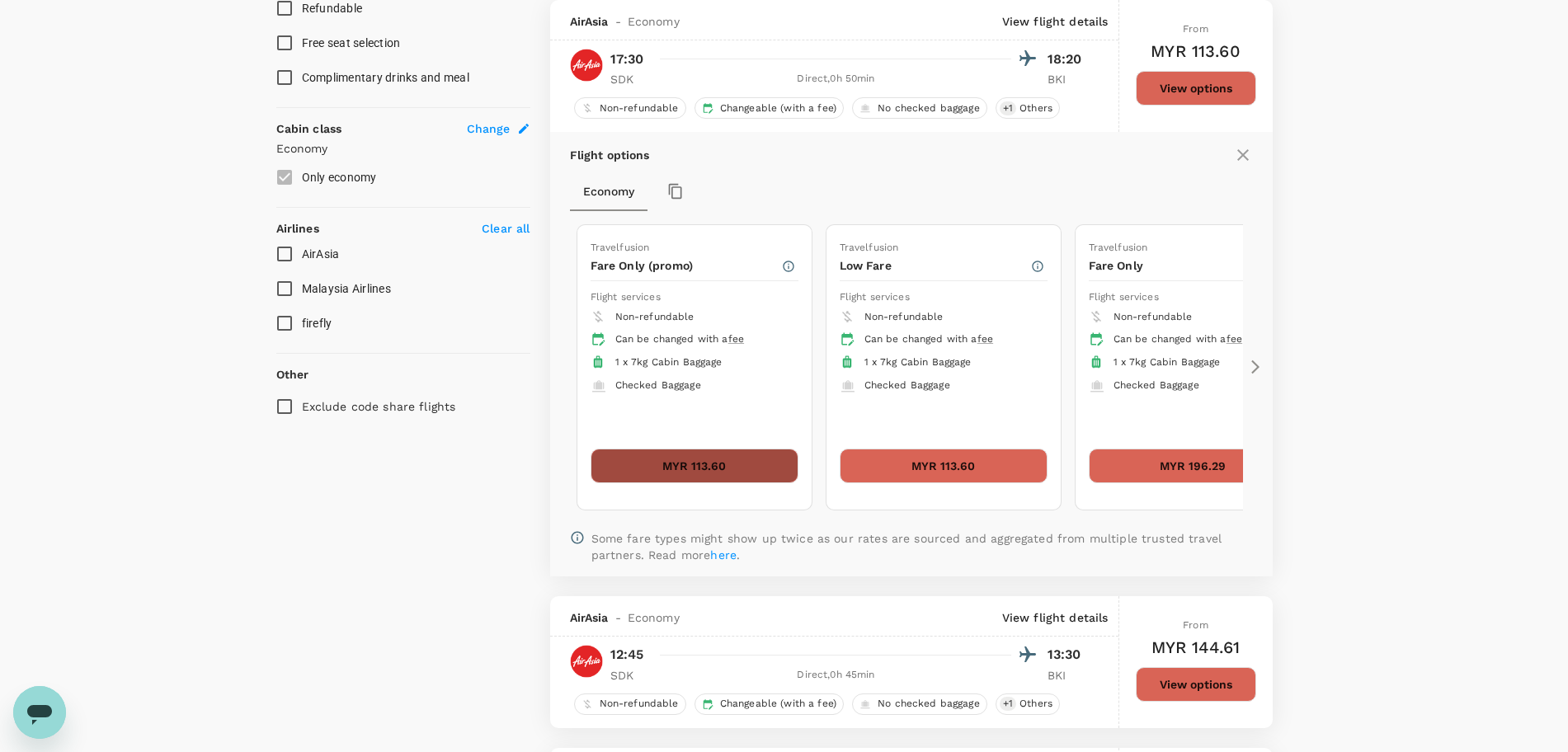 click on "MYR 113.60" at bounding box center [695, 466] 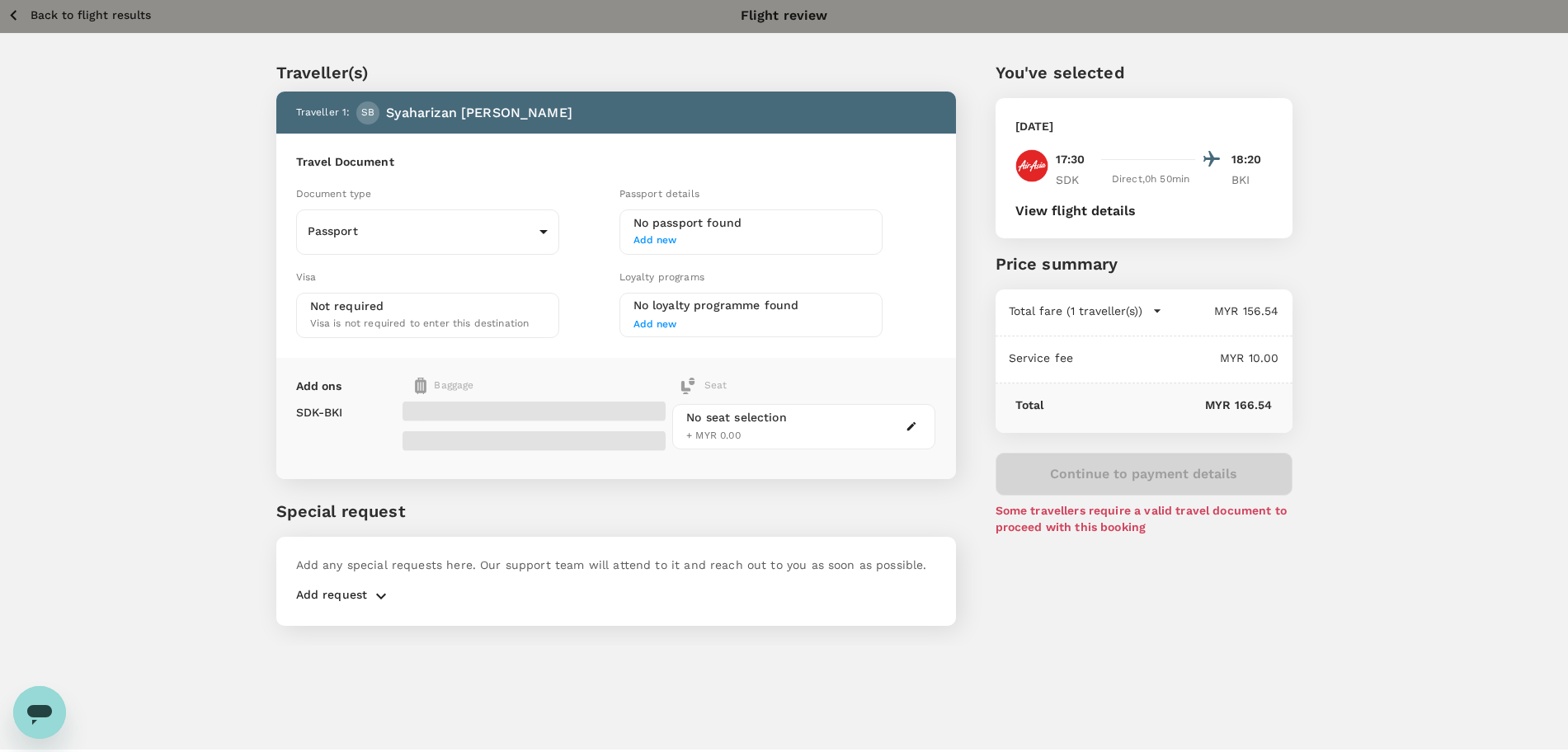 scroll, scrollTop: 0, scrollLeft: 0, axis: both 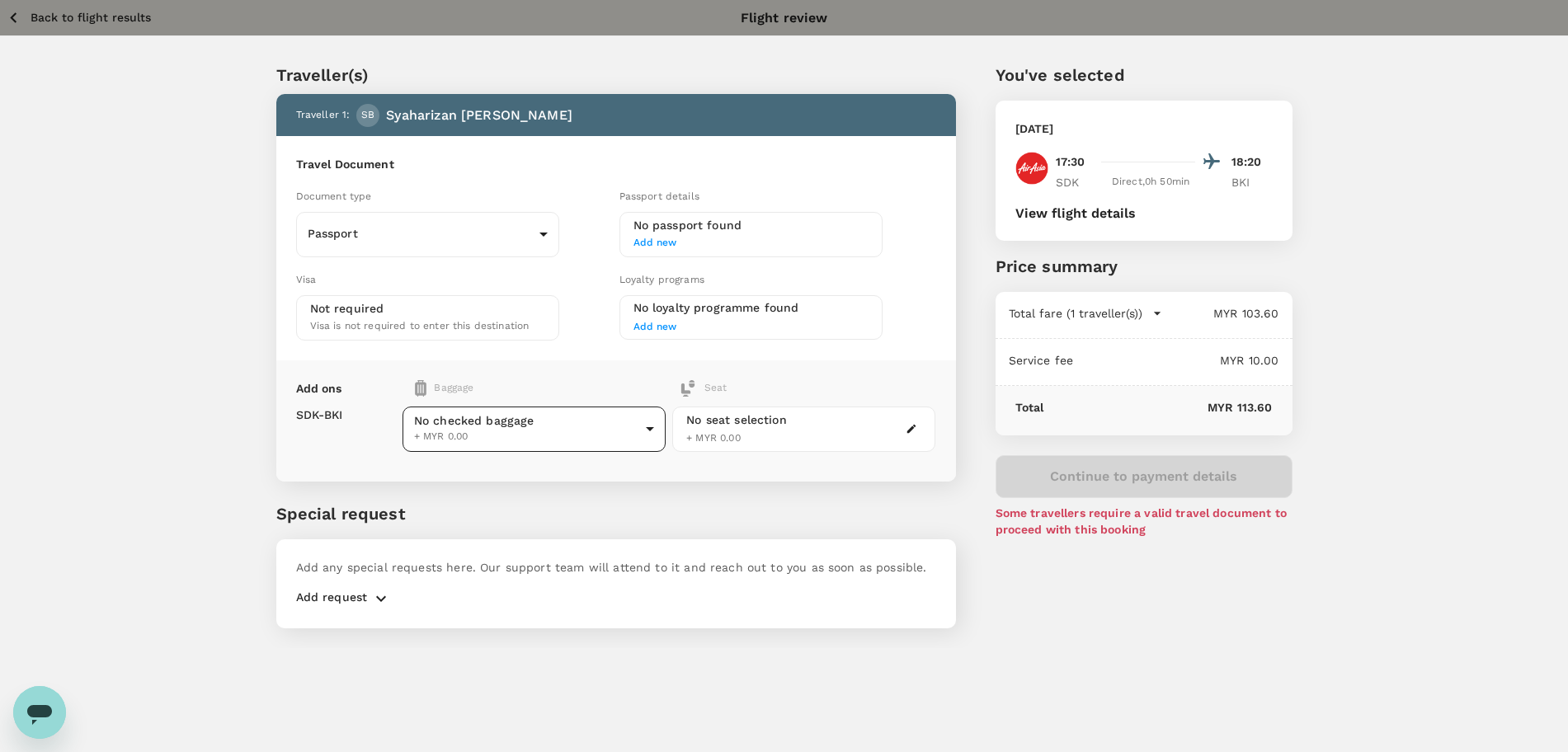 click on "Back to flight results Flight review Traveller(s) Traveller   1 : SB Syaharizan   Binti Abu Hanipah Travel Document Document type Passport Passport ​ Passport details No passport found Add new Visa Not required Visa is not required to enter this destination Loyalty programs No loyalty programme found Add new Add ons Baggage Seat SDK  -  BKI No checked baggage + MYR 0.00 ​ No seat selection + MYR 0.00 Special request Add any special requests here. Our support team will attend to it and reach out to you as soon as possible. Add request You've selected [DATE] 17:30 18:20 SDK Direct ,  0h 50min BKI View flight details Price summary Total fare (1 traveller(s)) MYR 103.60 Air fare MYR 103.60 Baggage fee MYR 0.00 Seat fee MYR 0.00 Service fee MYR 10.00 Total MYR 113.60 Continue to payment details Some travellers require a valid travel document to proceed with this booking by TruTrip  ( 3.48.0   ) View details Edit Add new" at bounding box center (784, 397) 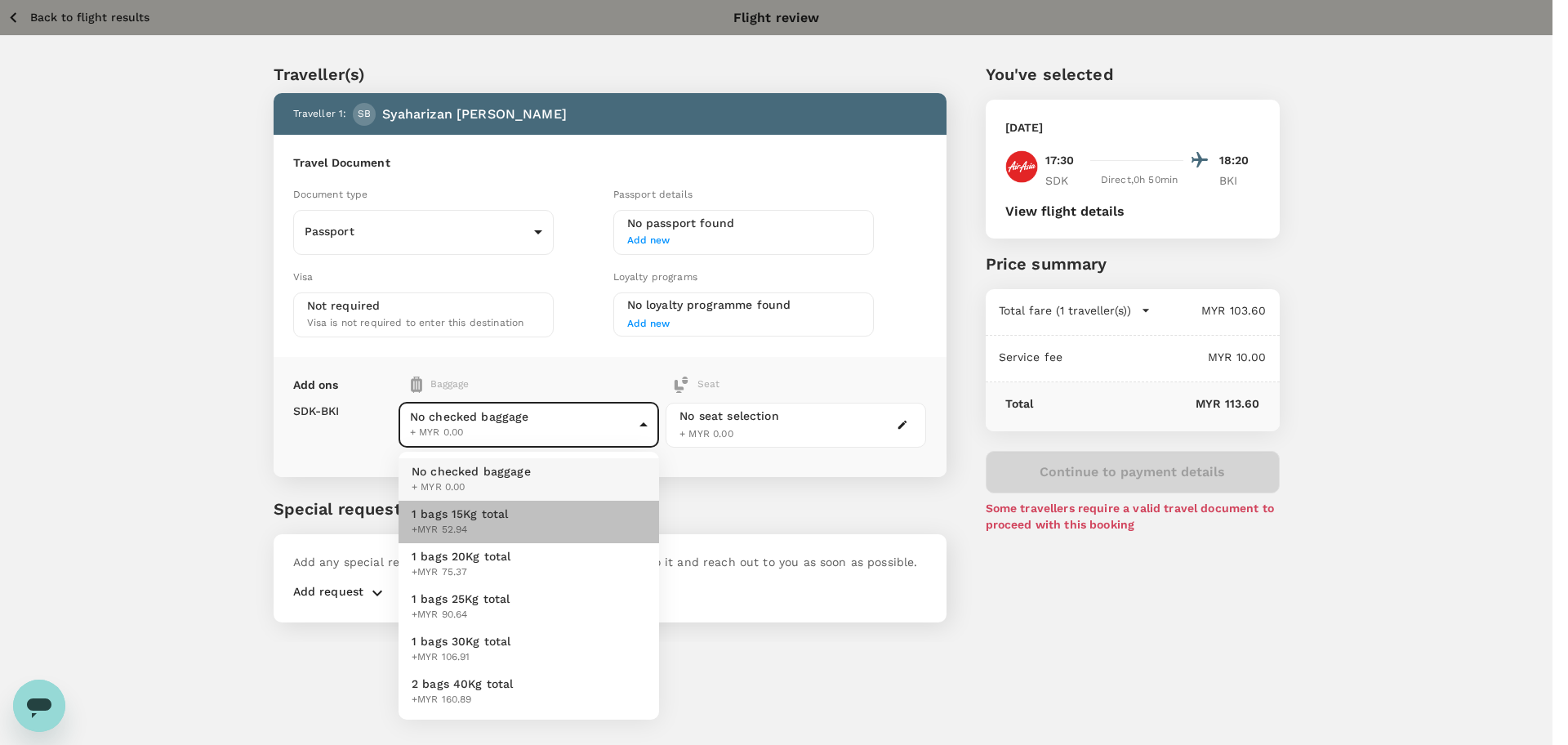 click on "1 bags 15Kg total +MYR 52.94" at bounding box center (528, 522) 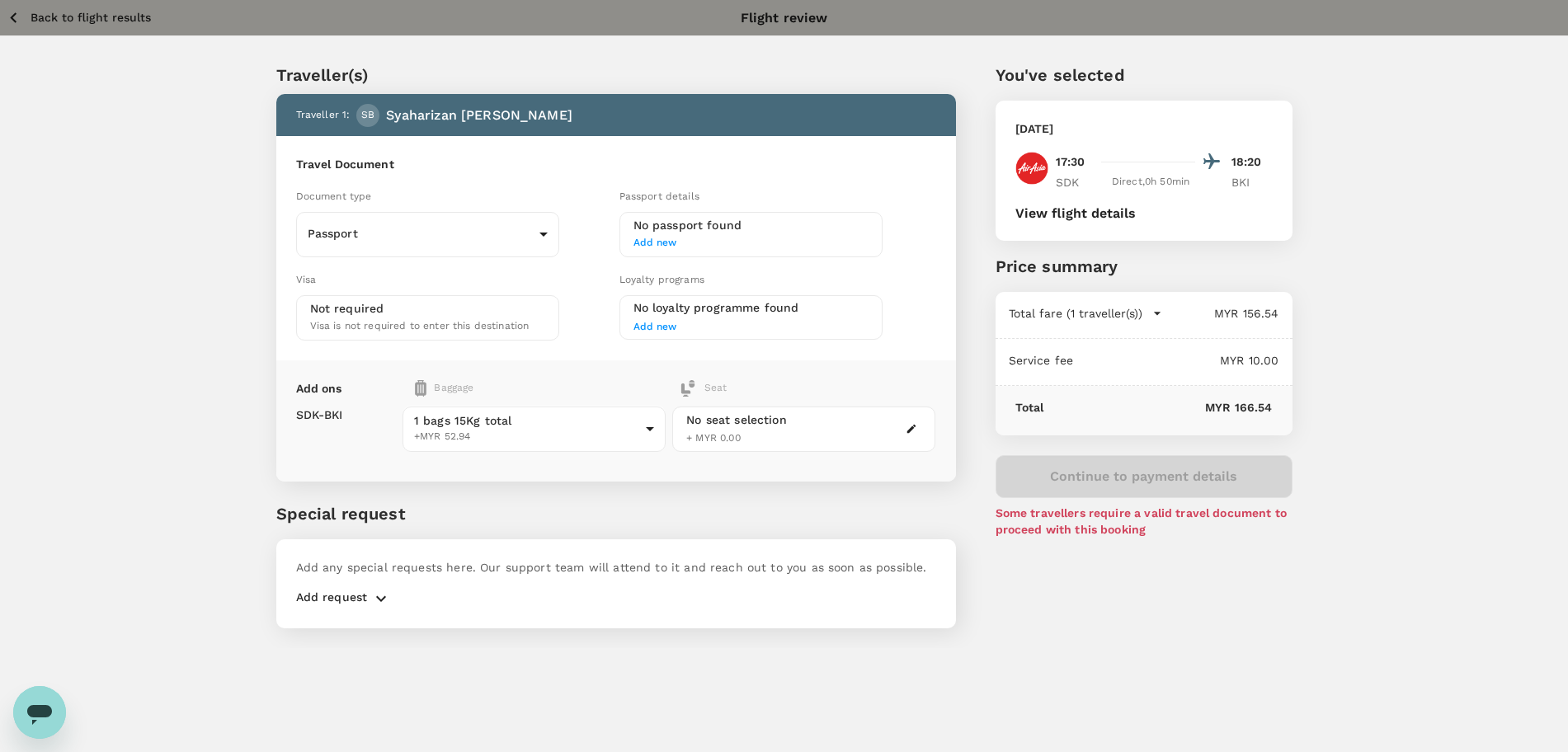 click 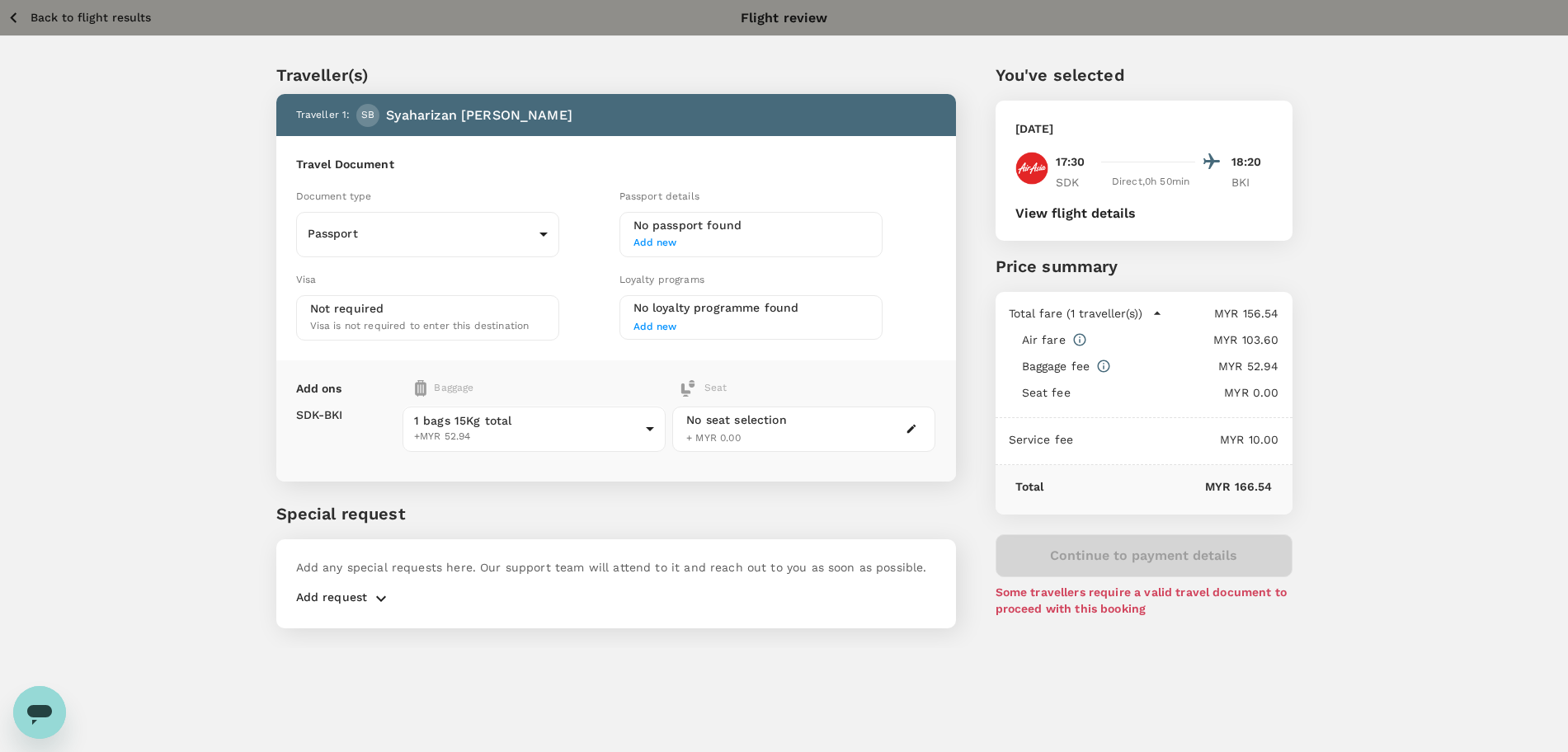 type 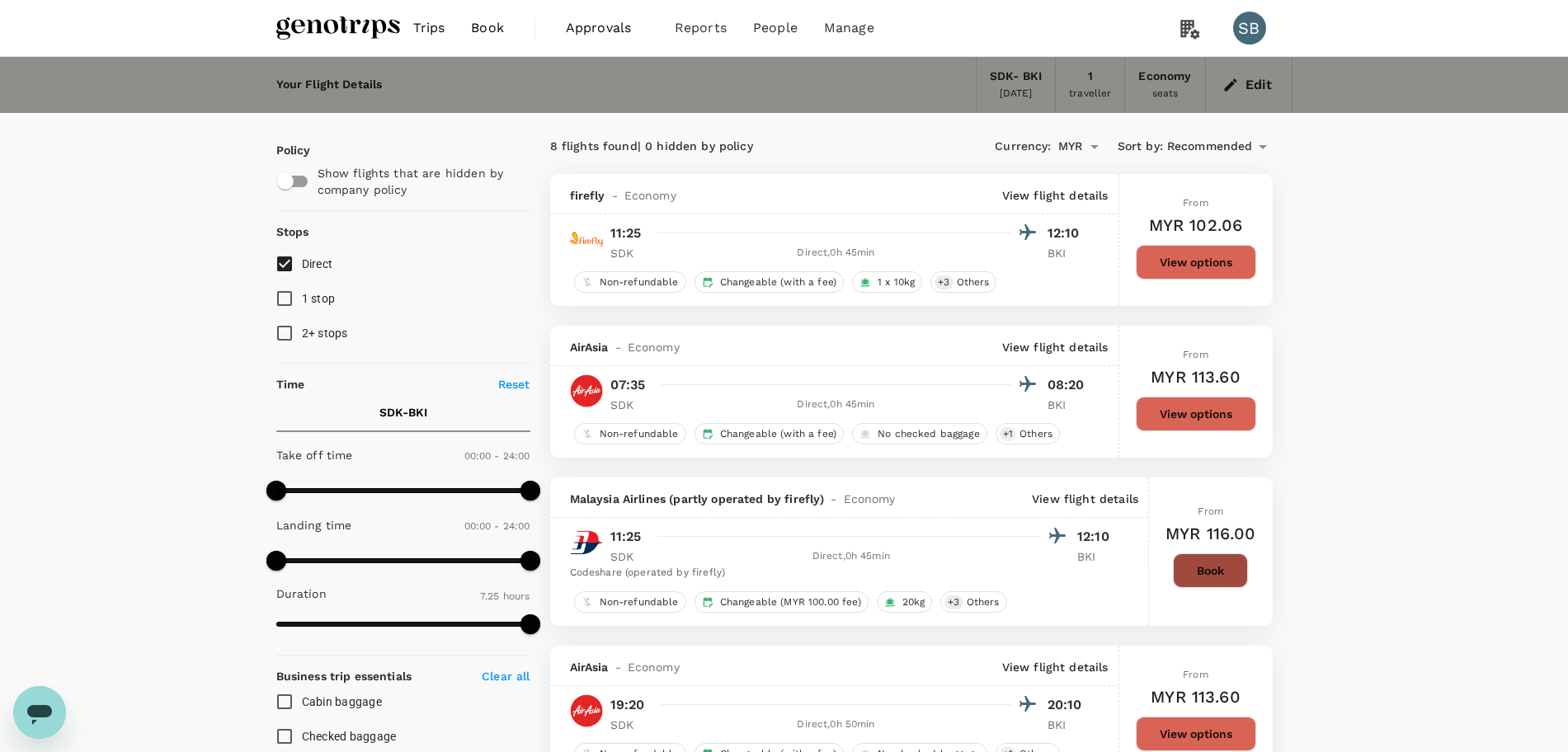 click on "Book" at bounding box center (1210, 571) 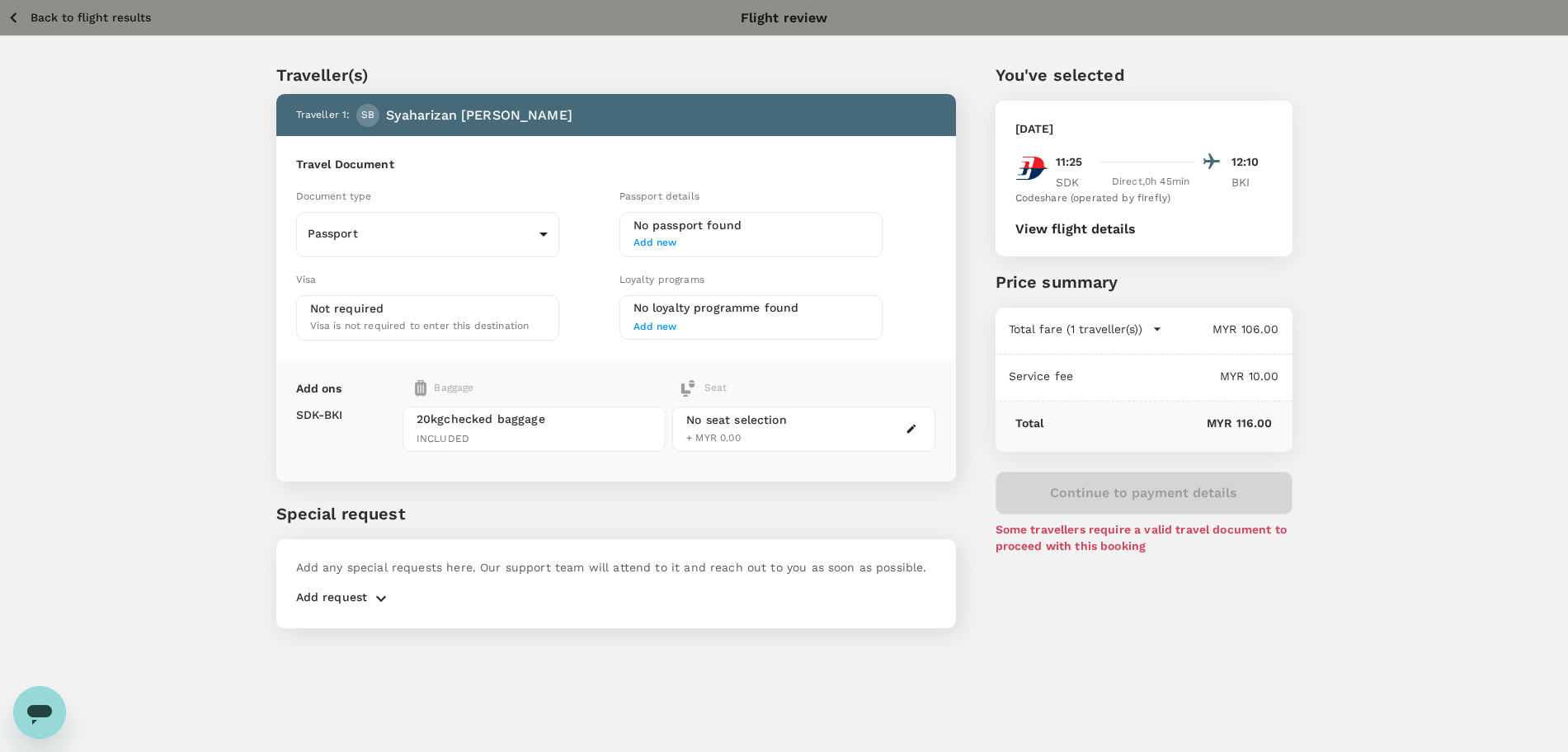 click on "Back to flight results Flight review" at bounding box center (784, 17) 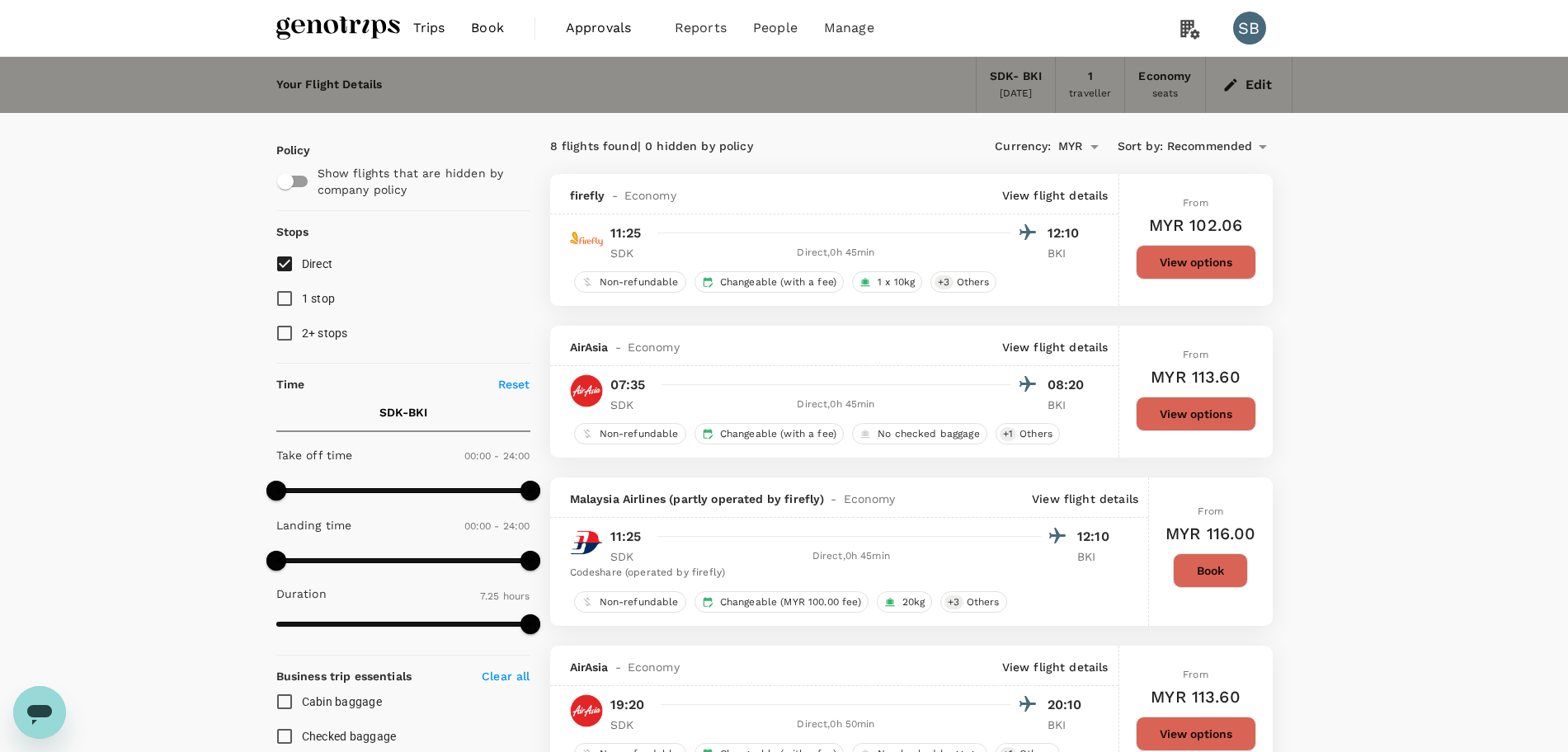 click at bounding box center (338, 28) 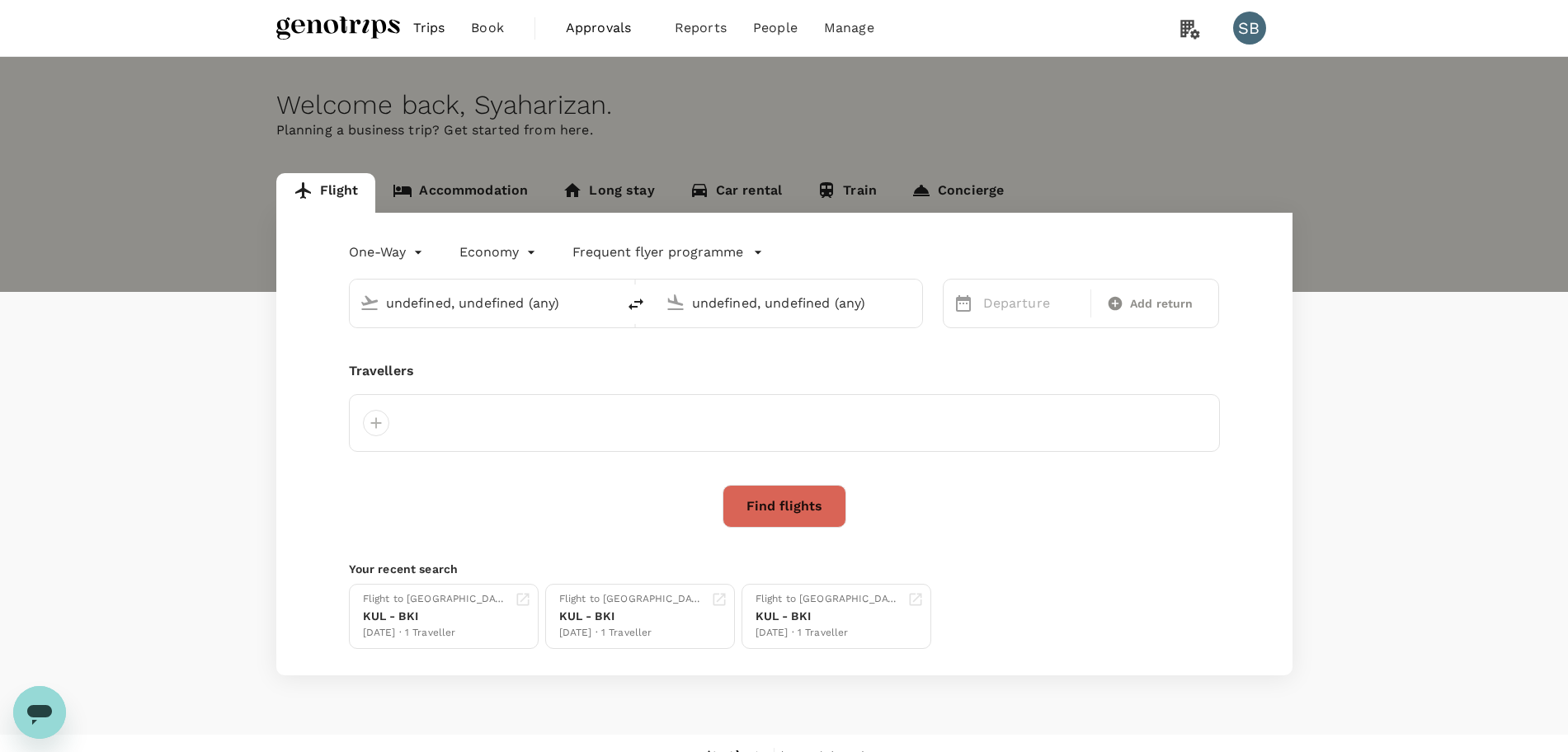 type on "Sandakan (SDK)" 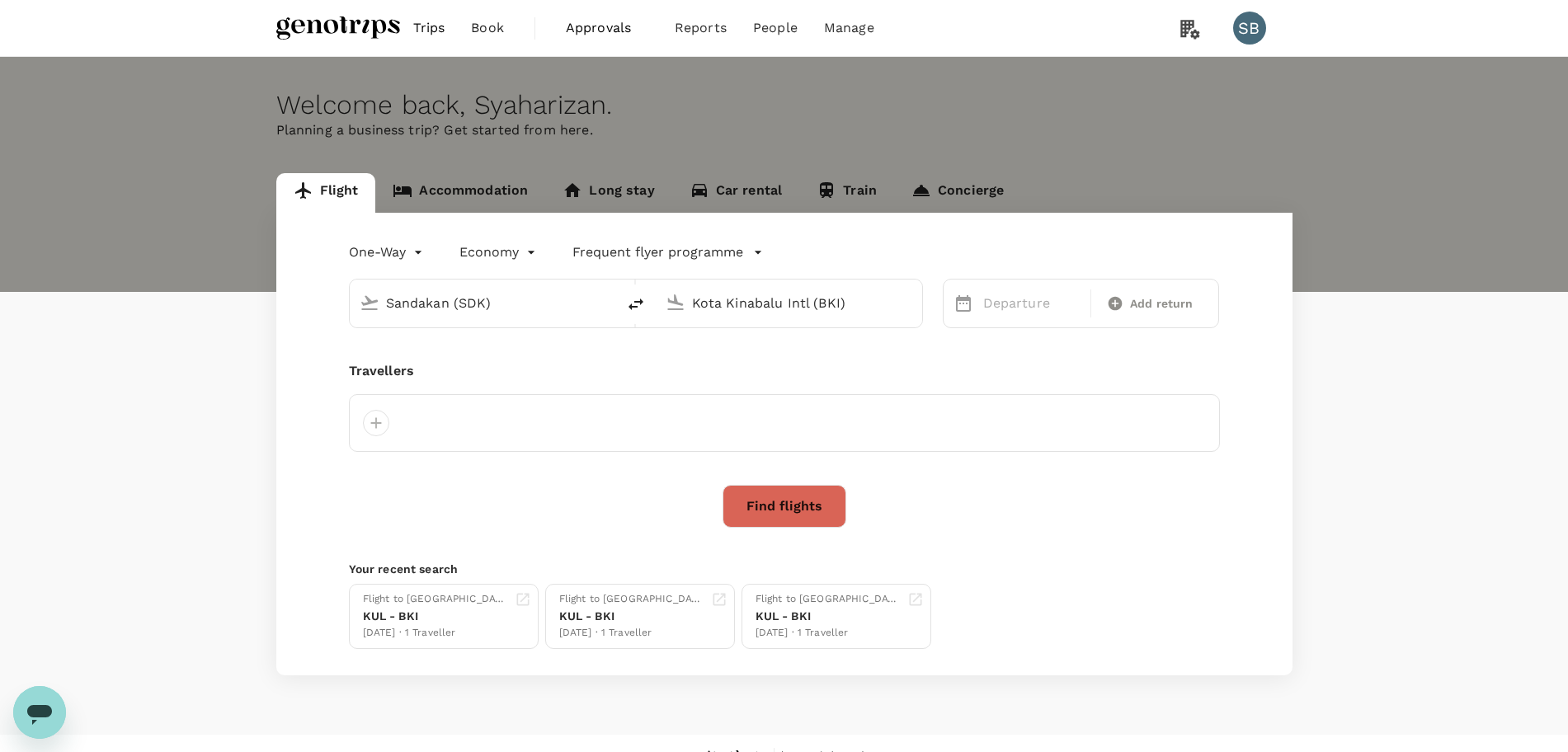 type 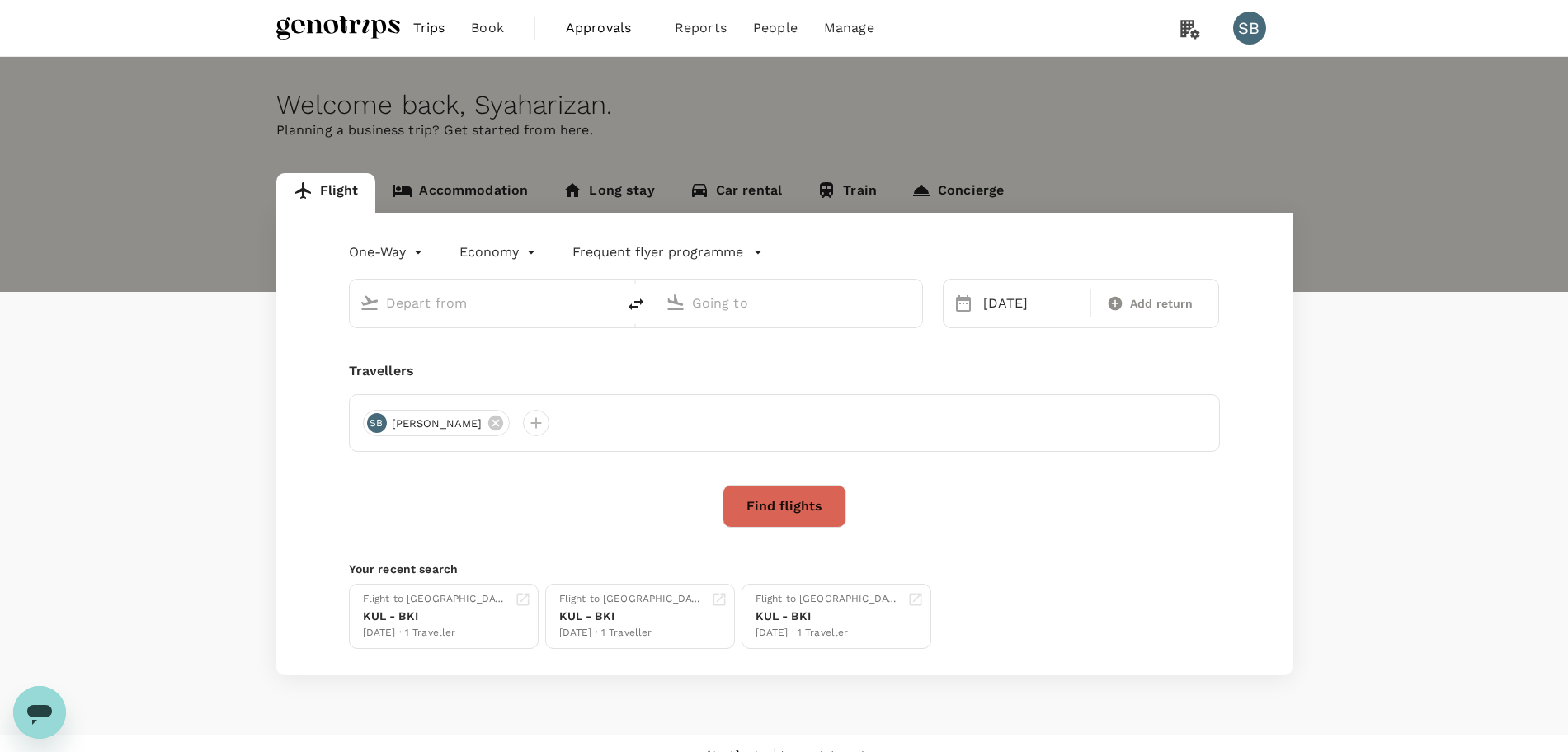 type on "Sandakan (SDK)" 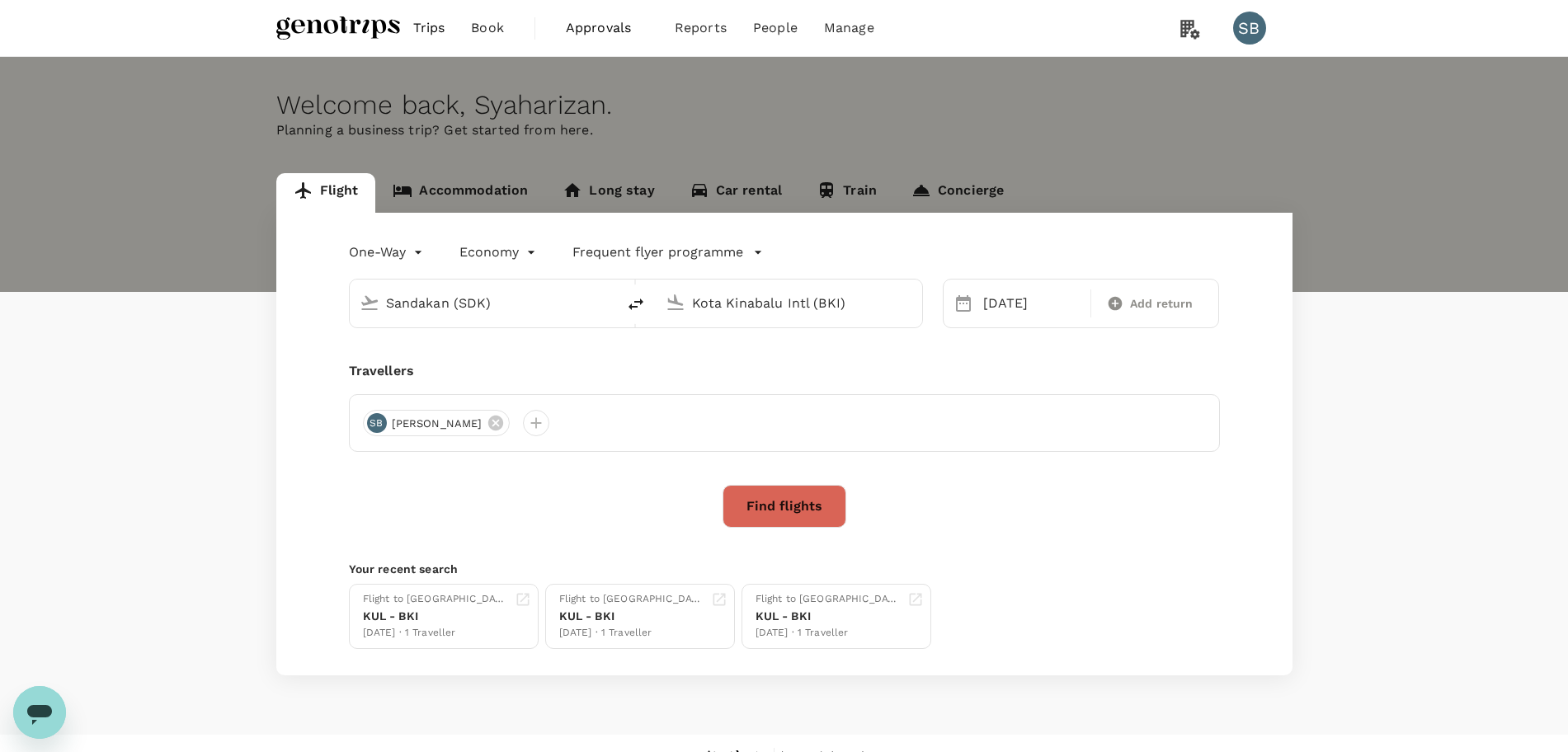 type 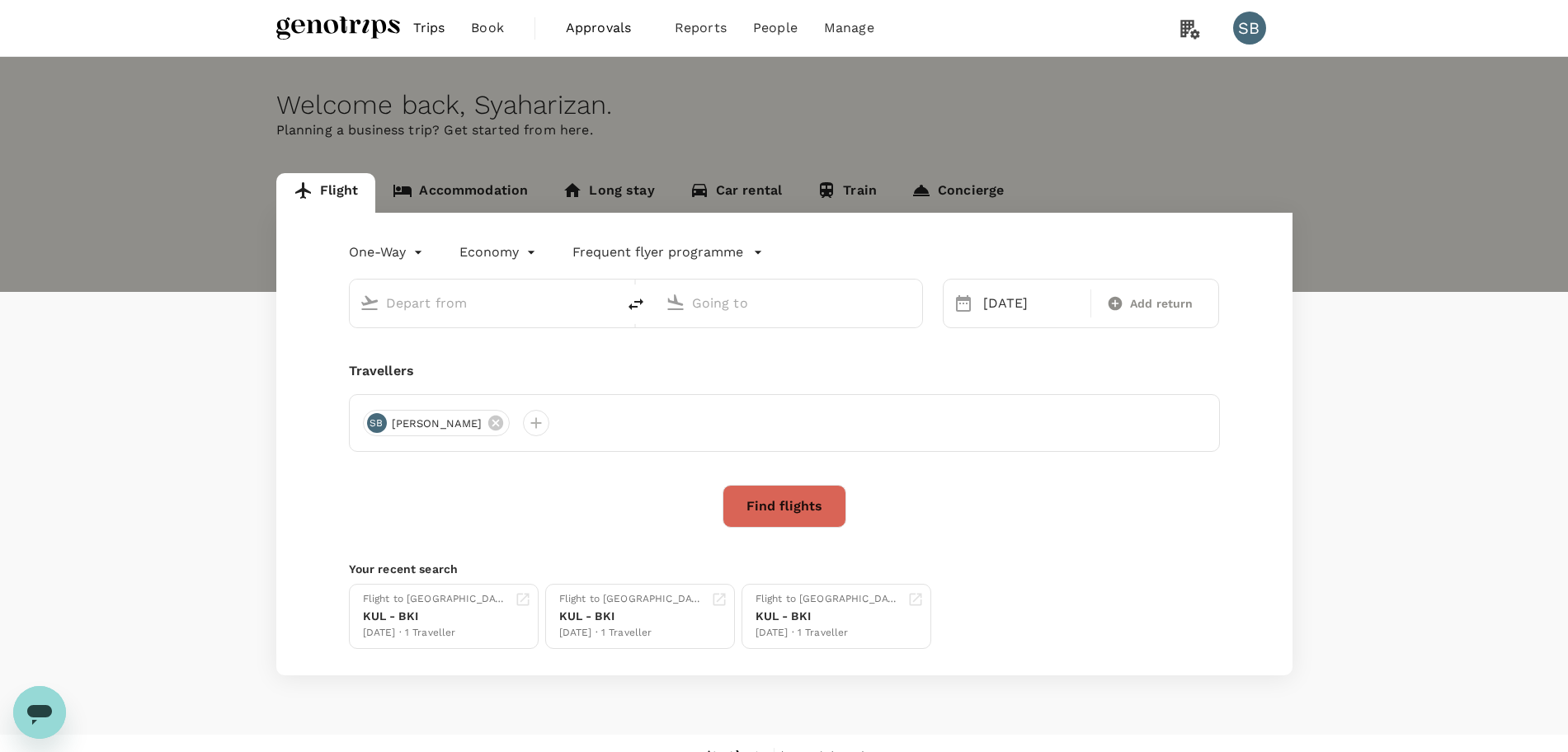 type on "Sandakan (SDK)" 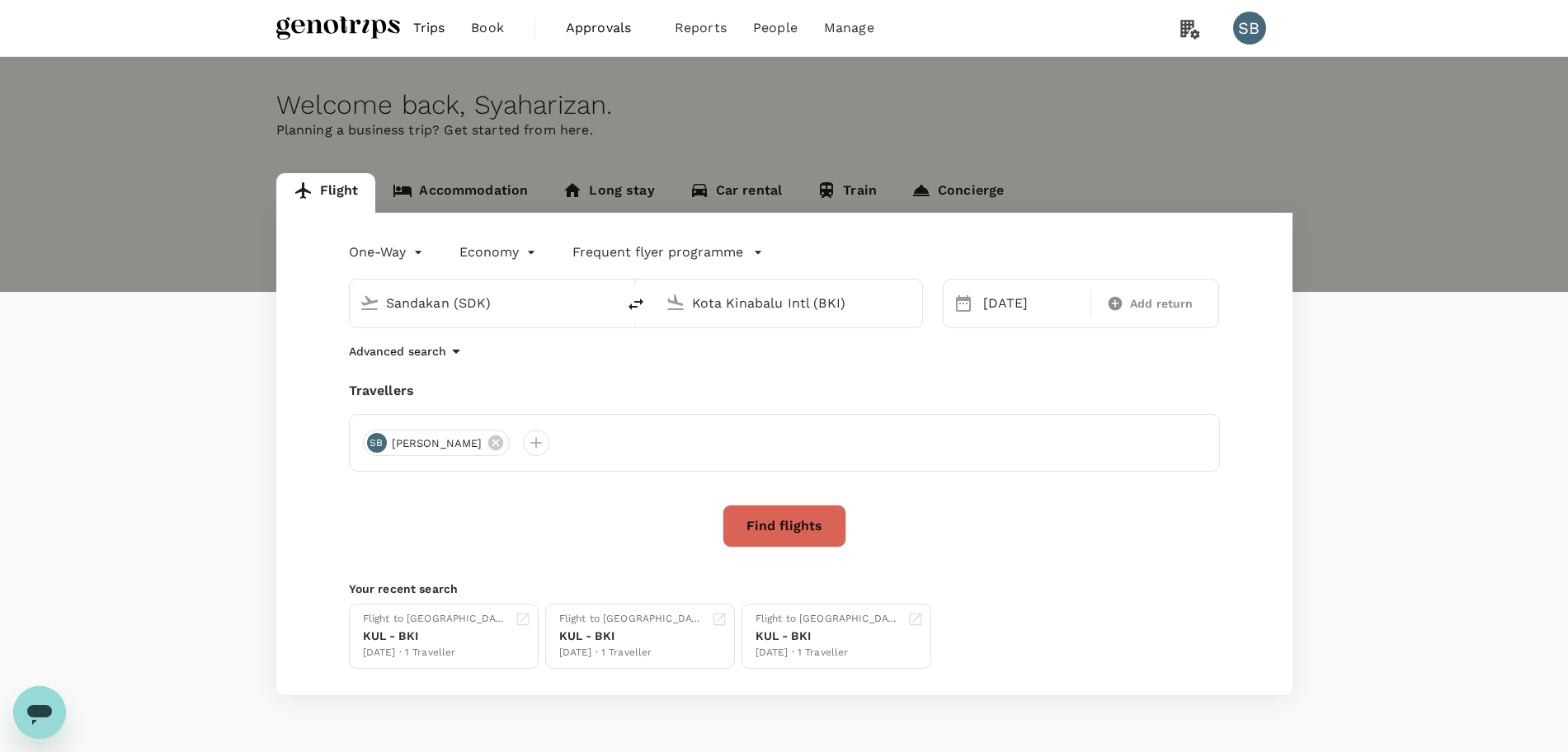 click on "Sandakan (SDK)" at bounding box center (483, 303) 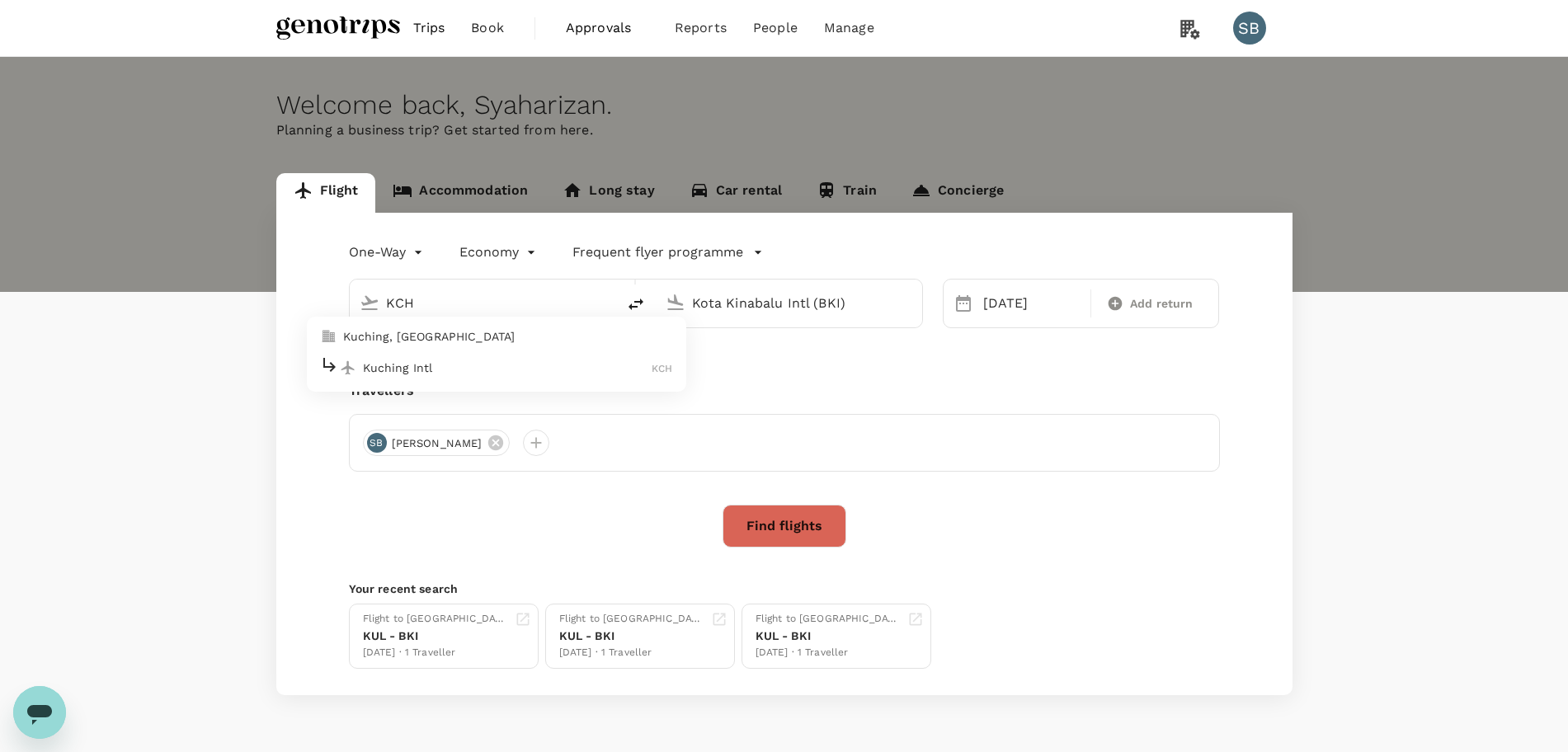 click on "Kuching Intl" at bounding box center [507, 368] 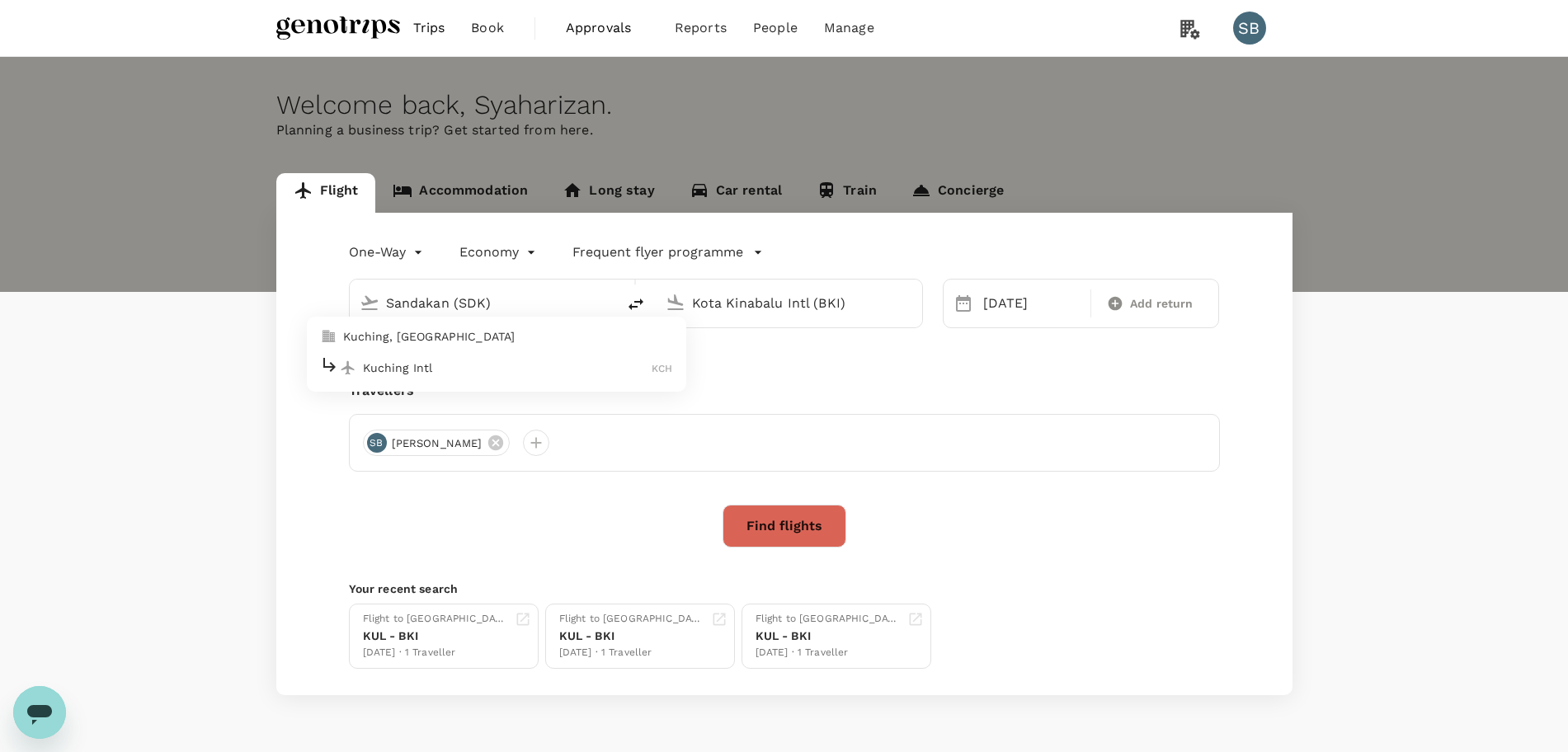 type on "Kuching Intl (KCH)" 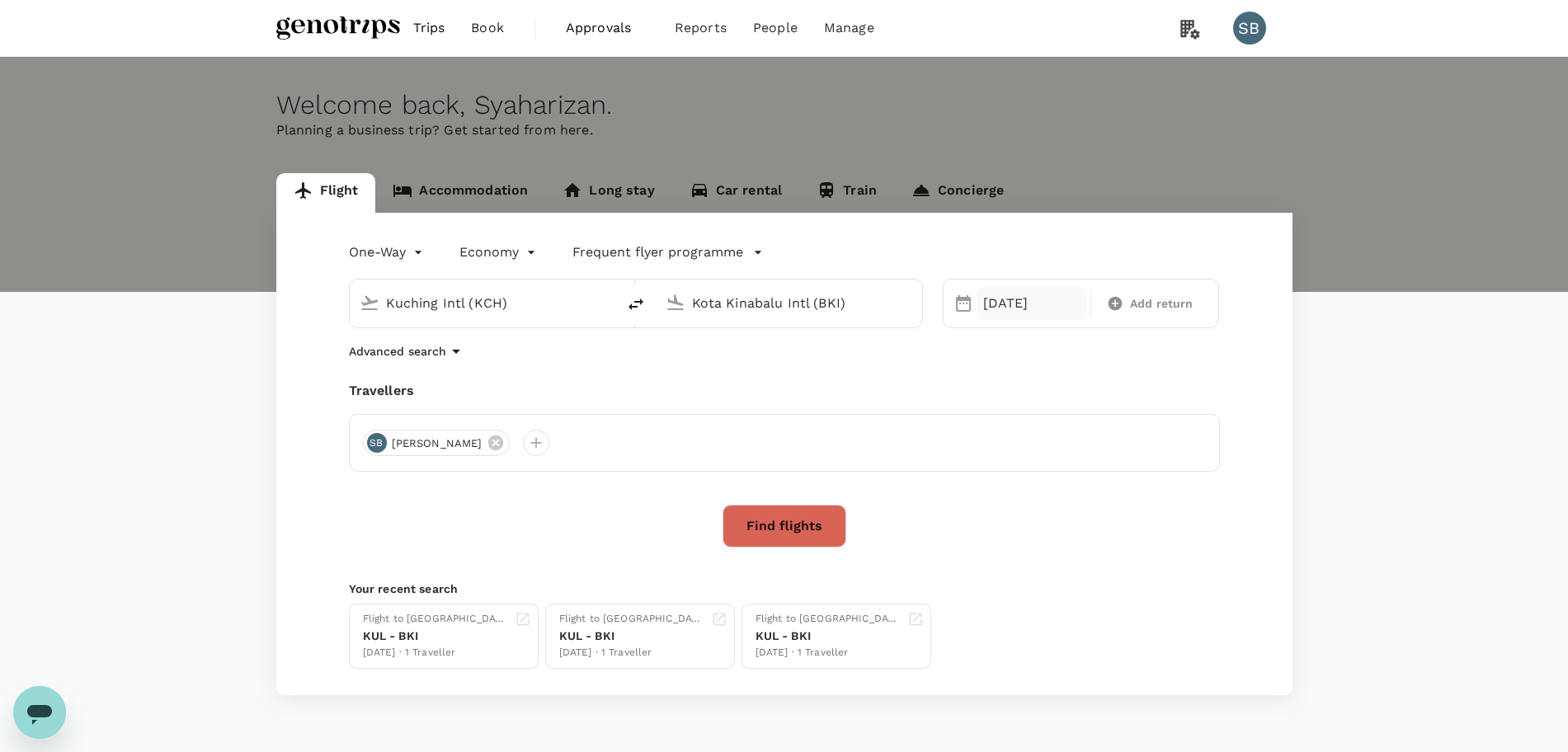 click on "[DATE]" at bounding box center (1032, 303) 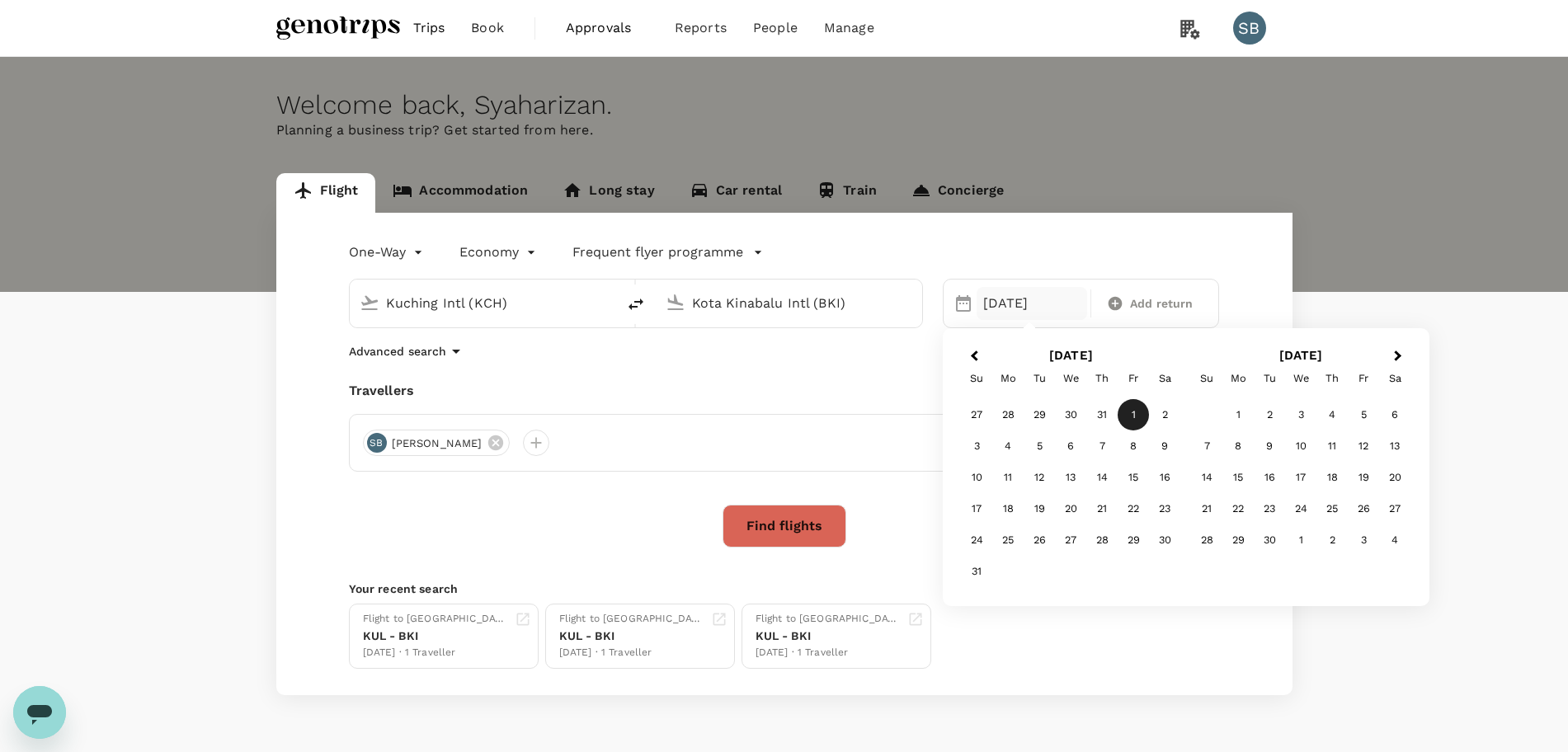 drag, startPoint x: 1159, startPoint y: 421, endPoint x: 1148, endPoint y: 426, distance: 12.083046 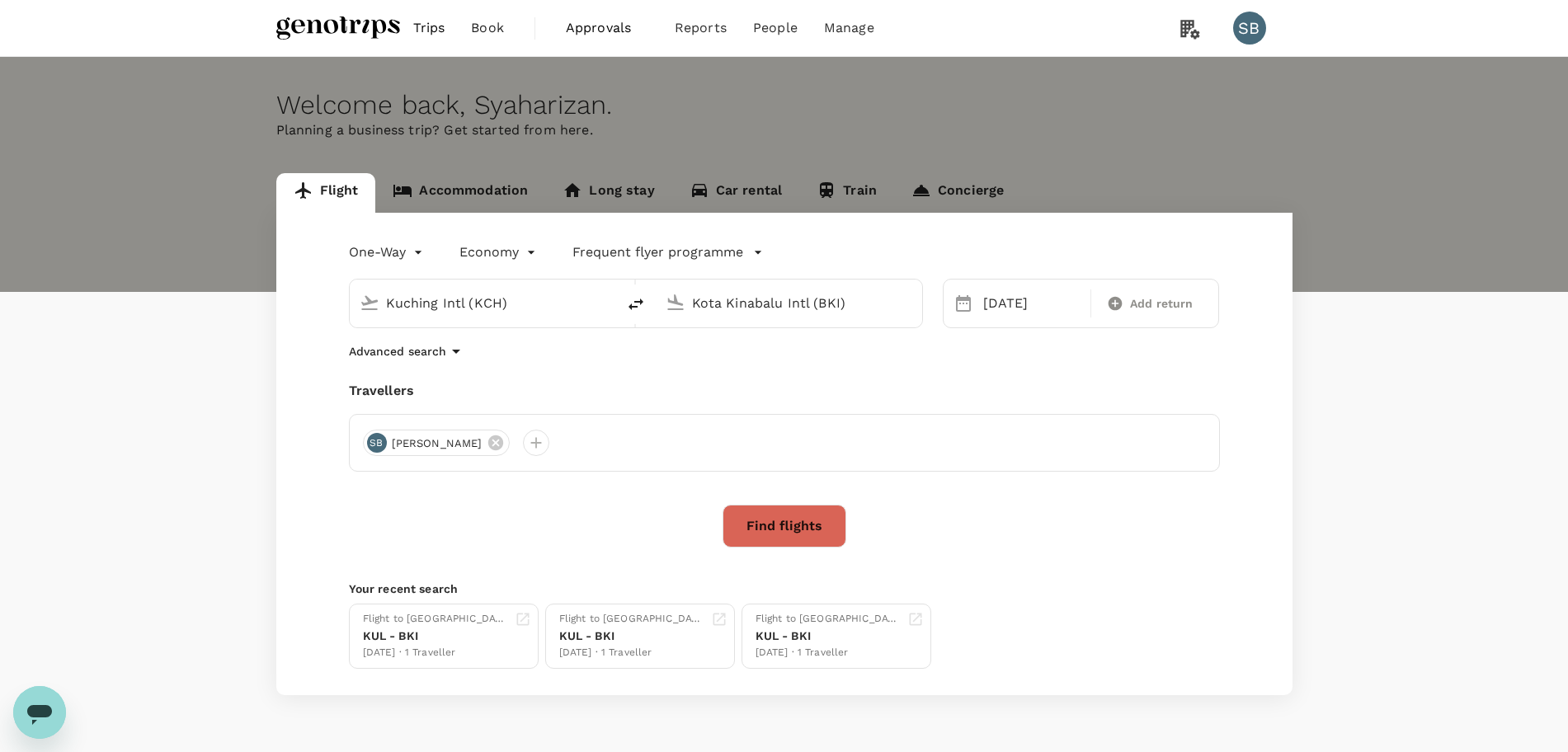 click on "Find flights" at bounding box center (784, 526) 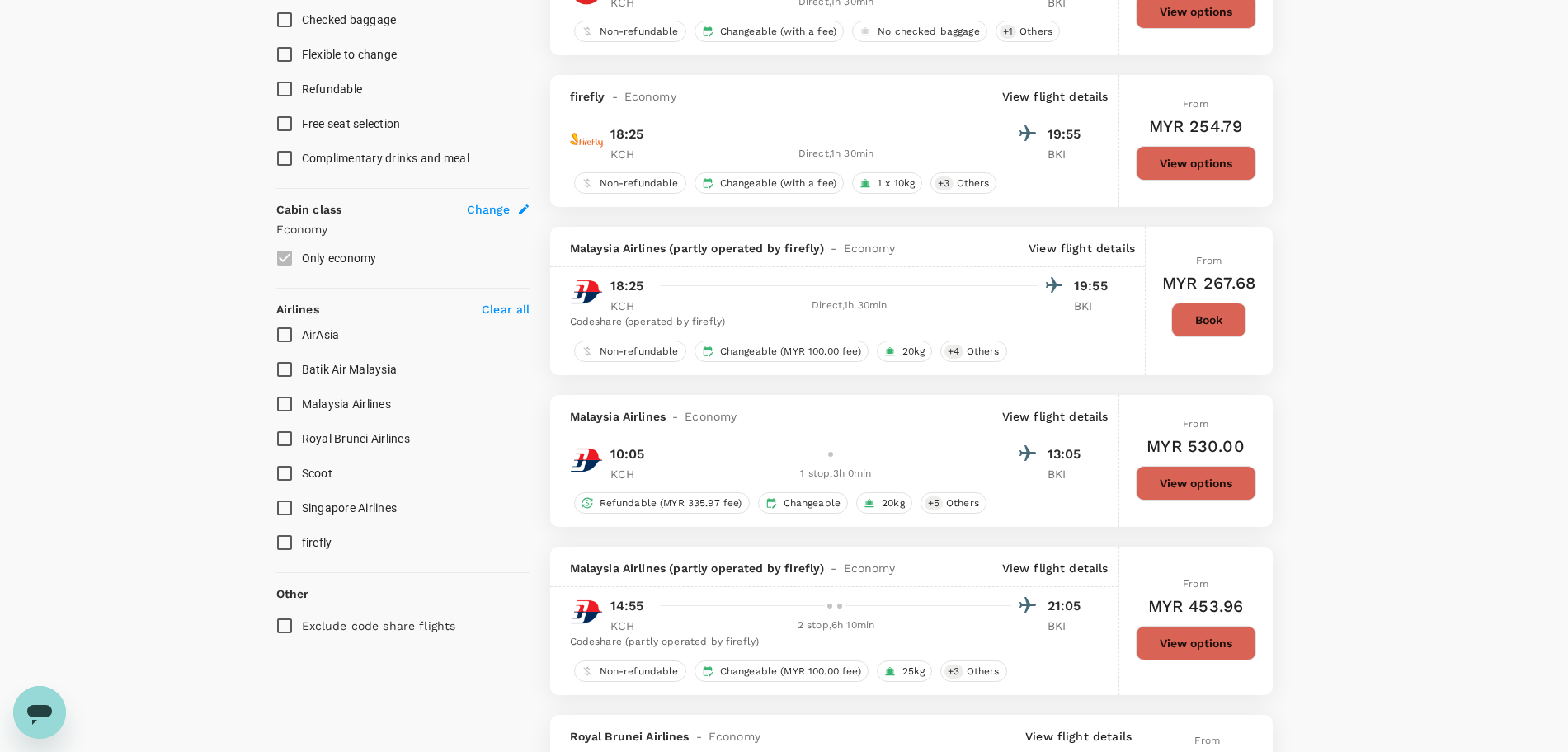 scroll, scrollTop: 721, scrollLeft: 0, axis: vertical 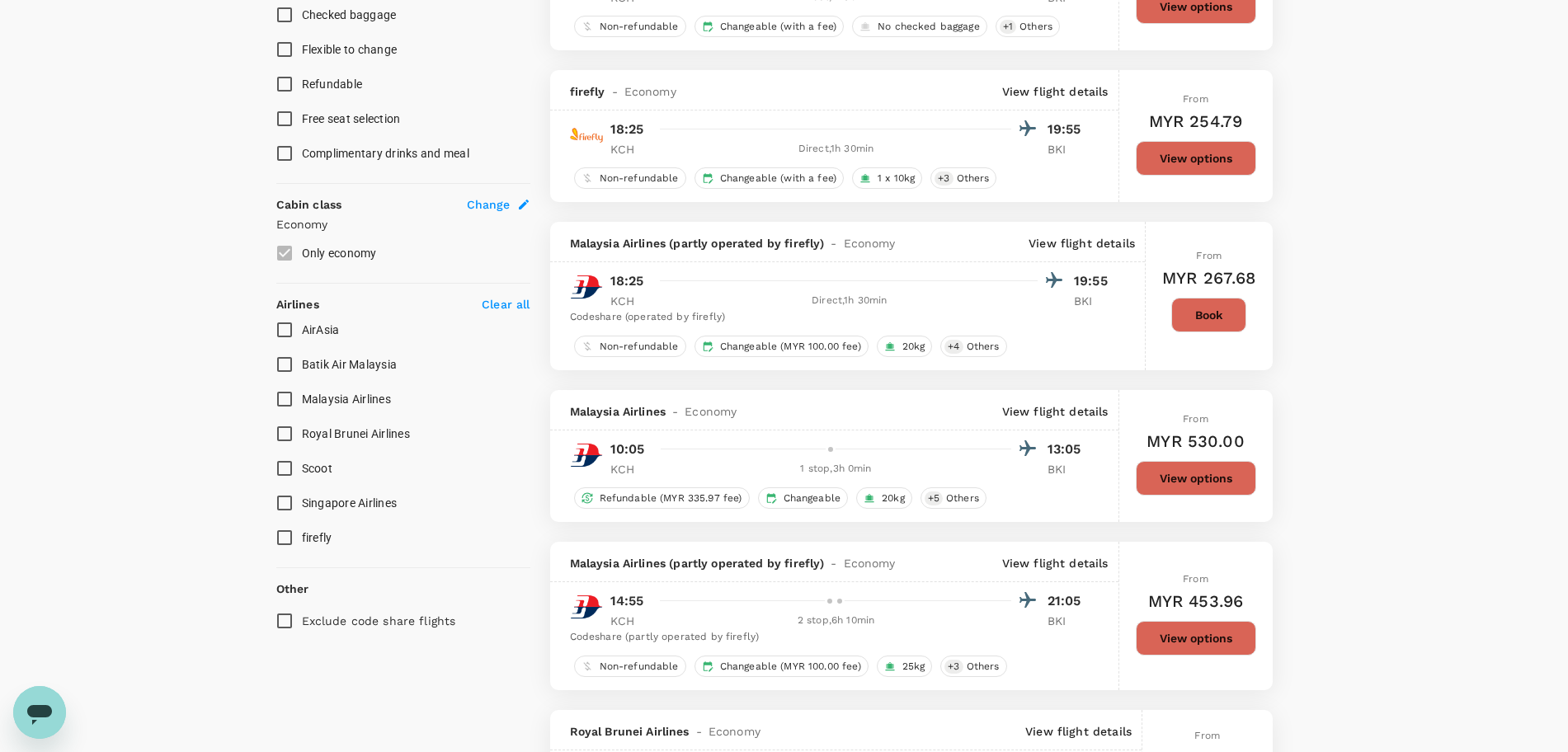 click on "Malaysia Airlines" at bounding box center (285, 399) 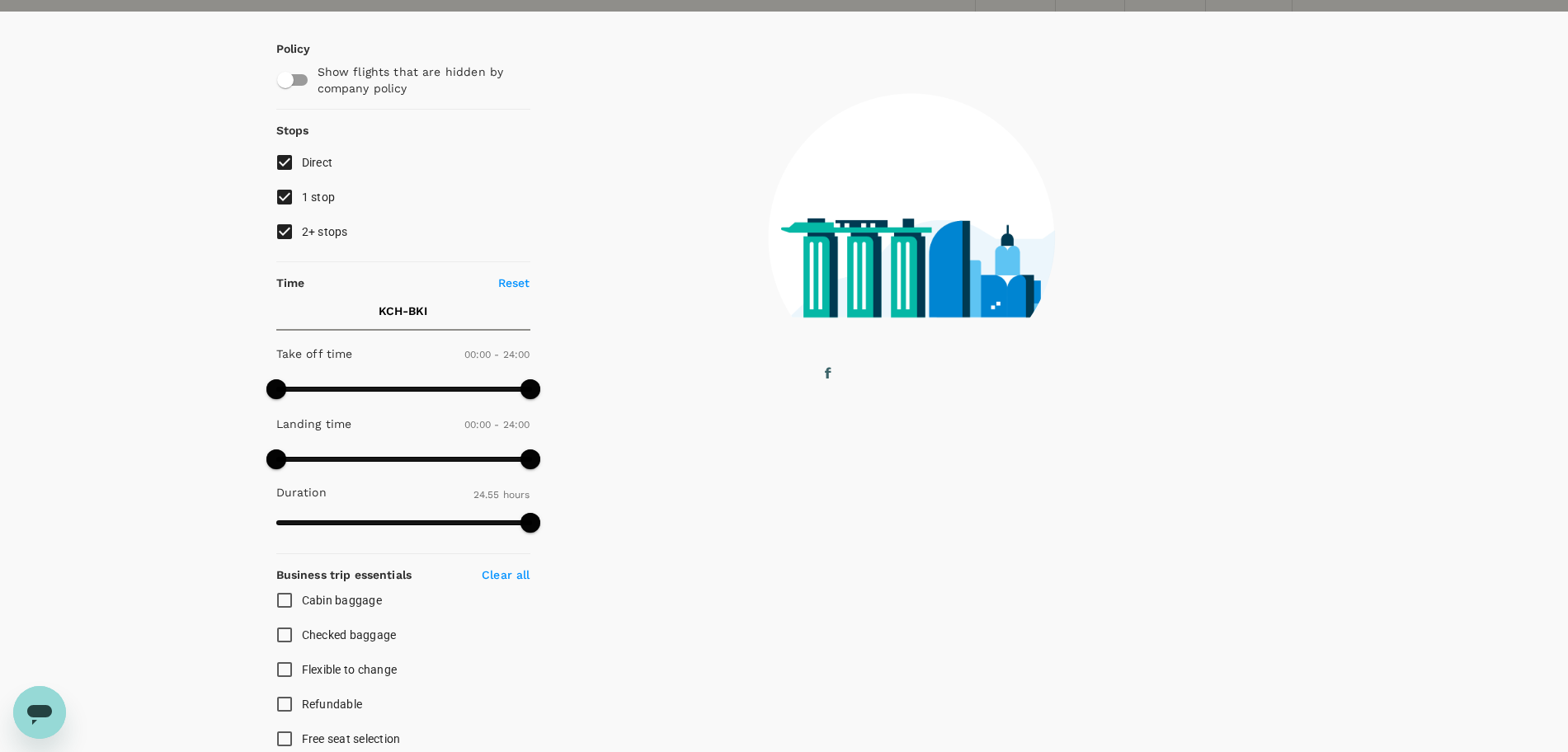 scroll, scrollTop: 0, scrollLeft: 0, axis: both 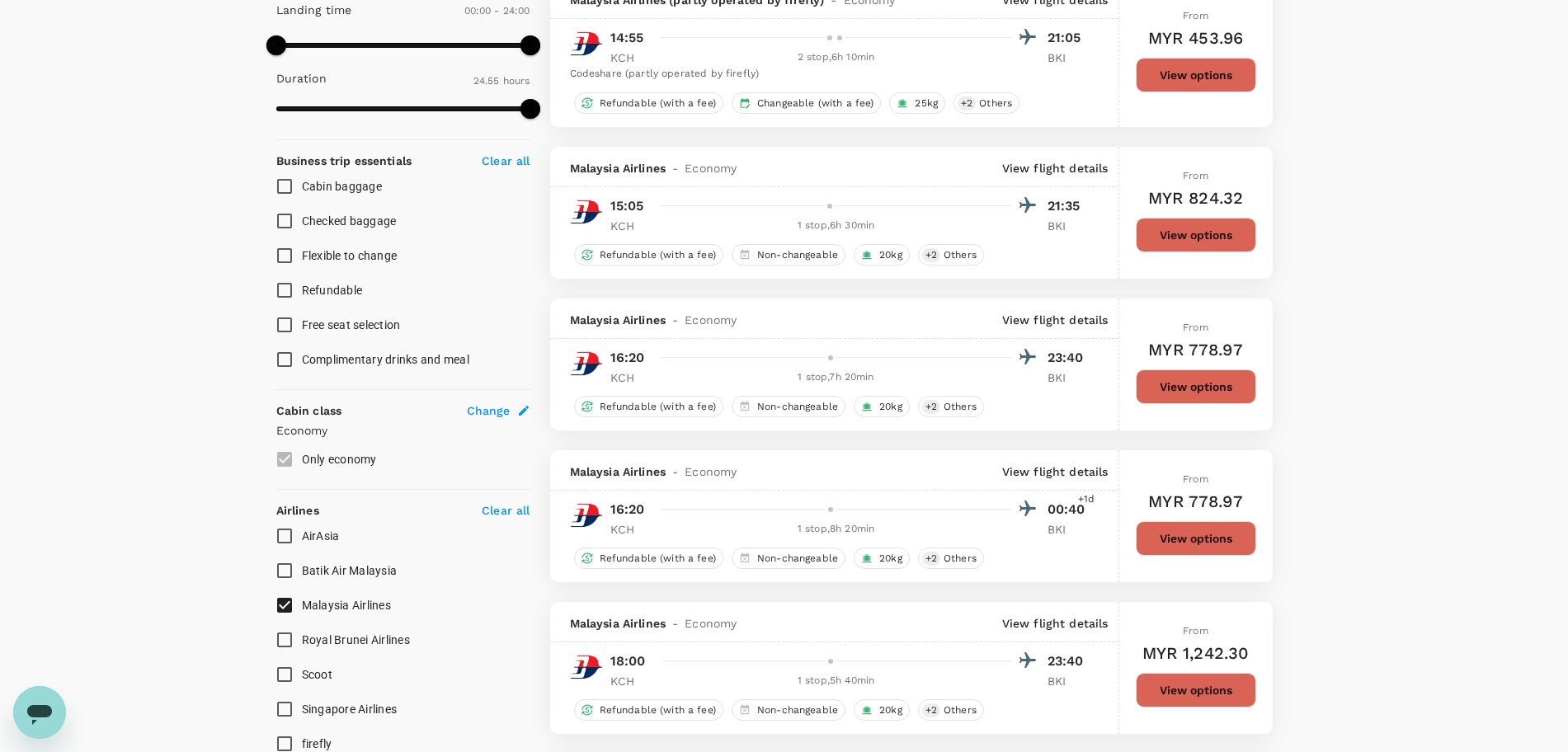 click on "AirAsia" at bounding box center (285, 536) 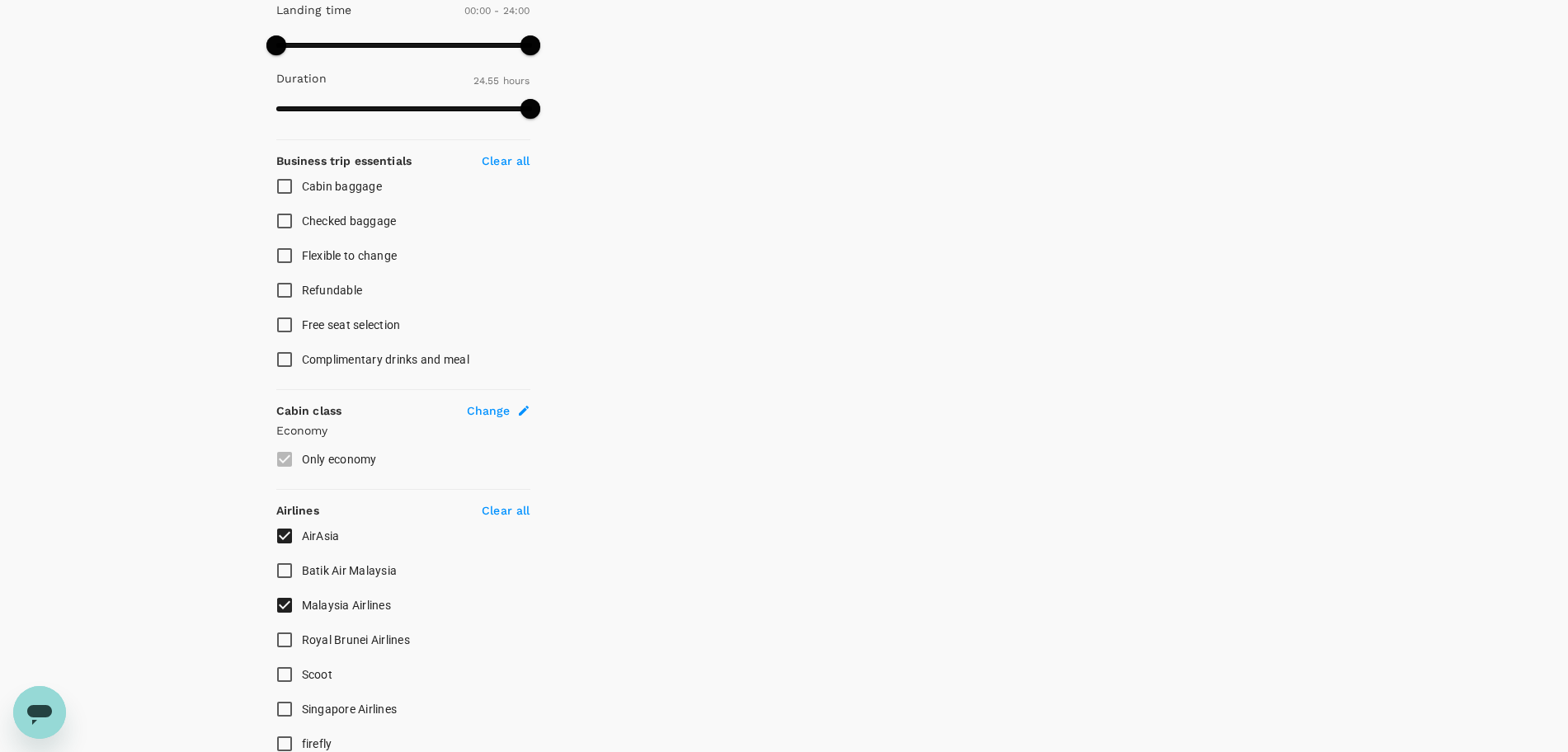 click on "Malaysia Airlines" at bounding box center (285, 605) 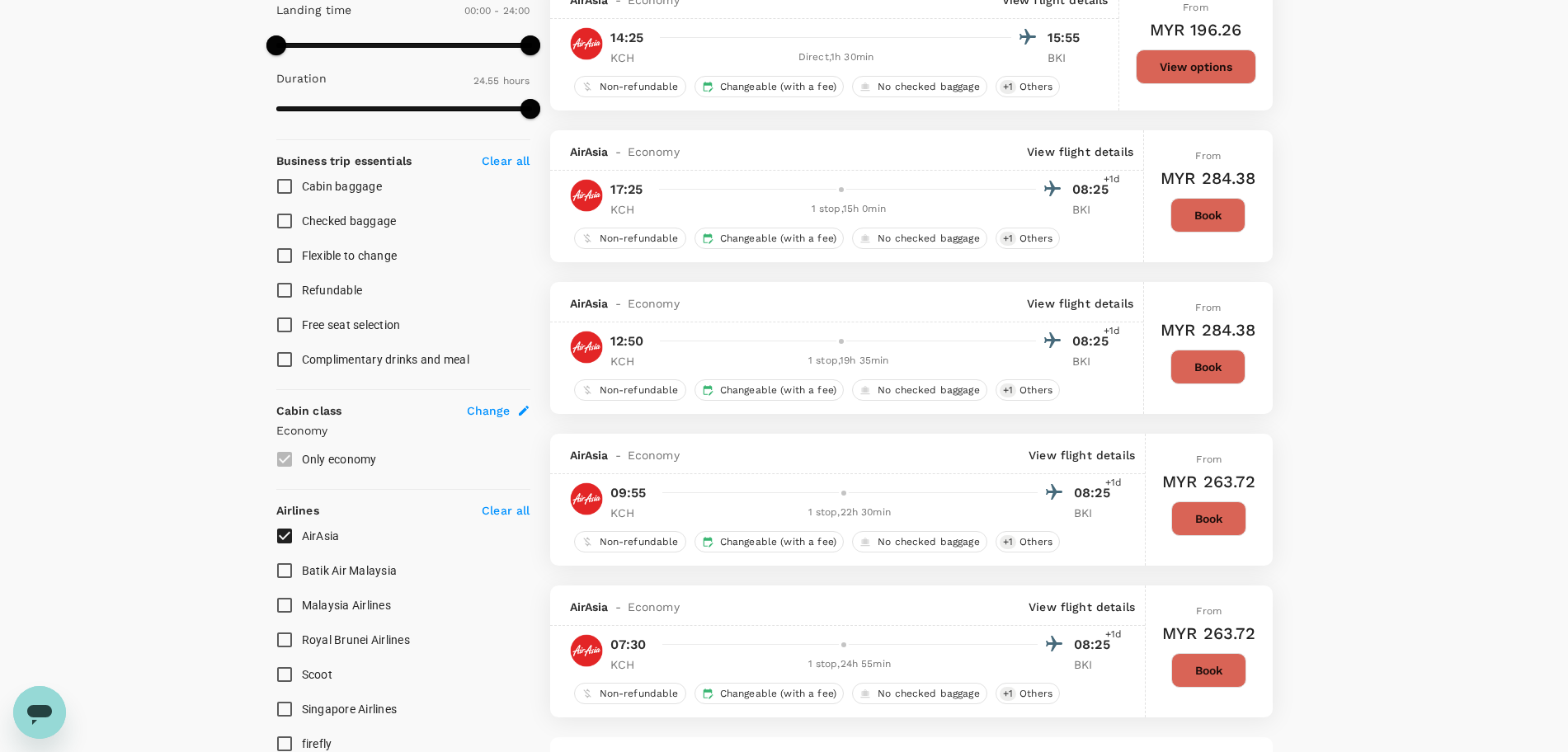 type on "MYR" 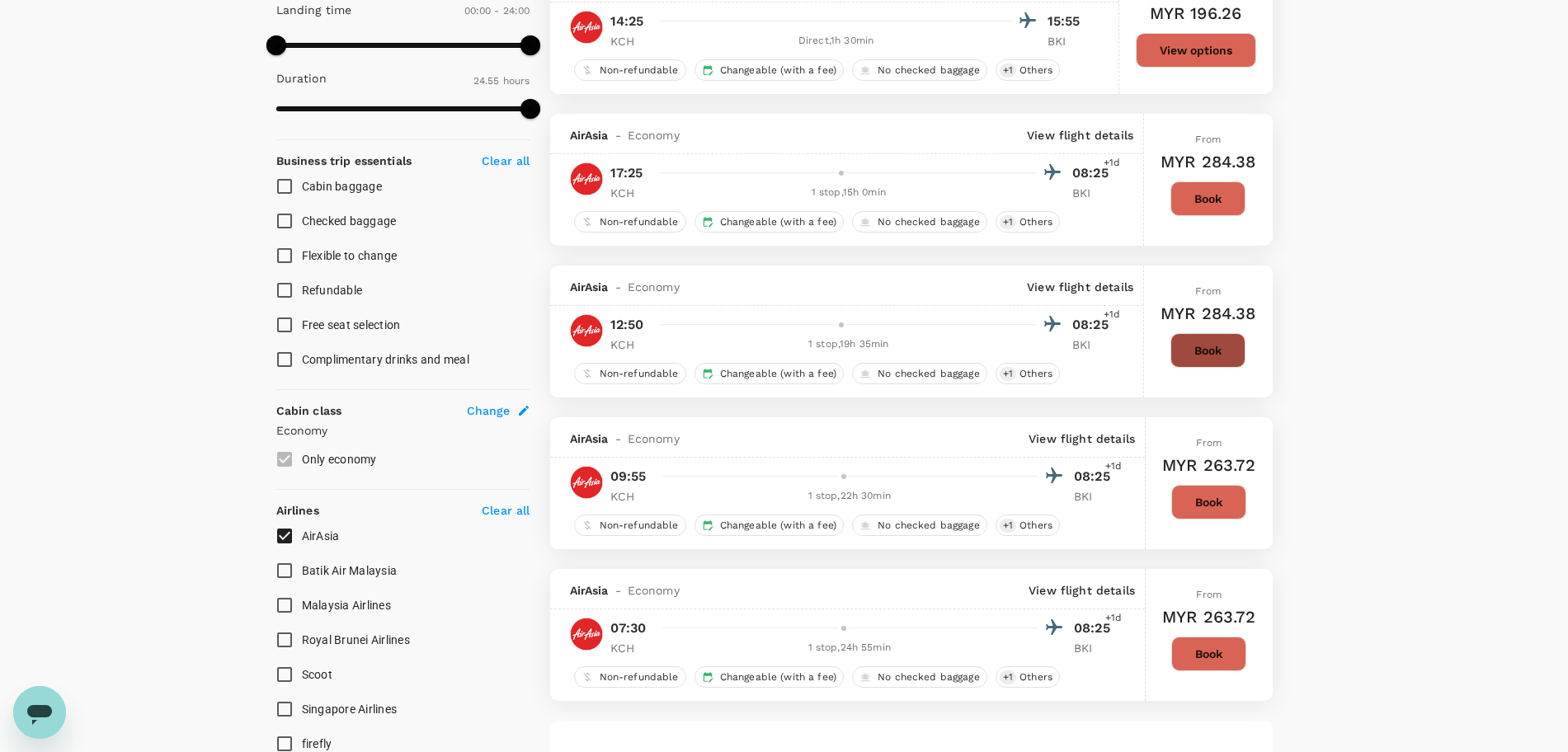 click on "Book" at bounding box center [1208, 350] 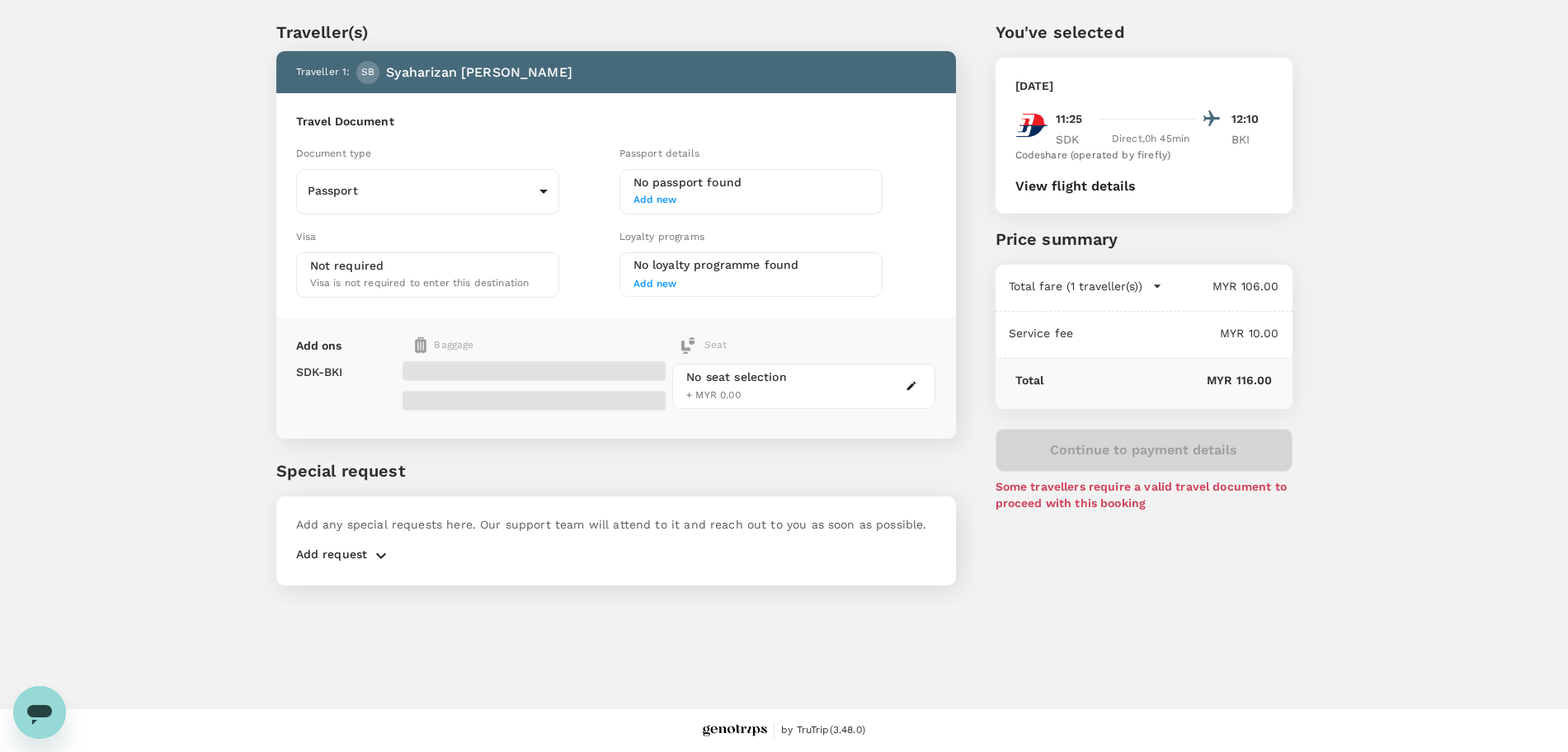 scroll, scrollTop: 0, scrollLeft: 0, axis: both 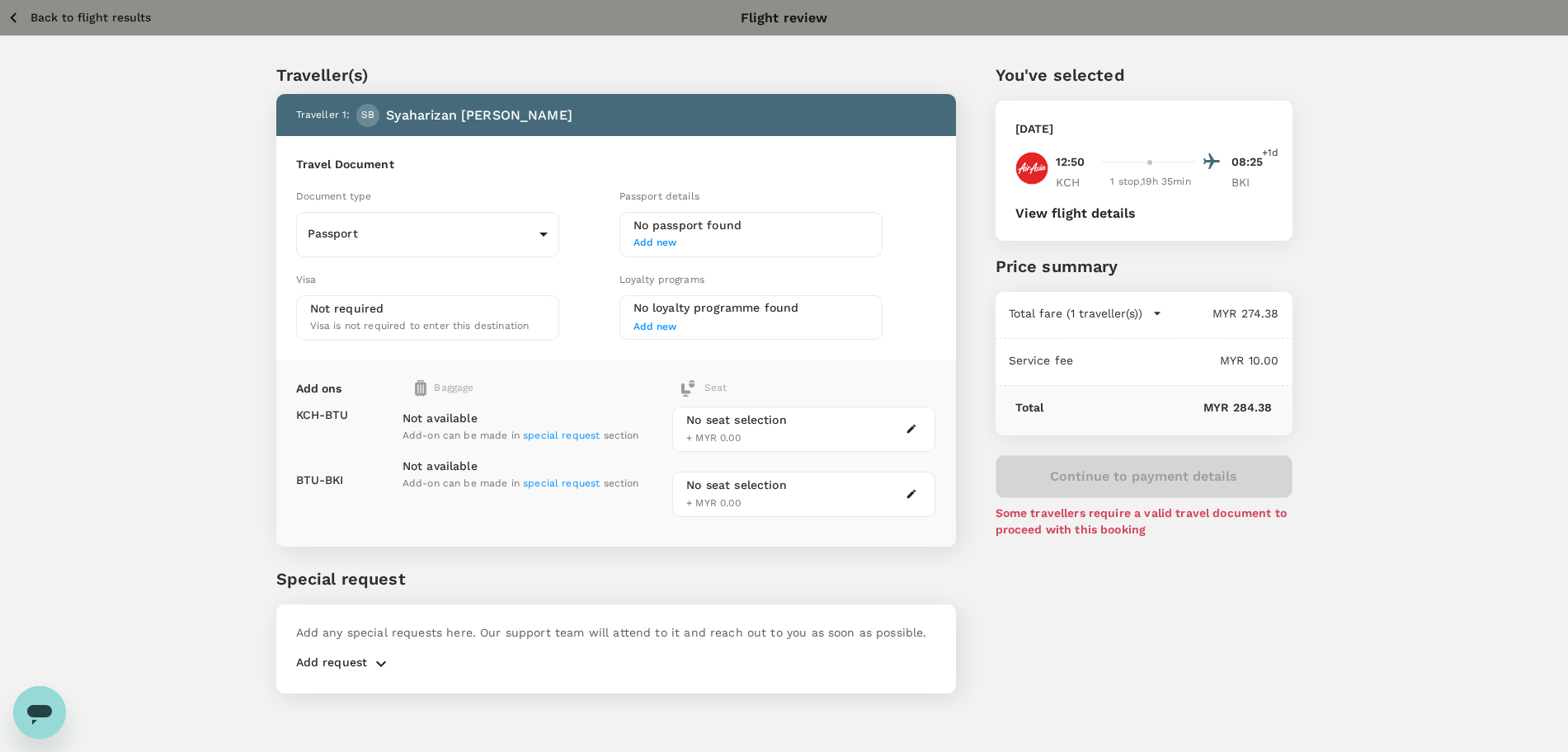 click on "Back to flight results" at bounding box center [78, 17] 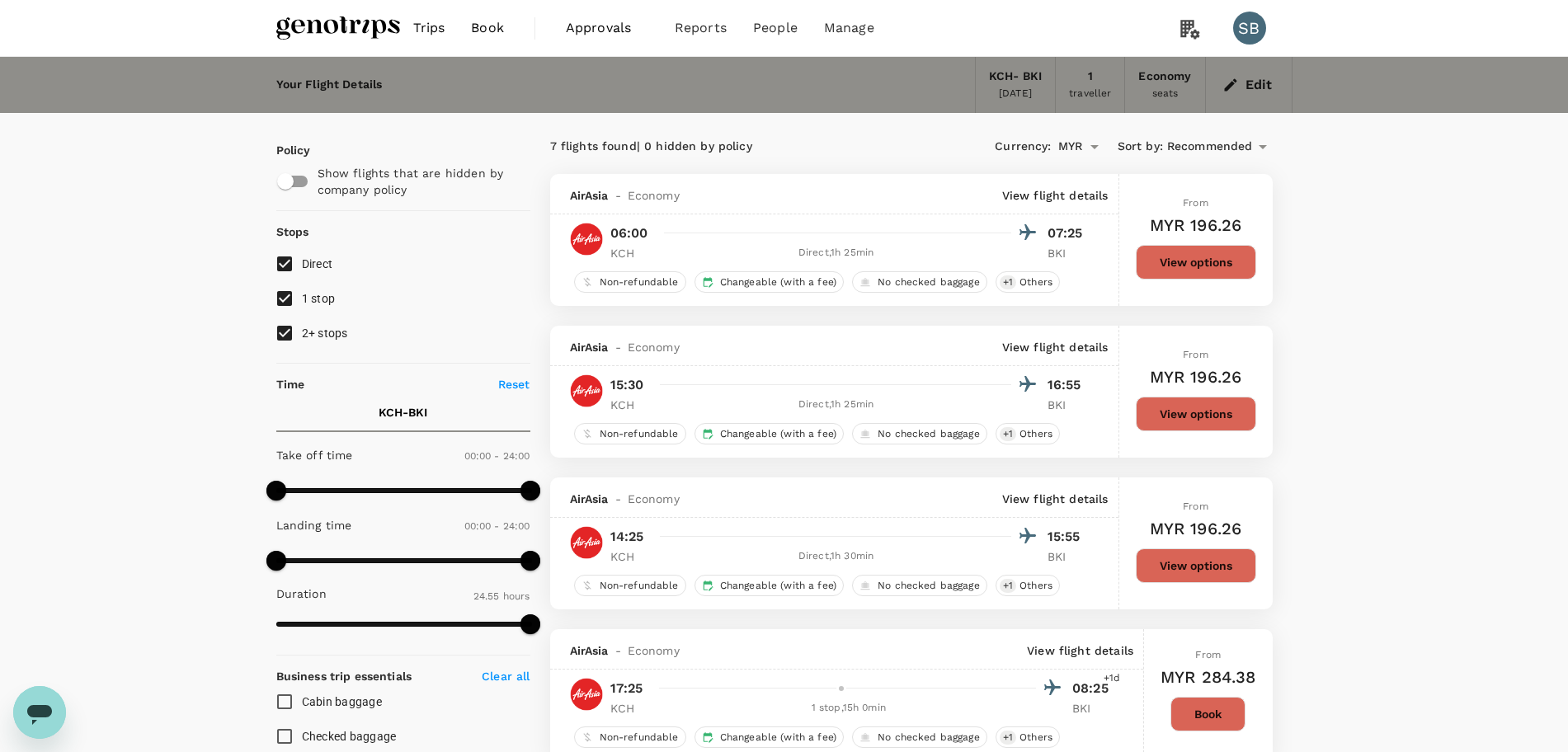 click on "View options" at bounding box center (1196, 566) 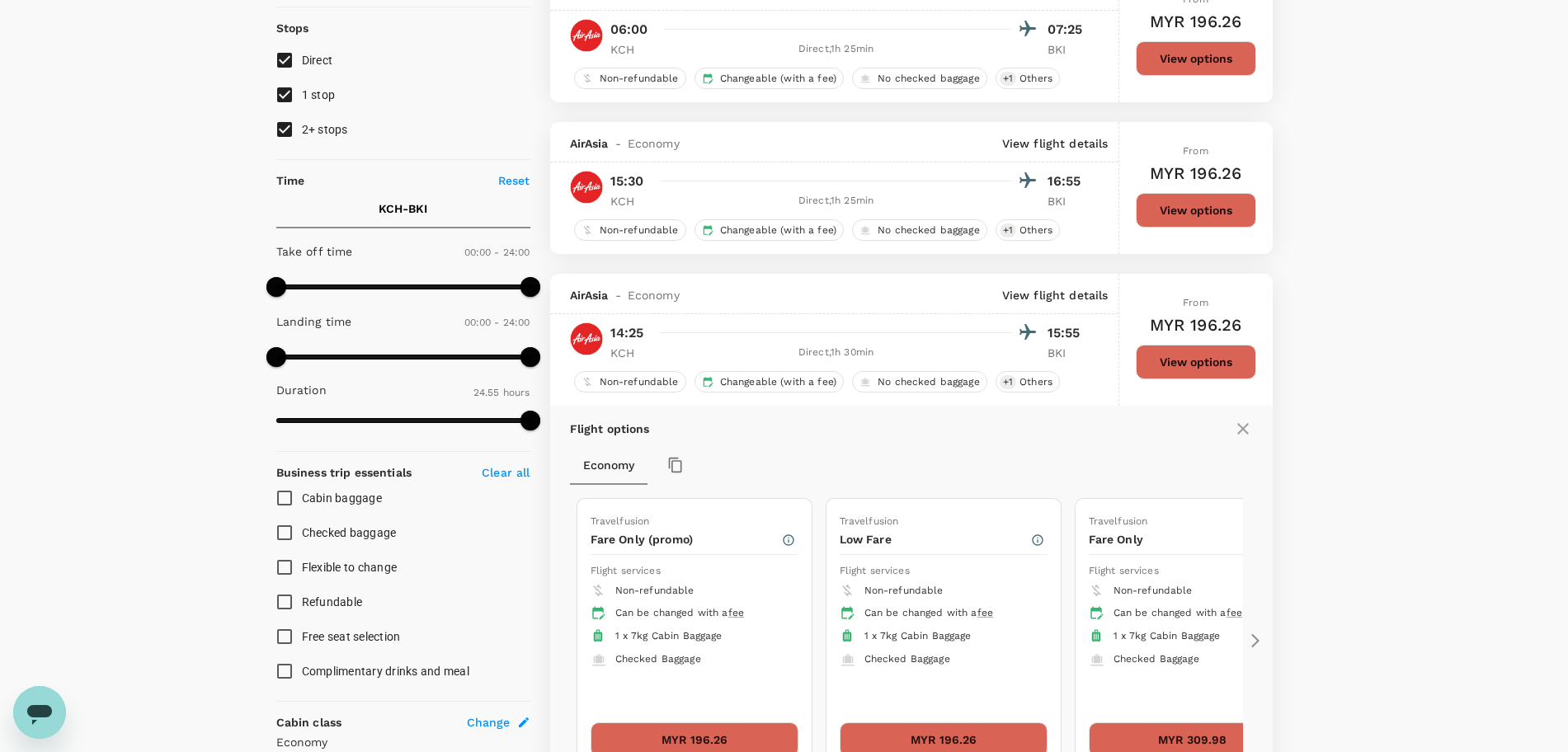 scroll, scrollTop: 477, scrollLeft: 0, axis: vertical 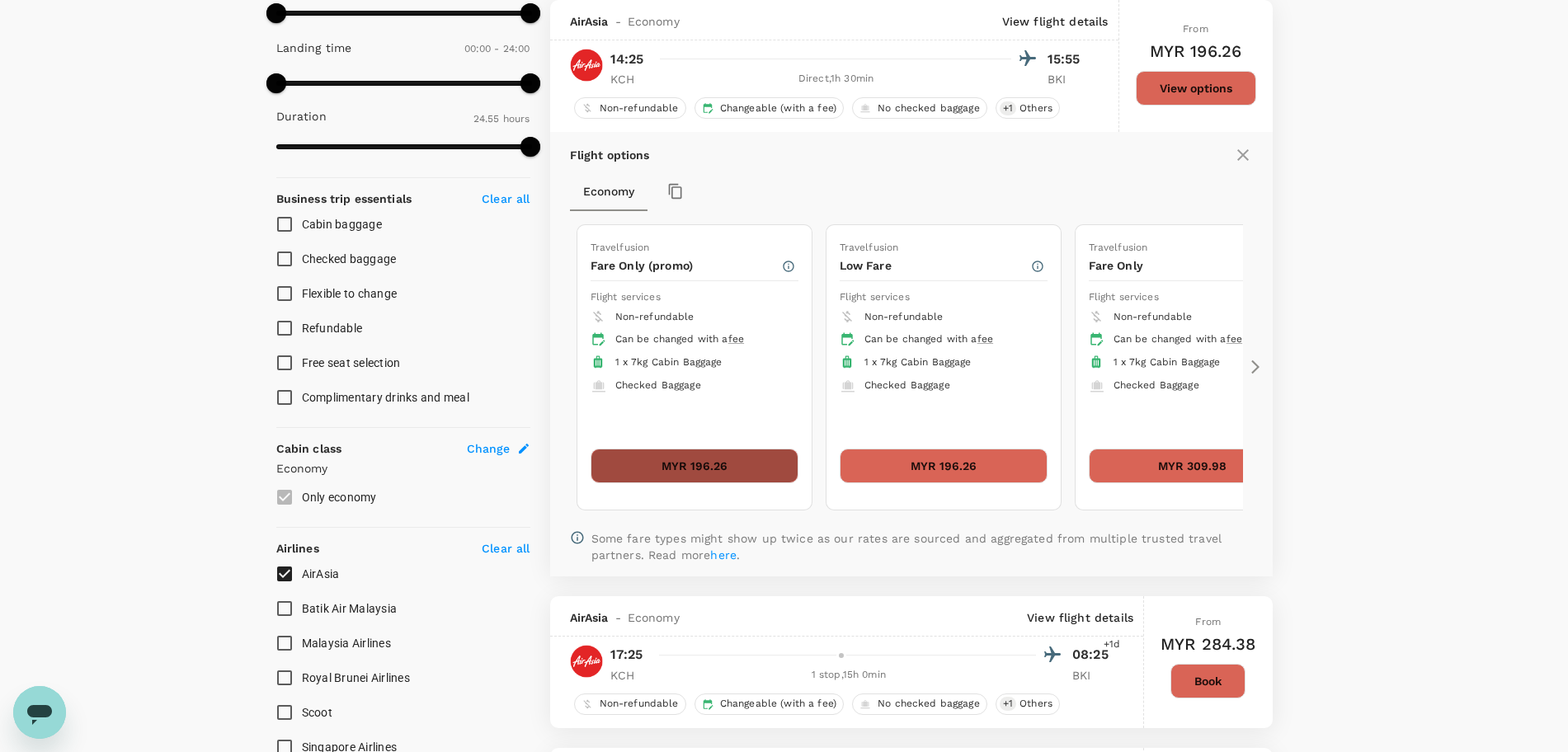 click on "MYR 196.26" at bounding box center [695, 466] 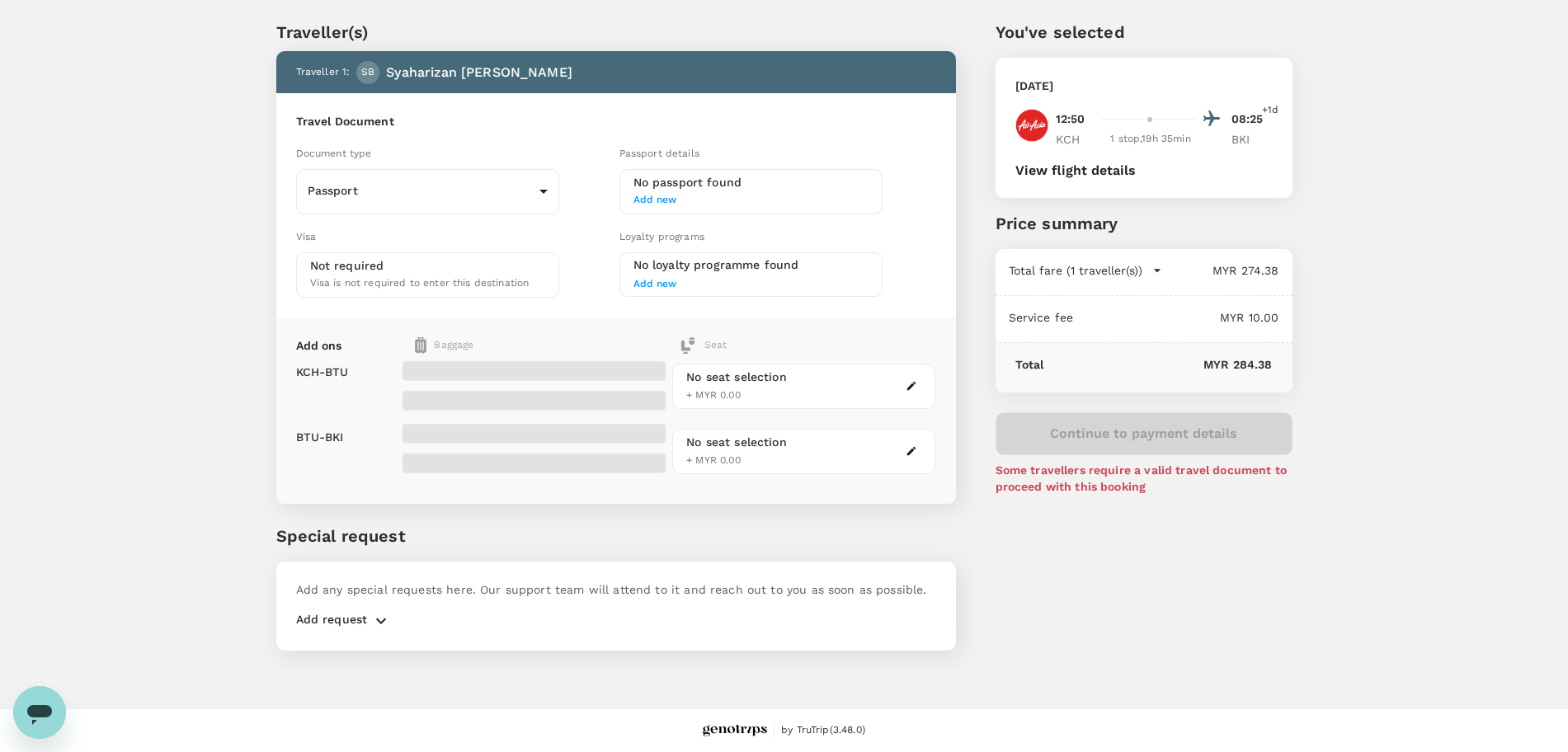 scroll, scrollTop: 0, scrollLeft: 0, axis: both 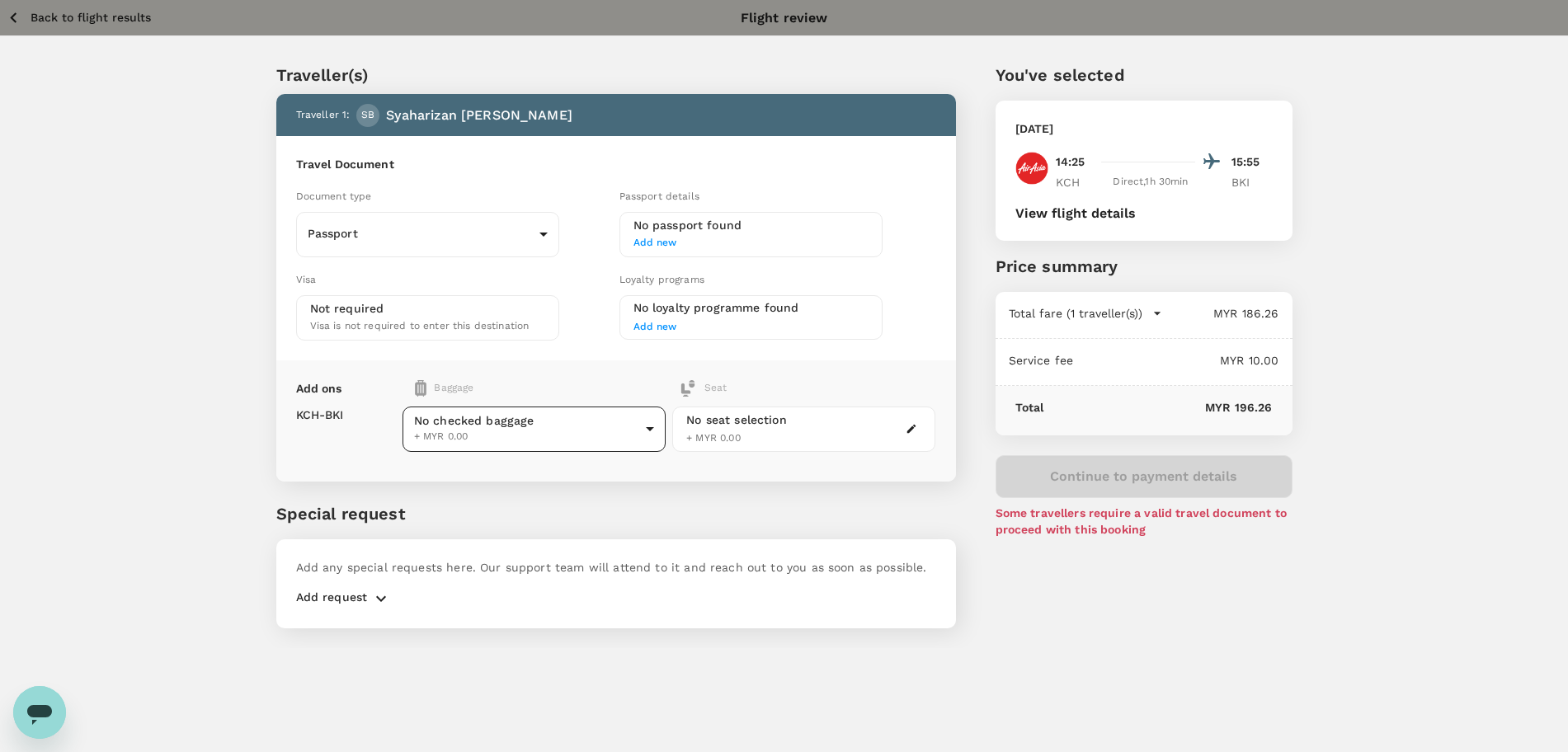 click on "Back to flight results Flight review Traveller(s) Traveller   1 : SB Syaharizan   Binti Abu Hanipah Travel Document Document type Passport Passport ​ Passport details No passport found Add new Visa Not required Visa is not required to enter this destination Loyalty programs No loyalty programme found Add new Add ons Baggage Seat KCH  -  BKI No checked baggage + MYR 0.00 ​ No seat selection + MYR 0.00 Special request Add any special requests here. Our support team will attend to it and reach out to you as soon as possible. Add request You've selected [DATE] 14:25 15:55 KCH Direct ,  1h 30min BKI View flight details Price summary Total fare (1 traveller(s)) MYR 186.26 Air fare MYR 186.26 Baggage fee MYR 0.00 Seat fee MYR 0.00 Service fee MYR 10.00 Total MYR 196.26 Continue to payment details Some travellers require a valid travel document to proceed with this booking by TruTrip  ( 3.48.0   ) View details Edit Add new" at bounding box center (784, 397) 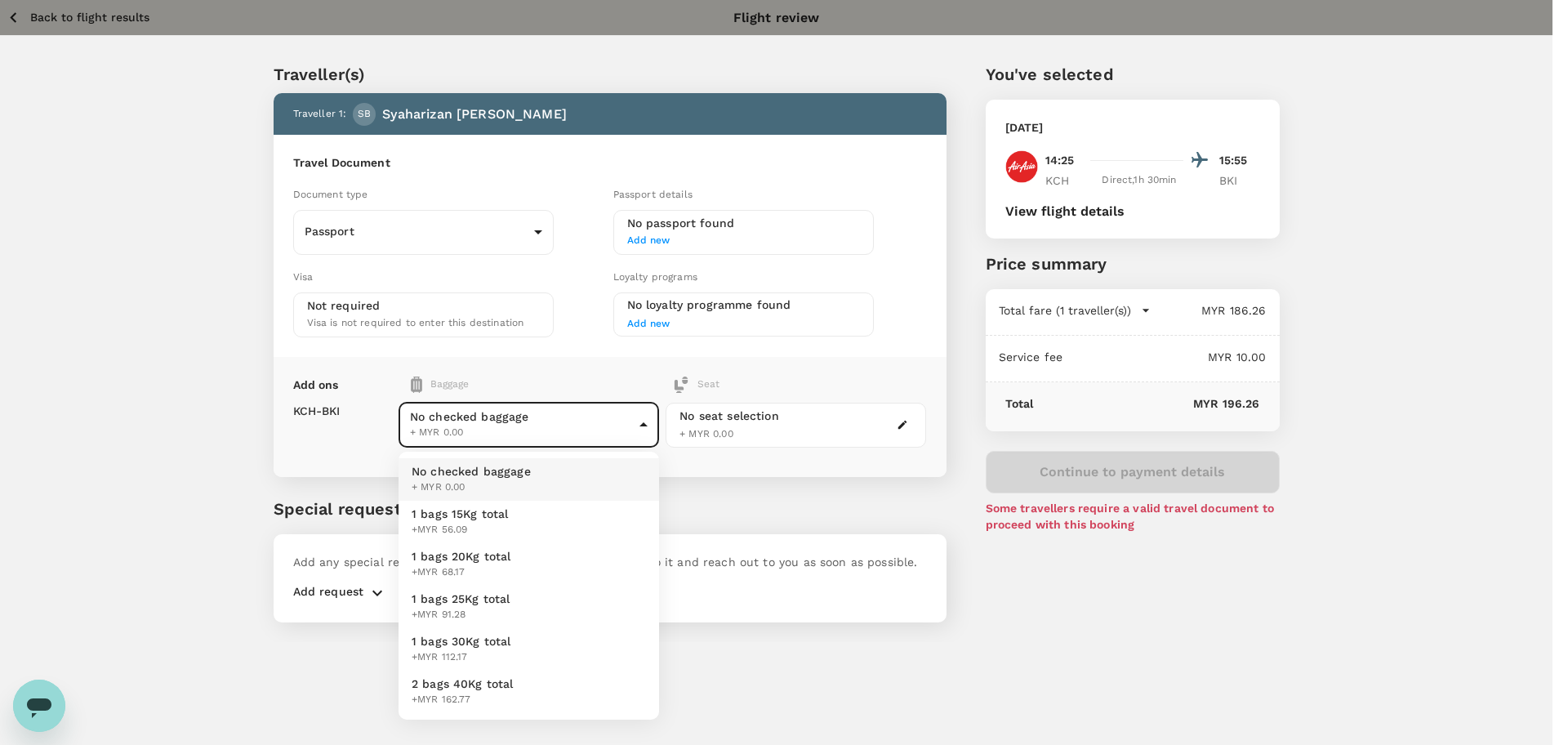 click on "1 bags 15Kg total +MYR 56.09" at bounding box center [528, 522] 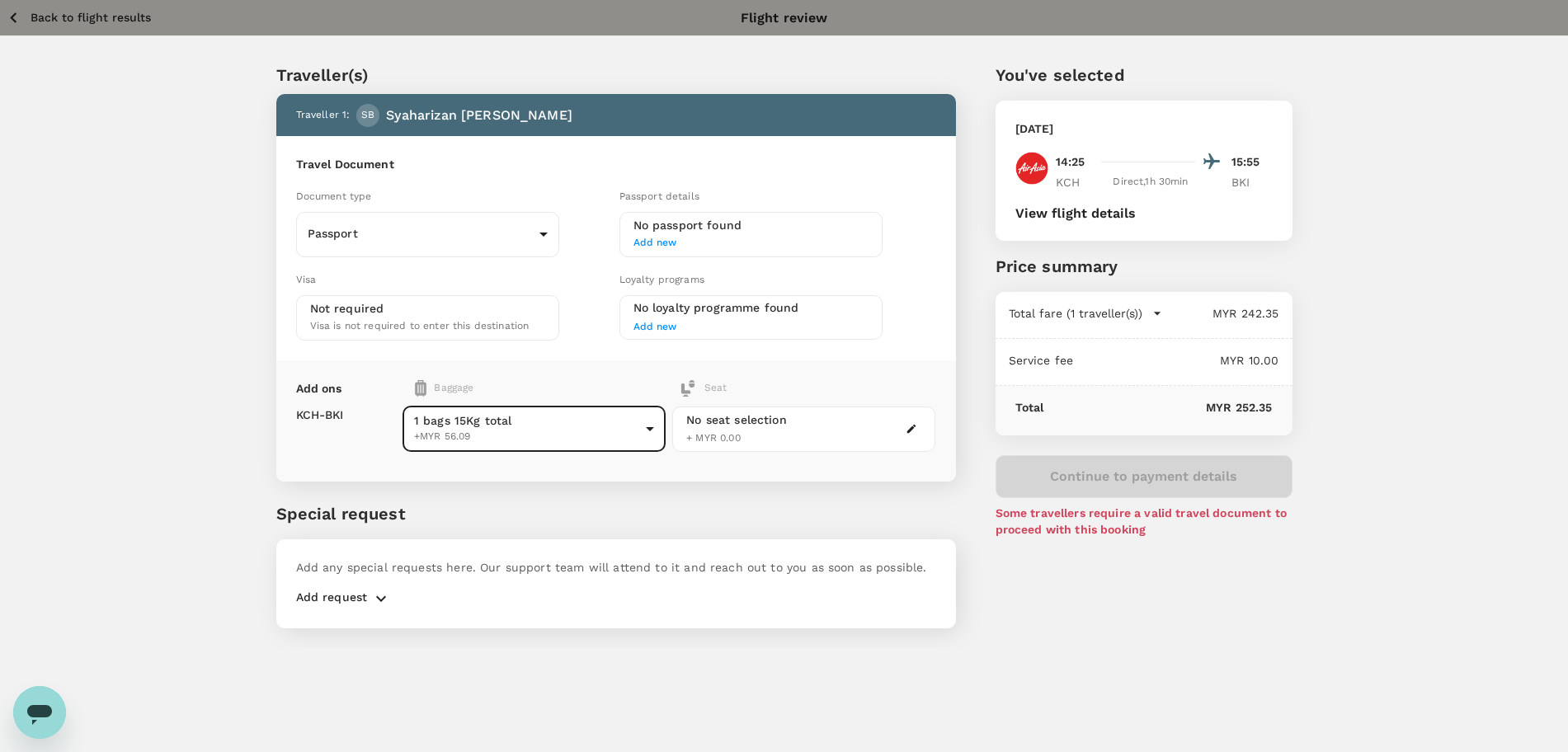 click 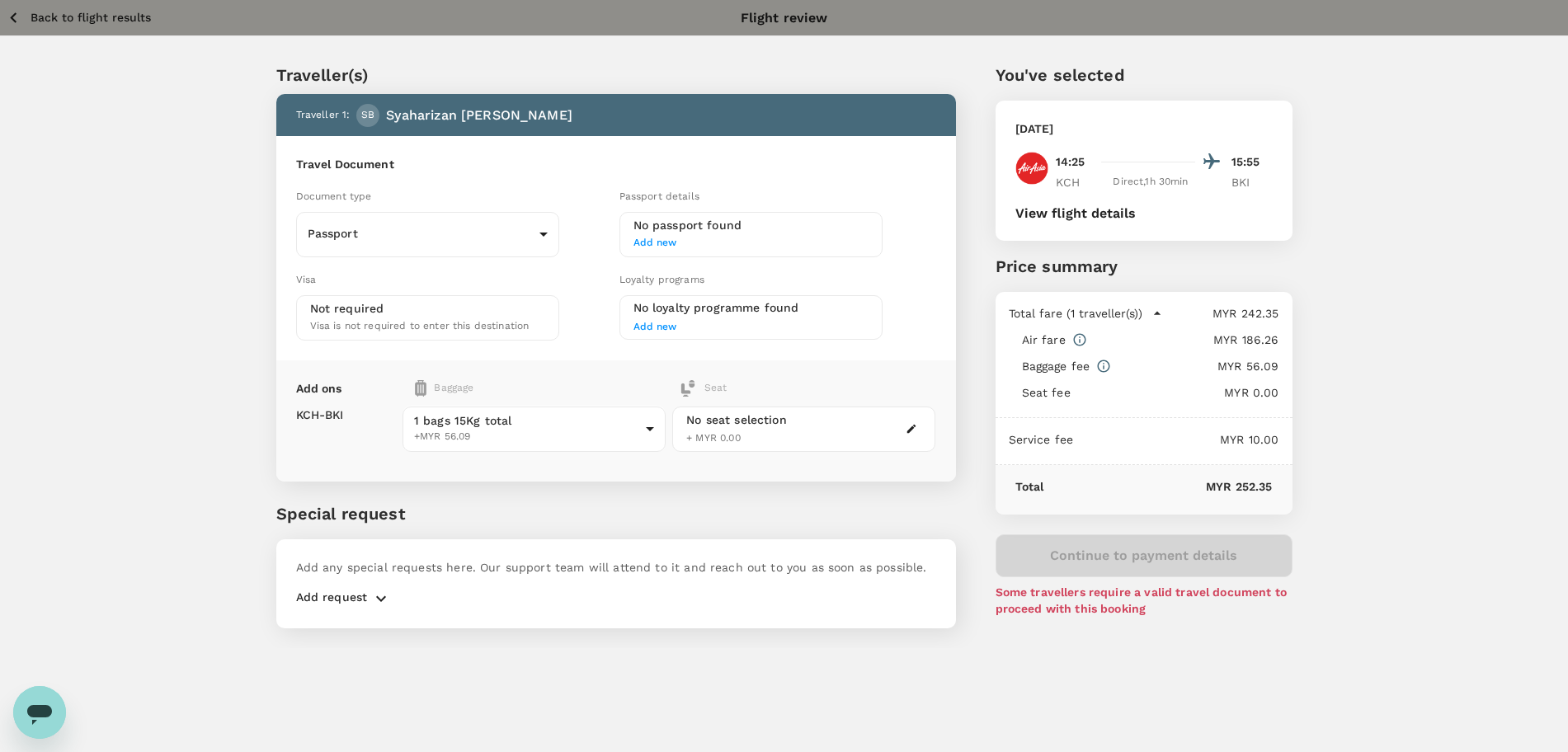 type 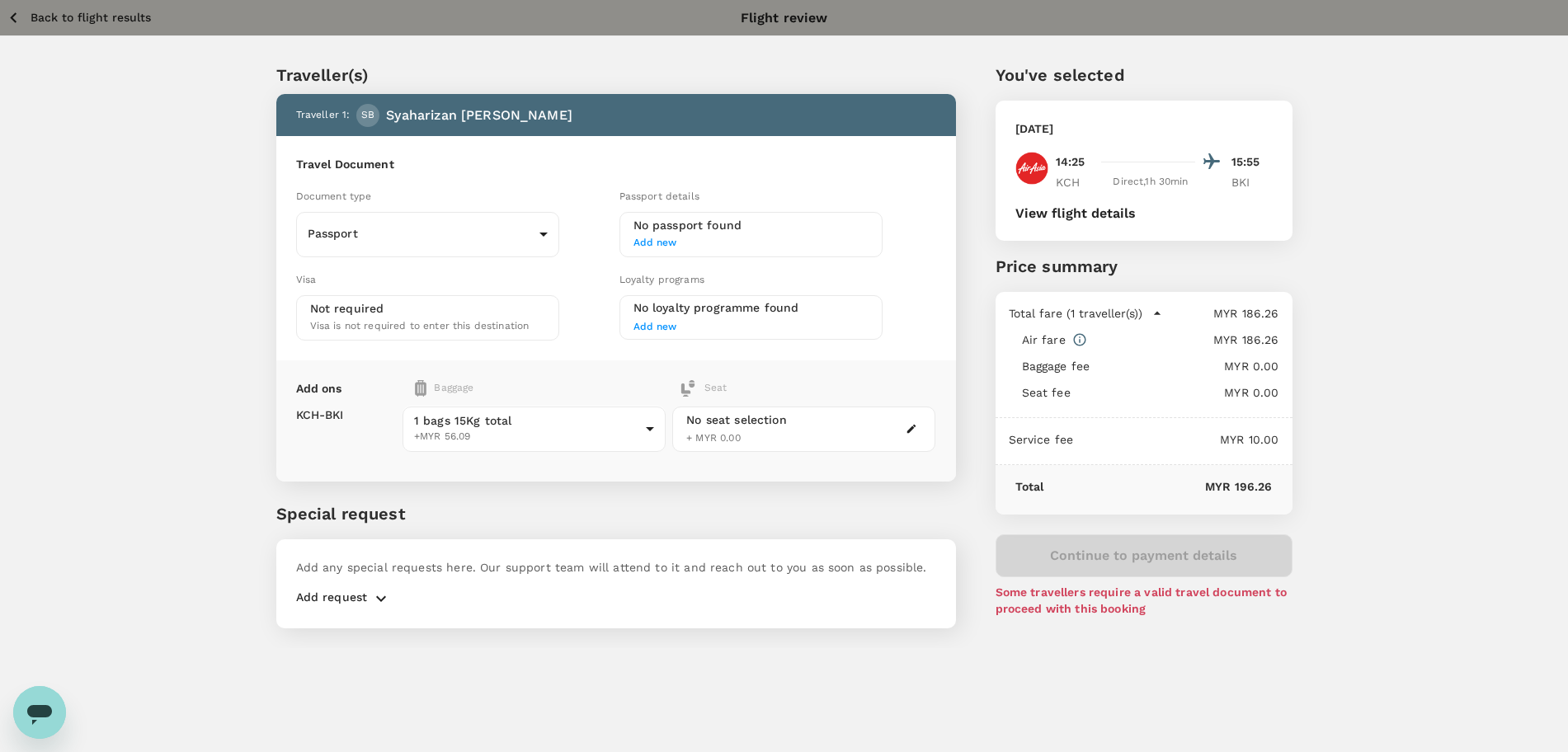 click on "Back to flight results" at bounding box center [91, 17] 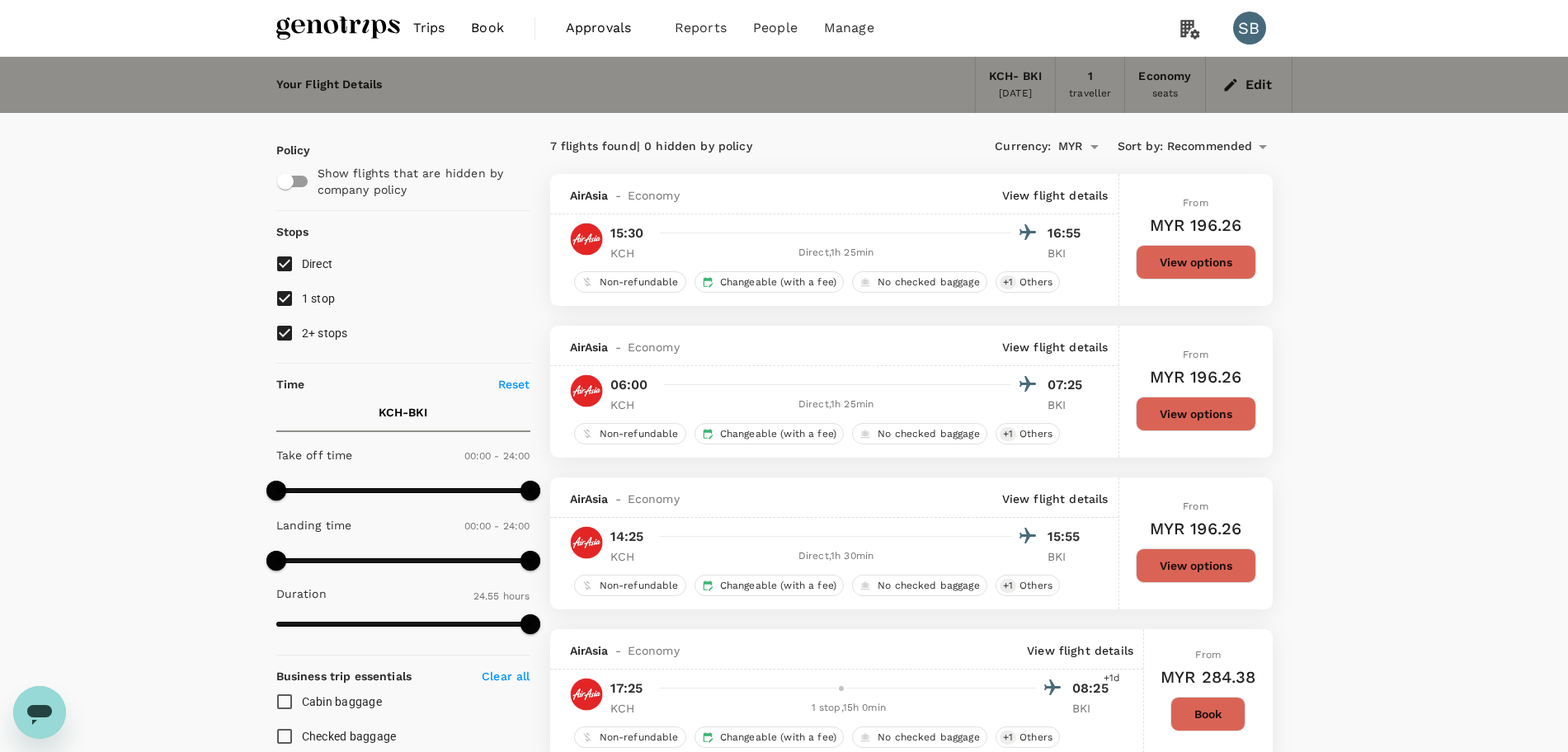 click at bounding box center [338, 28] 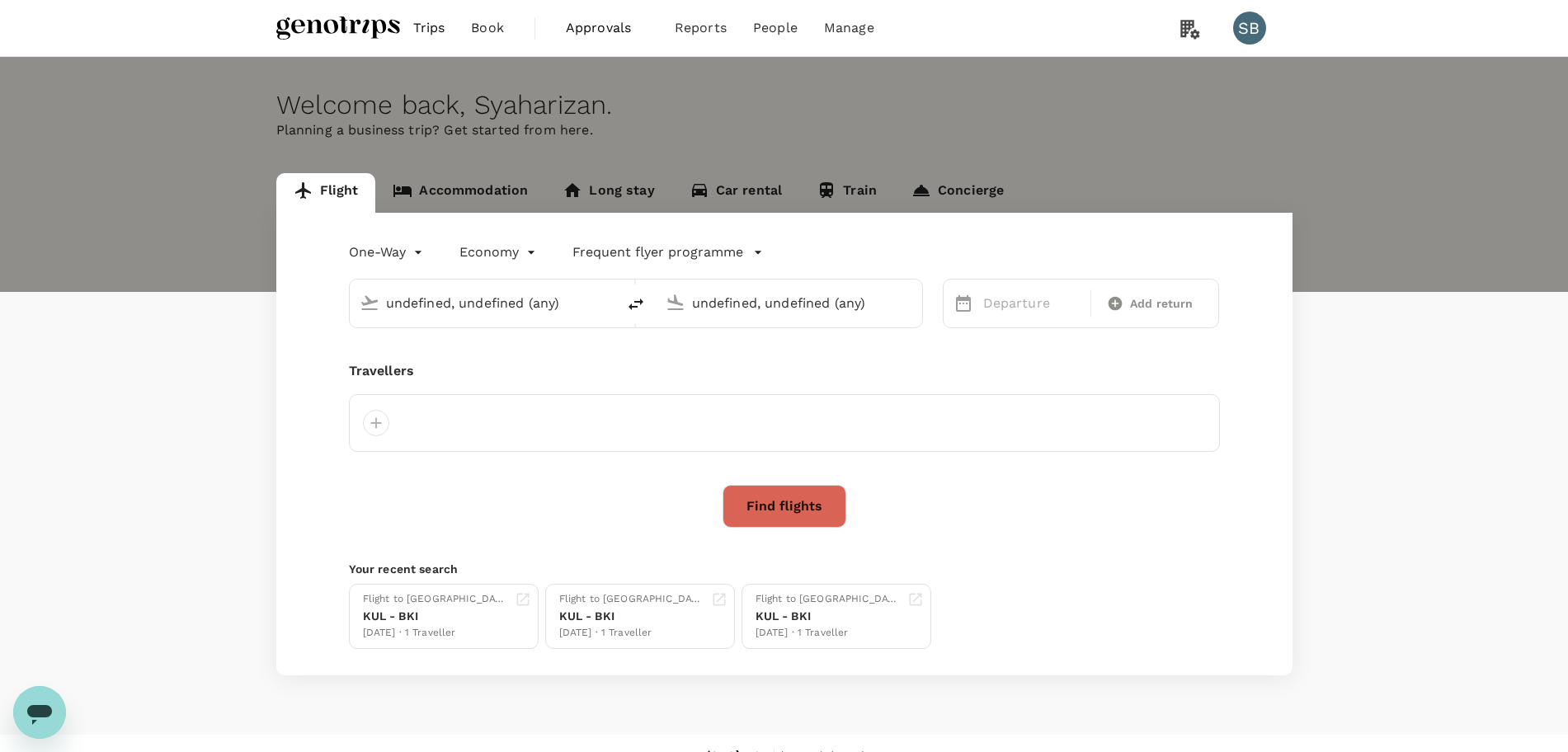 type 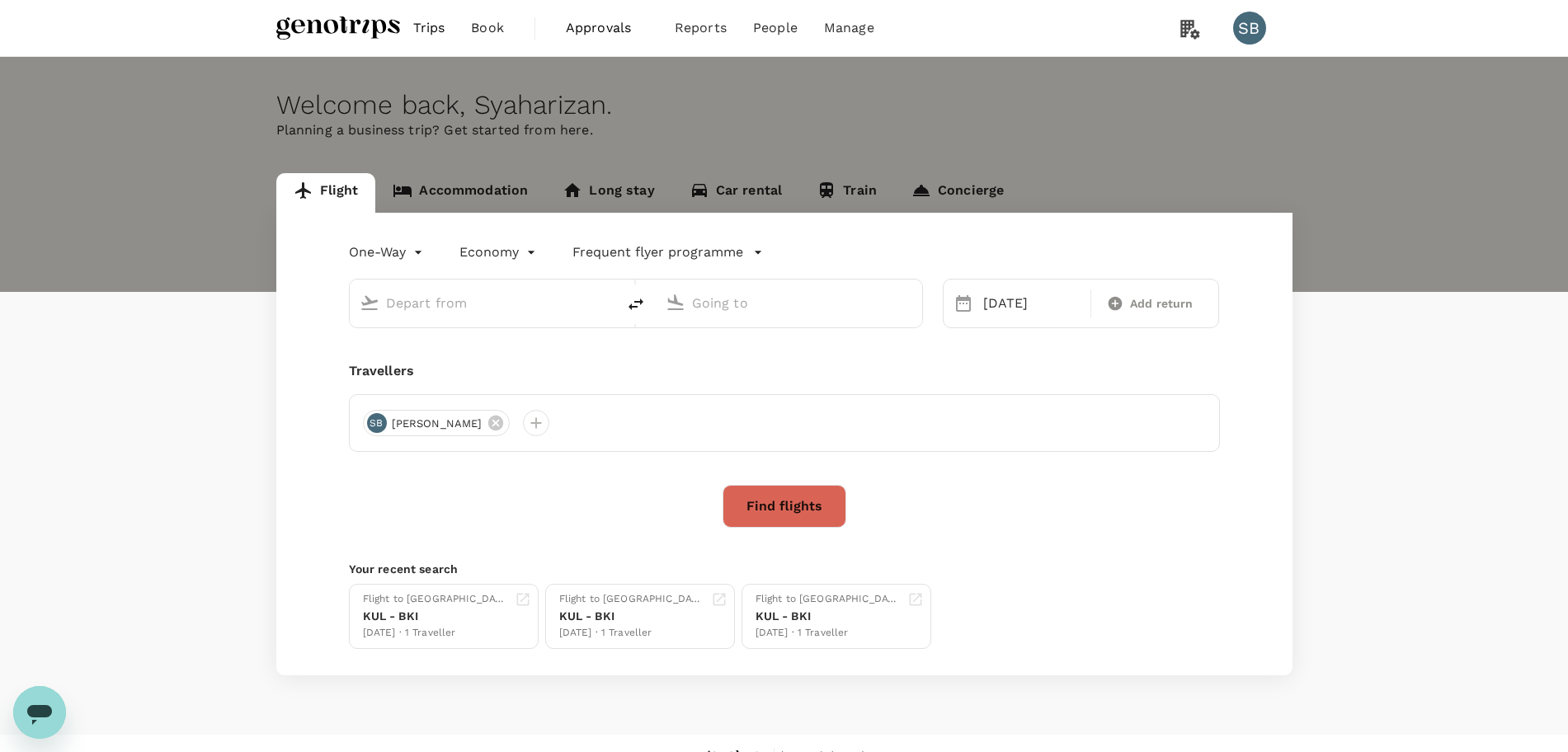 type on "Kuching Intl (KCH)" 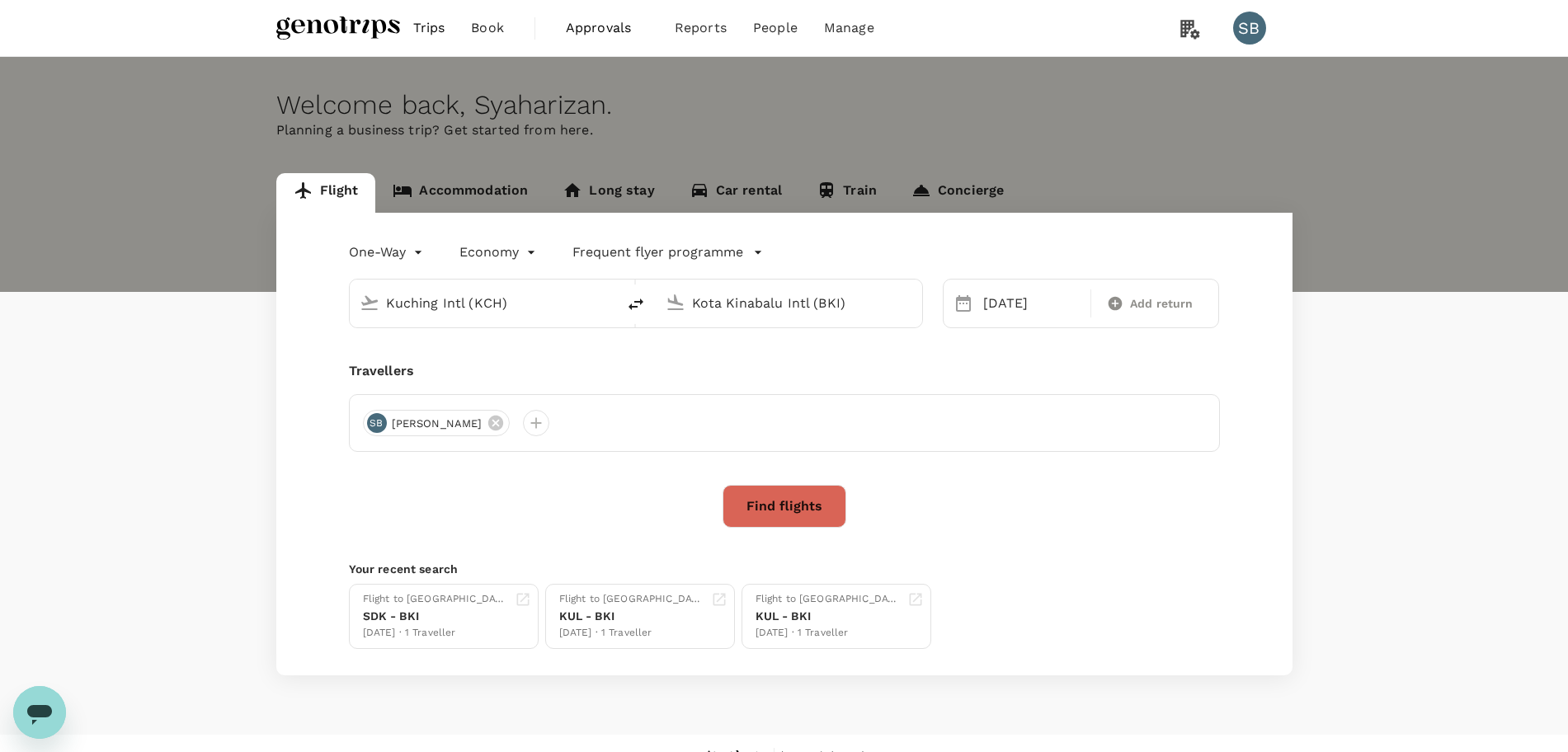 type 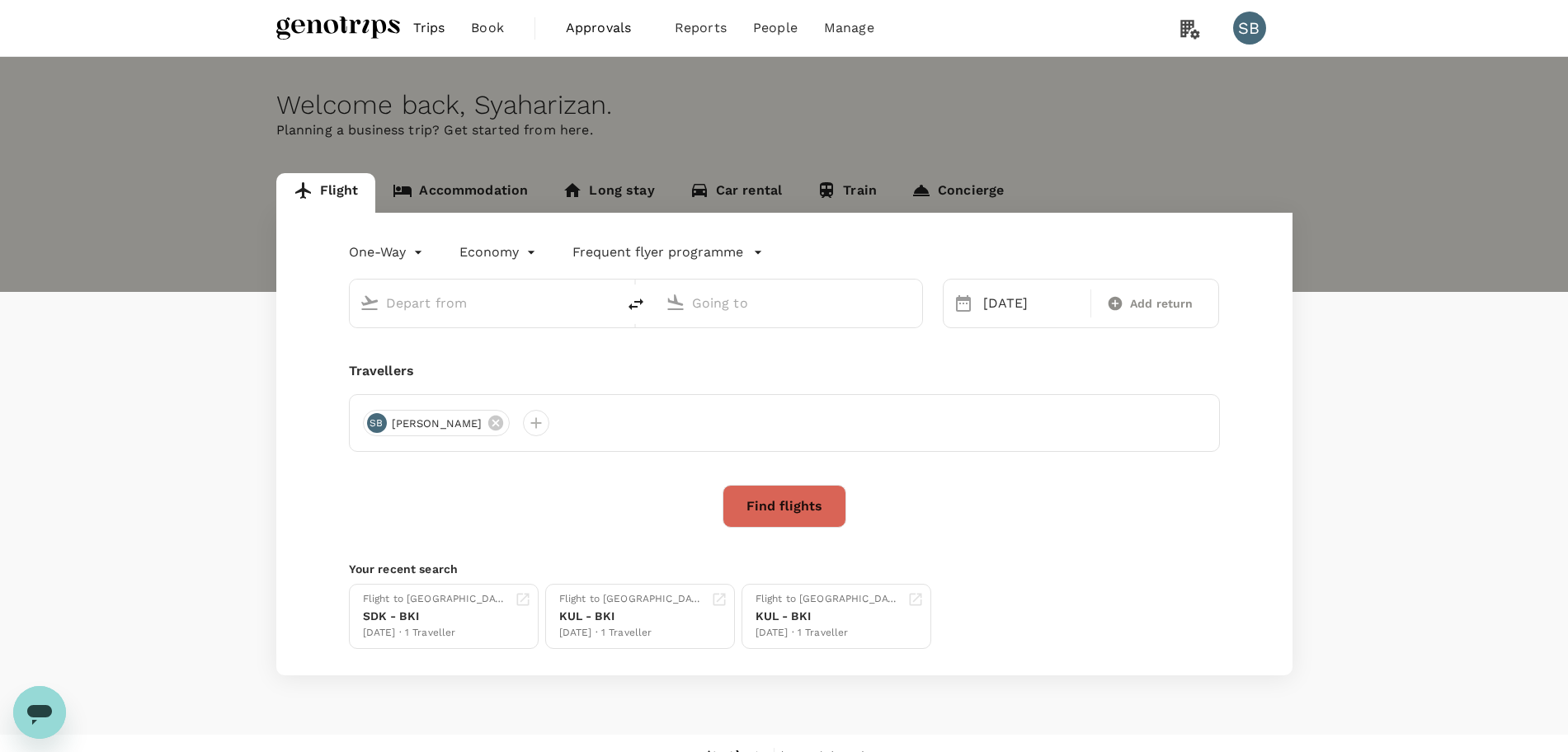 type on "Kuching Intl (KCH)" 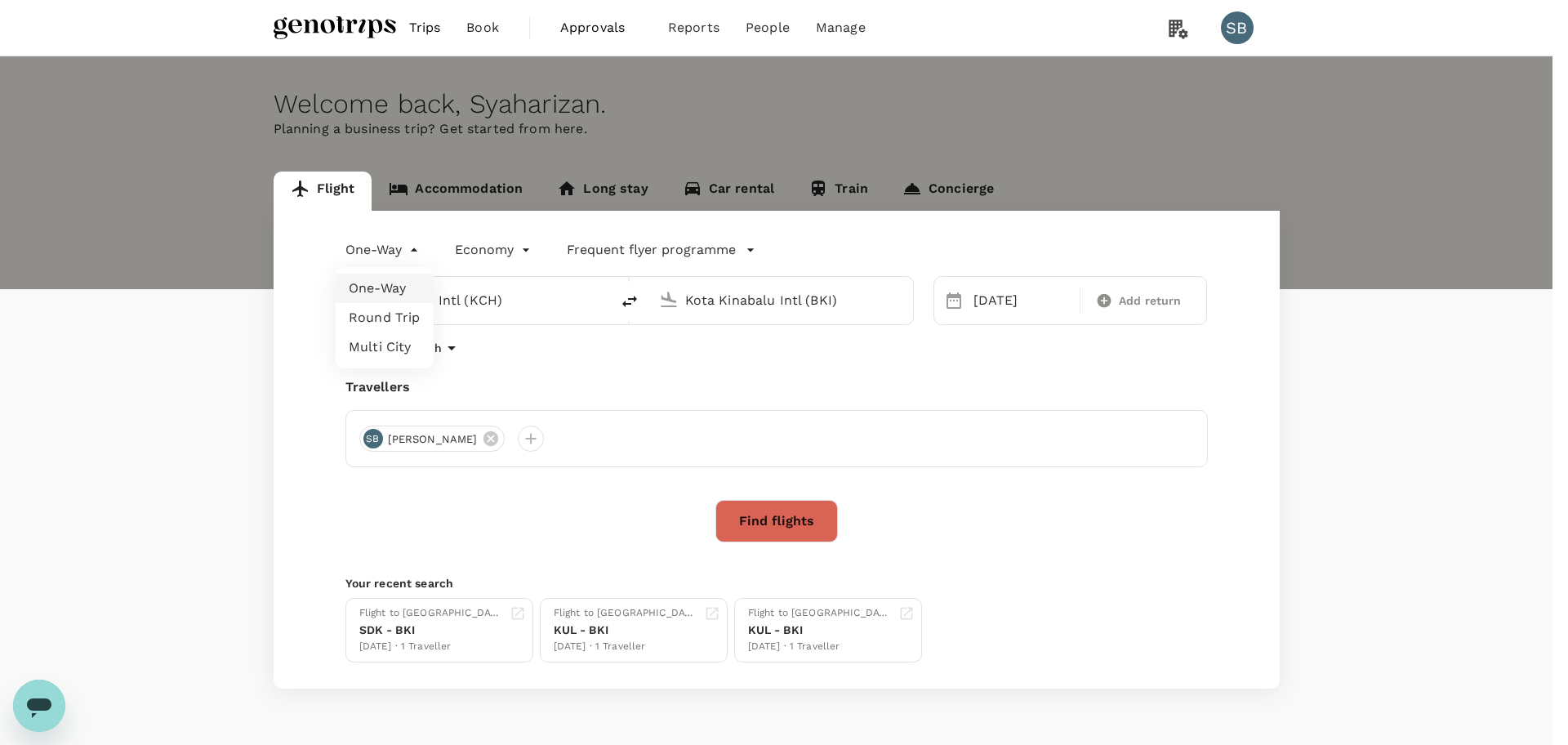 click on "Trips Book Approvals 0 Reports People Manage SB Welcome back , [GEOGRAPHIC_DATA] . Planning a business trip? Get started from here. Flight Accommodation Long stay Car rental Train Concierge One-Way oneway Economy economy Frequent flyer programme Kuching Intl (KCH) [GEOGRAPHIC_DATA] Intl (BKI) [DATE] Add return Advanced search Travellers   SB Syaharizan Binti [GEOGRAPHIC_DATA] Find flights Your recent search Flight to [GEOGRAPHIC_DATA] SDK - BKI [DATE] · 1 Traveller Flight to [GEOGRAPHIC_DATA] KUL - BKI [DATE] · 1 Traveller Flight to [GEOGRAPHIC_DATA] KUL - BKI [DATE] · 1 Traveller by TruTrip  ( 3.48.0   ) Frequent flyer programme Add new One-Way Round Trip Multi City" at bounding box center [784, 395] 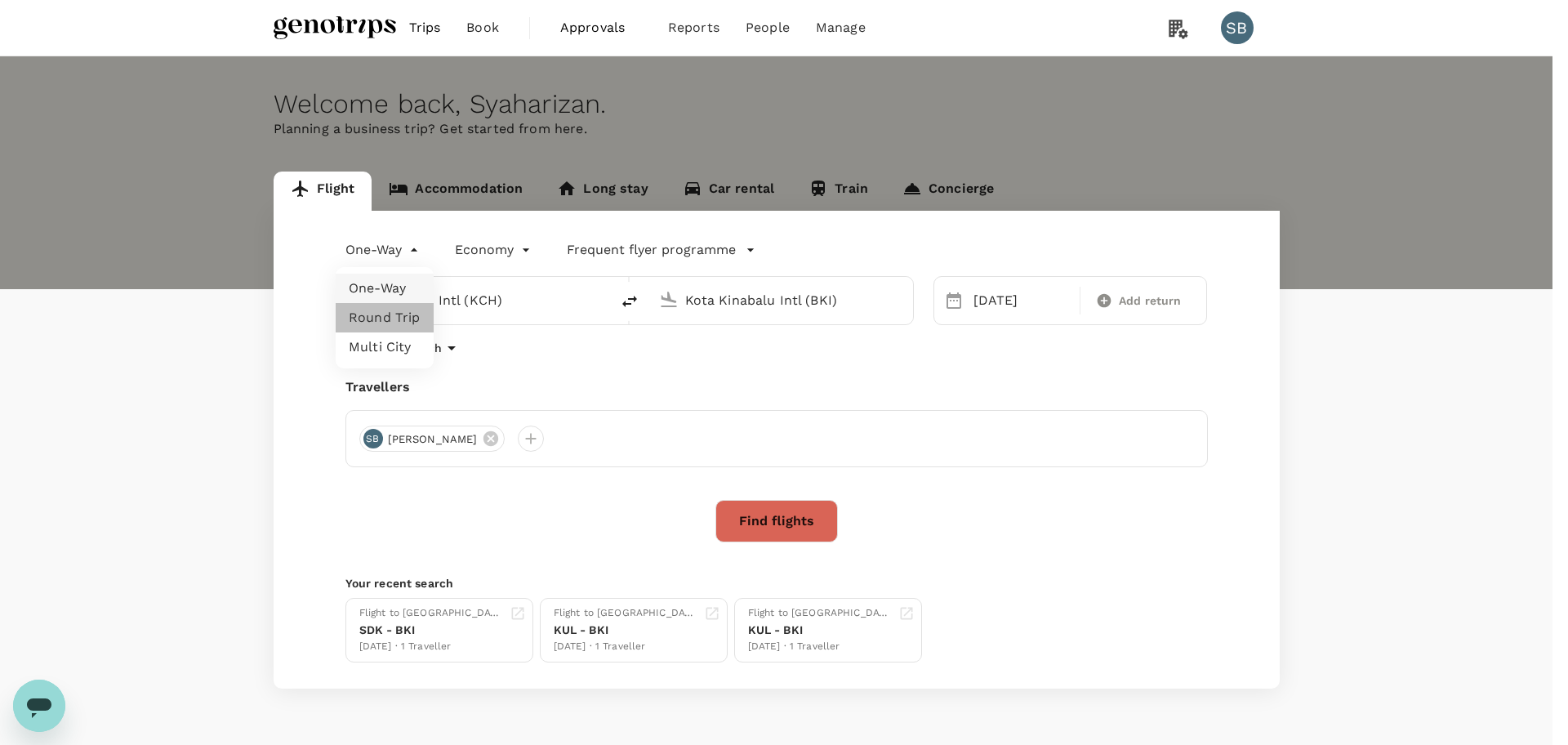 click on "Round Trip" at bounding box center [385, 318] 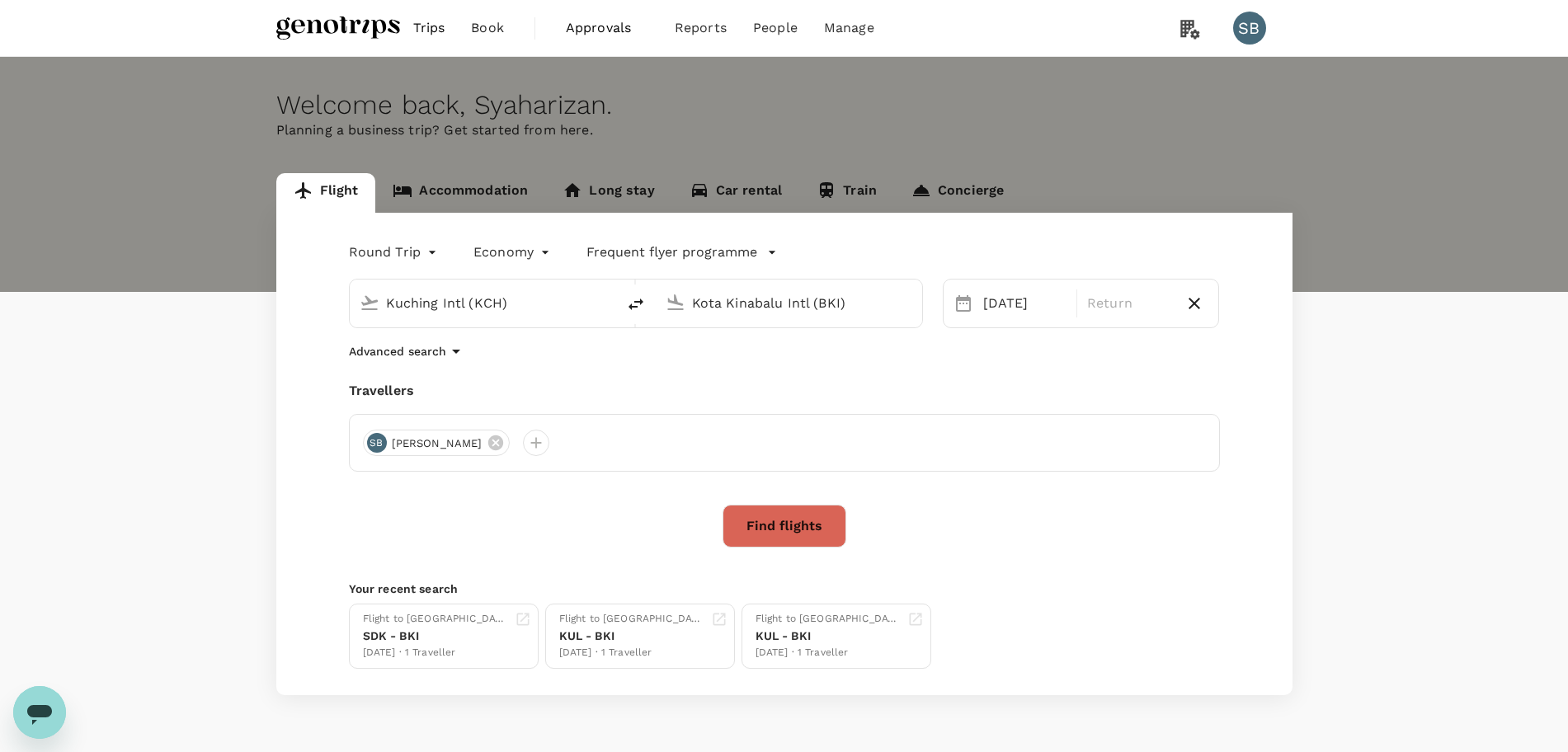 click on "Kuching Intl (KCH)" at bounding box center [483, 303] 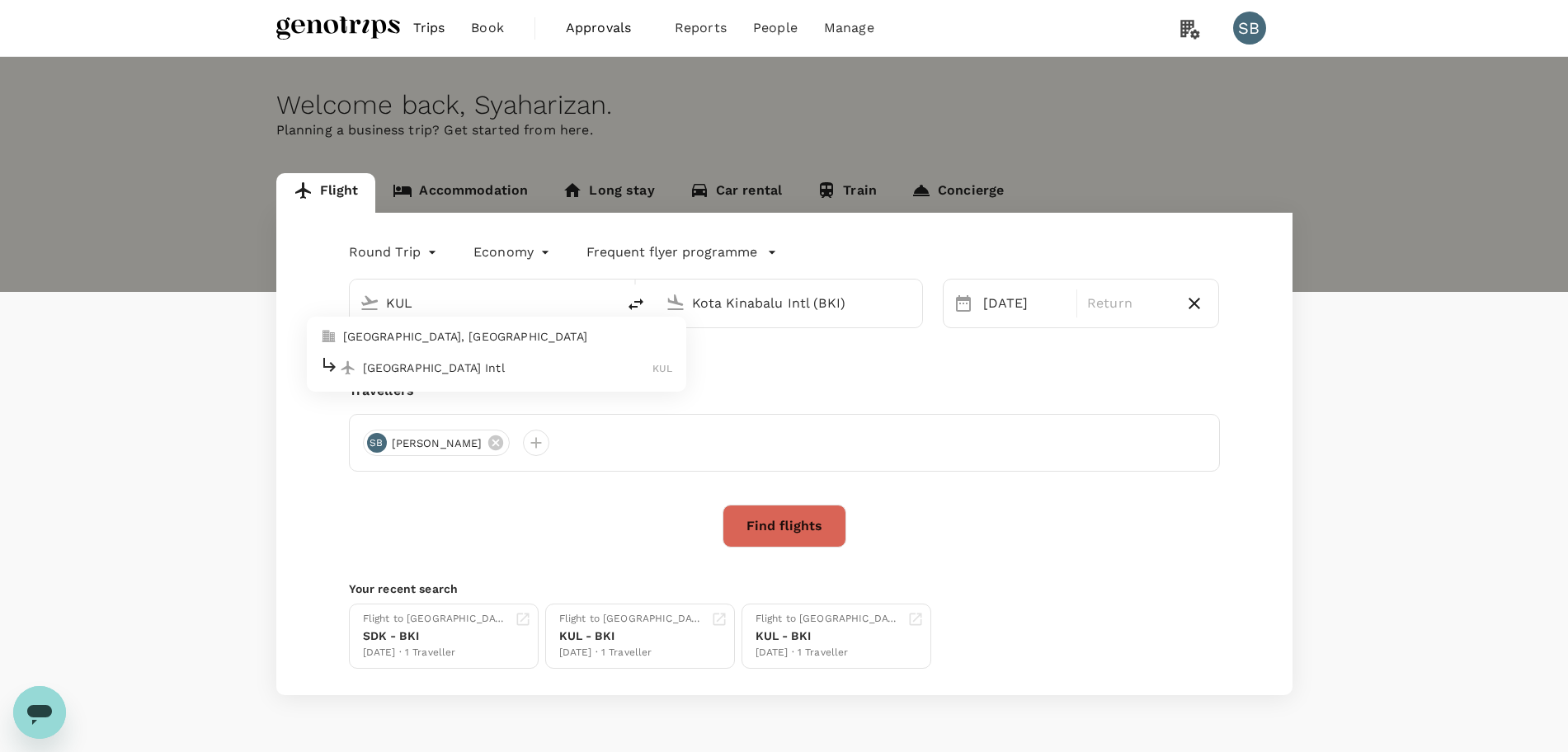 click on "[GEOGRAPHIC_DATA] Intl" at bounding box center (508, 368) 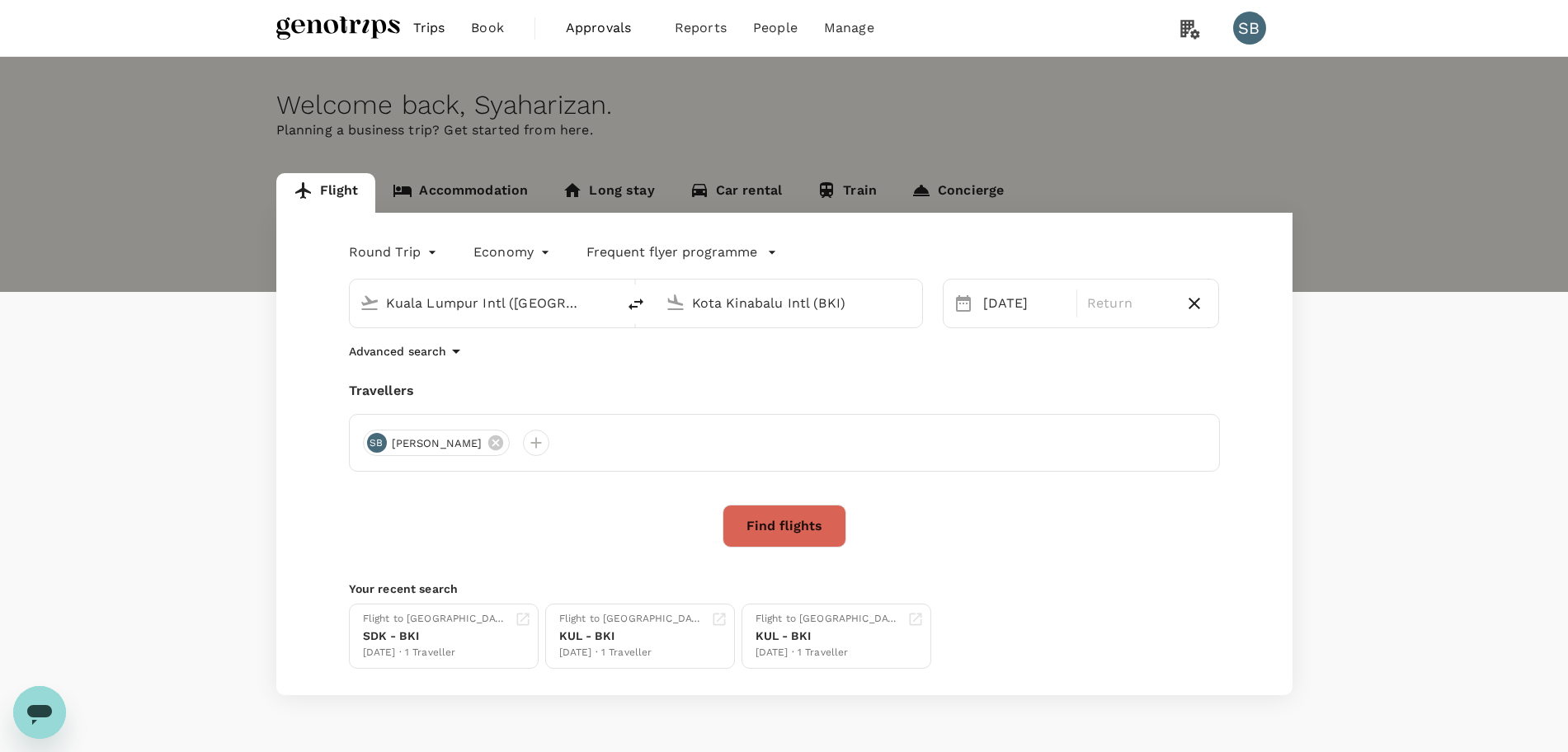 click on "Kota Kinabalu Intl (BKI)" at bounding box center (789, 303) 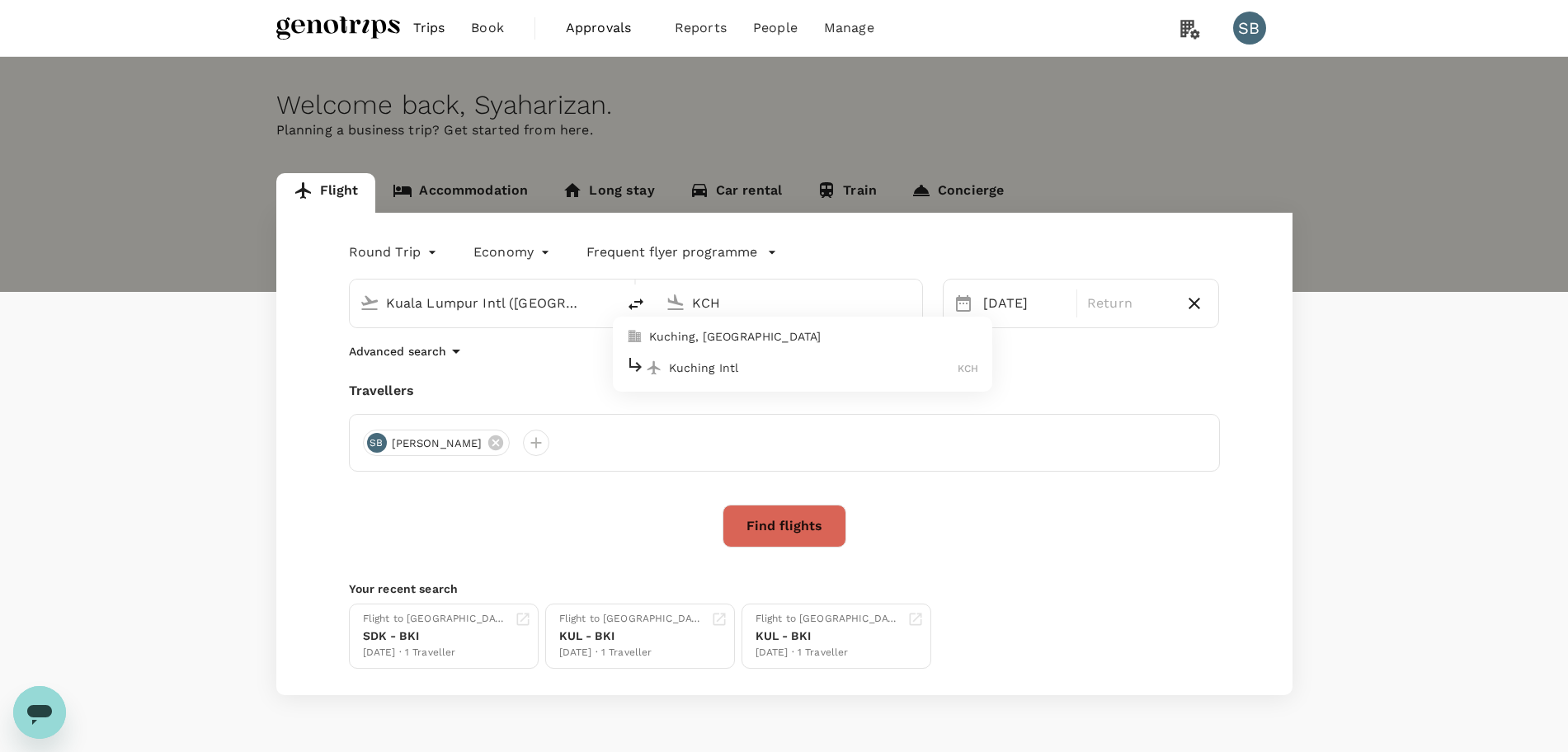 click on "Kuching Intl KCH" at bounding box center (803, 367) 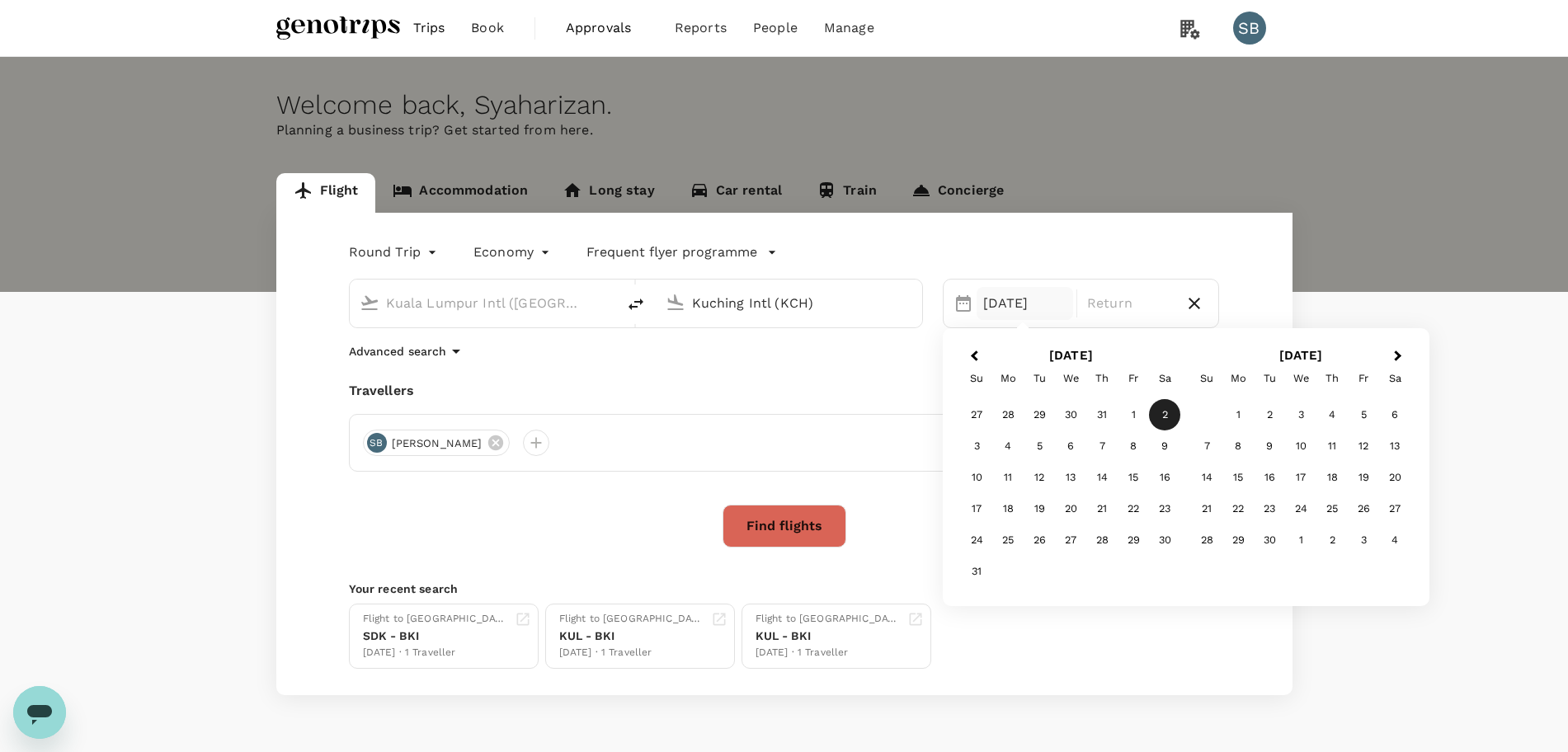 type on "Kuching Intl (KCH)" 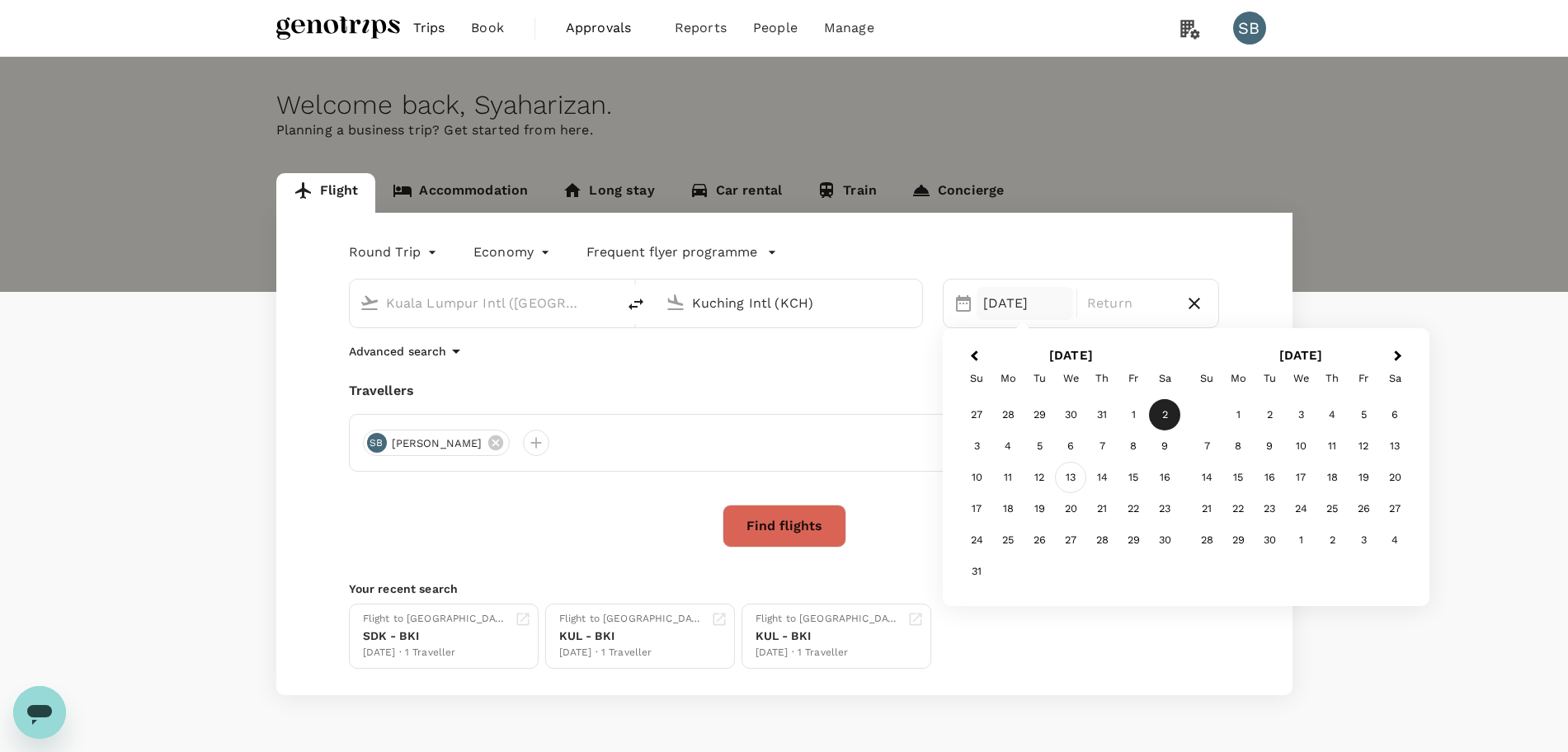 click on "13" at bounding box center (1071, 477) 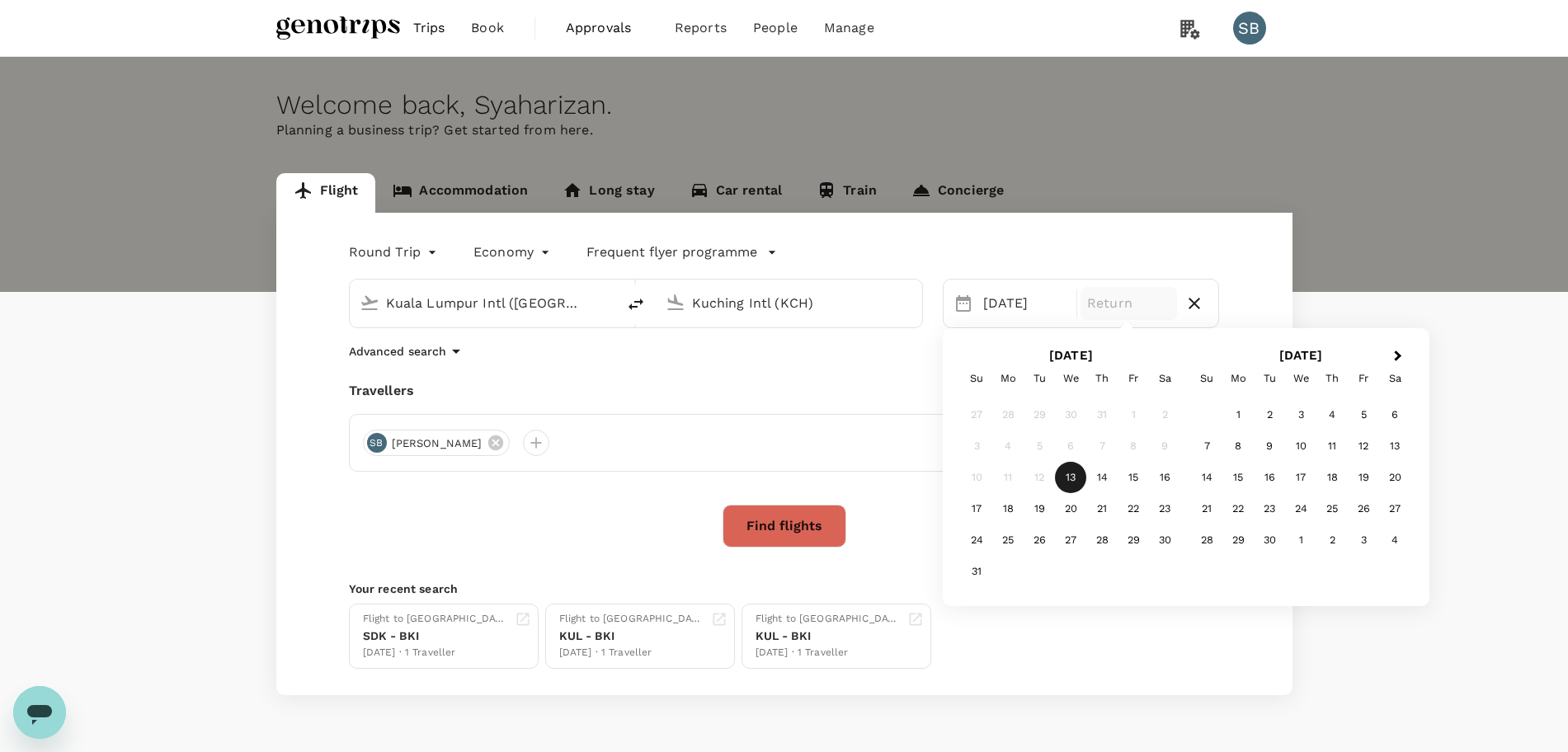 click on "14" at bounding box center (1102, 477) 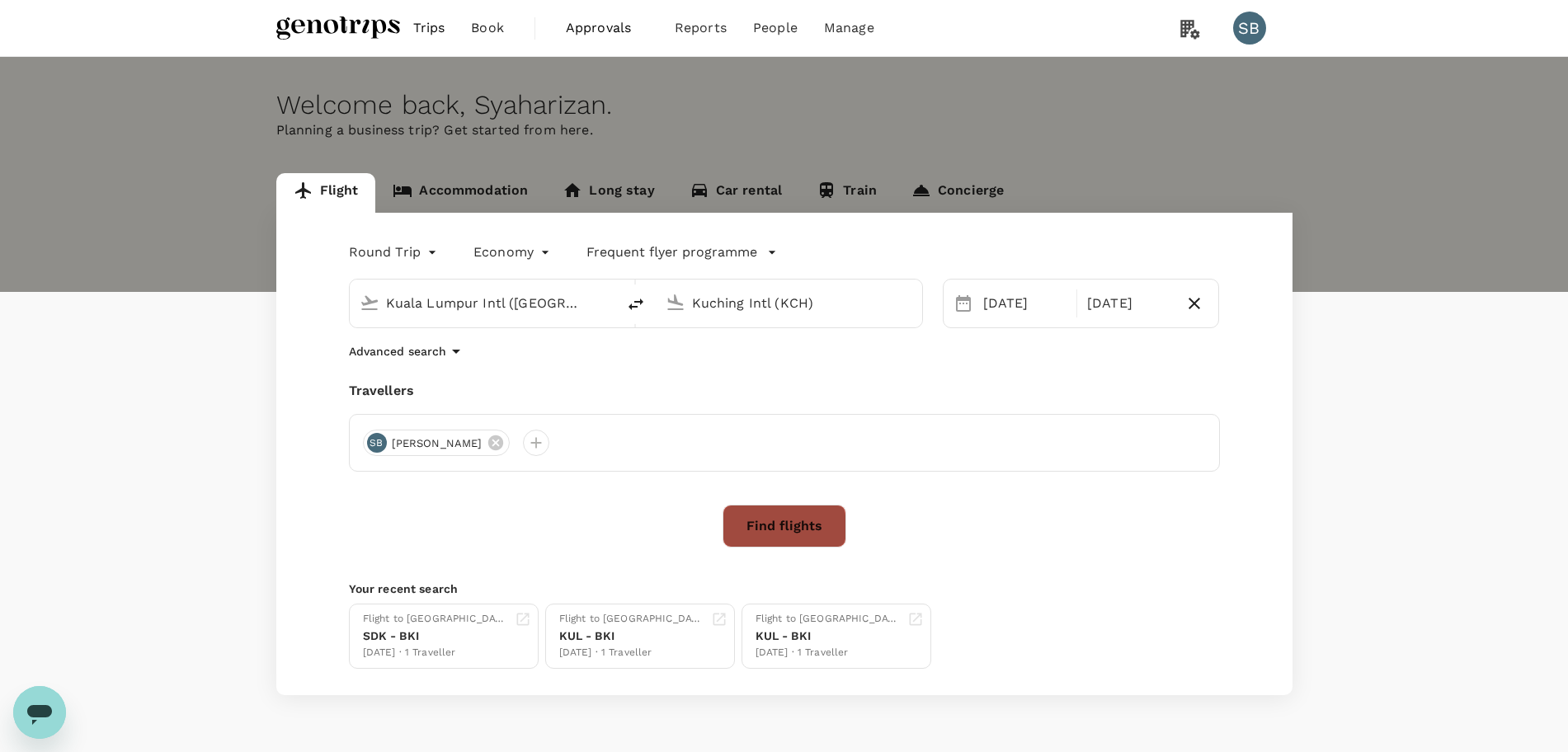 click on "Find flights" at bounding box center [784, 526] 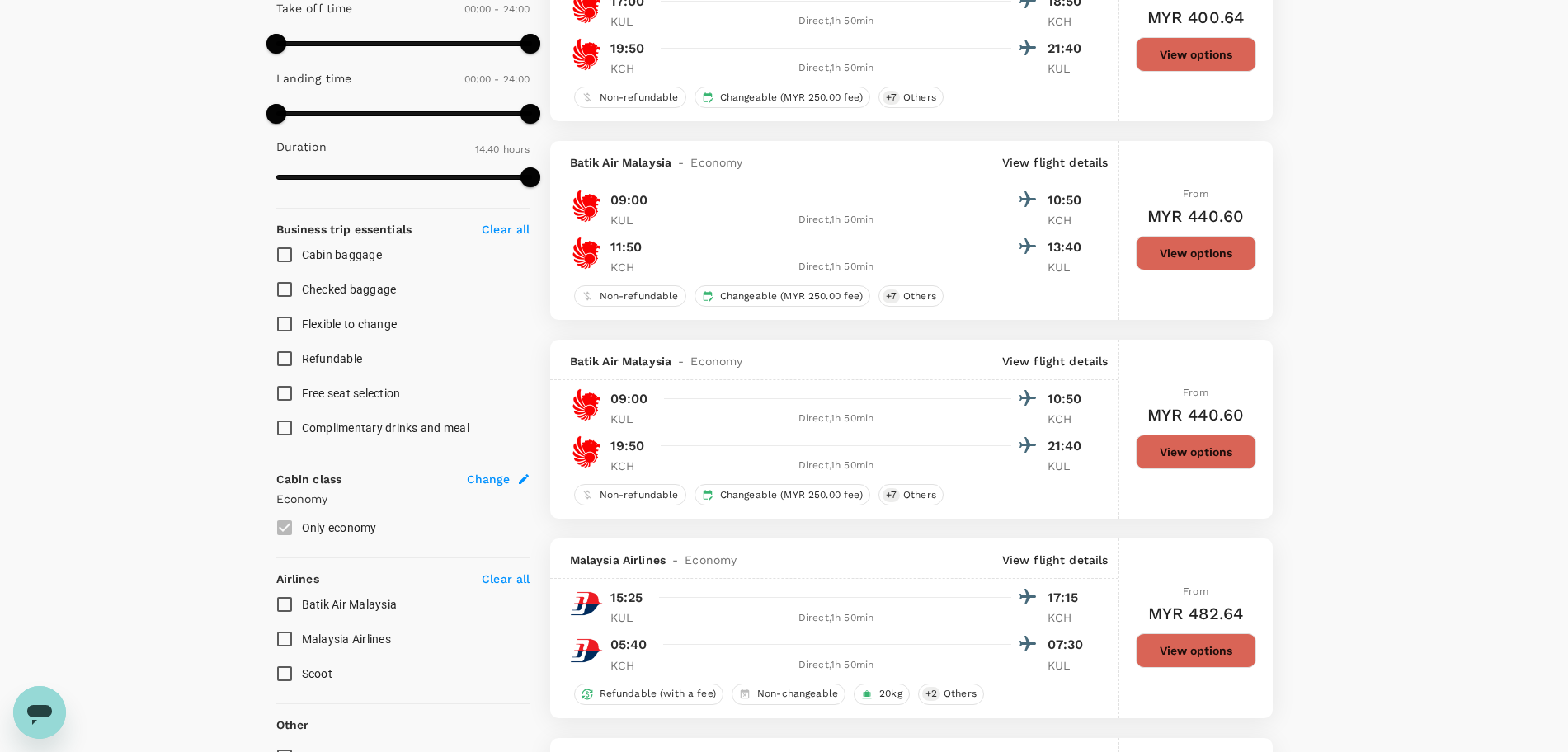 scroll, scrollTop: 618, scrollLeft: 0, axis: vertical 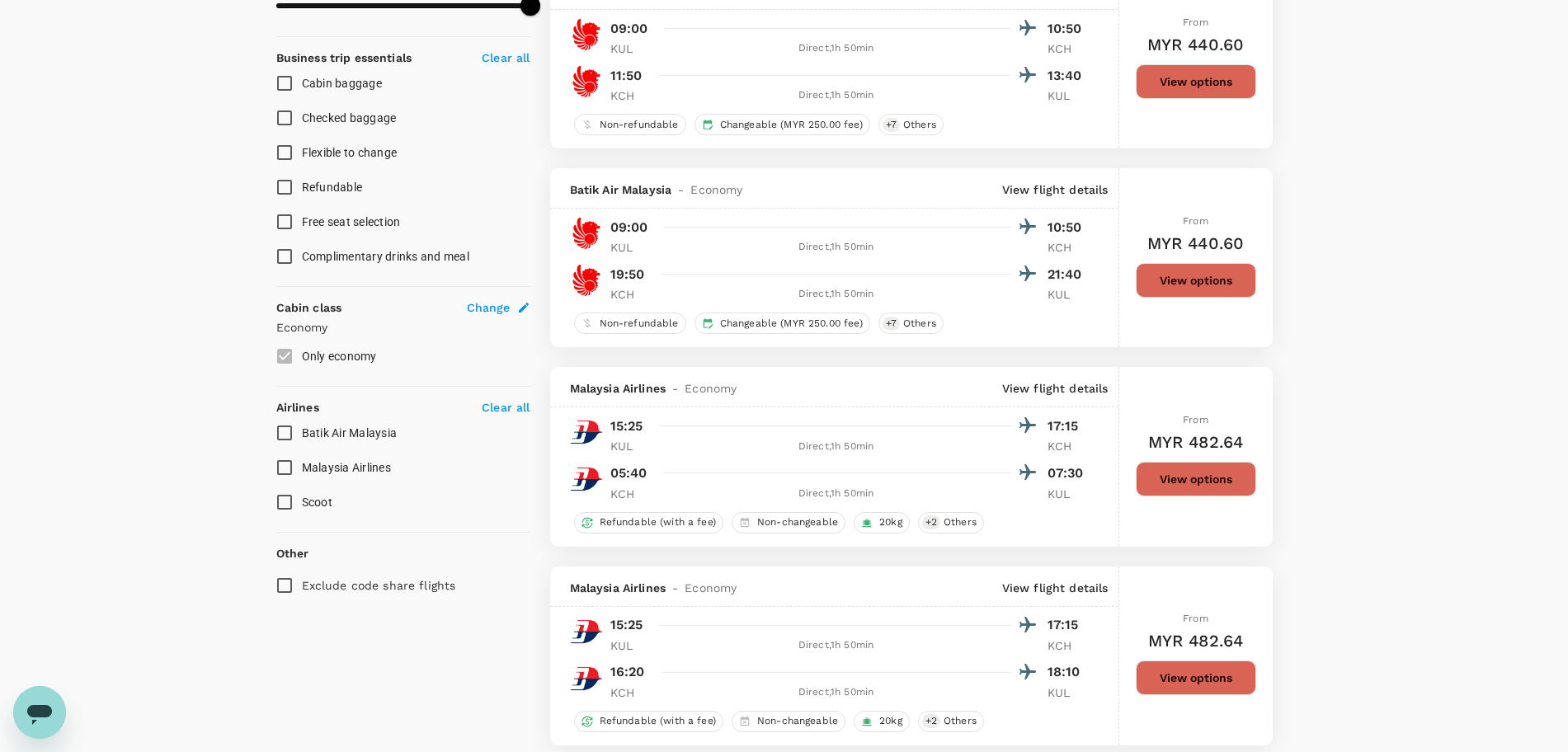 click on "Malaysia Airlines" at bounding box center [346, 468] 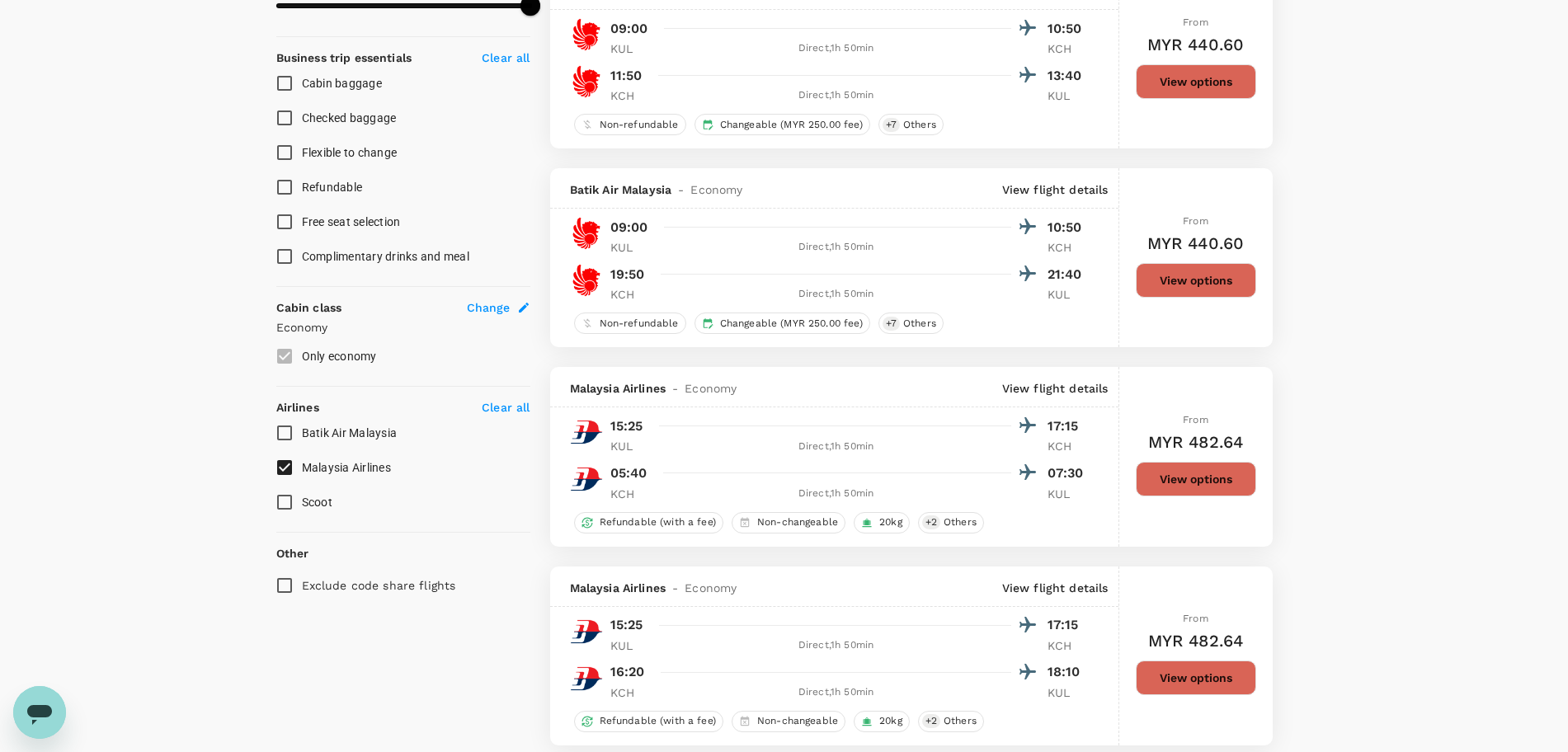 scroll, scrollTop: 538, scrollLeft: 0, axis: vertical 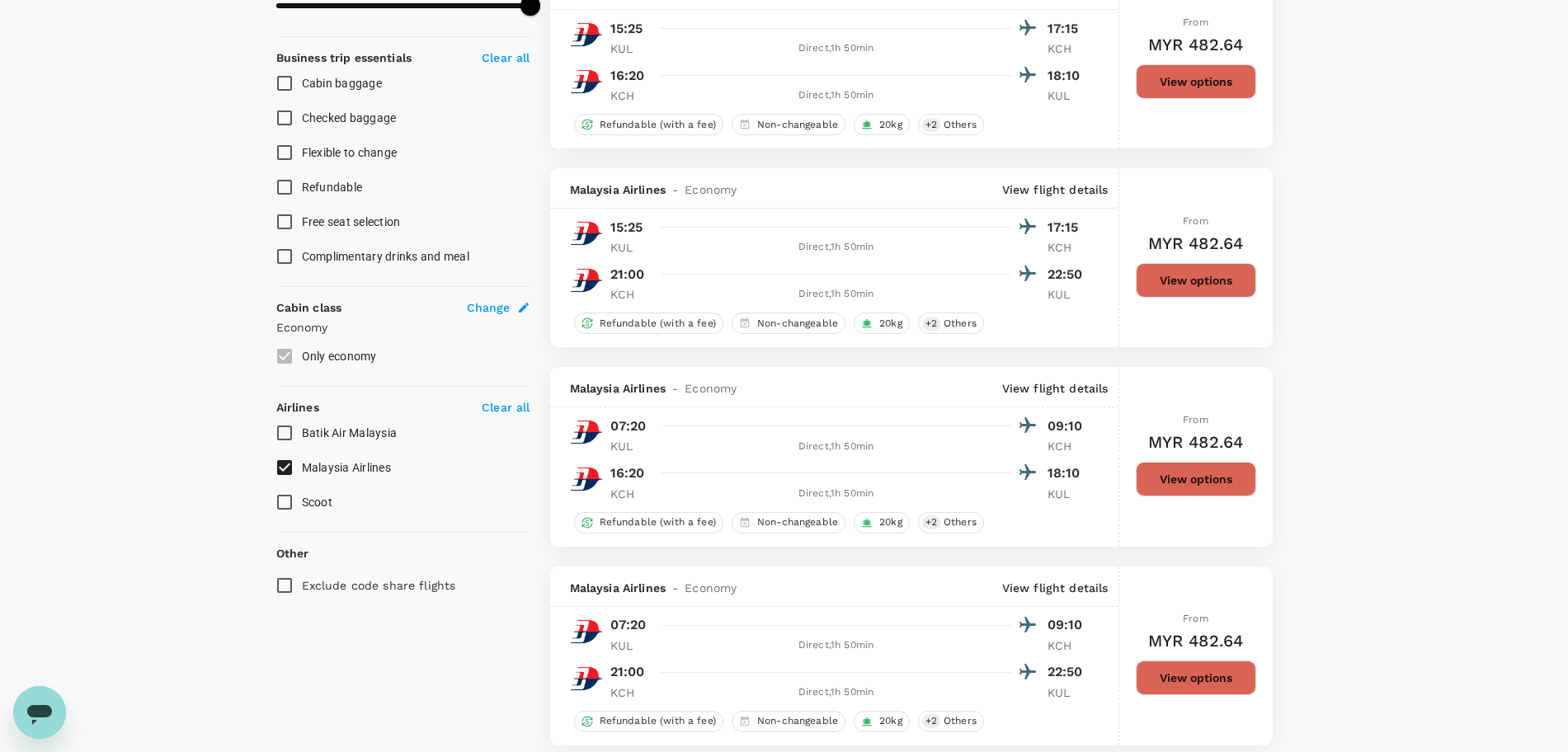 type on "1575" 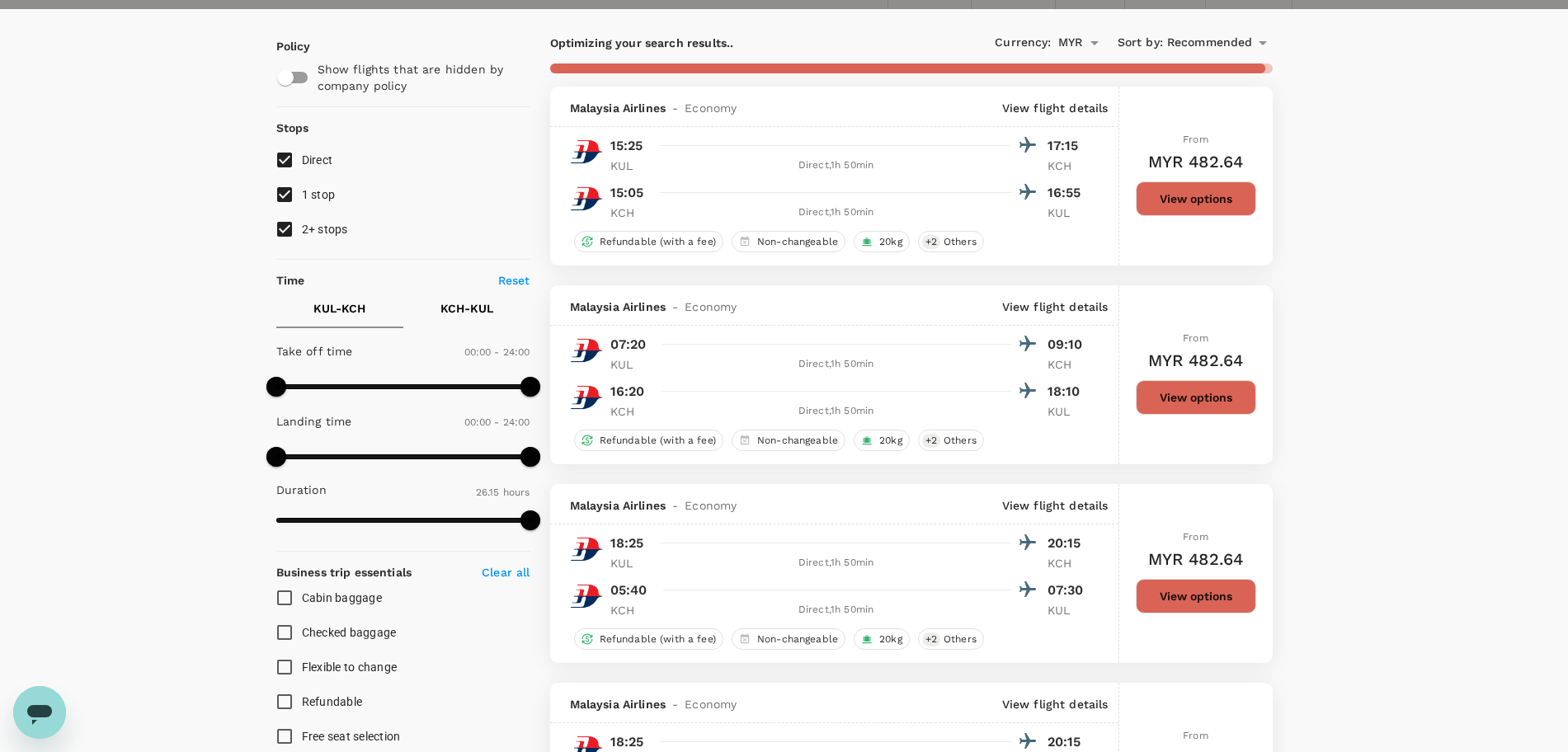 scroll, scrollTop: 103, scrollLeft: 0, axis: vertical 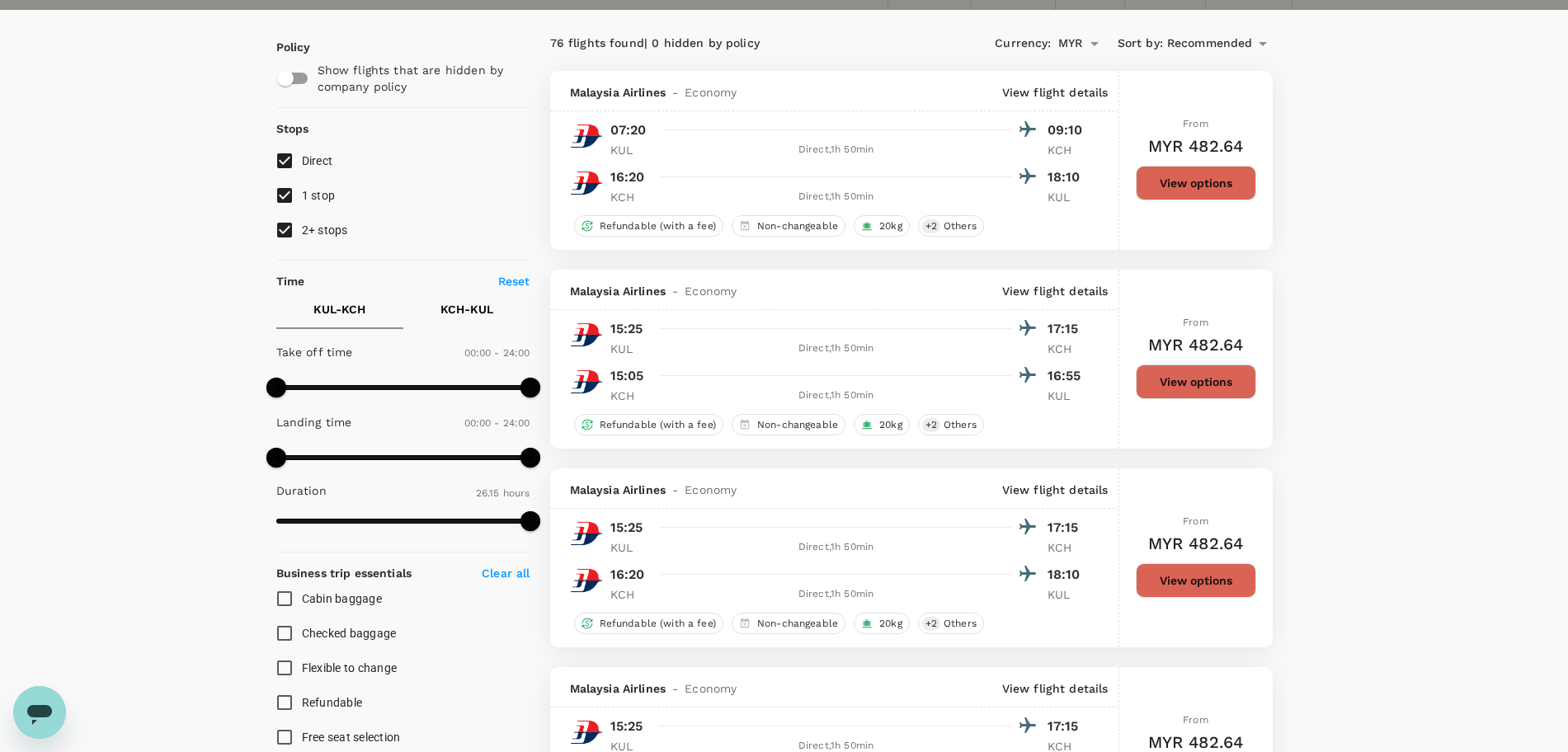 click on "View options" at bounding box center [1196, 382] 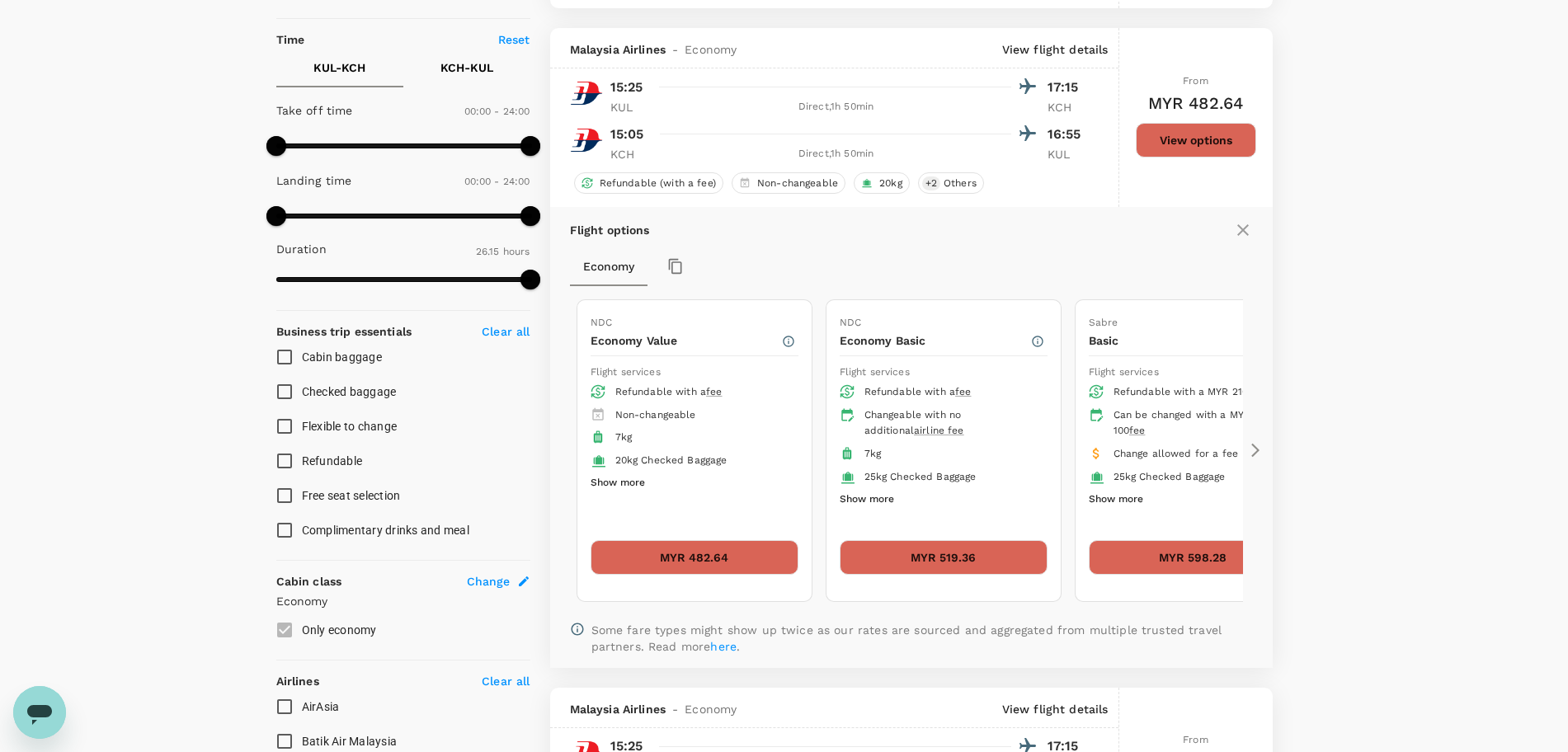 scroll, scrollTop: 373, scrollLeft: 0, axis: vertical 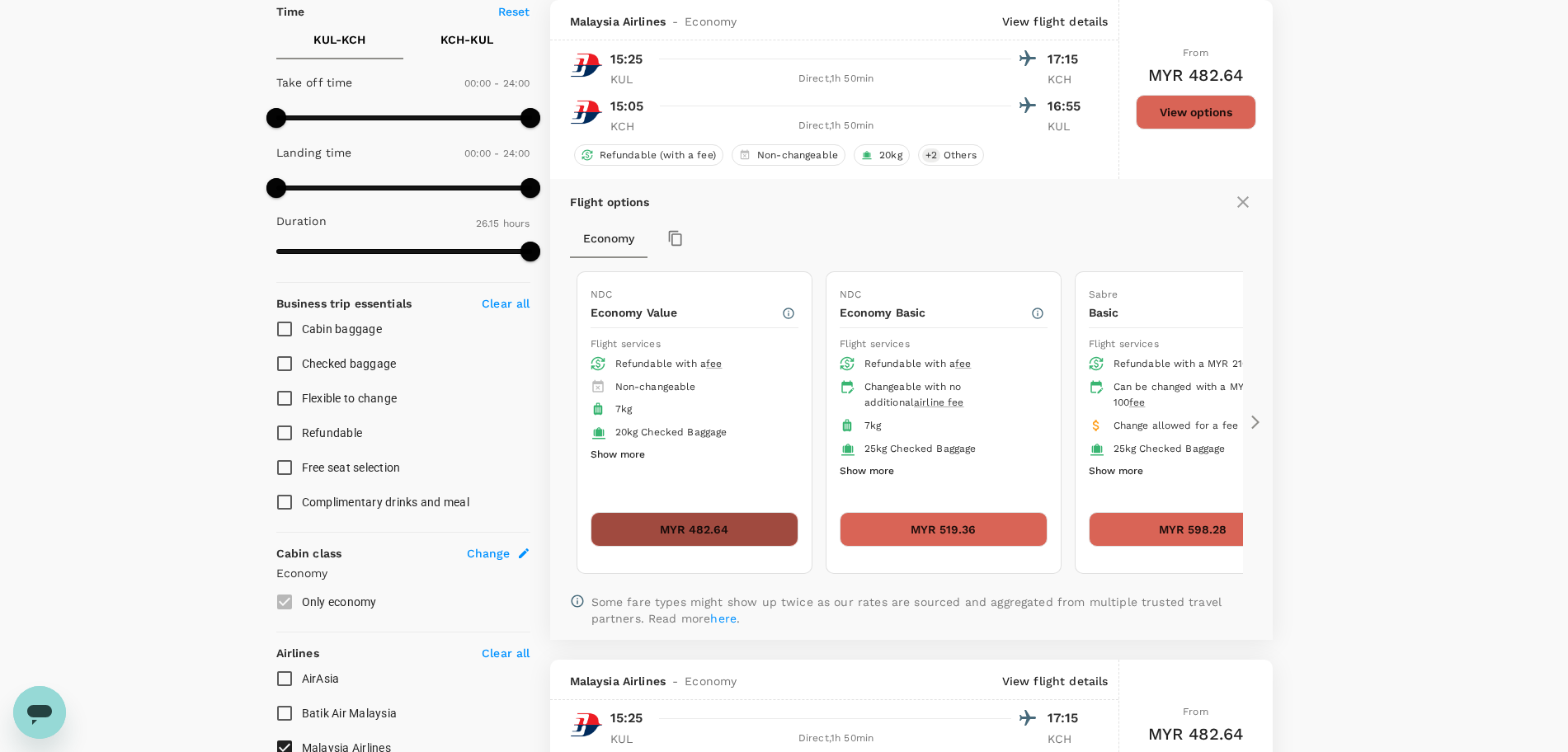 click on "MYR 482.64" at bounding box center (695, 529) 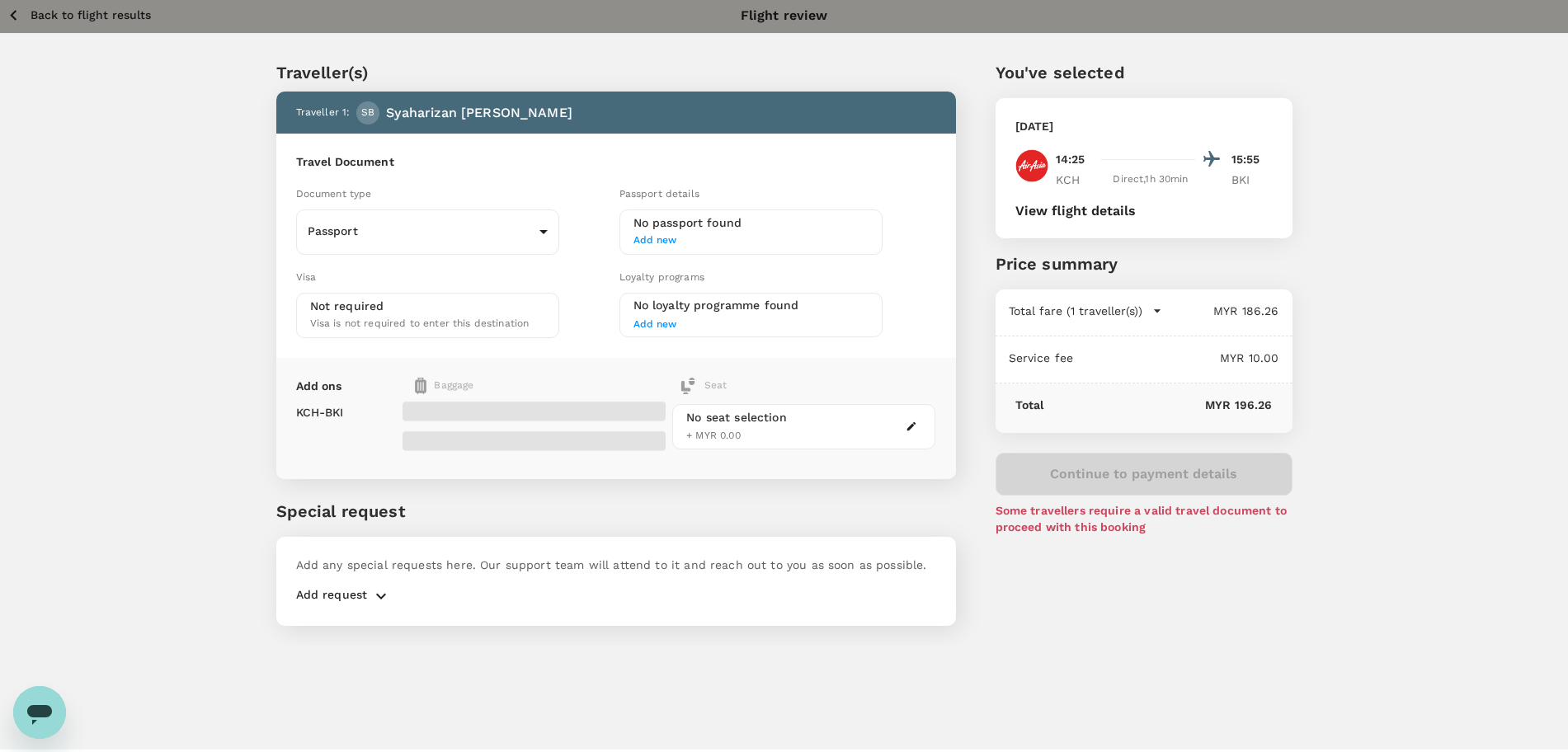 scroll, scrollTop: 0, scrollLeft: 0, axis: both 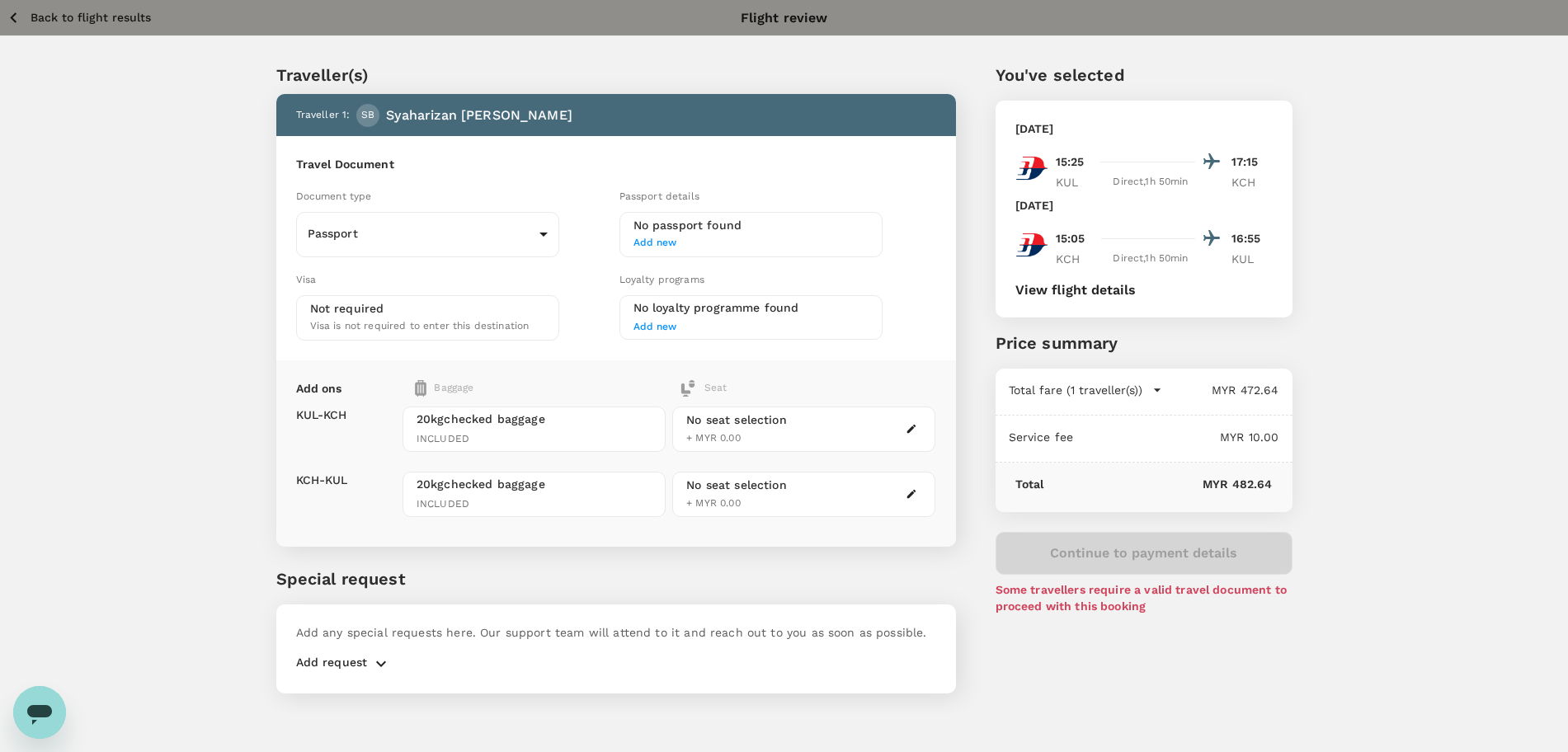 click on "Back to flight results" at bounding box center (91, 17) 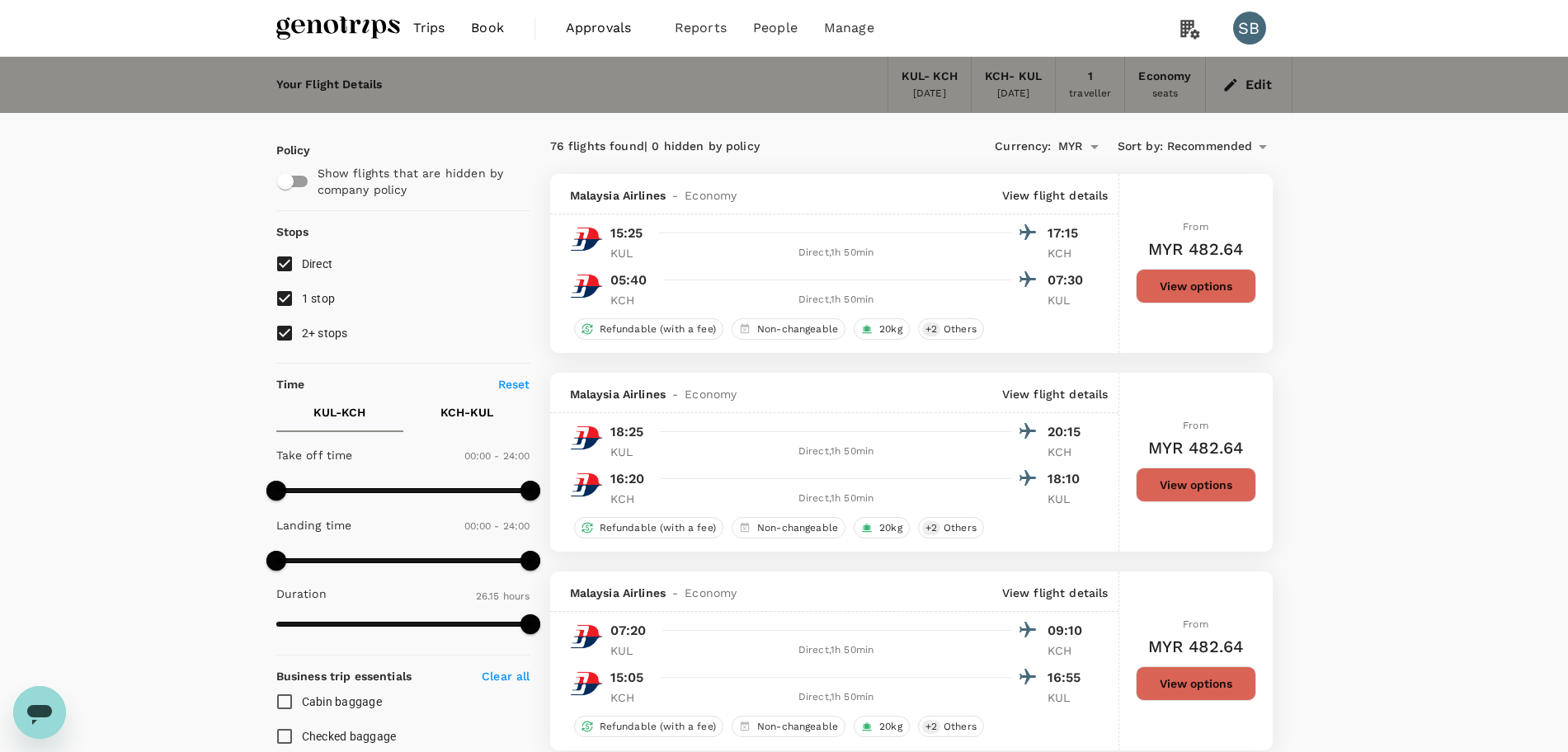 click on "Recommended" at bounding box center [1210, 147] 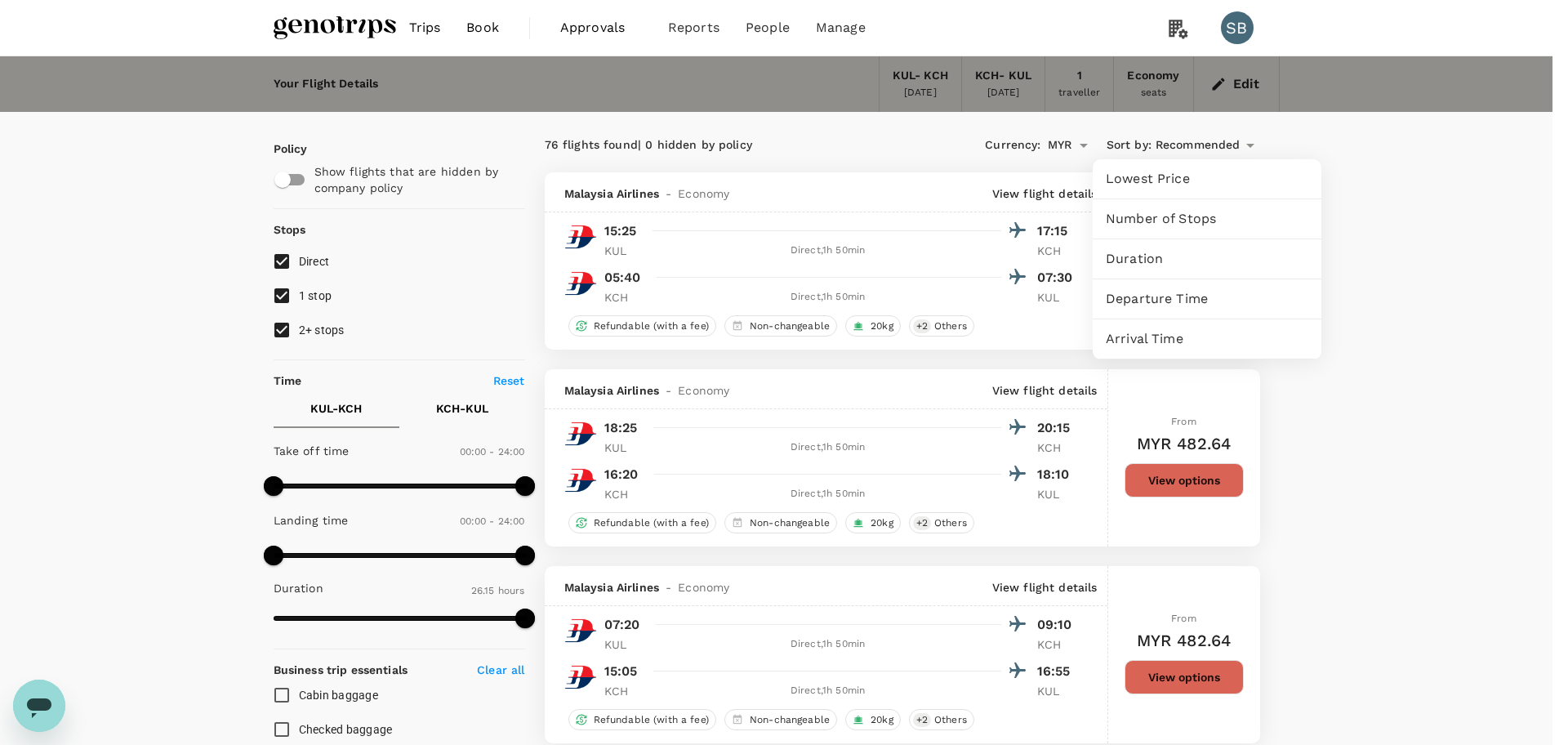 click on "Departure Time" at bounding box center (1207, 299) 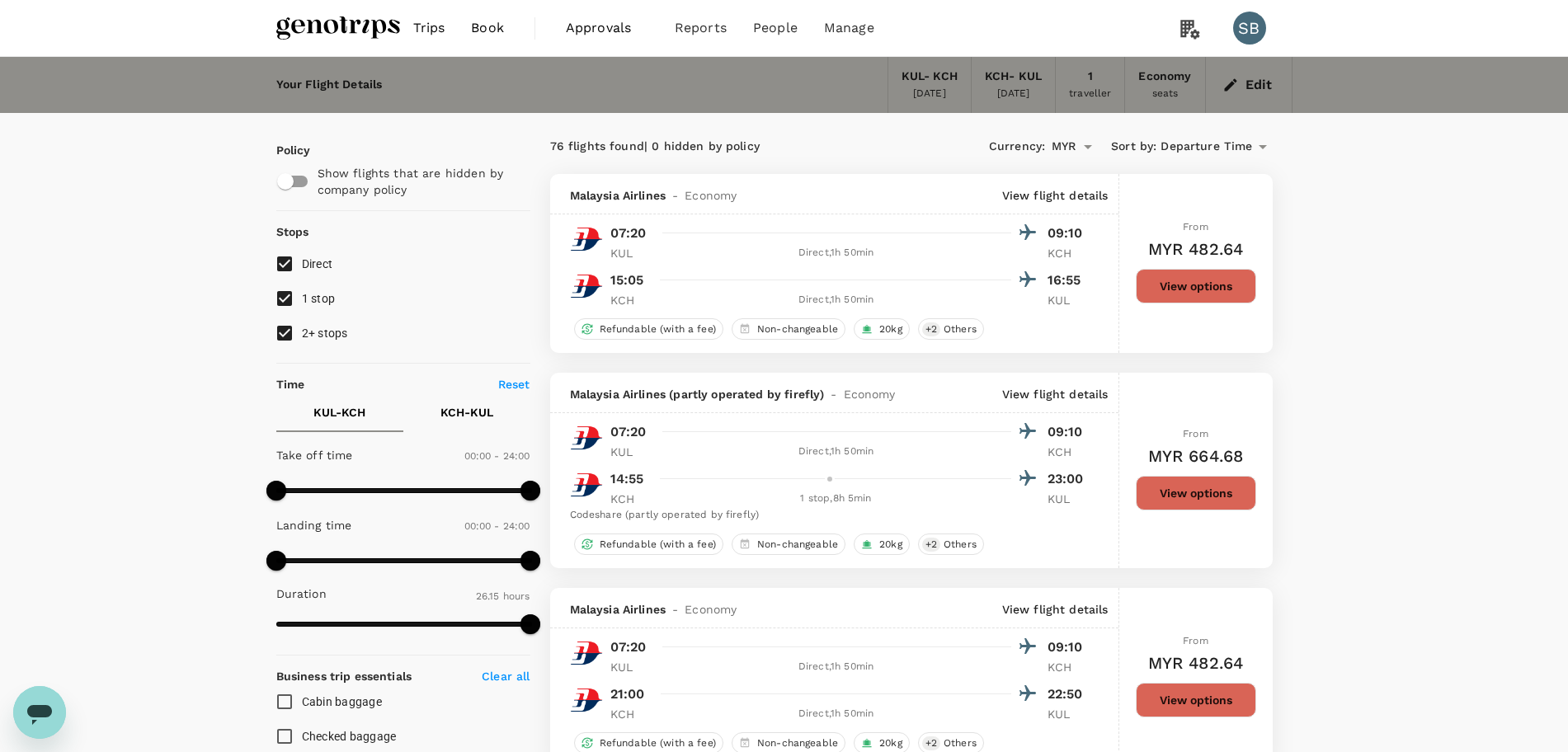 click on "KCH - KUL" at bounding box center [467, 412] 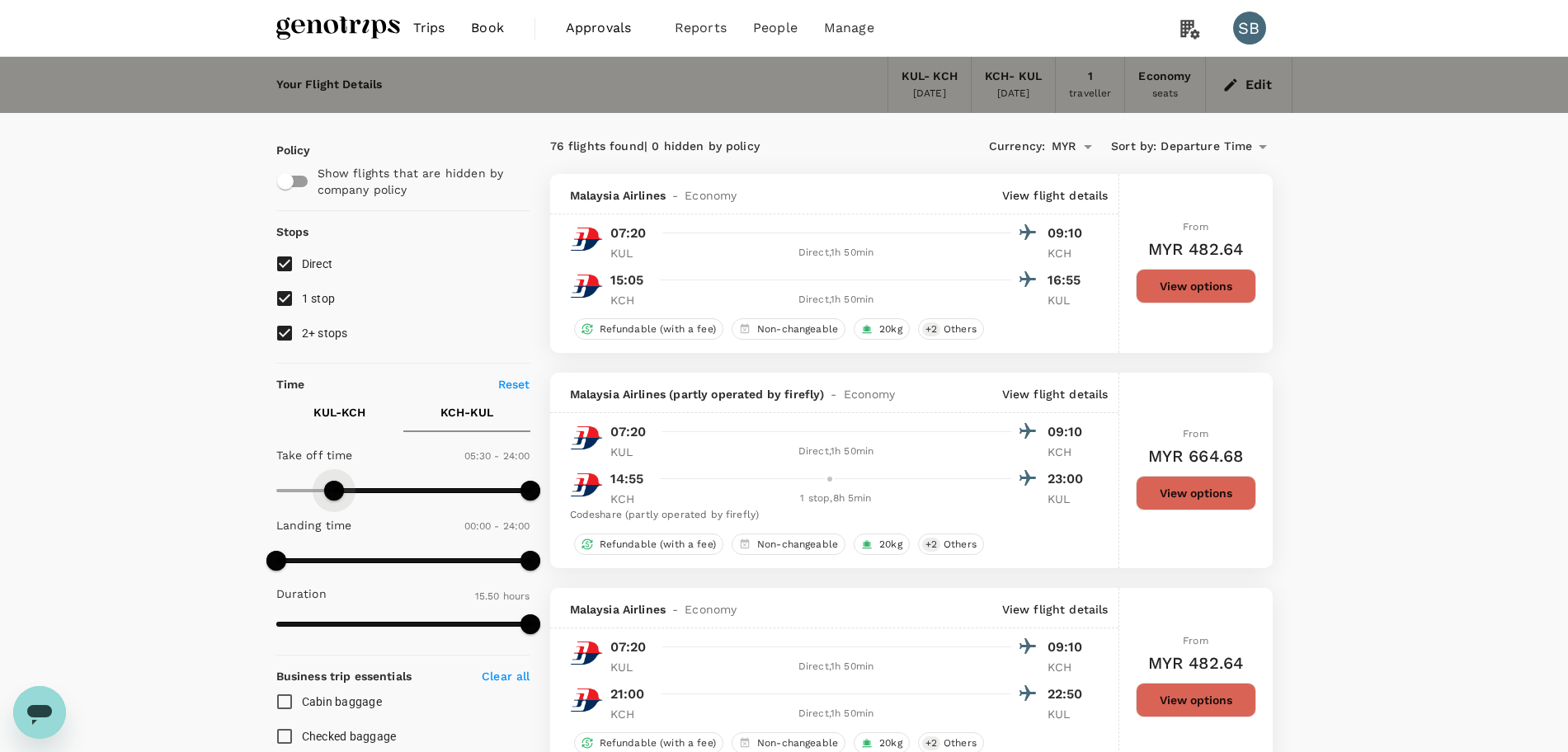 type on "300" 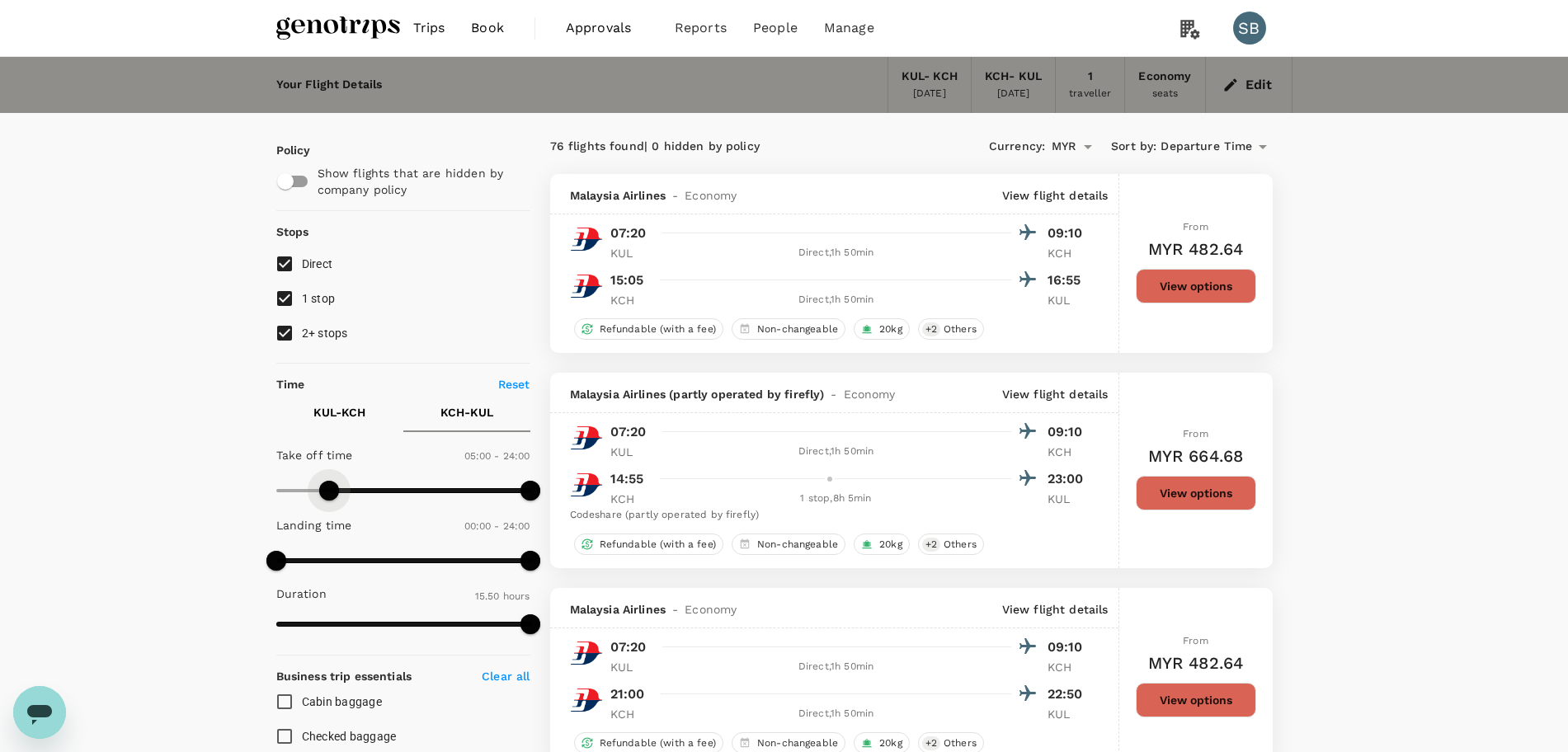 drag, startPoint x: 278, startPoint y: 496, endPoint x: 327, endPoint y: 505, distance: 49.819675 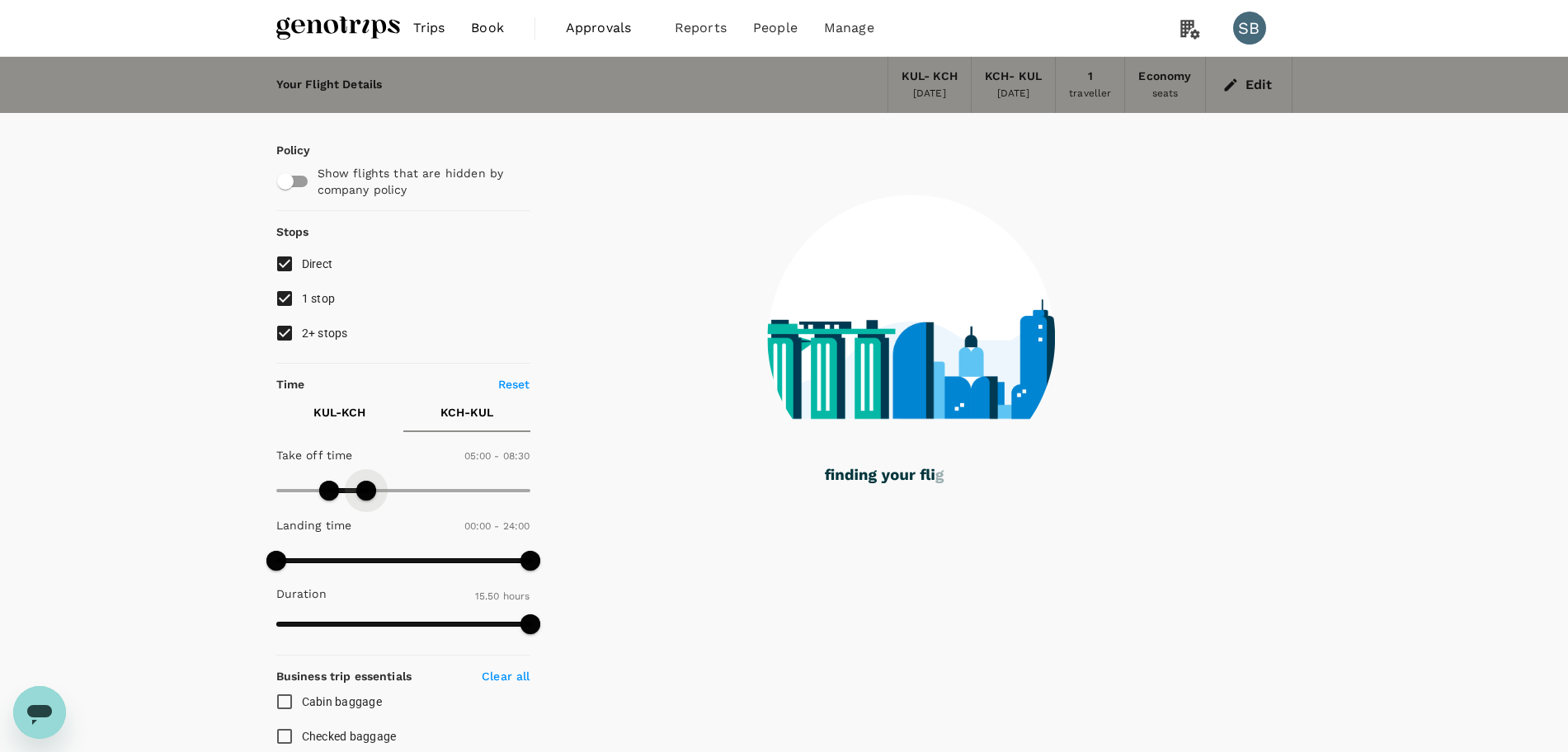 type on "450" 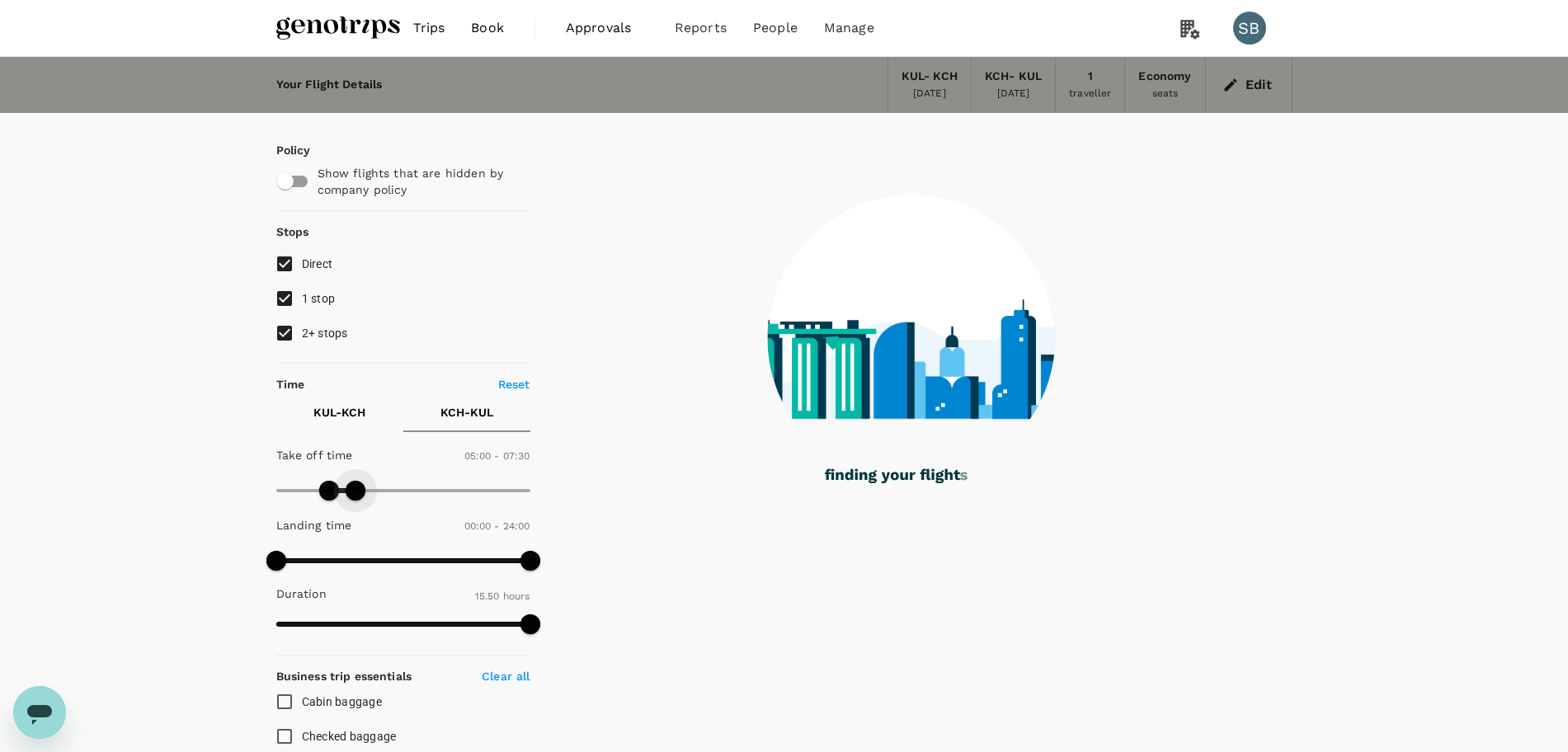 drag, startPoint x: 527, startPoint y: 489, endPoint x: 355, endPoint y: 489, distance: 172 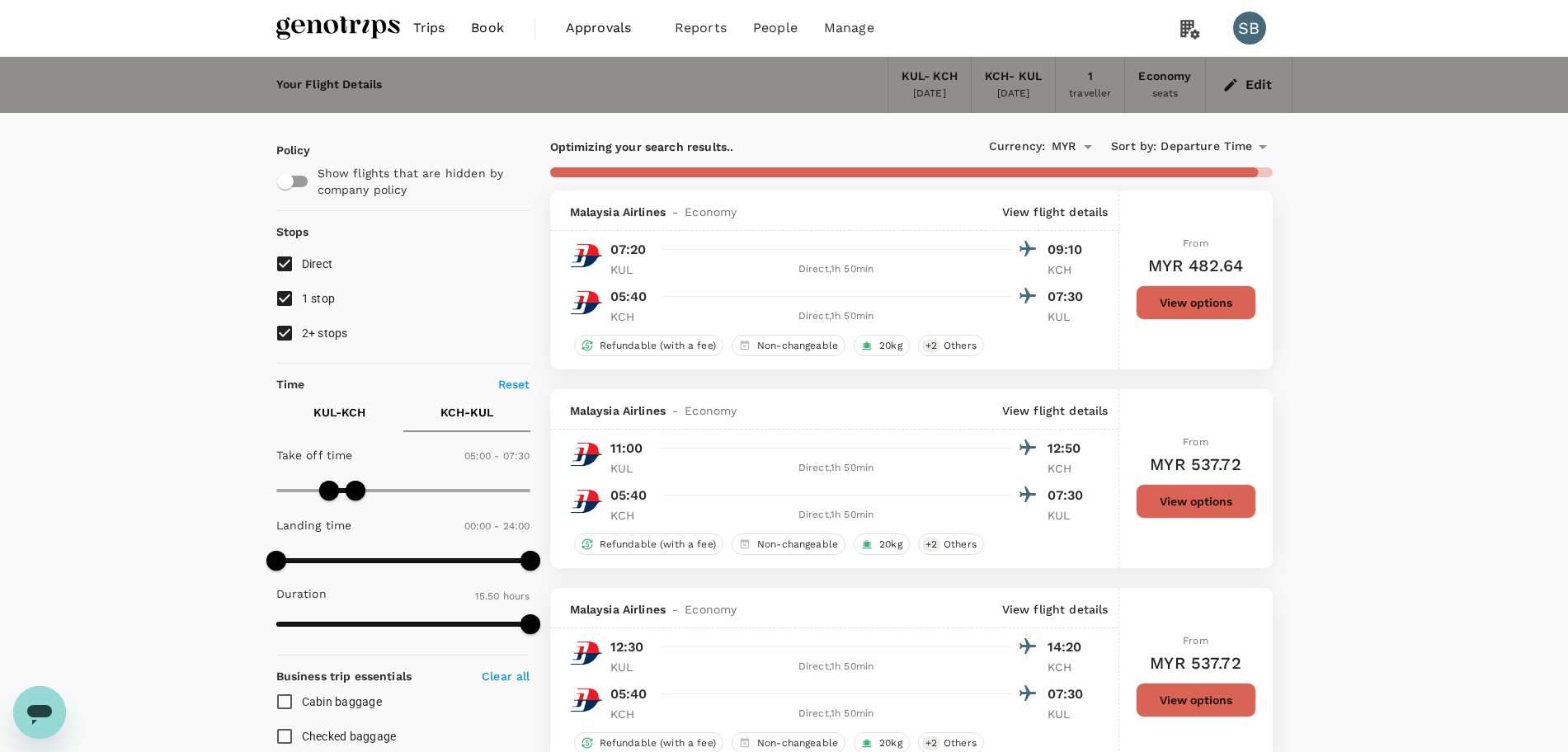 click at bounding box center (338, 28) 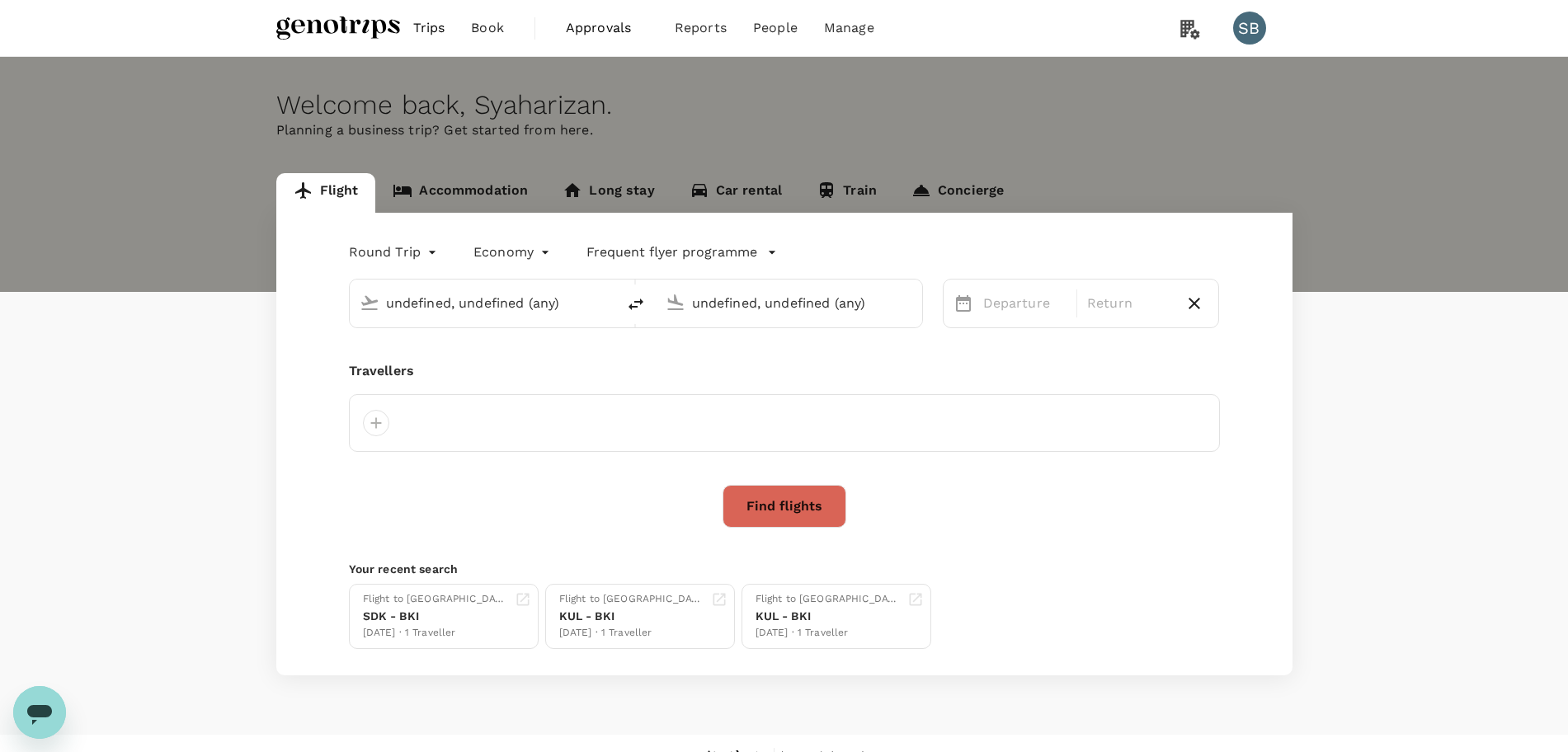 type 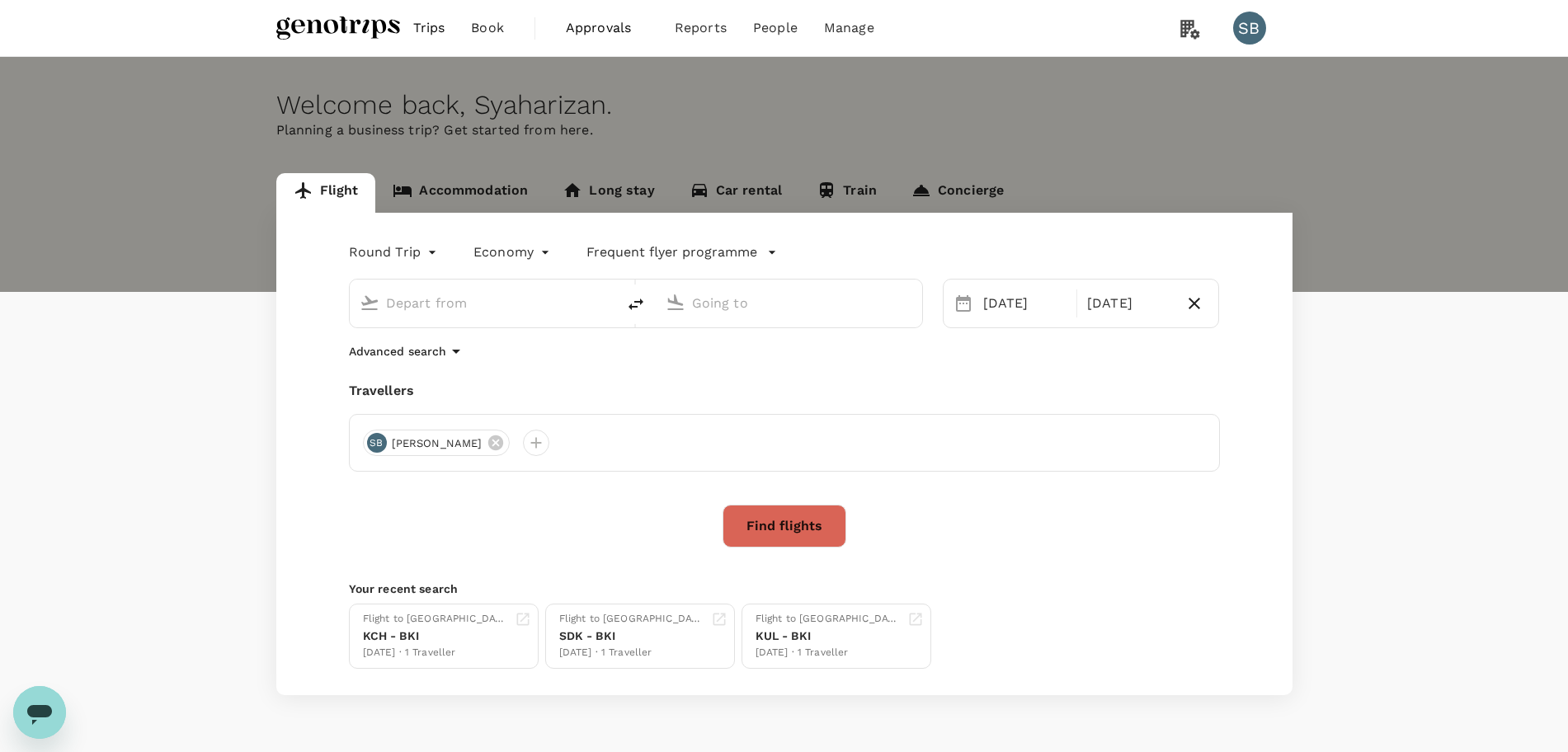 type on "Kuala Lumpur Intl ([GEOGRAPHIC_DATA])" 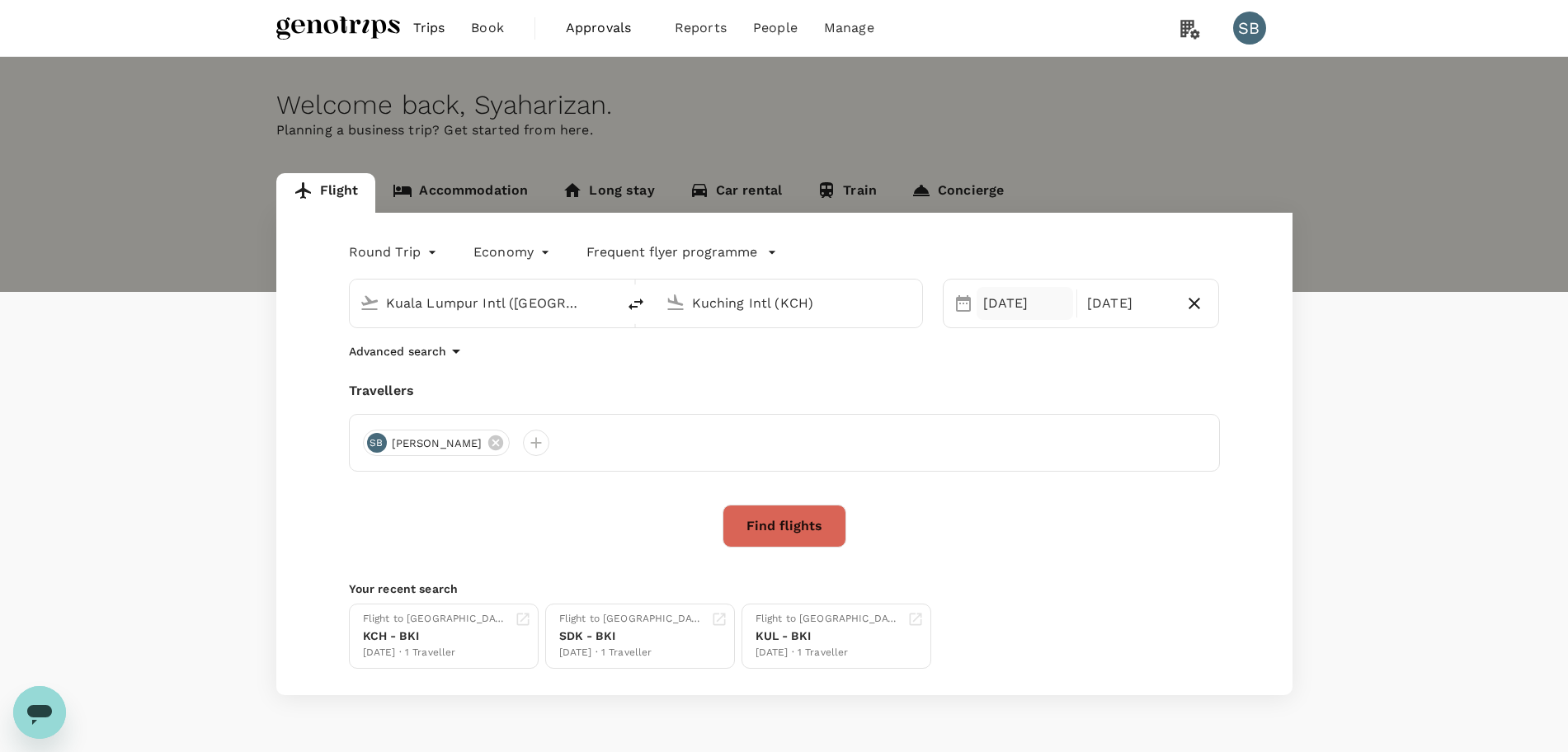type 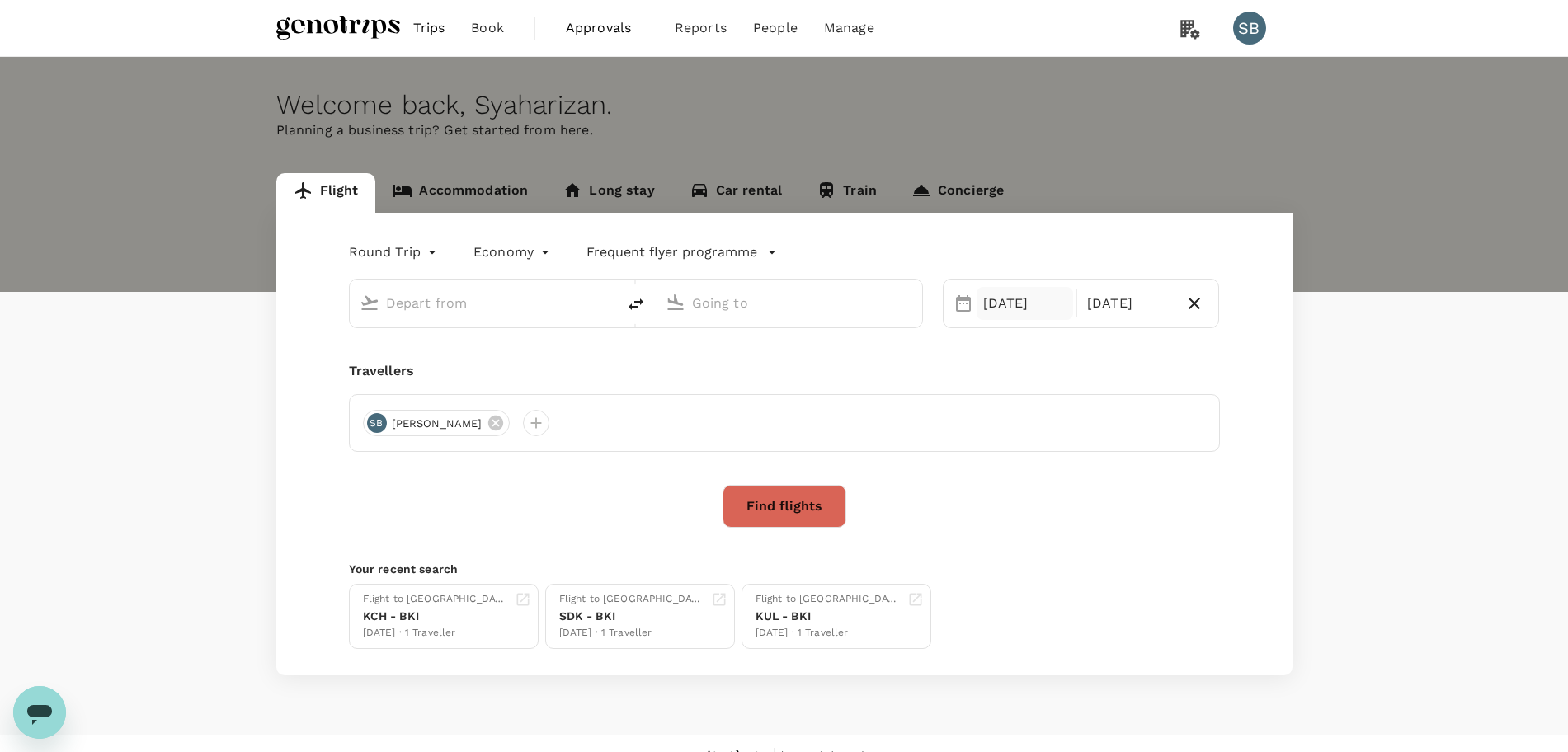 click on "[DATE]" at bounding box center (1024, 303) 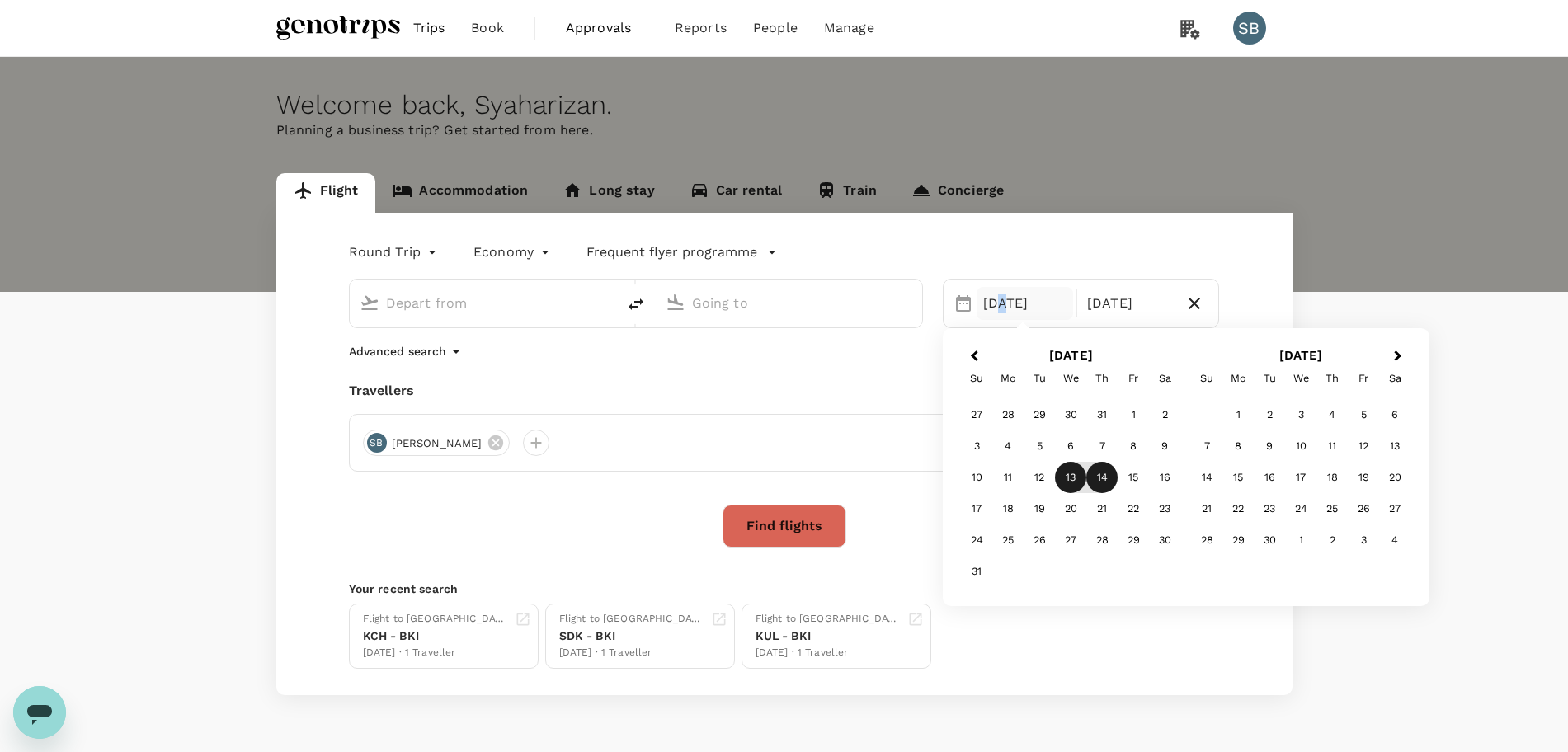 type on "Kuala Lumpur Intl ([GEOGRAPHIC_DATA])" 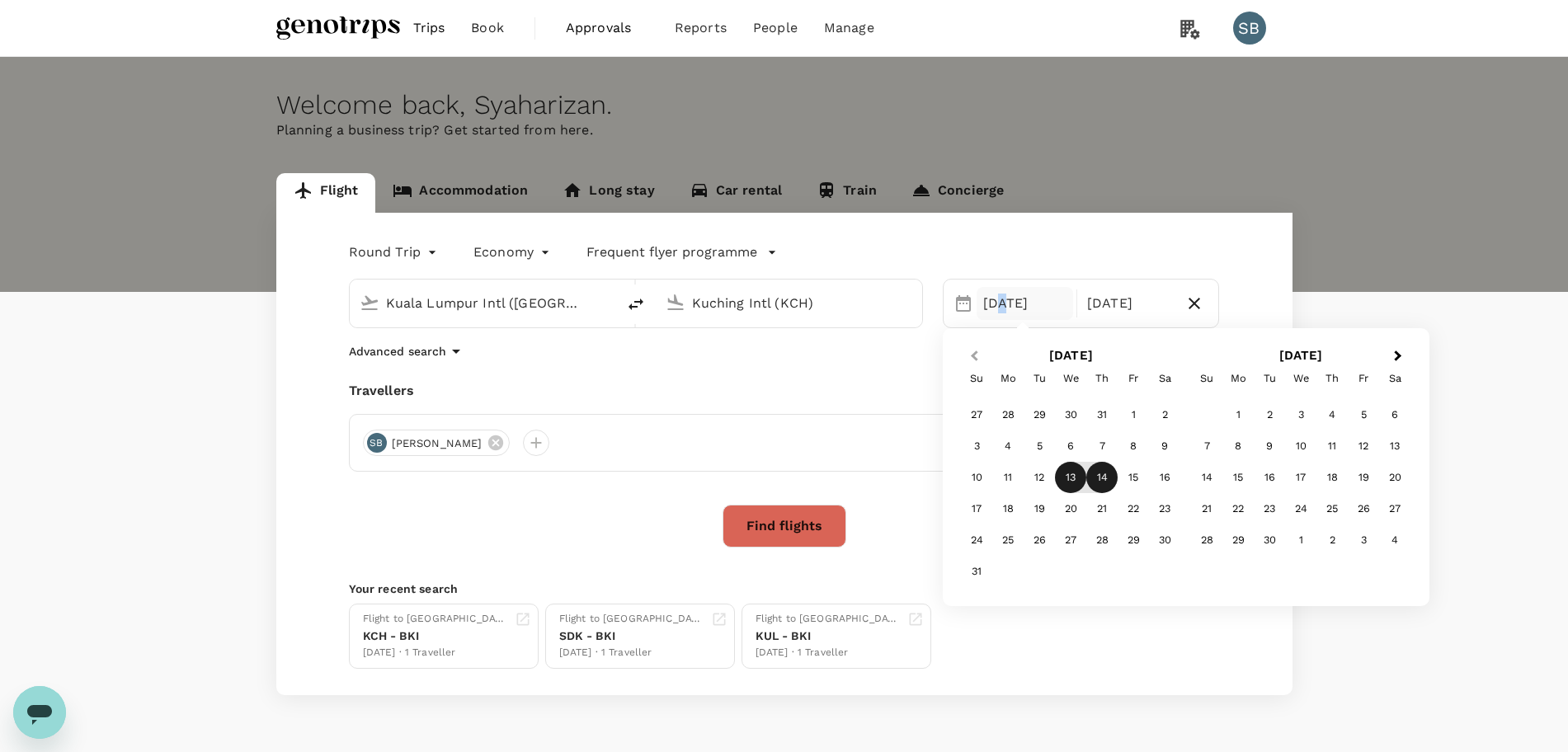 click on "Previous Month" at bounding box center [972, 357] 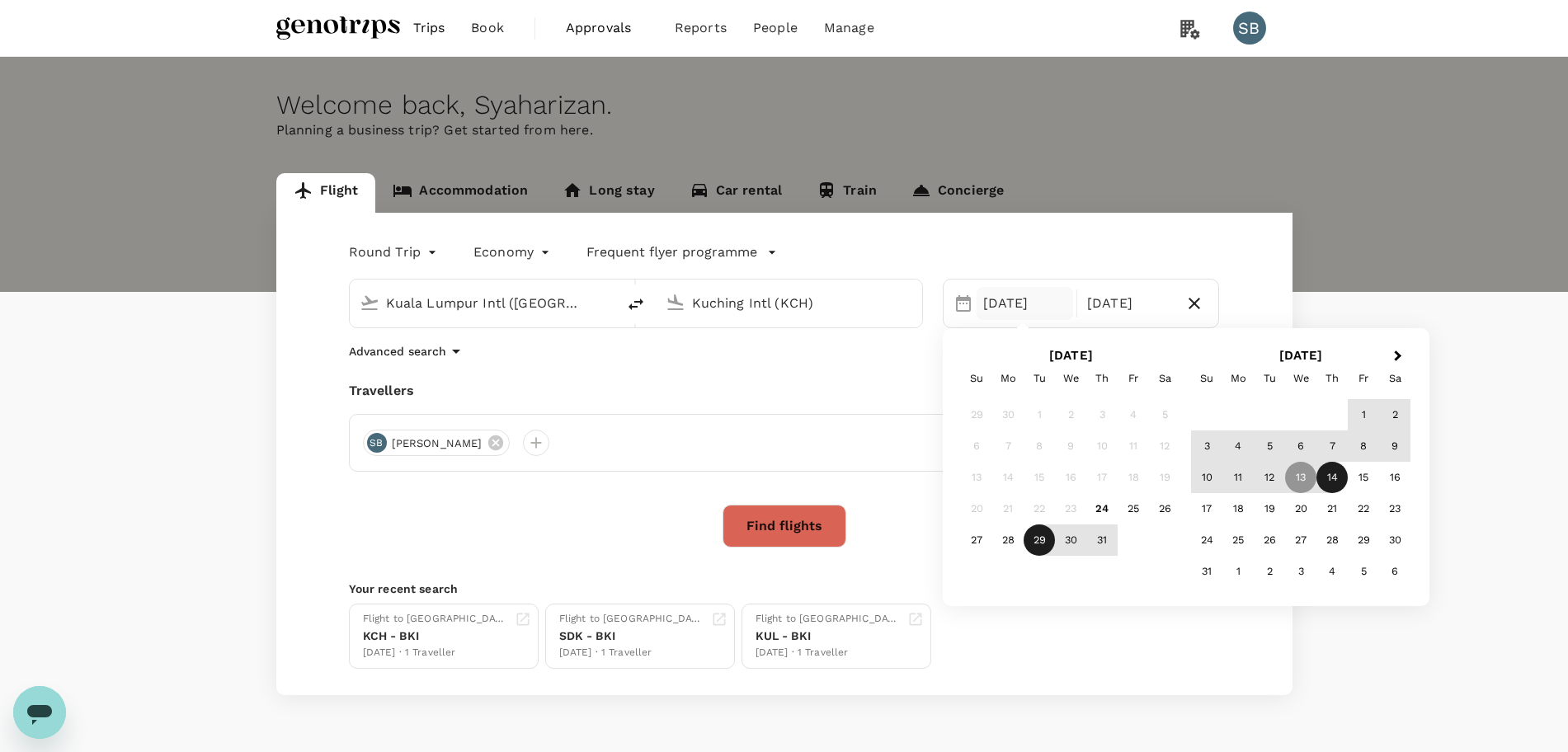 click on "29" at bounding box center [1039, 540] 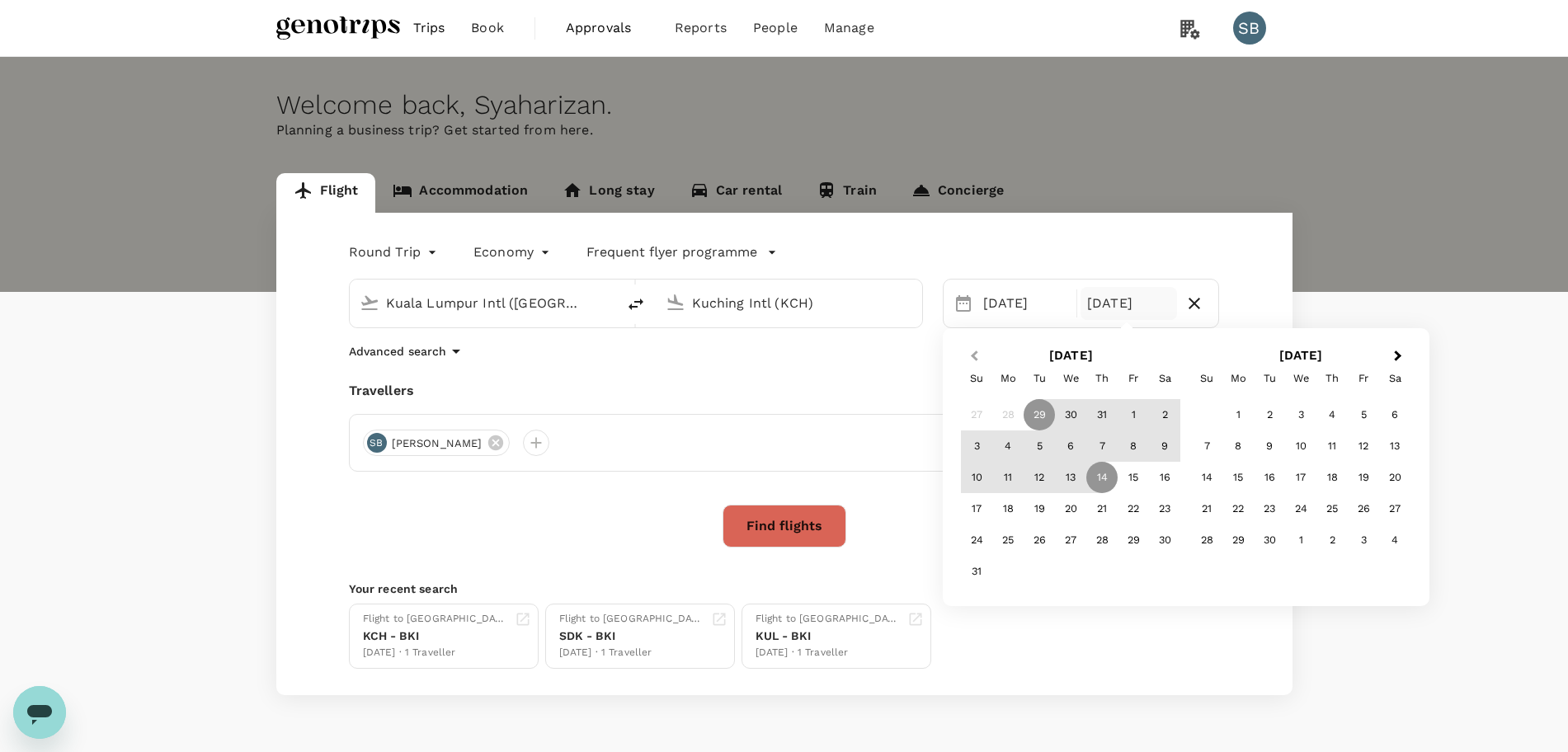 click on "Previous Month" at bounding box center [974, 356] 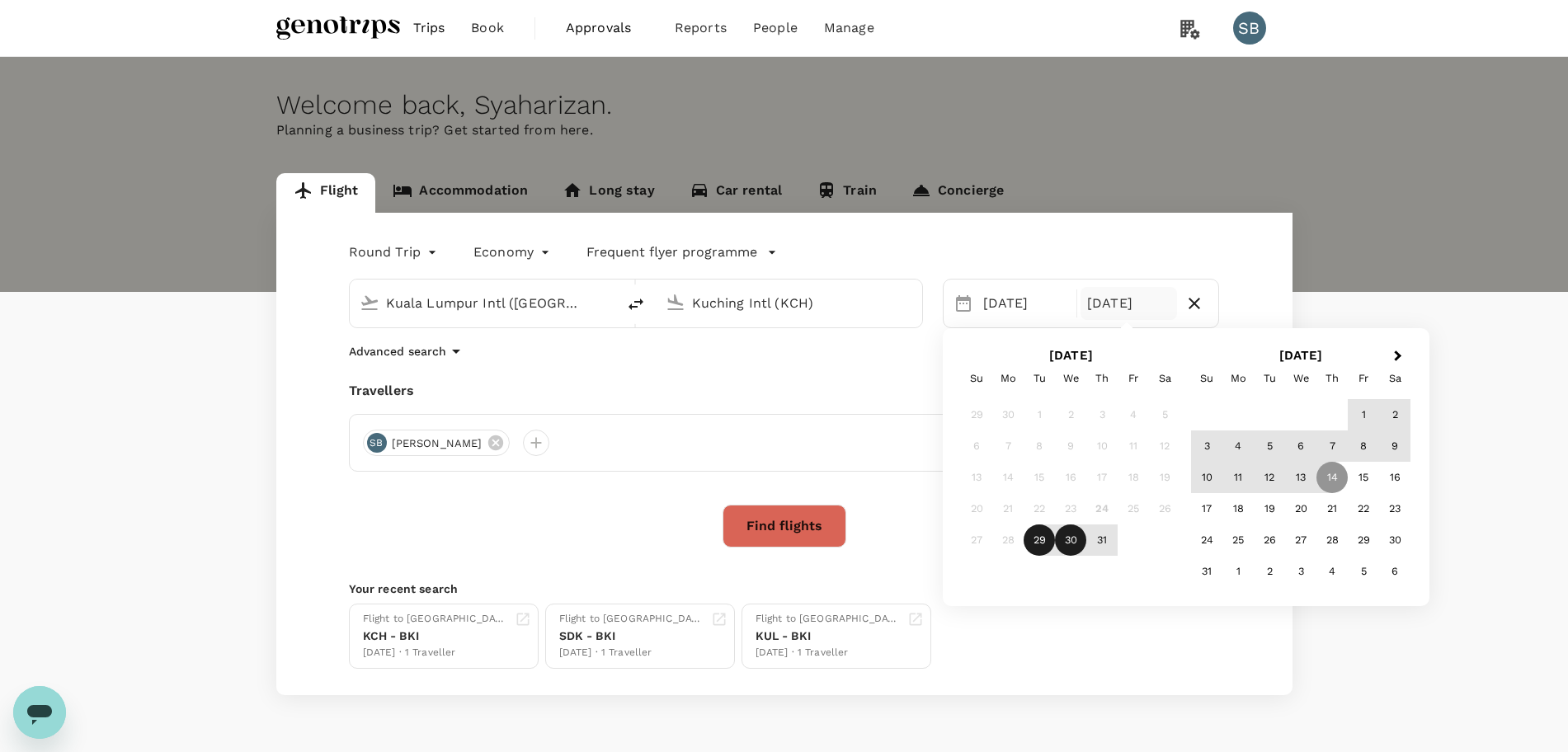 click on "30" at bounding box center [1071, 540] 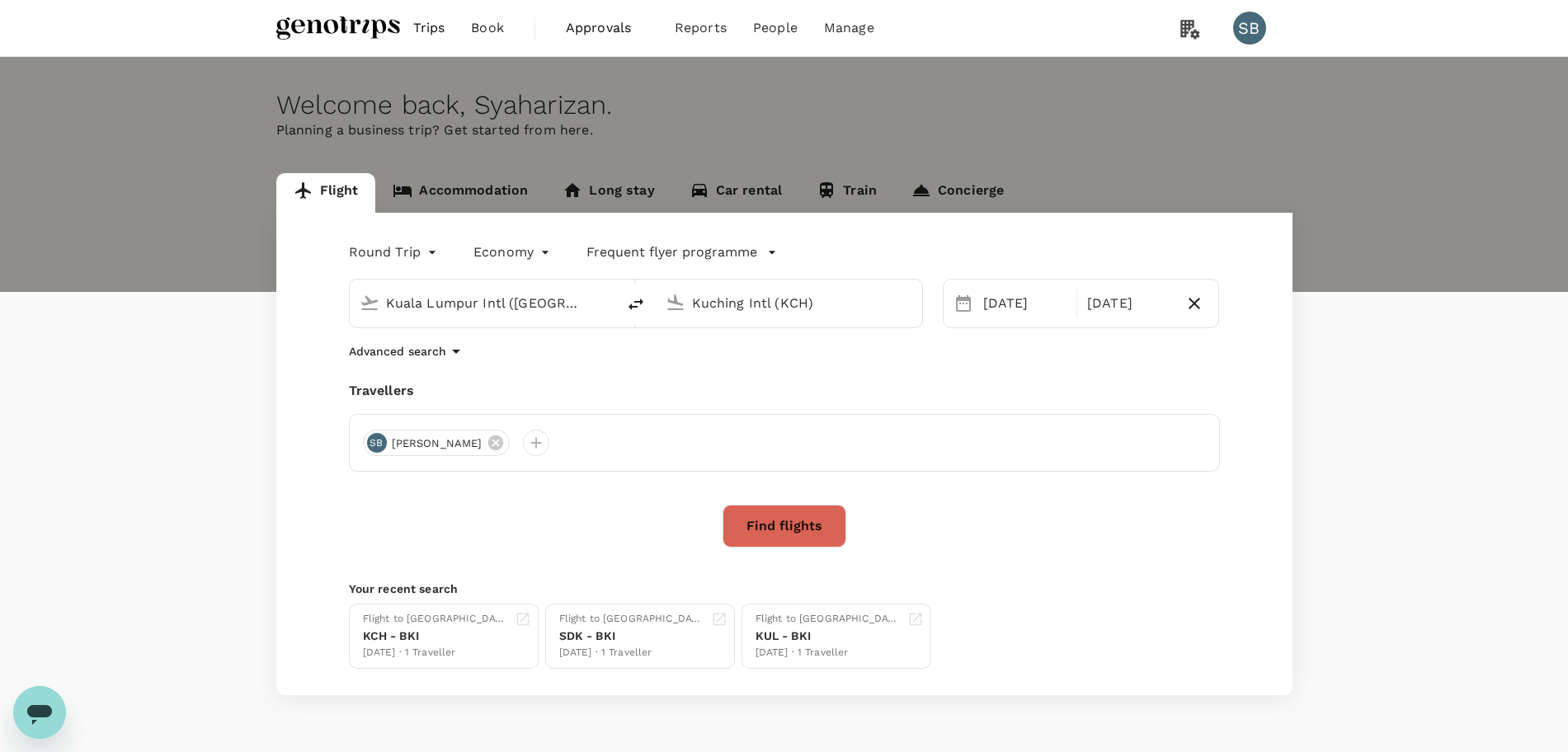 click on "Find flights" at bounding box center (784, 526) 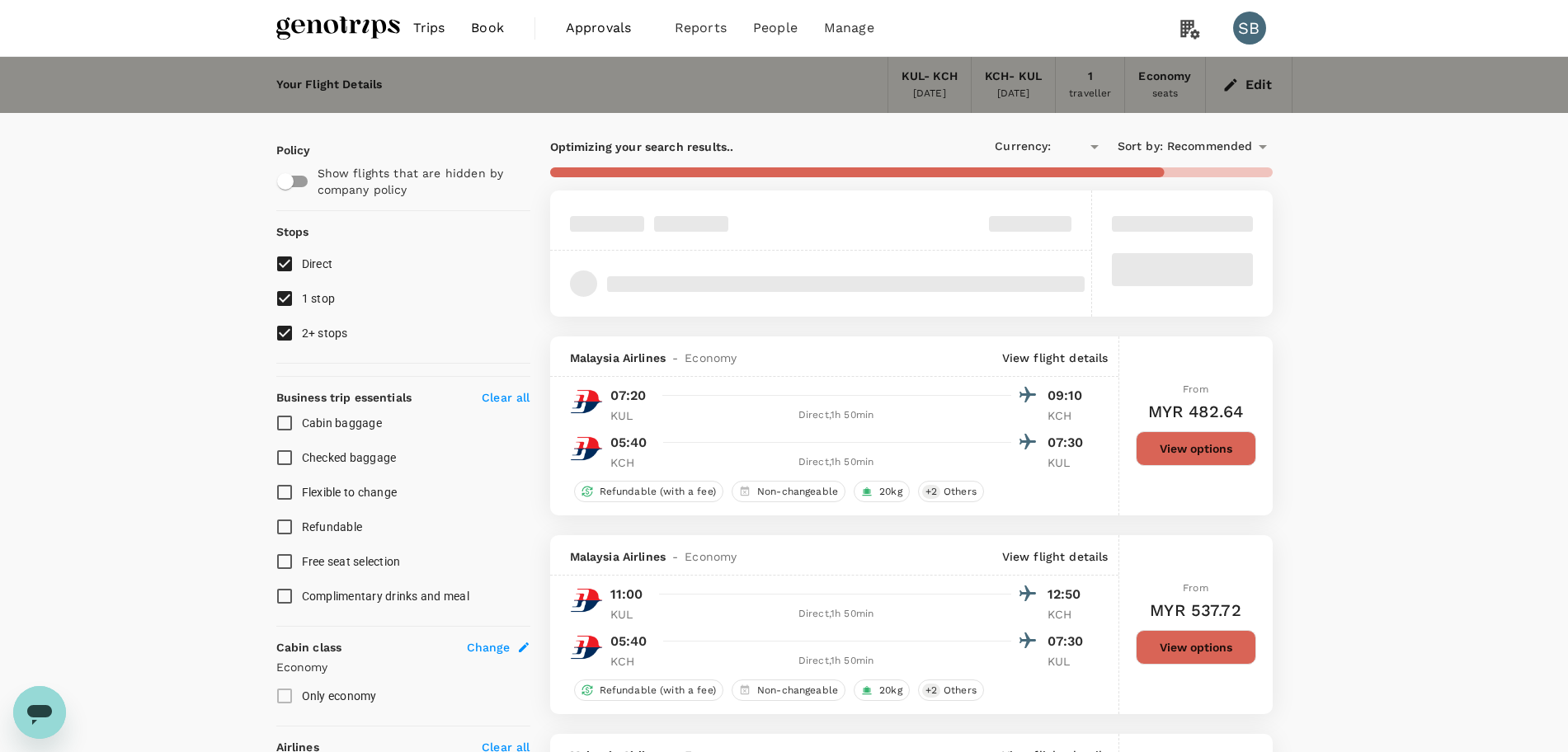 checkbox on "true" 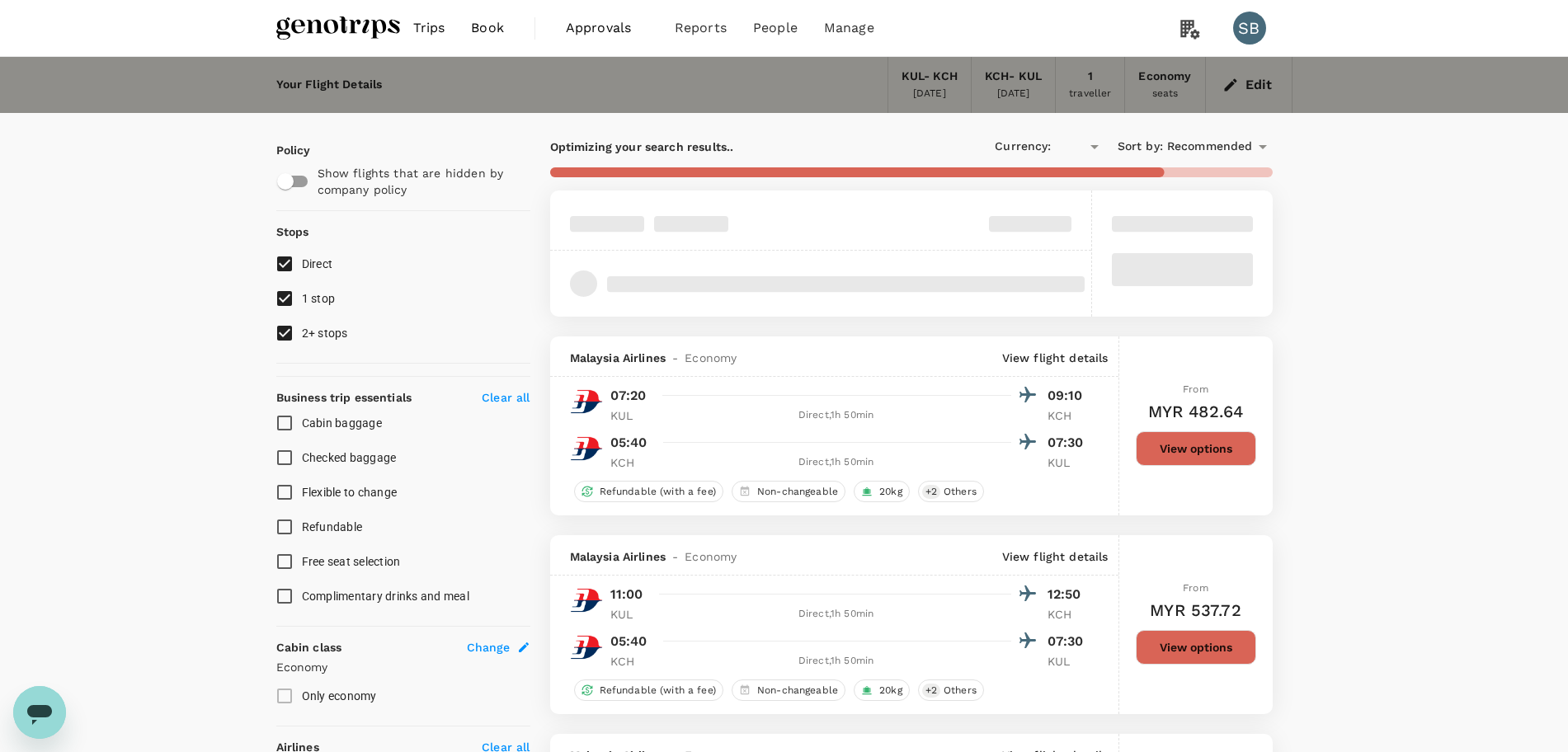 type on "MYR" 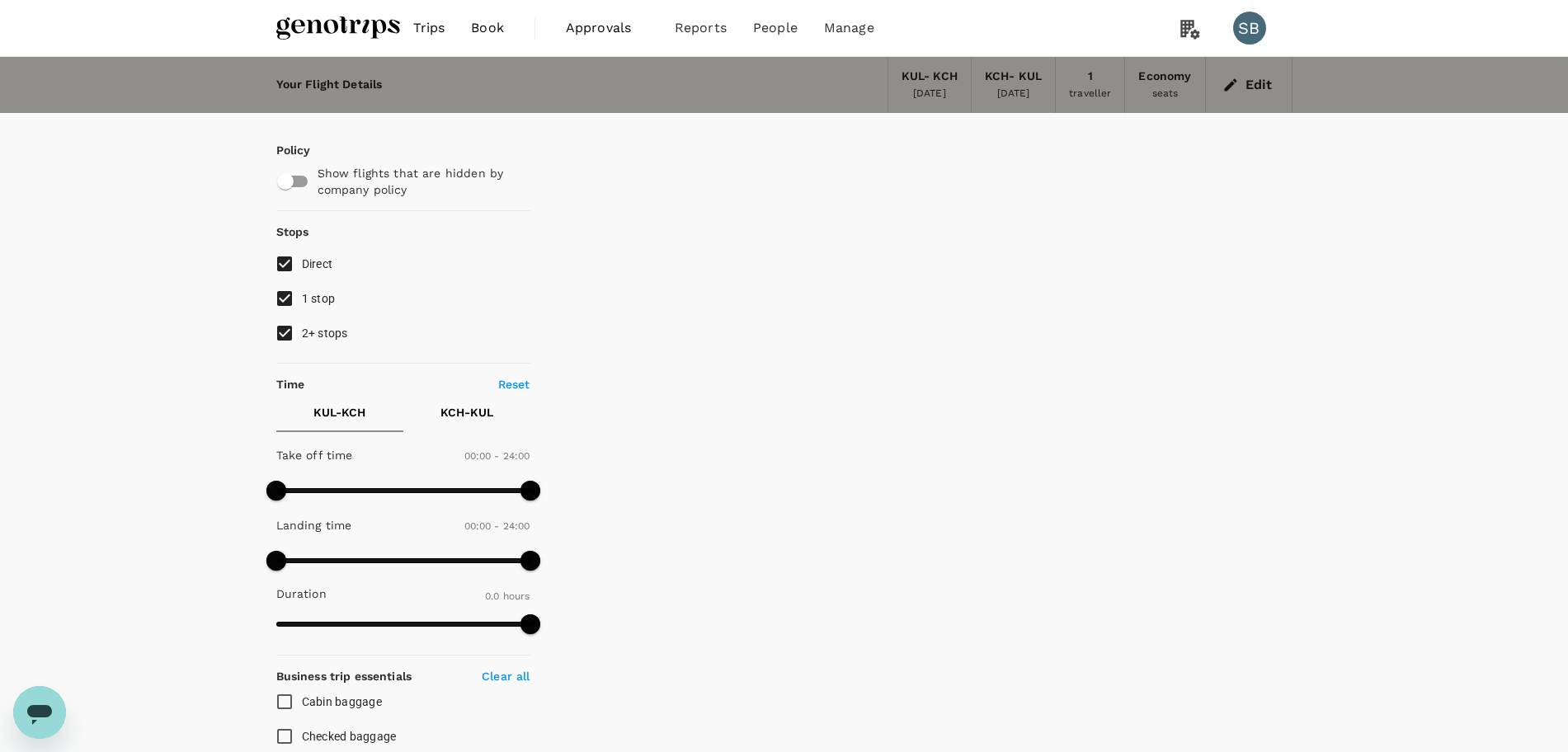type on "880" 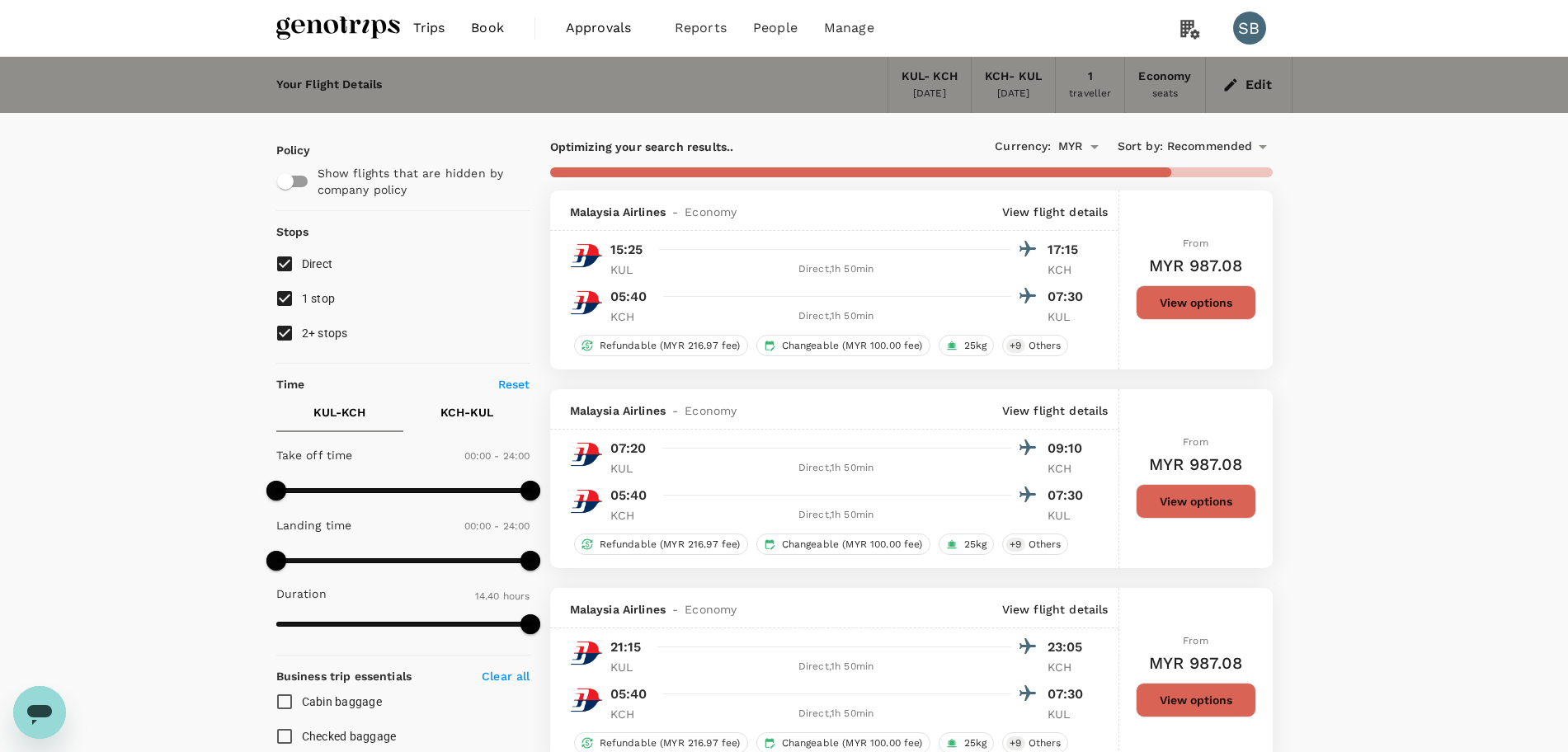 click on "Recommended" at bounding box center (1210, 147) 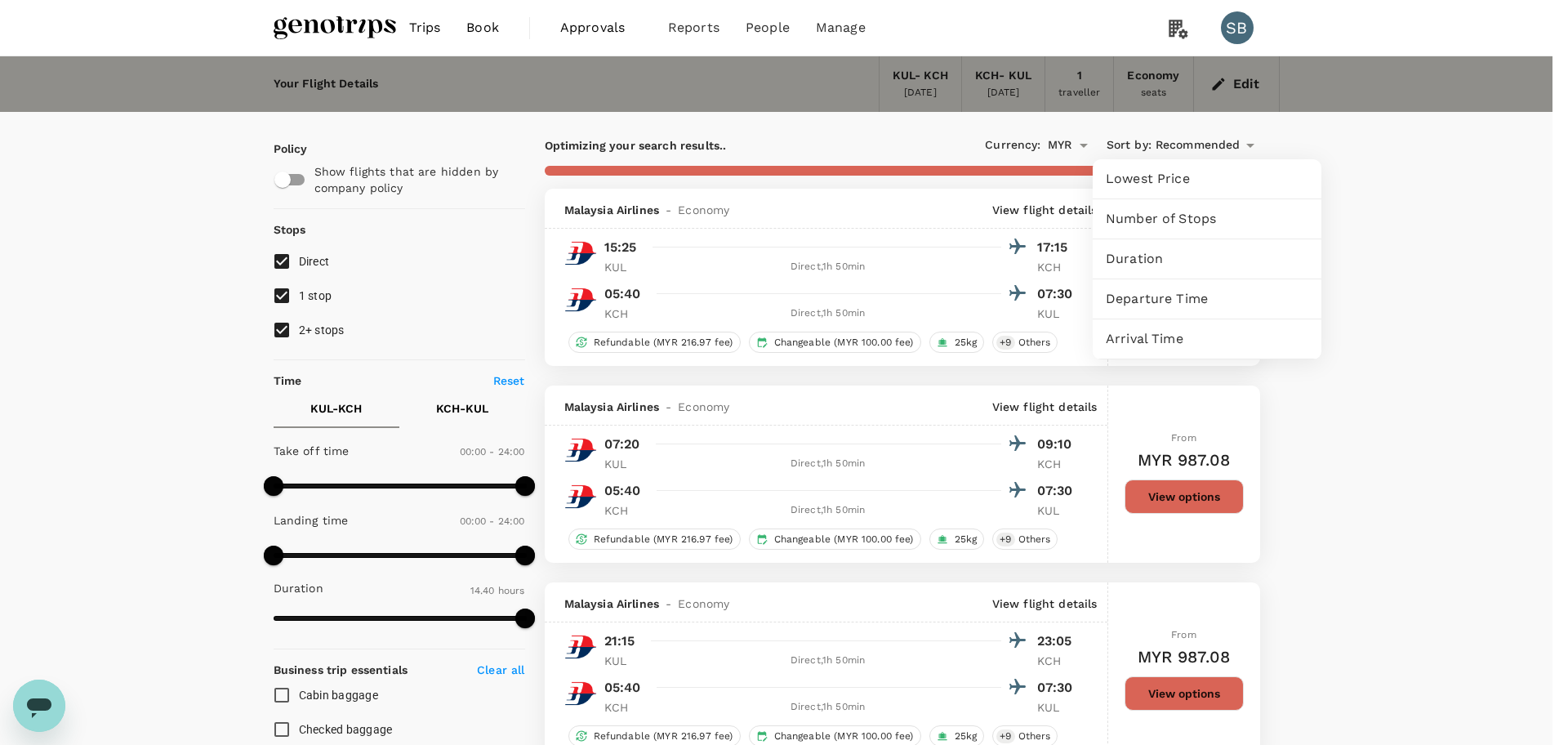 click on "Departure Time" at bounding box center (1207, 299) 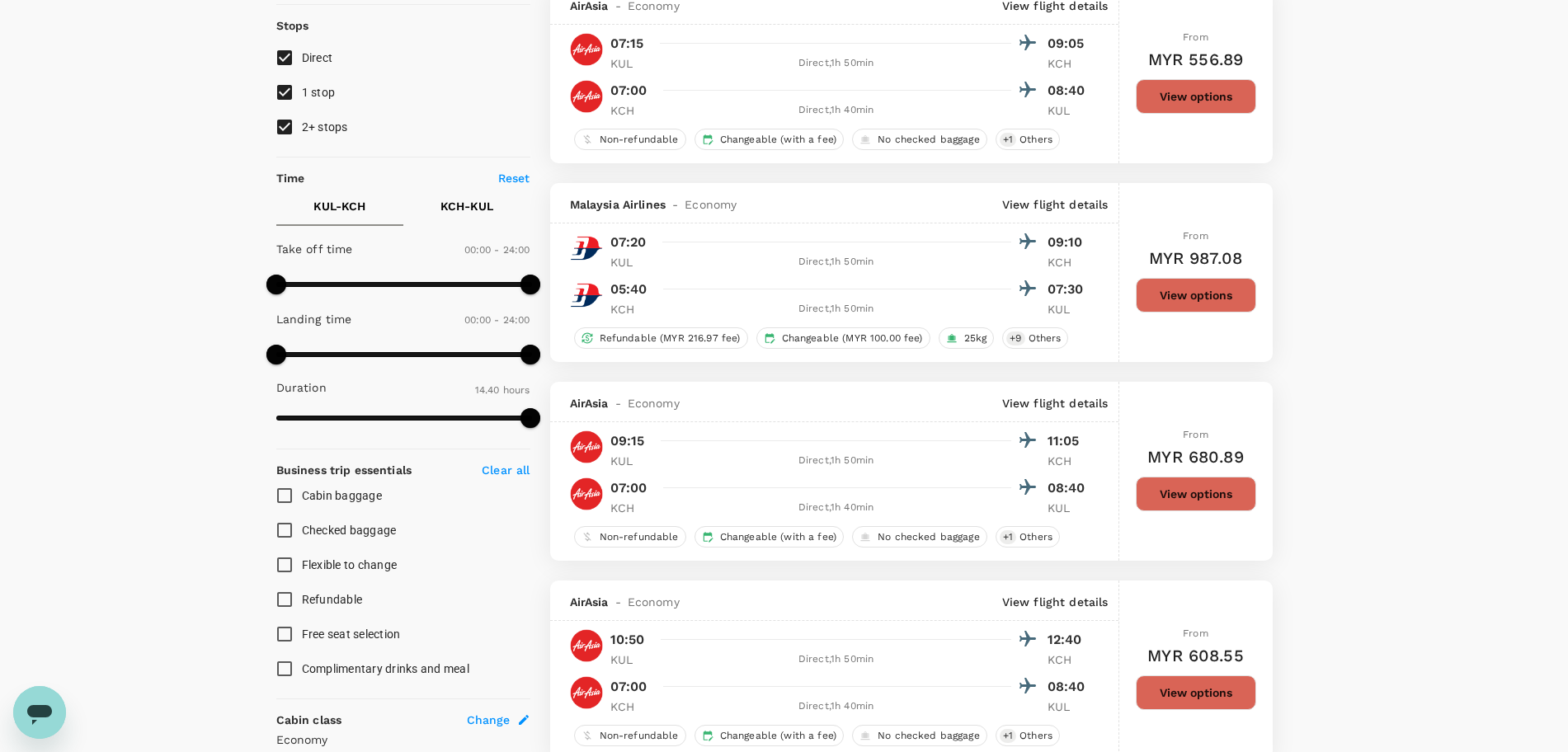 scroll, scrollTop: 515, scrollLeft: 0, axis: vertical 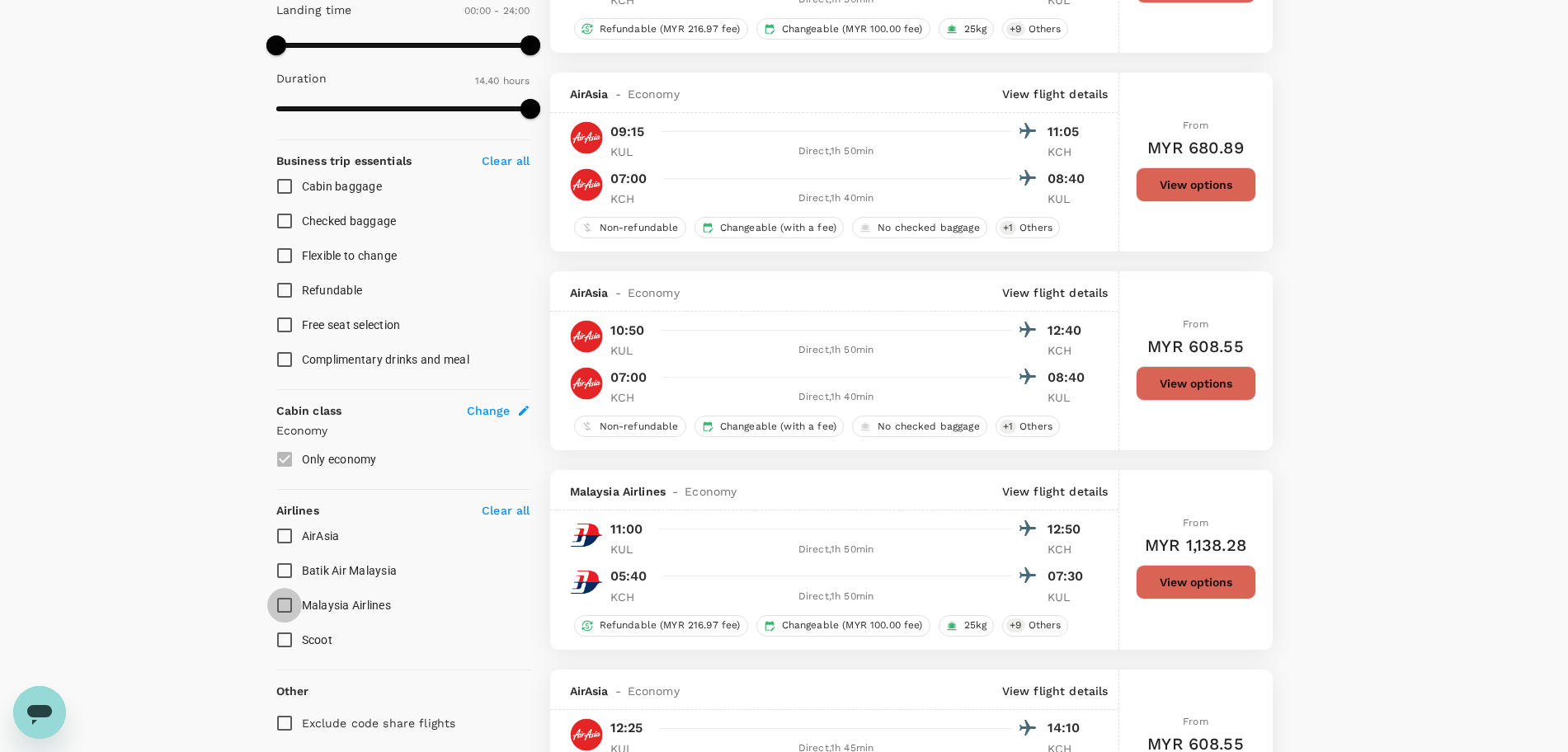 click on "Malaysia Airlines" at bounding box center [285, 605] 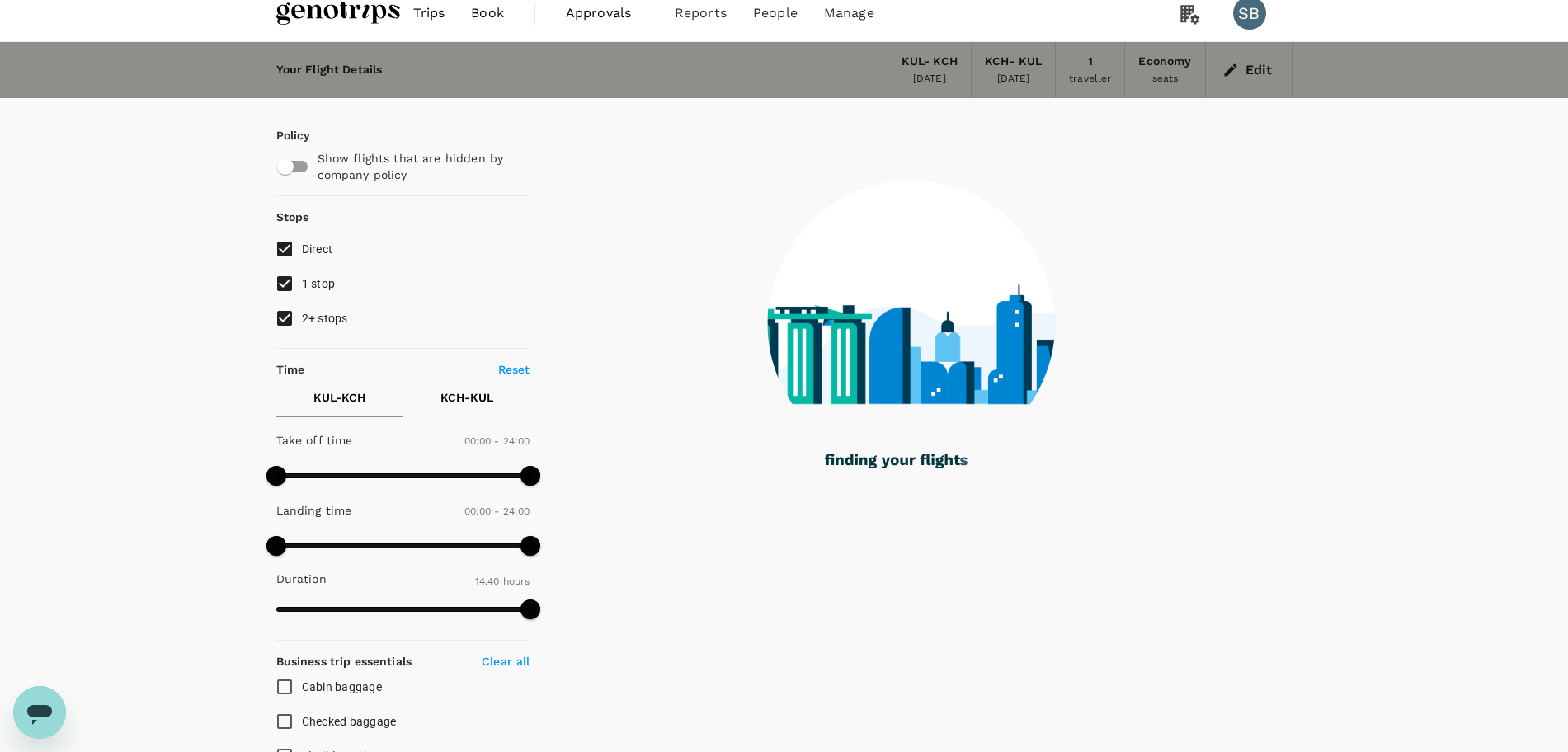 scroll, scrollTop: 0, scrollLeft: 0, axis: both 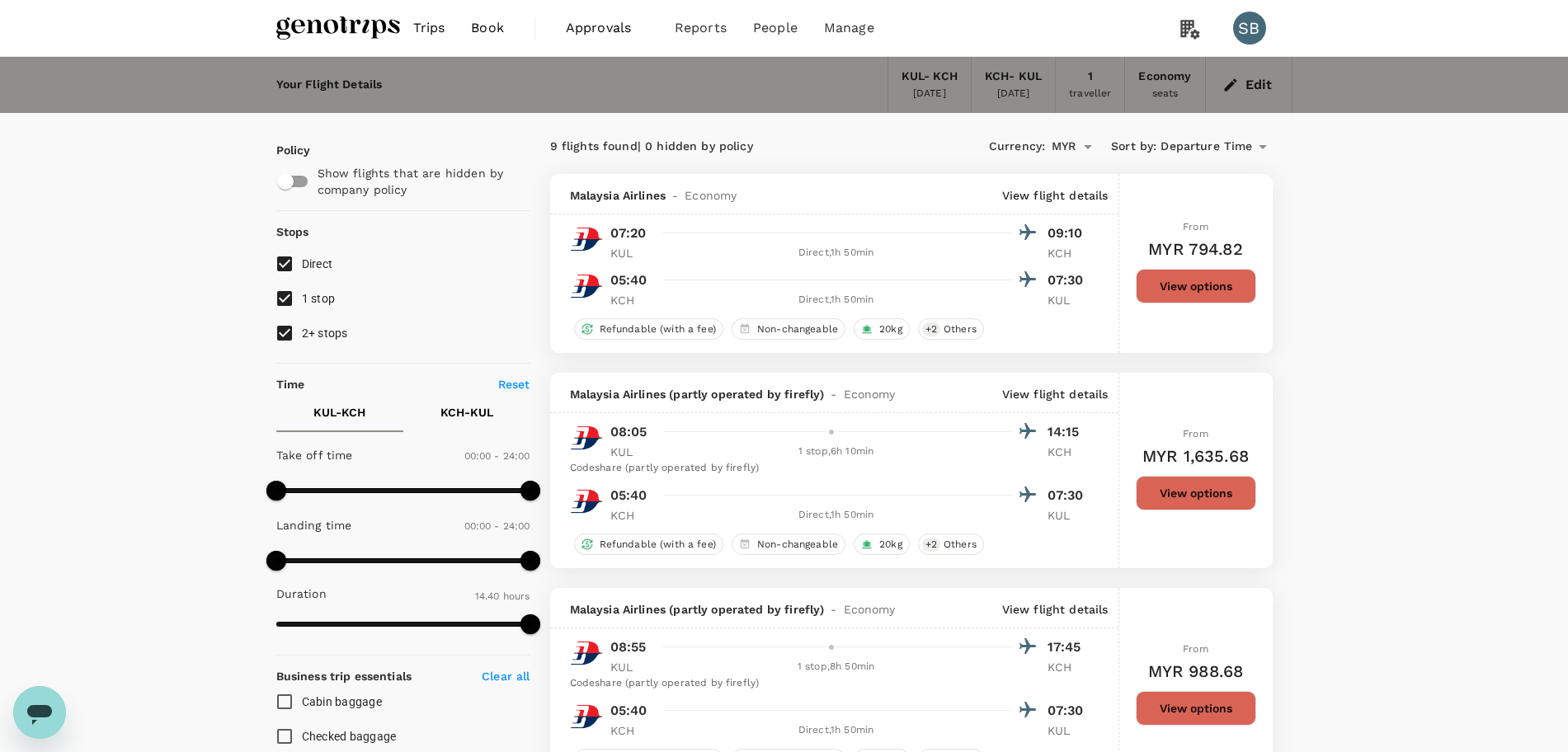 click at bounding box center (338, 28) 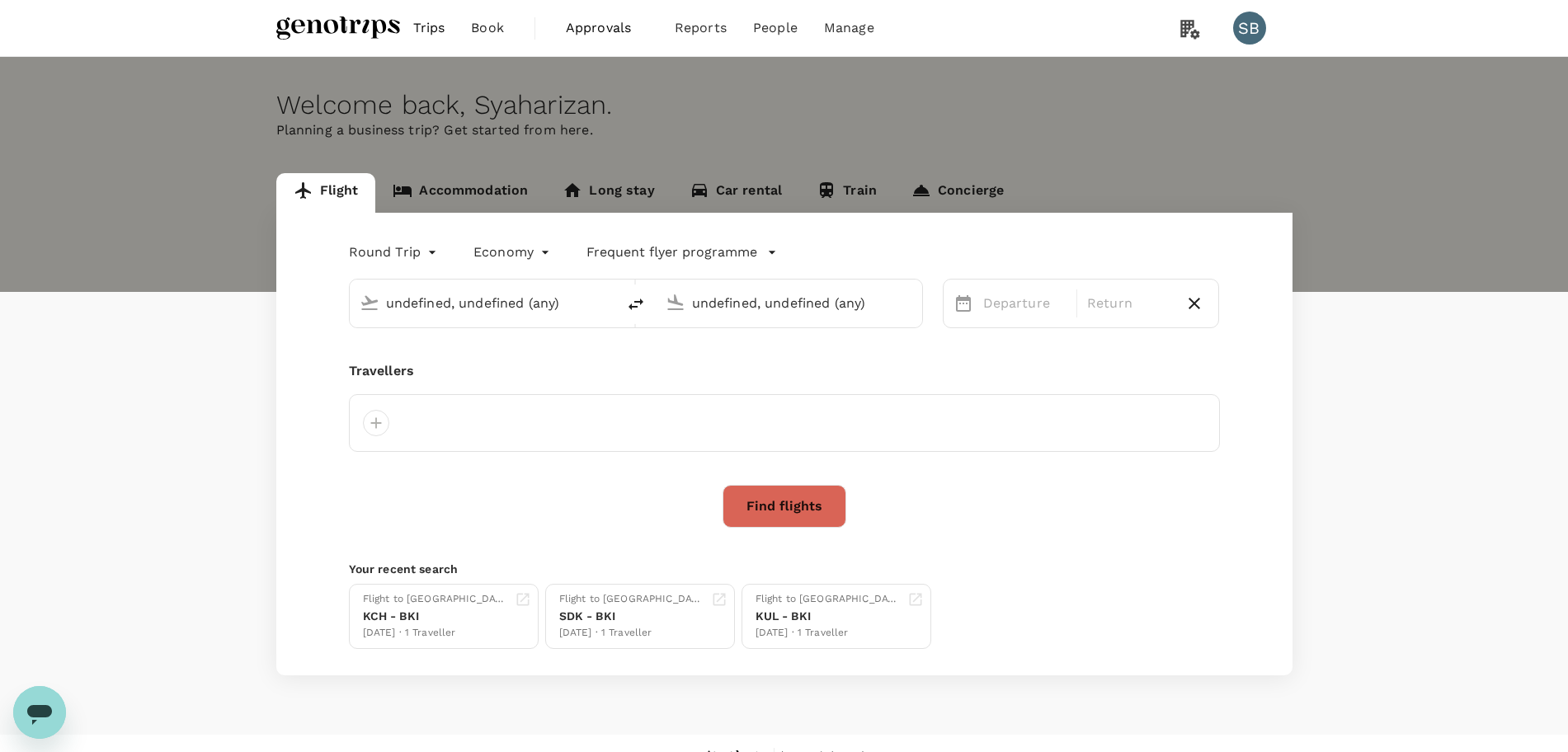 type on "Kuala Lumpur Intl ([GEOGRAPHIC_DATA])" 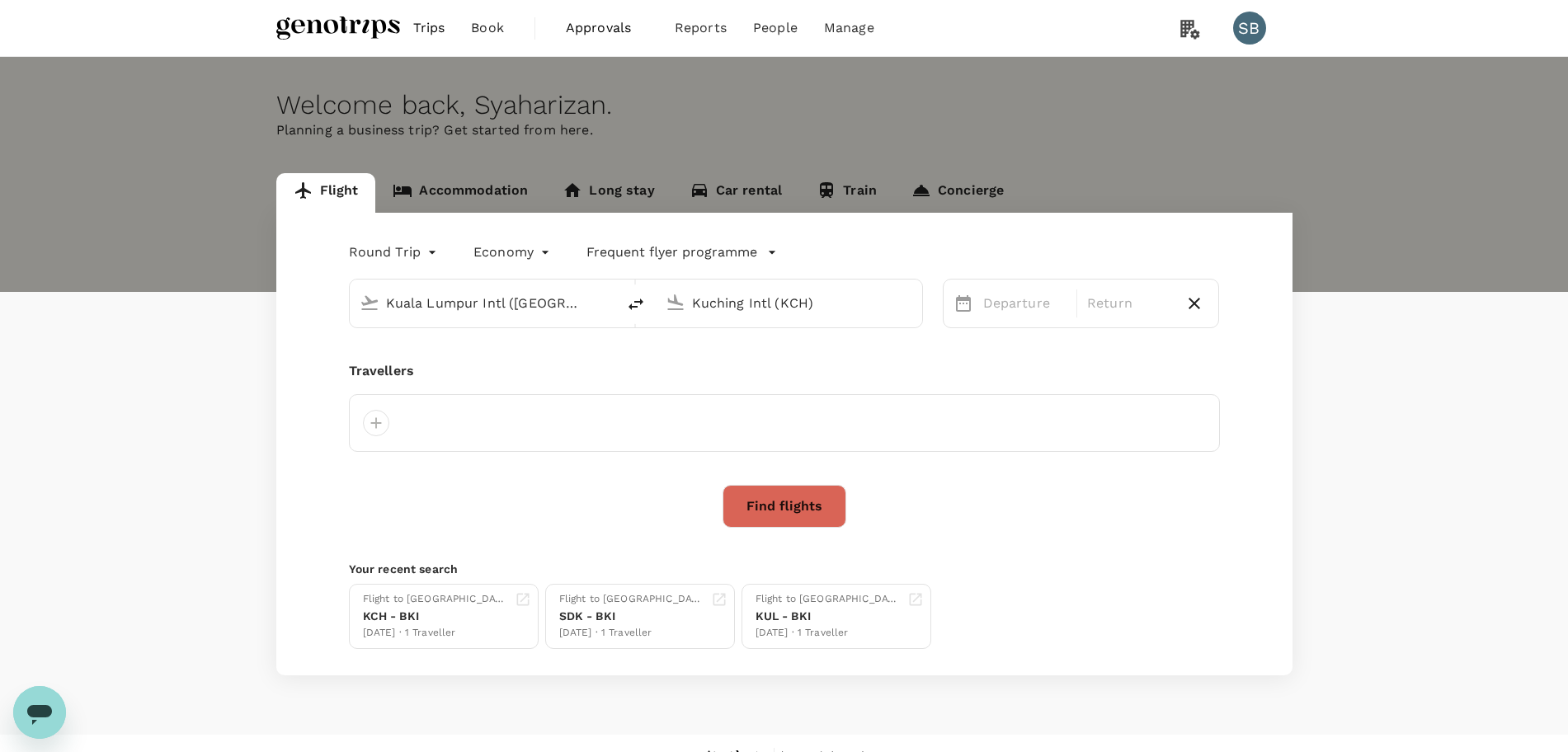 type 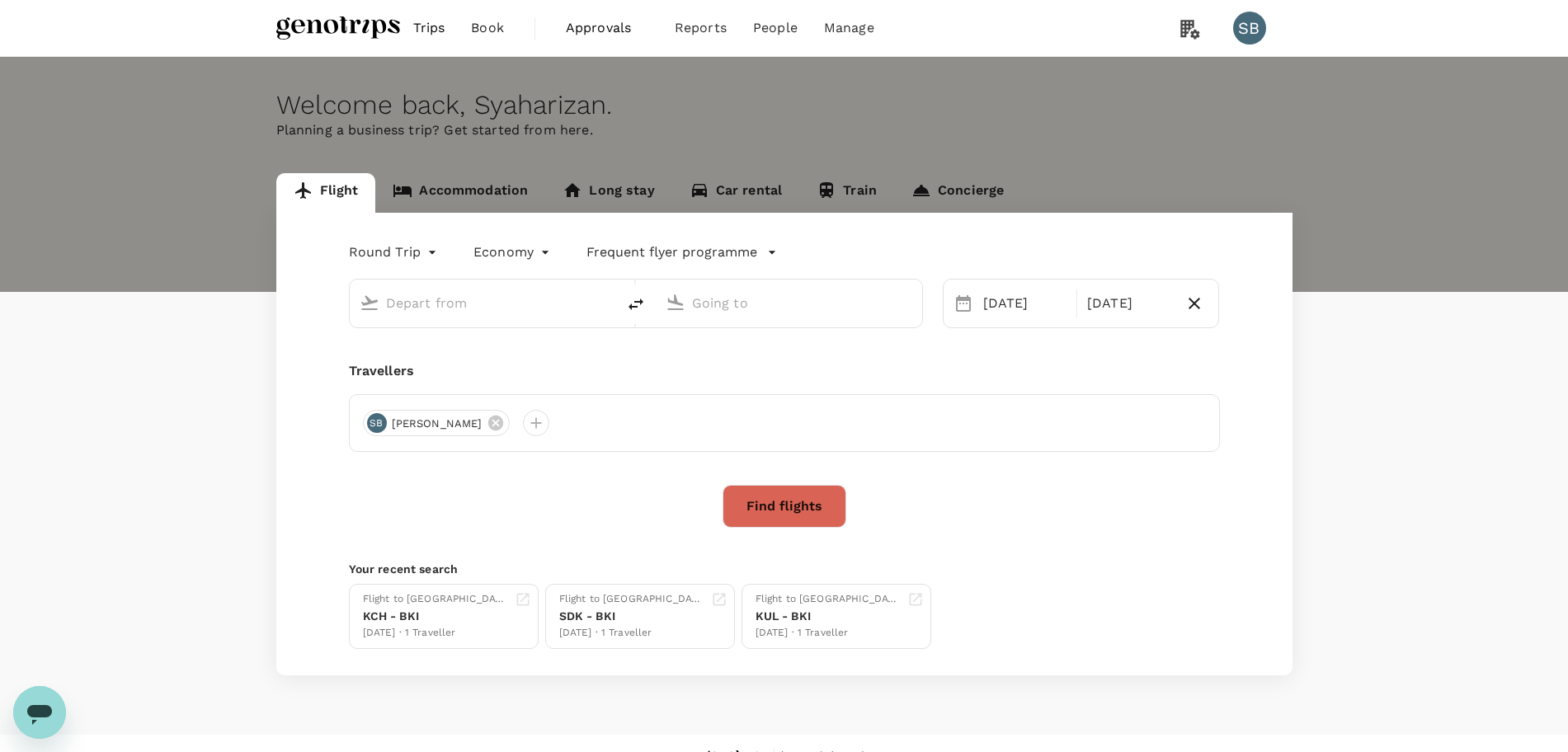 type on "Kuala Lumpur Intl ([GEOGRAPHIC_DATA])" 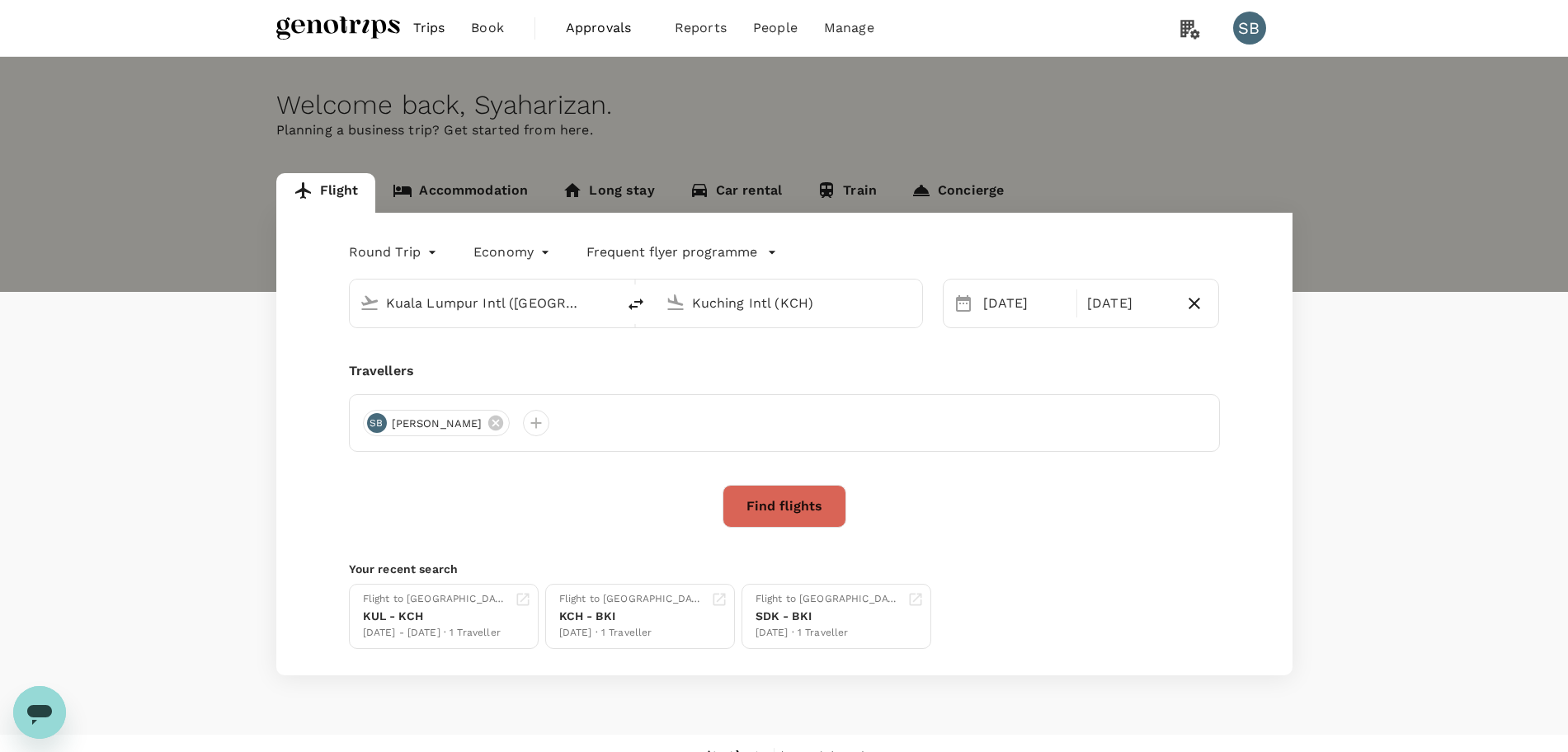 type 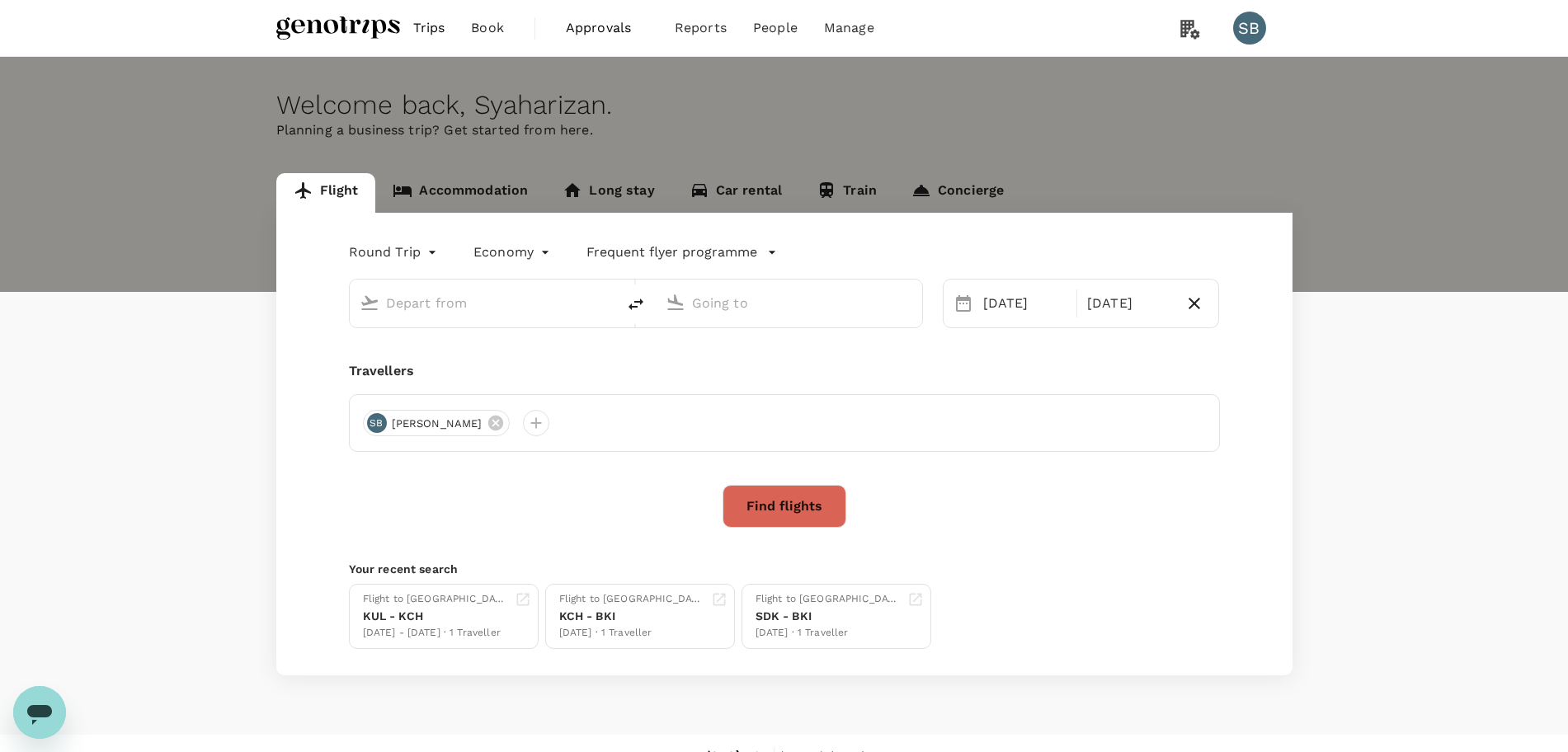 type on "Kuala Lumpur Intl ([GEOGRAPHIC_DATA])" 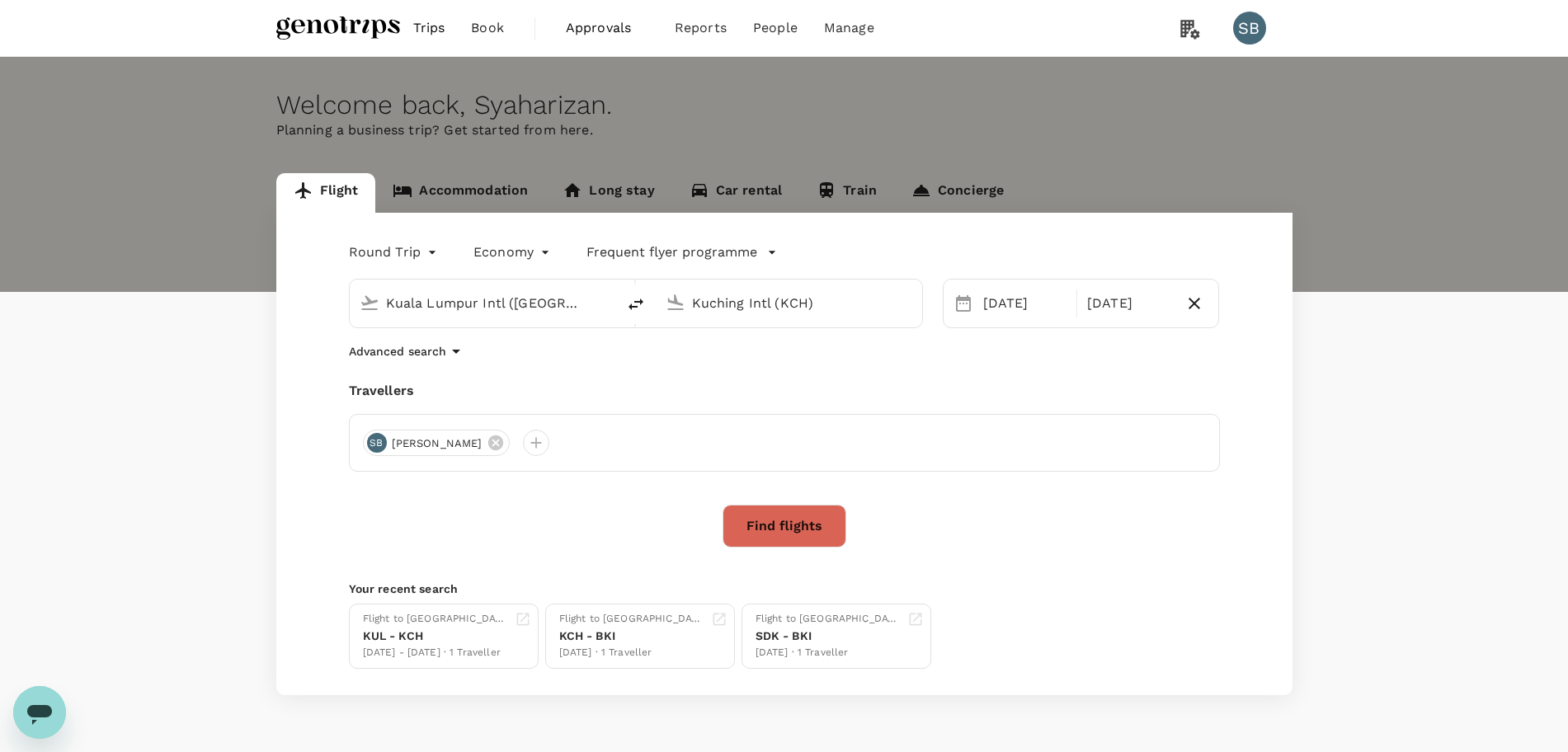 click on "Find flights" at bounding box center (784, 526) 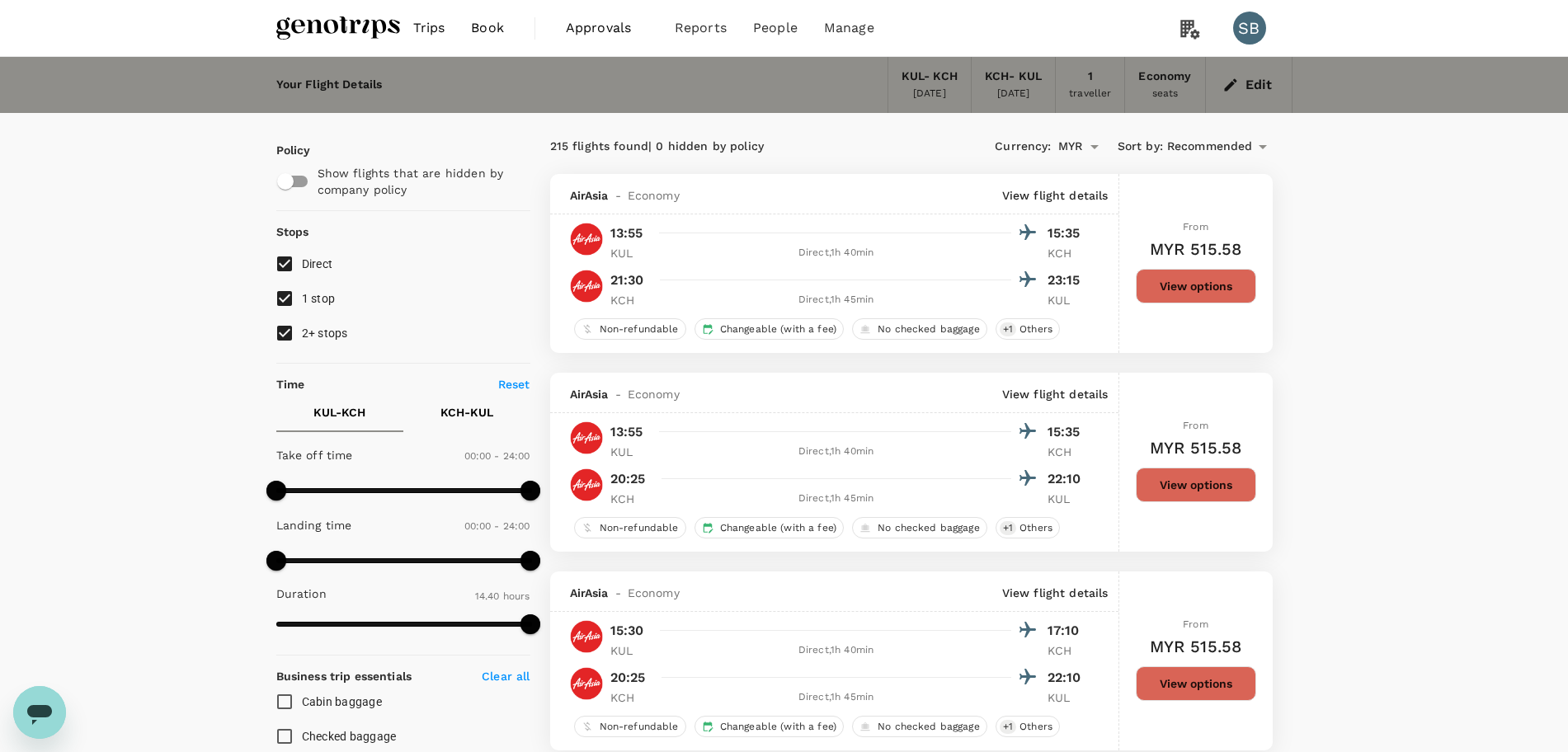 click at bounding box center [338, 28] 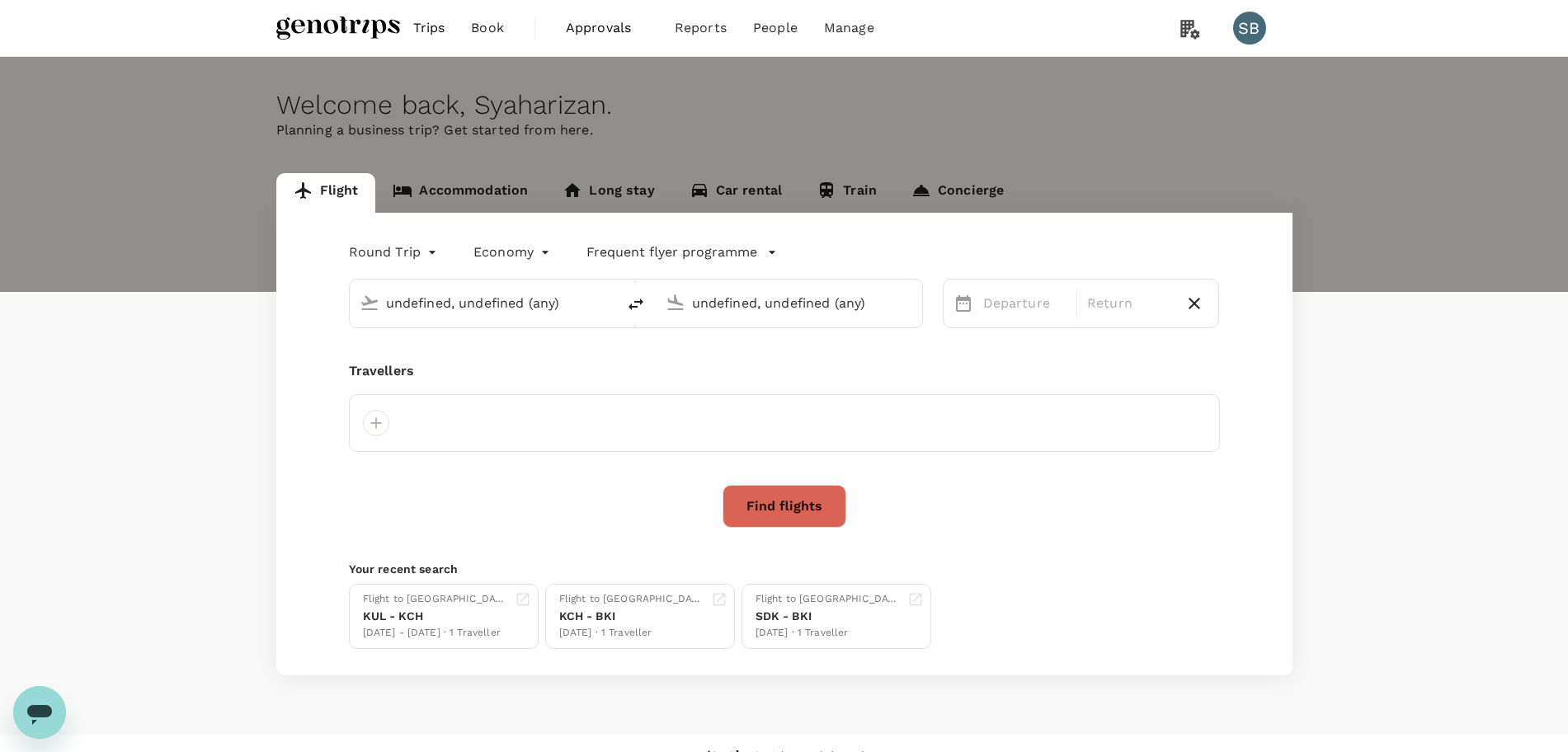 type on "Kuala Lumpur Intl ([GEOGRAPHIC_DATA])" 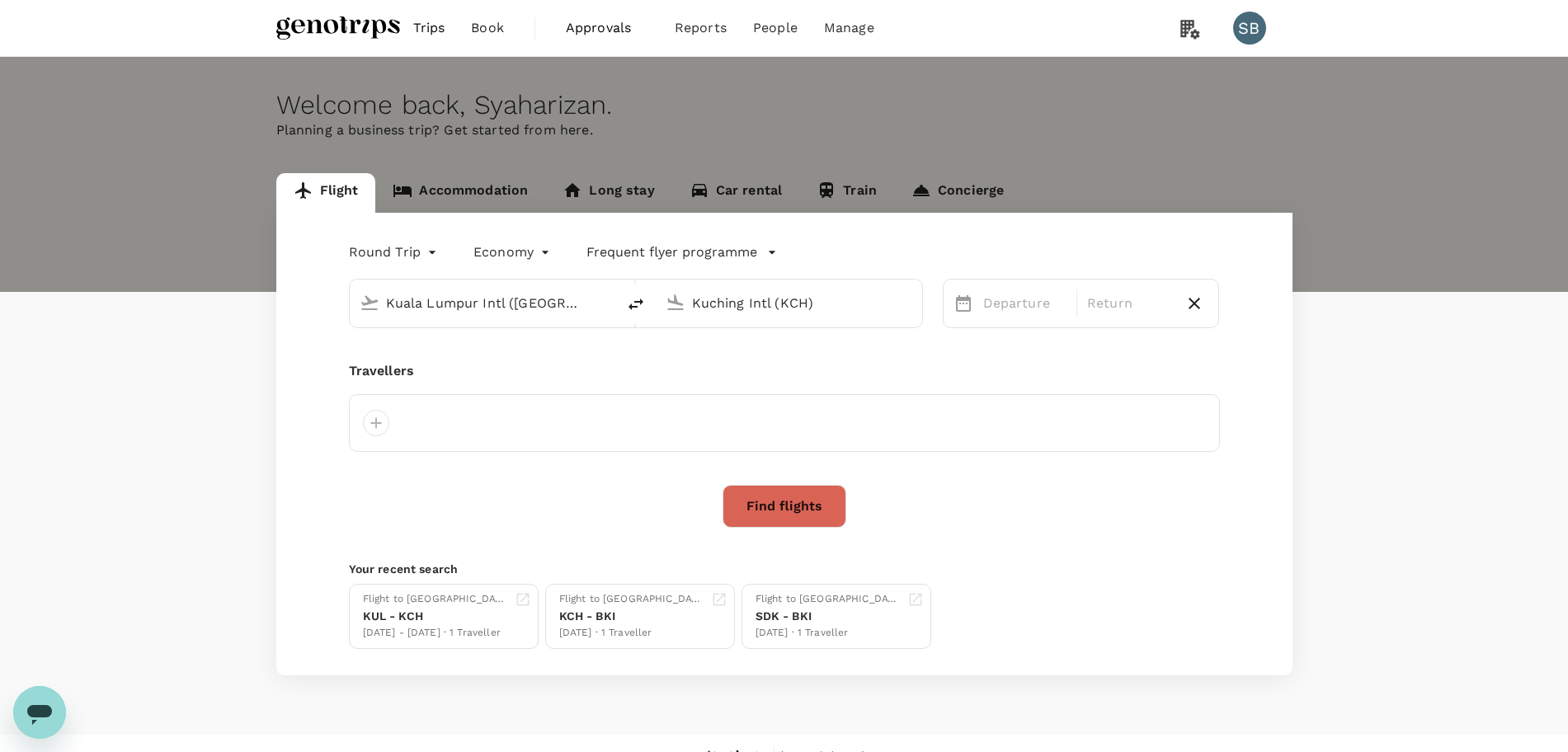 type 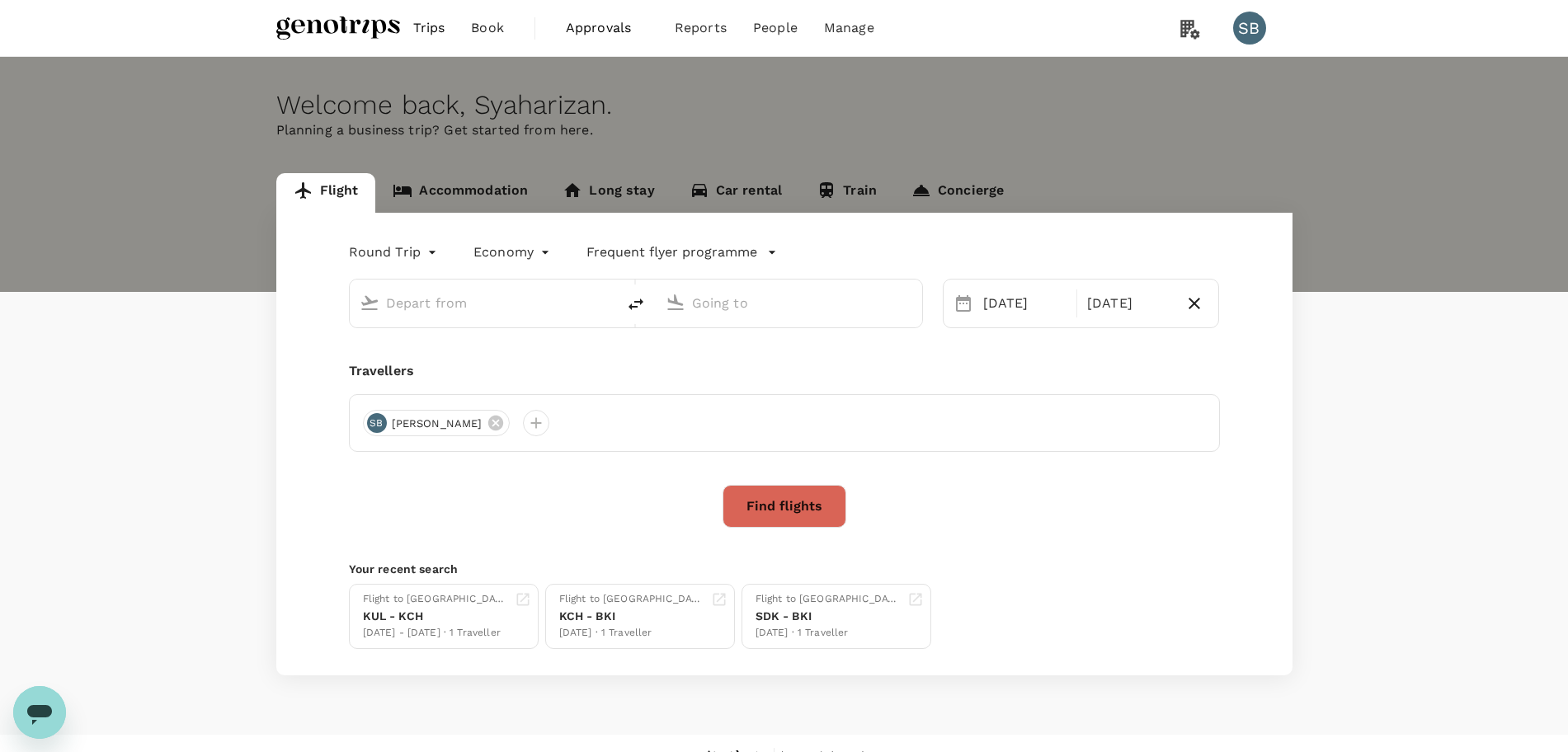type on "Kuala Lumpur Intl ([GEOGRAPHIC_DATA])" 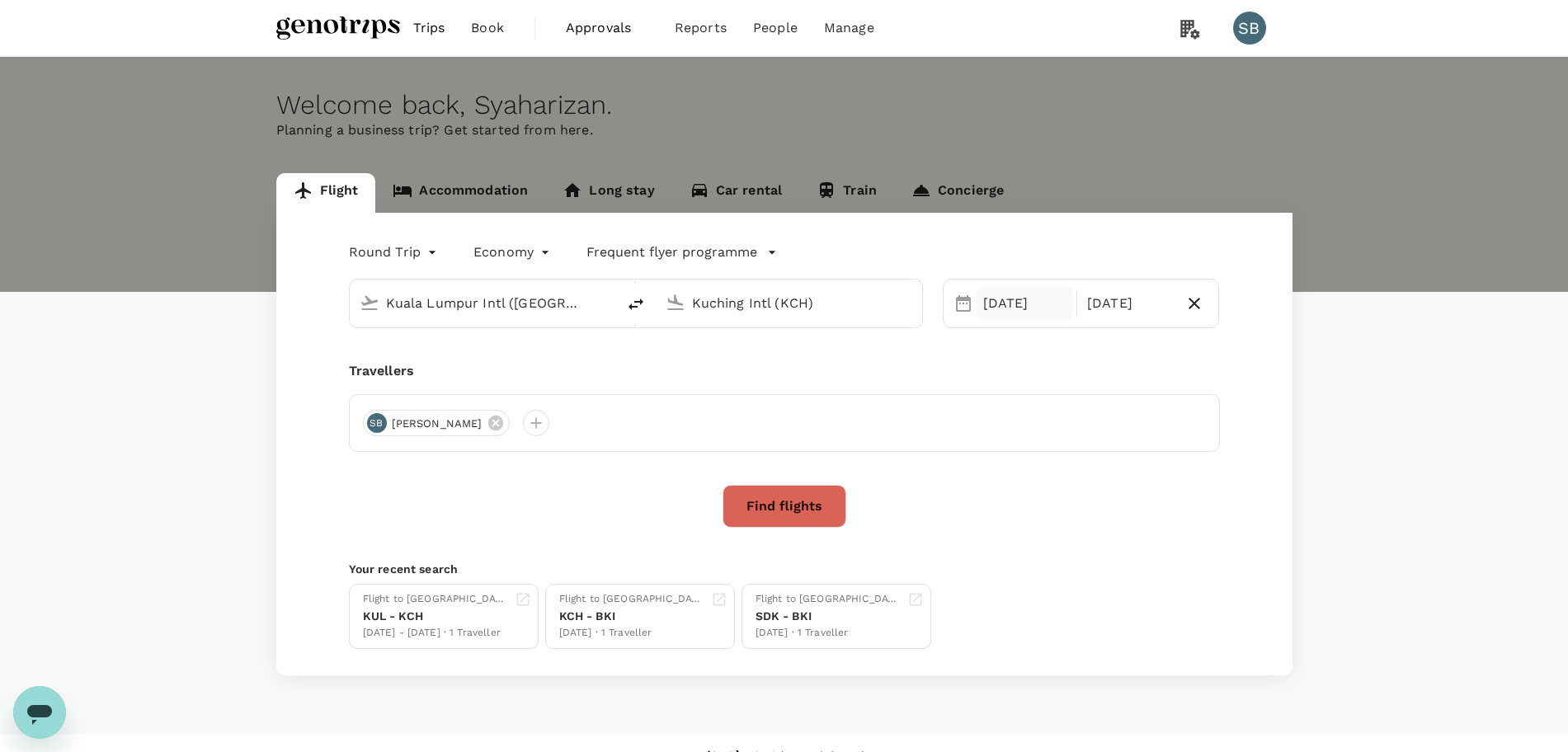 type 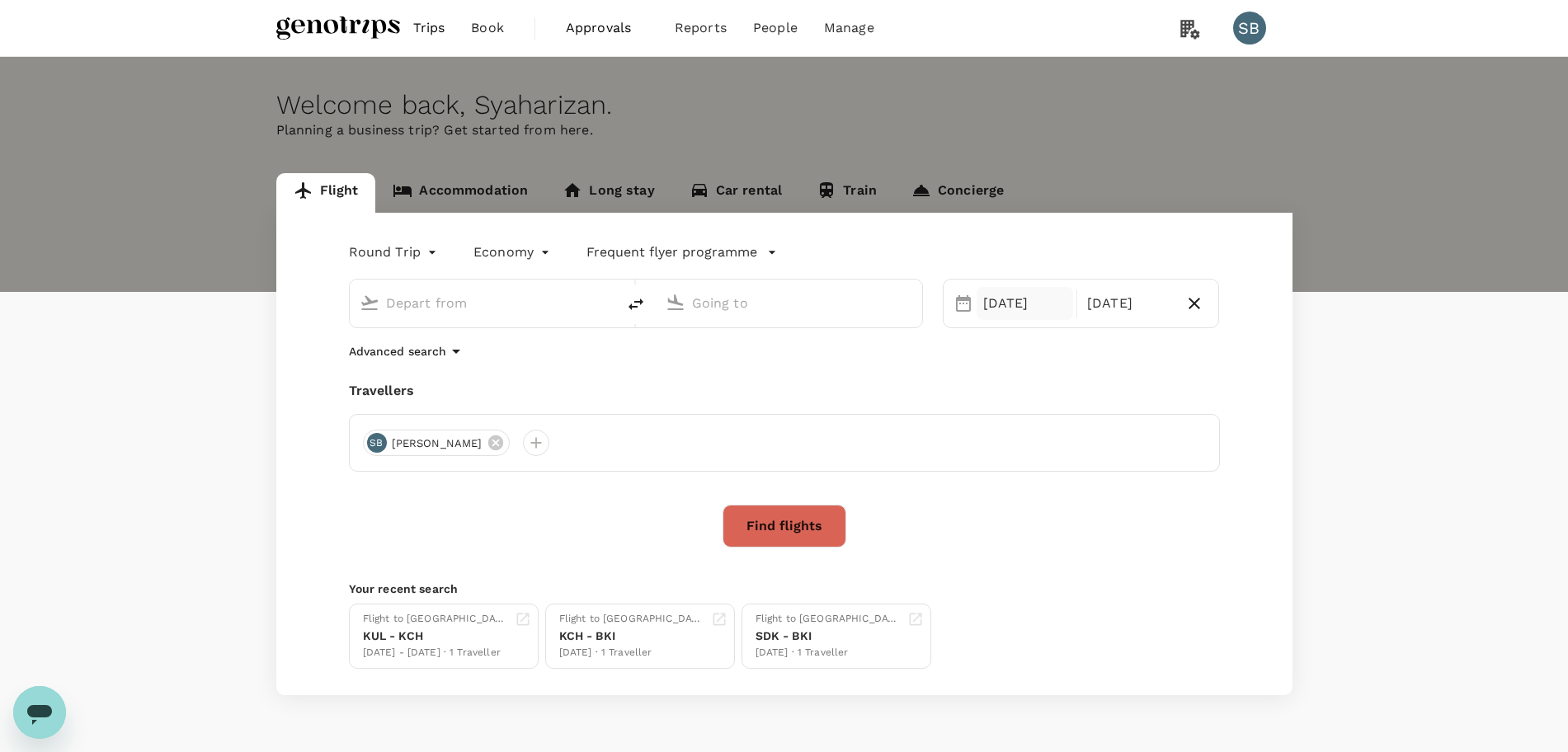type on "Kuala Lumpur Intl ([GEOGRAPHIC_DATA])" 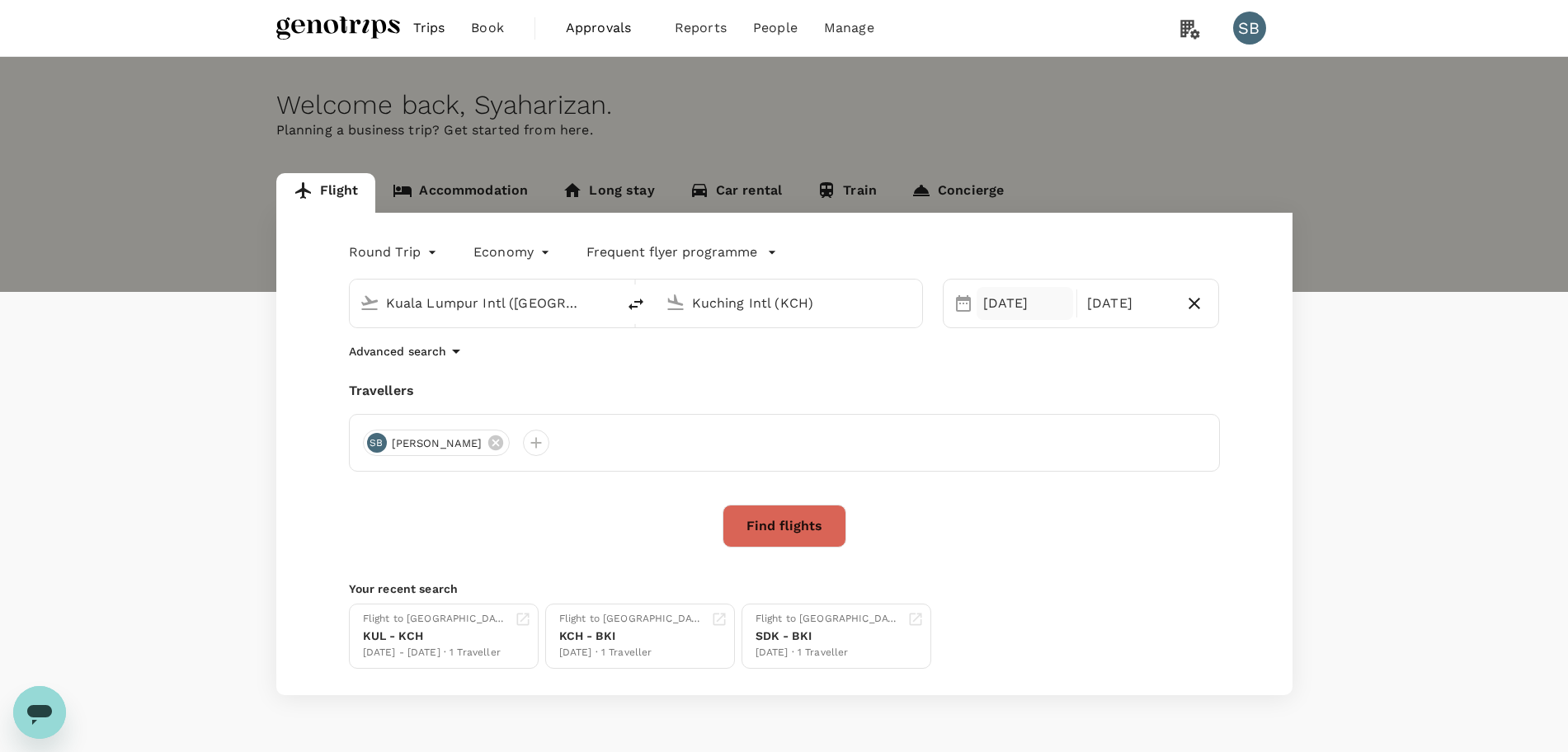 click on "[DATE]" at bounding box center (1024, 303) 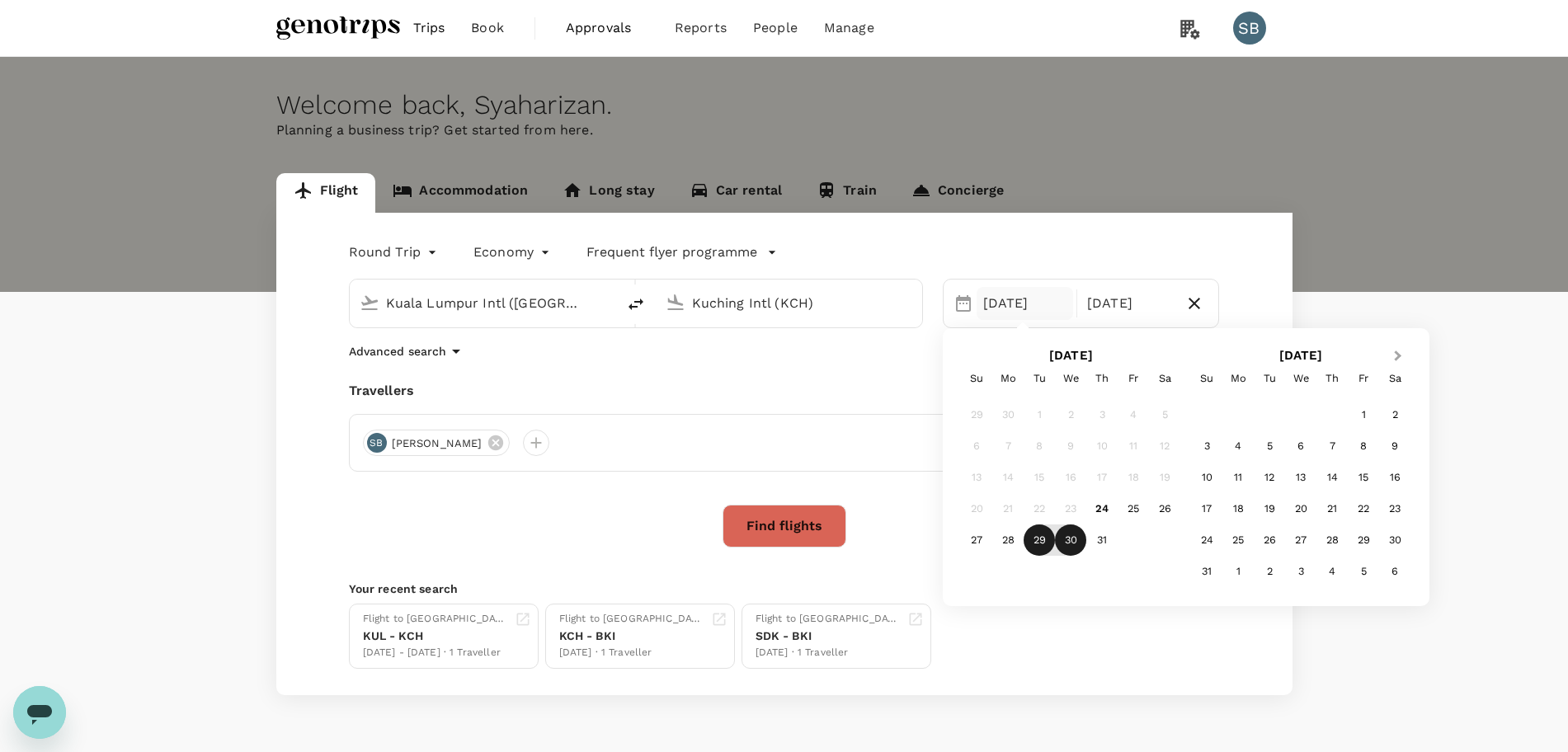 click on "Next Month" at bounding box center [1400, 357] 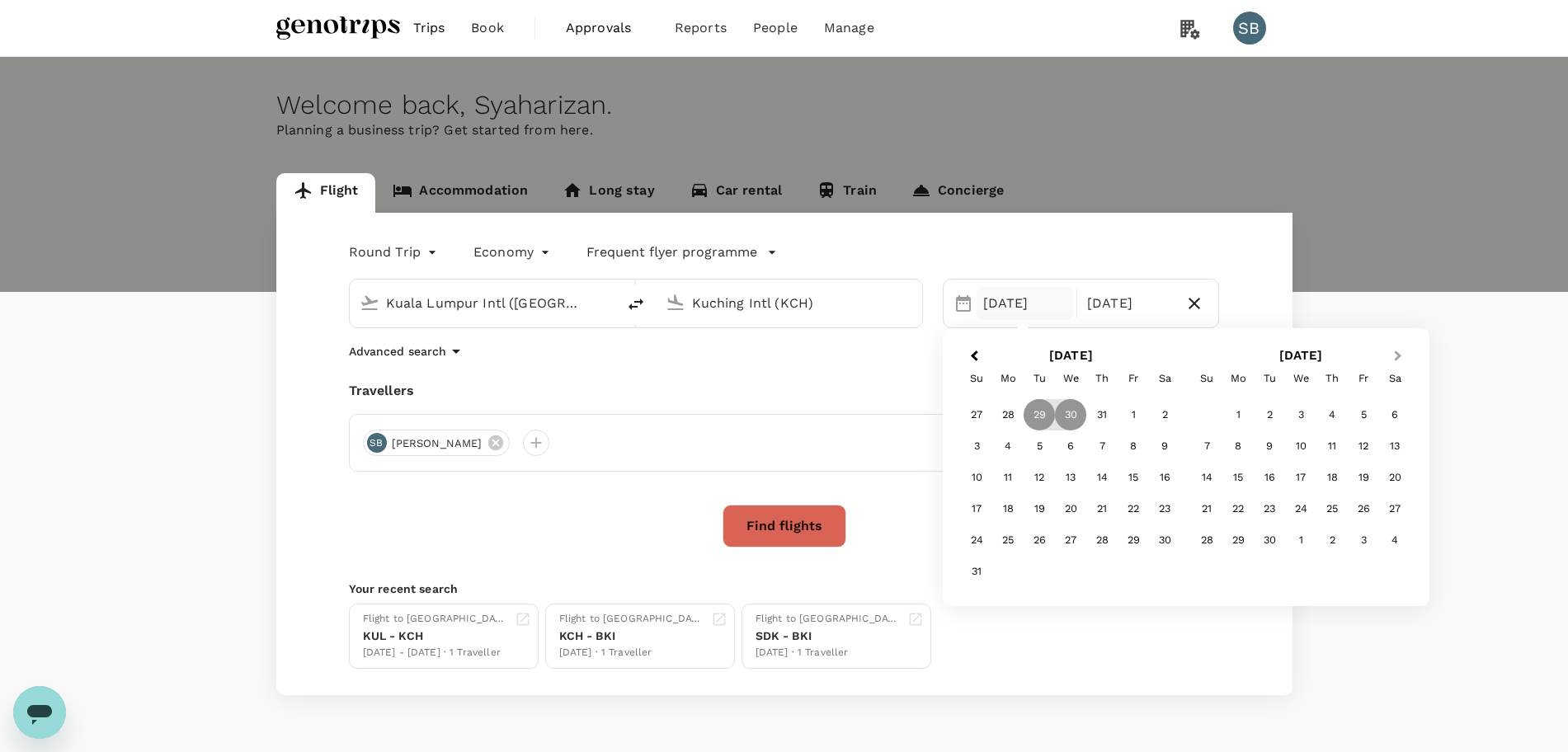 click on "Next Month" at bounding box center (1400, 357) 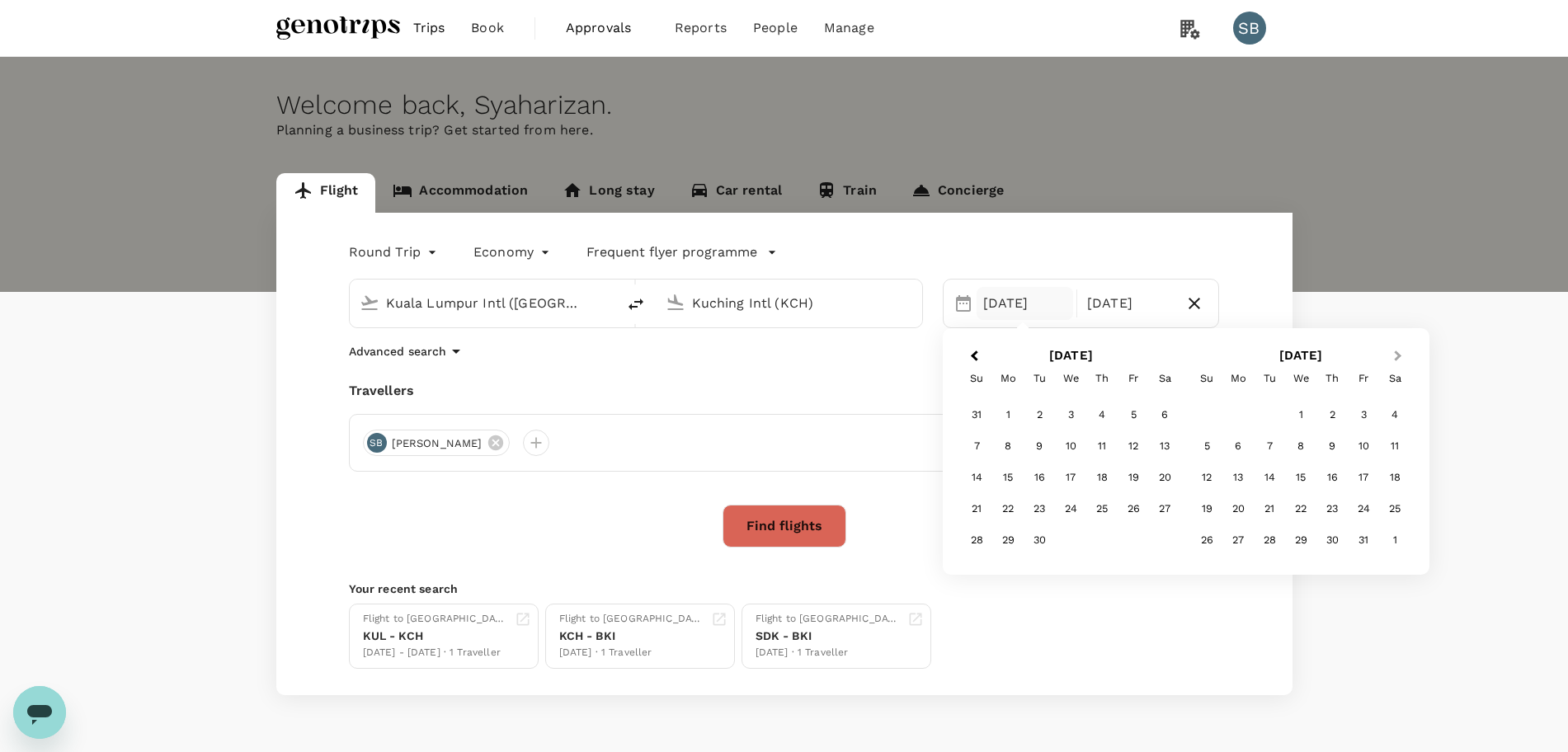 click on "Next Month" at bounding box center (1400, 357) 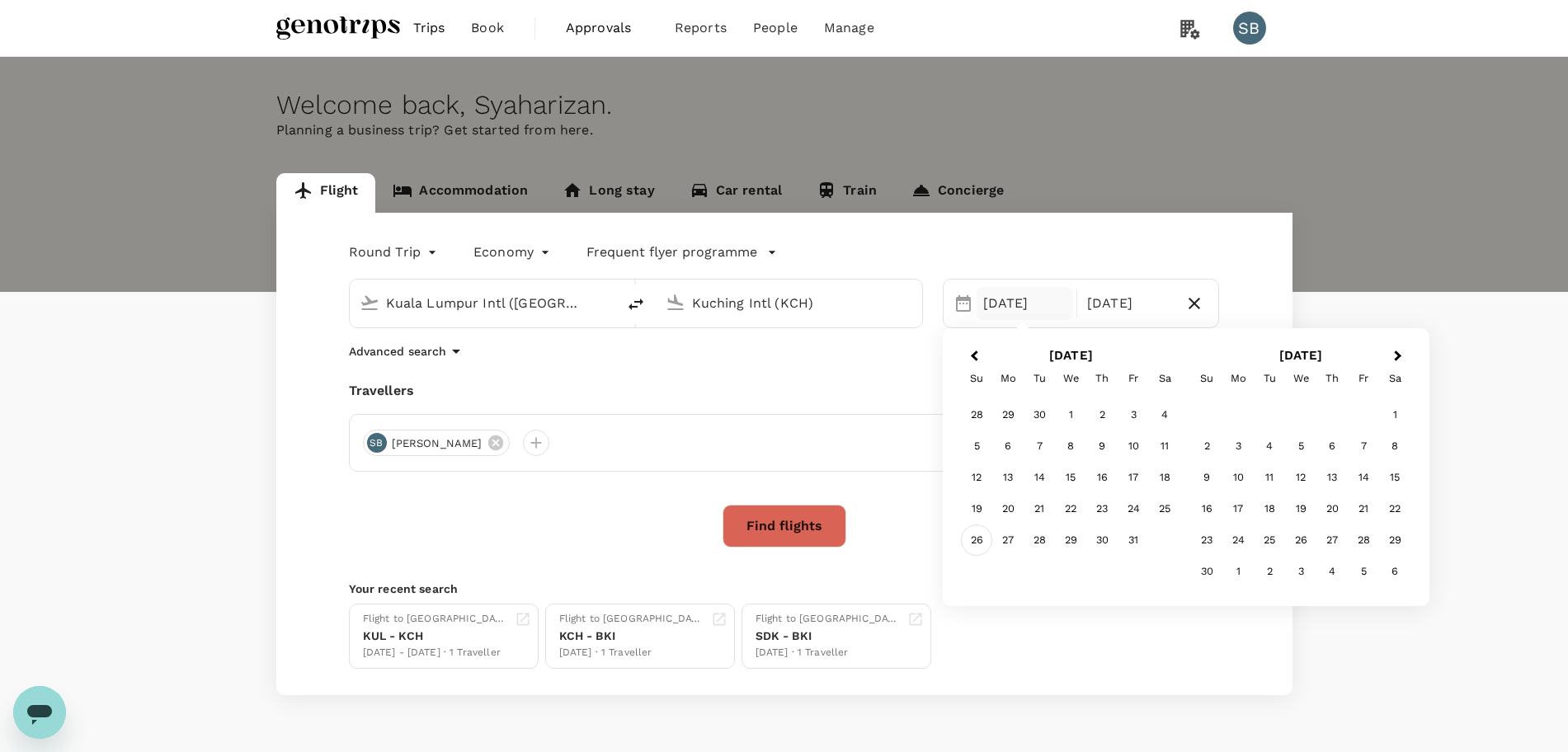 click on "26" at bounding box center (977, 540) 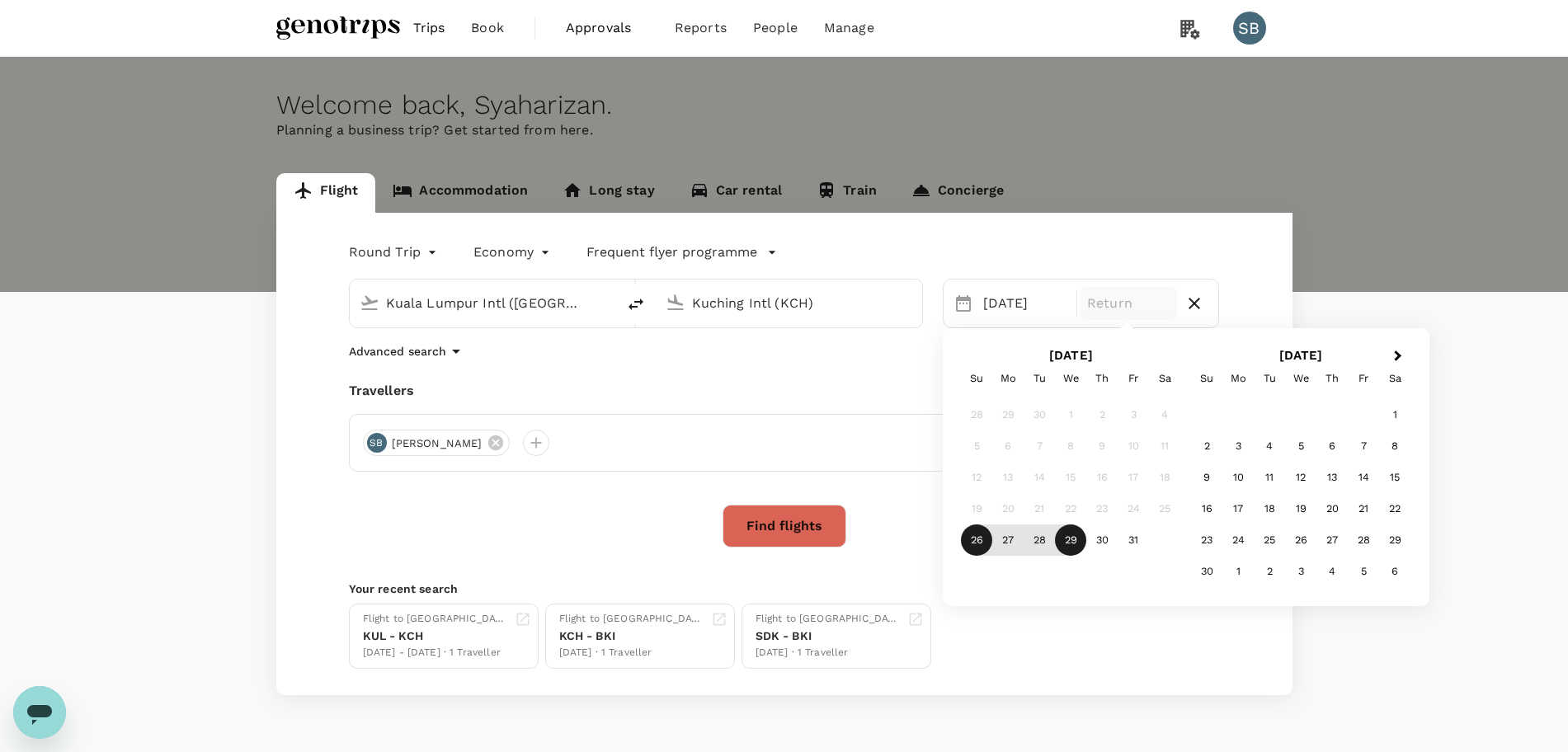click on "29" at bounding box center [1071, 540] 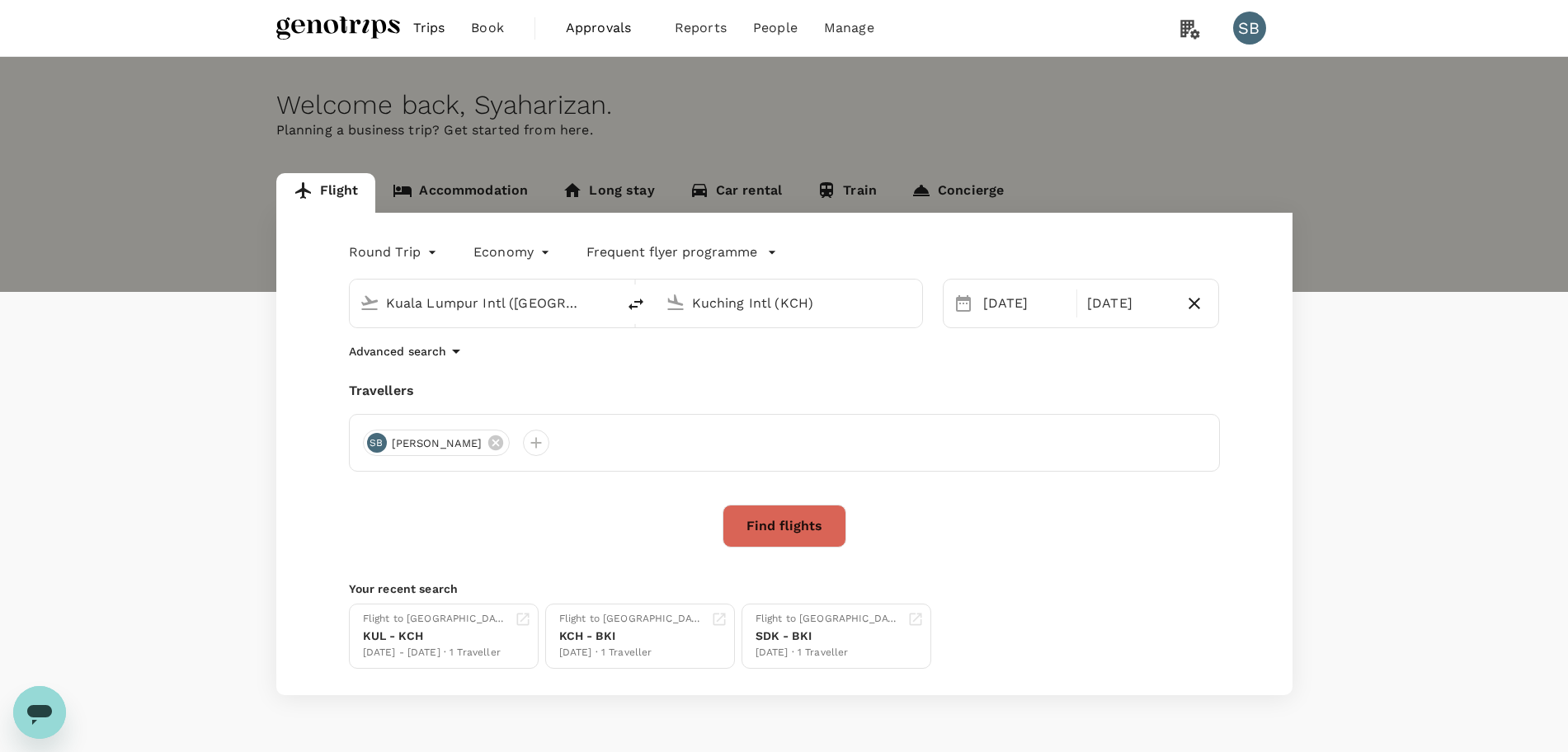 click on "Find flights" at bounding box center (784, 526) 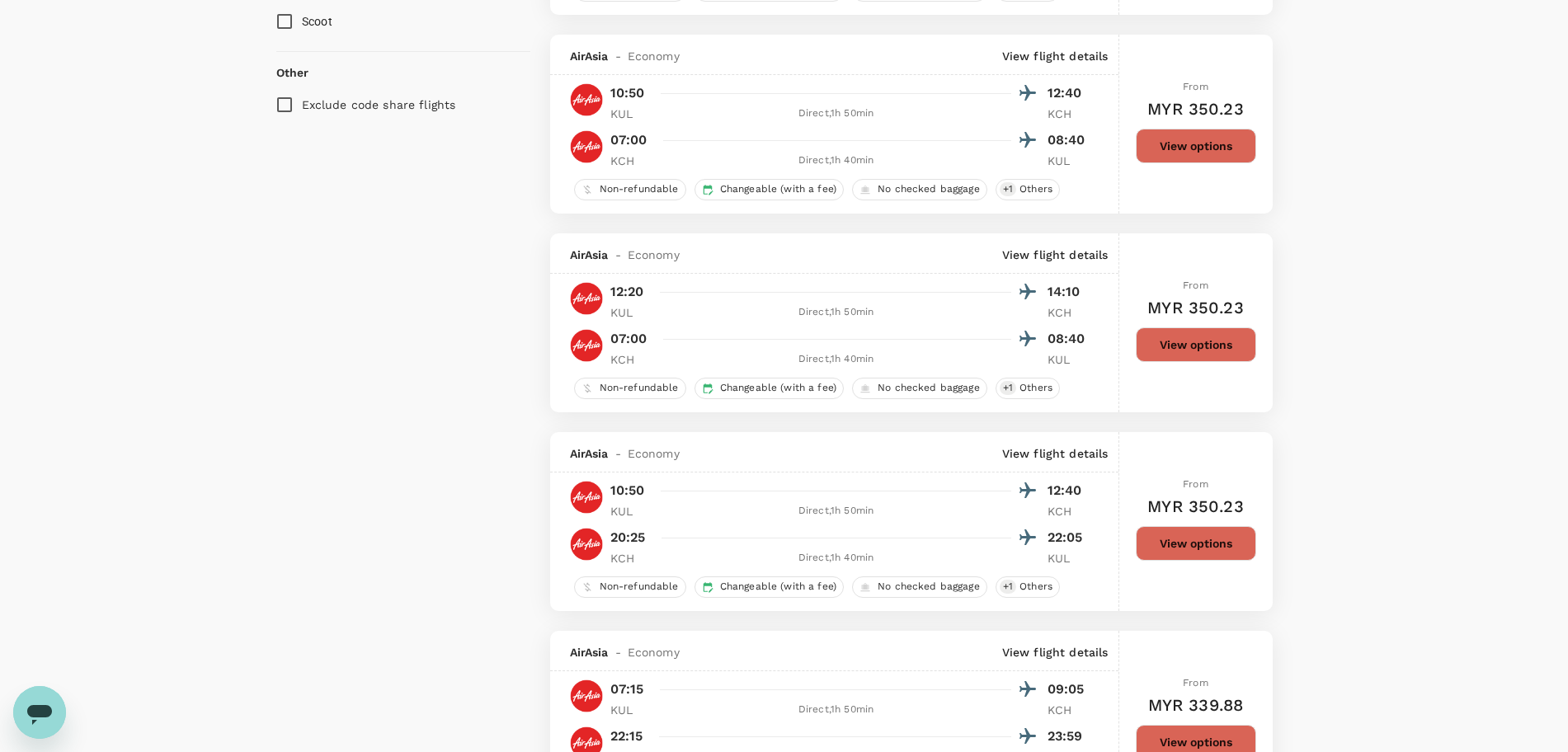 scroll, scrollTop: 825, scrollLeft: 0, axis: vertical 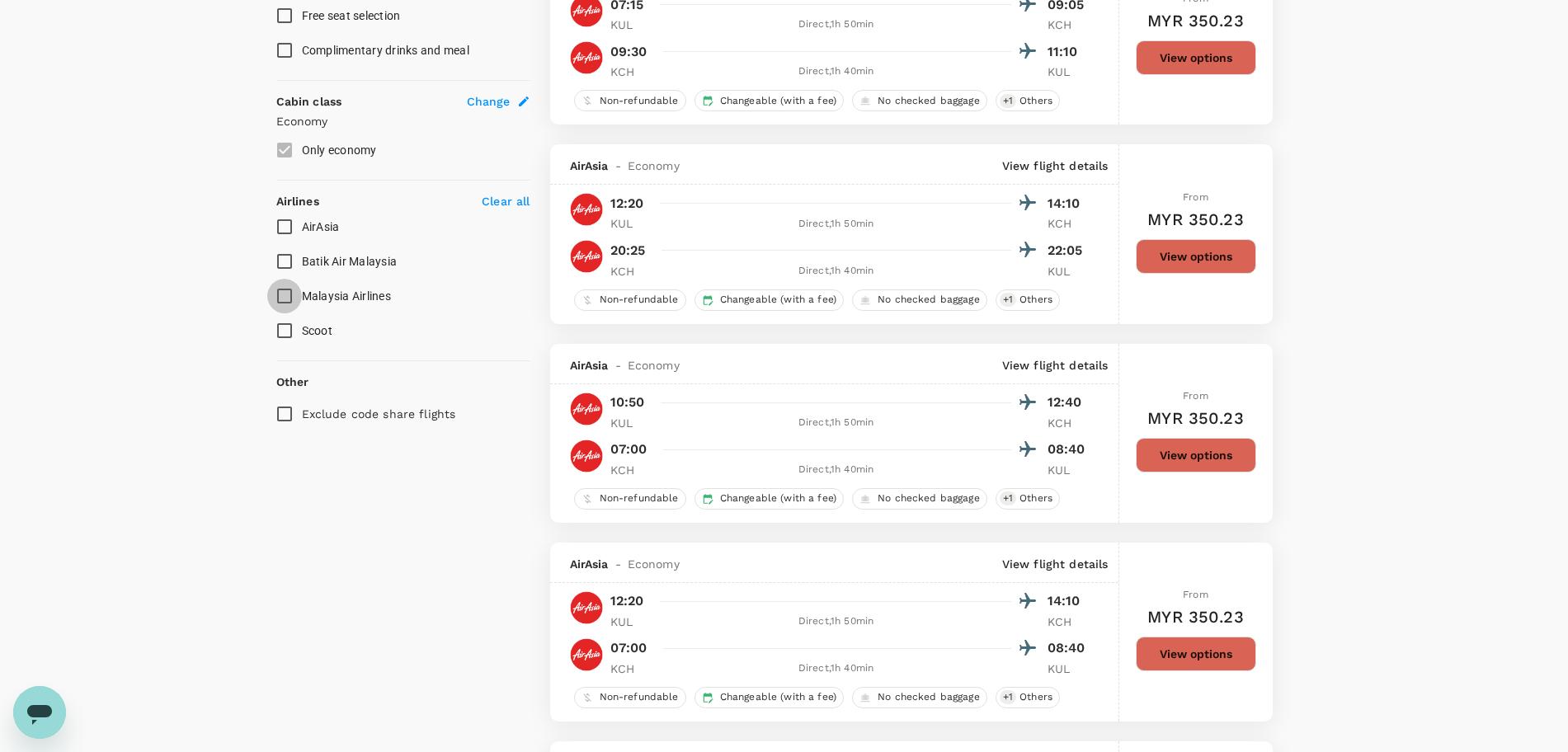 click on "Malaysia Airlines" at bounding box center (285, 296) 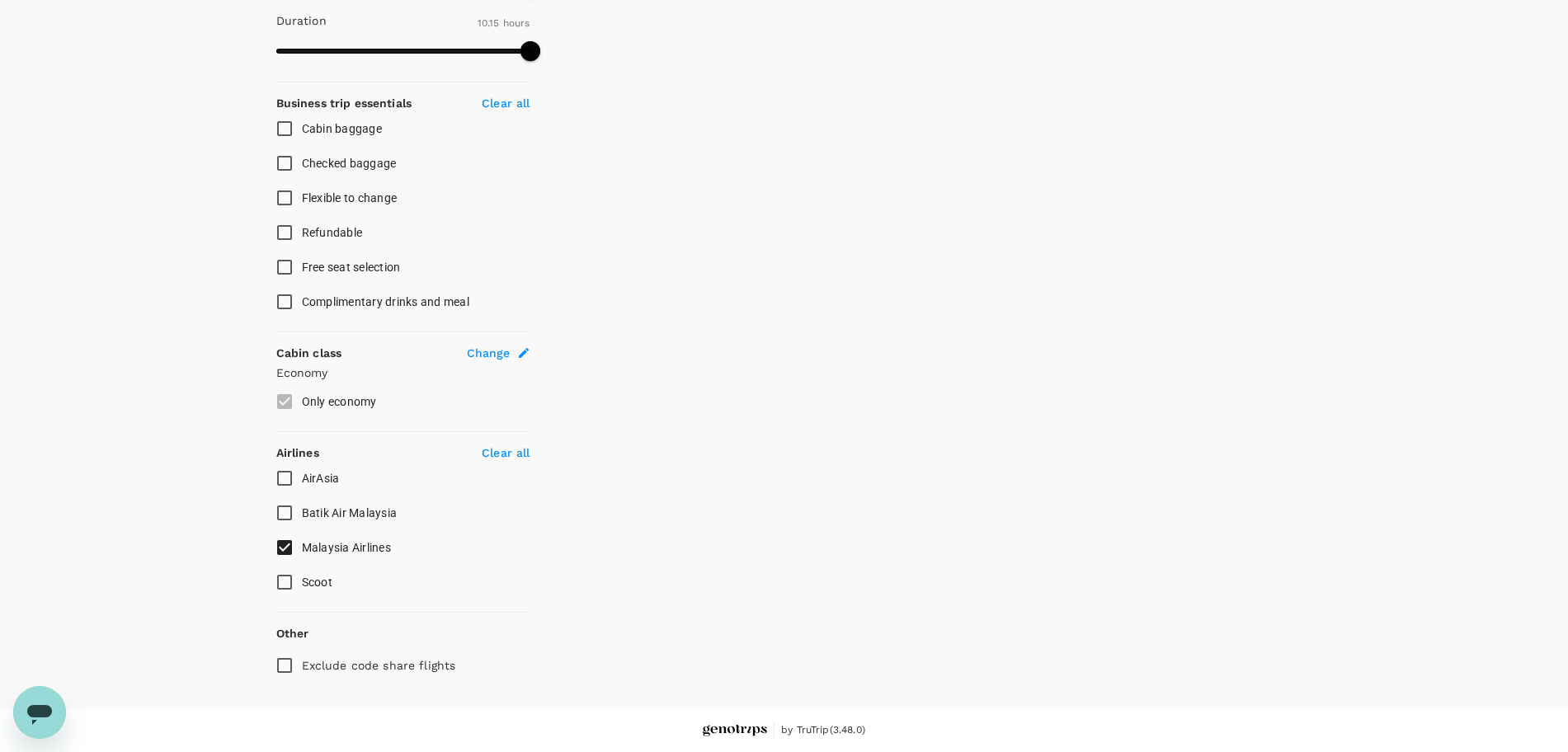 scroll, scrollTop: 0, scrollLeft: 0, axis: both 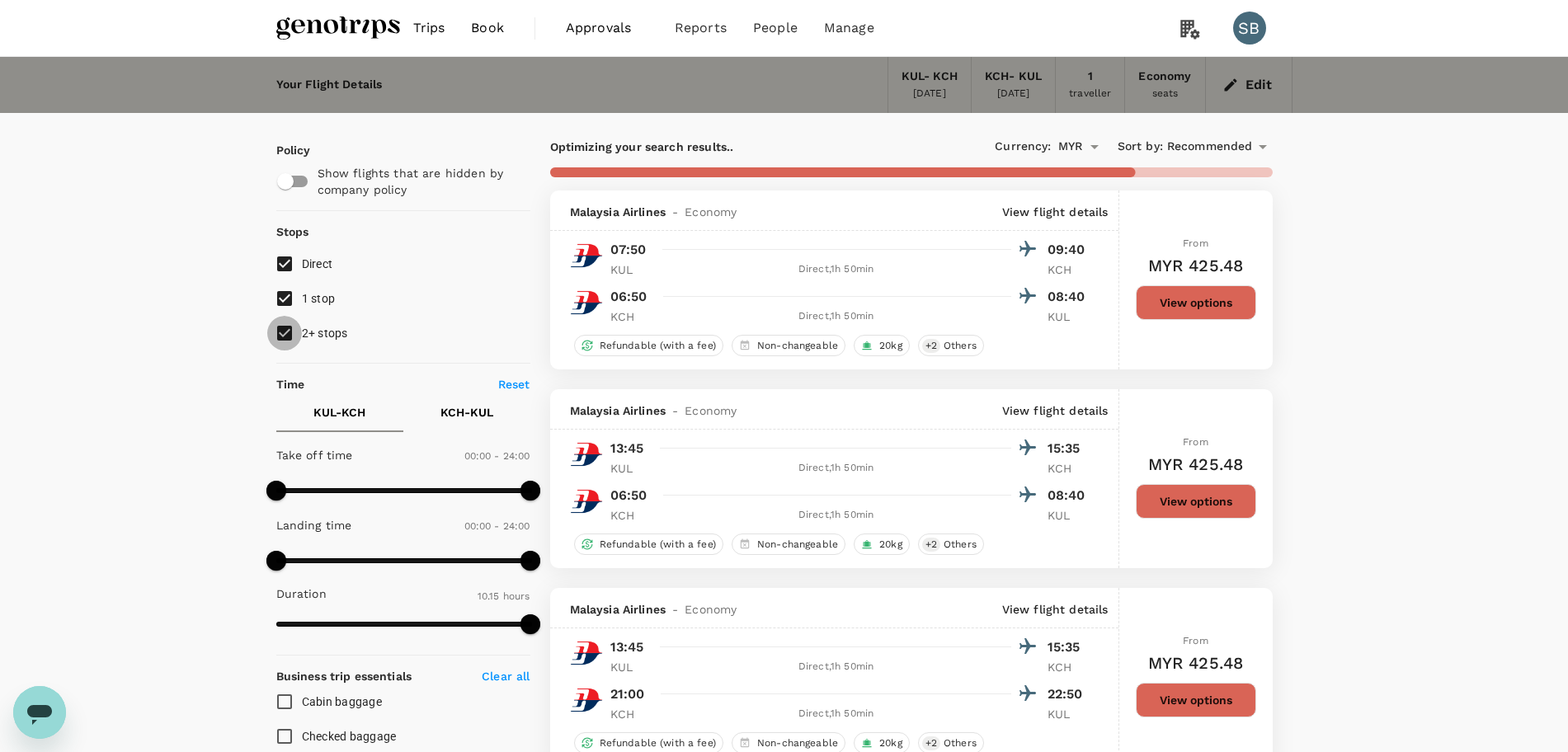 click on "2+ stops" at bounding box center [285, 333] 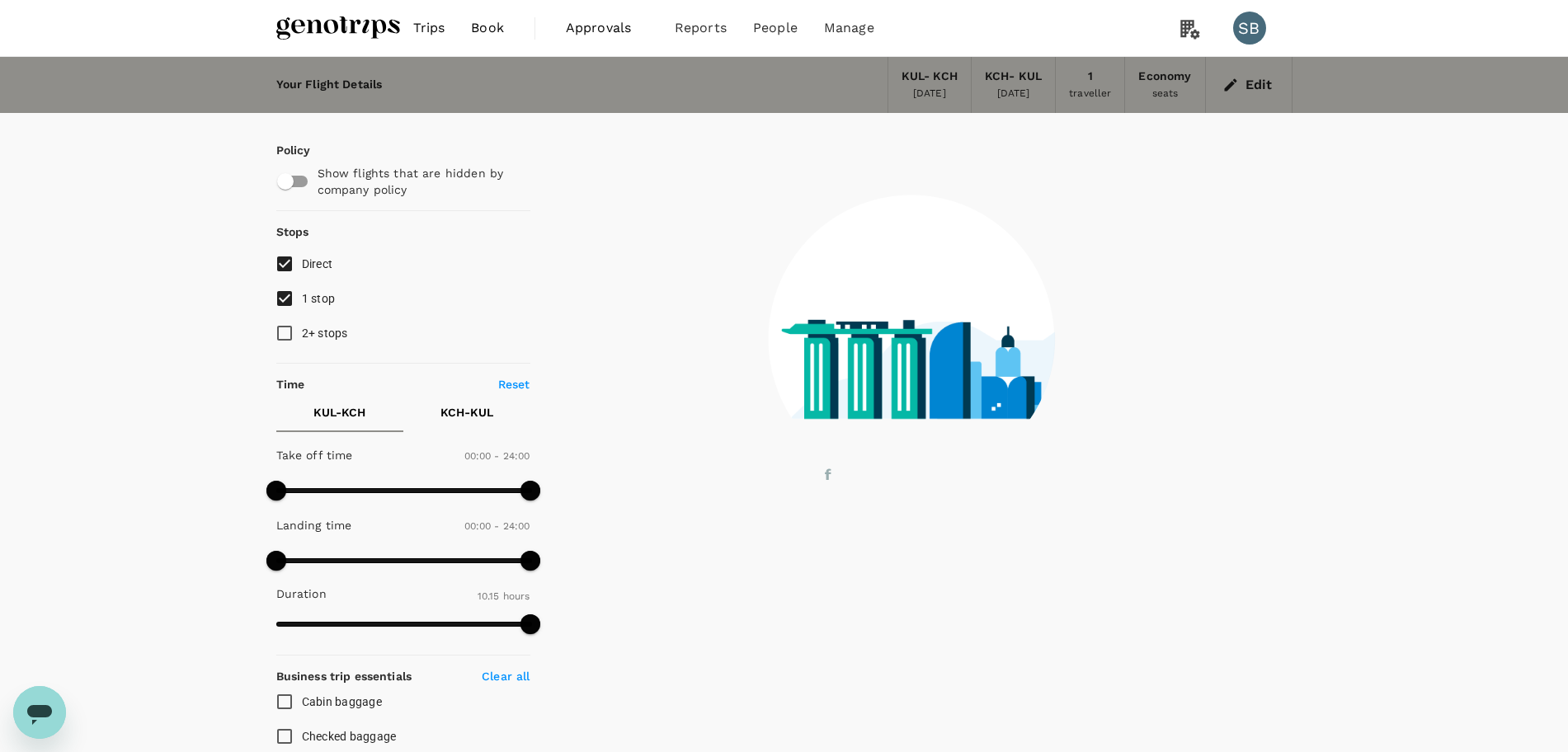 click on "1 stop" at bounding box center [285, 298] 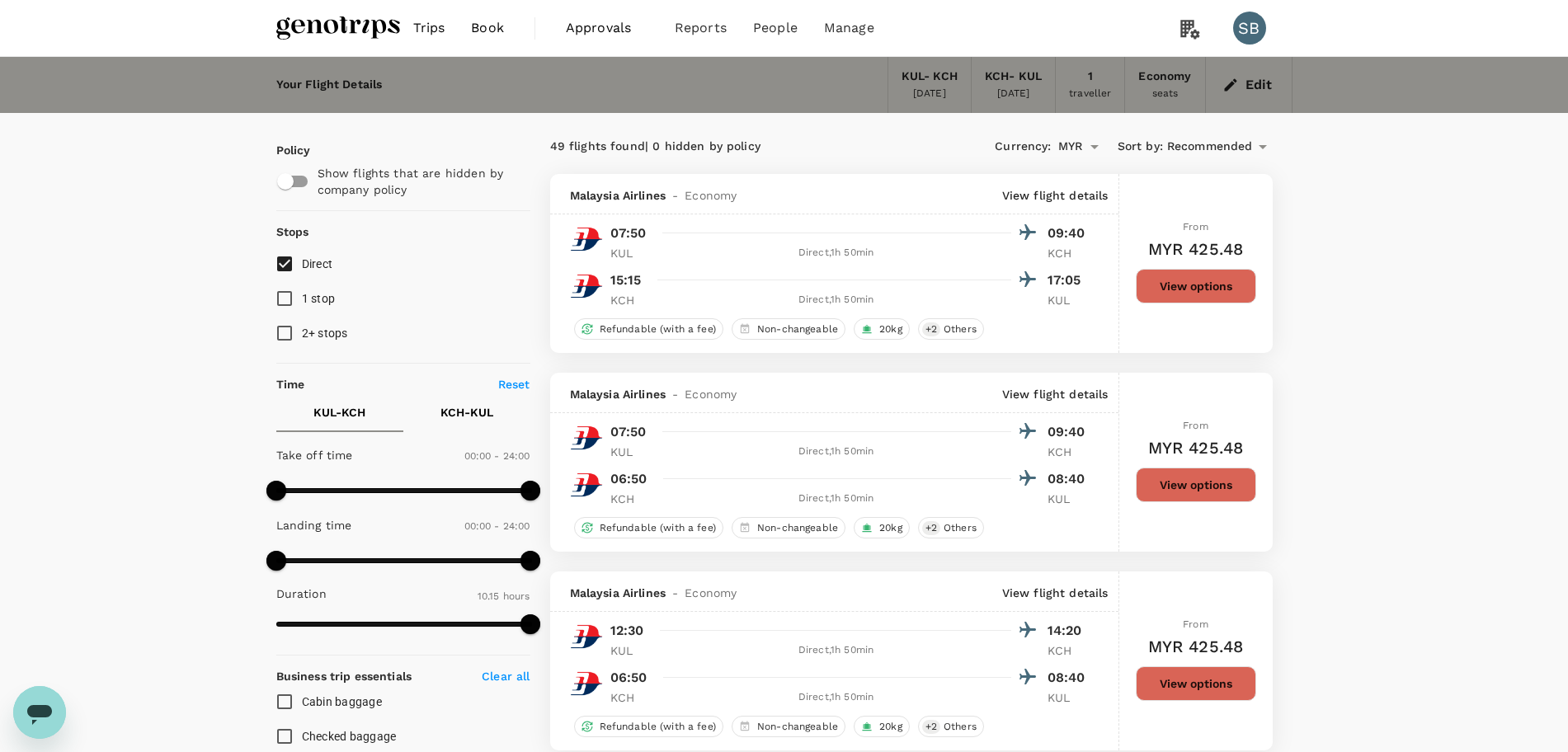 click at bounding box center [338, 28] 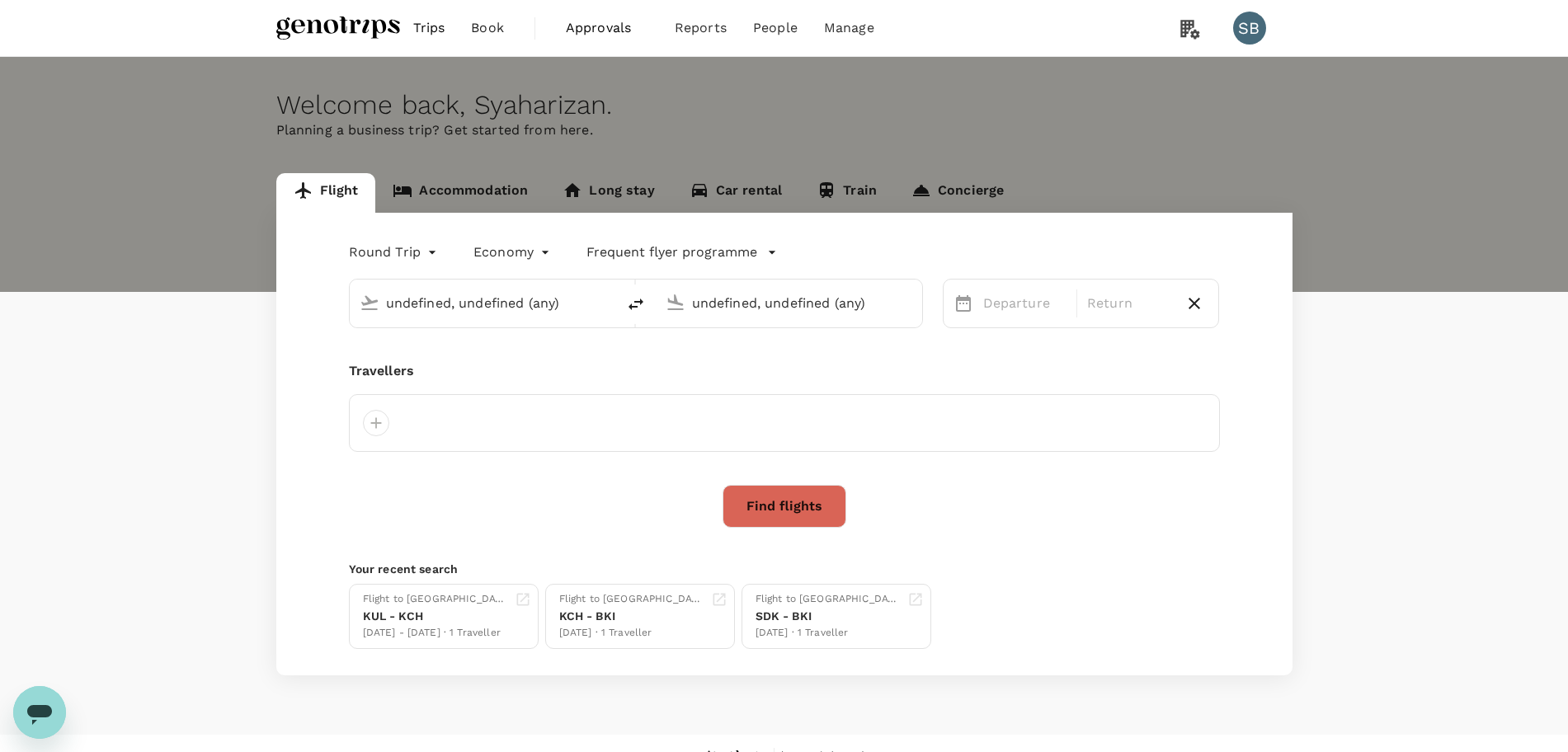 type on "Kuala Lumpur Intl ([GEOGRAPHIC_DATA])" 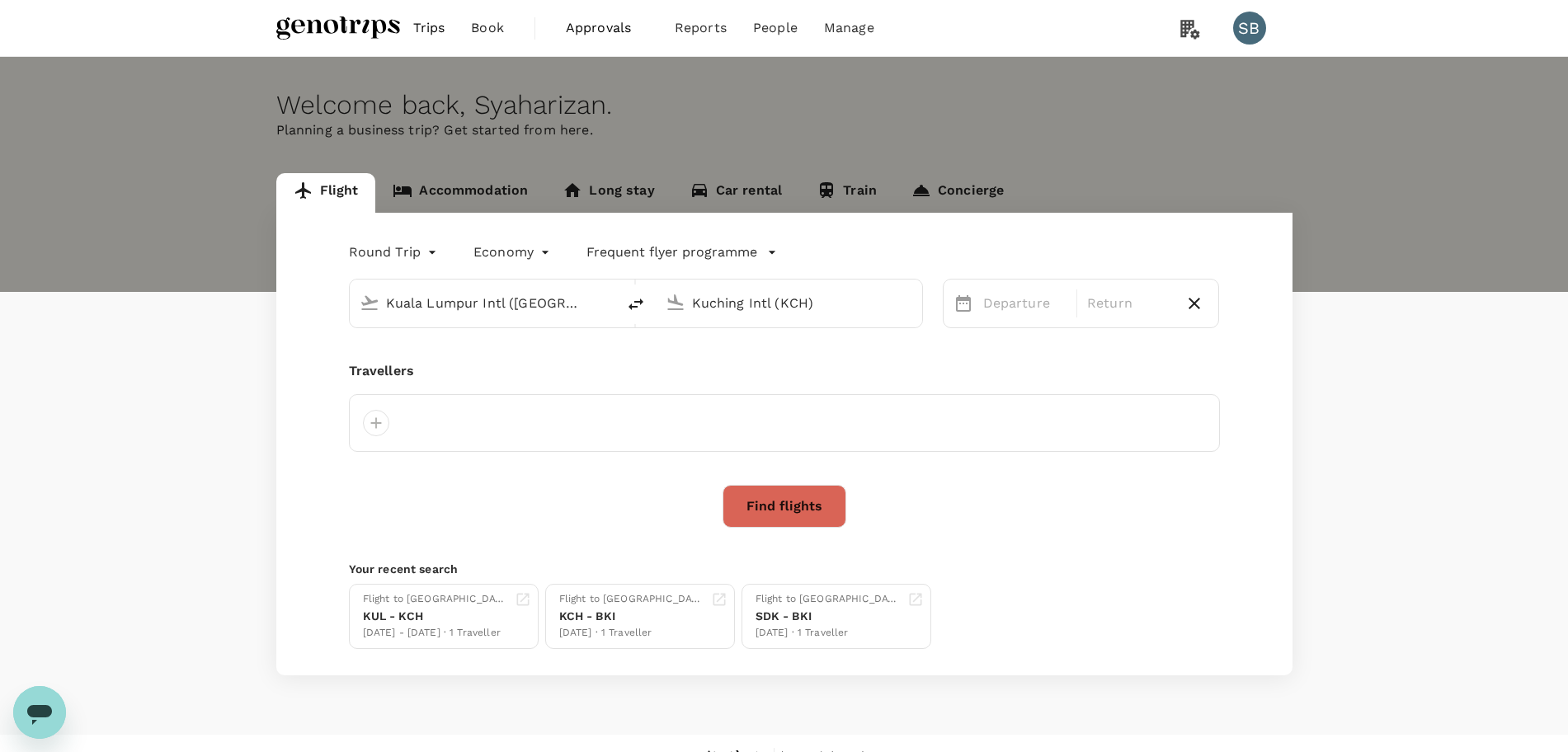 type 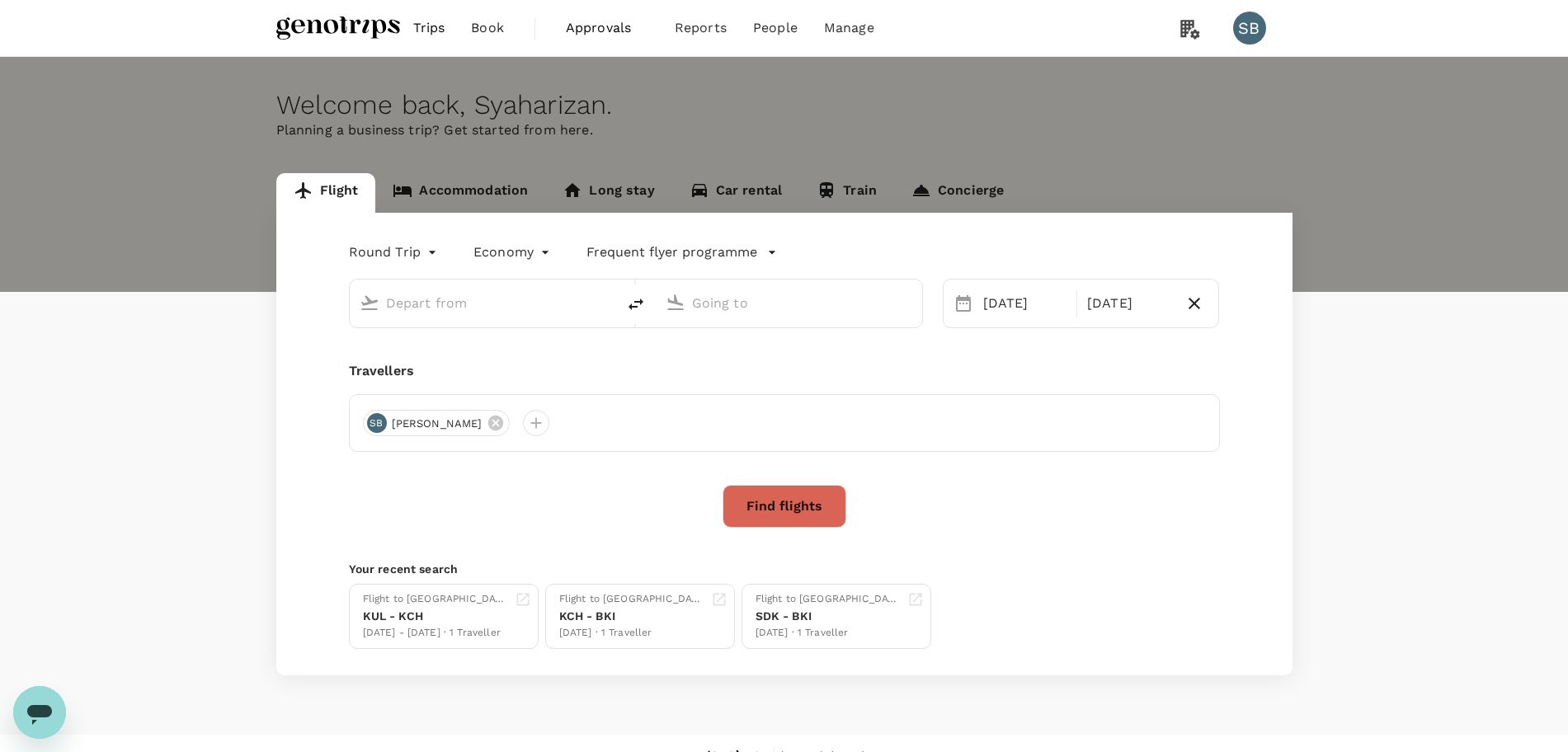 type on "Kuala Lumpur Intl ([GEOGRAPHIC_DATA])" 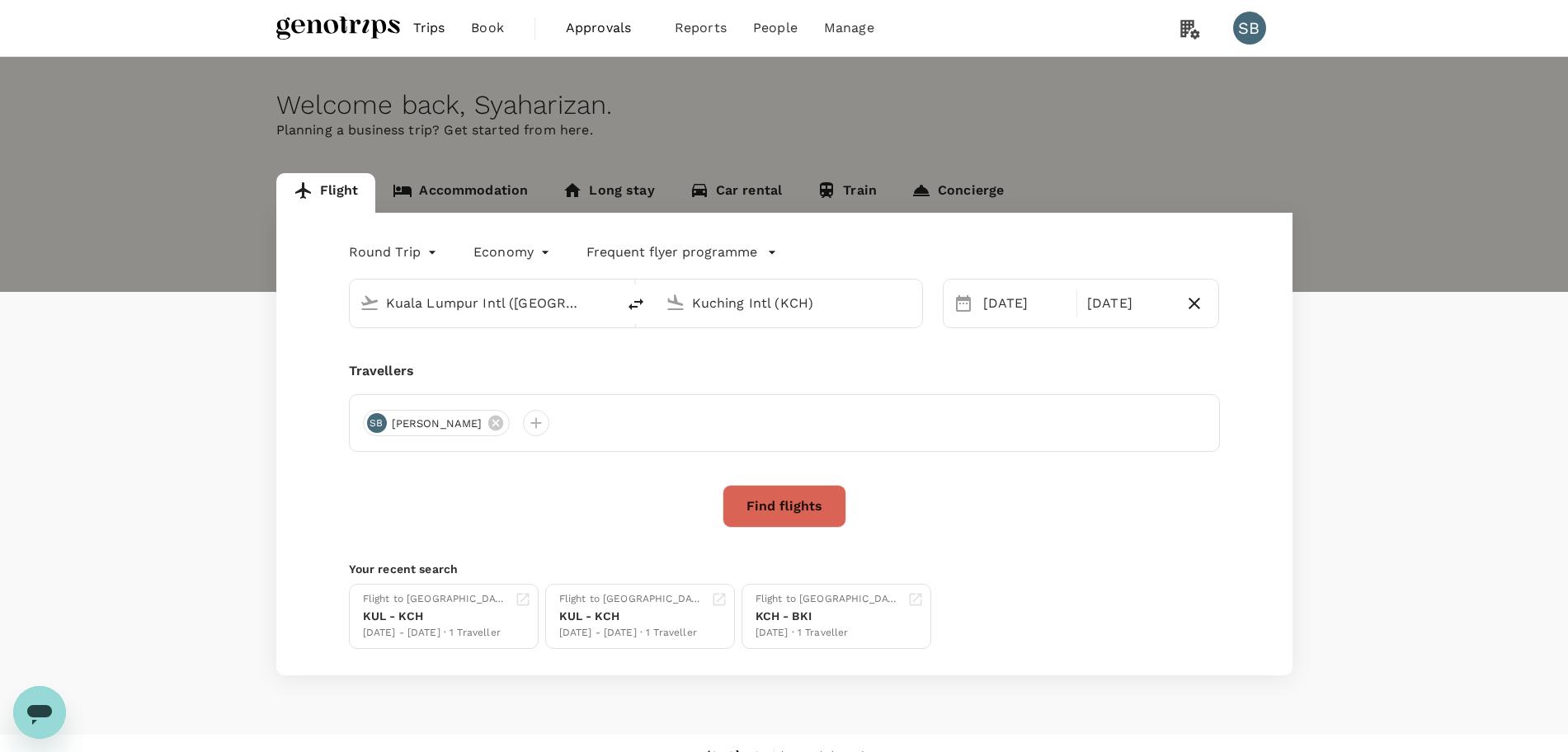 type 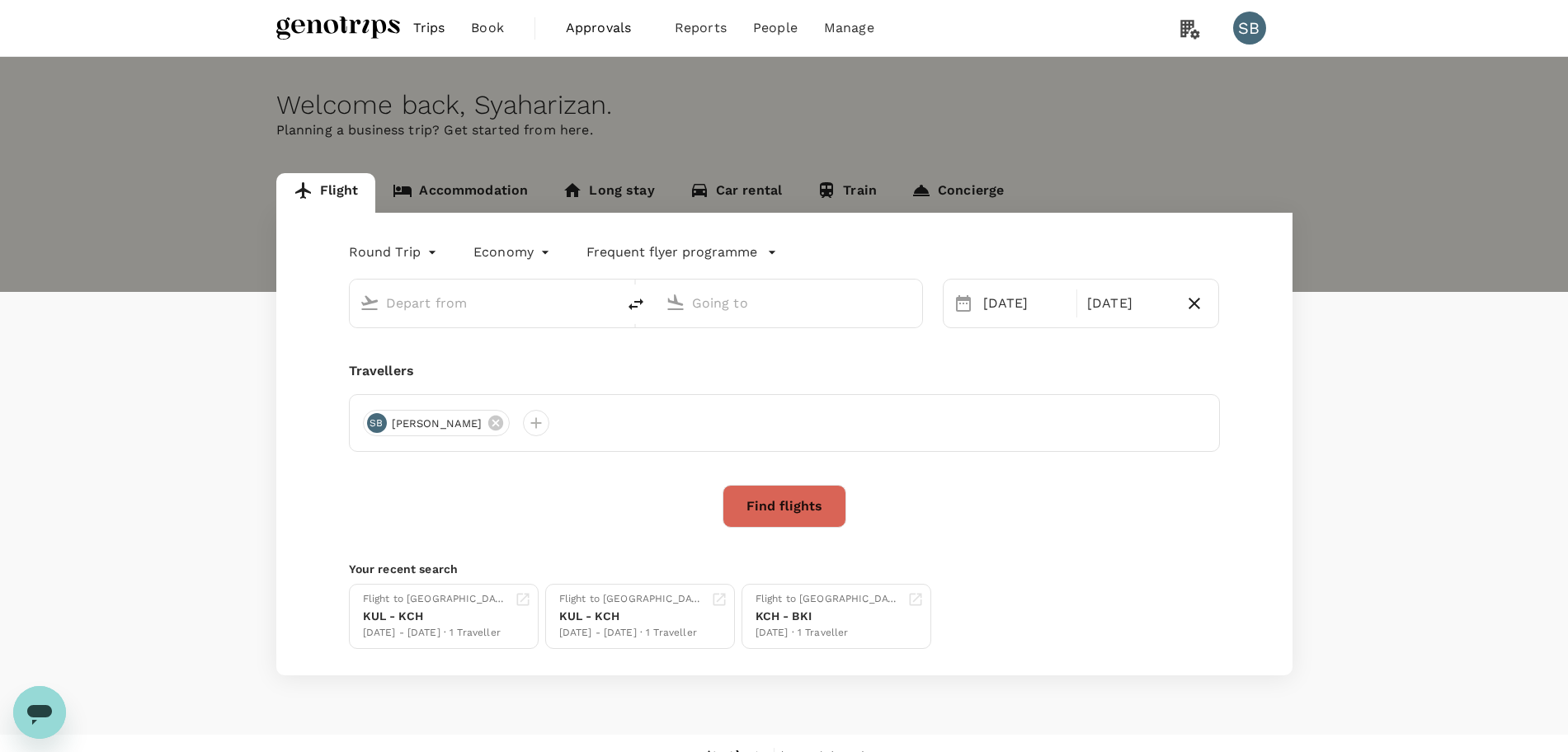 type on "Kuala Lumpur Intl ([GEOGRAPHIC_DATA])" 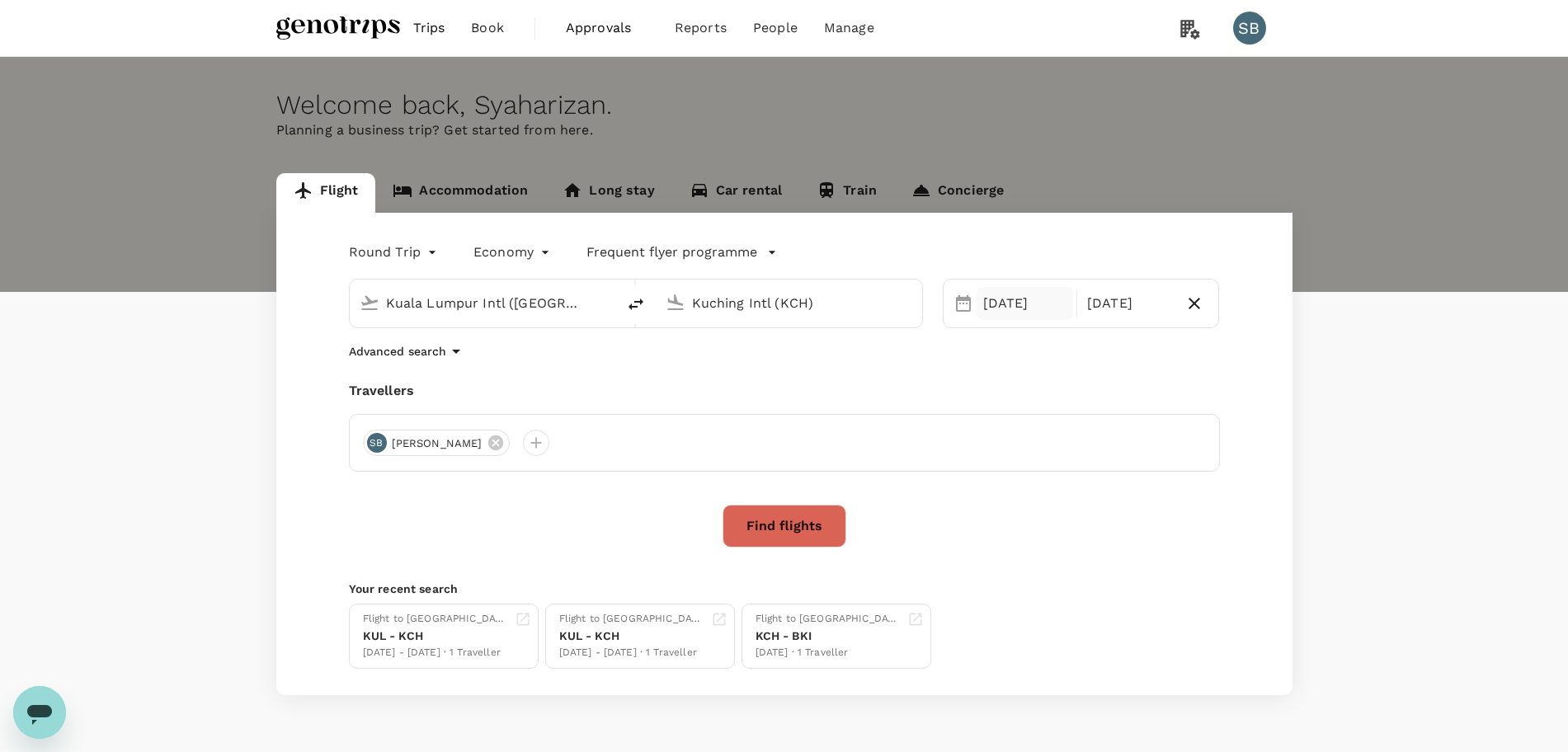 click on "26 Oct" at bounding box center [1024, 303] 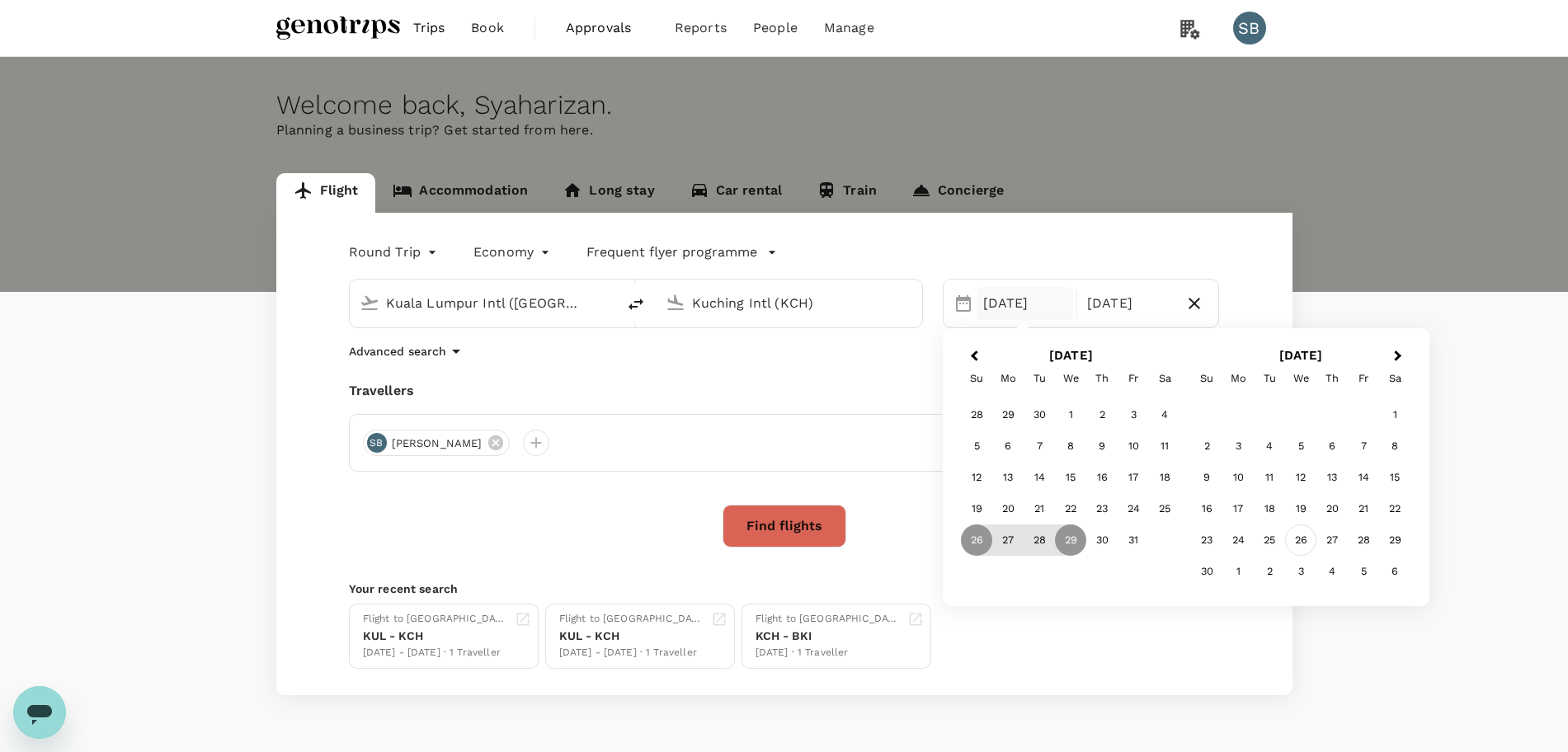 click on "26" at bounding box center [1301, 540] 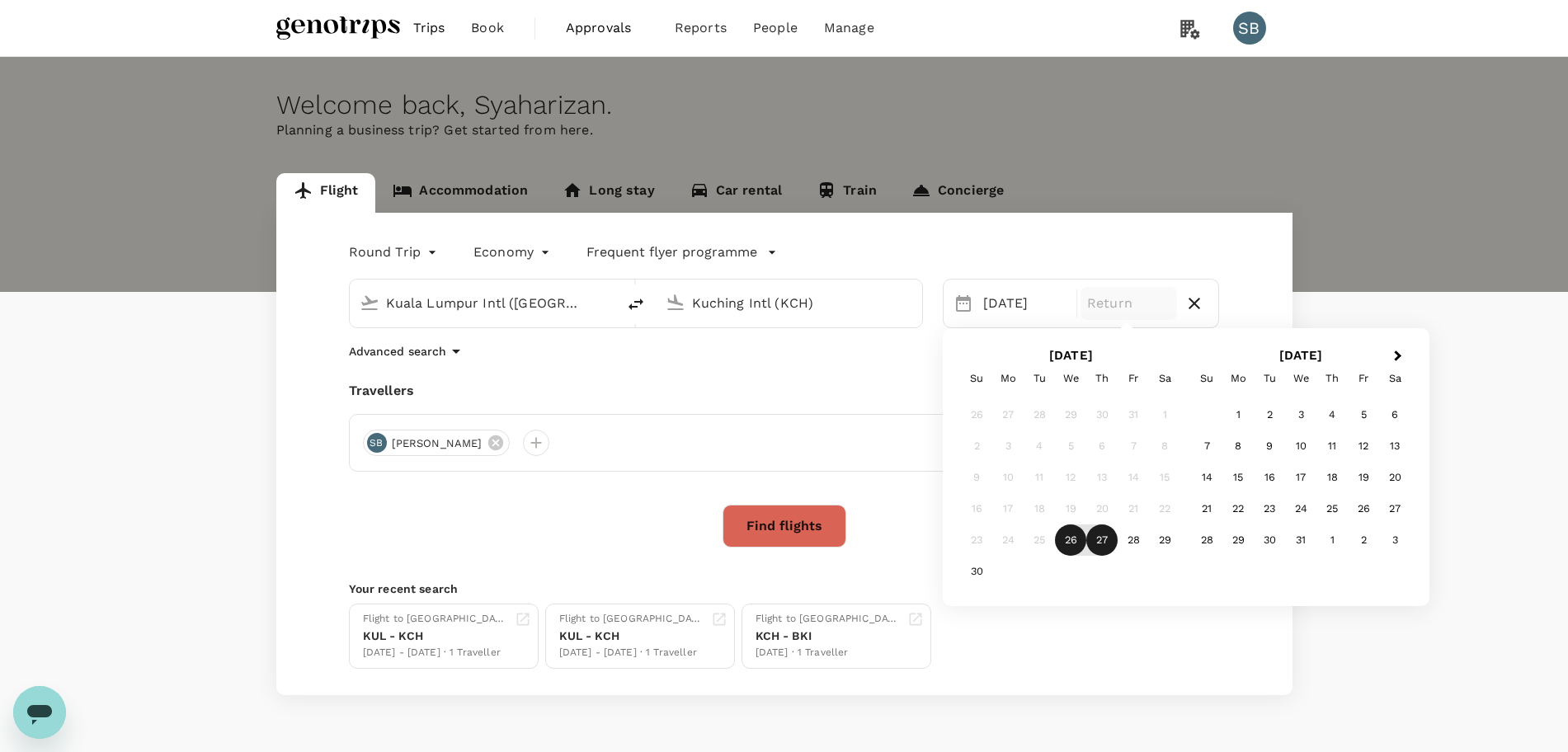click on "27" at bounding box center [1102, 540] 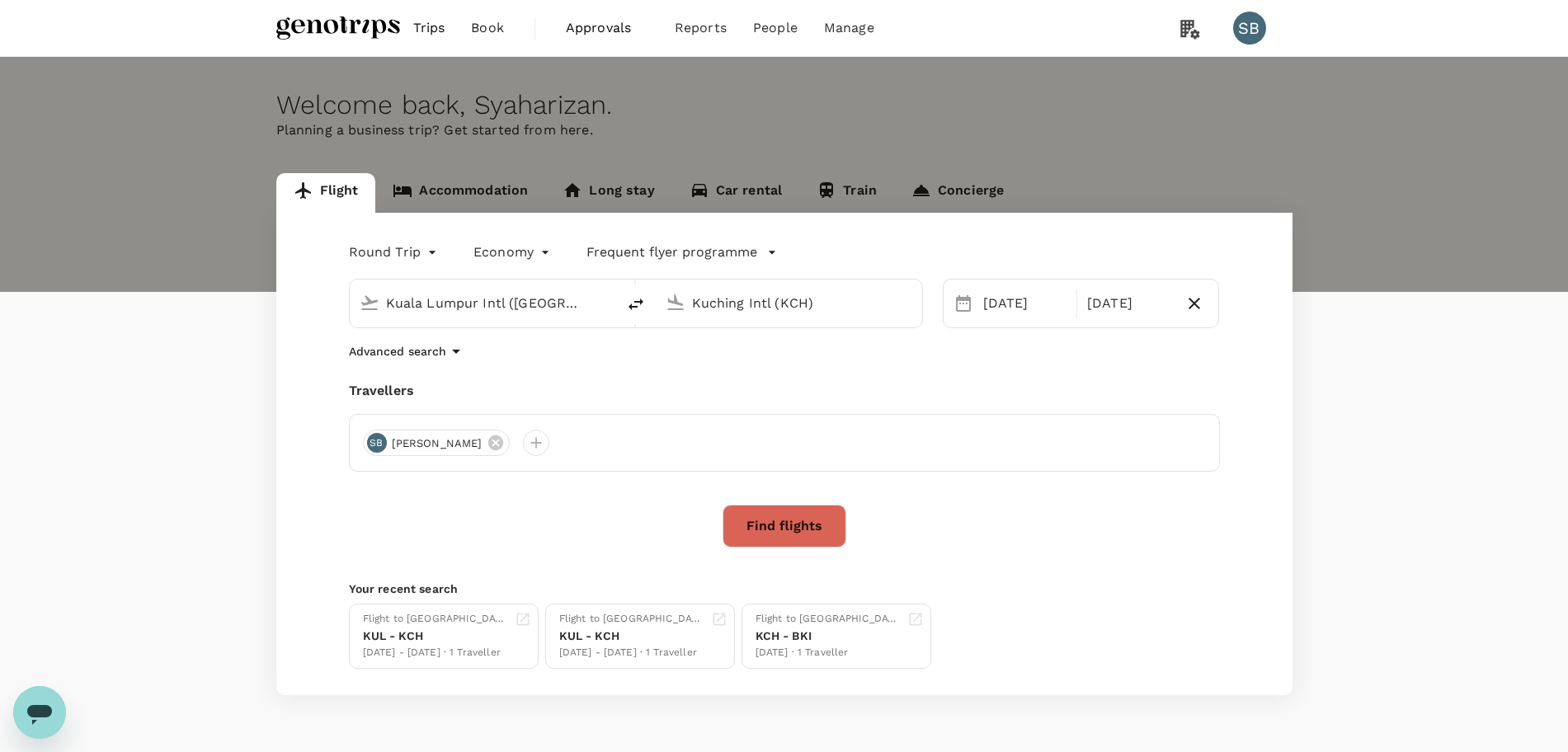 click on "Advanced search" at bounding box center (398, 351) 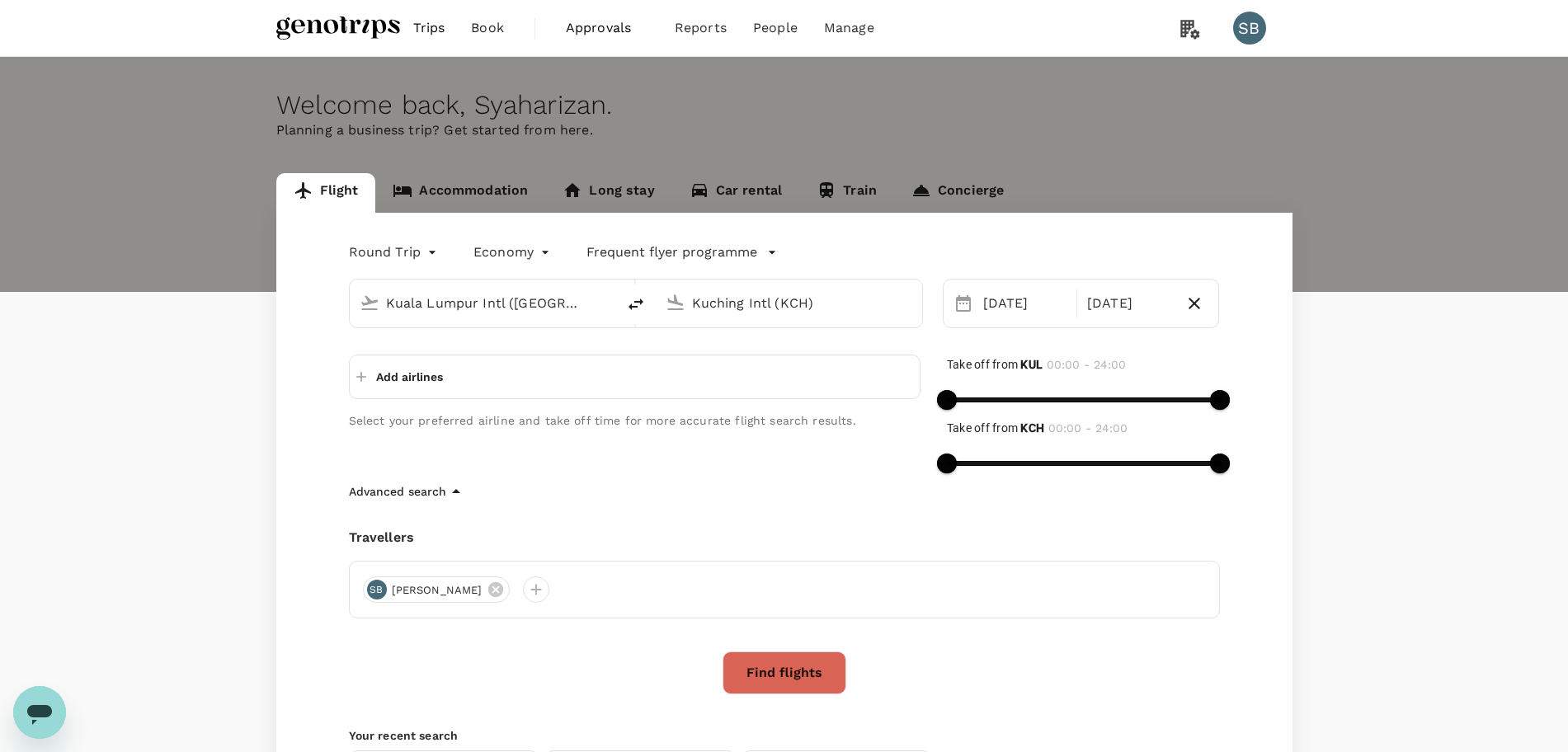 click on "Add airlines" at bounding box center [399, 377] 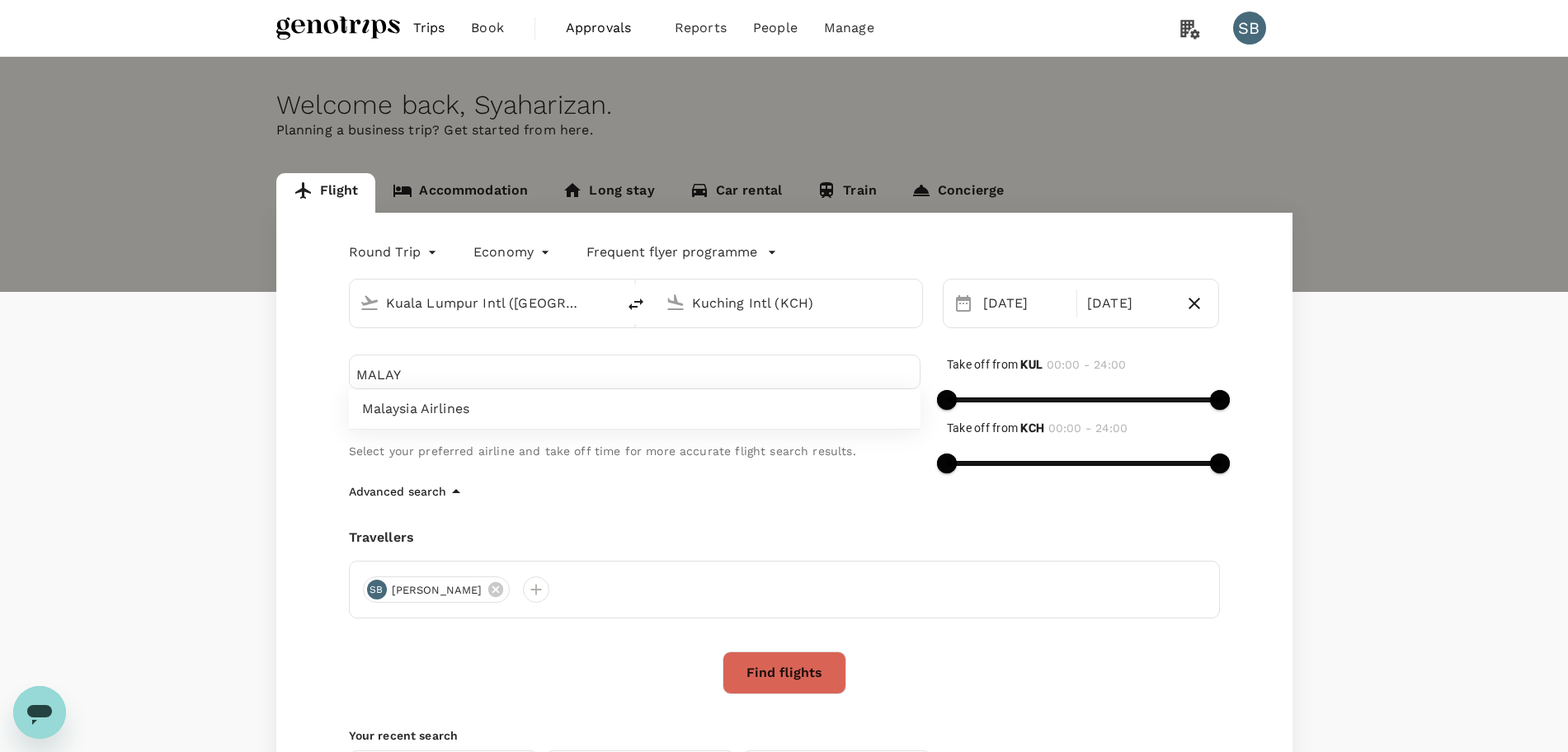 type on "MALAY" 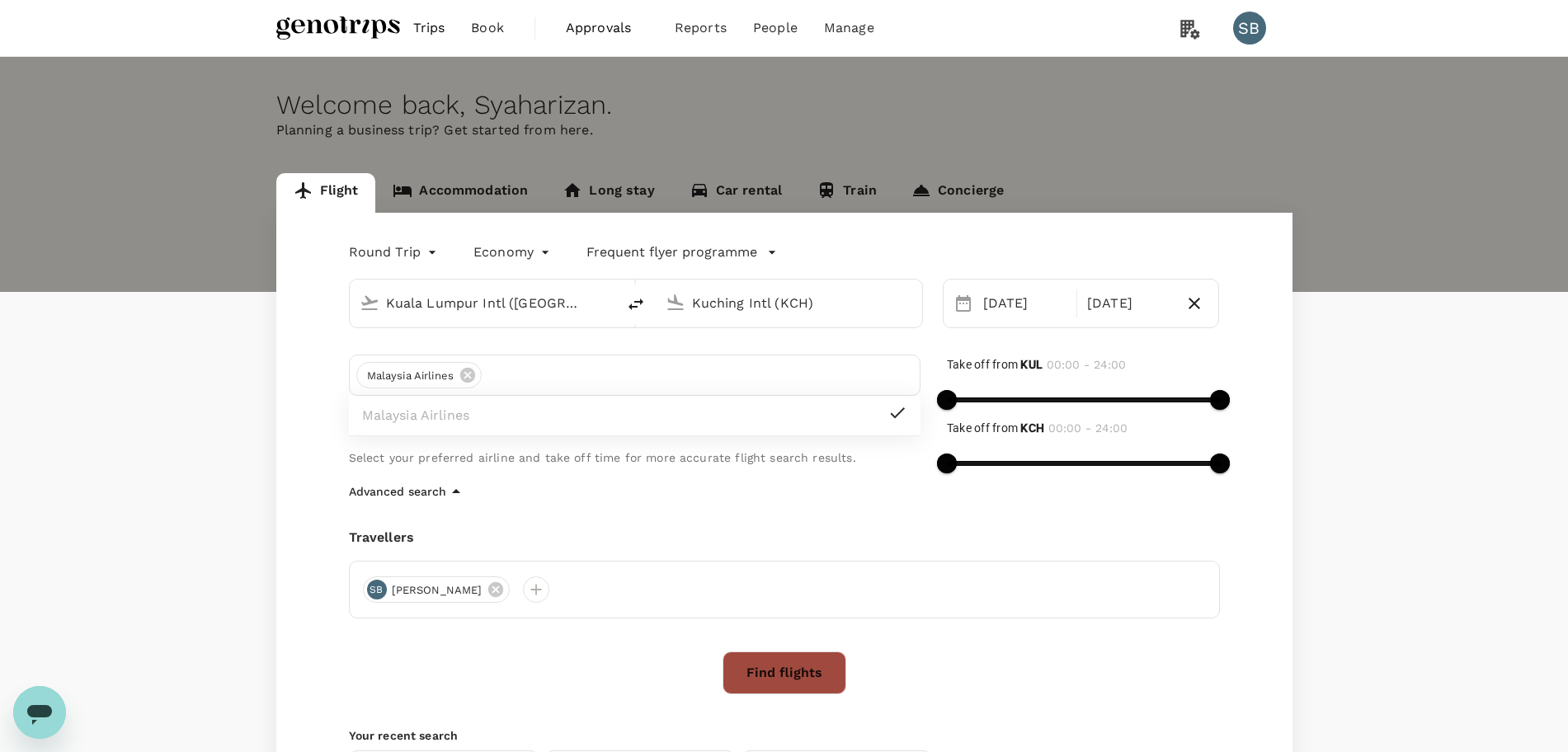 click on "Find flights" at bounding box center [784, 673] 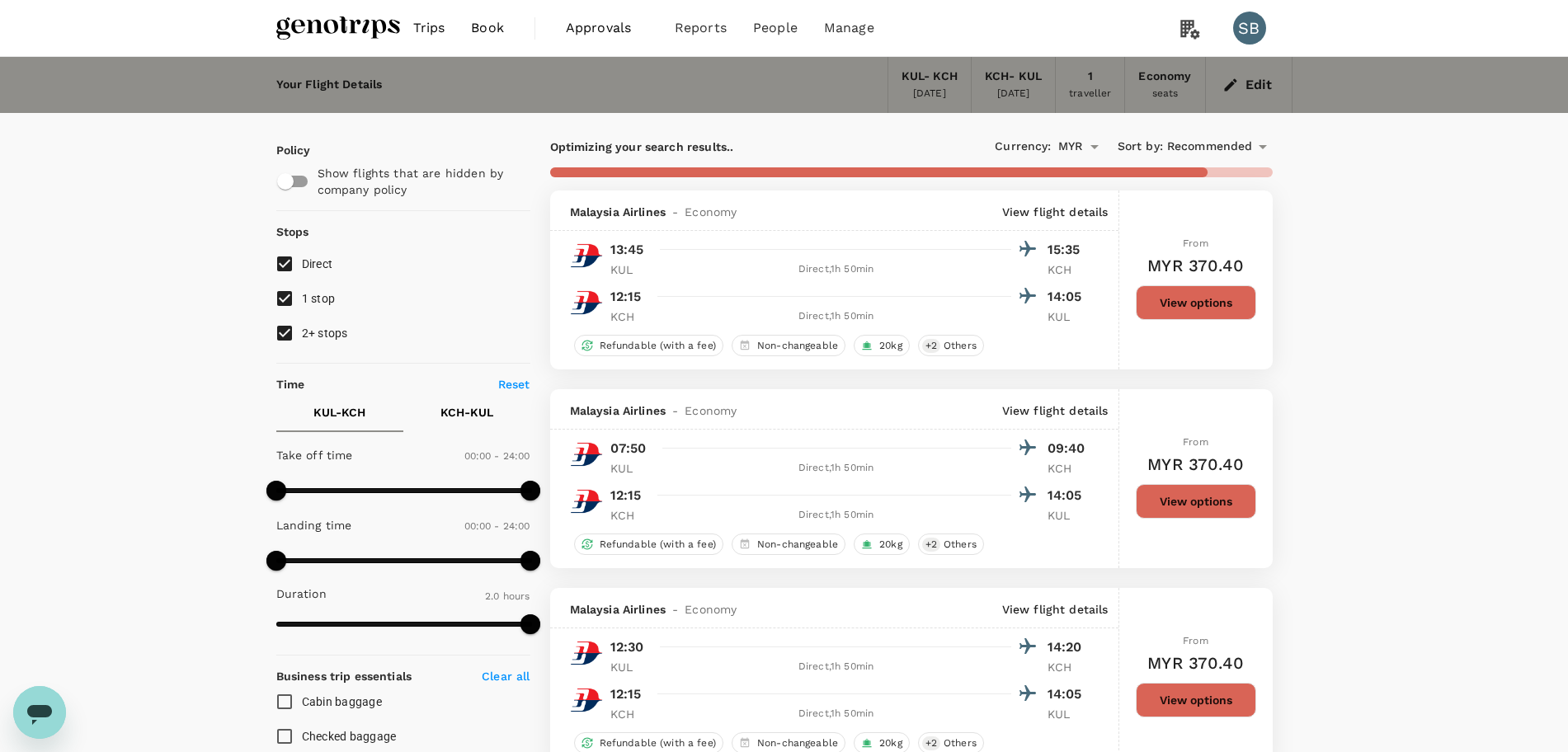 click at bounding box center (338, 28) 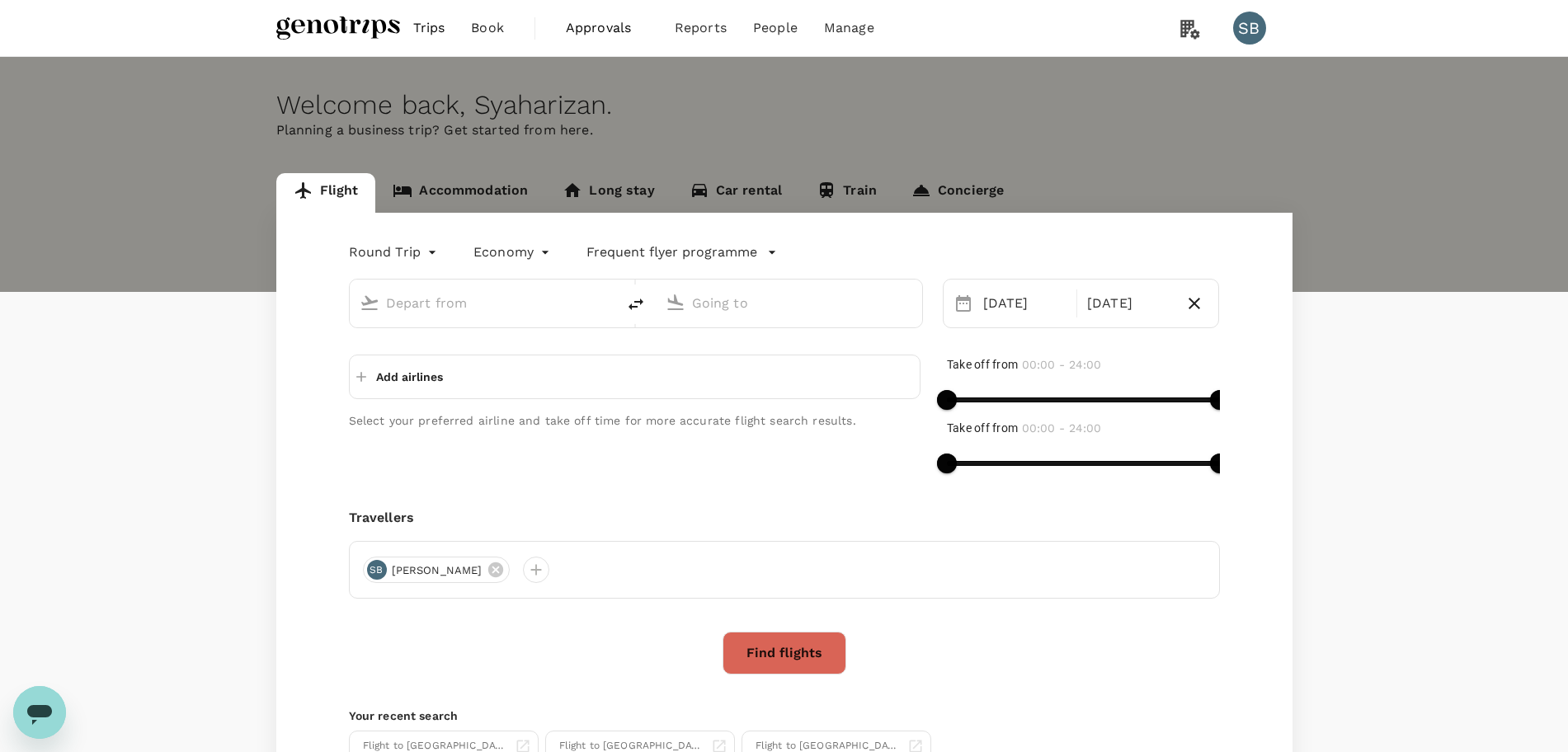 type 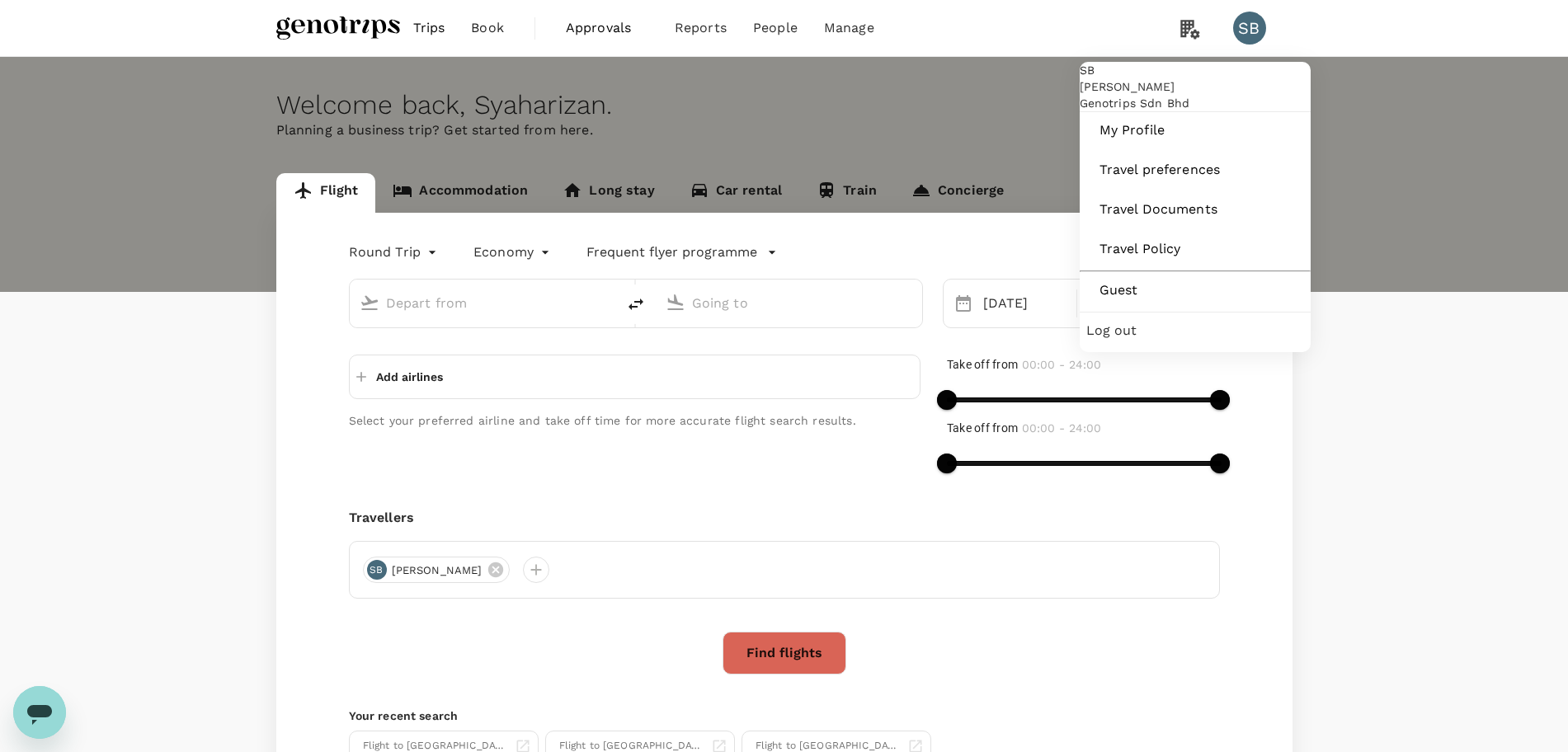 type on "Kuala Lumpur Intl ([GEOGRAPHIC_DATA])" 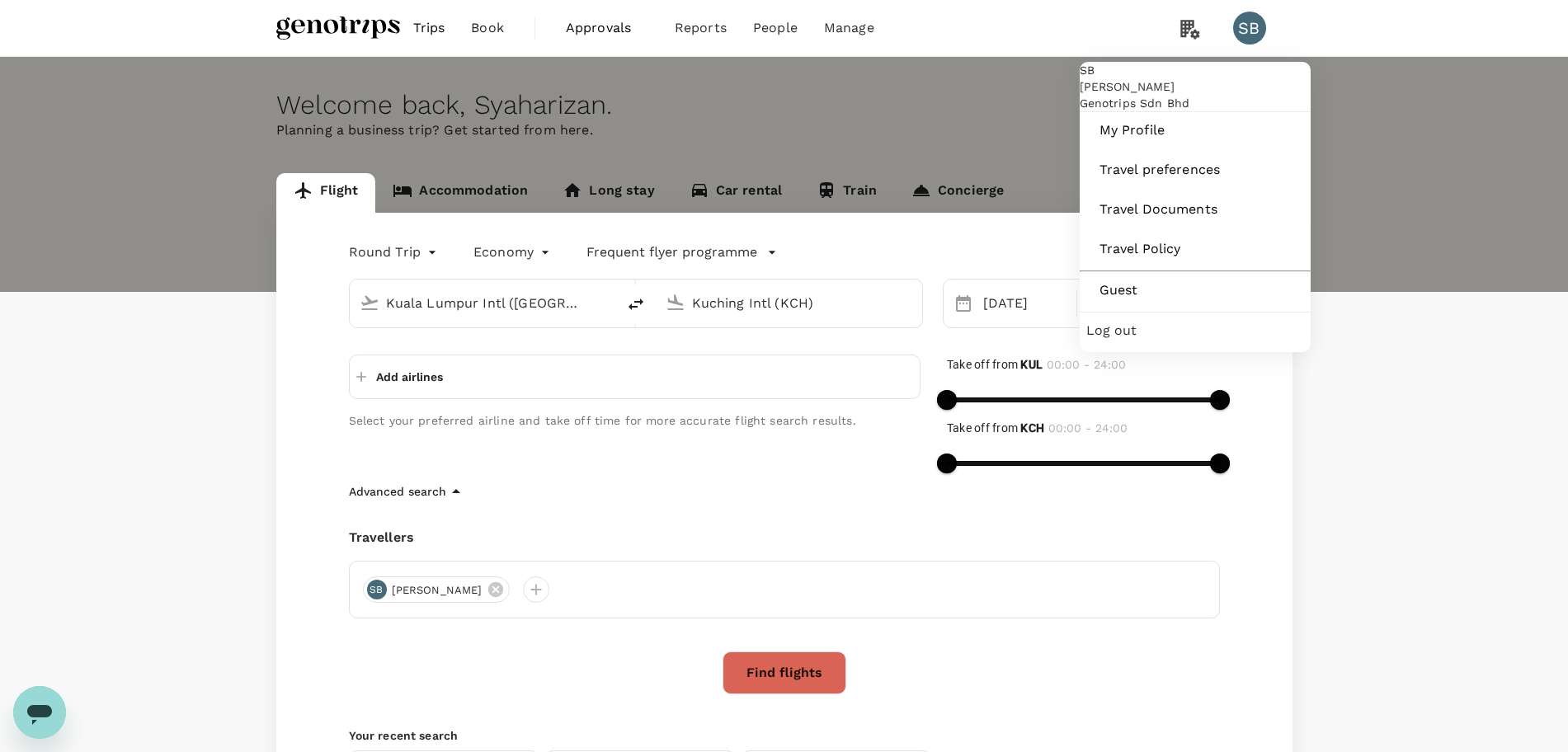 click on "SB" at bounding box center (1250, 28) 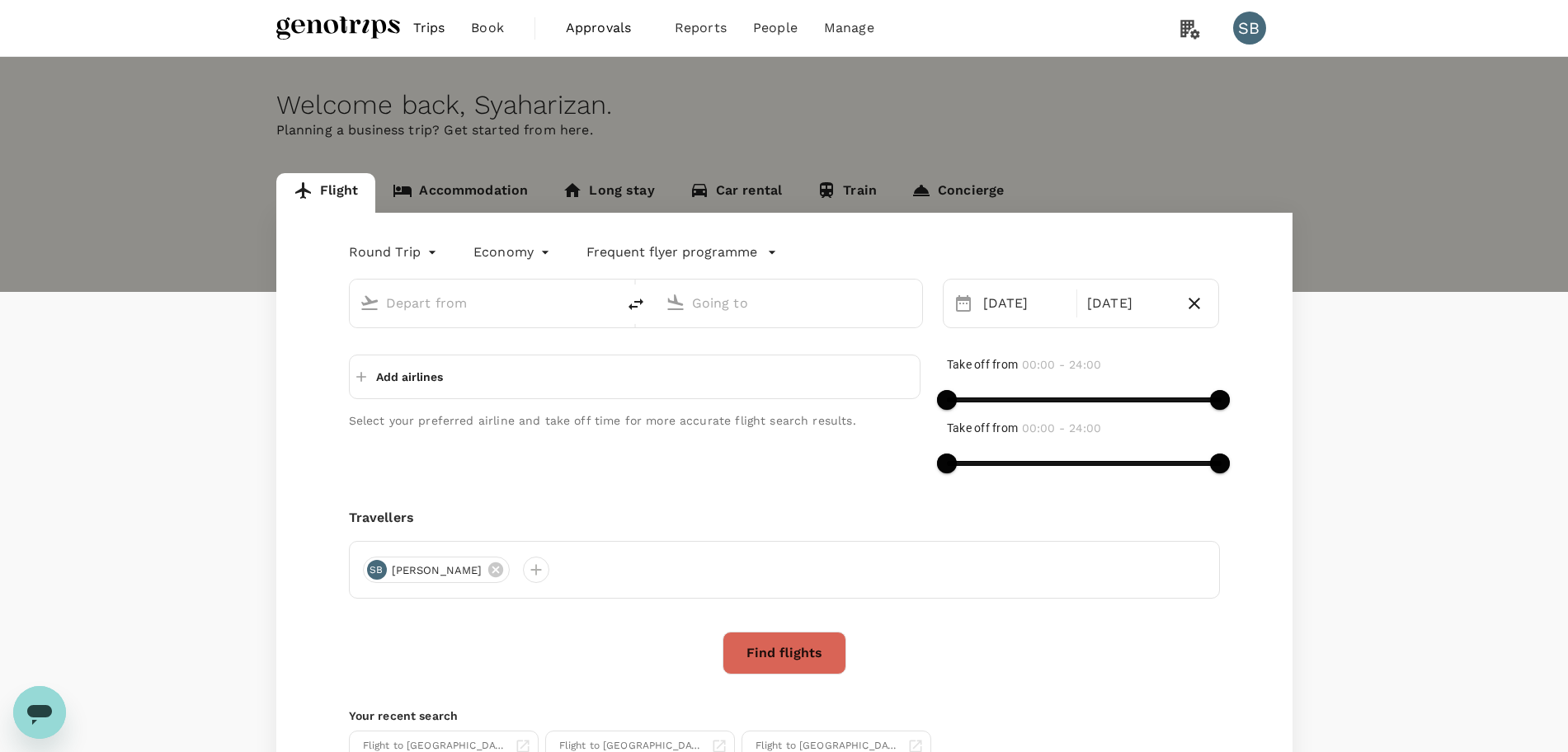 type on "Kuala Lumpur Intl ([GEOGRAPHIC_DATA])" 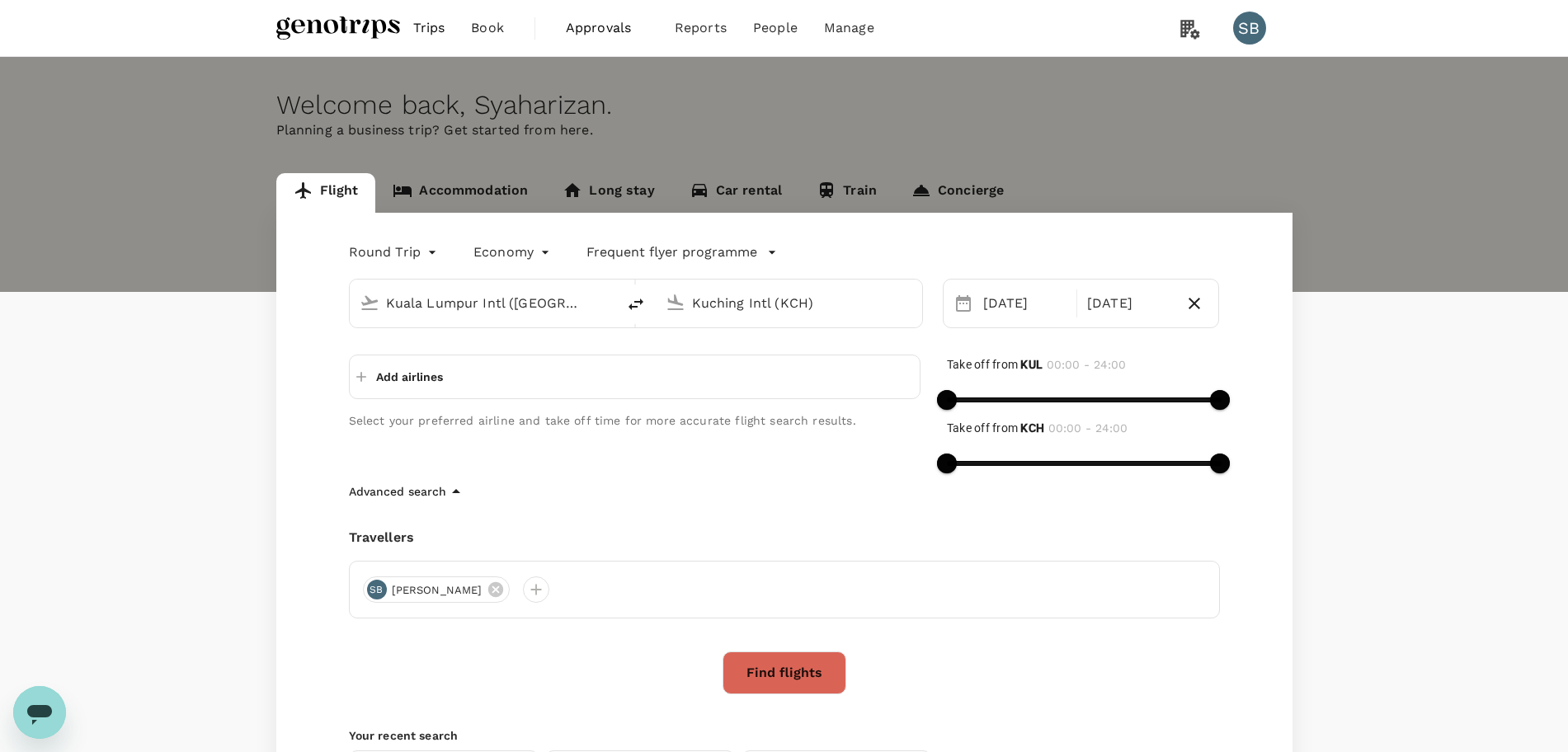 click on "SB" at bounding box center [1250, 28] 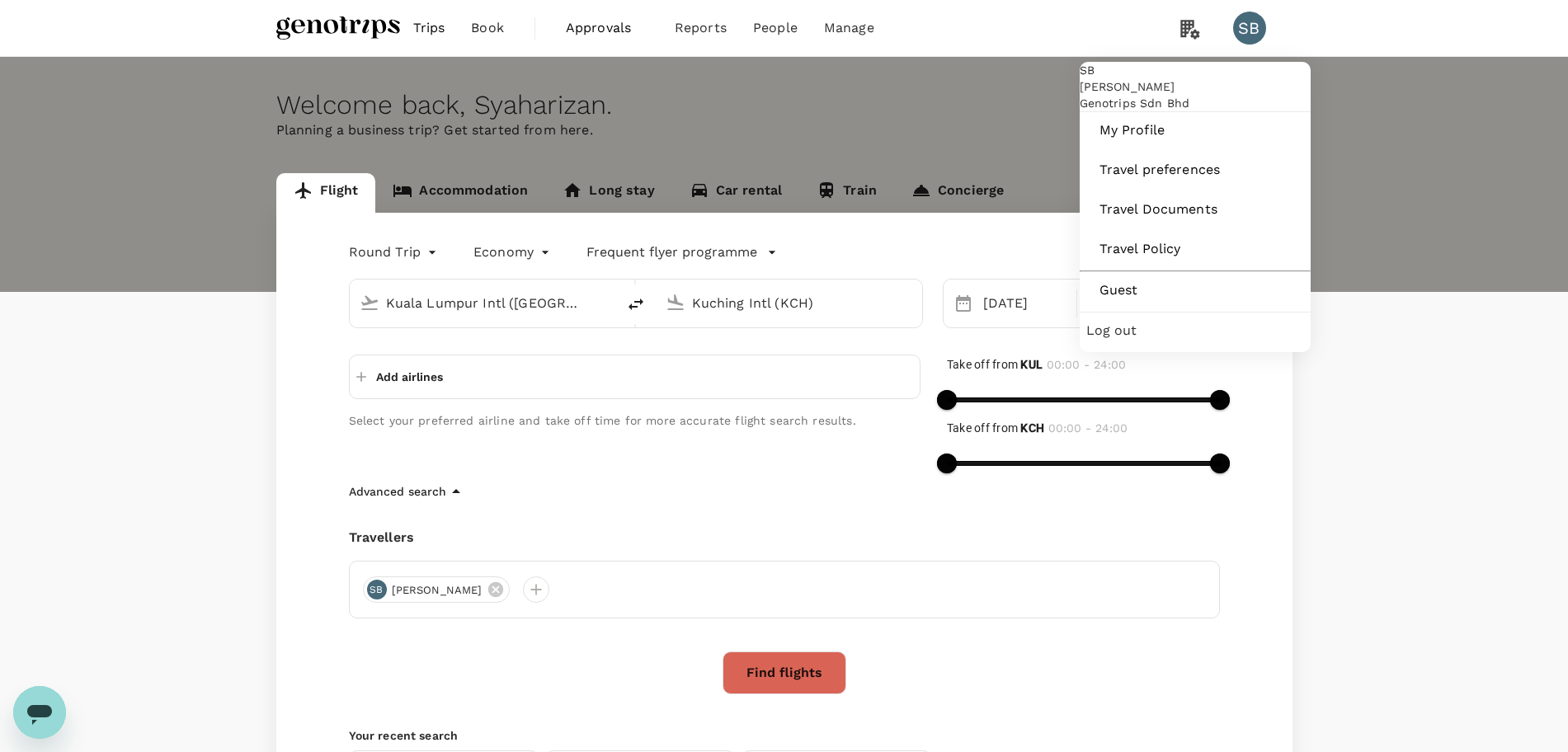 click on "Log out" at bounding box center [1195, 331] 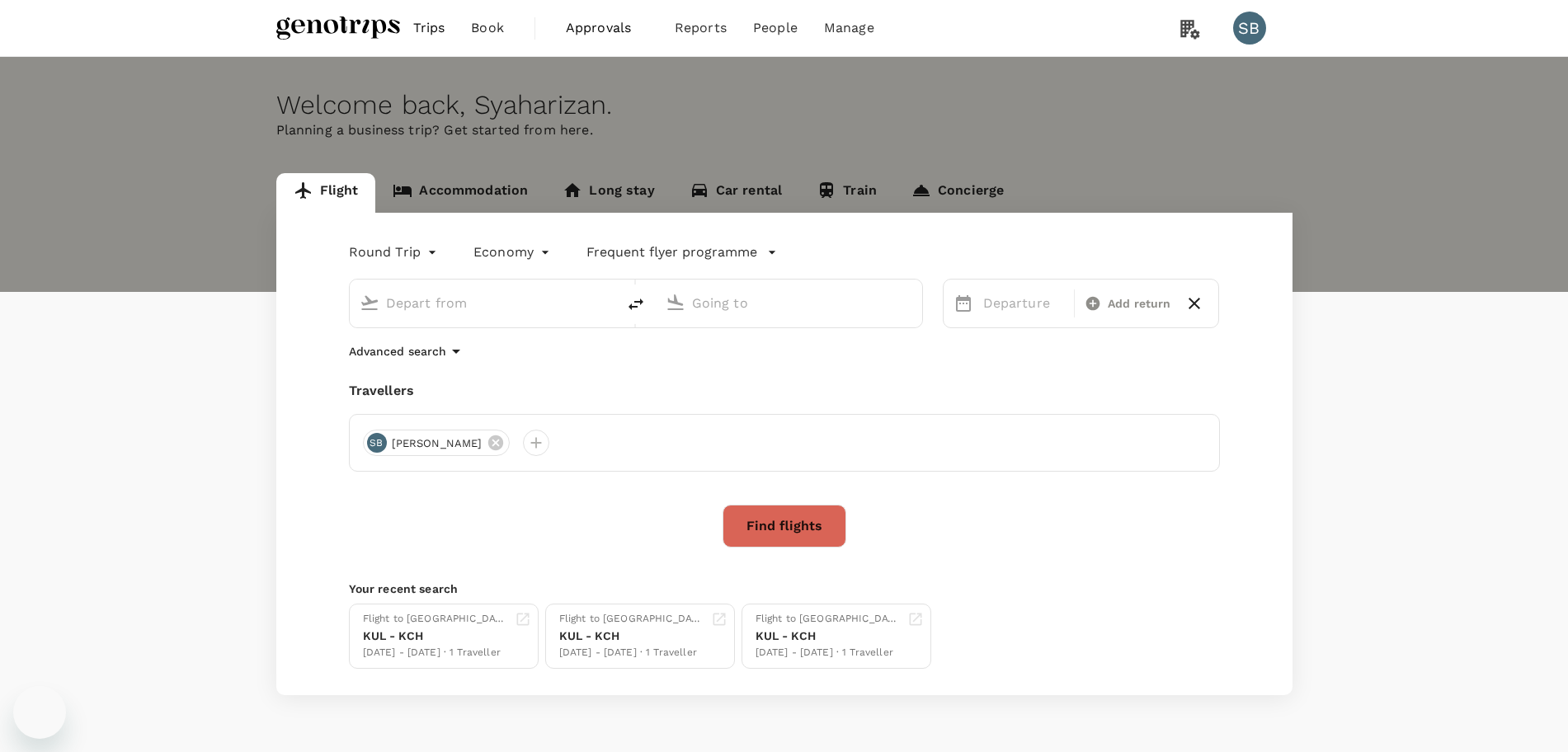 type on "Kuala Lumpur Intl ([GEOGRAPHIC_DATA])" 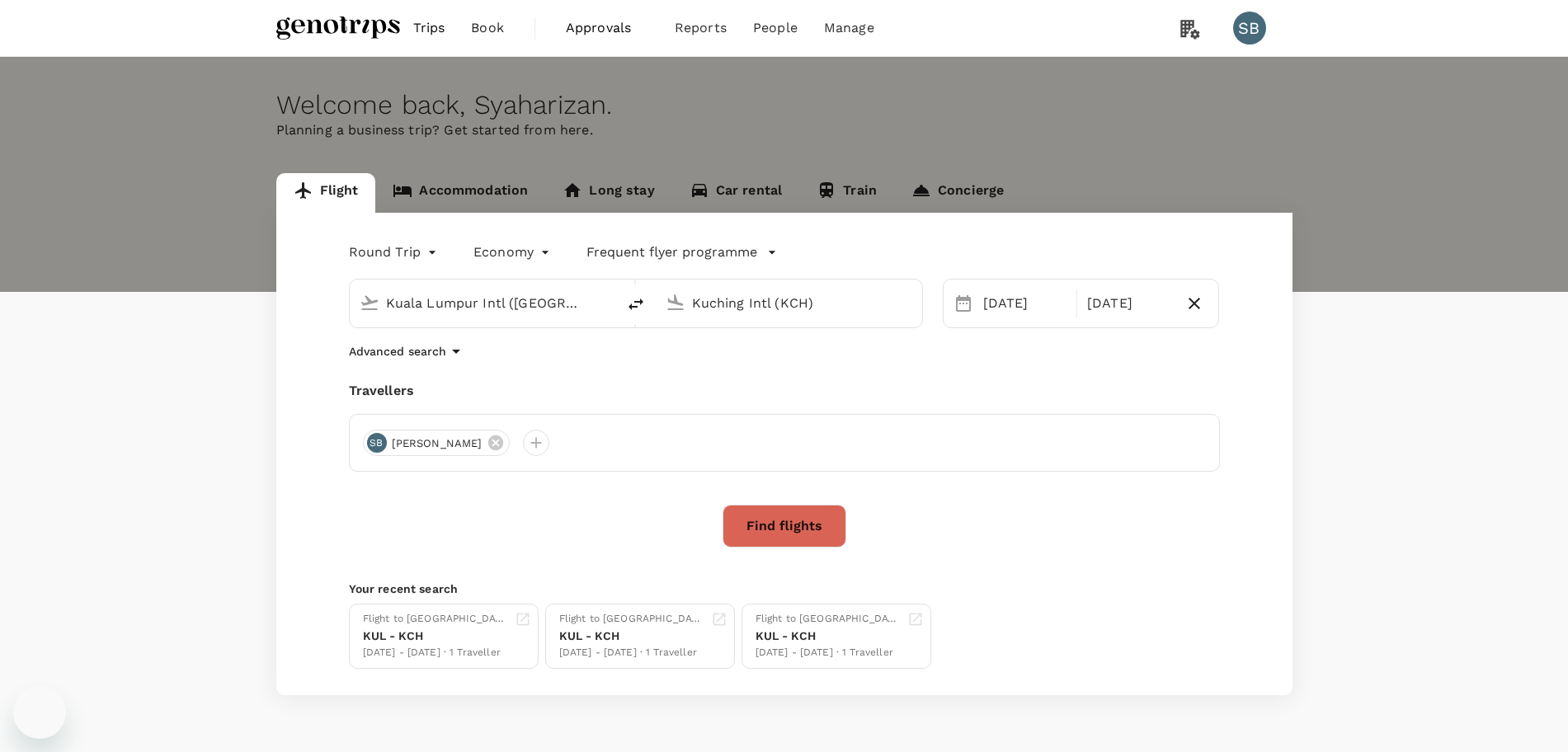 scroll, scrollTop: 0, scrollLeft: 0, axis: both 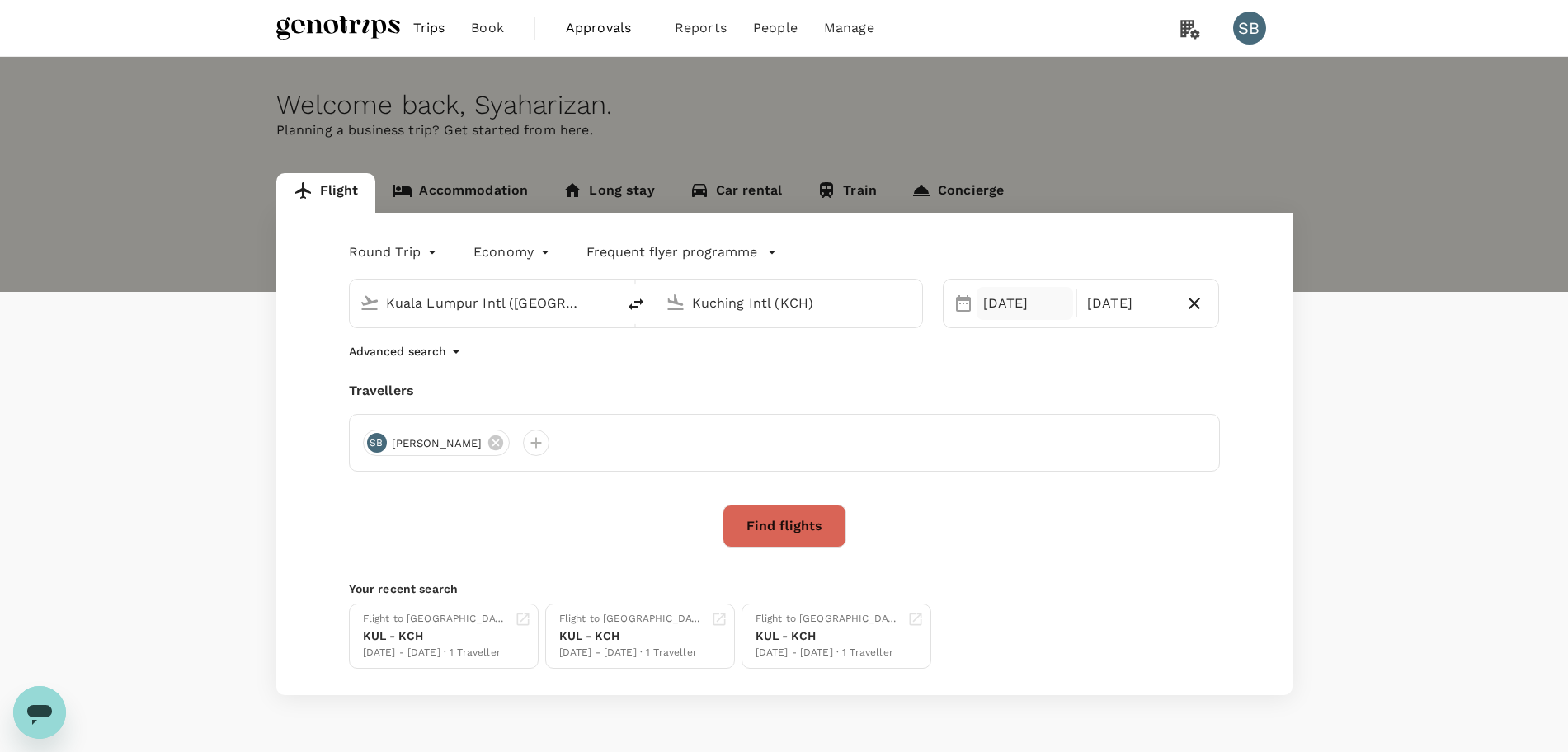 click on "[DATE]" at bounding box center (1024, 303) 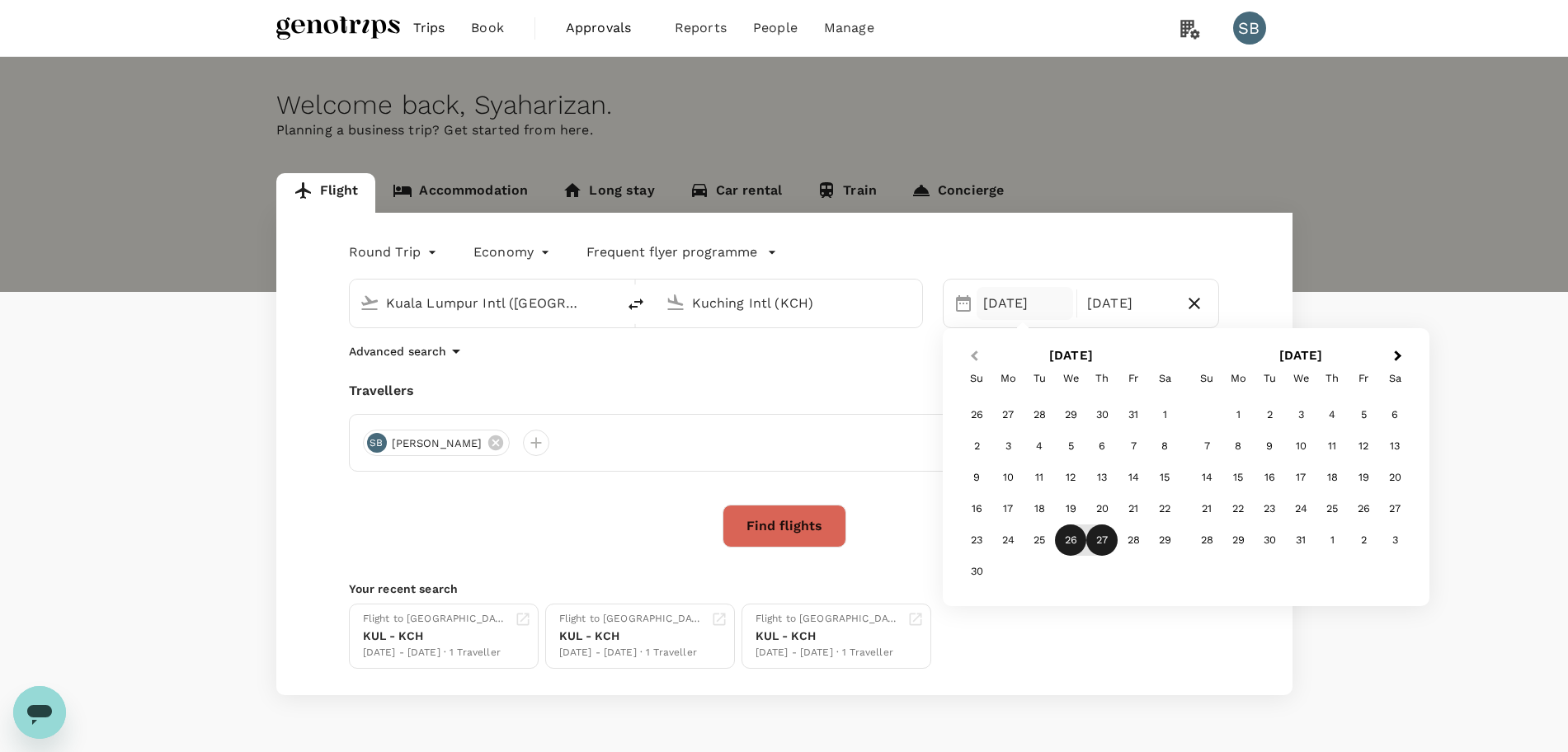 click on "Previous Month" at bounding box center [974, 356] 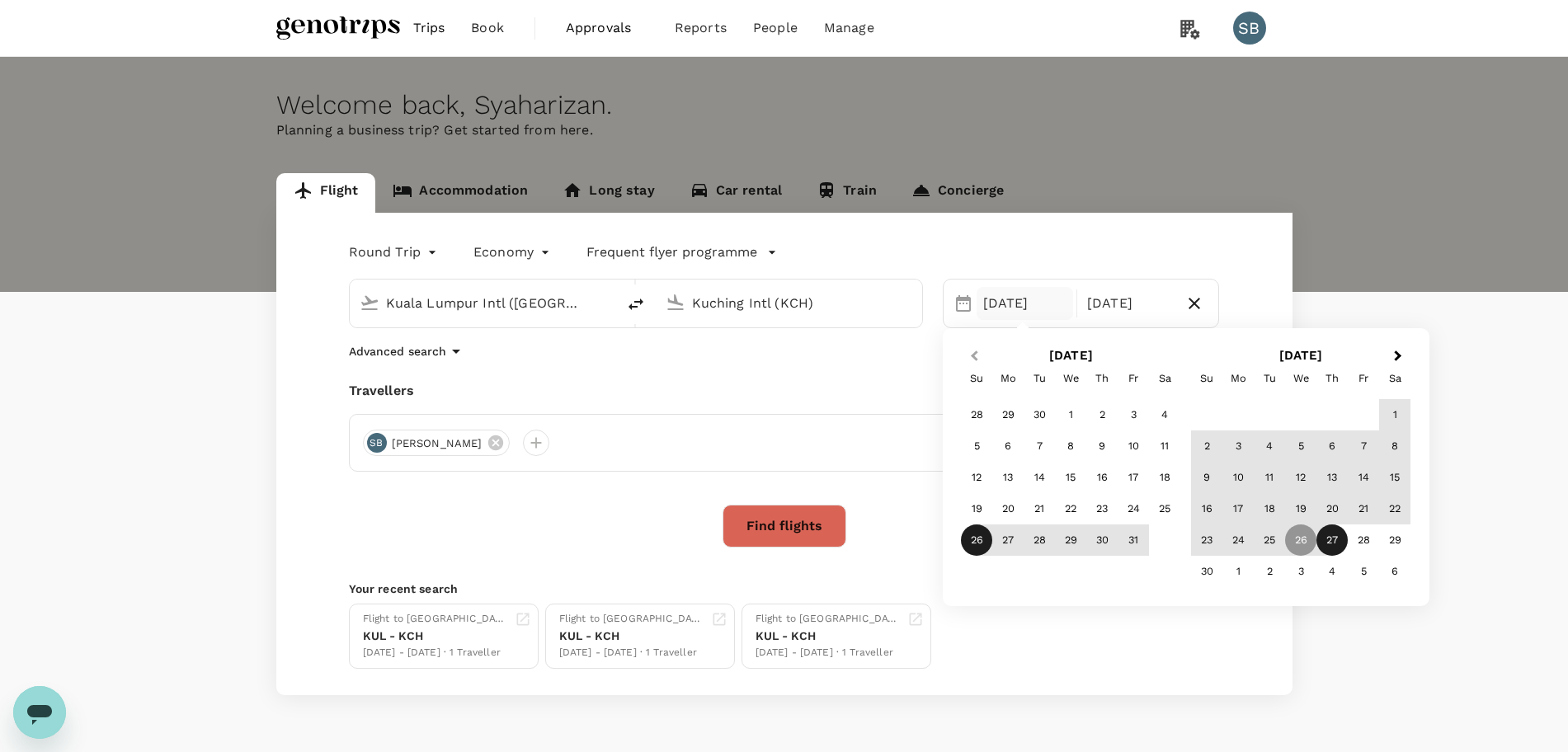 click on "Previous Month" at bounding box center (974, 356) 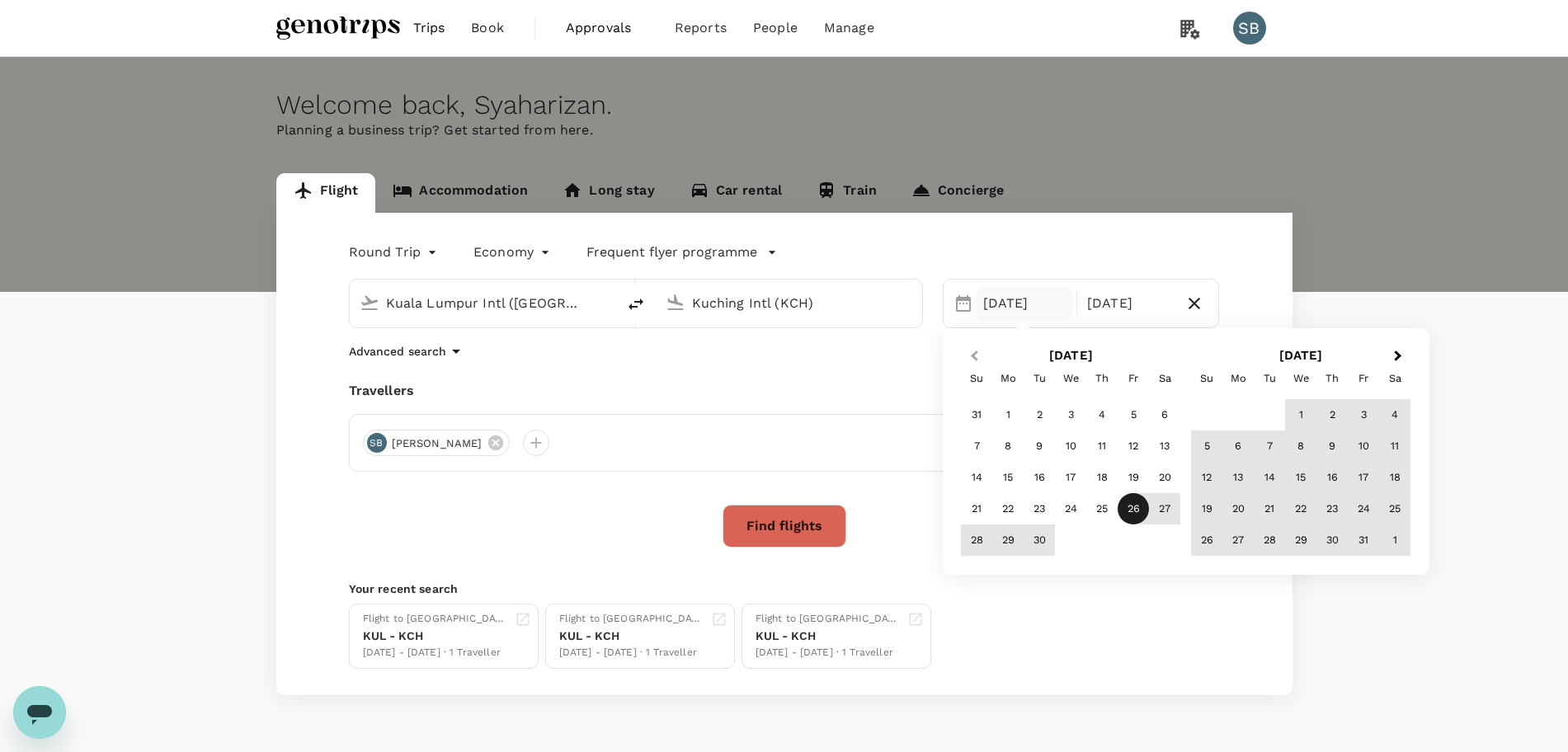 click on "Previous Month" at bounding box center [974, 356] 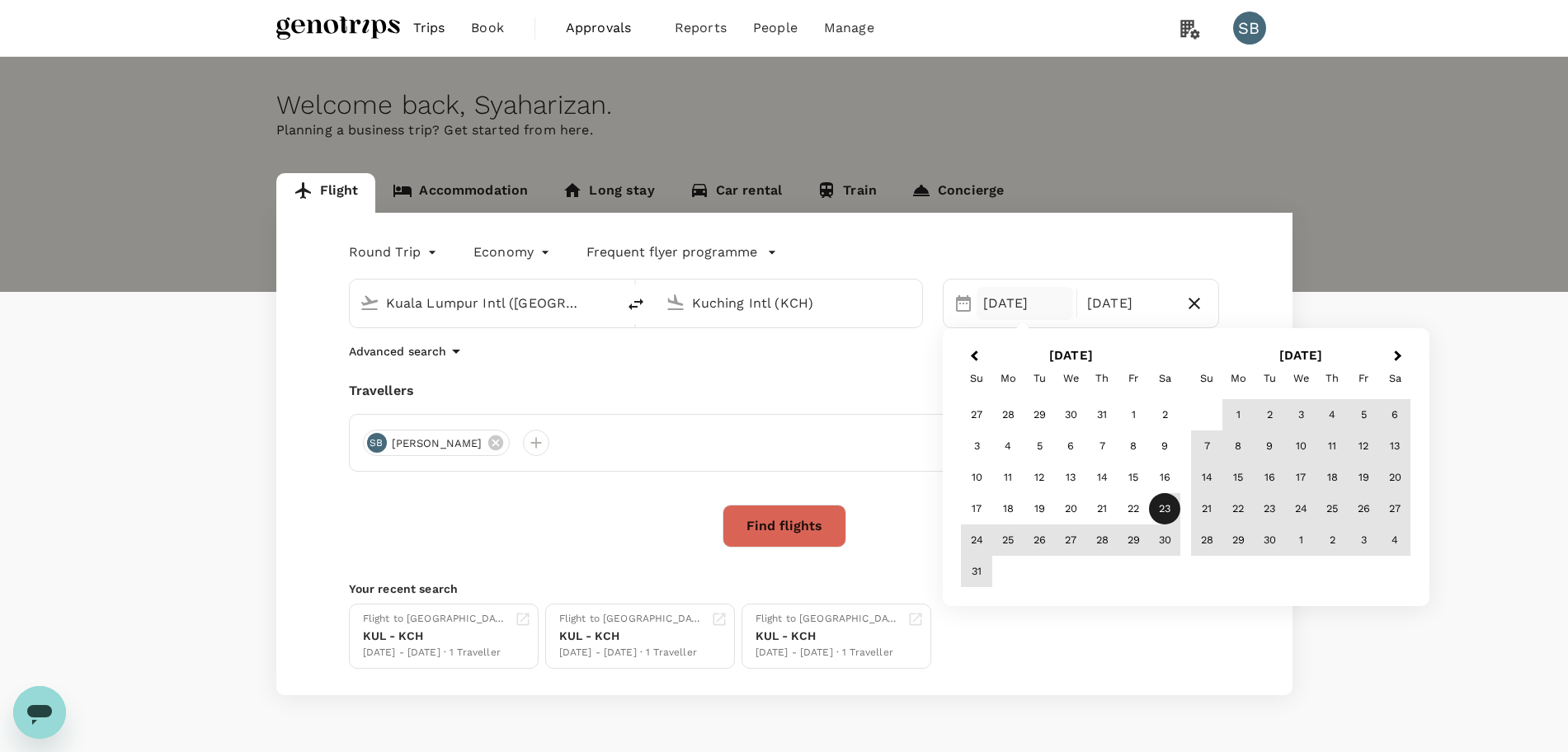 click on "23" at bounding box center [1165, 509] 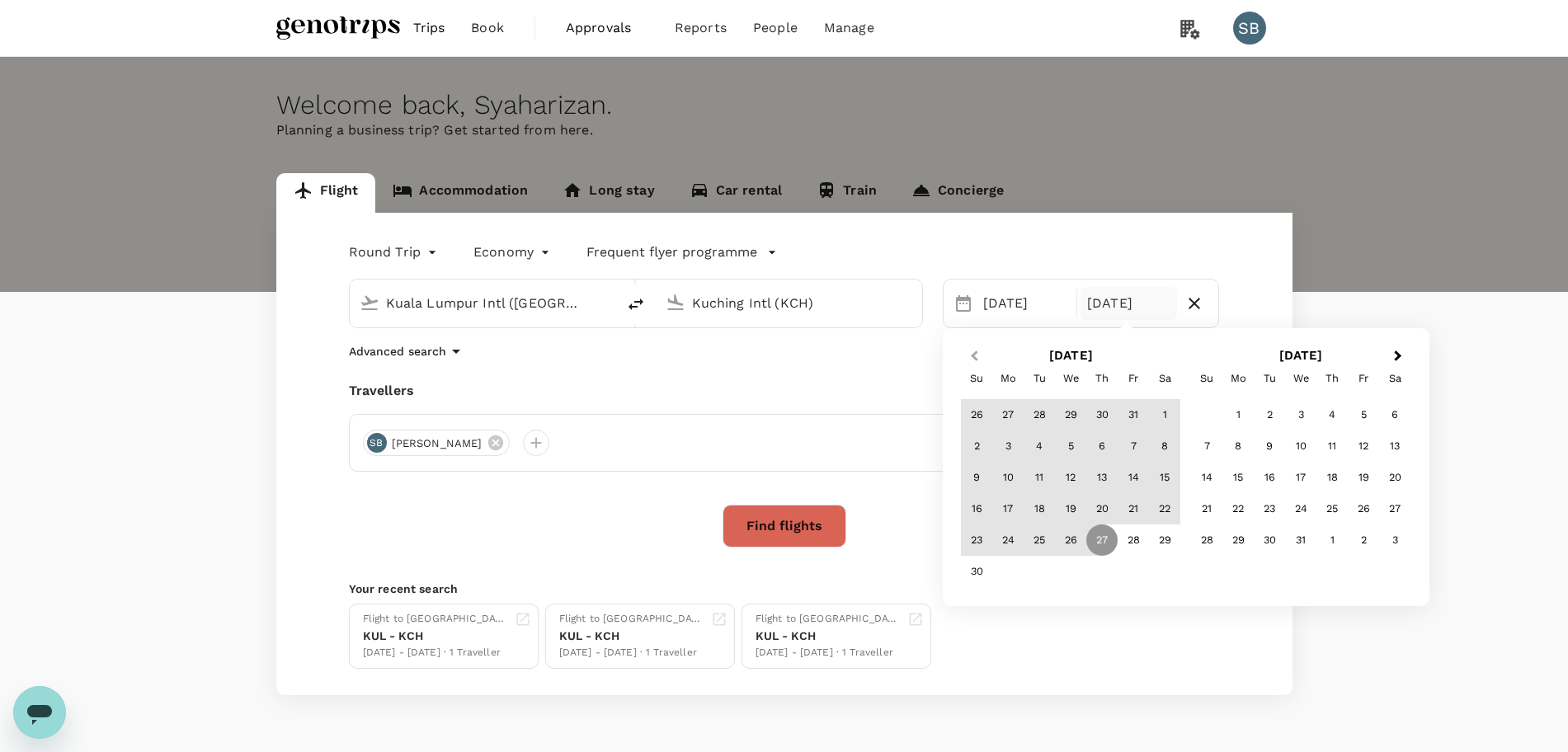 click on "Previous Month" at bounding box center [974, 356] 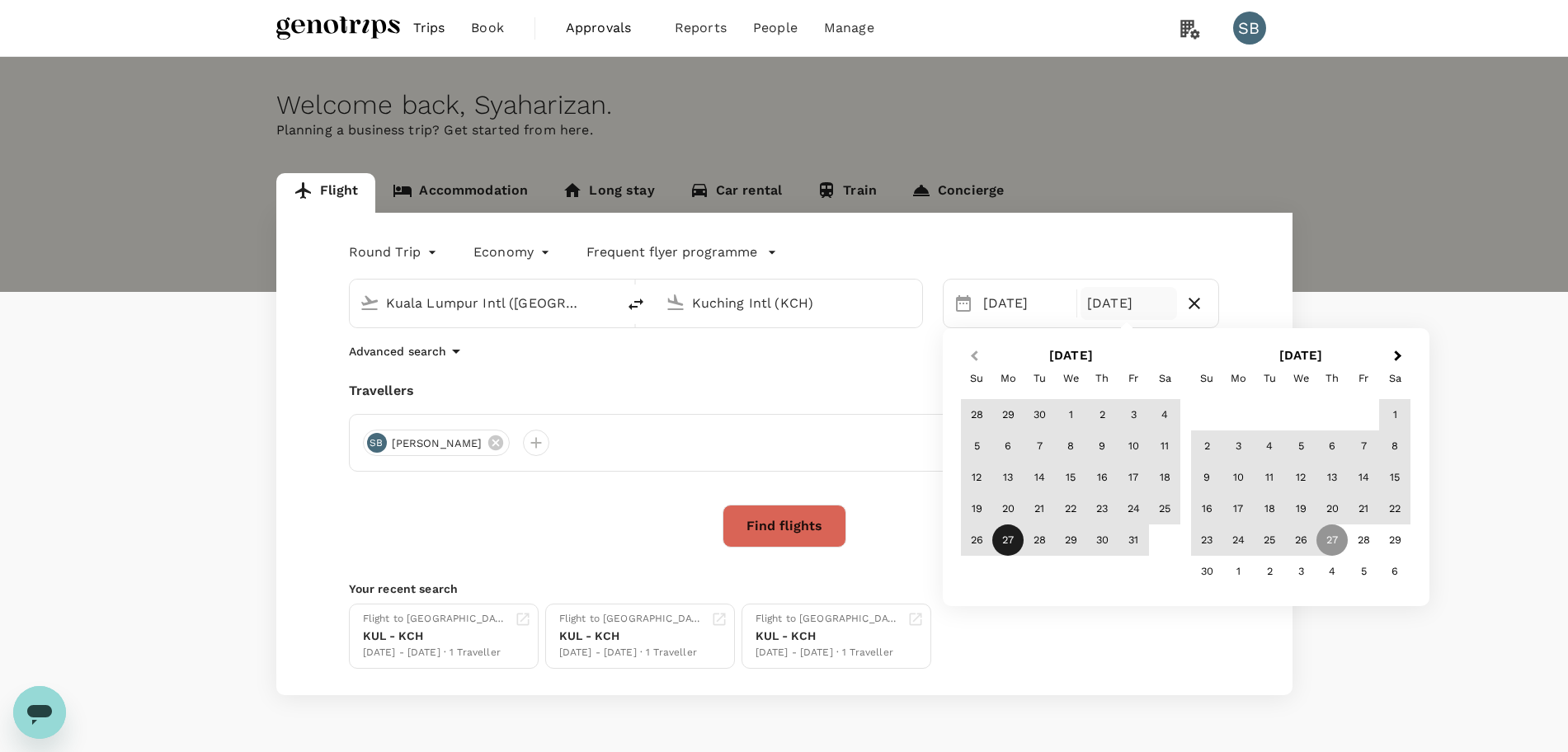 click on "Previous Month" at bounding box center [974, 356] 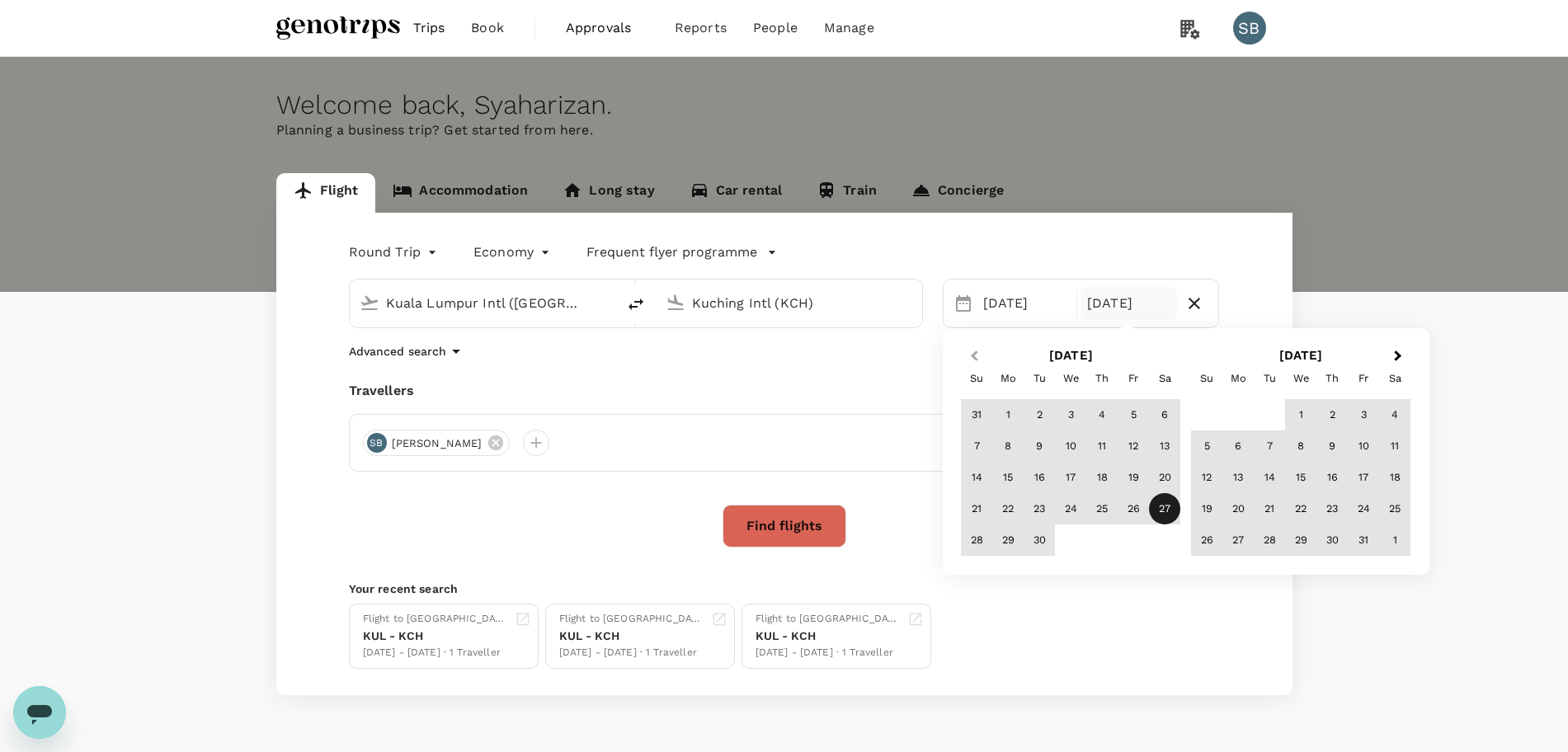 click on "Previous Month" at bounding box center [974, 356] 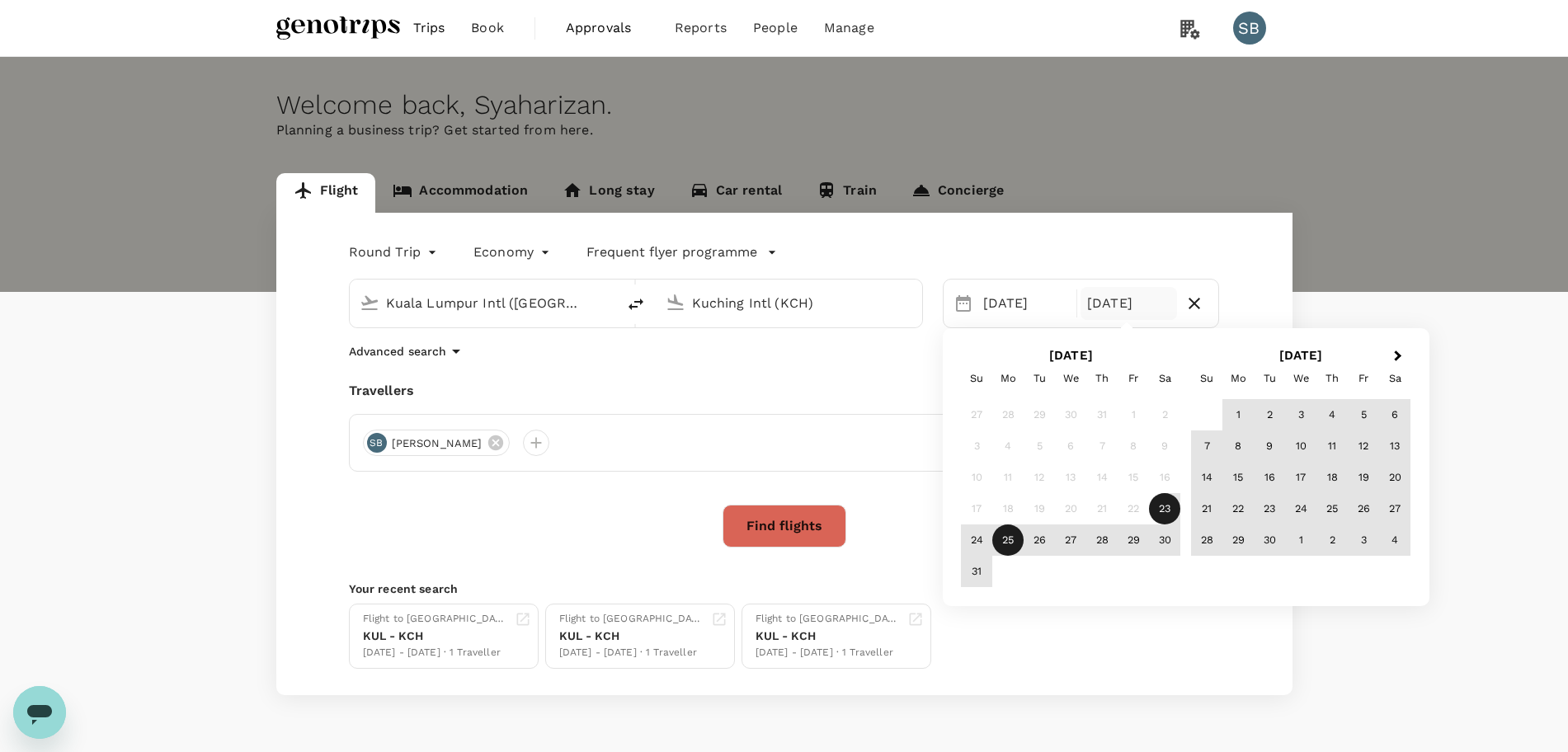 click on "25" at bounding box center [1008, 540] 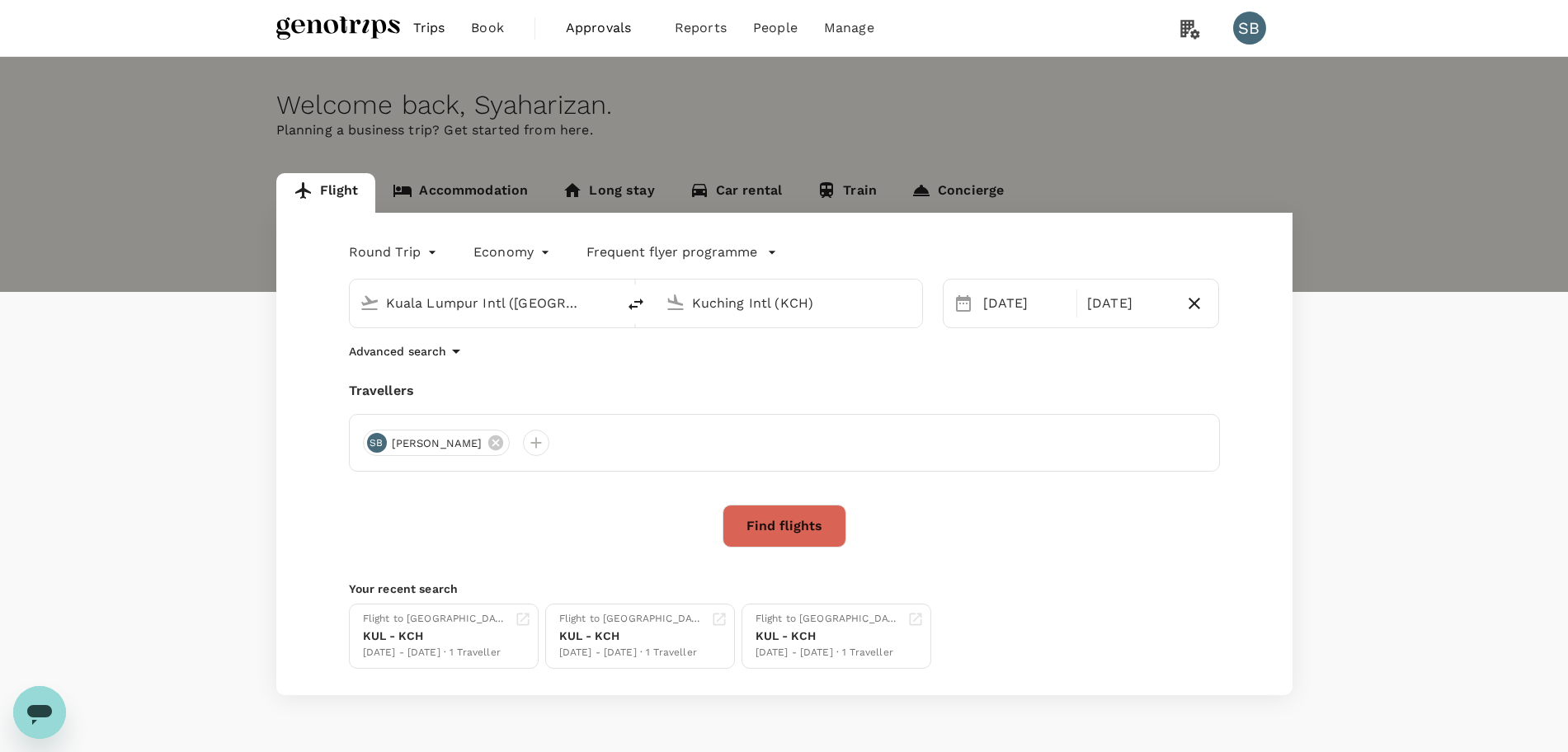 click on "Find flights" at bounding box center (784, 526) 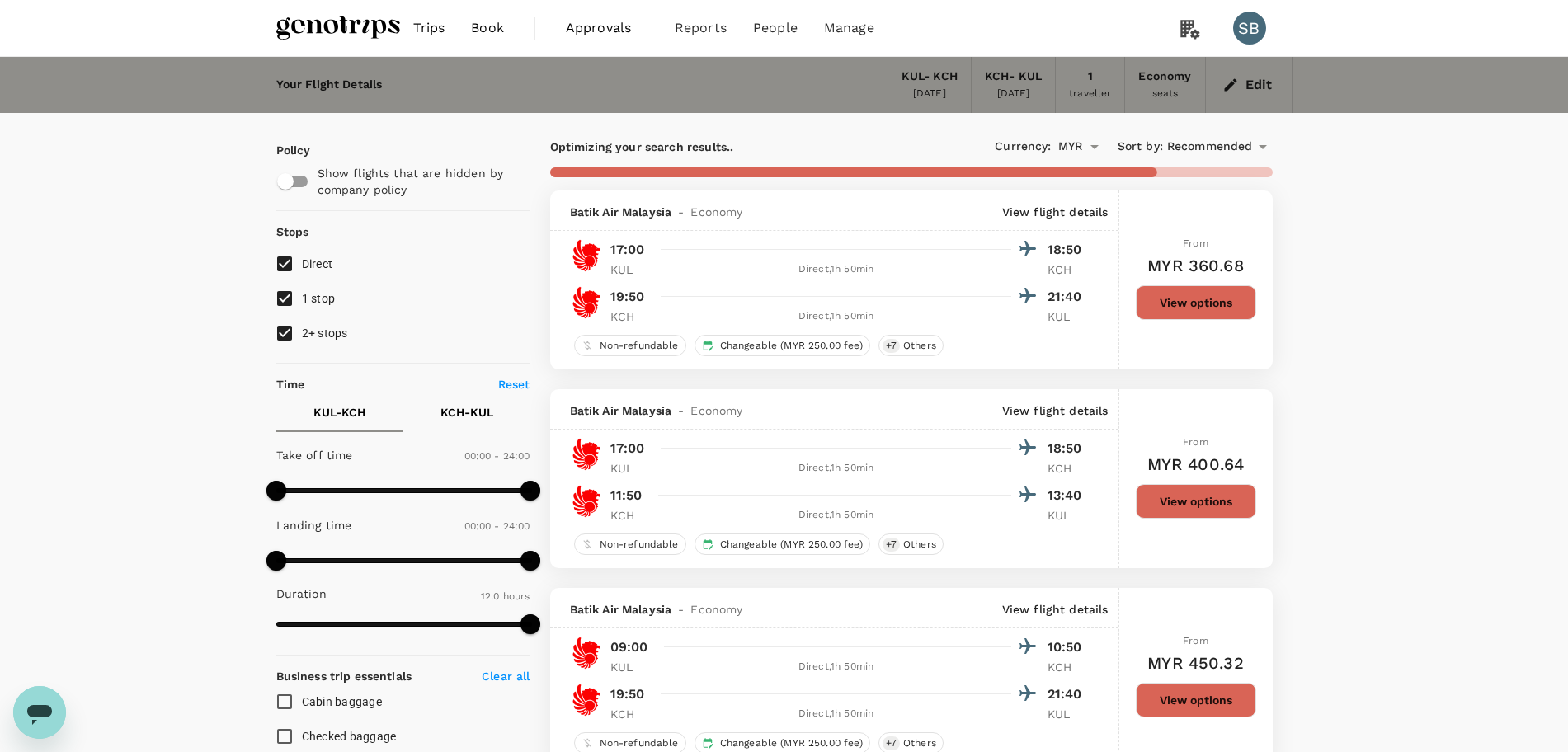 click at bounding box center [338, 28] 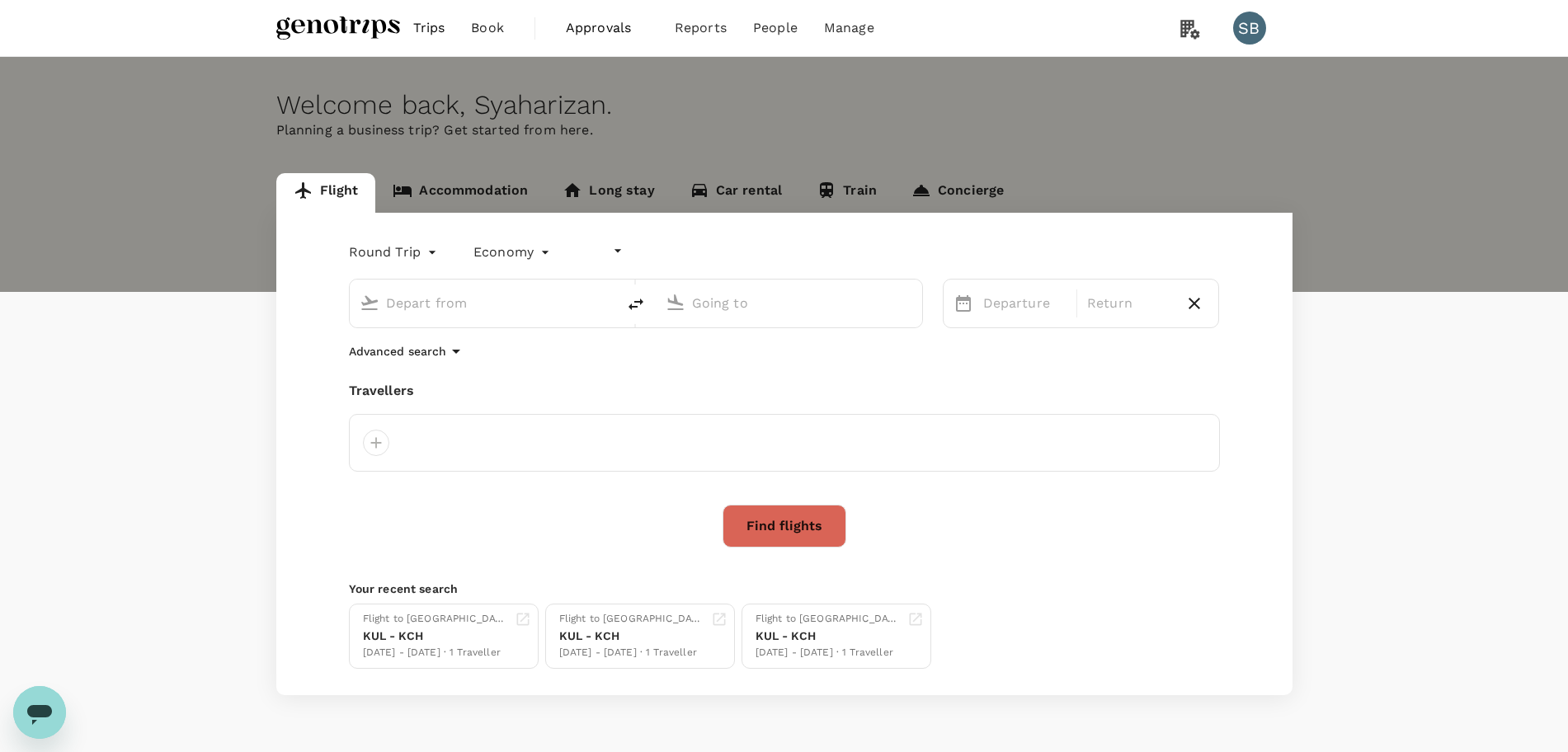 type on "undefined, undefined (any)" 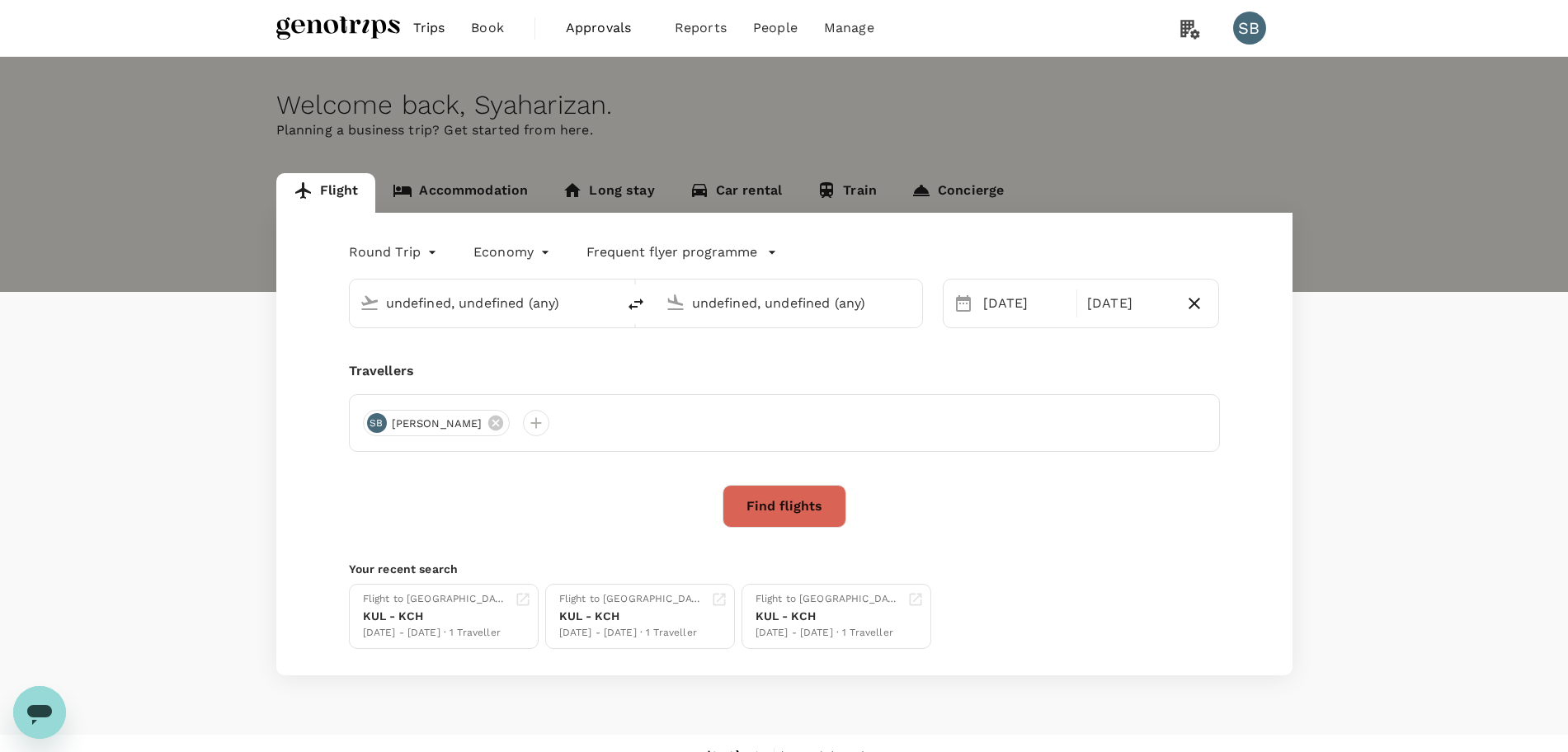 type on "Kuala Lumpur Intl ([GEOGRAPHIC_DATA])" 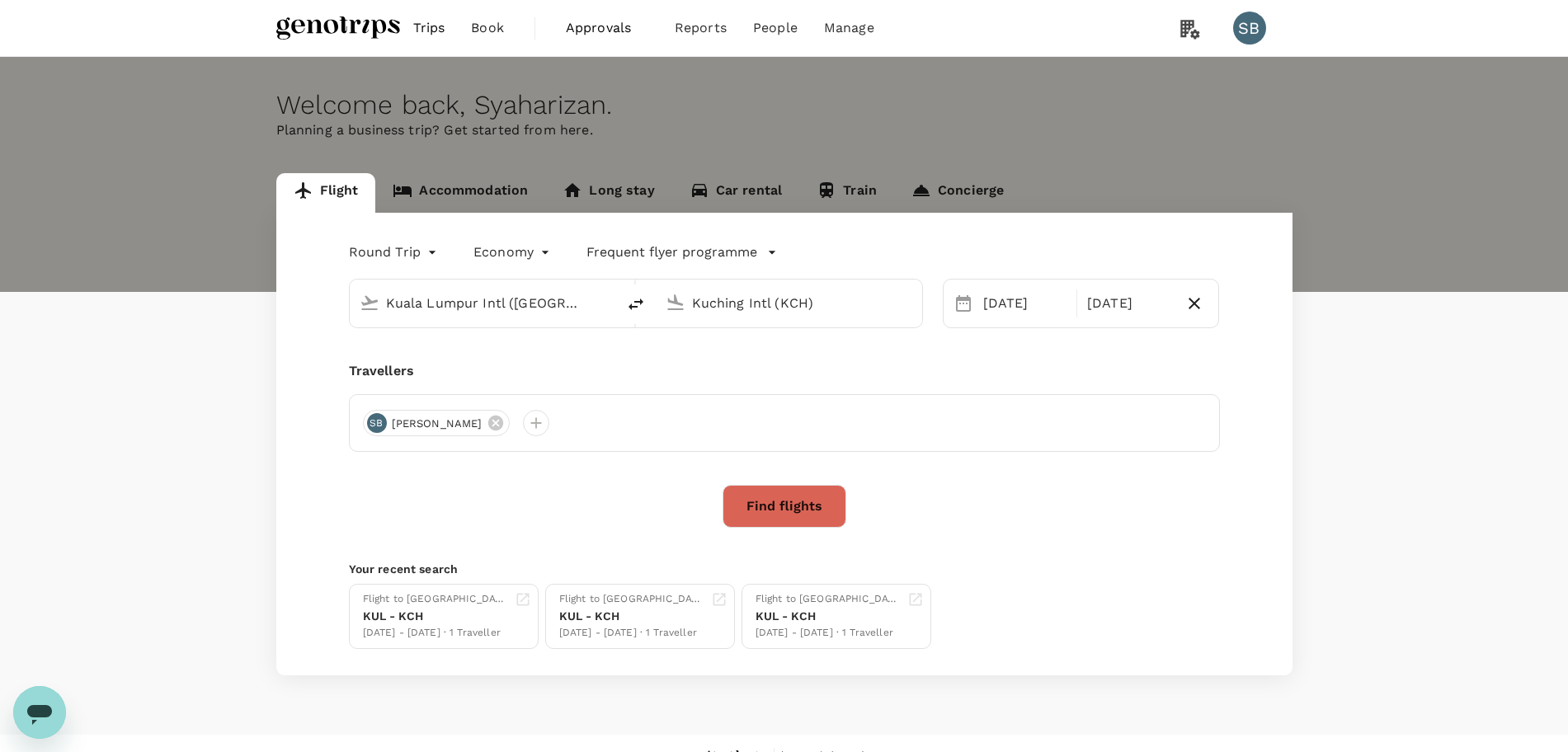 type 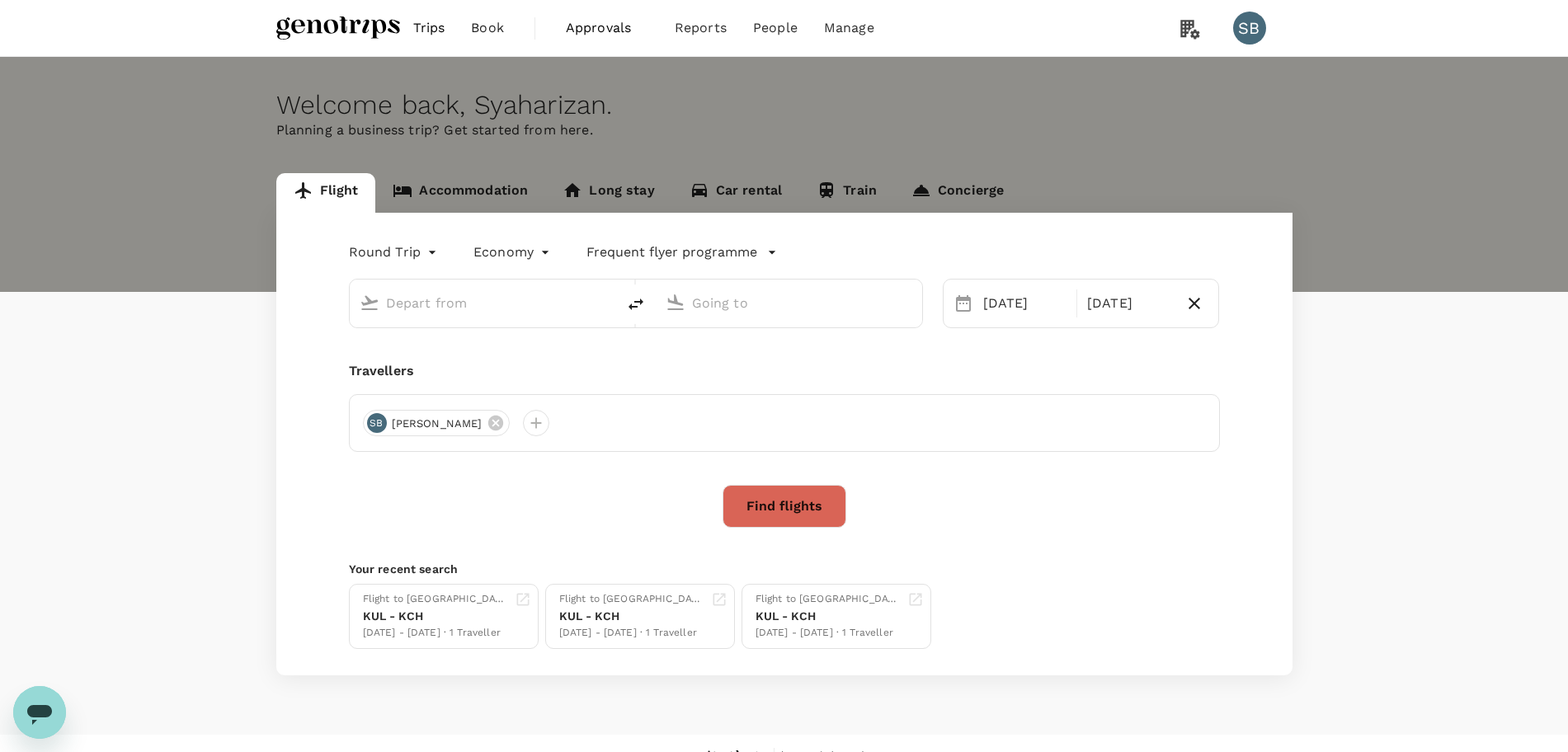 type on "Kuala Lumpur Intl ([GEOGRAPHIC_DATA])" 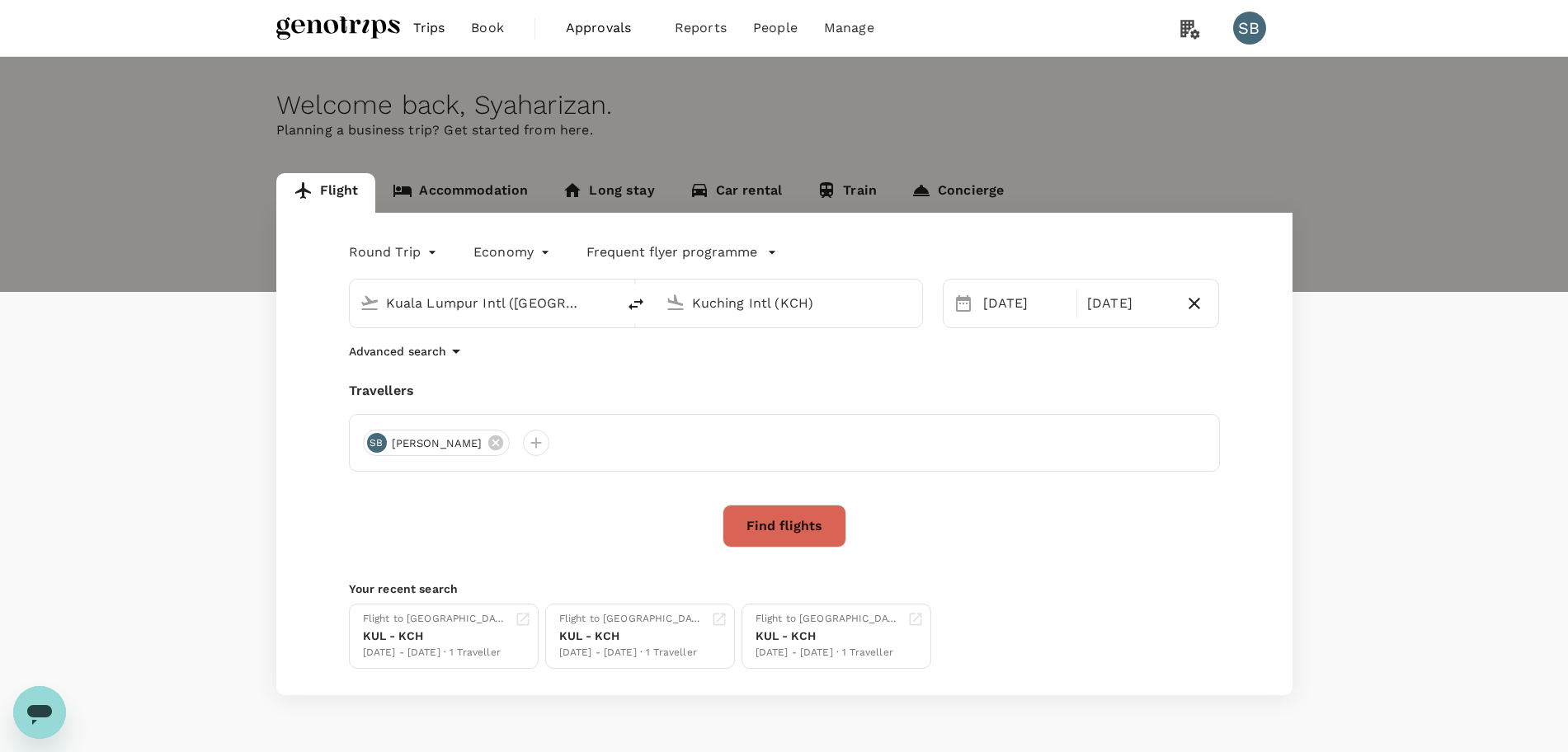 type 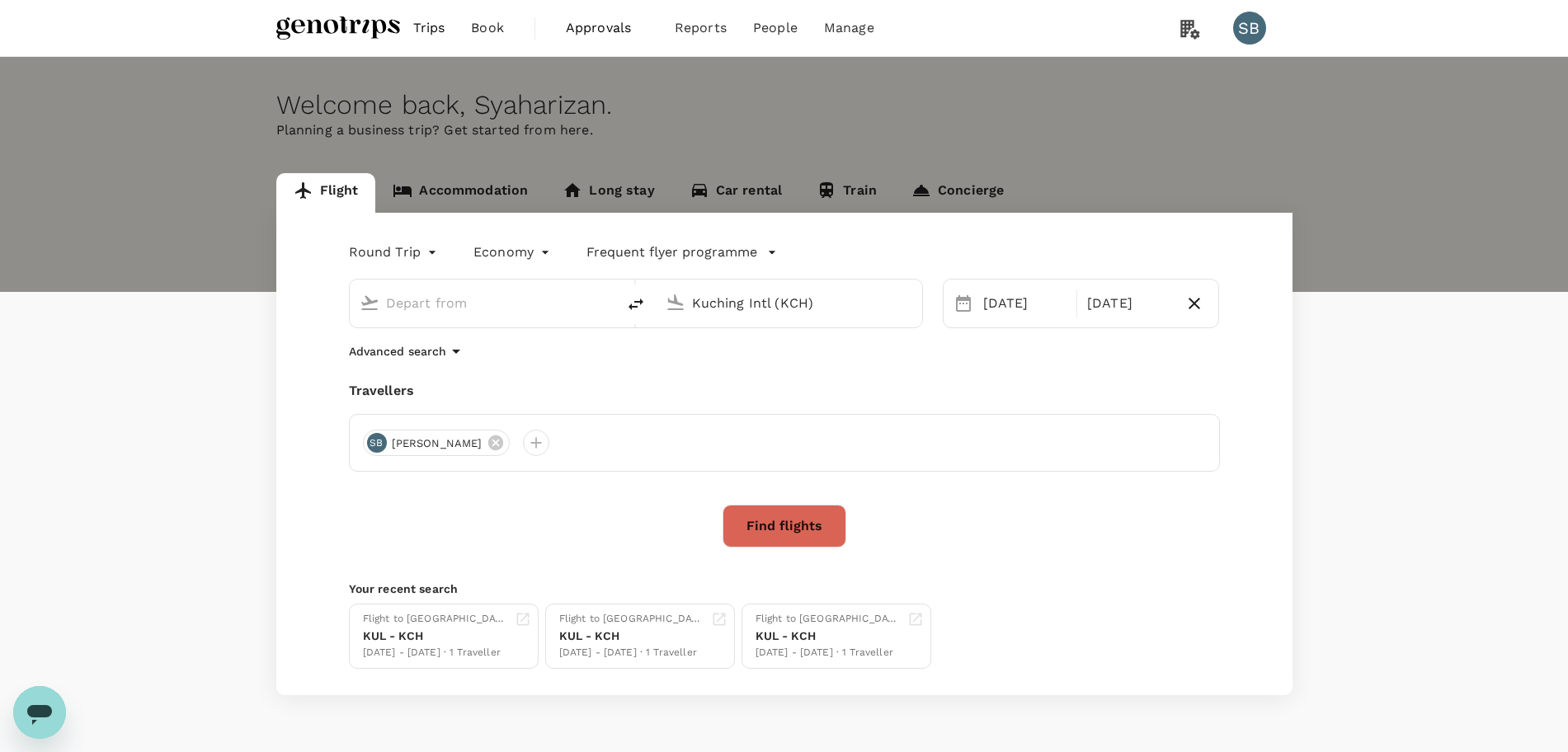 type 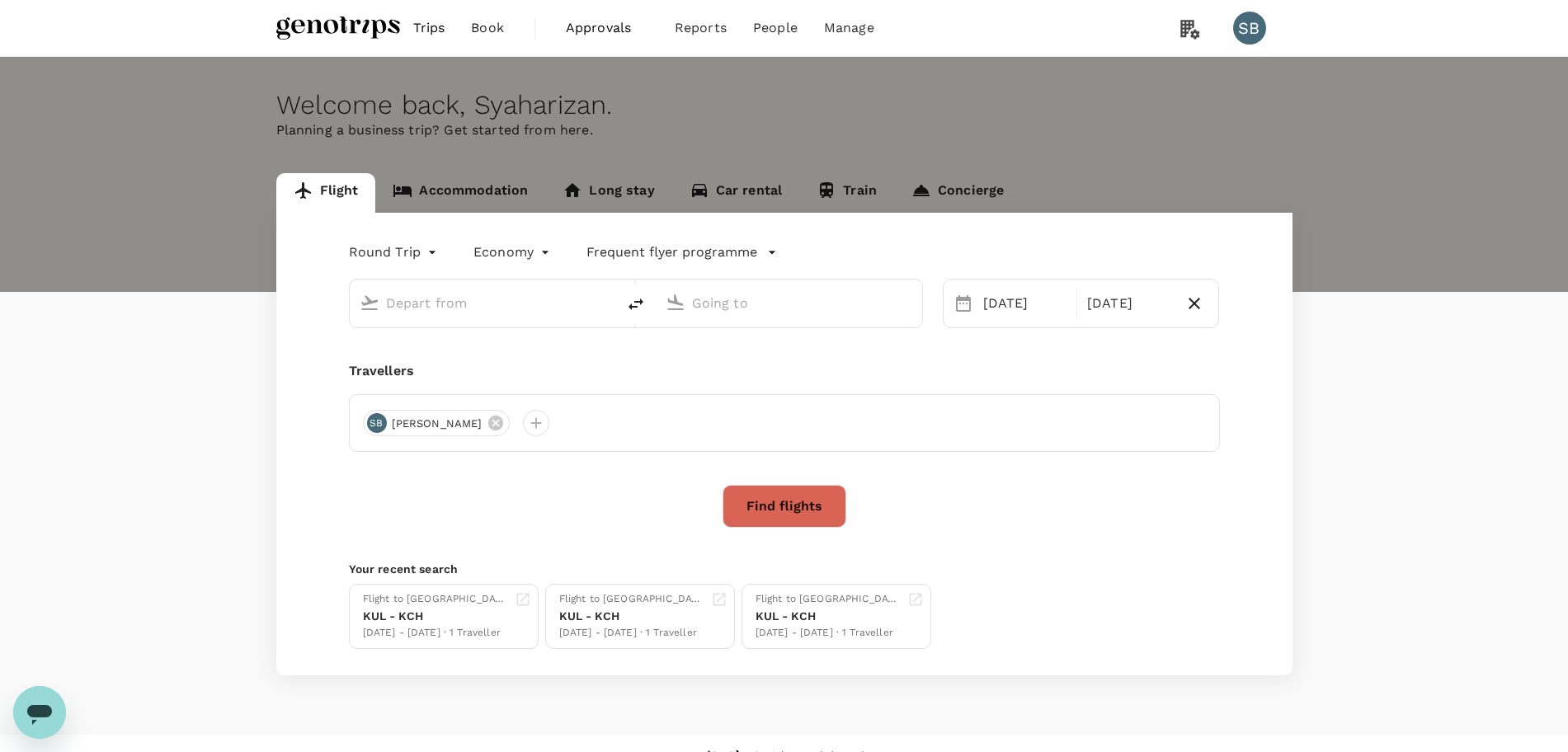 type on "Kuala Lumpur Intl ([GEOGRAPHIC_DATA])" 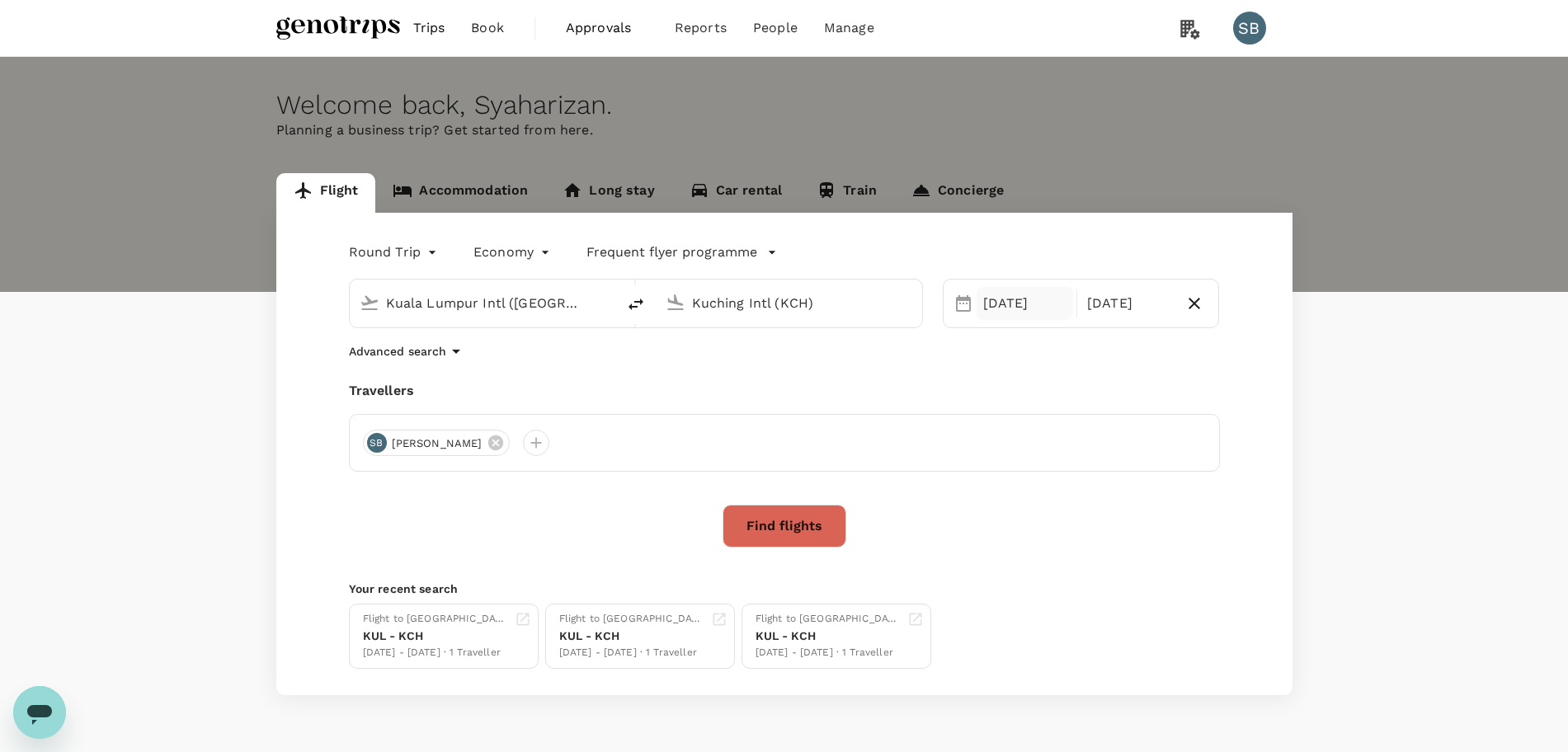 click on "23 Aug" at bounding box center [1024, 303] 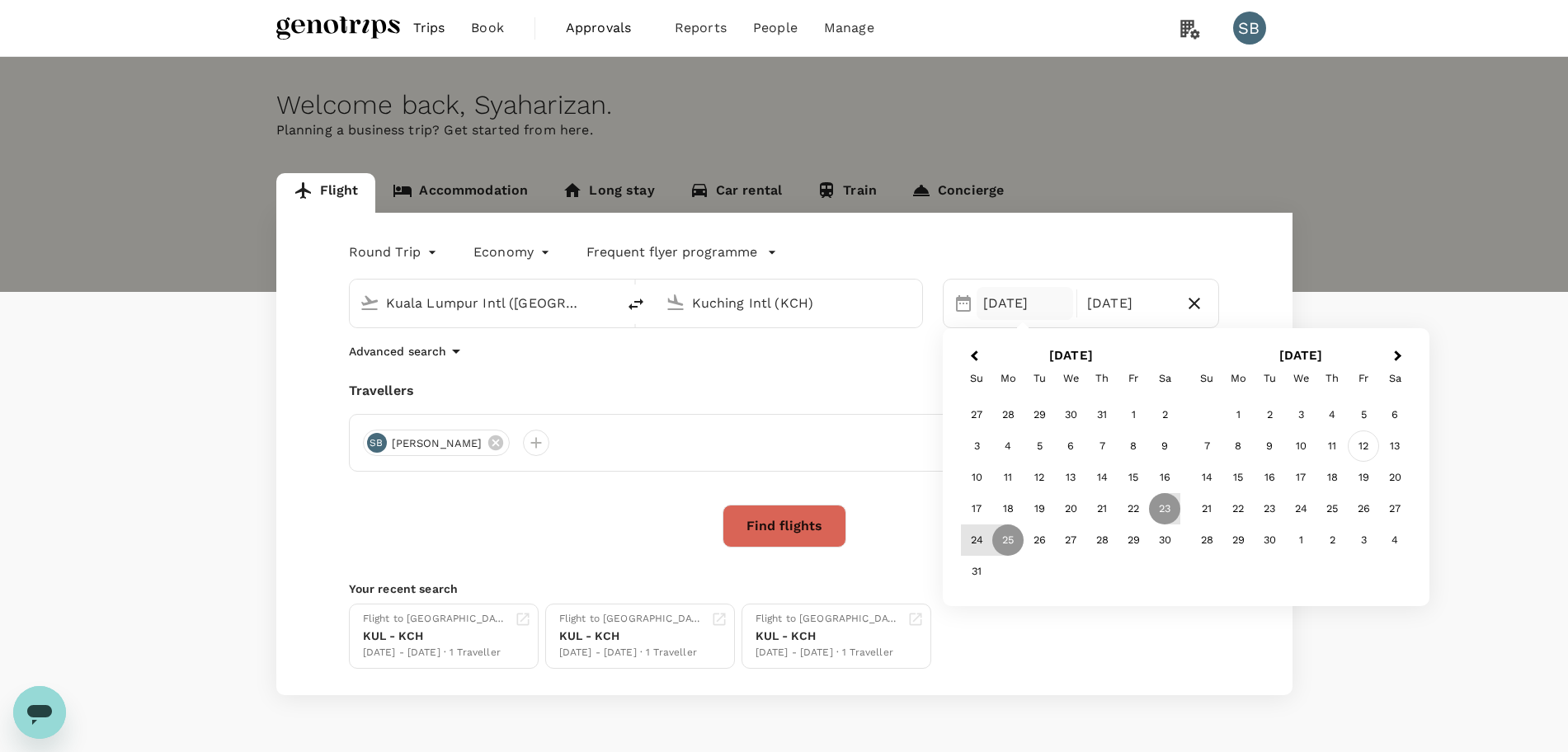 click on "12" at bounding box center [1363, 446] 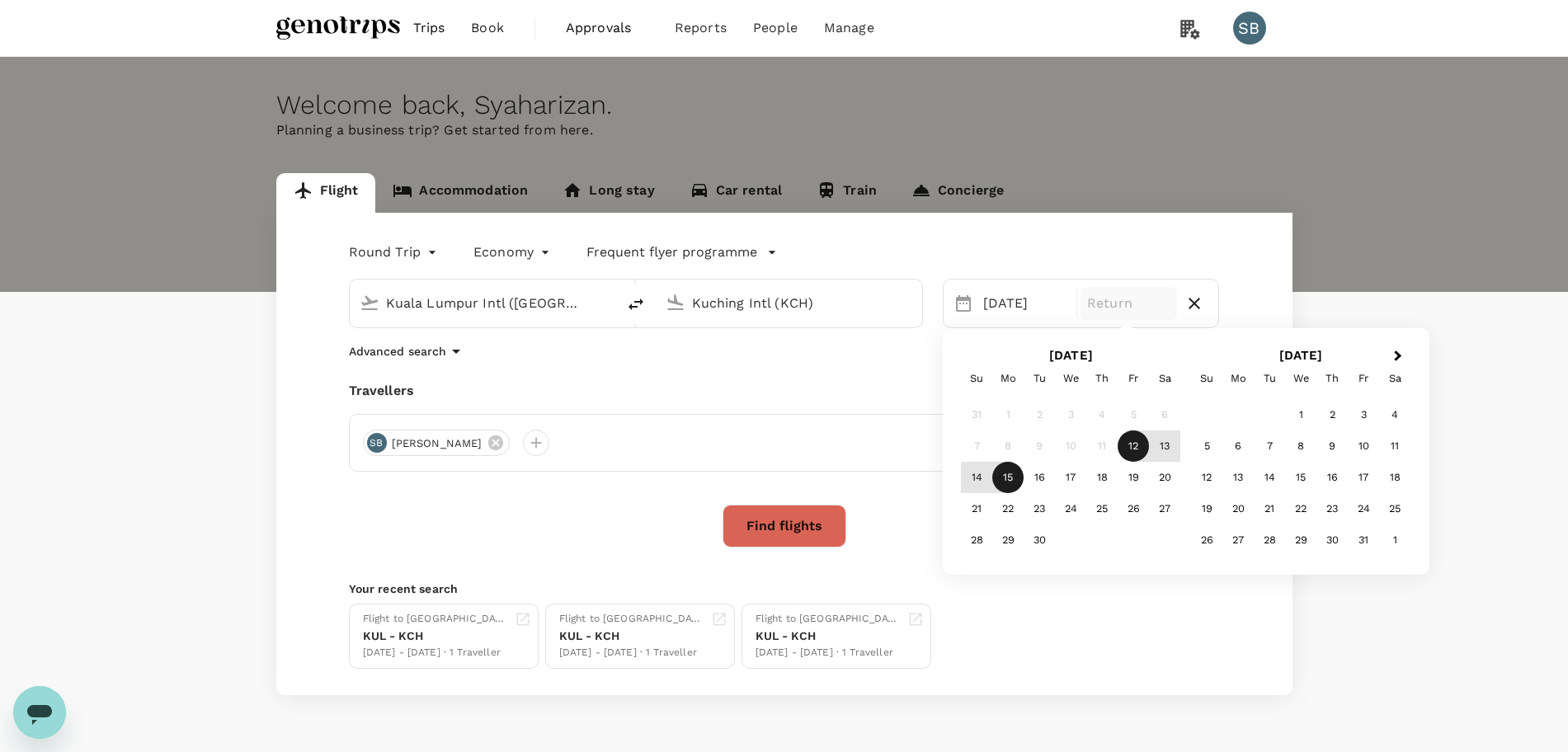 click on "15" at bounding box center (1008, 477) 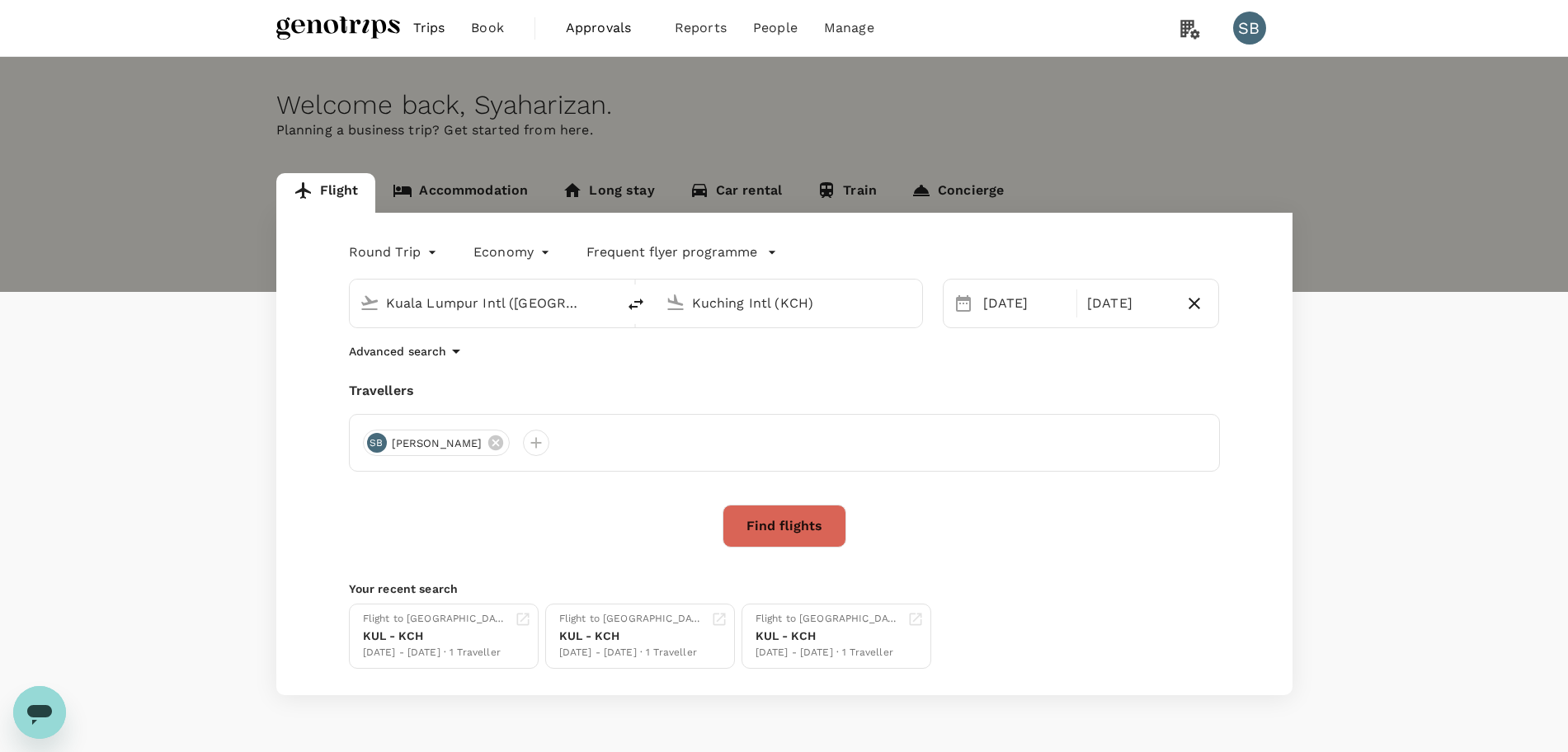 click on "Find flights" at bounding box center (784, 526) 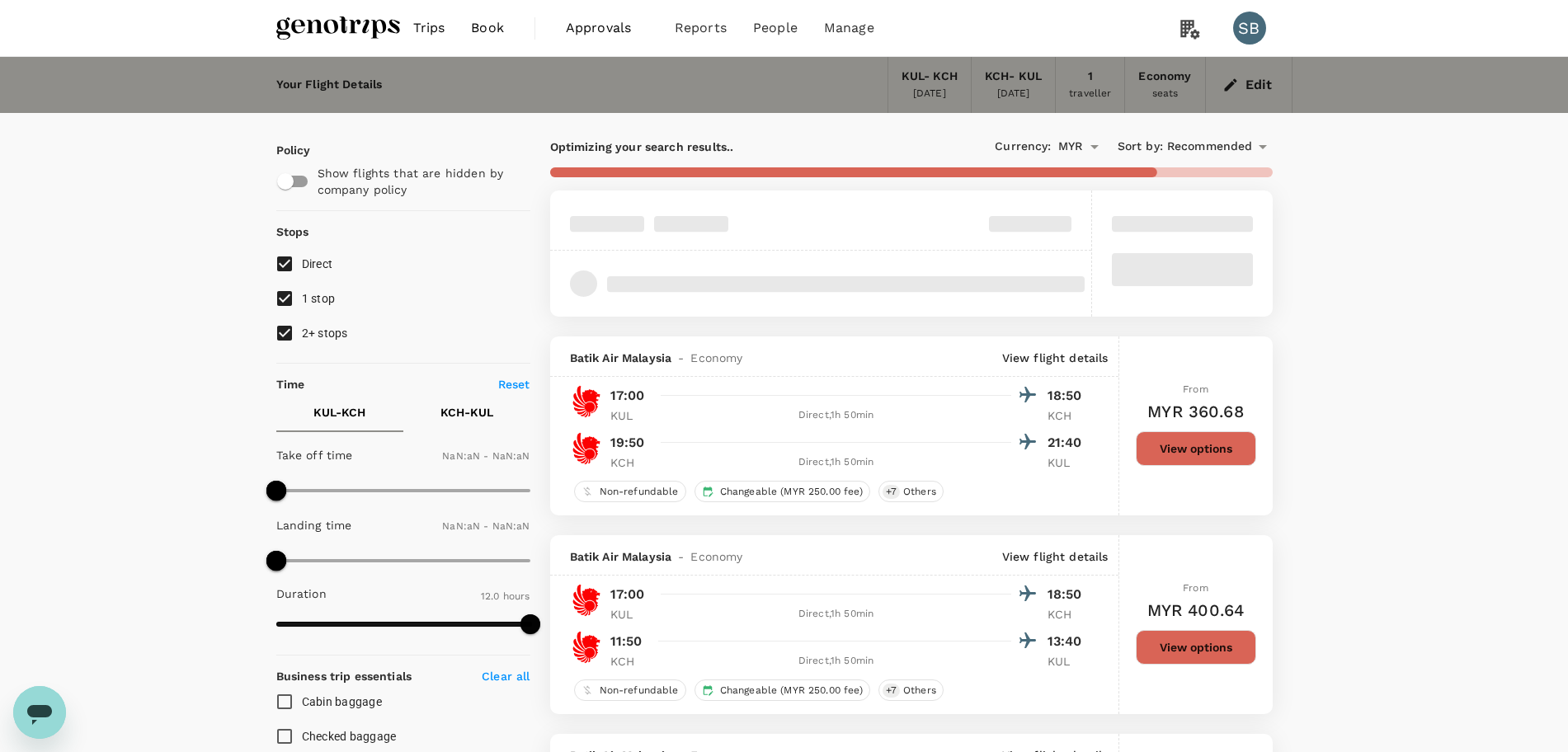 type on "1440" 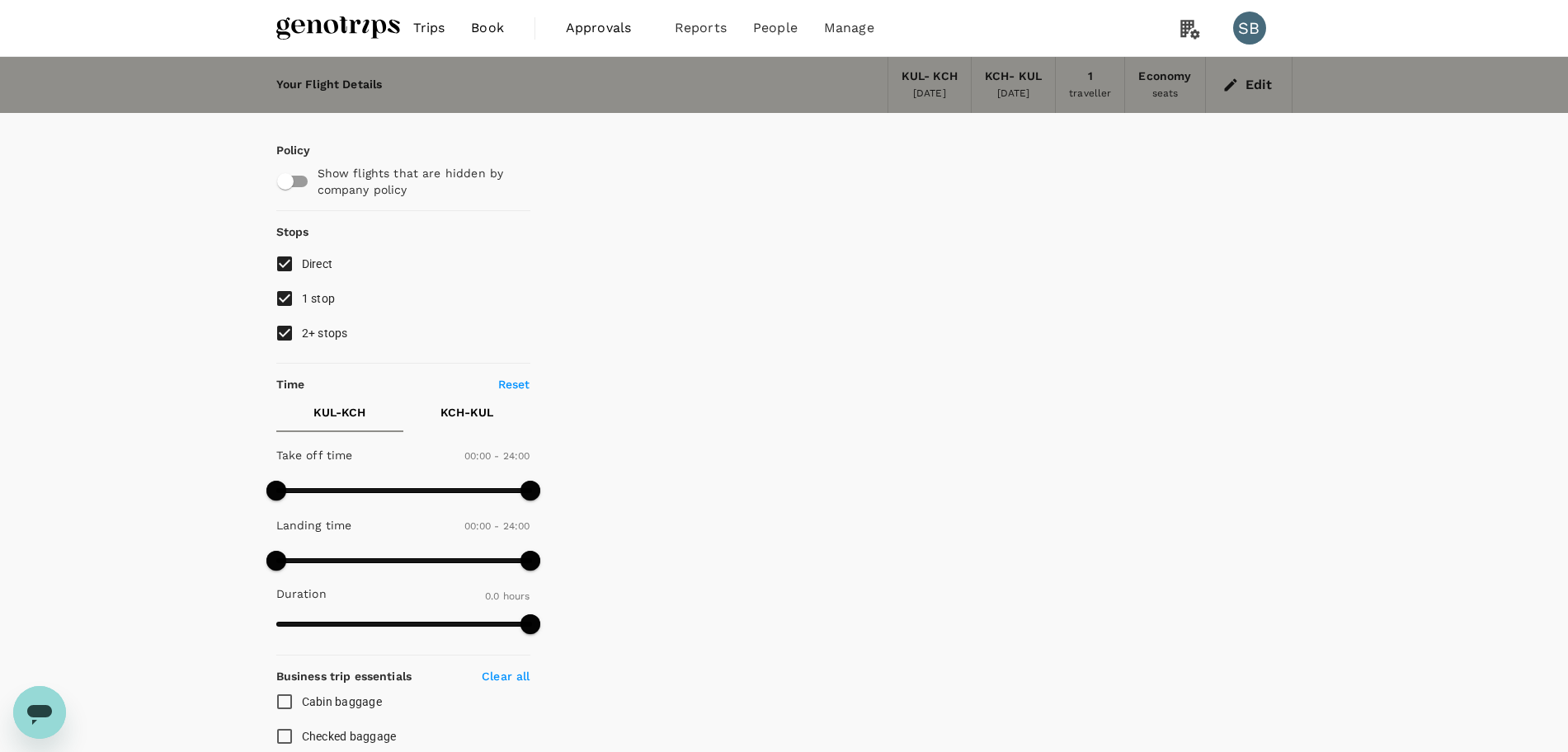 type on "880" 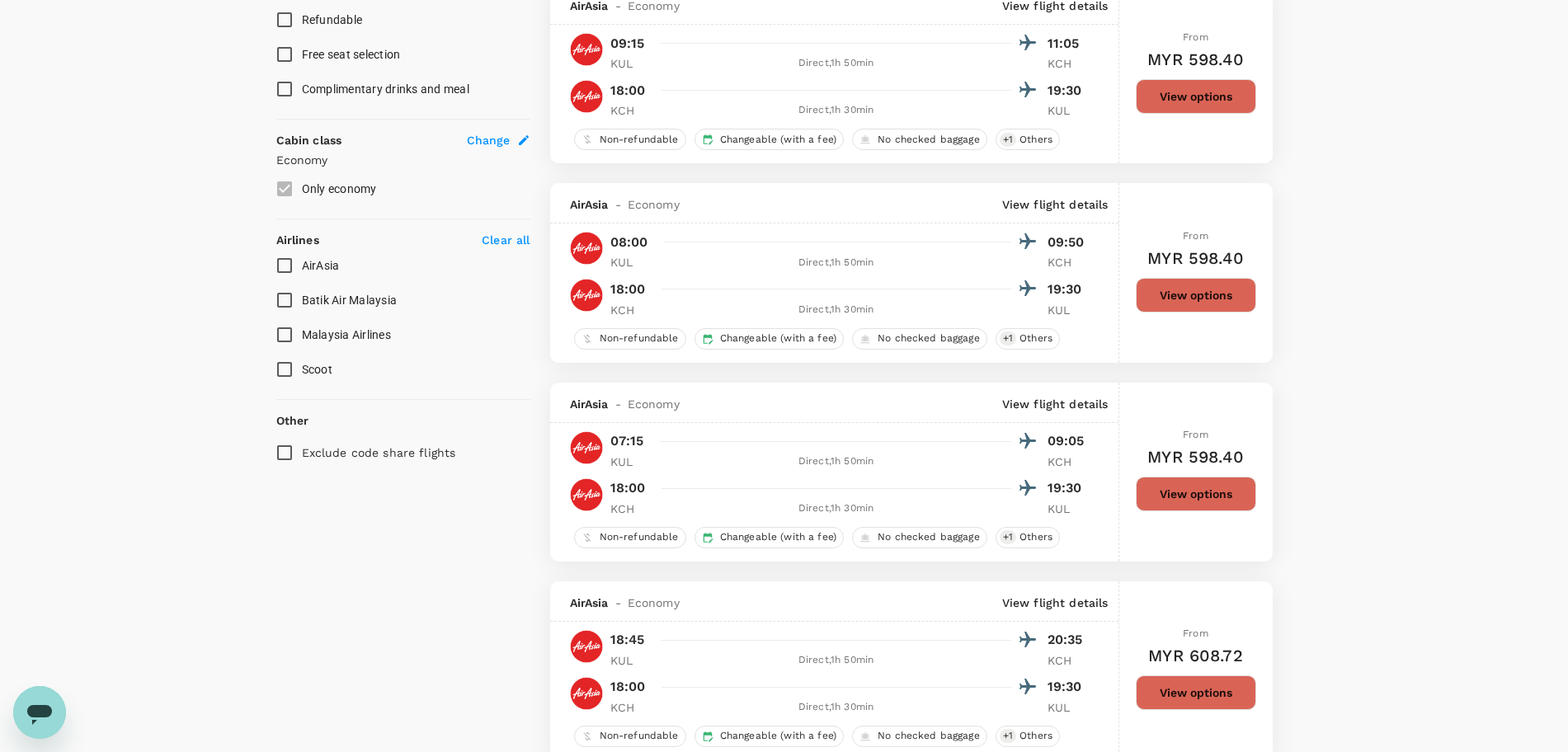scroll, scrollTop: 721, scrollLeft: 0, axis: vertical 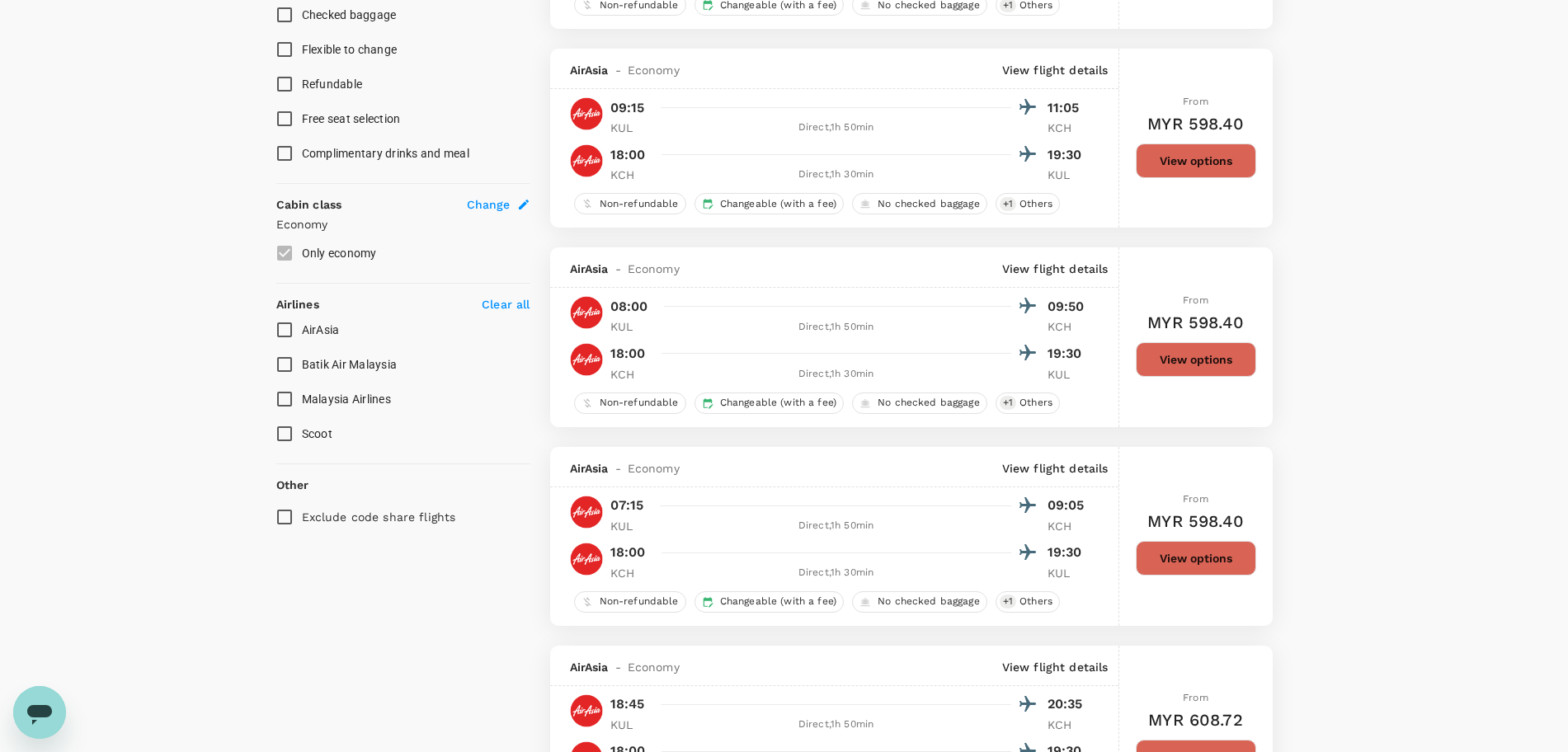click on "Malaysia Airlines" at bounding box center (285, 399) 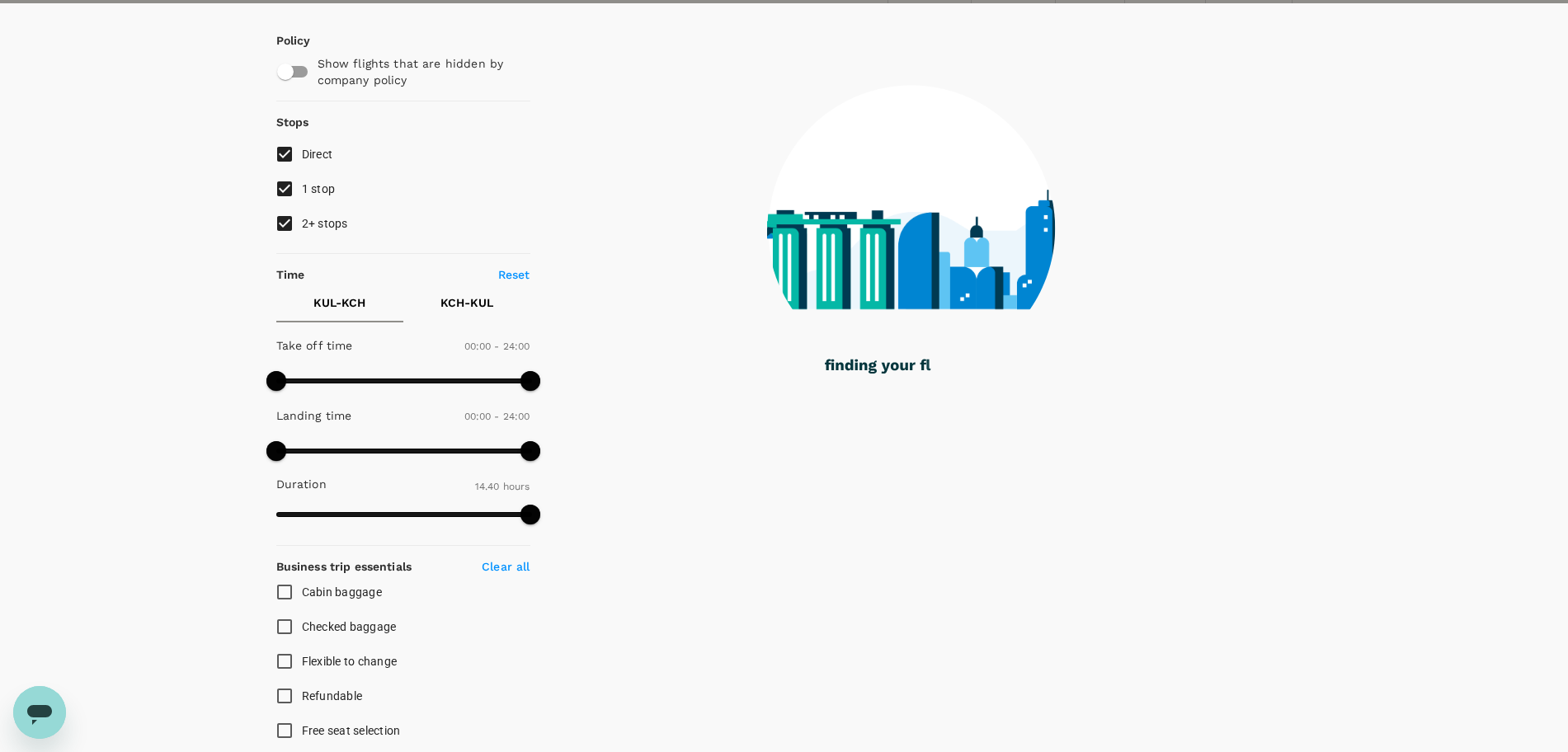 scroll, scrollTop: 103, scrollLeft: 0, axis: vertical 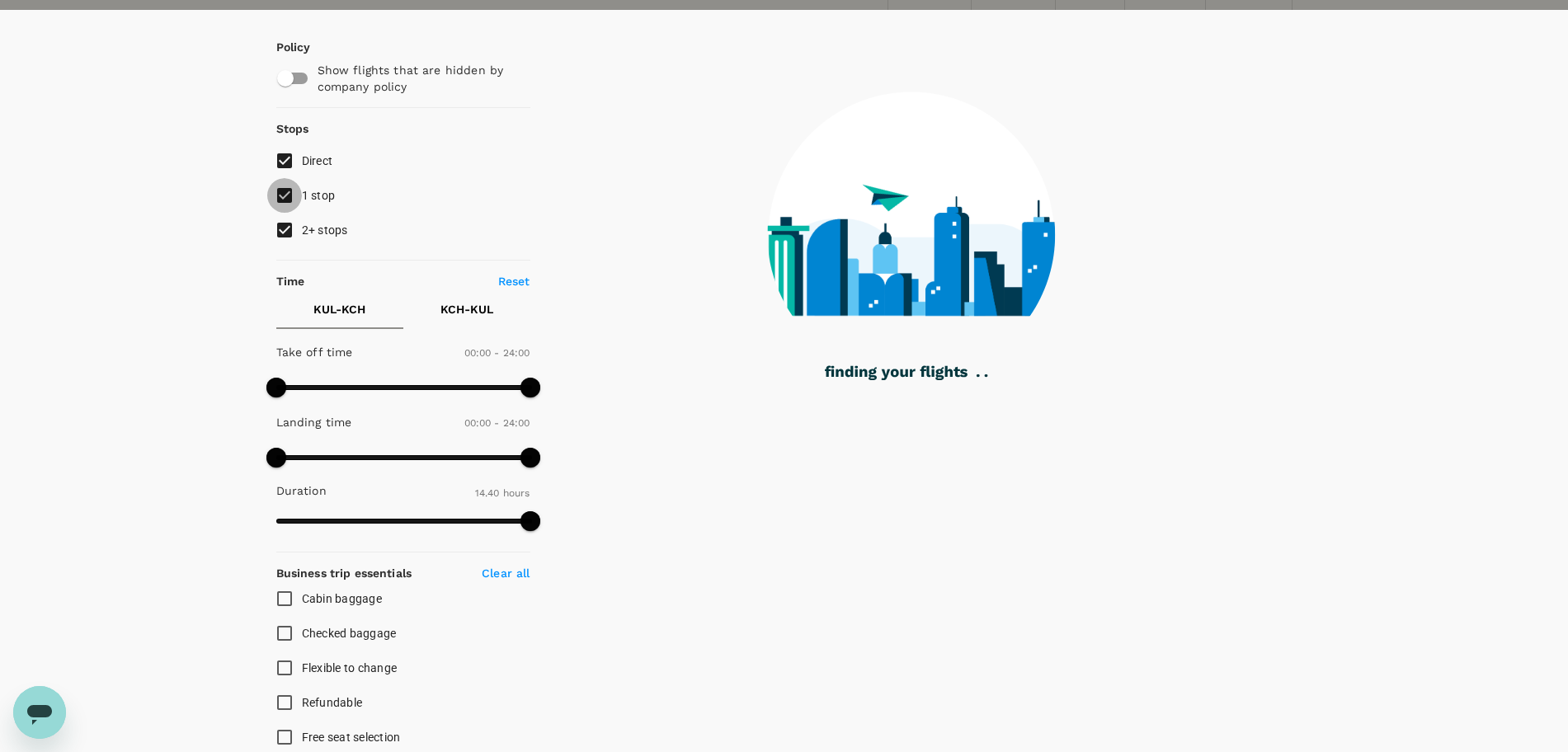 click on "1 stop" at bounding box center [285, 195] 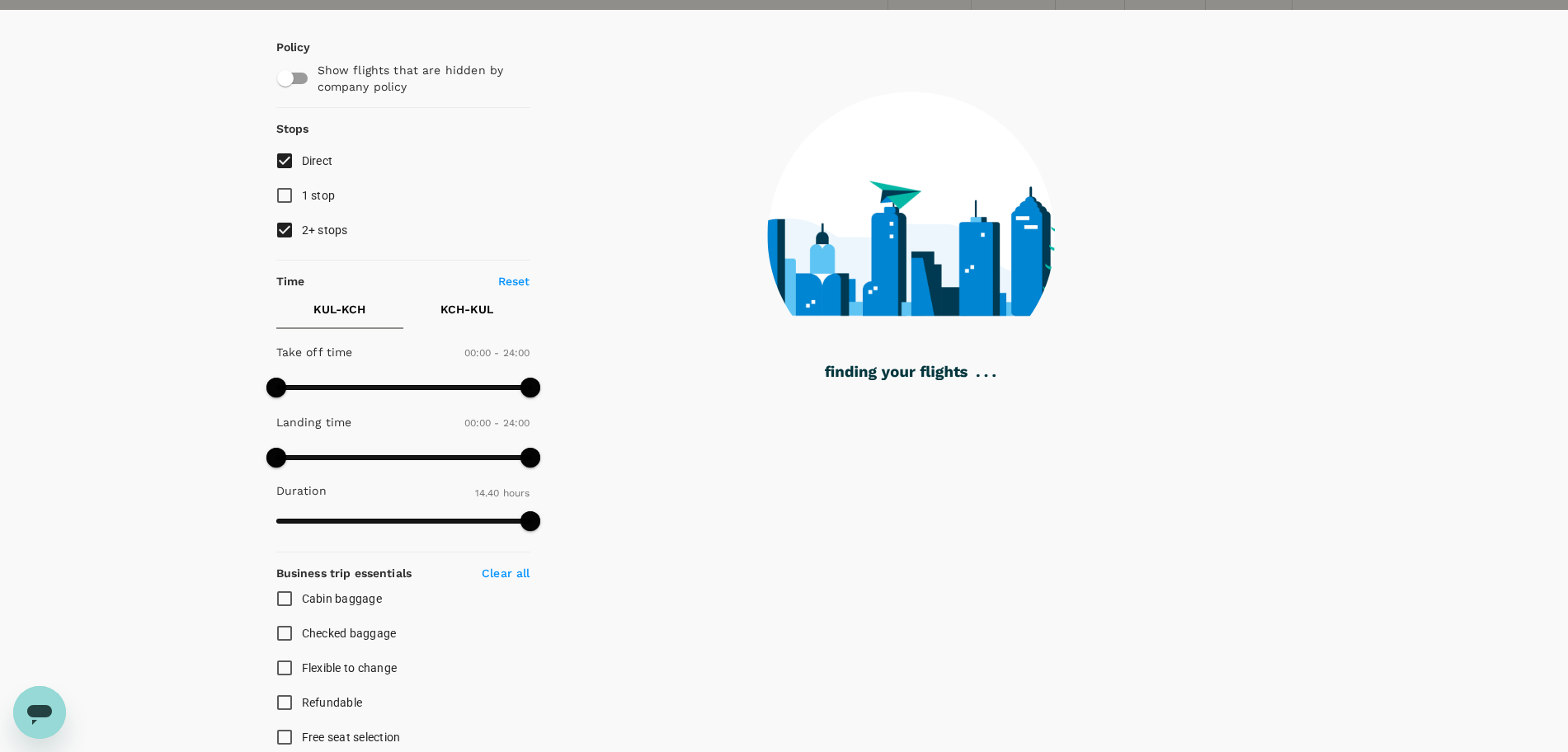 click on "2+ stops" at bounding box center [285, 230] 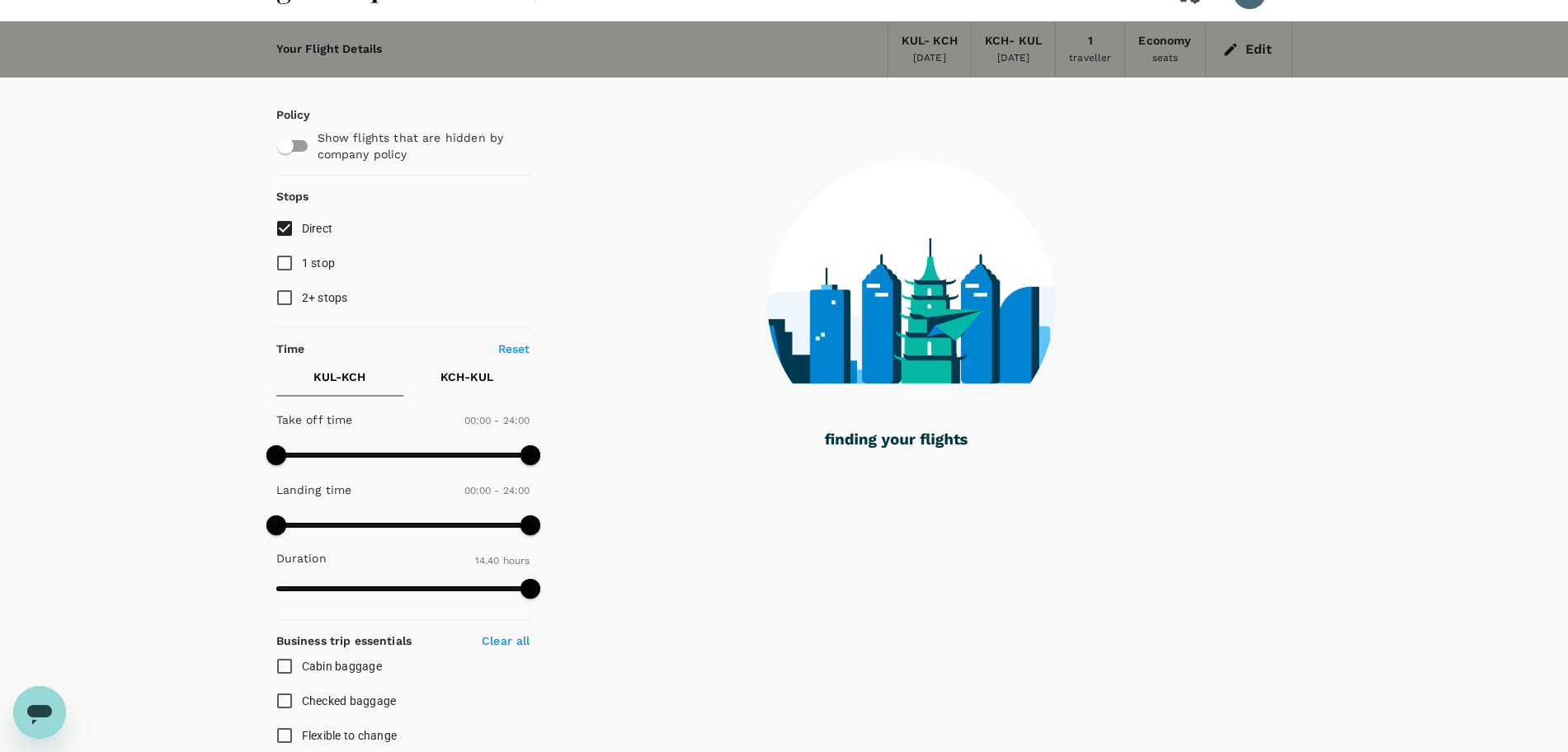scroll, scrollTop: 0, scrollLeft: 0, axis: both 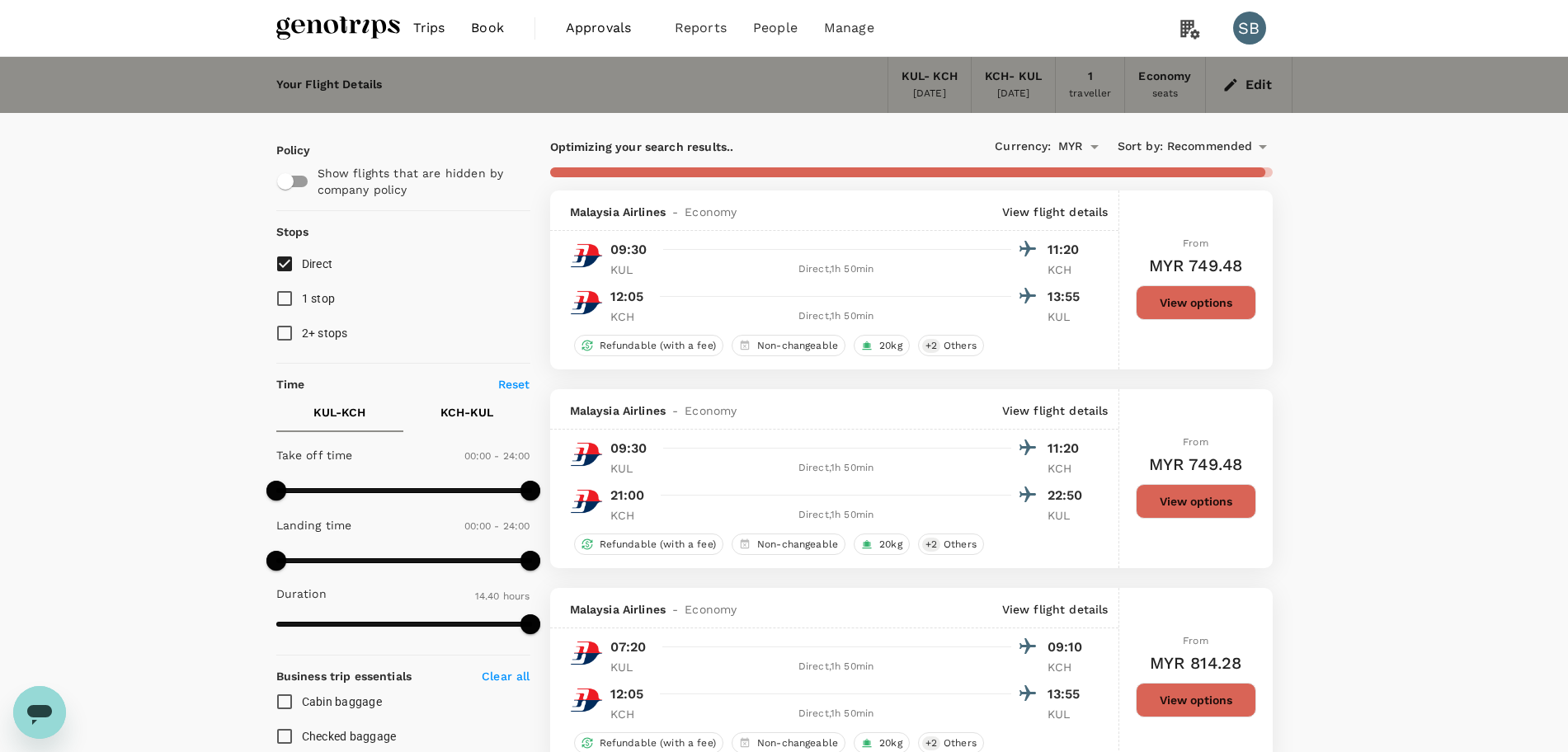click on "View options" at bounding box center (1196, 303) 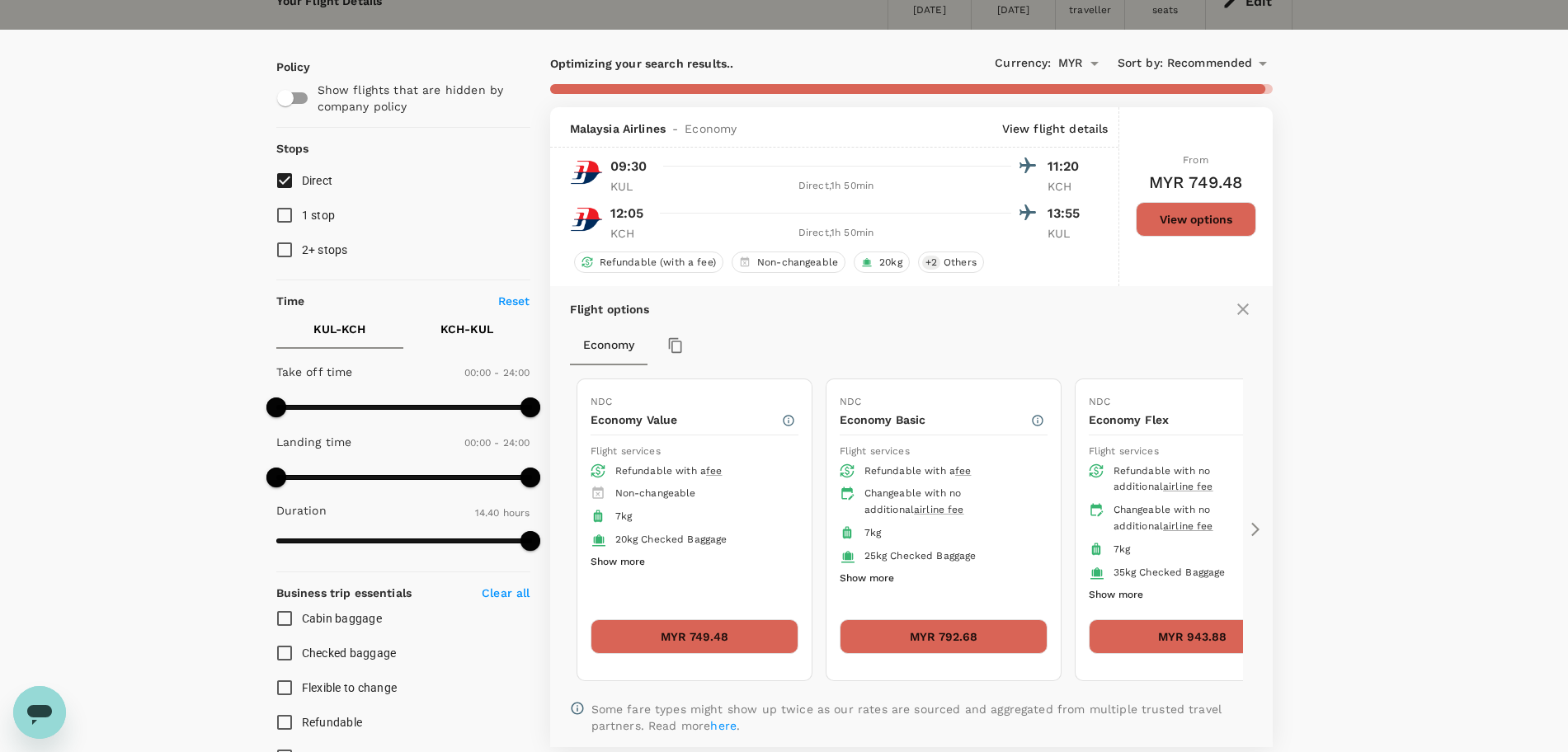 scroll, scrollTop: 190, scrollLeft: 0, axis: vertical 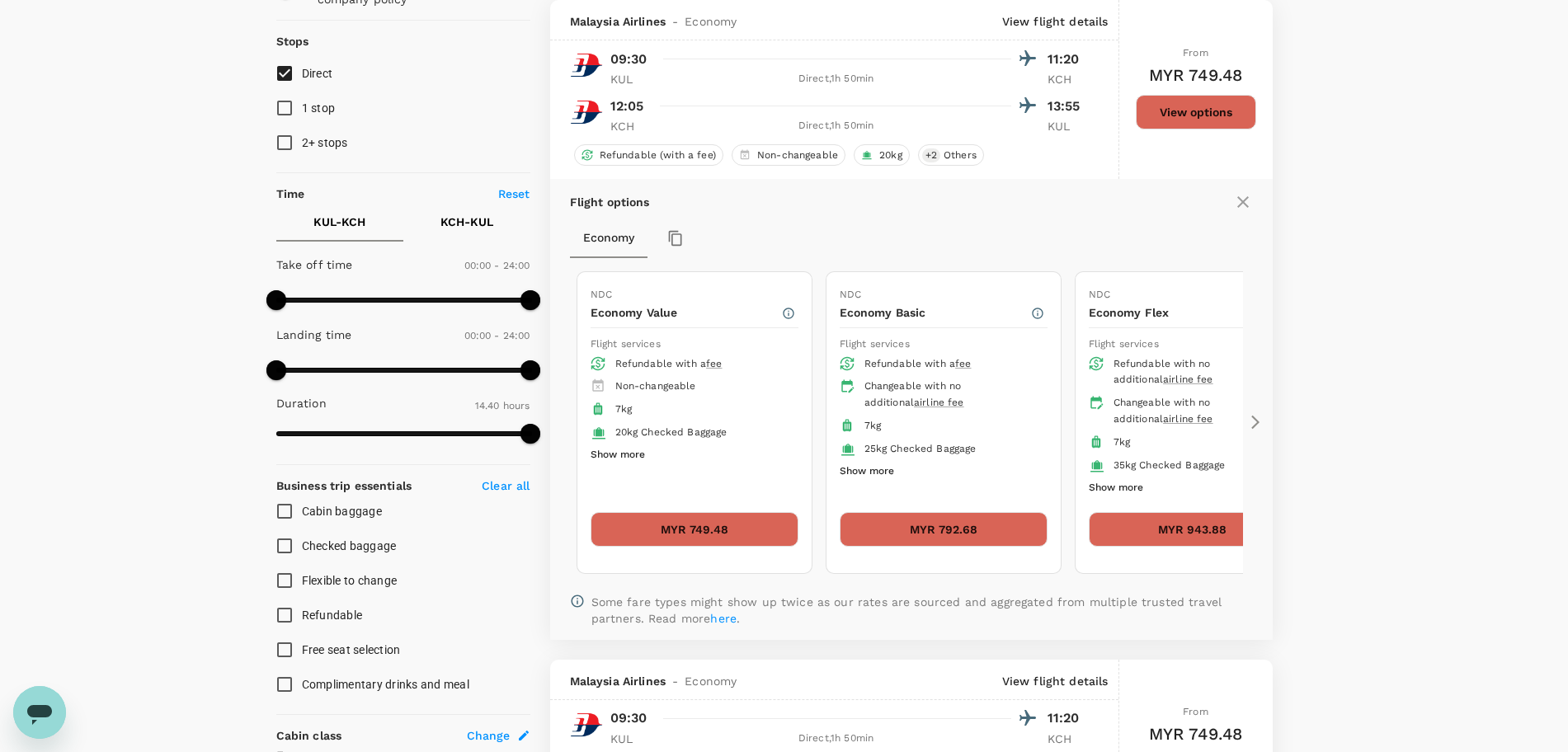 click 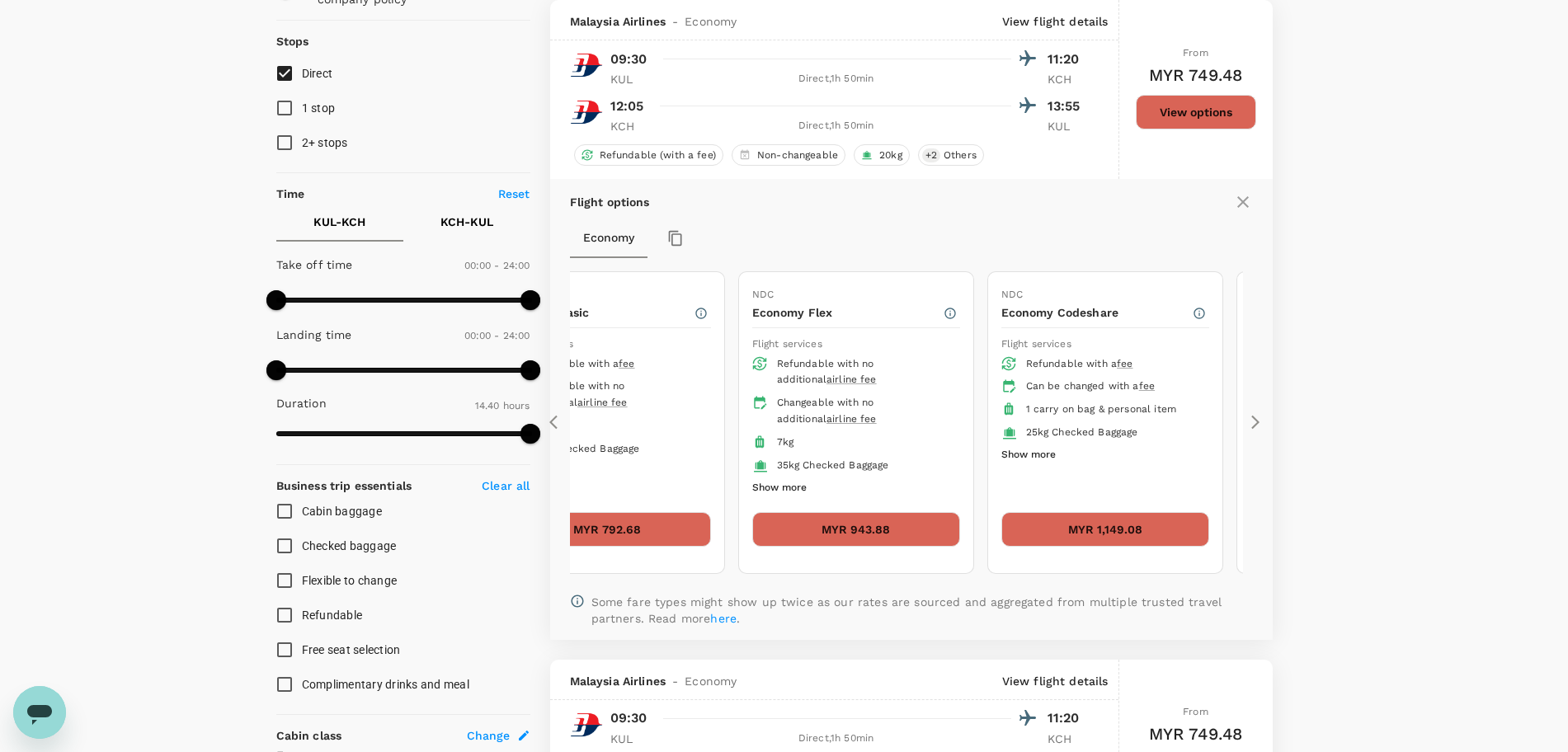 click 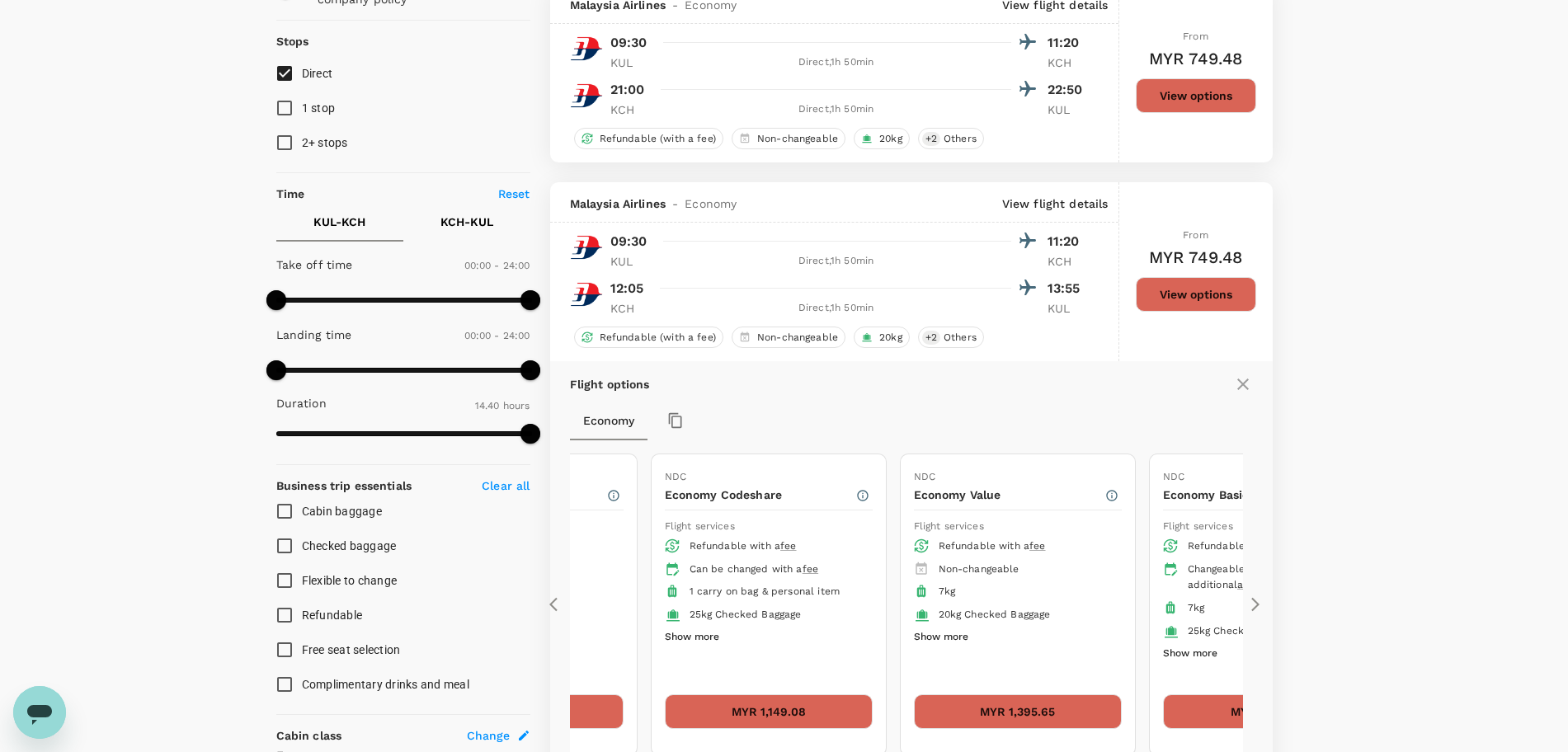 click 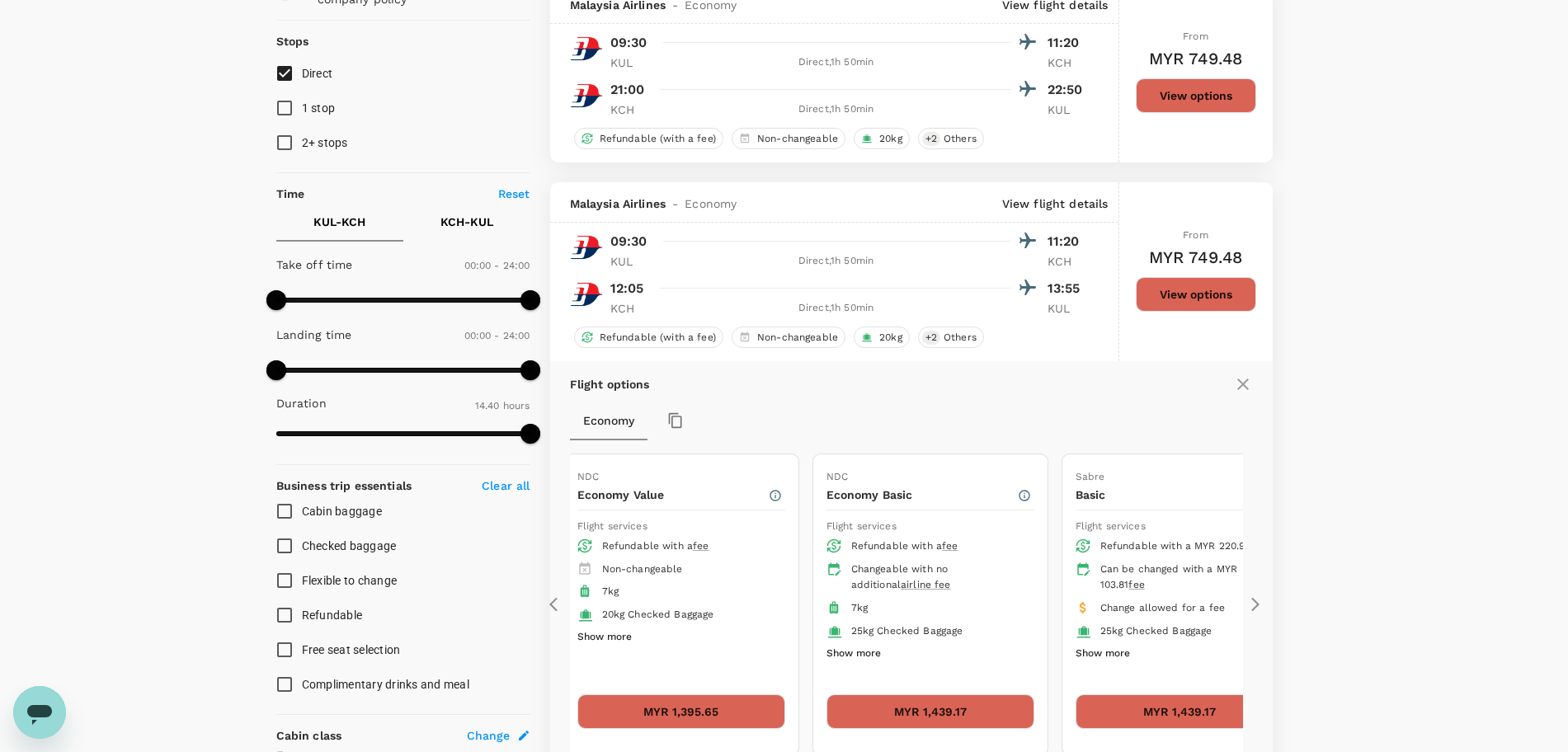 click 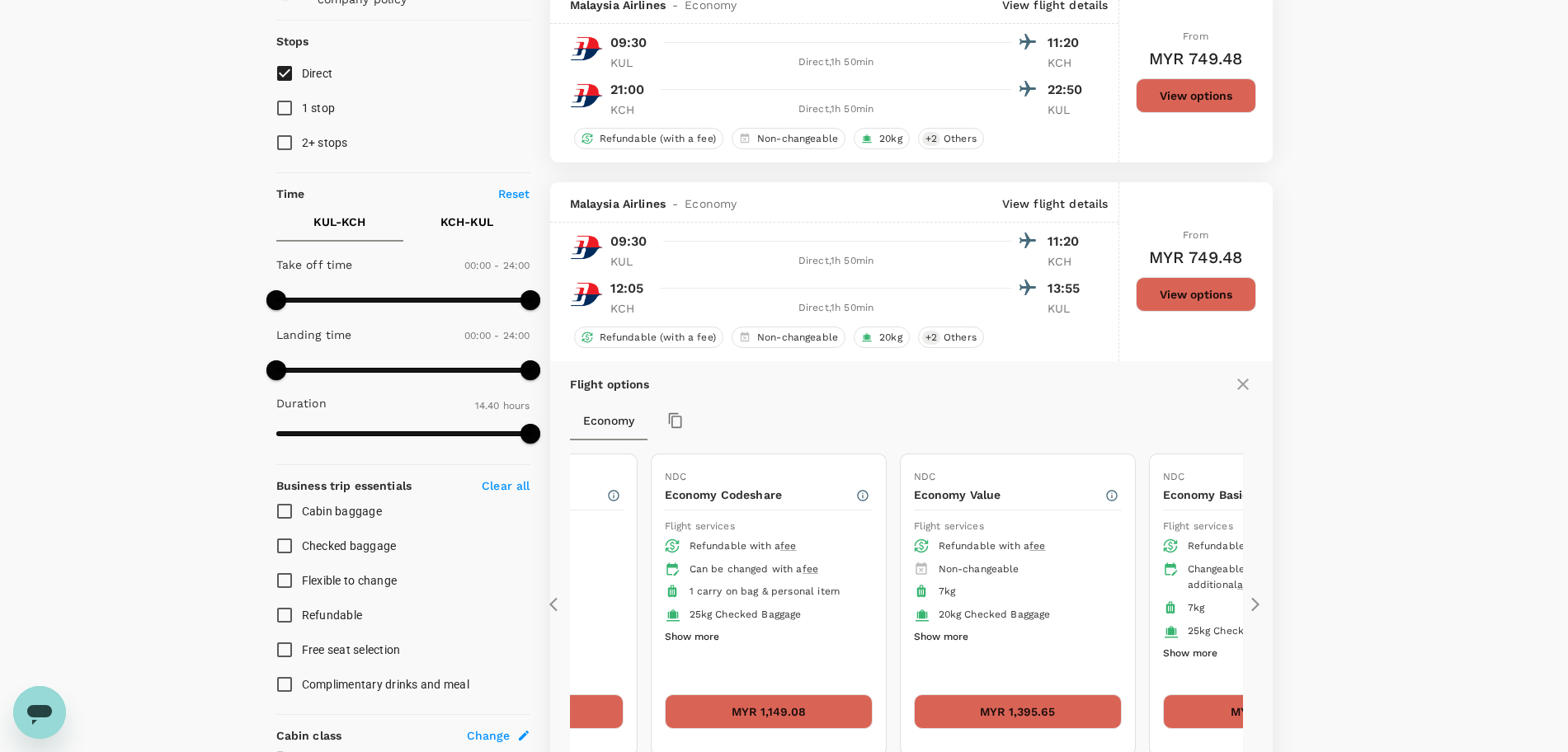 click 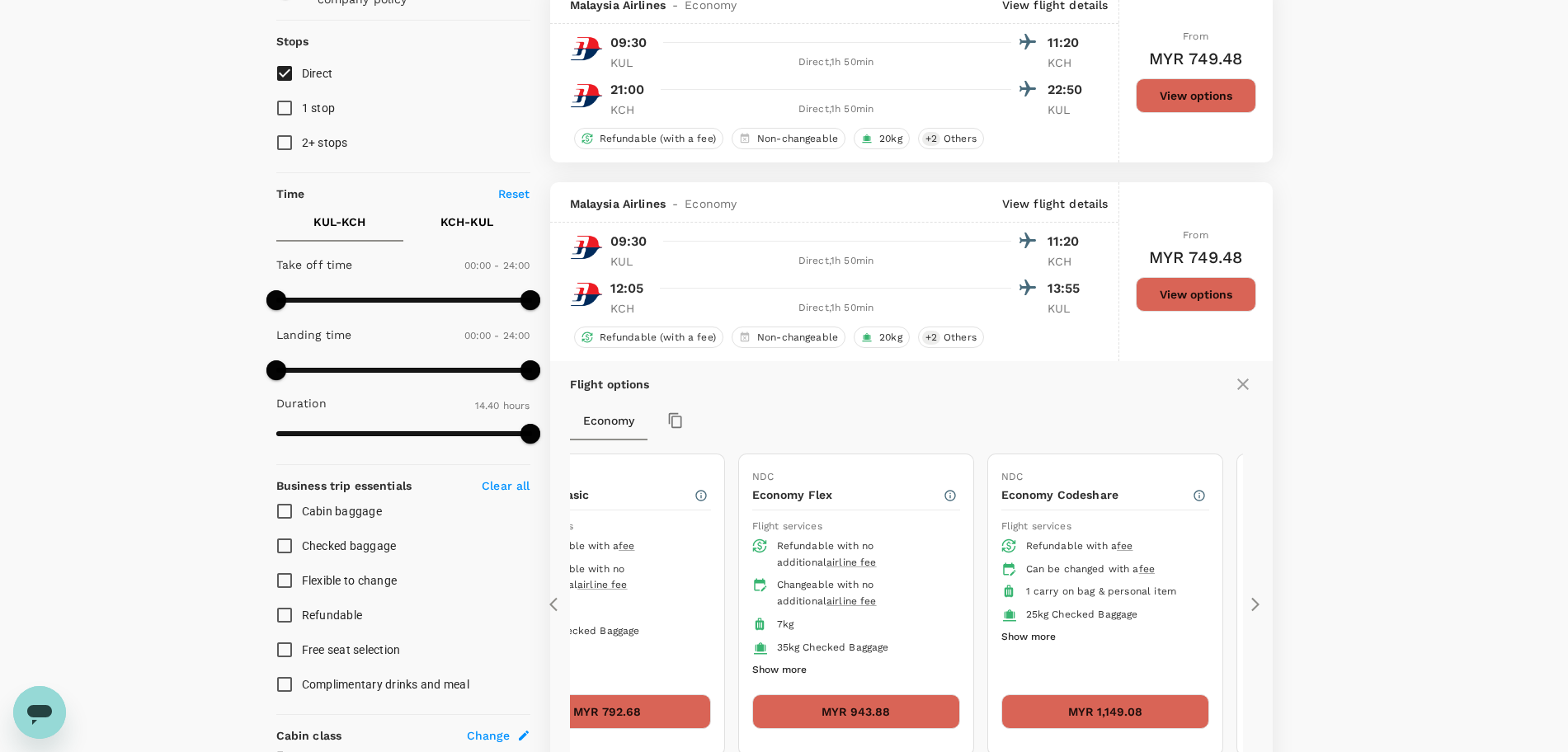 click 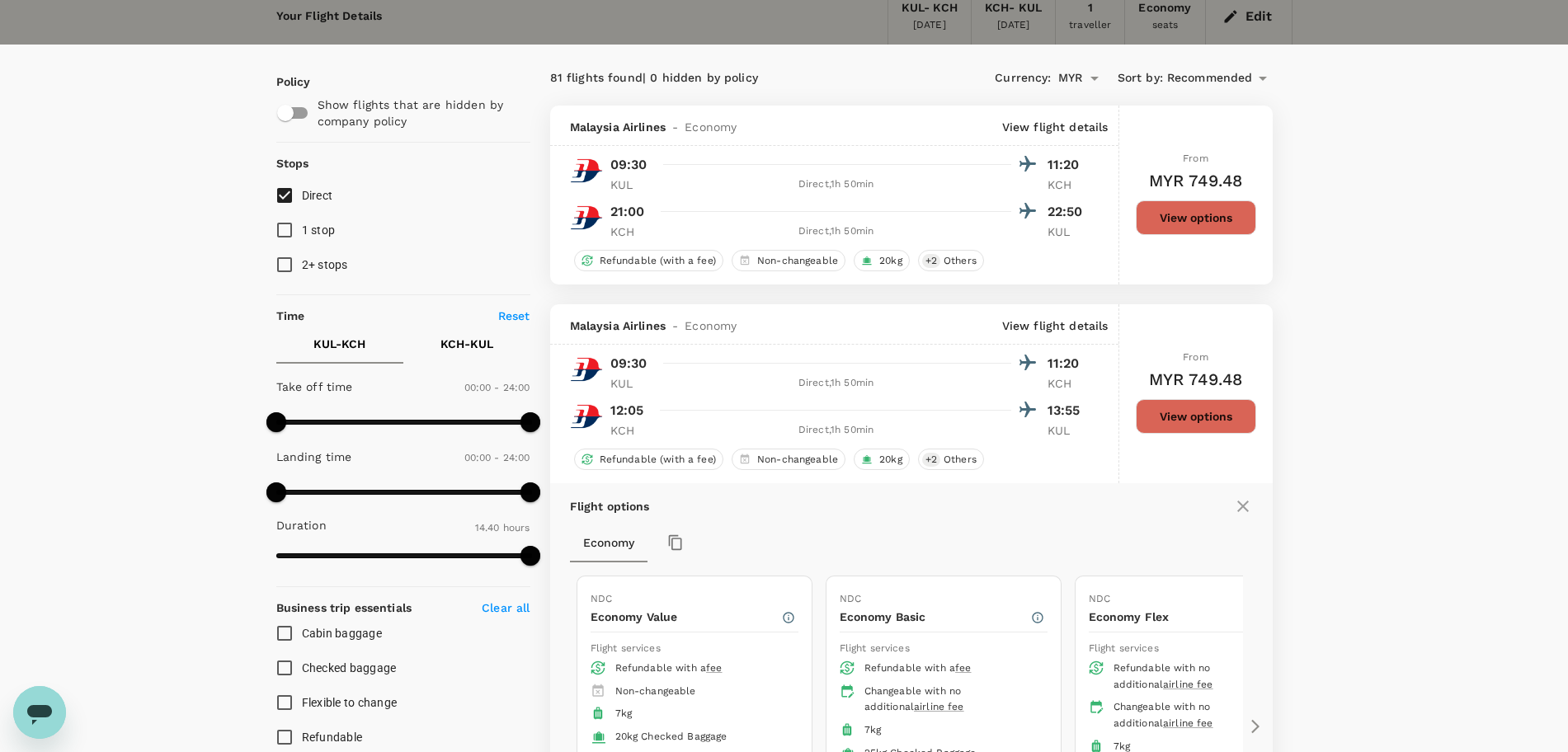 scroll, scrollTop: 0, scrollLeft: 0, axis: both 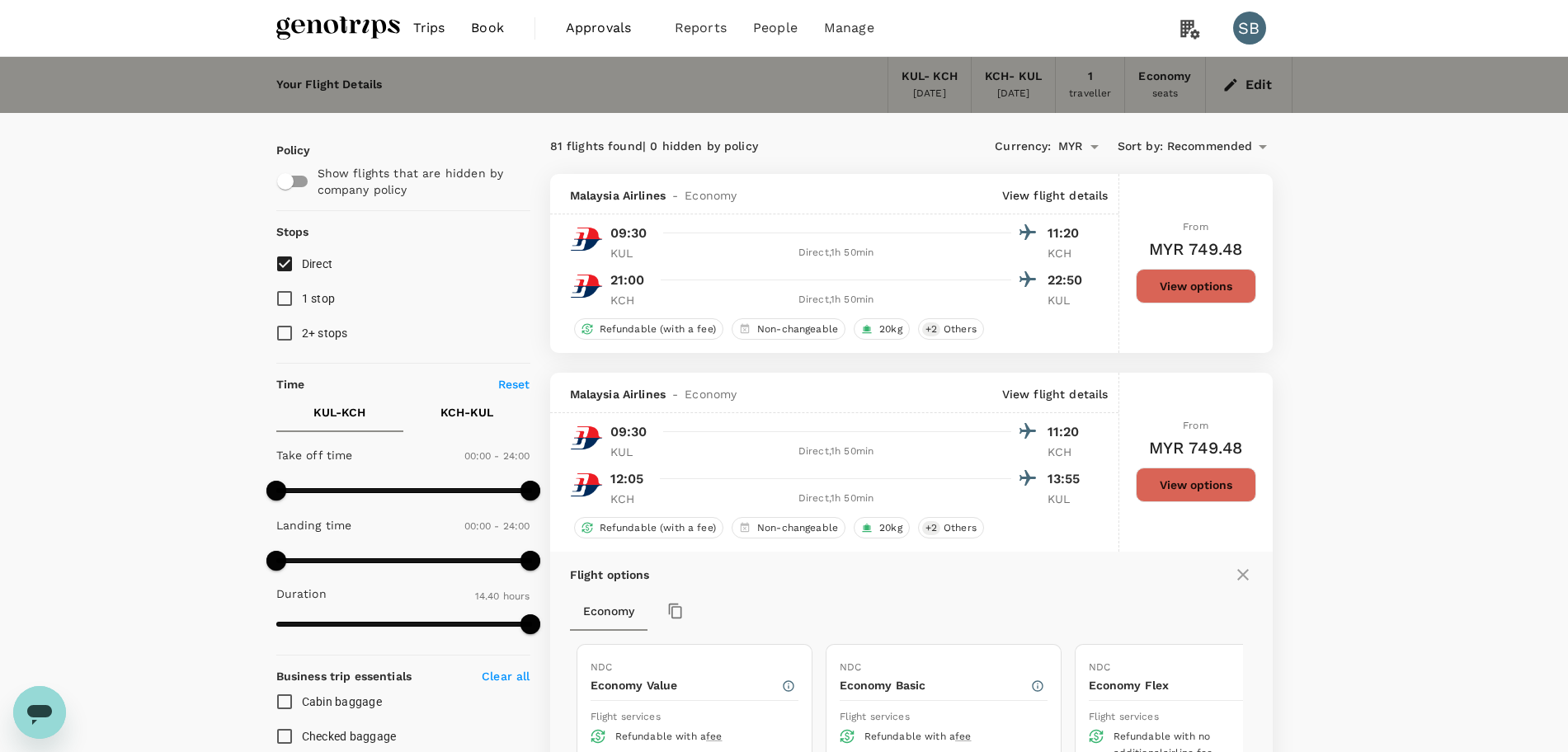 click at bounding box center [338, 28] 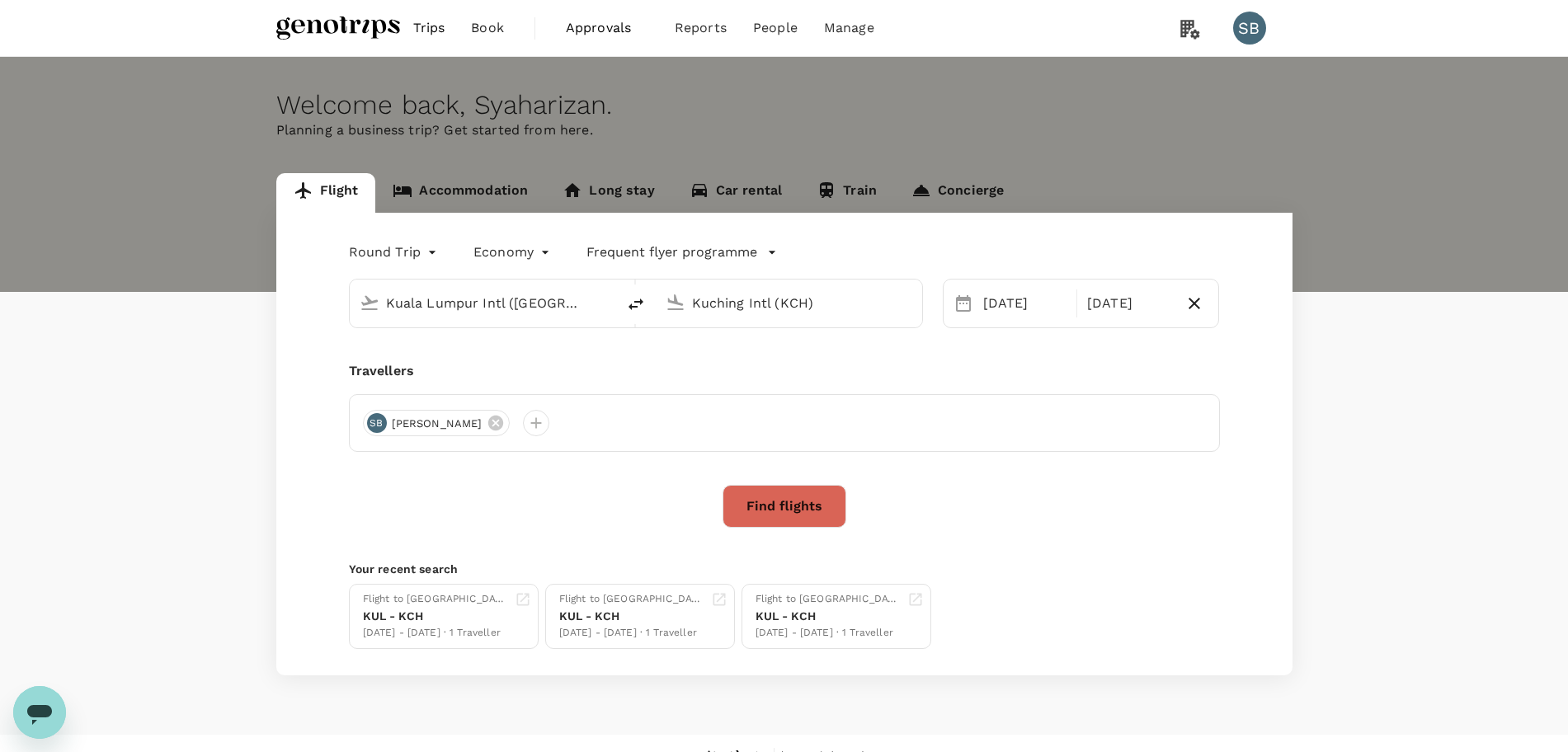 type on "Kuala Lumpur Intl ([GEOGRAPHIC_DATA])" 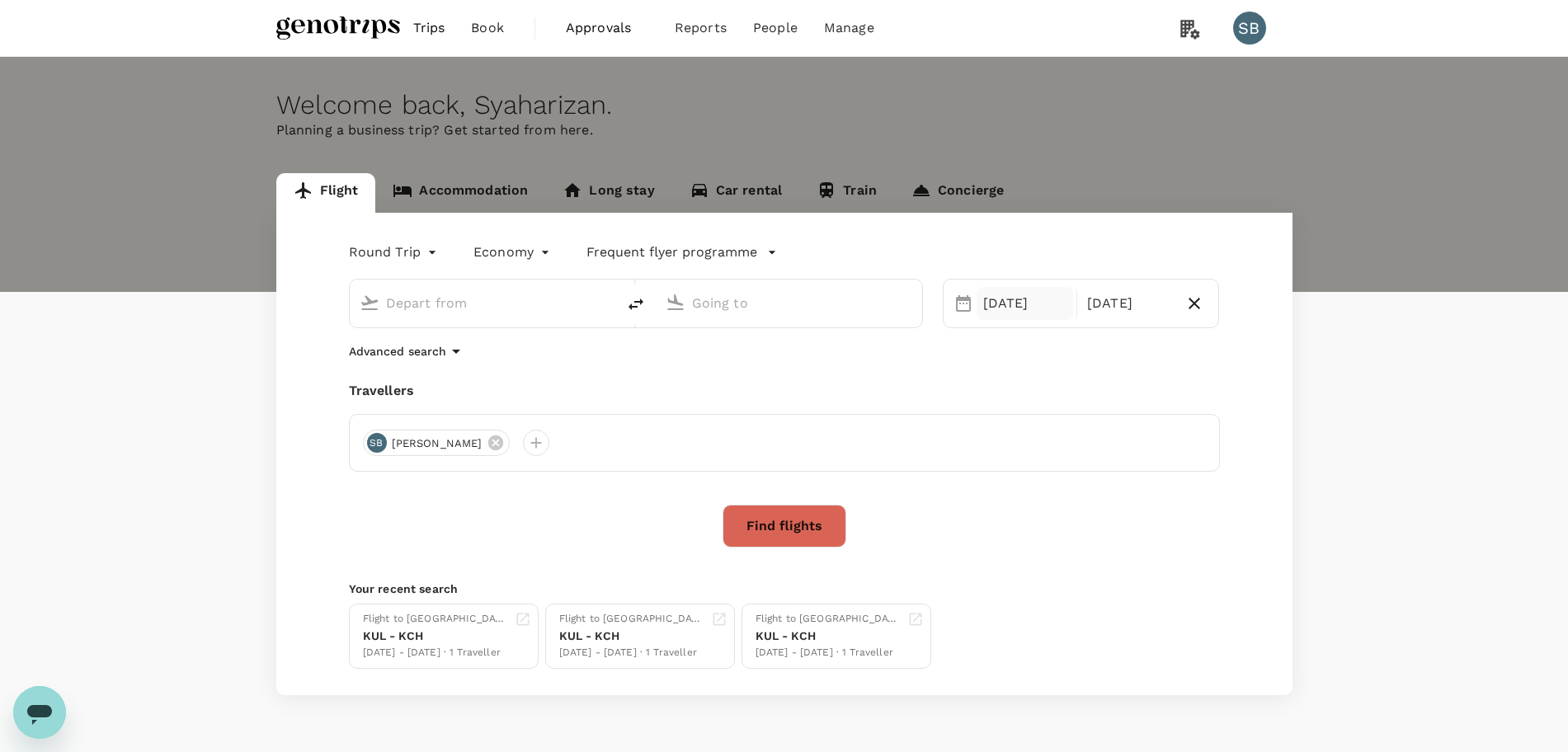 type on "Kuala Lumpur Intl ([GEOGRAPHIC_DATA])" 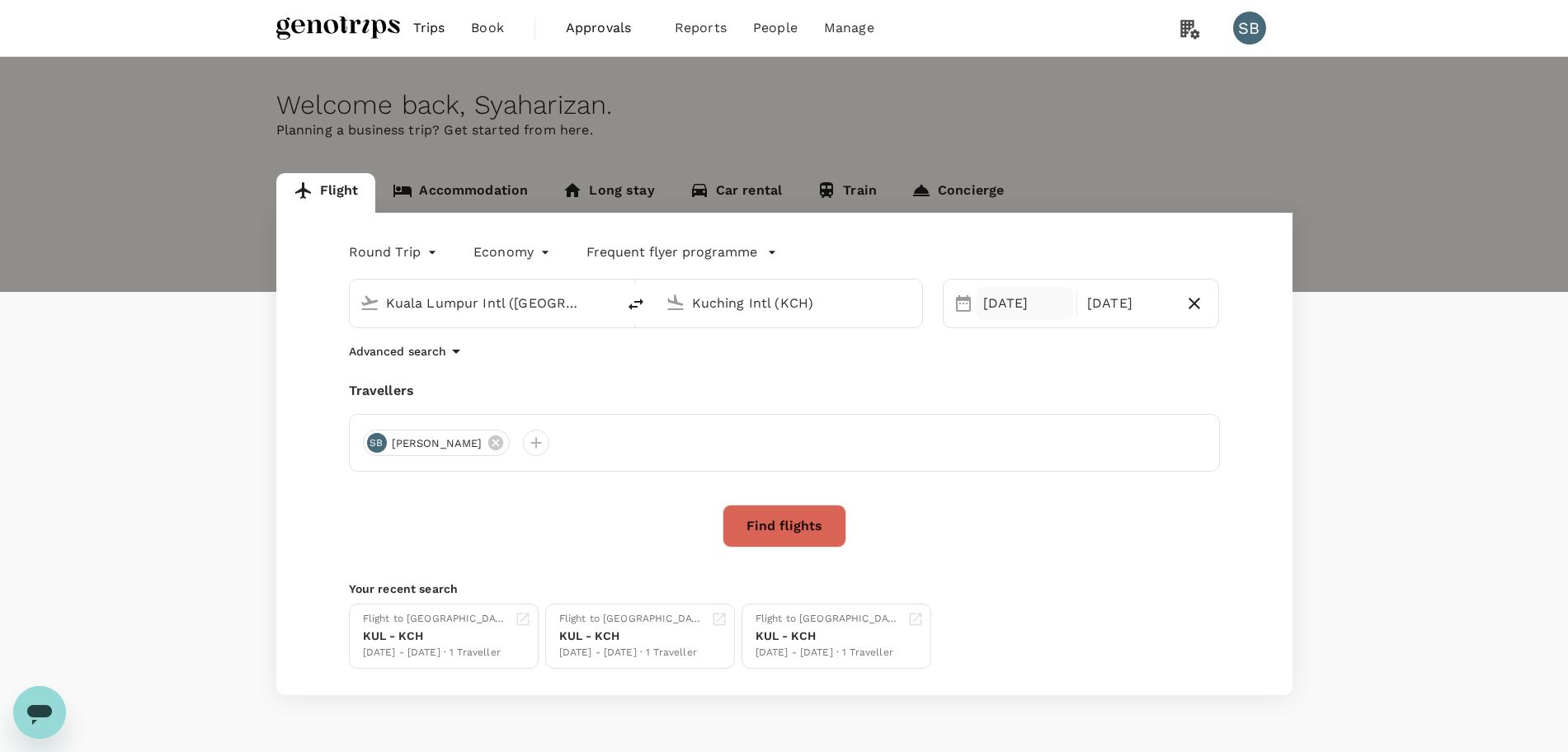 type 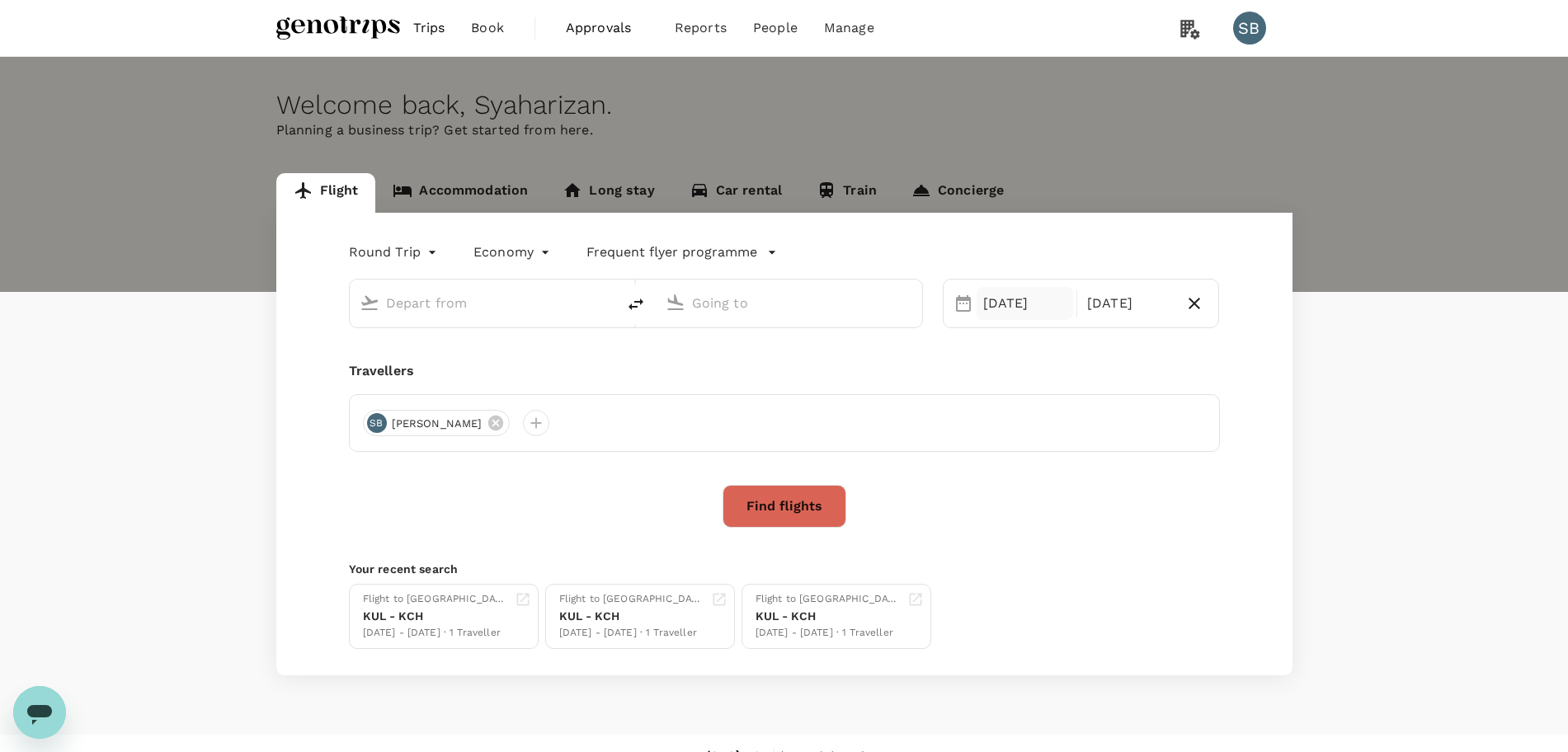 click on "12 Sep" at bounding box center (1024, 303) 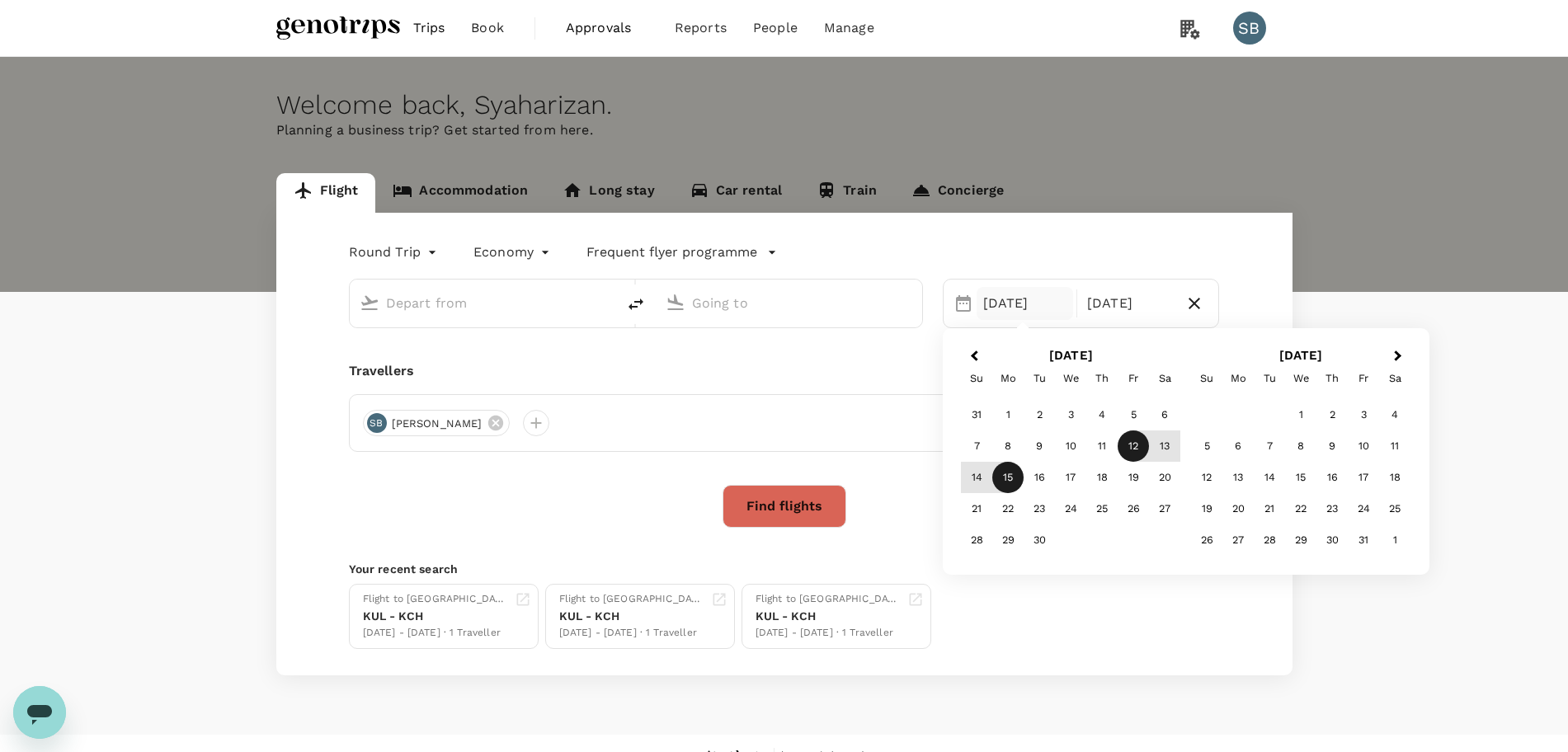 type on "Kuala Lumpur Intl ([GEOGRAPHIC_DATA])" 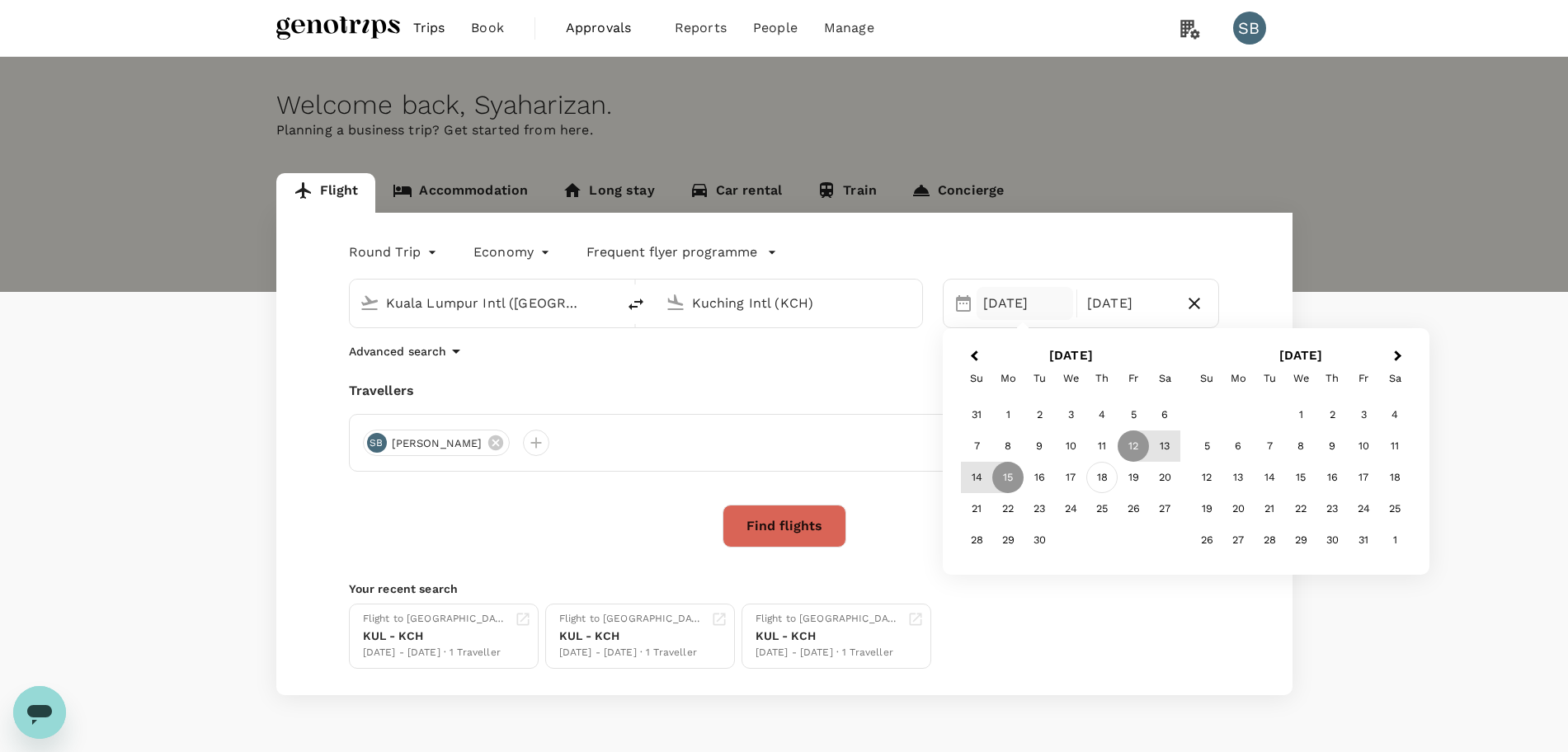 click on "18" at bounding box center [1102, 477] 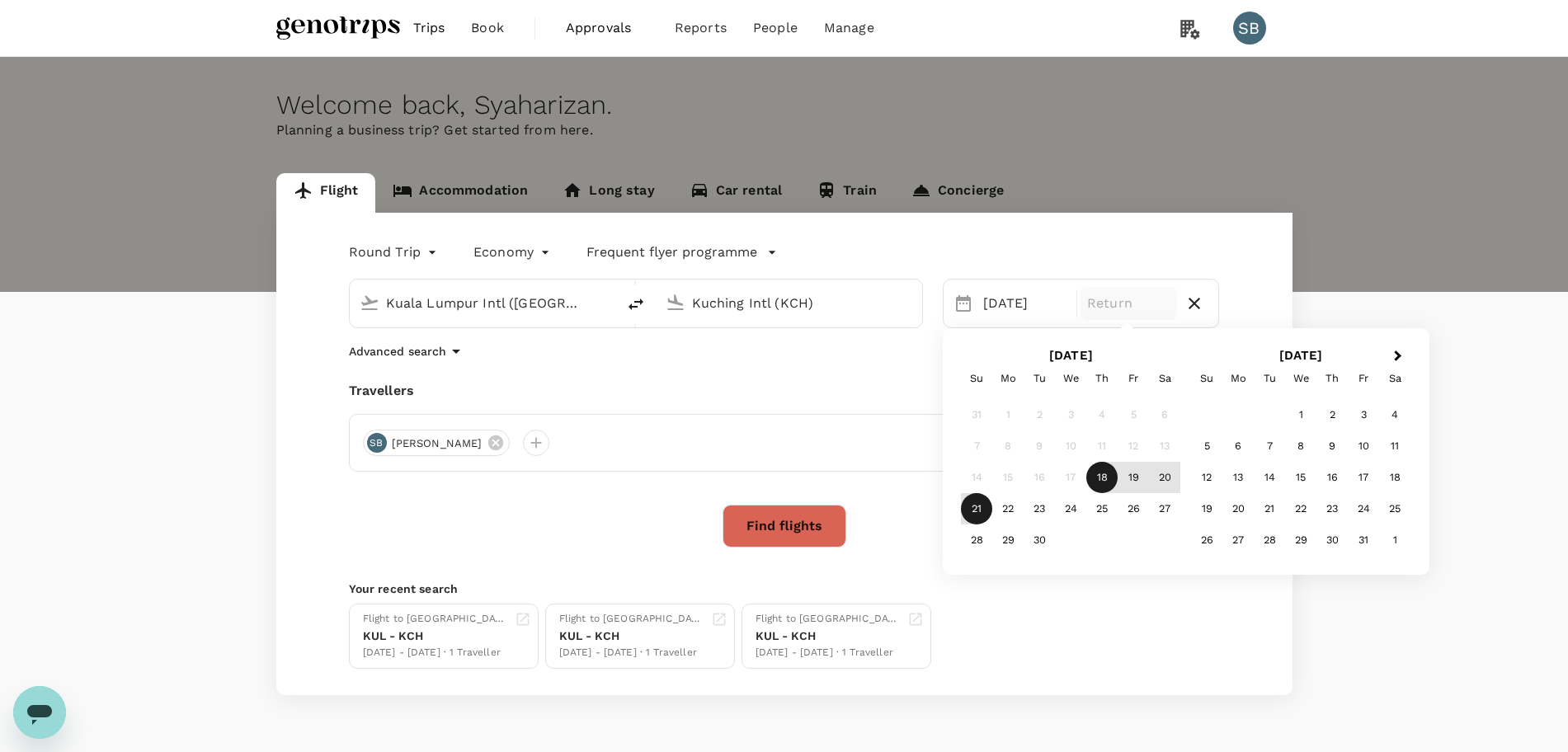 click on "21" at bounding box center [977, 509] 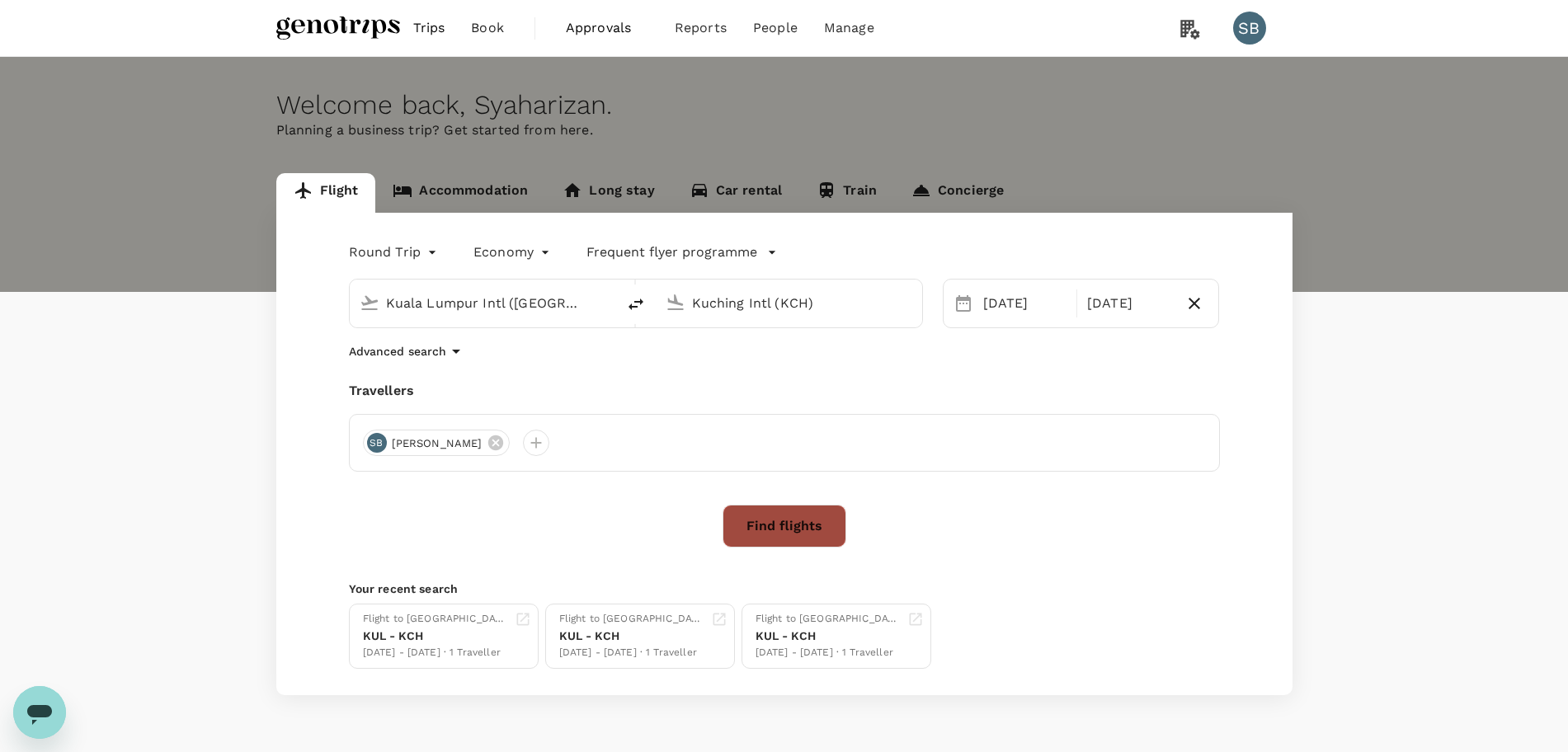 click on "Find flights" at bounding box center [784, 526] 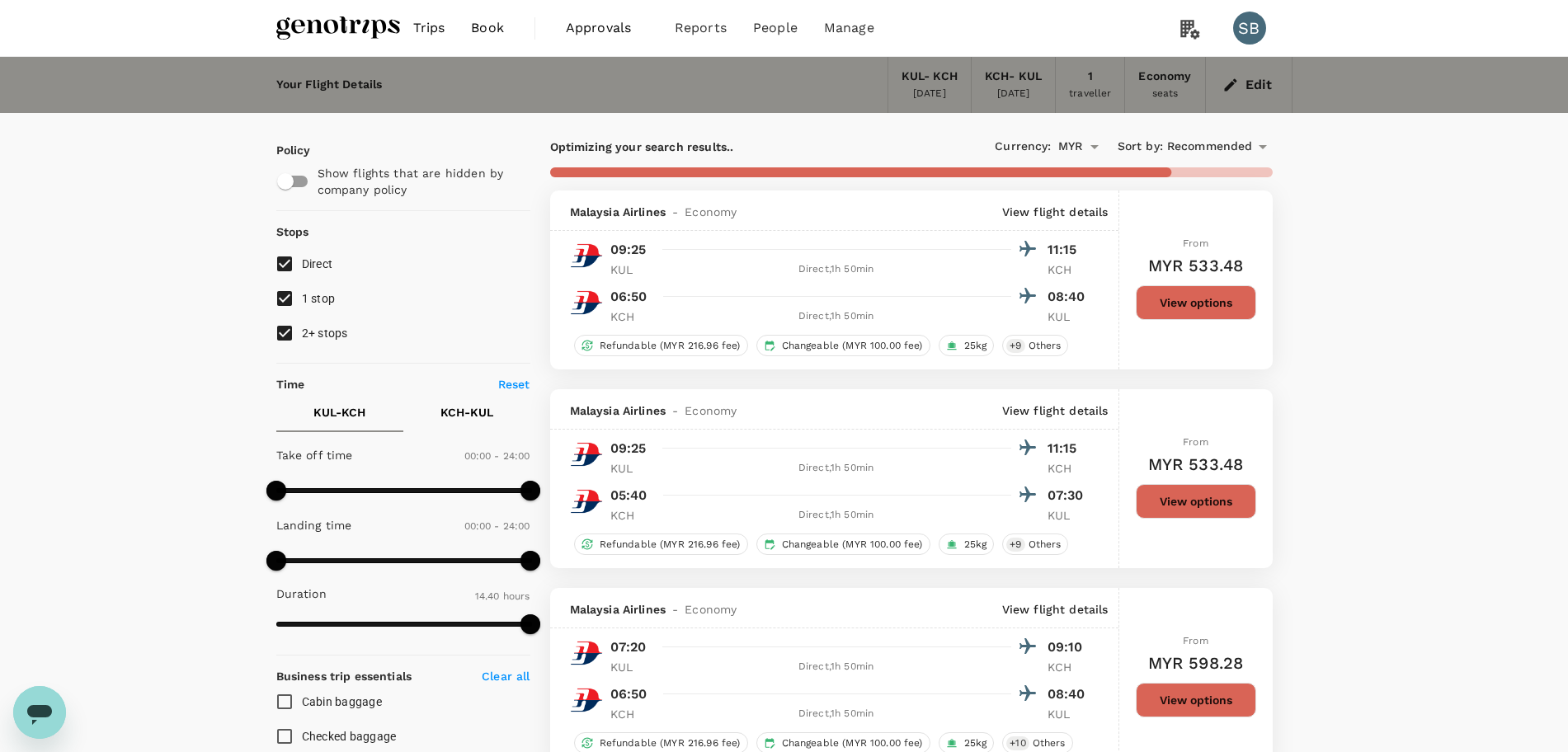 click on "2+ stops" at bounding box center [285, 333] 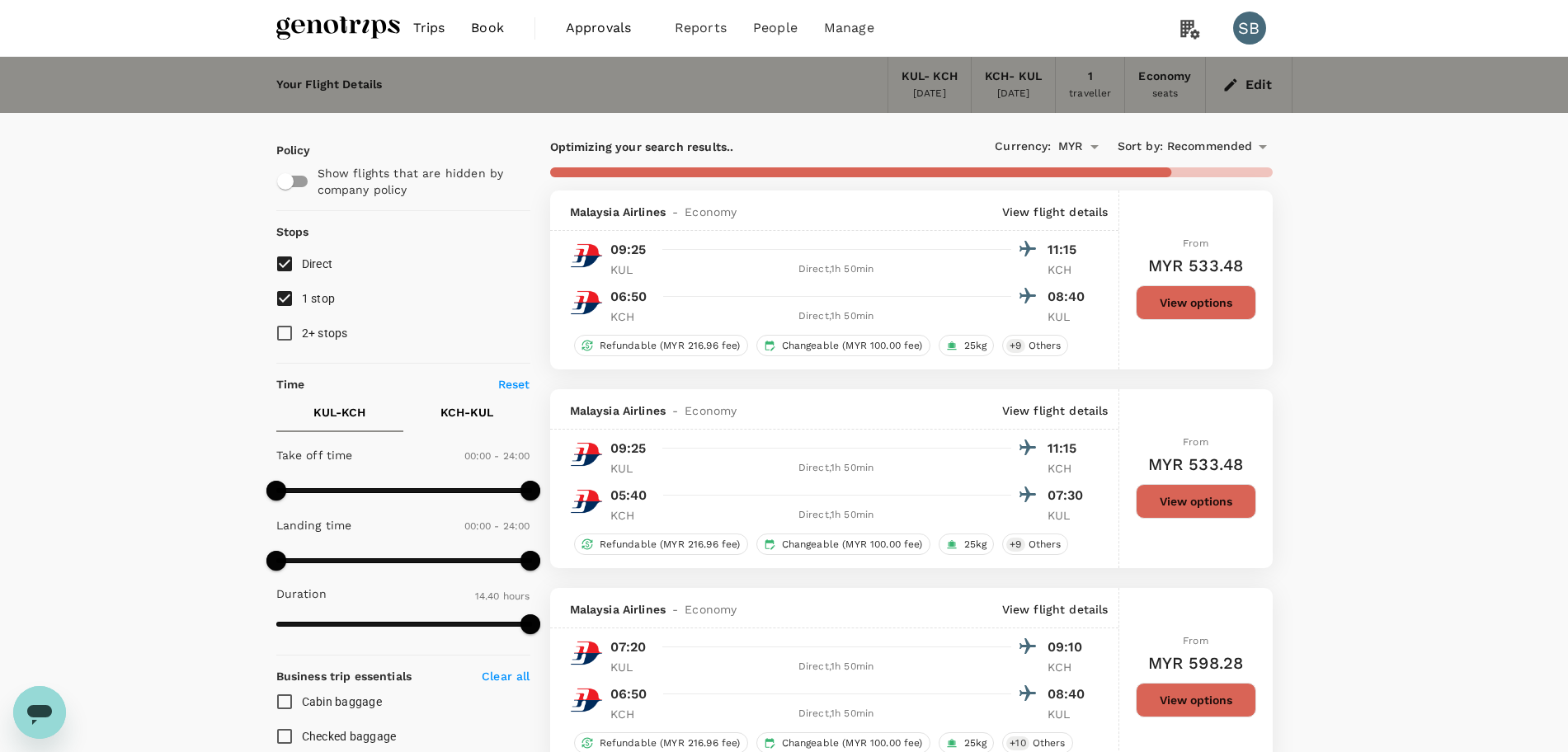 click on "1 stop" at bounding box center [285, 298] 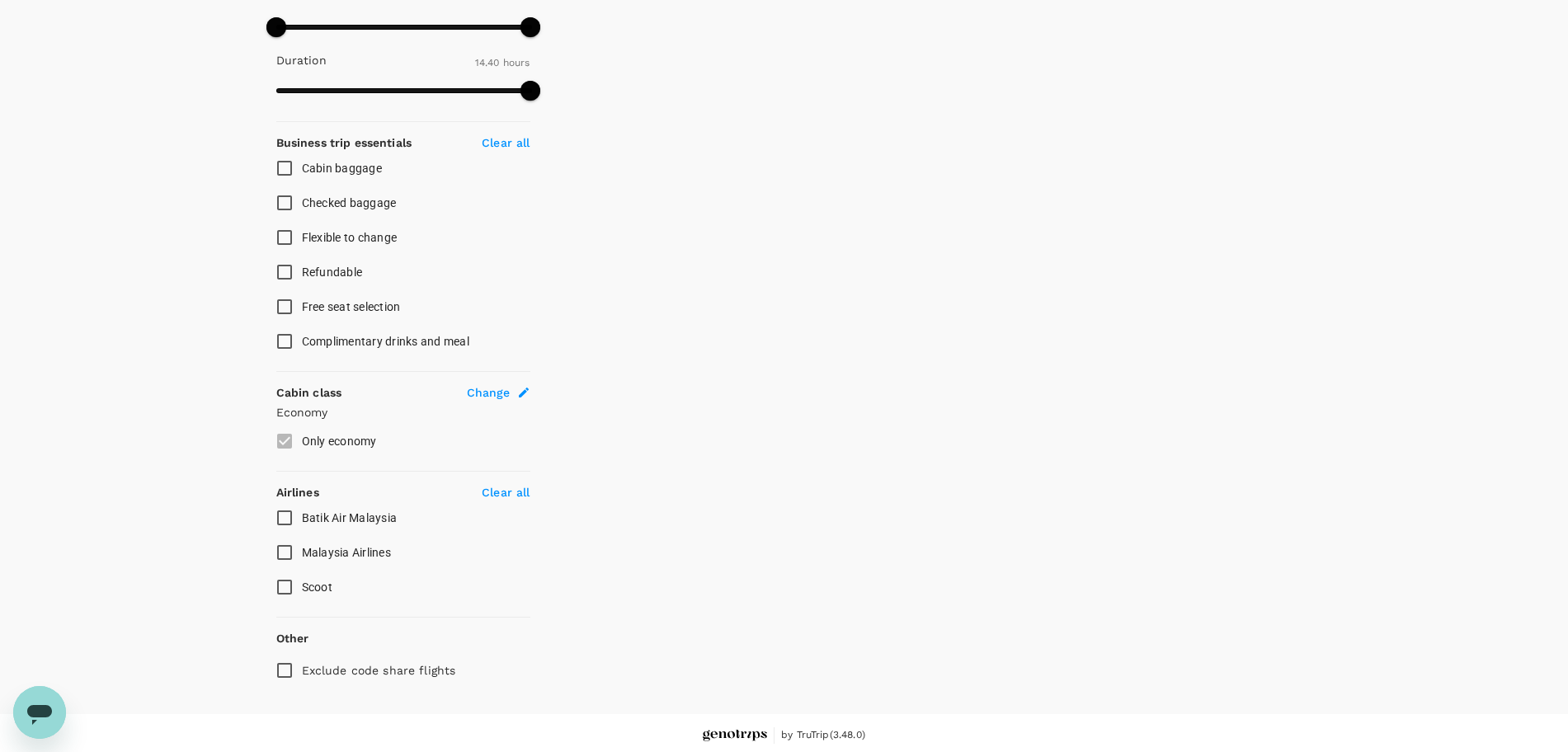 scroll, scrollTop: 538, scrollLeft: 0, axis: vertical 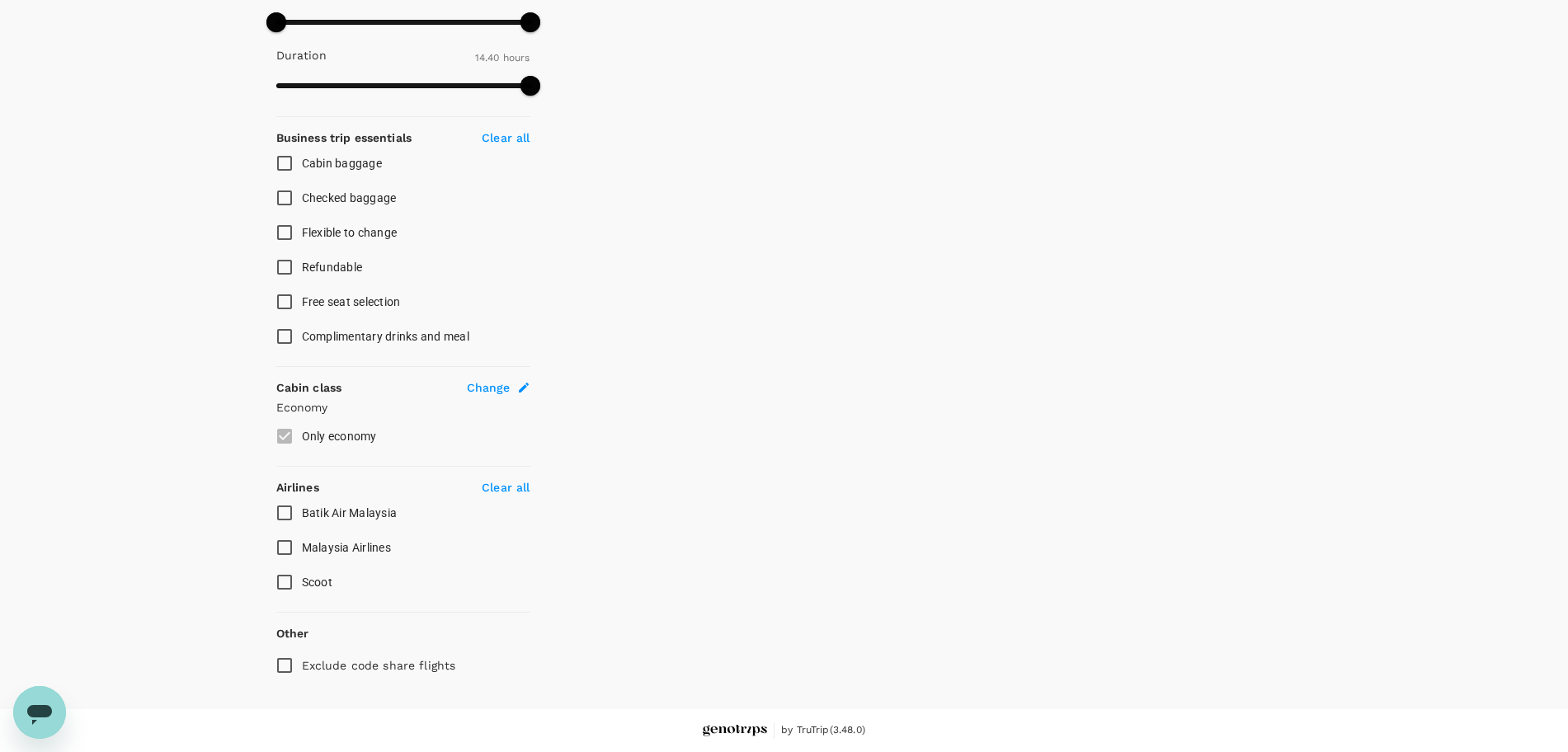 click on "Malaysia Airlines" at bounding box center [285, 548] 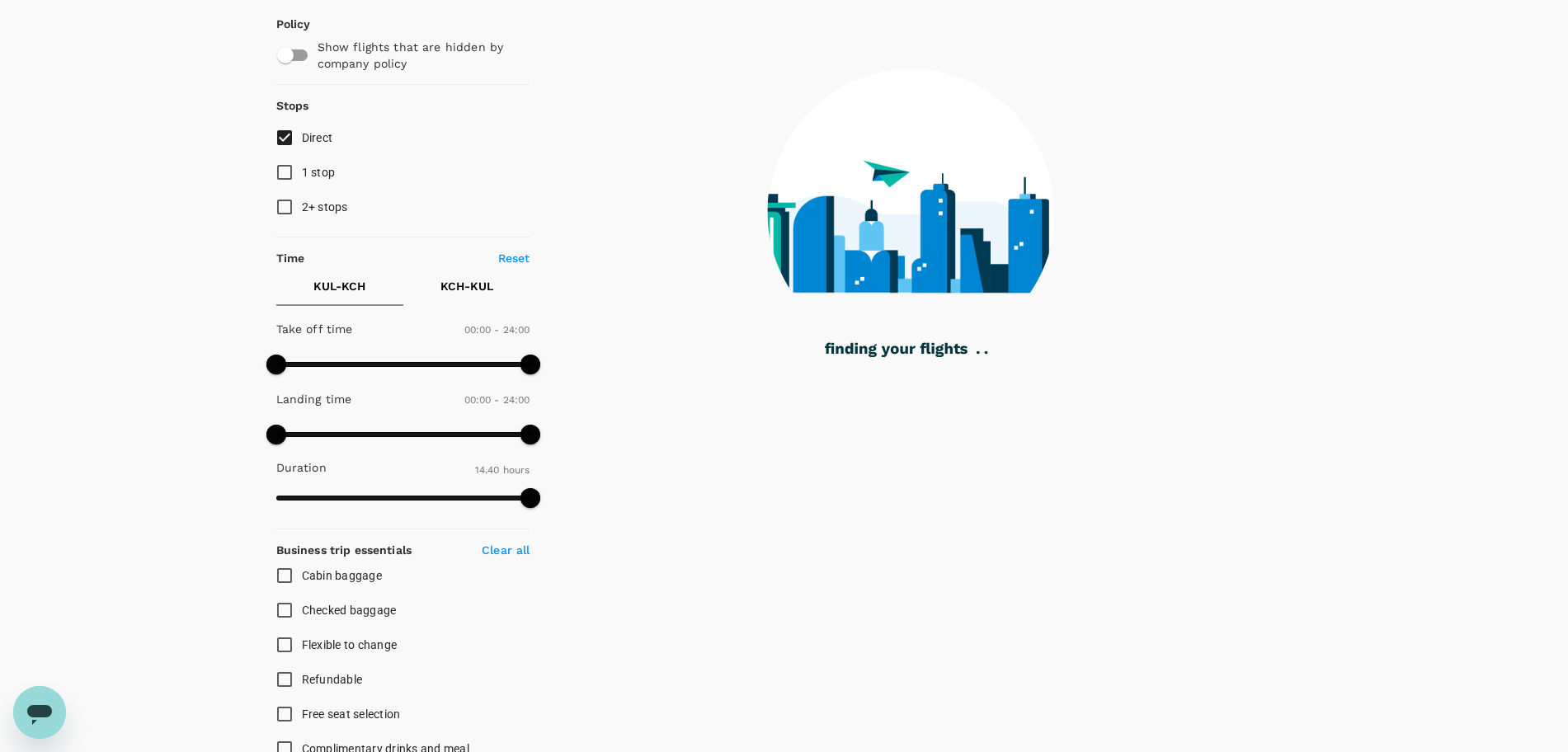 scroll, scrollTop: 0, scrollLeft: 0, axis: both 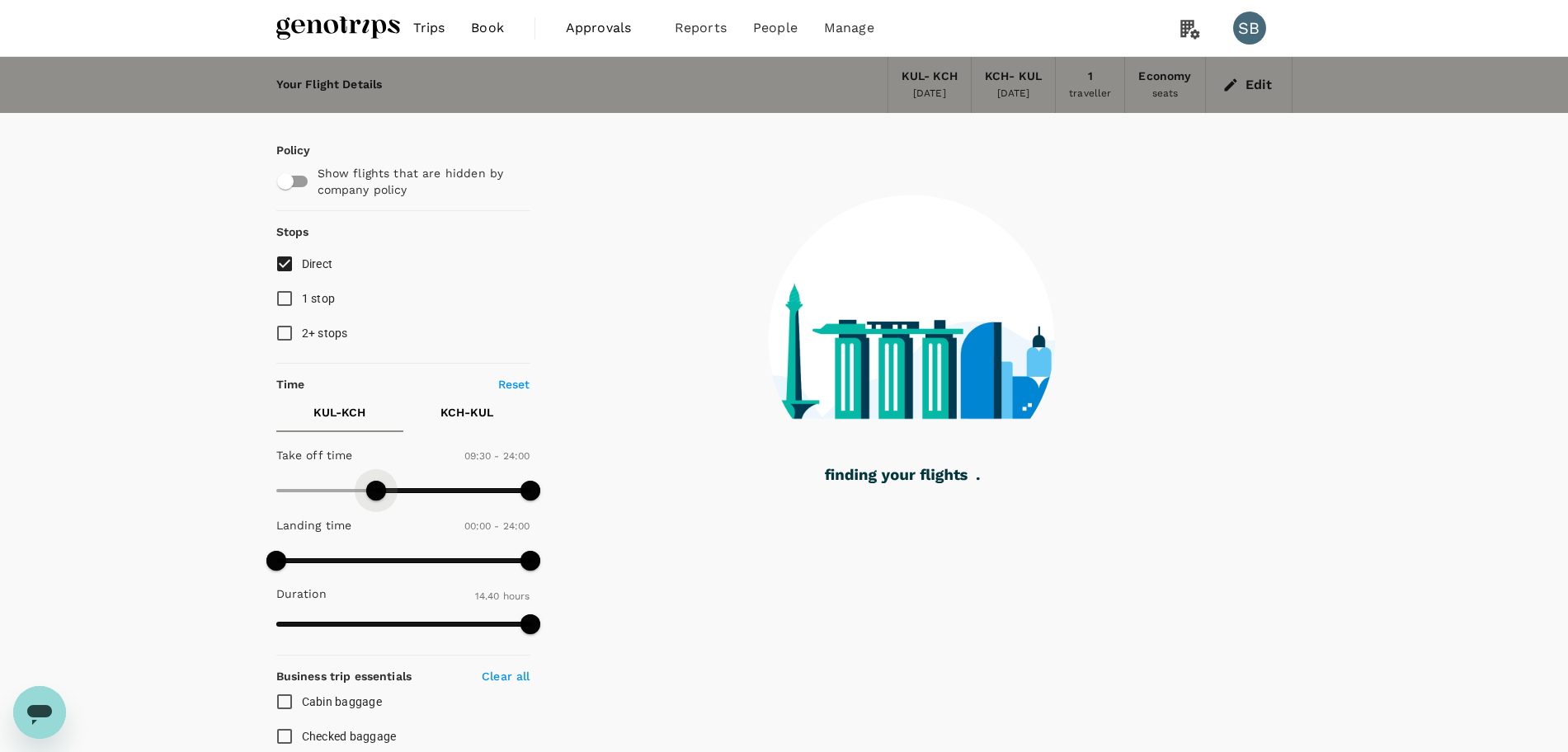 type on "540" 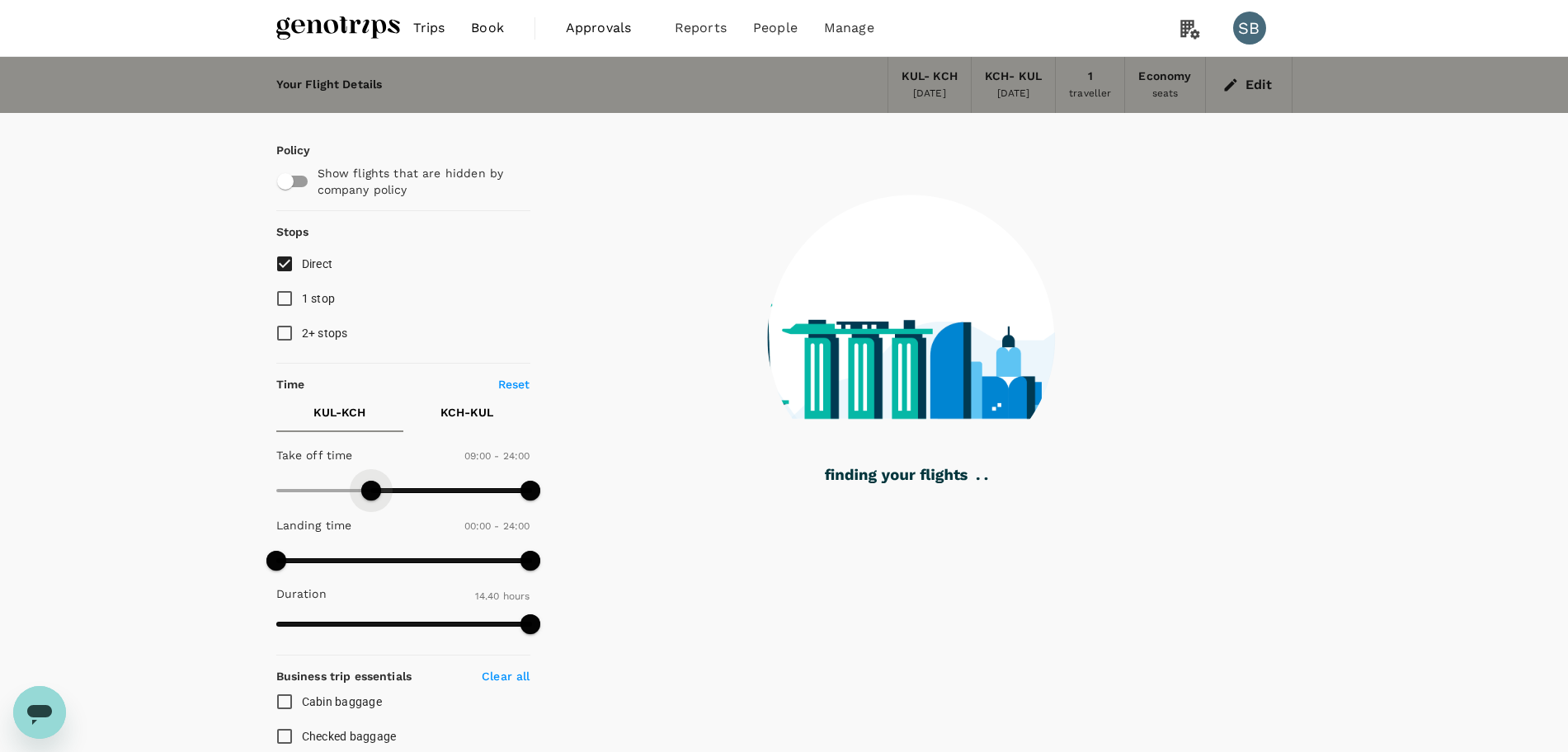 drag, startPoint x: 285, startPoint y: 481, endPoint x: 373, endPoint y: 491, distance: 88.56636 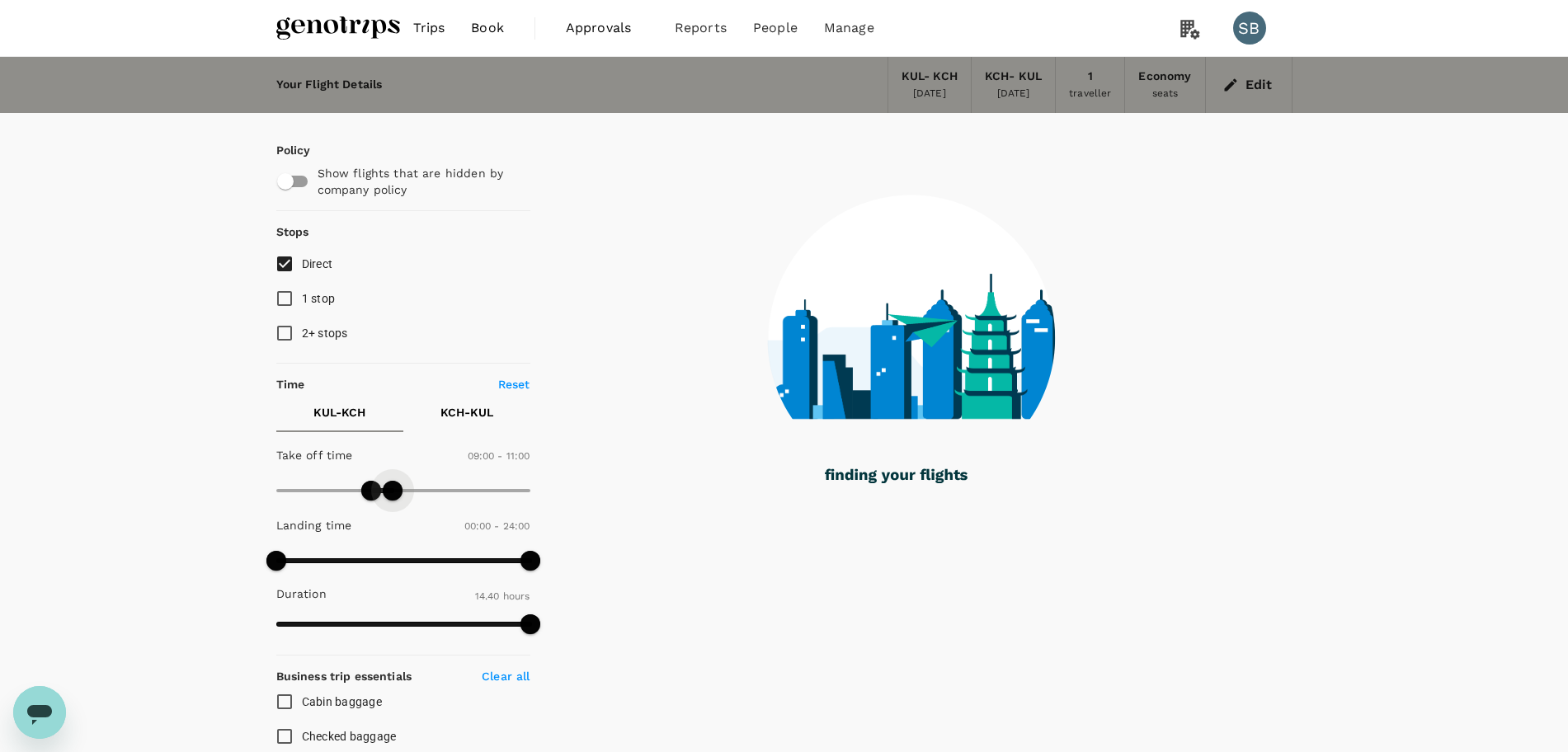 drag, startPoint x: 530, startPoint y: 486, endPoint x: 394, endPoint y: 509, distance: 137.9311 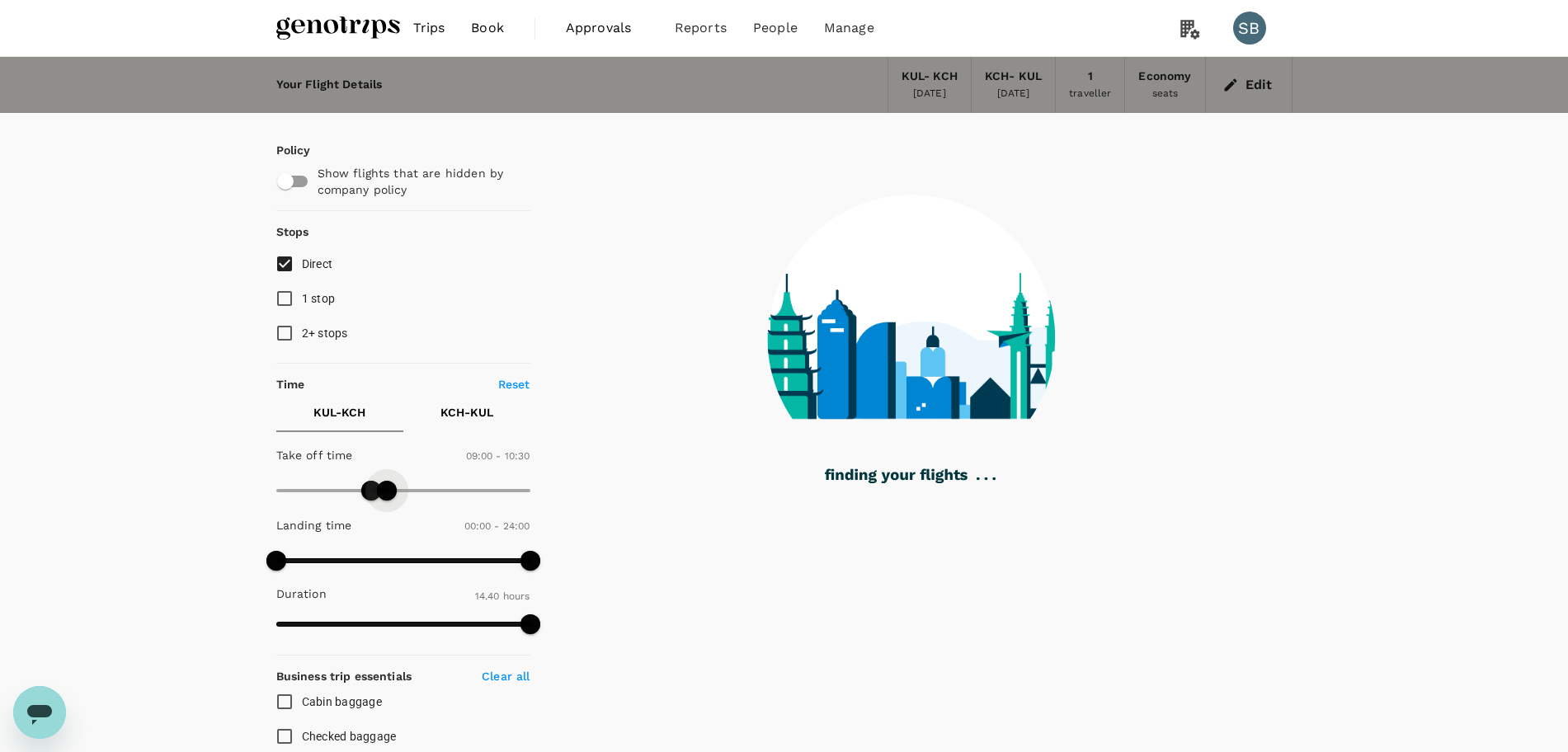 type on "600" 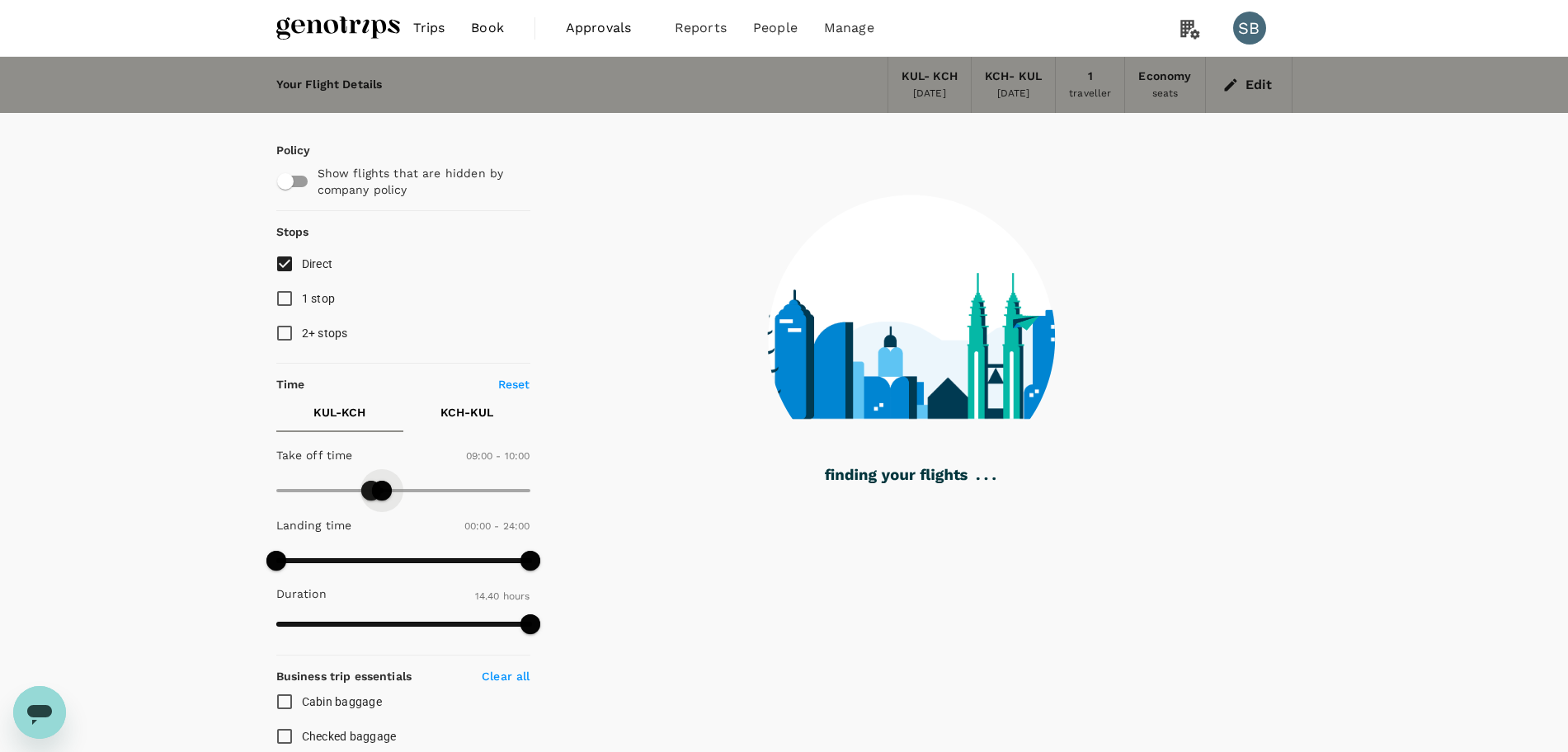 drag, startPoint x: 389, startPoint y: 498, endPoint x: 381, endPoint y: 500, distance: 8.246211 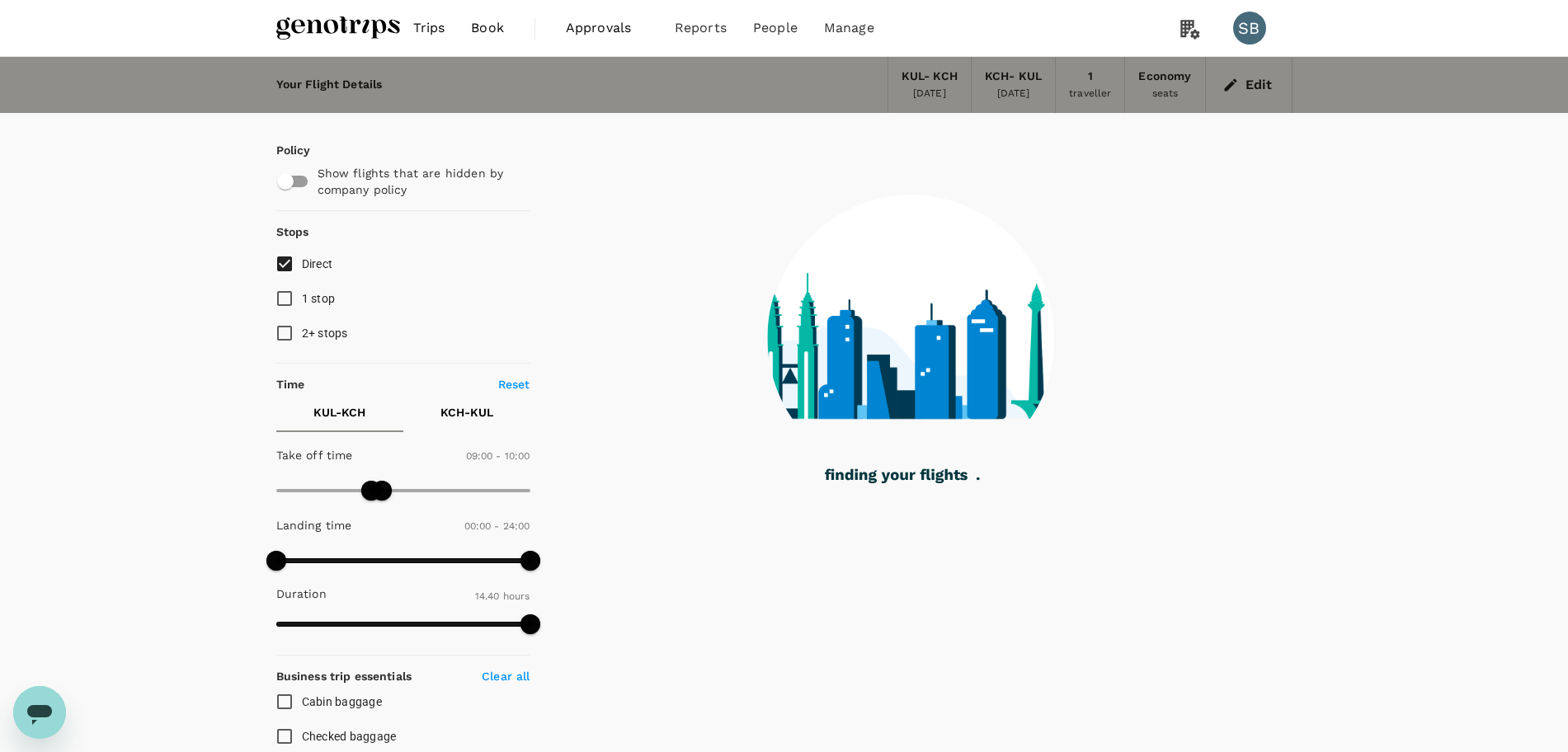 click on "KCH - KUL" at bounding box center (467, 412) 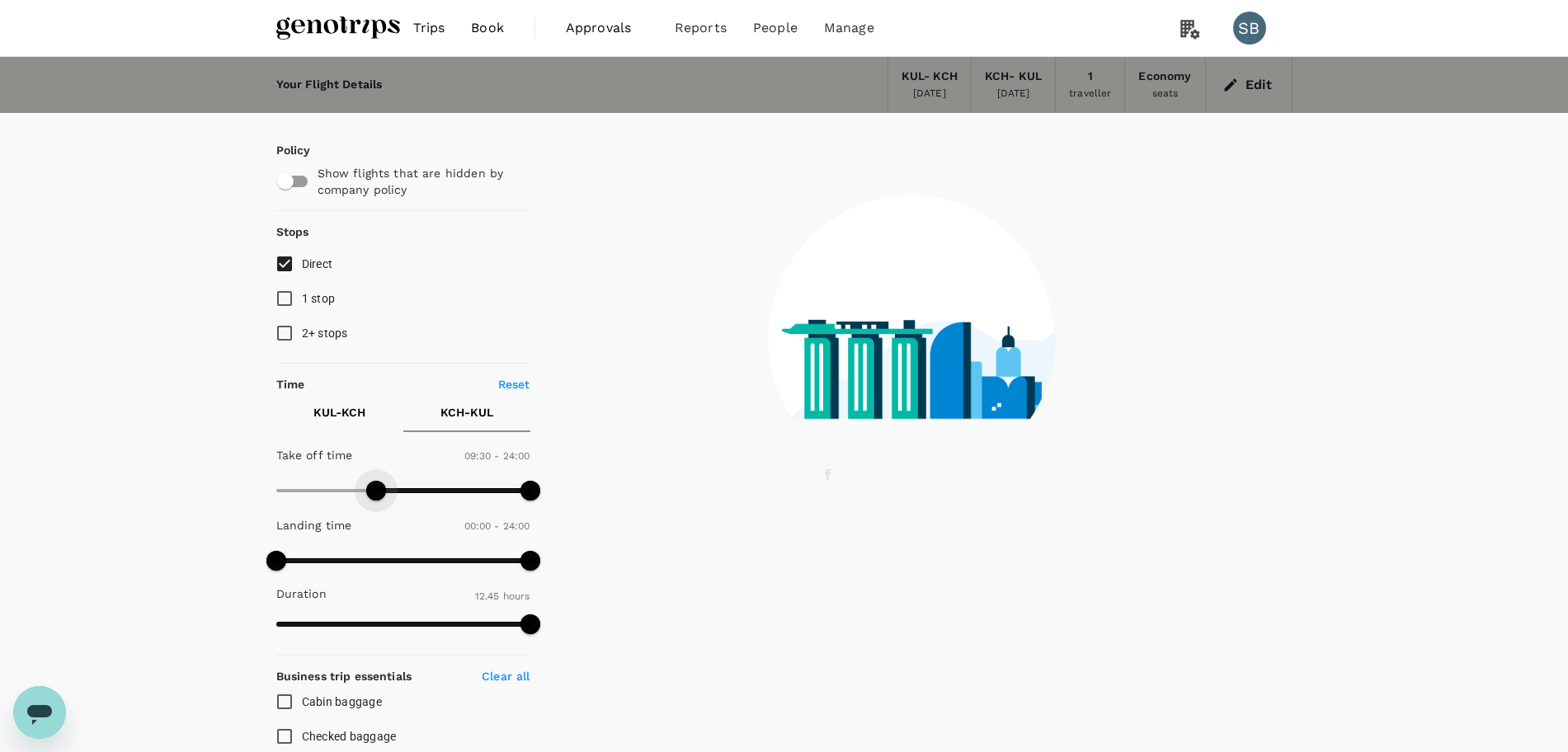type on "540" 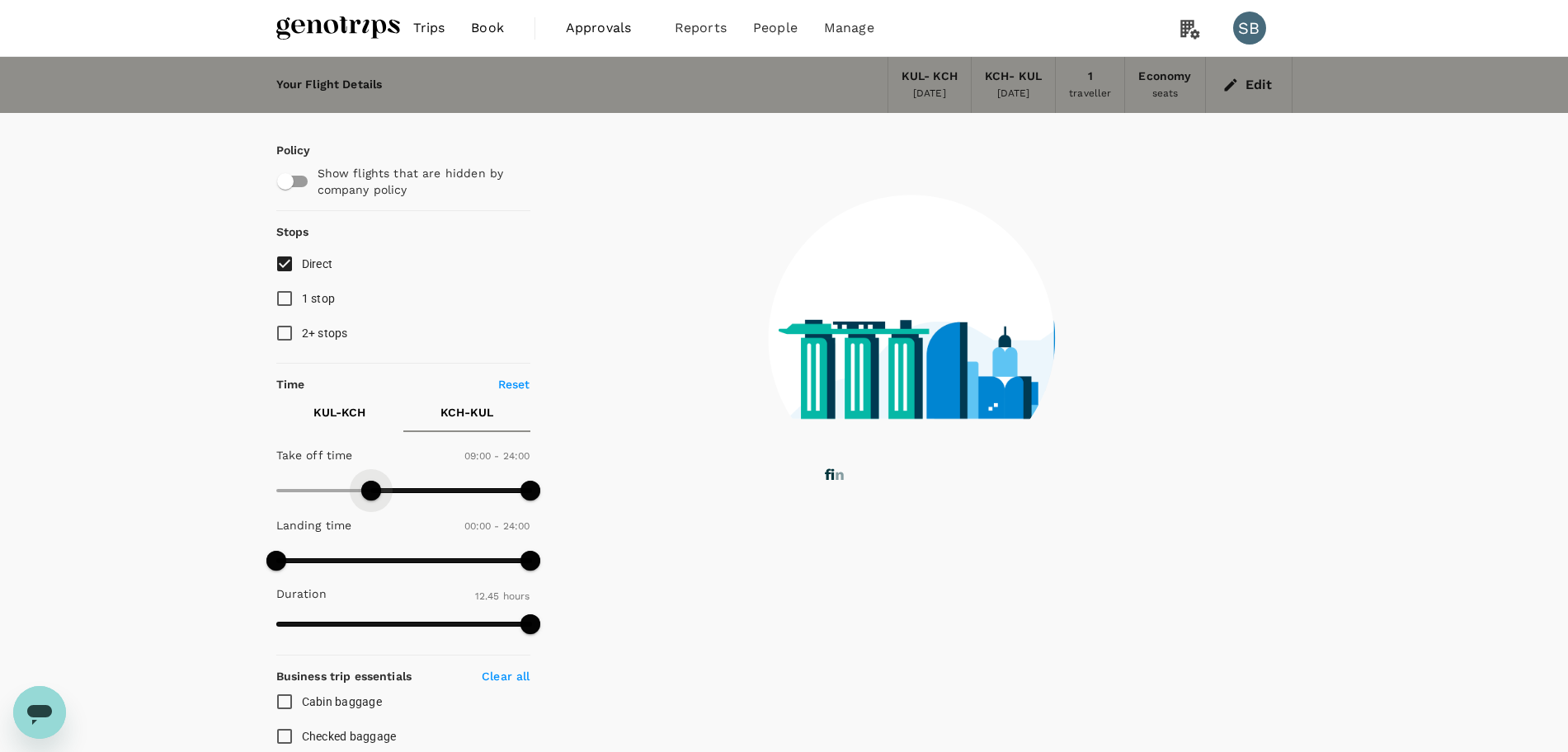 drag, startPoint x: 285, startPoint y: 483, endPoint x: 374, endPoint y: 503, distance: 91.21952 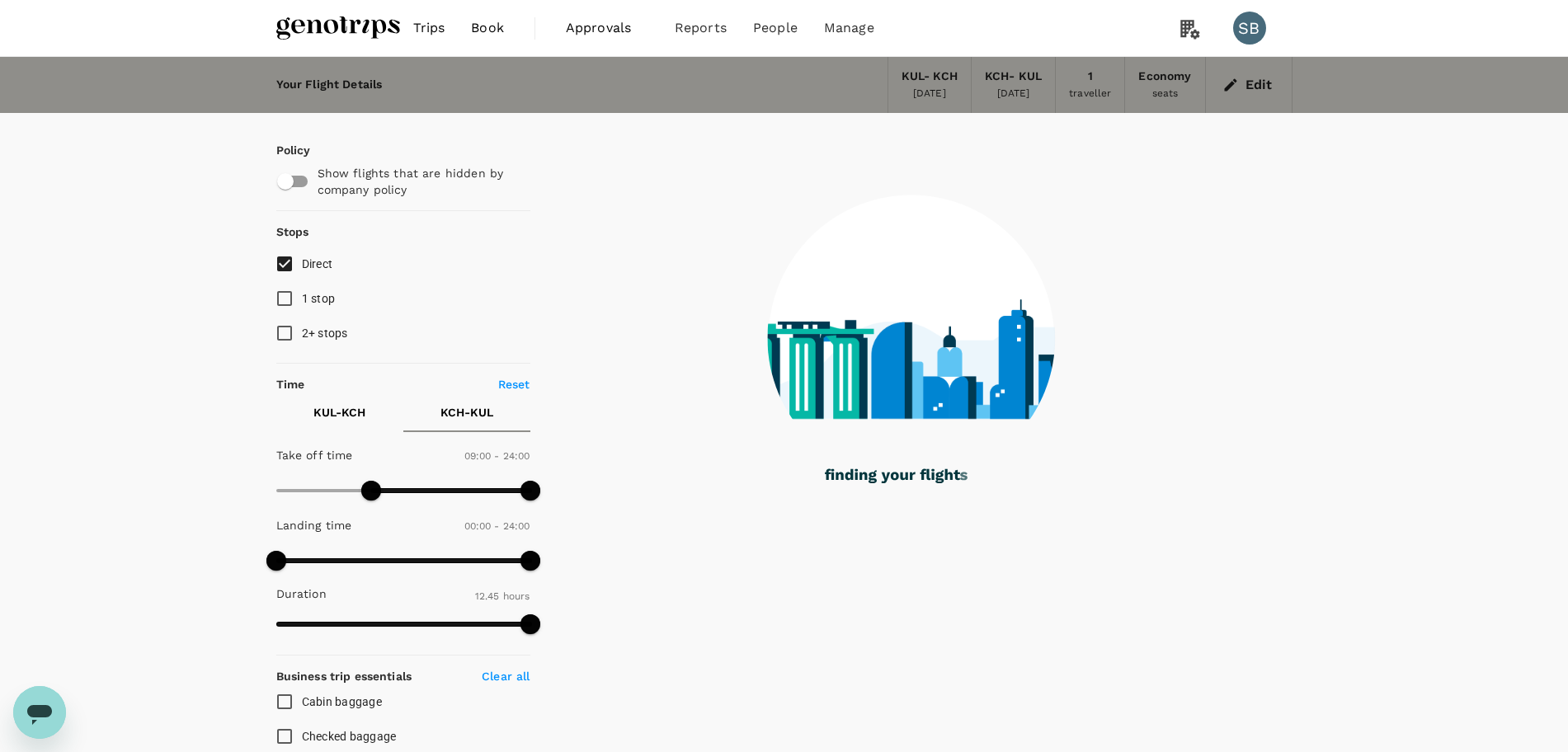 checkbox on "false" 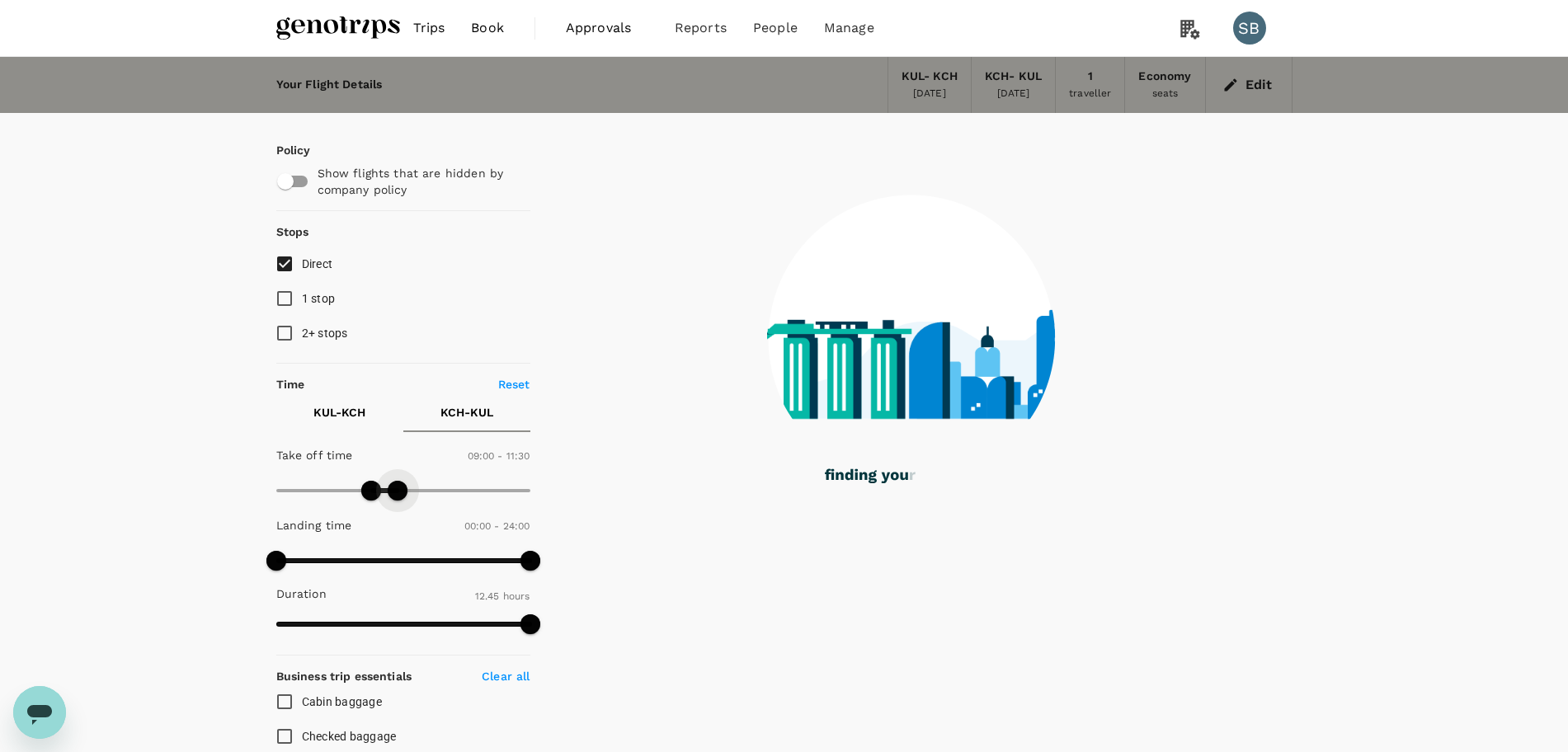 drag, startPoint x: 523, startPoint y: 496, endPoint x: 393, endPoint y: 496, distance: 130 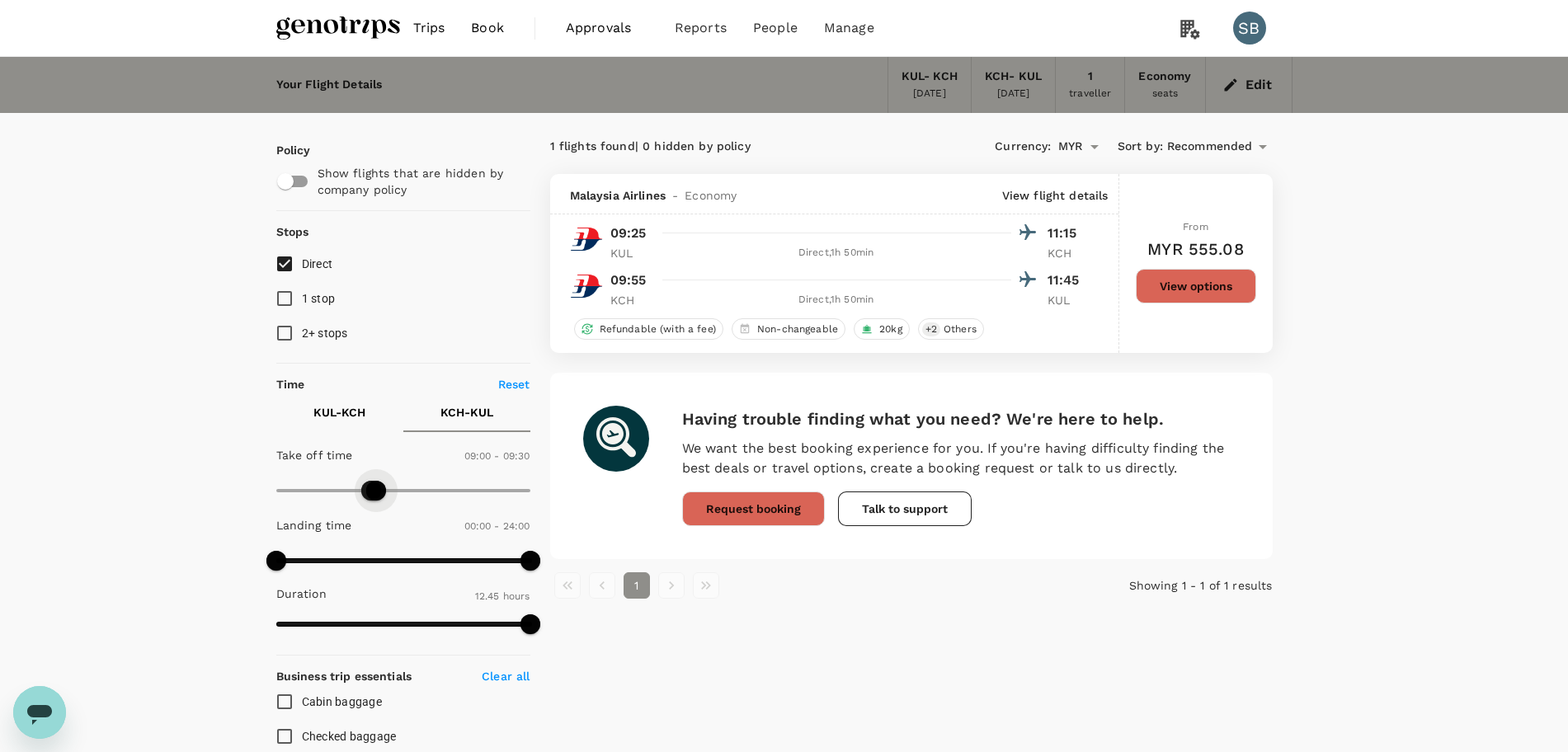 drag, startPoint x: 390, startPoint y: 486, endPoint x: 379, endPoint y: 487, distance: 11.045361 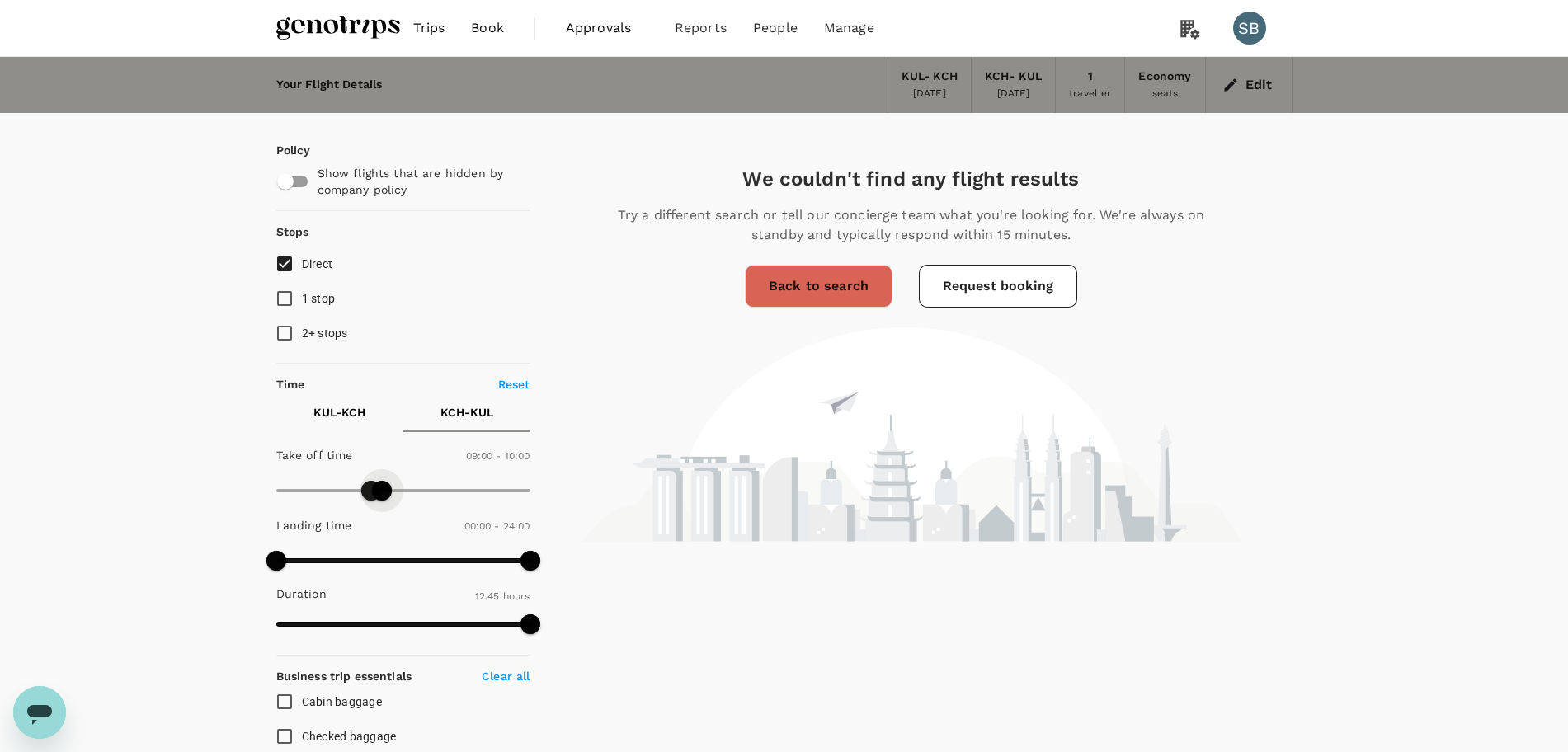 type on "630" 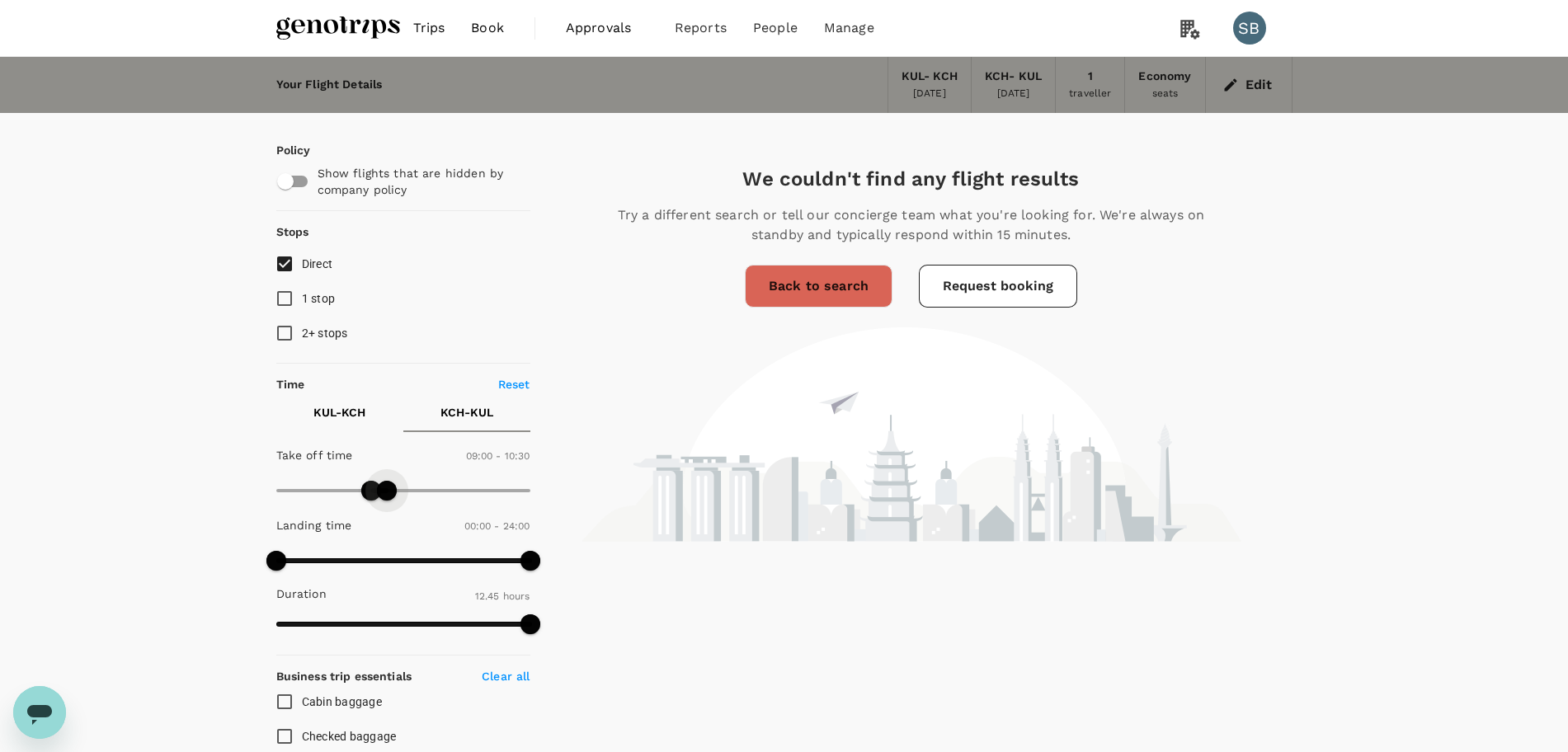 click at bounding box center (387, 491) 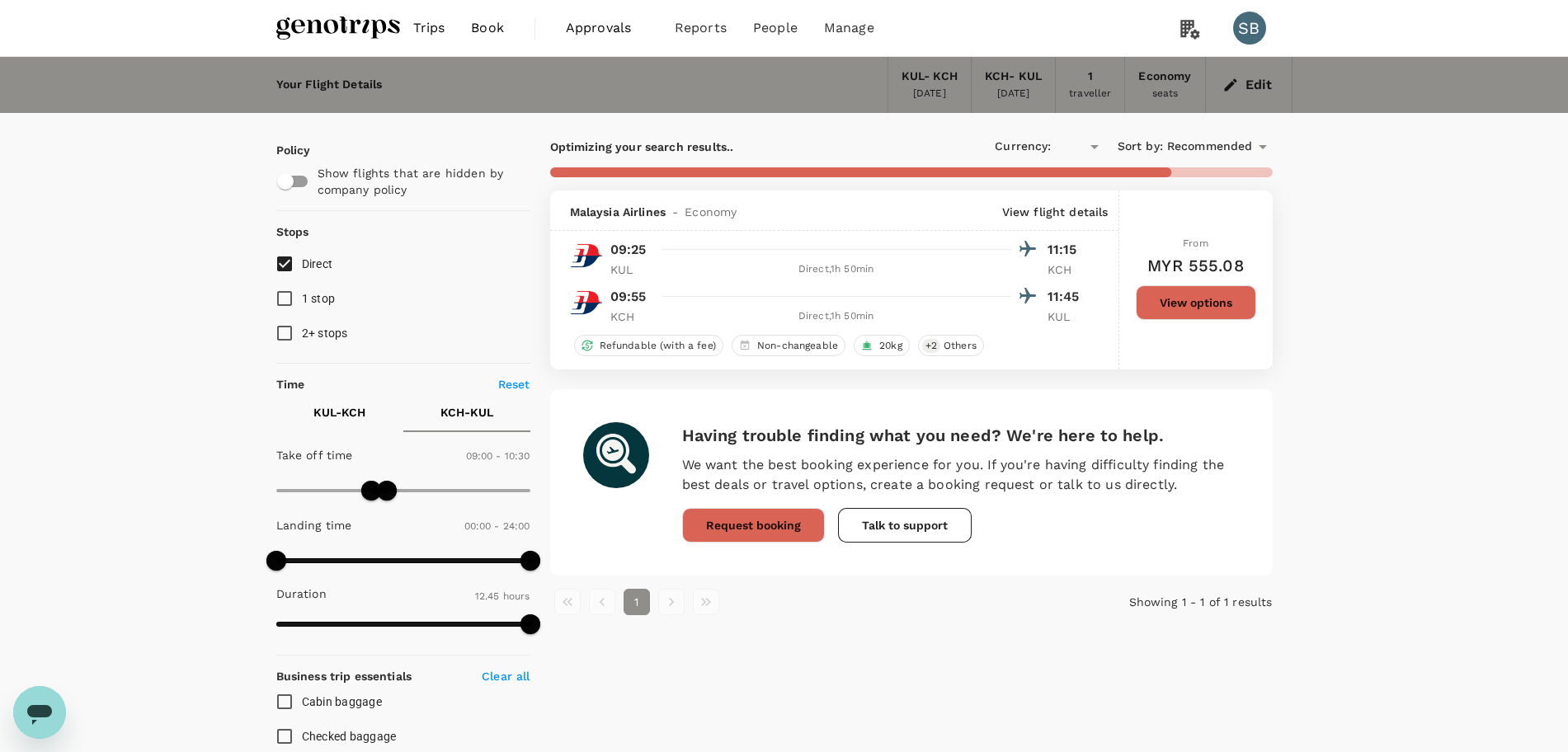 type on "MYR" 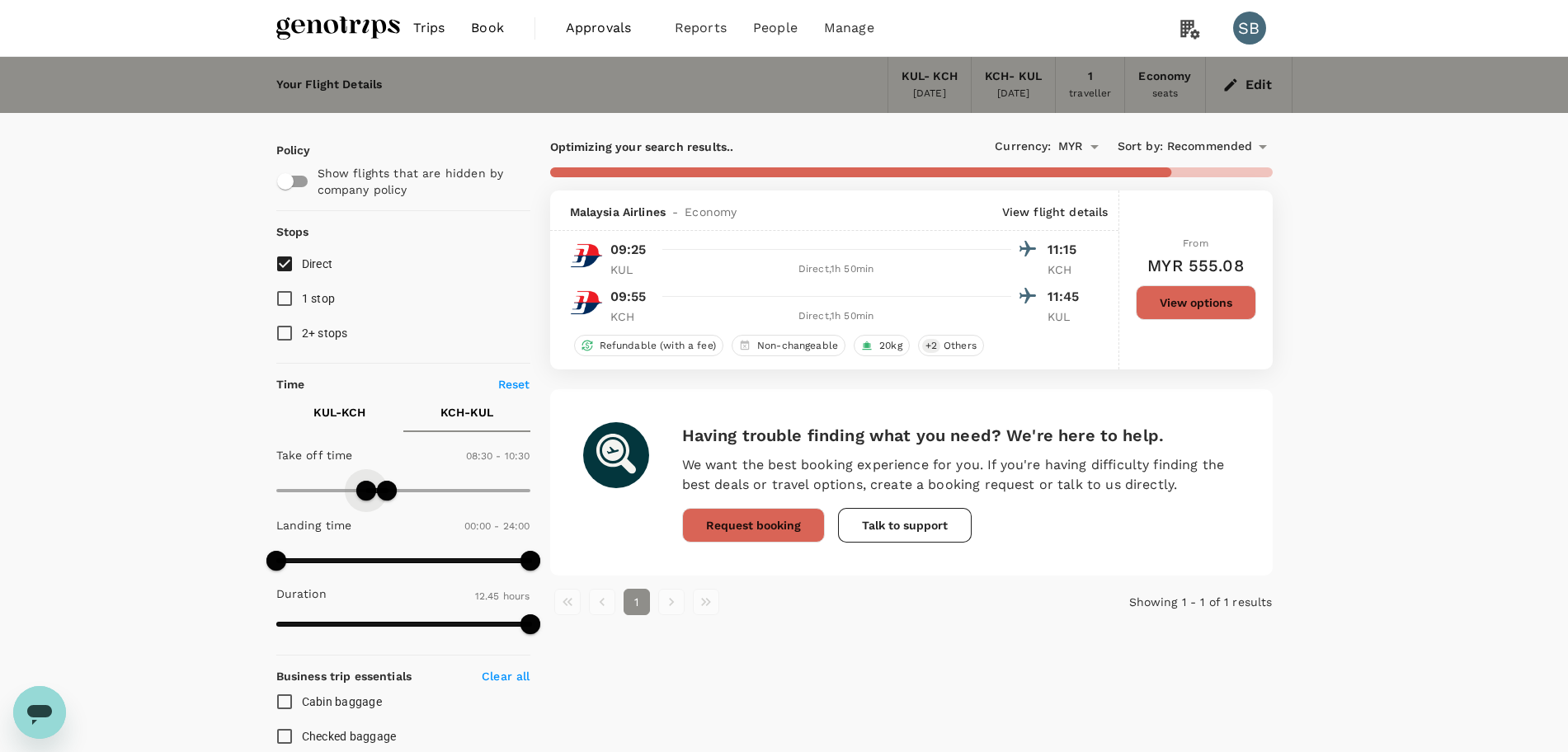 type on "480" 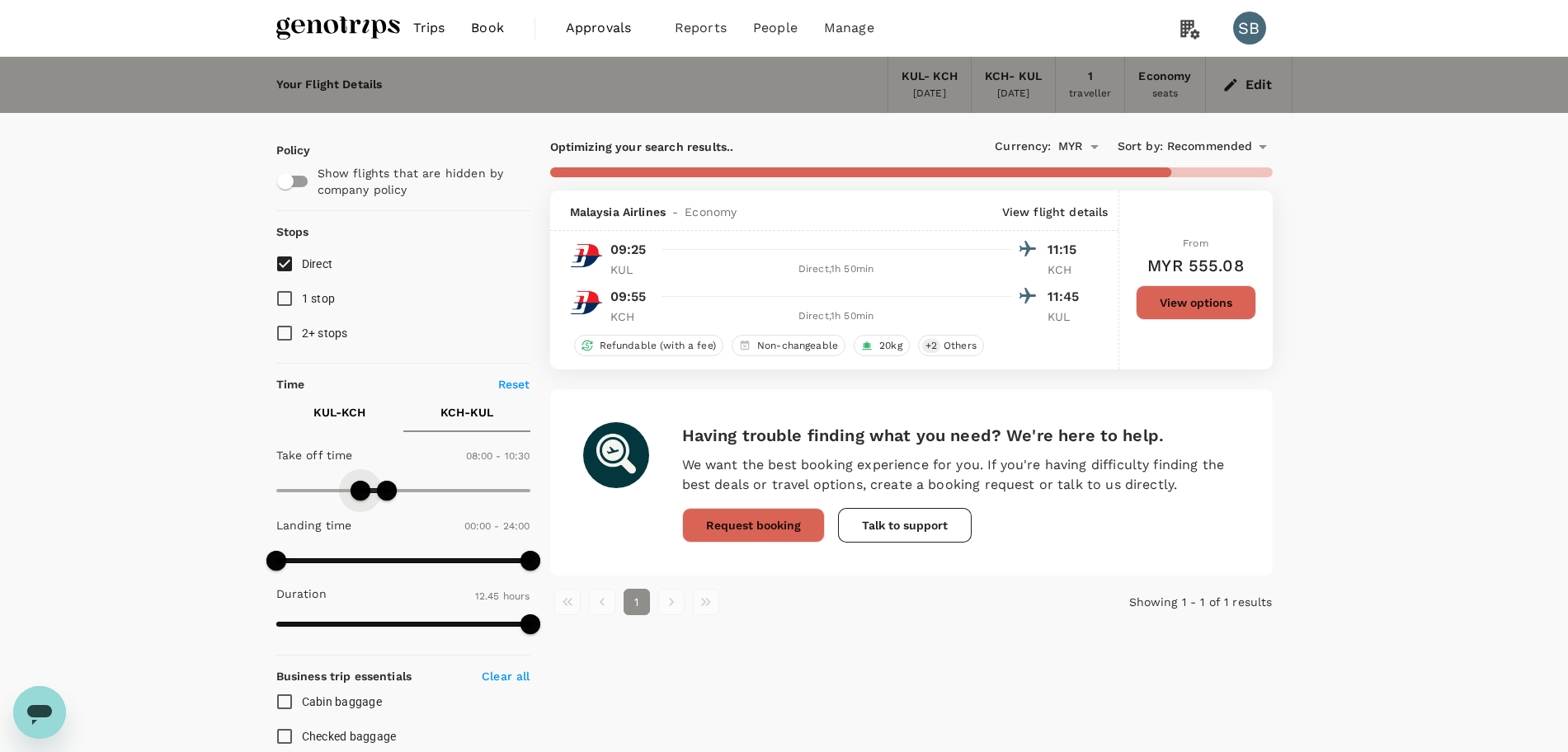 click at bounding box center (360, 491) 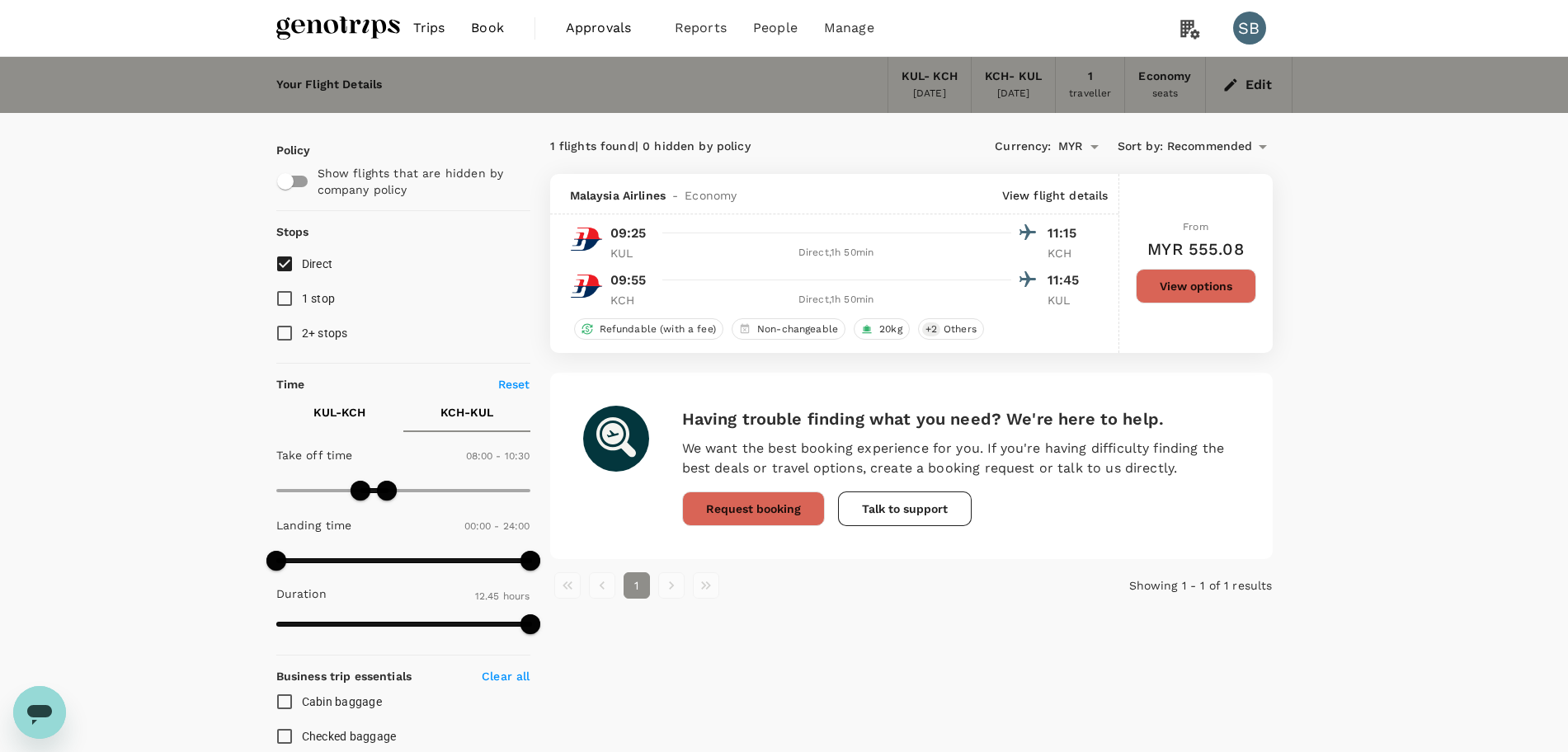 click on "View options" at bounding box center (1196, 286) 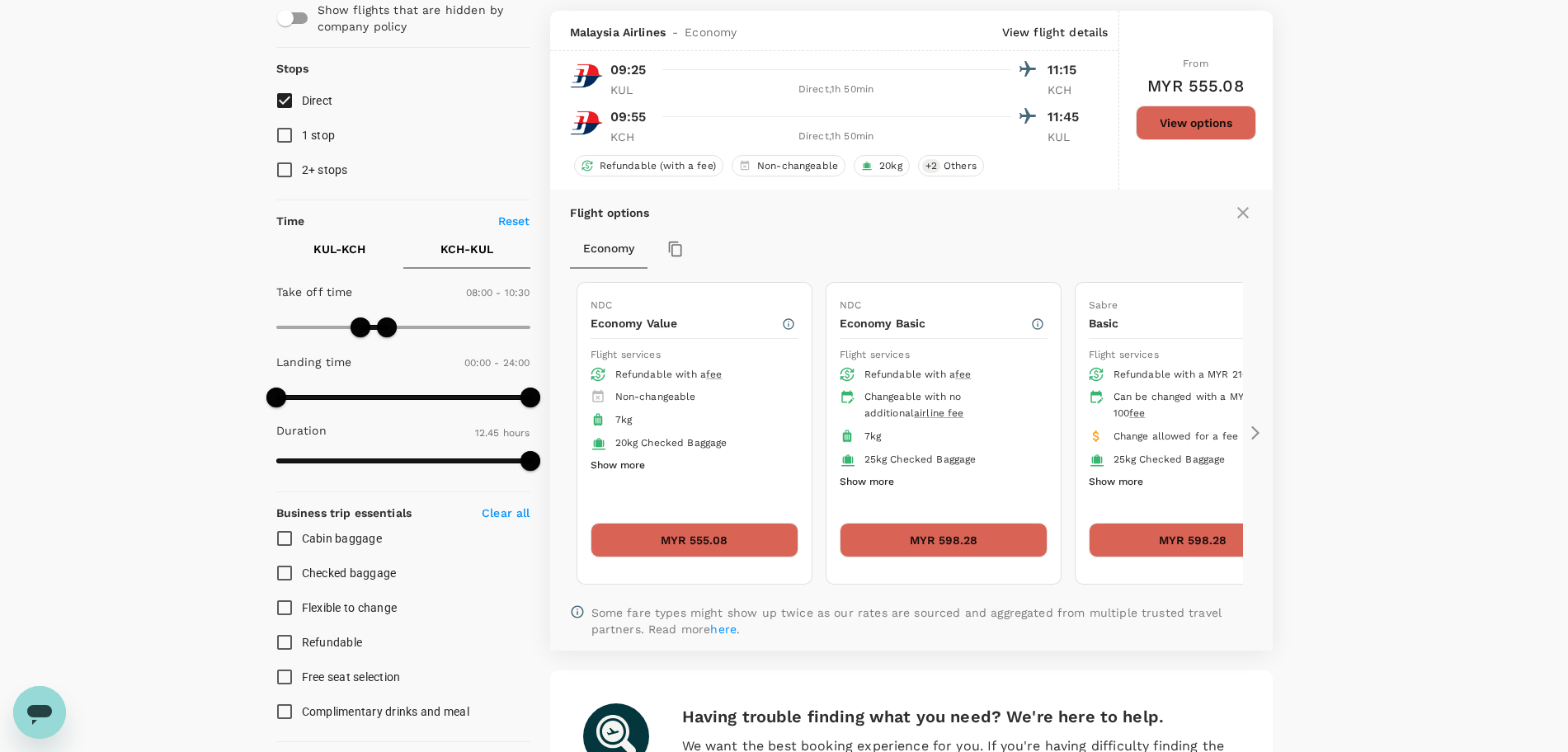 scroll, scrollTop: 174, scrollLeft: 0, axis: vertical 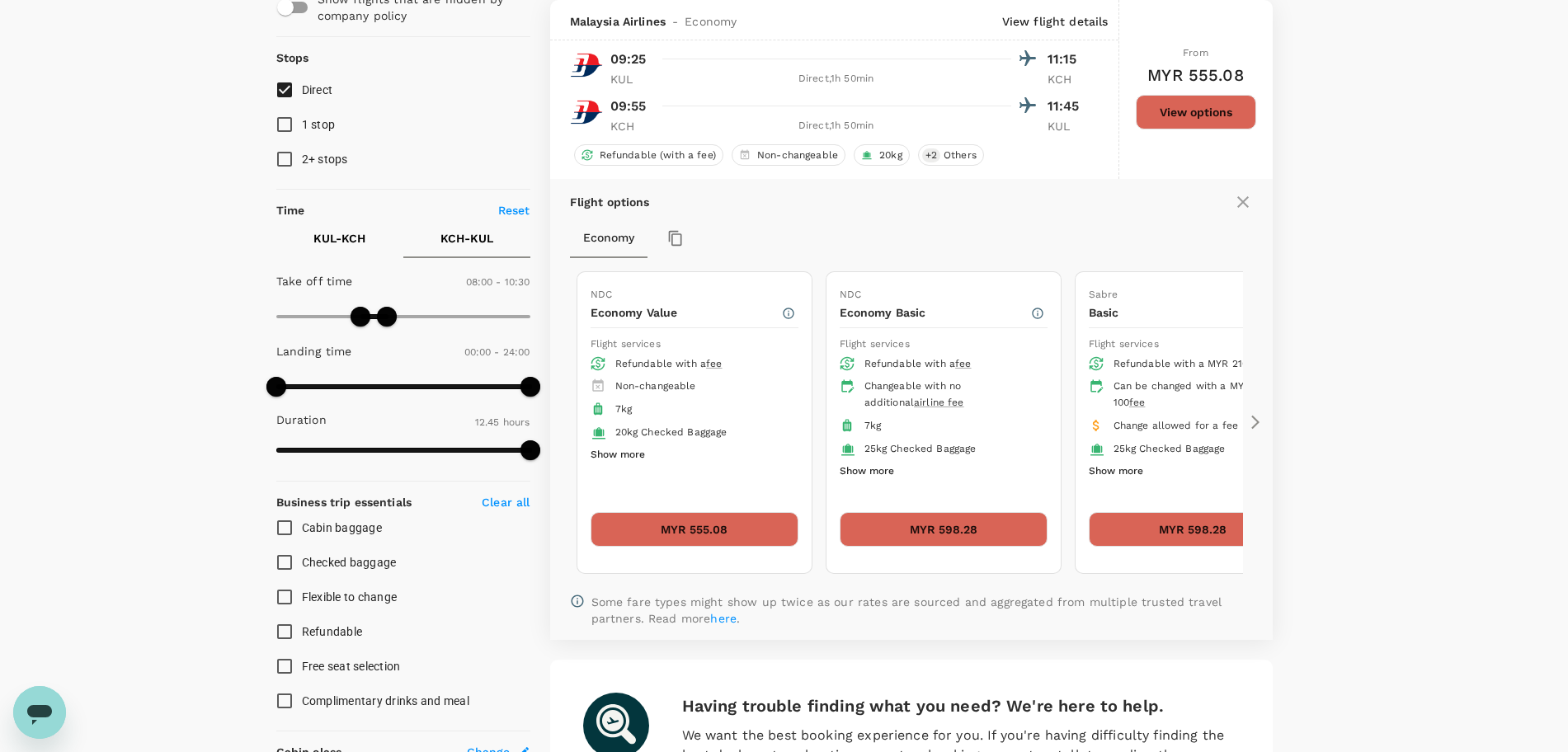 click 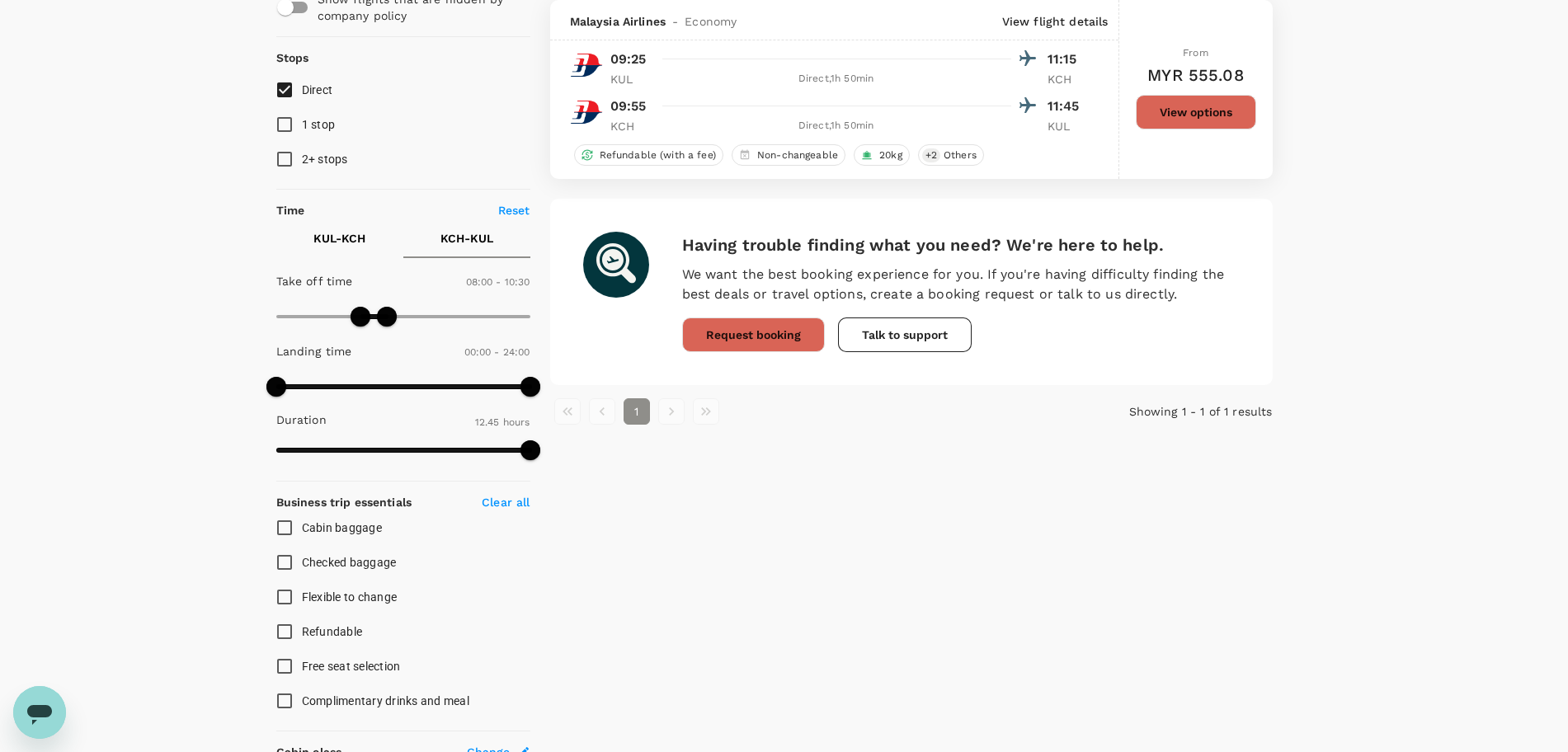 type on "960" 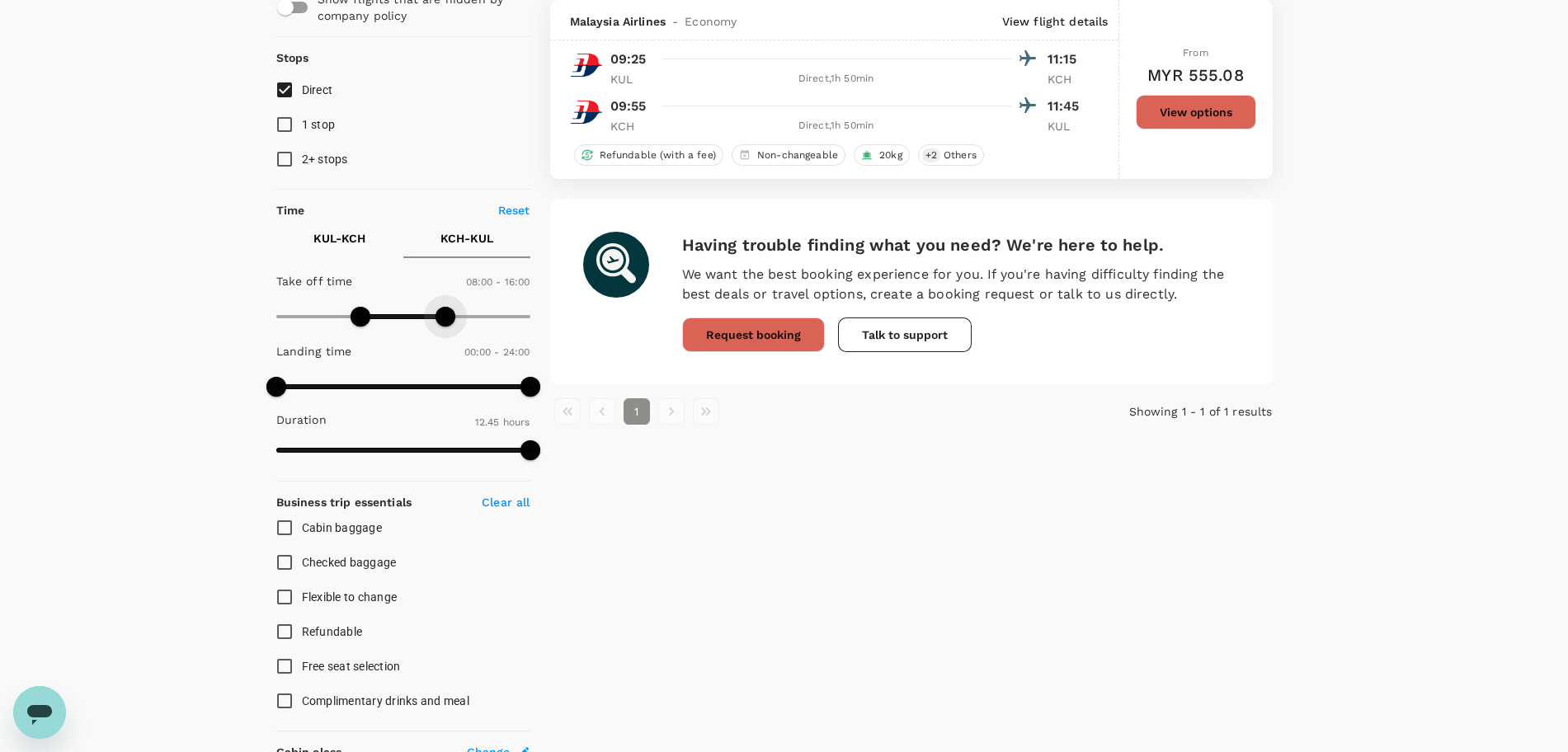 drag, startPoint x: 391, startPoint y: 306, endPoint x: 446, endPoint y: 309, distance: 55.08176 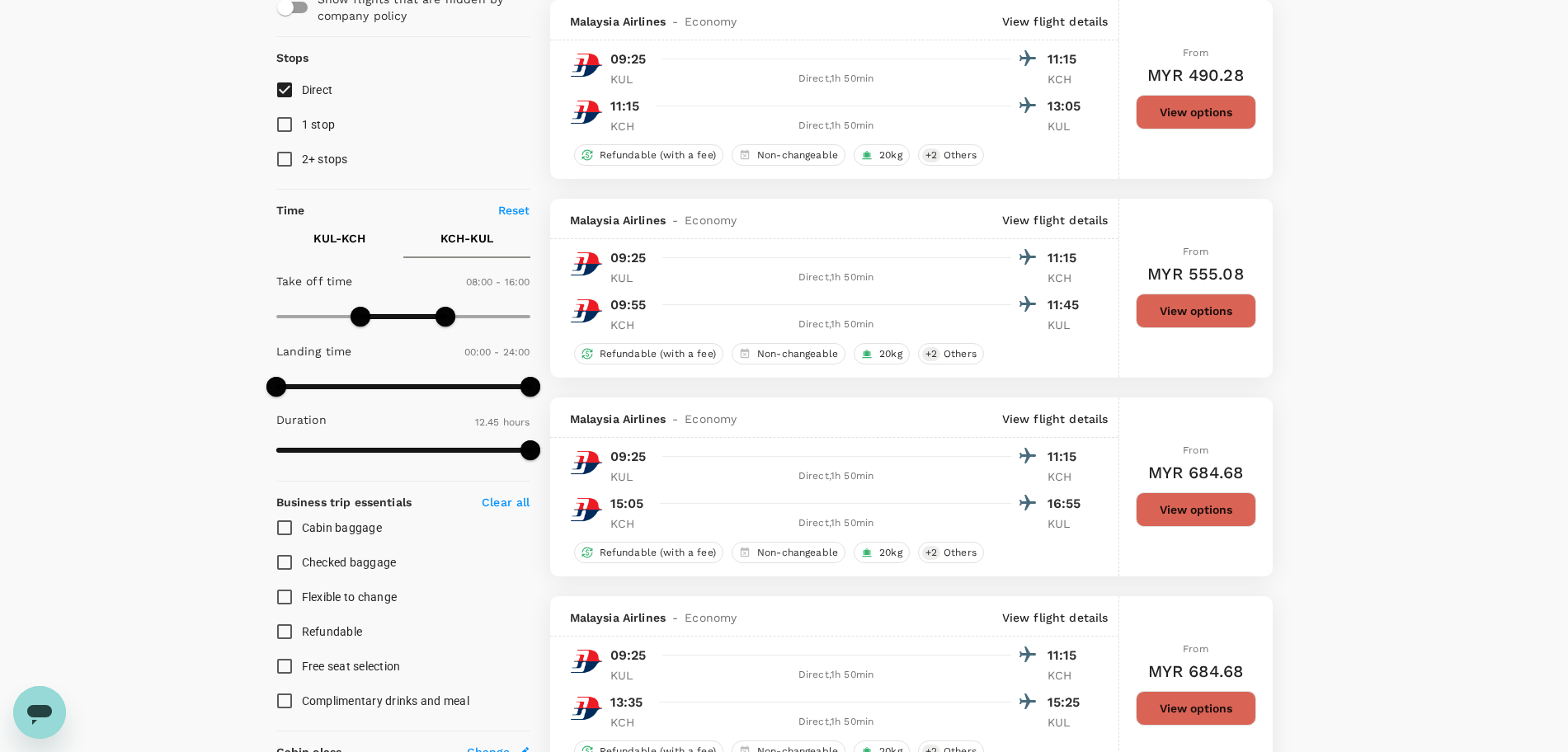 scroll, scrollTop: 0, scrollLeft: 0, axis: both 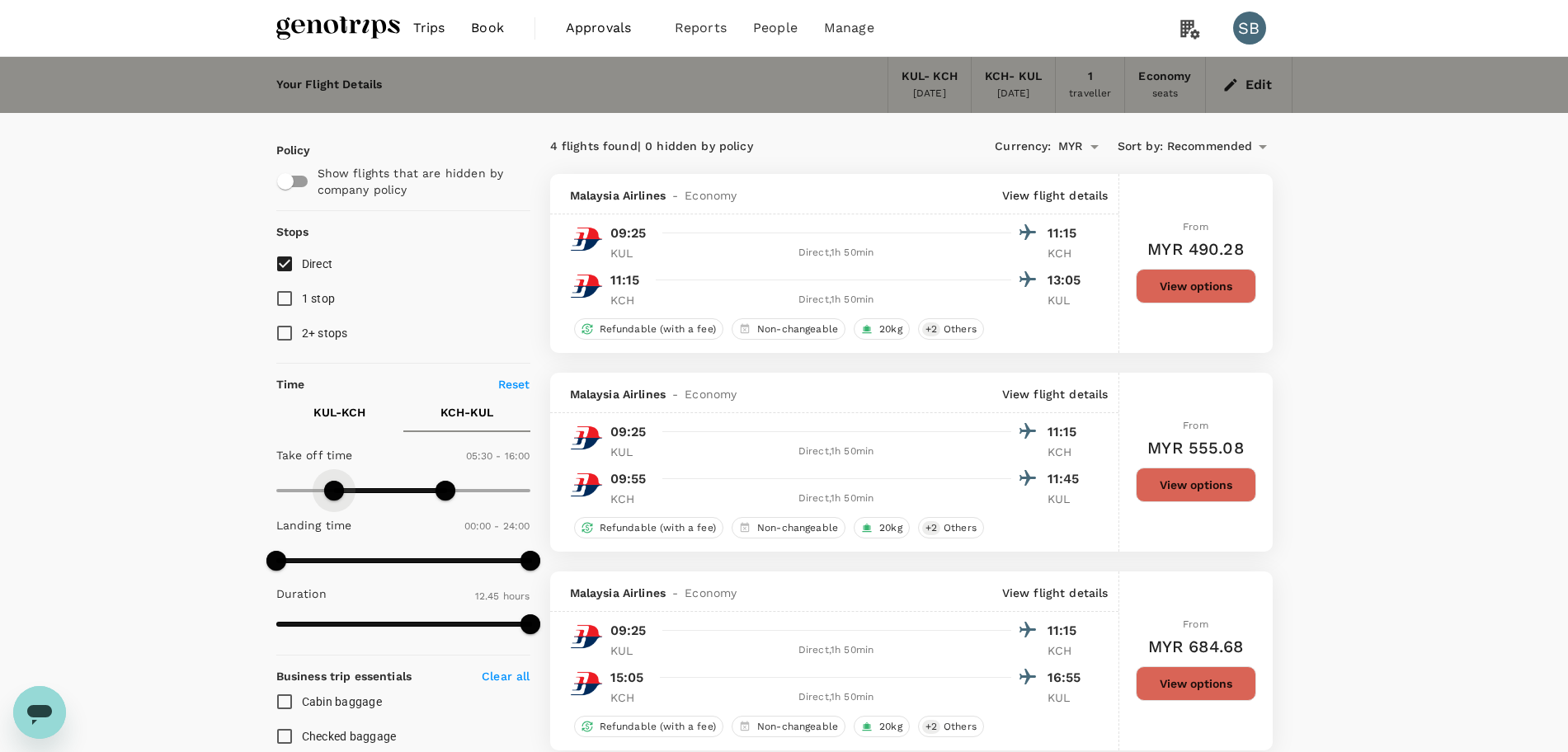 type on "300" 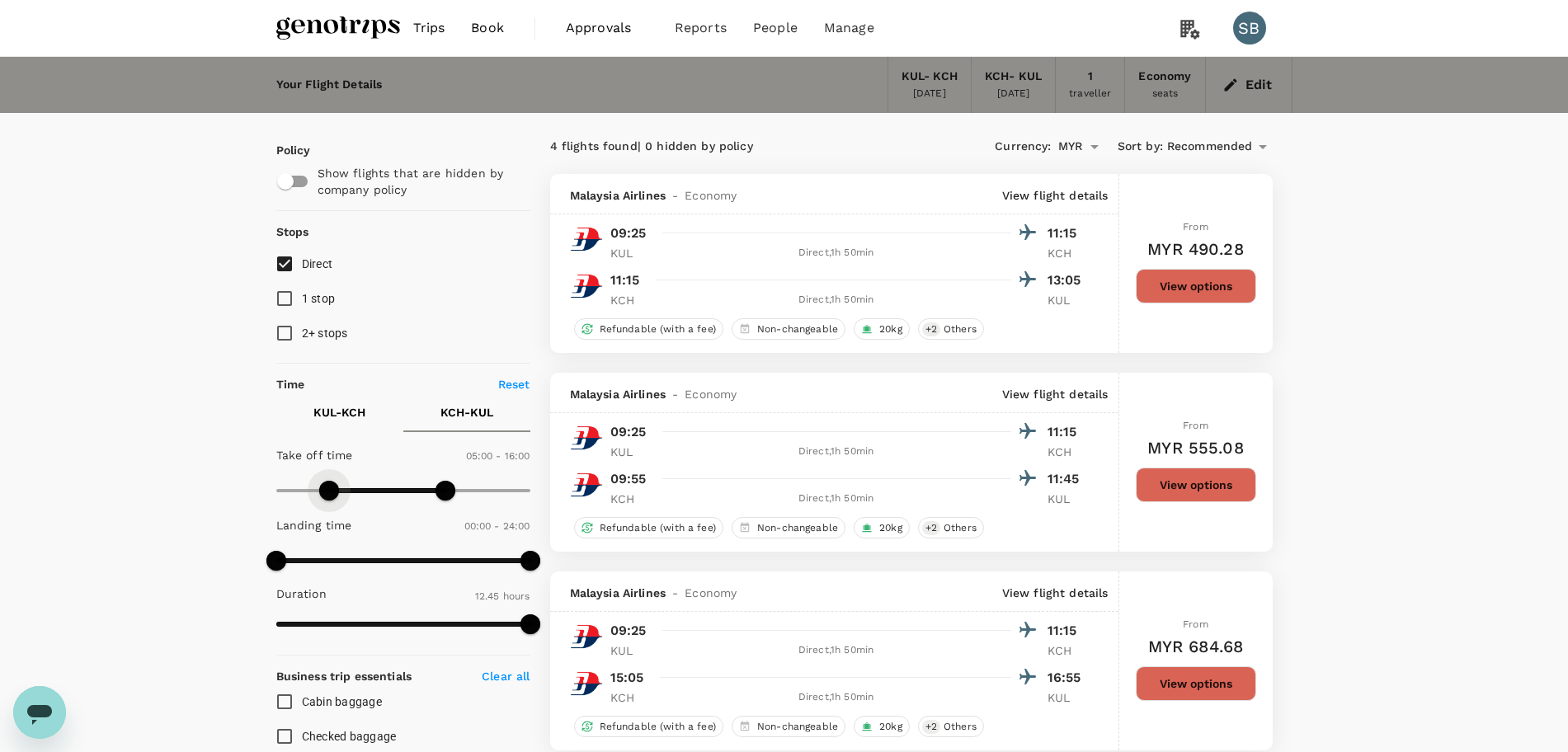 drag, startPoint x: 361, startPoint y: 489, endPoint x: 327, endPoint y: 497, distance: 34.928498 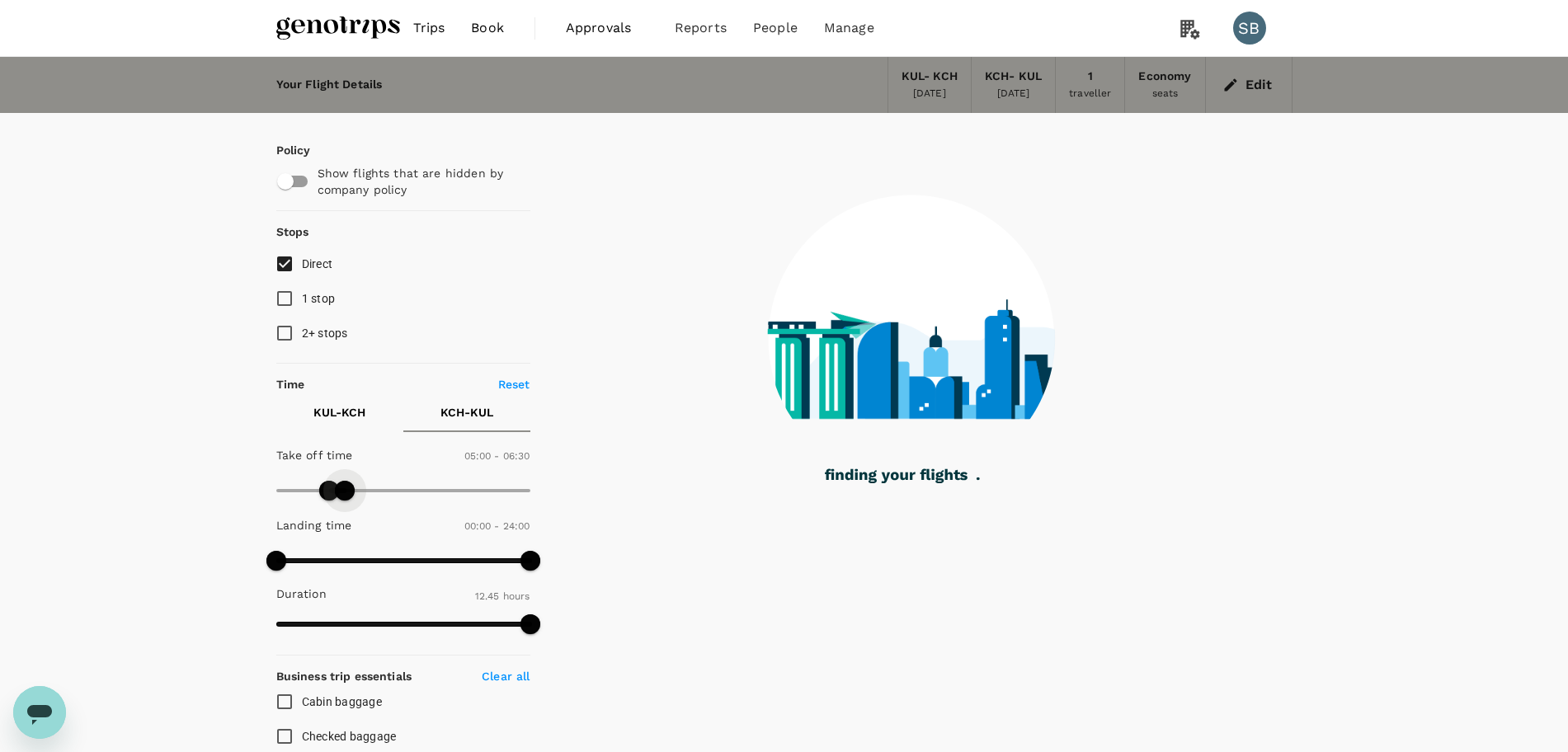 type on "360" 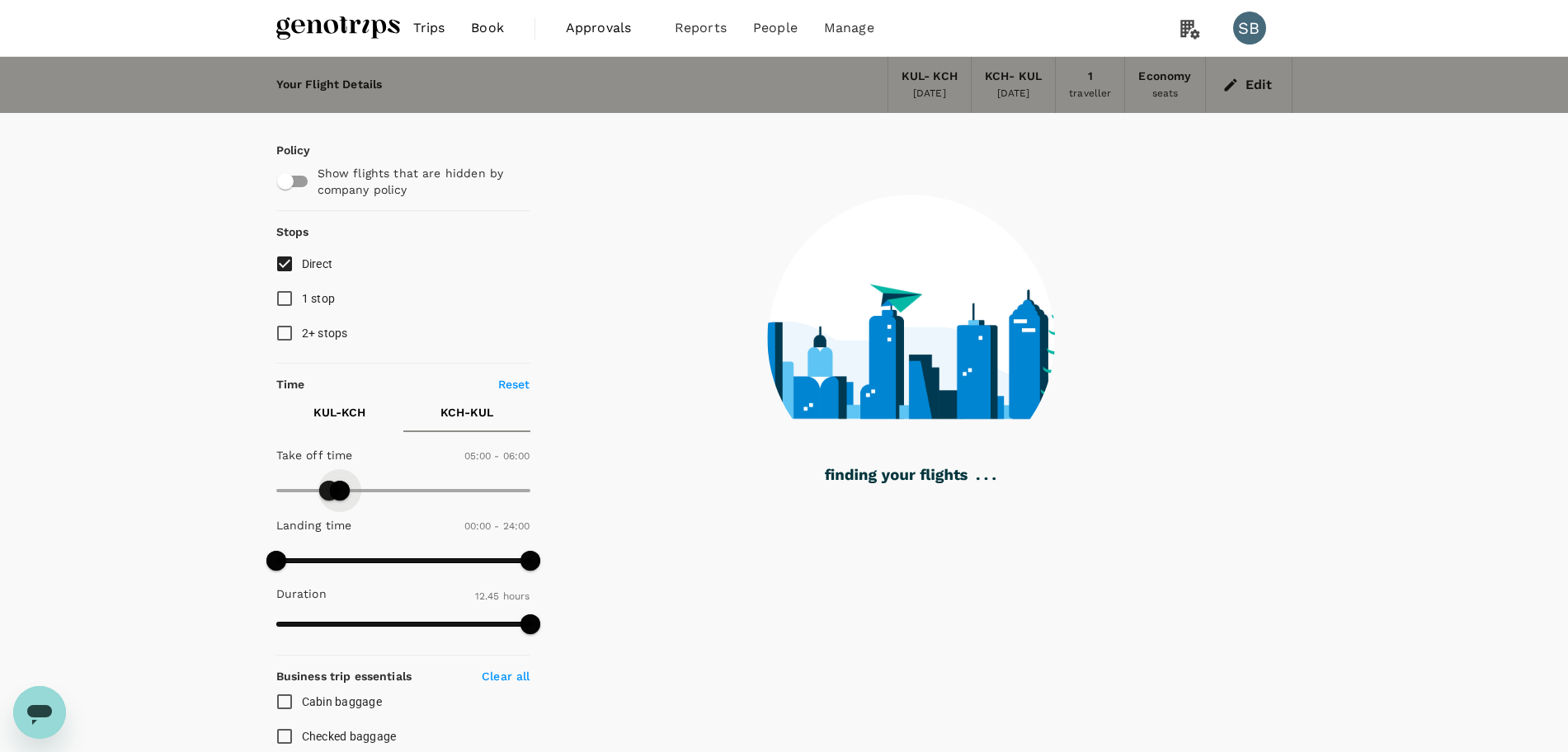 drag, startPoint x: 438, startPoint y: 486, endPoint x: 339, endPoint y: 503, distance: 100.44899 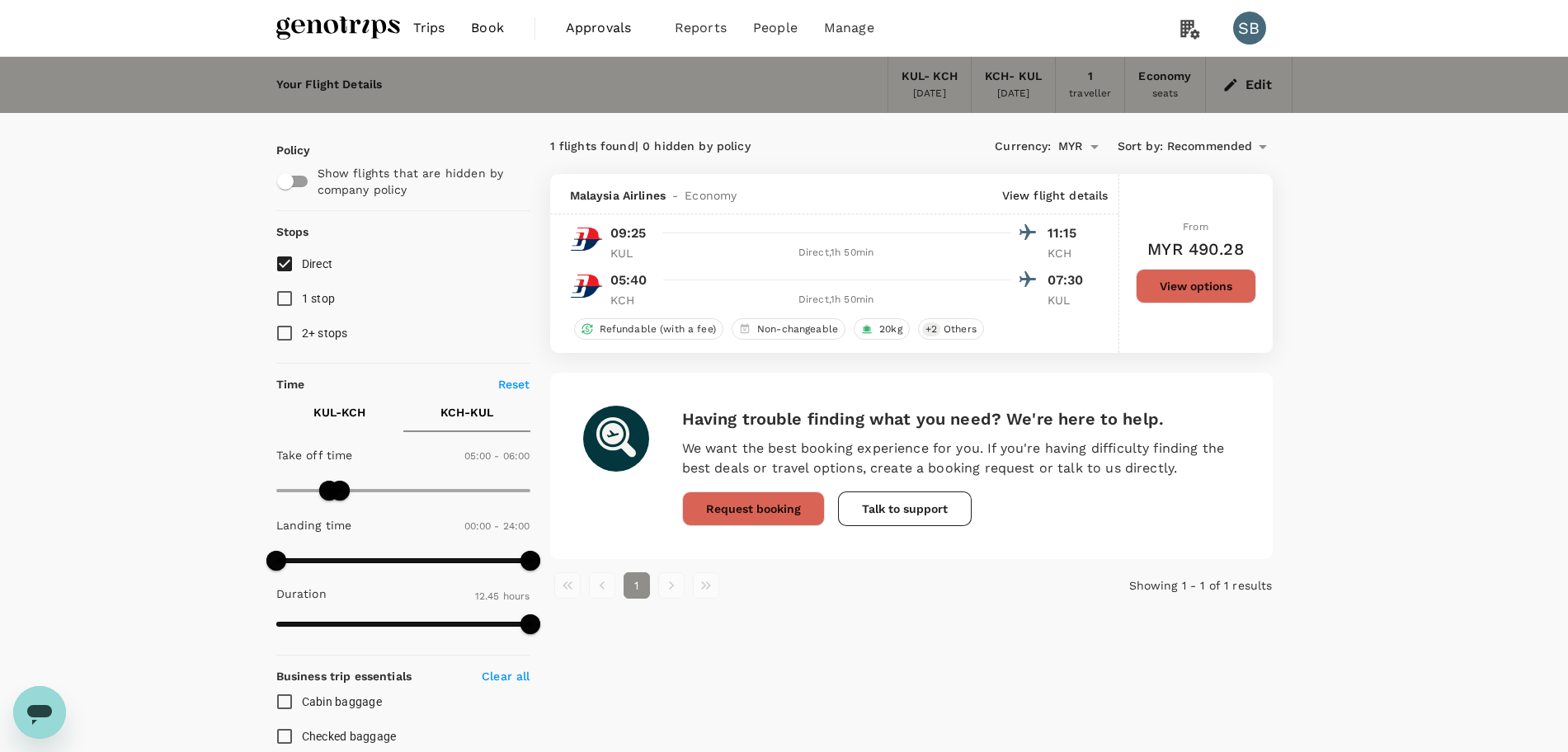 click at bounding box center (338, 28) 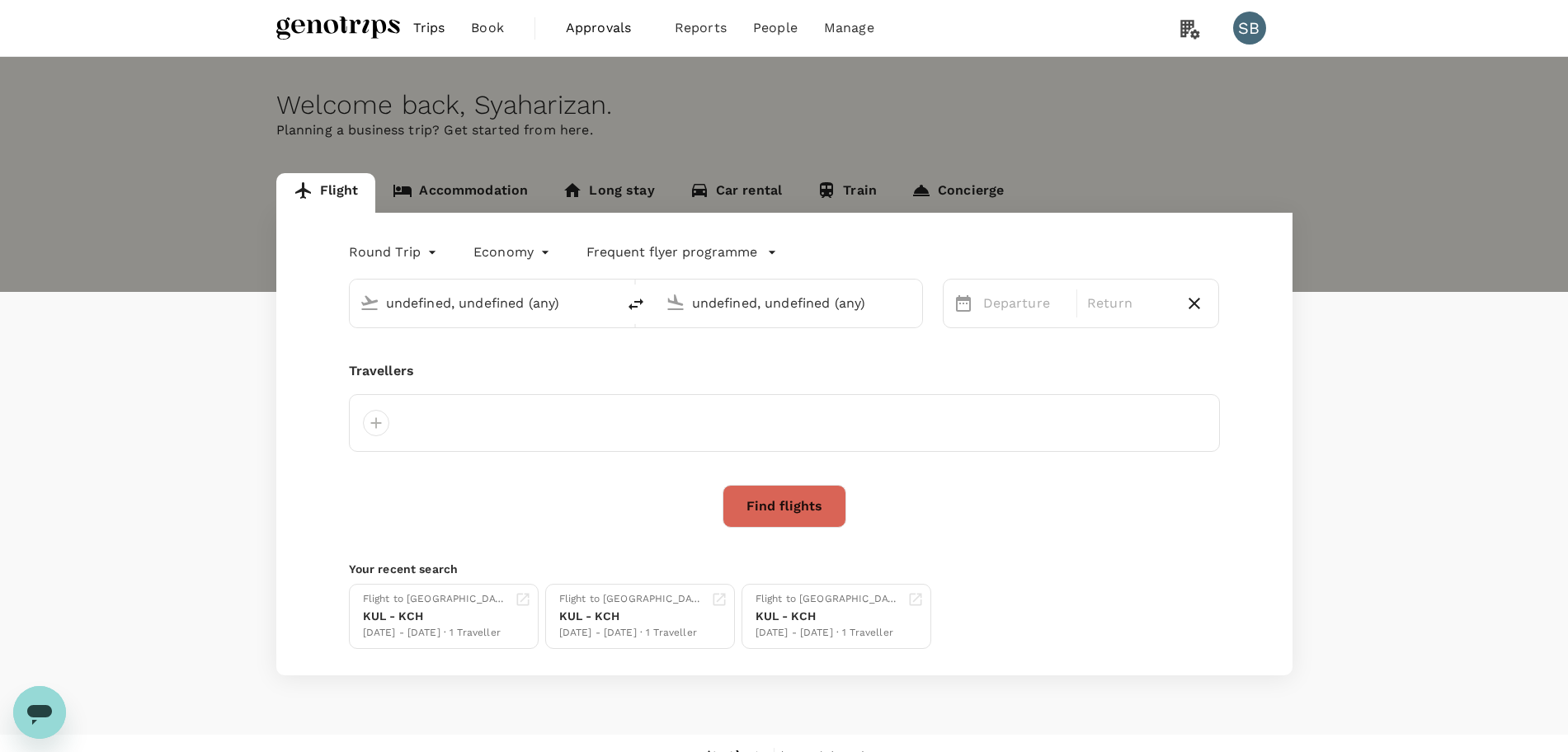 type 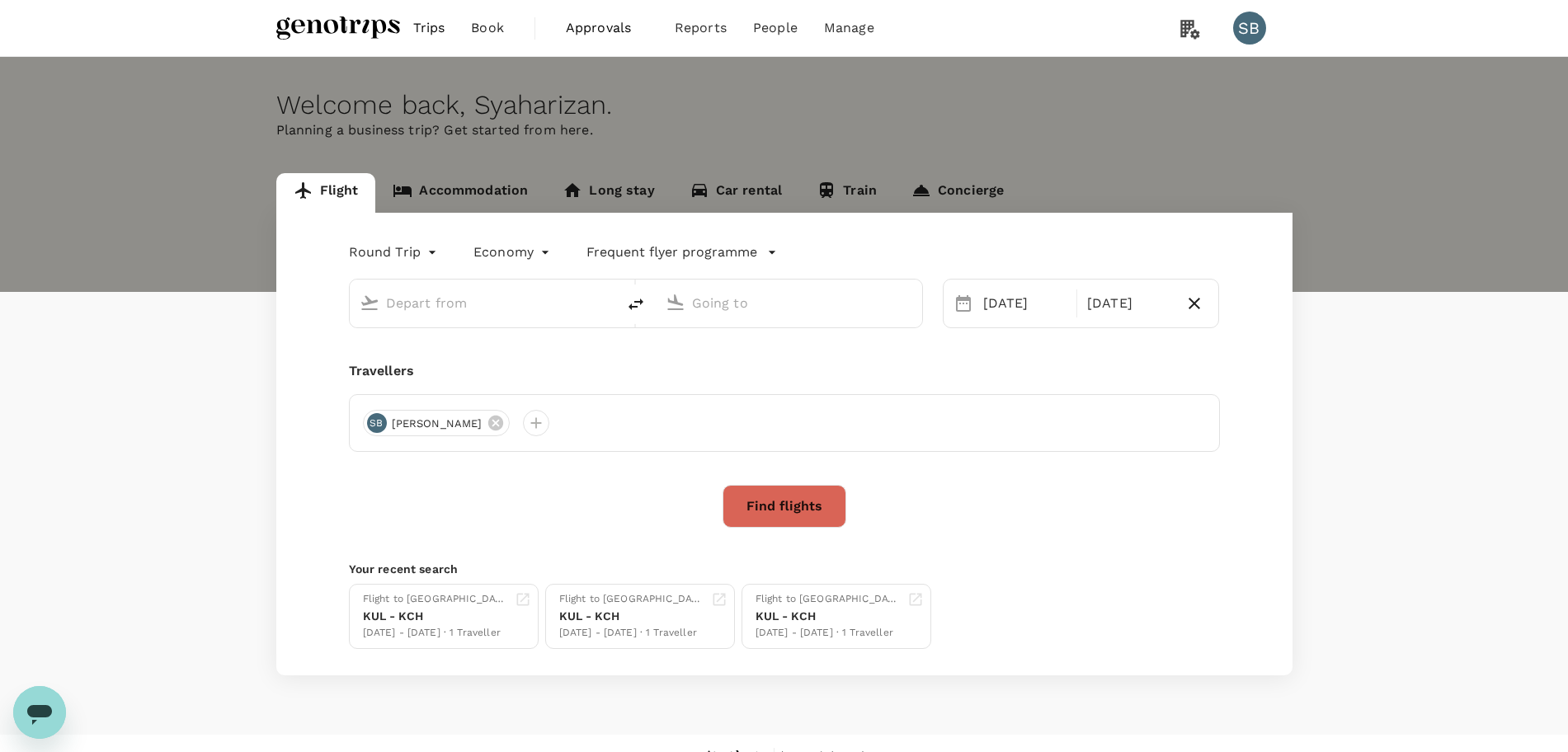 type on "Kuala Lumpur Intl ([GEOGRAPHIC_DATA])" 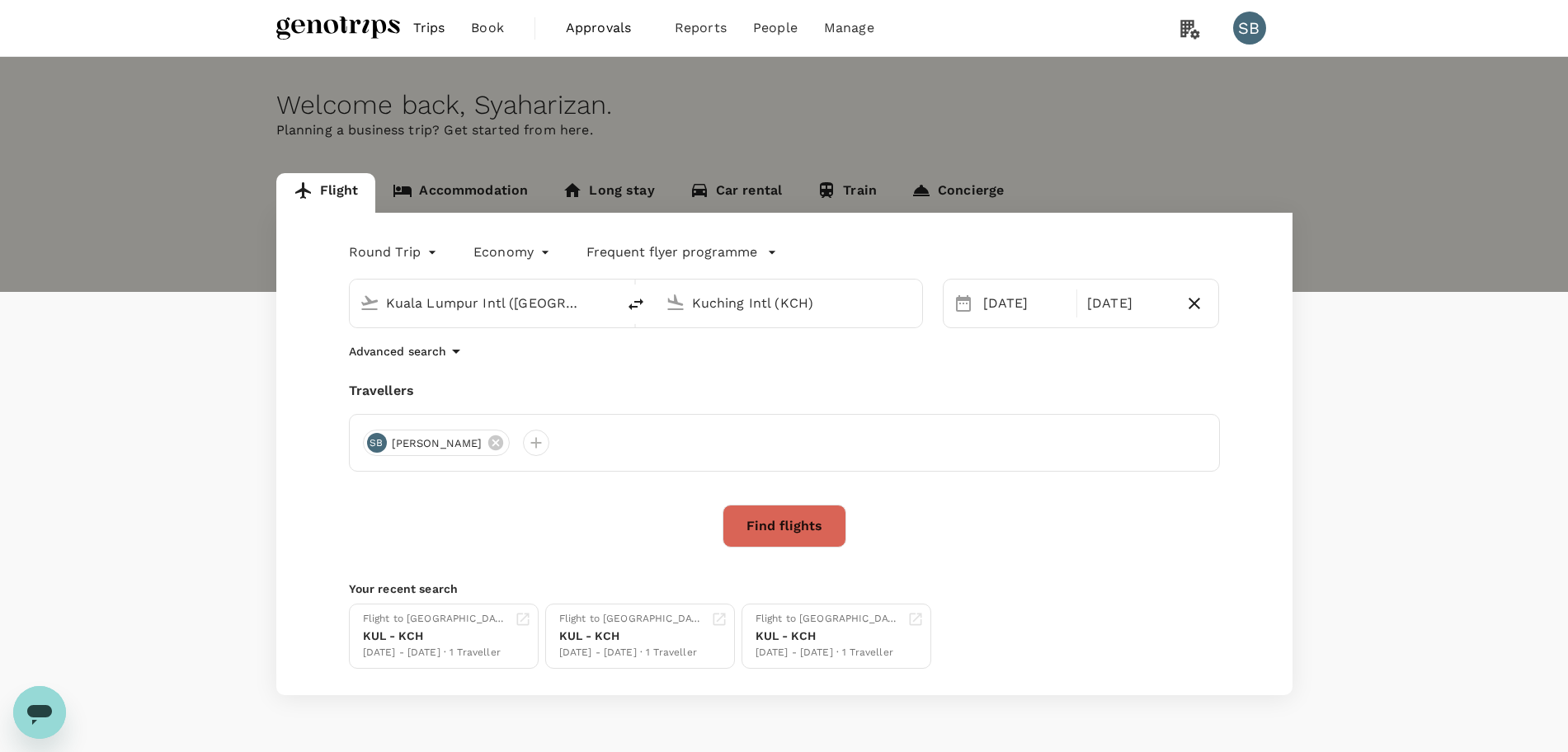 type 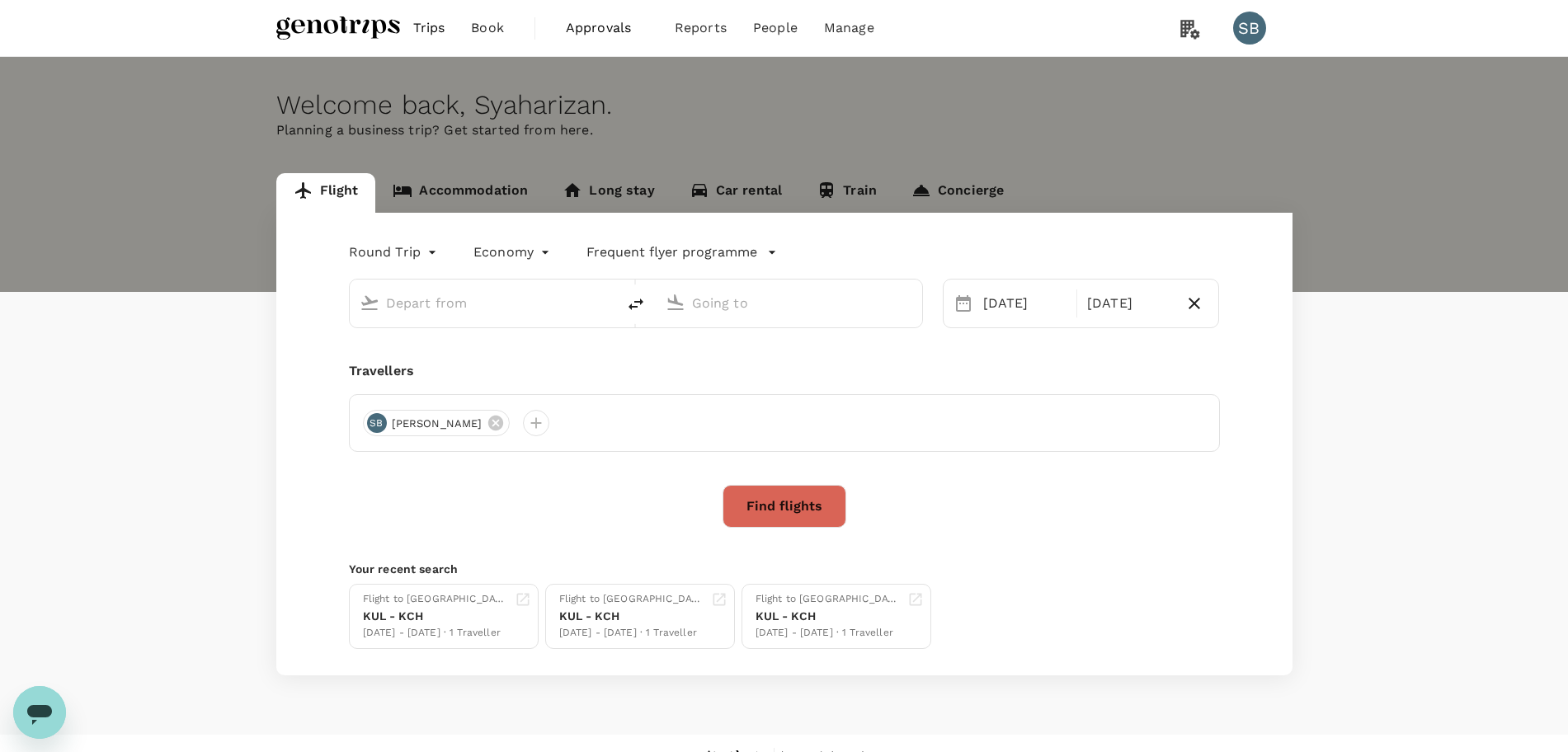 type on "Kuala Lumpur Intl ([GEOGRAPHIC_DATA])" 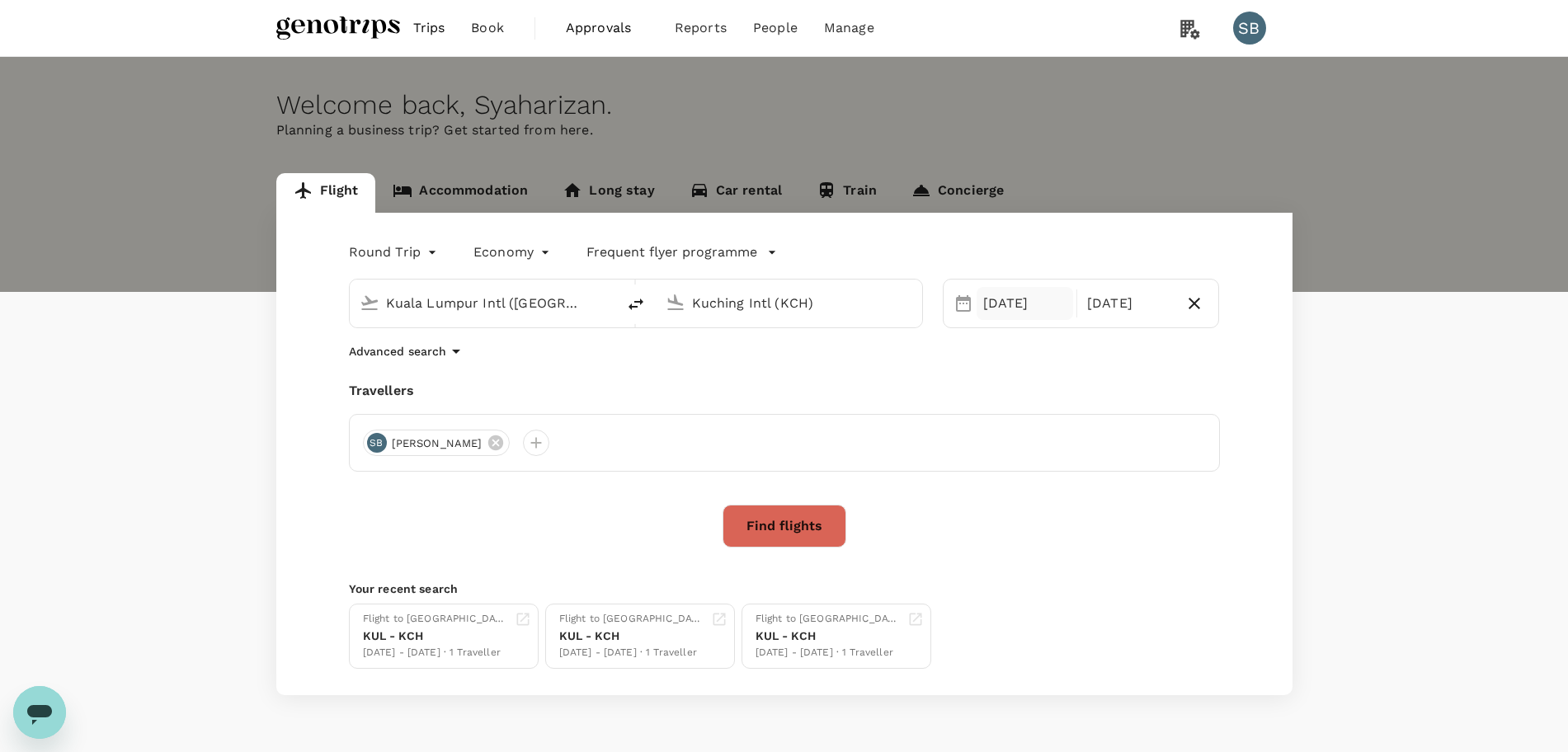 click on "18 Sep" at bounding box center [1024, 303] 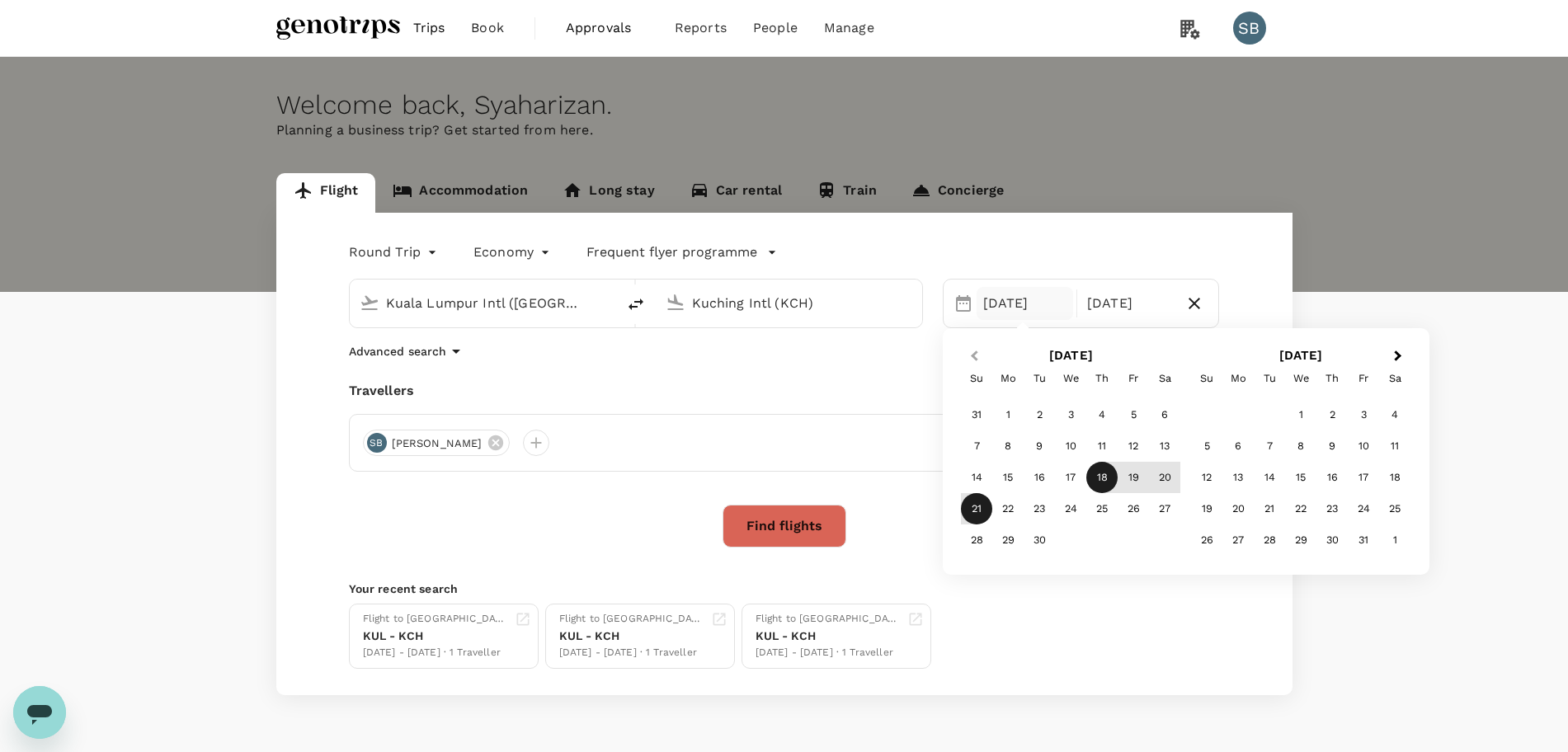 click on "Previous Month" at bounding box center [972, 357] 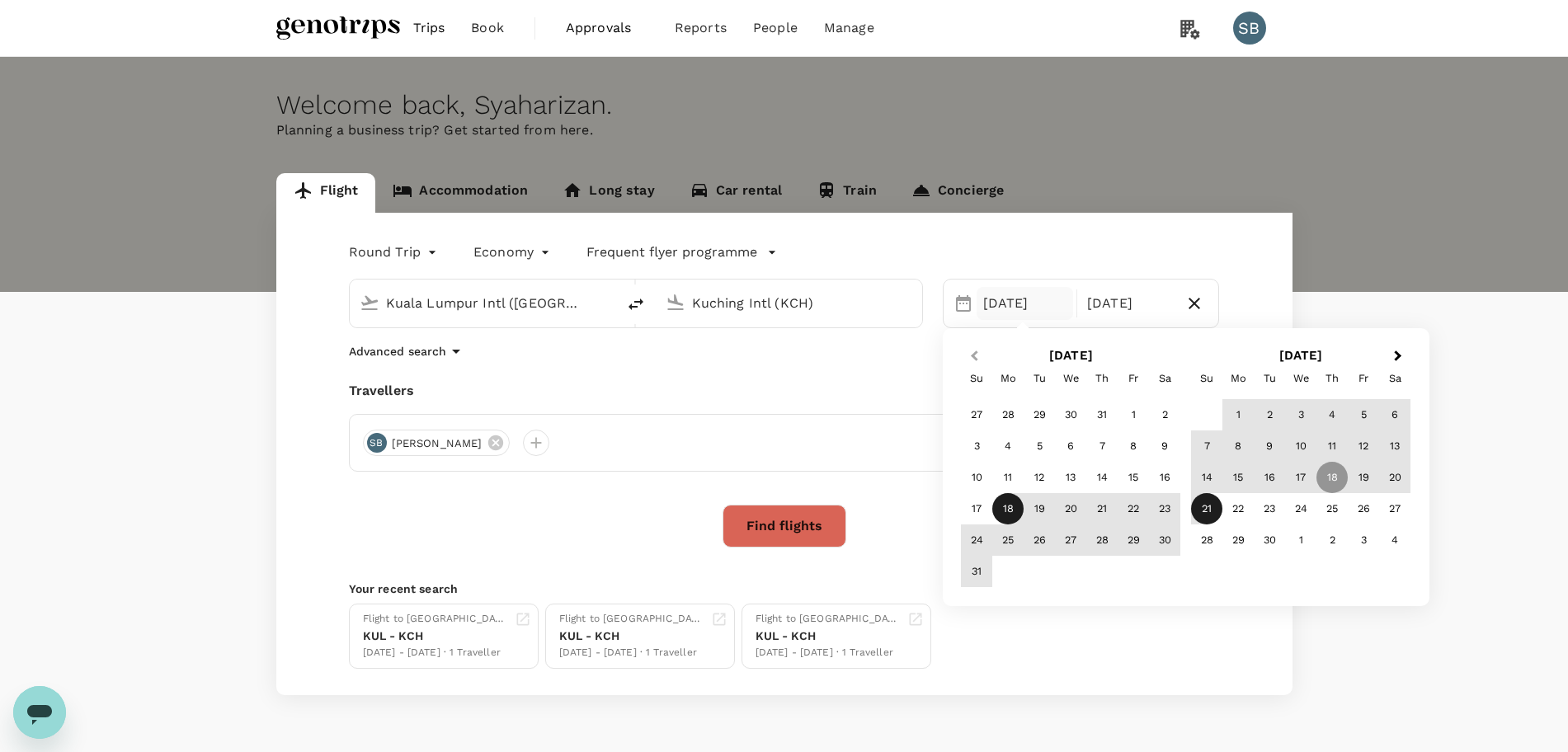 click on "Previous Month" at bounding box center [972, 357] 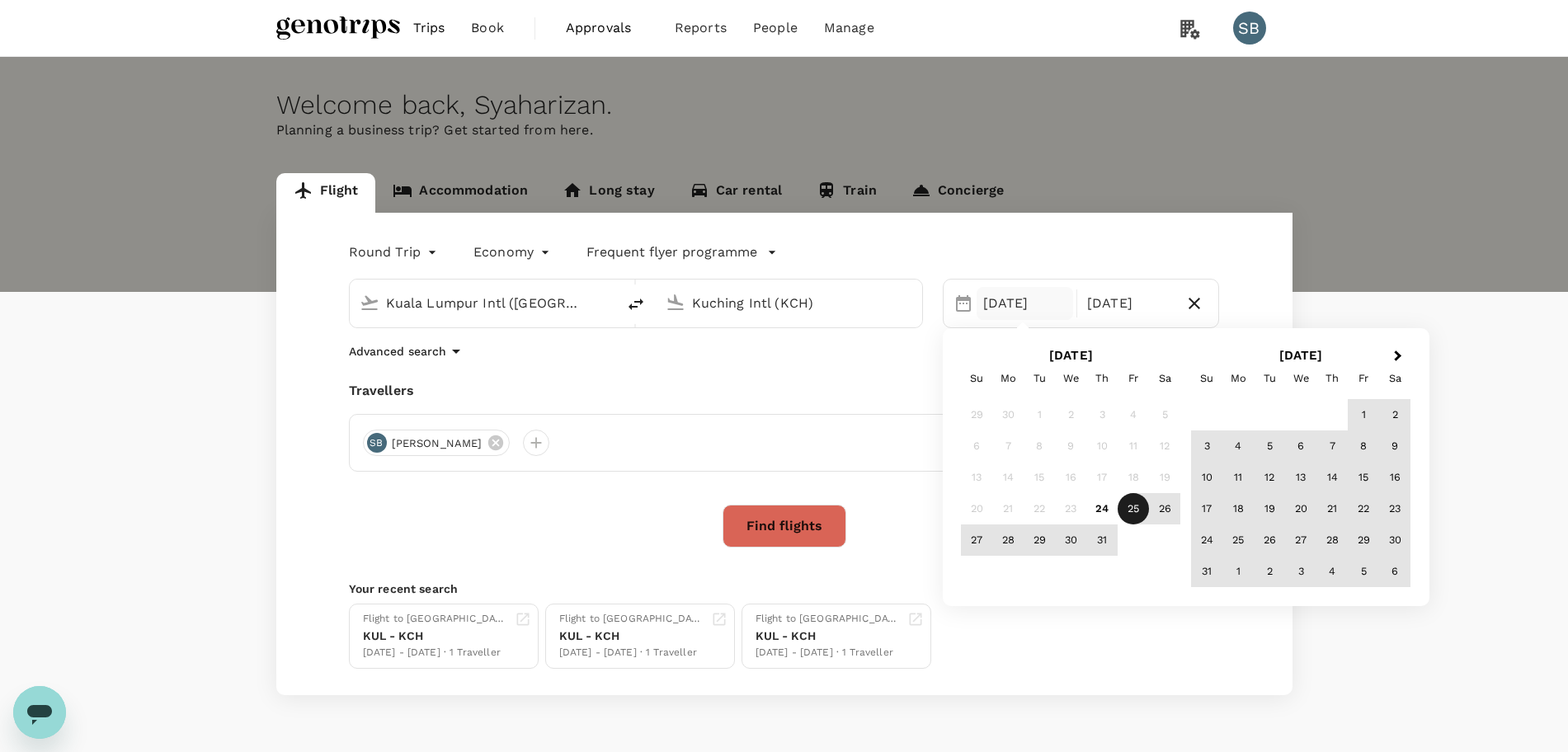 click on "25" at bounding box center (1133, 509) 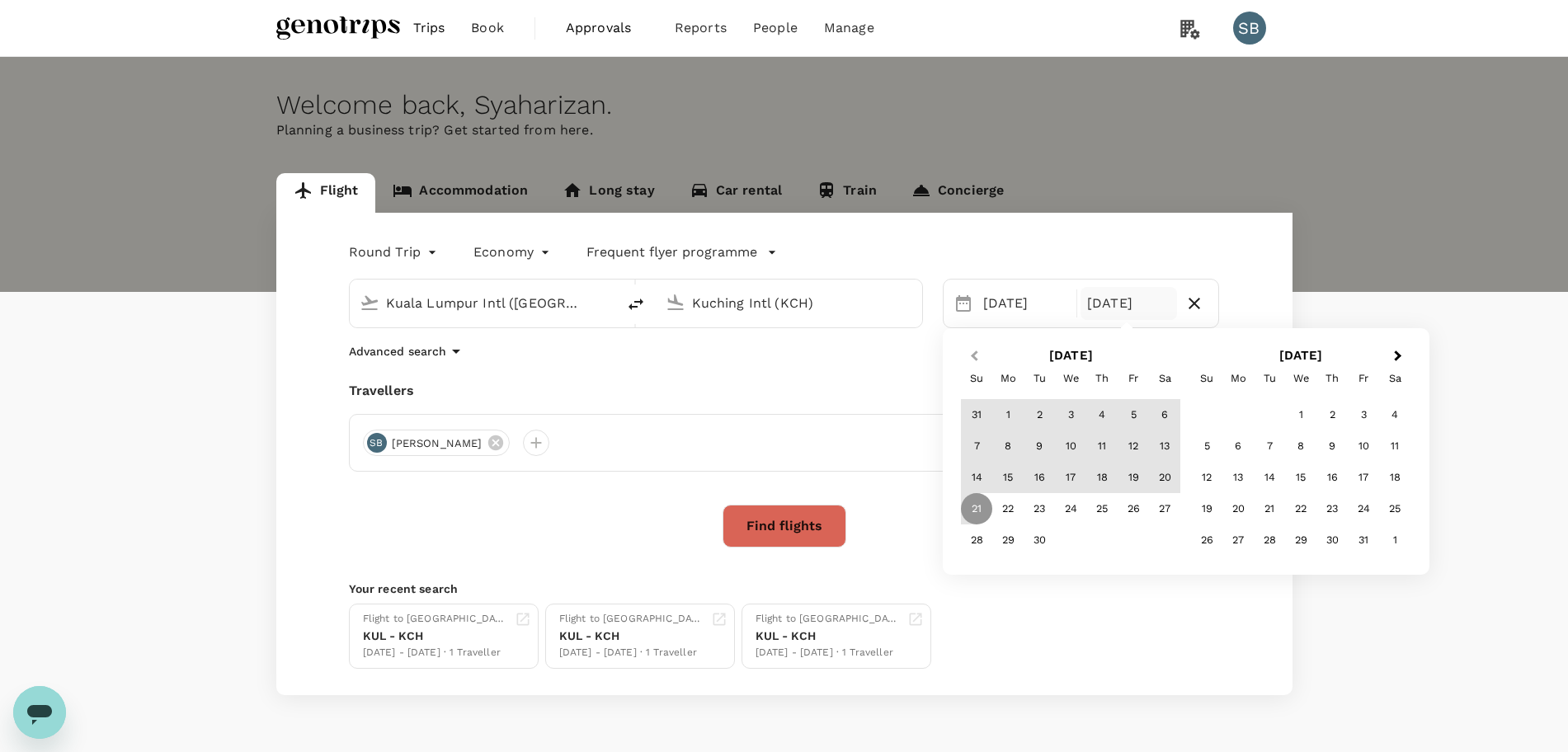 click on "Previous Month" at bounding box center (974, 356) 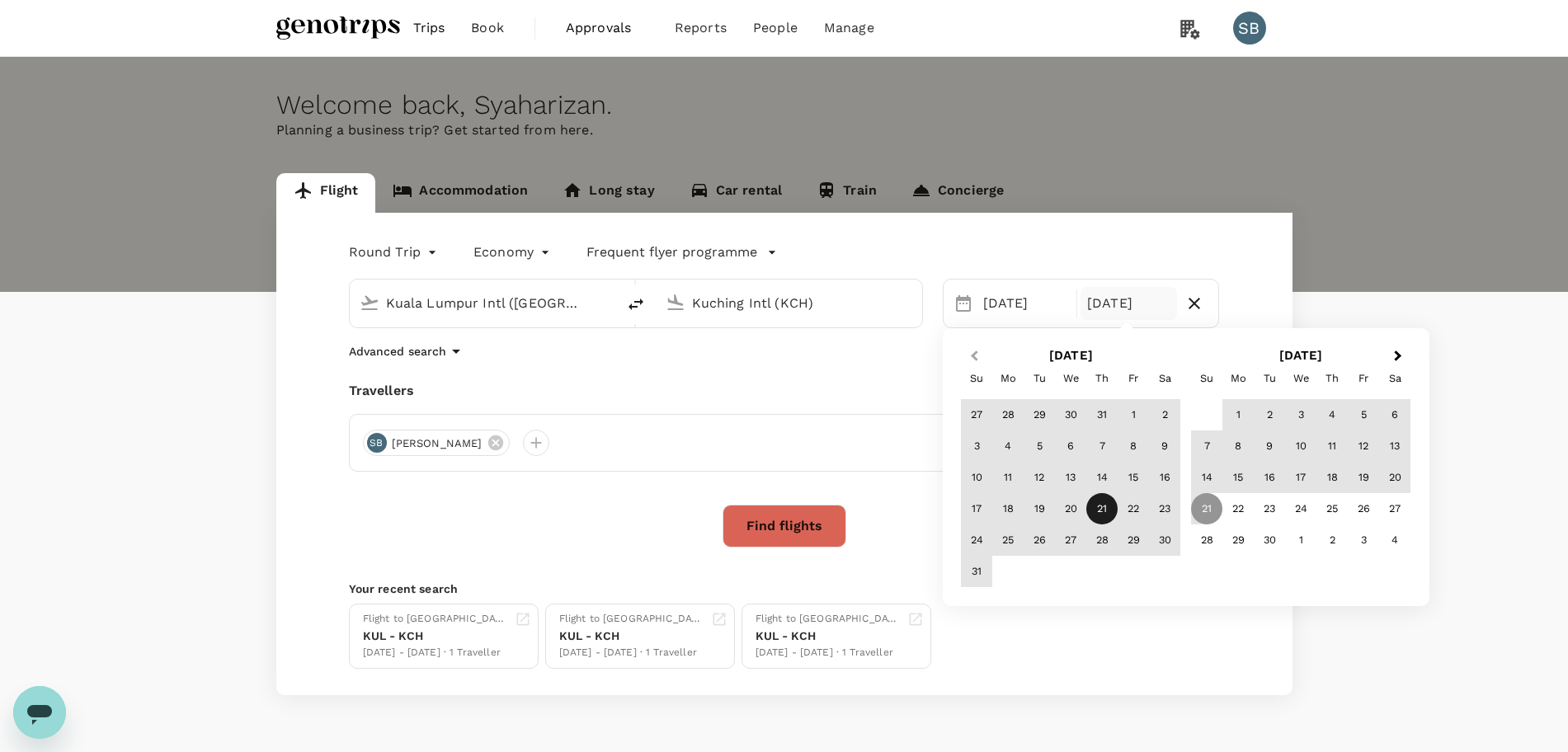 click on "Previous Month" at bounding box center [974, 356] 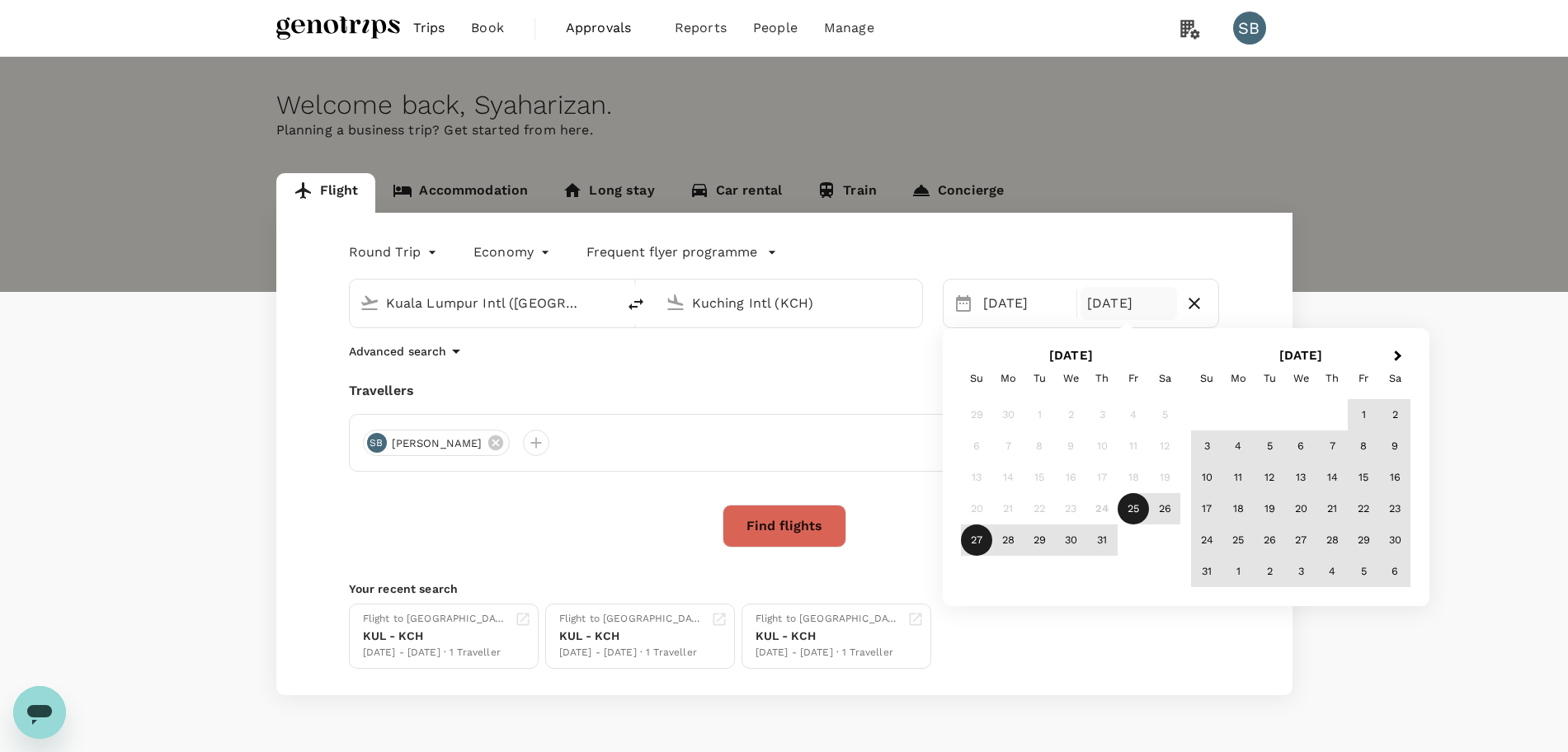 click on "27" at bounding box center [977, 540] 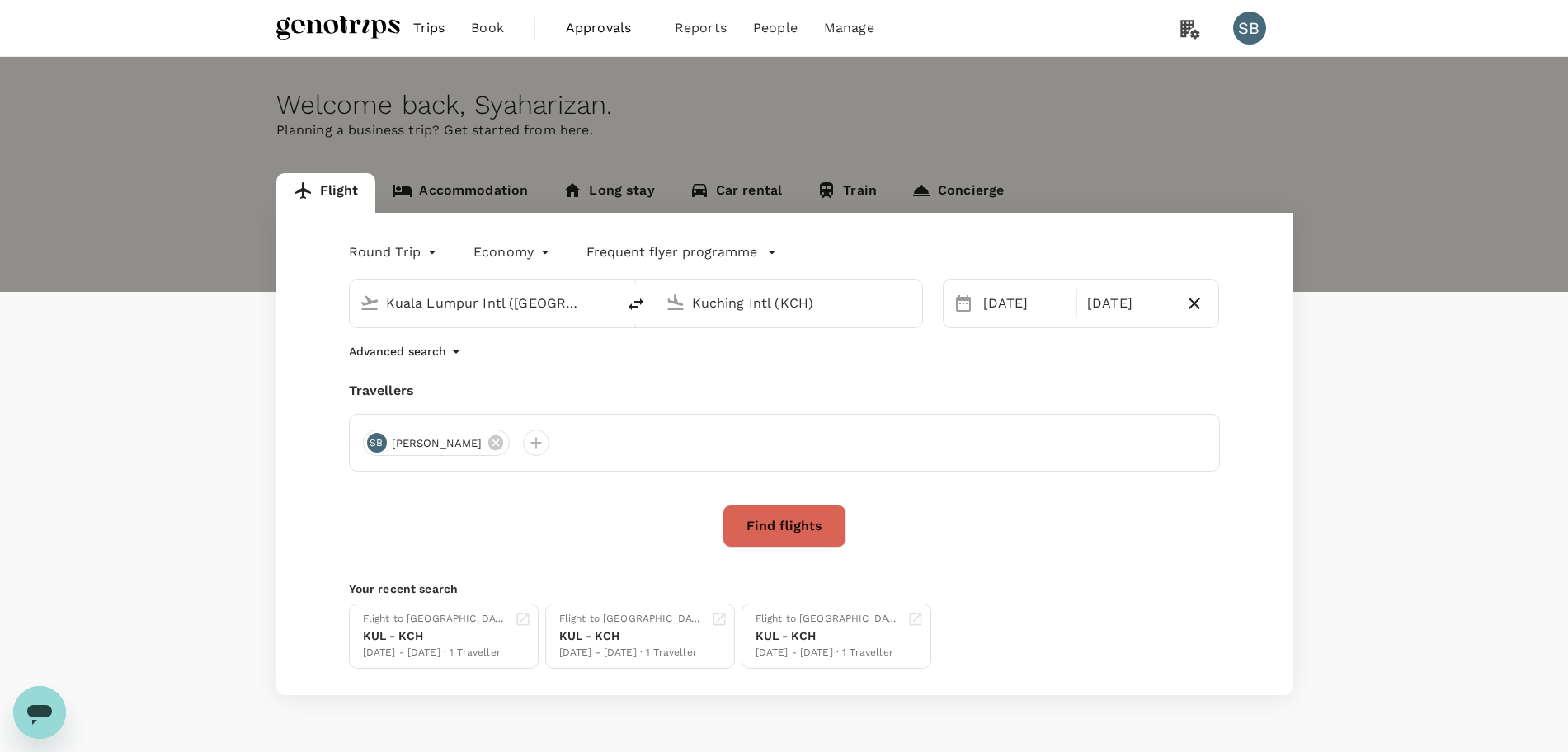 click on "Round Trip roundtrip Economy economy Frequent flyer programme Kuala Lumpur Intl (KUL) Kuching Intl (KCH) Selected date: Friday, July 25th, 2025 25 Jul Selected date: Sunday, July 27th, 2025 27 Jul Advanced search Travellers   SB Syaharizan Binti Abu Hanipah Find flights Your recent search Flight to Kuching KUL - KCH 12 Sep - 15 Sep · 1 Traveller Flight to Kuching KUL - KCH 23 Aug - 25 Aug · 1 Traveller Flight to Kuching KUL - KCH 26 Nov - 27 Nov · 1 Traveller" at bounding box center [784, 454] 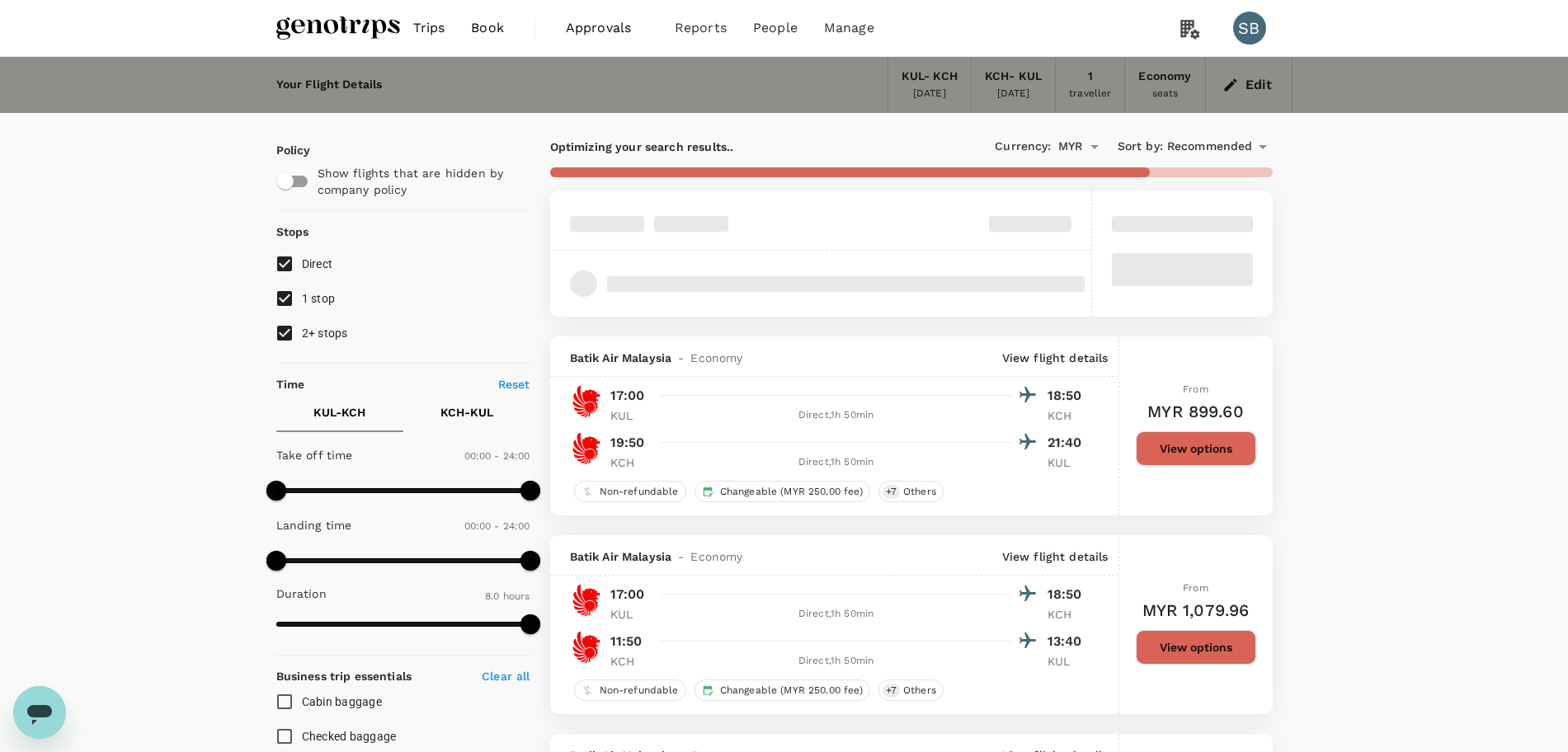 click on "2+ stops" at bounding box center (285, 333) 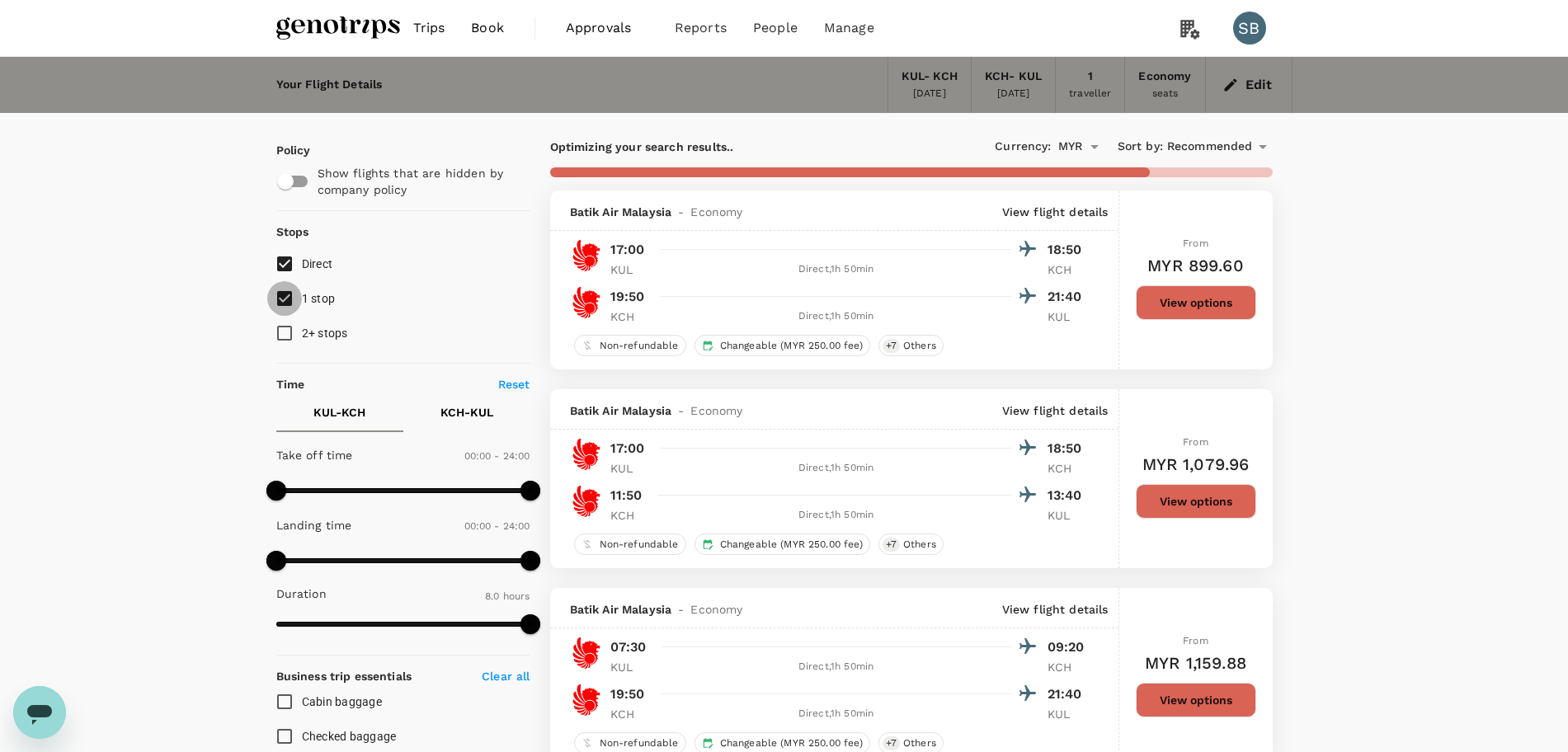 click on "1 stop" at bounding box center [285, 298] 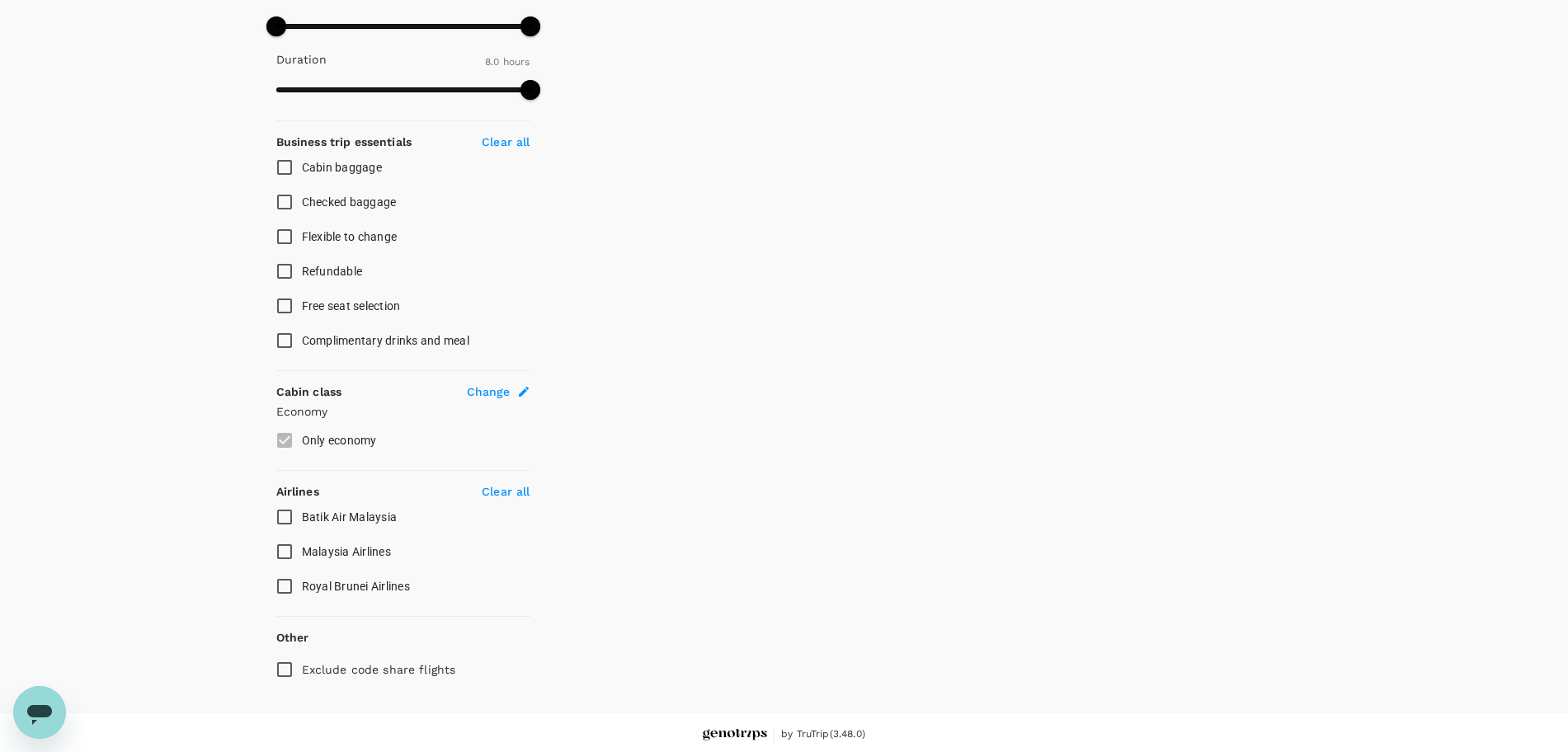 scroll, scrollTop: 538, scrollLeft: 0, axis: vertical 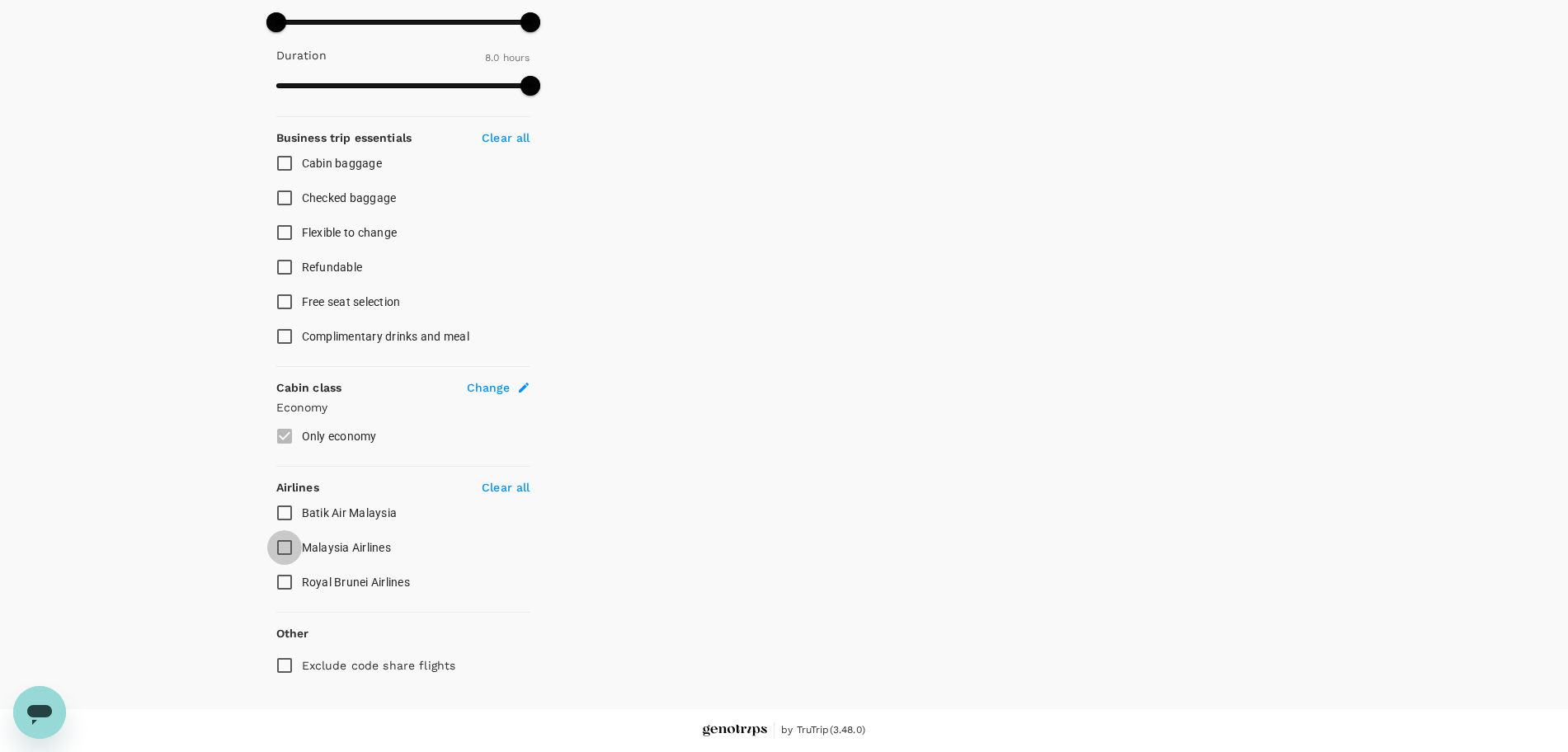 click on "Malaysia Airlines" at bounding box center (285, 548) 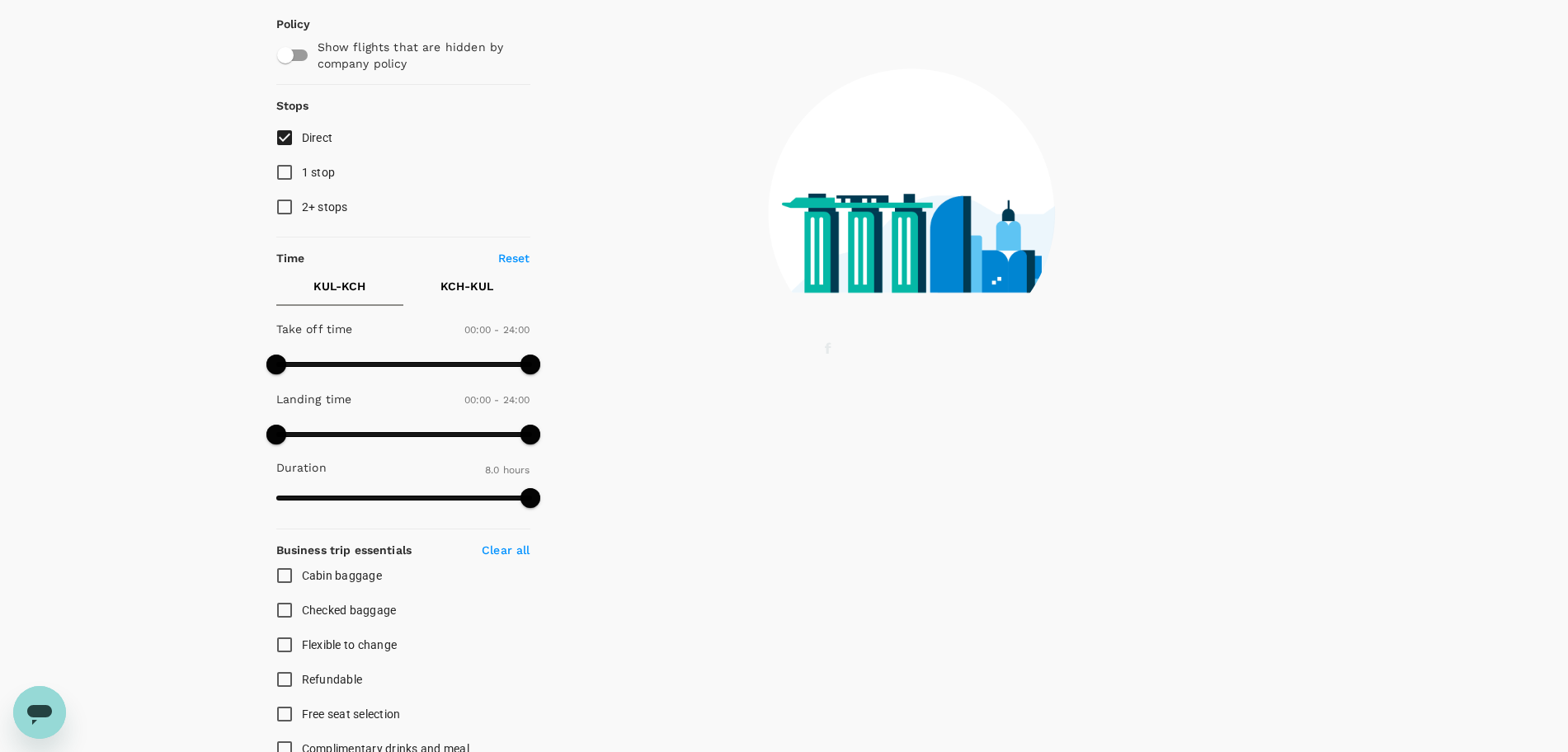 scroll, scrollTop: 0, scrollLeft: 0, axis: both 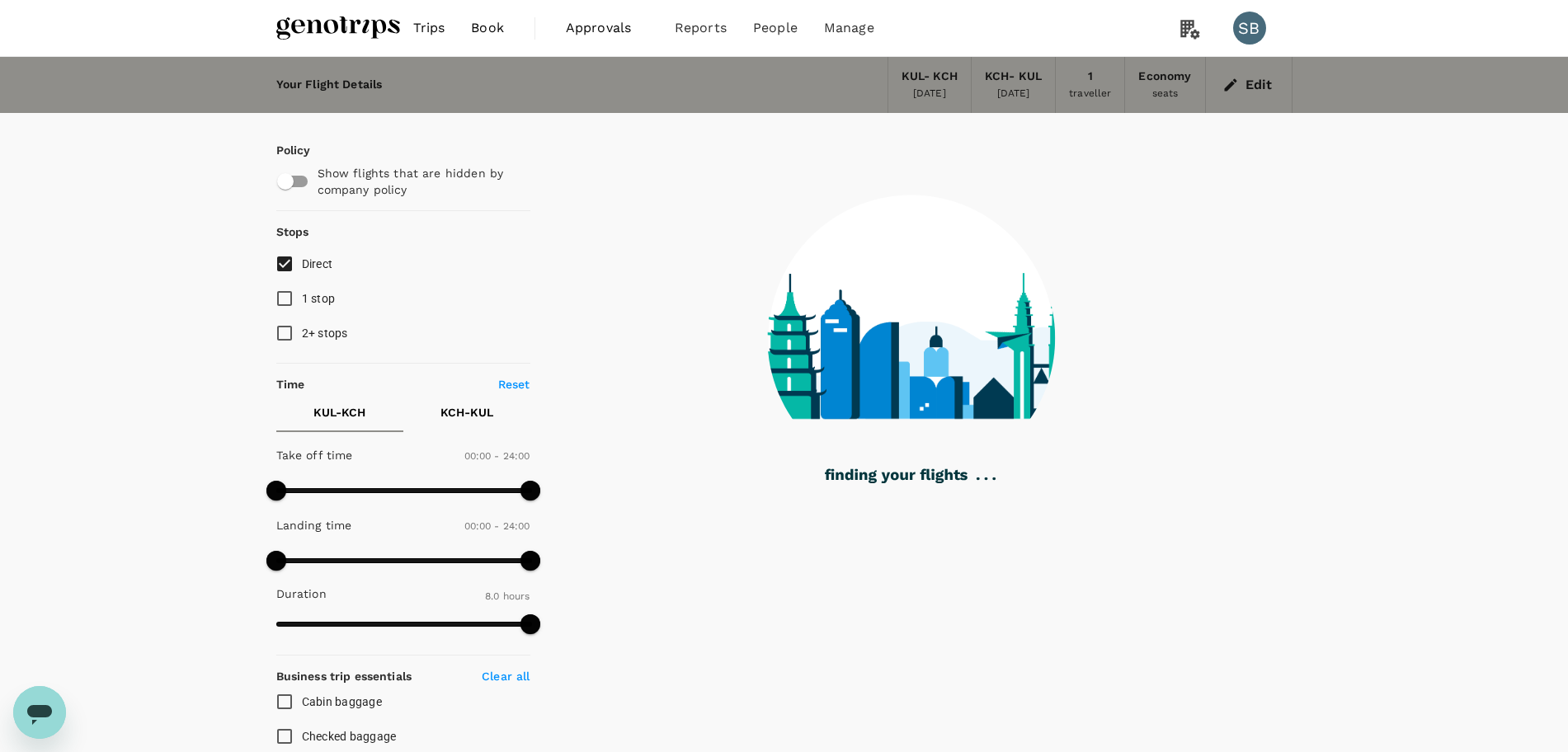 checkbox on "false" 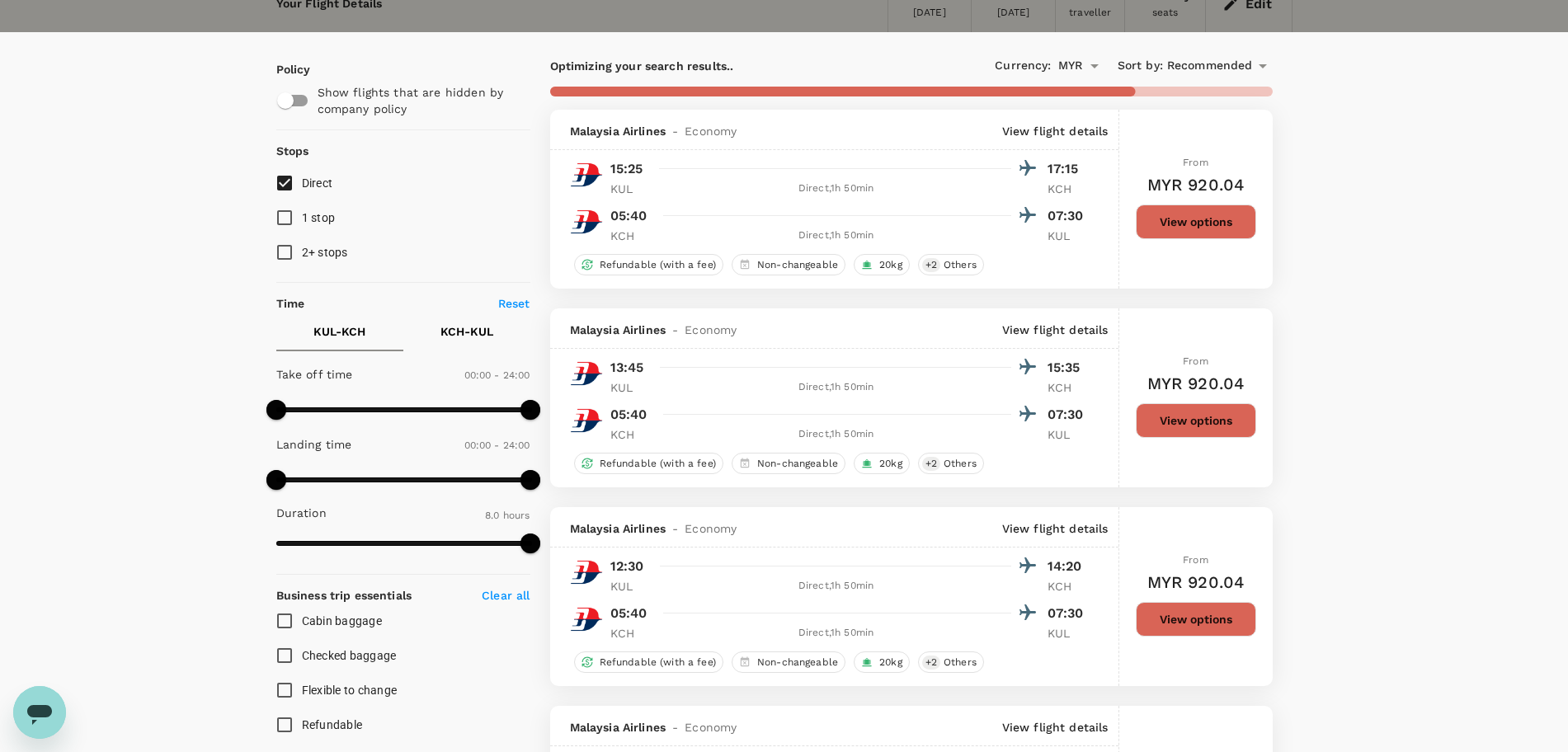 scroll, scrollTop: 103, scrollLeft: 0, axis: vertical 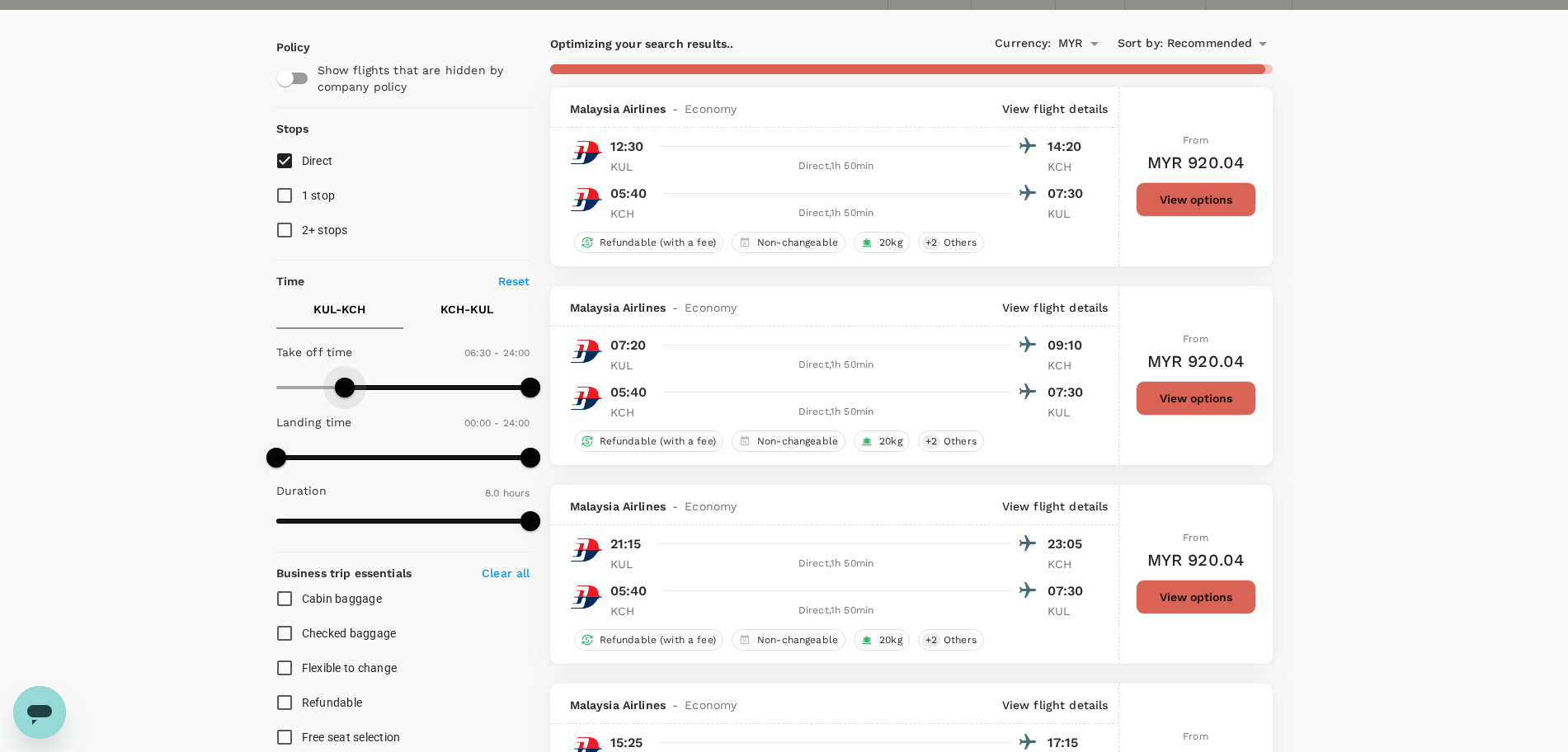 type on "420" 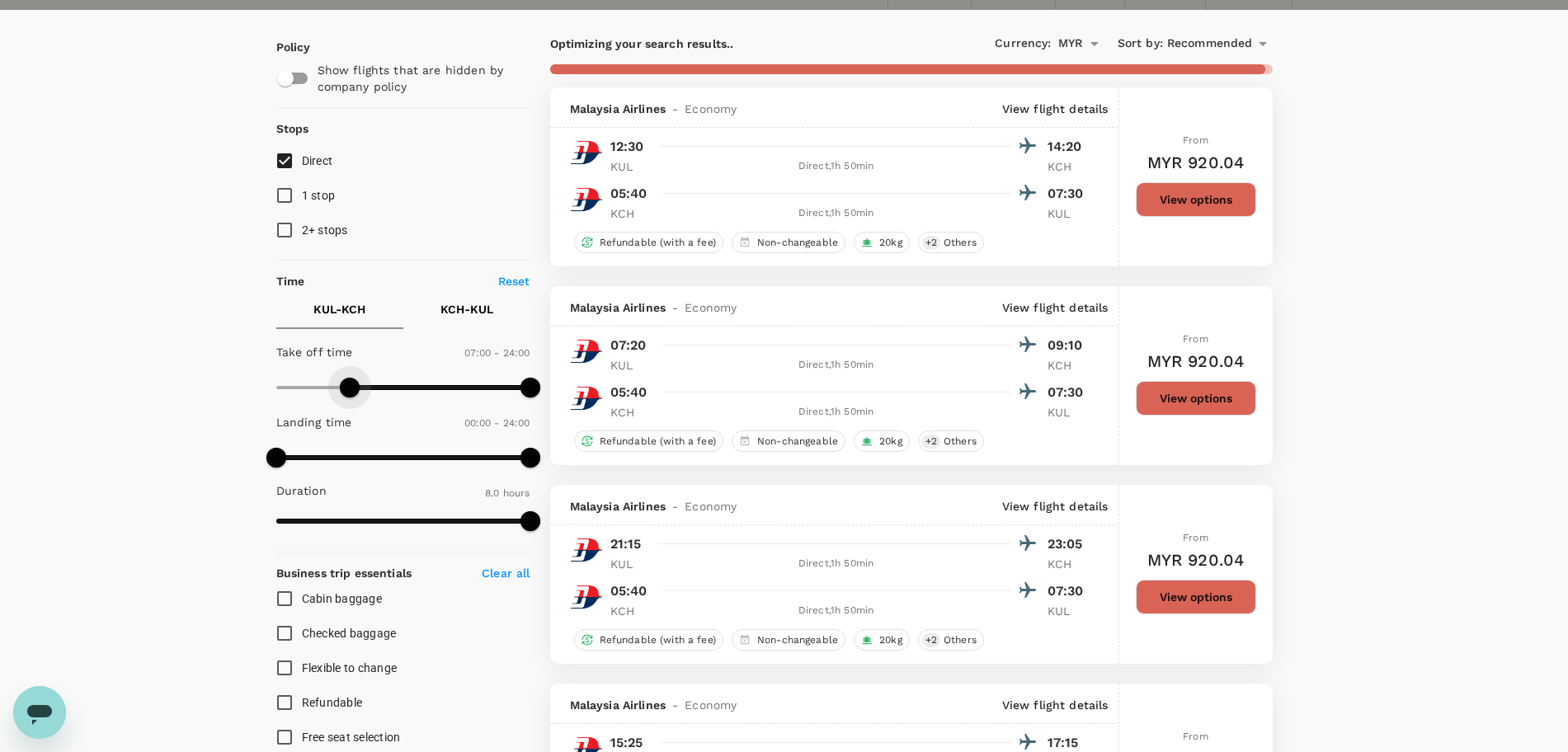 drag, startPoint x: 283, startPoint y: 380, endPoint x: 351, endPoint y: 393, distance: 69.231496 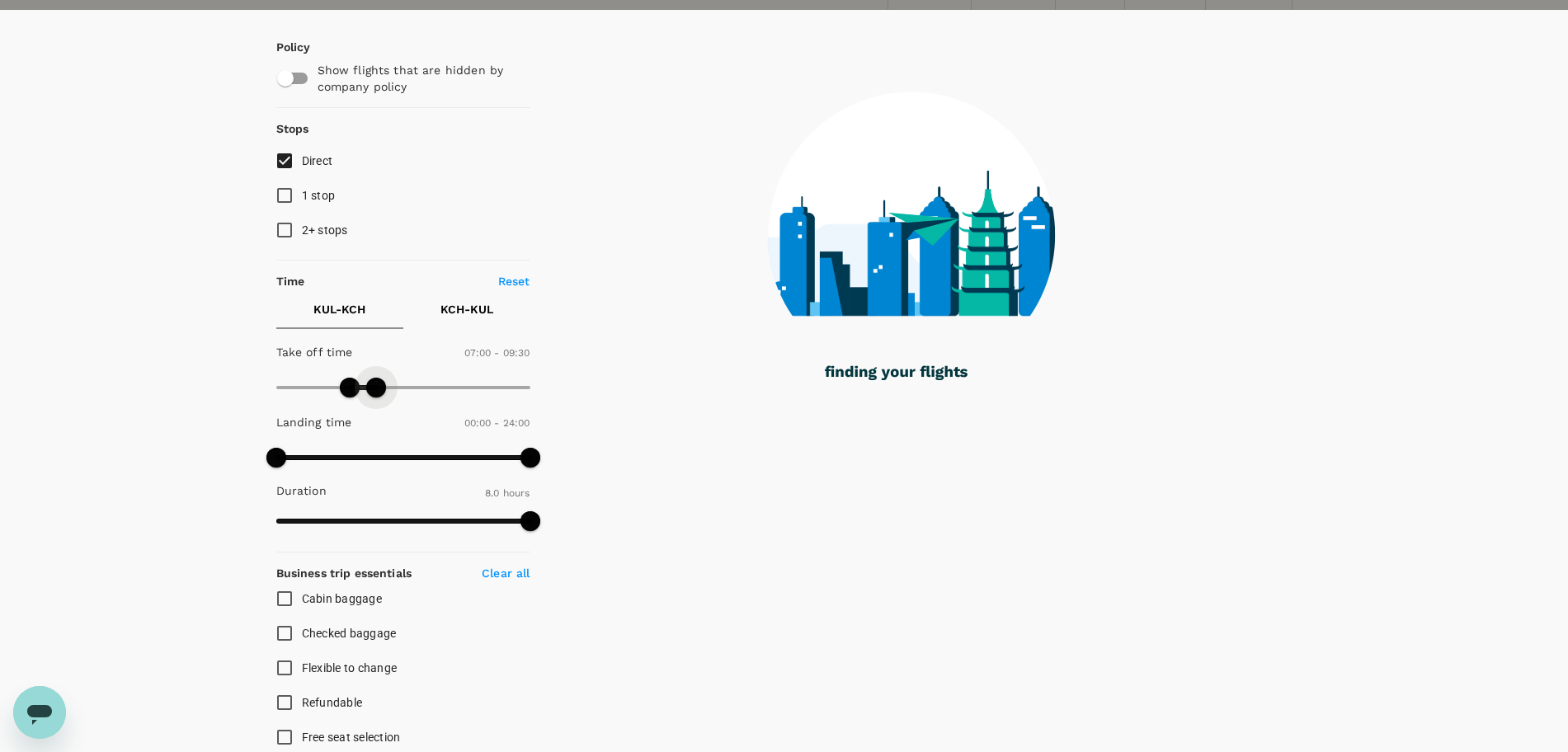 type on "540" 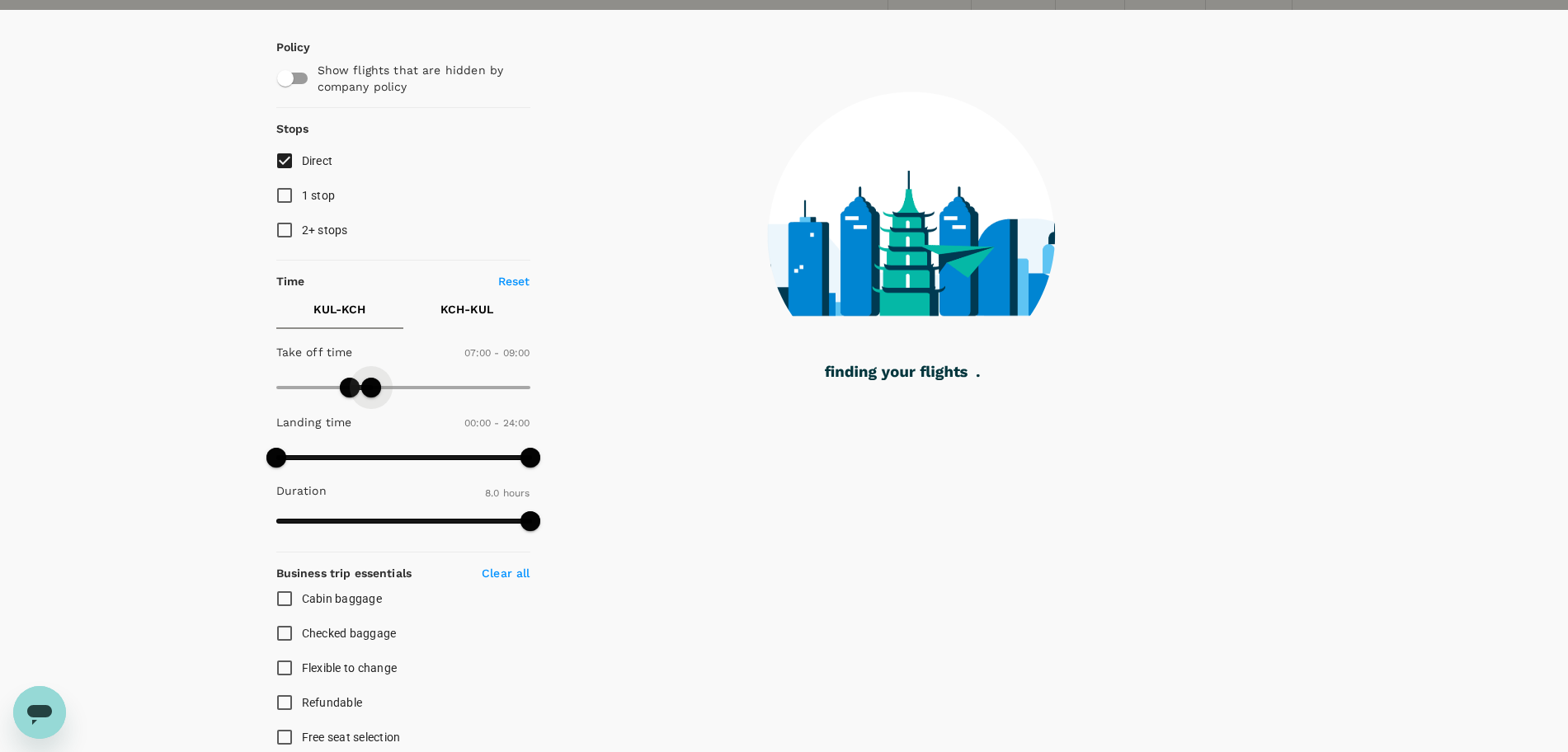 drag, startPoint x: 521, startPoint y: 386, endPoint x: 370, endPoint y: 383, distance: 151.0298 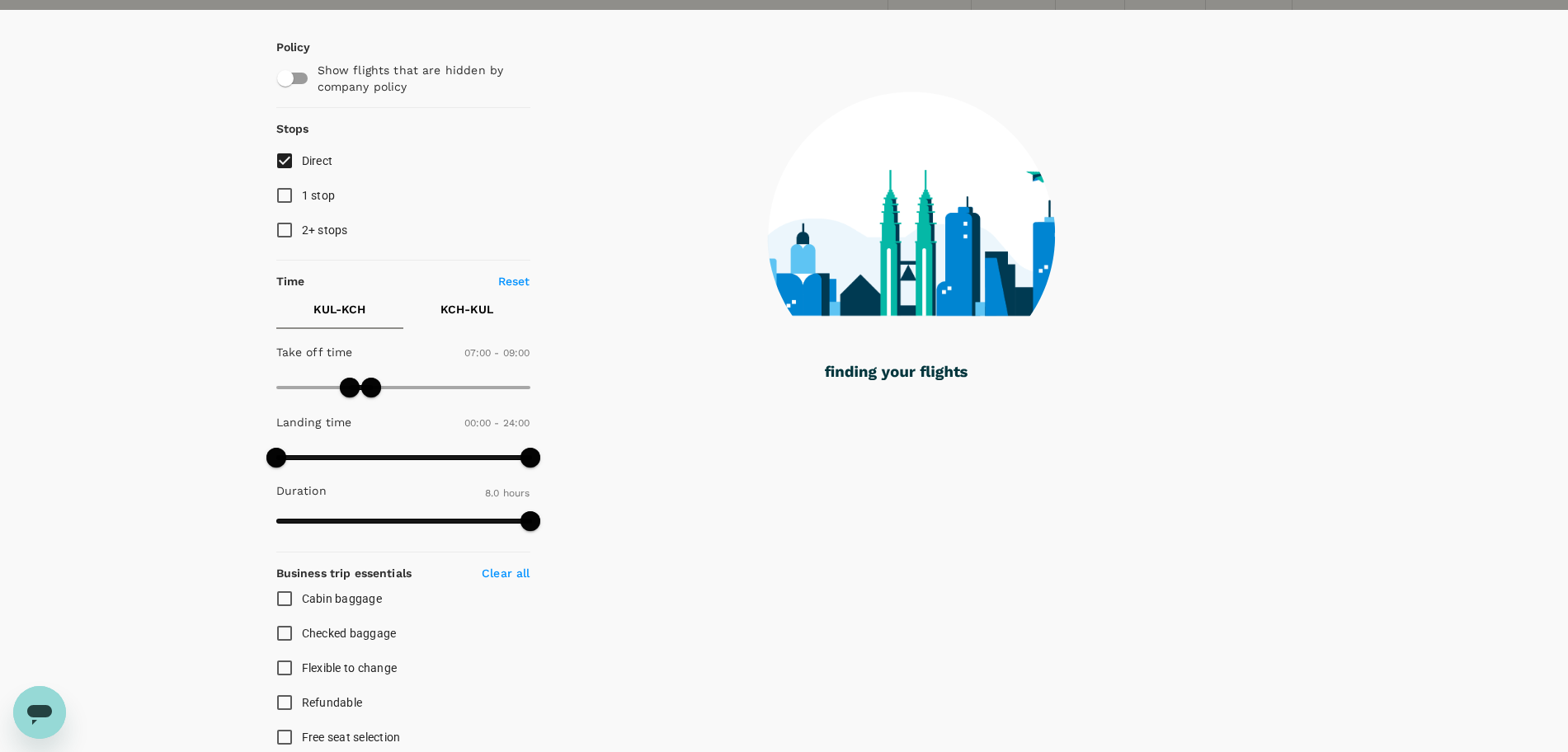 click on "KCH - KUL" at bounding box center [467, 309] 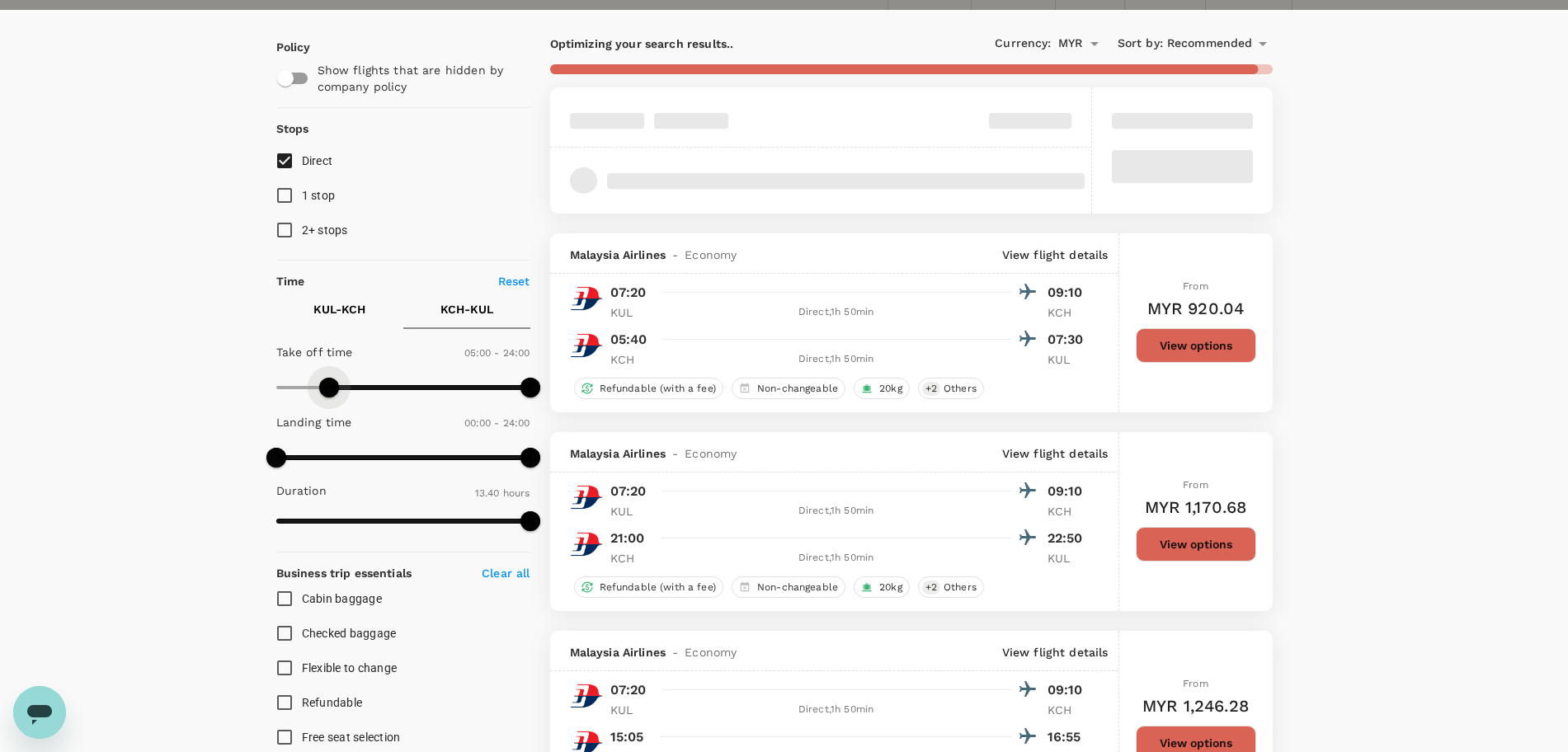 type on "270" 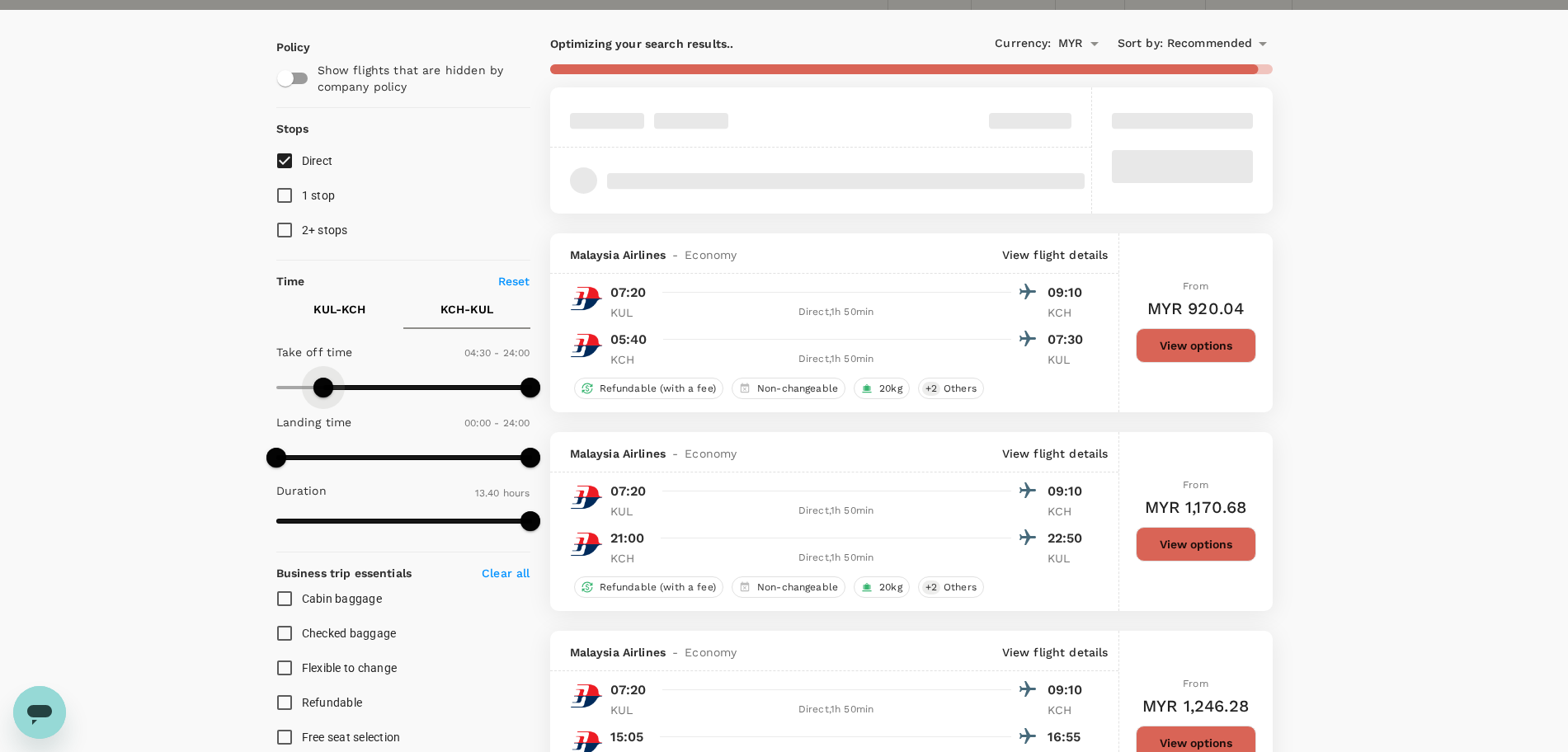 drag, startPoint x: 279, startPoint y: 393, endPoint x: 323, endPoint y: 387, distance: 44.407207 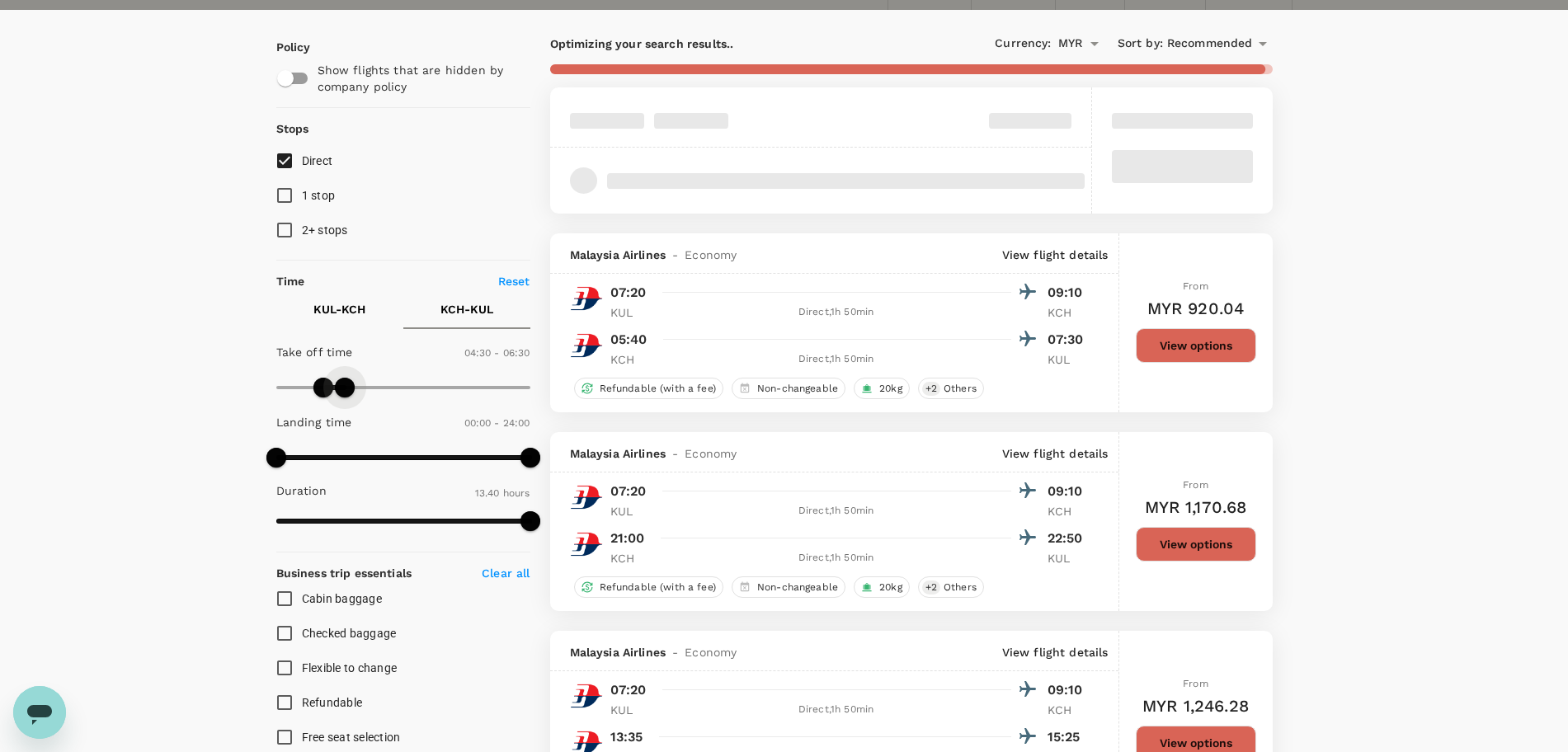 type on "360" 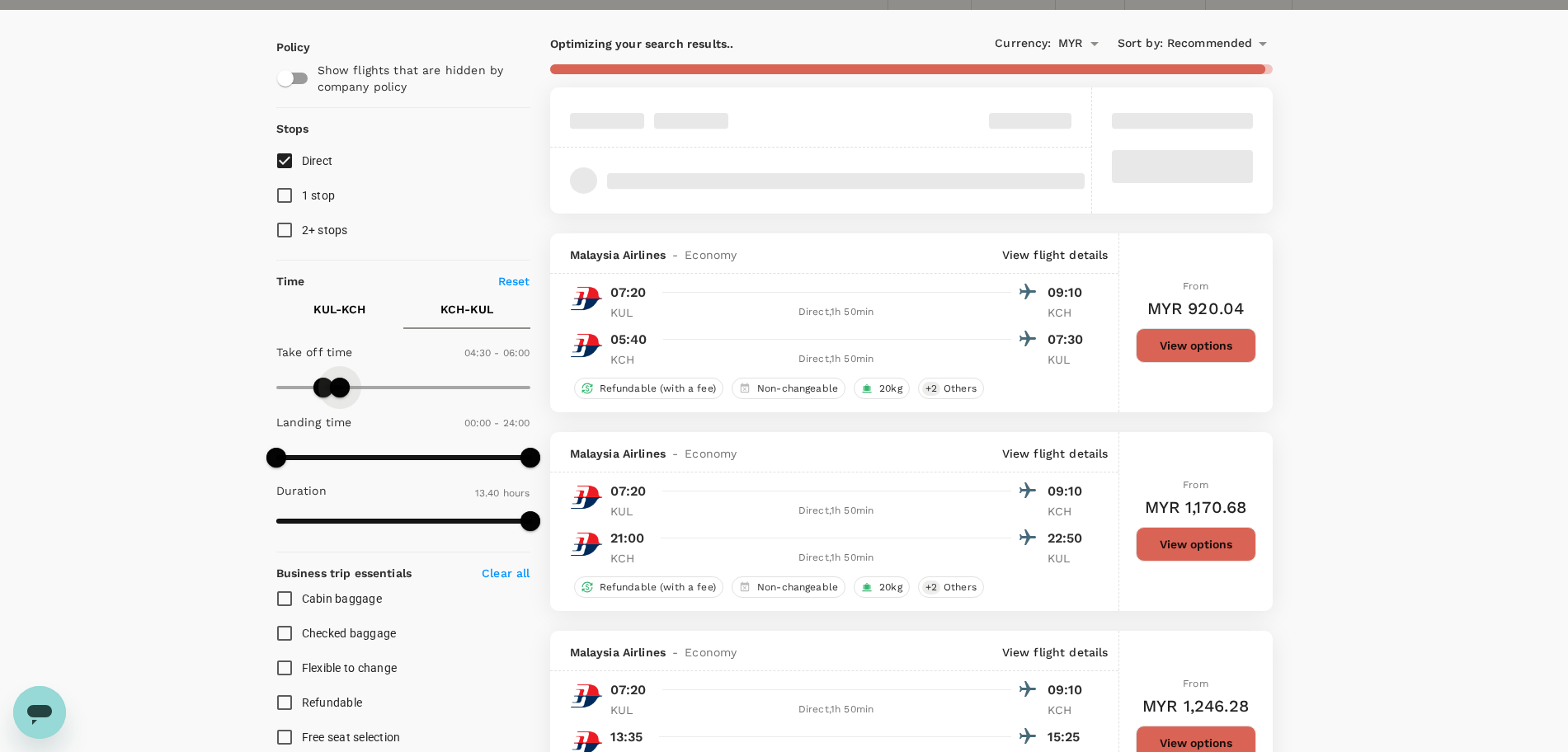 drag, startPoint x: 529, startPoint y: 385, endPoint x: 339, endPoint y: 375, distance: 190.26298 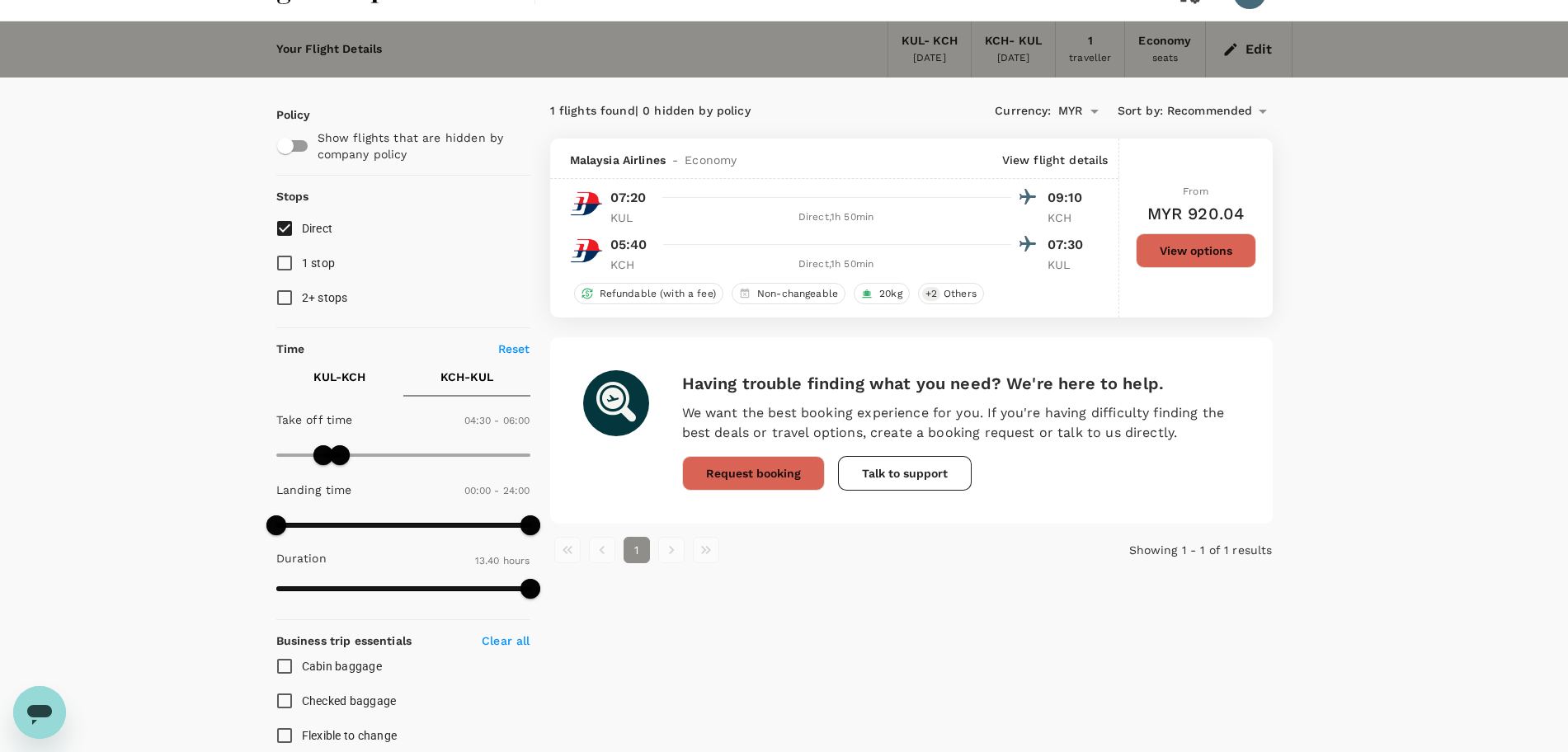 scroll, scrollTop: 0, scrollLeft: 0, axis: both 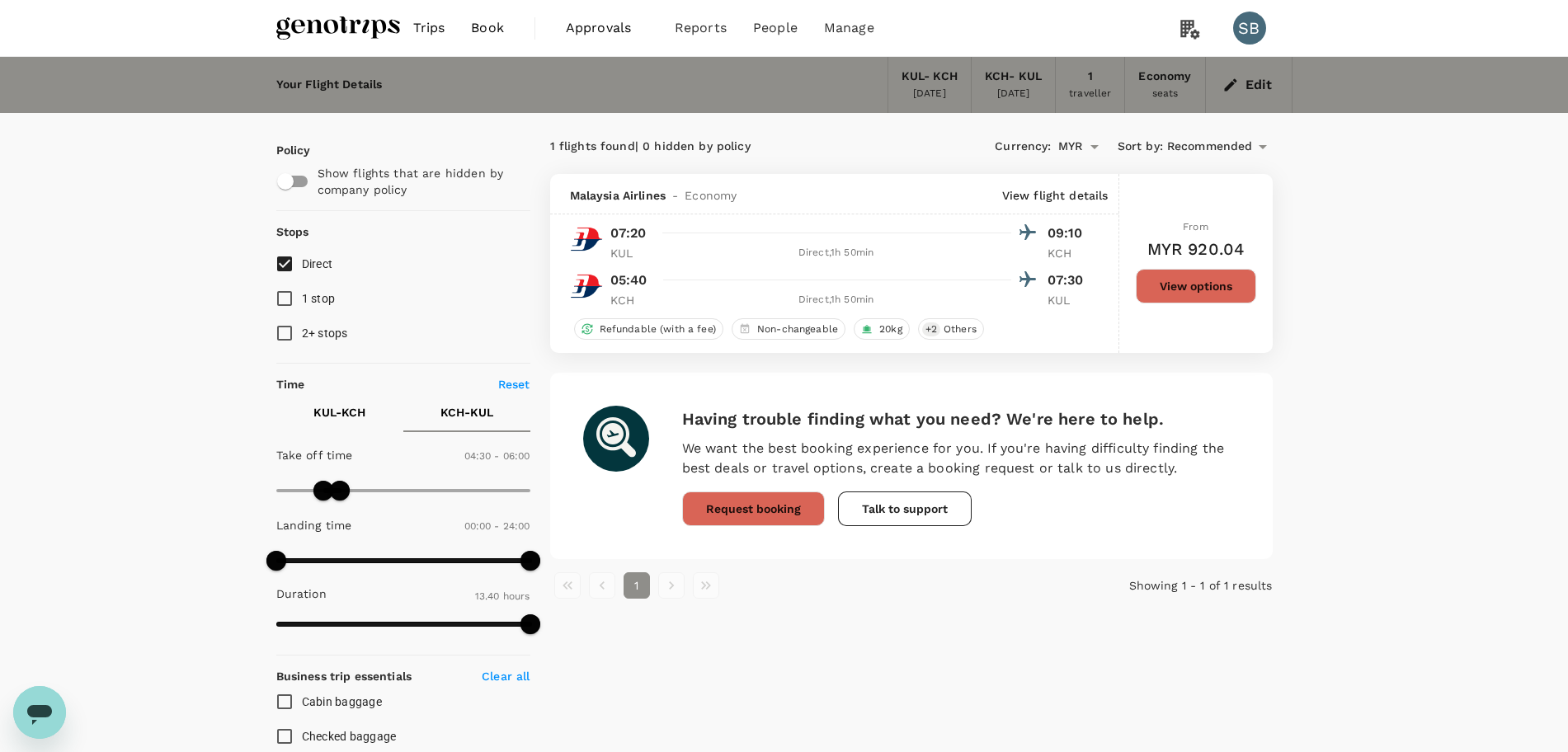 click at bounding box center [338, 28] 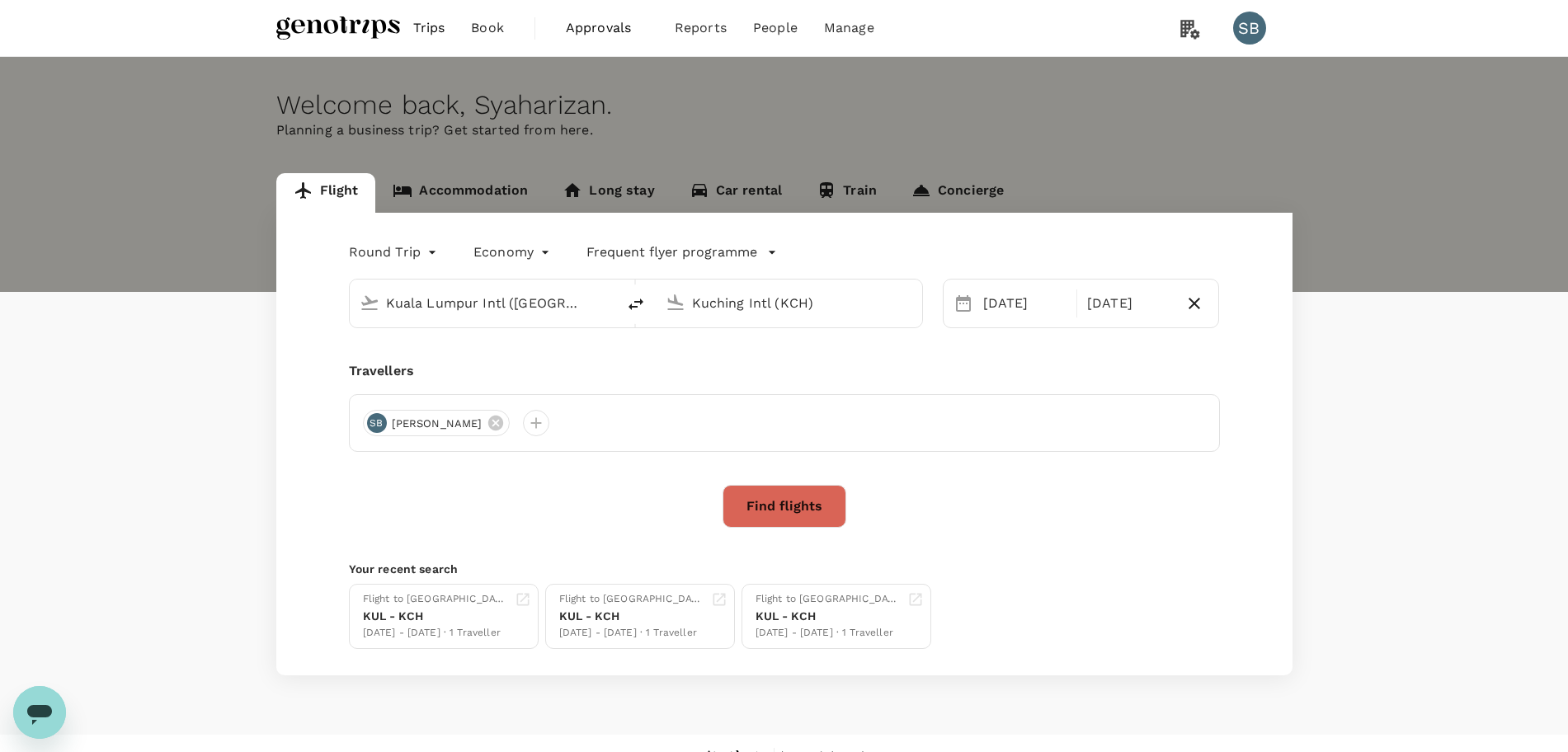 type on "Kuala Lumpur Intl ([GEOGRAPHIC_DATA])" 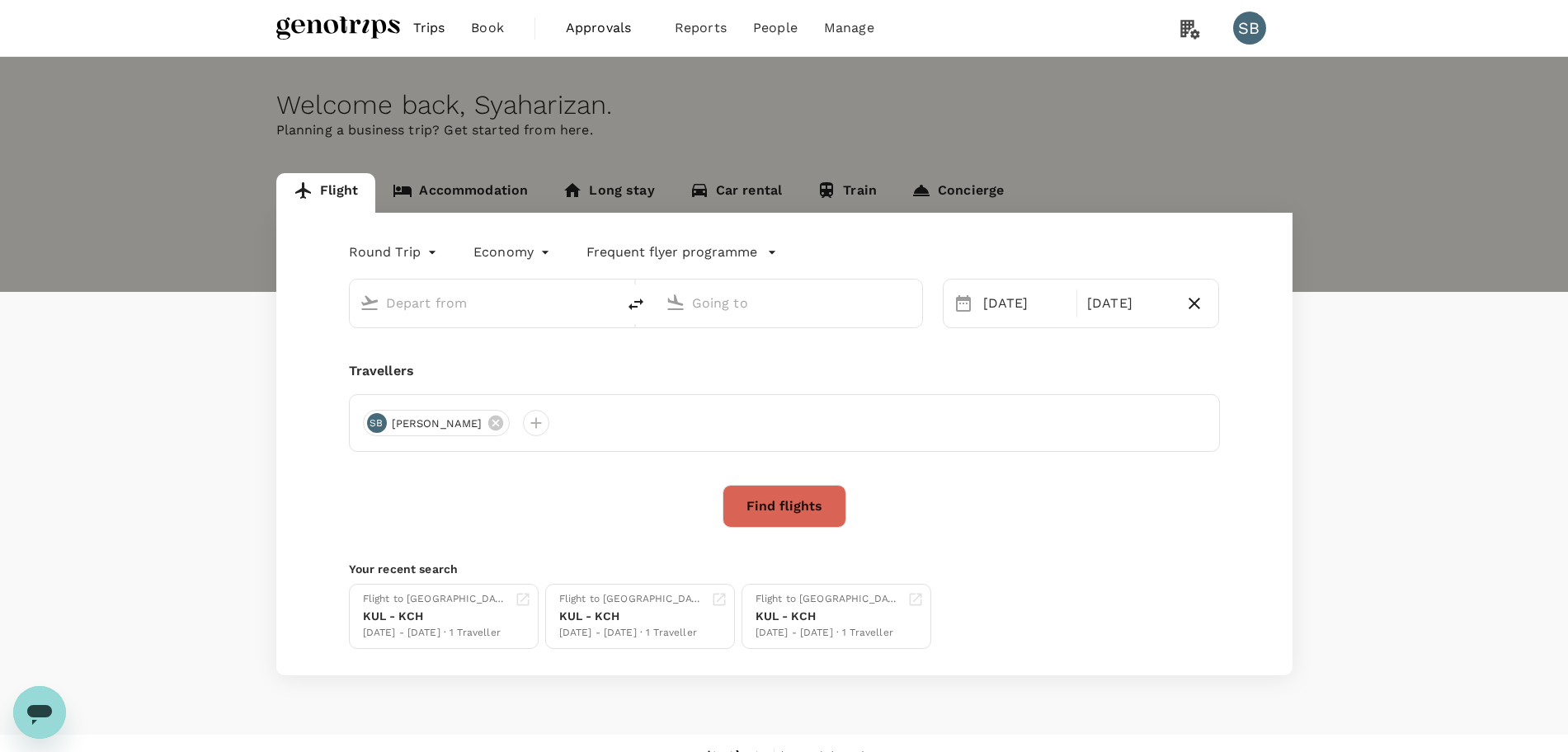 type on "Kuala Lumpur Intl ([GEOGRAPHIC_DATA])" 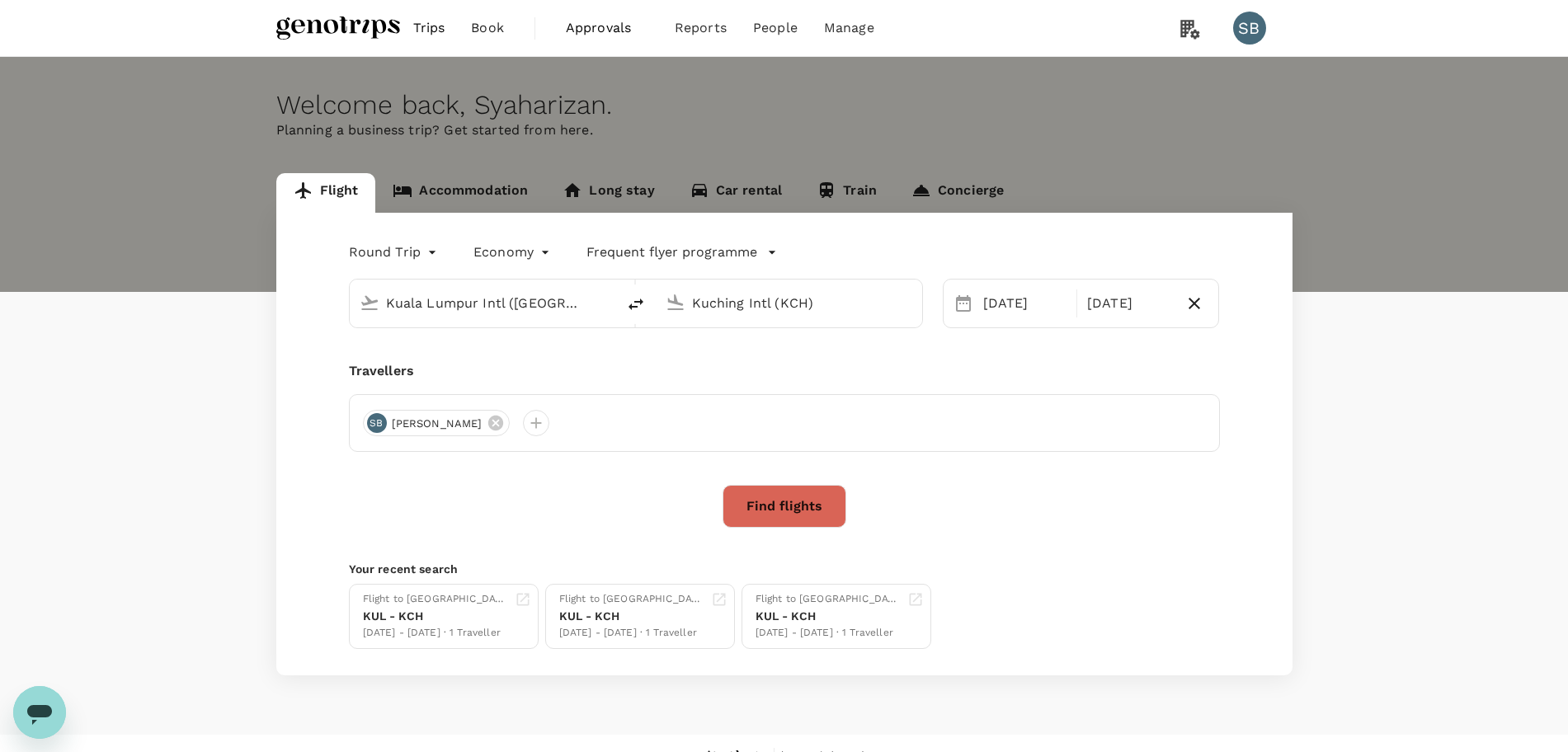 type 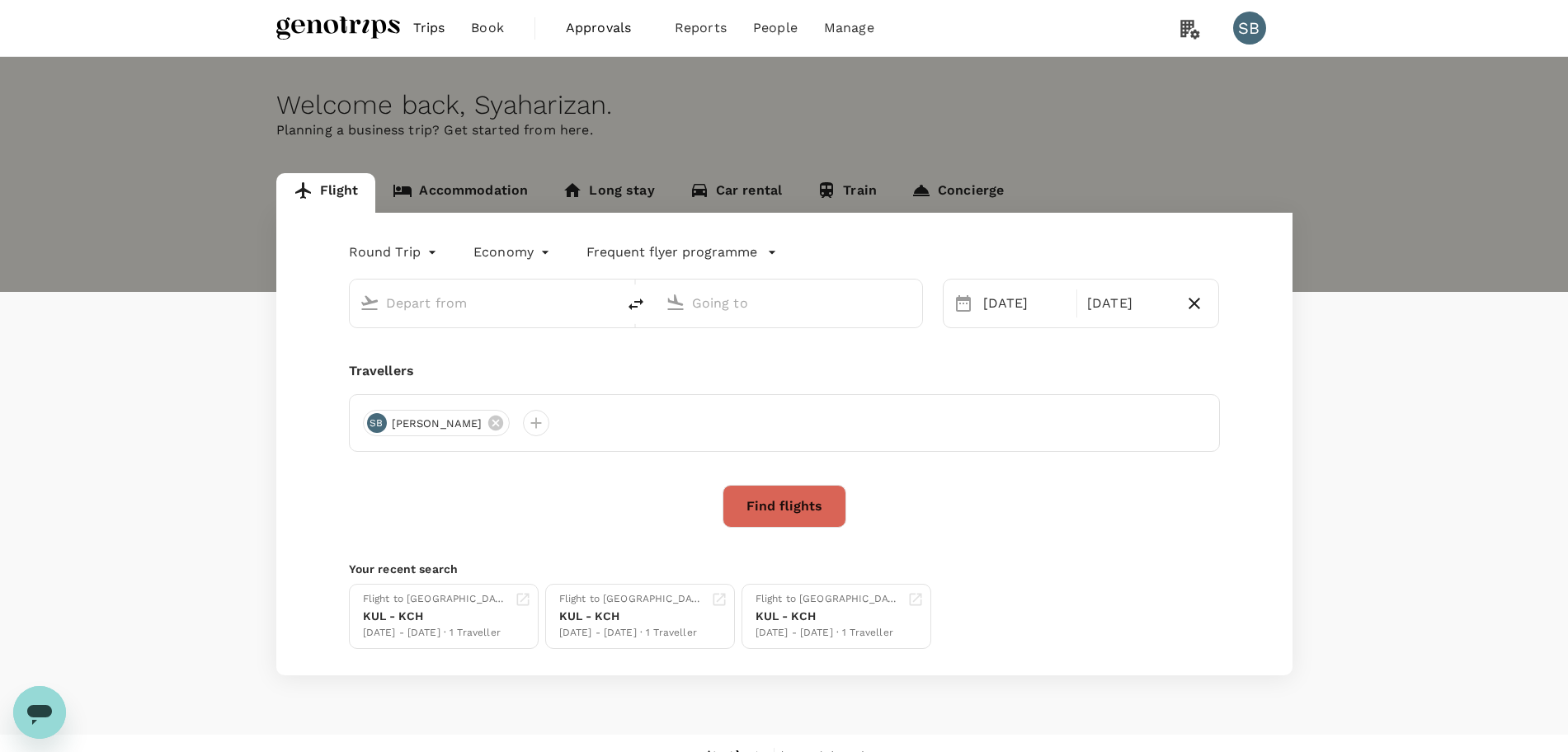 type on "Kuala Lumpur Intl ([GEOGRAPHIC_DATA])" 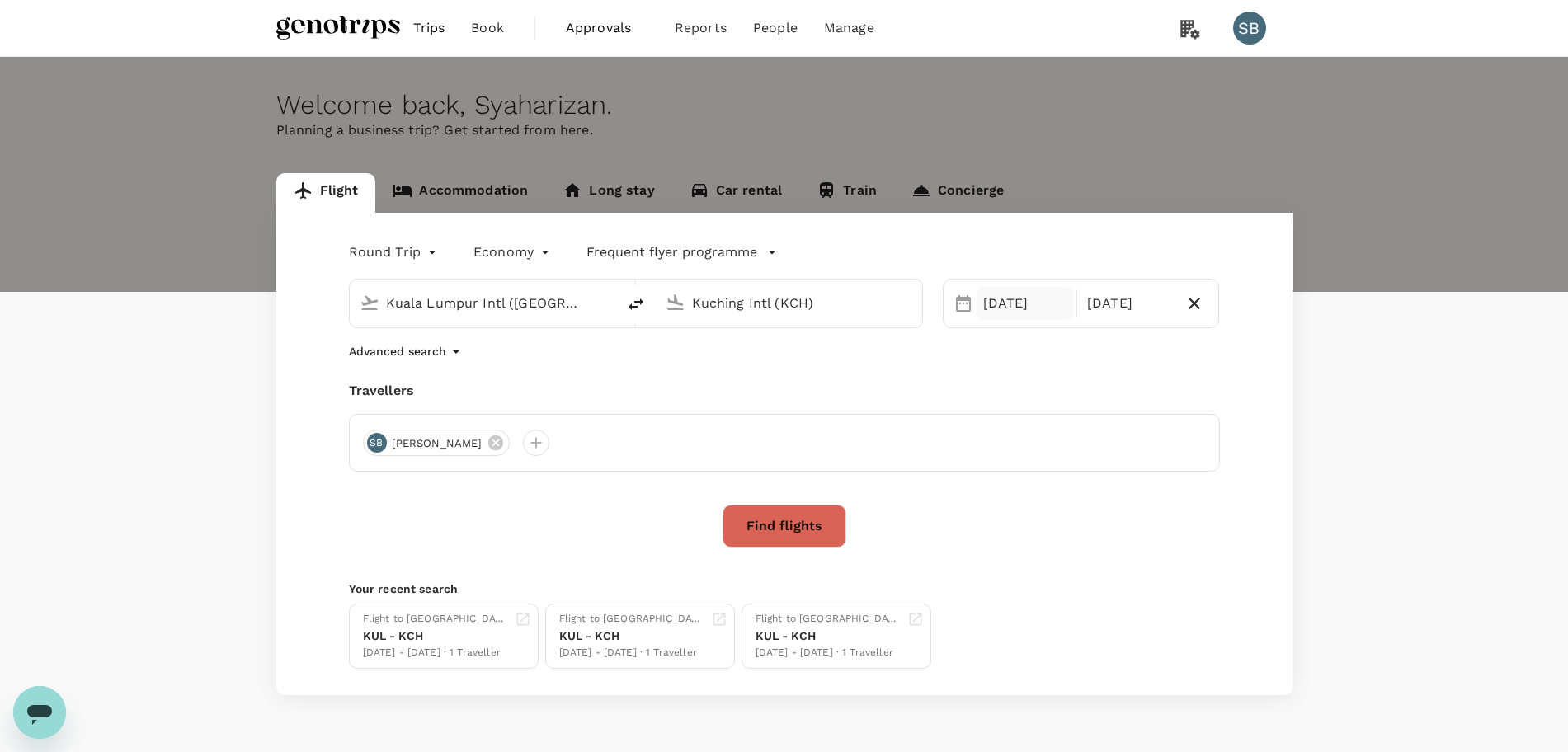 click on "25 Jul" at bounding box center [1024, 303] 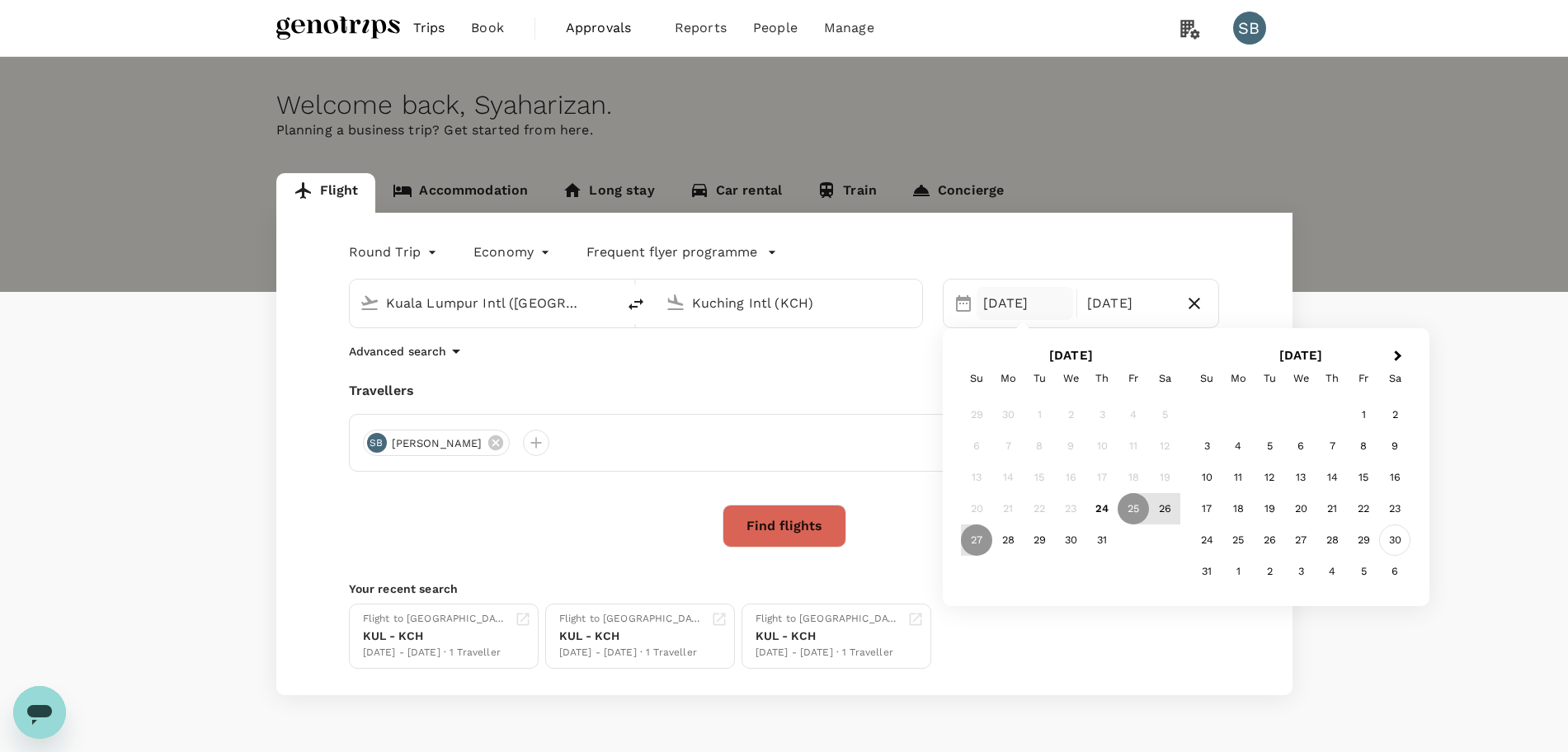 click on "30" at bounding box center (1395, 540) 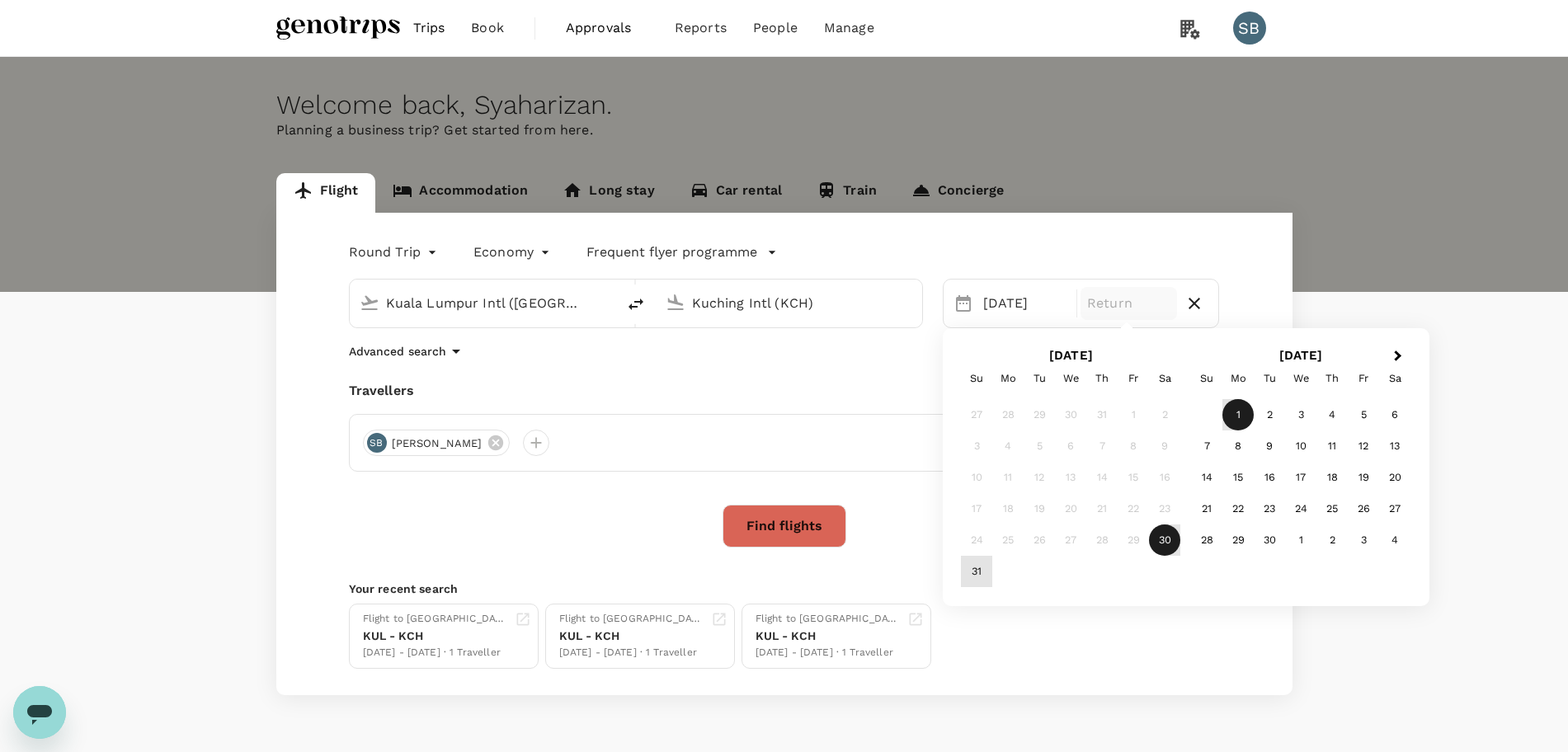 click on "1" at bounding box center (1238, 415) 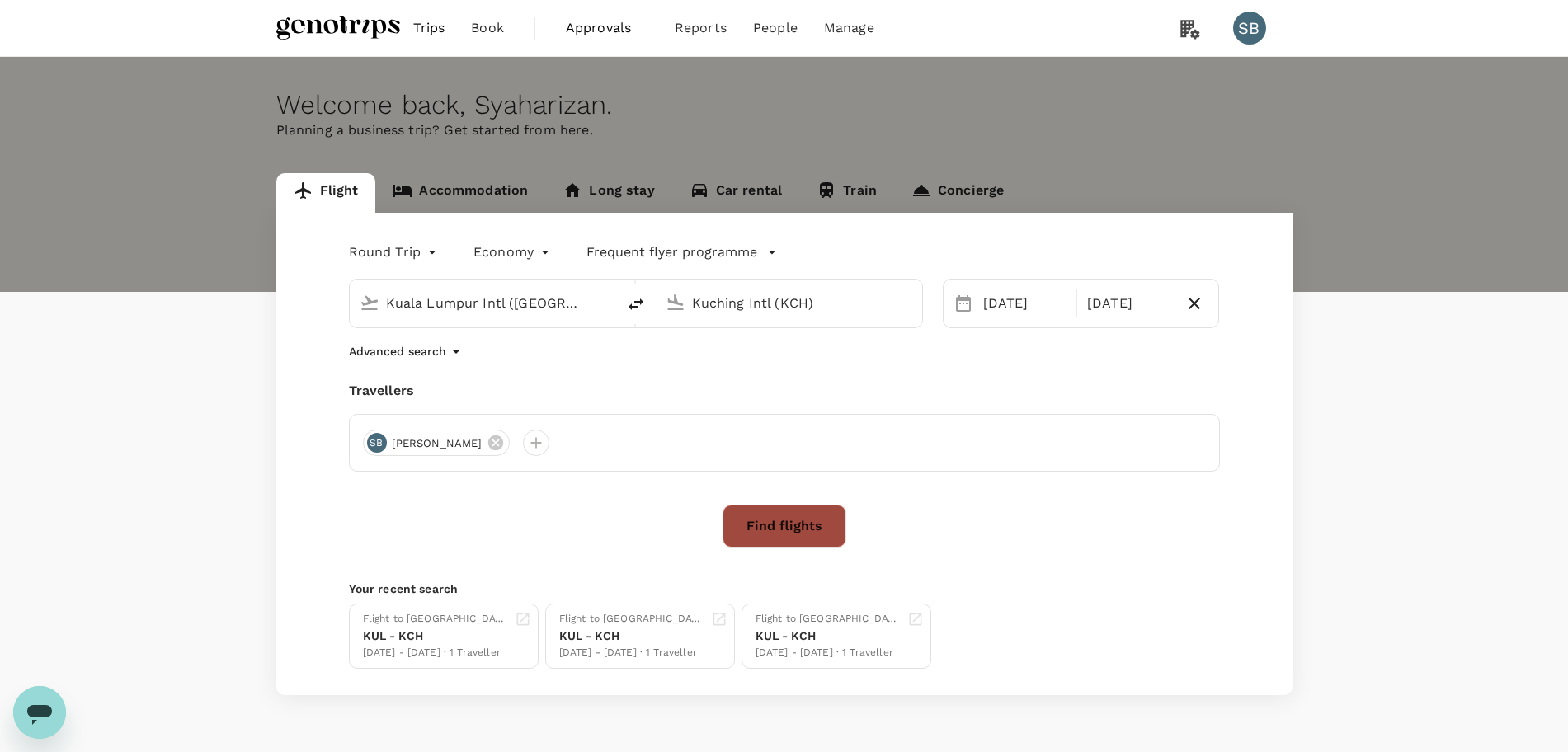 click on "Find flights" at bounding box center (784, 526) 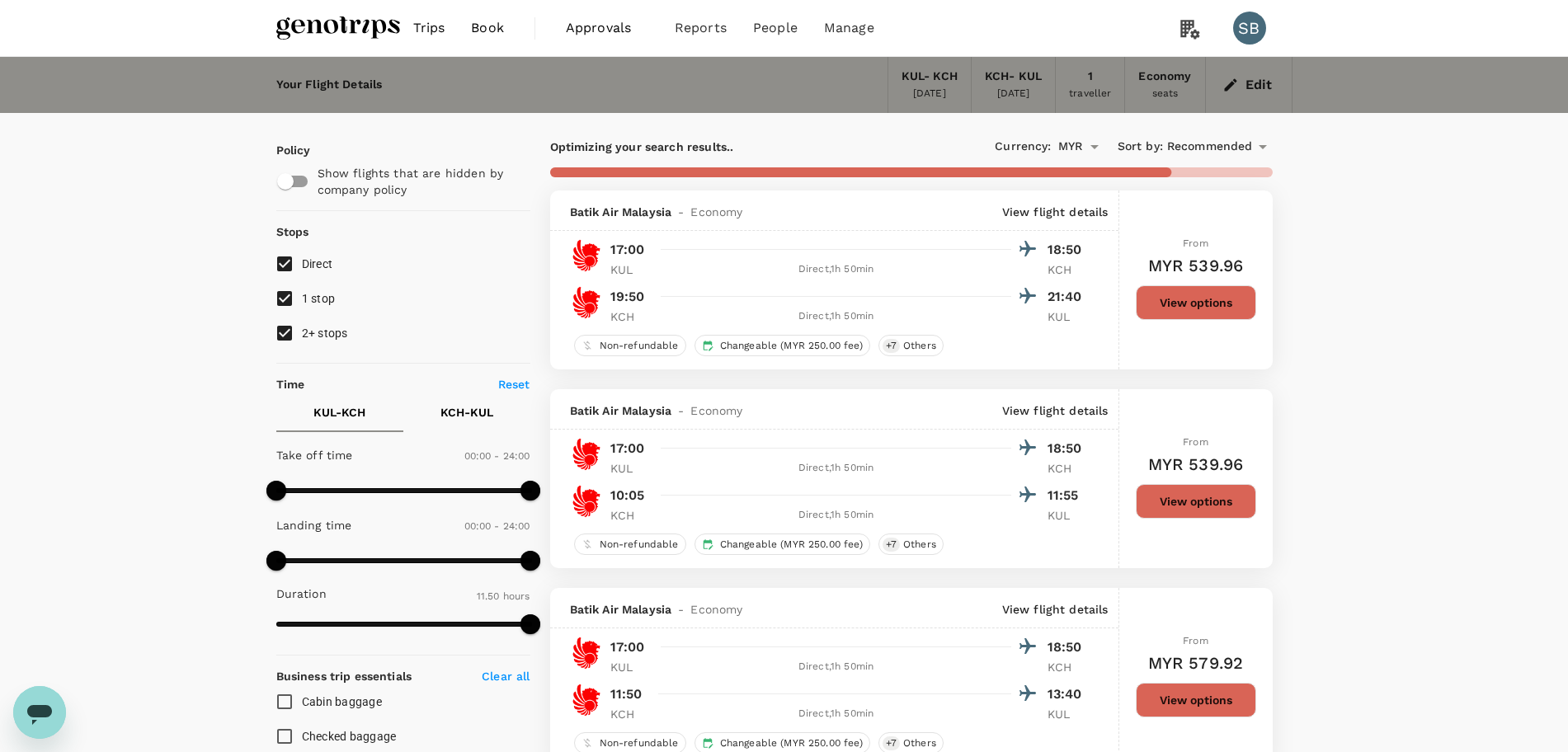 click on "Edit" at bounding box center (1249, 85) 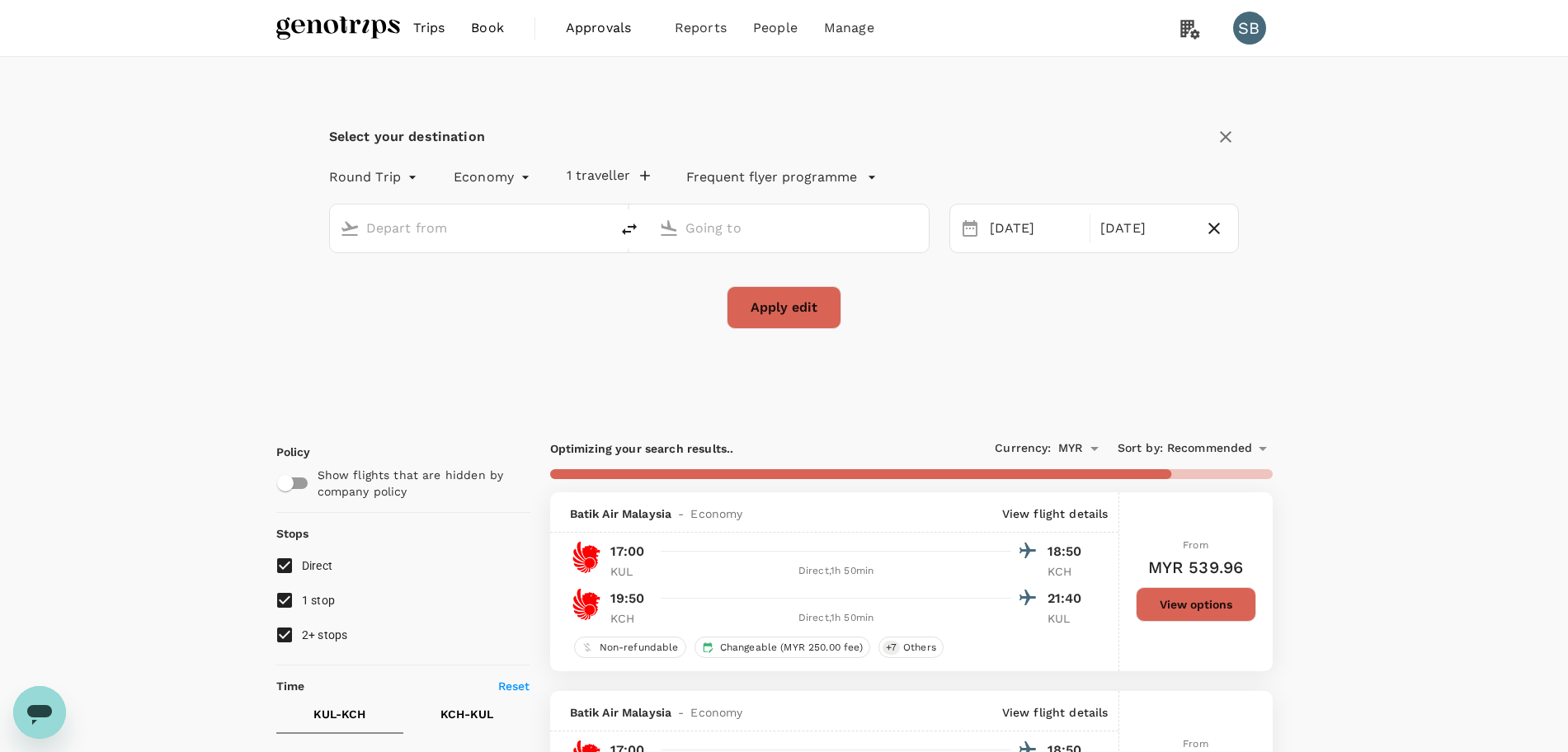 type on "Kuala Lumpur Intl ([GEOGRAPHIC_DATA])" 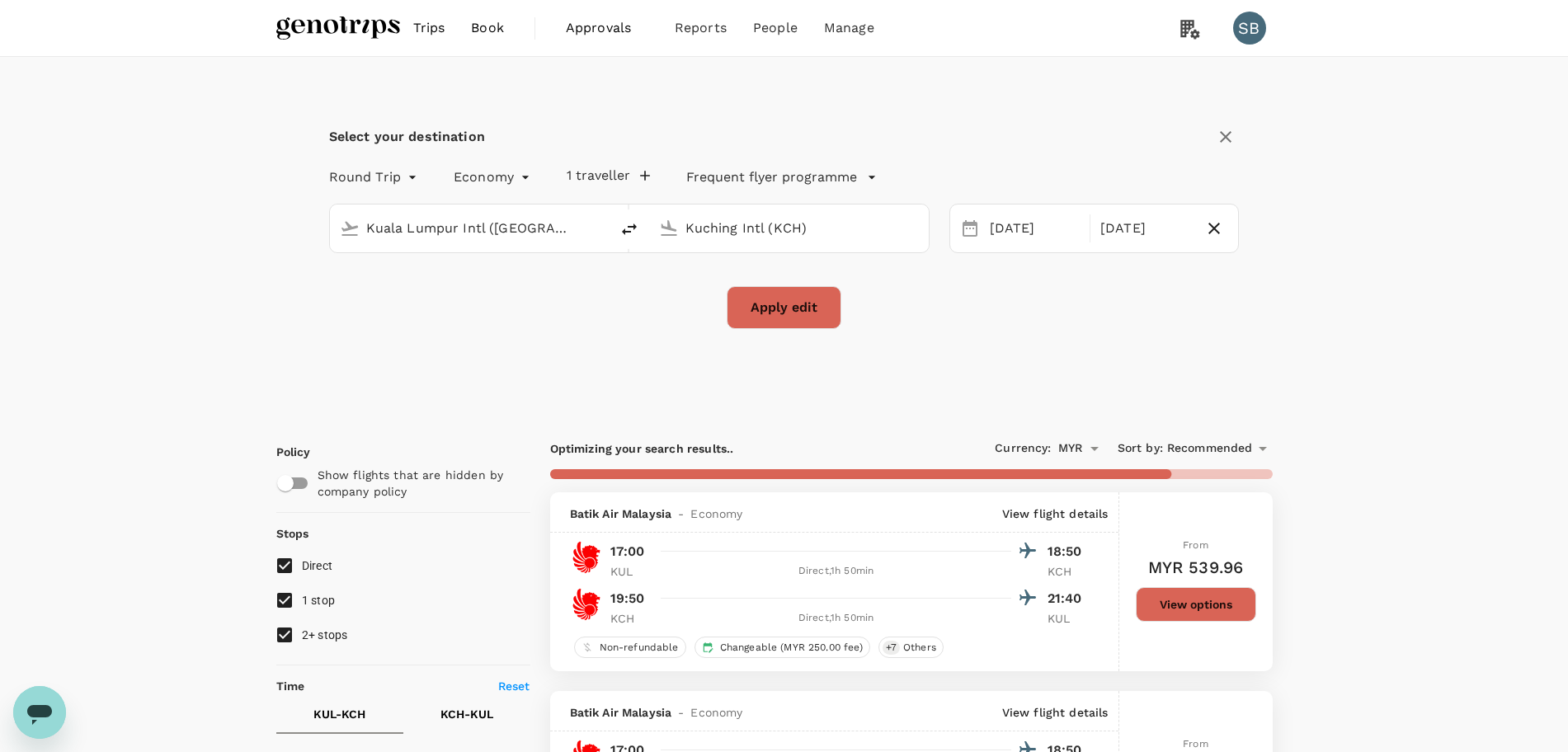 click on "Kuala Lumpur Intl ([GEOGRAPHIC_DATA])" at bounding box center [470, 228] 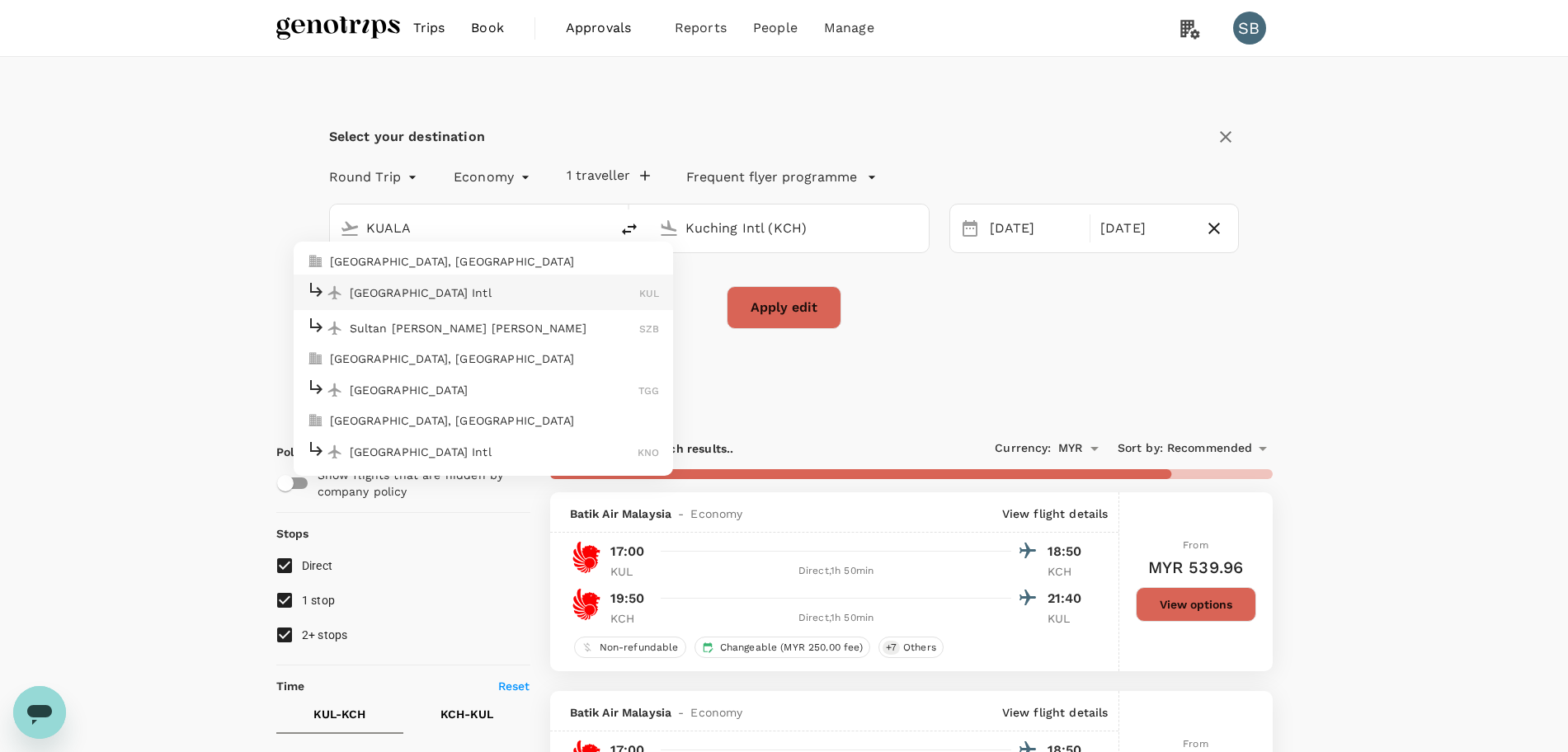 click on "Sultan Abdul Aziz Shah SZB" at bounding box center [483, 327] 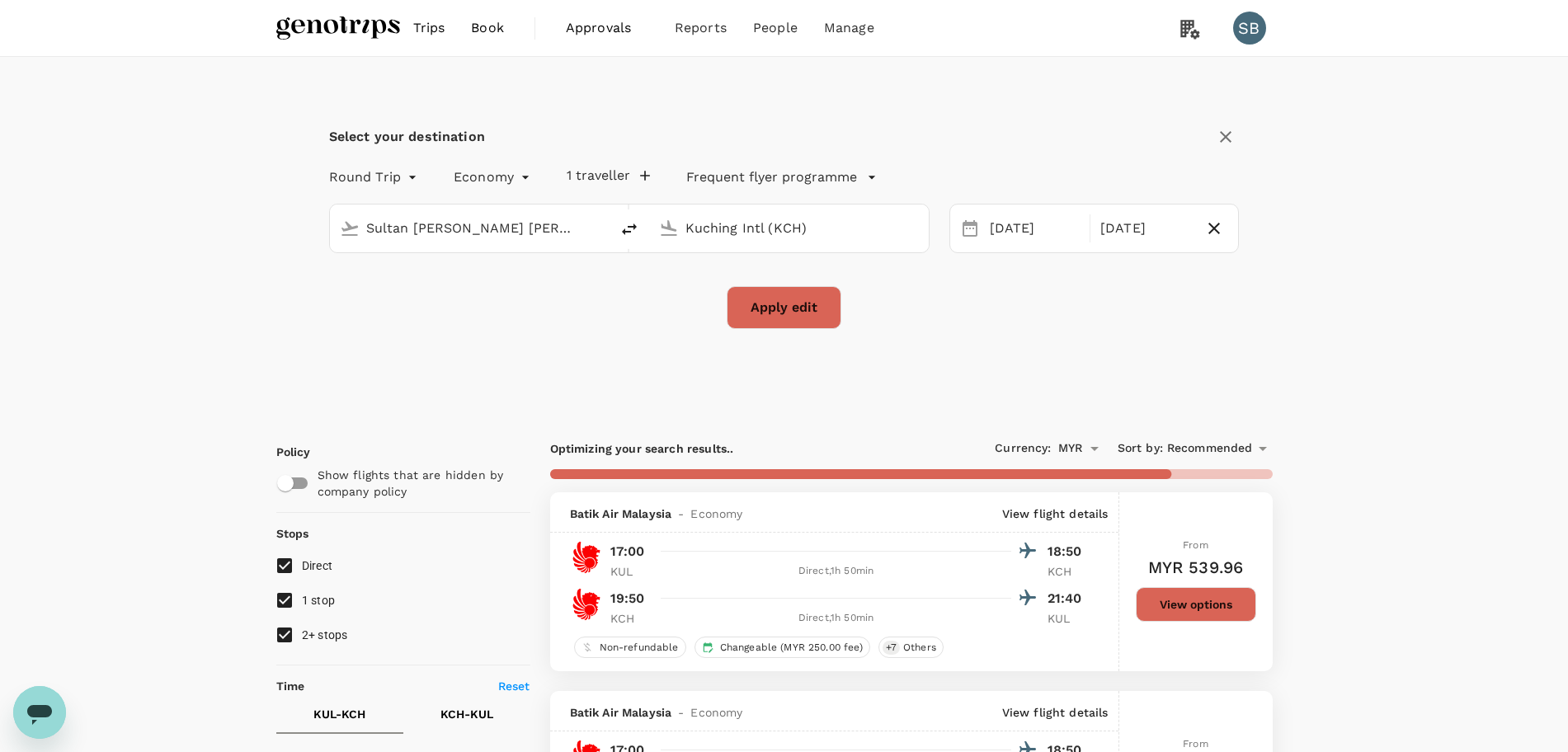 type on "1585" 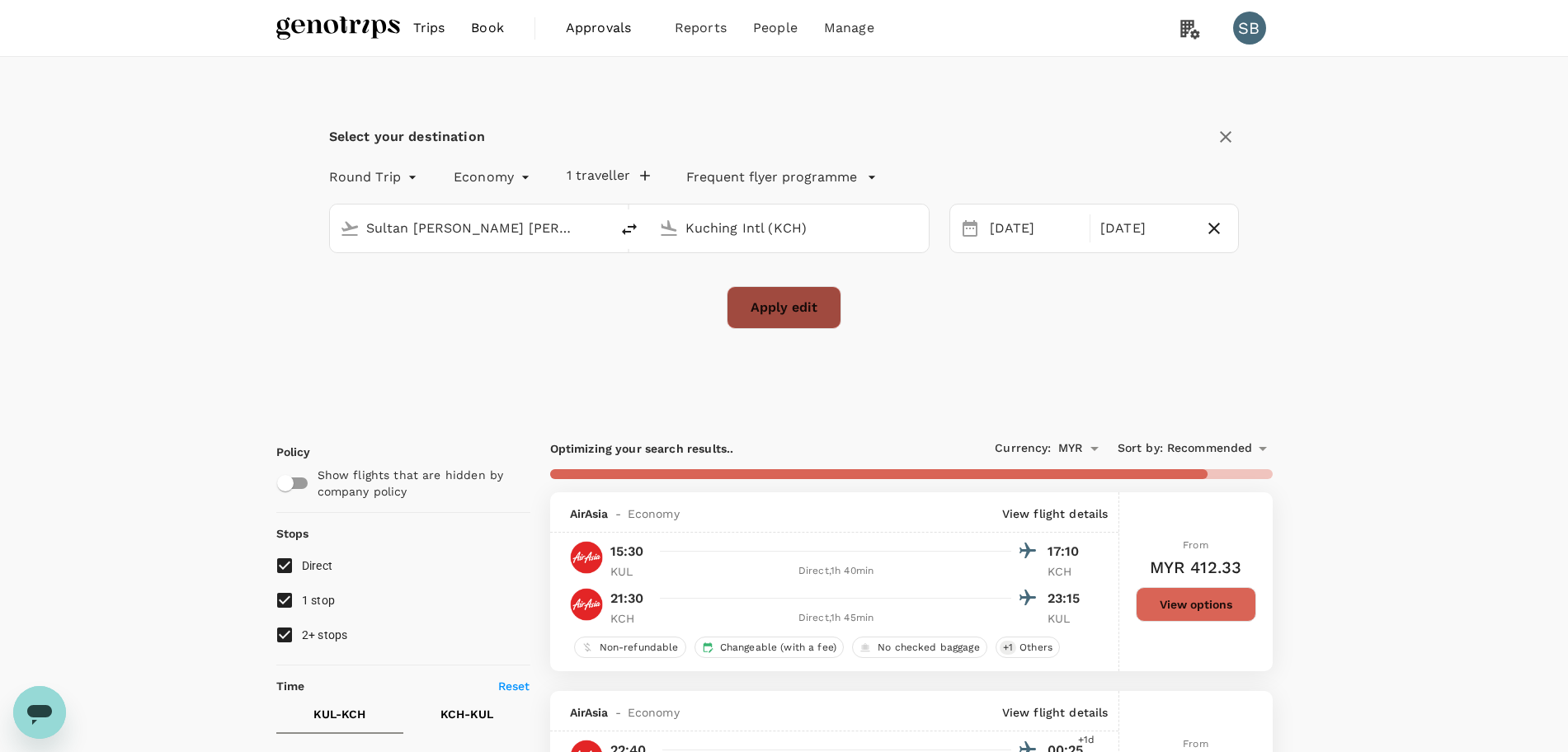 click on "Apply edit" at bounding box center (784, 308) 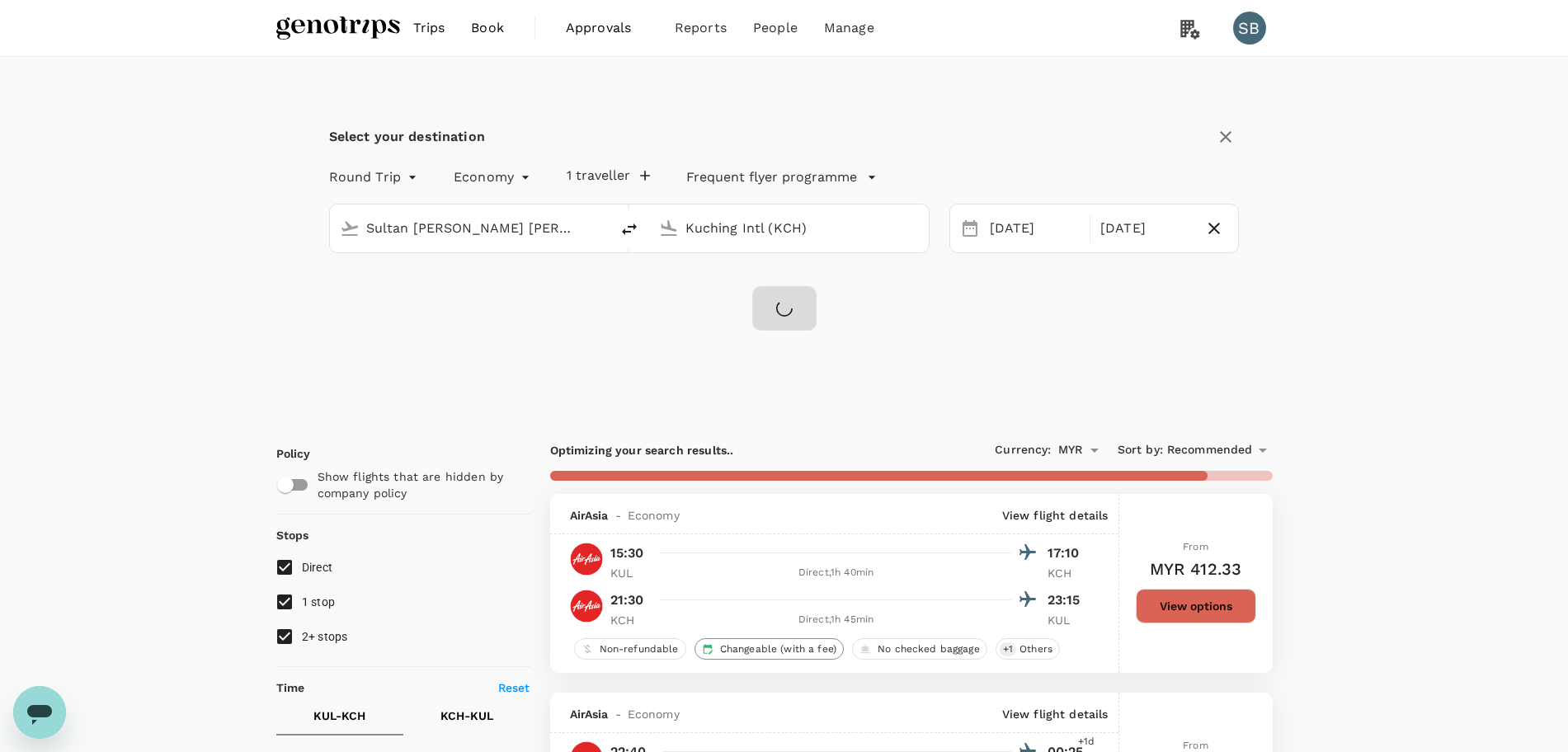 checkbox on "false" 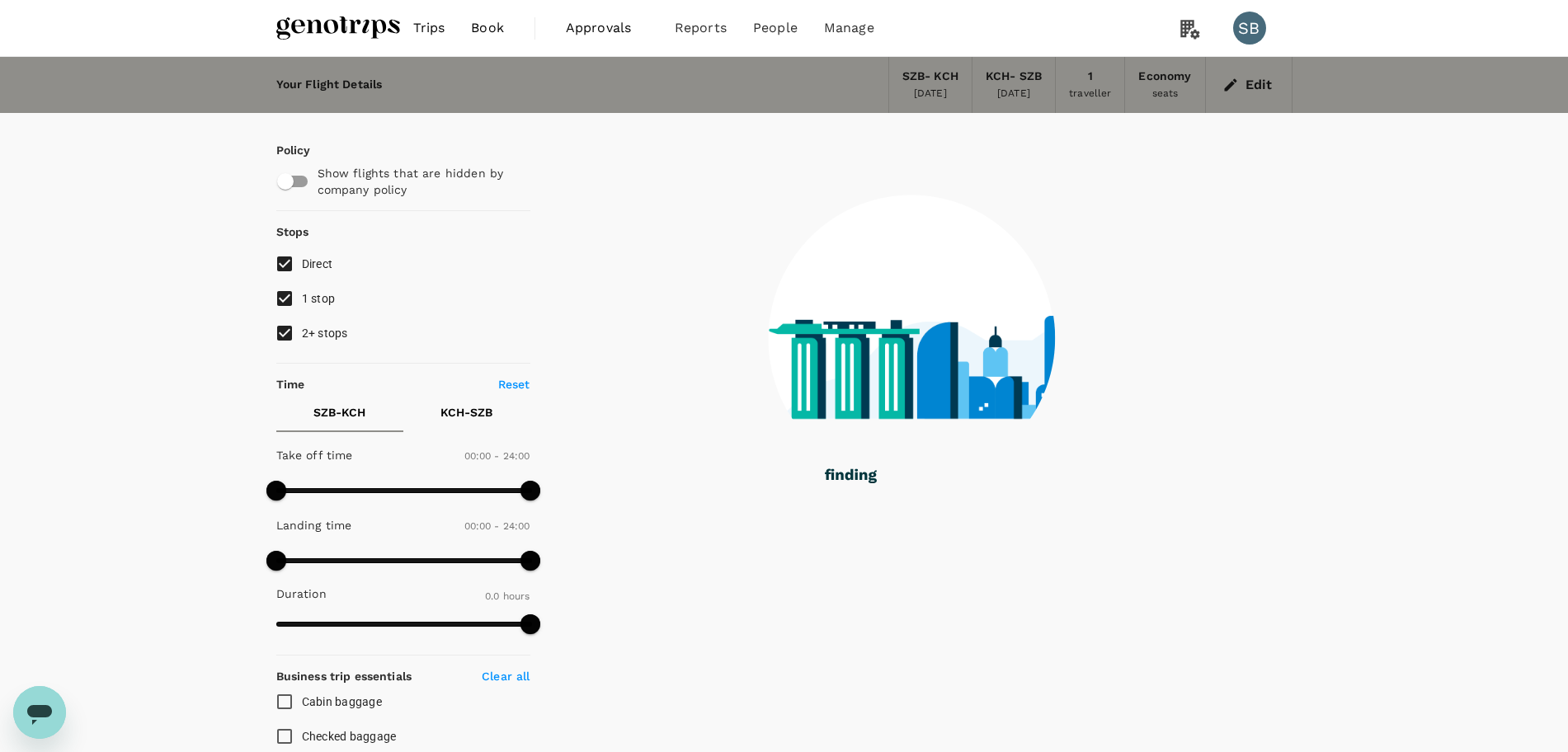 type on "445" 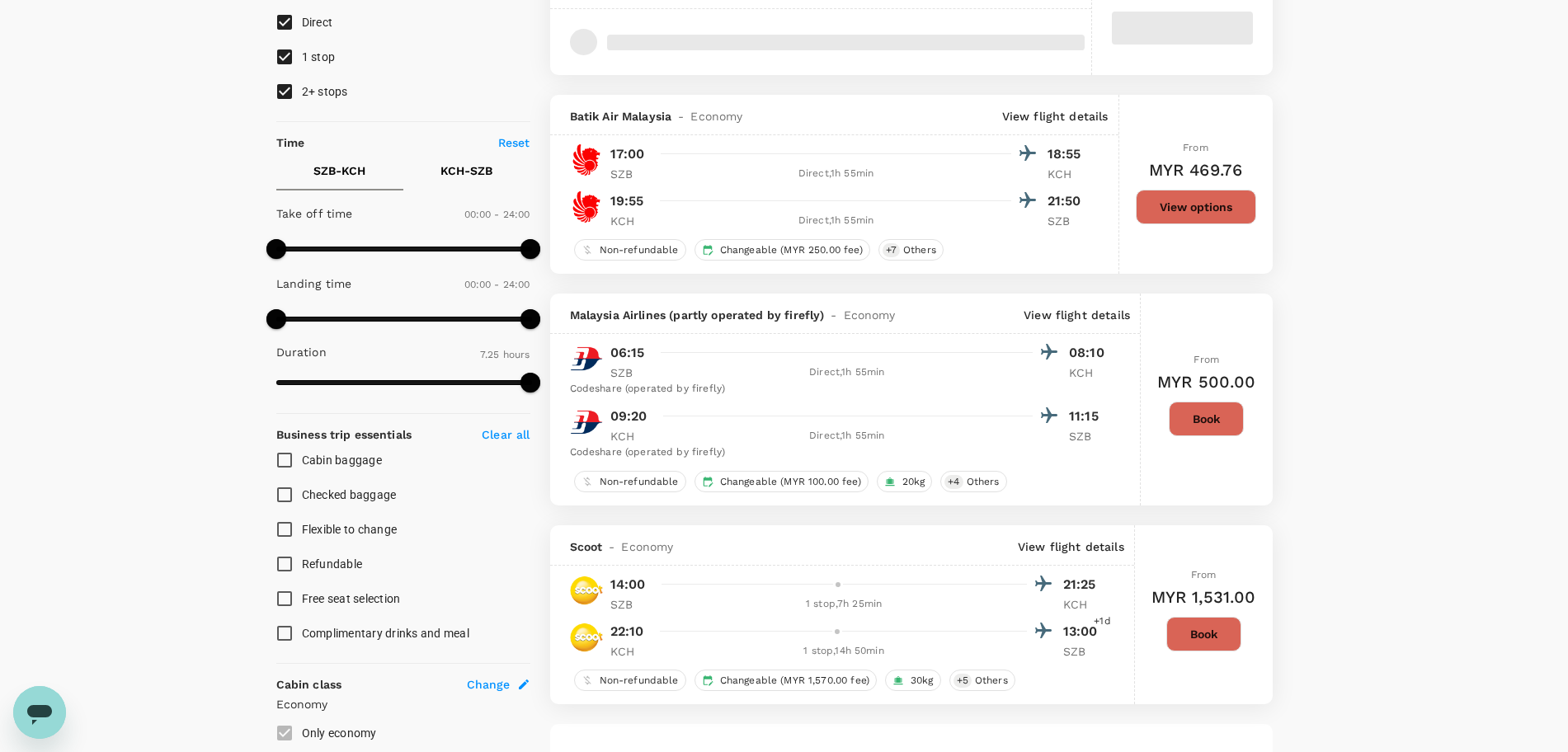 scroll, scrollTop: 412, scrollLeft: 0, axis: vertical 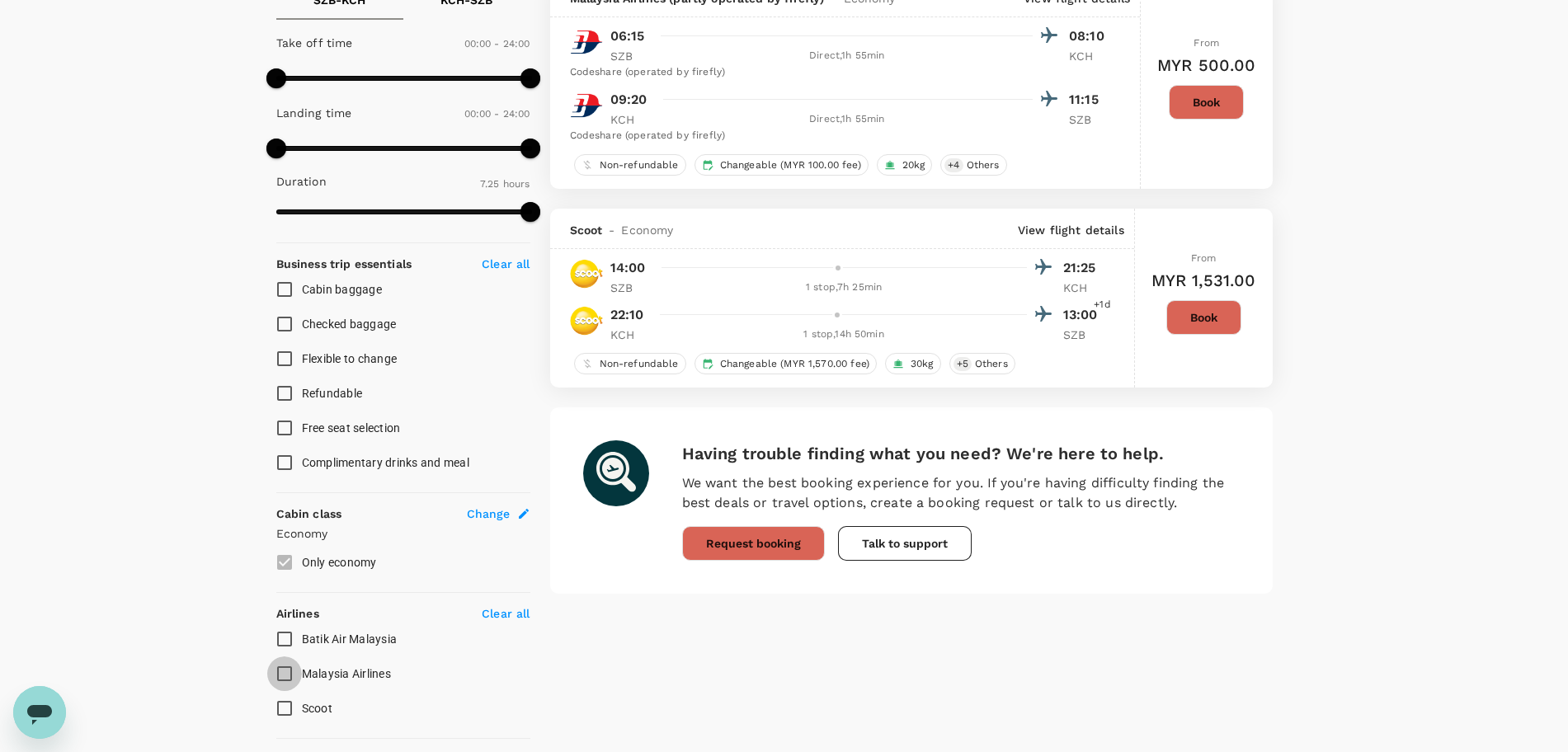 click on "Malaysia Airlines" at bounding box center [285, 674] 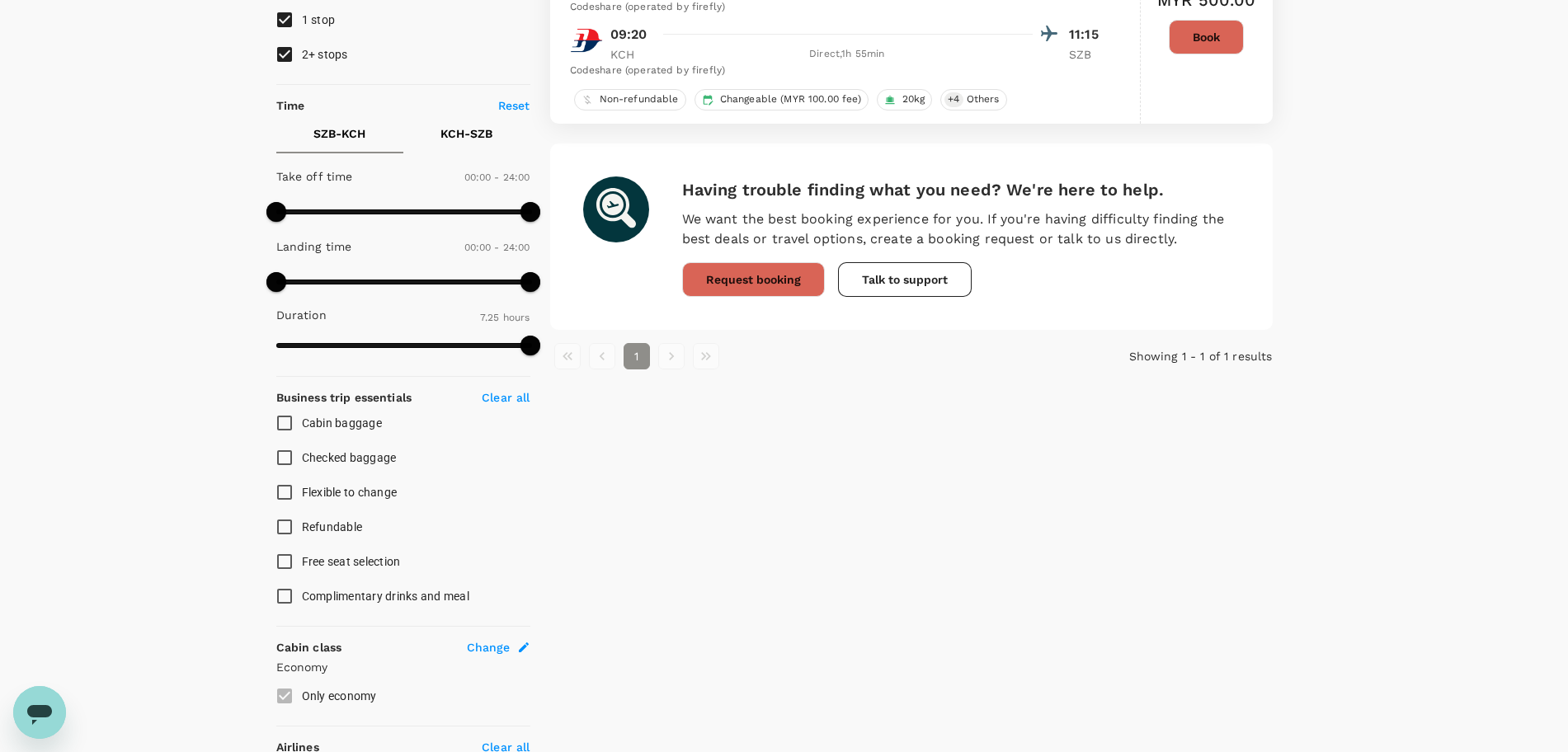 scroll, scrollTop: 103, scrollLeft: 0, axis: vertical 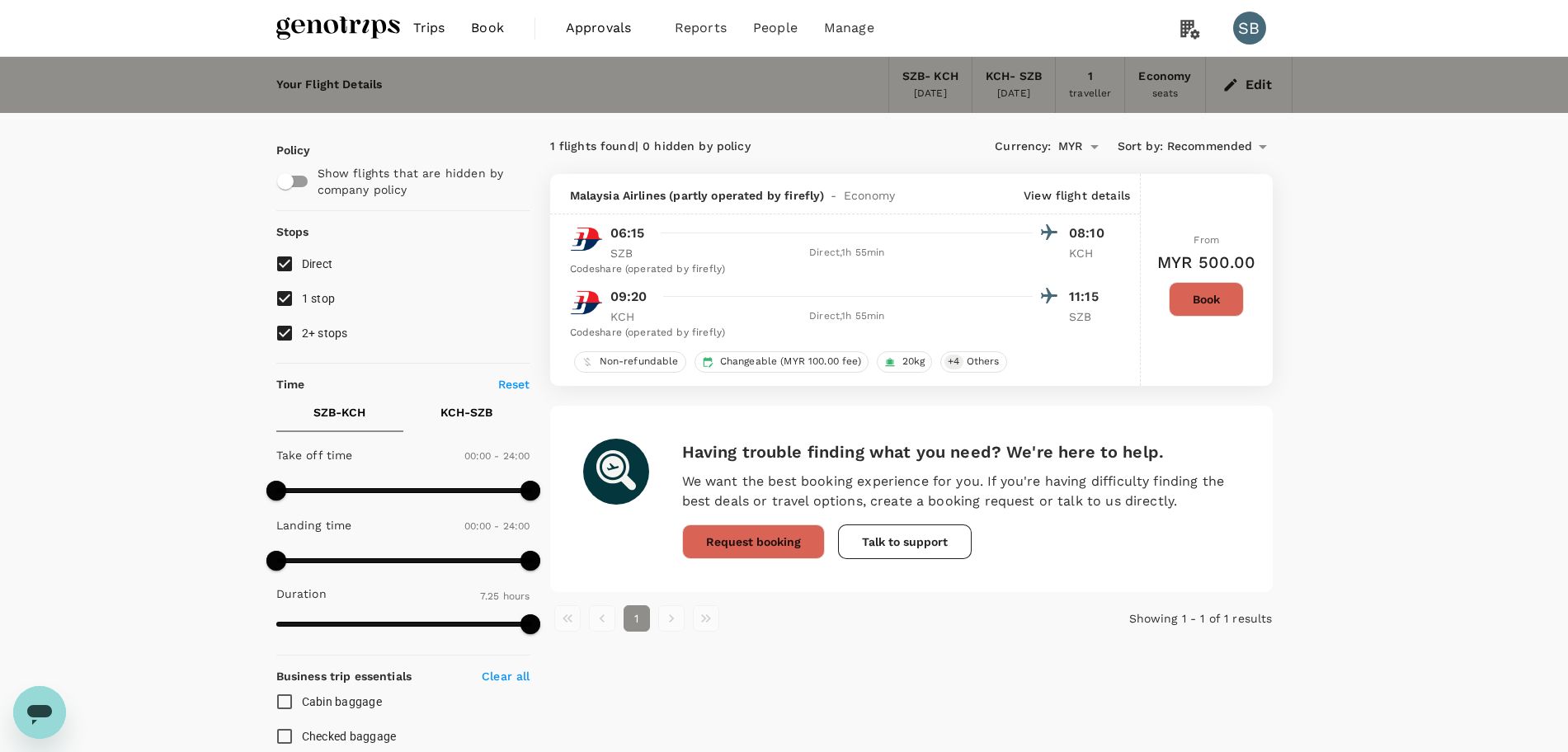 click at bounding box center [338, 28] 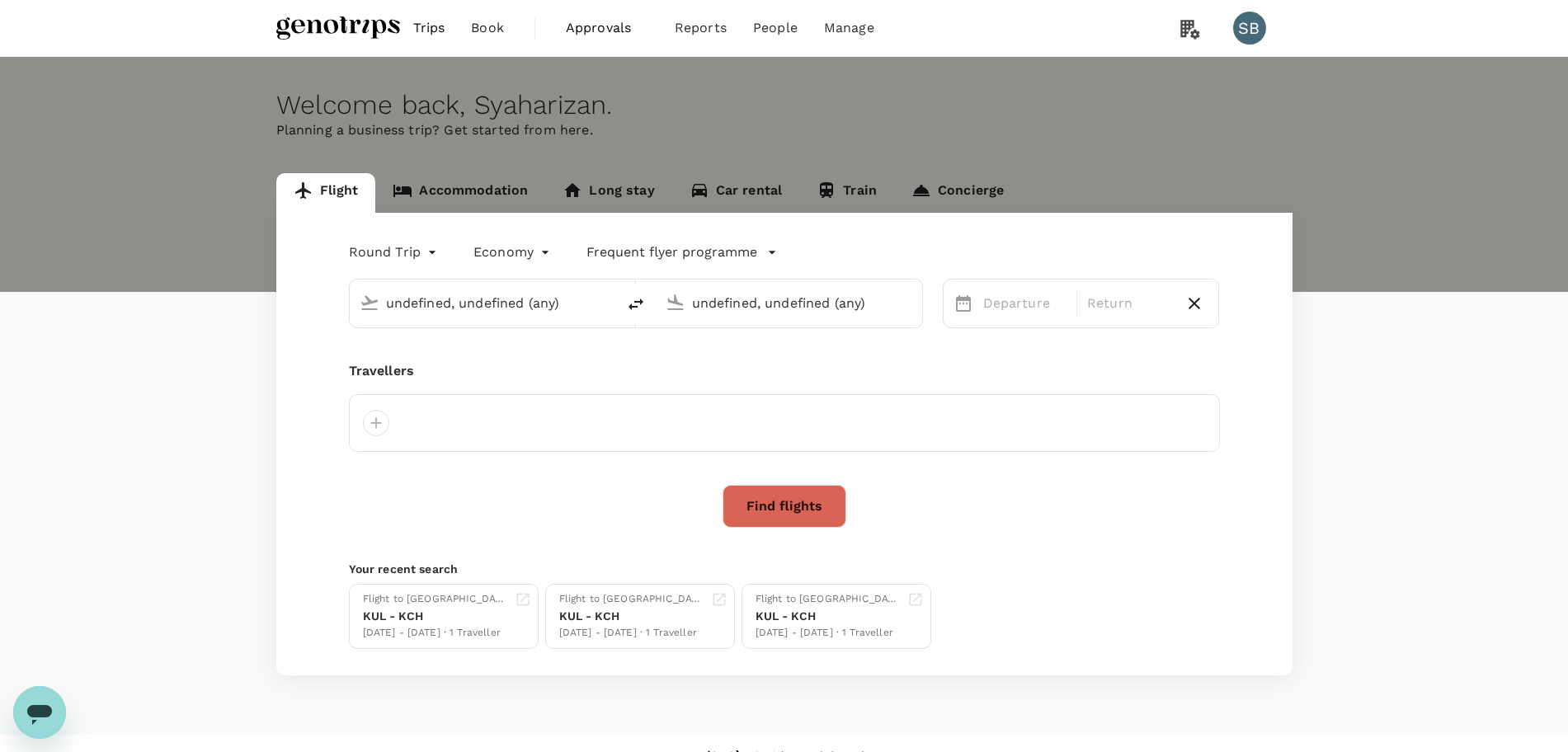 type 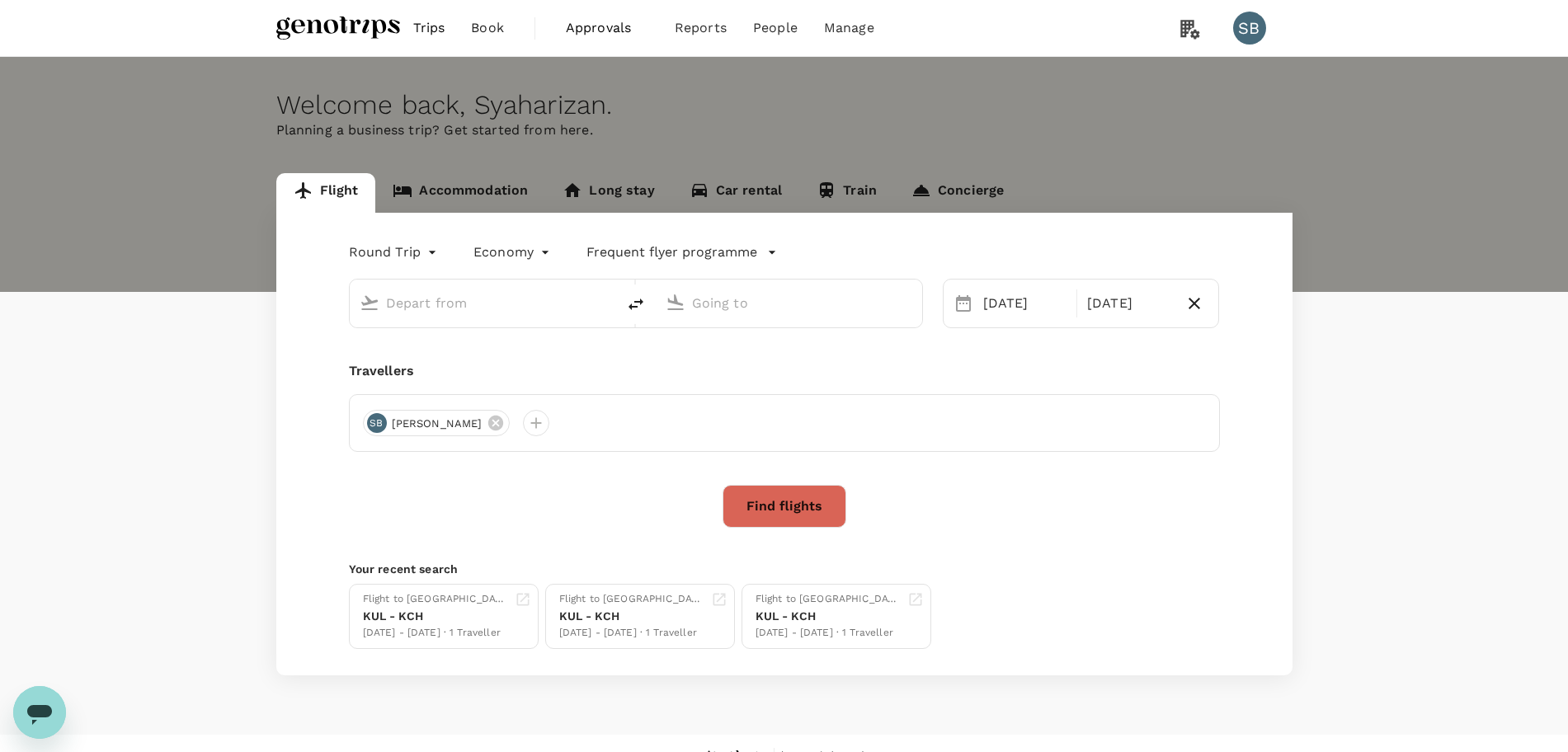 type on "Sultan Abdul Aziz Shah (SZB)" 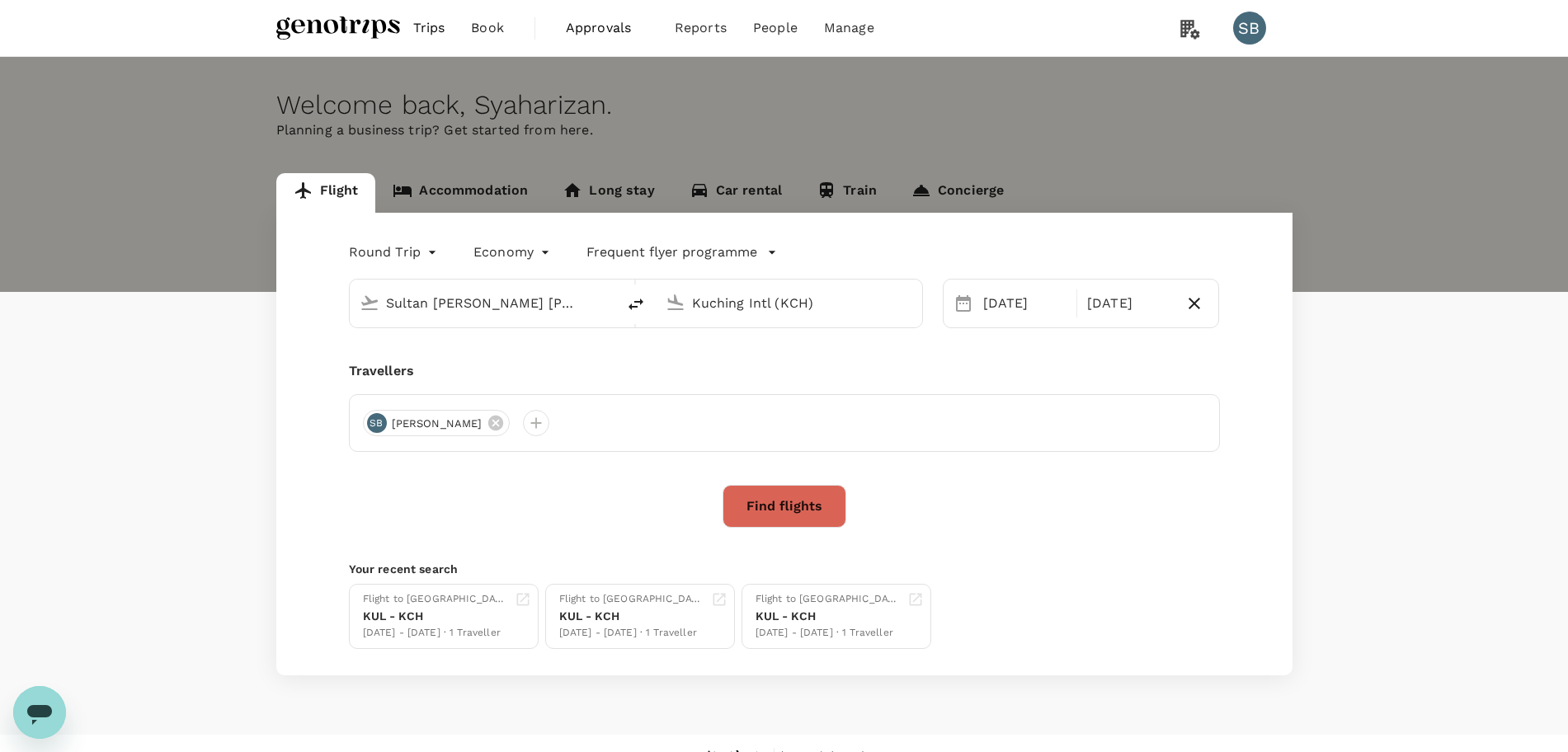 type 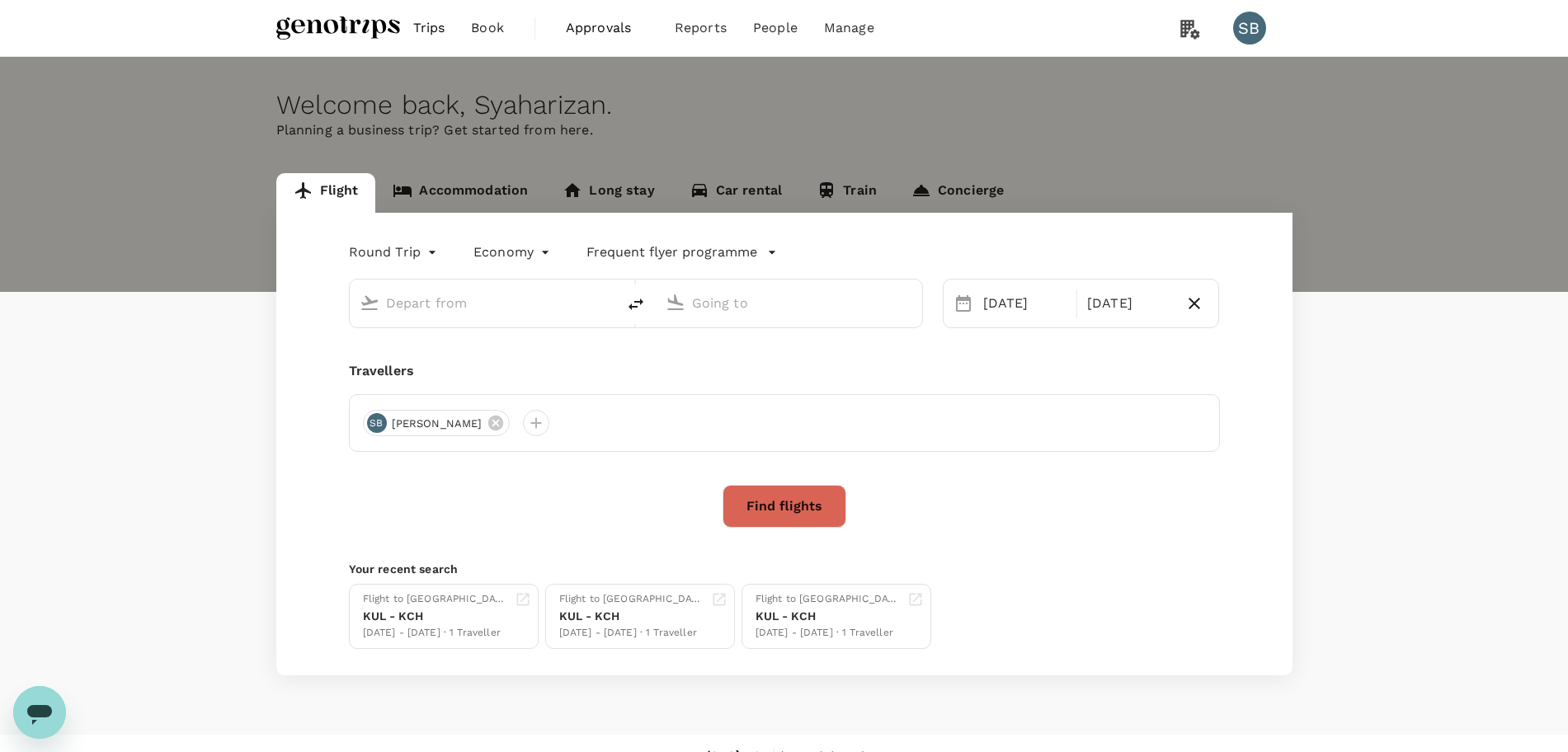type on "Sultan Abdul Aziz Shah (SZB)" 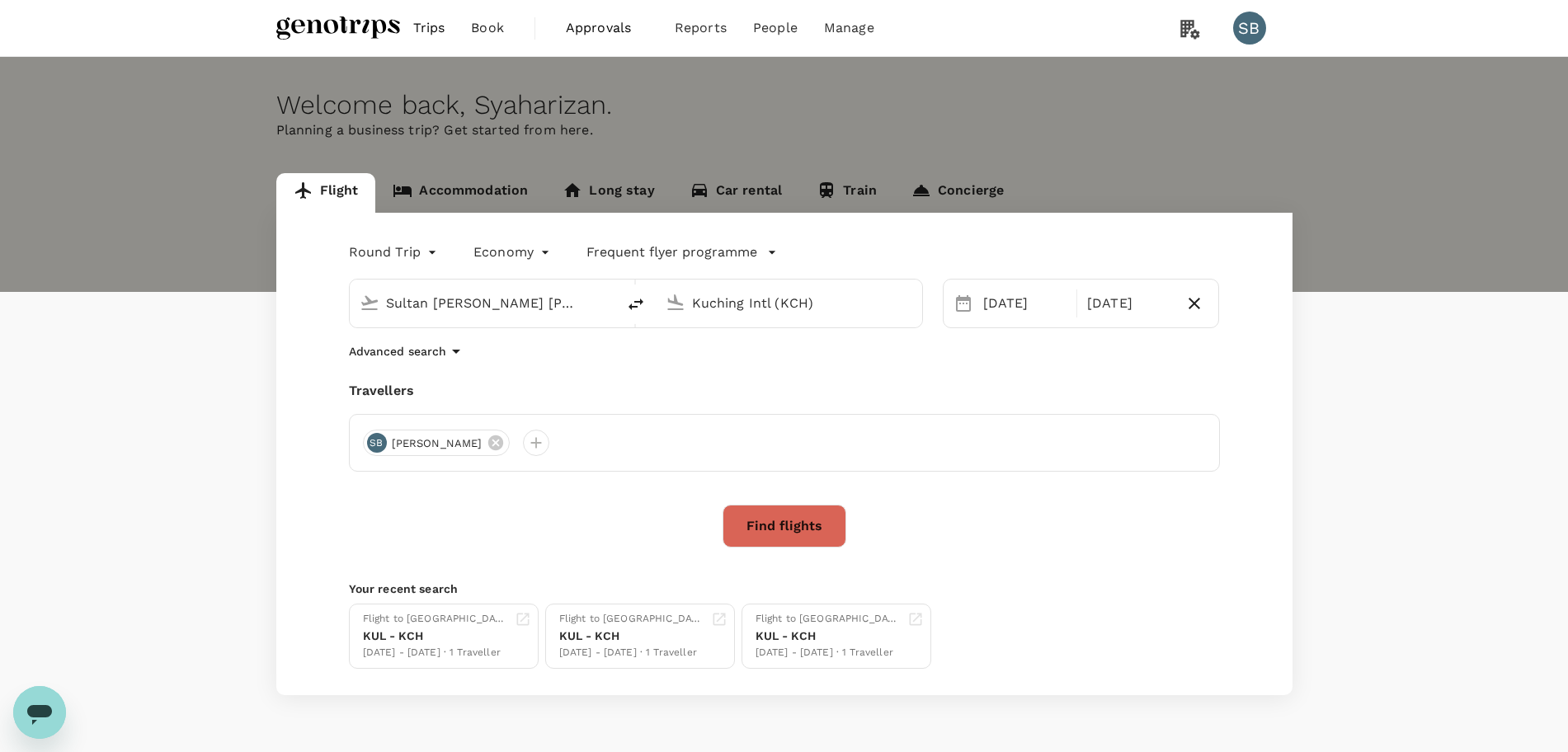 click on "Sultan Abdul Aziz Shah (SZB)" at bounding box center (483, 303) 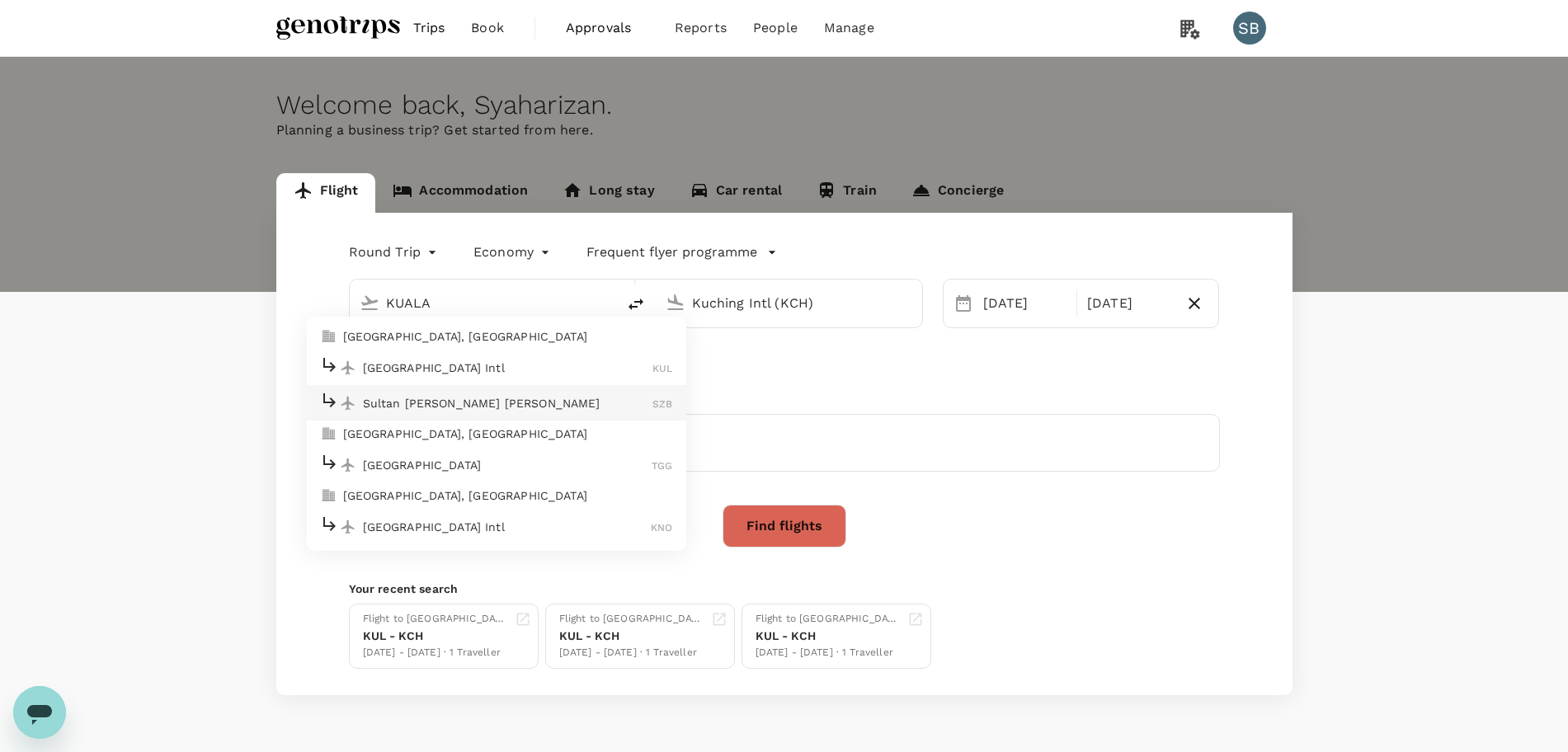click on "[GEOGRAPHIC_DATA] Intl" at bounding box center [508, 368] 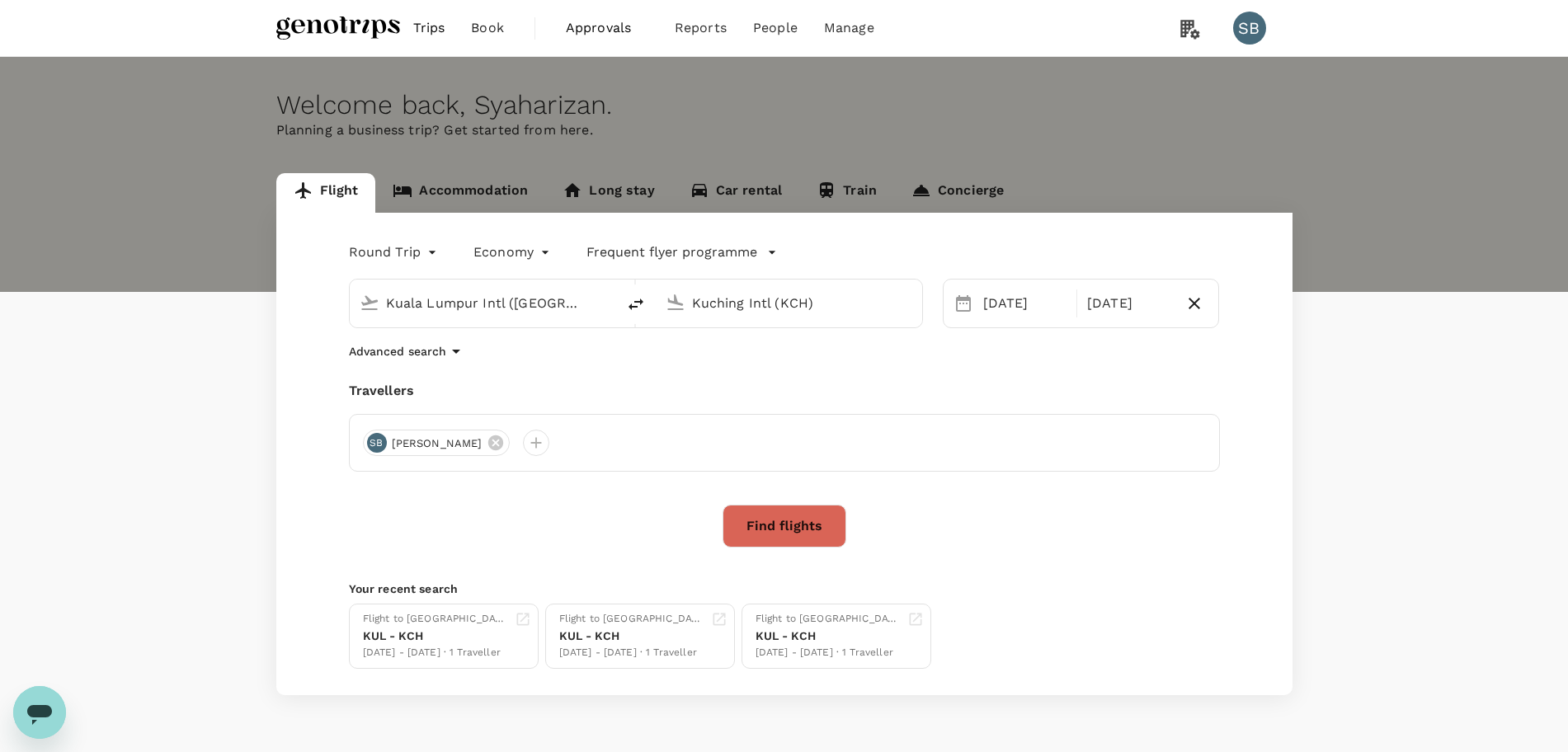 click on "Find flights" at bounding box center [784, 526] 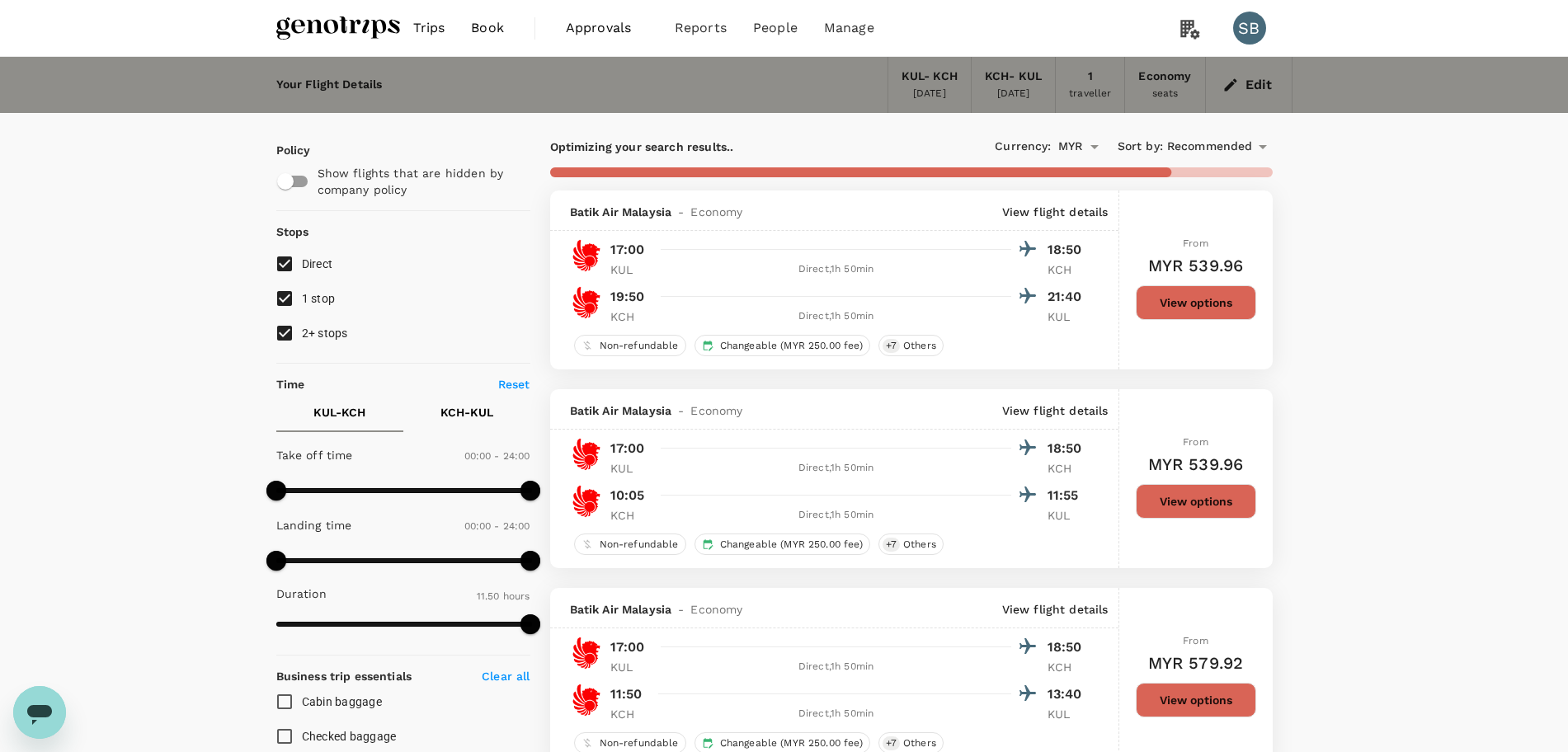 click on "2+ stops" at bounding box center (285, 333) 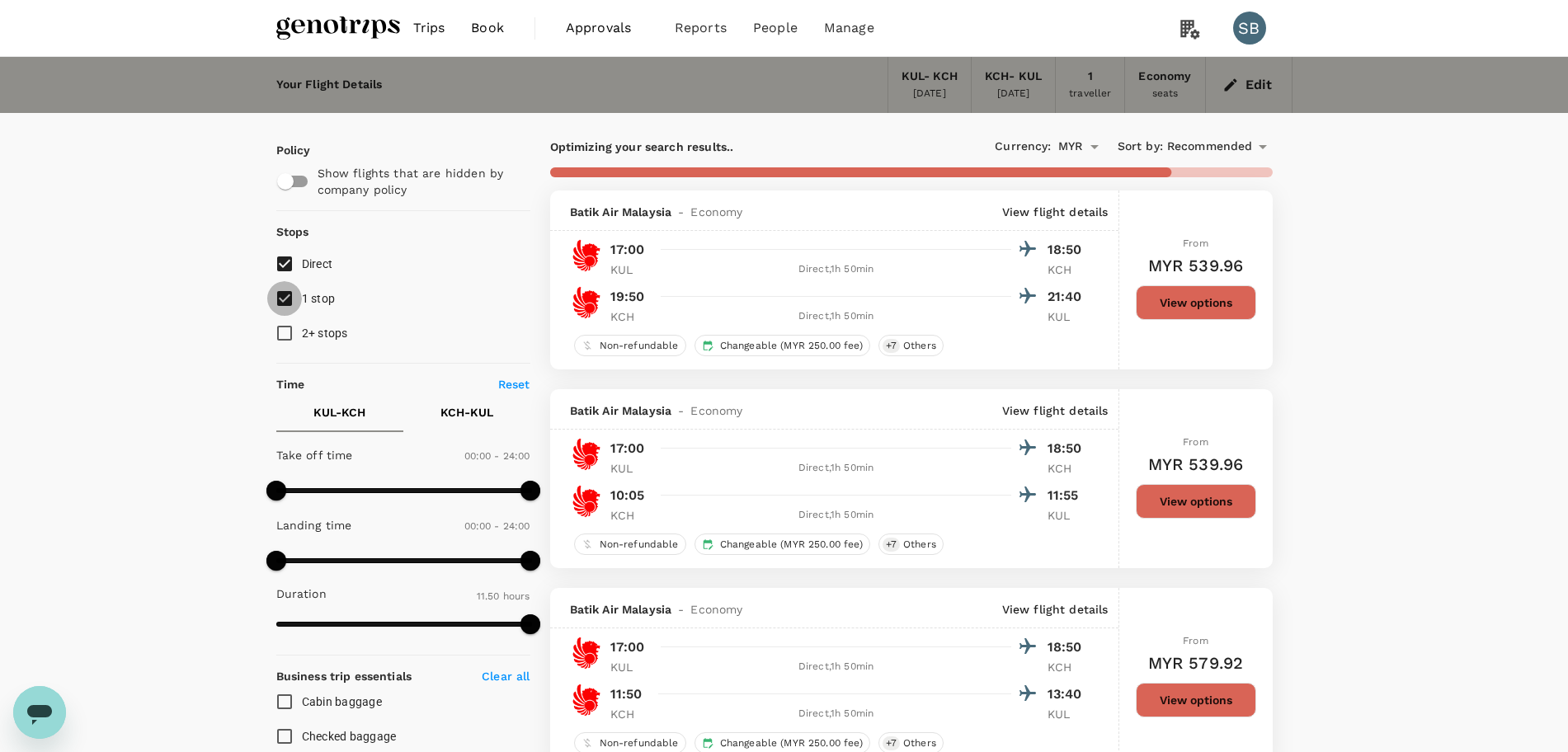 click on "1 stop" at bounding box center [285, 298] 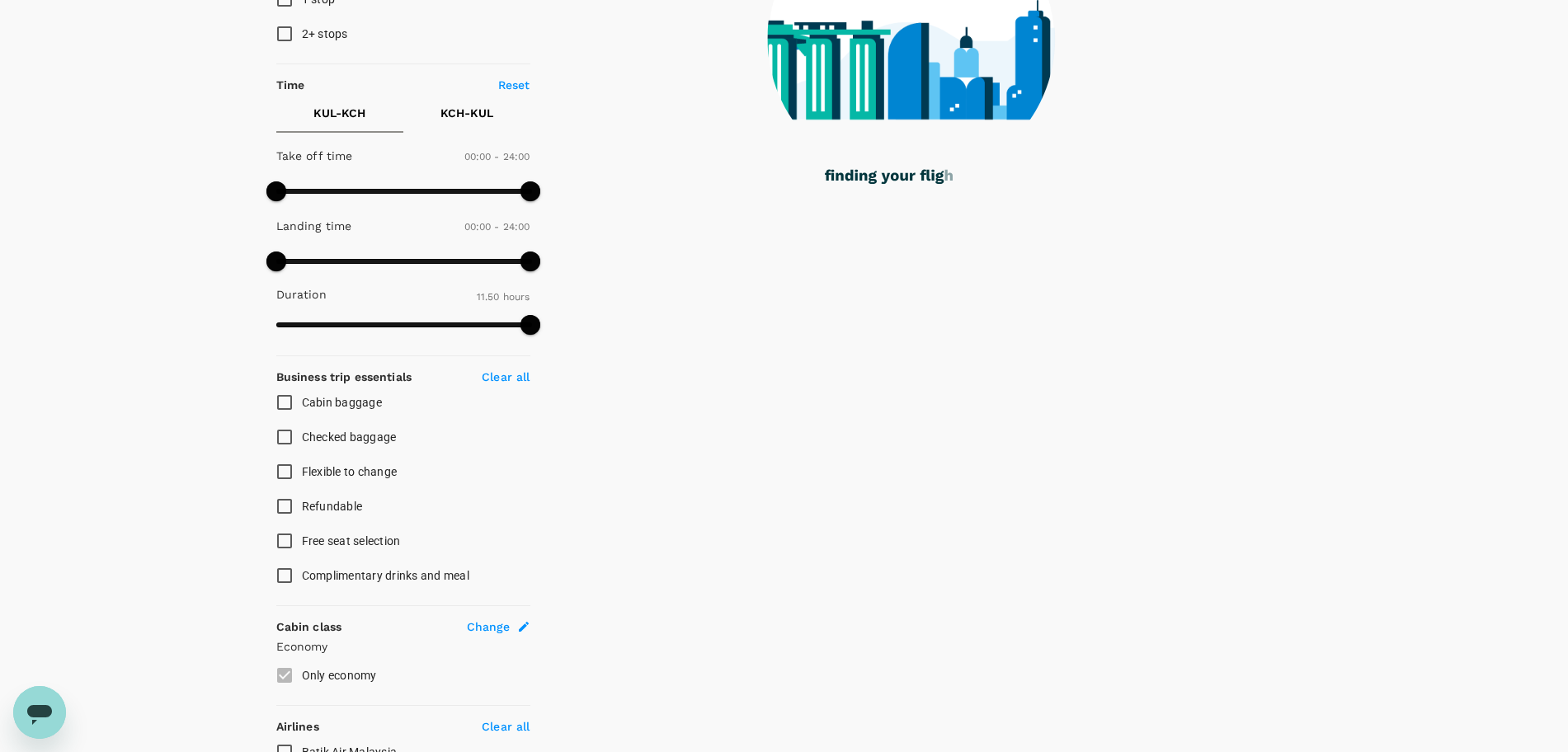 scroll, scrollTop: 515, scrollLeft: 0, axis: vertical 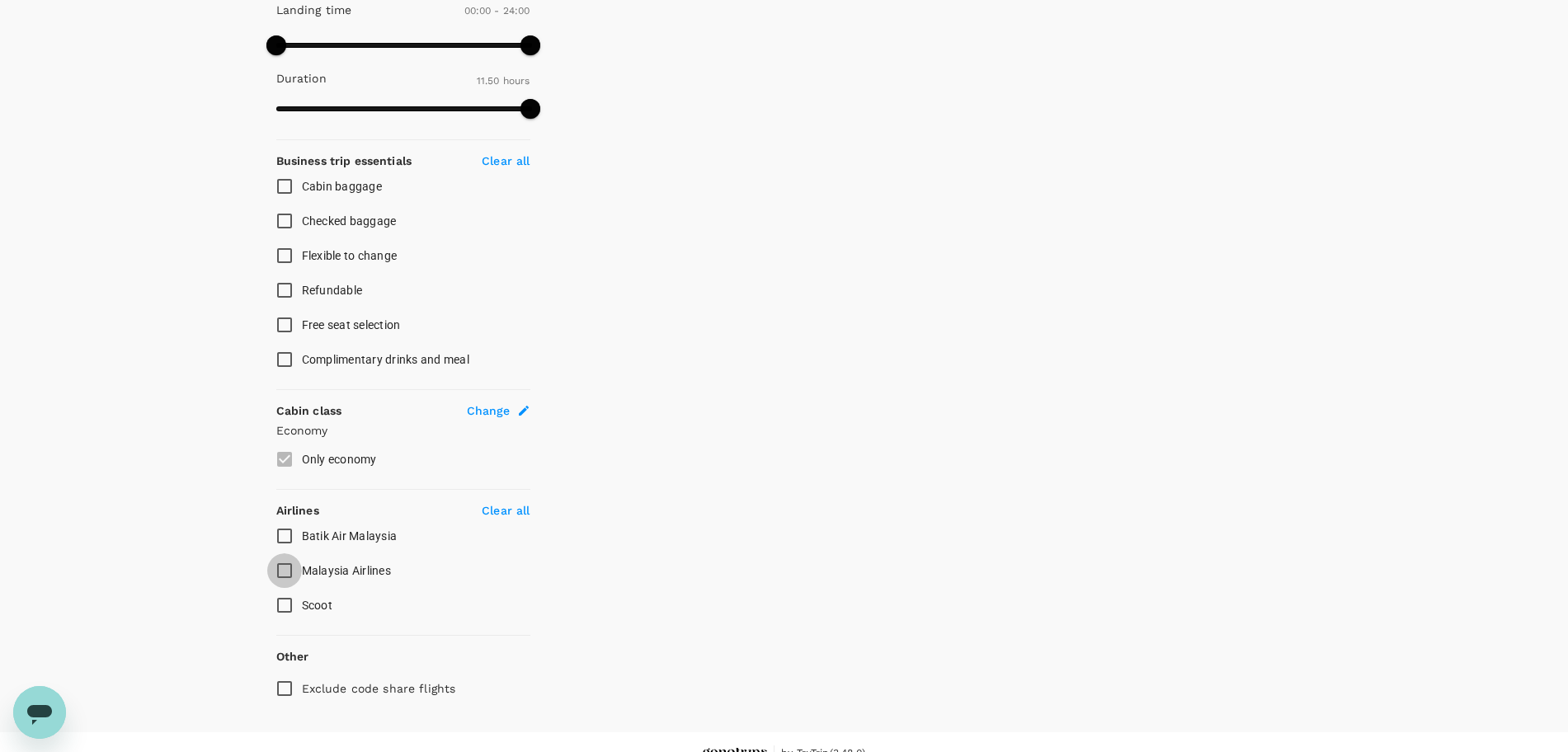 click on "Malaysia Airlines" at bounding box center (285, 571) 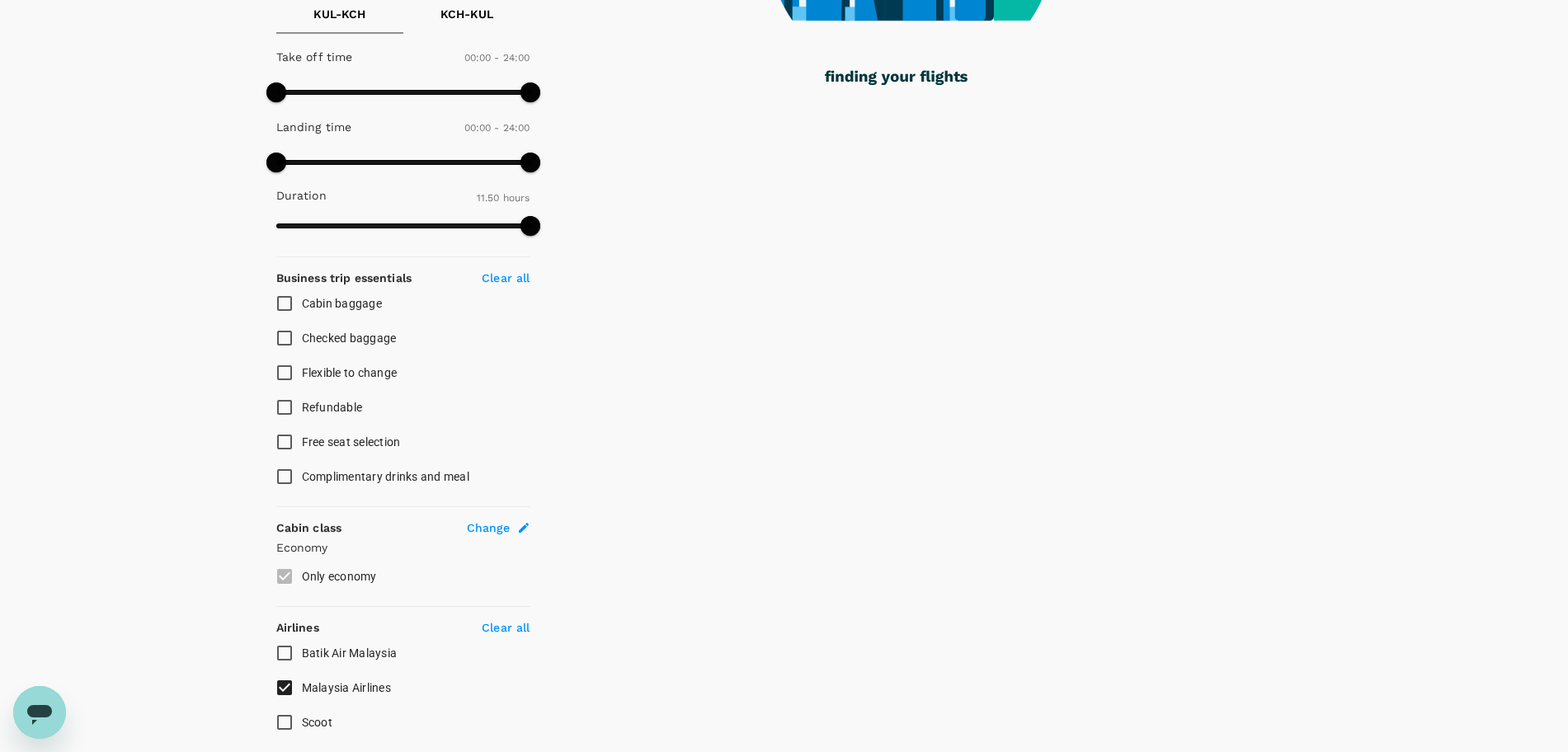 scroll, scrollTop: 206, scrollLeft: 0, axis: vertical 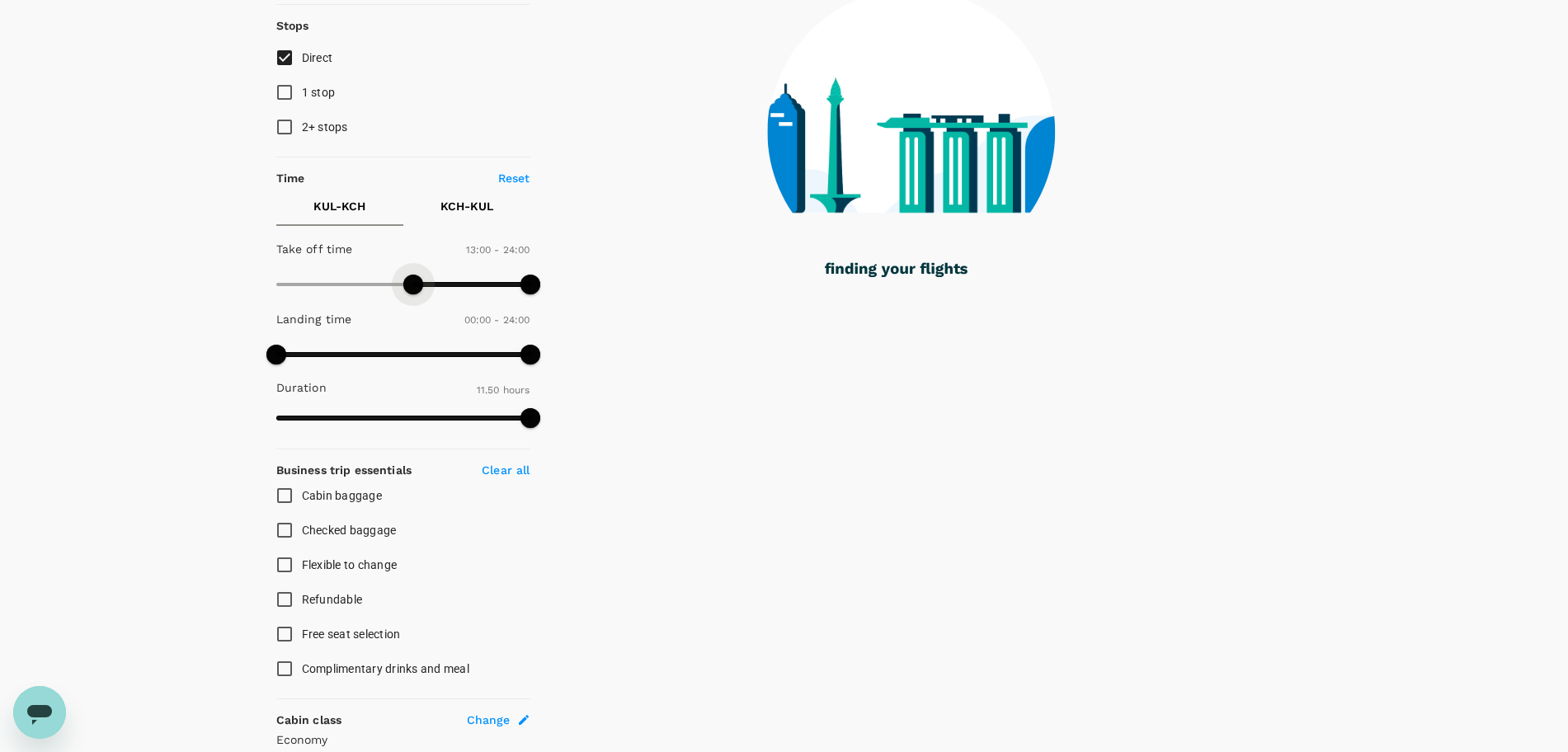 type on "810" 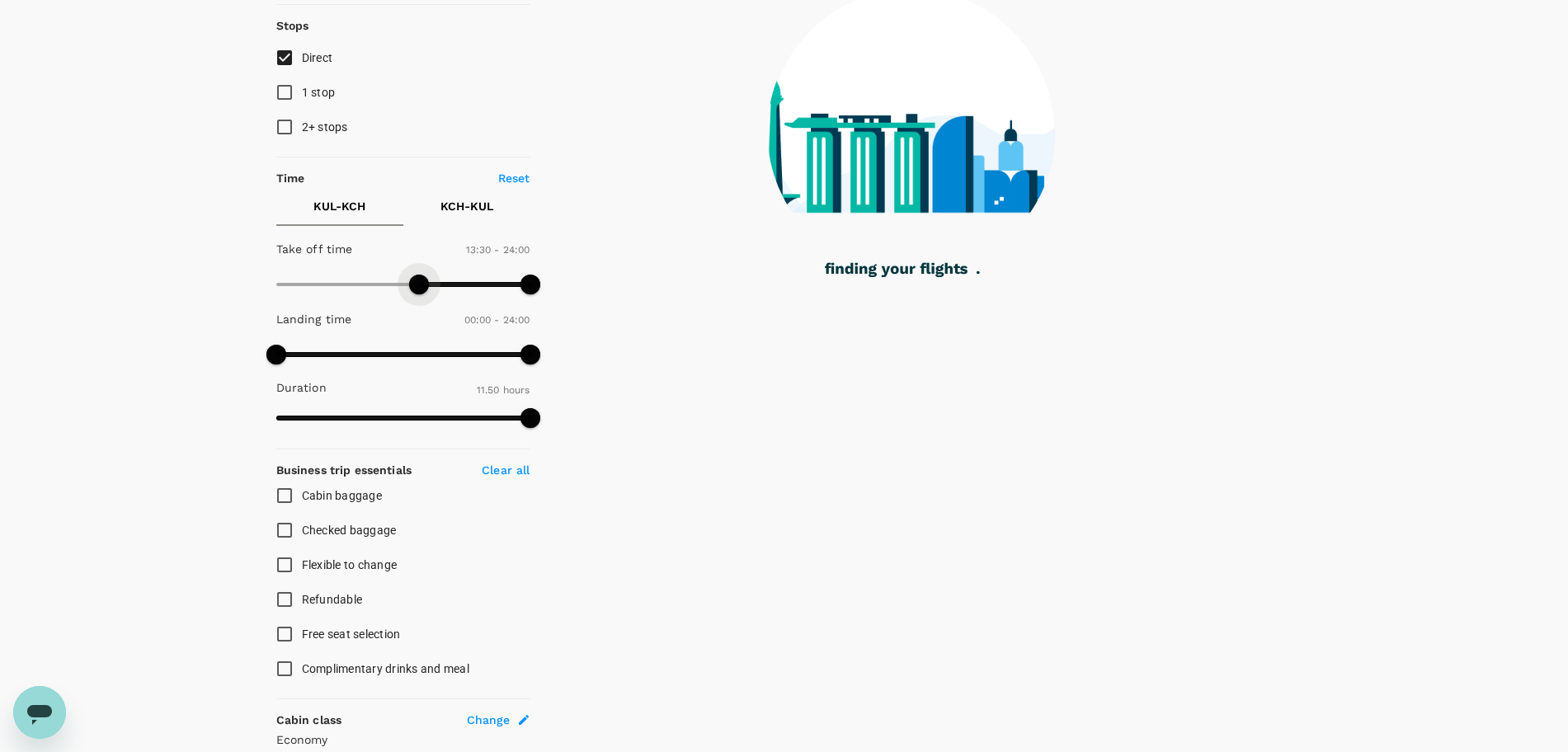 drag, startPoint x: 306, startPoint y: 272, endPoint x: 417, endPoint y: 275, distance: 111.0405 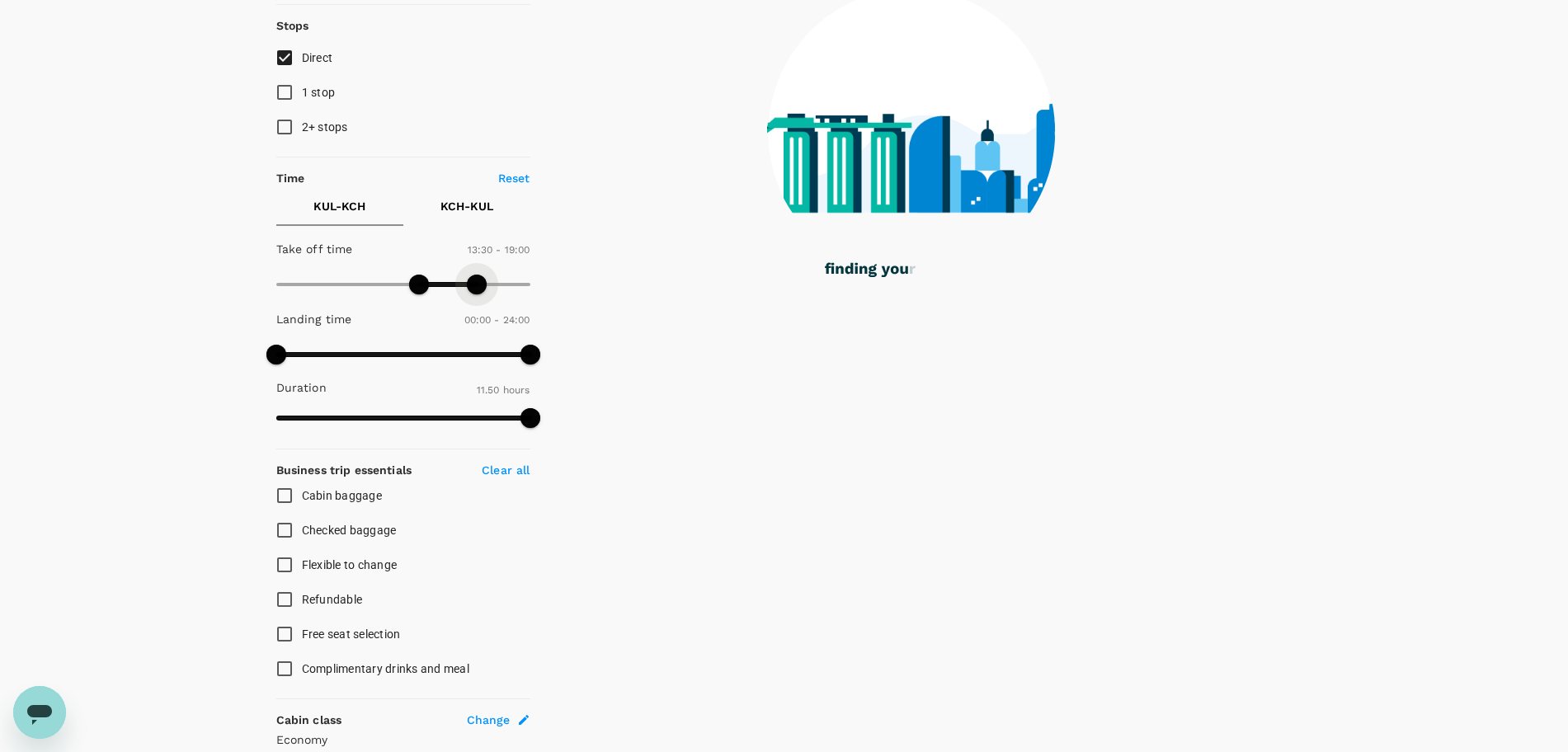 type on "990" 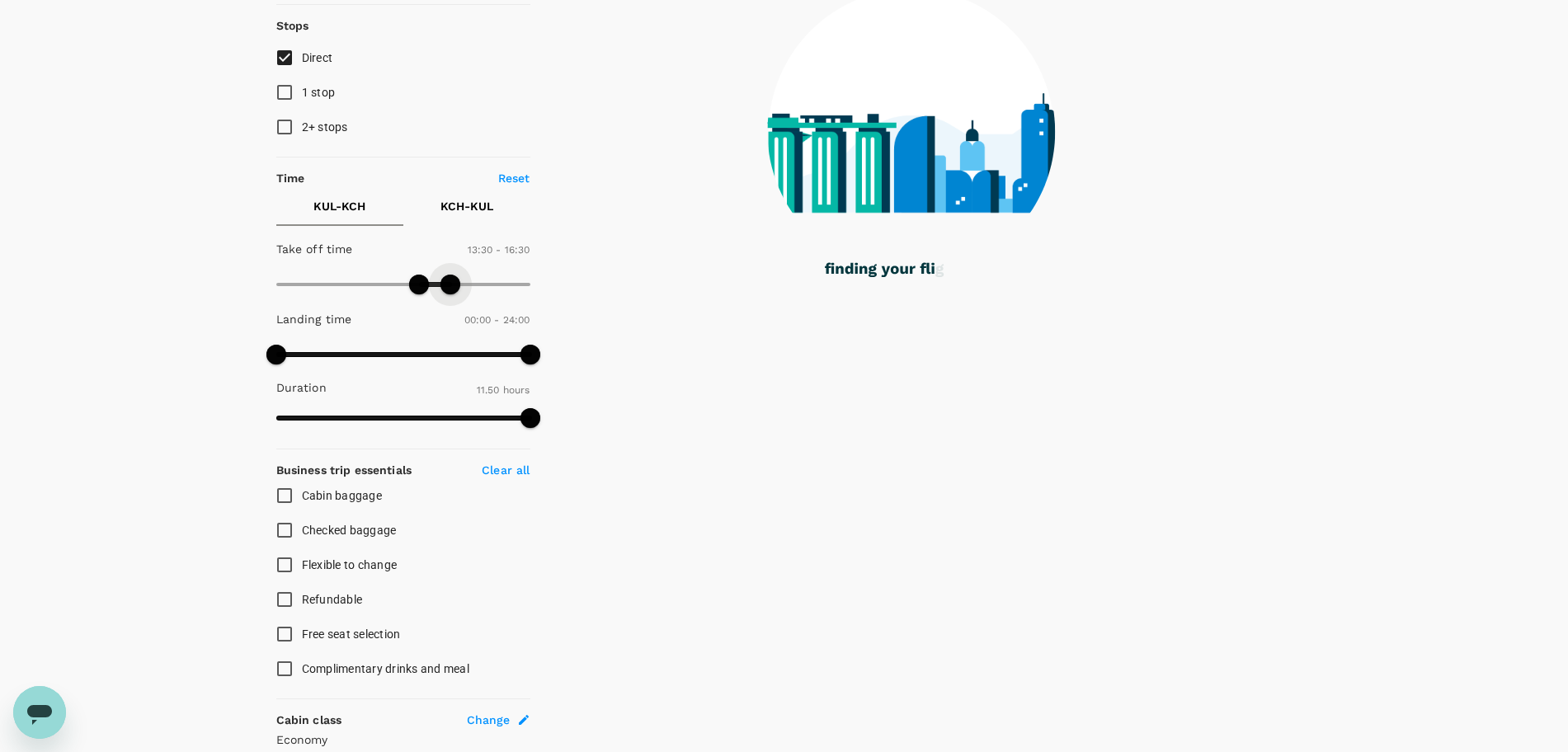 drag, startPoint x: 523, startPoint y: 284, endPoint x: 451, endPoint y: 294, distance: 72.691127 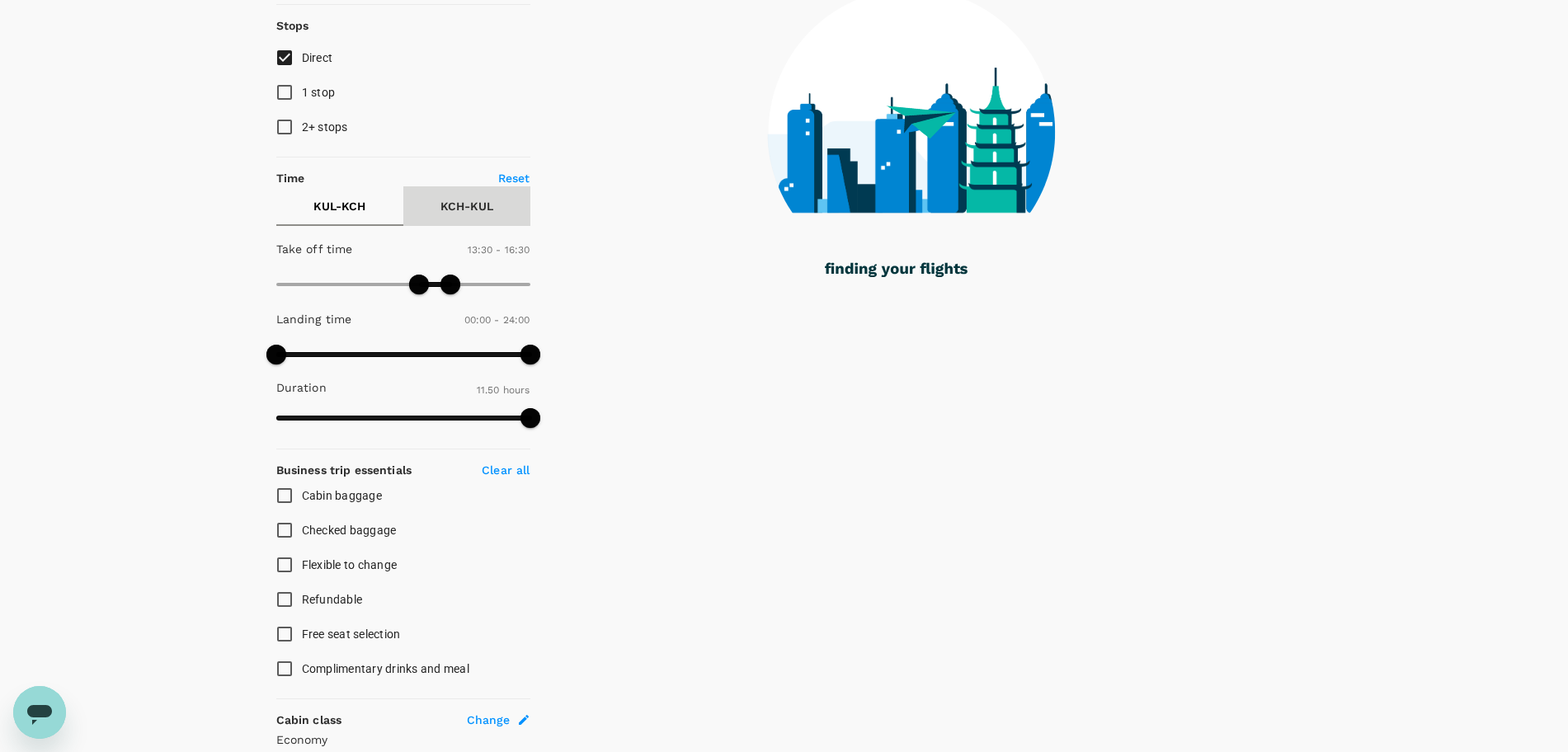 click on "KCH - KUL" at bounding box center (467, 206) 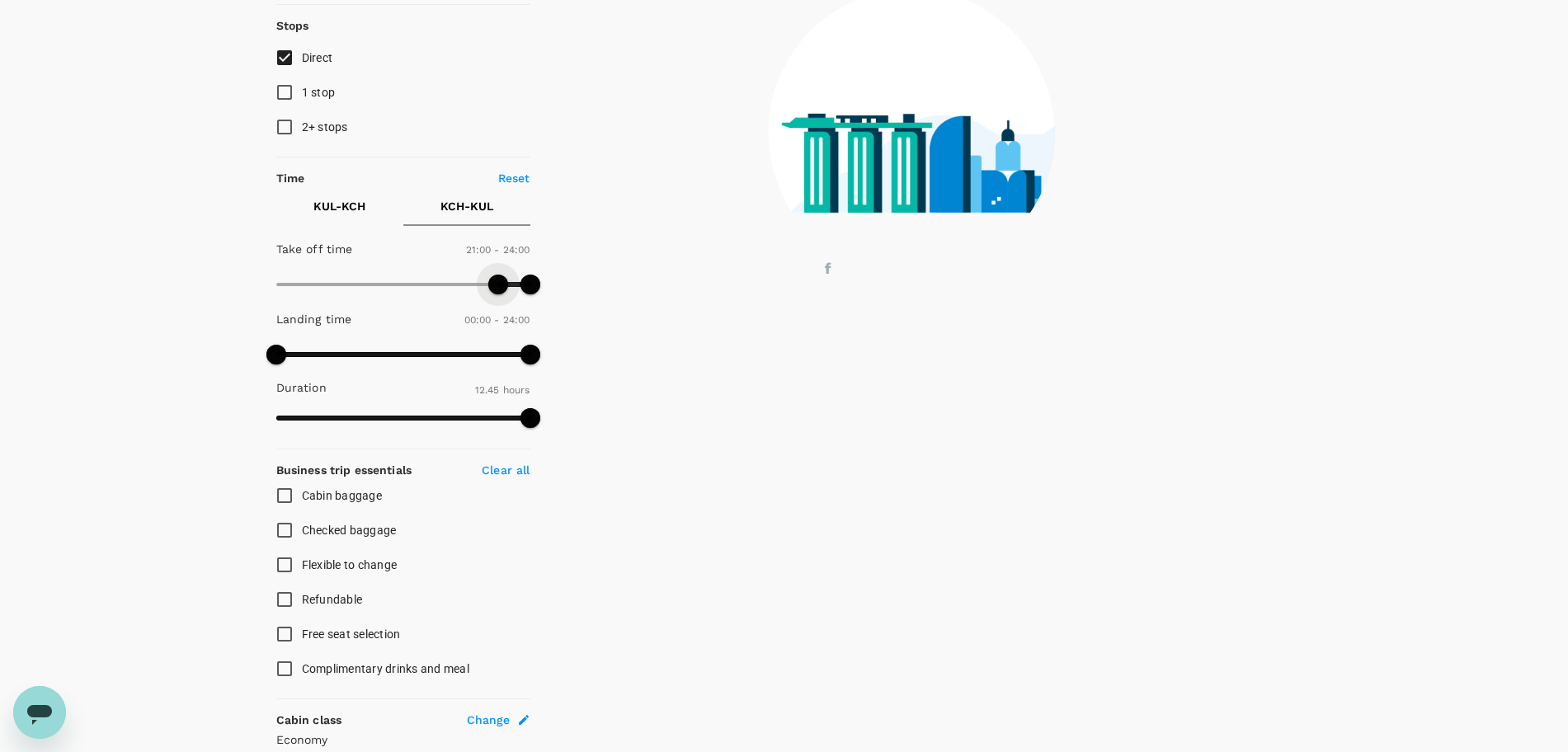 type on "1230" 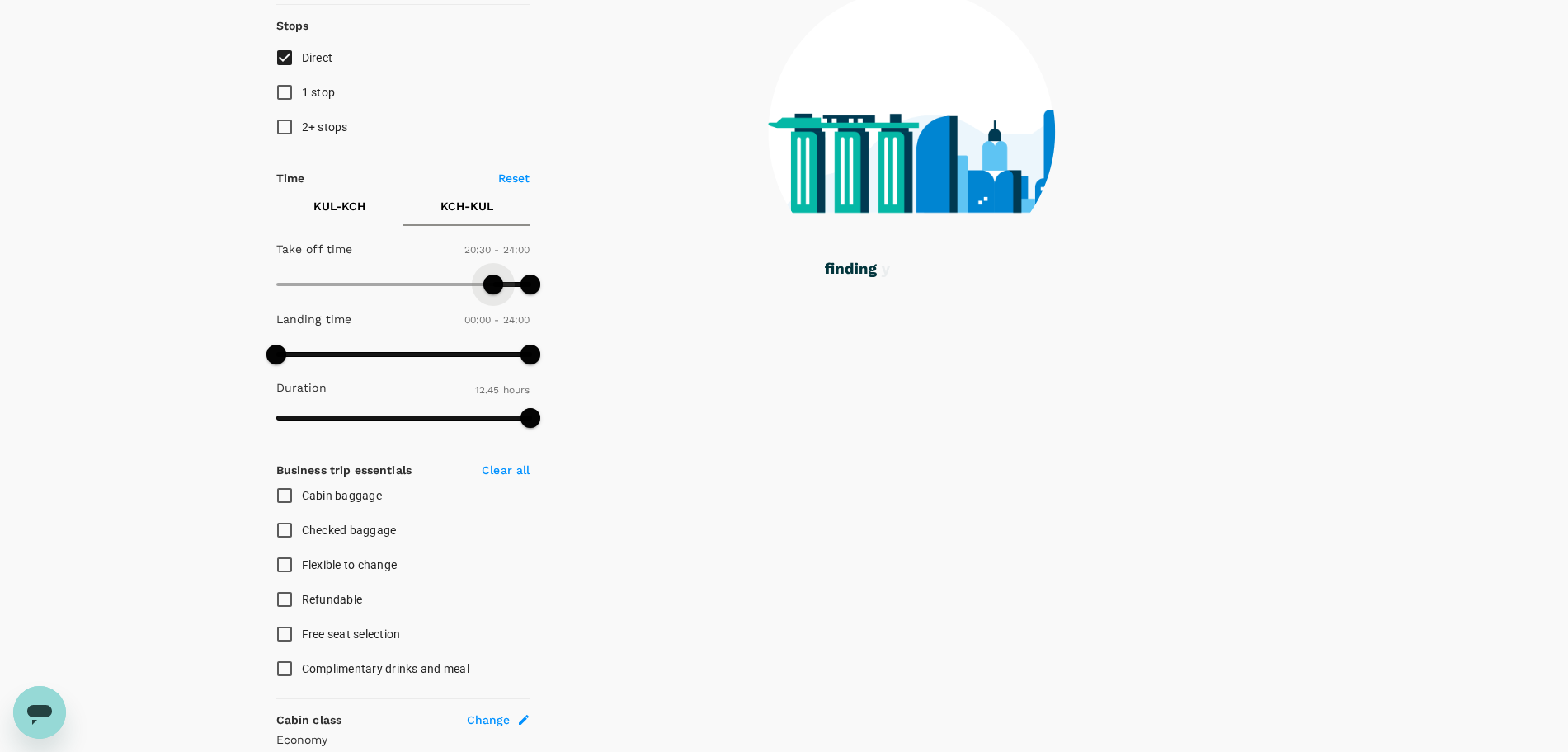 drag, startPoint x: 280, startPoint y: 277, endPoint x: 494, endPoint y: 293, distance: 214.5973 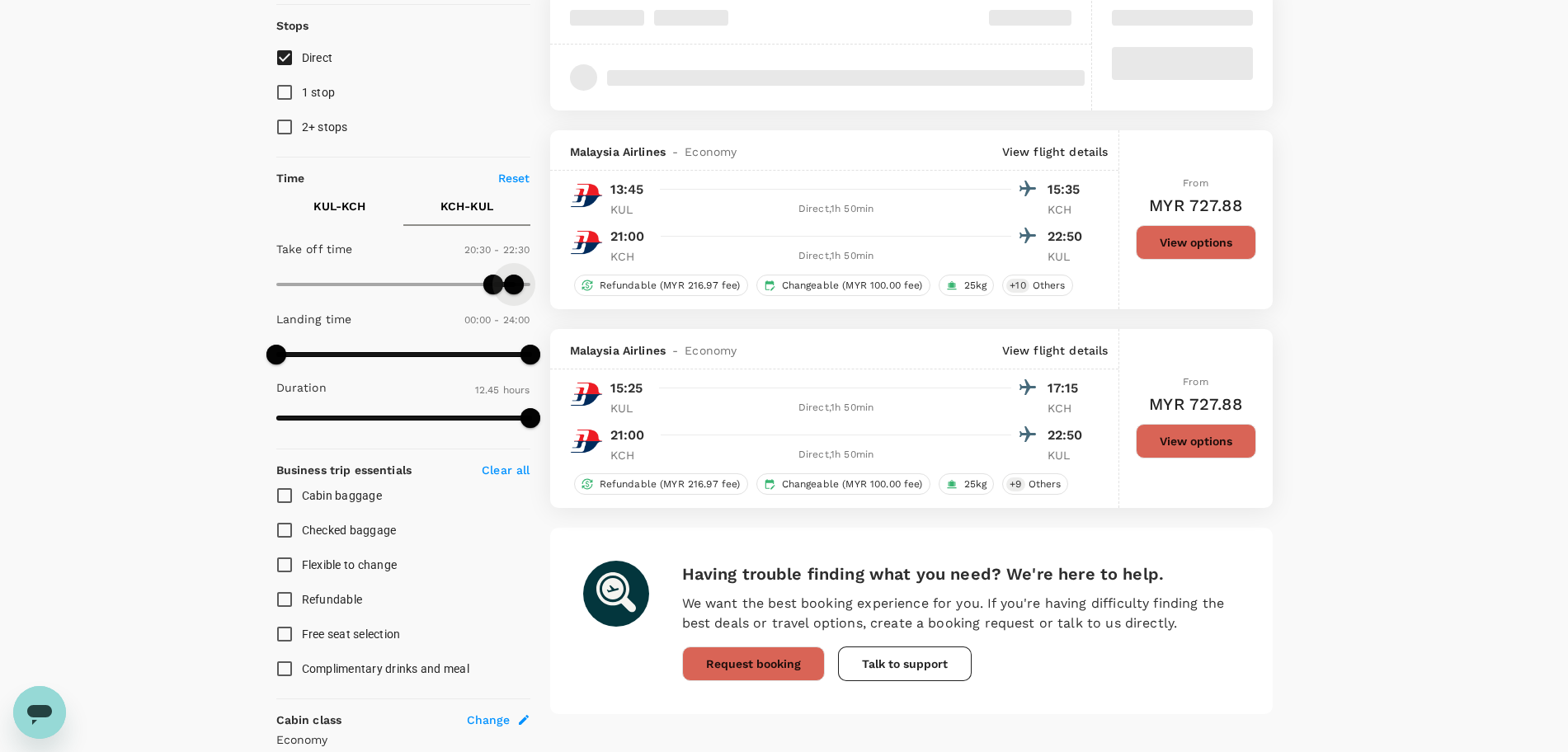 type on "1320" 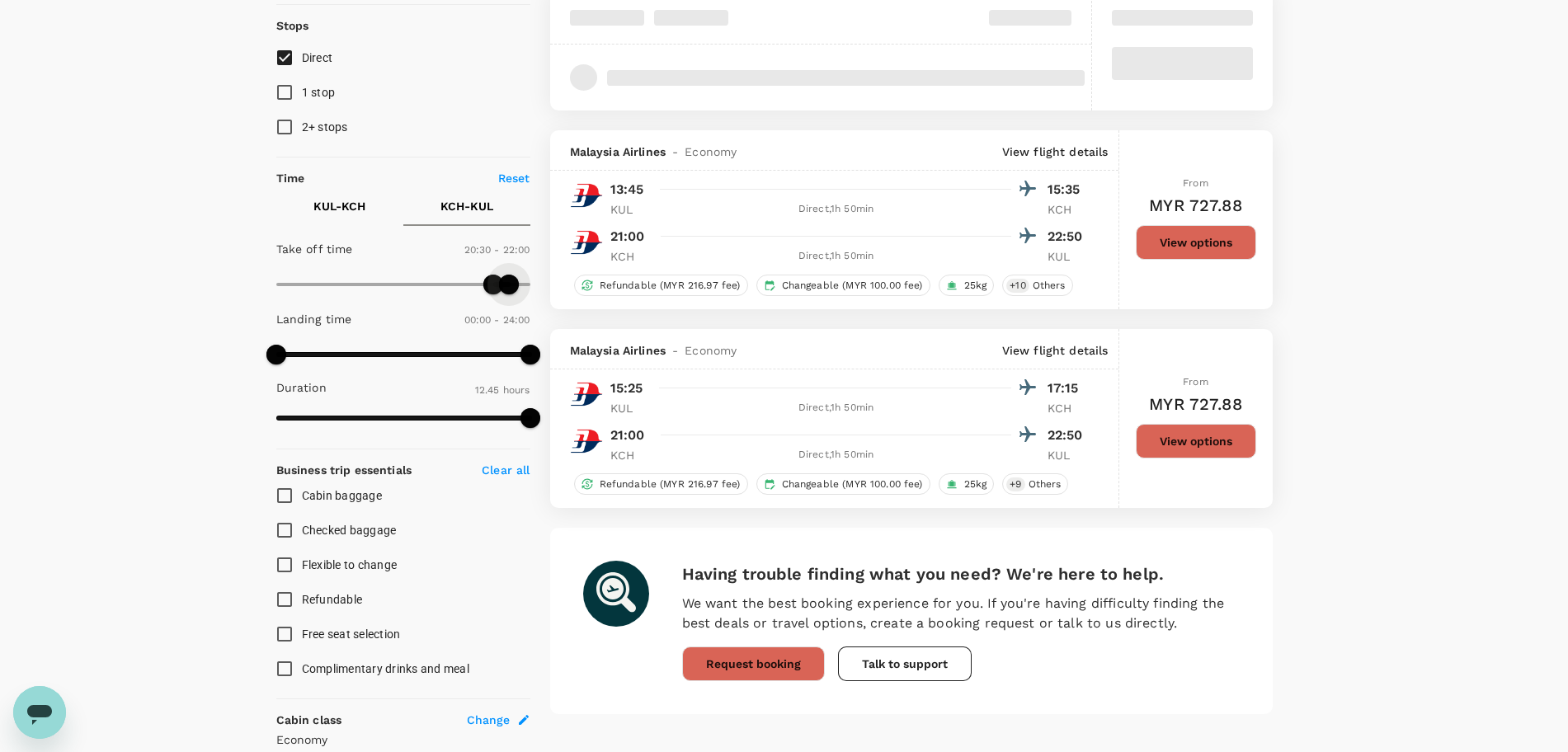drag, startPoint x: 527, startPoint y: 286, endPoint x: 511, endPoint y: 289, distance: 16.278821 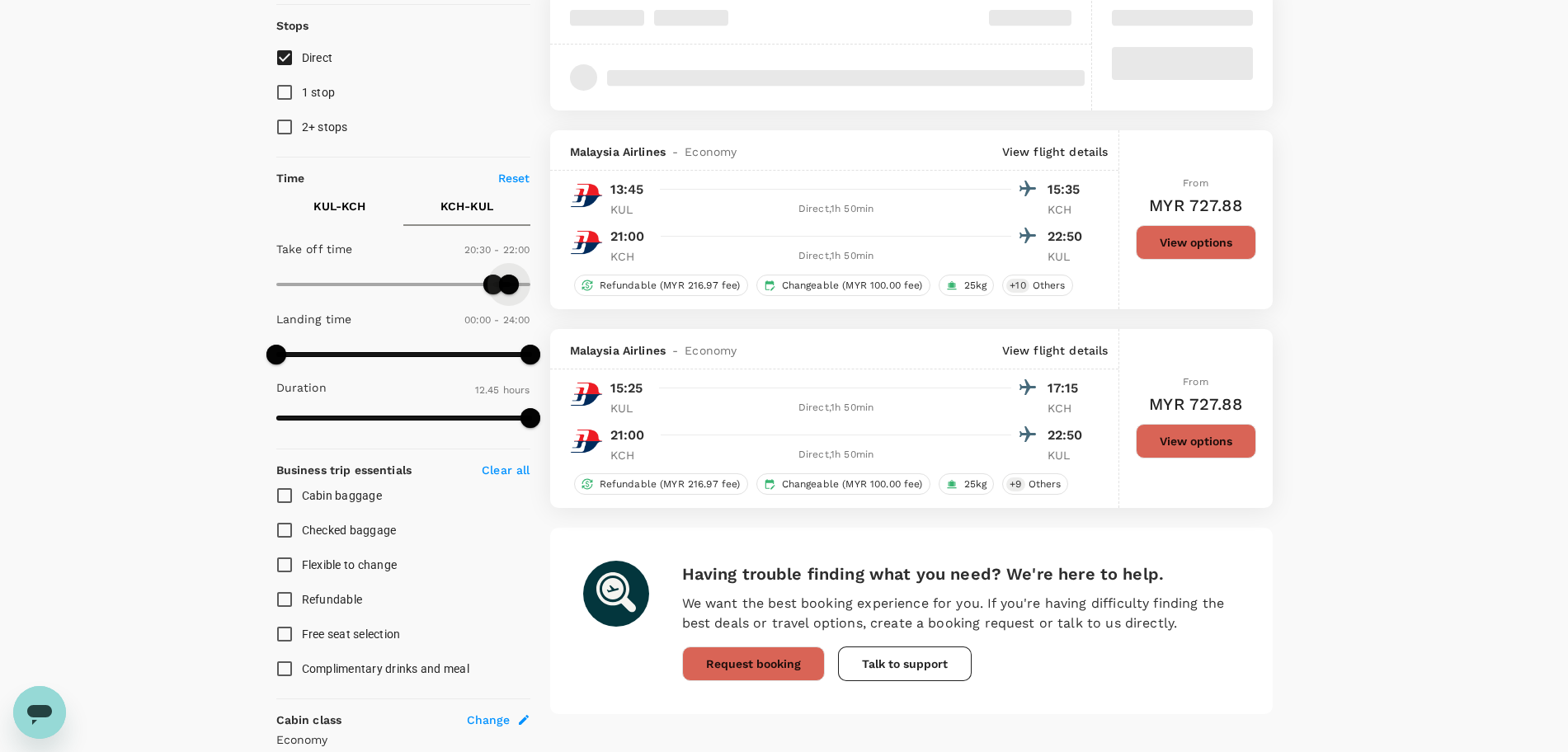 click at bounding box center (509, 284) 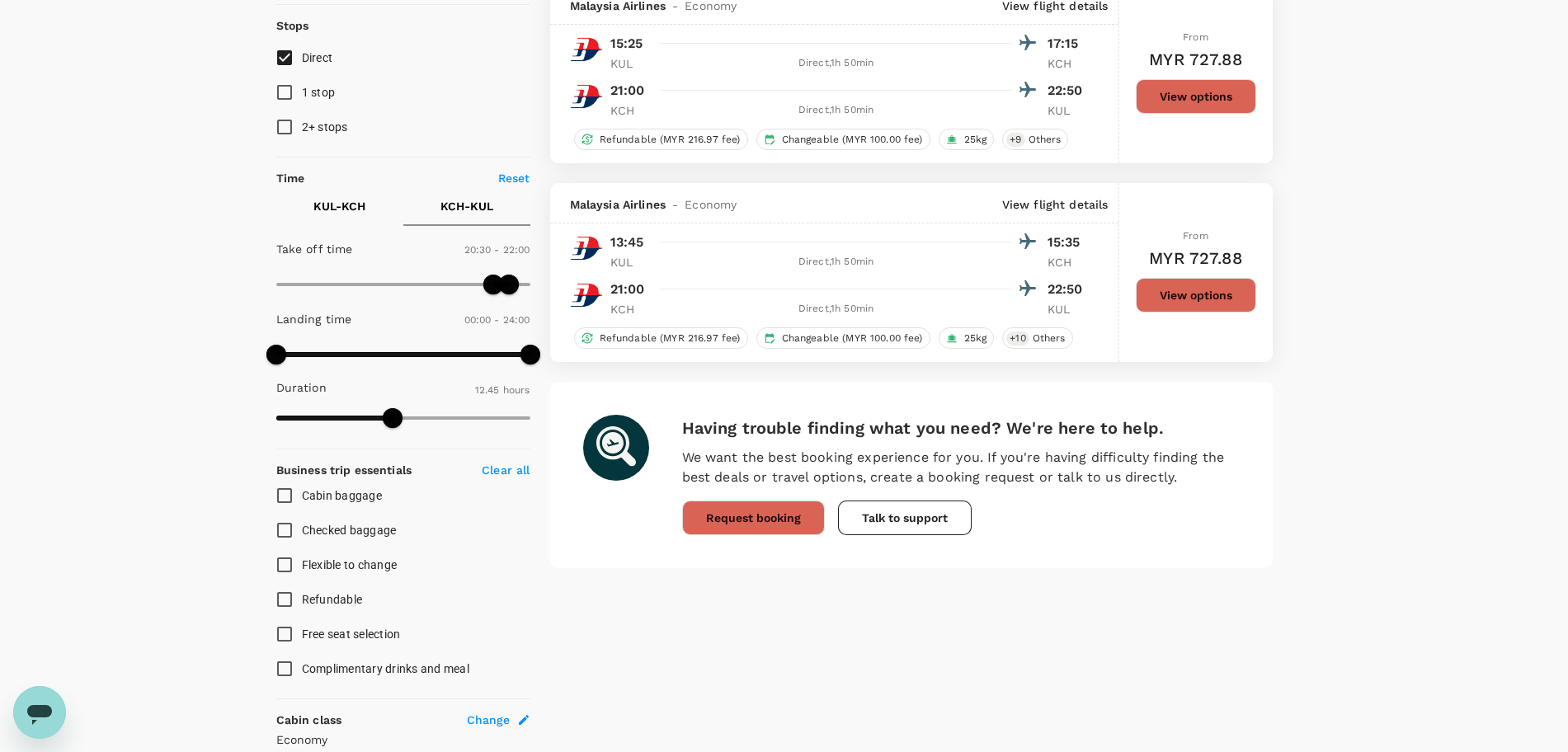 scroll, scrollTop: 103, scrollLeft: 0, axis: vertical 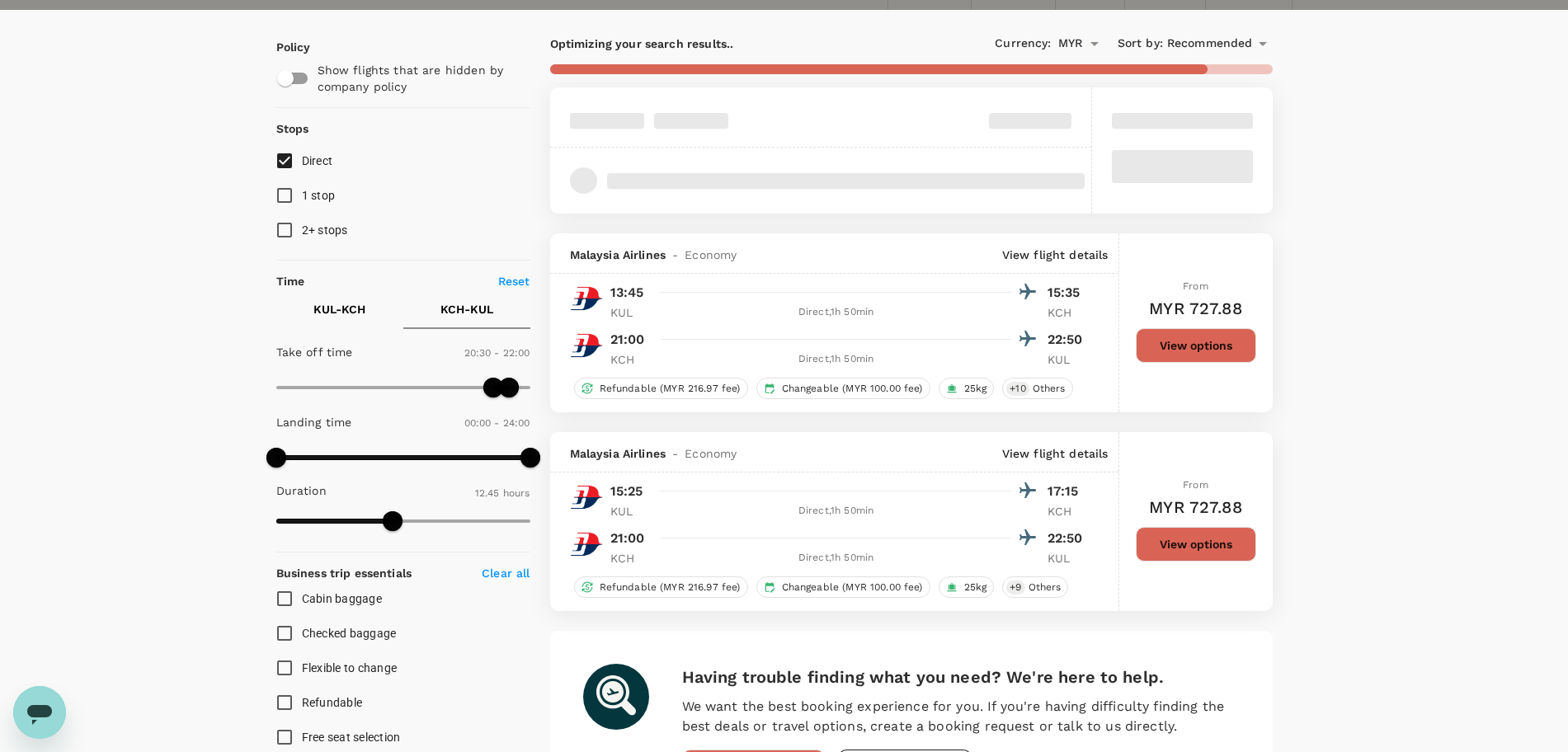 click on "KUL - KCH" at bounding box center [339, 309] 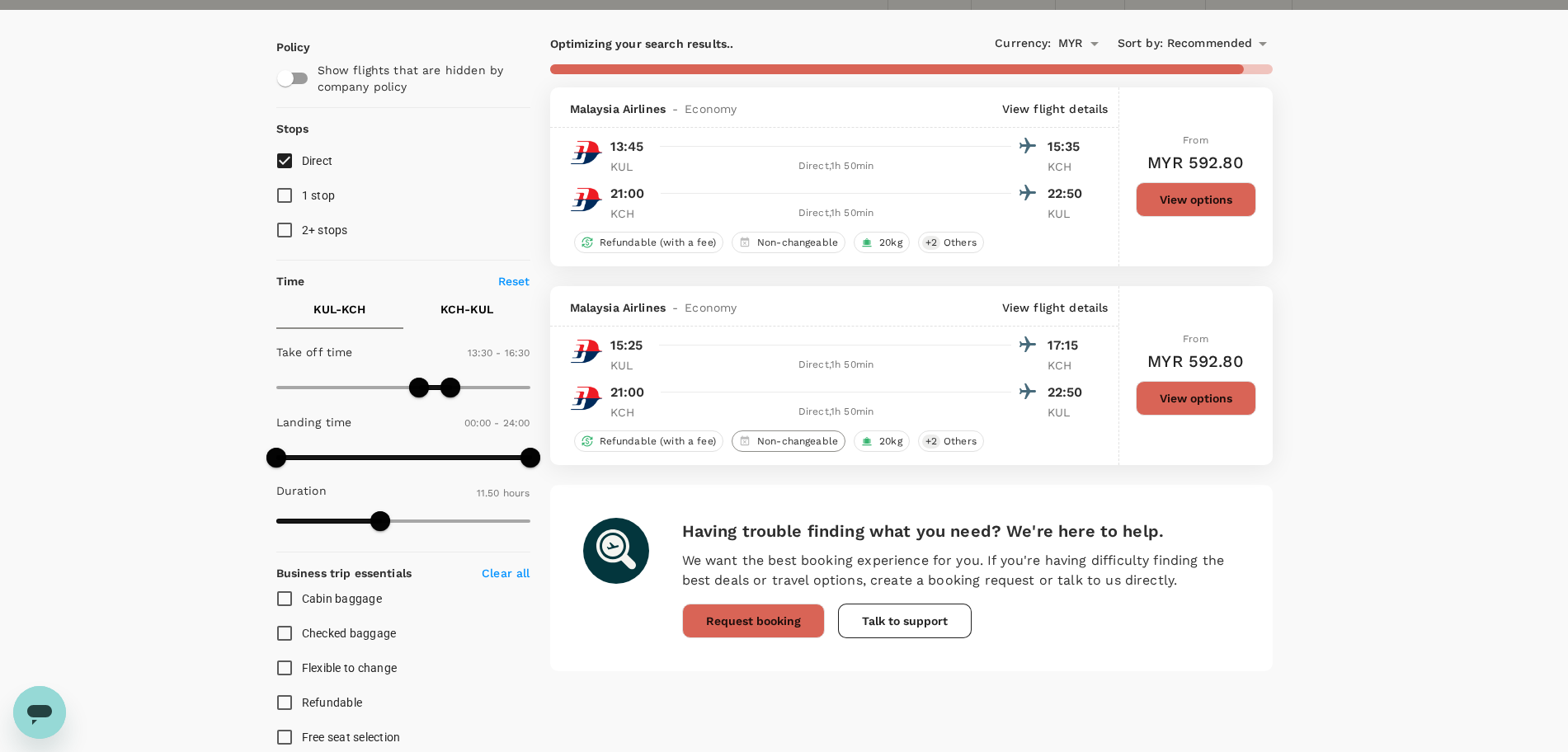 scroll, scrollTop: 0, scrollLeft: 0, axis: both 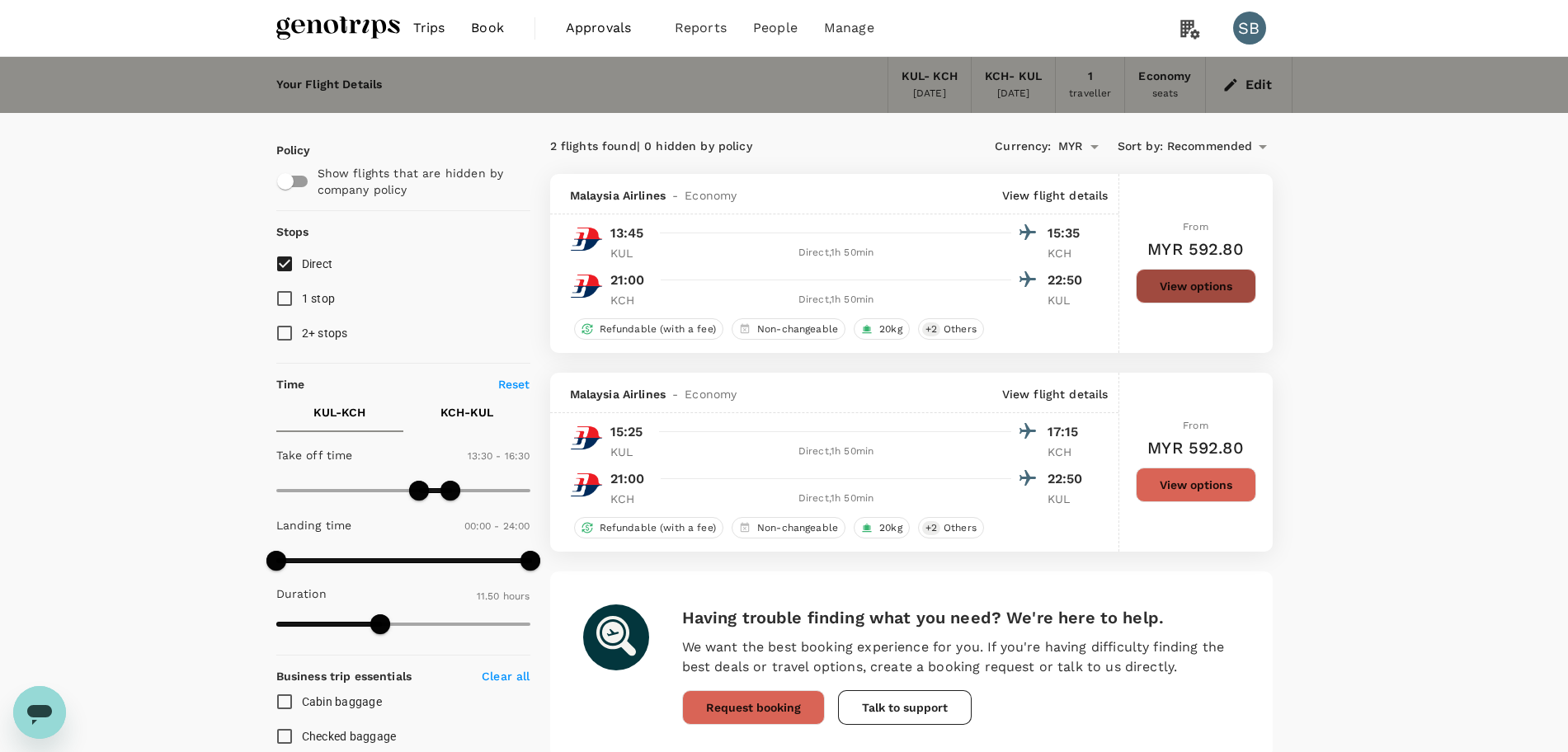 click on "View options" at bounding box center (1196, 286) 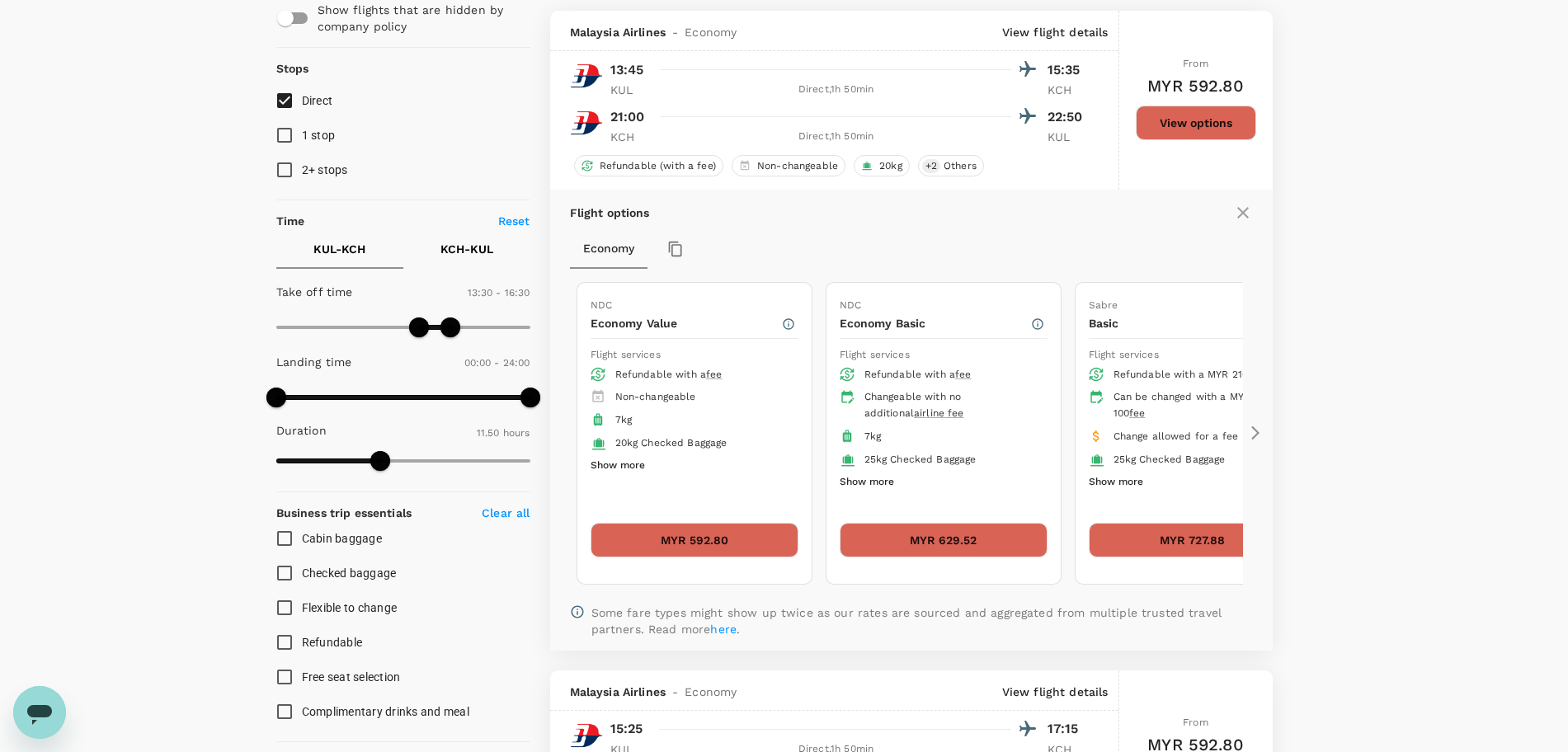 scroll, scrollTop: 174, scrollLeft: 0, axis: vertical 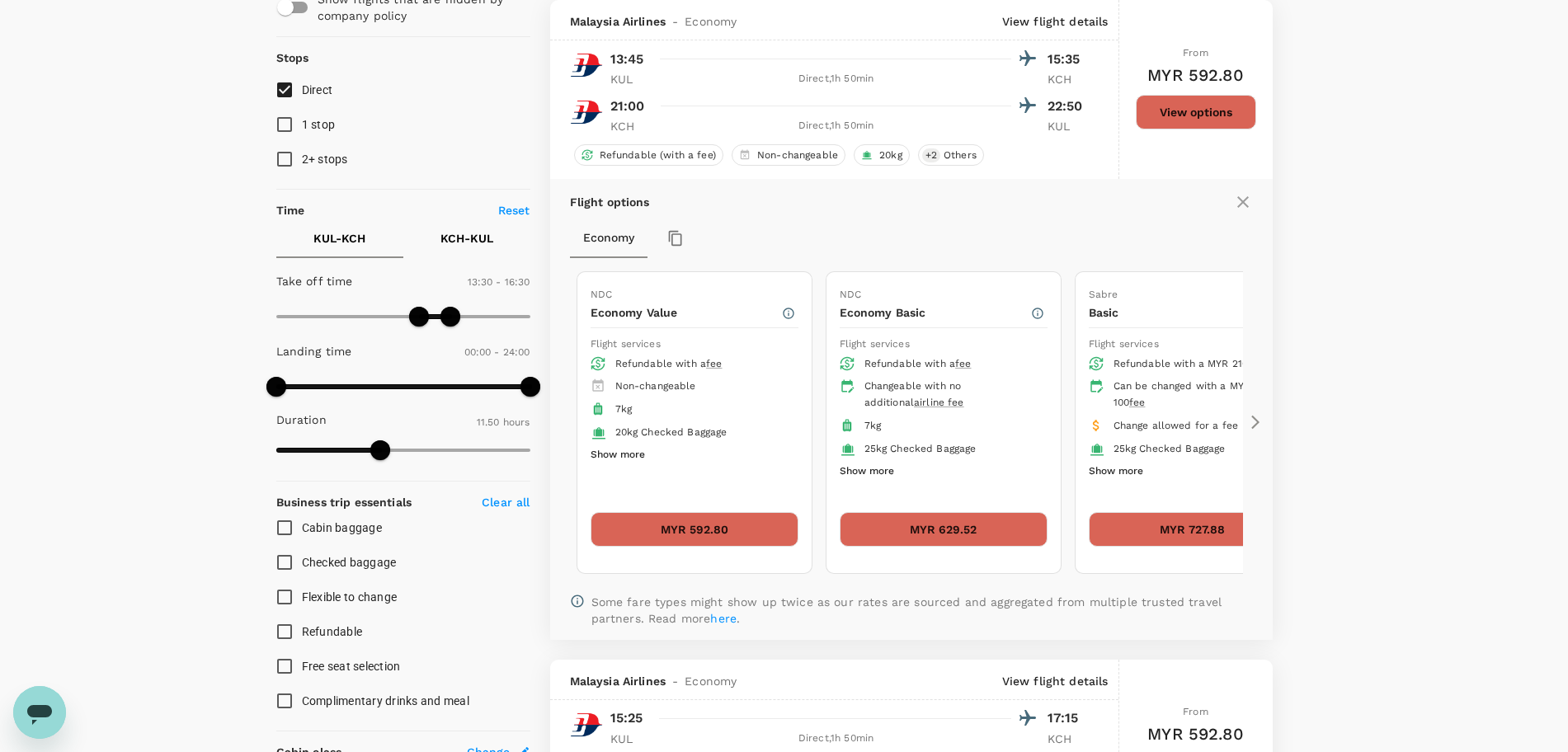 click 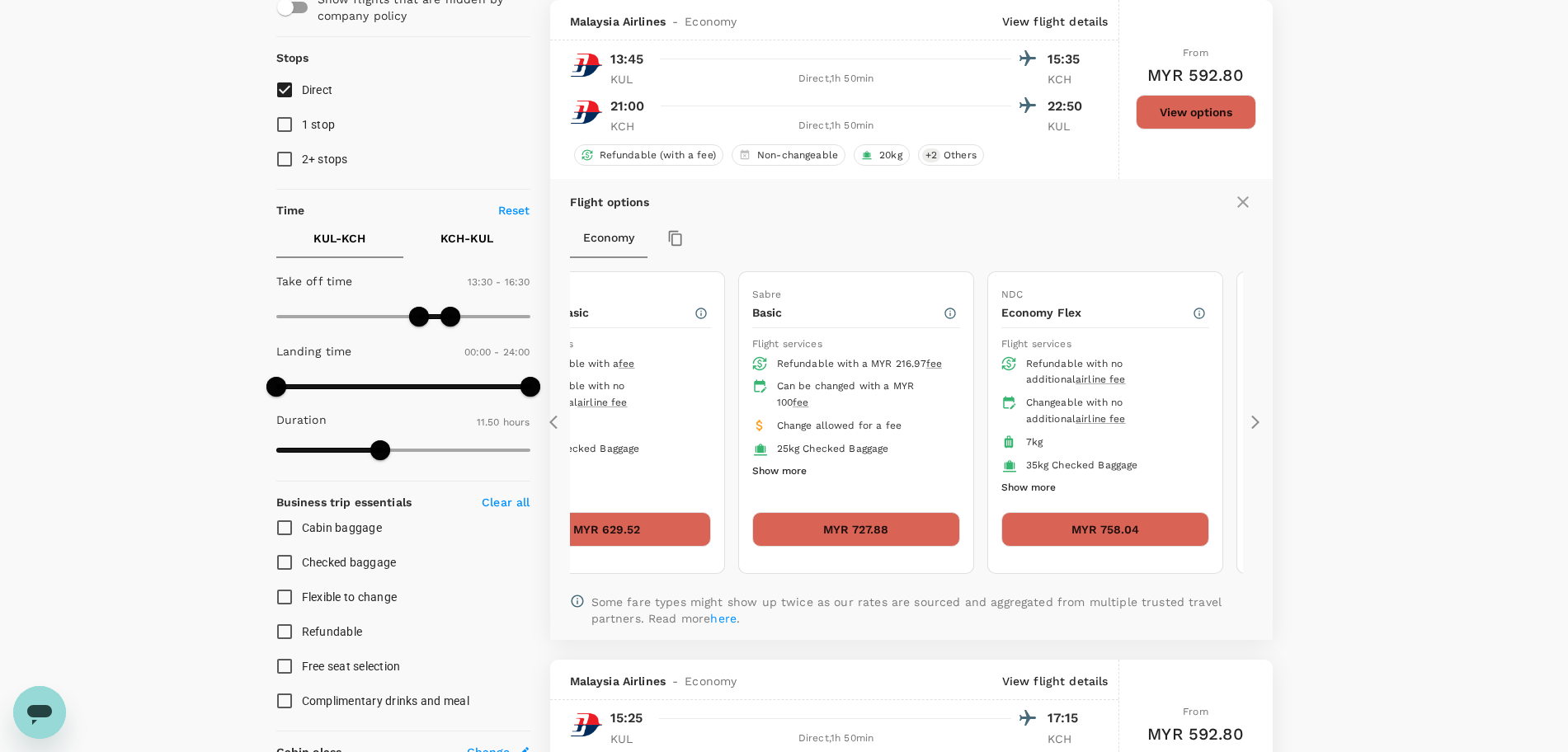 click on "MYR 727.88" at bounding box center [856, 529] 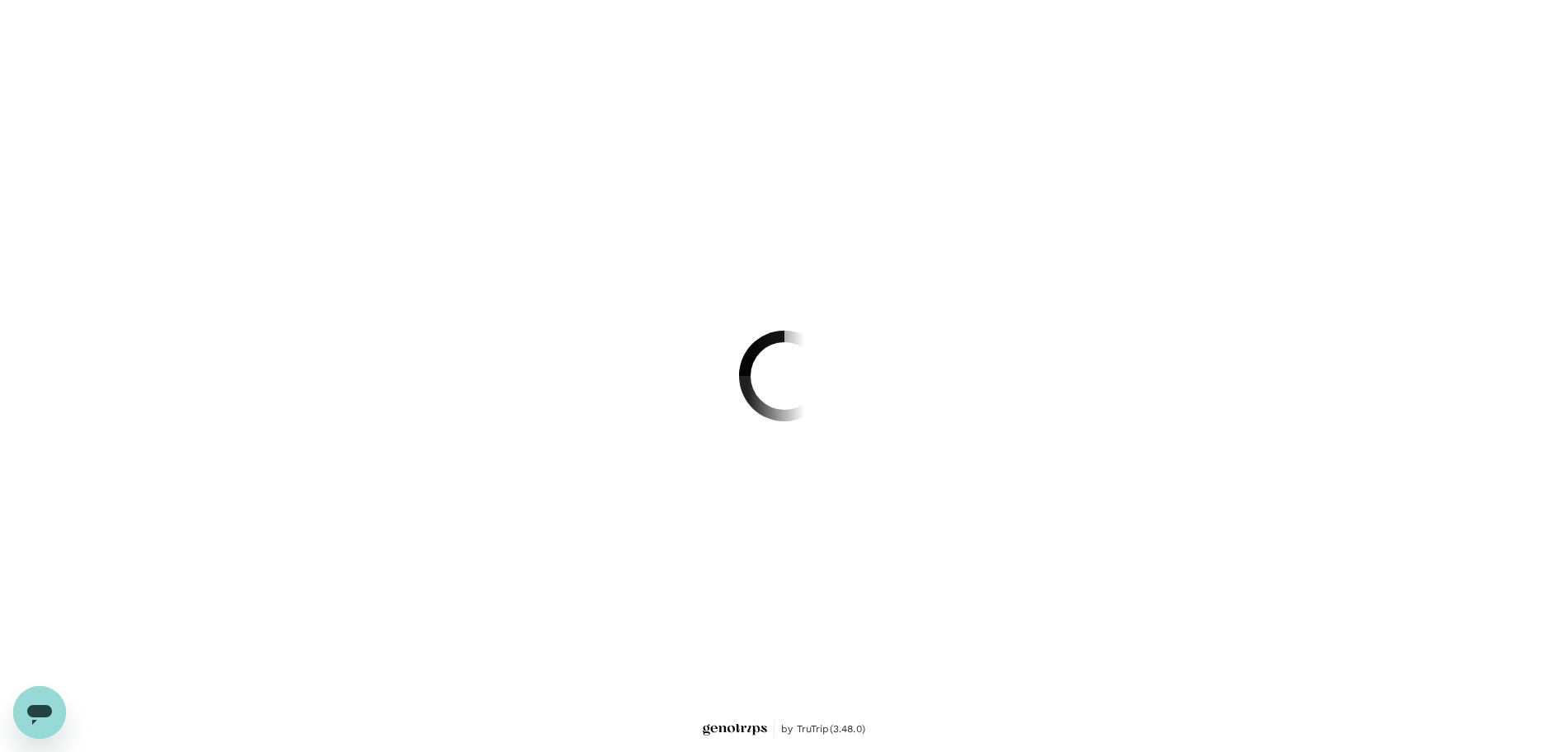 scroll, scrollTop: 0, scrollLeft: 0, axis: both 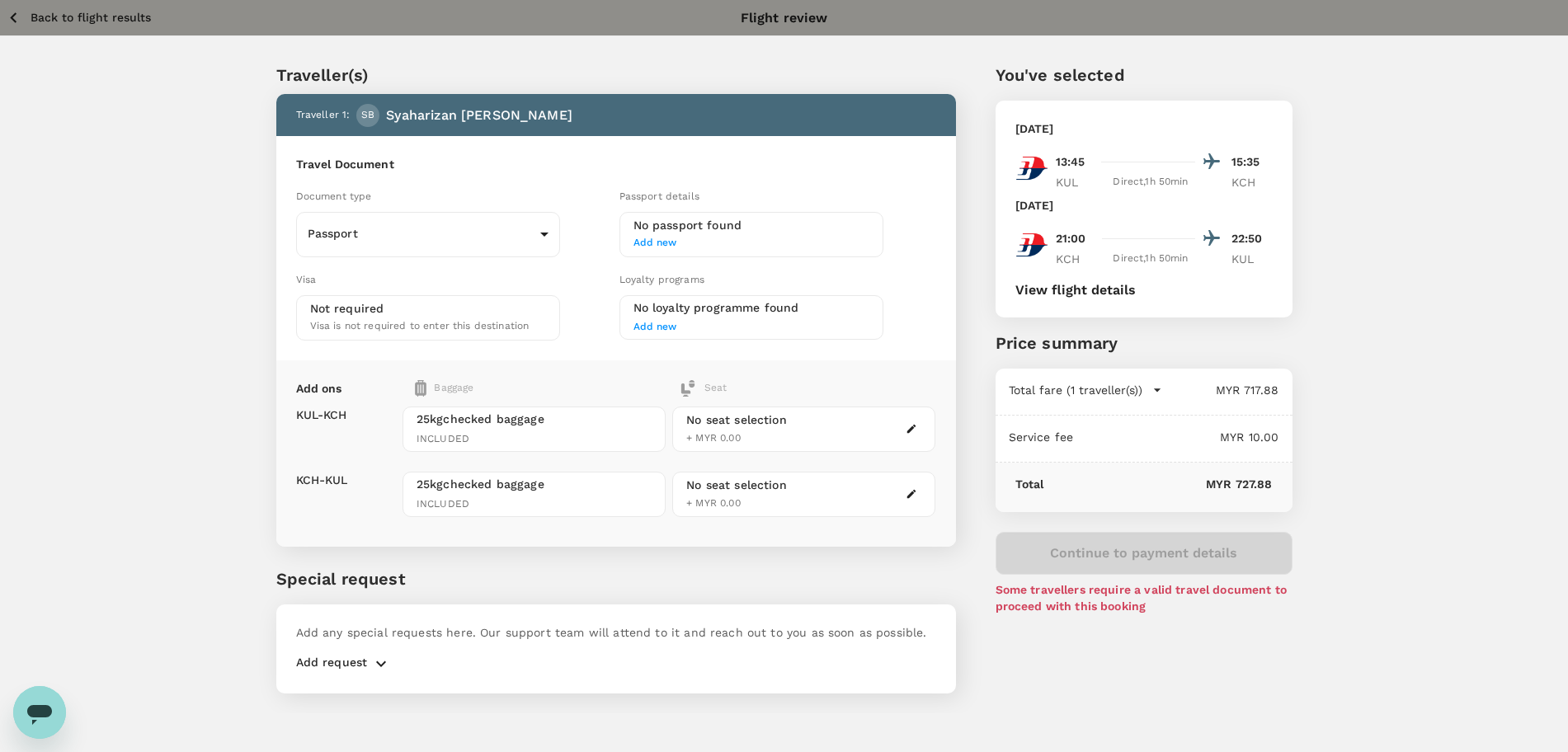 click on "Back to flight results" at bounding box center (91, 17) 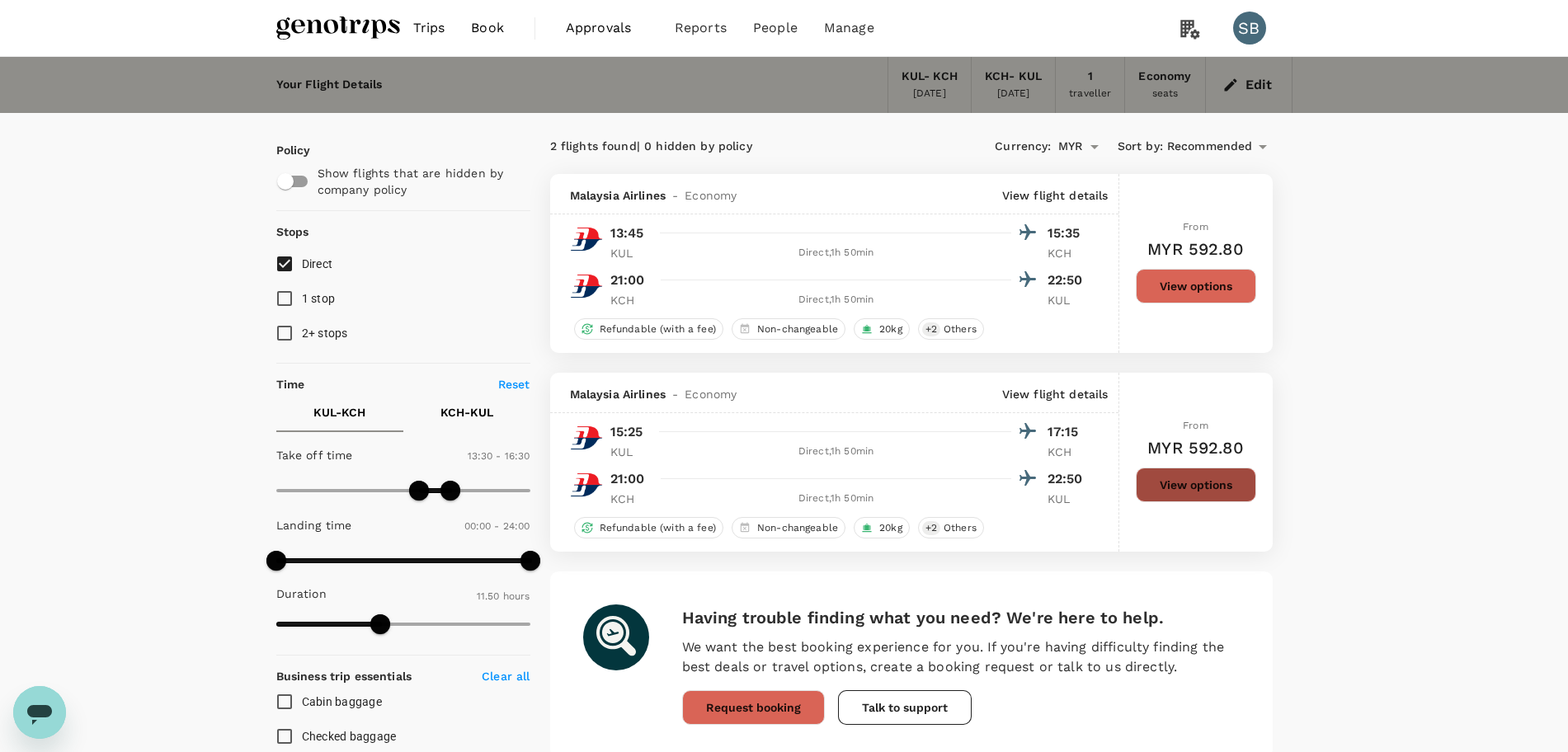click on "View options" at bounding box center (1196, 485) 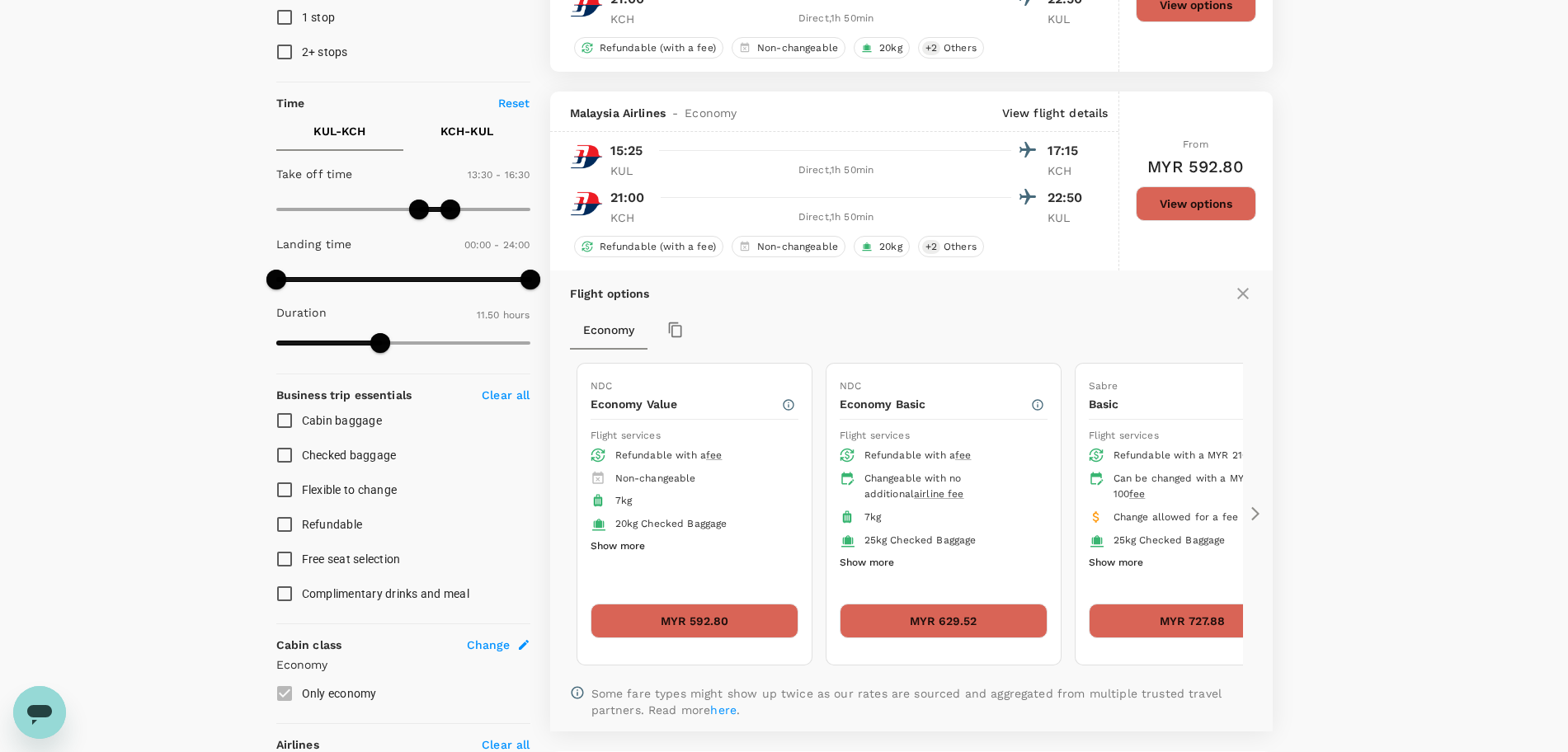 scroll, scrollTop: 373, scrollLeft: 0, axis: vertical 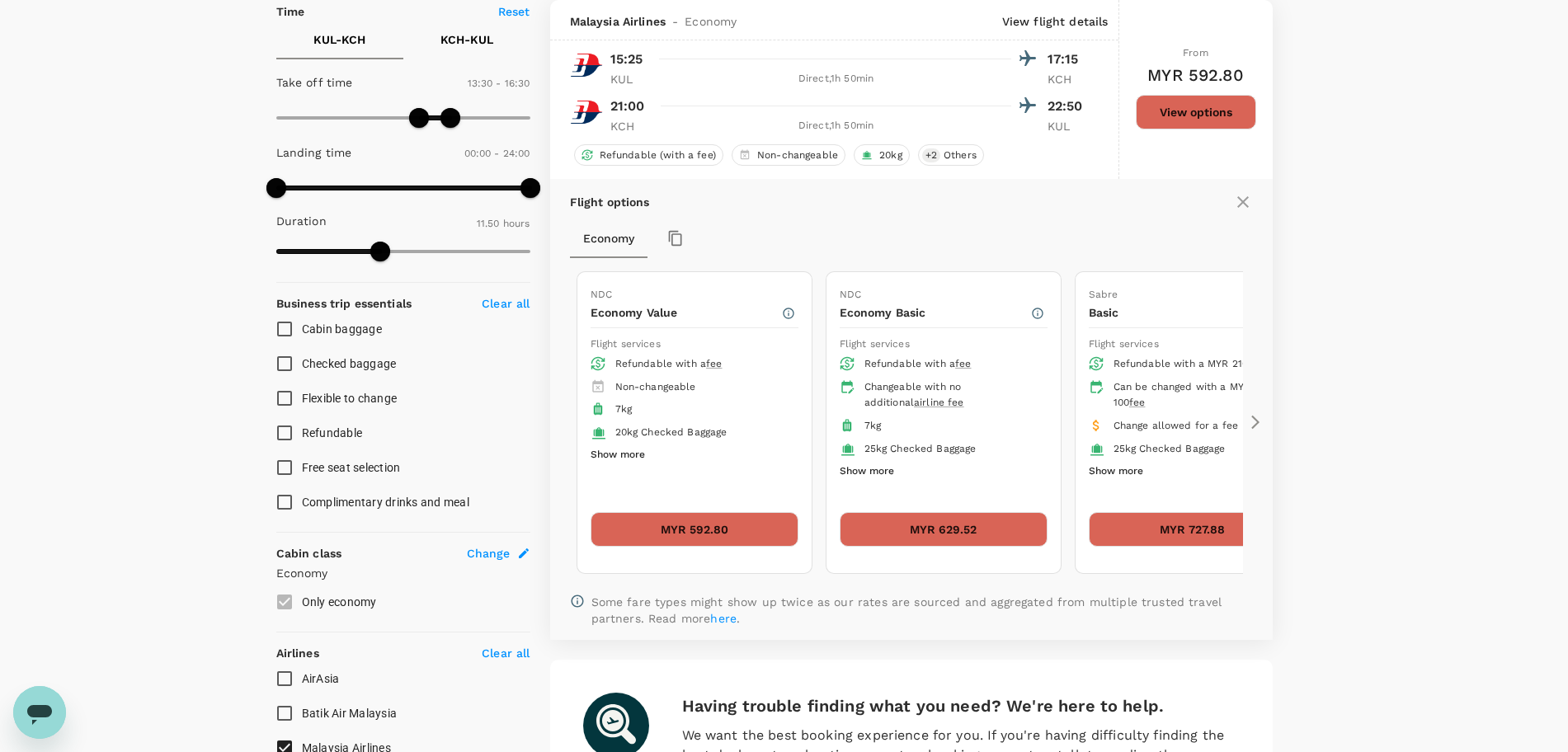 click on "MYR 727.88" at bounding box center [1193, 529] 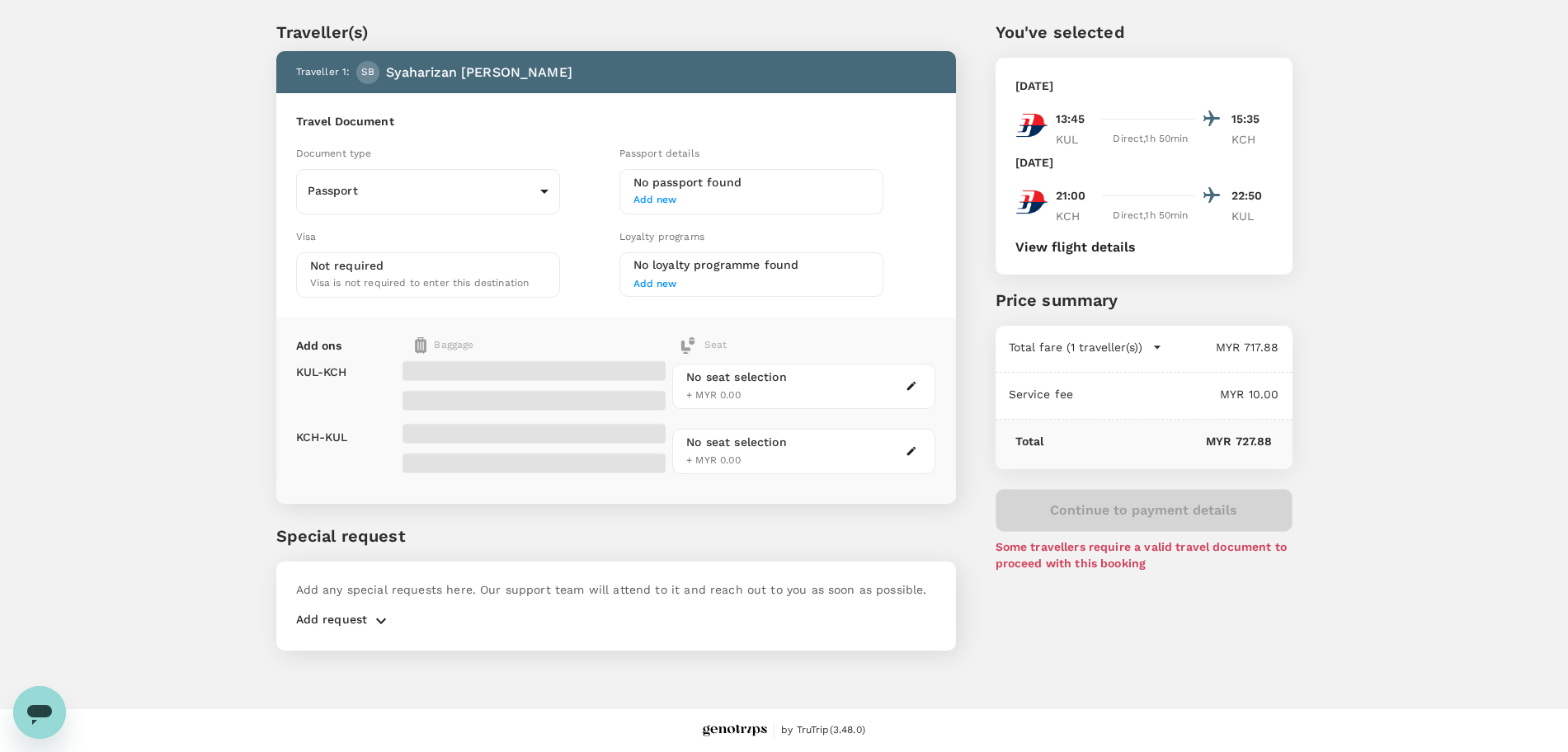 scroll, scrollTop: 0, scrollLeft: 0, axis: both 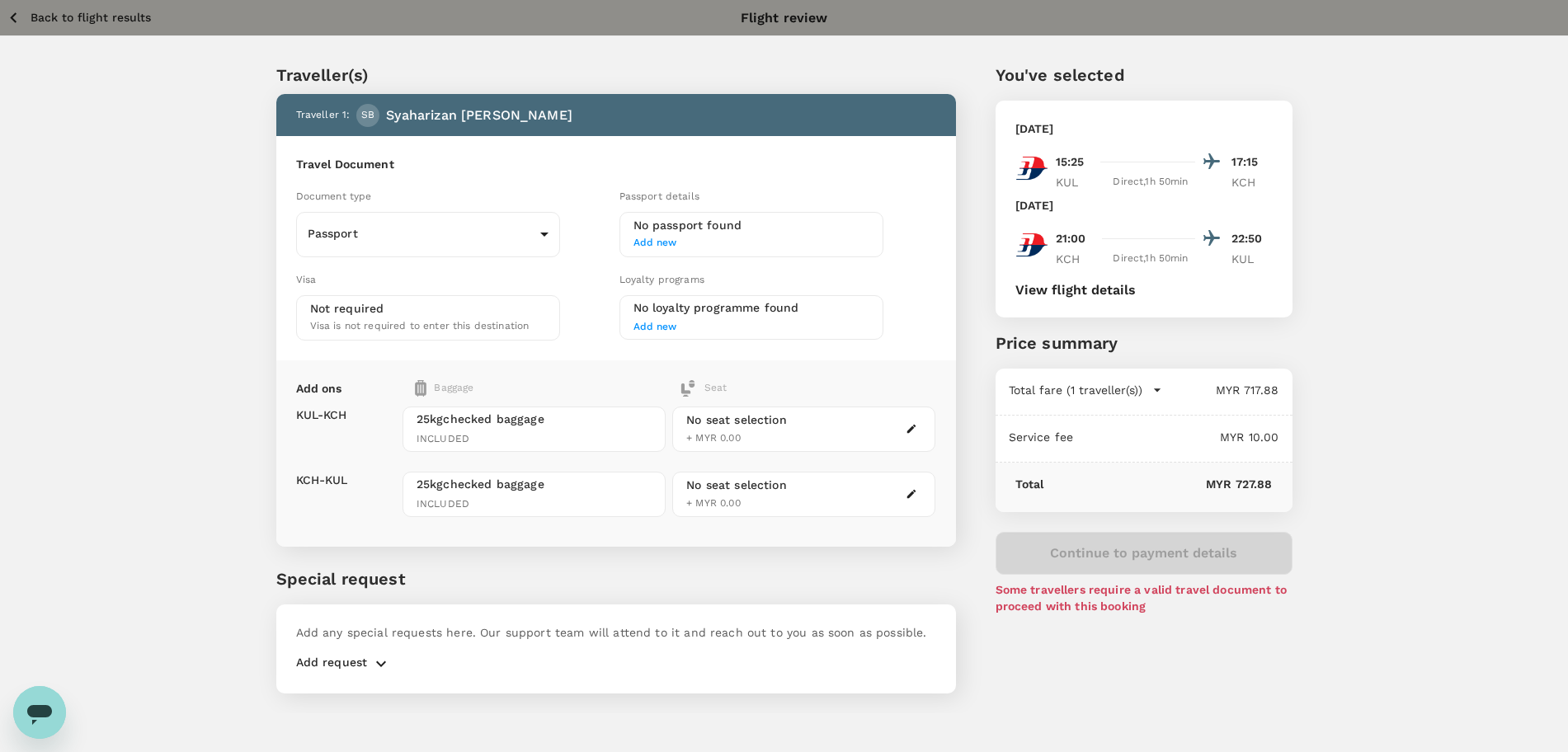 click on "Back to flight results Flight review" at bounding box center [784, 17] 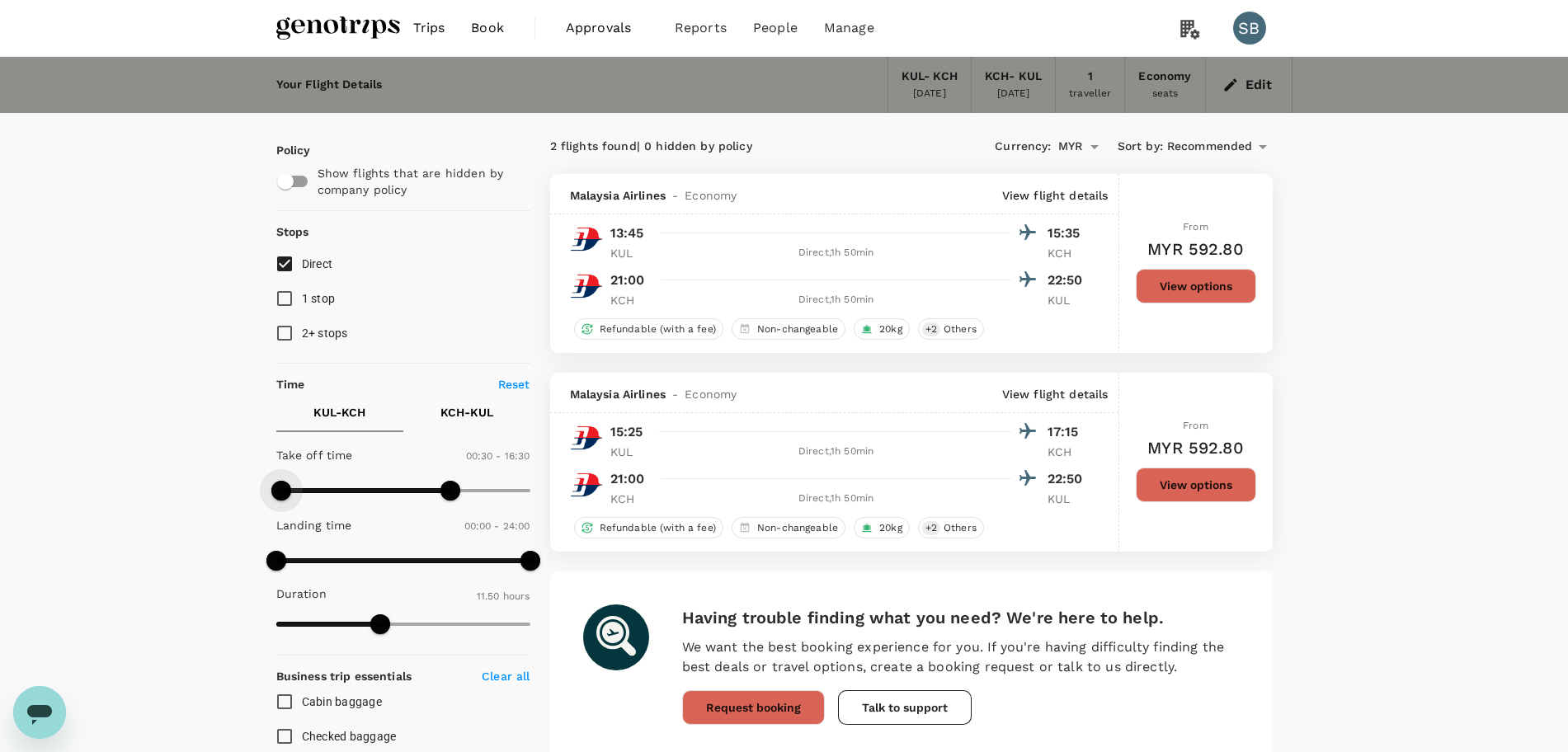 type on "0" 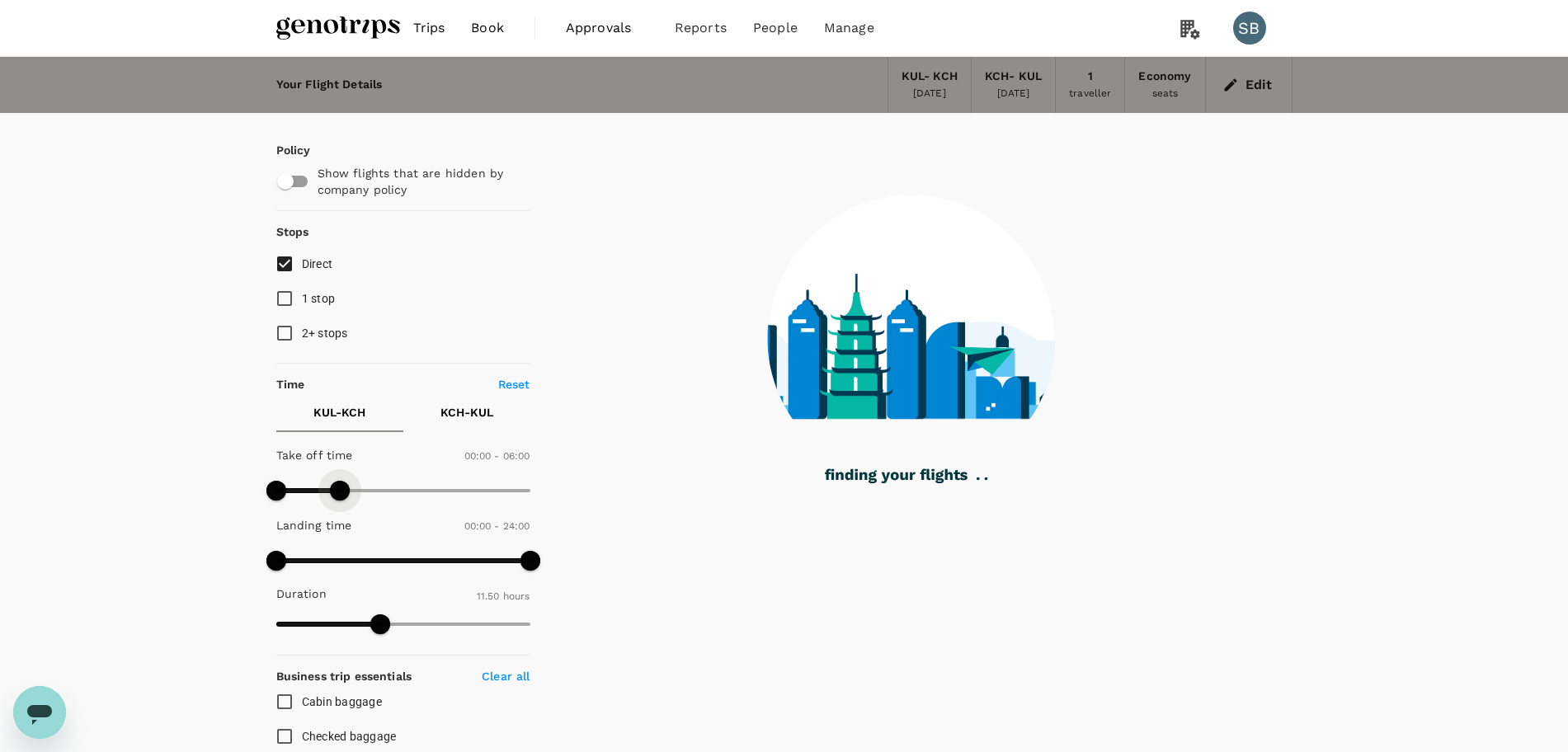 type on "390" 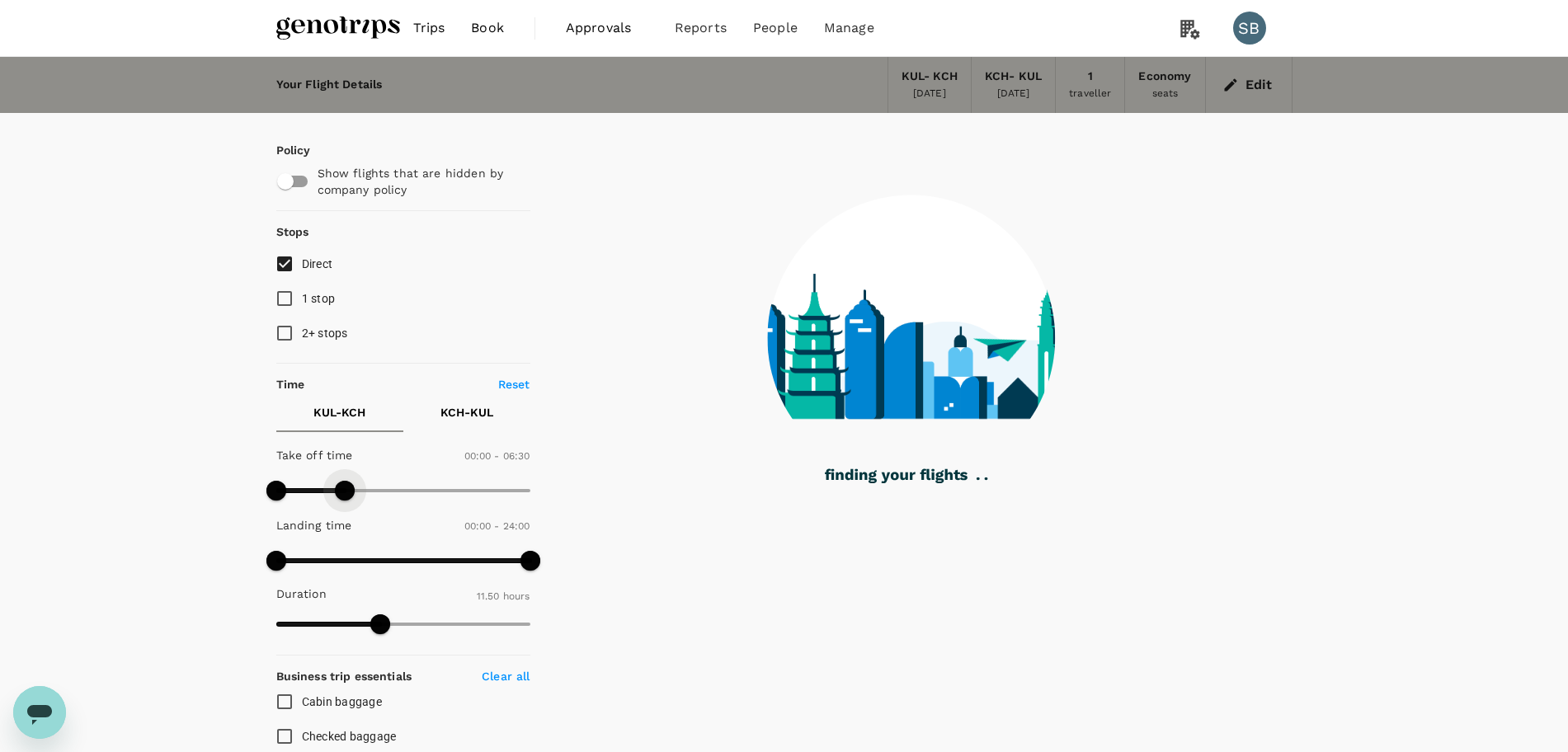 drag, startPoint x: 452, startPoint y: 491, endPoint x: 345, endPoint y: 494, distance: 107.04205 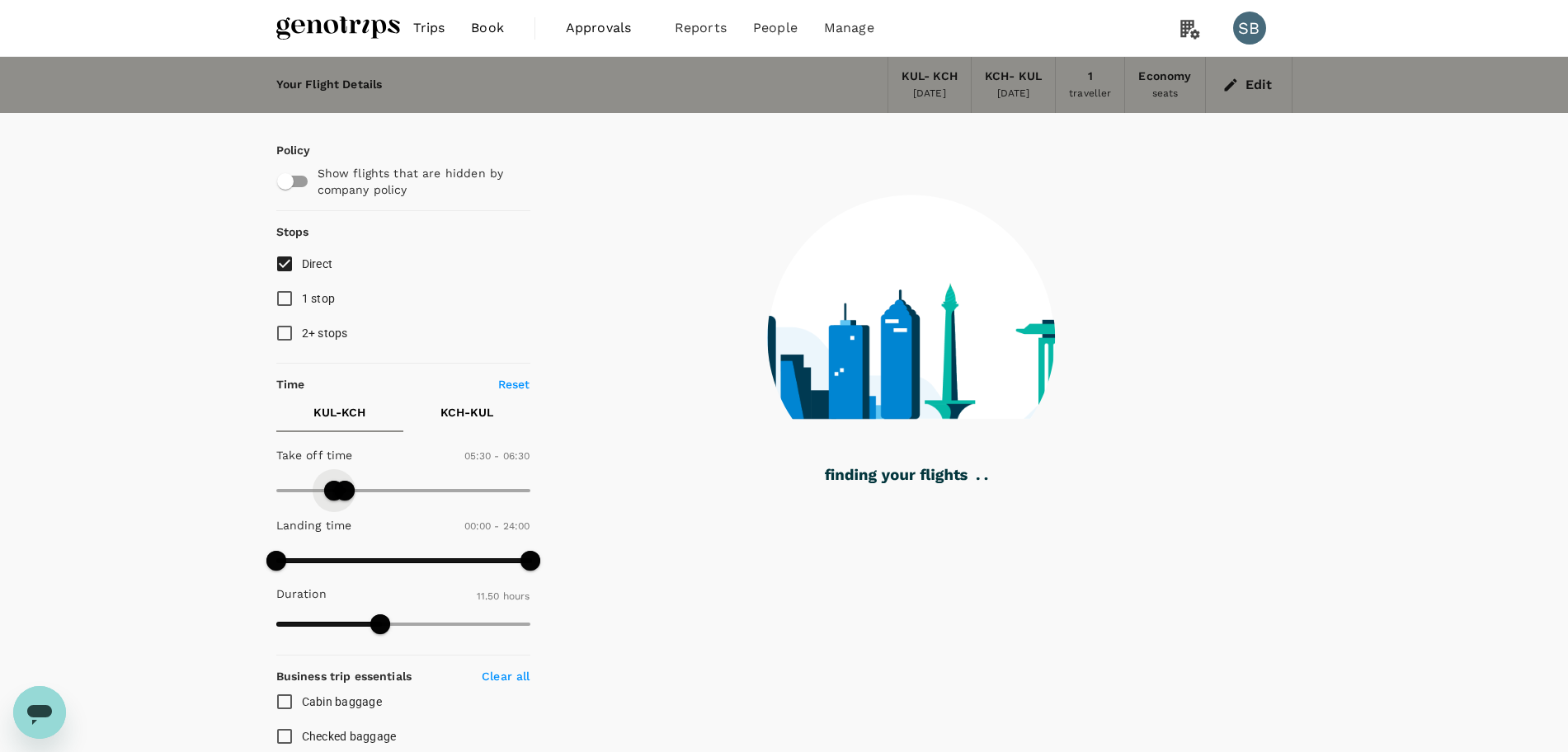 type on "300" 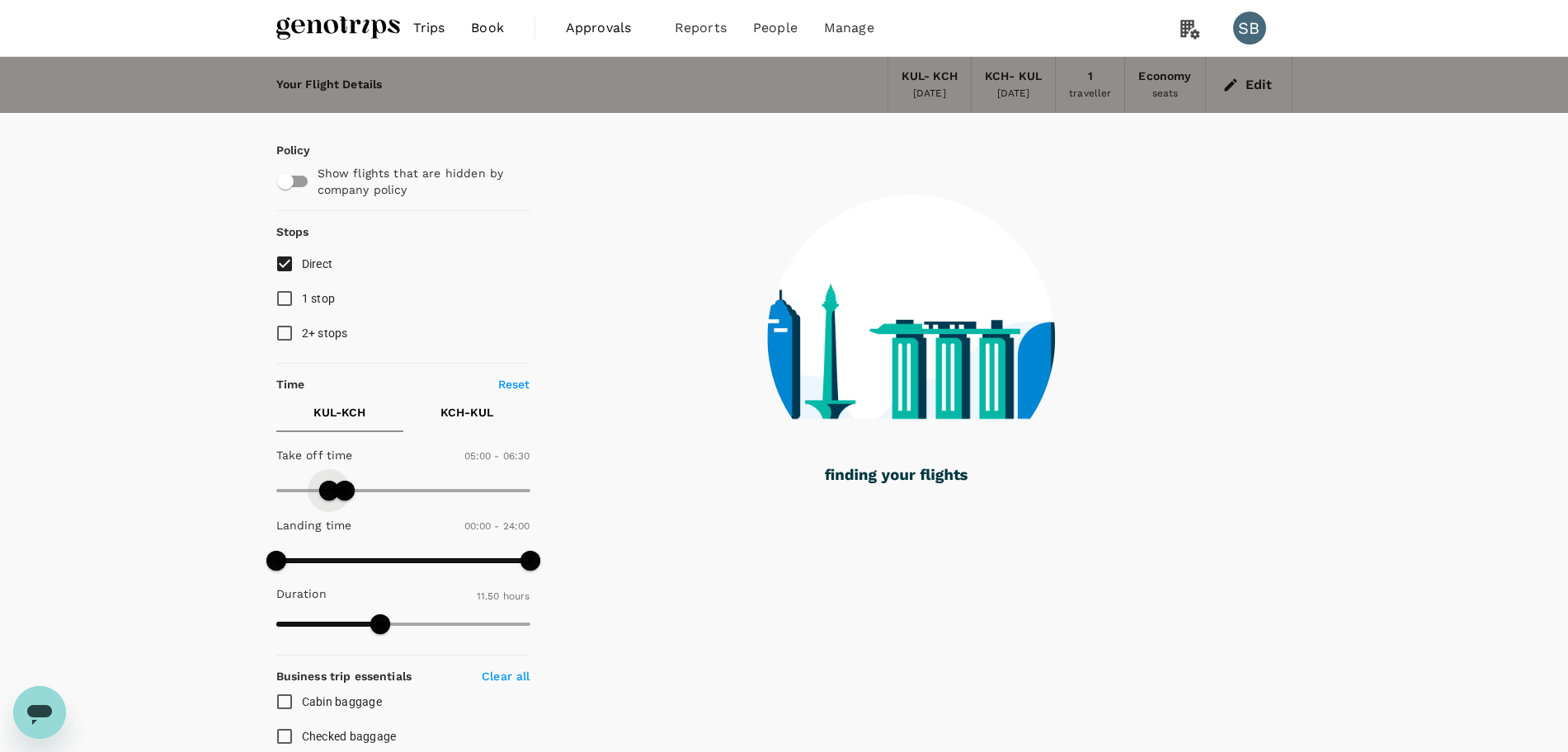drag, startPoint x: 278, startPoint y: 491, endPoint x: 328, endPoint y: 494, distance: 50.08992 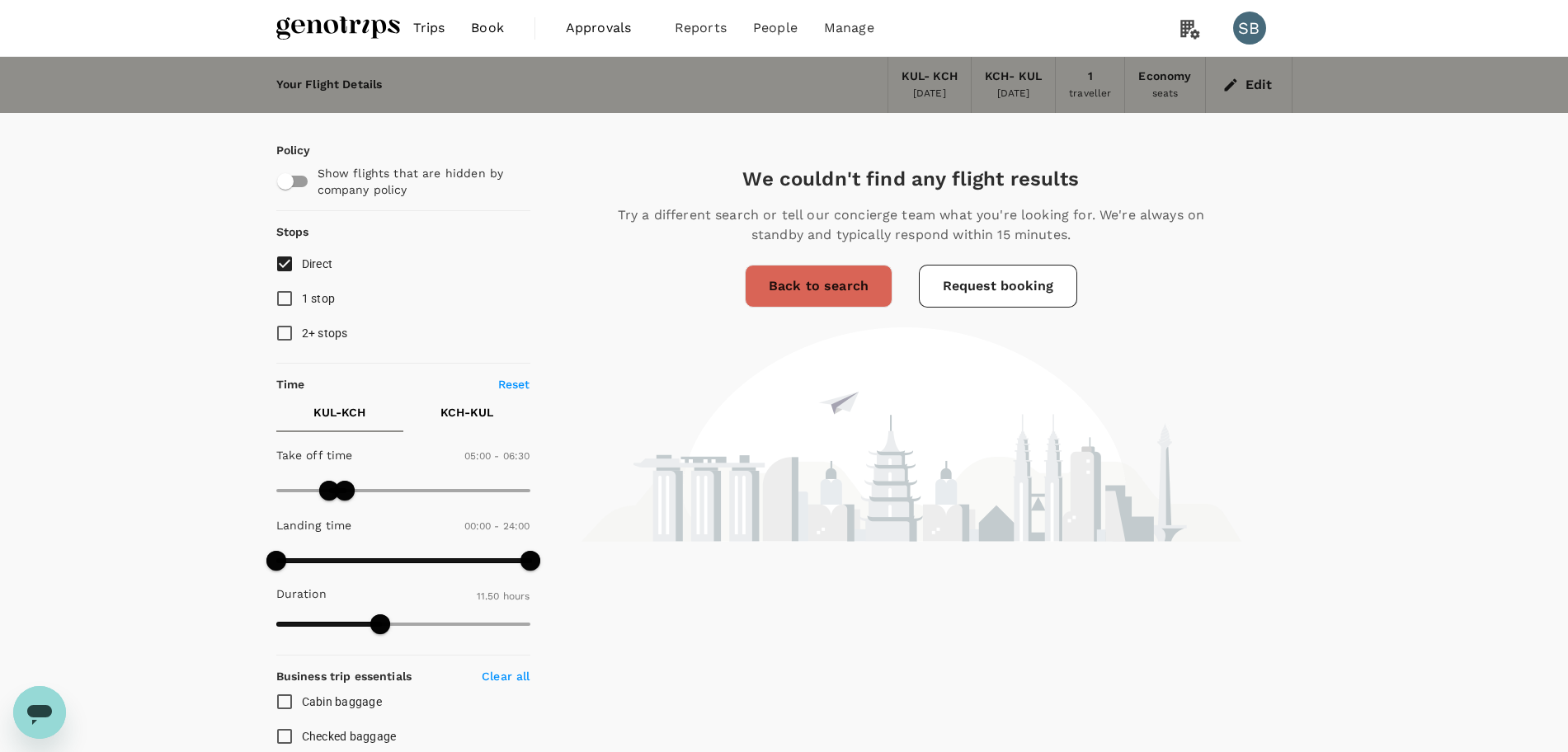 click at bounding box center [338, 28] 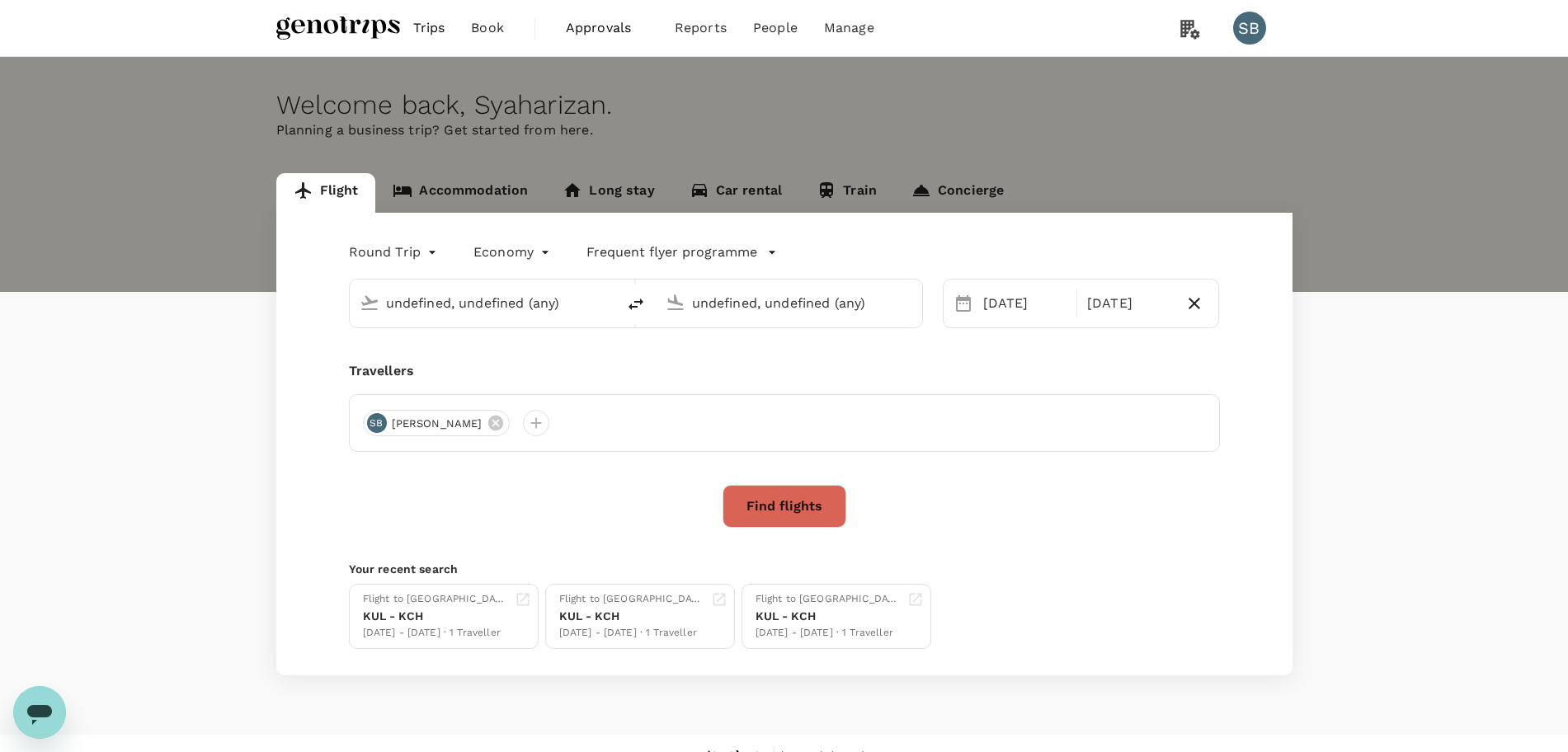type on "Kuala Lumpur Intl ([GEOGRAPHIC_DATA])" 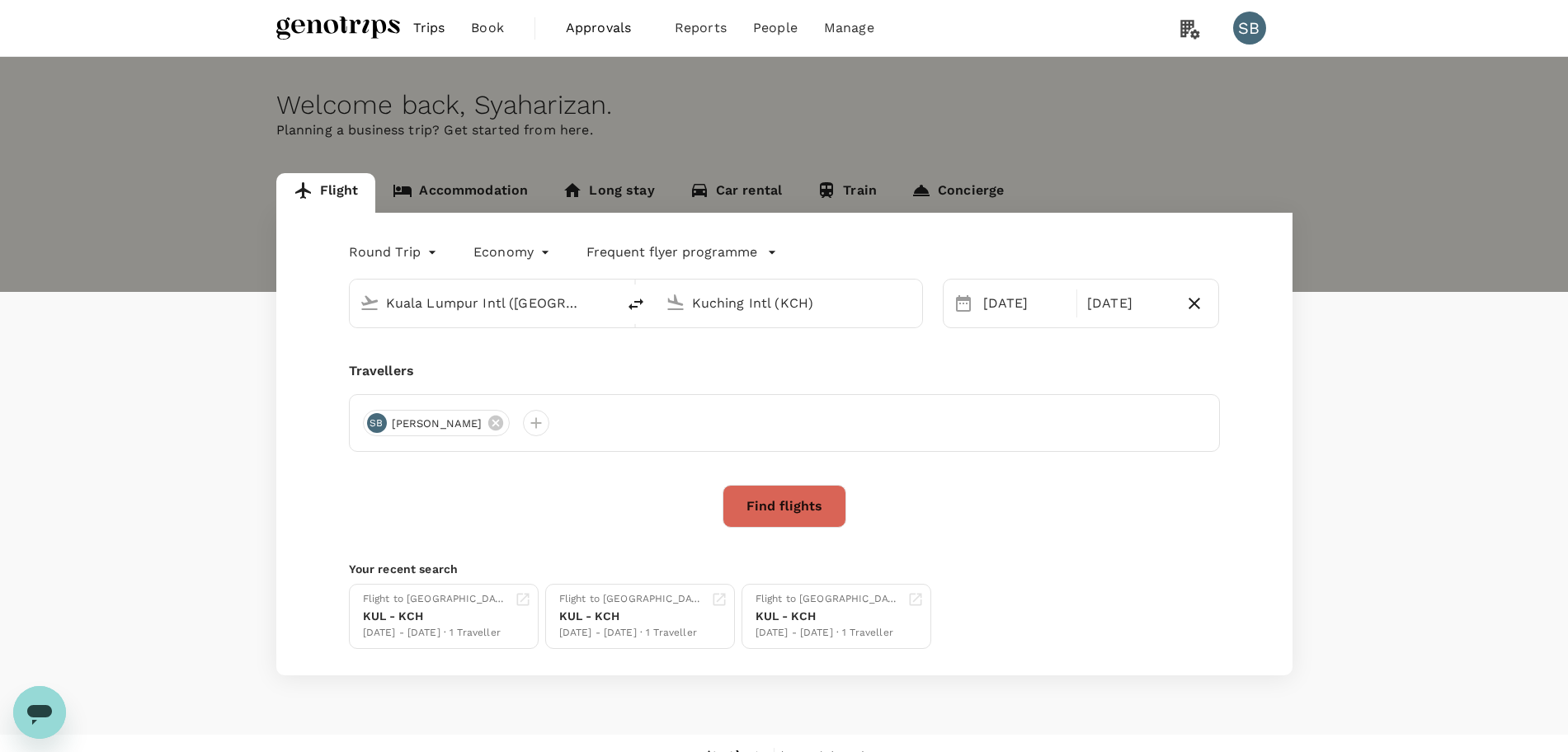 type 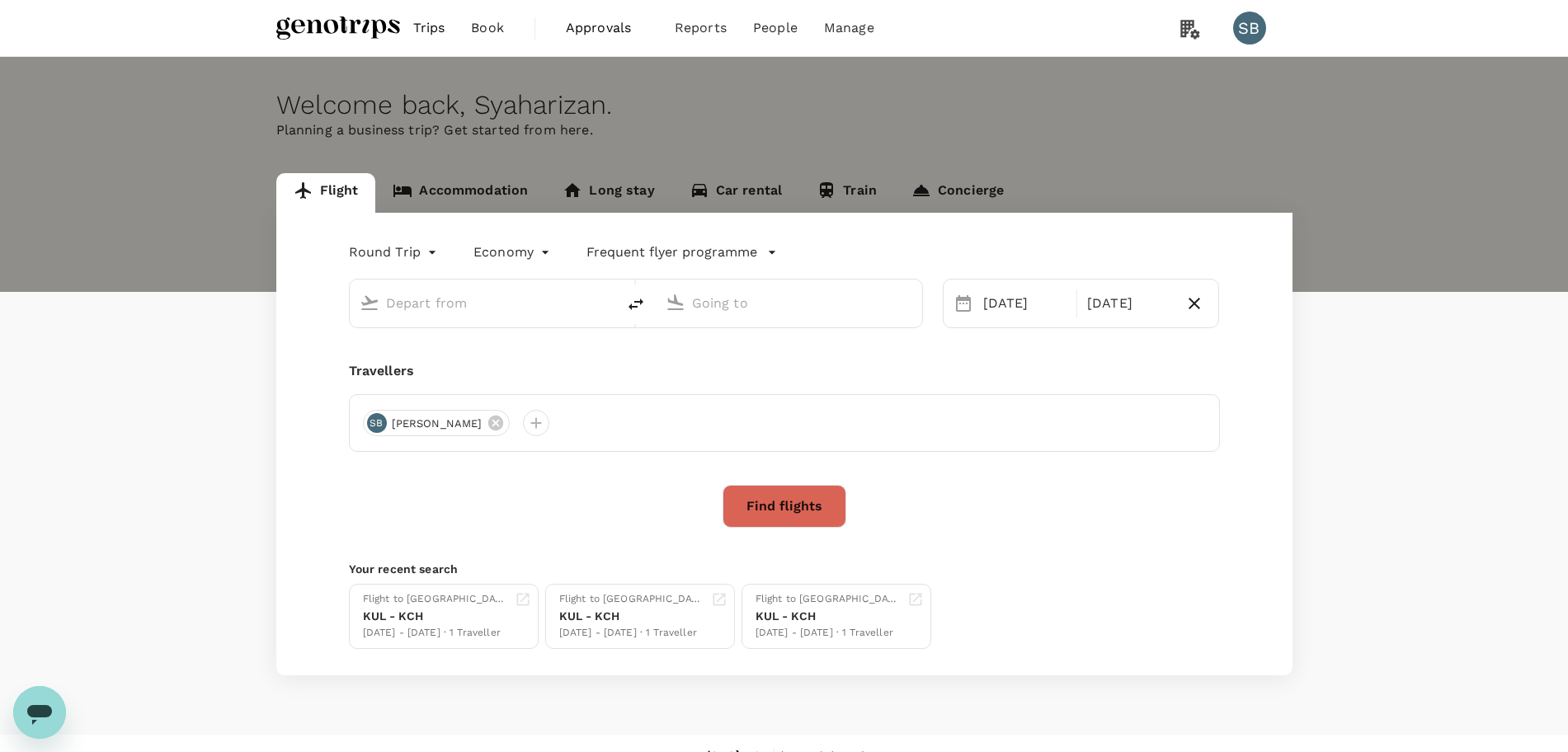 type on "Kuala Lumpur Intl ([GEOGRAPHIC_DATA])" 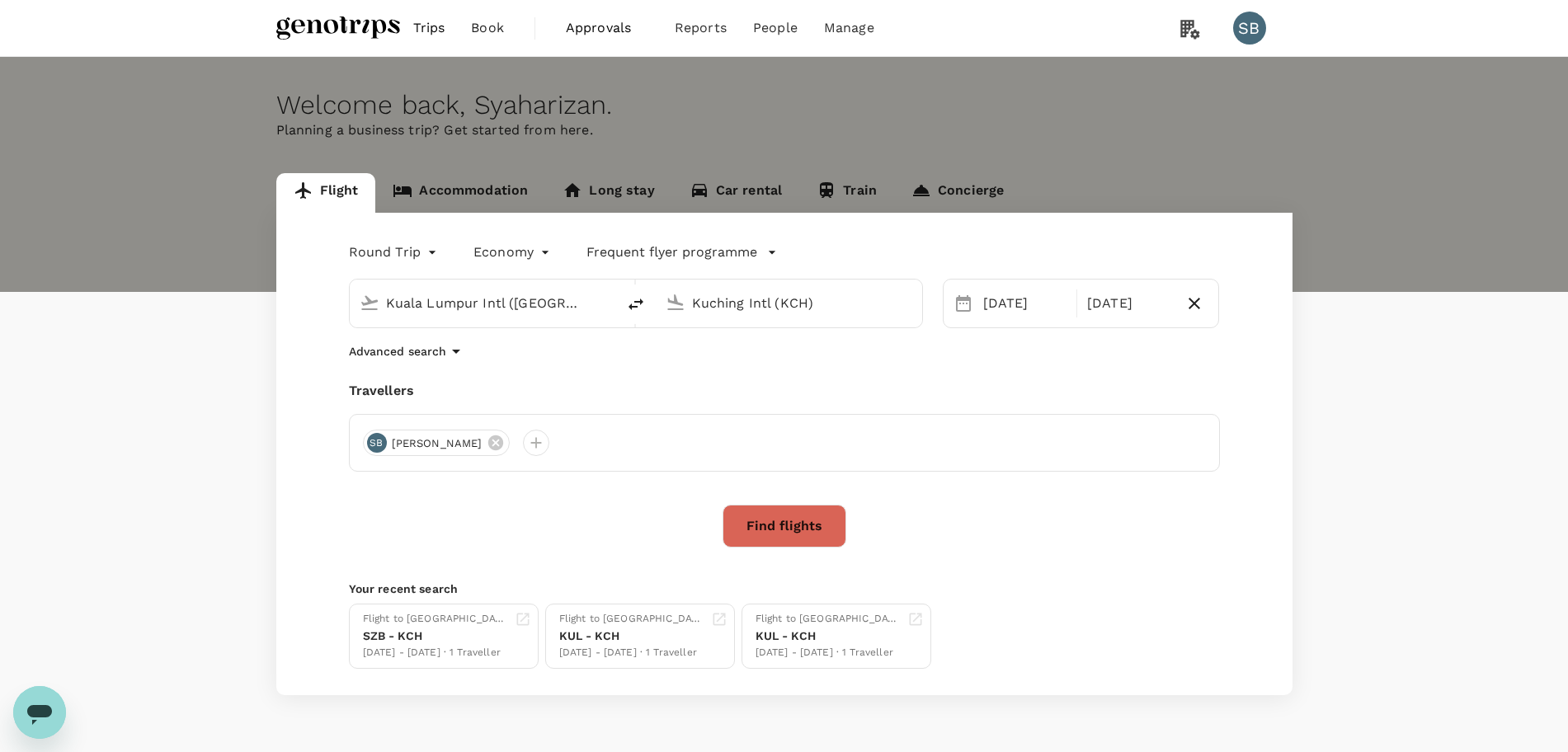 type 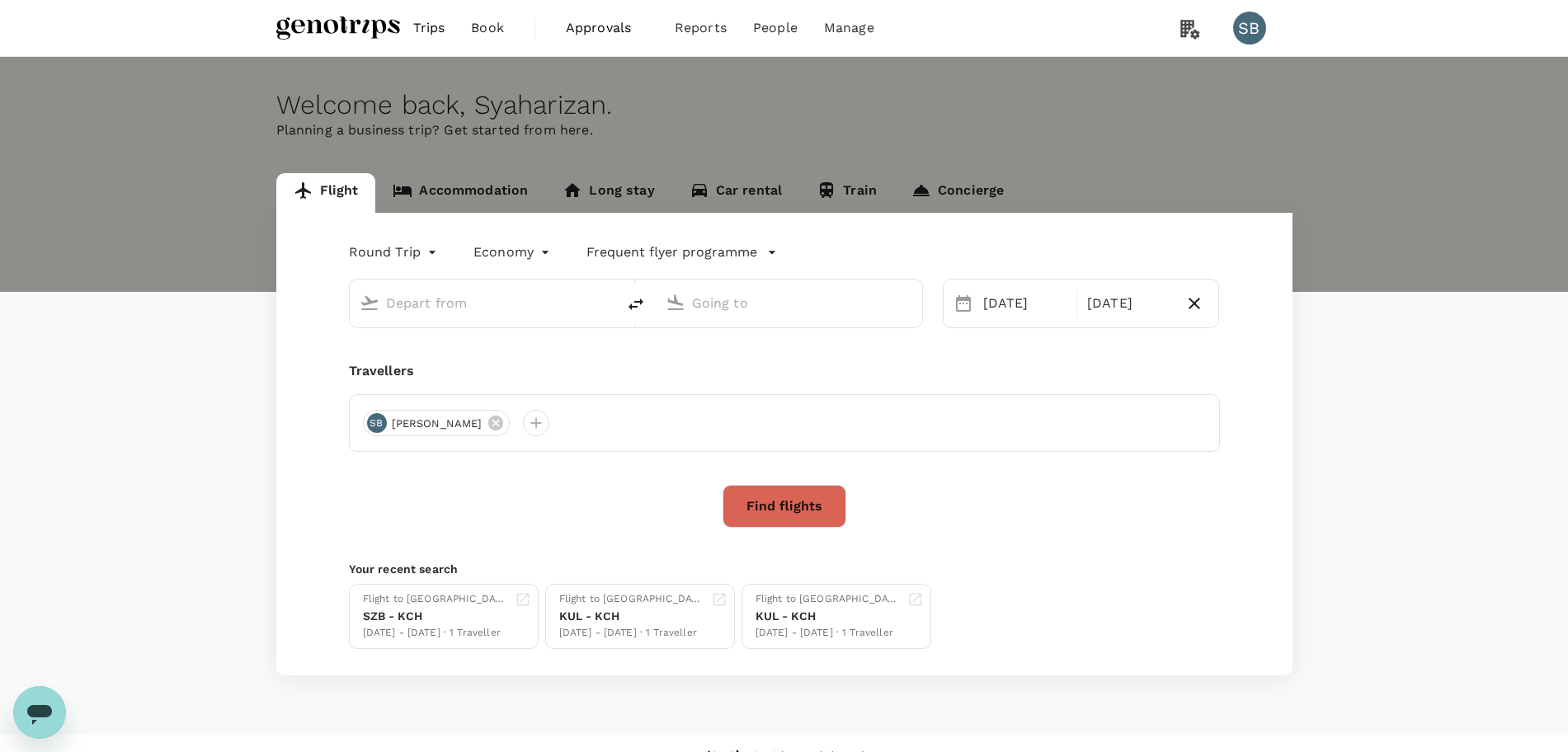 type on "Kuala Lumpur Intl ([GEOGRAPHIC_DATA])" 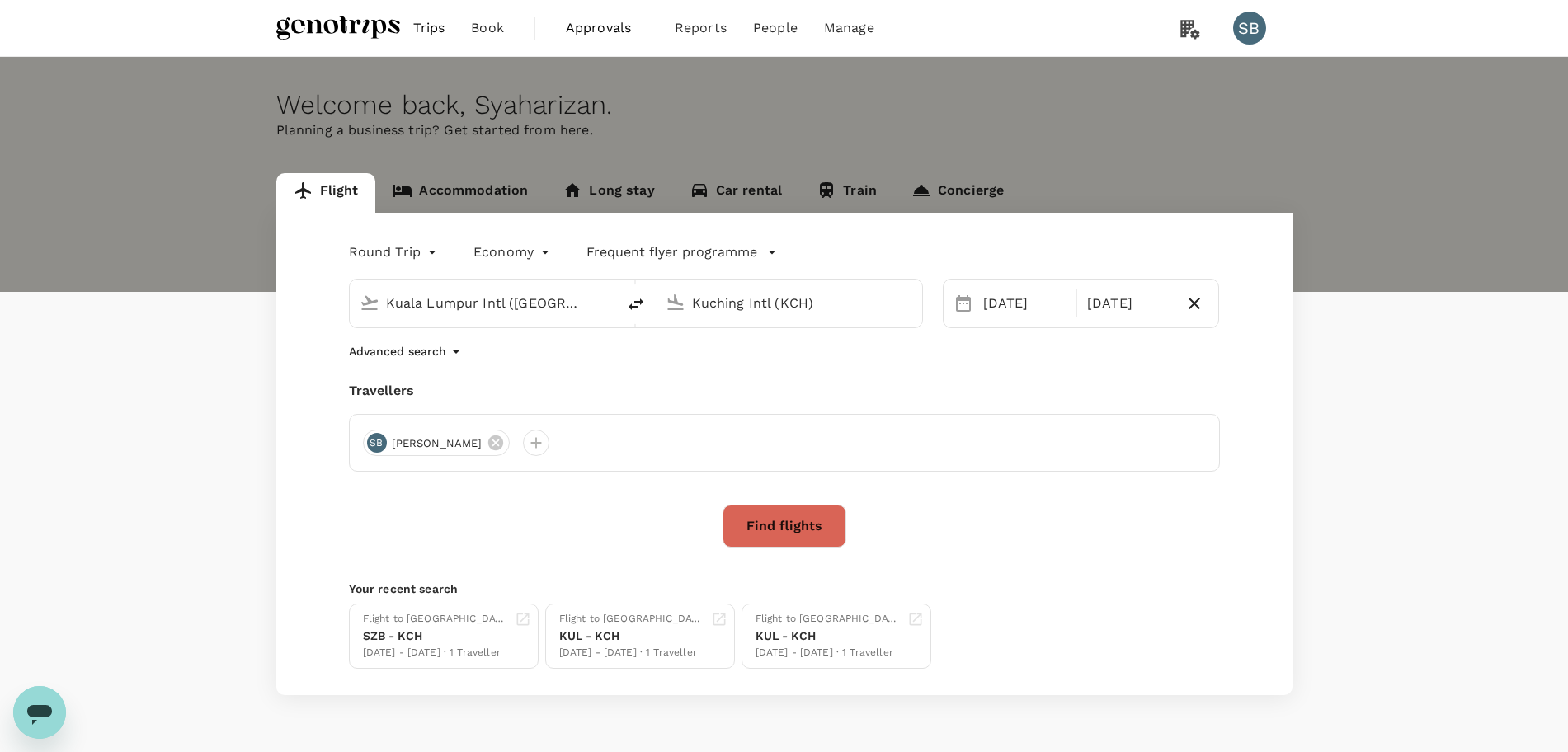 click 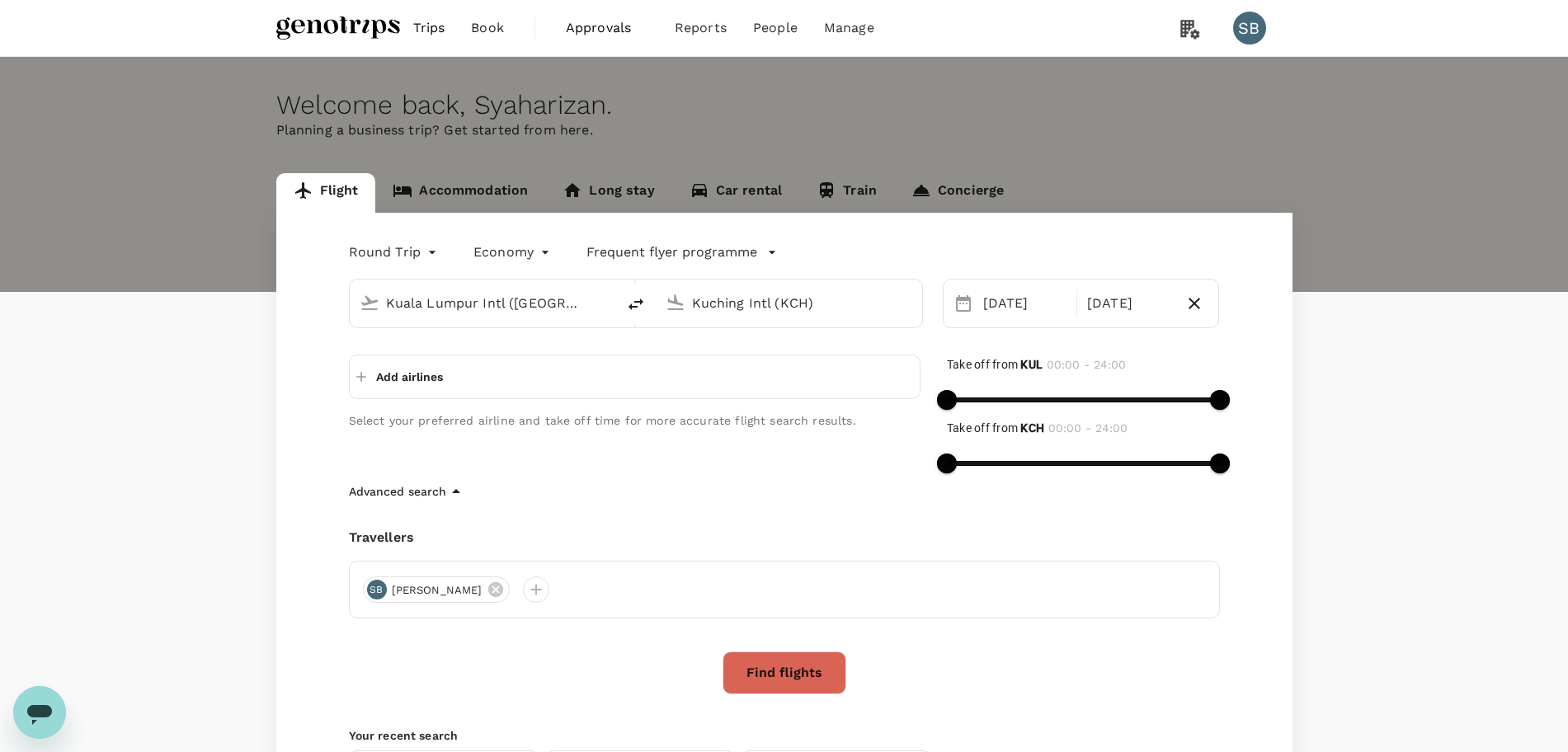 click on "Add airlines" at bounding box center (409, 377) 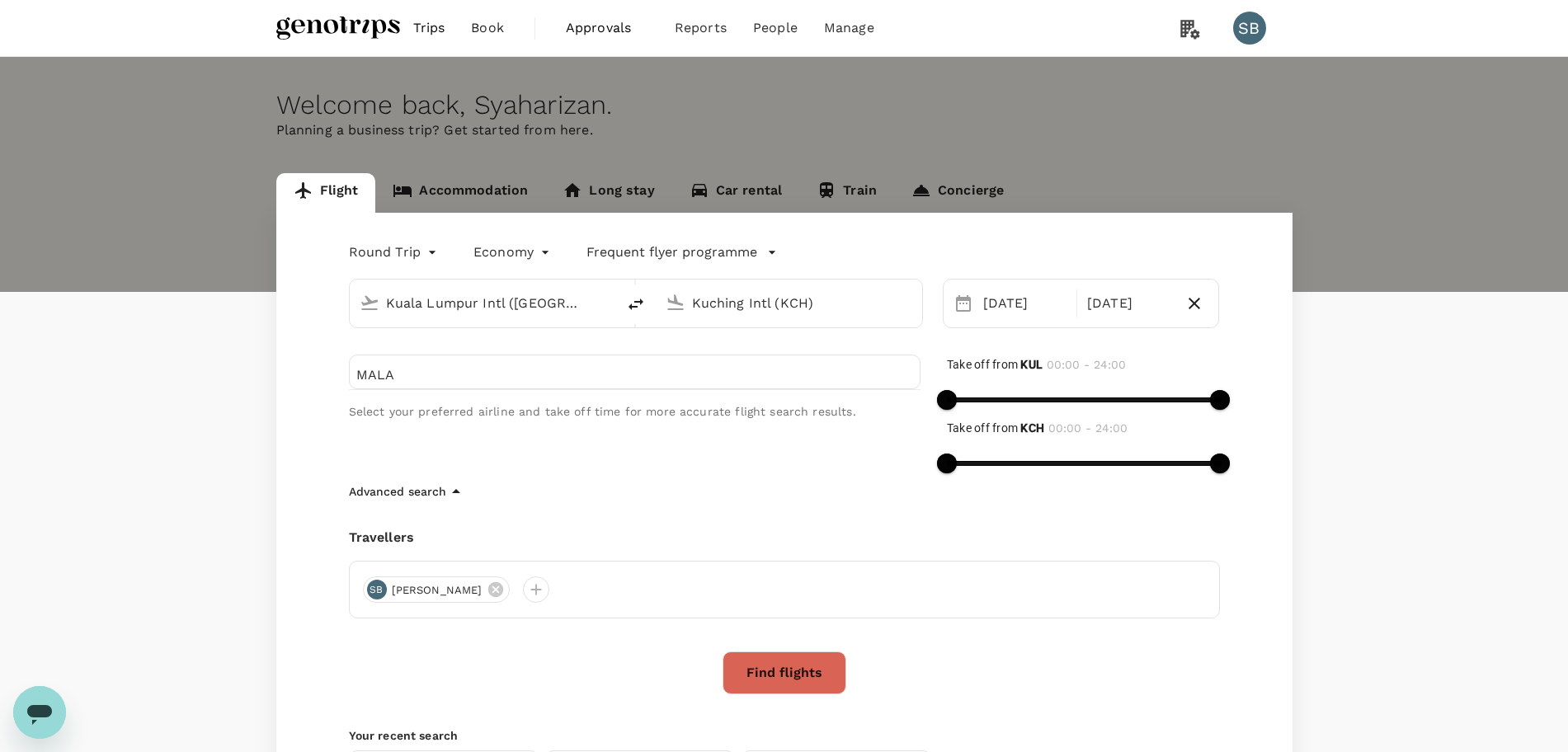 type on "MALAY" 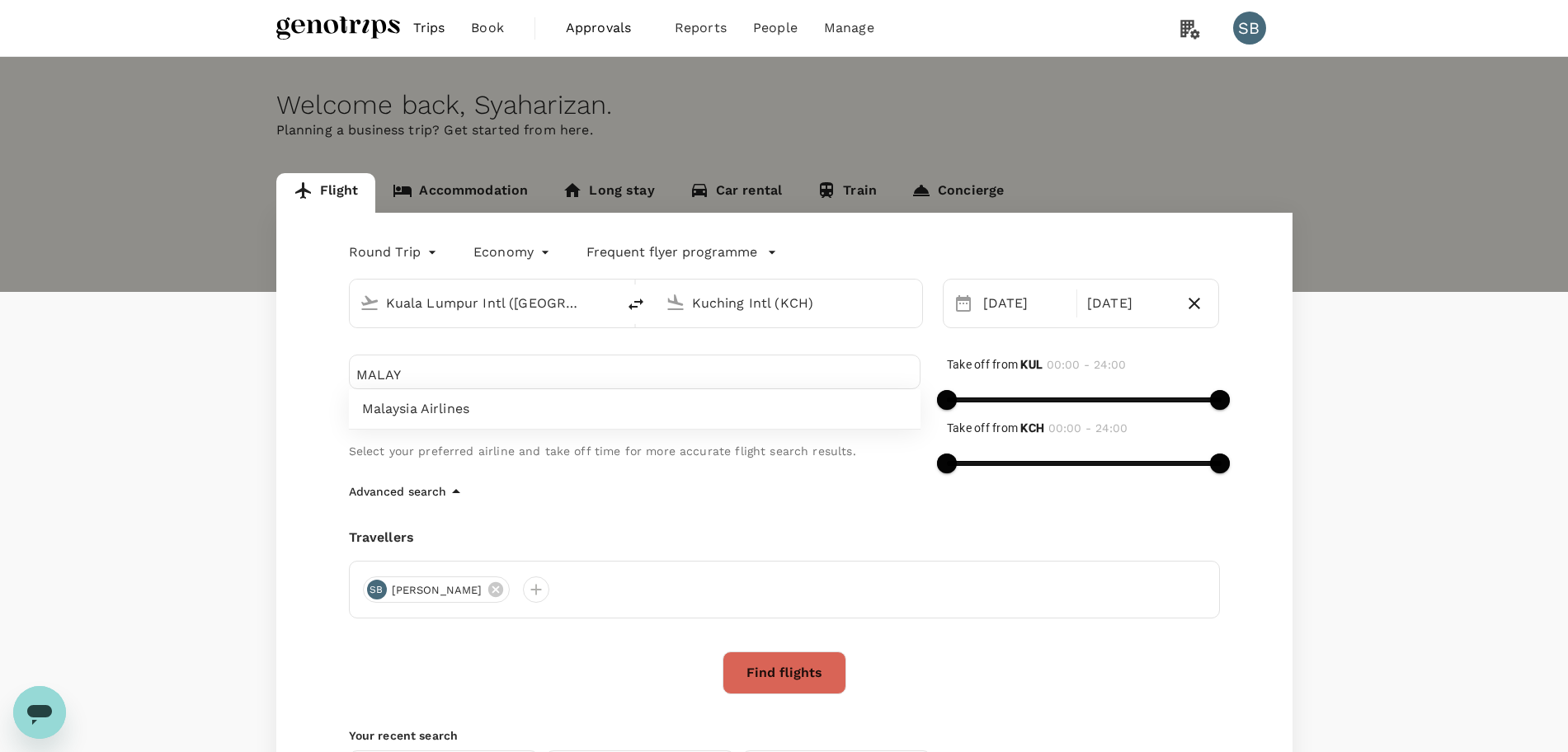 click on "MALAY" at bounding box center [436, 375] 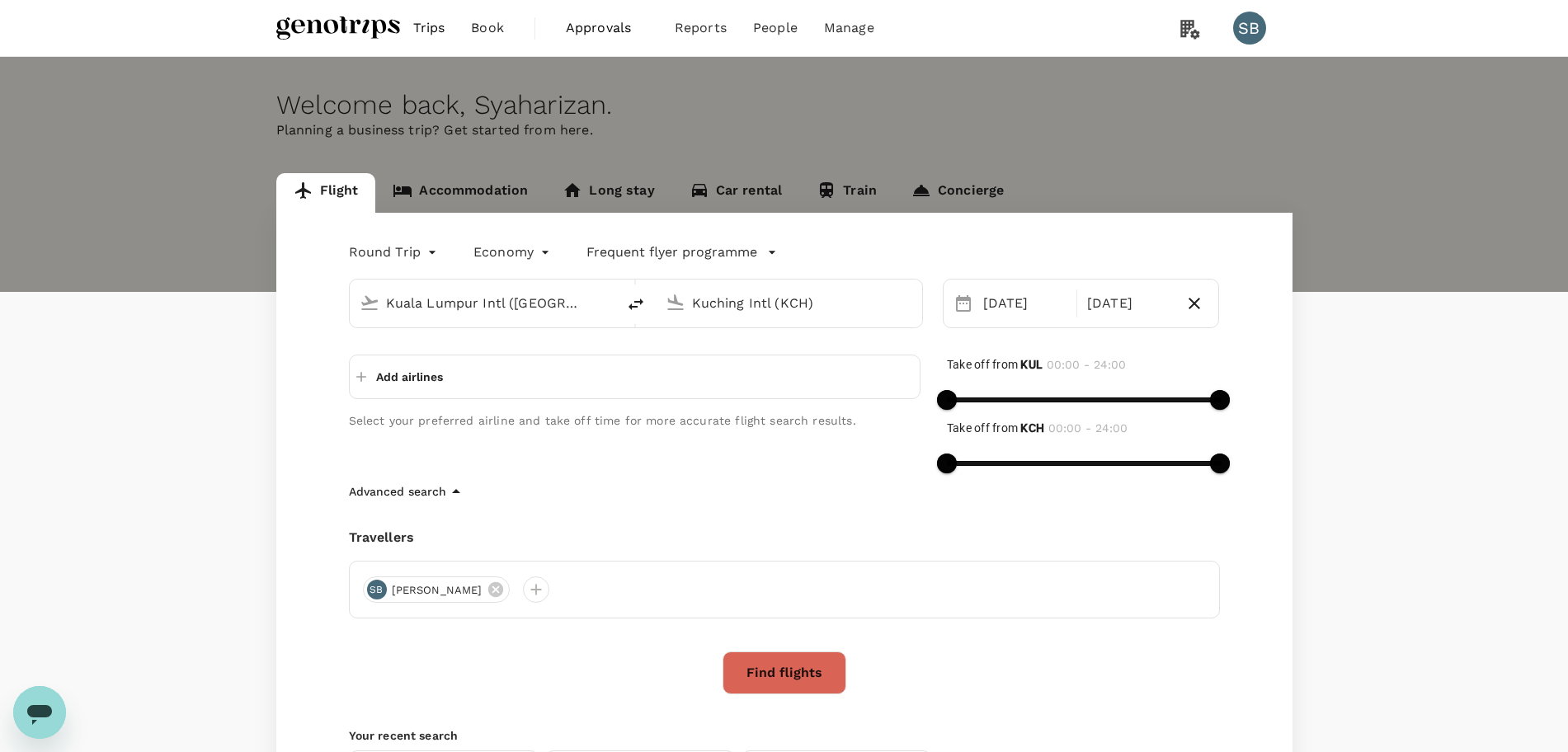 click on "Add airlines" at bounding box center [409, 377] 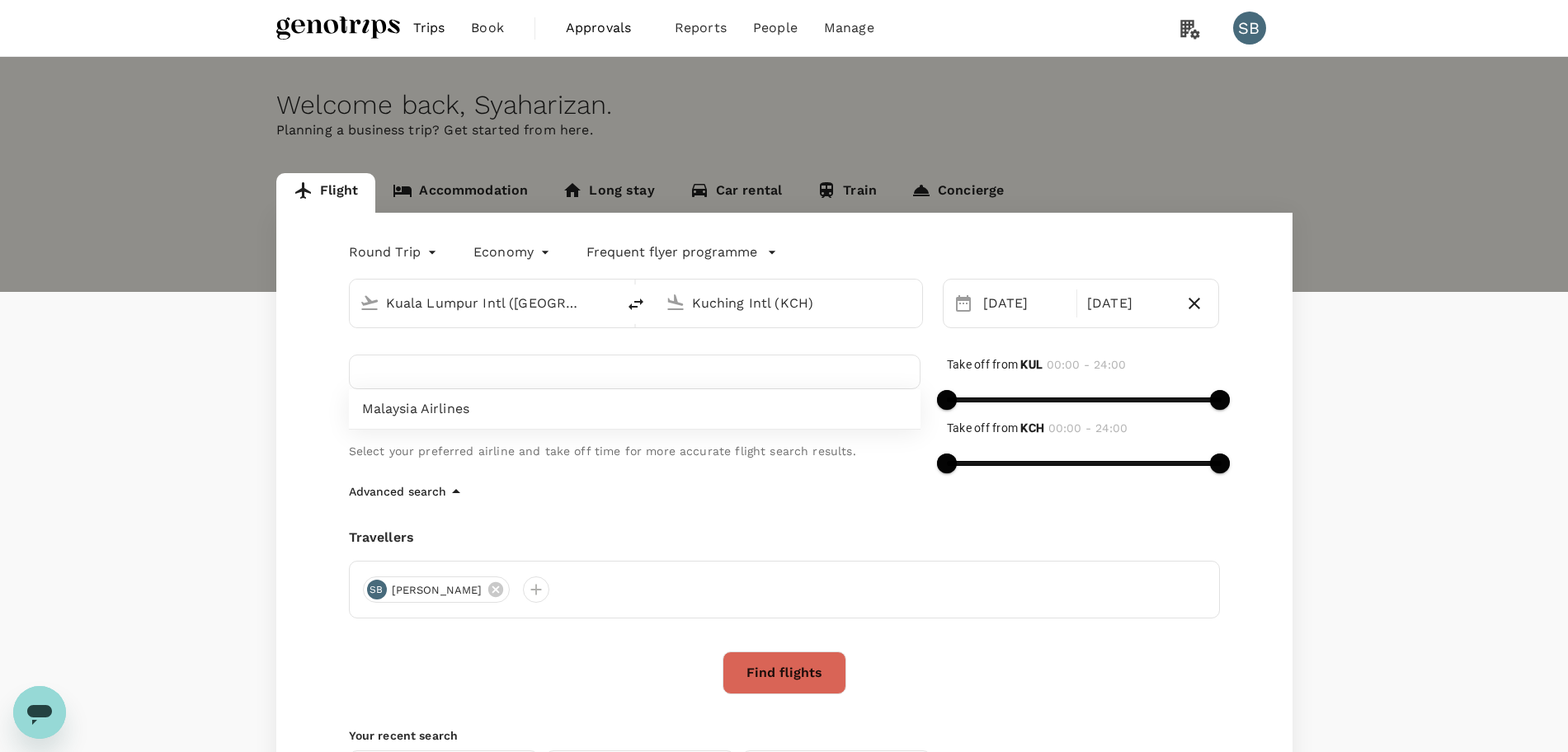 click on "Malaysia Airlines" at bounding box center [634, 409] 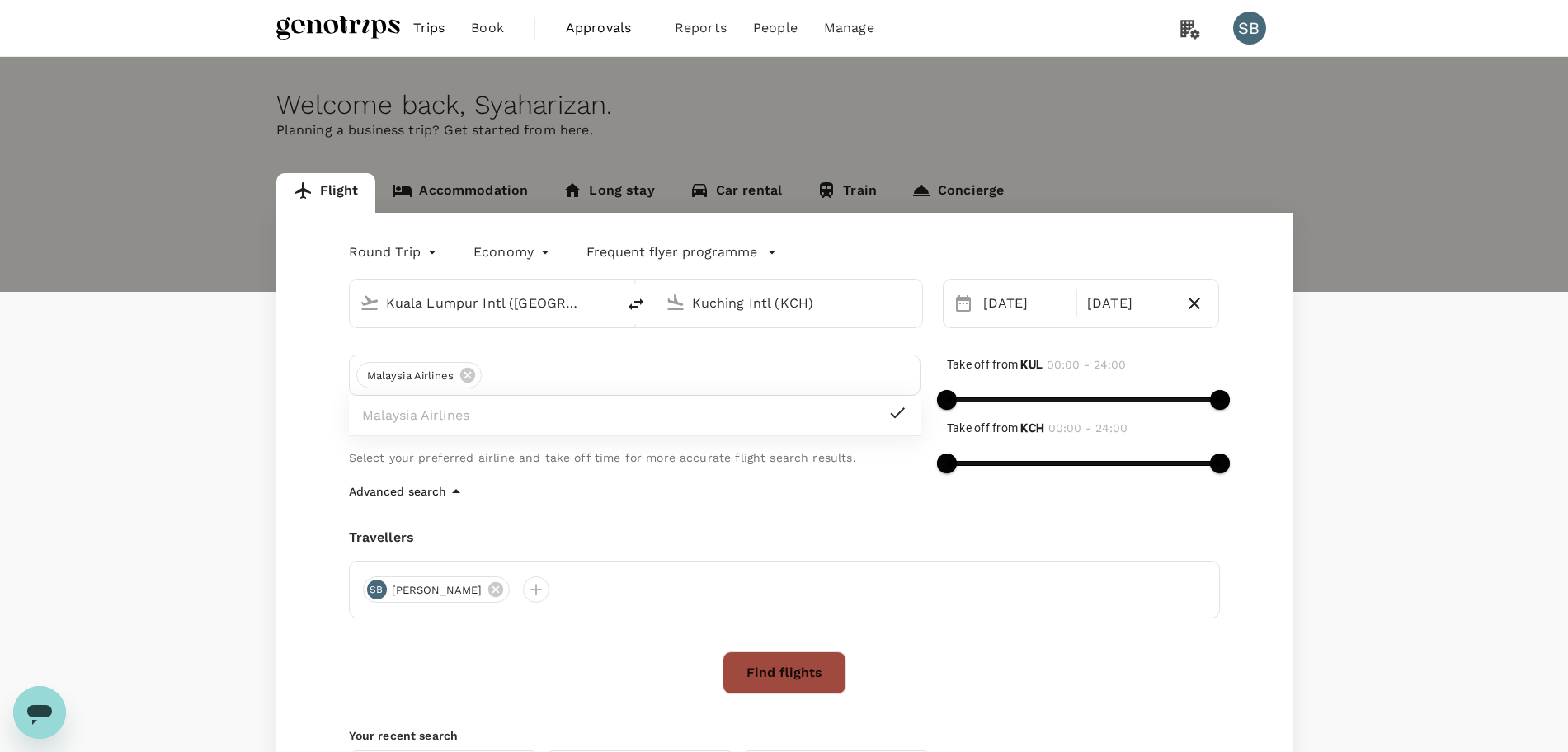 click on "Find flights" at bounding box center (784, 673) 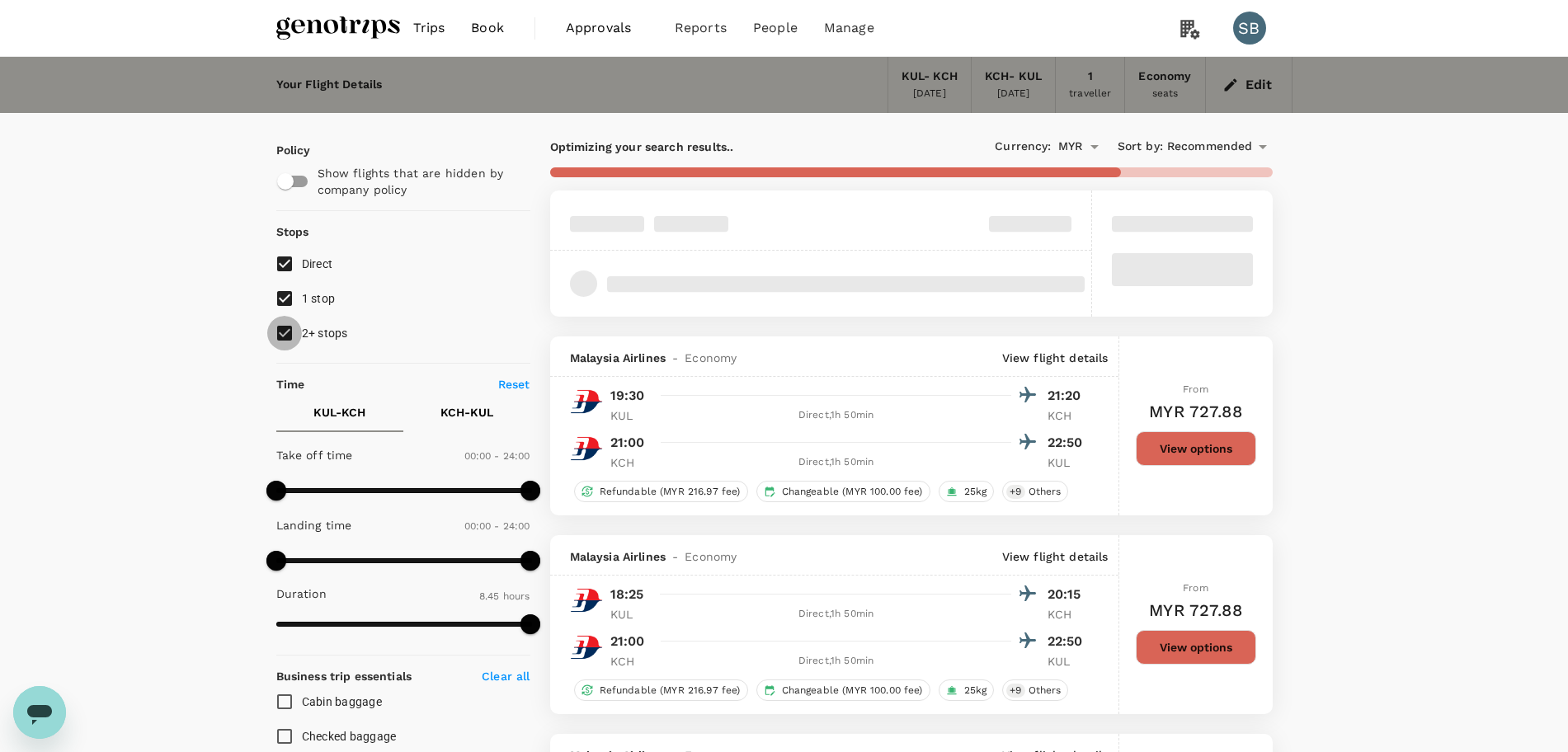 click on "2+ stops" at bounding box center [285, 333] 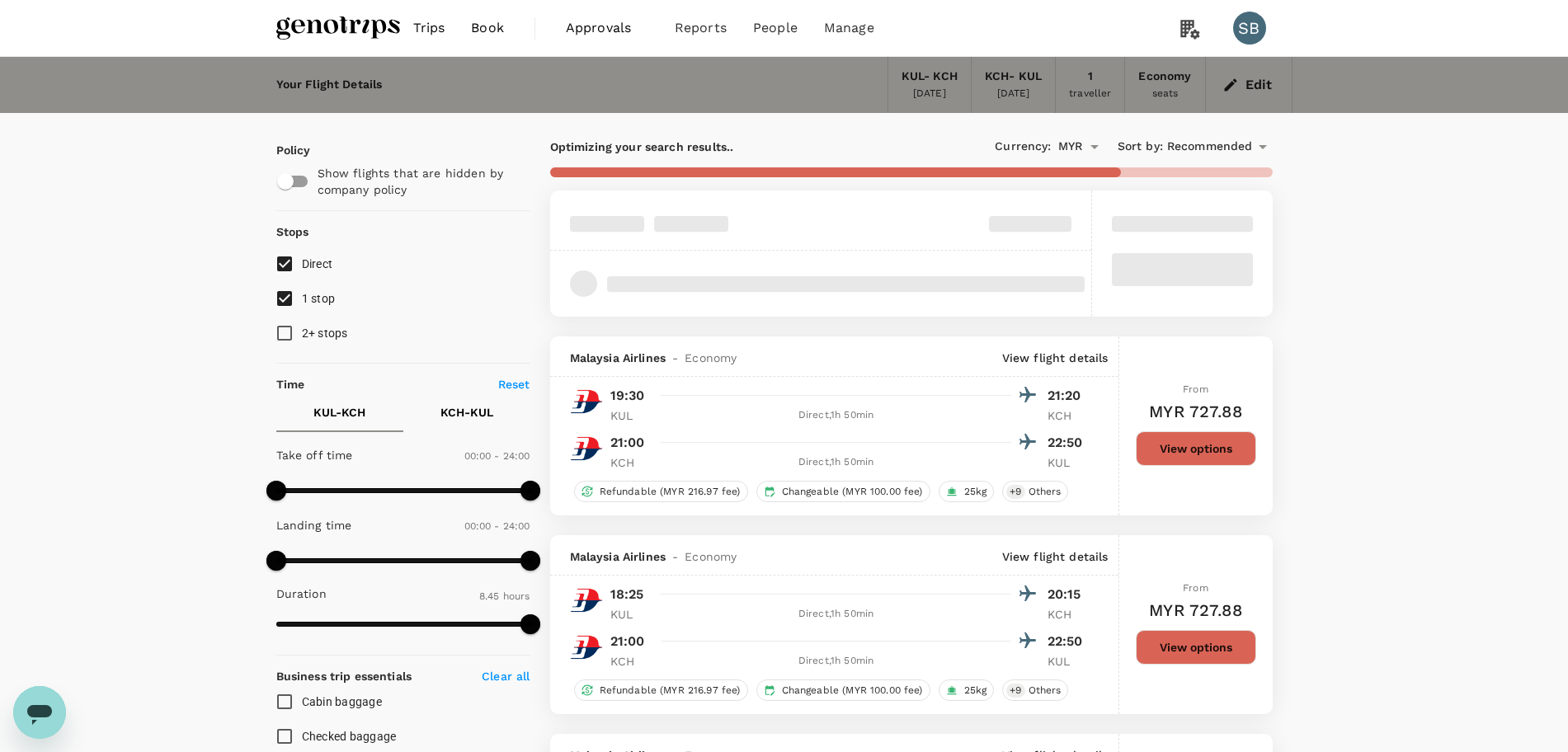click on "1 stop" at bounding box center (285, 298) 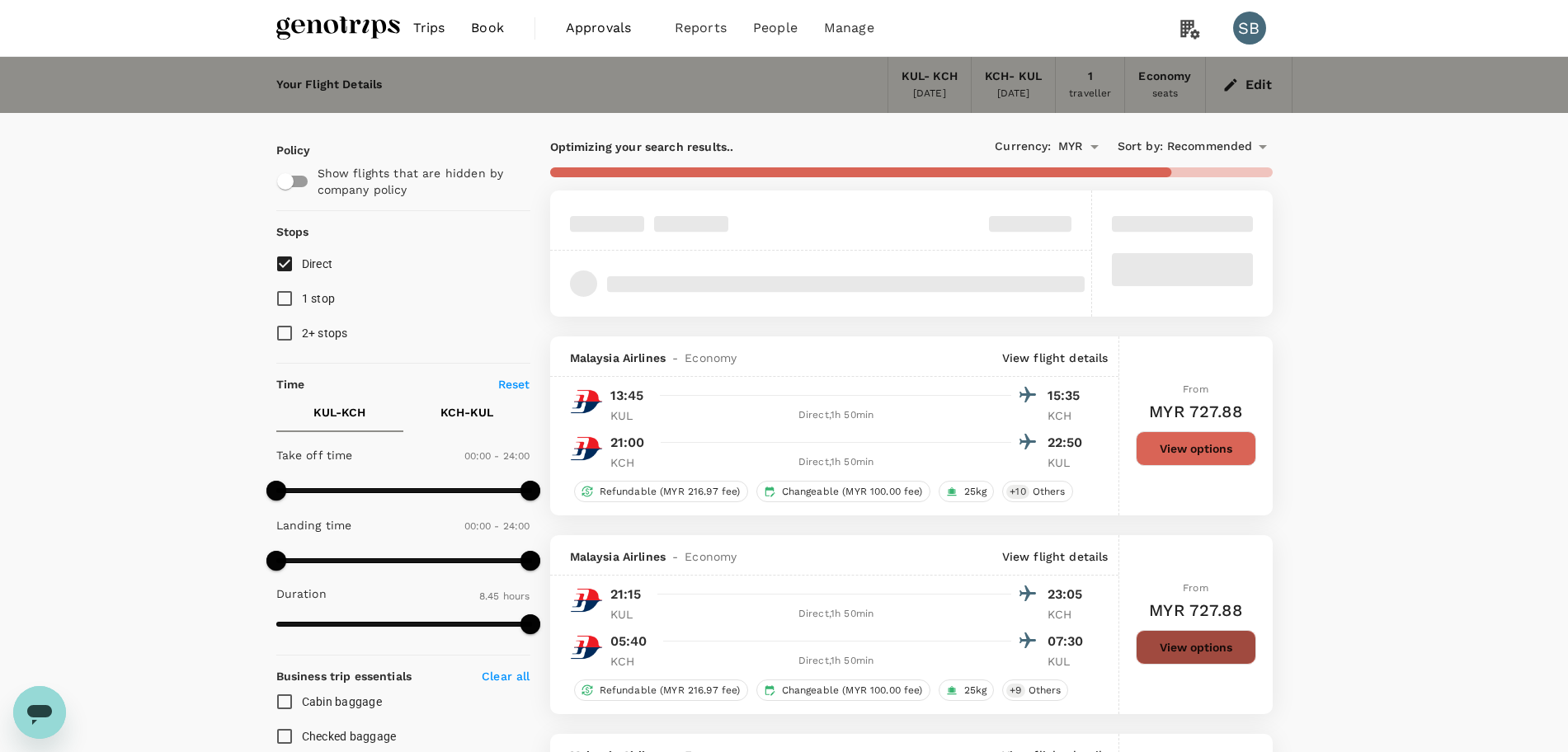 click on "View options" at bounding box center (1196, 647) 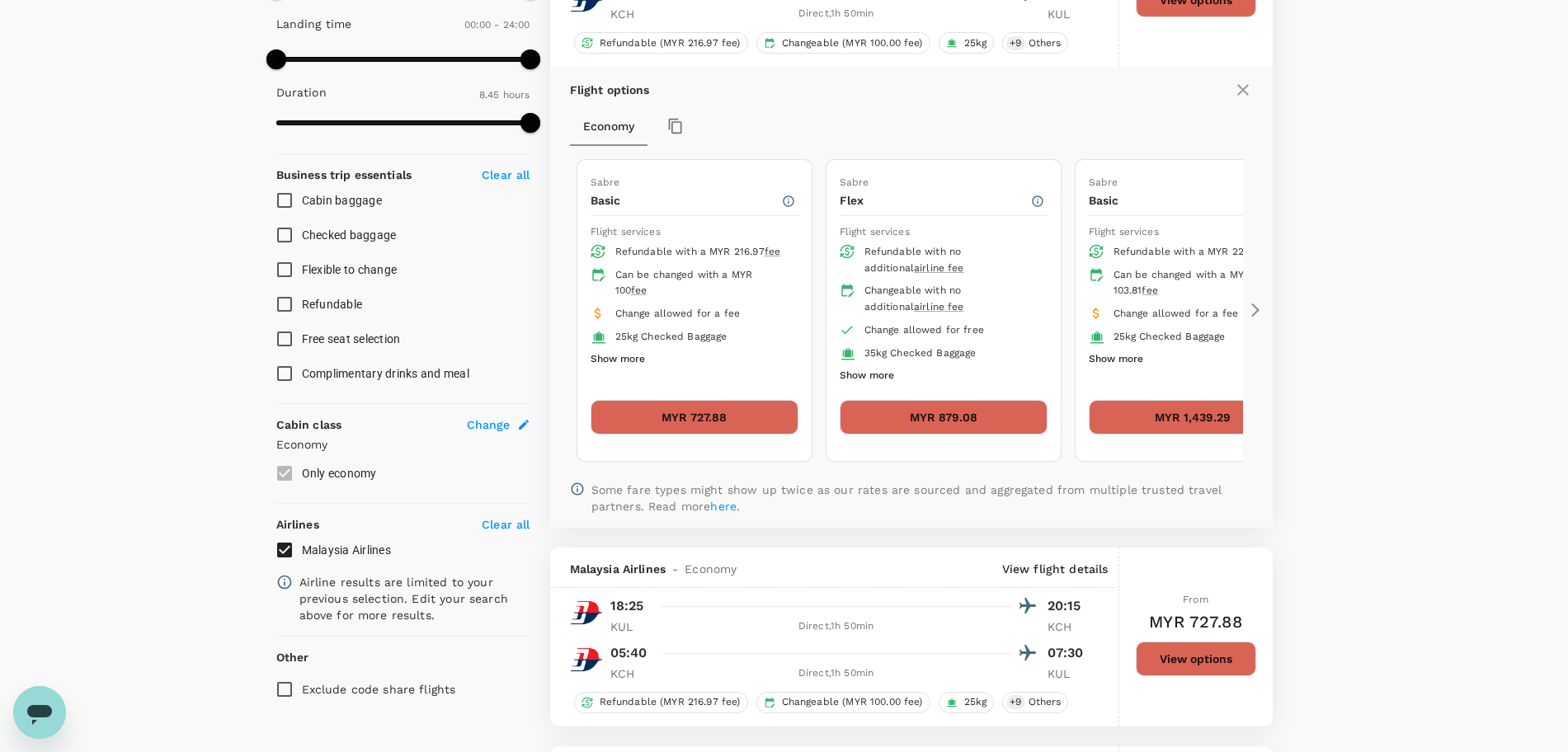 scroll, scrollTop: 535, scrollLeft: 0, axis: vertical 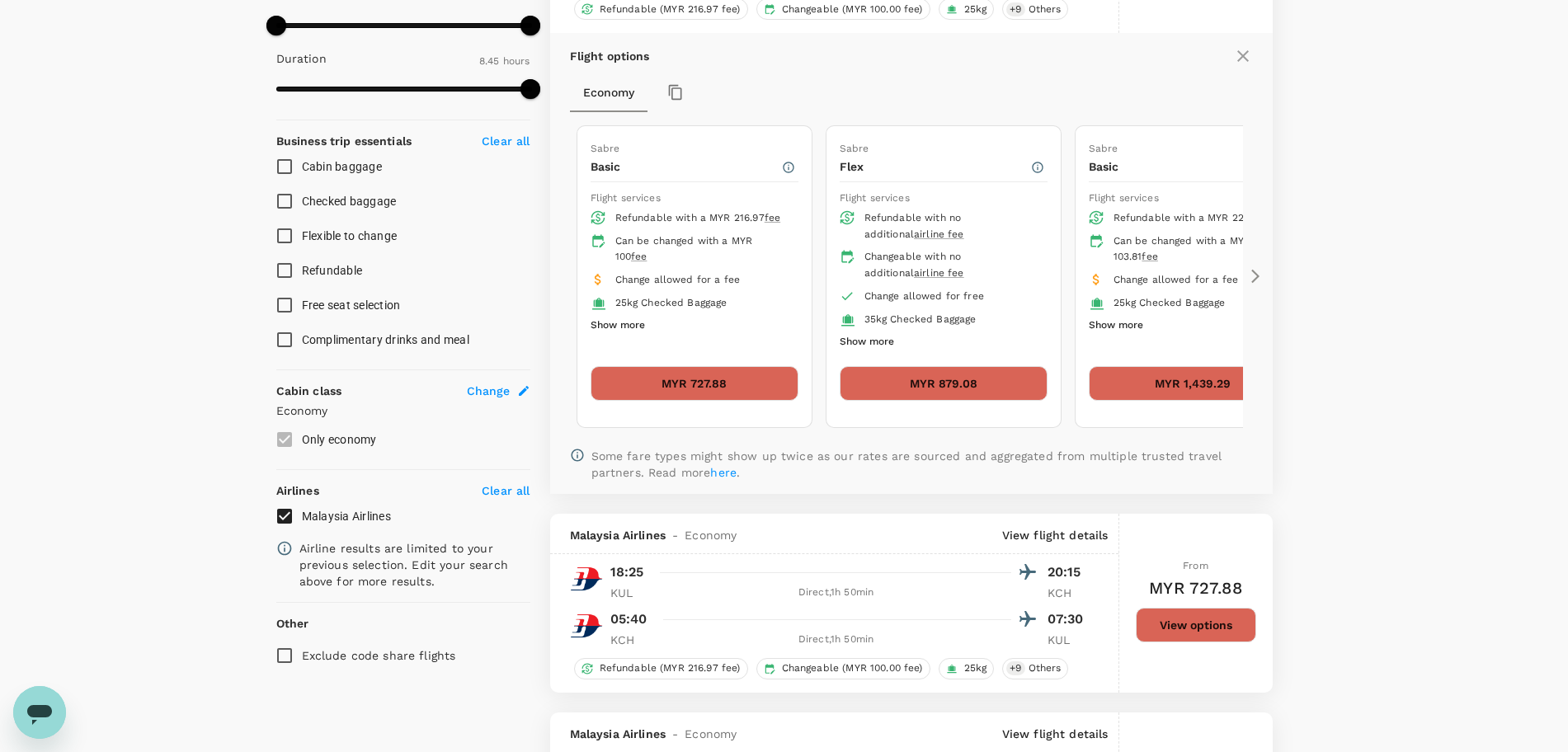 click on "MYR 727.88" at bounding box center (695, 383) 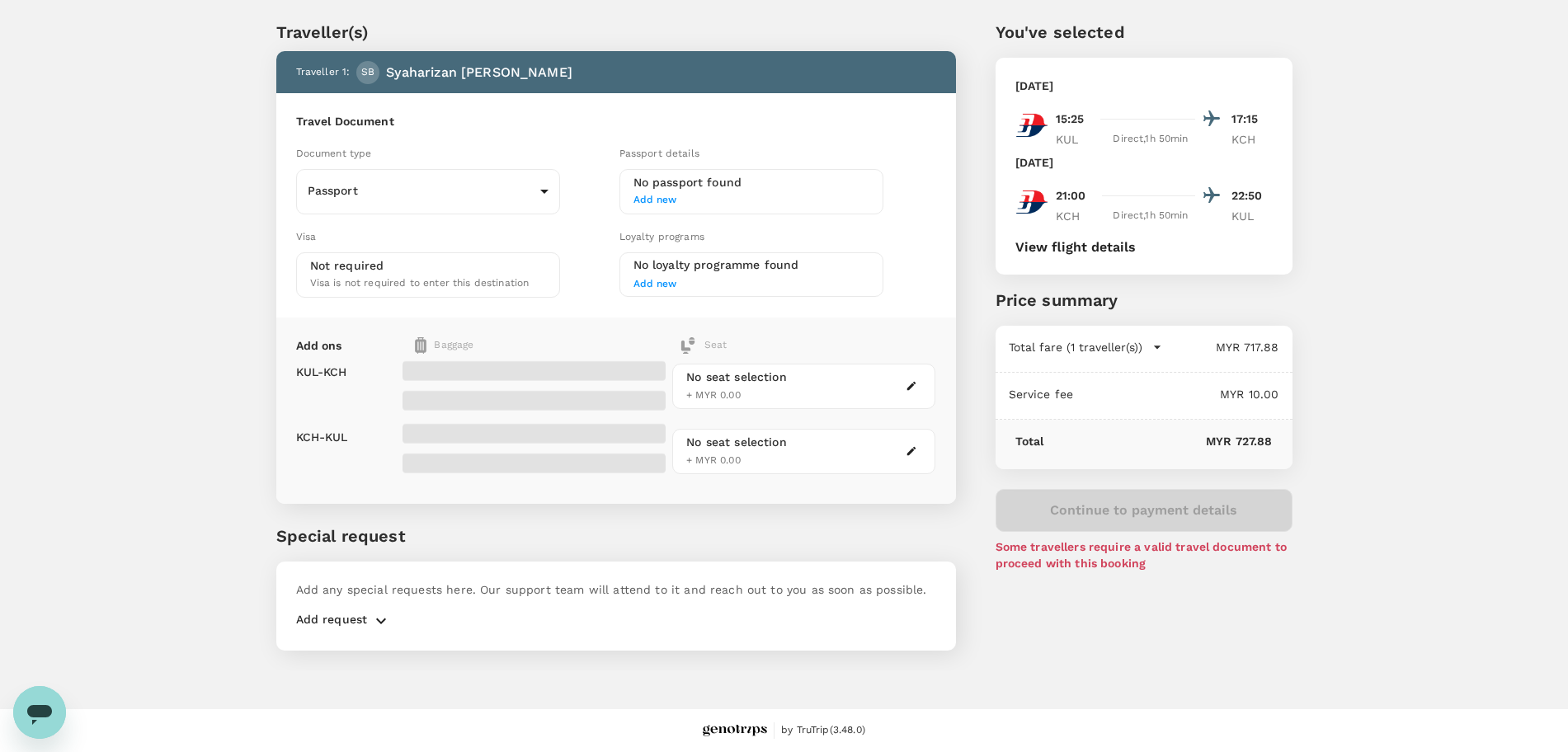 scroll, scrollTop: 0, scrollLeft: 0, axis: both 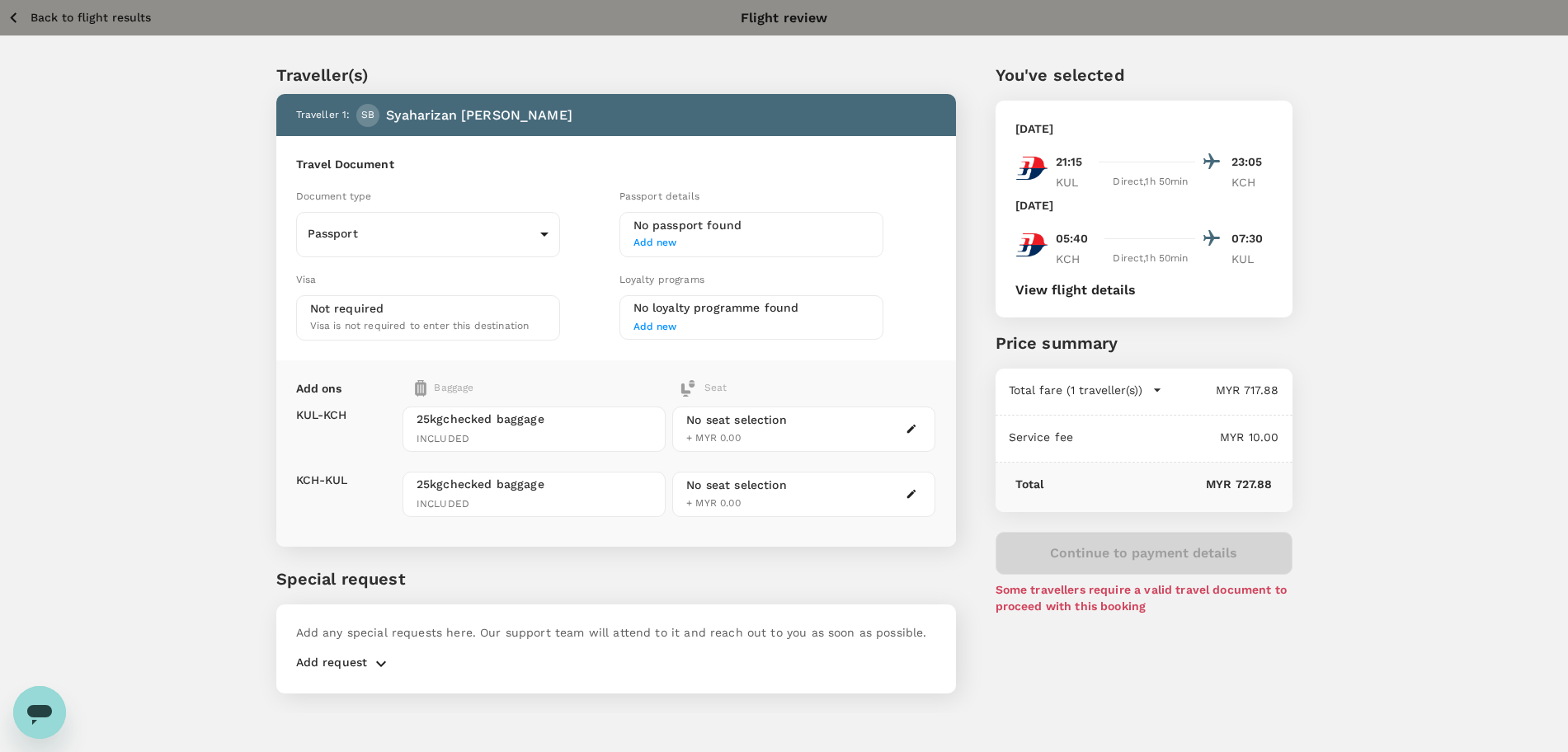 click on "Back to flight results" at bounding box center [91, 17] 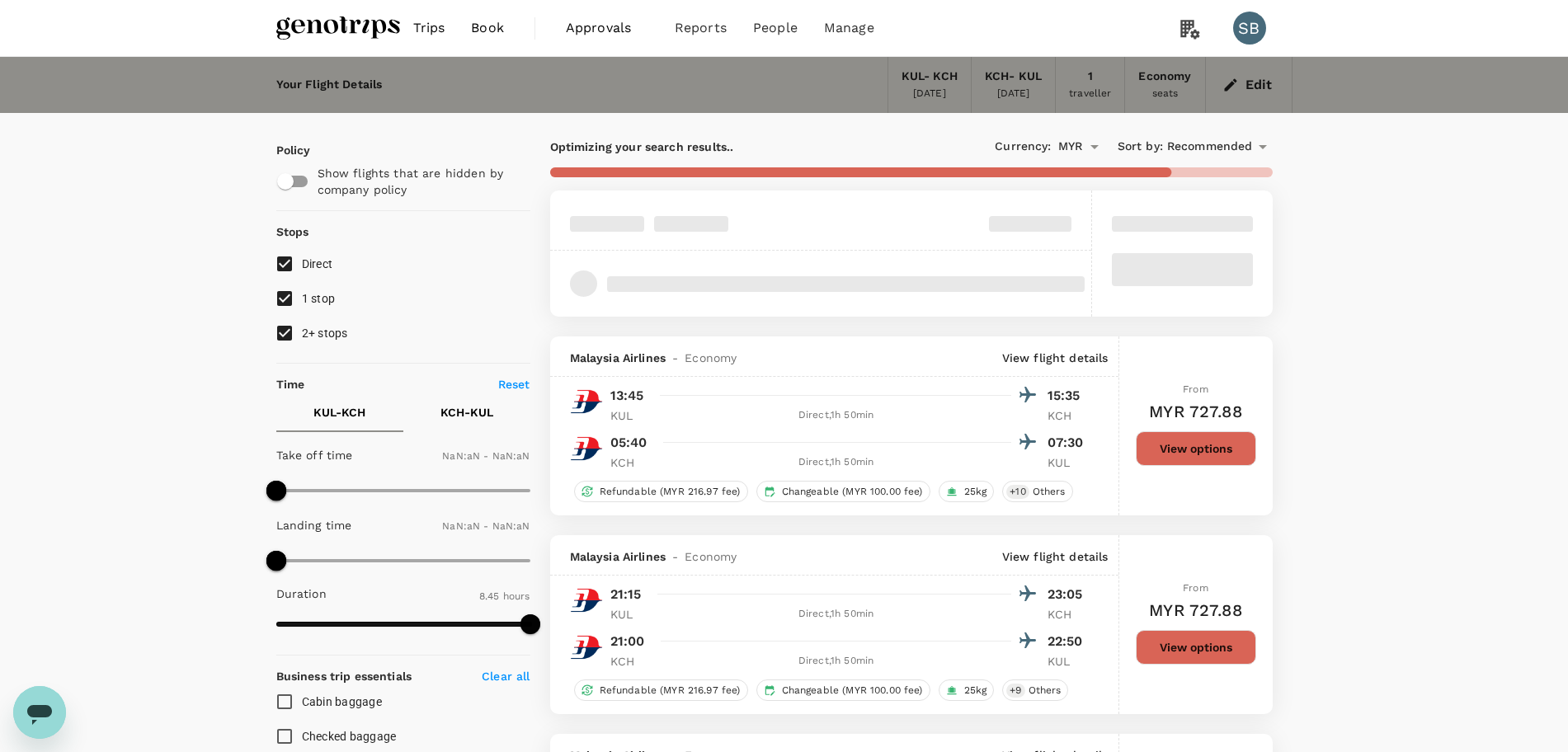type on "1440" 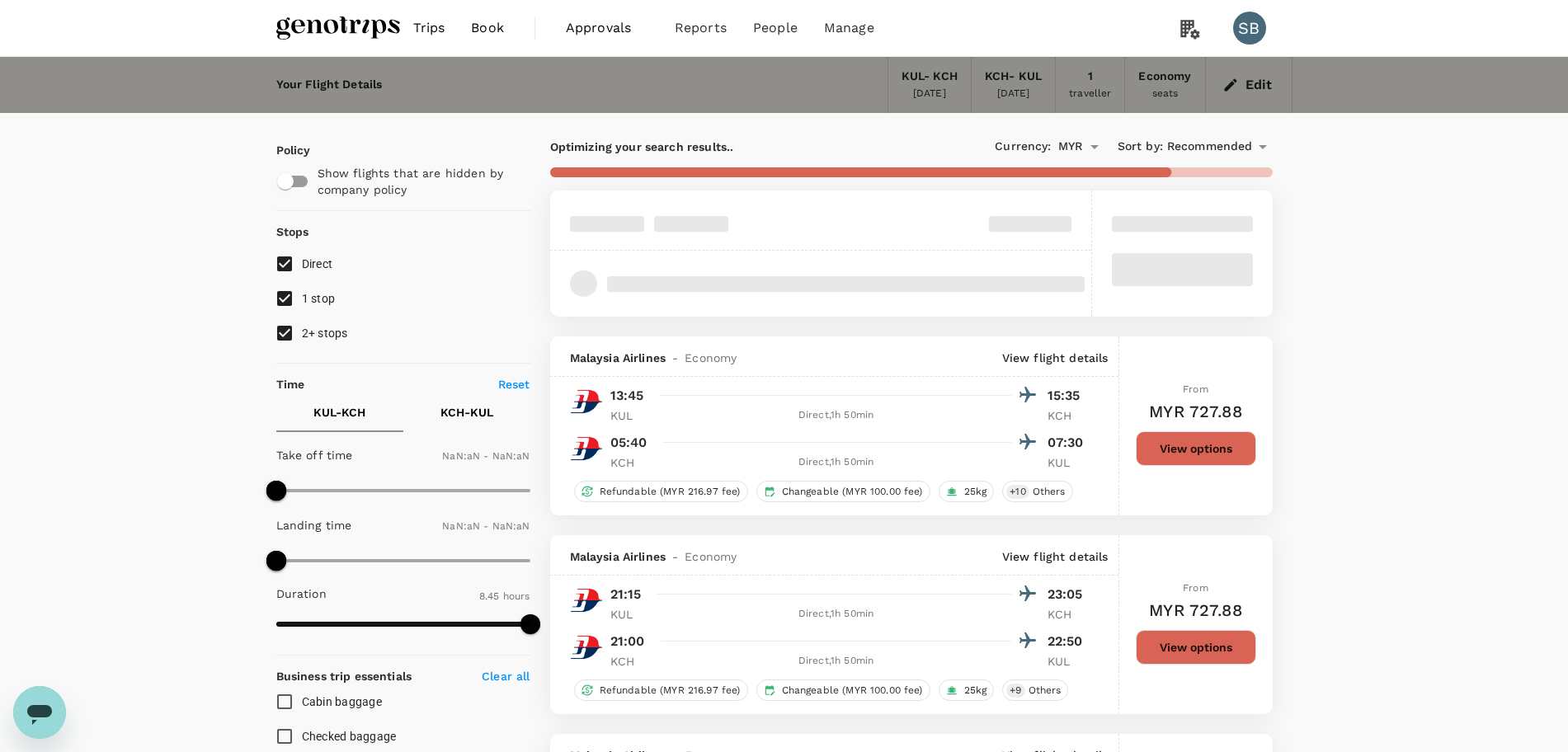 type on "1440" 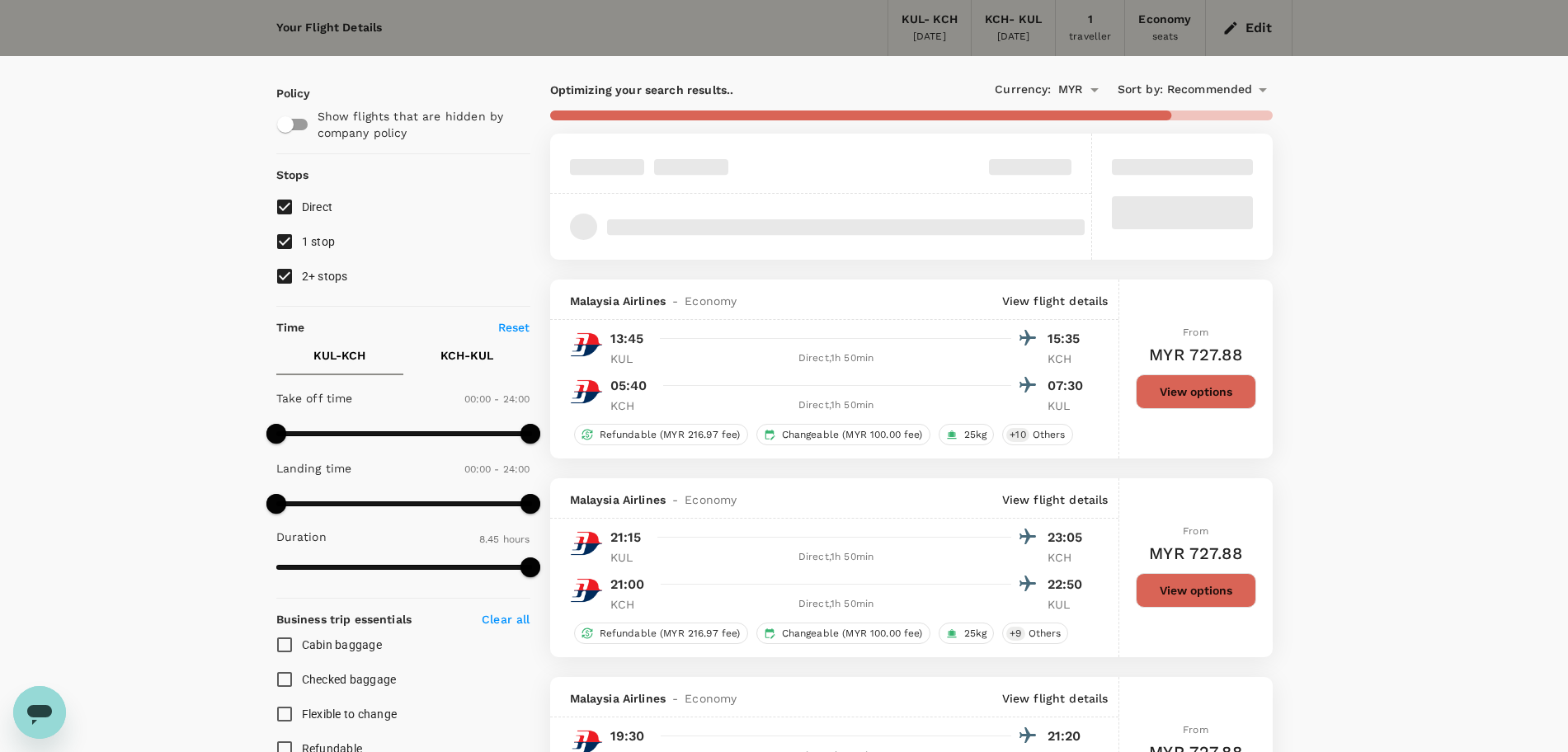 scroll, scrollTop: 0, scrollLeft: 0, axis: both 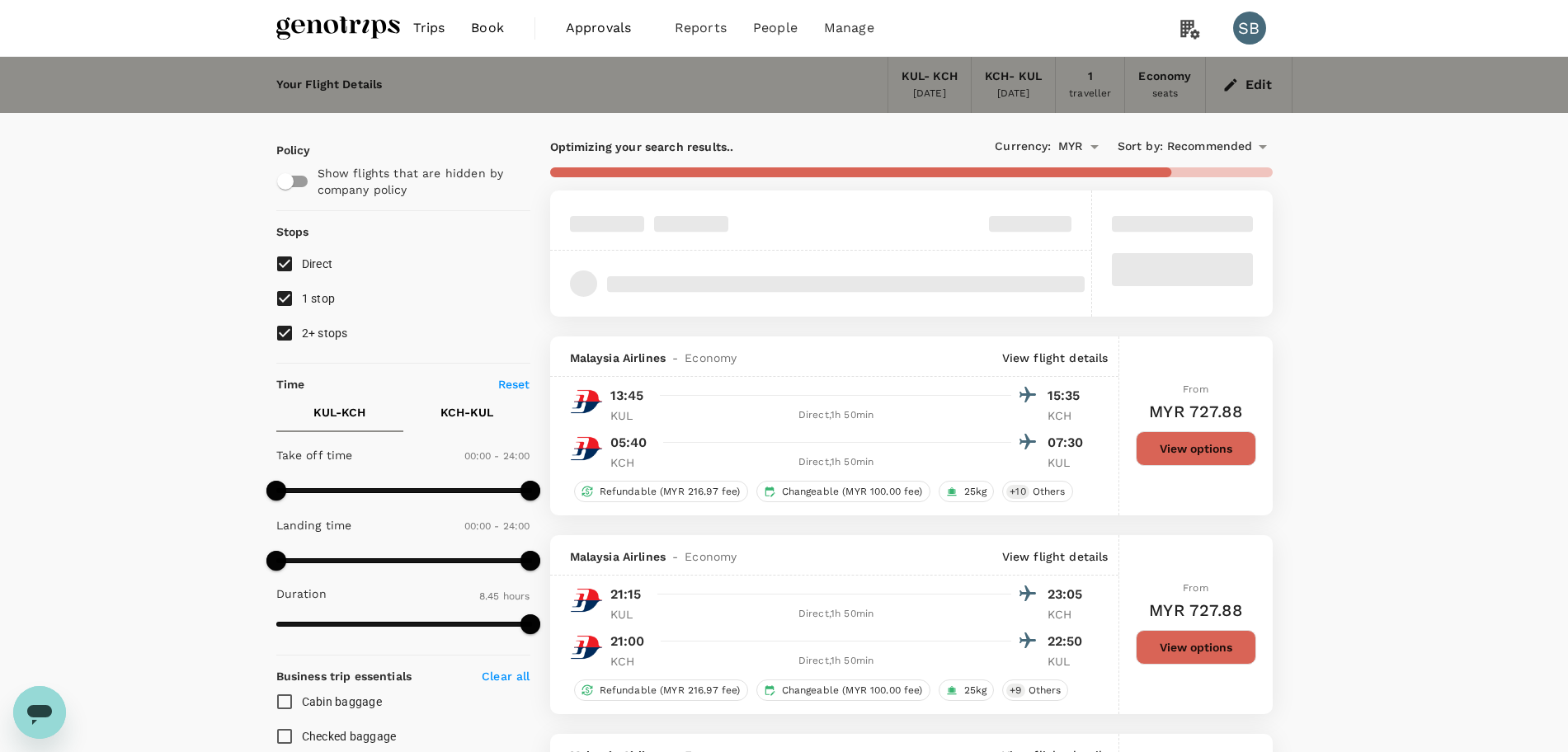 click on "2+ stops" at bounding box center (285, 333) 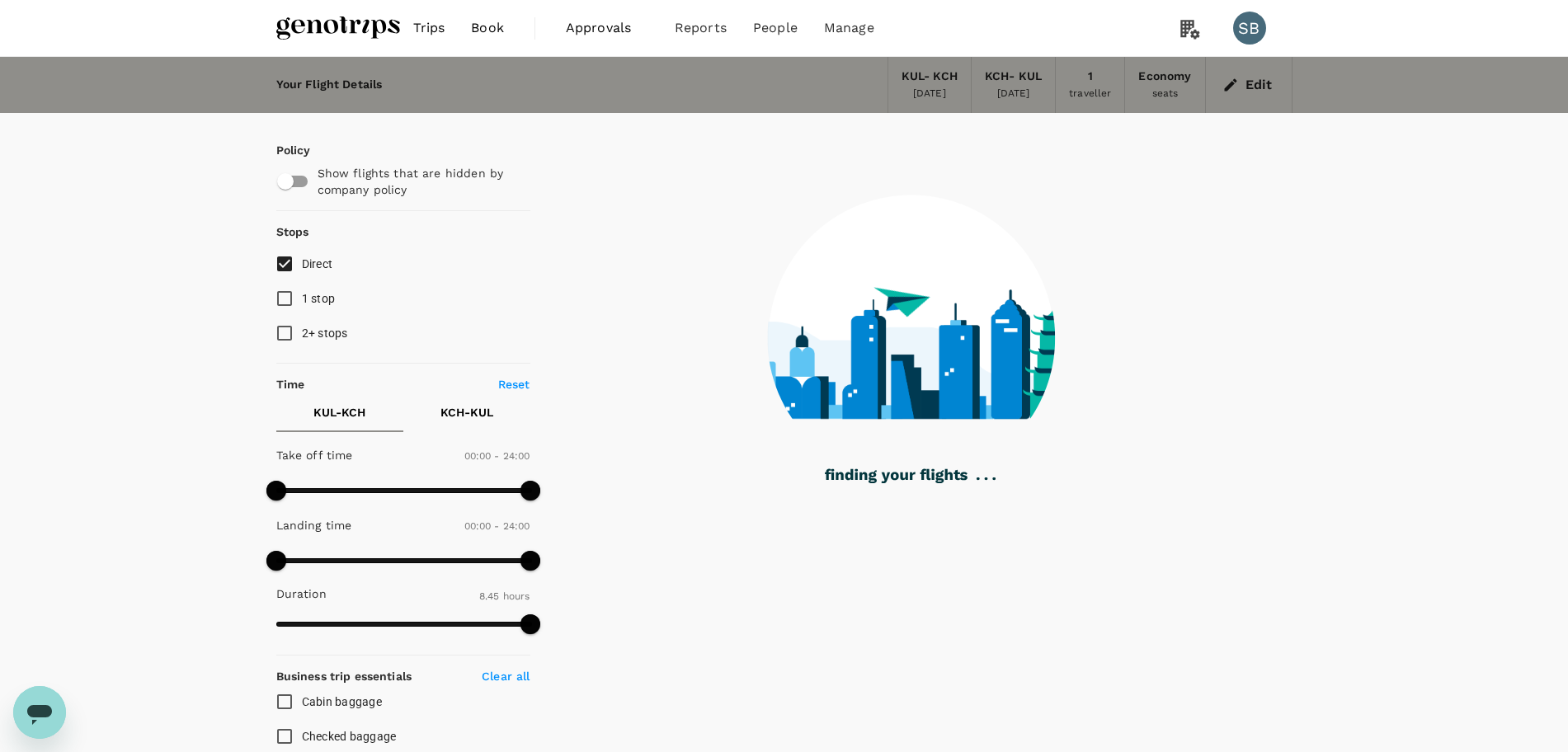 type on "685" 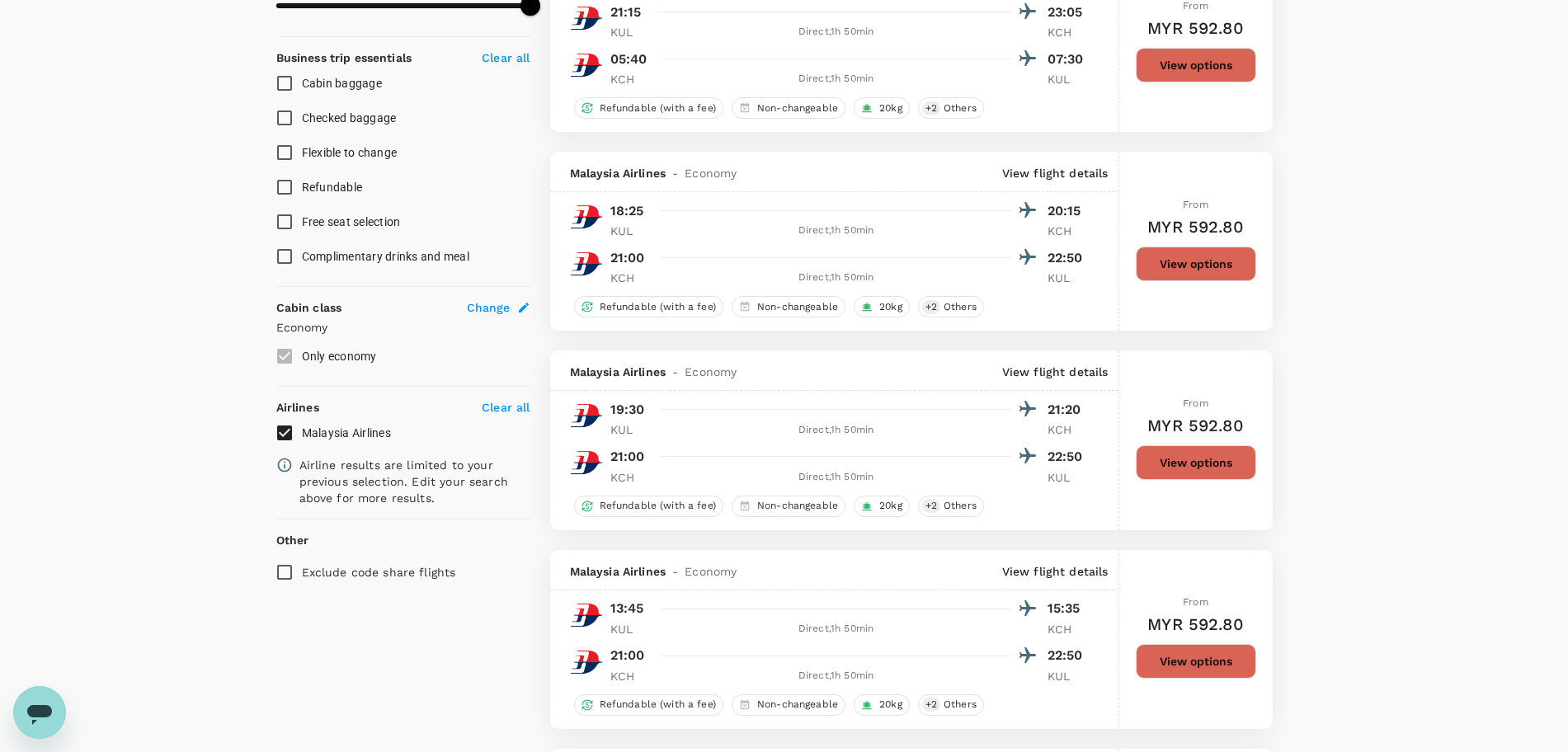 scroll, scrollTop: 721, scrollLeft: 0, axis: vertical 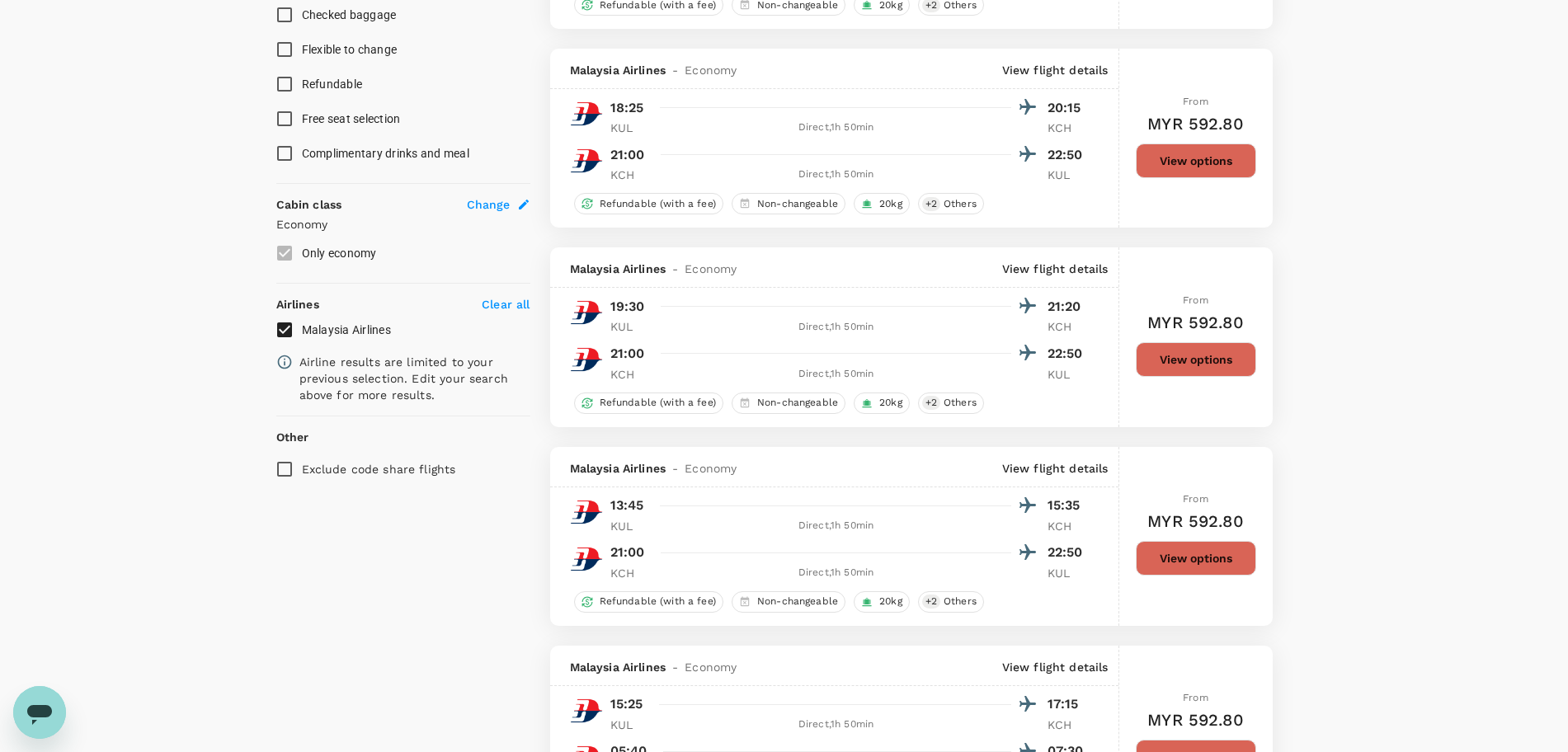 click on "View options" at bounding box center [1196, 558] 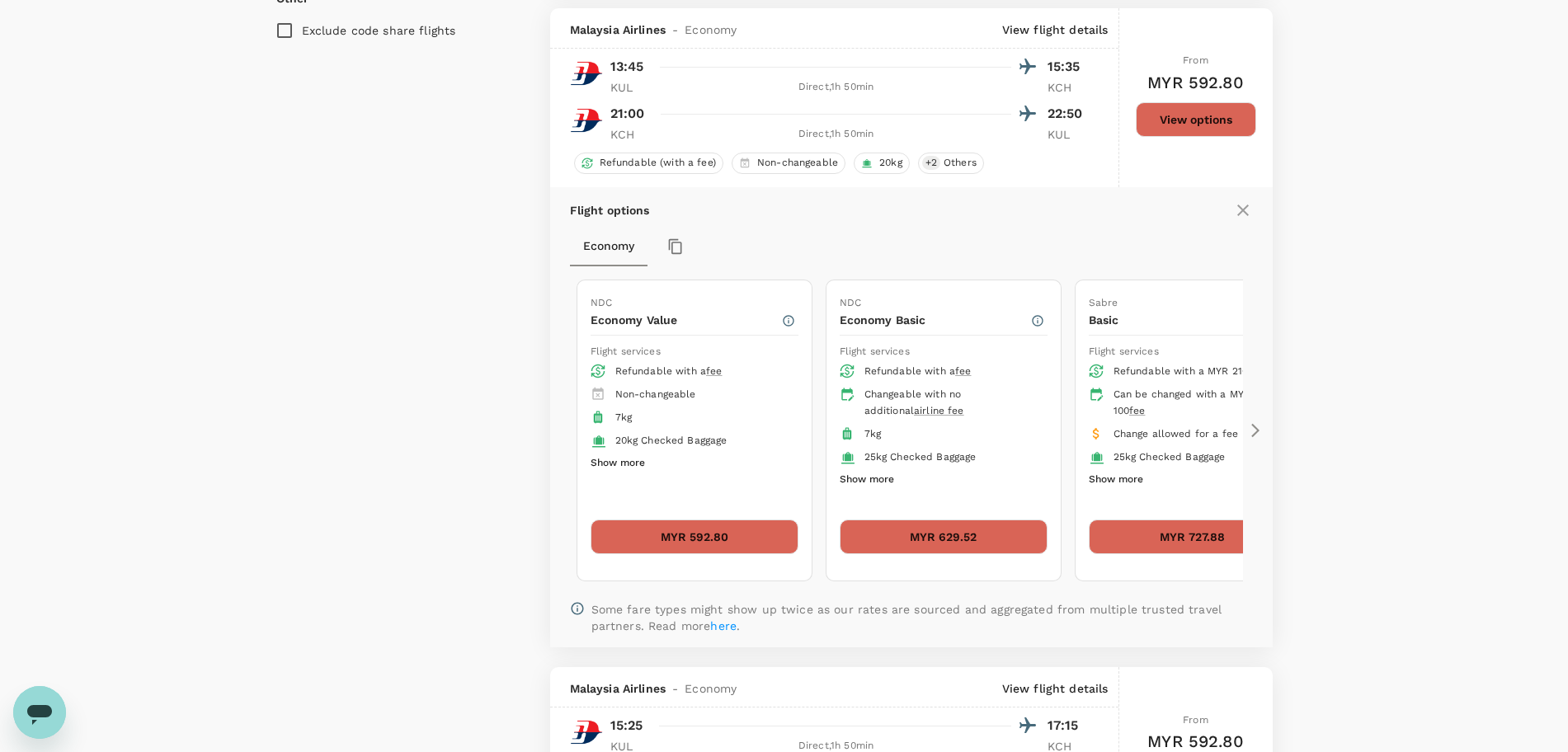 scroll, scrollTop: 1168, scrollLeft: 0, axis: vertical 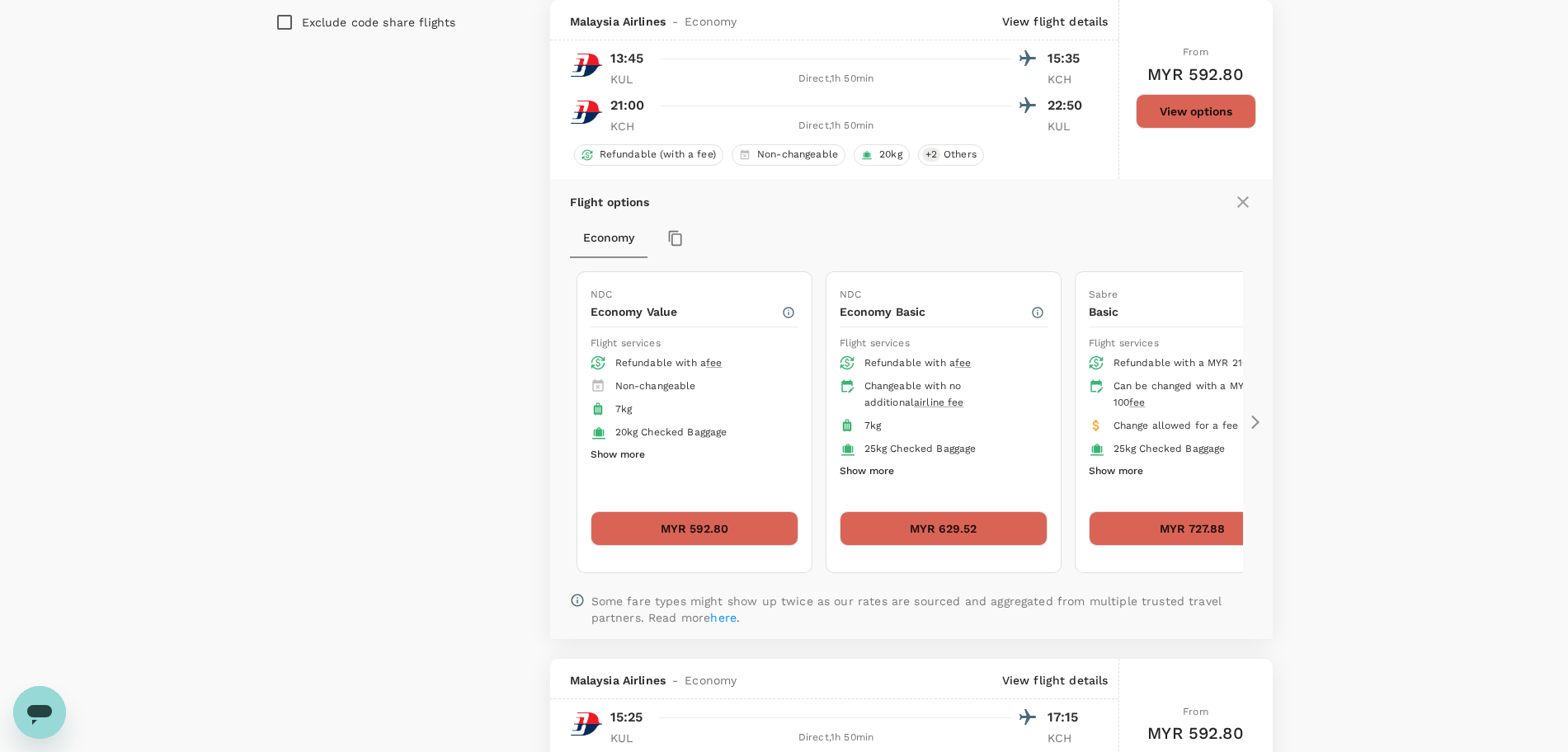 click on "MYR 727.88" at bounding box center [1193, 529] 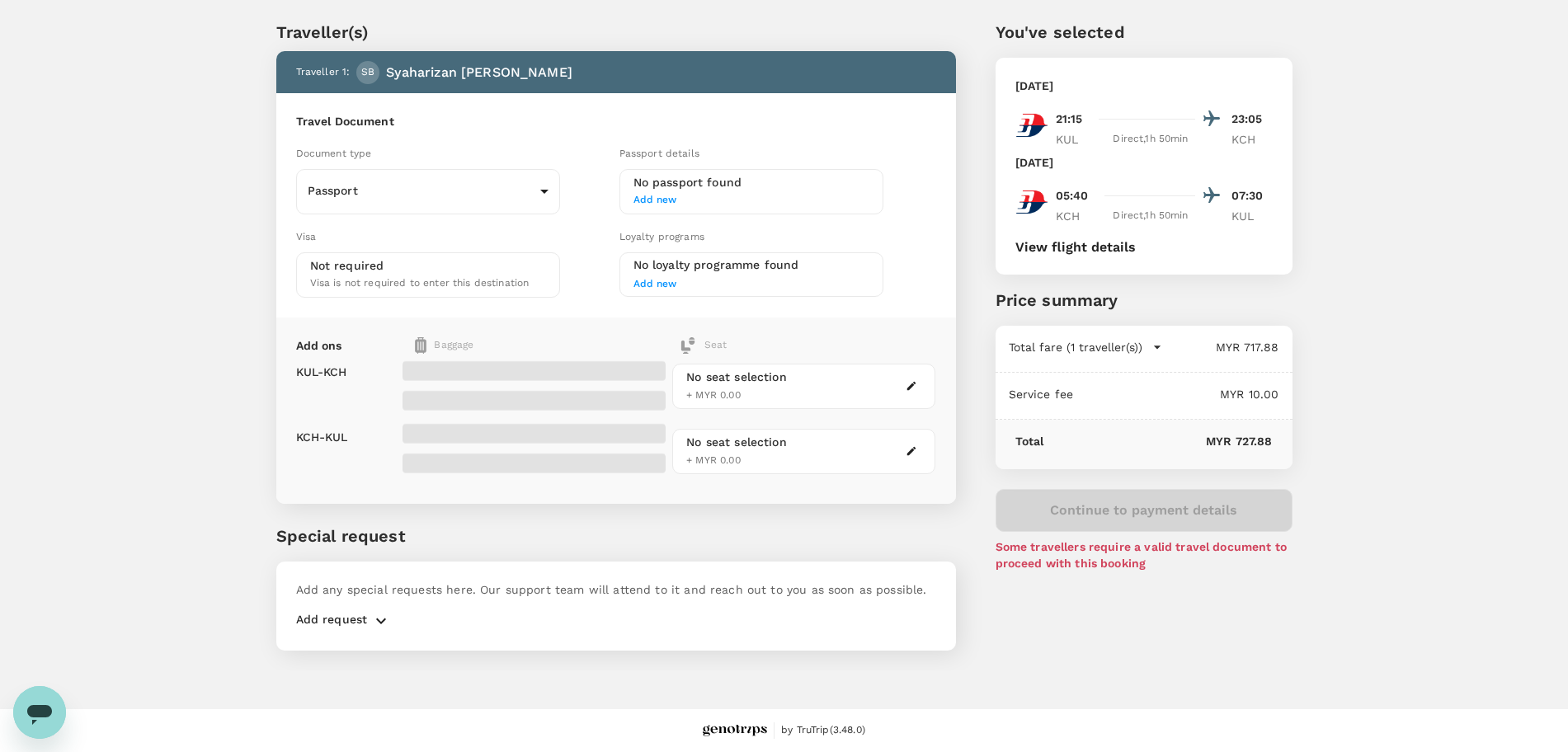 scroll, scrollTop: 0, scrollLeft: 0, axis: both 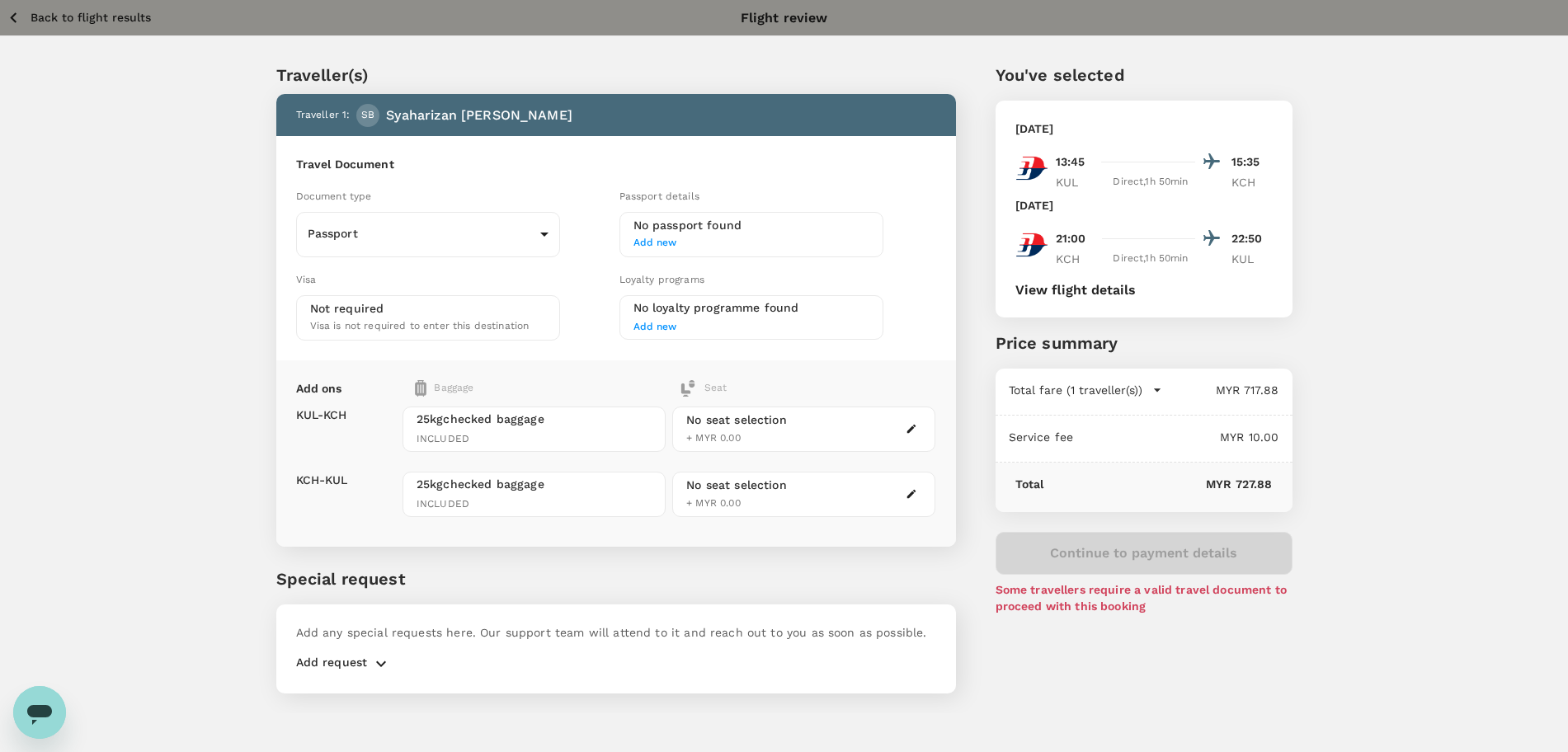 click on "Back to flight results" at bounding box center [91, 17] 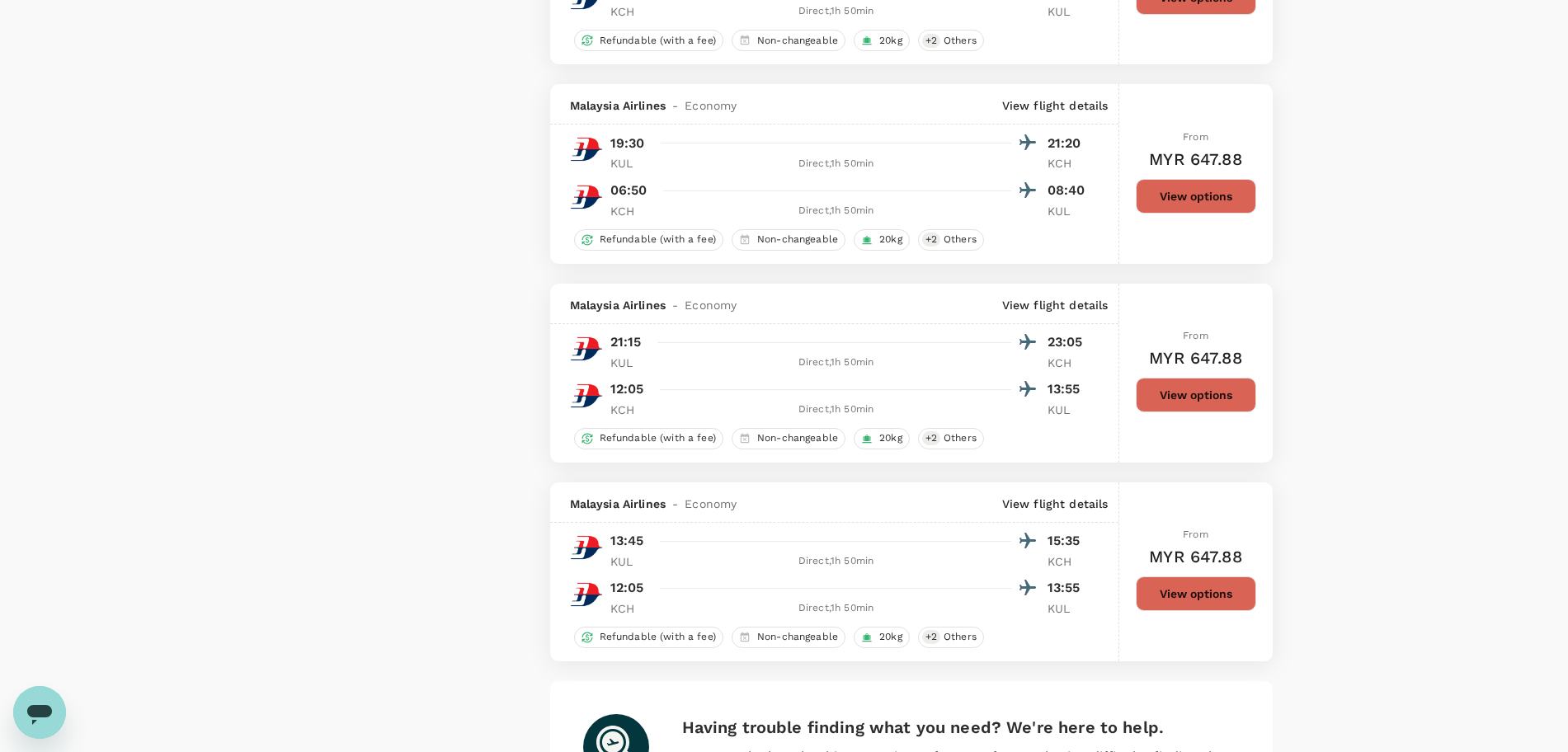 scroll, scrollTop: 3504, scrollLeft: 0, axis: vertical 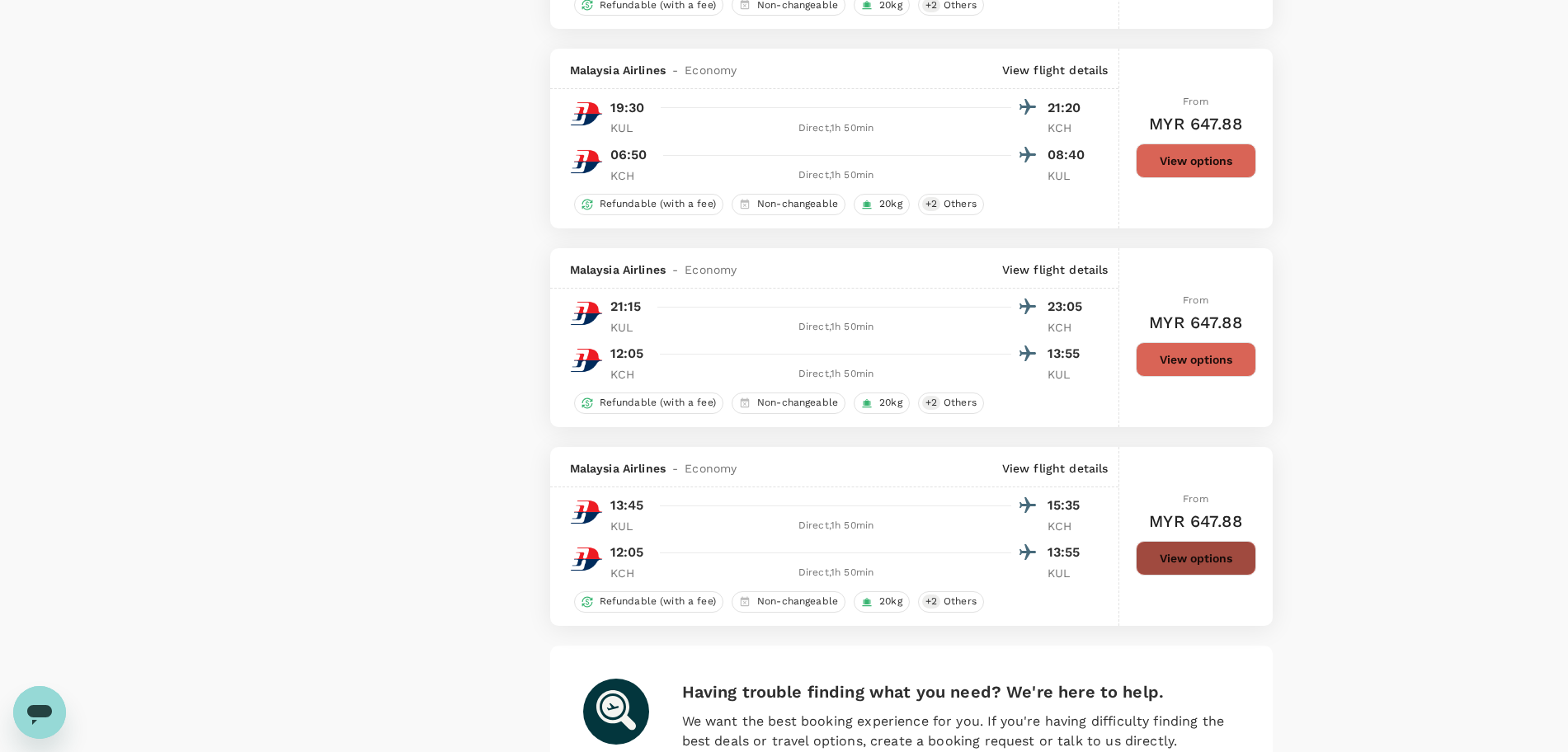 click on "View options" at bounding box center (1196, 558) 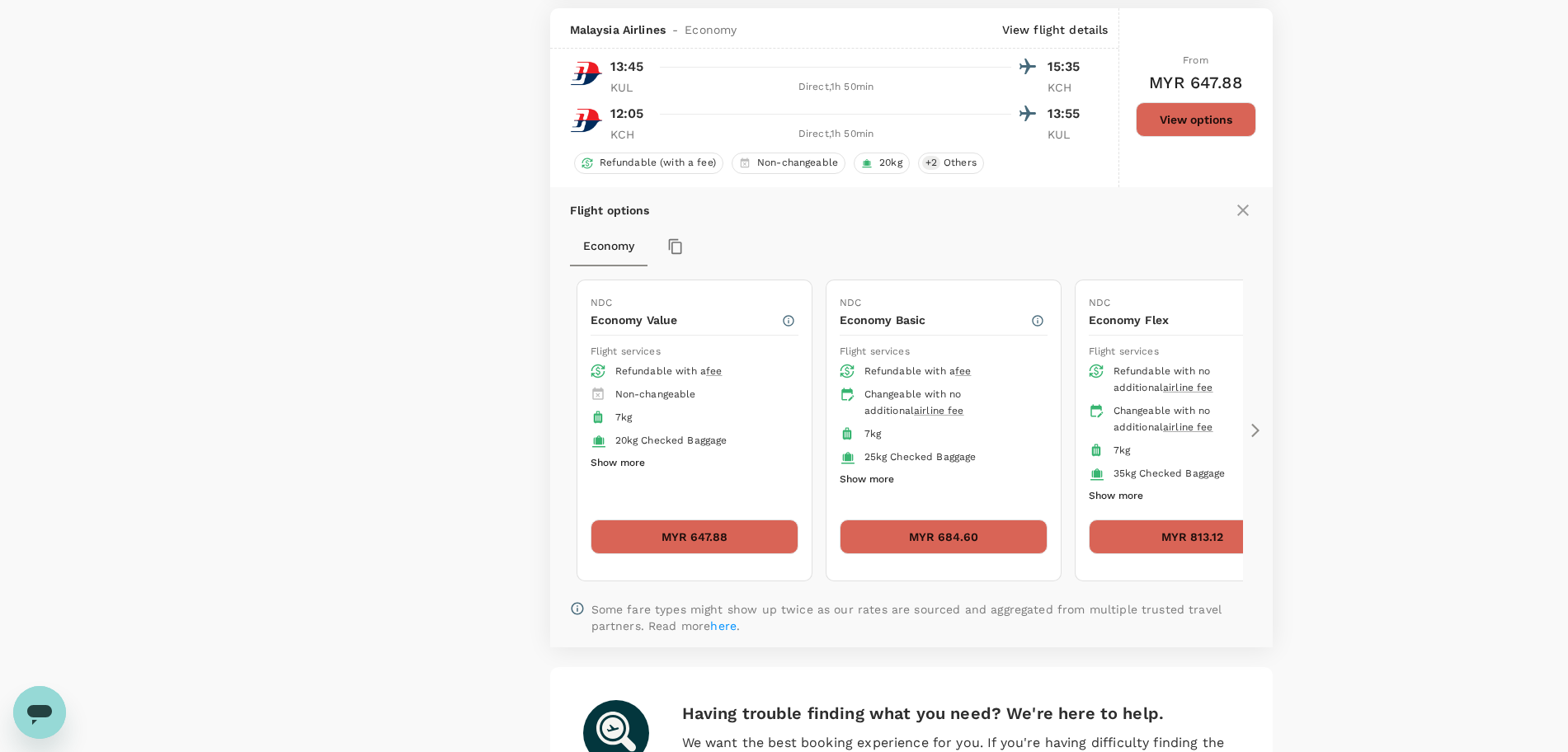 scroll, scrollTop: 3951, scrollLeft: 0, axis: vertical 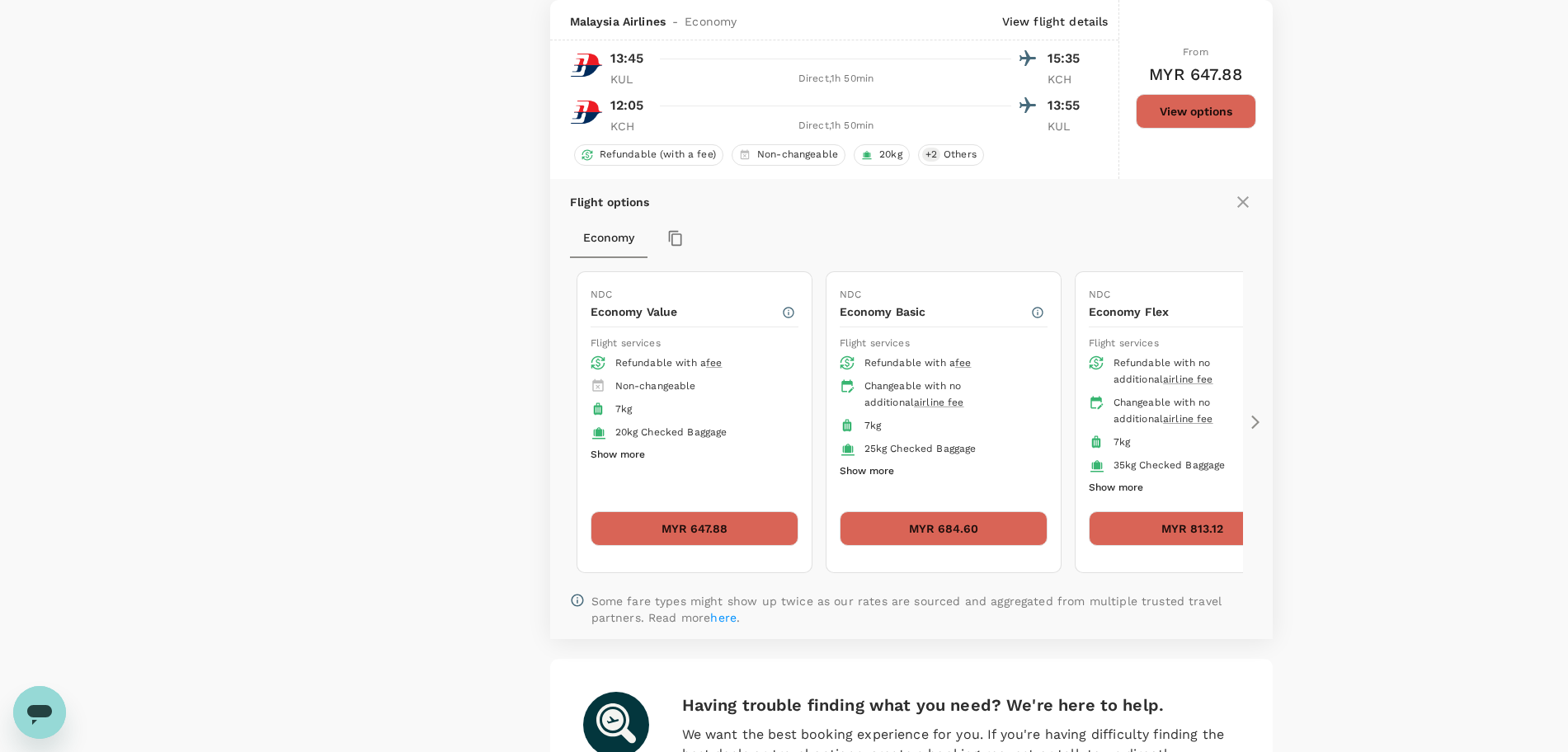 click 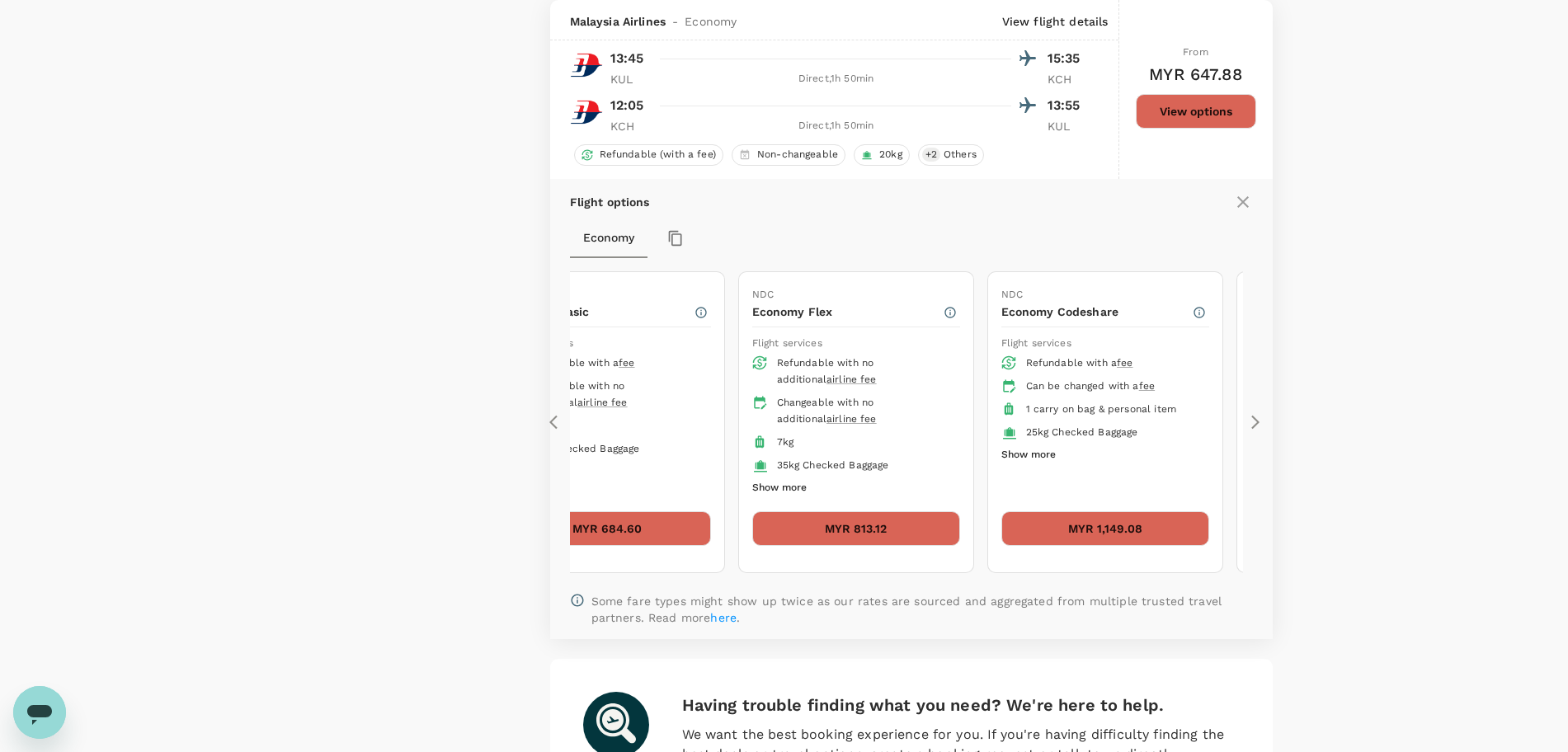 click 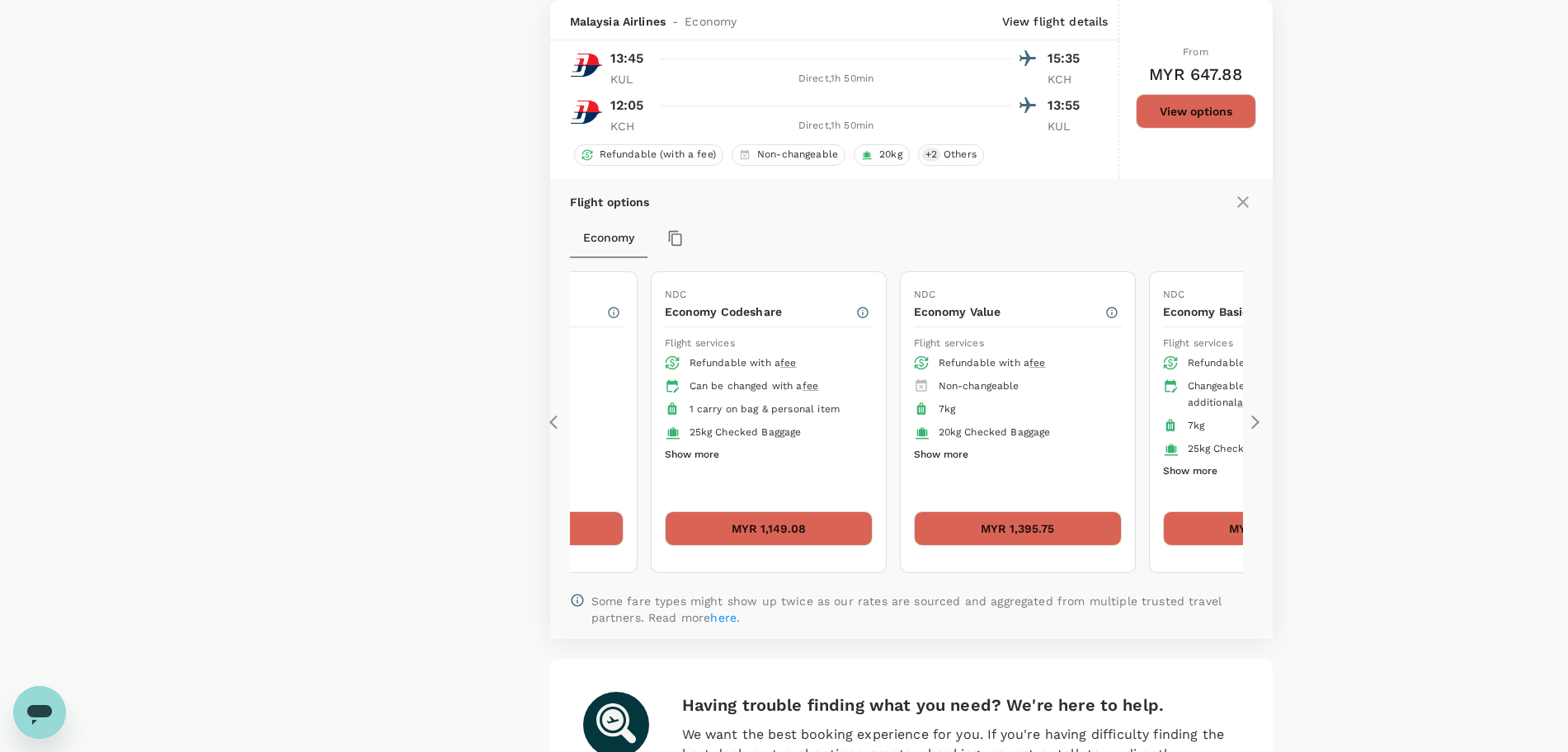 click 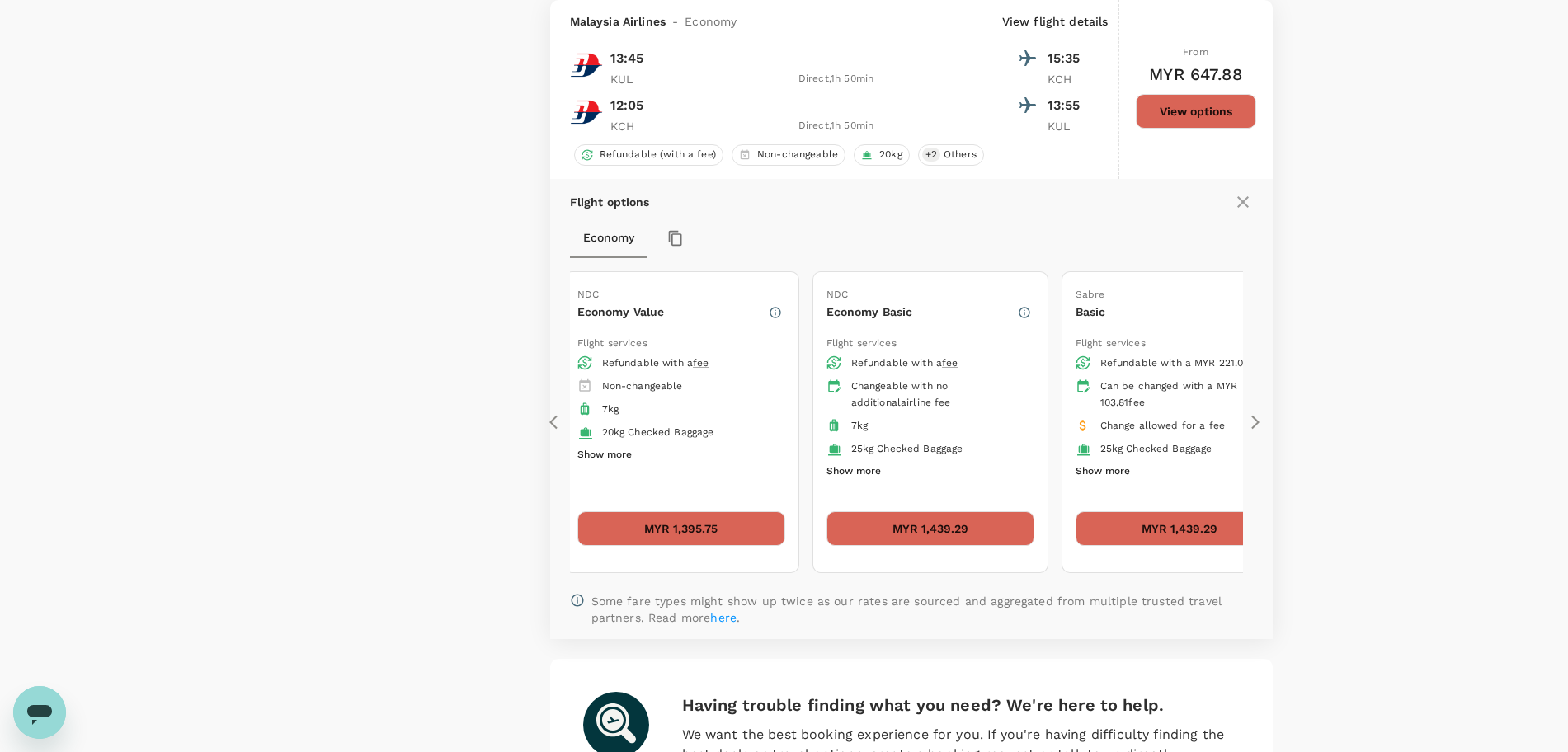 click 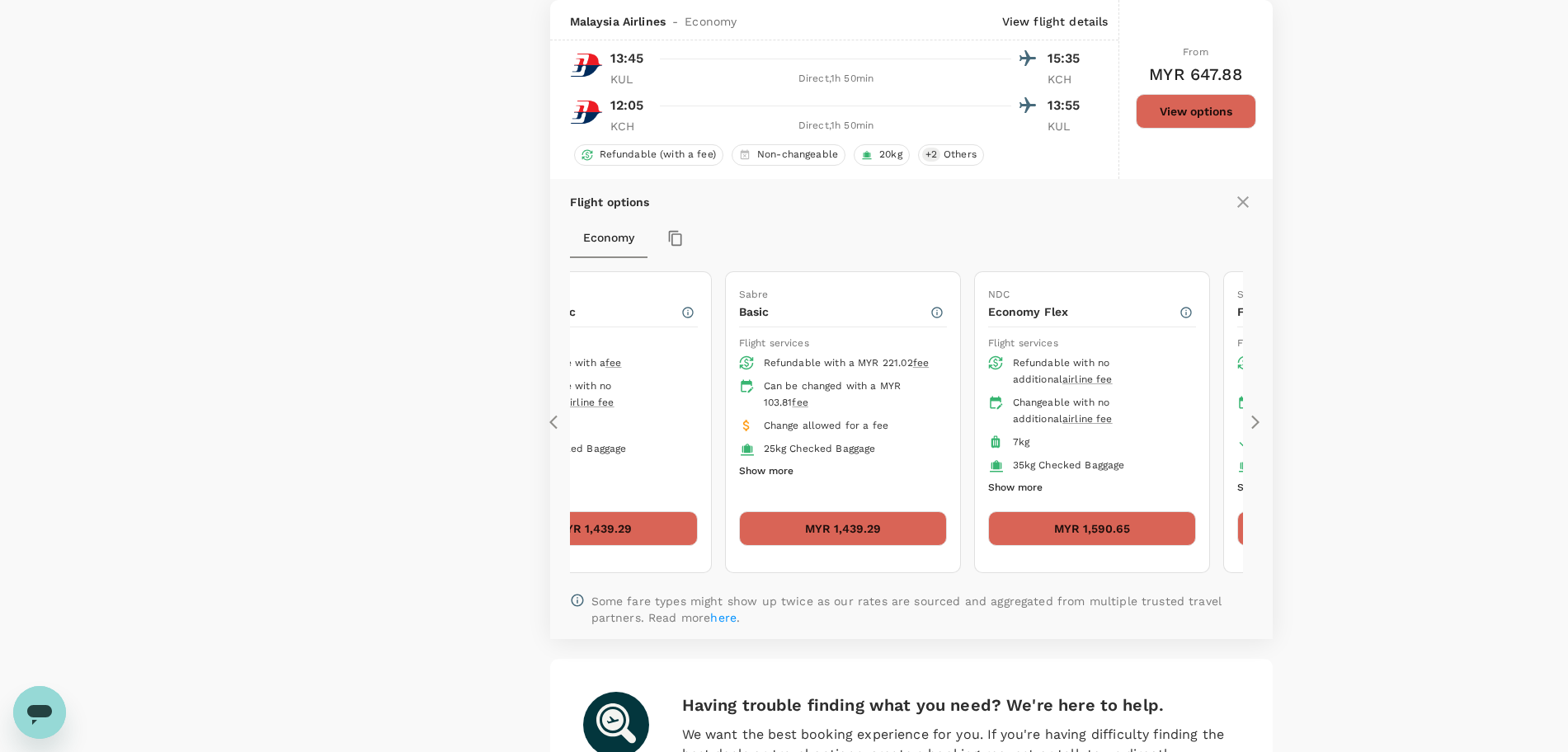 click 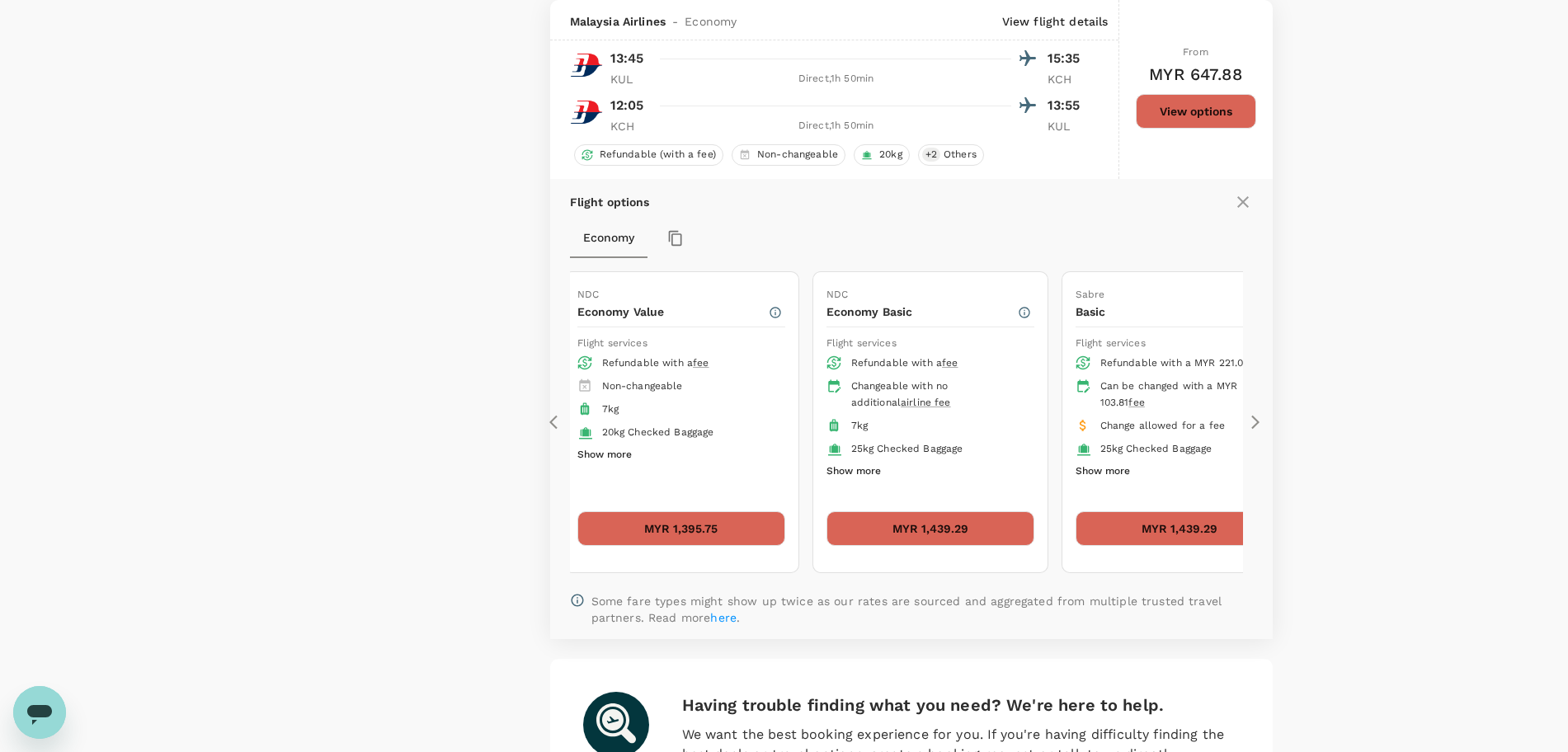click 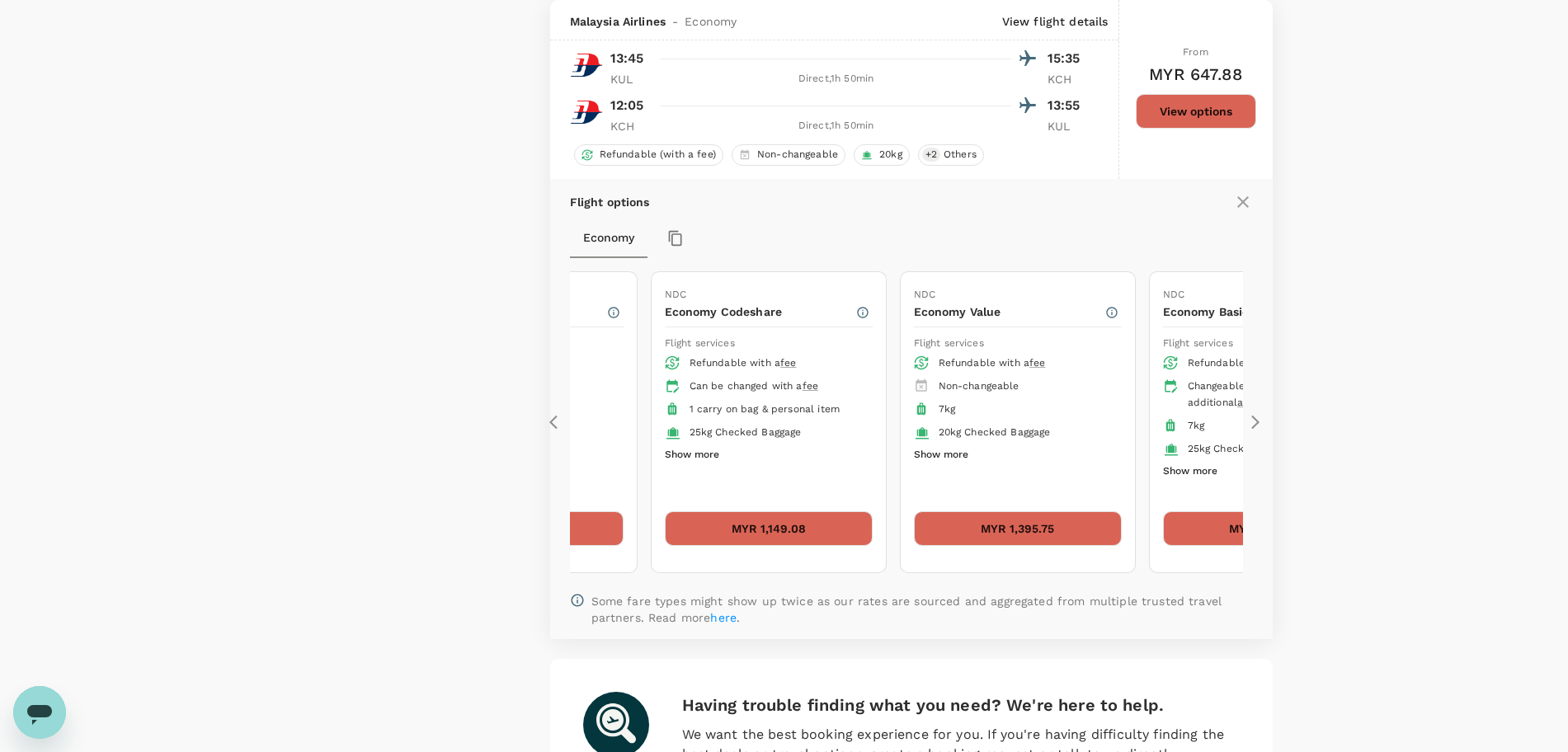 click 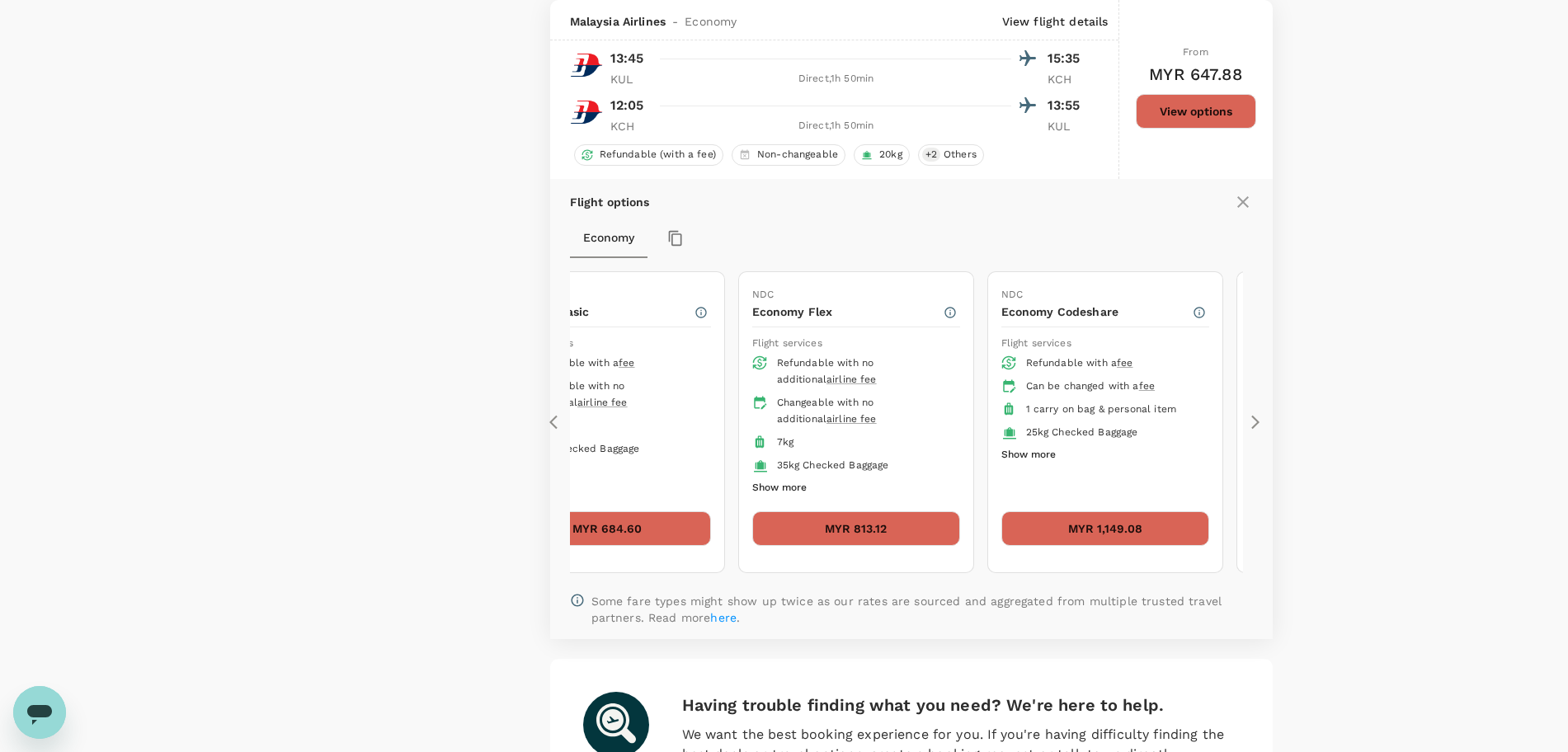 click 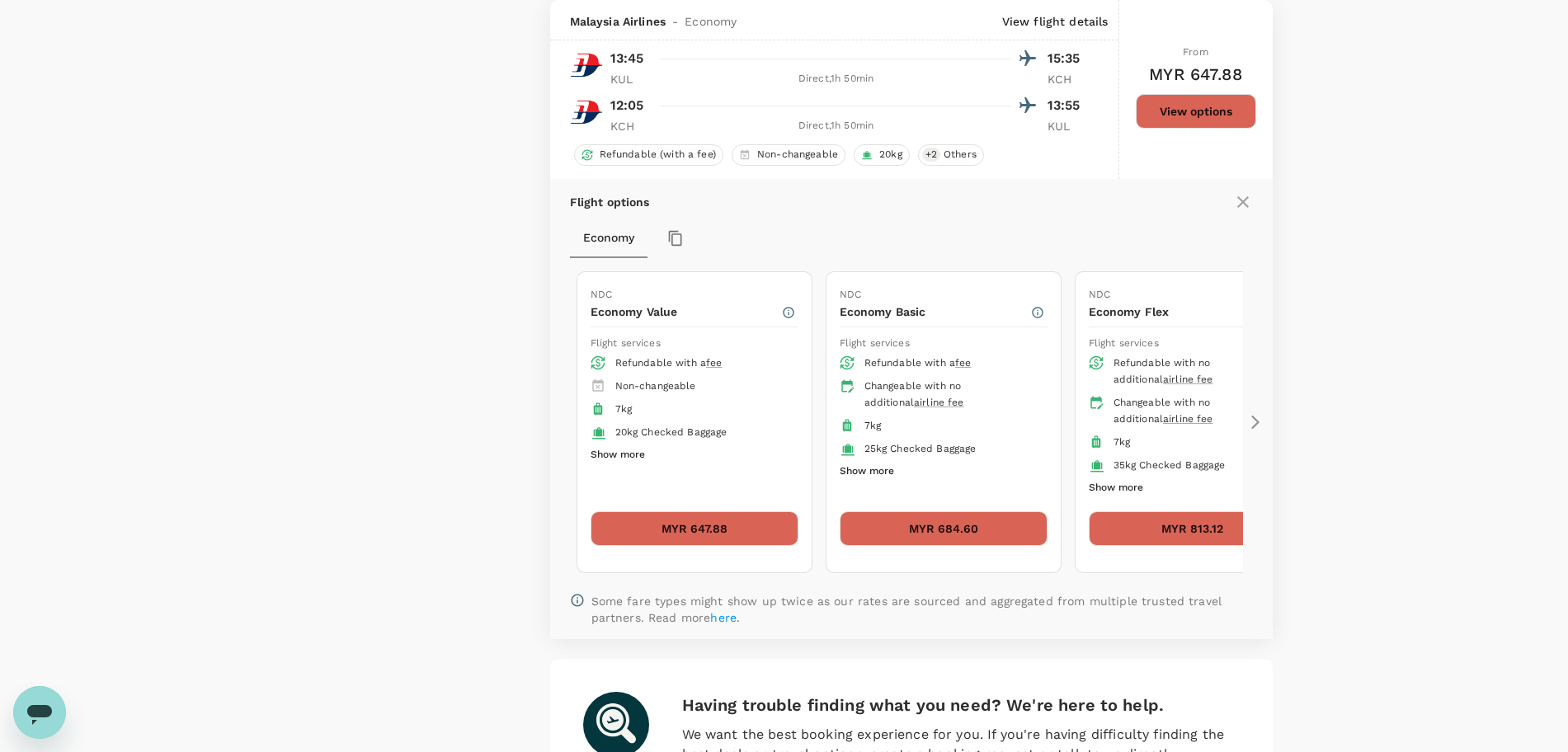 click 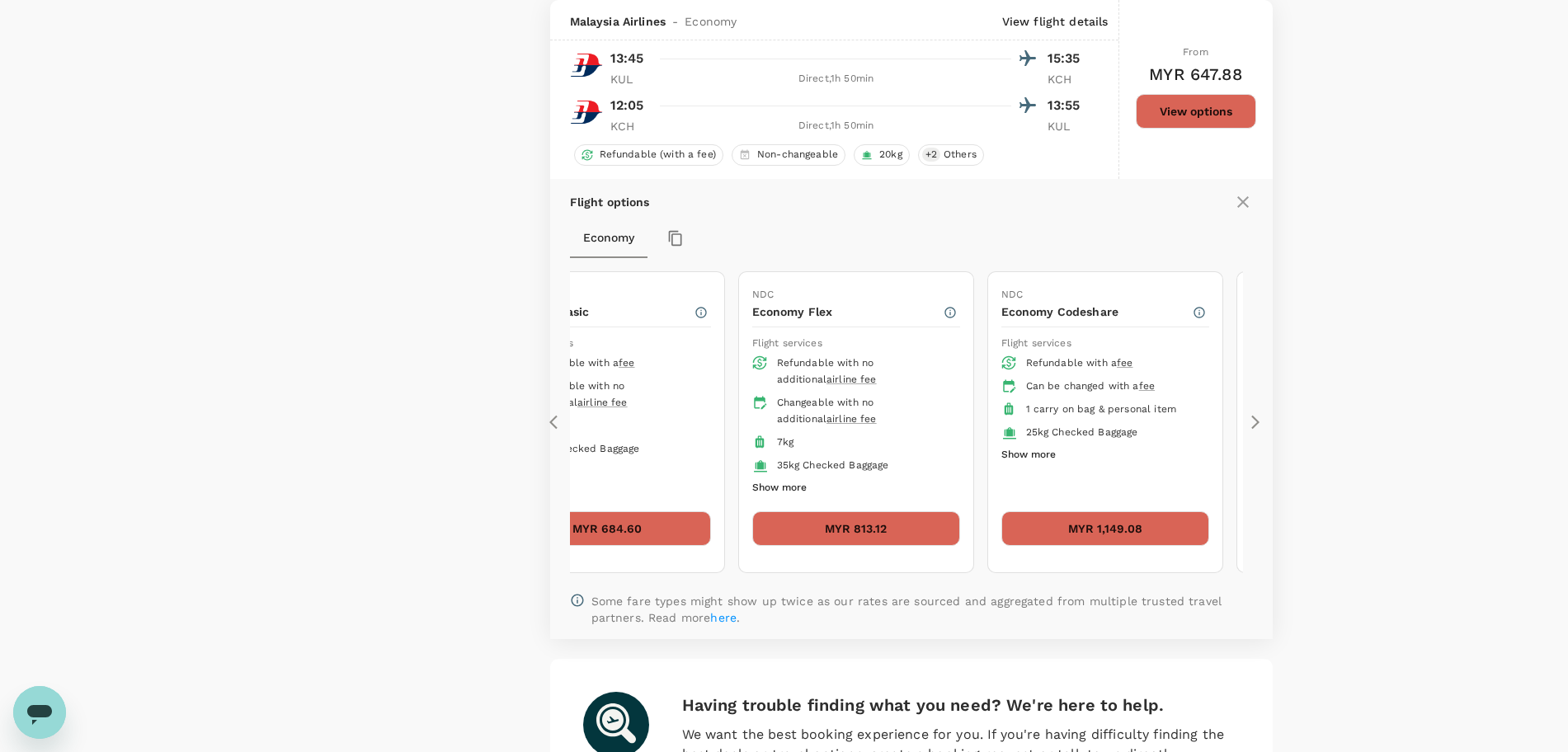 click 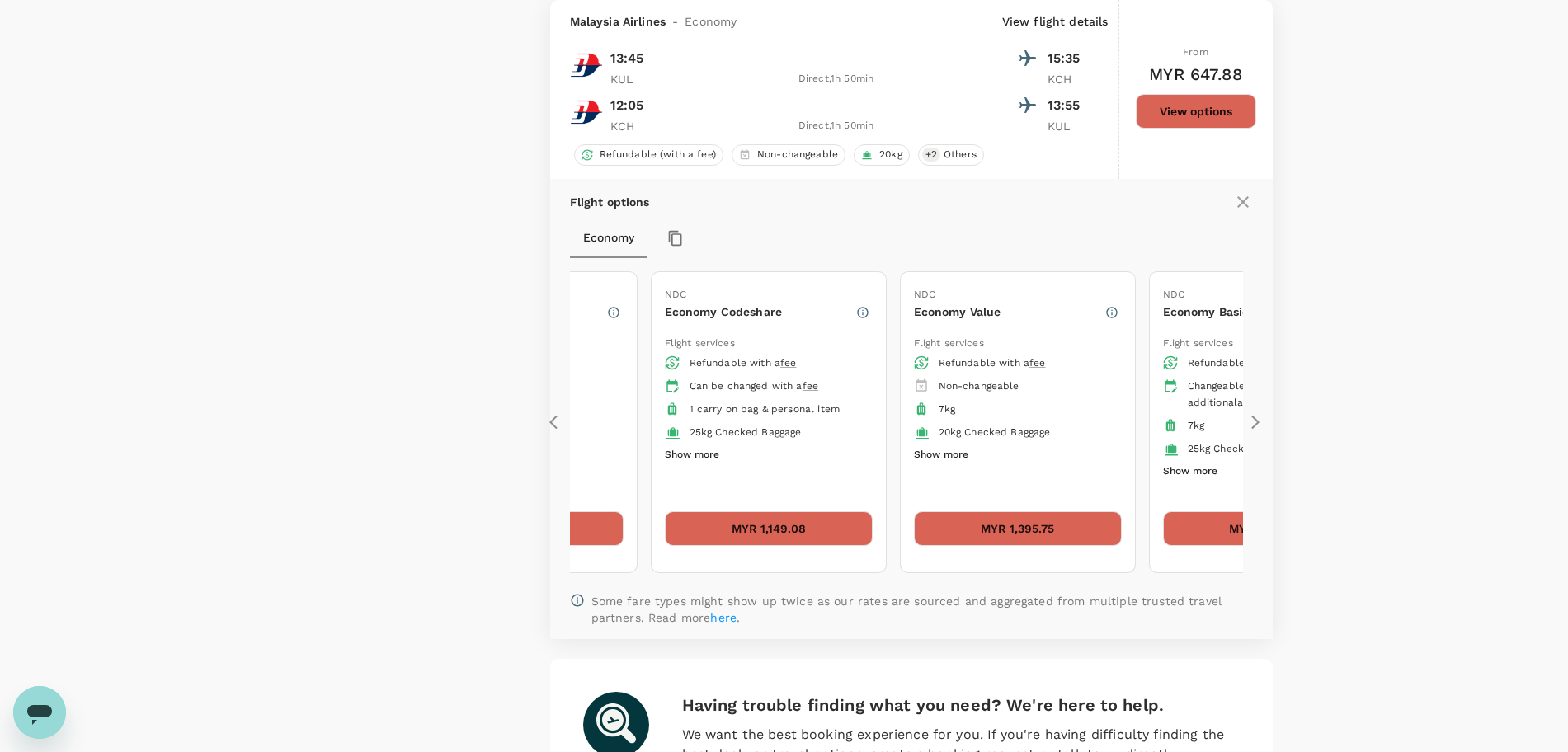 click 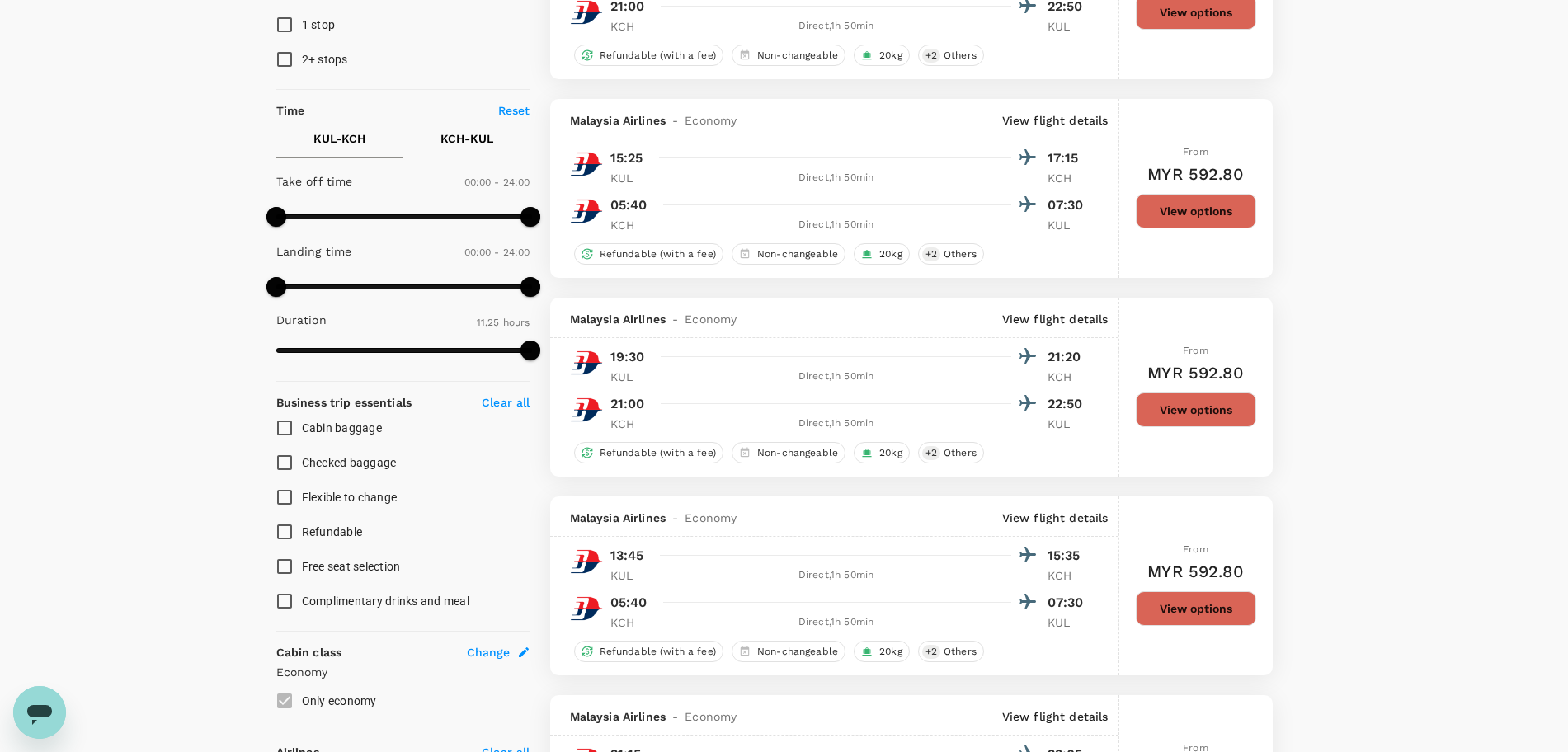 scroll, scrollTop: 309, scrollLeft: 0, axis: vertical 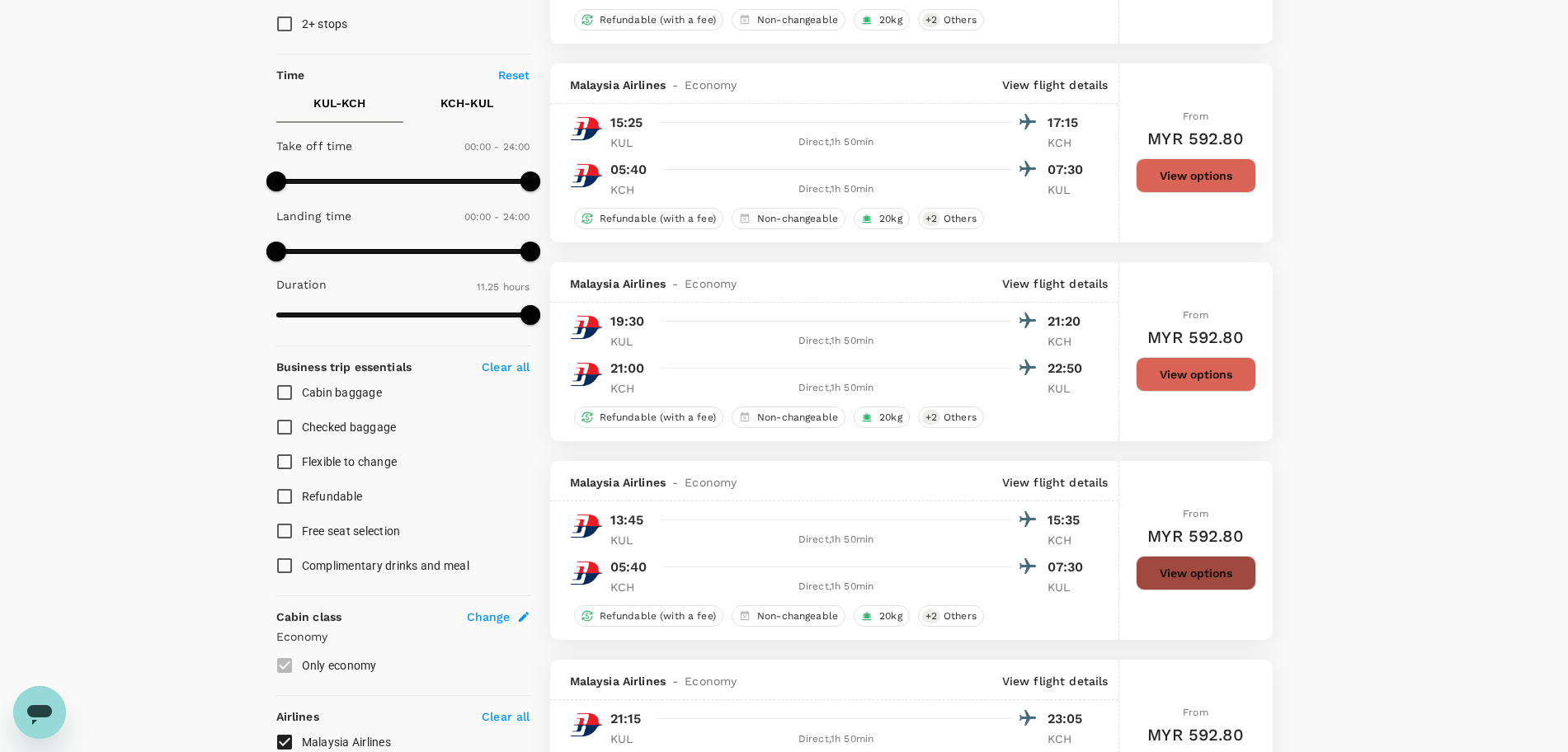 click on "View options" at bounding box center [1196, 573] 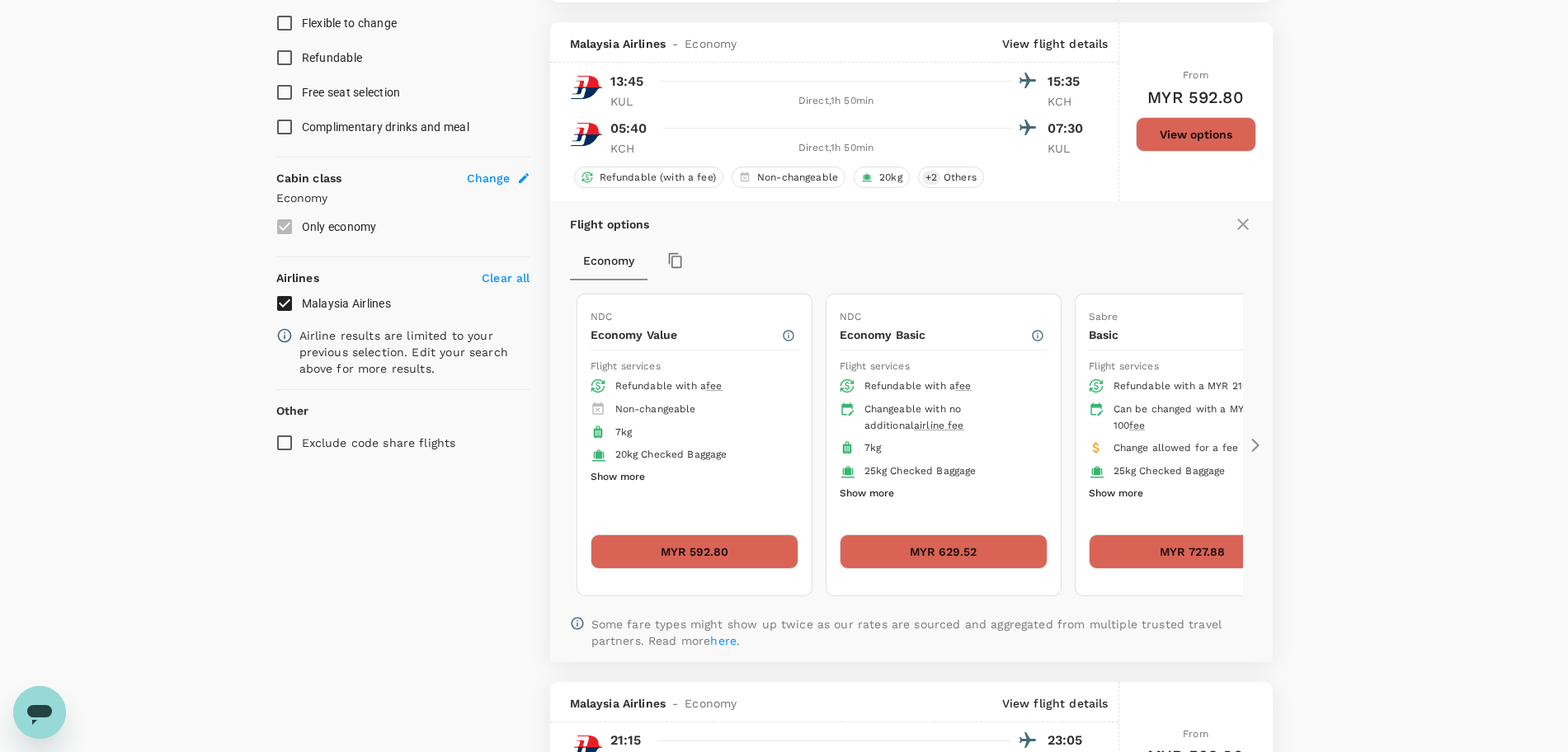 scroll, scrollTop: 770, scrollLeft: 0, axis: vertical 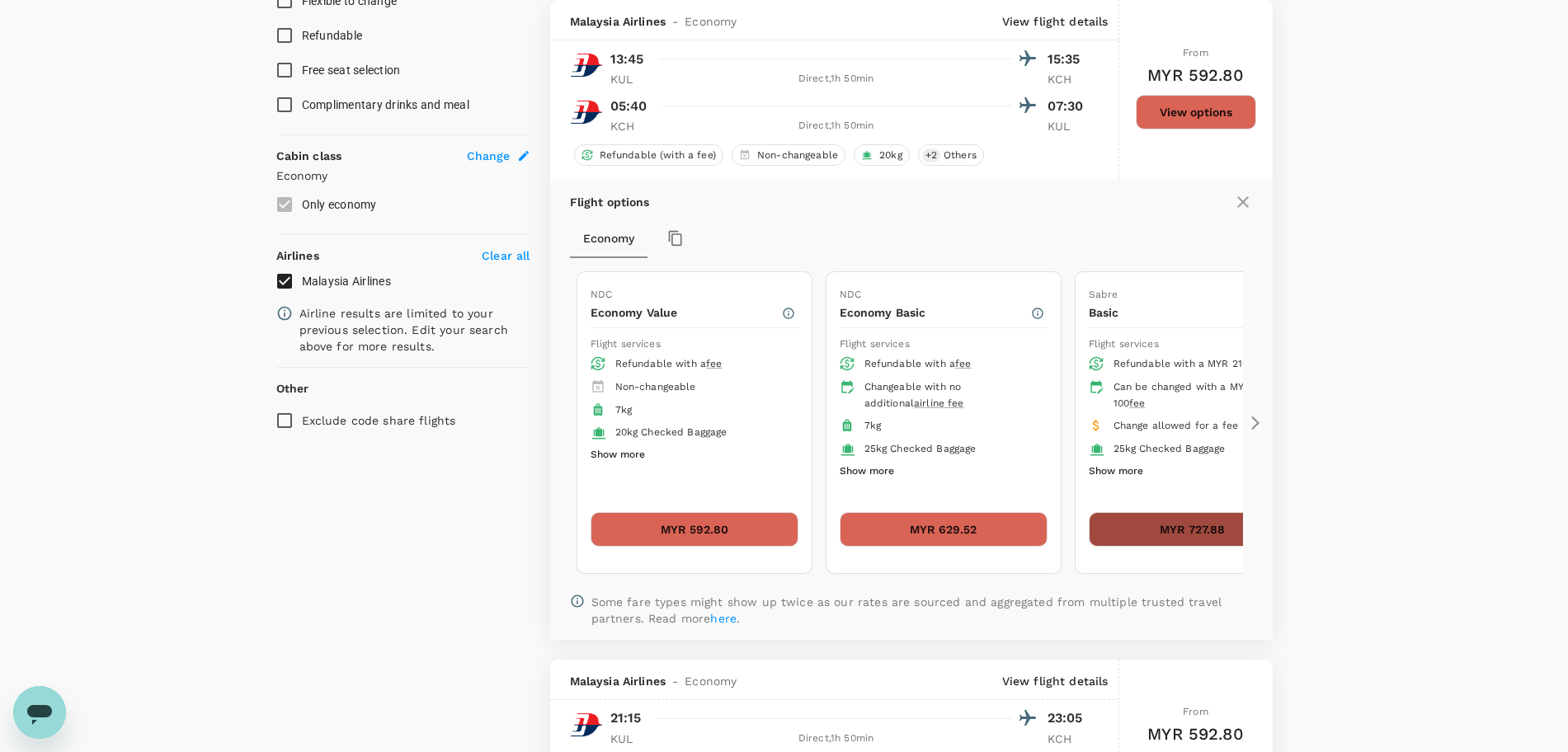 click on "MYR 727.88" at bounding box center [1193, 529] 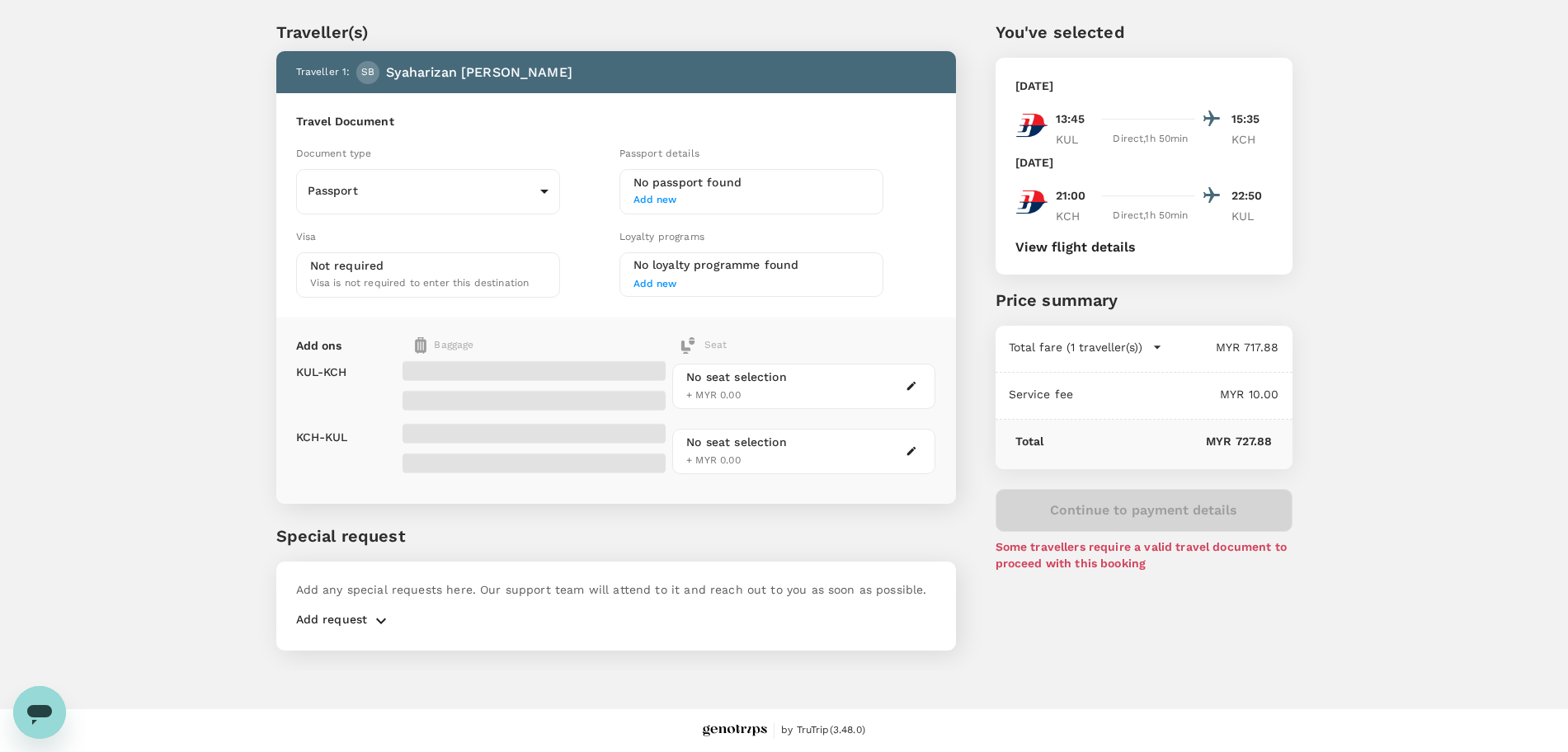 scroll, scrollTop: 0, scrollLeft: 0, axis: both 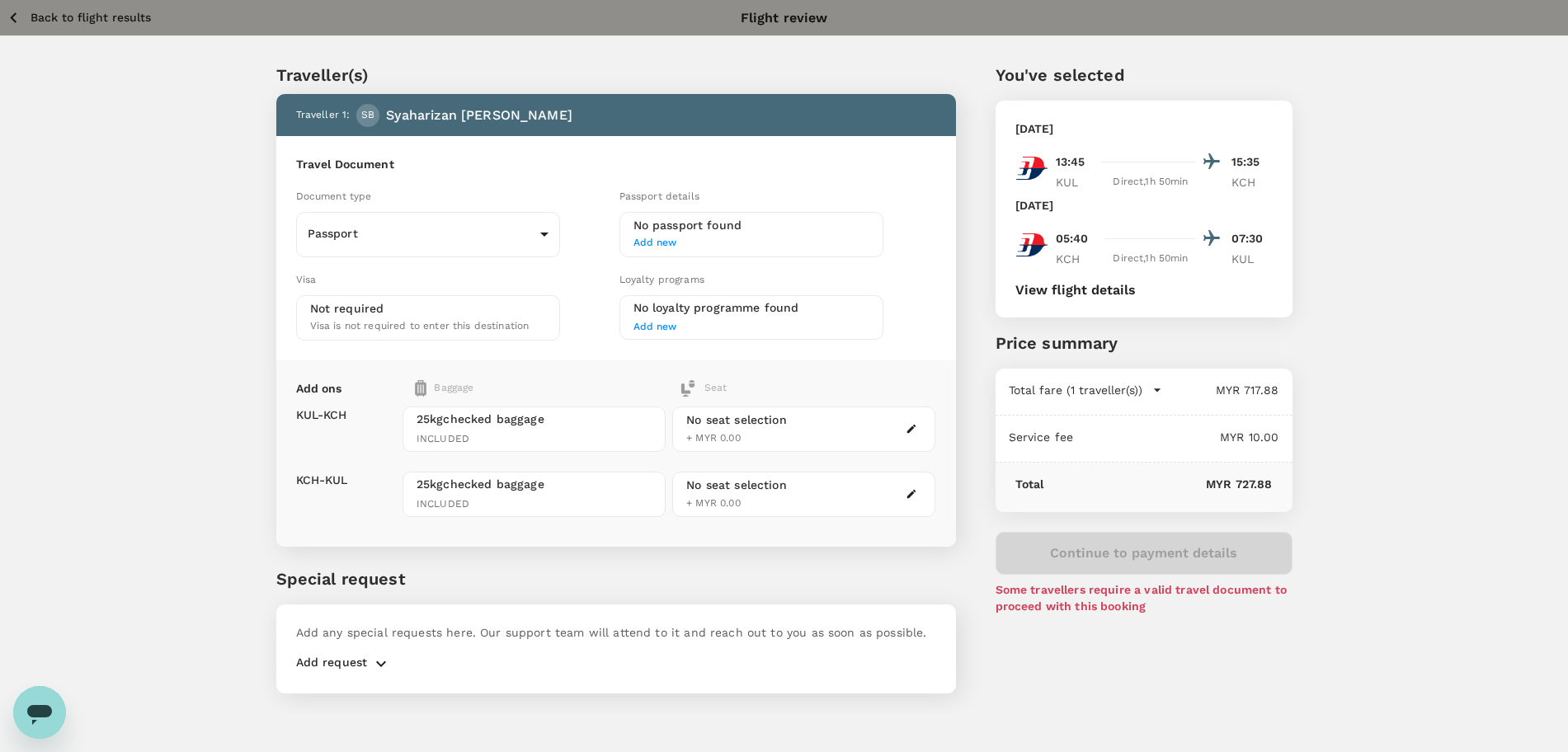 click on "Back to flight results" at bounding box center (78, 17) 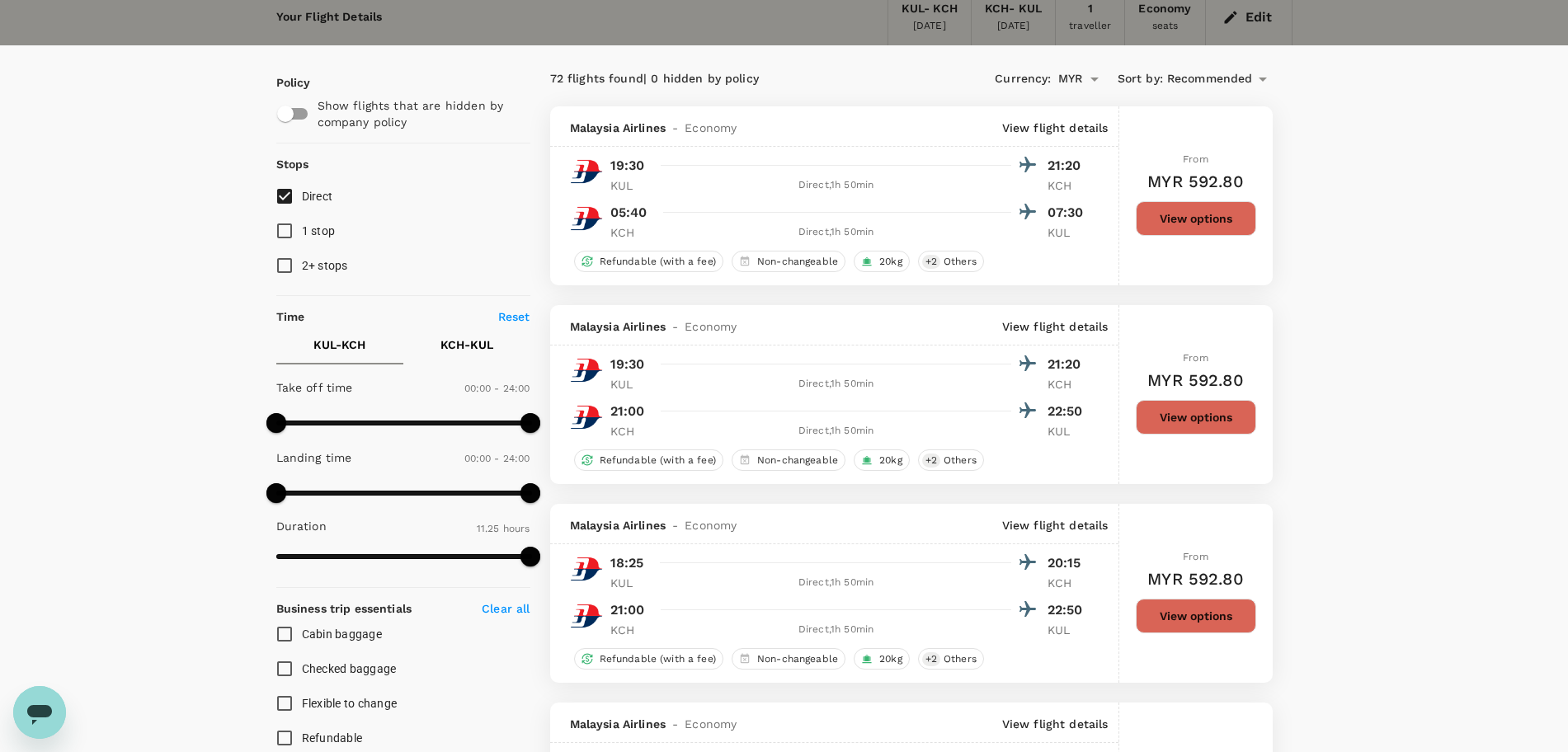 scroll, scrollTop: 103, scrollLeft: 0, axis: vertical 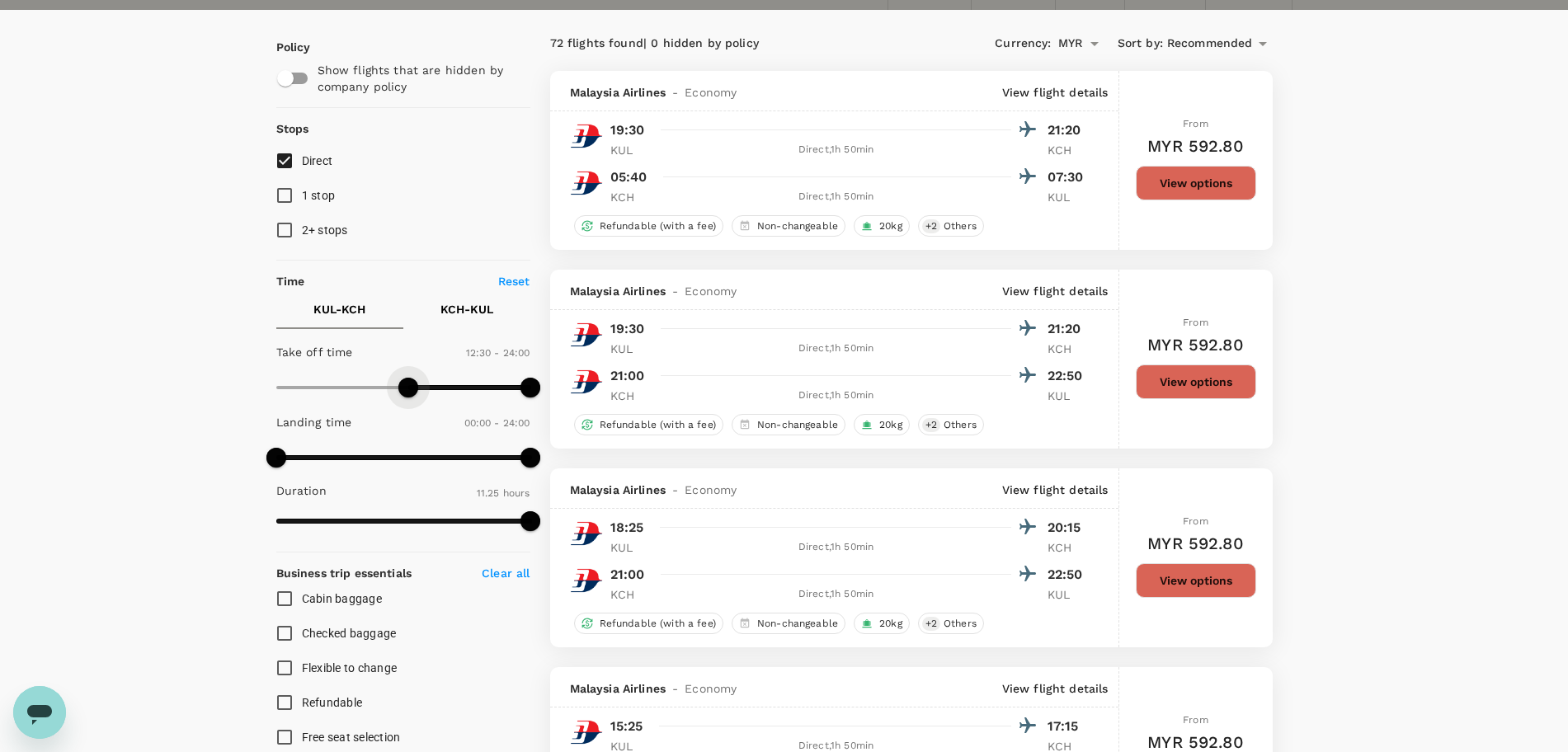 type on "780" 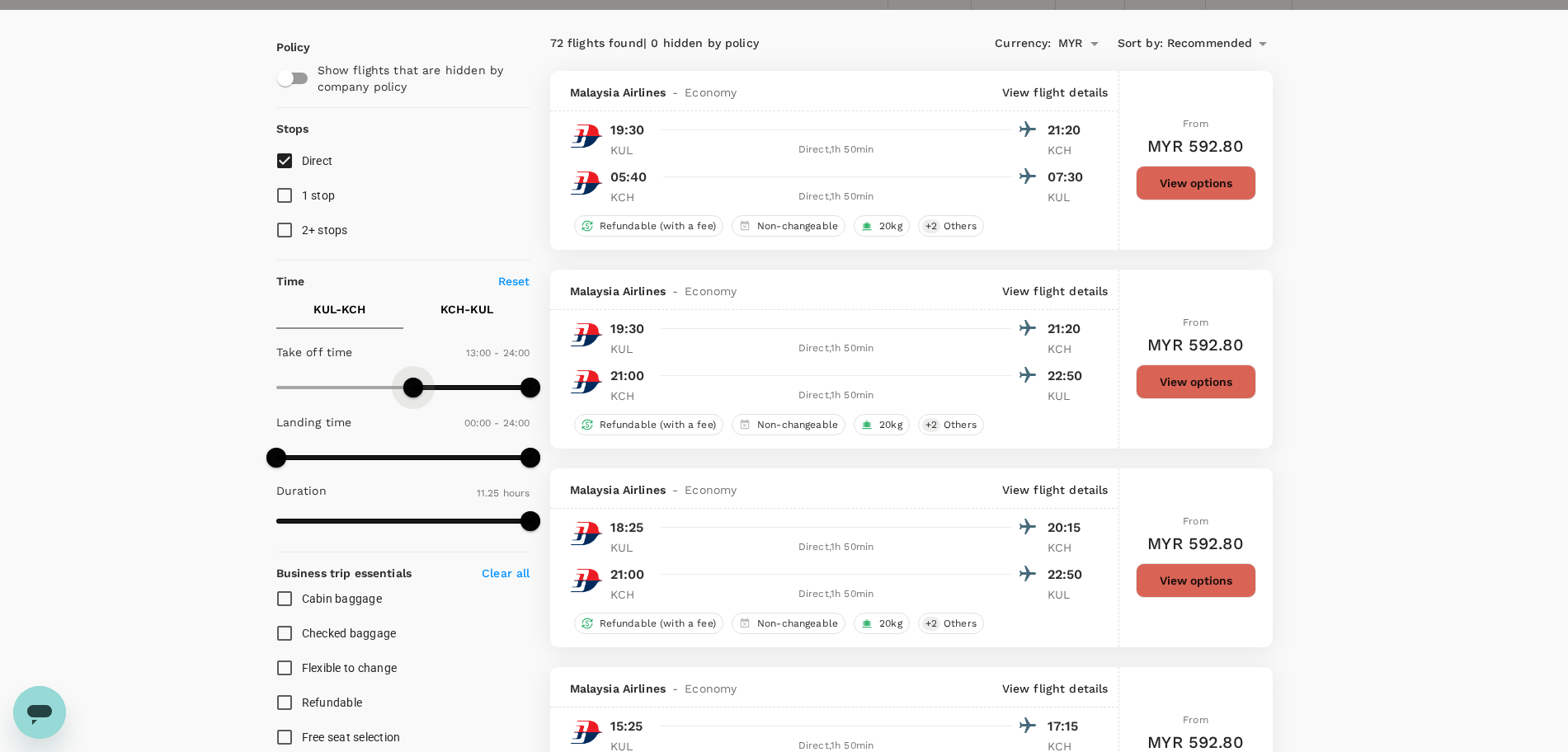 drag, startPoint x: 293, startPoint y: 381, endPoint x: 412, endPoint y: 386, distance: 119.105 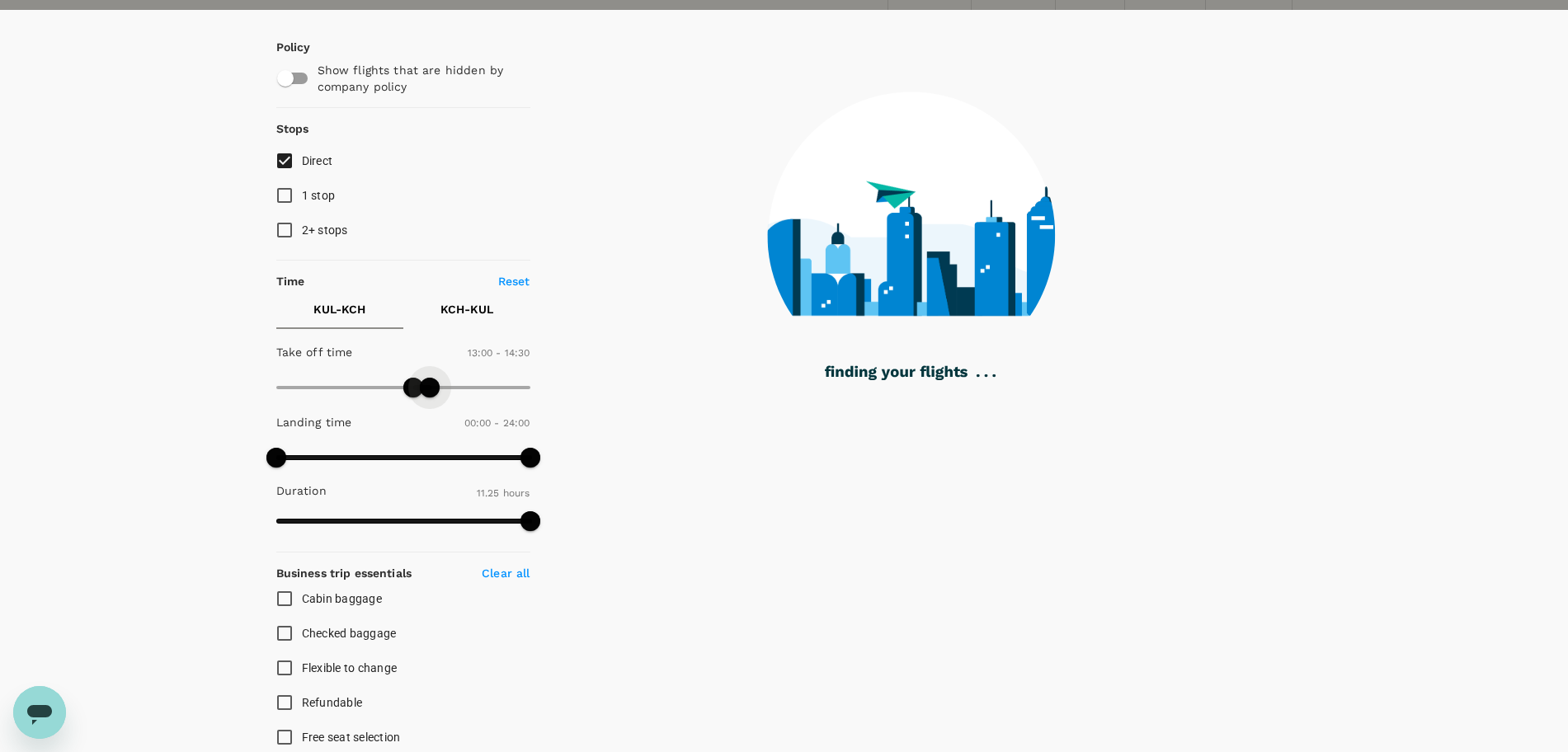 type on "840" 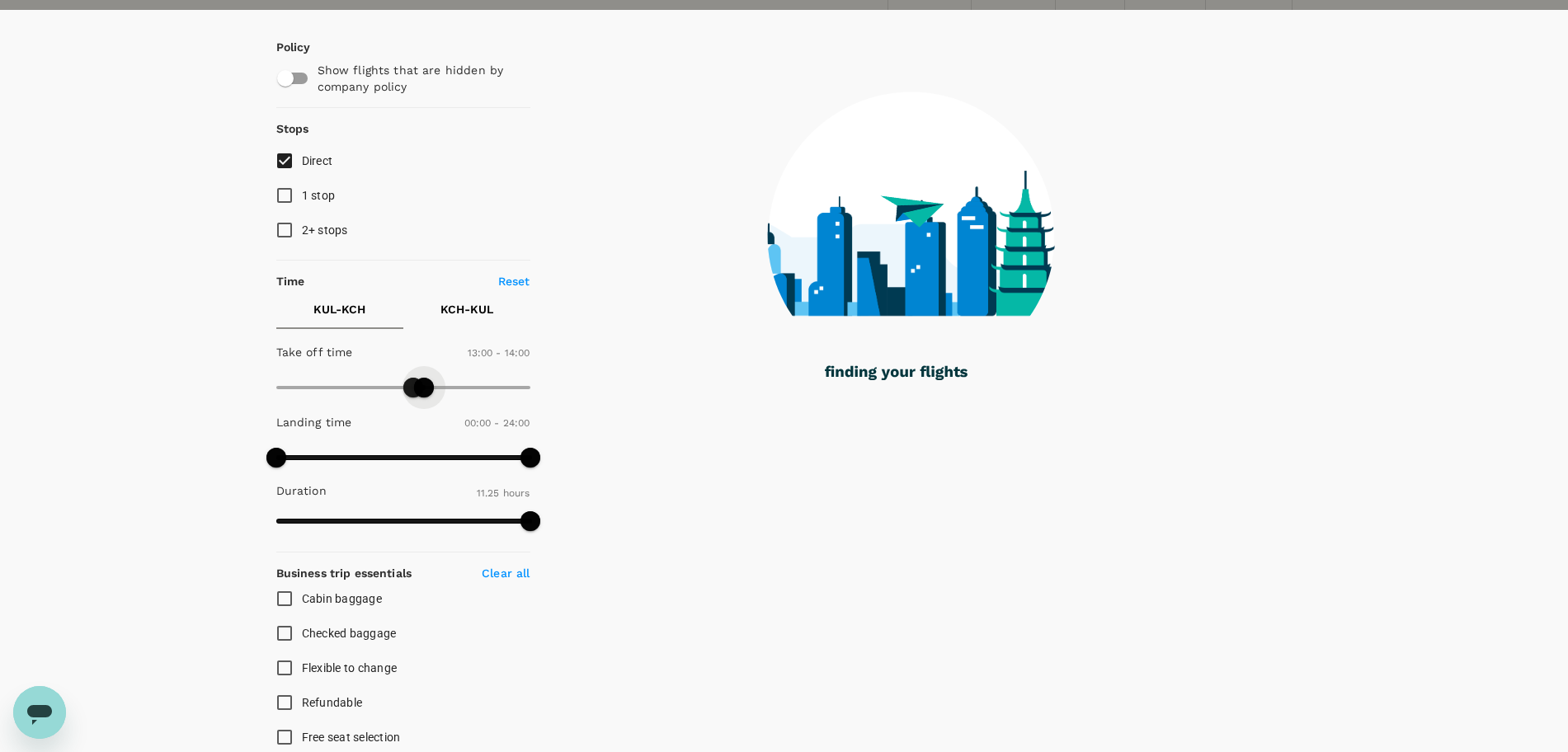 drag, startPoint x: 521, startPoint y: 388, endPoint x: 426, endPoint y: 394, distance: 95.189285 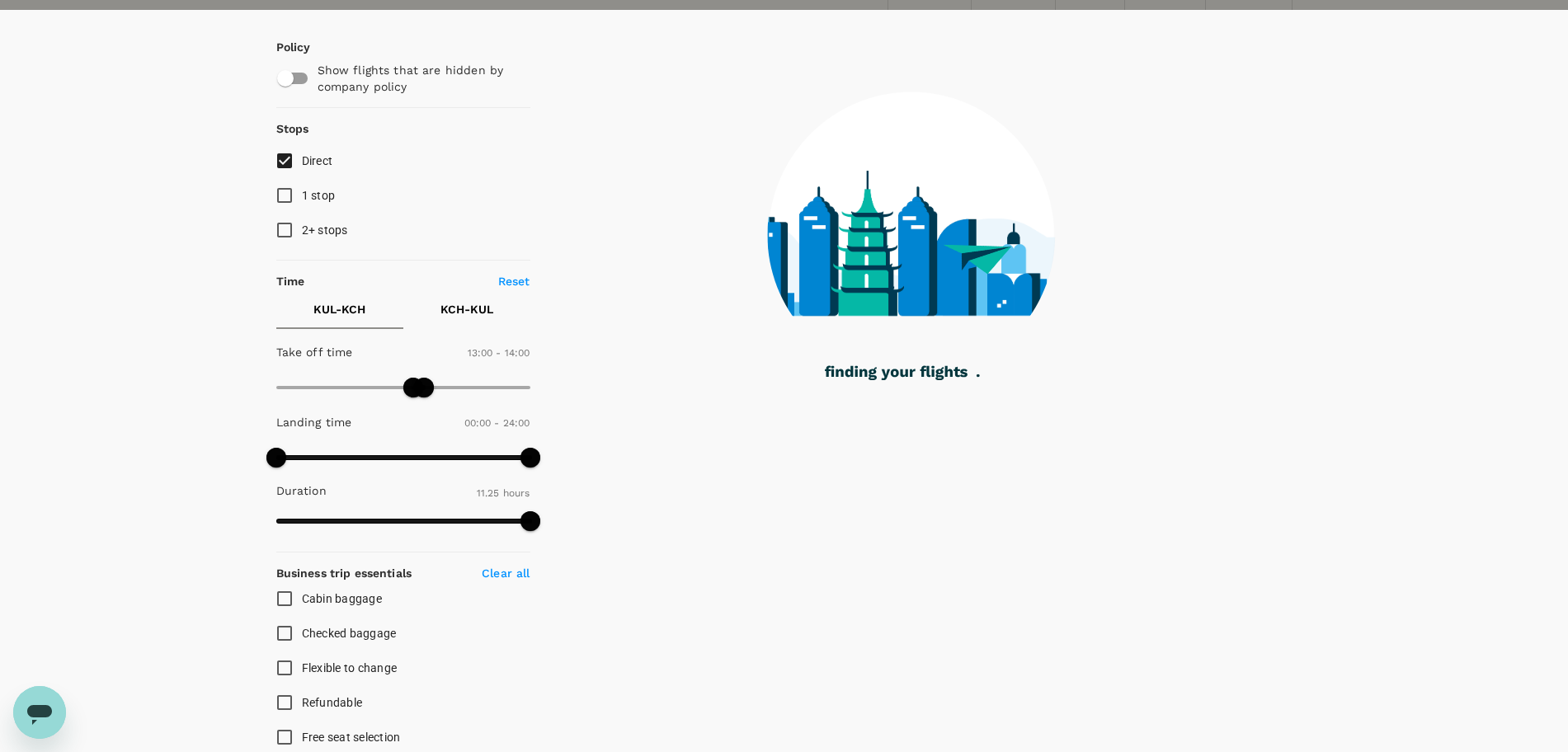 click on "Time Reset" at bounding box center (403, 281) 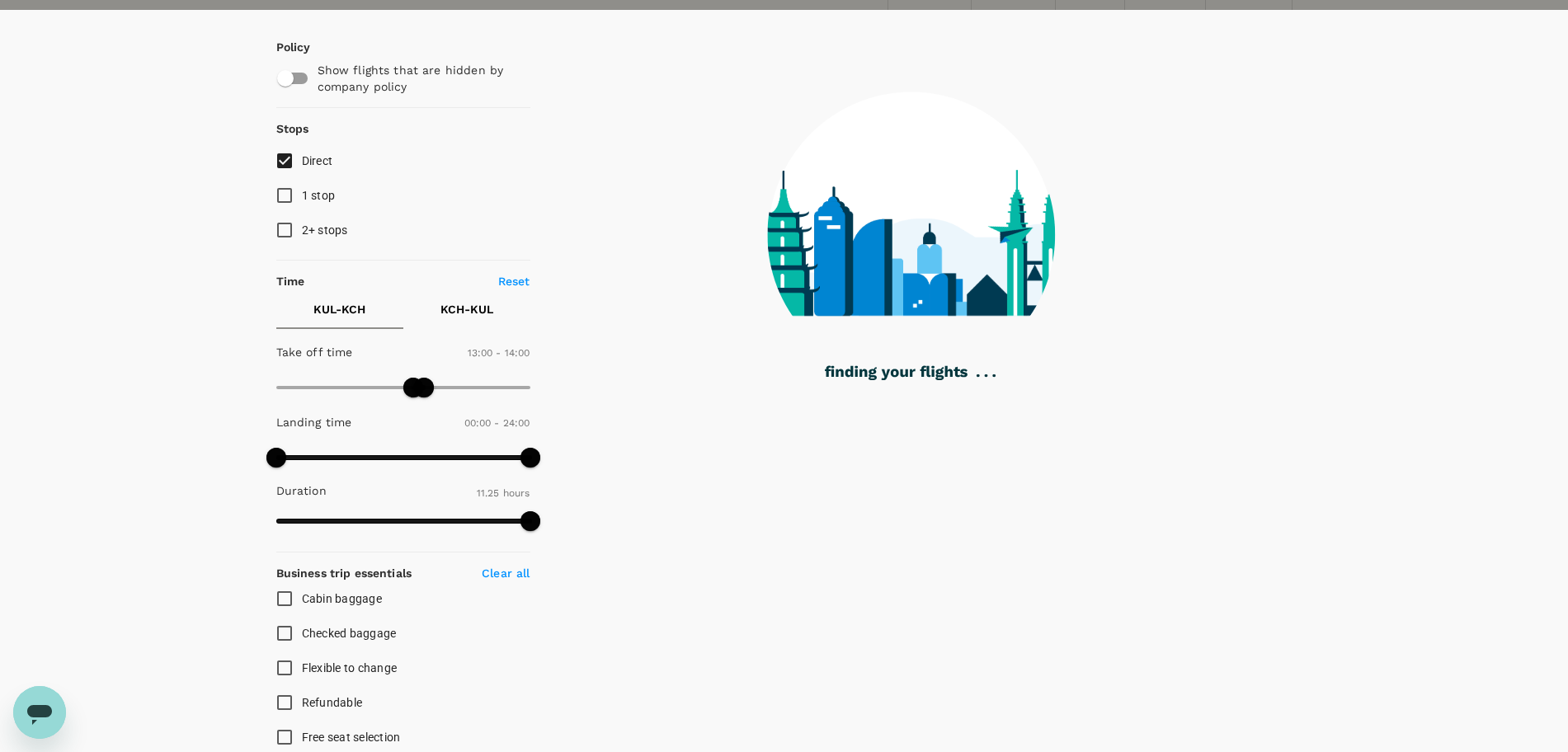 click on "KCH - KUL" at bounding box center (467, 309) 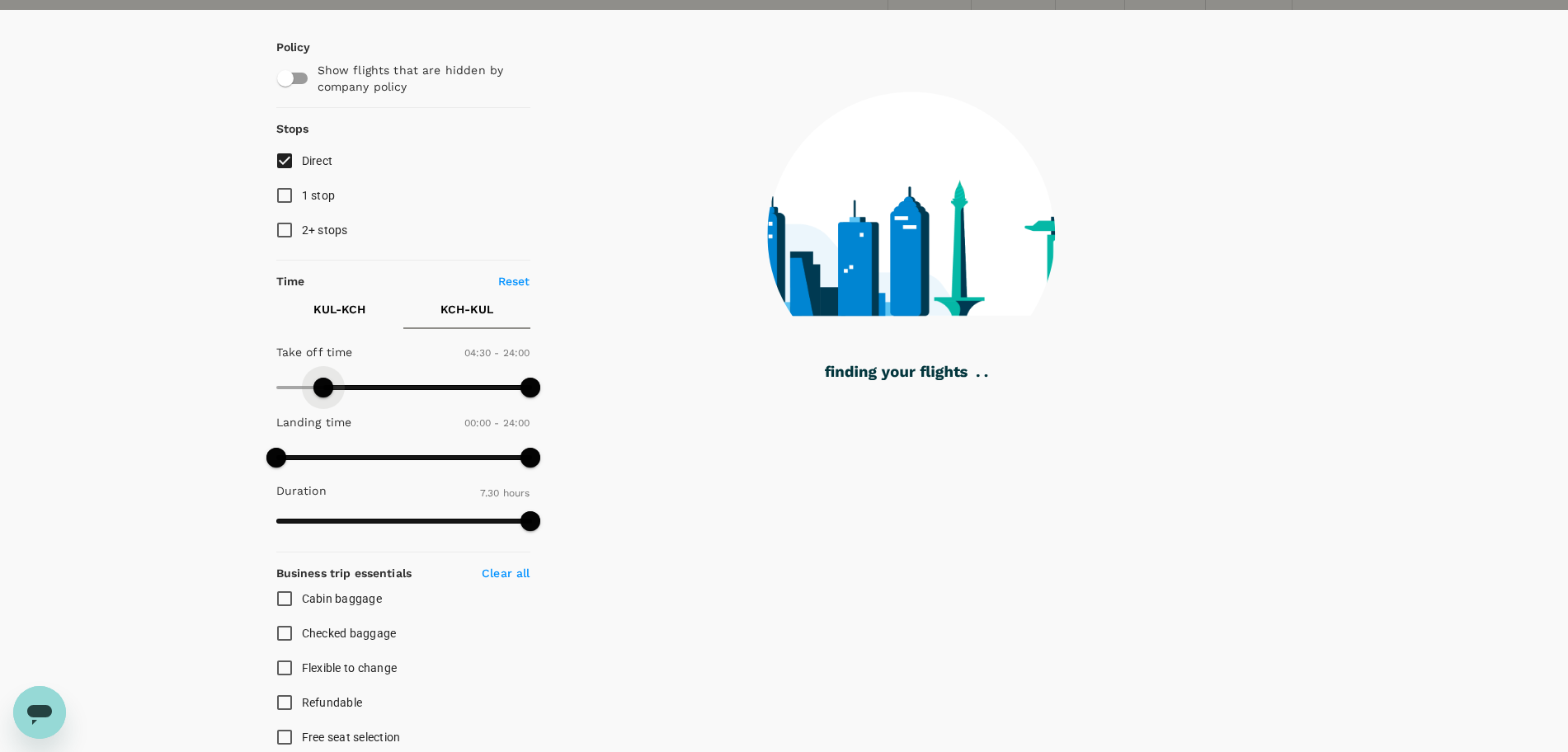 type on "300" 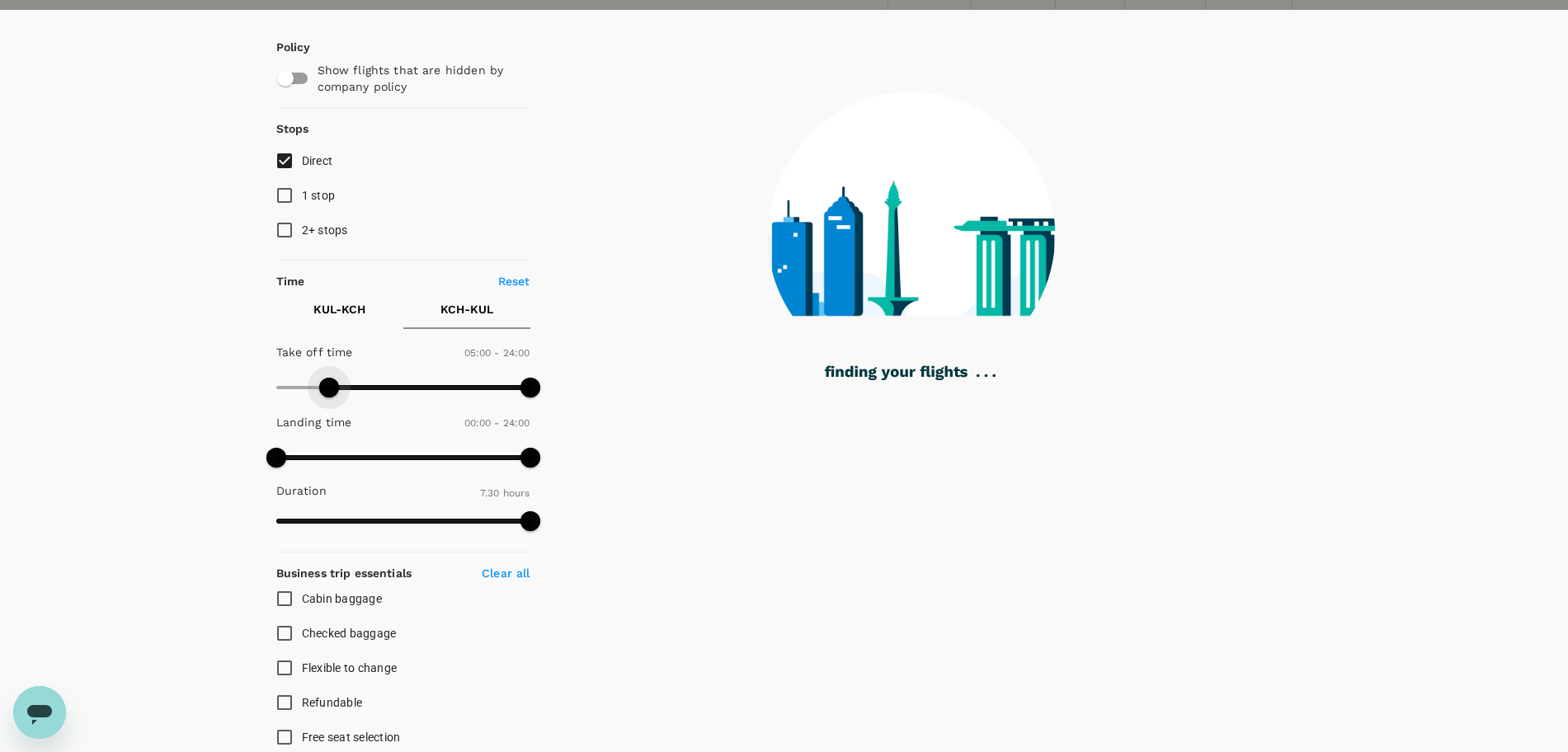 drag, startPoint x: 299, startPoint y: 391, endPoint x: 329, endPoint y: 392, distance: 30.016662 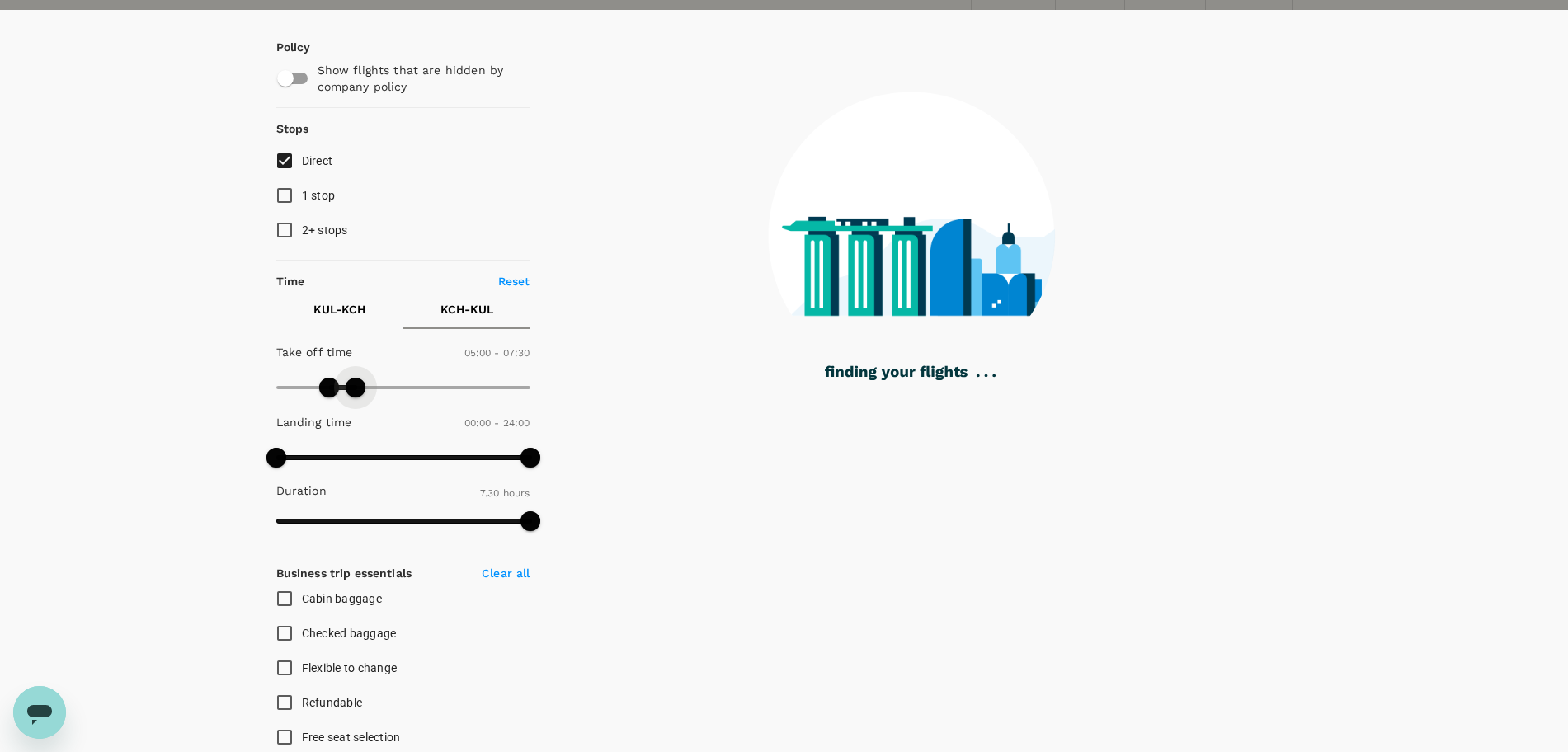 drag, startPoint x: 501, startPoint y: 392, endPoint x: 357, endPoint y: 388, distance: 144.05554 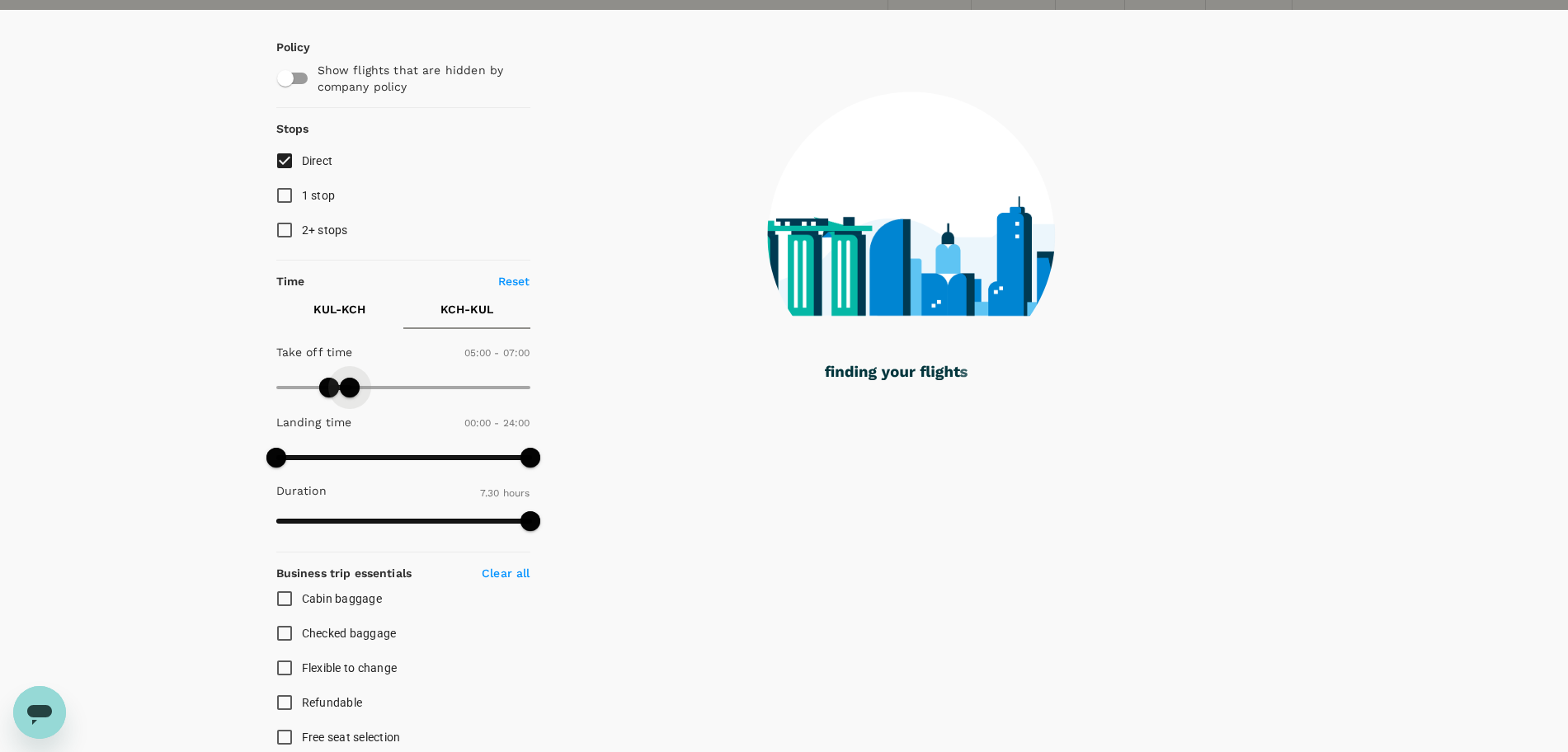 click at bounding box center [350, 388] 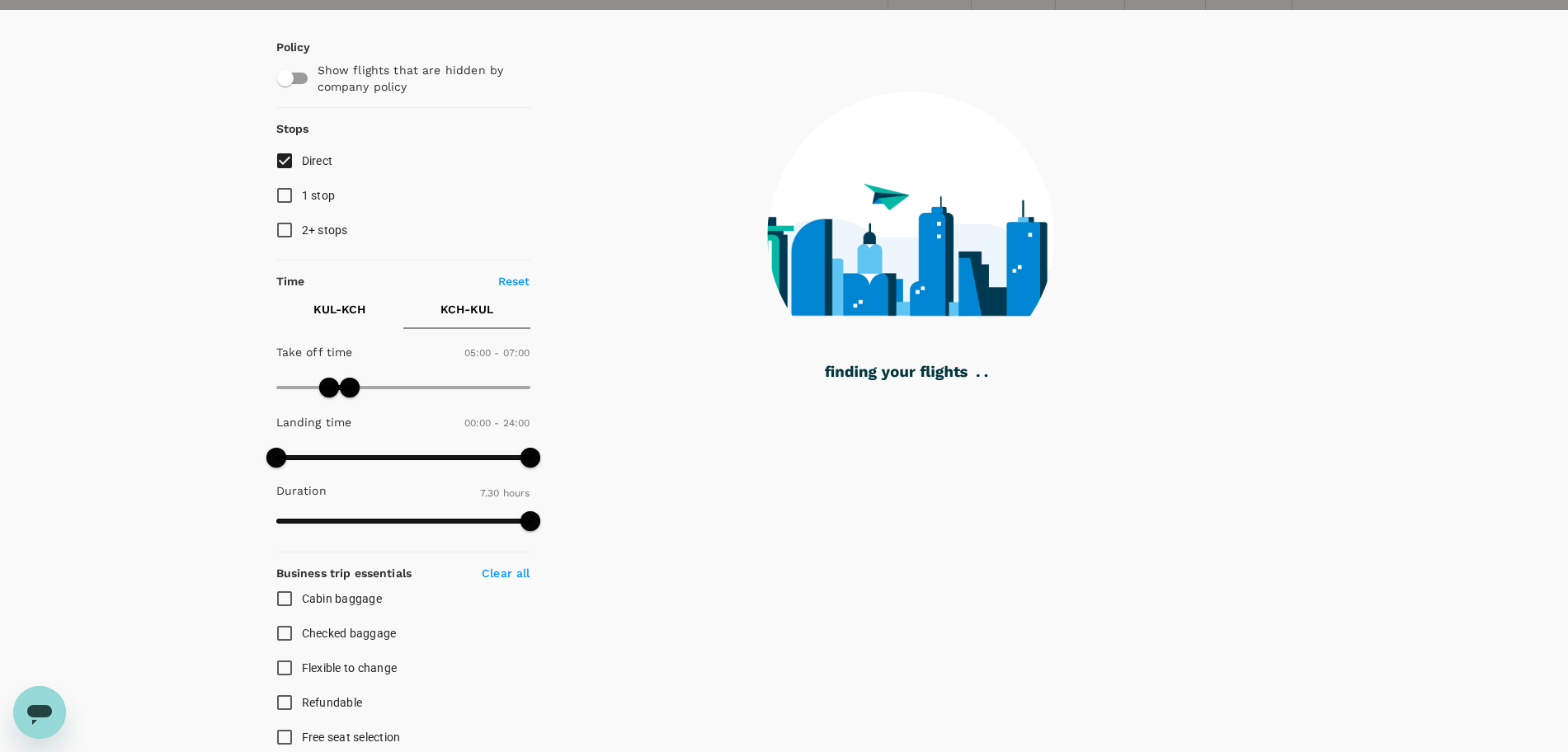 type on "420" 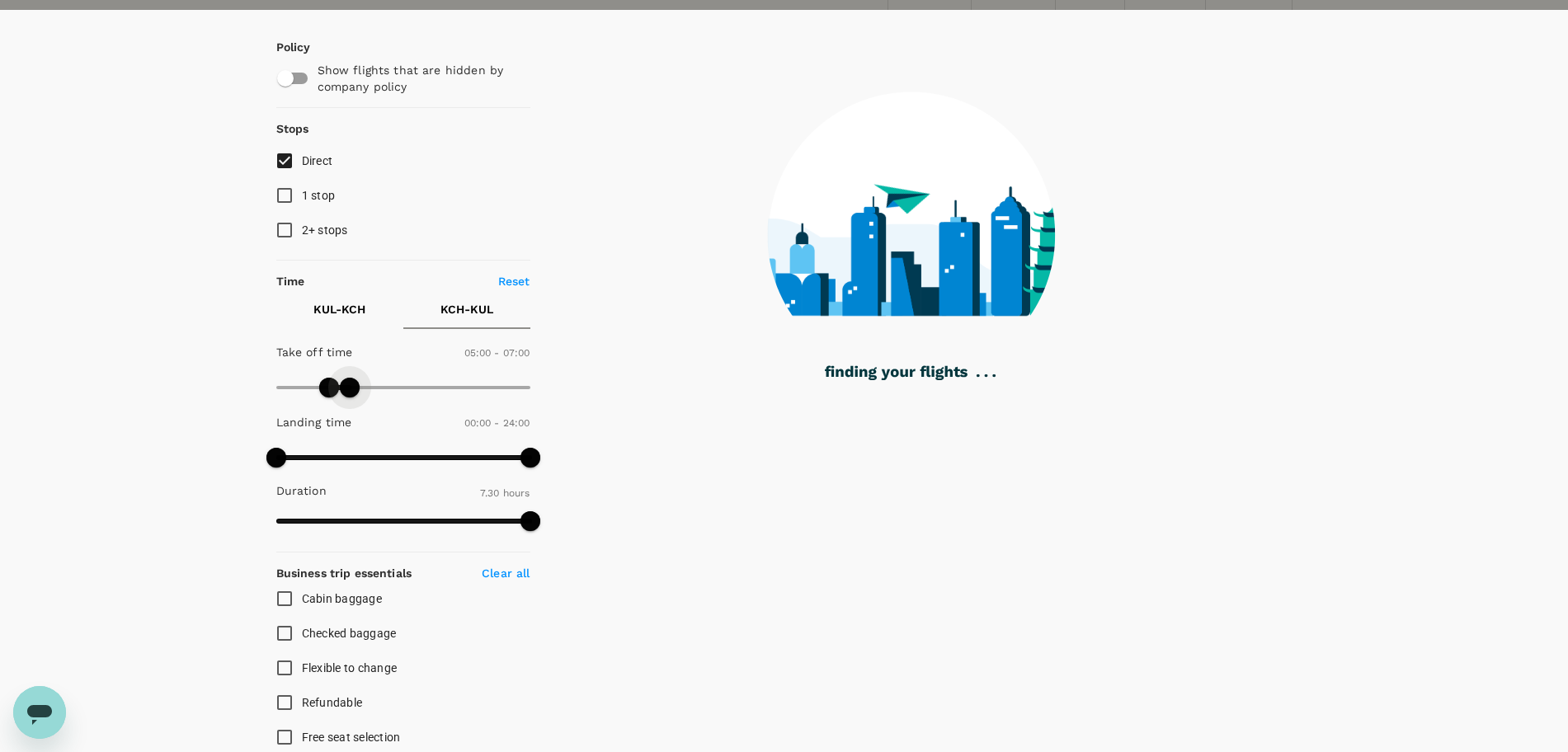click at bounding box center [350, 388] 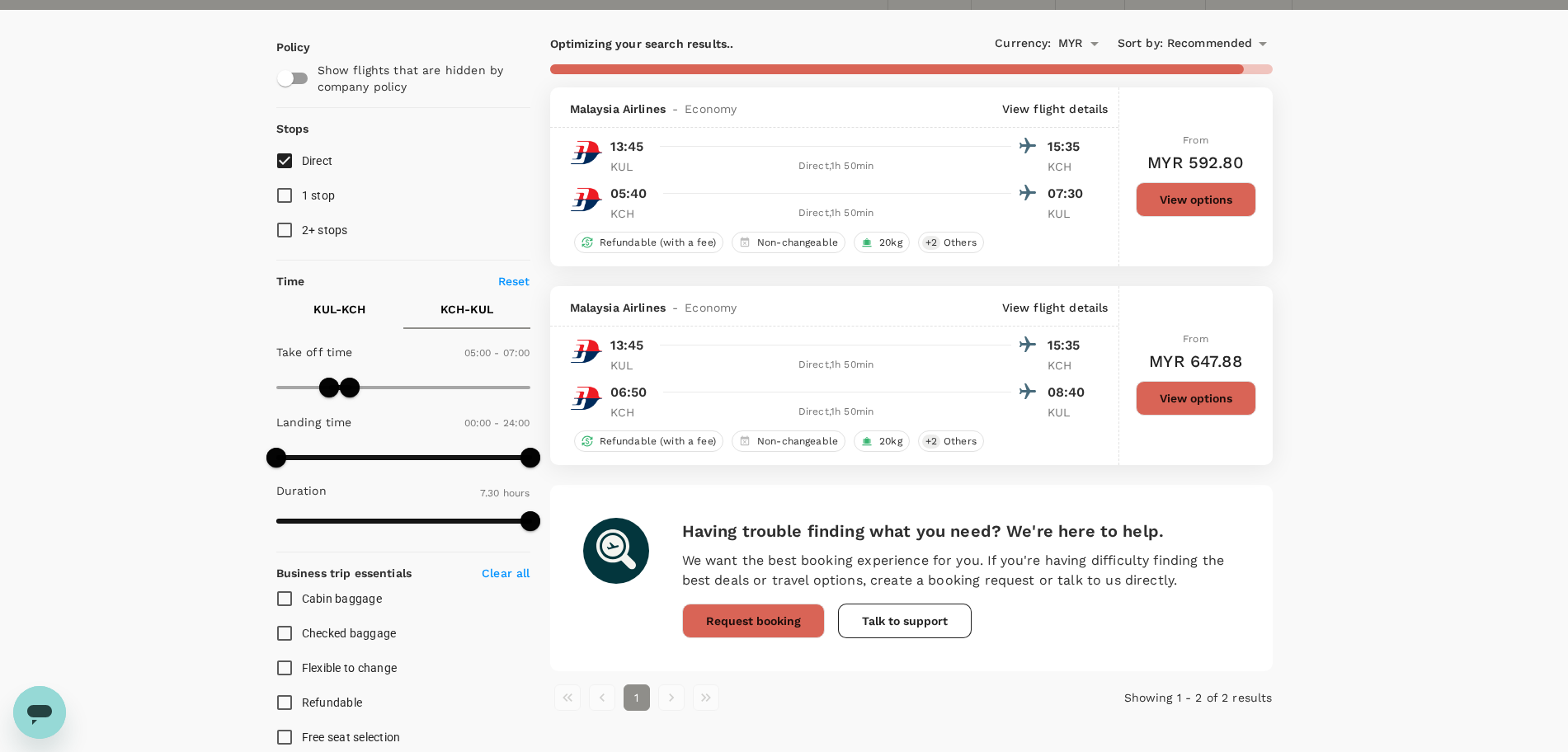 click on "View options" at bounding box center (1196, 200) 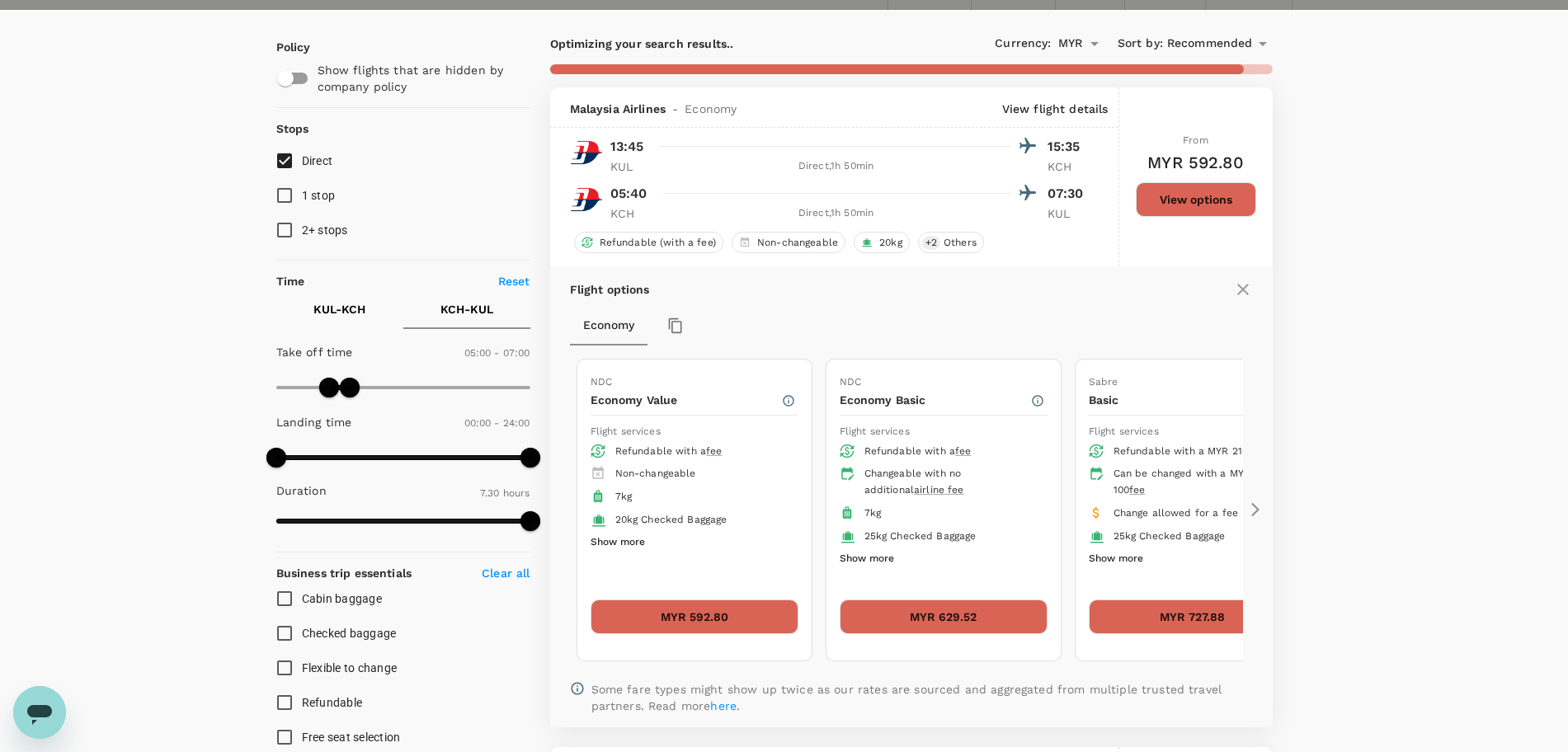 scroll, scrollTop: 190, scrollLeft: 0, axis: vertical 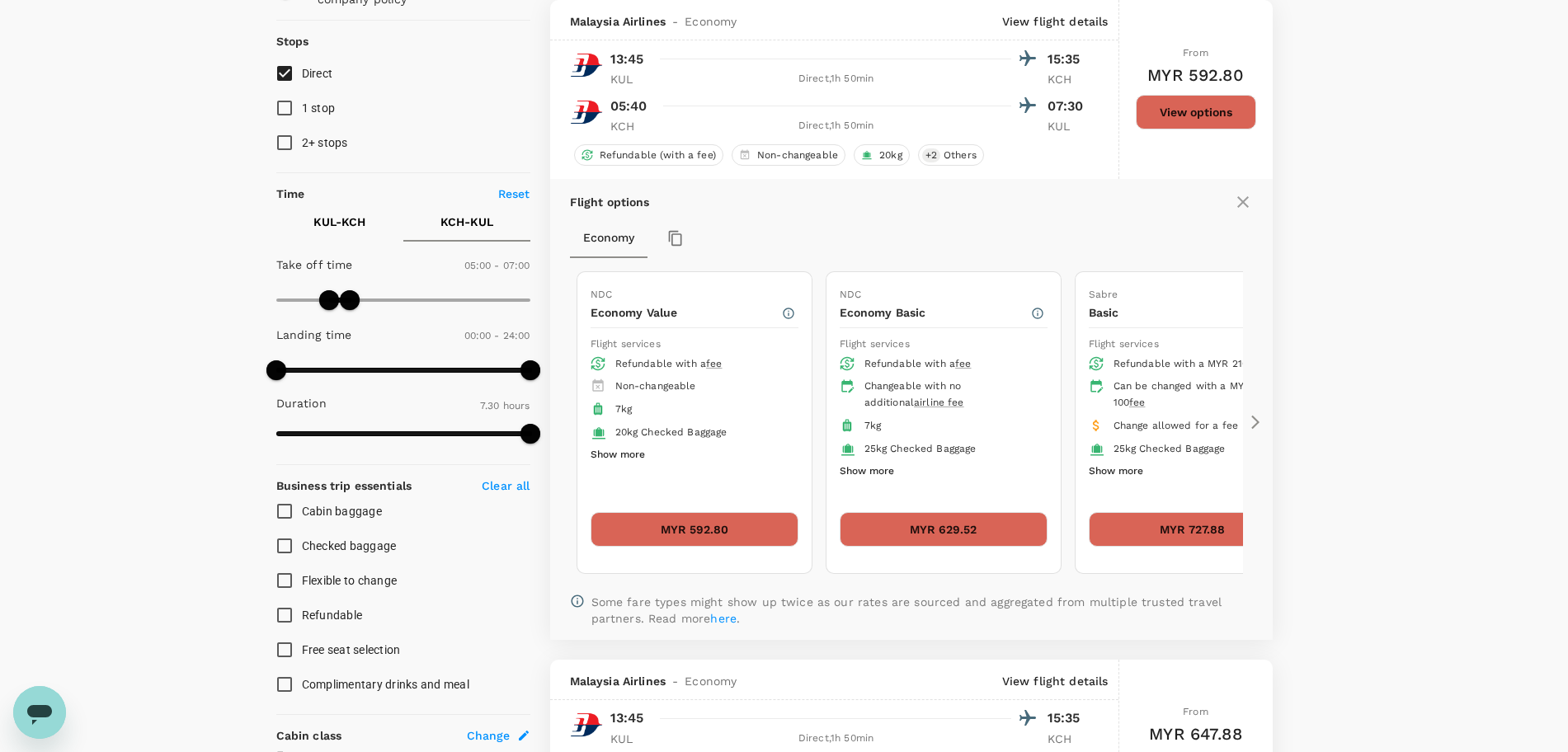 click on "MYR 727.88" at bounding box center (1193, 529) 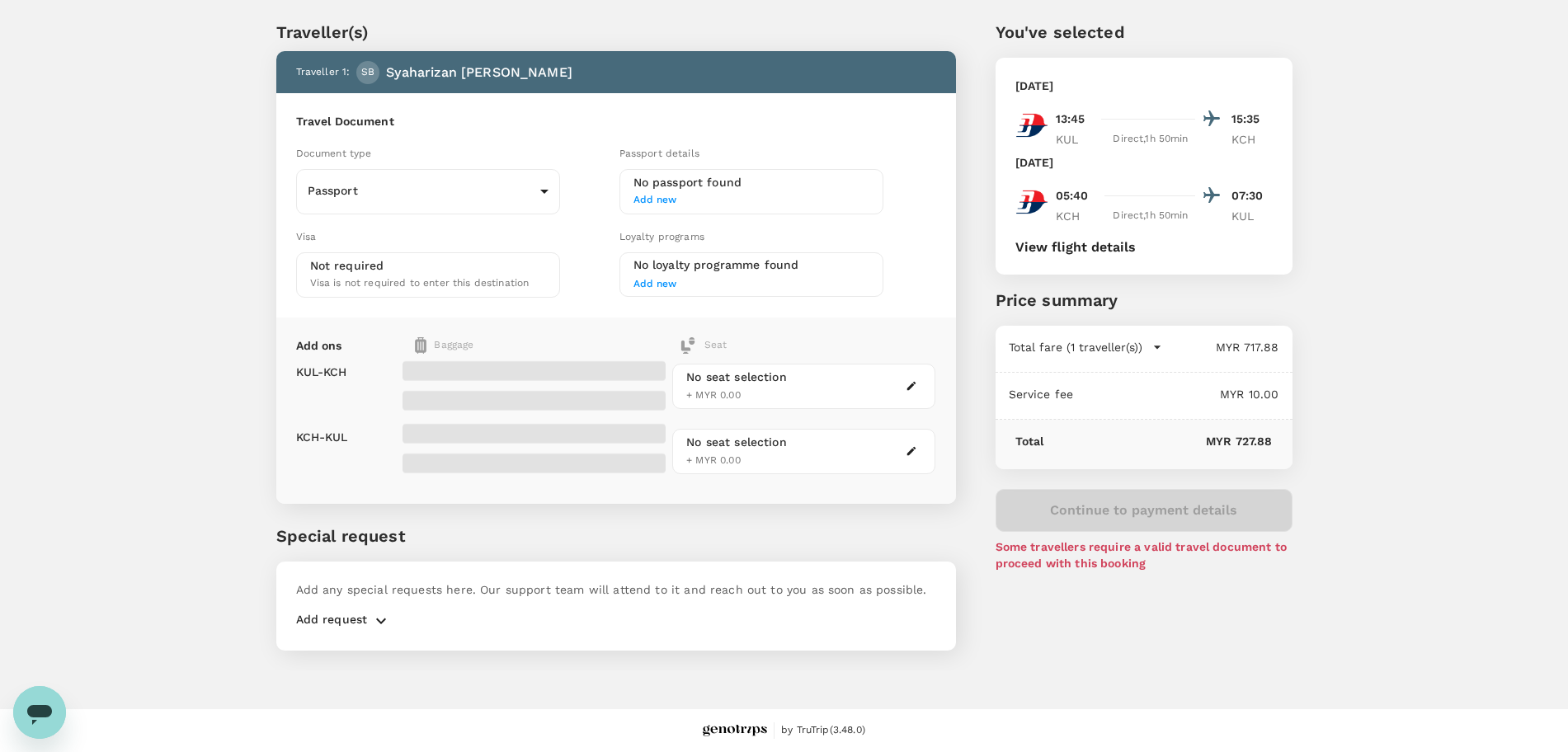 scroll, scrollTop: 0, scrollLeft: 0, axis: both 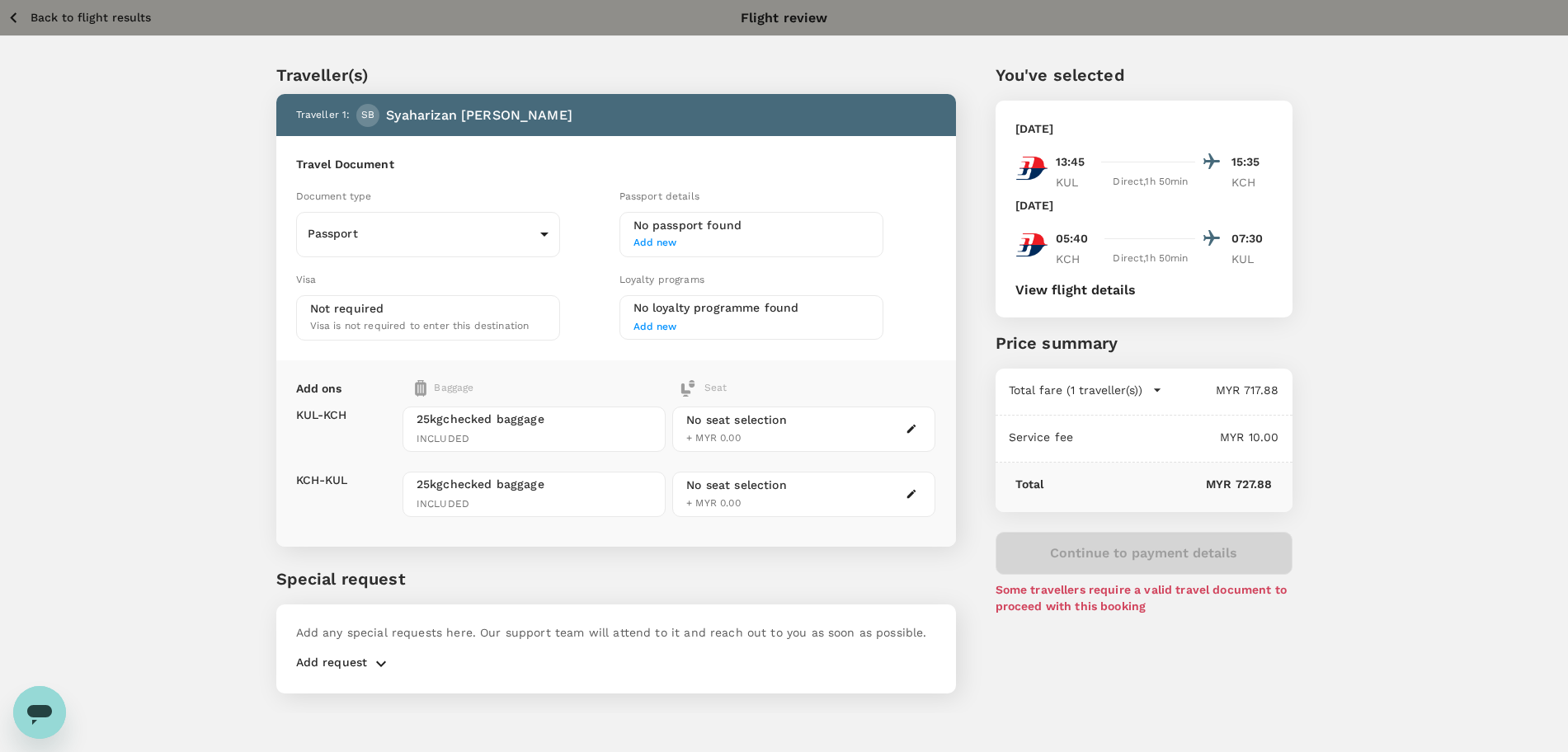 click on "Back to flight results" at bounding box center [91, 17] 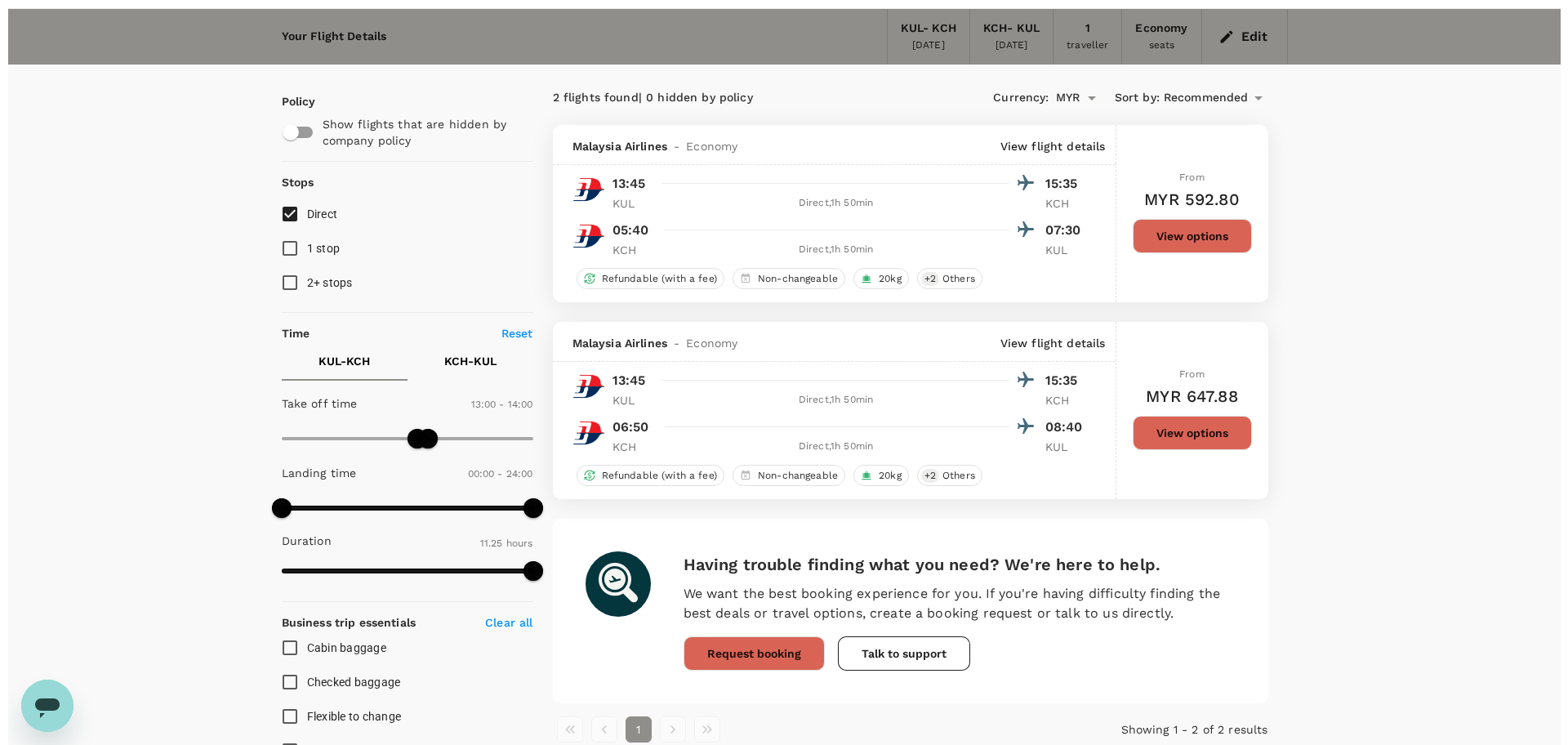 scroll, scrollTop: 0, scrollLeft: 0, axis: both 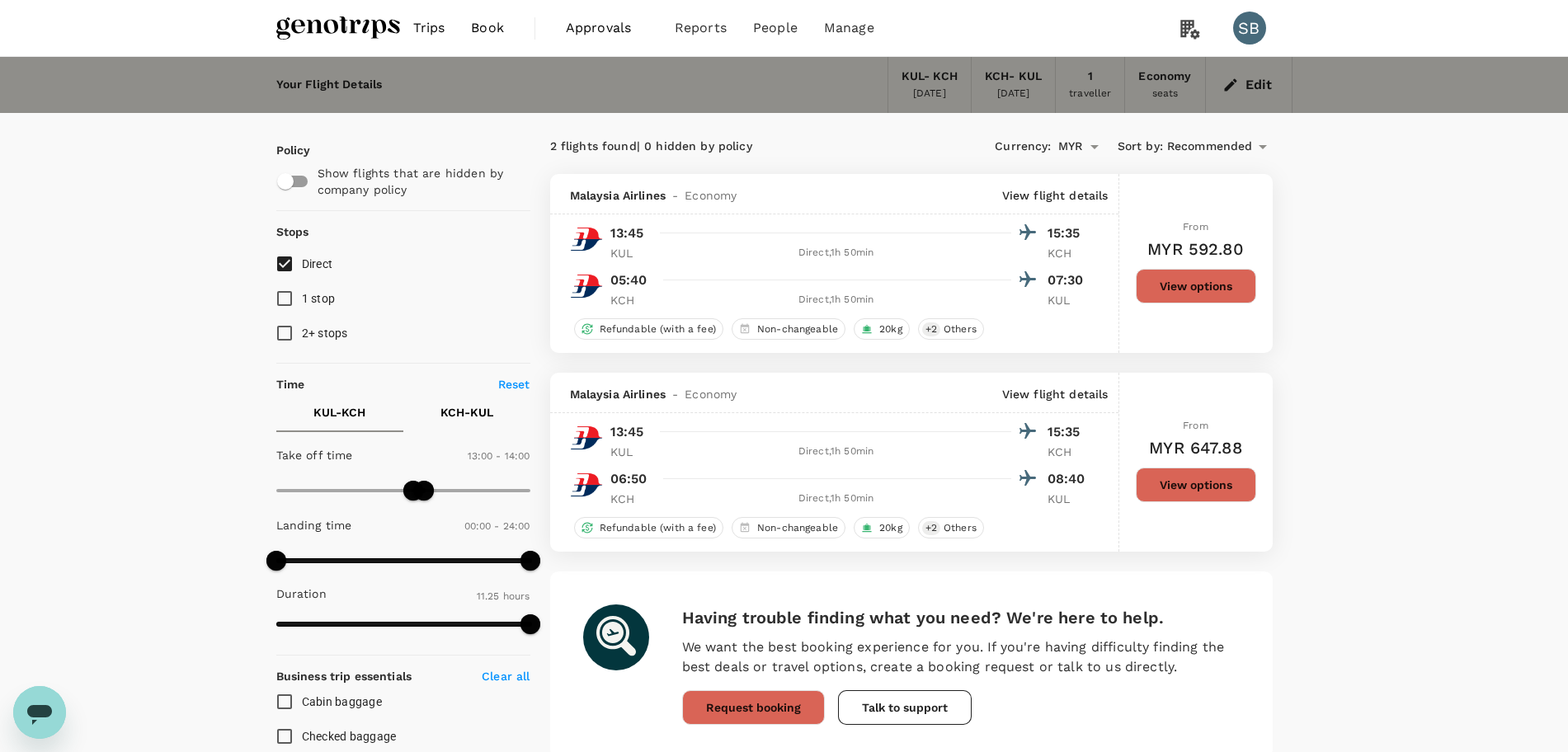 click at bounding box center (338, 28) 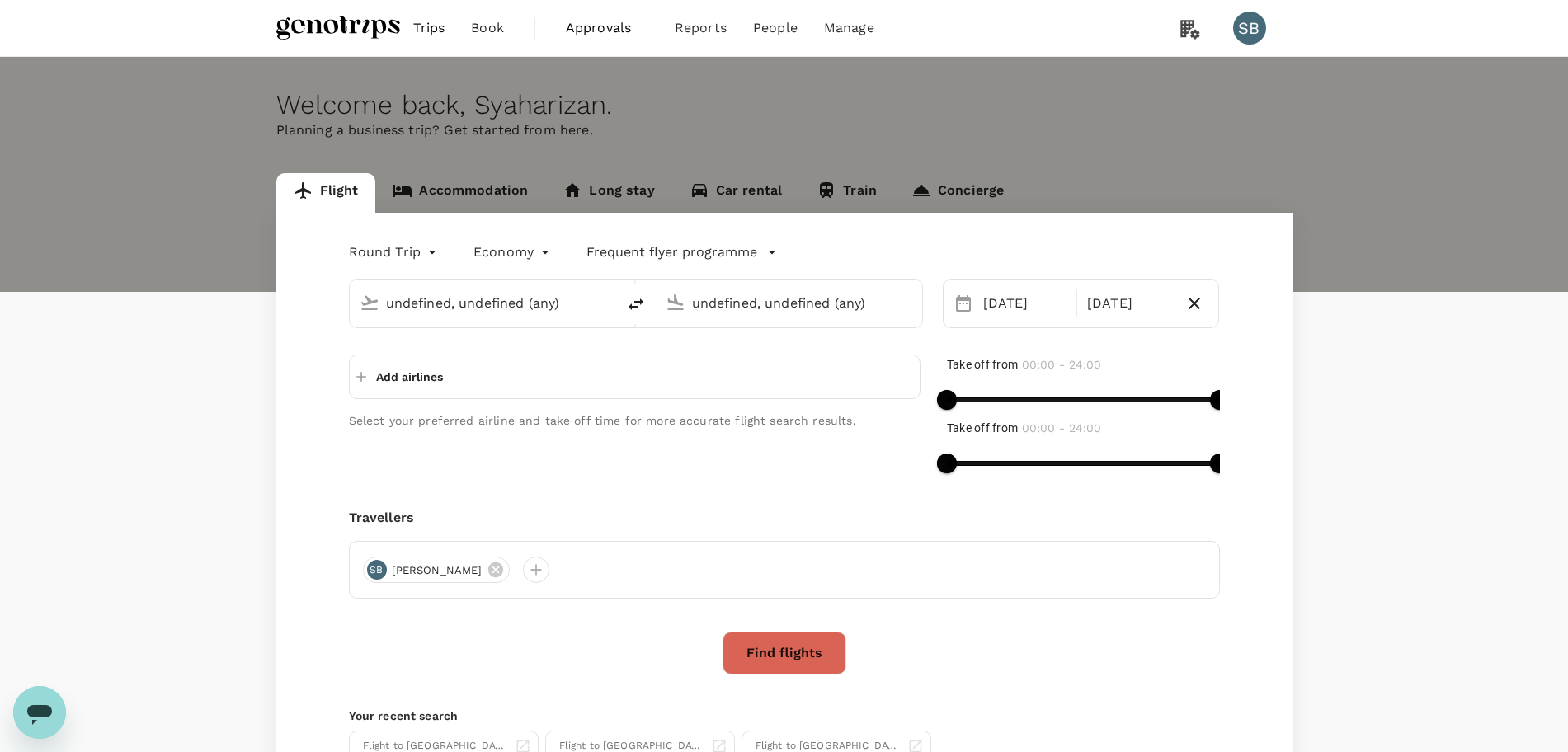 type 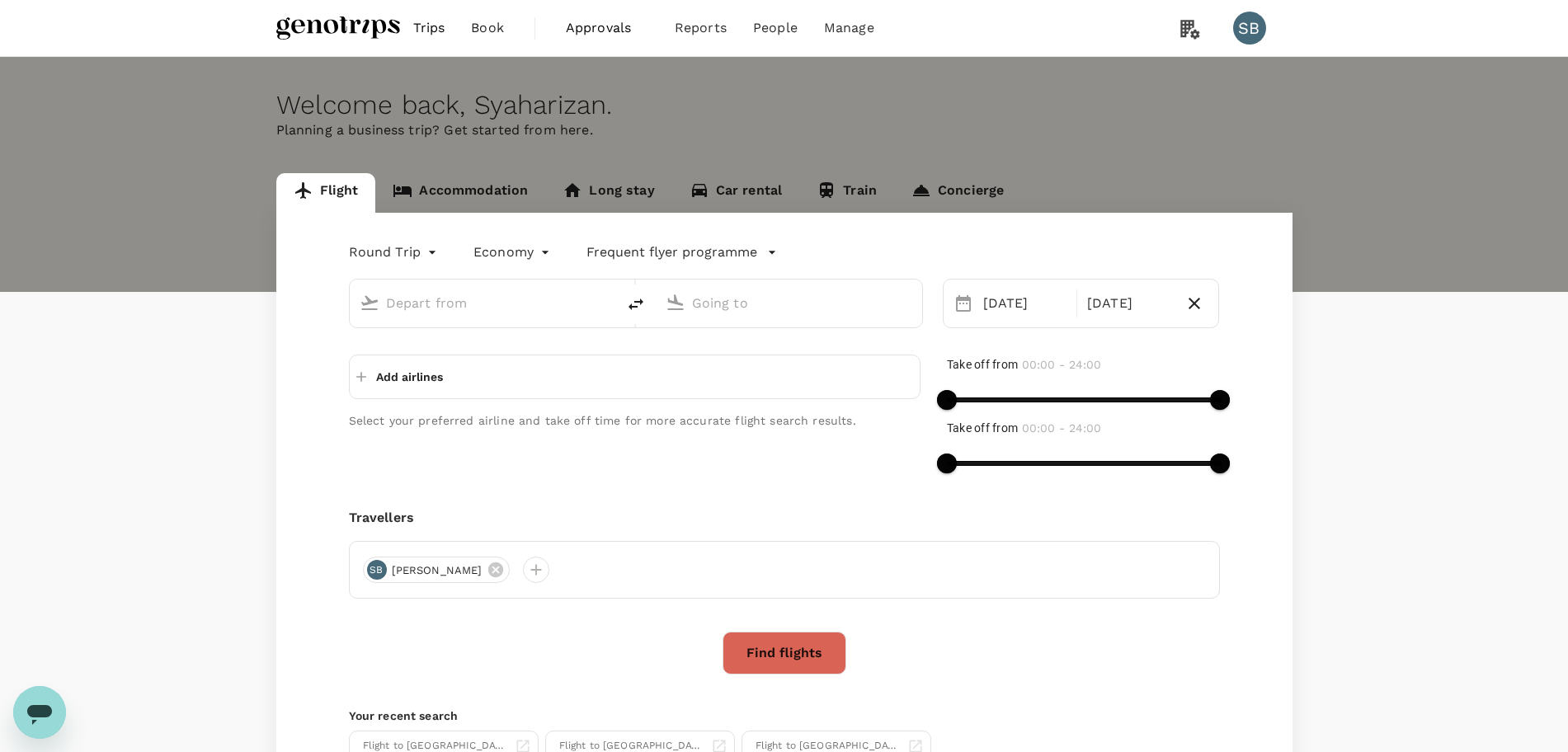 type on "Kuala Lumpur Intl ([GEOGRAPHIC_DATA])" 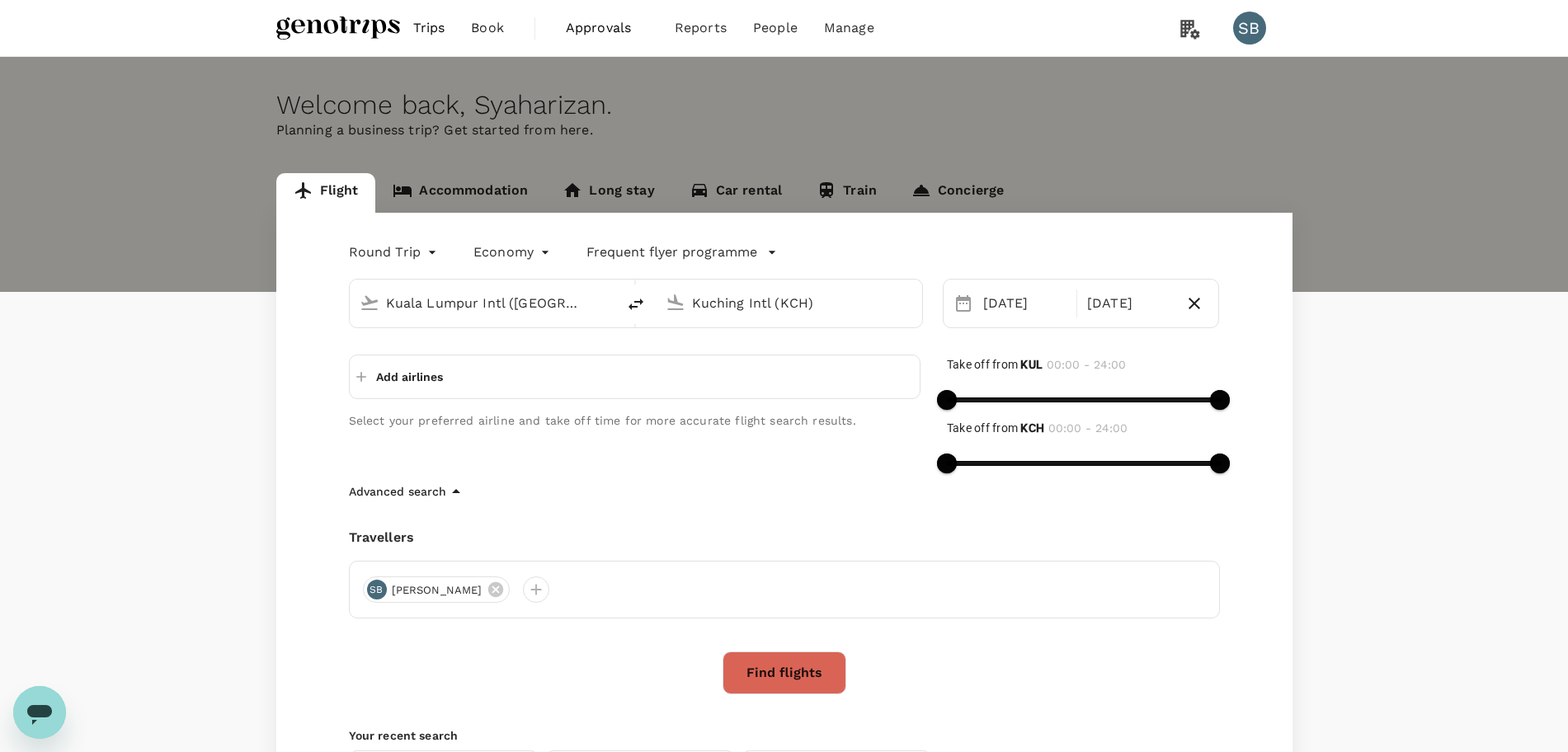 type 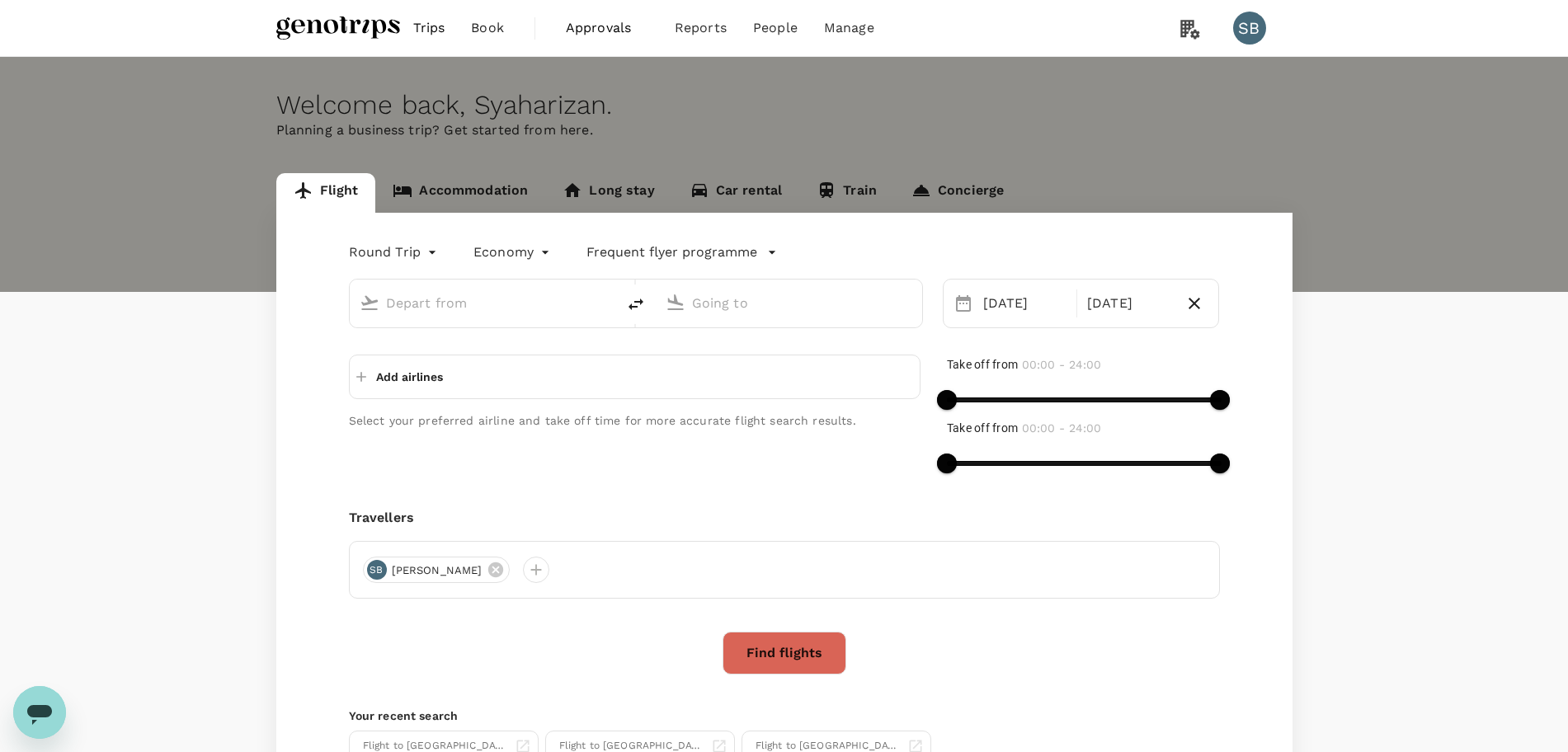 type on "Kuala Lumpur Intl ([GEOGRAPHIC_DATA])" 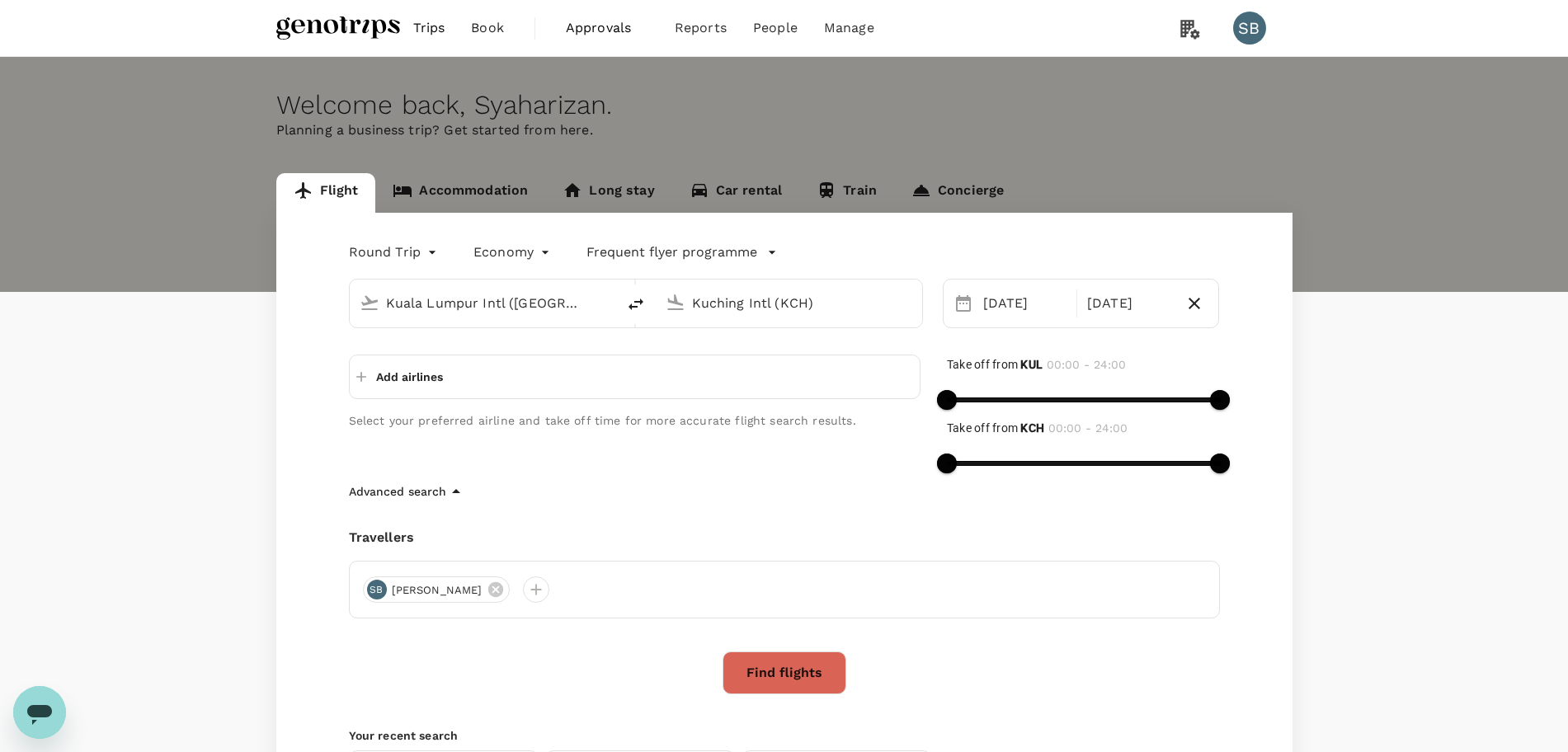 click 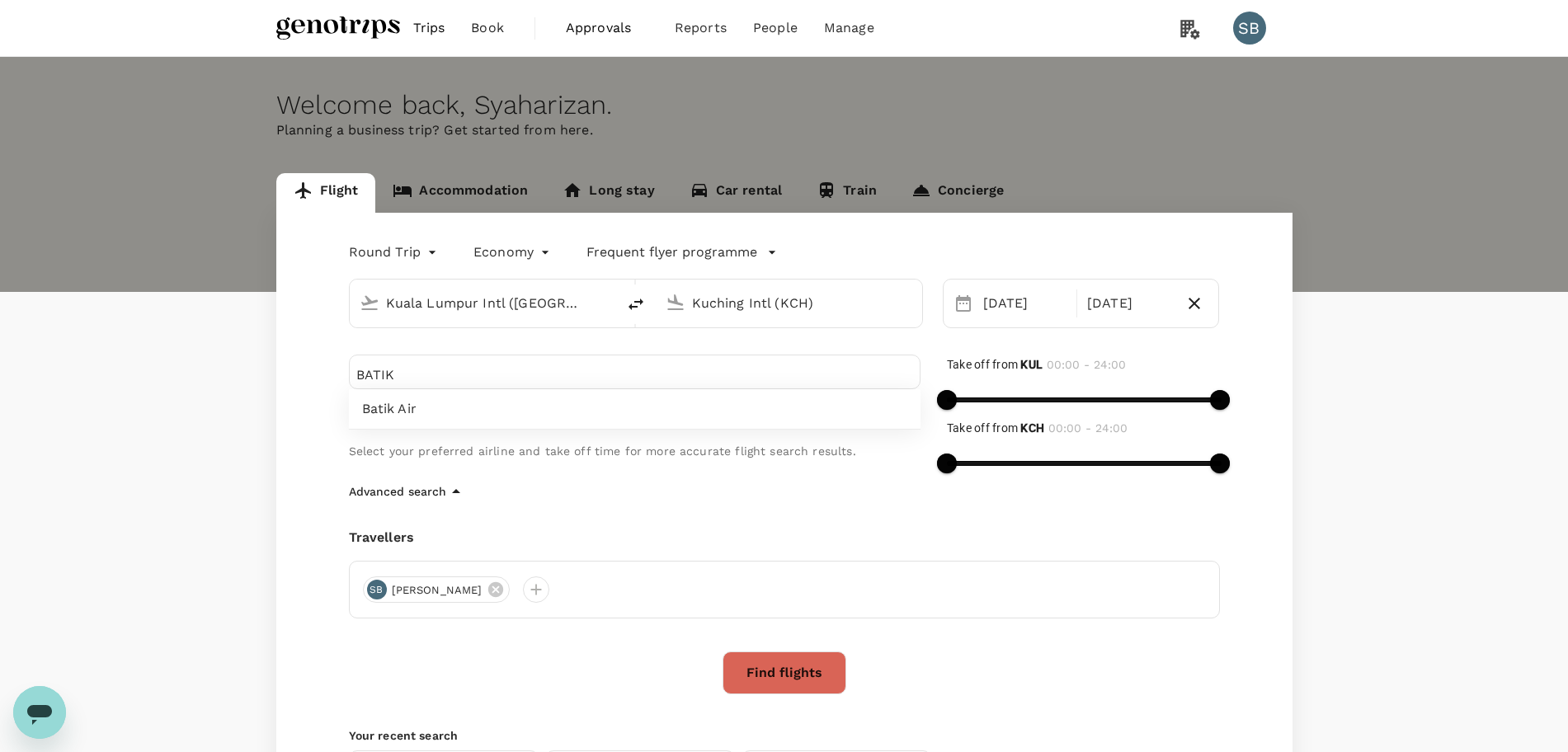 type on "BATIK" 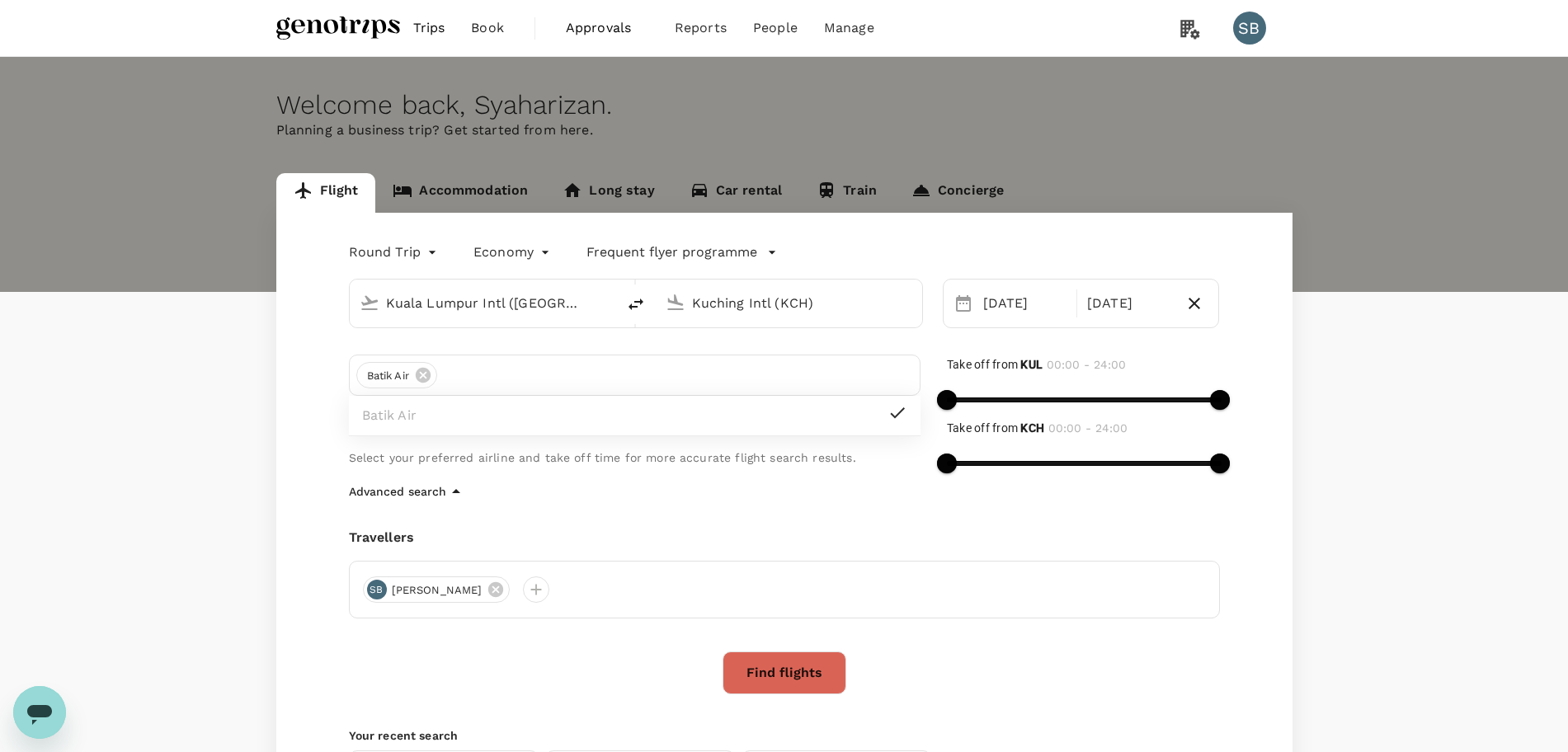 click on "Find flights" at bounding box center [784, 673] 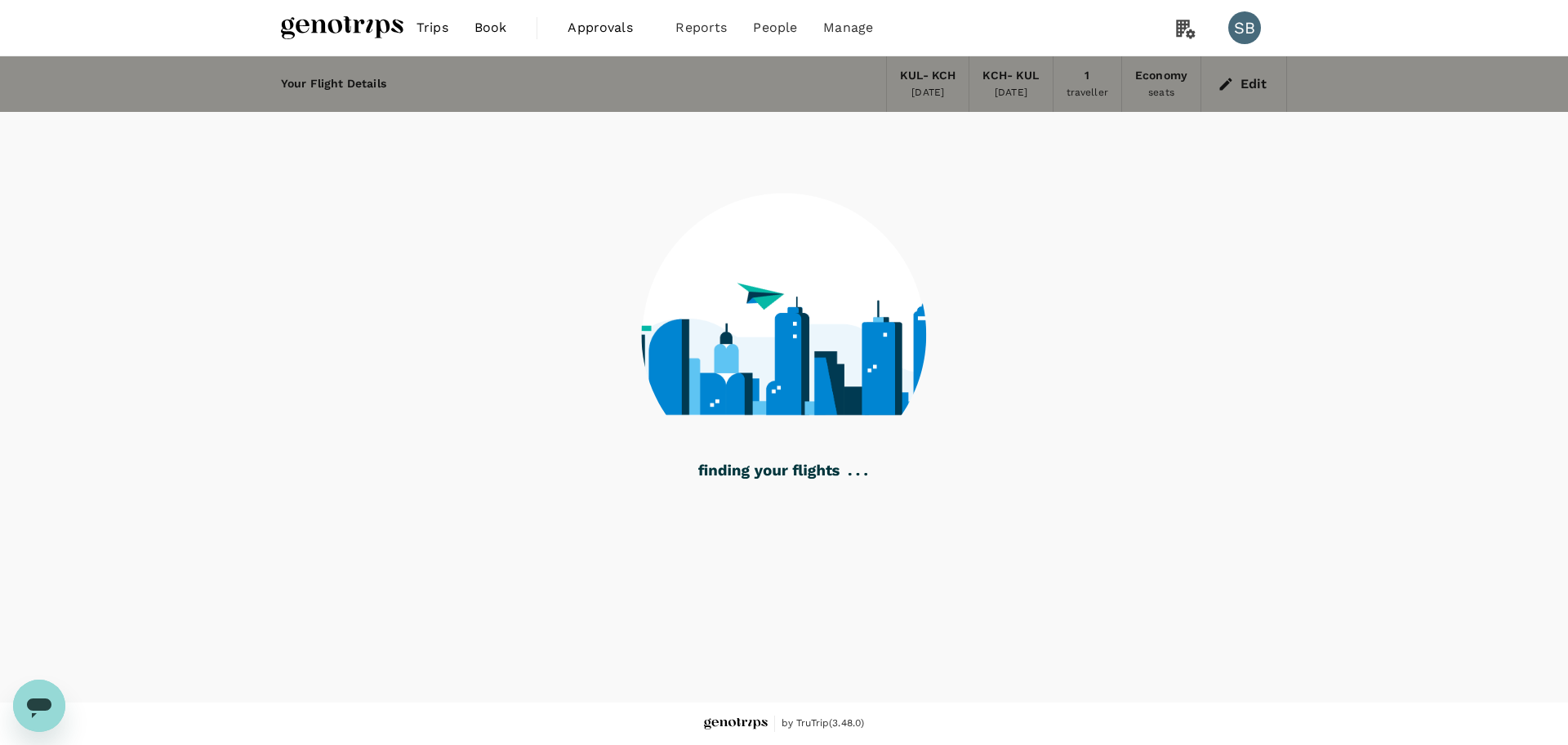 click at bounding box center (342, 28) 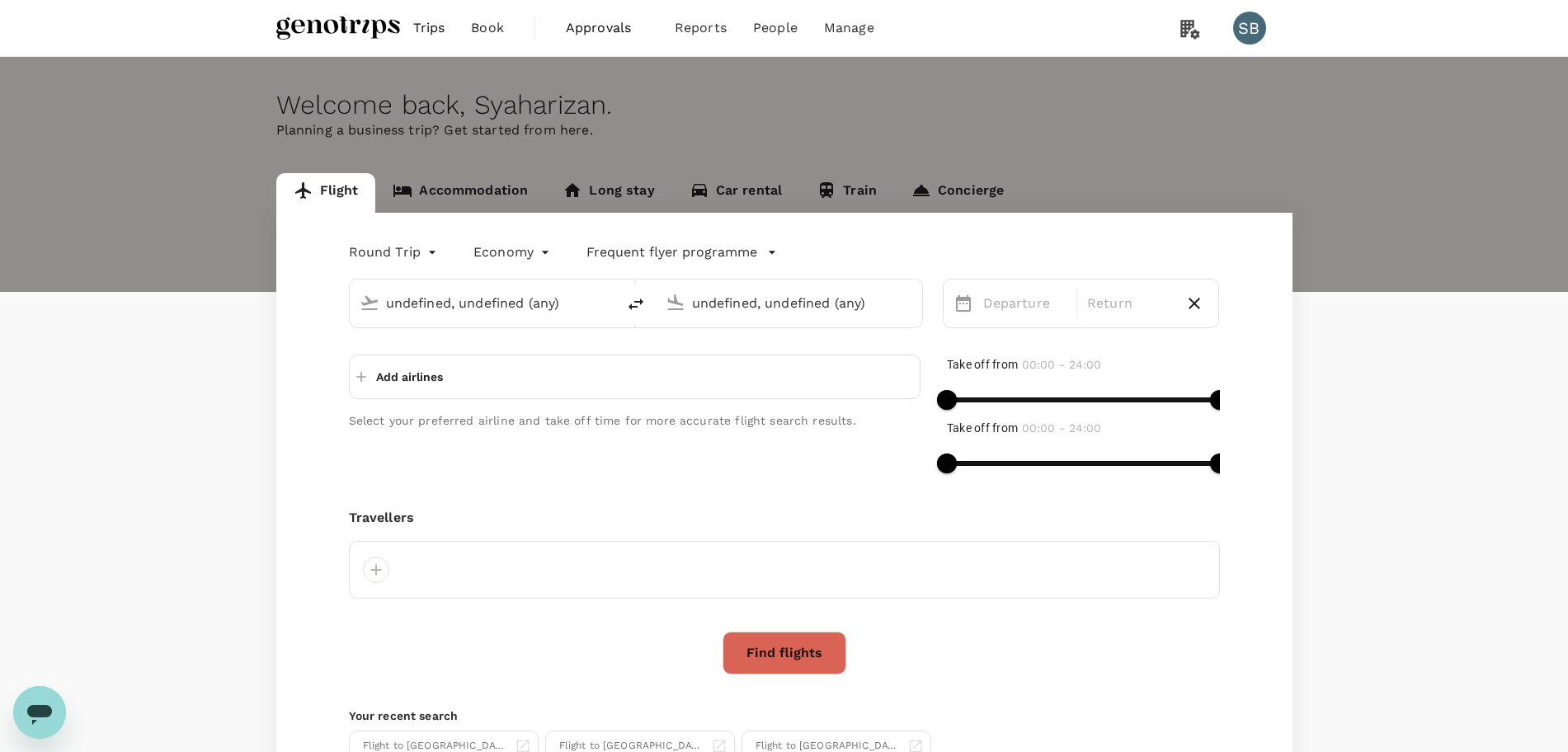 type on "Kuala Lumpur Intl ([GEOGRAPHIC_DATA])" 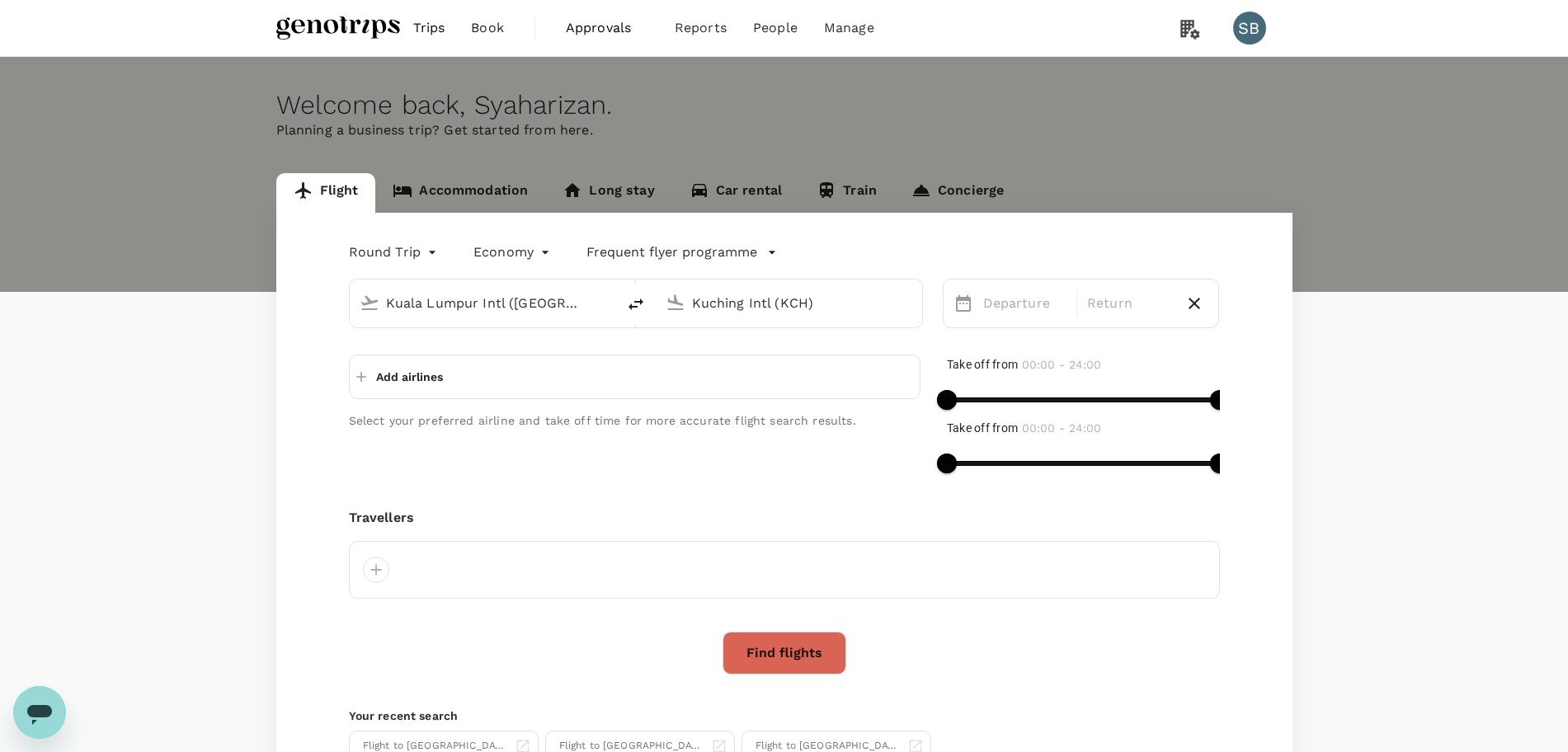 type 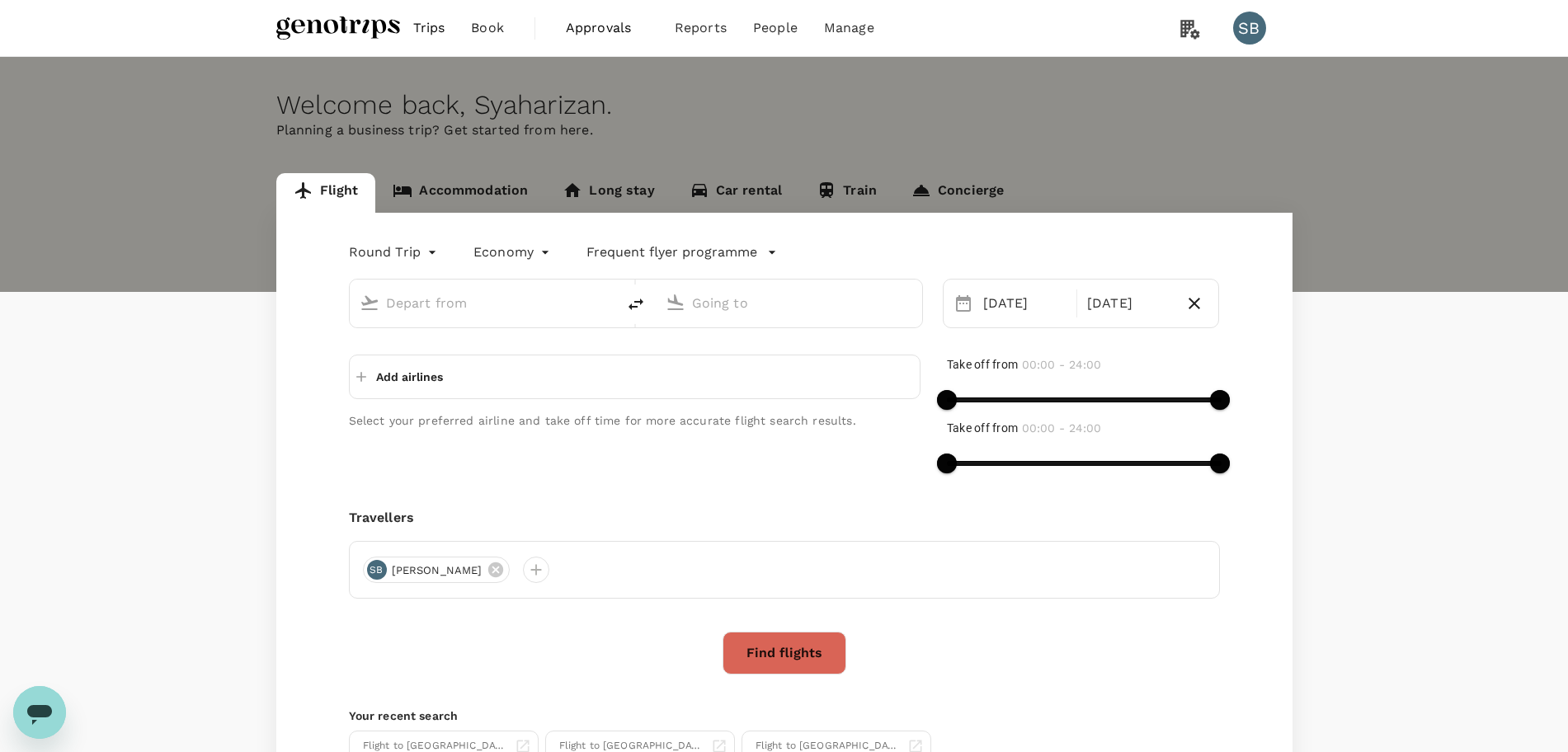 type on "Kuala Lumpur Intl ([GEOGRAPHIC_DATA])" 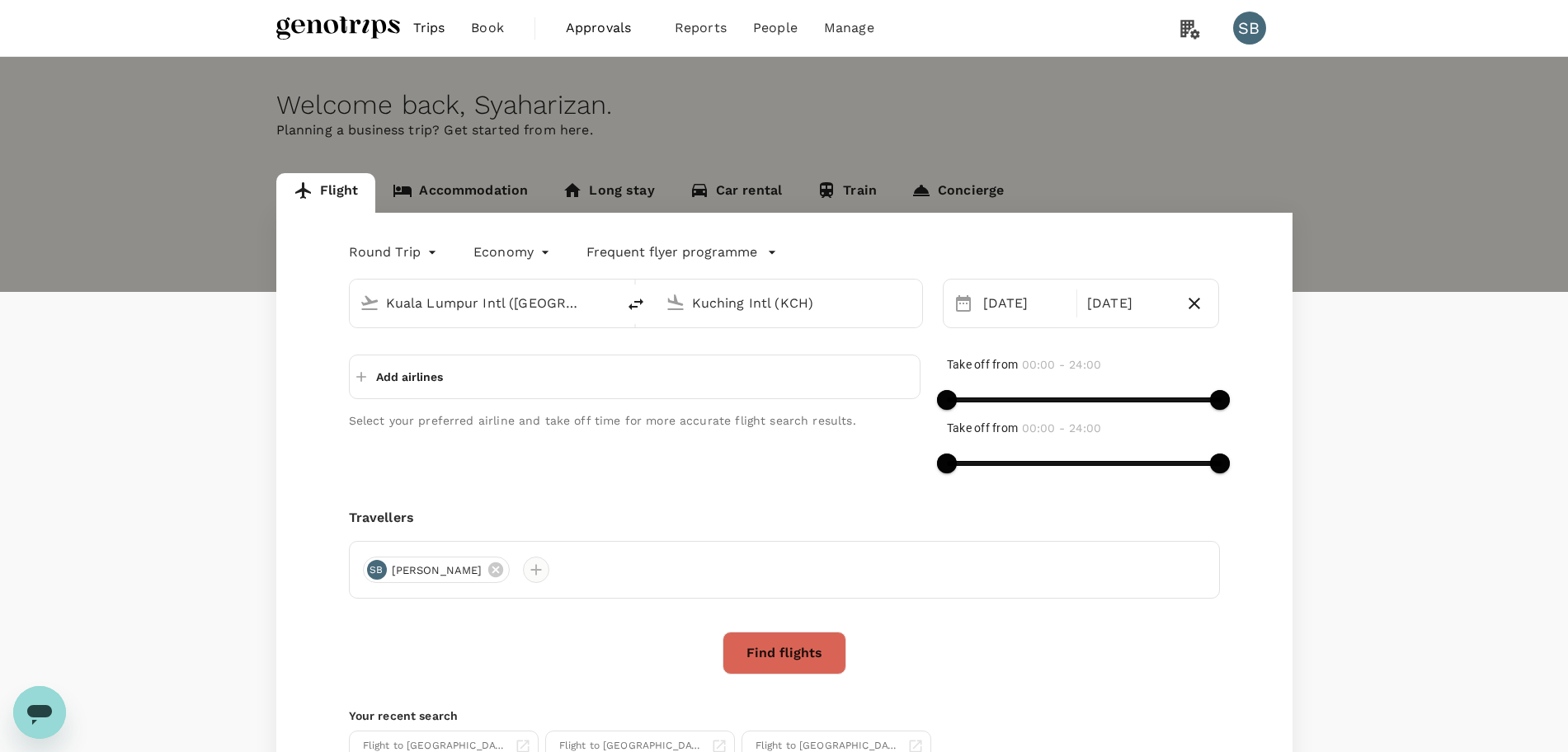 type 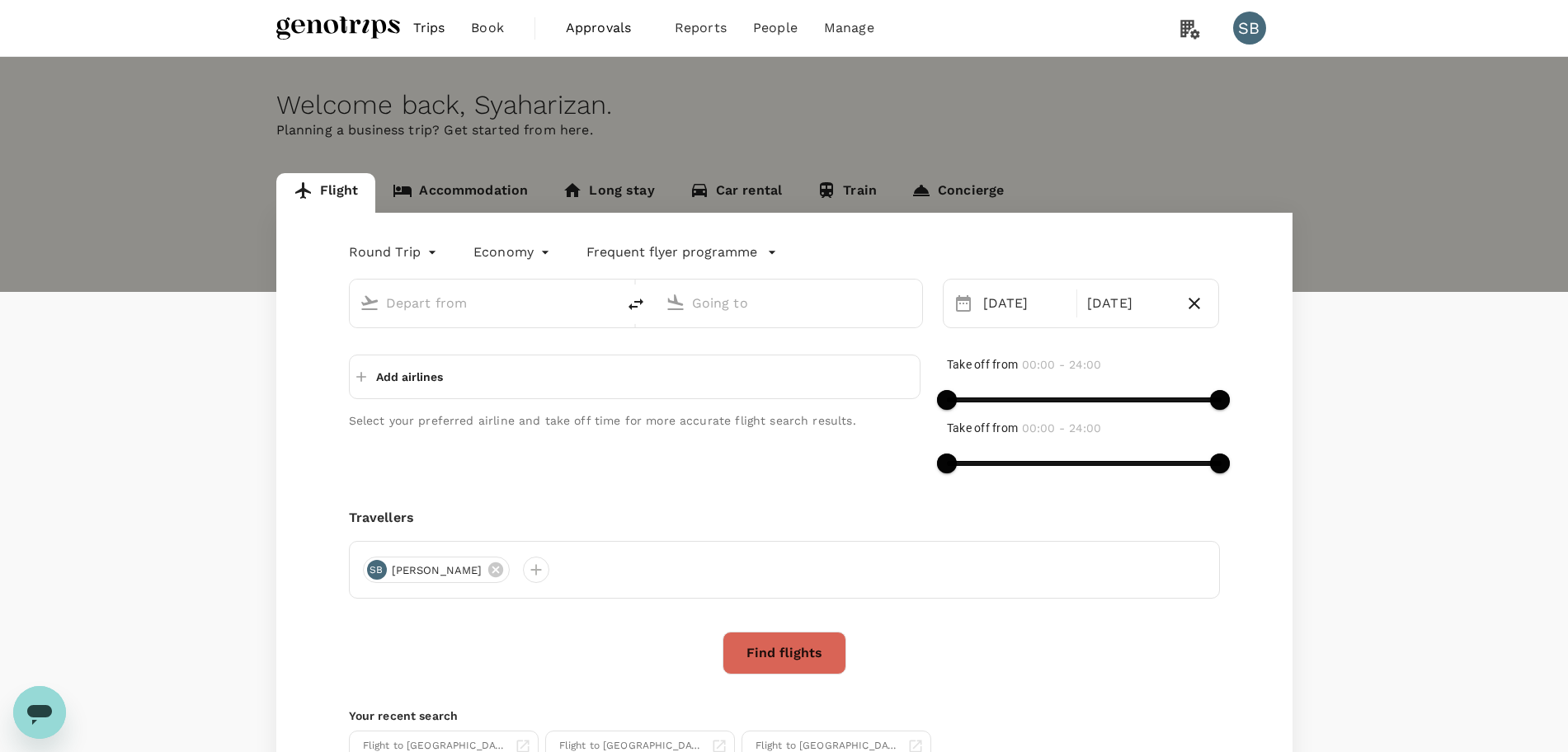 type on "Kuala Lumpur Intl ([GEOGRAPHIC_DATA])" 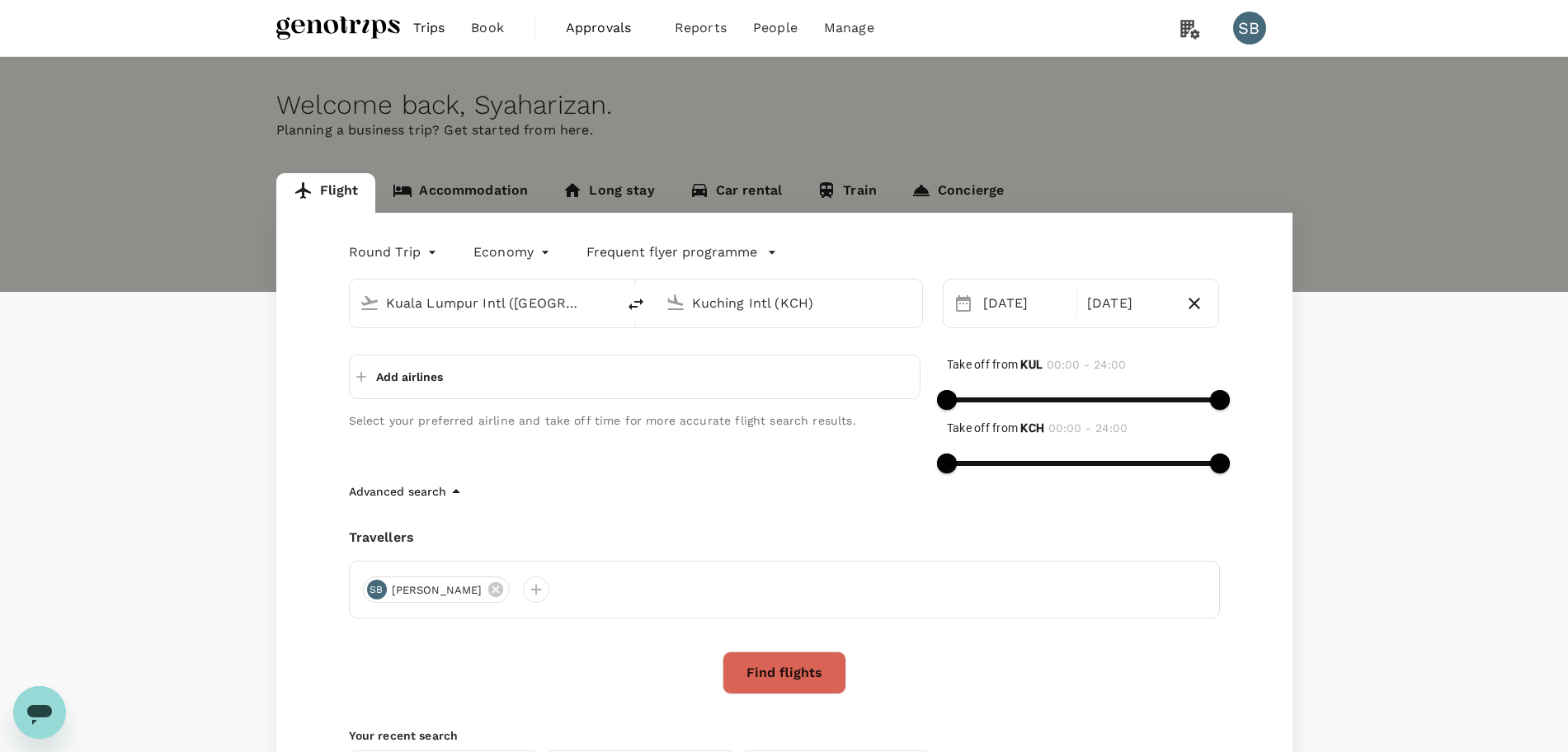 click on "Find flights" at bounding box center (784, 673) 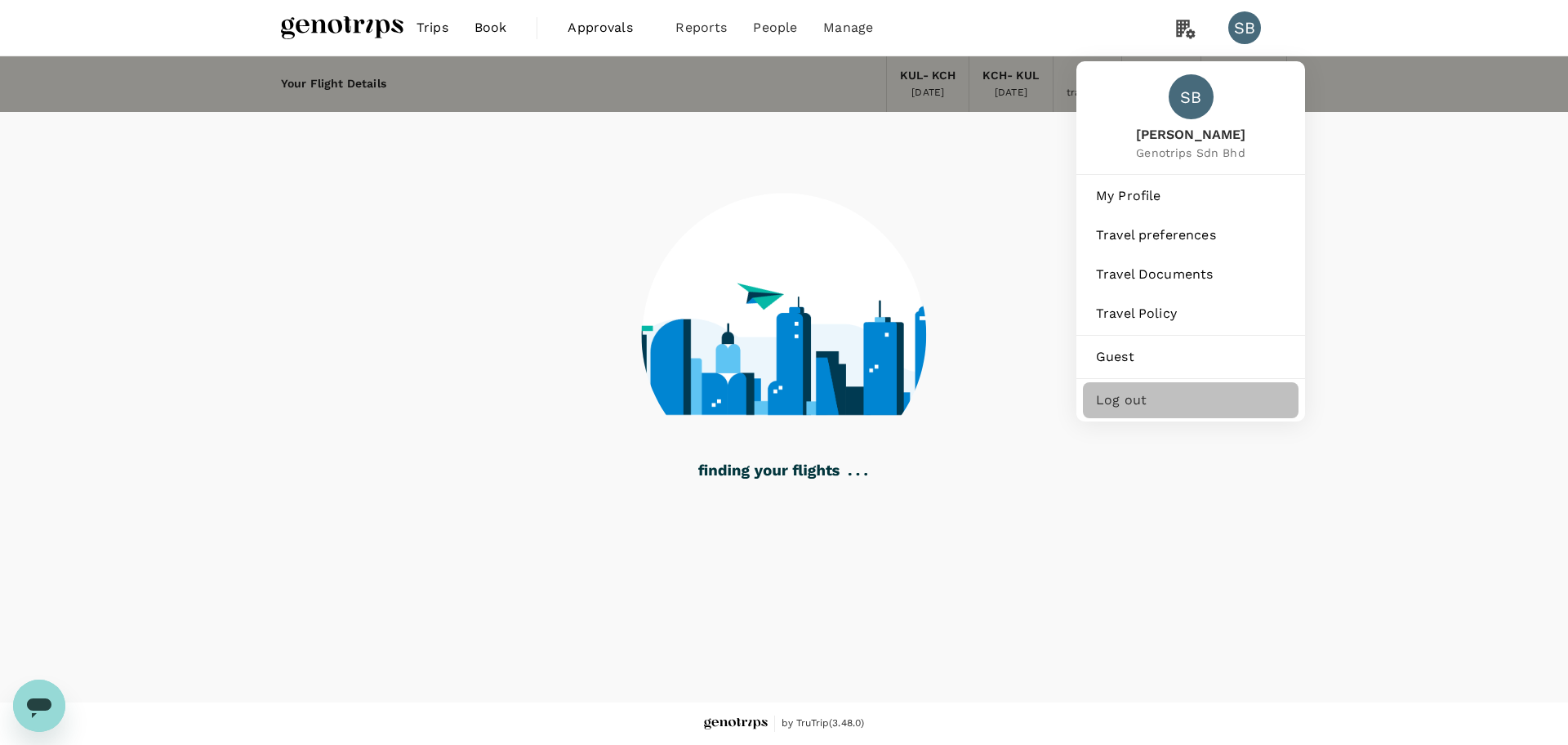 click on "Log out" at bounding box center (1191, 400) 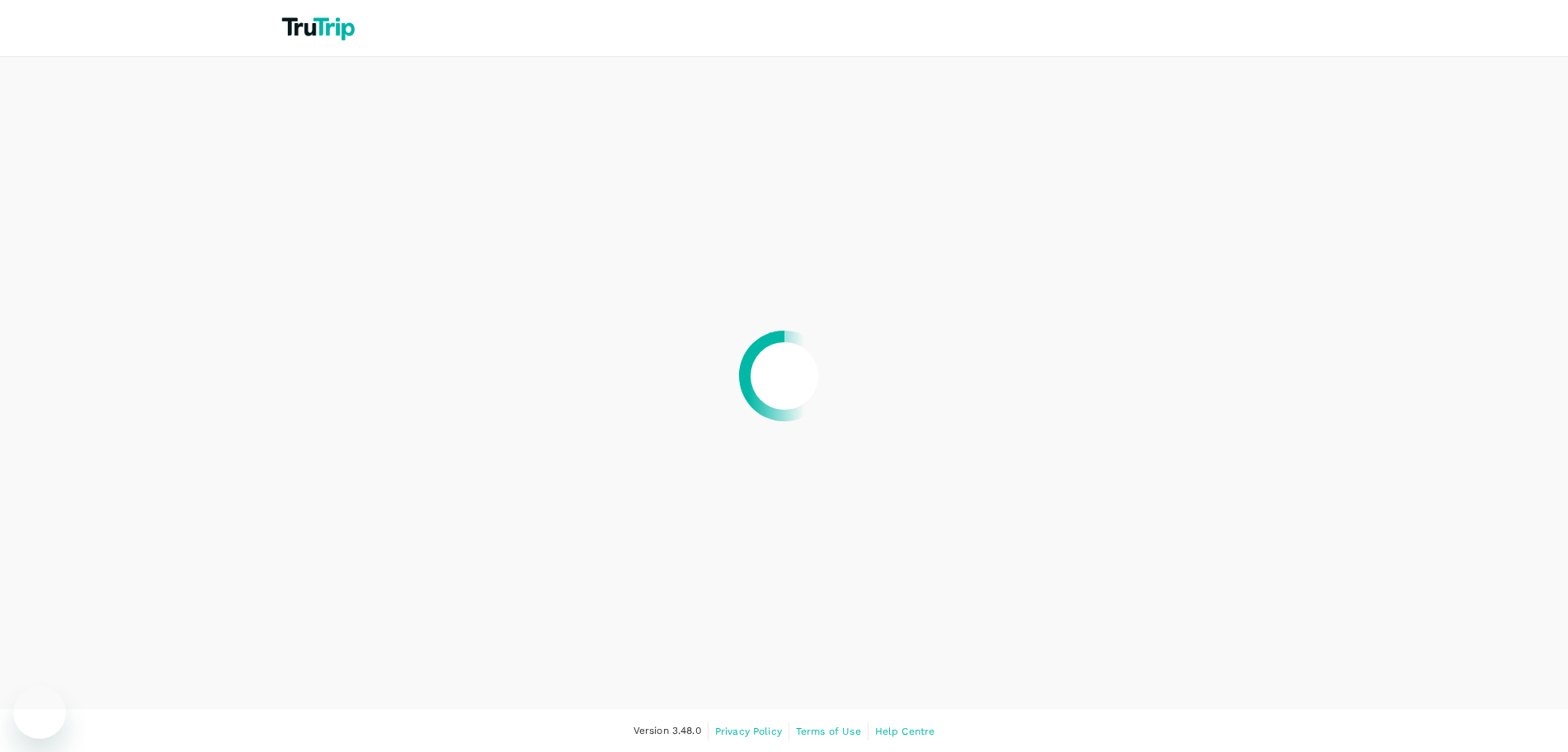 scroll, scrollTop: 0, scrollLeft: 0, axis: both 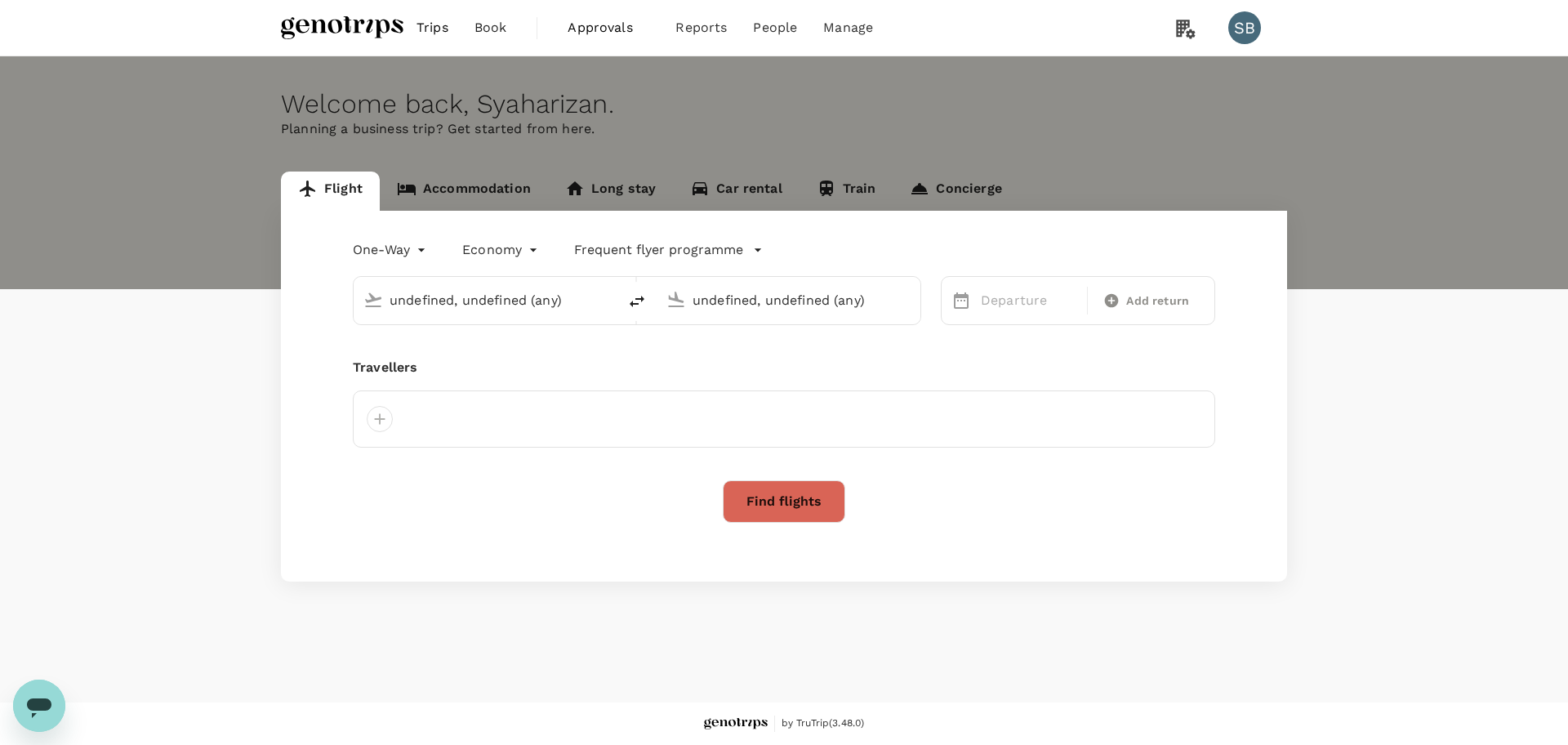 type on "roundtrip" 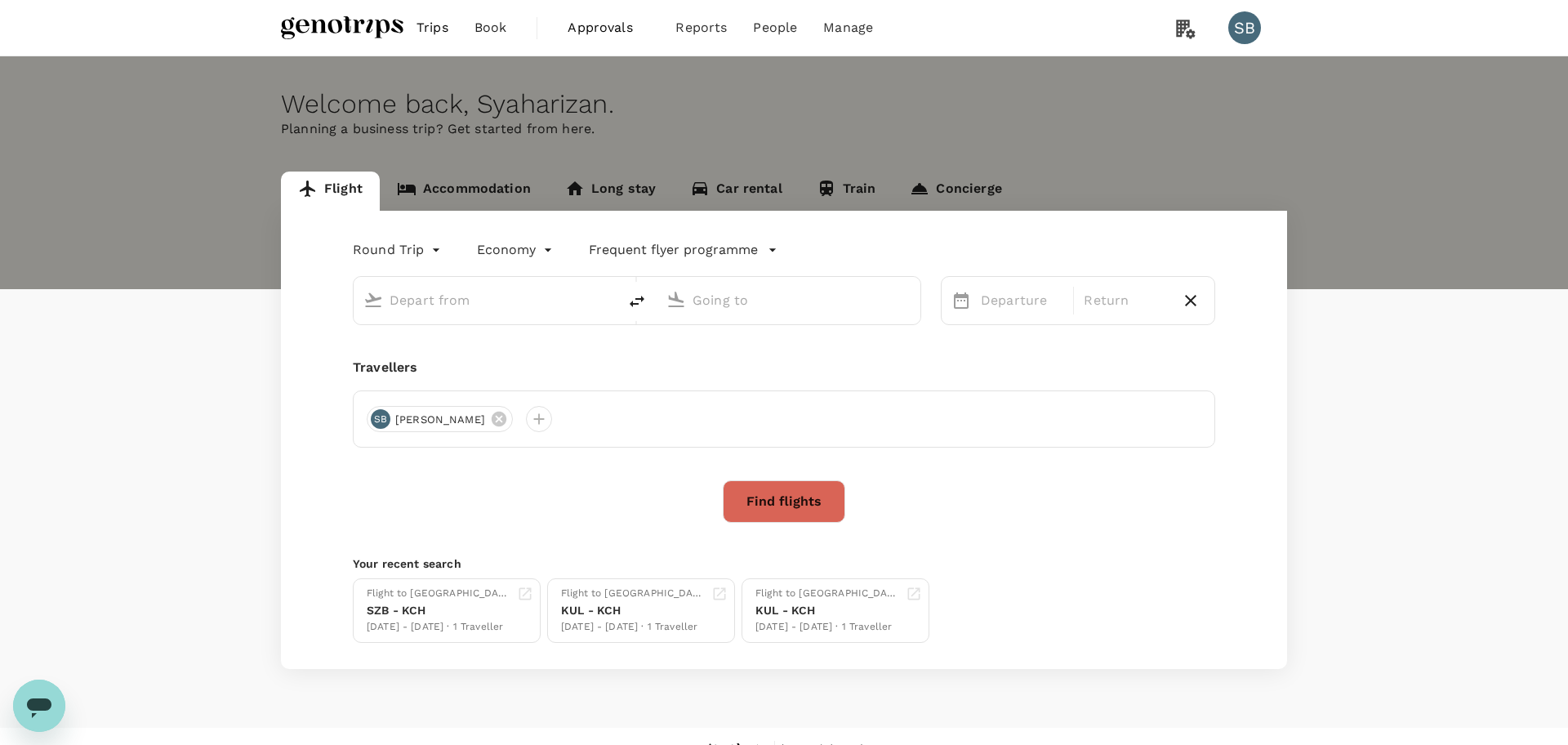 type 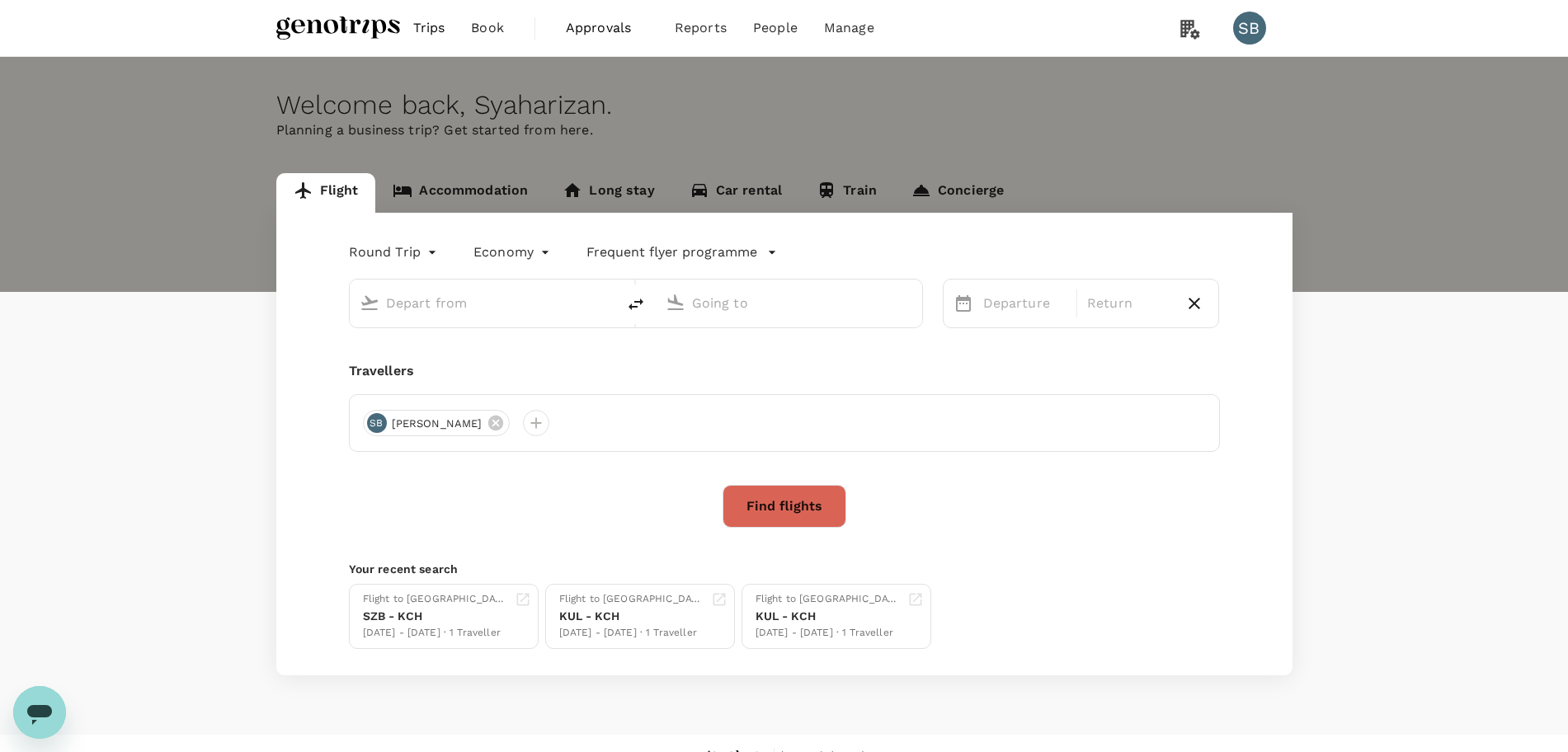type 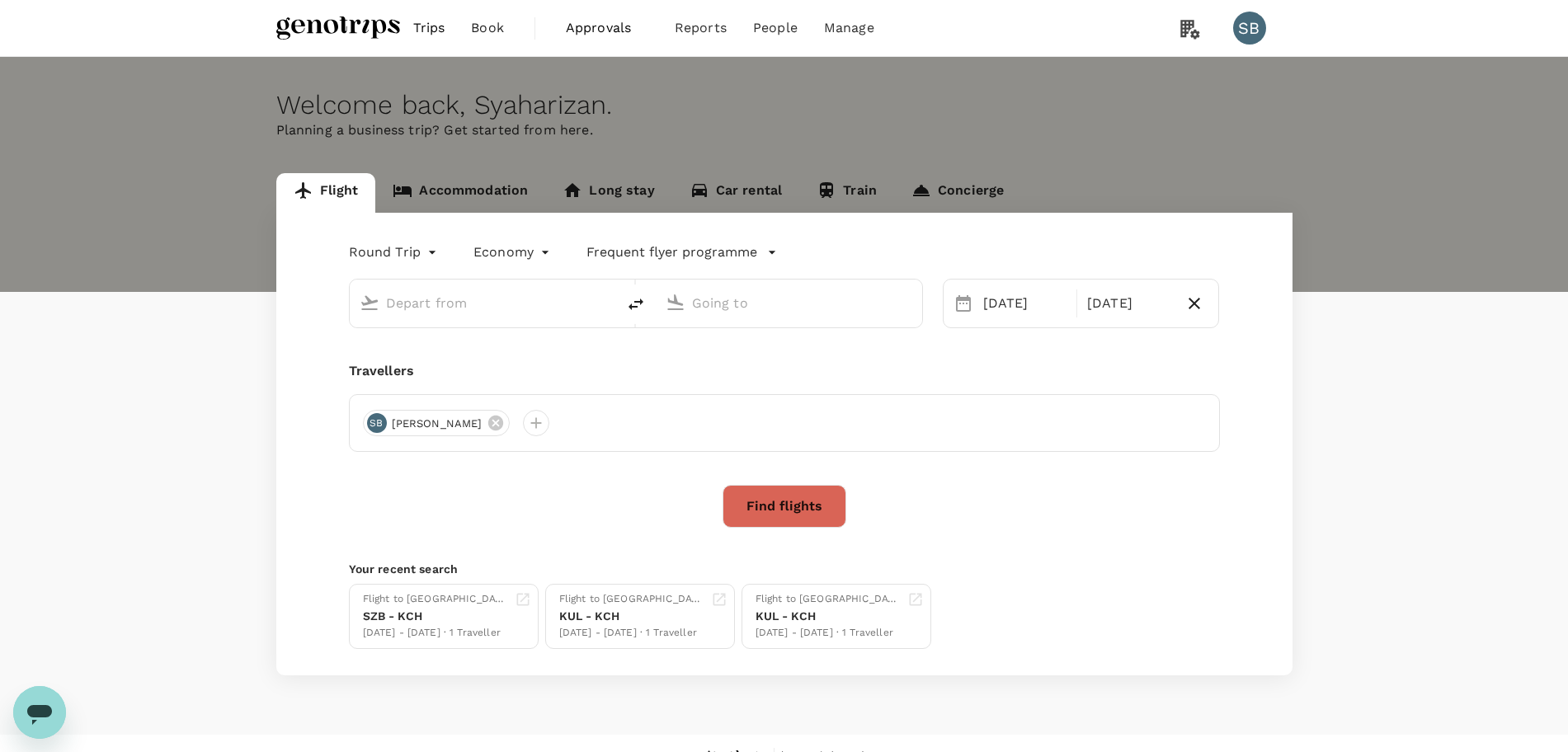 type on "Kuala Lumpur Intl ([GEOGRAPHIC_DATA])" 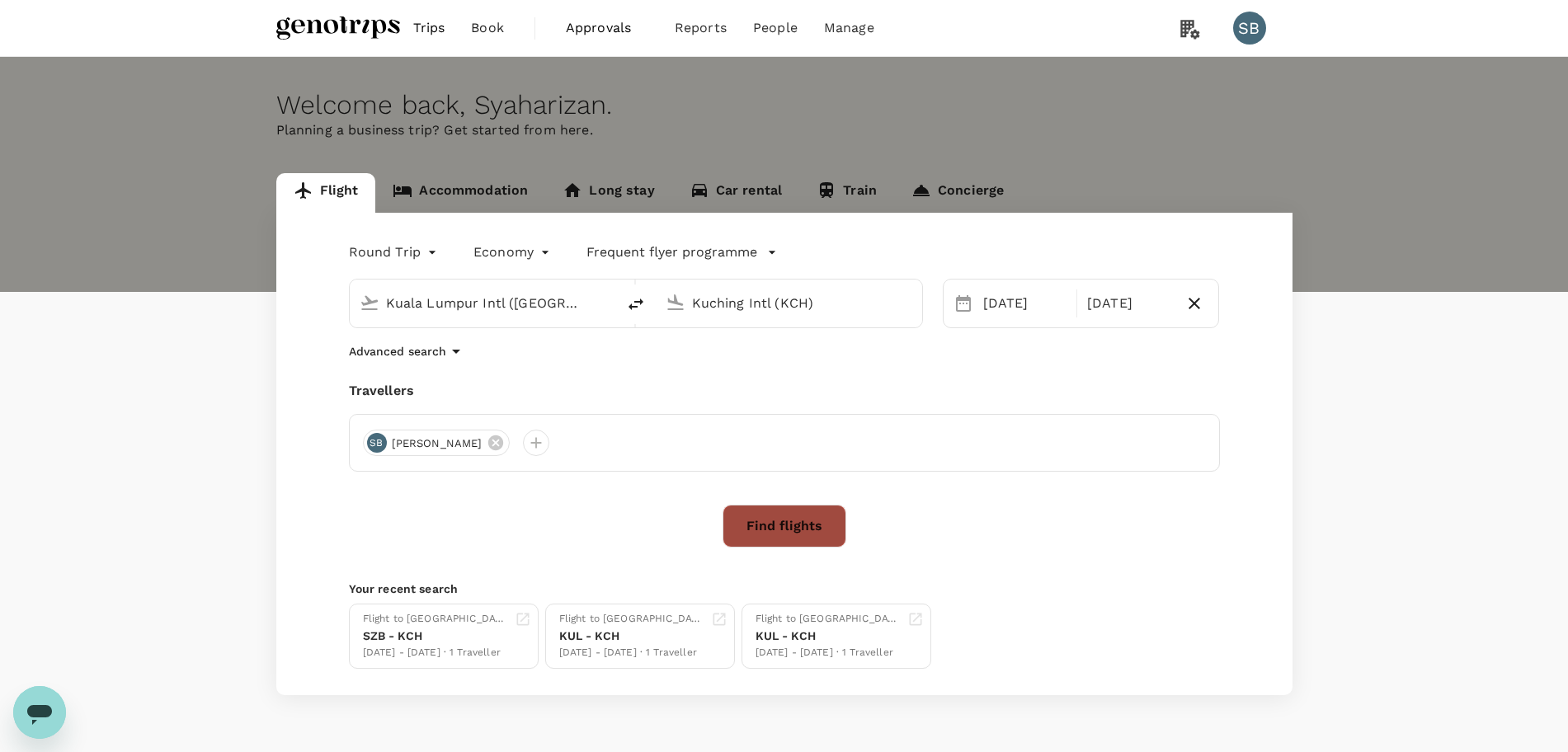 click on "Find flights" at bounding box center [784, 526] 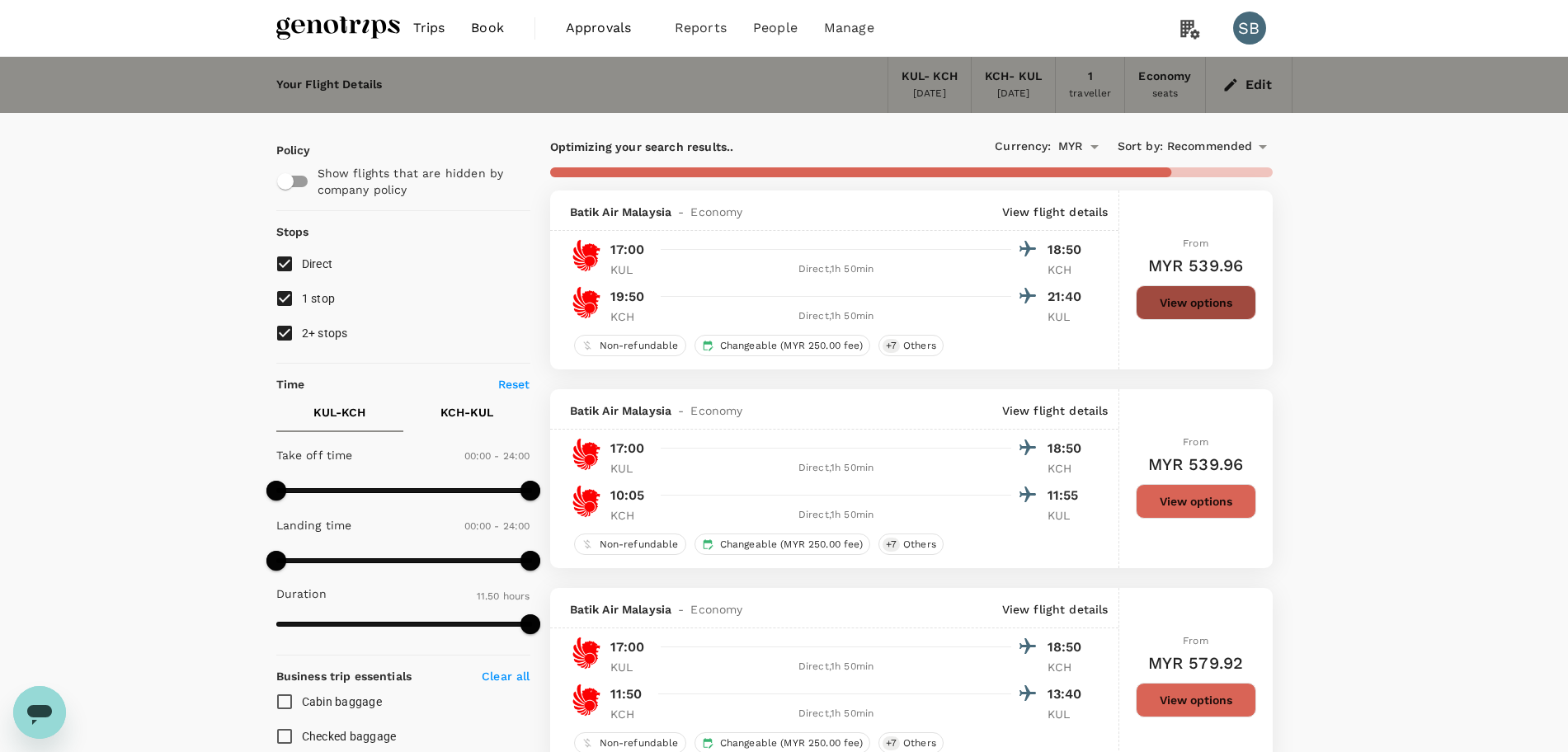 click on "View options" at bounding box center (1196, 303) 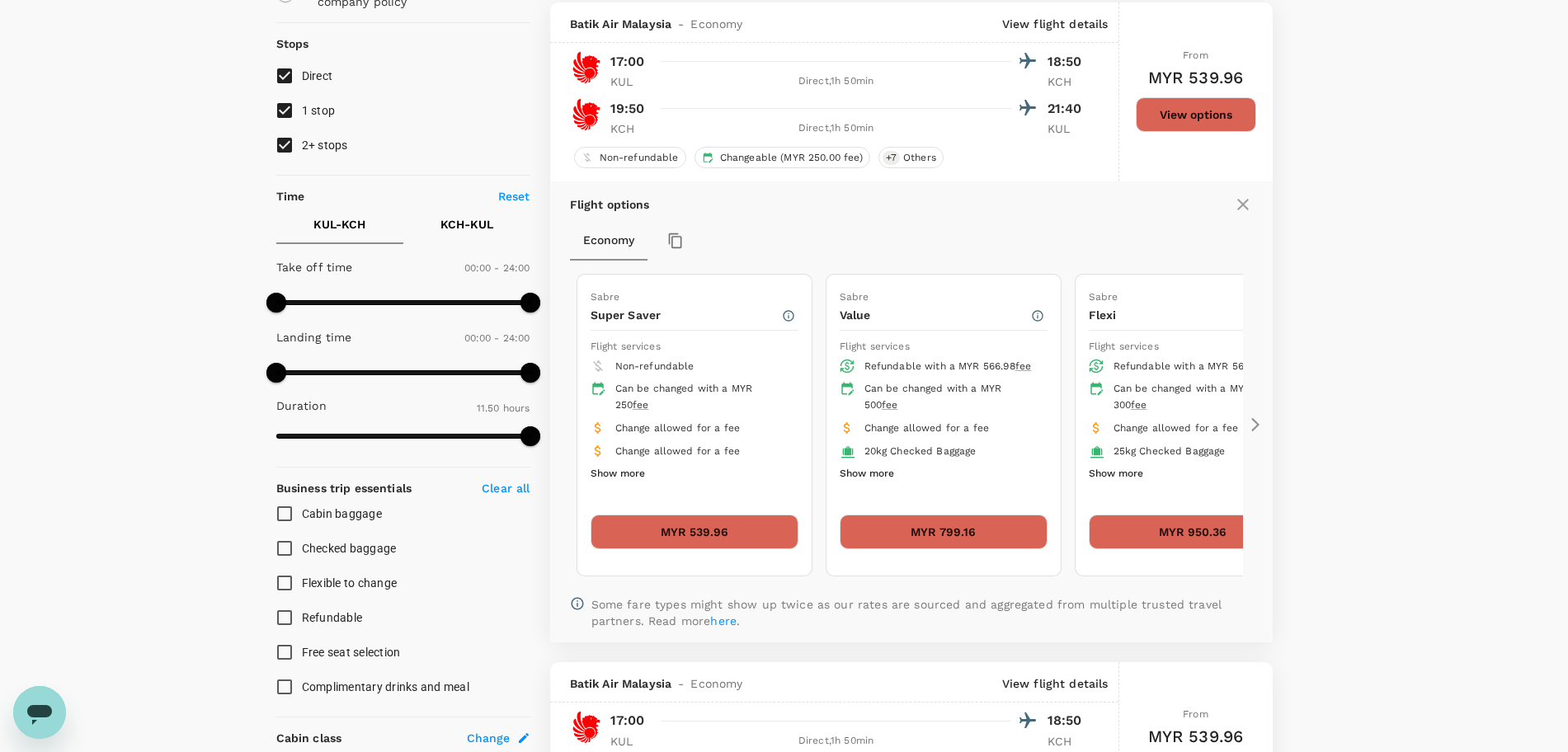 scroll, scrollTop: 190, scrollLeft: 0, axis: vertical 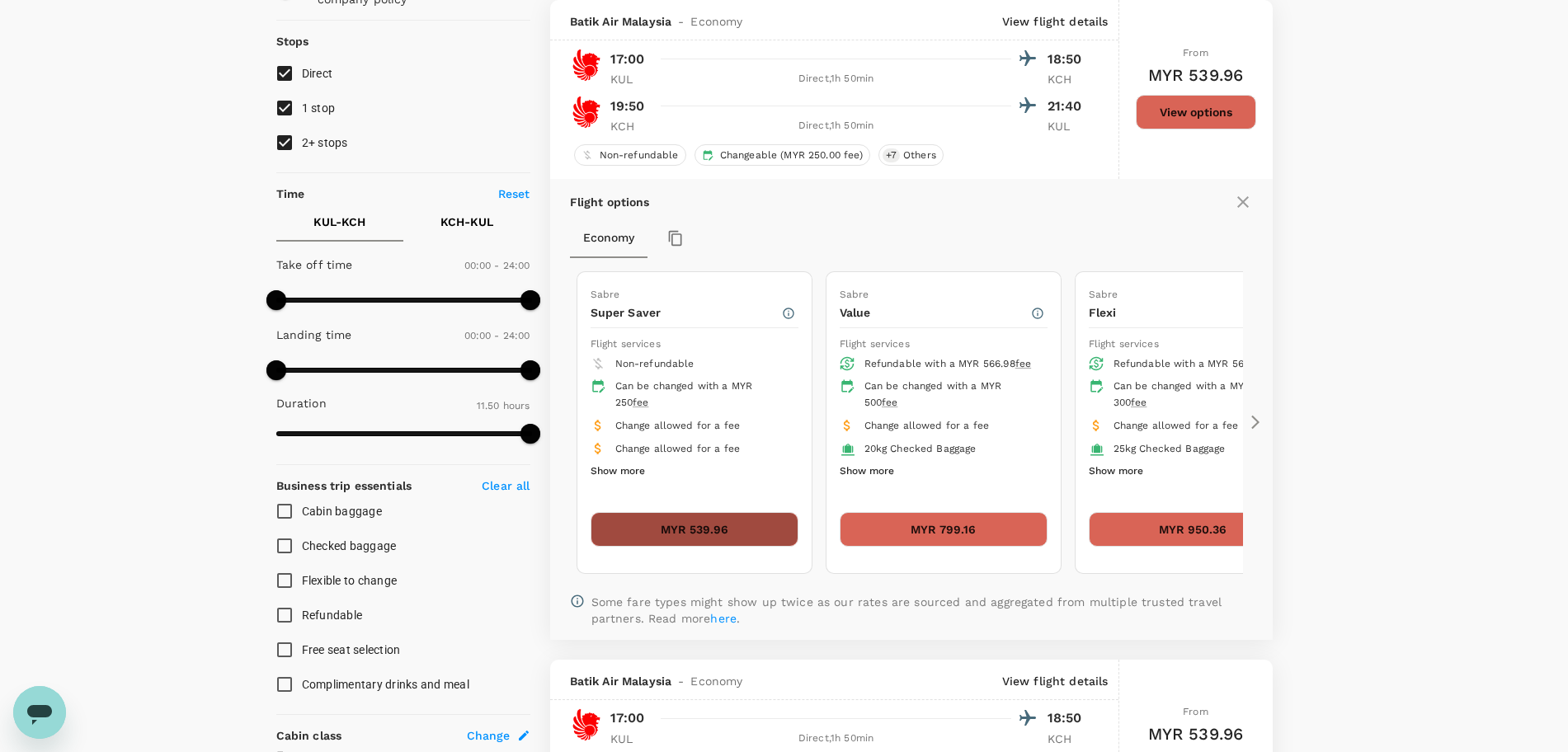 click on "MYR 539.96" at bounding box center (695, 529) 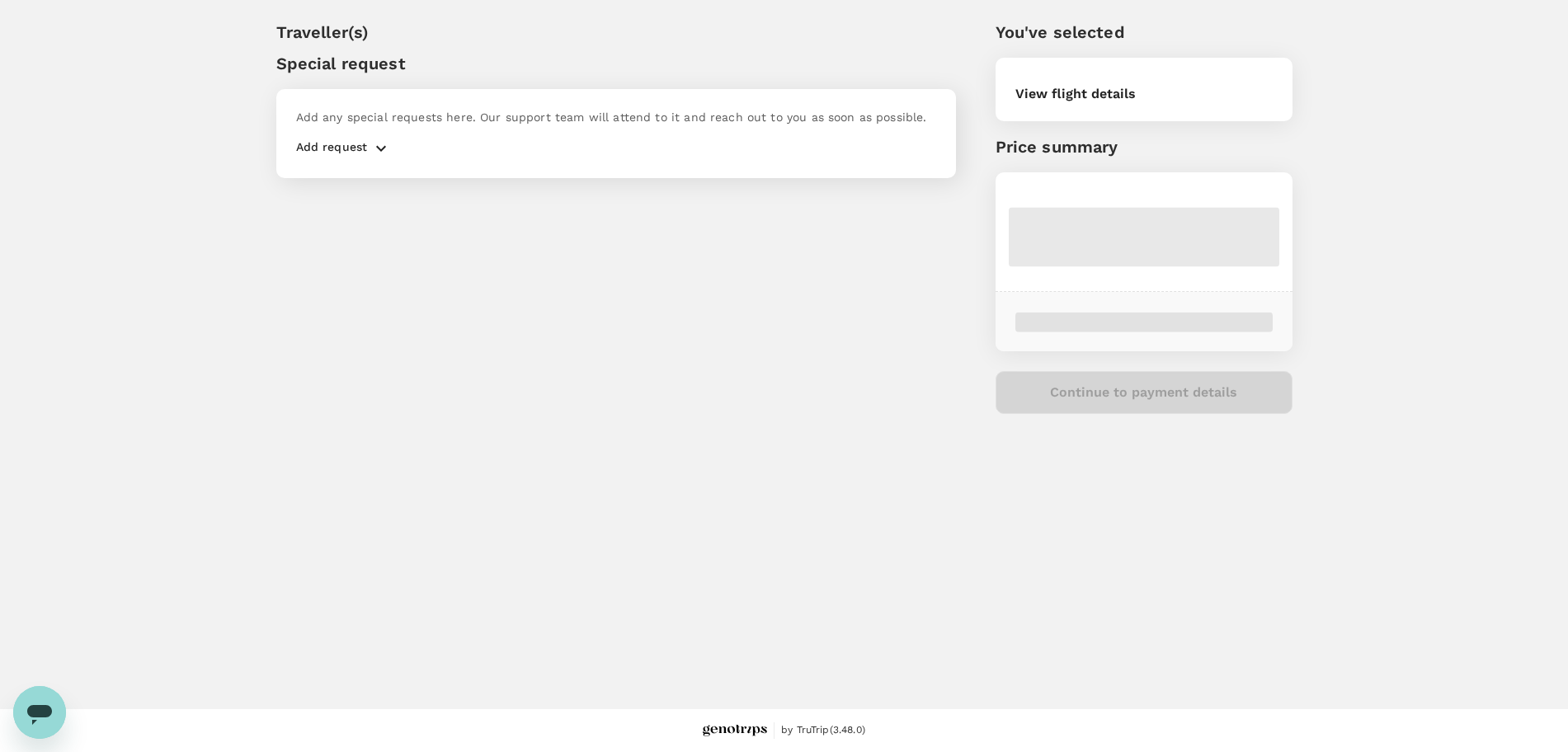 scroll, scrollTop: 0, scrollLeft: 0, axis: both 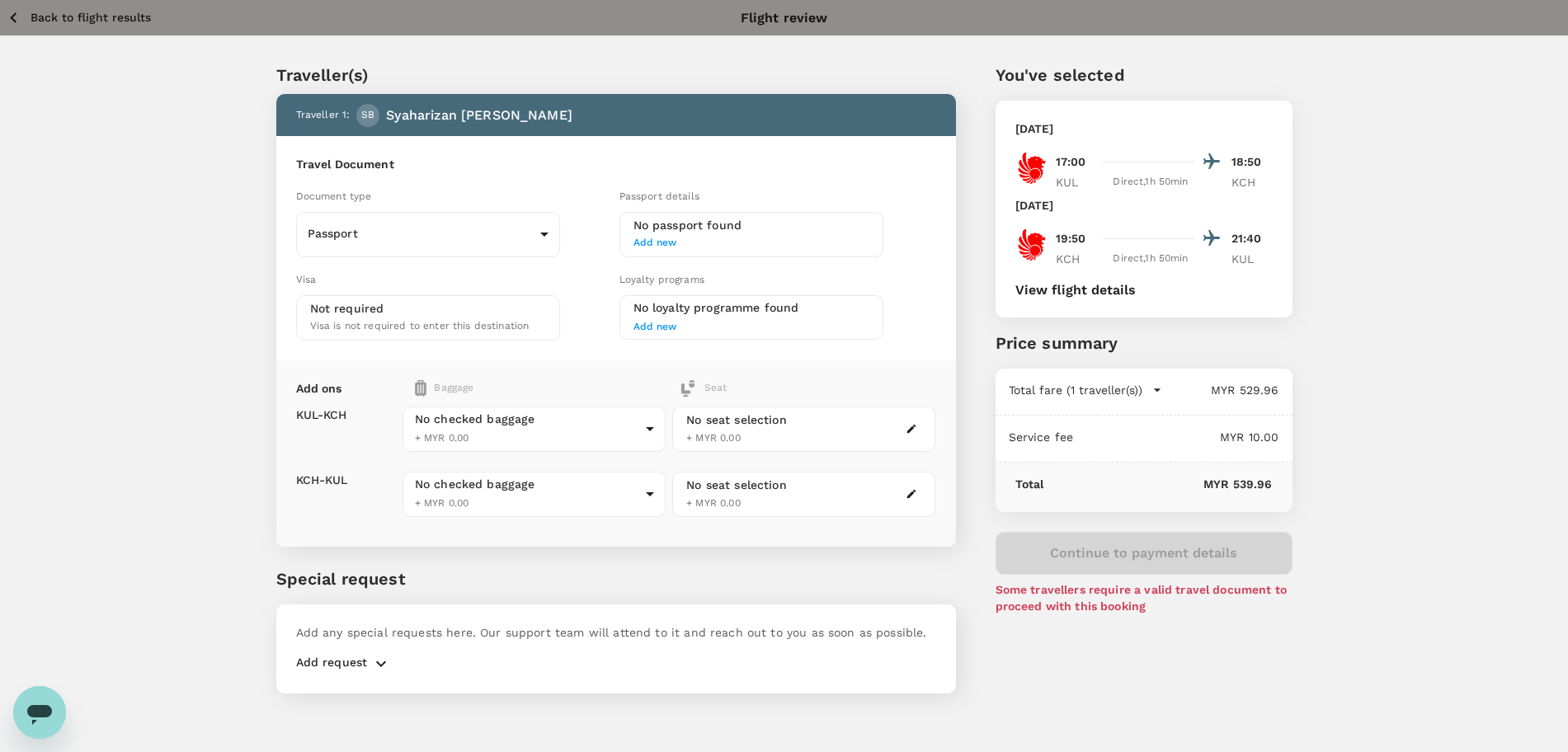 click on "Back to flight results" at bounding box center [91, 17] 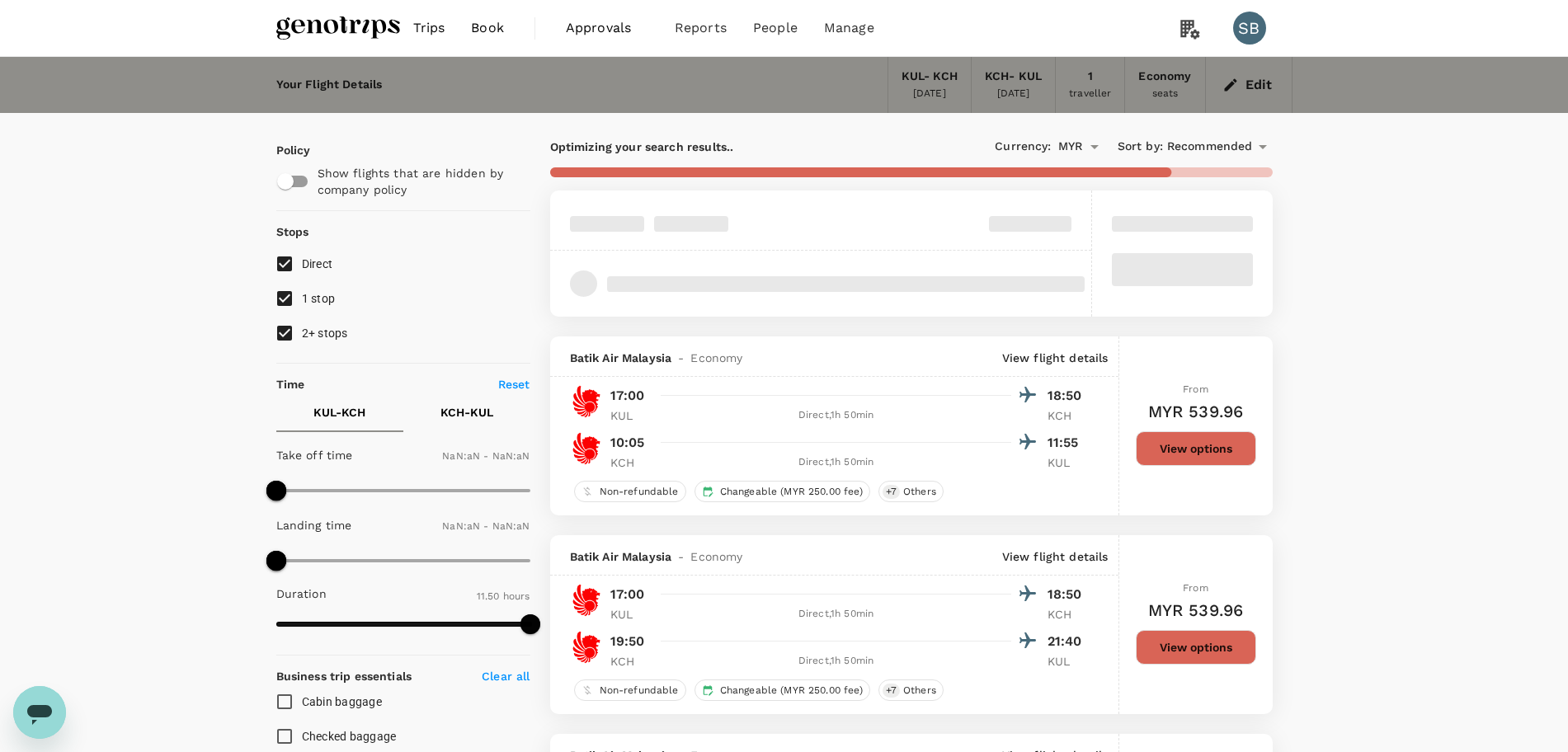 type on "1440" 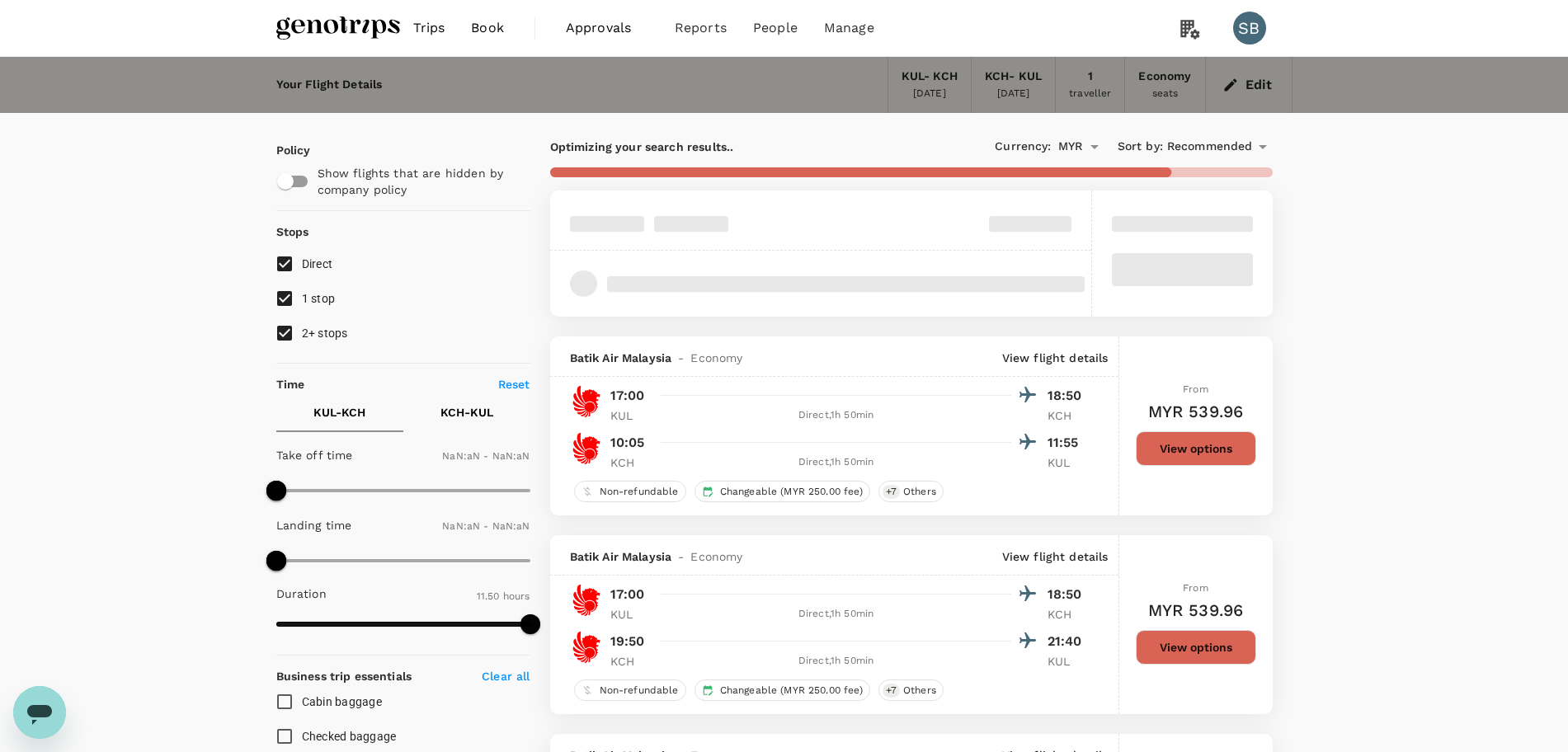 type on "1440" 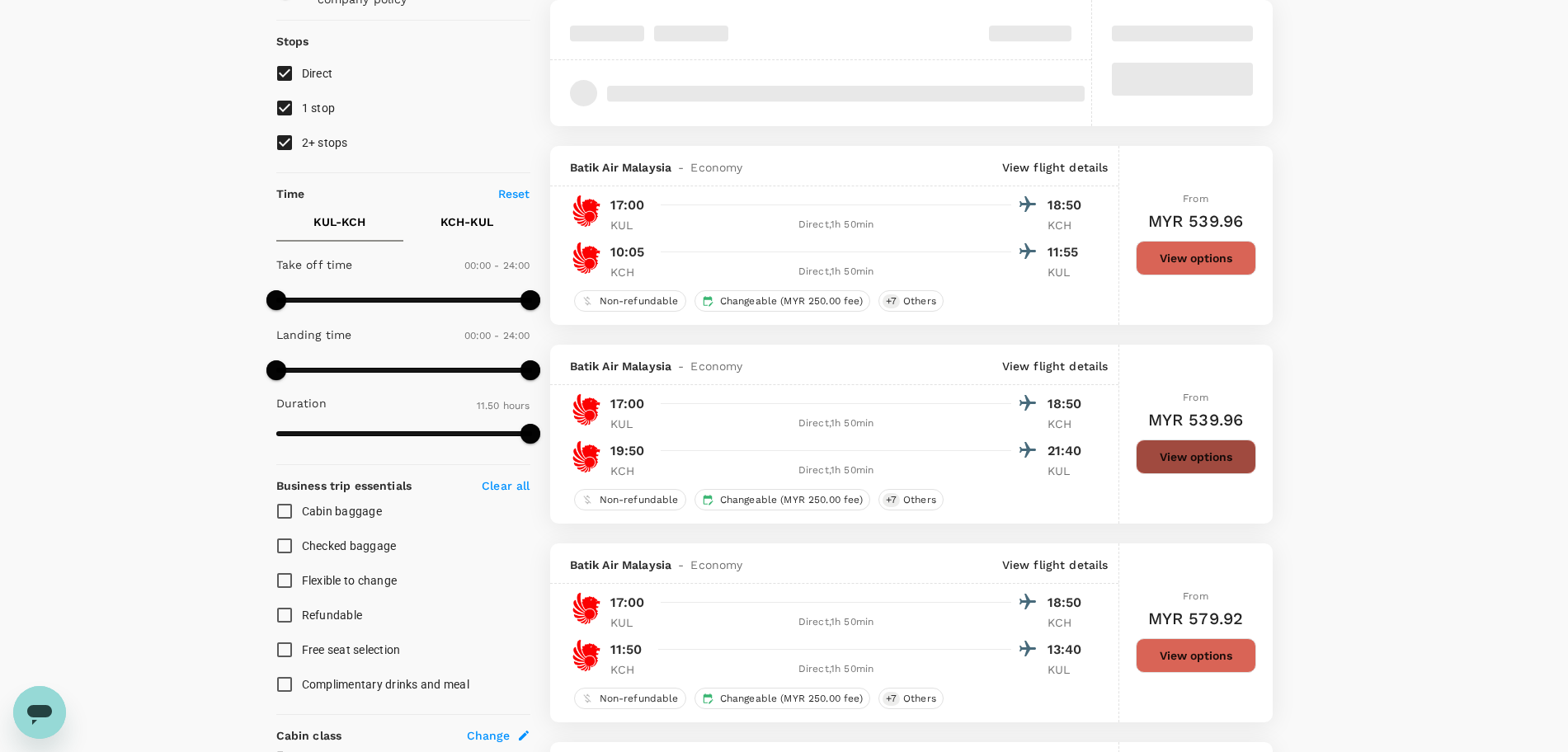 click on "View options" at bounding box center [1196, 457] 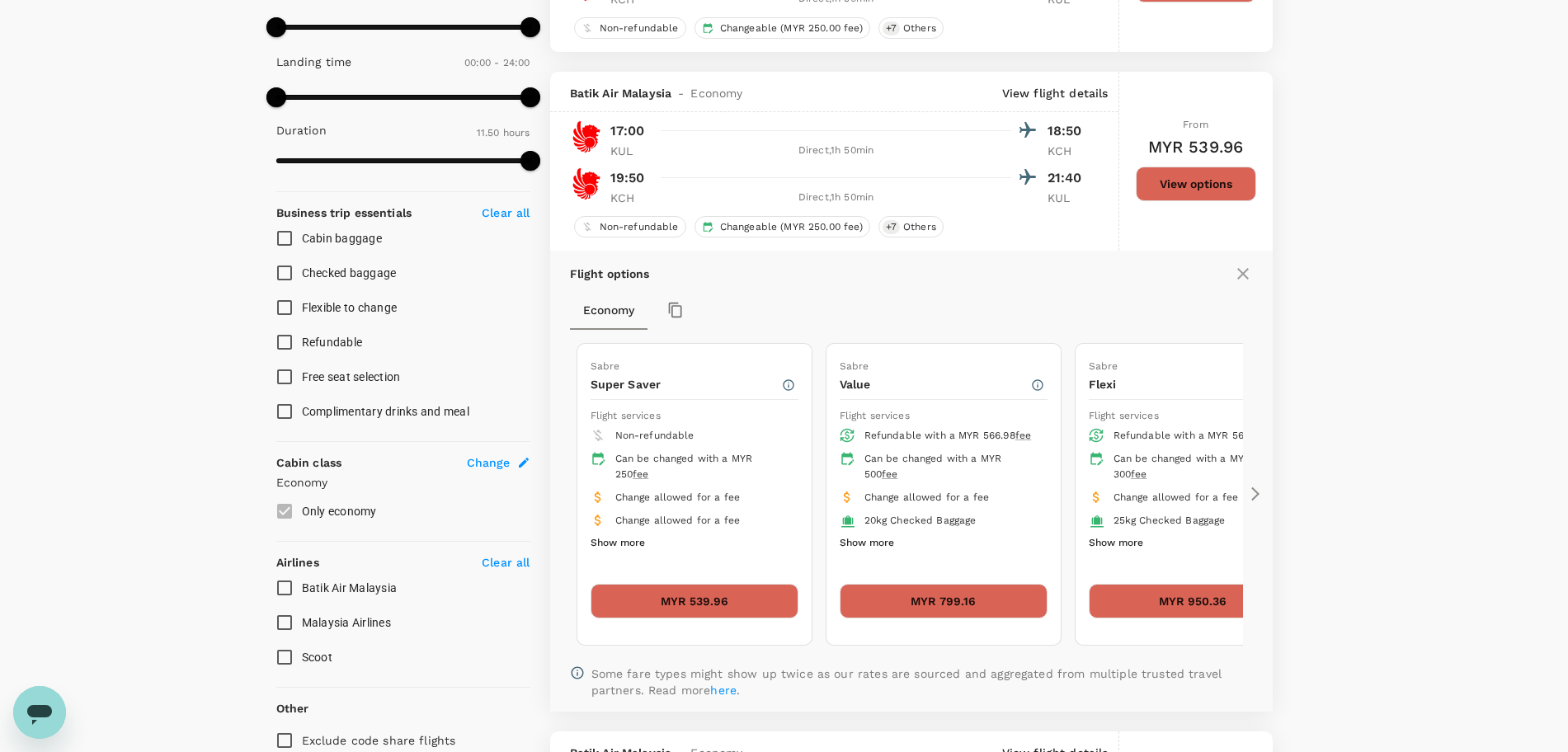 scroll, scrollTop: 535, scrollLeft: 0, axis: vertical 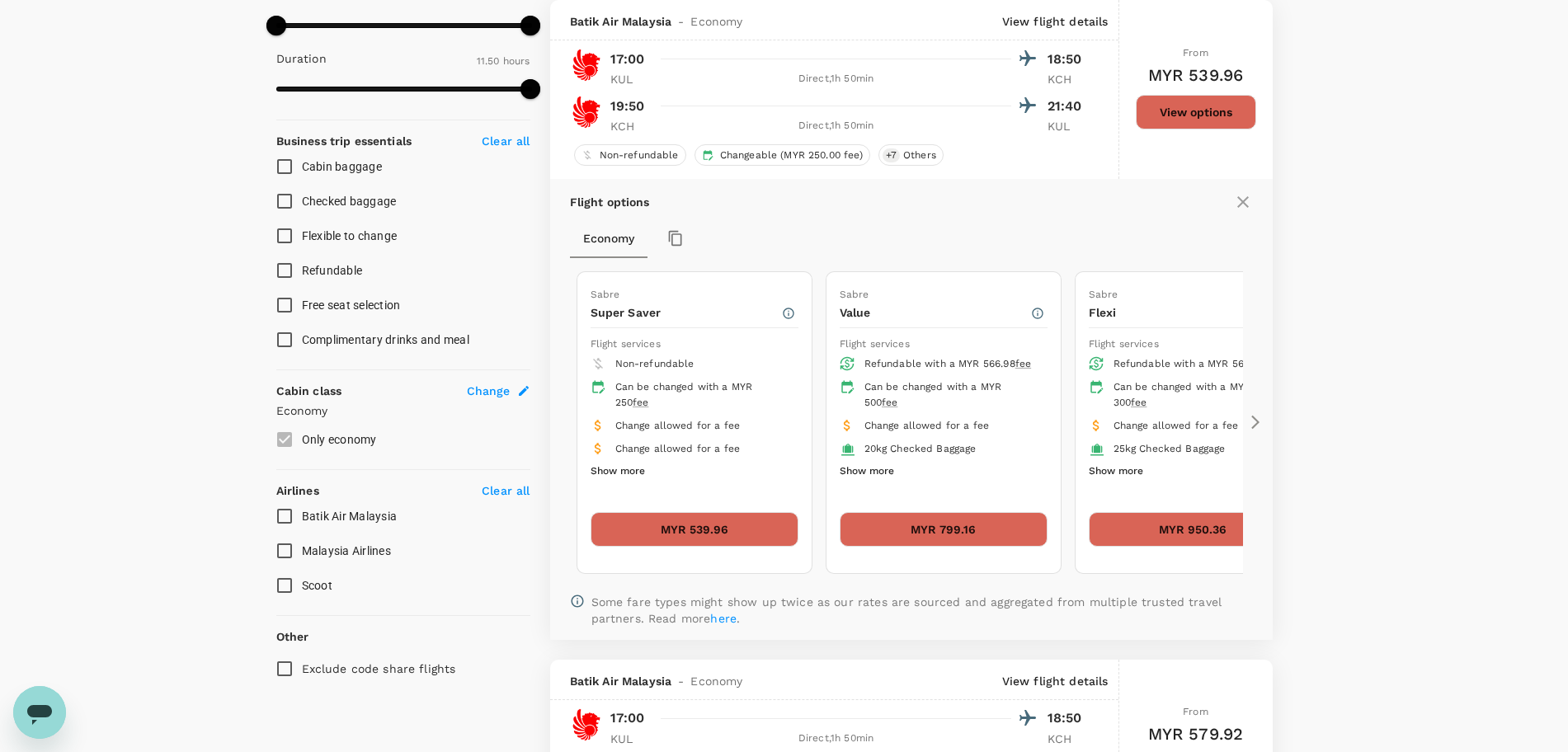 click on "MYR 539.96" at bounding box center (695, 529) 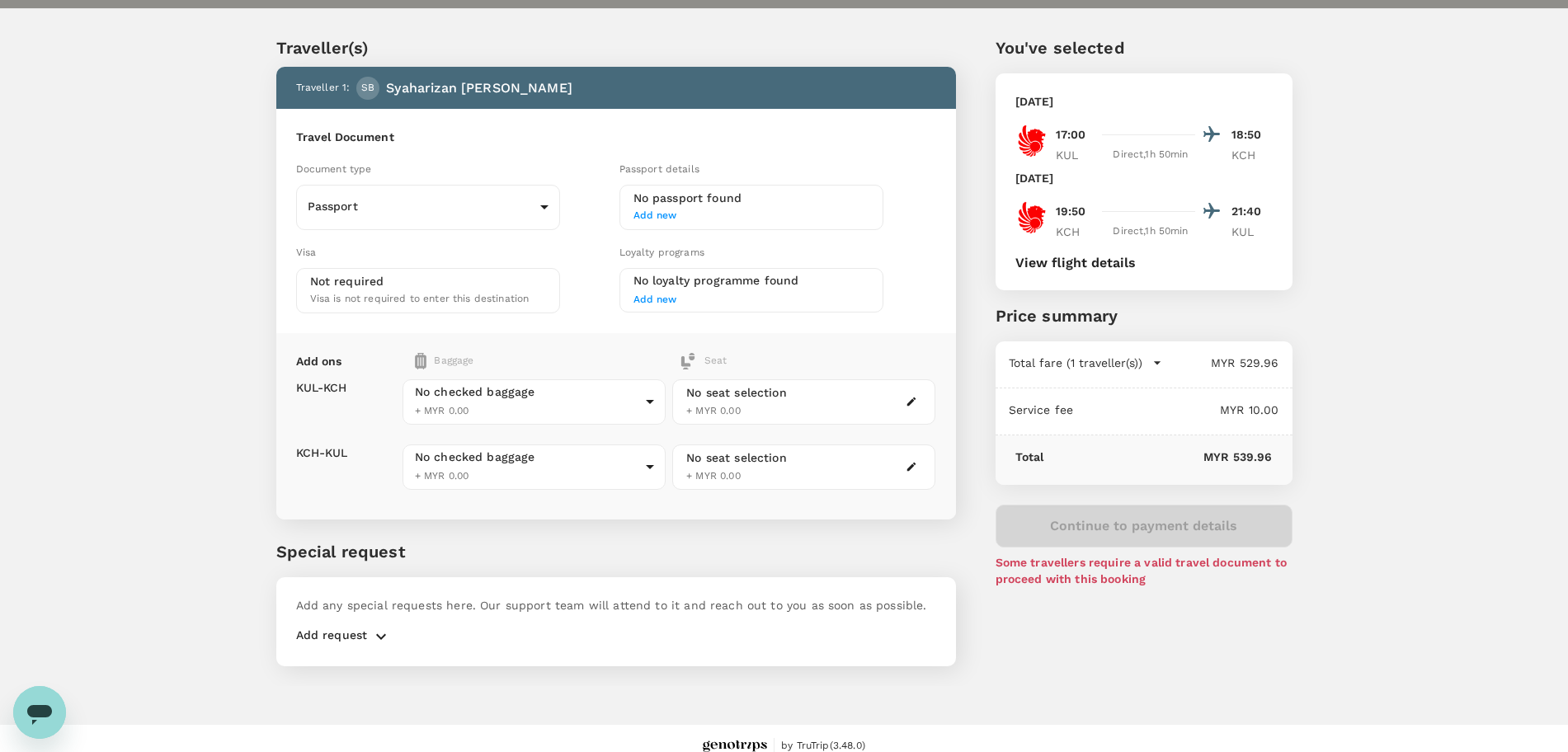 scroll, scrollTop: 0, scrollLeft: 0, axis: both 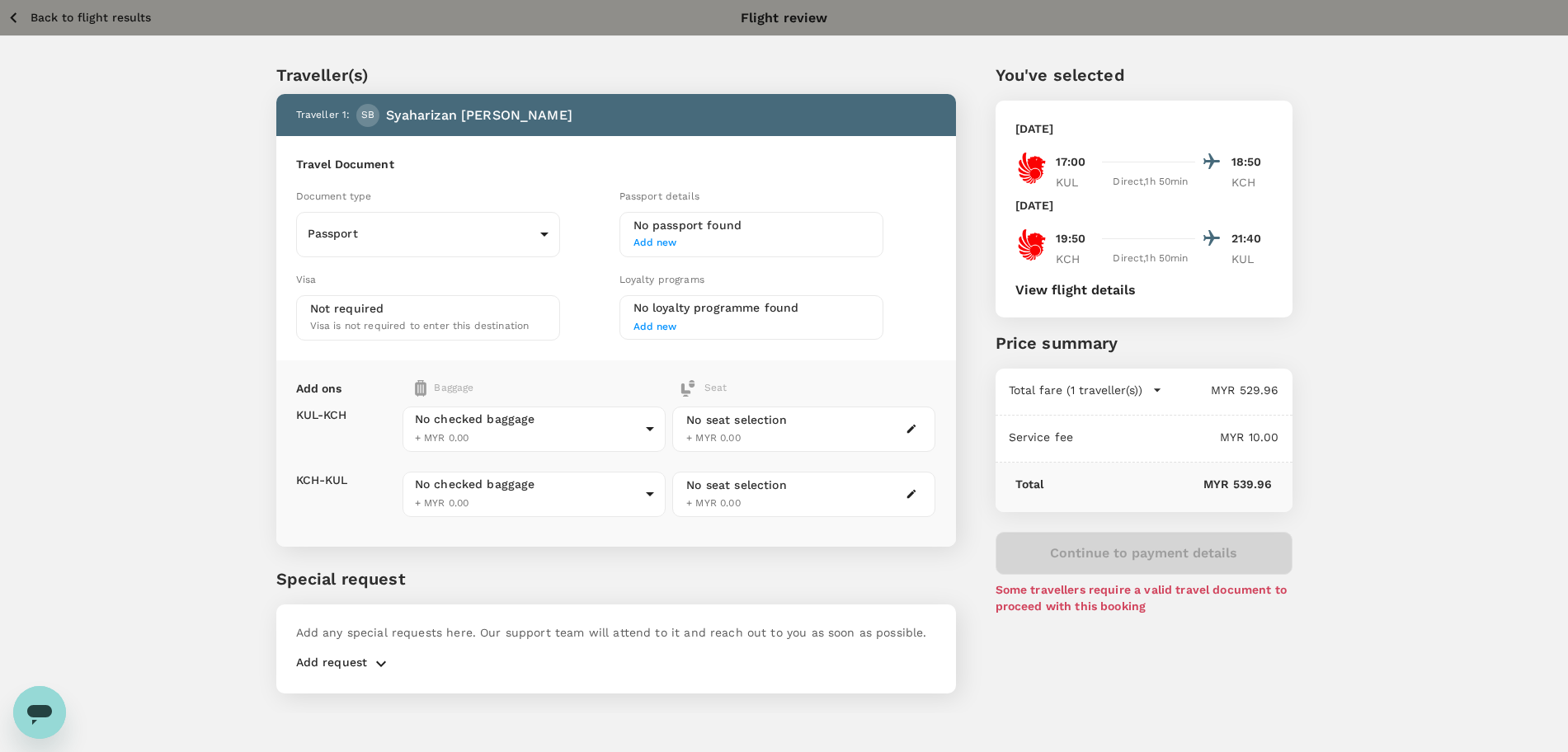 click on "Back to flight results" at bounding box center (91, 17) 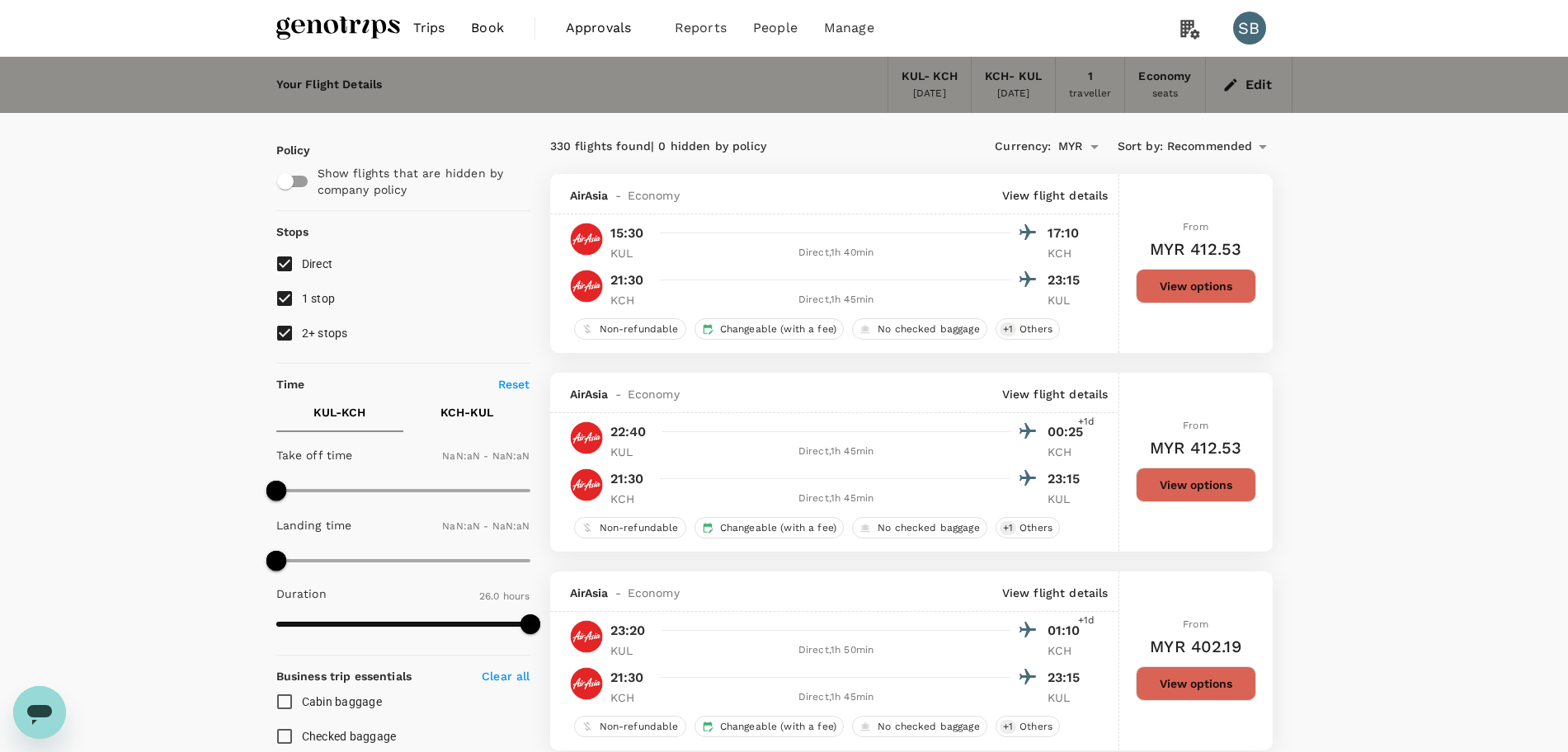 type on "1440" 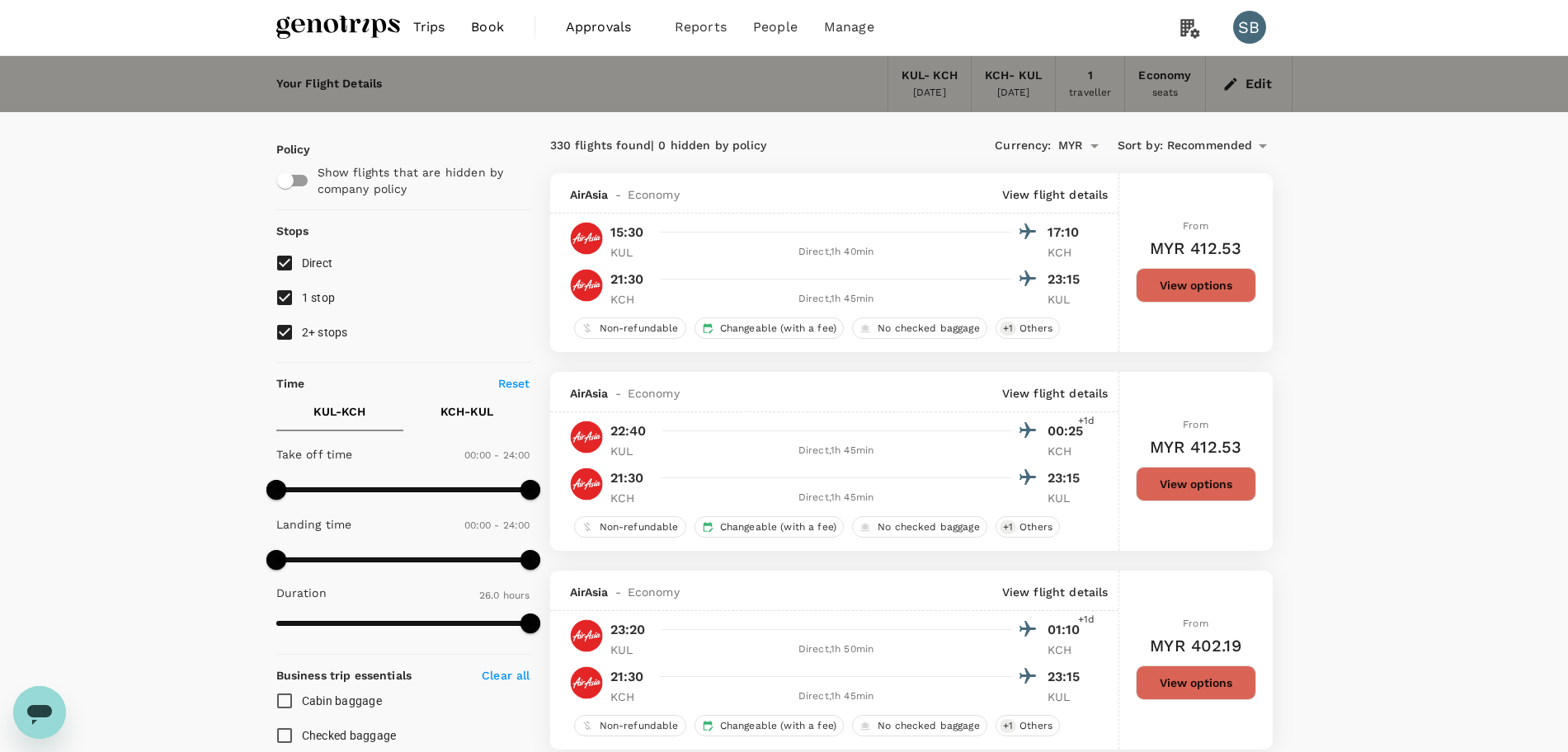 scroll, scrollTop: 0, scrollLeft: 0, axis: both 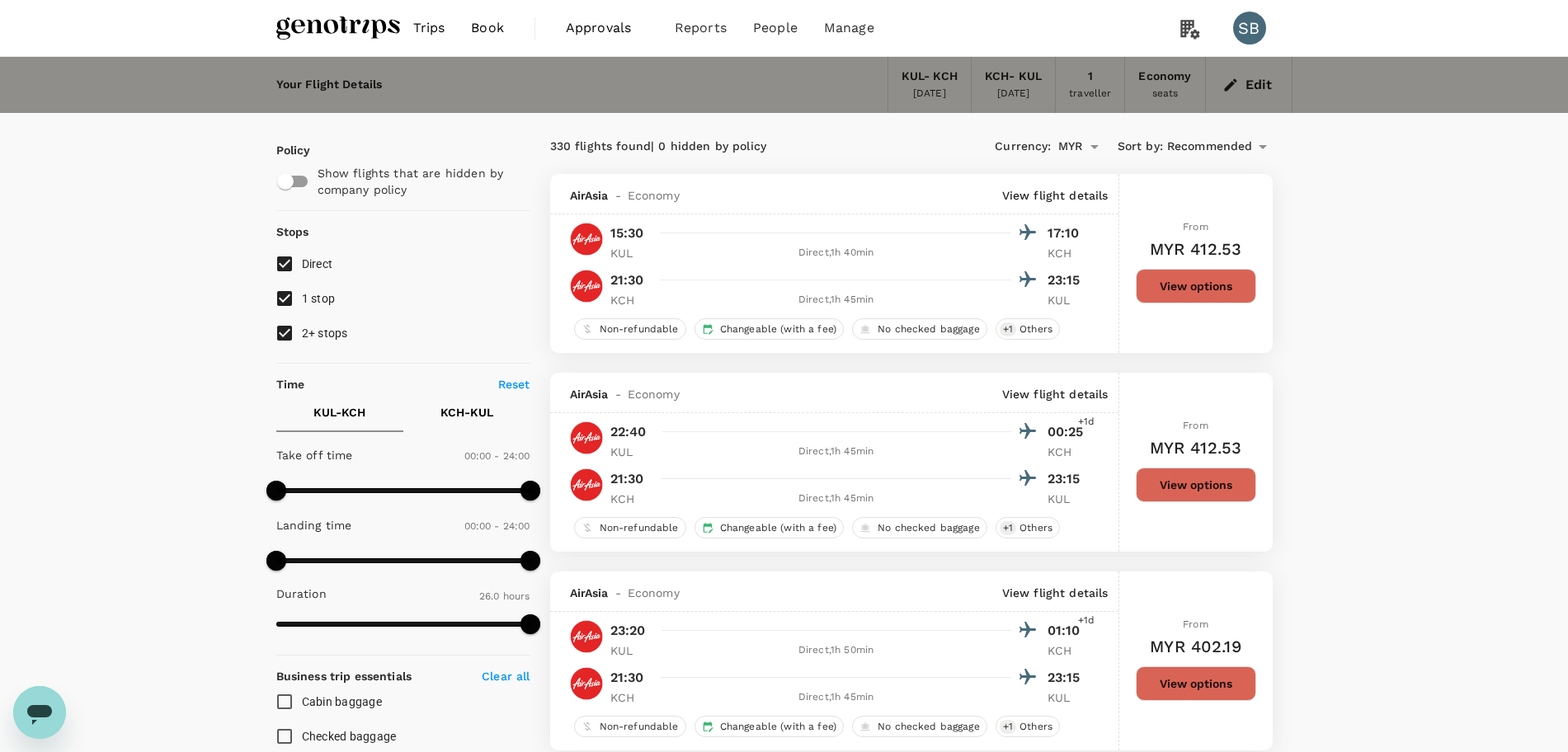 click at bounding box center (338, 28) 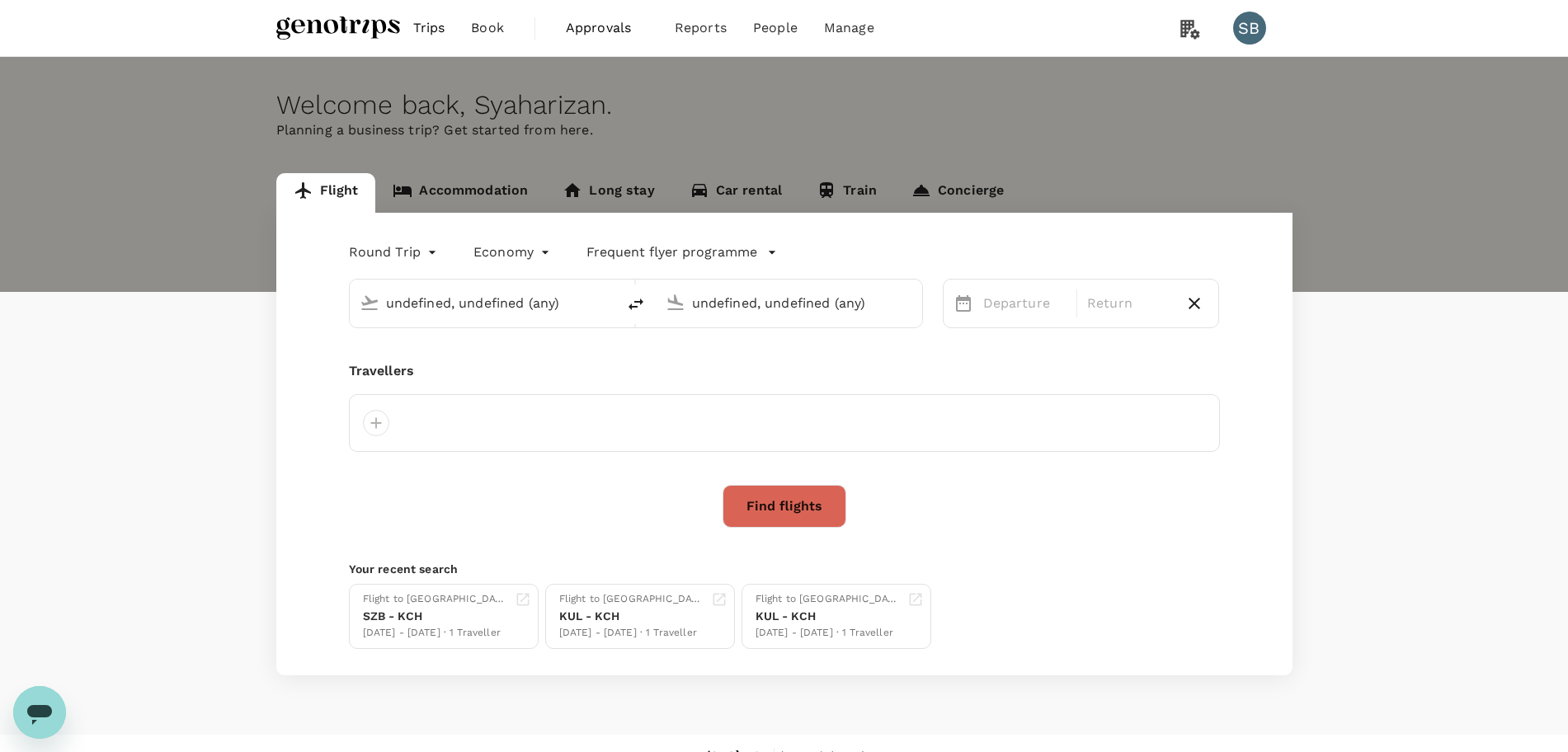 type on "Kuala Lumpur Intl ([GEOGRAPHIC_DATA])" 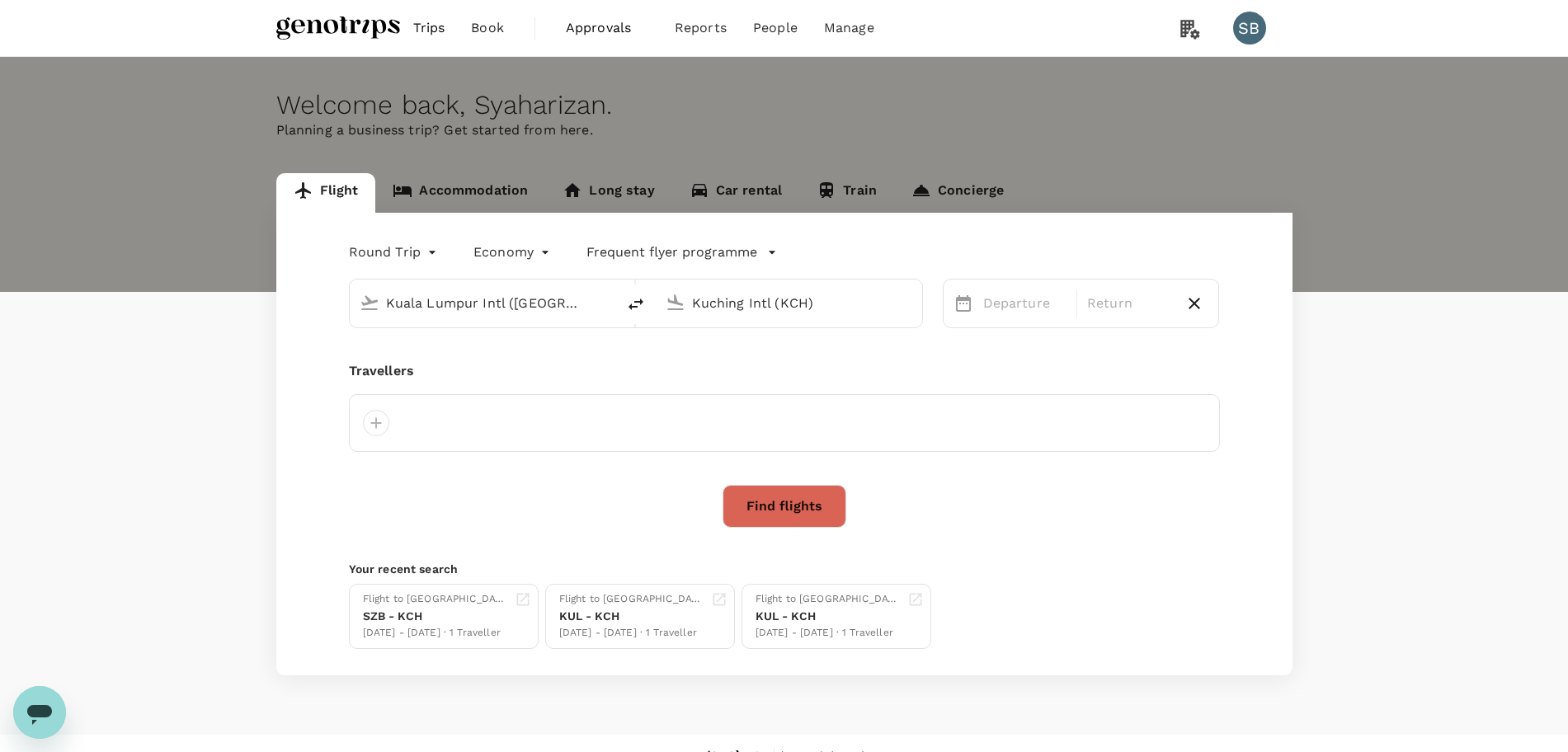 type 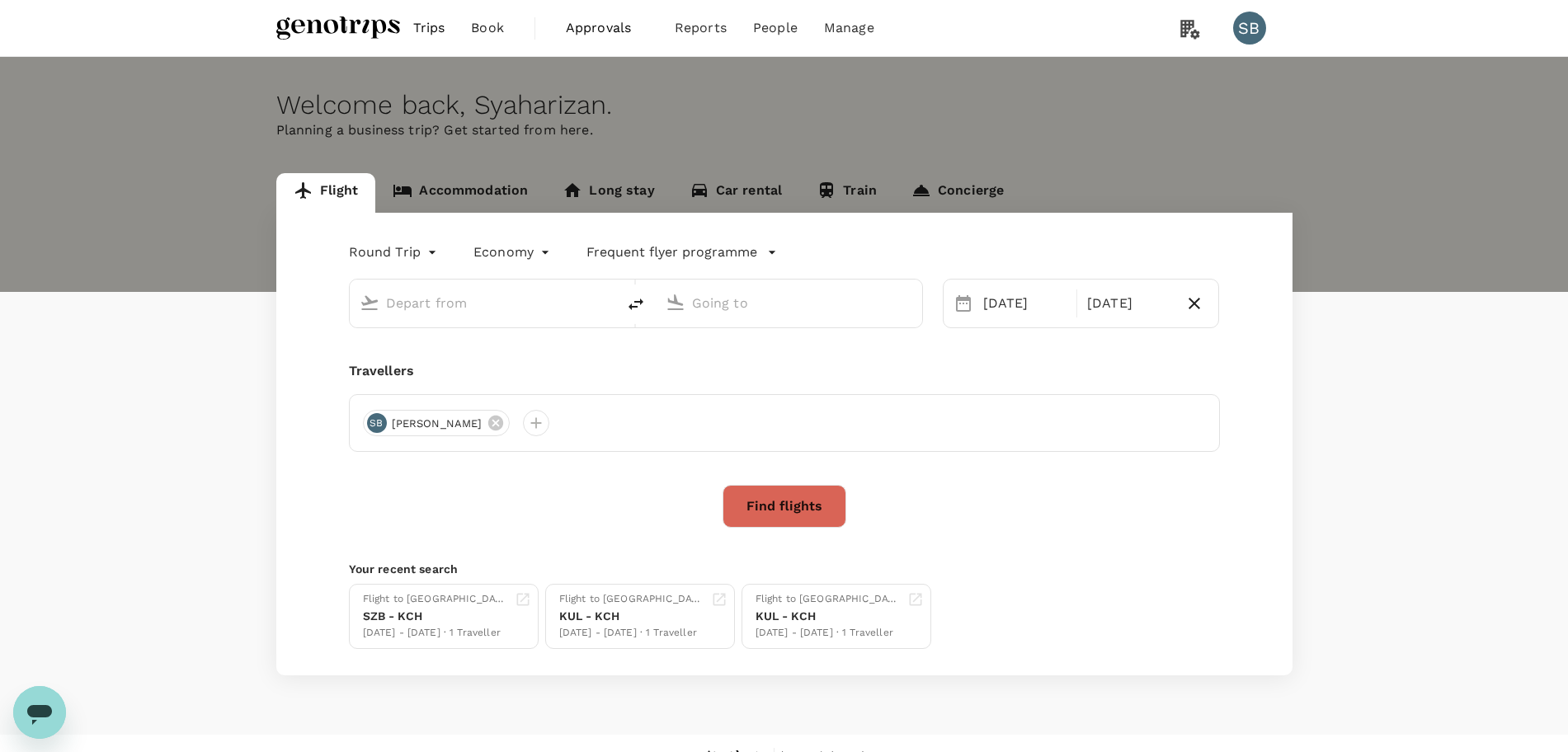 type on "Kuala Lumpur Intl ([GEOGRAPHIC_DATA])" 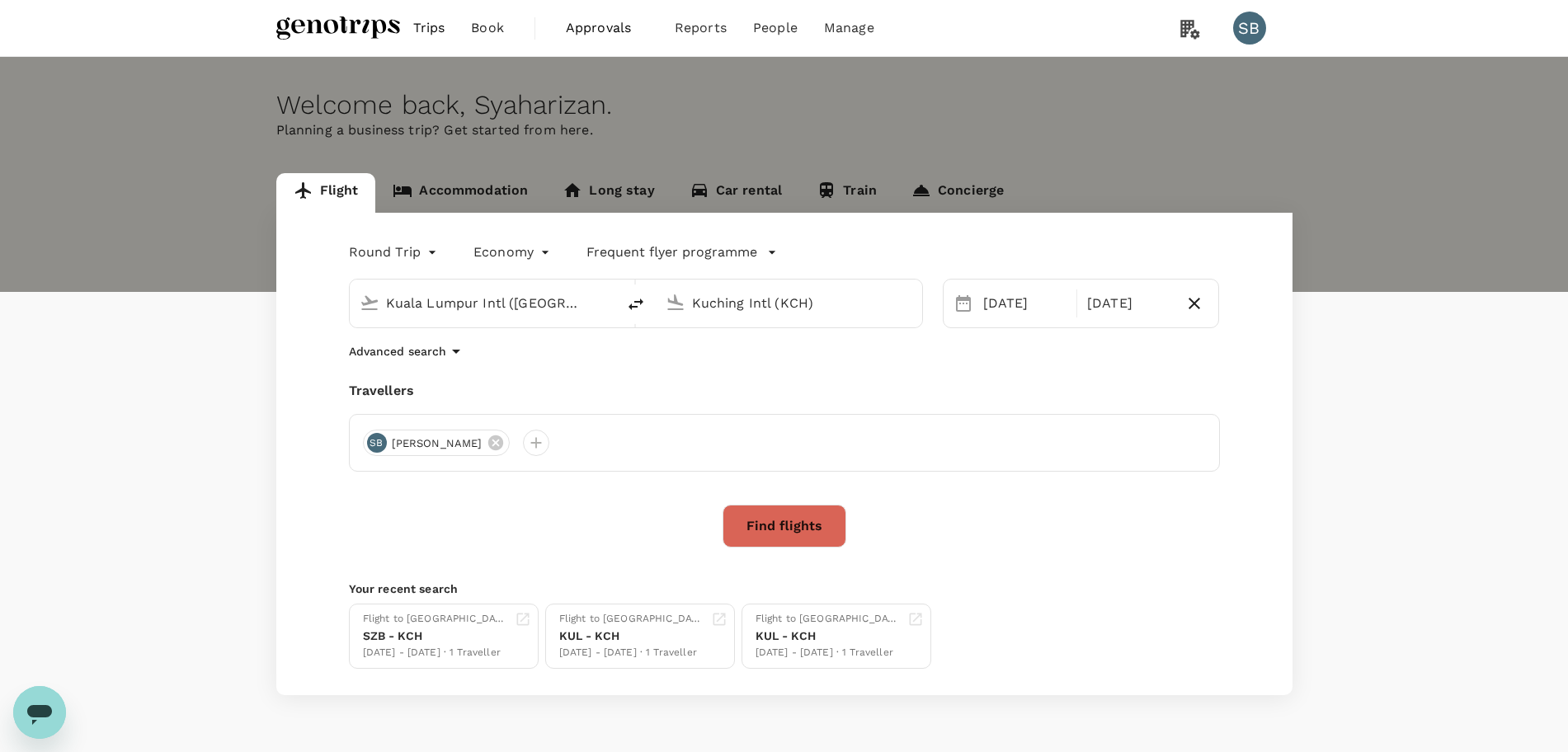 type 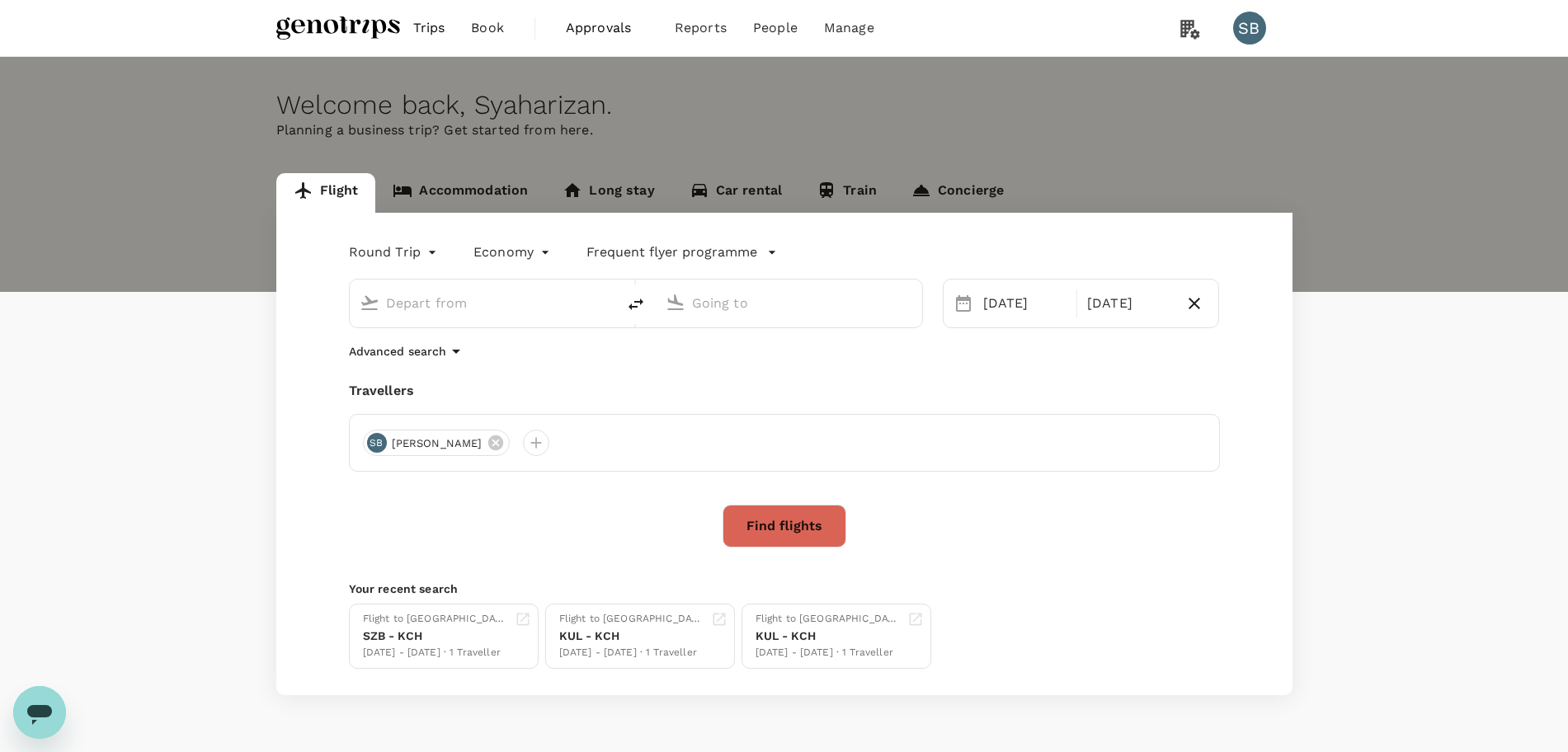 click at bounding box center (789, 303) 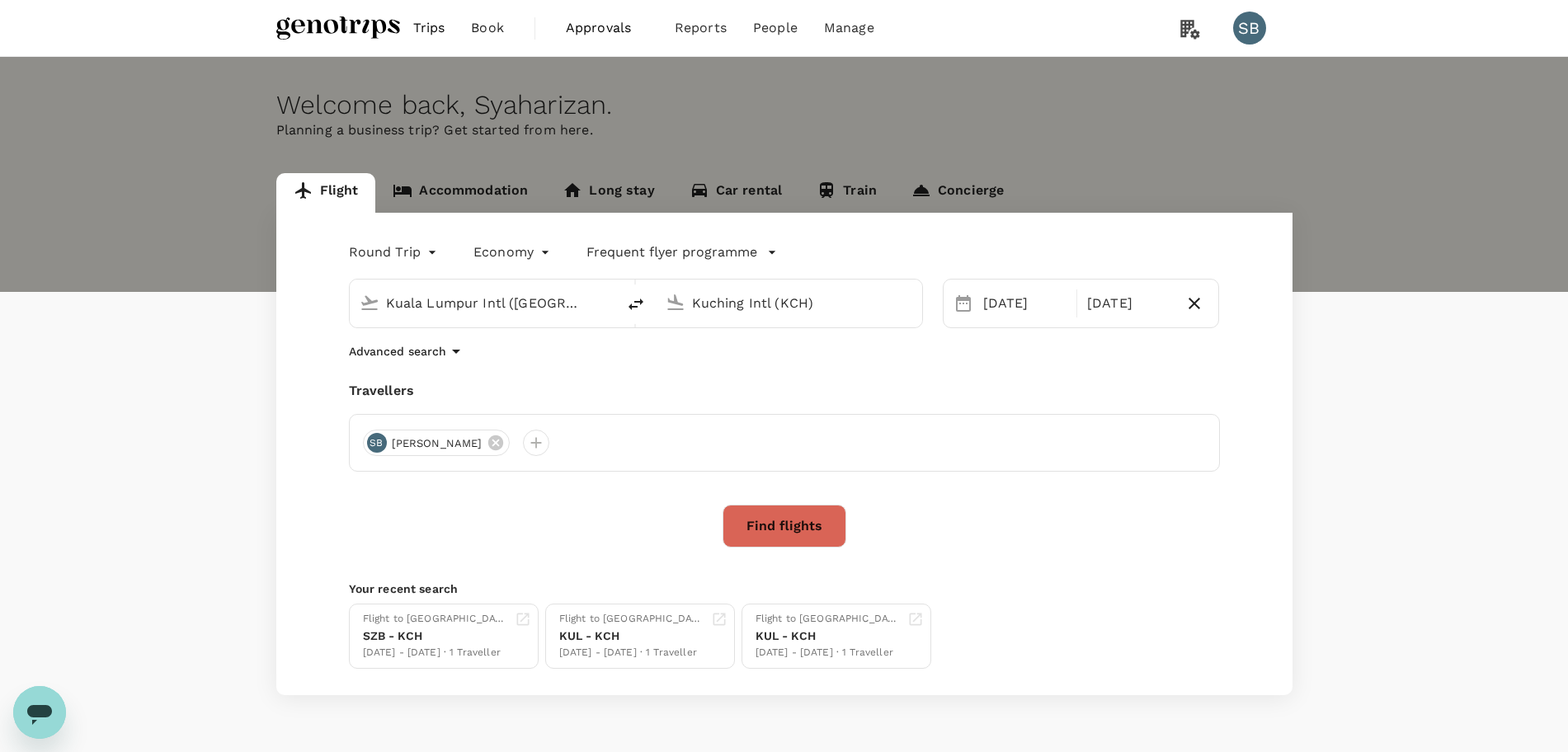 click on "Kuching Intl (KCH)" at bounding box center [789, 303] 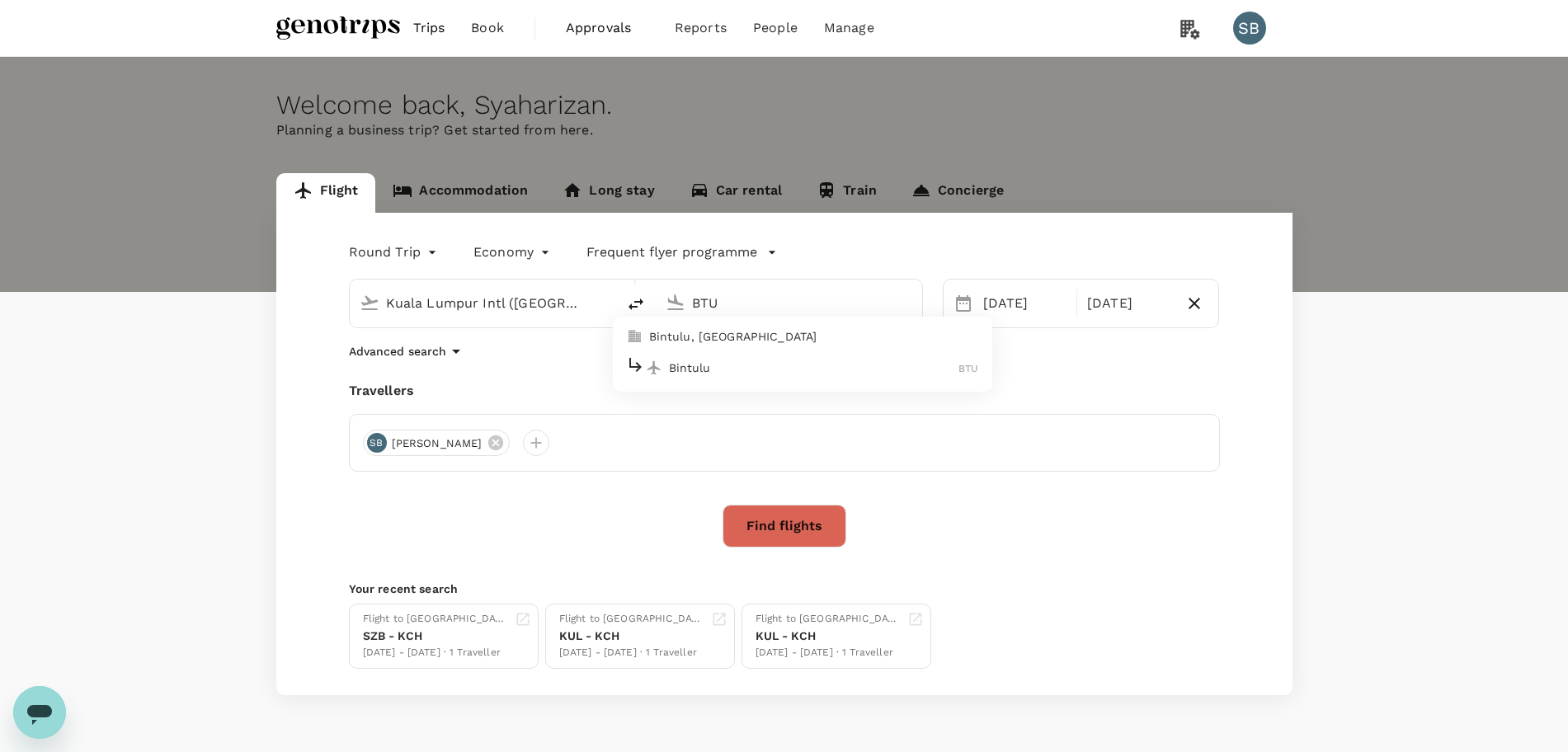 click on "Bintulu BTU" at bounding box center [803, 367] 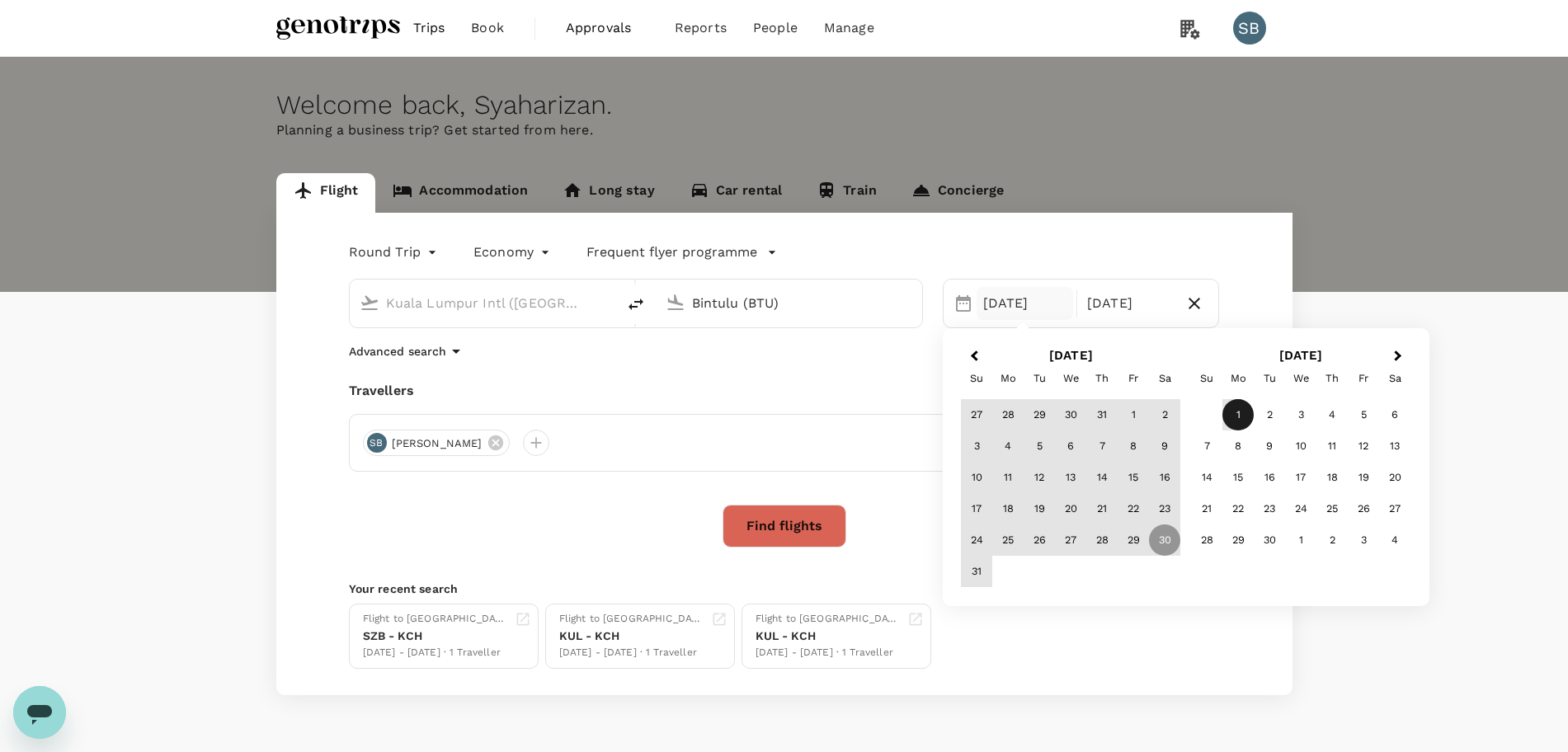 type on "Bintulu (BTU)" 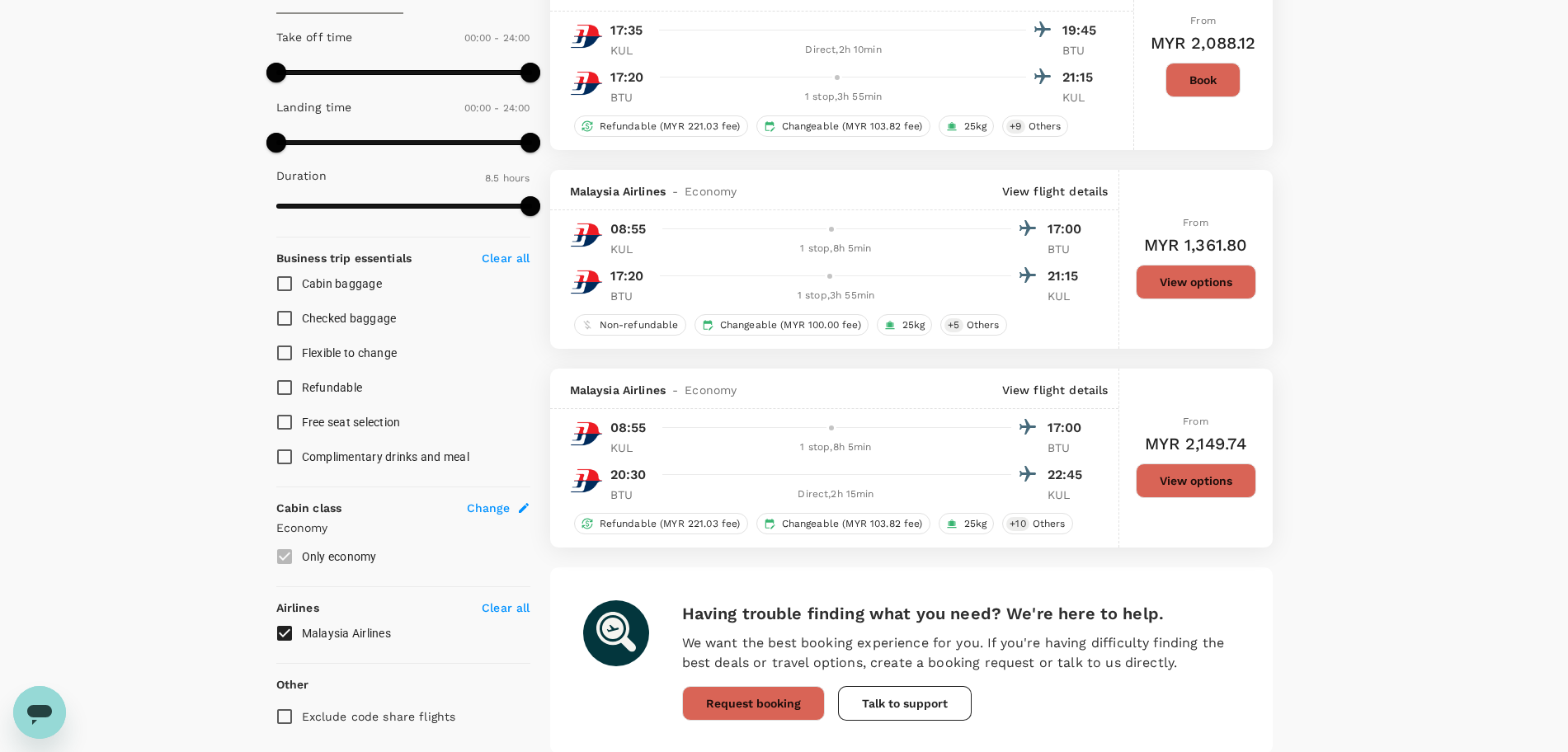 scroll, scrollTop: 522, scrollLeft: 0, axis: vertical 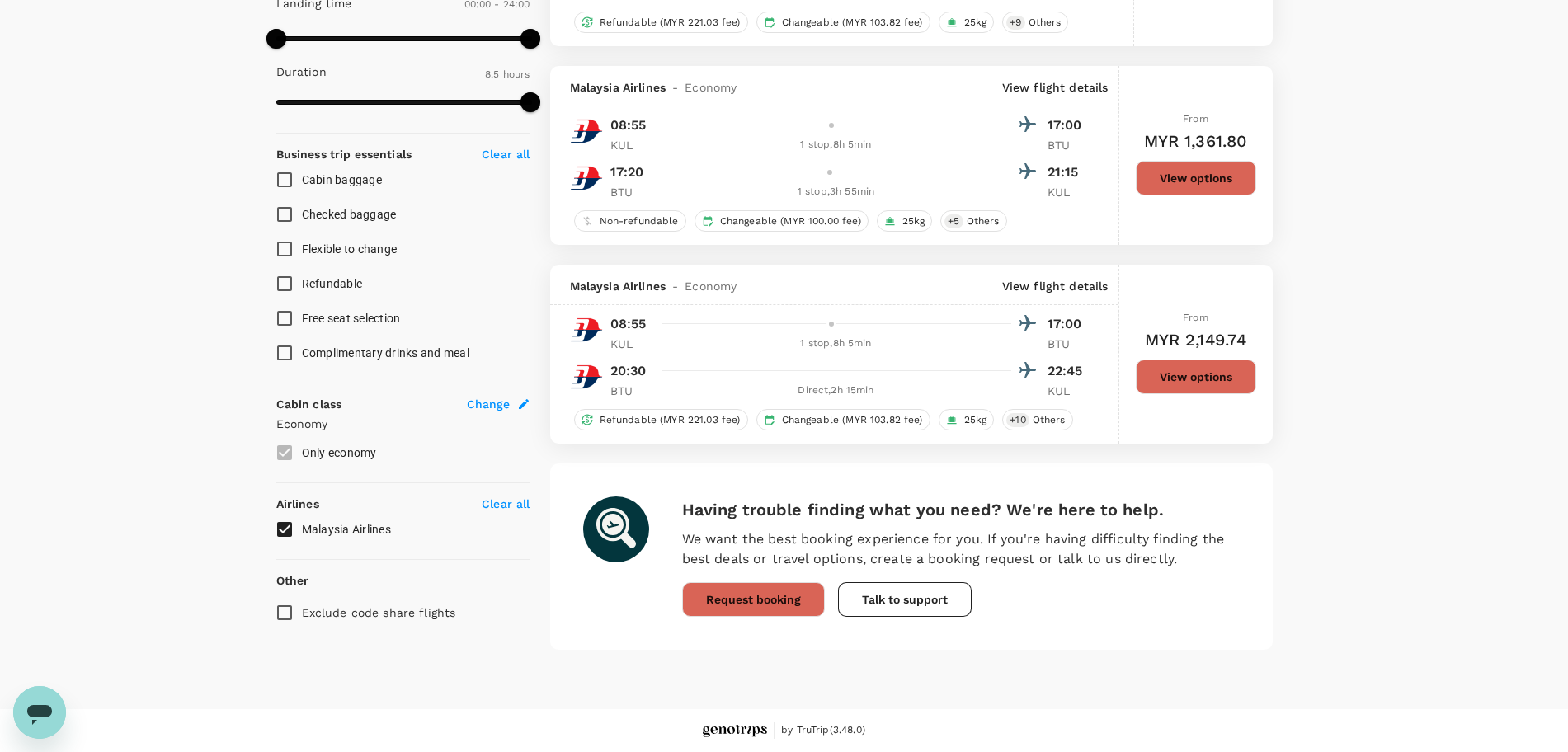type on "1355" 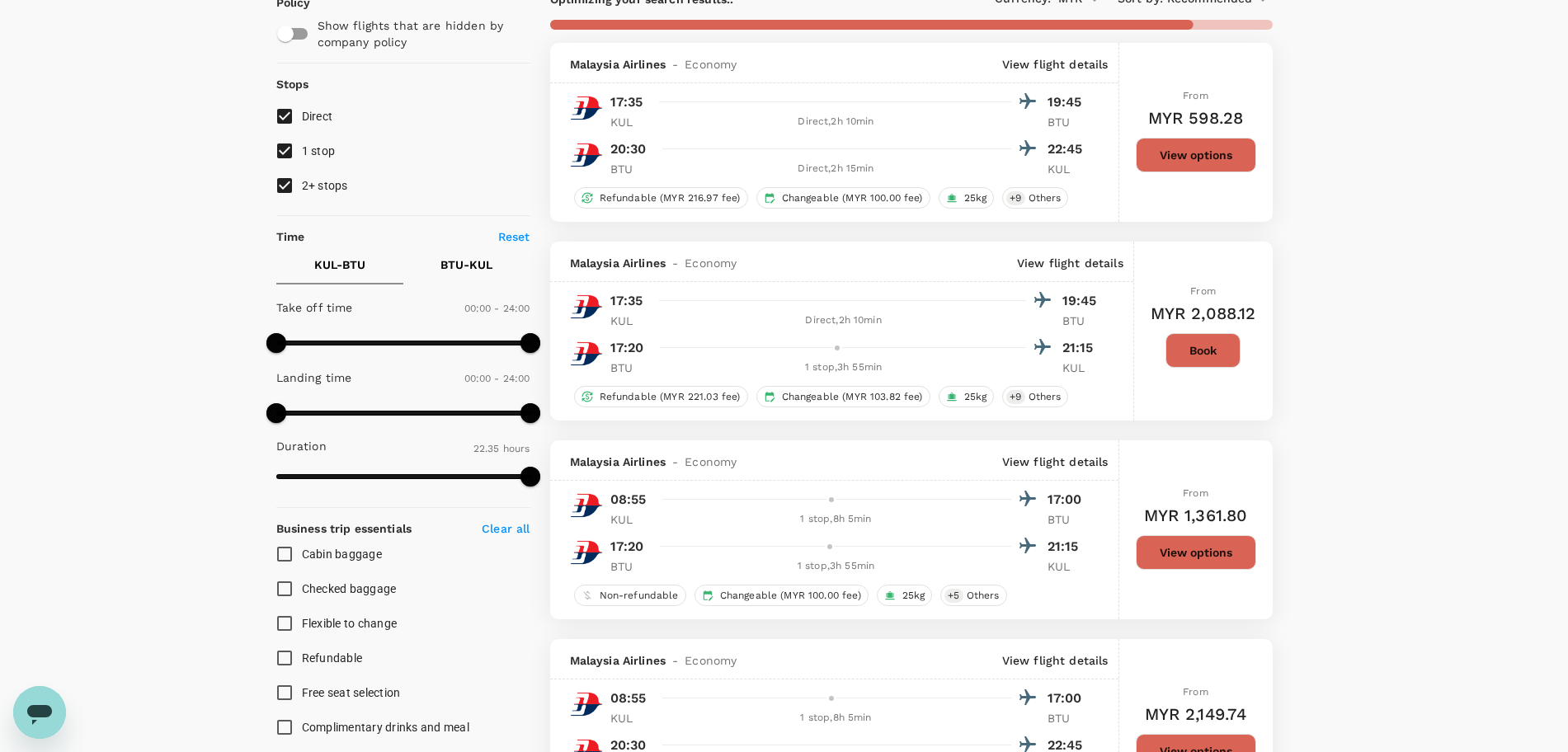 scroll, scrollTop: 0, scrollLeft: 0, axis: both 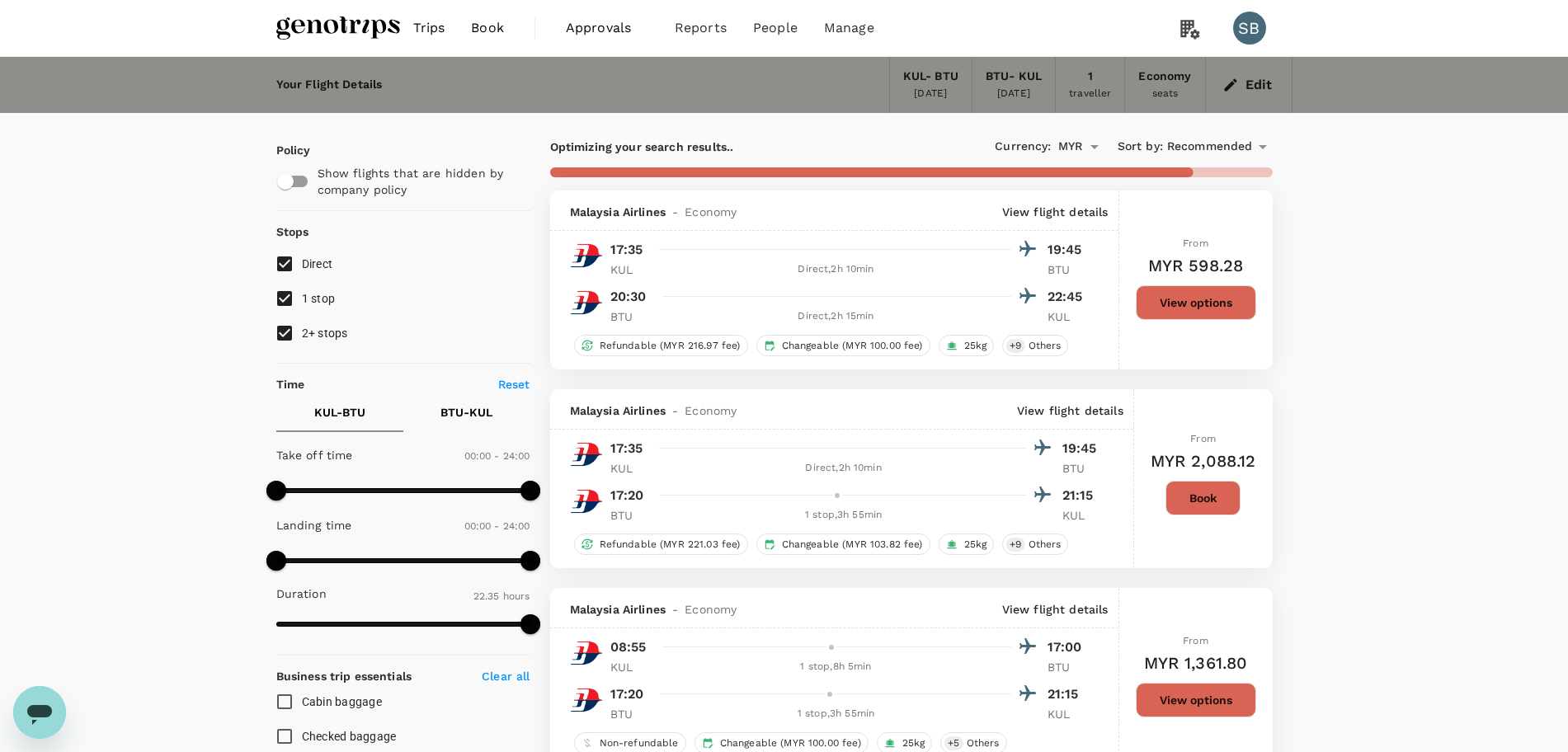 checkbox on "false" 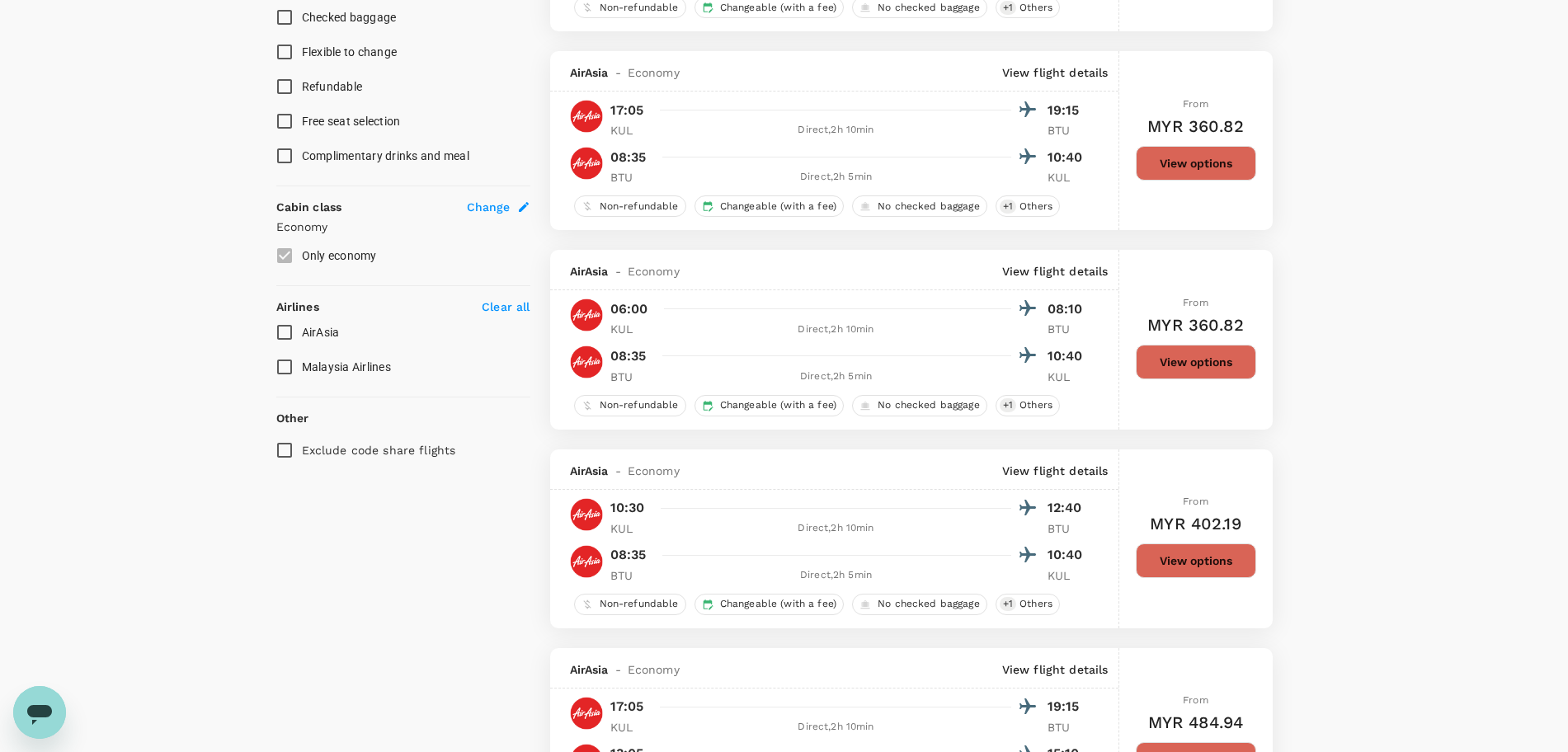 scroll, scrollTop: 721, scrollLeft: 0, axis: vertical 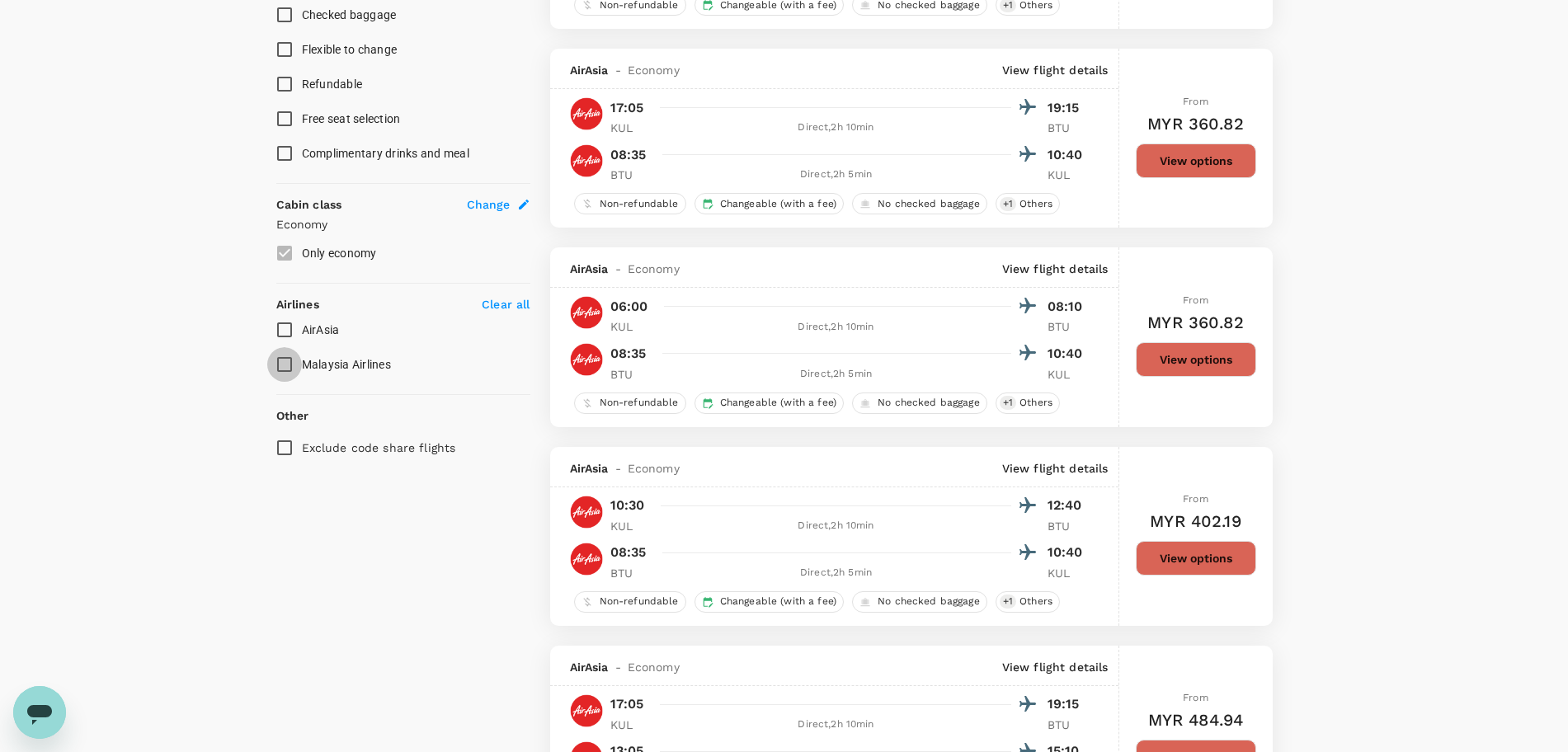 click on "Malaysia Airlines" at bounding box center [285, 364] 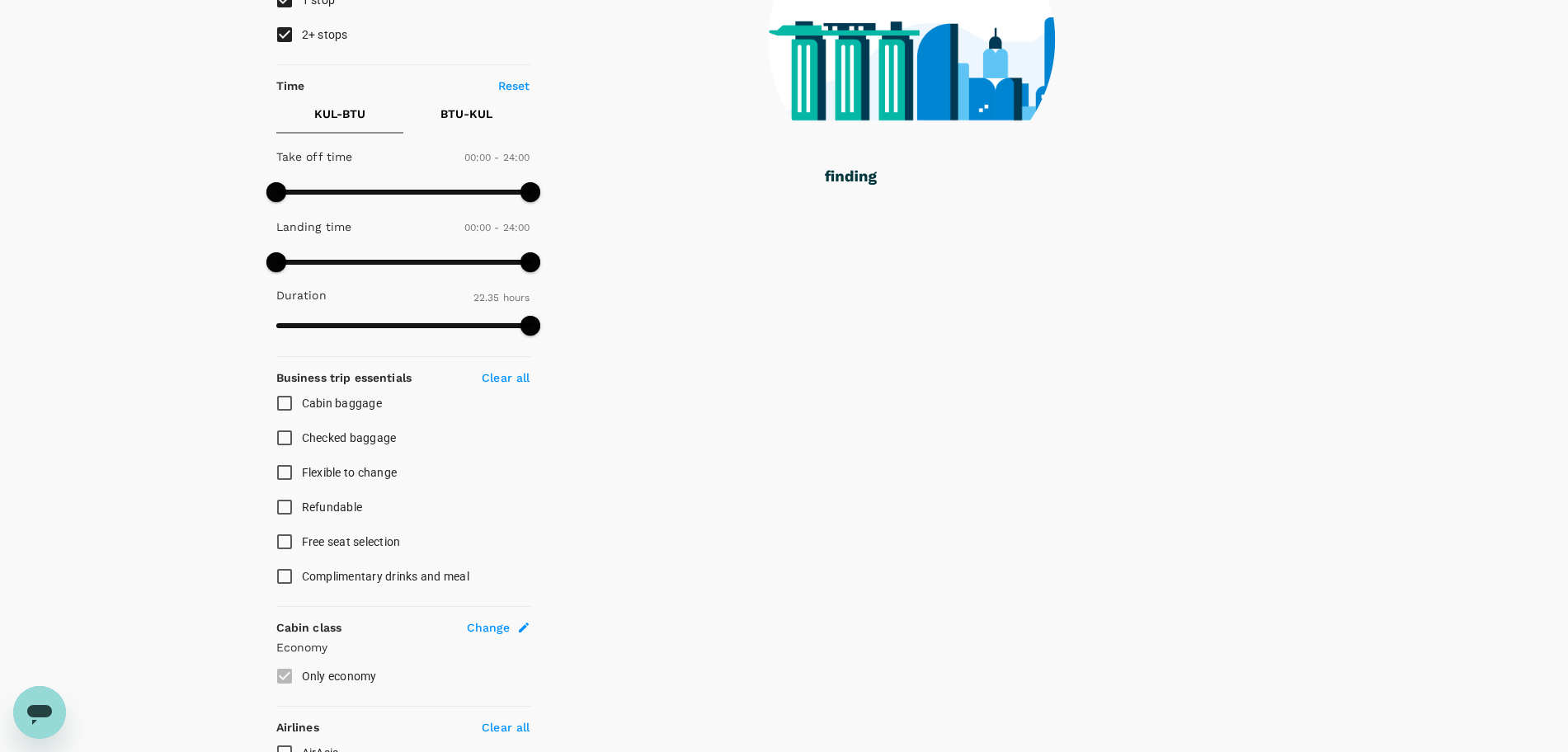 scroll, scrollTop: 298, scrollLeft: 0, axis: vertical 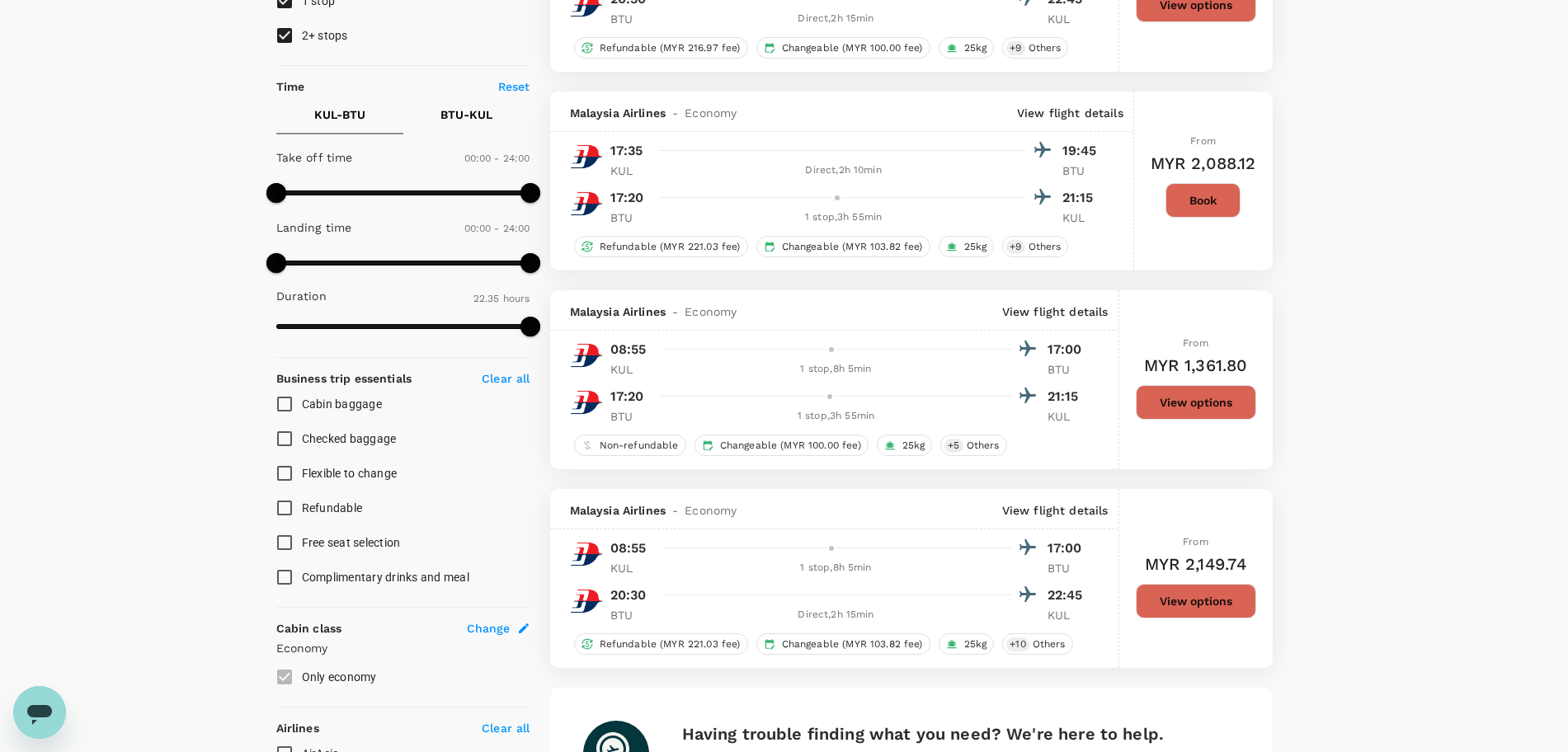 type on "MYR" 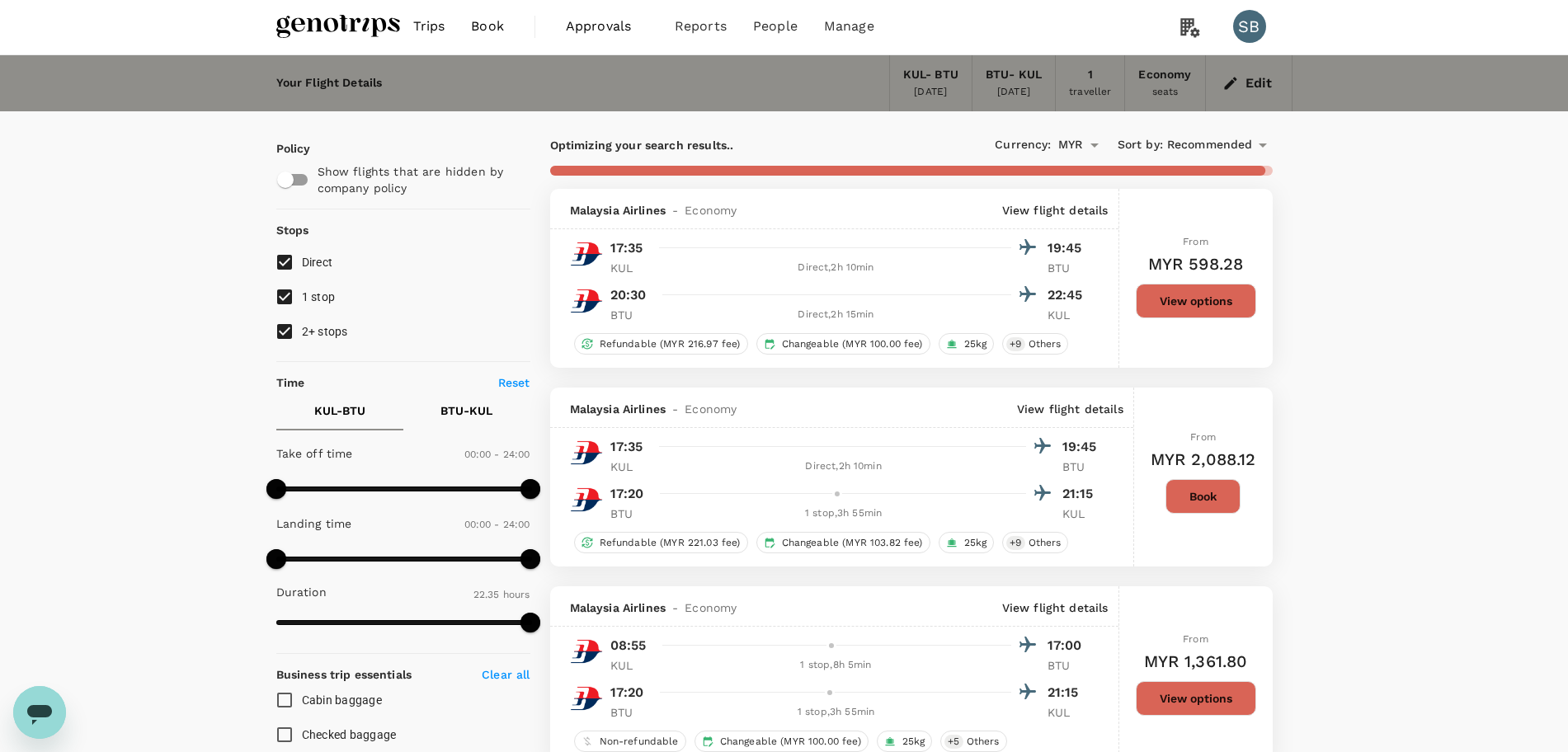 scroll, scrollTop: 0, scrollLeft: 0, axis: both 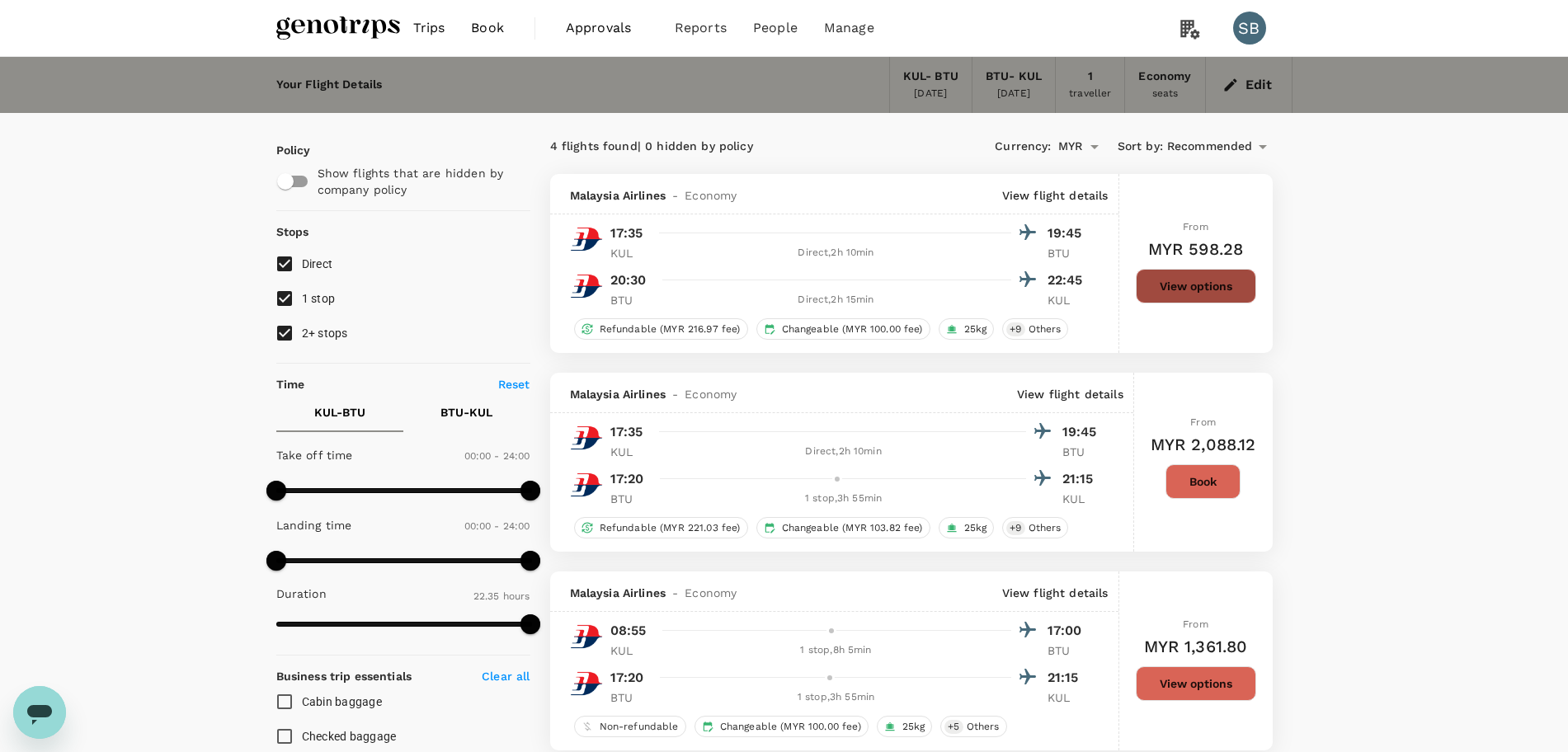 click on "View options" at bounding box center [1196, 286] 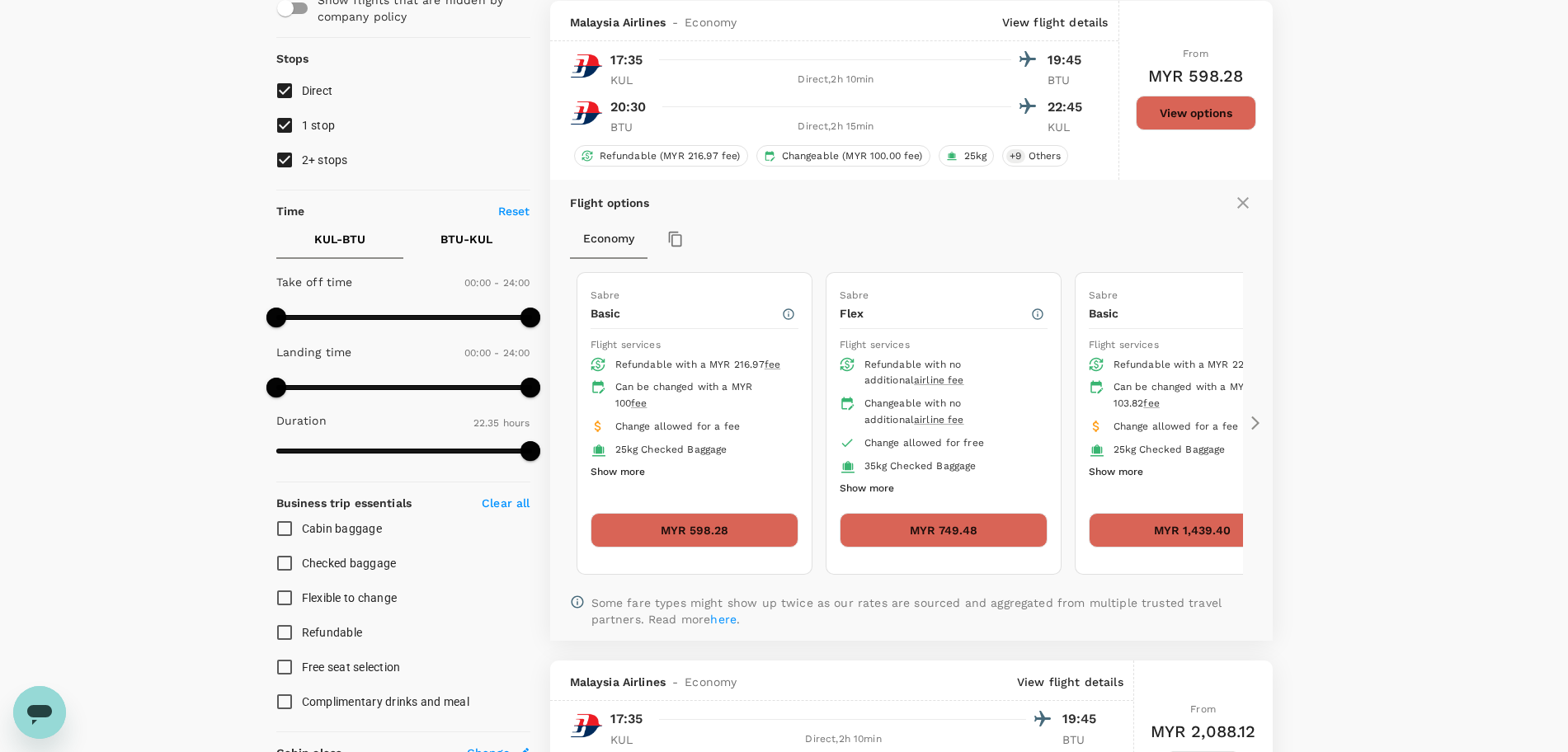 scroll, scrollTop: 174, scrollLeft: 0, axis: vertical 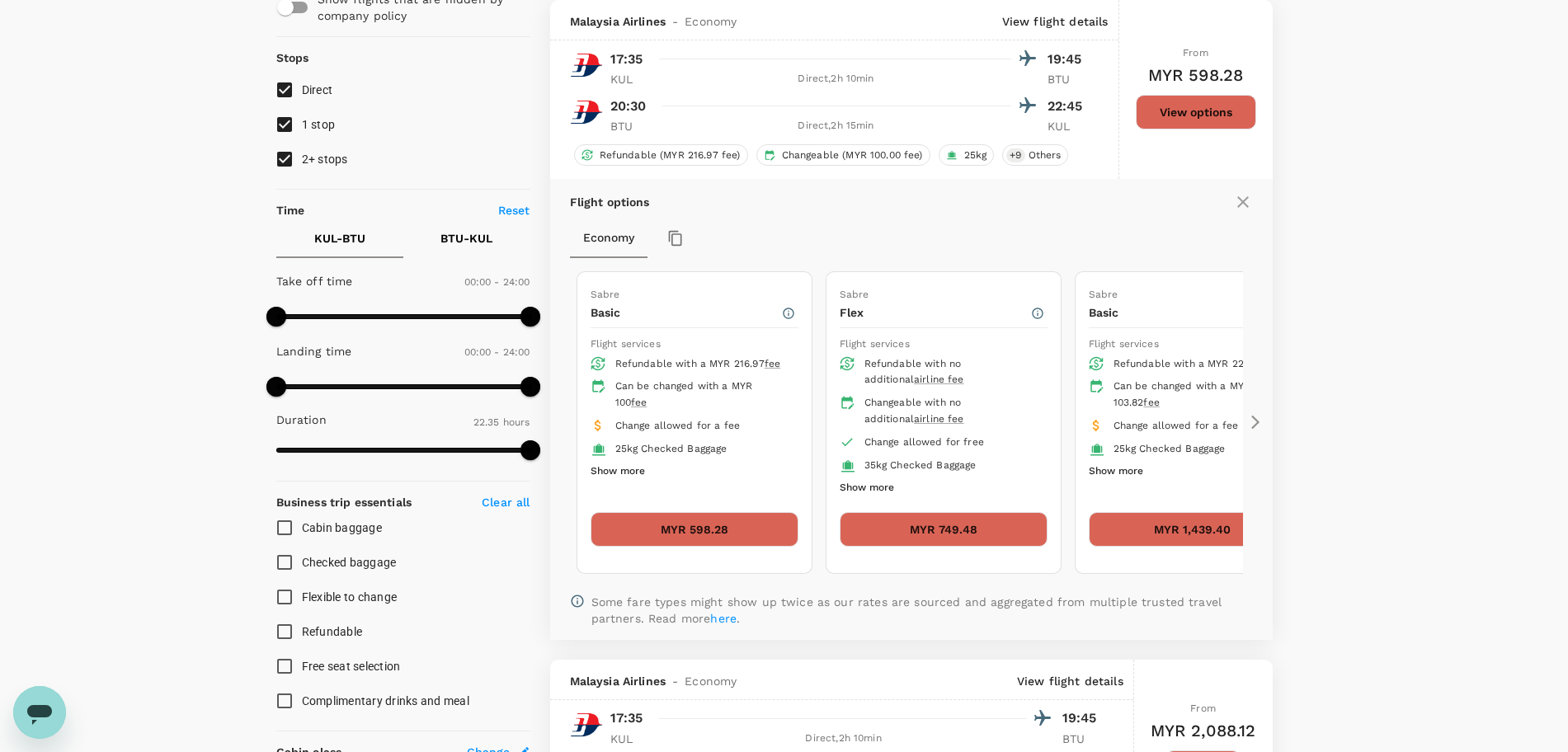 click on "MYR 598.28" at bounding box center [695, 529] 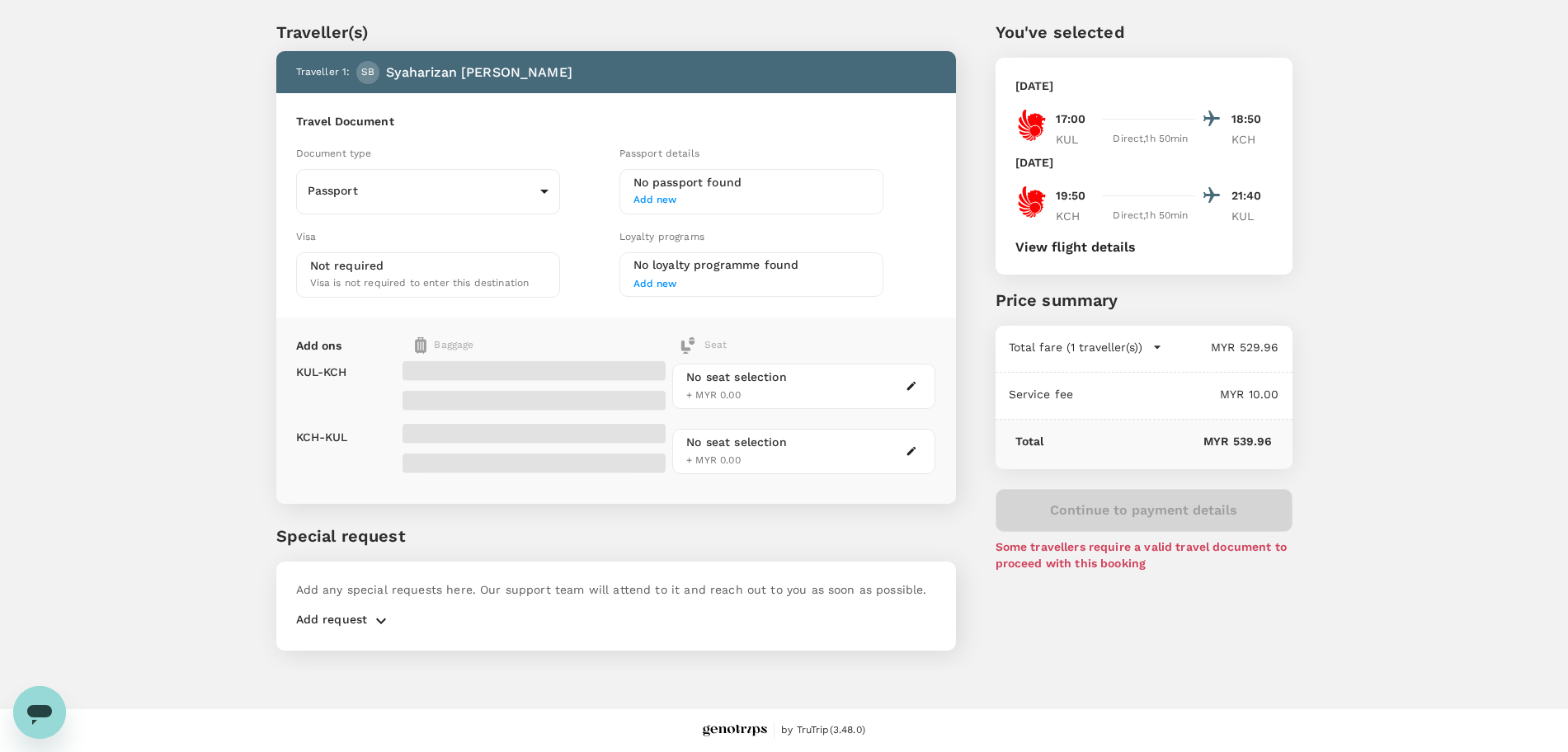 scroll, scrollTop: 0, scrollLeft: 0, axis: both 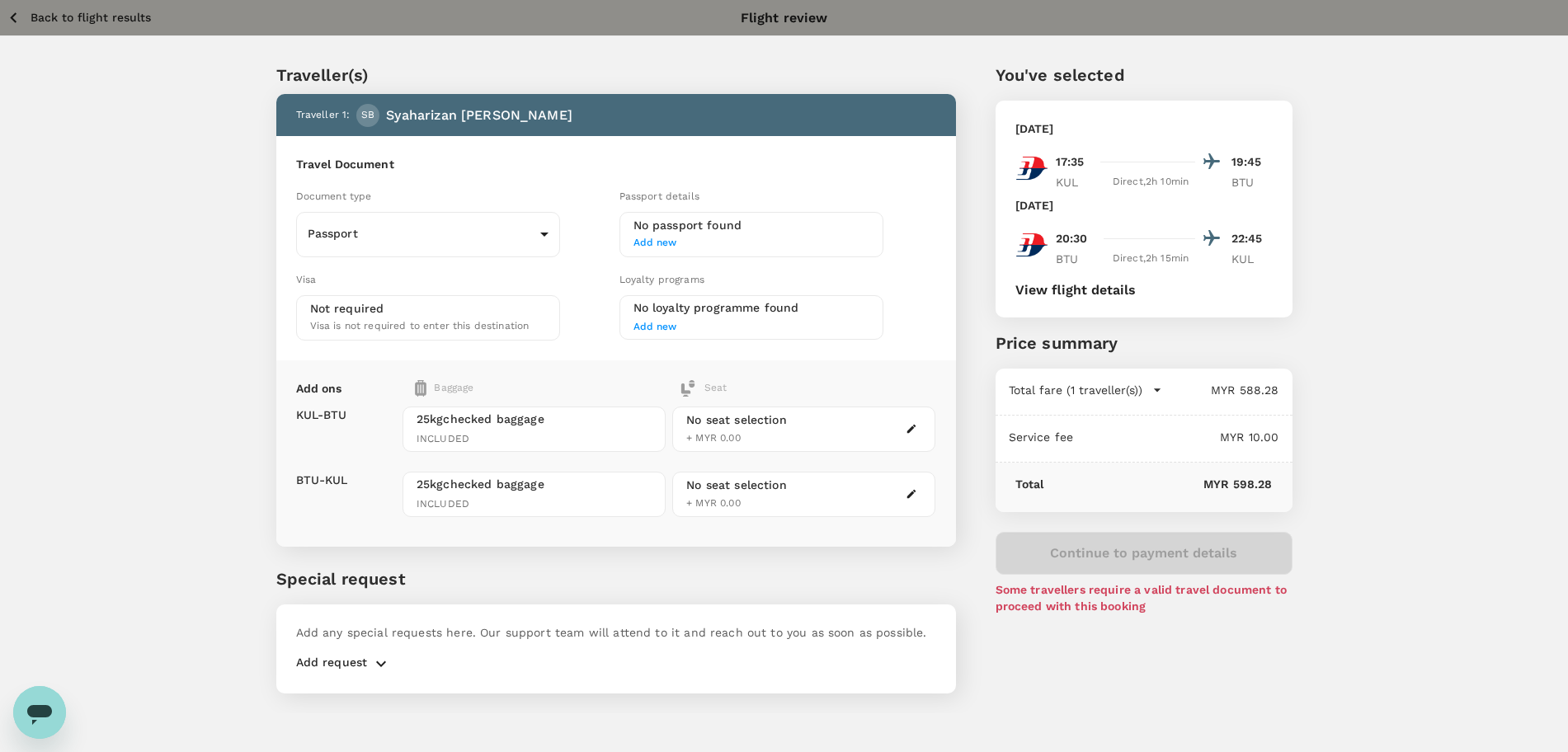 click on "Back to flight results" at bounding box center [78, 17] 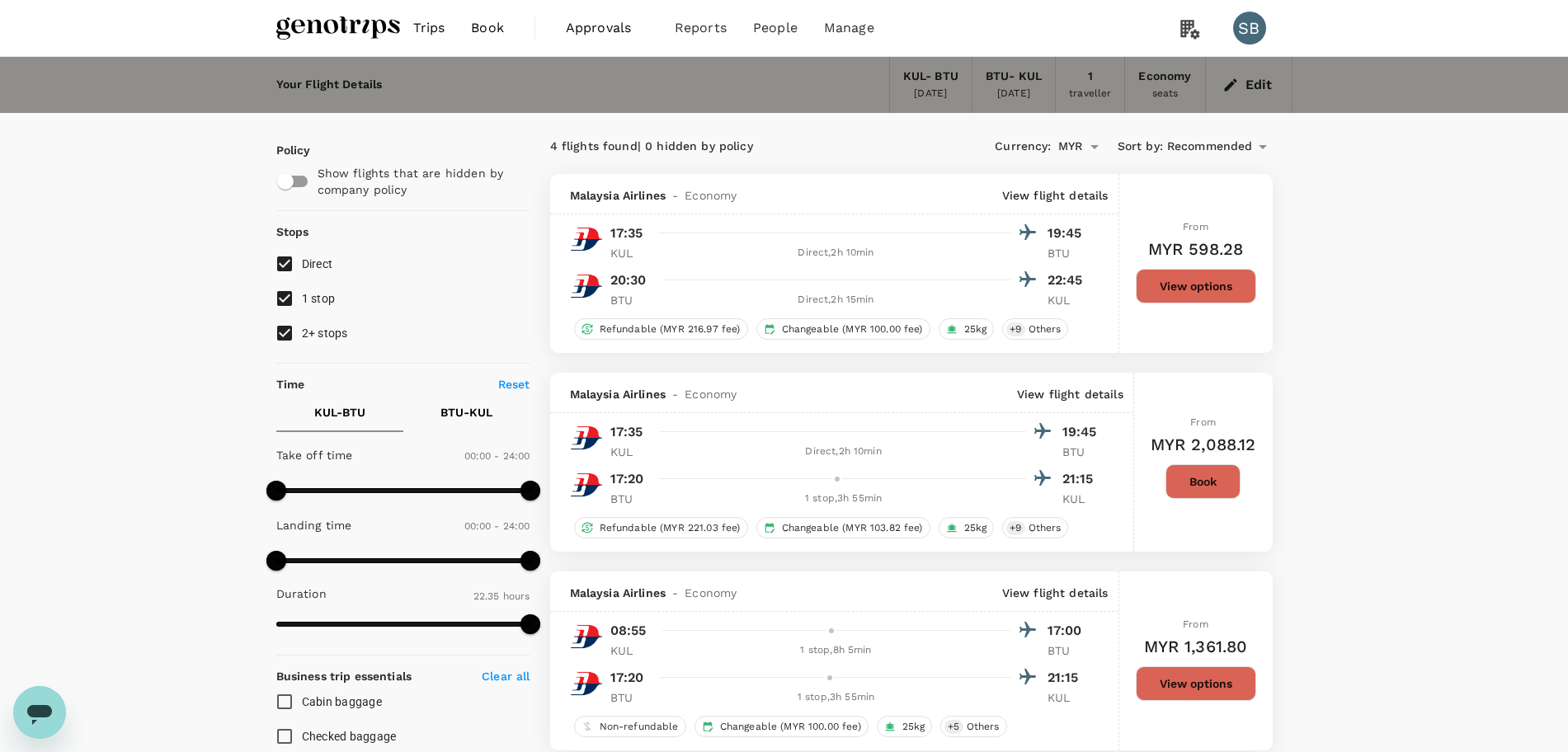 click at bounding box center [338, 28] 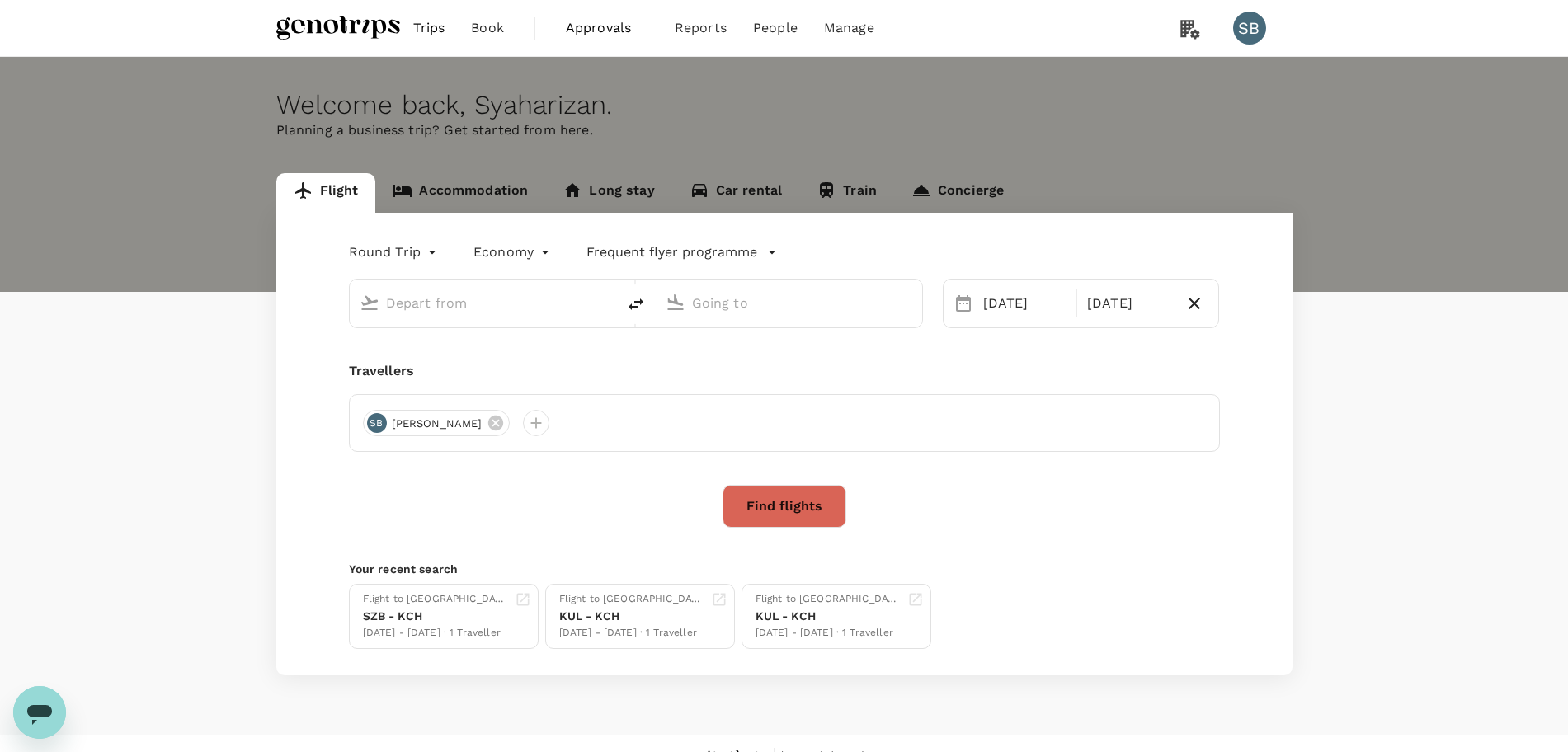 type on "Kuala Lumpur Intl ([GEOGRAPHIC_DATA])" 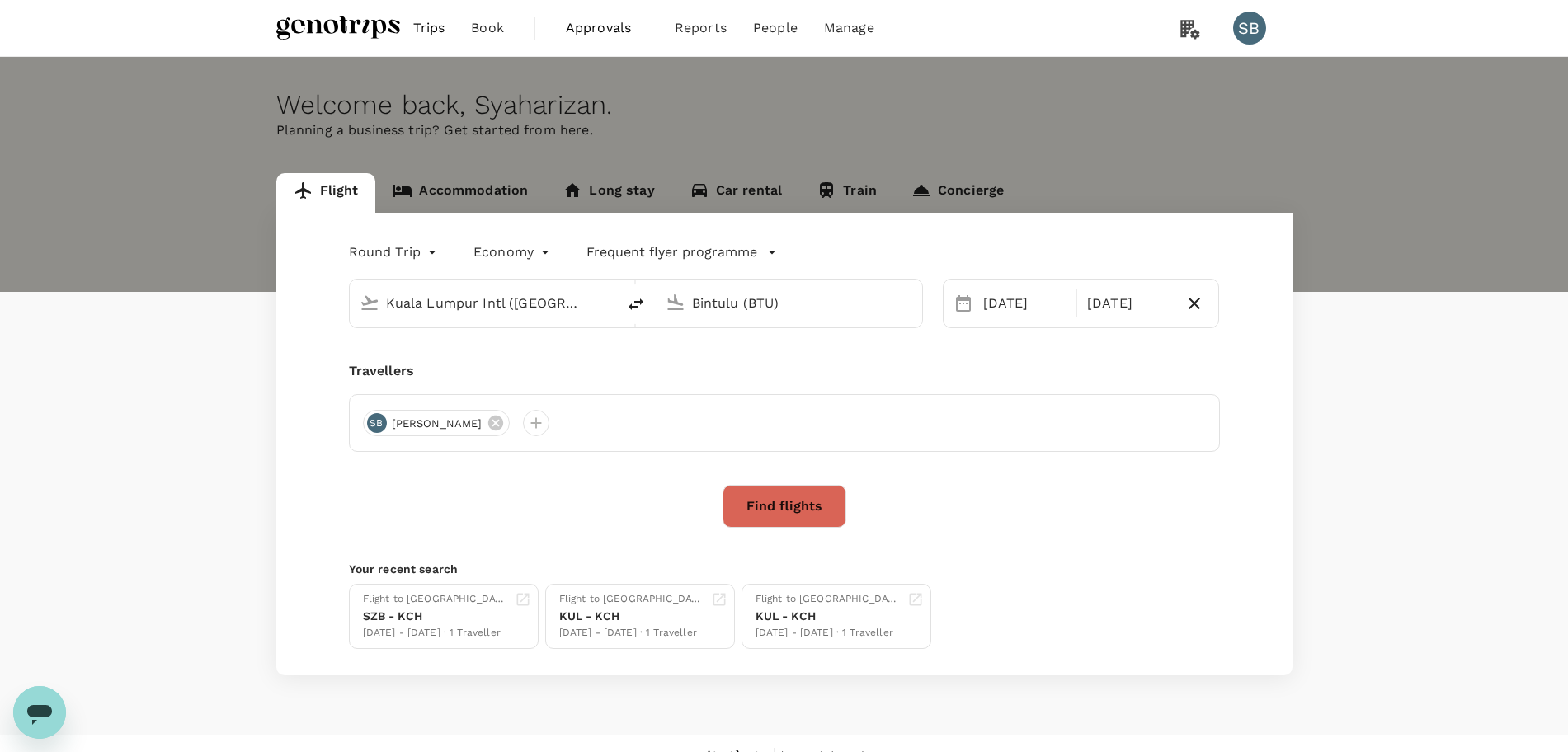 type 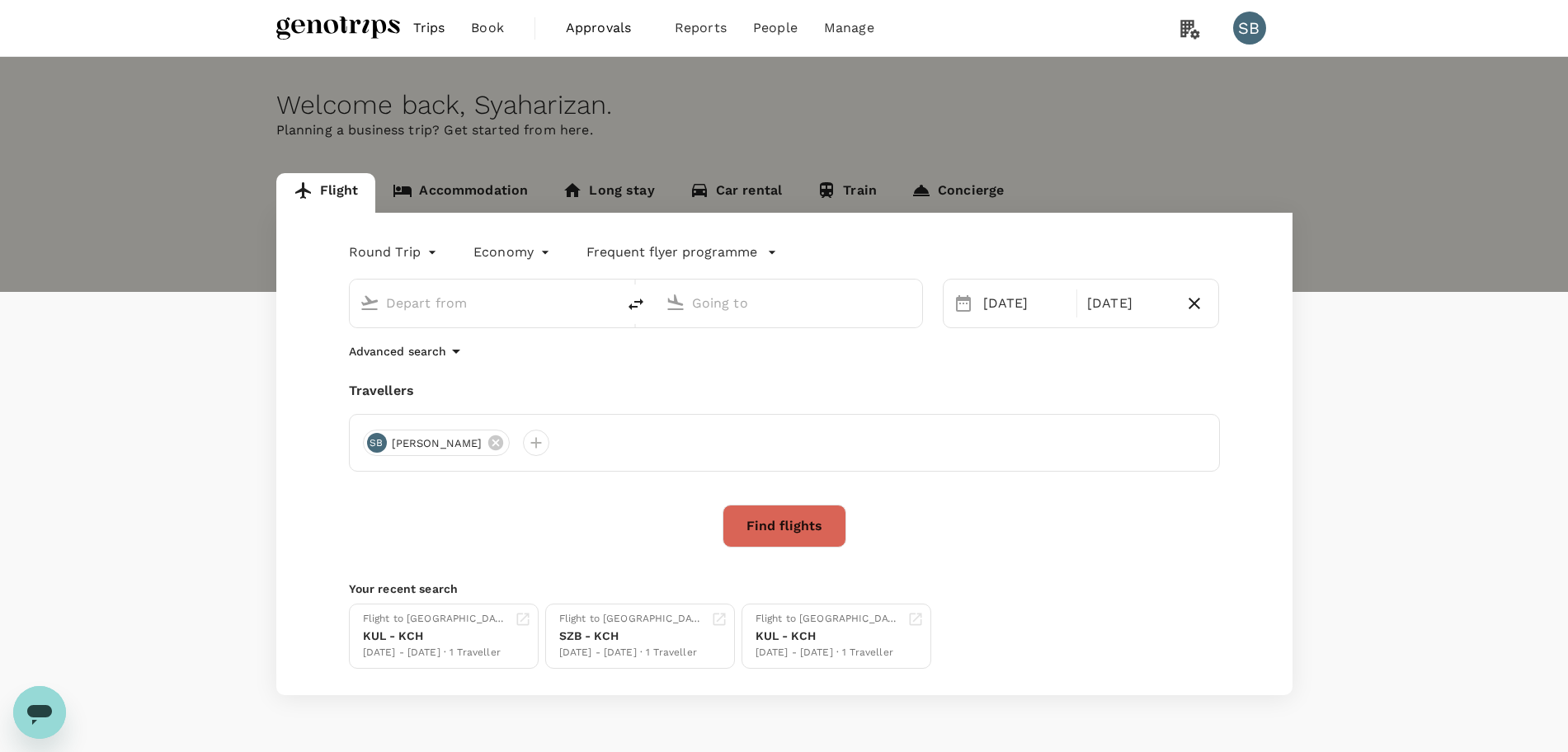 type on "Kuala Lumpur Intl ([GEOGRAPHIC_DATA])" 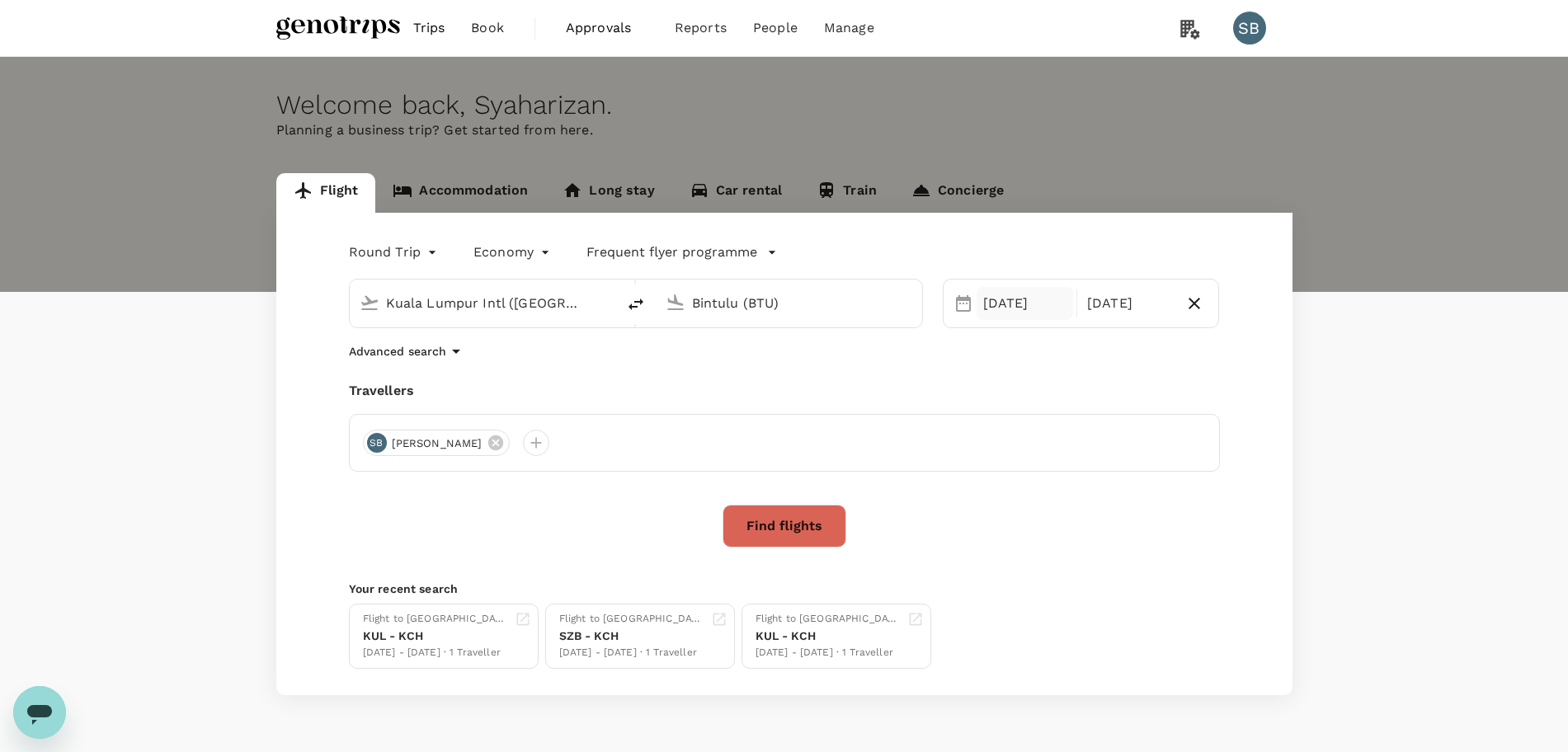 click on "30 Aug" at bounding box center (1024, 303) 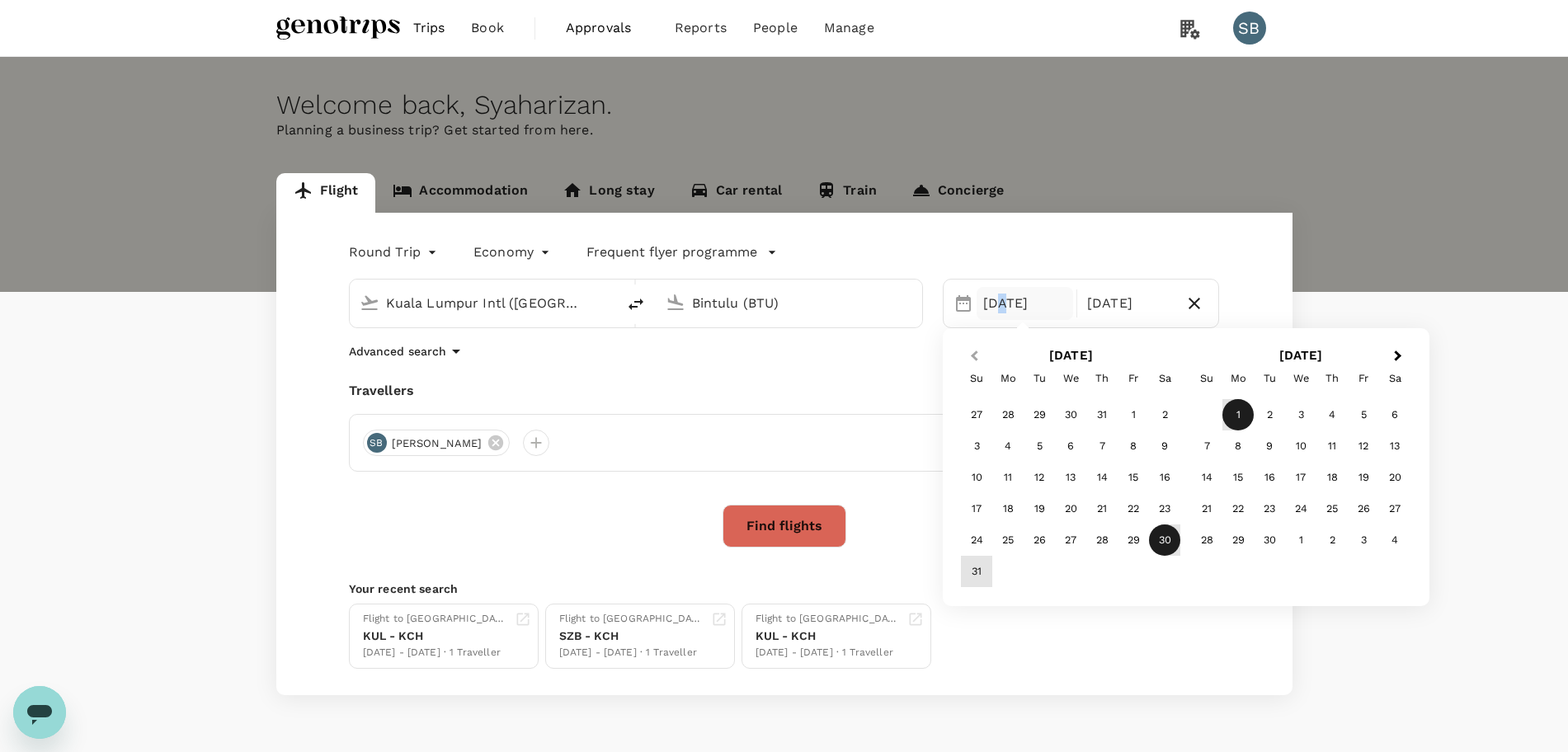 click on "Previous Month" at bounding box center (972, 357) 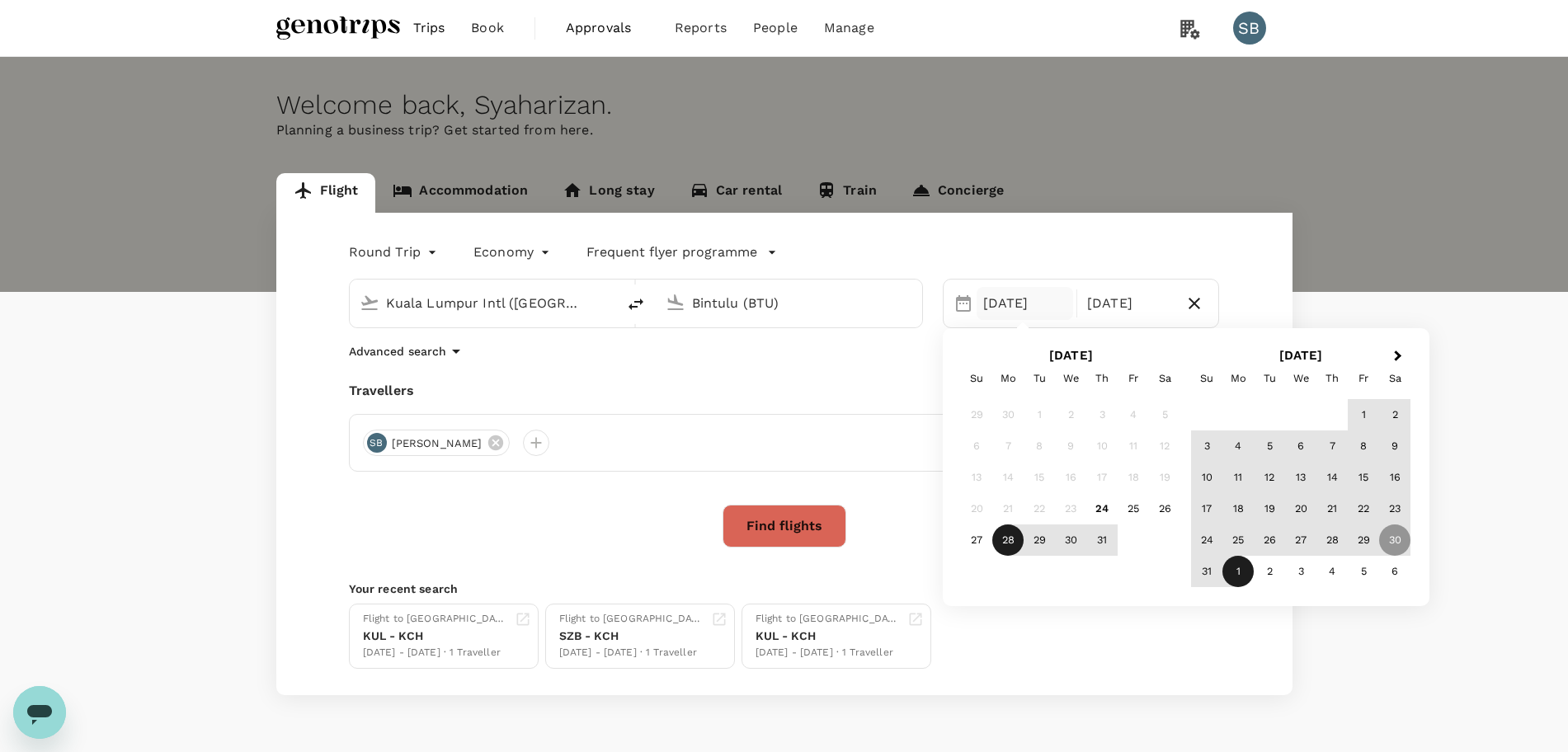 click on "28" at bounding box center [1008, 540] 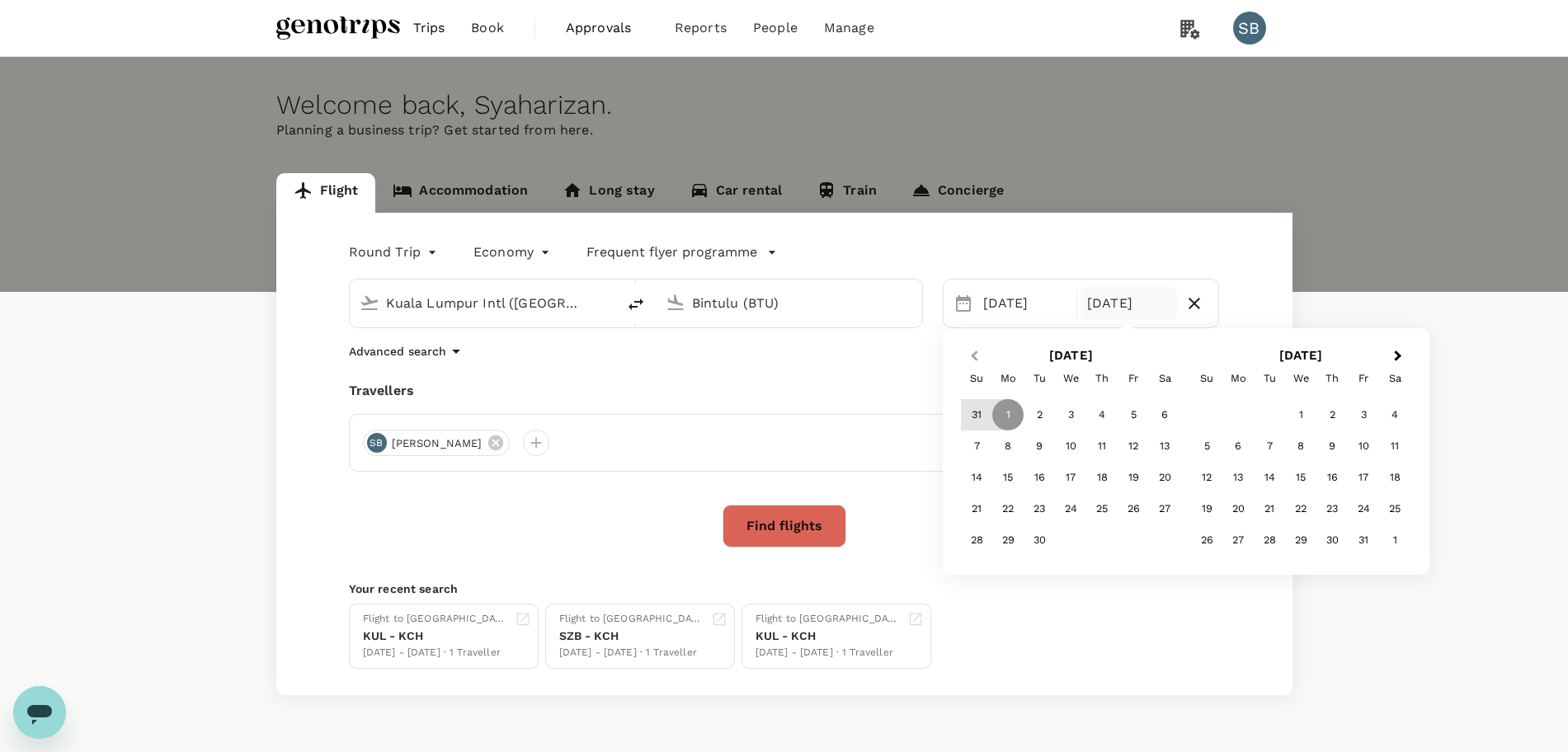 click on "Previous Month Next Month September 2025 Su Mo Tu We Th Fr Sa 31 1 2 3 4 5 6 7 8 9 10 11 12 13 14 15 16 17 18 19 20 21 22 23 24 25 26 27 28 29 30 October 2025 Su Mo Tu We Th Fr Sa 1 2 3 4 5 6 7 8 9 10 11 12 13 14 15 16 17 18 19 20 21 22 23 24 25 26 27 28 29 30 31 1" at bounding box center (1186, 451) 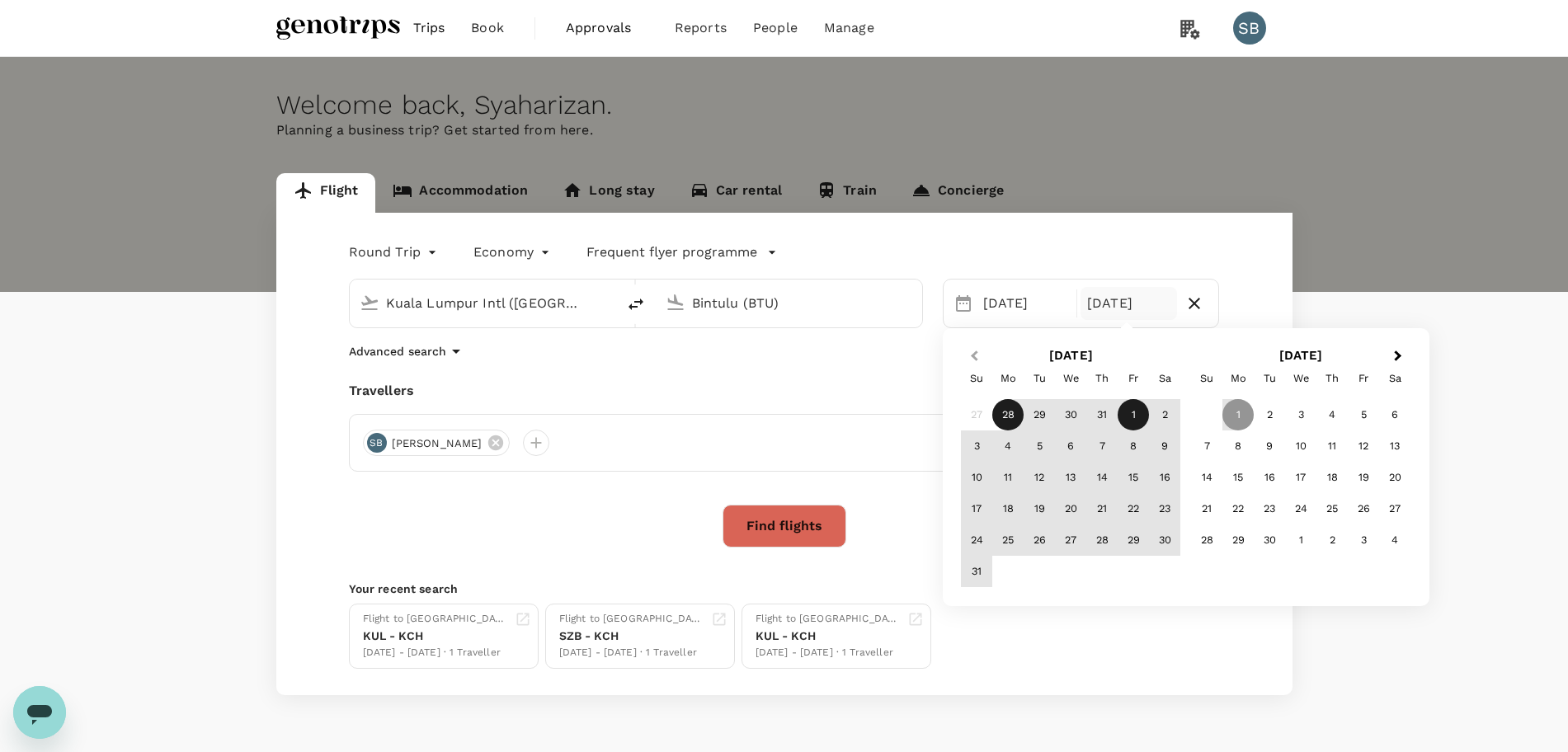 click on "Previous Month" at bounding box center [972, 357] 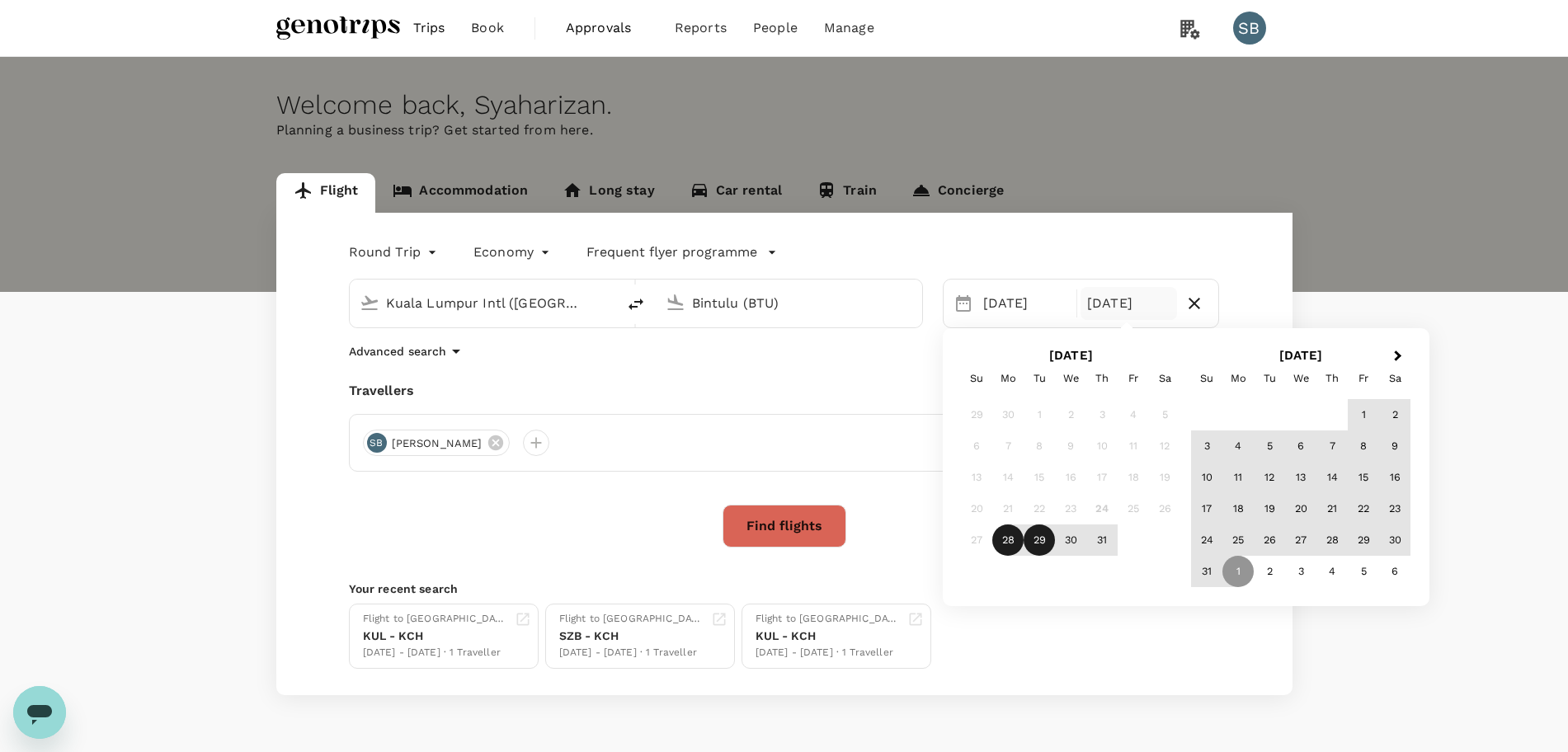 click on "29" at bounding box center [1039, 540] 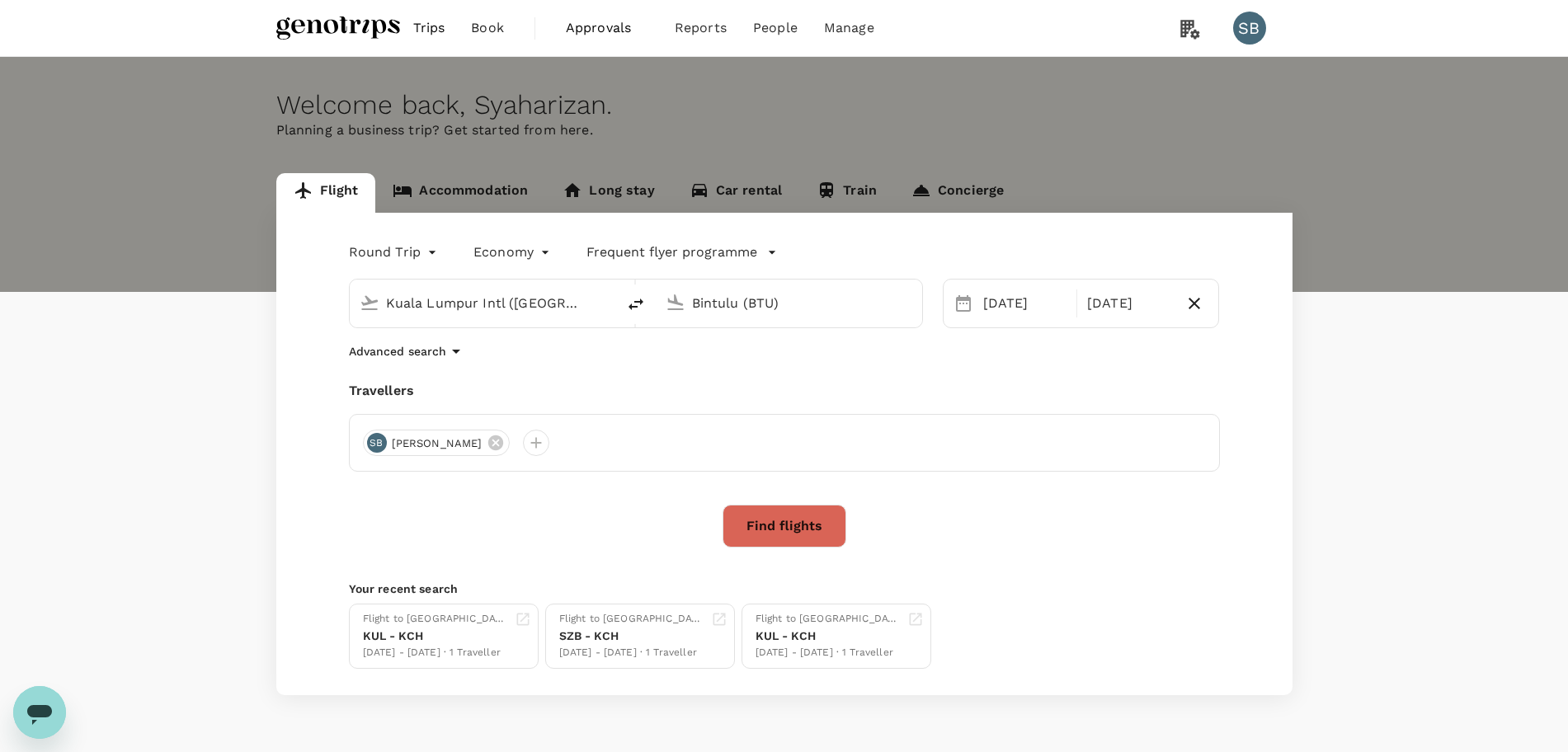 click on "Find flights" at bounding box center (784, 526) 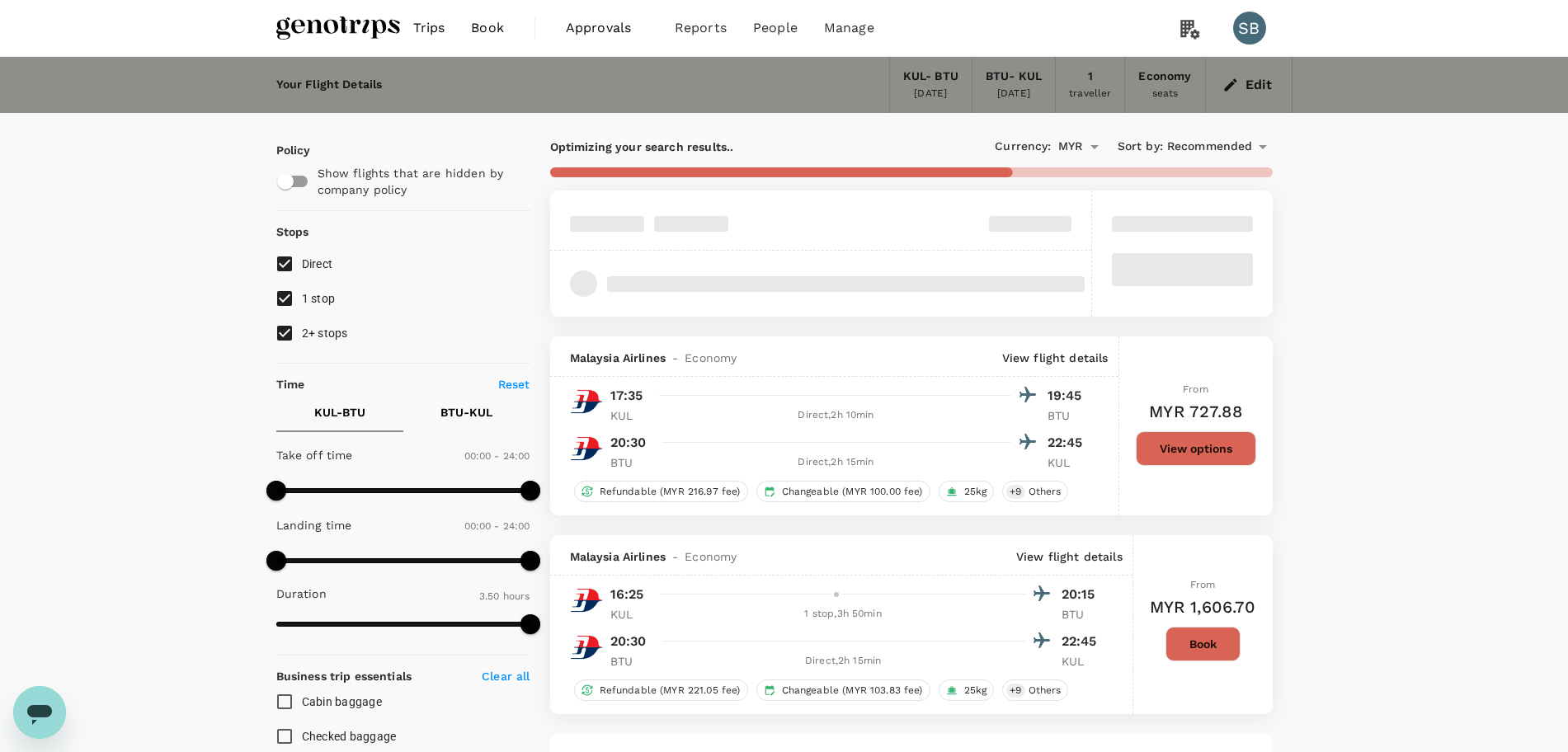 checkbox on "false" 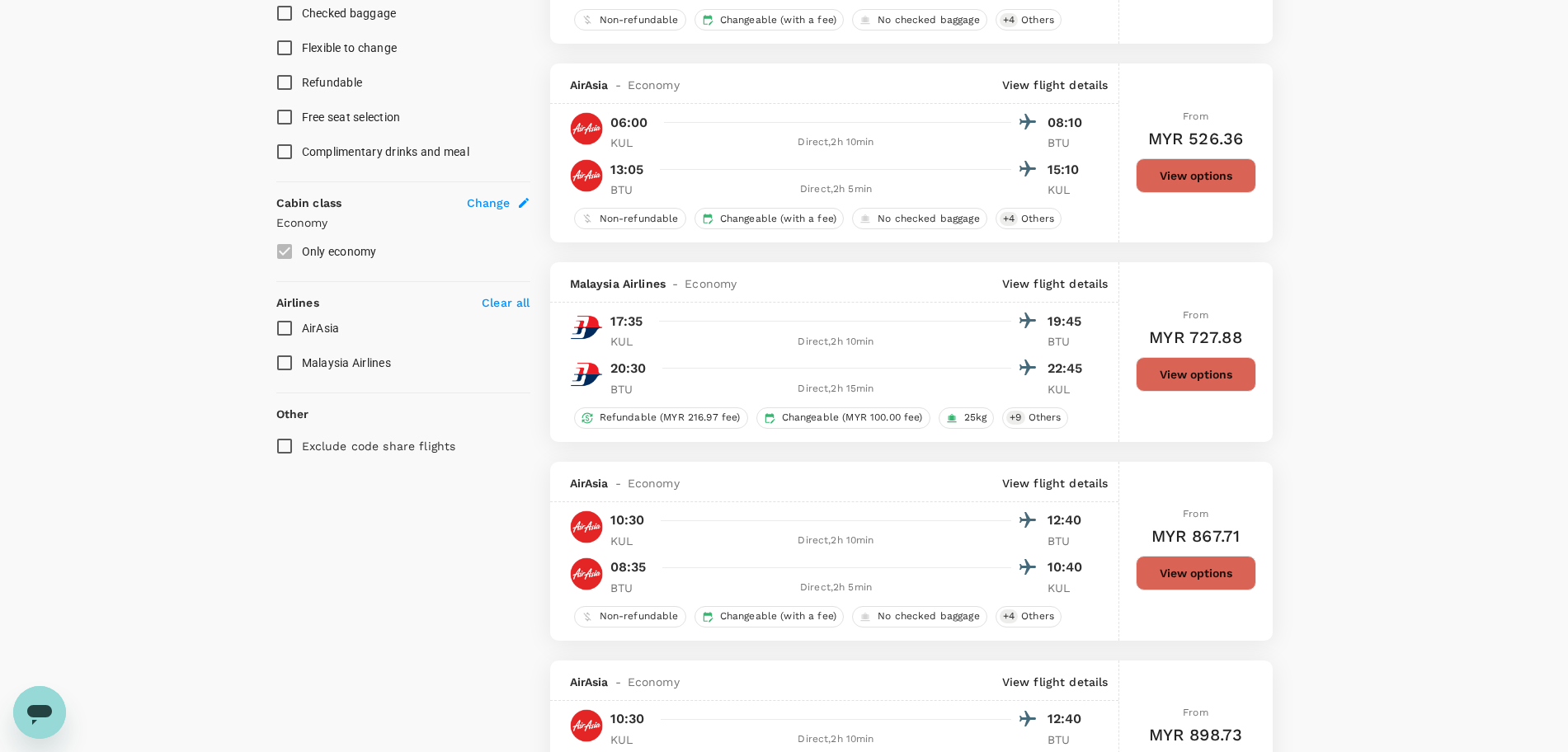 scroll, scrollTop: 928, scrollLeft: 0, axis: vertical 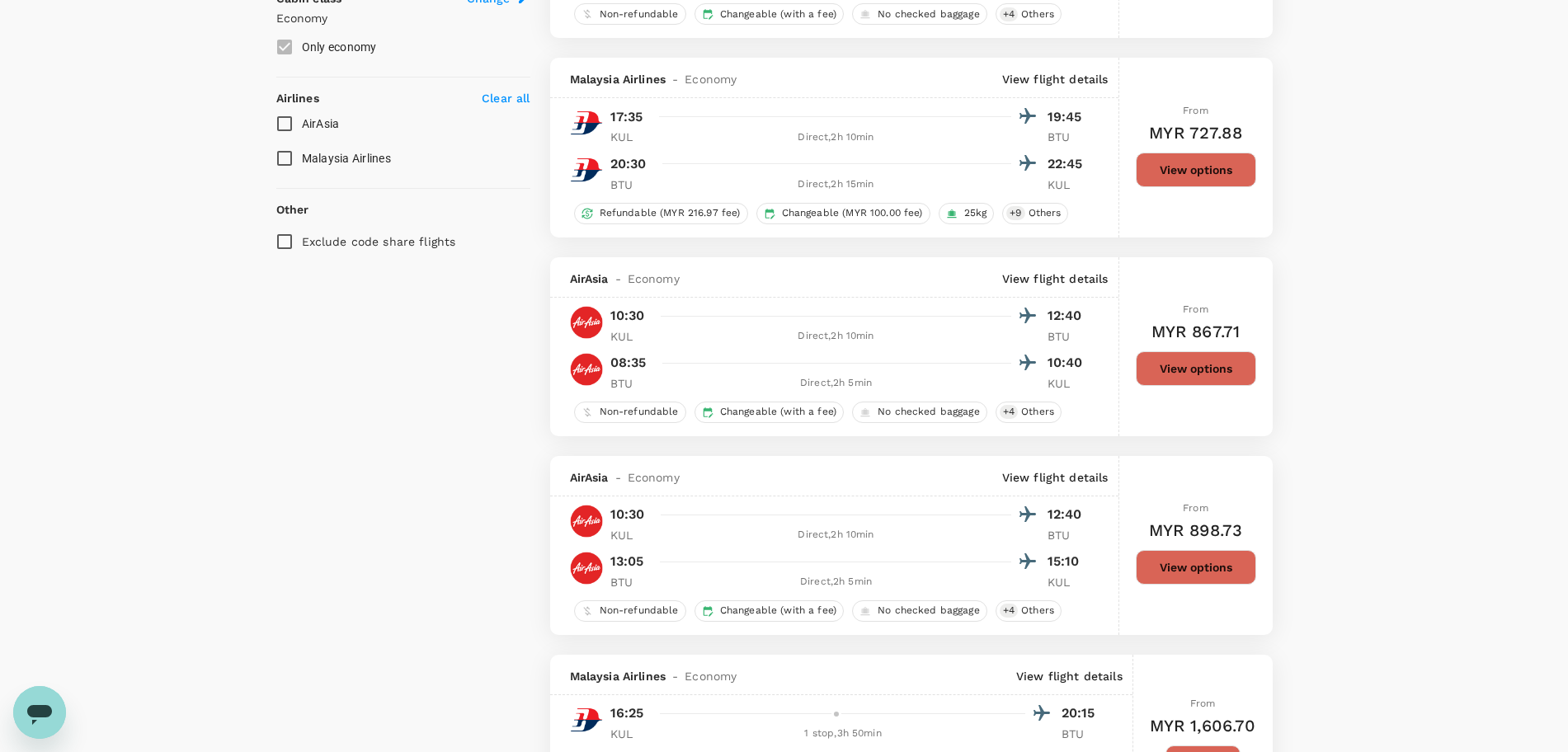 click on "Malaysia Airlines" at bounding box center (285, 158) 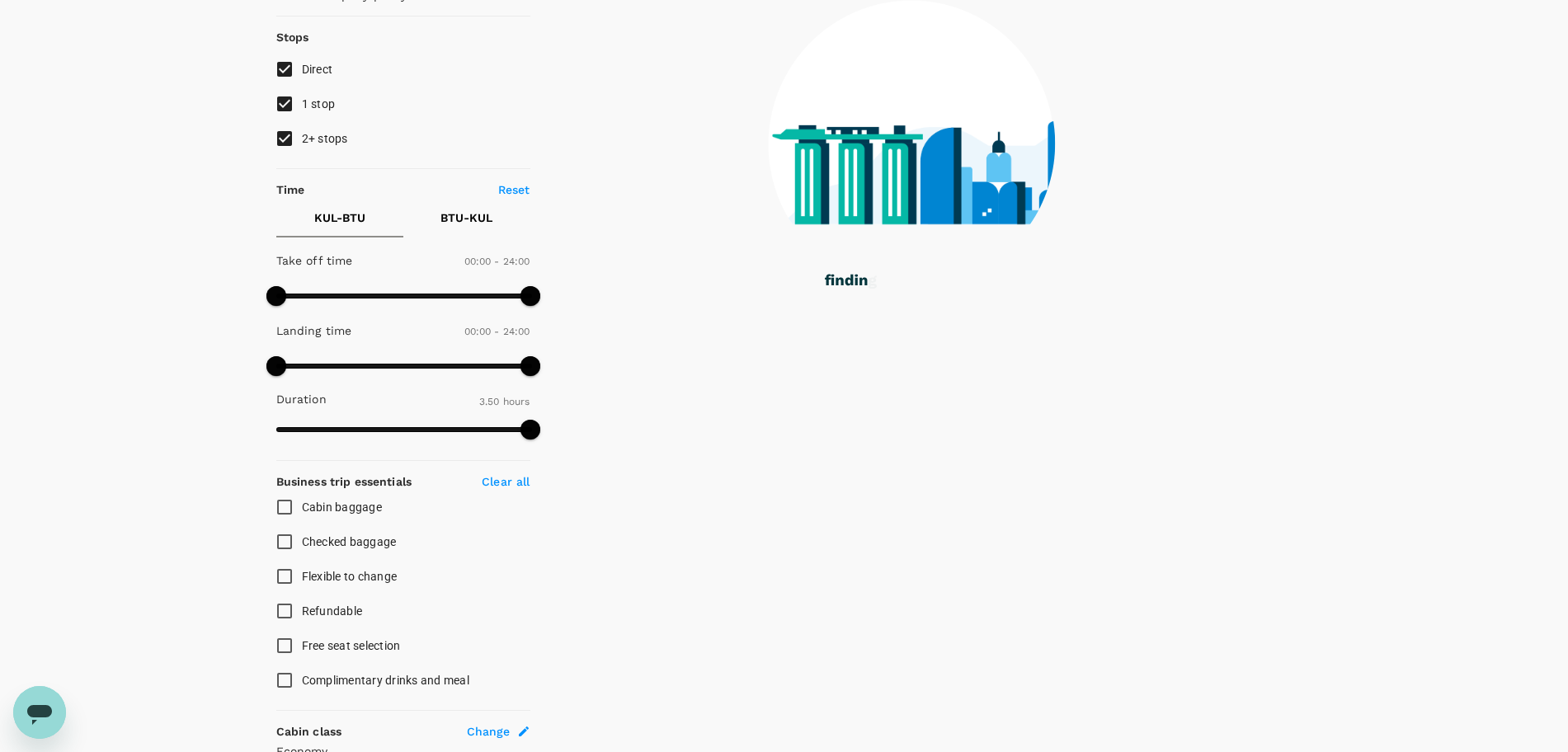scroll, scrollTop: 75, scrollLeft: 0, axis: vertical 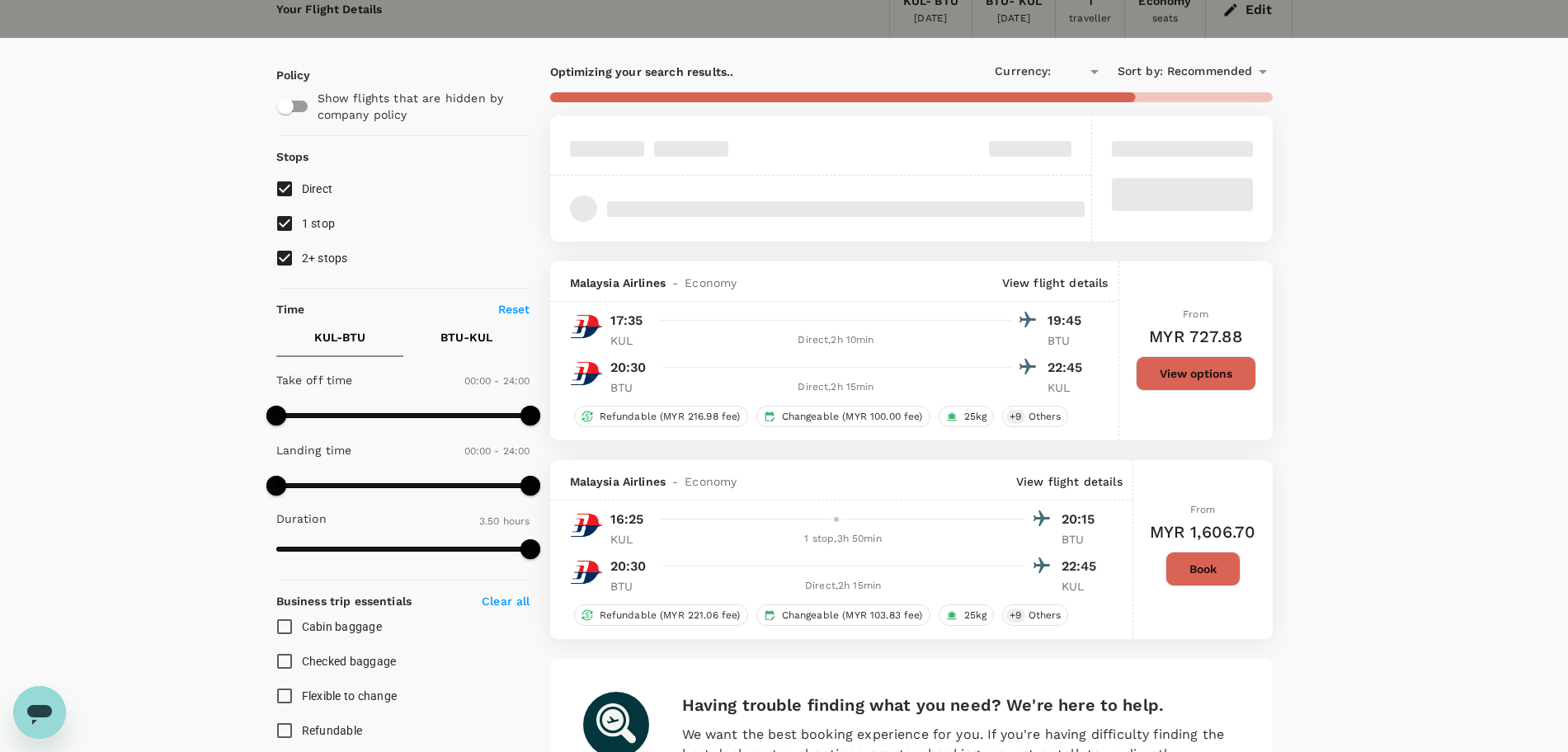 type on "MYR" 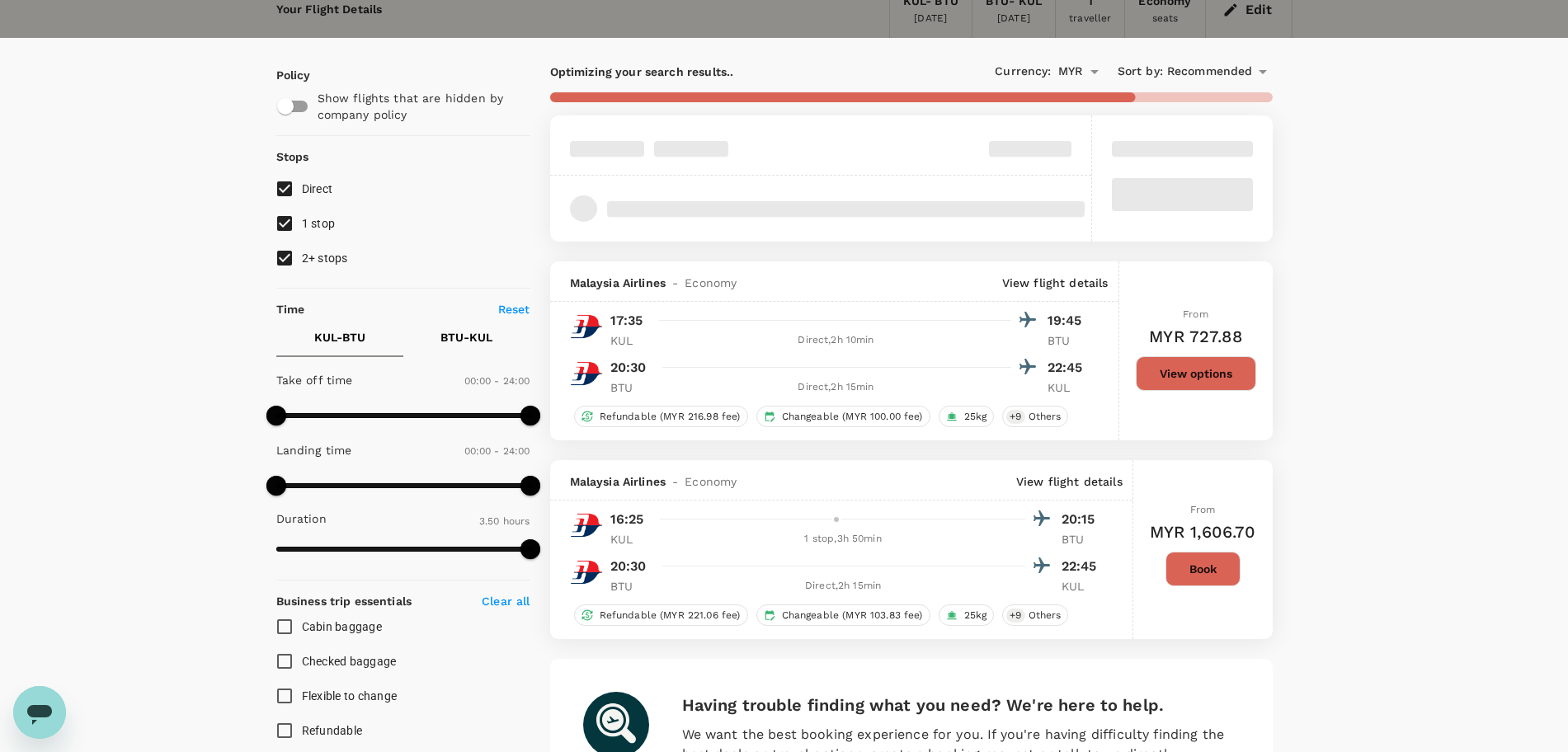 scroll, scrollTop: 0, scrollLeft: 0, axis: both 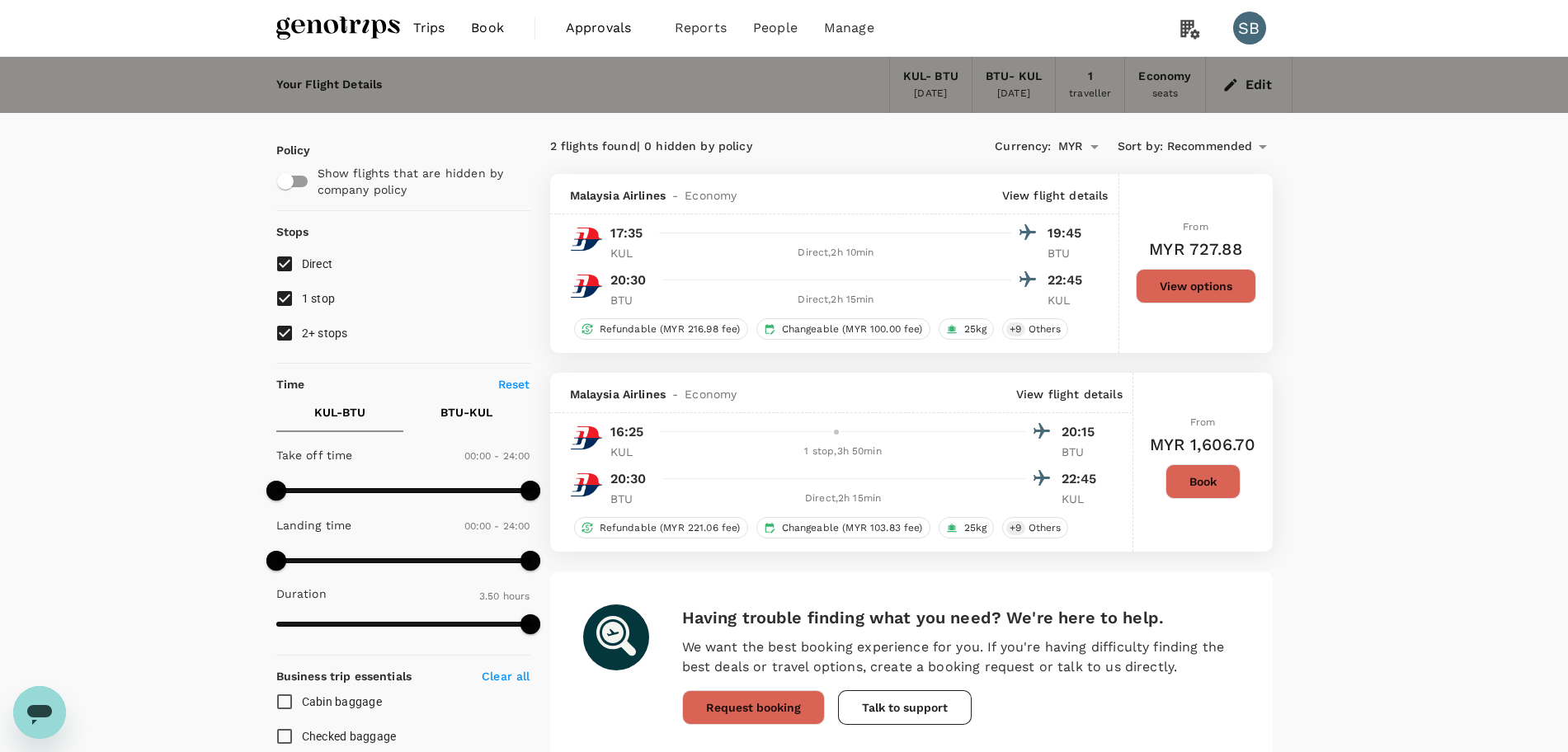 click at bounding box center (338, 28) 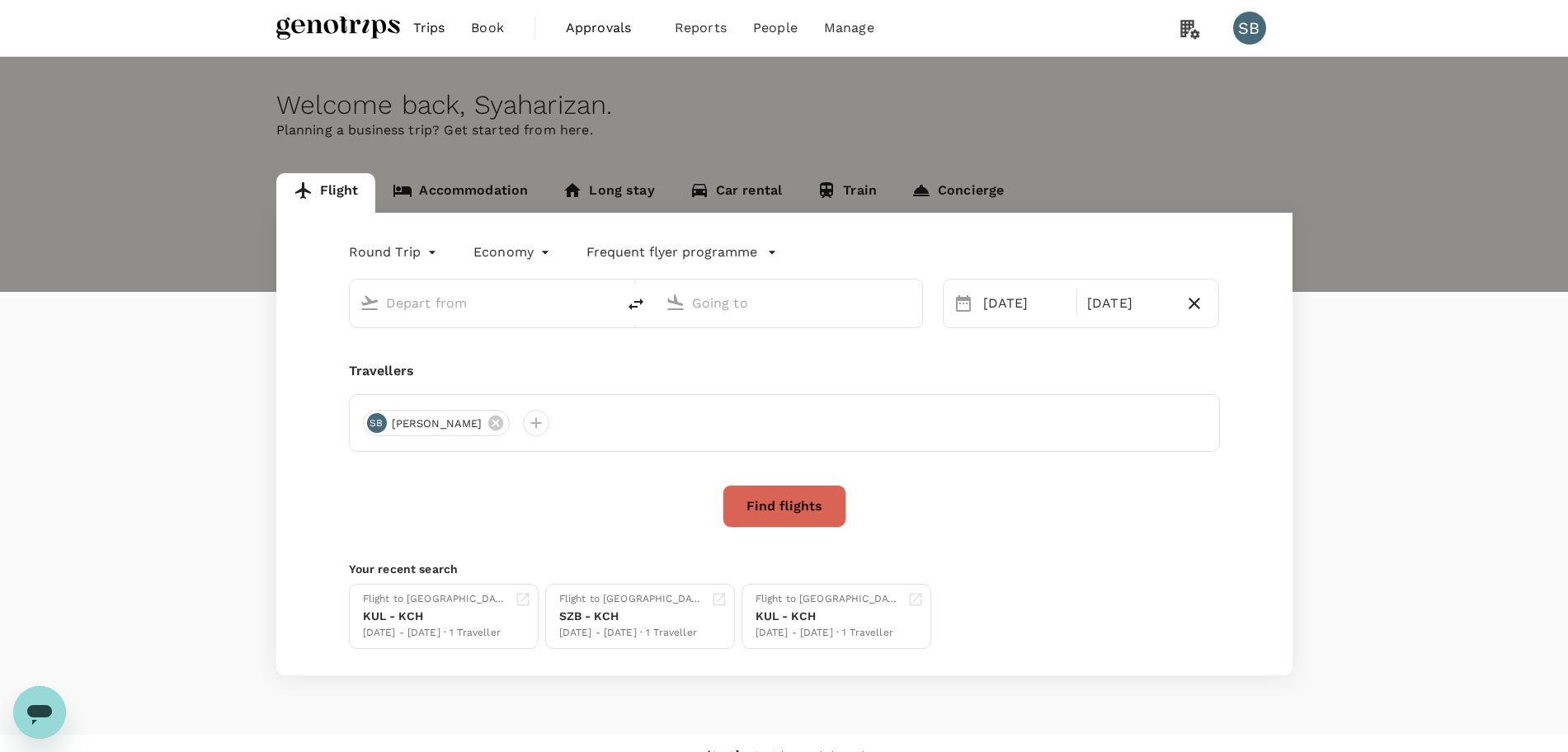 type on "Kuala Lumpur Intl ([GEOGRAPHIC_DATA])" 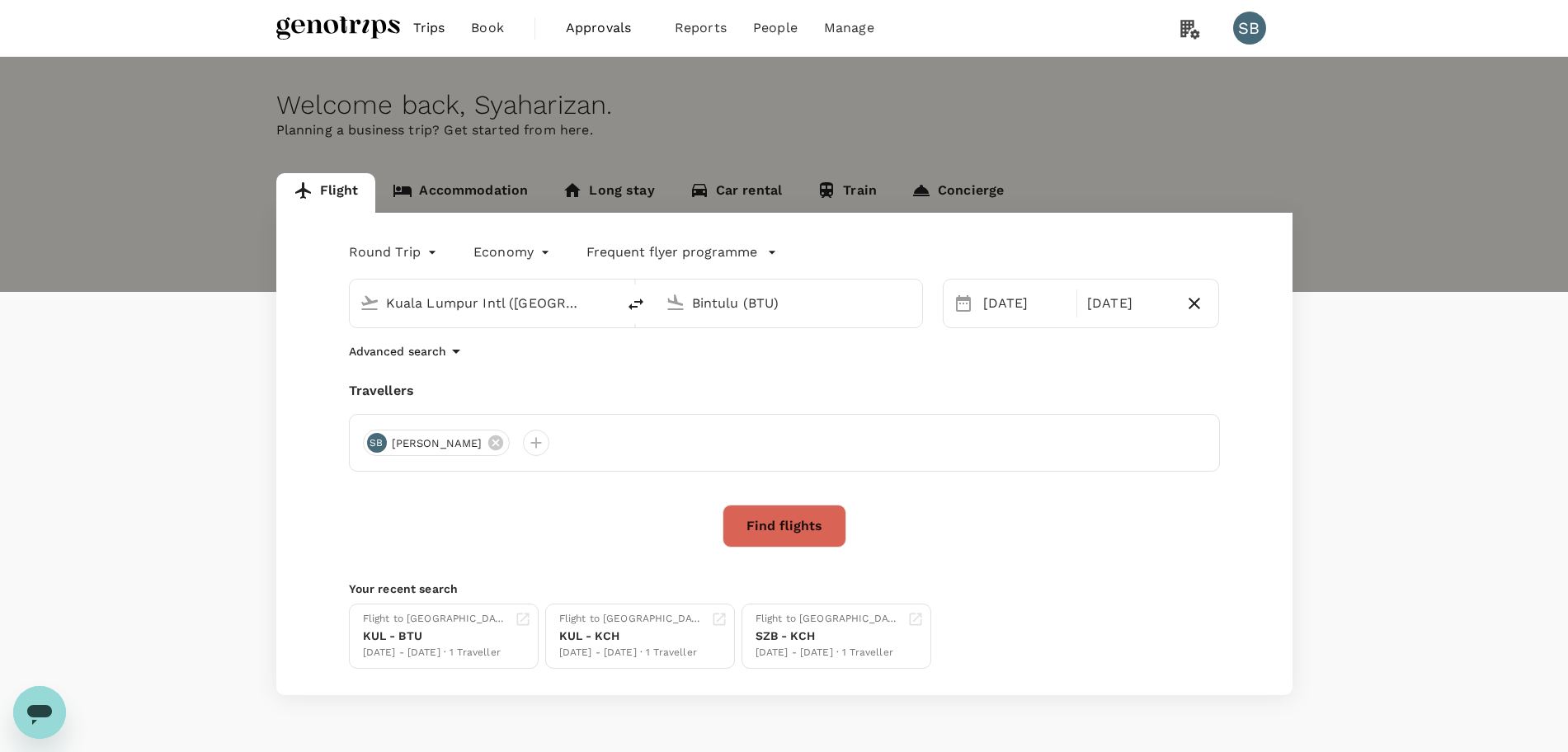 type 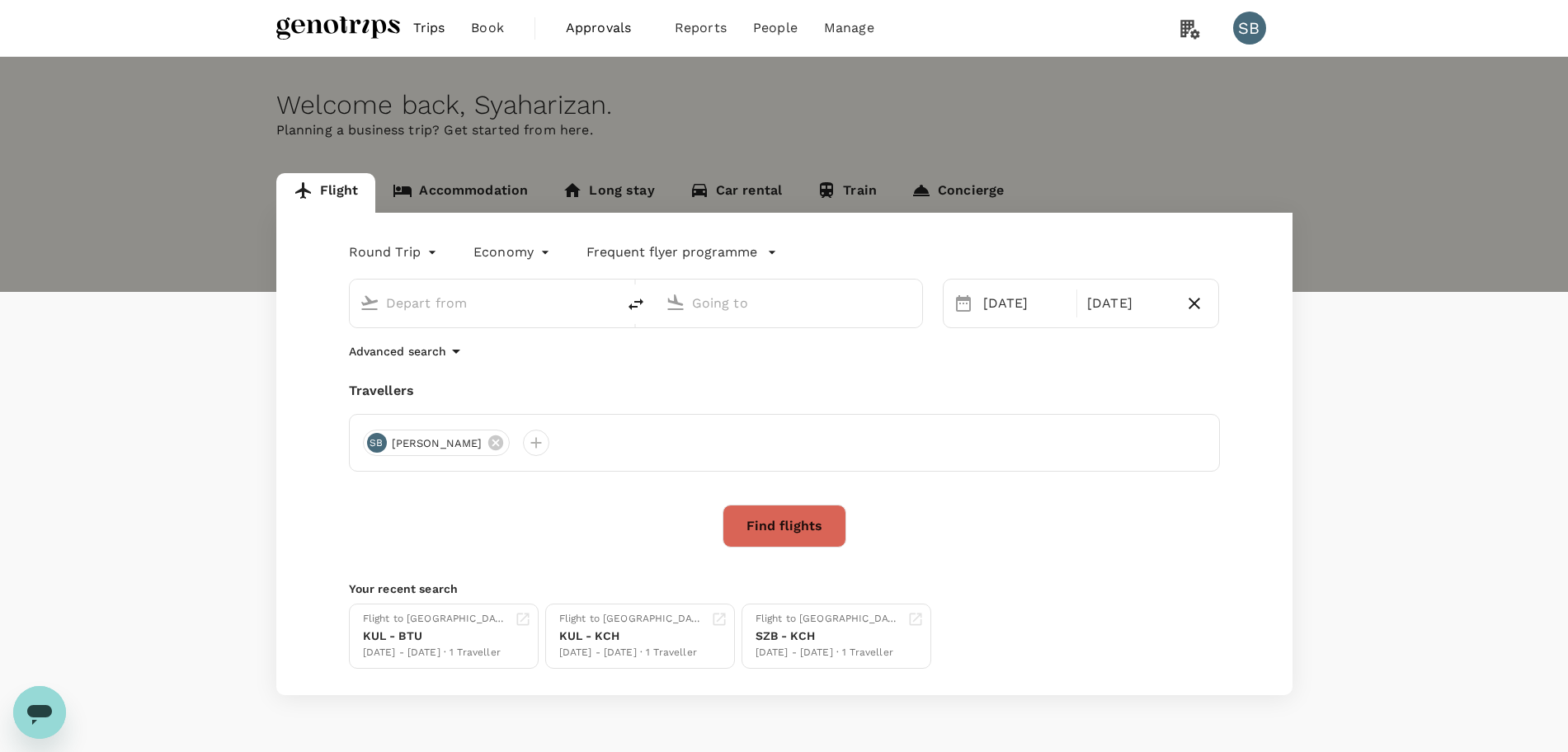 type on "Kuala Lumpur Intl ([GEOGRAPHIC_DATA])" 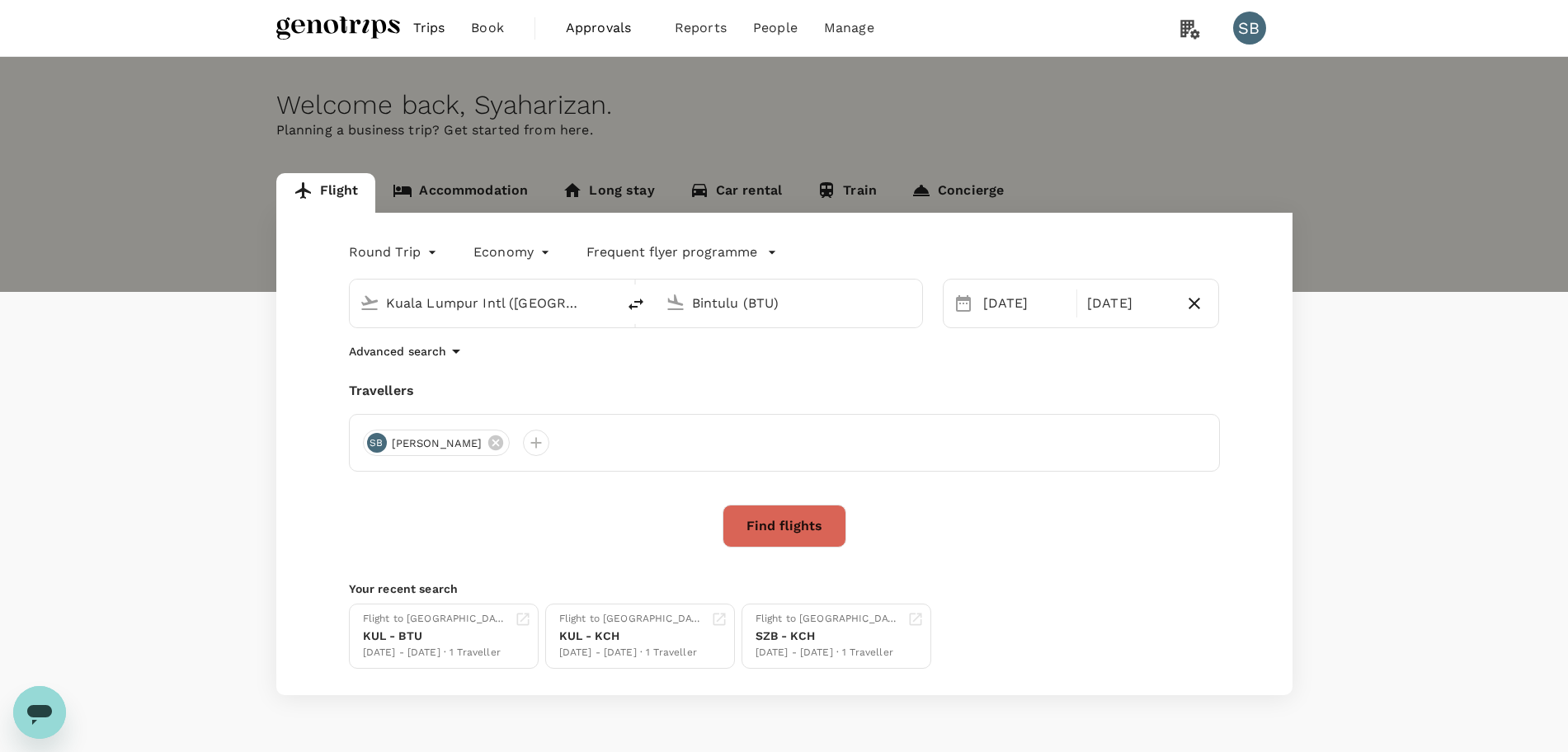 click on "Trips Book Approvals 0 Reports People Manage SB Welcome back , Syaharizan . Planning a business trip? Get started from here. Flight Accommodation Long stay Car rental Train Concierge Round Trip roundtrip Economy economy Frequent flyer programme Kuala Lumpur Intl (KUL) Bintulu (BTU) 28 Jul 29 Jul Advanced search Travellers   SB Syaharizan Binti Abu Hanipah Find flights Your recent search Flight to Bintulu KUL - BTU 30 Aug - 01 Sep · 1 Traveller Flight to Kuching KUL - KCH 30 Aug - 01 Sep · 1 Traveller Flight to Kuching SZB - KCH 30 Aug - 01 Sep · 1 Traveller by TruTrip  ( 3.48.0   ) Frequent flyer programme Add new" at bounding box center (784, 398) 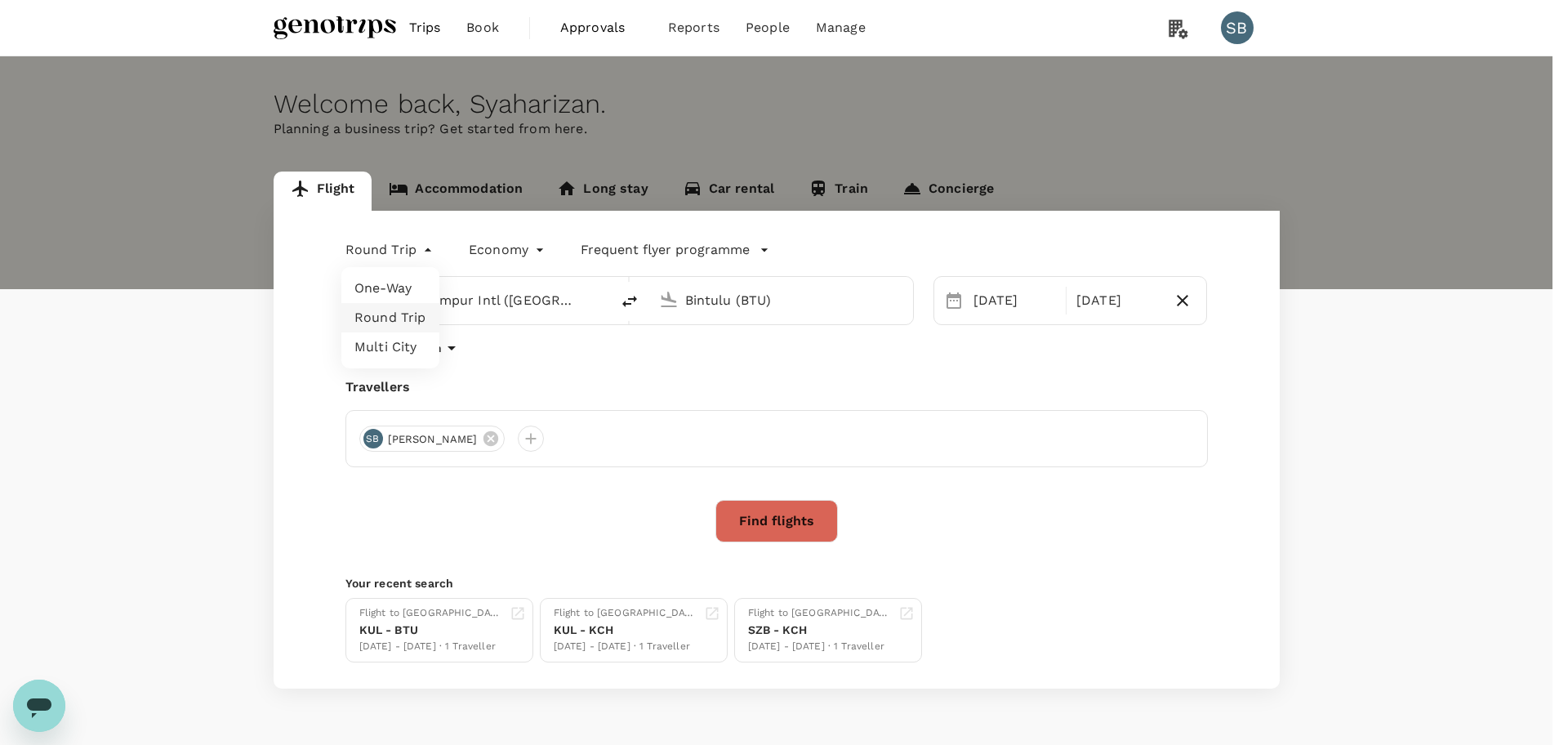 click on "One-Way" at bounding box center (390, 288) 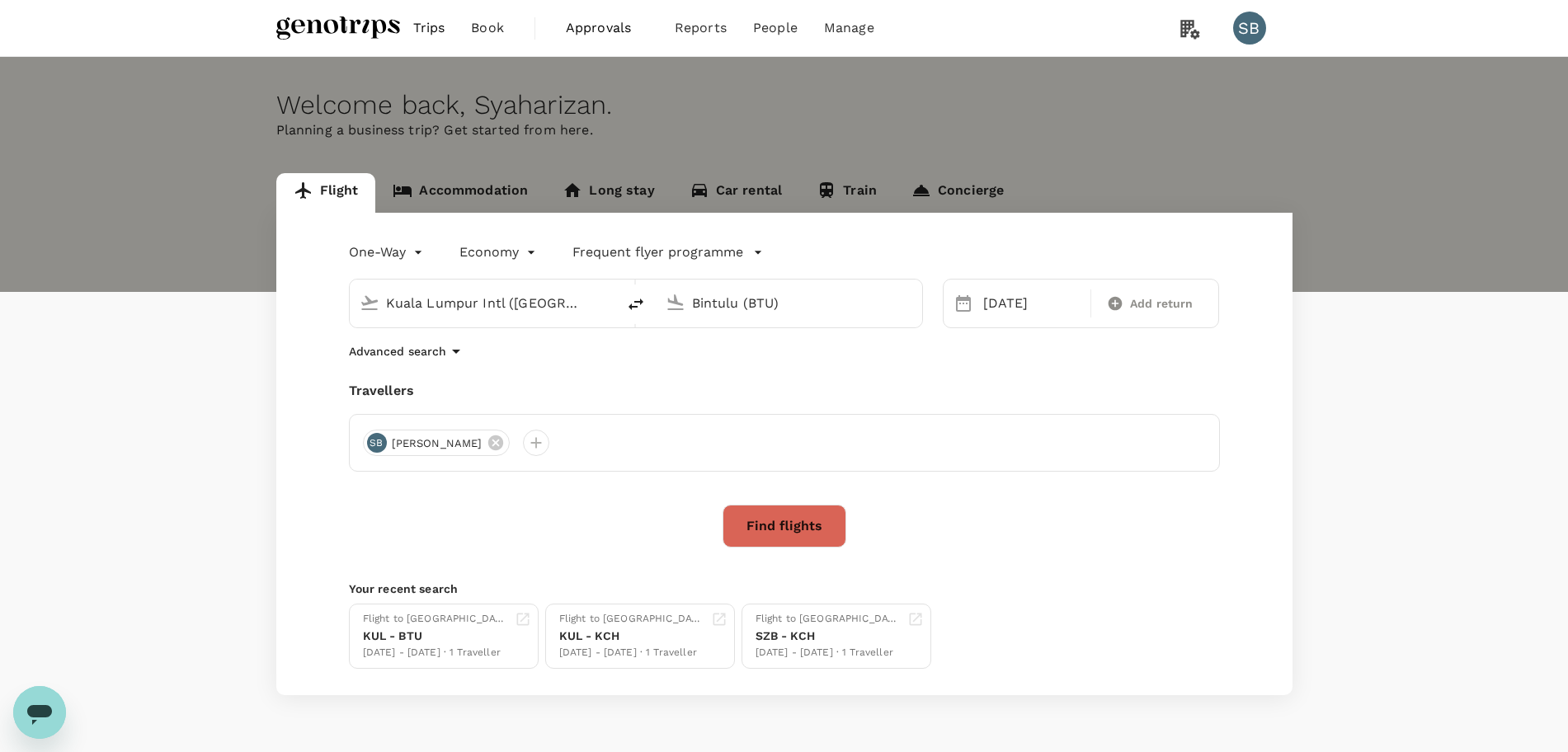 click on "Bintulu (BTU)" at bounding box center (798, 300) 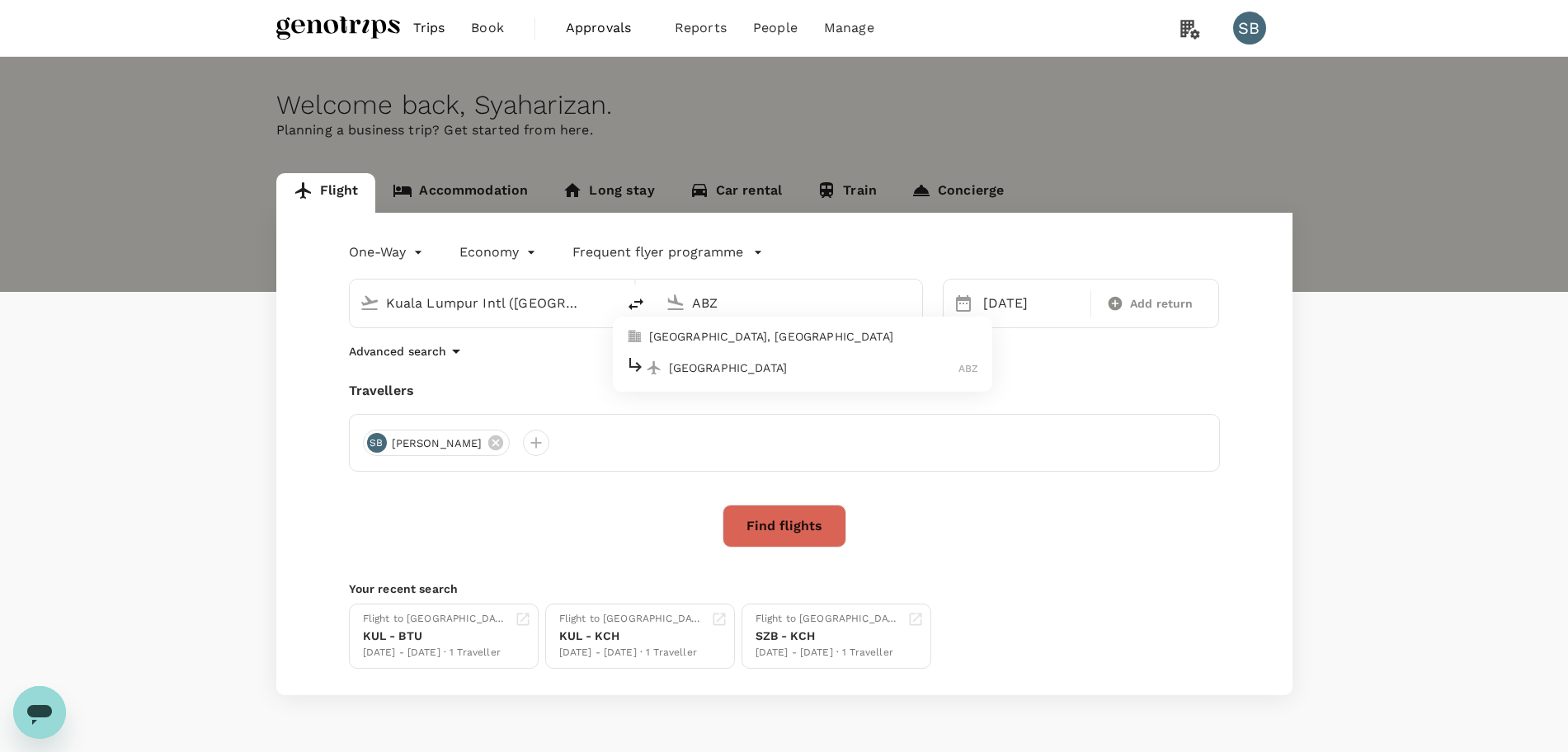 click on "Aberdeen" at bounding box center (814, 368) 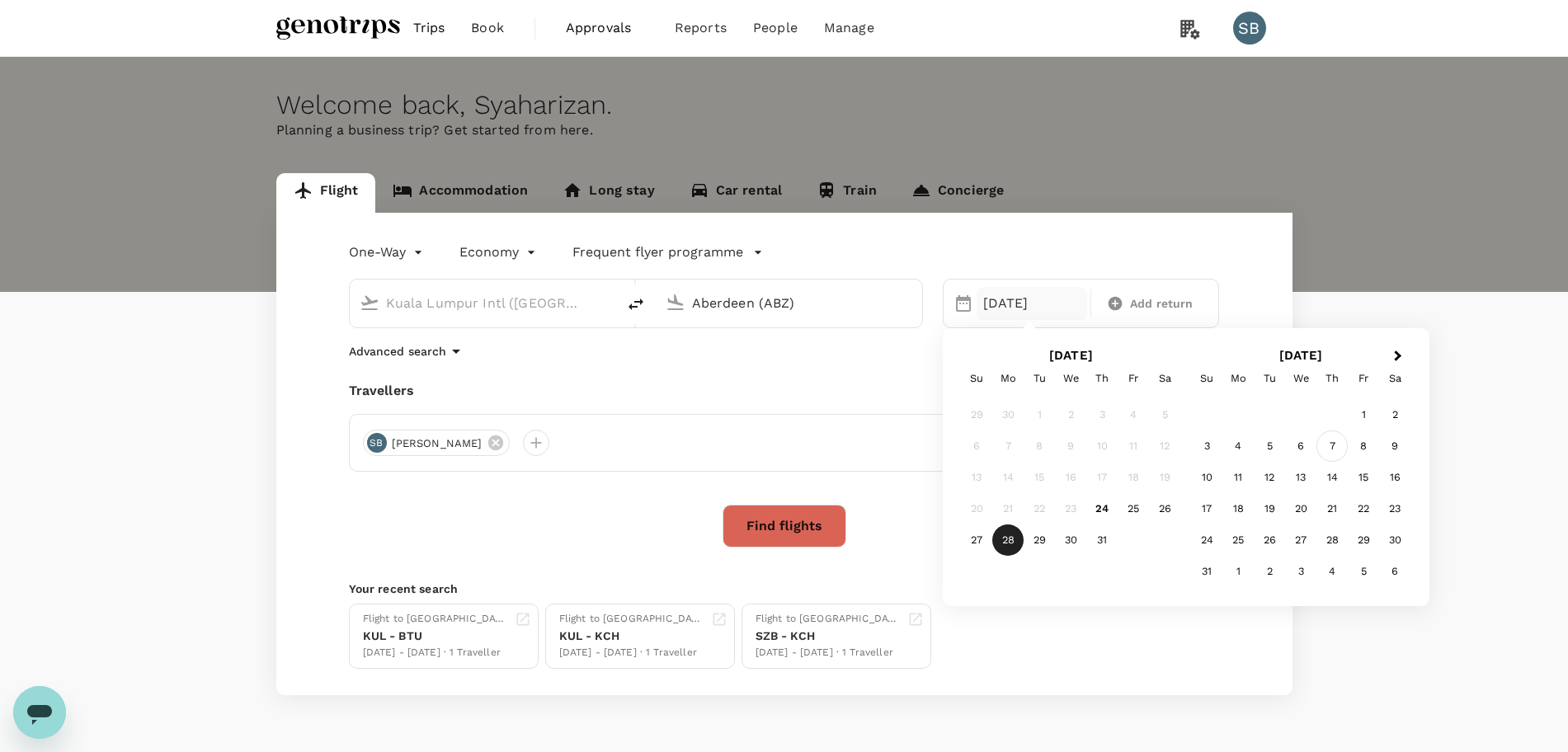 type on "Aberdeen (ABZ)" 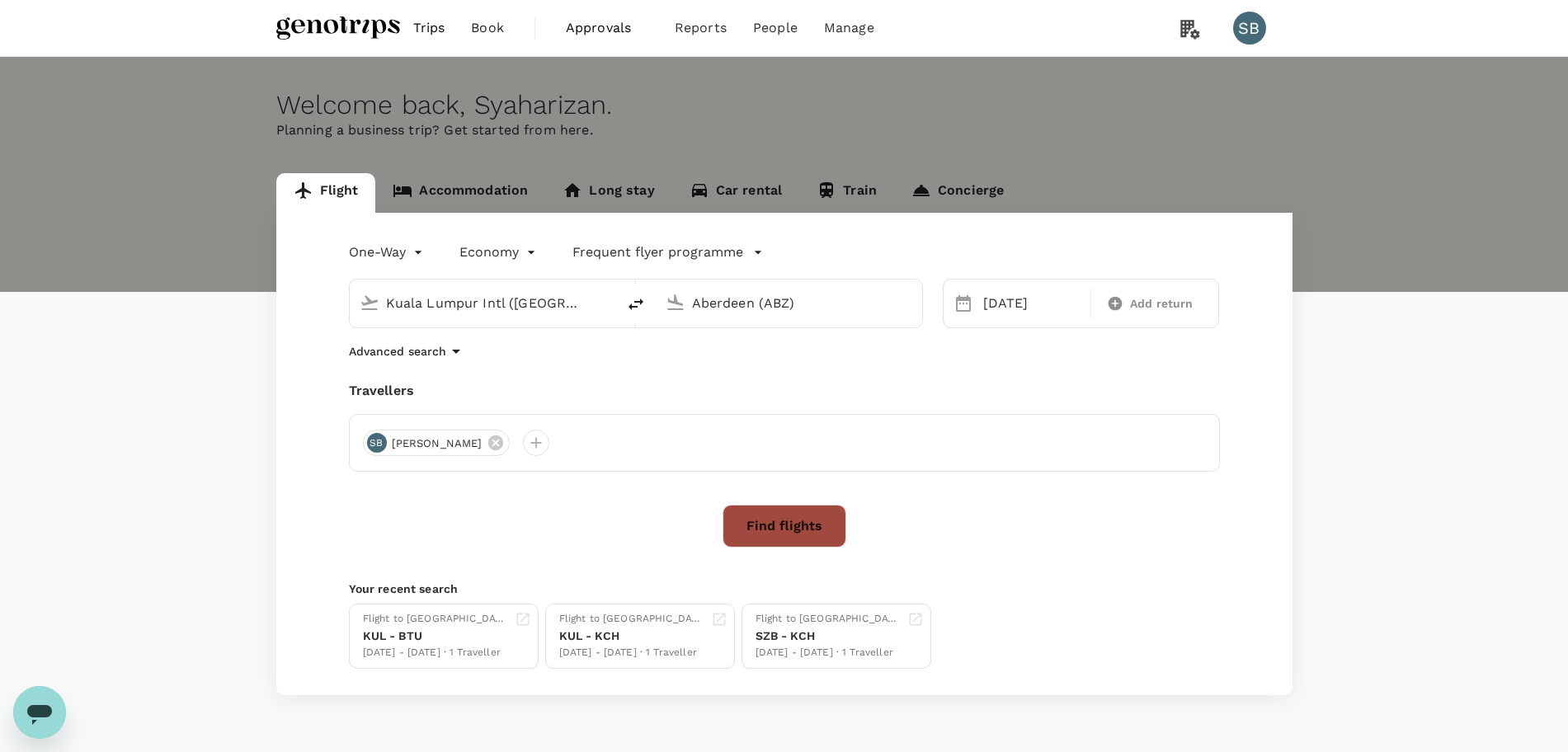 click on "Find flights" at bounding box center [784, 526] 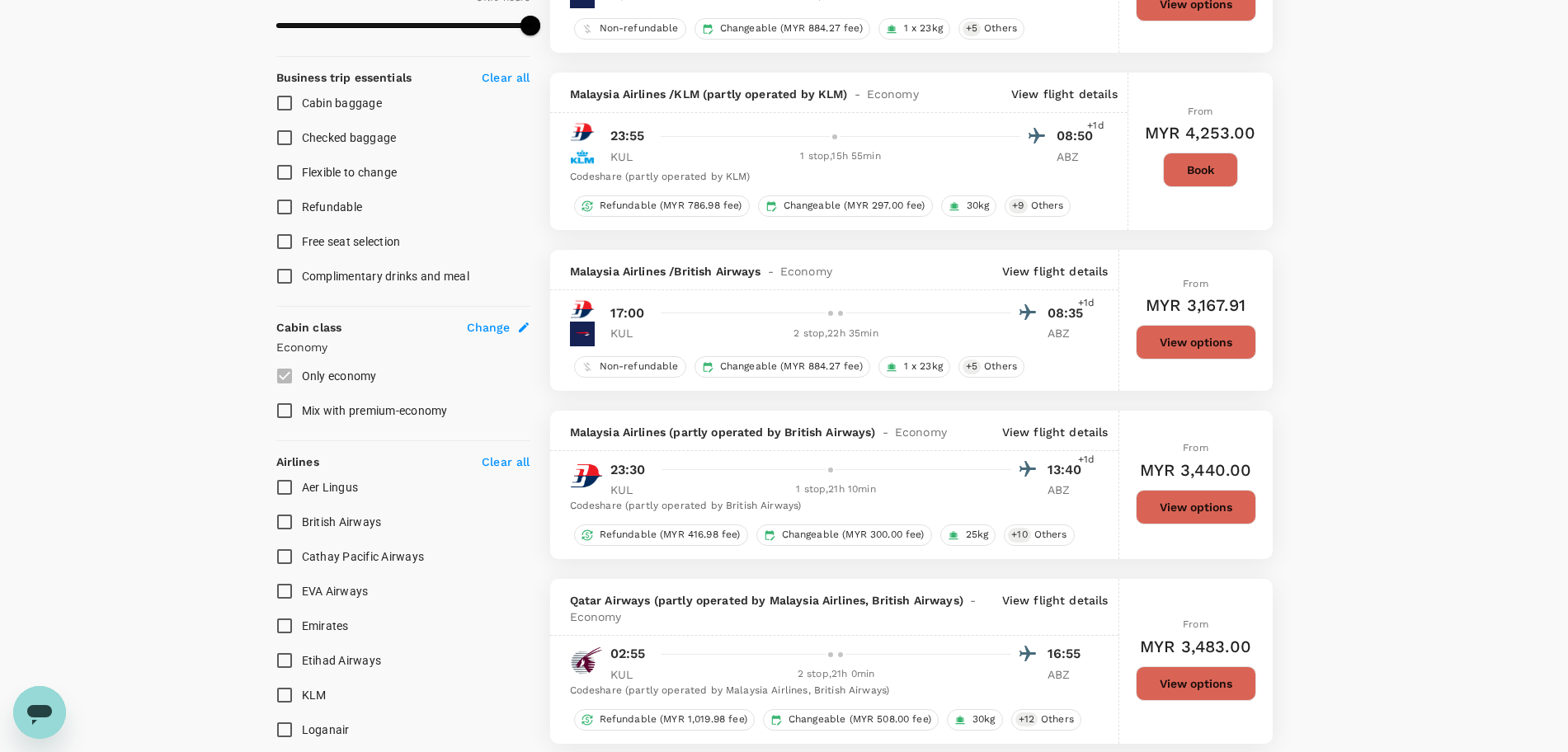 scroll, scrollTop: 618, scrollLeft: 0, axis: vertical 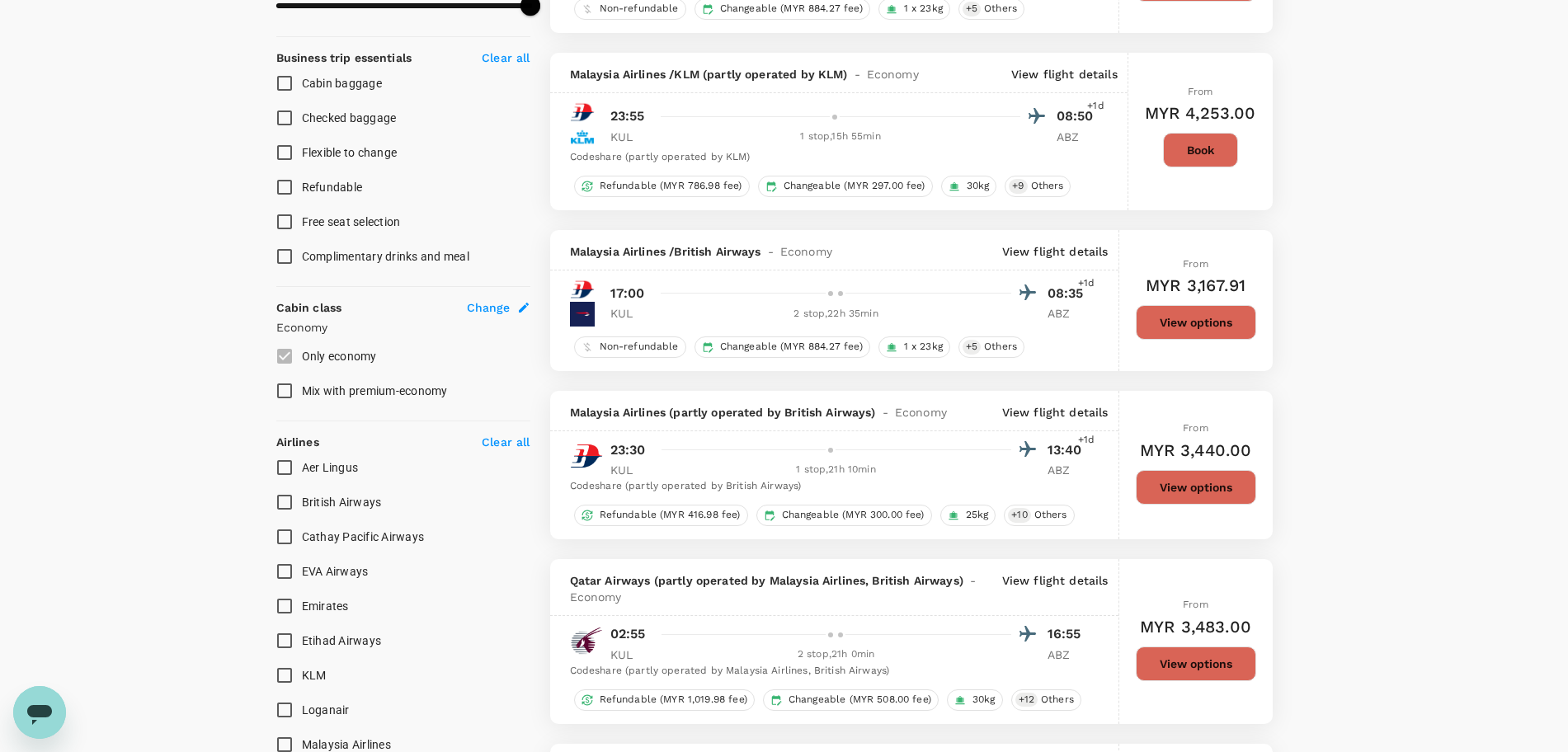 click on "British Airways" at bounding box center [285, 502] 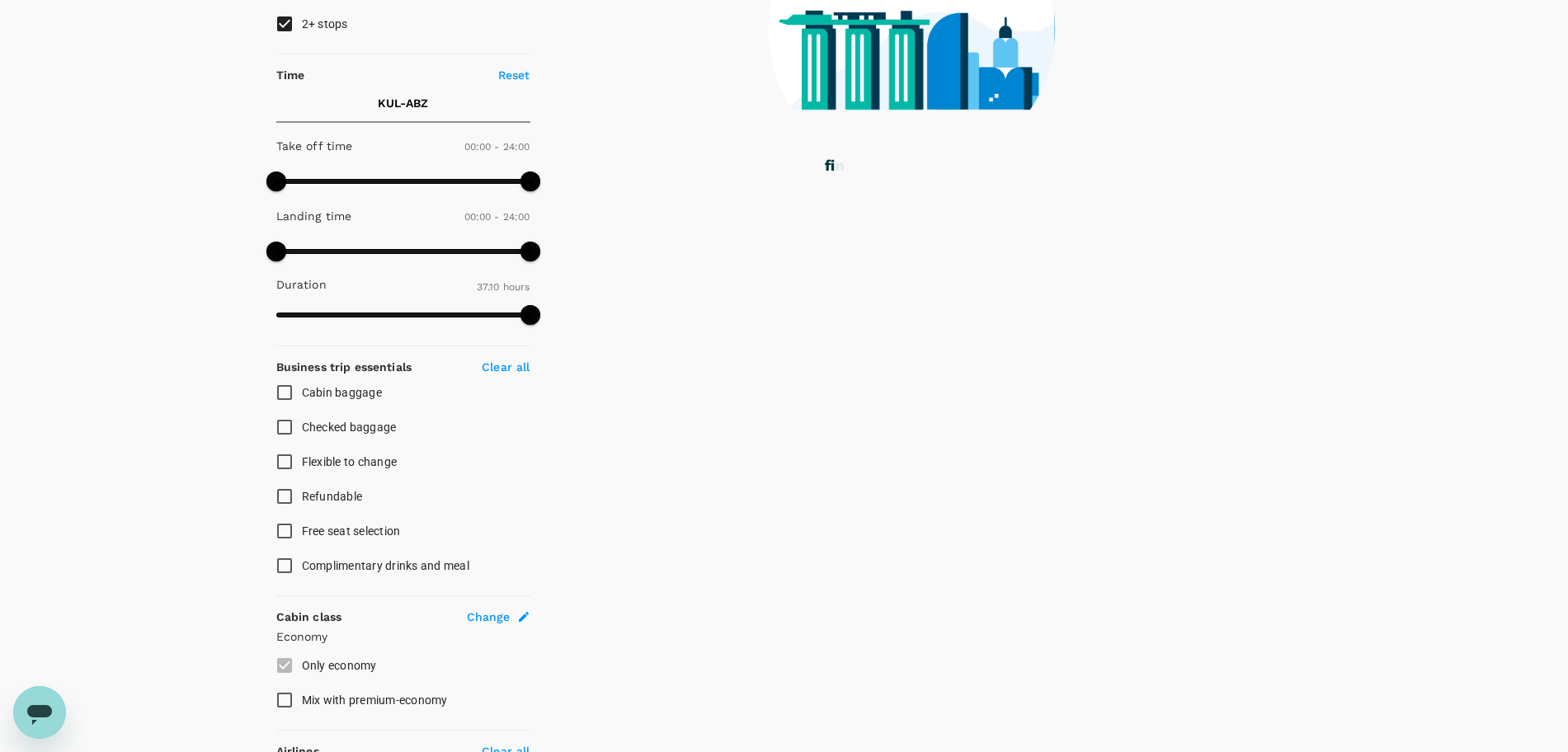 scroll, scrollTop: 103, scrollLeft: 0, axis: vertical 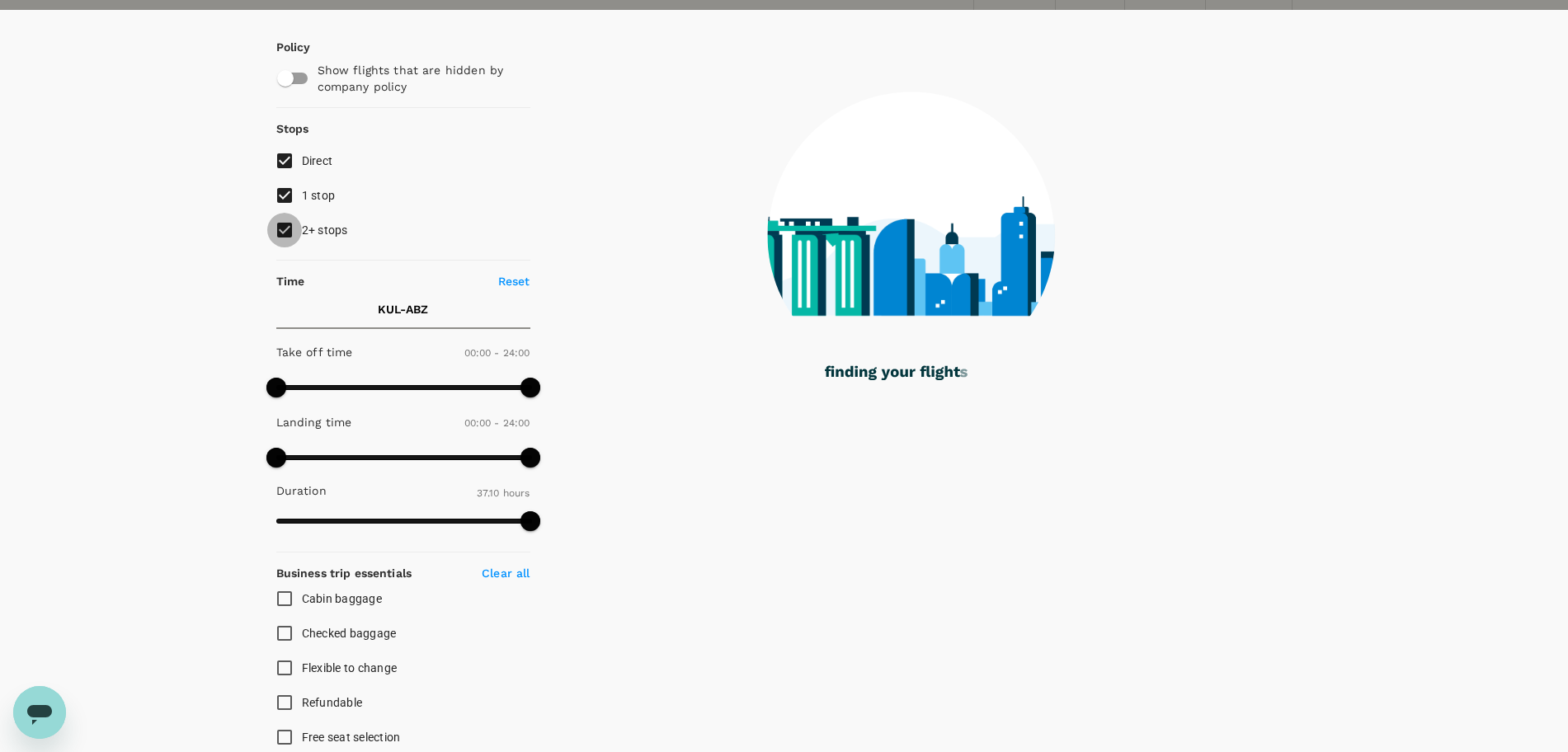 click on "2+ stops" at bounding box center (285, 230) 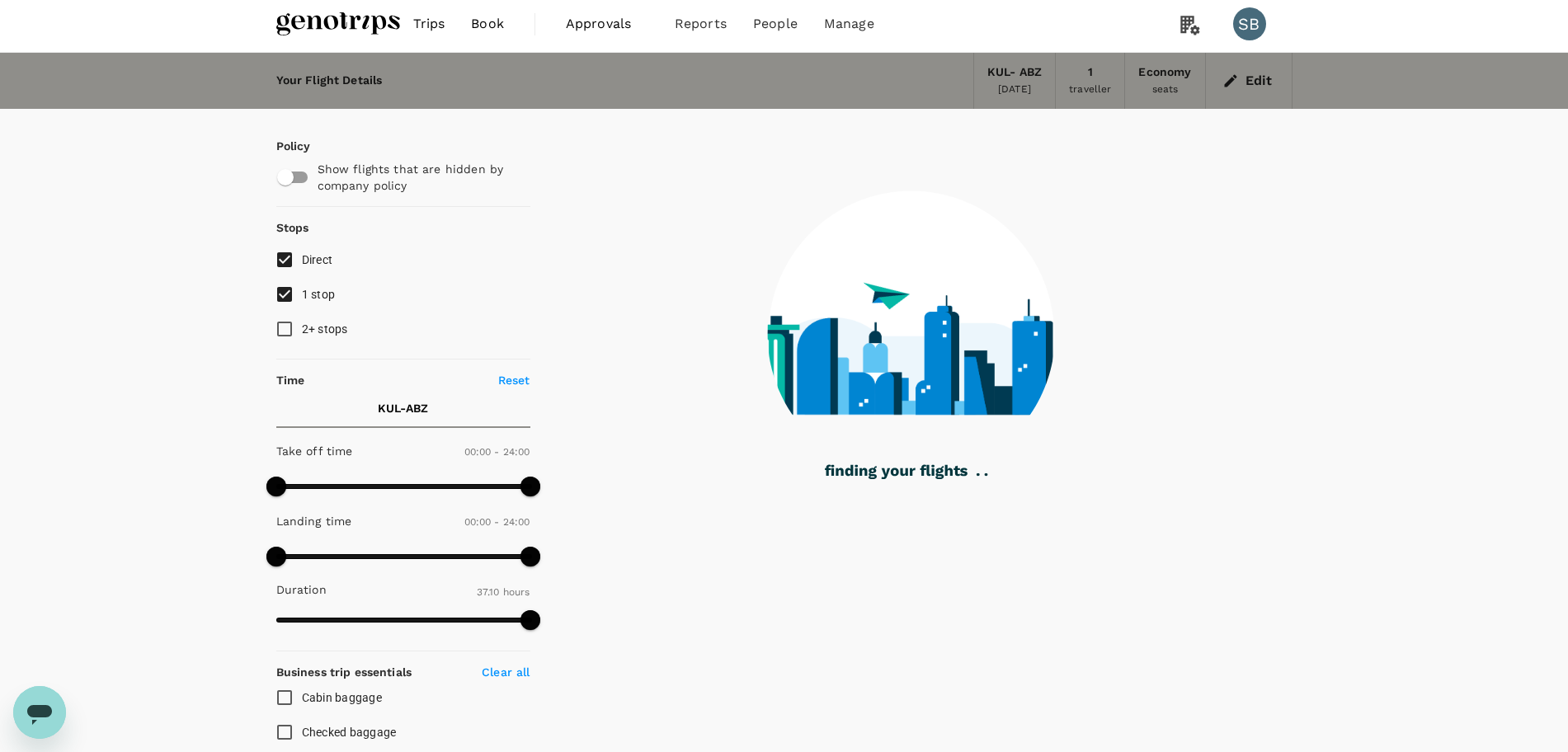 scroll, scrollTop: 0, scrollLeft: 0, axis: both 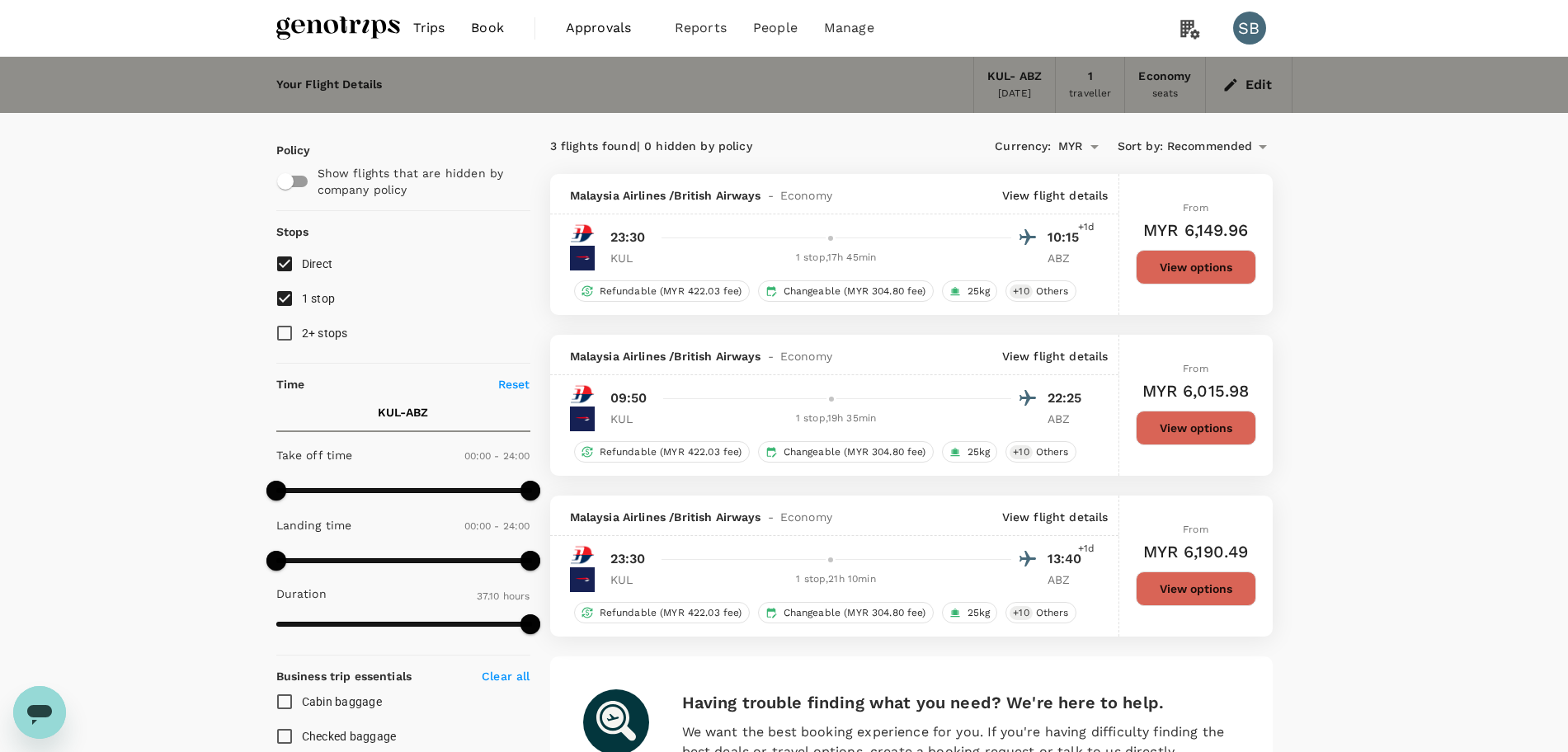 click at bounding box center (338, 28) 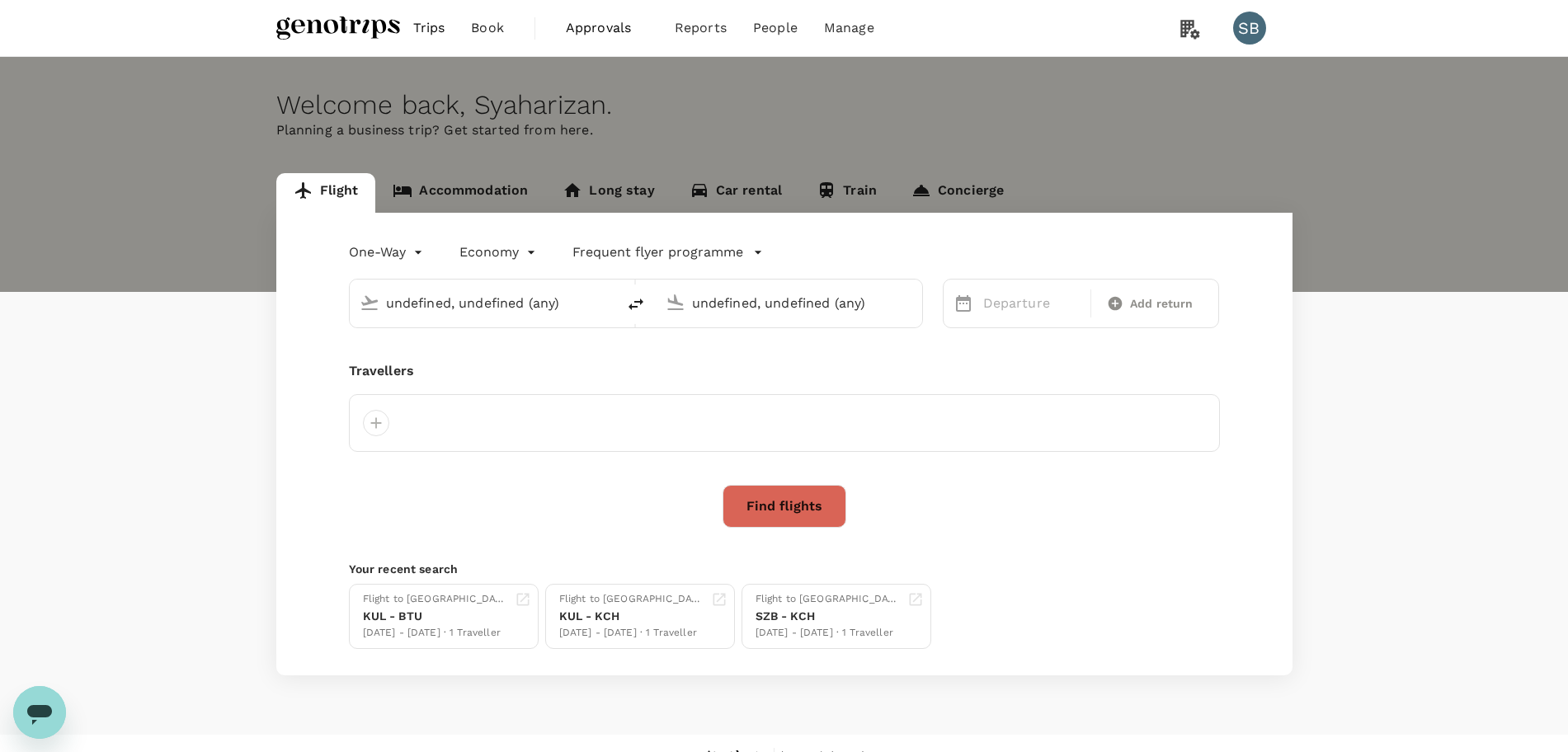 type 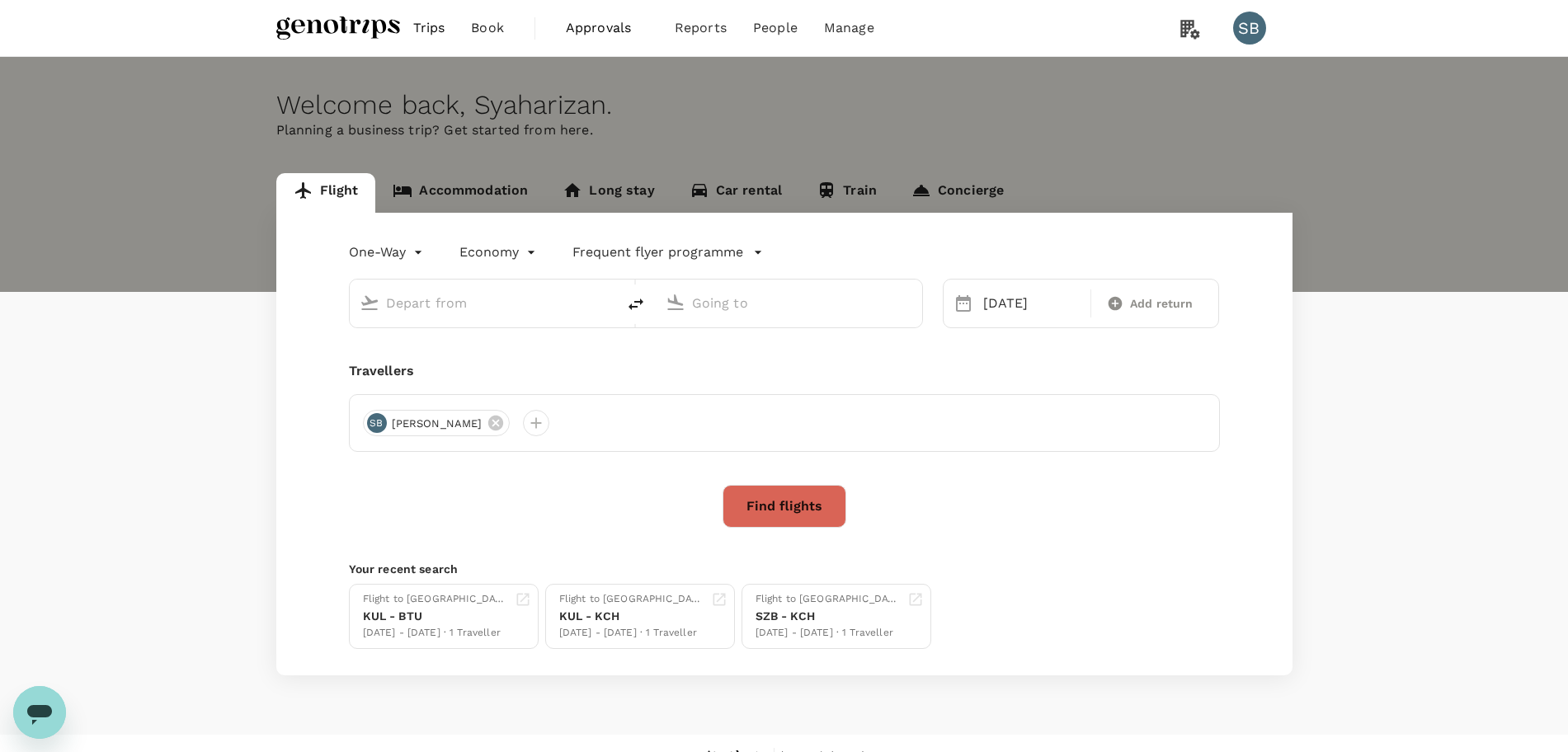 type on "Kuala Lumpur Intl ([GEOGRAPHIC_DATA])" 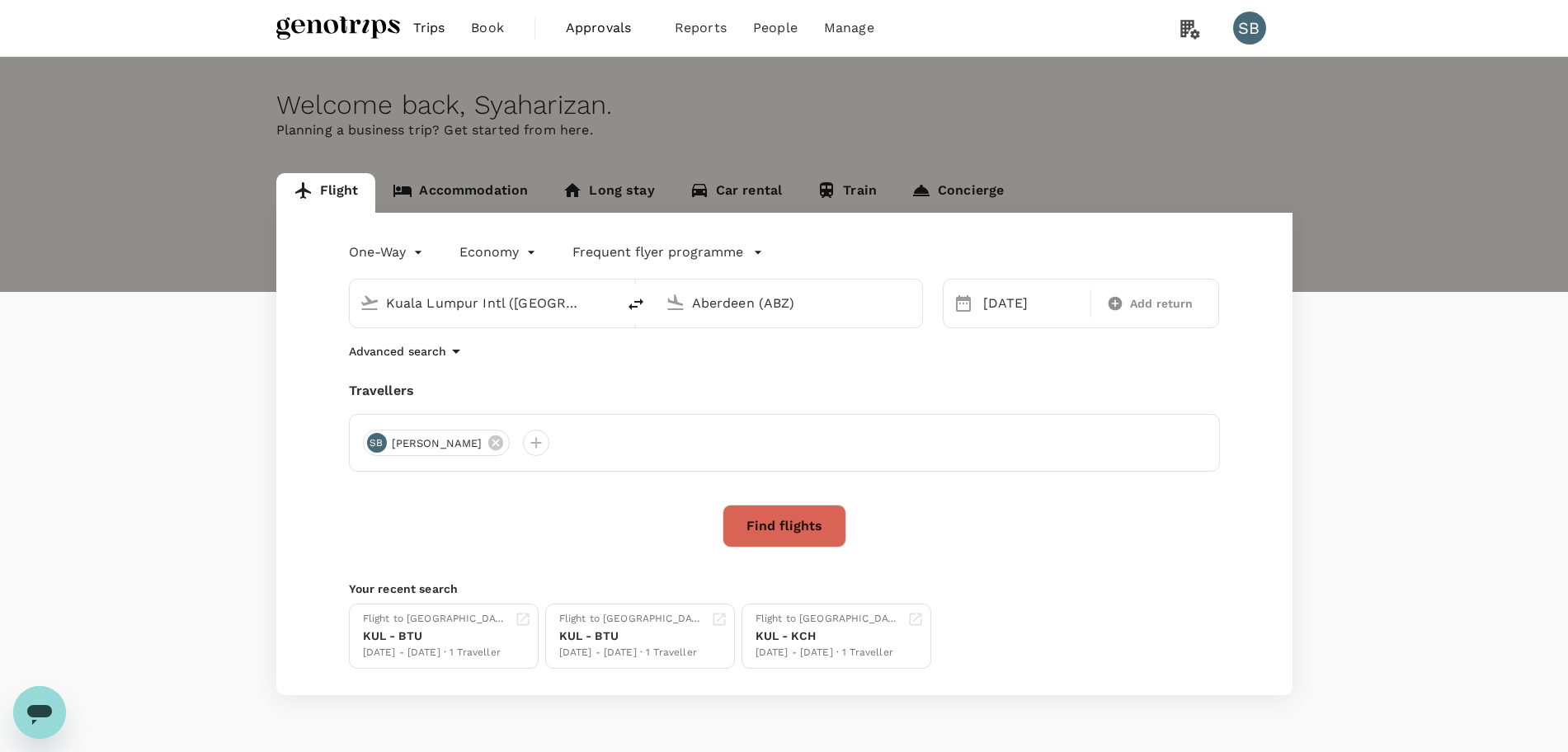 type 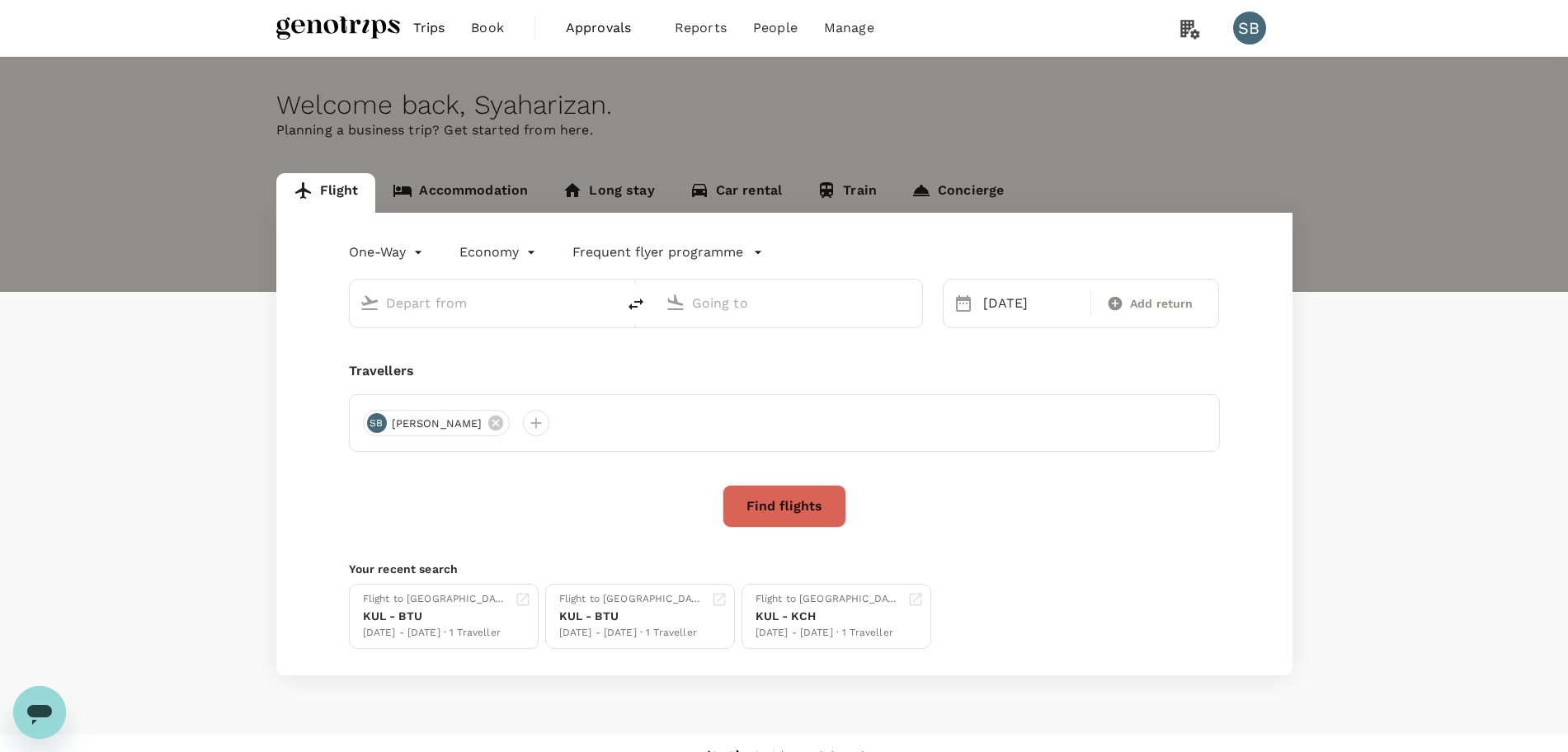 type on "Kuala Lumpur Intl ([GEOGRAPHIC_DATA])" 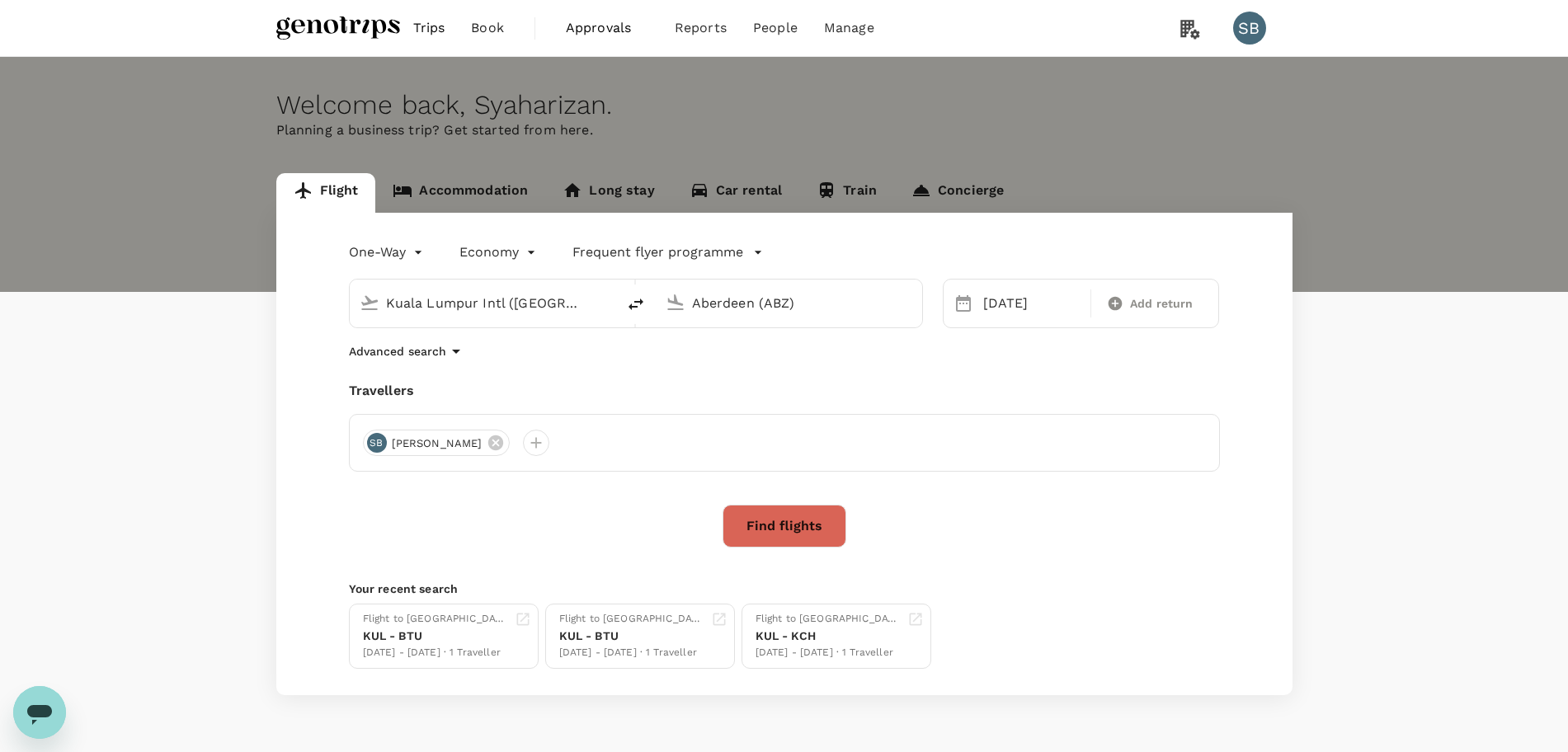 click 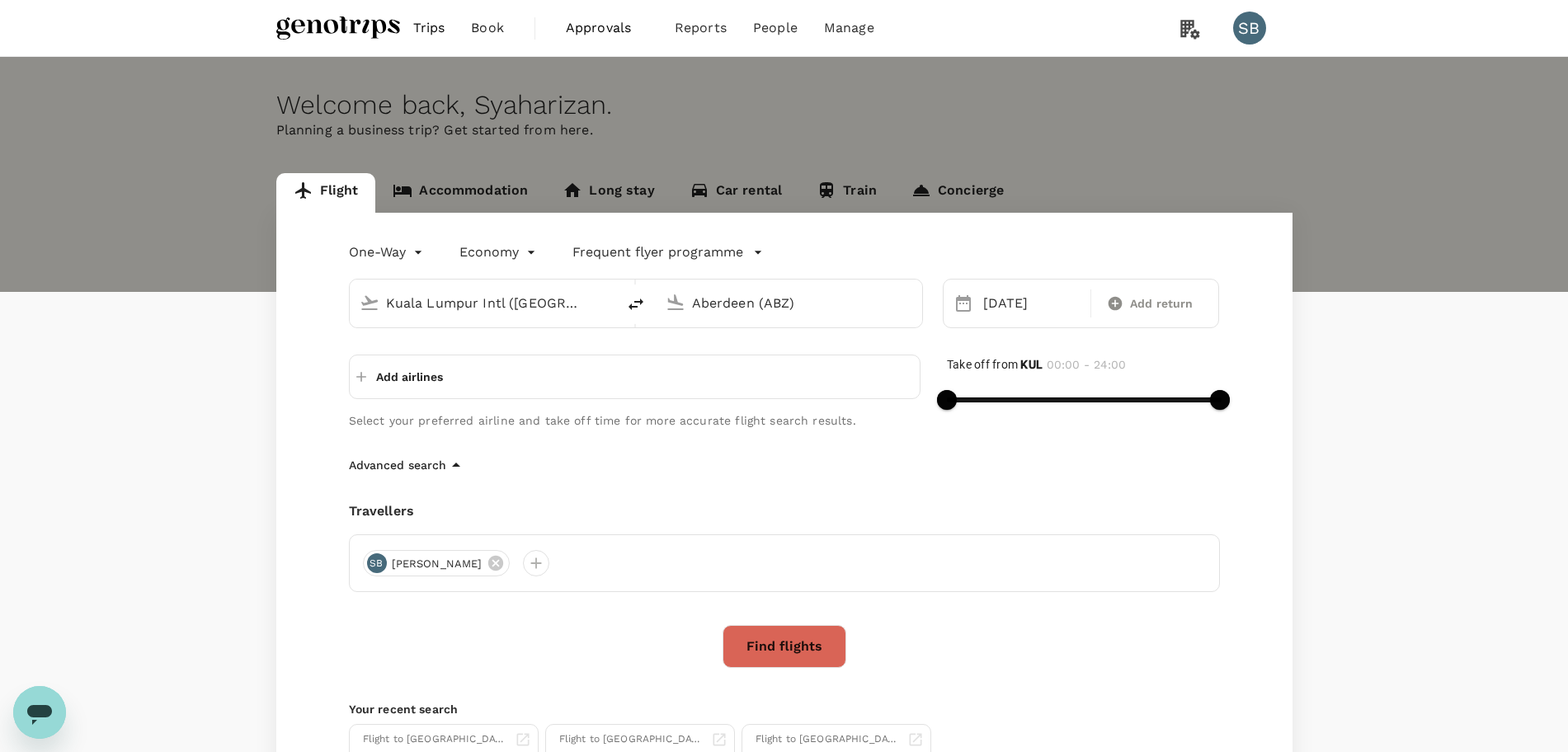 click on "One-Way oneway Economy economy Frequent flyer programme Kuala Lumpur Intl (KUL) Aberdeen (ABZ) 07 Aug Add return Add airlines Select your preferred airline and take off time for more accurate flight search results. Take off from   KUL 00:00 - 24:00 Advanced search Travellers   SB Syaharizan Binti Abu Hanipah Find flights Your recent search Flight to Bintulu KUL - BTU 28 Jul - 29 Jul · 1 Traveller Flight to Bintulu KUL - BTU 30 Aug - 01 Sep · 1 Traveller Flight to Kuching KUL - KCH 30 Aug - 01 Sep · 1 Traveller" at bounding box center [784, 514] 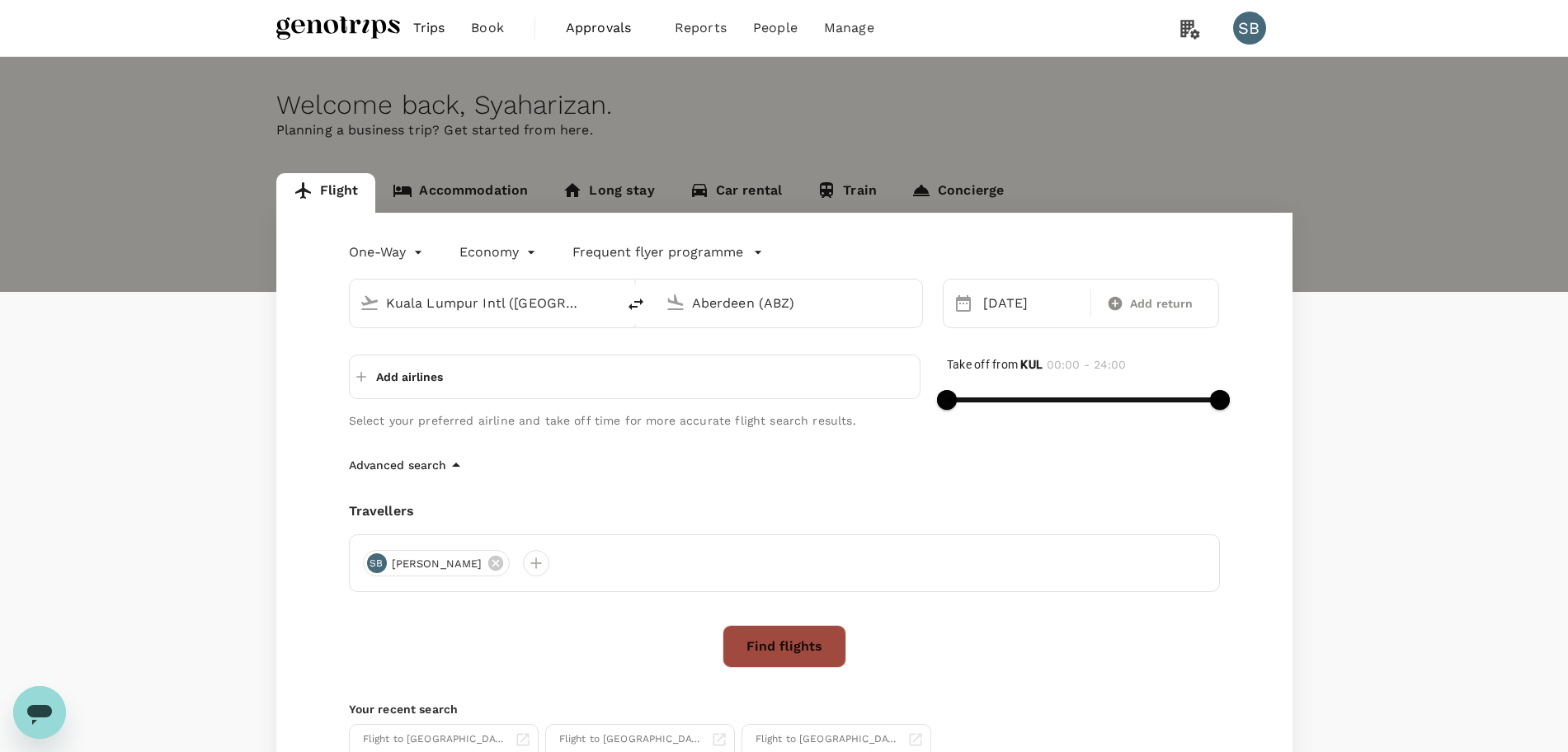 click on "Find flights" at bounding box center [784, 646] 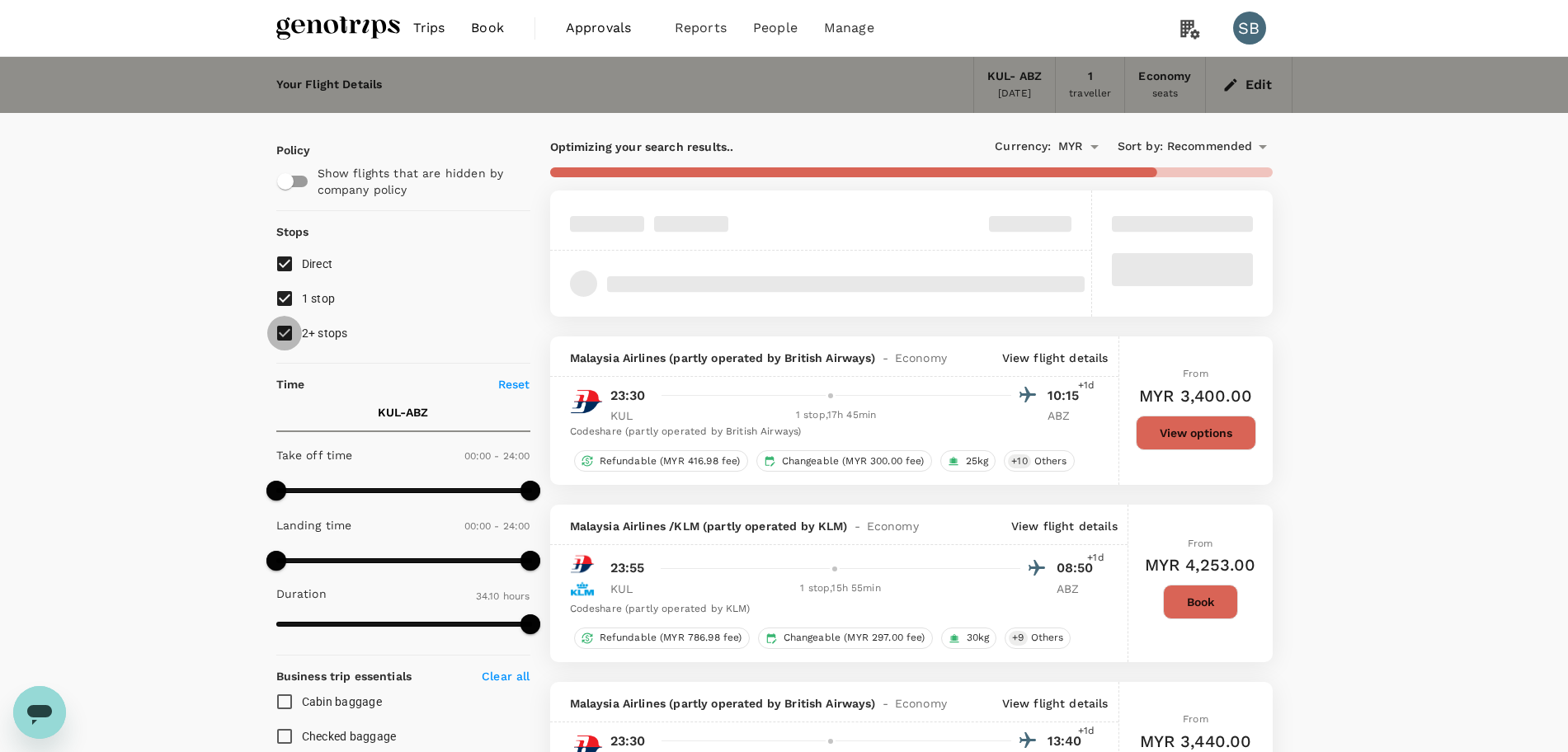 click on "2+ stops" at bounding box center [285, 333] 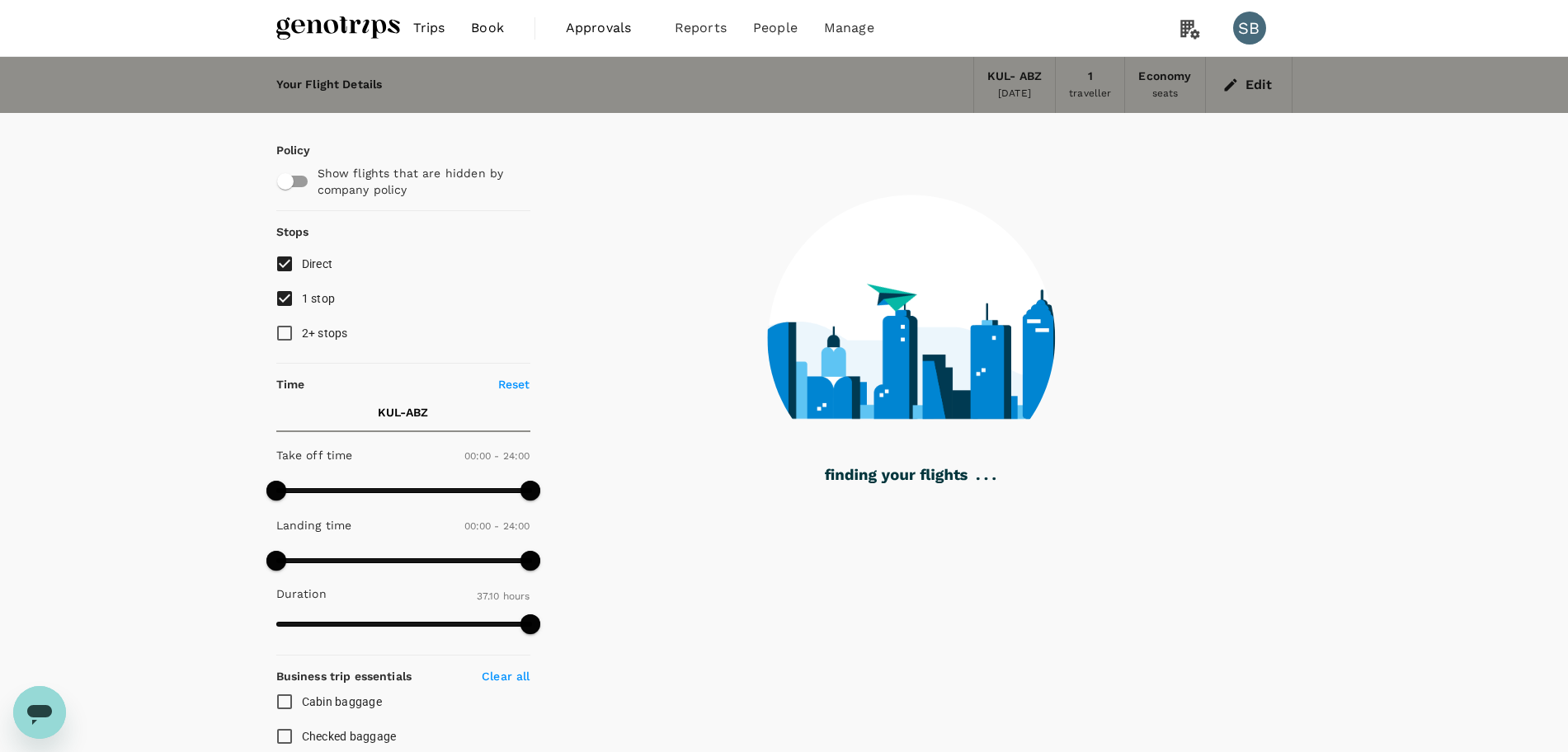 type on "2230" 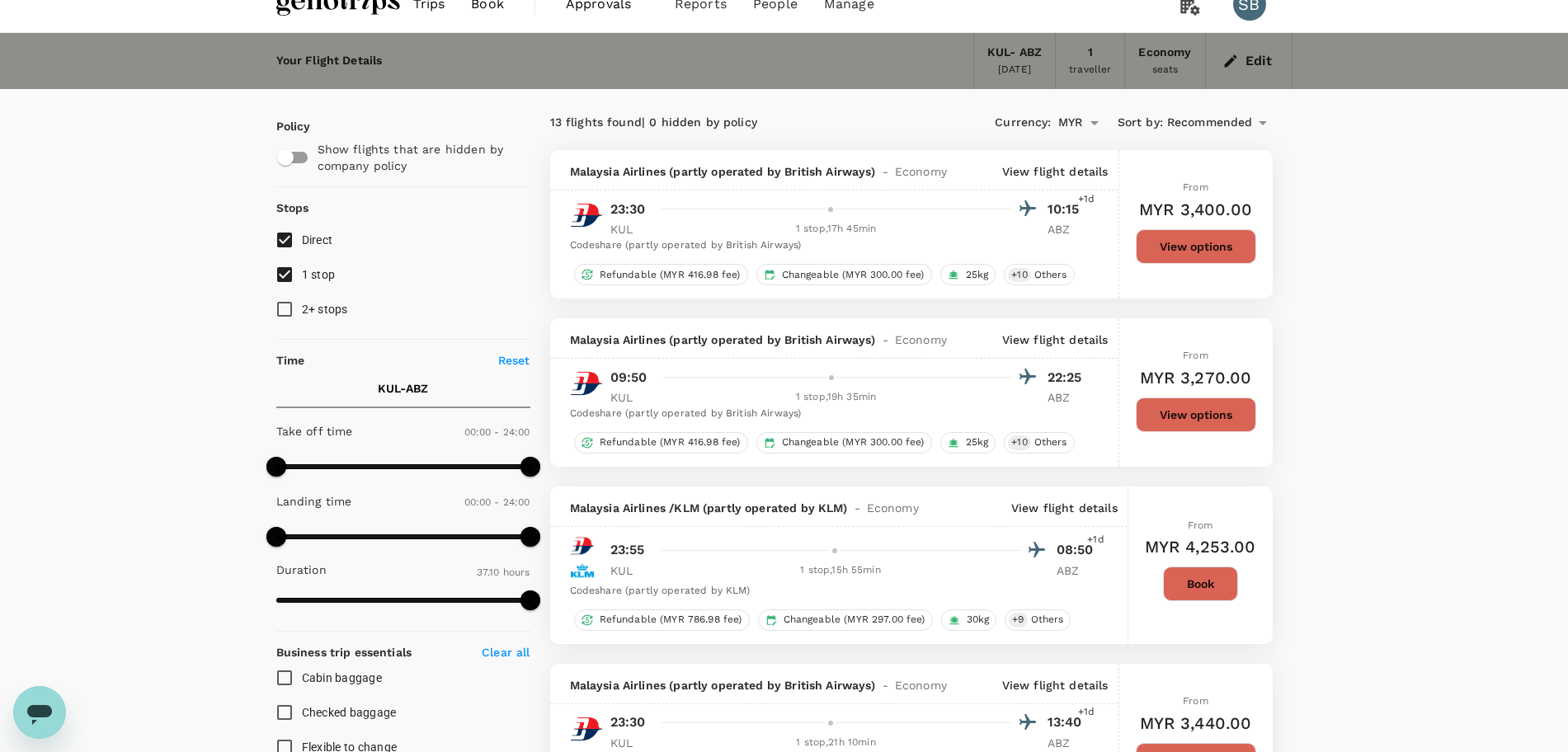 scroll, scrollTop: 0, scrollLeft: 0, axis: both 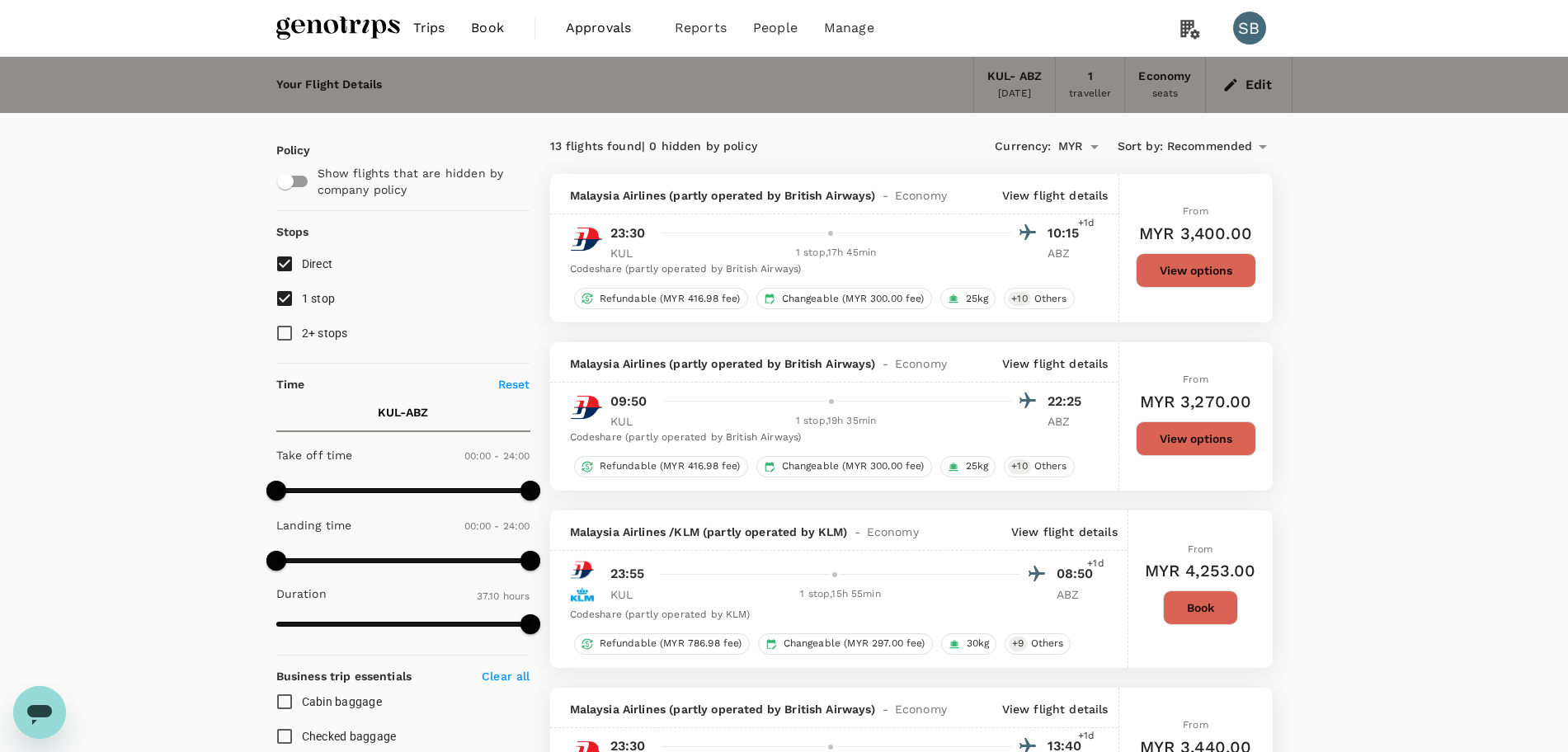 click on "Trips" at bounding box center (429, 28) 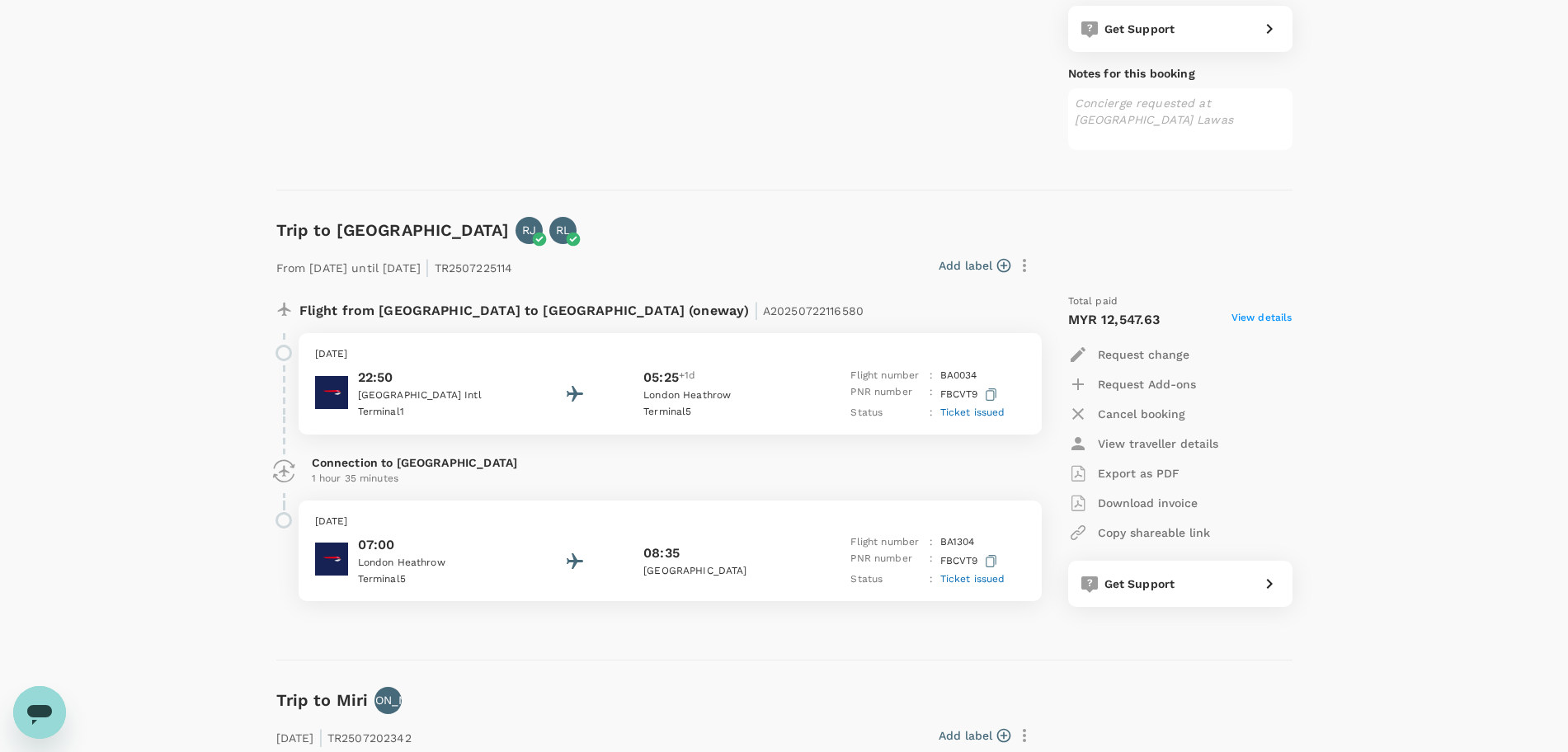 scroll, scrollTop: 618, scrollLeft: 0, axis: vertical 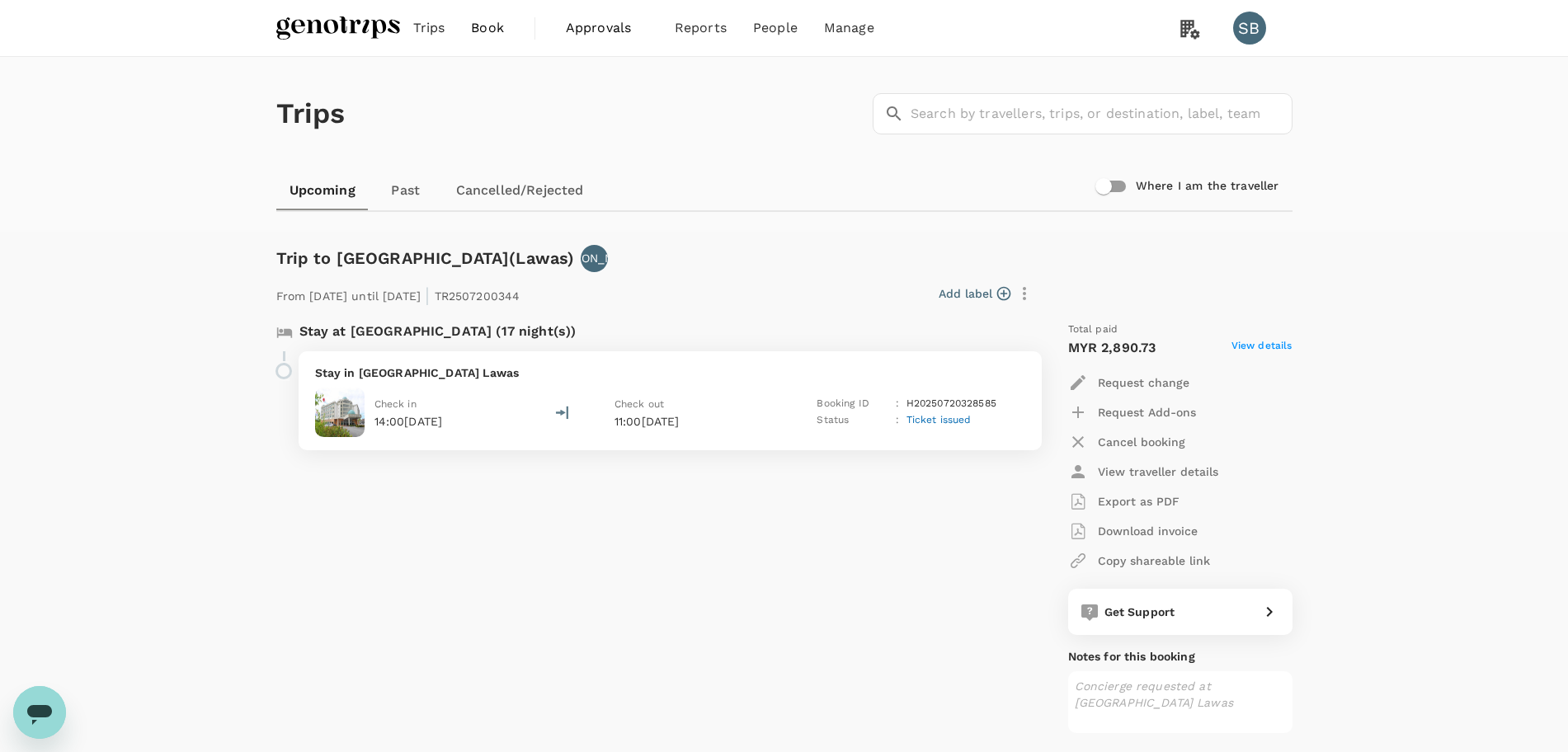 click at bounding box center (338, 28) 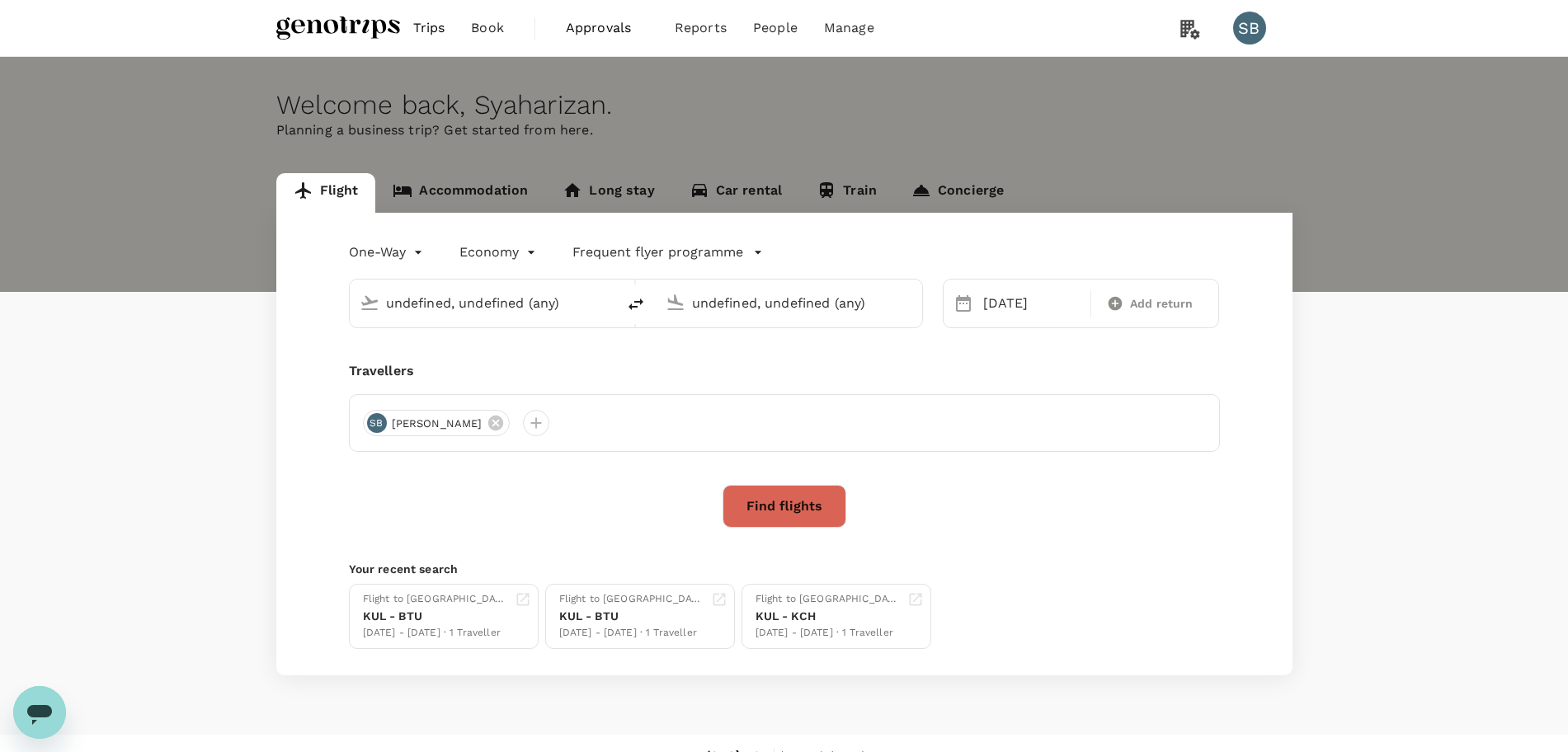 type on "Kuala Lumpur Intl ([GEOGRAPHIC_DATA])" 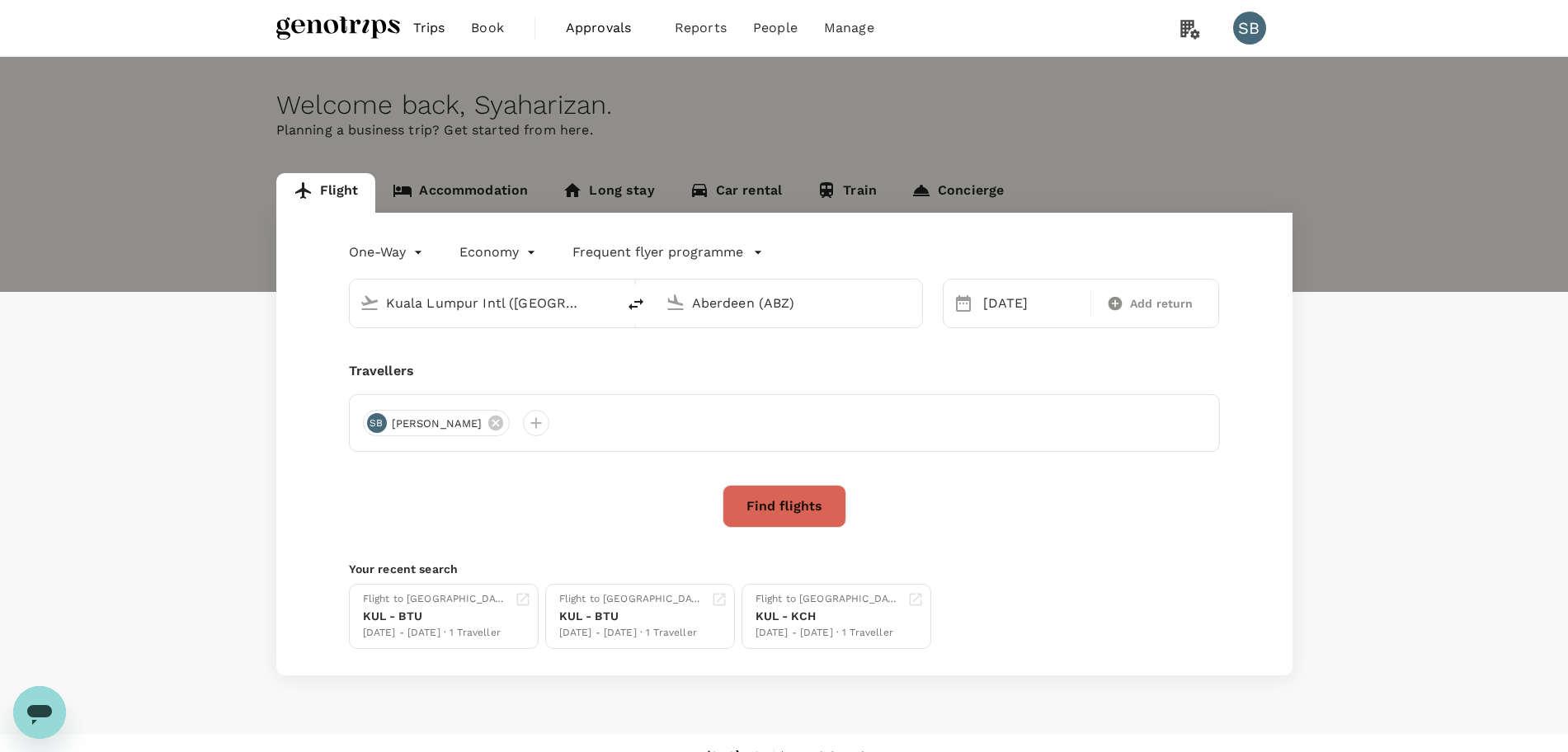 type 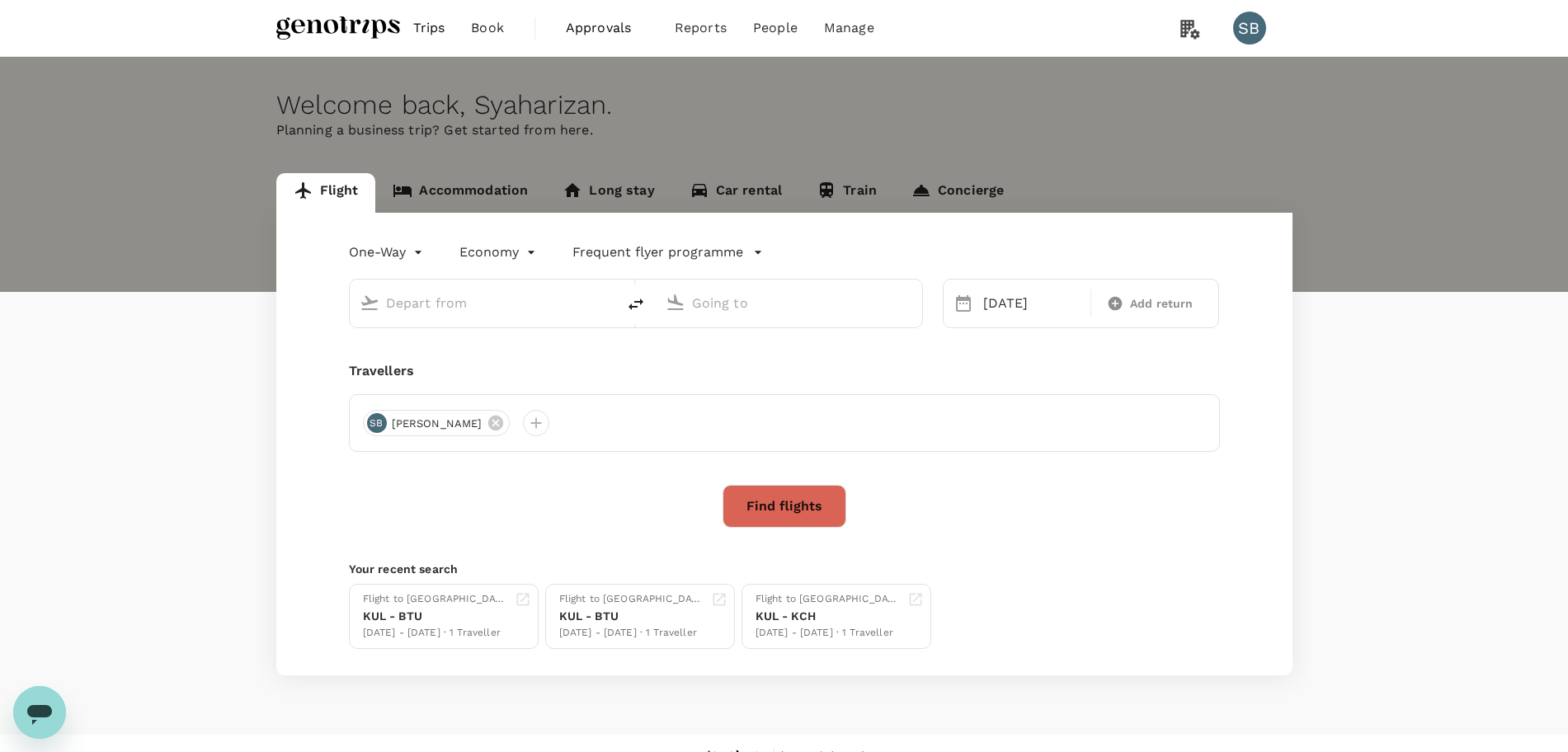 type on "Kuala Lumpur Intl ([GEOGRAPHIC_DATA])" 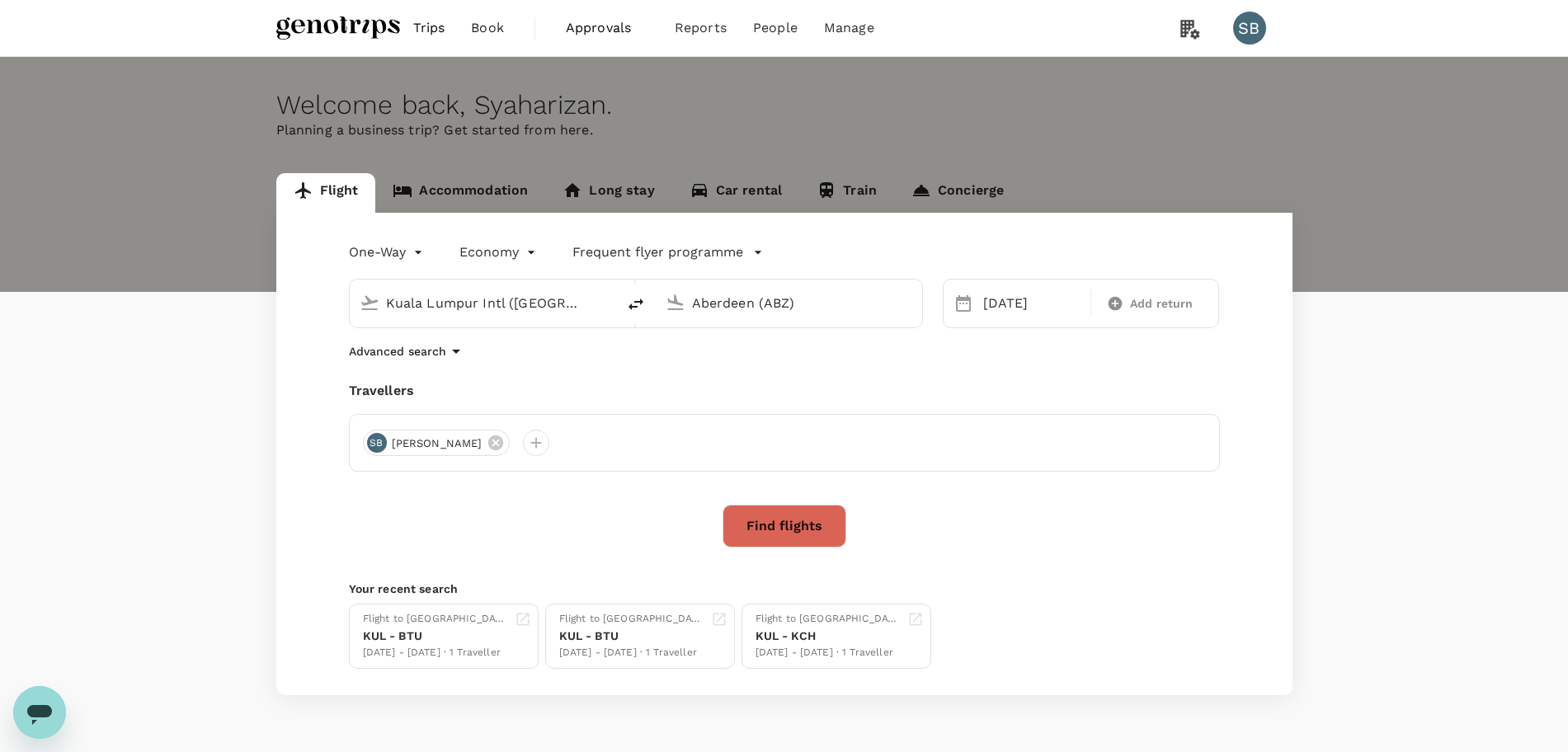 type 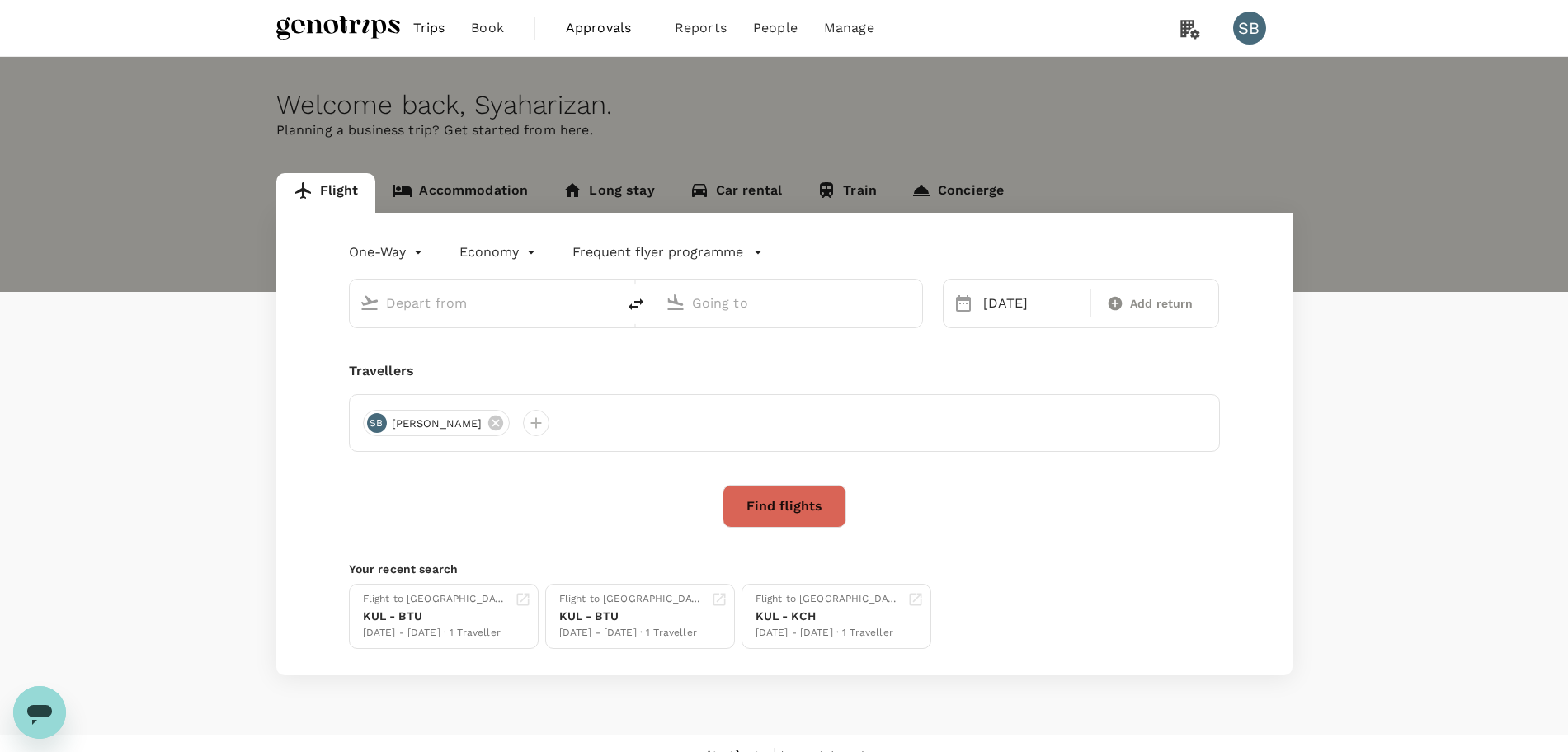 type on "Kuala Lumpur Intl ([GEOGRAPHIC_DATA])" 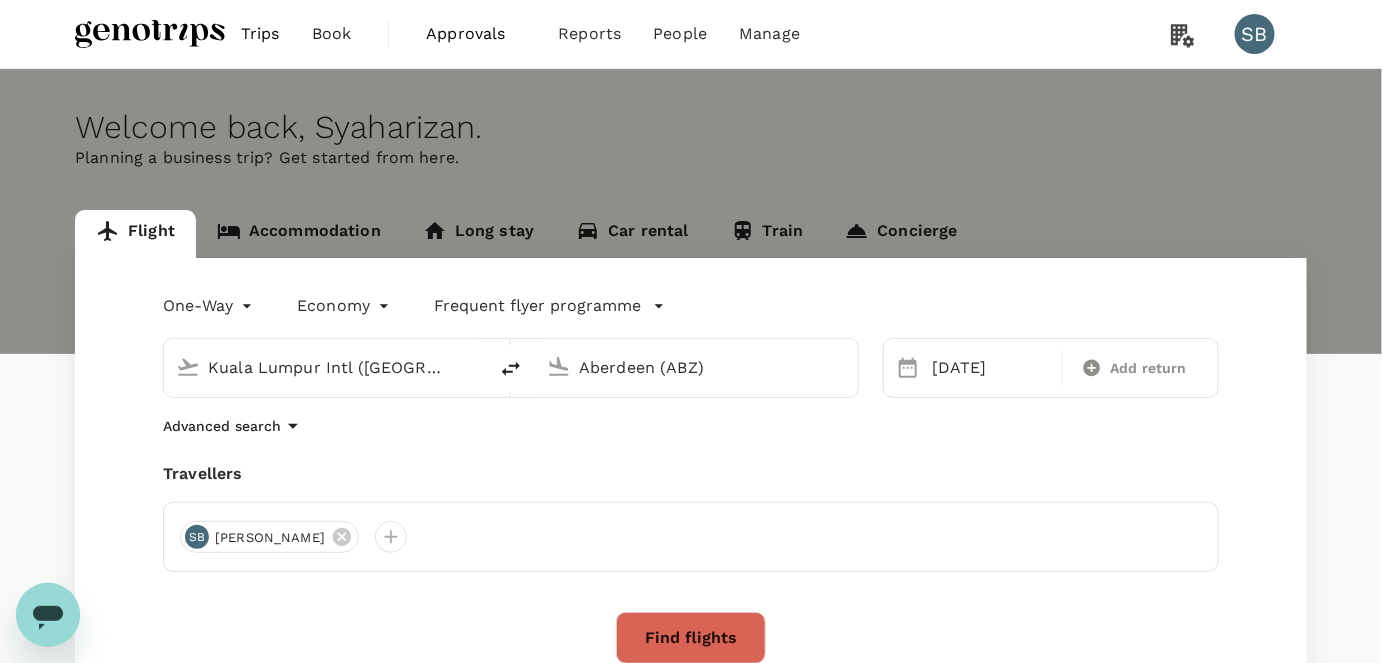 click on "One-Way oneway Economy economy Frequent flyer programme Kuala Lumpur Intl (KUL) Aberdeen (ABZ) 07 Aug Add return Advanced search Travellers   SB Syaharizan Binti Abu Hanipah Find flights Your recent search Flight to Bintulu KUL - BTU 28 Jul - 29 Jul · 1 Traveller Flight to Bintulu KUL - BTU 30 Aug - 01 Sep · 1 Traveller Flight to Kuching KUL - KCH 30 Aug - 01 Sep · 1 Traveller" at bounding box center [691, 550] 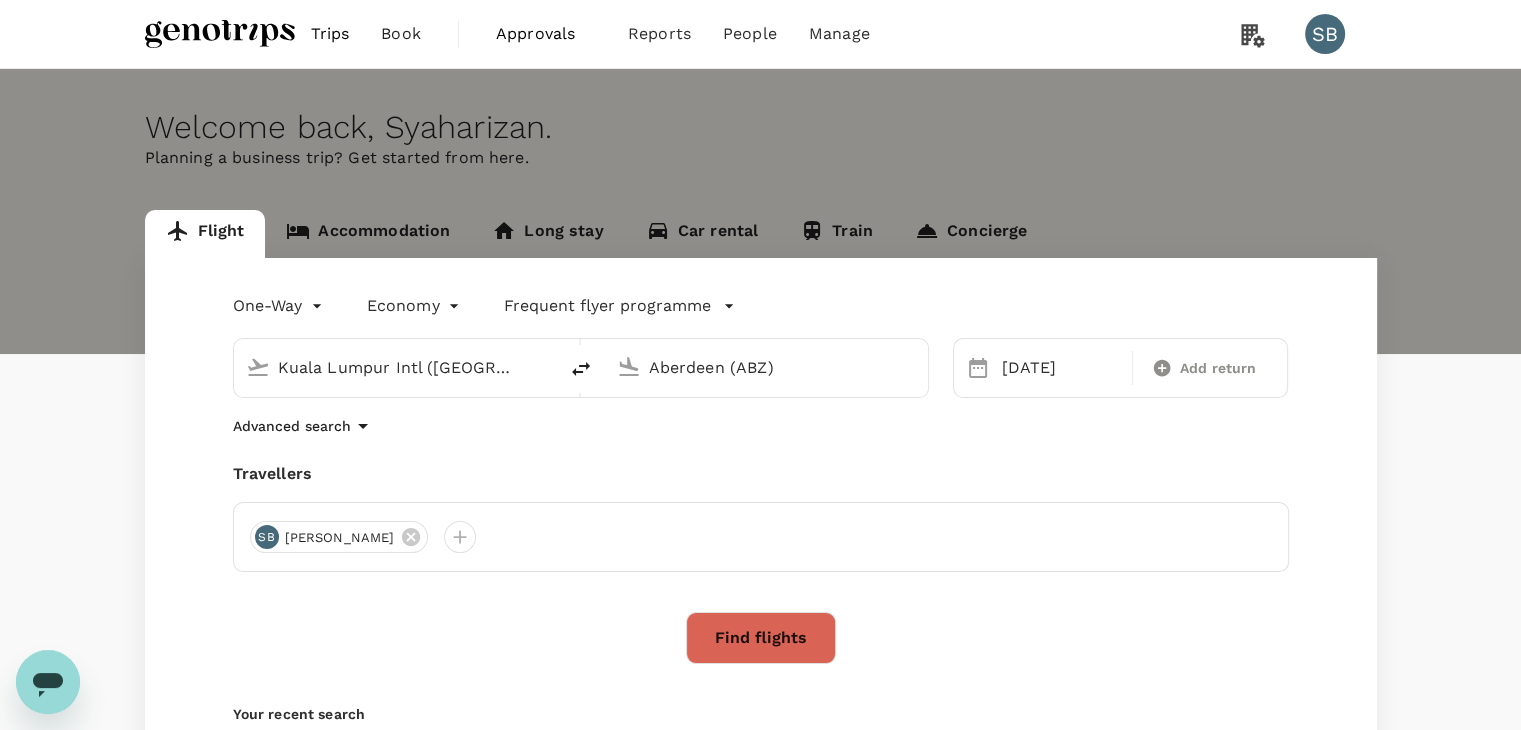 click 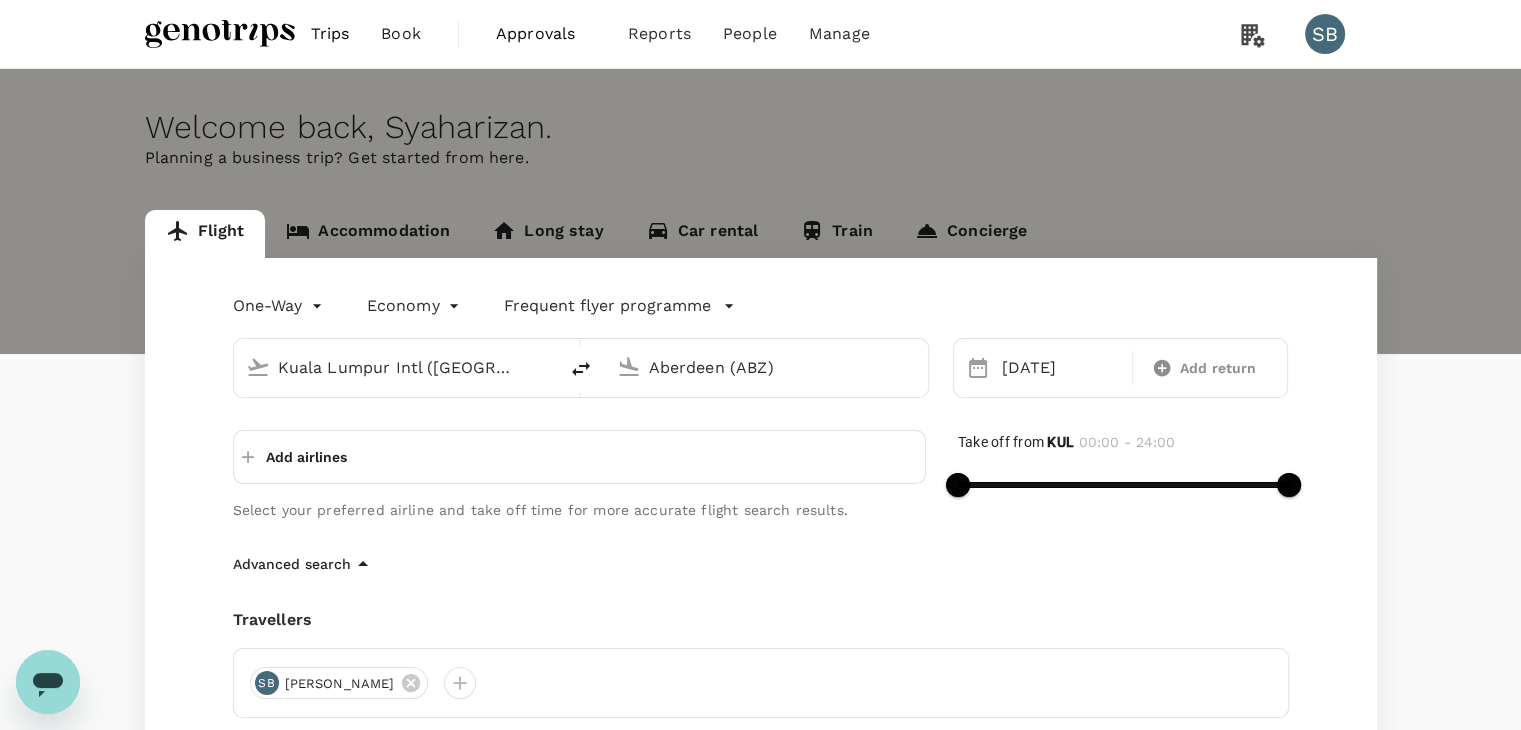 click 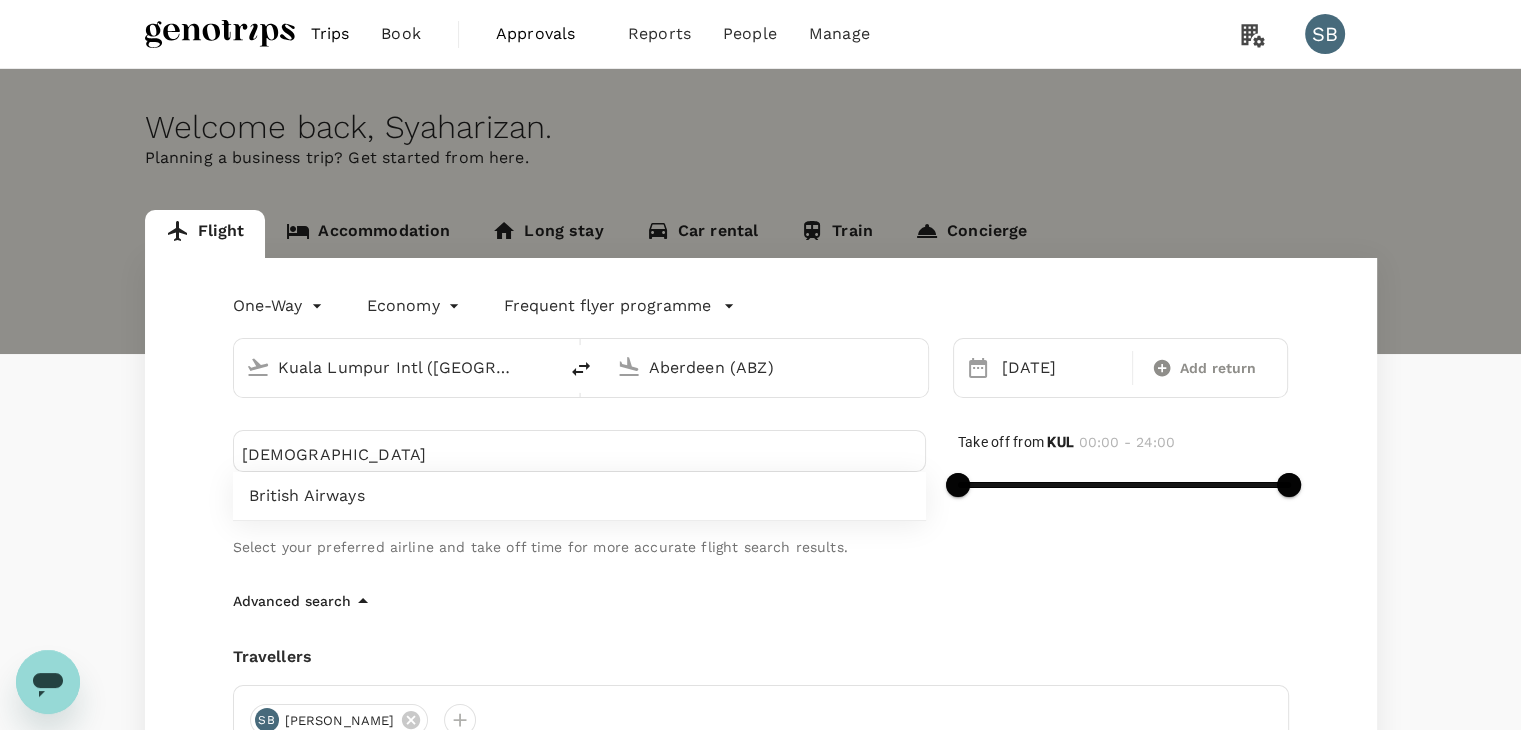 type on "BRITIS" 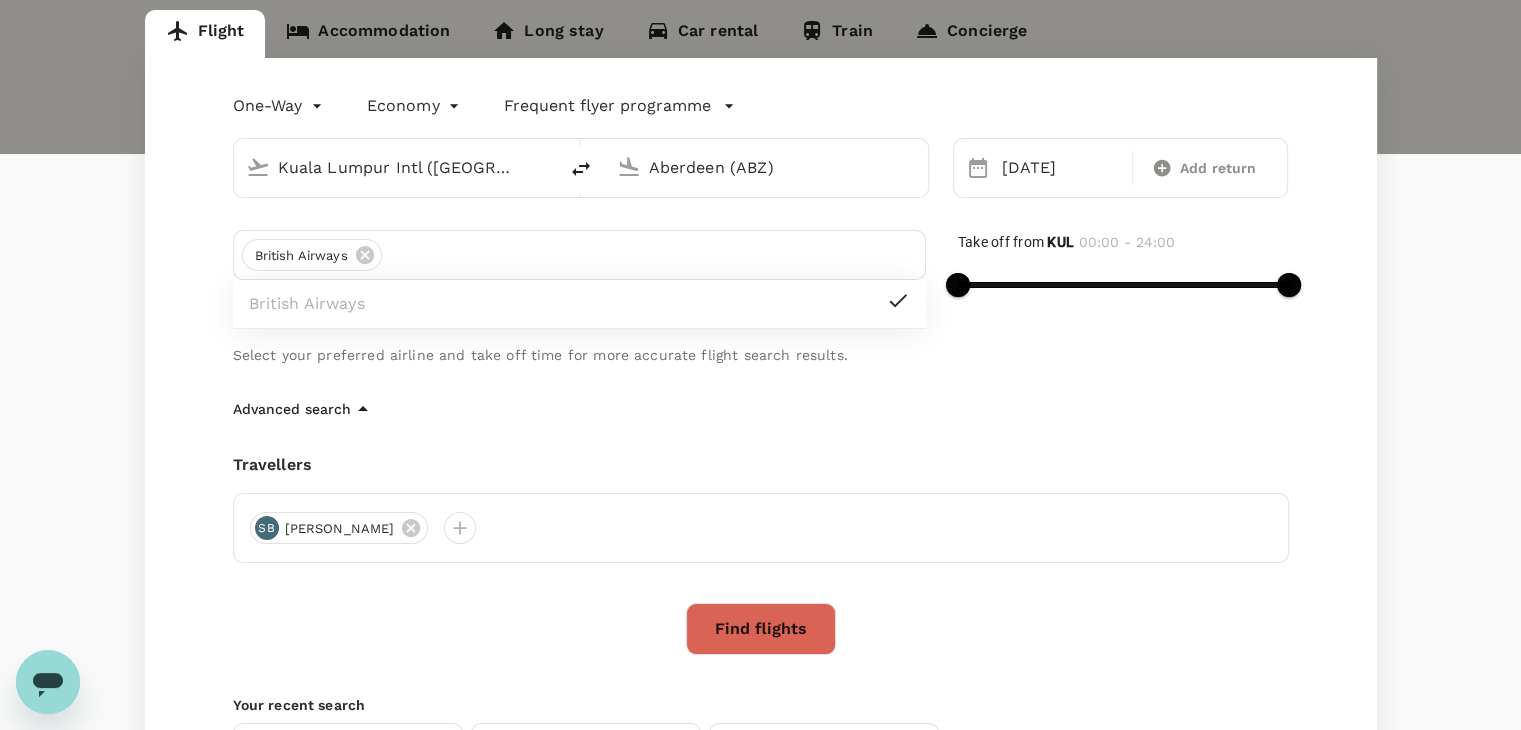scroll, scrollTop: 300, scrollLeft: 0, axis: vertical 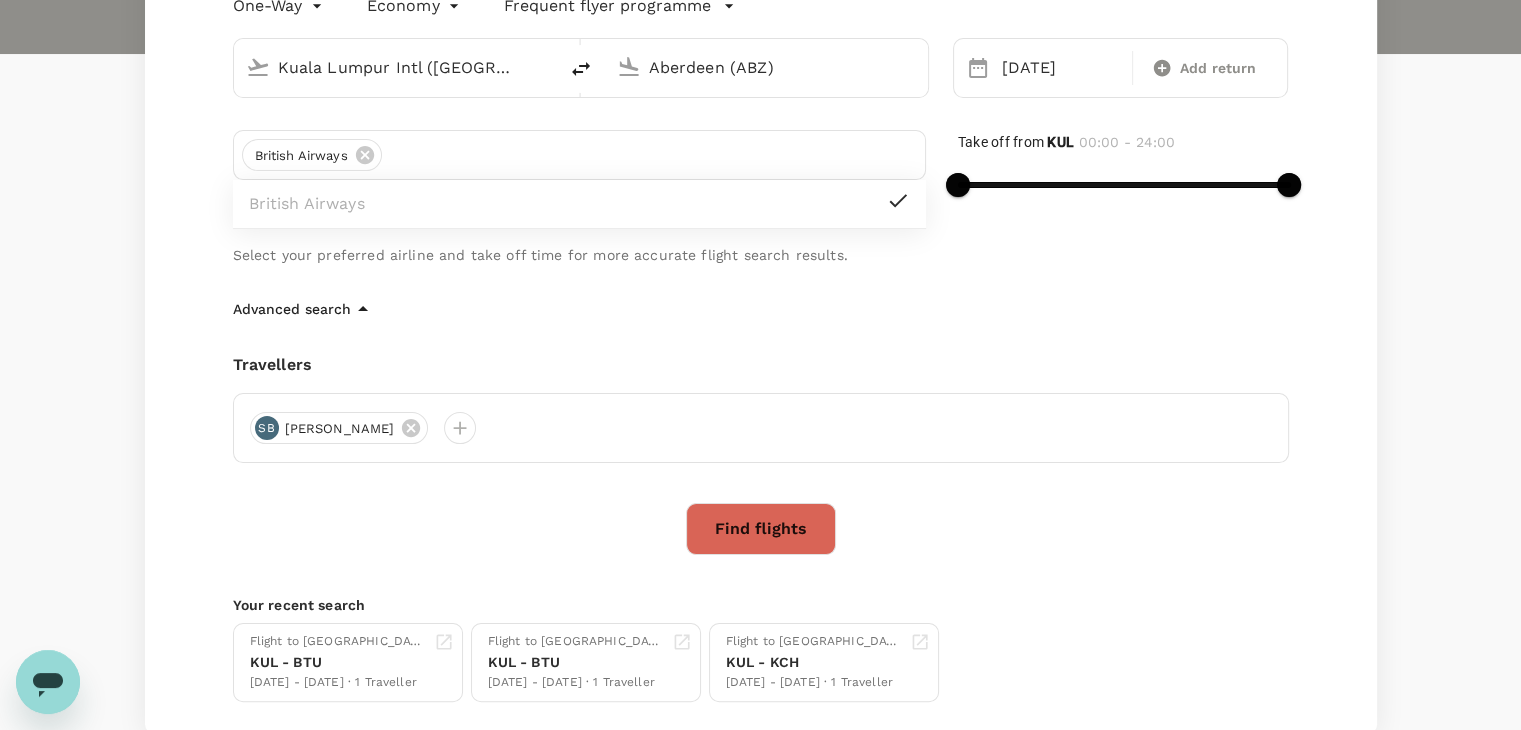 click on "One-Way oneway Economy economy Frequent flyer programme Kuala Lumpur Intl (KUL) Aberdeen (ABZ) 07 Aug Add return British Airways British Airways Select your preferred airline and take off time for more accurate flight search results. Take off from   KUL 00:00 - 24:00 Advanced search Travellers   SB Syaharizan Binti Abu Hanipah Find flights Your recent search Flight to Bintulu KUL - BTU 28 Jul - 29 Jul · 1 Traveller Flight to Bintulu KUL - BTU 30 Aug - 01 Sep · 1 Traveller Flight to Kuching KUL - KCH 30 Aug - 01 Sep · 1 Traveller" at bounding box center [761, 346] 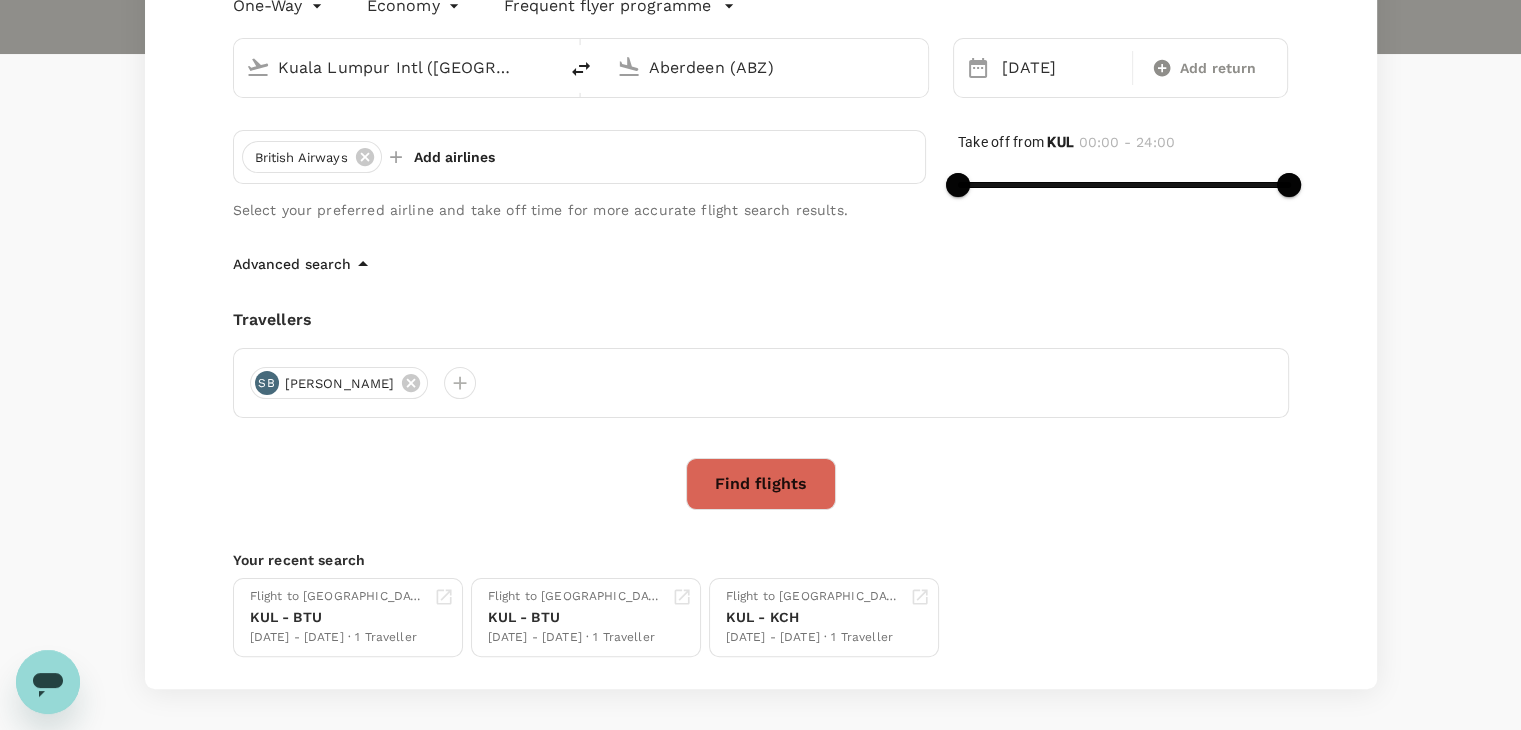 click on "Find flights" at bounding box center [761, 484] 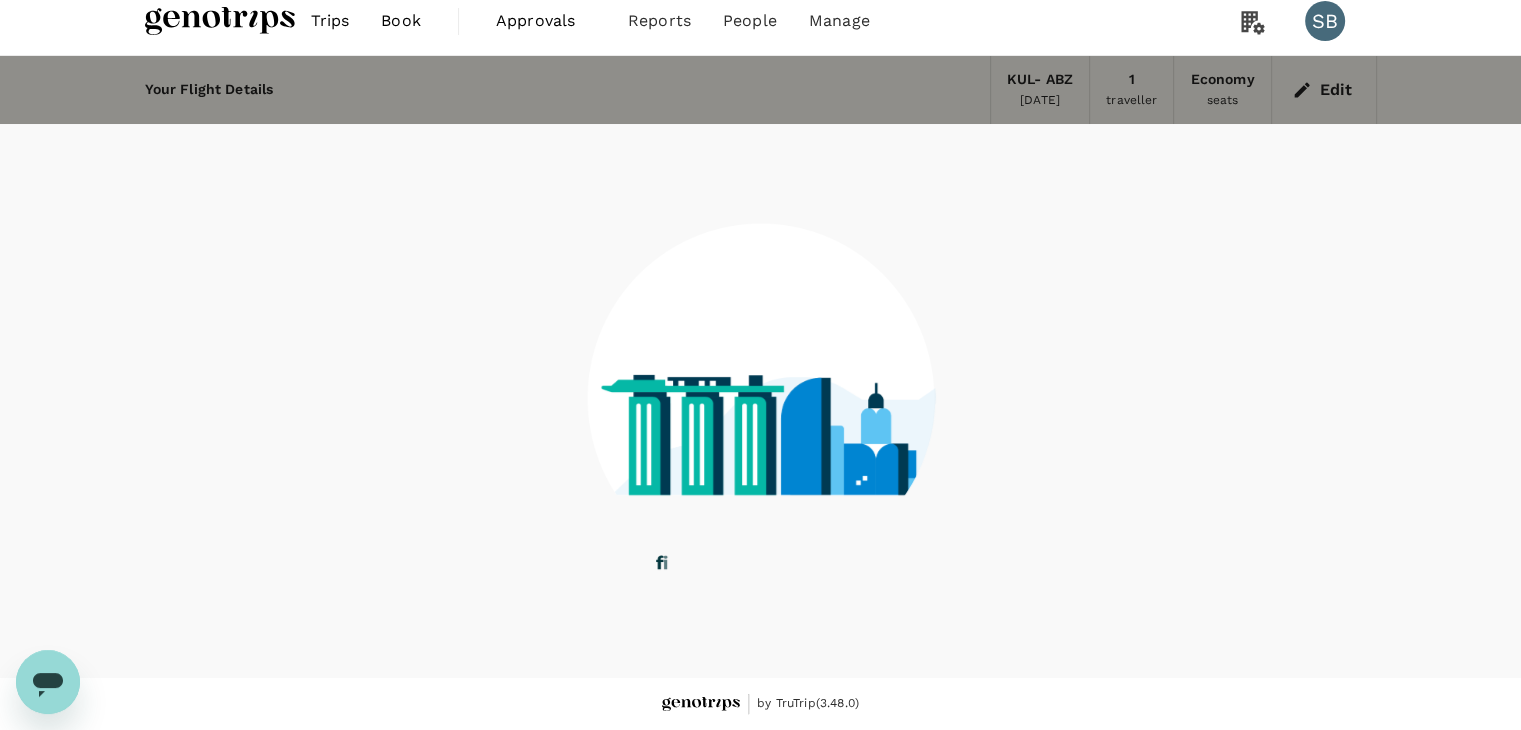 scroll, scrollTop: 0, scrollLeft: 0, axis: both 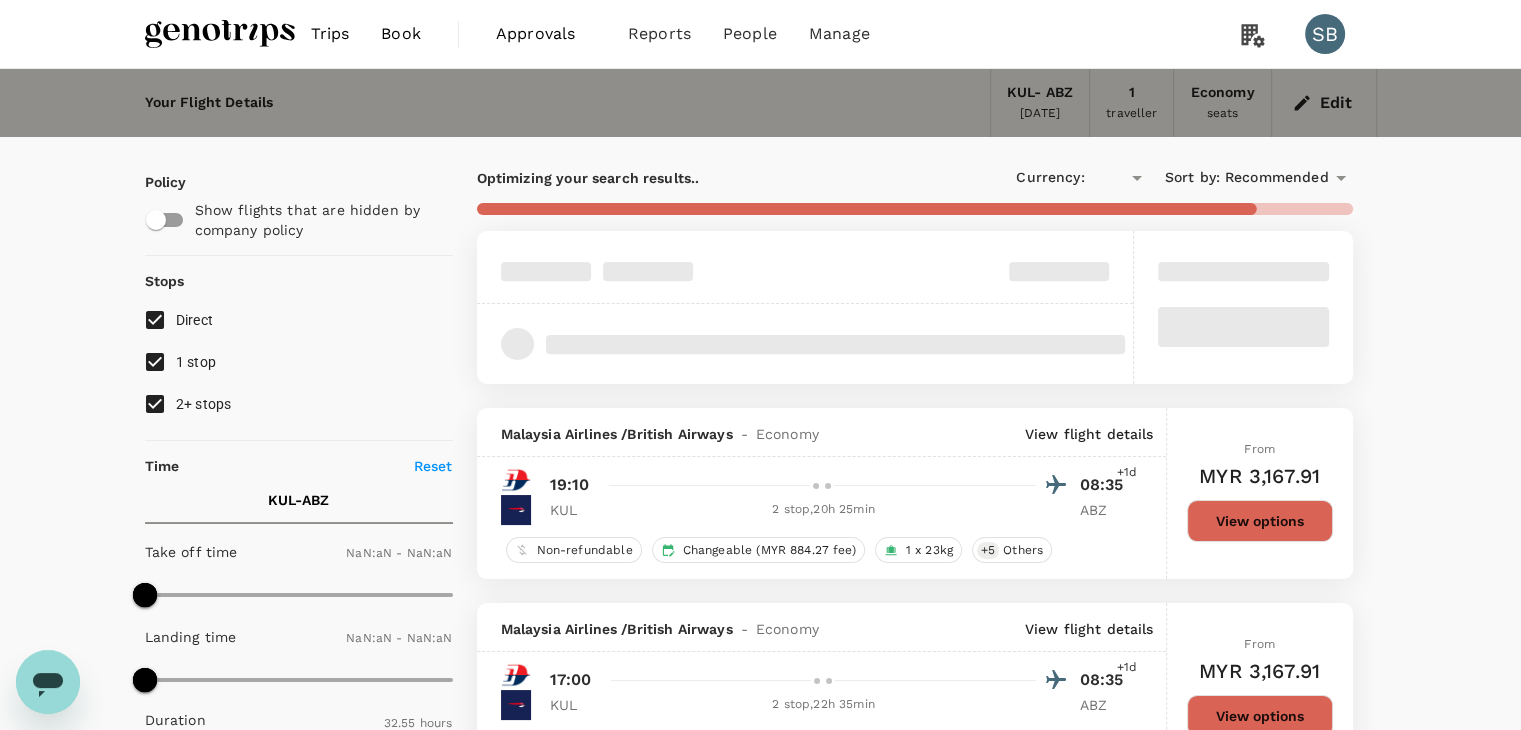 type on "MYR" 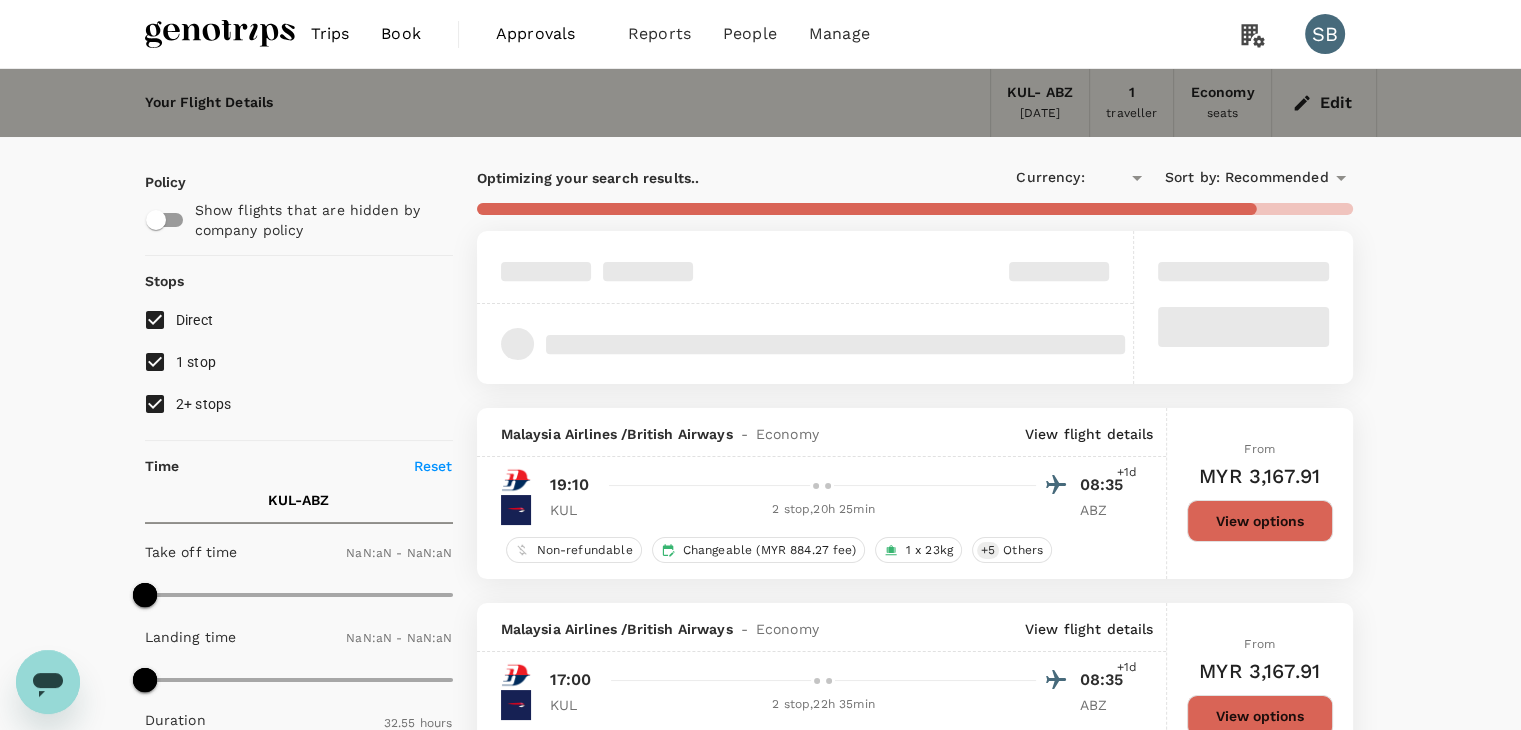 type on "1440" 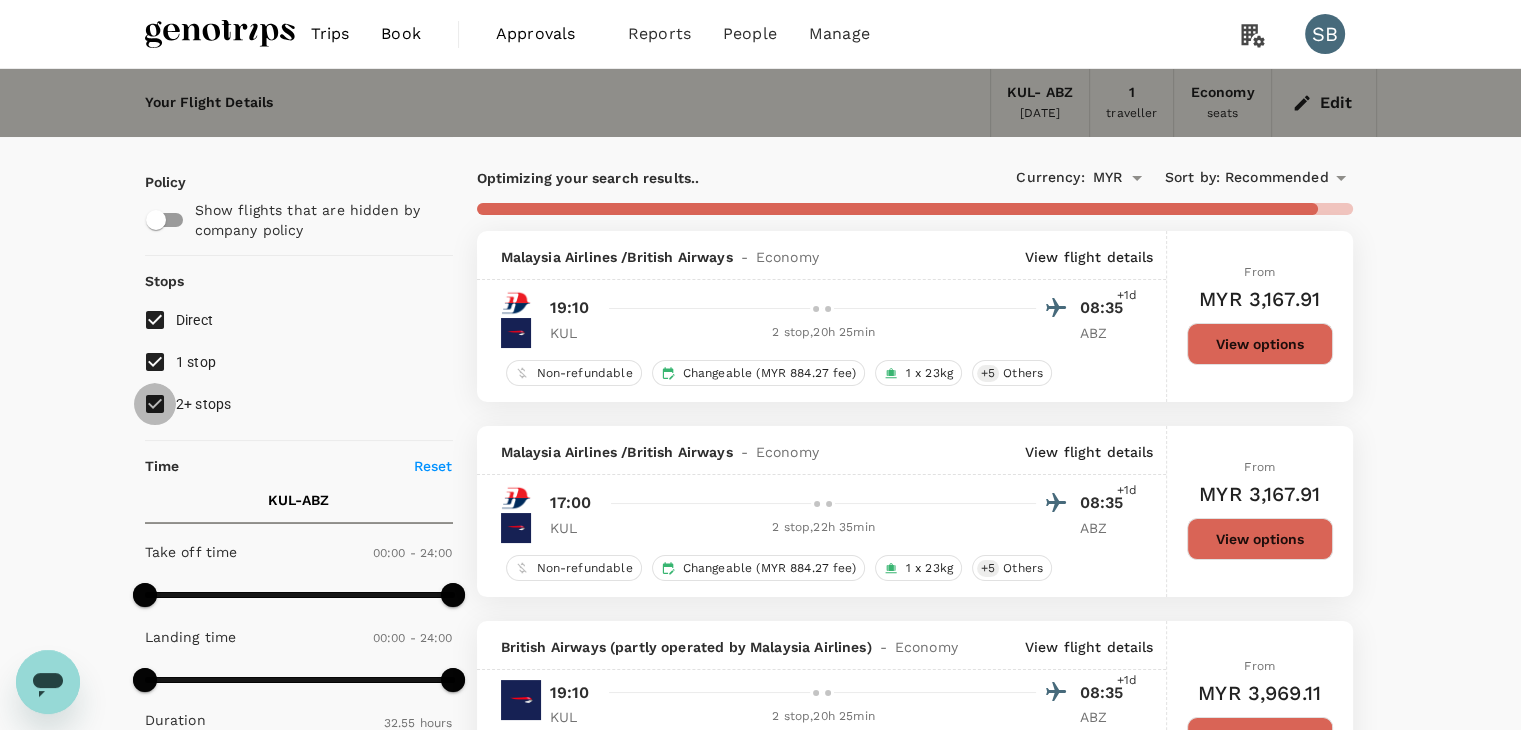 click on "2+ stops" at bounding box center [155, 404] 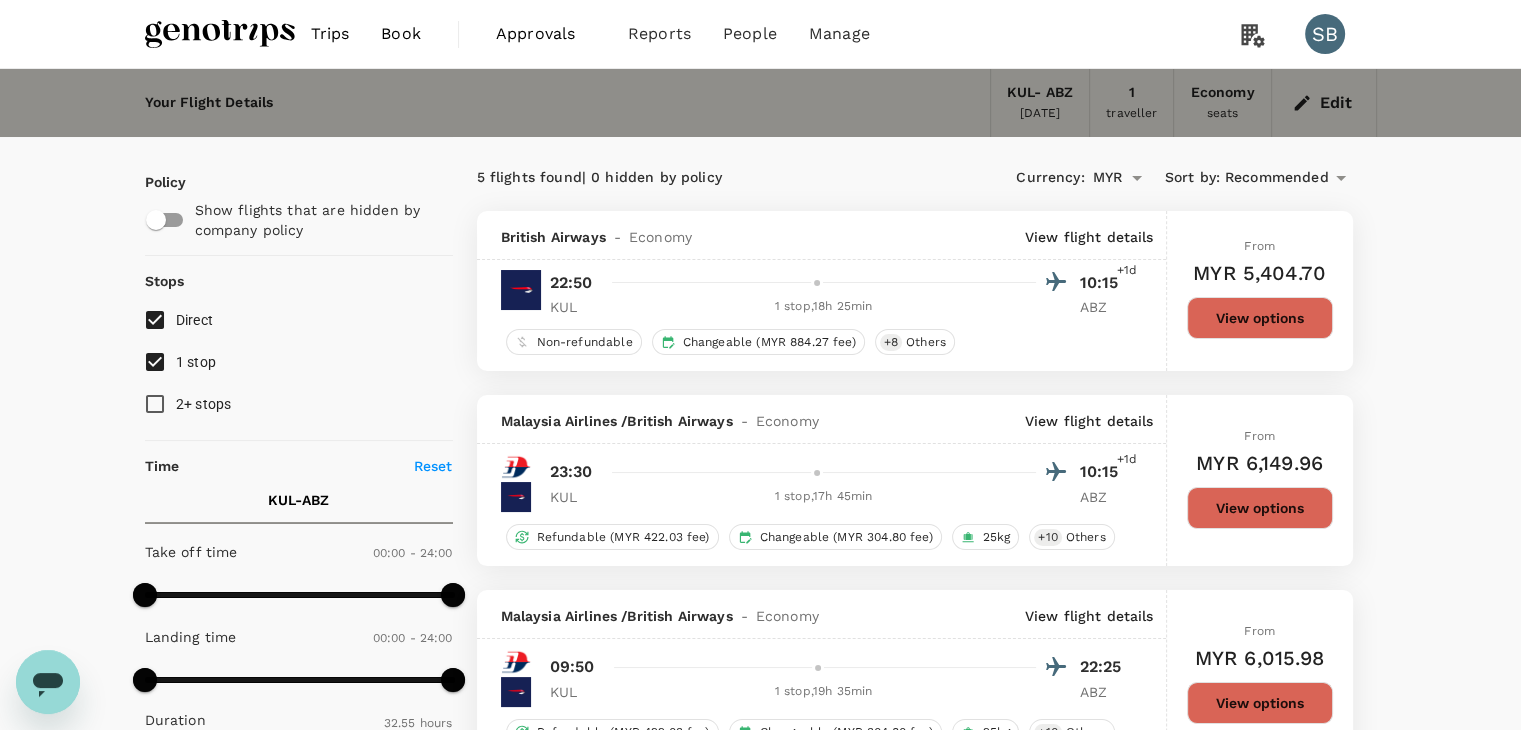 click on "View options" at bounding box center [1260, 318] 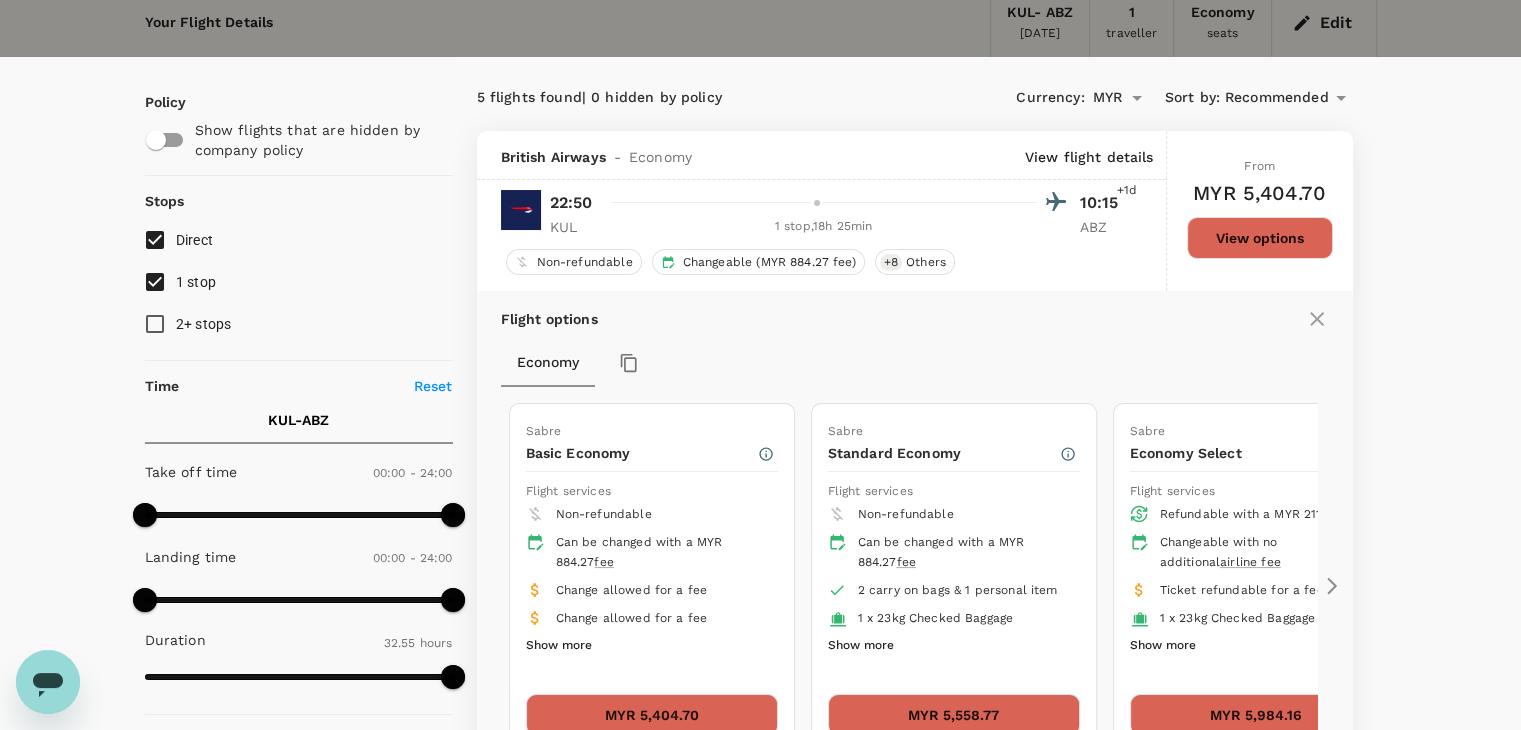 scroll, scrollTop: 211, scrollLeft: 0, axis: vertical 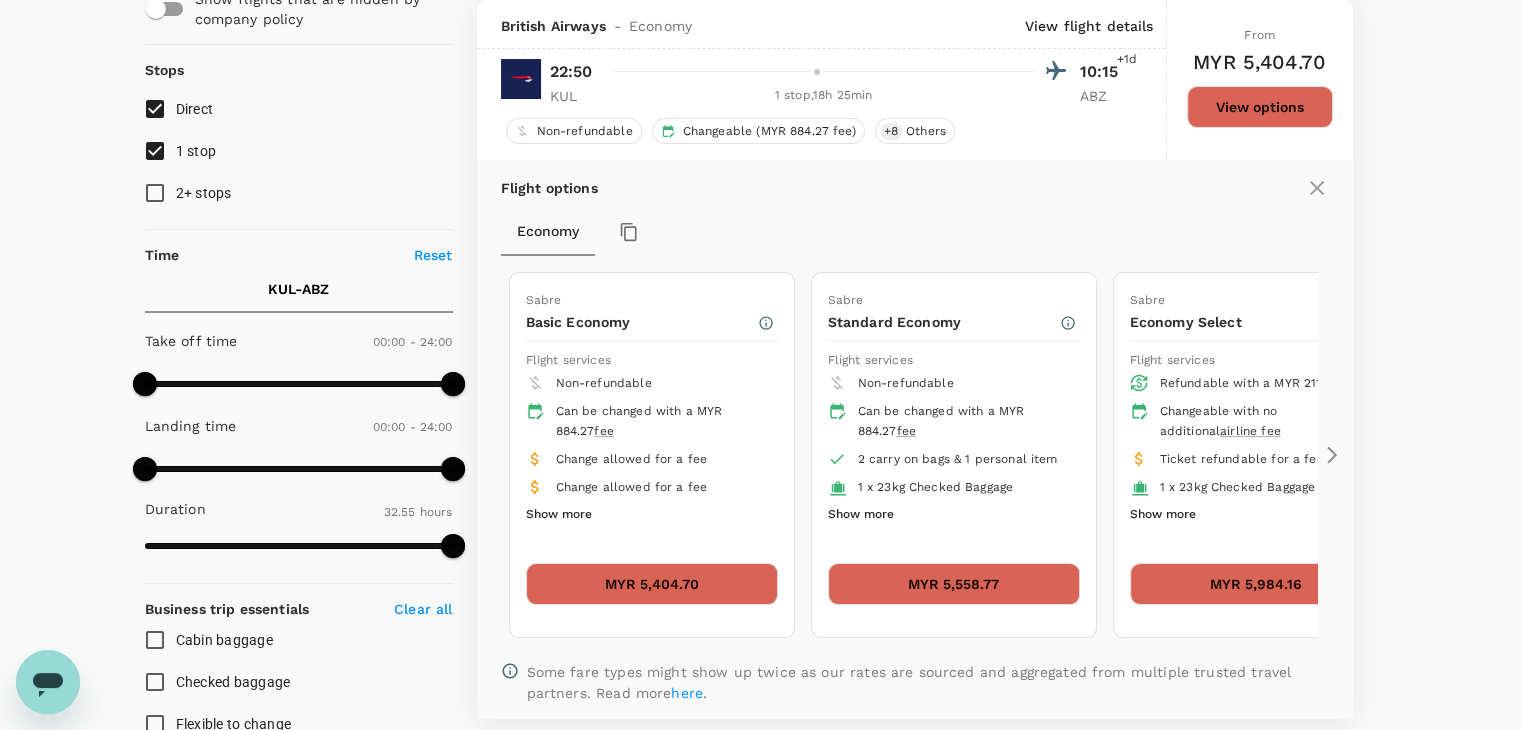 click on "Show more" at bounding box center (559, 515) 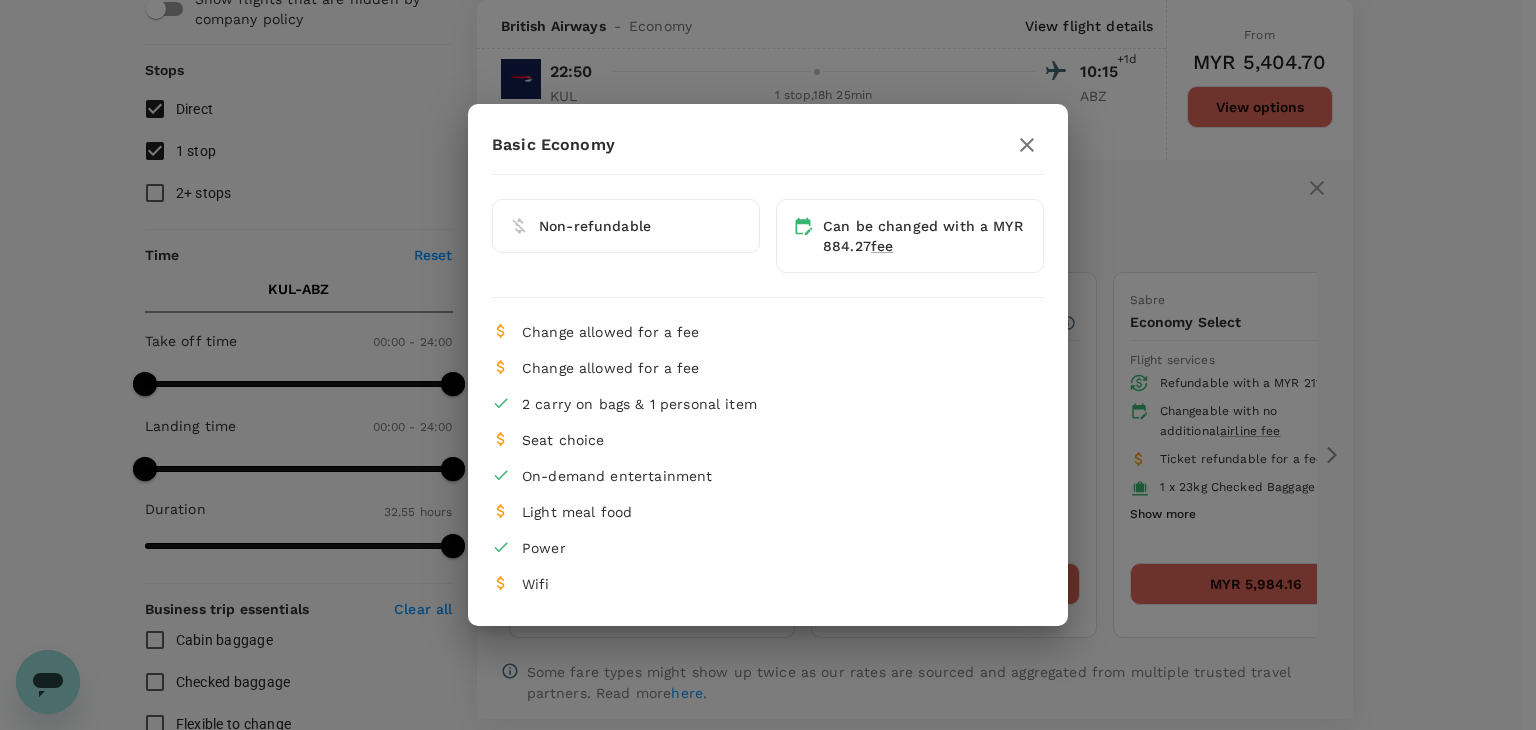 click 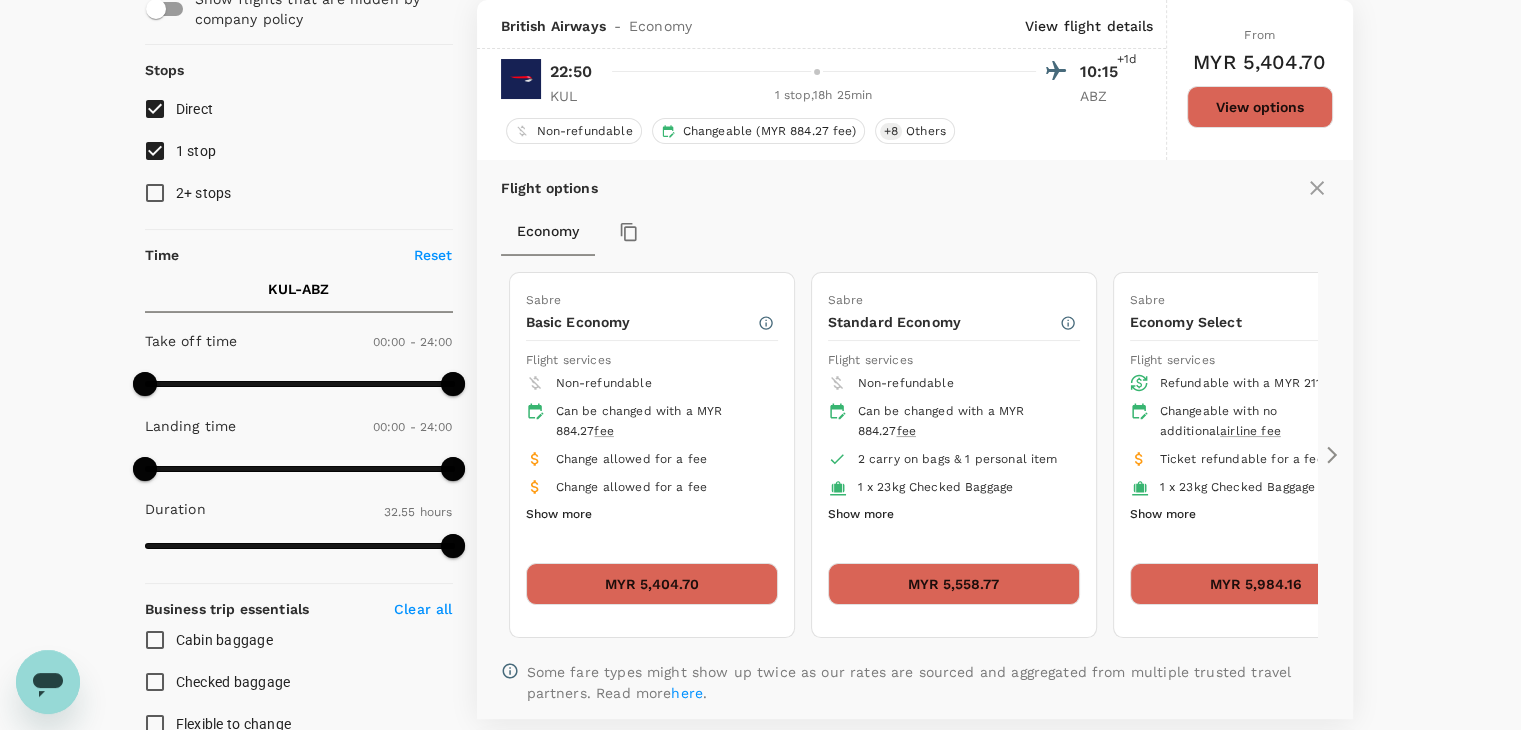click on "MYR 5,558.77" at bounding box center [954, 584] 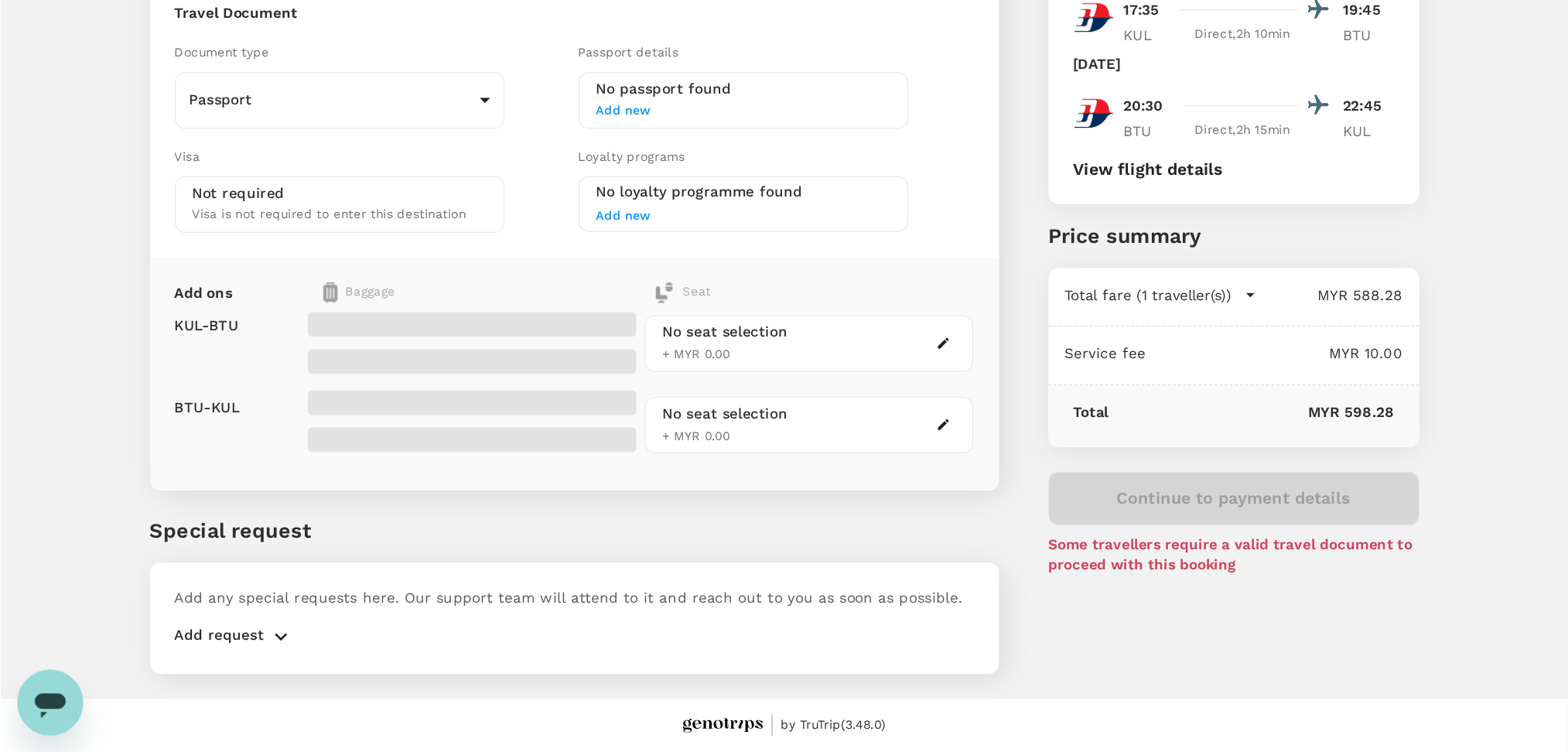 scroll, scrollTop: 0, scrollLeft: 0, axis: both 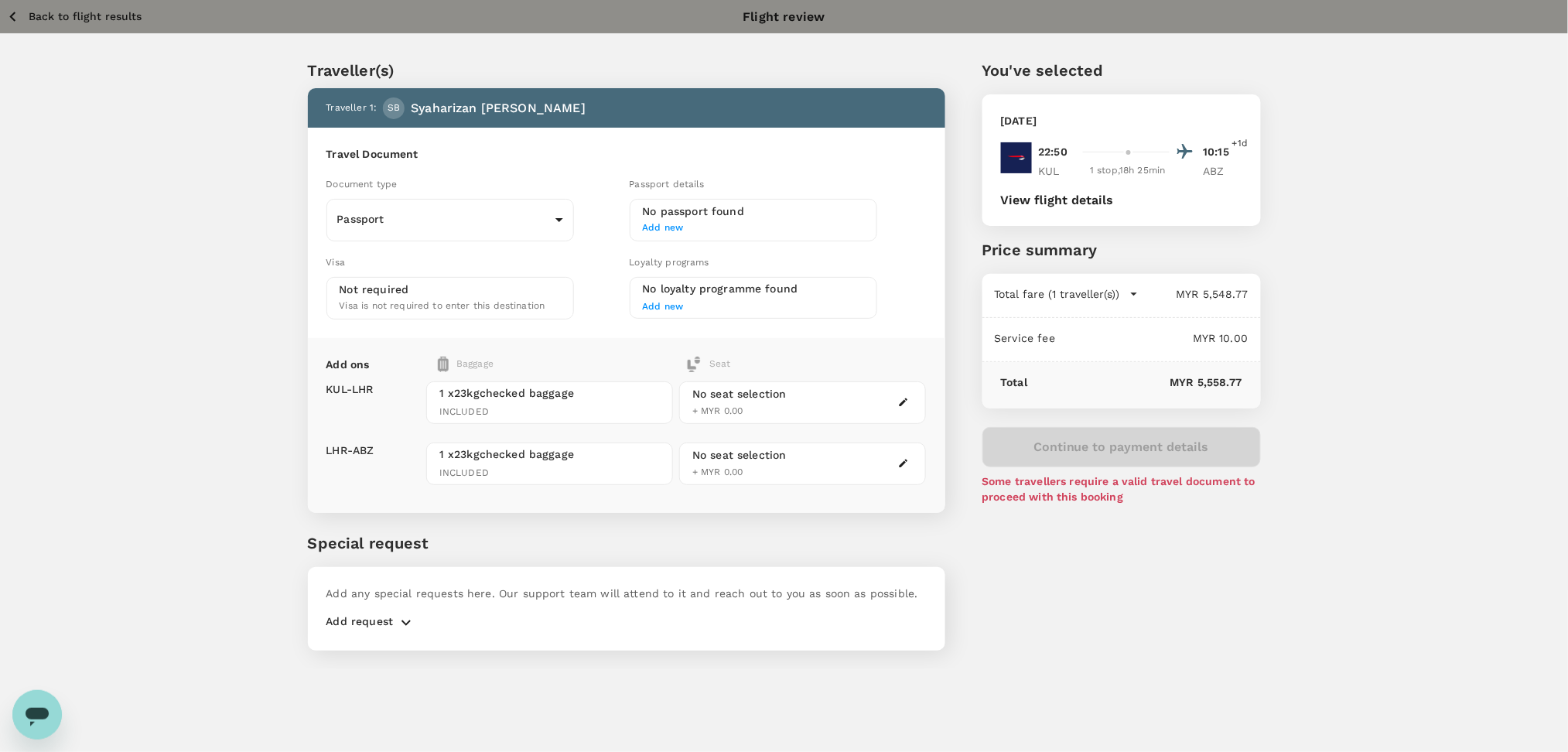 click on "Back to flight results" at bounding box center [85, 16] 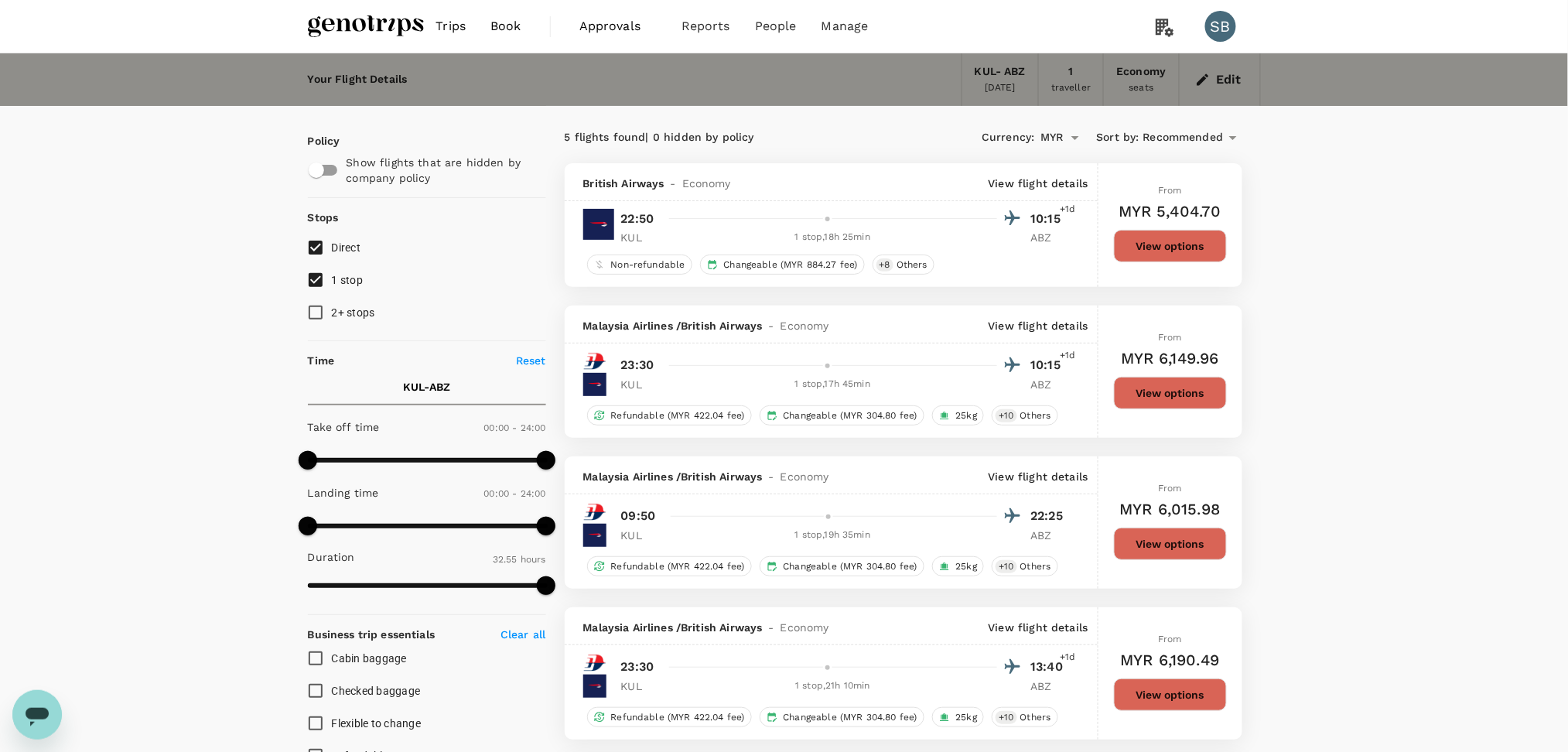 click at bounding box center (366, 26) 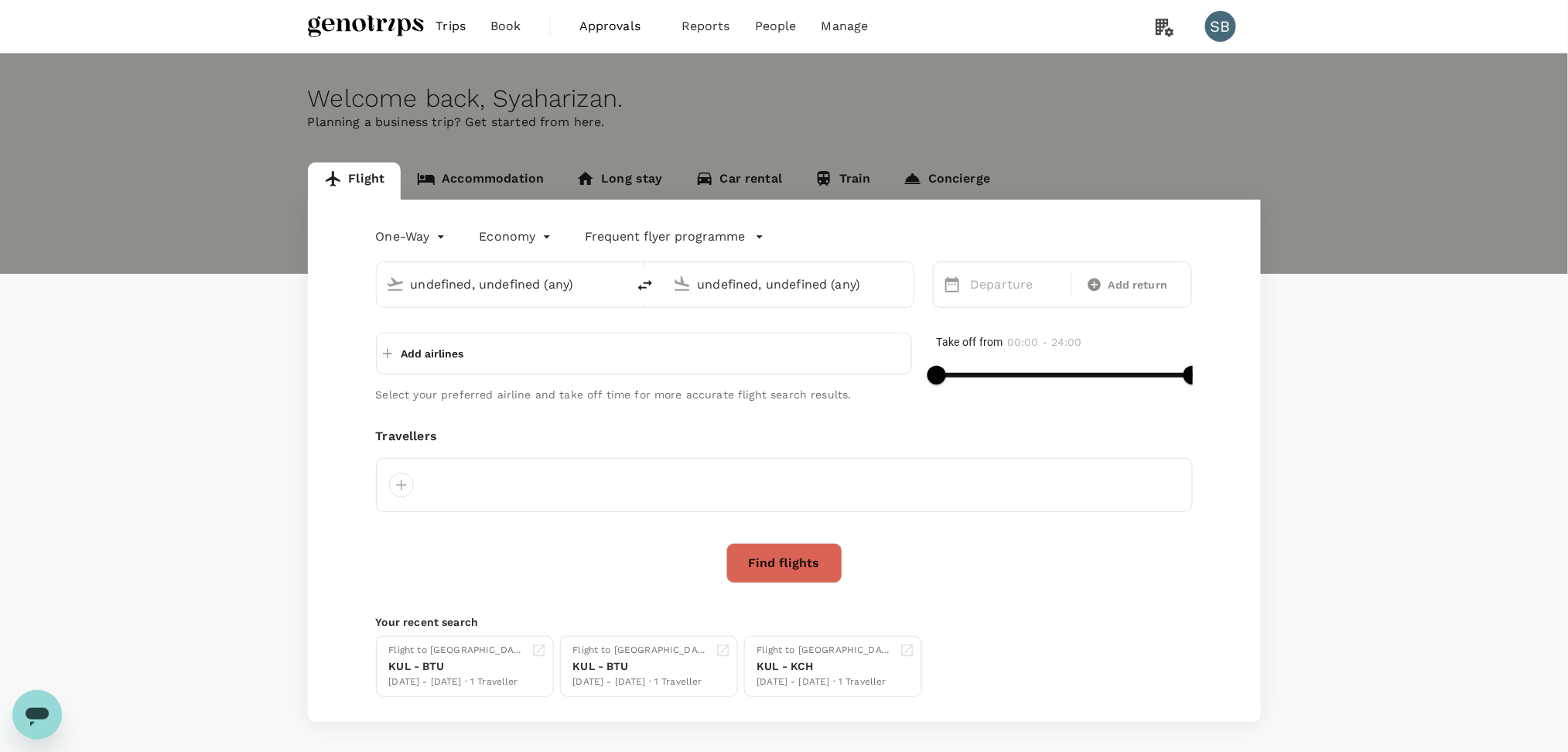 type 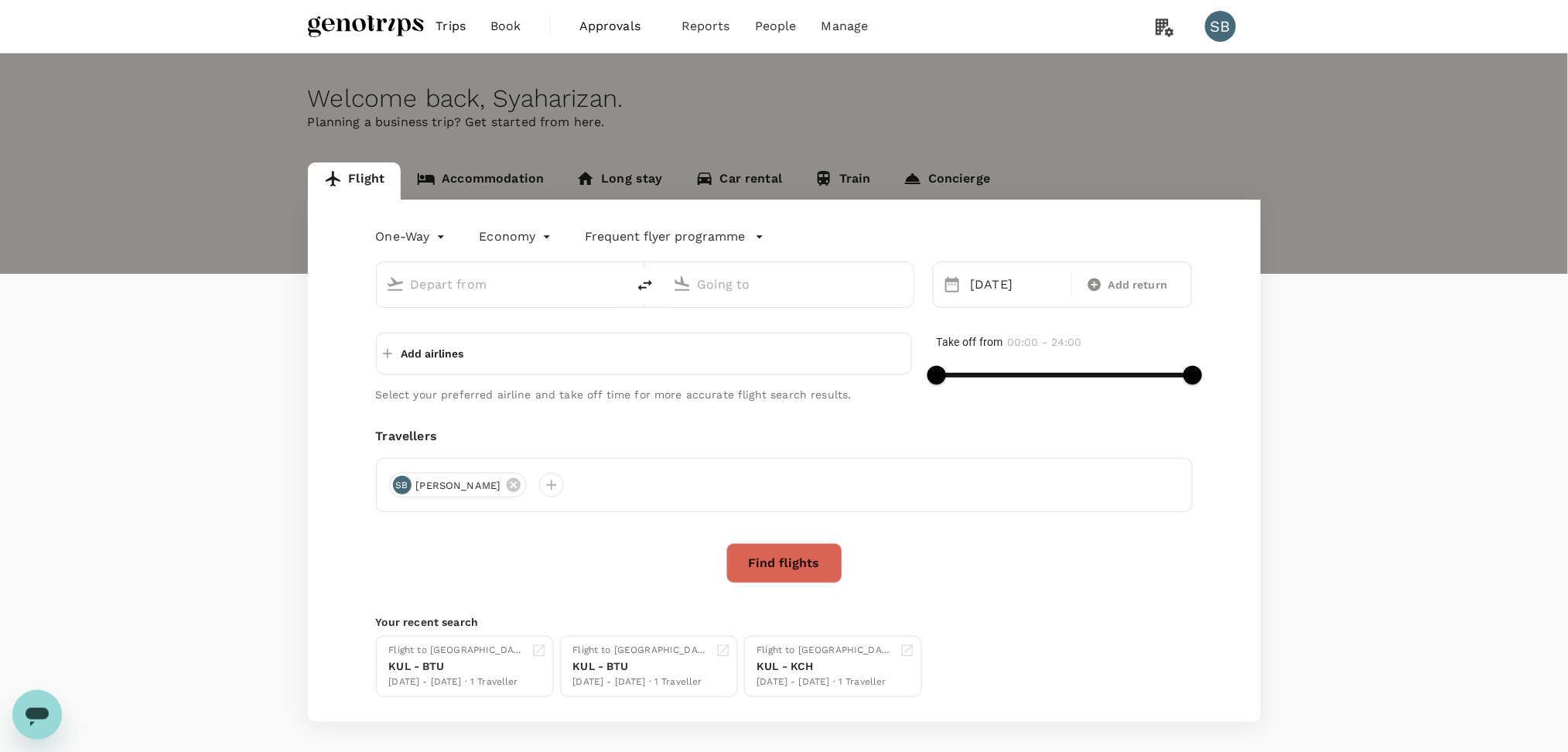 type on "Kuala Lumpur Intl ([GEOGRAPHIC_DATA])" 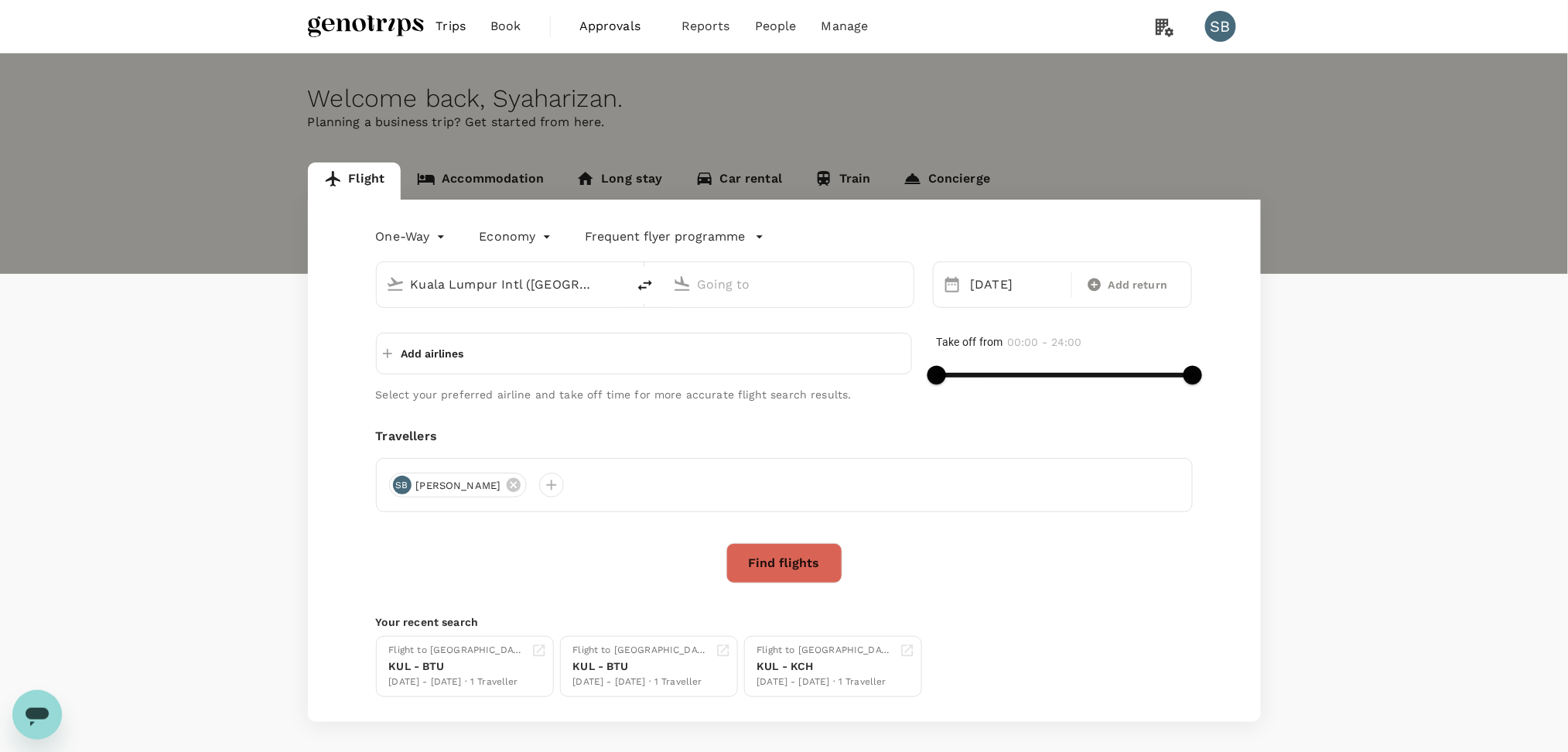 type on "Aberdeen (ABZ)" 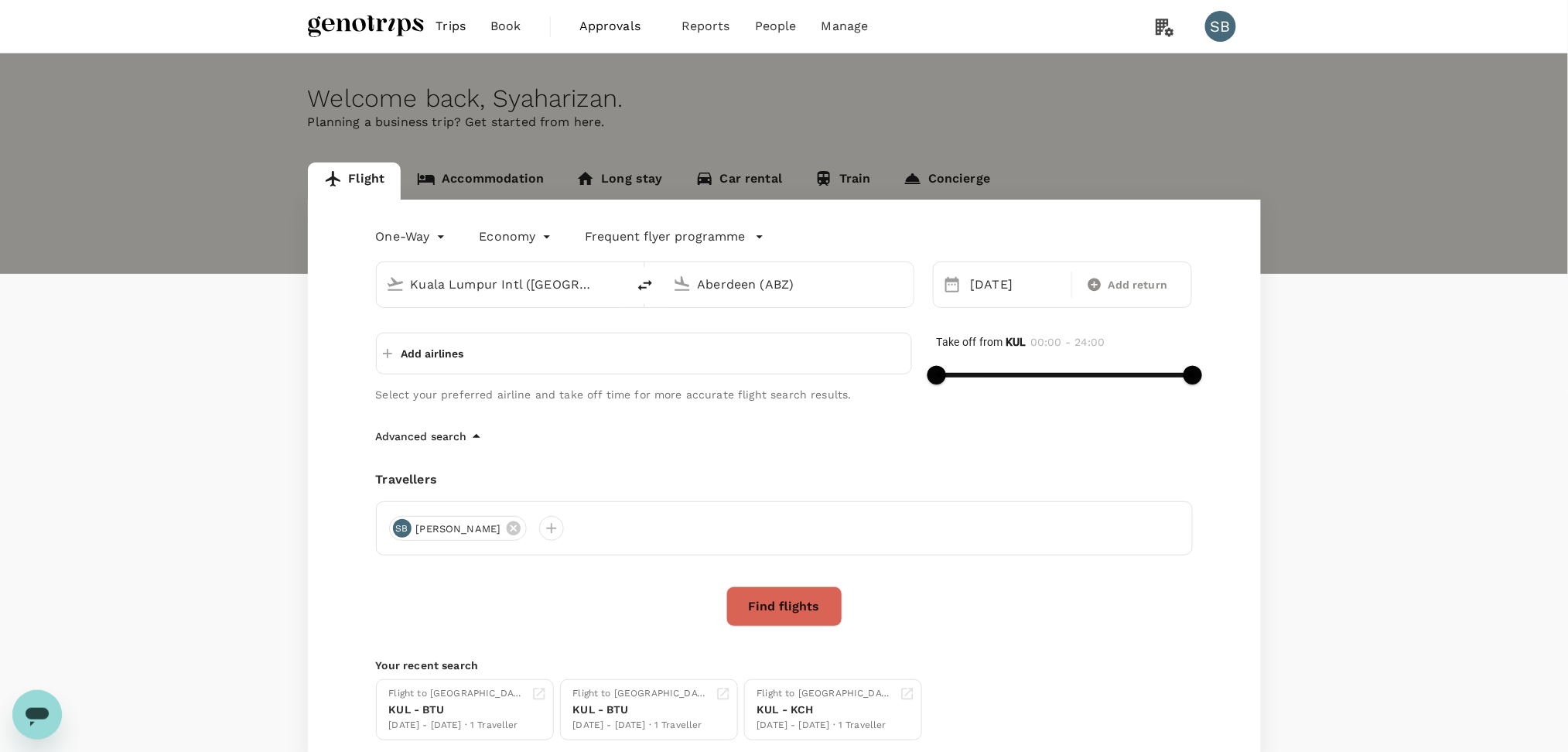 type 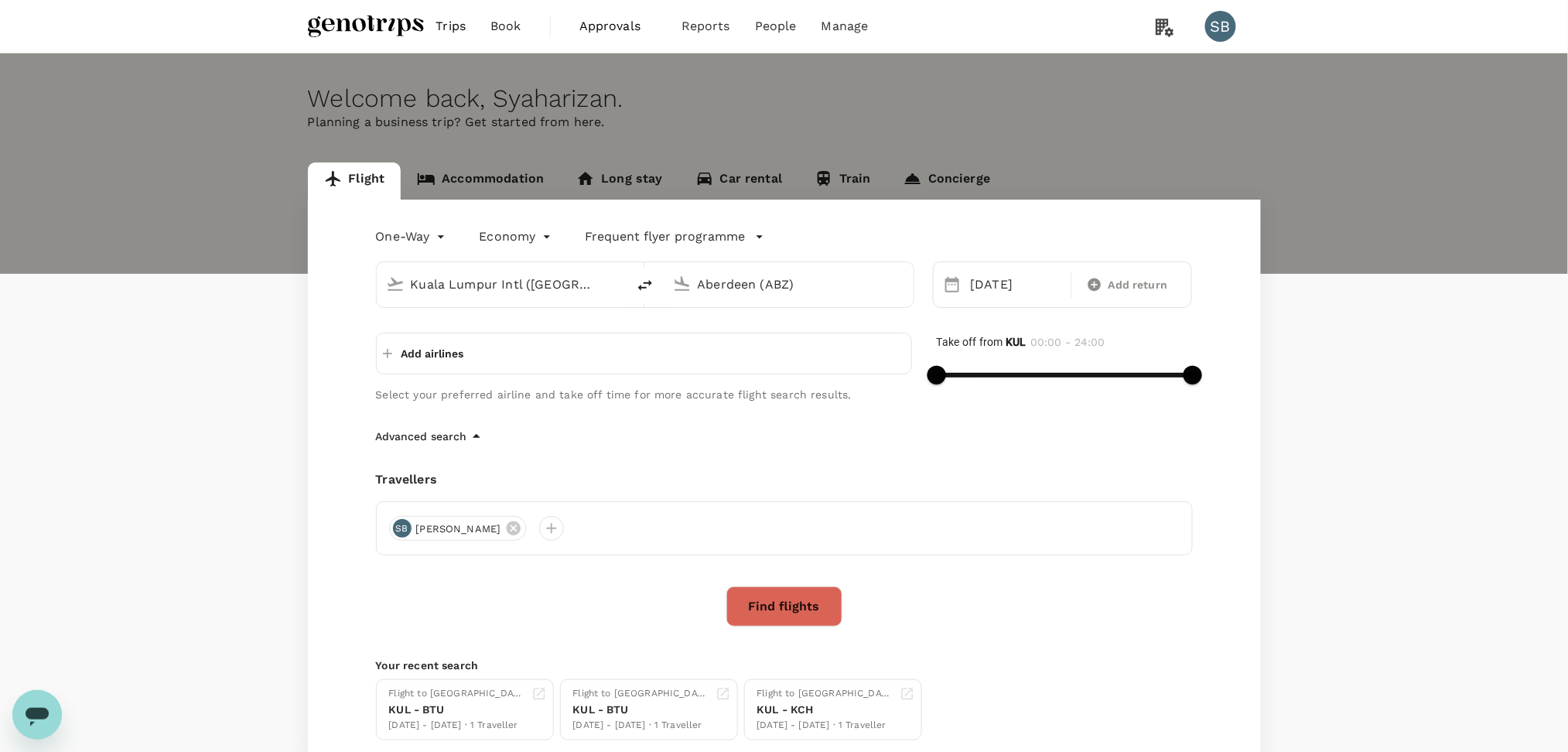 type 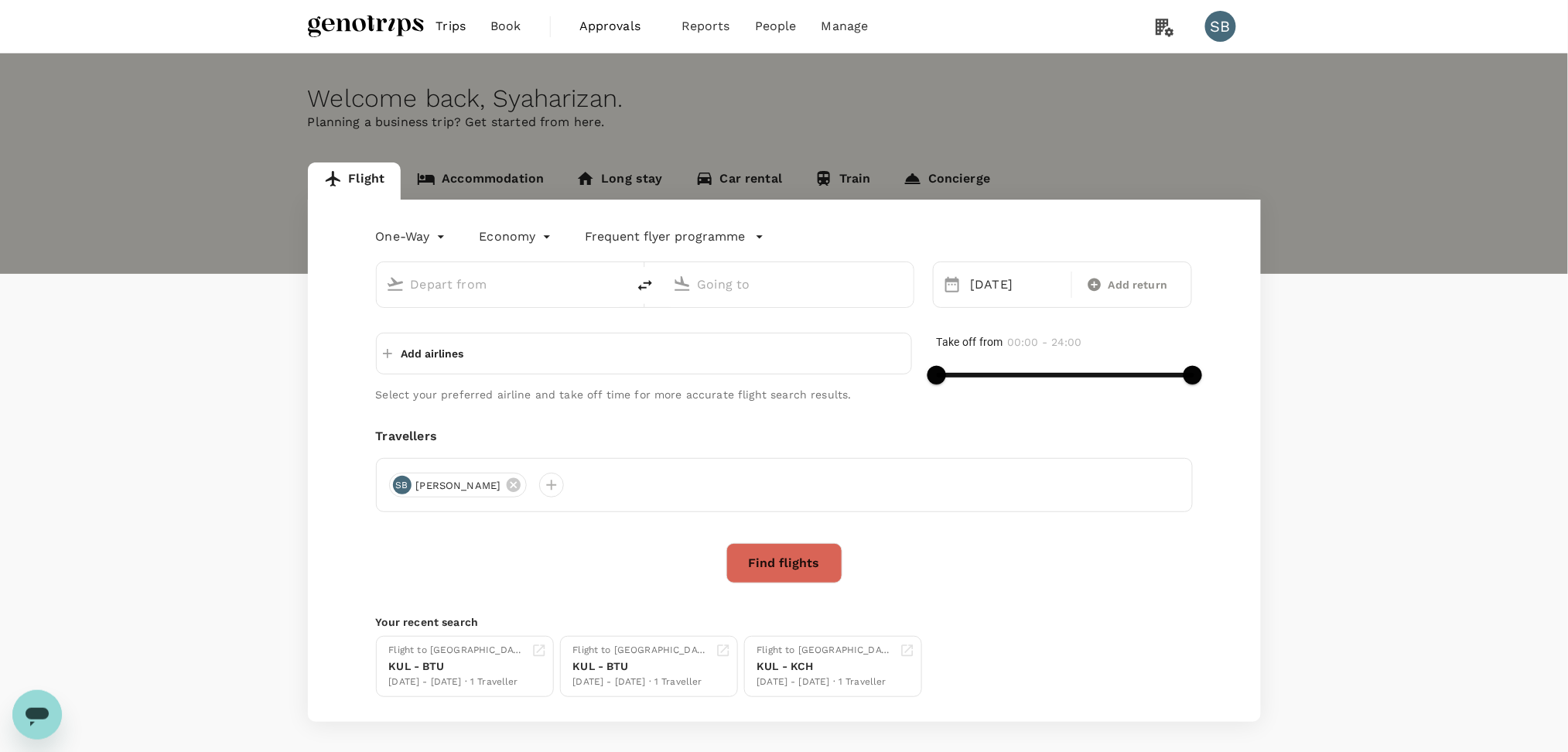 type on "Kuala Lumpur Intl ([GEOGRAPHIC_DATA])" 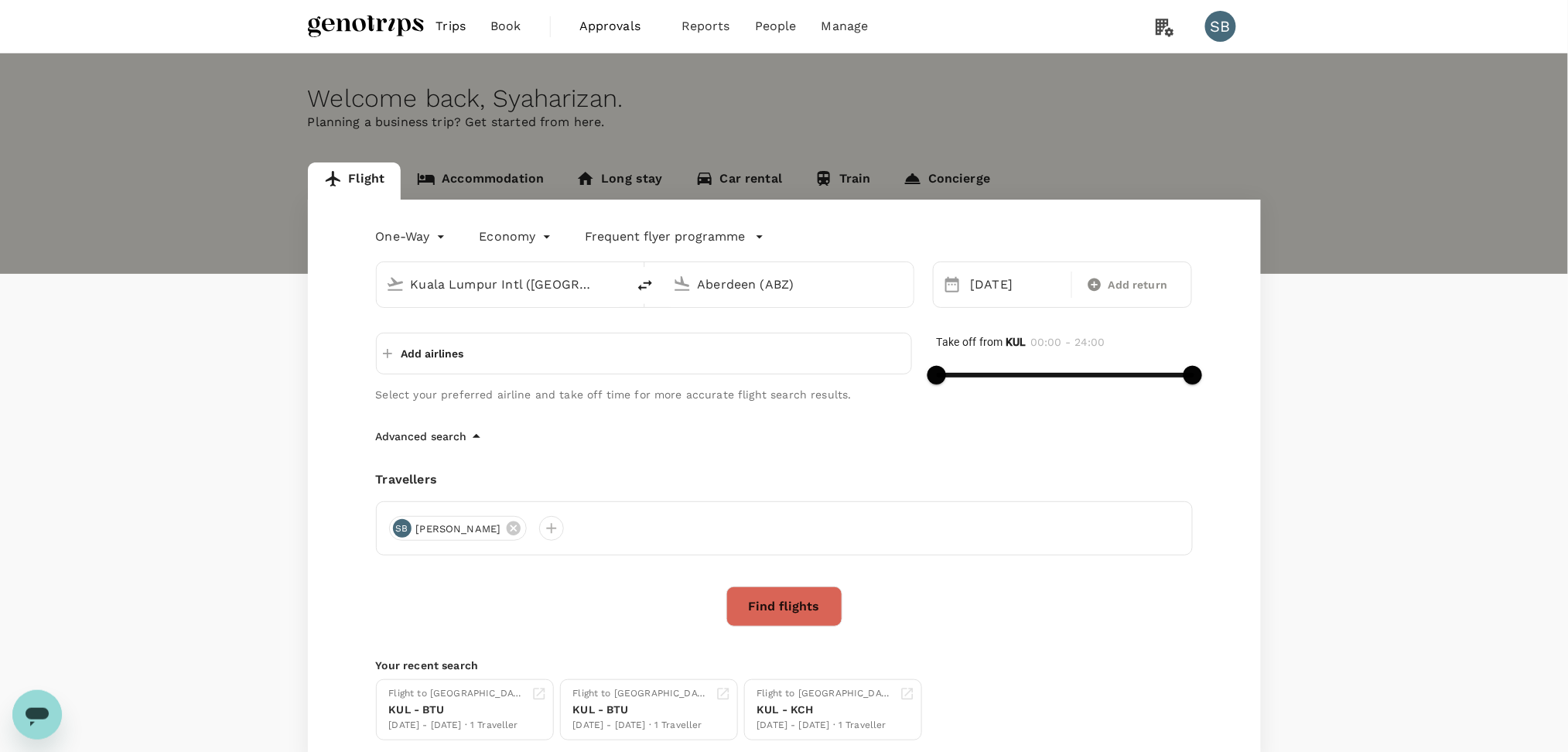 click on "Aberdeen (ABZ)" at bounding box center (789, 284) 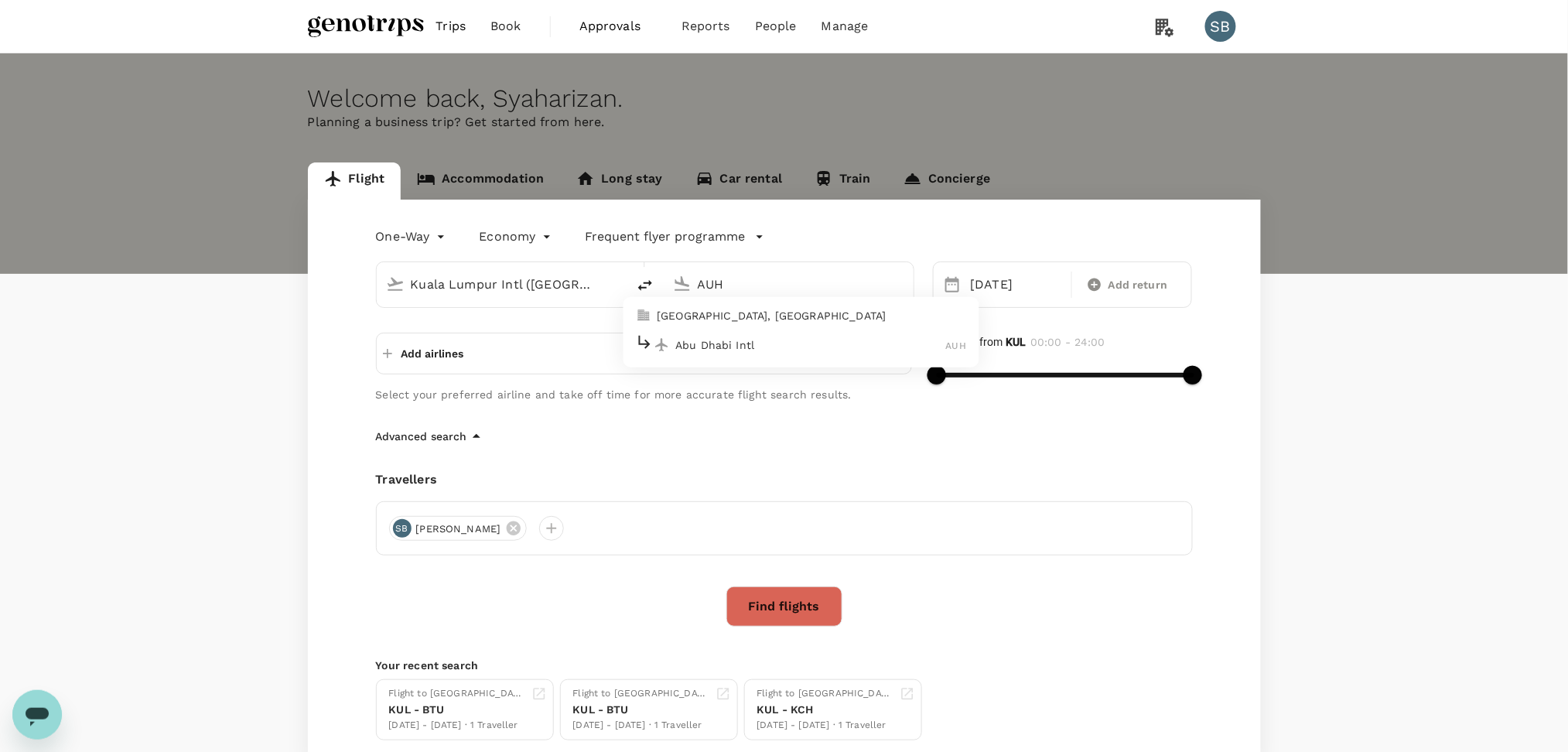 drag, startPoint x: 726, startPoint y: 350, endPoint x: 733, endPoint y: 349, distance: 7.071068 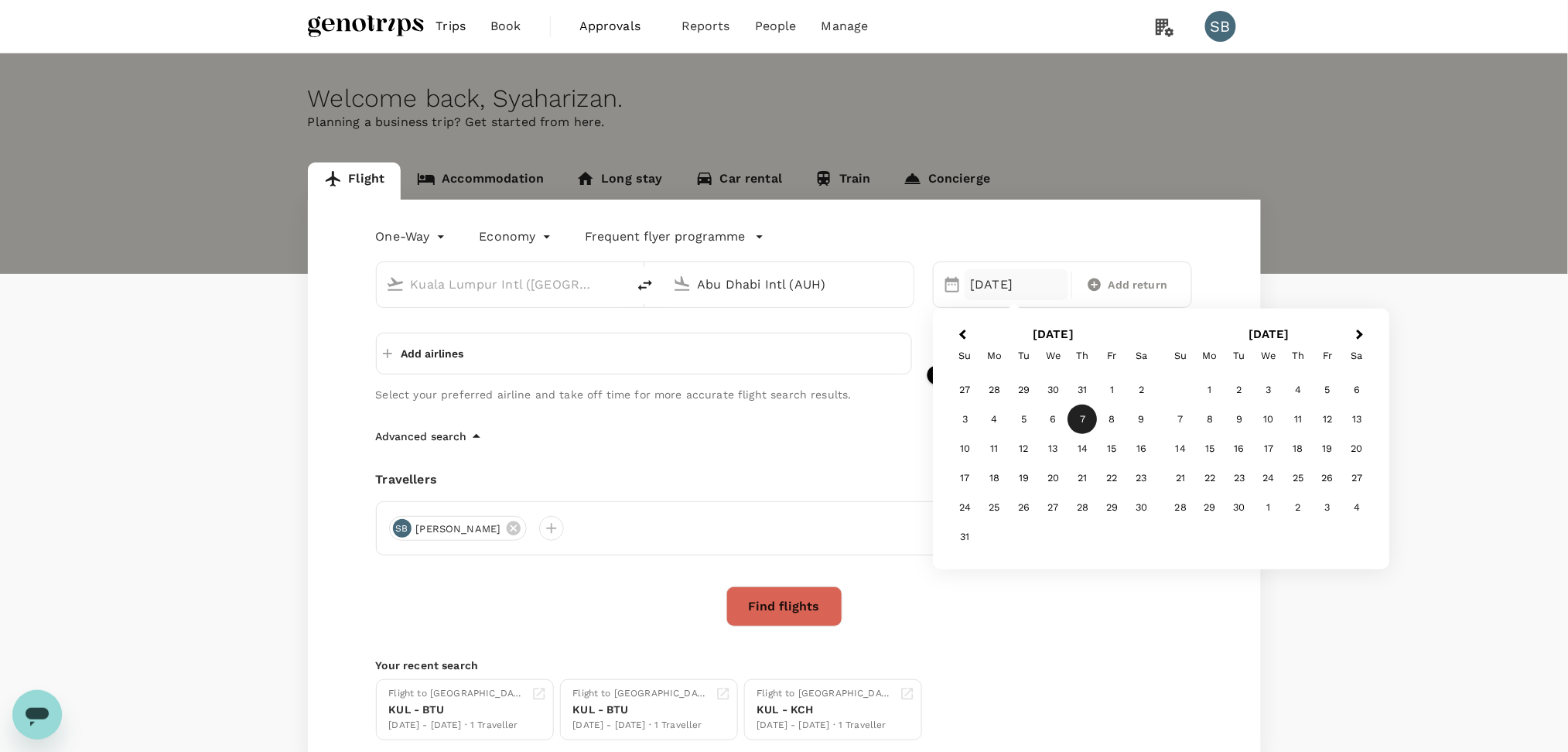 type on "Abu Dhabi Intl (AUH)" 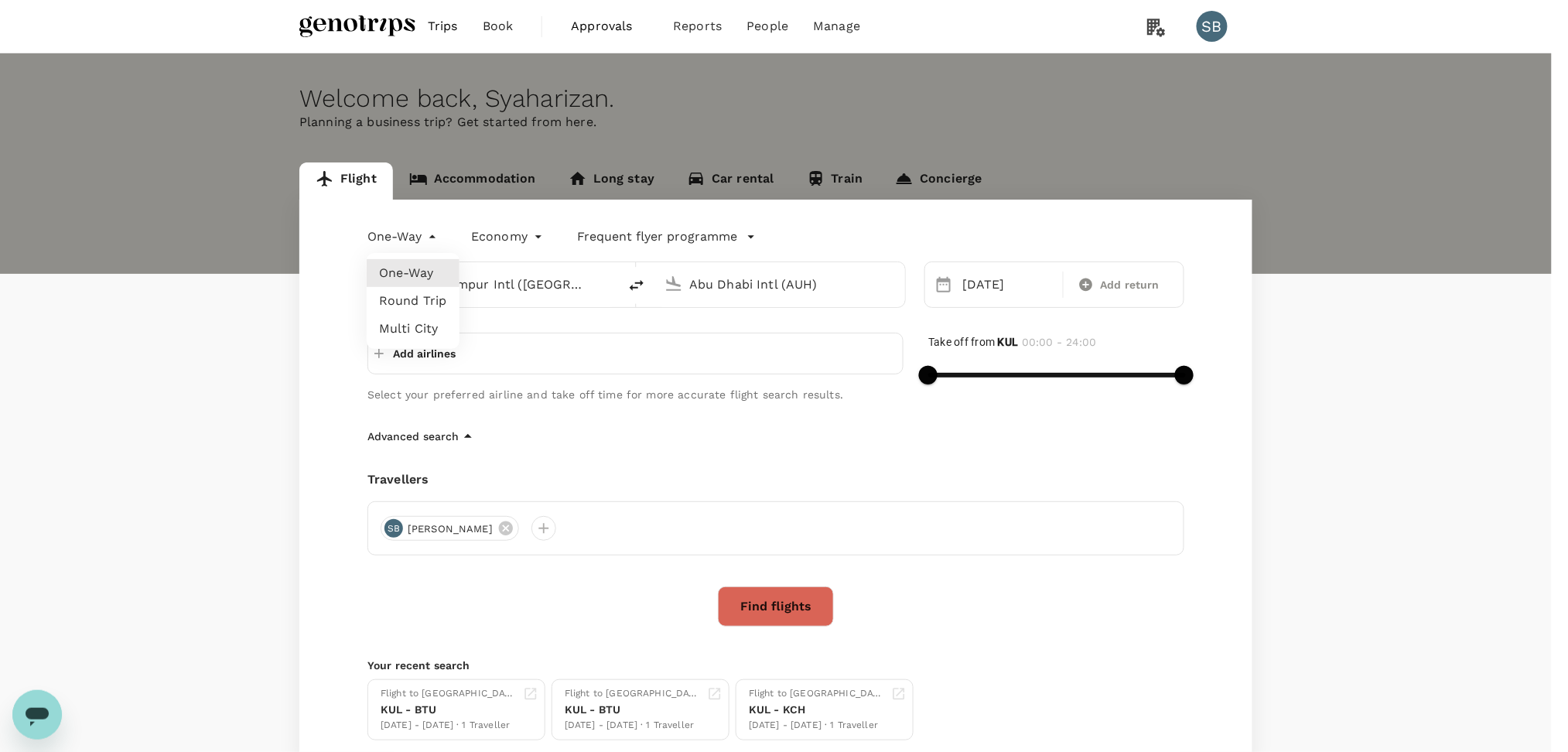 click on "Trips Book Approvals 0 Reports People Manage SB Welcome back , Syaharizan . Planning a business trip? Get started from here. Flight Accommodation Long stay Car rental Train Concierge One-Way oneway Economy economy Frequent flyer programme Kuala Lumpur Intl (KUL) Abu Dhabi Intl (AUH) 07 Aug Add return Add airlines Select your preferred airline and take off time for more accurate flight search results. Take off from   KUL 00:00 - 24:00 Advanced search Travellers   SB Syaharizan Binti Abu Hanipah Find flights Your recent search Flight to Bintulu KUL - BTU 28 Jul - 29 Jul · 1 Traveller Flight to Bintulu KUL - BTU 30 Aug - 01 Sep · 1 Traveller Flight to Kuching KUL - KCH 30 Aug - 01 Sep · 1 Traveller by TruTrip  ( 3.48.0   ) Frequent flyer programme Add new One-Way Round Trip Multi City" at bounding box center (784, 430) 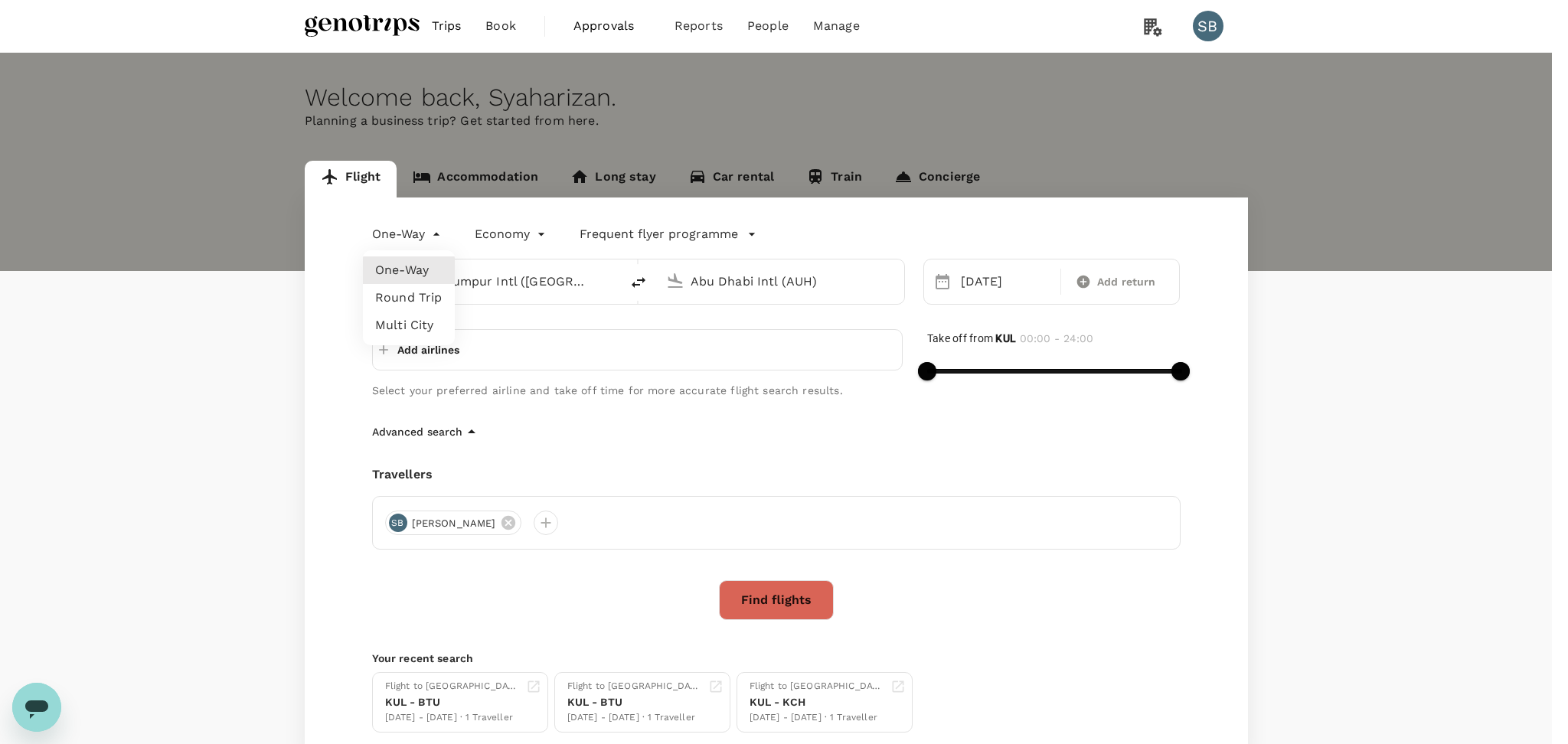 click on "Round Trip" at bounding box center [409, 298] 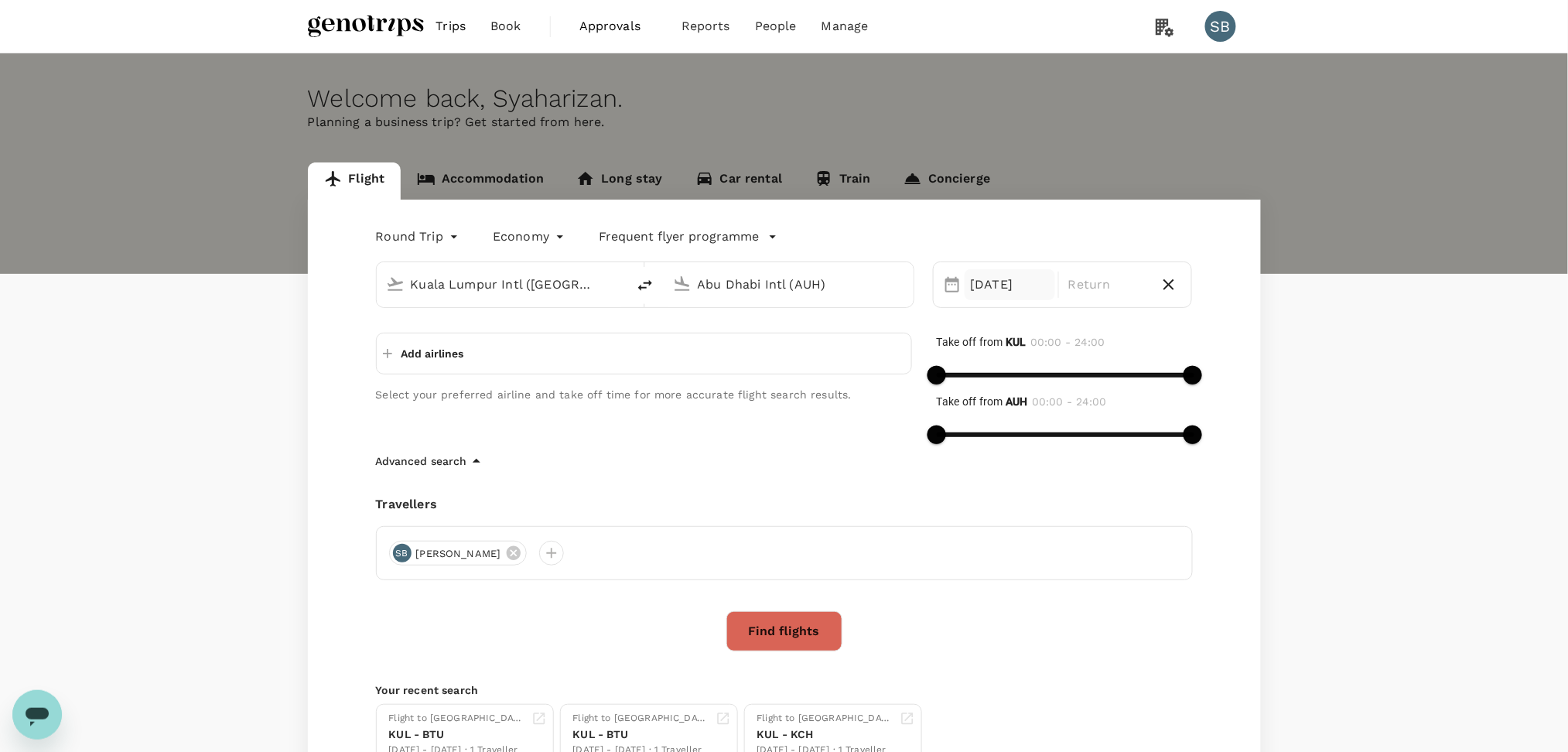 click on "07 Aug" at bounding box center [1009, 285] 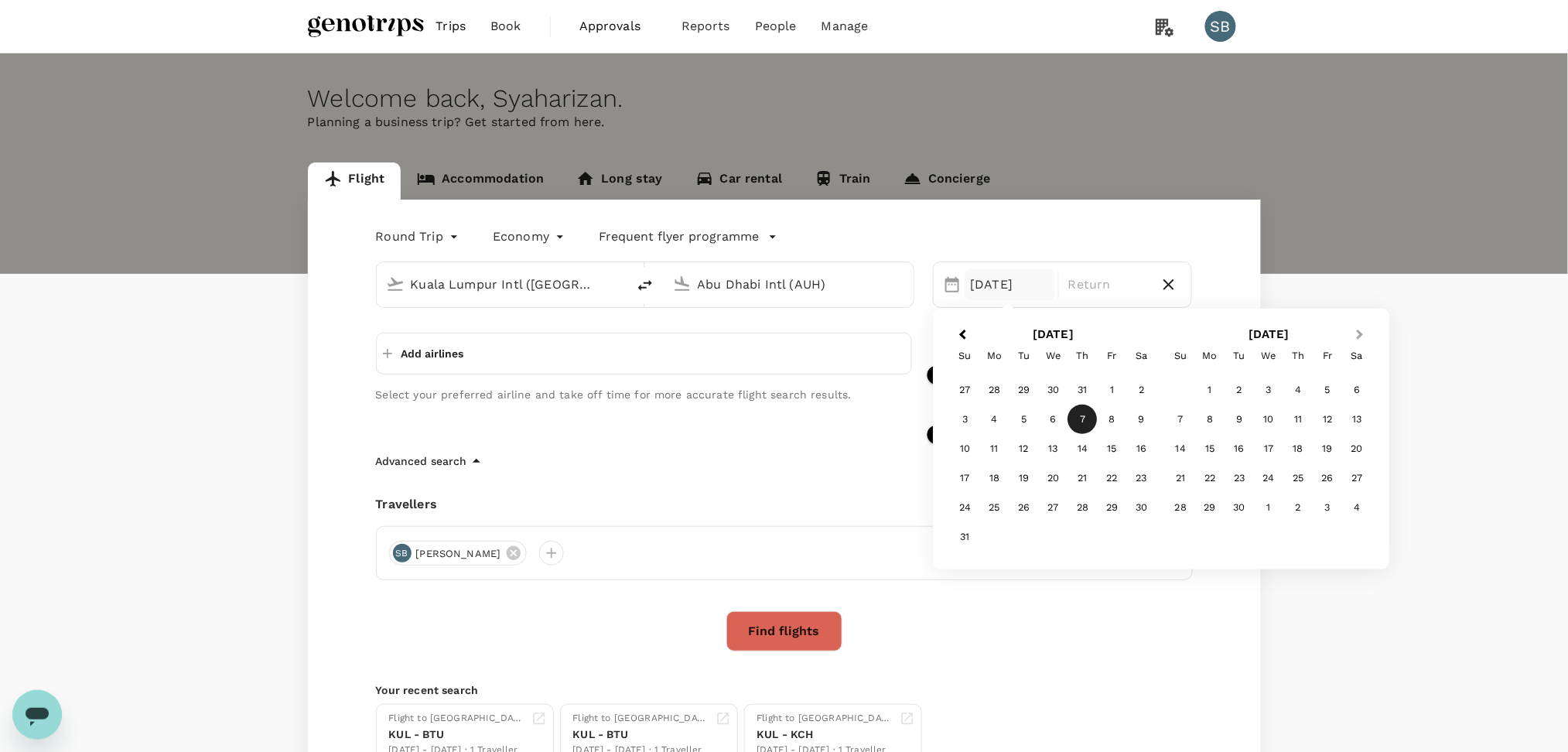 click on "Next Month" at bounding box center (1361, 336) 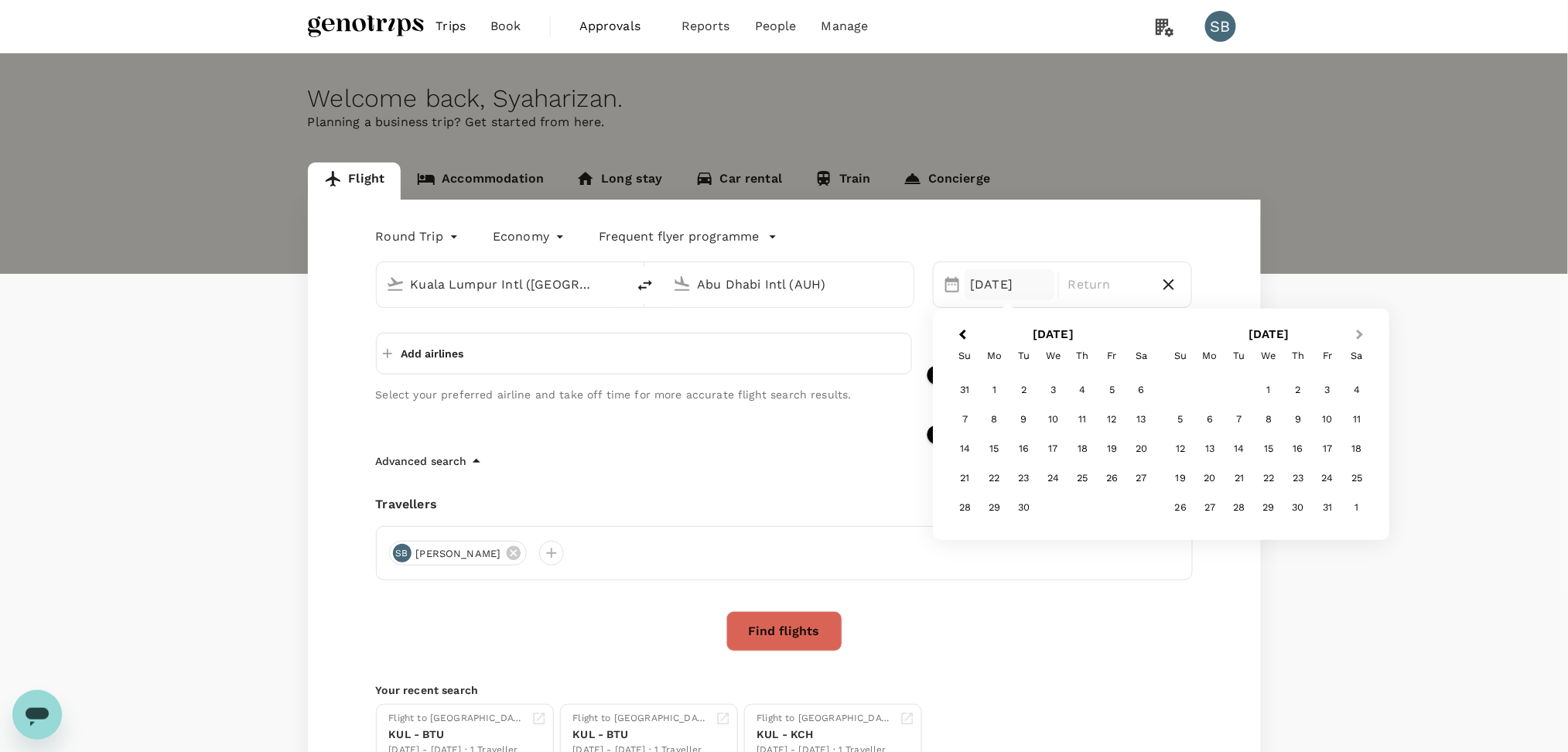 click on "Next Month" at bounding box center [1361, 336] 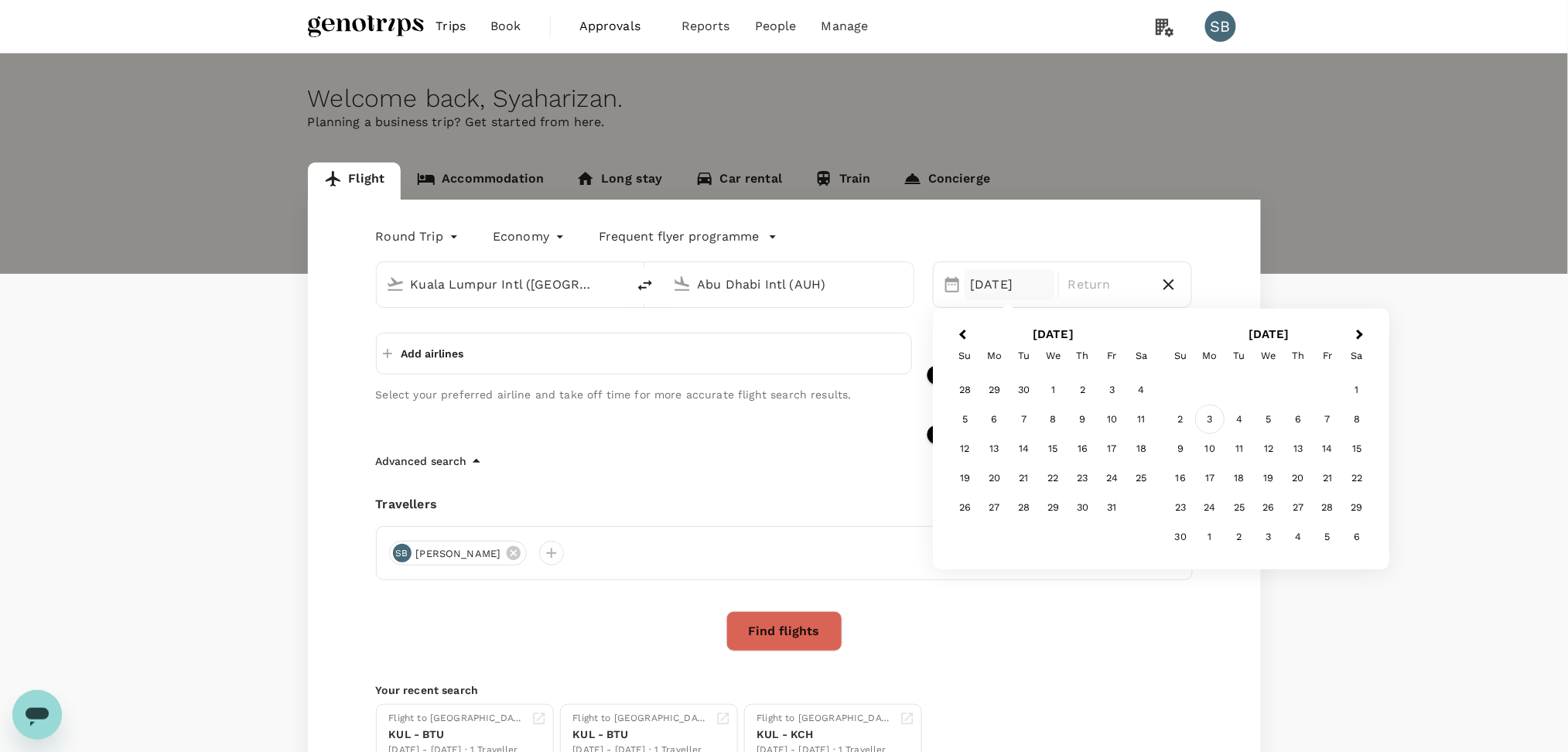 click on "3" at bounding box center (1211, 419) 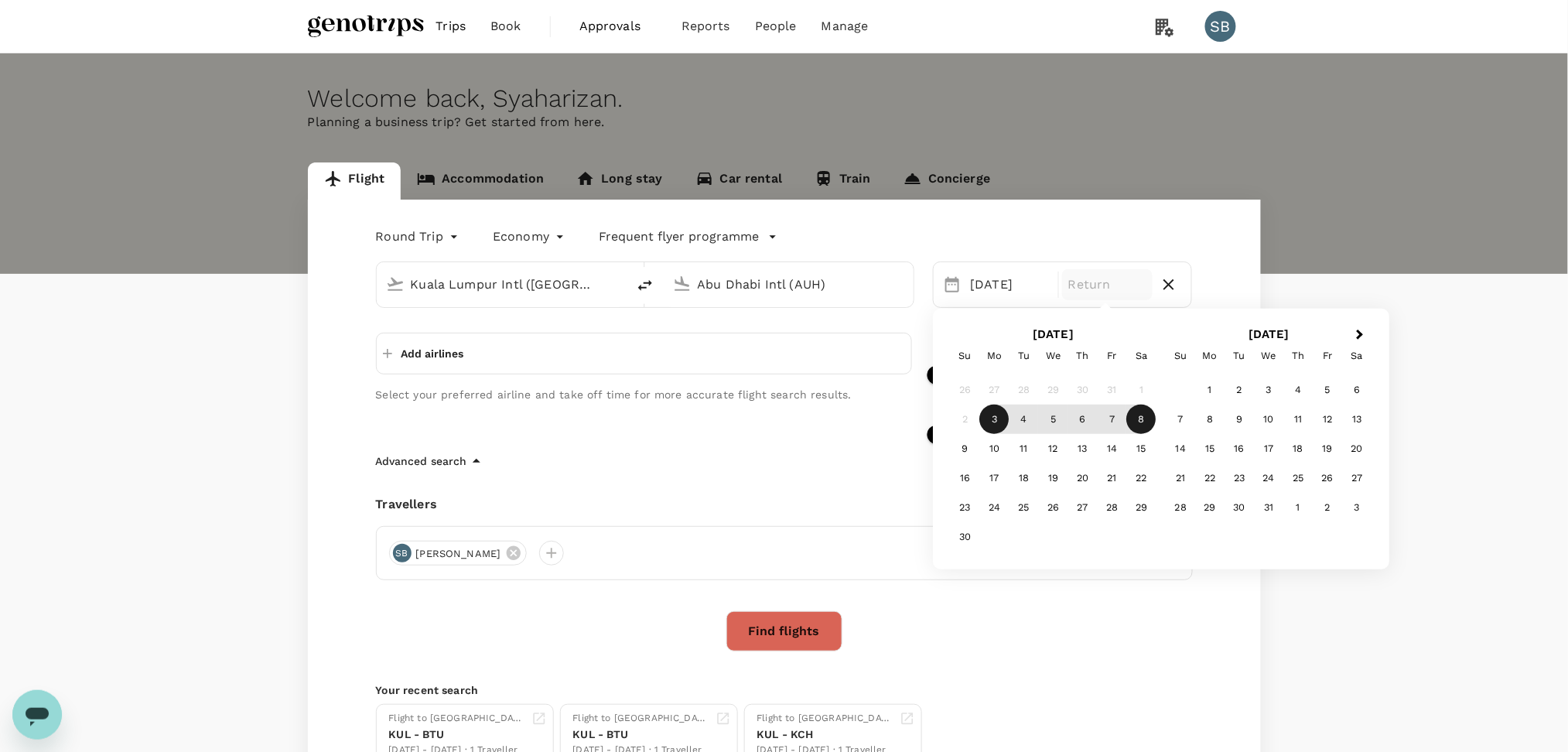 click on "8" at bounding box center [1142, 419] 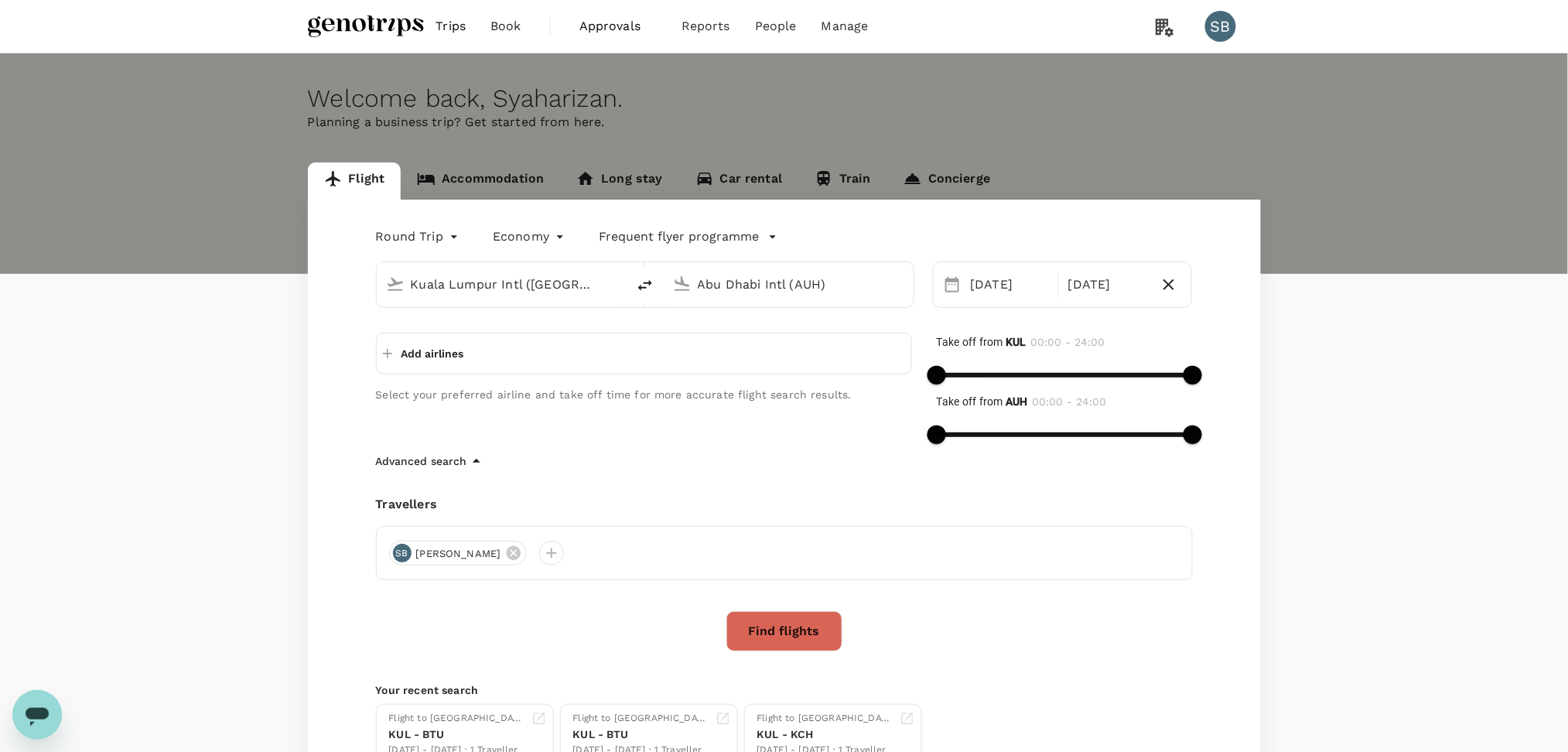 click on "Find flights" at bounding box center (784, 631) 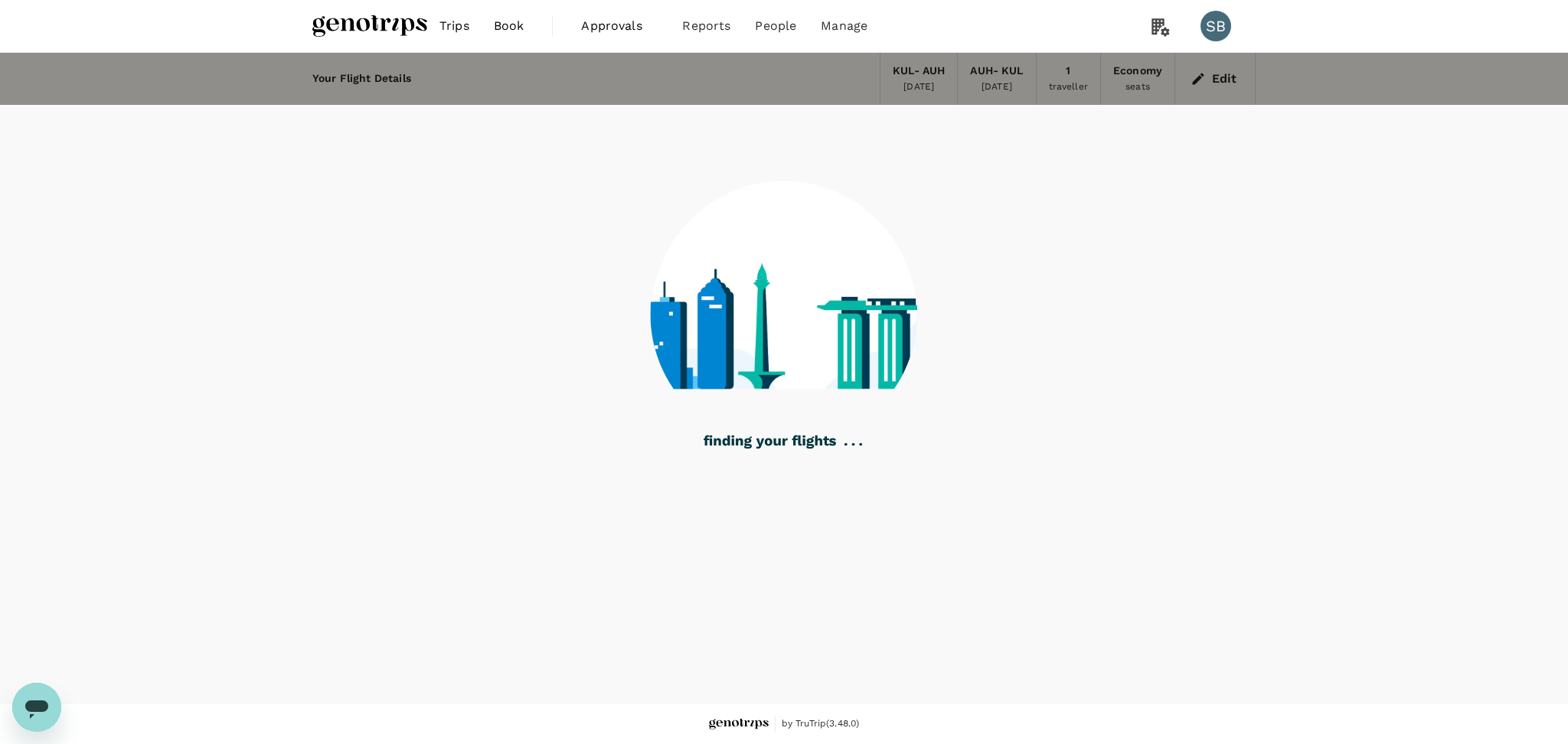 click at bounding box center [370, 26] 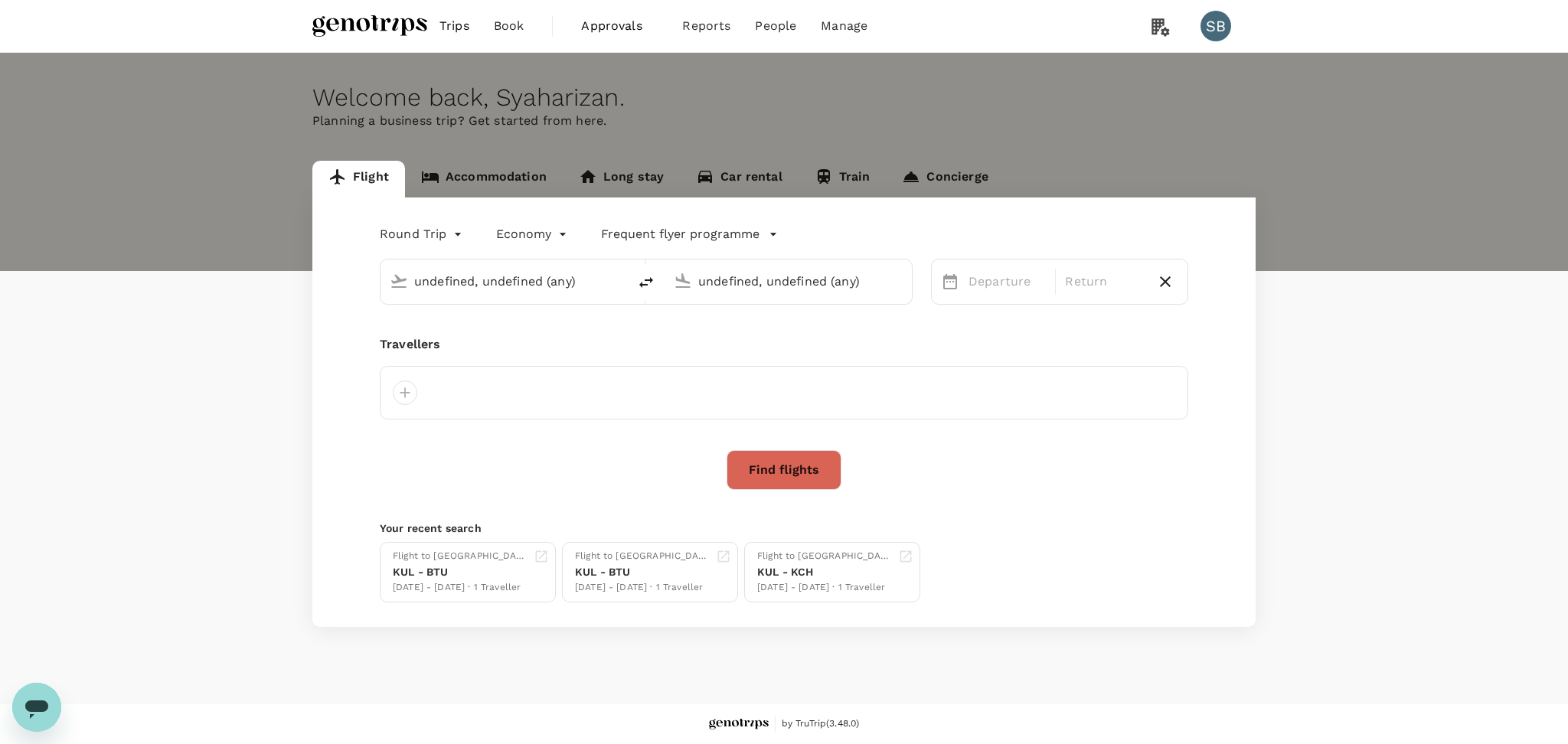 type 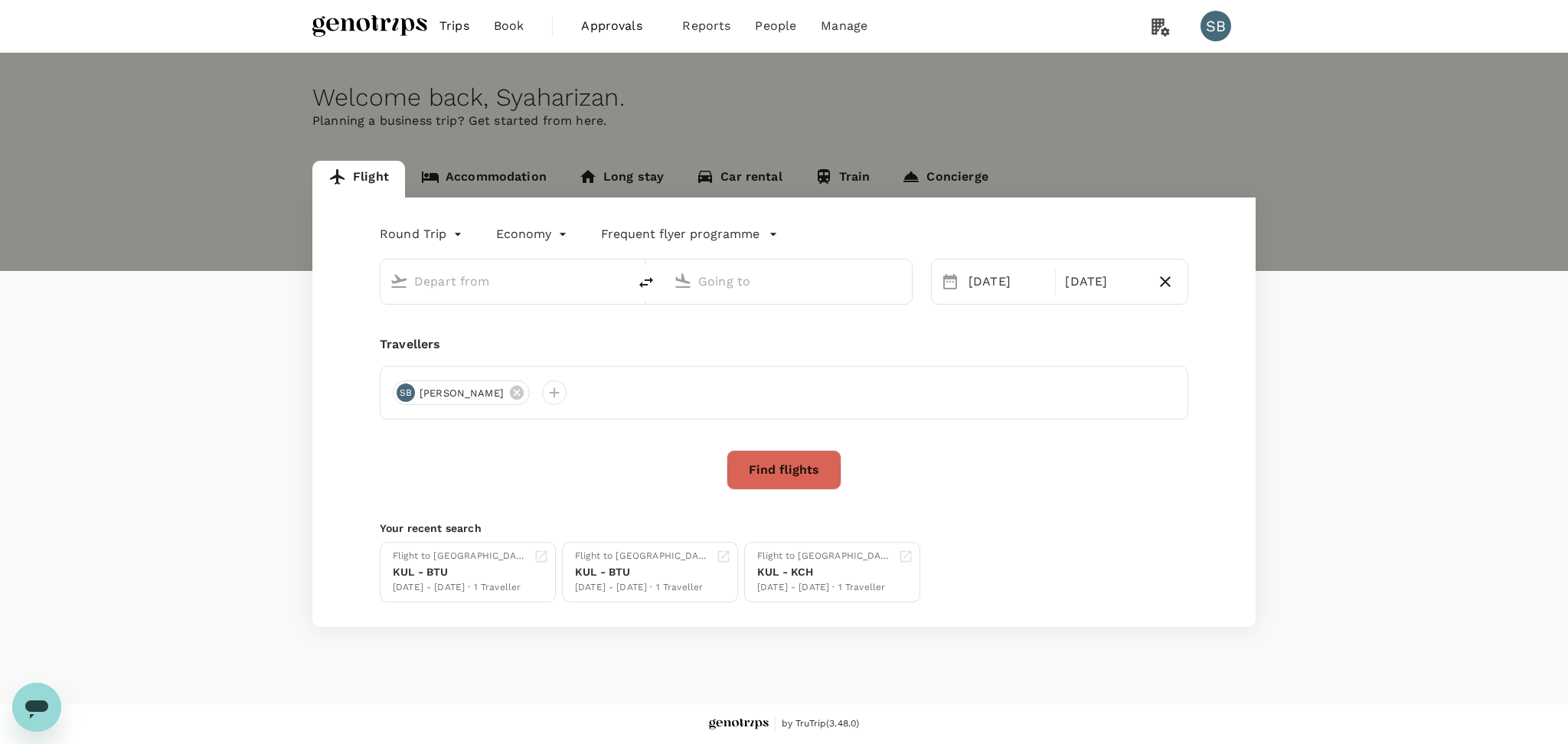 type on "Kuala Lumpur Intl ([GEOGRAPHIC_DATA])" 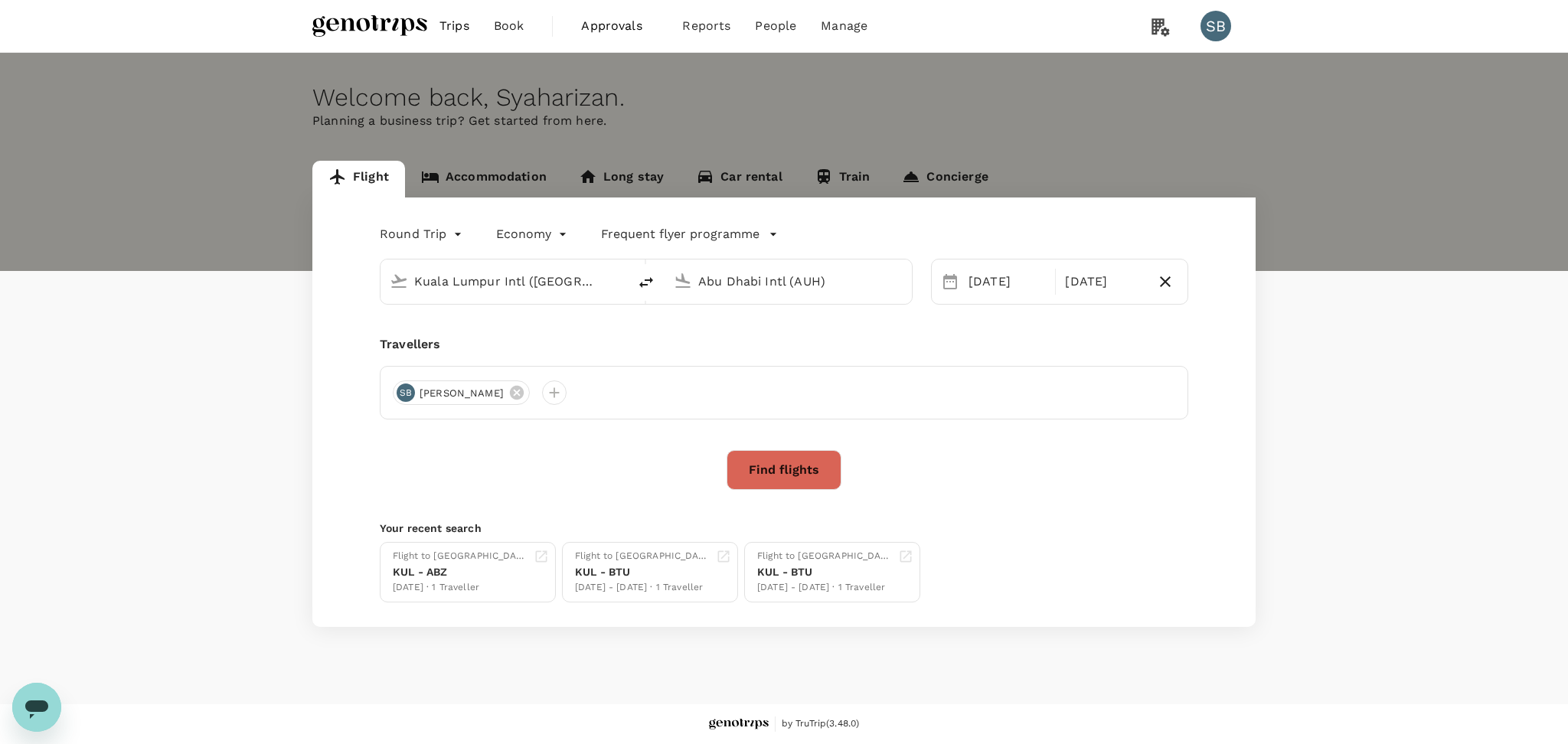 type 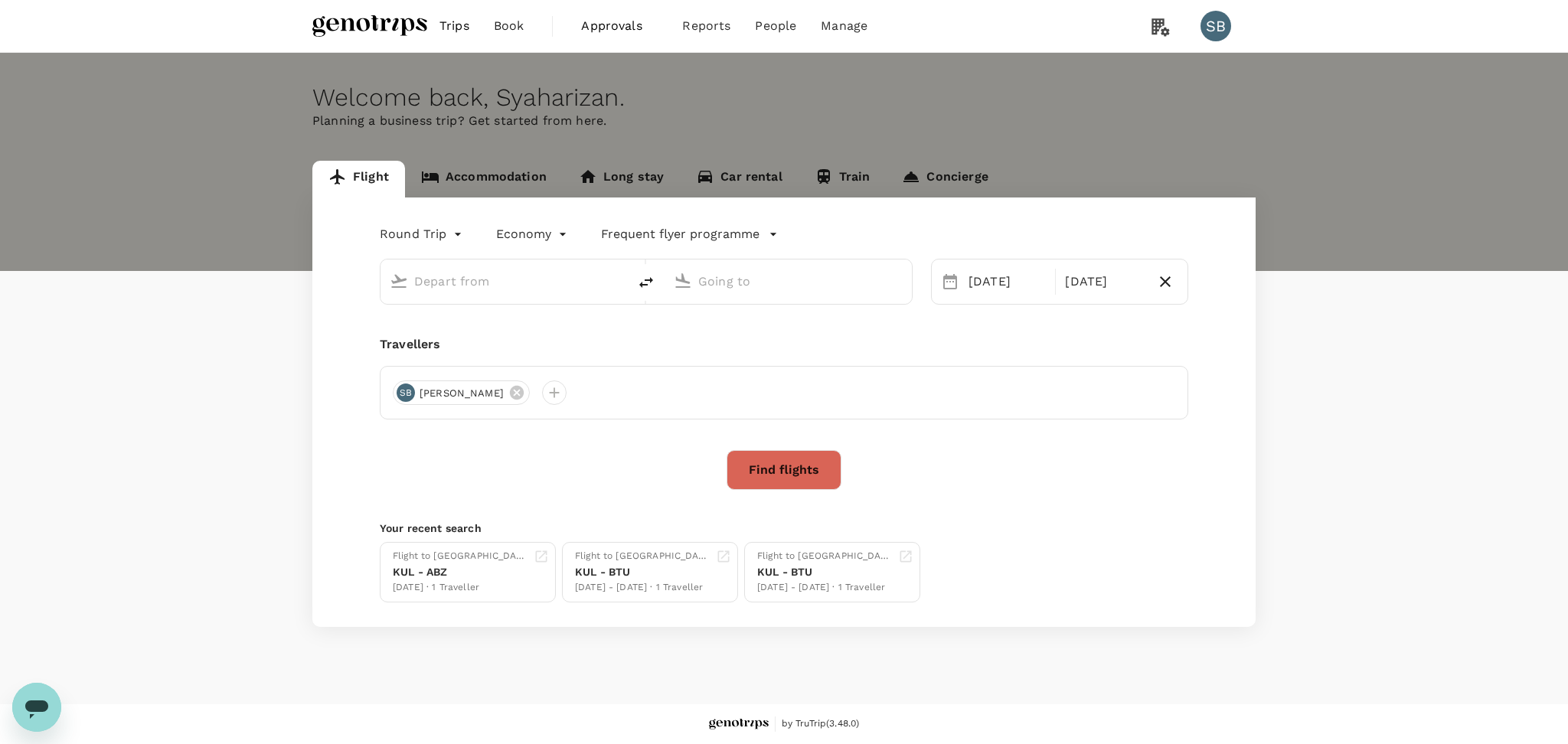 type on "Kuala Lumpur Intl ([GEOGRAPHIC_DATA])" 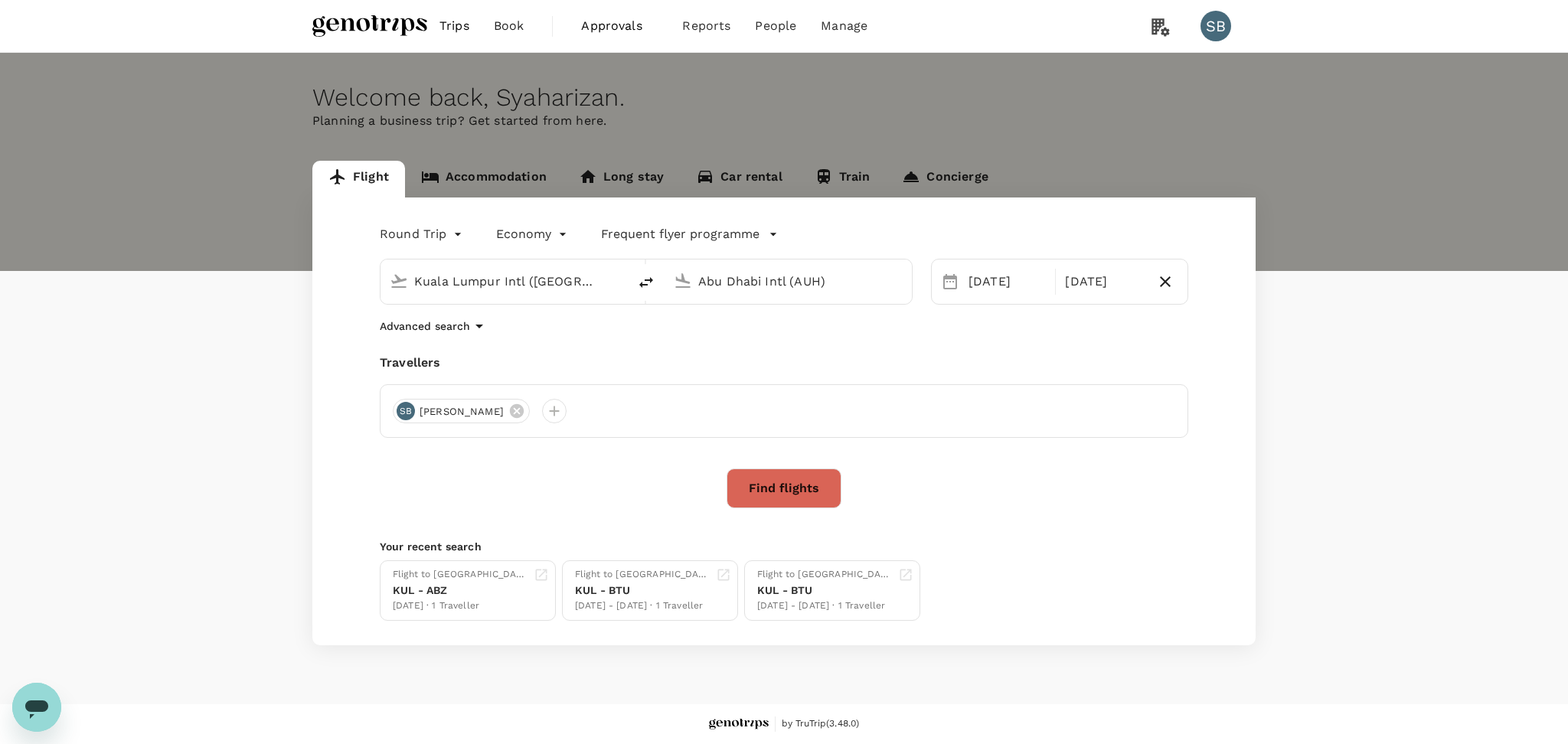 click on "Advanced search" at bounding box center [425, 326] 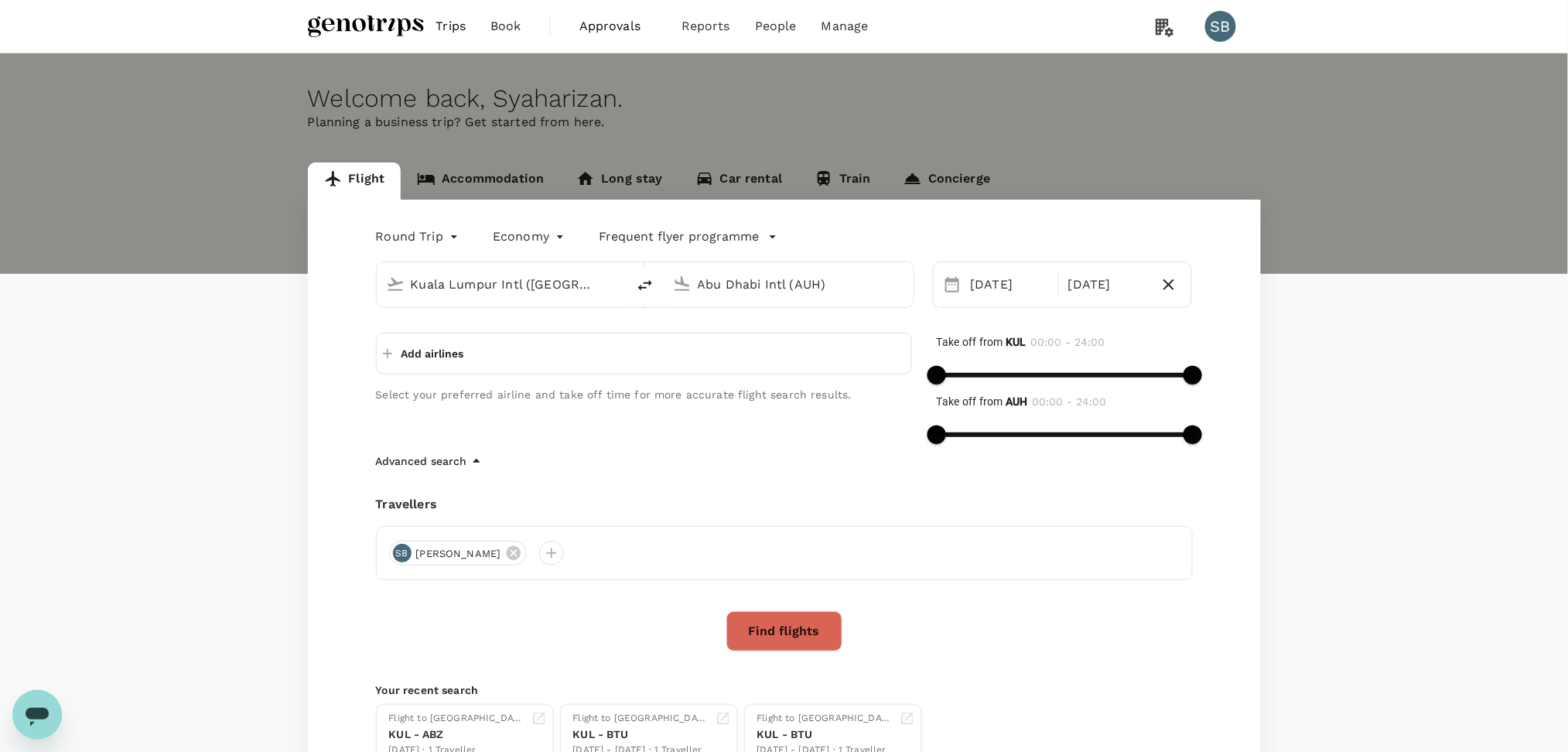 click on "Add airlines" at bounding box center [432, 354] 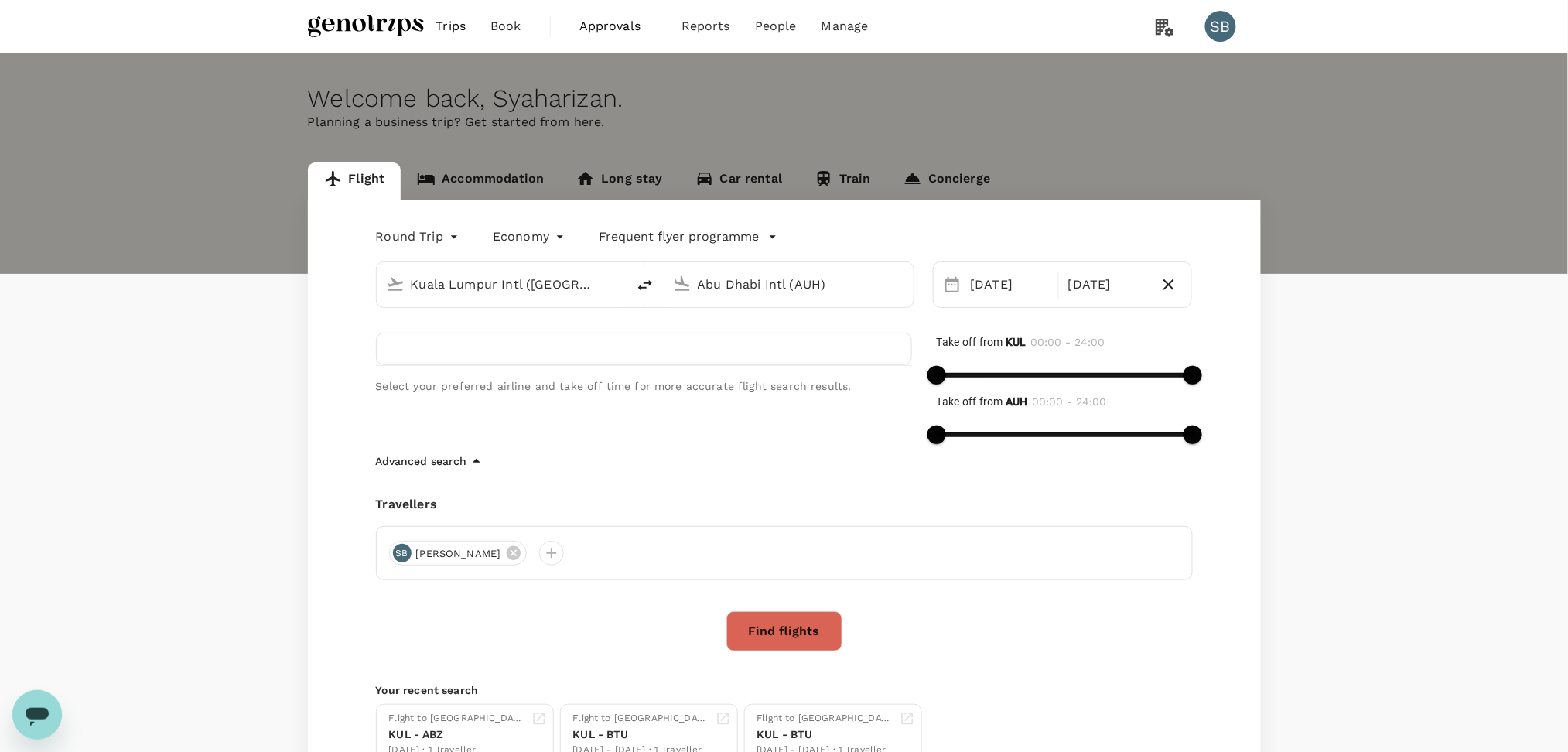 type on "W" 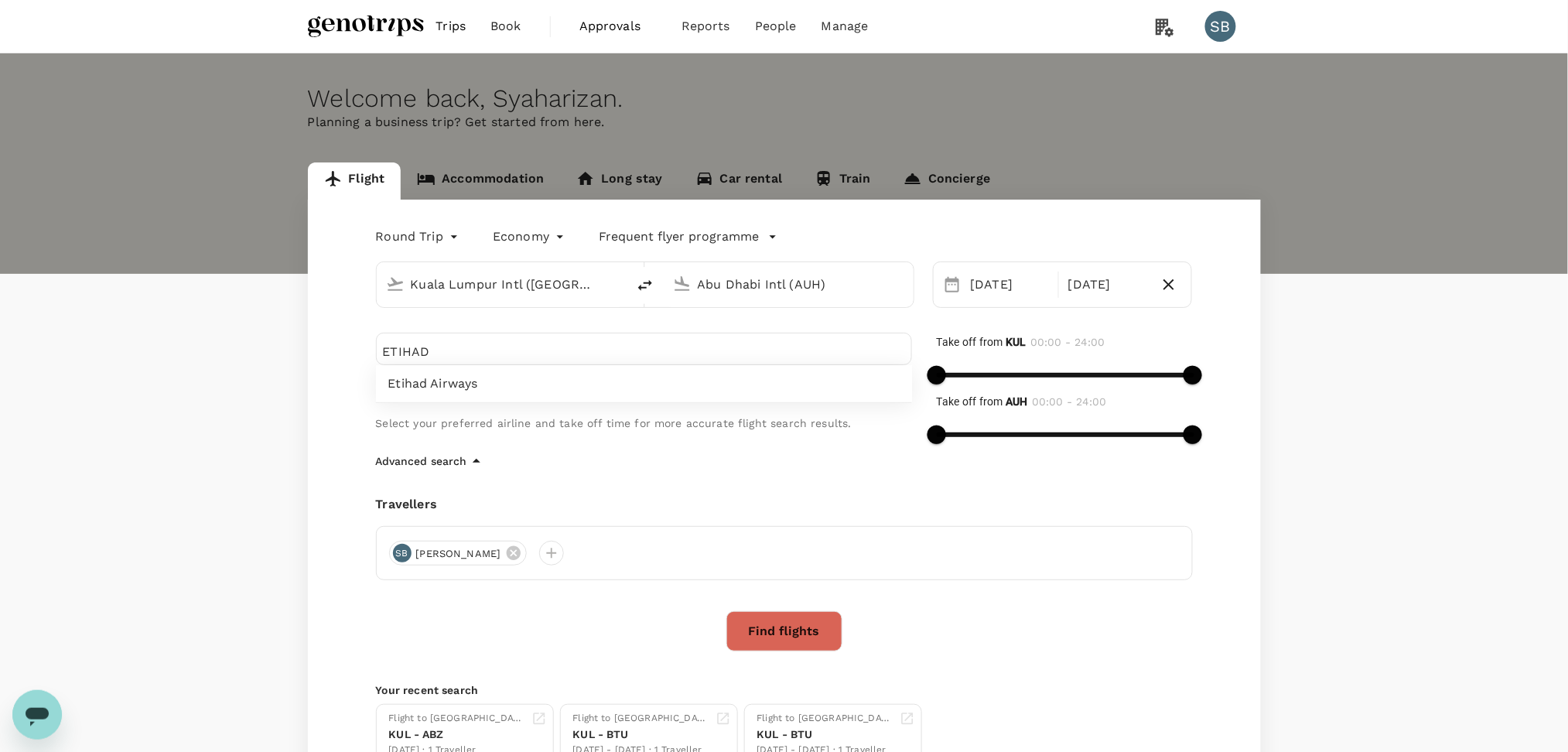 type on "ETIHAD" 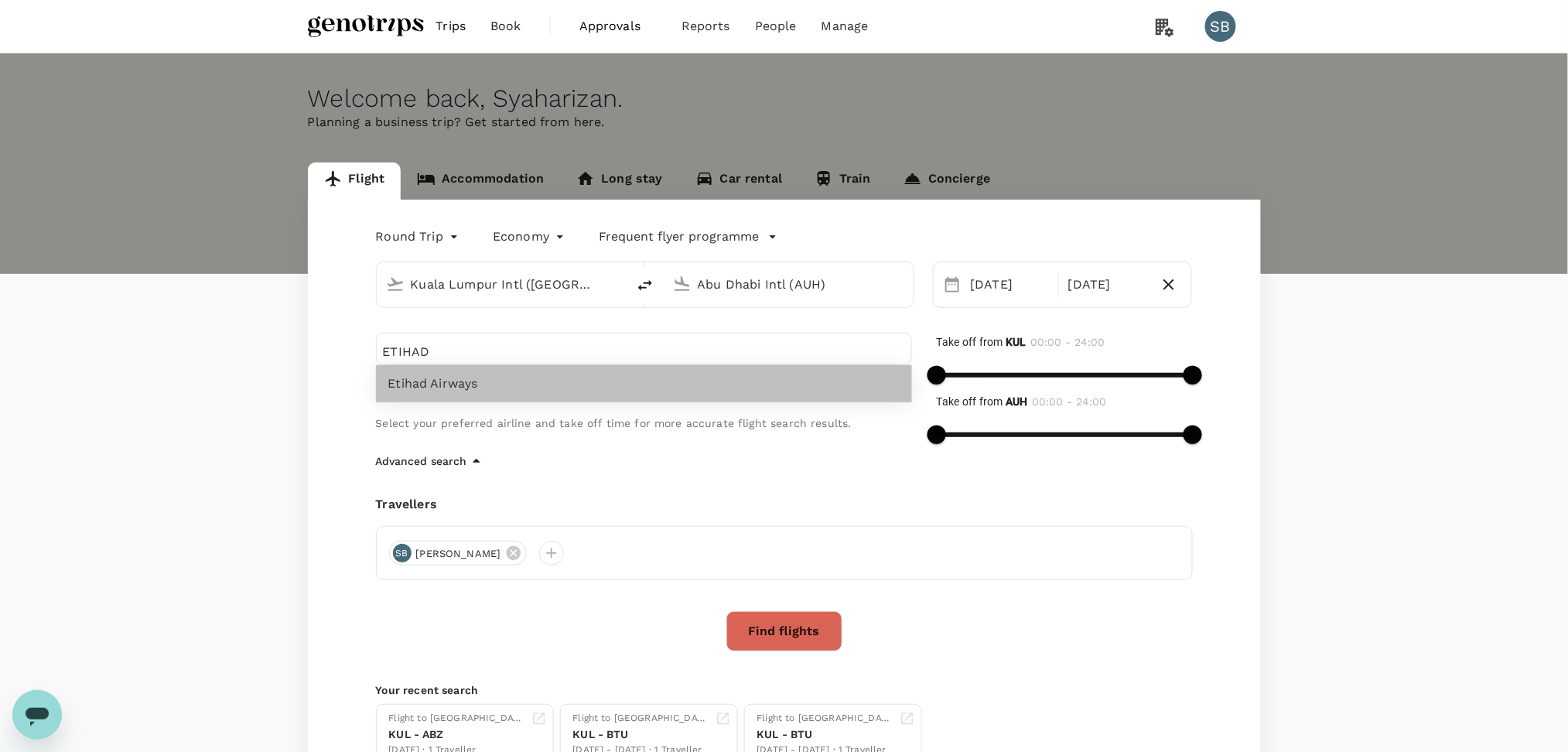 click on "Etihad Airways" at bounding box center (644, 384) 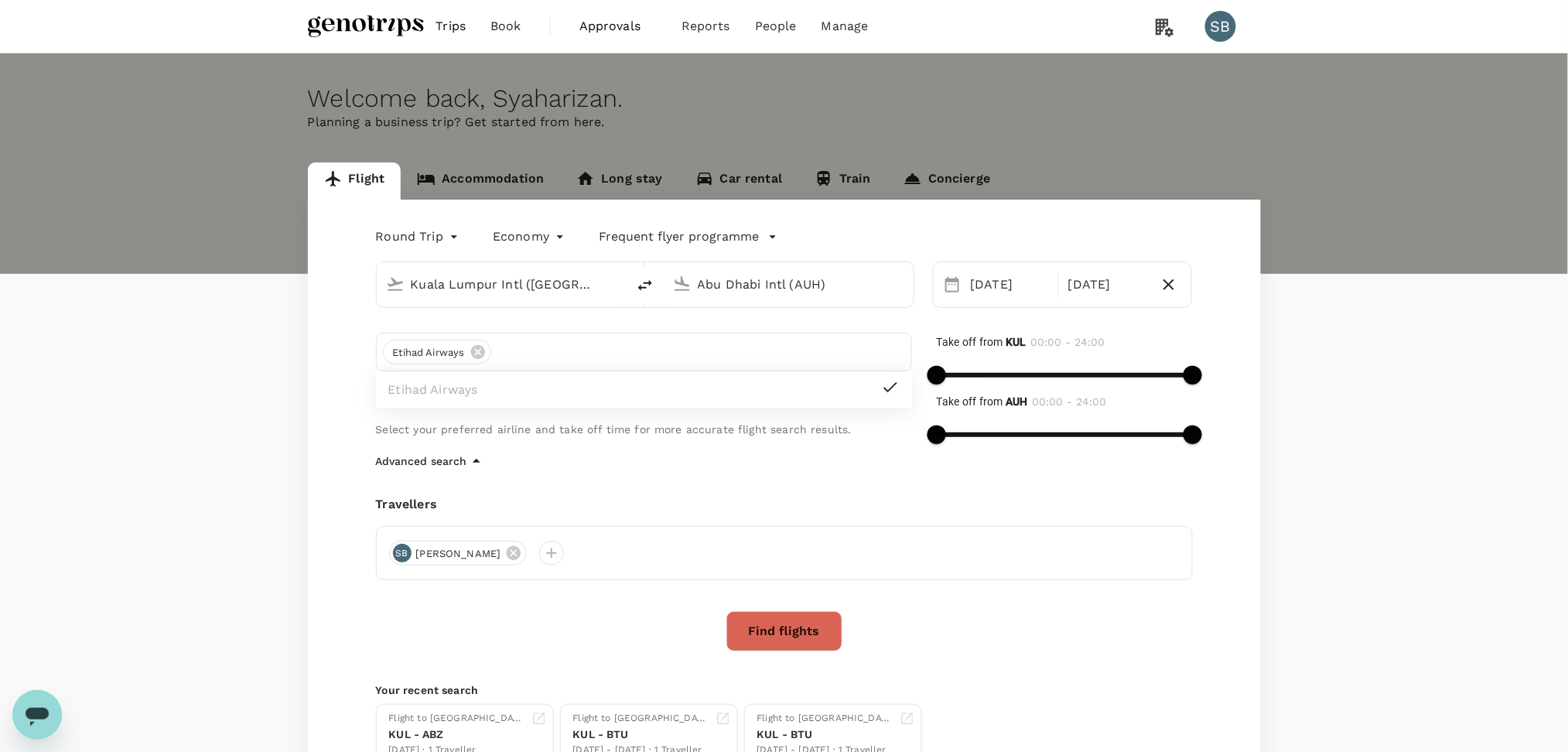 click on "Find flights" at bounding box center [784, 631] 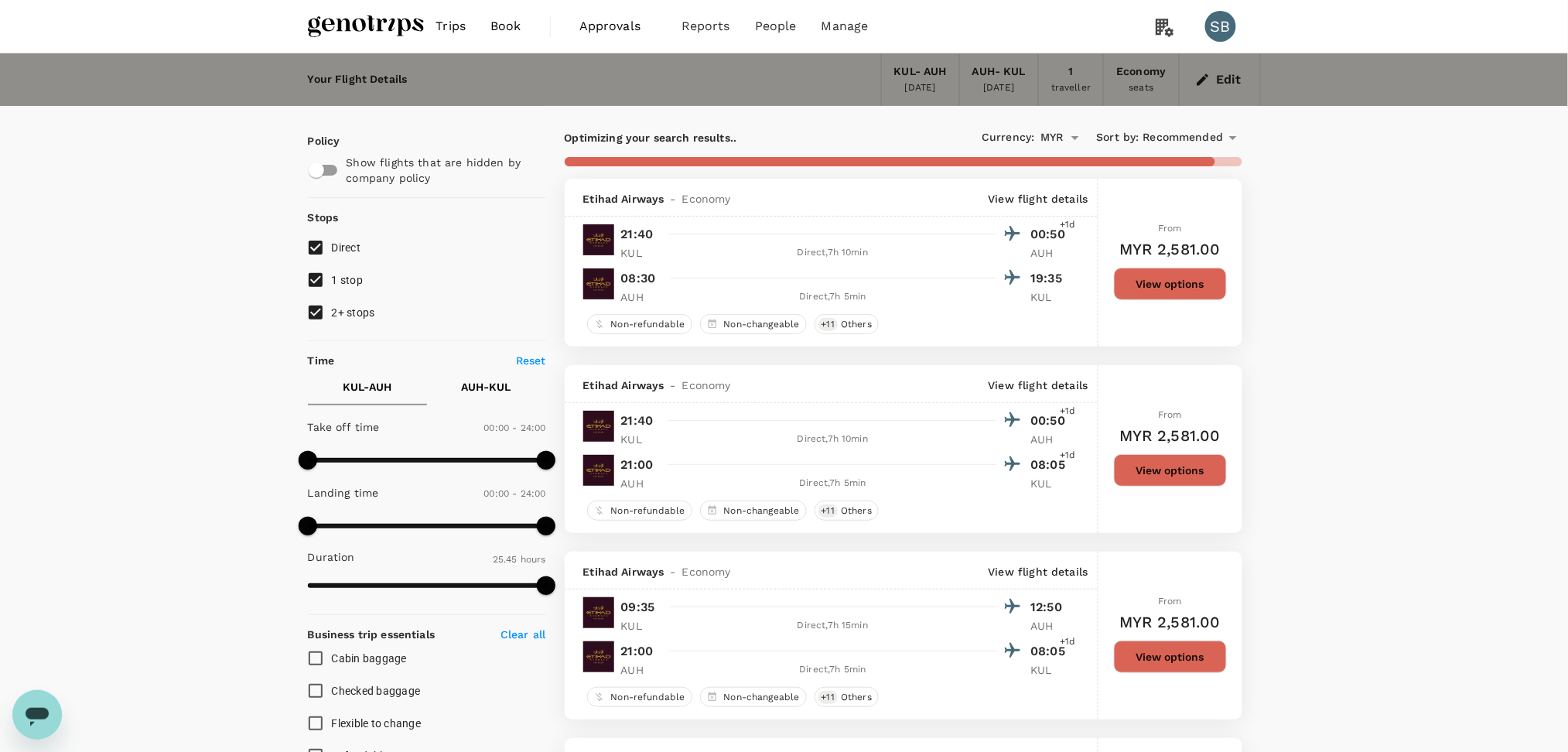 click on "View options" at bounding box center (1170, 284) 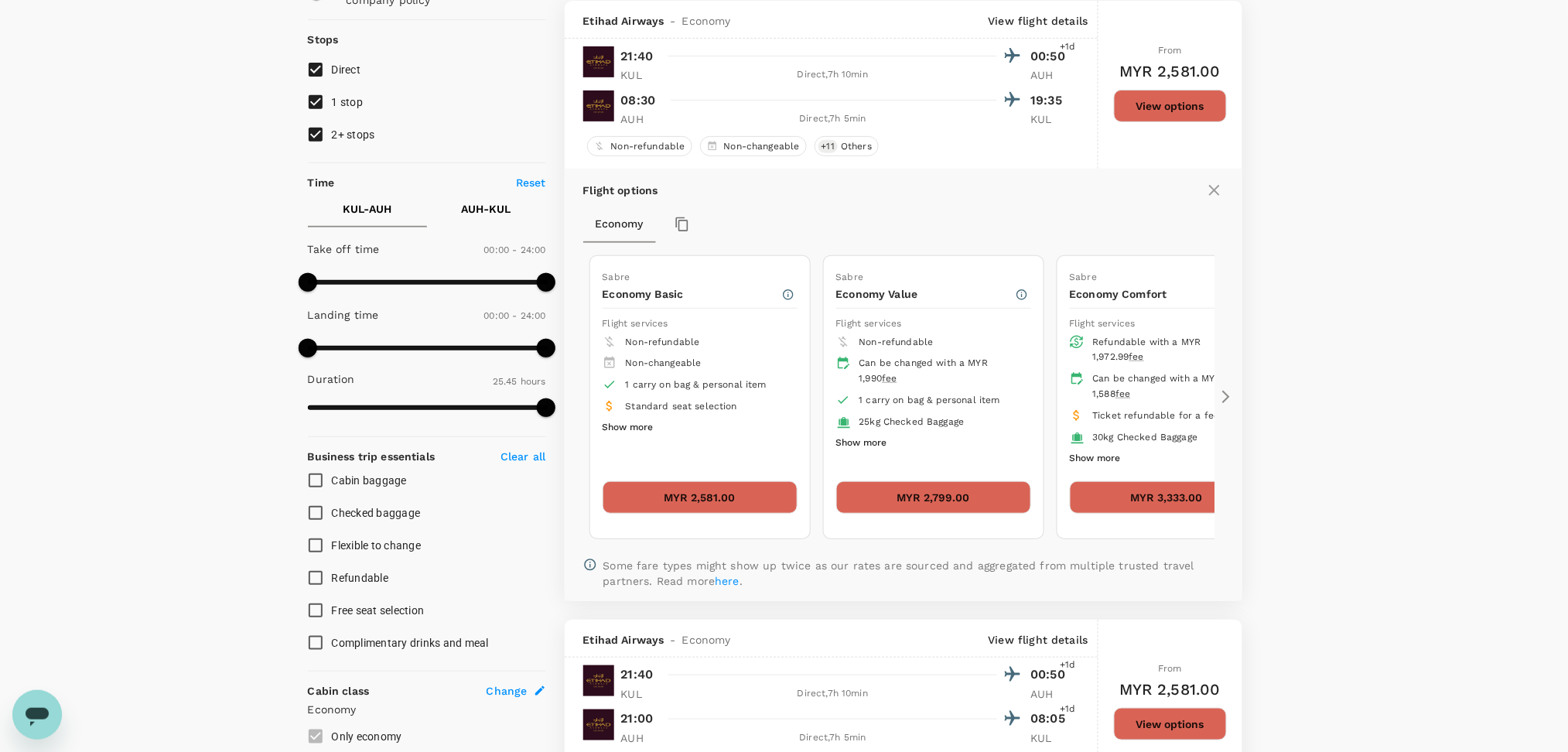 scroll, scrollTop: 179, scrollLeft: 0, axis: vertical 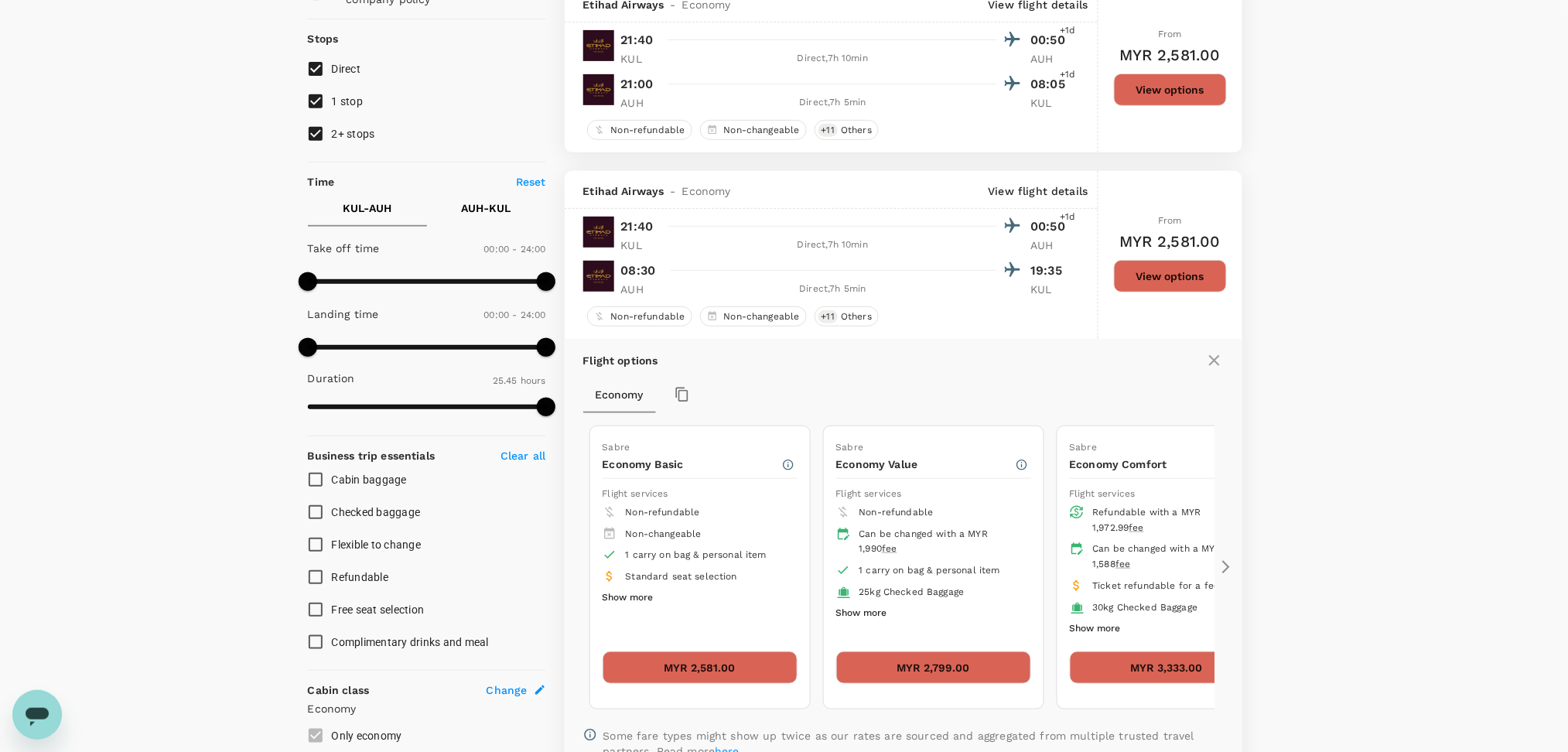 click on "Sabre Economy Value Flight services Non-refundable Can be changed with a MYR 1,990  fee 1 carry on bag & personal item 25kg Checked Baggage Show more MYR 2,799.00" at bounding box center (934, 567) 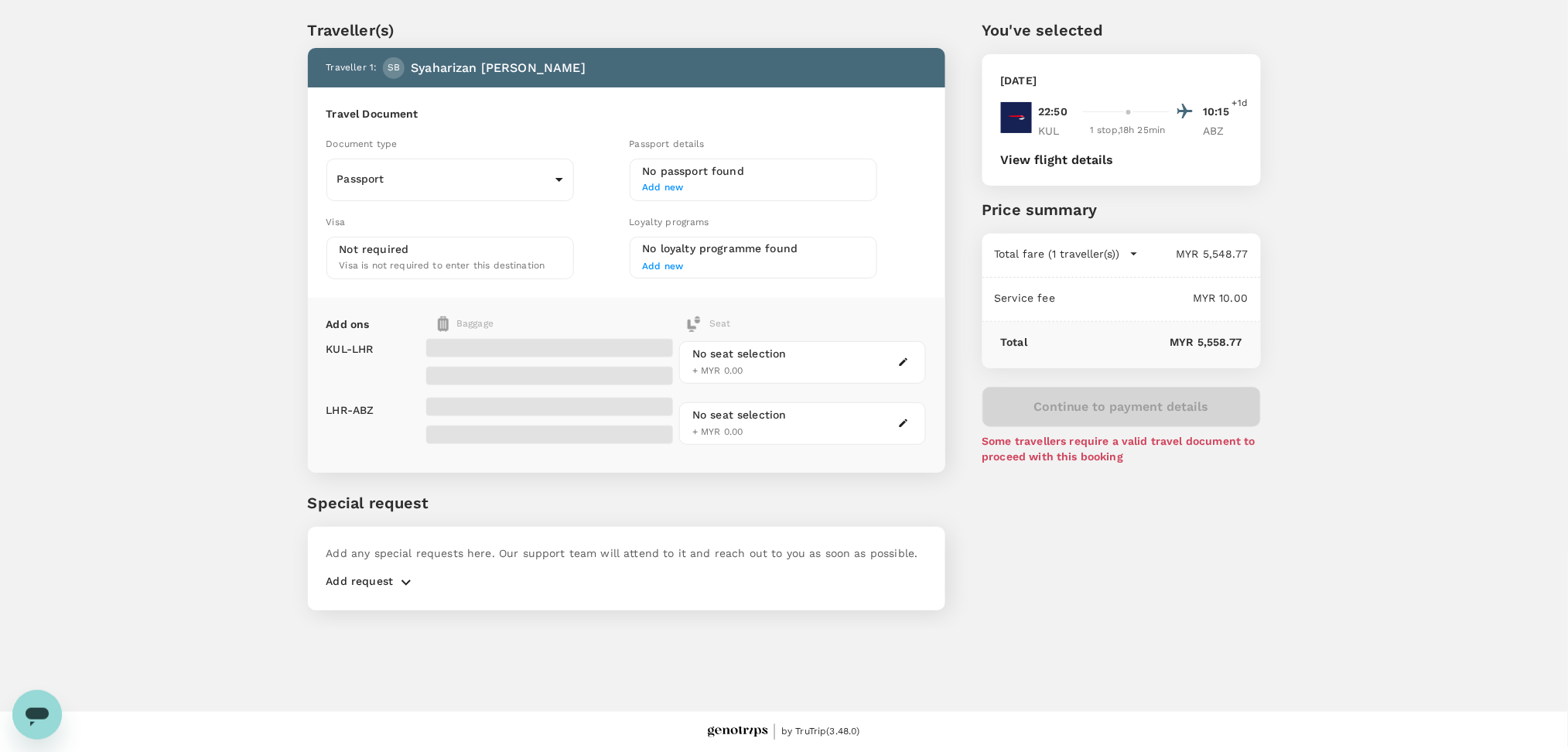 scroll, scrollTop: 0, scrollLeft: 0, axis: both 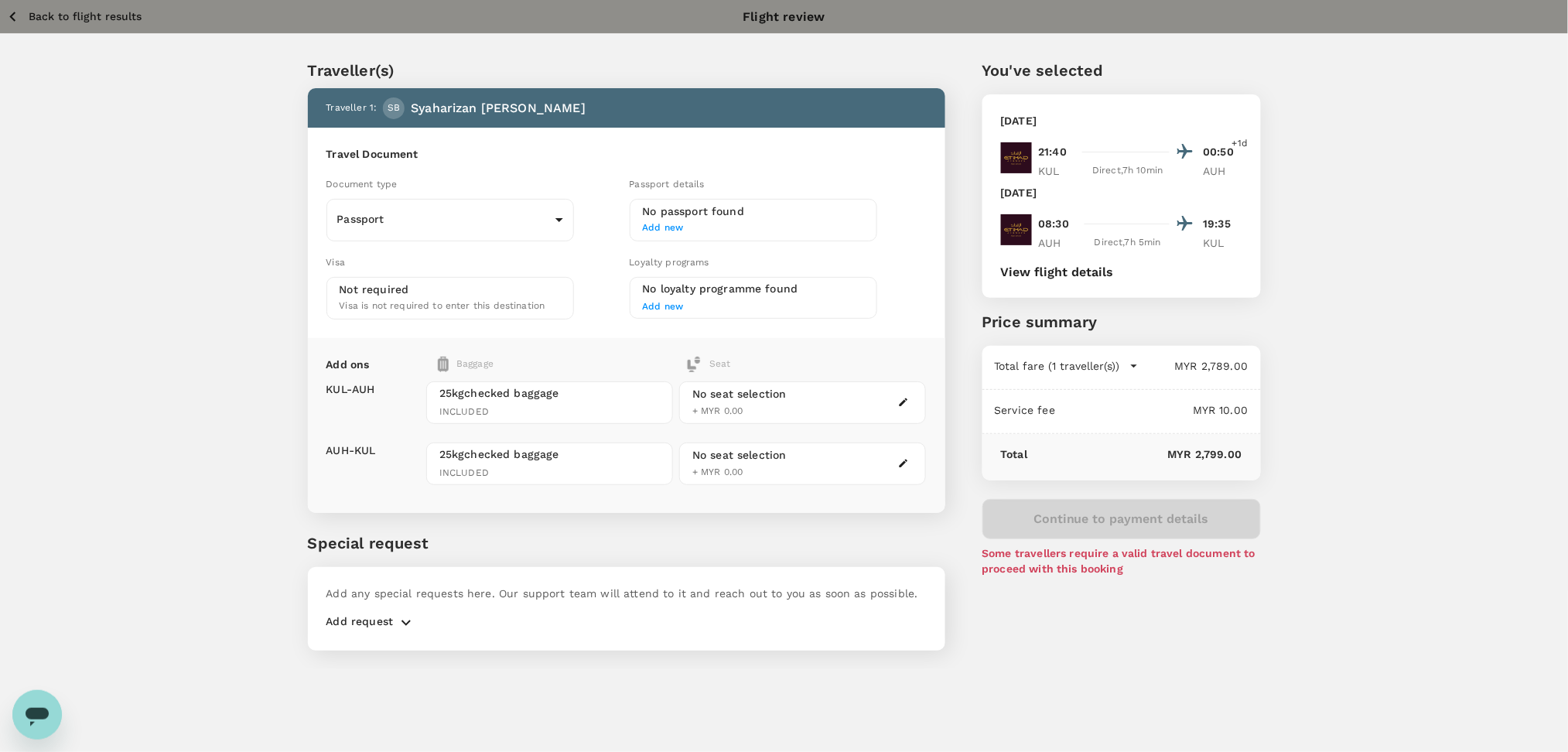 click on "Back to flight results" at bounding box center [85, 16] 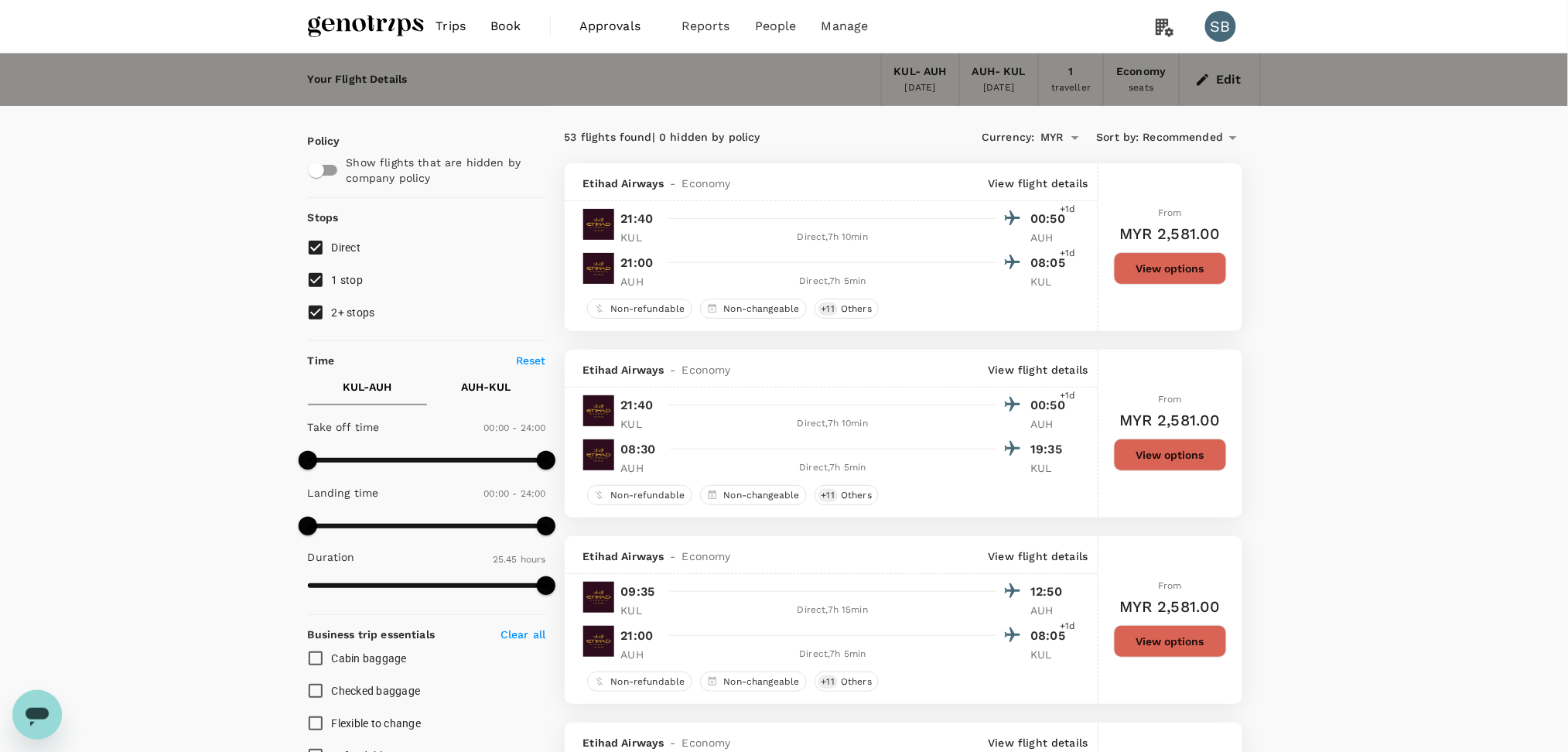 click at bounding box center (366, 26) 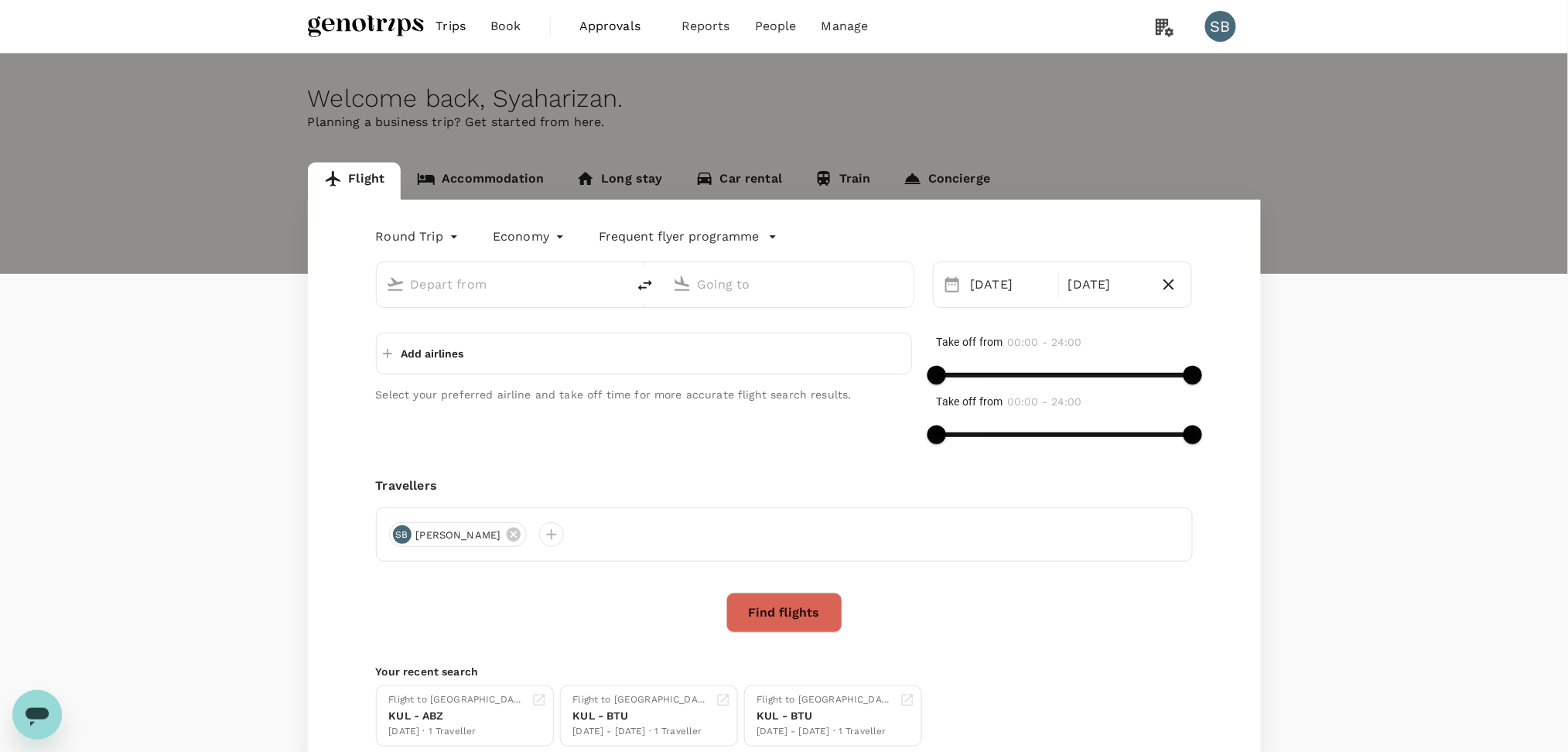 type on "Kuala Lumpur Intl ([GEOGRAPHIC_DATA])" 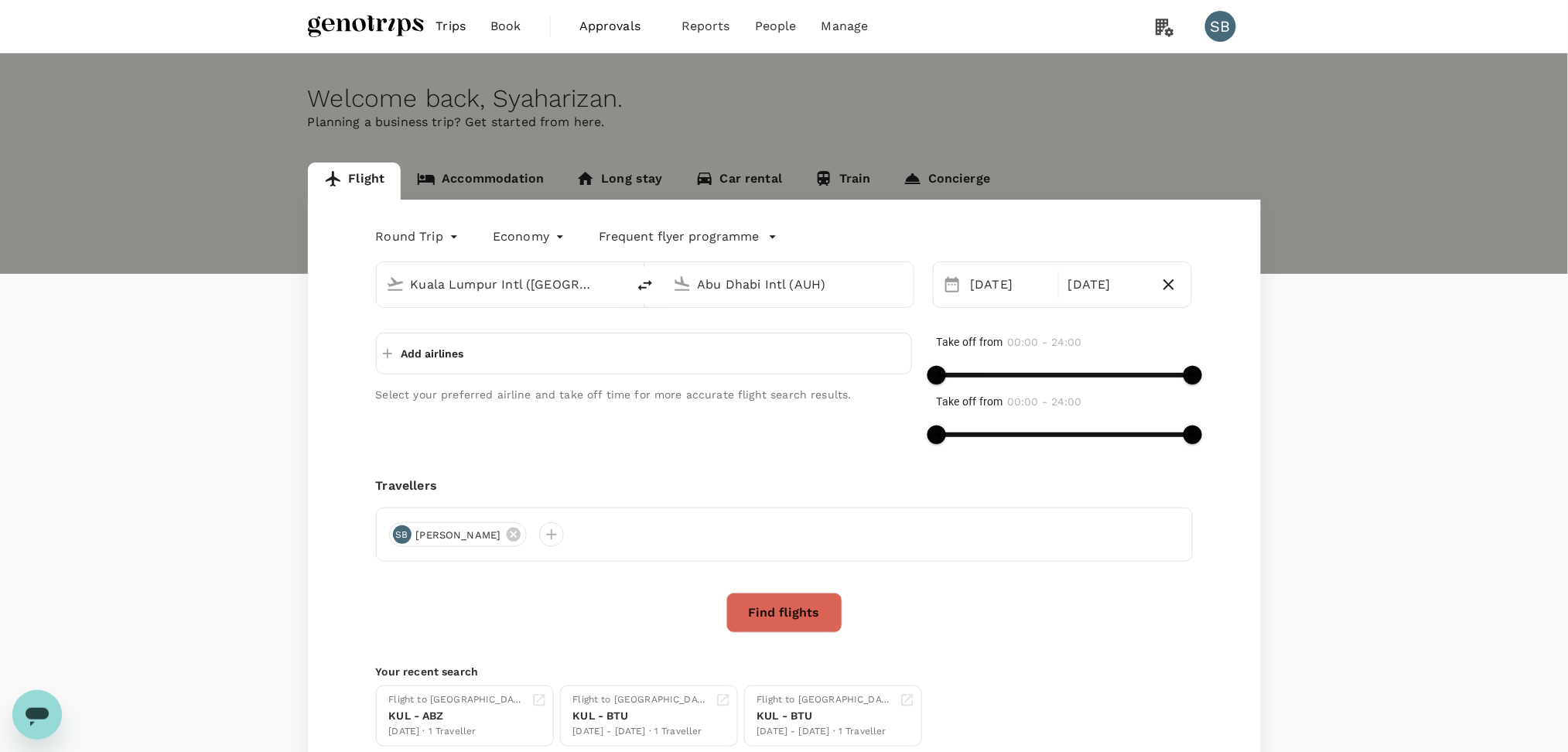 type 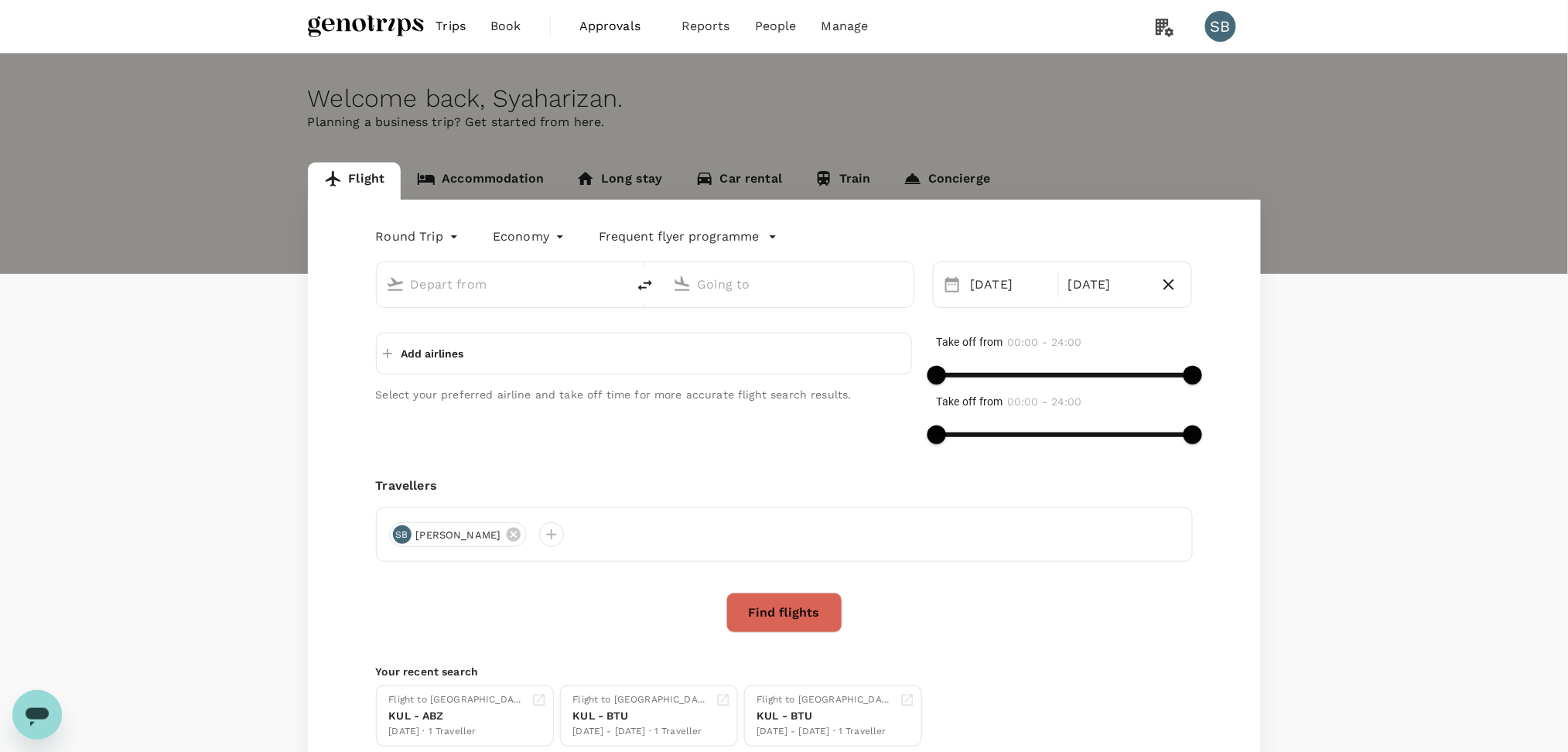 type on "Kuala Lumpur Intl ([GEOGRAPHIC_DATA])" 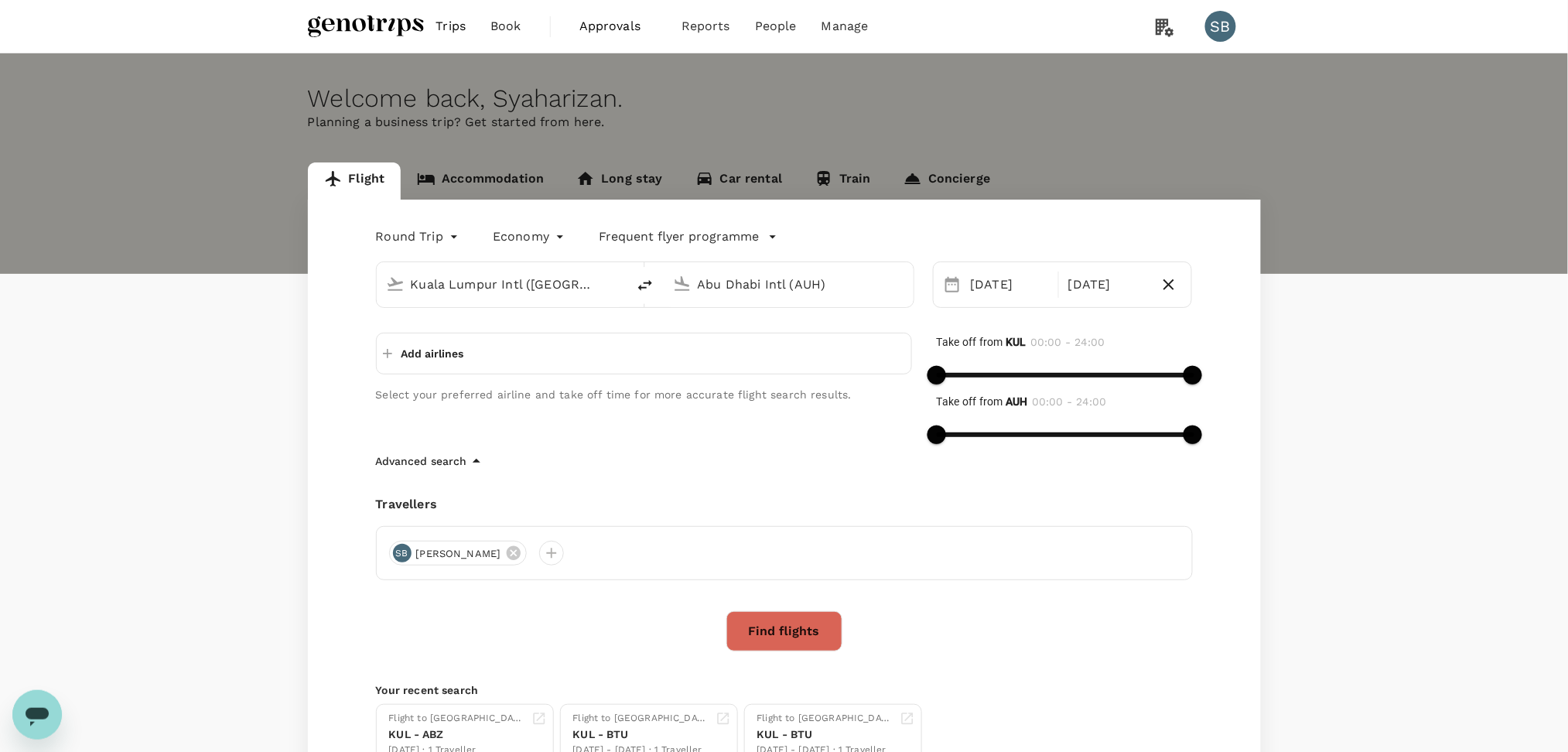 click on "Abu Dhabi Intl (AUH)" at bounding box center [789, 284] 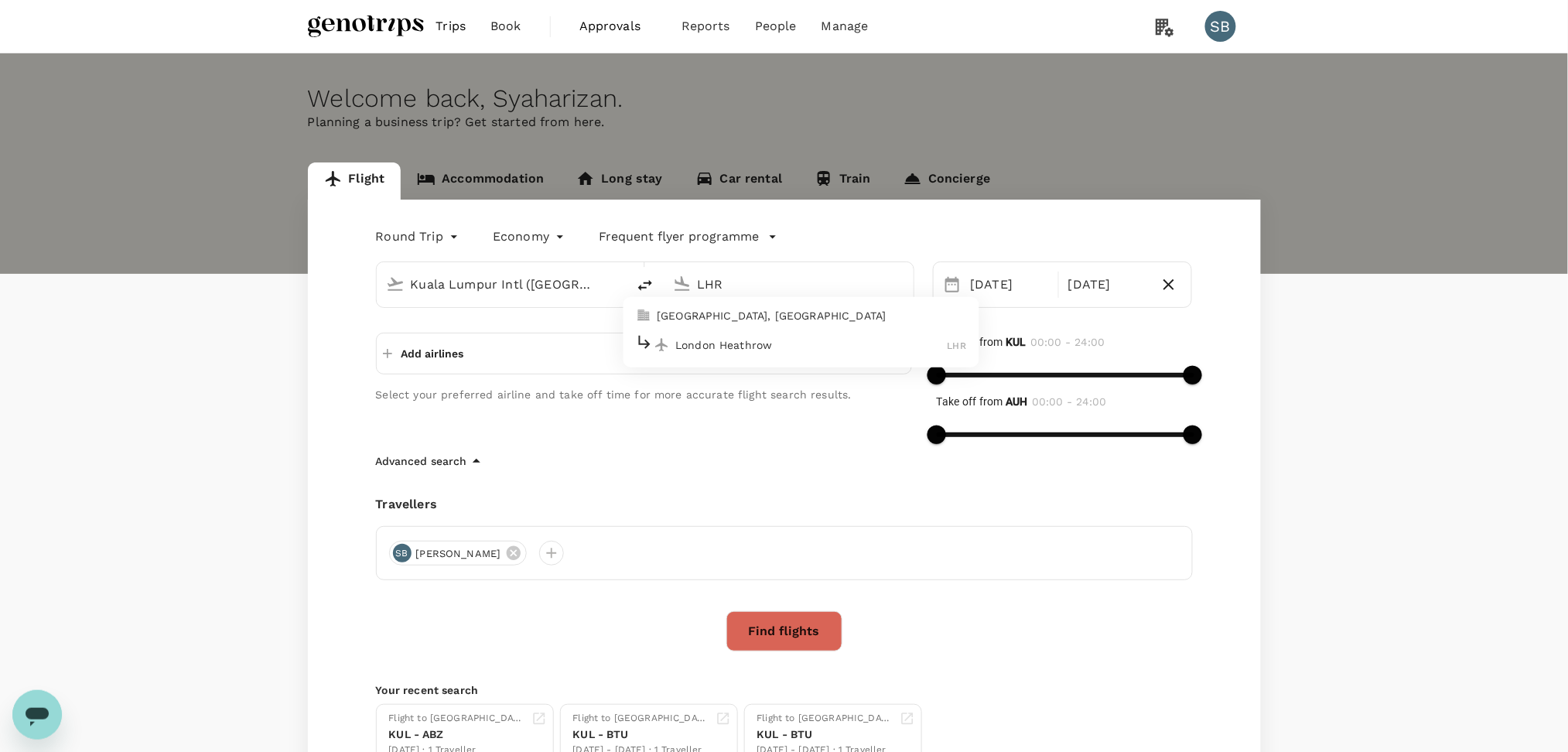 click on "London Heathrow LHR" at bounding box center [801, 344] 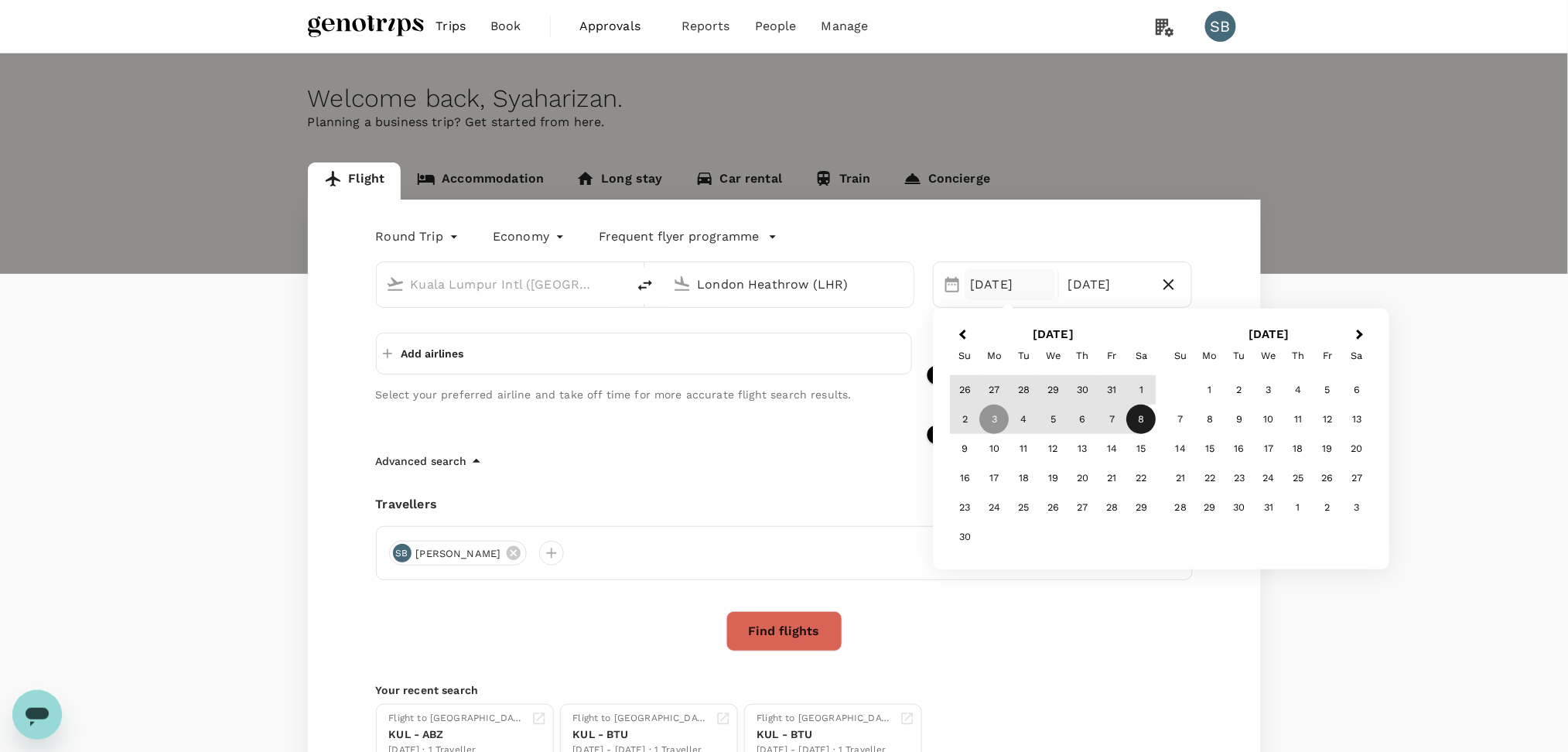 type on "London Heathrow (LHR)" 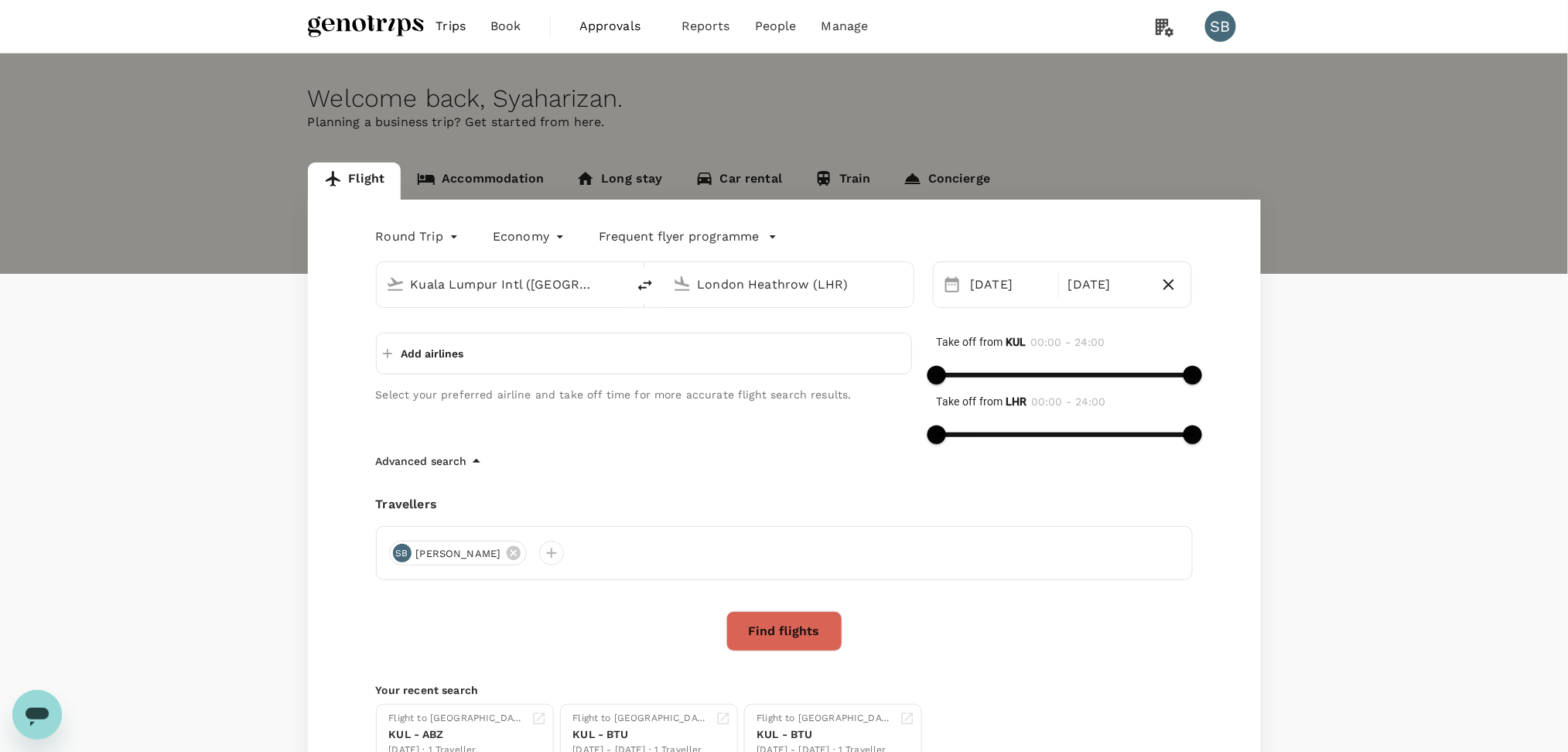 click on "Round Trip roundtrip Economy economy Frequent flyer programme Kuala Lumpur Intl (KUL) London Heathrow (LHR) 03 Nov 08 Nov Add airlines Select your preferred airline and take off time for more accurate flight search results. Take off from   KUL 00:00 - 24:00 Take off from   LHR 00:00 - 24:00 Advanced search Travellers   SB Syaharizan Binti Abu Hanipah Find flights Your recent search Flight to Aberdeen KUL - ABZ 07 Aug · 1 Traveller Flight to Bintulu KUL - BTU 28 Jul - 29 Jul · 1 Traveller Flight to Bintulu KUL - BTU 30 Aug - 01 Sep · 1 Traveller" at bounding box center (784, 494) 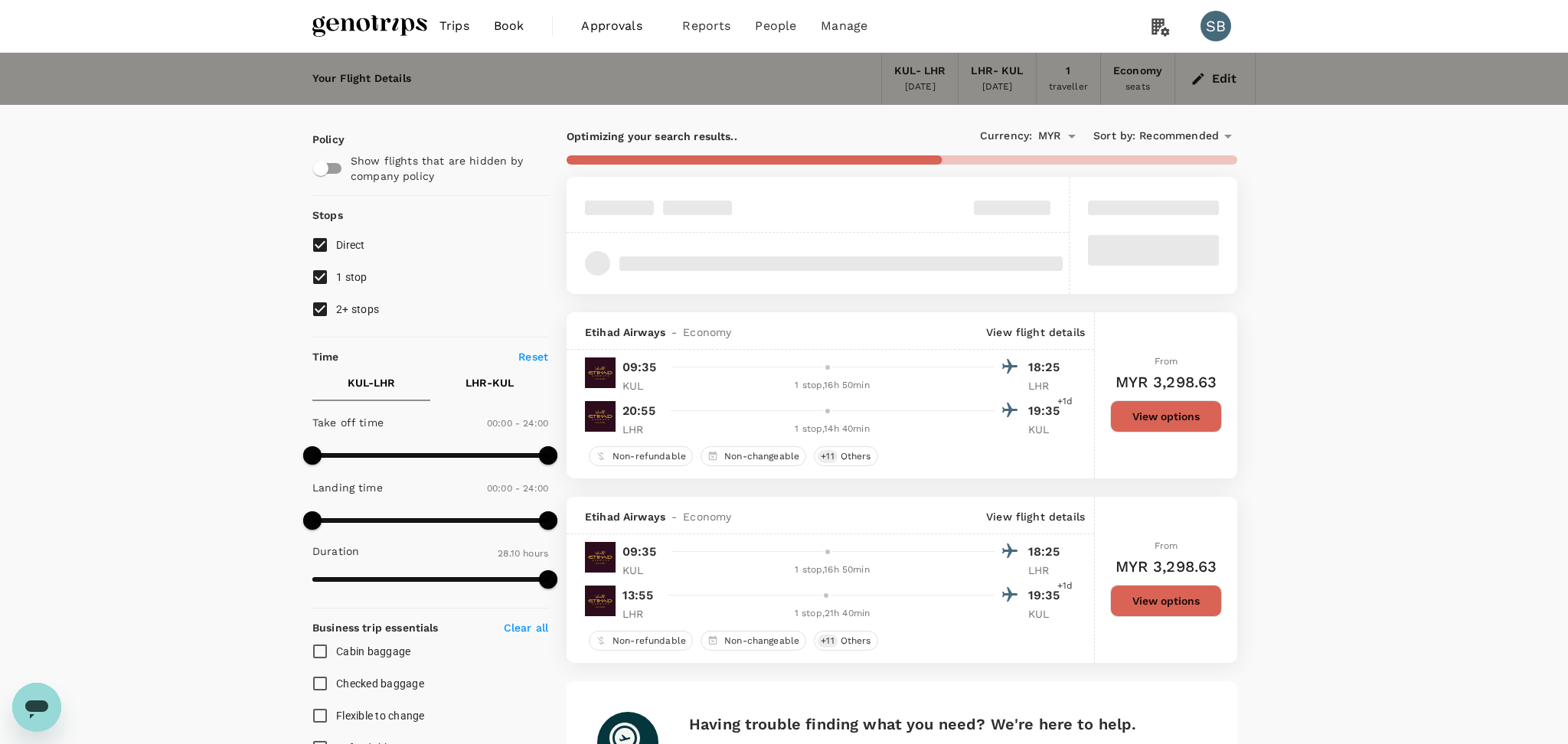 type on "2155" 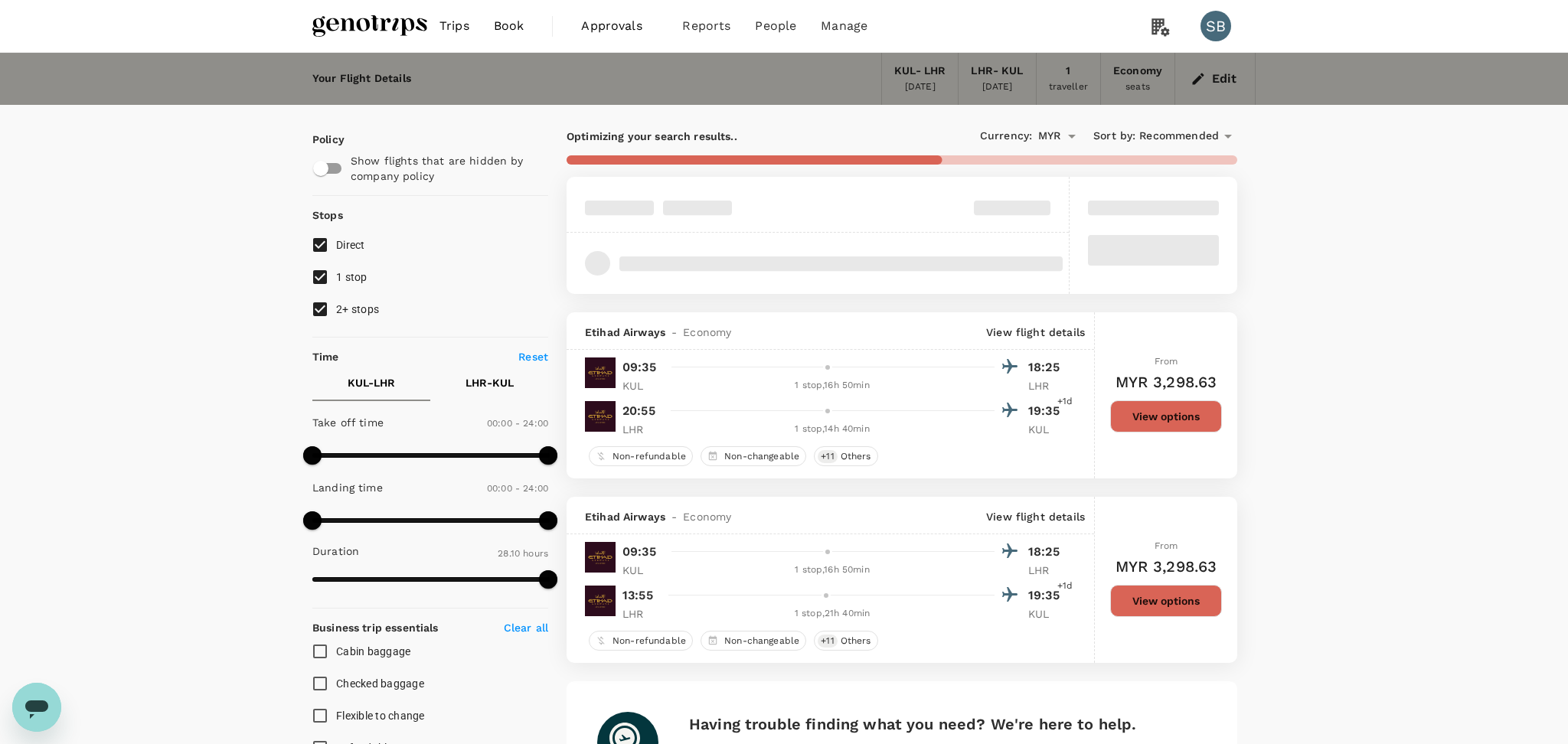checkbox on "false" 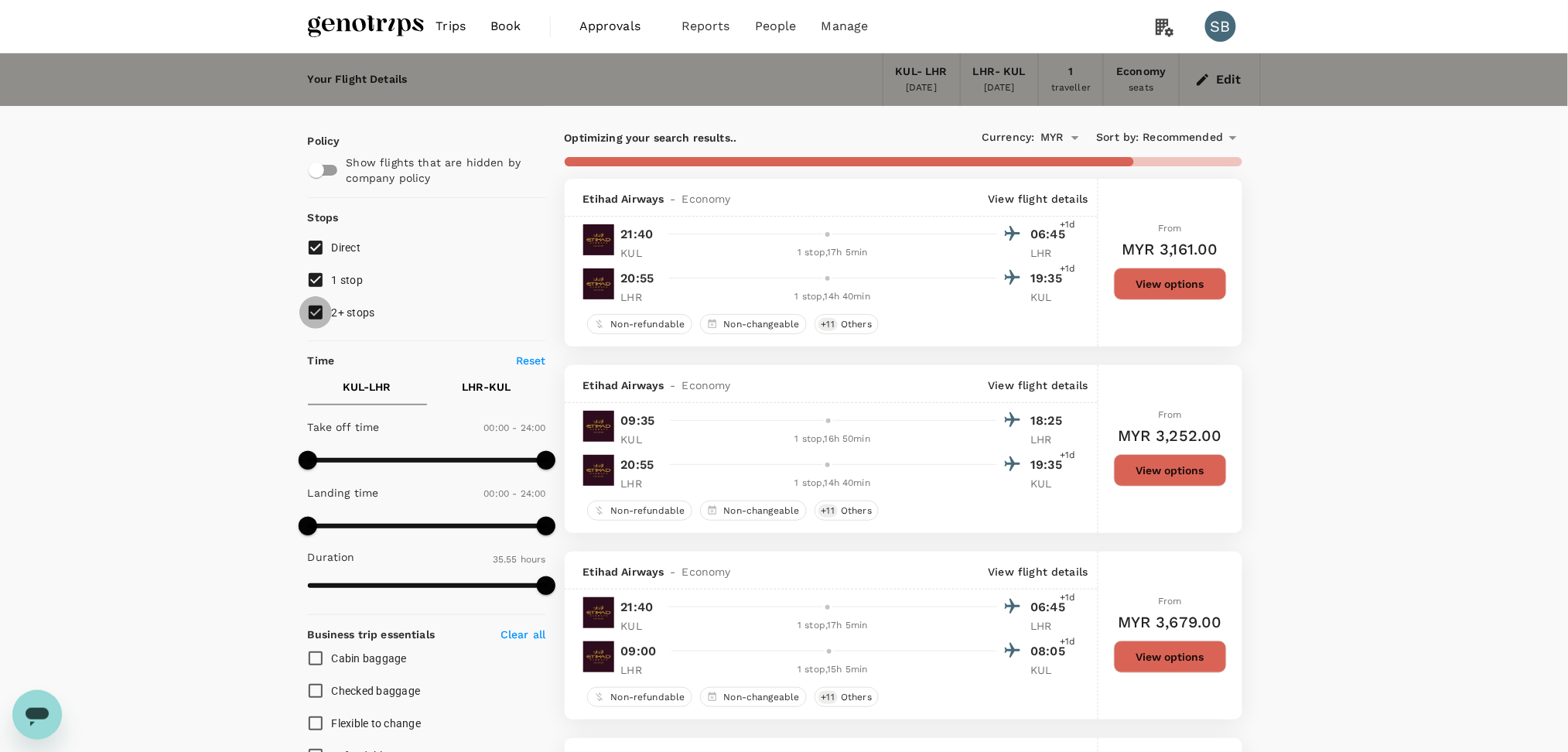 click on "2+ stops" at bounding box center (316, 313) 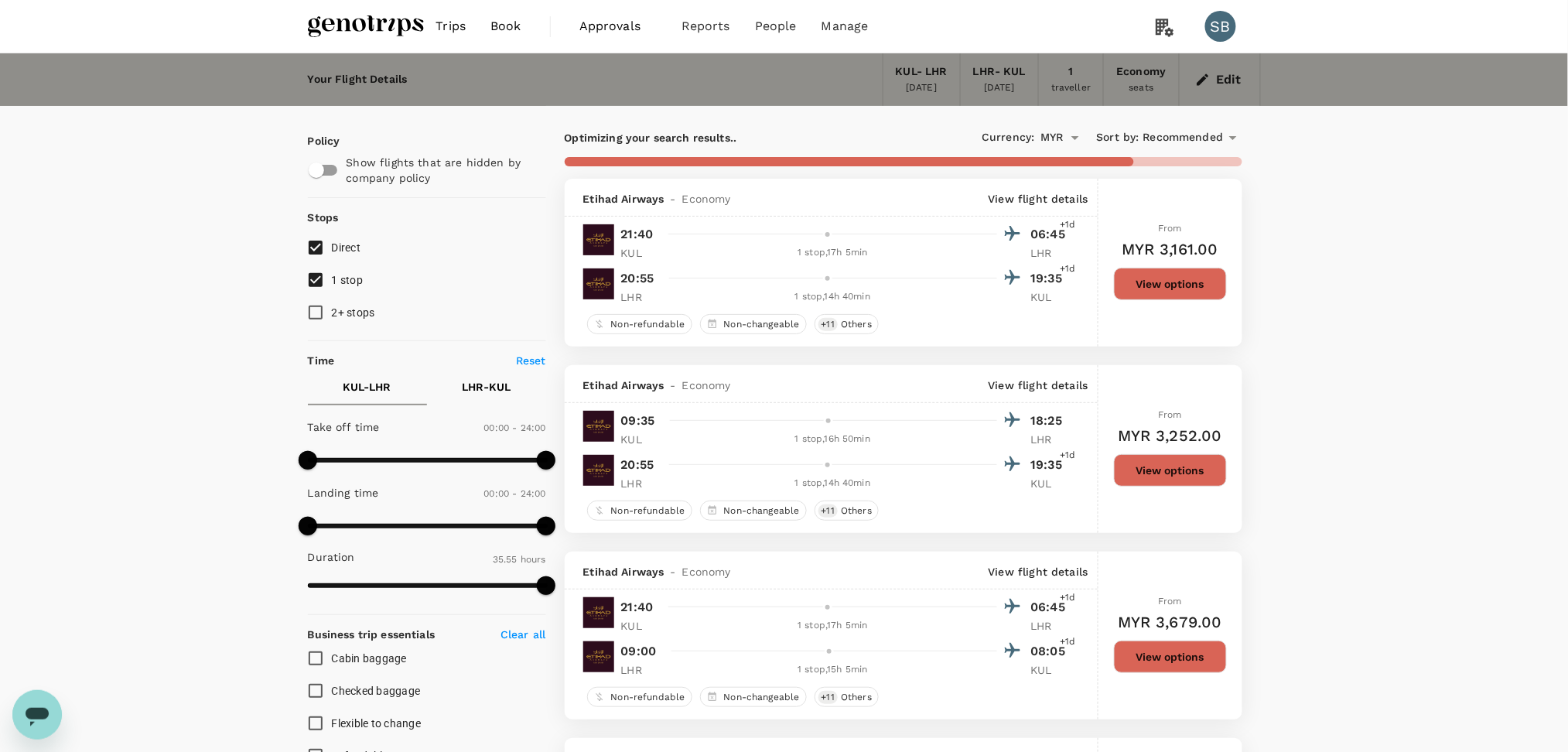 click on "1 stop" at bounding box center (316, 280) 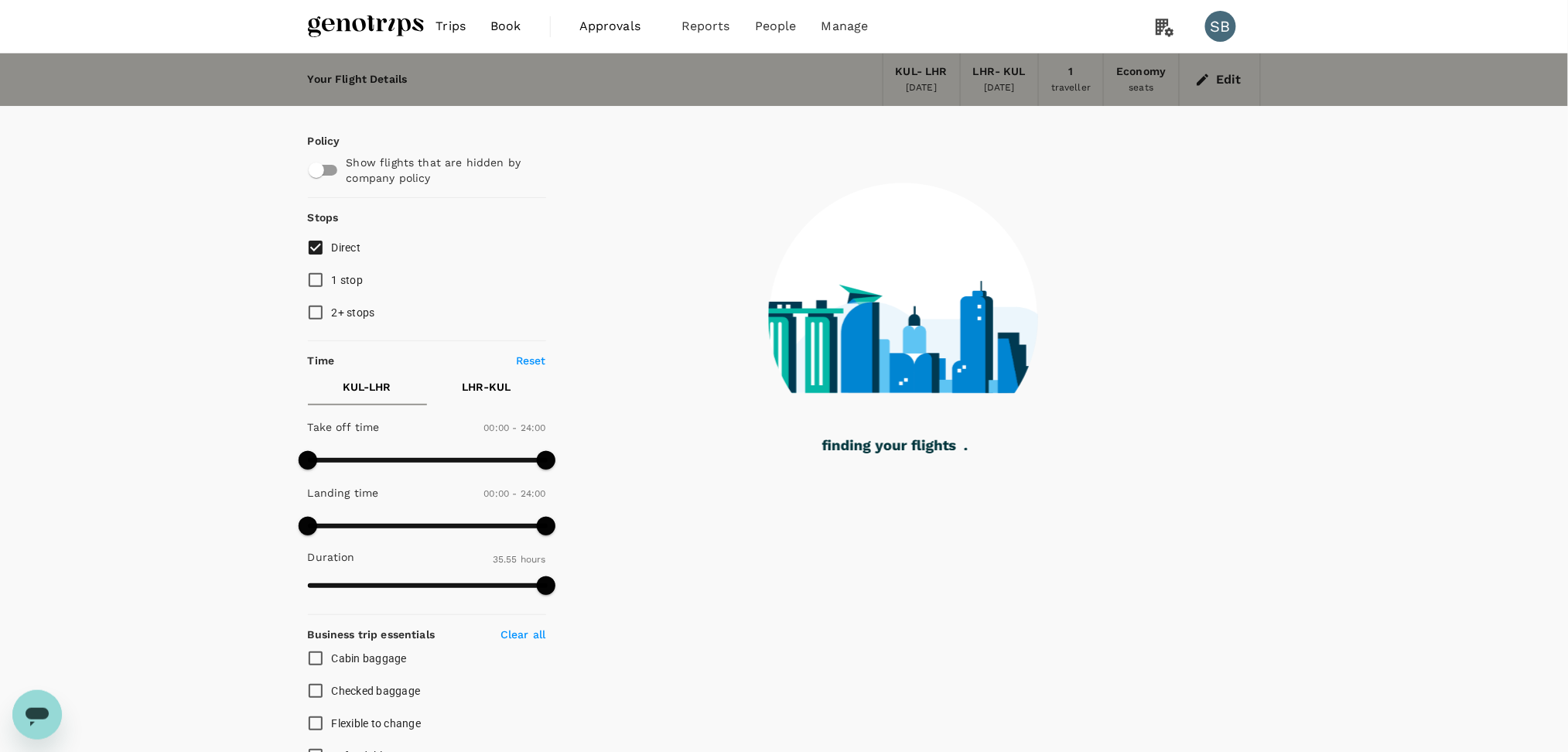 type on "2770" 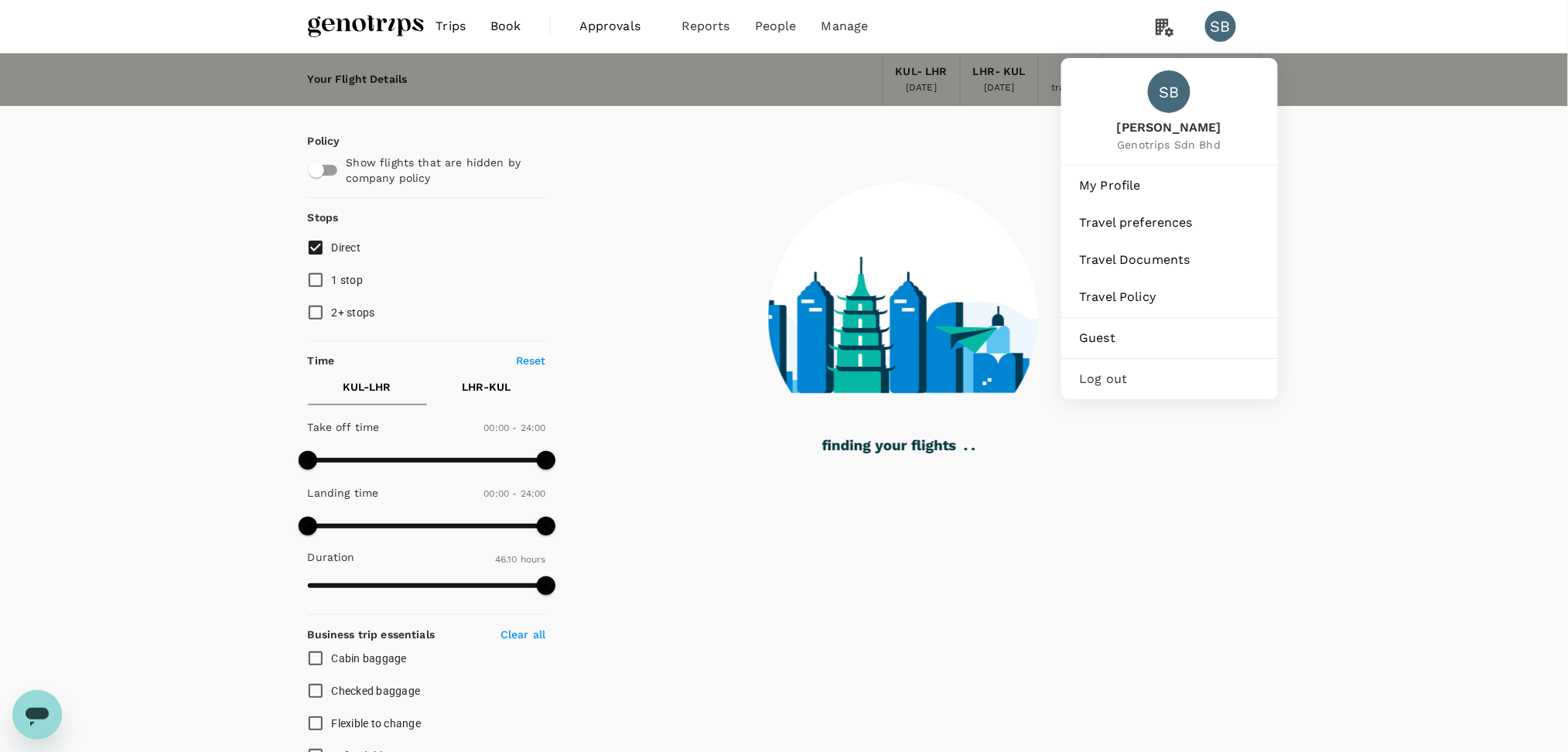 click on "SB Syaharizan Binti Abu Hanipah Genotrips Sdn Bhd My Profile Travel preferences Travel Documents Travel Policy Guest Log out" at bounding box center [1170, 228] 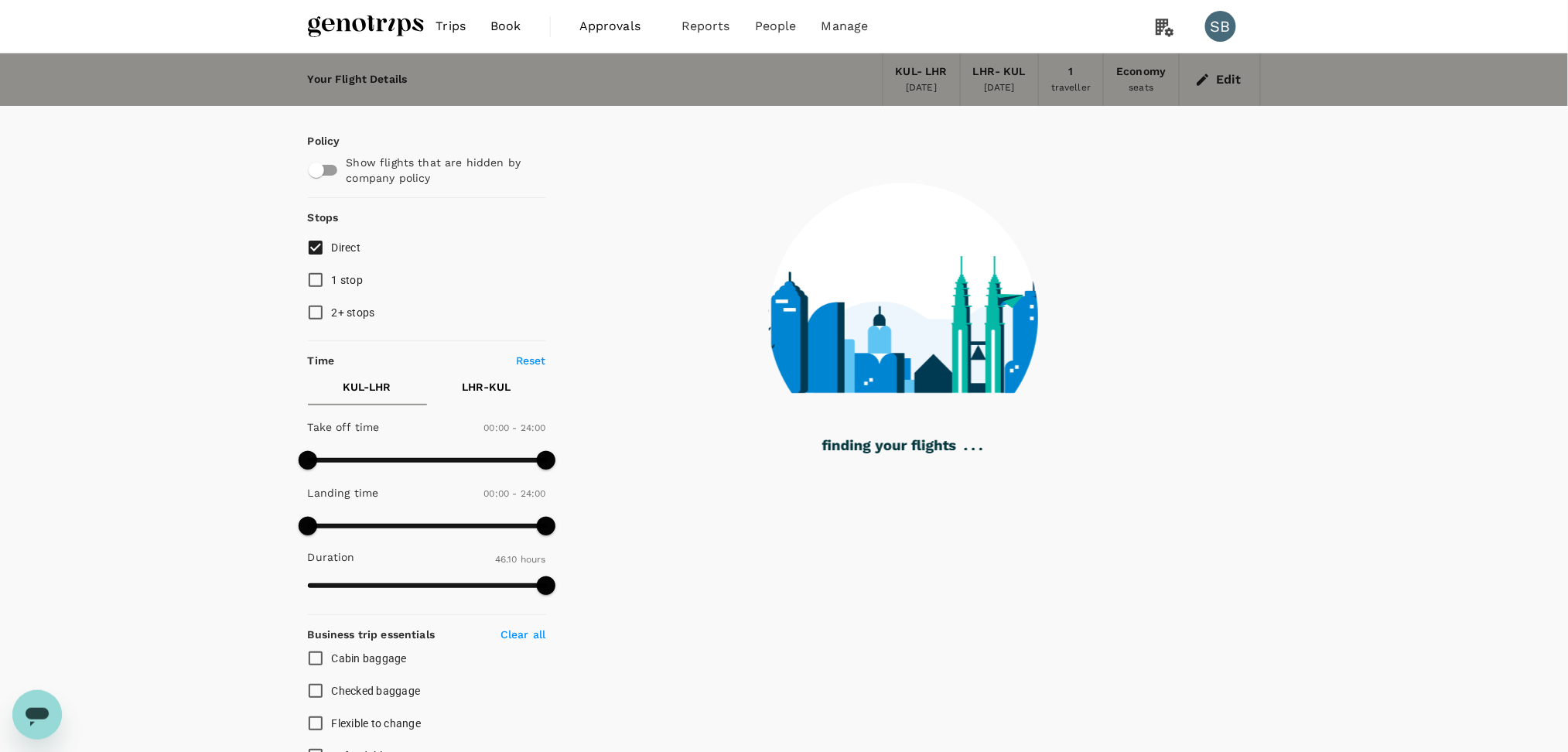 click at bounding box center [904, 308] 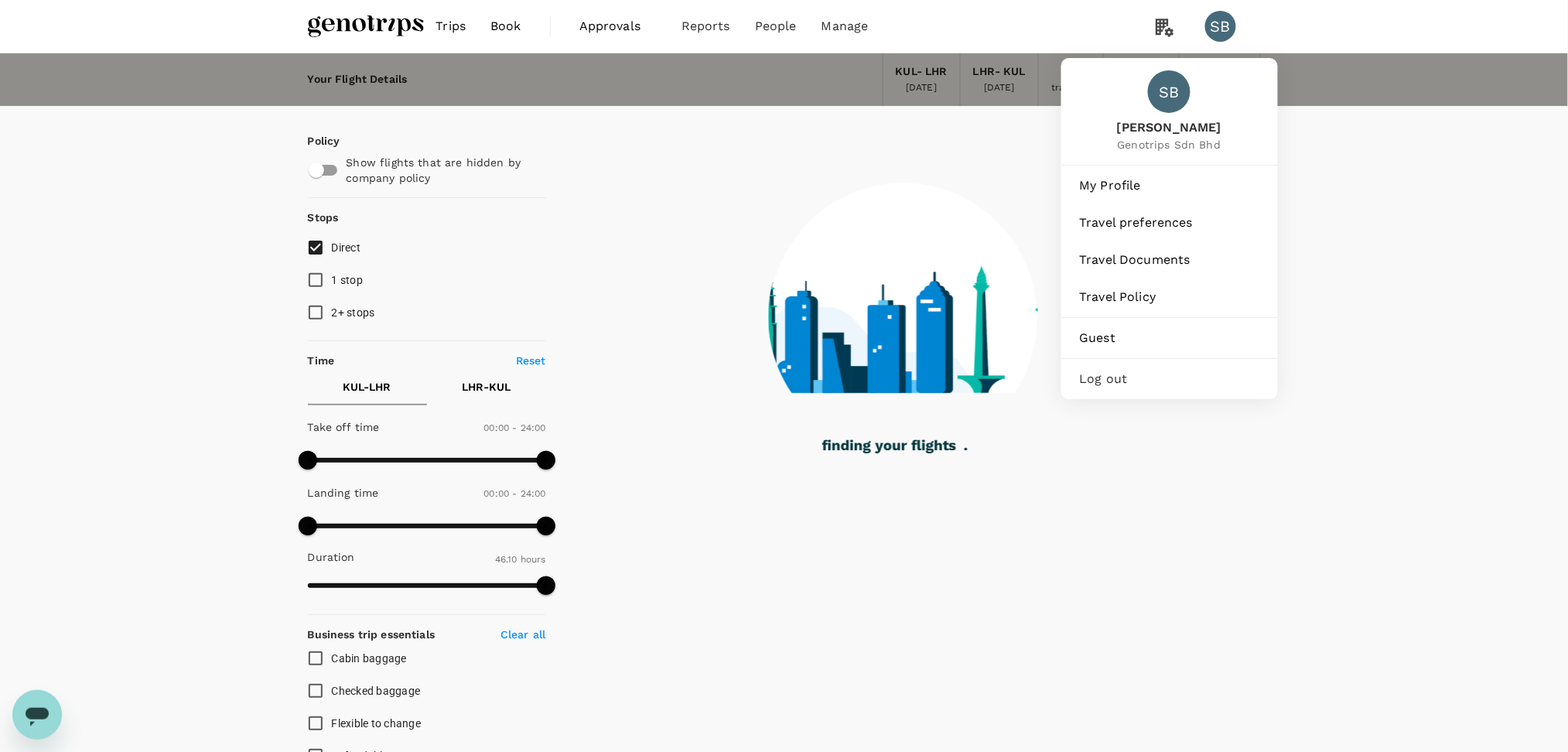 checkbox on "false" 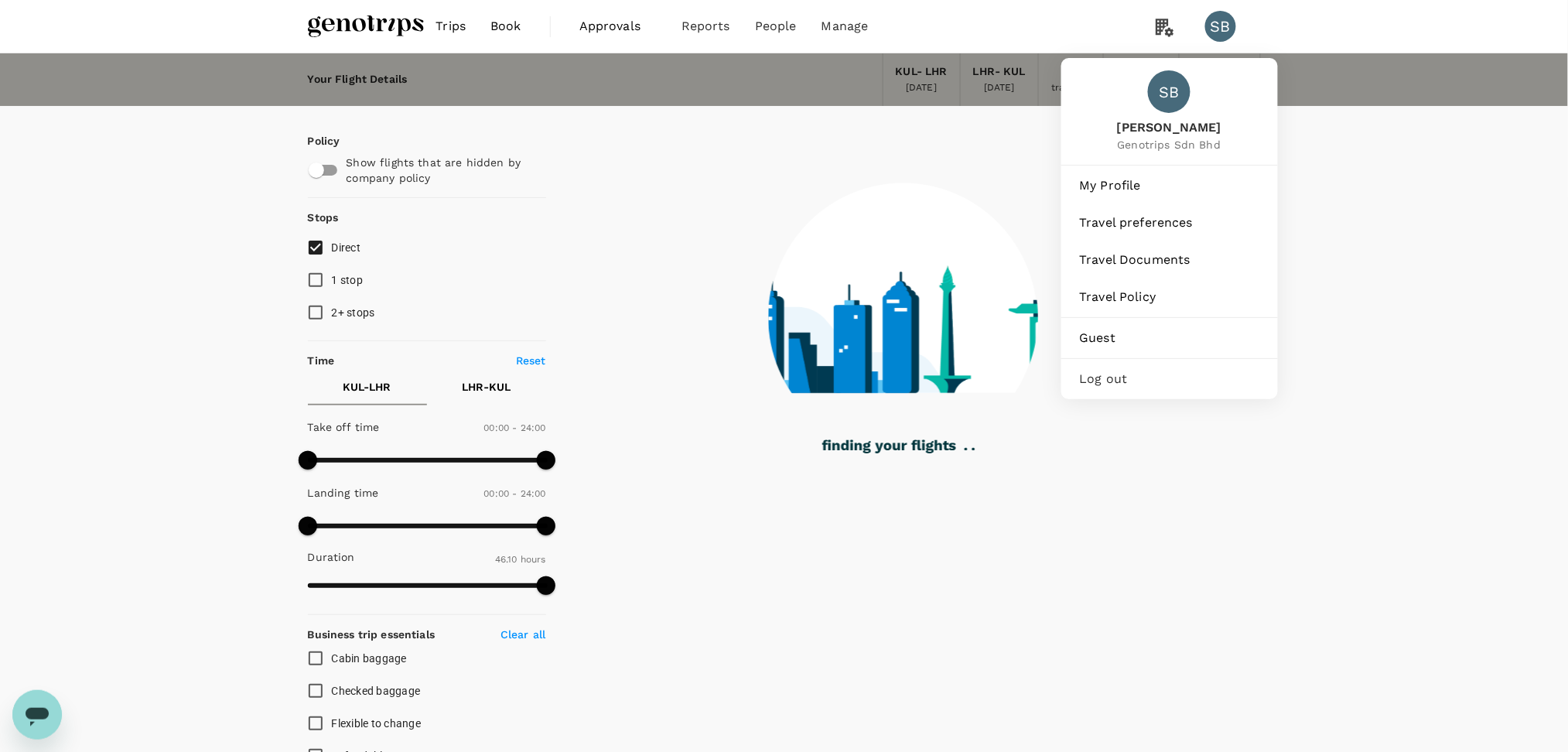 click on "Log out" at bounding box center (1170, 379) 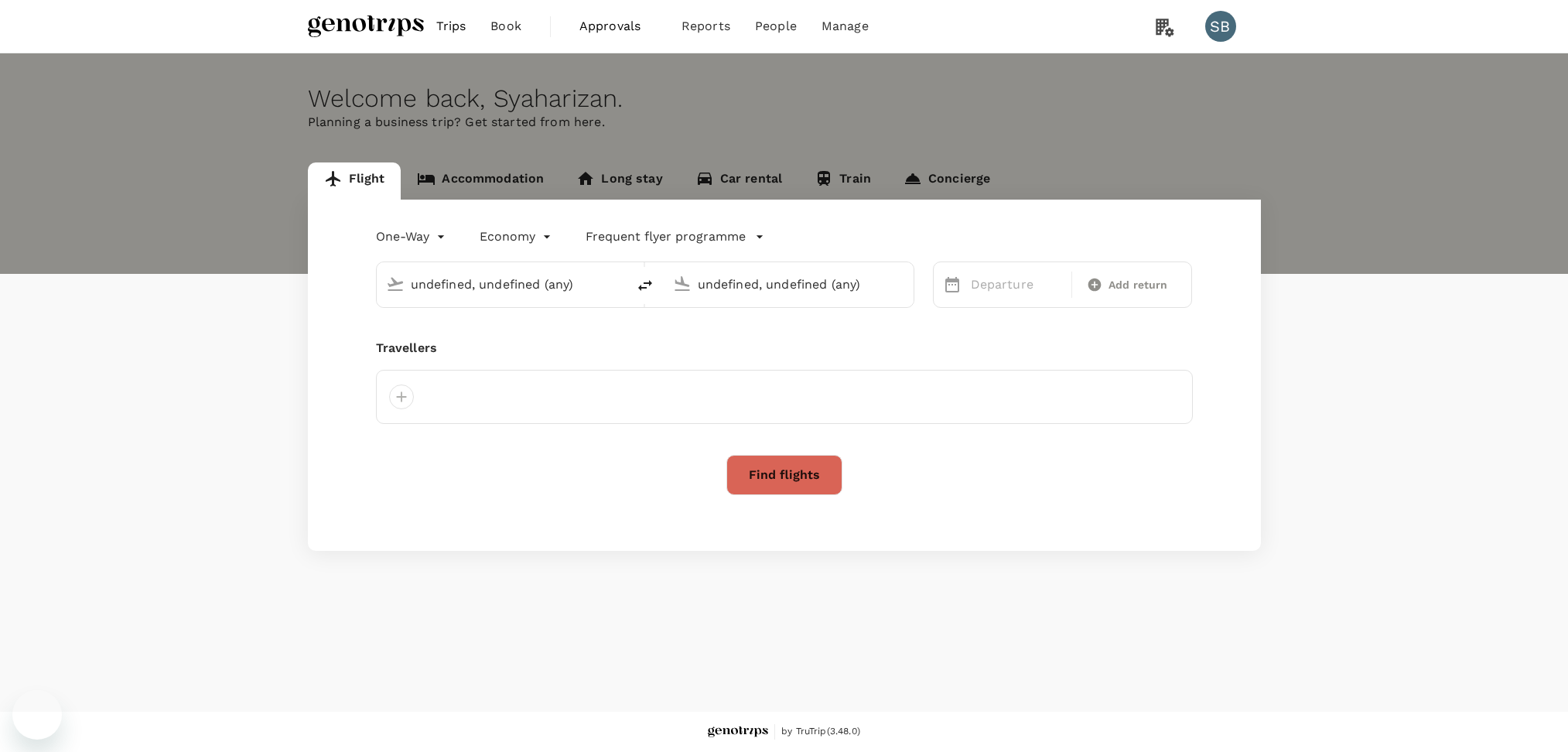 type on "roundtrip" 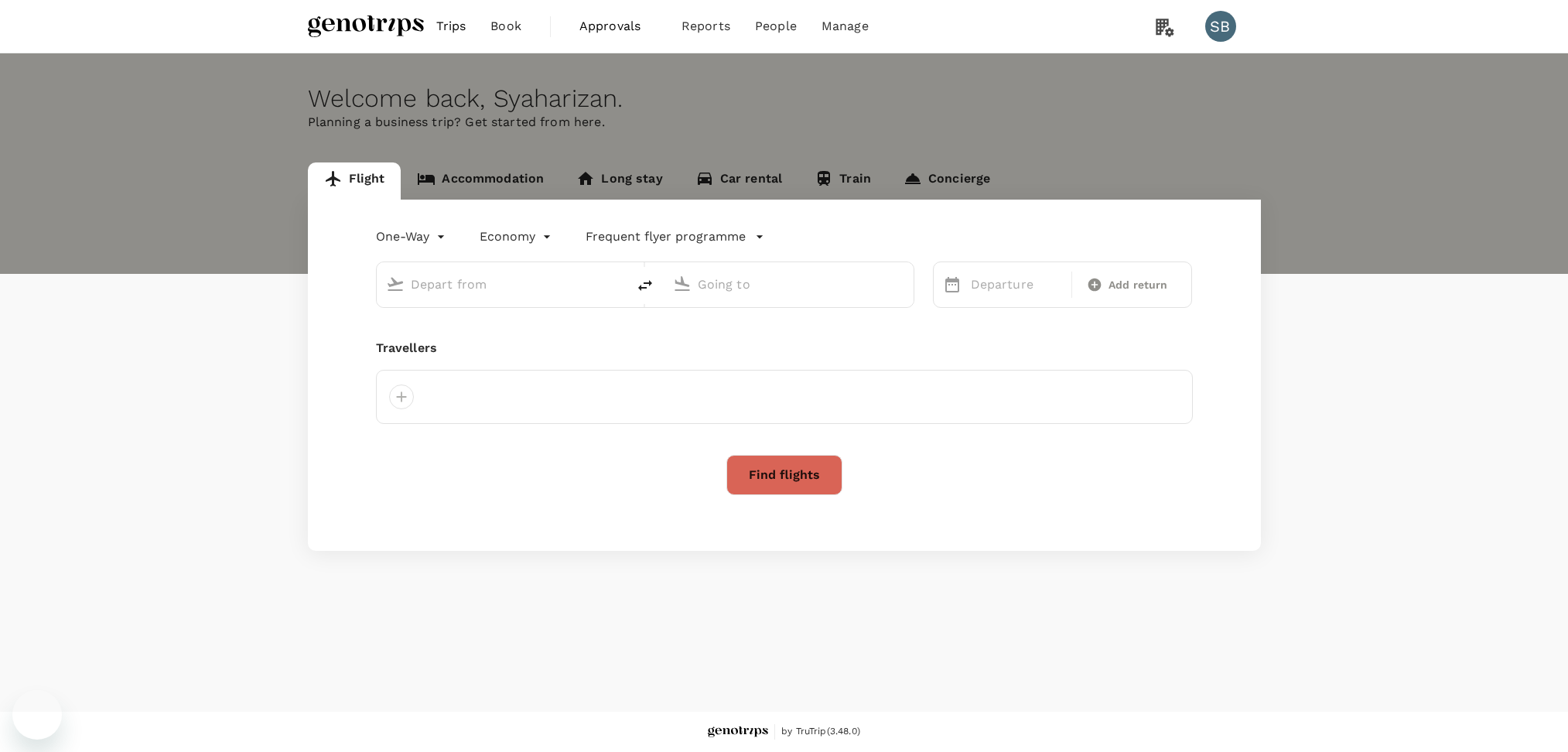 type on "Kuala Lumpur Intl ([GEOGRAPHIC_DATA])" 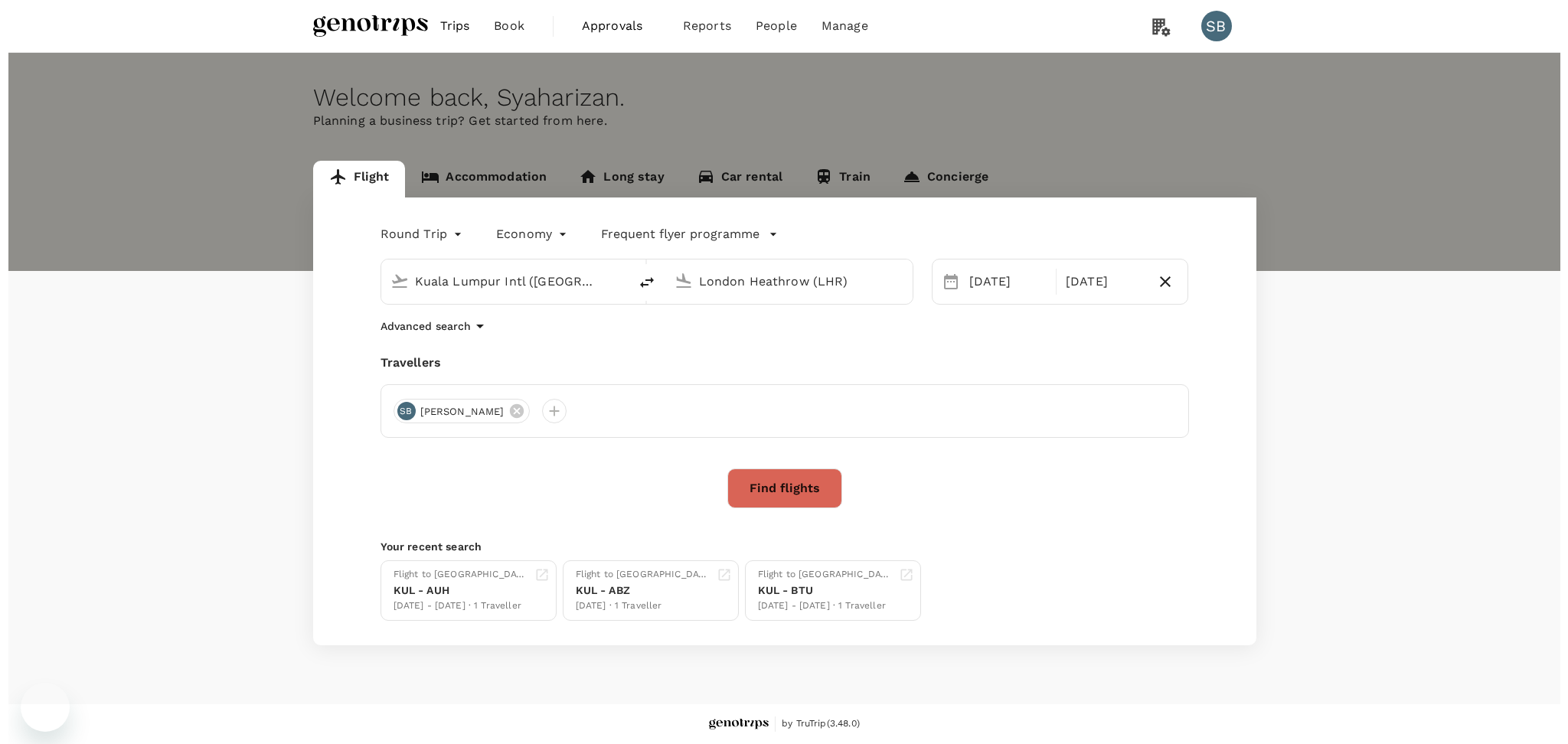 scroll, scrollTop: 0, scrollLeft: 0, axis: both 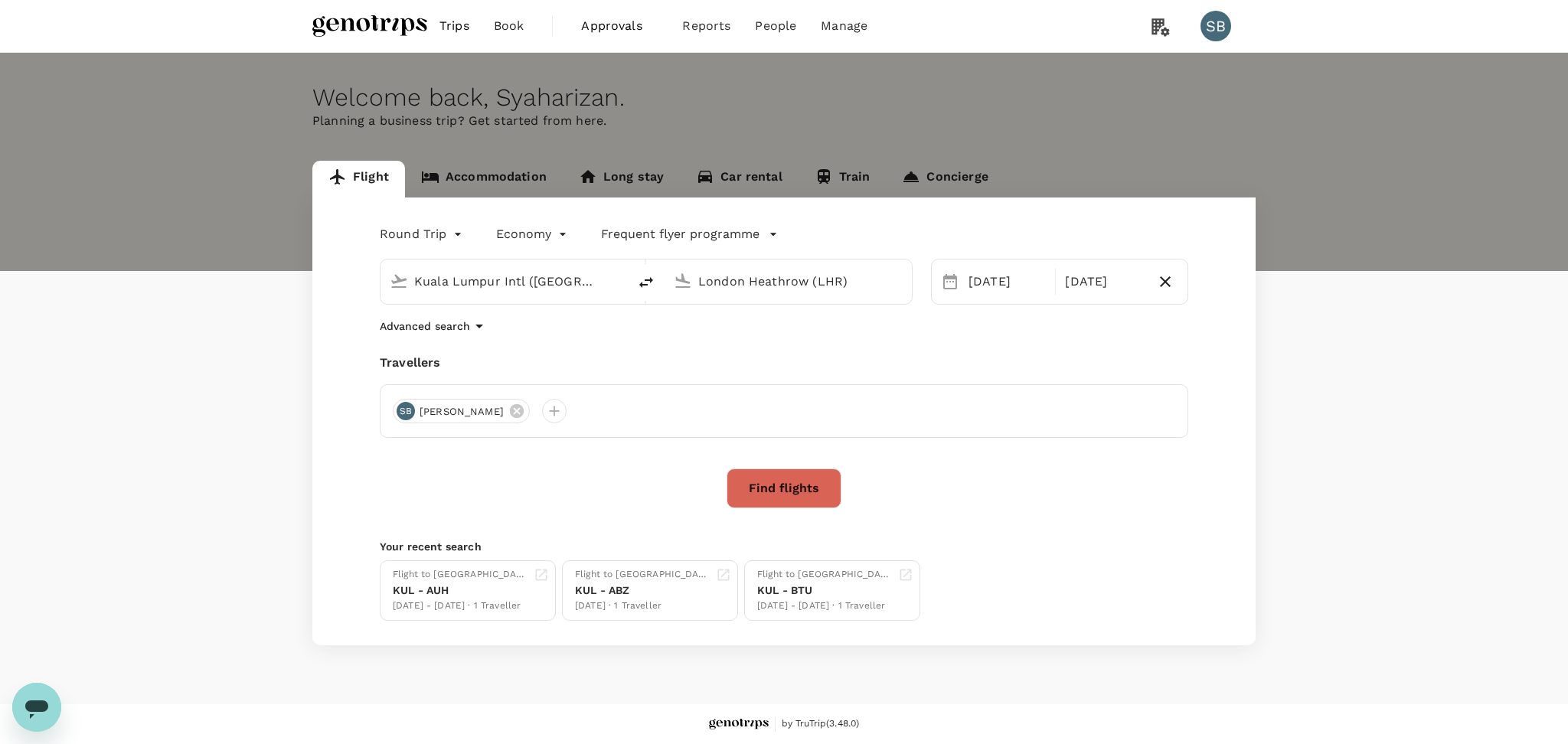 click on "Find flights" at bounding box center (784, 488) 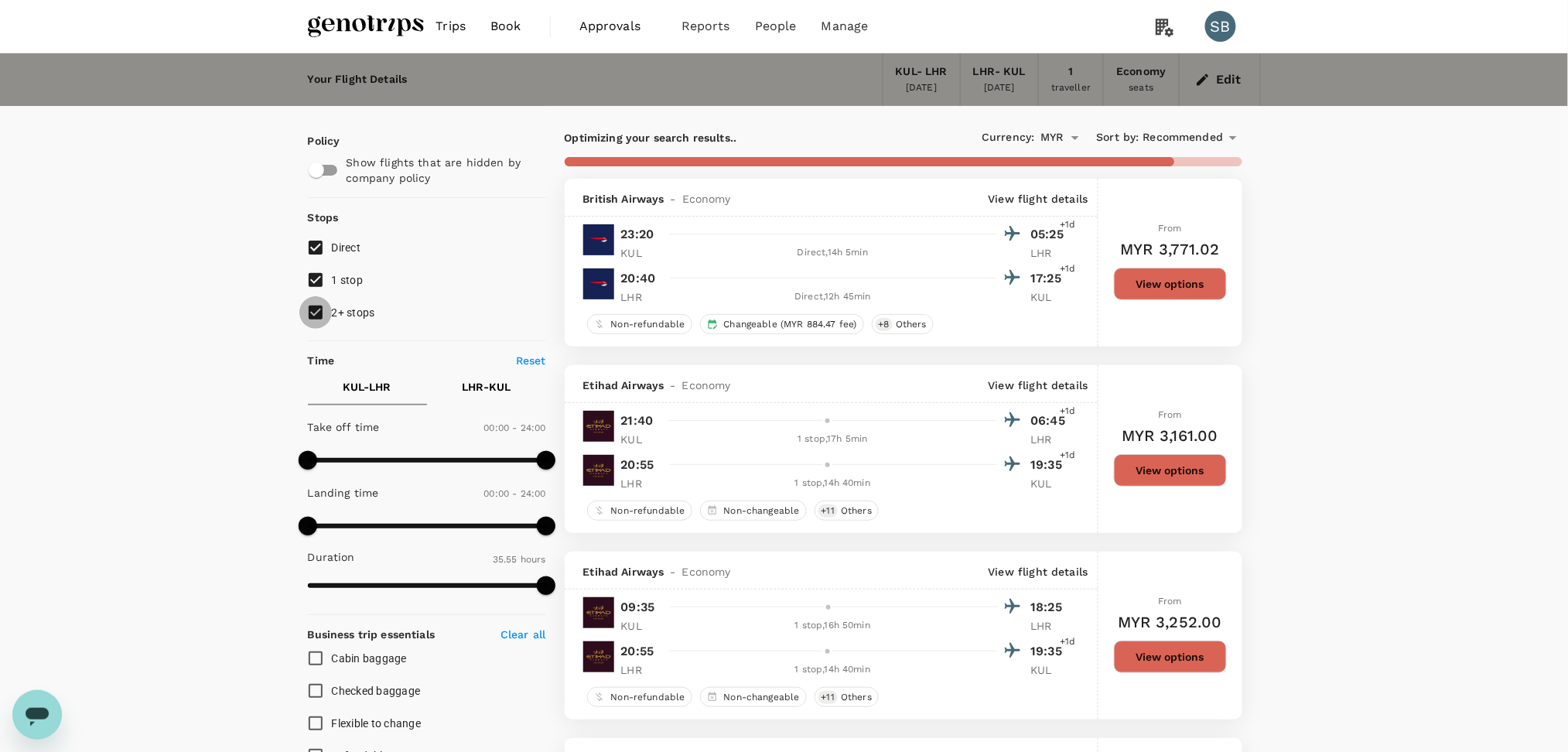 click on "2+ stops" at bounding box center (316, 313) 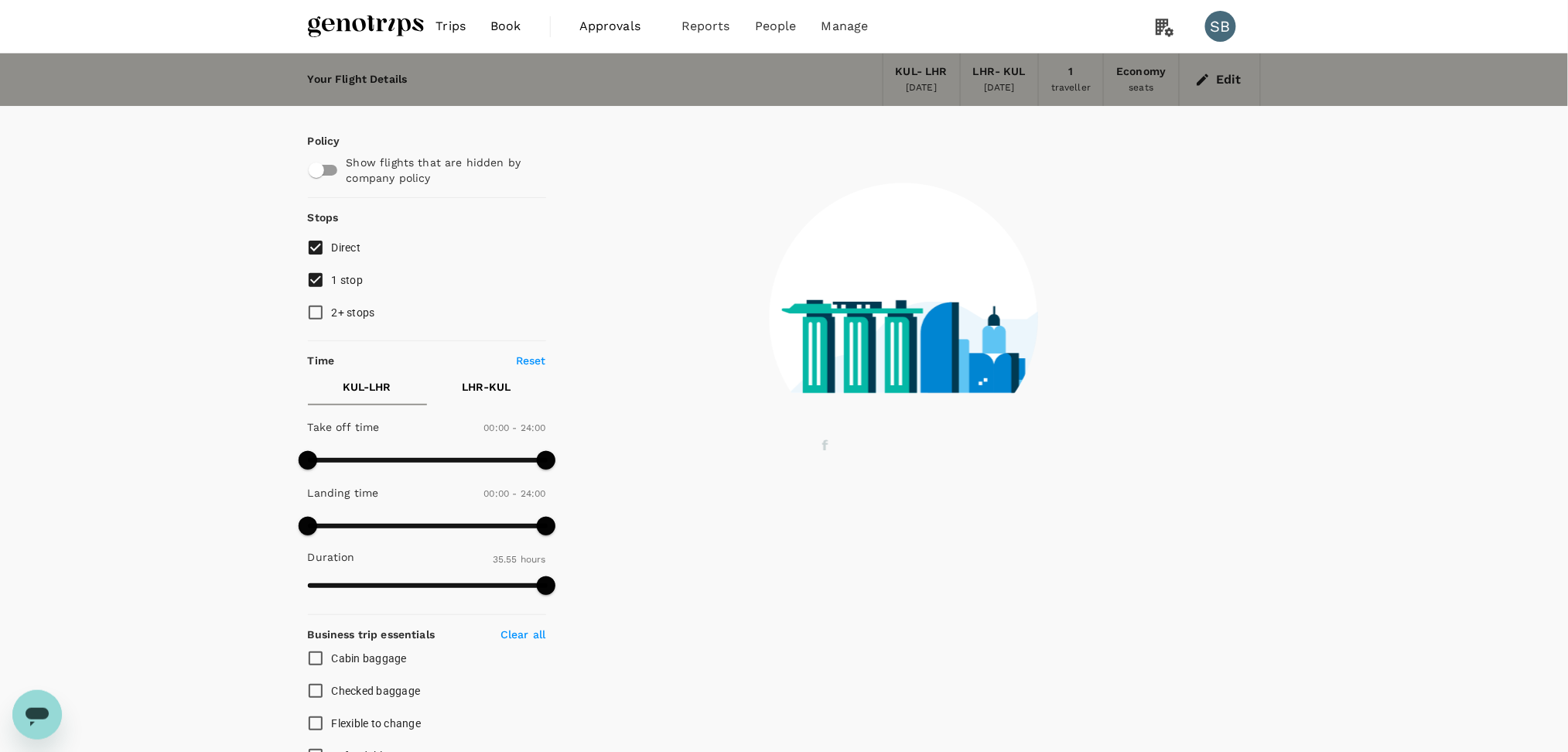 click on "1 stop" at bounding box center [316, 280] 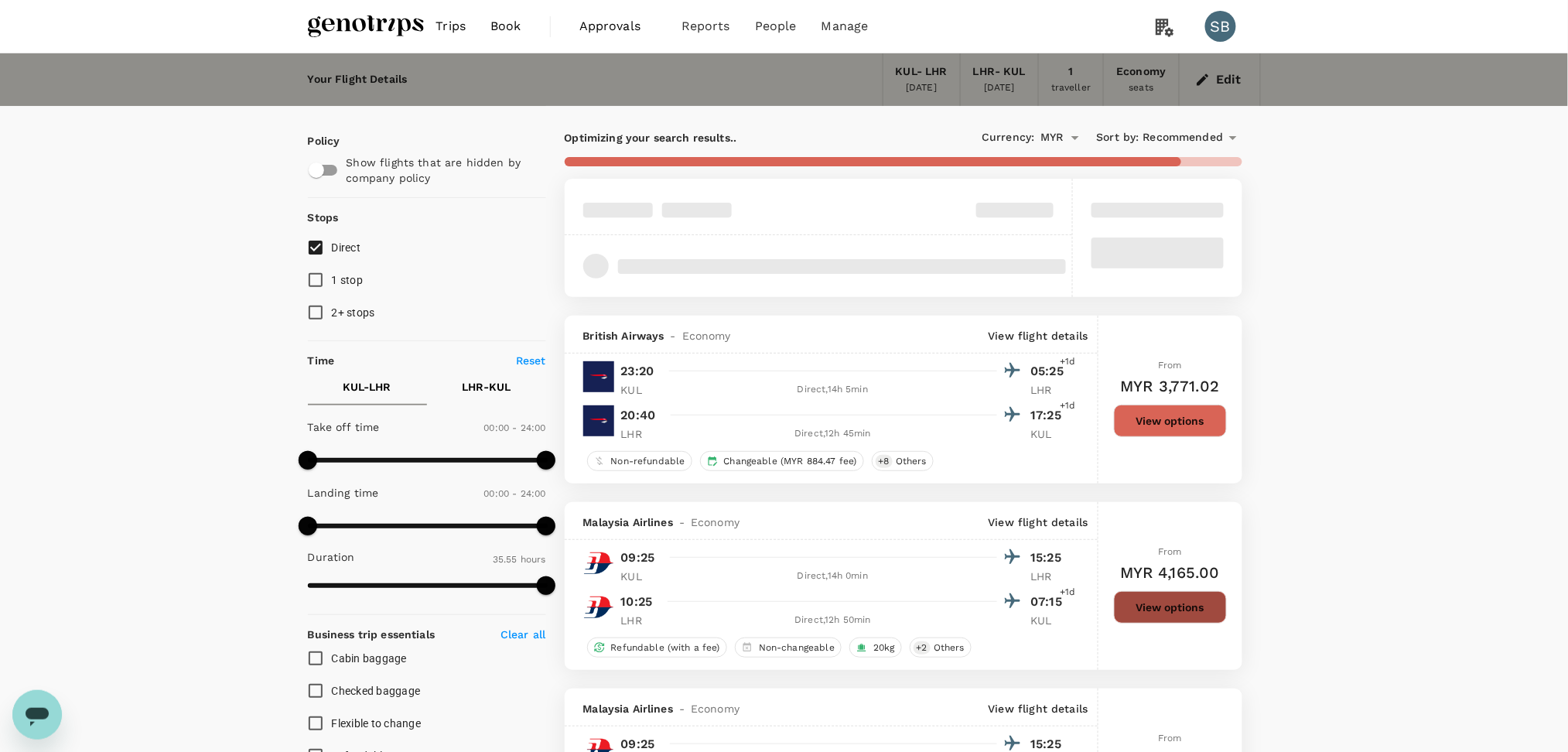 click on "View options" at bounding box center (1170, 607) 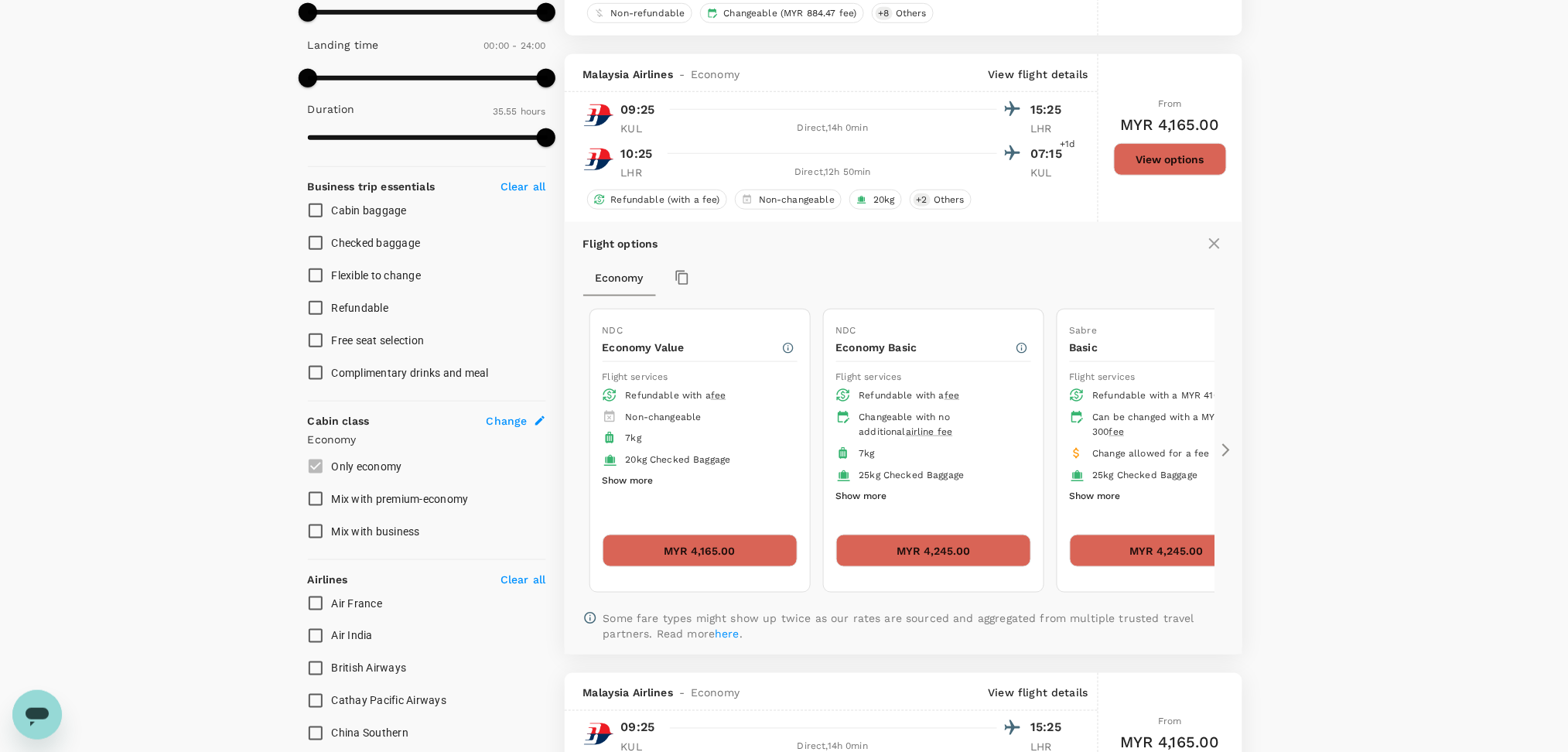 scroll, scrollTop: 504, scrollLeft: 0, axis: vertical 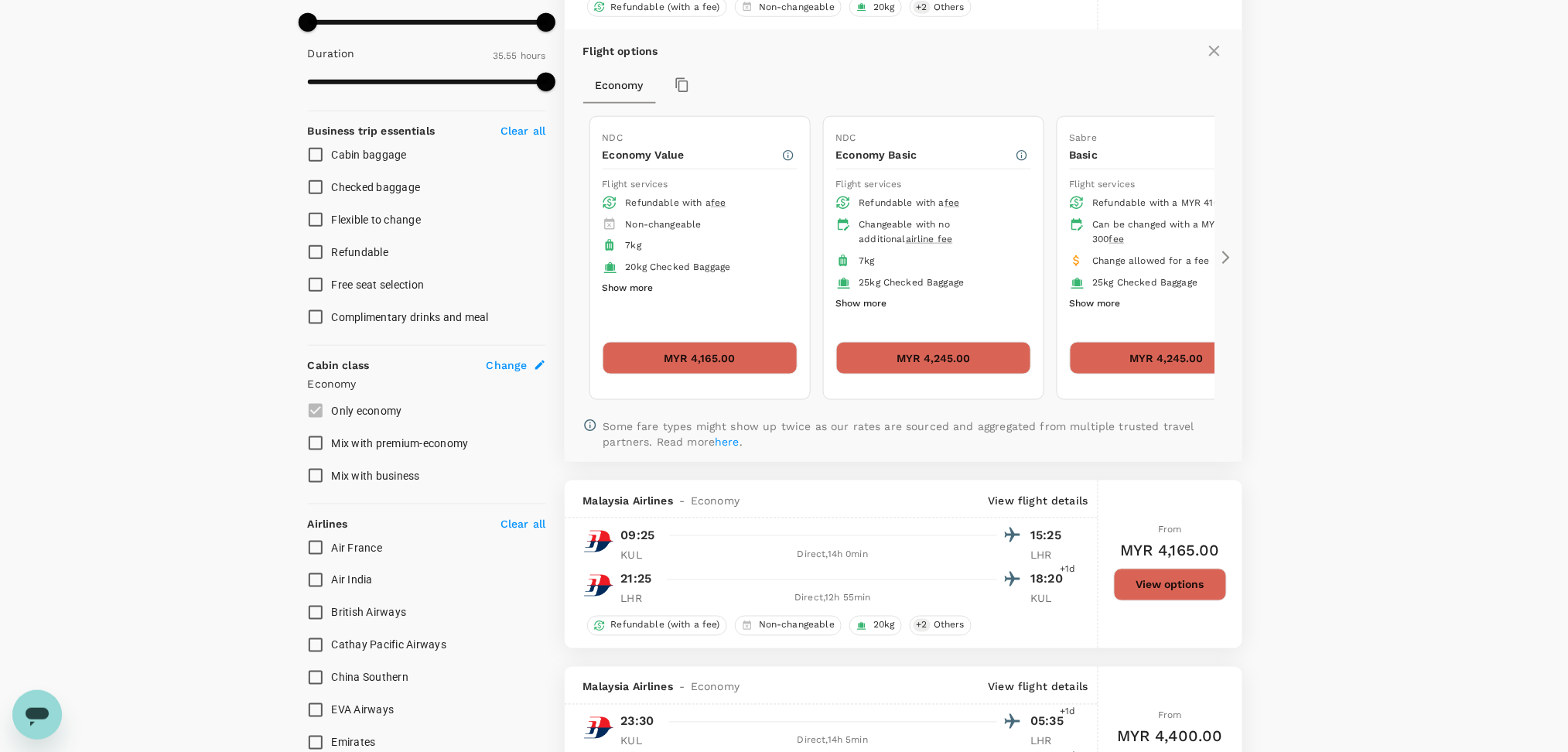 click on "MYR 4,245.00" at bounding box center [934, 358] 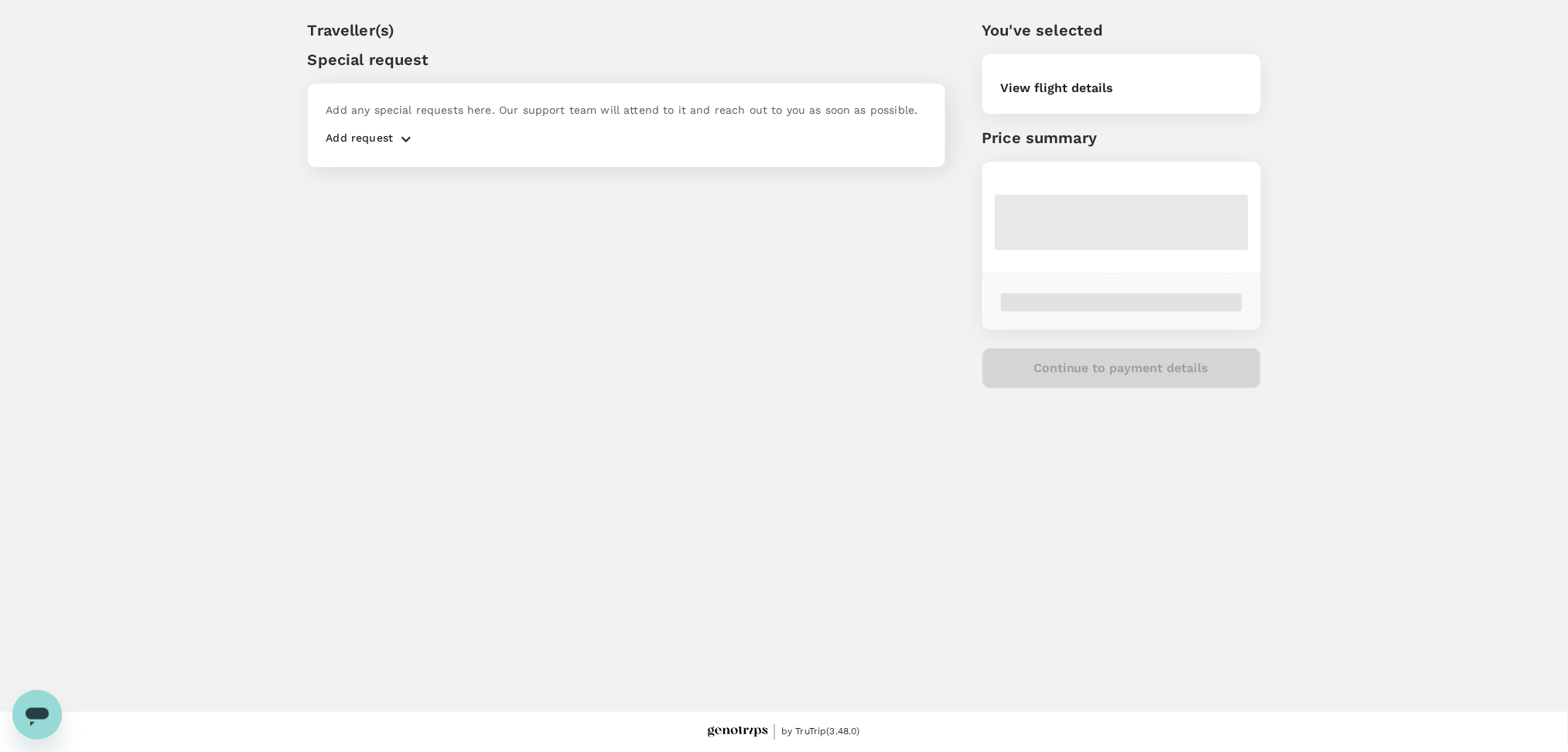 scroll, scrollTop: 0, scrollLeft: 0, axis: both 